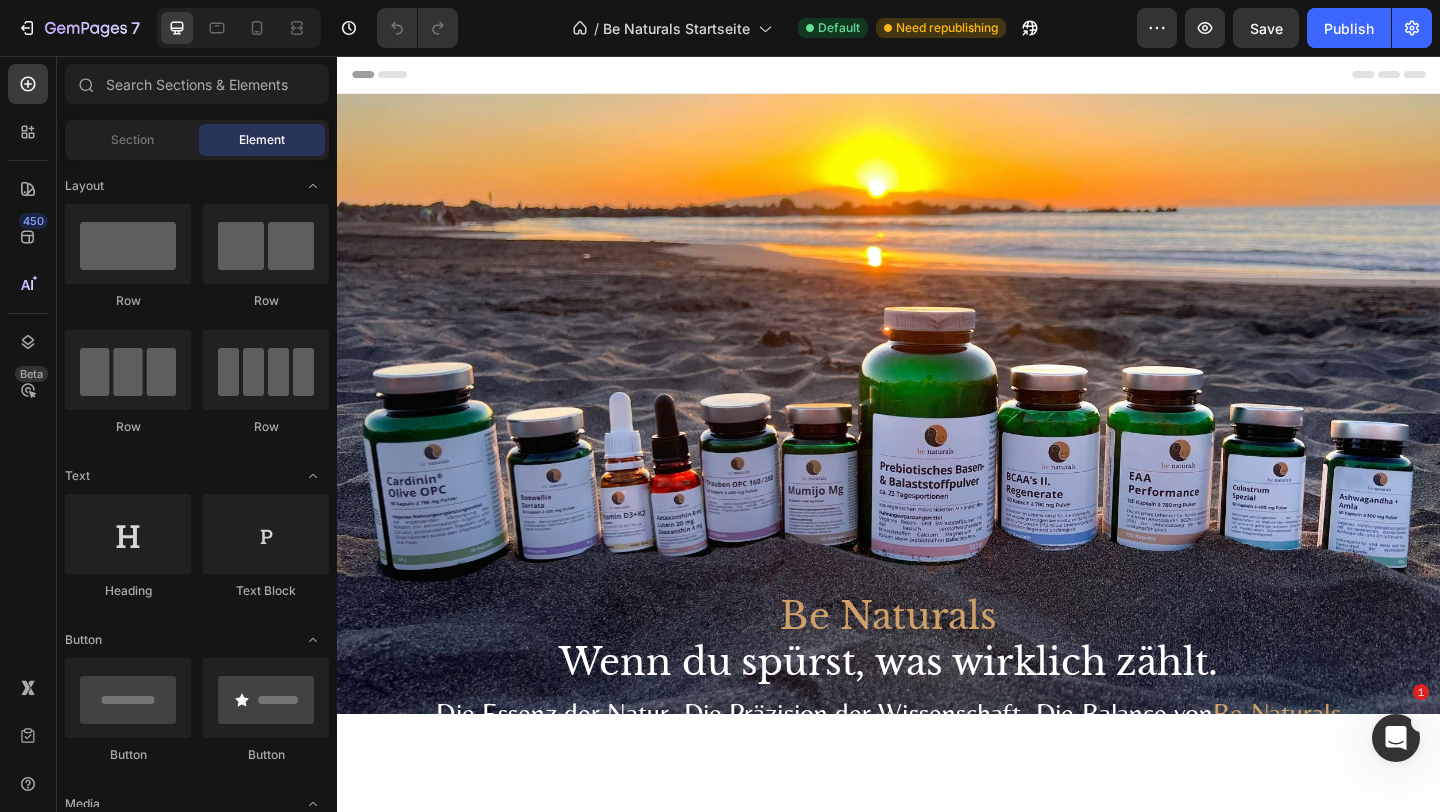 scroll, scrollTop: 0, scrollLeft: 0, axis: both 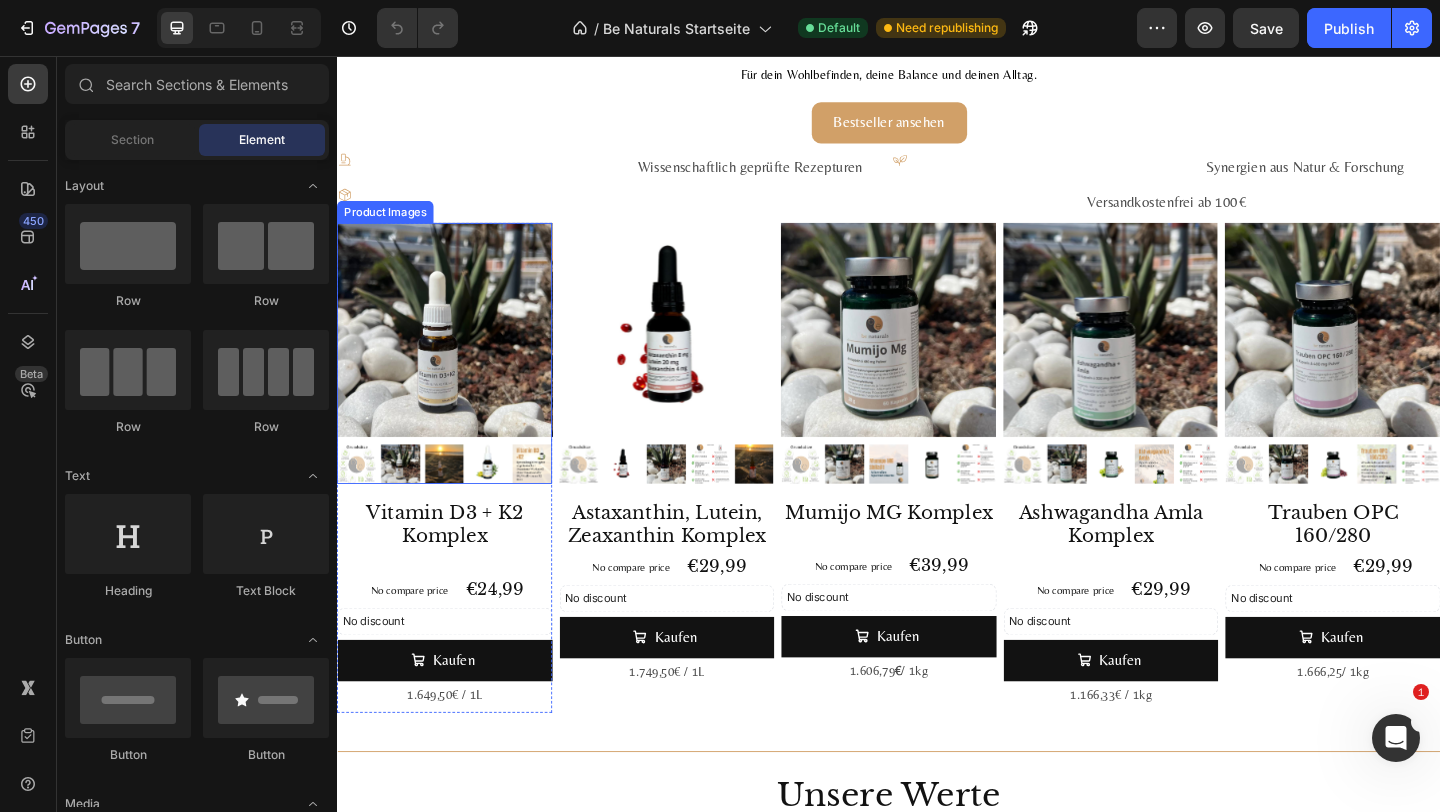 click at bounding box center (454, 354) 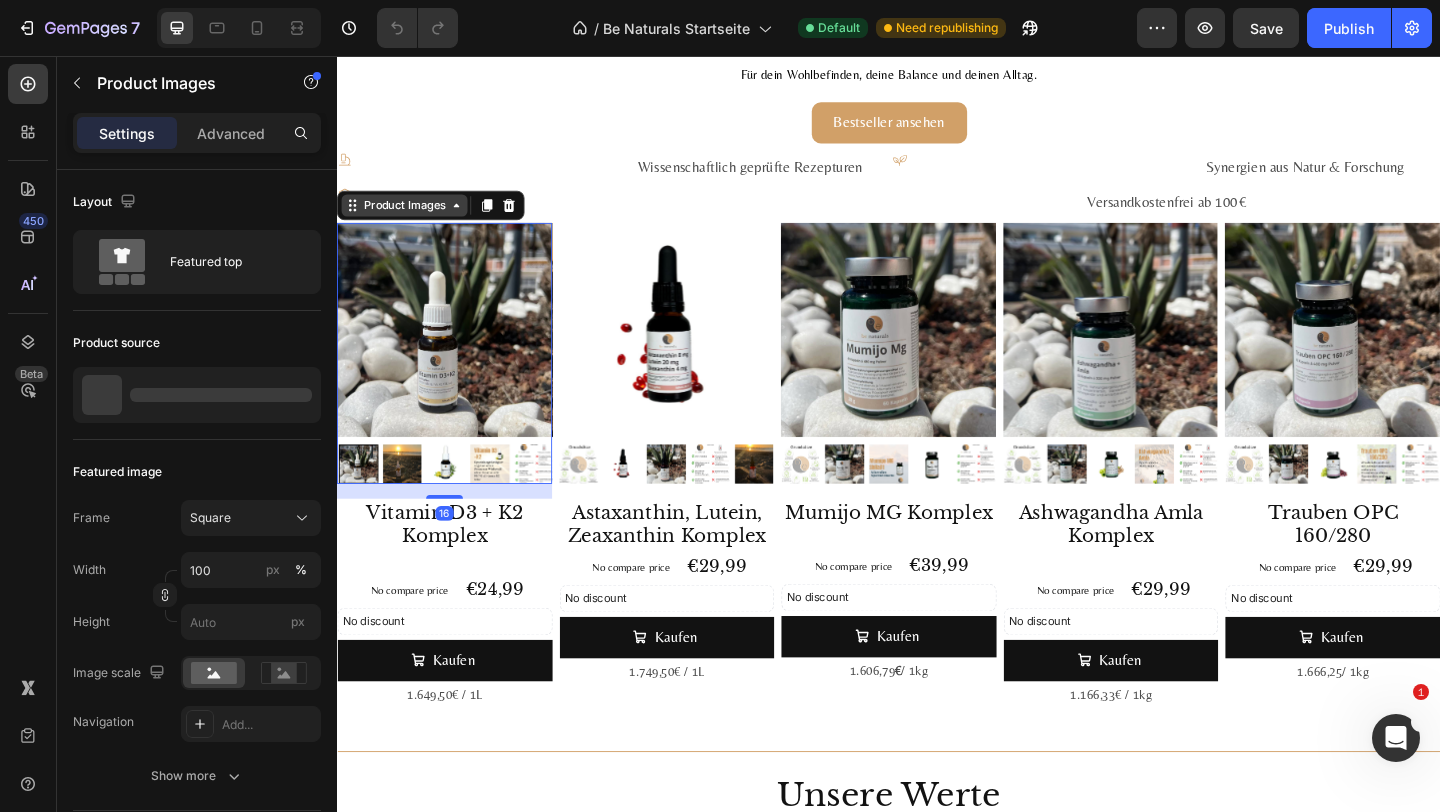 click on "Product Images" at bounding box center [410, 218] 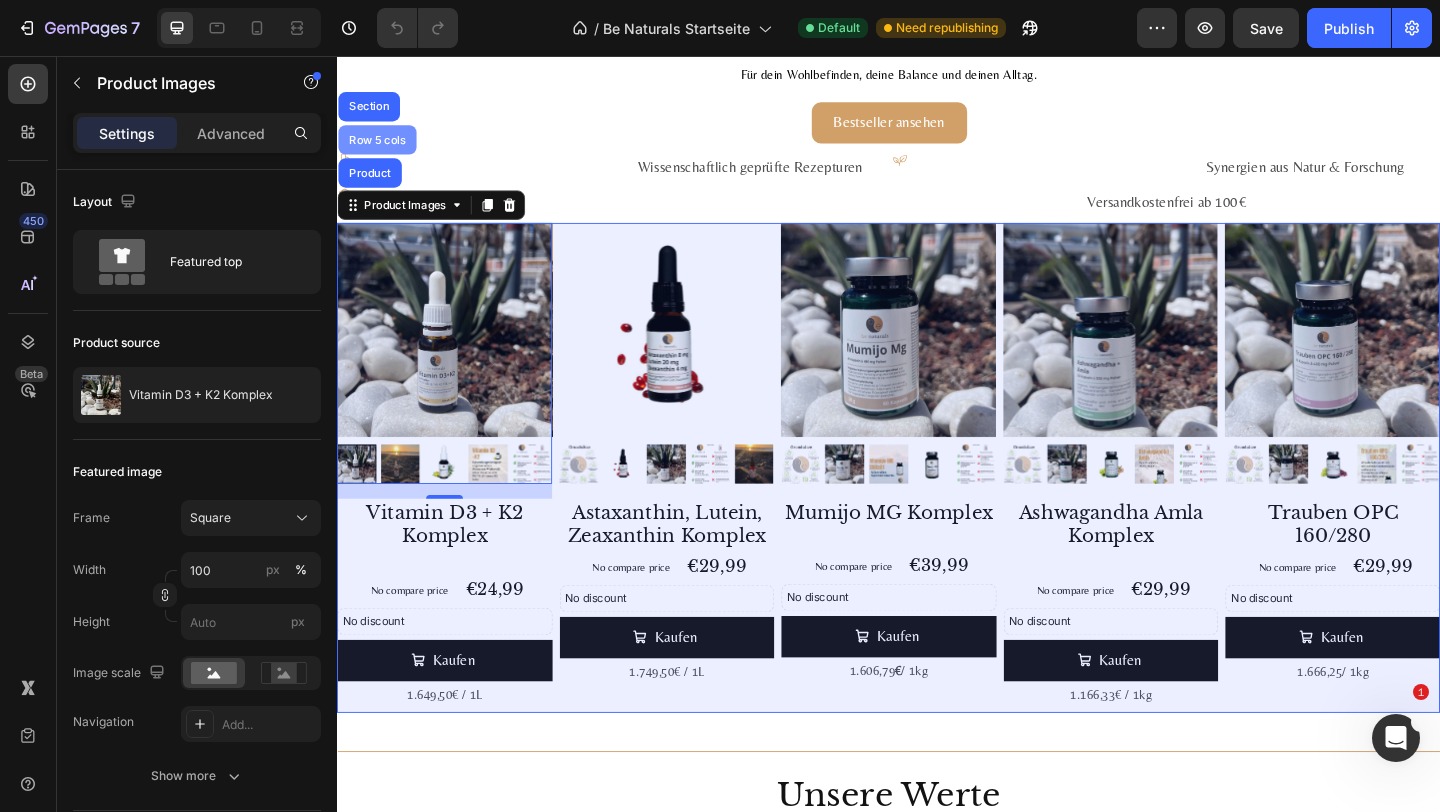 click on "Row 5 cols" at bounding box center (380, 147) 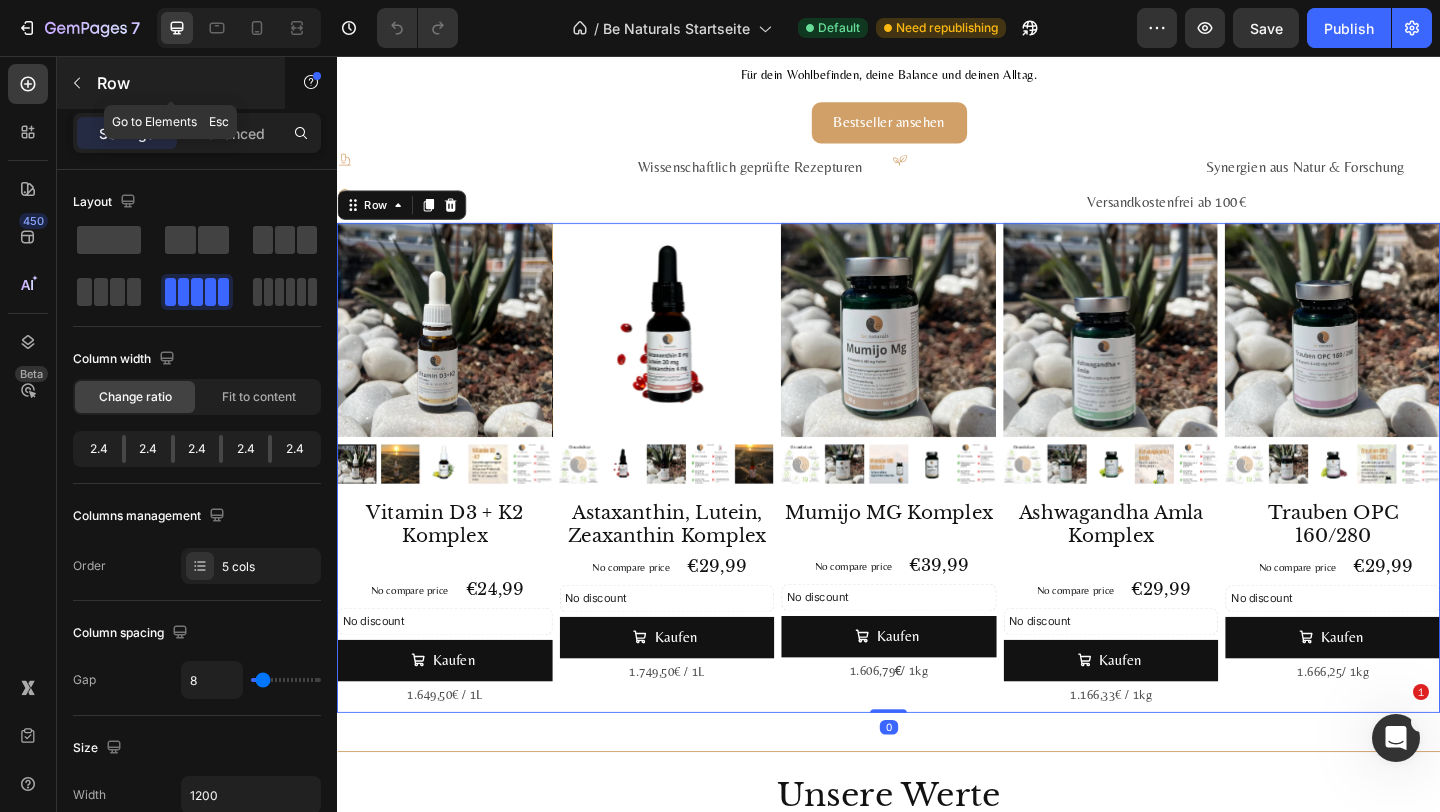 click on "Row" at bounding box center (182, 83) 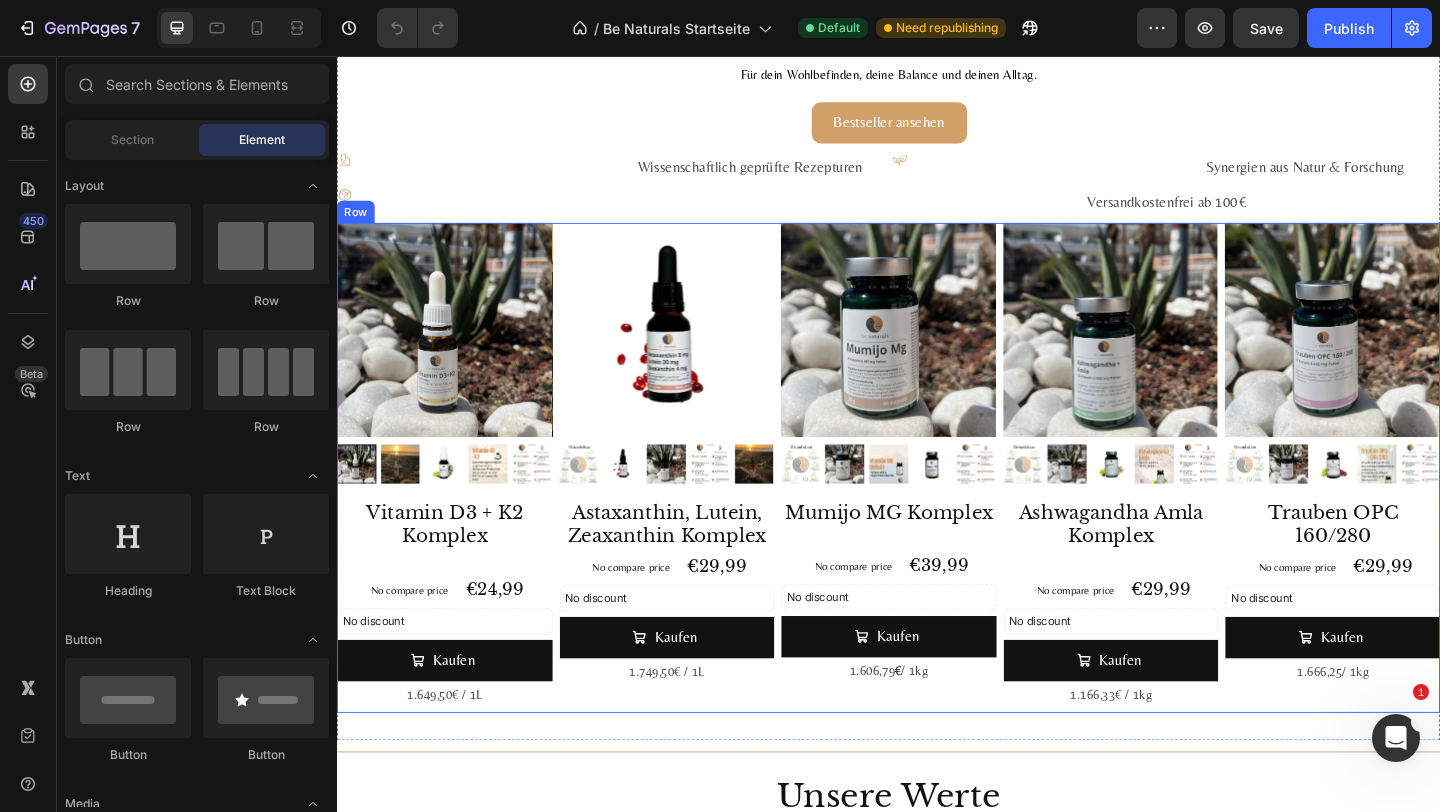 scroll, scrollTop: 2253, scrollLeft: 0, axis: vertical 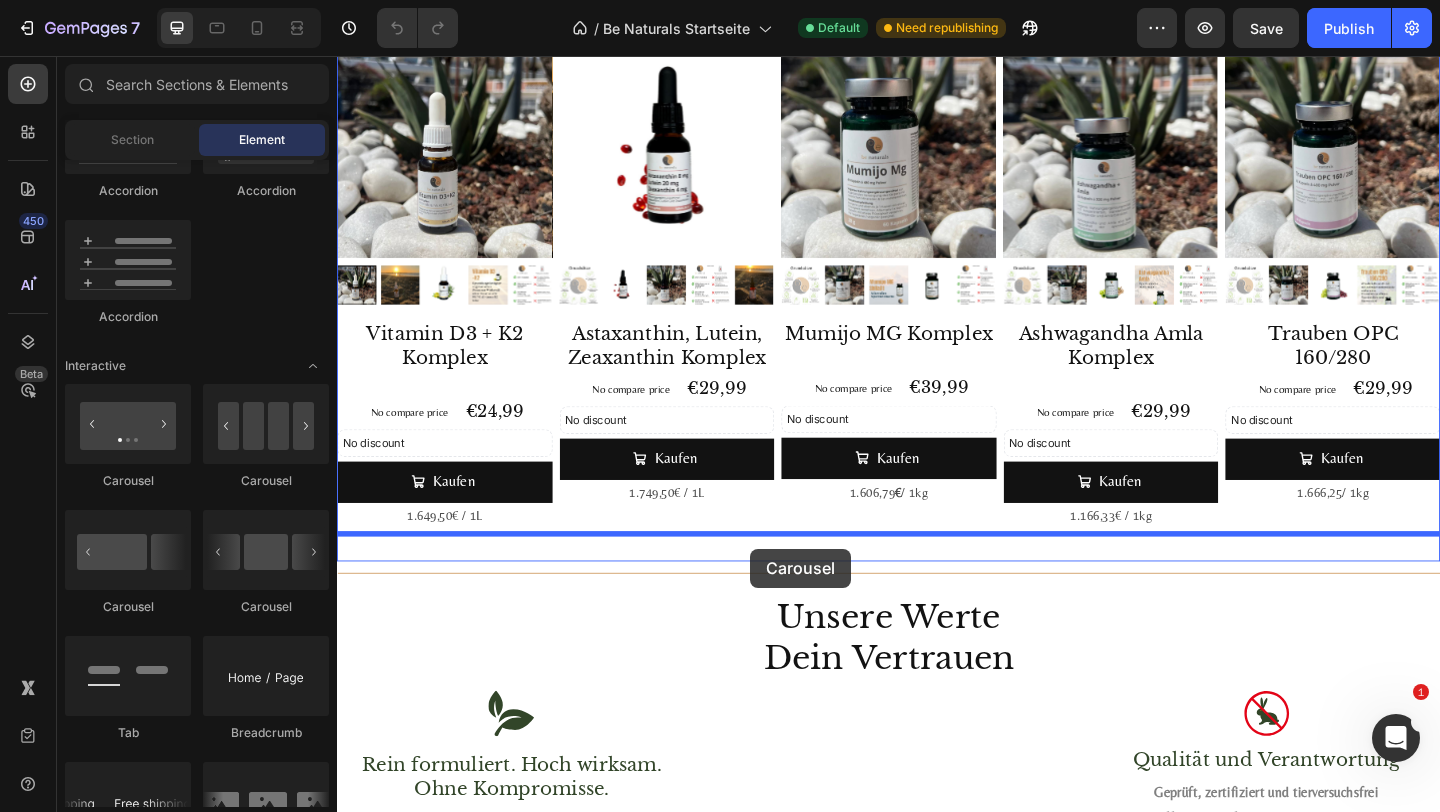 drag, startPoint x: 608, startPoint y: 607, endPoint x: 786, endPoint y: 592, distance: 178.6309 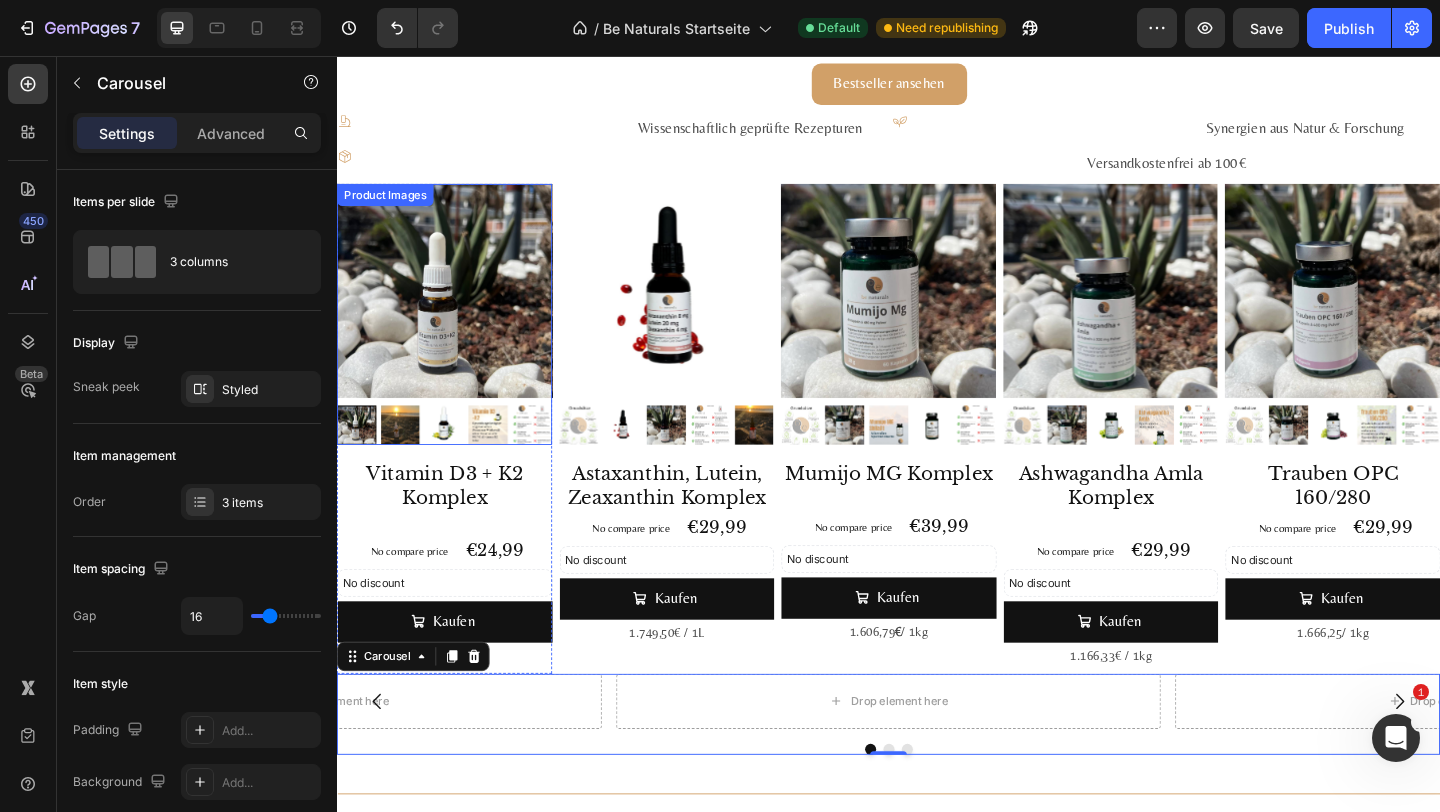 scroll, scrollTop: 2034, scrollLeft: 0, axis: vertical 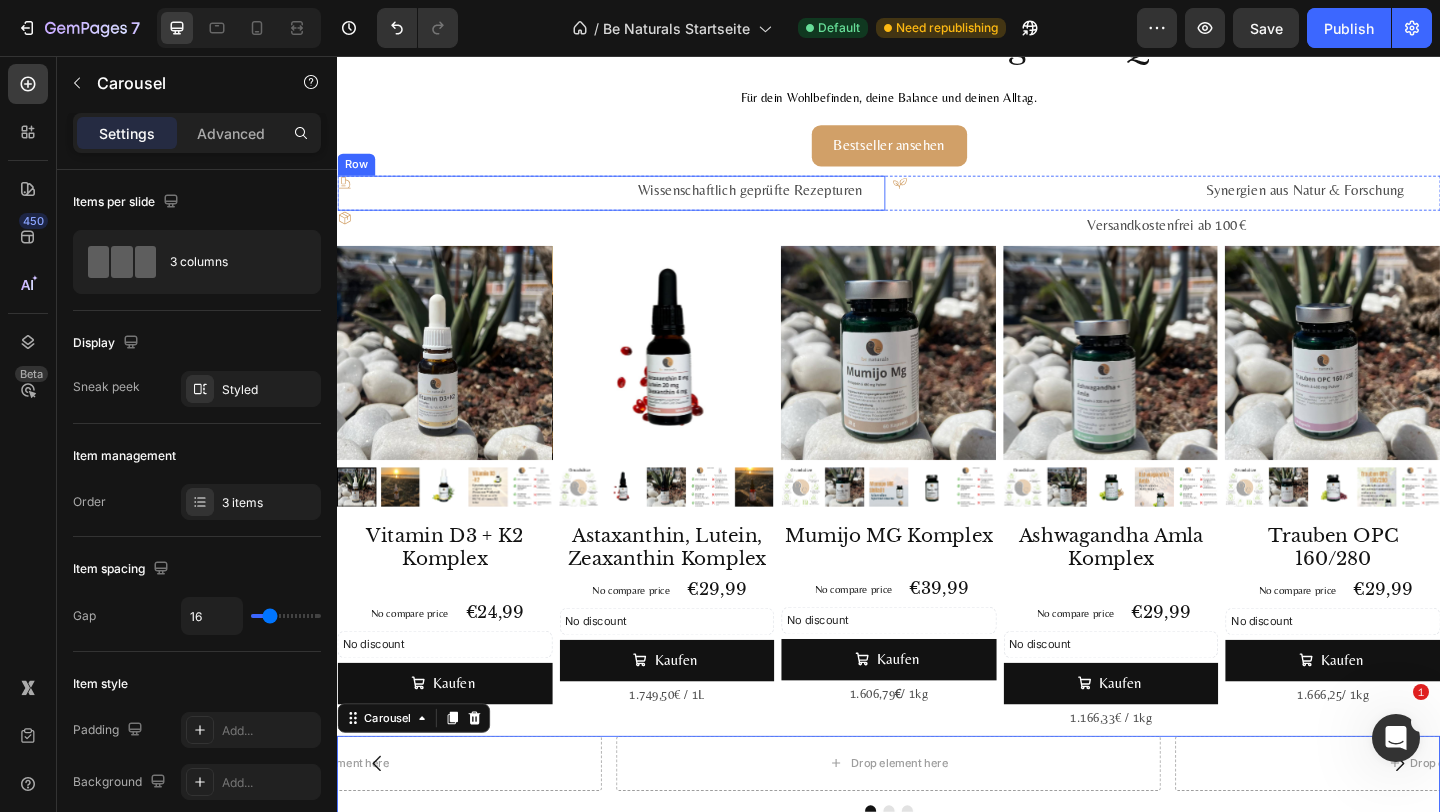click on "Icon" at bounding box center [484, 205] 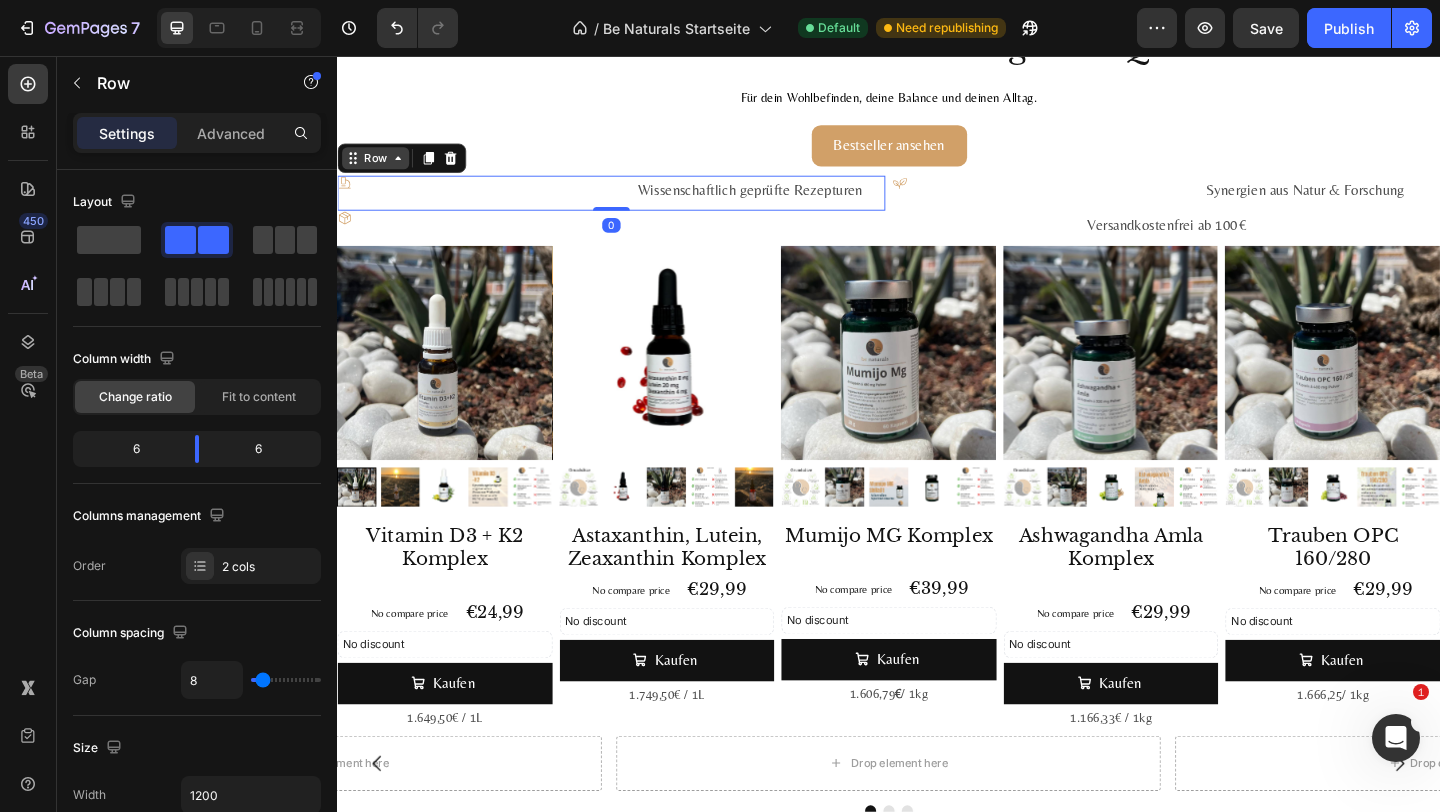 click on "Row" at bounding box center [378, 167] 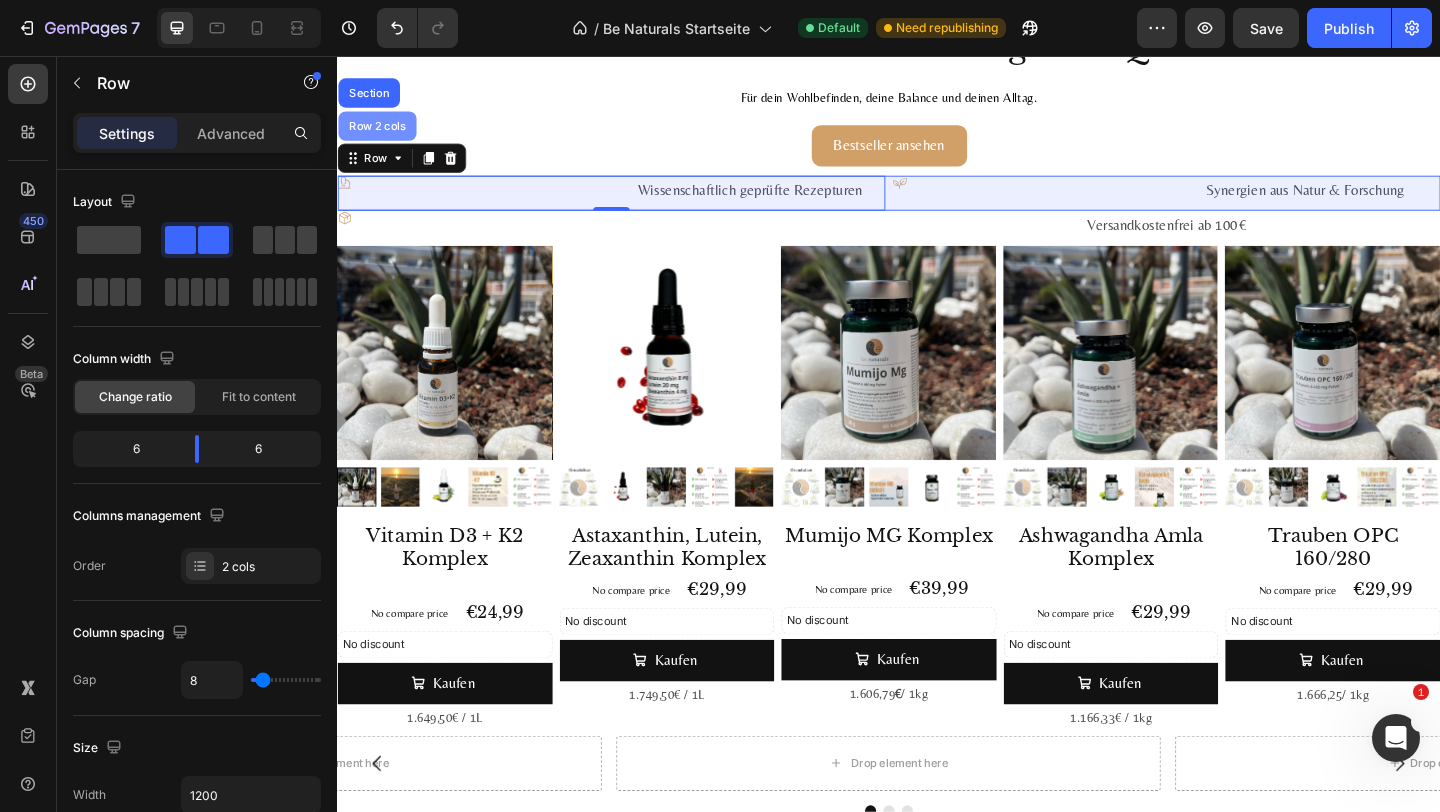 click on "Row 2 cols" at bounding box center [380, 132] 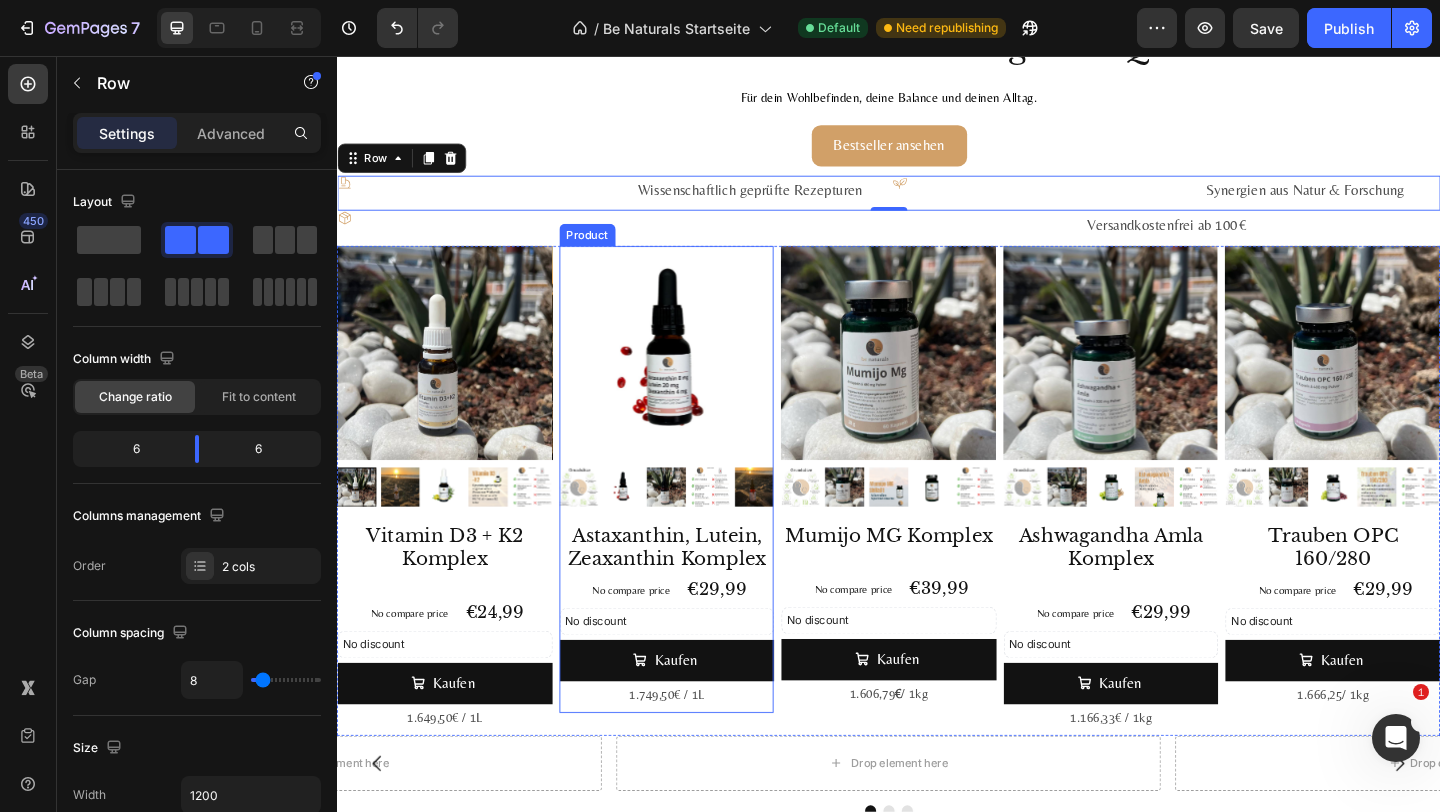 scroll, scrollTop: 2233, scrollLeft: 0, axis: vertical 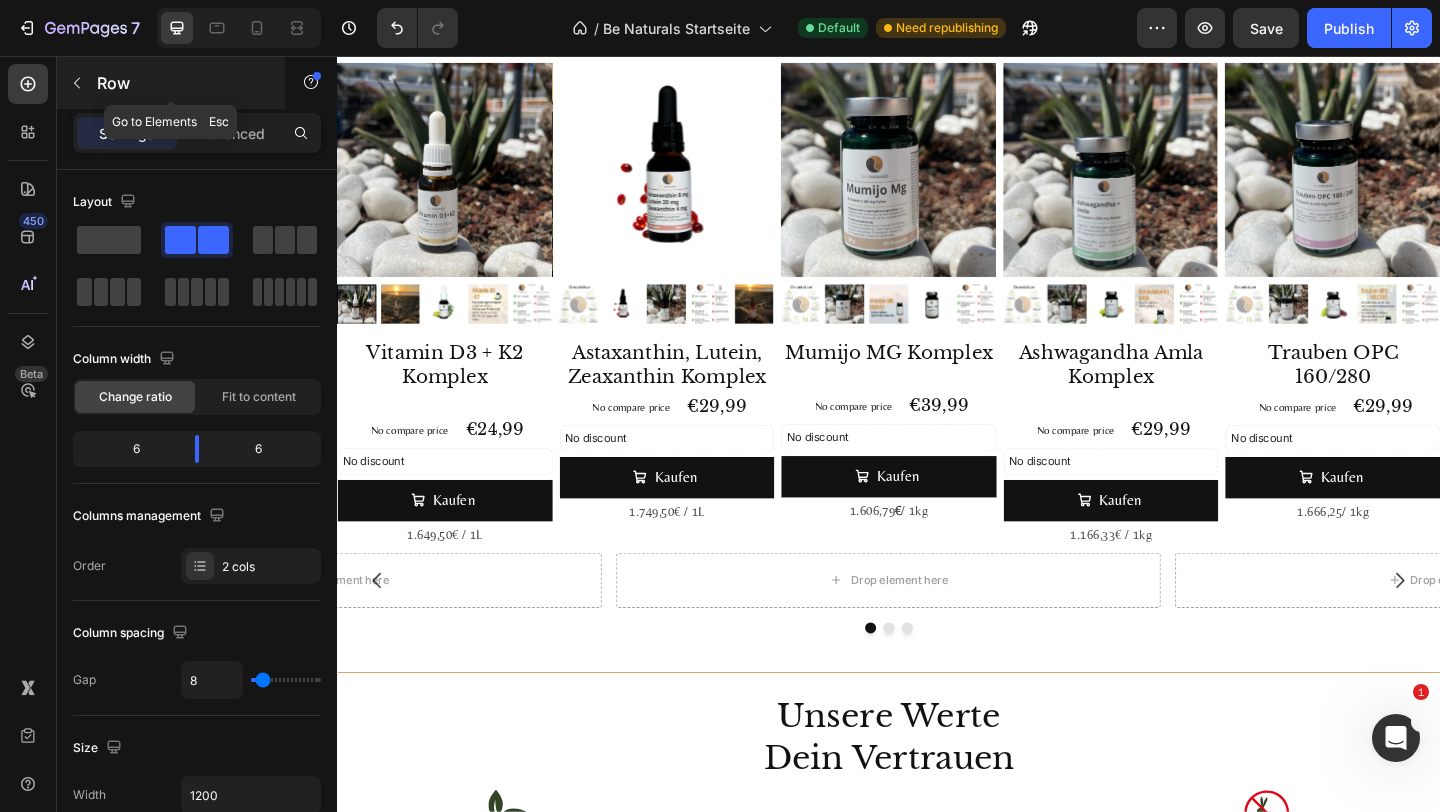 click on "Row" at bounding box center [182, 83] 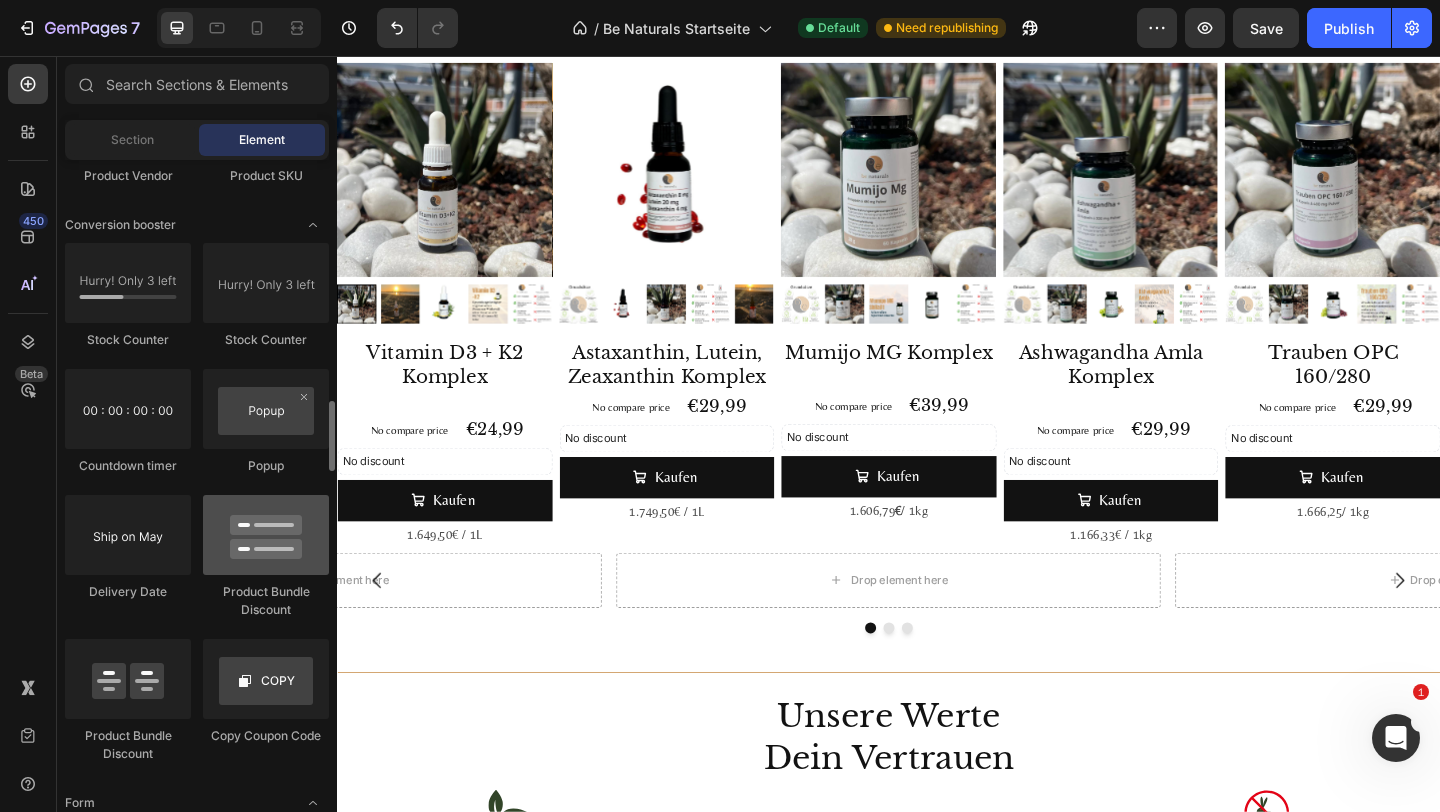 scroll, scrollTop: 3405, scrollLeft: 0, axis: vertical 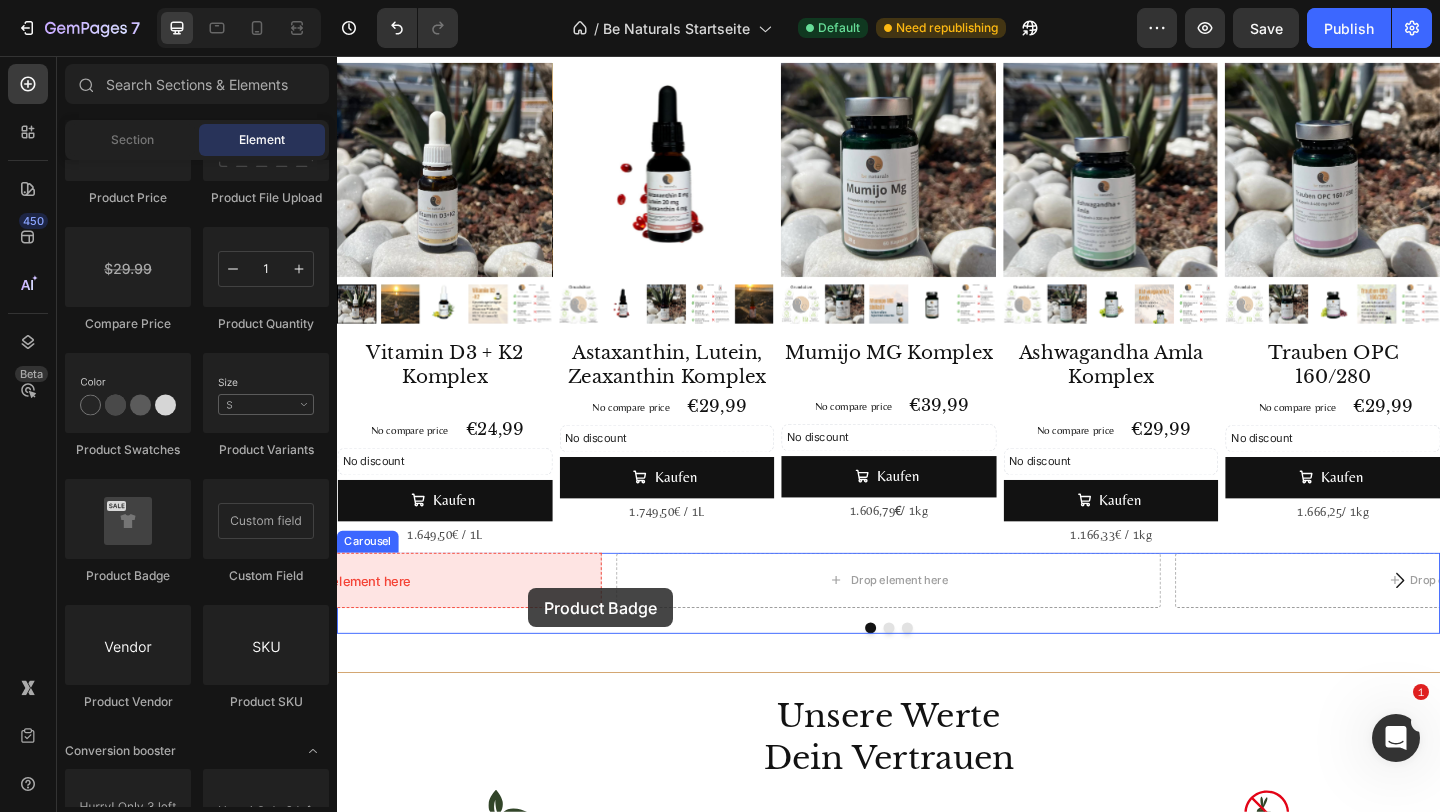 drag, startPoint x: 482, startPoint y: 570, endPoint x: 541, endPoint y: 631, distance: 84.8646 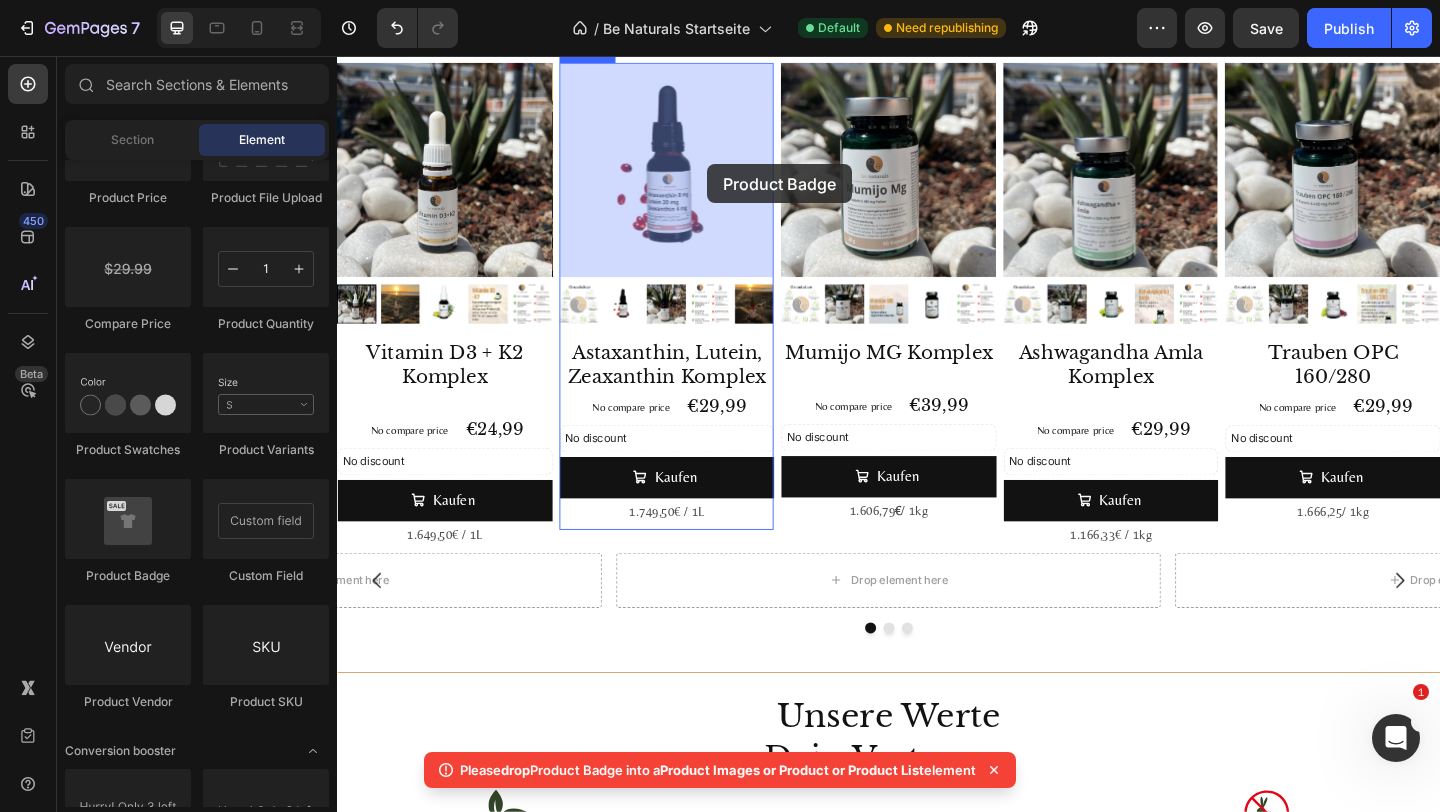 drag, startPoint x: 491, startPoint y: 585, endPoint x: 740, endPoint y: 174, distance: 480.54346 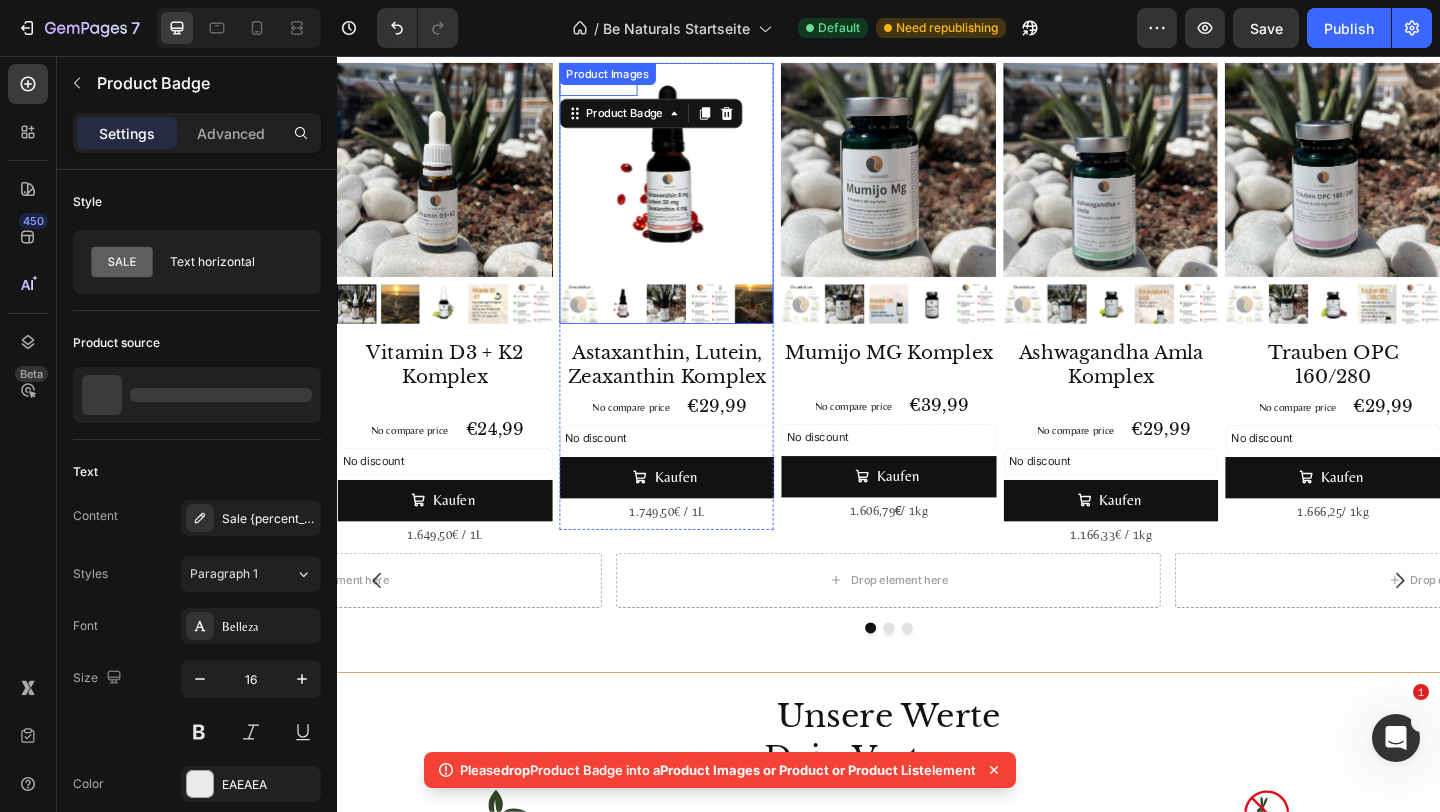 scroll, scrollTop: 2192, scrollLeft: 0, axis: vertical 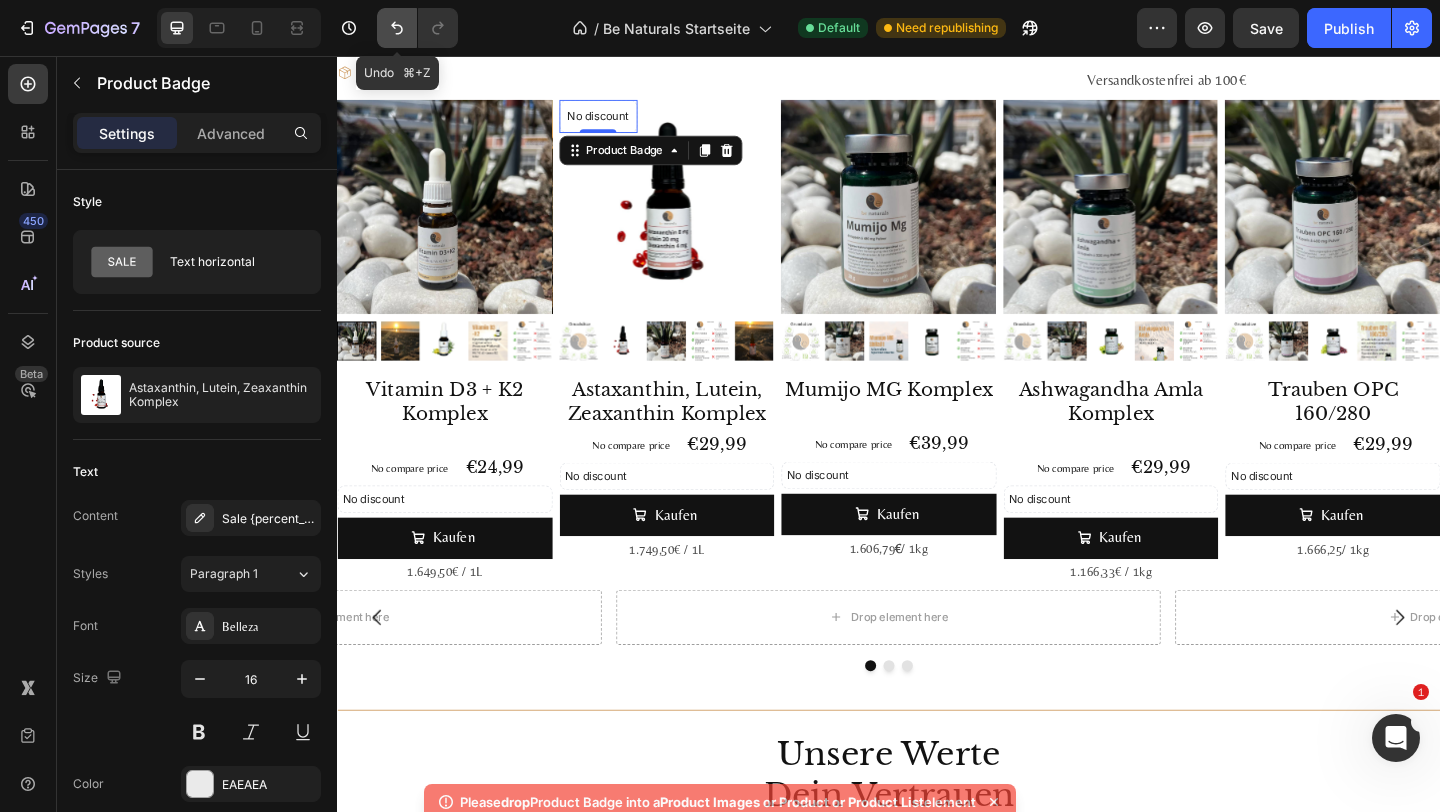 click 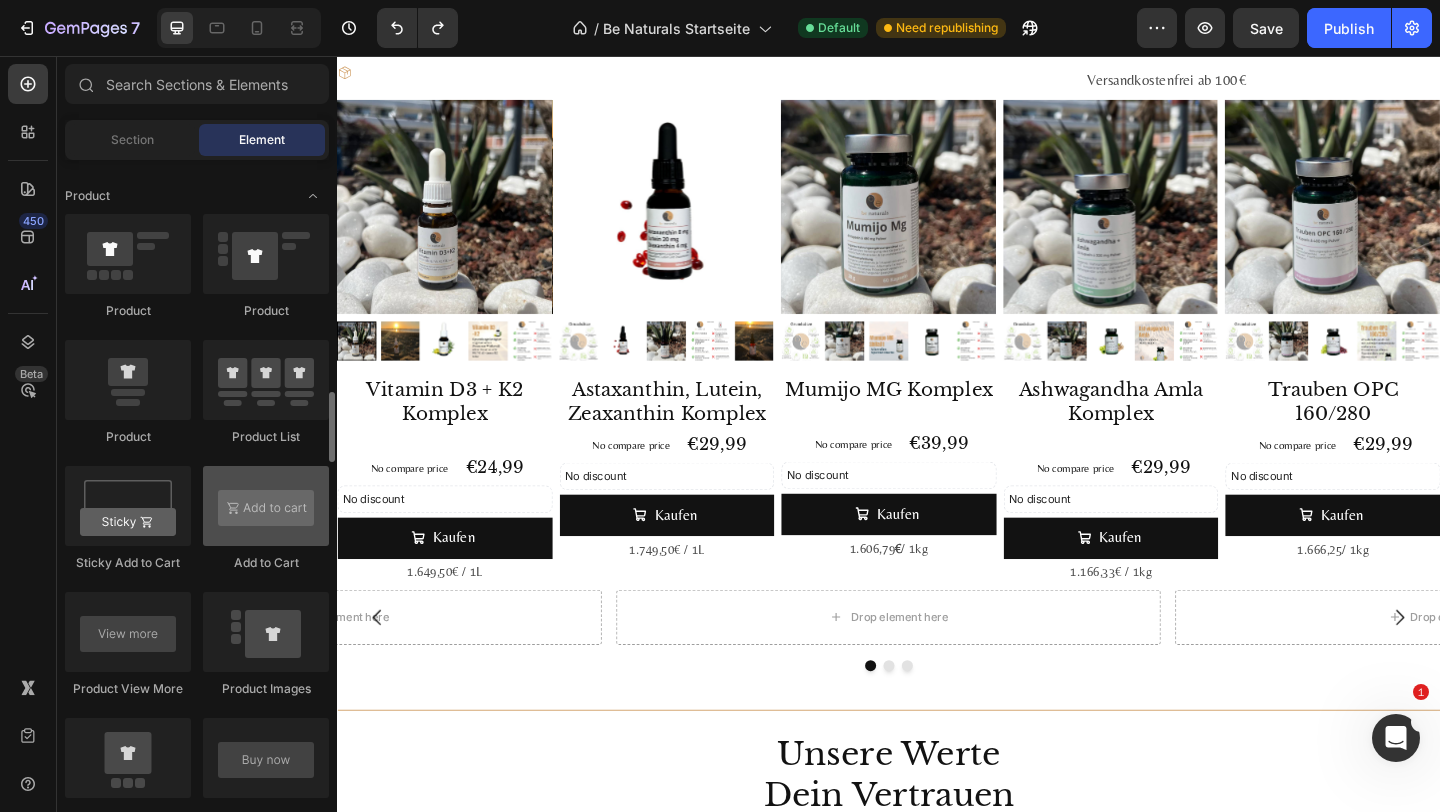 scroll, scrollTop: 2486, scrollLeft: 0, axis: vertical 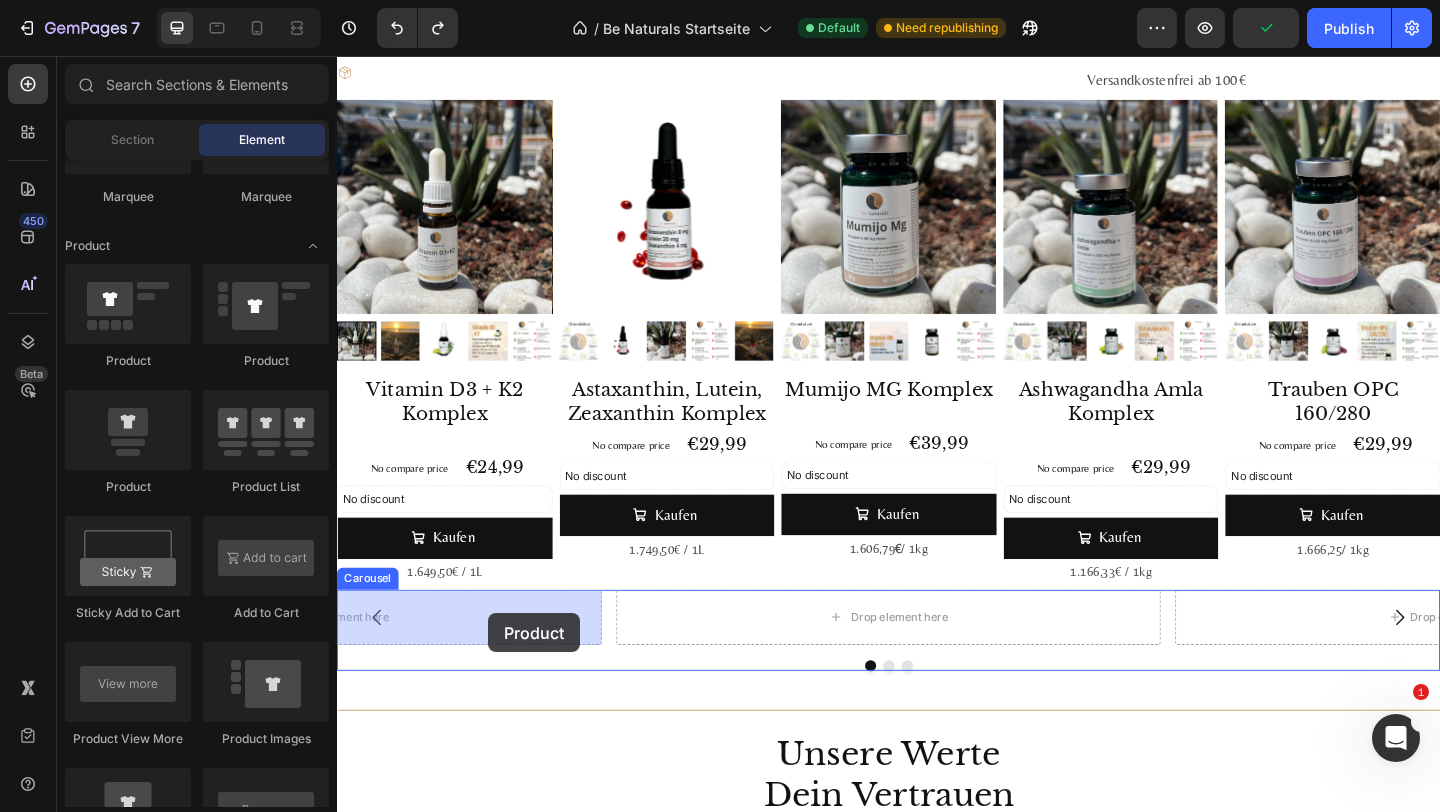 drag, startPoint x: 451, startPoint y: 477, endPoint x: 501, endPoint y: 662, distance: 191.63768 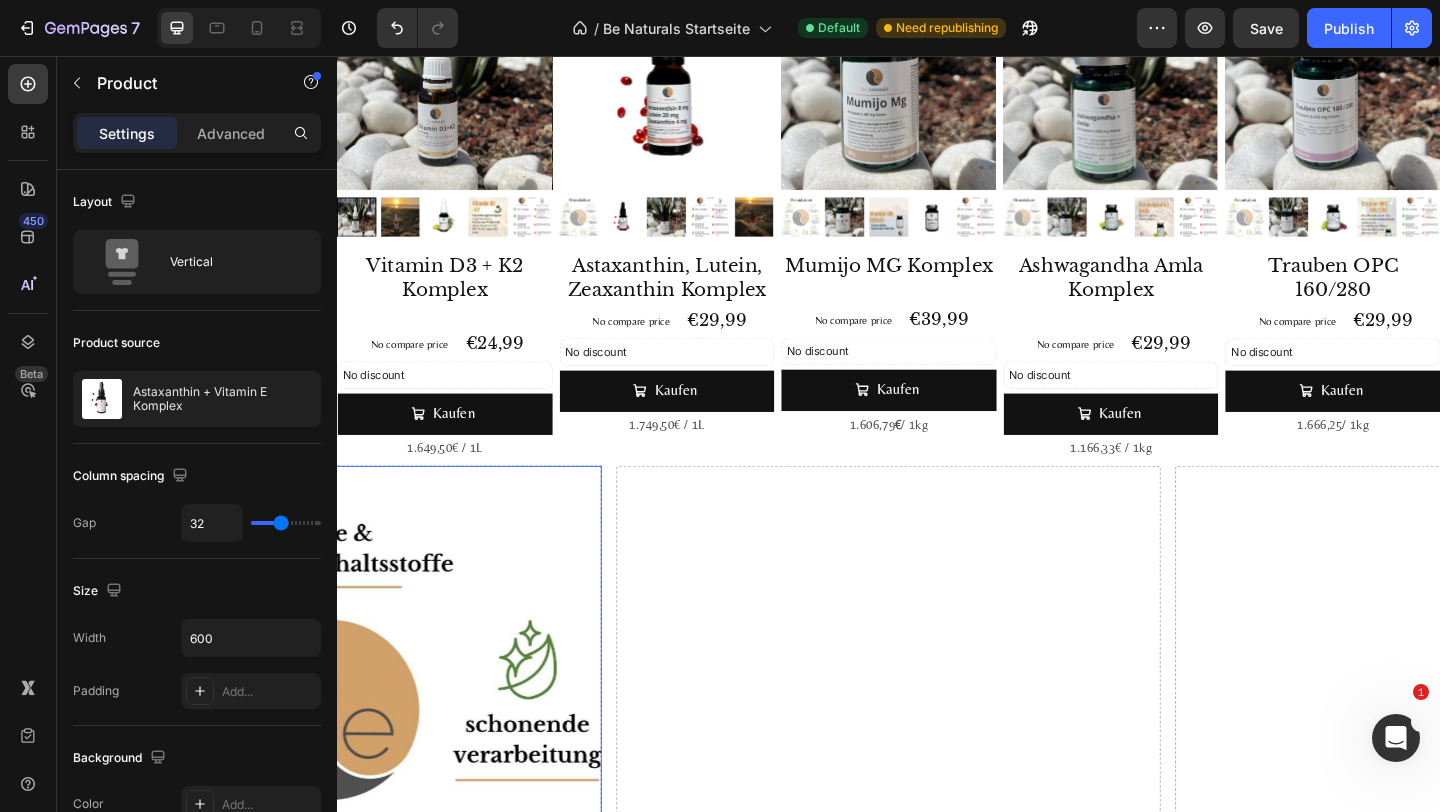 scroll, scrollTop: 2249, scrollLeft: 0, axis: vertical 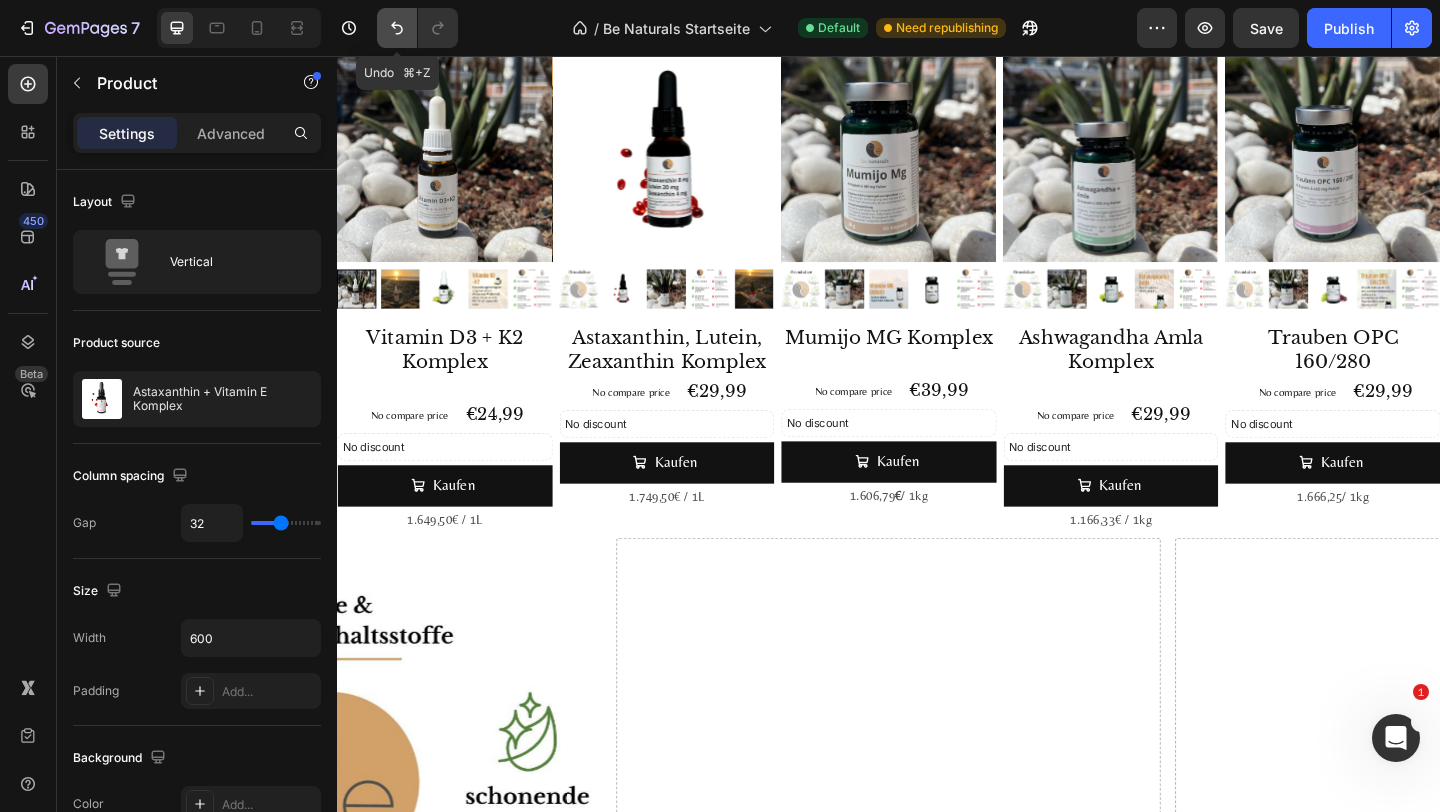 click 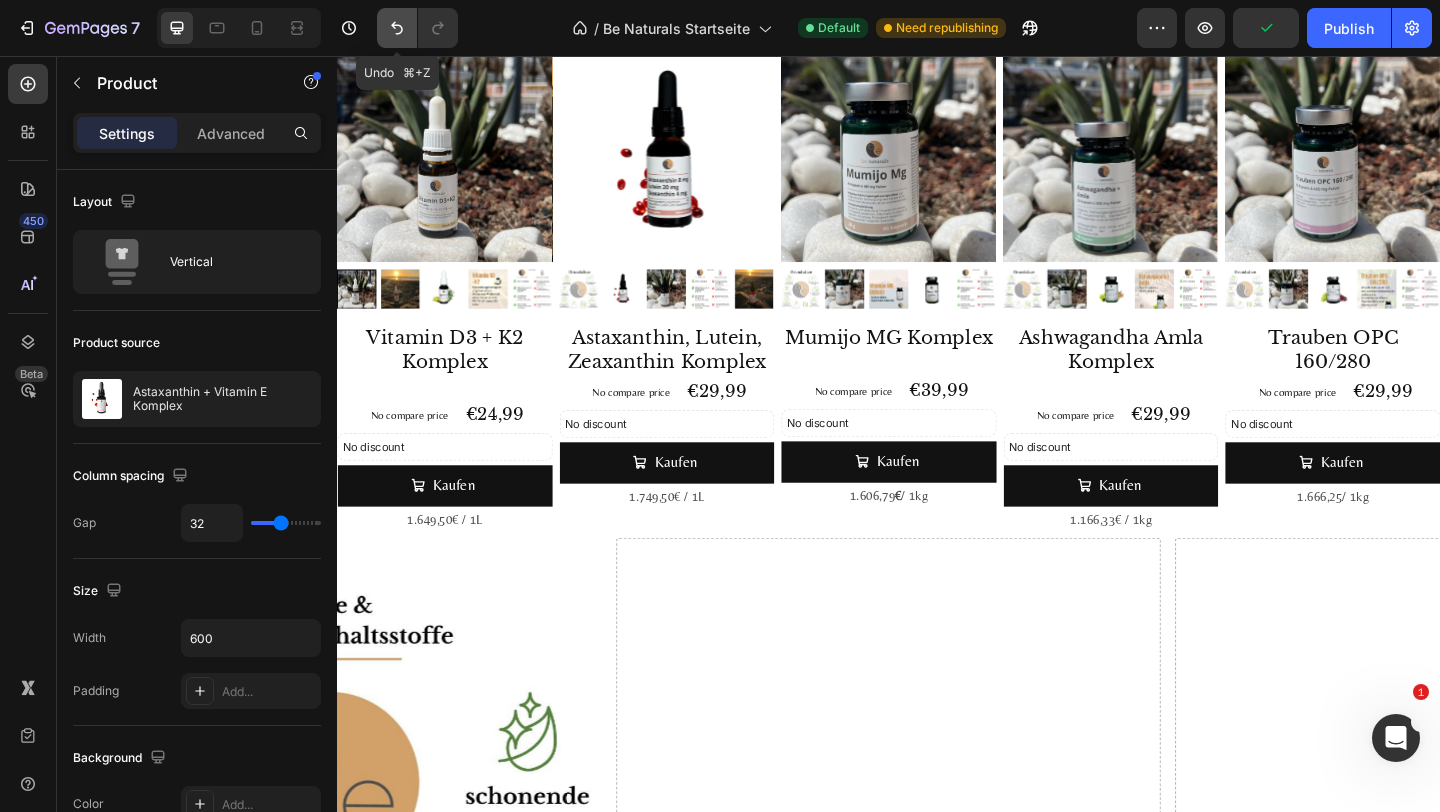 click 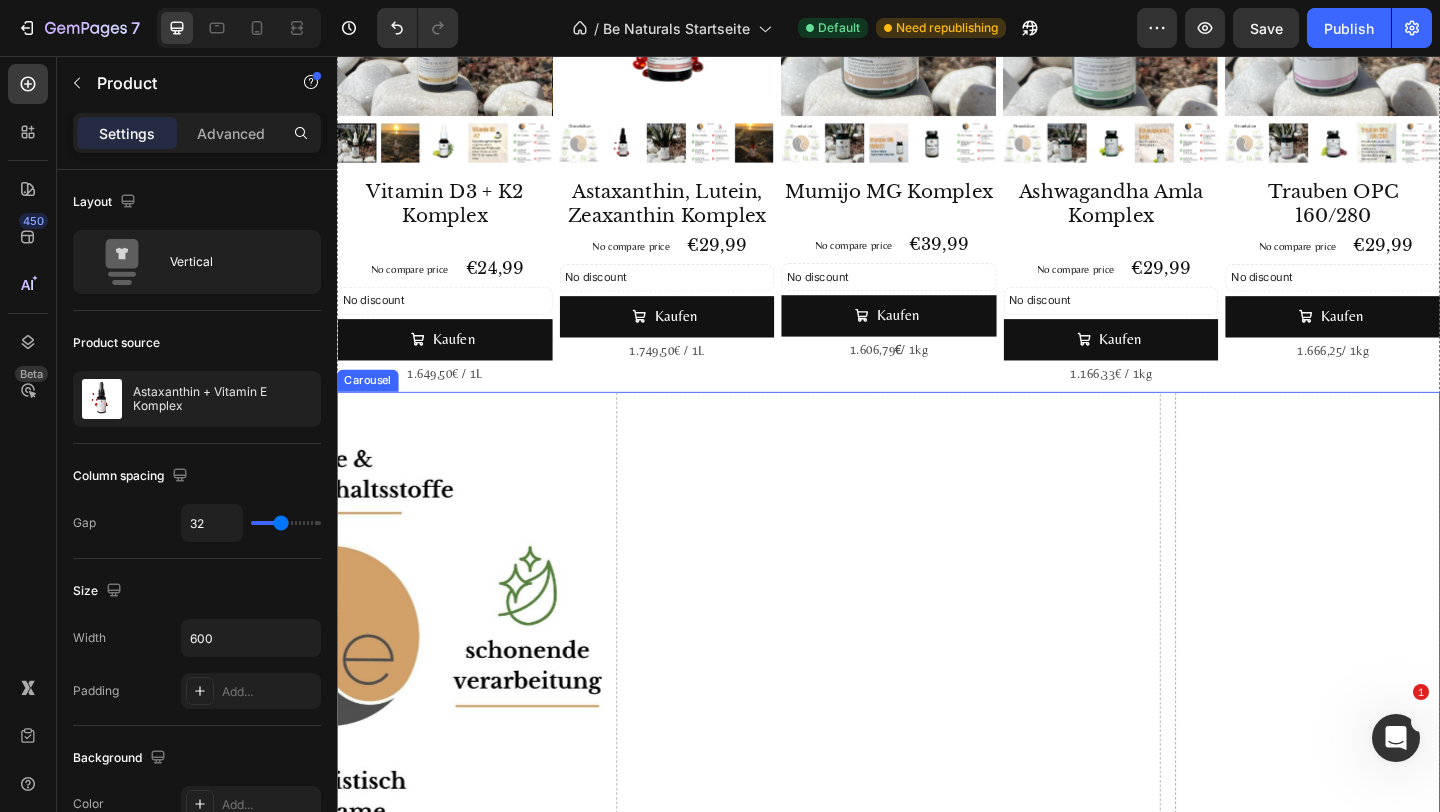 scroll, scrollTop: 2489, scrollLeft: 0, axis: vertical 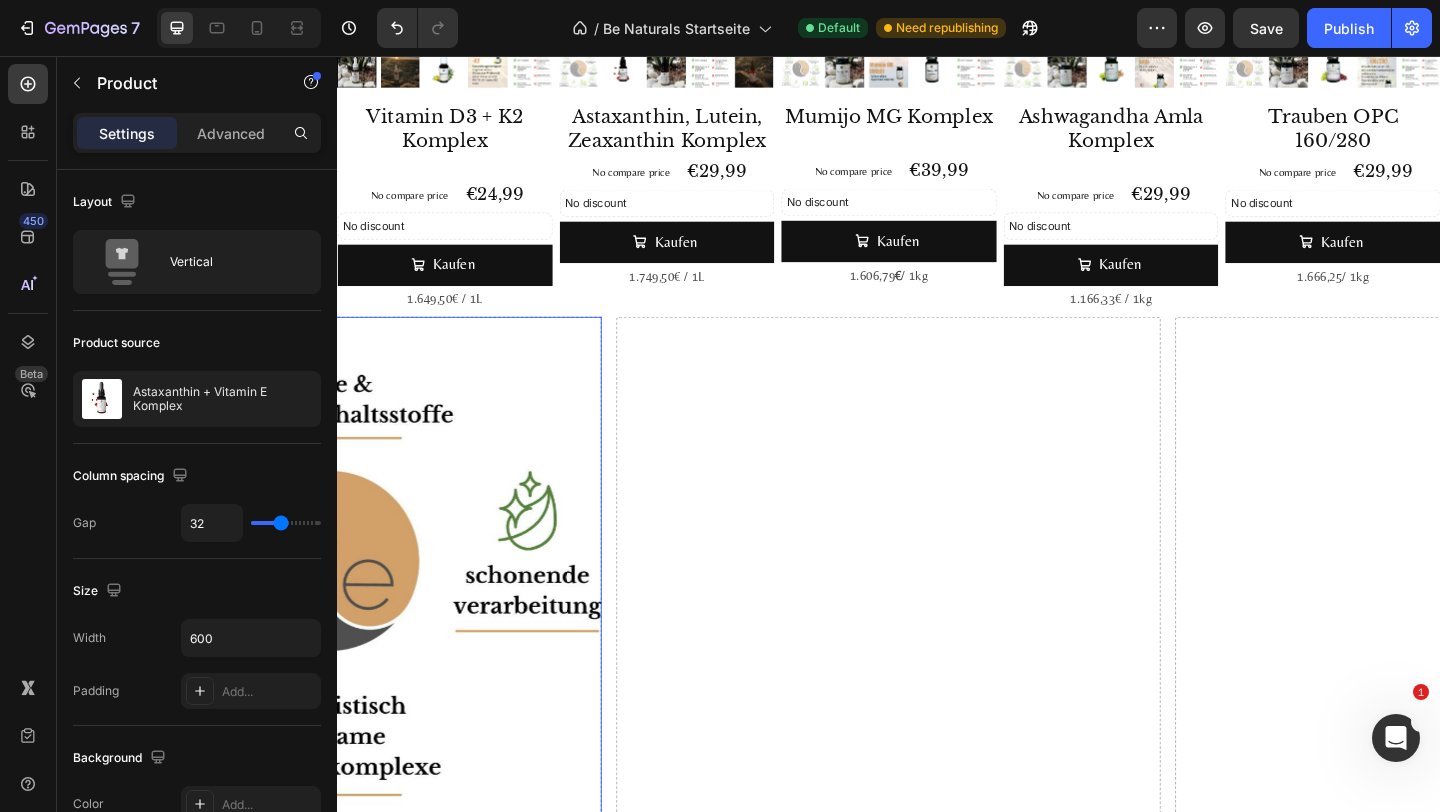 click at bounding box center [329, 636] 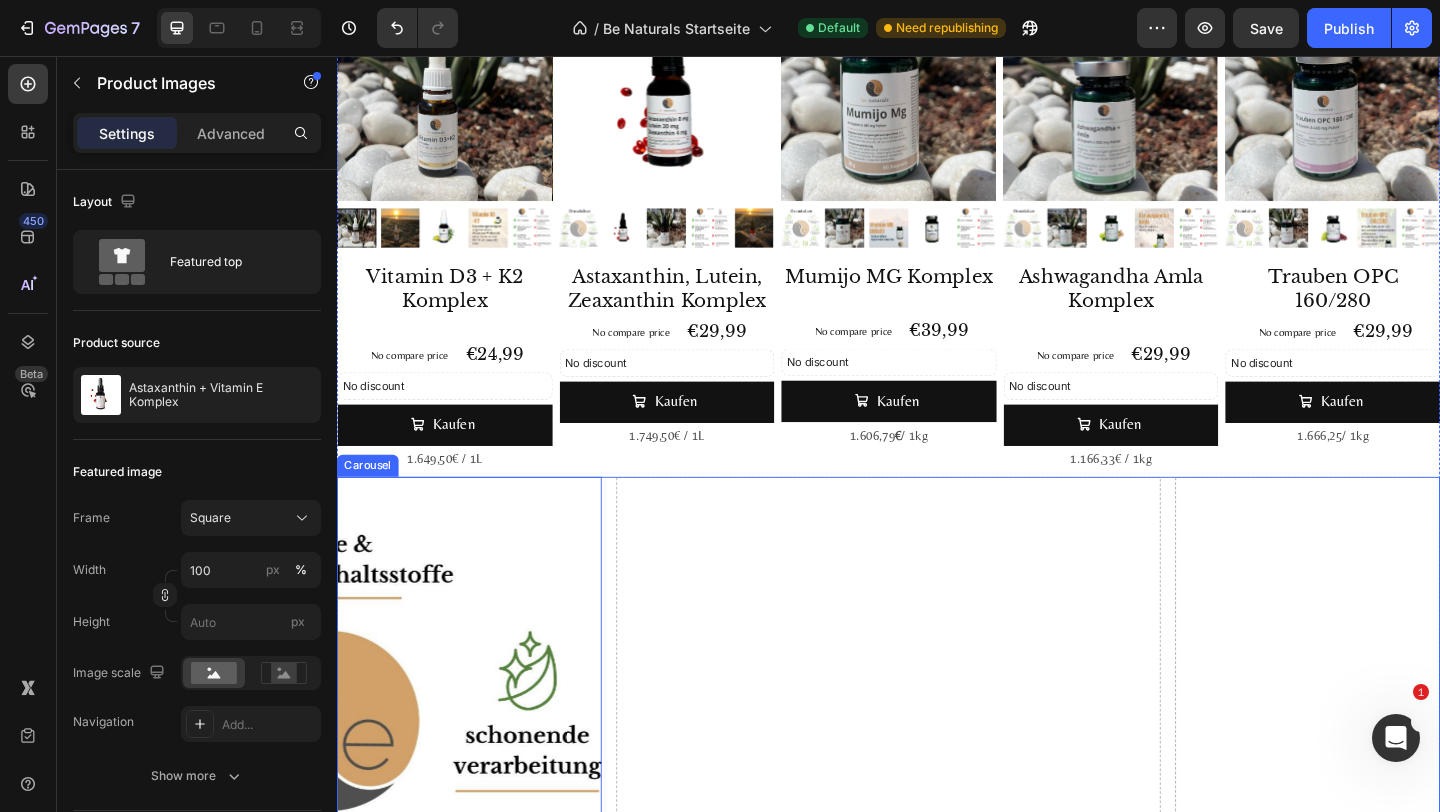 scroll, scrollTop: 2032, scrollLeft: 0, axis: vertical 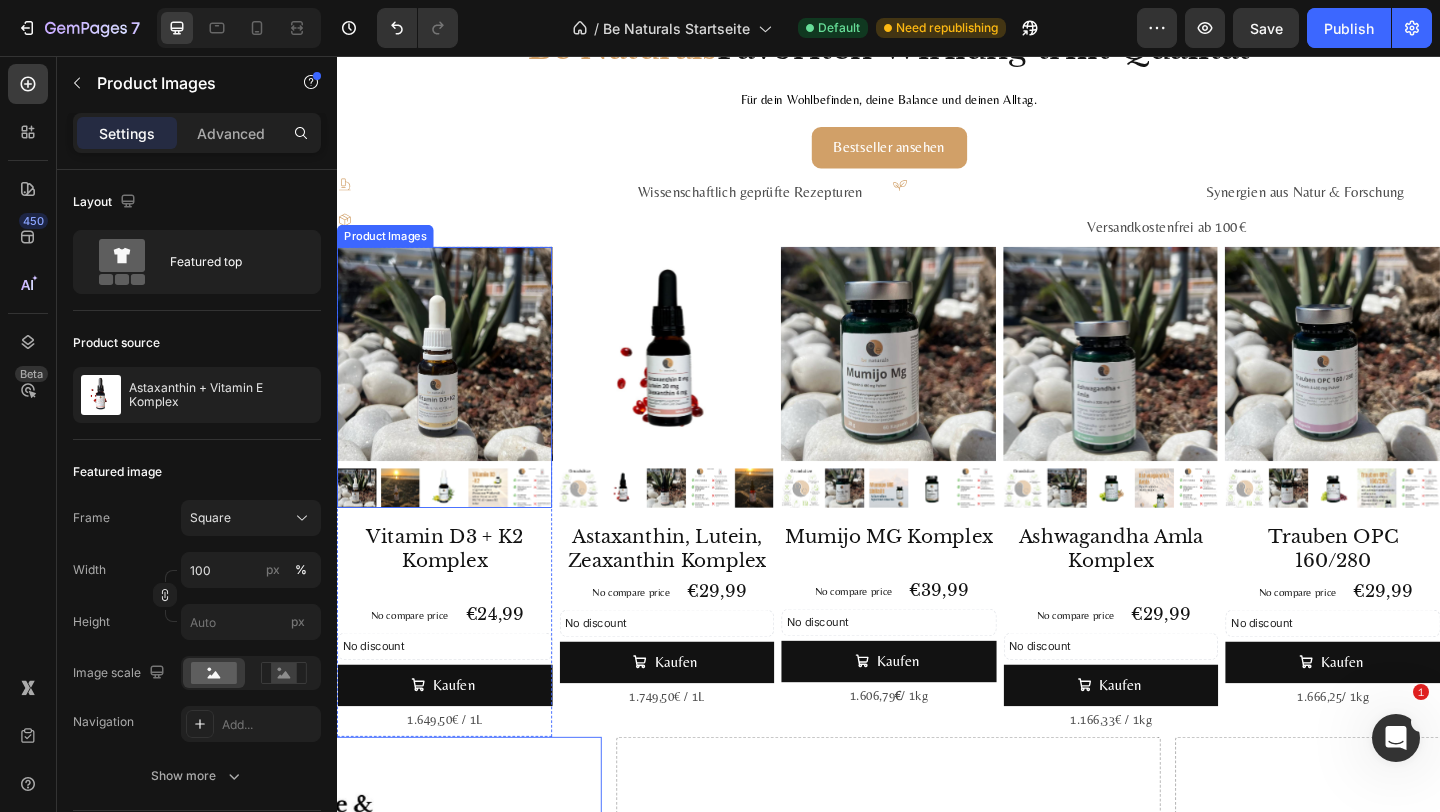 click at bounding box center [454, 381] 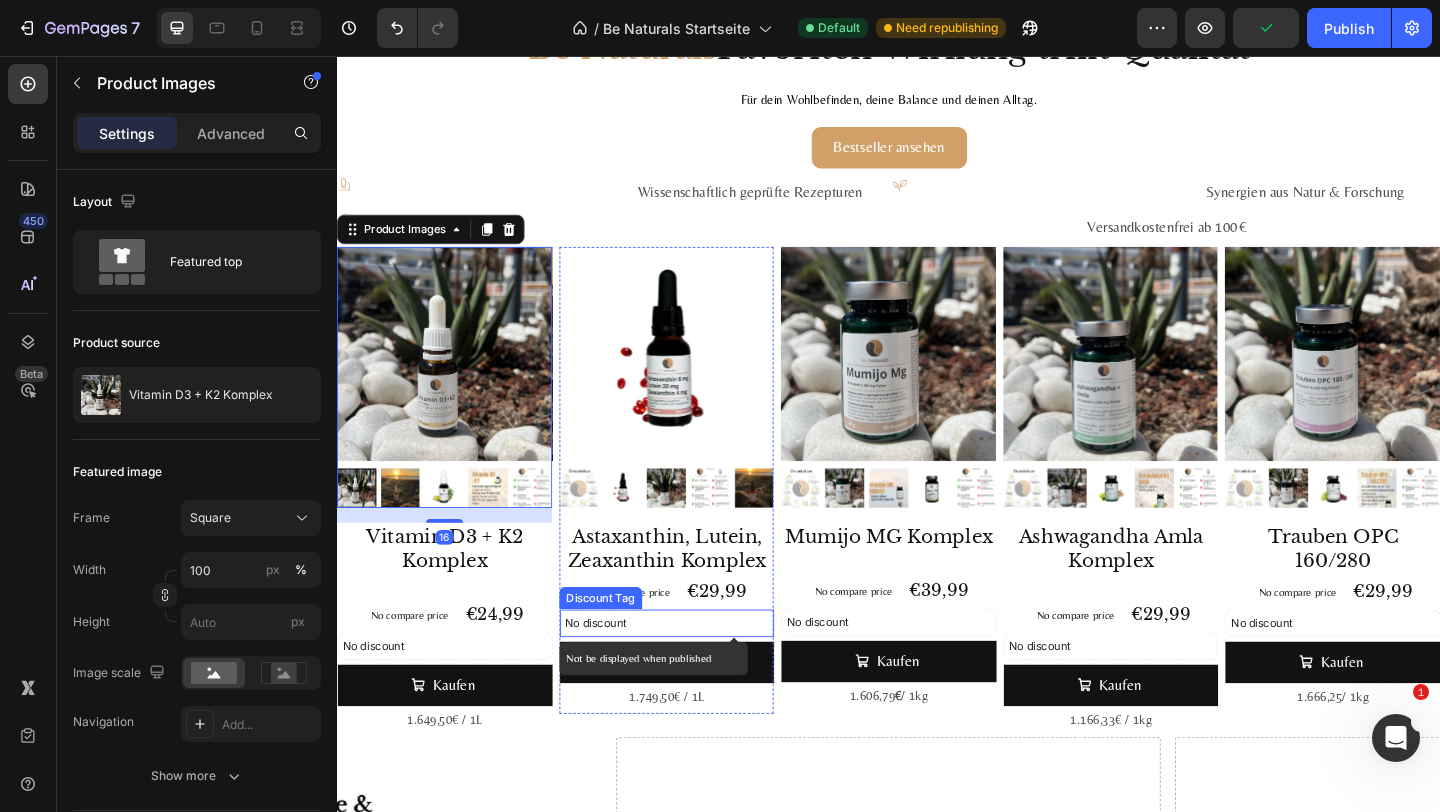 scroll, scrollTop: 2491, scrollLeft: 0, axis: vertical 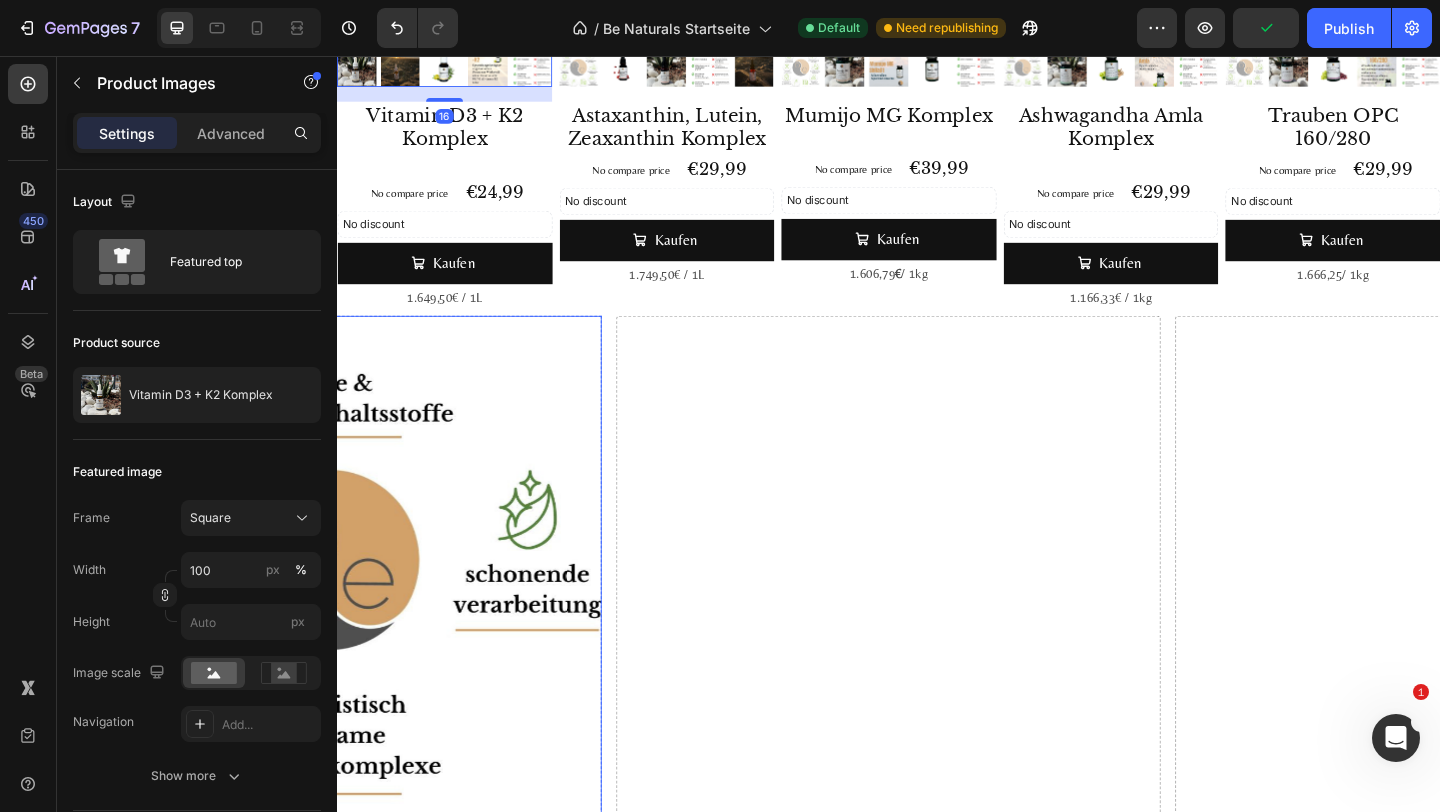 click at bounding box center [329, 634] 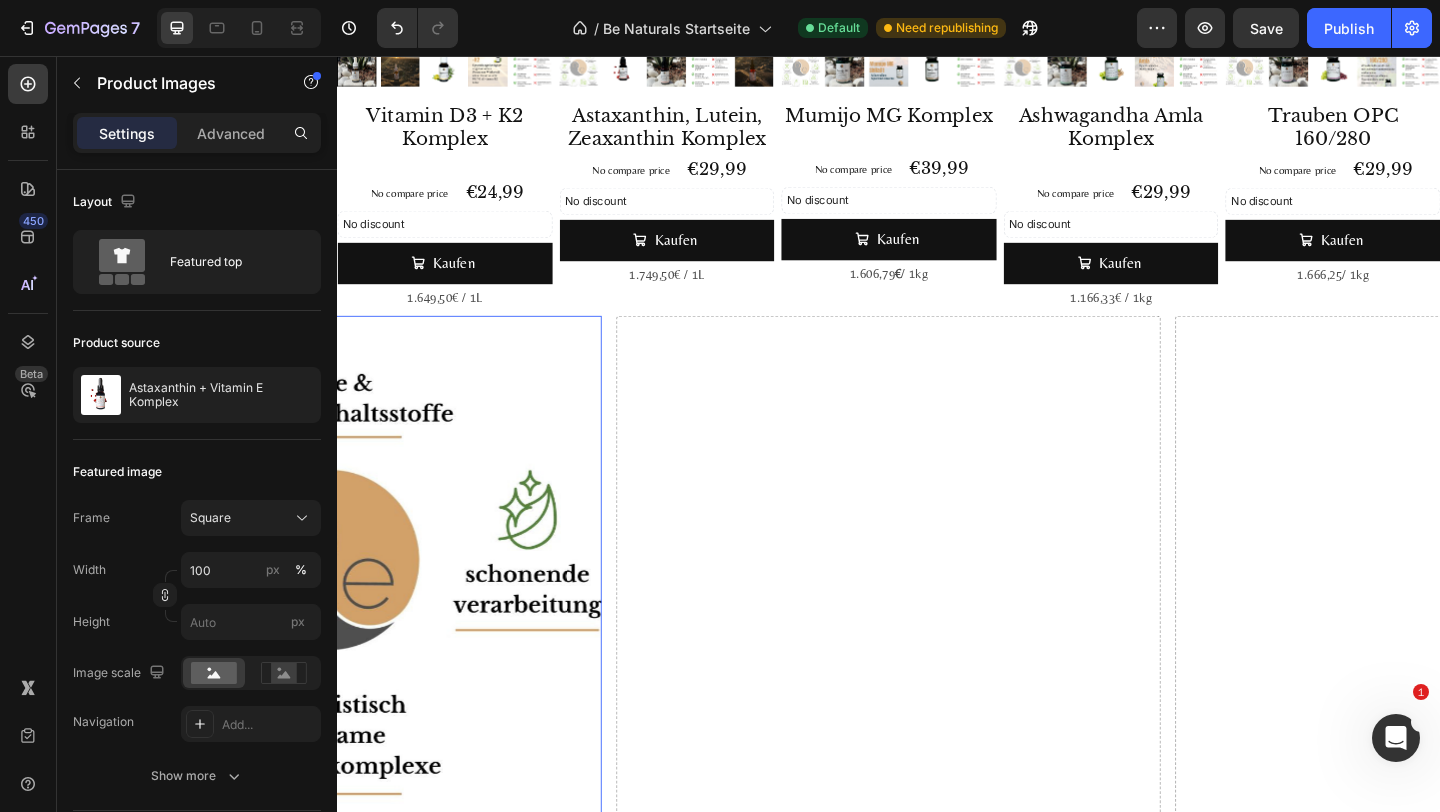 click at bounding box center [329, 634] 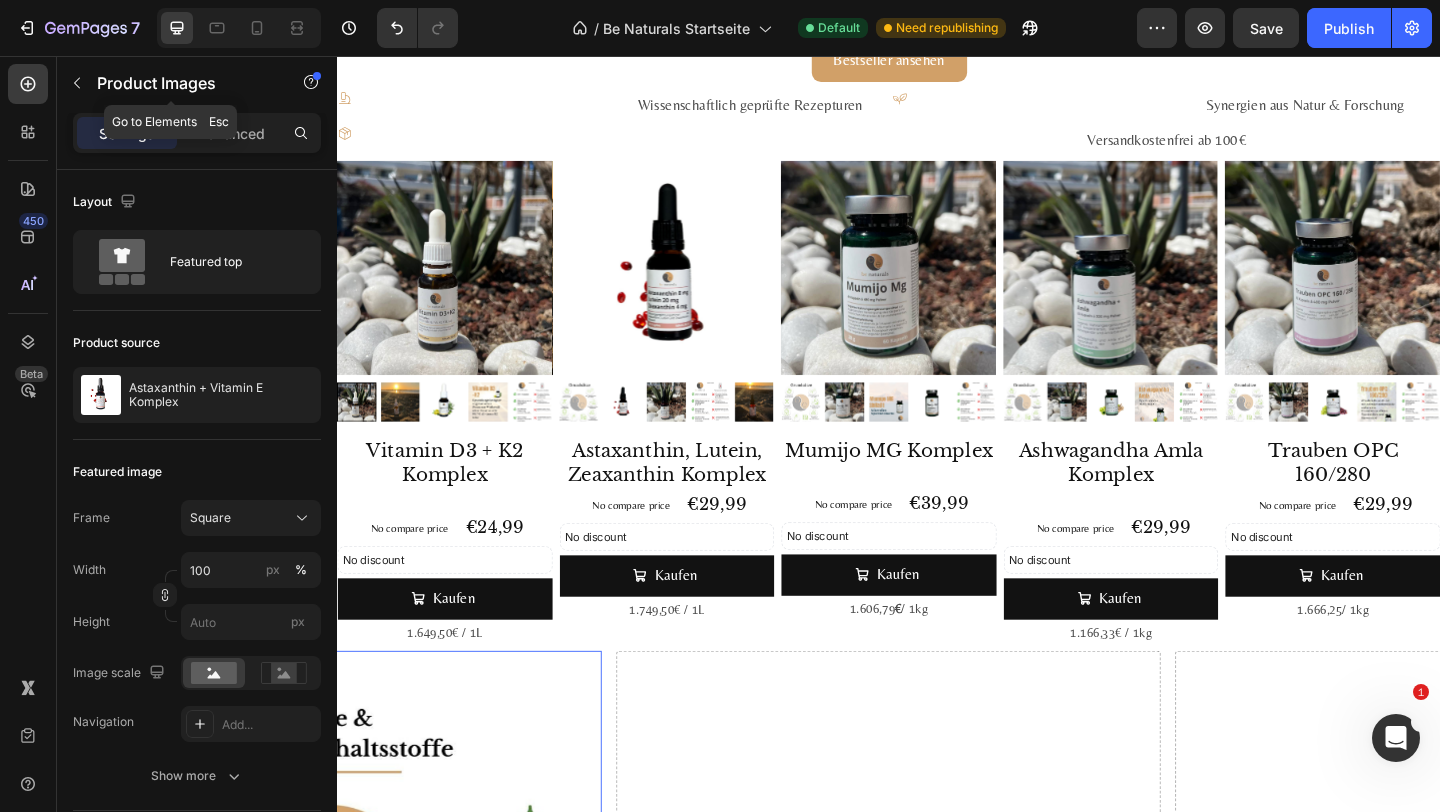 click on "Product Images" at bounding box center [182, 83] 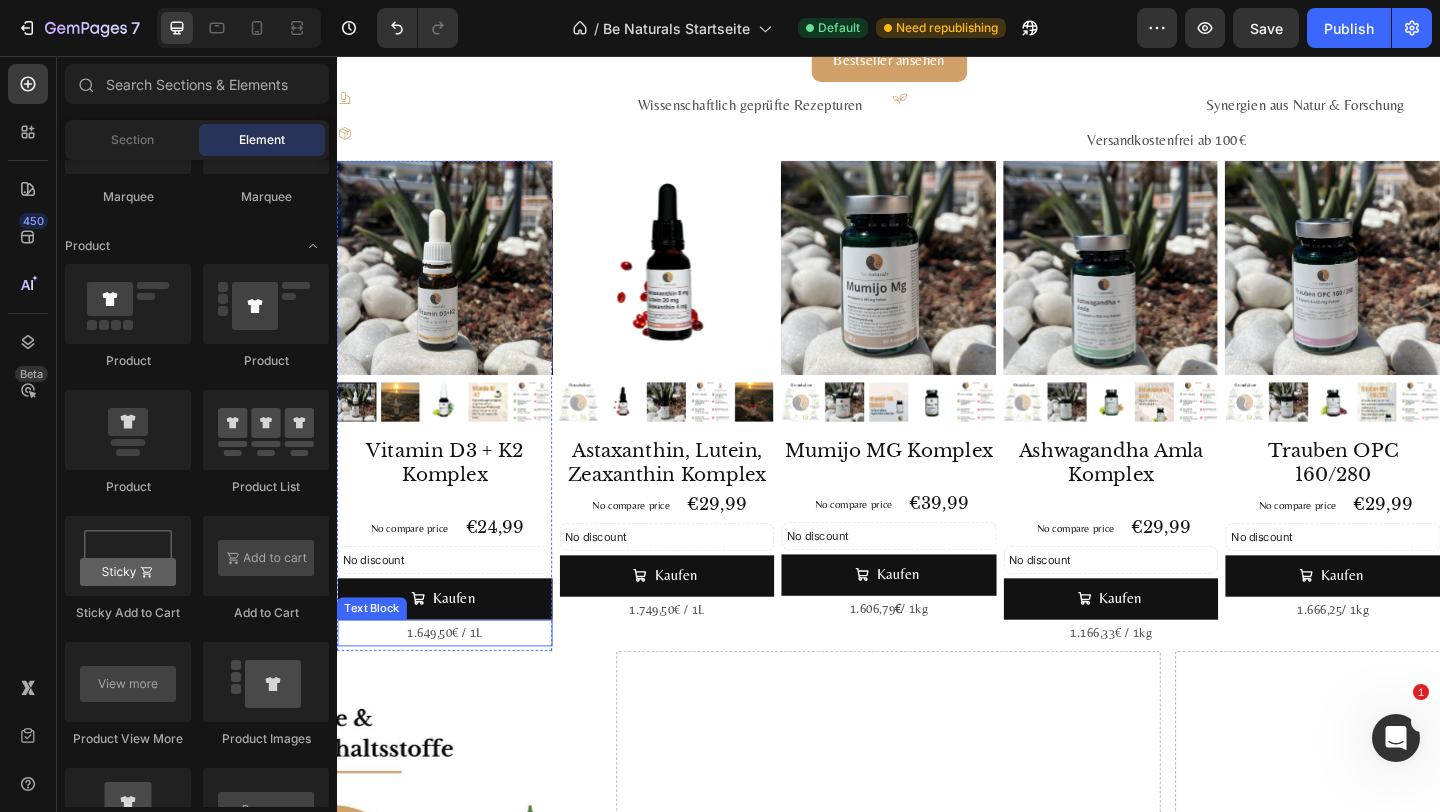 scroll, scrollTop: 2529, scrollLeft: 0, axis: vertical 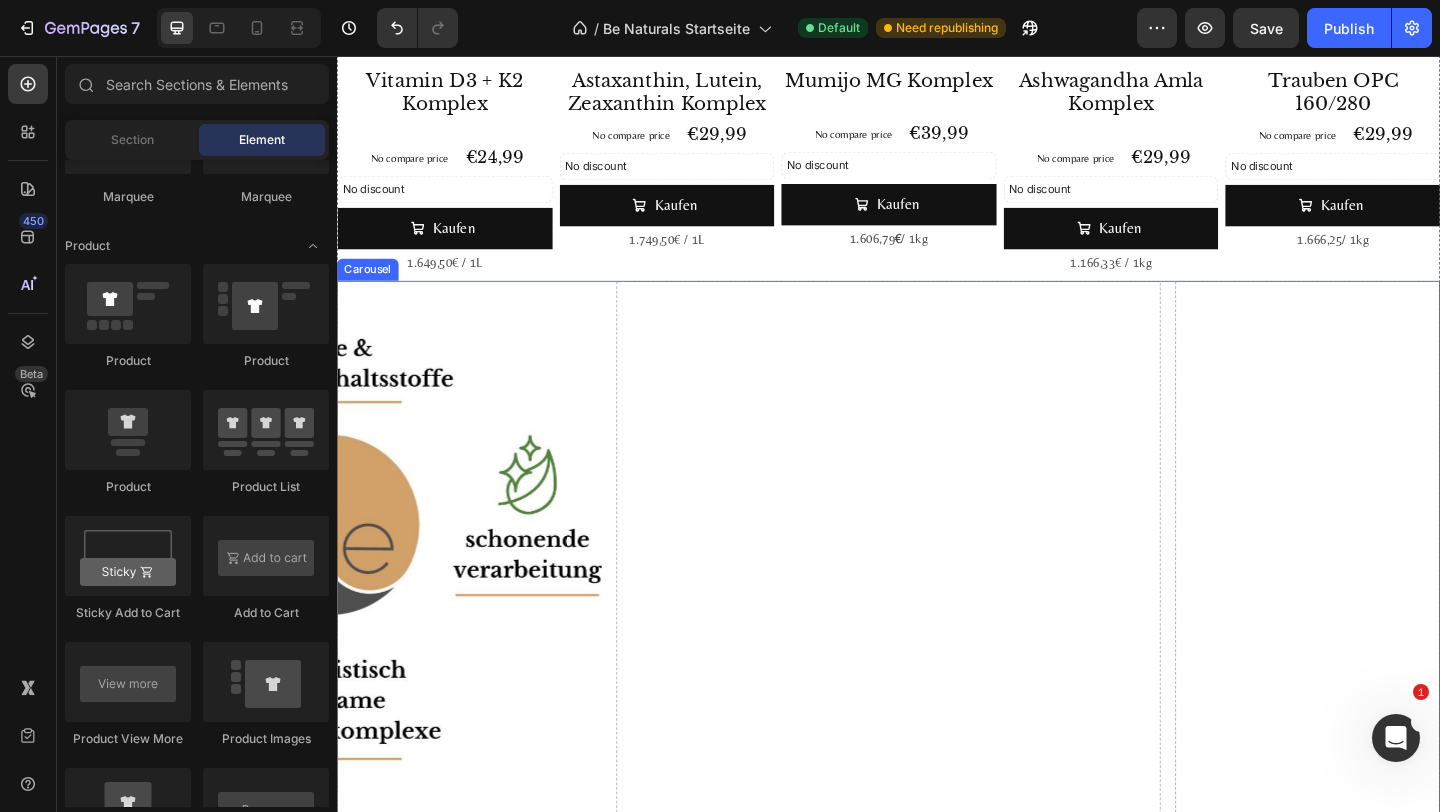 click on "Drop element here
Drop element here
Product Images Astaxanthin + Vitamin E Komplex Product Title €19,99 Product Price Product Price No compare price Product Price Row Starkes Duo für deine Zellen: Mit 4 mg Astaxanthin + natürlichem Vitamin E – hoch bioverfügbar & frei von Zusätzen.
Mit den Be Naturals  Astaxanthin + Vitamin E Tropfen  erhältst du eine effektive Kombination zweier starker Antioxidantien in einer flüssigen, leicht dosierbaren Form – ganz ohne unnötige Zusatzstoffe. Ideal für Menschen, die ihre Zellen gezielt vor oxidativem Stress schützen und dabei auf höchste Qualität setzen möchten.
Warum unser Astaxanthin + Vitamin E?
4 mg Astaxanthin pro Tagesdosis (aus 80 mg astaxanthinreichem Oleoresin) Gewonnen aus der Mikroalge  Haematococcus pluvialis  – eine der reichhaltigsten natürlichen Quellen für Astaxanthin.
Mit natürlichem Vitamin E (1,8 mg α-TE)
Flüssig & hoch bioverfügbar" at bounding box center (937, 1004) 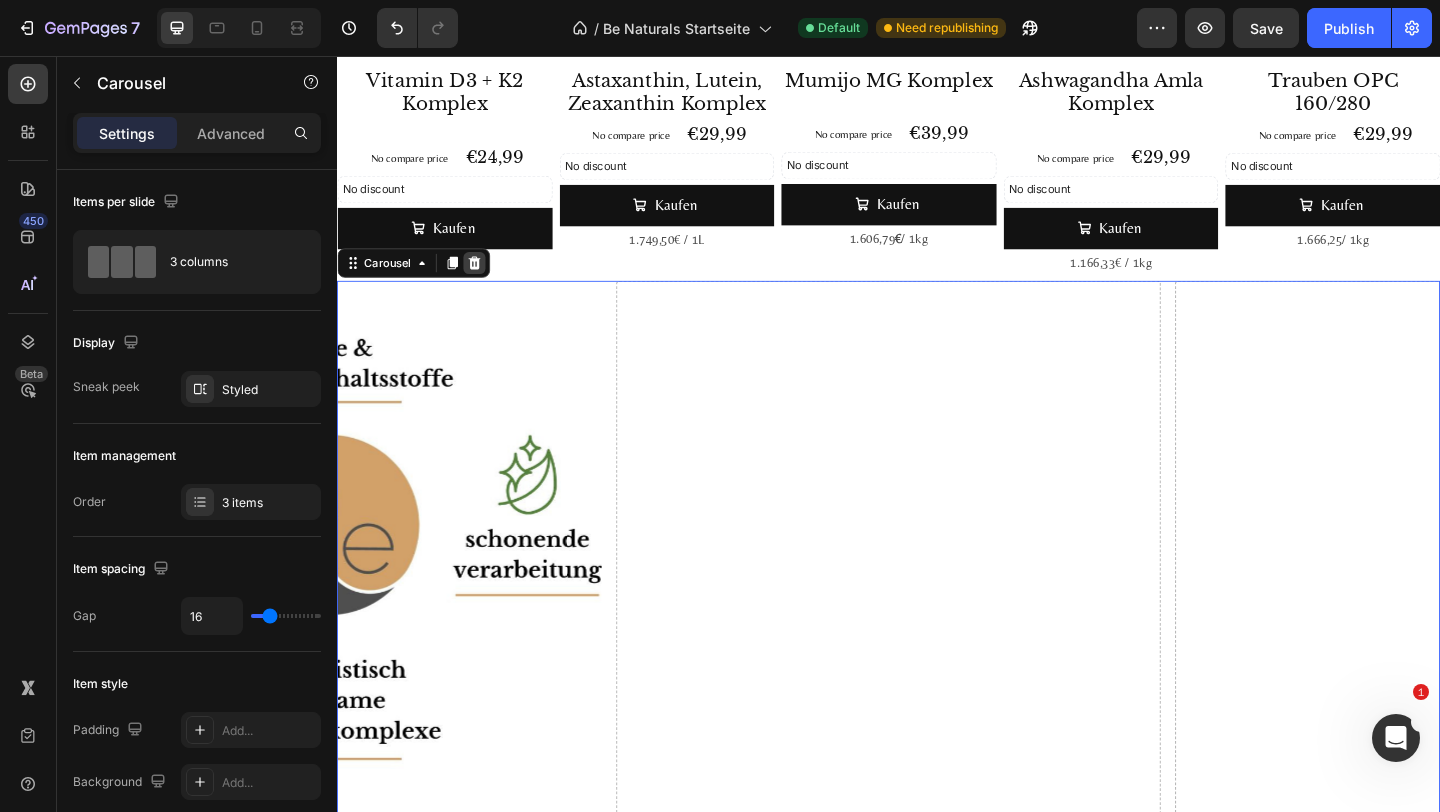 click 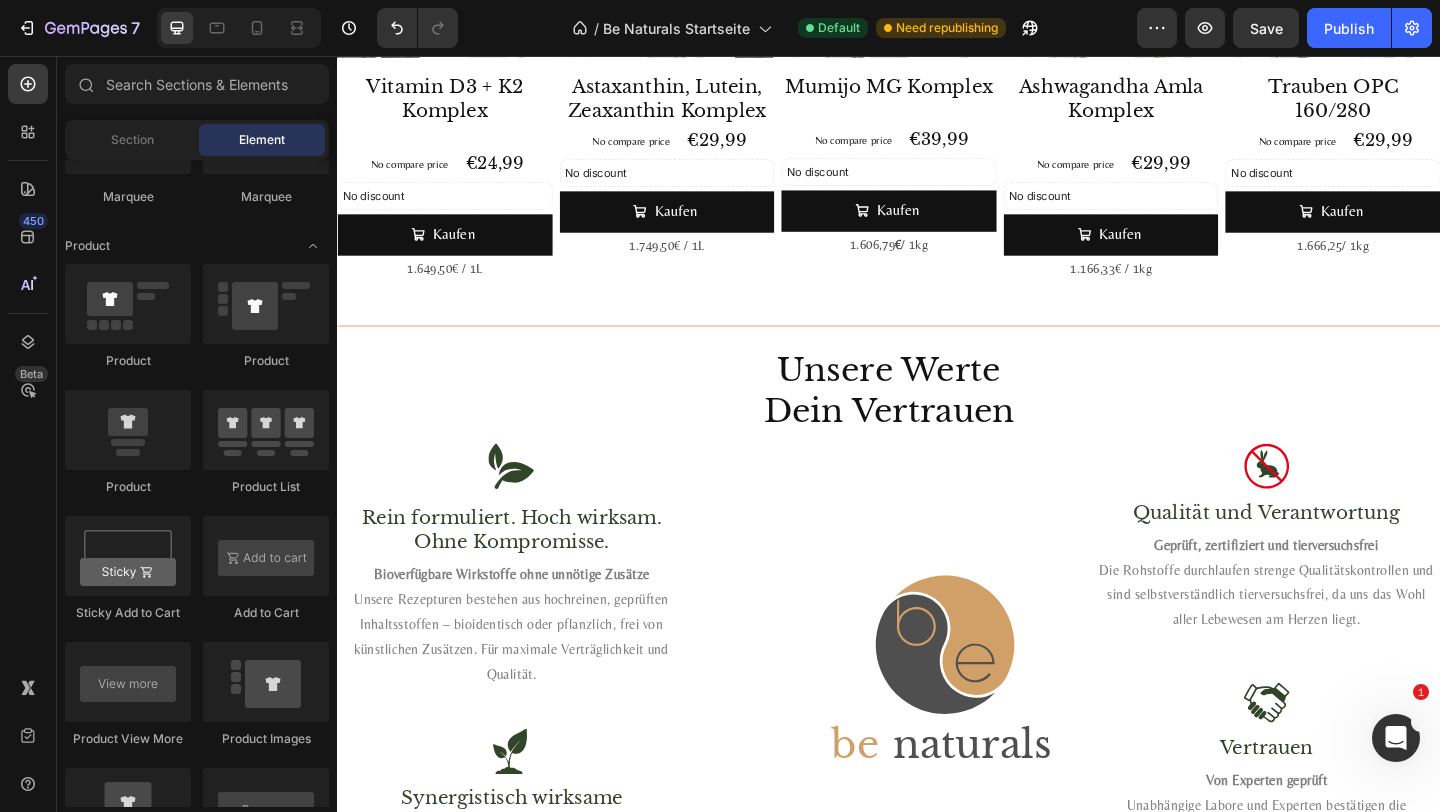 scroll, scrollTop: 2085, scrollLeft: 0, axis: vertical 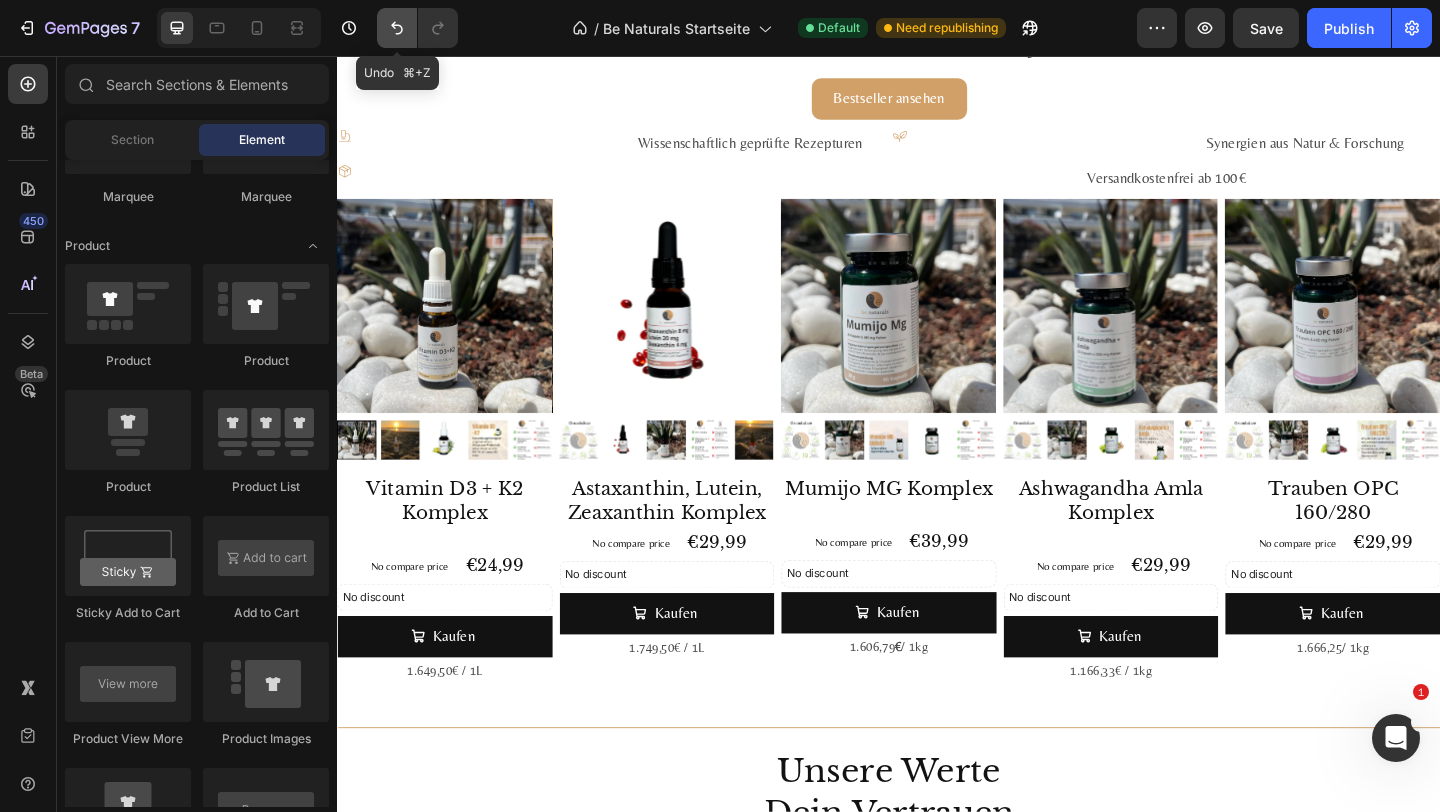 click 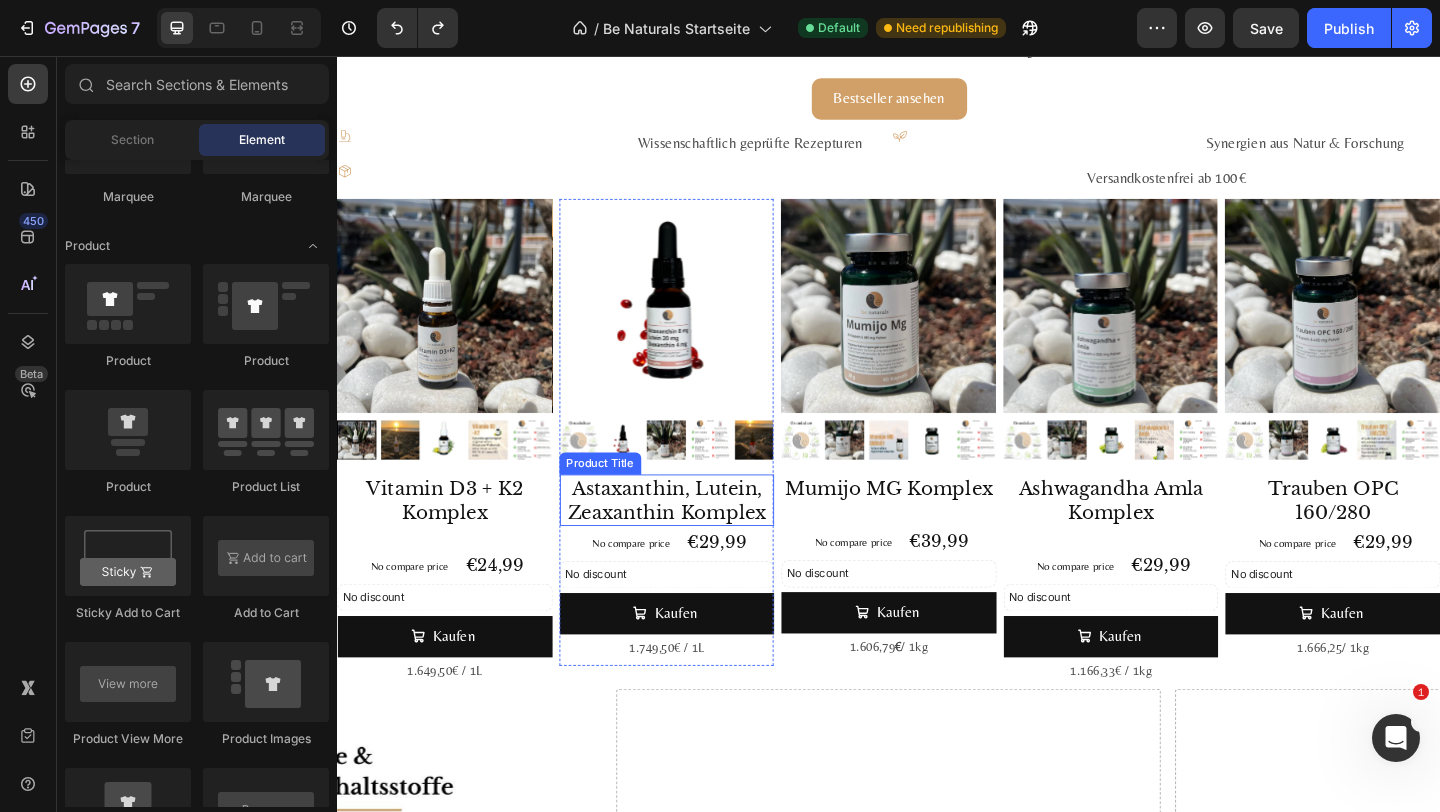 scroll, scrollTop: 2169, scrollLeft: 0, axis: vertical 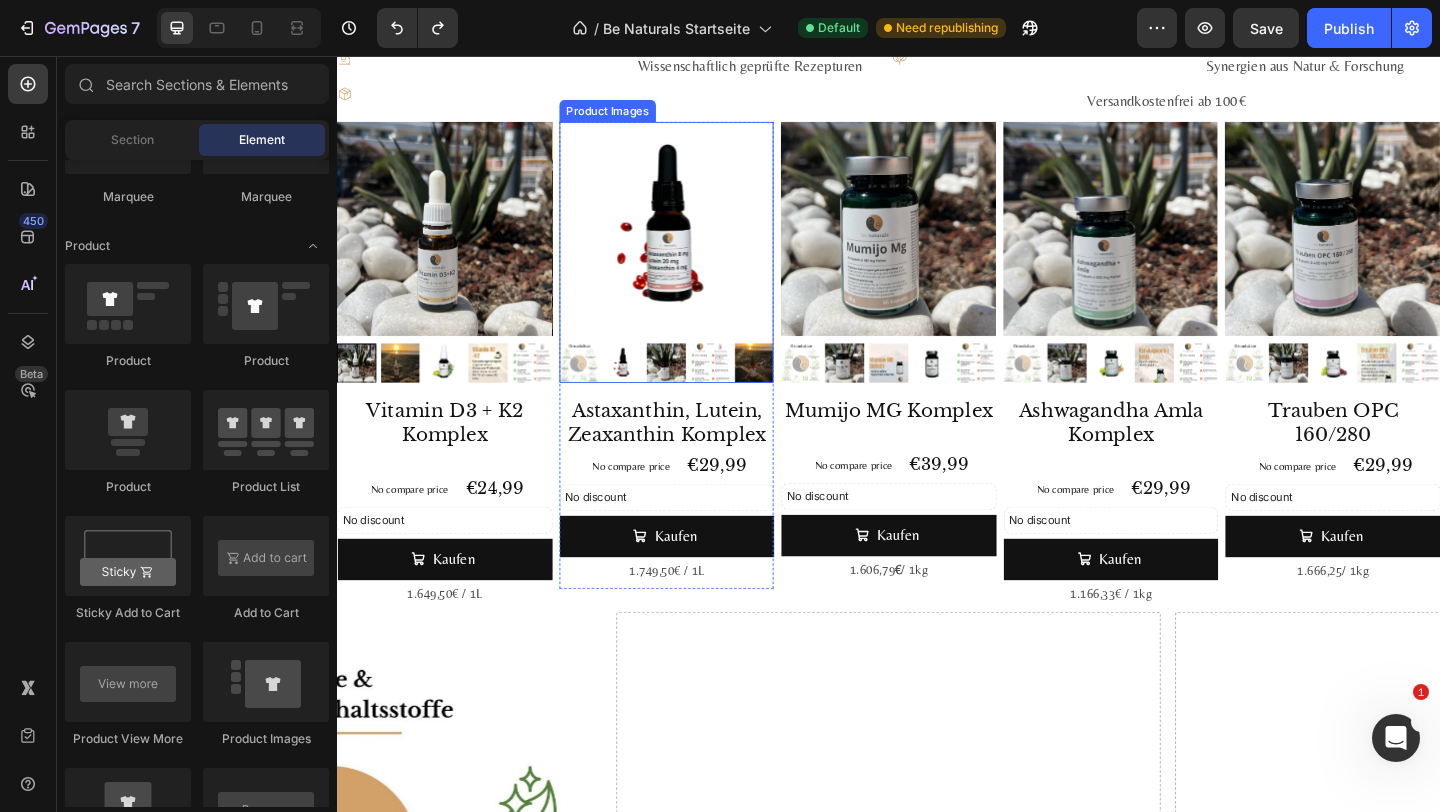 click at bounding box center [696, 244] 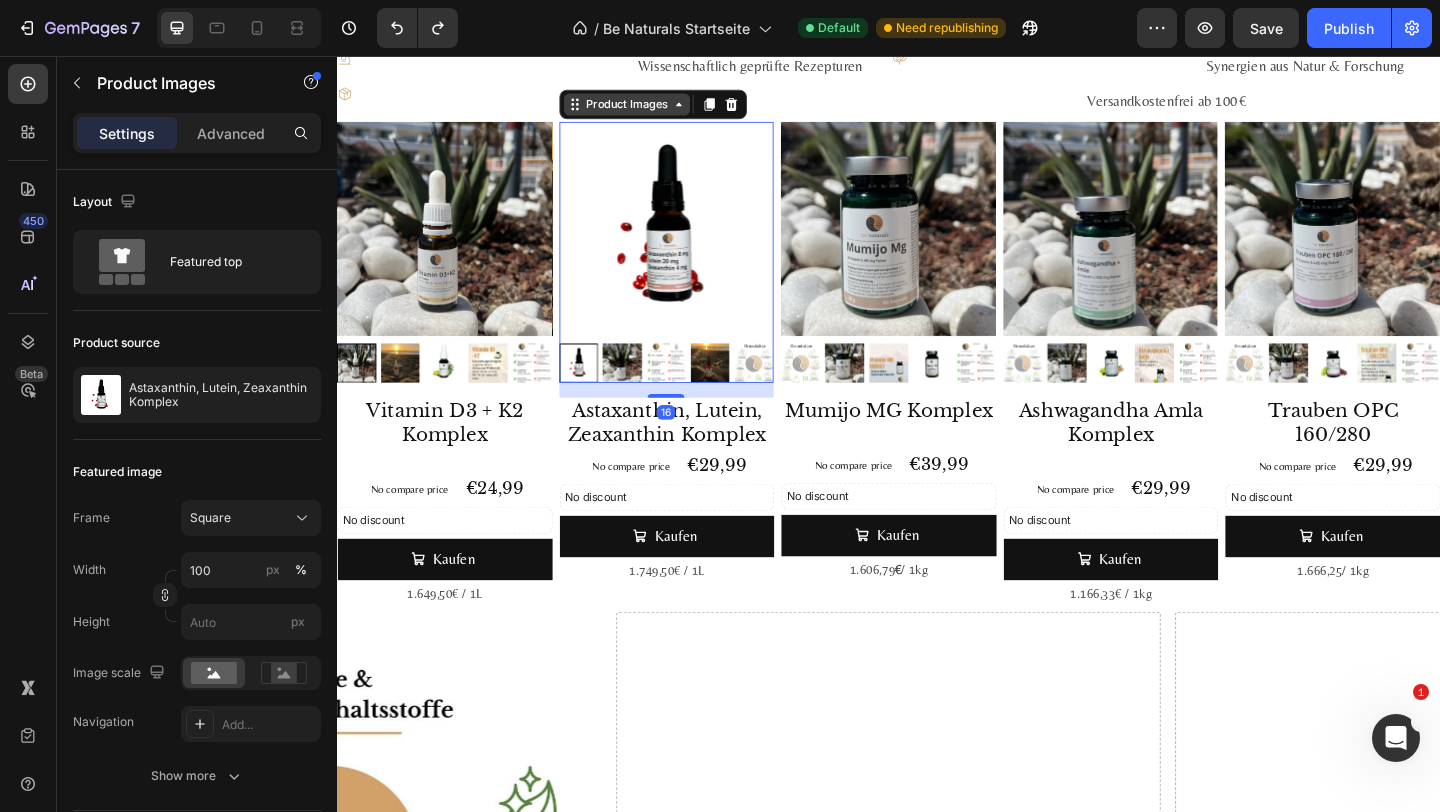 click on "Product Images" at bounding box center (652, 108) 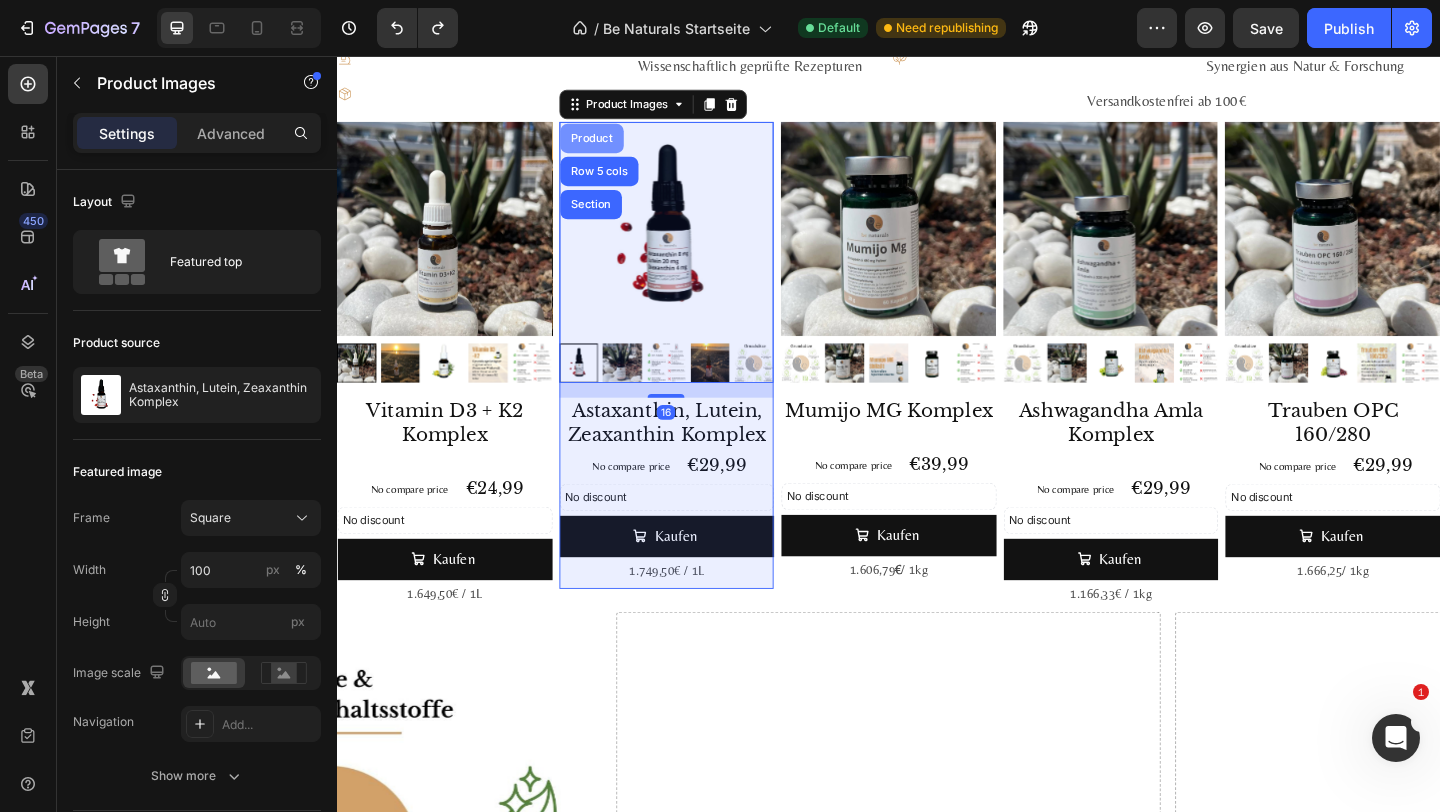 click on "Product" at bounding box center [614, 145] 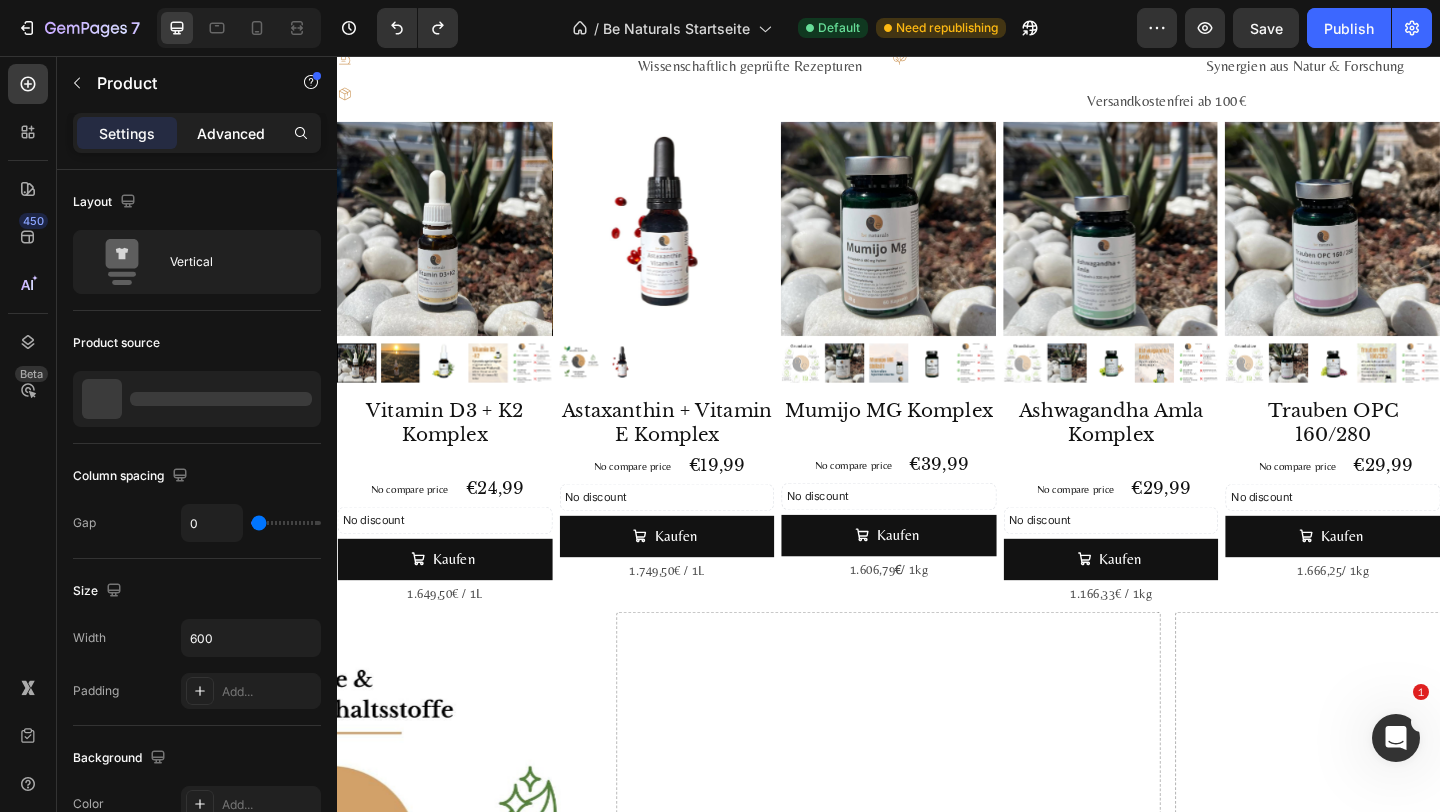 click on "Advanced" at bounding box center [231, 133] 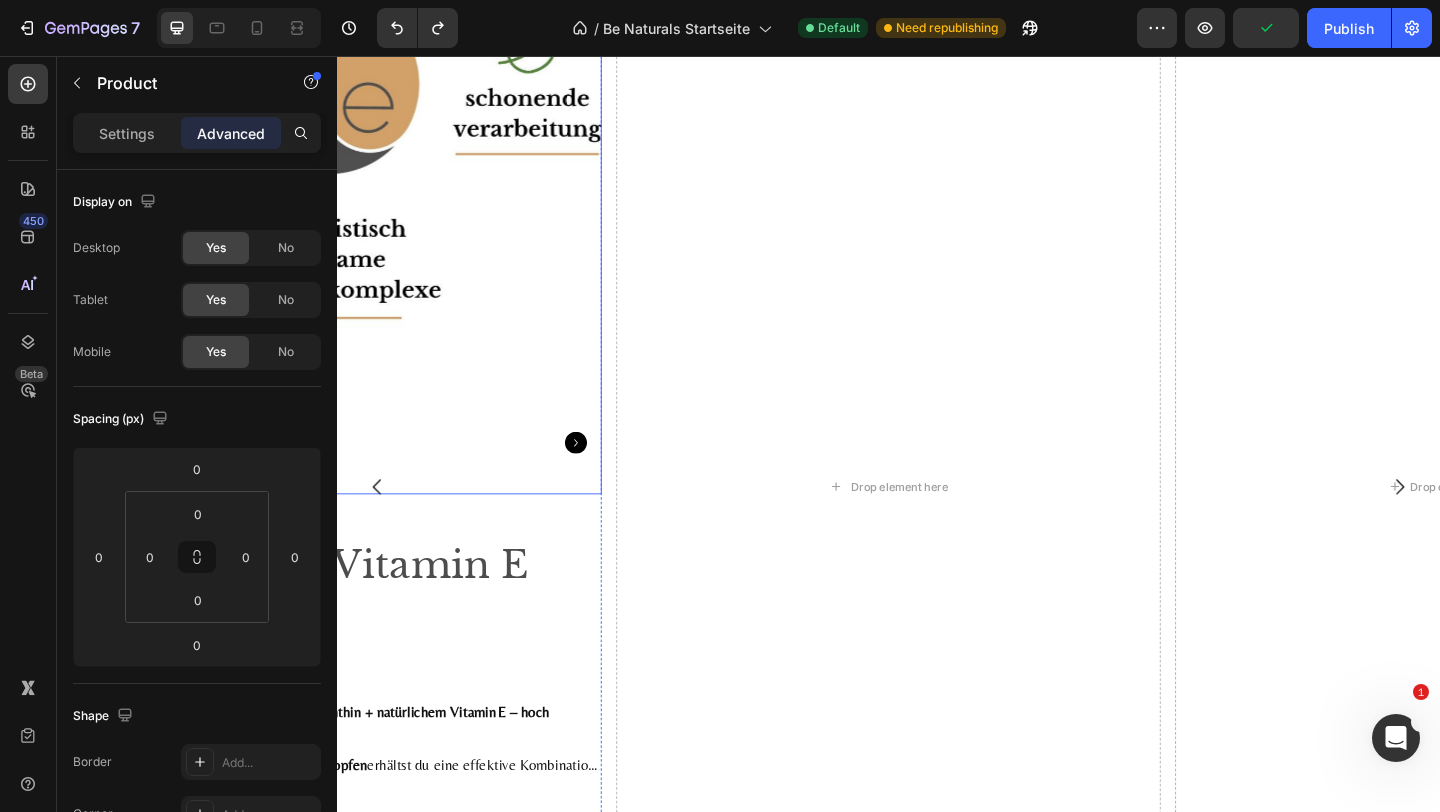 scroll, scrollTop: 2721, scrollLeft: 0, axis: vertical 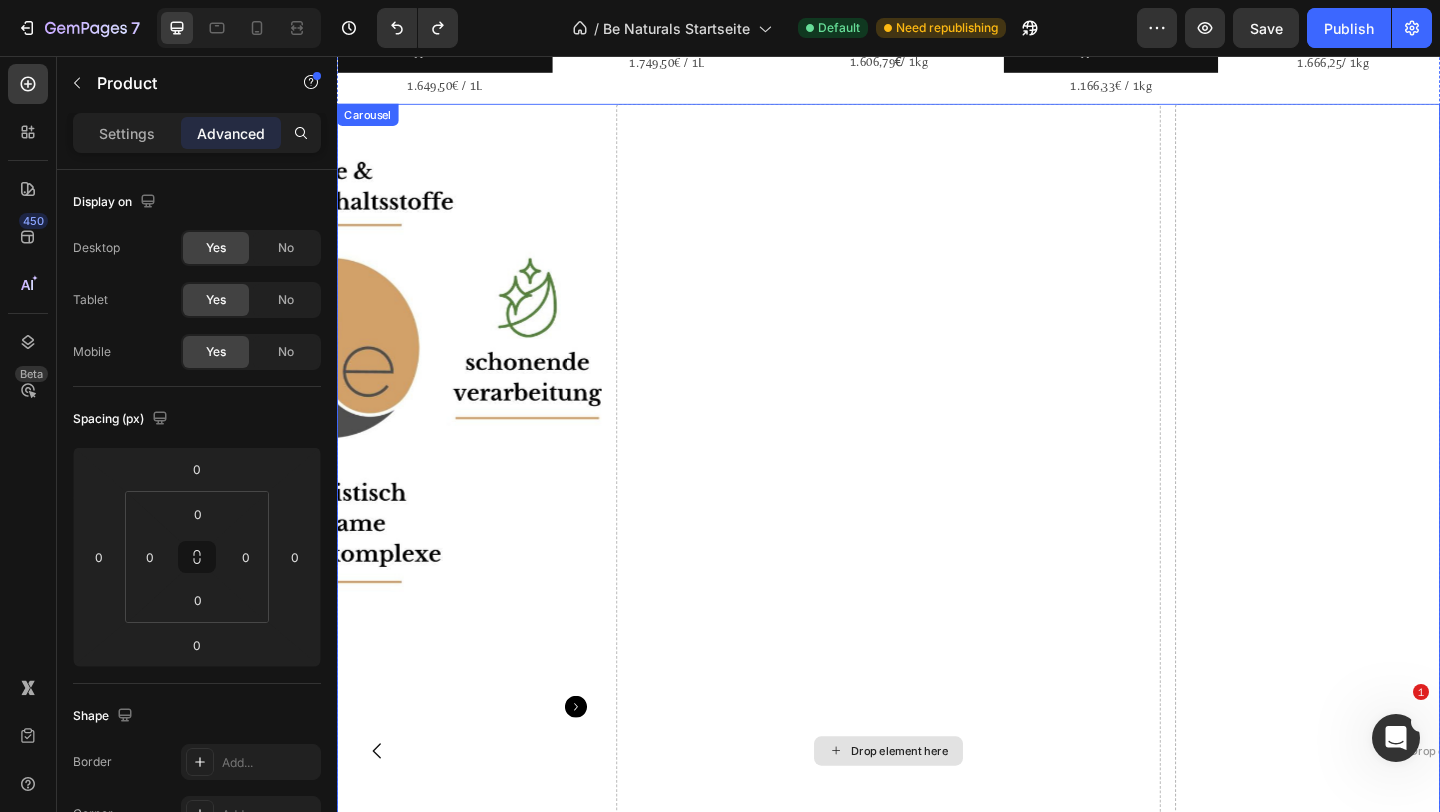 click on "Drop element here" at bounding box center [937, 812] 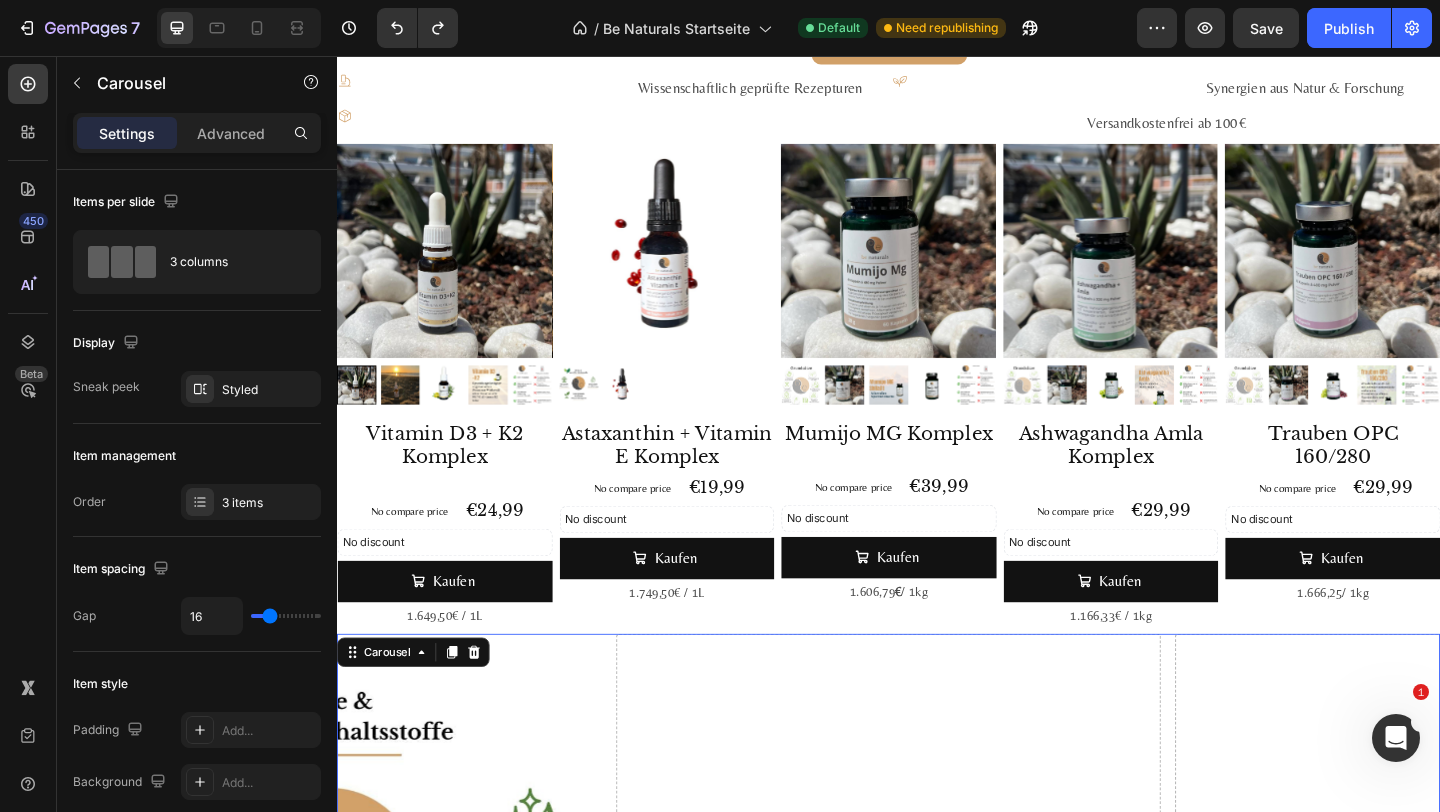 scroll, scrollTop: 2018, scrollLeft: 0, axis: vertical 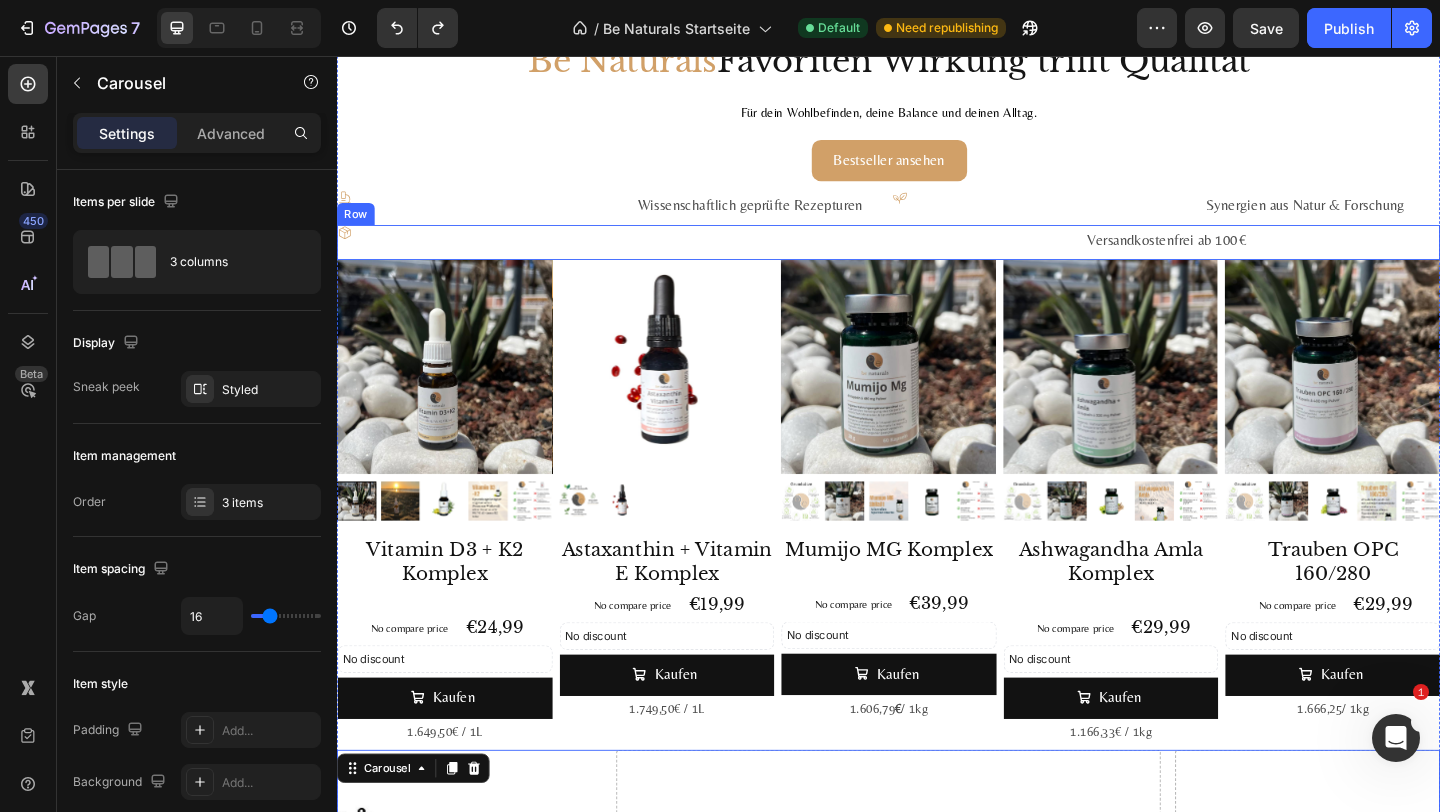 click on "Icon" at bounding box center [635, 259] 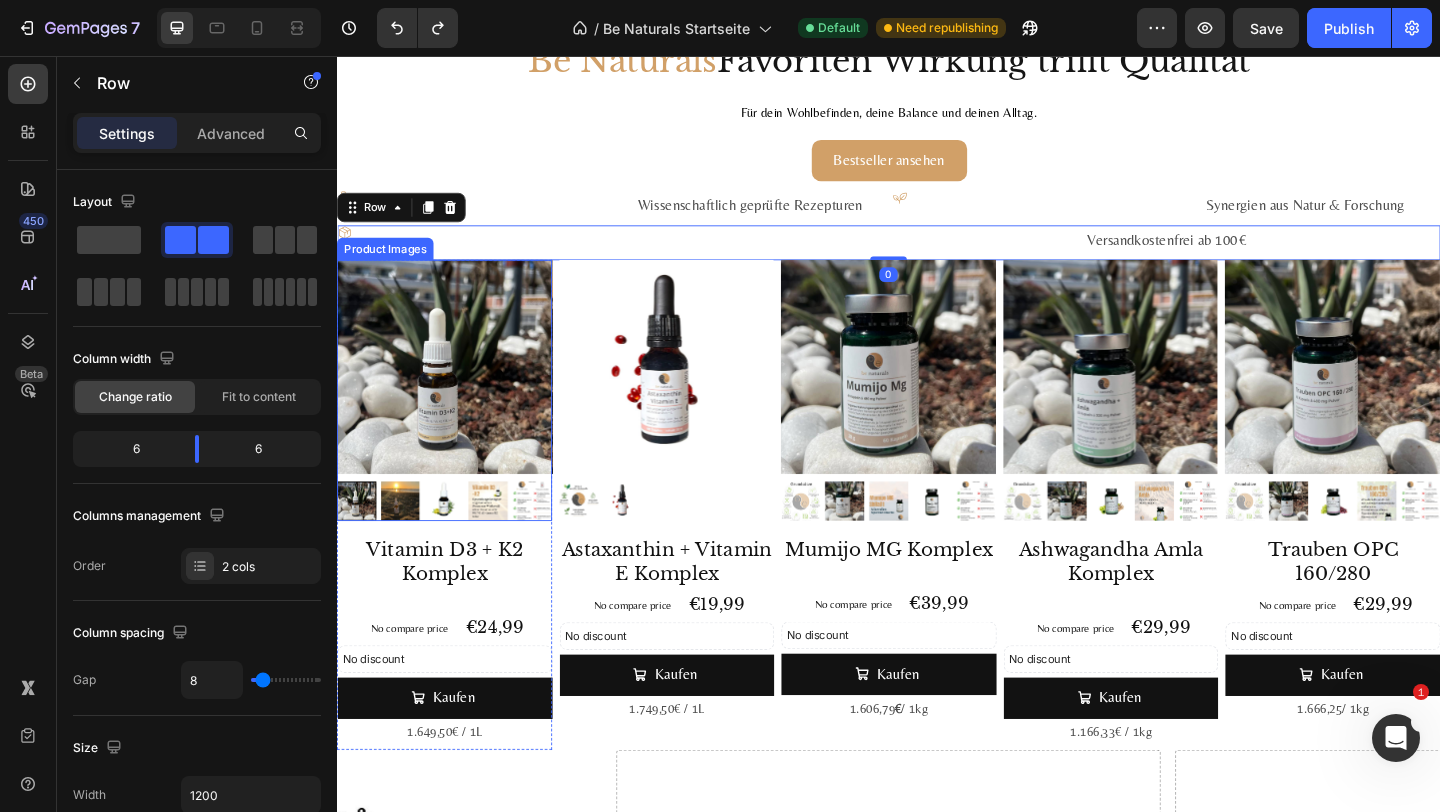 click at bounding box center [454, 395] 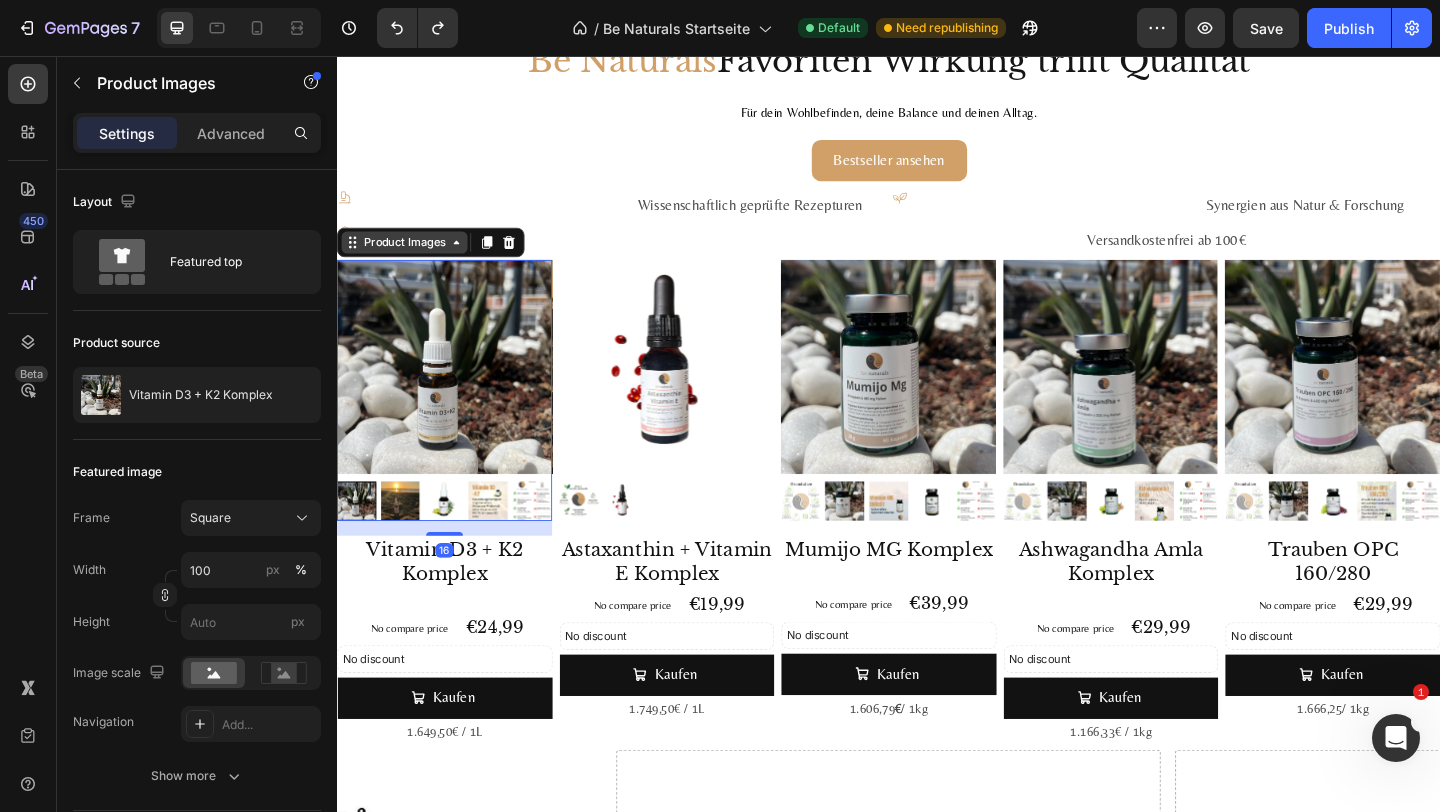 click on "Product Images" at bounding box center [410, 259] 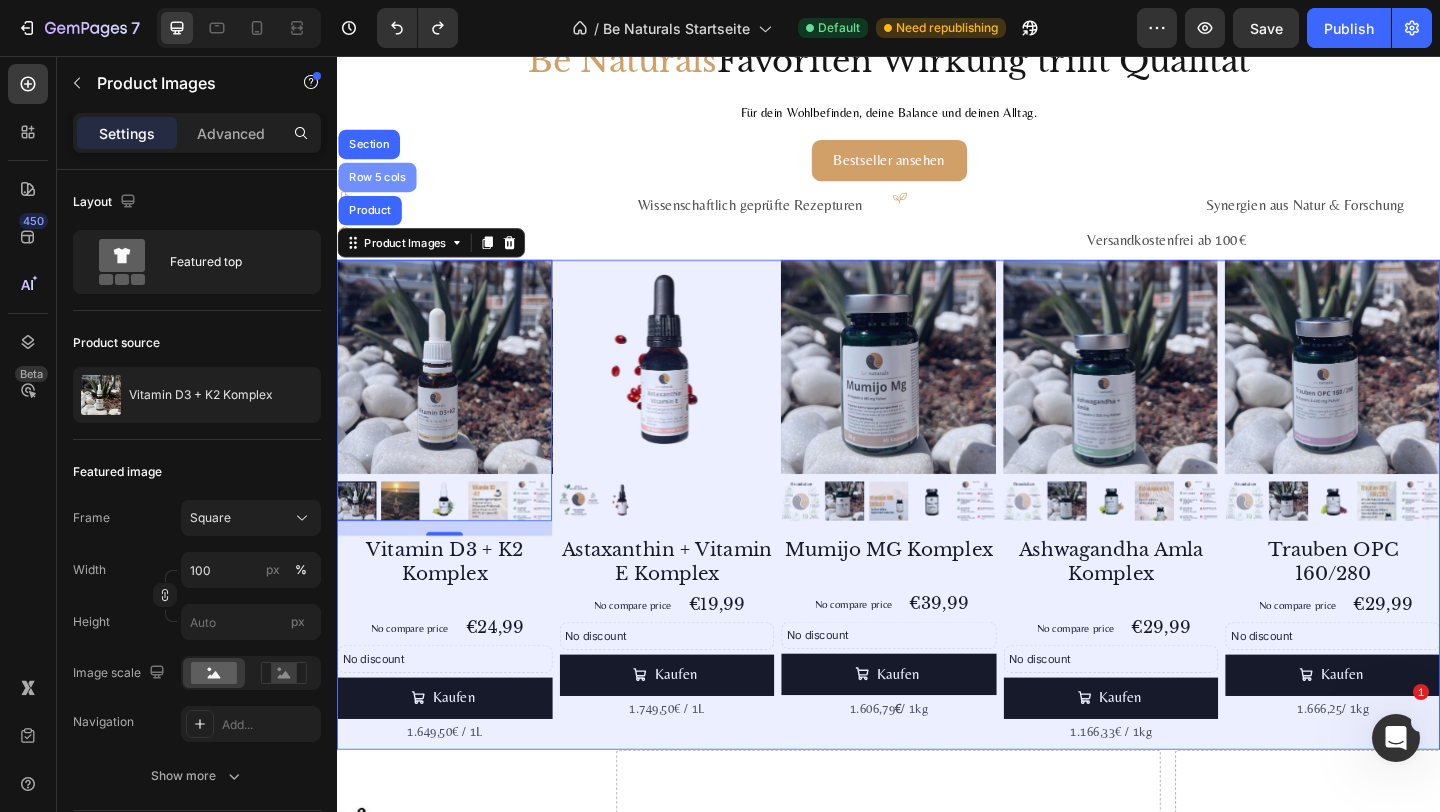 click on "Row 5 cols" at bounding box center (380, 188) 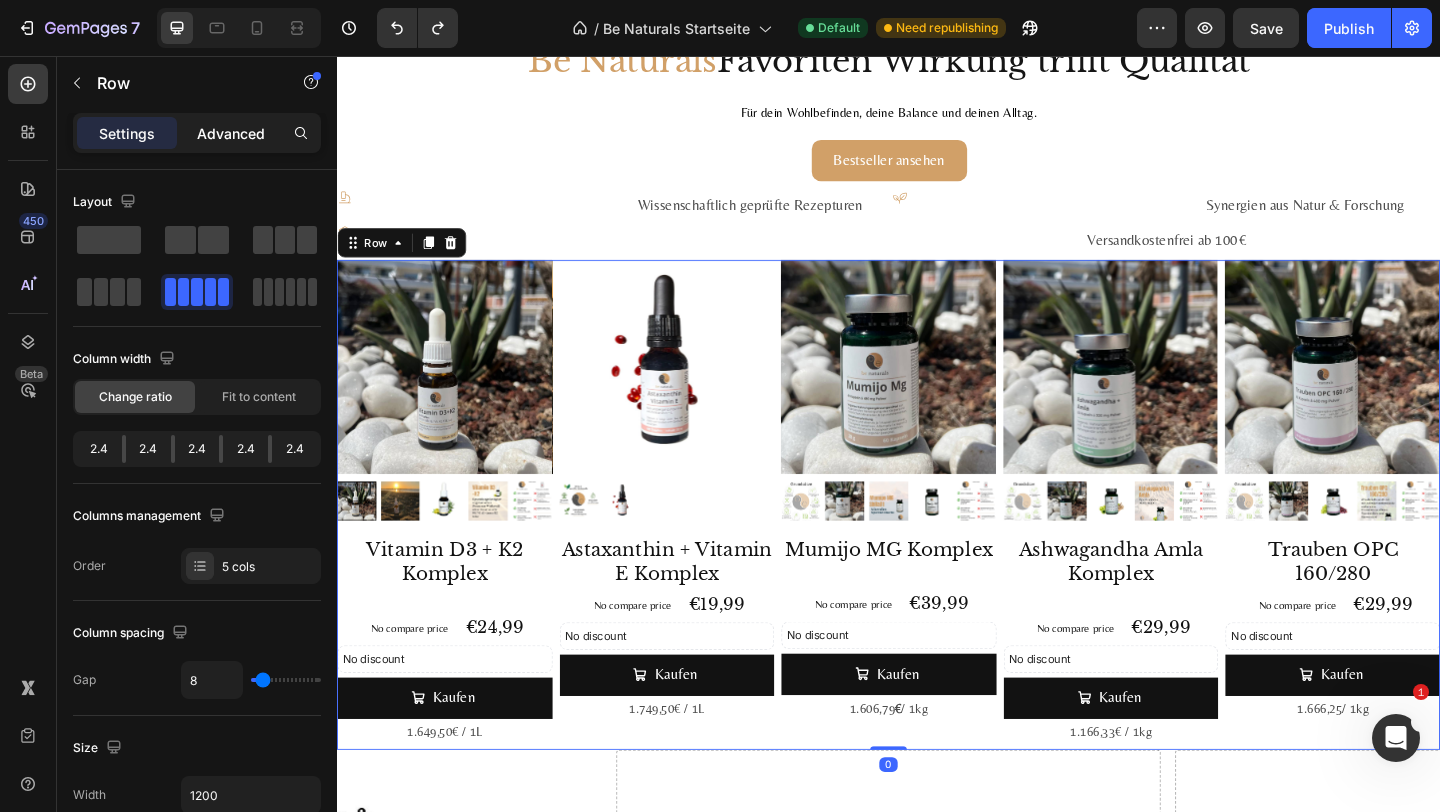 click on "Advanced" at bounding box center (231, 133) 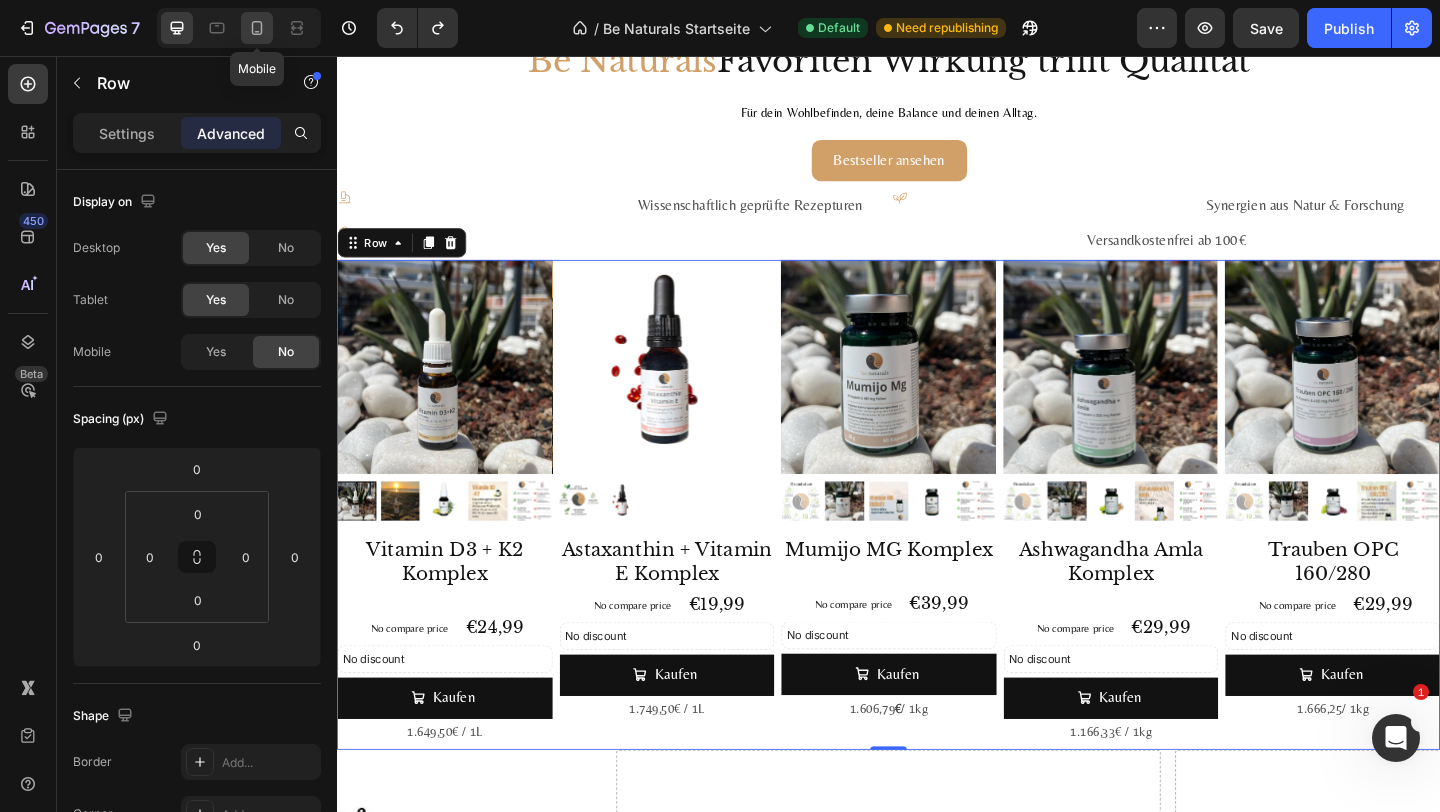 click 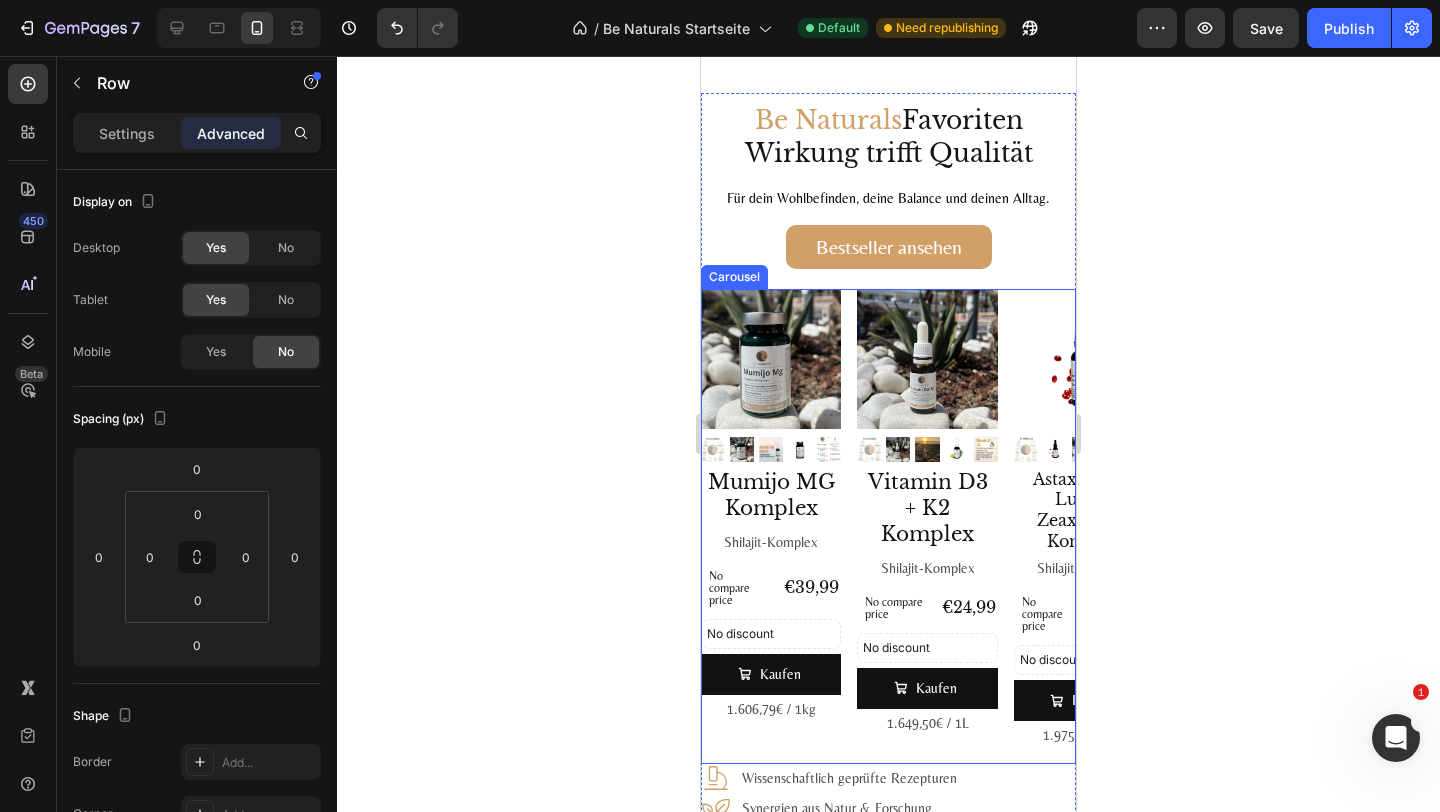 scroll, scrollTop: 1881, scrollLeft: 0, axis: vertical 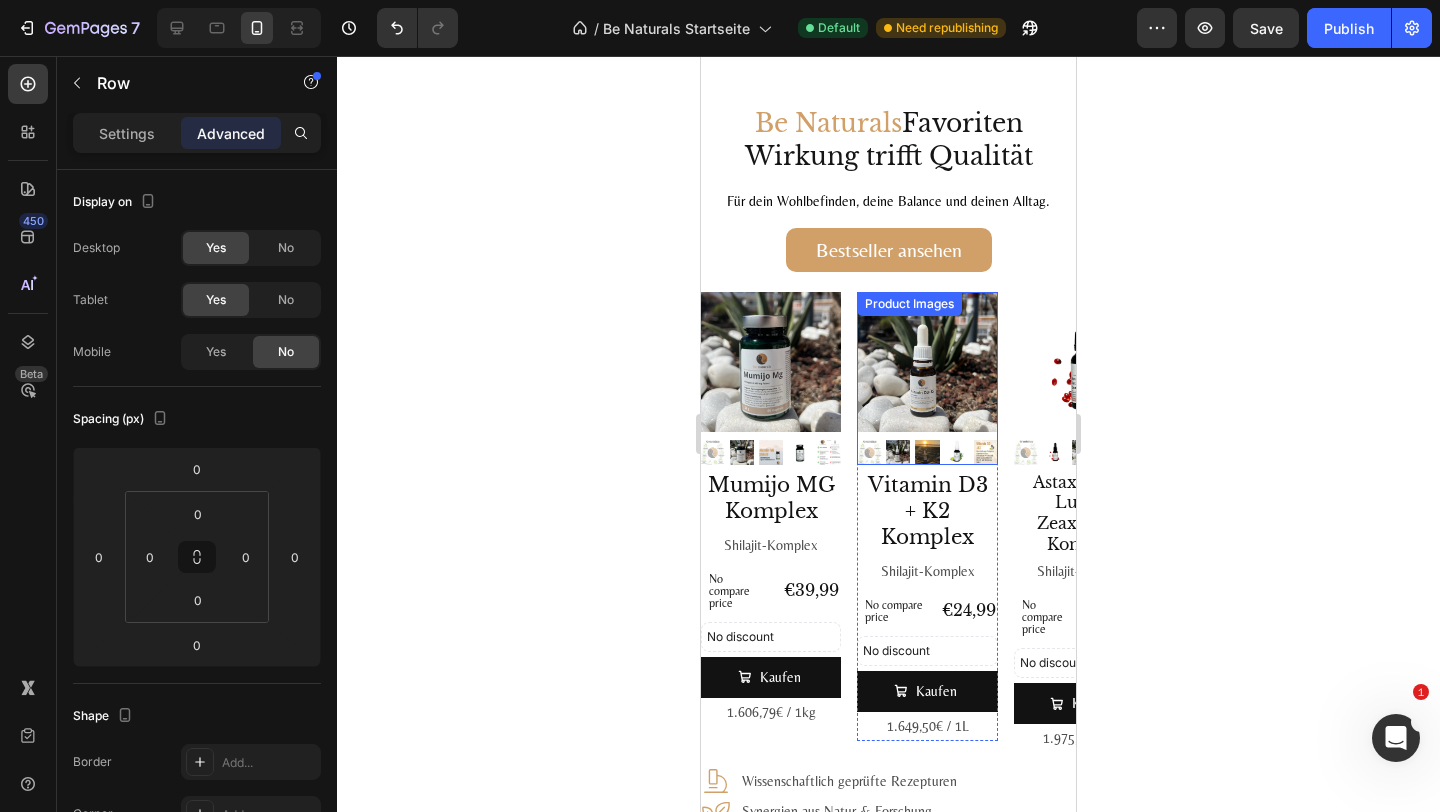 click on "Product Images Mumijo MG Komplex Product Title Shilajit-Komplex Text Block No compare price Product Price €39,99 Product Price Product Price Row No discount   Not be displayed when published Discount Tag
Kaufen Add to Cart 1.606,79€ / 1kg Text Block Product Product Images Vitamin D3 + K2 Komplex Product Title Shilajit-Komplex Text Block No compare price Product Price €24,99 Product Price Product Price Row No discount   Not be displayed when published Discount Tag
Kaufen Add to Cart 1.649,50€ / 1L Text Block Product Product Images Astaxanthin, Lutein, Zeaxanthin Komplex Product Title Shilajit-Komplex Text Block No compare price Product Price €29,99 Product Price Product Price Row No discount   Not be displayed when published Discount Tag
Kaufen Add to Cart 1.975,00€ / 1L Text Block Product Product Images Ashwagandha Amla Komplex Product Title Shilajit-Komplex Text Block No compare price Product Price €29,99 Product Price Product Price Row   Kaufen" at bounding box center (888, 529) 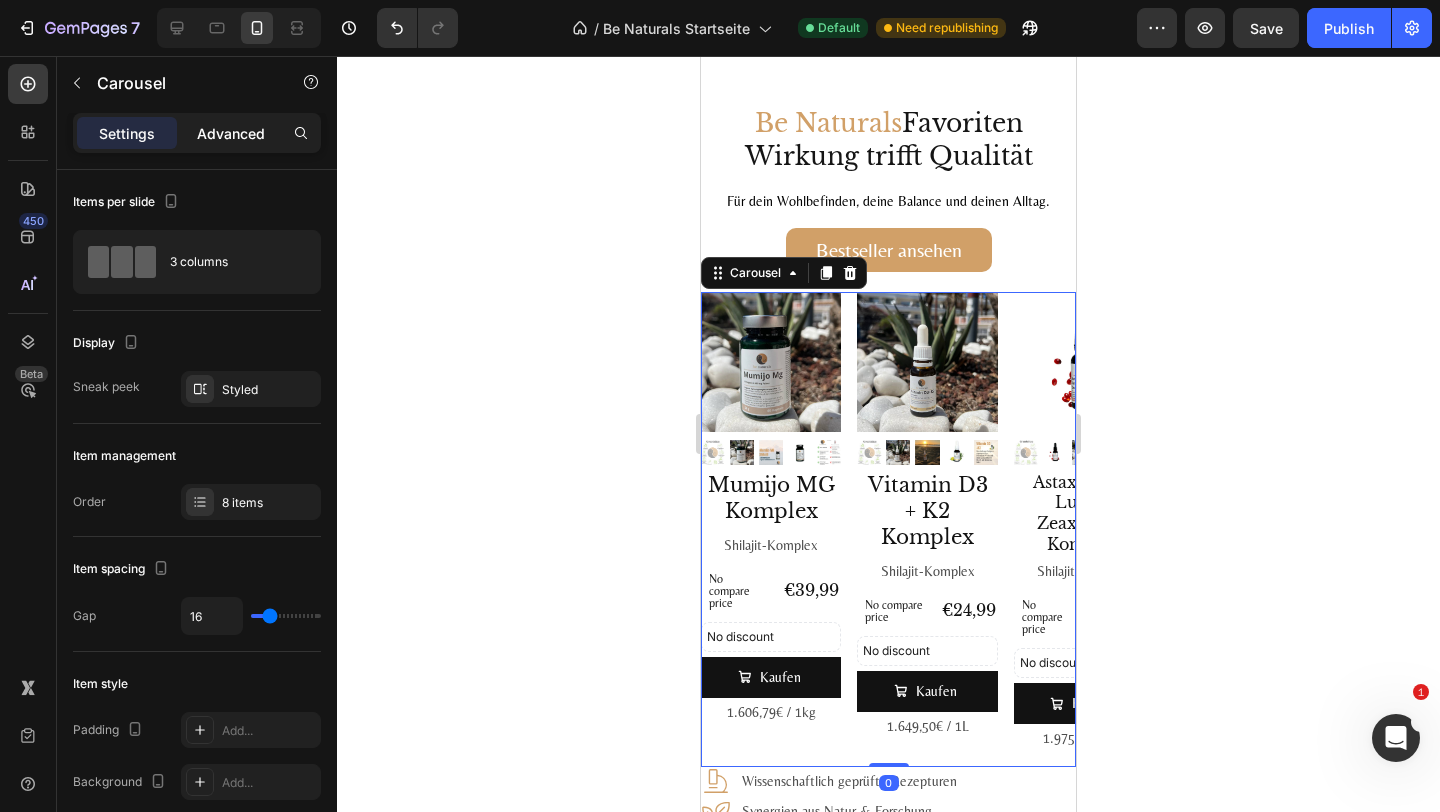 click on "Advanced" at bounding box center (231, 133) 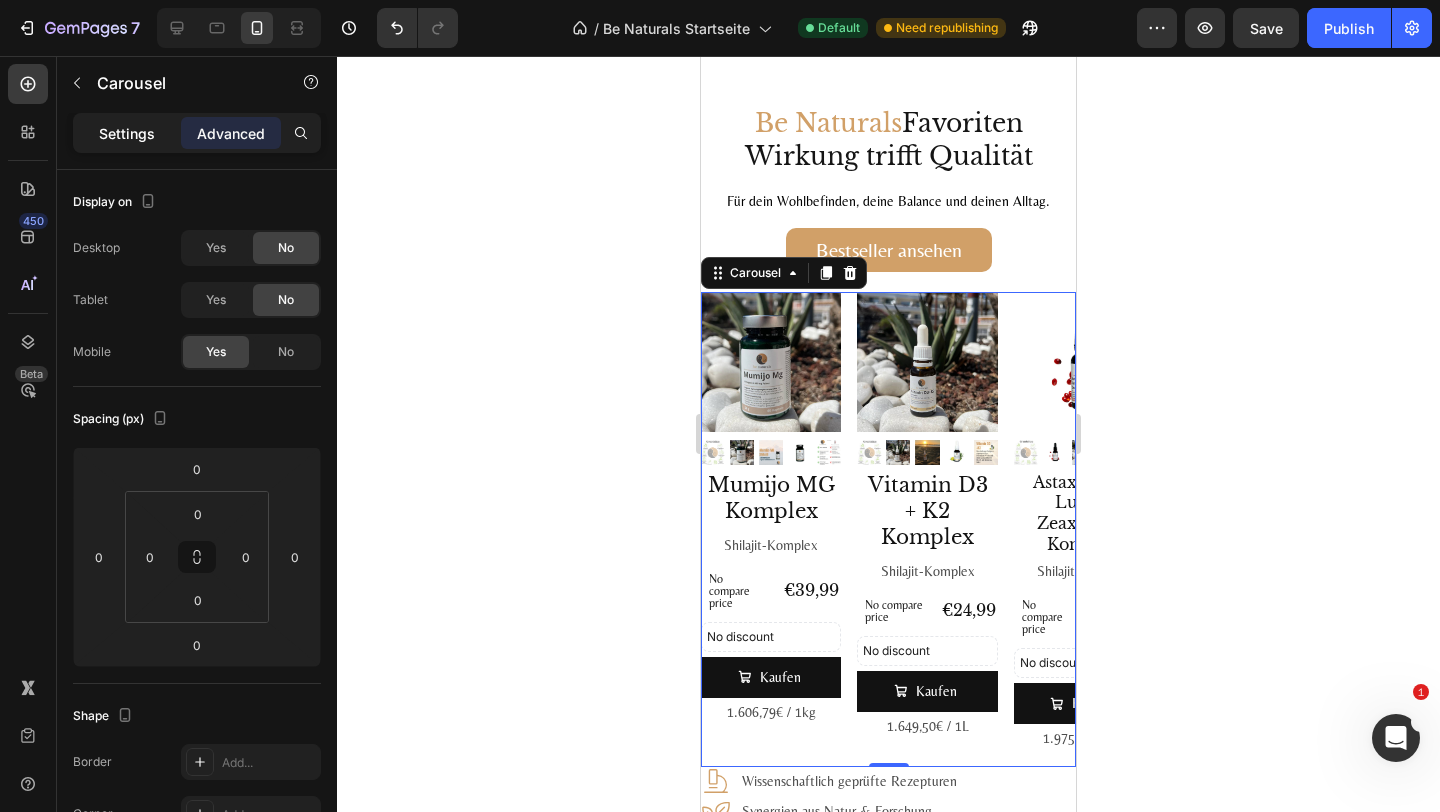 click on "Settings" at bounding box center [127, 133] 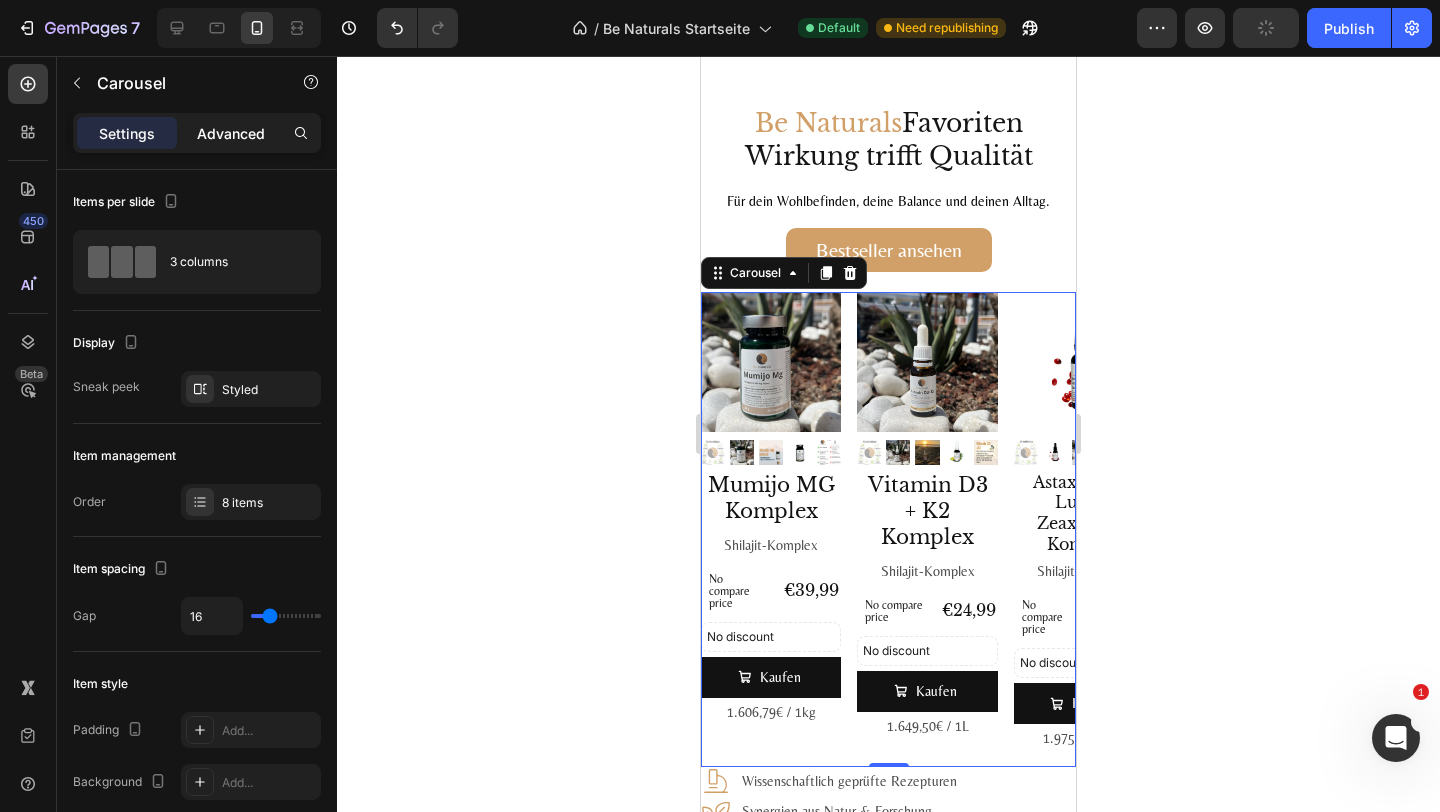 click on "Advanced" at bounding box center [231, 133] 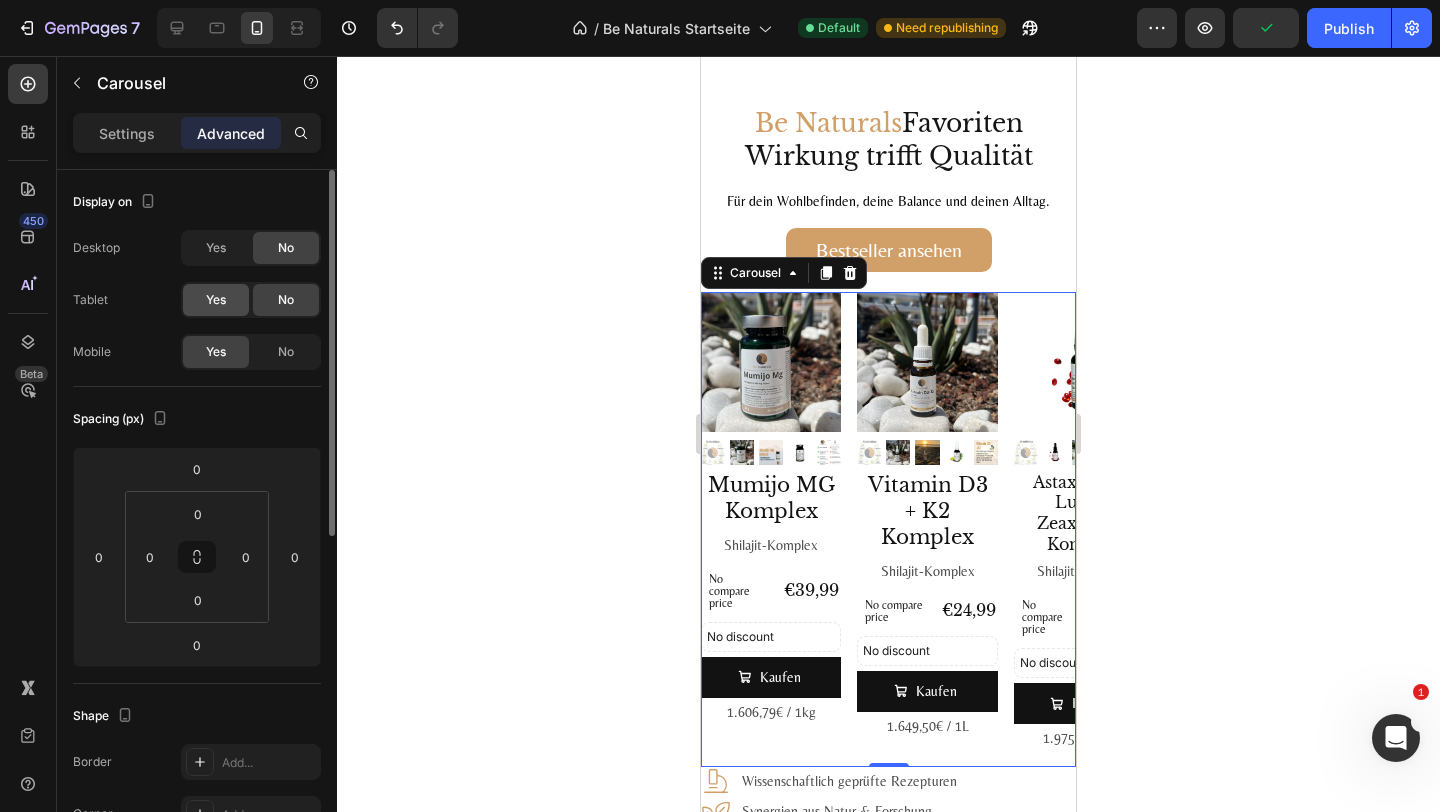 click on "Yes" 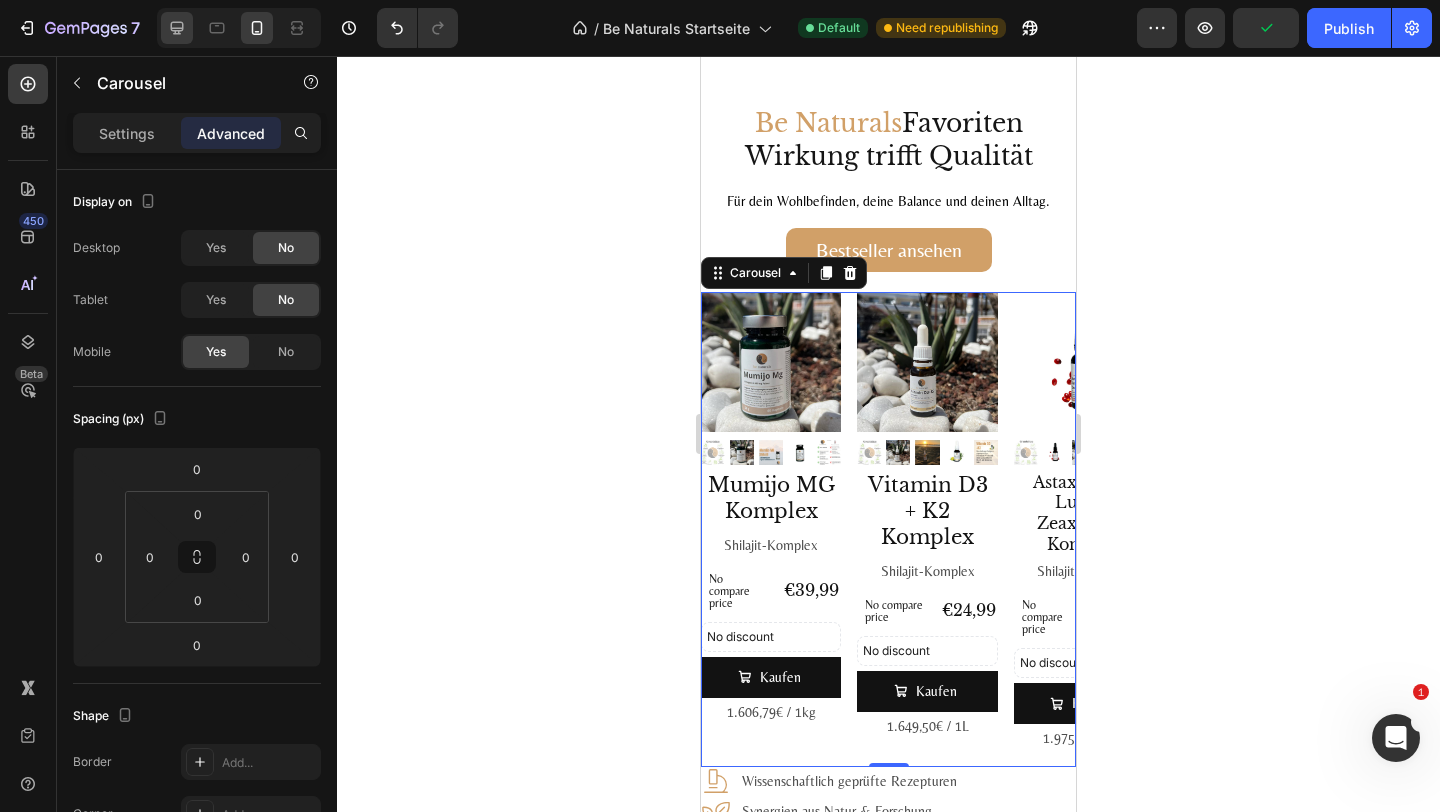 click on "Yes" 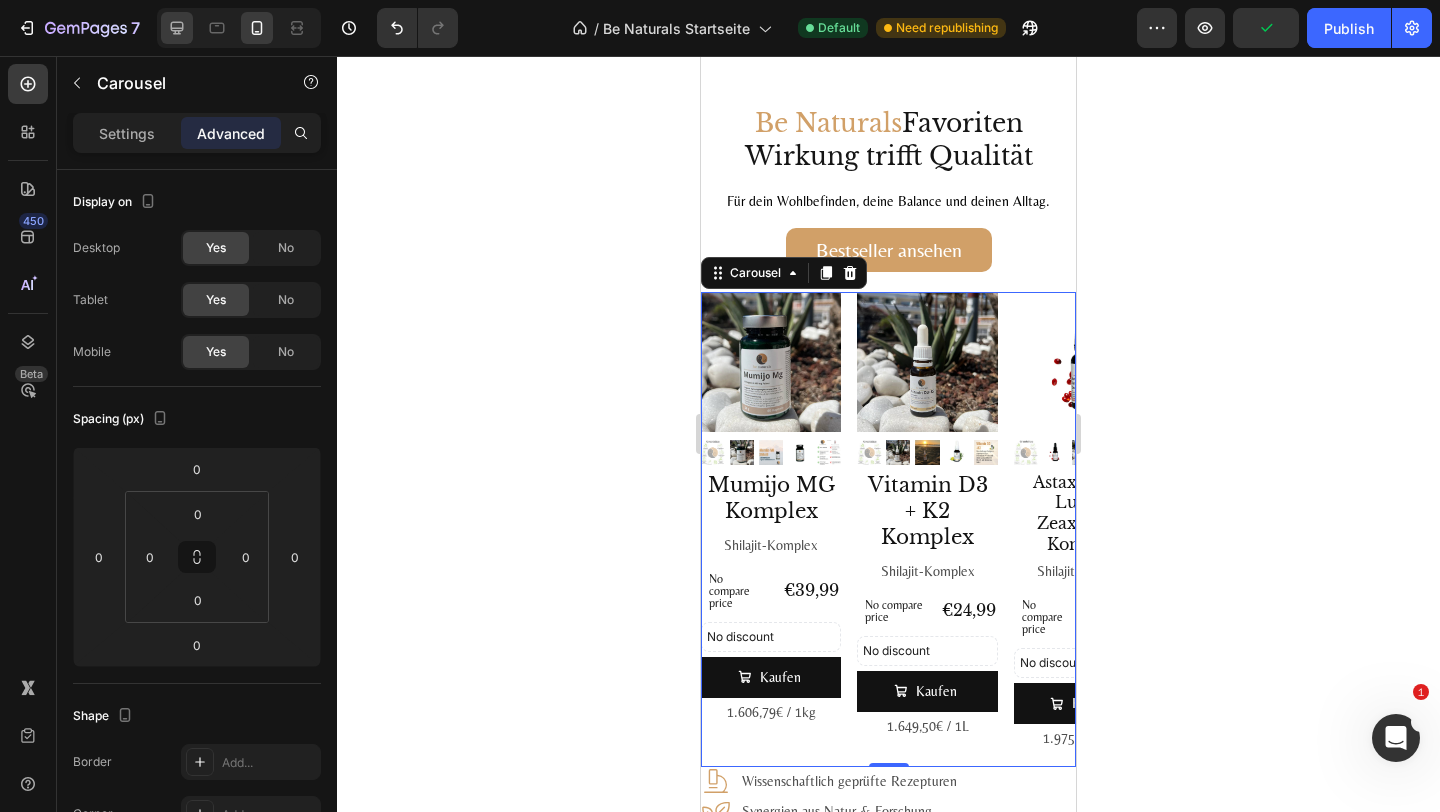 click 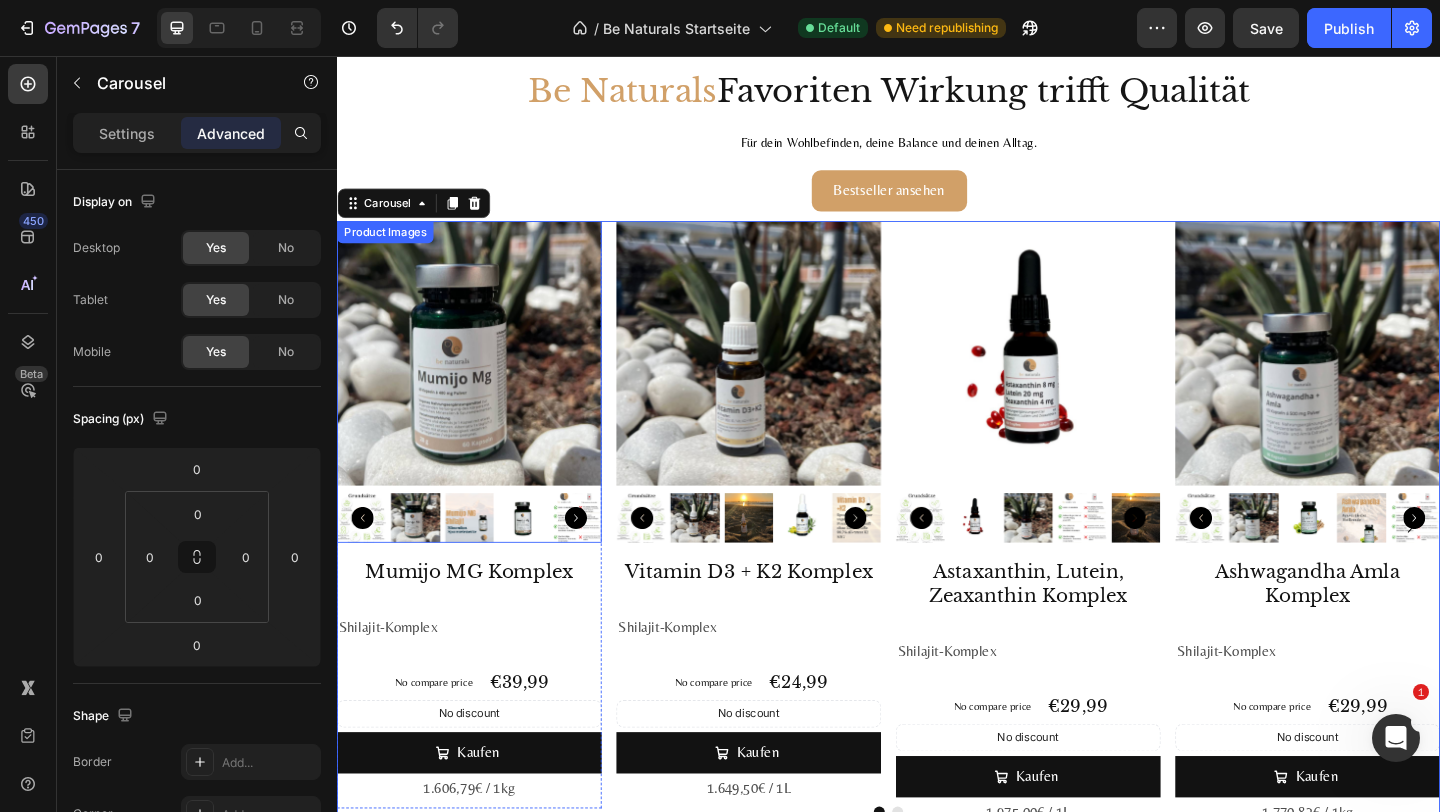 scroll, scrollTop: 2055, scrollLeft: 0, axis: vertical 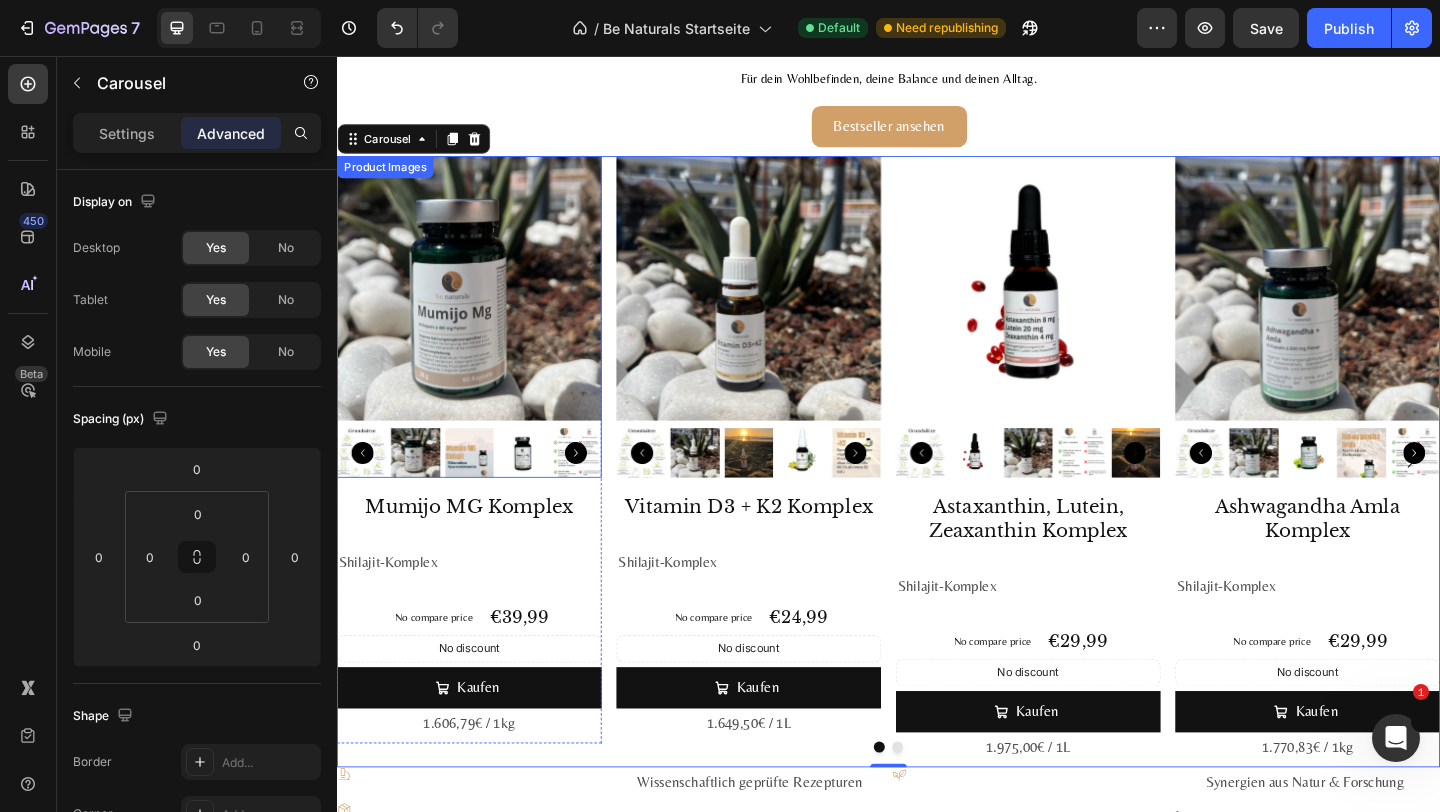 click at bounding box center [481, 309] 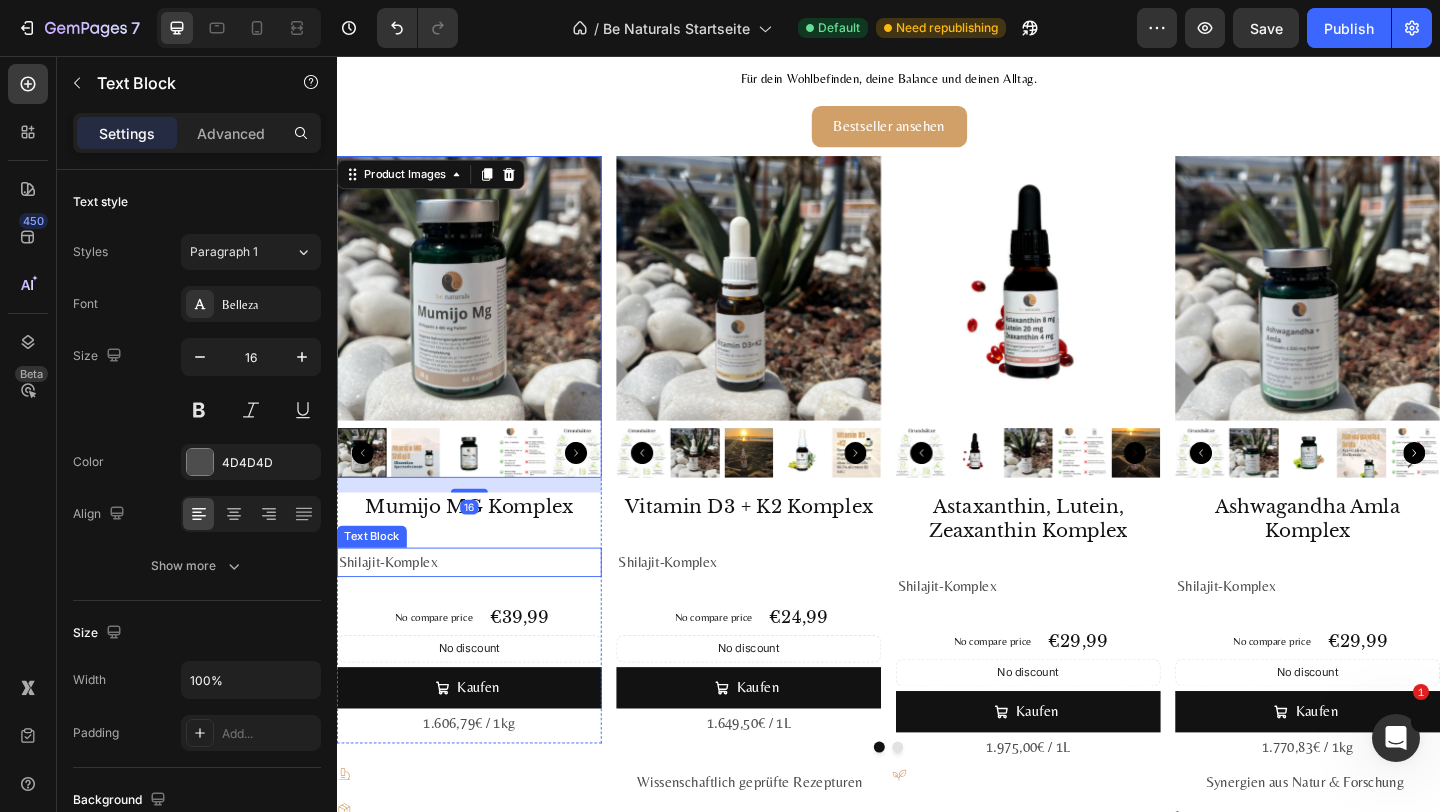 click on "Shilajit-Komplex" at bounding box center [481, 607] 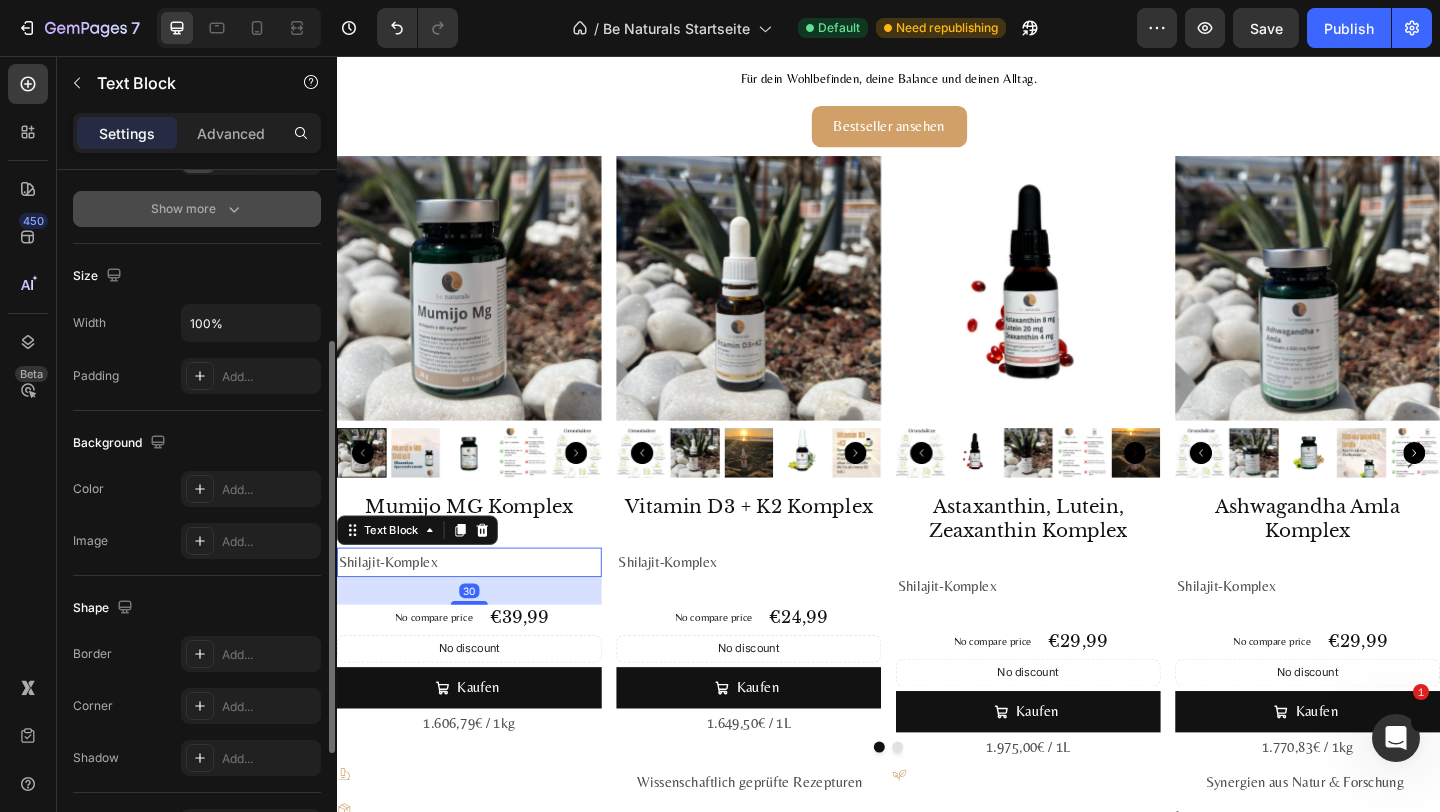 scroll, scrollTop: 175, scrollLeft: 0, axis: vertical 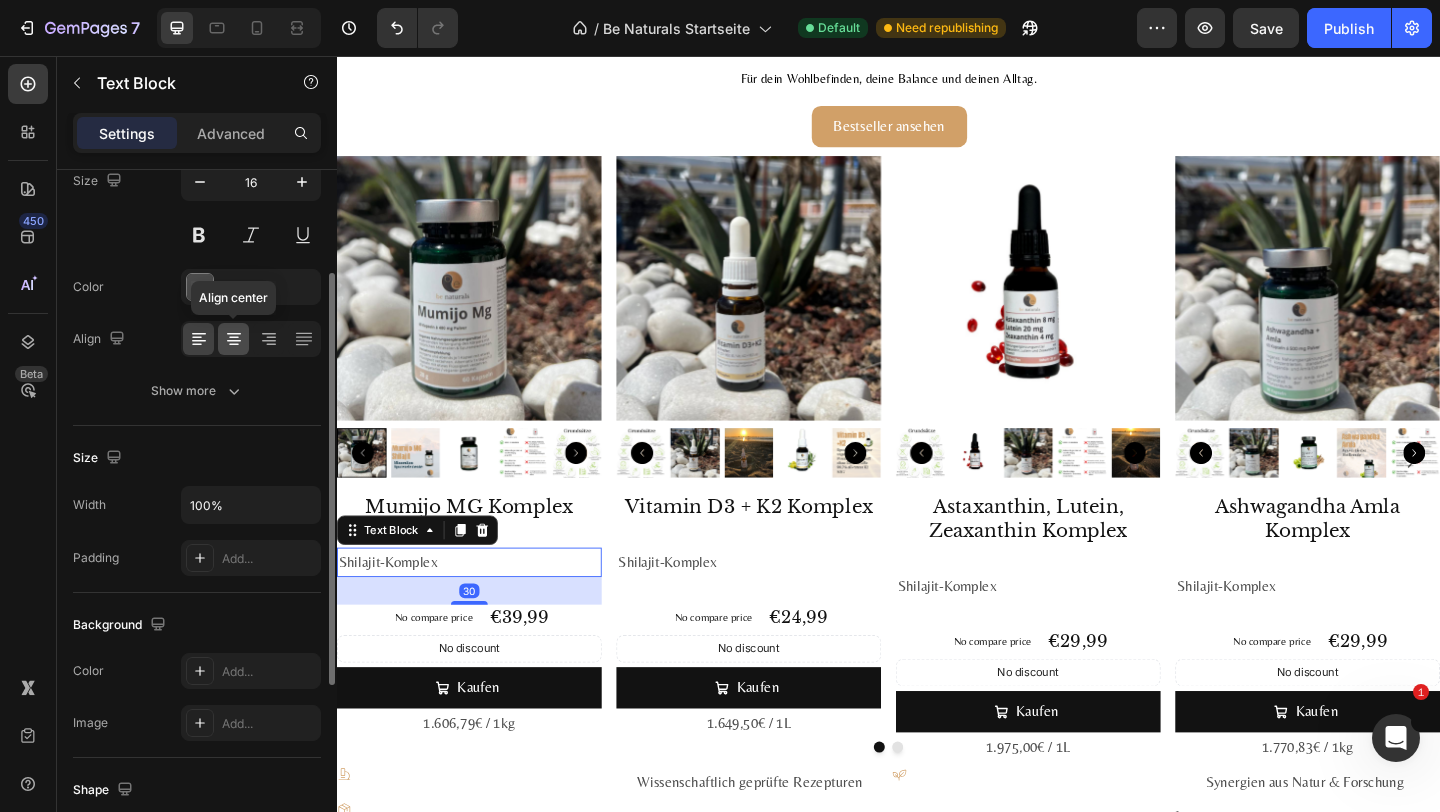 click 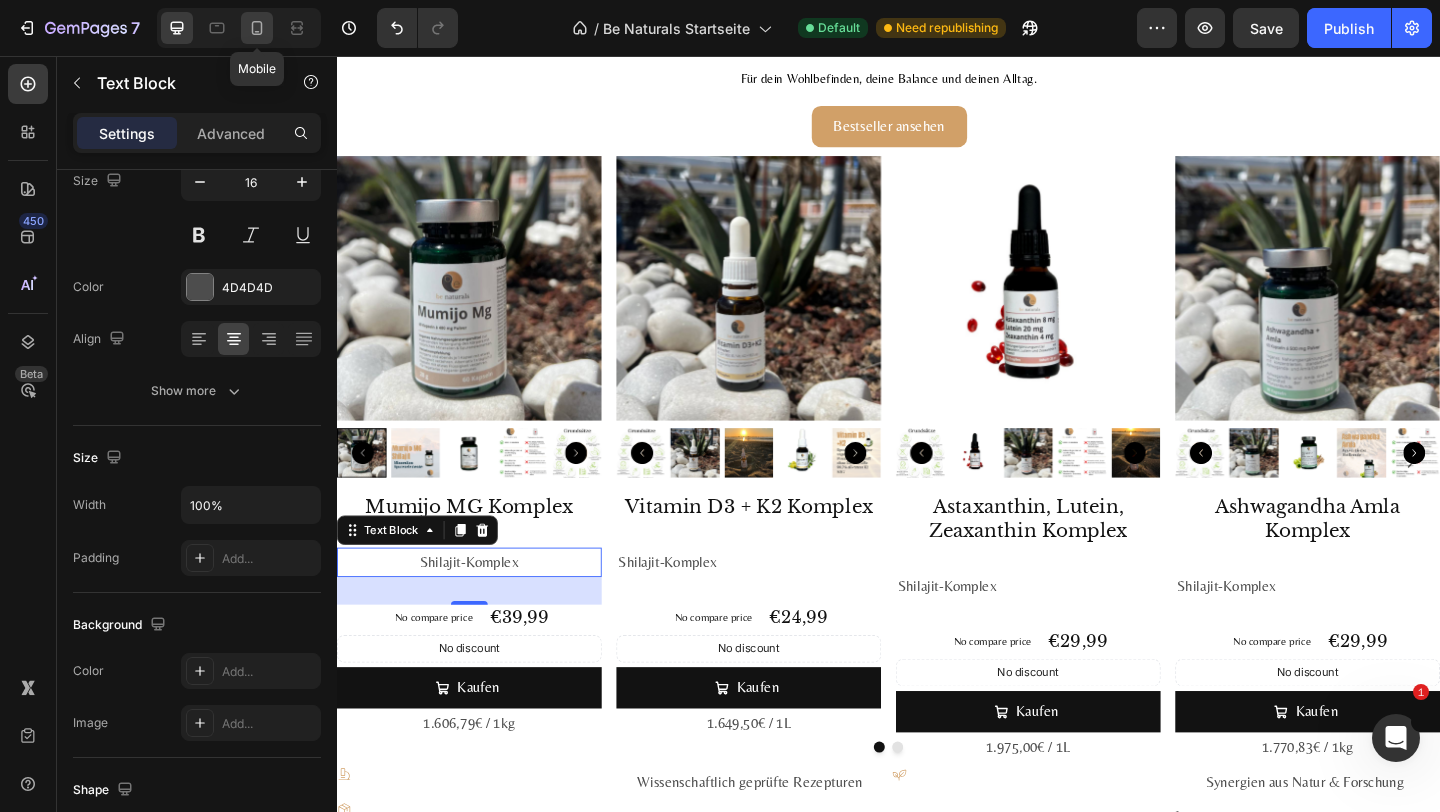 click 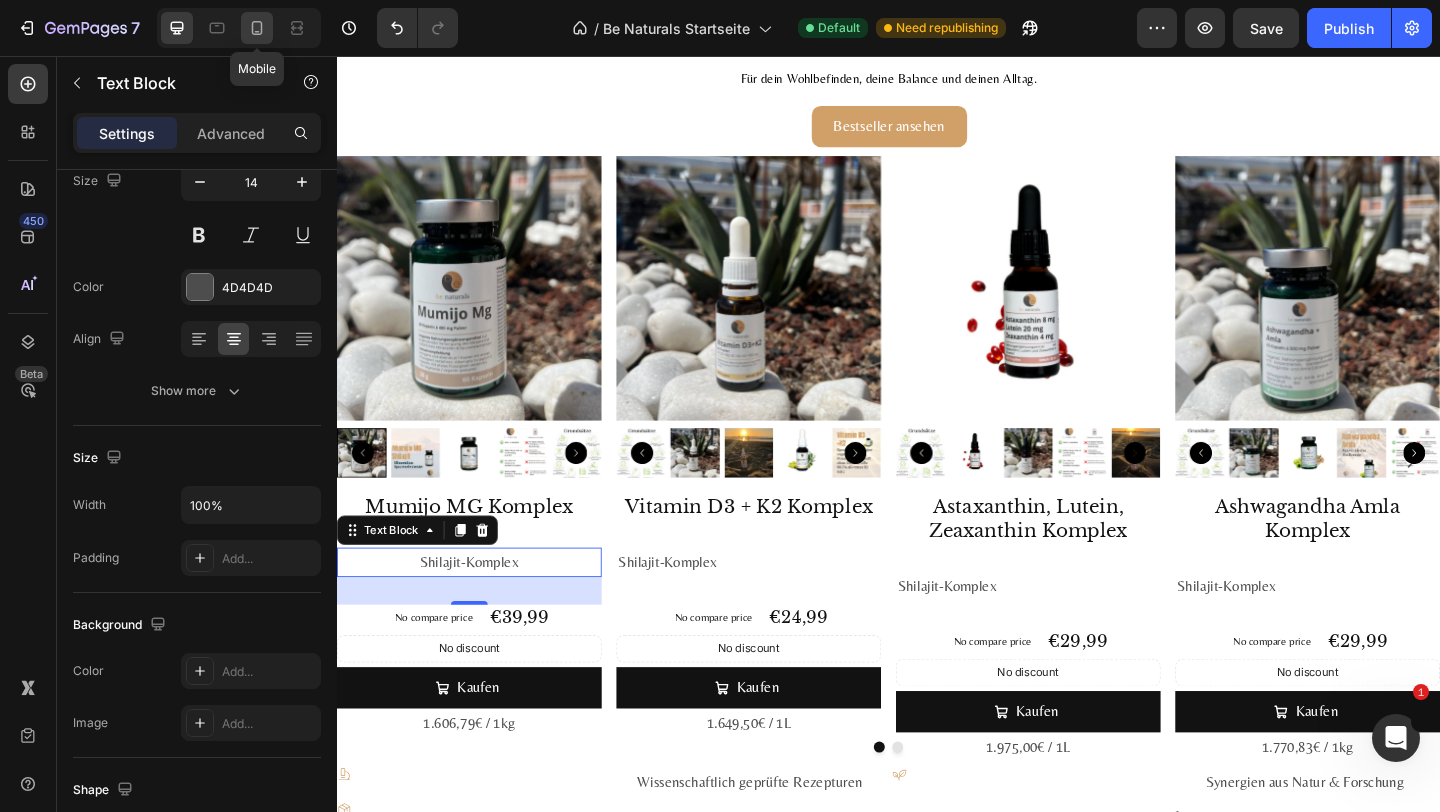 click 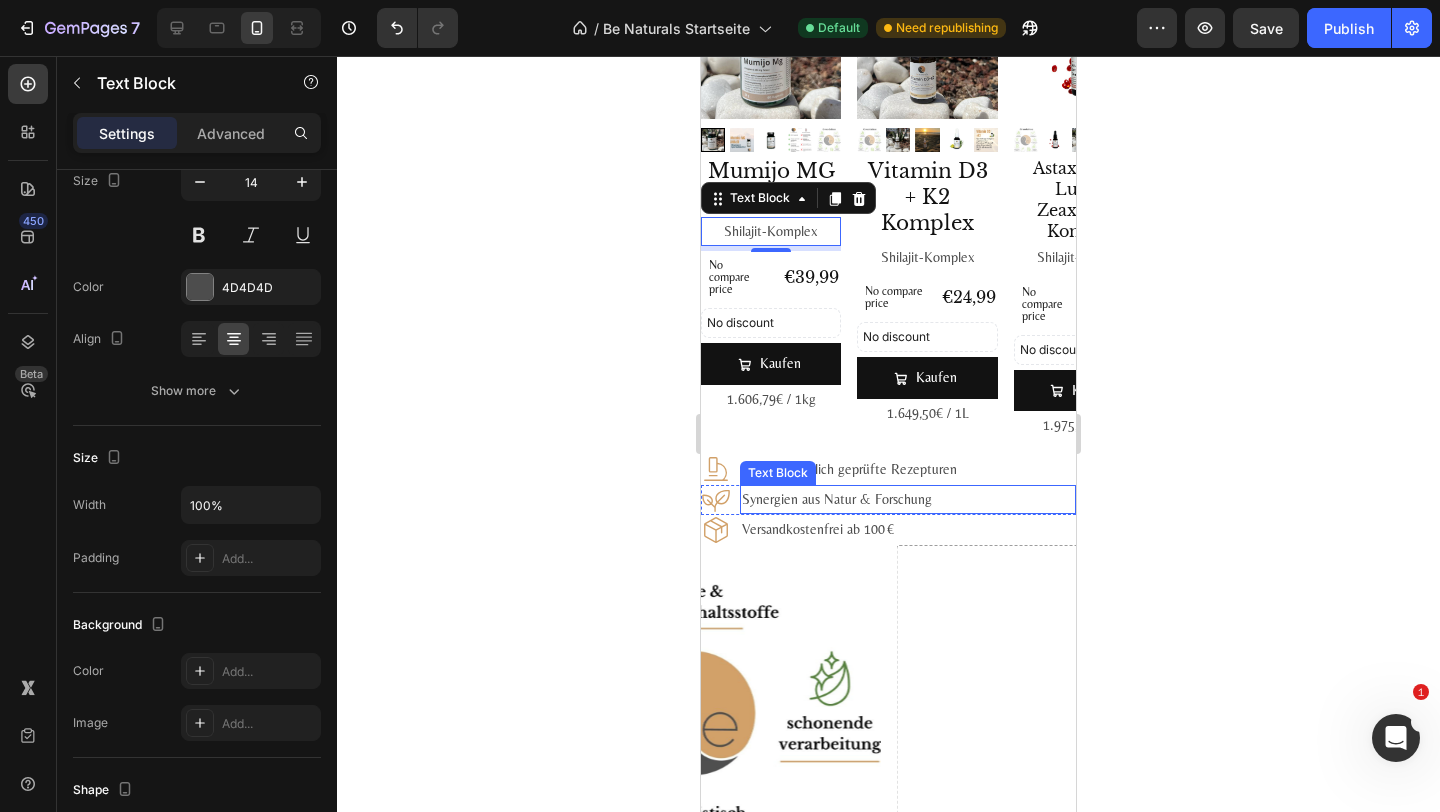 scroll, scrollTop: 2283, scrollLeft: 0, axis: vertical 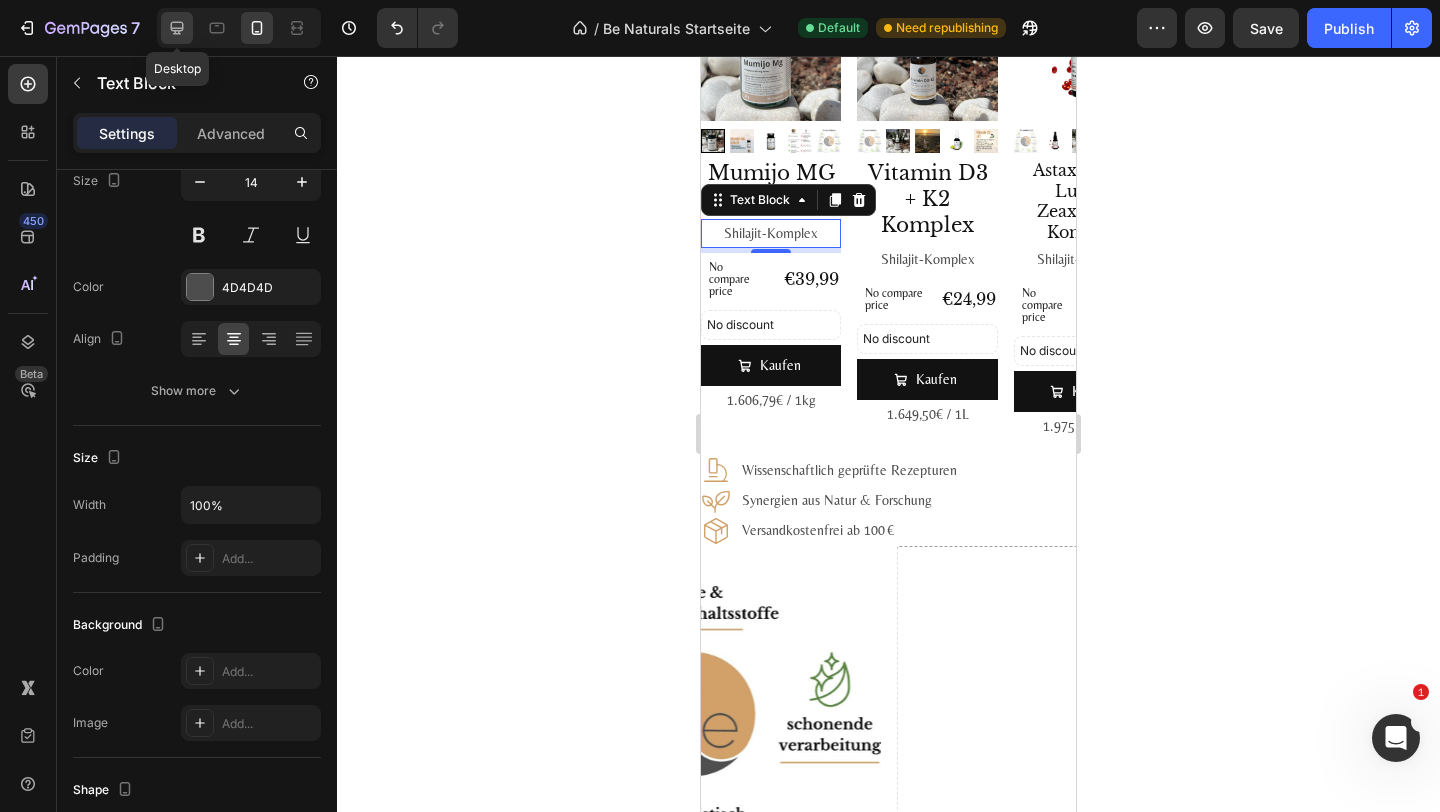 click 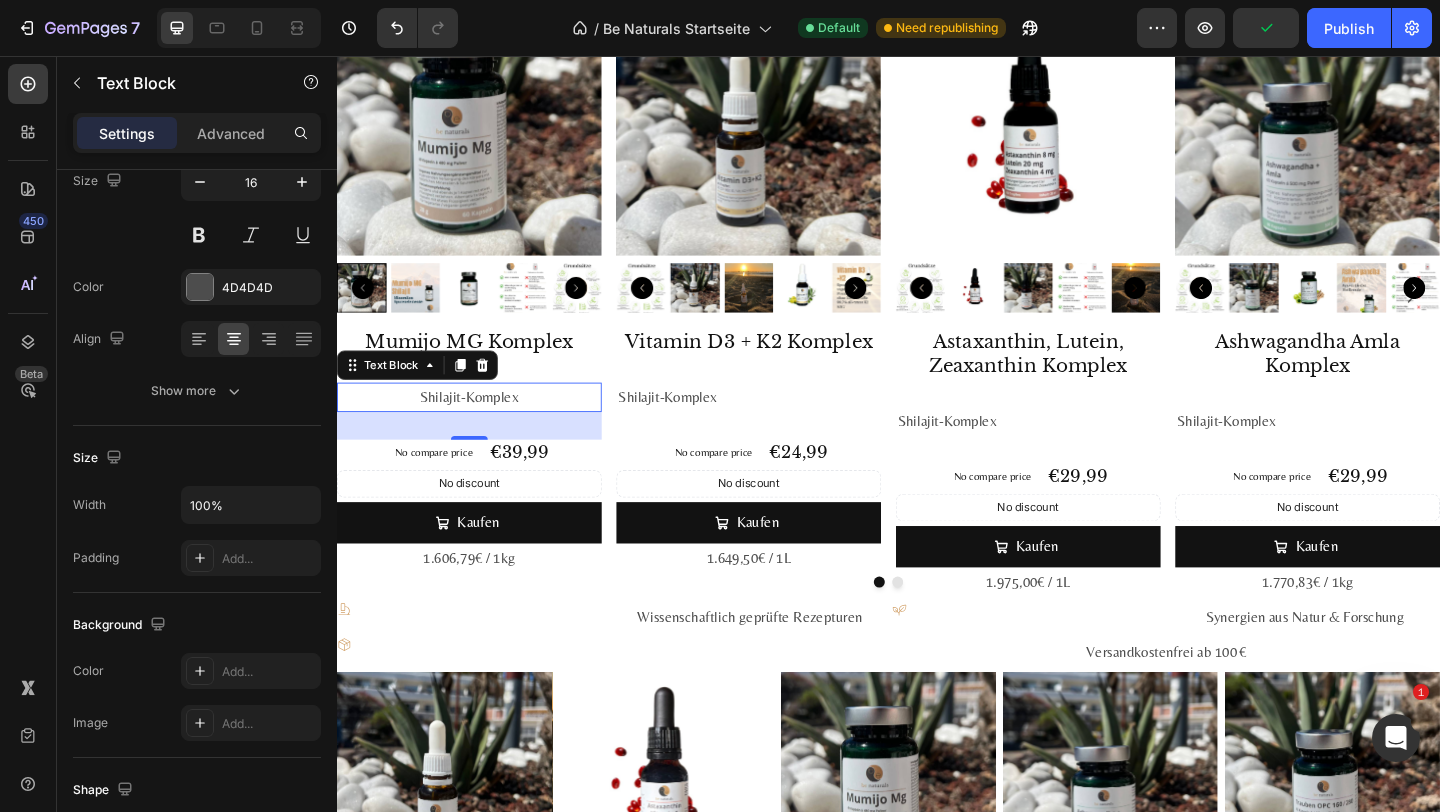 scroll, scrollTop: 2166, scrollLeft: 0, axis: vertical 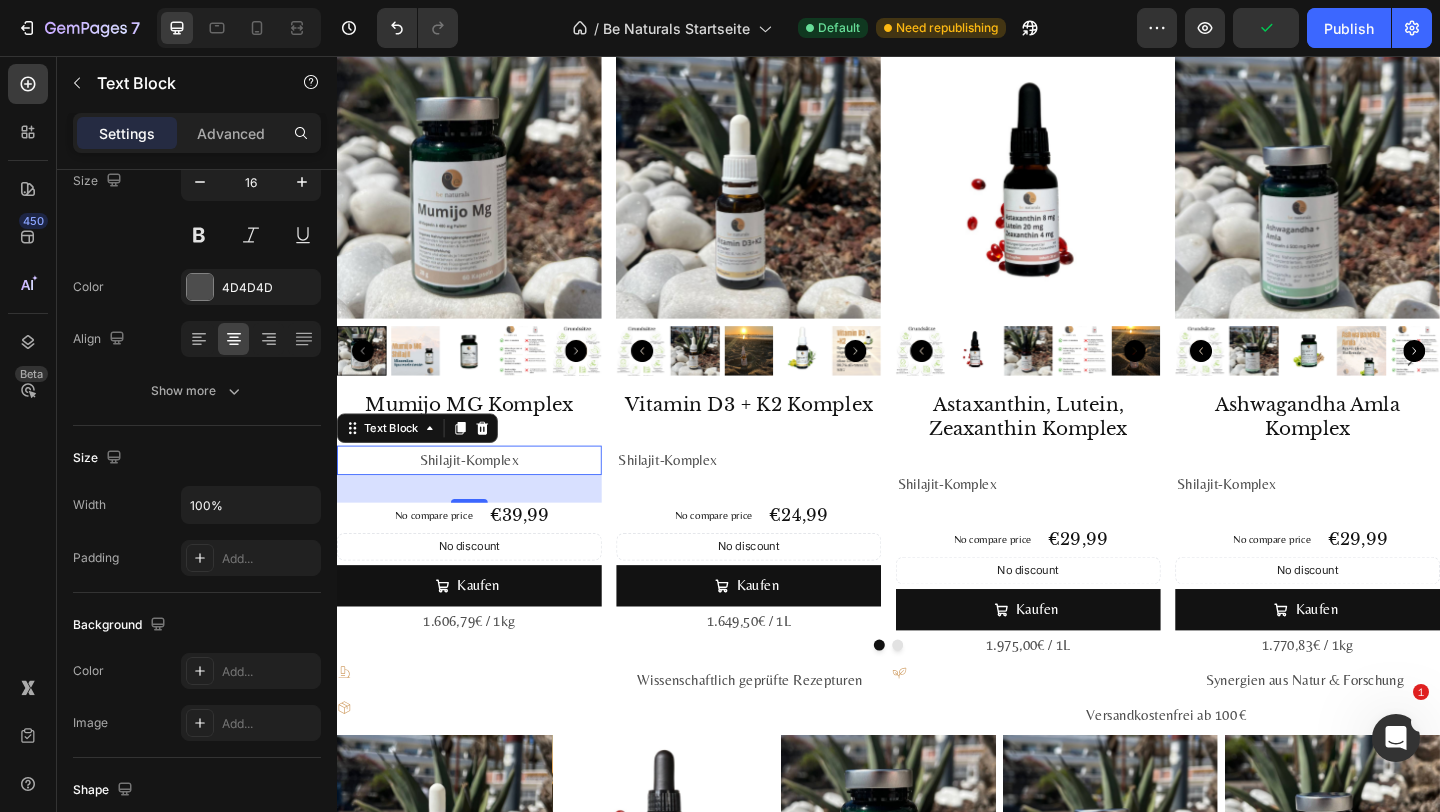 click on "Shilajit-Komplex" at bounding box center [481, 496] 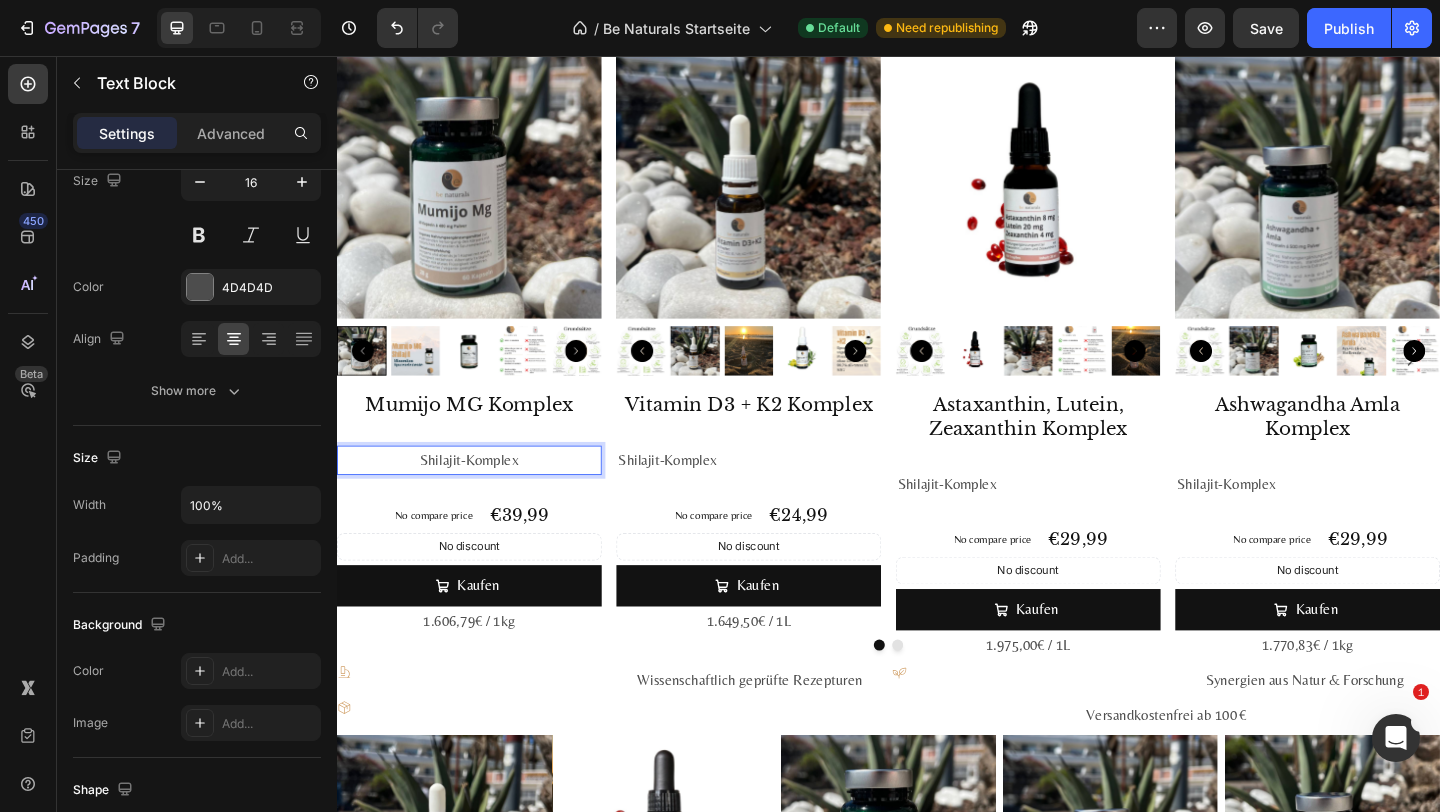 click on "Shilajit-Komplex" at bounding box center [481, 496] 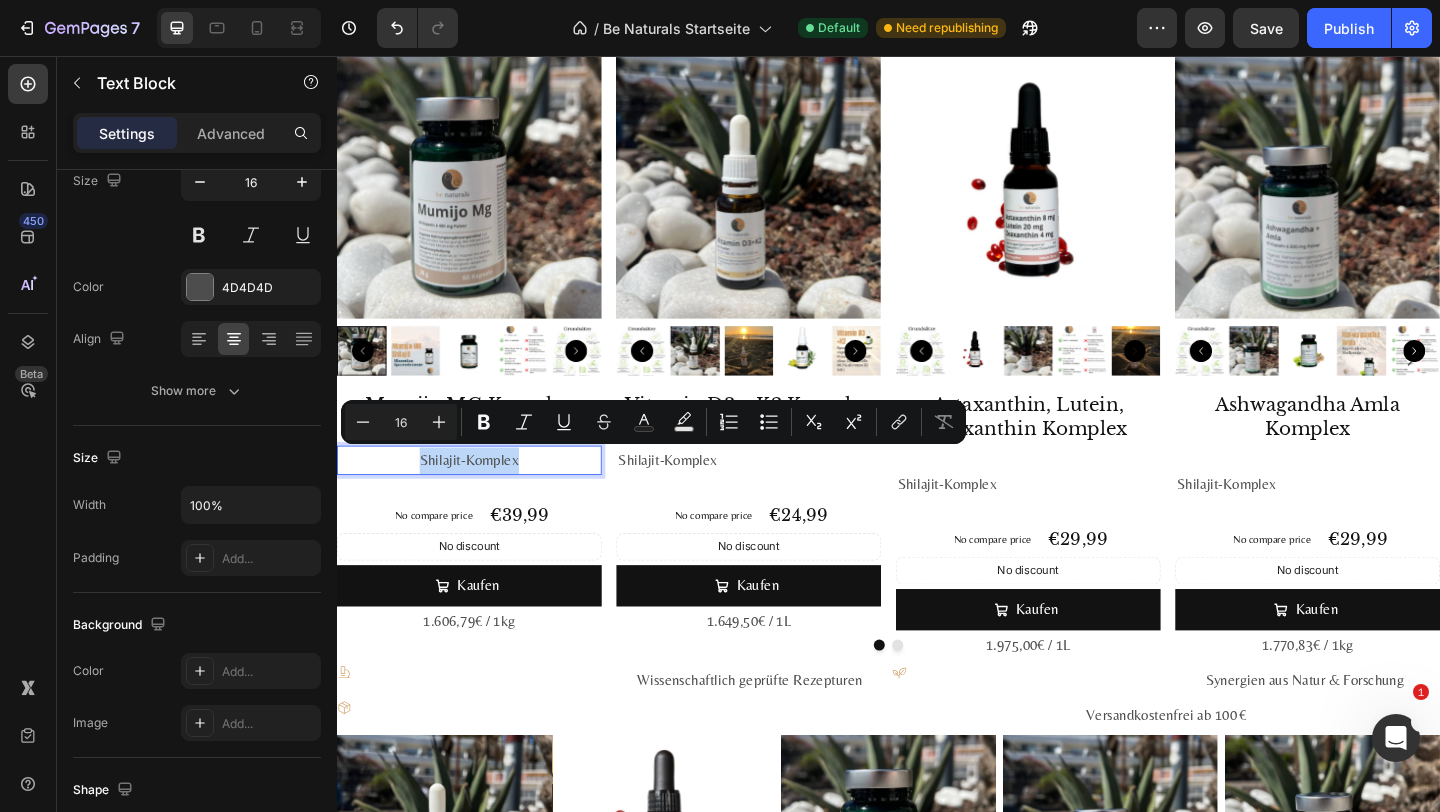 drag, startPoint x: 560, startPoint y: 497, endPoint x: 417, endPoint y: 495, distance: 143.01399 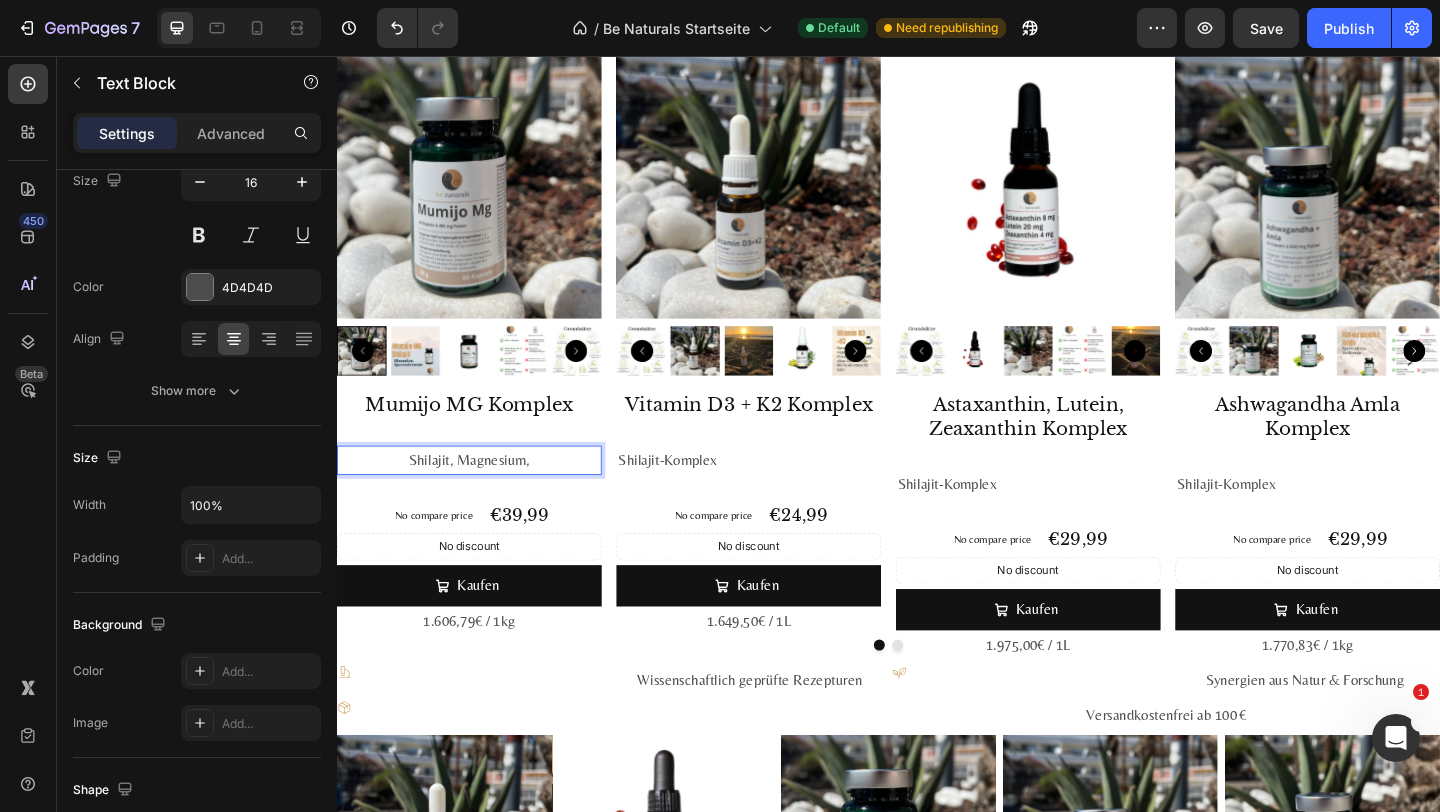 click on "Shilajit, Magnesium," at bounding box center (481, 496) 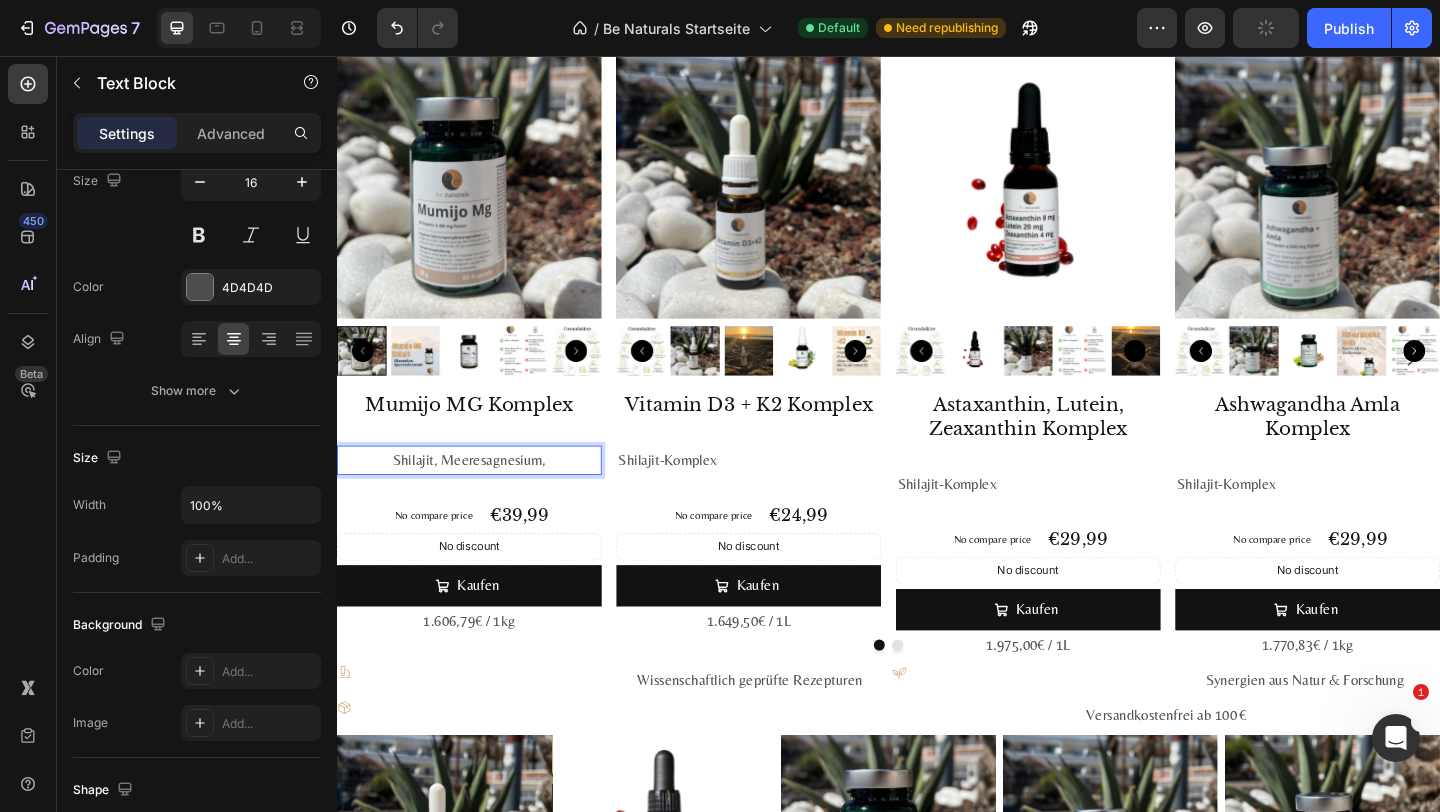 click on "Shilajit, Meeresagnesium," at bounding box center [481, 496] 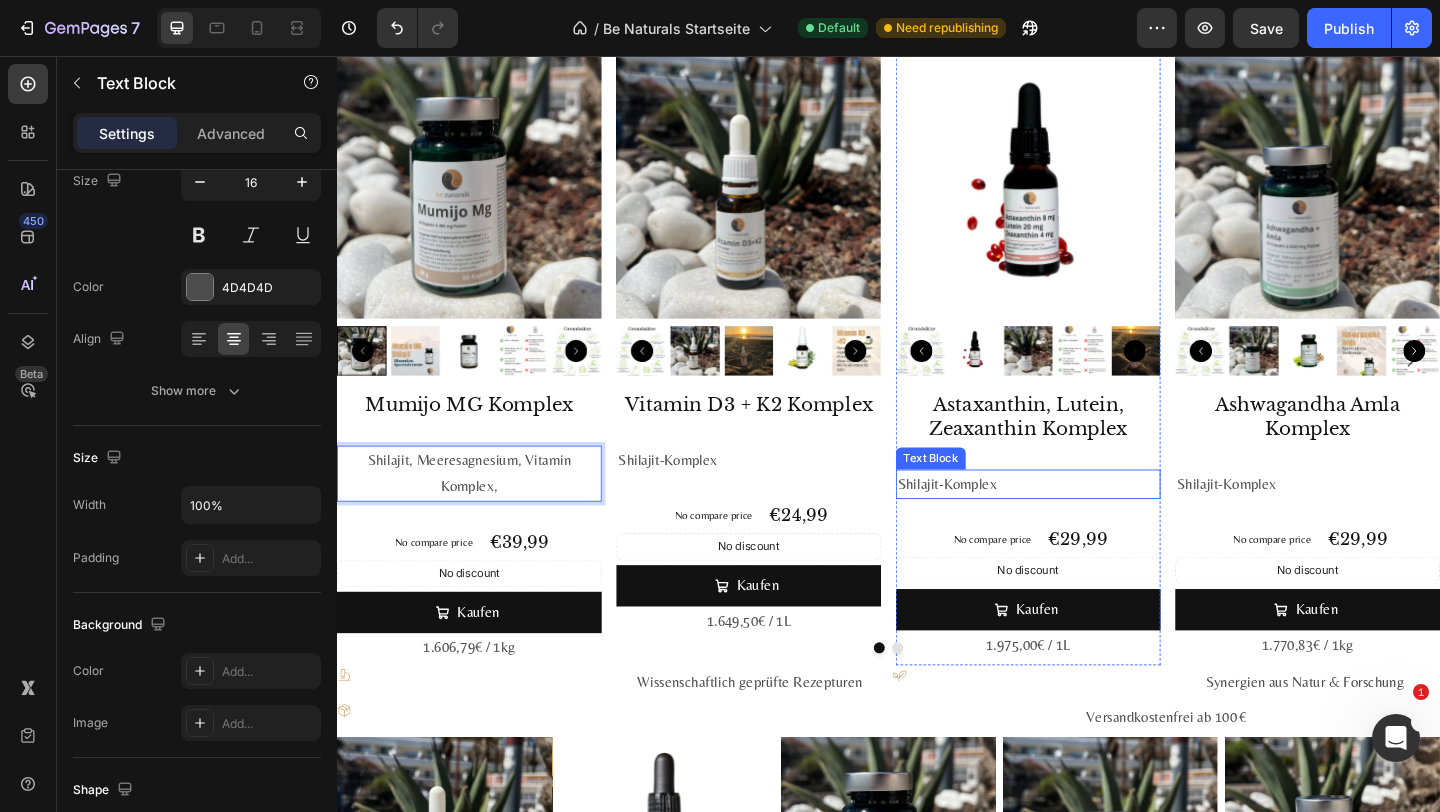 click on "Shilajit-Komplex" at bounding box center (1089, 522) 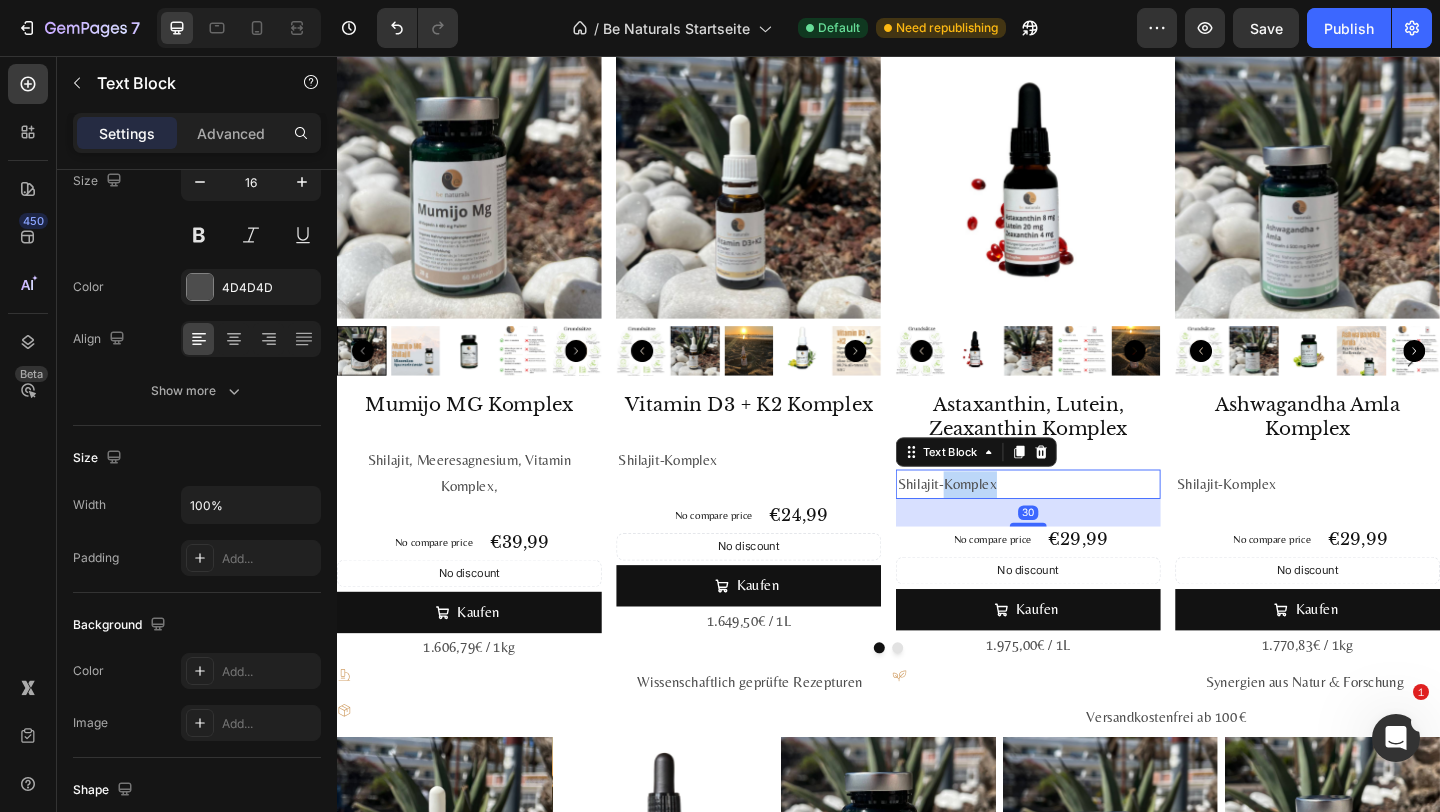 click on "Shilajit-Komplex" at bounding box center [1089, 522] 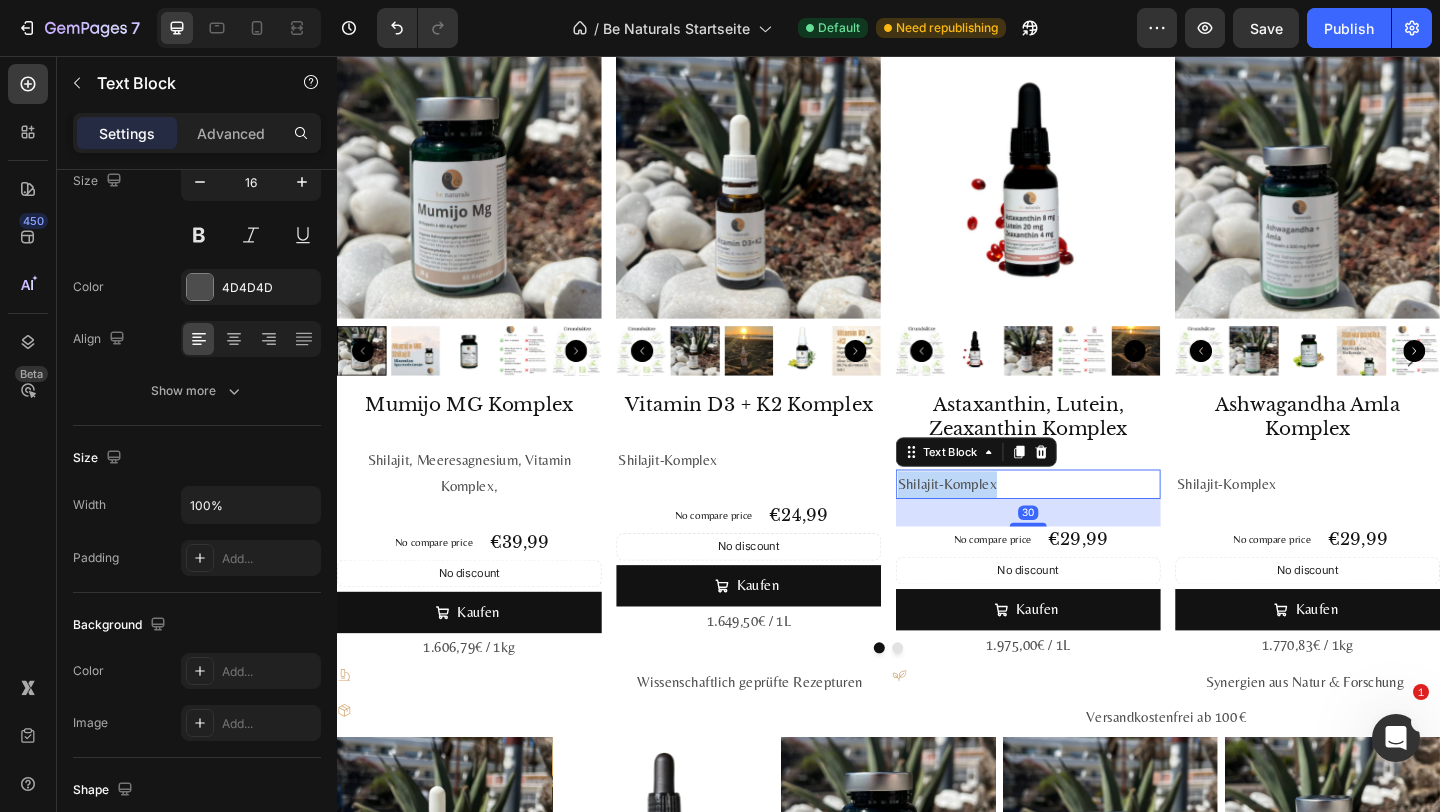 click on "Shilajit-Komplex" at bounding box center (1089, 522) 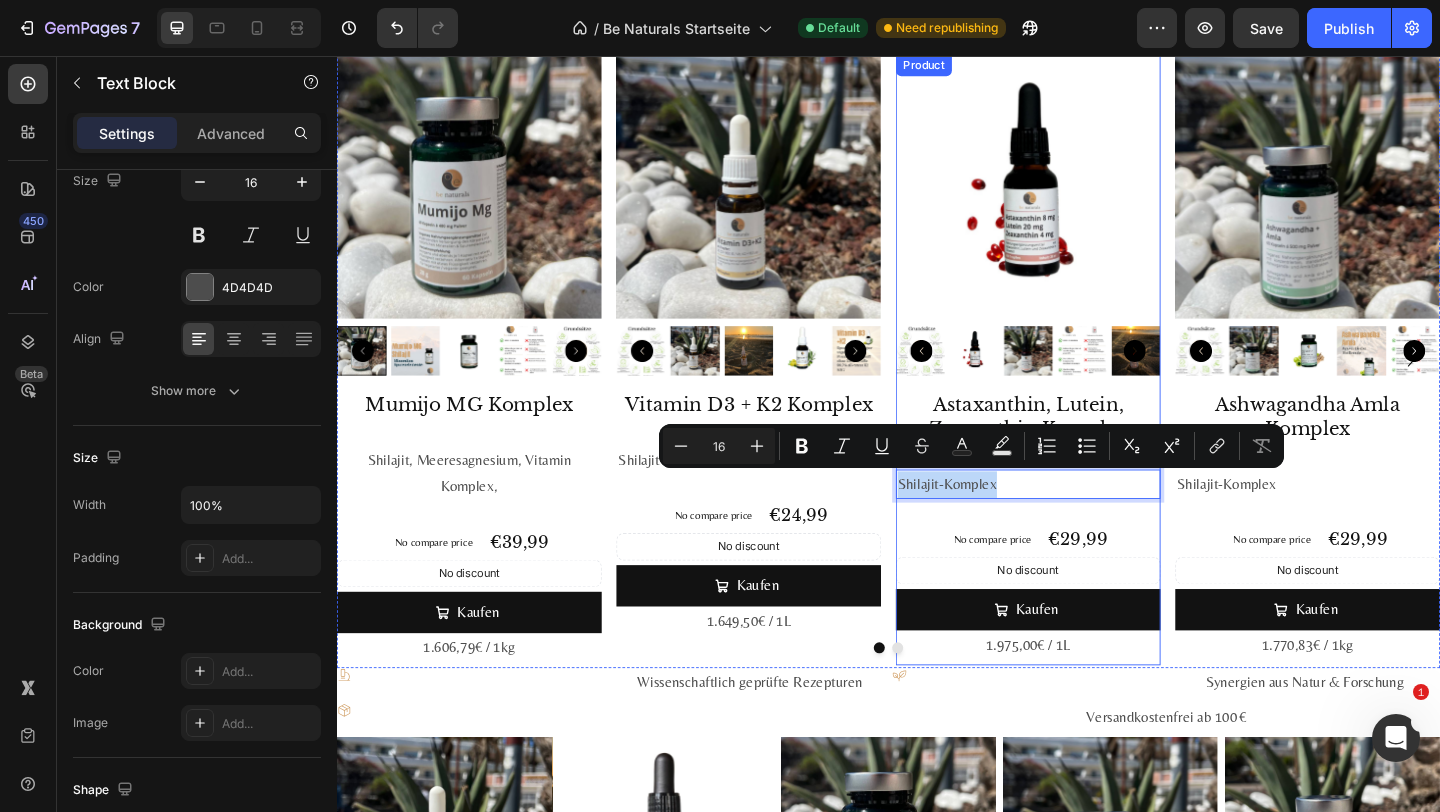 click on "Astaxanthin, Lutein, Zeaxanthin Komplex Product Title Shilajit-Komplex Text Block   30 No compare price Product Price €29,99 Product Price Product Price Row No discount   Not be displayed when published Discount Tag
Kaufen Add to Cart 1.975,00€ / 1L Text Block" at bounding box center [1089, 569] 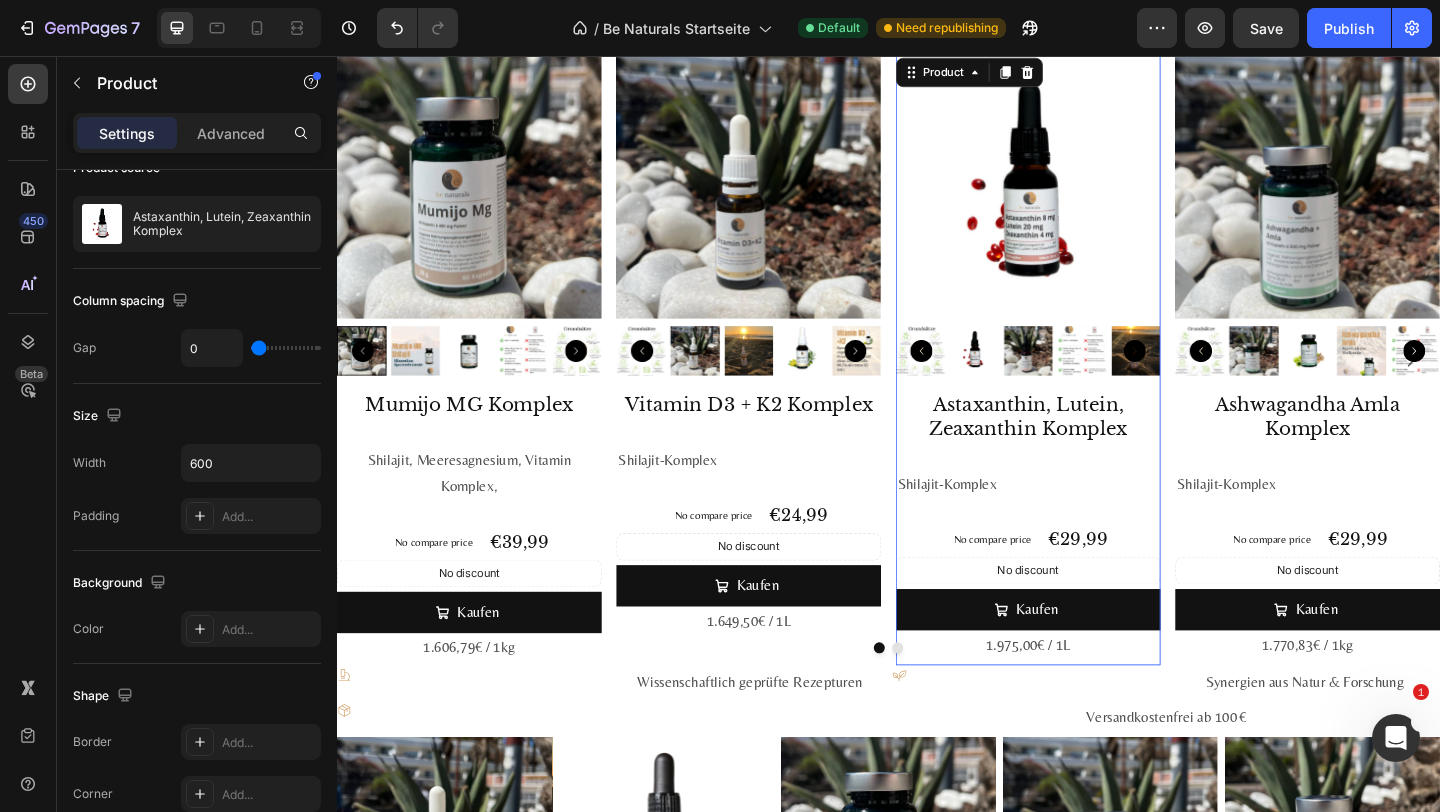 scroll, scrollTop: 0, scrollLeft: 0, axis: both 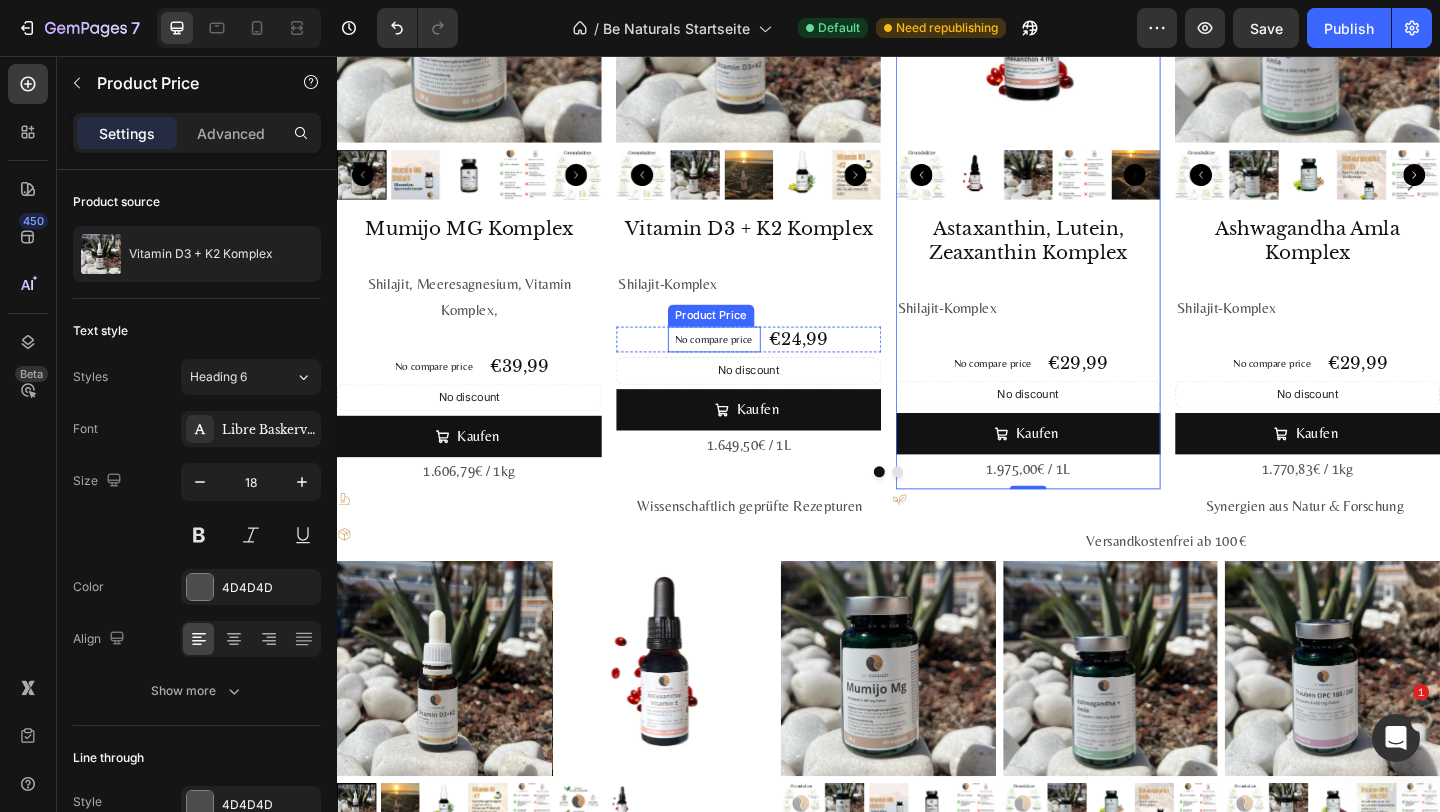 click on "No compare price" at bounding box center (747, 364) 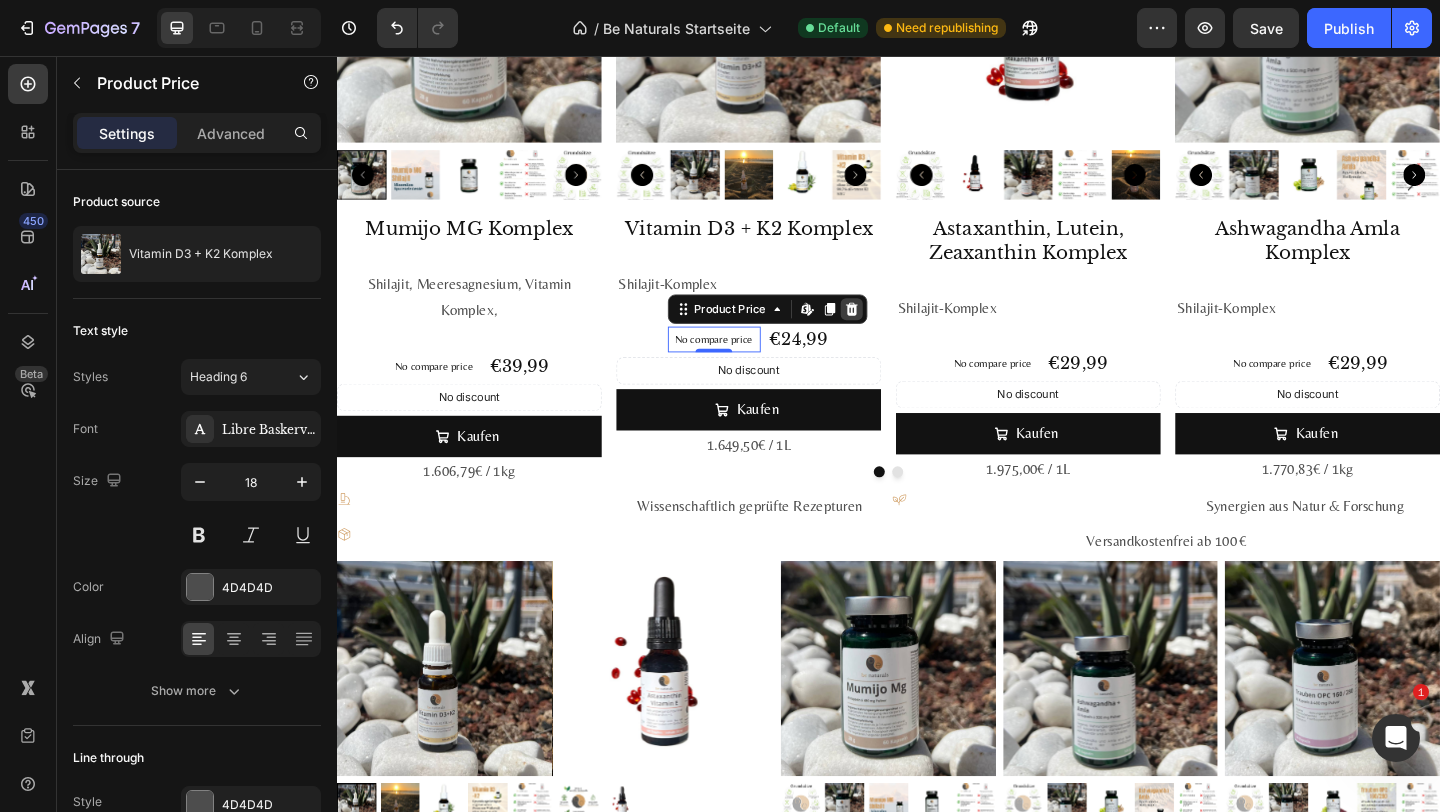 click 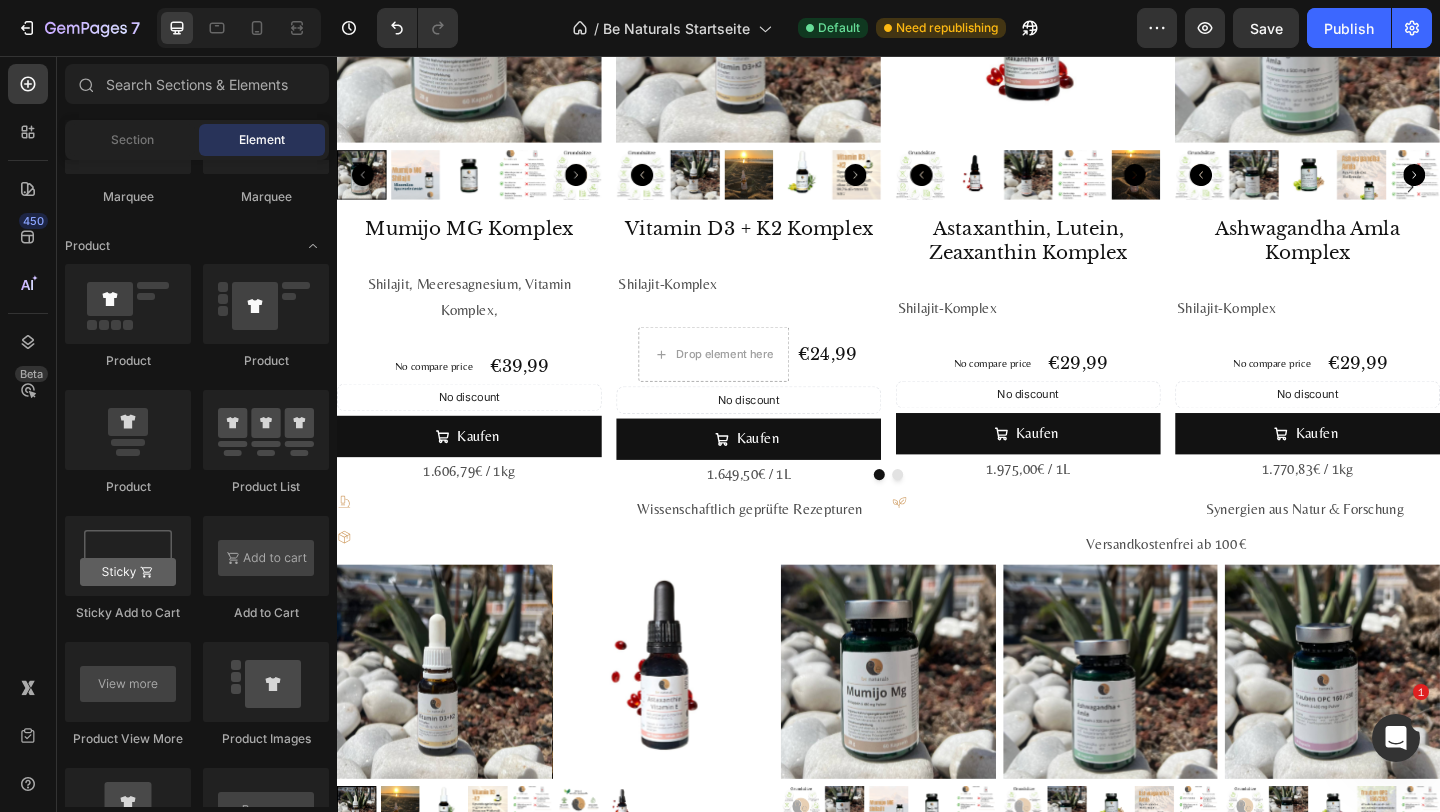 scroll, scrollTop: 2361, scrollLeft: 0, axis: vertical 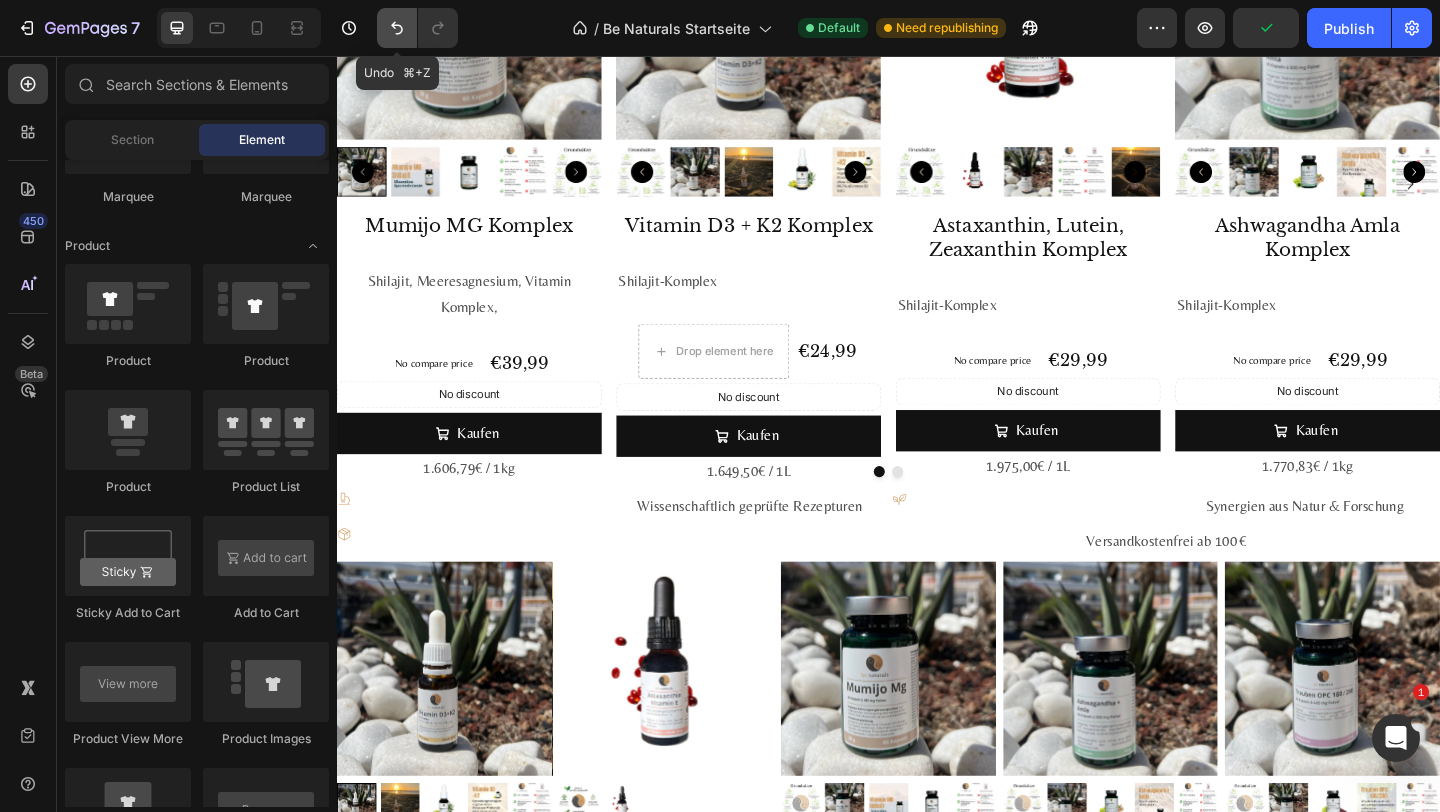 click 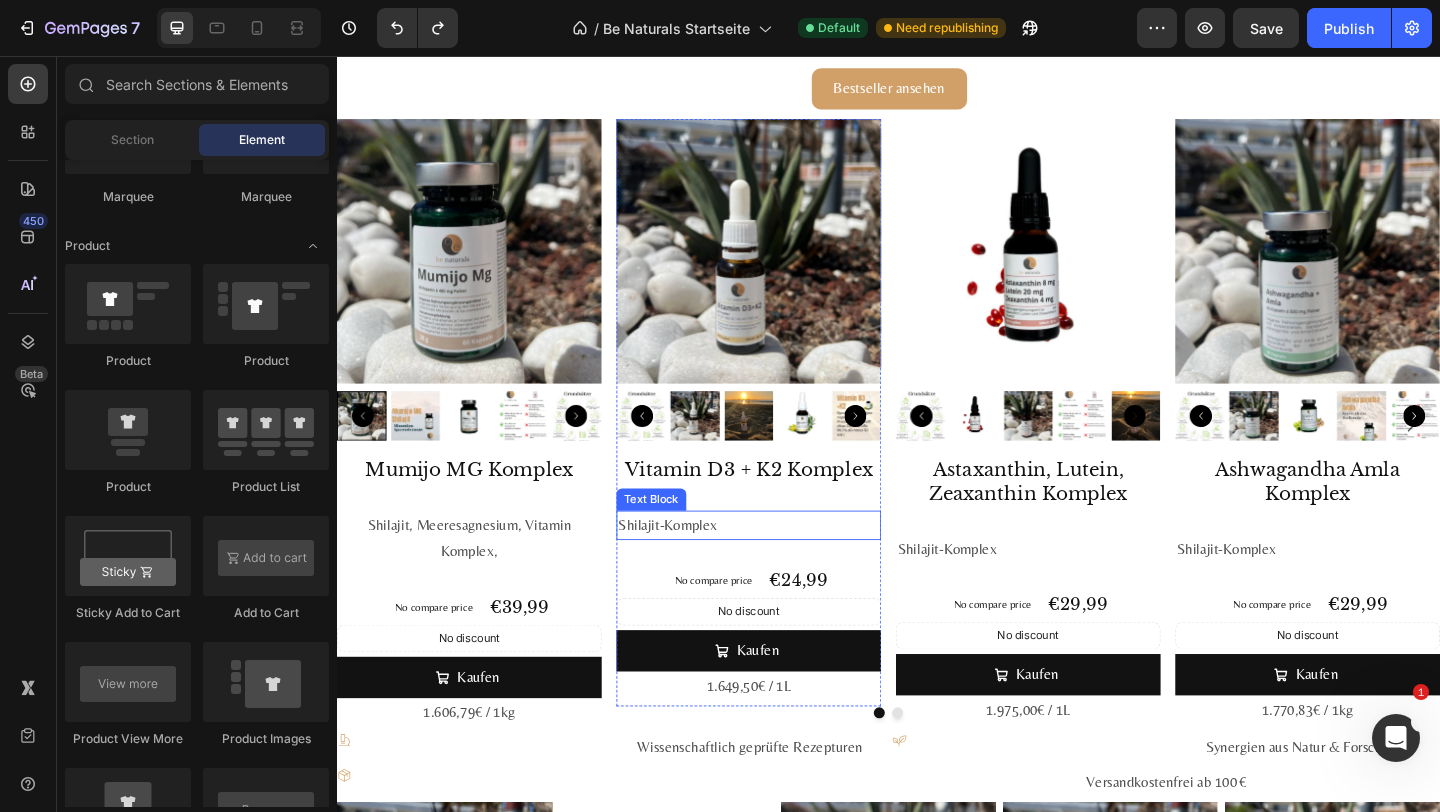 scroll, scrollTop: 2004, scrollLeft: 0, axis: vertical 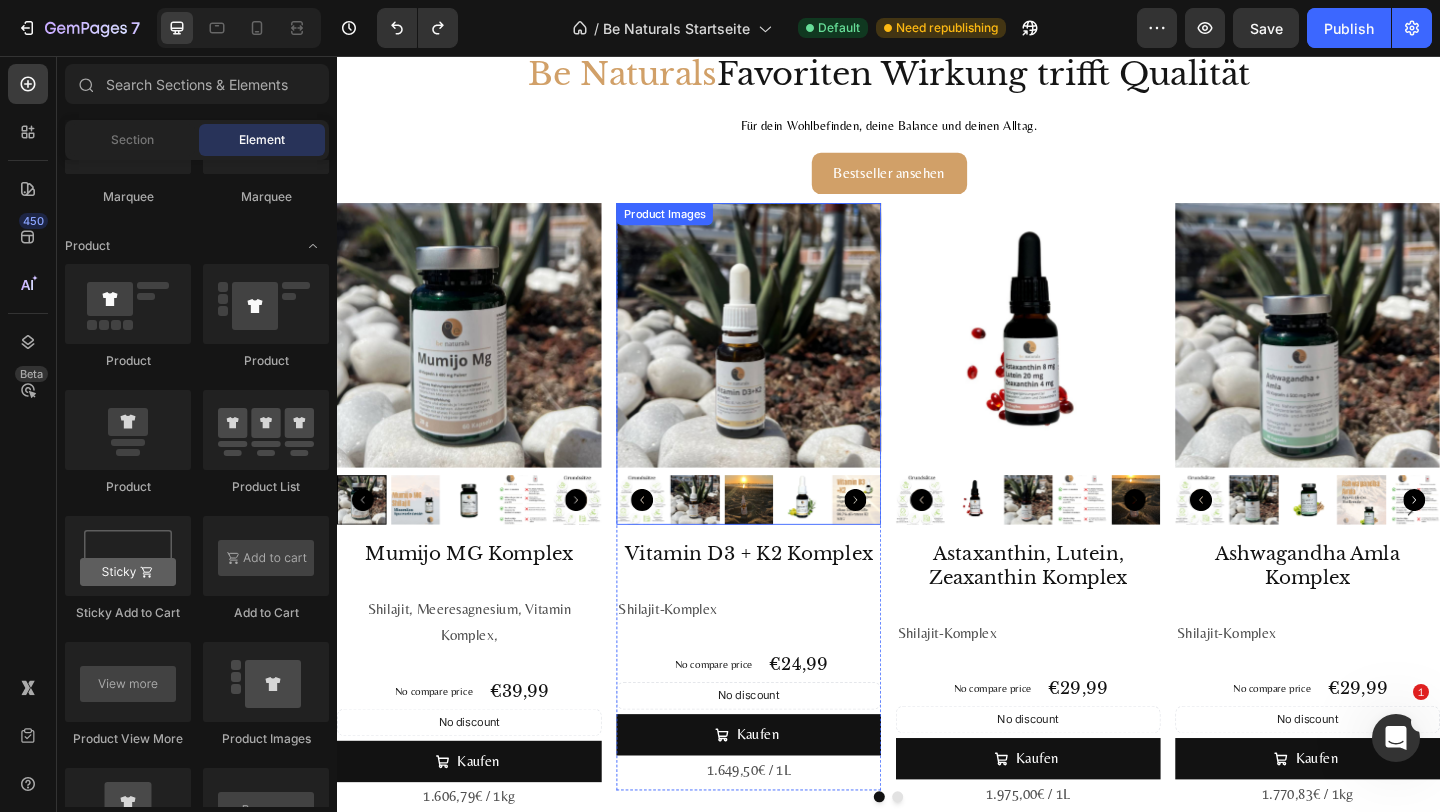 click at bounding box center [844, 539] 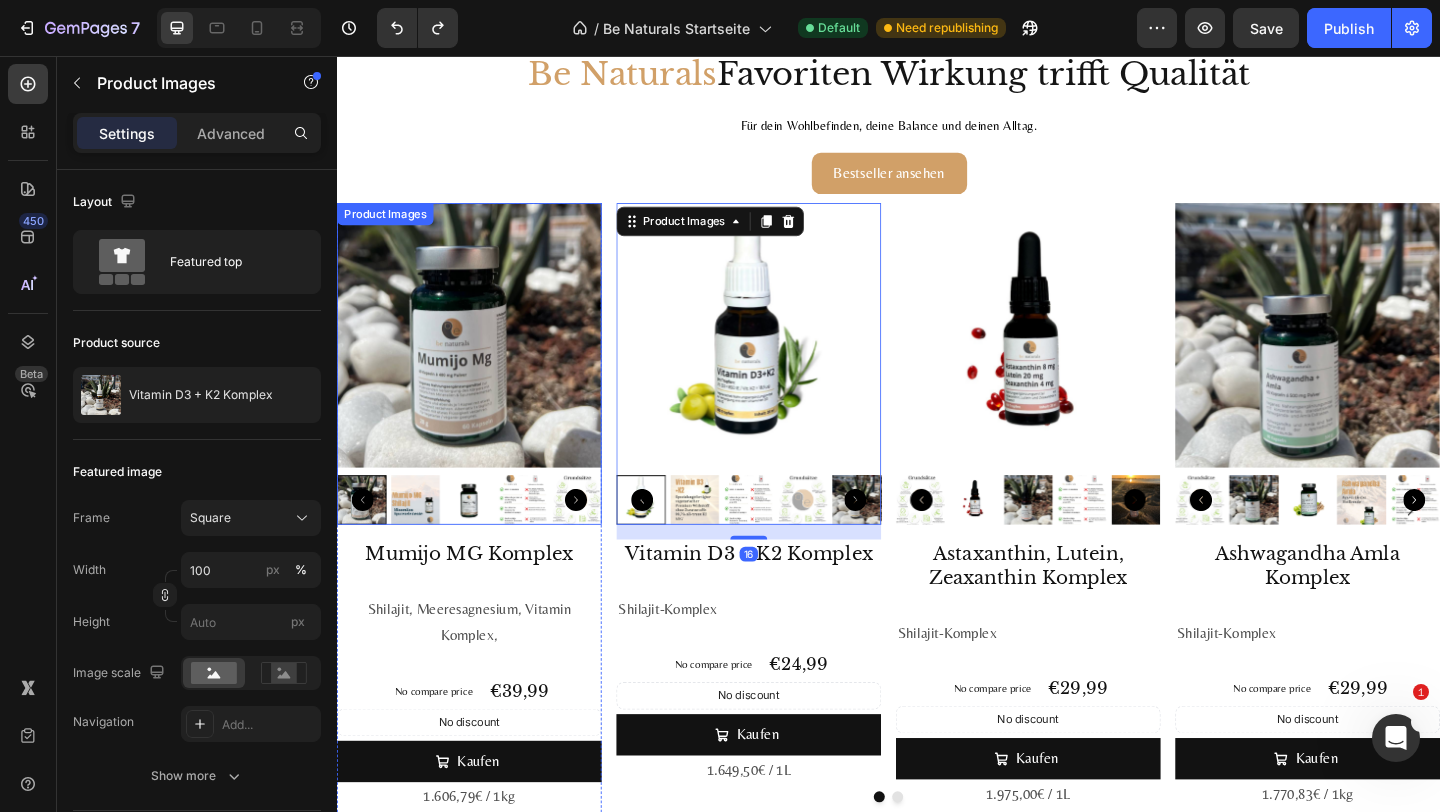 click at bounding box center (481, 539) 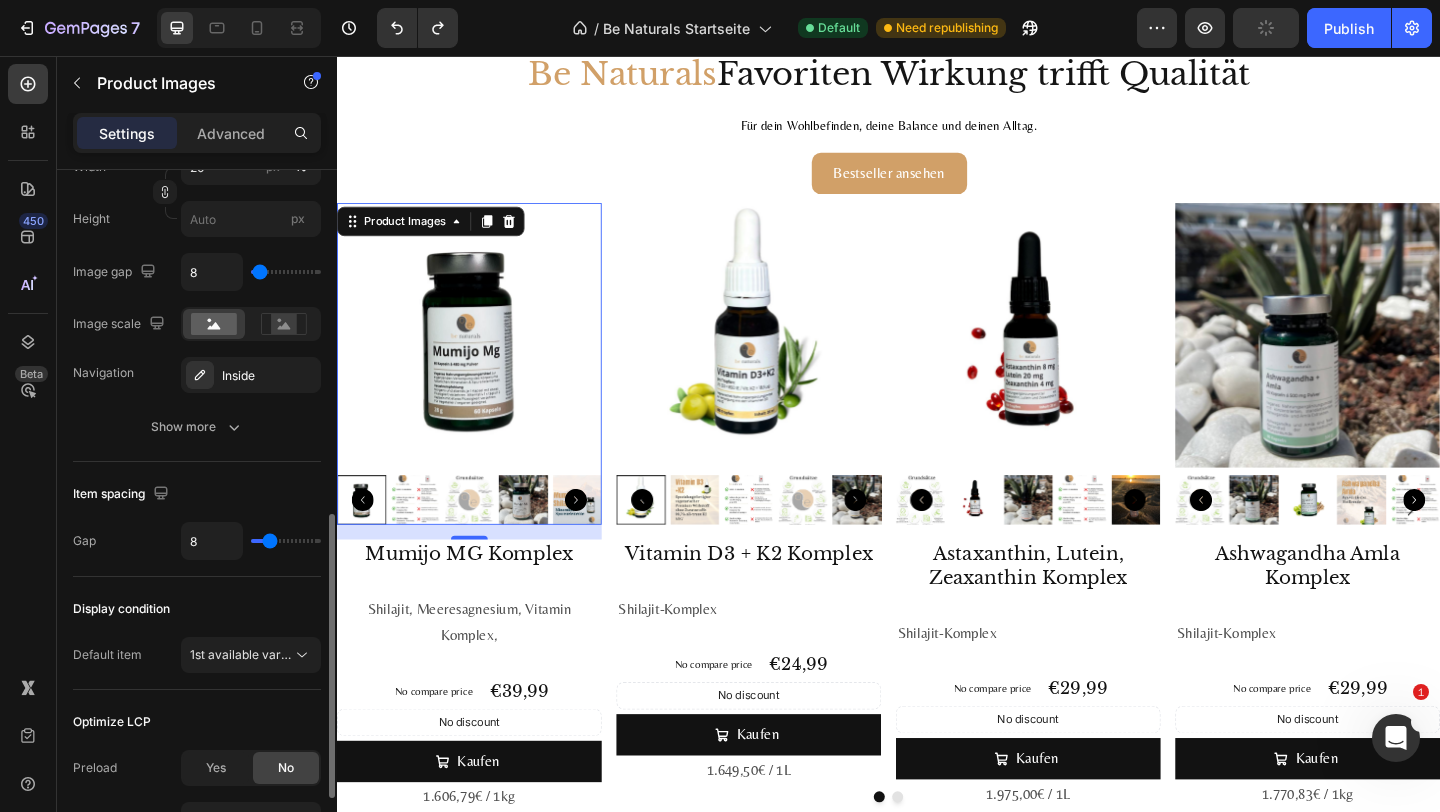 scroll, scrollTop: 834, scrollLeft: 0, axis: vertical 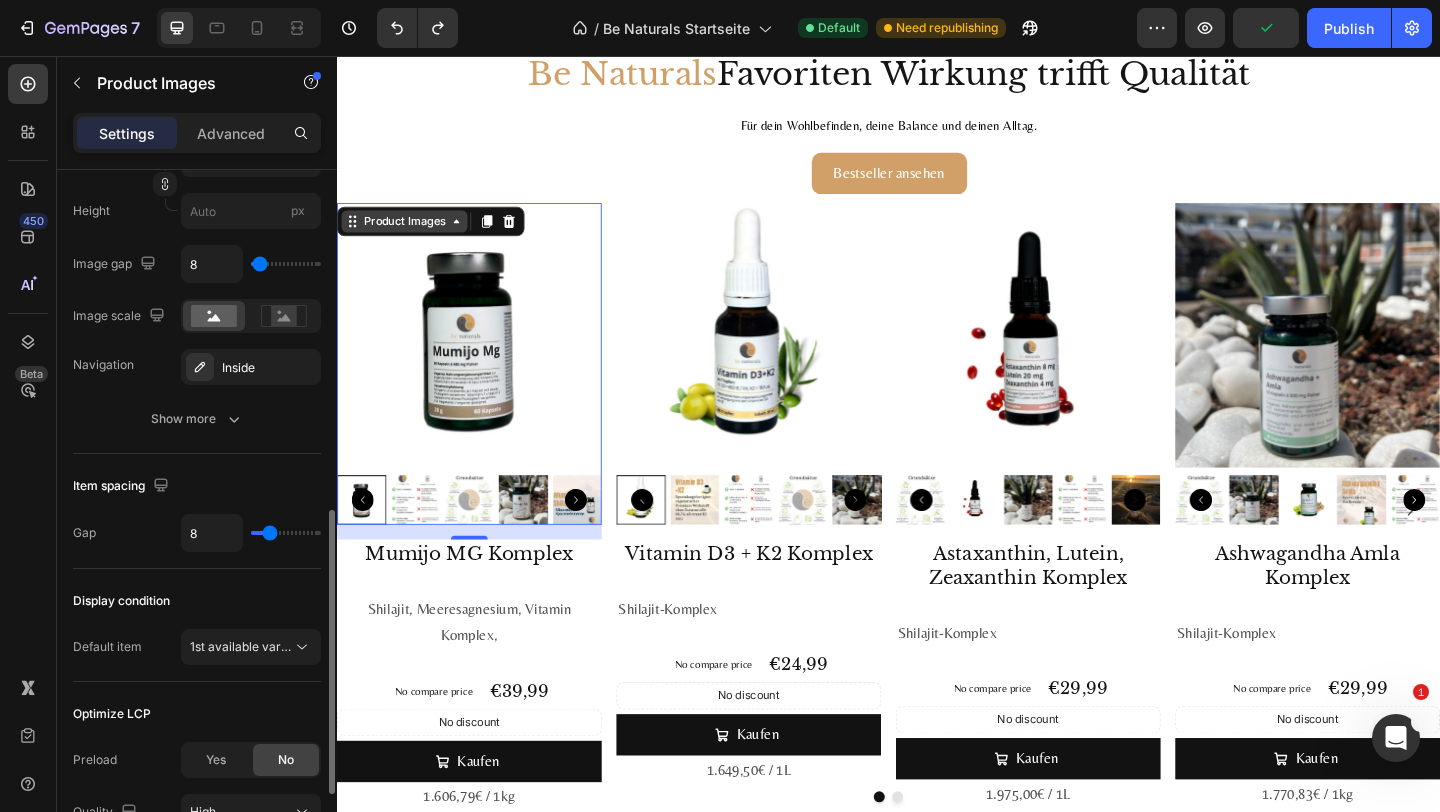 click on "Product Images" at bounding box center [410, 236] 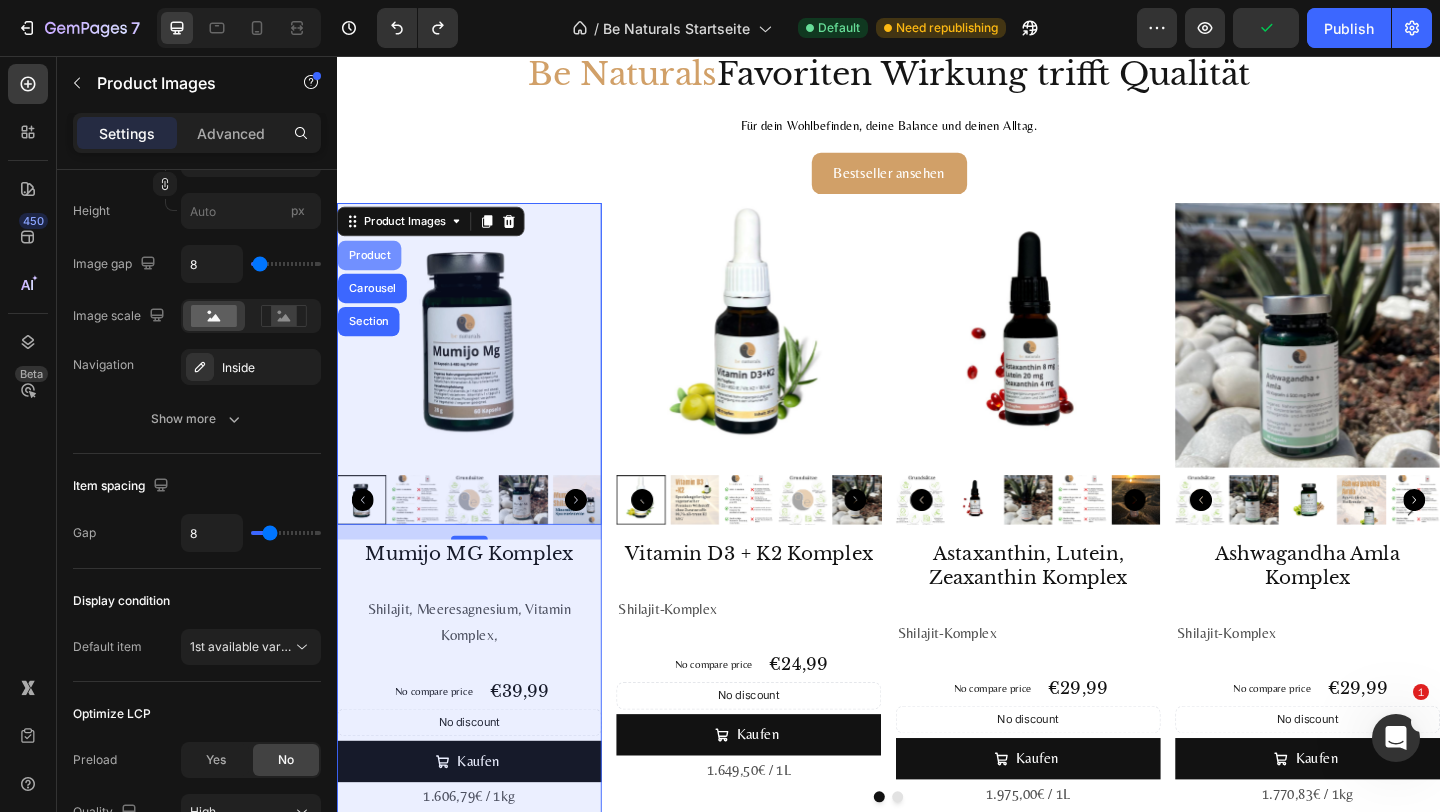 click on "Product" at bounding box center (372, 273) 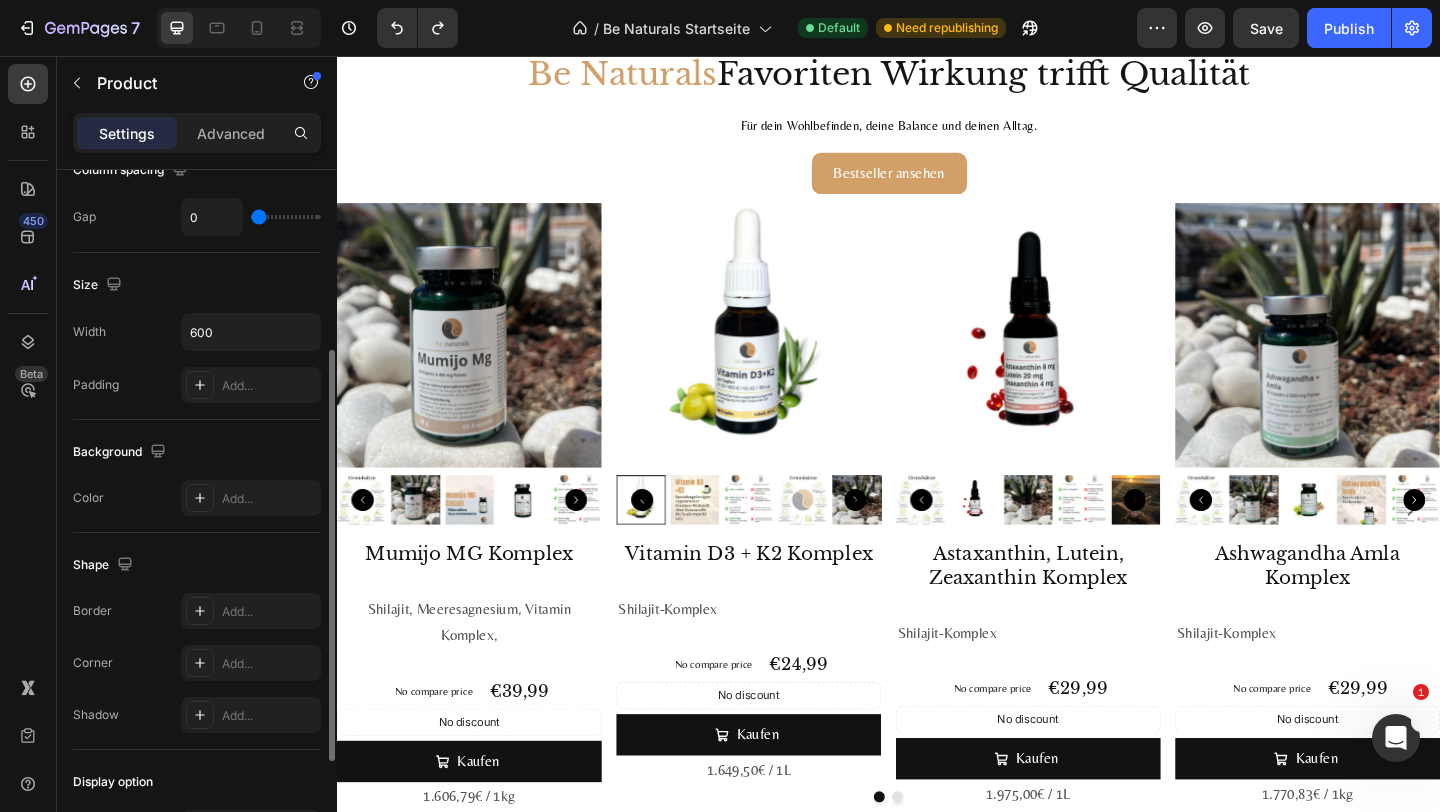 scroll, scrollTop: 0, scrollLeft: 0, axis: both 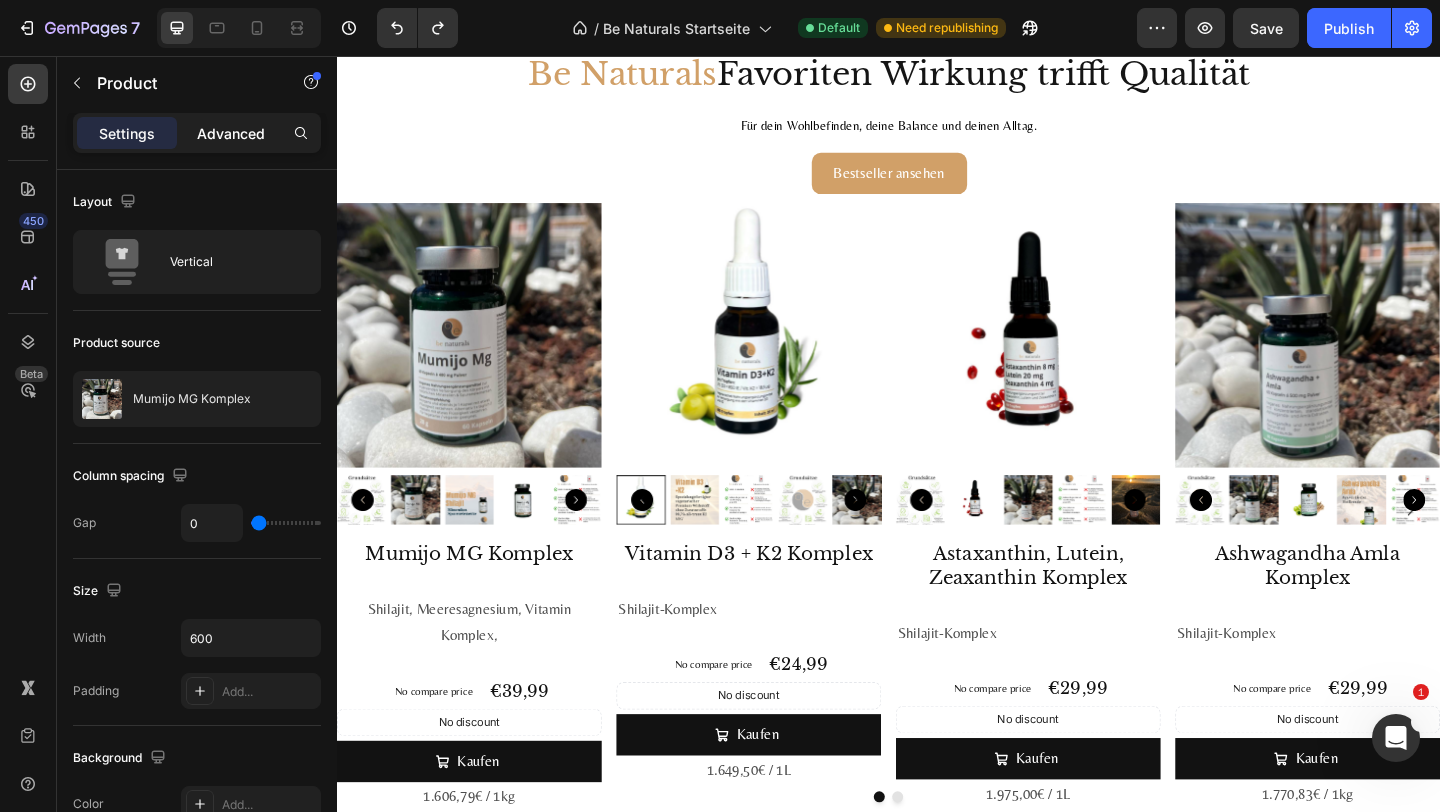 click on "Advanced" at bounding box center [231, 133] 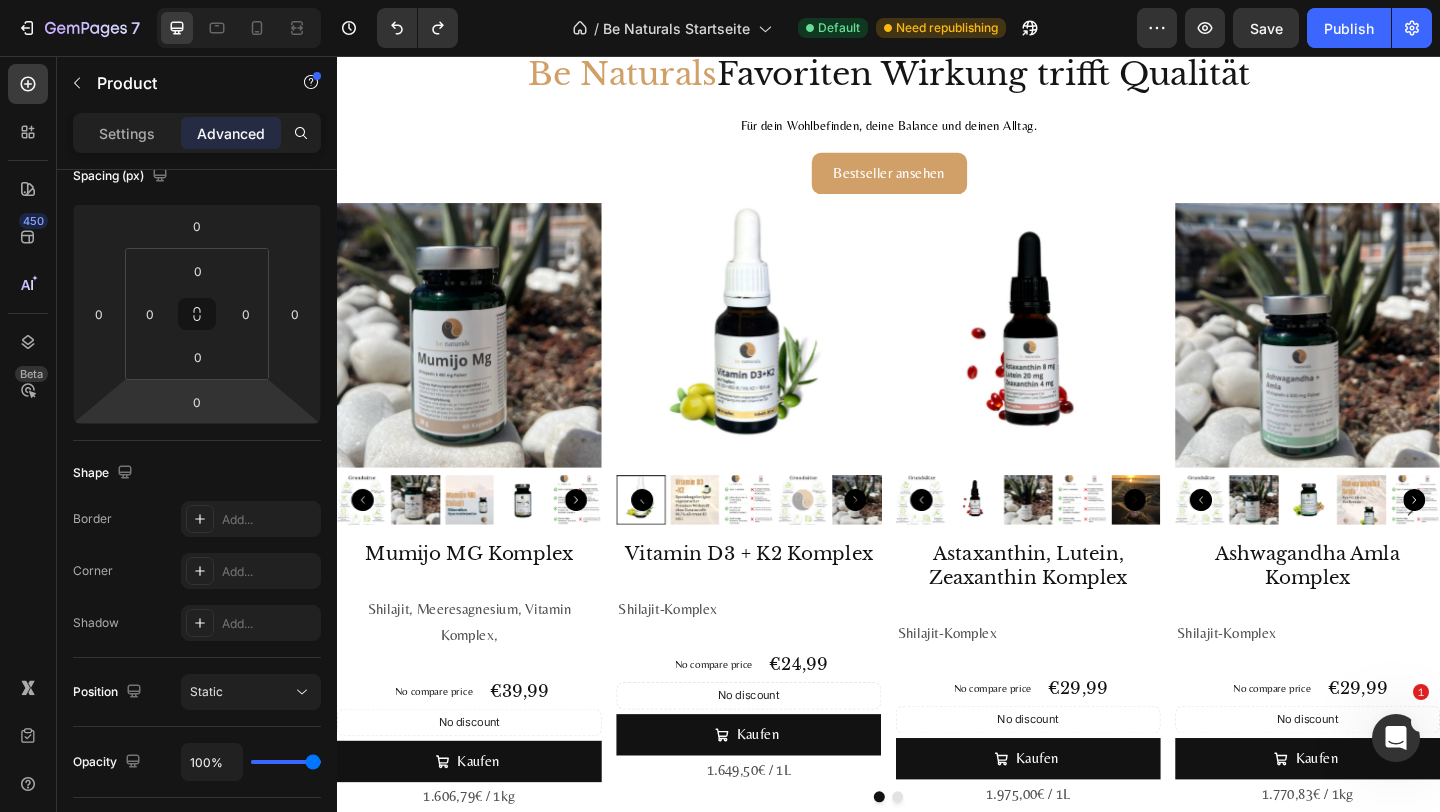 scroll, scrollTop: 635, scrollLeft: 0, axis: vertical 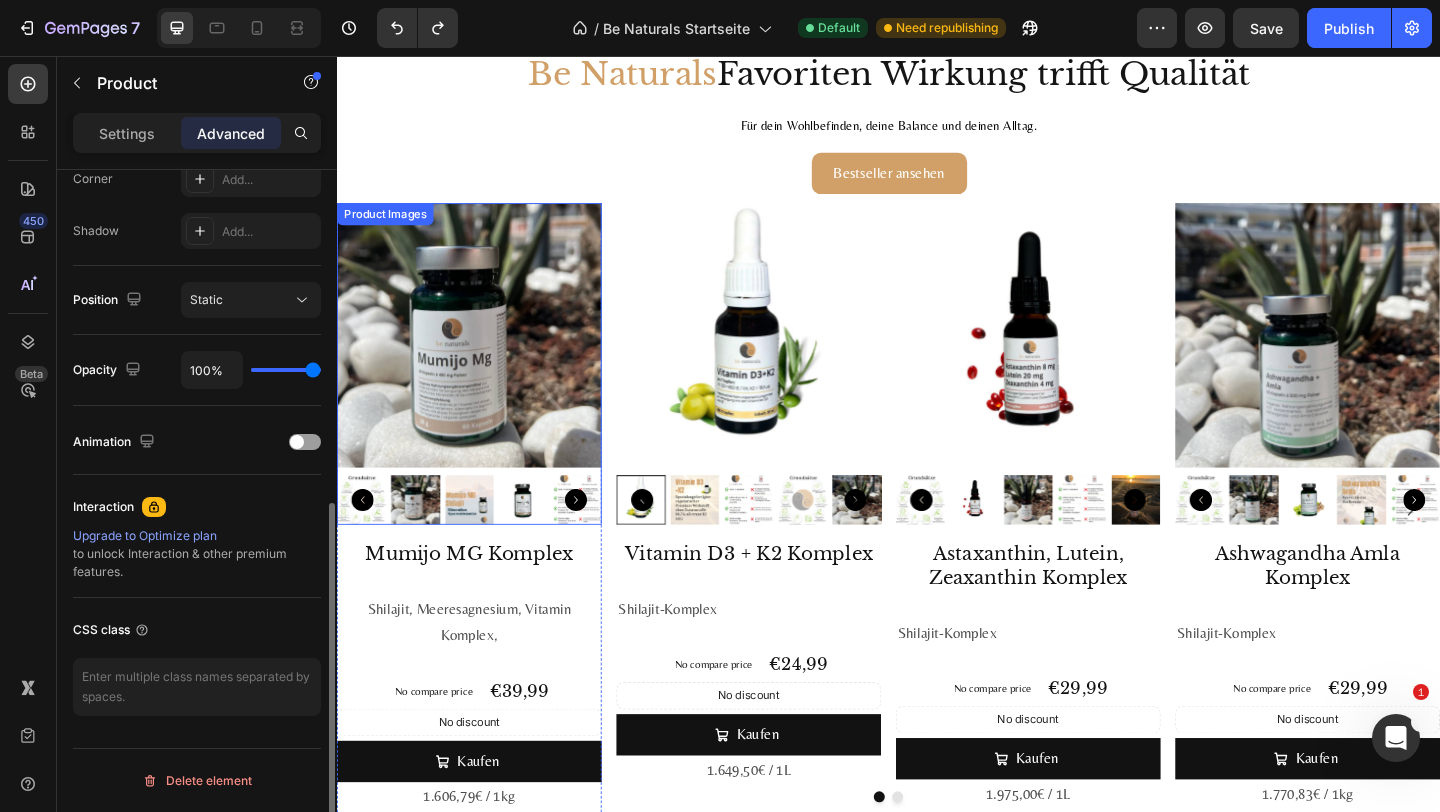 click at bounding box center (481, 360) 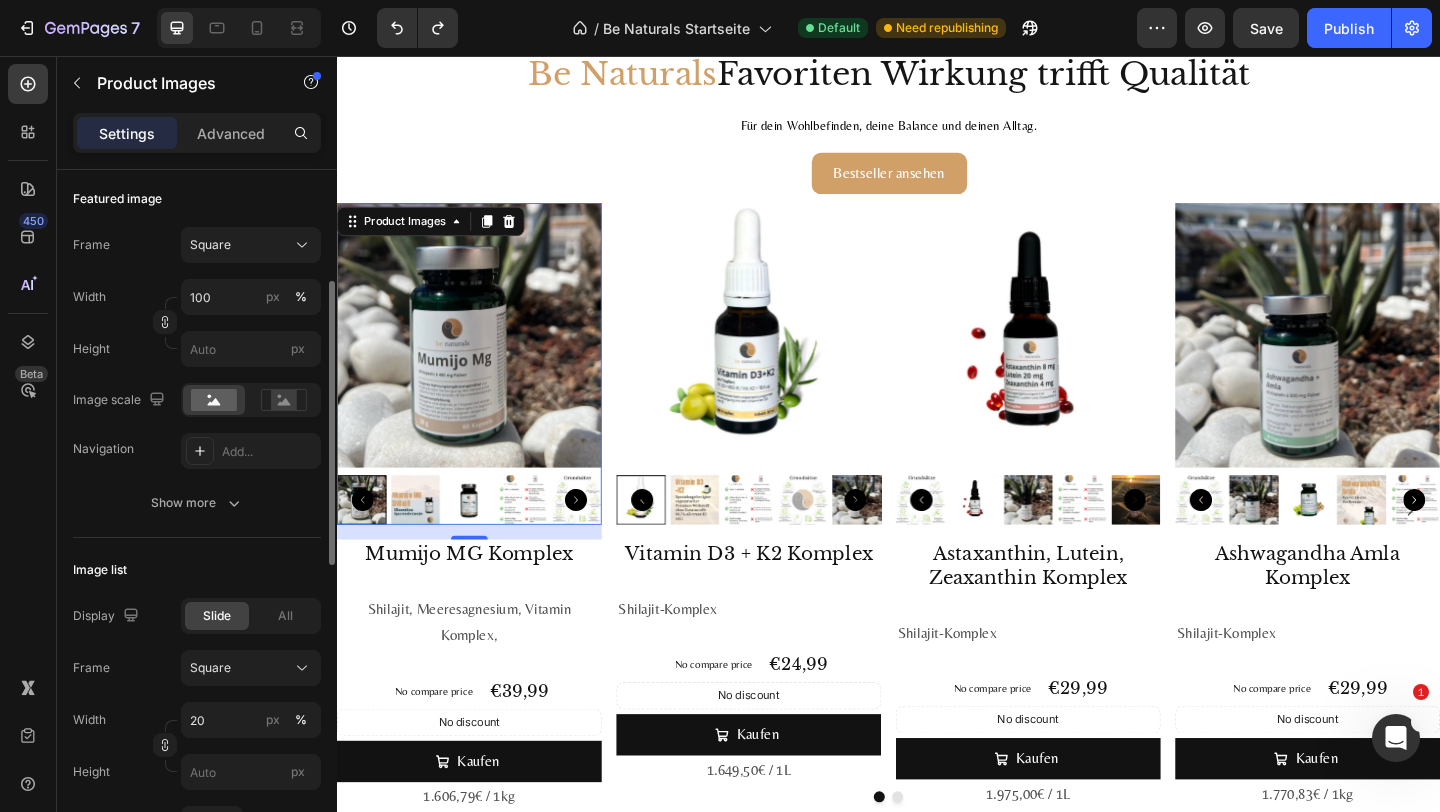 scroll, scrollTop: 478, scrollLeft: 0, axis: vertical 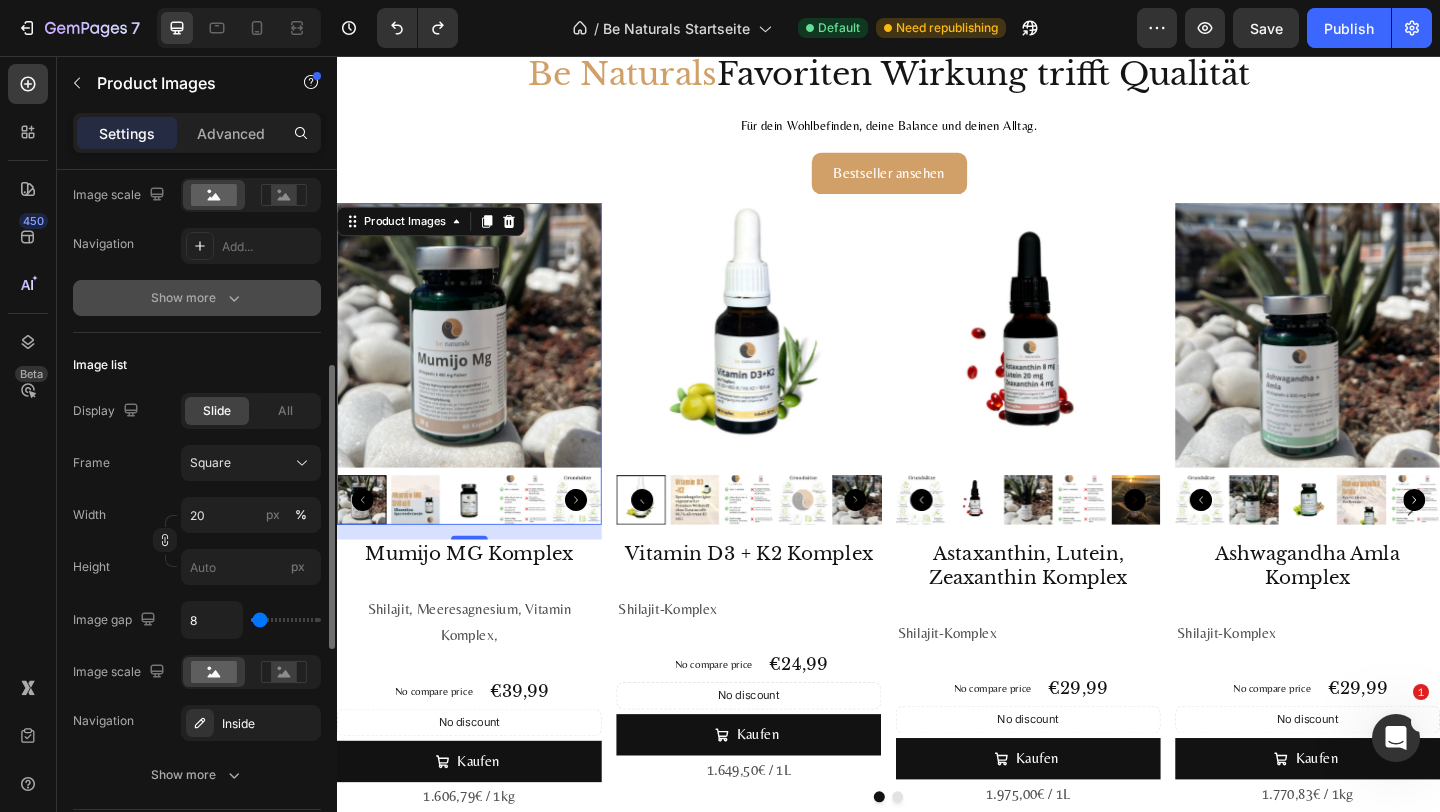 click on "Show more" at bounding box center (197, 298) 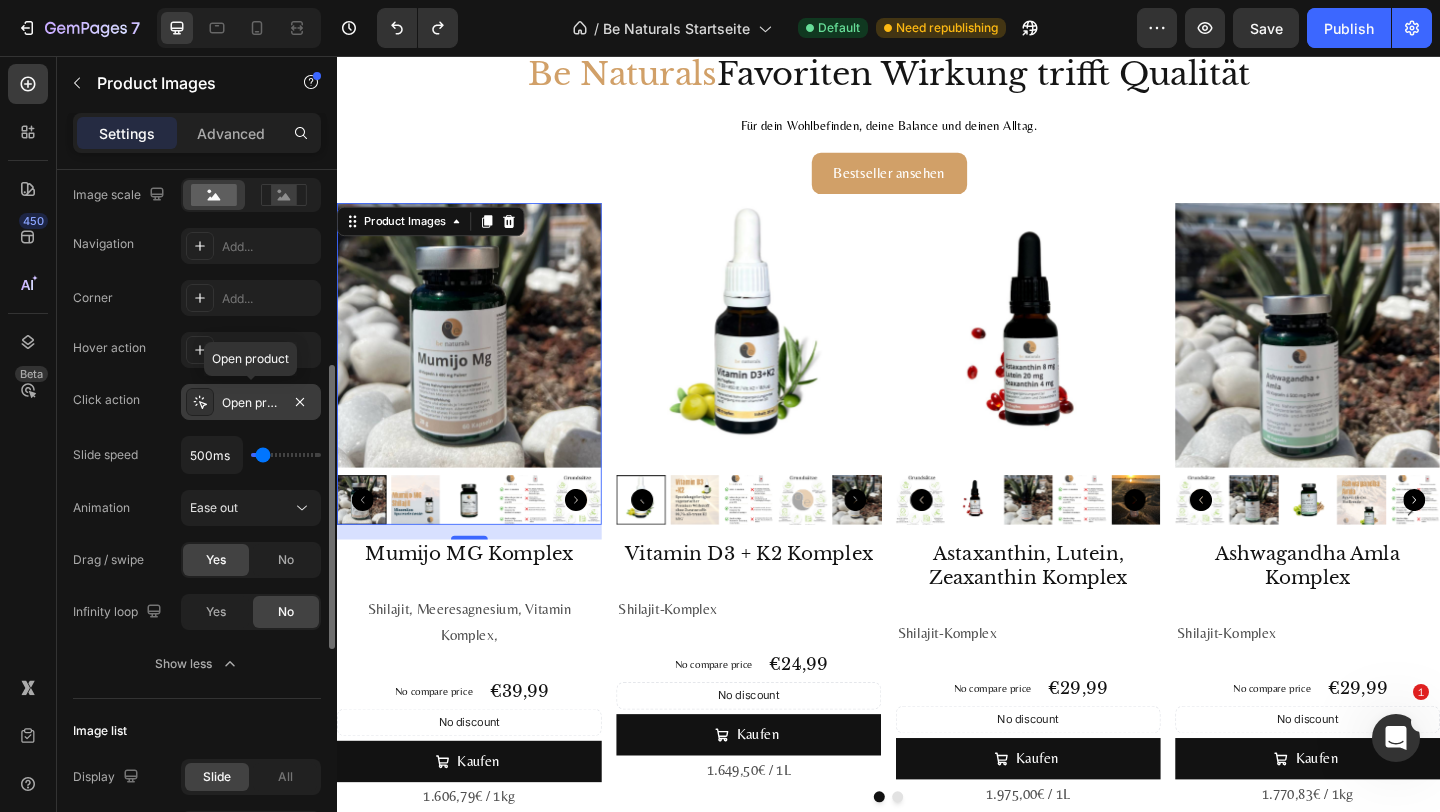 click on "Open product" at bounding box center [251, 402] 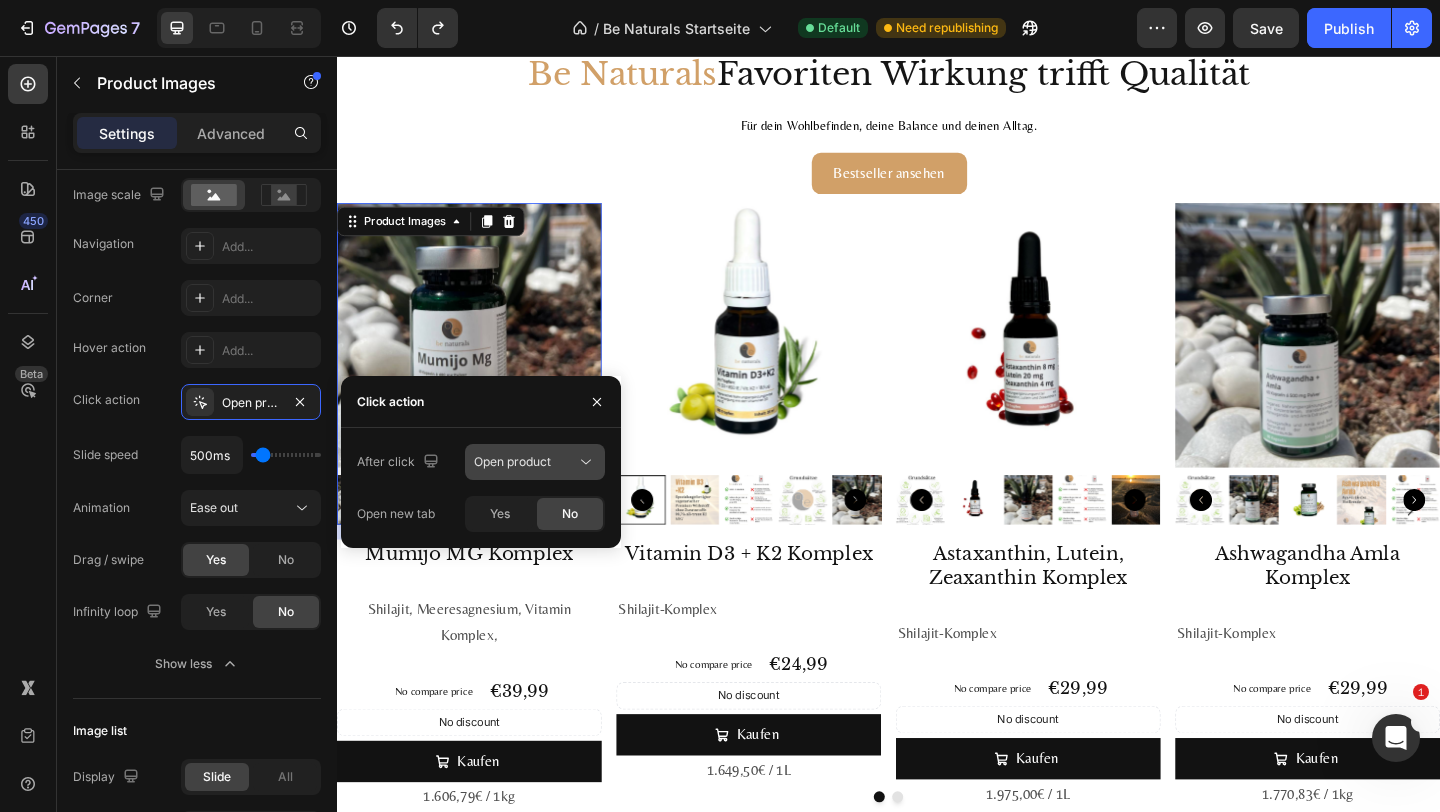click on "Open product" at bounding box center [525, 462] 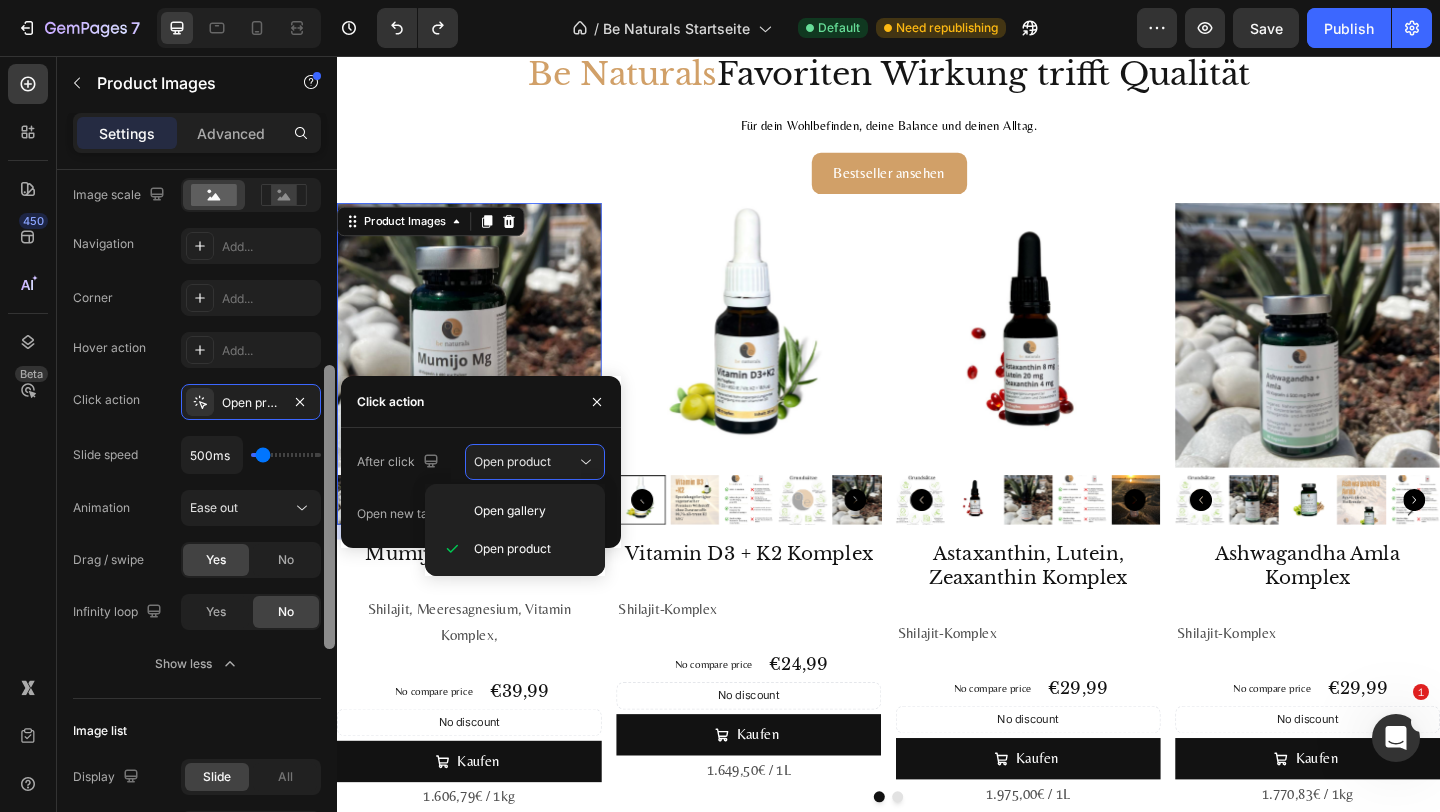 scroll, scrollTop: 0, scrollLeft: 0, axis: both 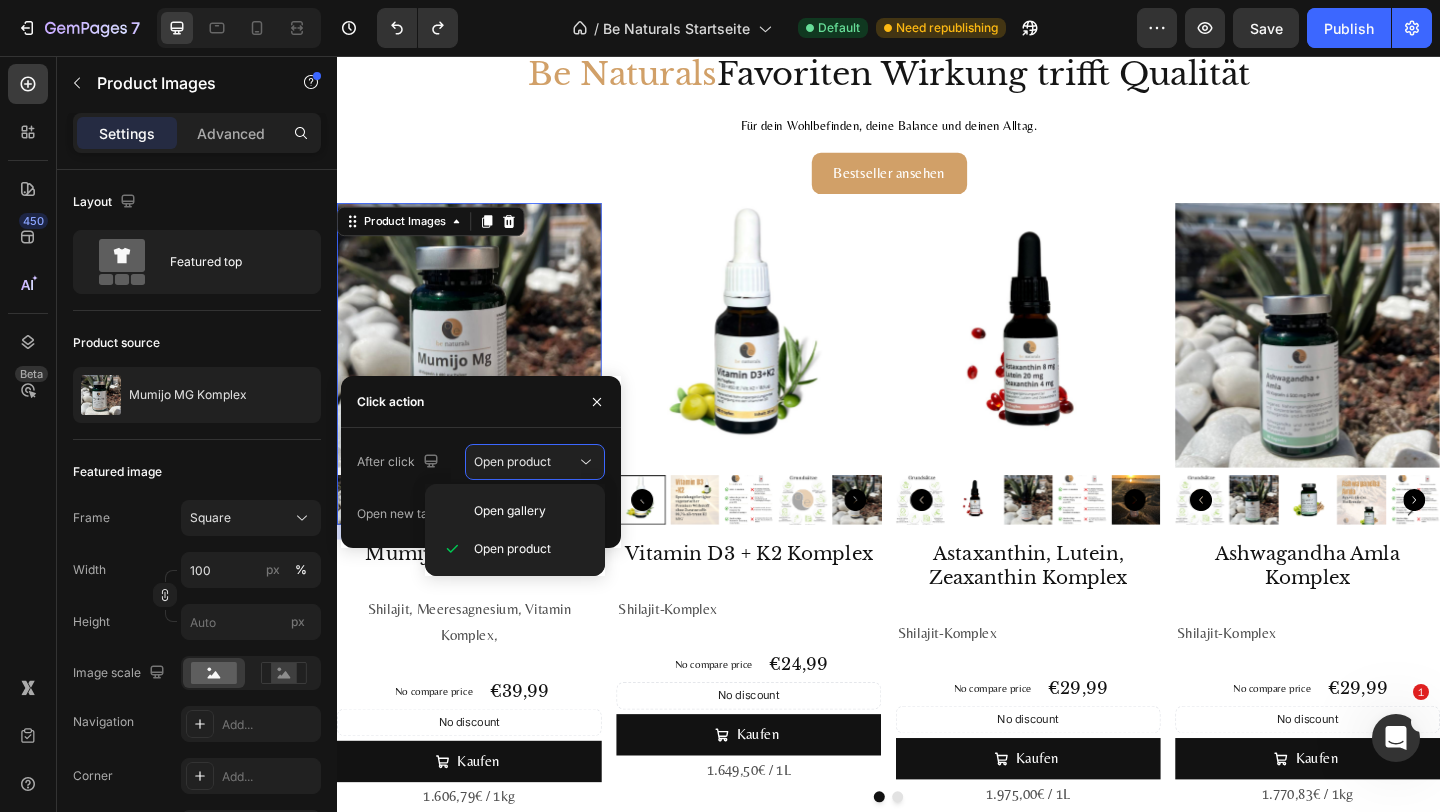 click at bounding box center (329, 997) 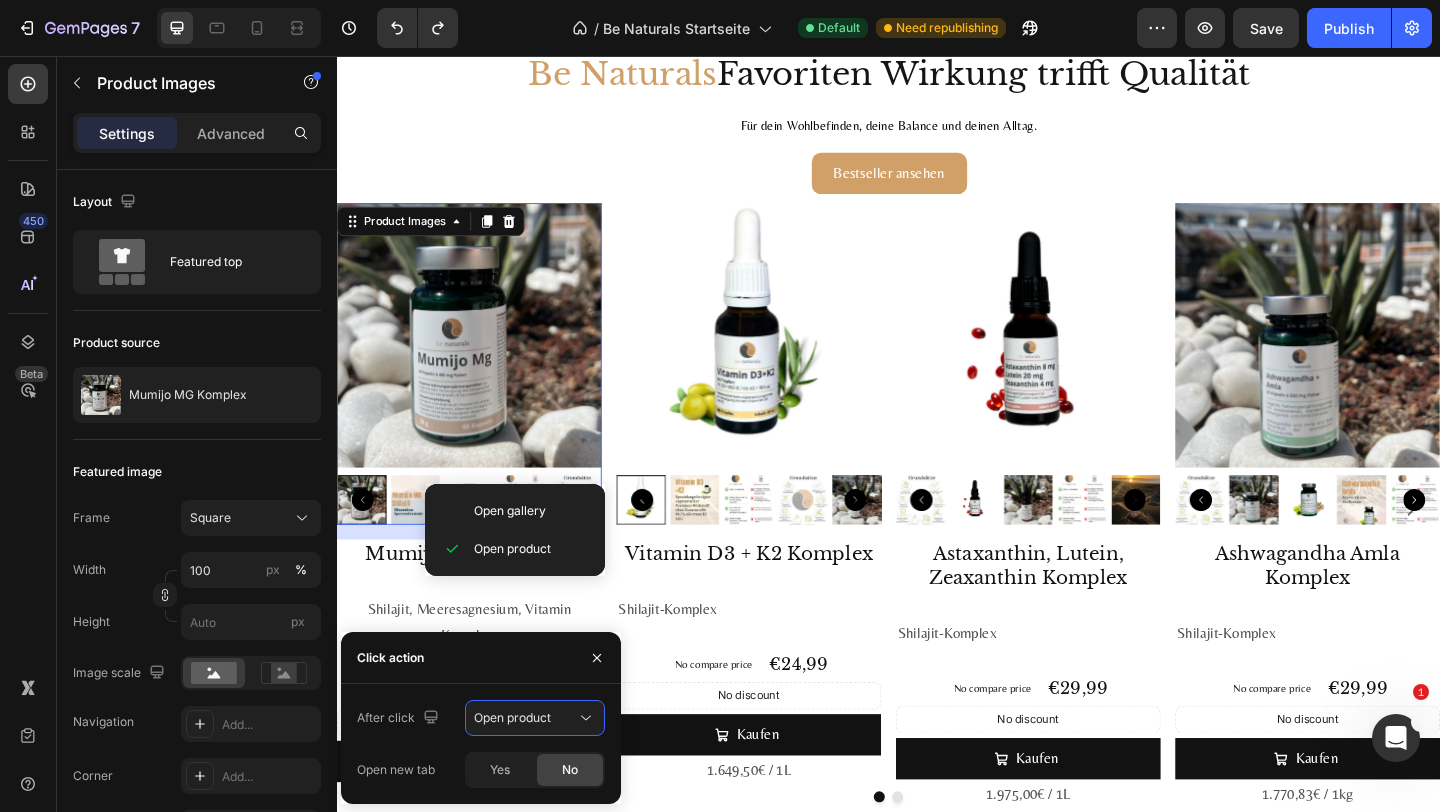 click at bounding box center (481, 360) 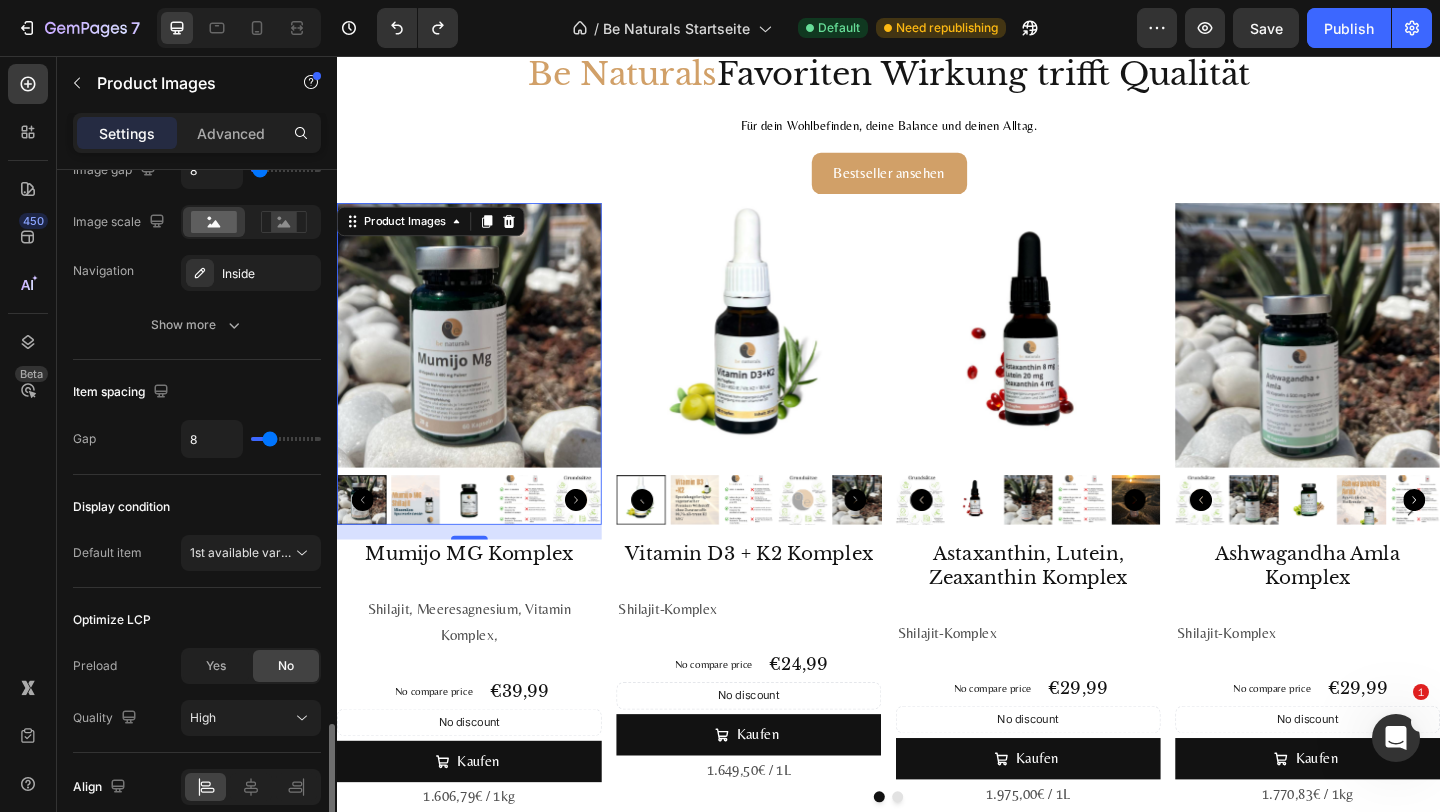scroll, scrollTop: 1383, scrollLeft: 0, axis: vertical 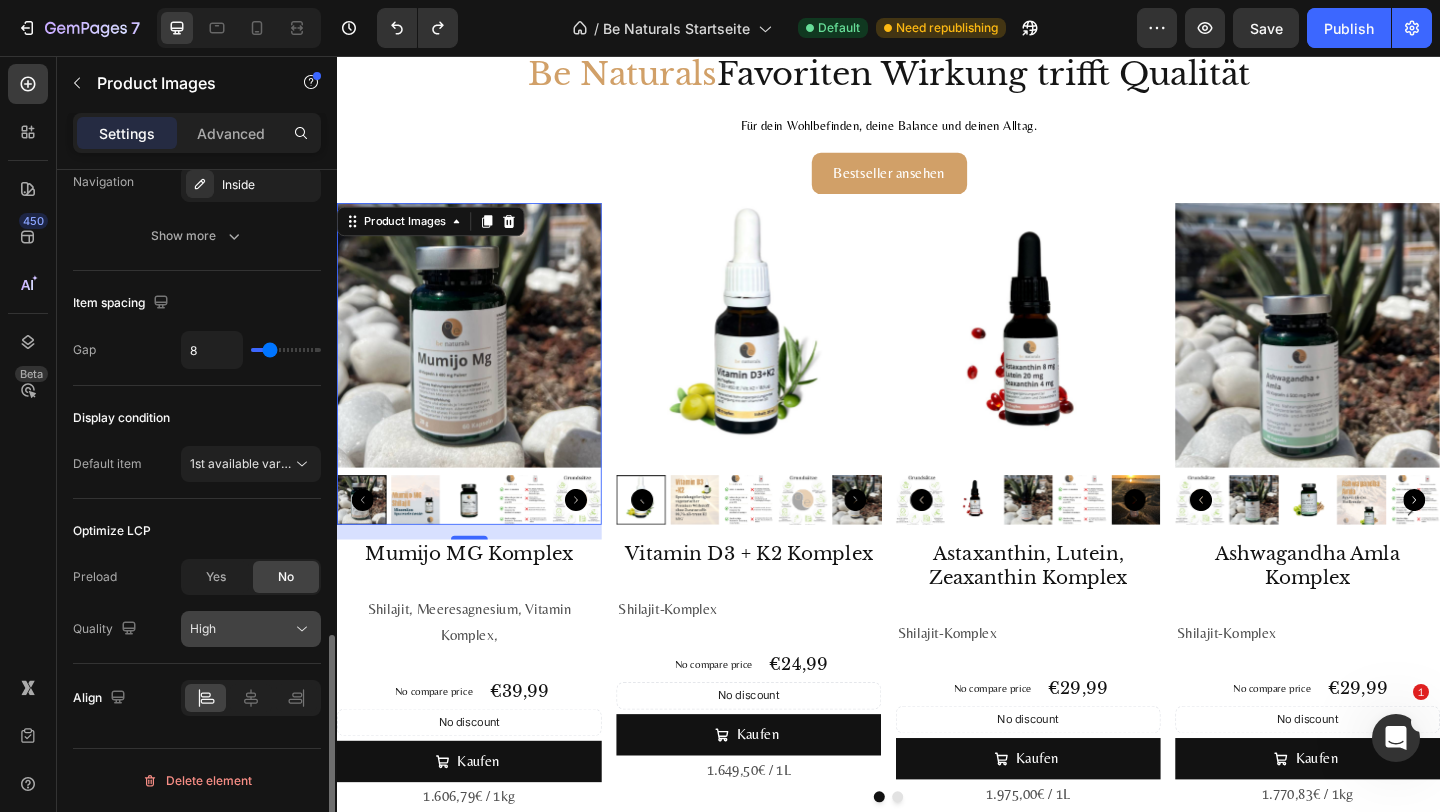click on "High" at bounding box center [241, 629] 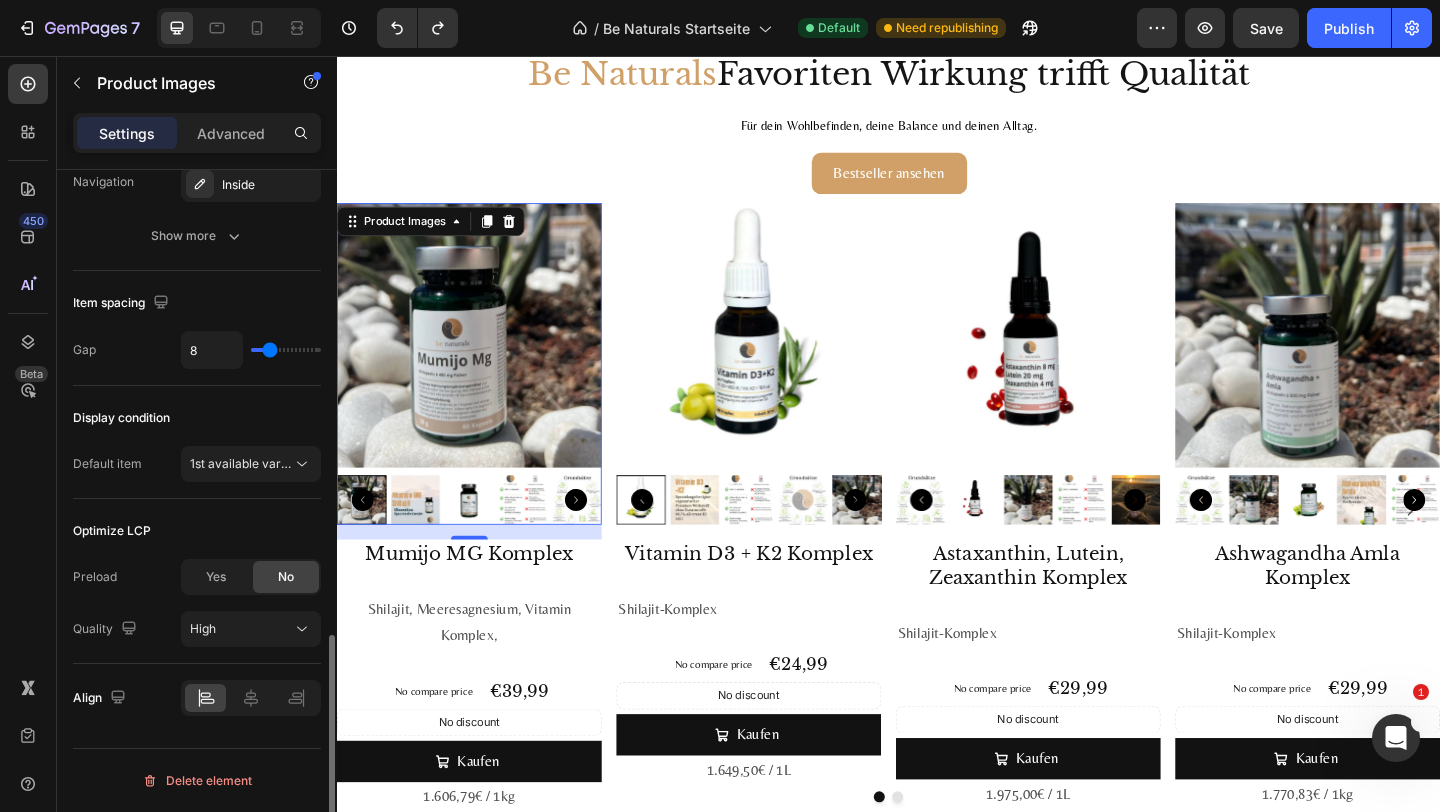 click on "Optimize LCP Preload Yes No Quality High" 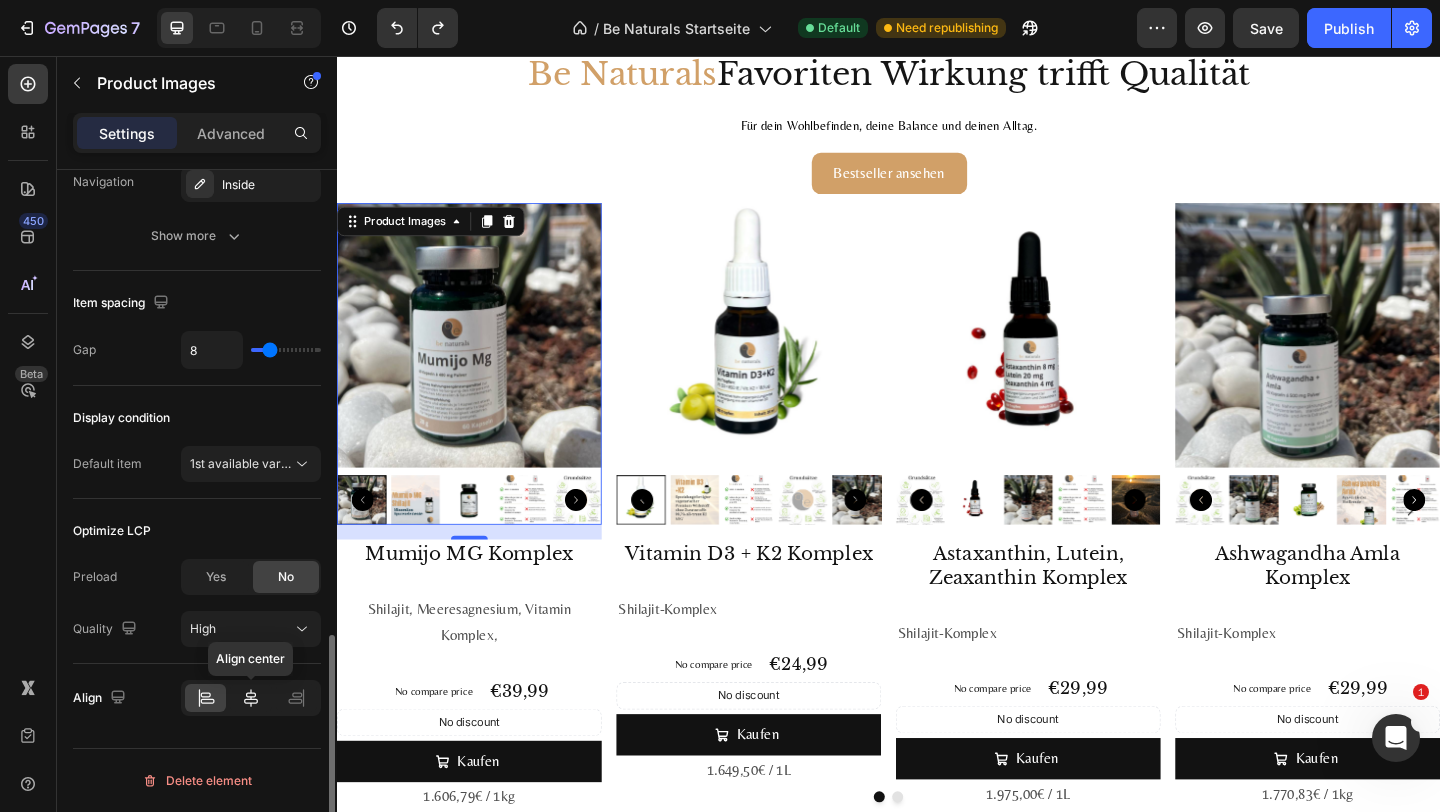 click 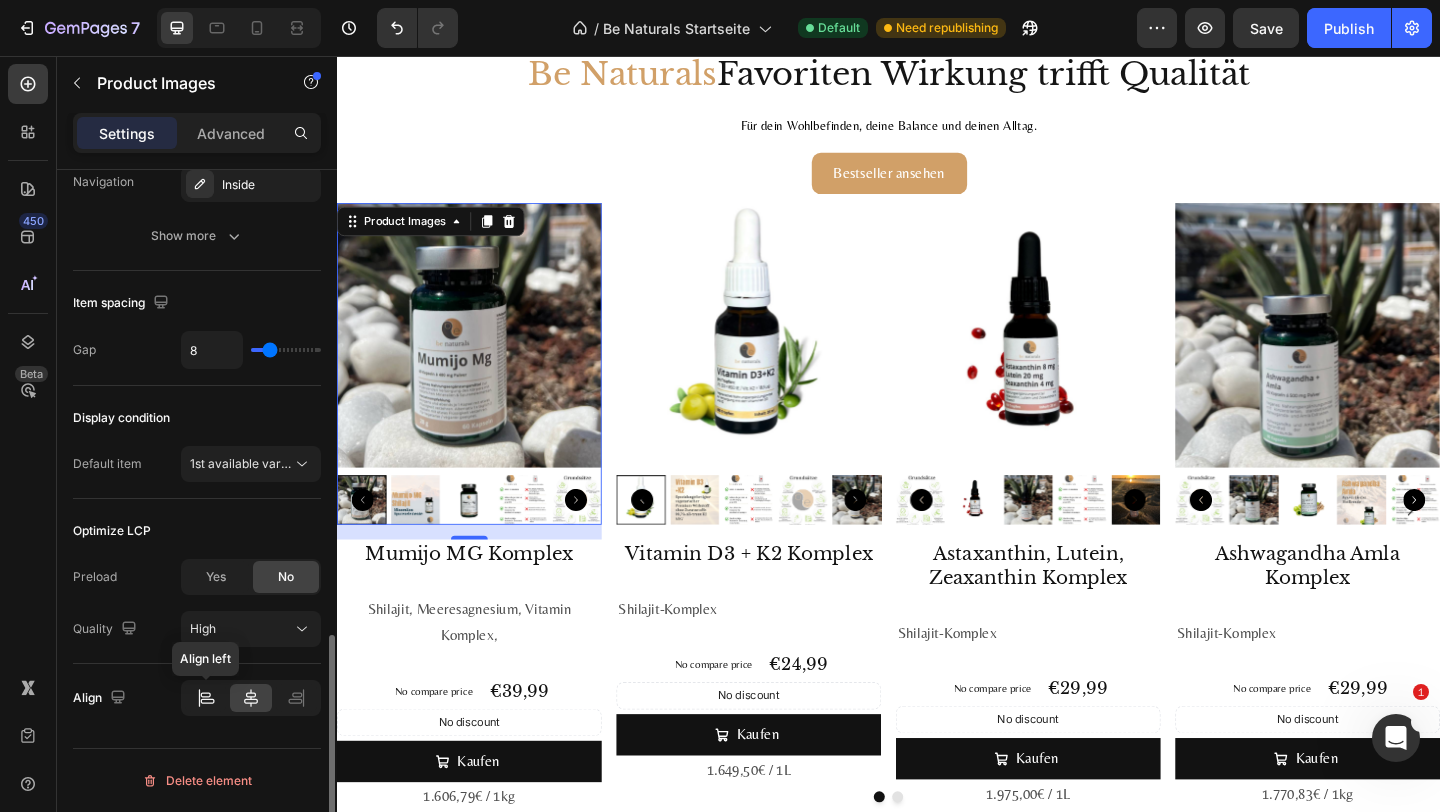 click 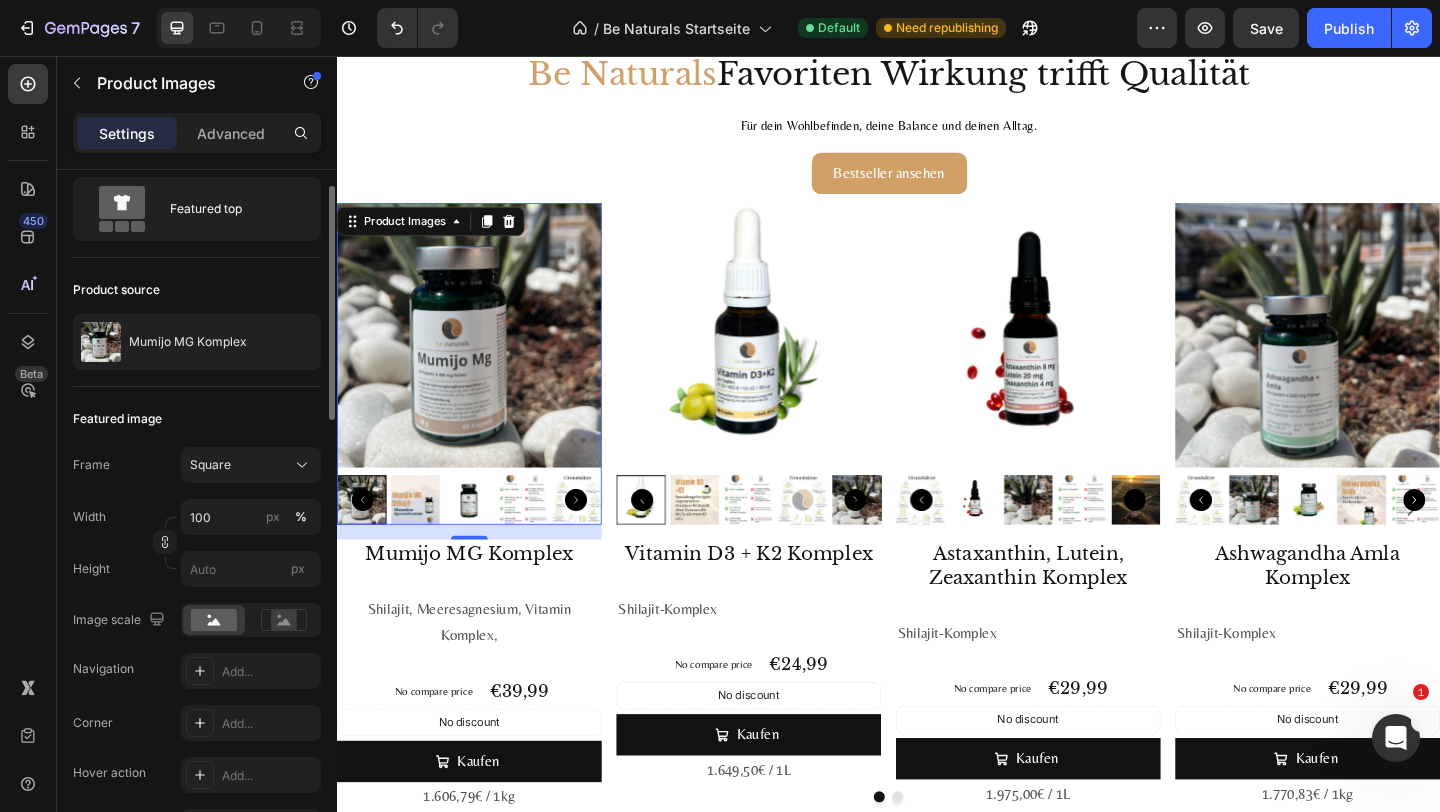 scroll, scrollTop: 0, scrollLeft: 0, axis: both 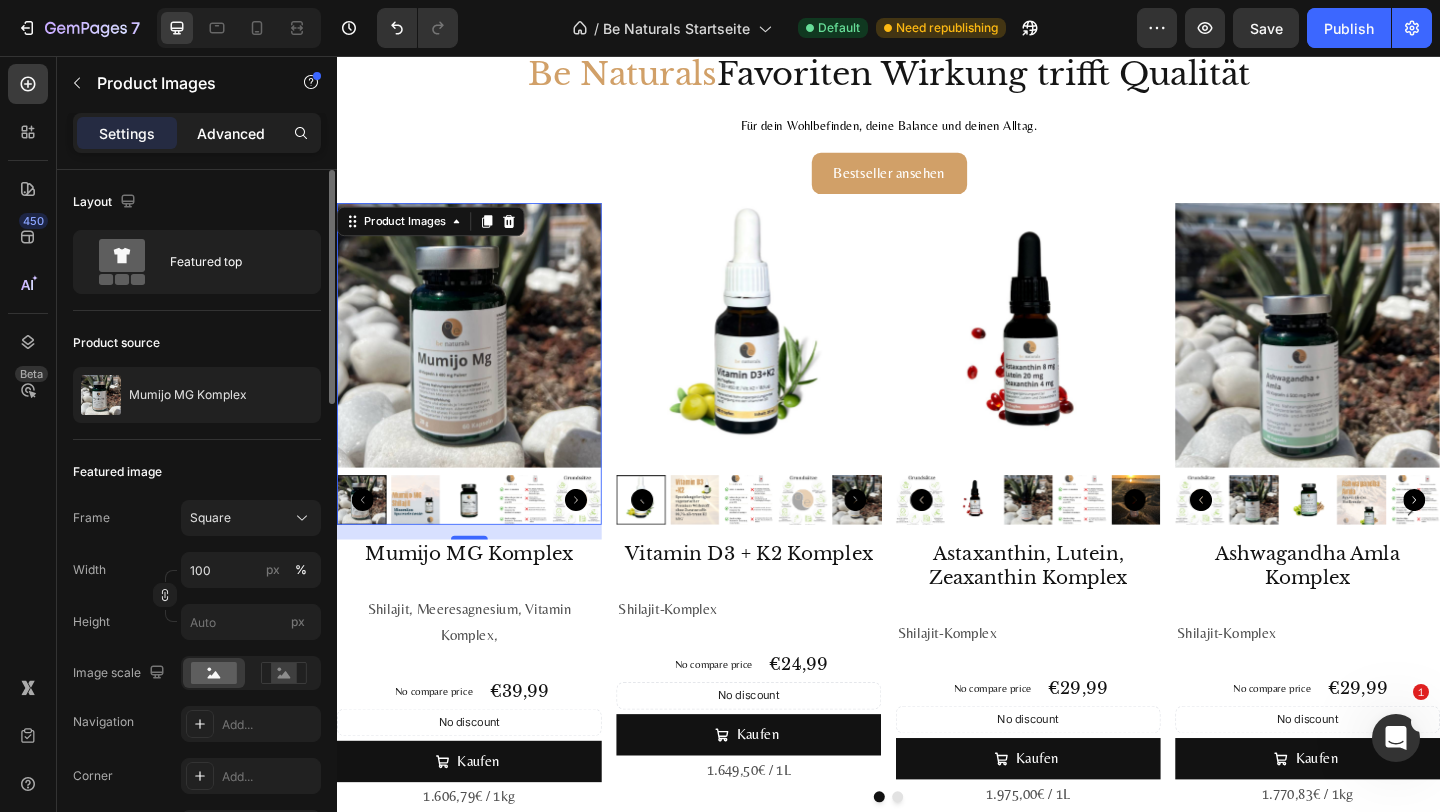 click on "Advanced" at bounding box center (231, 133) 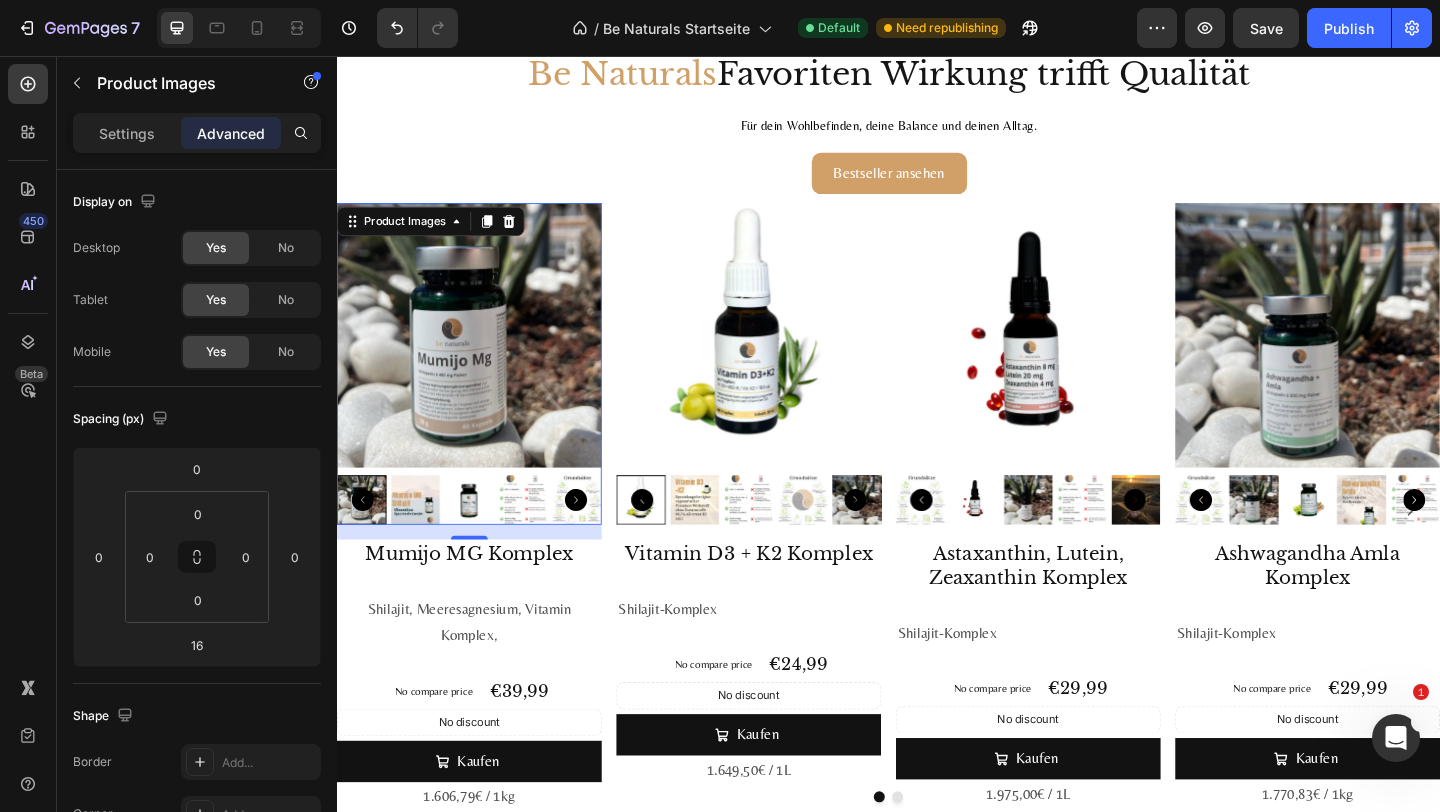 click on "Product Images" 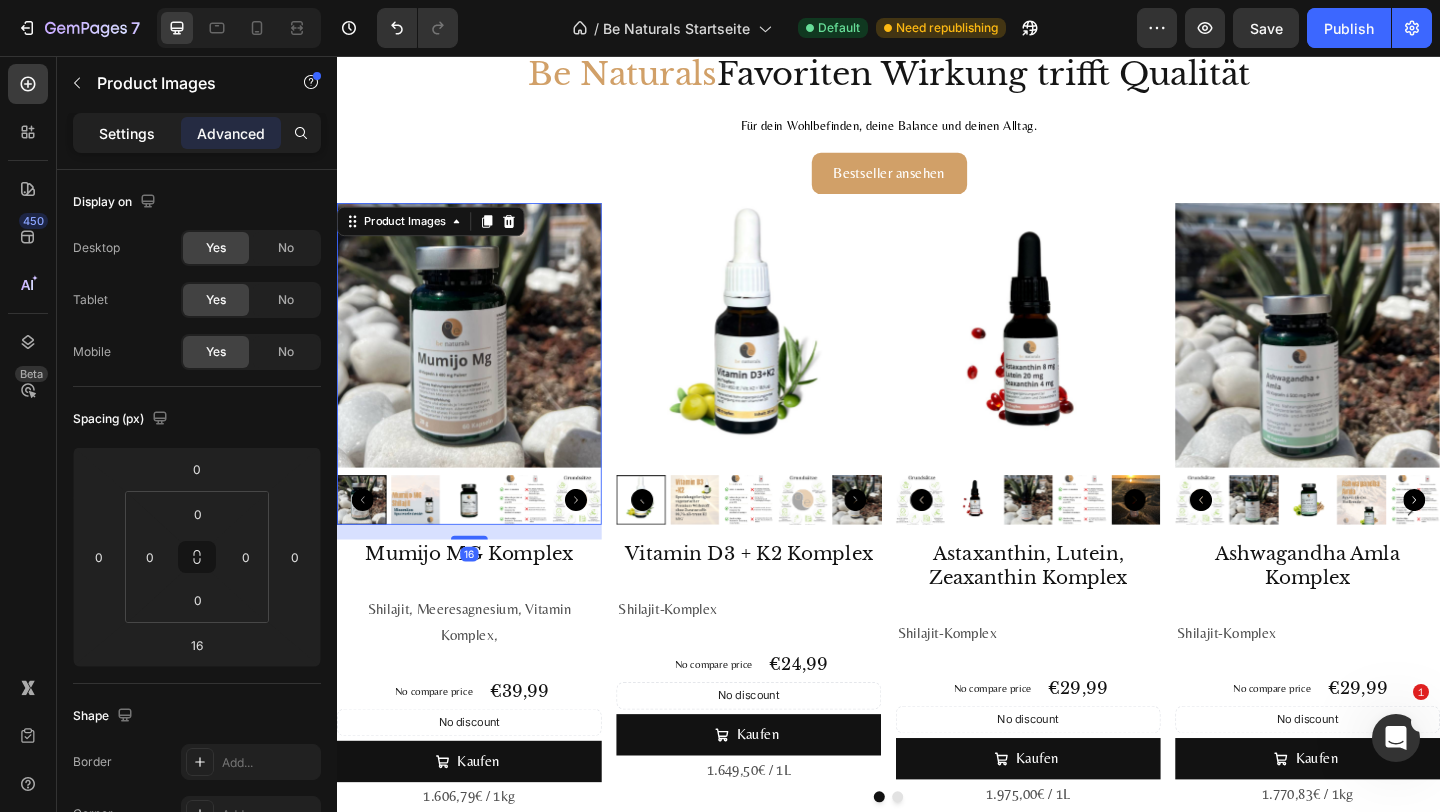 click on "Settings" at bounding box center [127, 133] 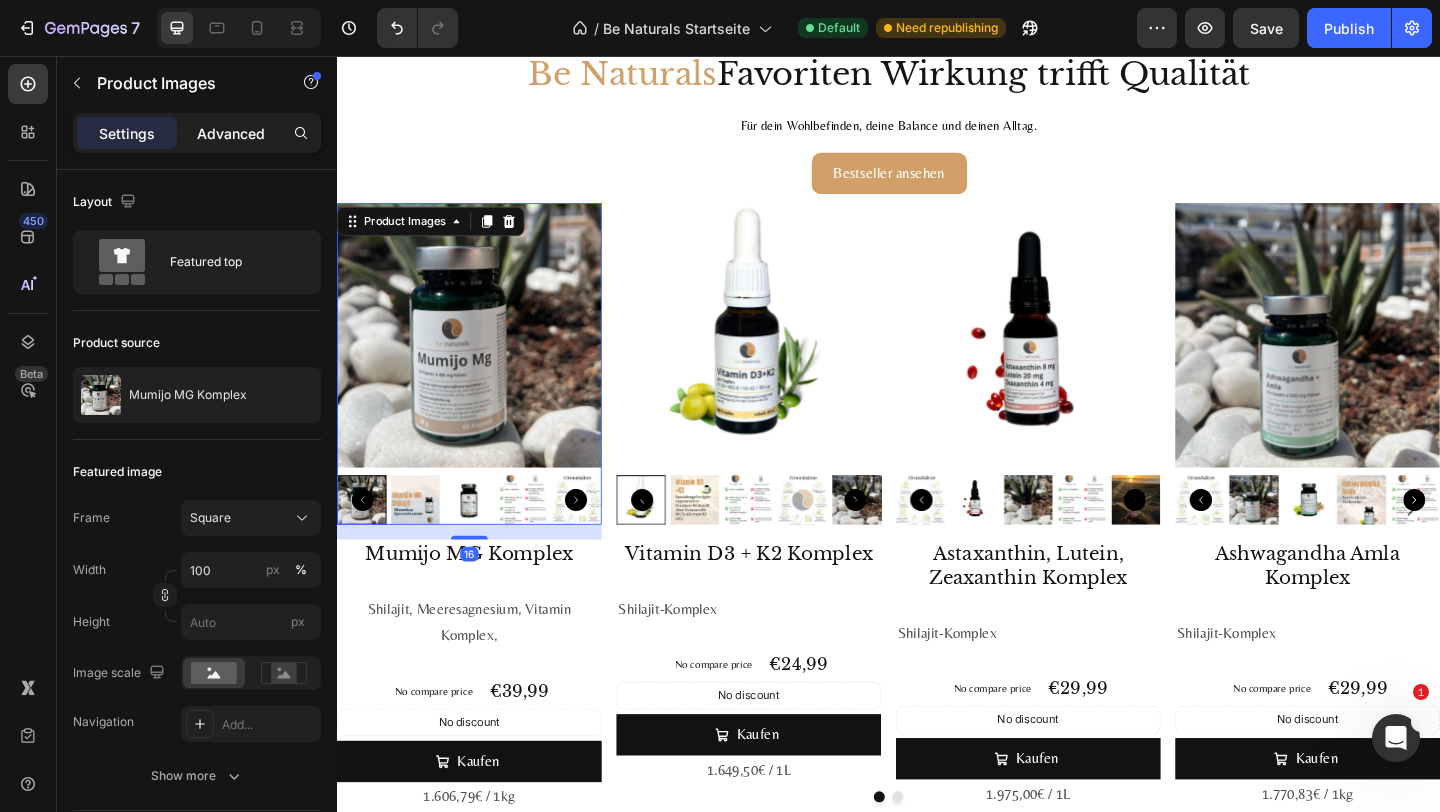 click on "Advanced" at bounding box center [231, 133] 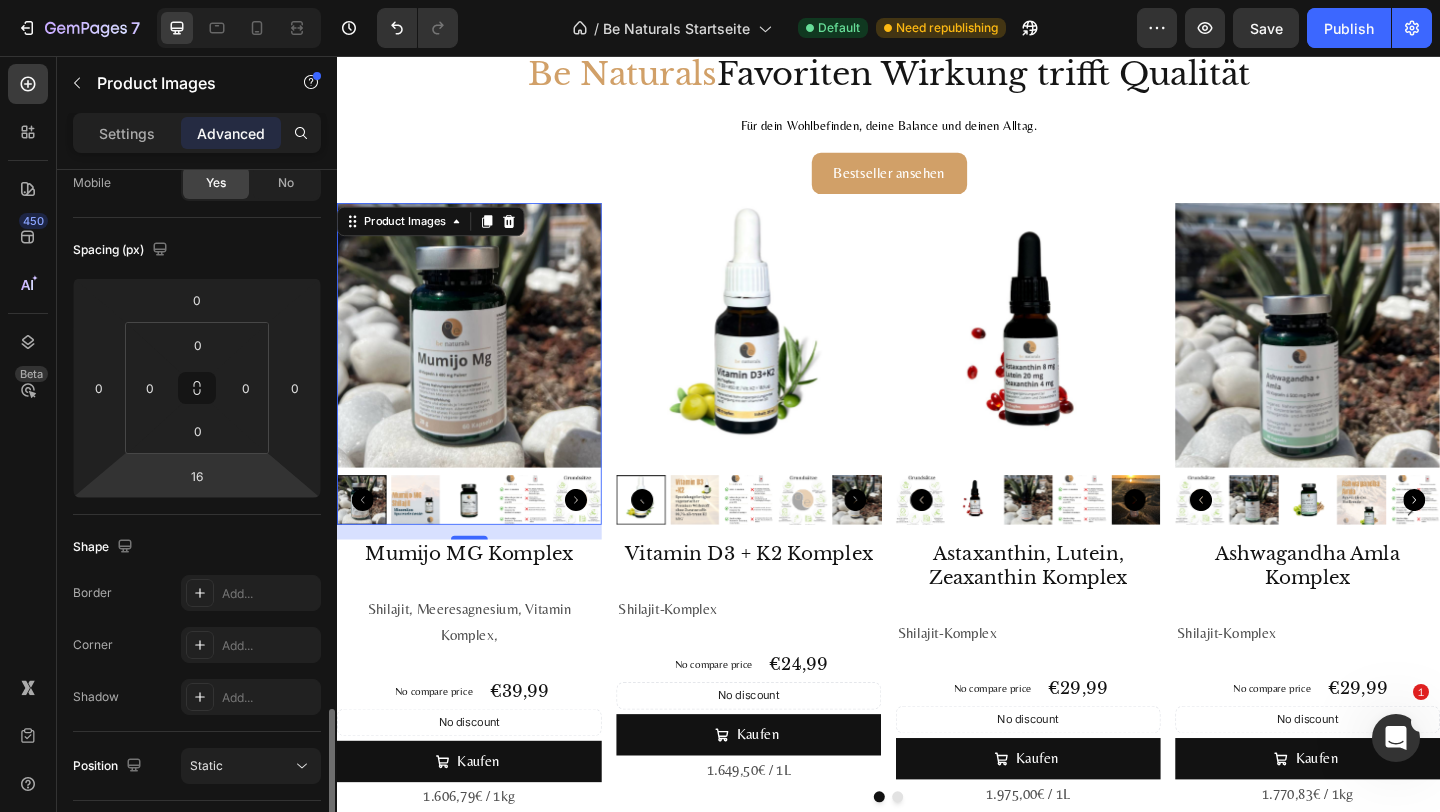 scroll, scrollTop: 635, scrollLeft: 0, axis: vertical 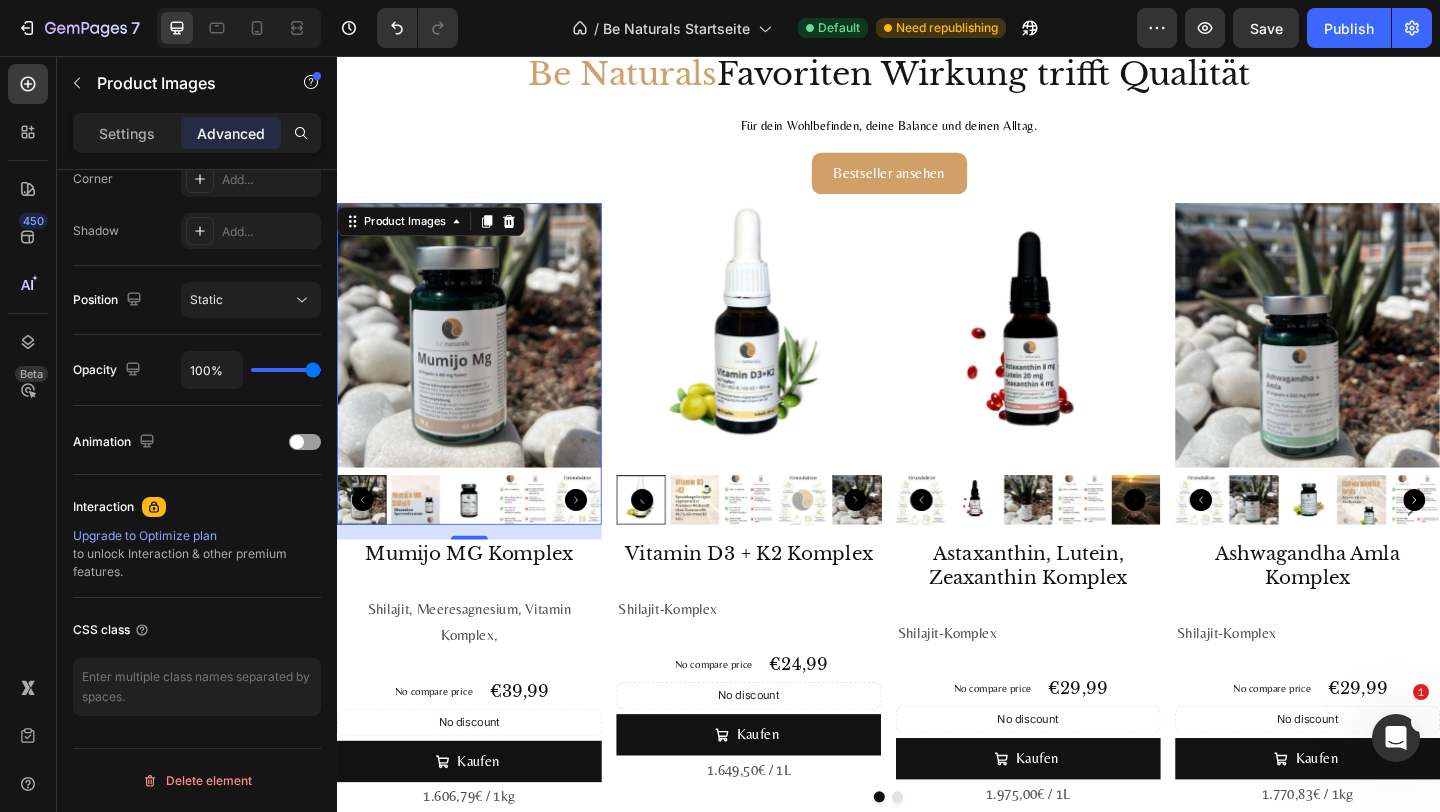 click at bounding box center [481, 360] 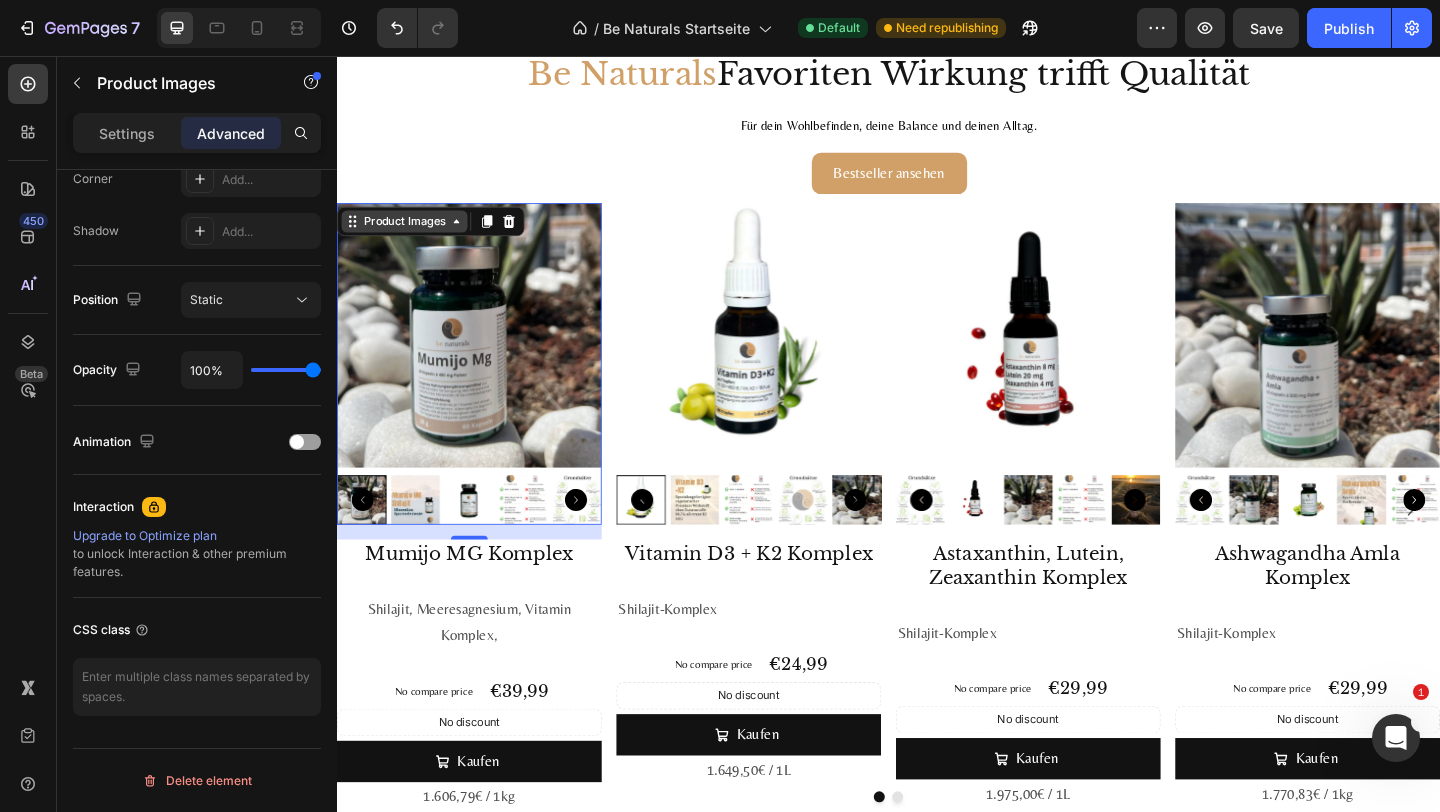 click on "Product Images" at bounding box center (410, 236) 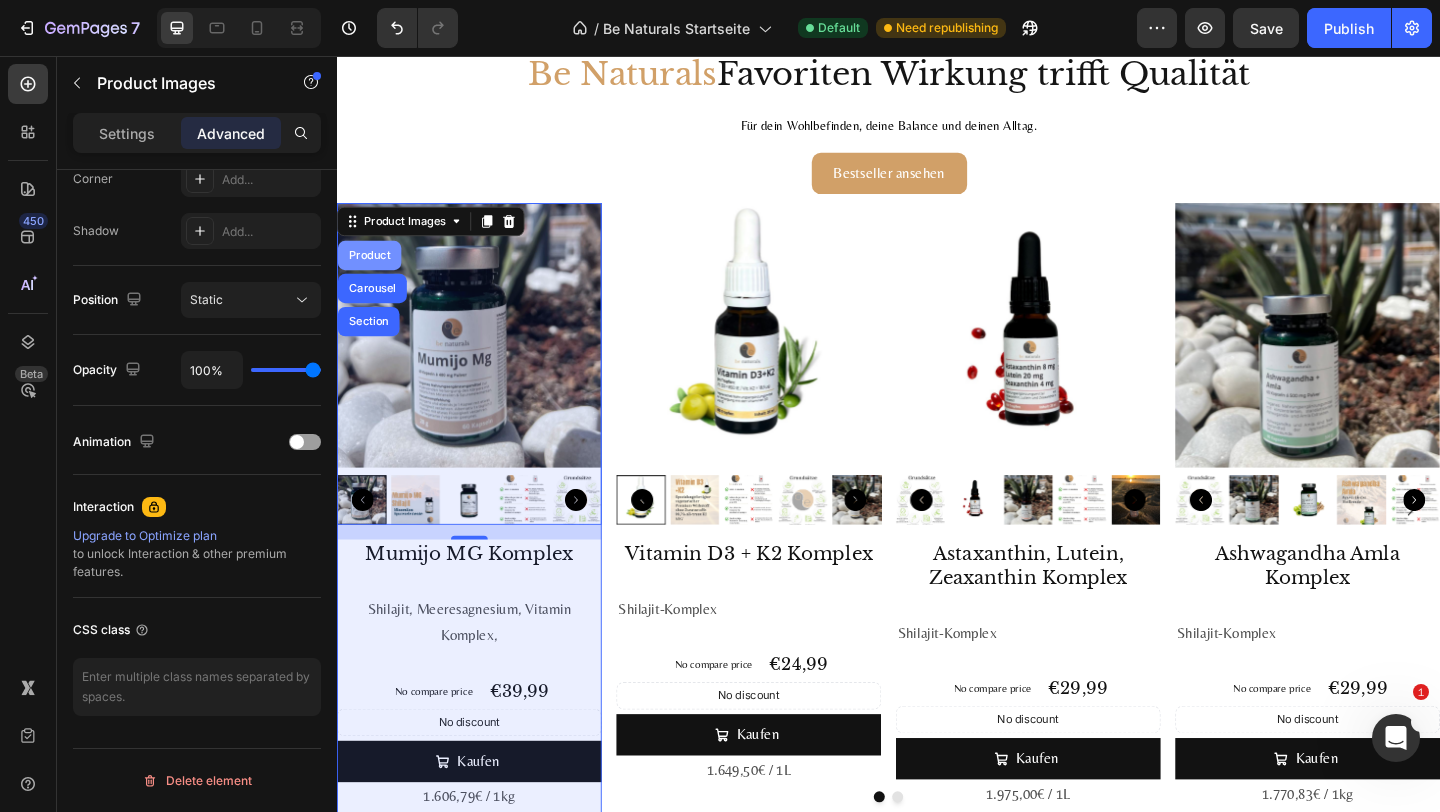 click on "Product" at bounding box center [372, 273] 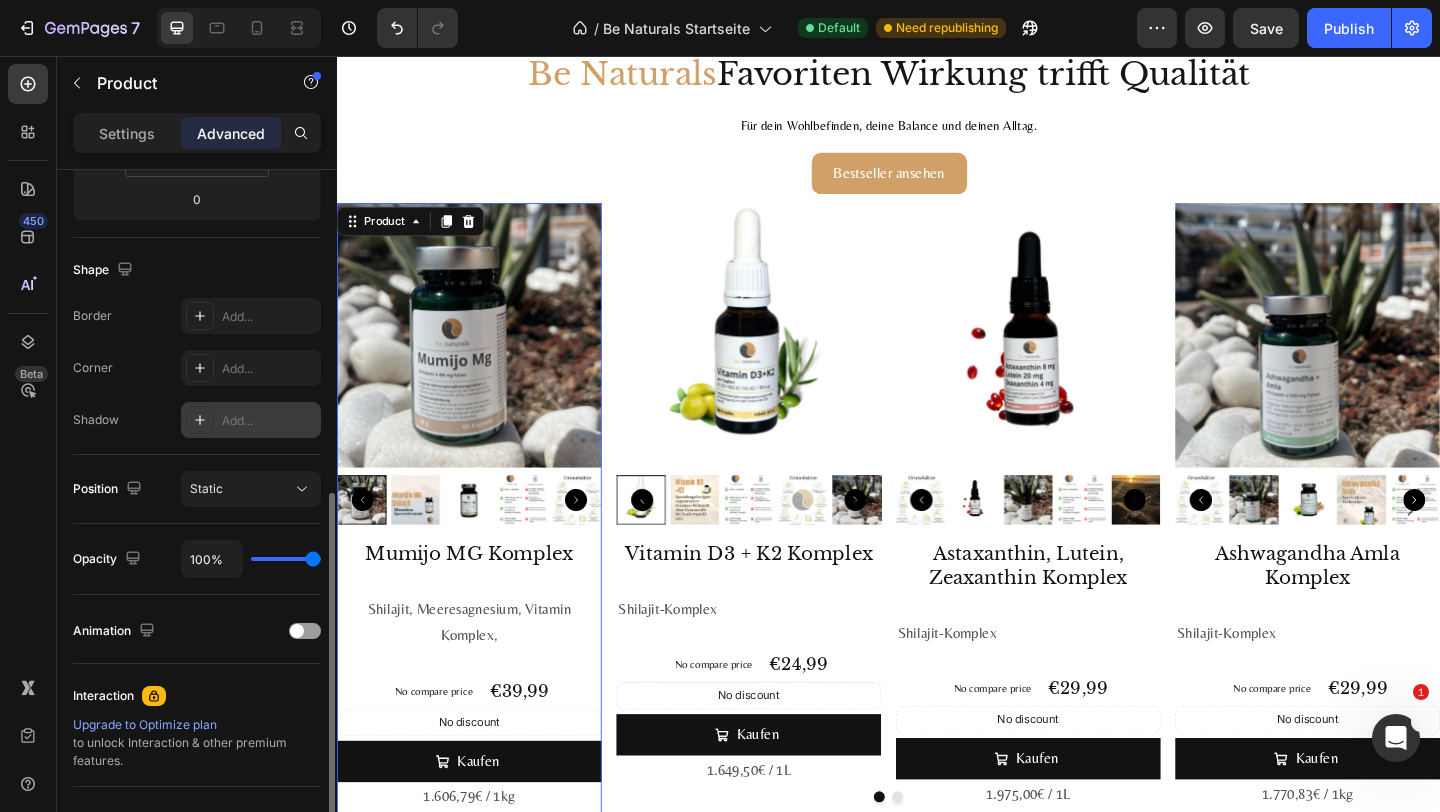 scroll, scrollTop: 635, scrollLeft: 0, axis: vertical 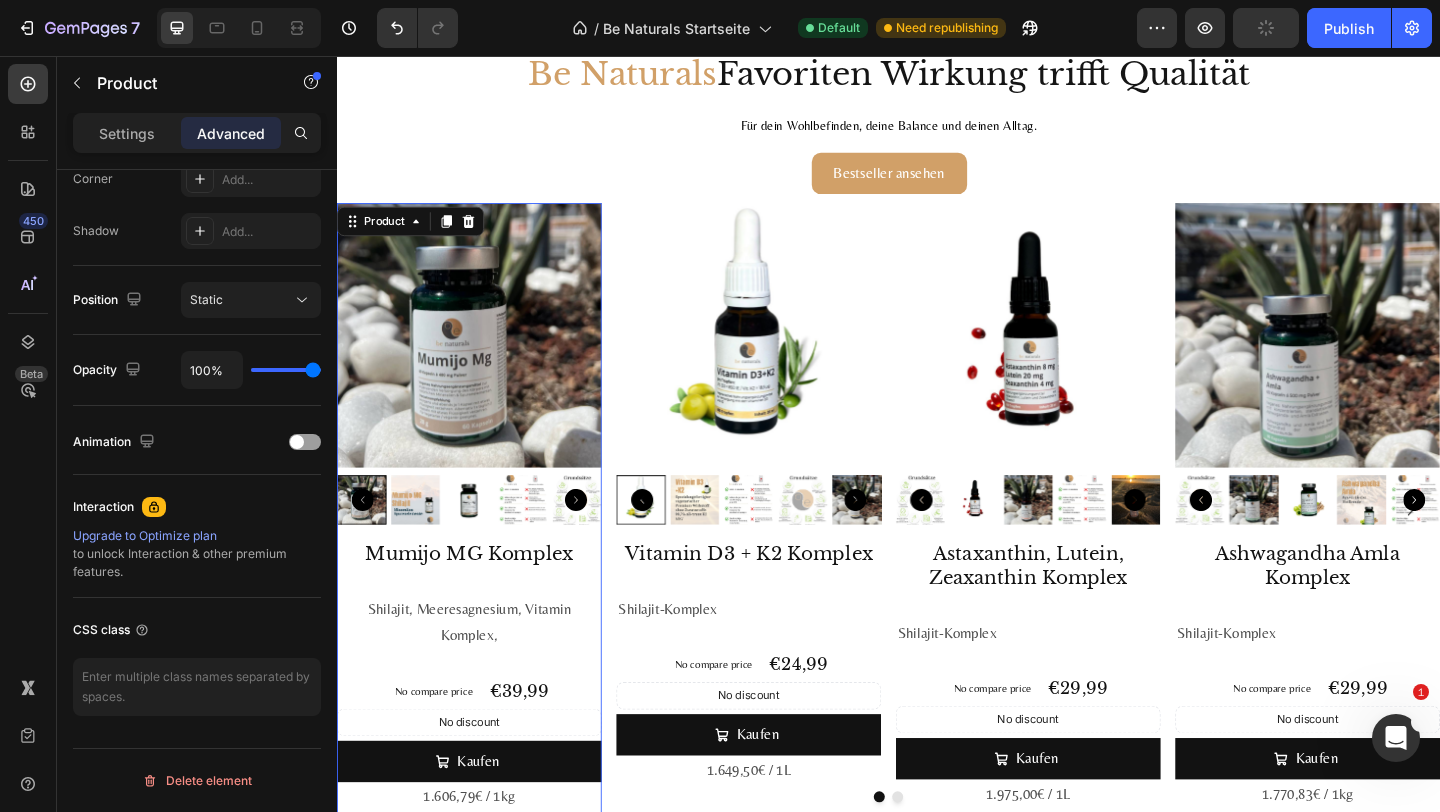 click on "Settings Advanced" at bounding box center (197, 133) 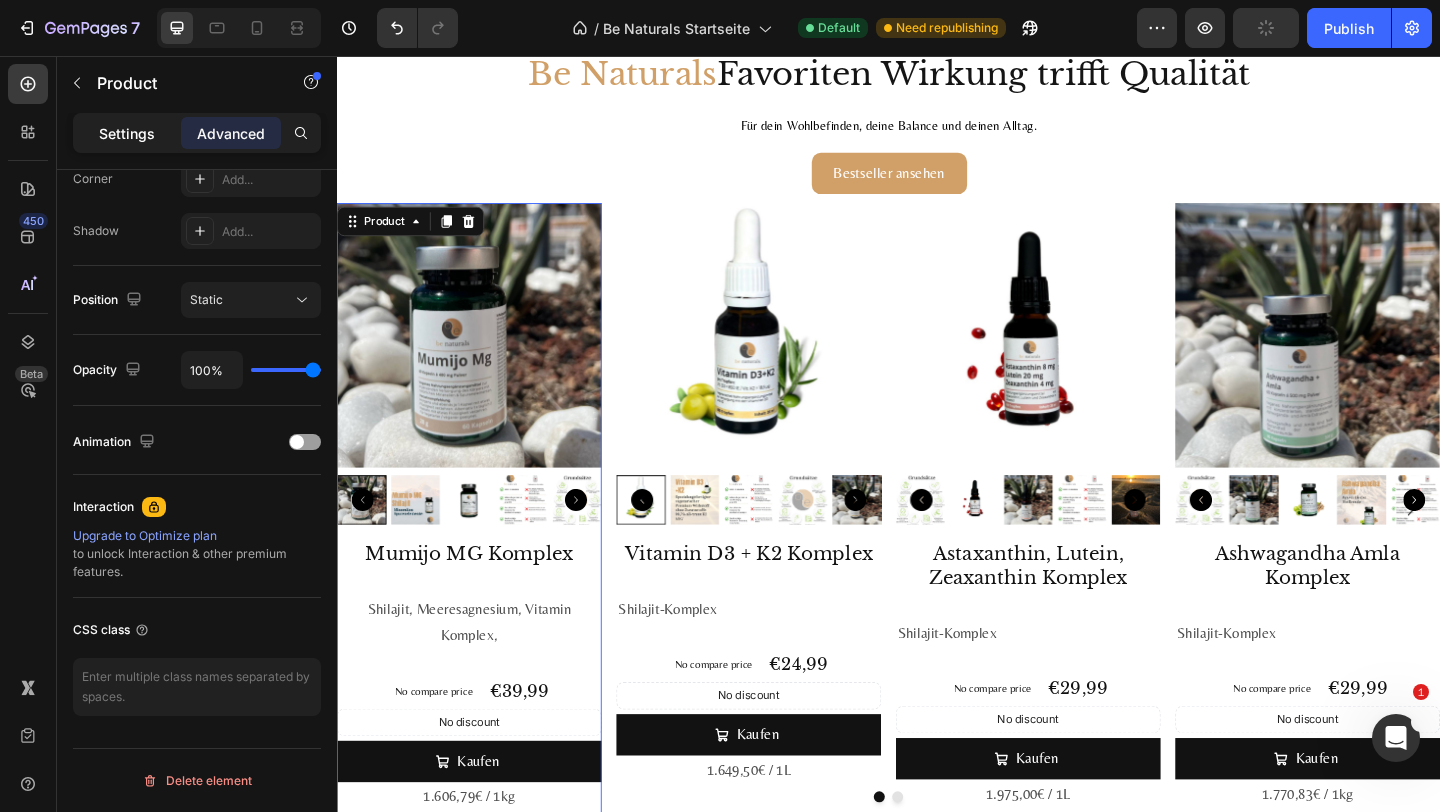 click on "Settings" 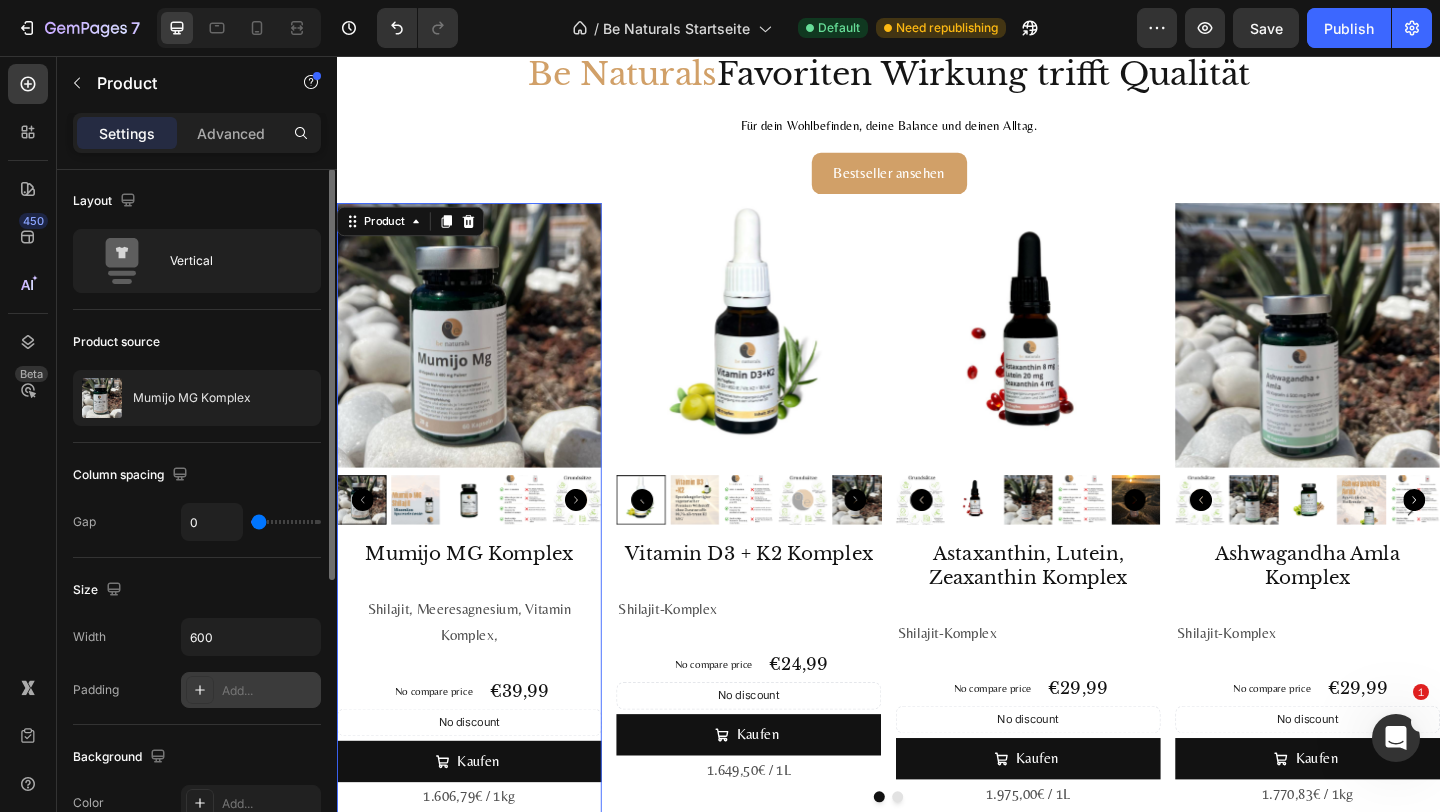 scroll, scrollTop: 0, scrollLeft: 0, axis: both 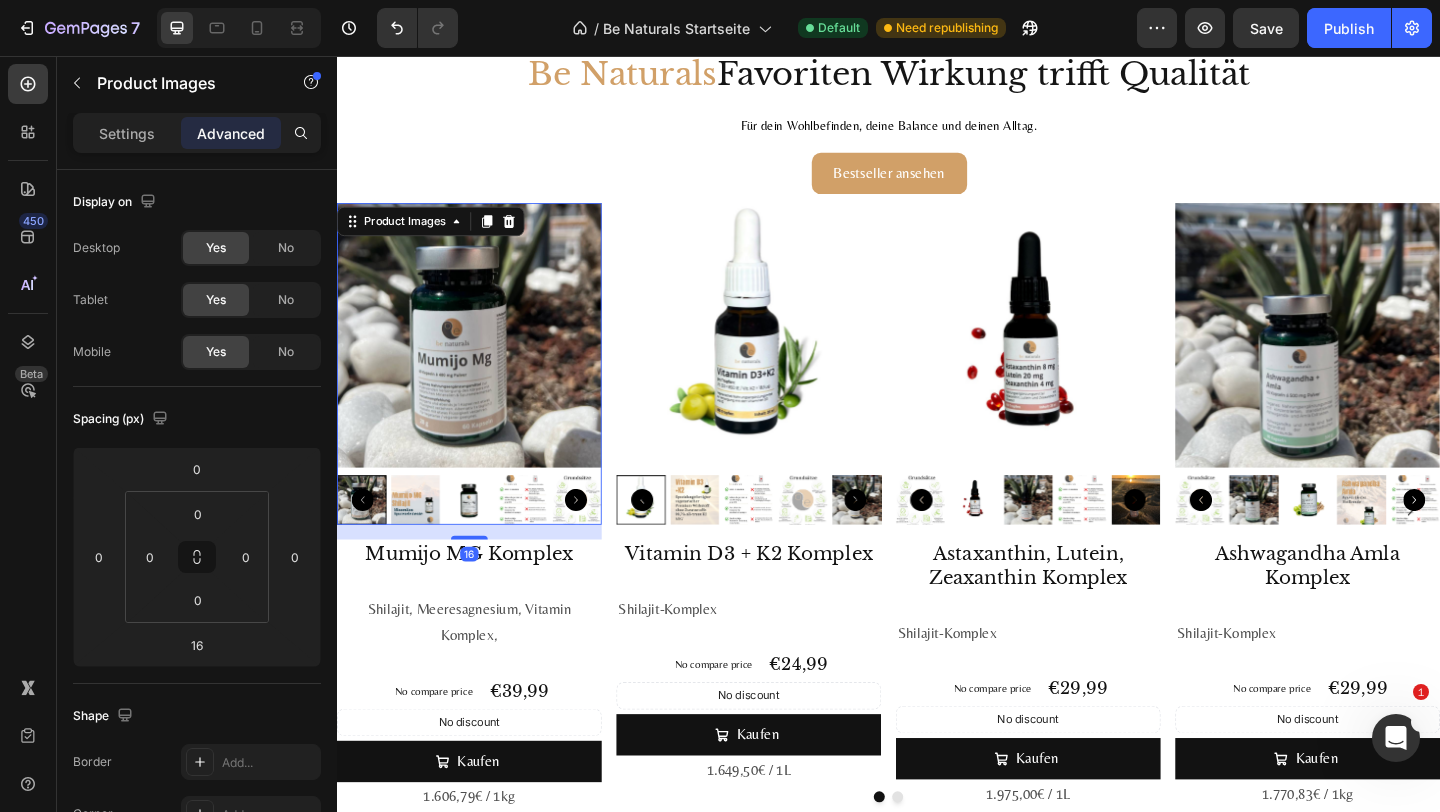 click 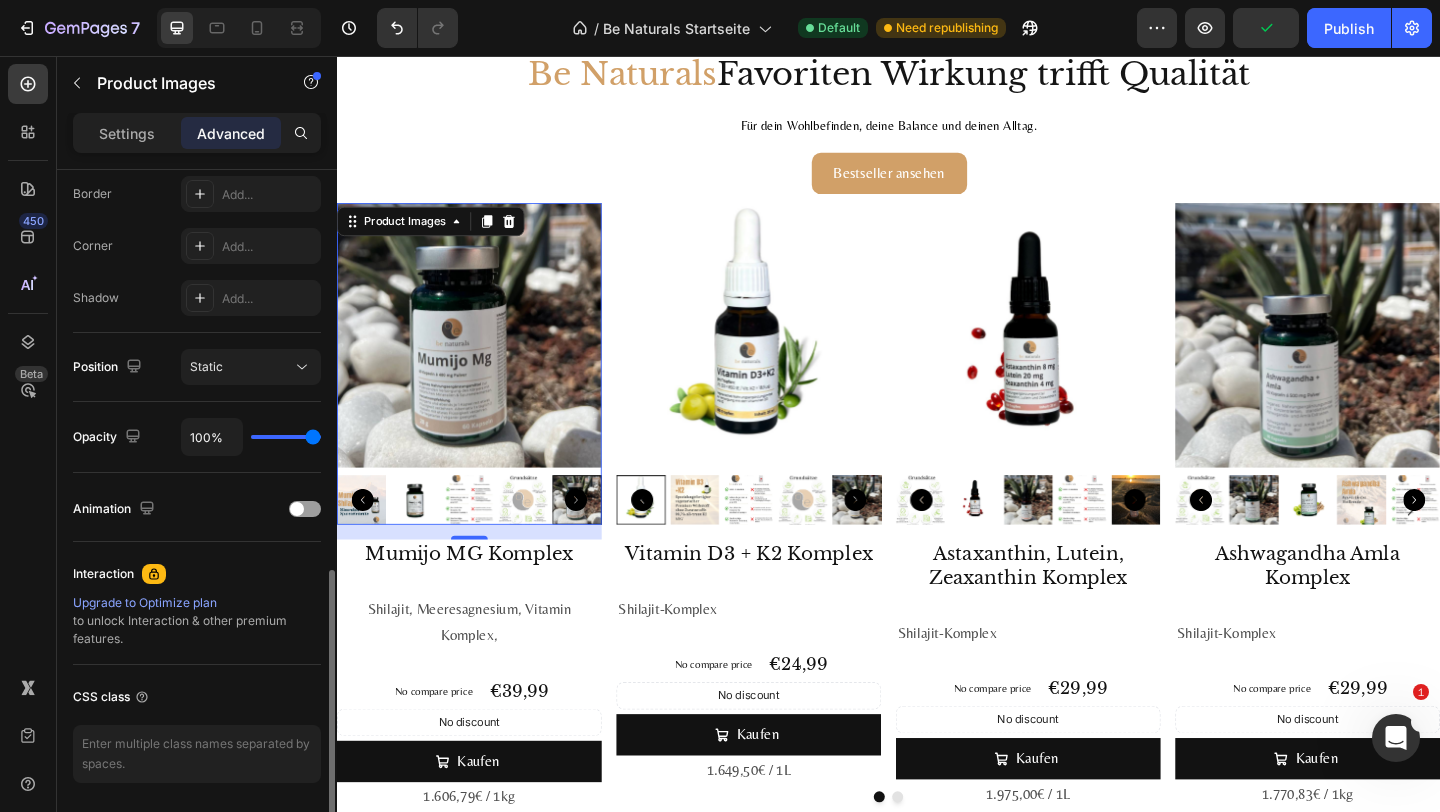 scroll, scrollTop: 635, scrollLeft: 0, axis: vertical 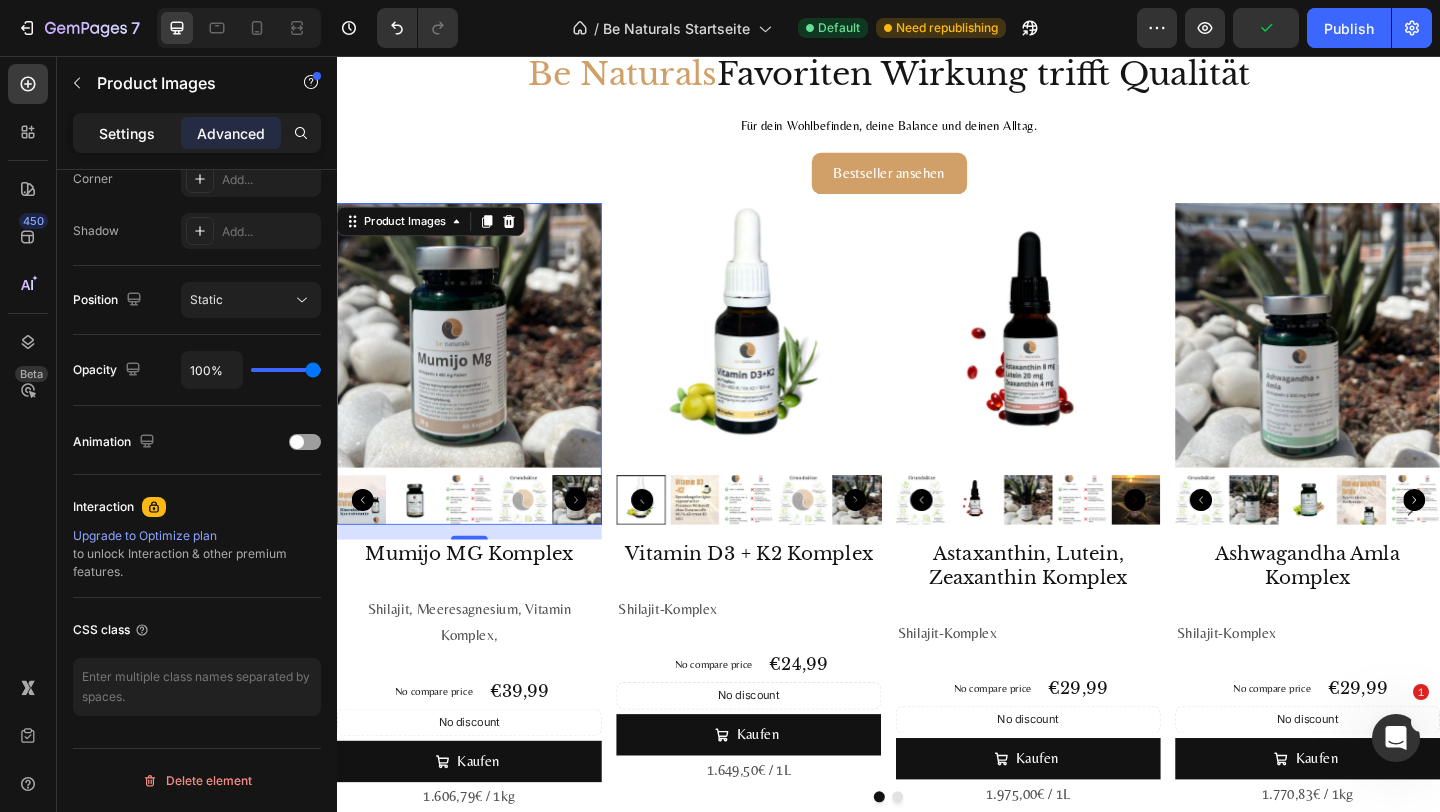 click on "Settings" at bounding box center (127, 133) 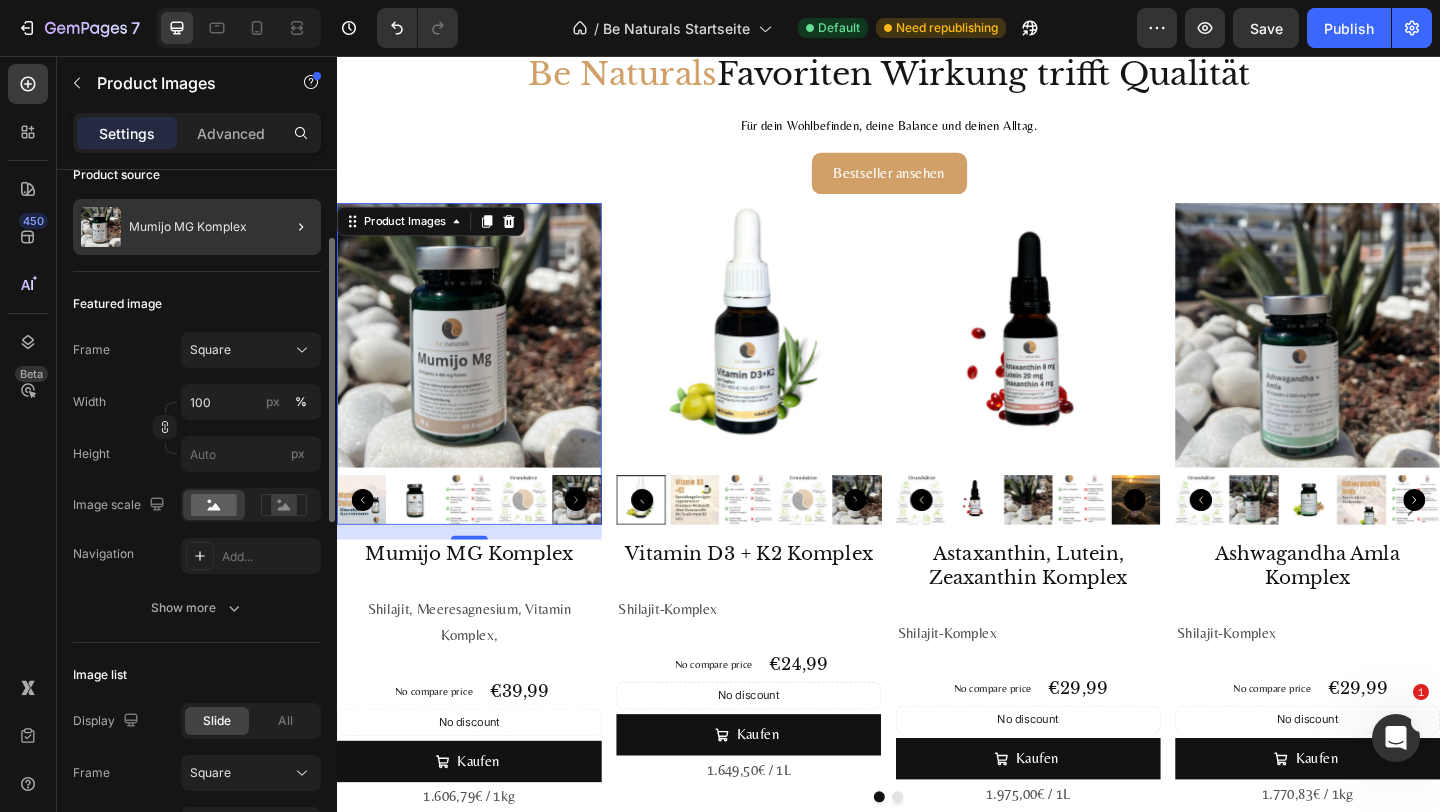 scroll, scrollTop: 169, scrollLeft: 0, axis: vertical 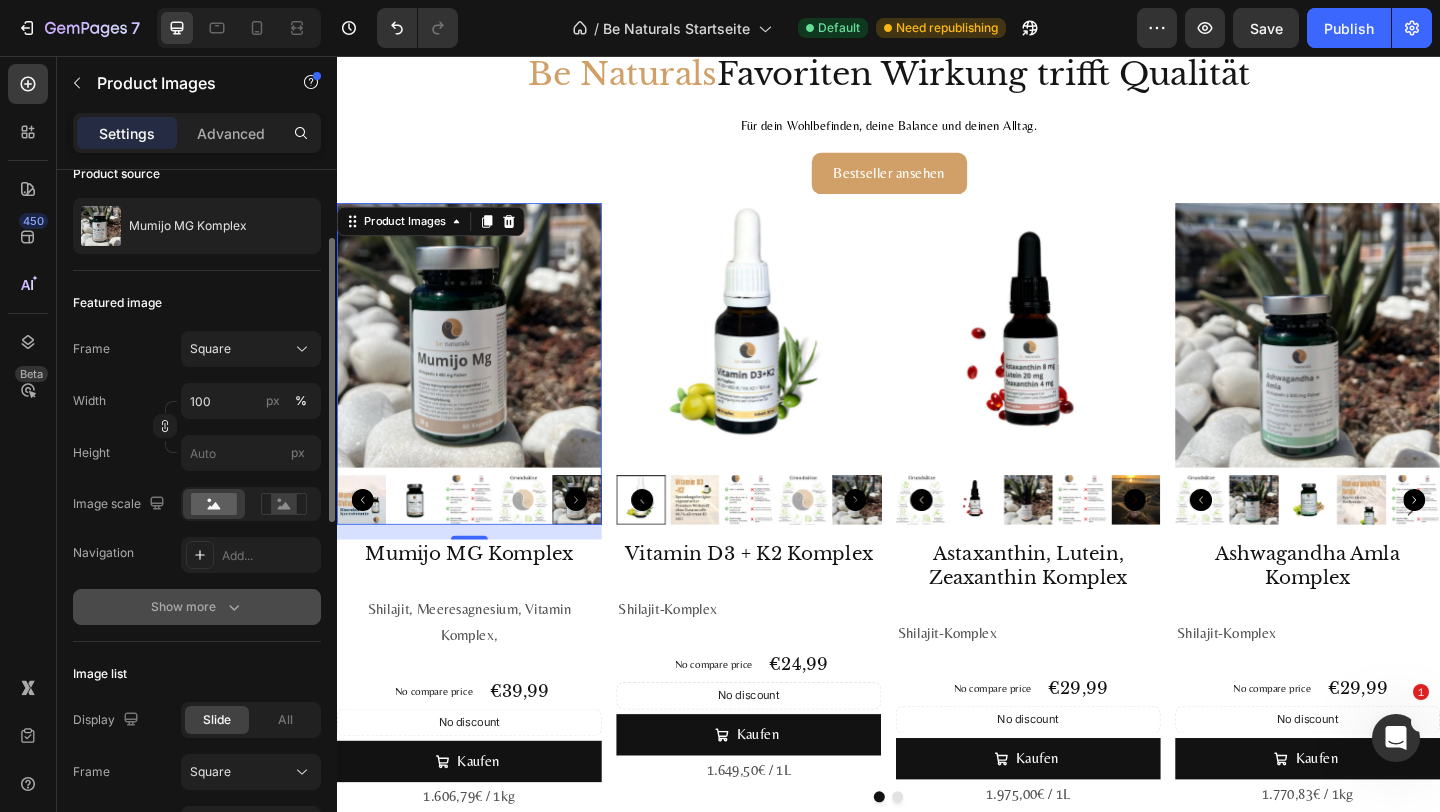 click 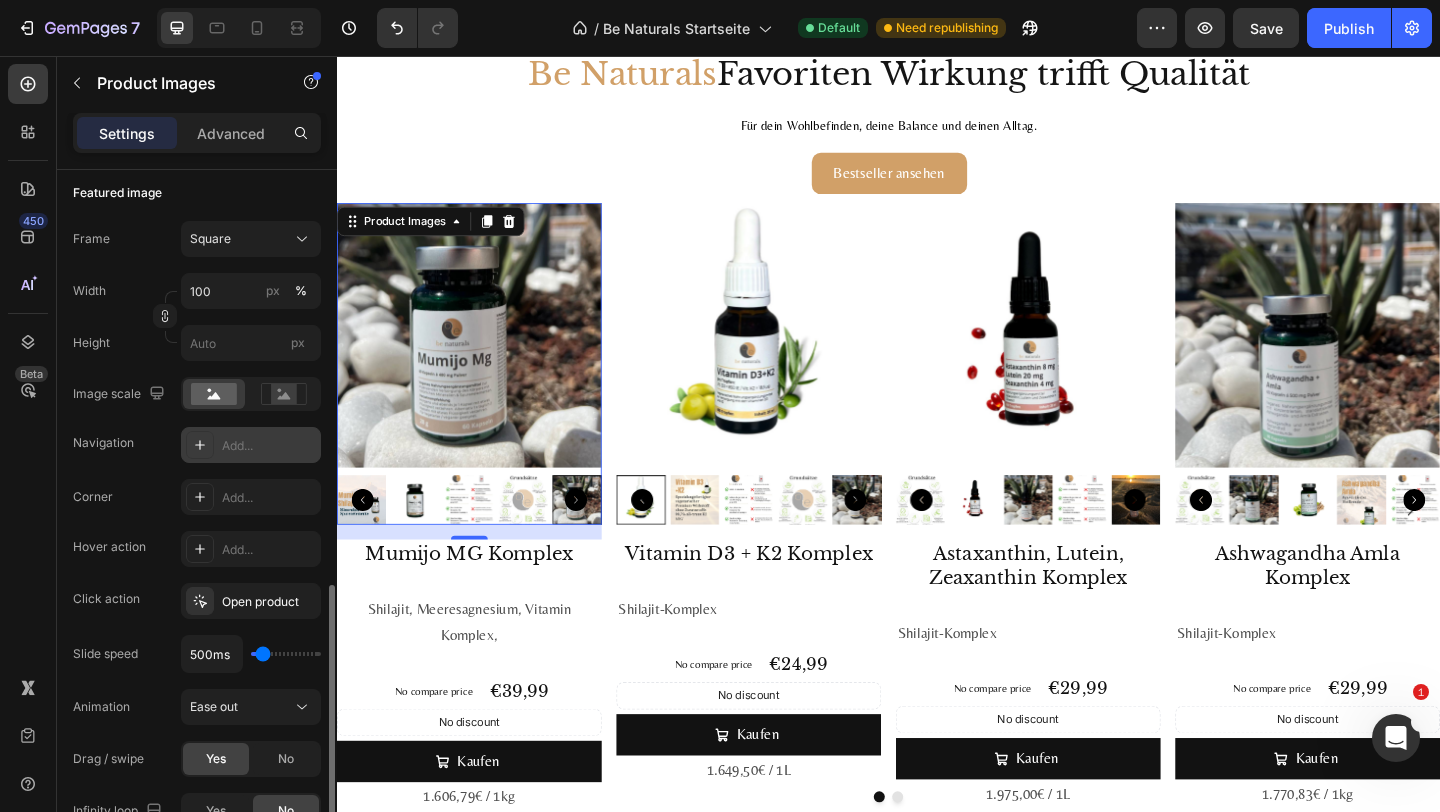 scroll, scrollTop: 520, scrollLeft: 0, axis: vertical 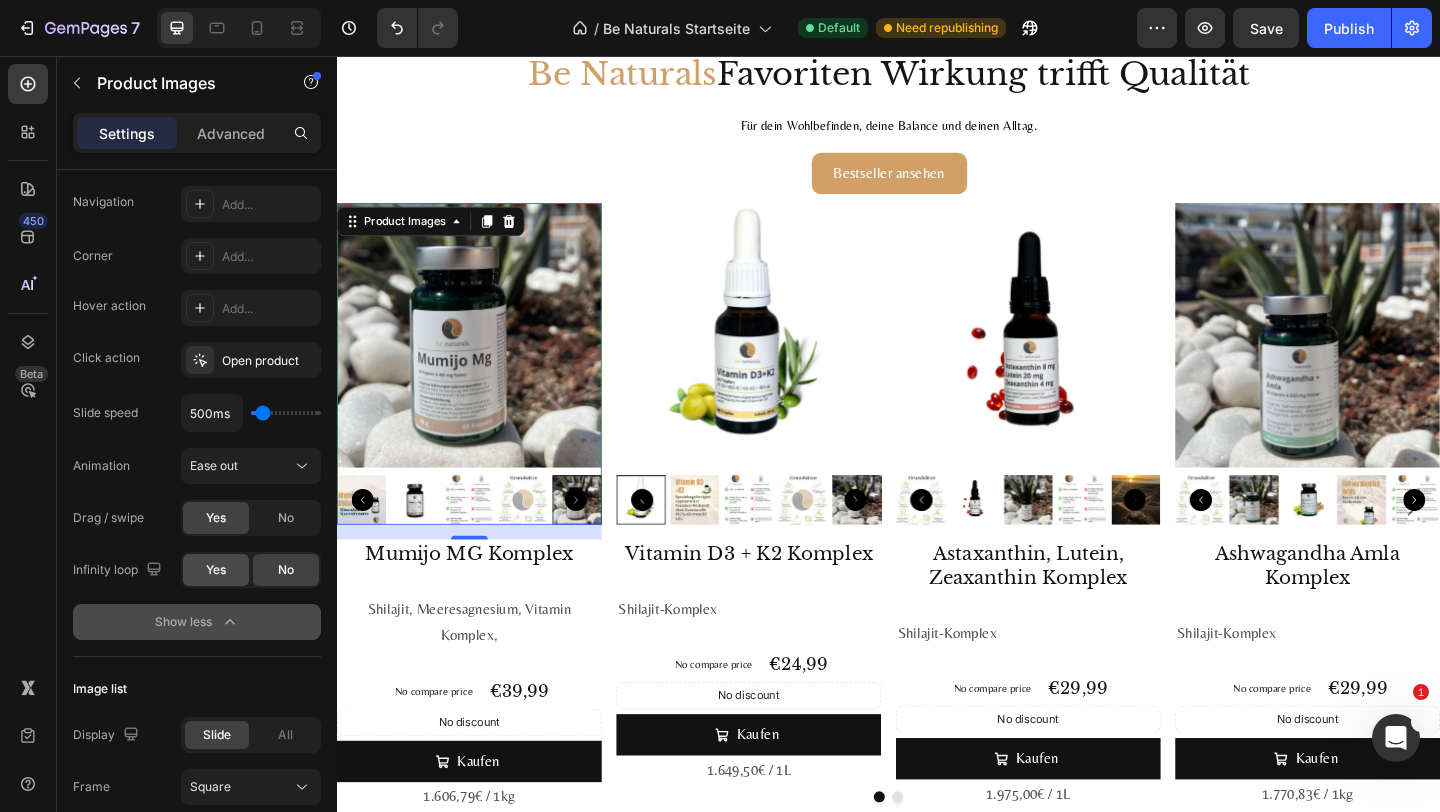 click on "Yes" 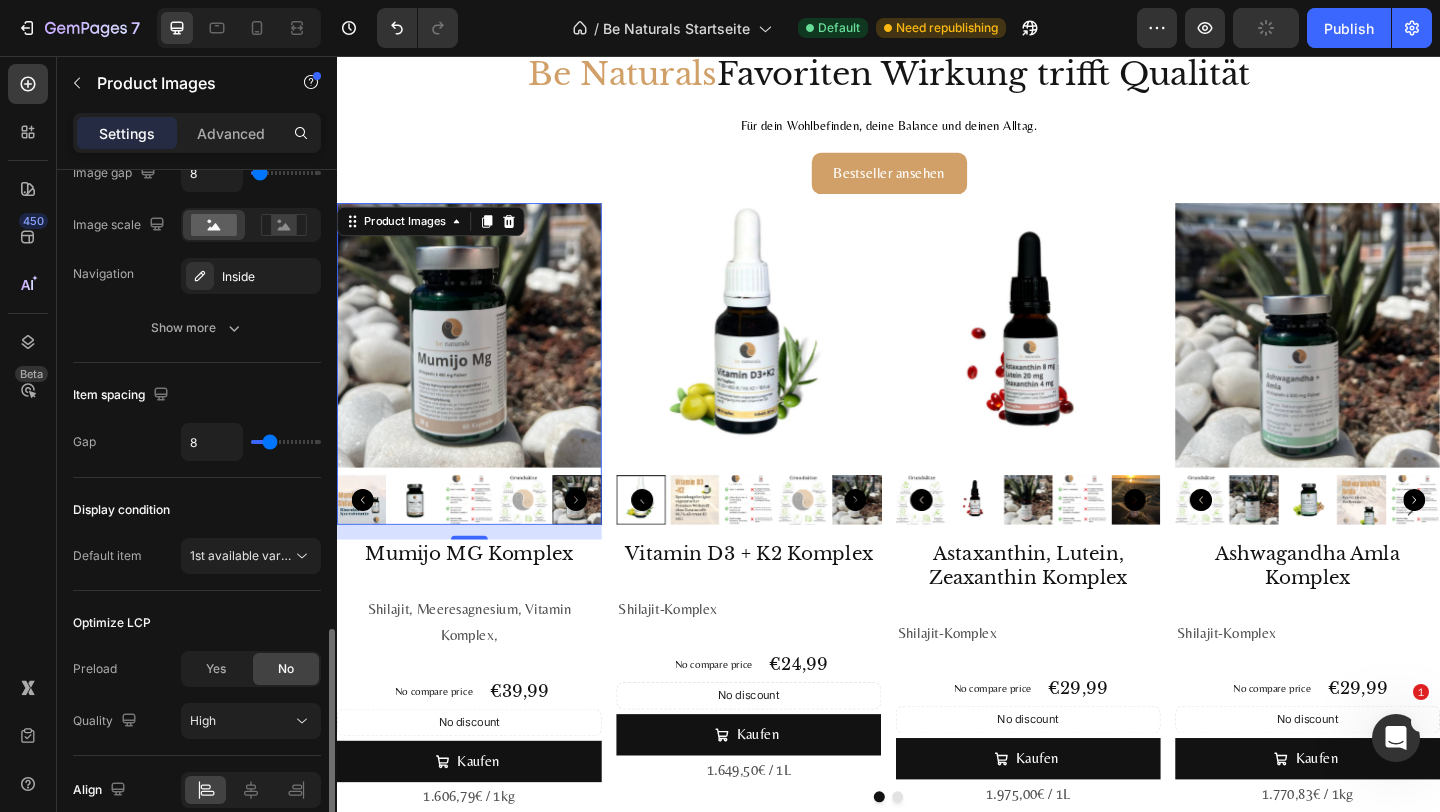 scroll, scrollTop: 1383, scrollLeft: 0, axis: vertical 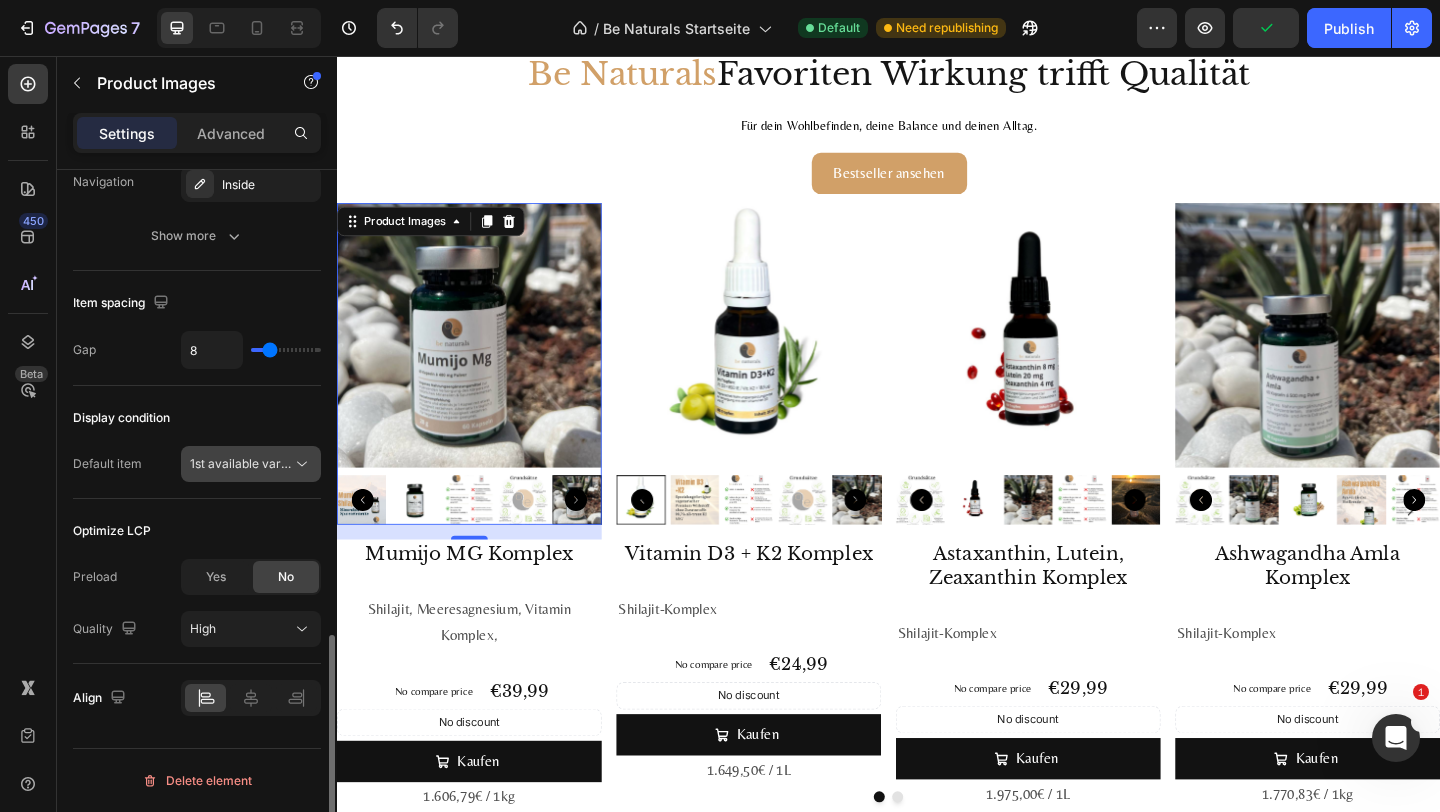 click on "1st available variant" at bounding box center (246, 463) 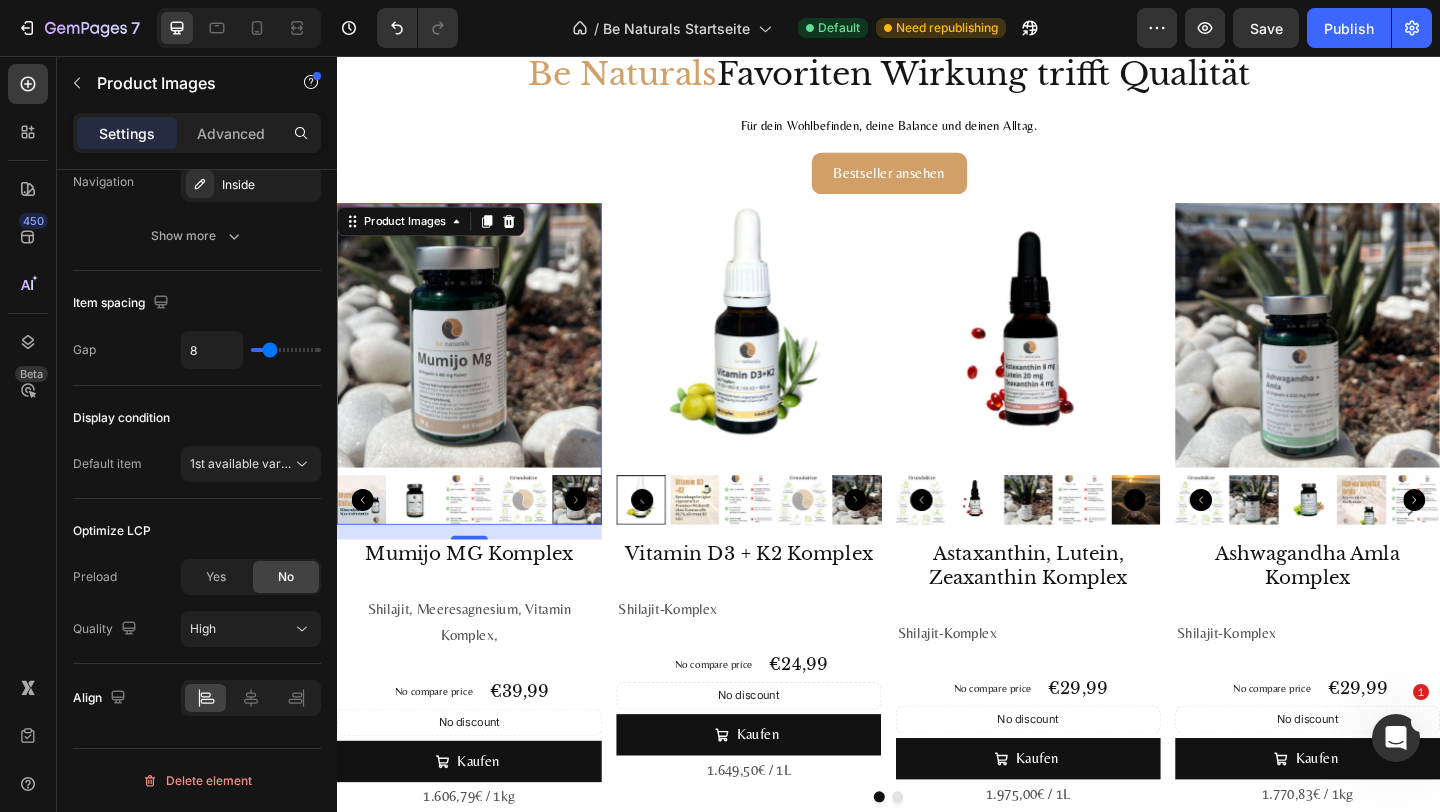 click on "Display condition" at bounding box center [197, 418] 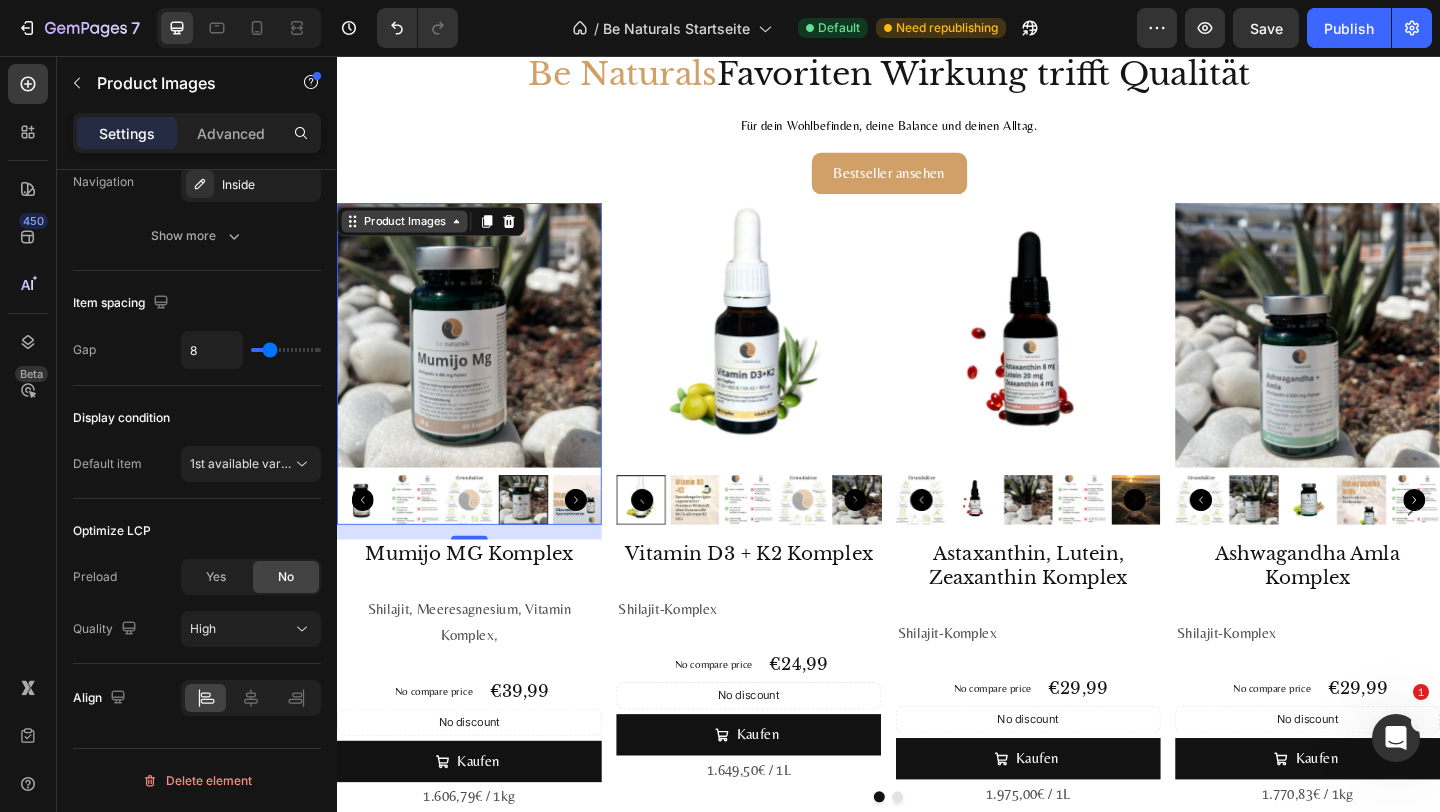 click on "Product Images" at bounding box center [410, 236] 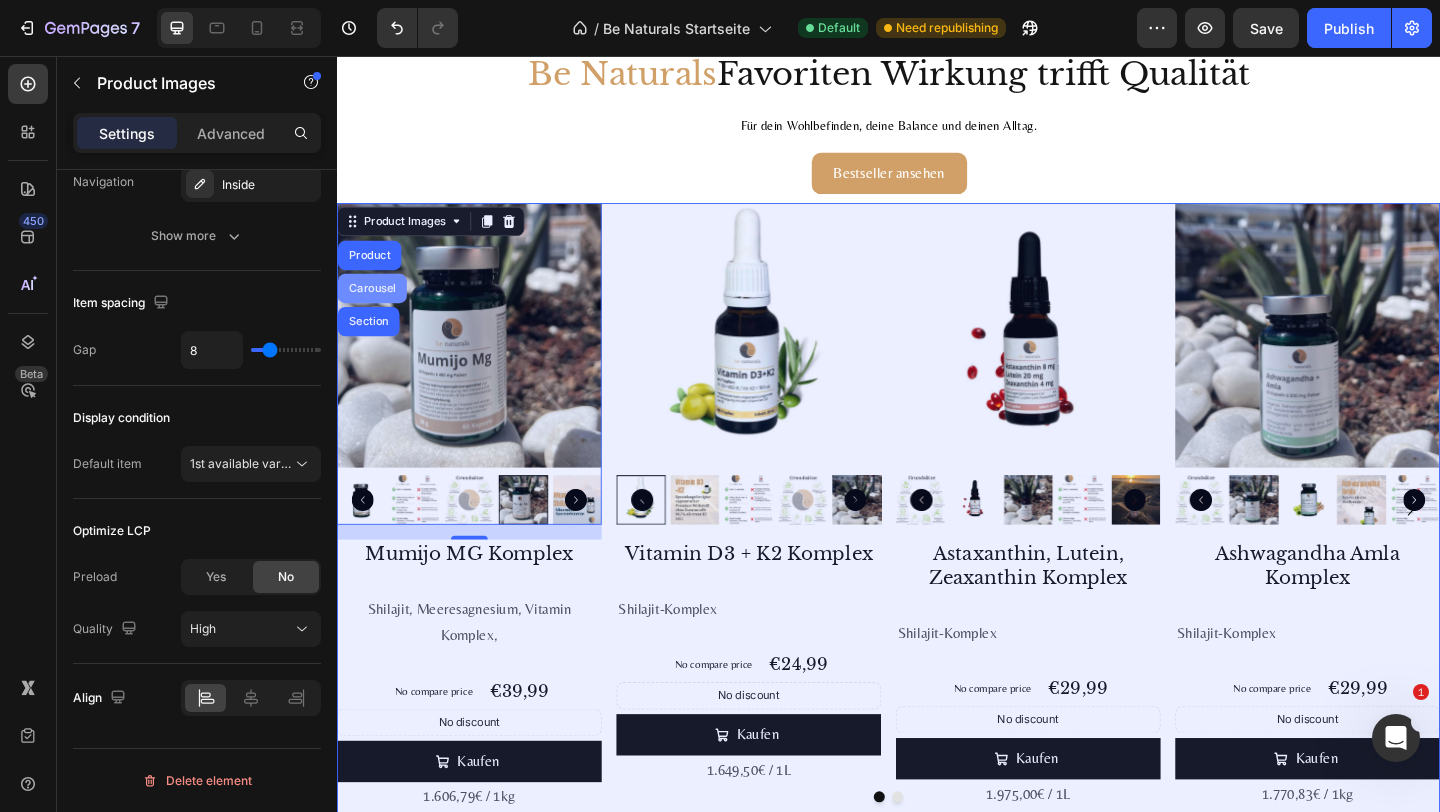 click on "Carousel" at bounding box center [375, 309] 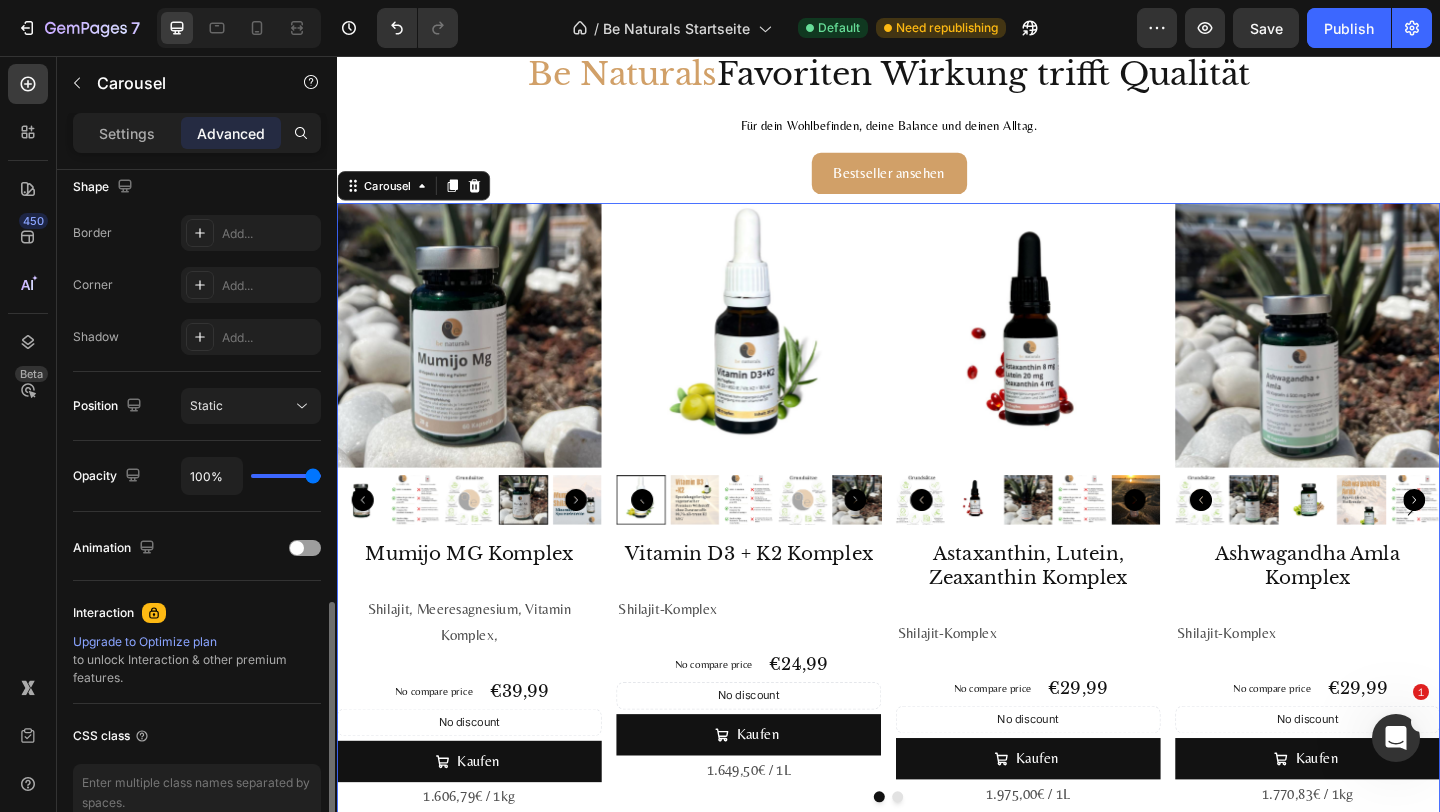 scroll, scrollTop: 635, scrollLeft: 0, axis: vertical 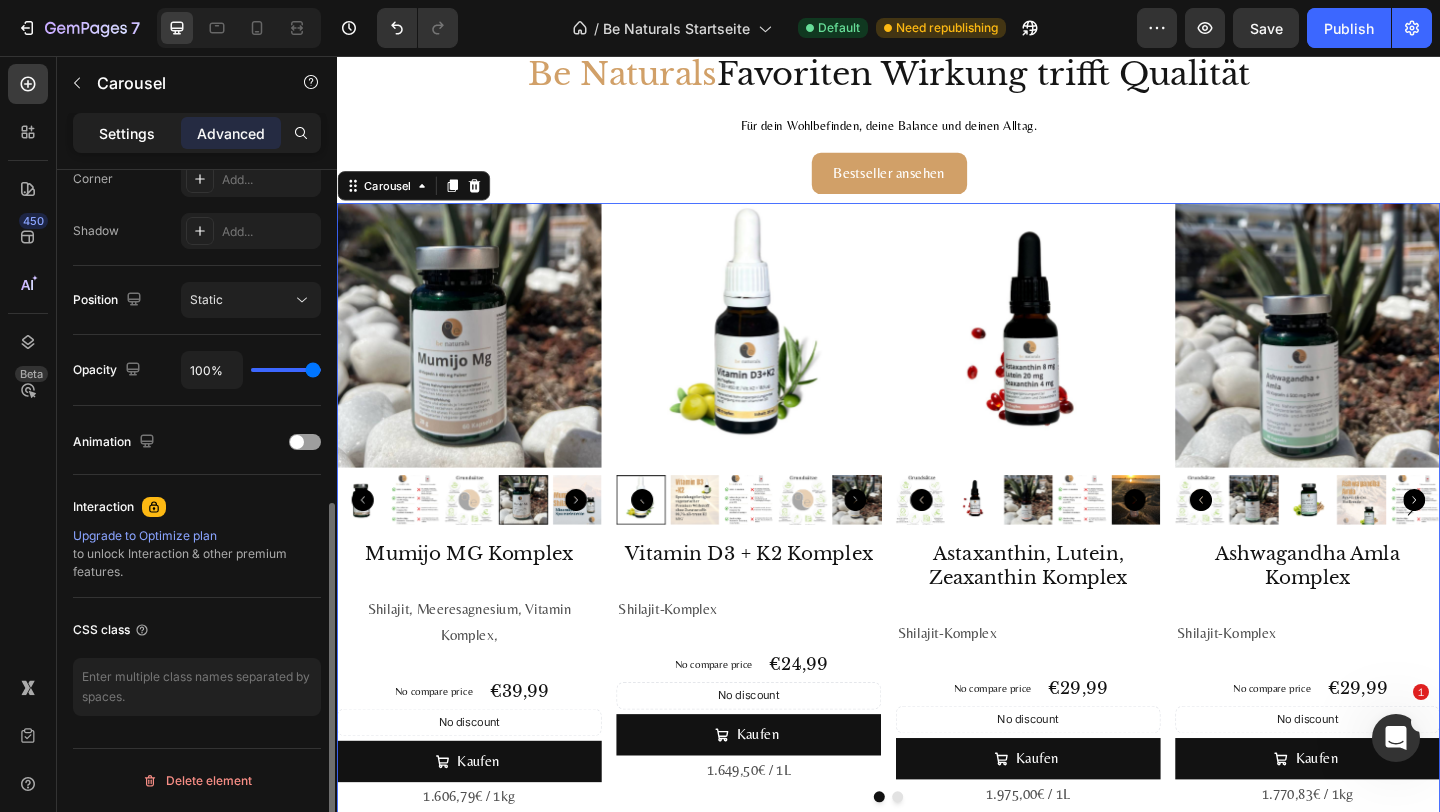 click on "Settings" 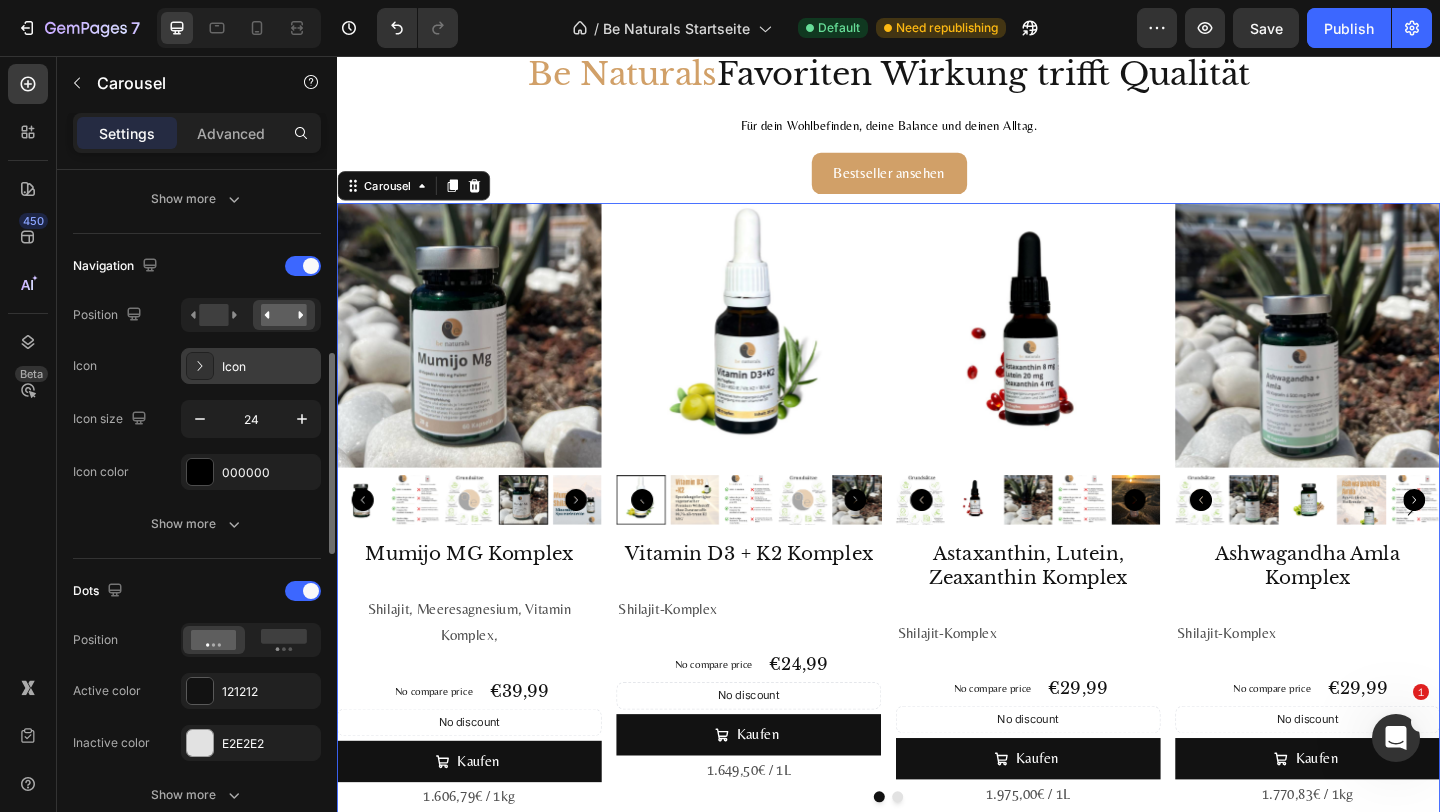 click on "Icon" at bounding box center (269, 367) 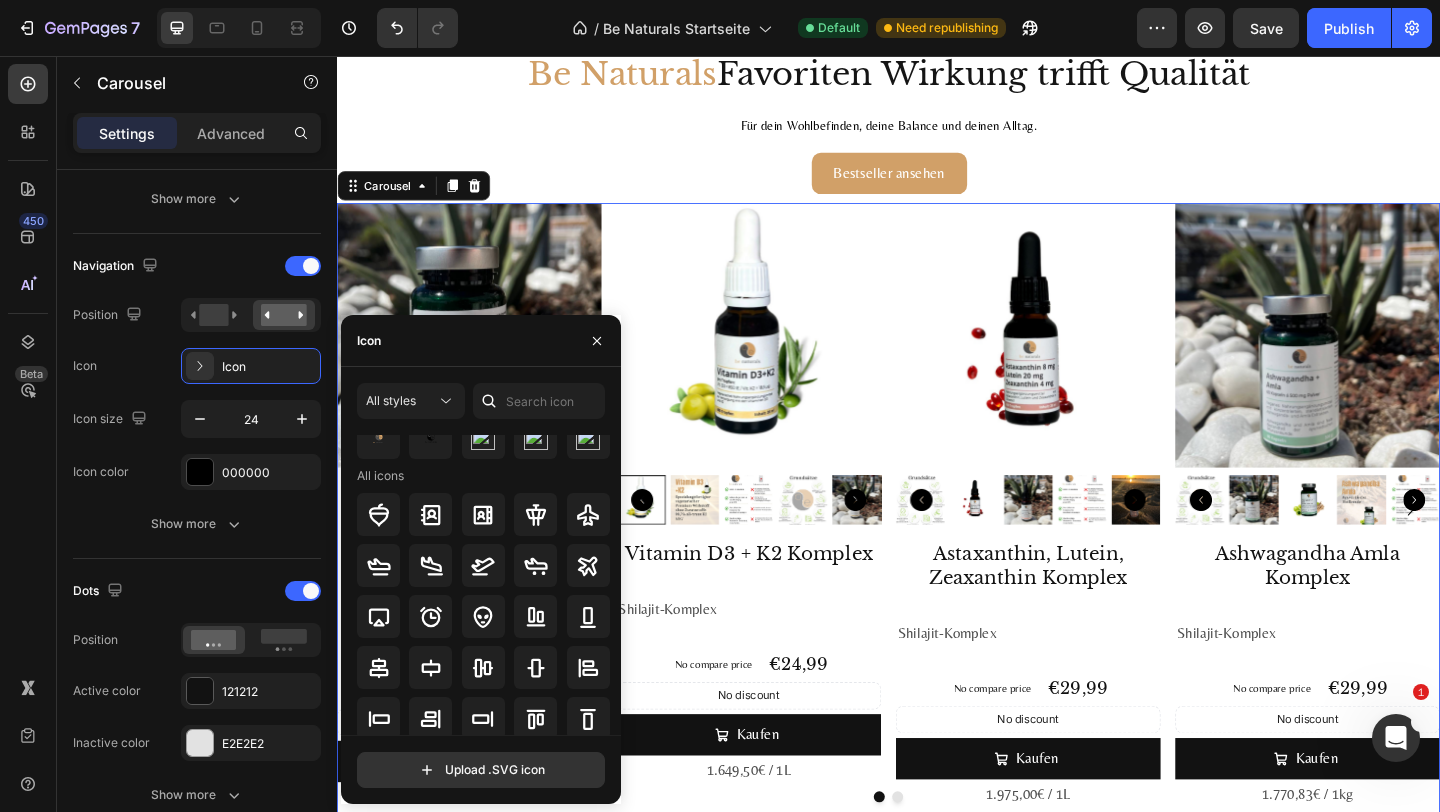 scroll, scrollTop: 0, scrollLeft: 0, axis: both 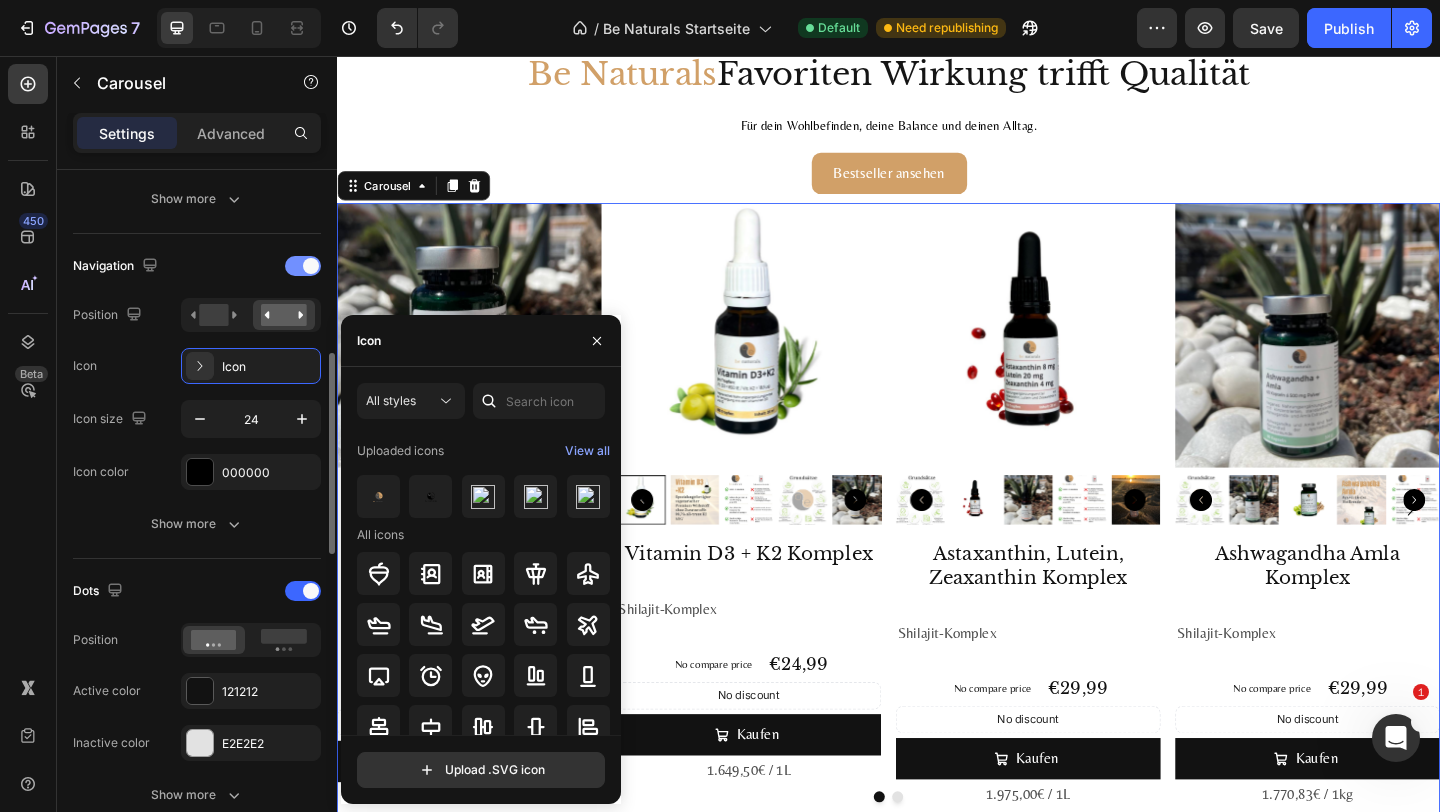 click at bounding box center (311, 266) 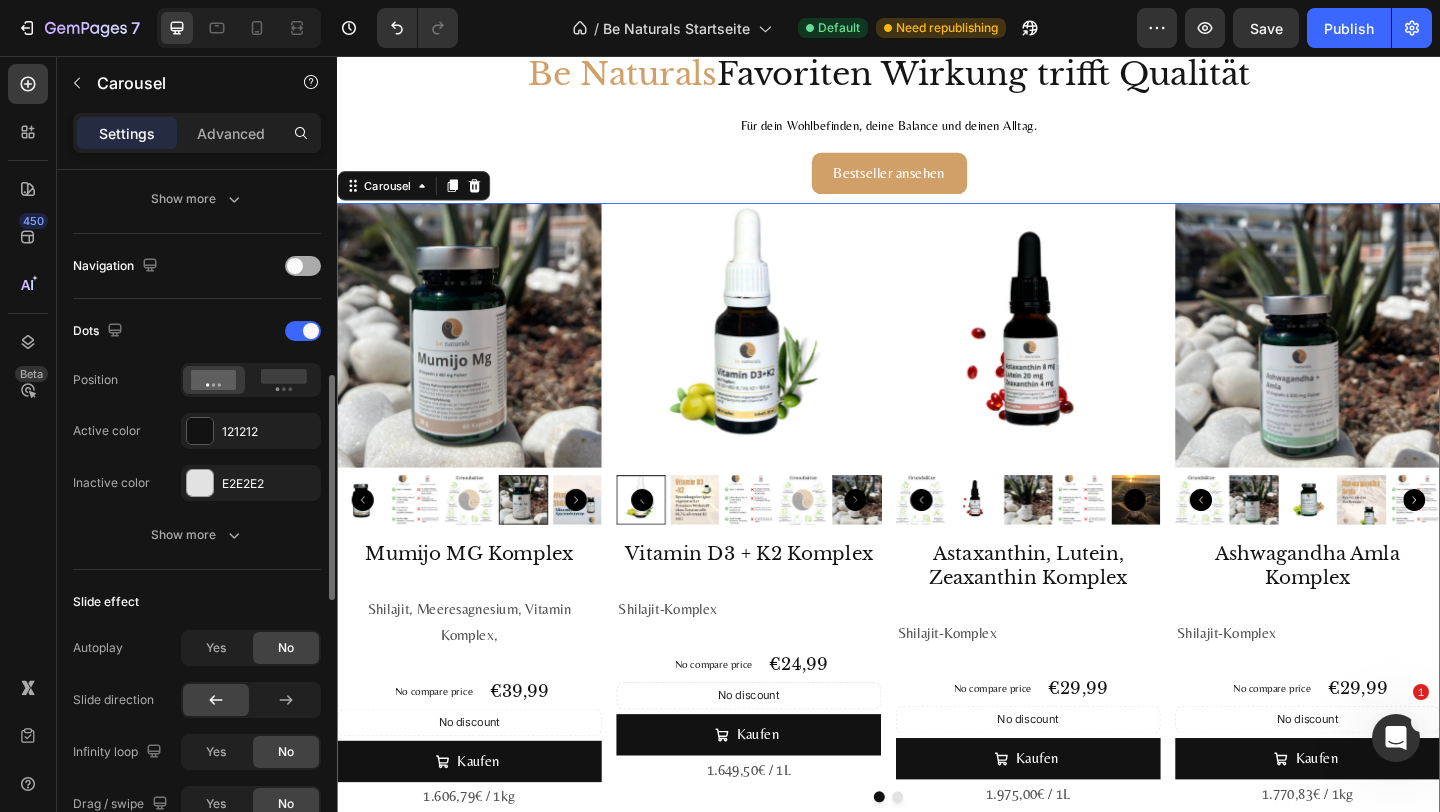 click at bounding box center (303, 266) 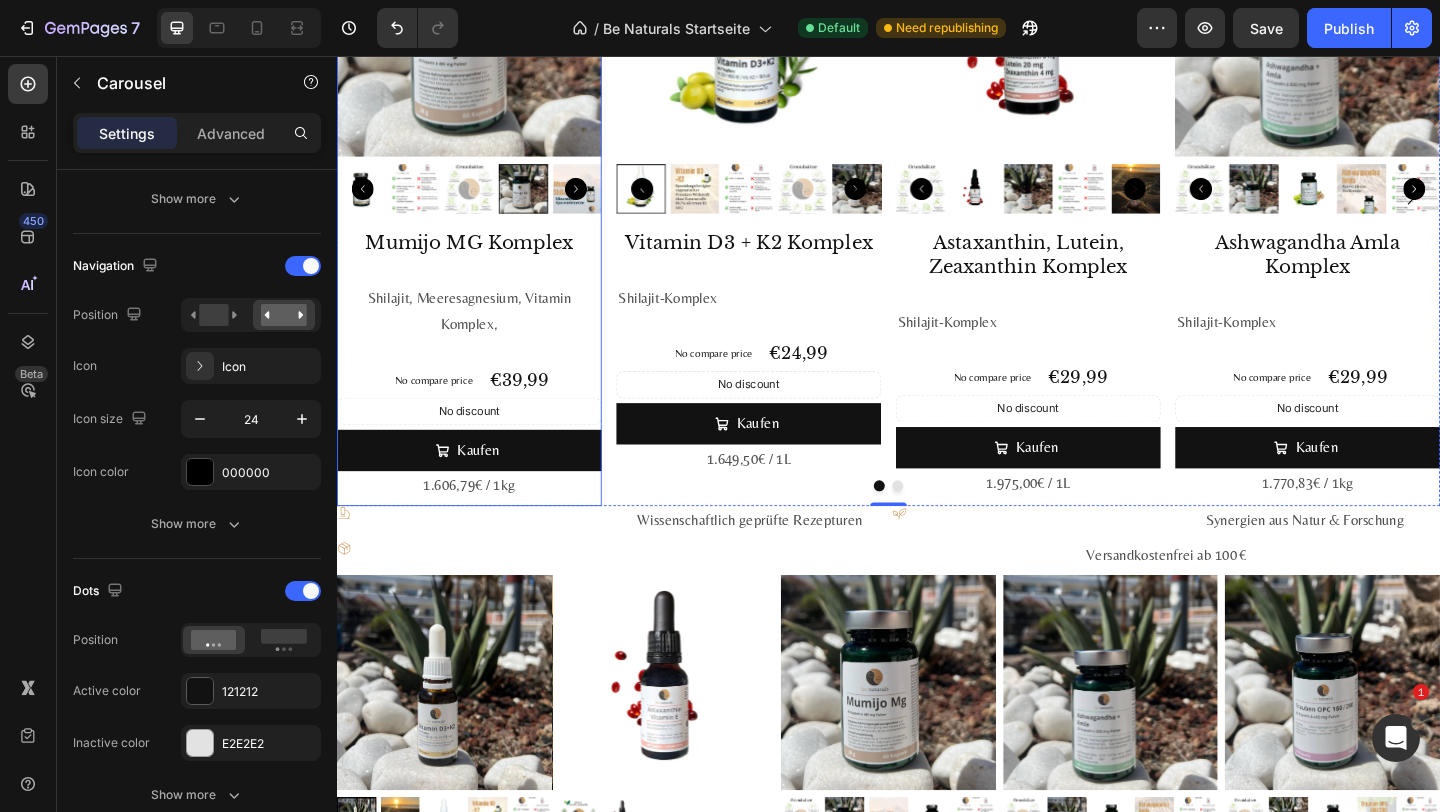 scroll, scrollTop: 2339, scrollLeft: 0, axis: vertical 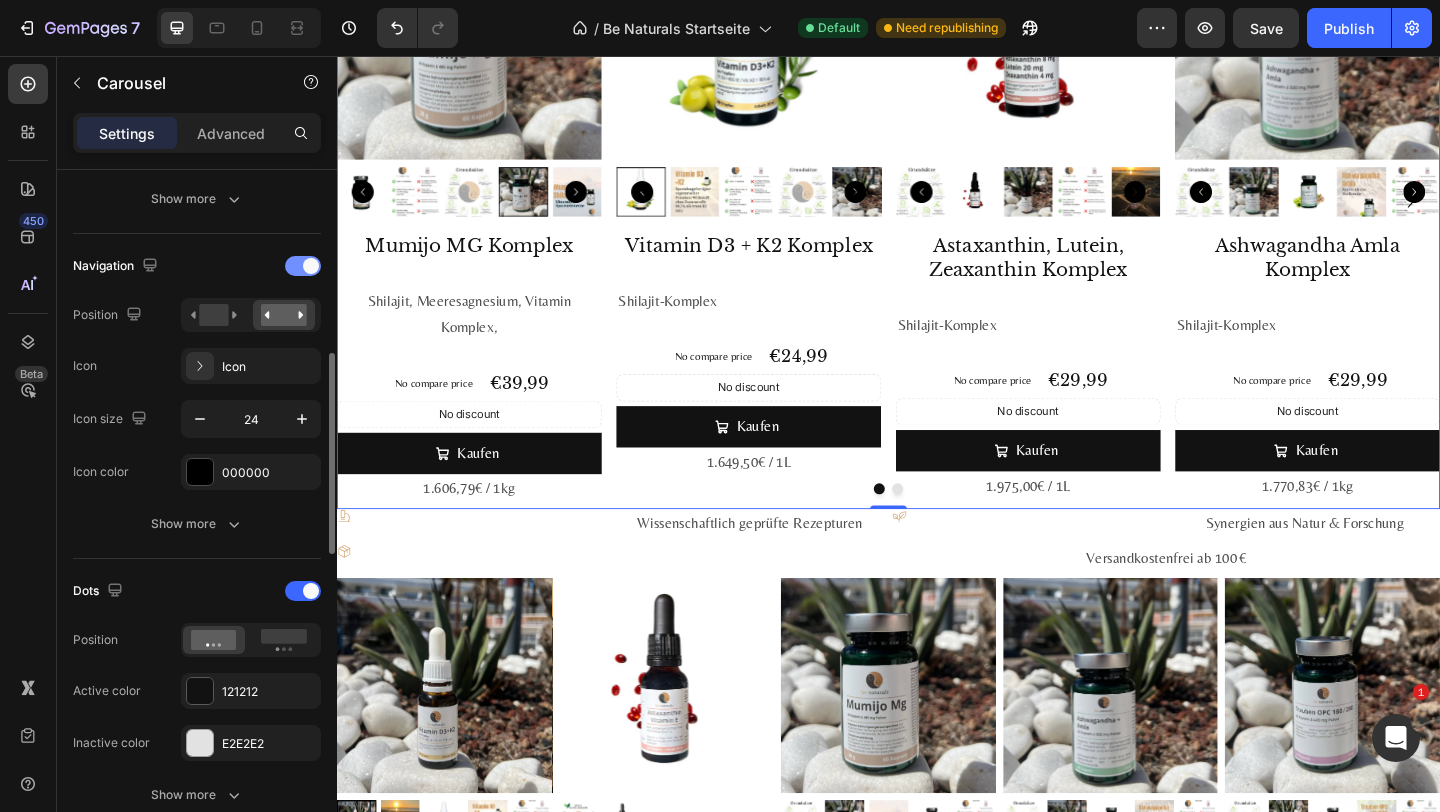 click at bounding box center [311, 266] 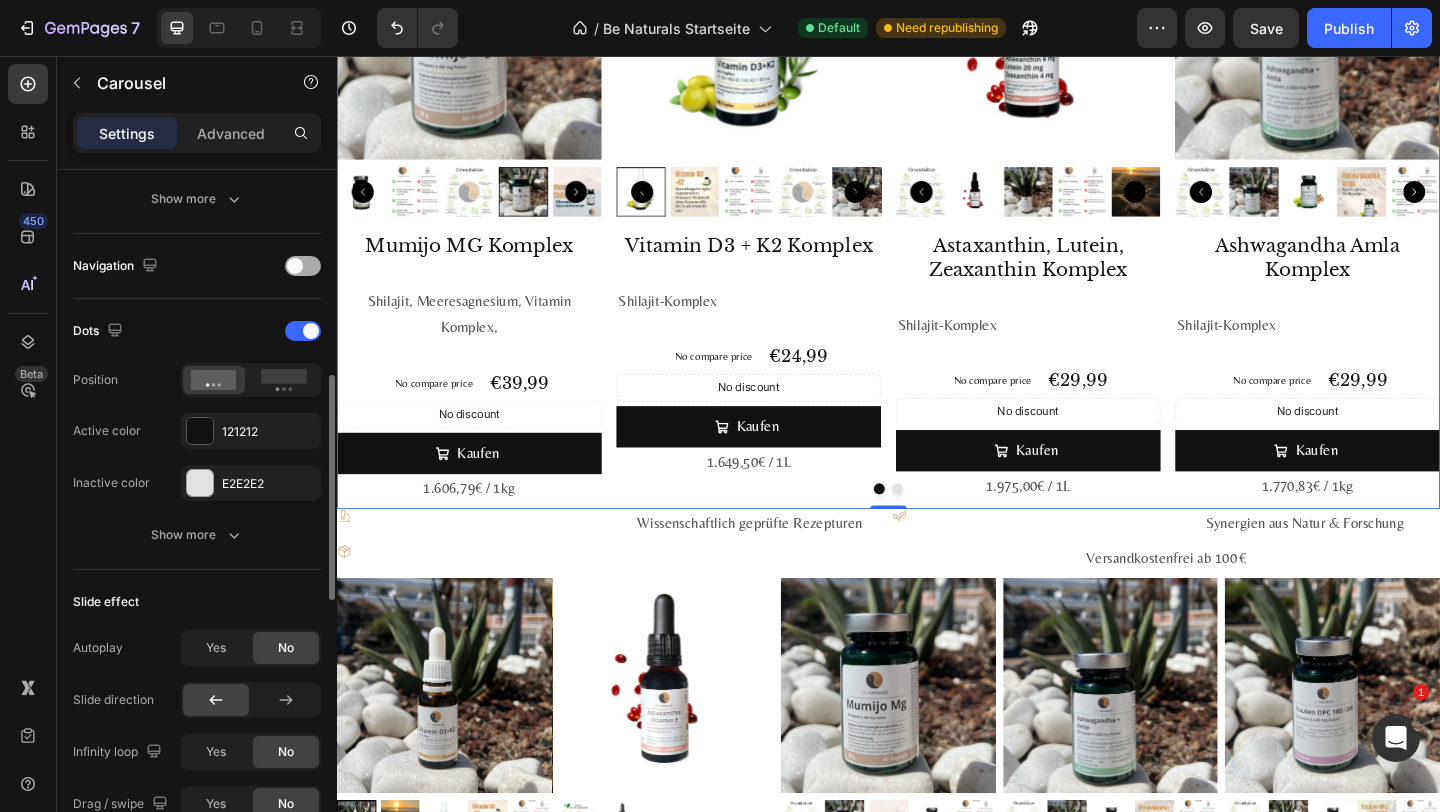 click at bounding box center (303, 266) 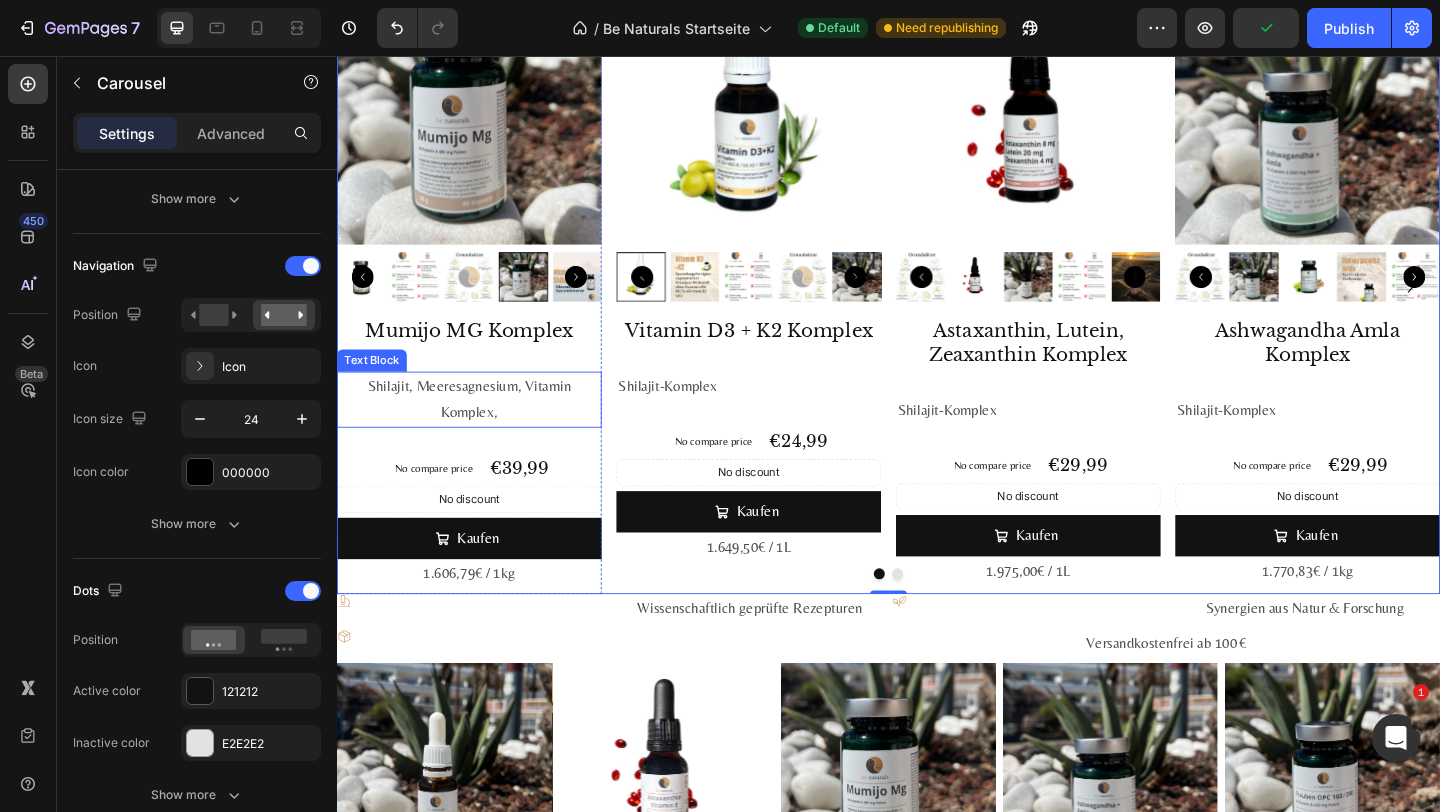 scroll, scrollTop: 2246, scrollLeft: 0, axis: vertical 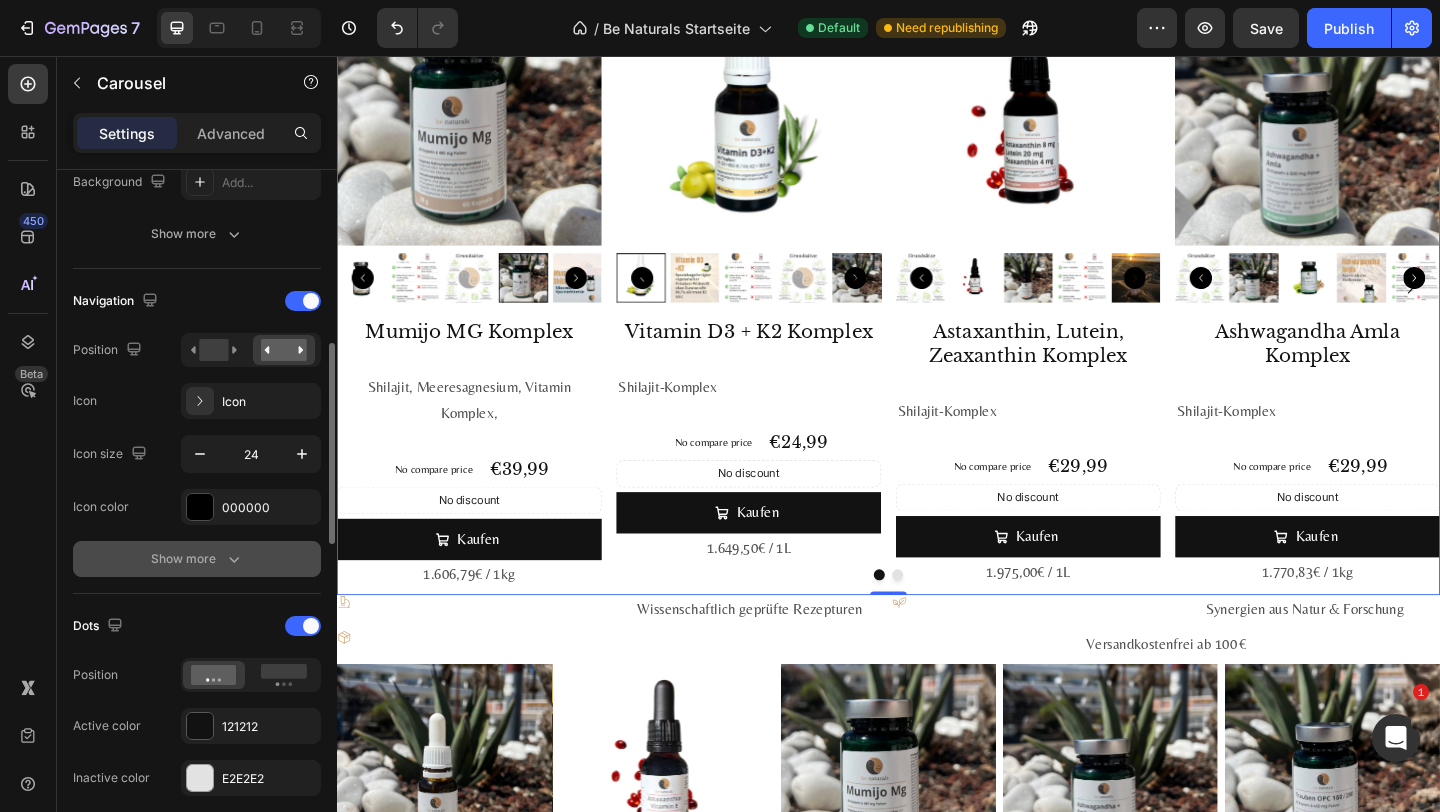 click on "Show more" at bounding box center (197, 559) 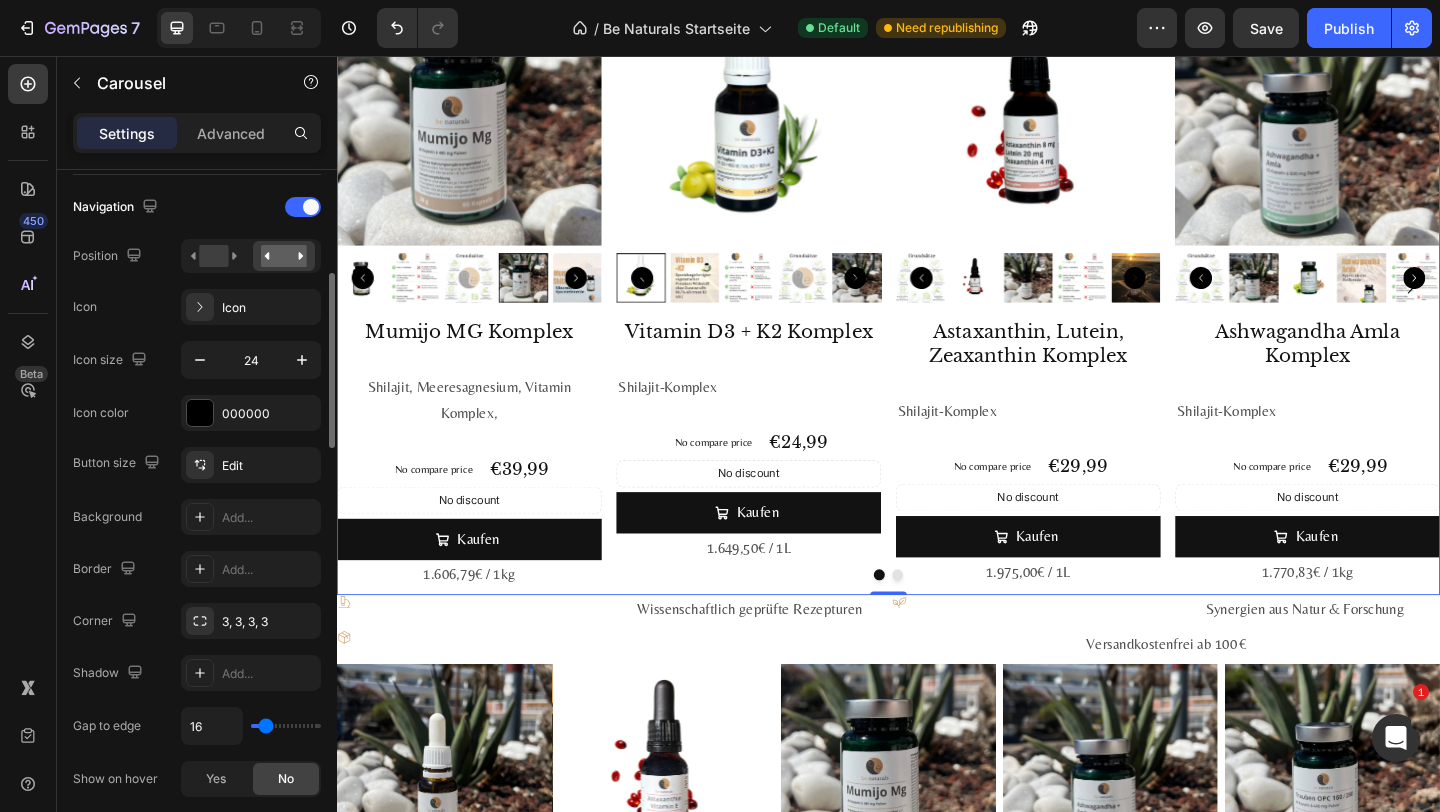 scroll, scrollTop: 701, scrollLeft: 0, axis: vertical 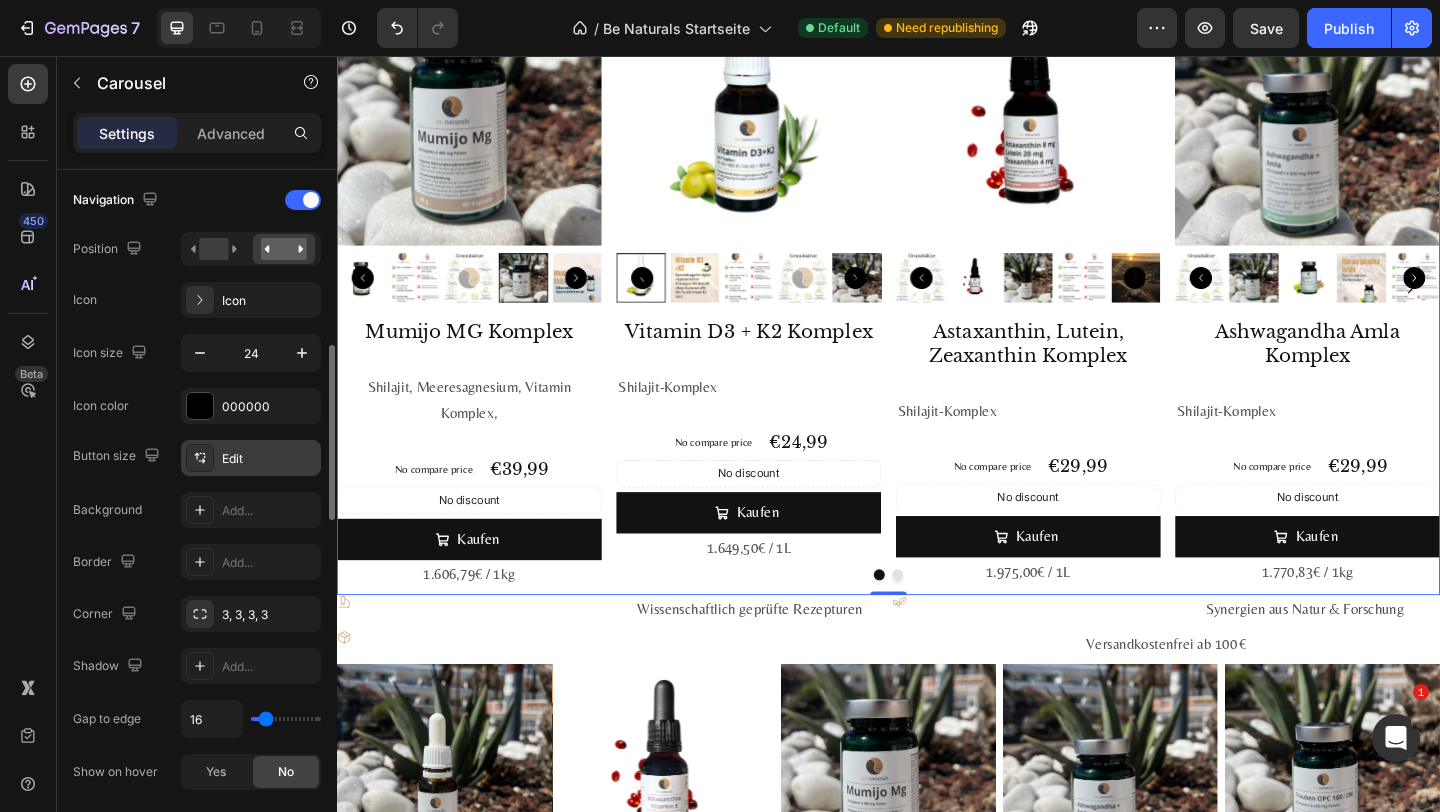 click on "Edit" at bounding box center (251, 458) 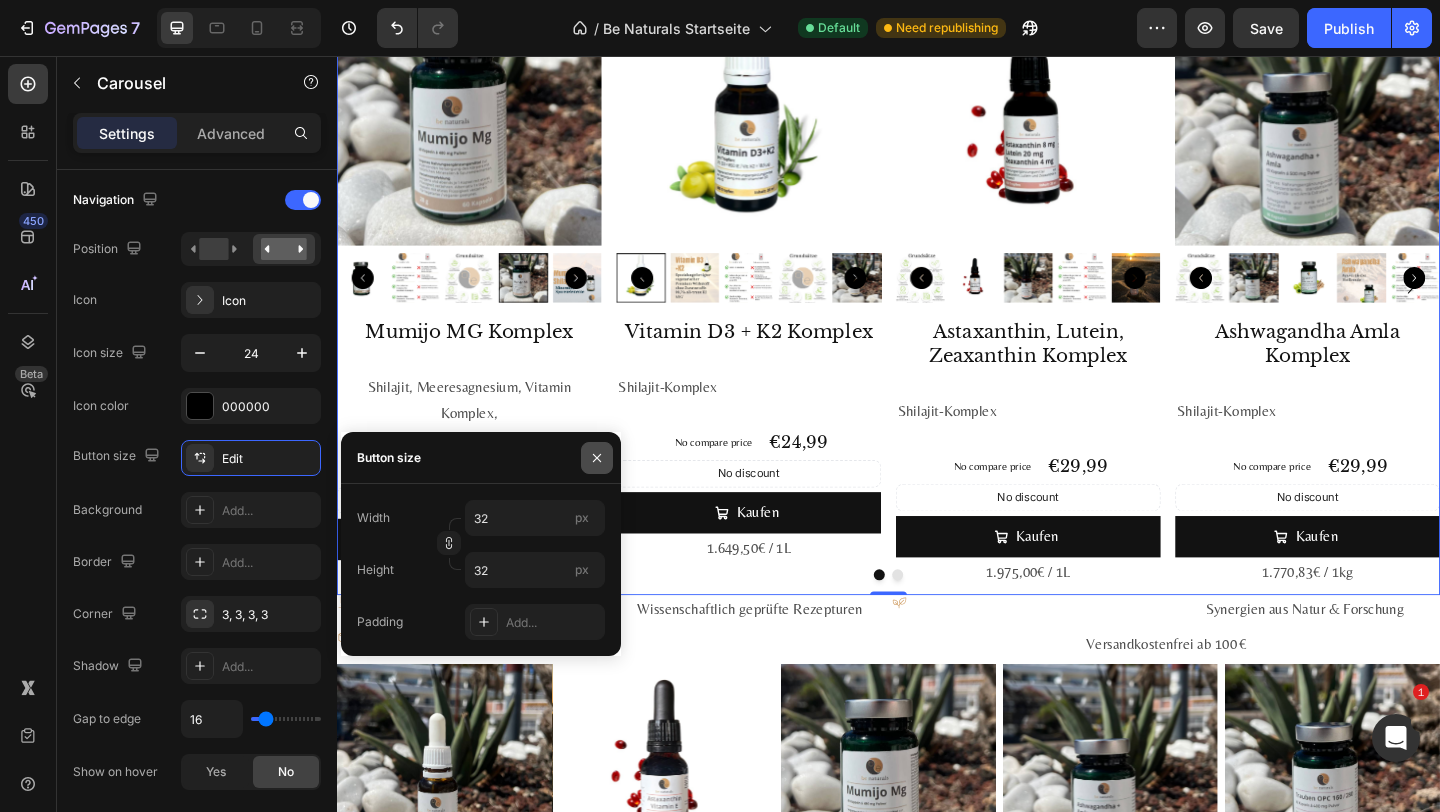 click 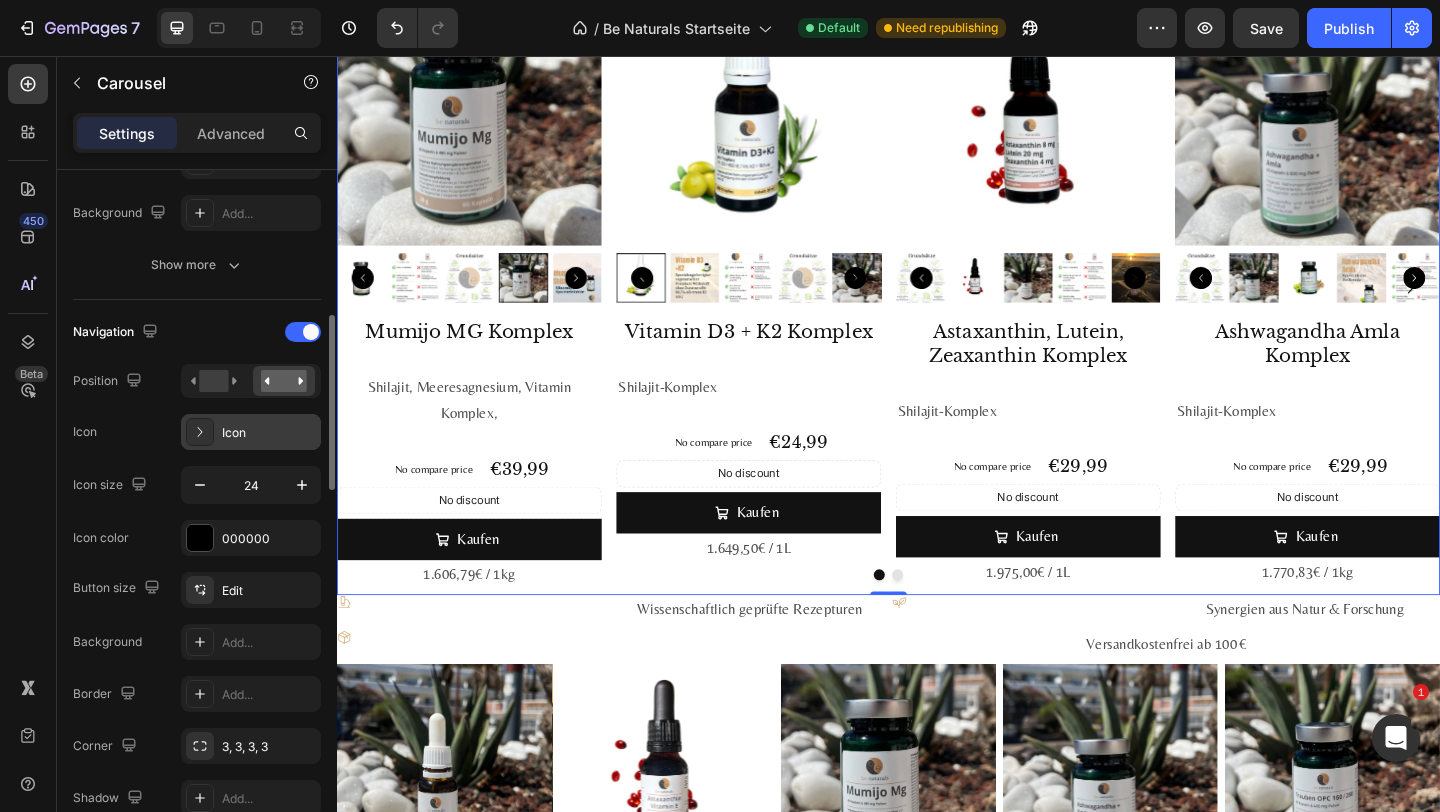 scroll, scrollTop: 571, scrollLeft: 0, axis: vertical 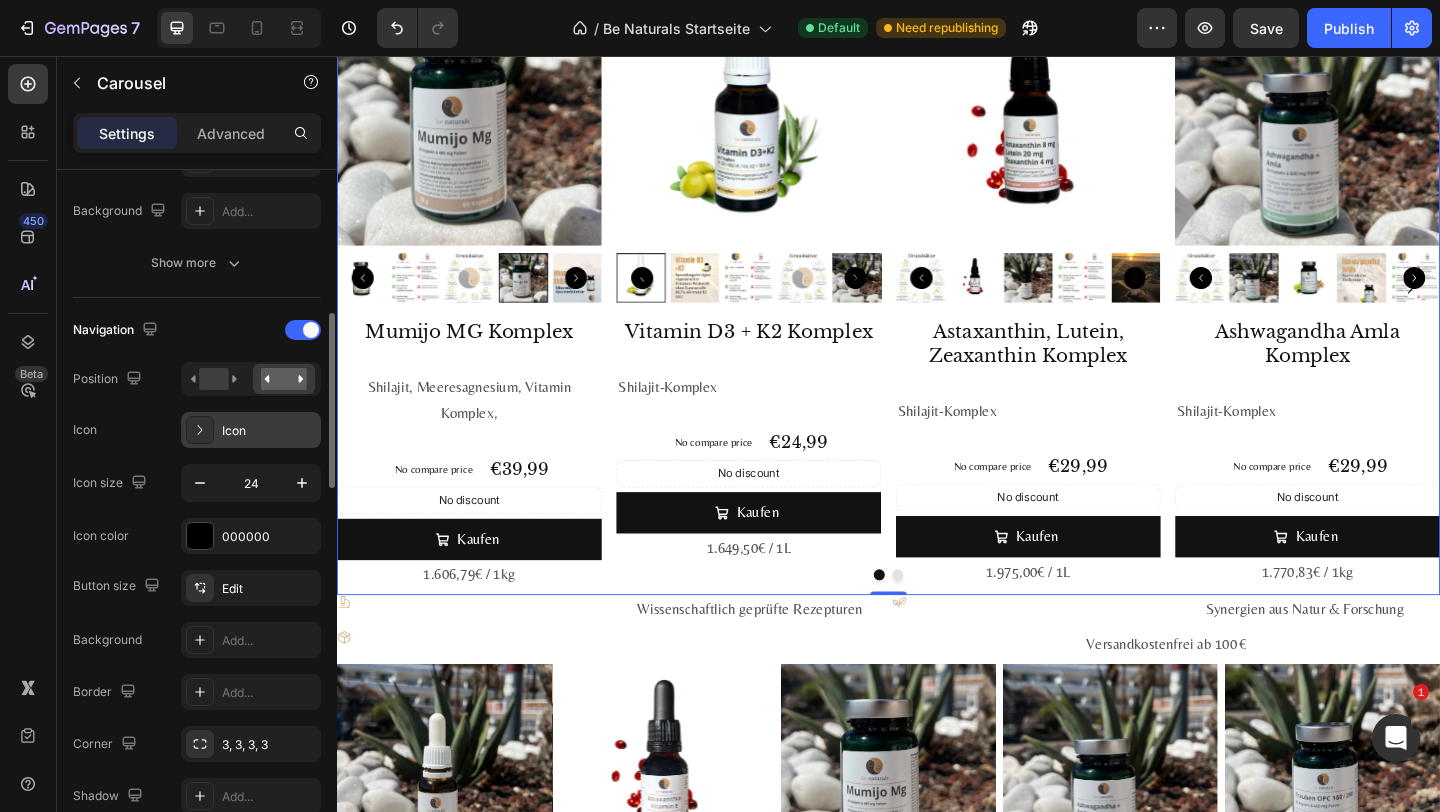 click on "Icon" at bounding box center [269, 431] 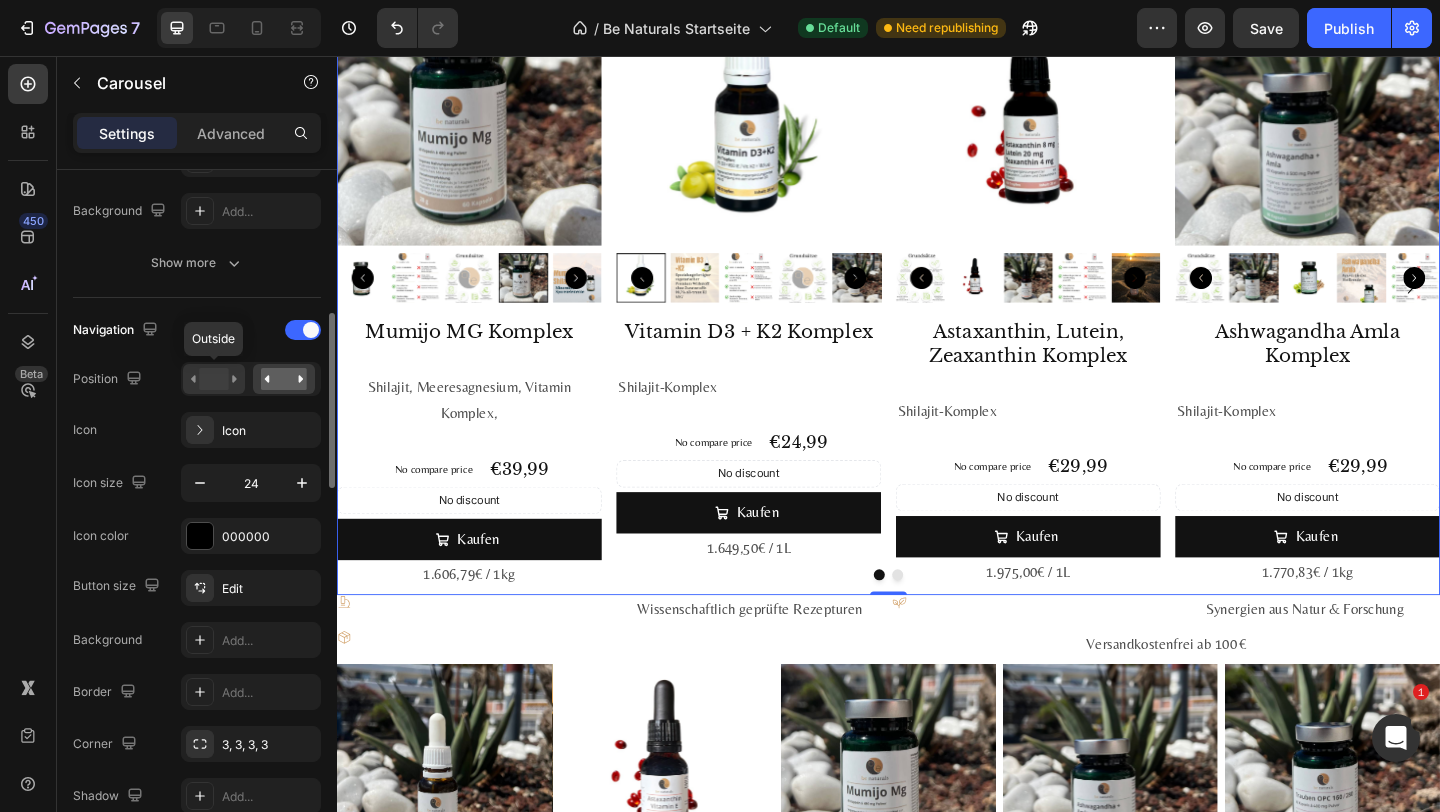 click 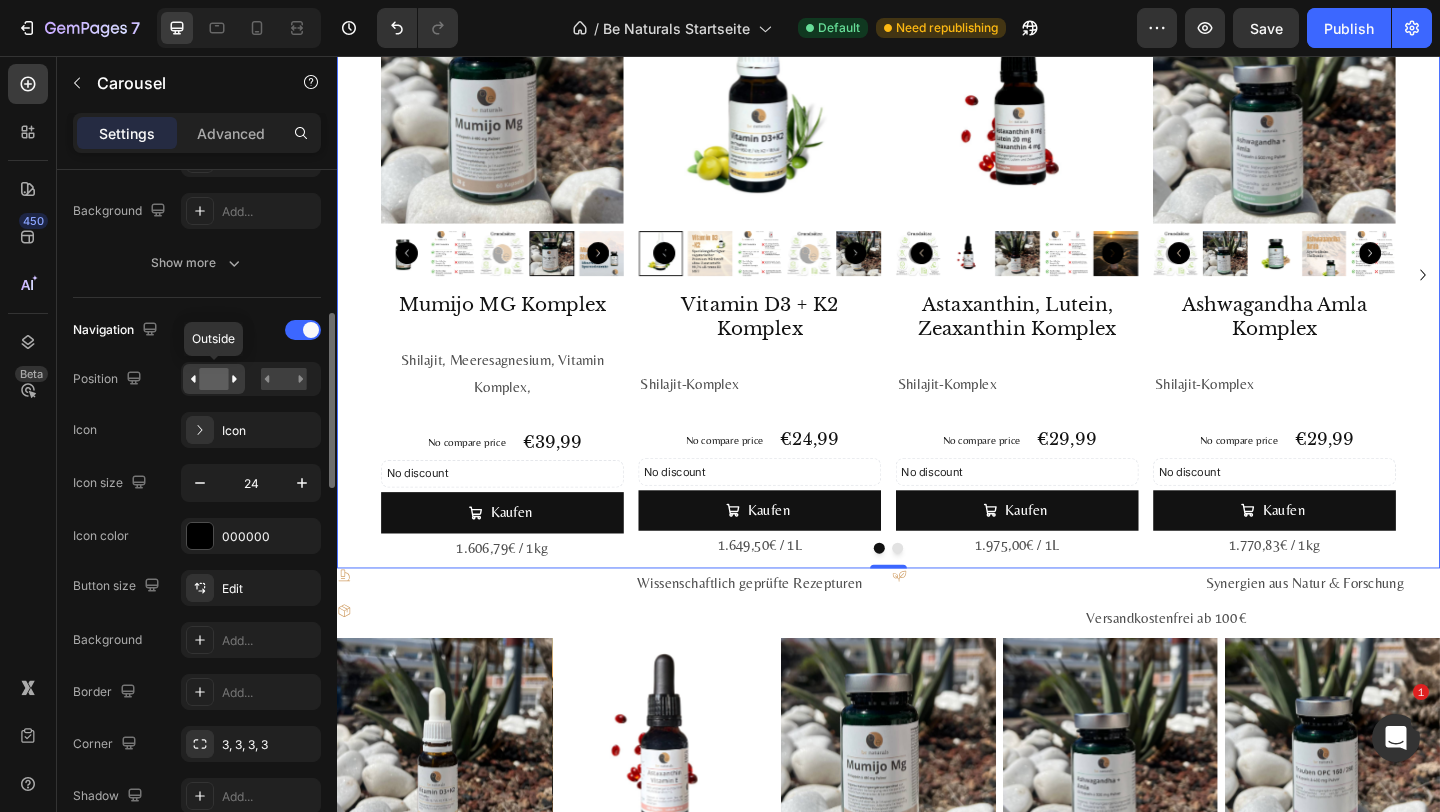 scroll, scrollTop: 2233, scrollLeft: 0, axis: vertical 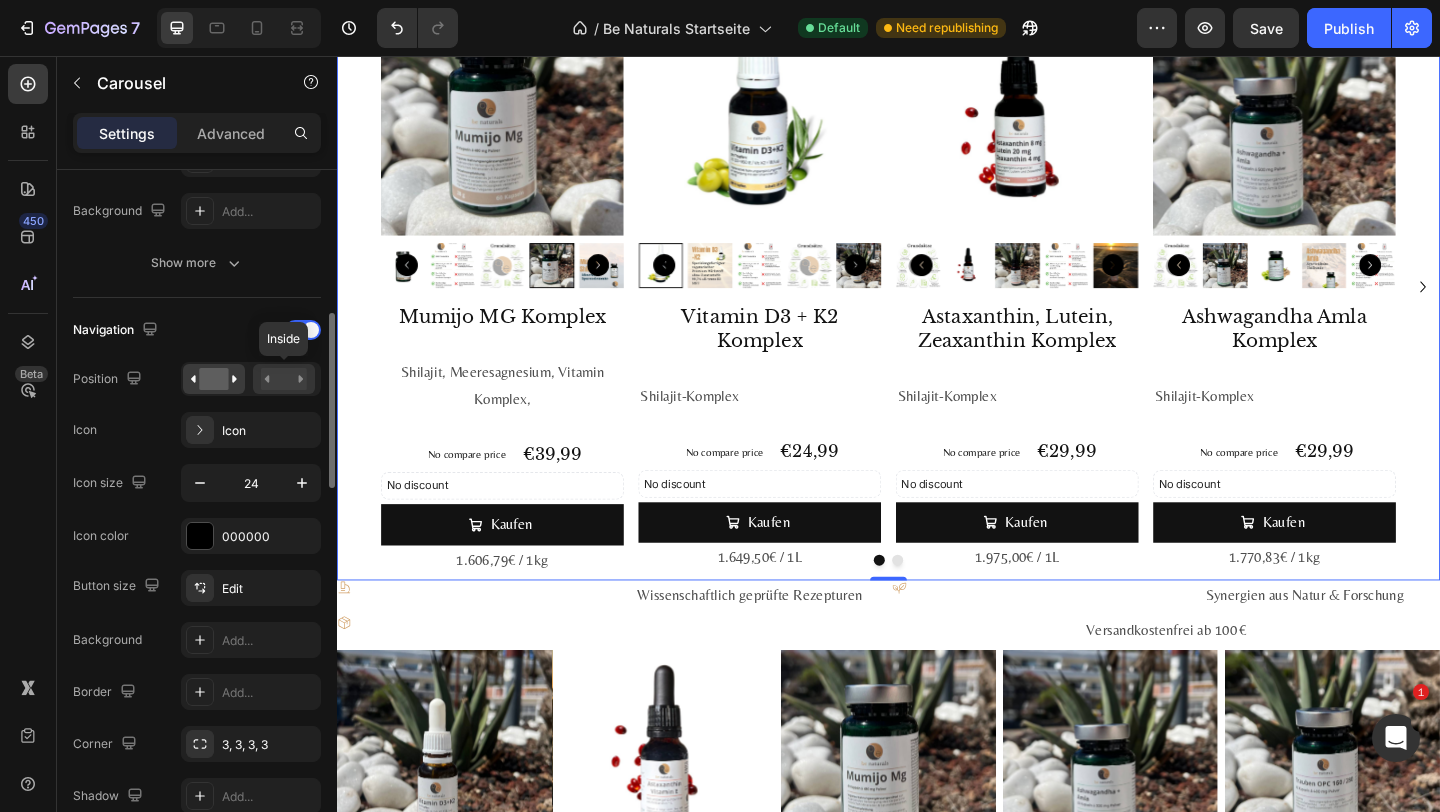click 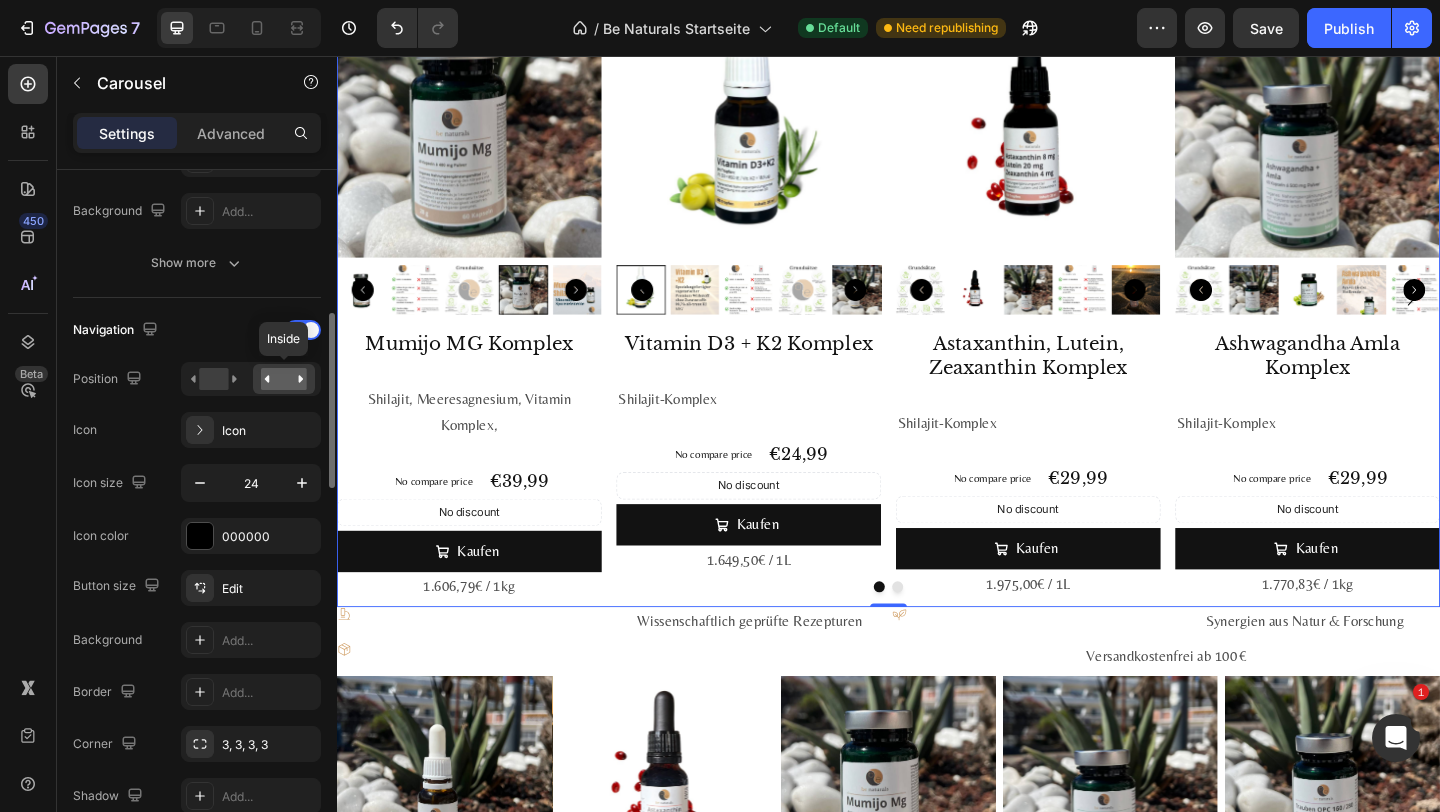 scroll, scrollTop: 2246, scrollLeft: 0, axis: vertical 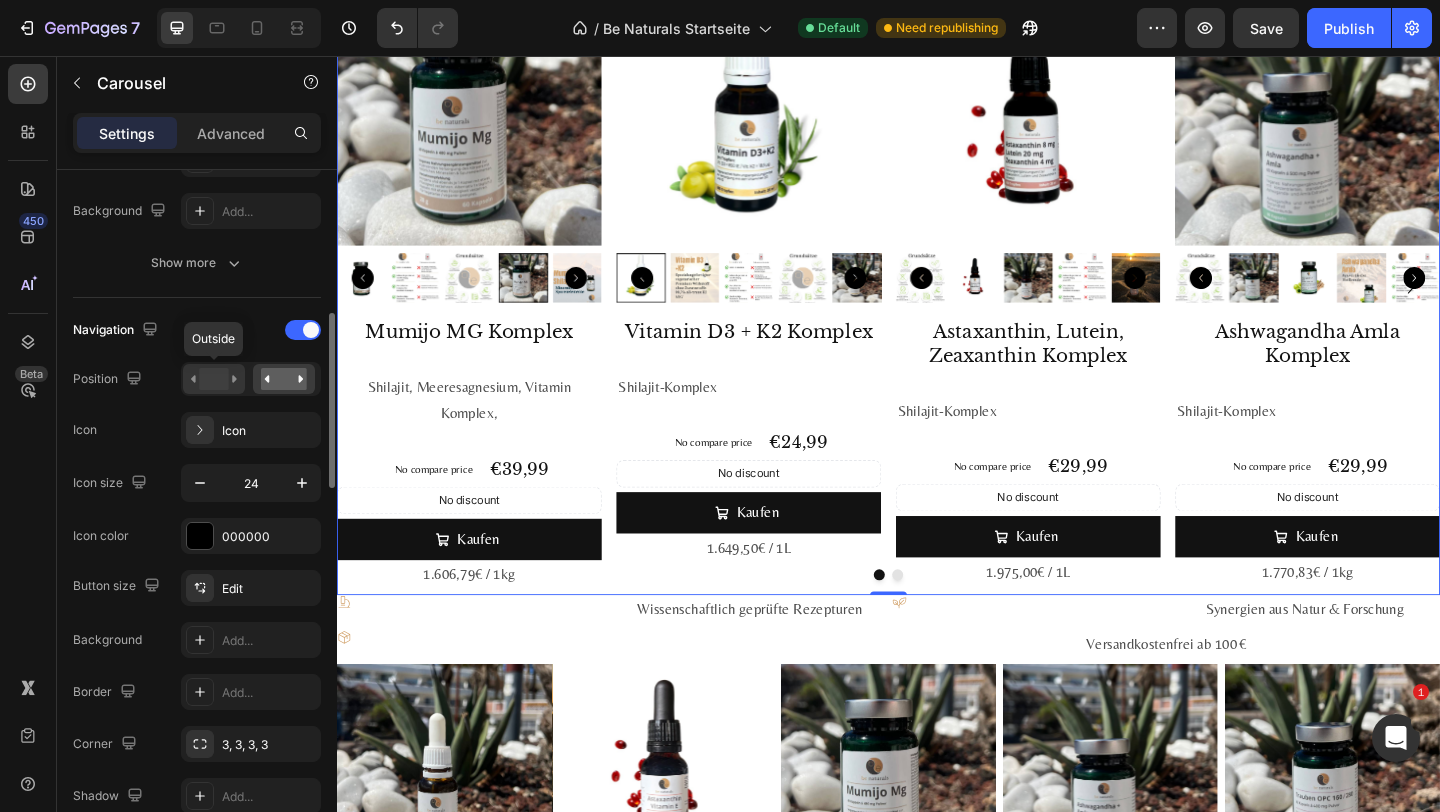 click 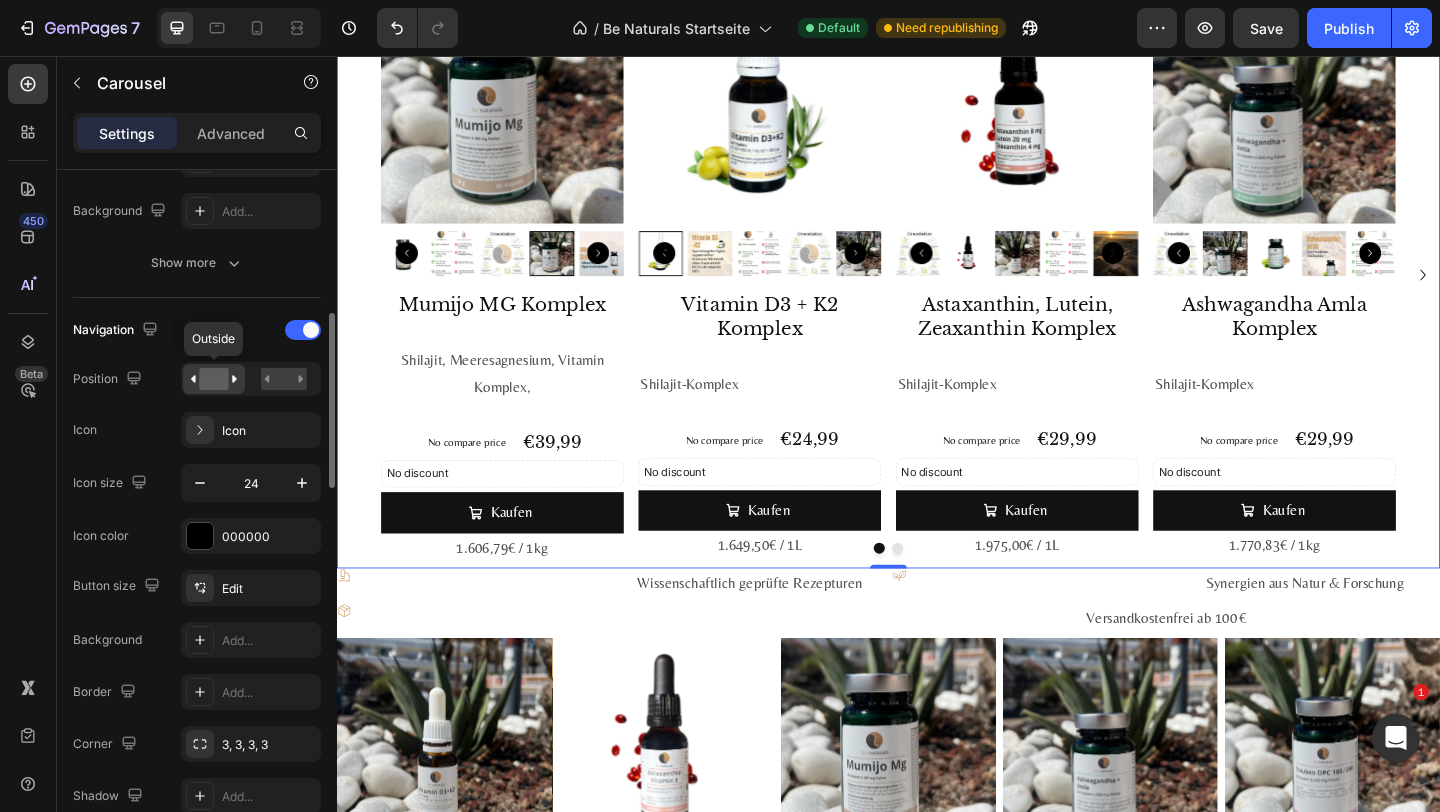 scroll, scrollTop: 2233, scrollLeft: 0, axis: vertical 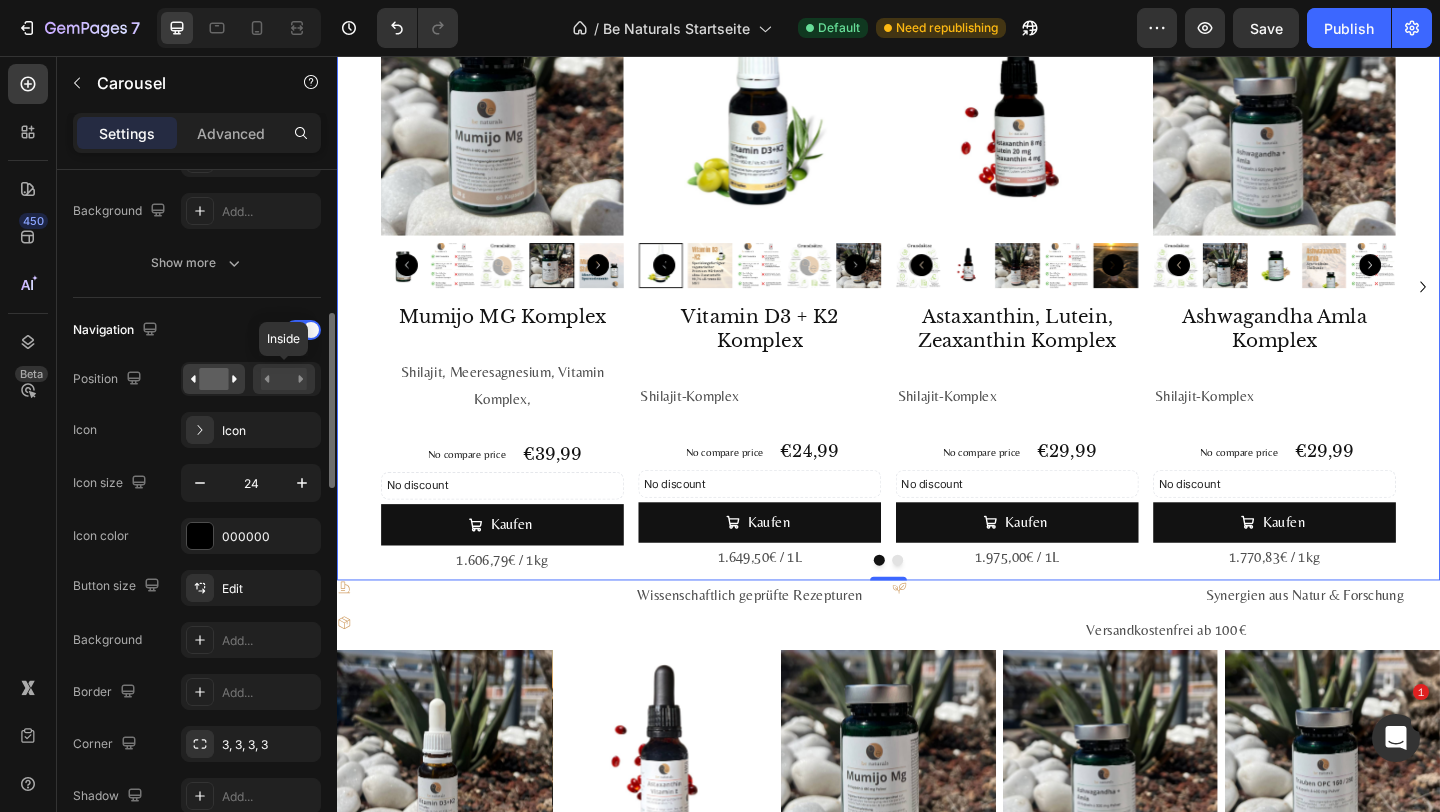 click 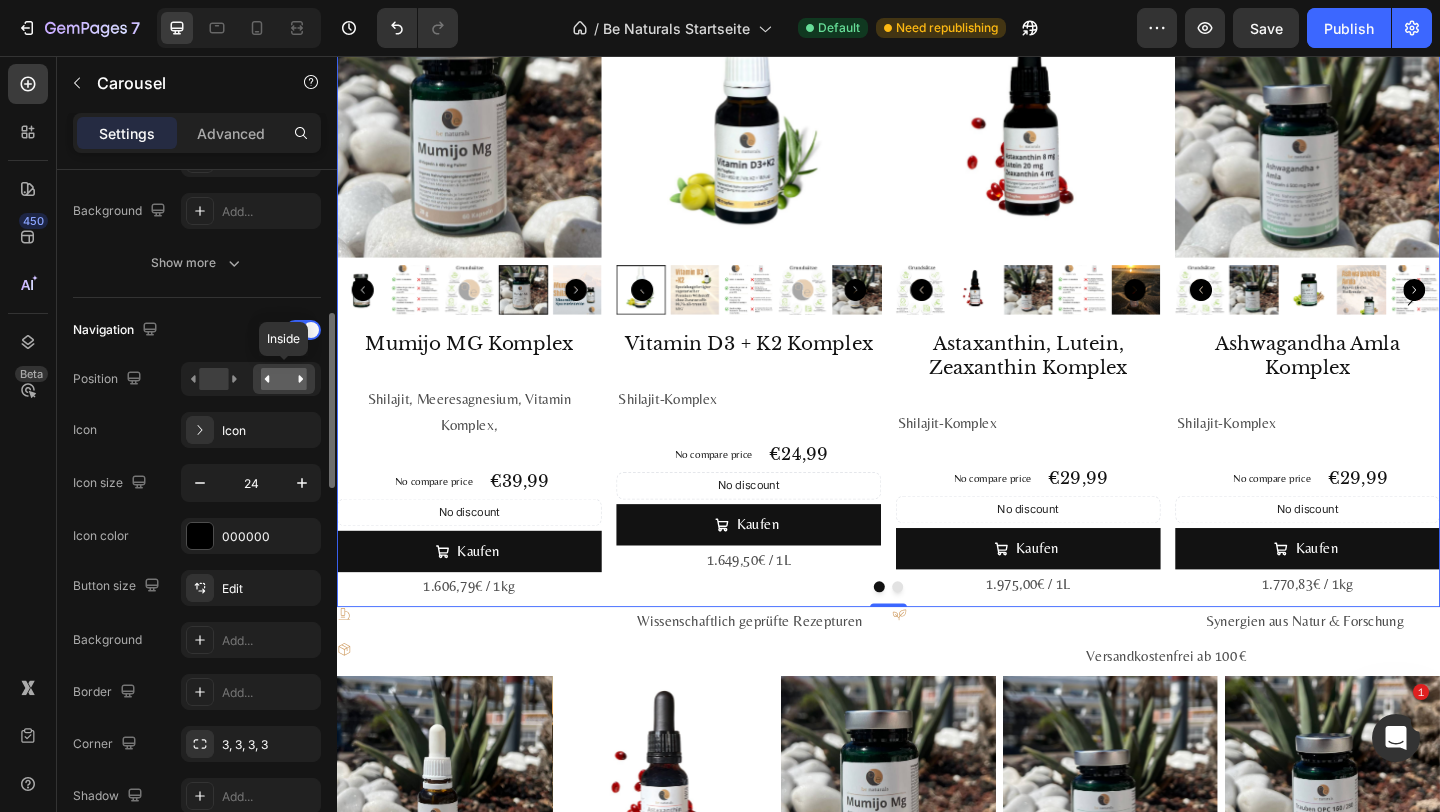 scroll, scrollTop: 2246, scrollLeft: 0, axis: vertical 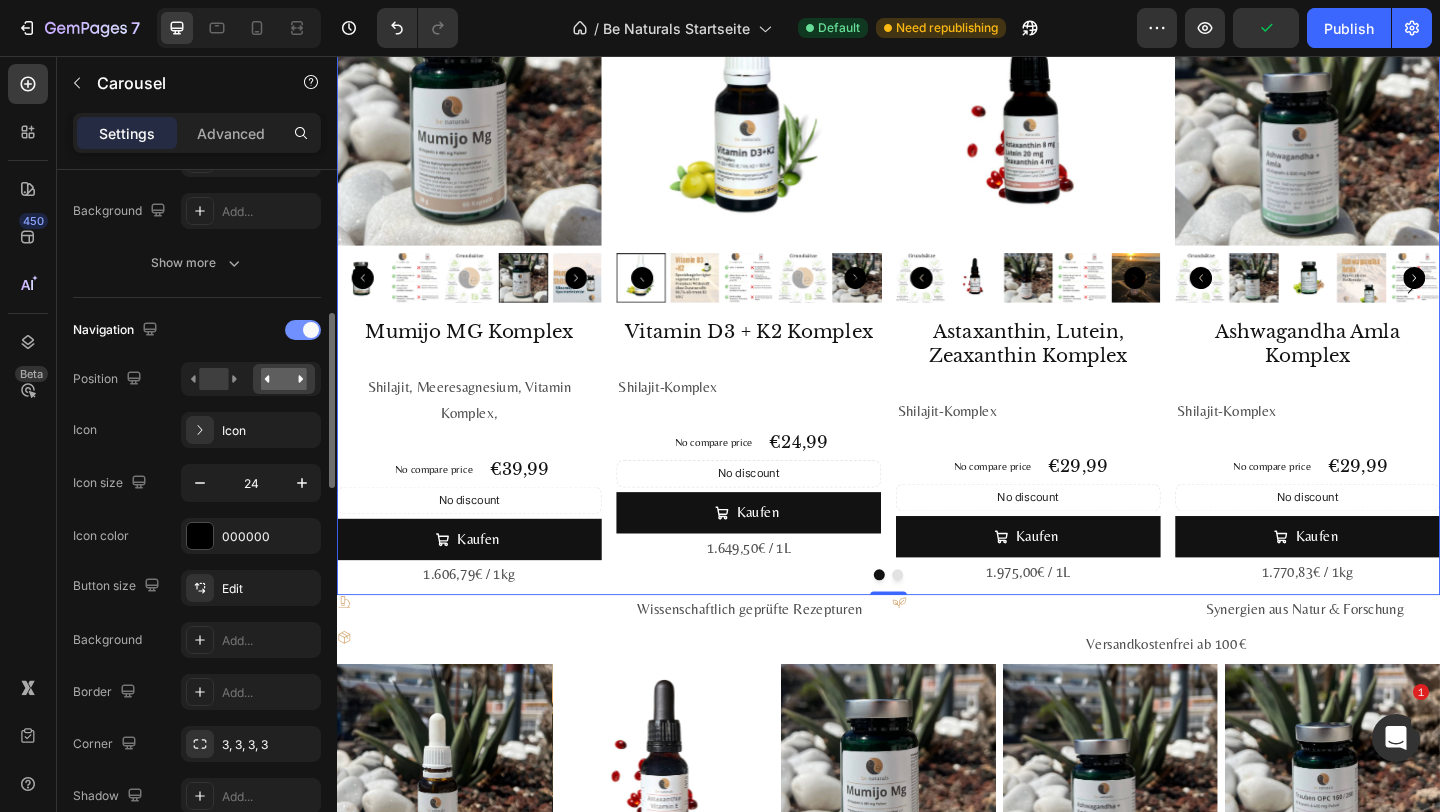 click at bounding box center [311, 330] 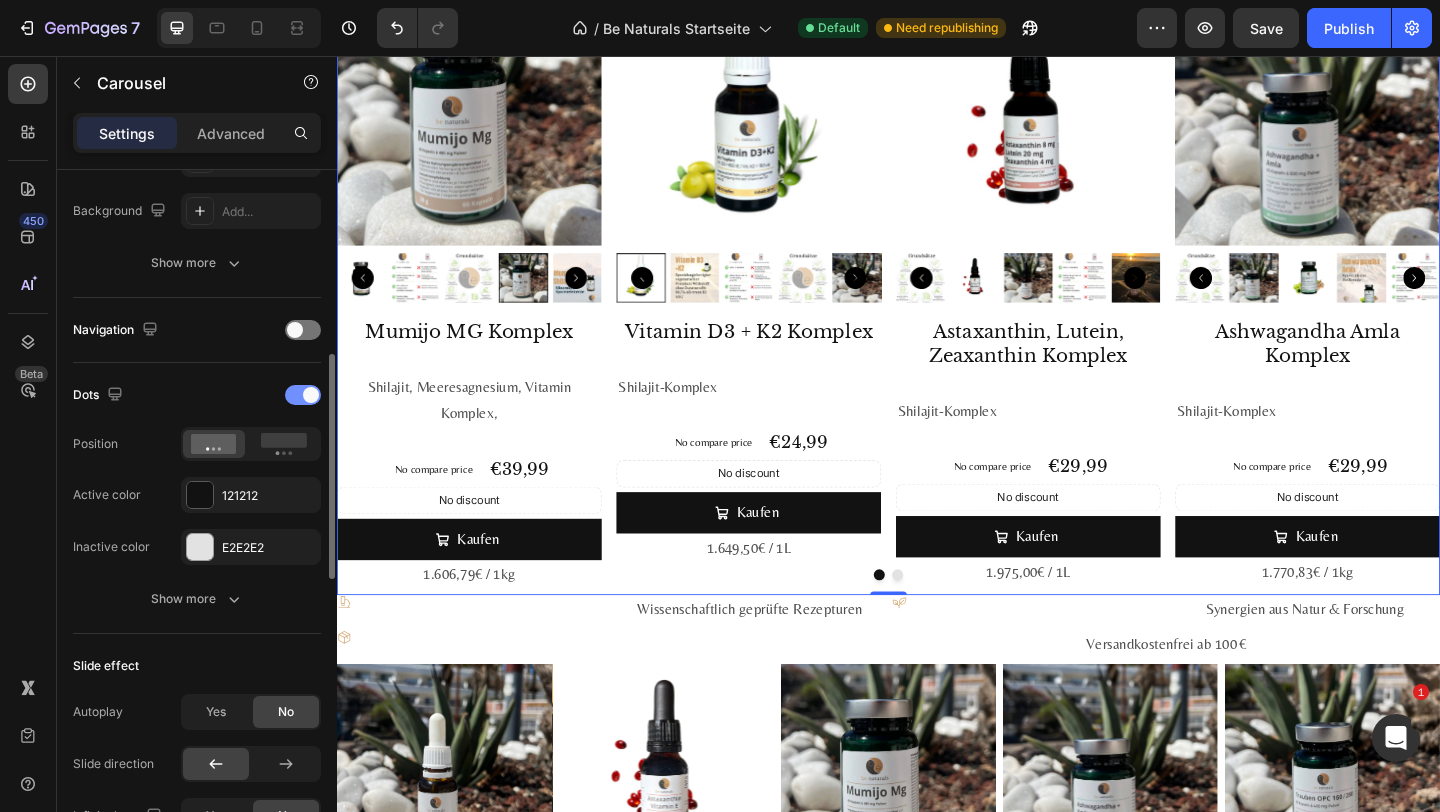 click at bounding box center (303, 395) 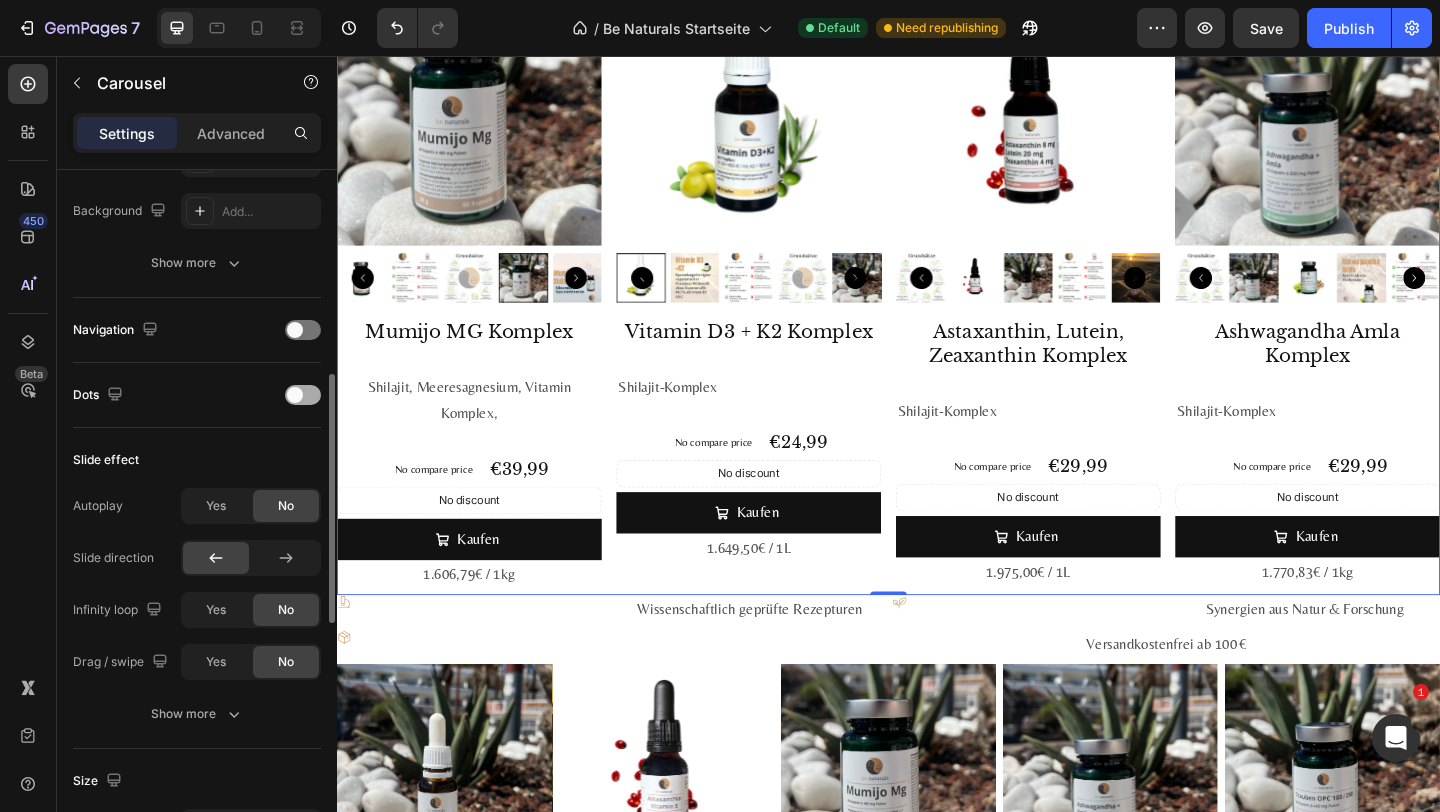 click at bounding box center [295, 395] 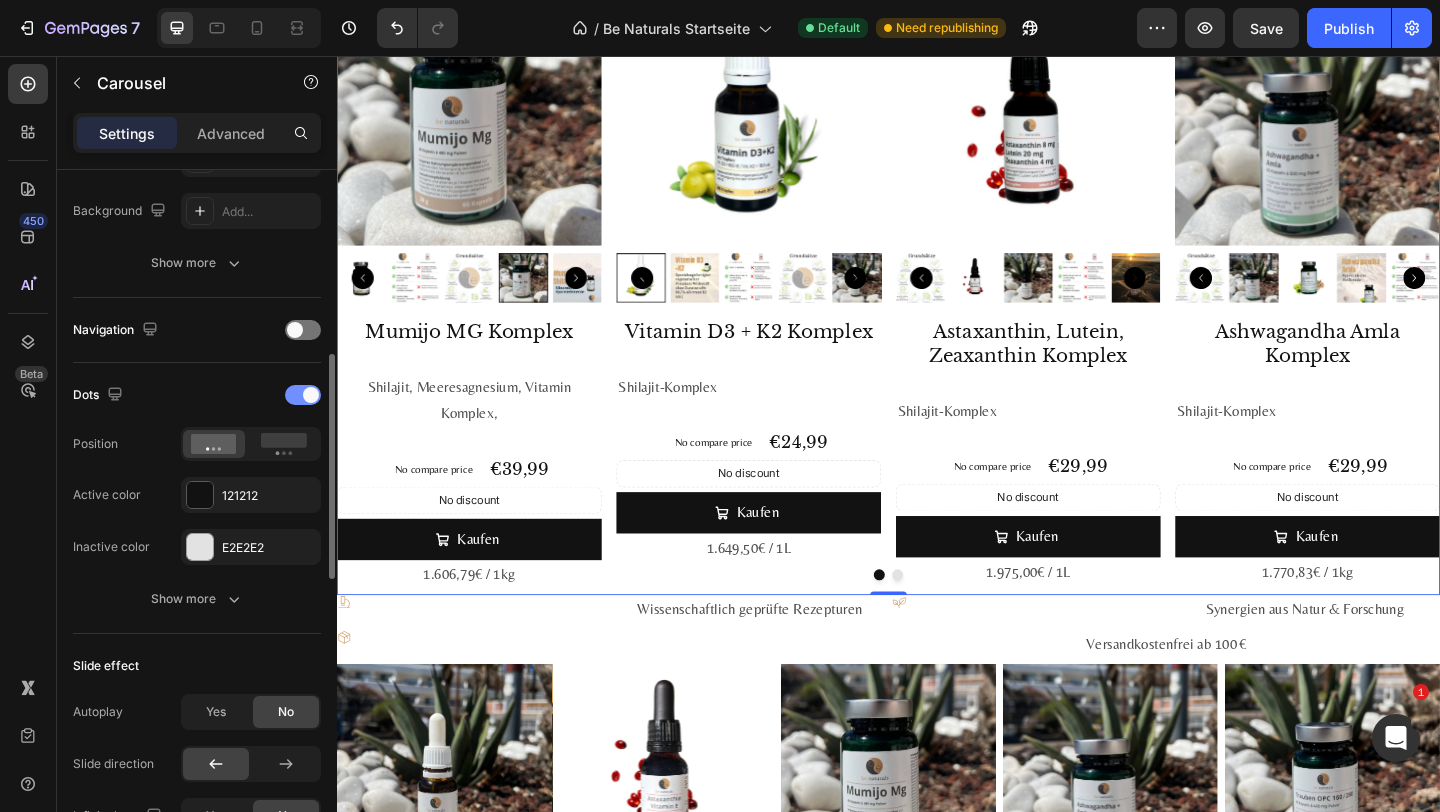 click at bounding box center (311, 395) 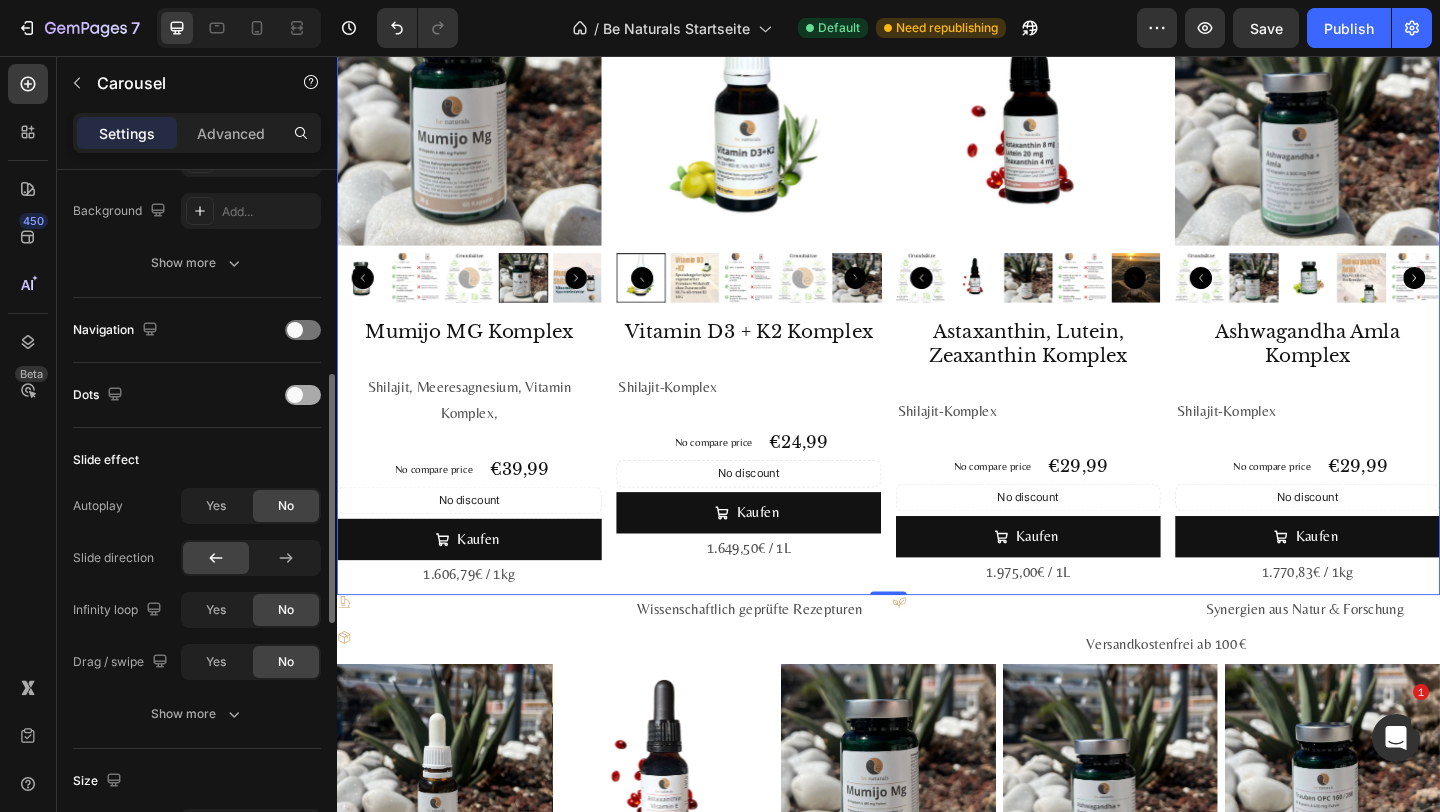 click at bounding box center (303, 395) 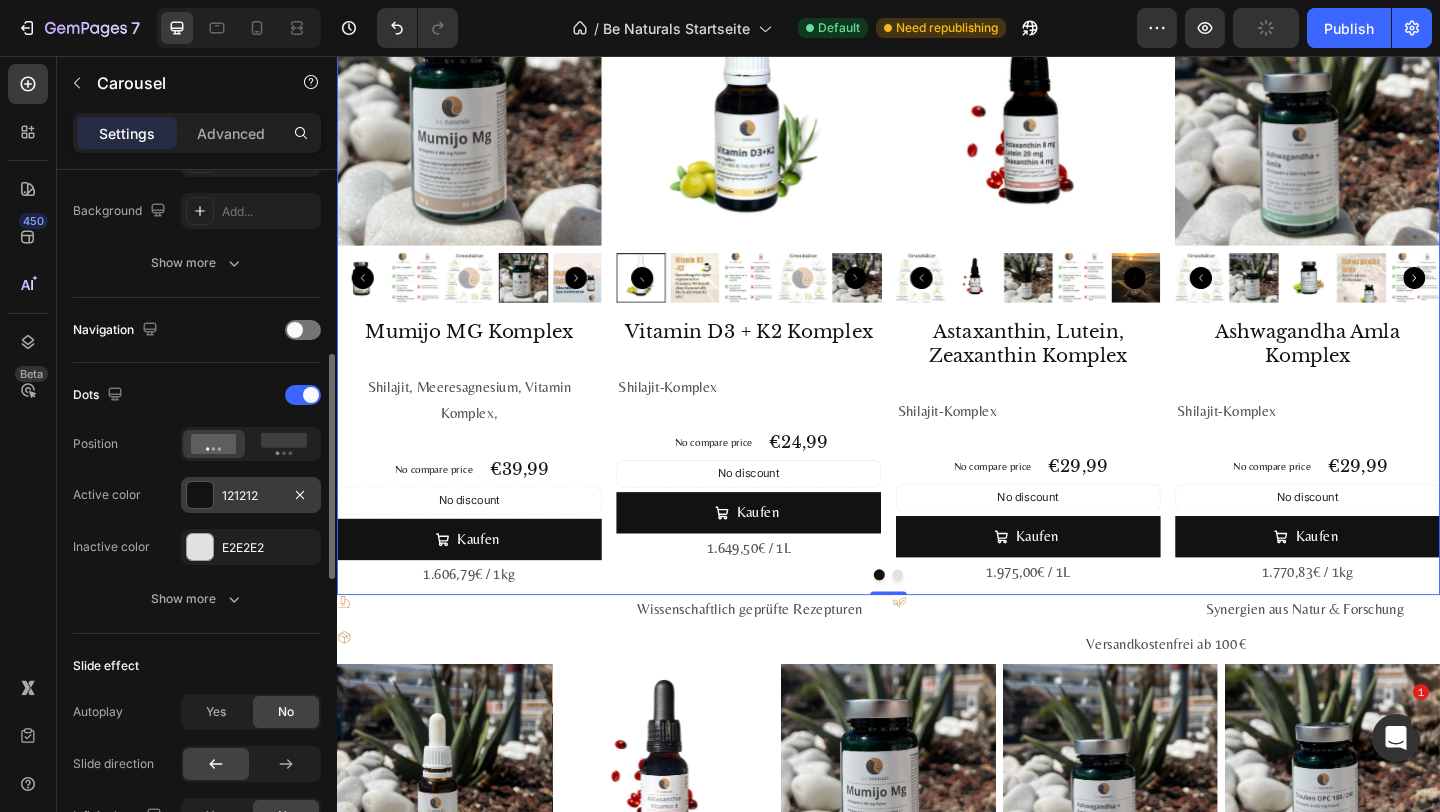 click at bounding box center [200, 495] 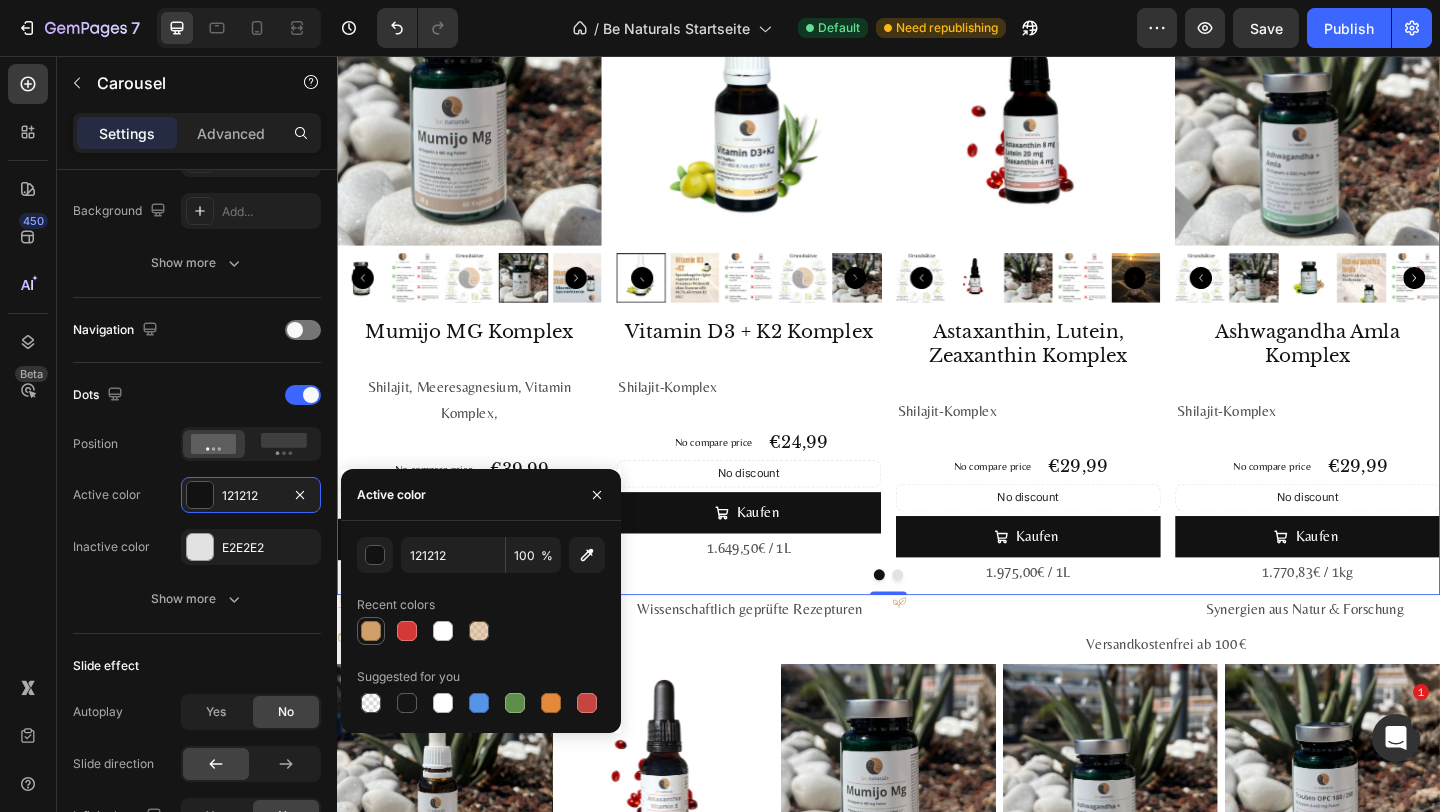 click at bounding box center [371, 631] 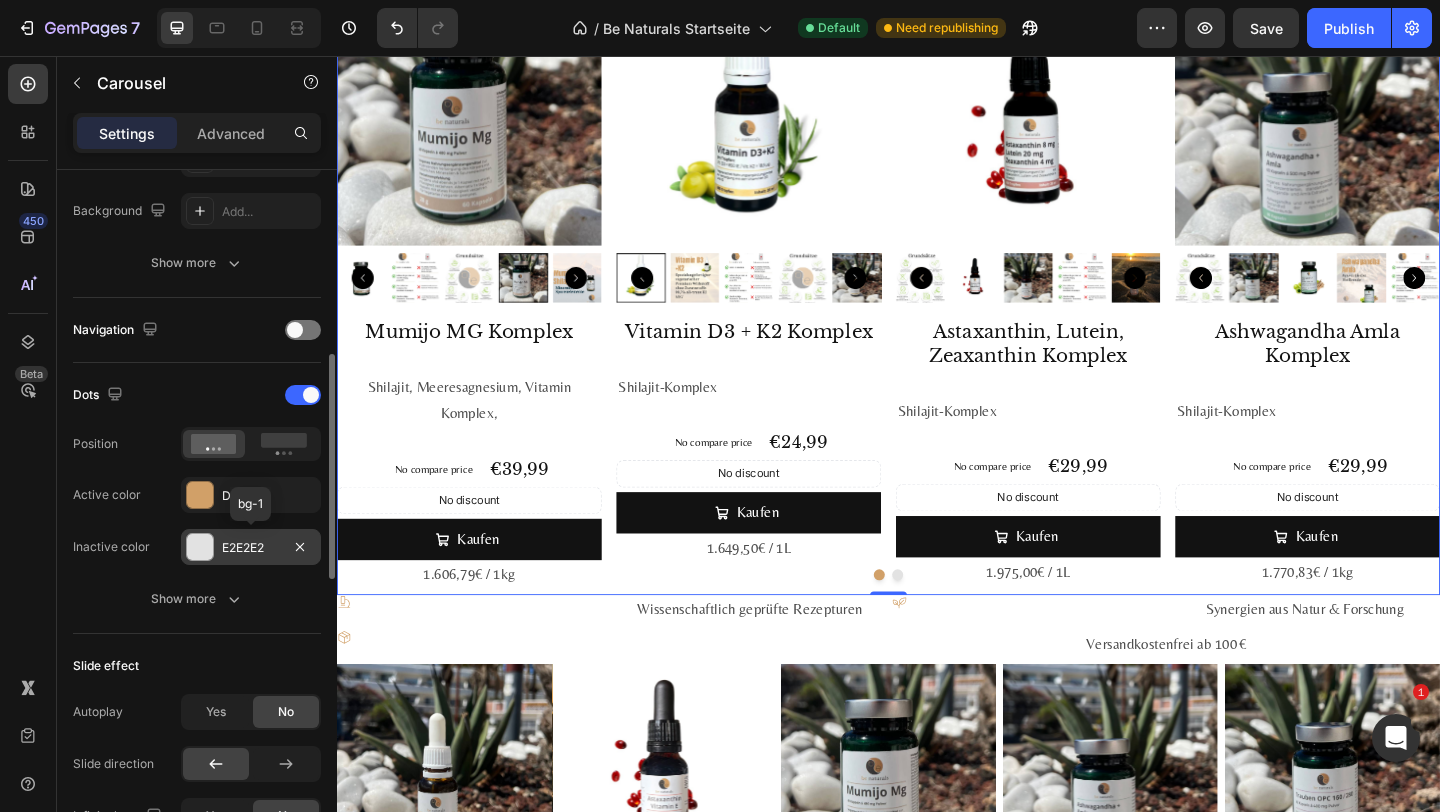 click on "E2E2E2" at bounding box center [251, 548] 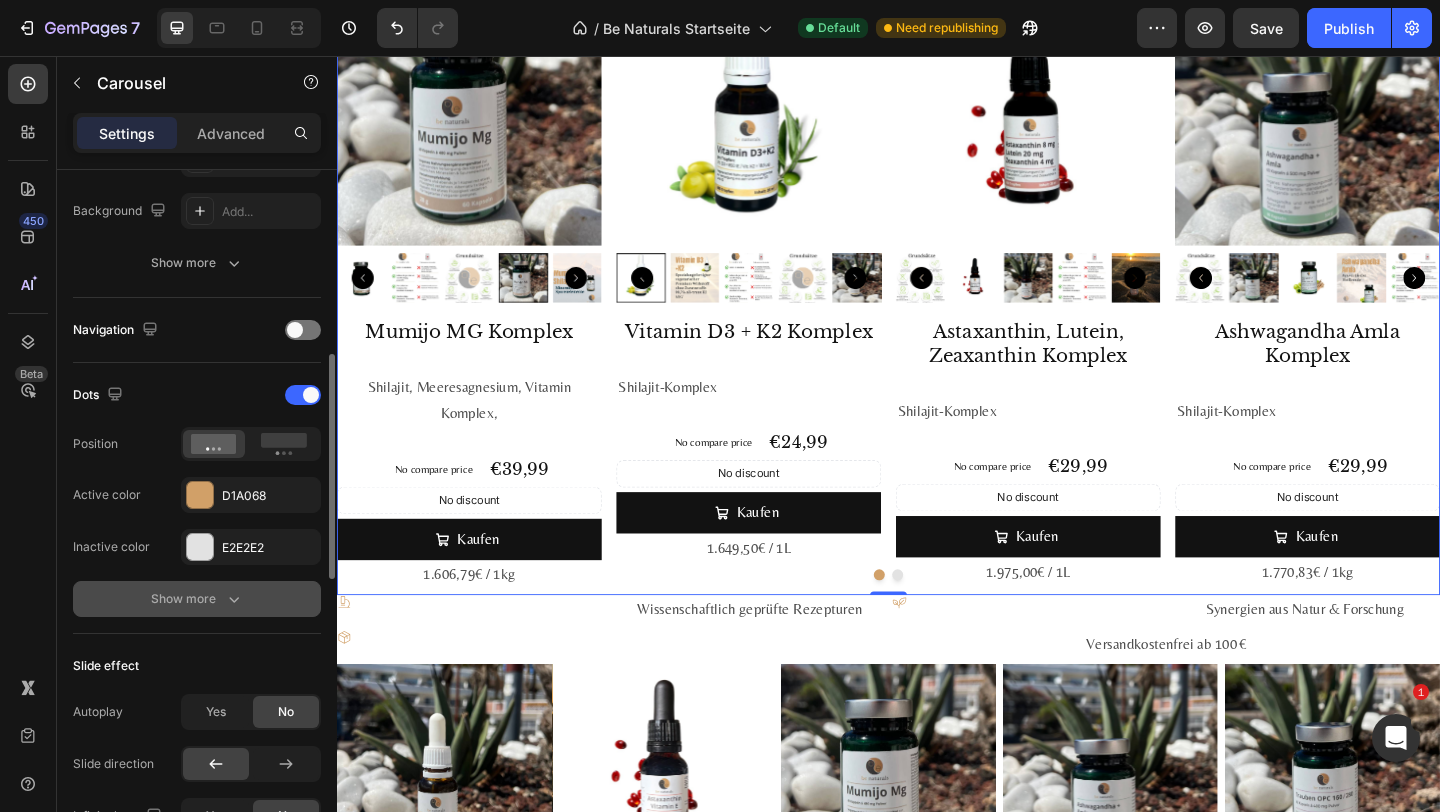 click on "Show more" at bounding box center [197, 599] 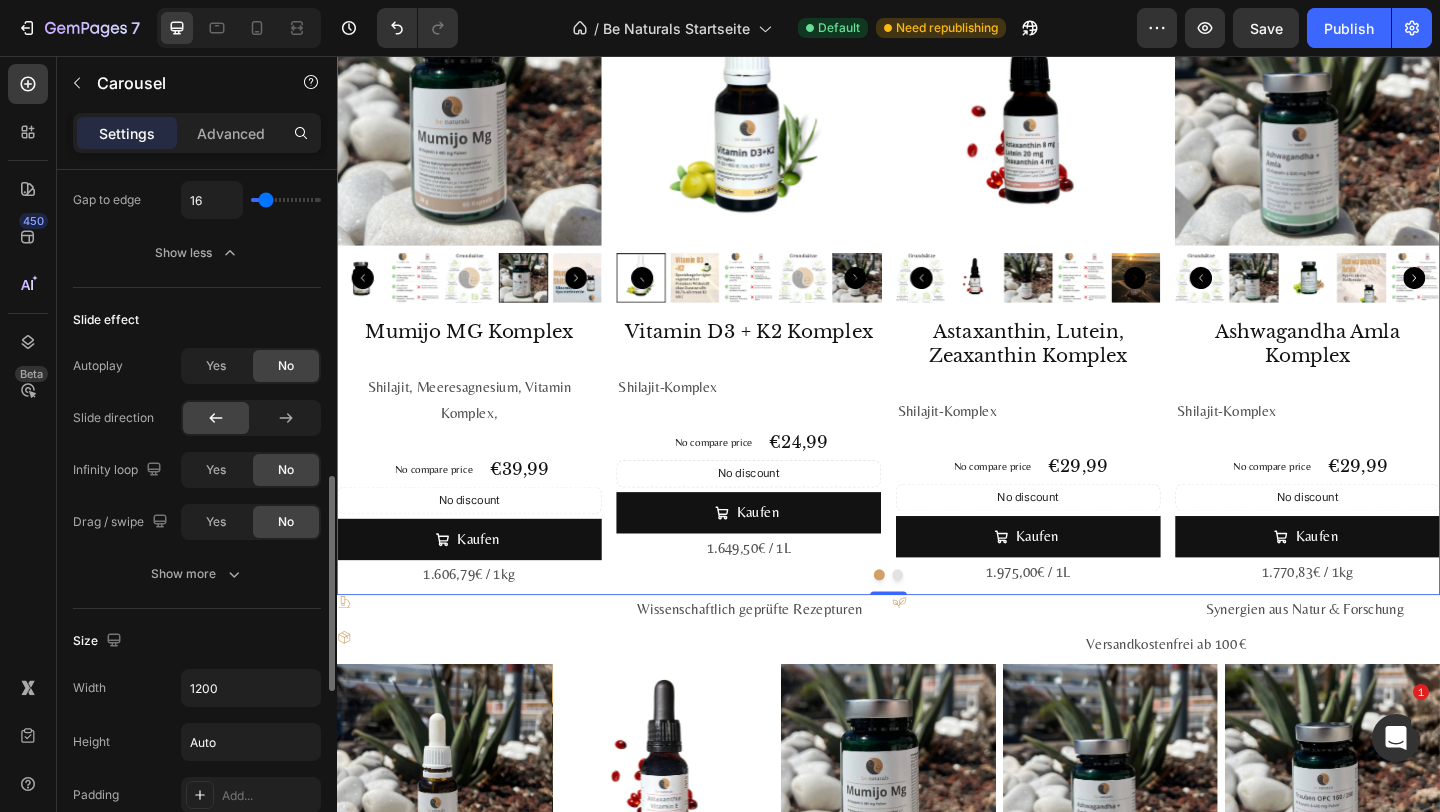 scroll, scrollTop: 1033, scrollLeft: 0, axis: vertical 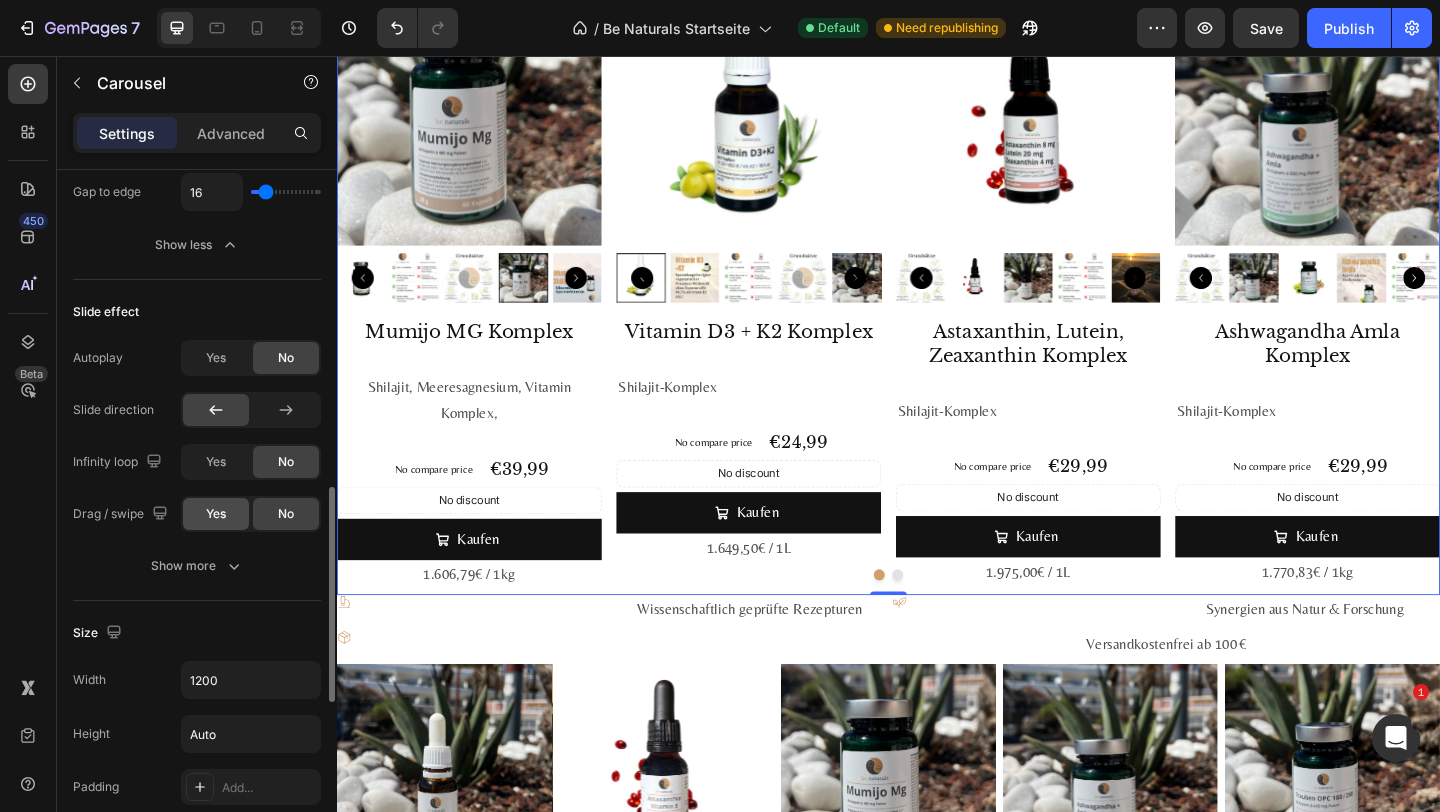 click on "Yes" 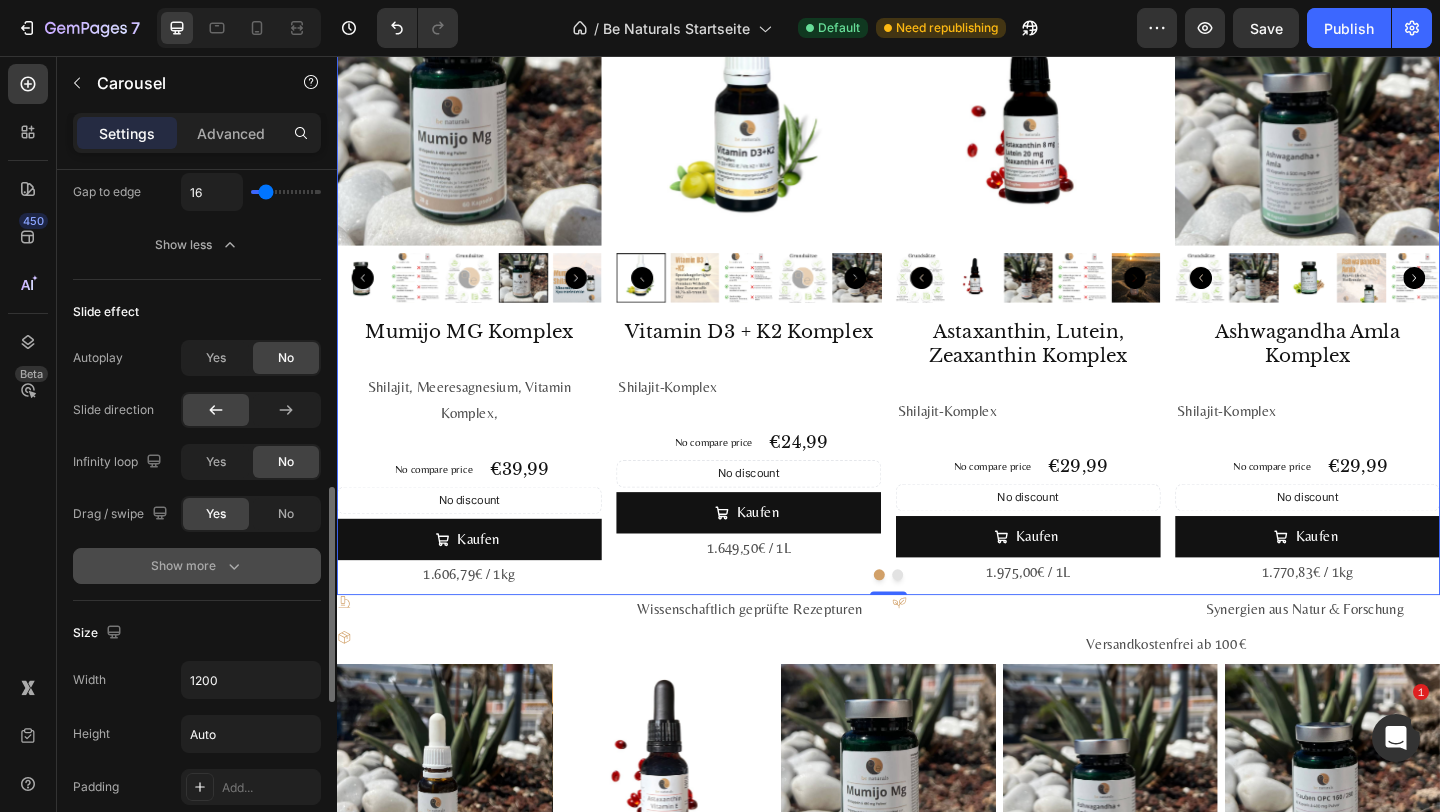 click on "Show more" at bounding box center (197, 566) 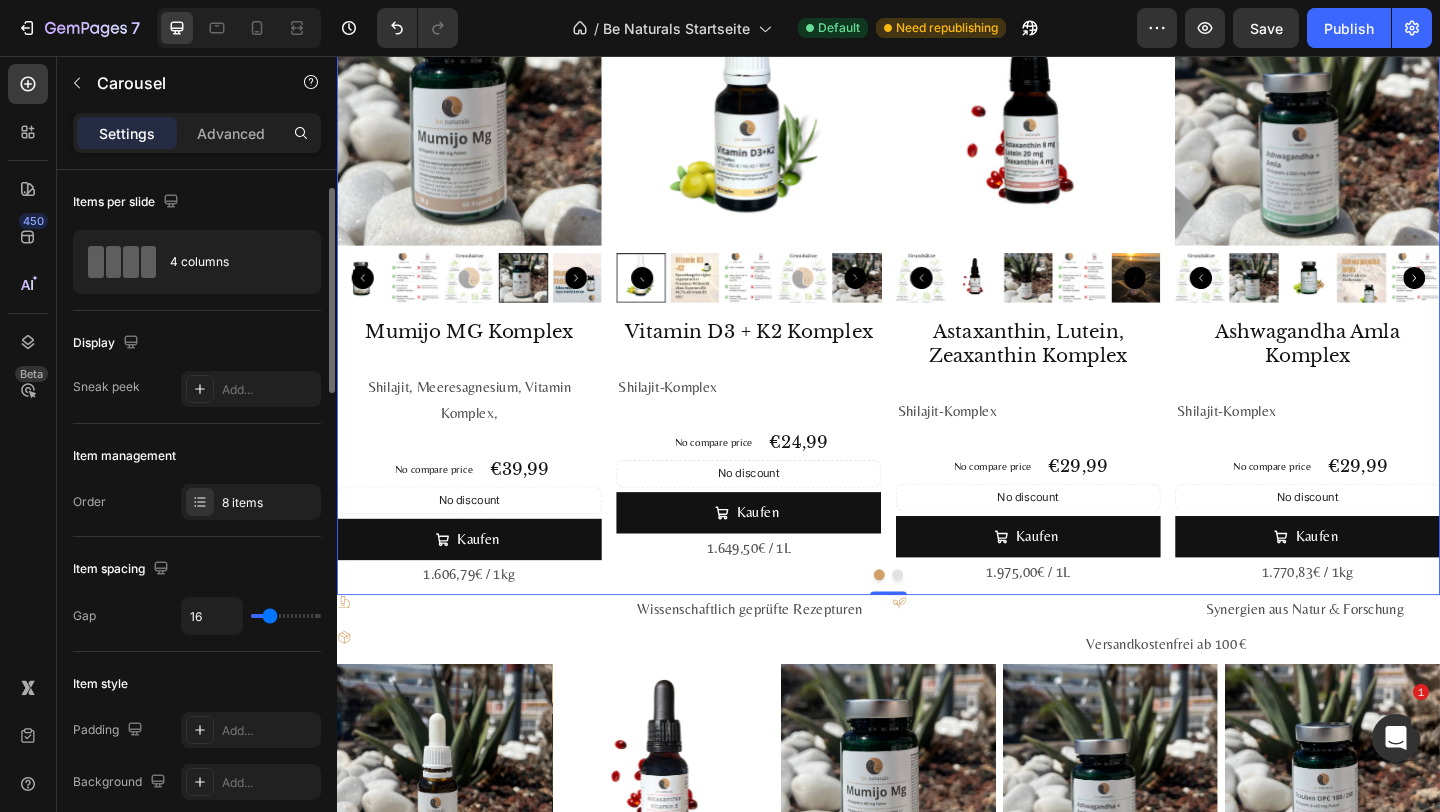 scroll, scrollTop: 67, scrollLeft: 0, axis: vertical 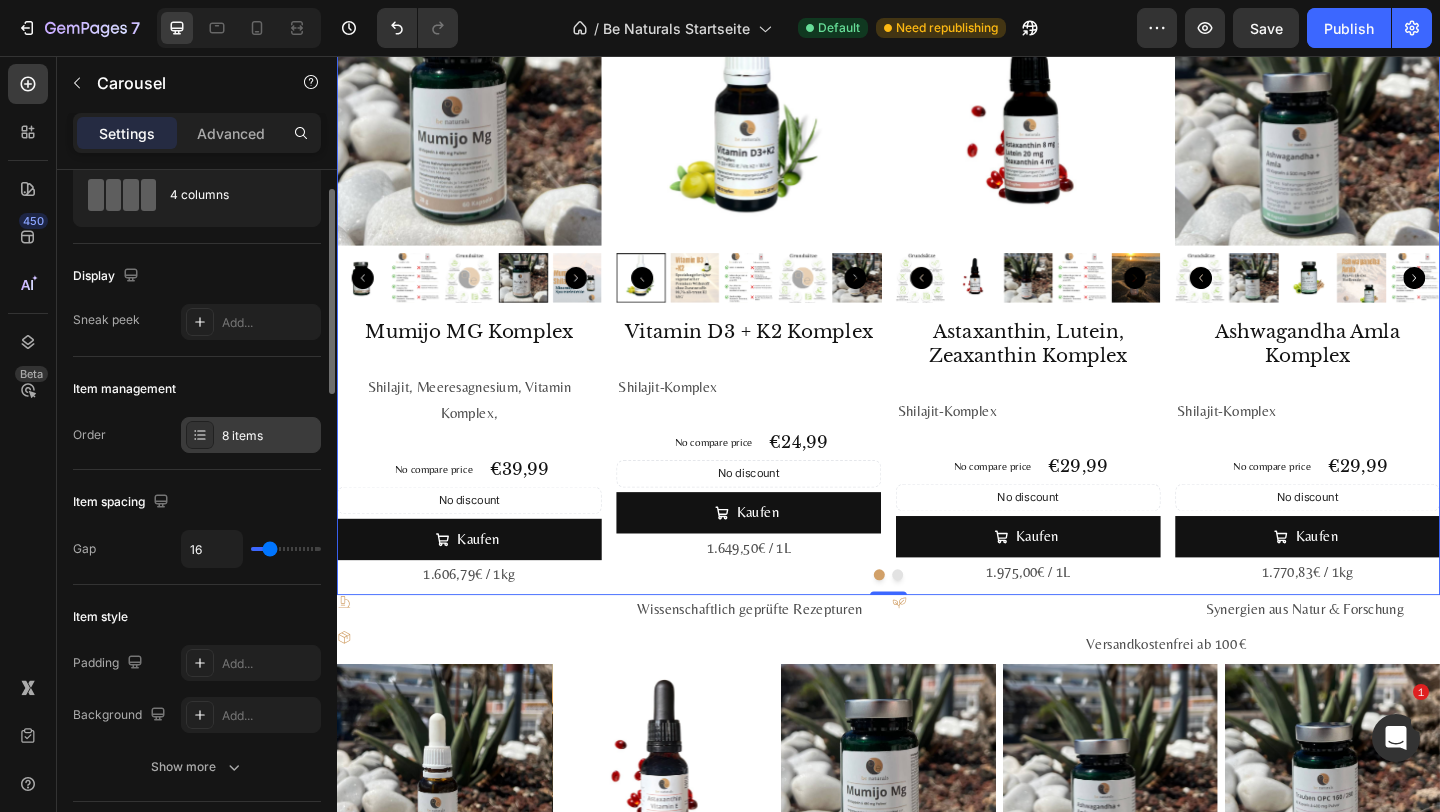 click at bounding box center (200, 435) 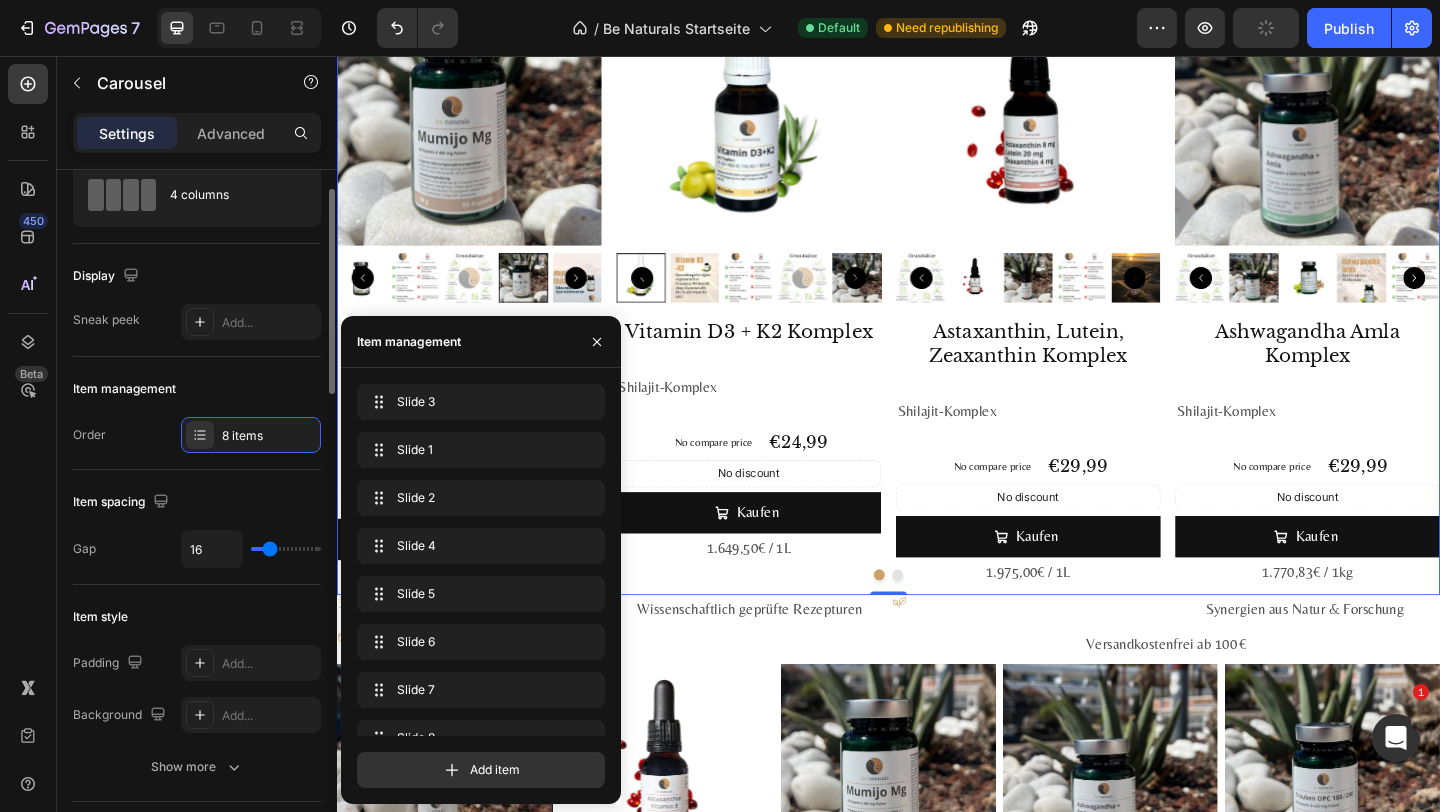 click on "Item management" at bounding box center (197, 389) 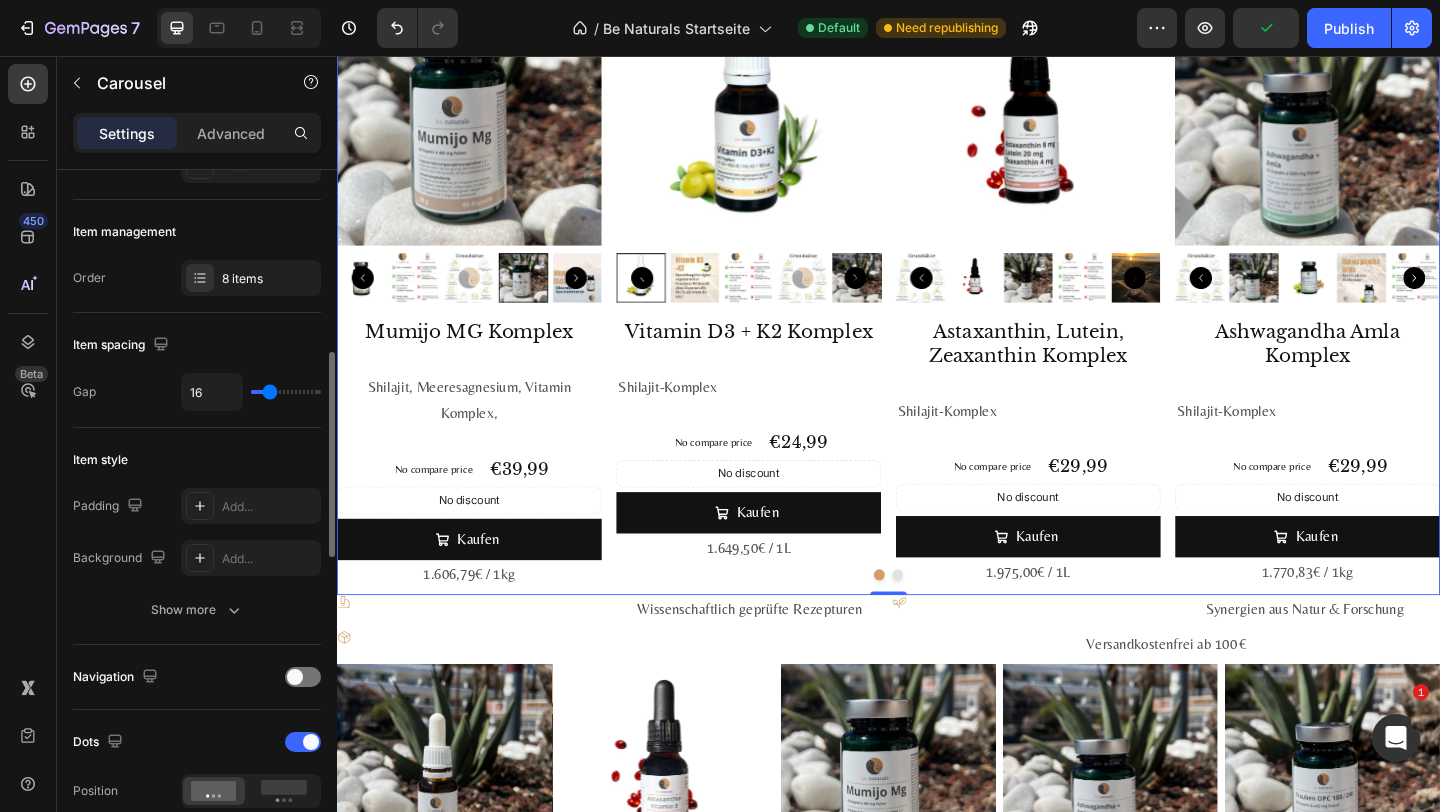 scroll, scrollTop: 314, scrollLeft: 0, axis: vertical 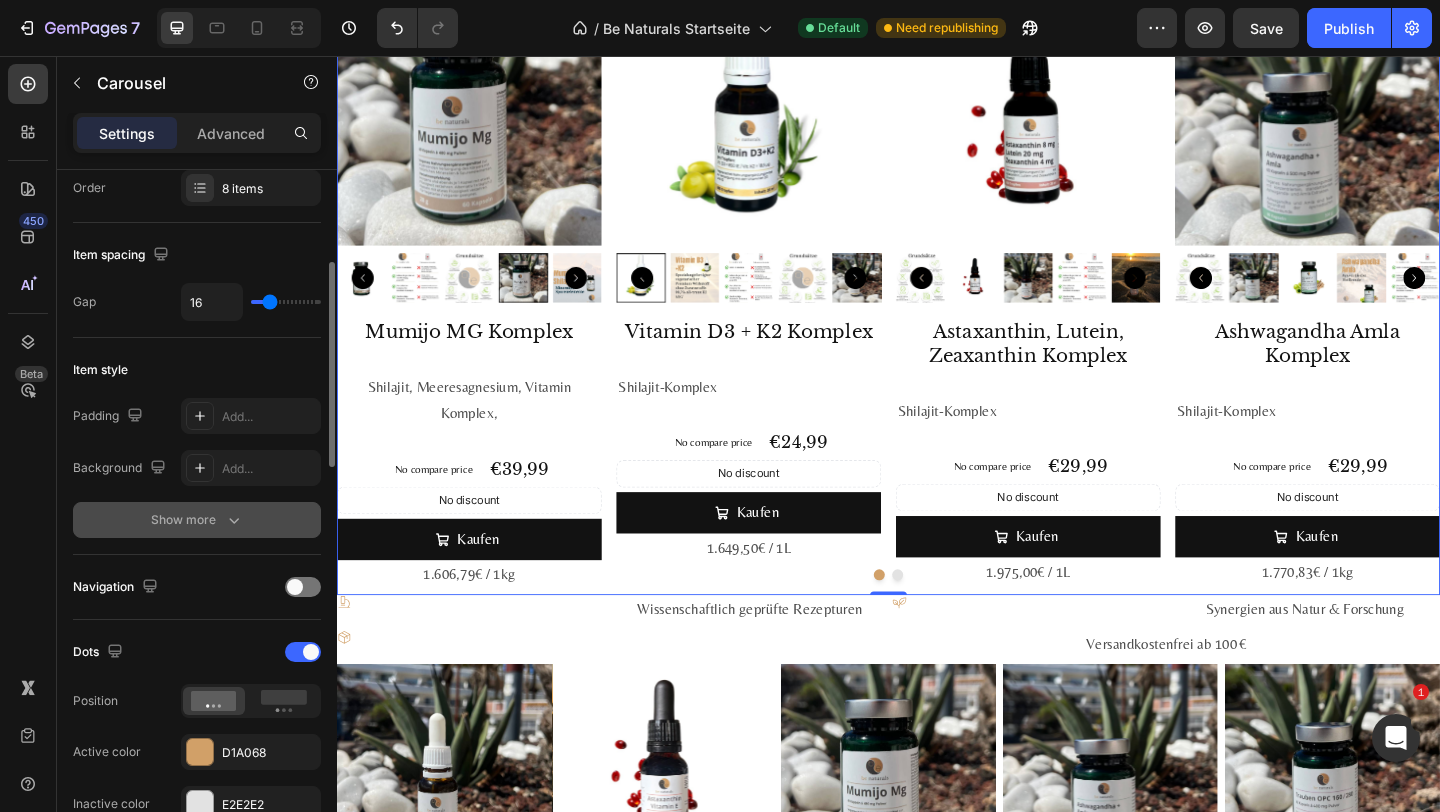 click 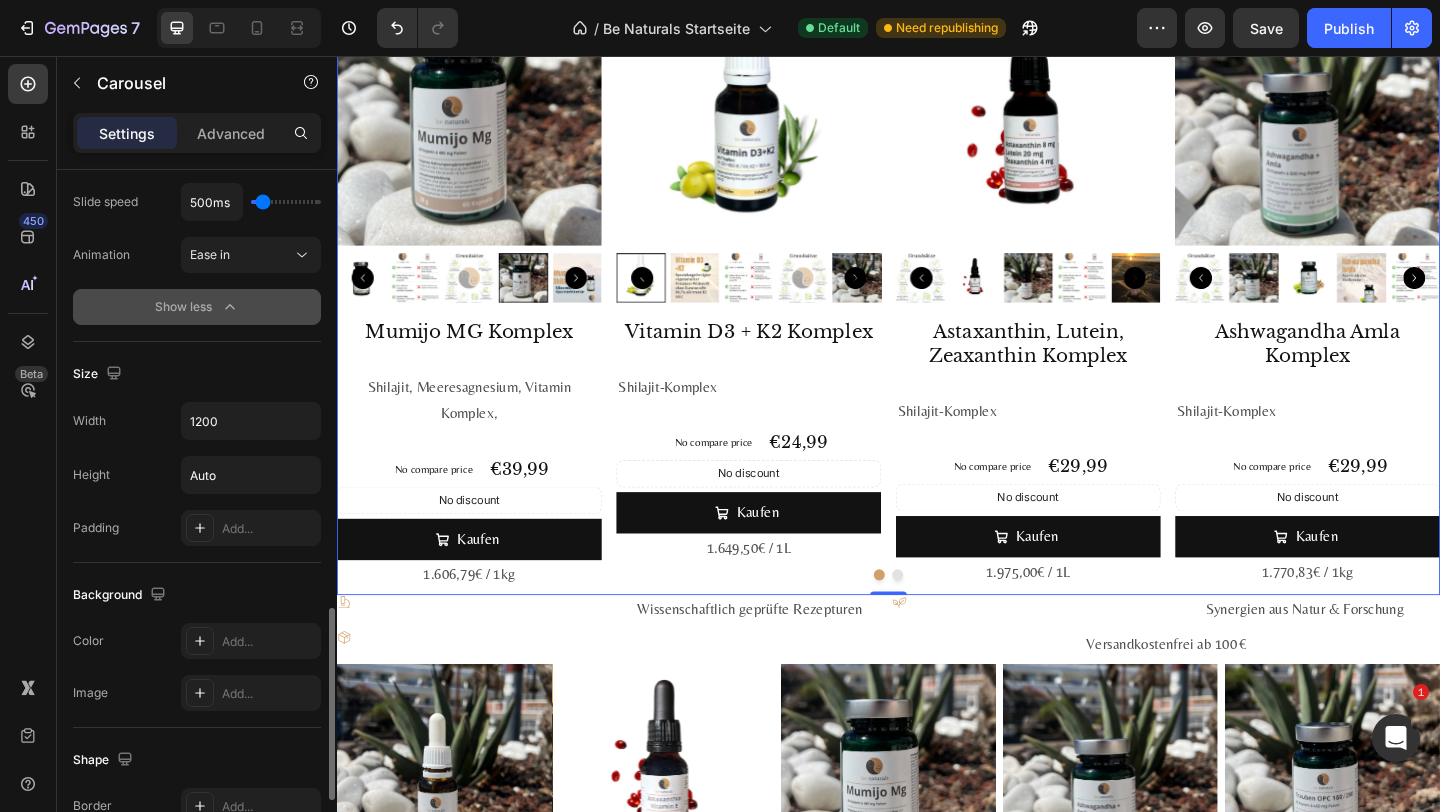 scroll, scrollTop: 1565, scrollLeft: 0, axis: vertical 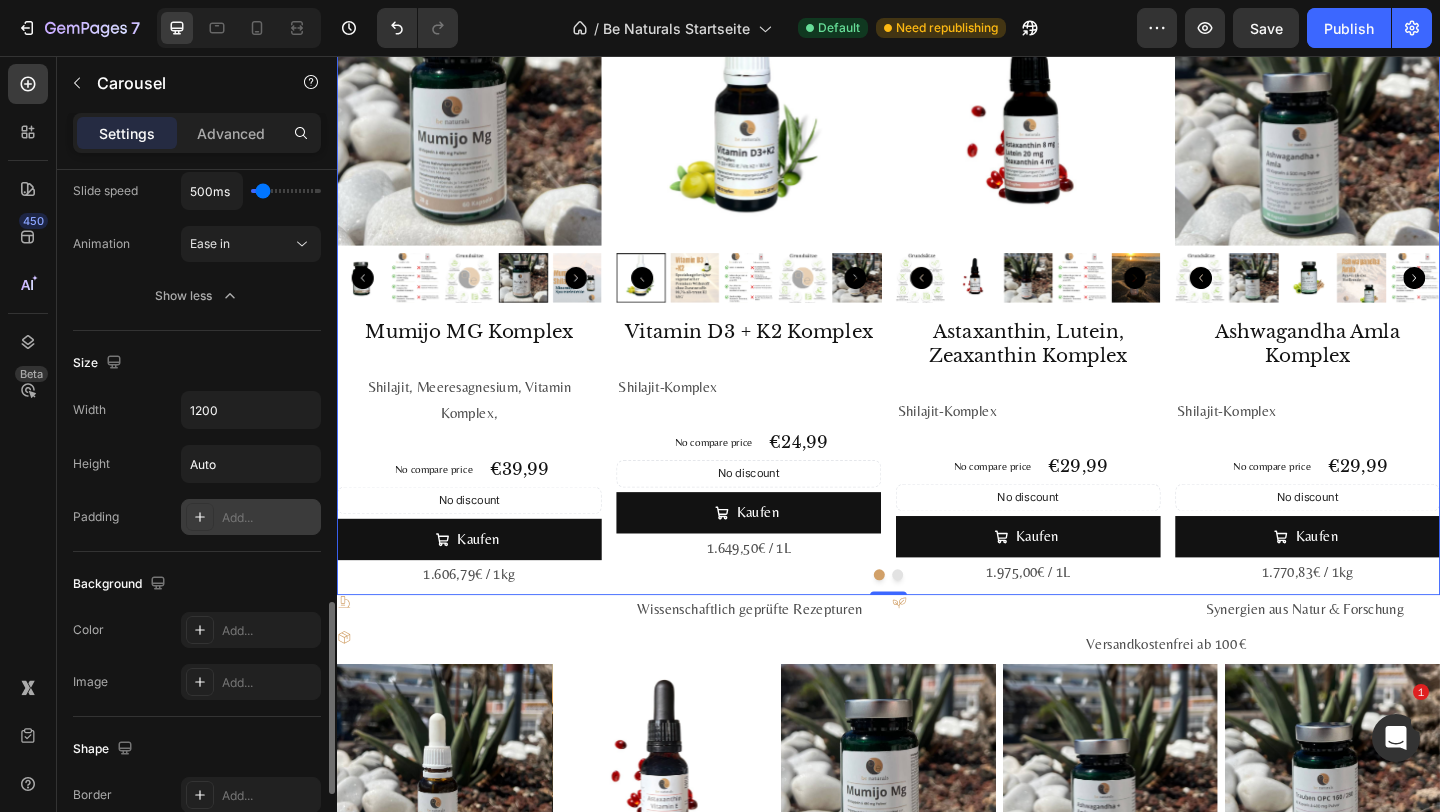 click on "Add..." at bounding box center [269, 518] 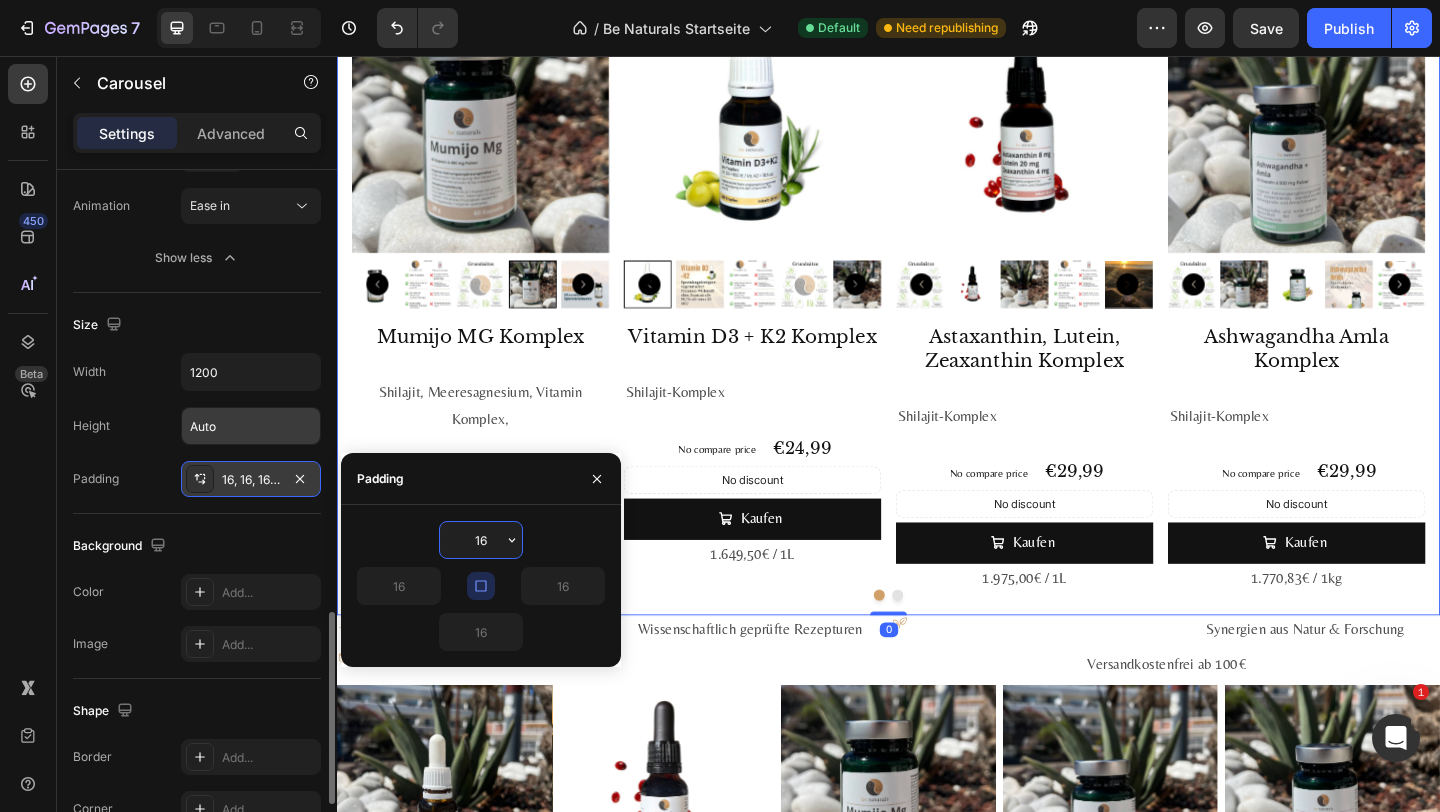 scroll, scrollTop: 1621, scrollLeft: 0, axis: vertical 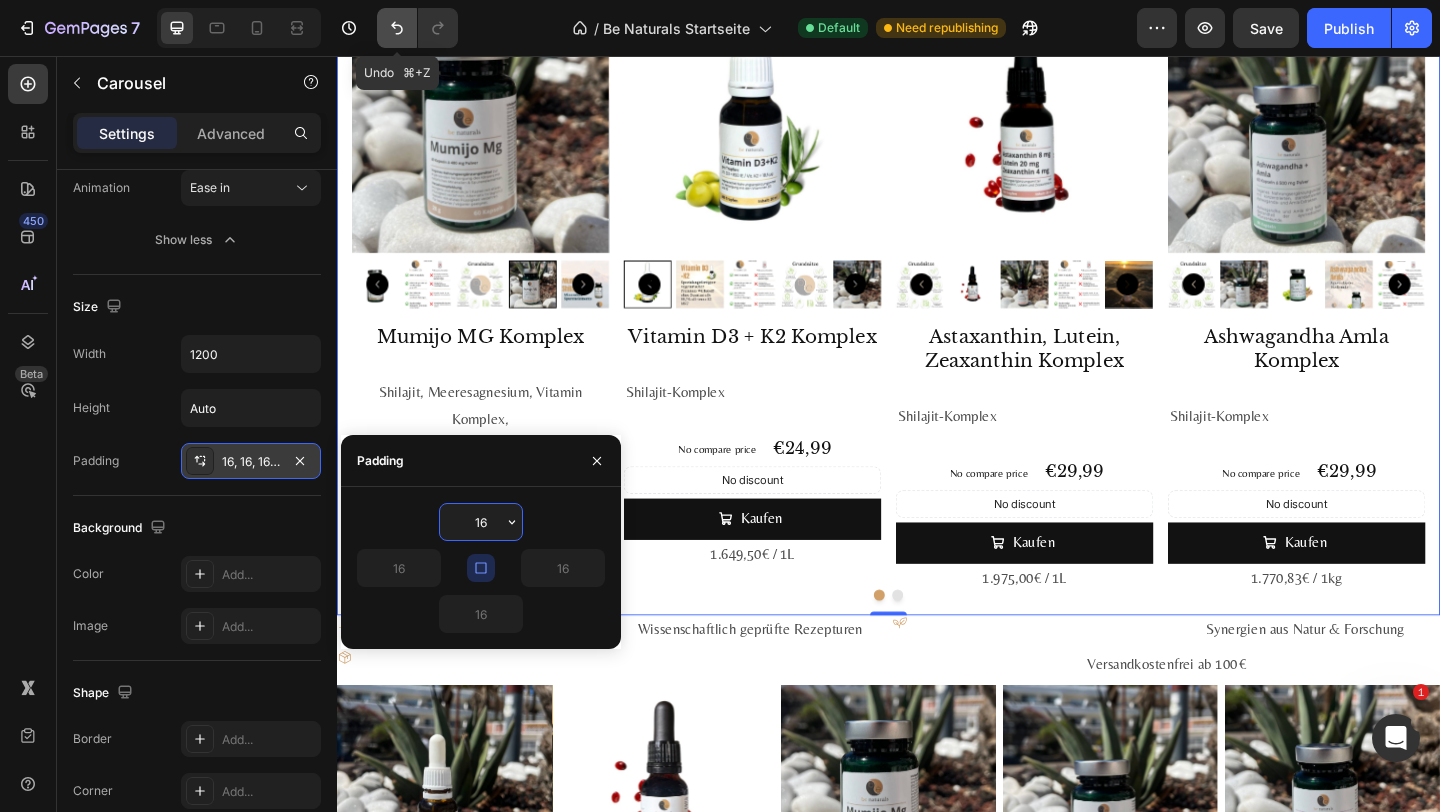 click 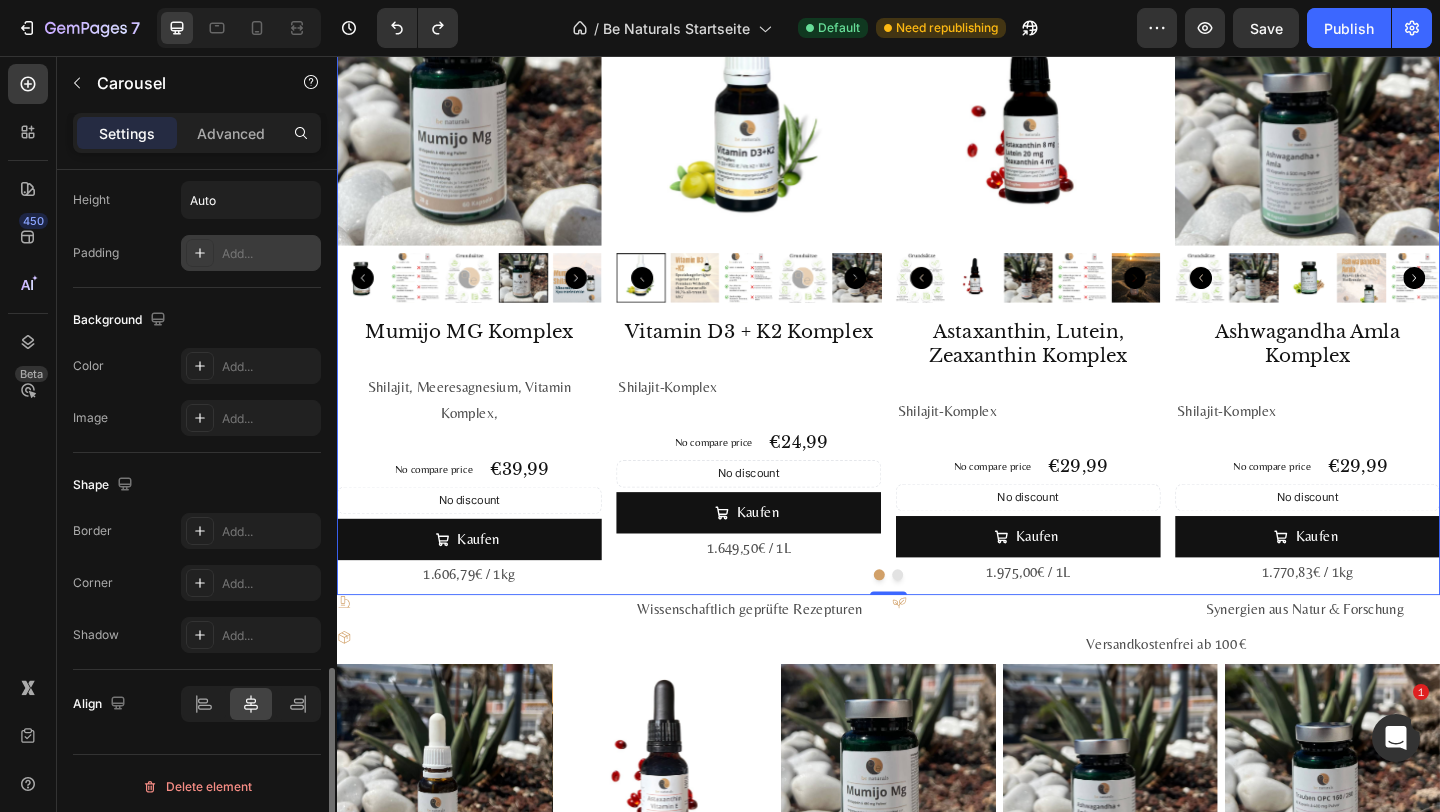 scroll, scrollTop: 1835, scrollLeft: 0, axis: vertical 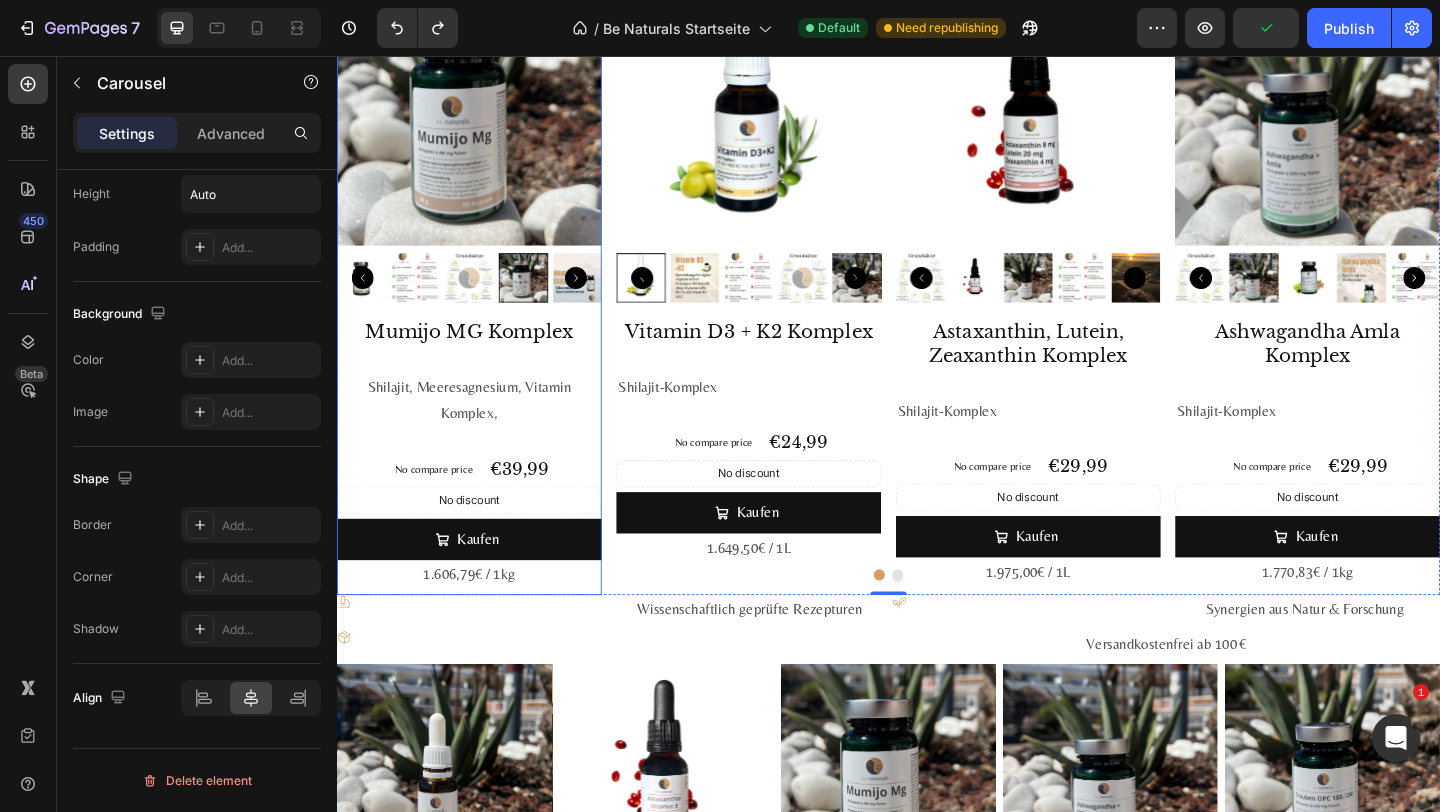click at bounding box center (540, 297) 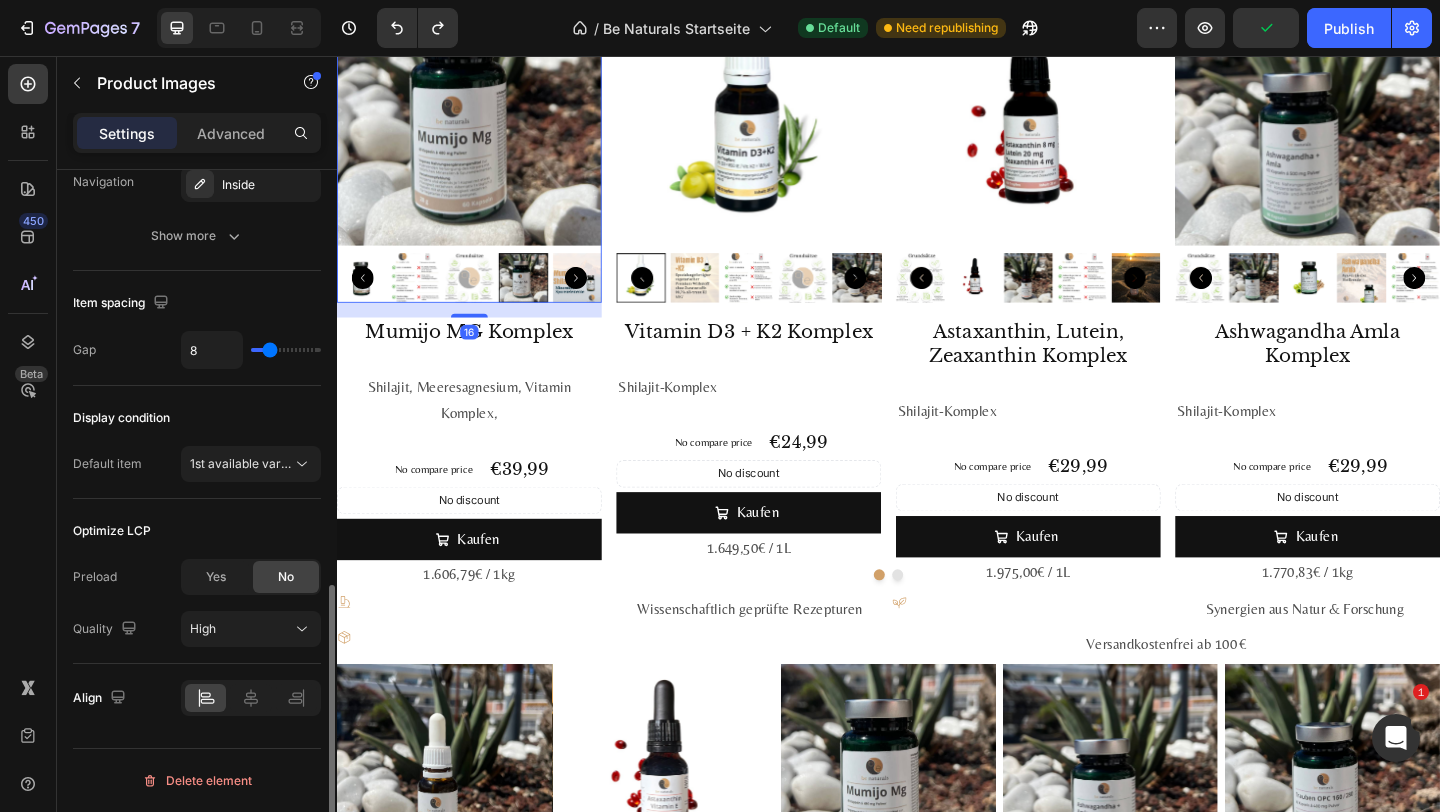 scroll, scrollTop: 0, scrollLeft: 0, axis: both 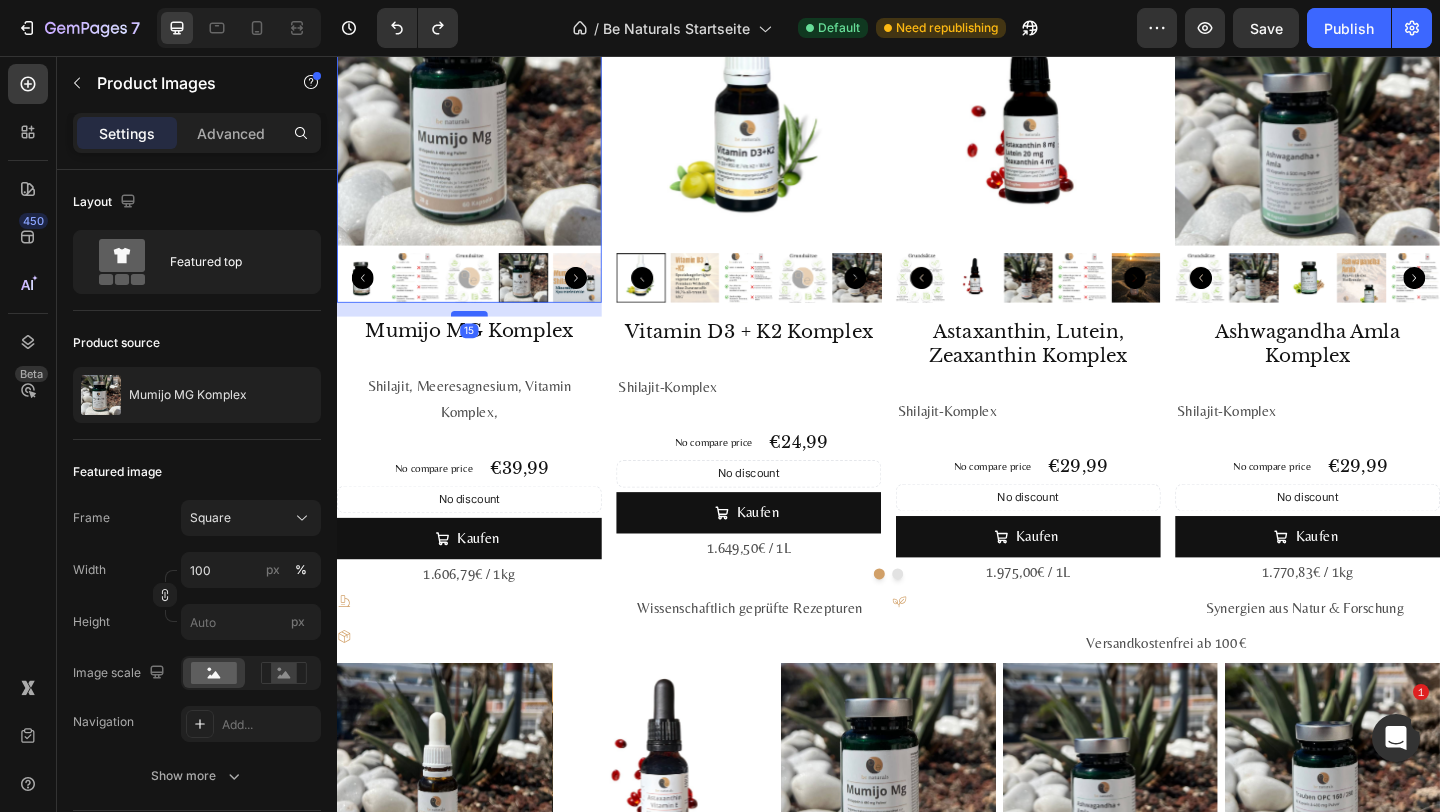 click at bounding box center (481, 336) 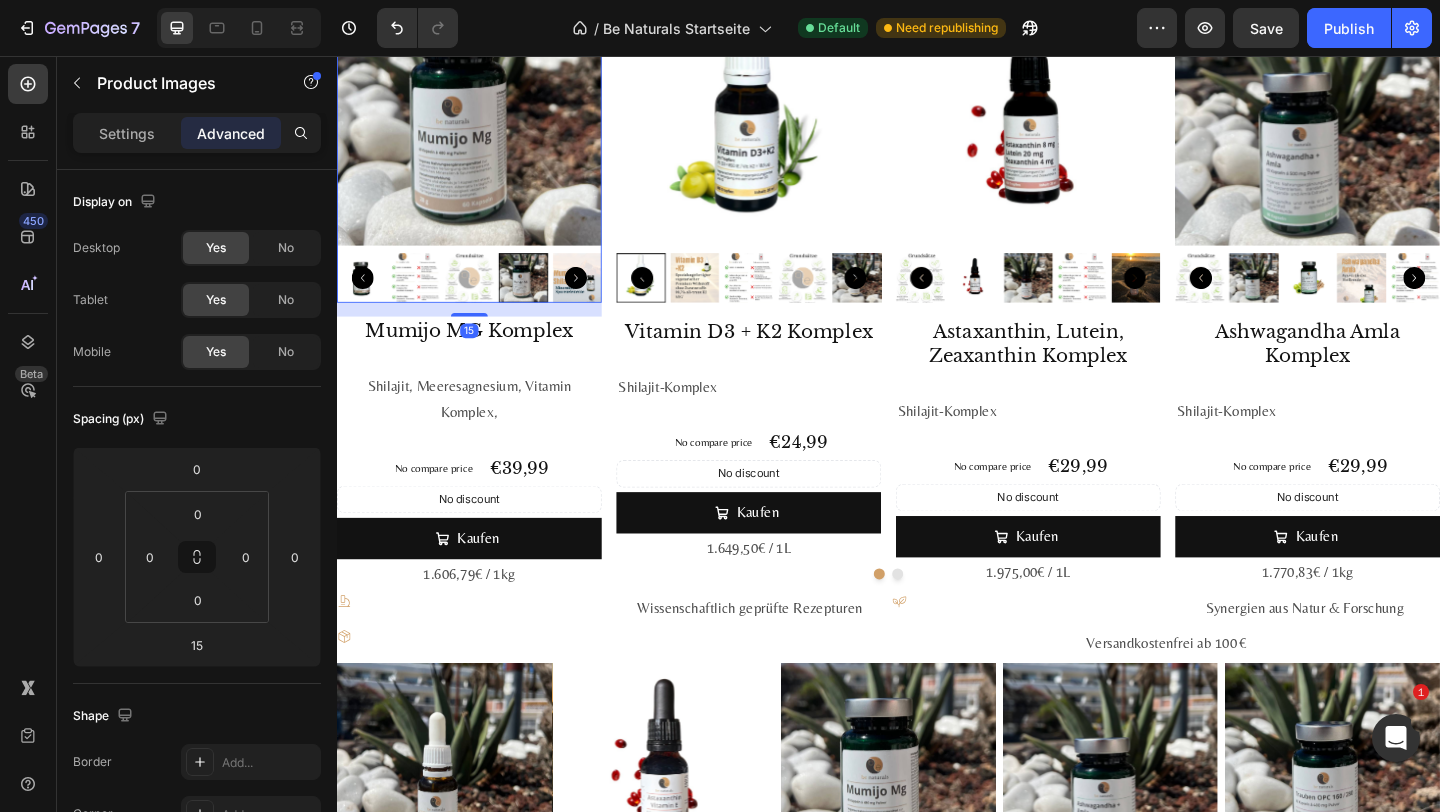 click at bounding box center (481, 118) 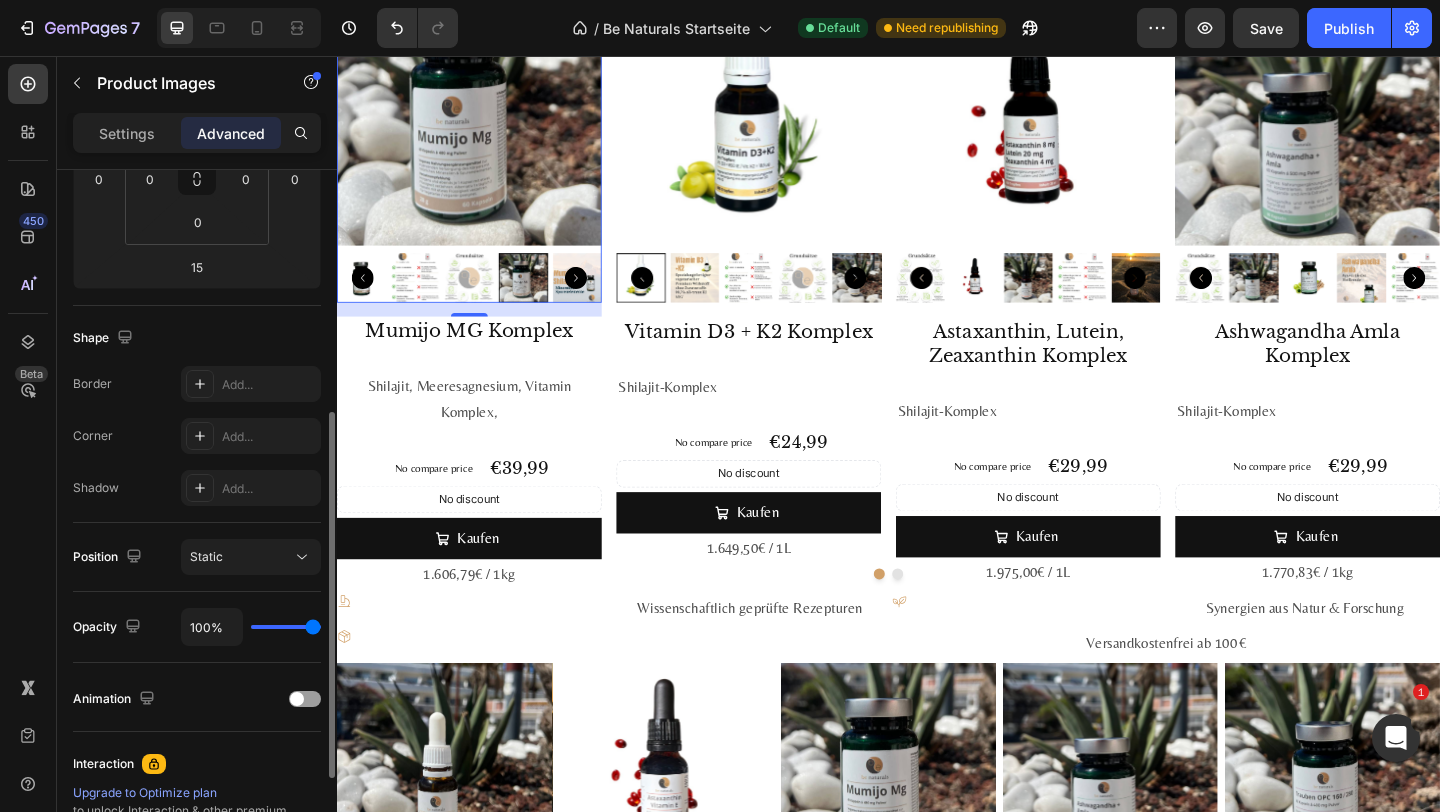 scroll, scrollTop: 635, scrollLeft: 0, axis: vertical 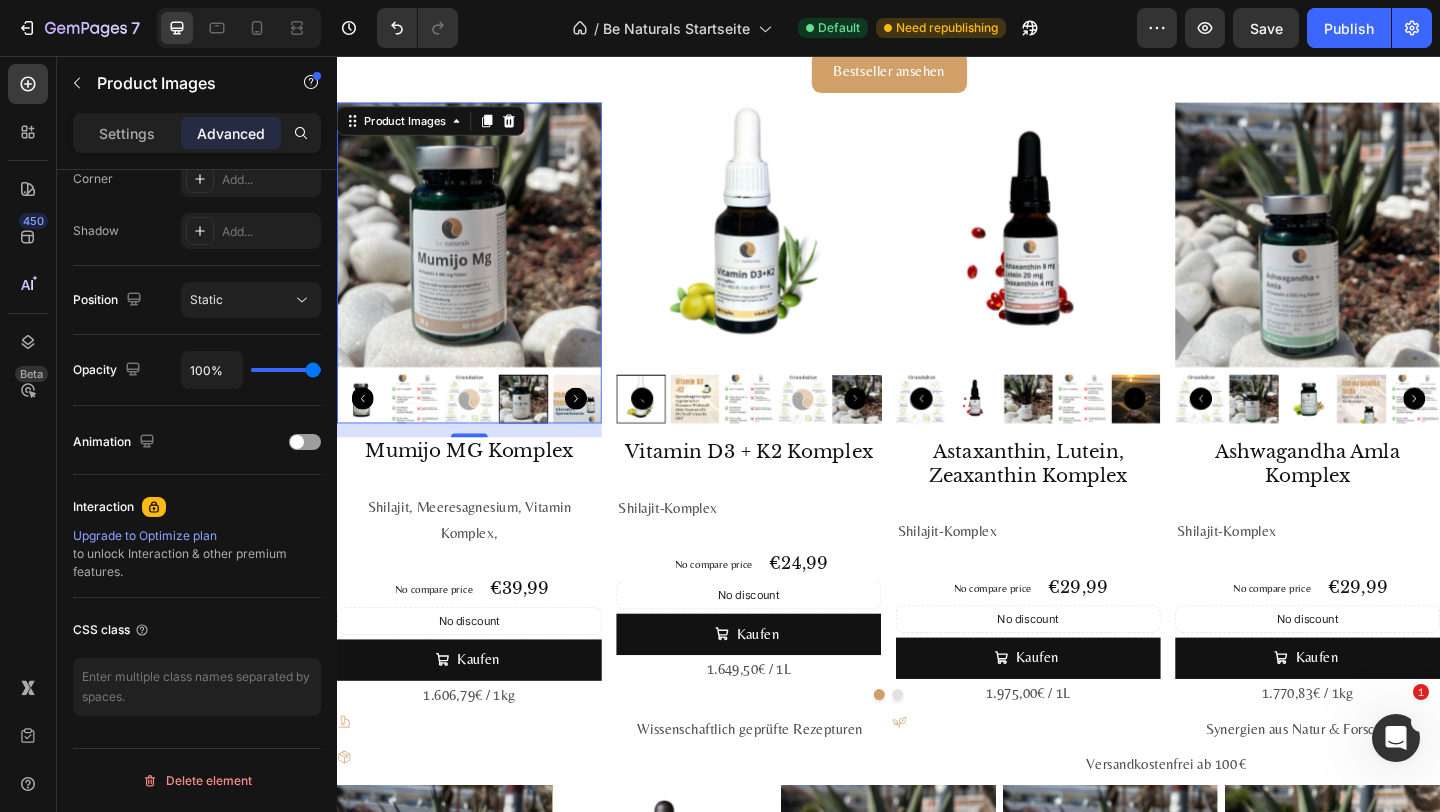 click at bounding box center [481, 250] 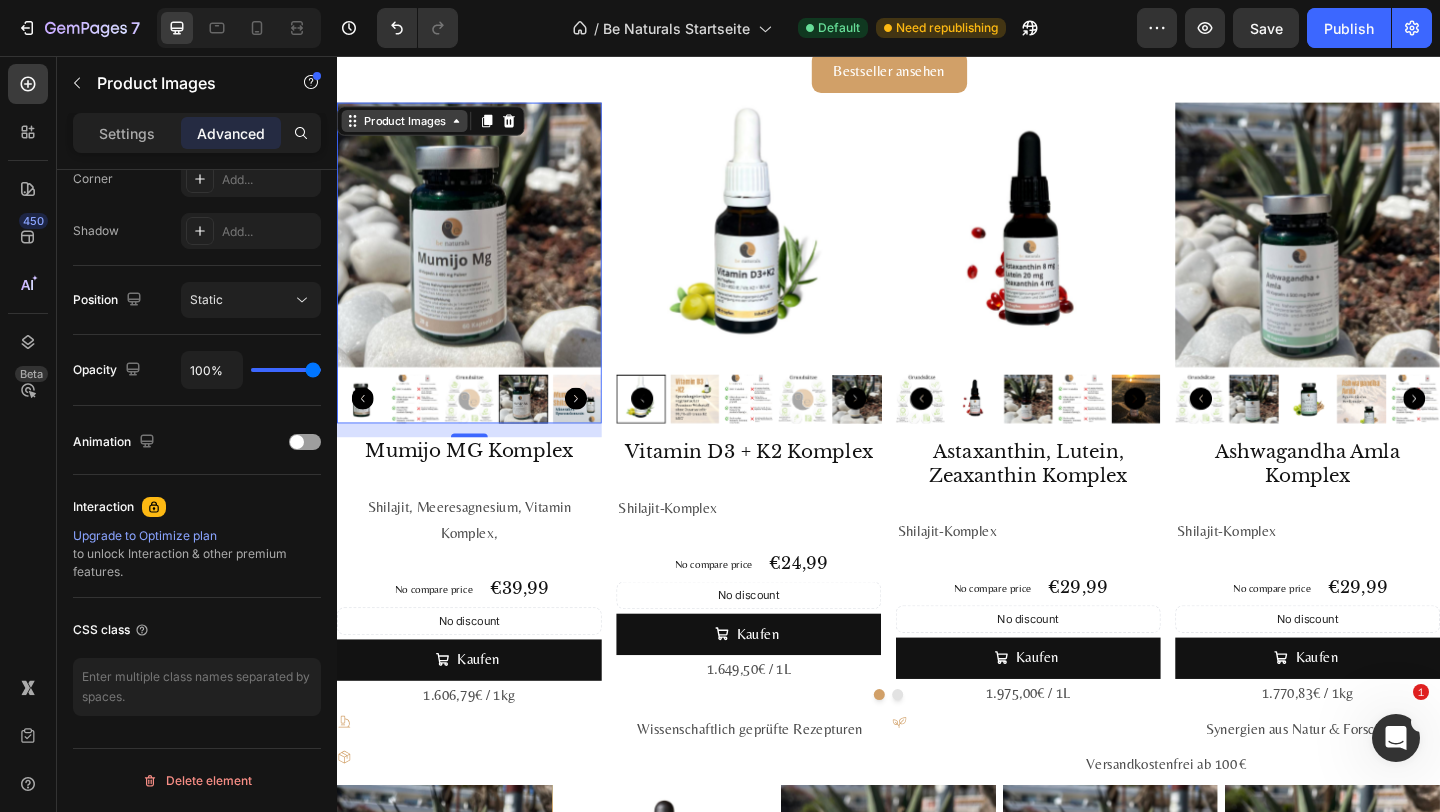 click on "Product Images" at bounding box center [410, 126] 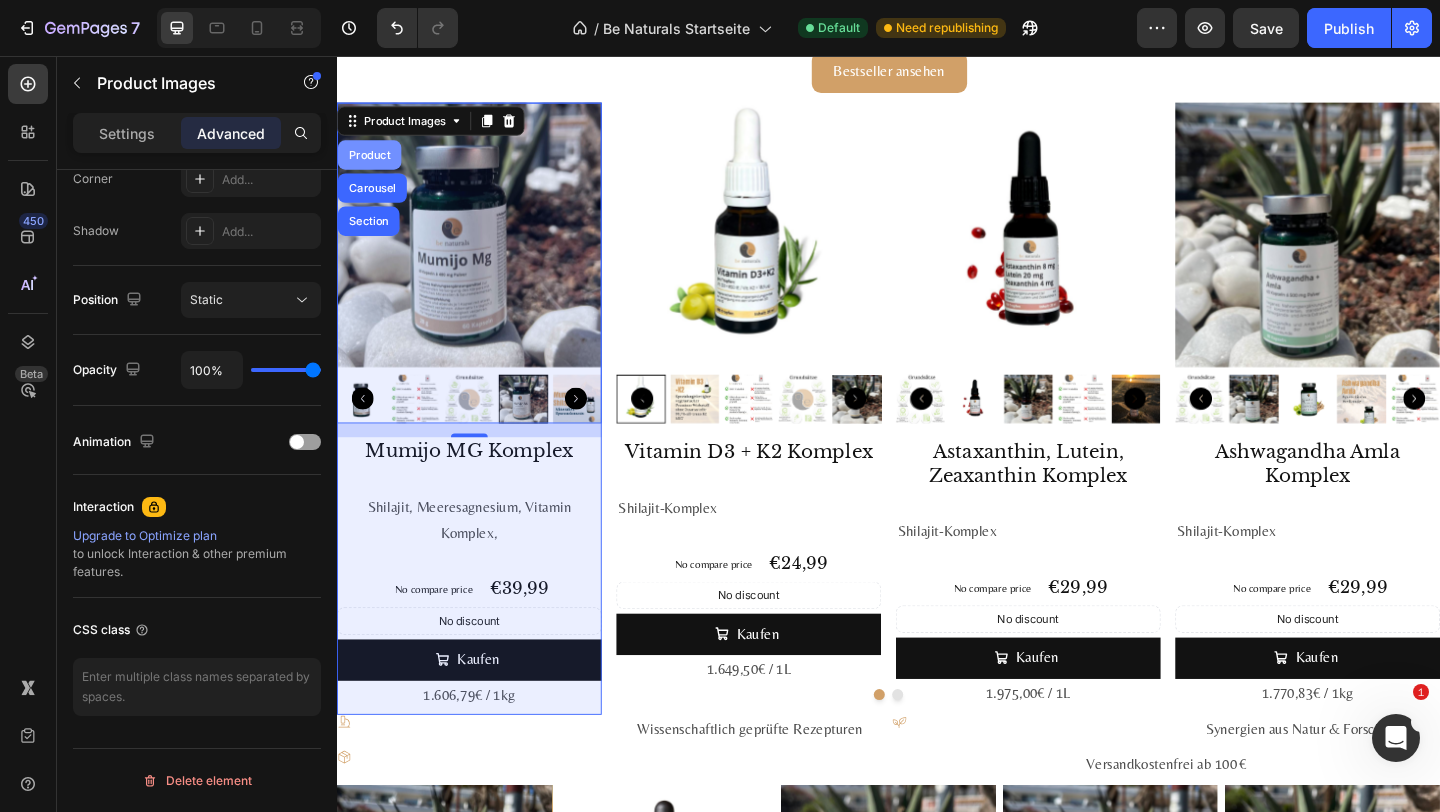 click on "Product" at bounding box center (372, 163) 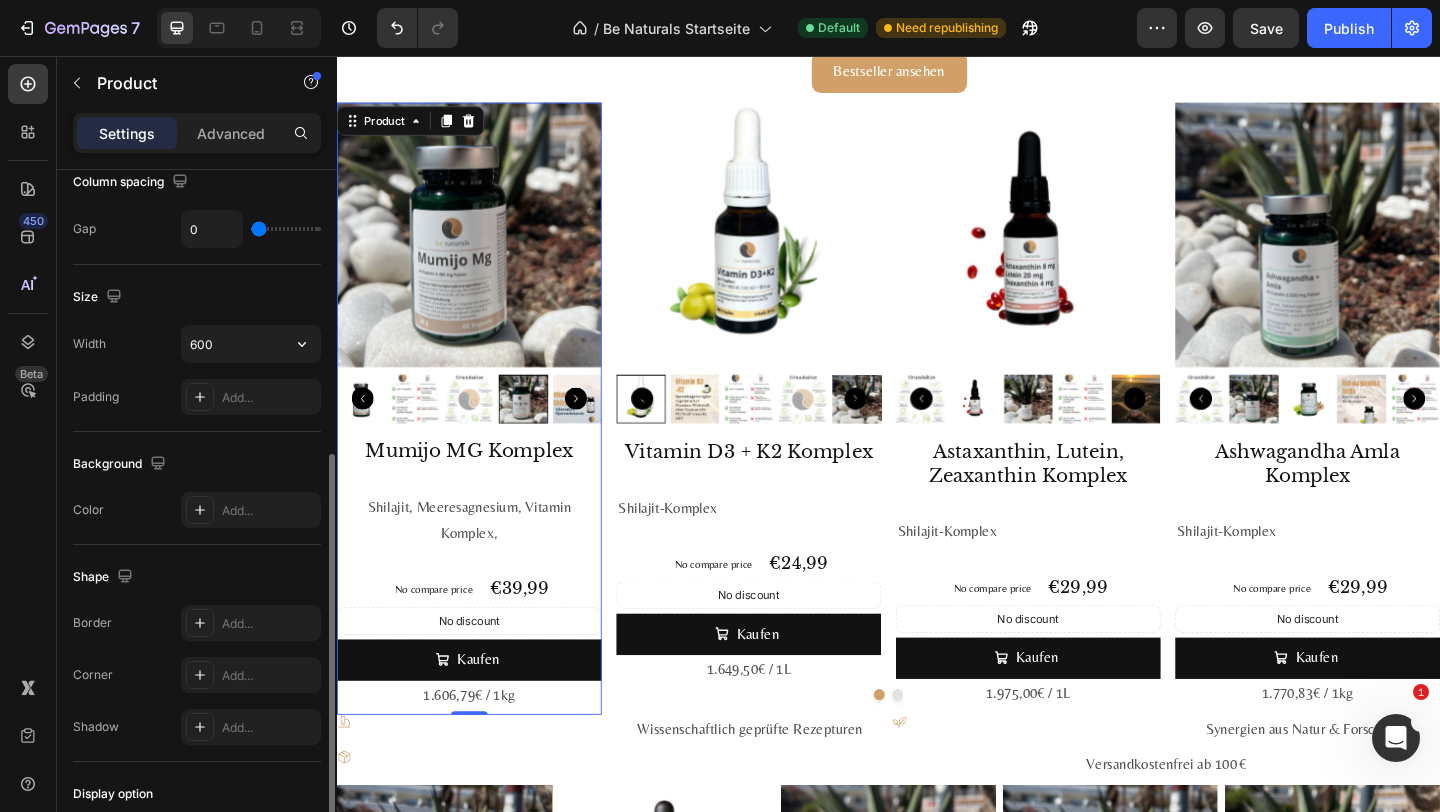 scroll, scrollTop: 364, scrollLeft: 0, axis: vertical 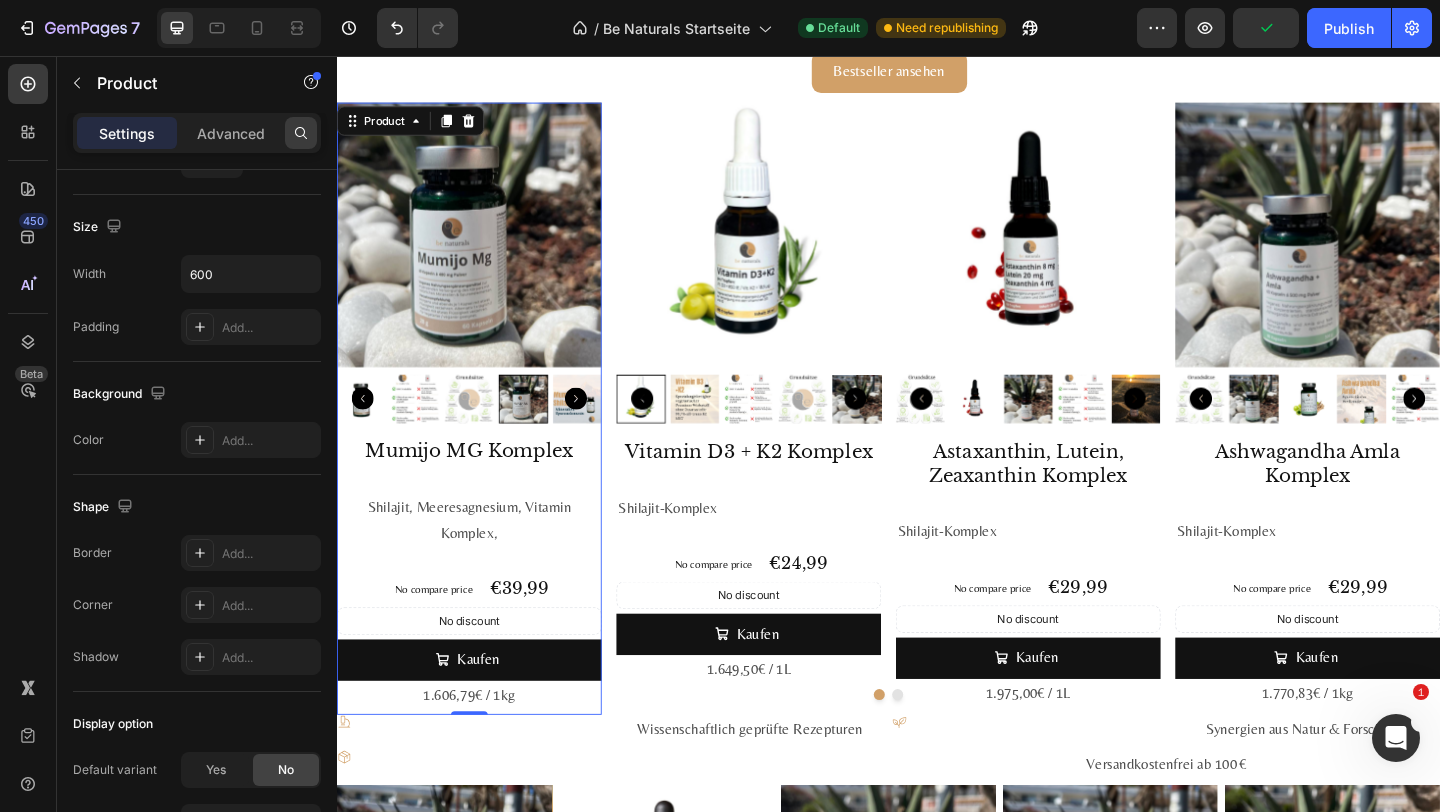 click 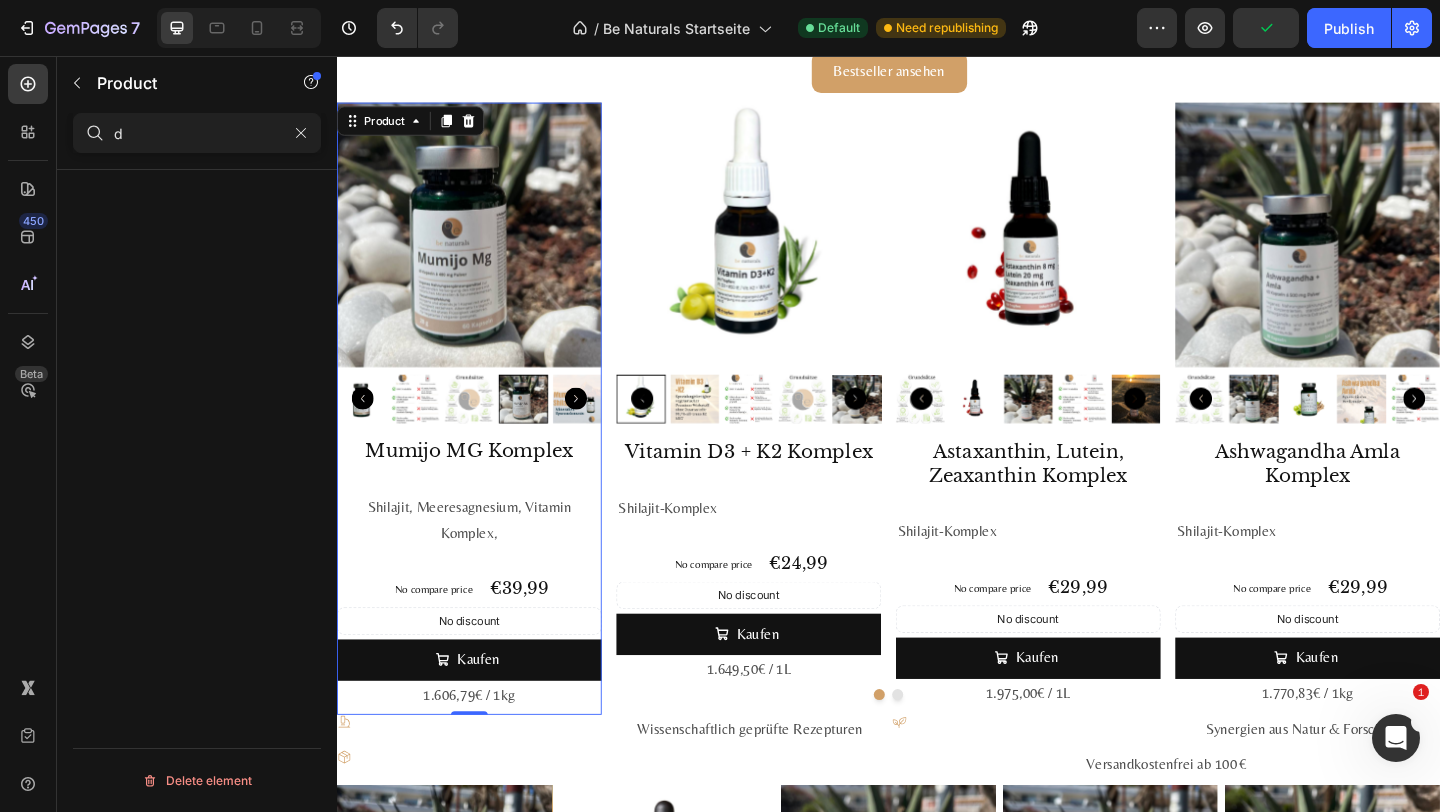 scroll, scrollTop: 0, scrollLeft: 0, axis: both 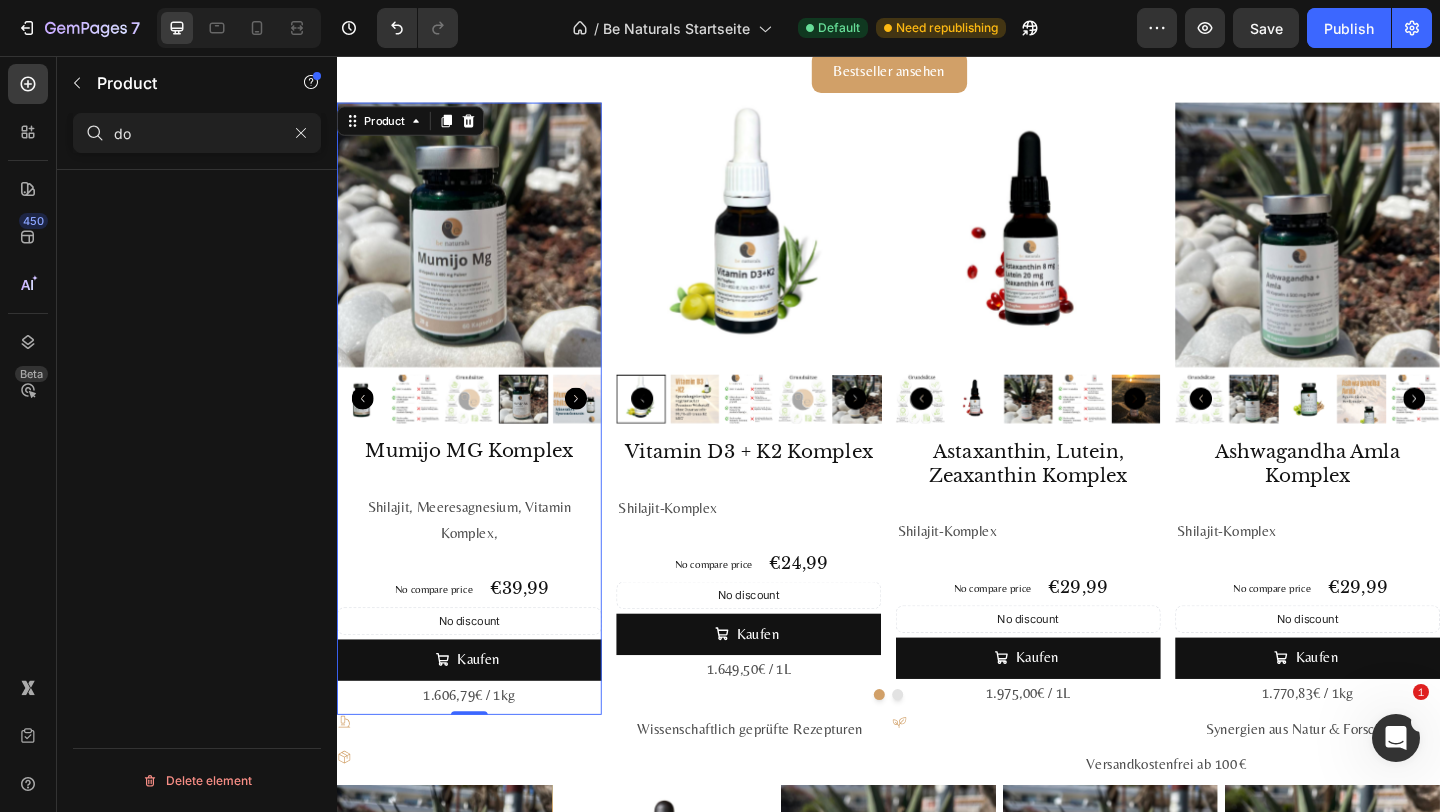 type on "d" 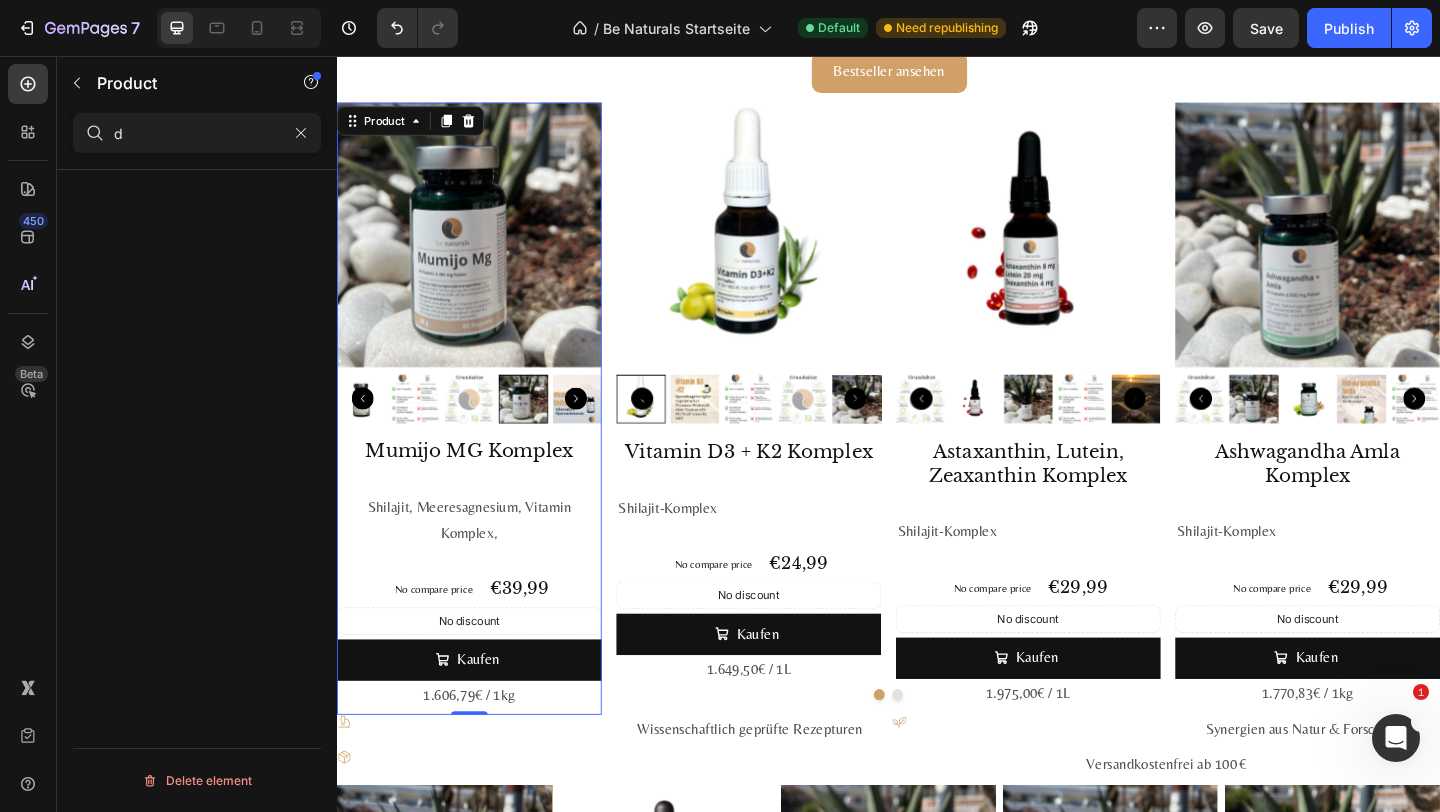 type 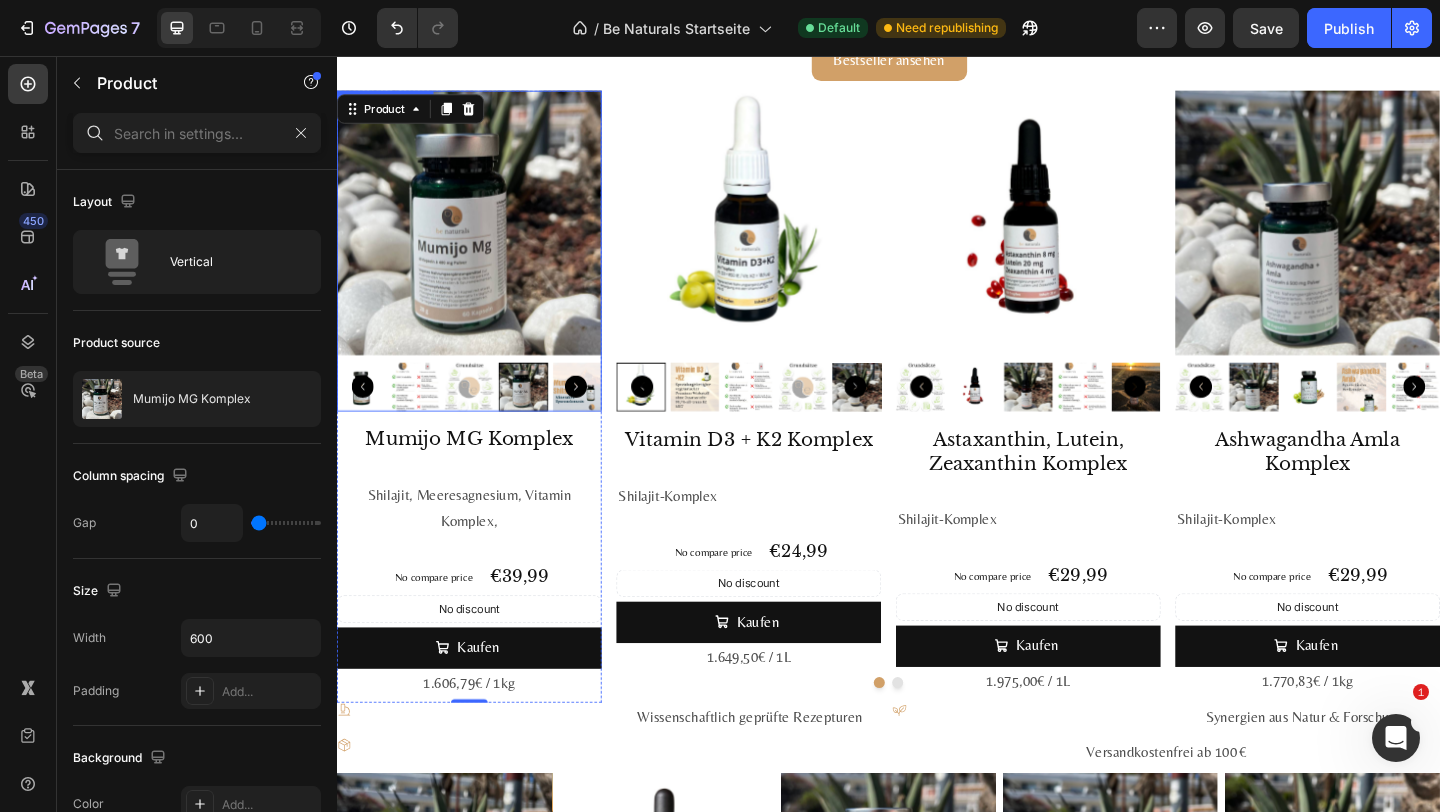 scroll, scrollTop: 1988, scrollLeft: 0, axis: vertical 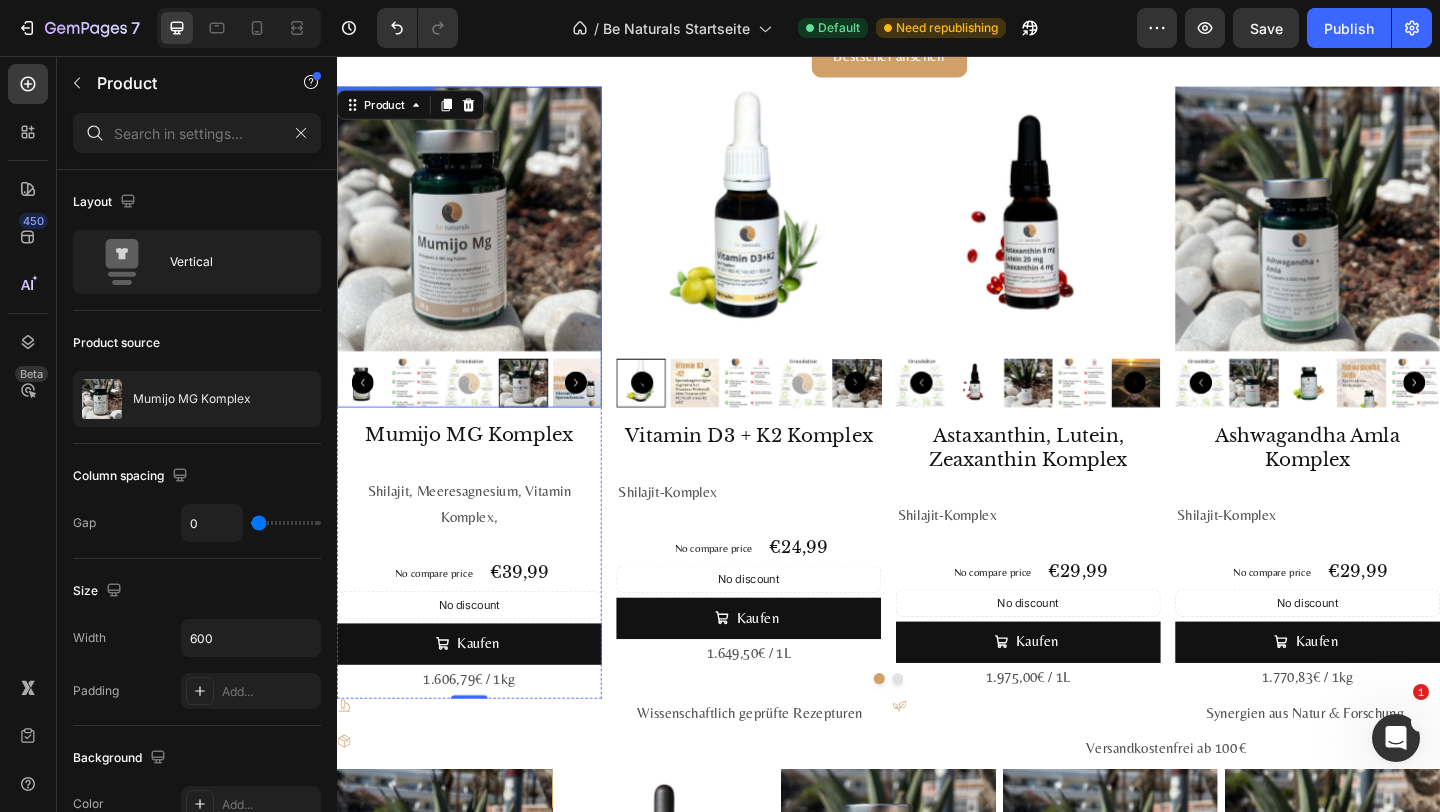 click at bounding box center [481, 233] 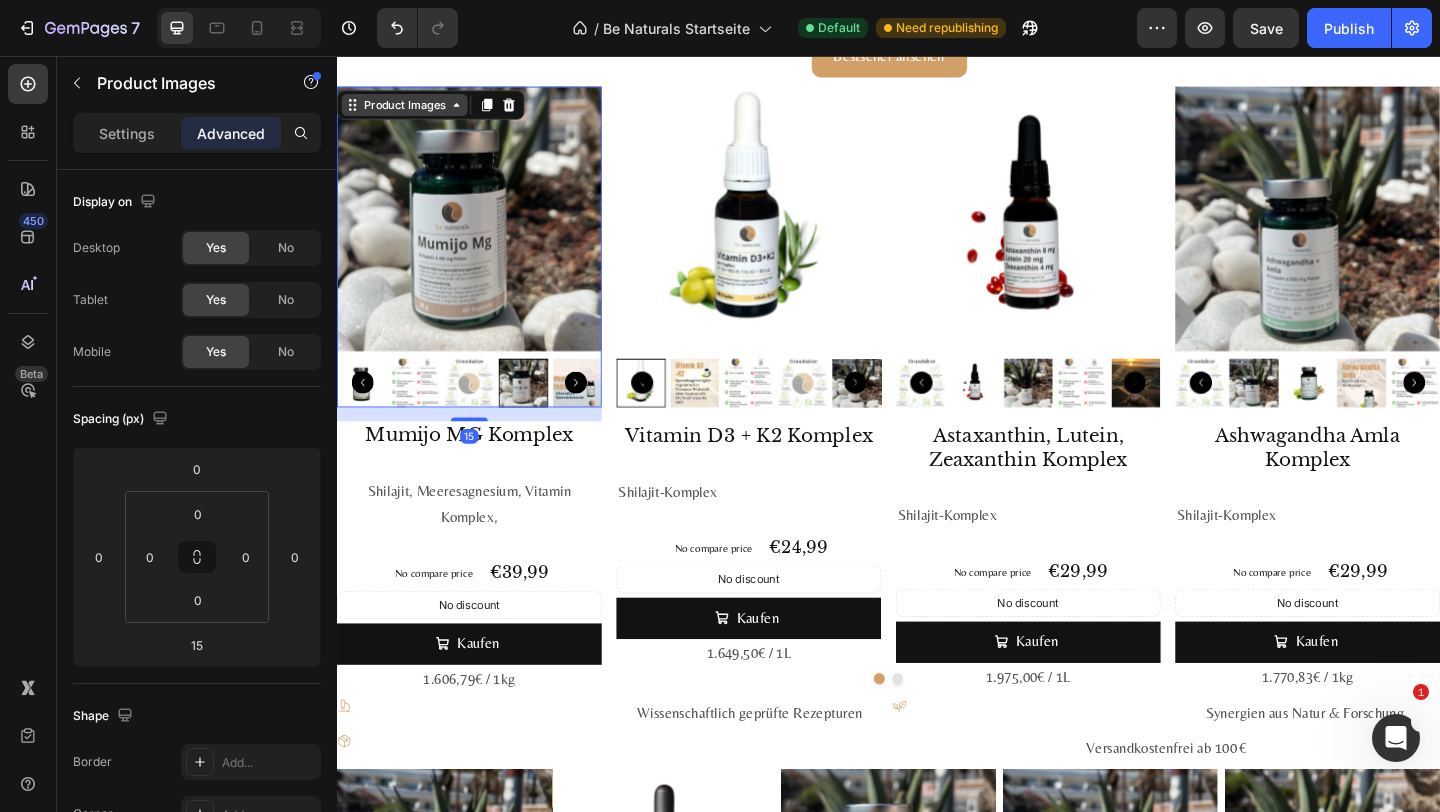 click on "Product Images" at bounding box center [410, 109] 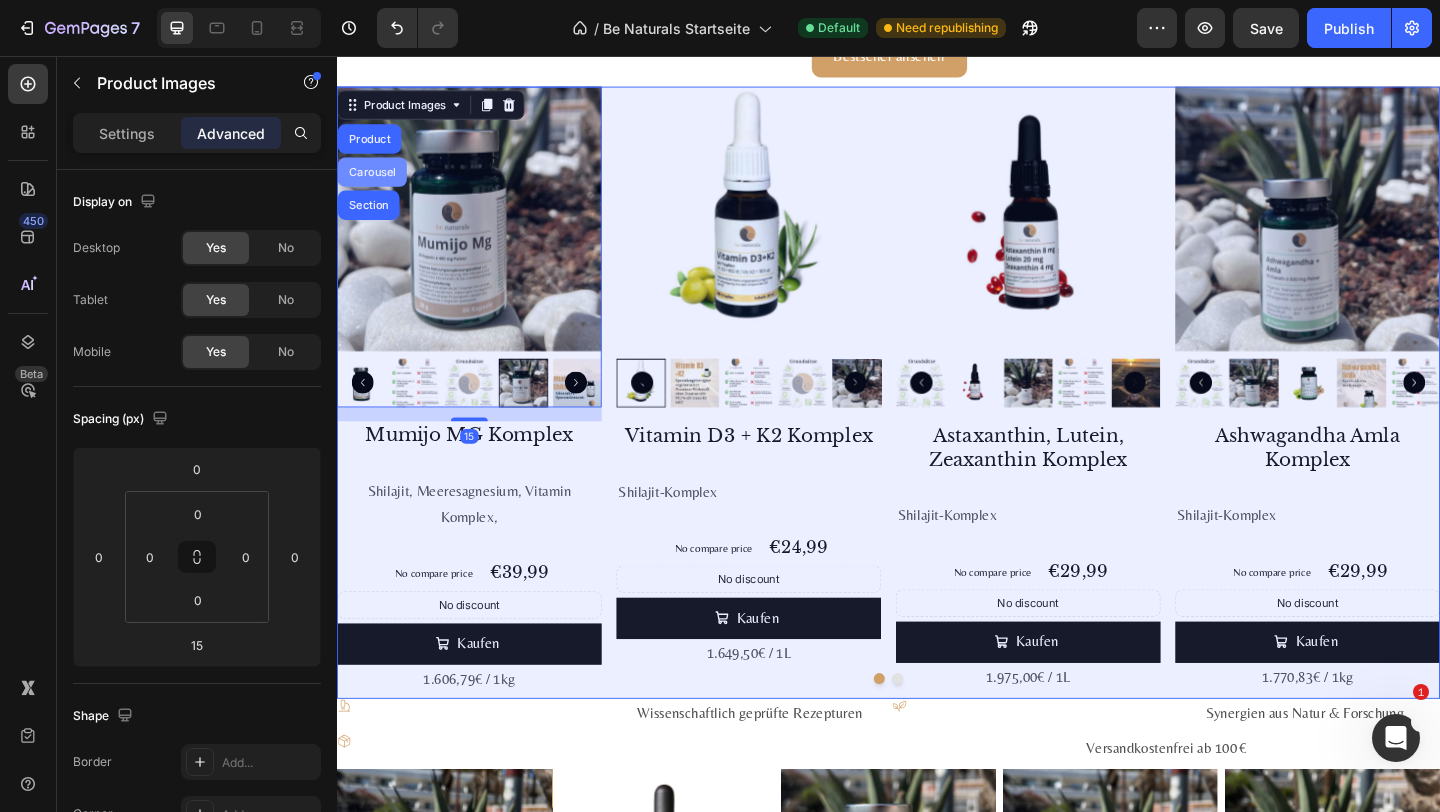 click on "Carousel" at bounding box center (375, 182) 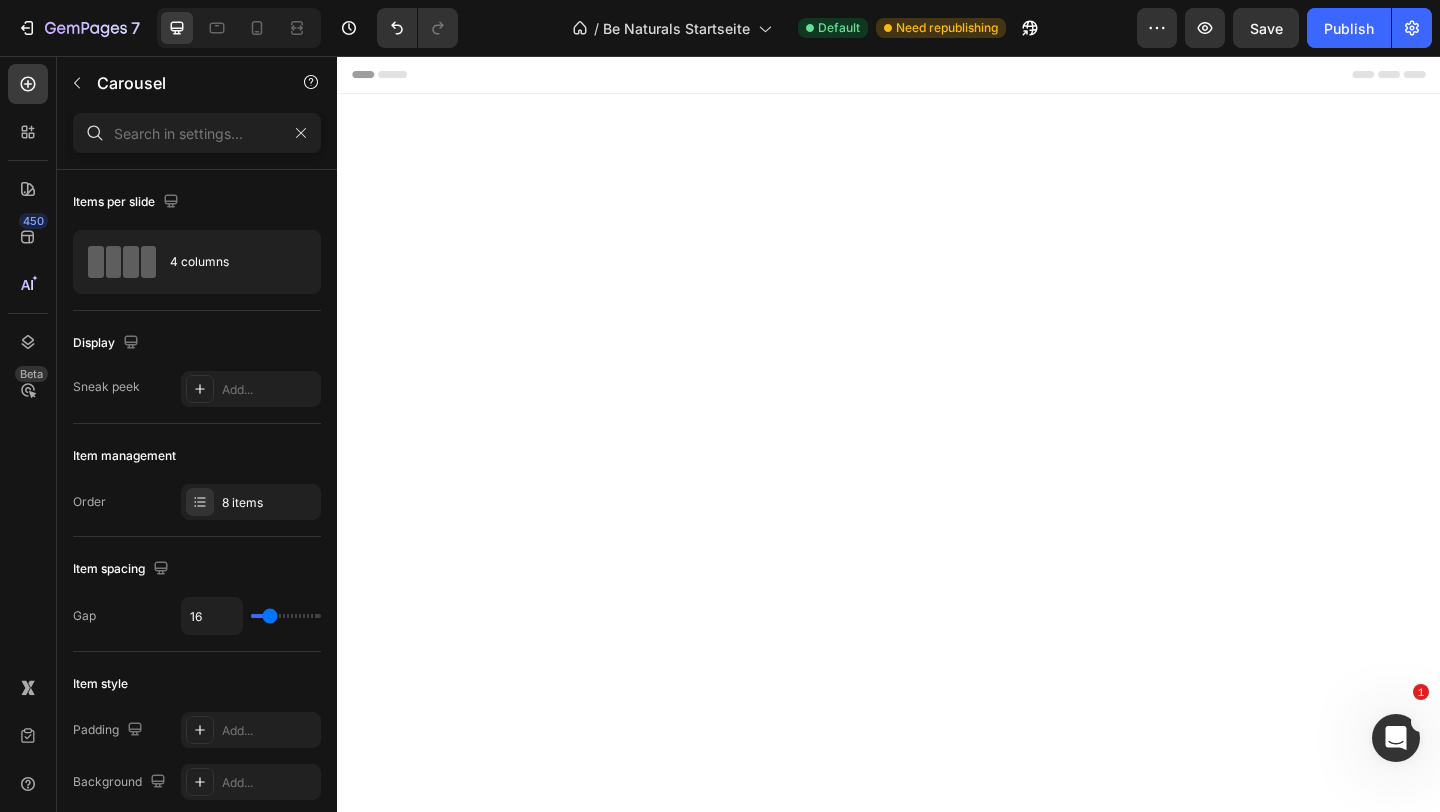 scroll, scrollTop: 1988, scrollLeft: 0, axis: vertical 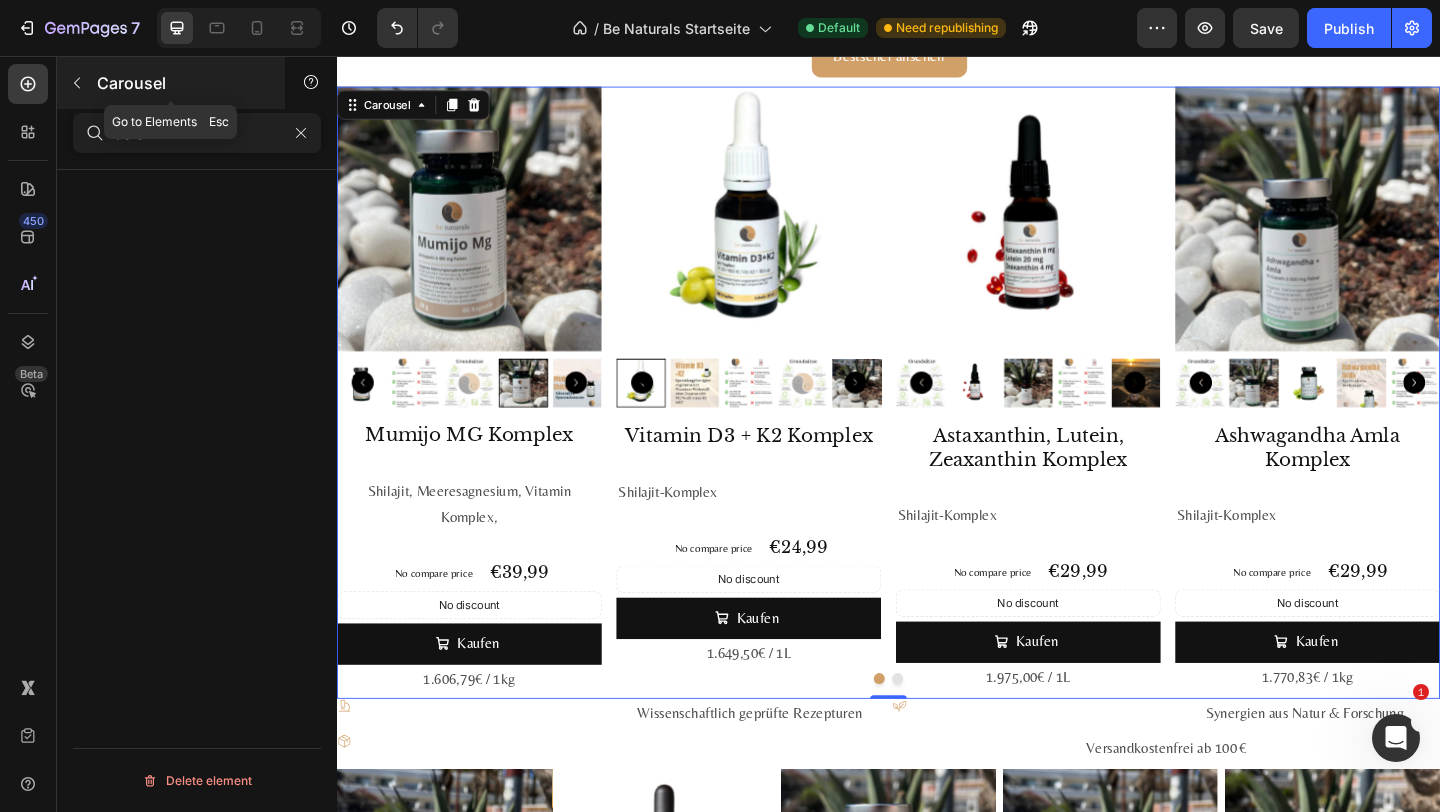 type on "dots" 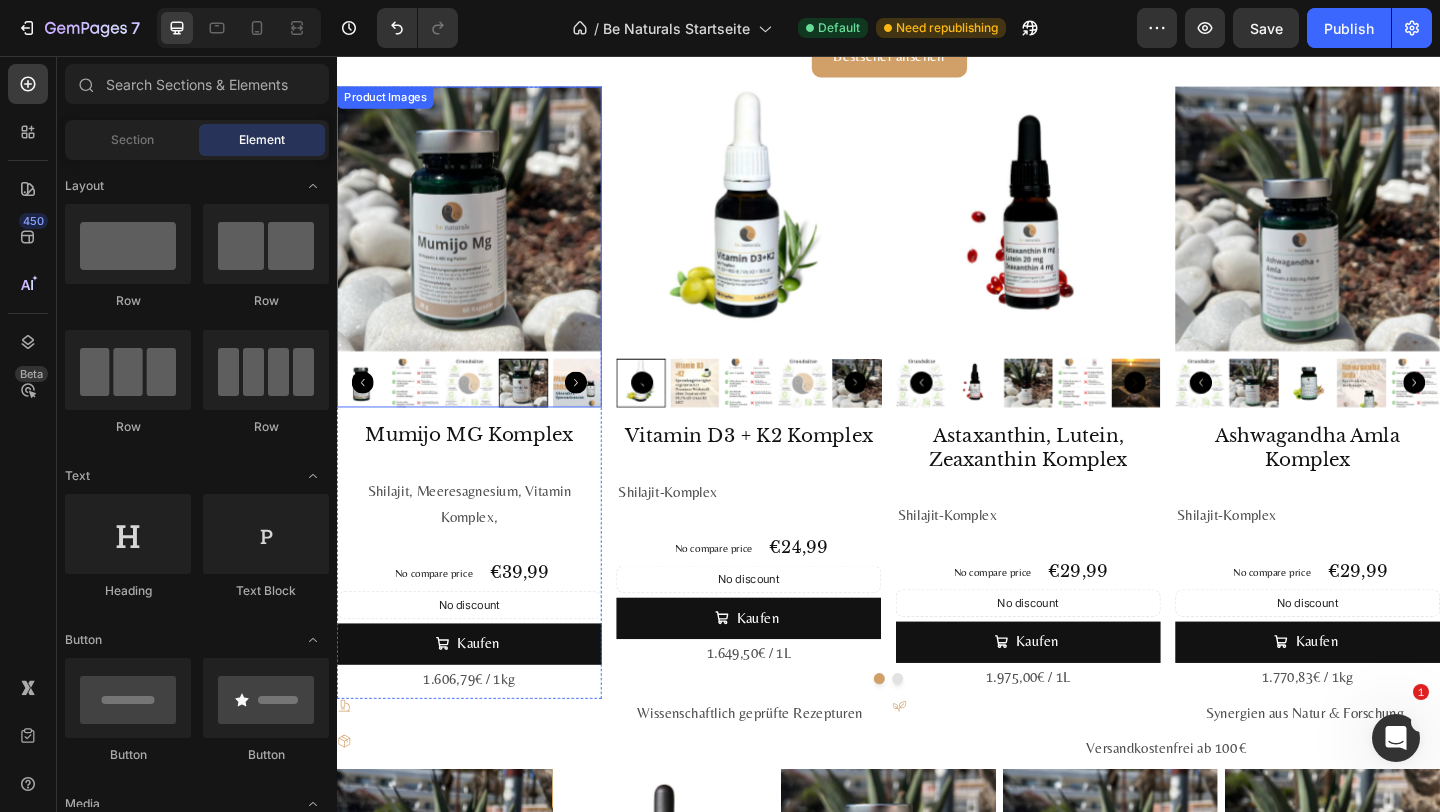 click at bounding box center [481, 233] 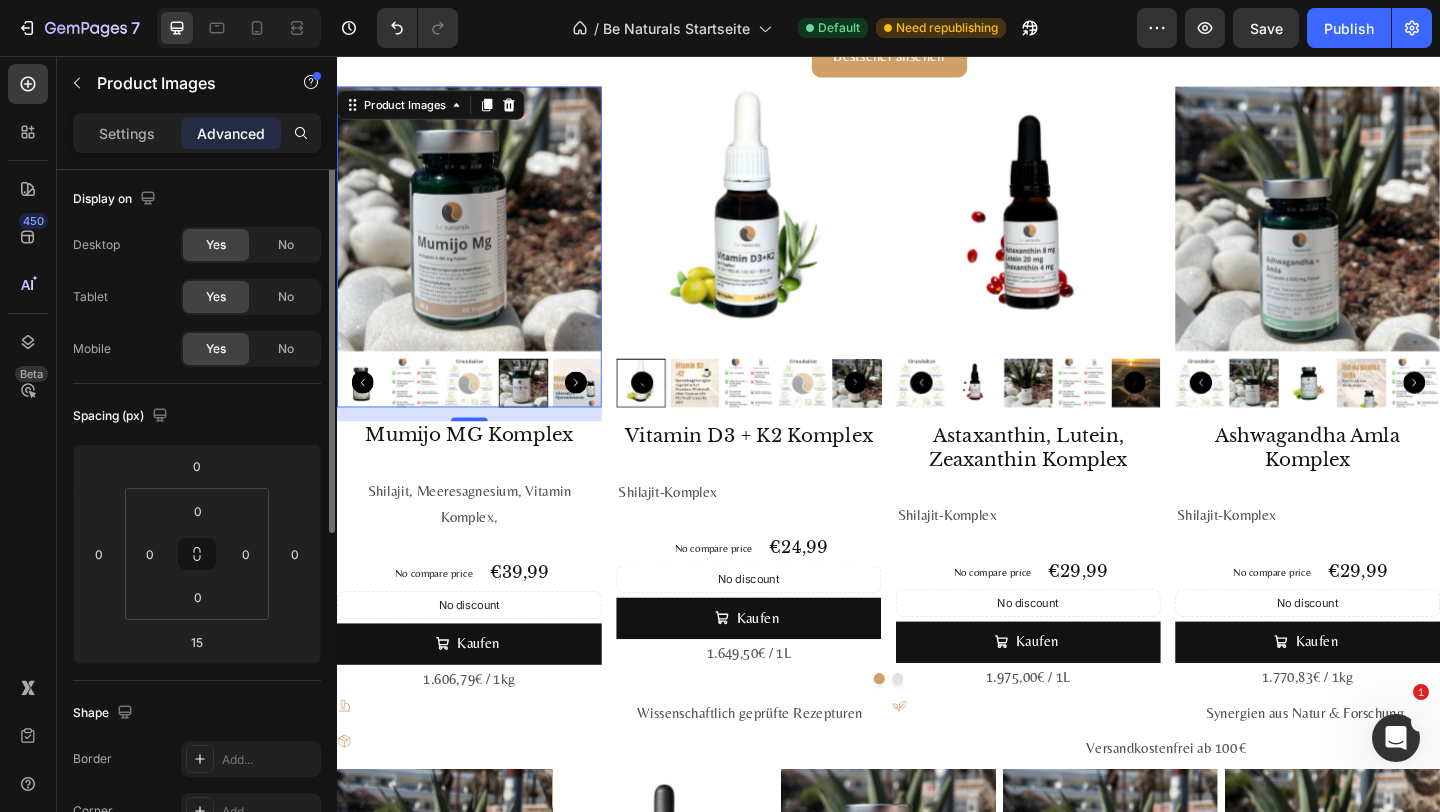 scroll, scrollTop: 0, scrollLeft: 0, axis: both 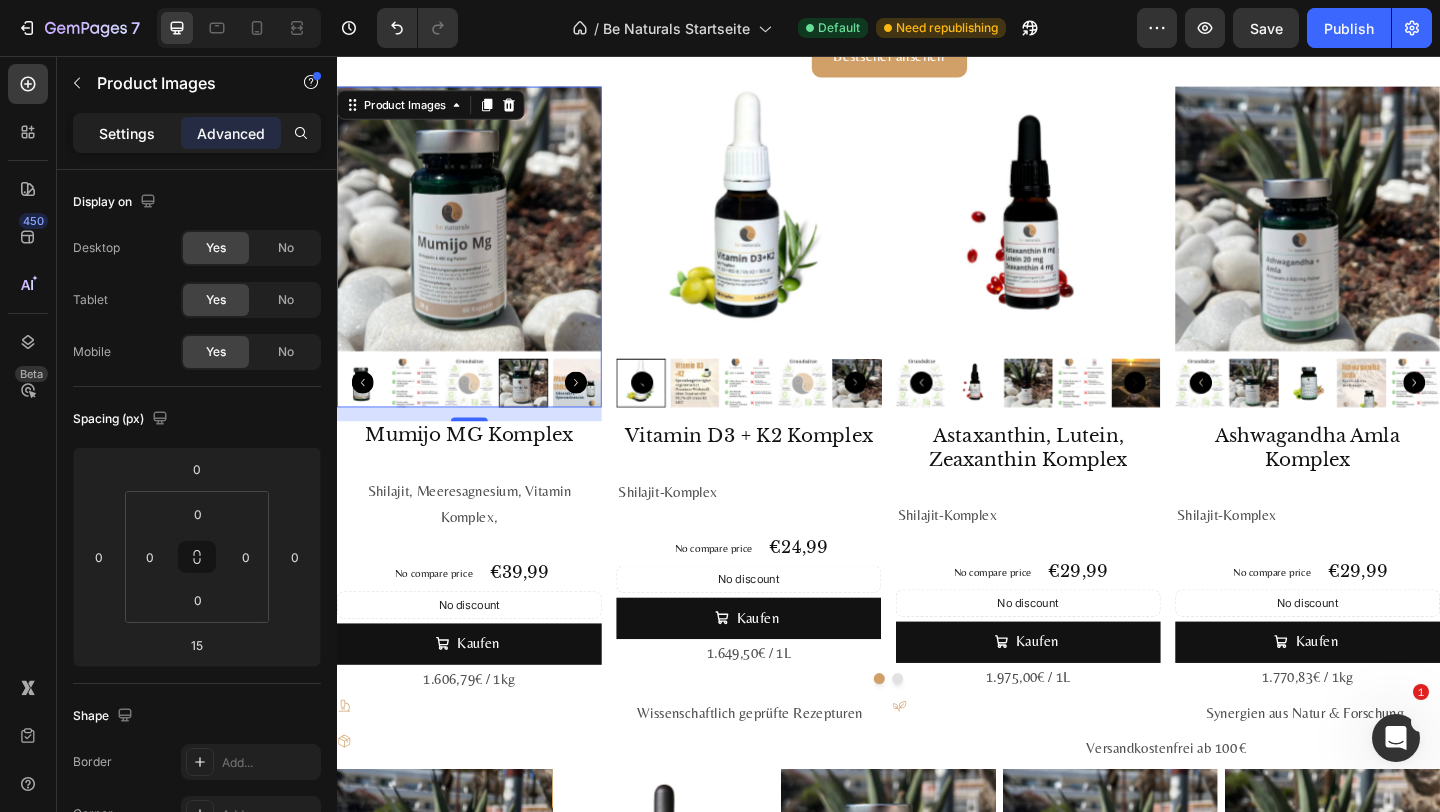 click on "Settings" at bounding box center [127, 133] 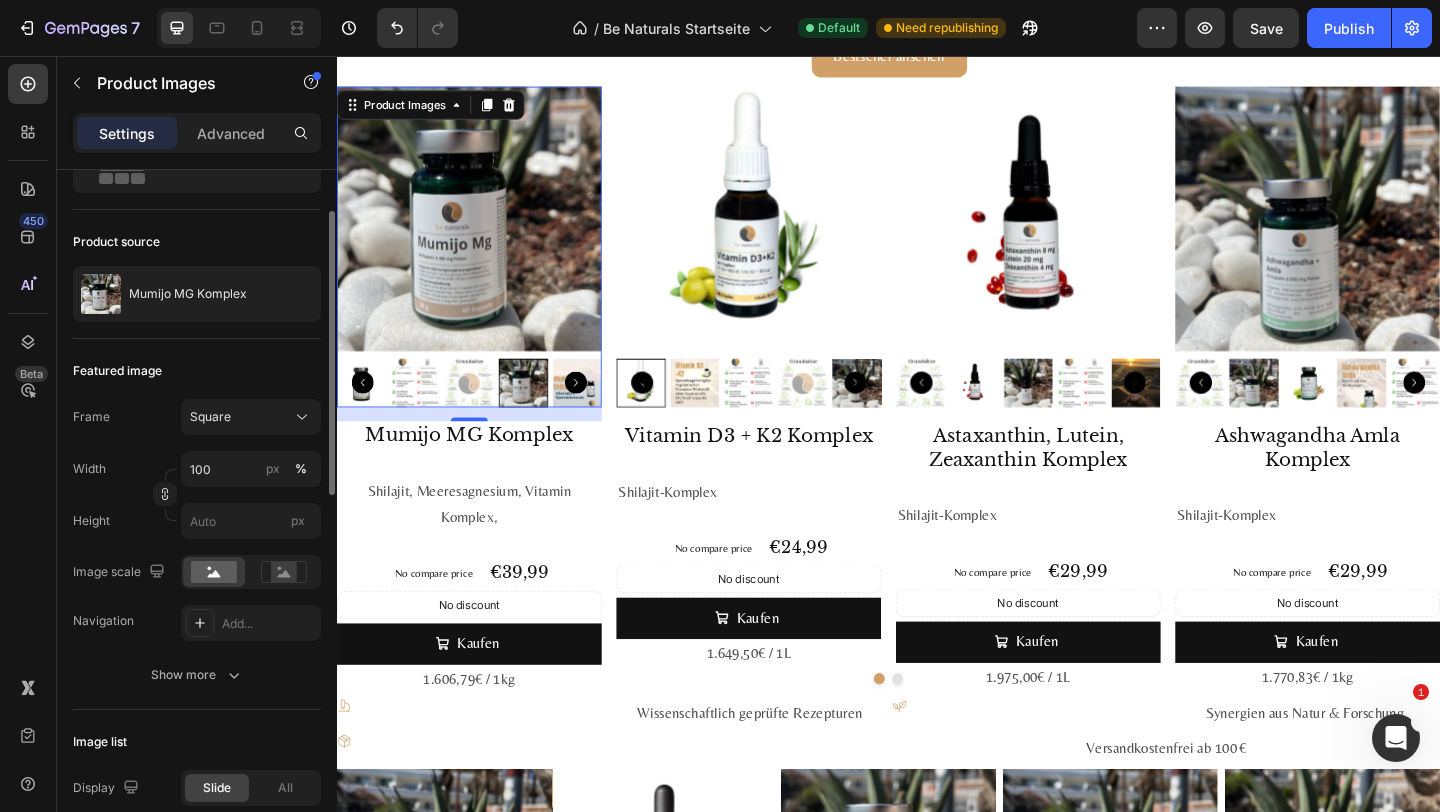scroll, scrollTop: 138, scrollLeft: 0, axis: vertical 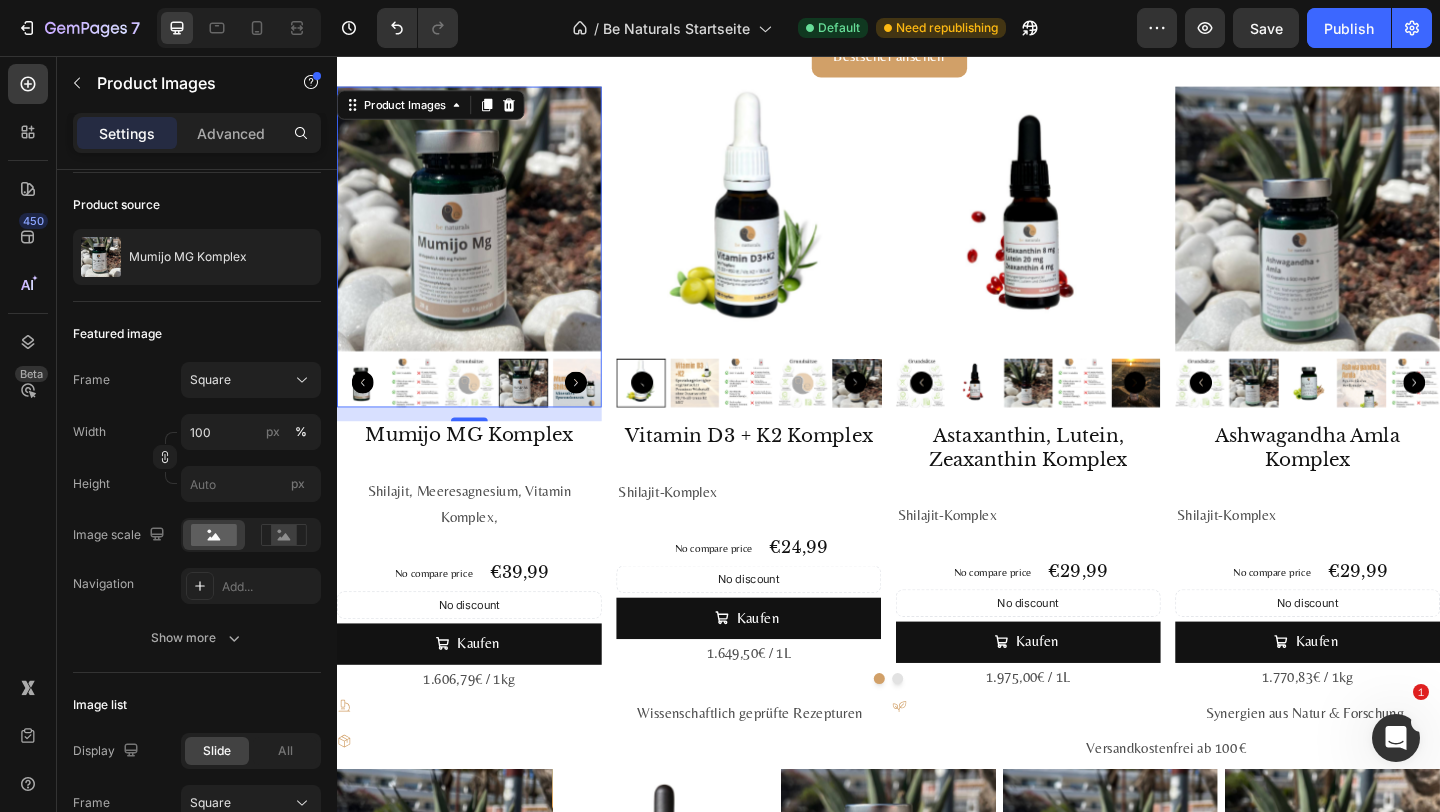 click 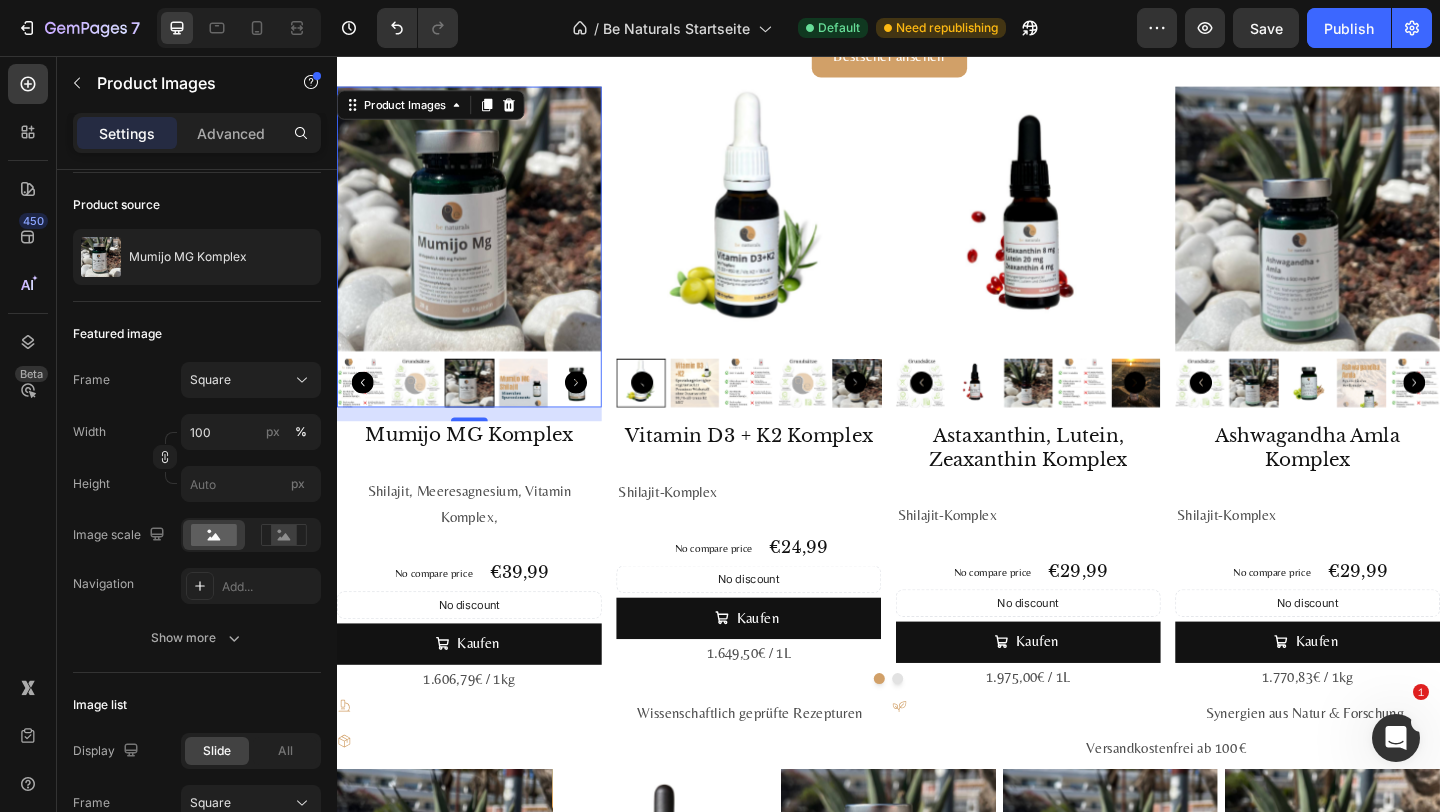 click 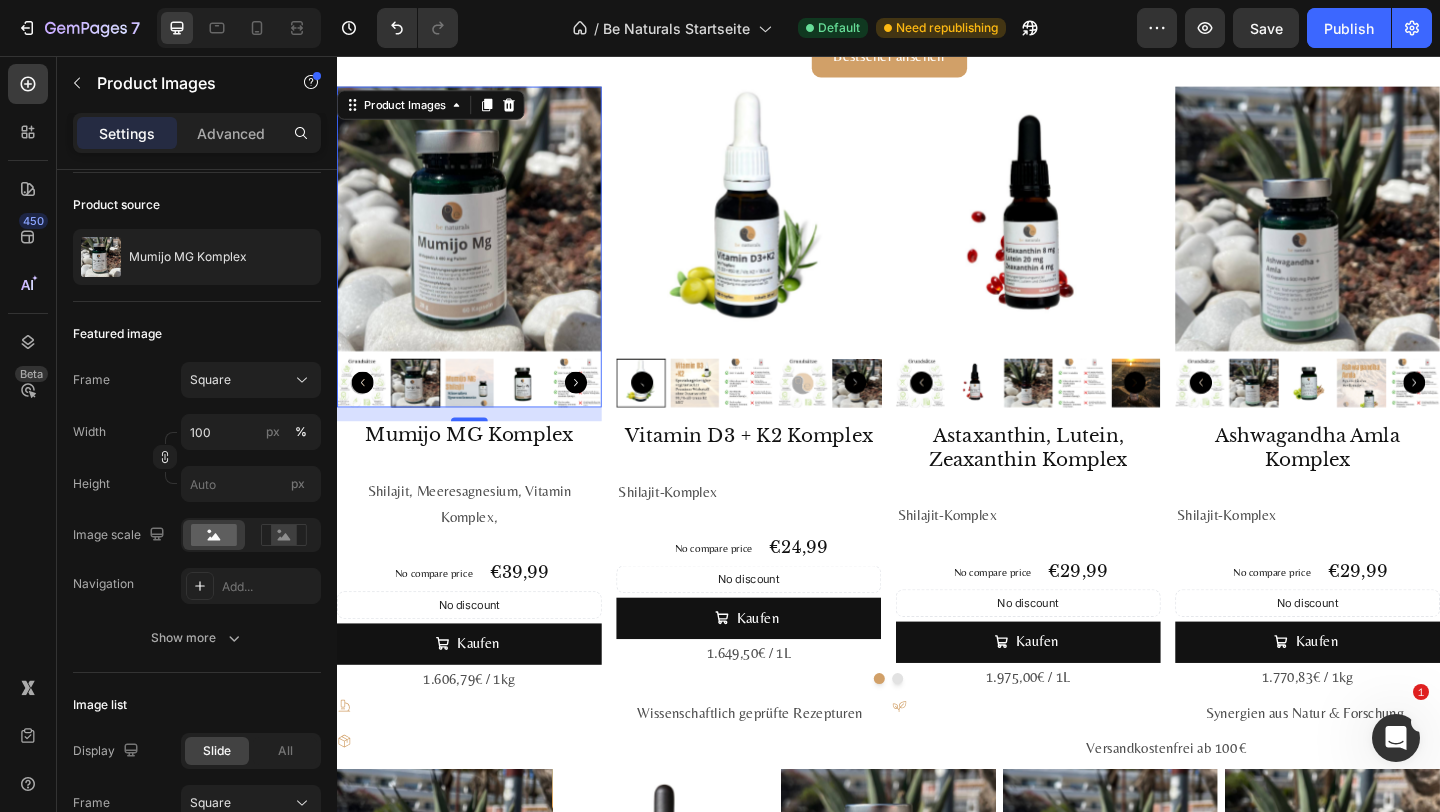 click 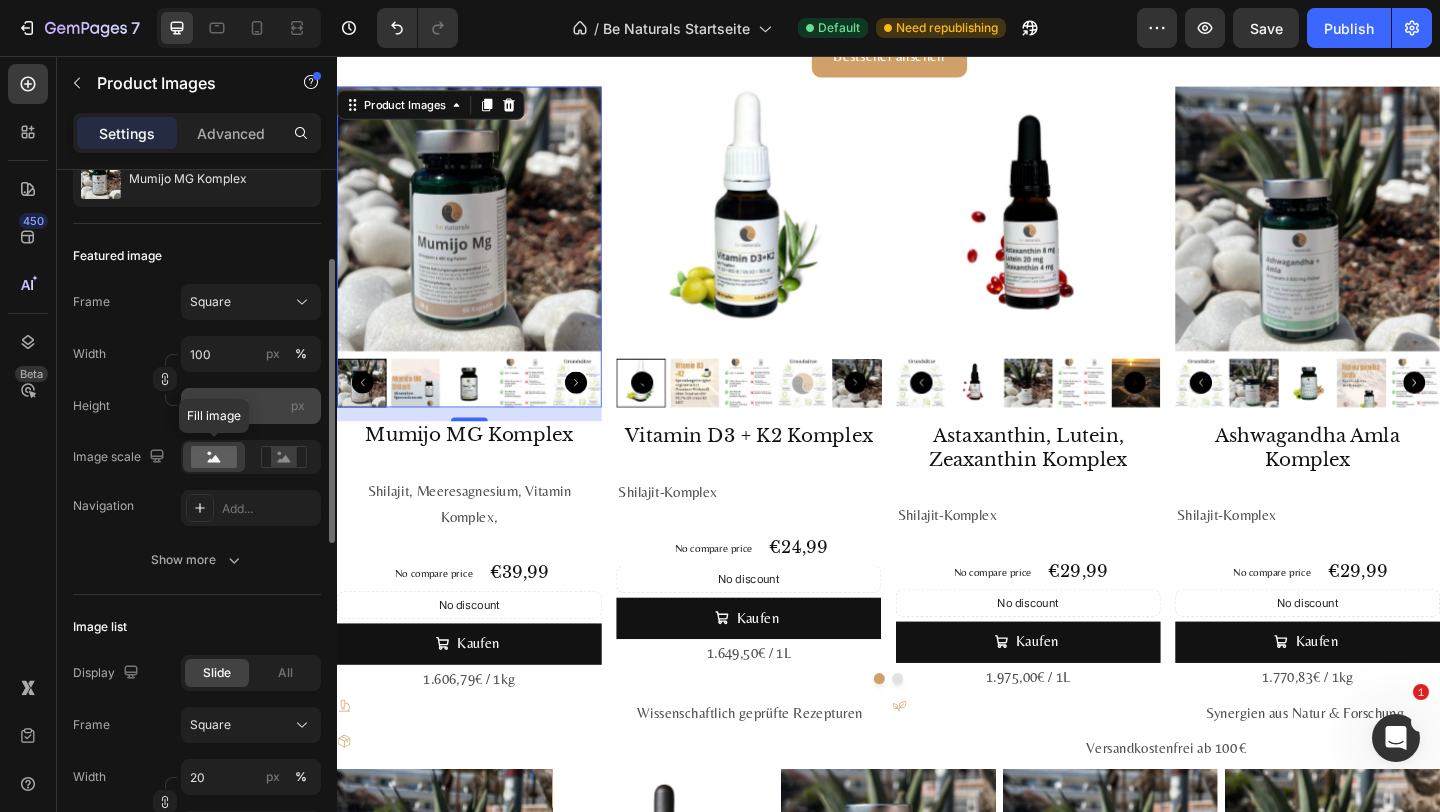 scroll, scrollTop: 217, scrollLeft: 0, axis: vertical 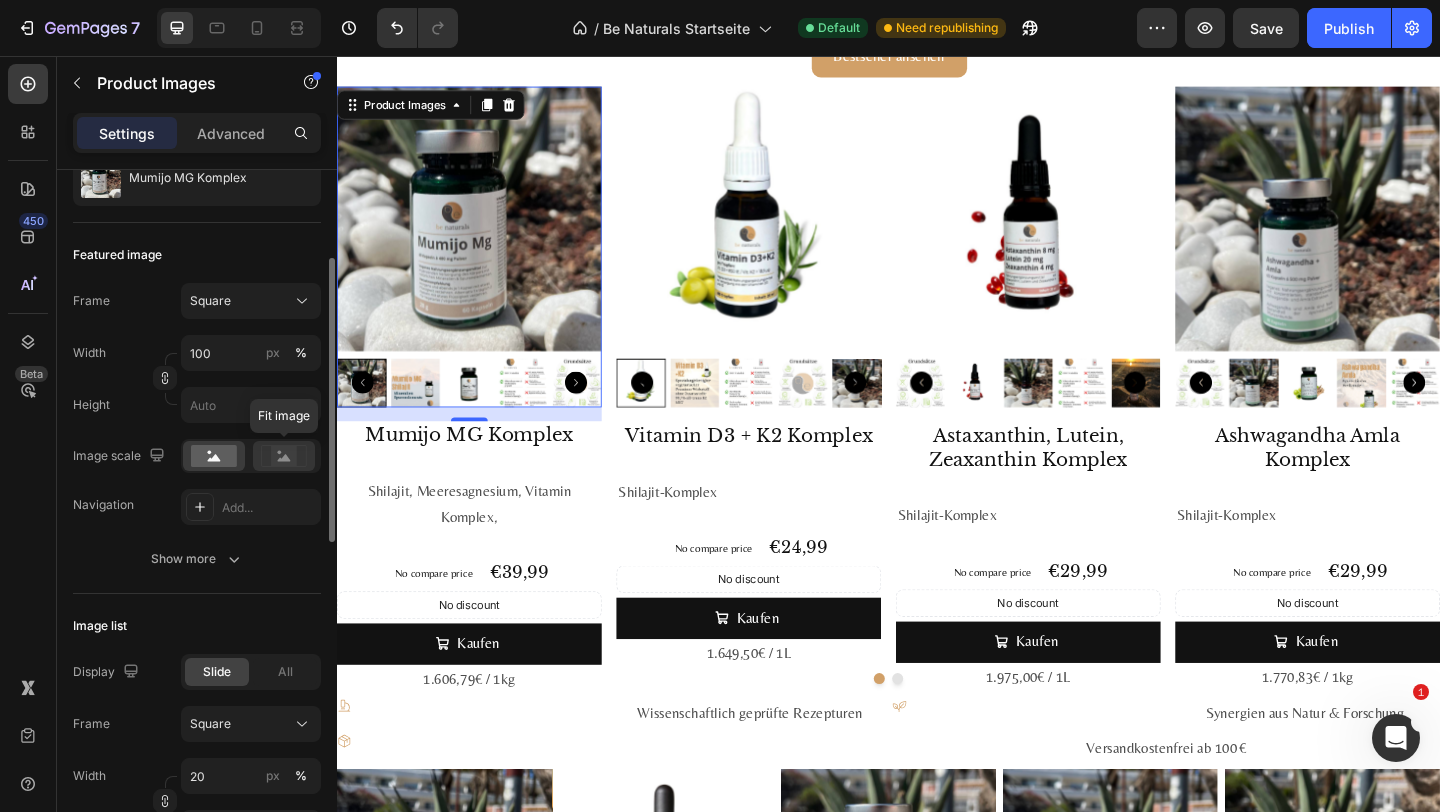 click 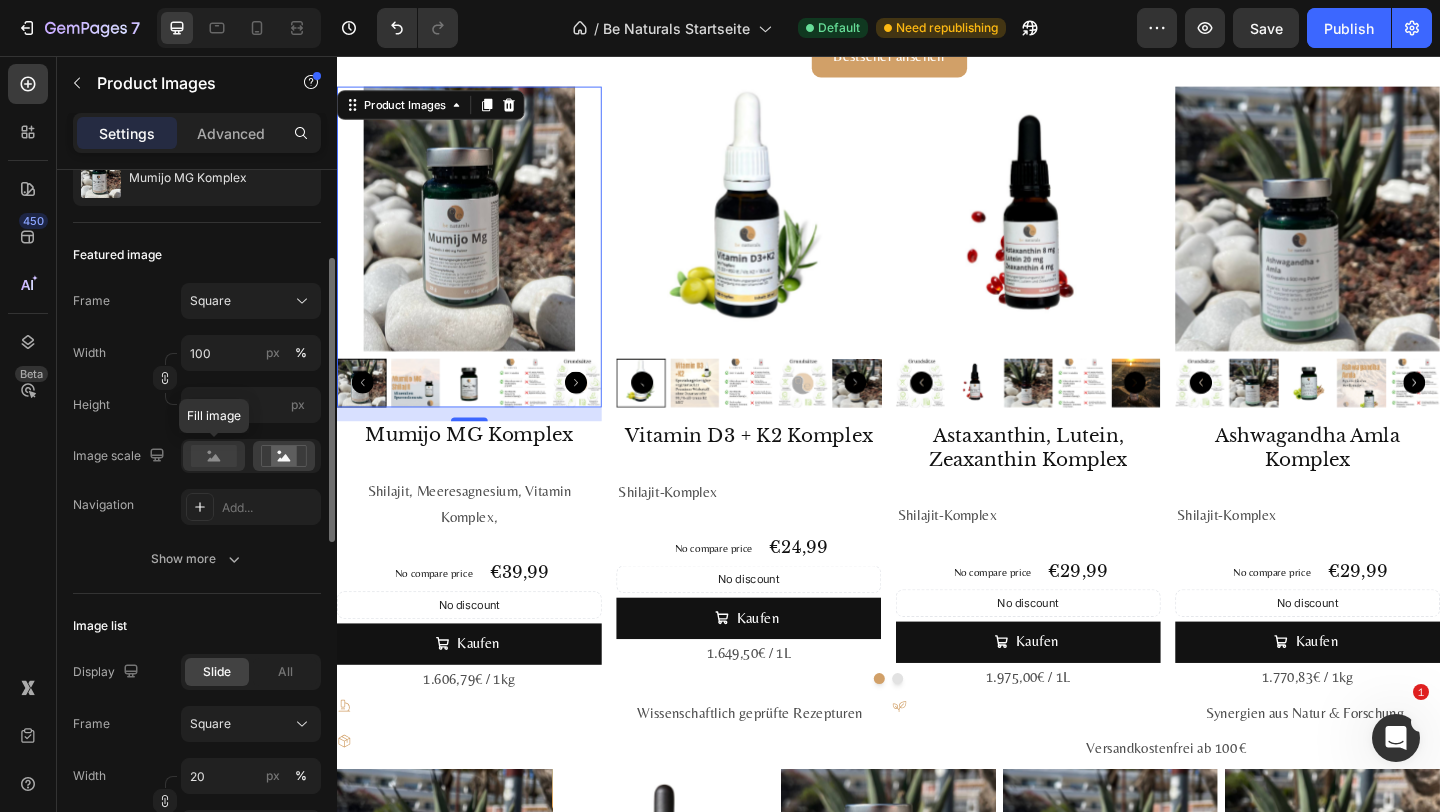 click 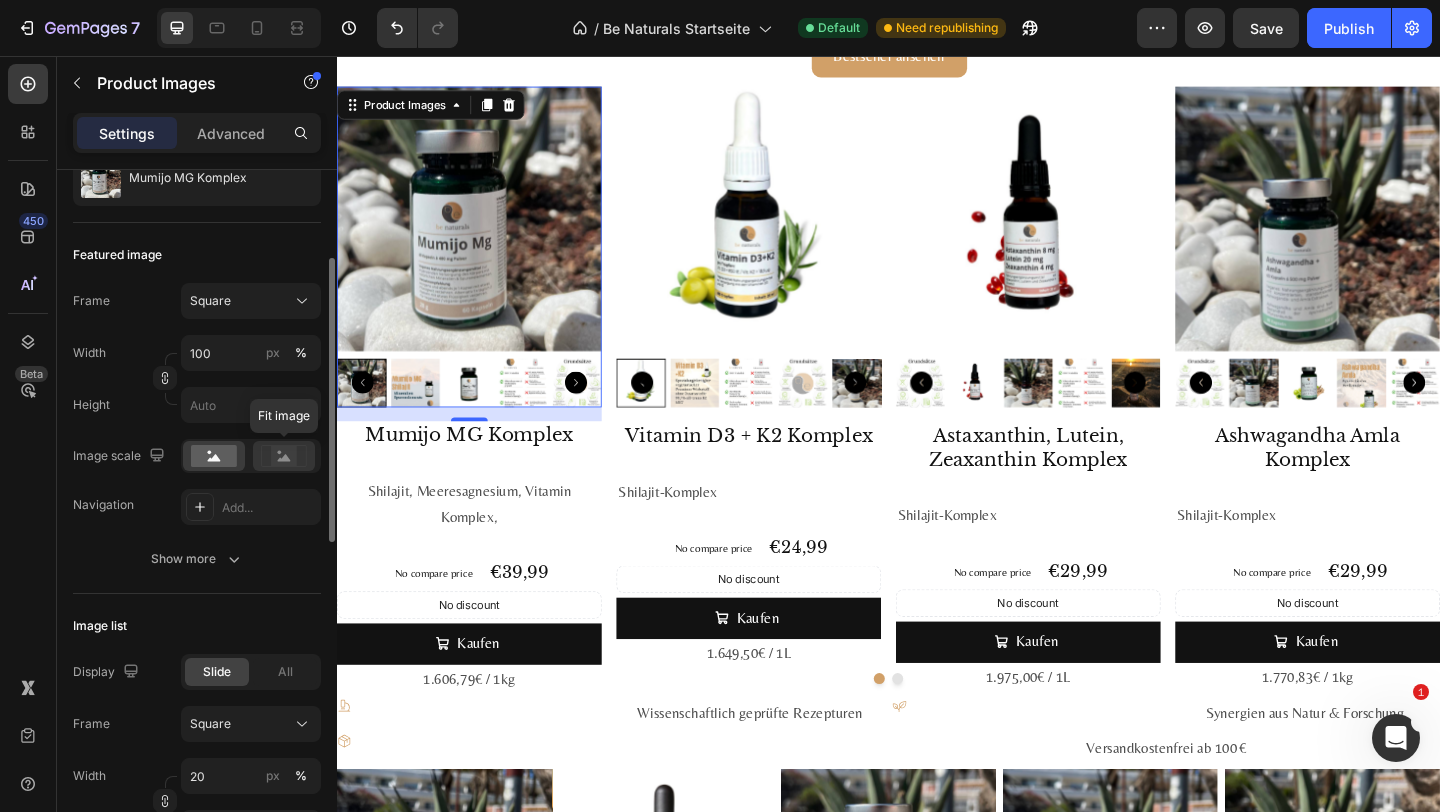 click 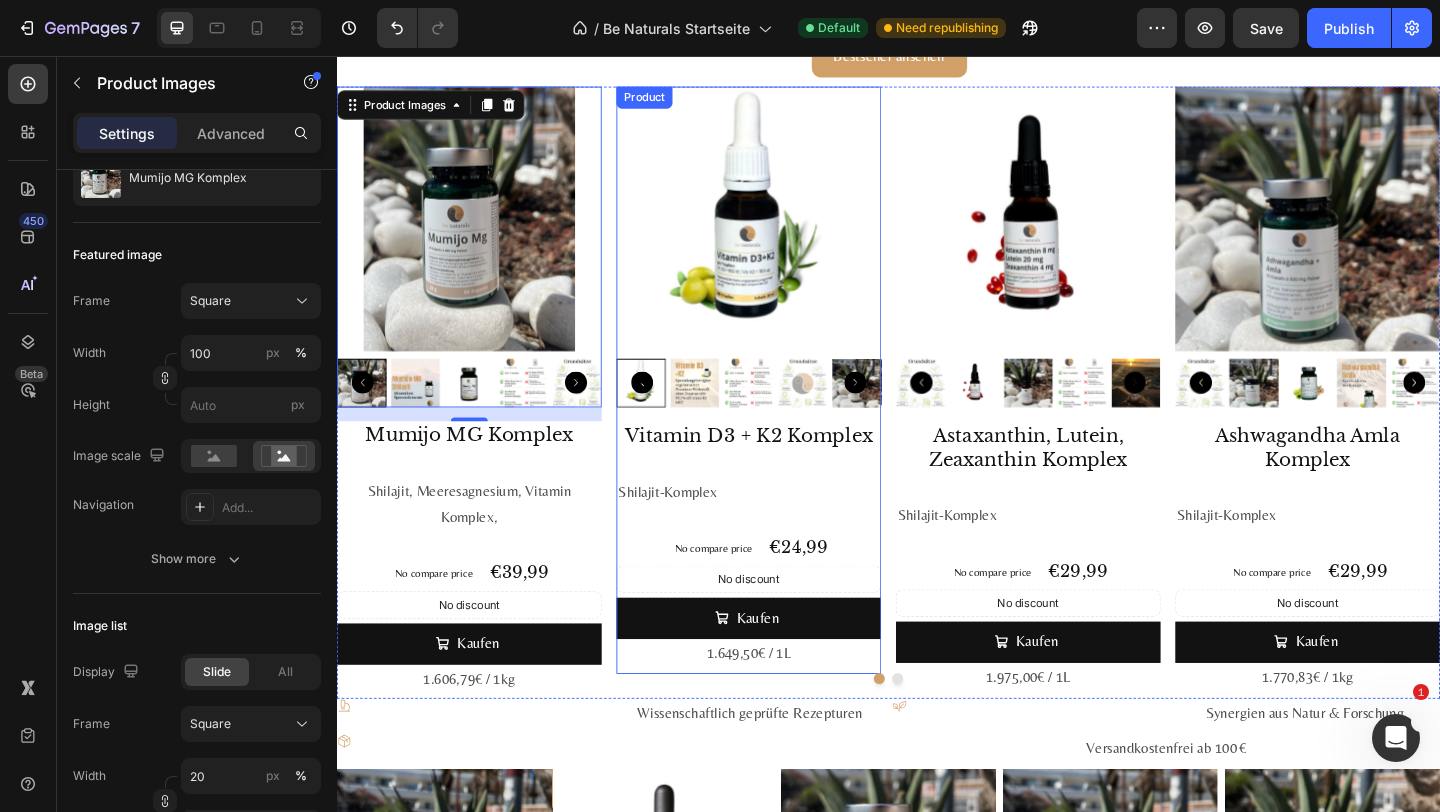 click on "Product Images   15 Mumijo MG Komplex Product Title Shilajit, Meeresagnesium, Vitamin Komplex, Text Block No compare price Product Price €39,99 Product Price Product Price Row No discount   Not be displayed when published Discount Tag
Kaufen Add to Cart 1.606,79€ / 1kg Text Block Product
Product Images Vitamin D3 + K2 Komplex Product Title Shilajit-Komplex Text Block No compare price Product Price €24,99 Product Price Product Price Row No discount   Not be displayed when published Discount Tag
Kaufen Add to Cart 1.649,50€ / 1L Text Block Product
Product Images Astaxanthin, Lutein, Zeaxanthin Komplex Product Title Shilajit-Komplex Text Block No compare price Product Price €29,99 Product Price Product Price Row No discount   Not be displayed when published Discount Tag
Kaufen Add to Cart 1.975,00€ / 1L Text Block Product
Product Images Product Title €29,99" at bounding box center [937, 422] 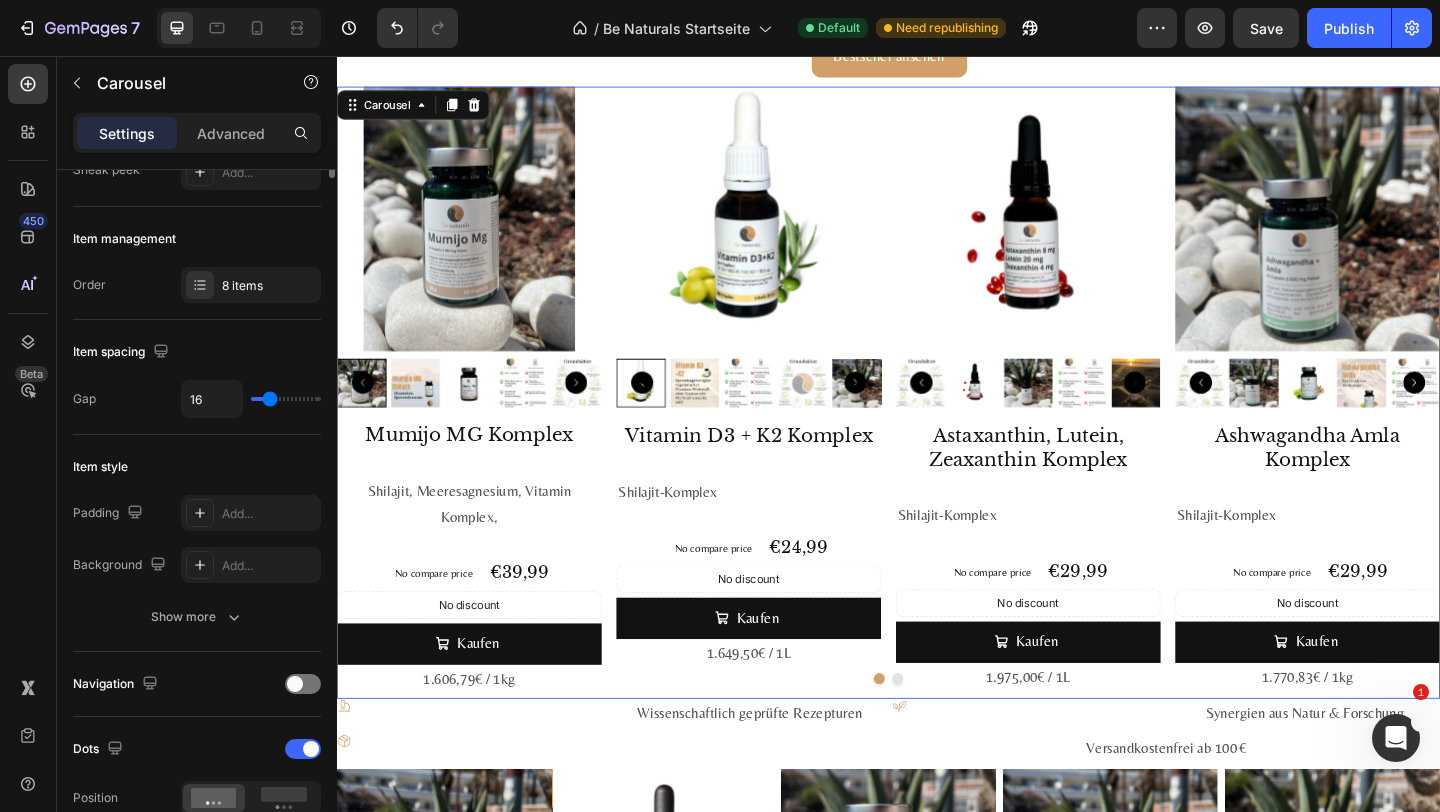 scroll, scrollTop: 0, scrollLeft: 0, axis: both 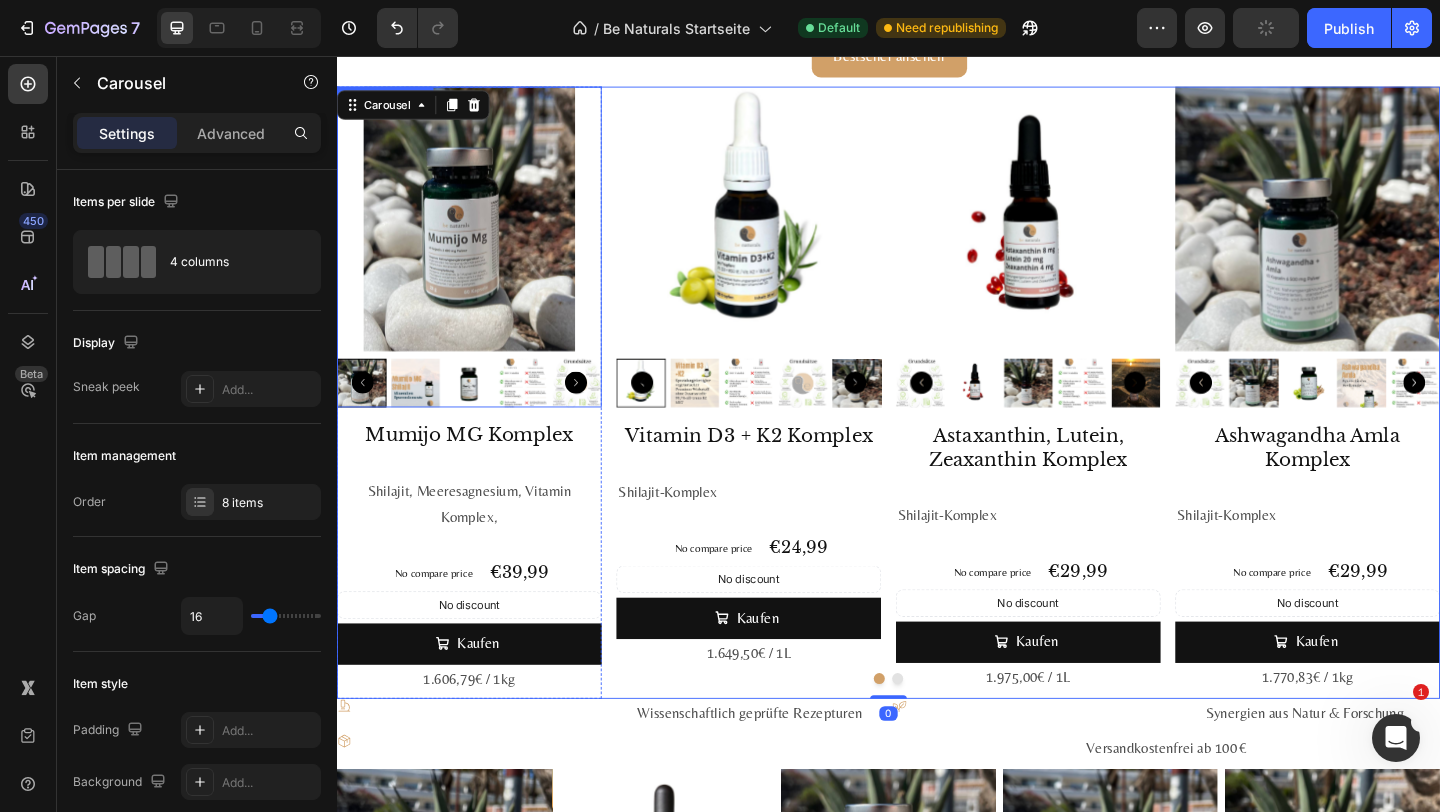 click at bounding box center [481, 233] 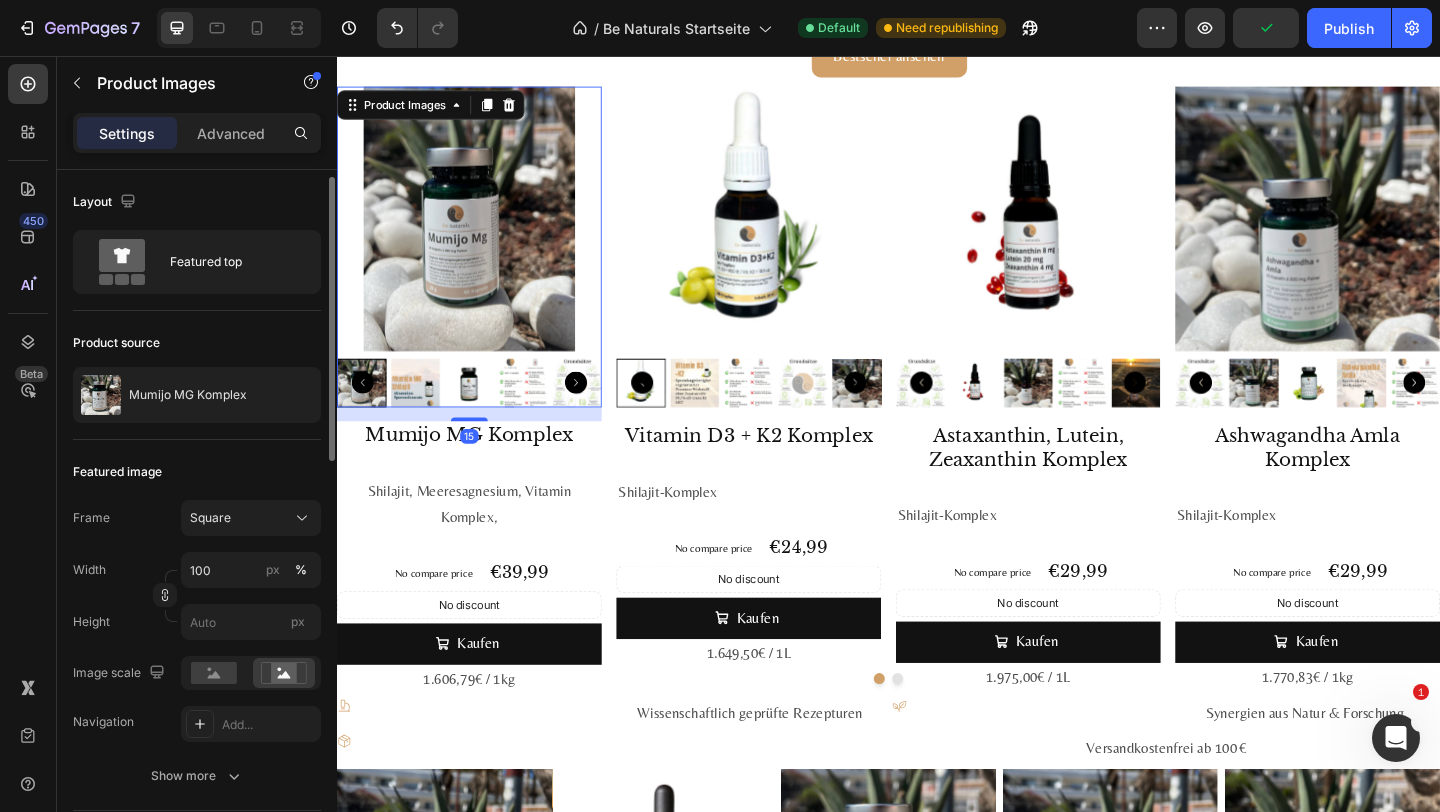 scroll, scrollTop: 73, scrollLeft: 0, axis: vertical 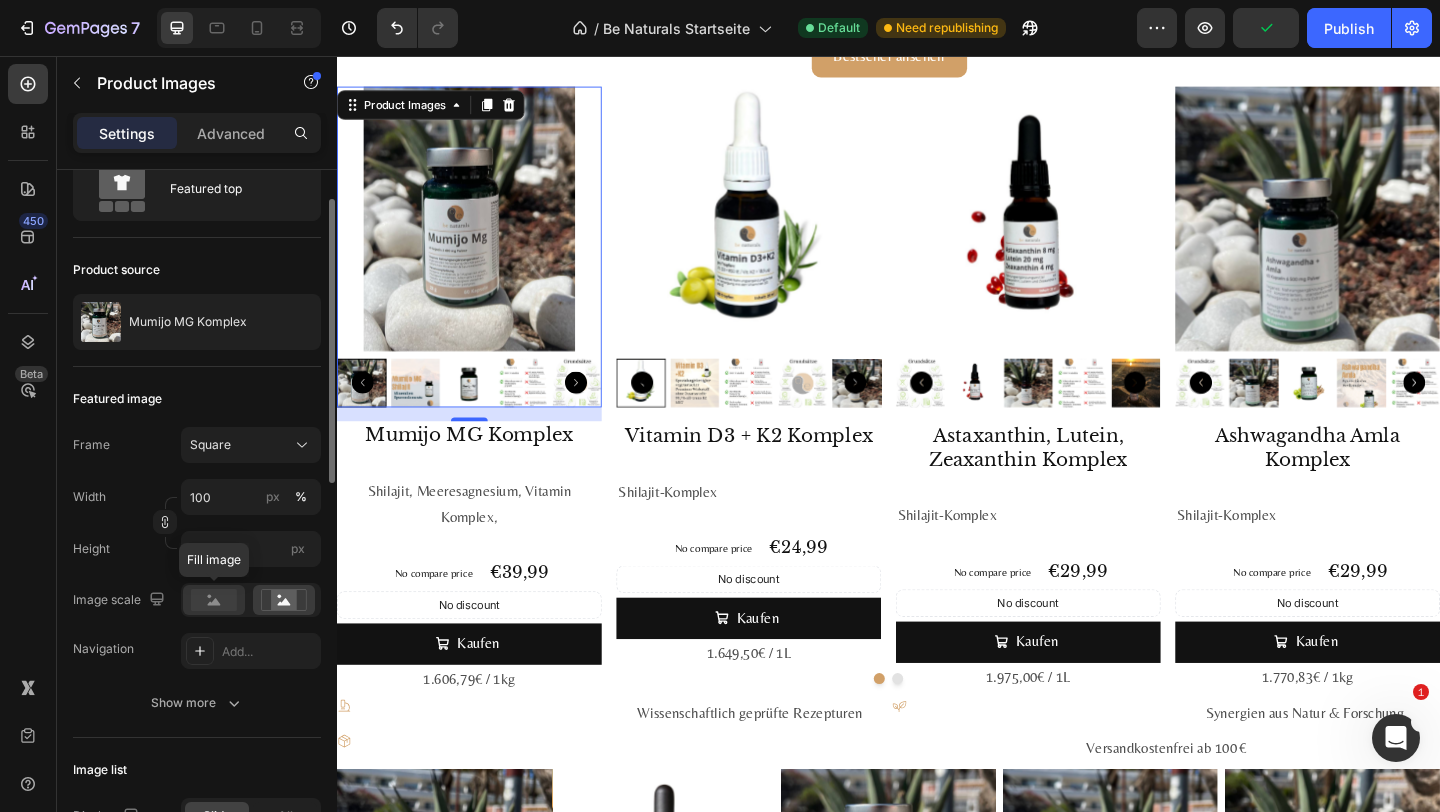 click 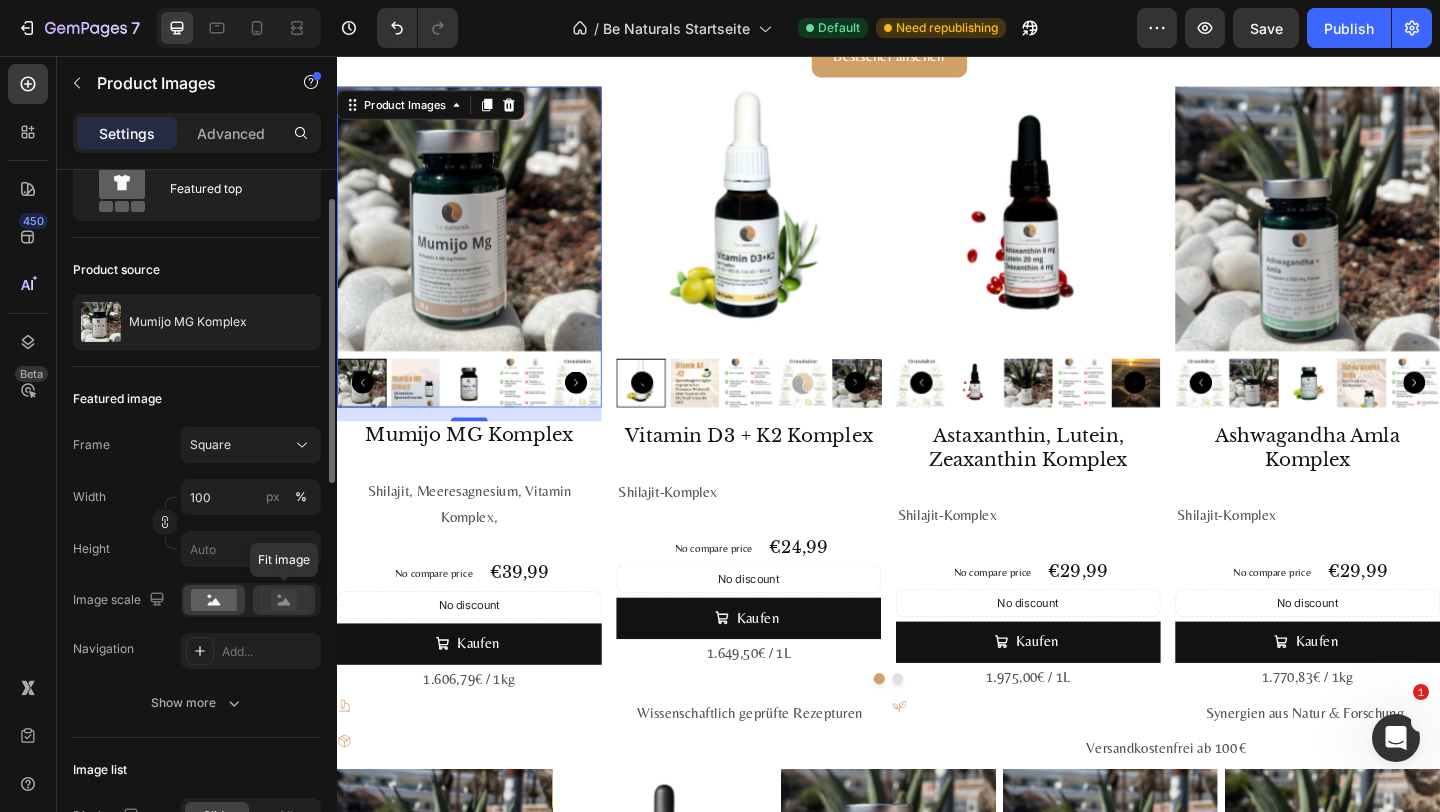 click 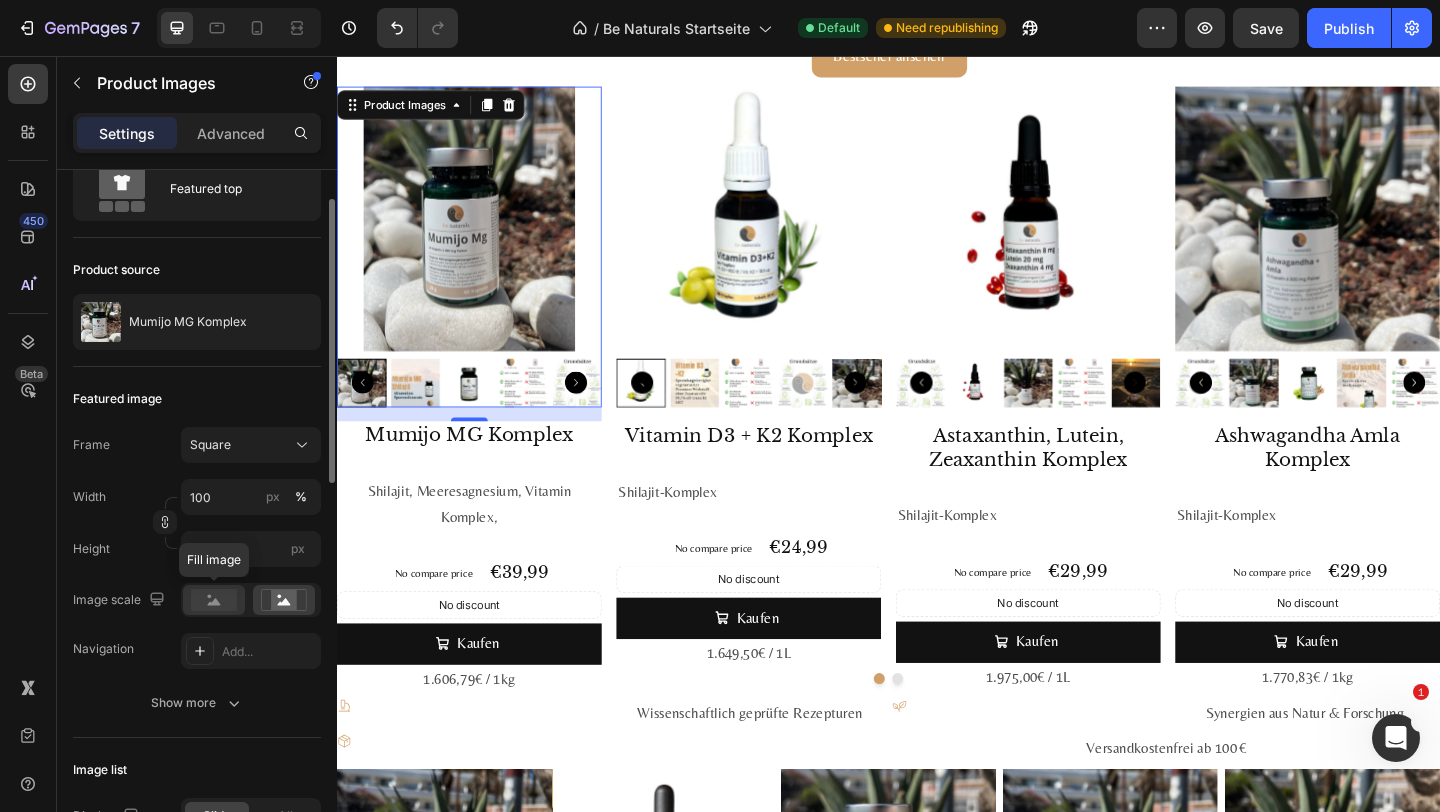 click 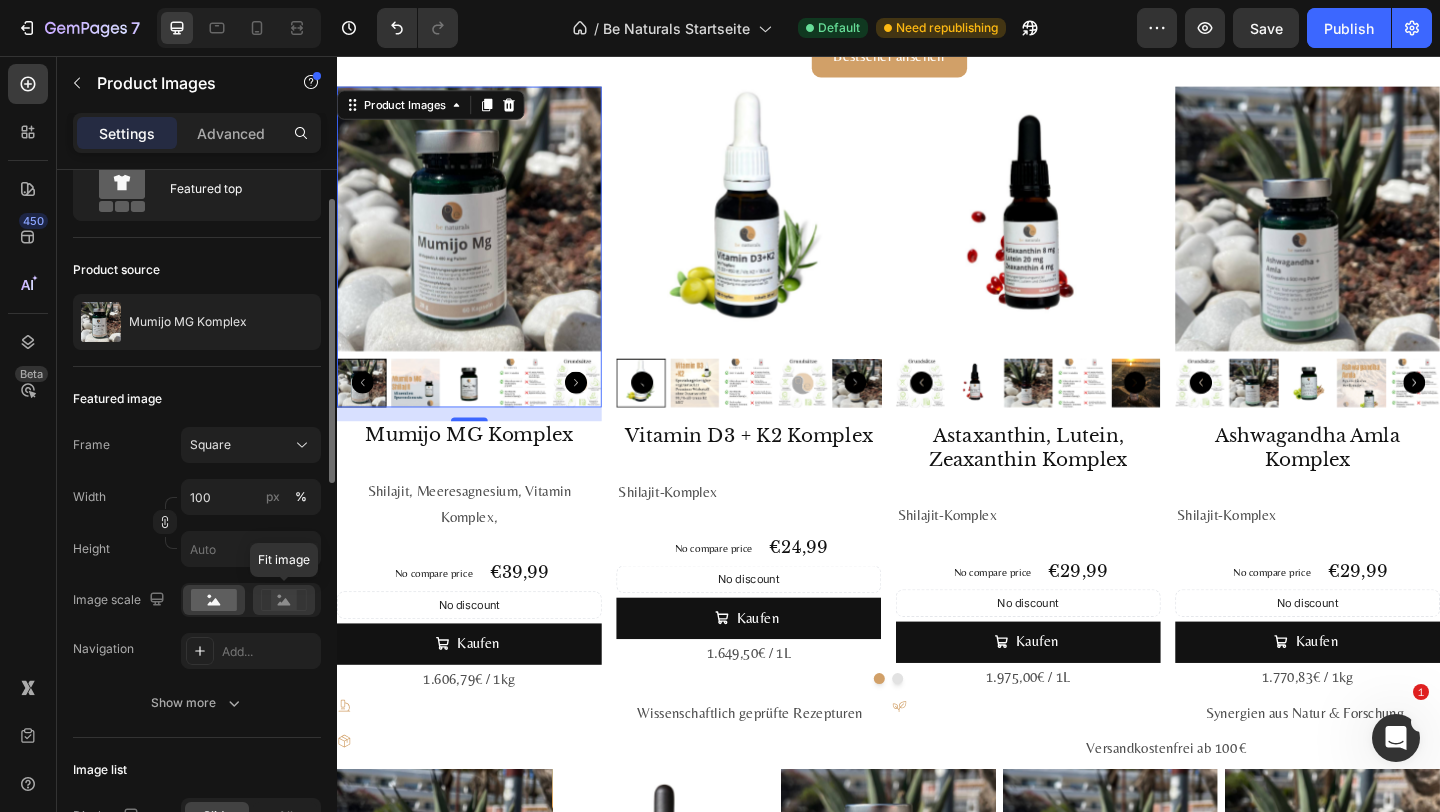 click 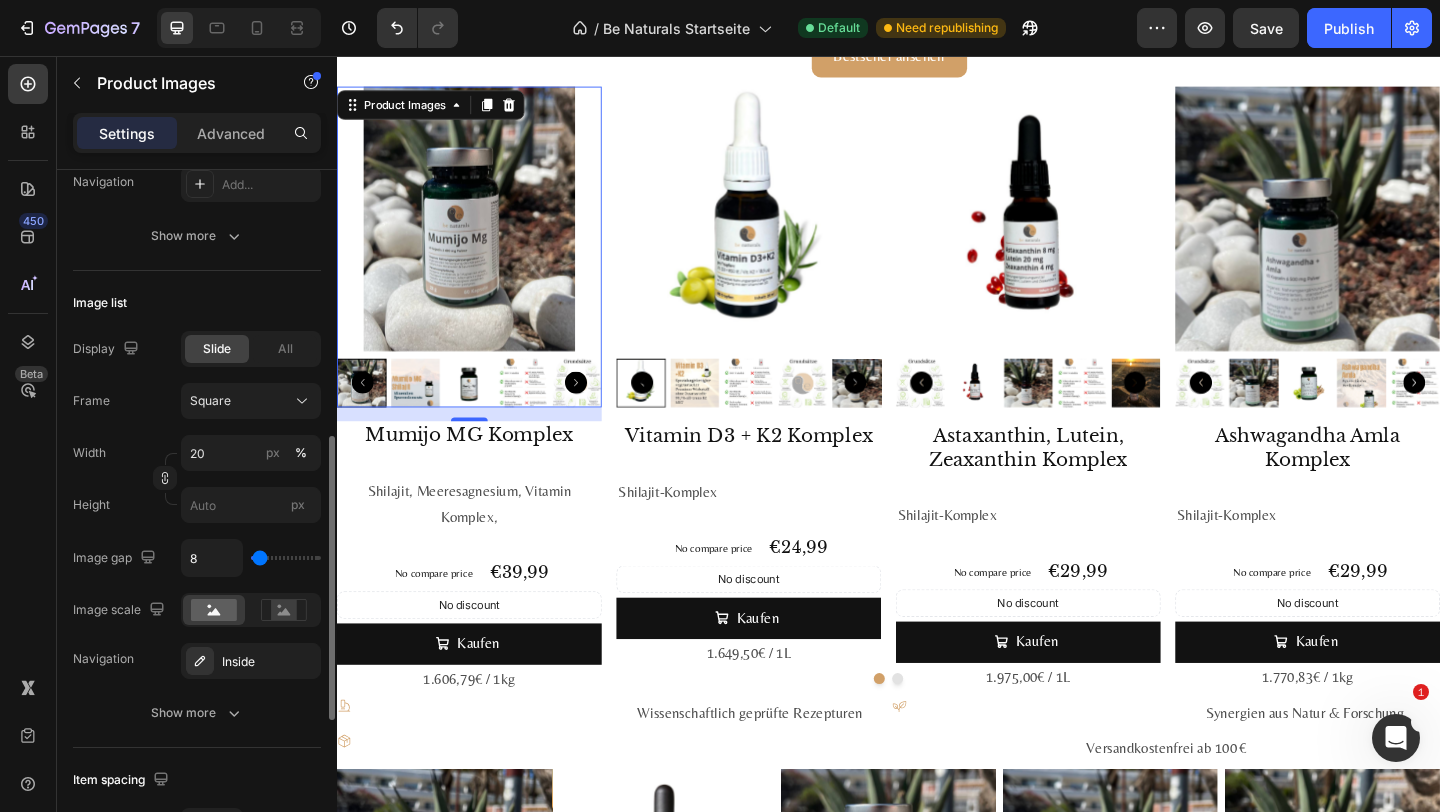 scroll, scrollTop: 706, scrollLeft: 0, axis: vertical 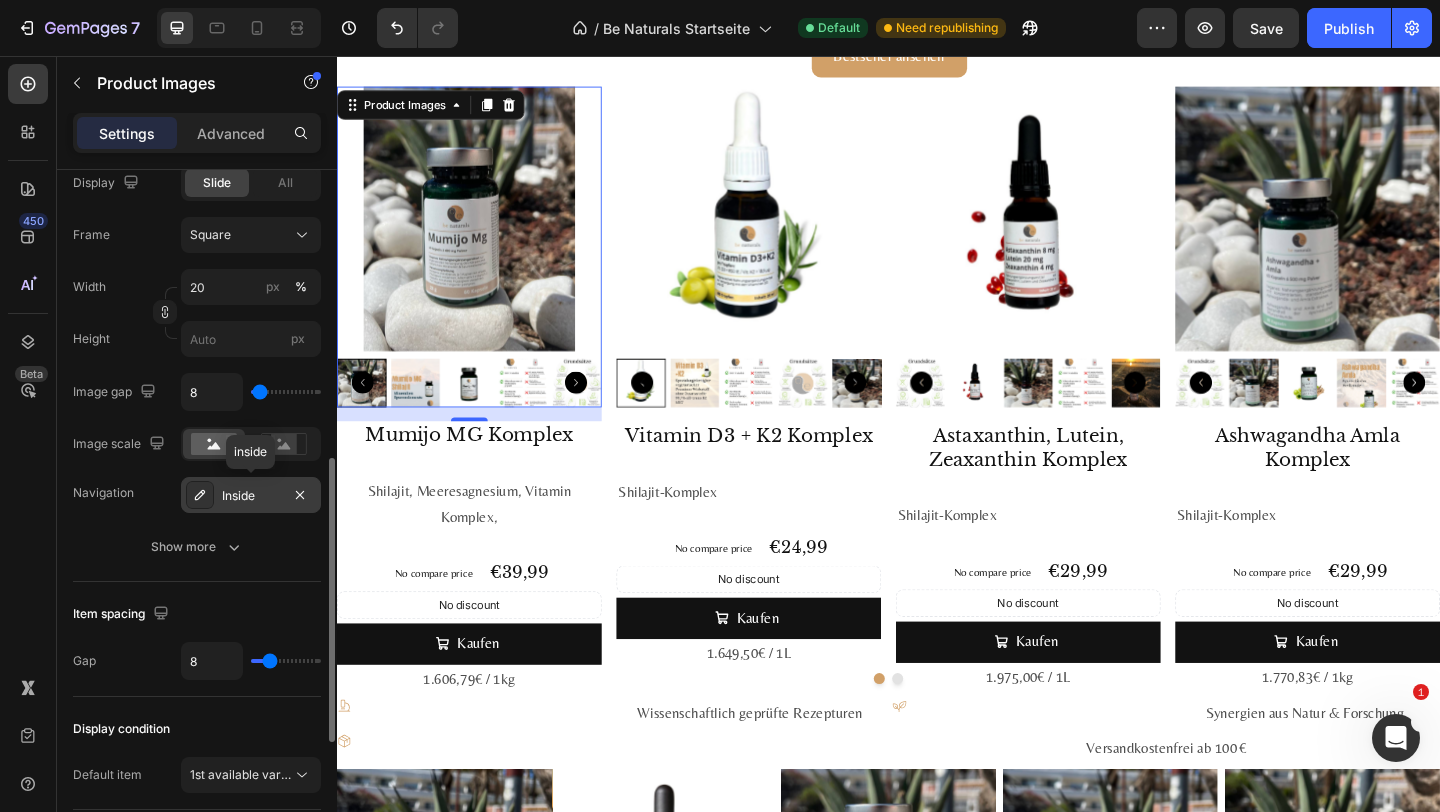 click on "Inside" at bounding box center [251, 496] 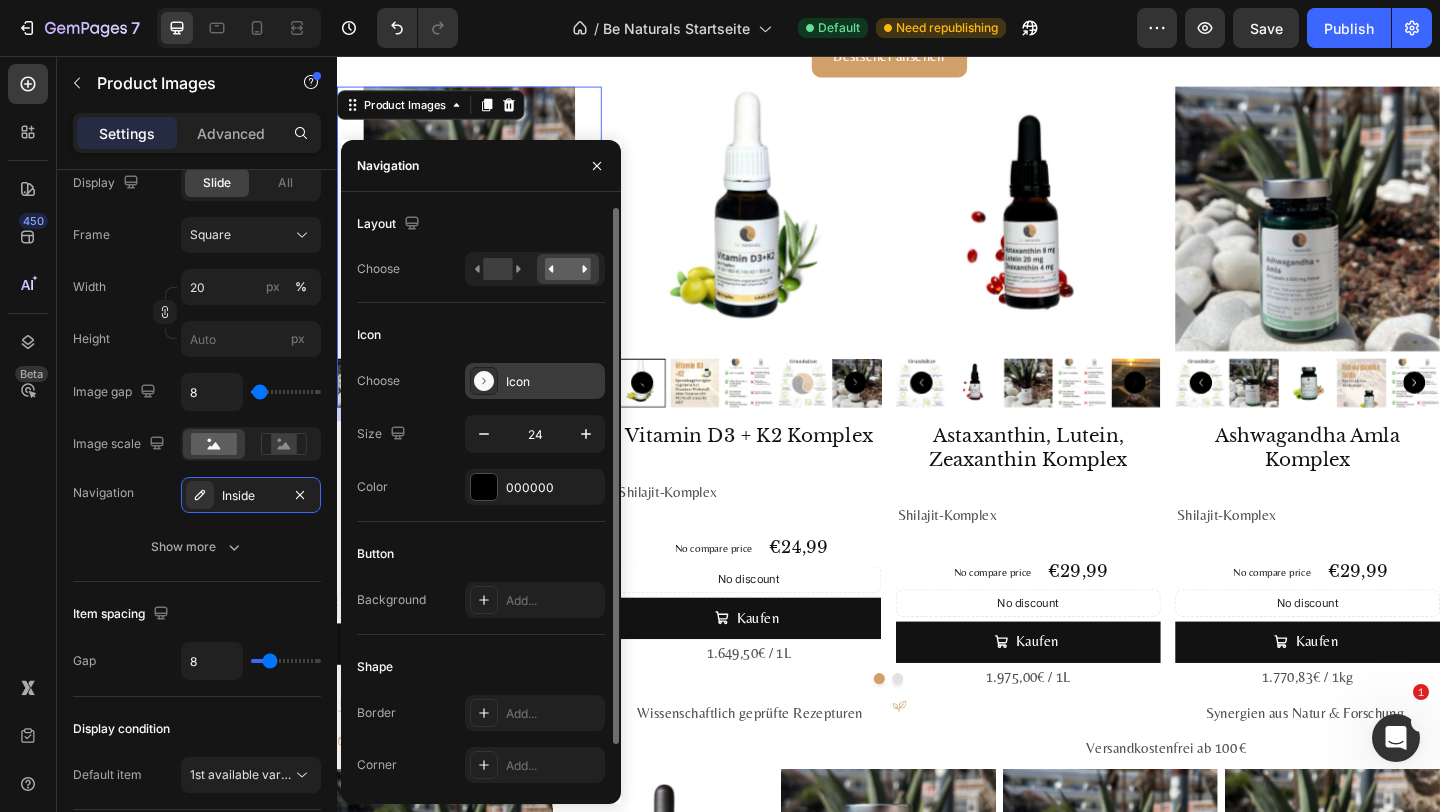 click 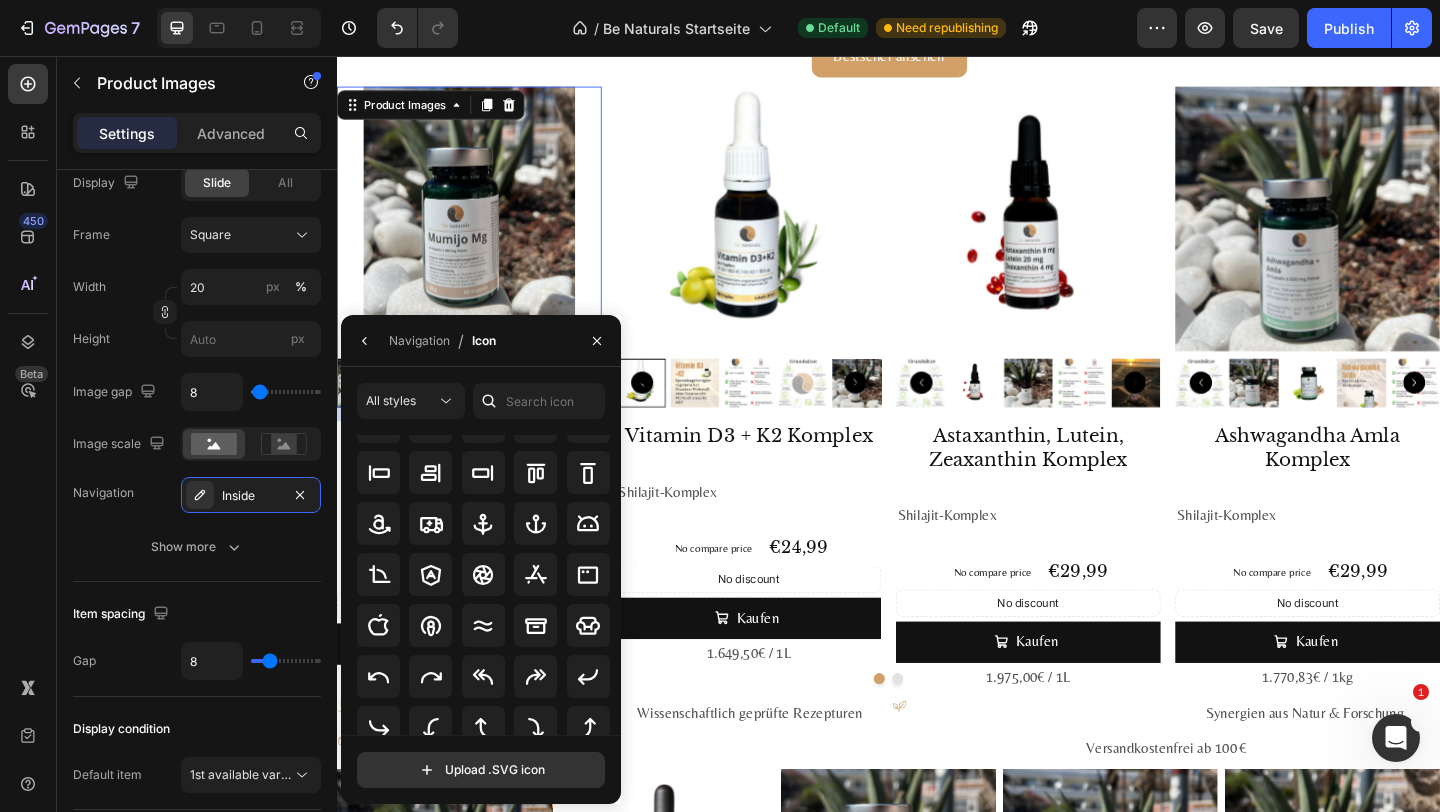 scroll, scrollTop: 295, scrollLeft: 0, axis: vertical 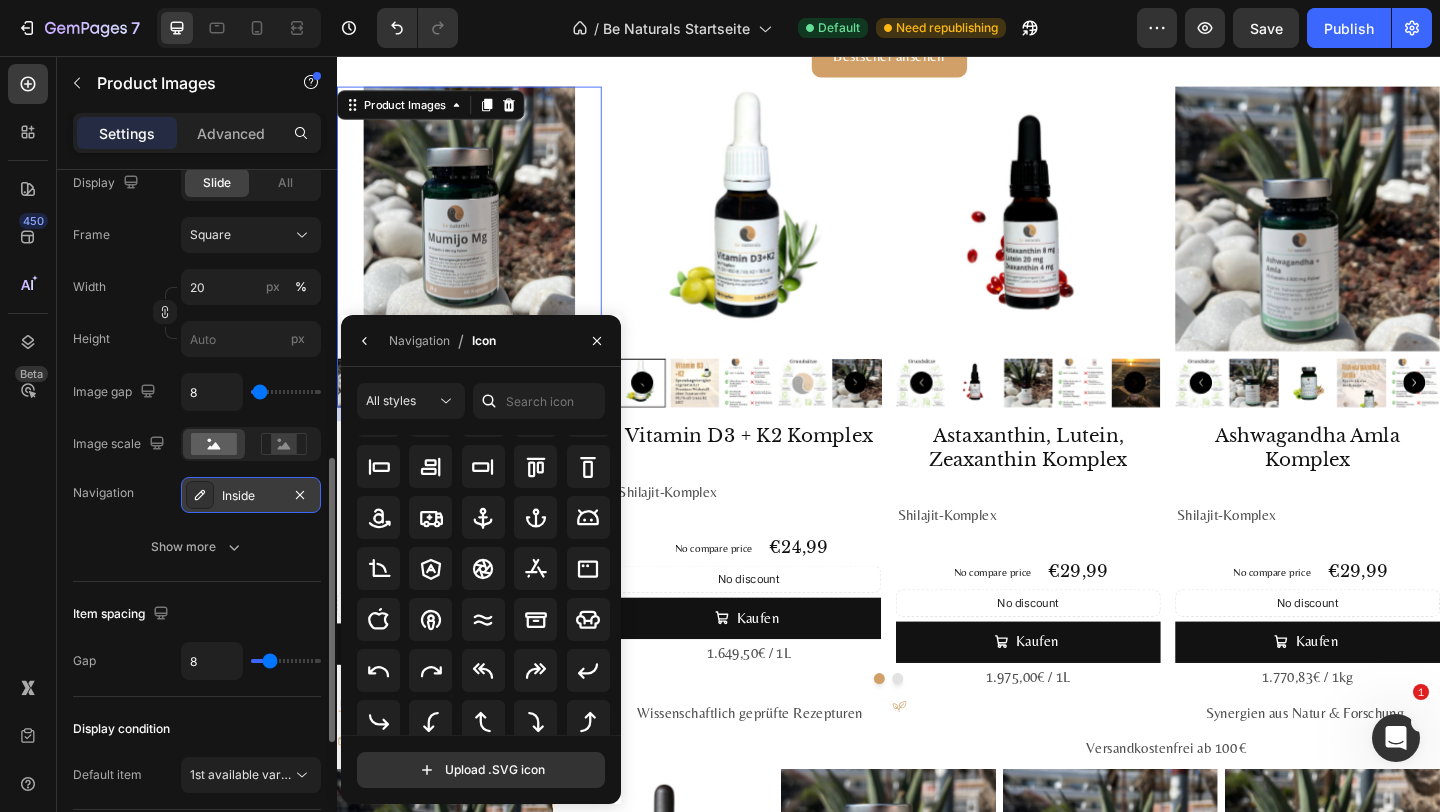 click on "Inside" at bounding box center (251, 496) 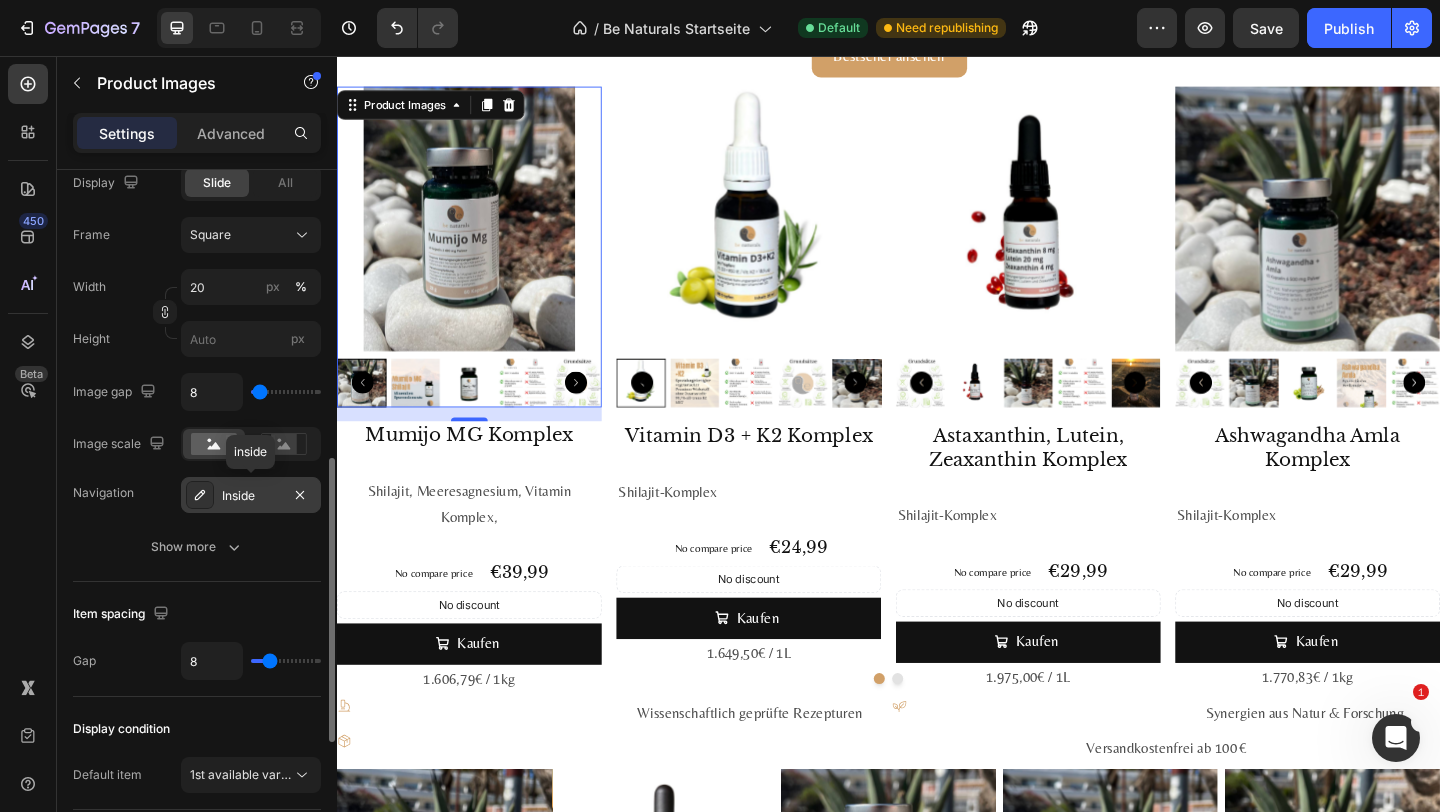 click on "Inside" at bounding box center (251, 496) 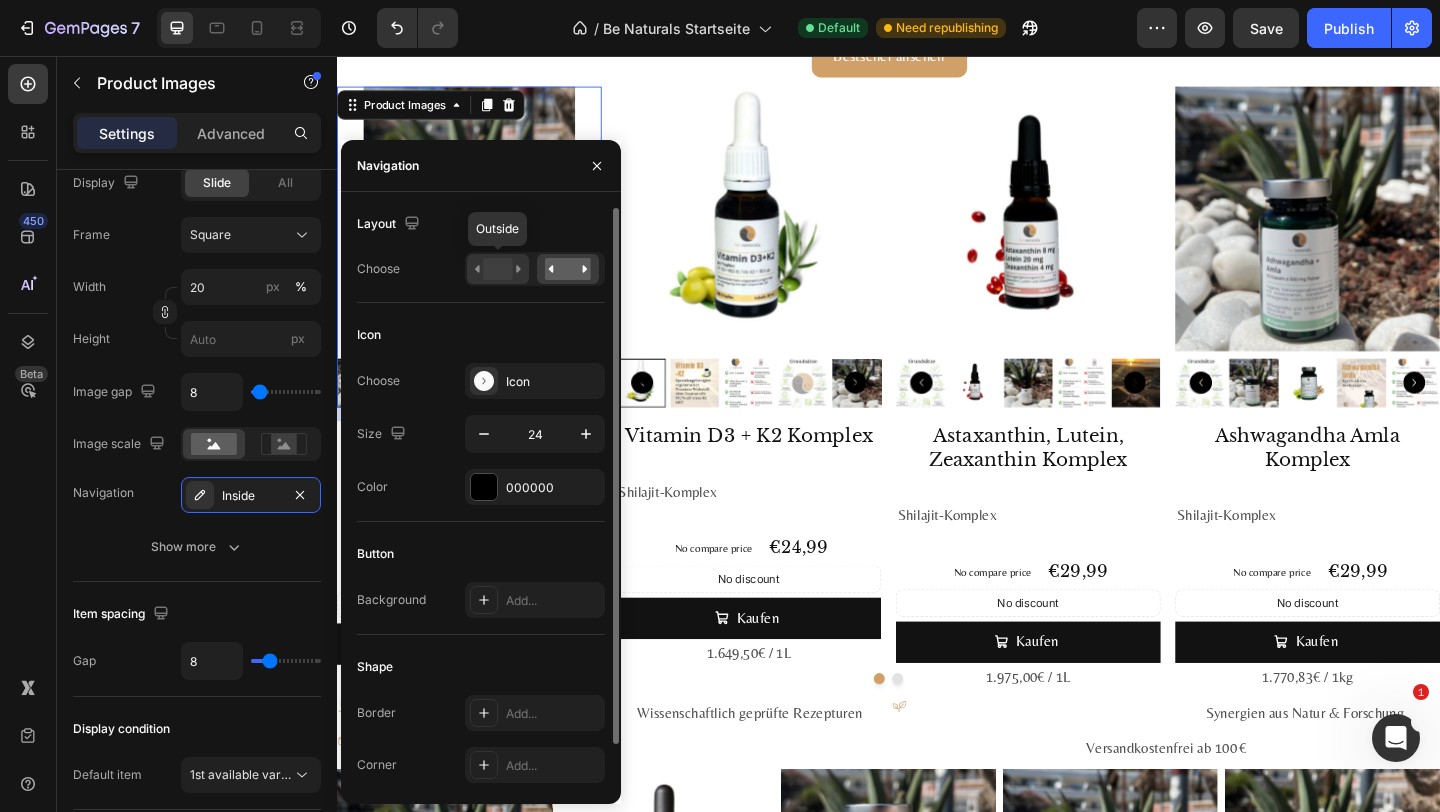 click 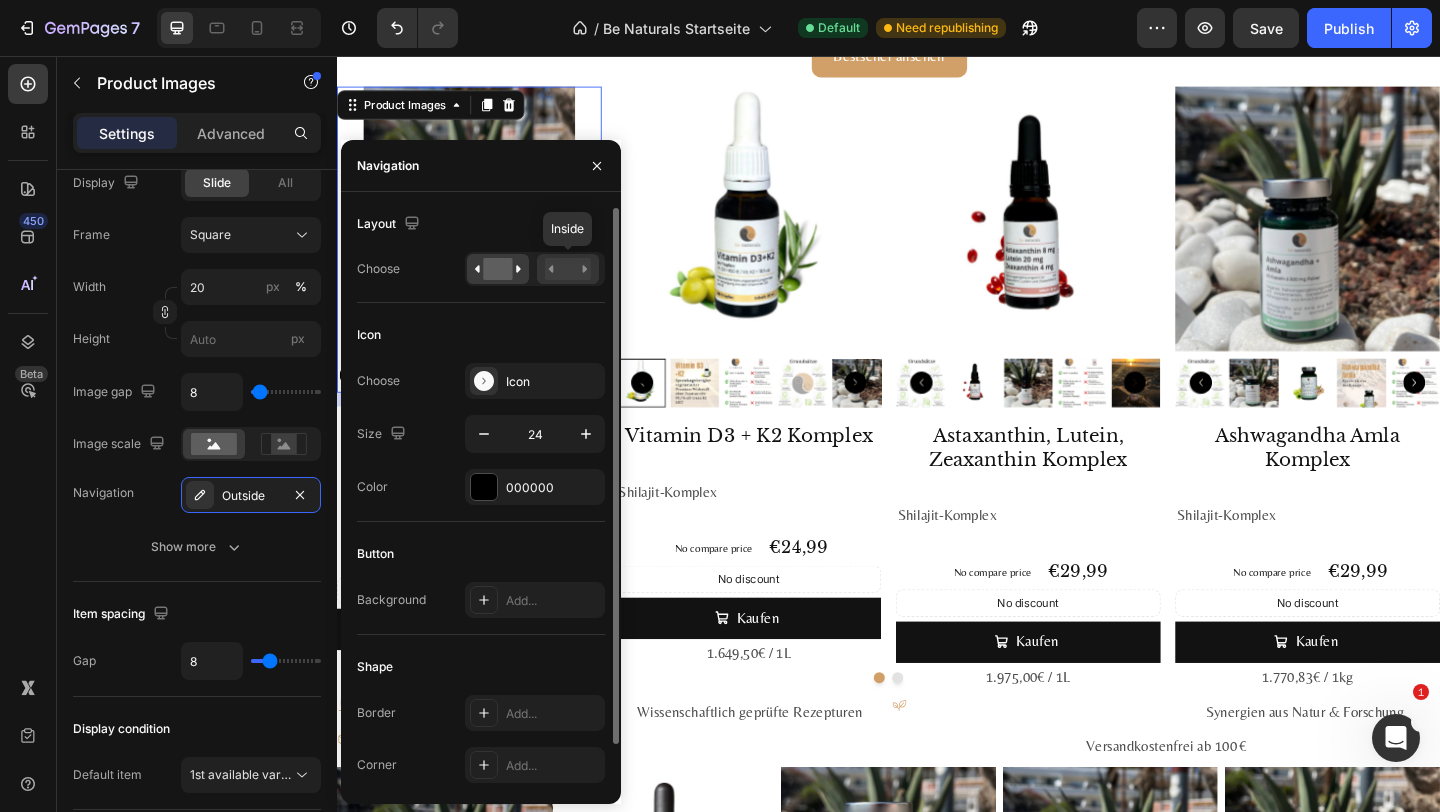click 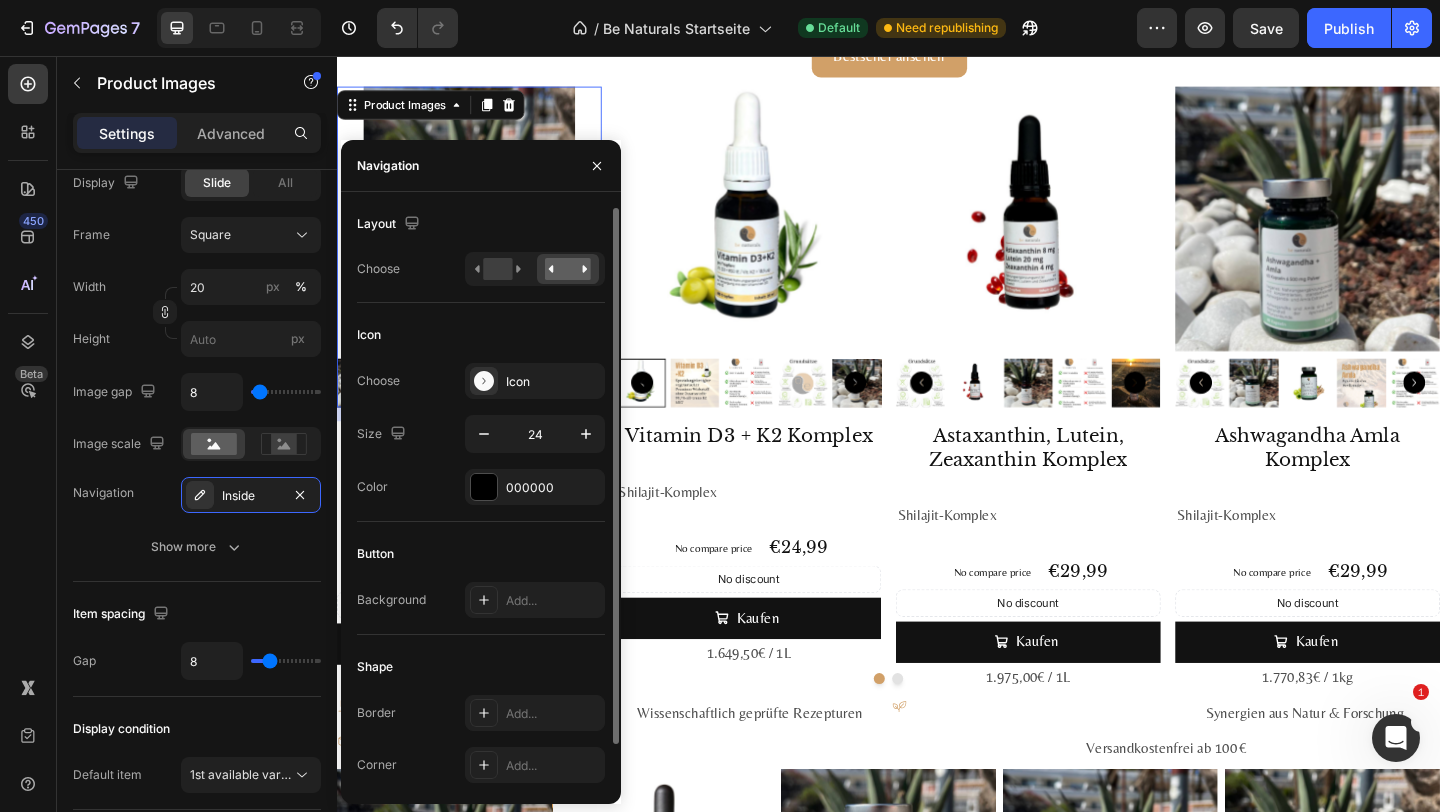 click at bounding box center (535, 269) 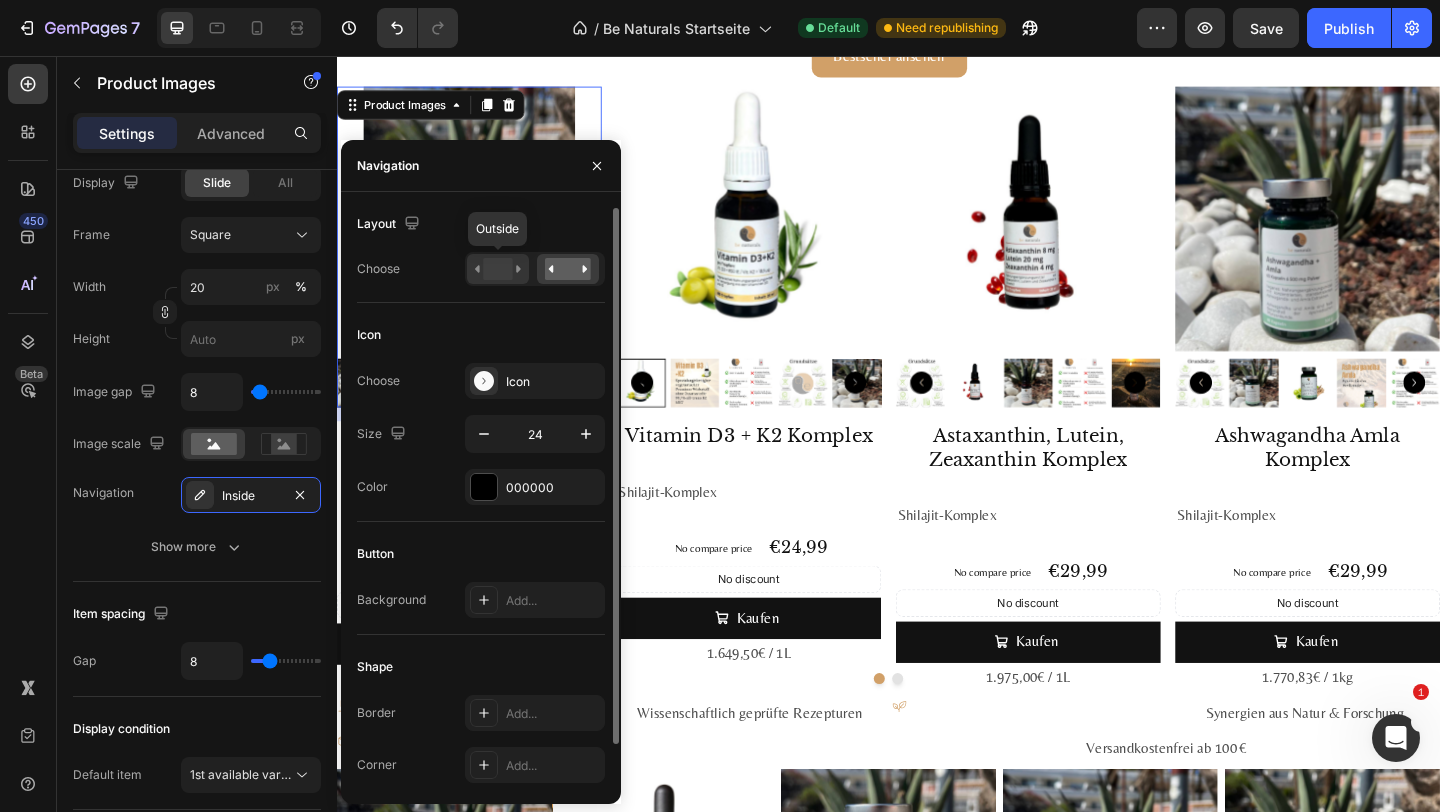 click 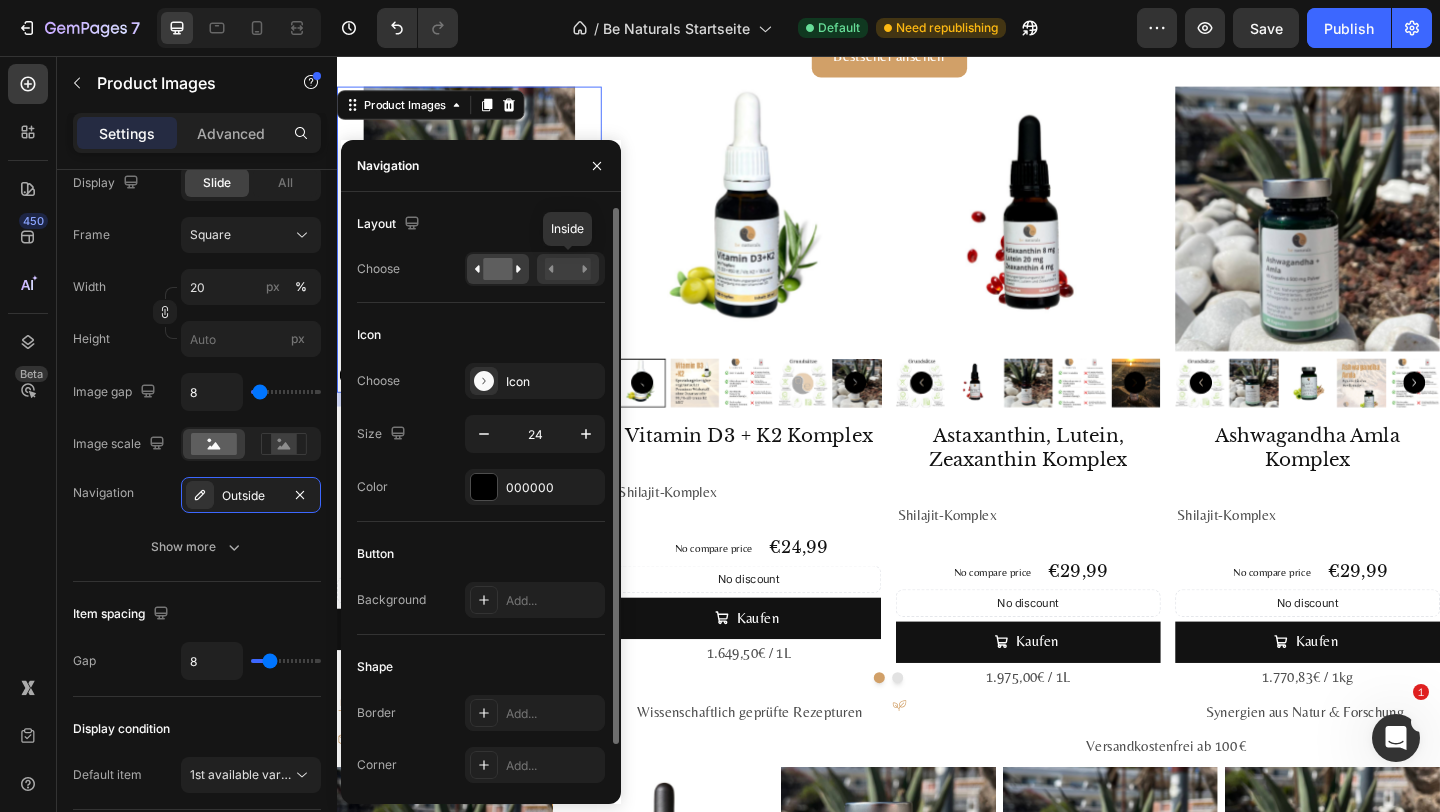 click 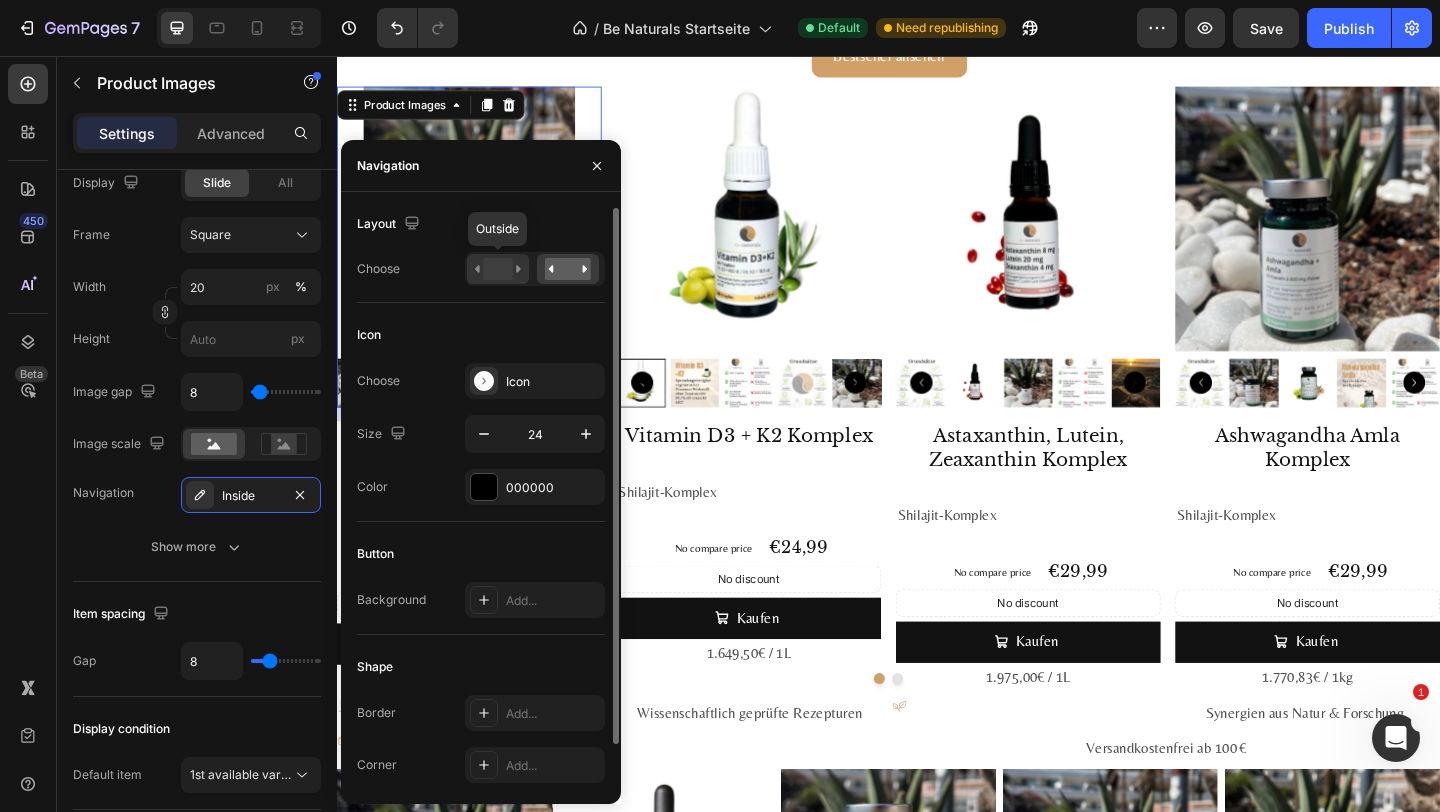 click 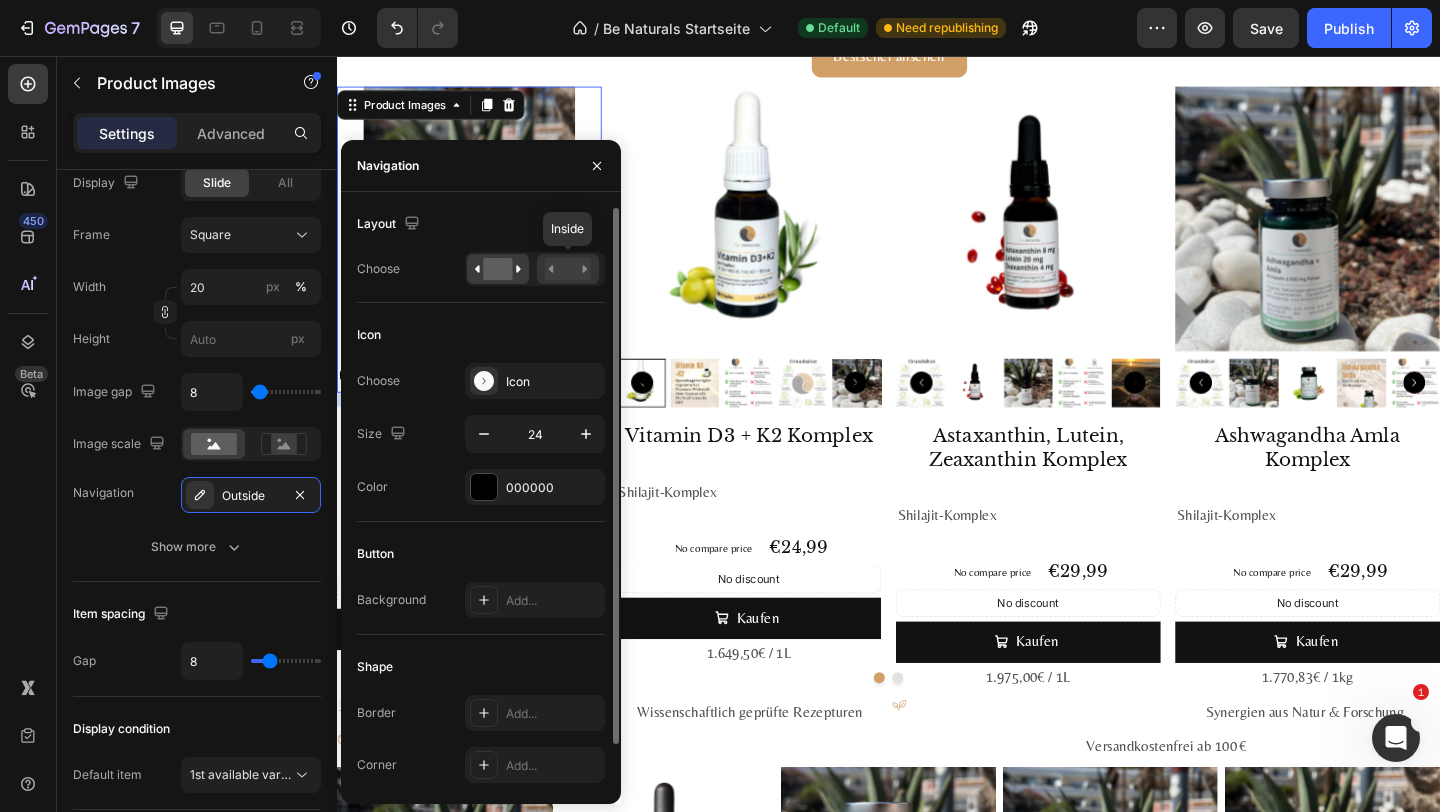 click 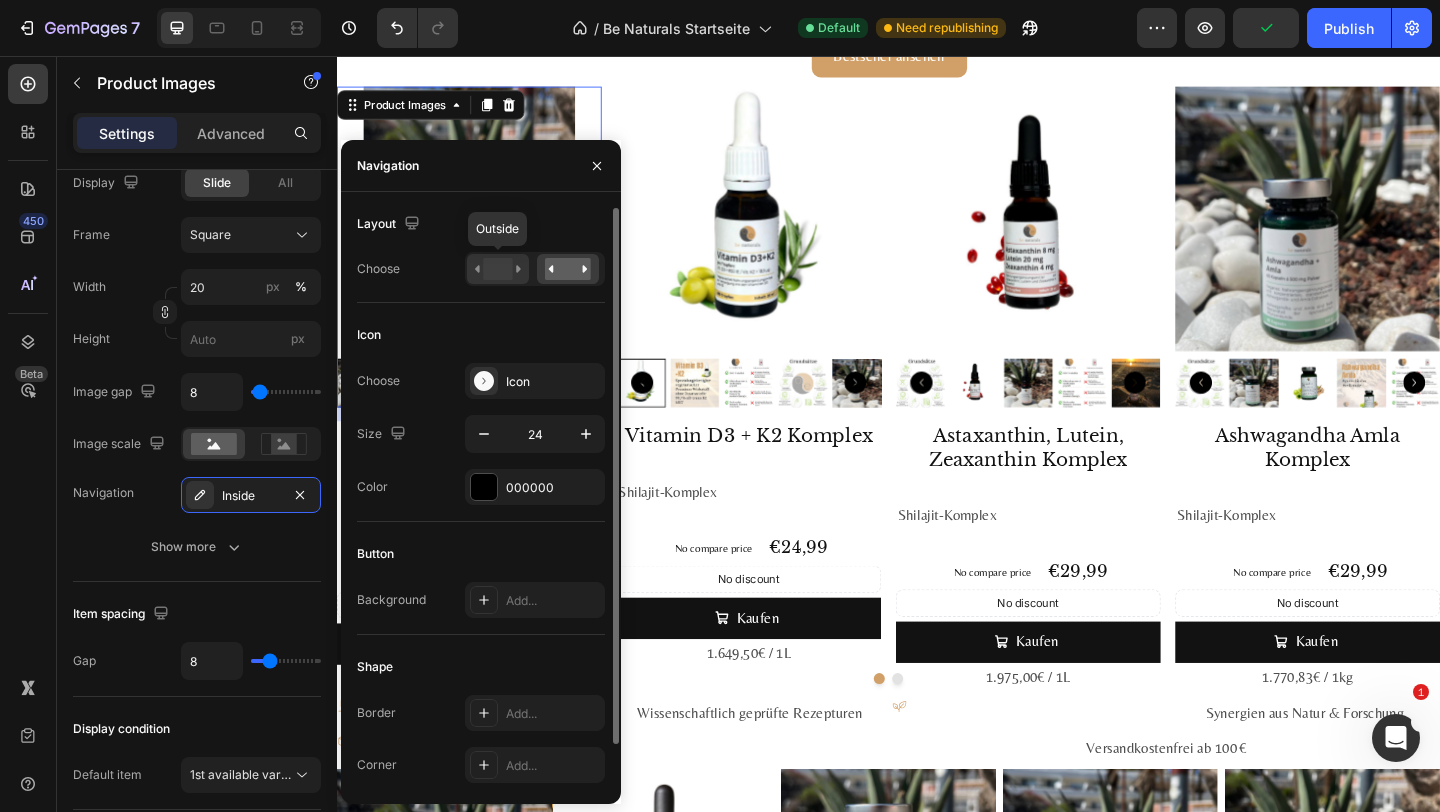 click 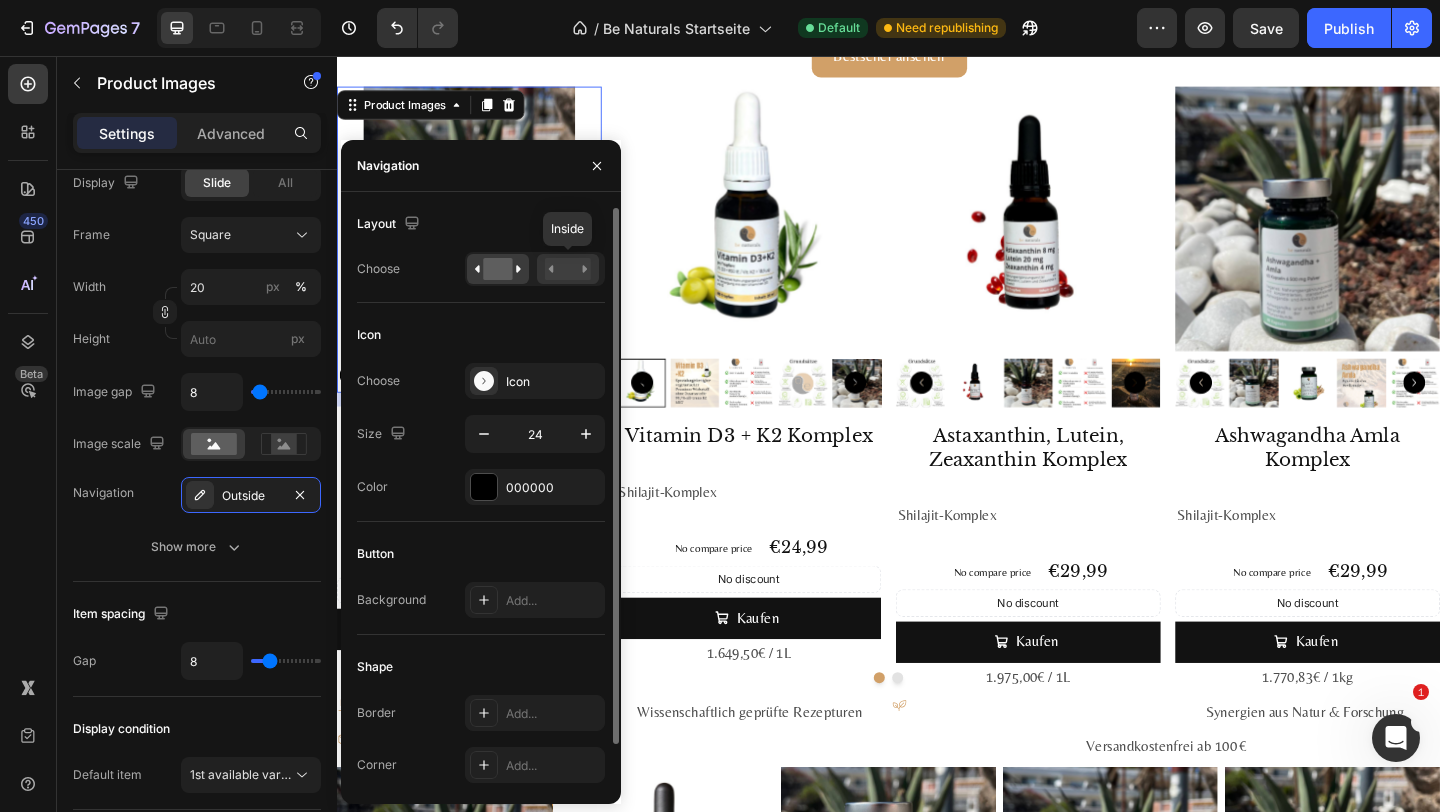 click 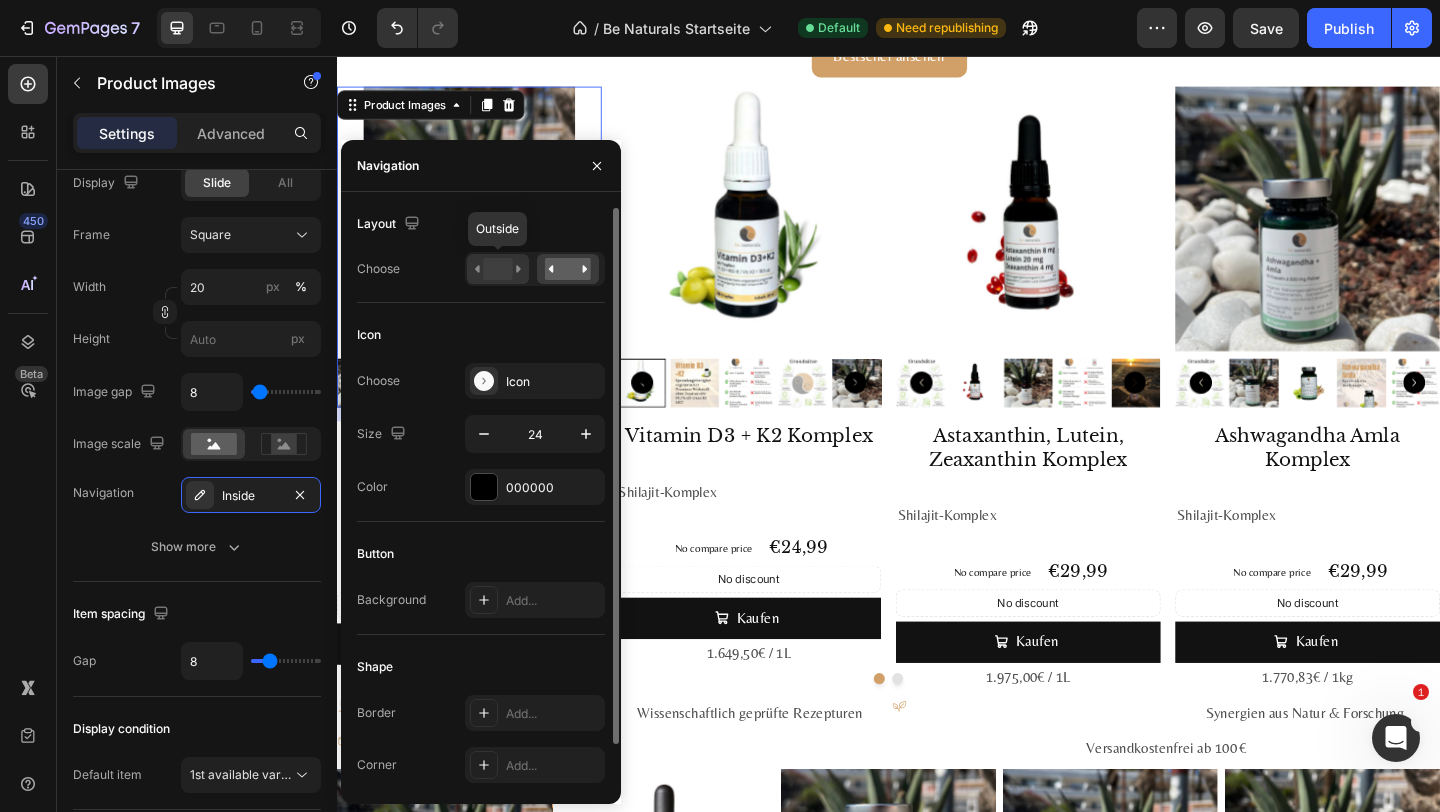 click 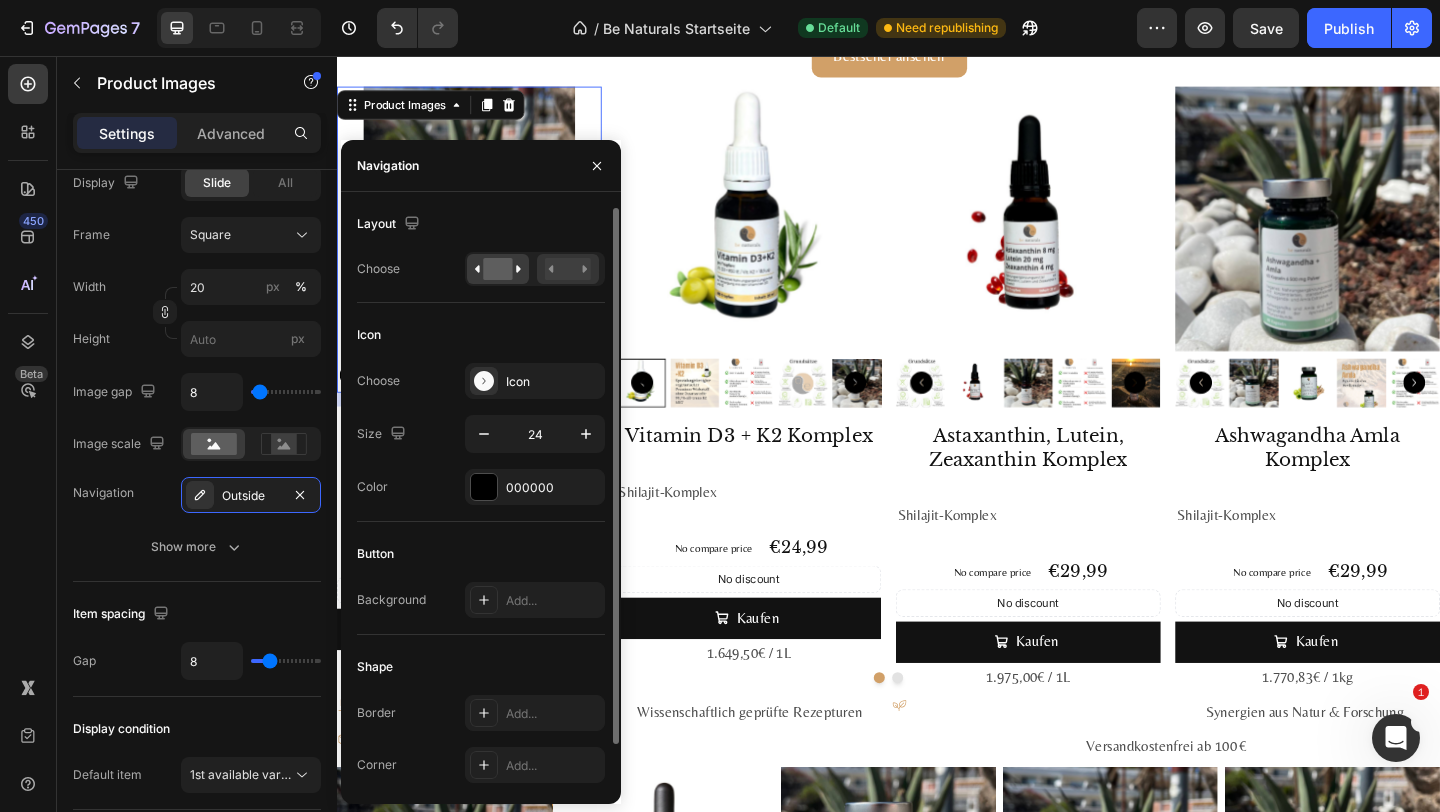 click 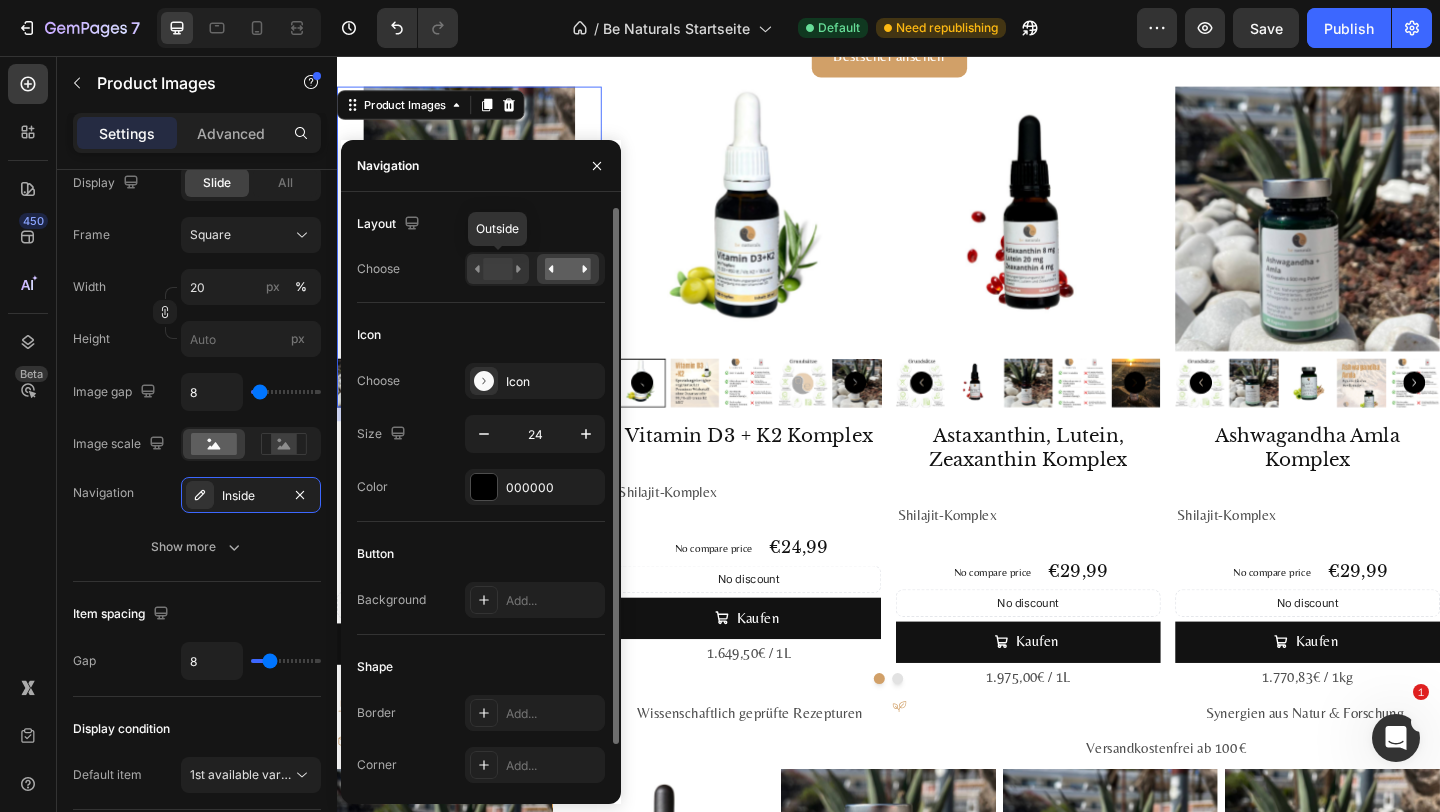 click 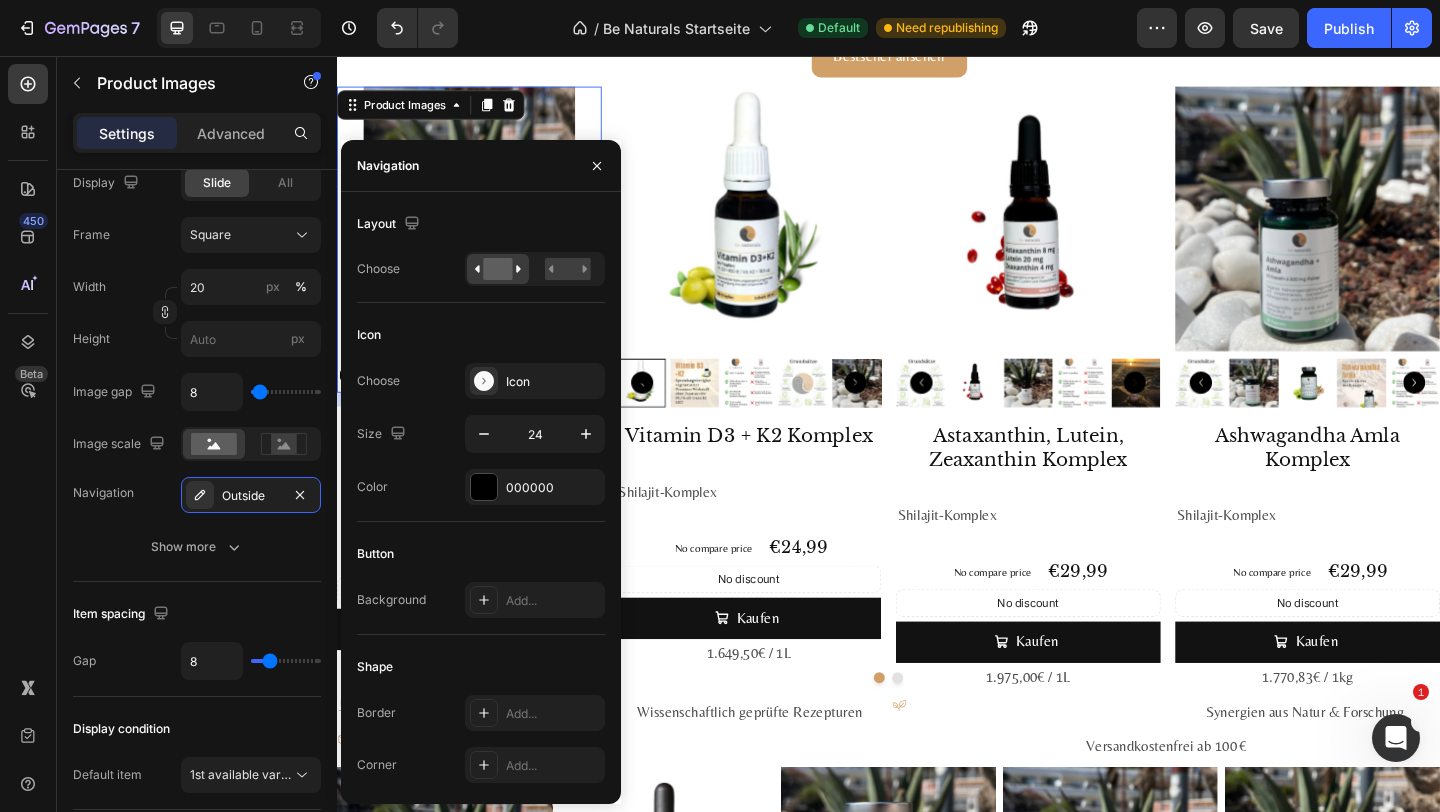 click at bounding box center [785, 233] 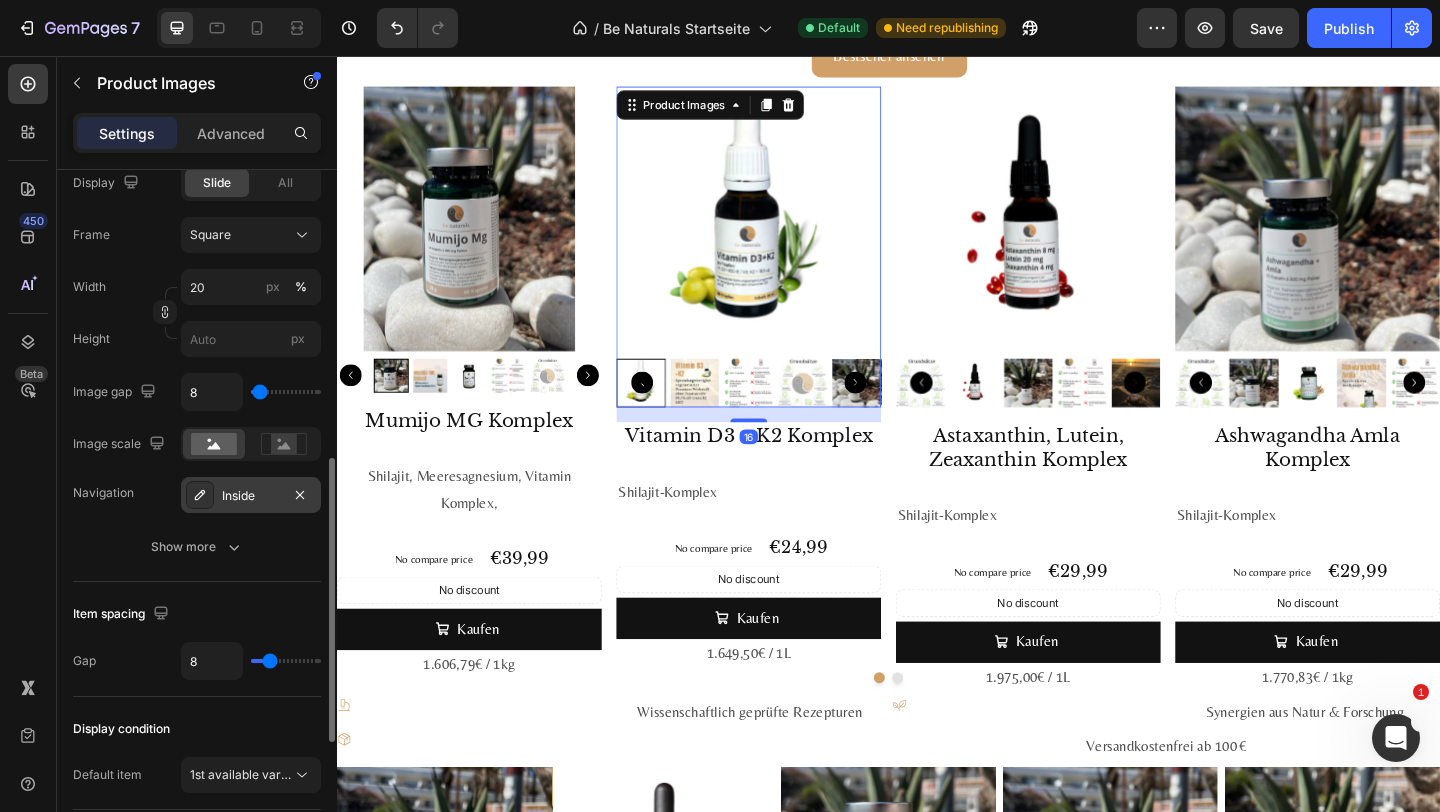 click on "Inside" at bounding box center [251, 496] 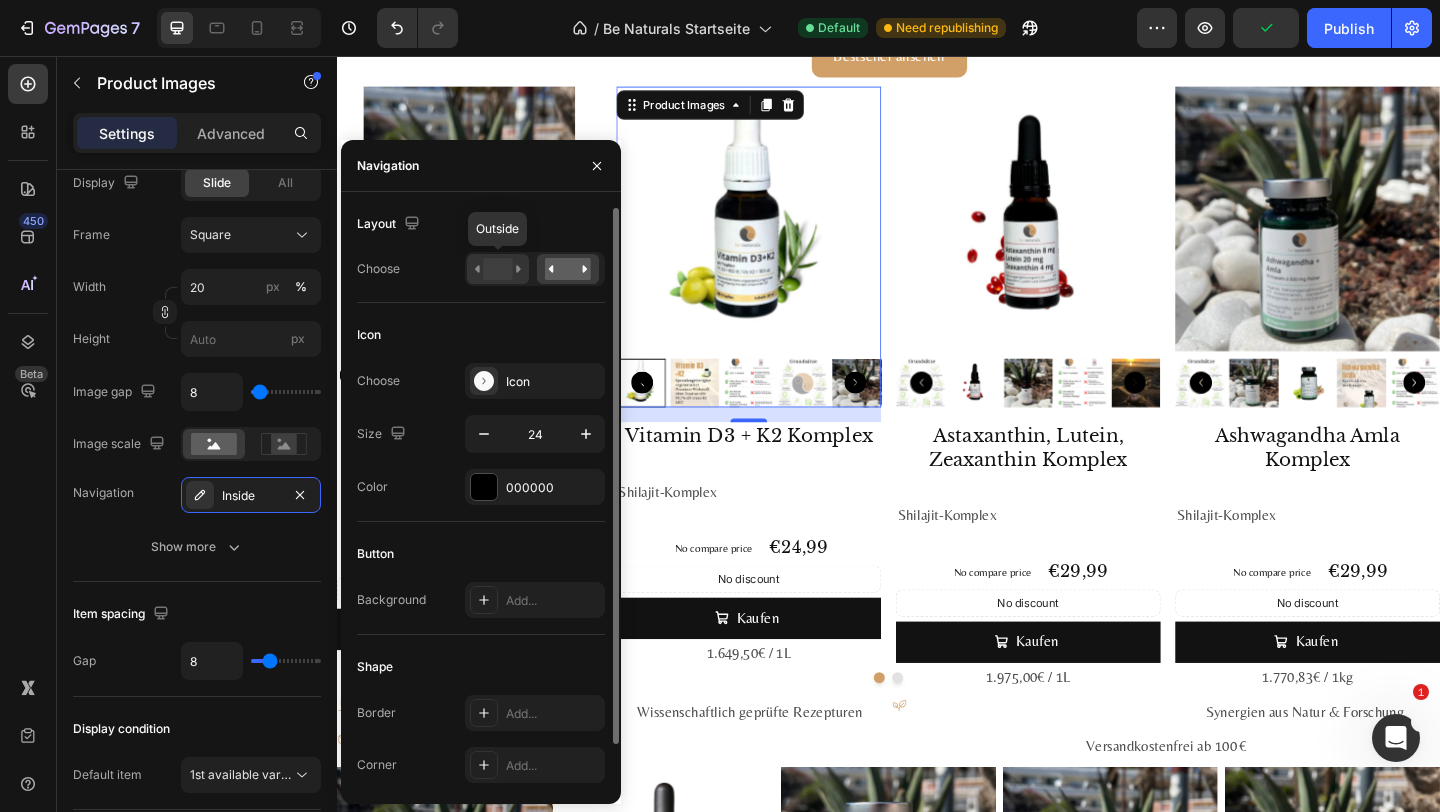 click 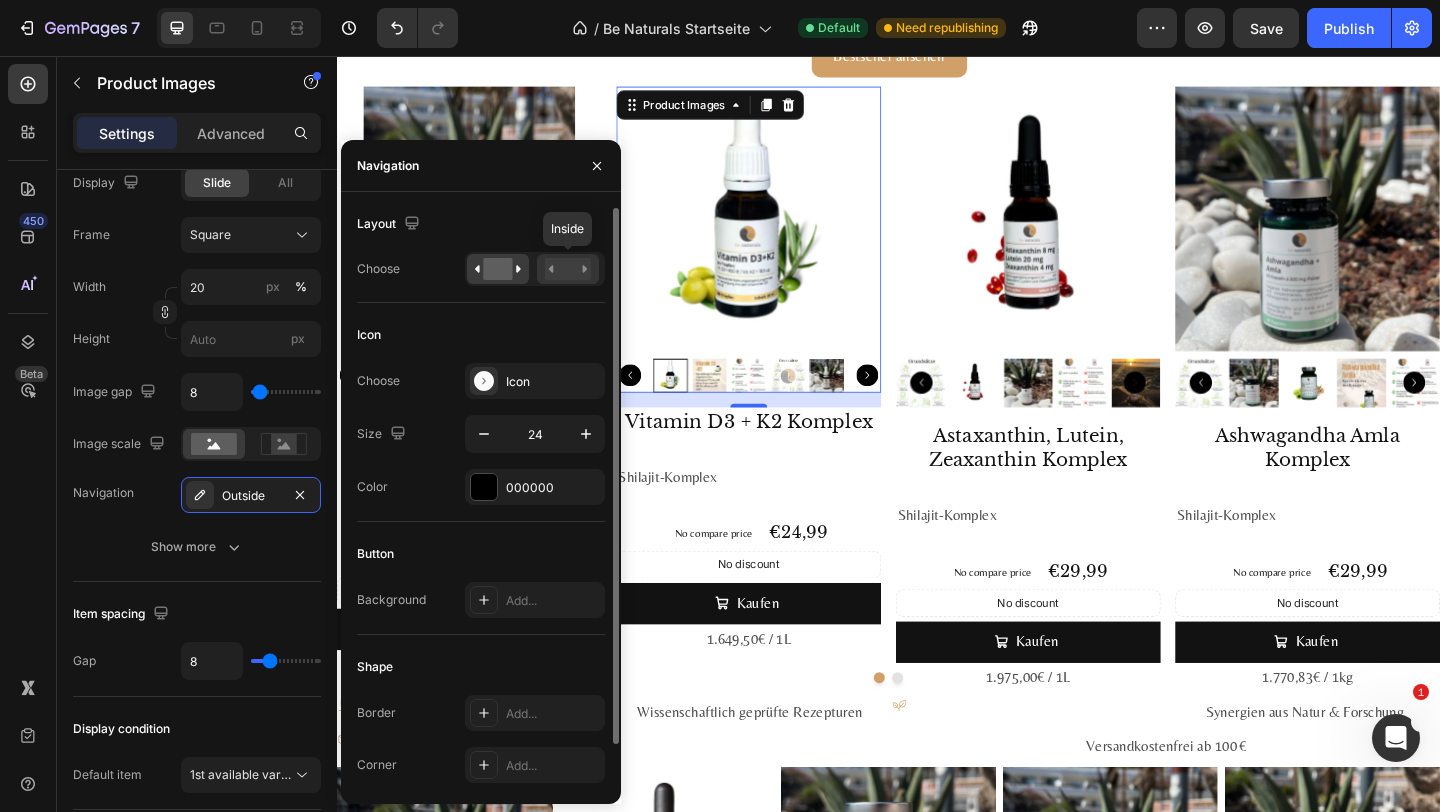 click 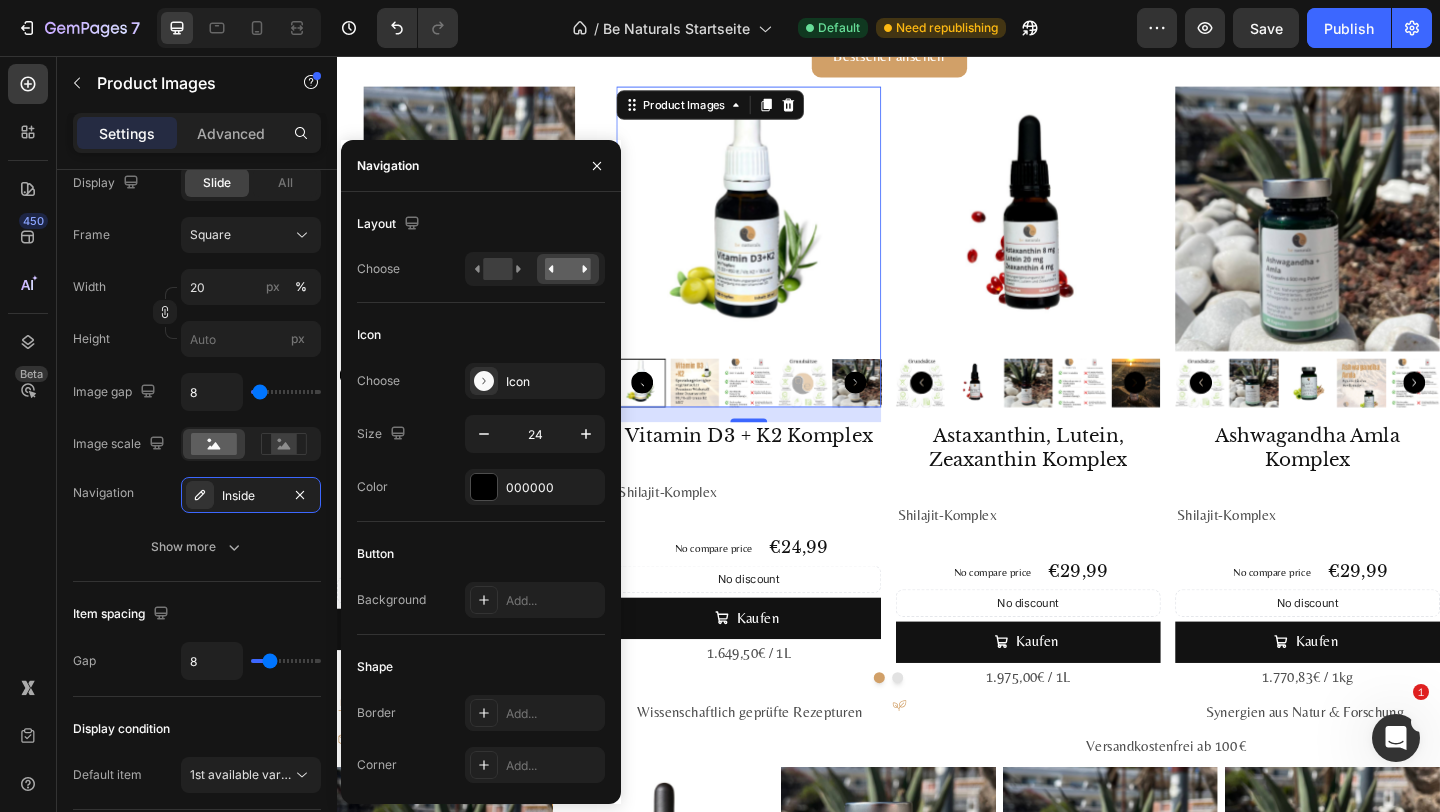 click at bounding box center (785, 233) 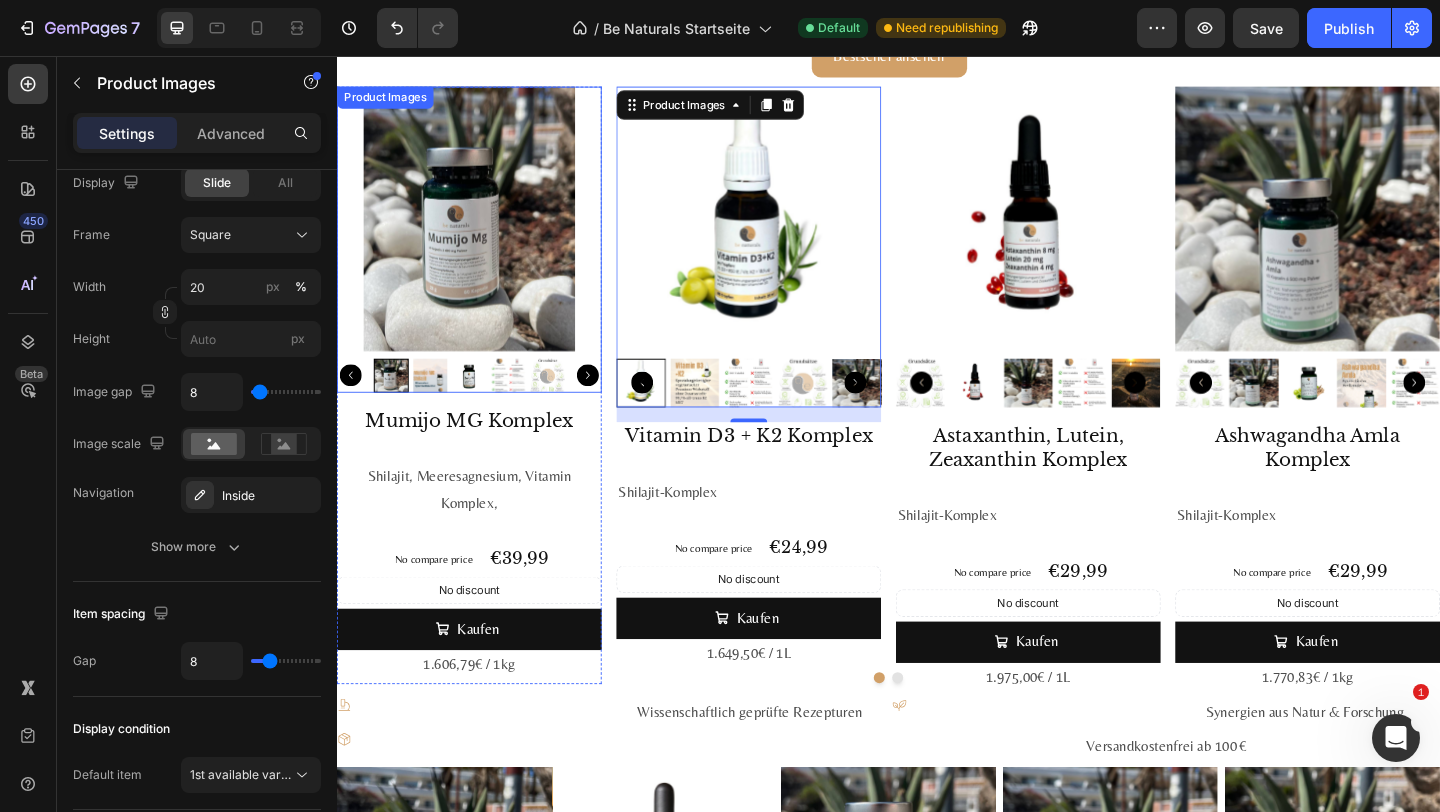 click at bounding box center (481, 404) 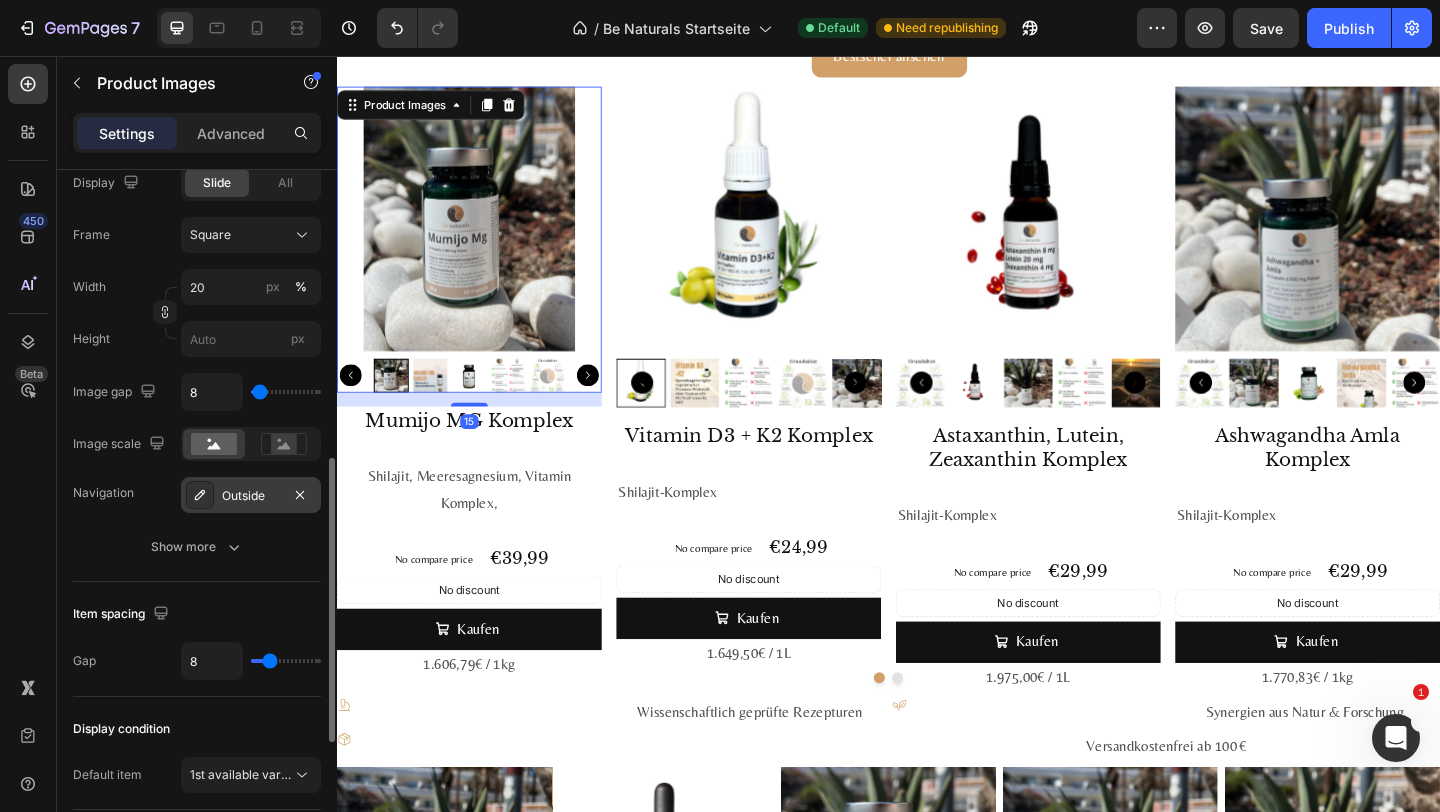 click on "Outside" at bounding box center [251, 496] 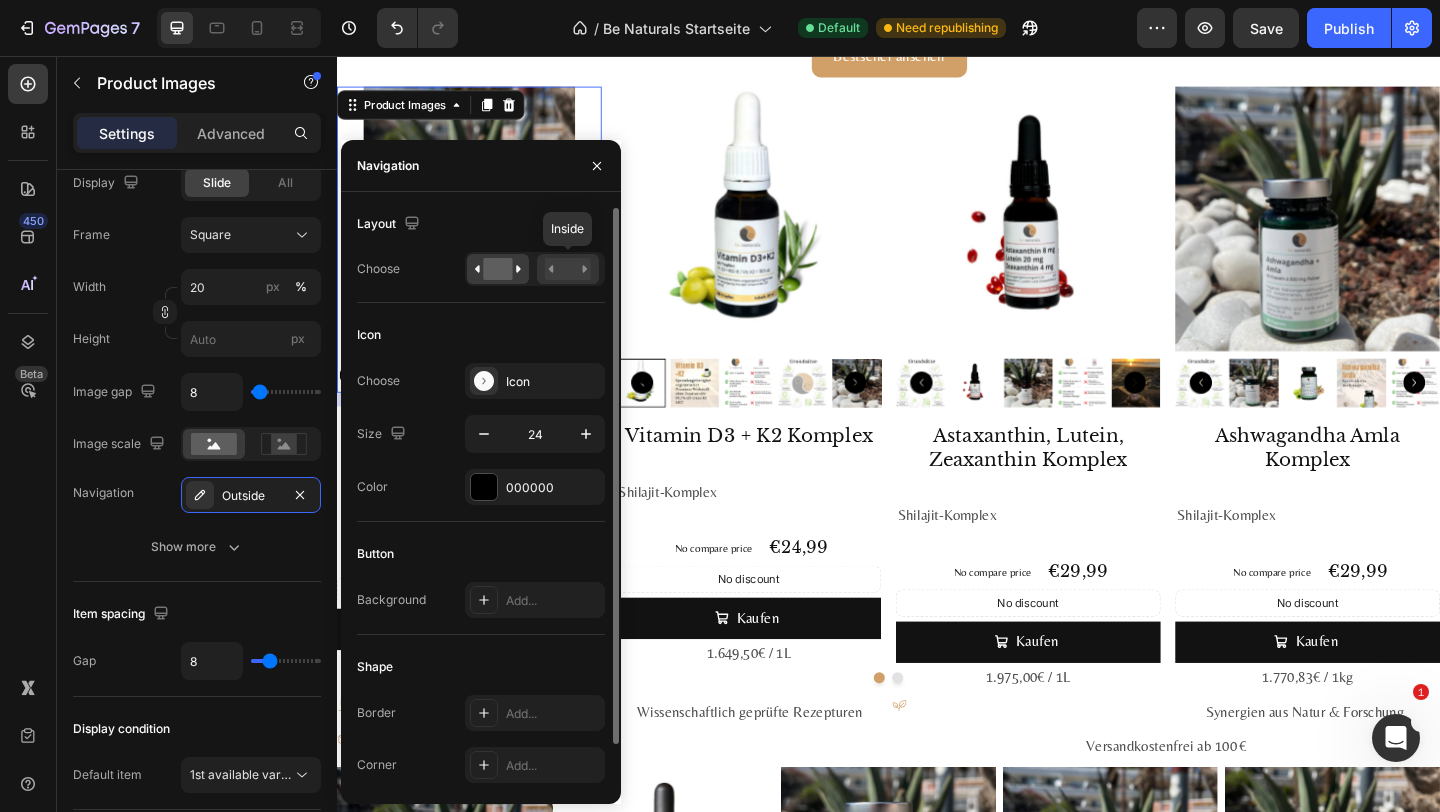 click 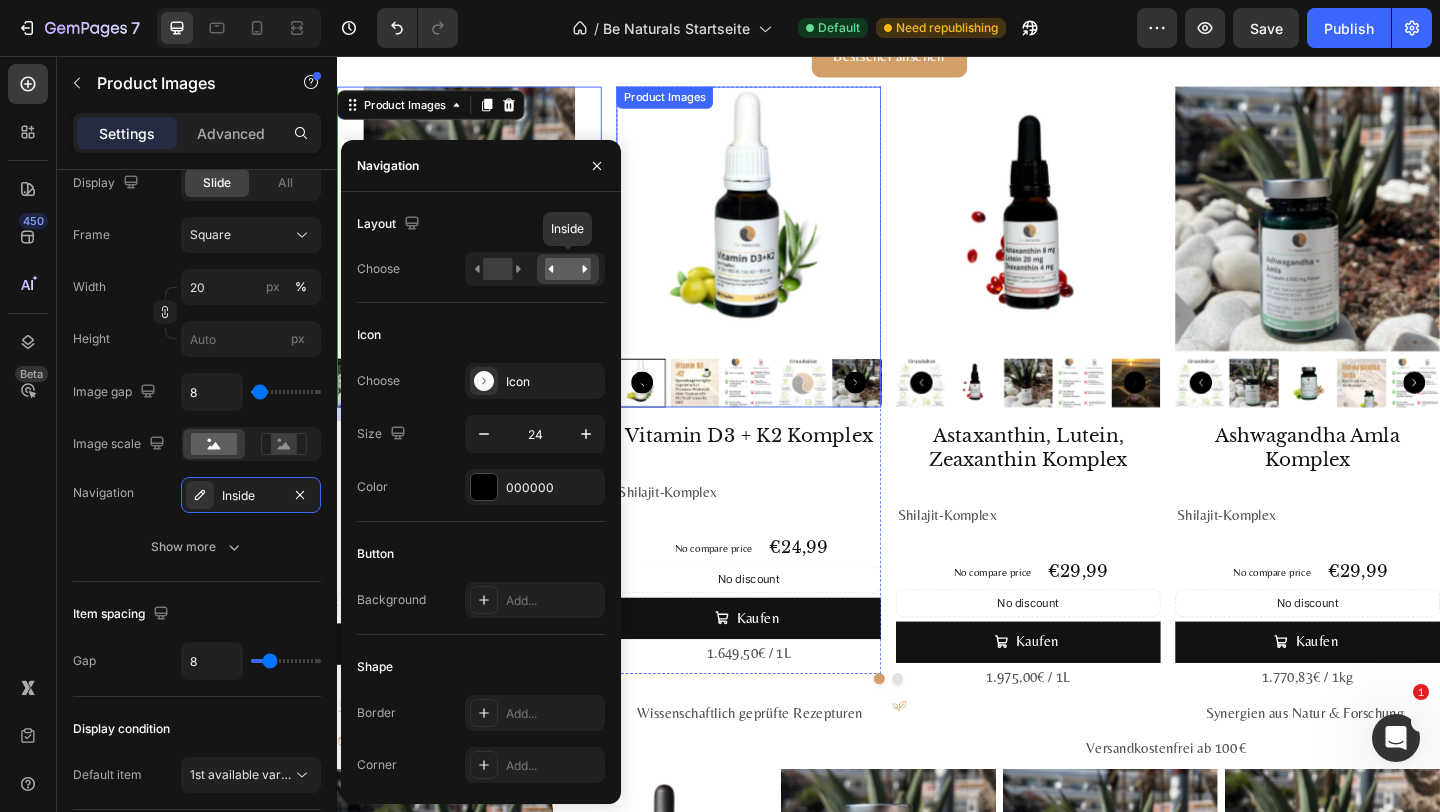 click at bounding box center [785, 233] 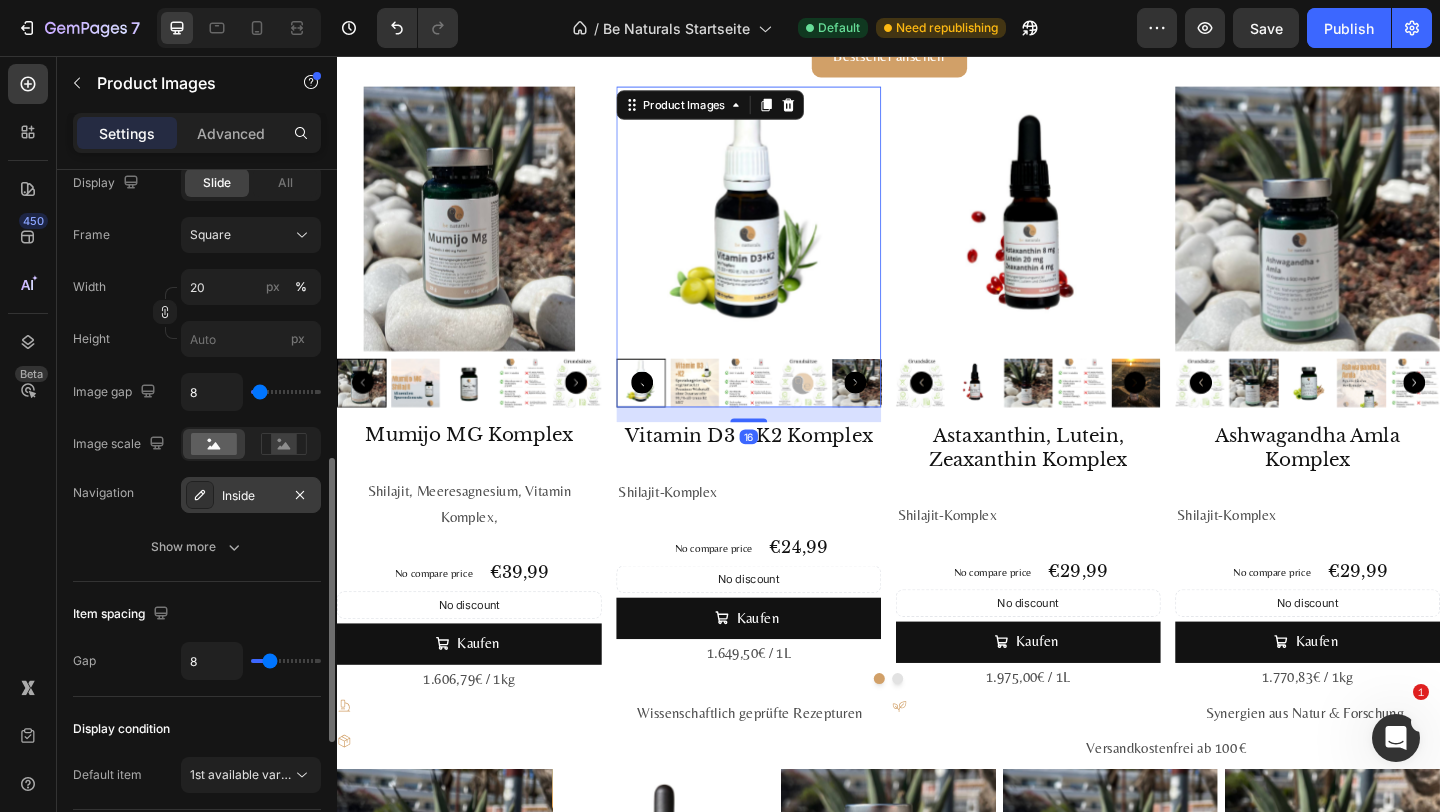 click on "Inside" at bounding box center (251, 496) 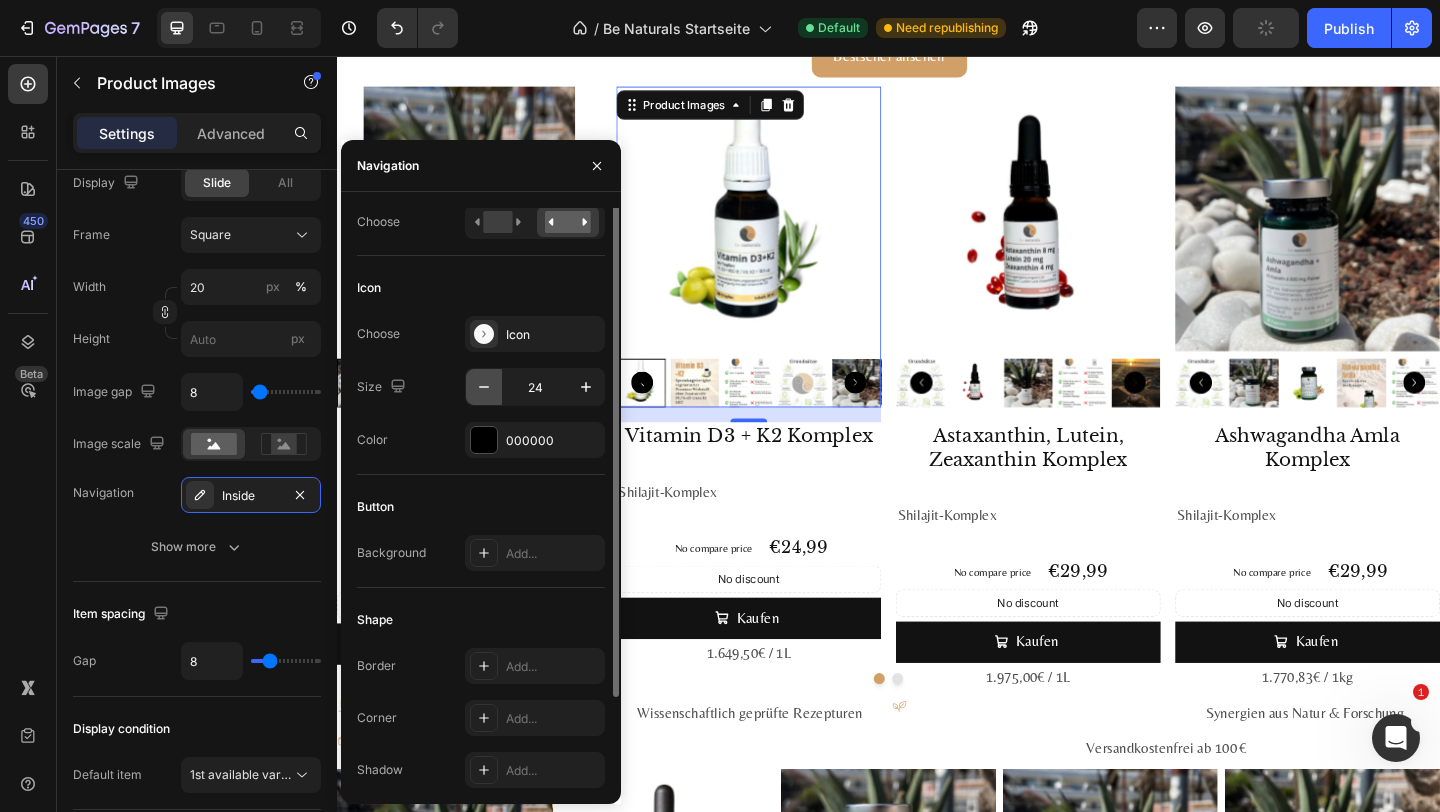 scroll, scrollTop: 0, scrollLeft: 0, axis: both 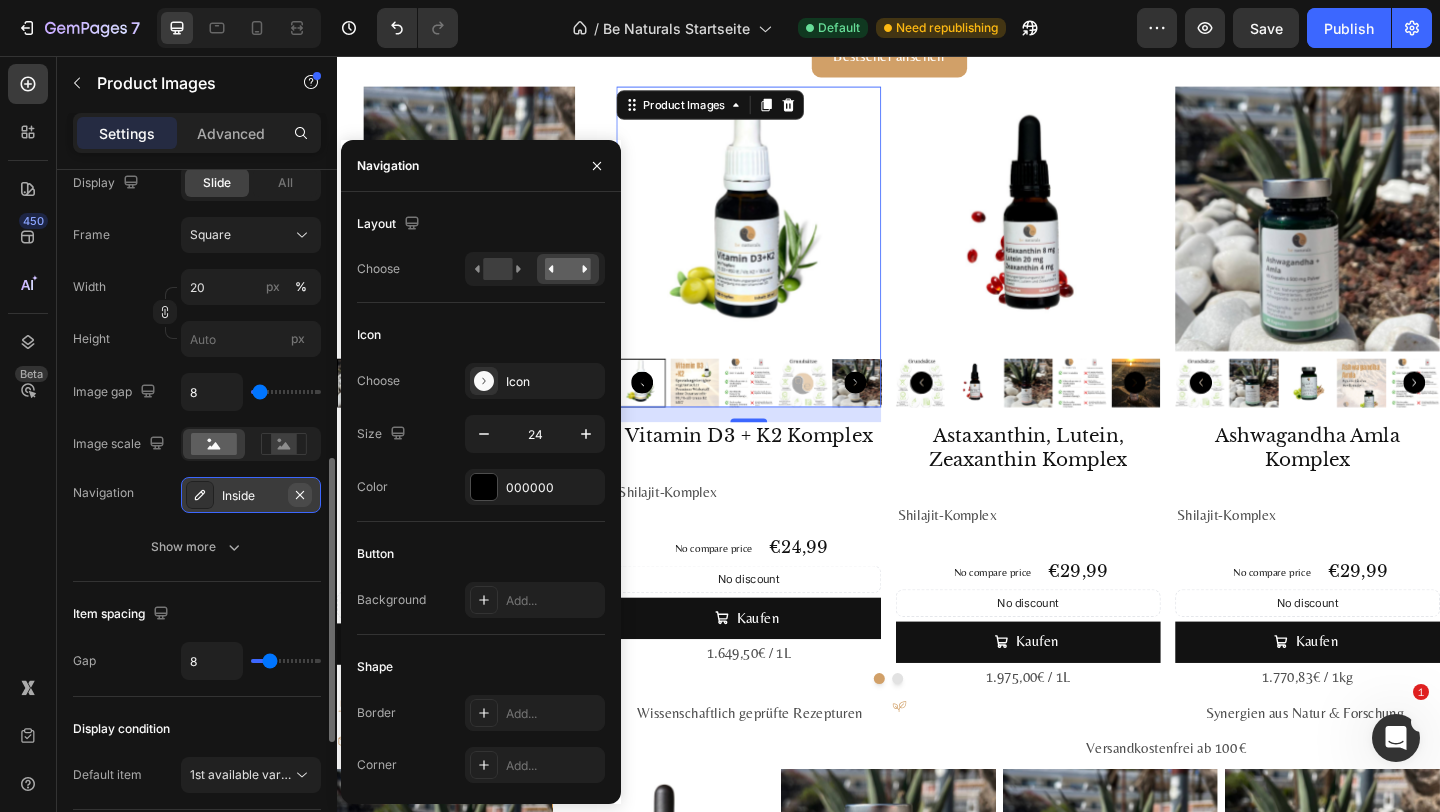 click 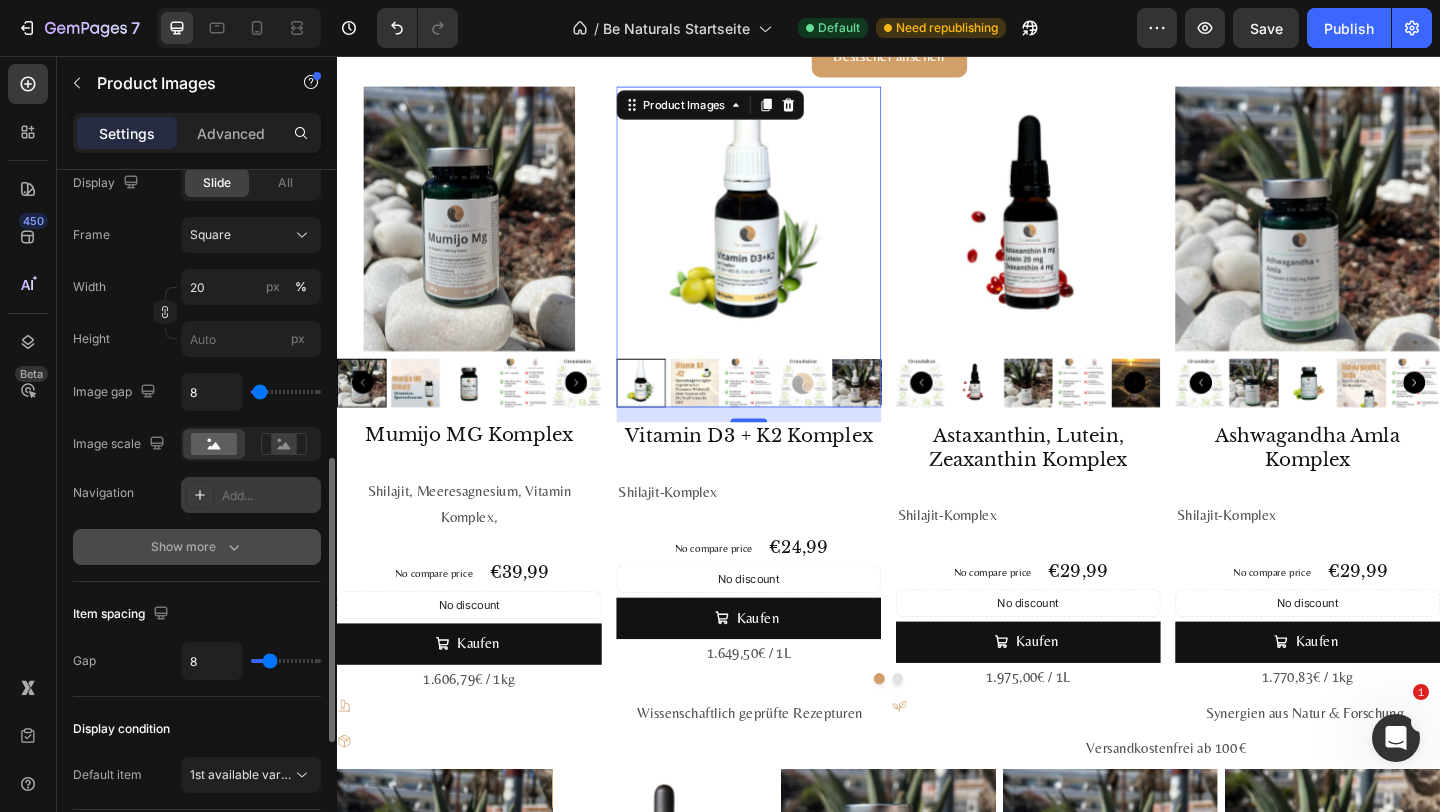 click on "Show more" at bounding box center (197, 547) 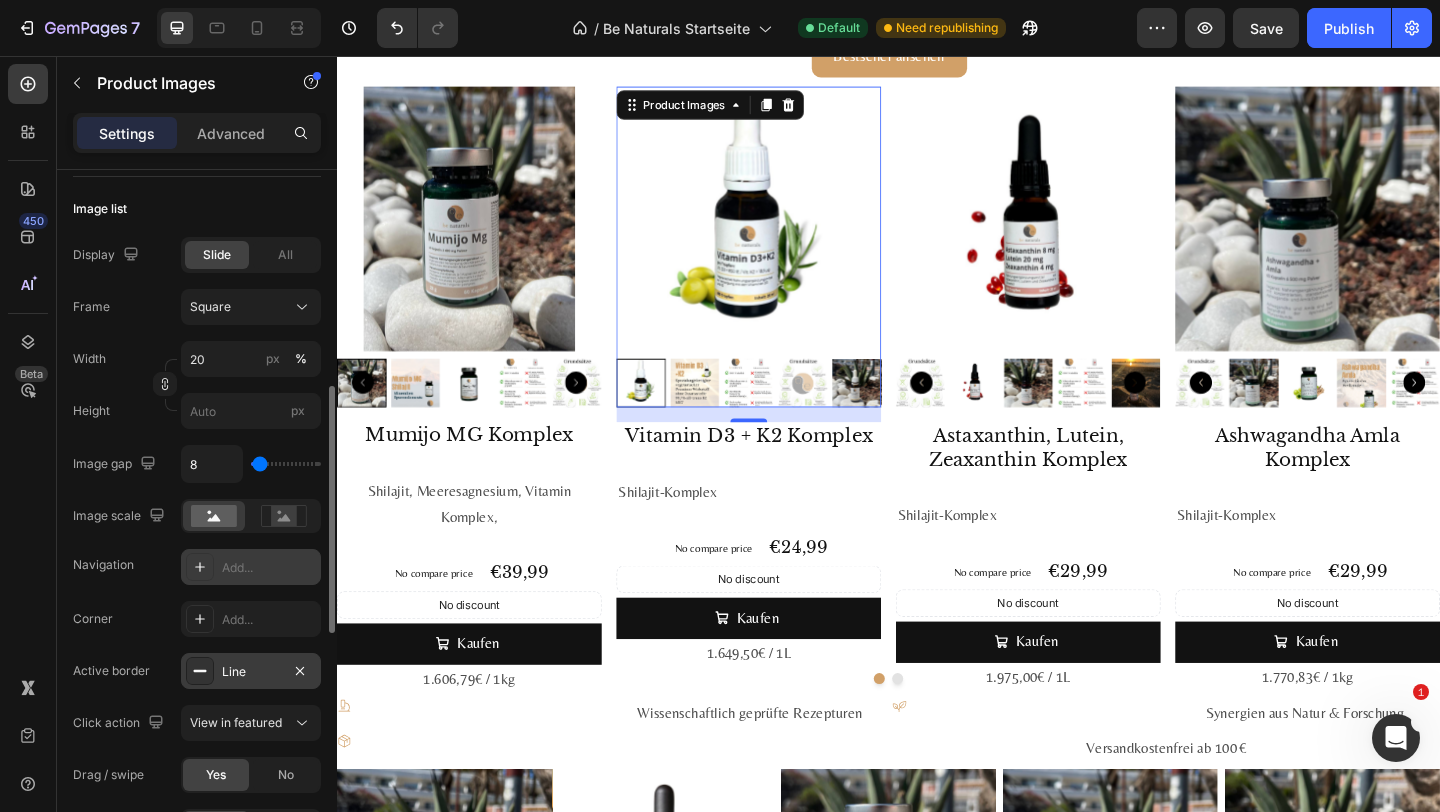 scroll, scrollTop: 640, scrollLeft: 0, axis: vertical 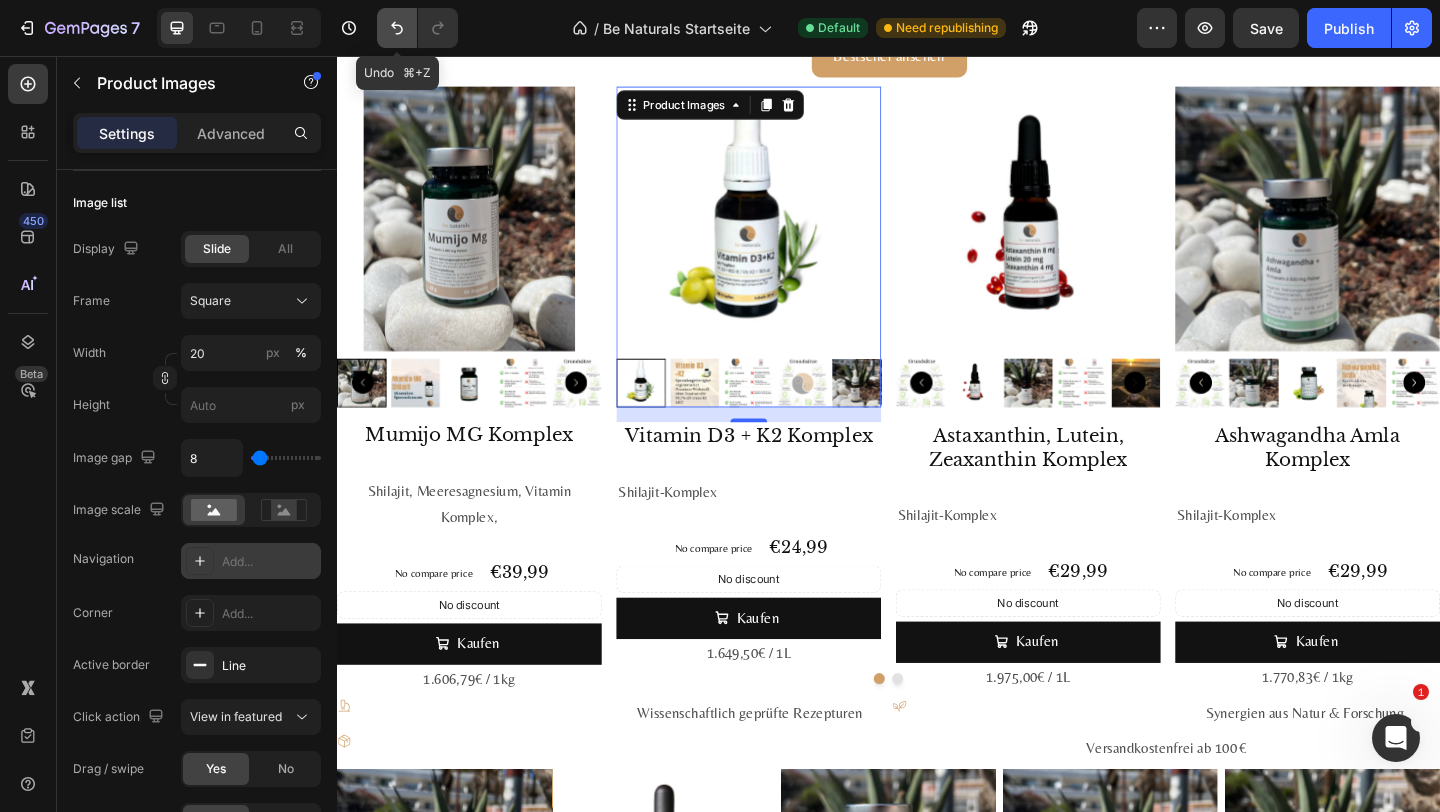 click 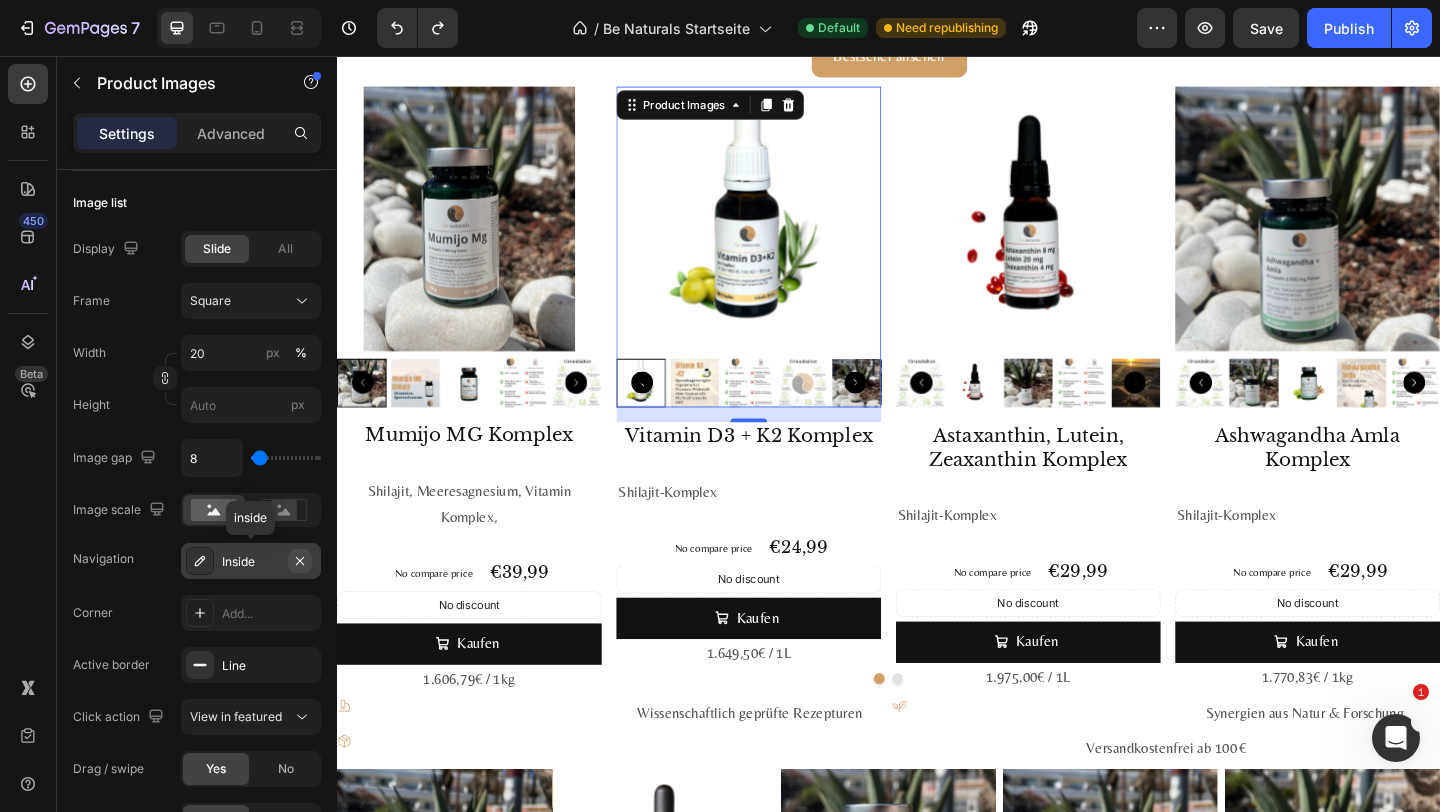 click 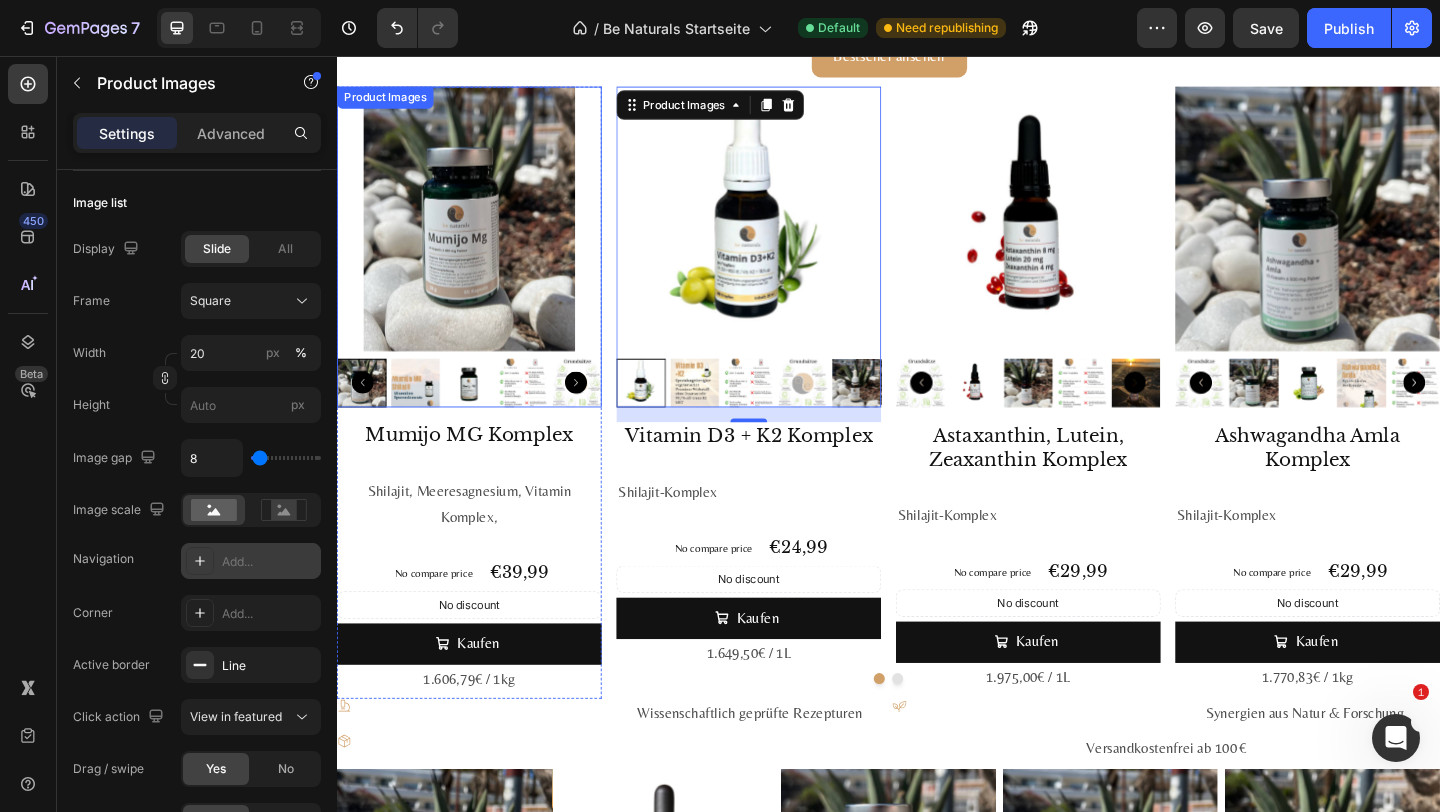 click at bounding box center (481, 233) 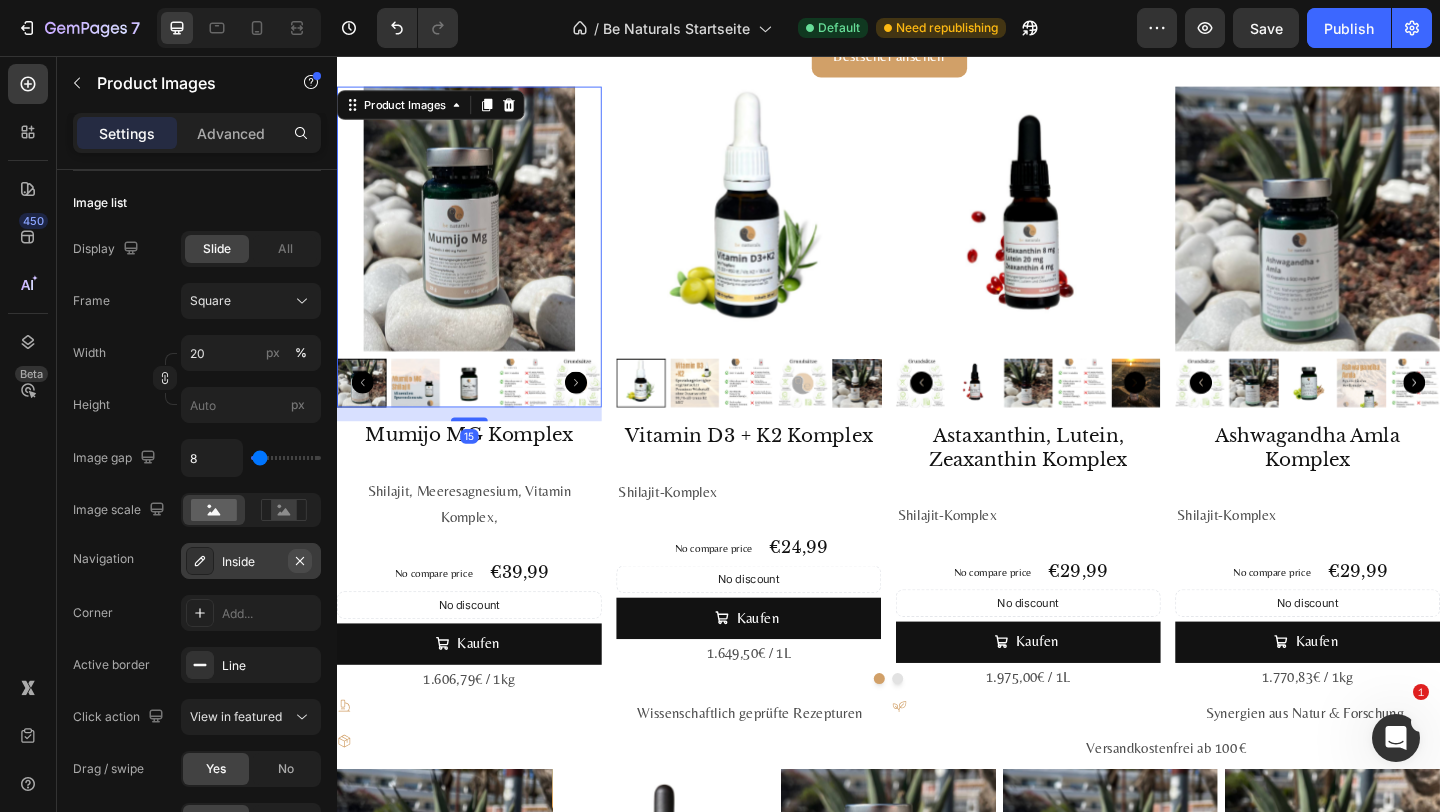 drag, startPoint x: 298, startPoint y: 561, endPoint x: 10, endPoint y: 528, distance: 289.88446 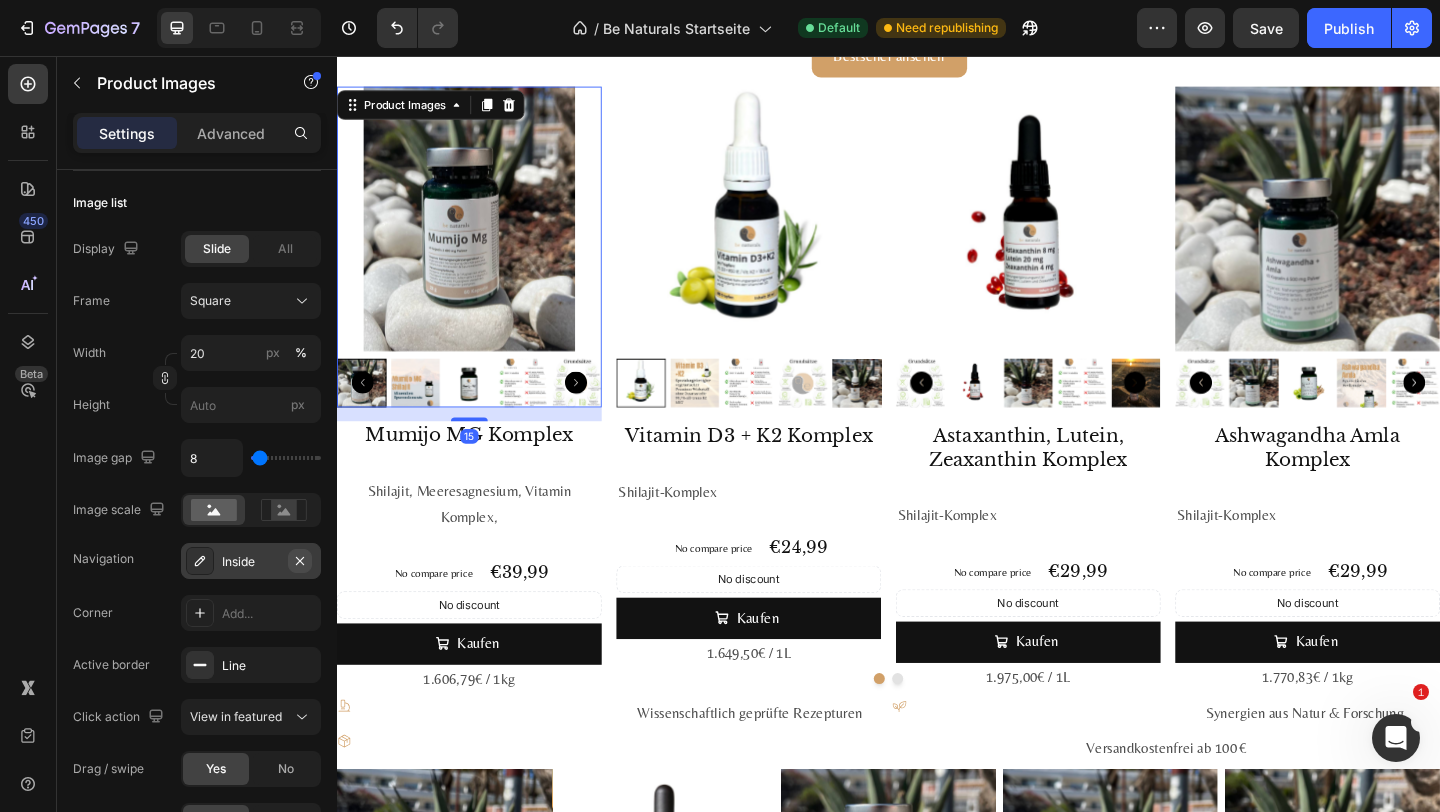 click 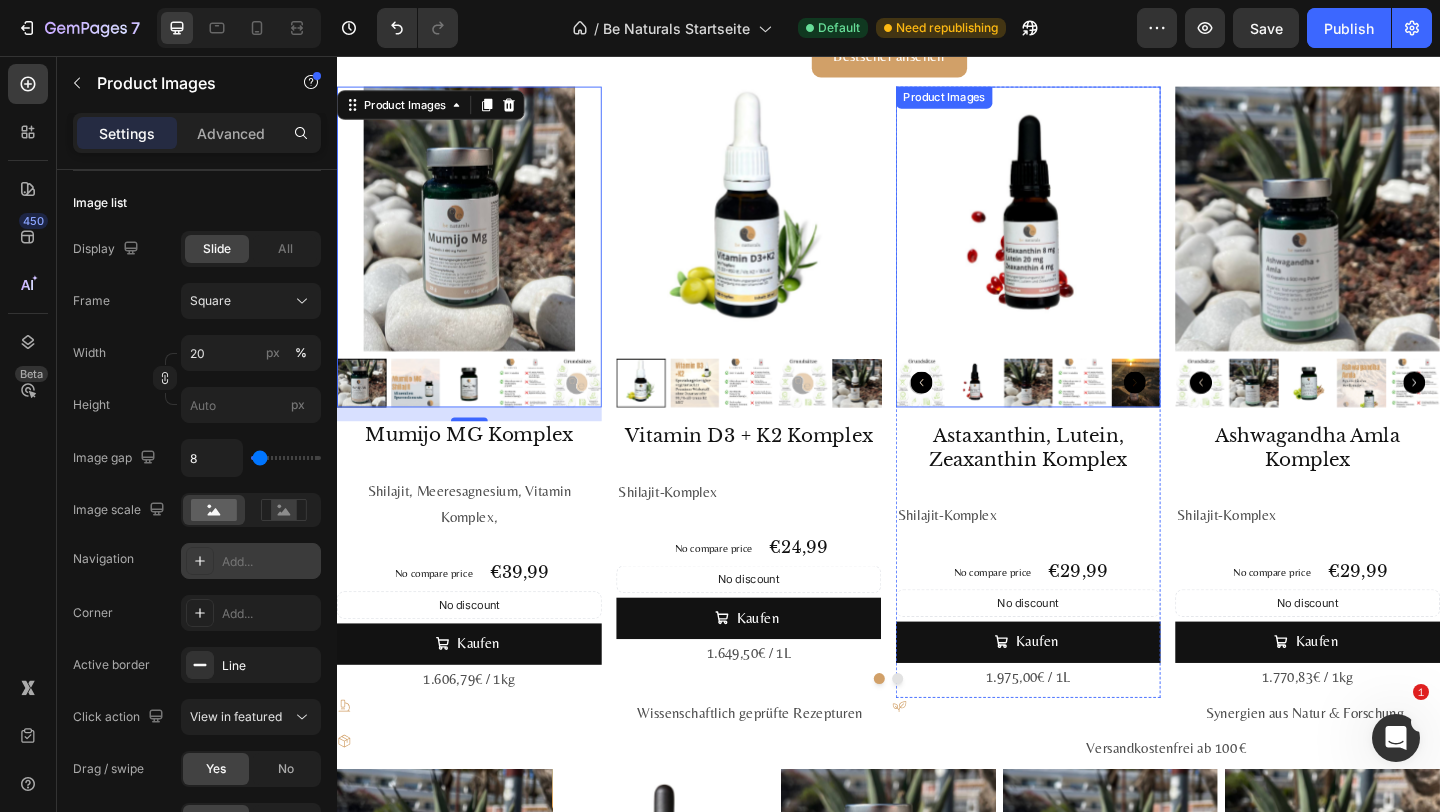click at bounding box center [1089, 233] 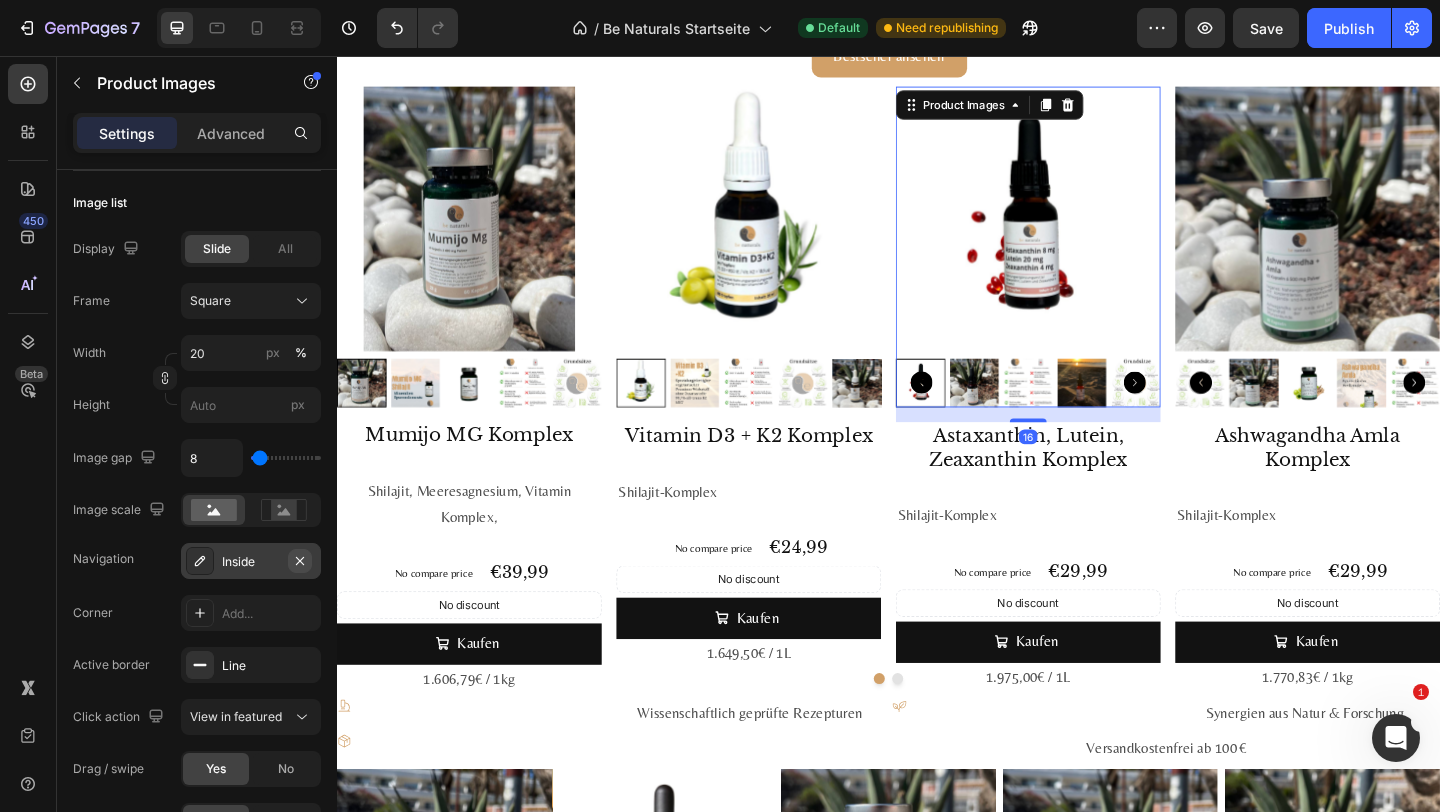 click 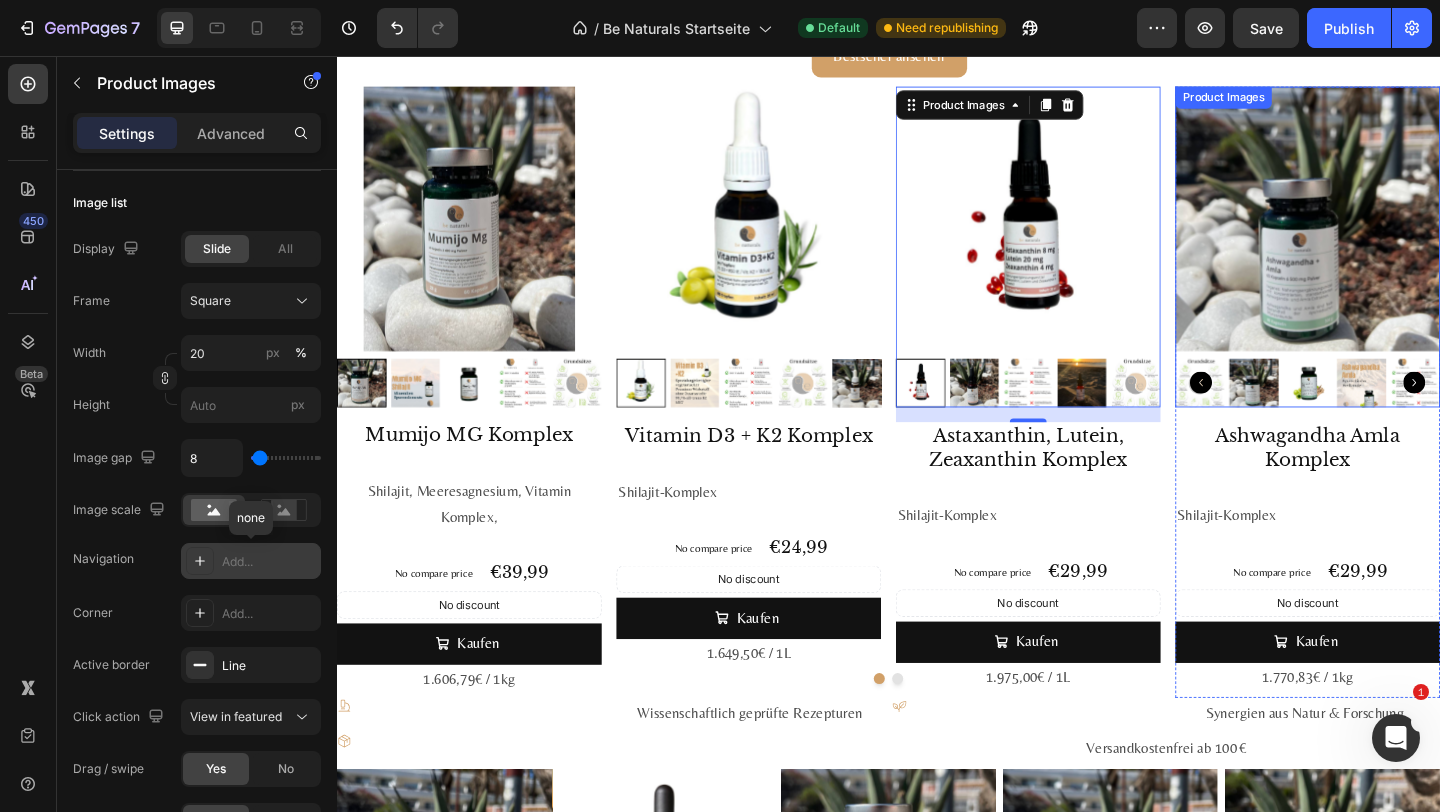click at bounding box center (1393, 233) 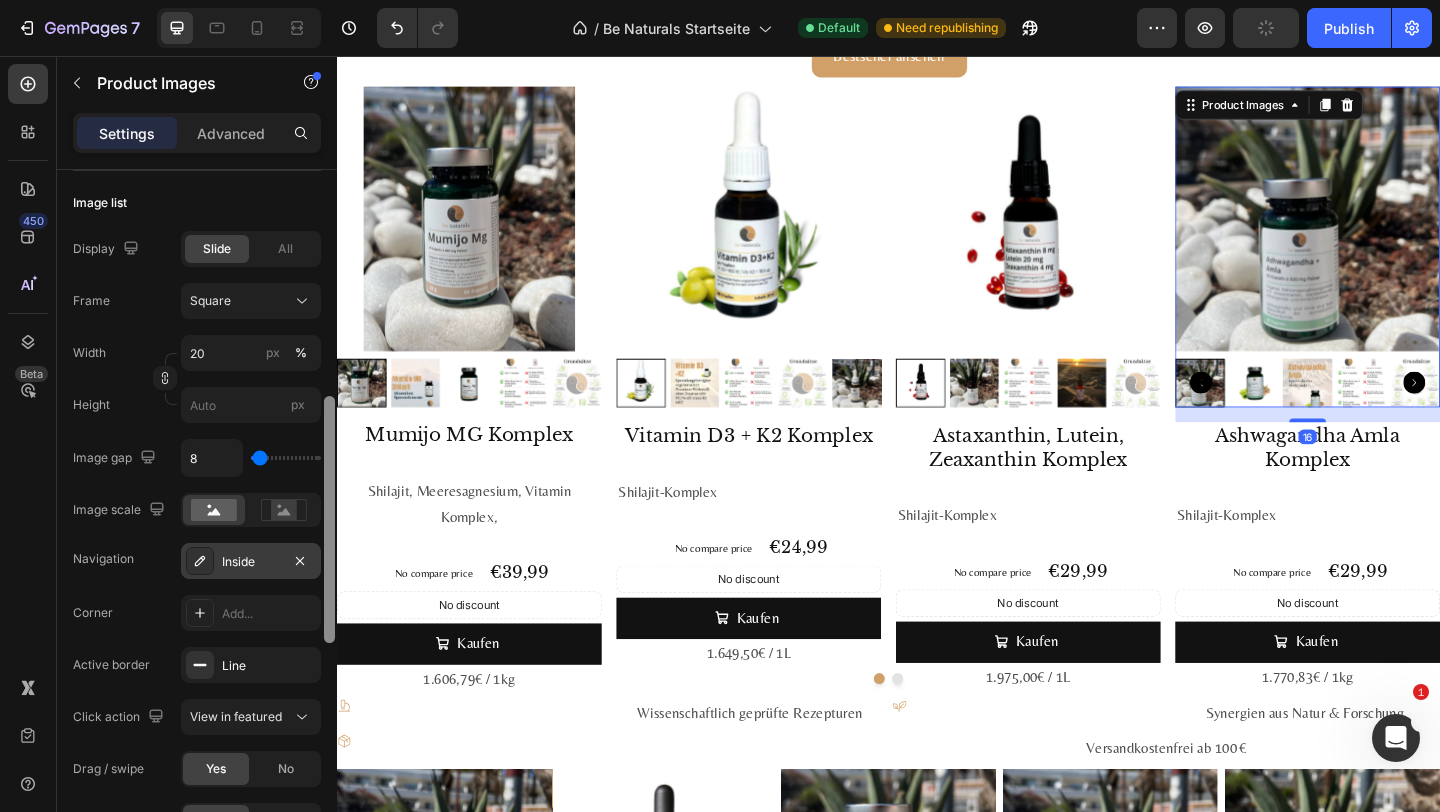 click 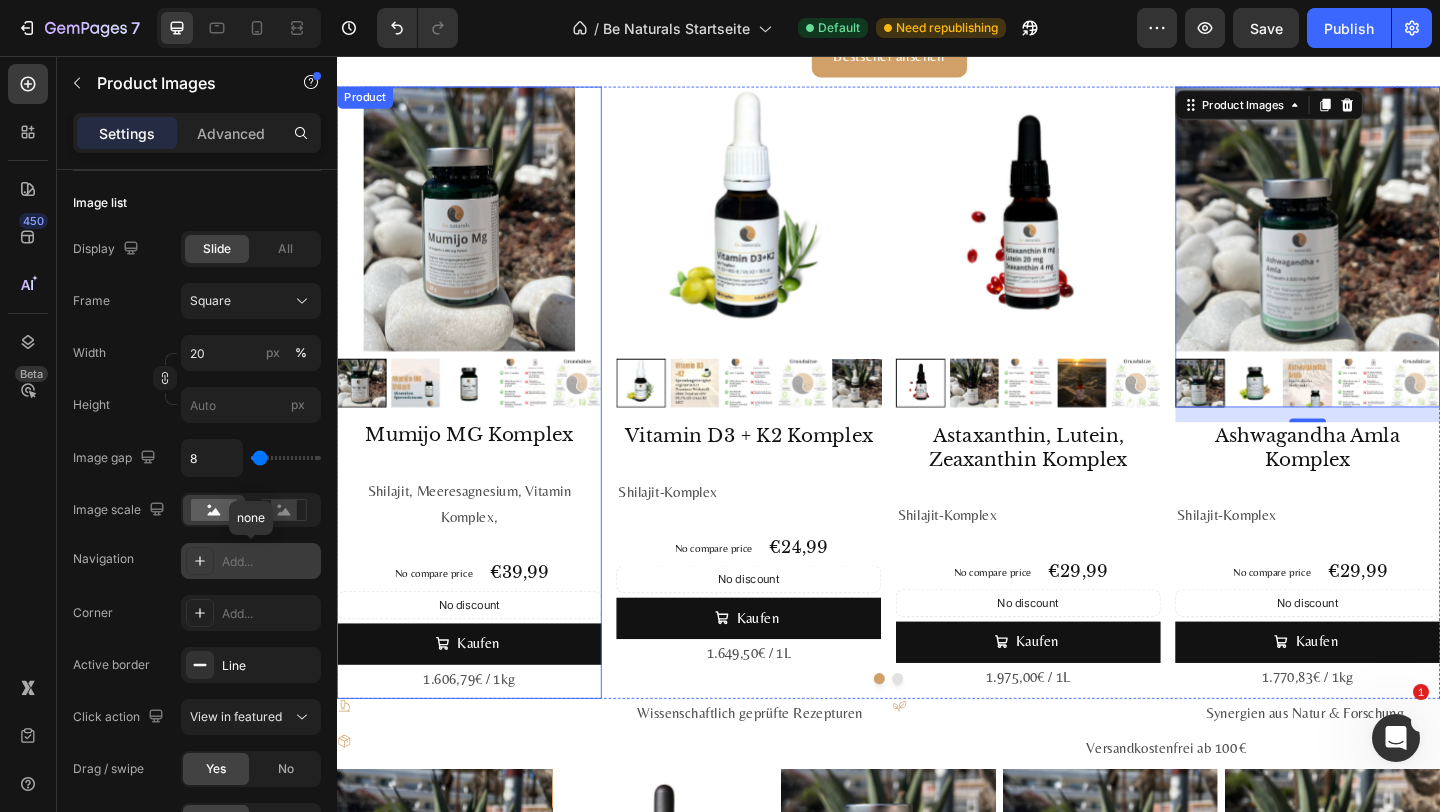 click on "Mumijo MG Komplex Product Title Shilajit, Meeresagnesium, Vitamin Komplex, Text Block No compare price Product Price €39,99 Product Price Product Price Row No discount   Not be displayed when published Discount Tag
Kaufen Add to Cart 1.606,79€ / 1kg Text Block" at bounding box center (481, 604) 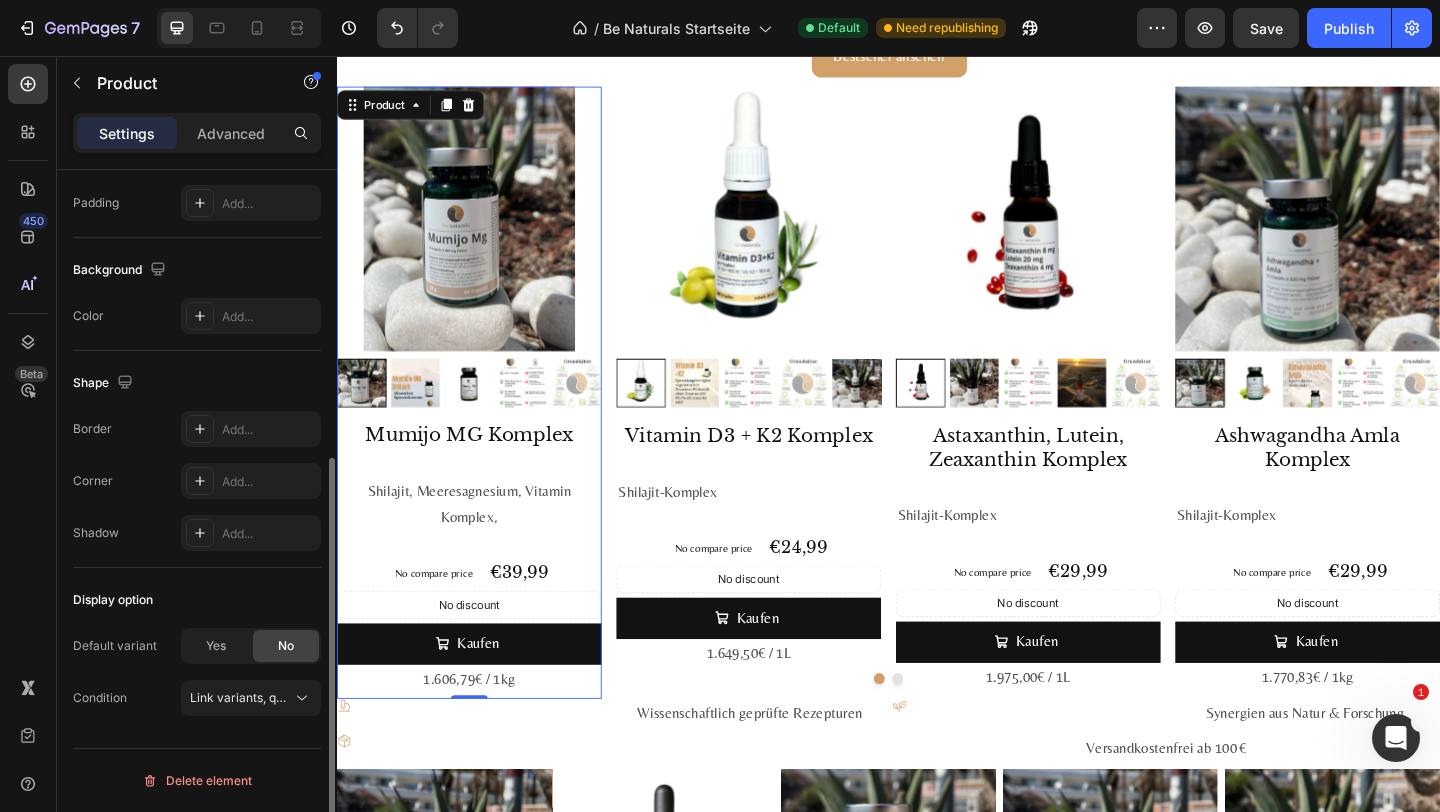 scroll, scrollTop: 0, scrollLeft: 0, axis: both 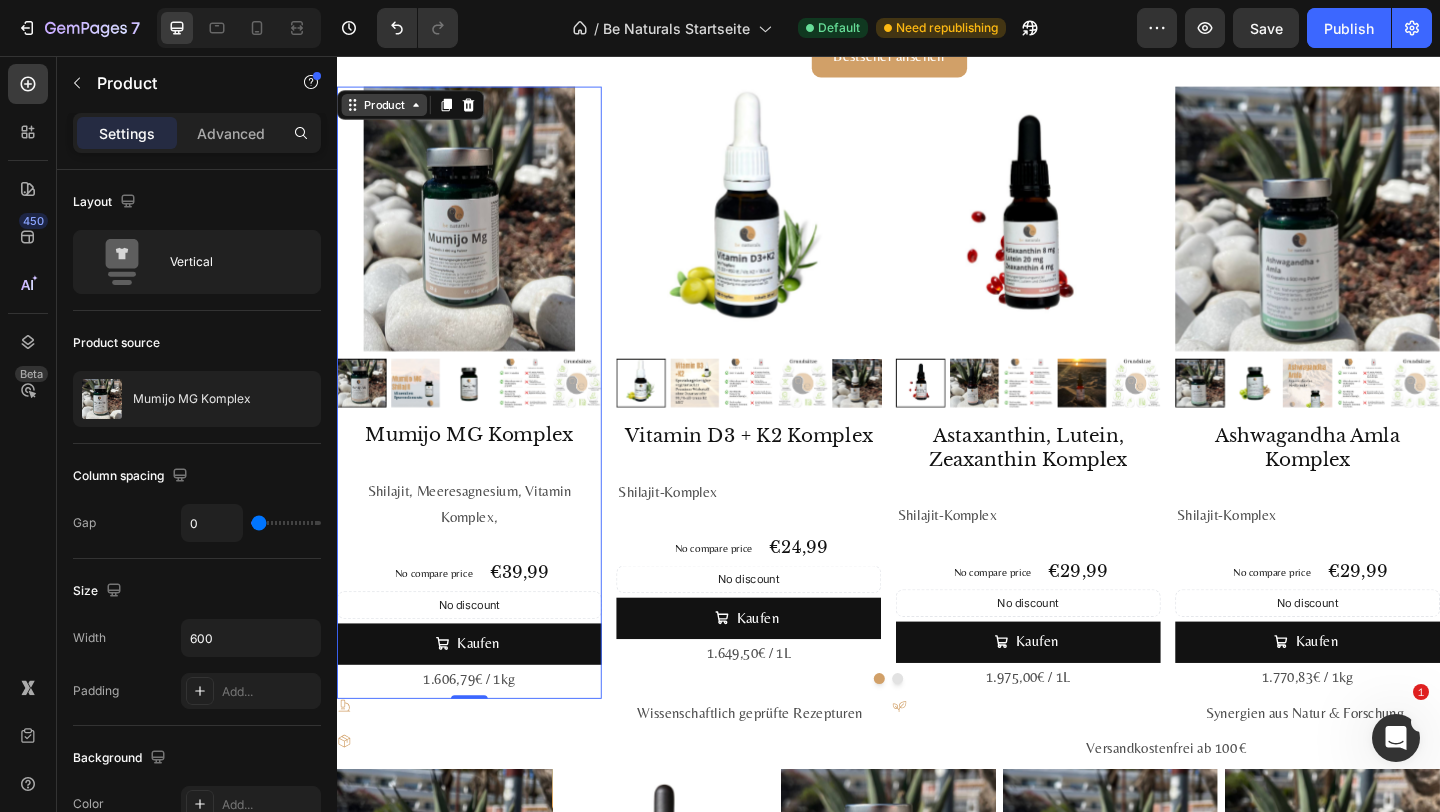click 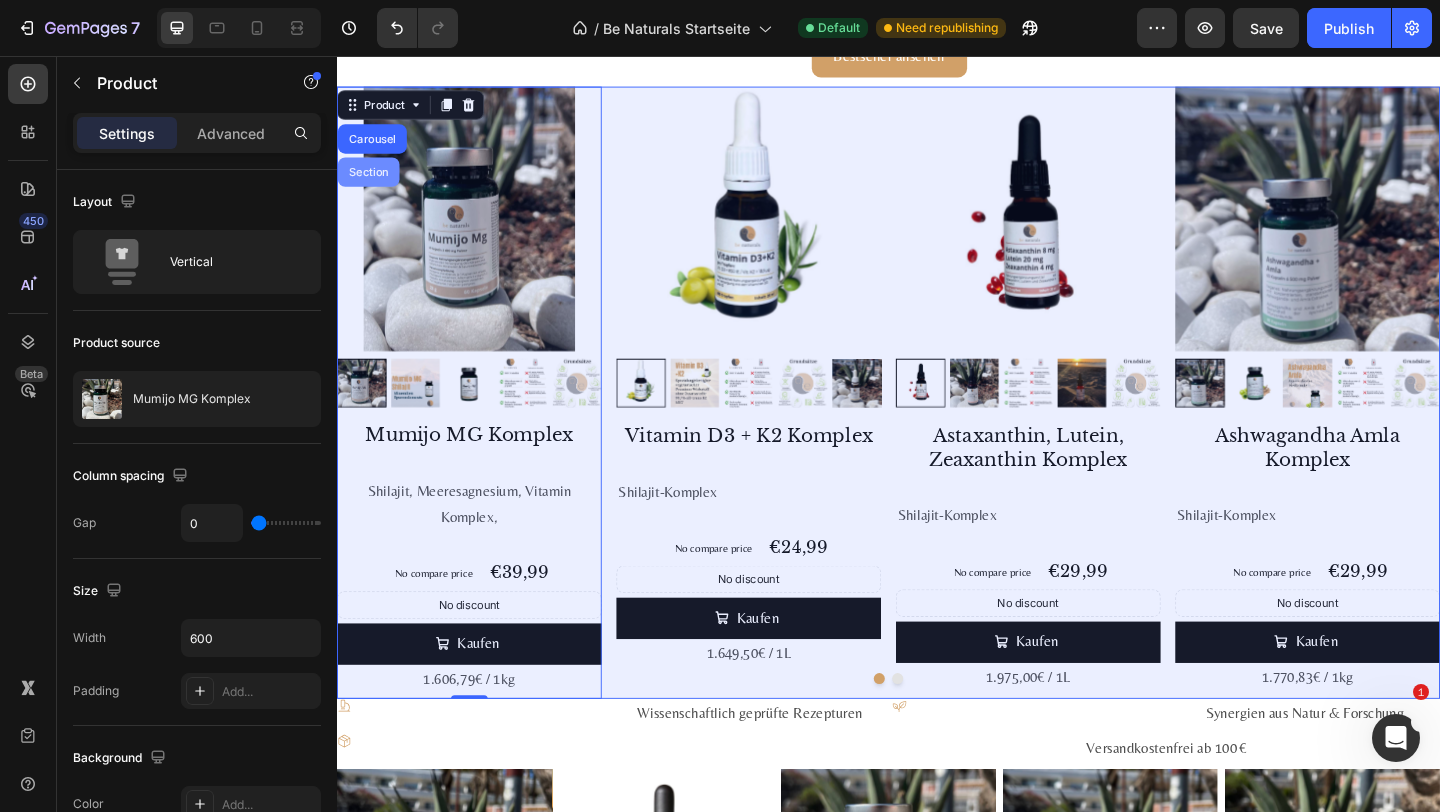 click on "Carousel" at bounding box center (375, 146) 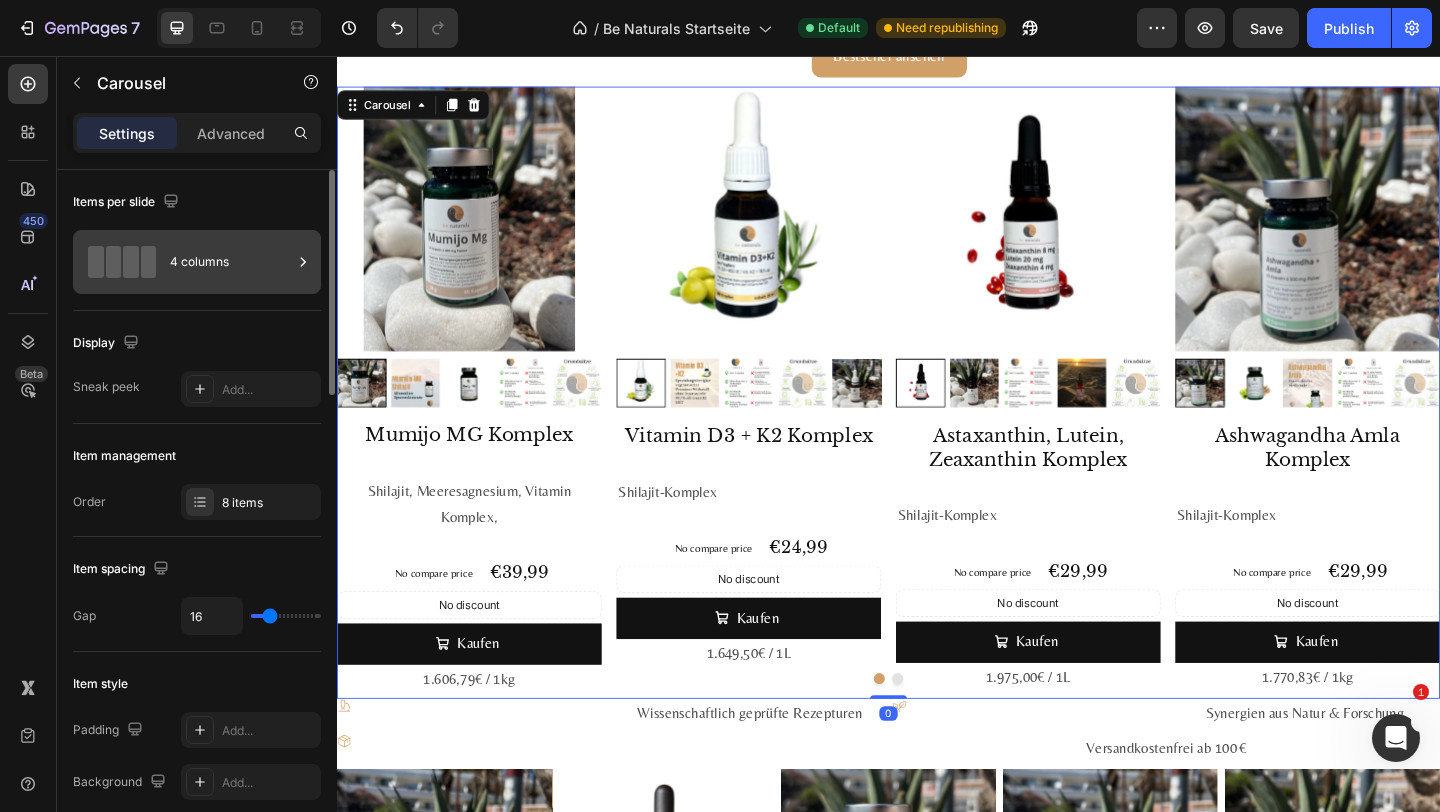 click on "4 columns" at bounding box center (231, 262) 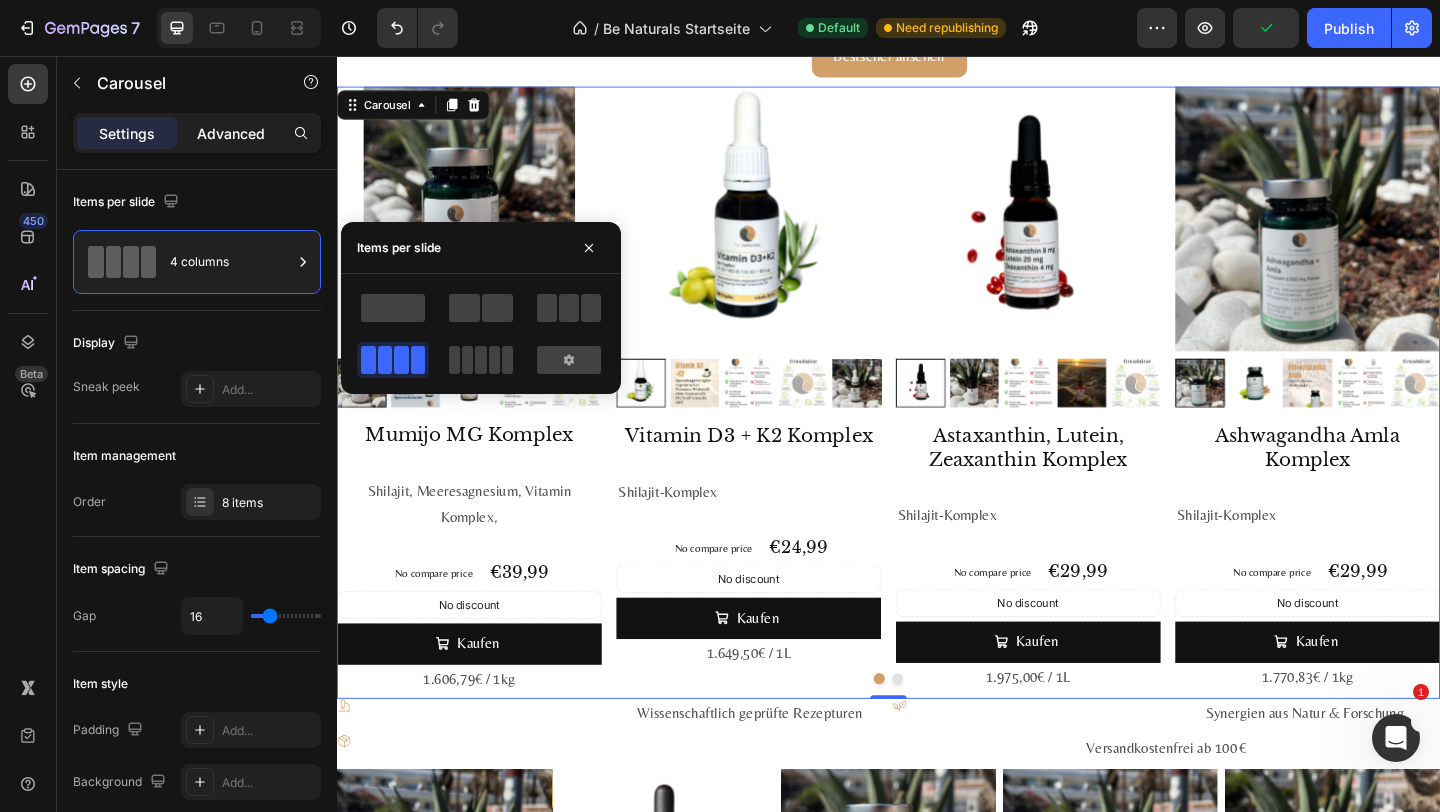 click on "Advanced" at bounding box center (231, 133) 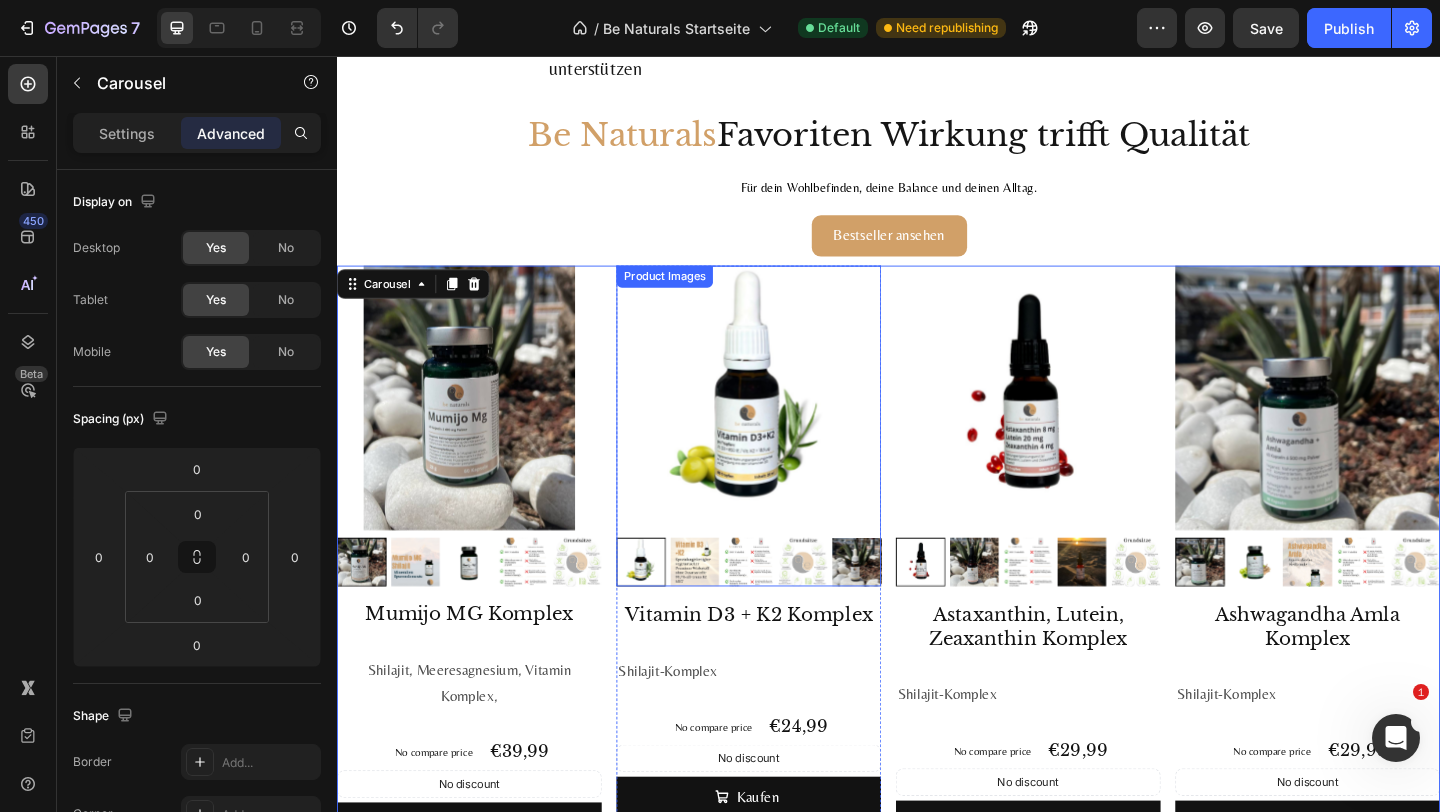 scroll, scrollTop: 2110, scrollLeft: 0, axis: vertical 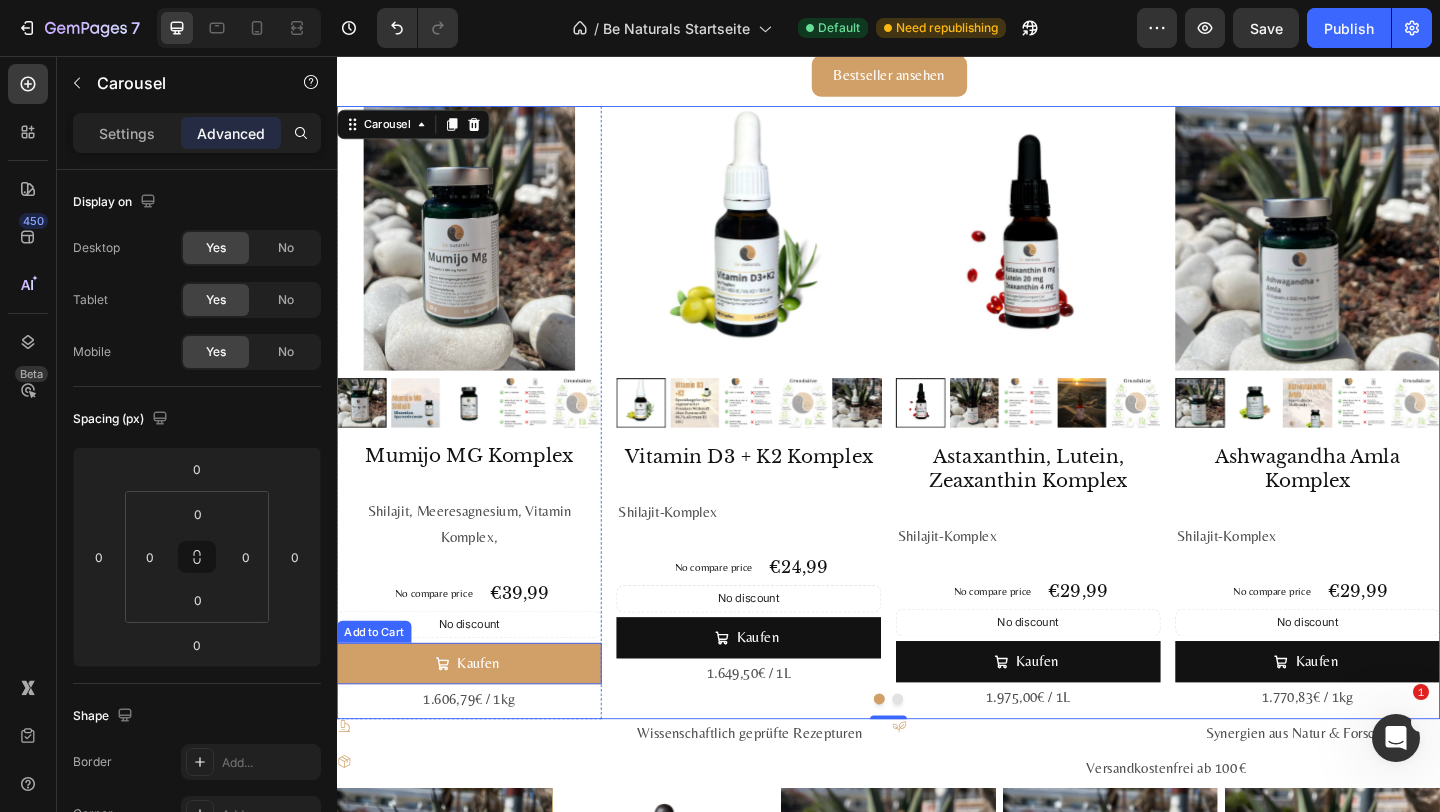 click on "Kaufen" at bounding box center [481, 716] 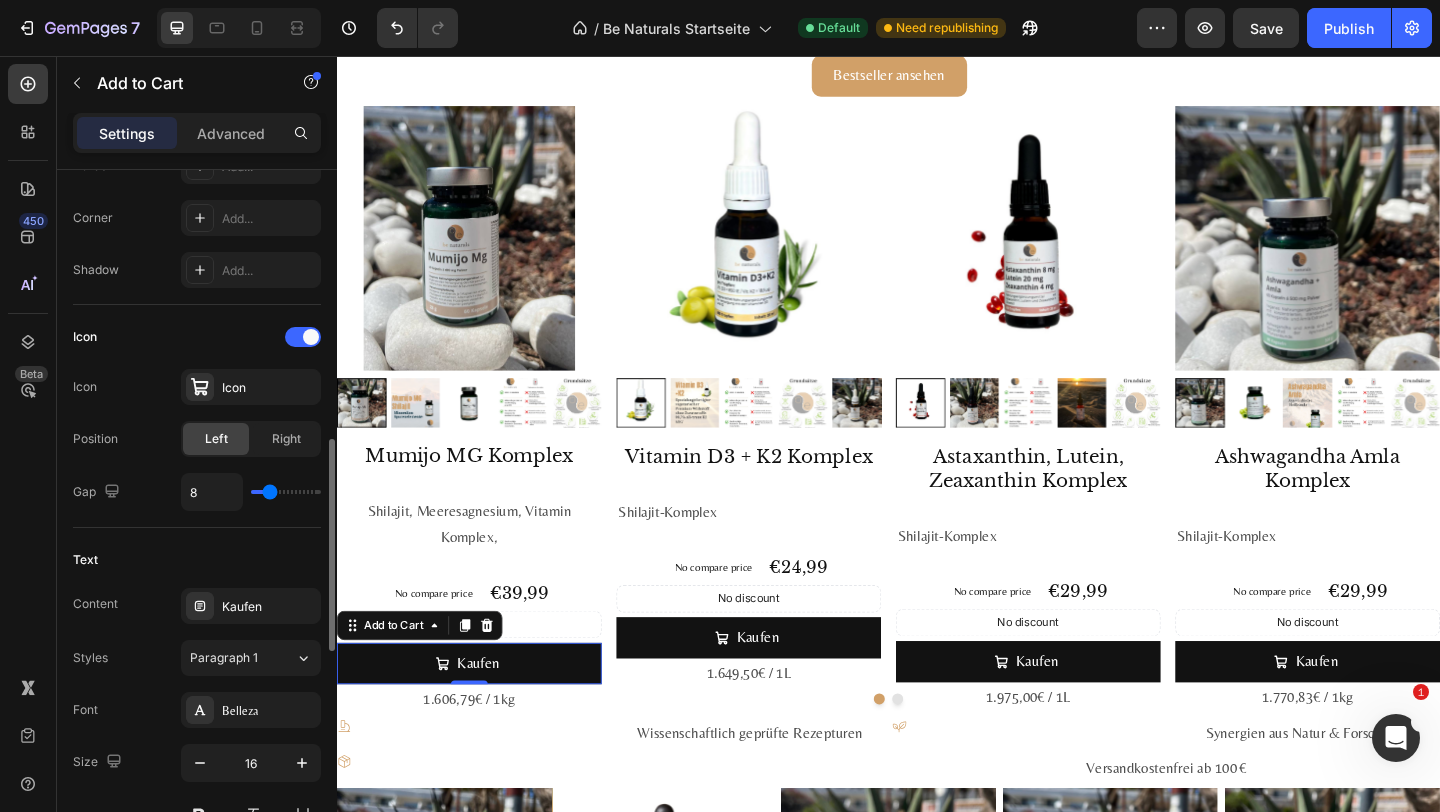 scroll, scrollTop: 778, scrollLeft: 0, axis: vertical 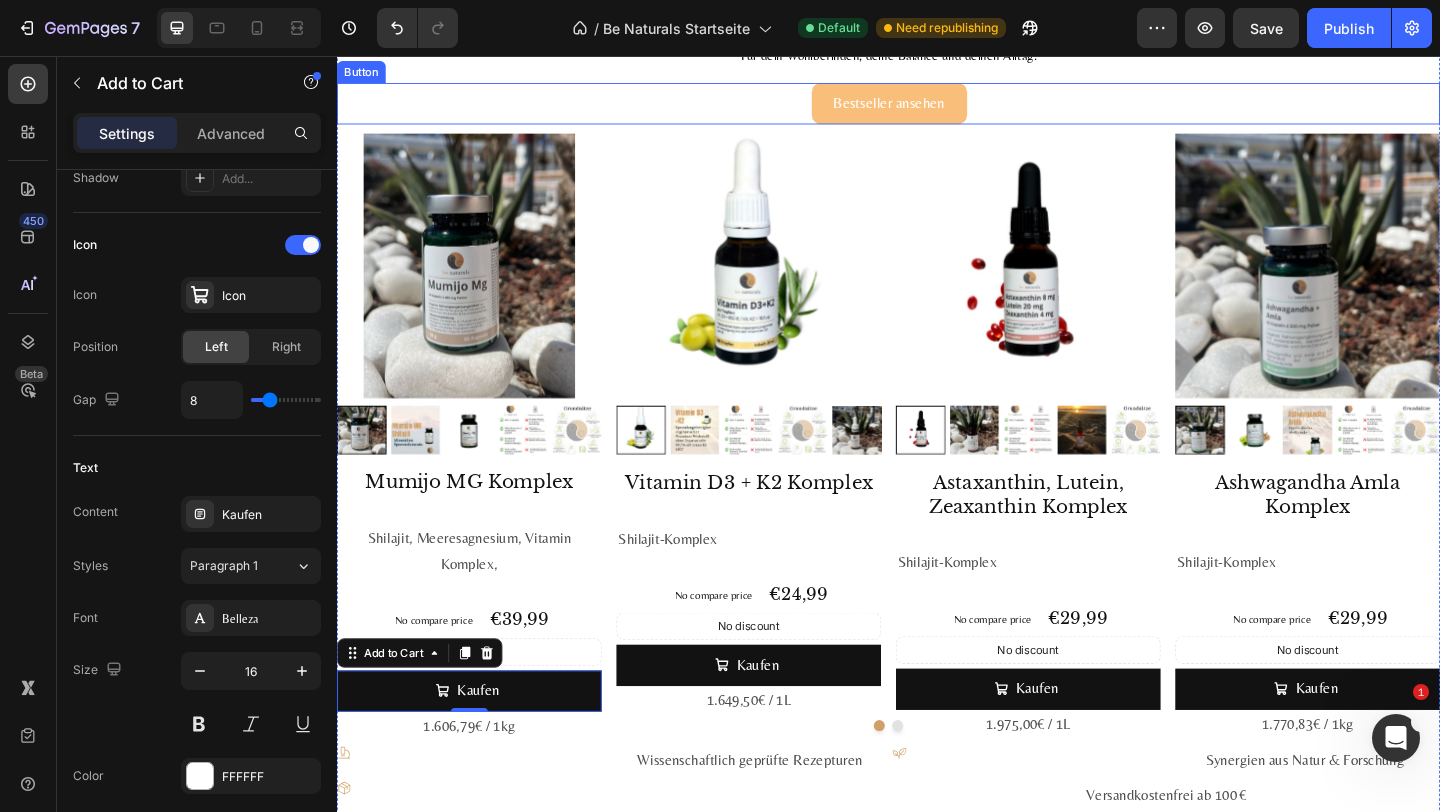 click on "Bestseller ansehen" at bounding box center (937, 107) 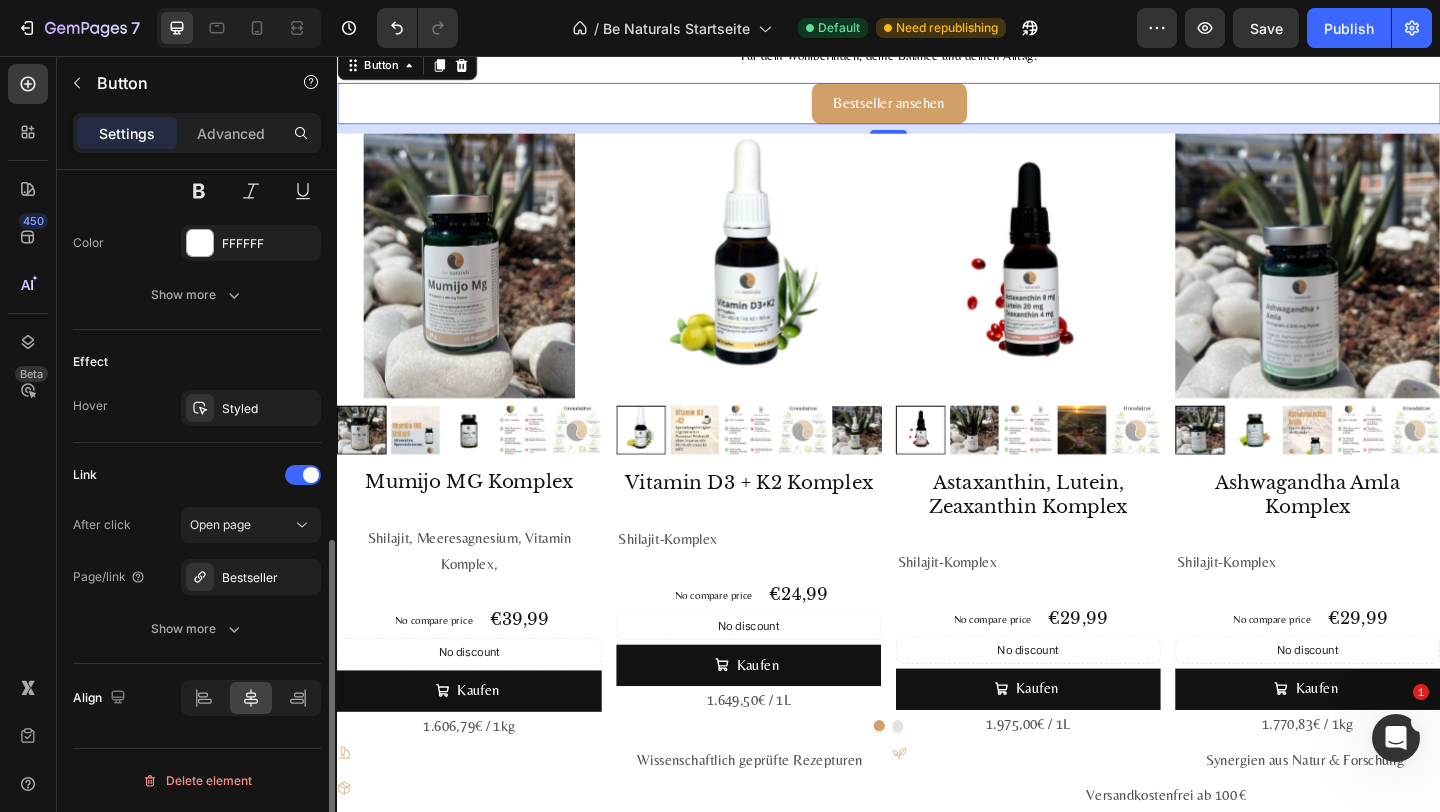 scroll, scrollTop: 872, scrollLeft: 0, axis: vertical 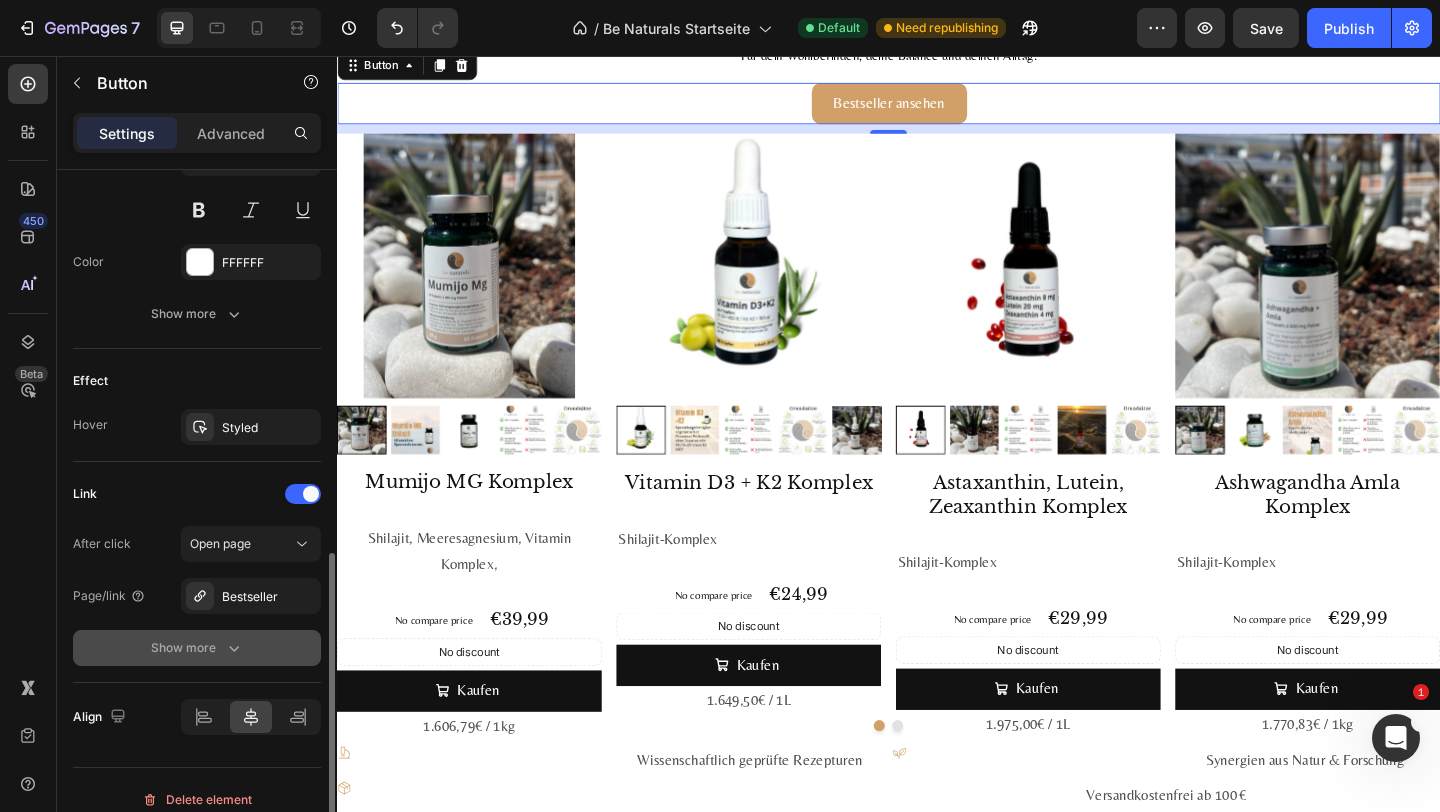 click on "Show more" 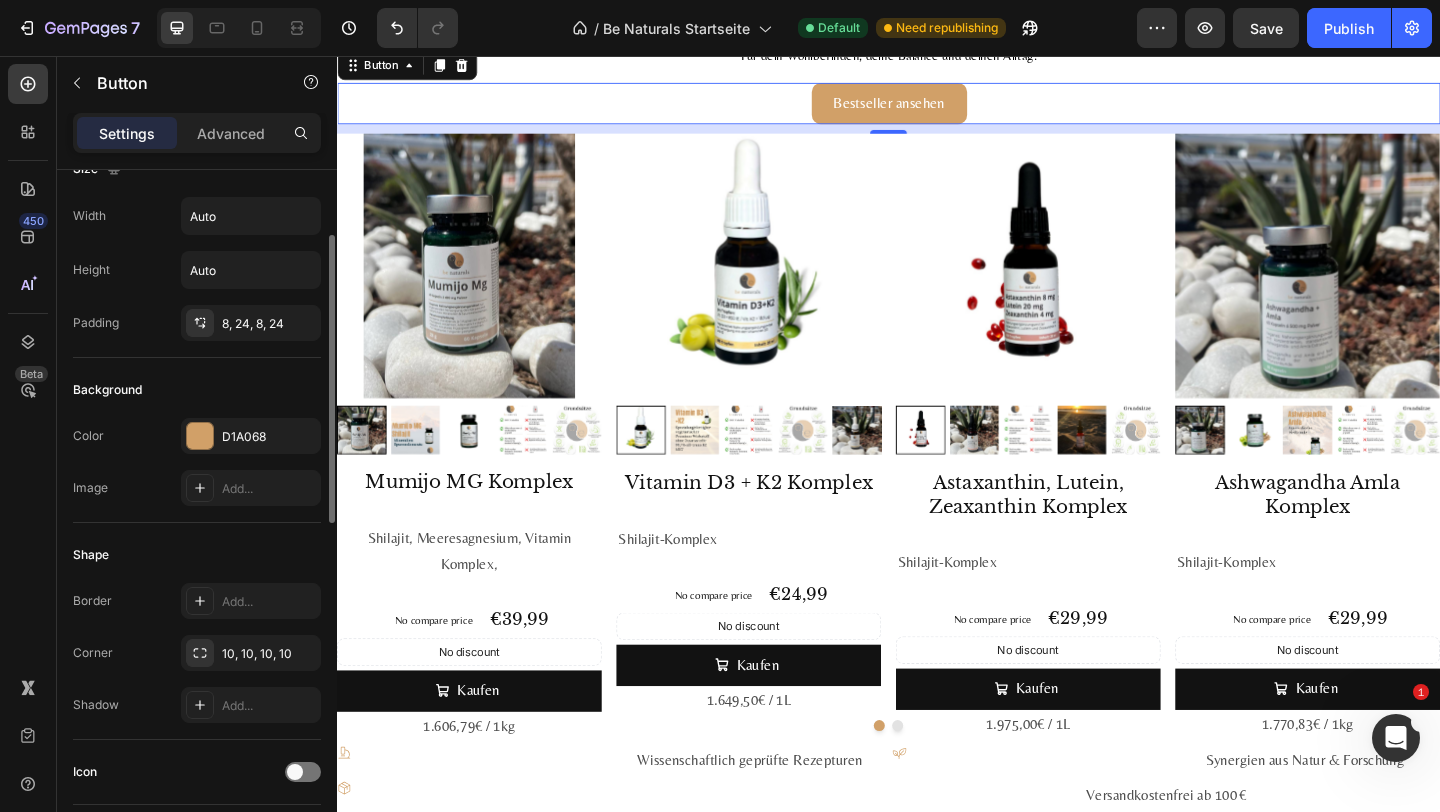scroll, scrollTop: 0, scrollLeft: 0, axis: both 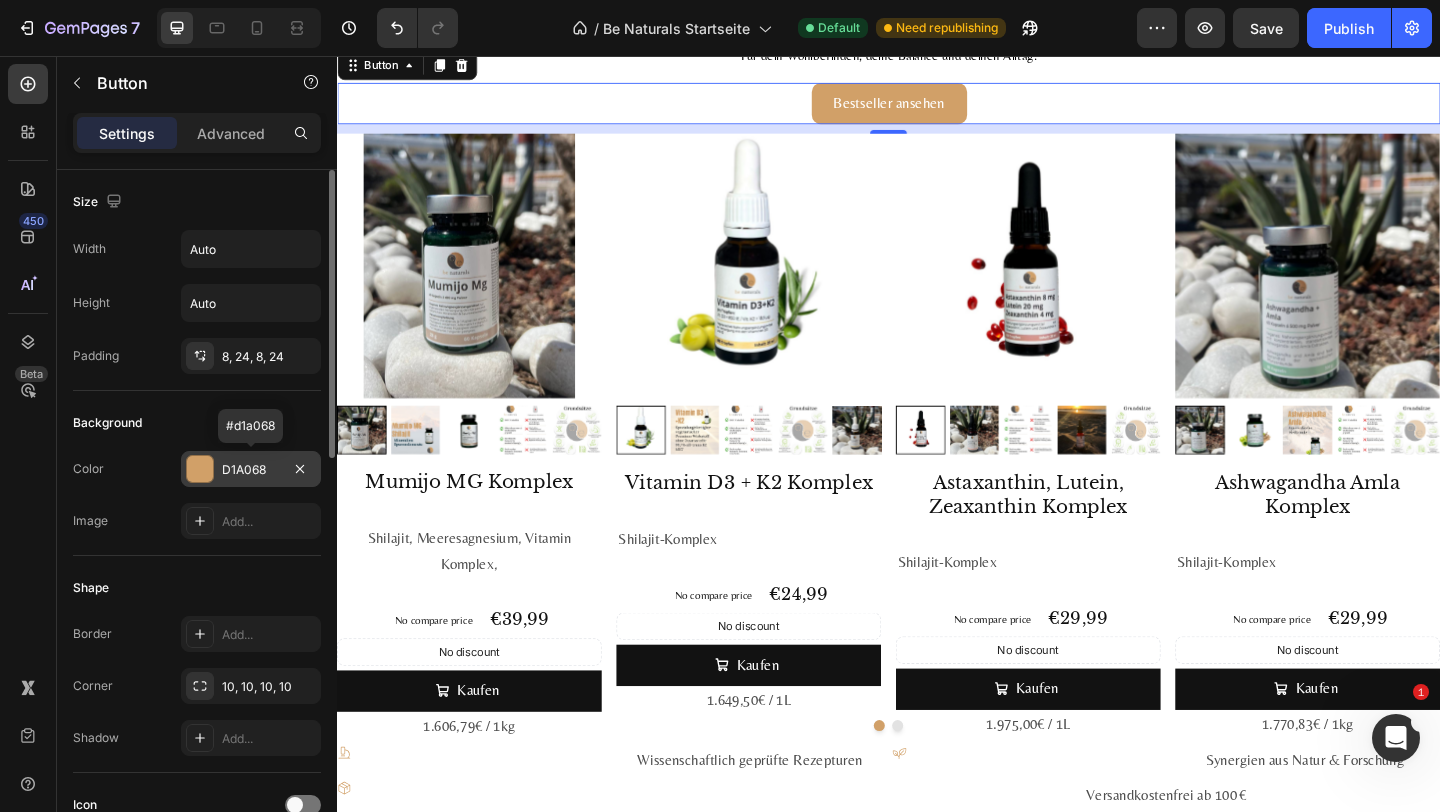 click on "D1A068" at bounding box center [251, 470] 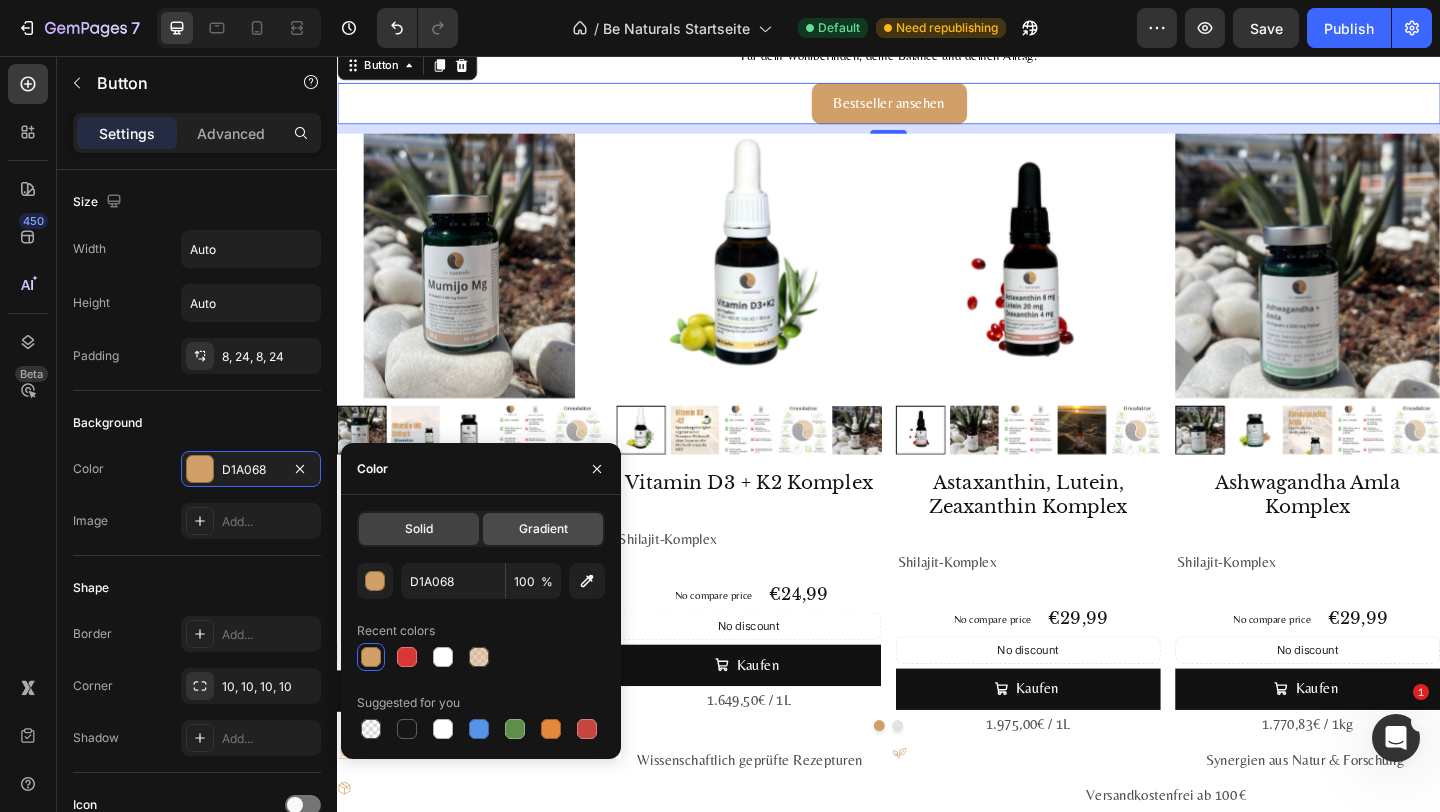 click on "Gradient" 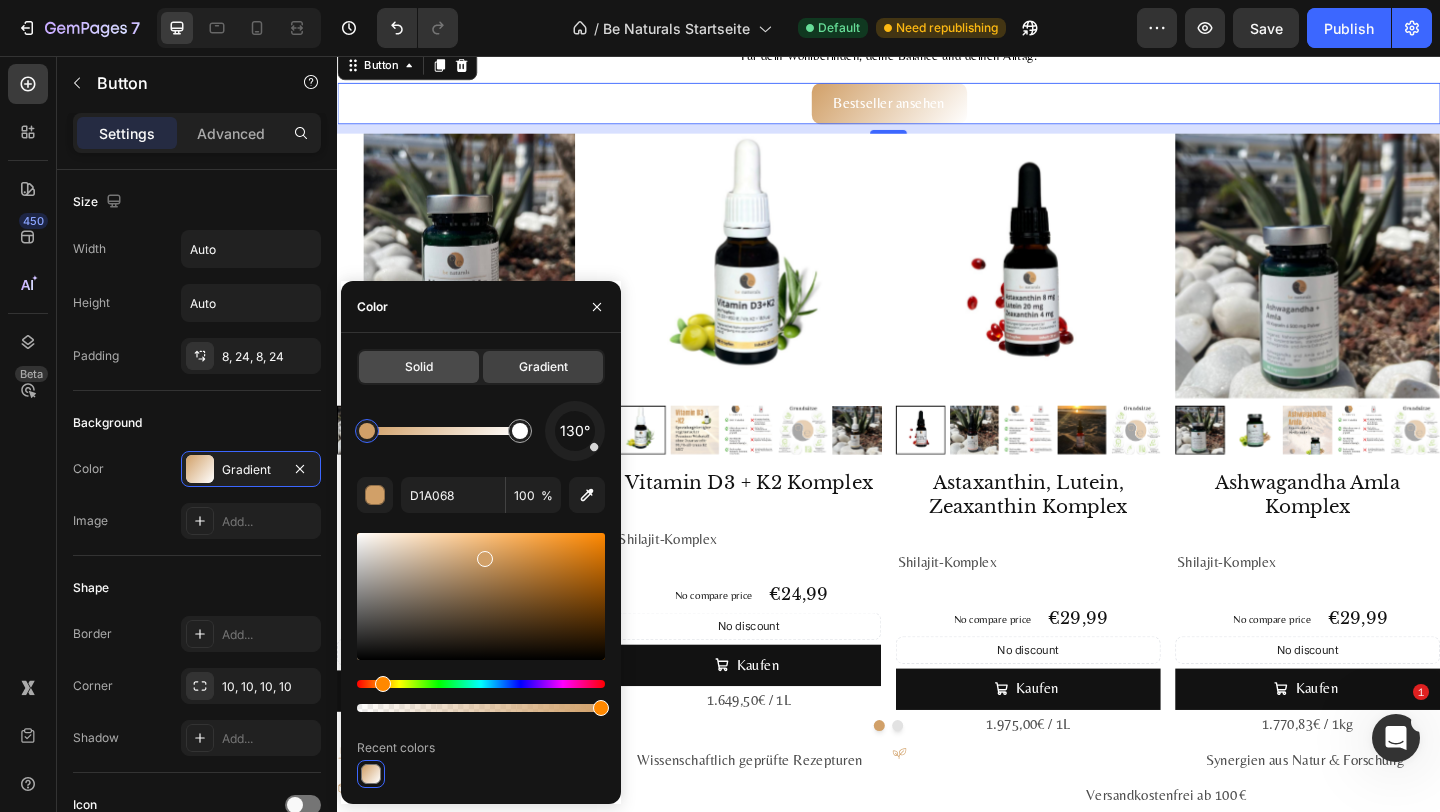 click on "Solid" 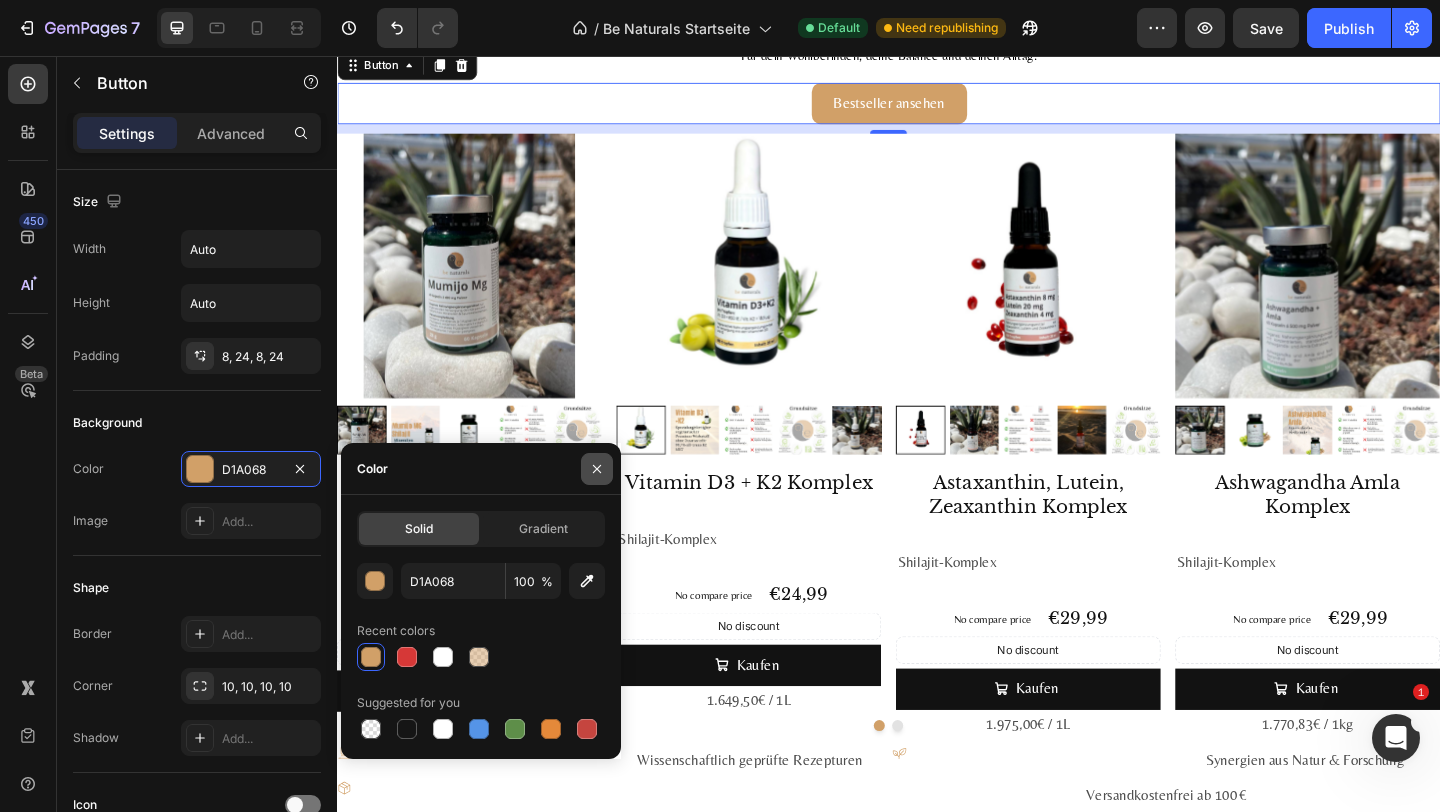 click 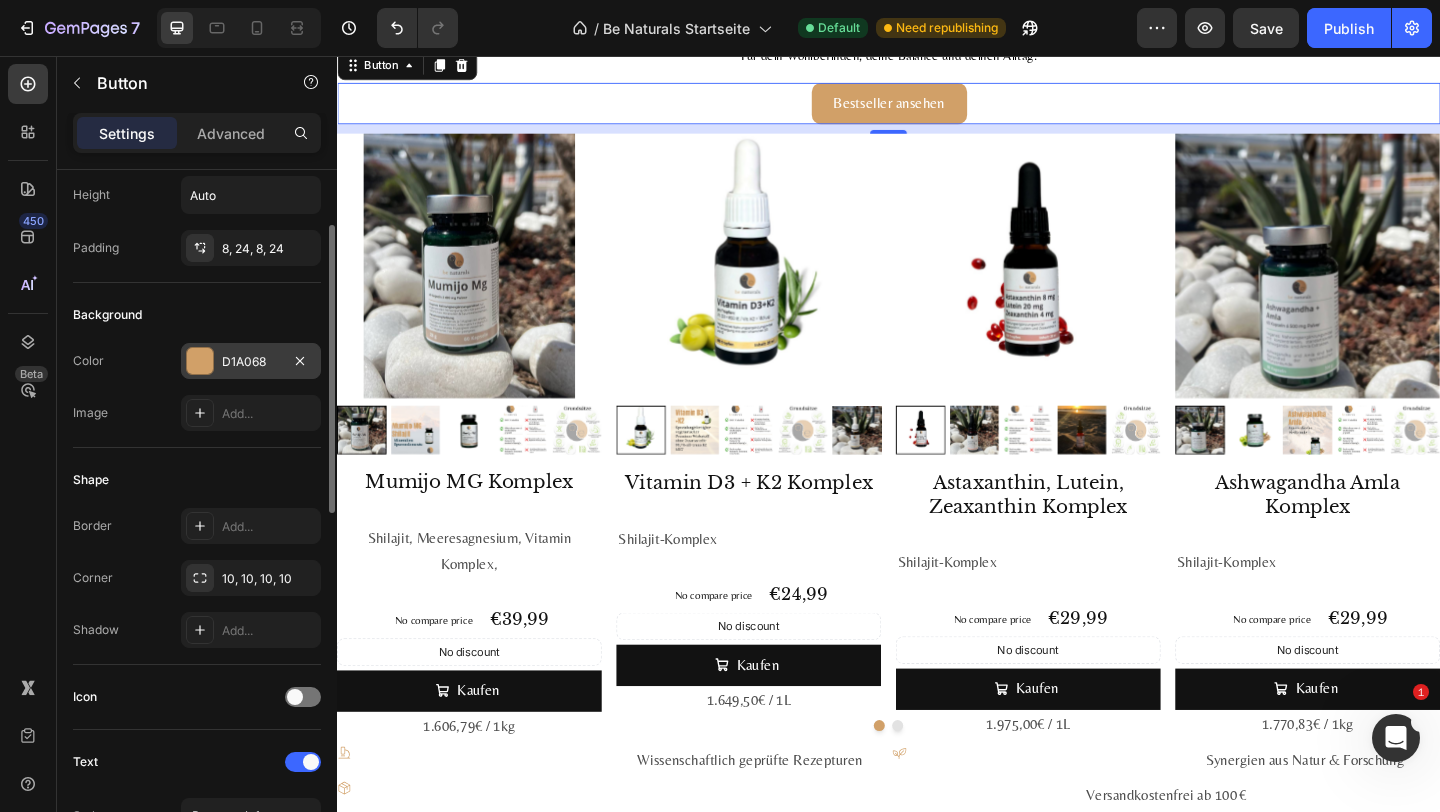 scroll, scrollTop: 116, scrollLeft: 0, axis: vertical 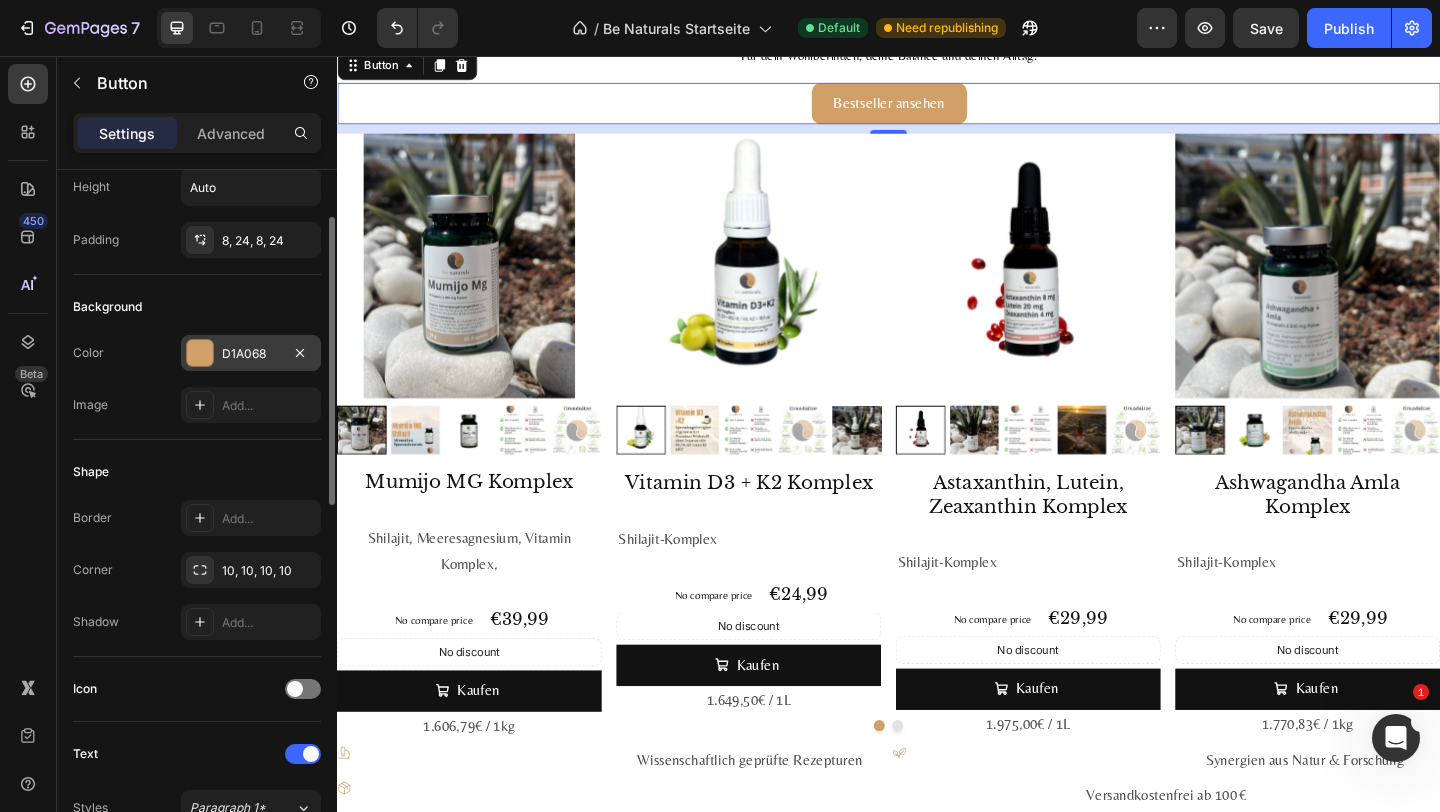 click on "D1A068" at bounding box center [251, 354] 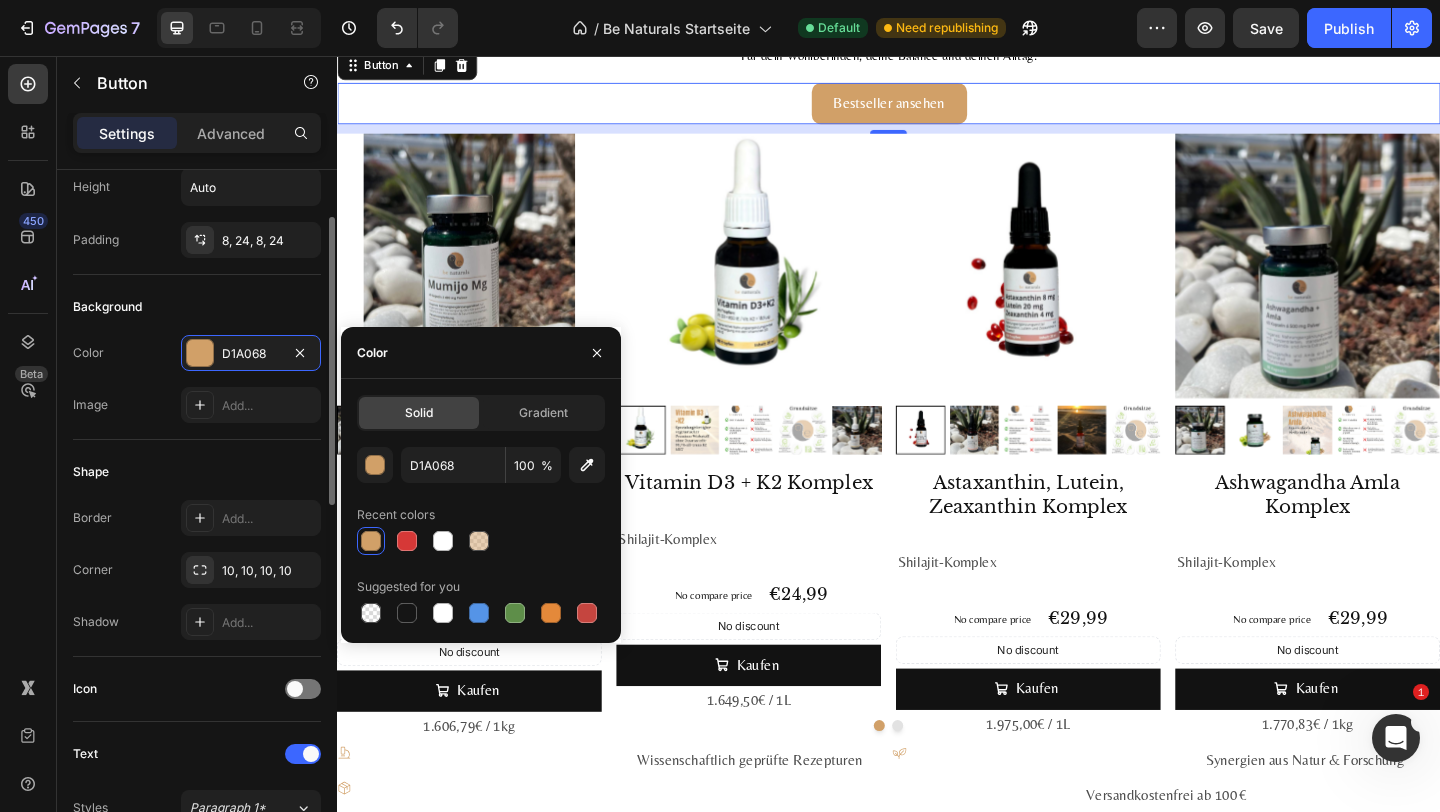 click on "Background" at bounding box center (197, 307) 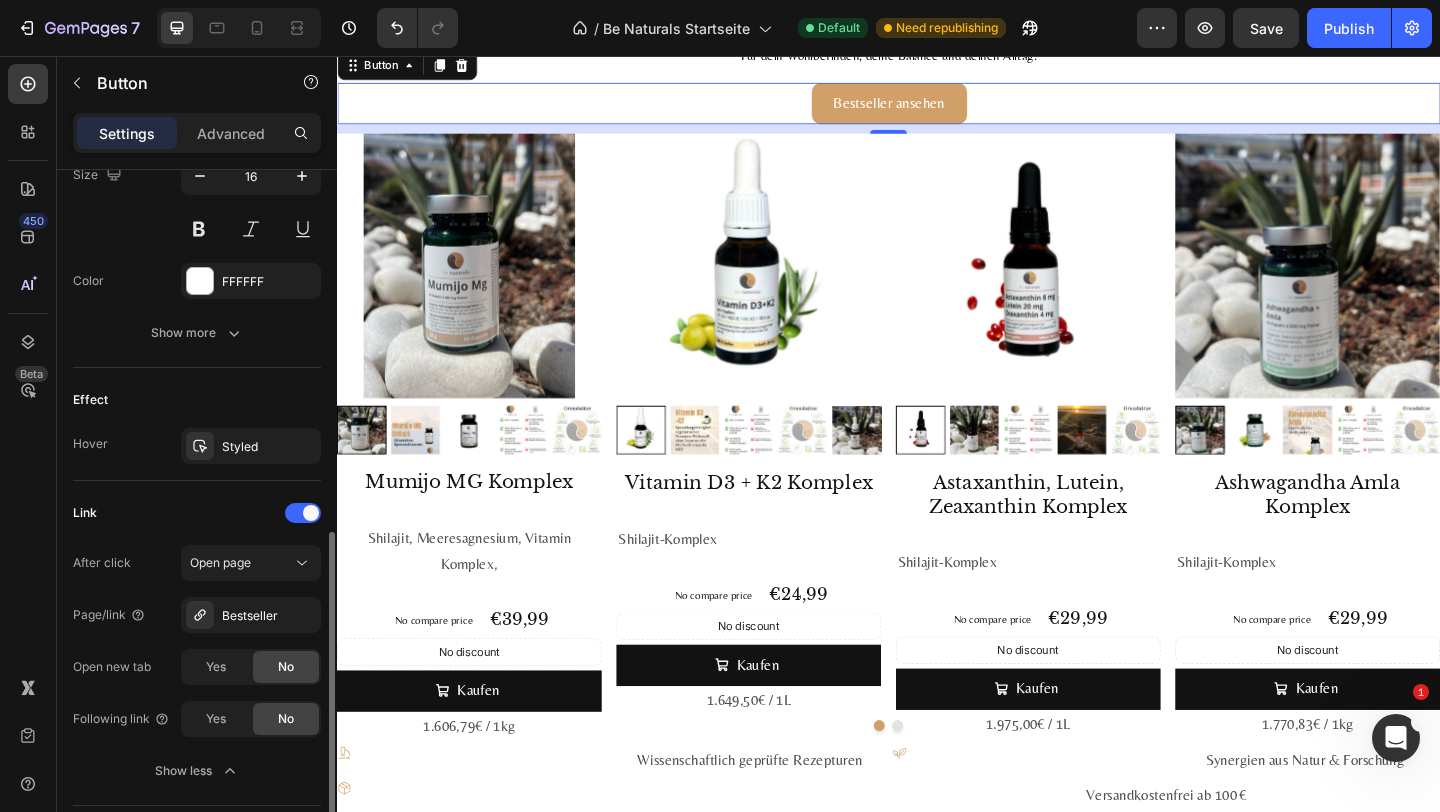 scroll, scrollTop: 861, scrollLeft: 0, axis: vertical 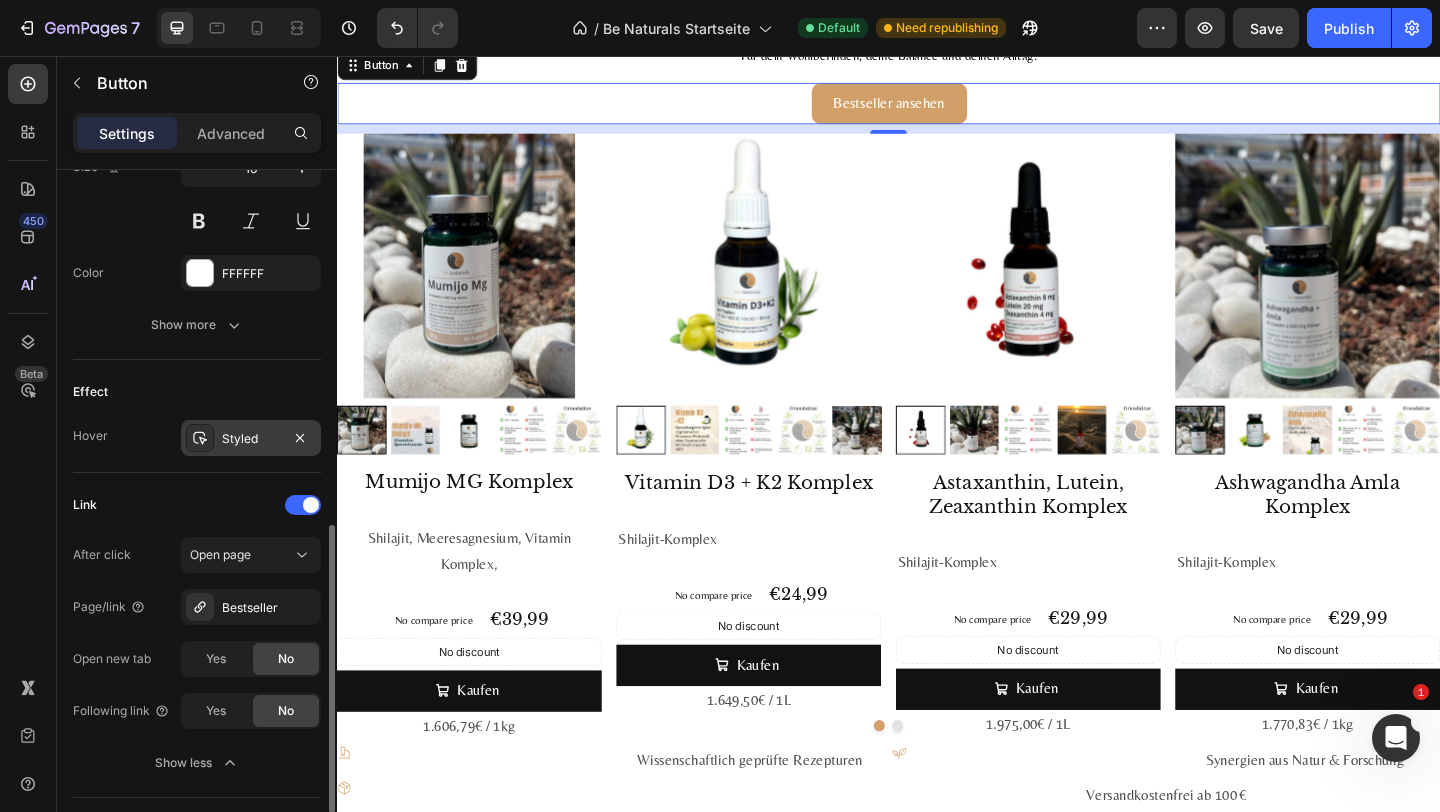 click on "Styled" at bounding box center [251, 439] 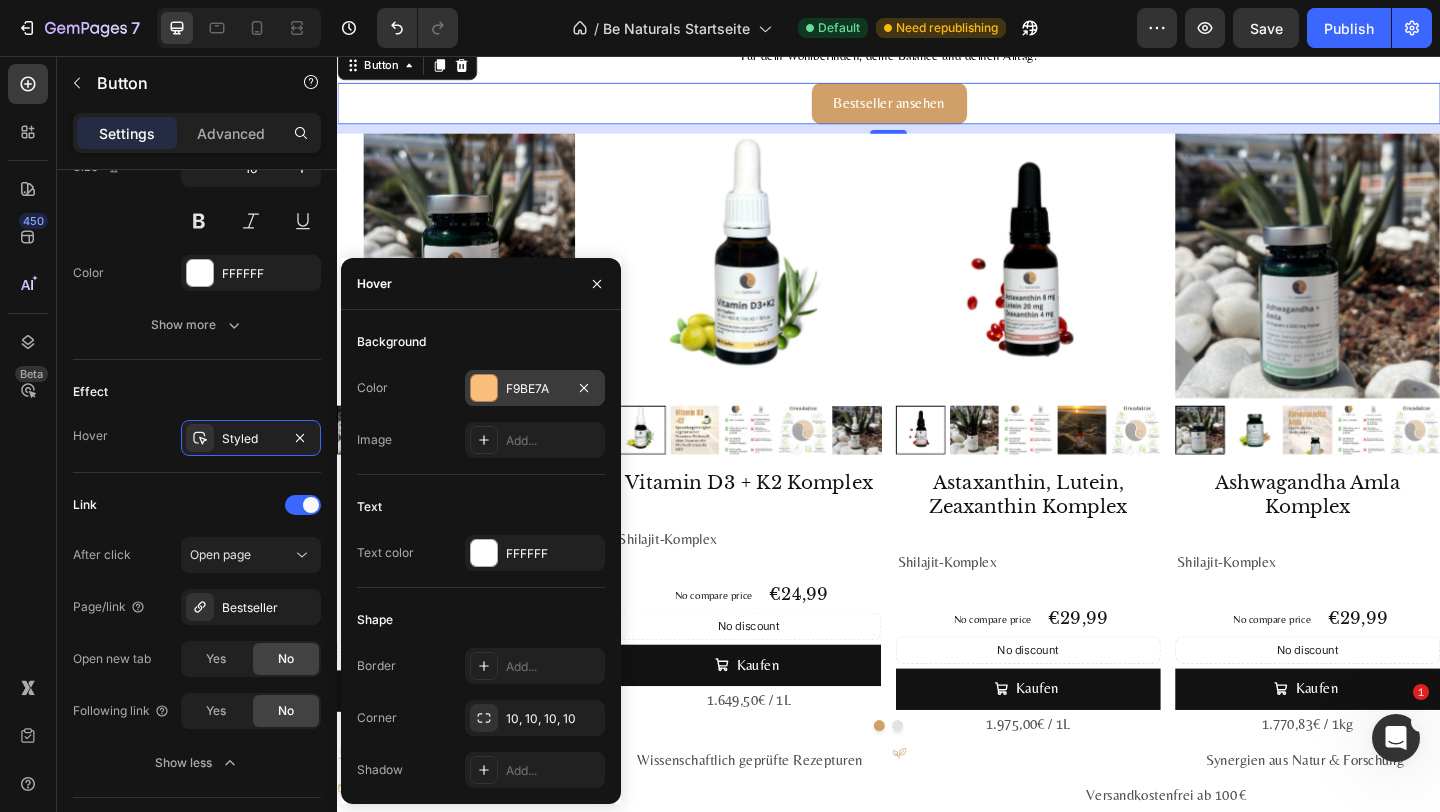 click on "F9BE7A" at bounding box center [535, 389] 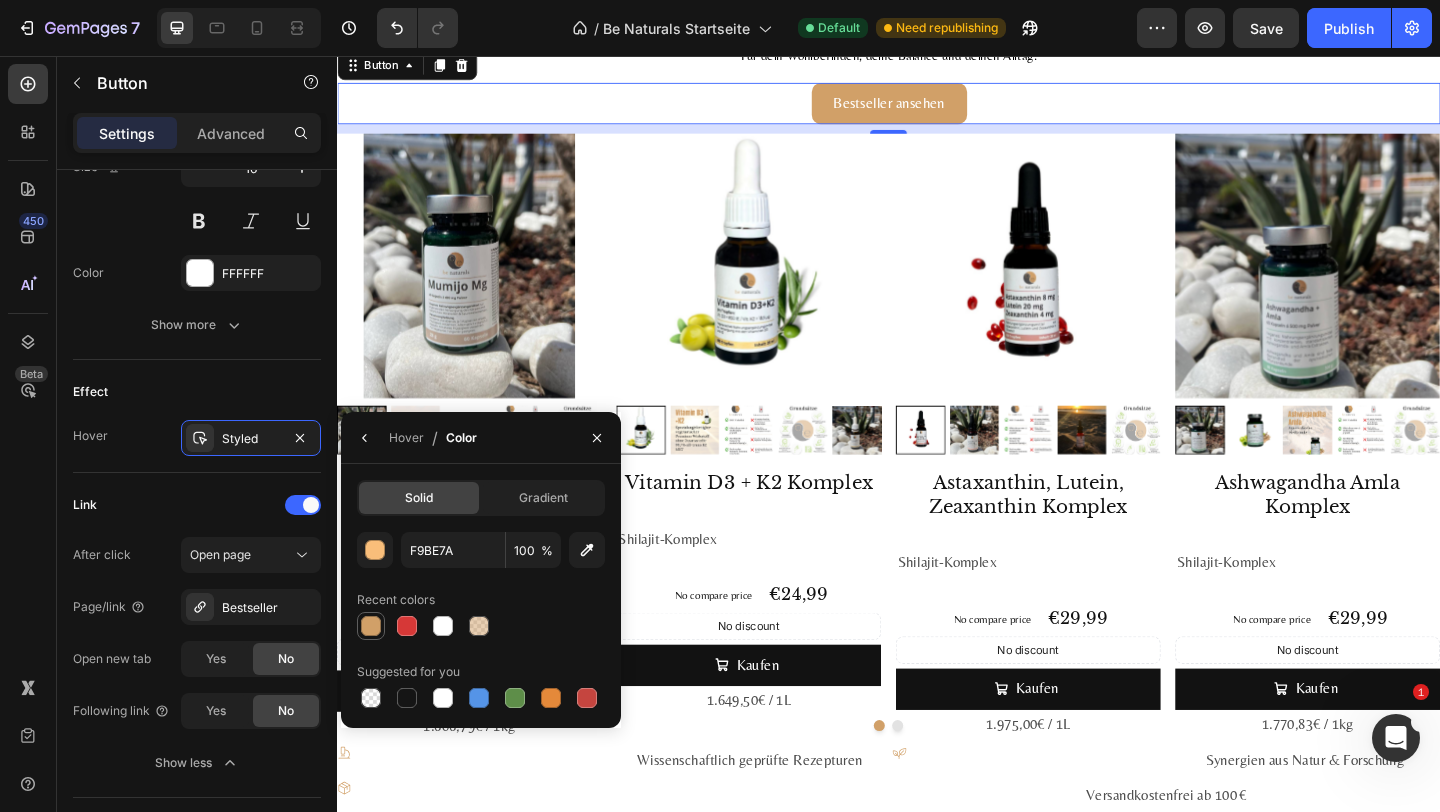 click at bounding box center [371, 626] 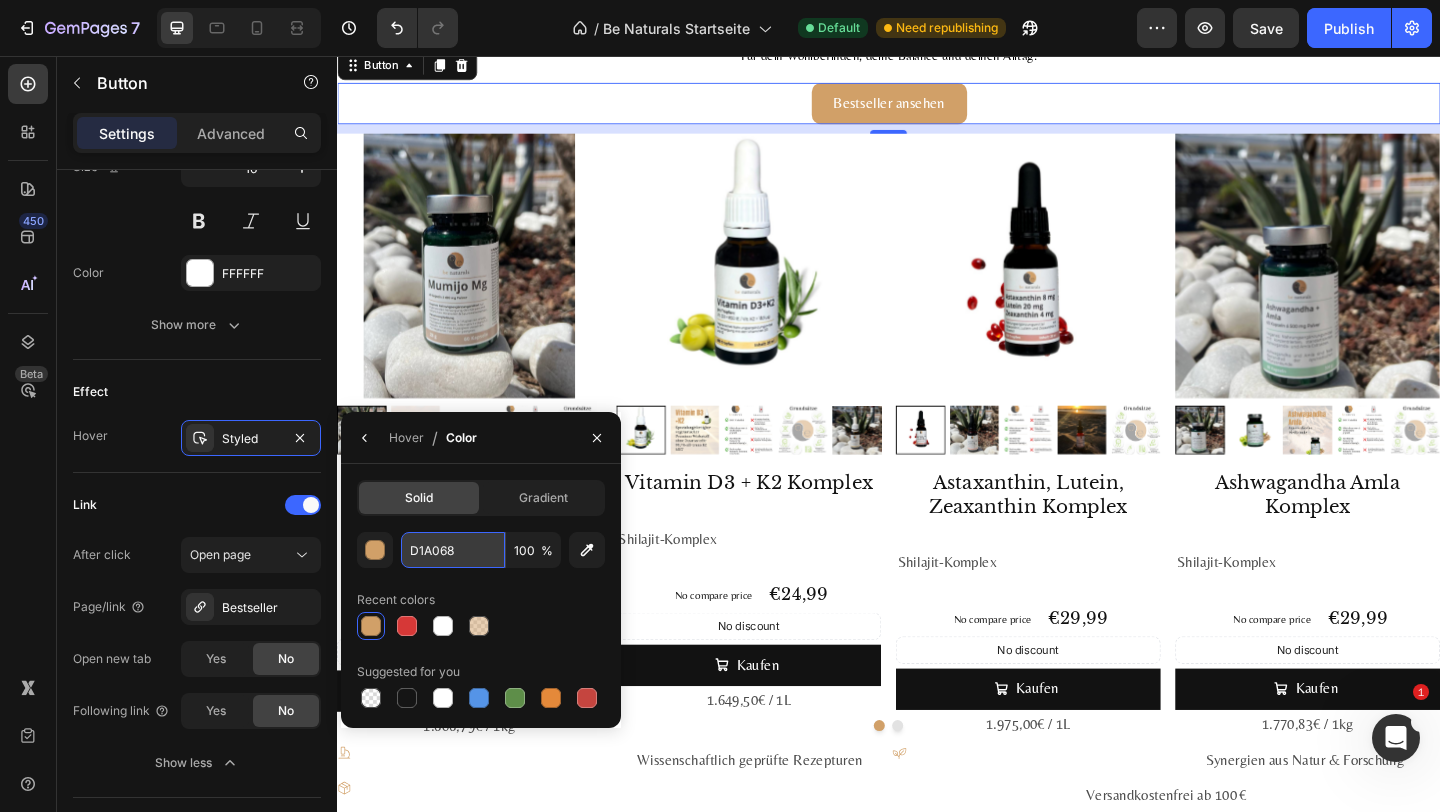 click on "D1A068" at bounding box center (0, 0) 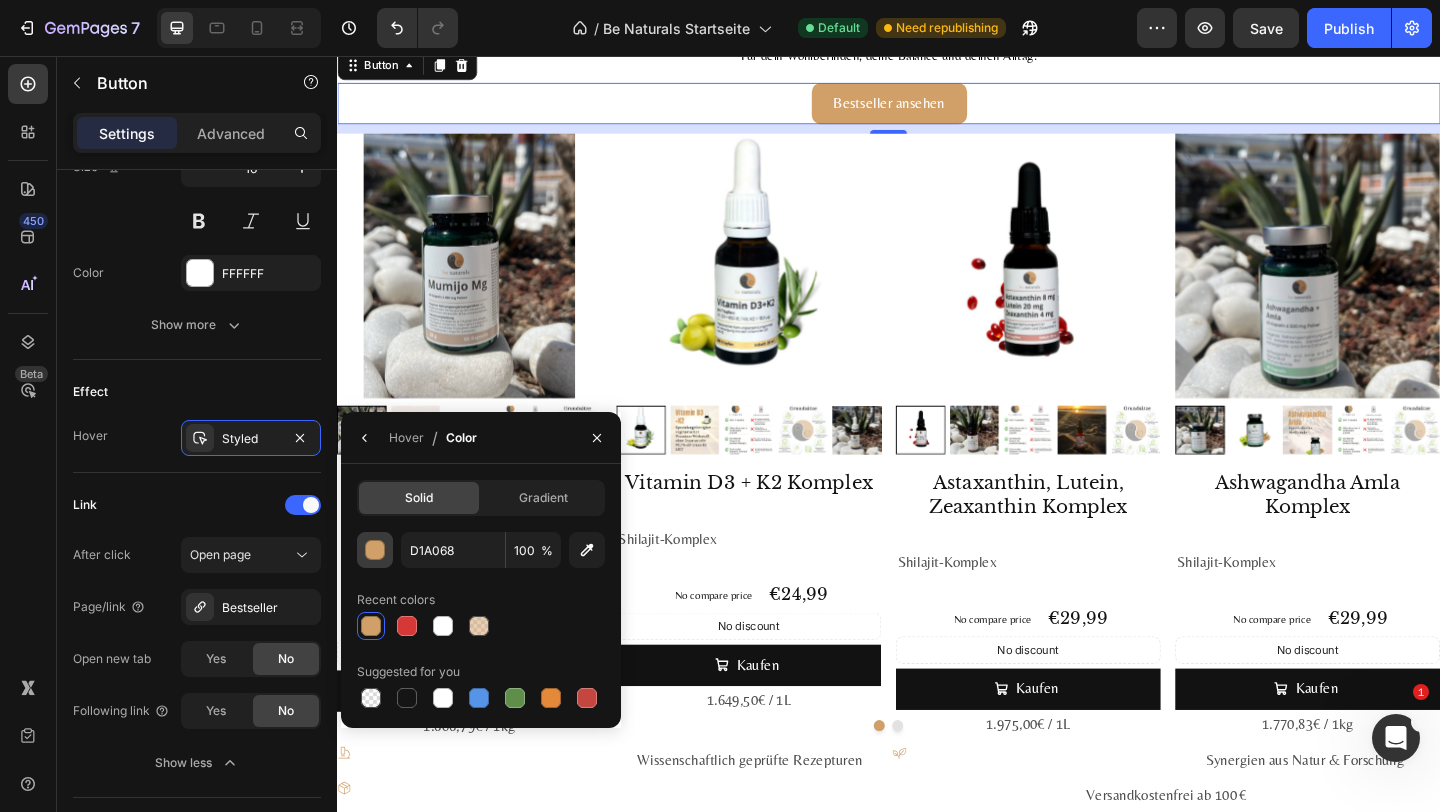 click at bounding box center (375, 550) 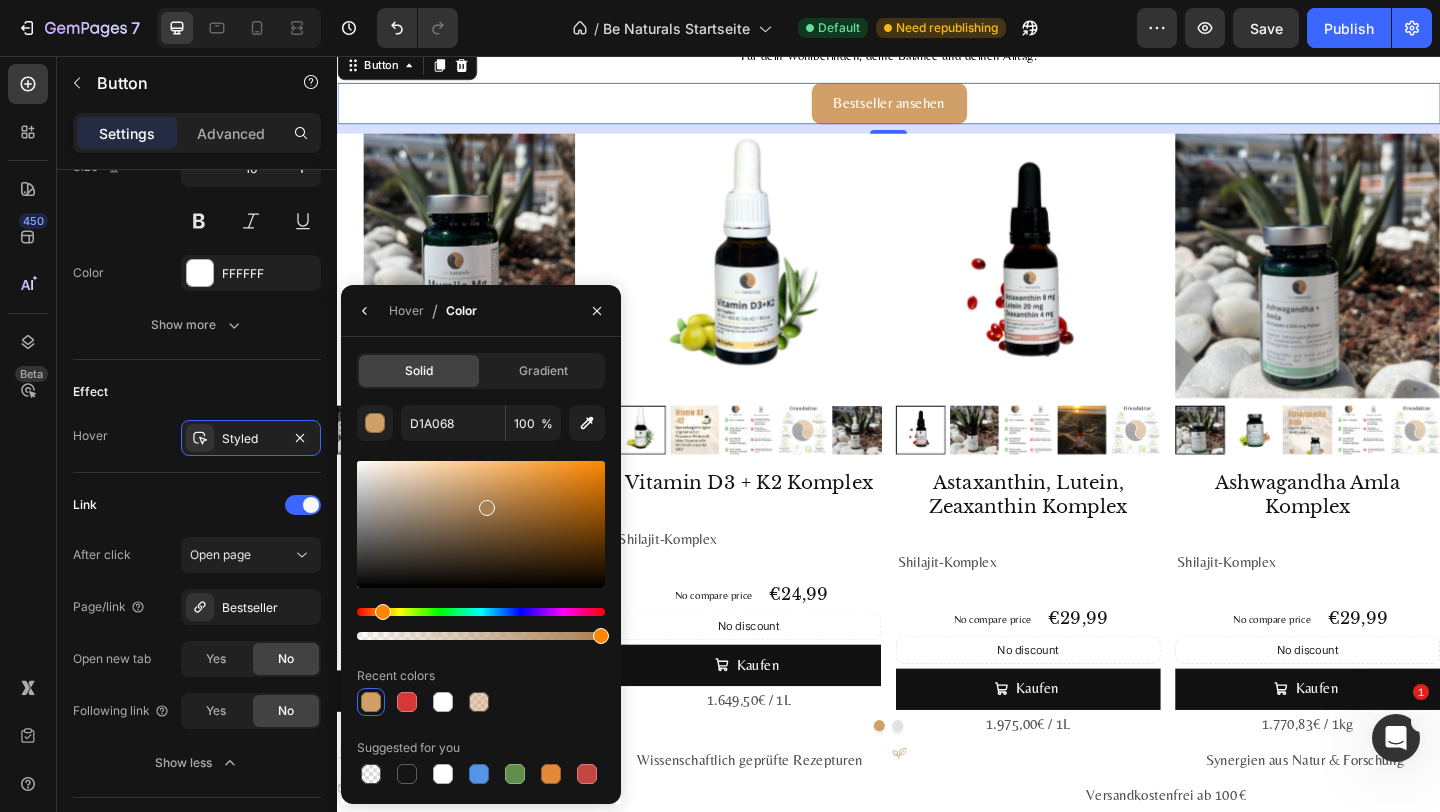 drag, startPoint x: 484, startPoint y: 488, endPoint x: 483, endPoint y: 503, distance: 15.033297 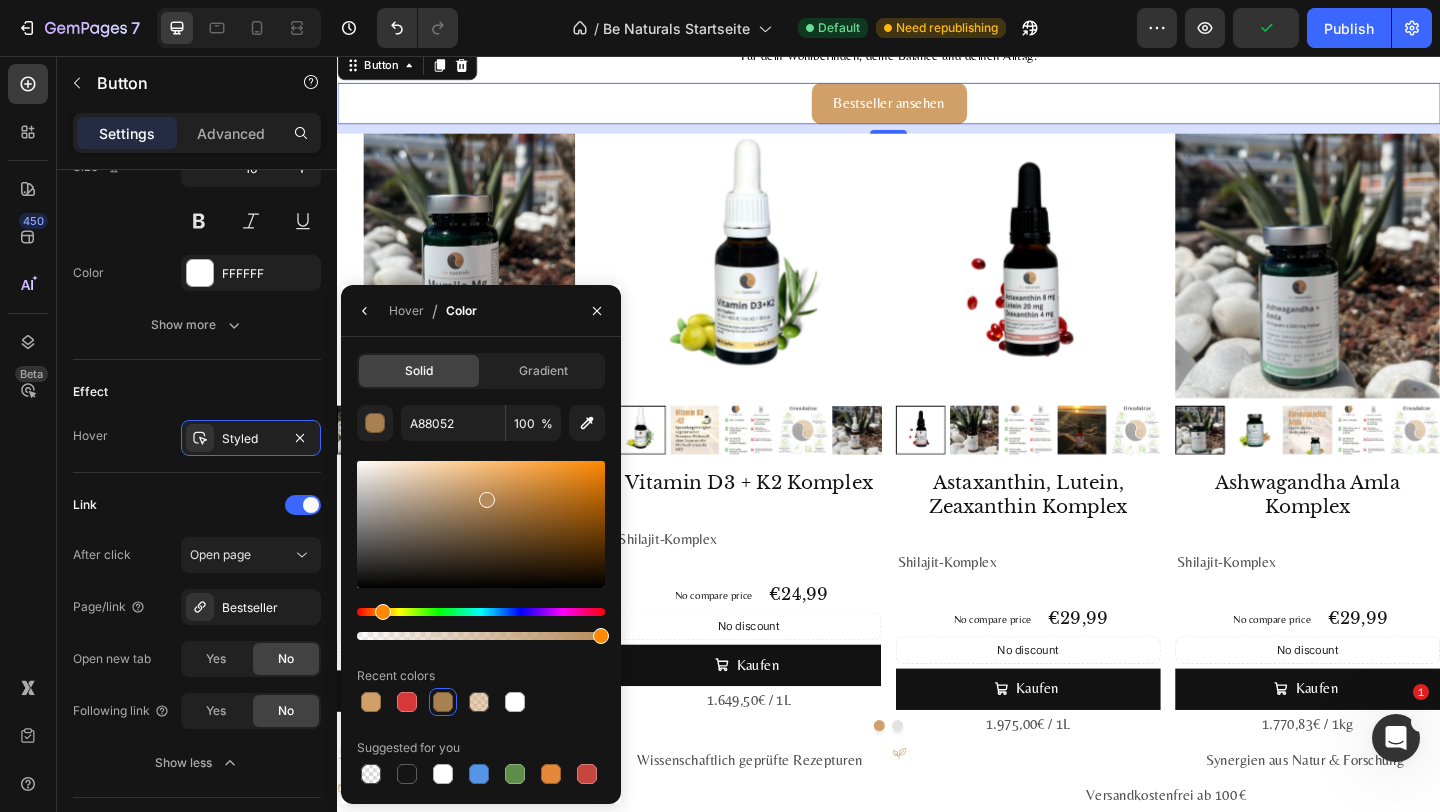 drag, startPoint x: 484, startPoint y: 510, endPoint x: 484, endPoint y: 494, distance: 16 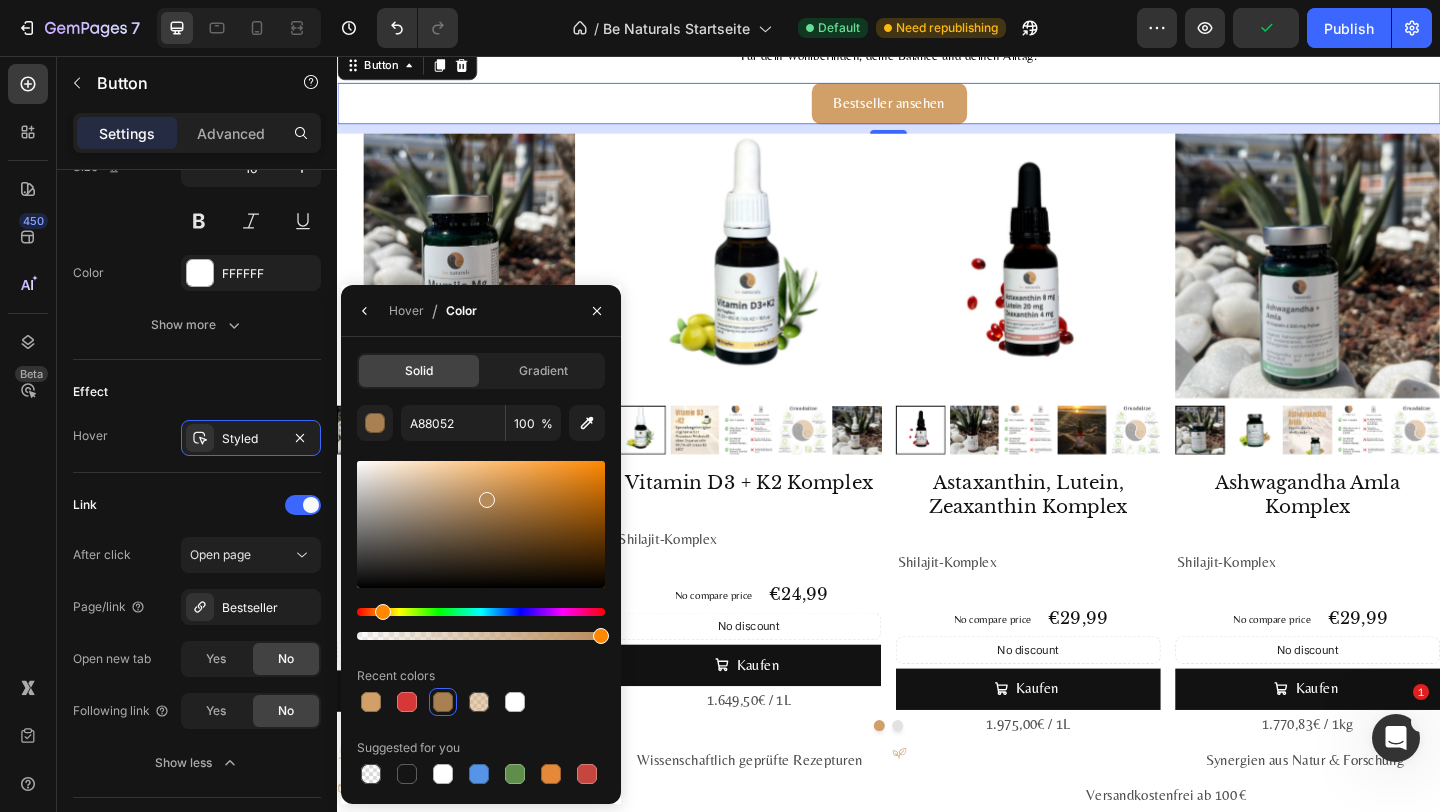 click at bounding box center [487, 500] 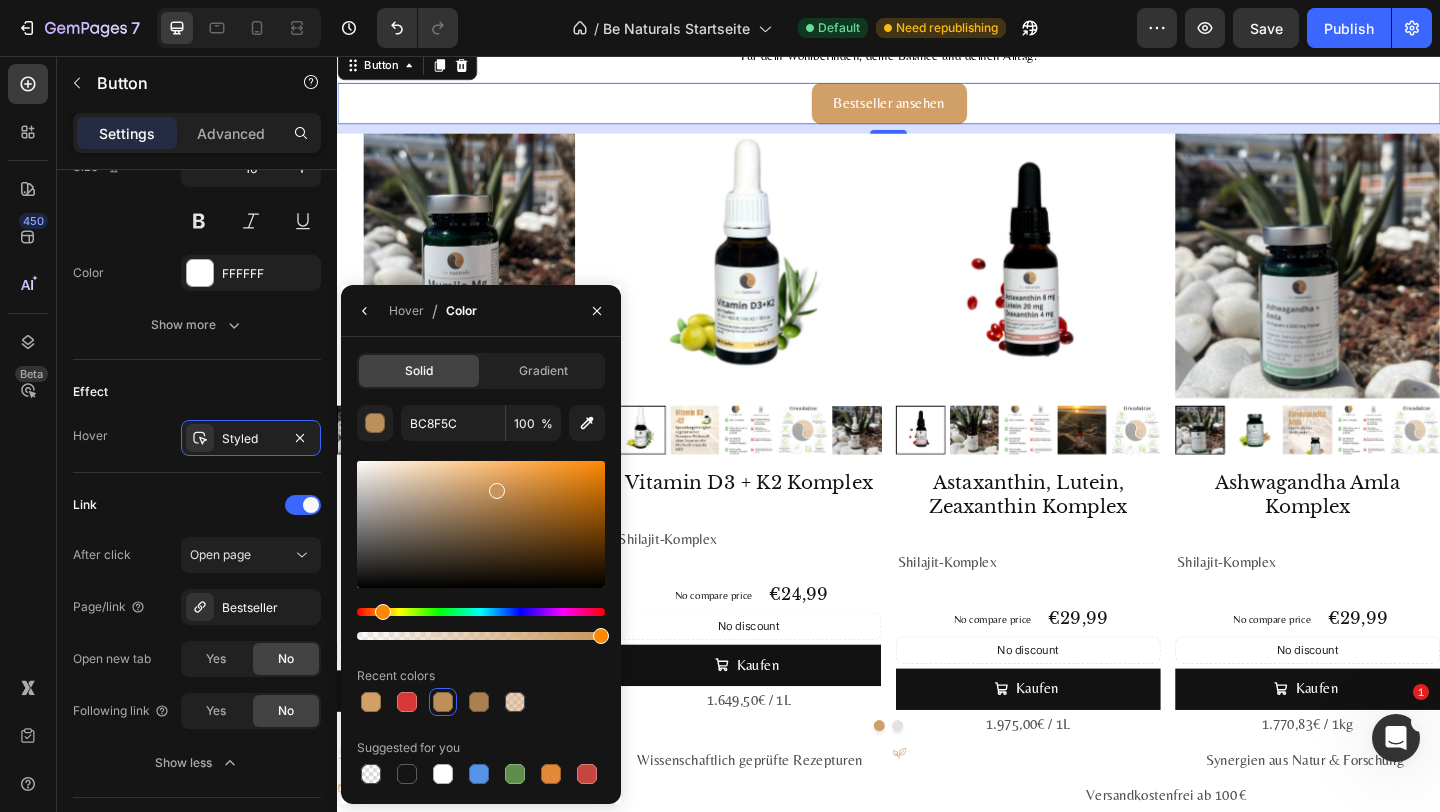 drag, startPoint x: 490, startPoint y: 496, endPoint x: 495, endPoint y: 487, distance: 10.29563 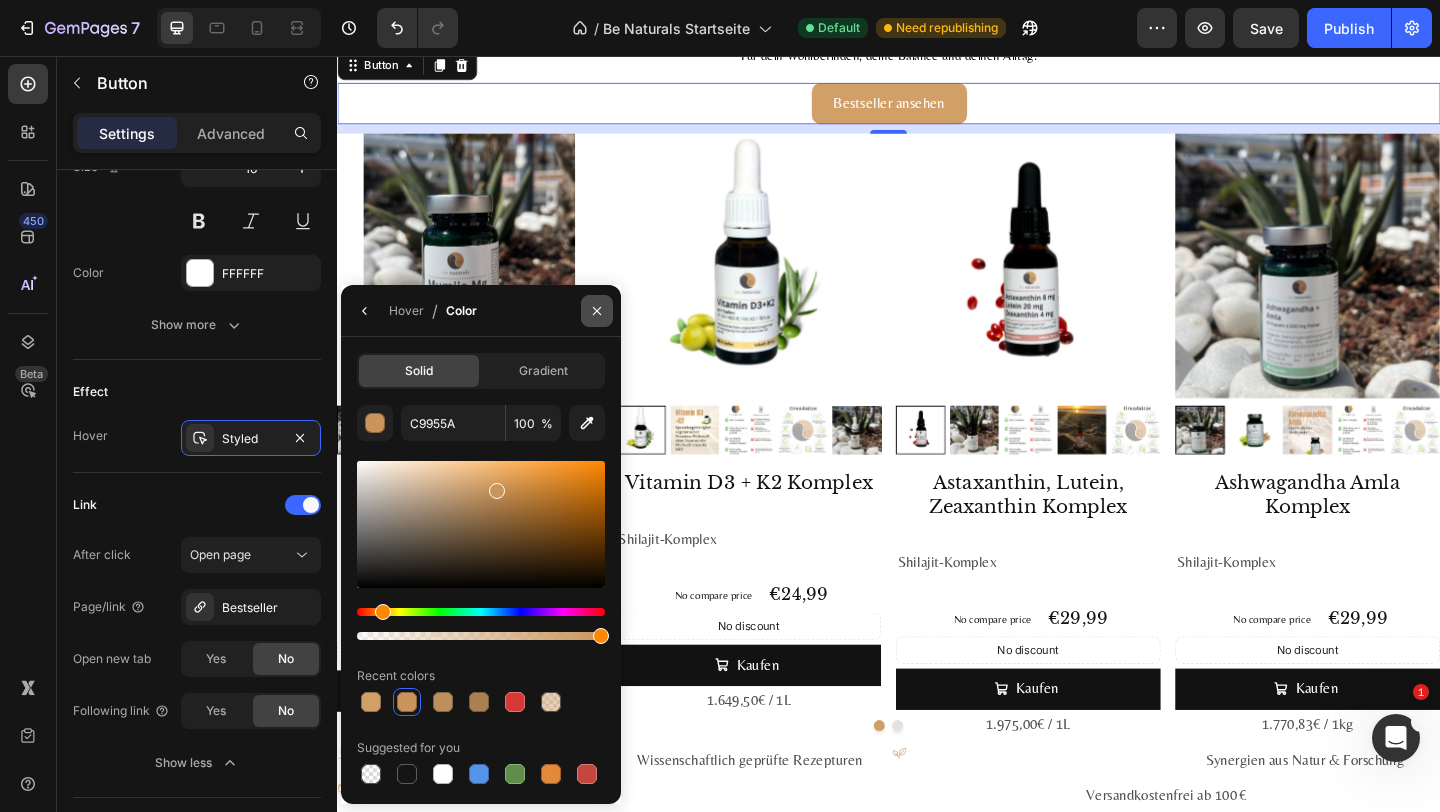 click 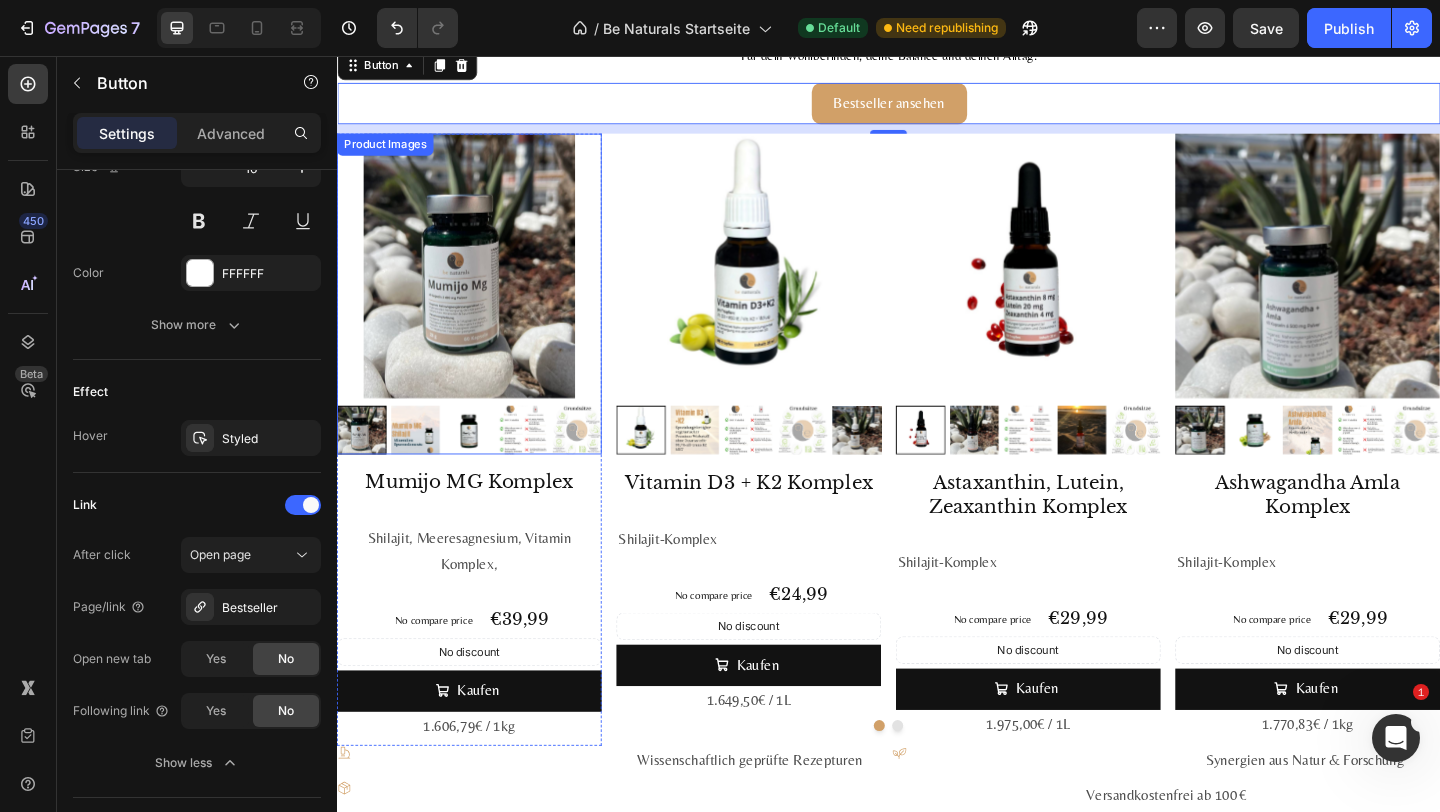 scroll, scrollTop: 2012, scrollLeft: 0, axis: vertical 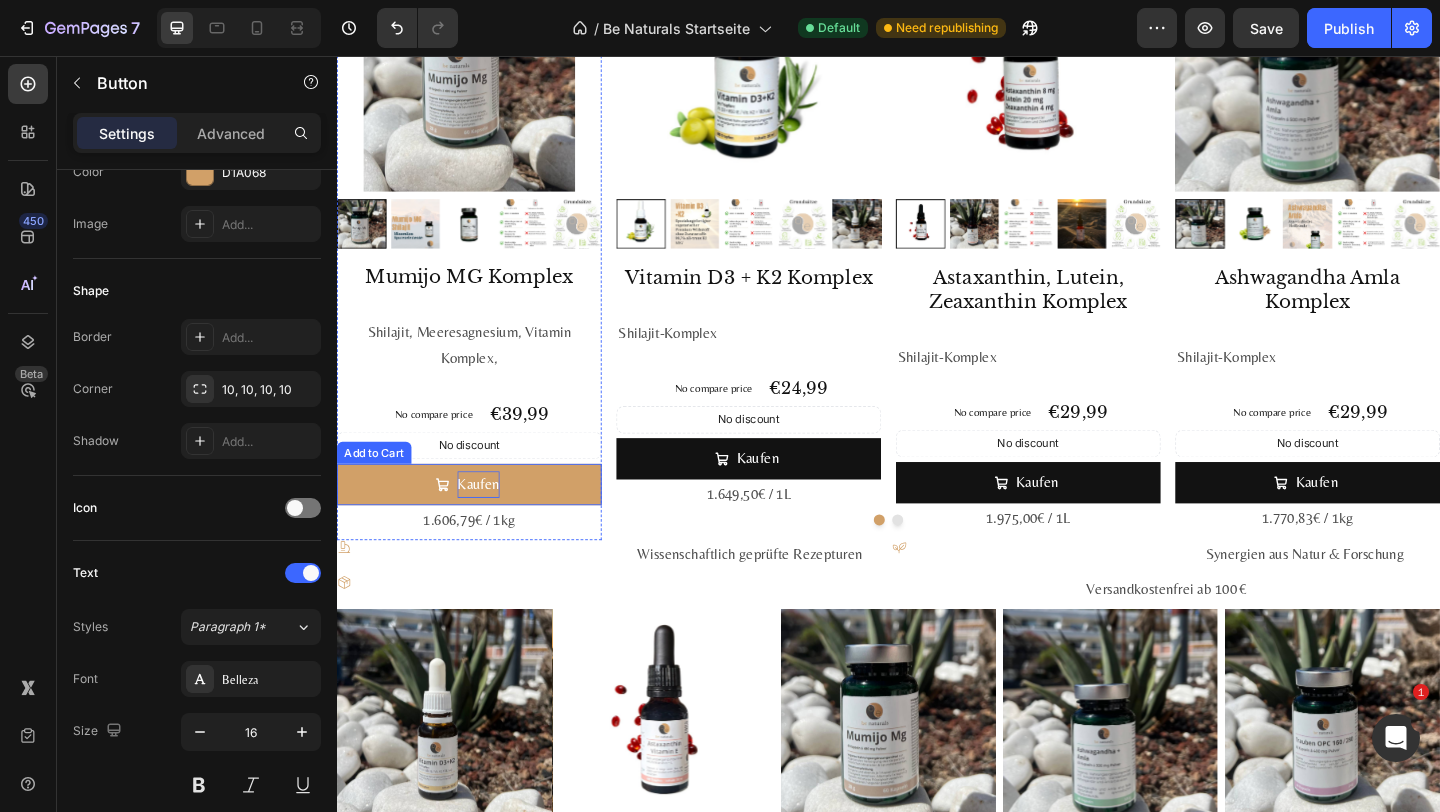 click on "Kaufen" at bounding box center (491, 521) 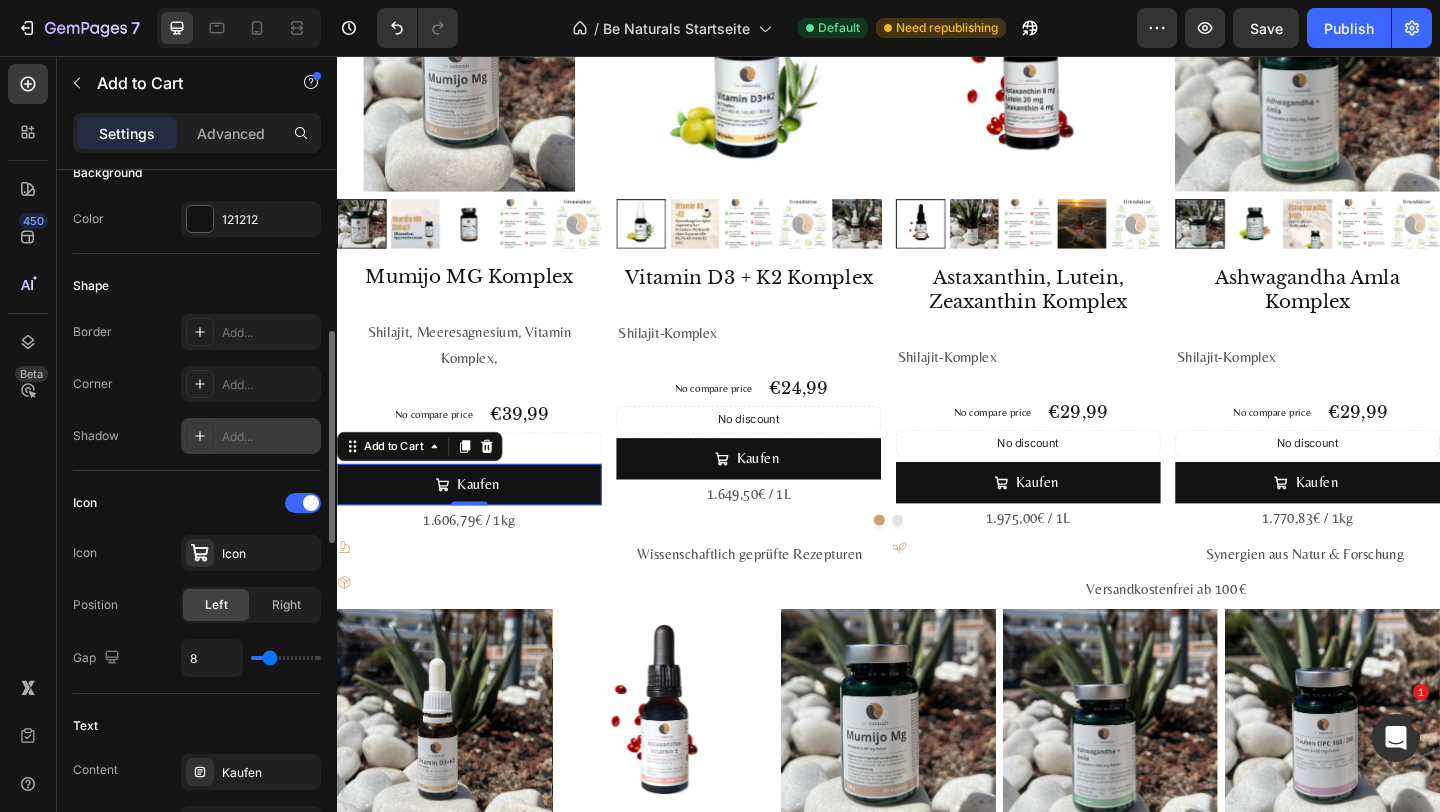 scroll, scrollTop: 569, scrollLeft: 0, axis: vertical 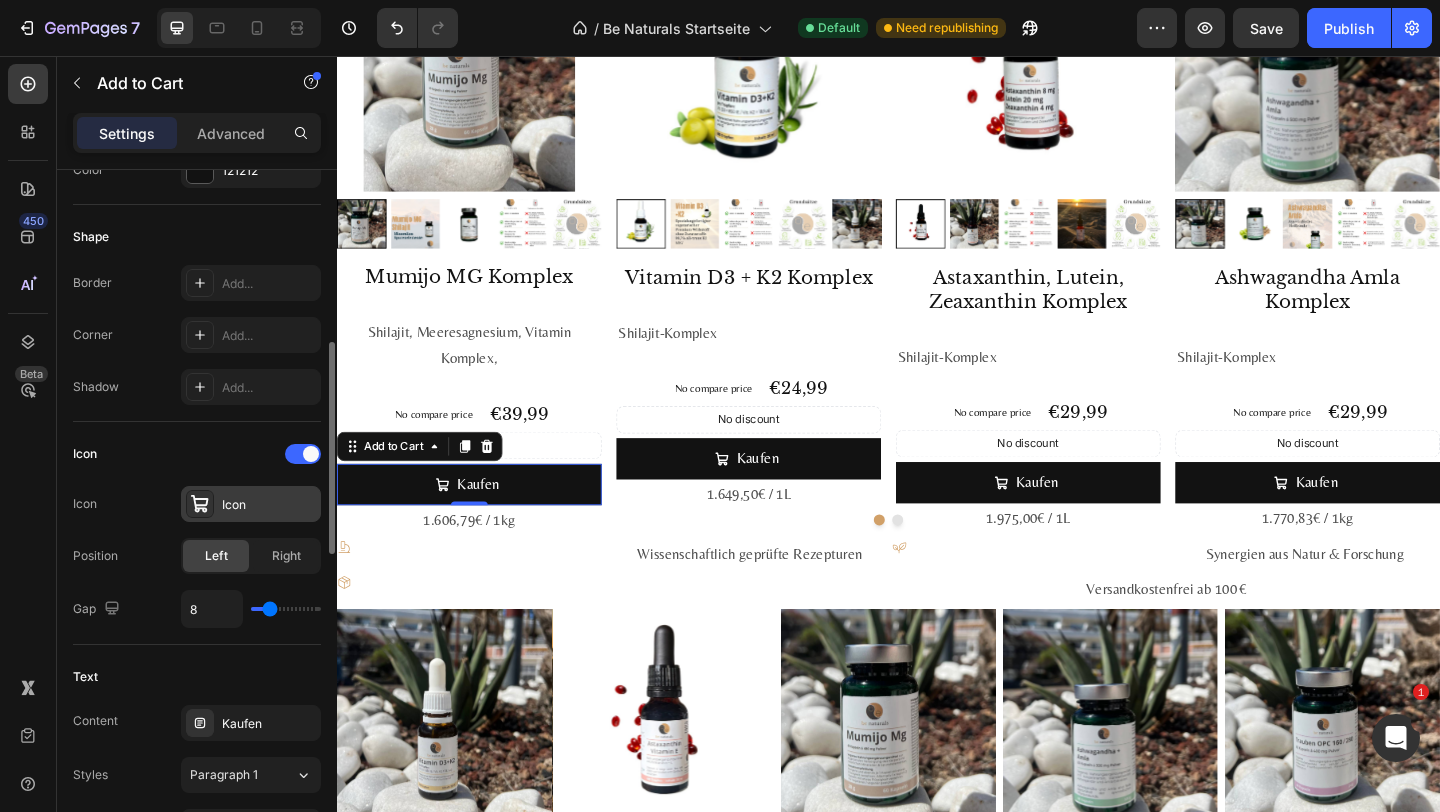 click on "Icon" at bounding box center (269, 505) 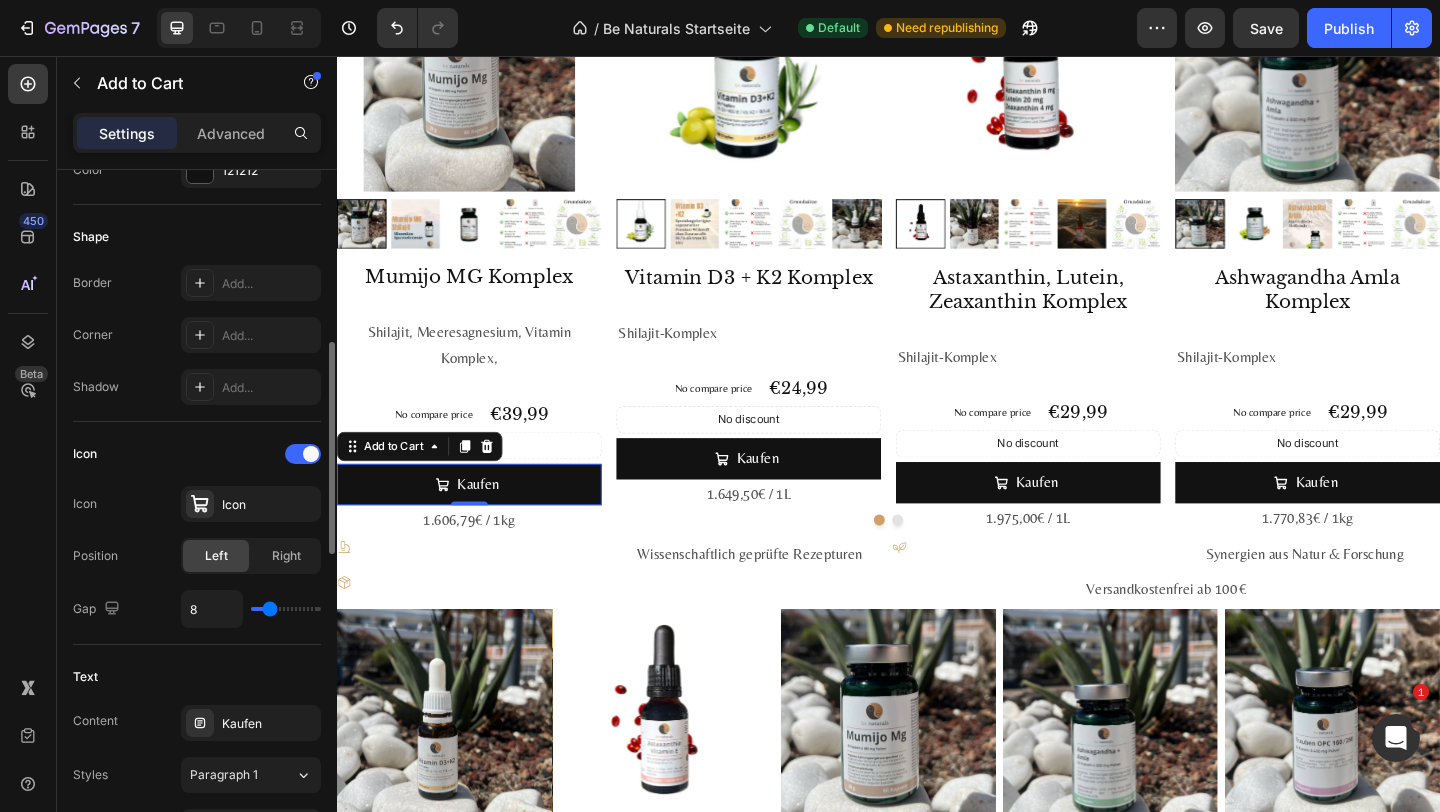 click on "Icon" at bounding box center [197, 454] 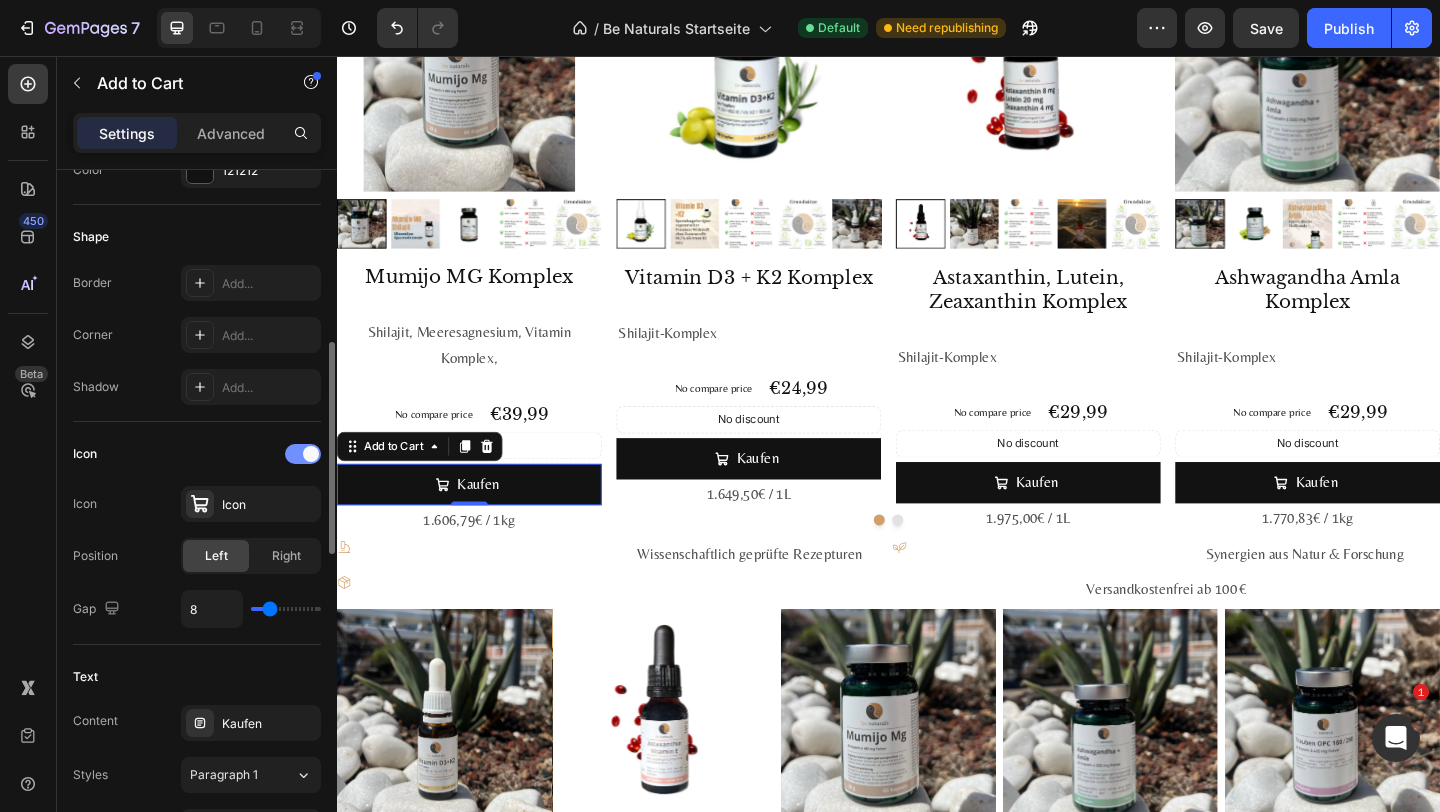 click at bounding box center [311, 454] 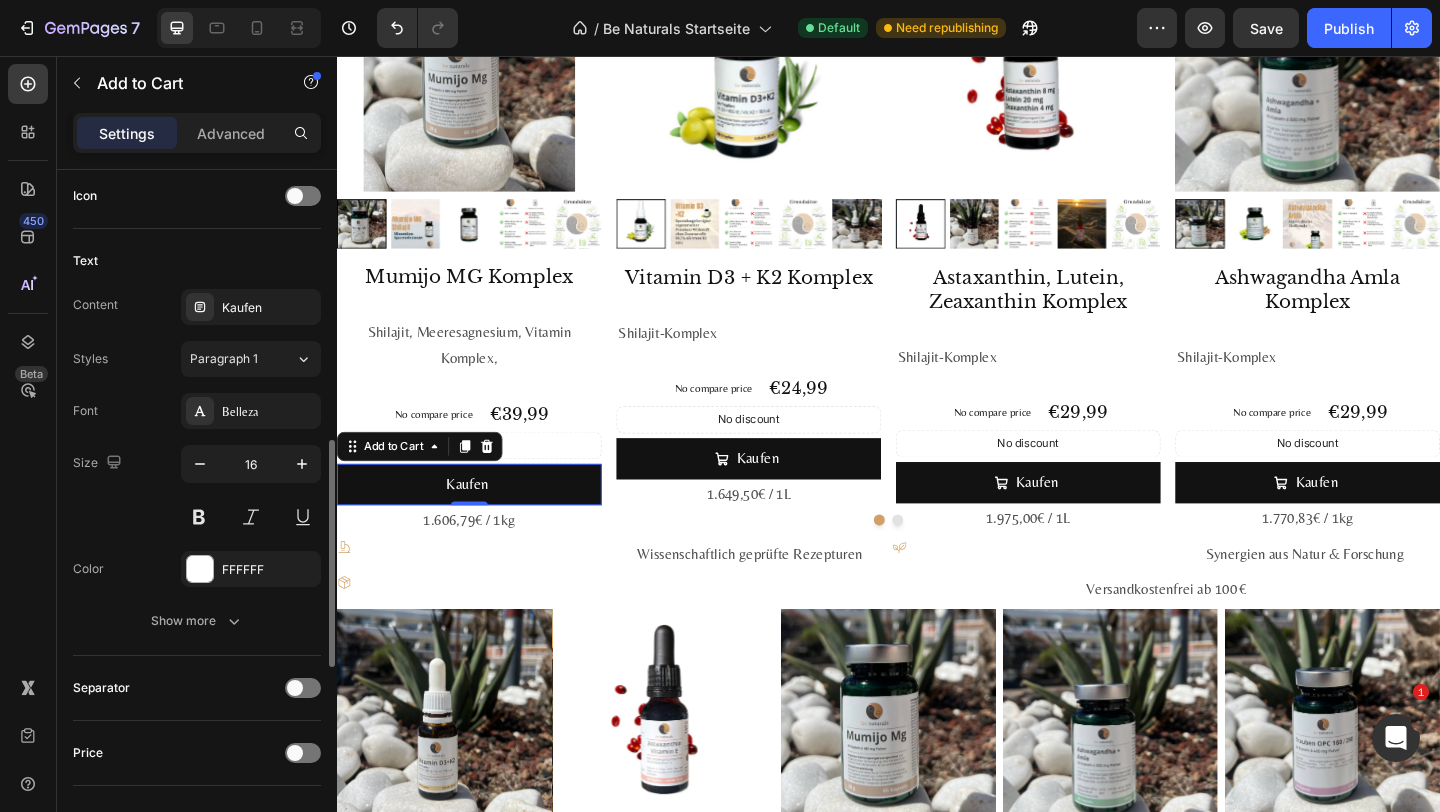 scroll, scrollTop: 410, scrollLeft: 0, axis: vertical 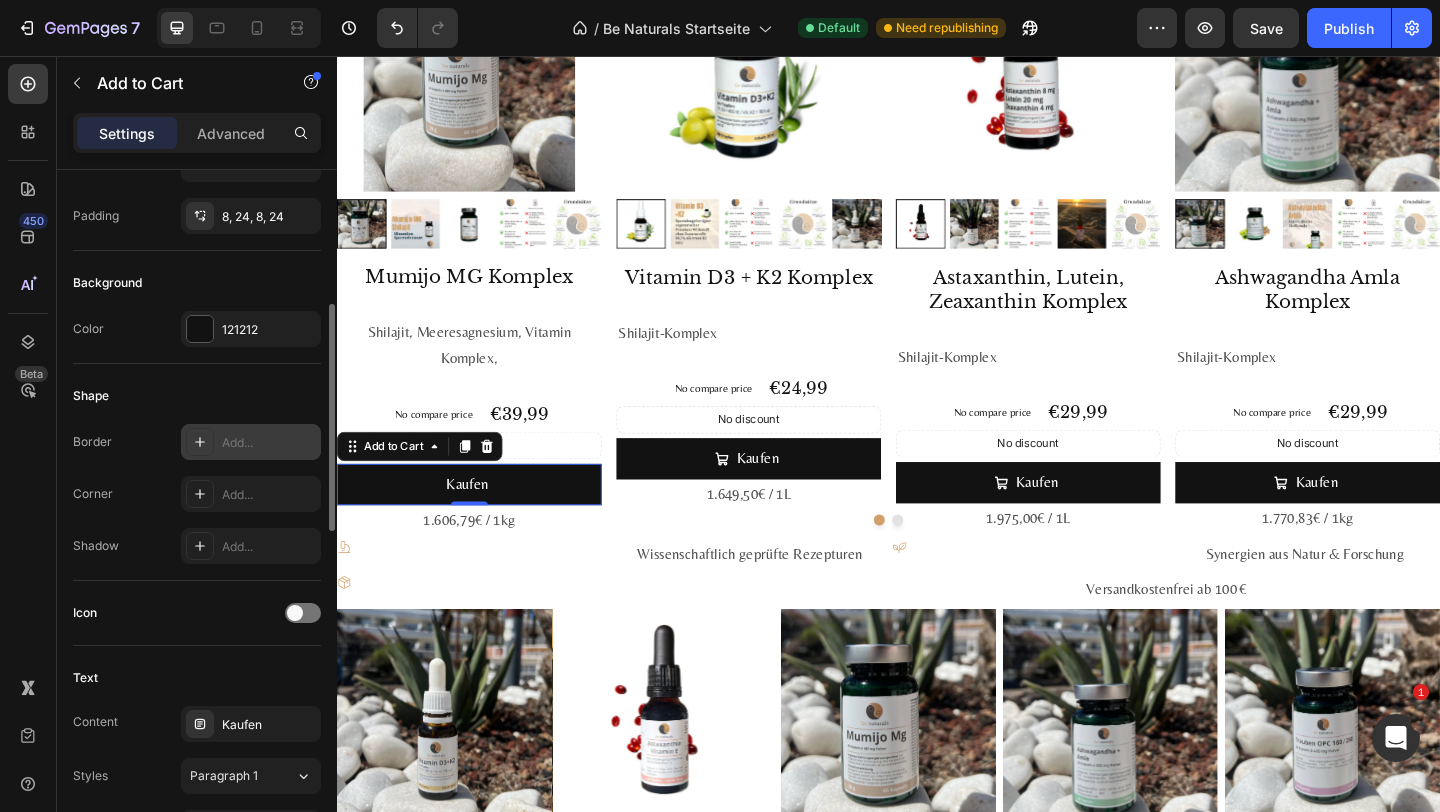click on "Add..." at bounding box center [269, 443] 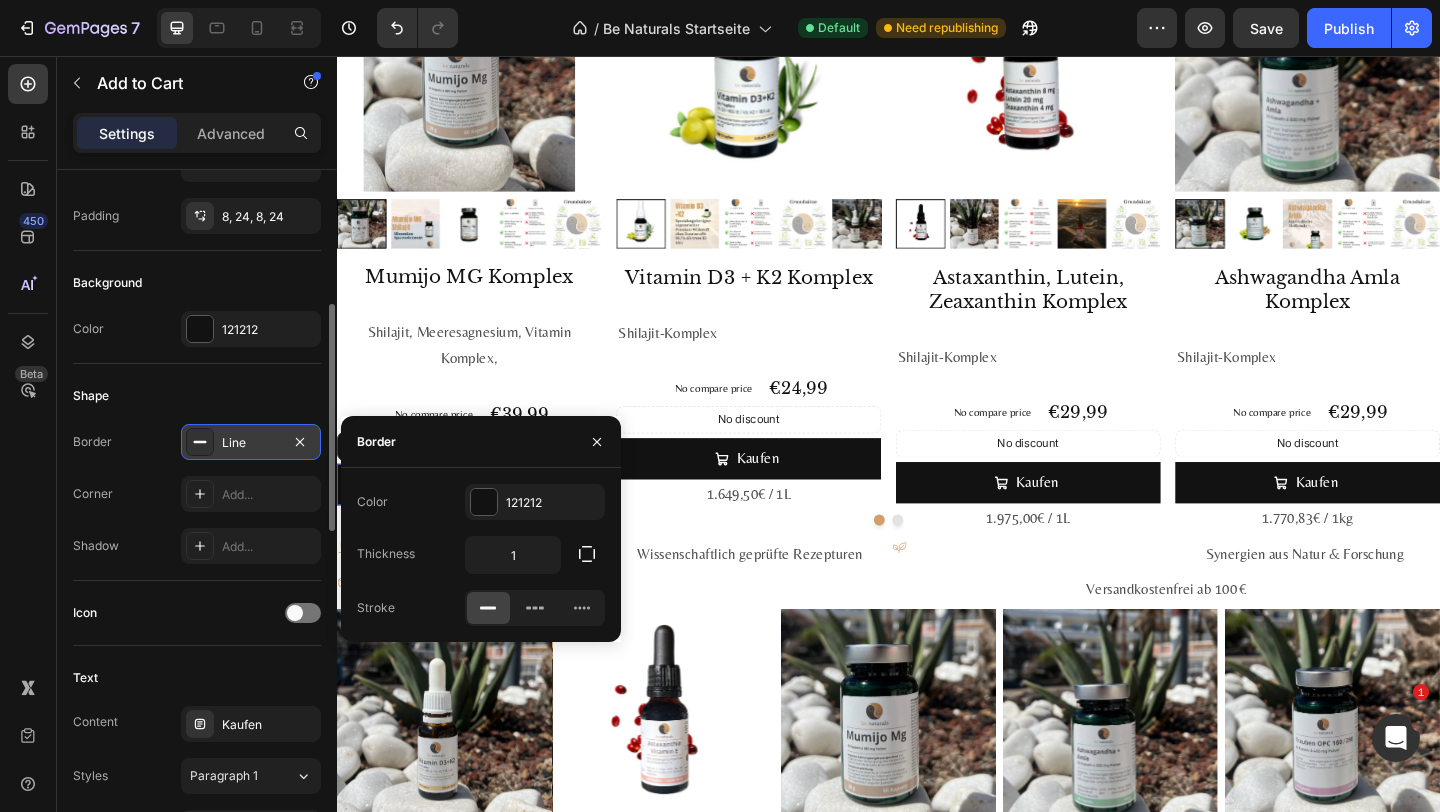click on "Shape" at bounding box center [197, 396] 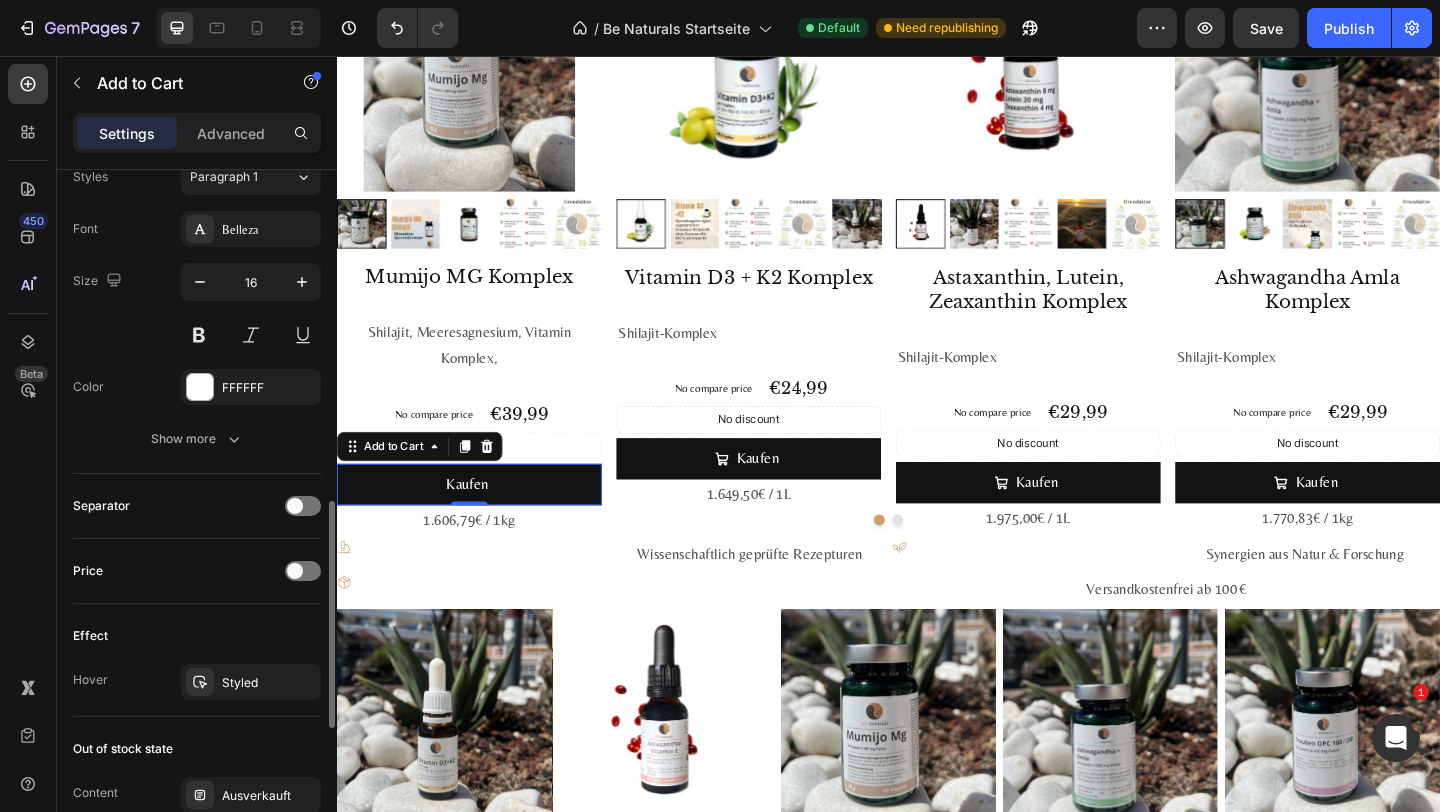 scroll, scrollTop: 1444, scrollLeft: 0, axis: vertical 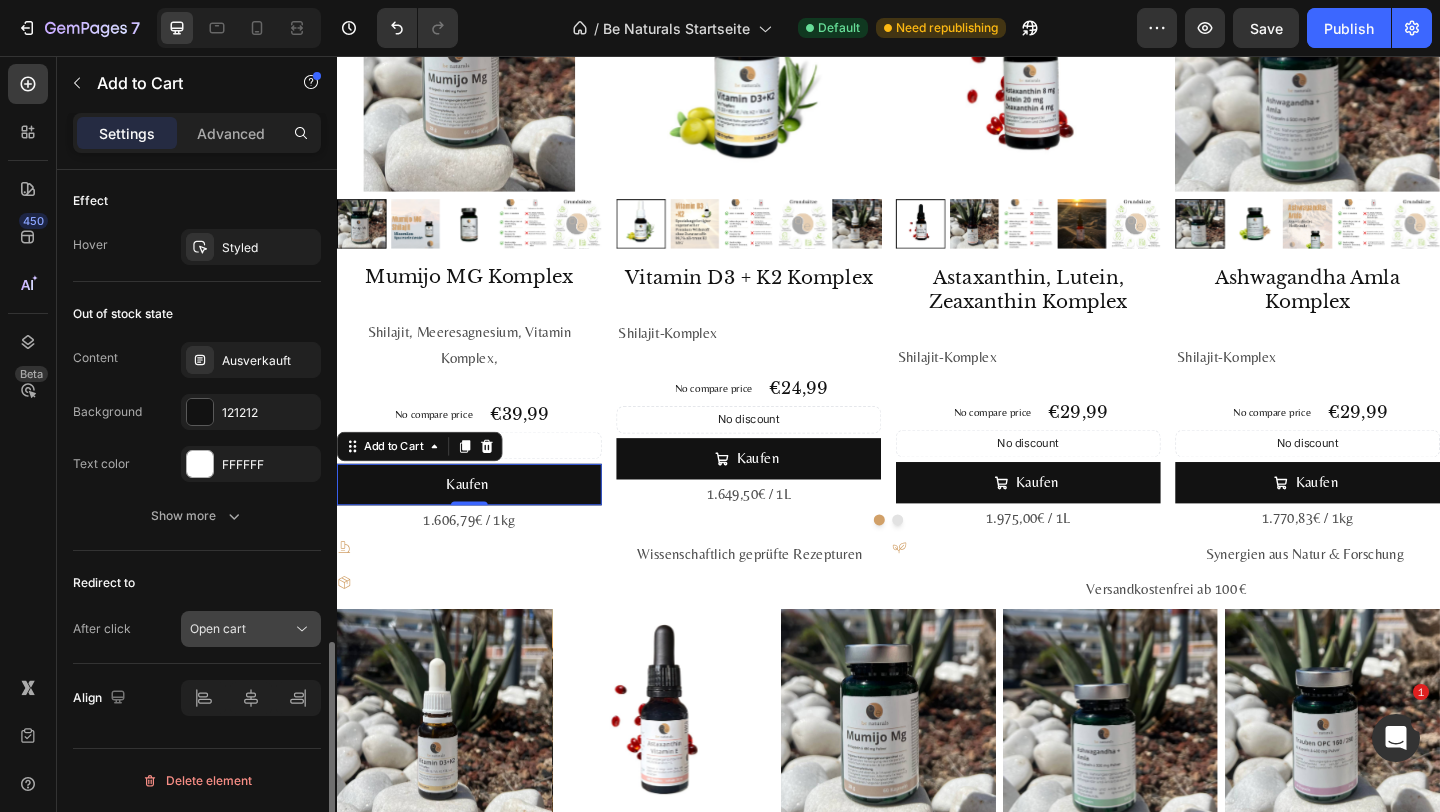 click on "Open cart" 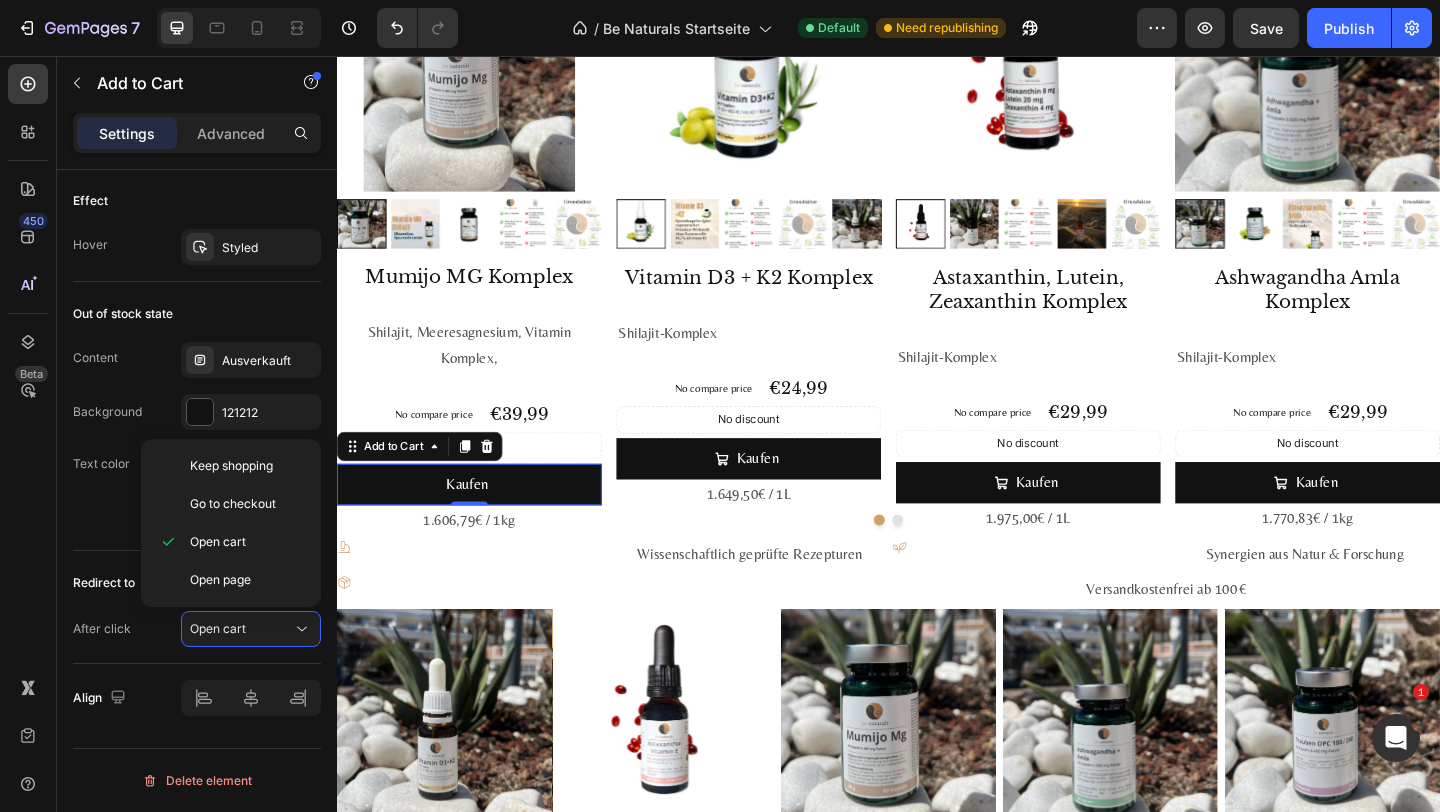 click on "Out of stock state Content Ausverkauft Background 121212 Text color FFFFFF Show more" 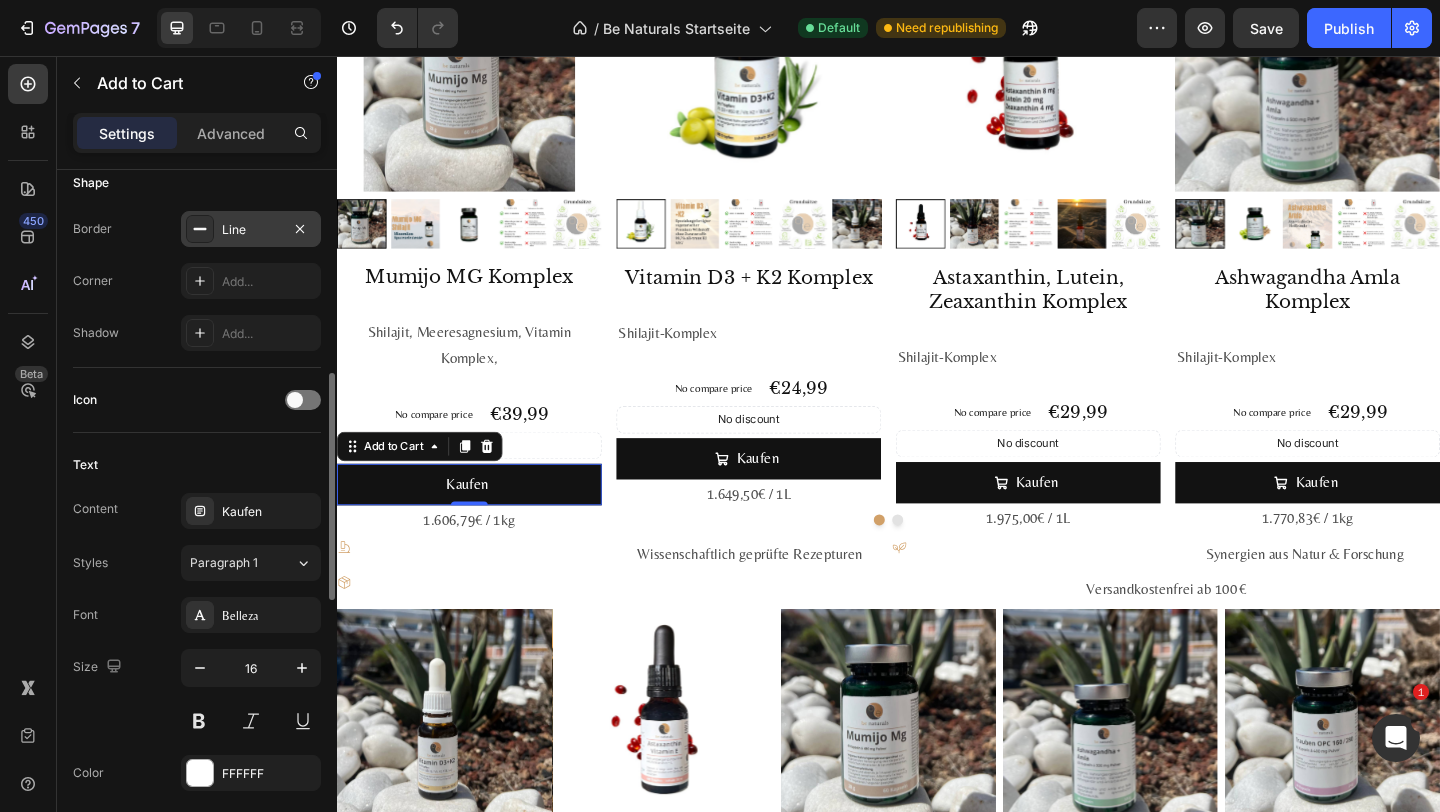 scroll, scrollTop: 460, scrollLeft: 0, axis: vertical 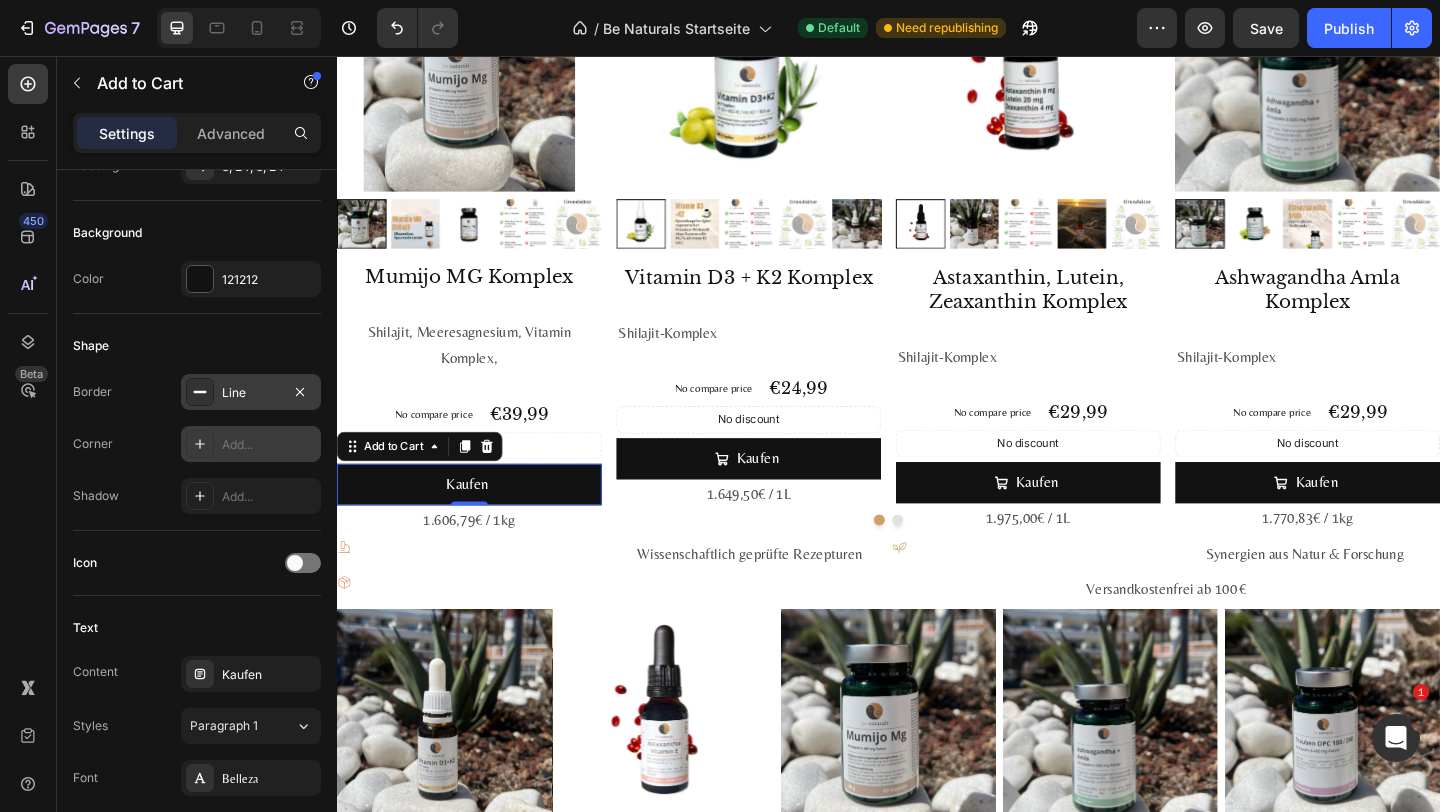 click on "Add..." at bounding box center (251, 444) 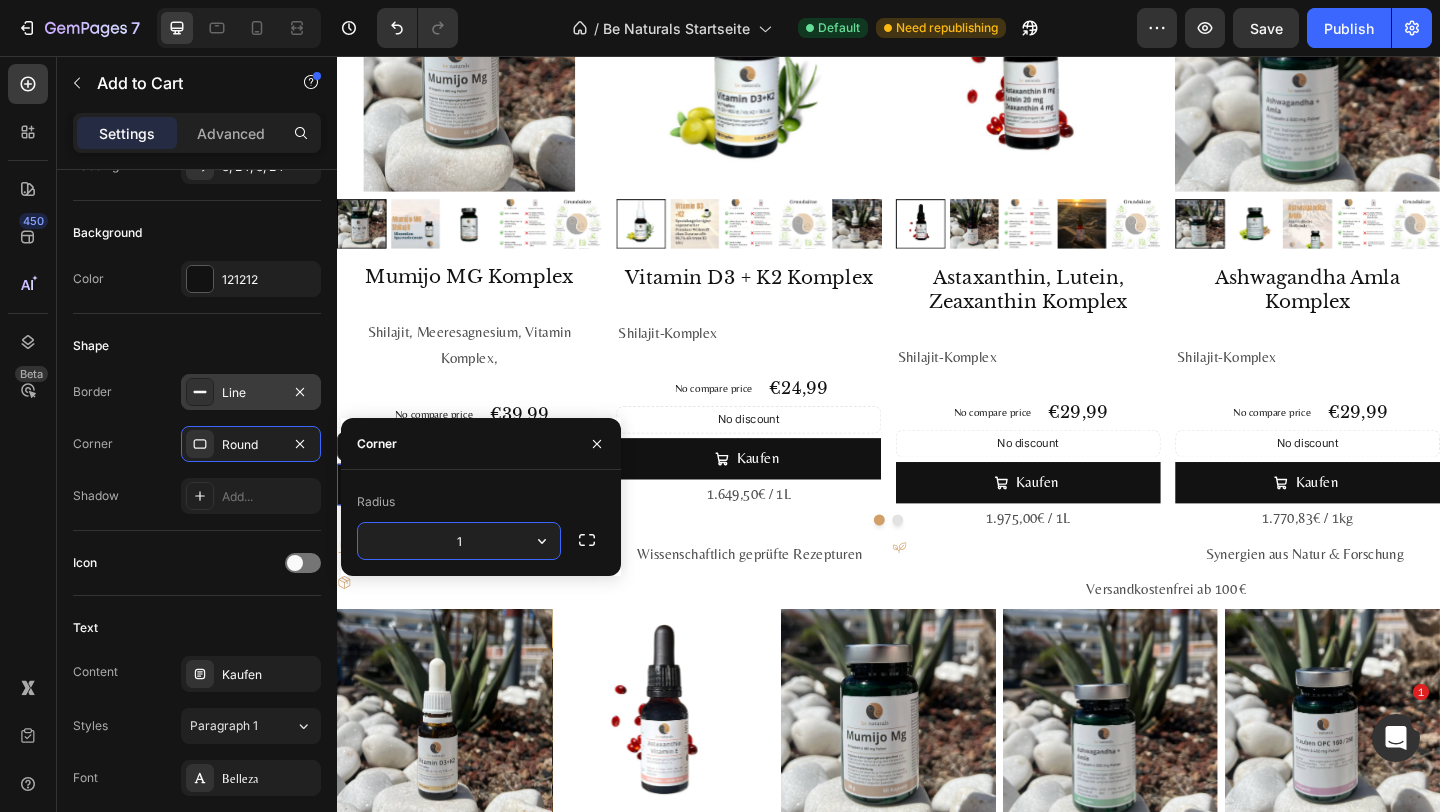 type on "10" 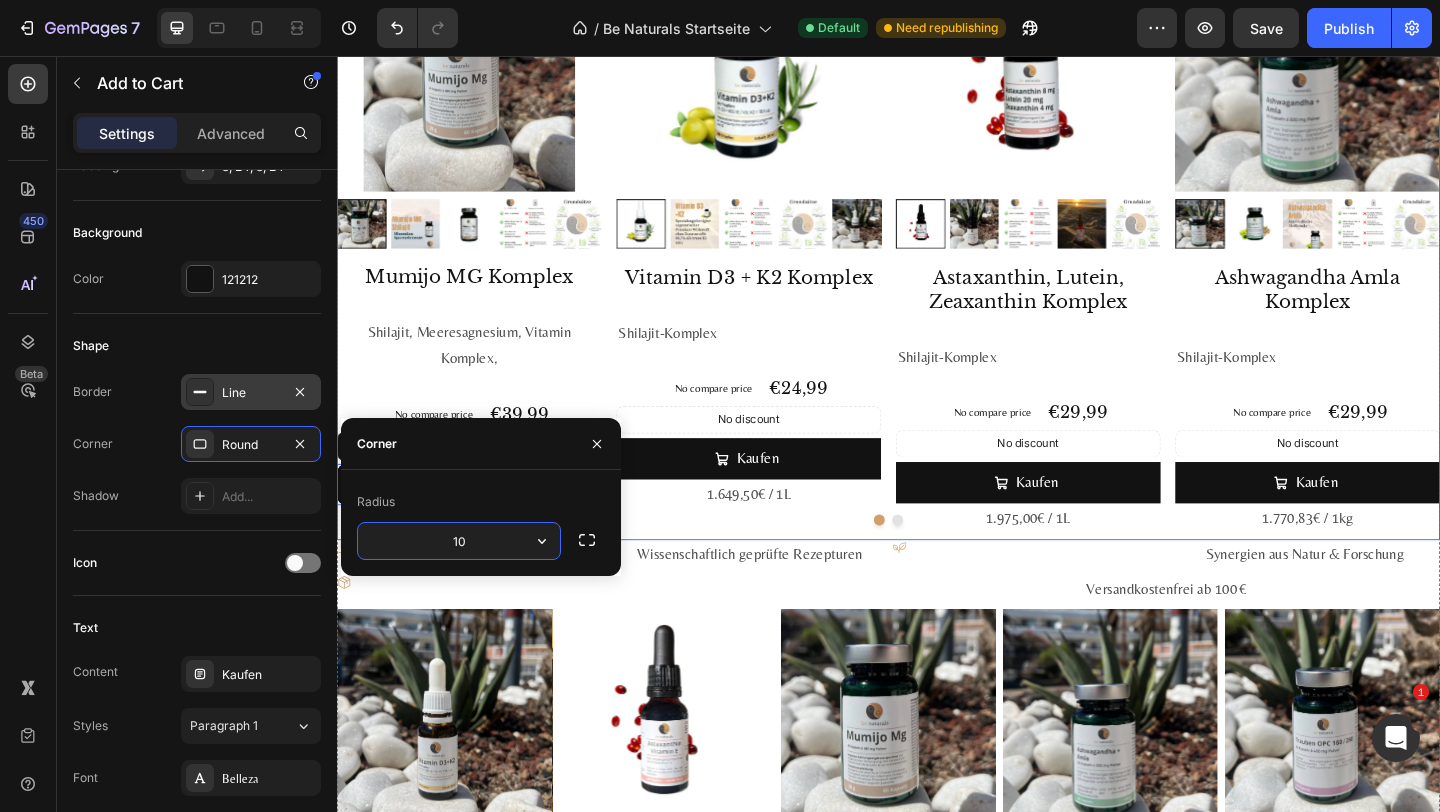 click at bounding box center (937, 560) 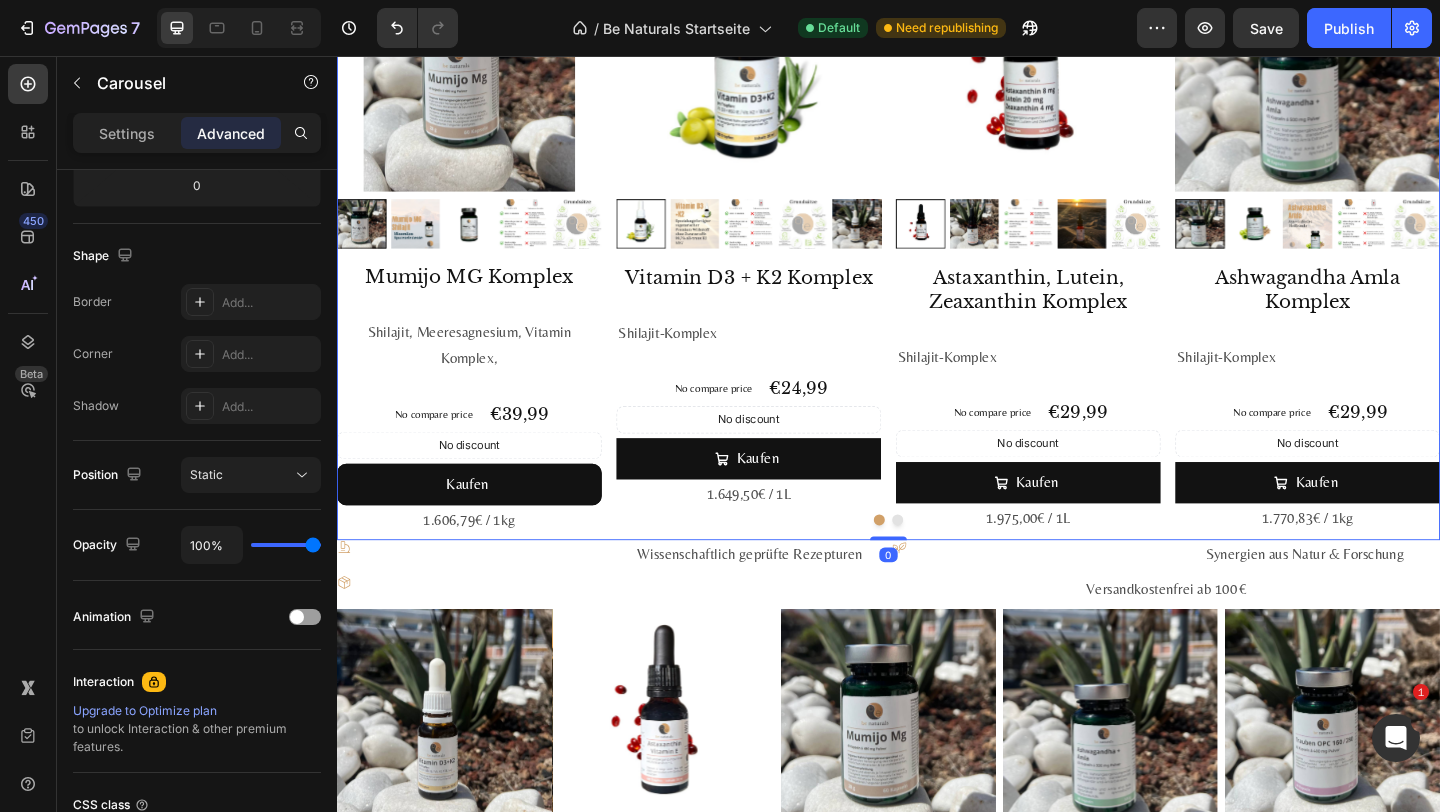 scroll, scrollTop: 0, scrollLeft: 0, axis: both 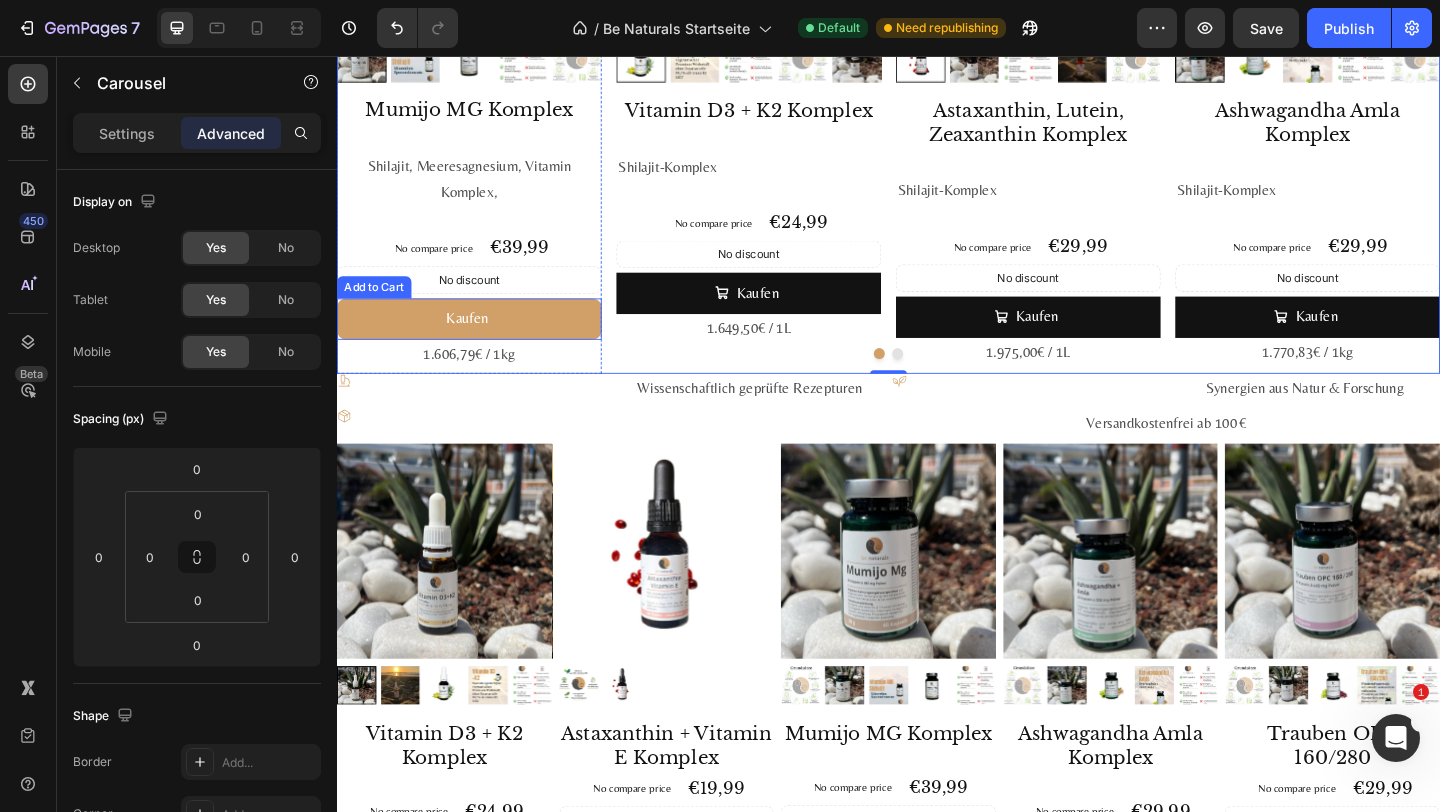 click on "Kaufen" at bounding box center (481, 342) 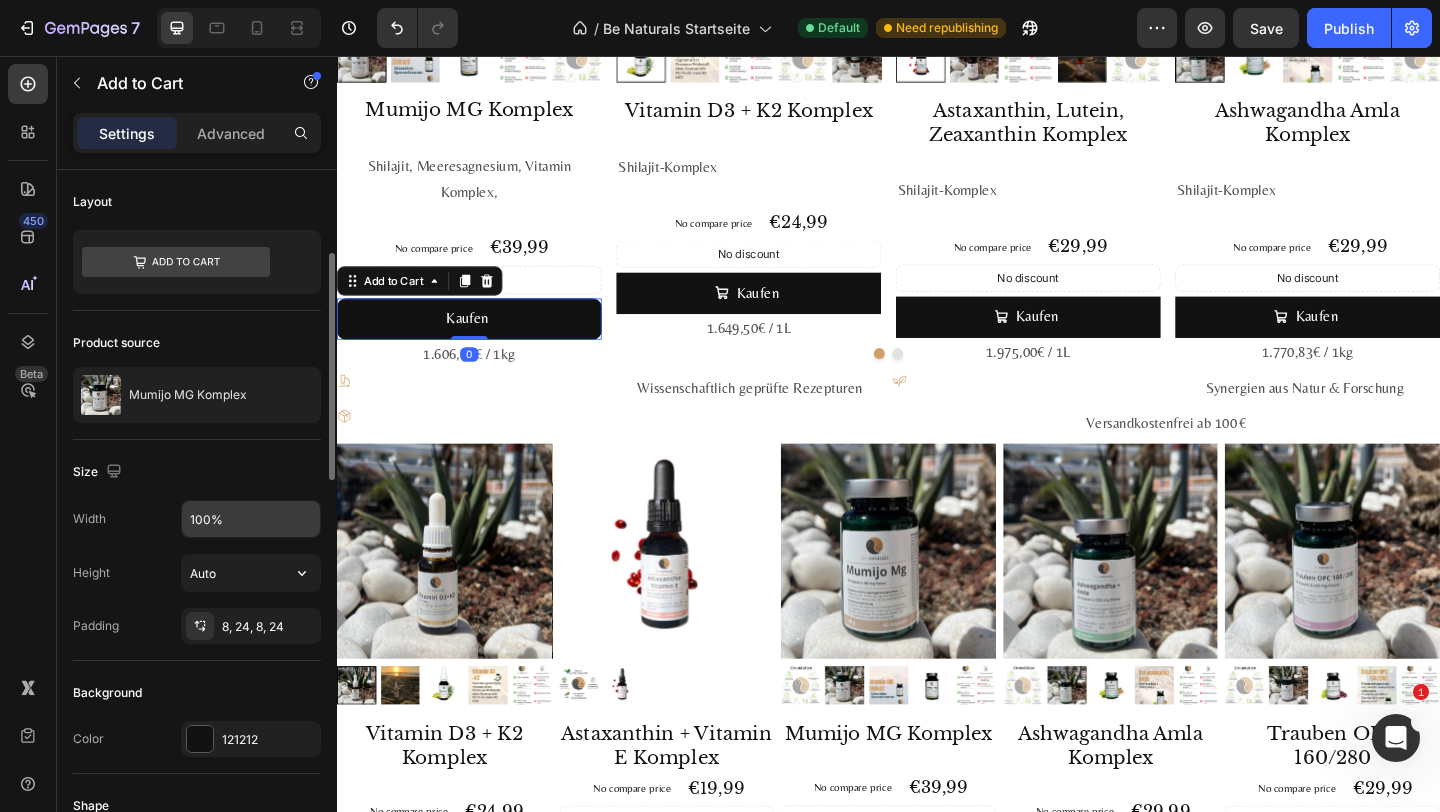 scroll, scrollTop: 167, scrollLeft: 0, axis: vertical 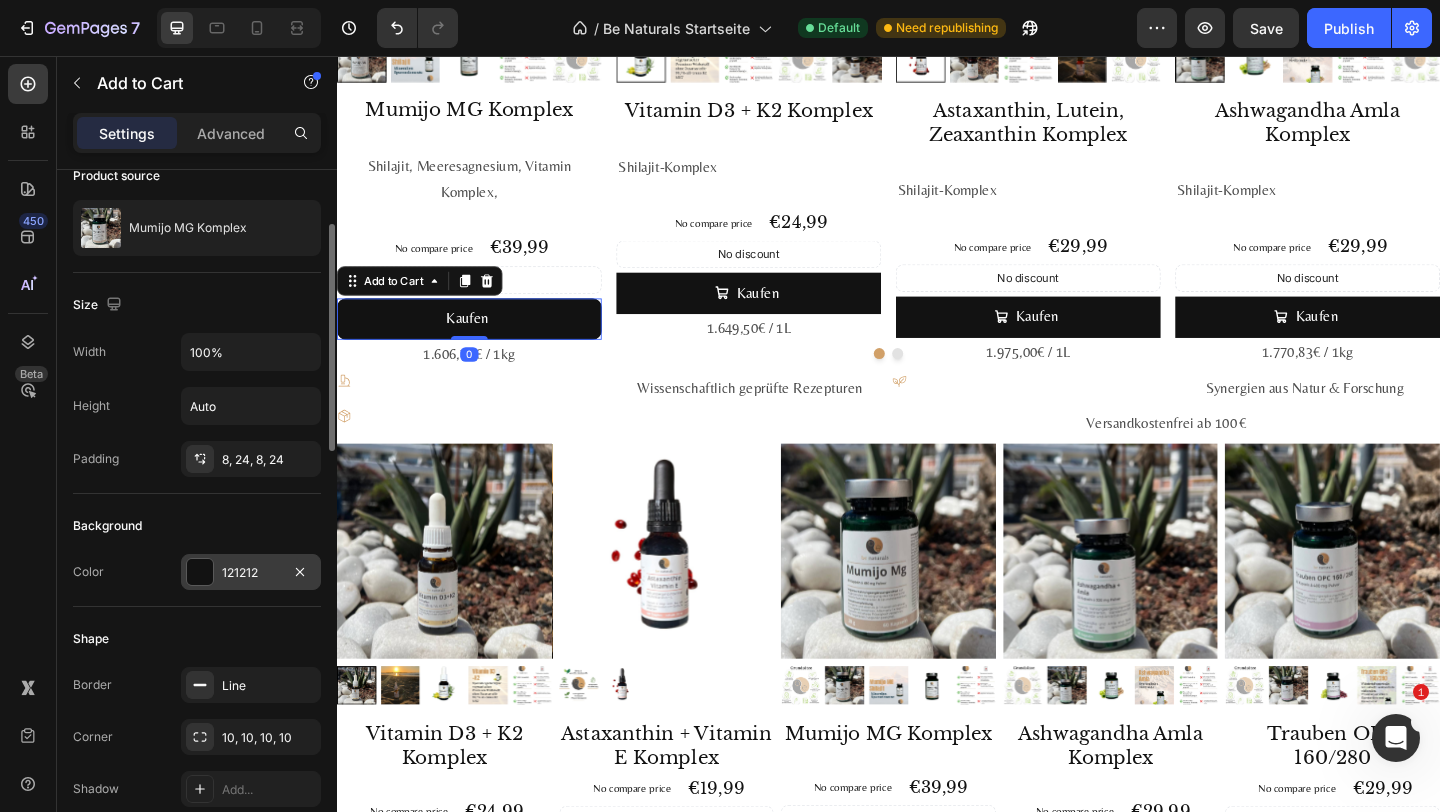 click at bounding box center [200, 572] 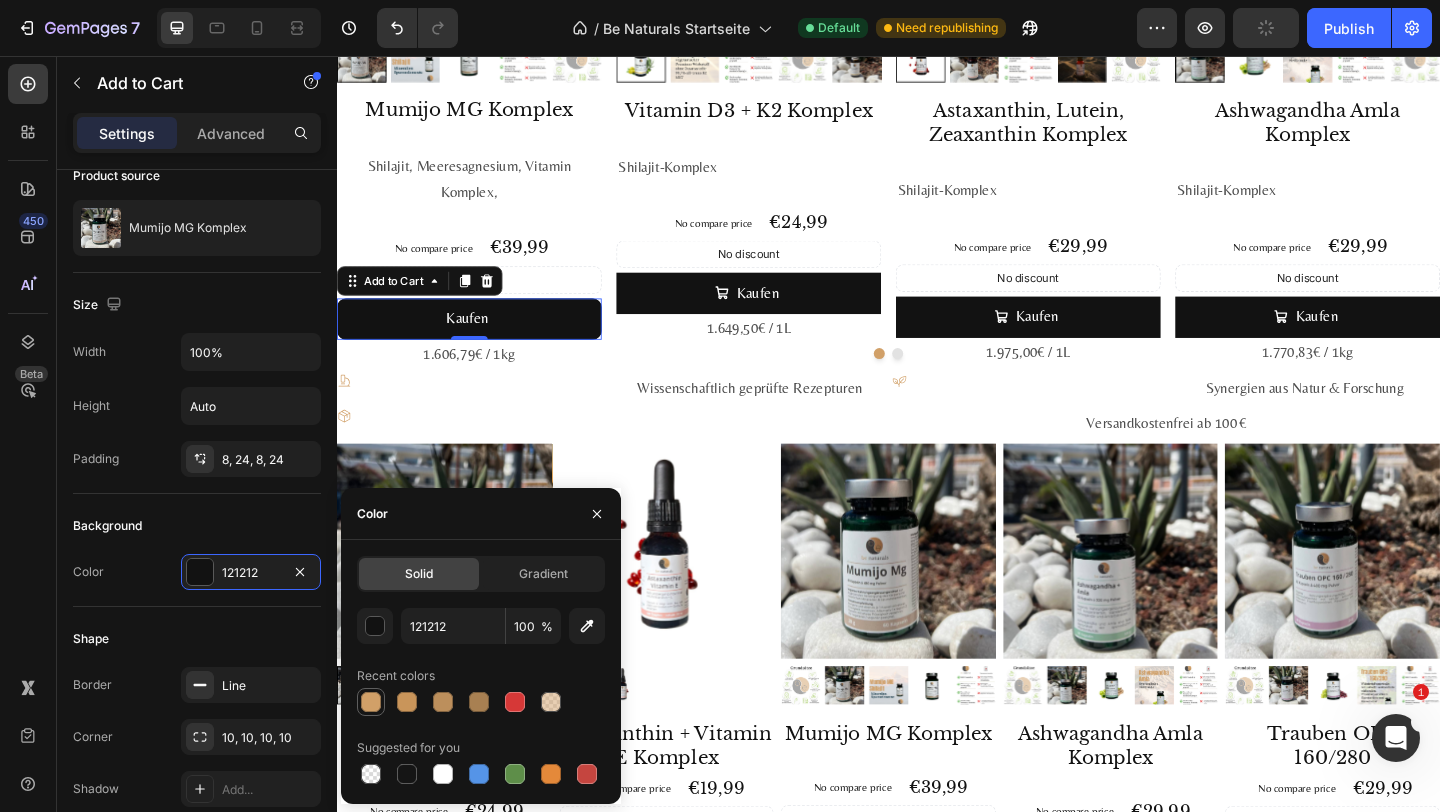 click at bounding box center (371, 702) 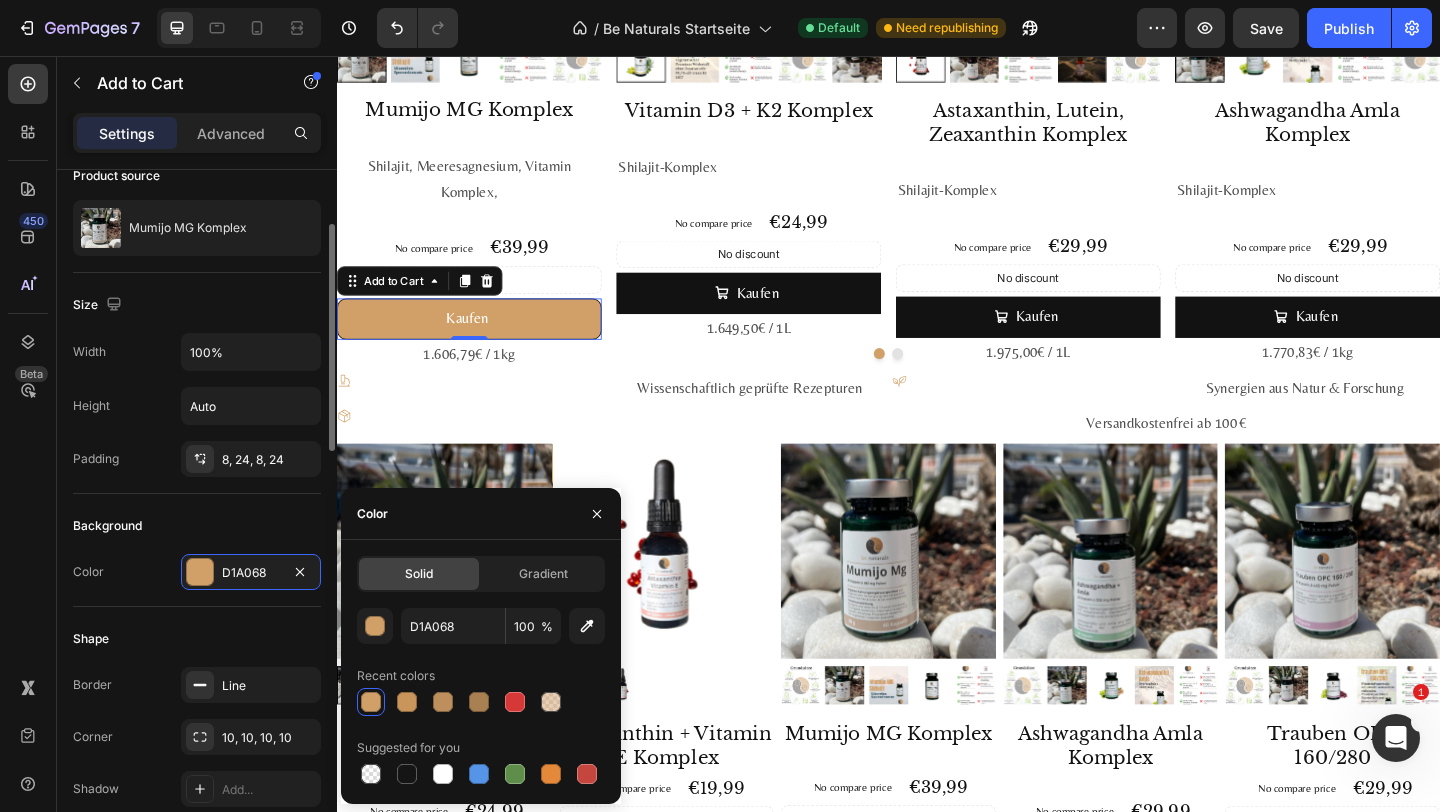 click on "Background Color D1A068" 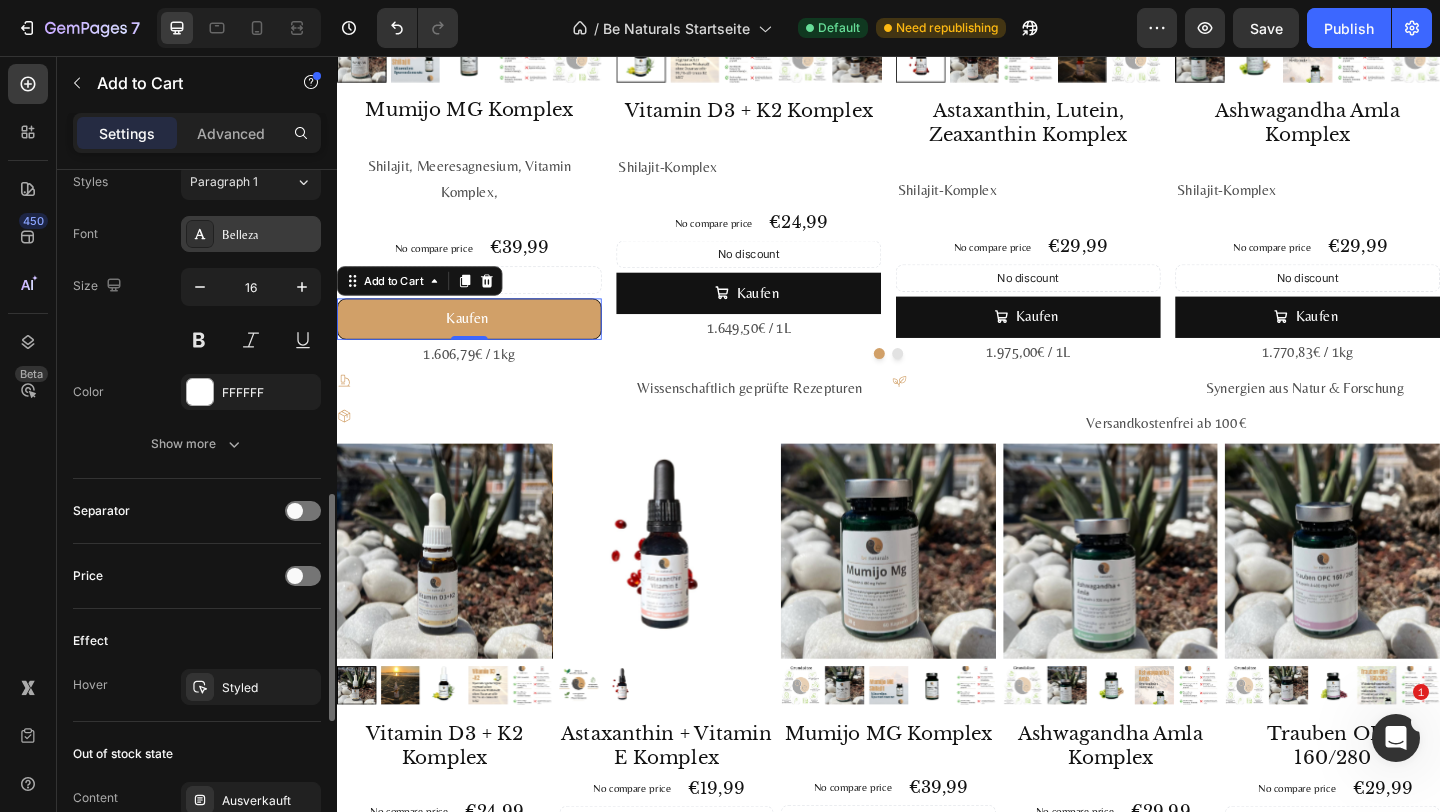scroll, scrollTop: 1005, scrollLeft: 0, axis: vertical 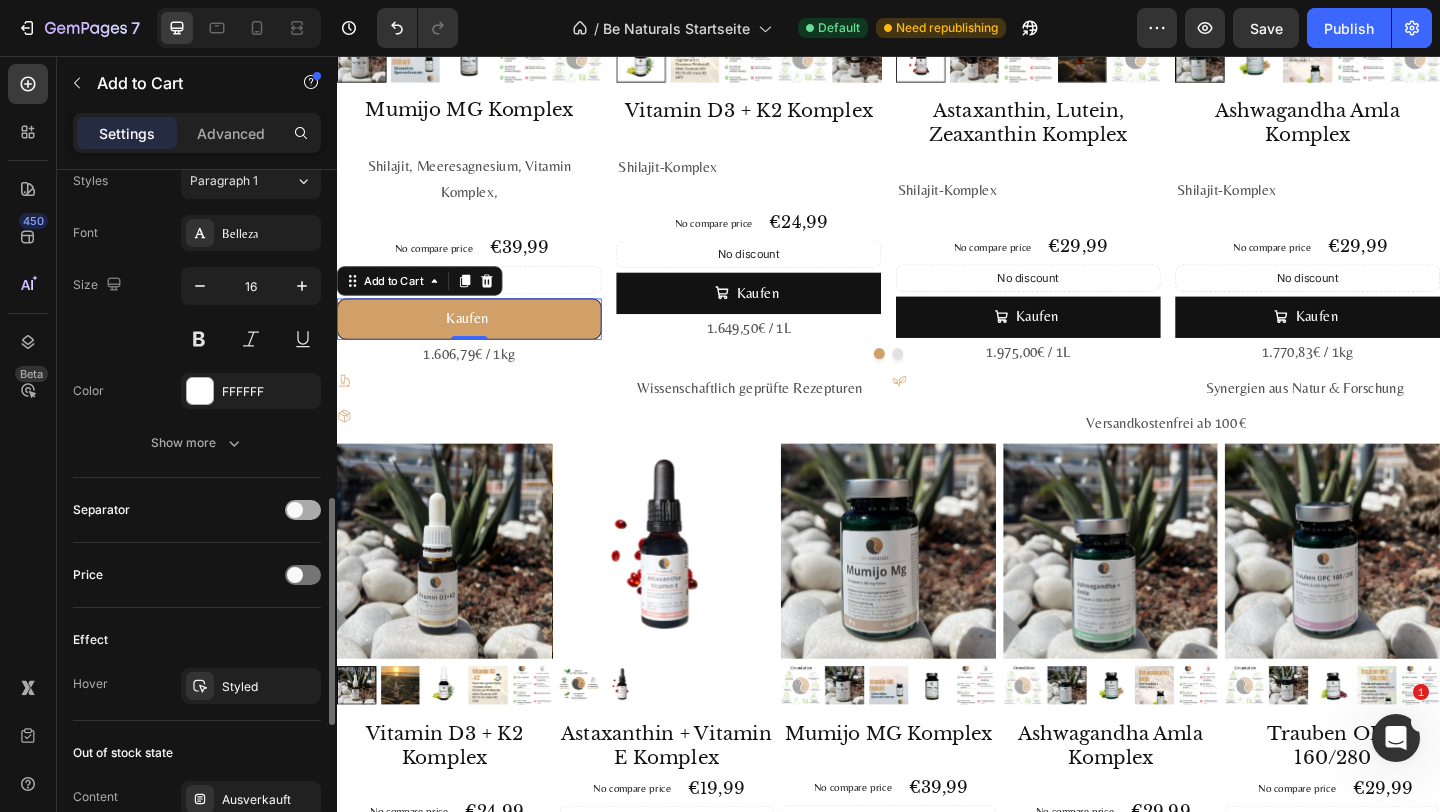 click at bounding box center [303, 510] 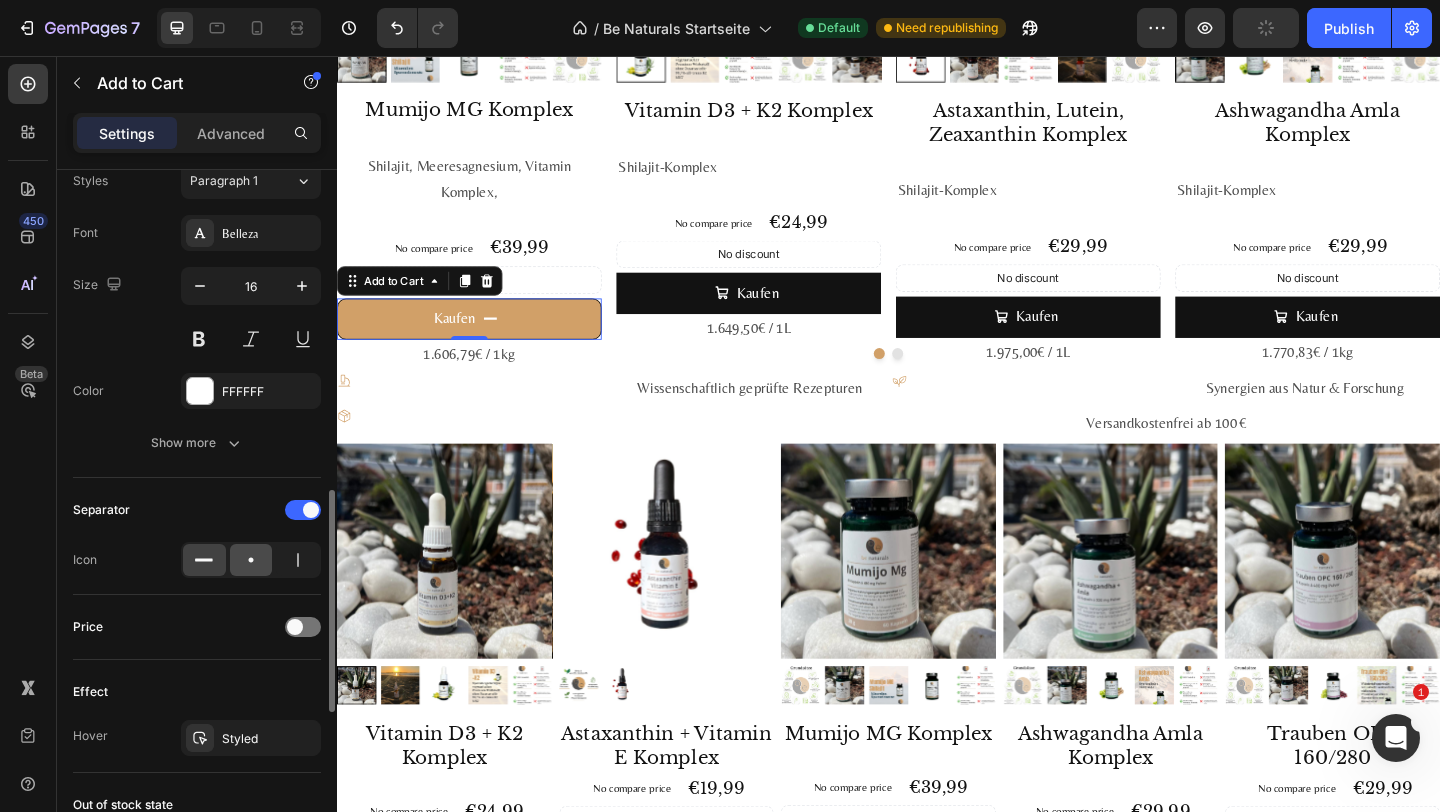 click 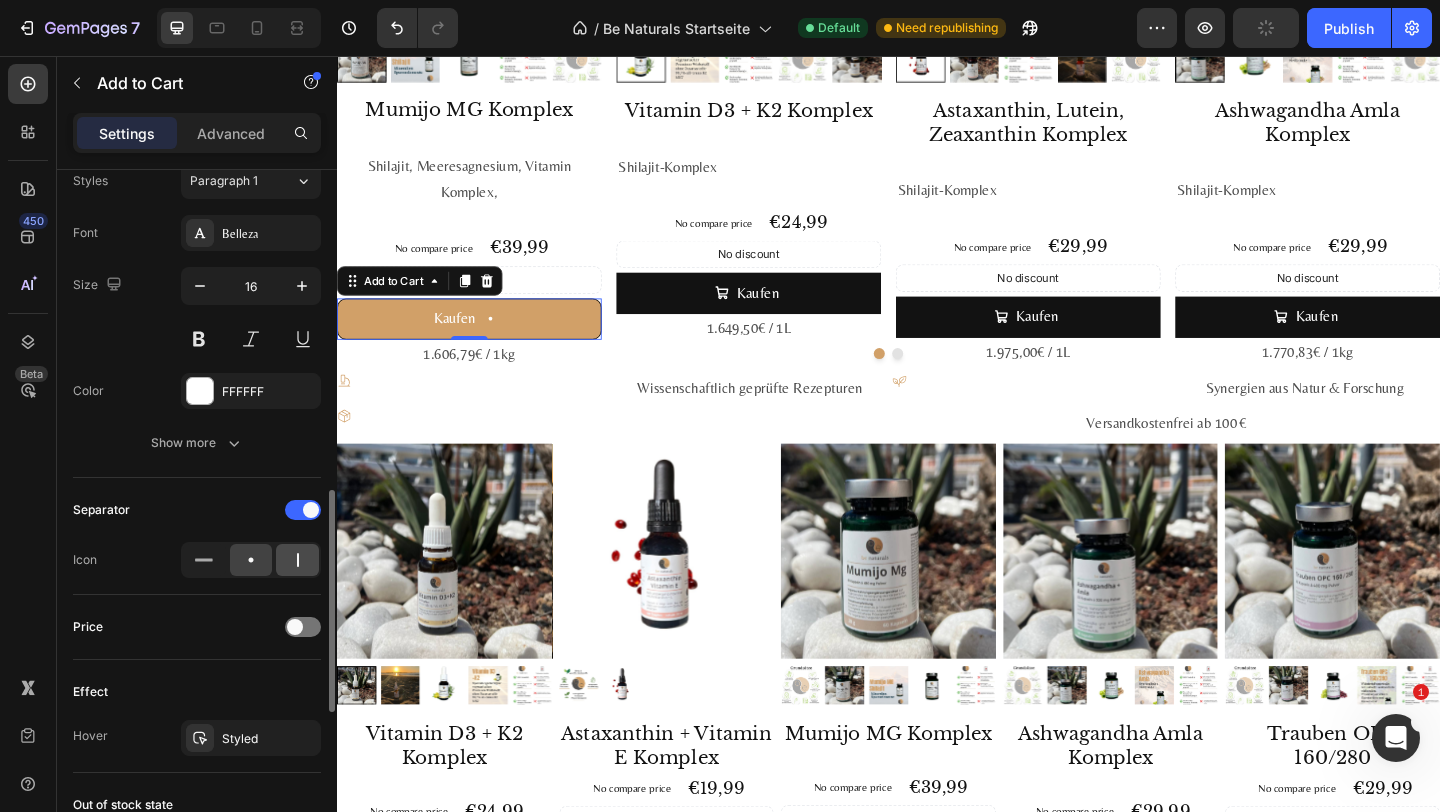 click 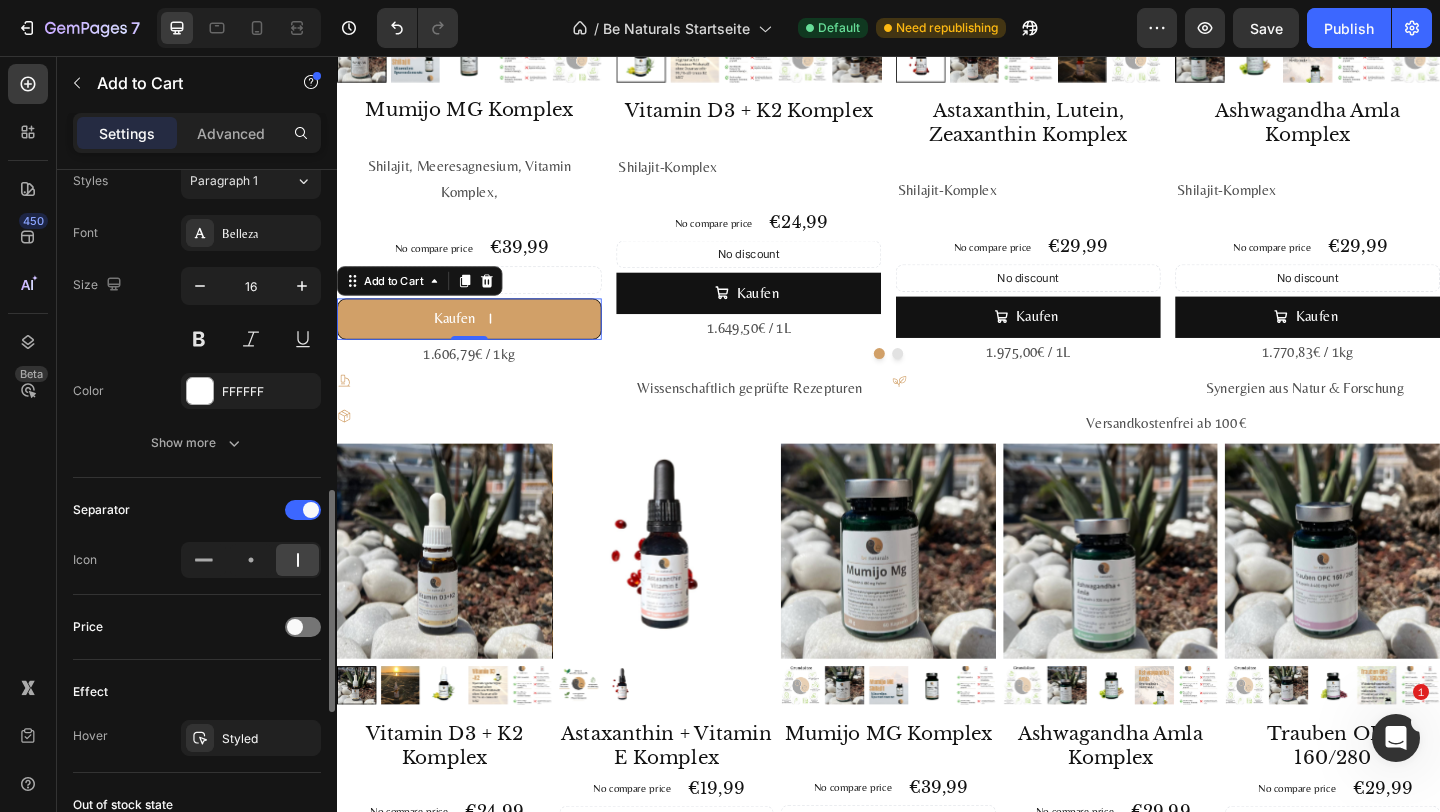 click on "Price" at bounding box center [197, 627] 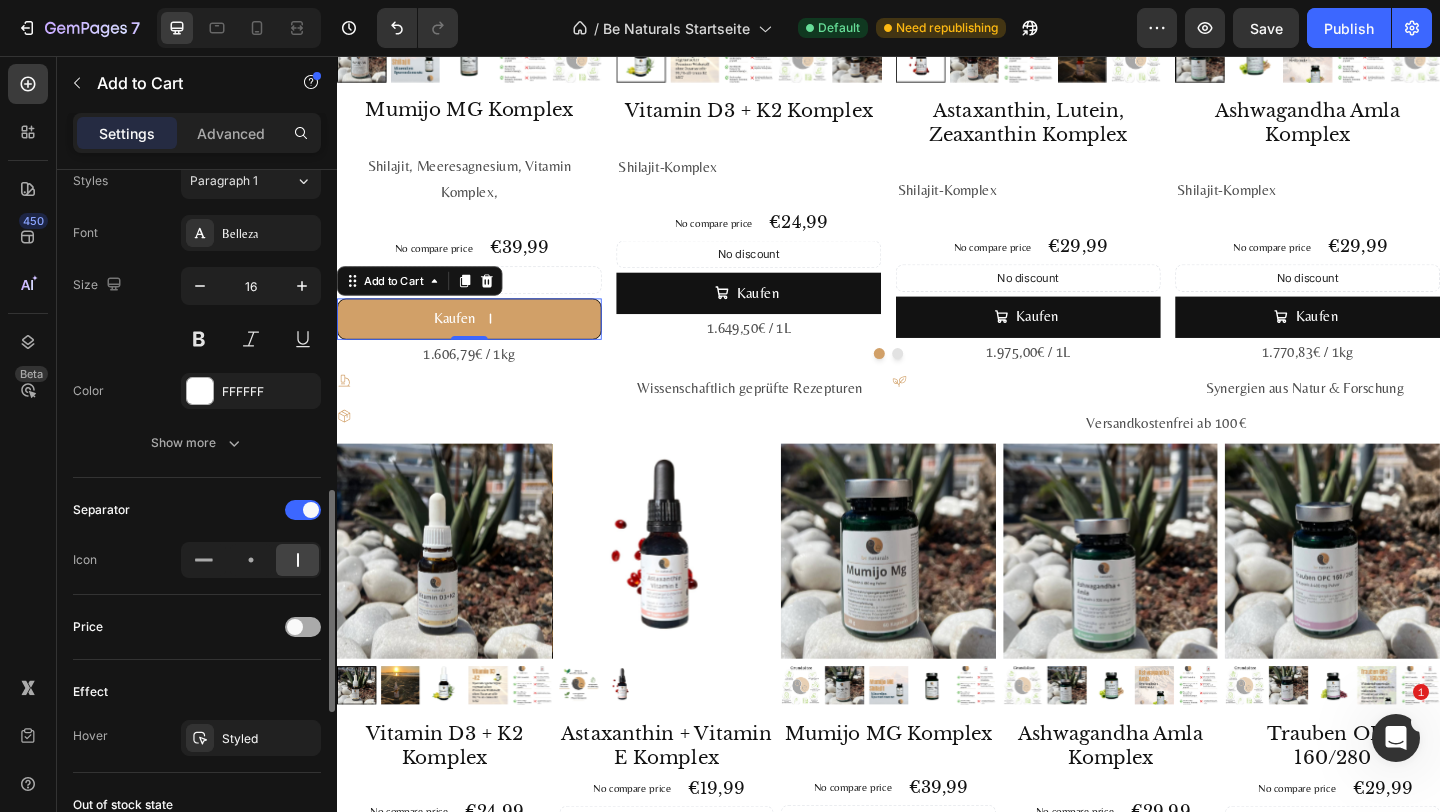 click at bounding box center (303, 627) 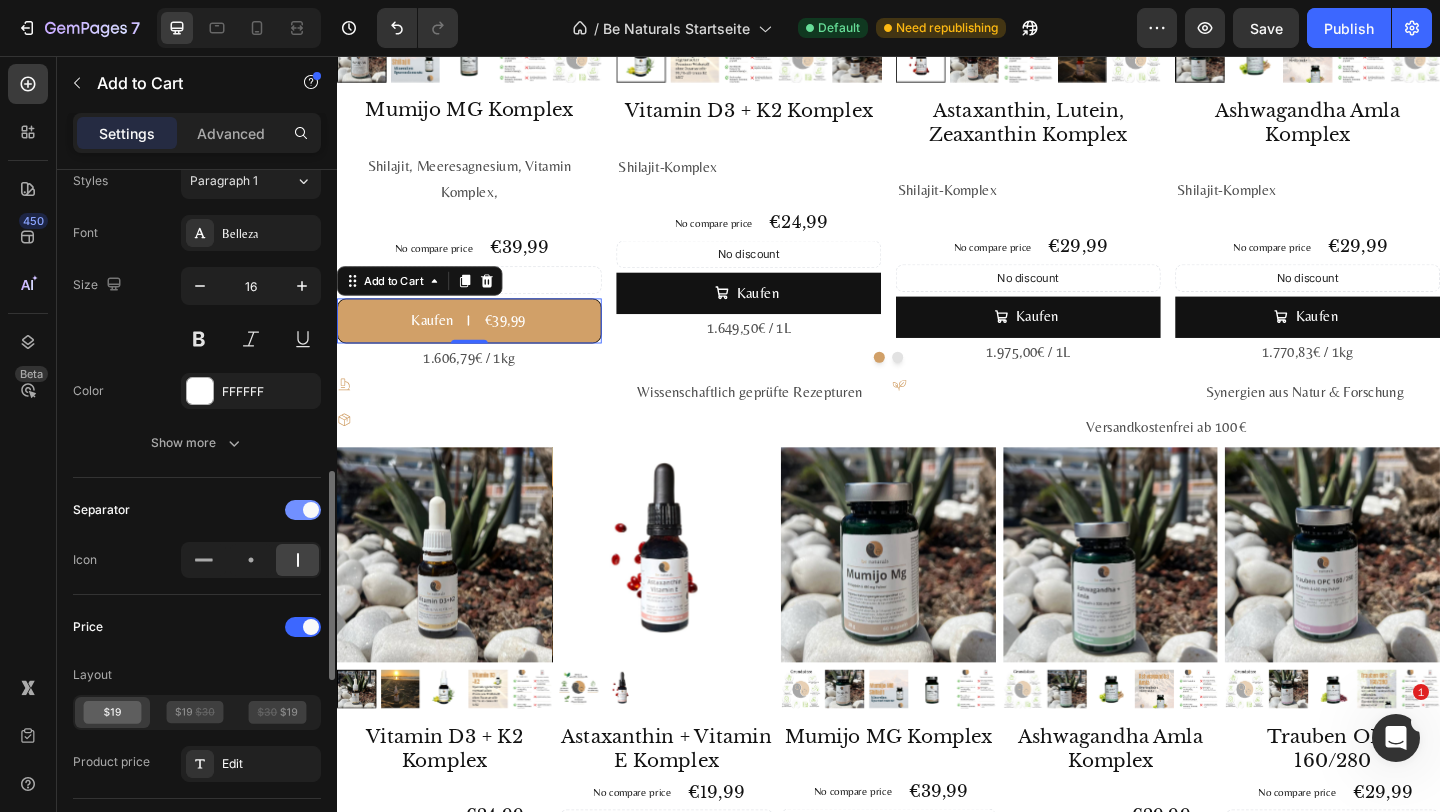click at bounding box center [303, 510] 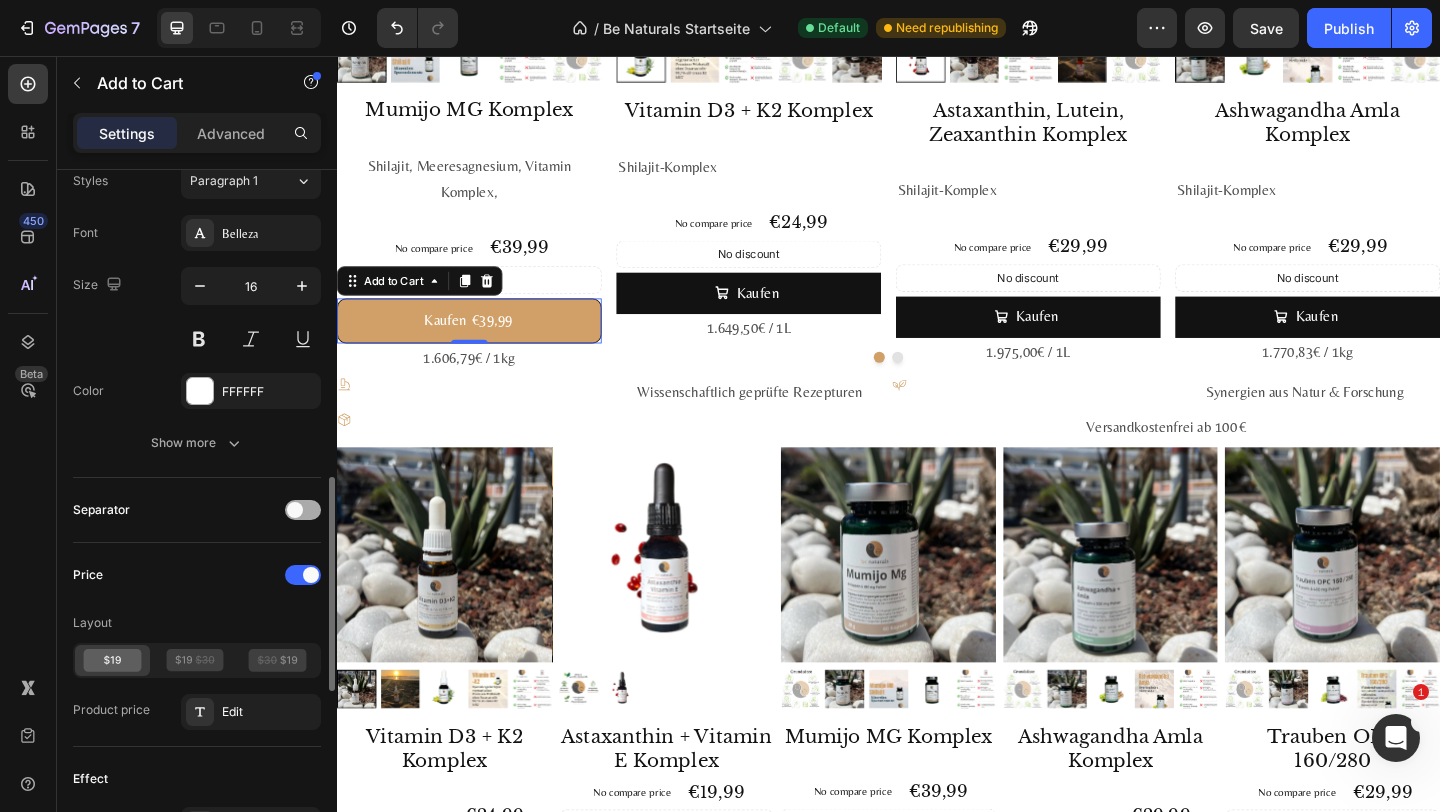 click at bounding box center (295, 510) 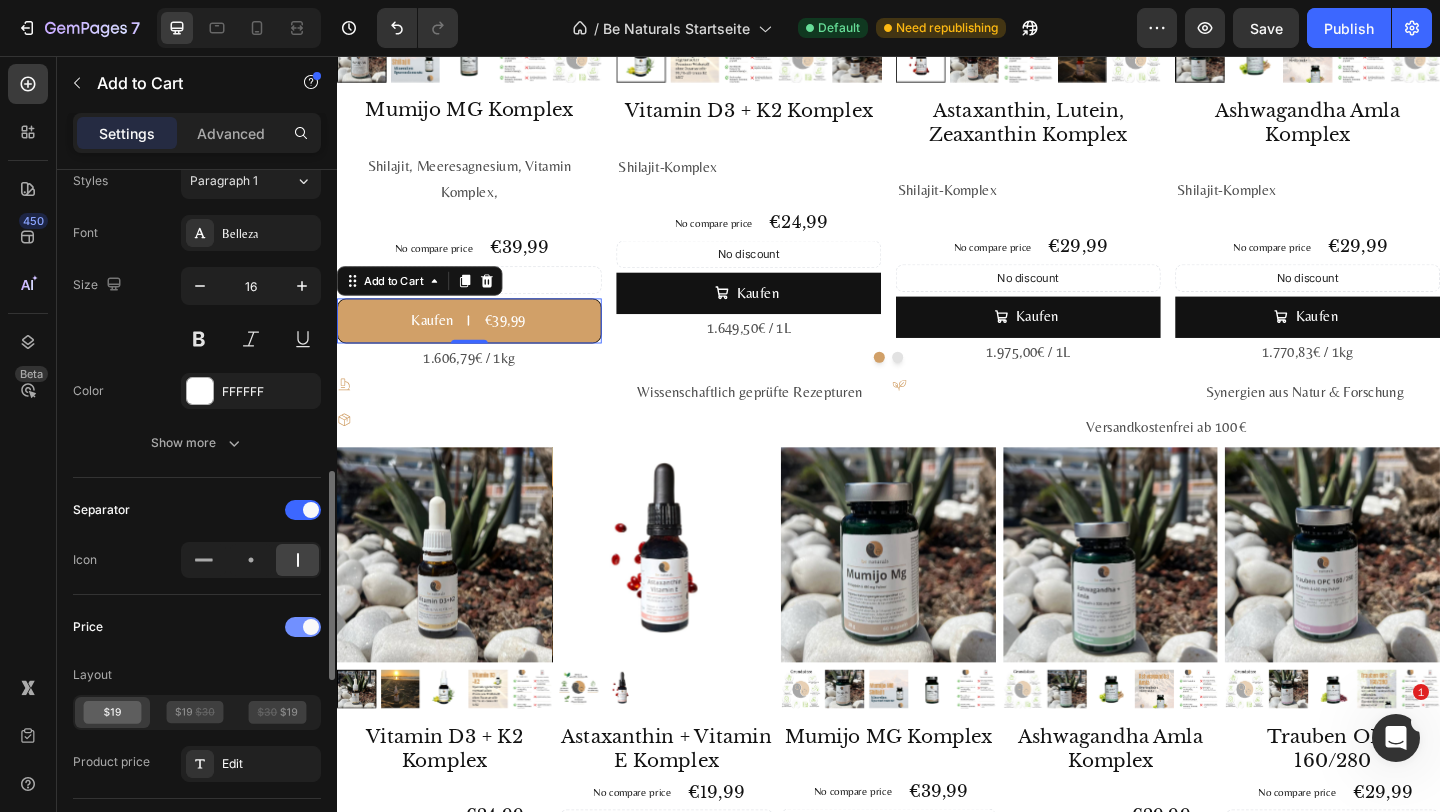 click at bounding box center [311, 627] 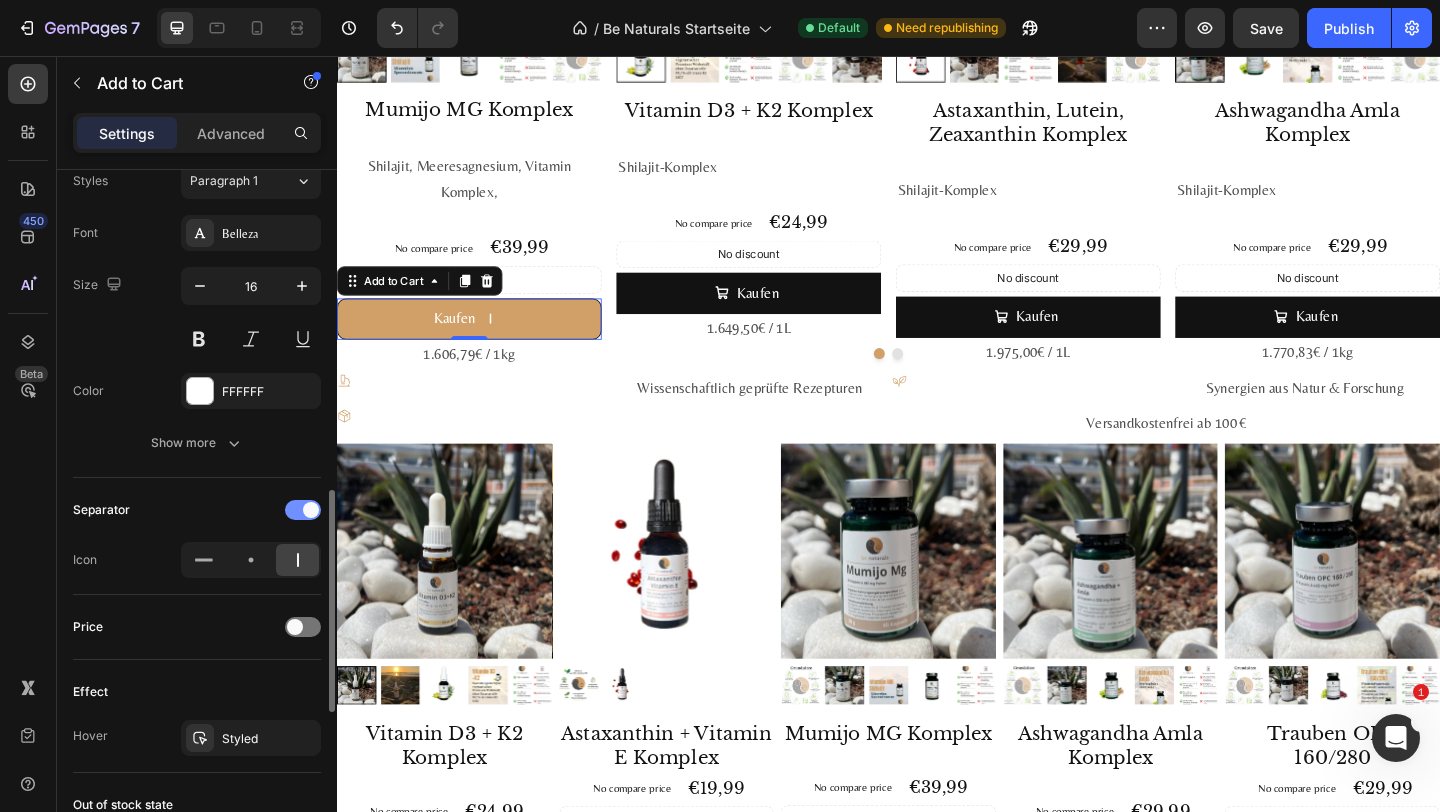 click at bounding box center (303, 510) 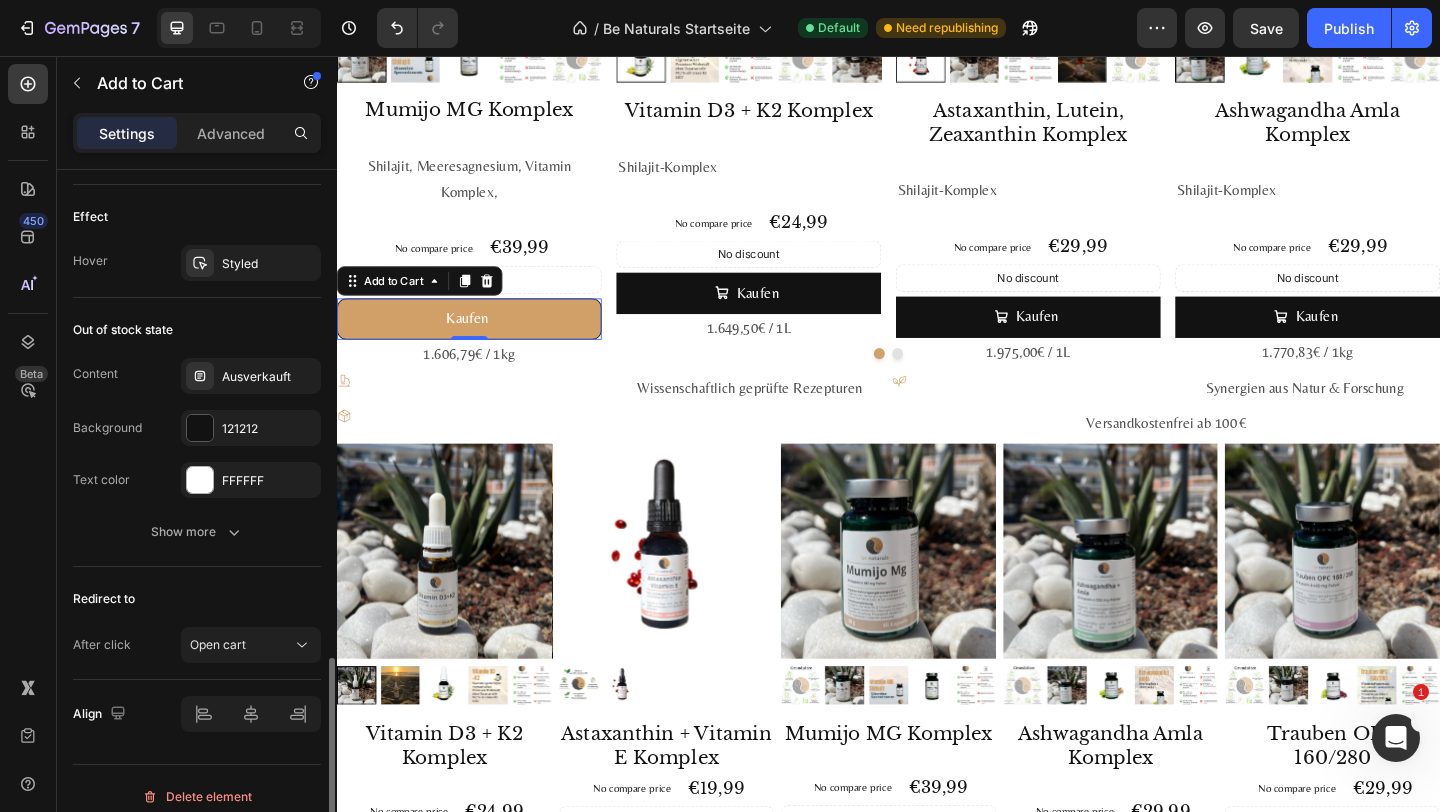 scroll, scrollTop: 1444, scrollLeft: 0, axis: vertical 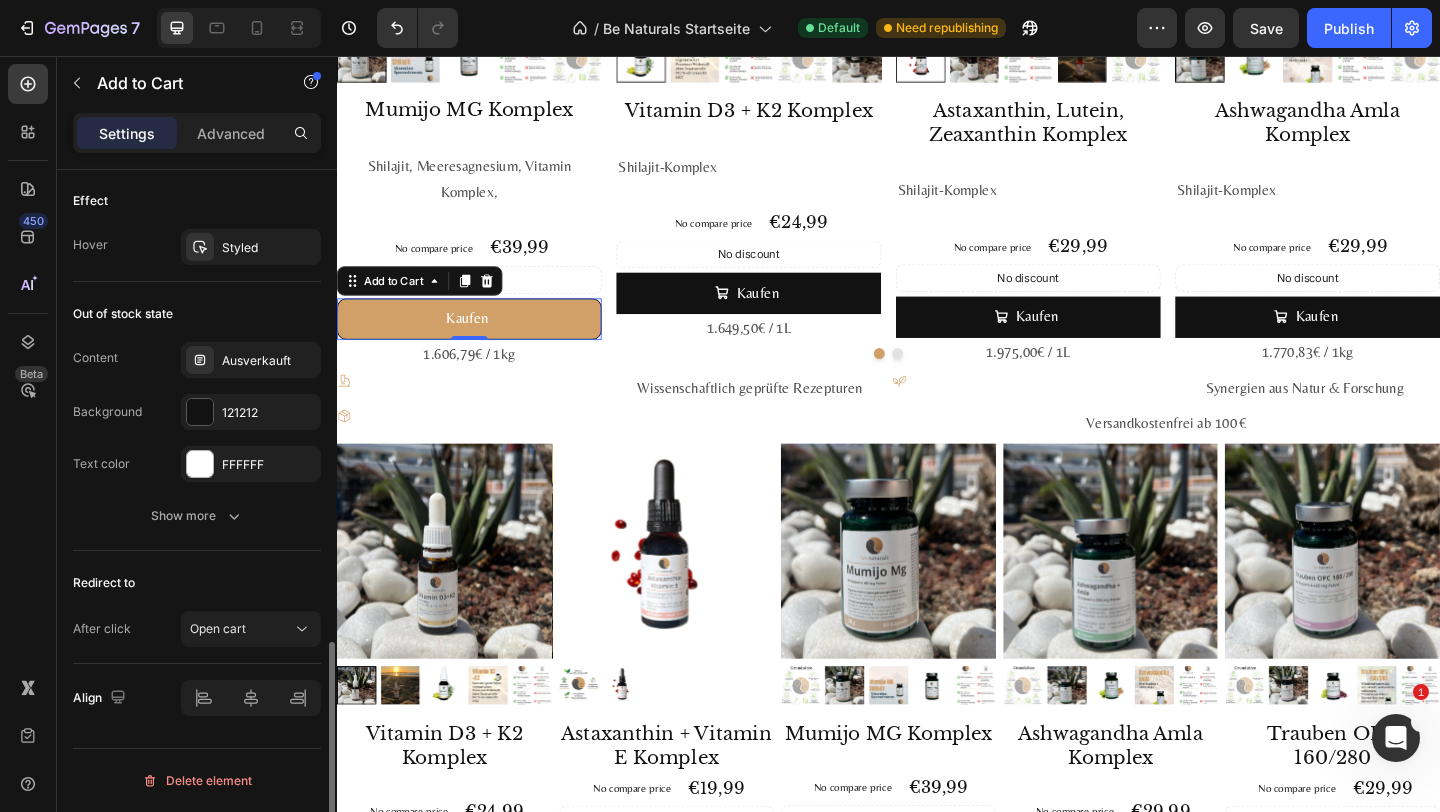 click on "Effect Hover Styled" 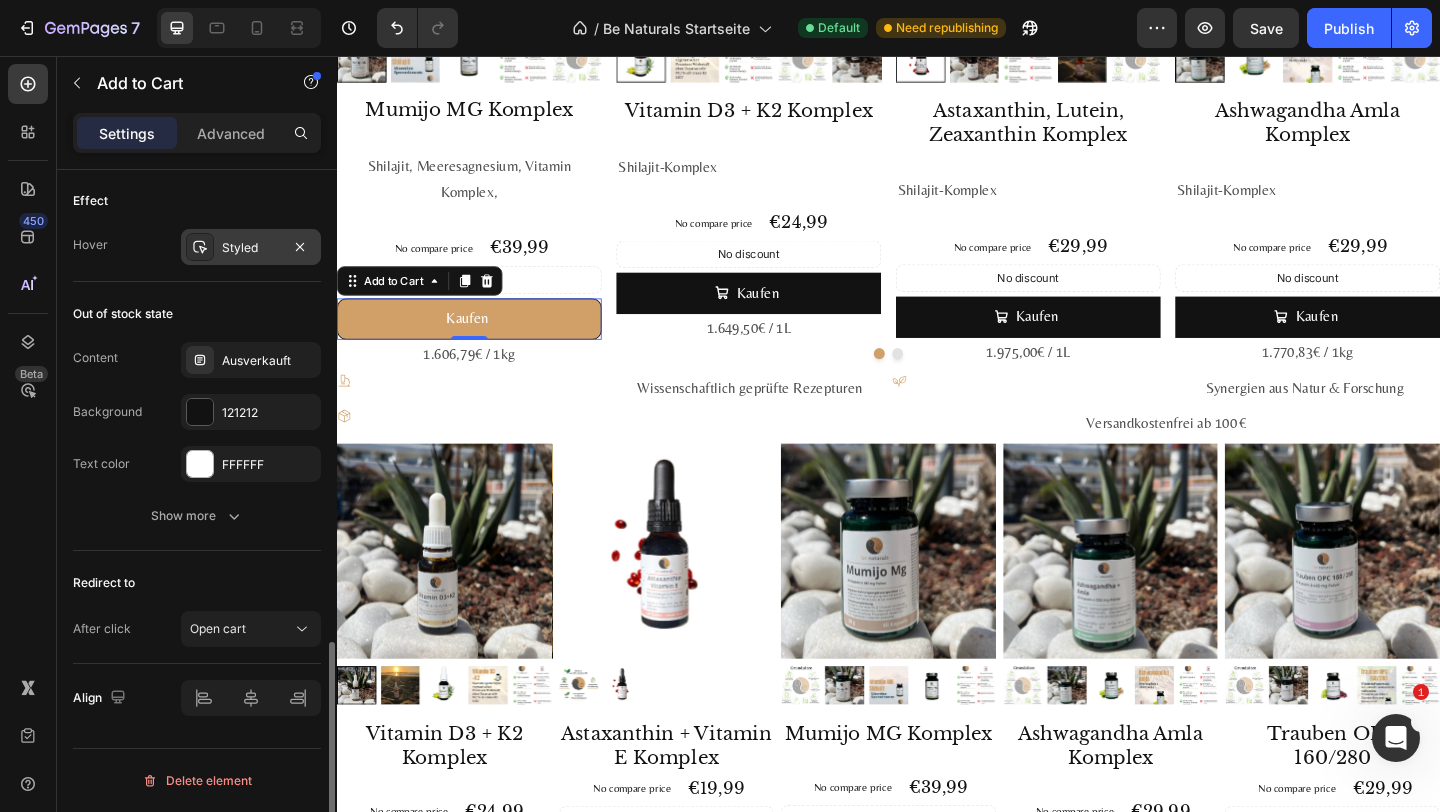 click on "Styled" at bounding box center (251, 247) 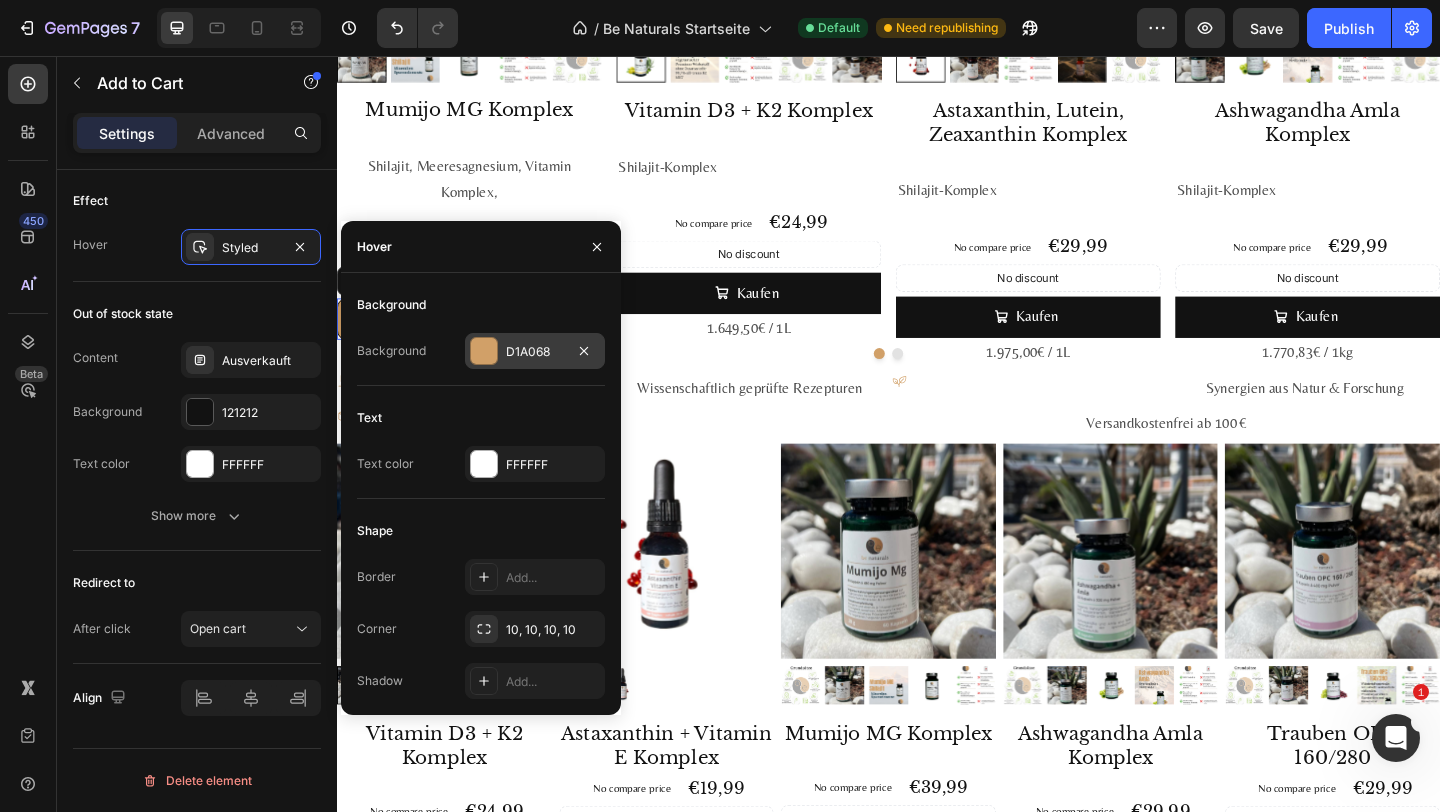 click on "D1A068" at bounding box center [535, 352] 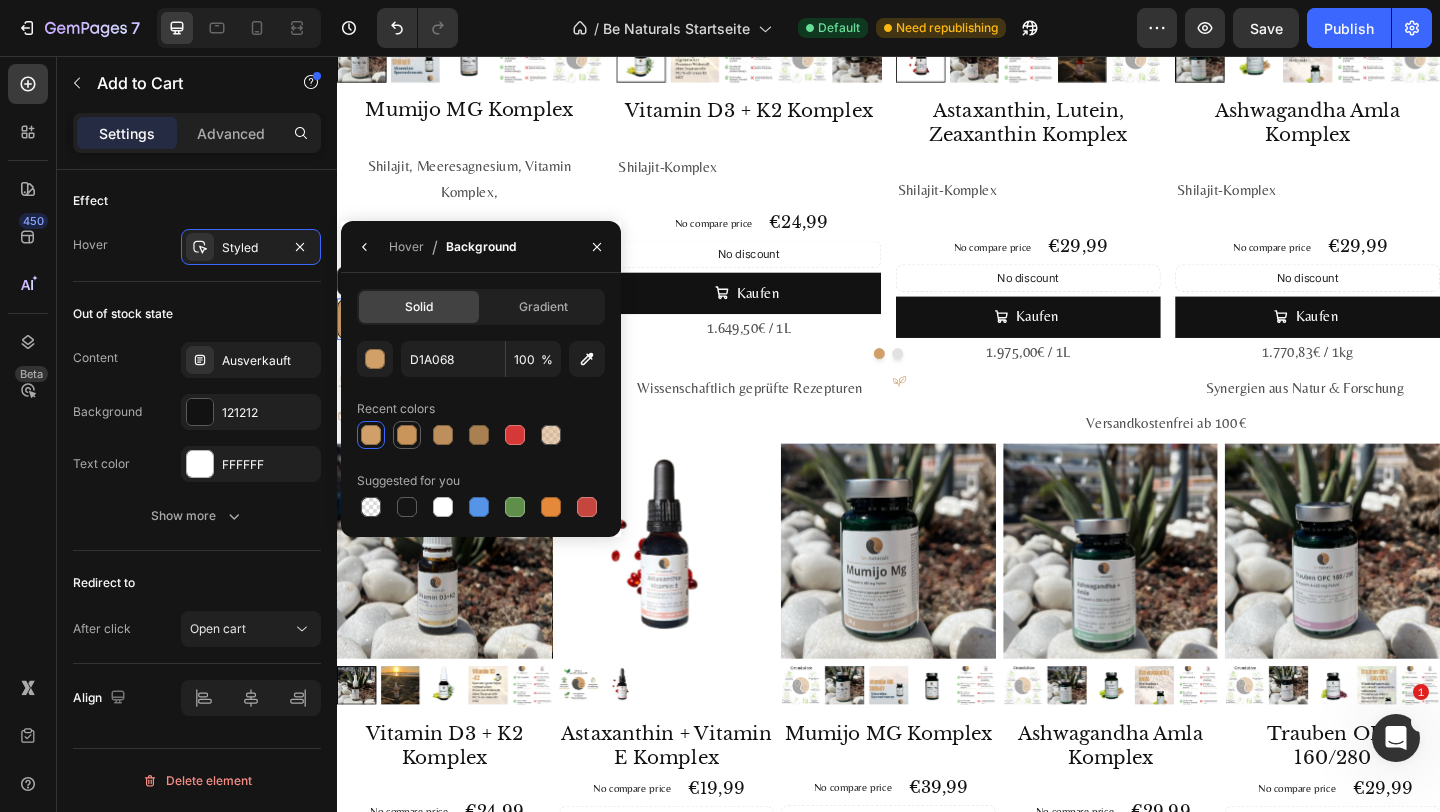 click at bounding box center [407, 435] 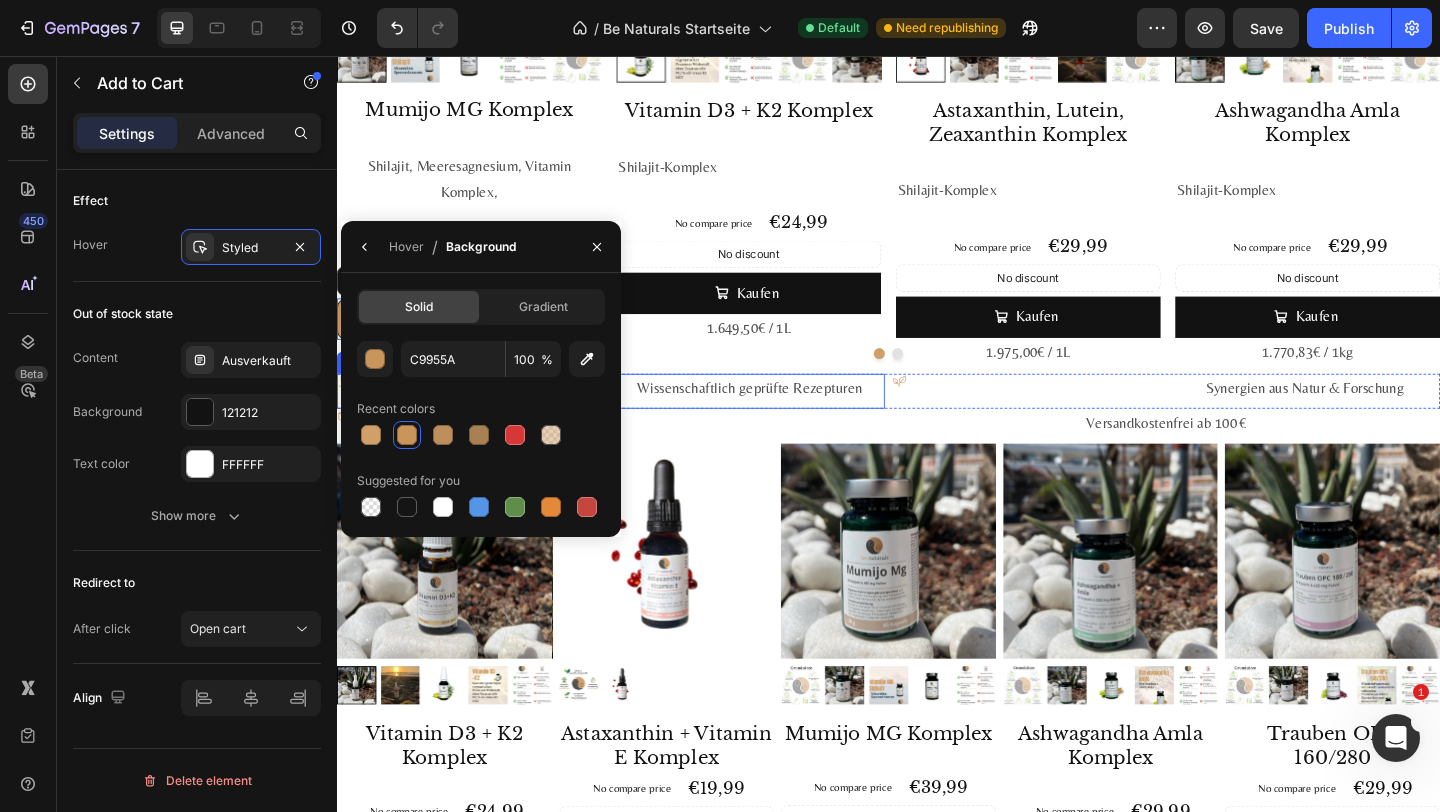 click on "Wissenschaftlich geprüfte Rezepturen Text Block" at bounding box center (786, 421) 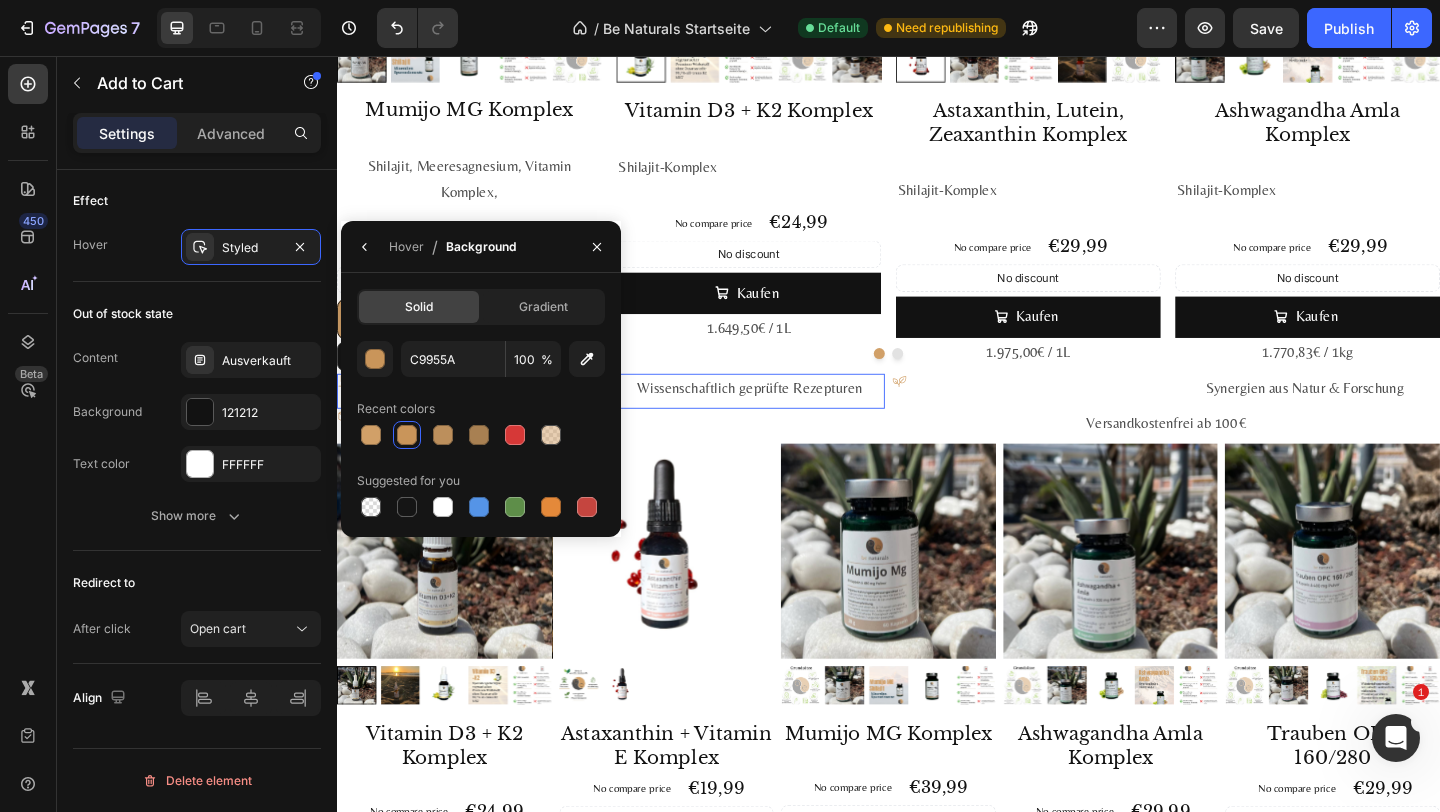 scroll, scrollTop: 0, scrollLeft: 0, axis: both 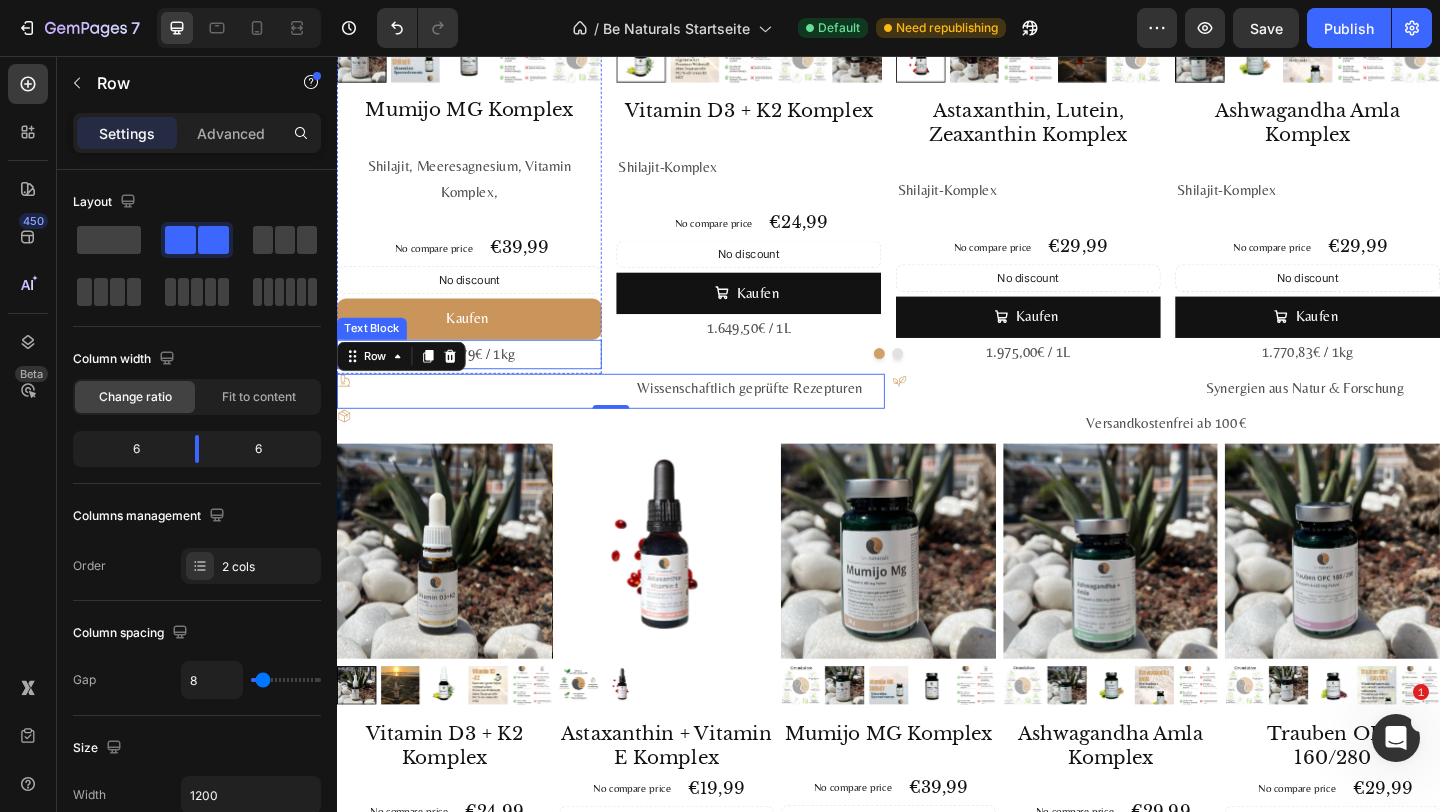 click on "Kaufen" at bounding box center [481, 342] 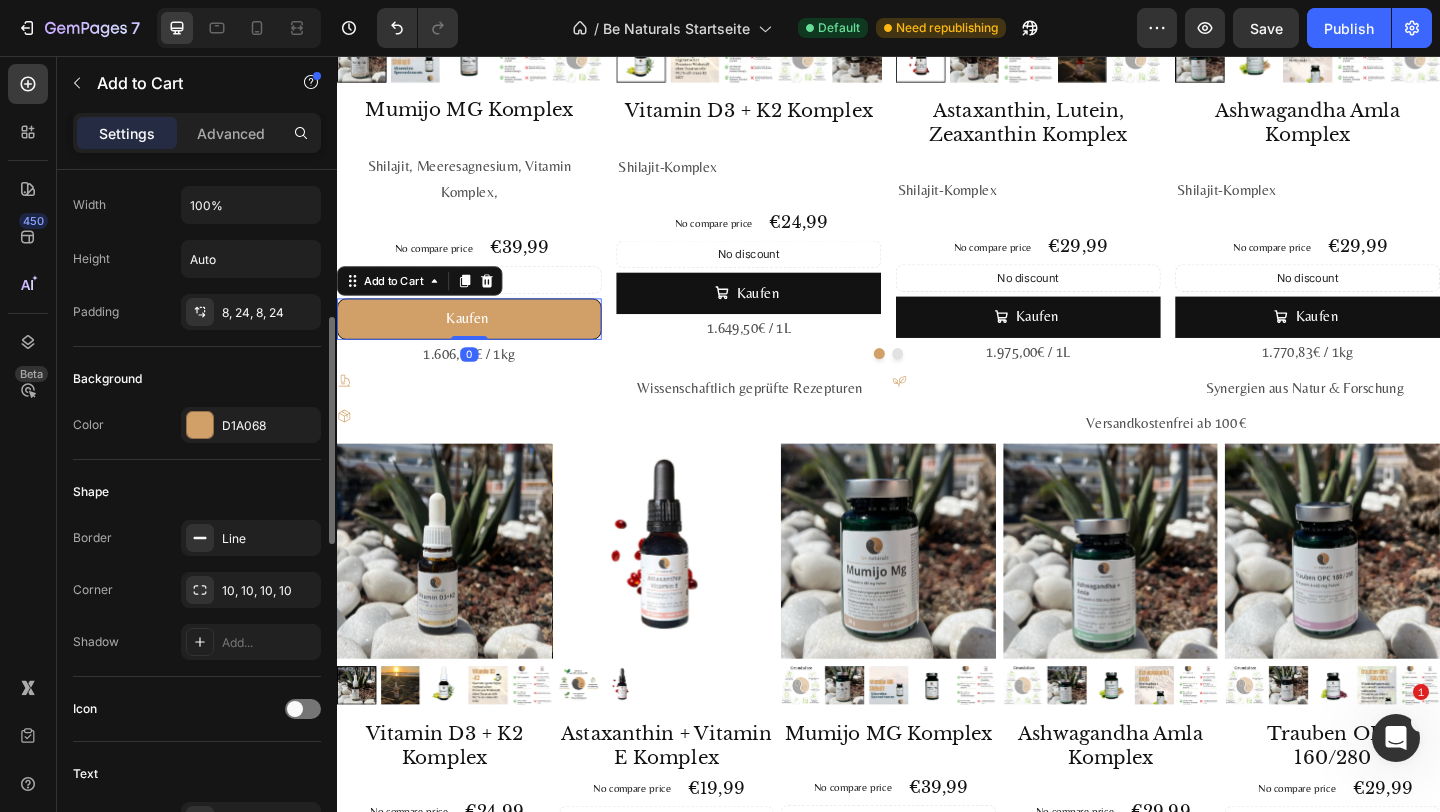 scroll, scrollTop: 430, scrollLeft: 0, axis: vertical 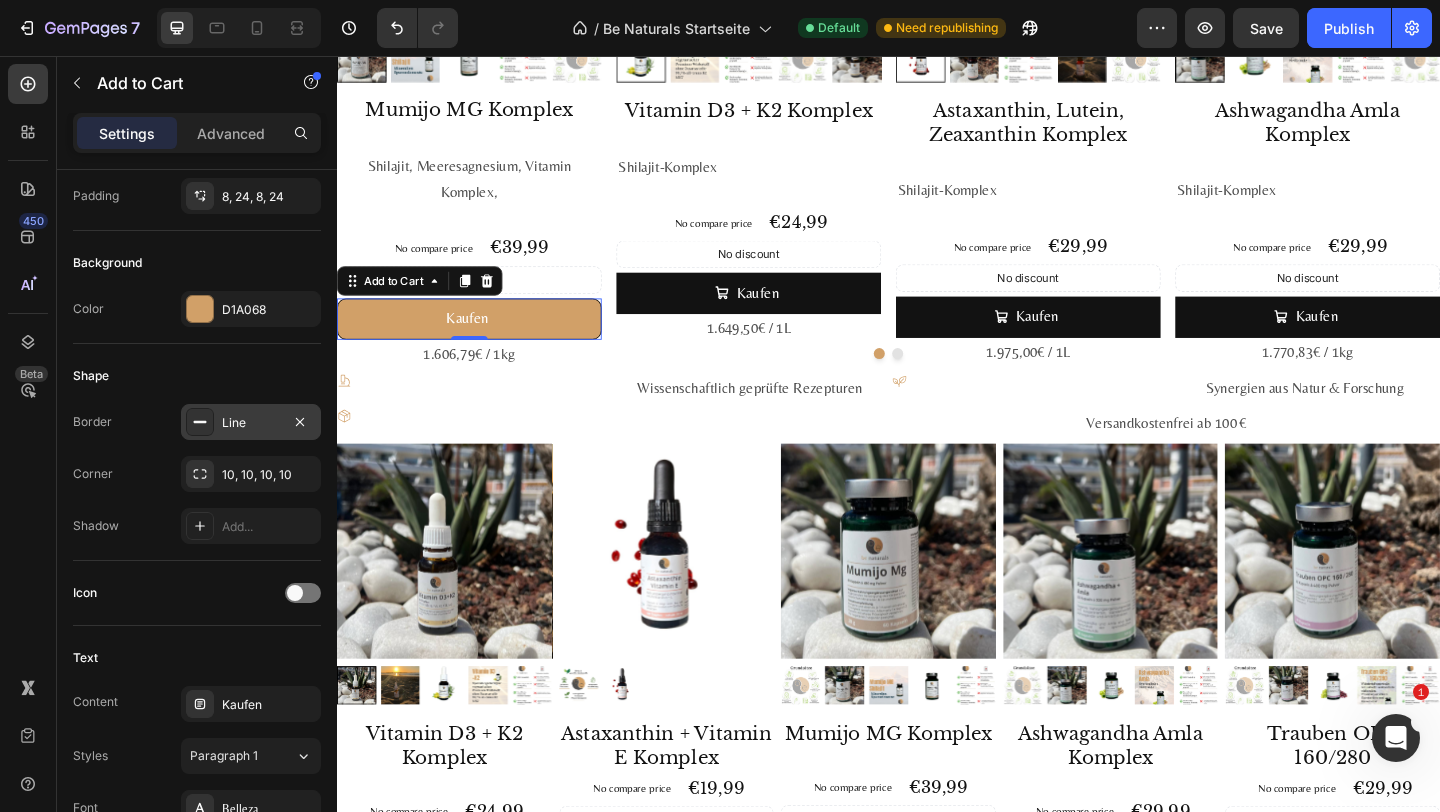 click on "Line" at bounding box center (251, 423) 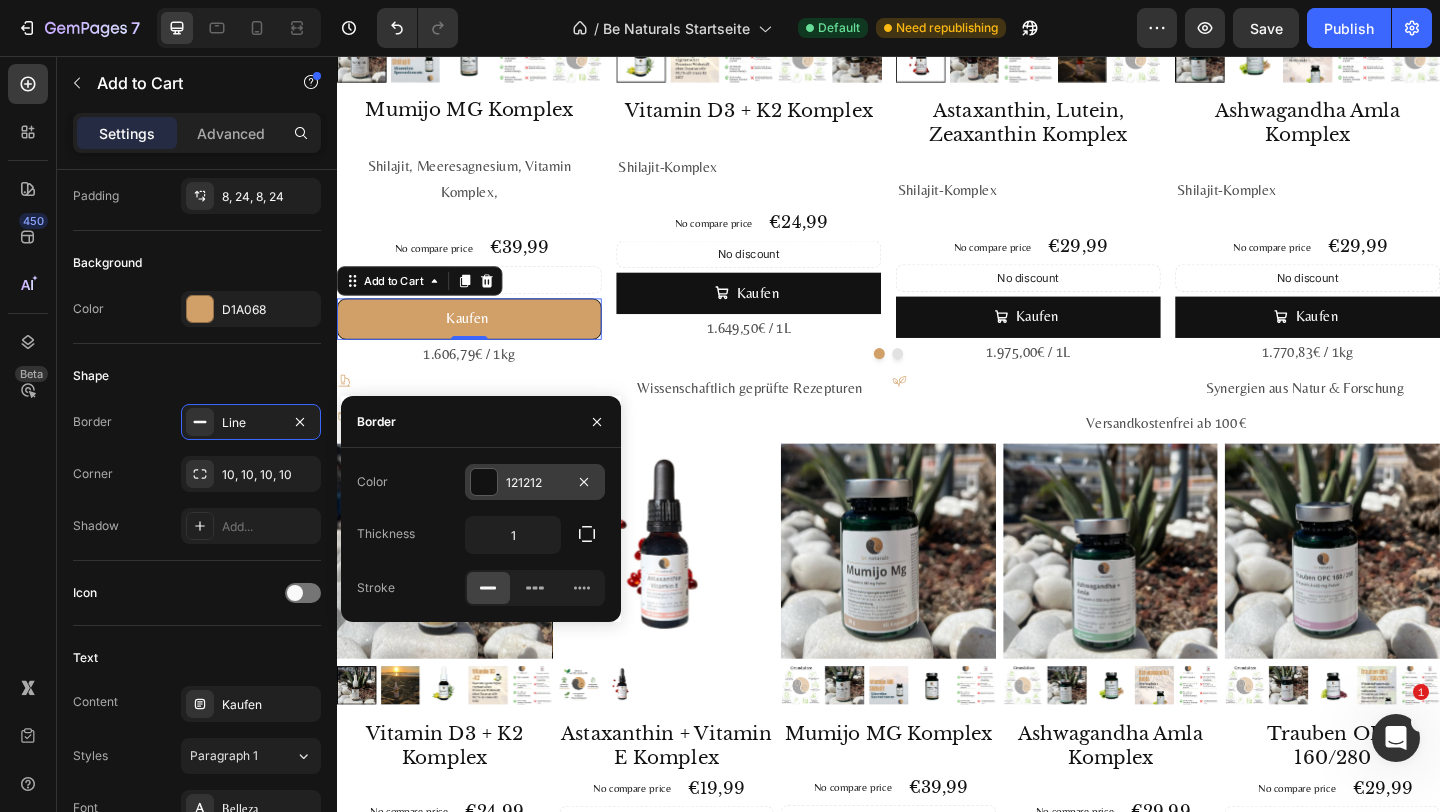 click at bounding box center [484, 482] 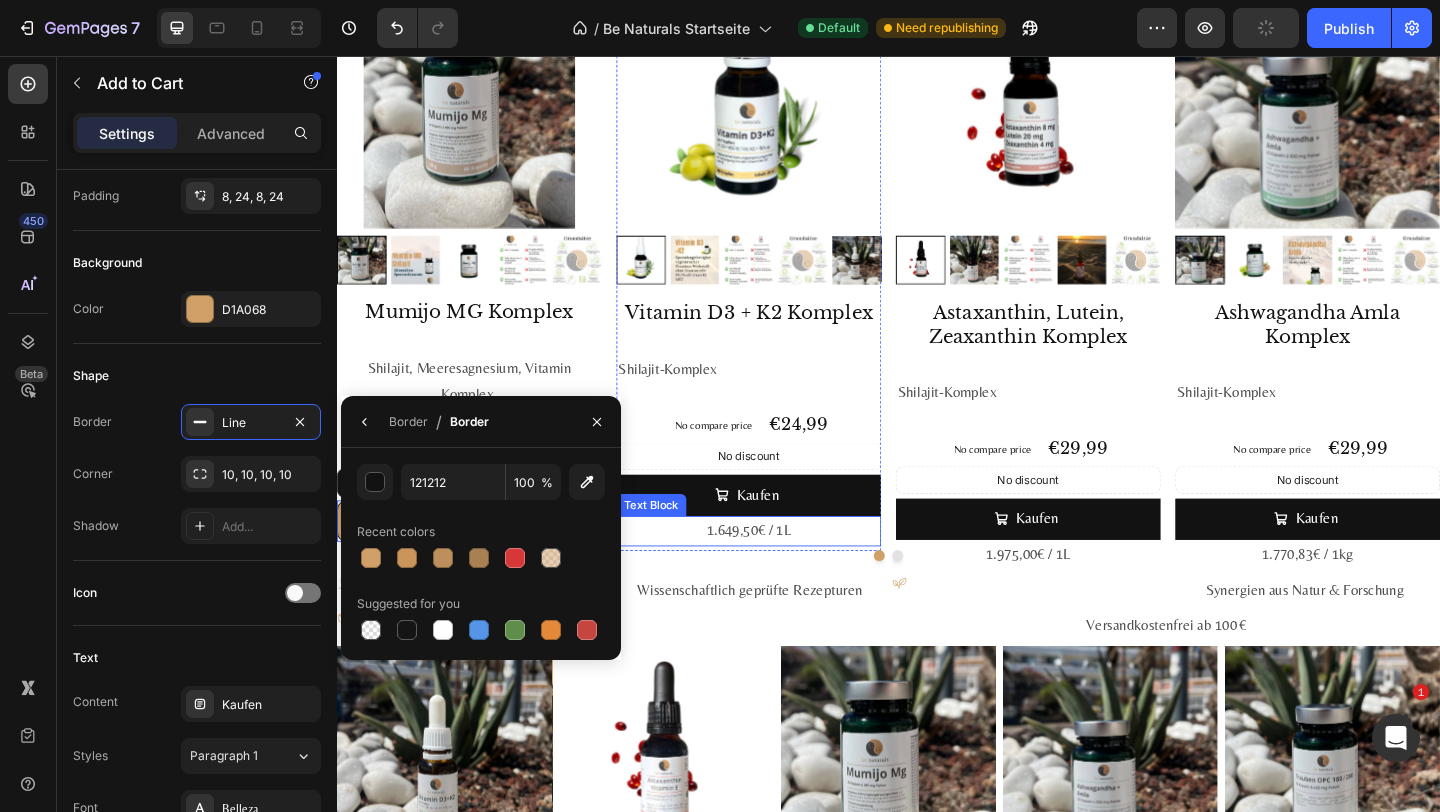 scroll, scrollTop: 2453, scrollLeft: 0, axis: vertical 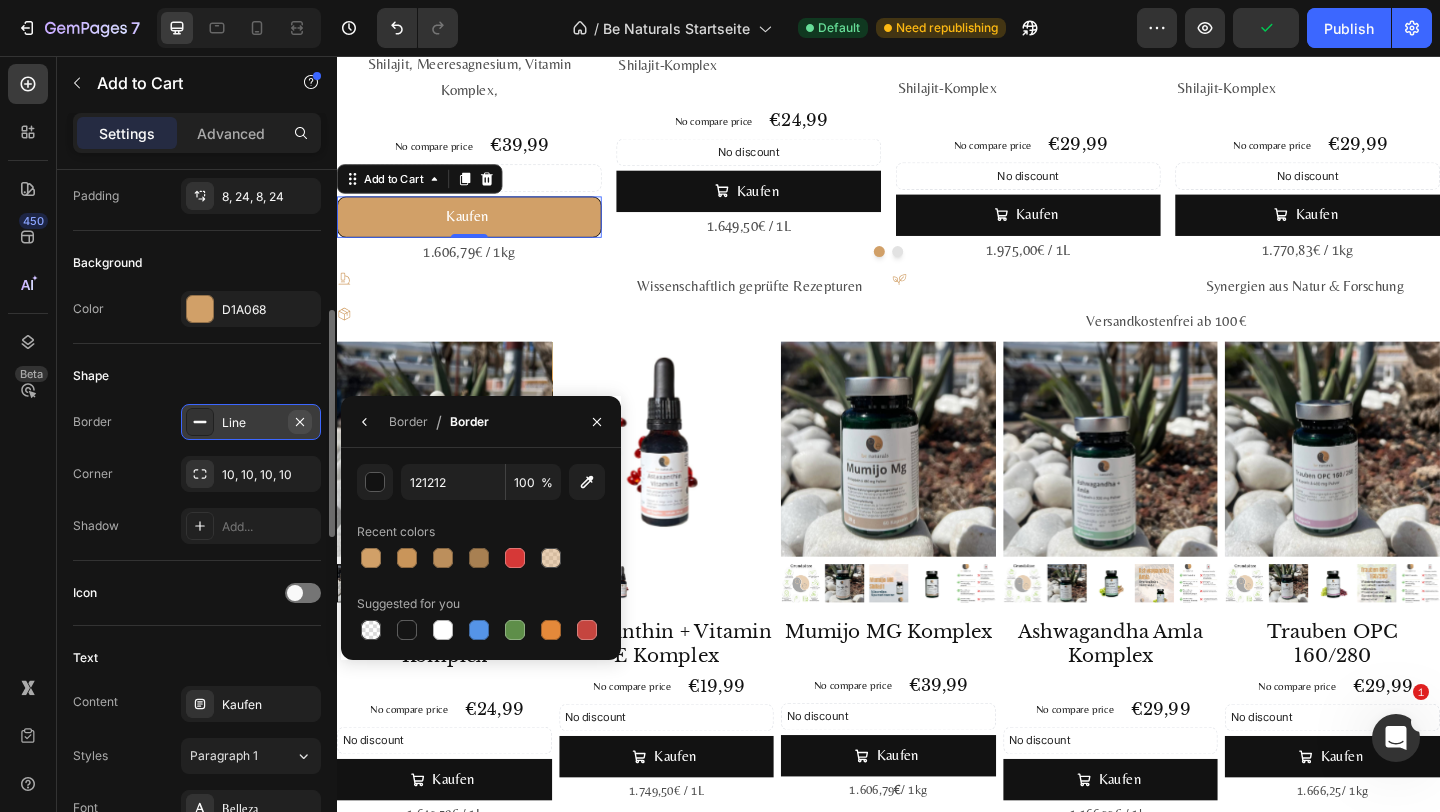 click 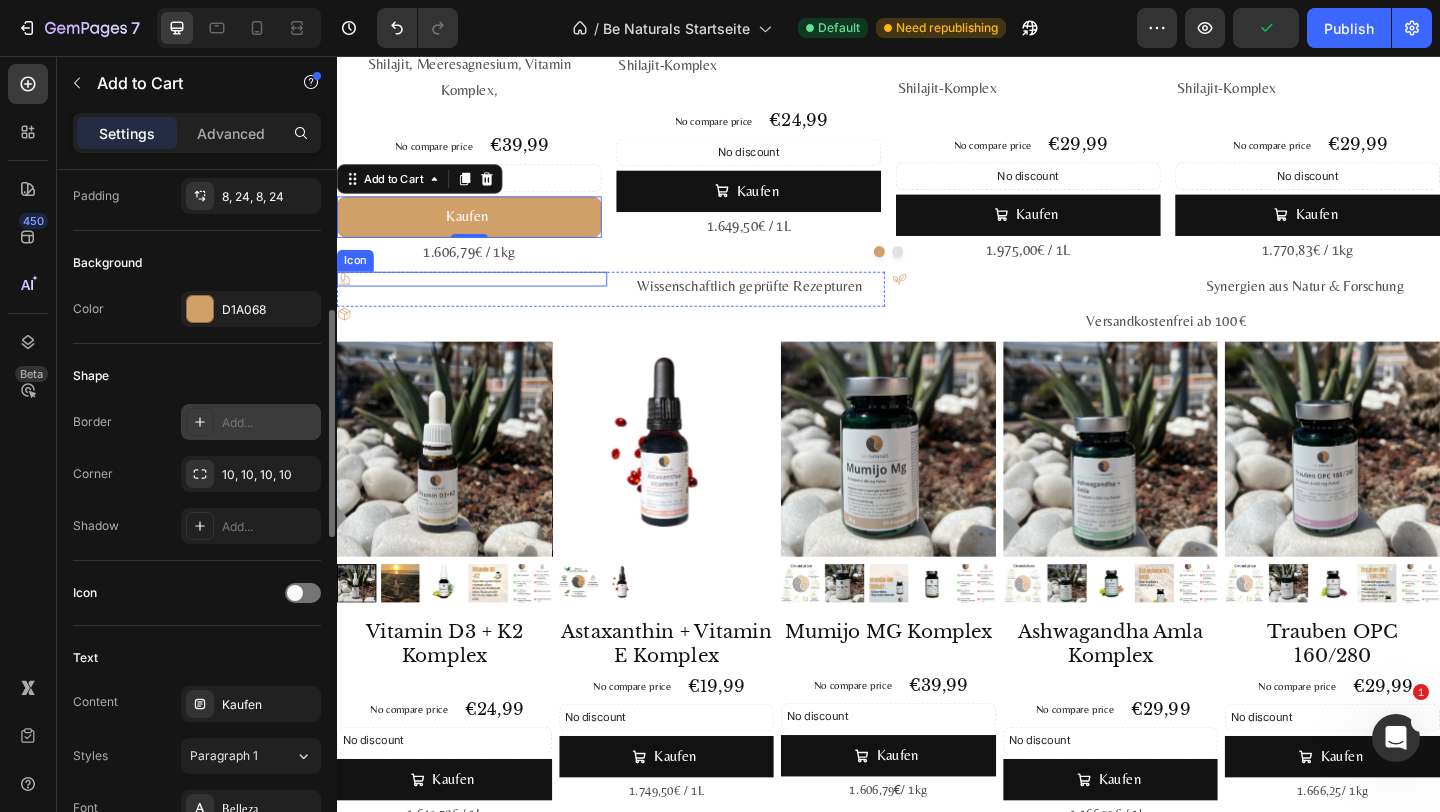 click on "Icon" at bounding box center (484, 298) 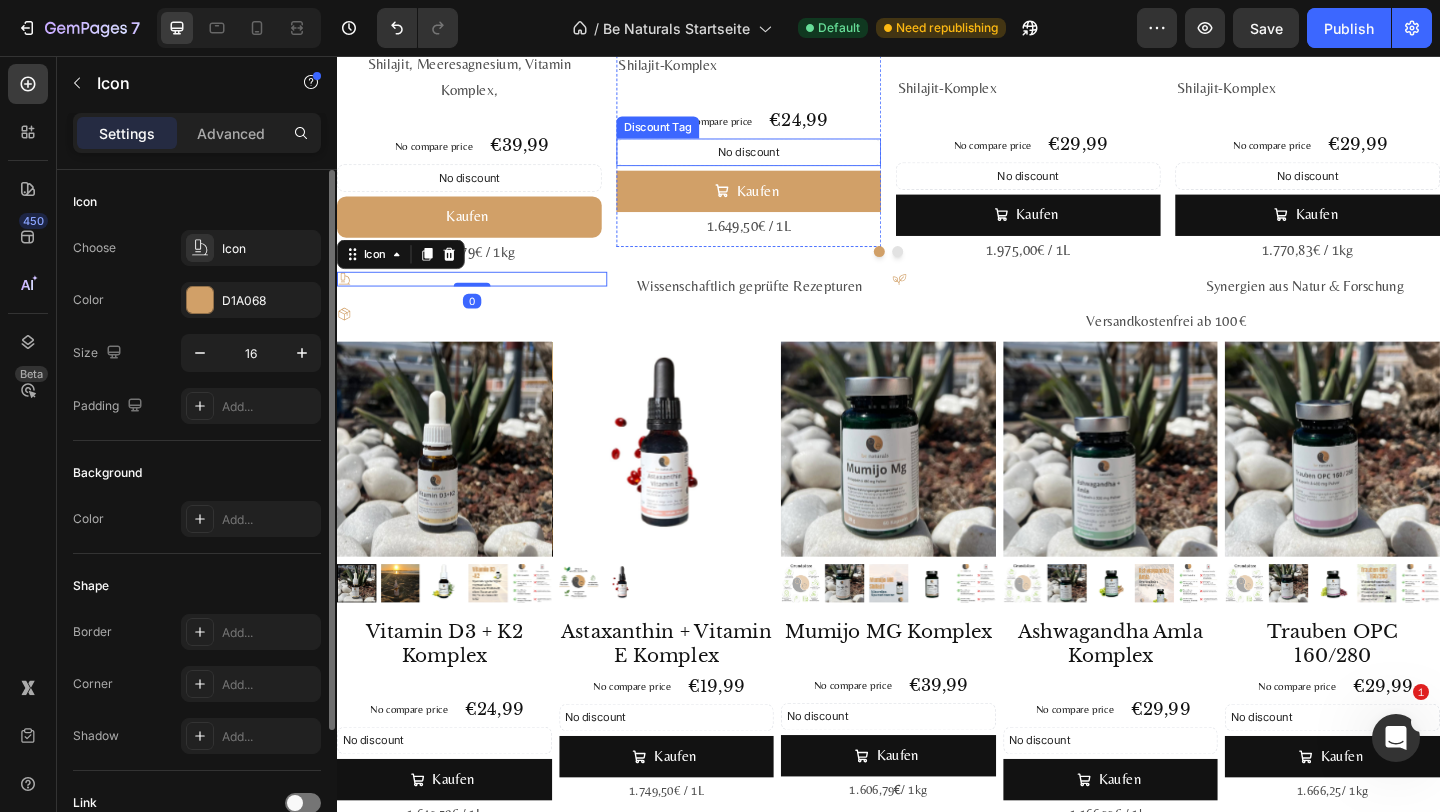 click on "Kaufen" at bounding box center (785, 202) 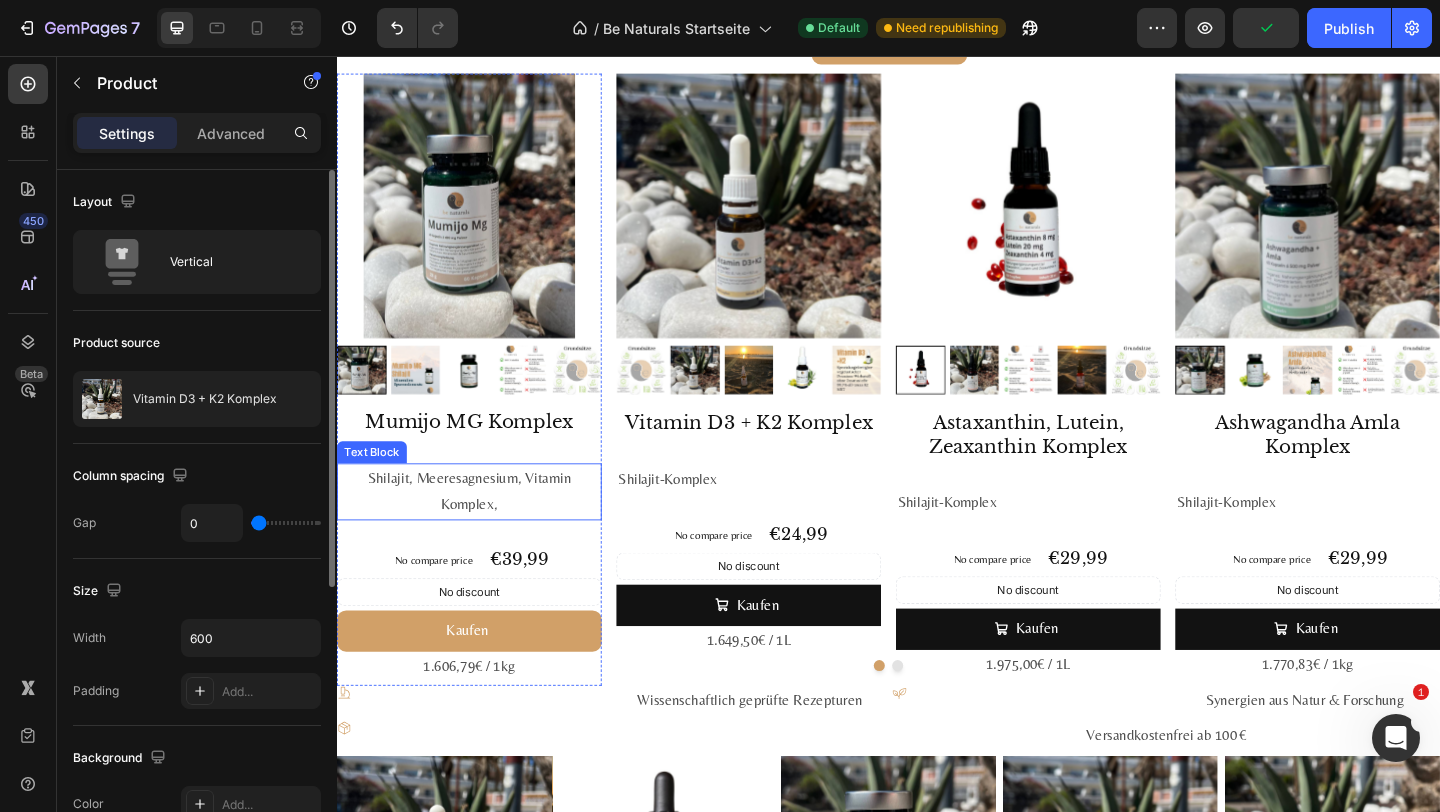 scroll, scrollTop: 1909, scrollLeft: 0, axis: vertical 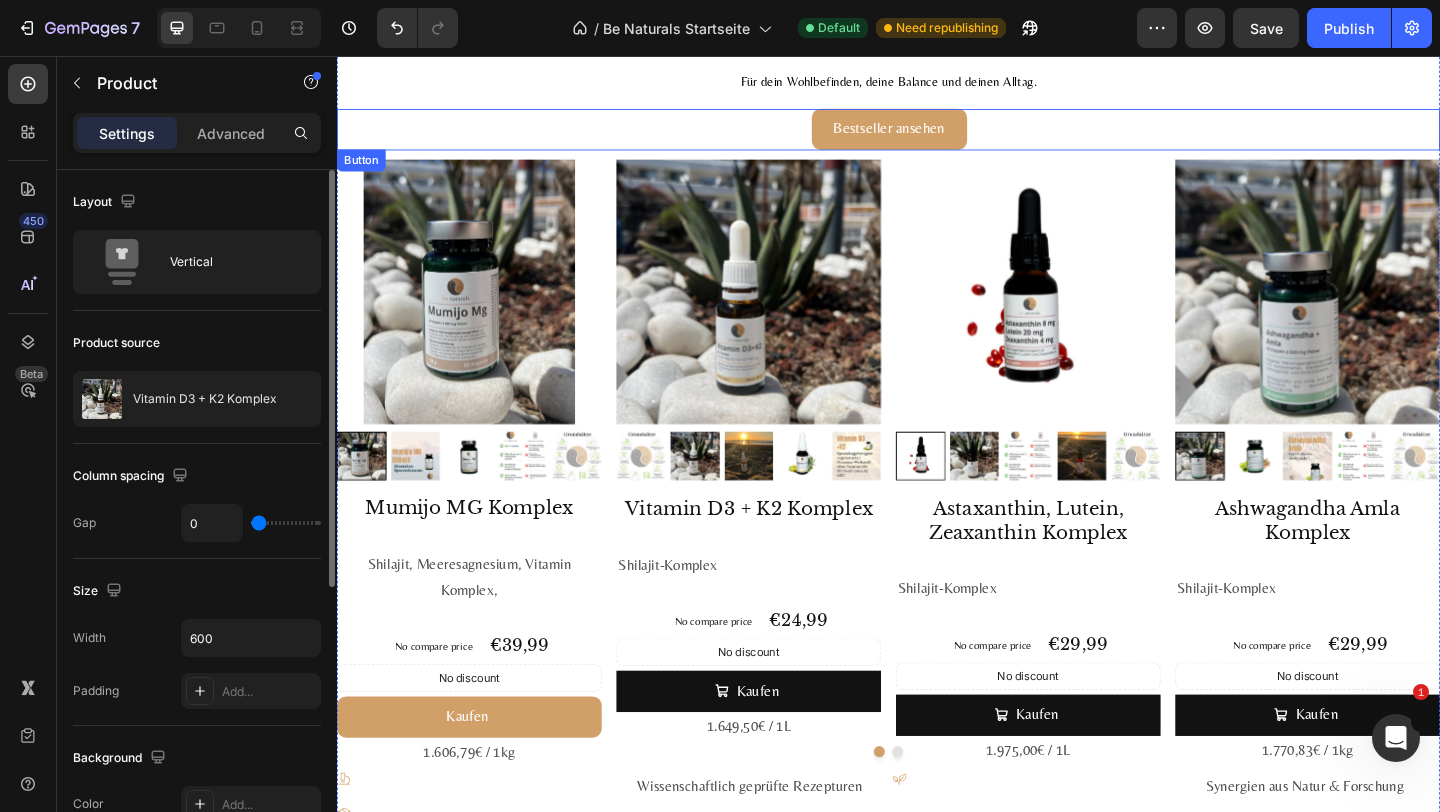 click on "Bestseller ansehen Button" at bounding box center (937, 135) 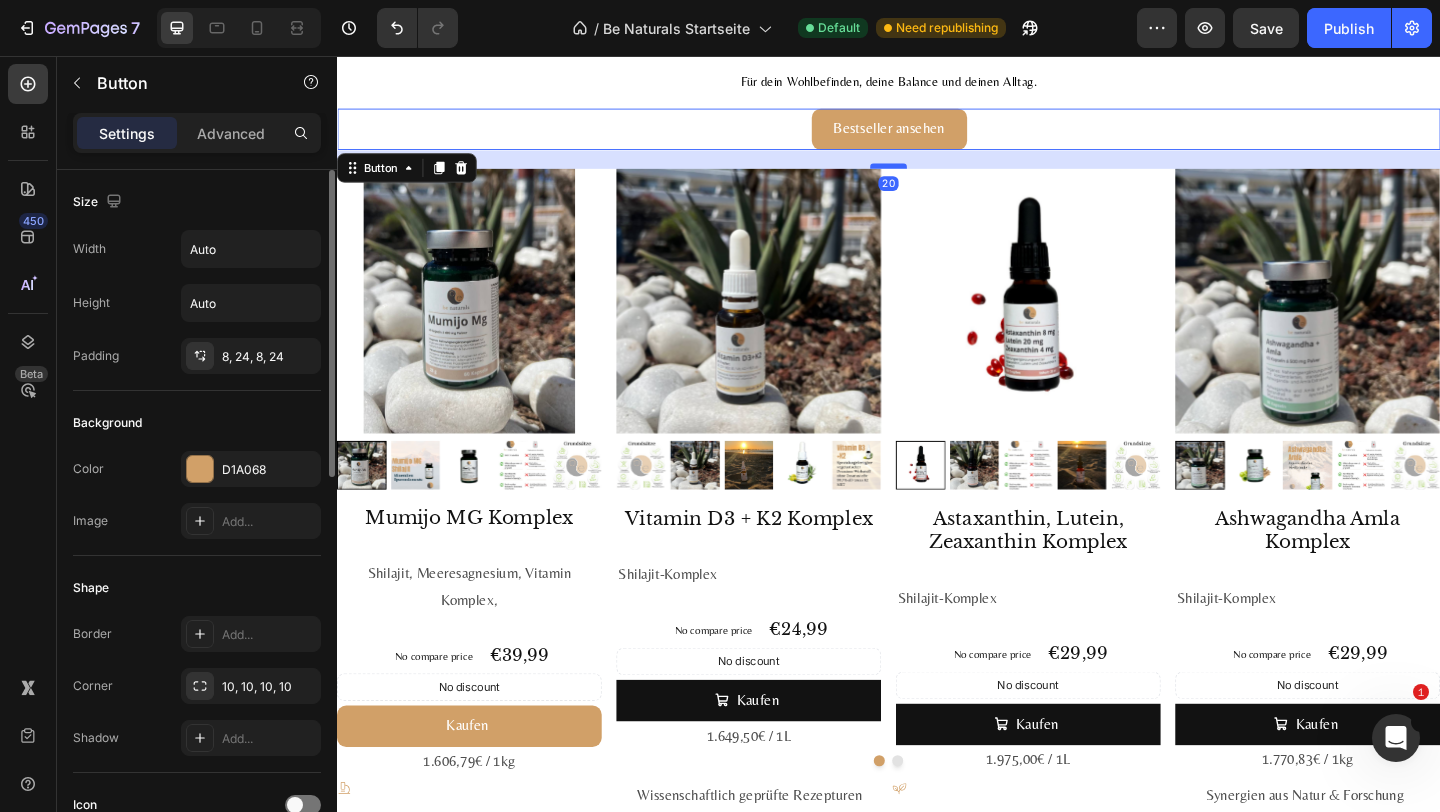 drag, startPoint x: 931, startPoint y: 164, endPoint x: 929, endPoint y: 174, distance: 10.198039 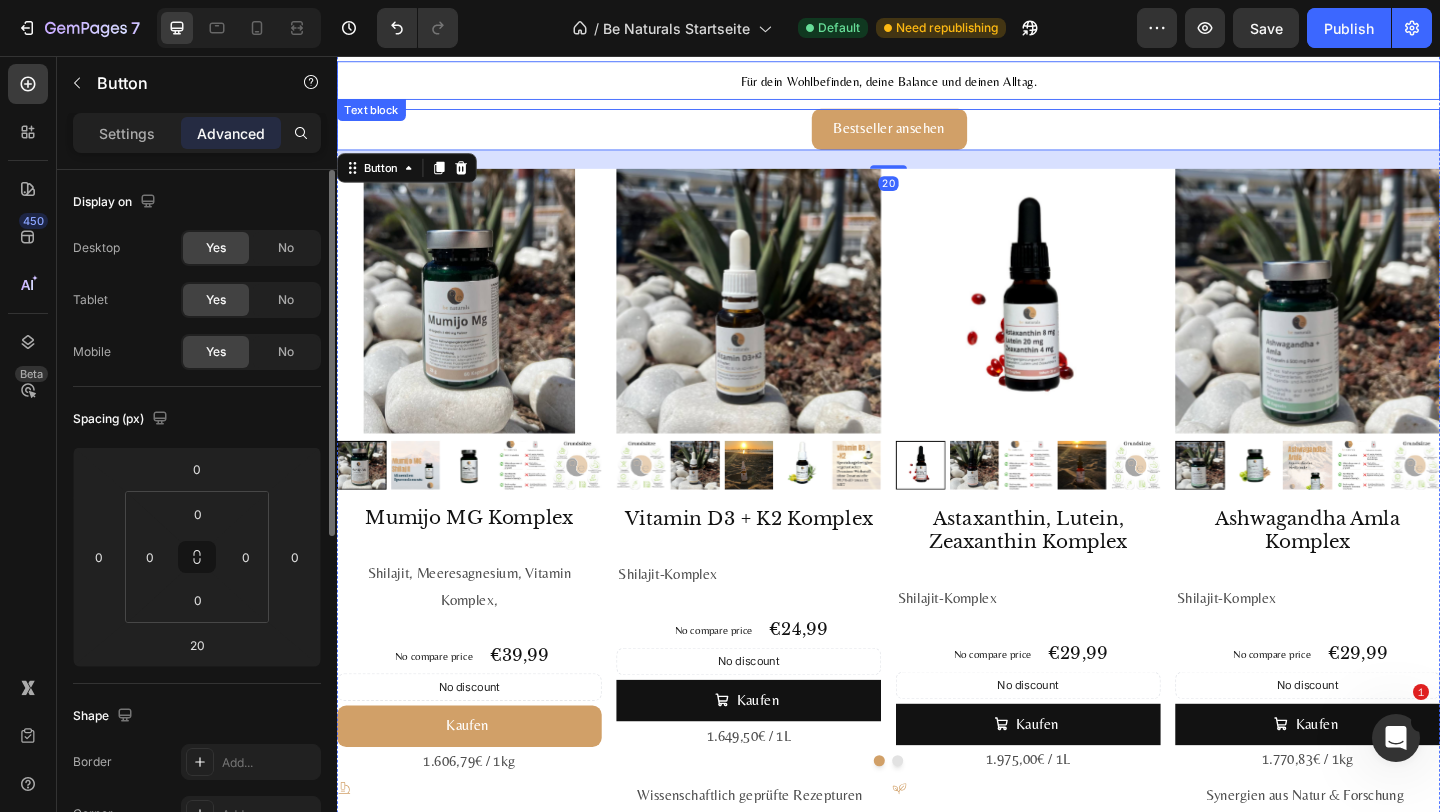 click on "Für dein Wohlbefinden, deine Balance und deinen Alltag." at bounding box center [937, 83] 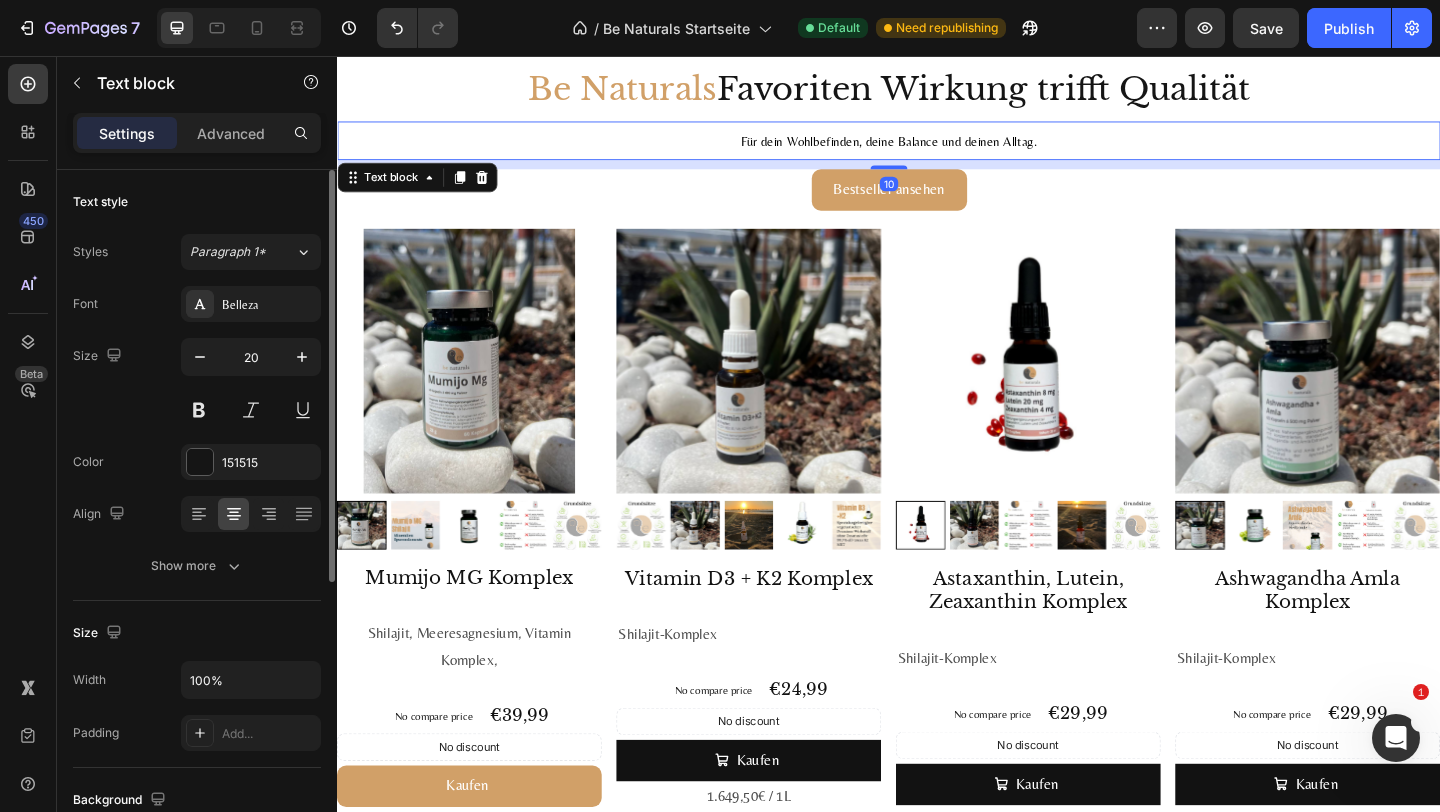 scroll, scrollTop: 1794, scrollLeft: 0, axis: vertical 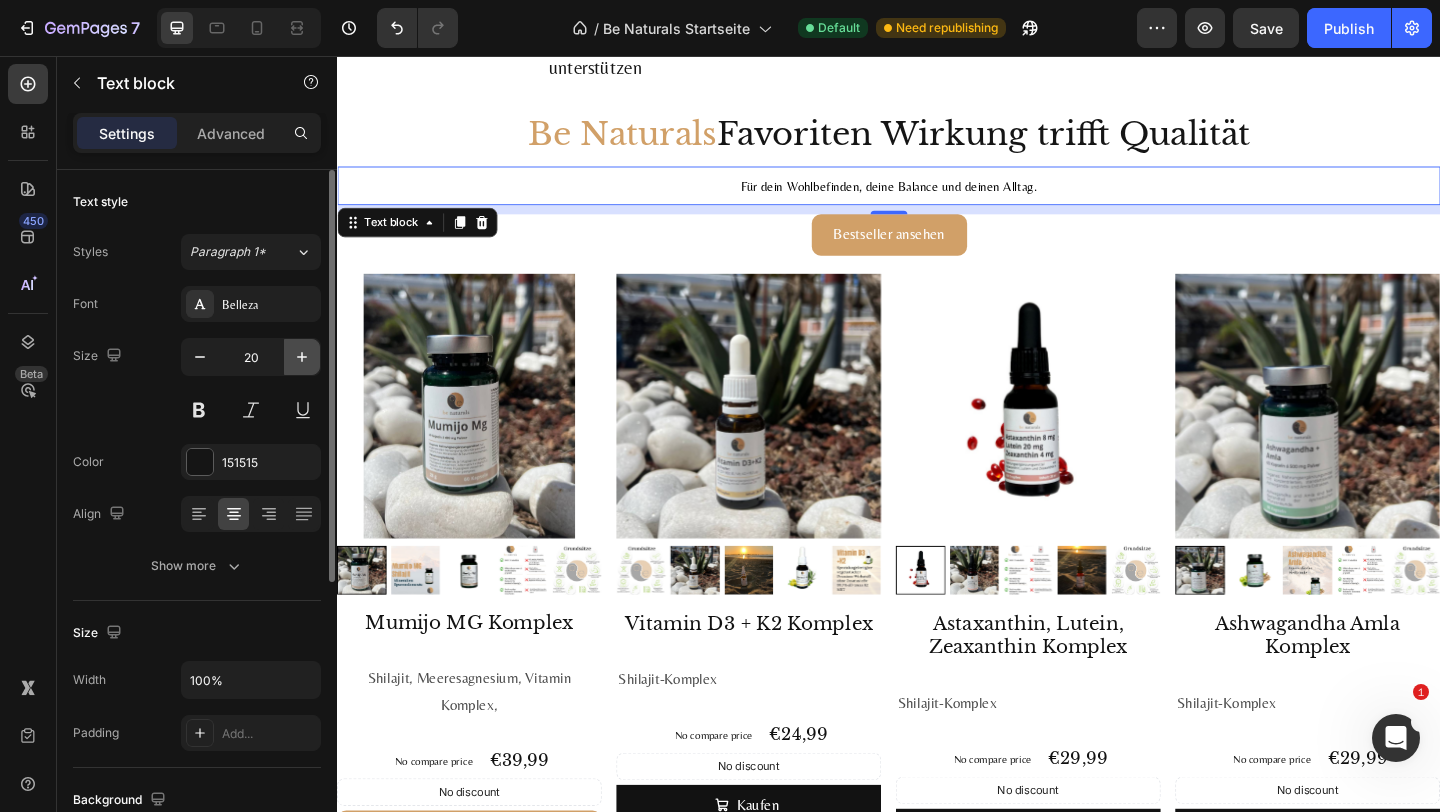 click 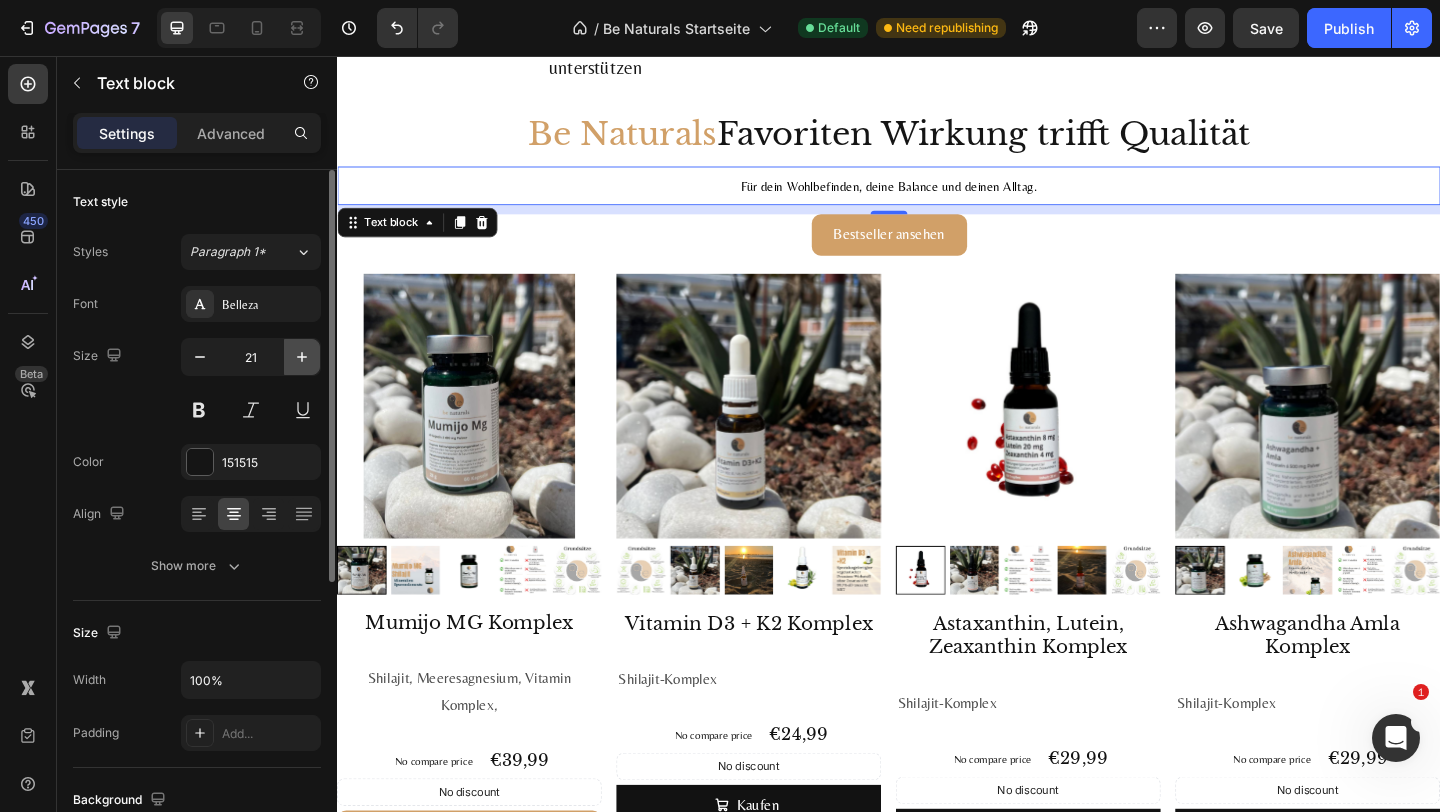 click 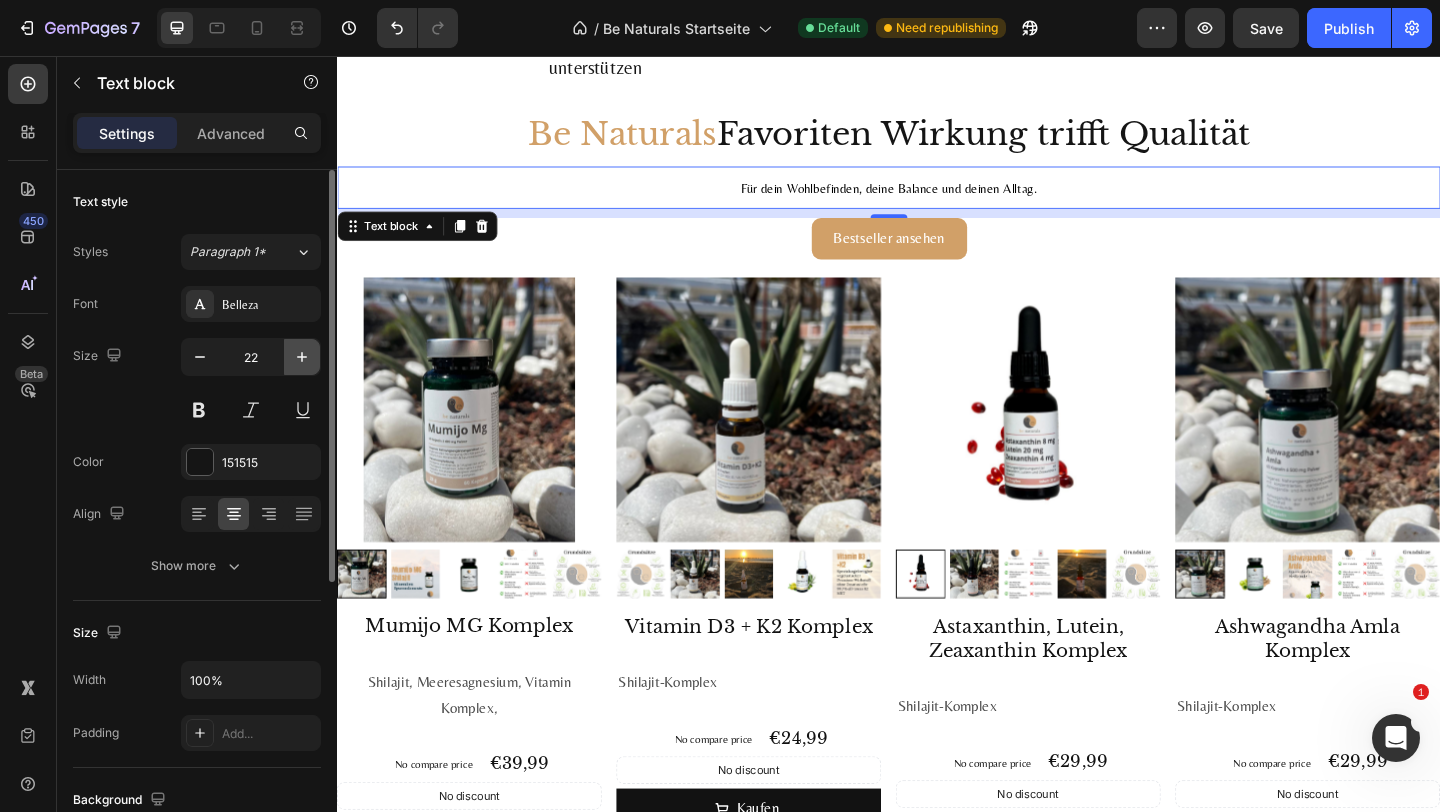 click 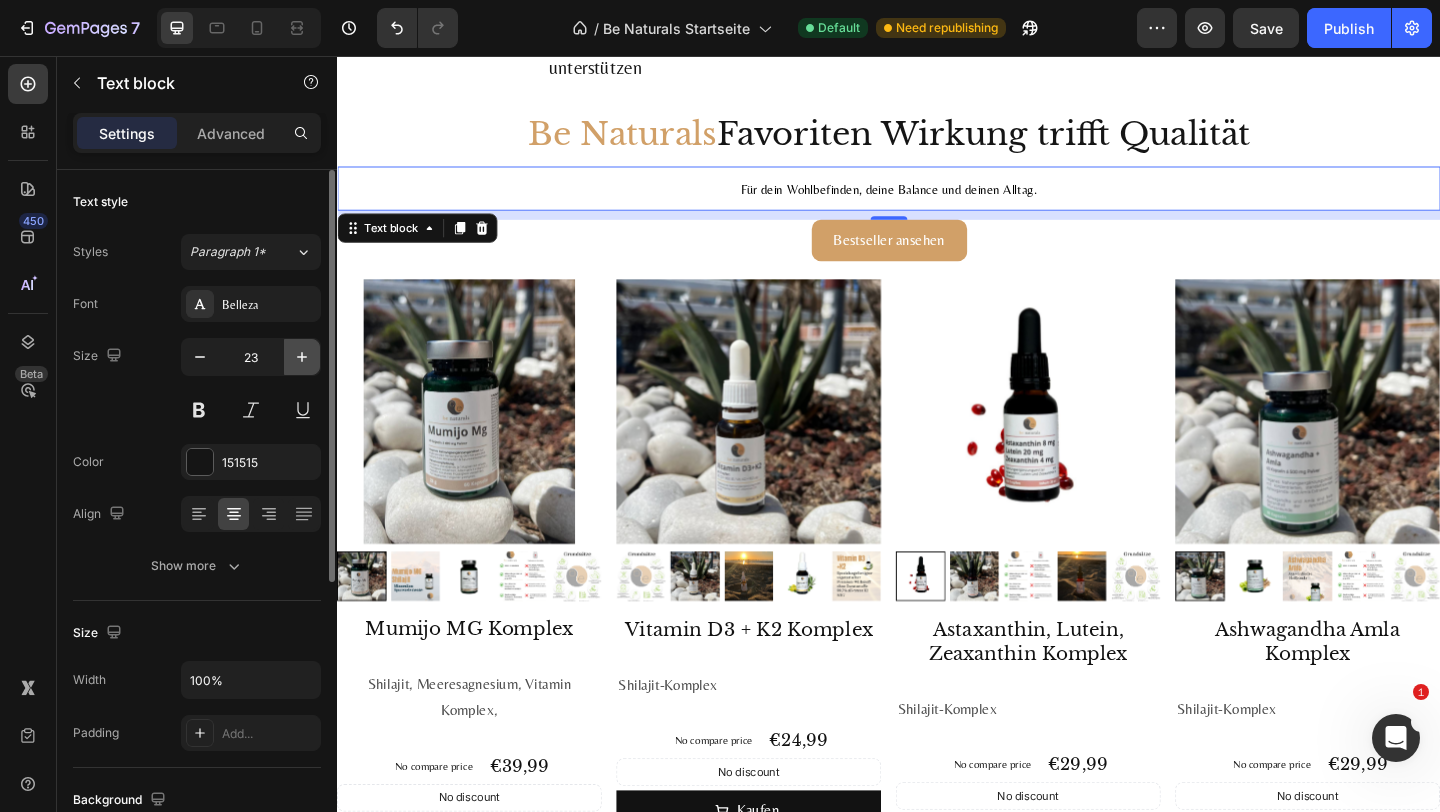 click 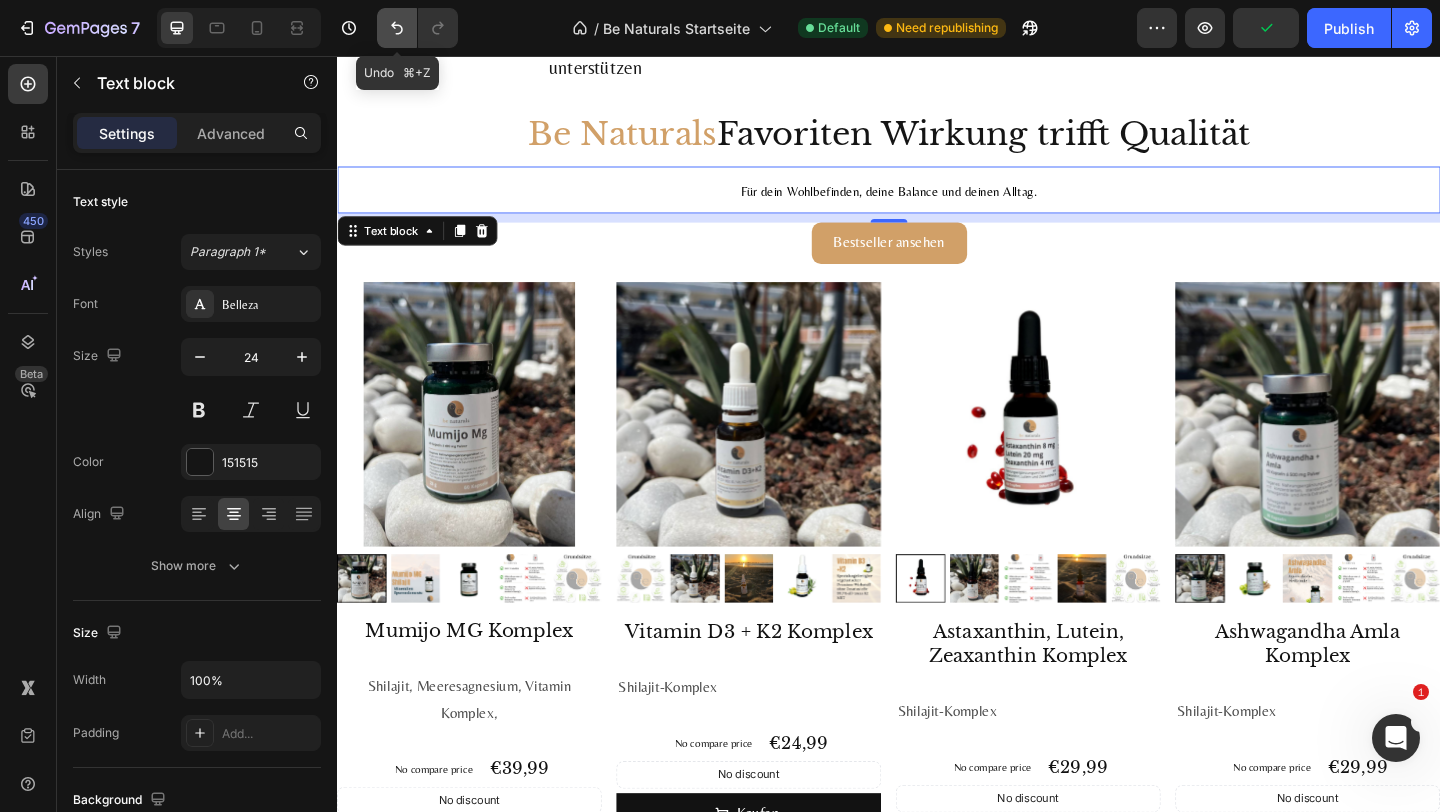 click 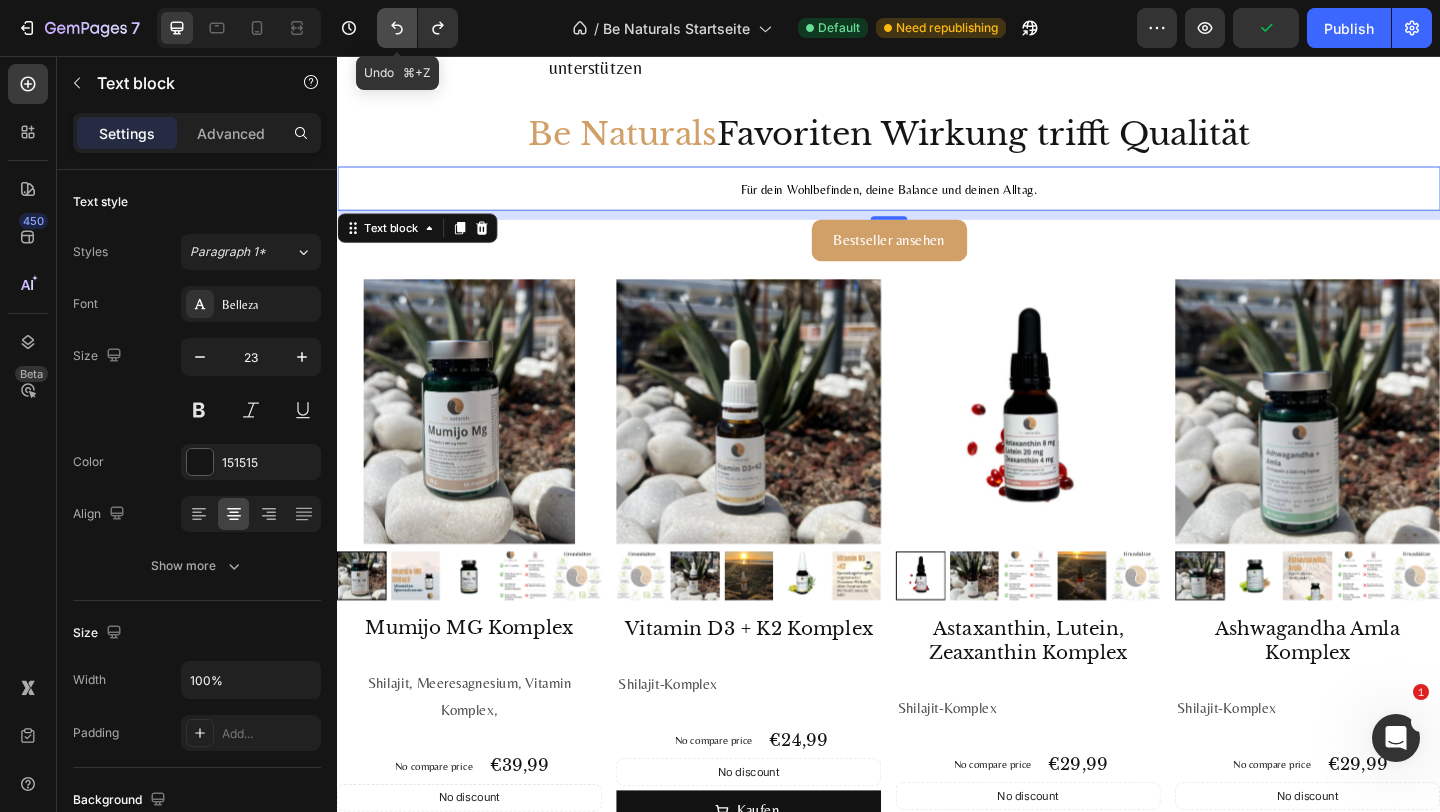 click 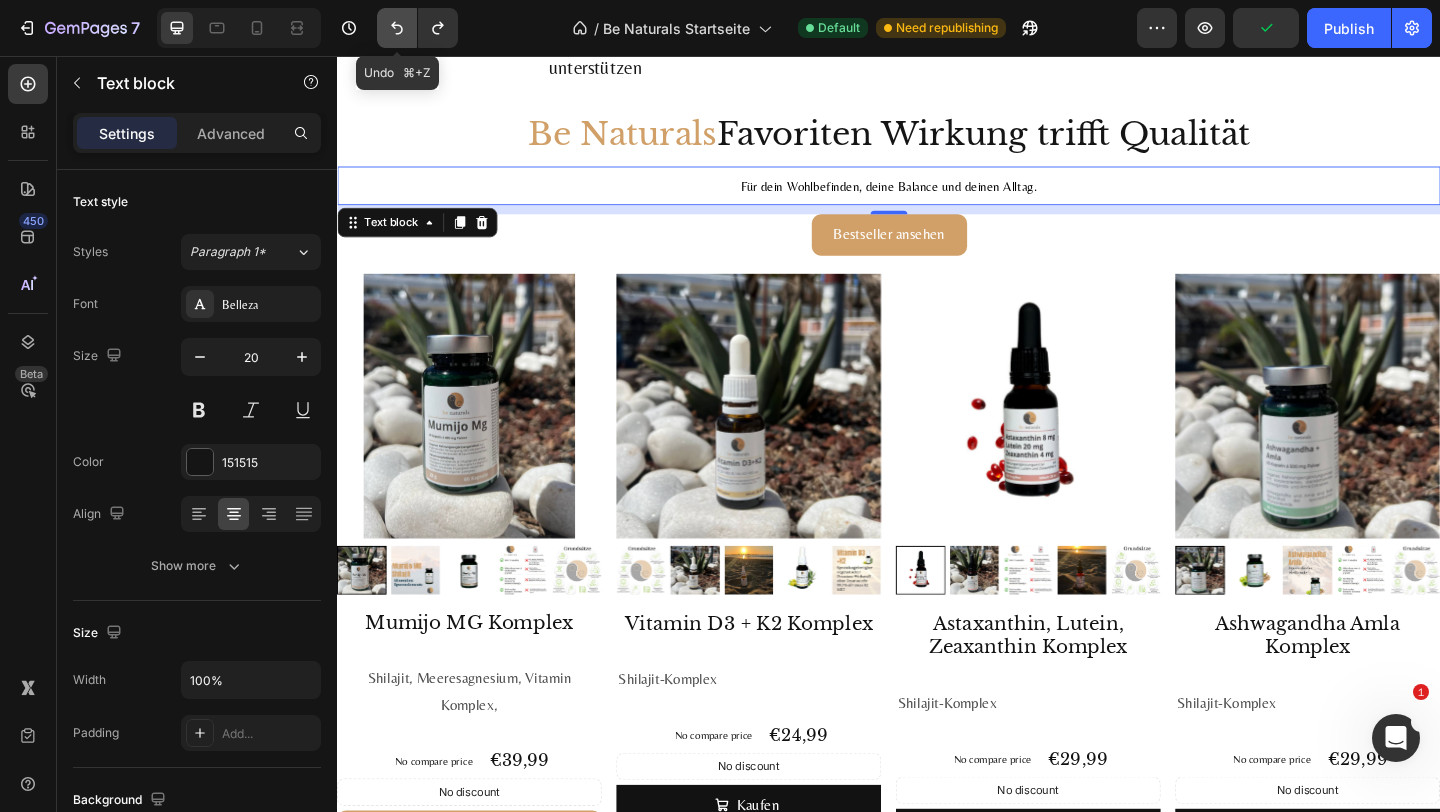 click 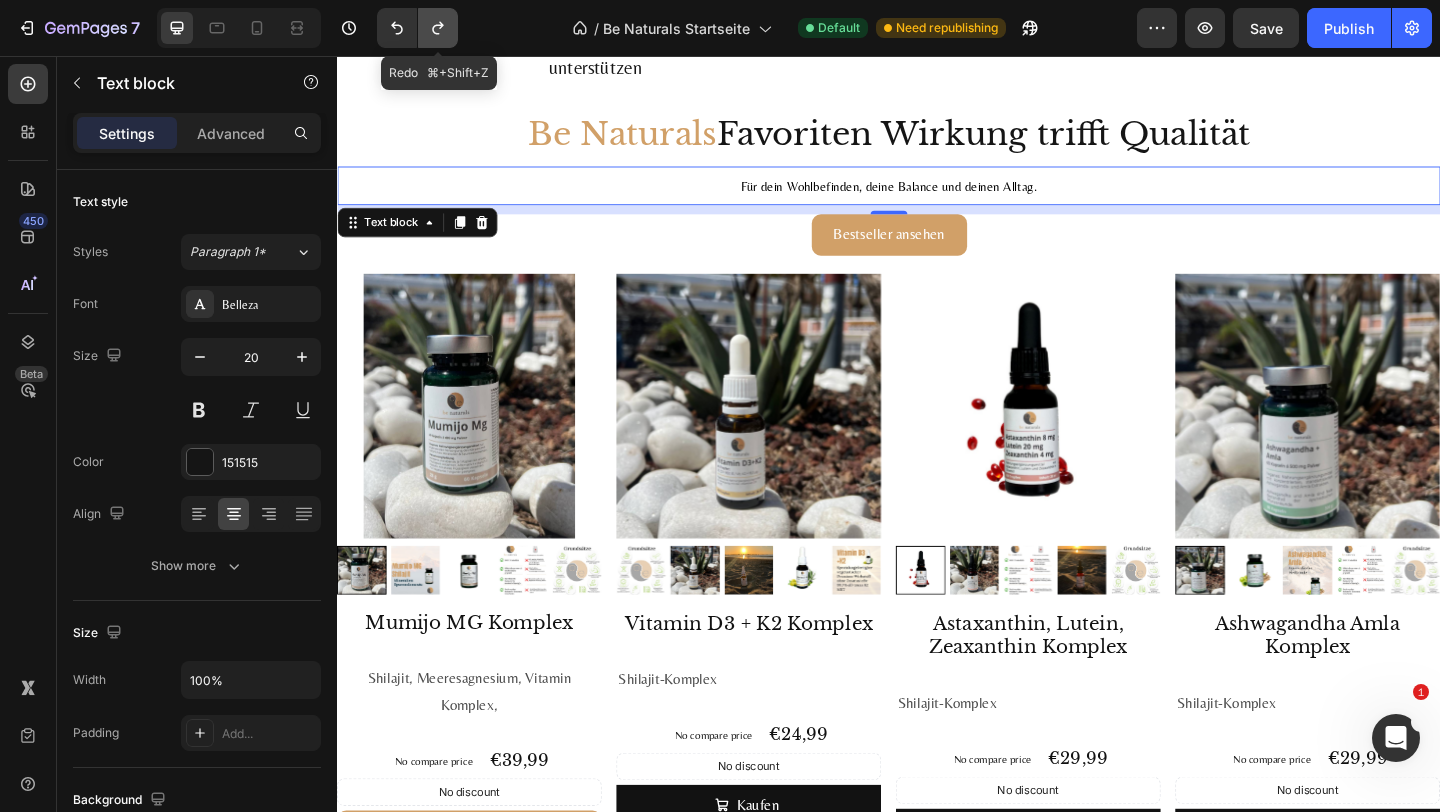 click 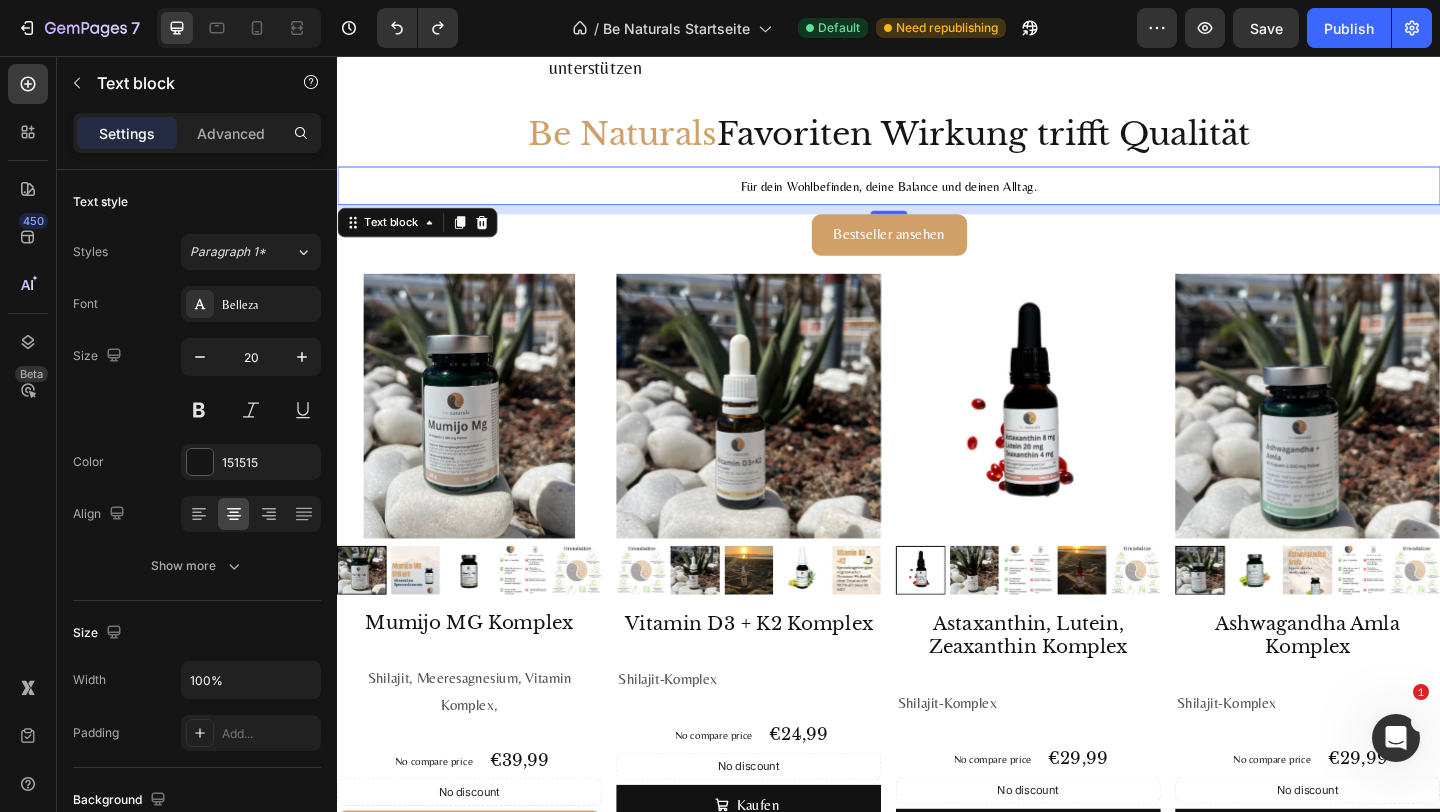click on "Für dein Wohlbefinden, deine Balance und deinen Alltag." at bounding box center [937, 197] 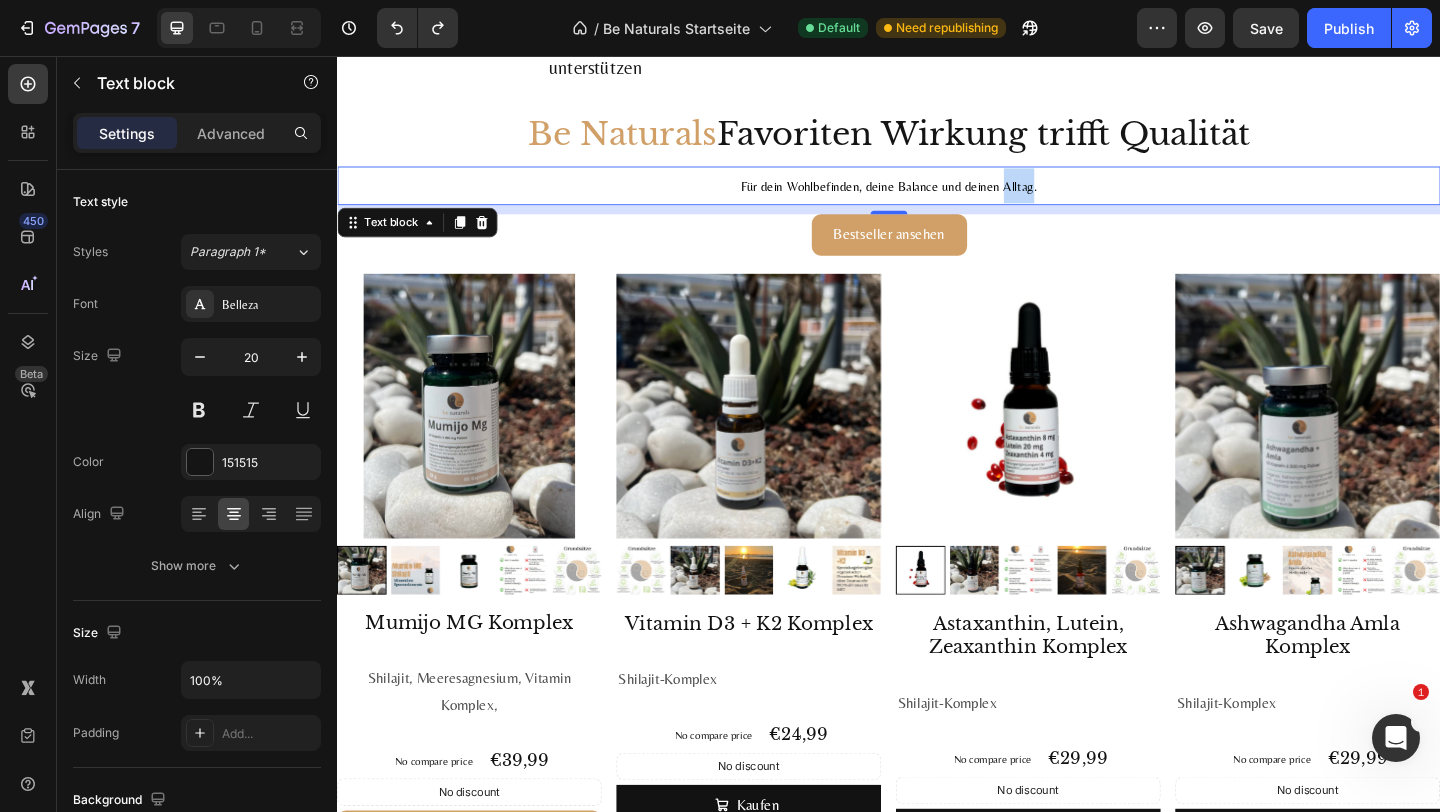 click on "Für dein Wohlbefinden, deine Balance und deinen Alltag." at bounding box center [937, 197] 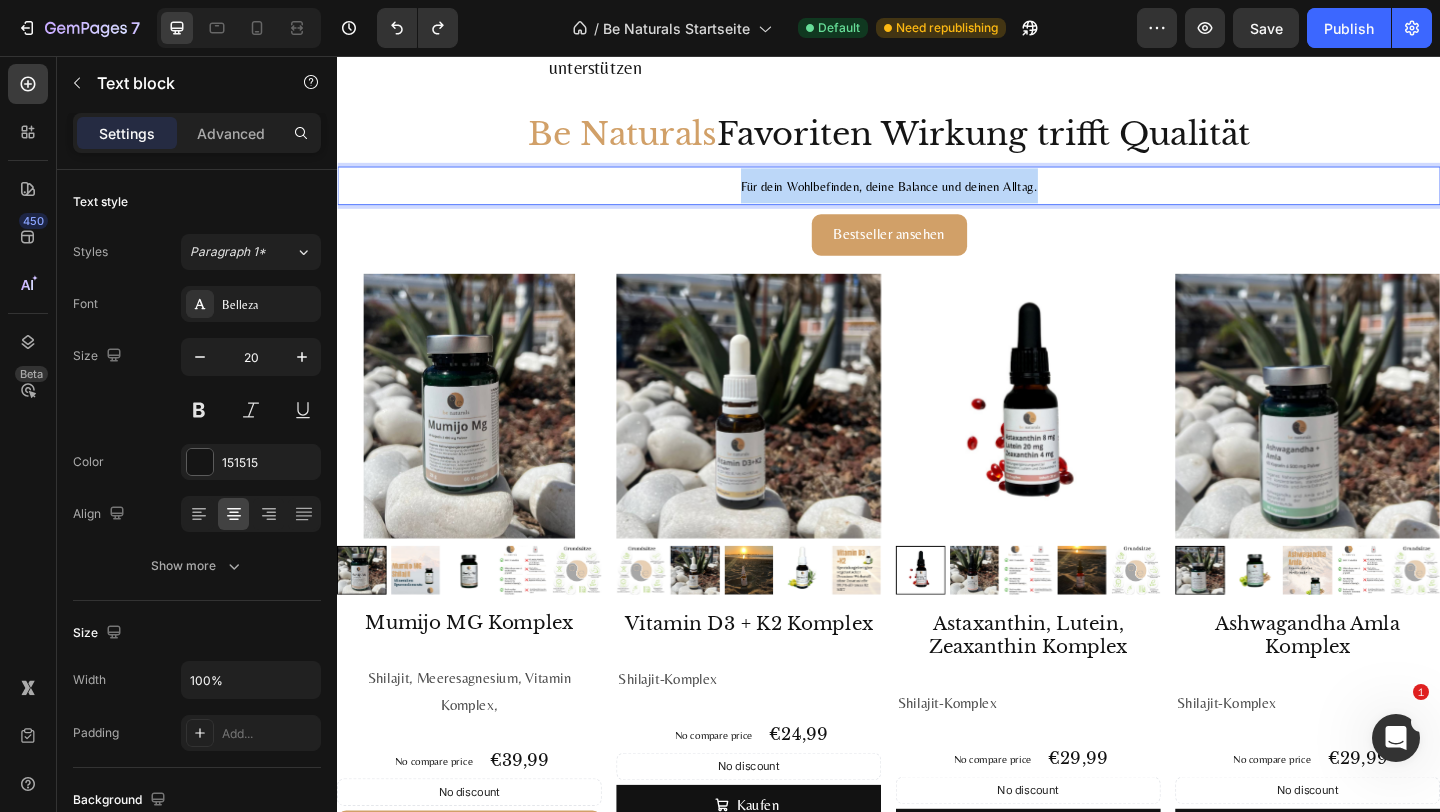 click on "Für dein Wohlbefinden, deine Balance und deinen Alltag." at bounding box center (937, 197) 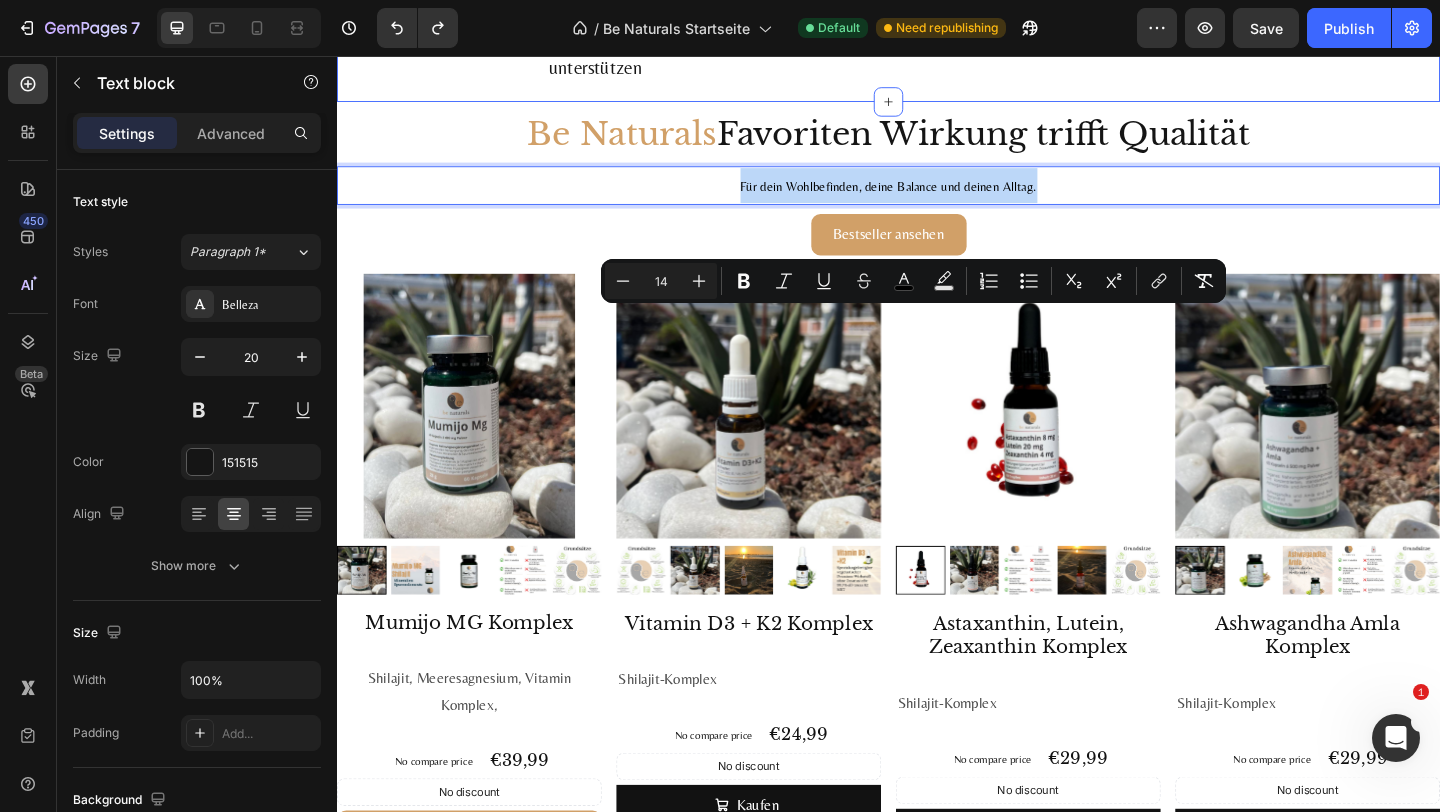 click on "Natürliche Vitalstoffe vom Vorbild der Natur Heading Träume und Visionen gemeinsam realisieren, bedeutet für uns, den Nutzen der Wirkstoffe aus der Natur zu erkennen, um die Gesundheit und deren Erhaltung in den Mittelpunkt zu stellen. Oft in Kombinationen von bereits Vorhandenem, das die Lösung darstellt. Bist du bereit, für ein neues Vitales Lebensgefühl? Text Block Wobei dürfen wir dich Unterstützen? Text Block Image Spar Bundles Button Image Immunsystem stärken & Abwehrkräfte unterstützen Button Image Mehr Energie & mentale Klarheit Button Image Gesunde Verdauung & Darmflora Button Image Gelenke unterstützen & beweglich bleiben Button Image Stress reduzieren & Schlaf verbessern Button Image Haut, Haare & Zellschutz Button
Carousel Row Section gAJjVbXTAx" at bounding box center [937, -74] 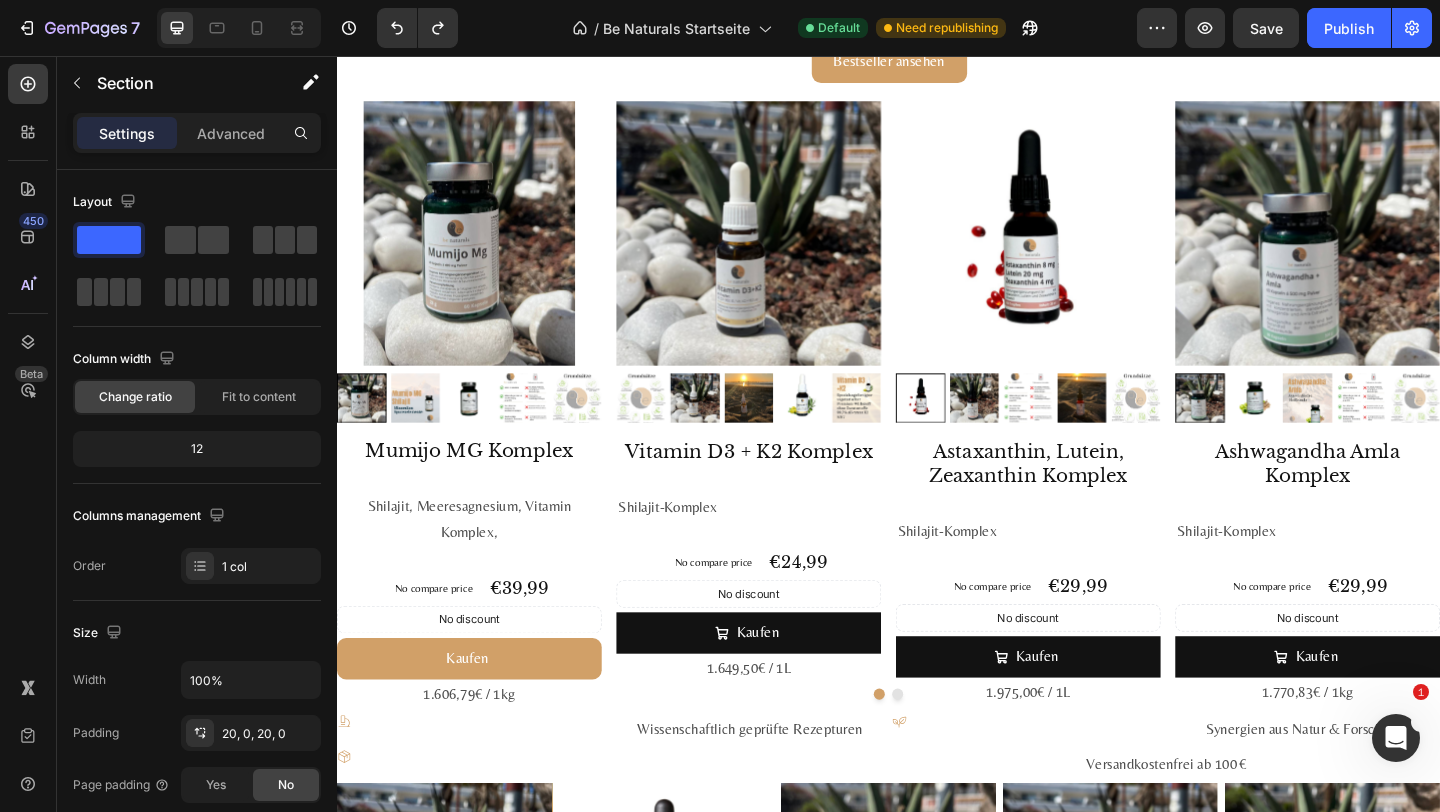 scroll, scrollTop: 1844, scrollLeft: 0, axis: vertical 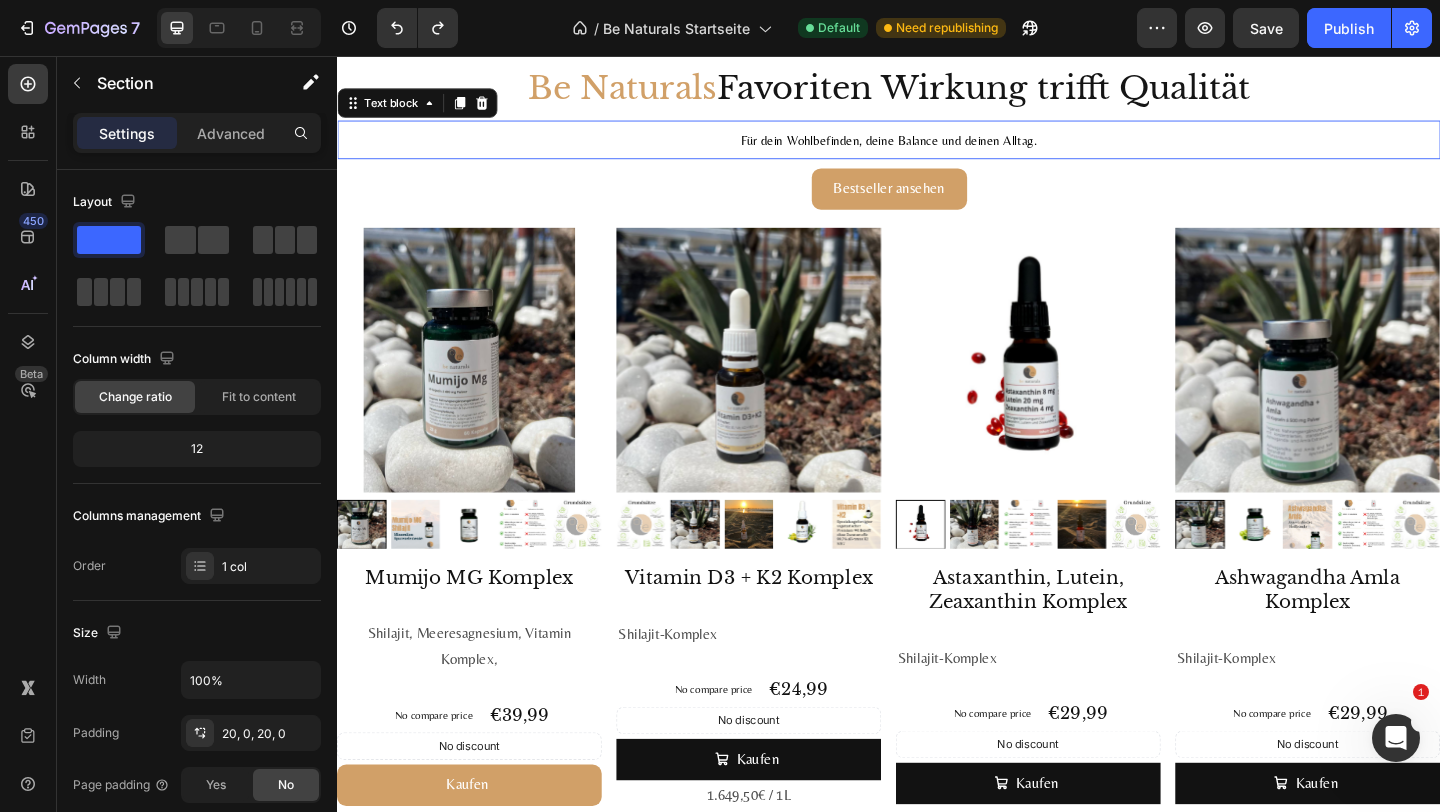 click on "Für dein Wohlbefinden, deine Balance und deinen Alltag." at bounding box center (937, 148) 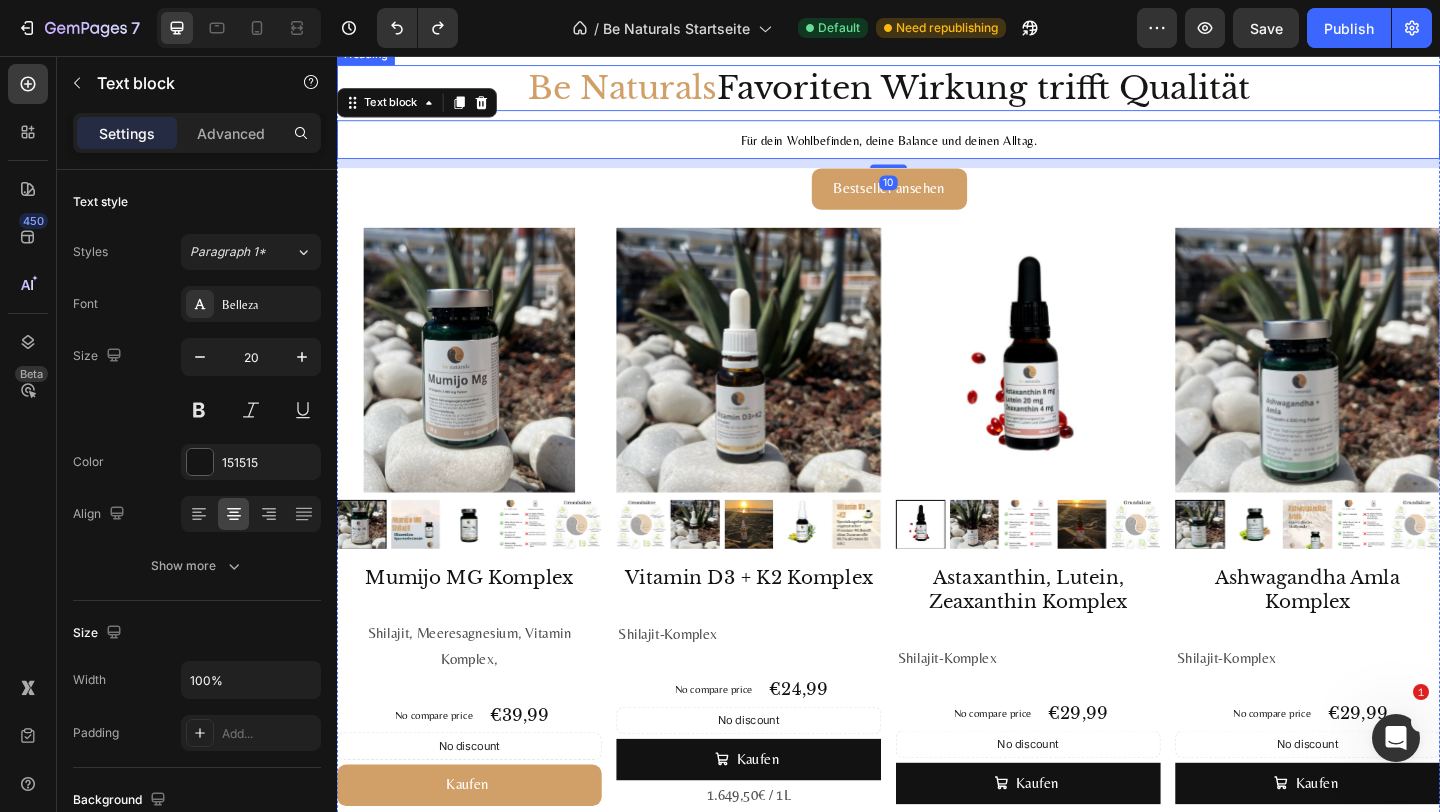 scroll, scrollTop: 1597, scrollLeft: 0, axis: vertical 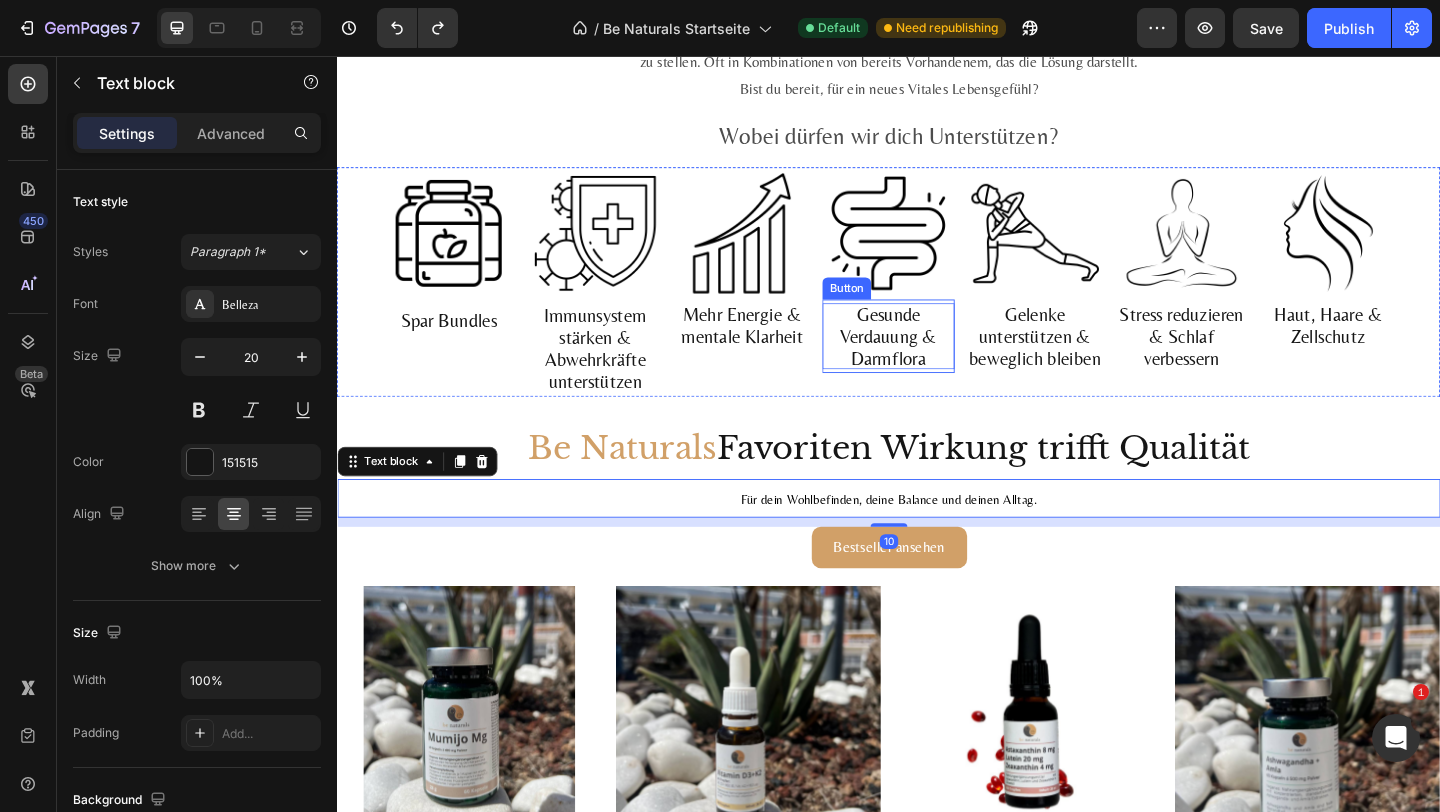 click on "Gesunde Verdauung & Darmflora" at bounding box center (936, 361) 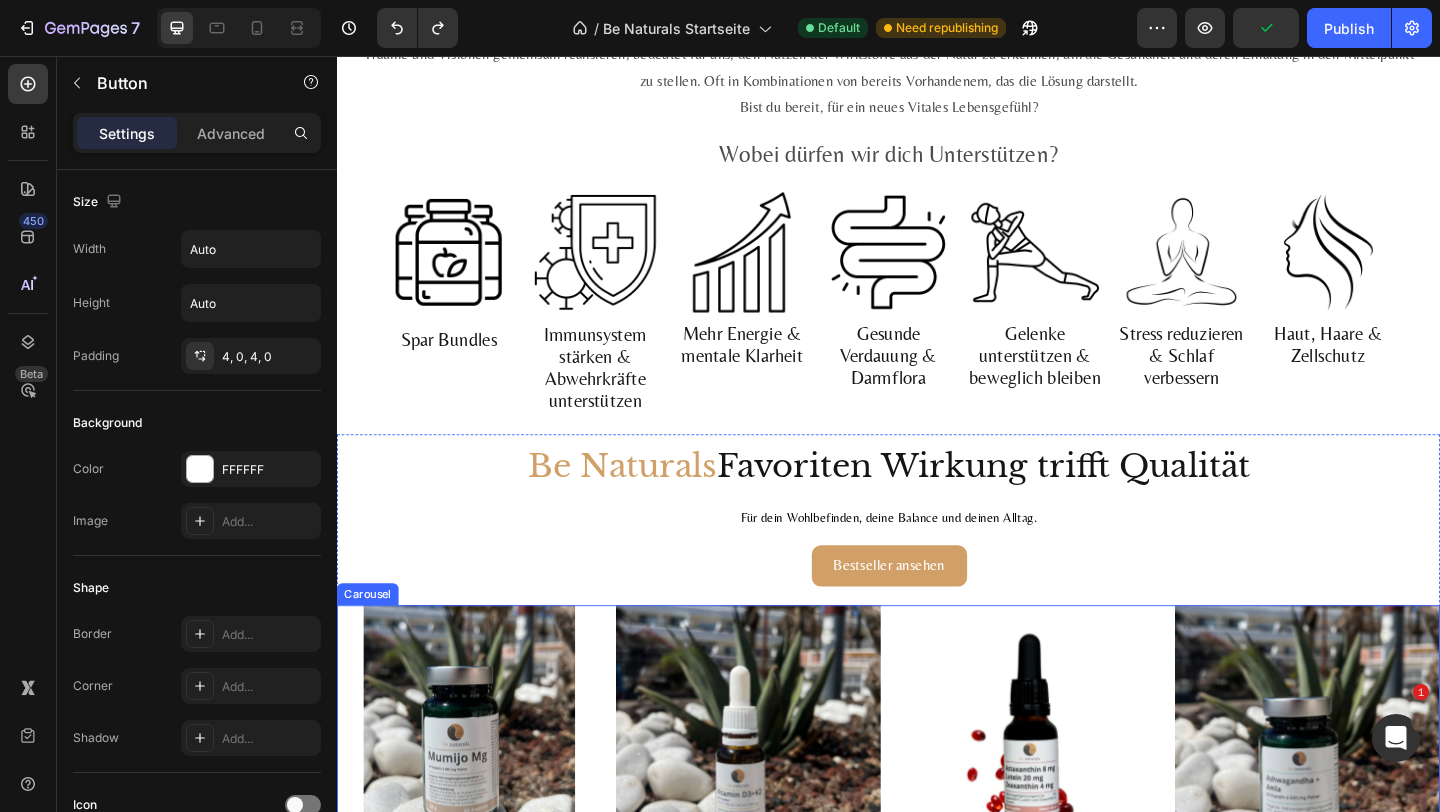 scroll, scrollTop: 1450, scrollLeft: 0, axis: vertical 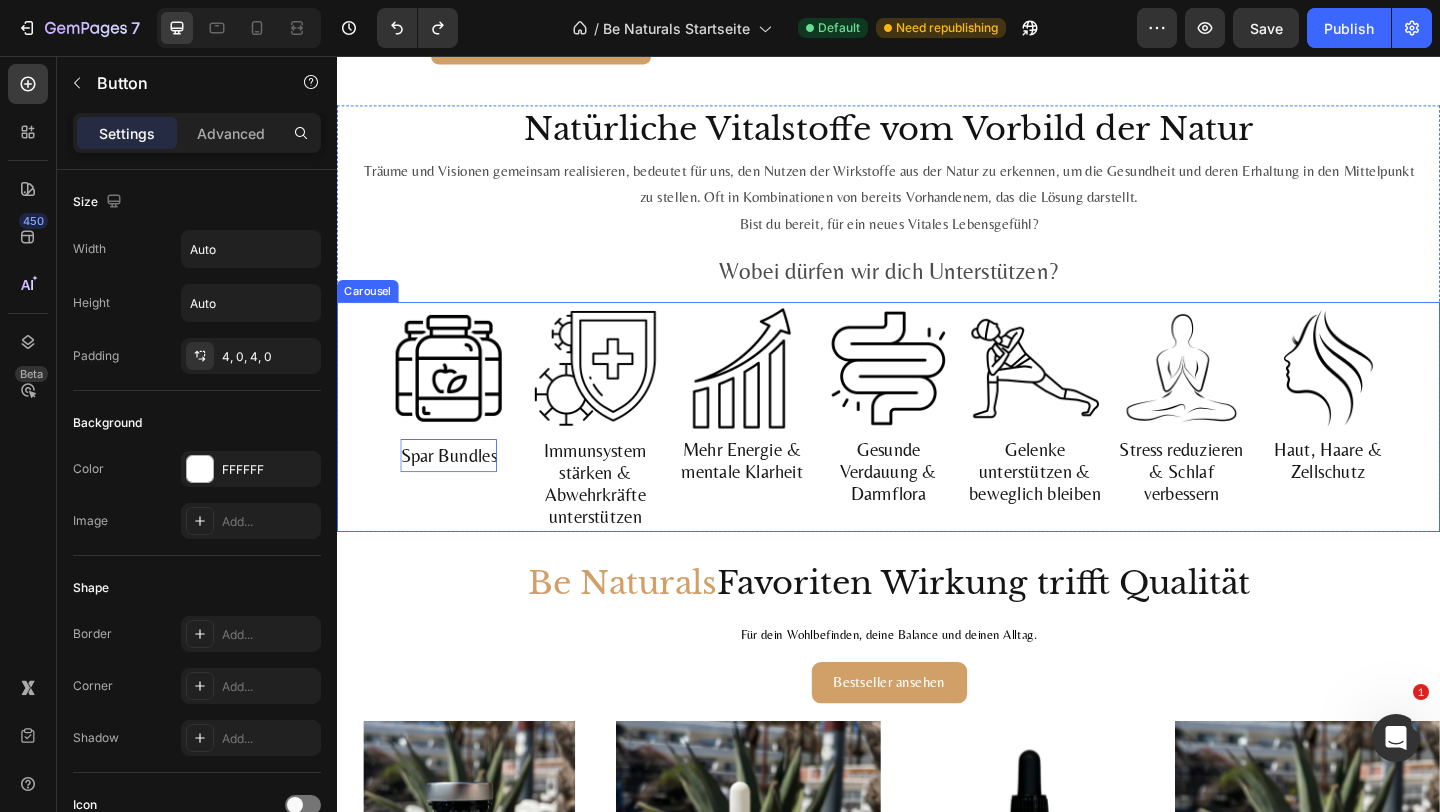 click on "Spar Bundles" at bounding box center (458, 491) 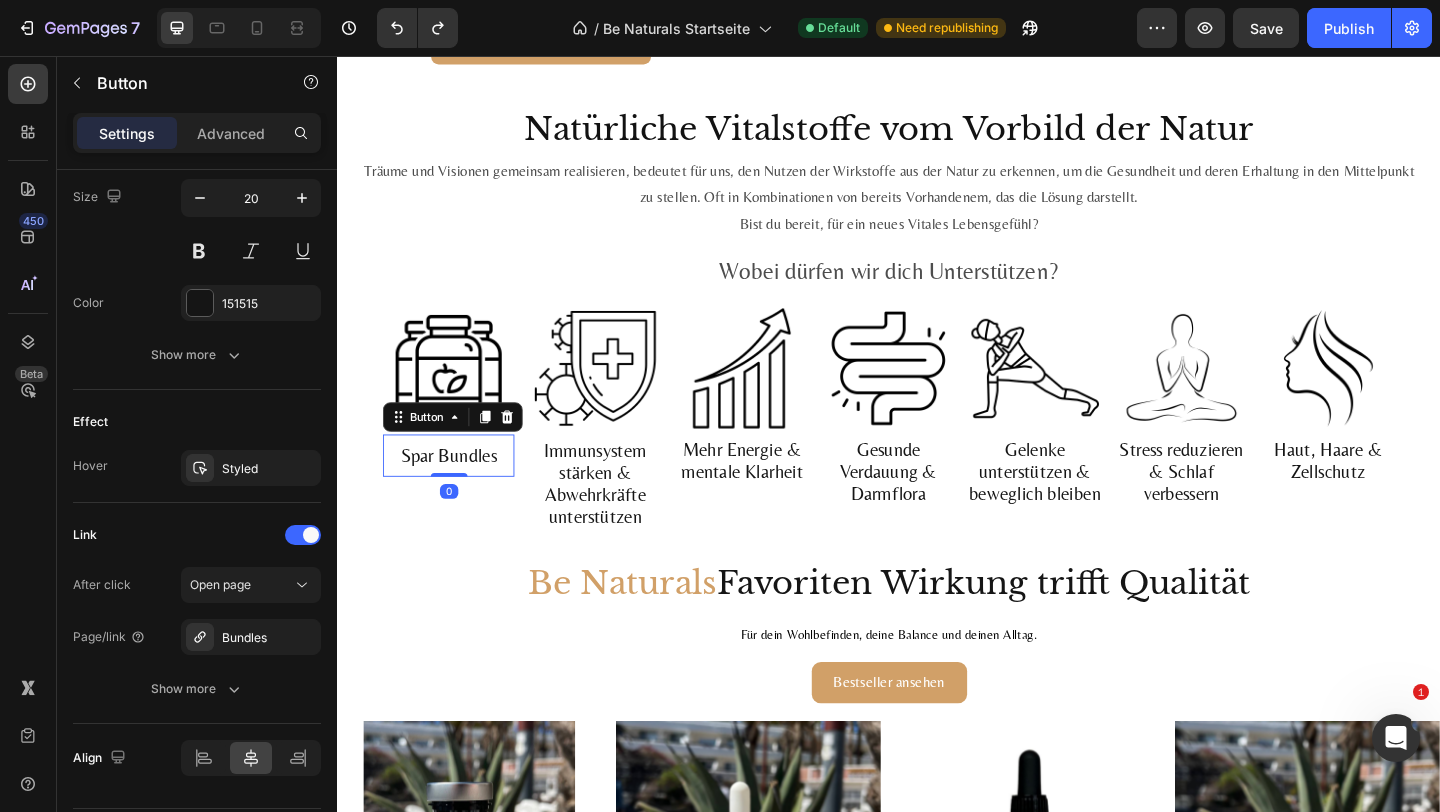 scroll, scrollTop: 891, scrollLeft: 0, axis: vertical 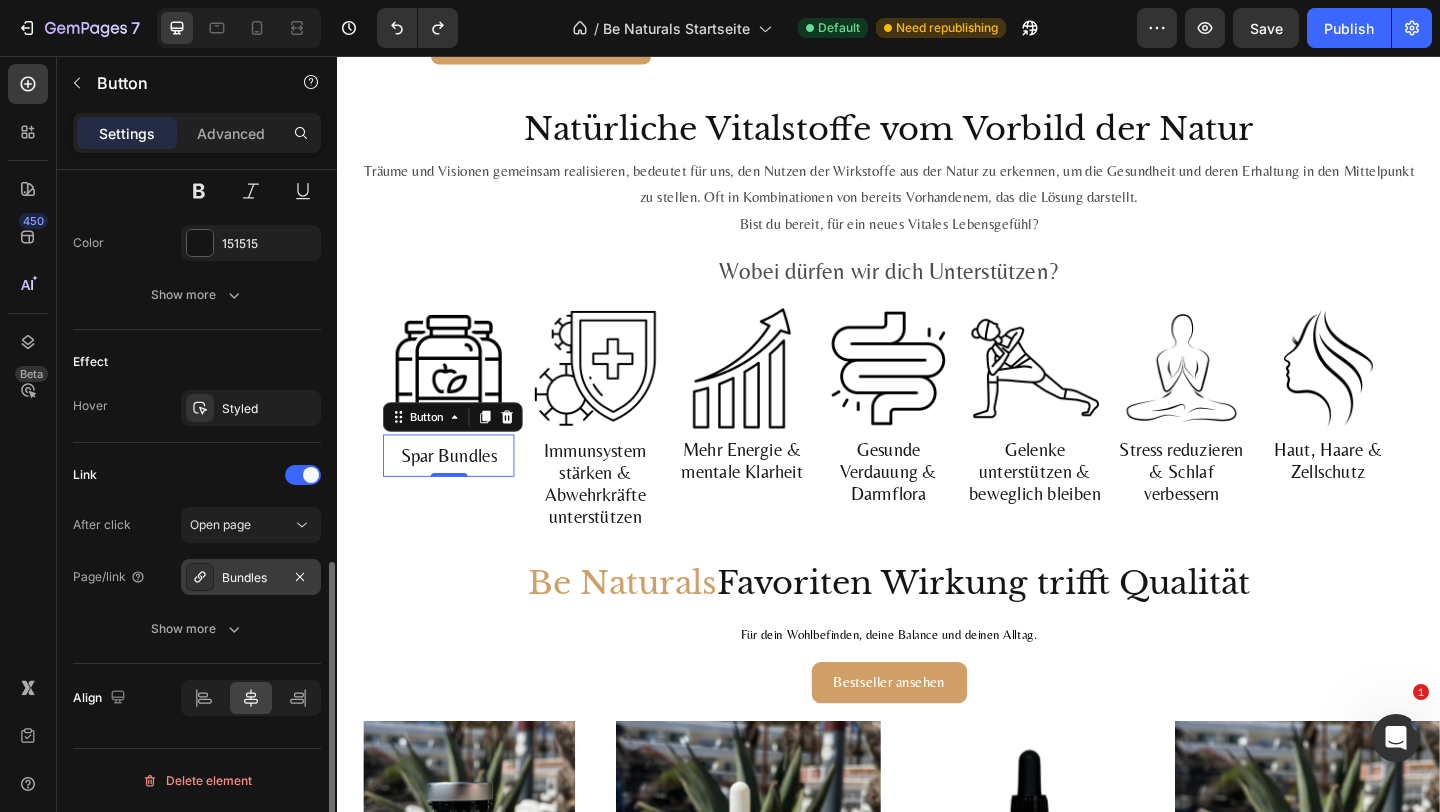 click on "Bundles" at bounding box center [251, 578] 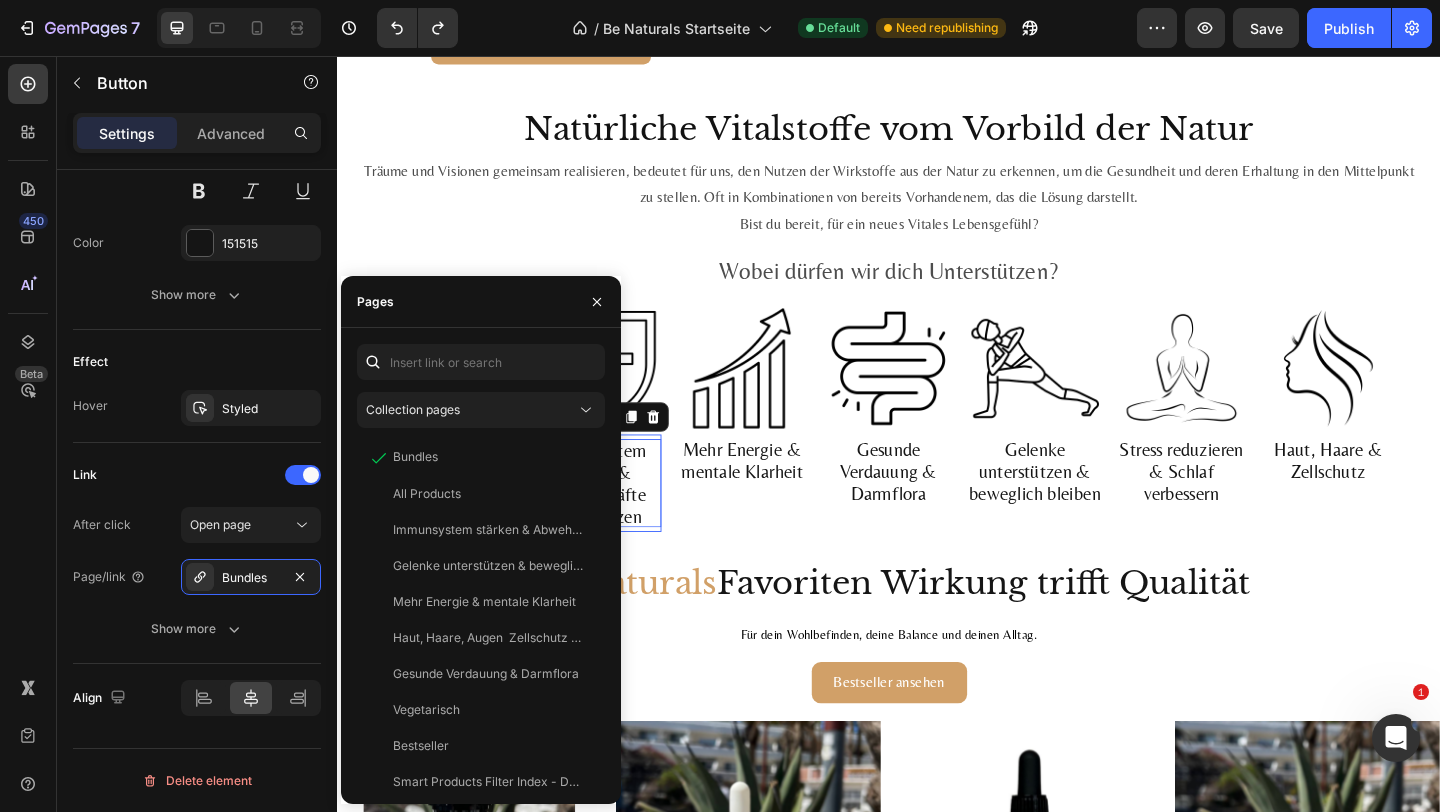 click on "Immunsystem stärken & Abwehrkräfte unterstützen" at bounding box center (617, 521) 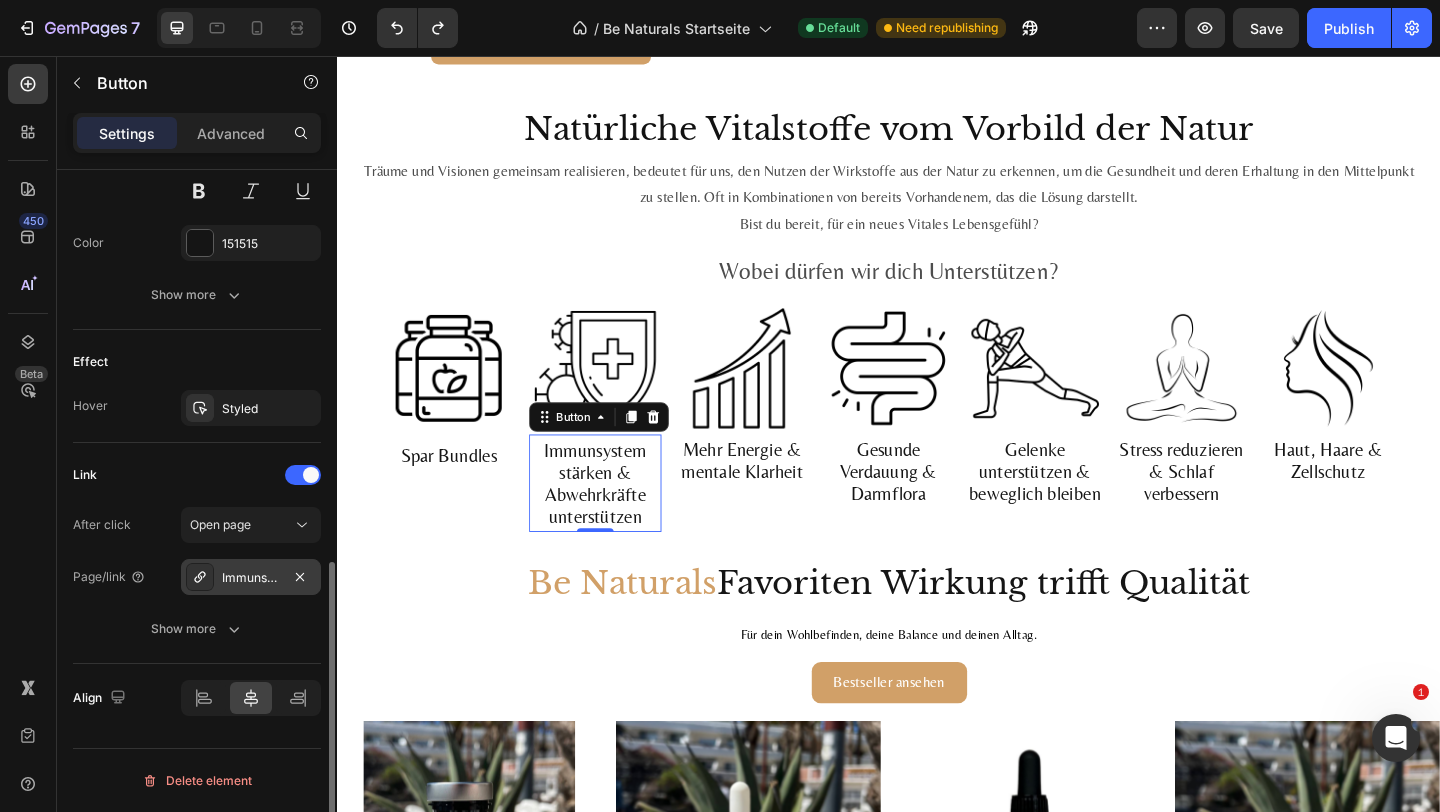 click on "Immunsystem stärken & Abwehrkräfte unterstützen" at bounding box center (251, 578) 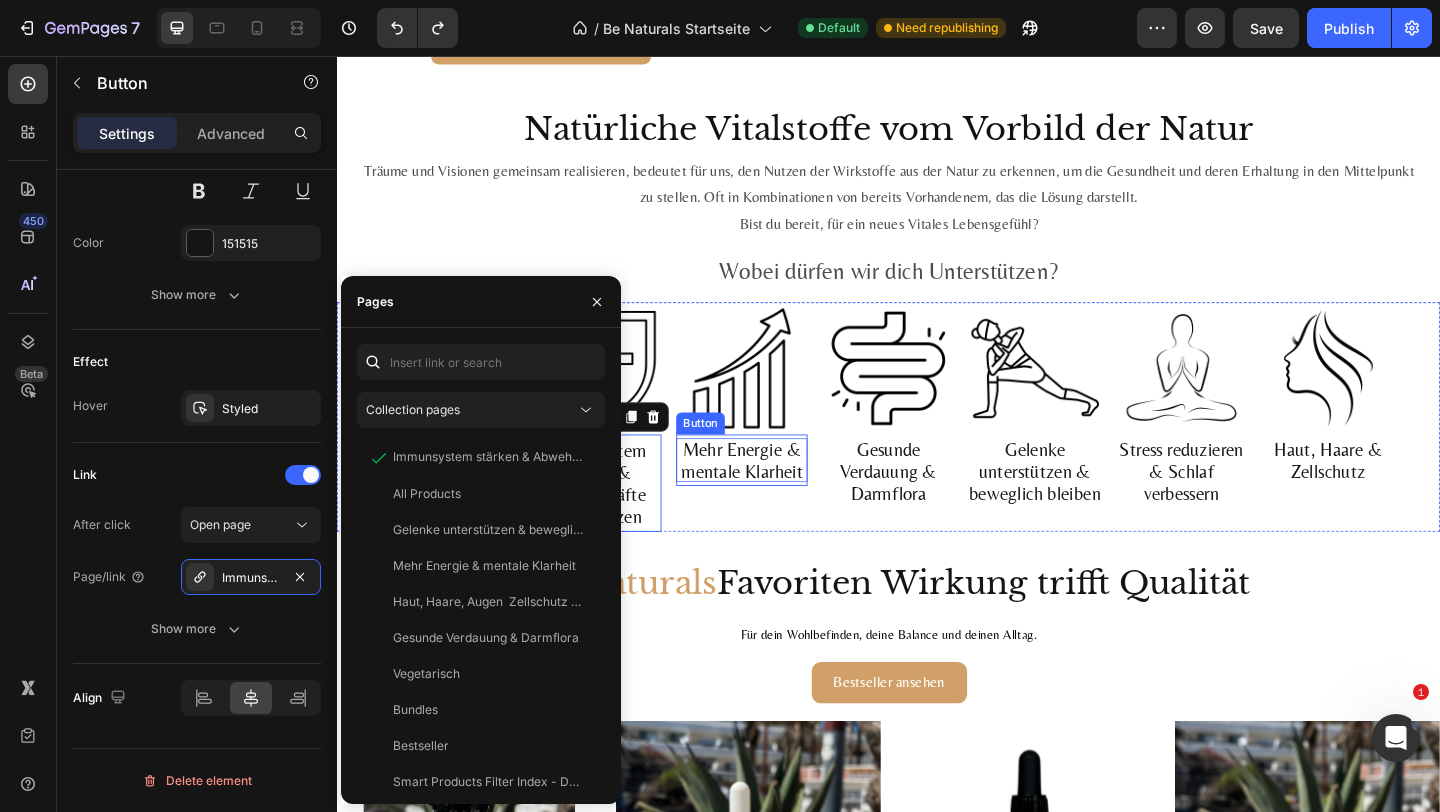click on "Mehr Energie & mentale Klarheit" at bounding box center (777, 496) 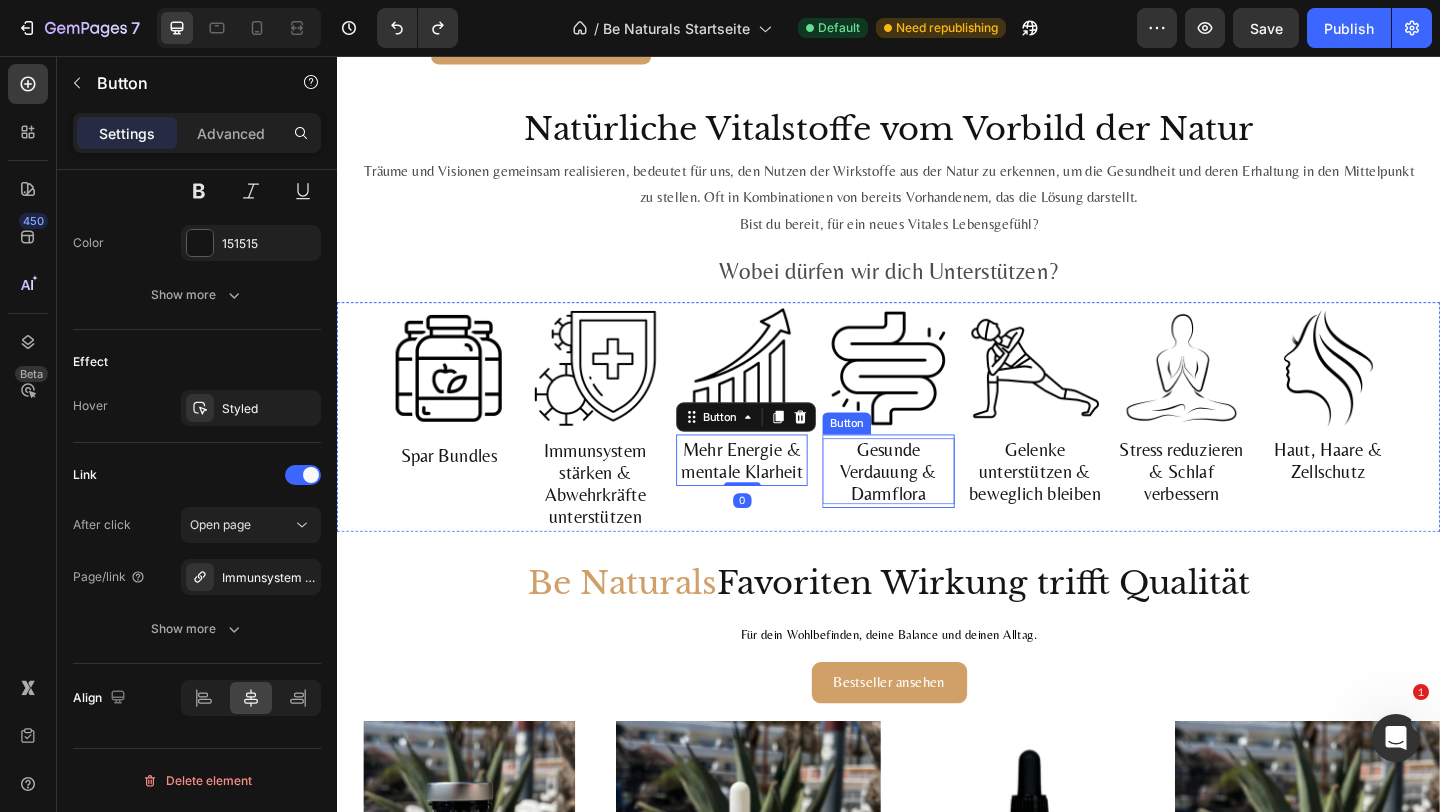 click on "Gesunde Verdauung & Darmflora" at bounding box center [936, 508] 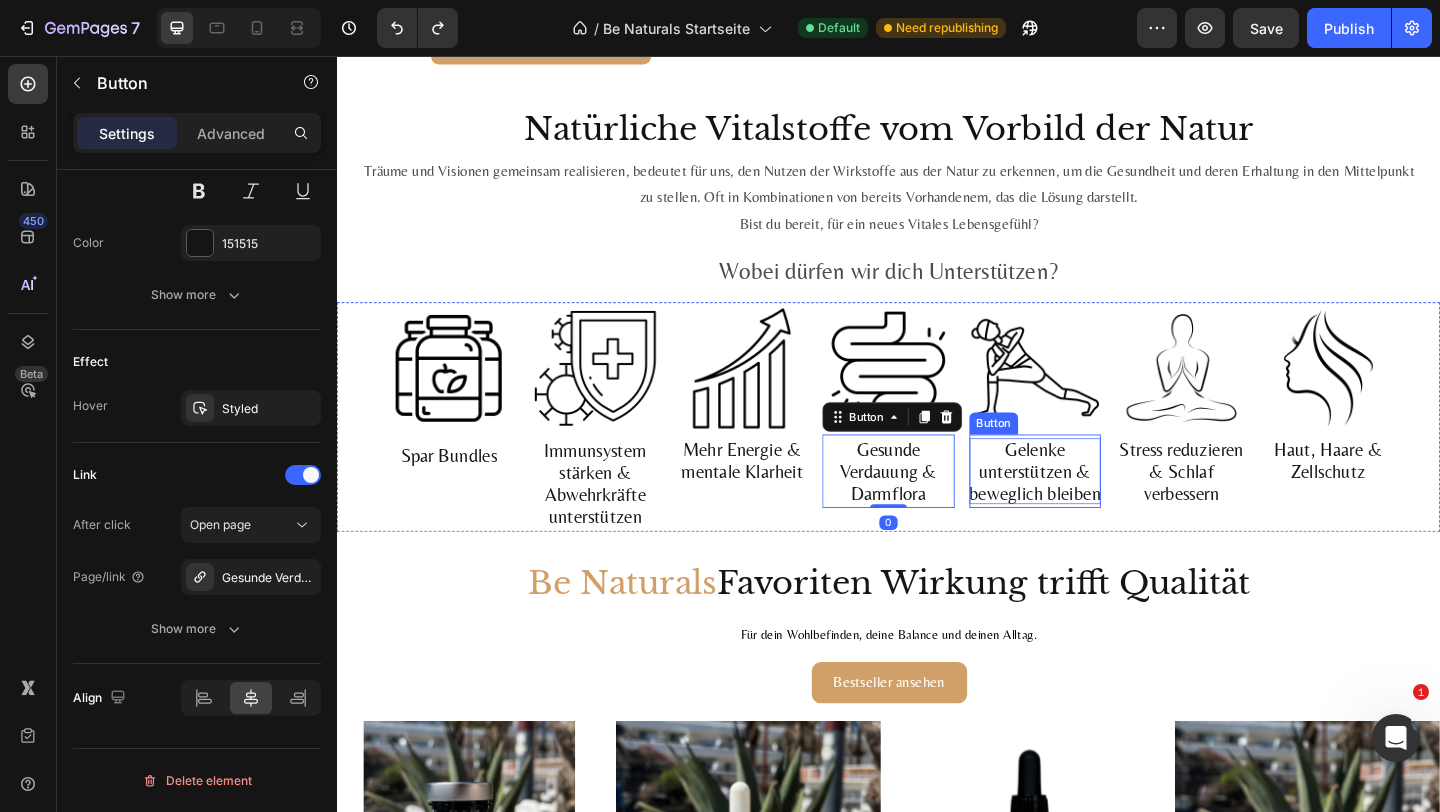 click on "Gelenke unterstützen & beweglich bleiben" at bounding box center [1096, 508] 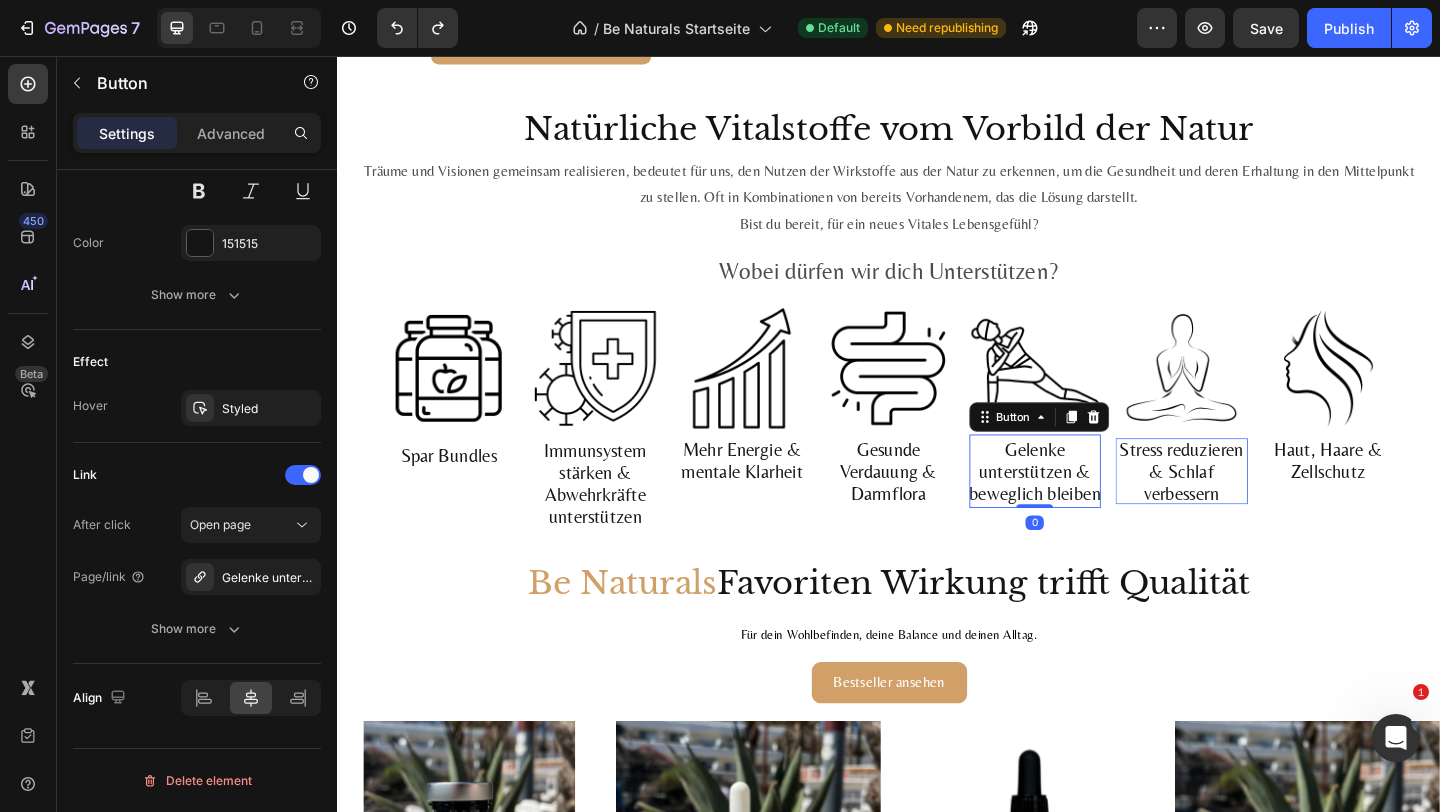 click on "Stress reduzieren & Schlaf verbessern" at bounding box center [1255, 508] 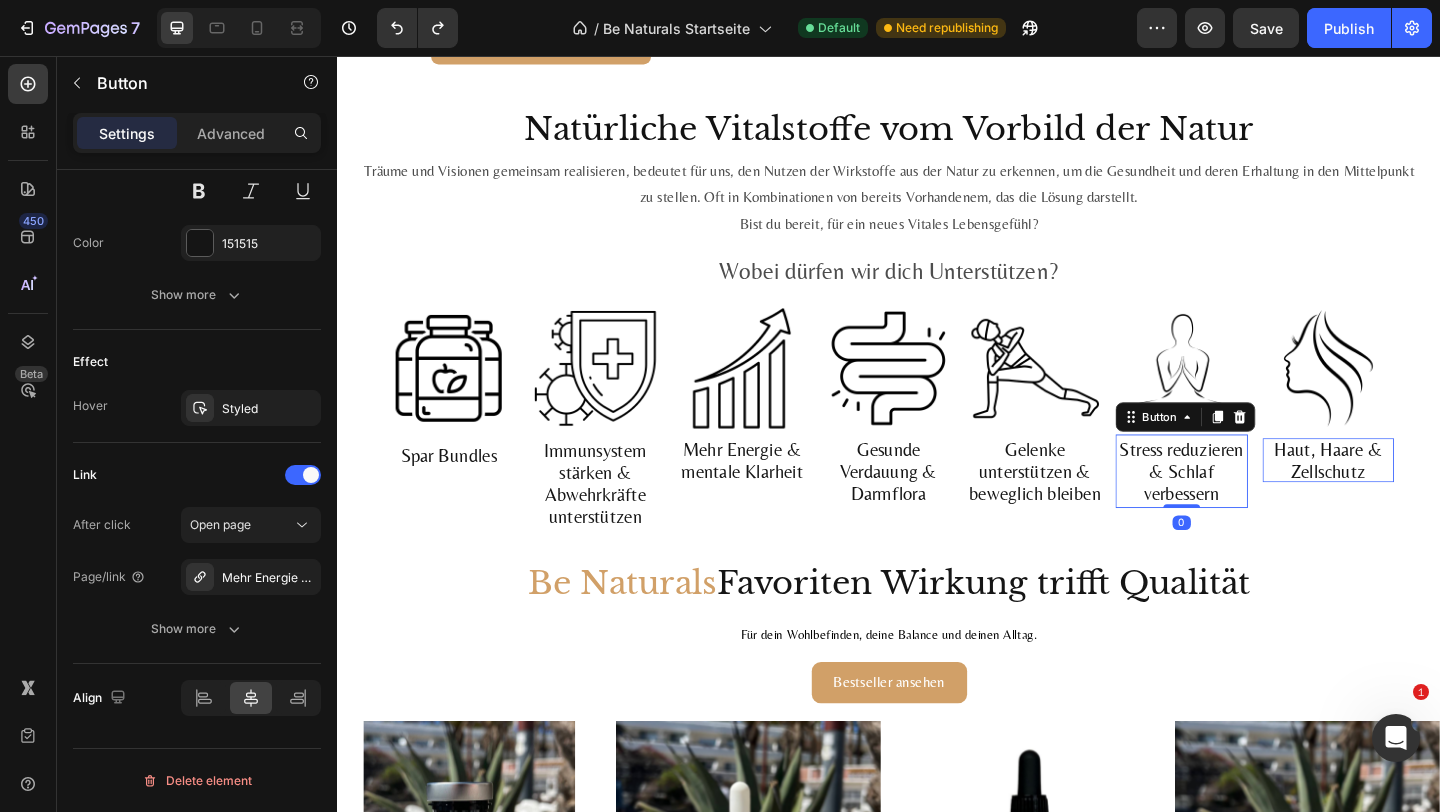 click on "Haut, Haare & Zellschutz" at bounding box center (1415, 496) 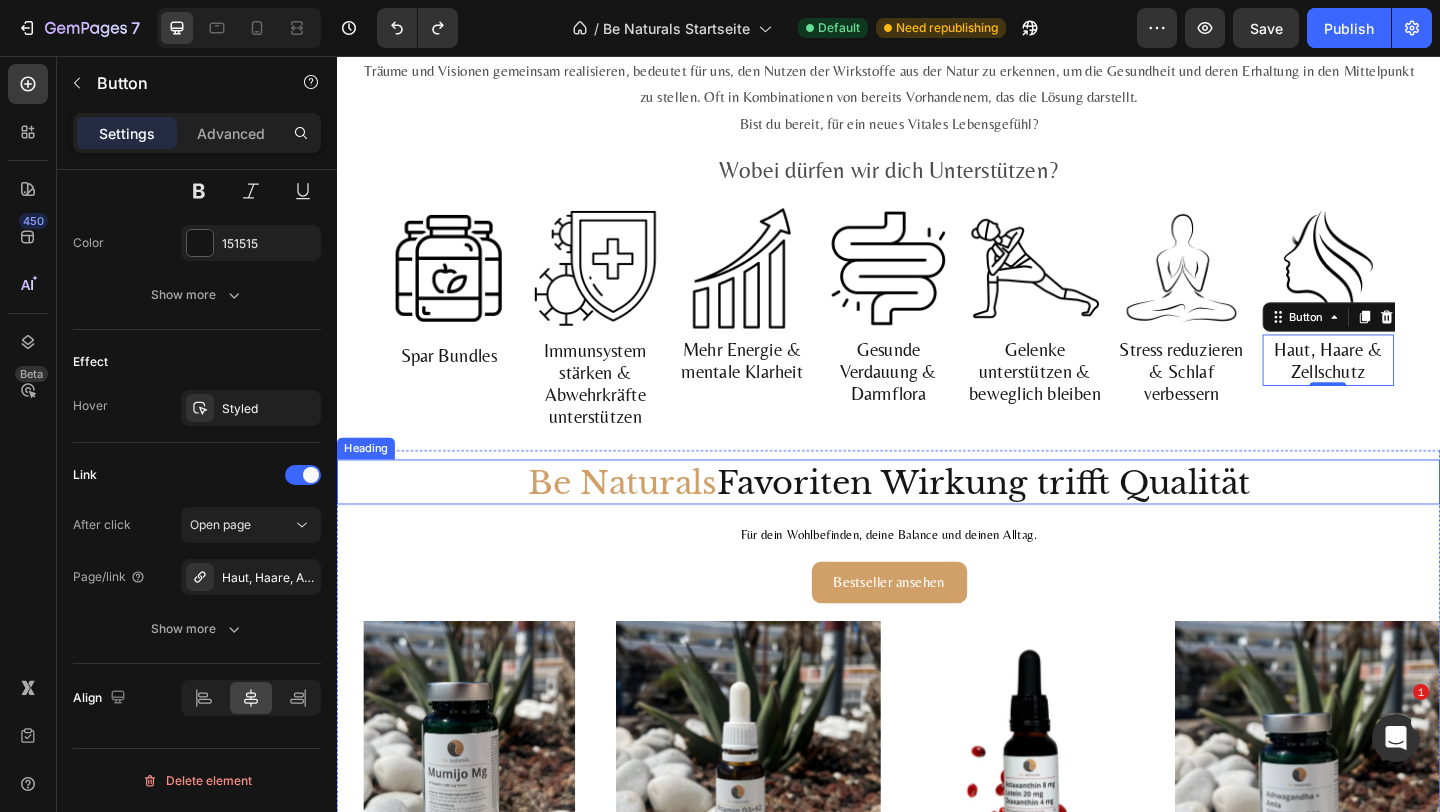 scroll, scrollTop: 1512, scrollLeft: 0, axis: vertical 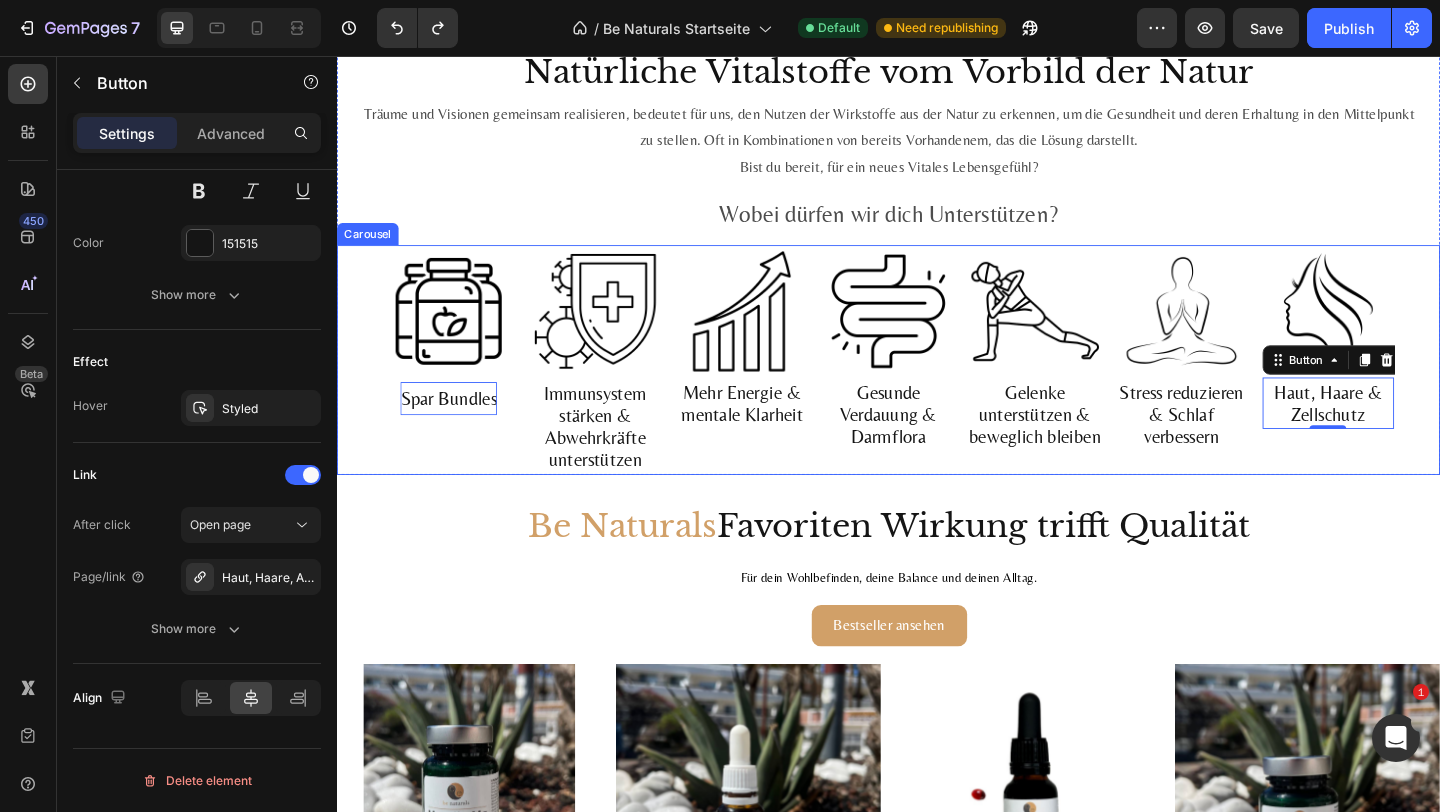 click on "Spar Bundles" at bounding box center [458, 429] 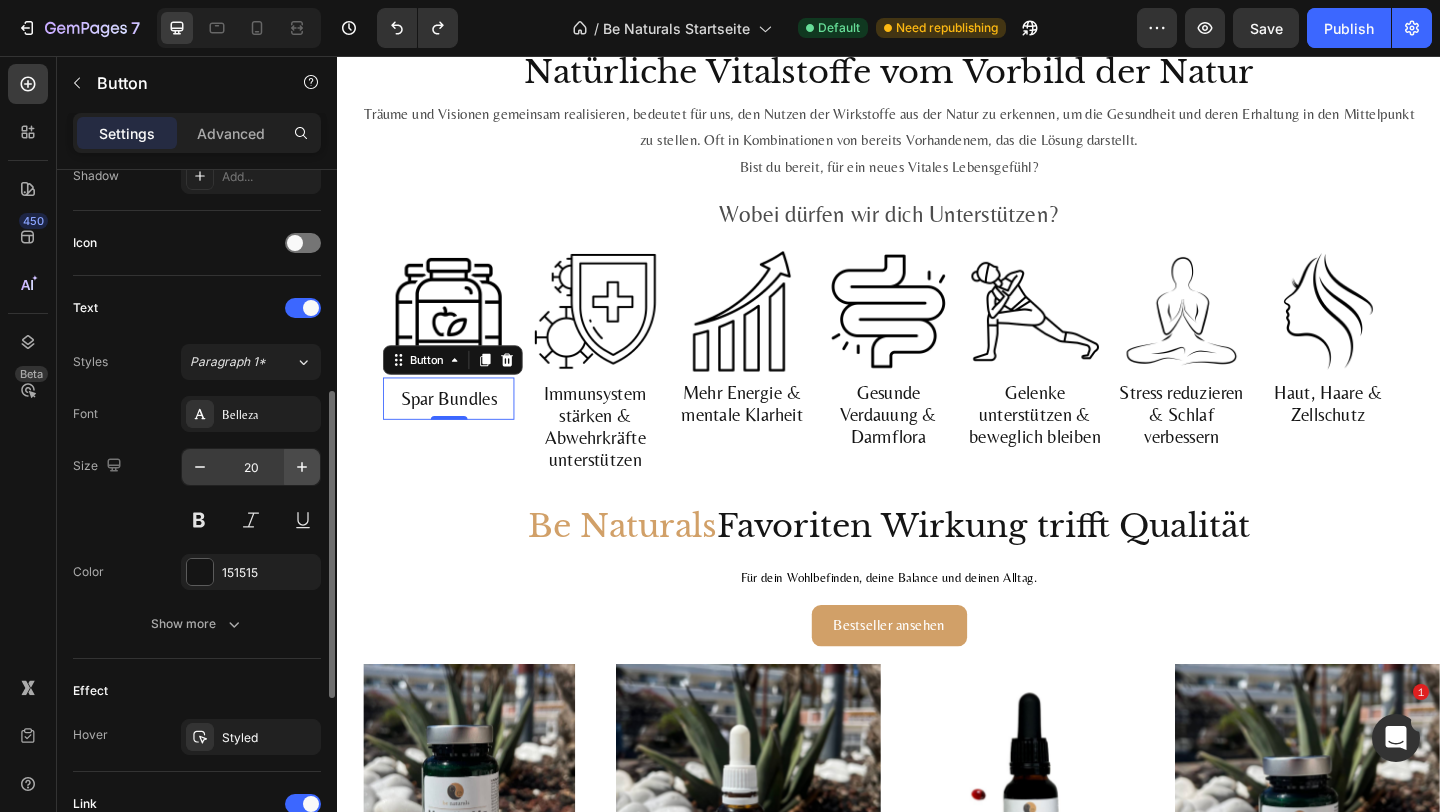 scroll, scrollTop: 541, scrollLeft: 0, axis: vertical 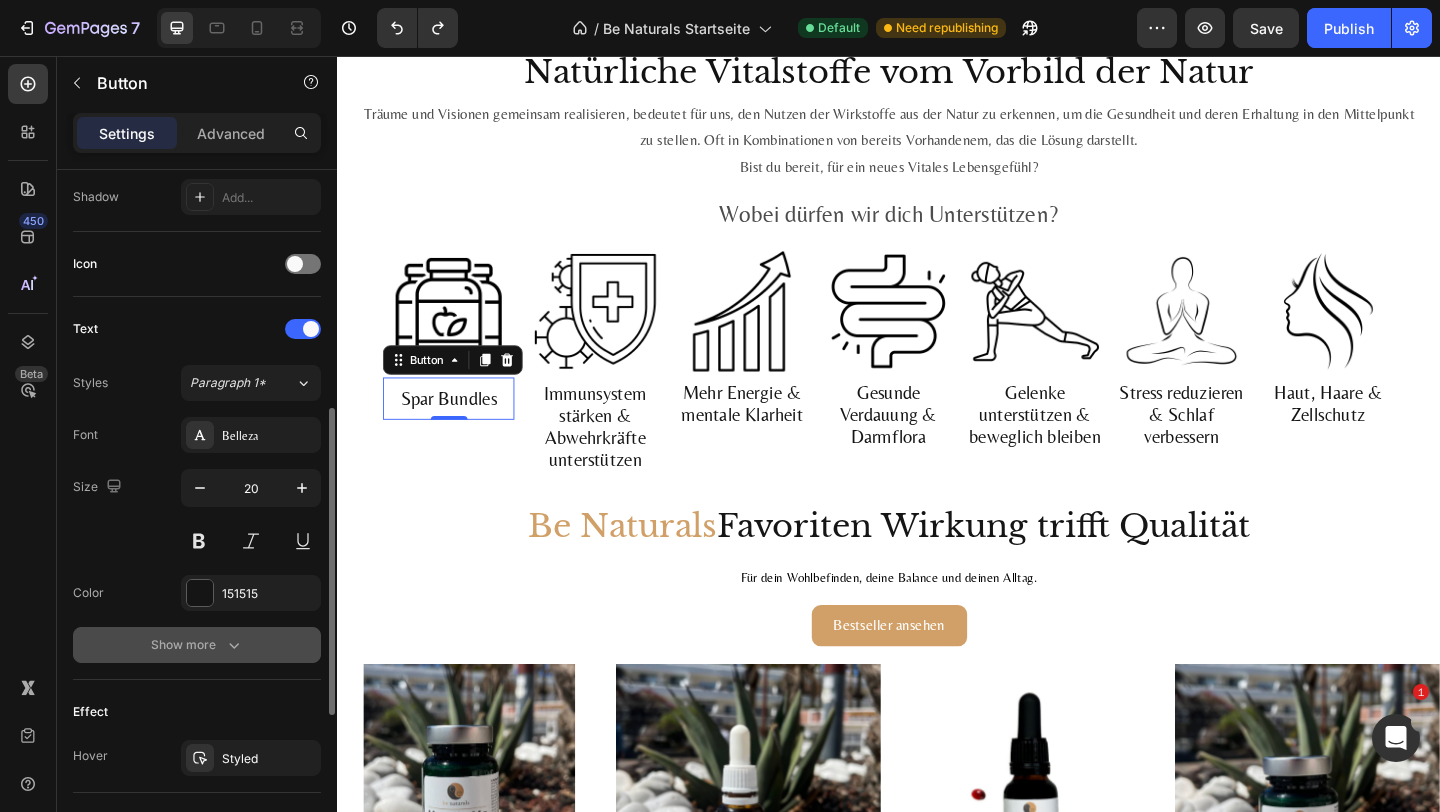 click 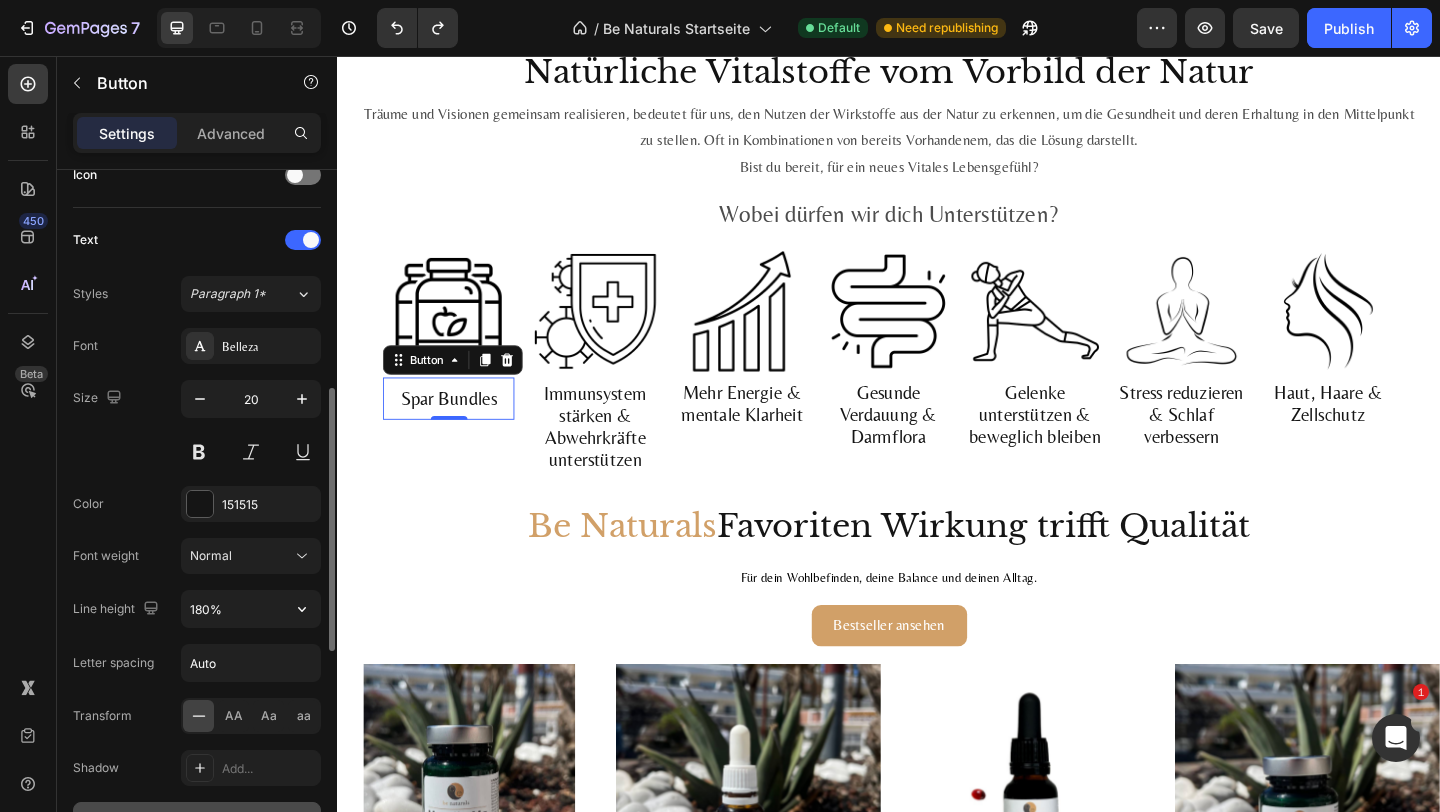 scroll, scrollTop: 637, scrollLeft: 0, axis: vertical 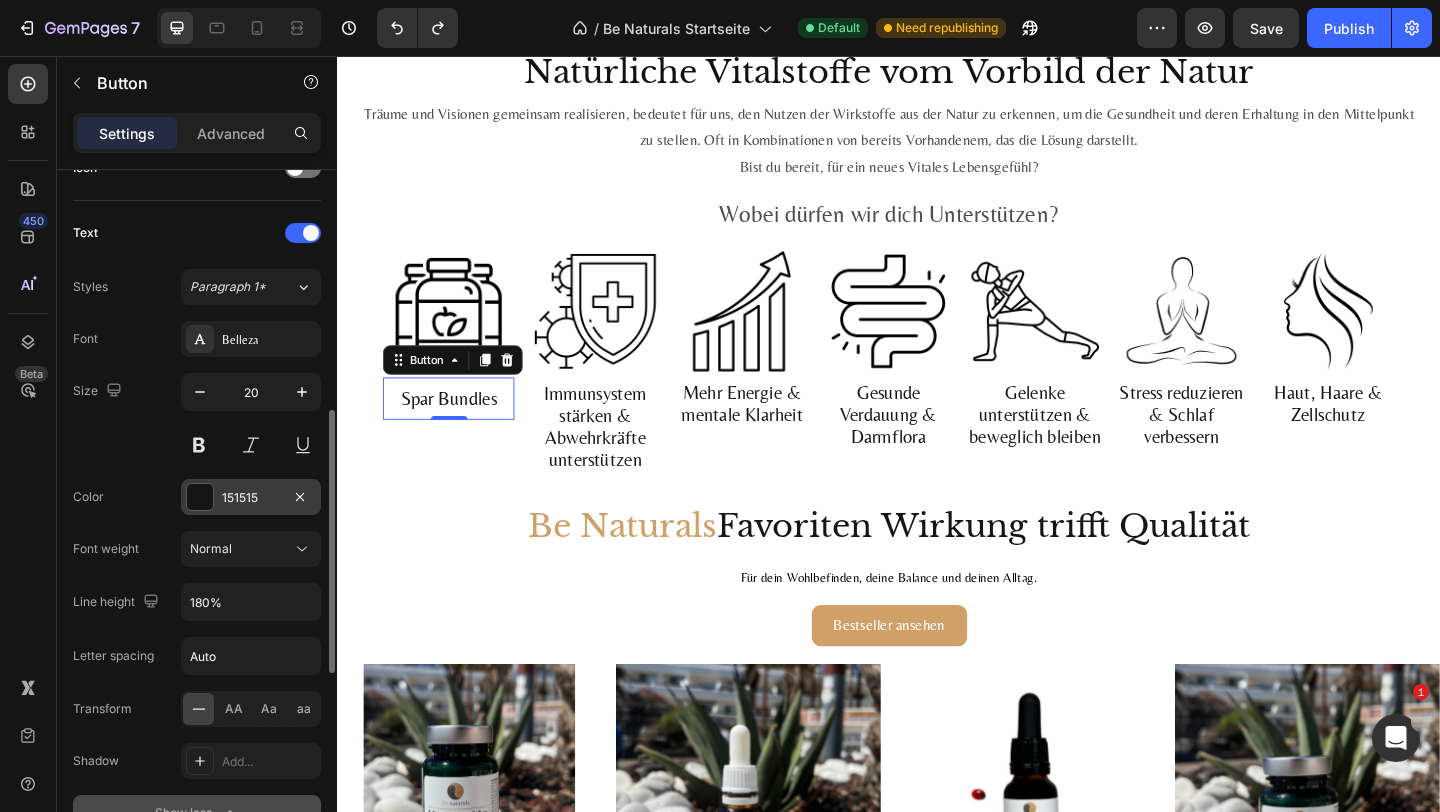 click on "151515" at bounding box center (251, 498) 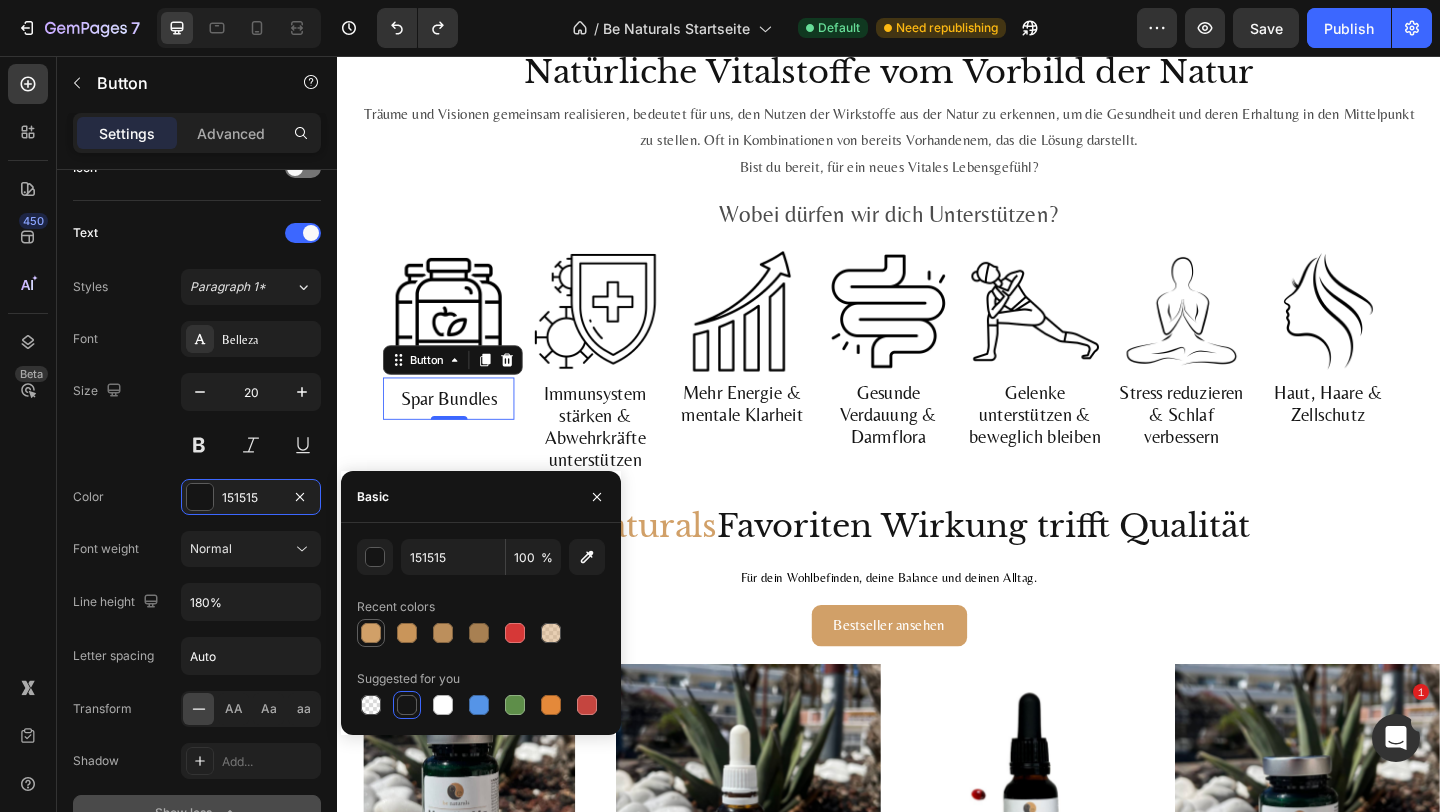 click at bounding box center (371, 633) 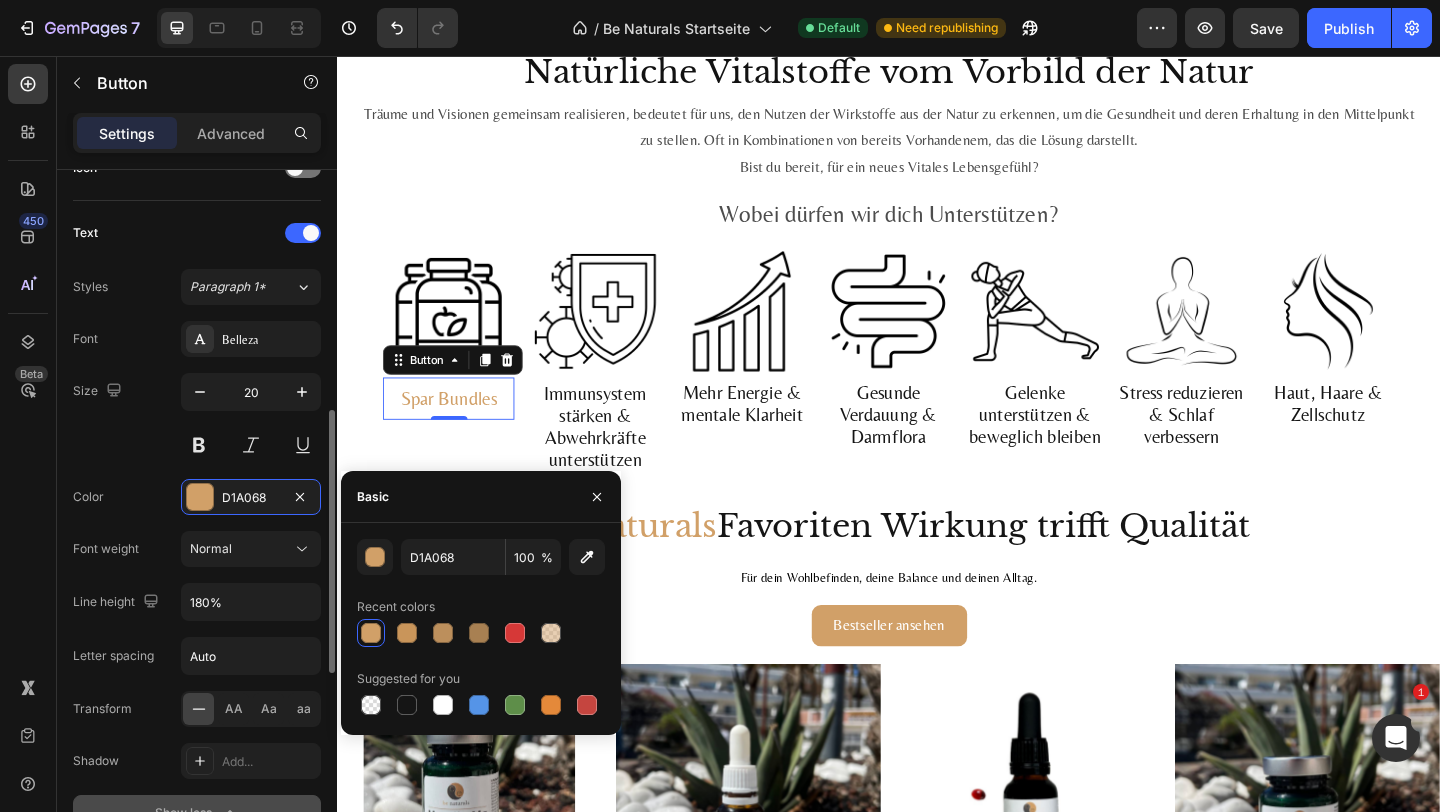 click on "Font Belleza Size 20 Color D1A068 Font weight Normal Line height 180% Letter spacing Auto Transform AA Aa aa Shadow Add... Show less" at bounding box center (197, 576) 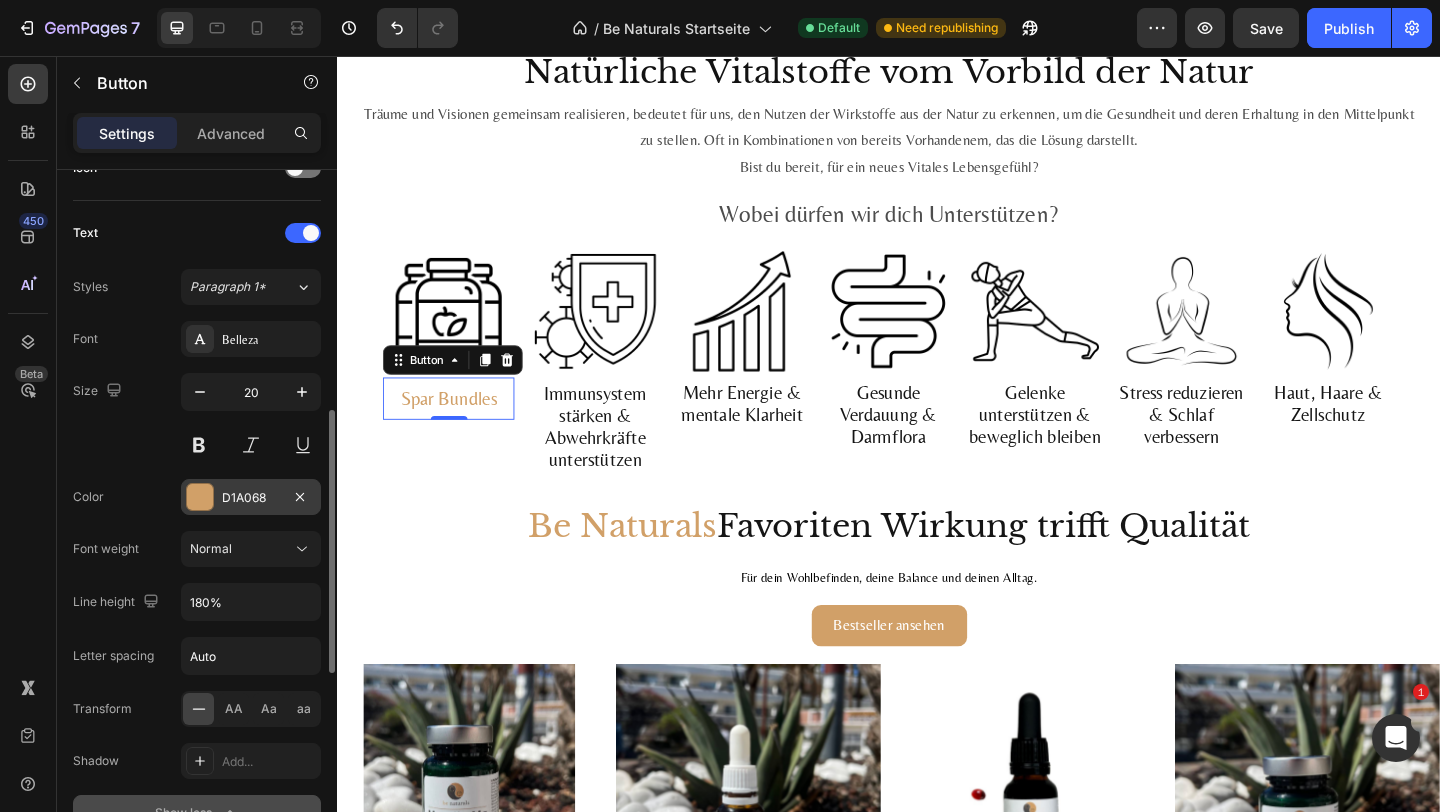 click on "D1A068" at bounding box center [251, 498] 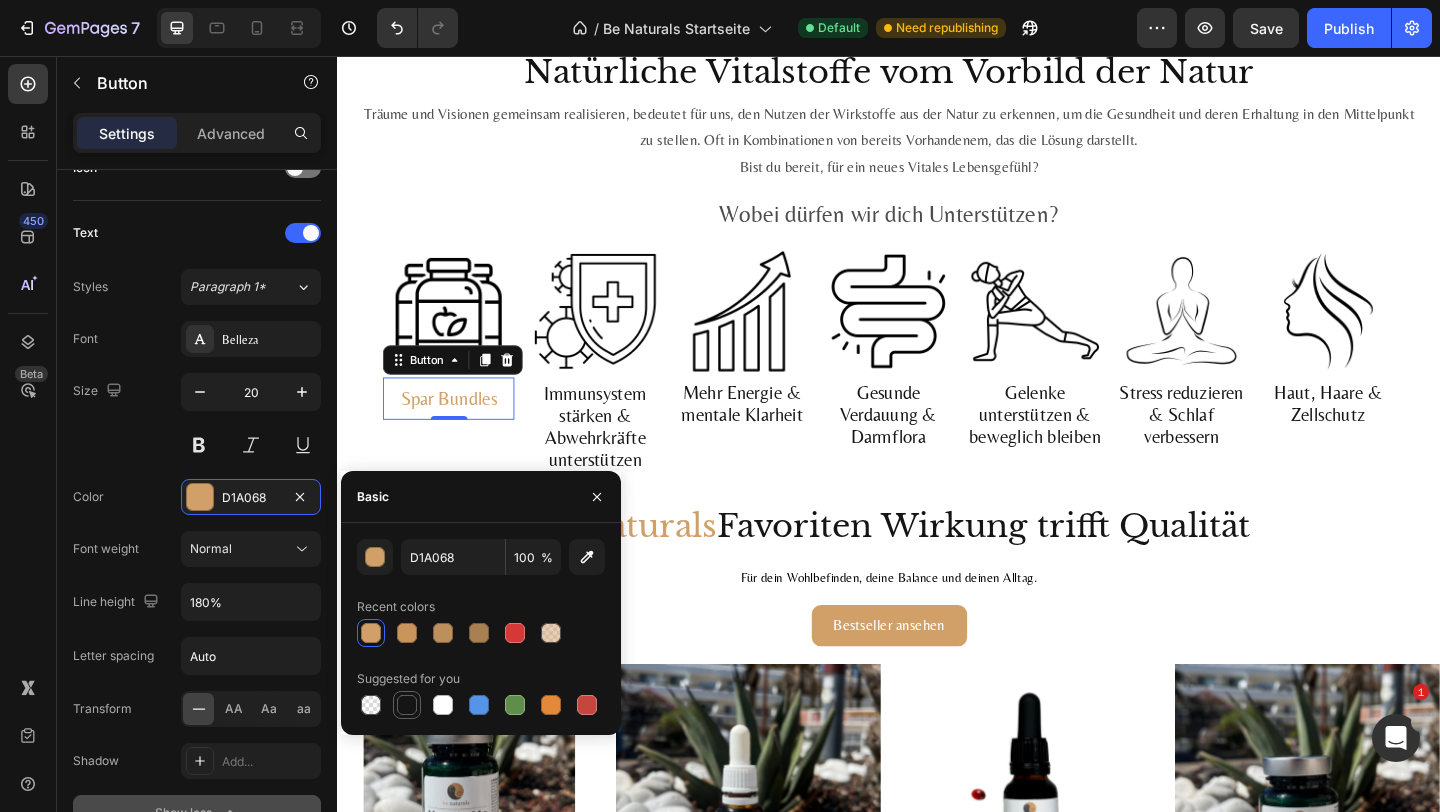 click at bounding box center (407, 705) 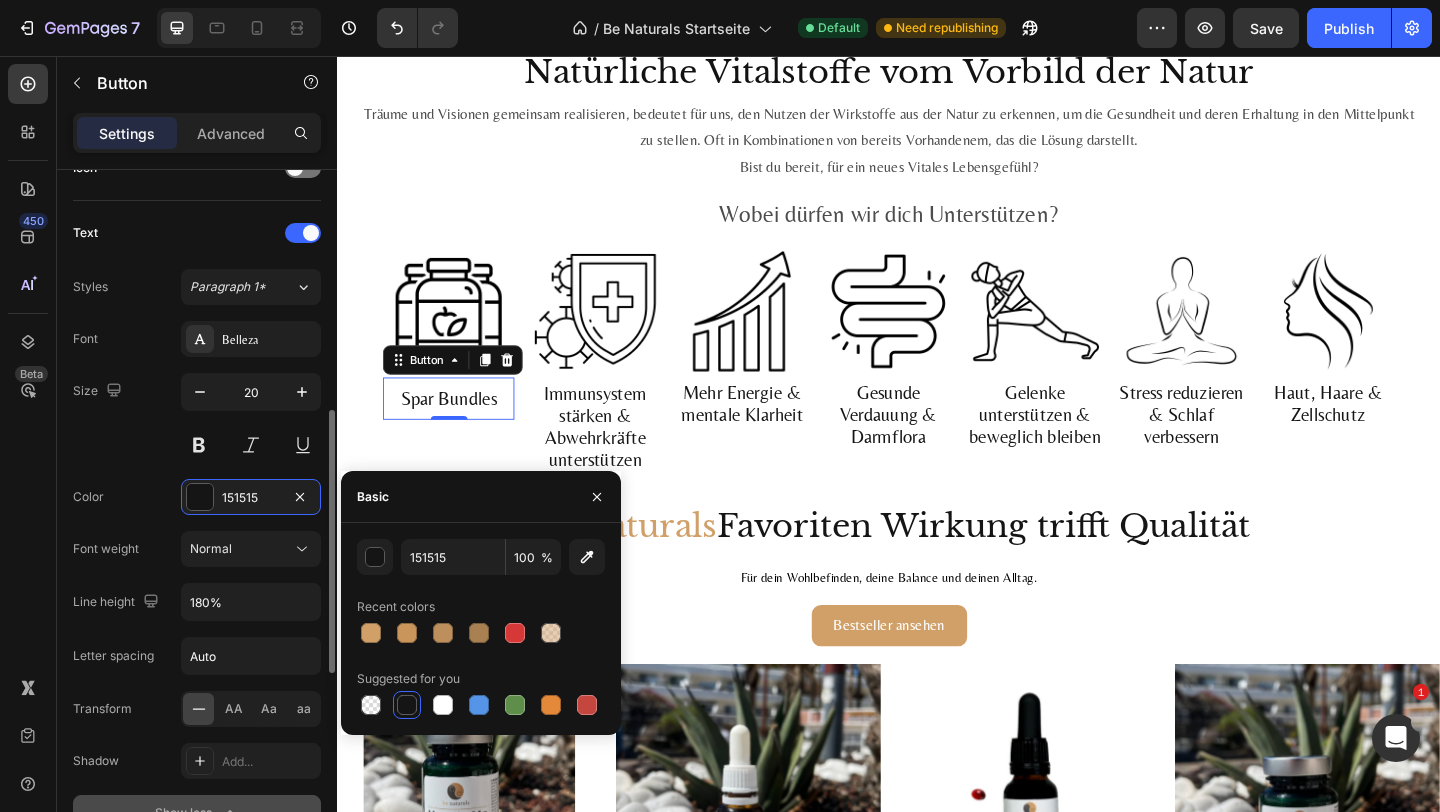 click on "Font Belleza Size 20 Color 151515 Font weight Normal Line height 180% Letter spacing Auto Transform AA Aa aa Shadow Add... Show less" at bounding box center (197, 576) 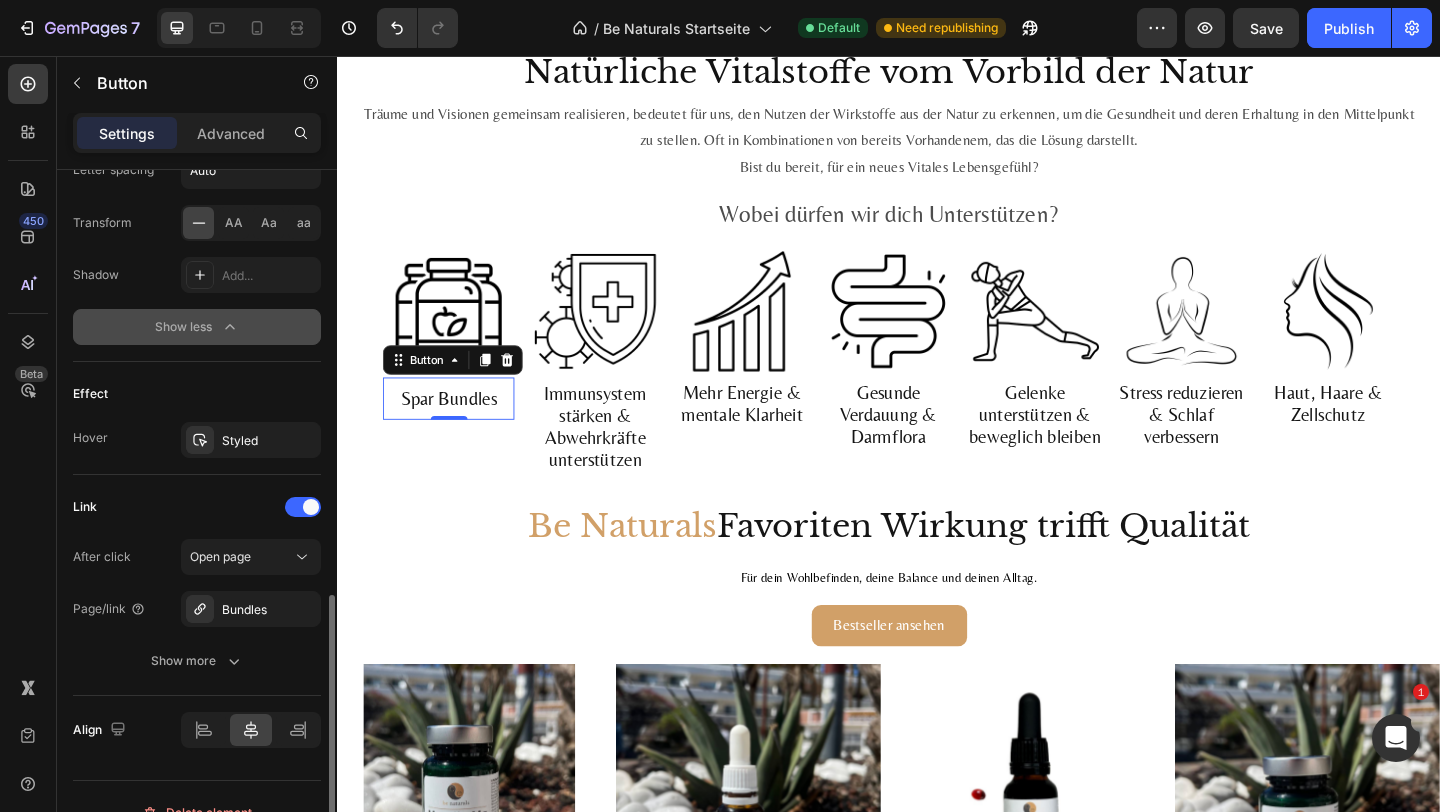scroll, scrollTop: 1124, scrollLeft: 0, axis: vertical 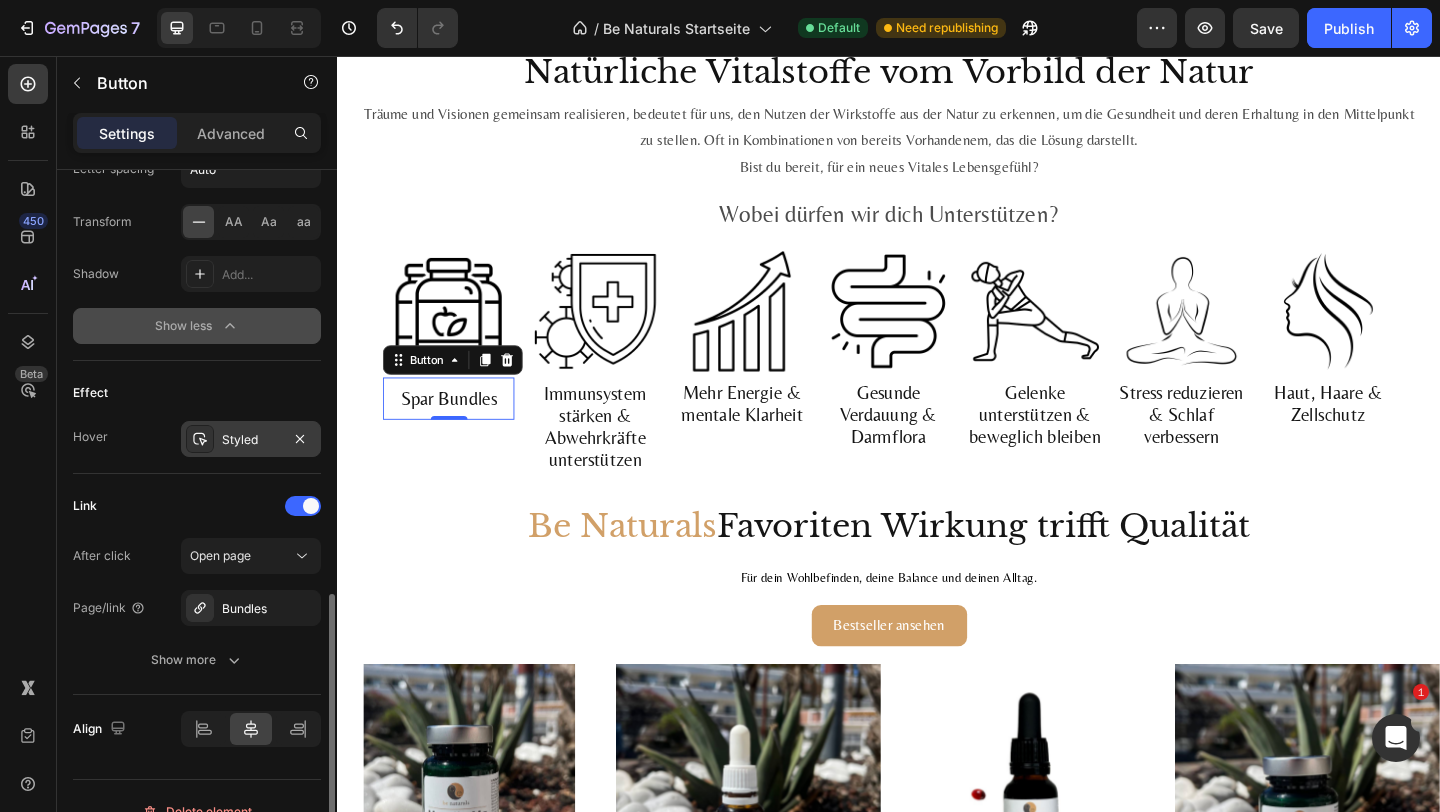 click on "Styled" at bounding box center [251, 440] 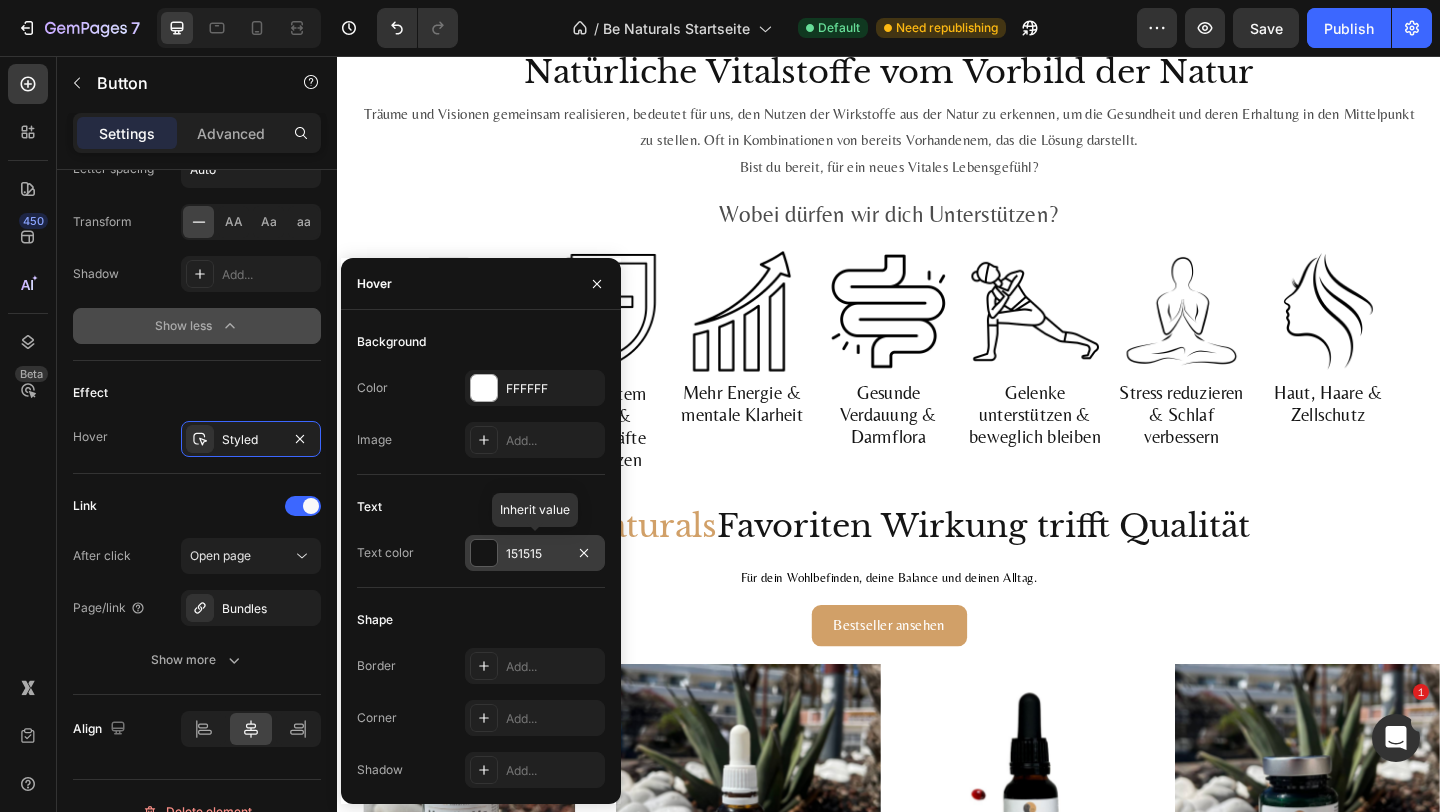 click on "151515" at bounding box center (535, 554) 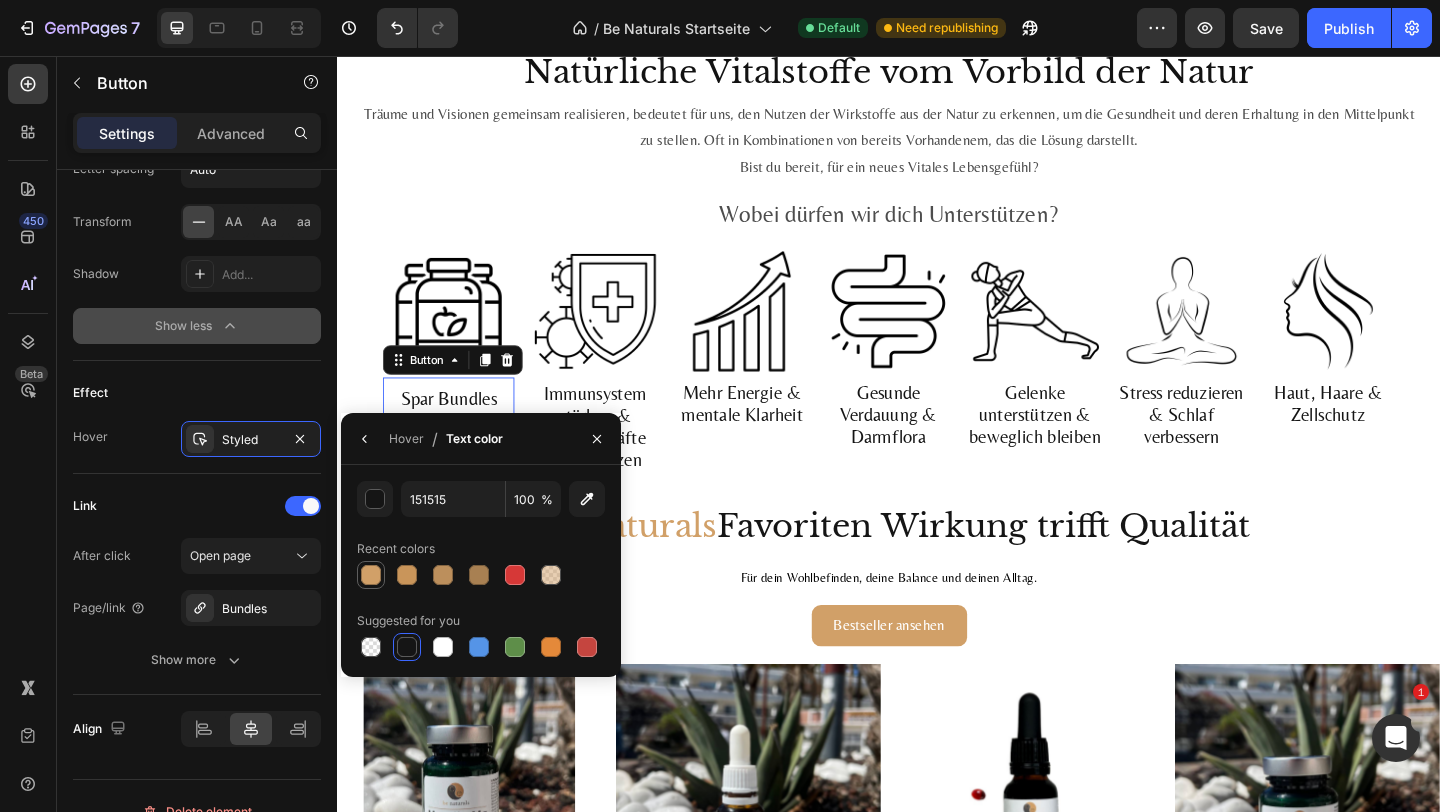 click at bounding box center (371, 575) 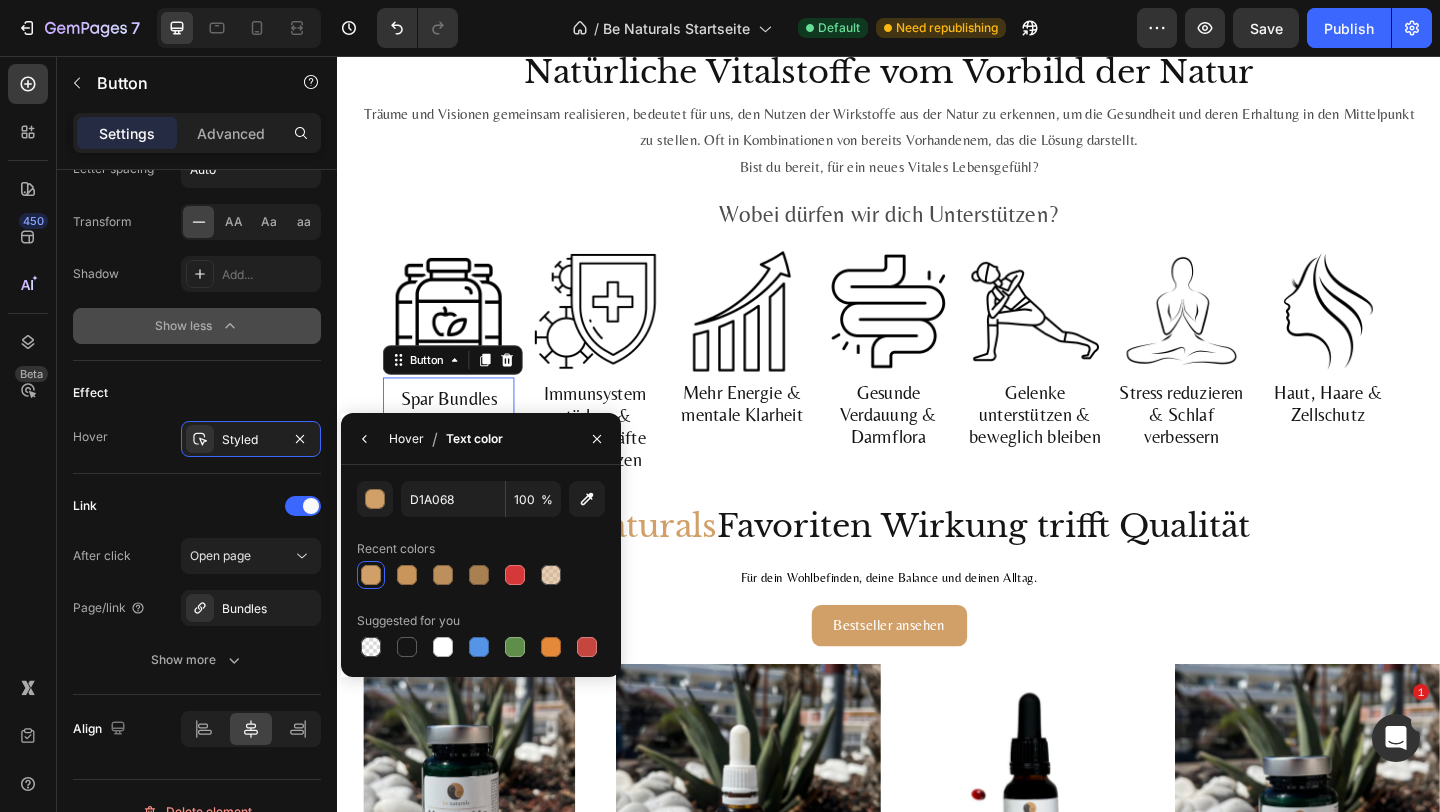 click on "Hover" at bounding box center (406, 439) 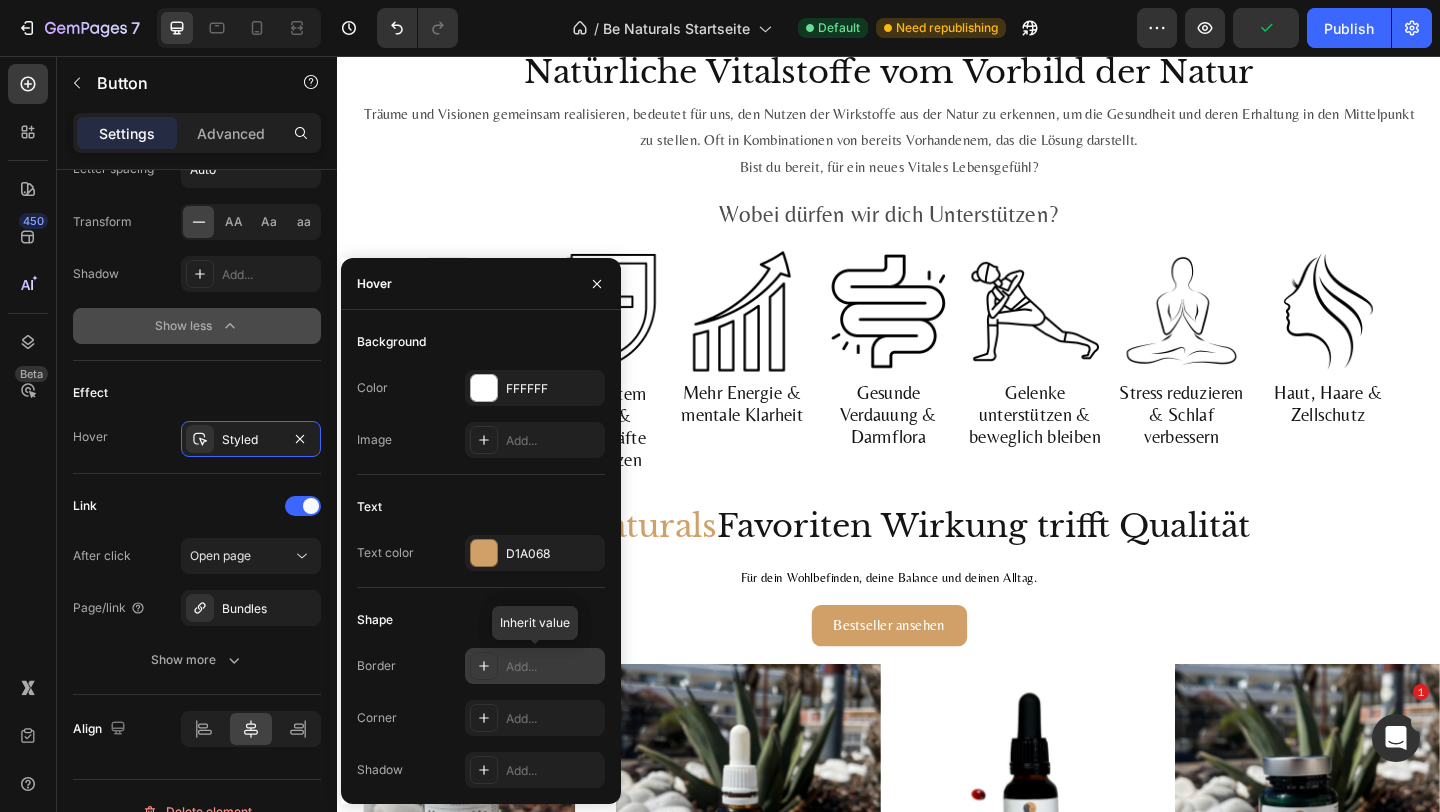 click on "Add..." at bounding box center [553, 667] 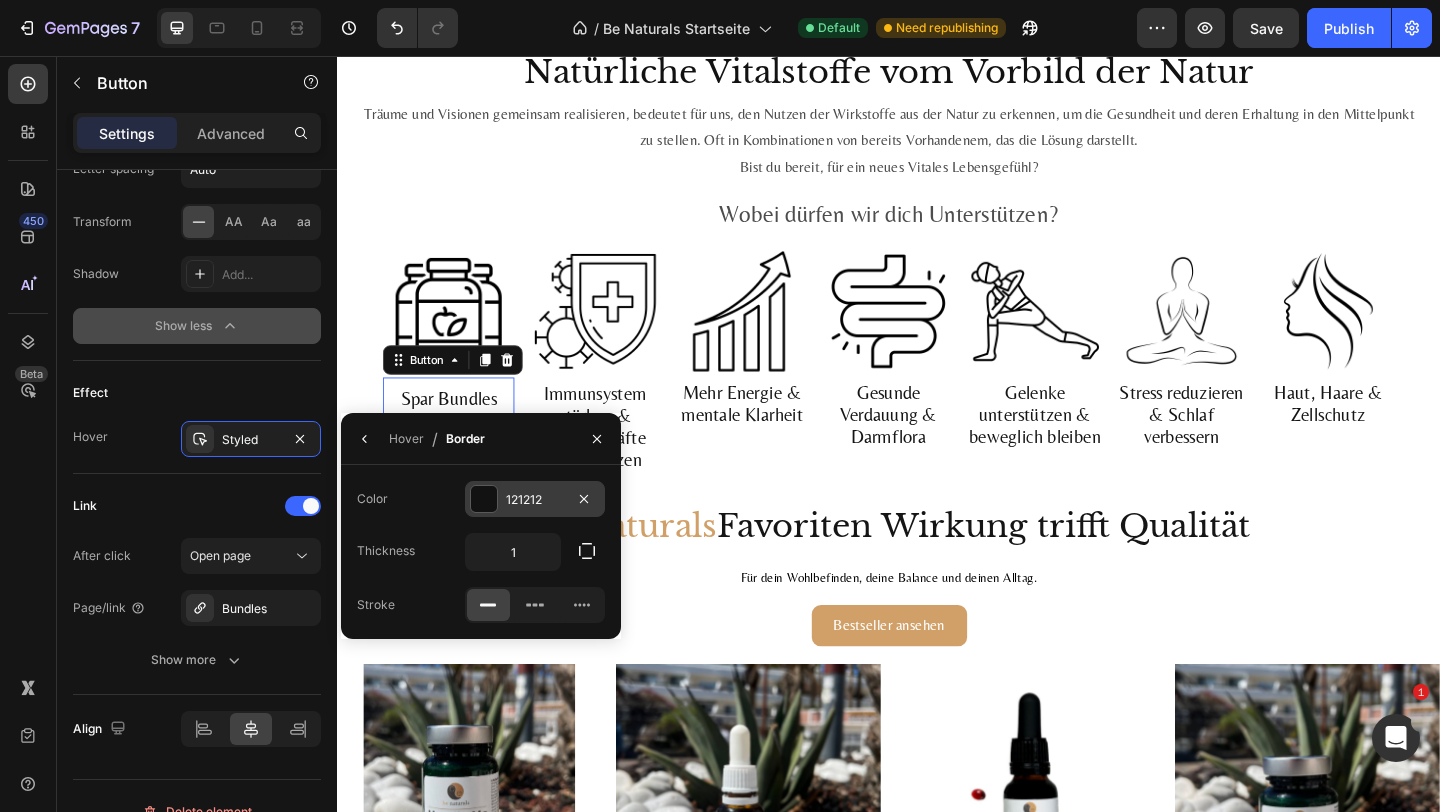 click at bounding box center (484, 499) 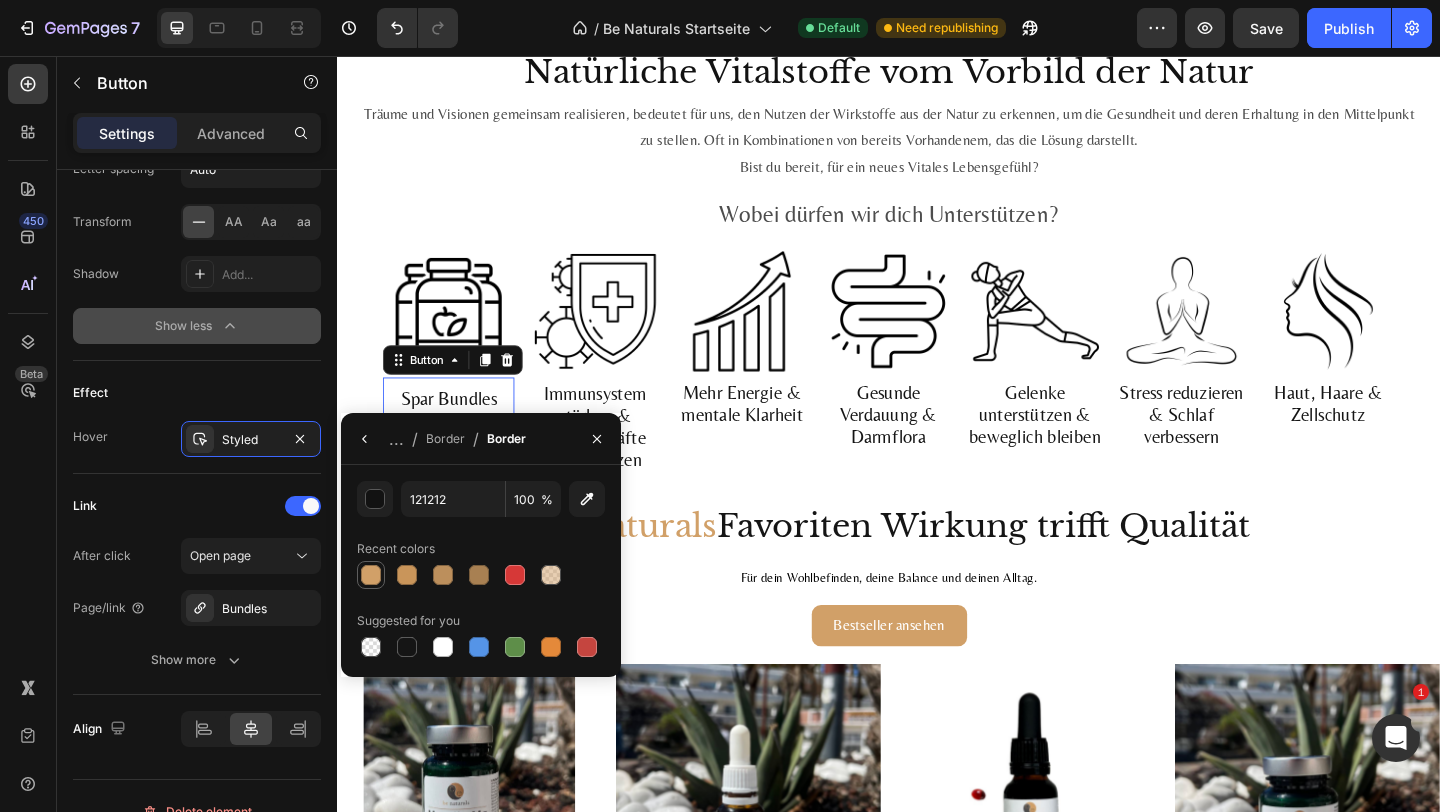 click at bounding box center (371, 575) 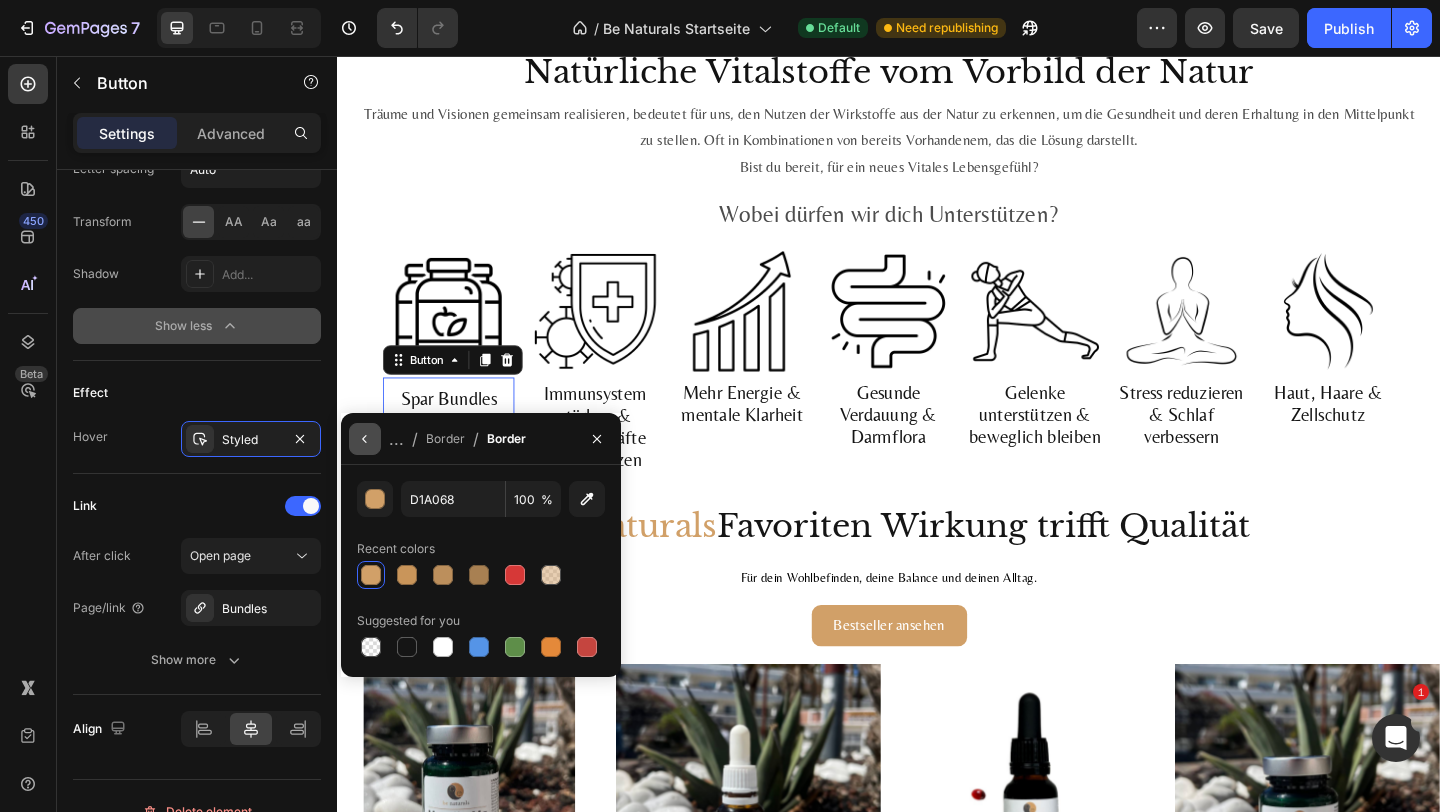 click 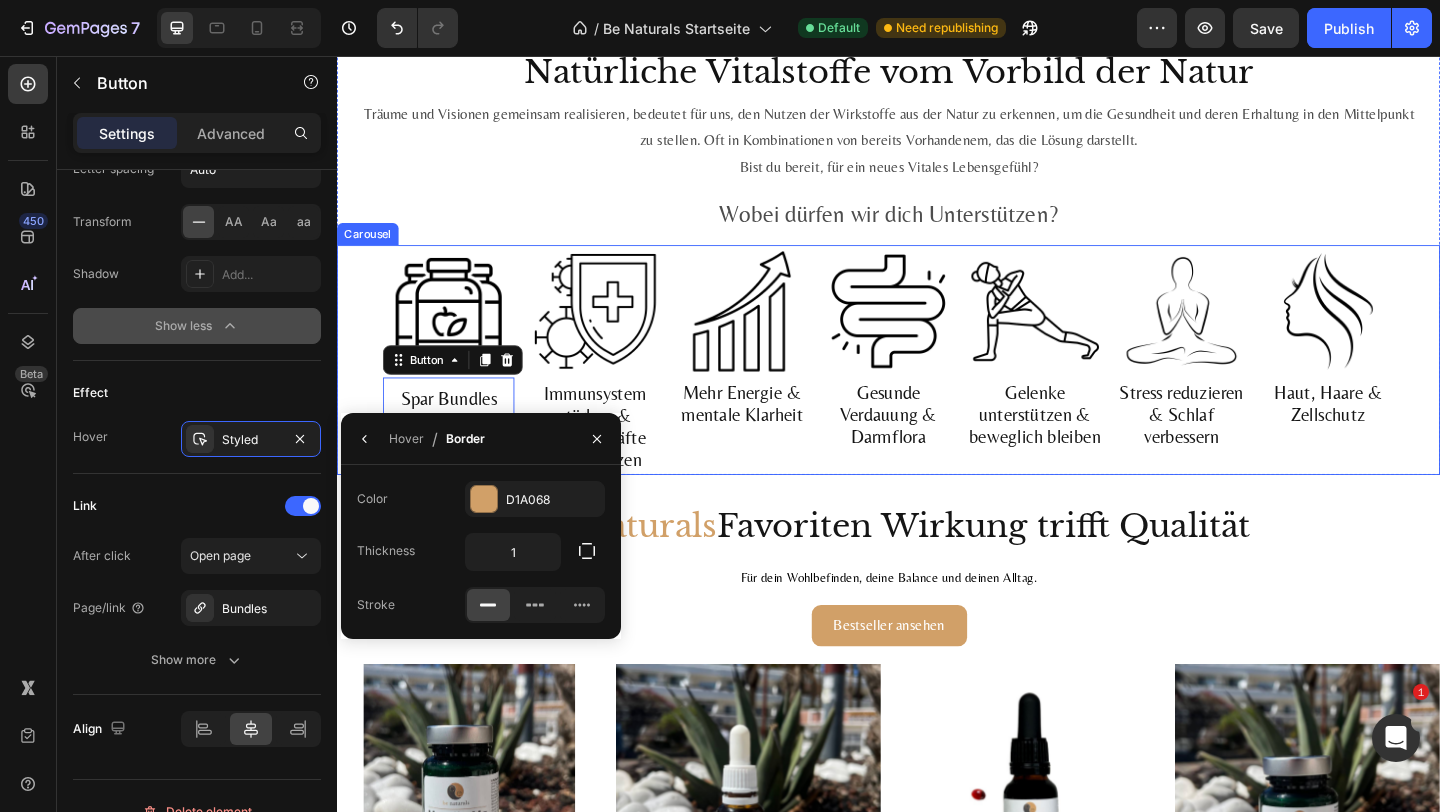 click on "Image Mehr Energie & mentale Klarheit Button" at bounding box center (777, 386) 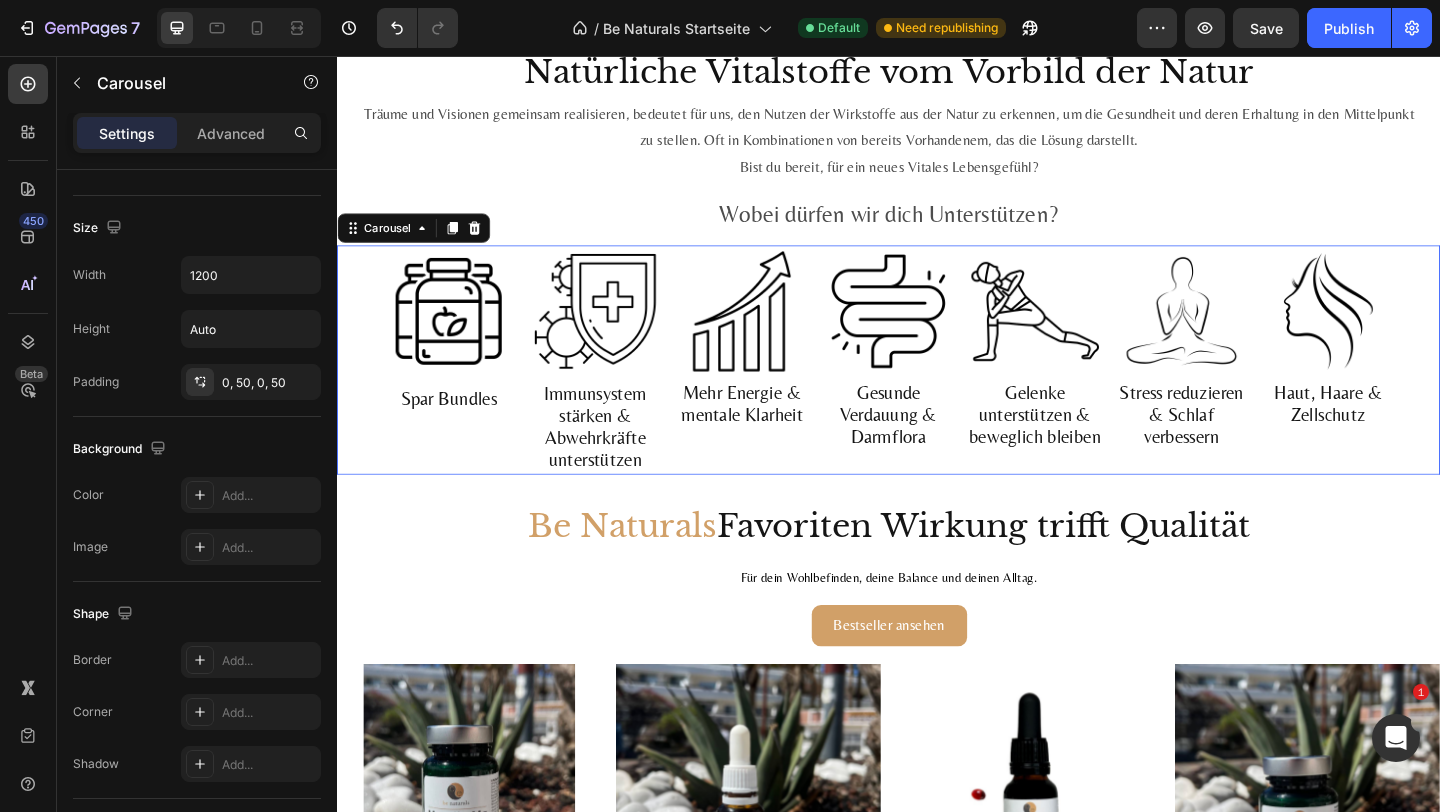 scroll, scrollTop: 0, scrollLeft: 0, axis: both 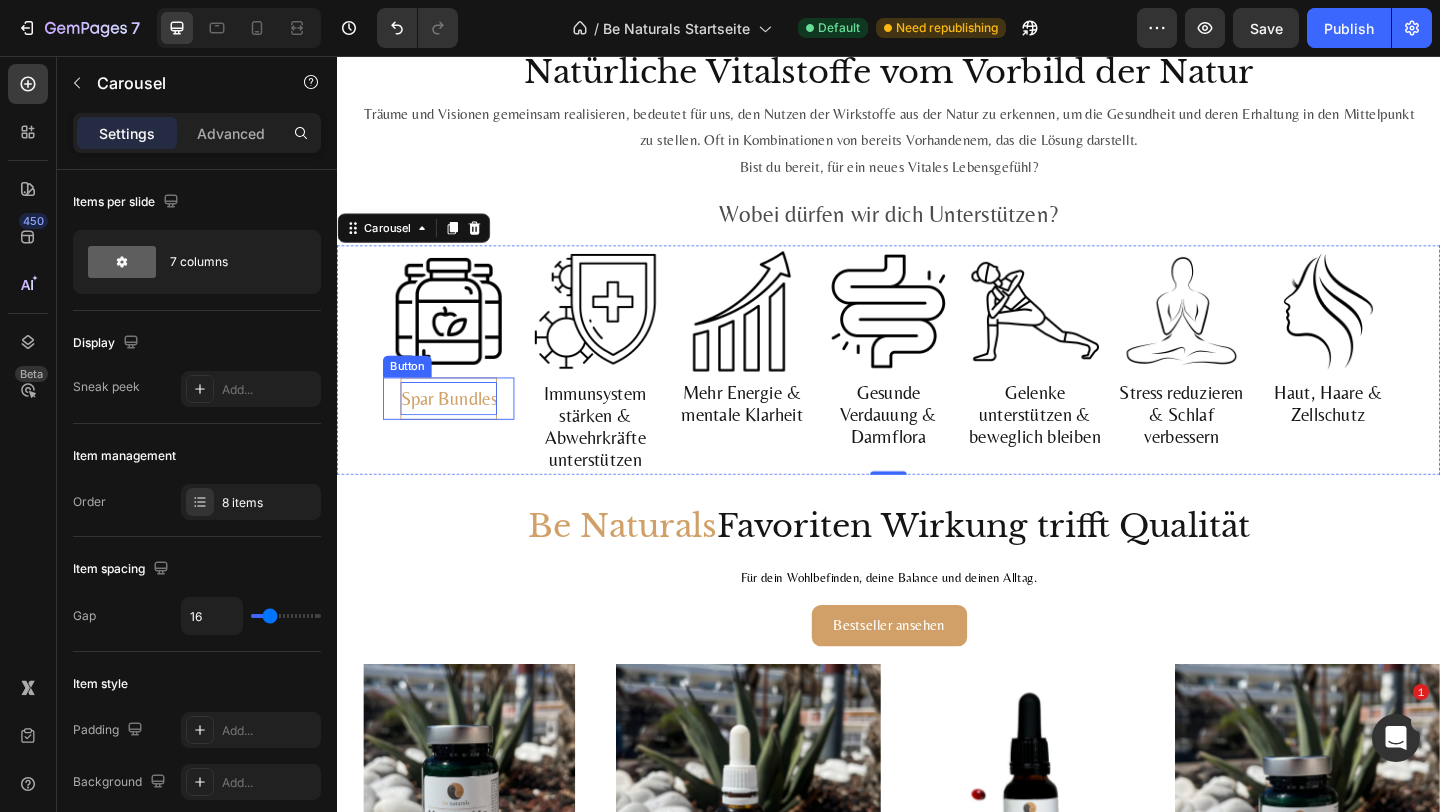 click on "Spar Bundles" at bounding box center (458, 429) 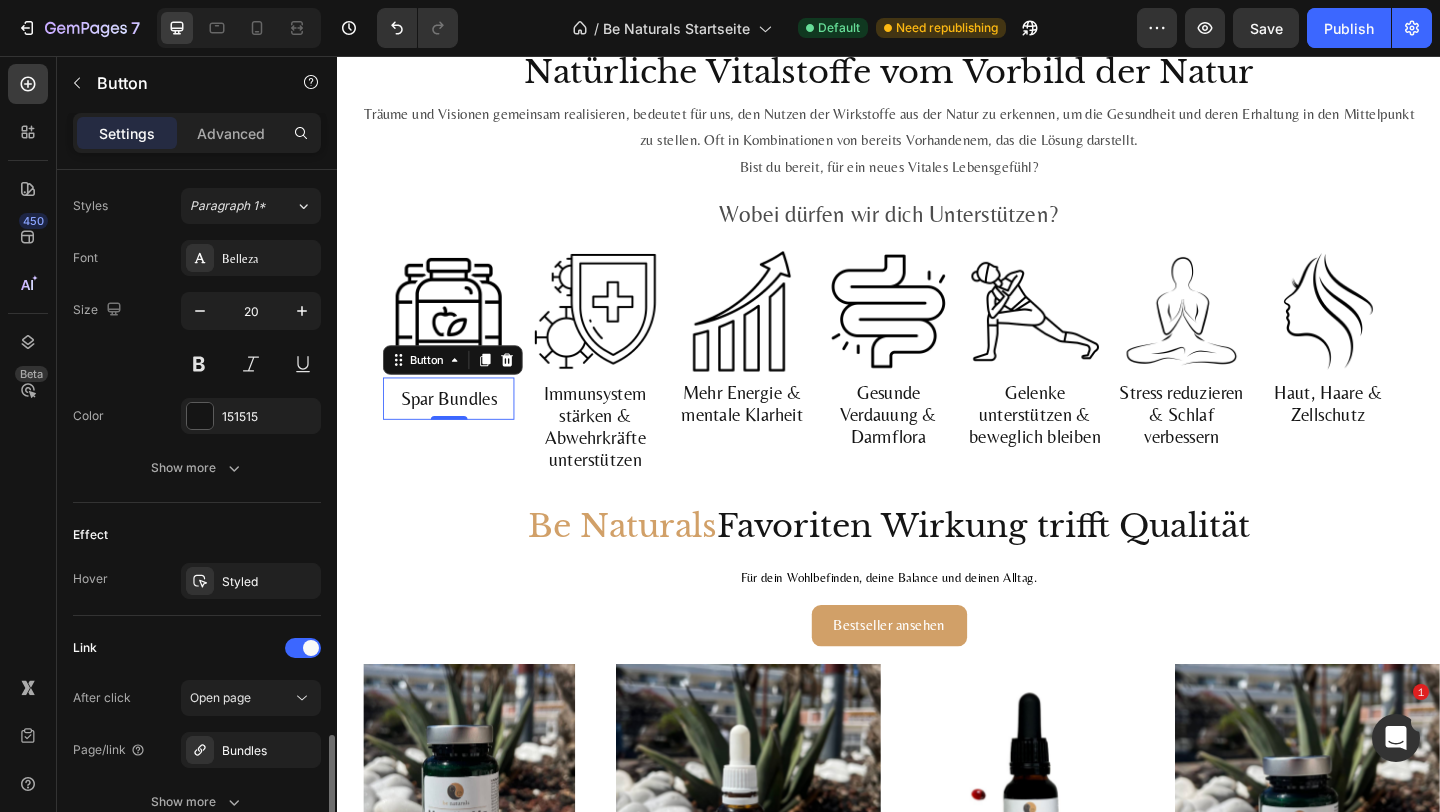 scroll, scrollTop: 891, scrollLeft: 0, axis: vertical 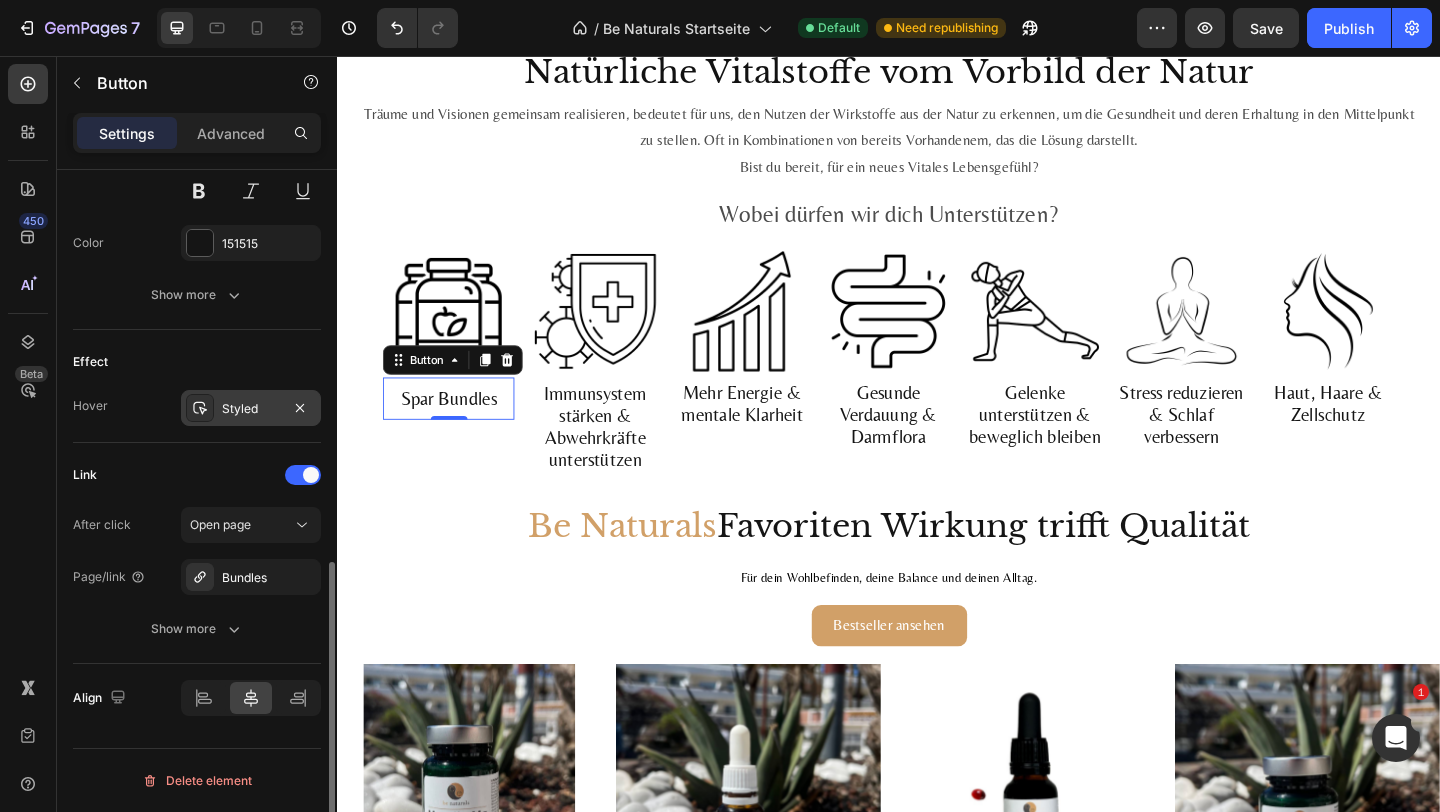 click on "Styled" at bounding box center [251, 409] 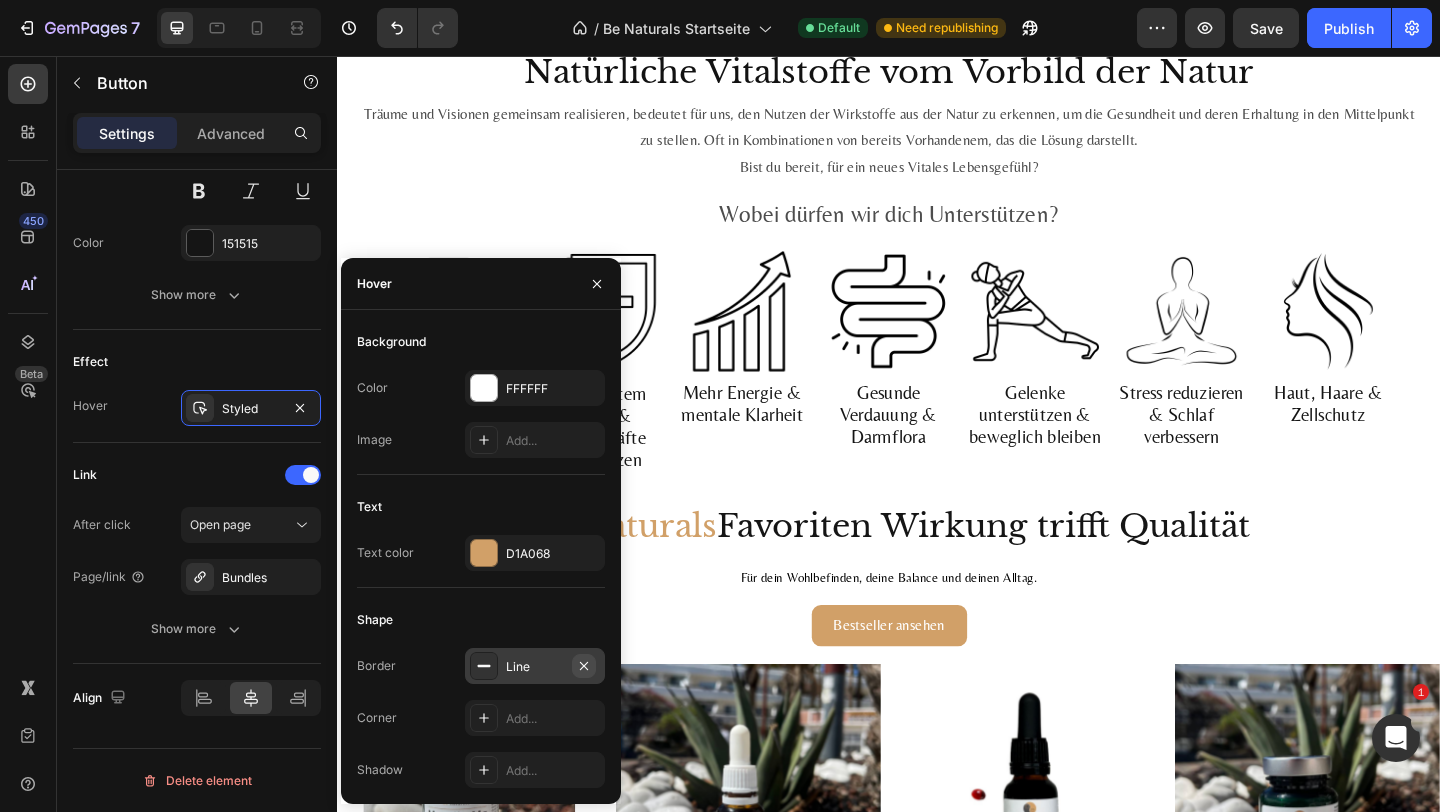 click 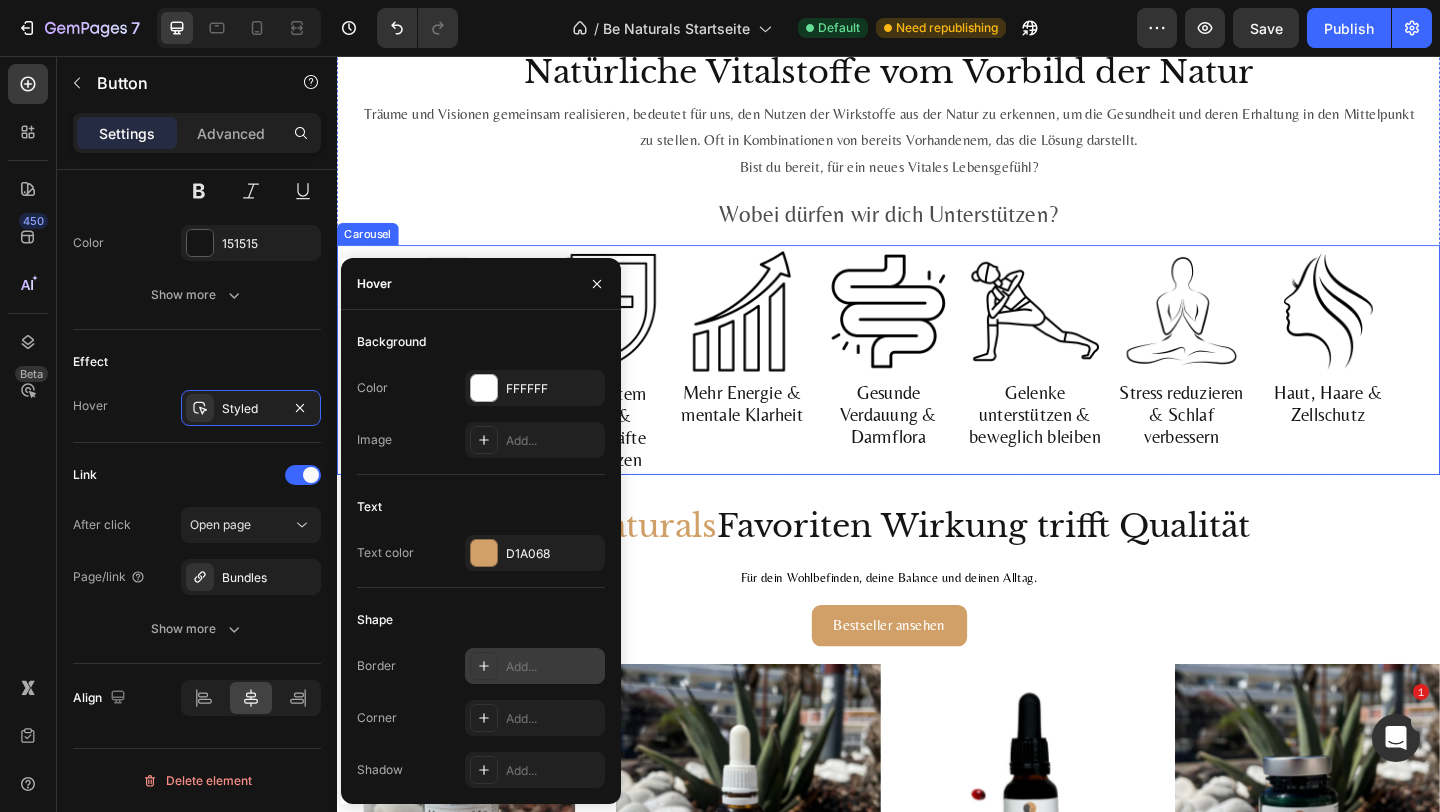 click on "Image Mehr Energie & mentale Klarheit Button" at bounding box center (777, 386) 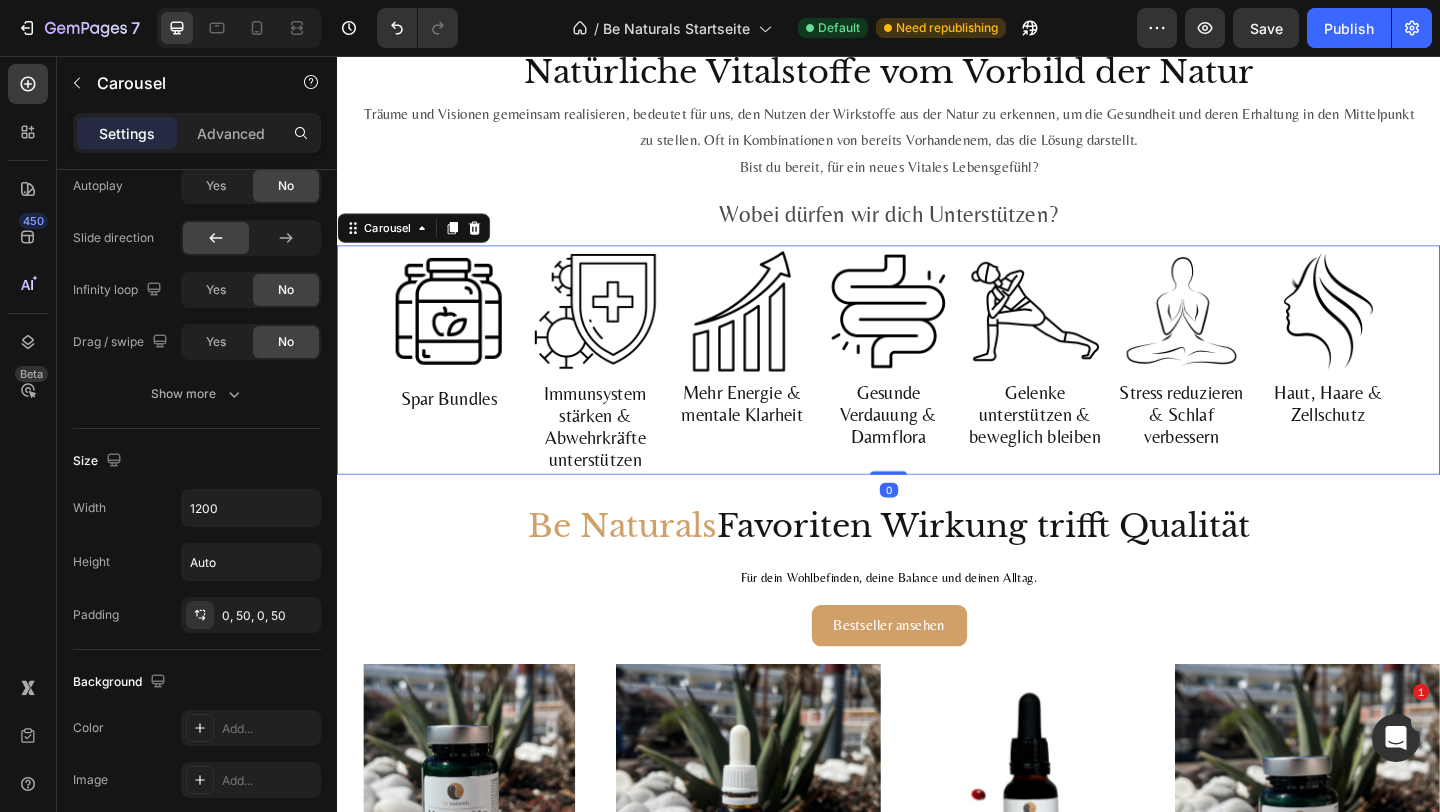 scroll, scrollTop: 0, scrollLeft: 0, axis: both 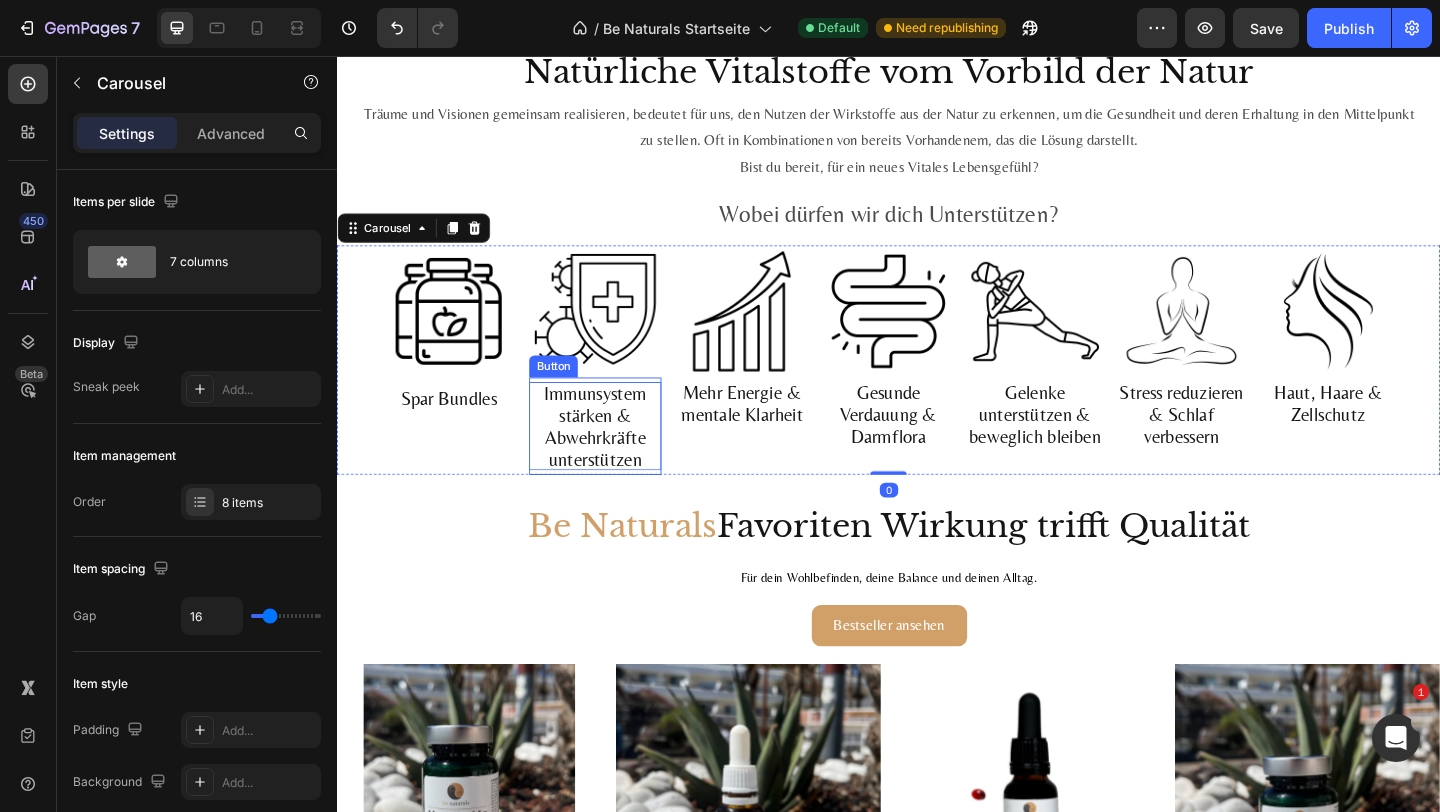 click on "Immunsystem stärken & Abwehrkräfte unterstützen" at bounding box center [617, 459] 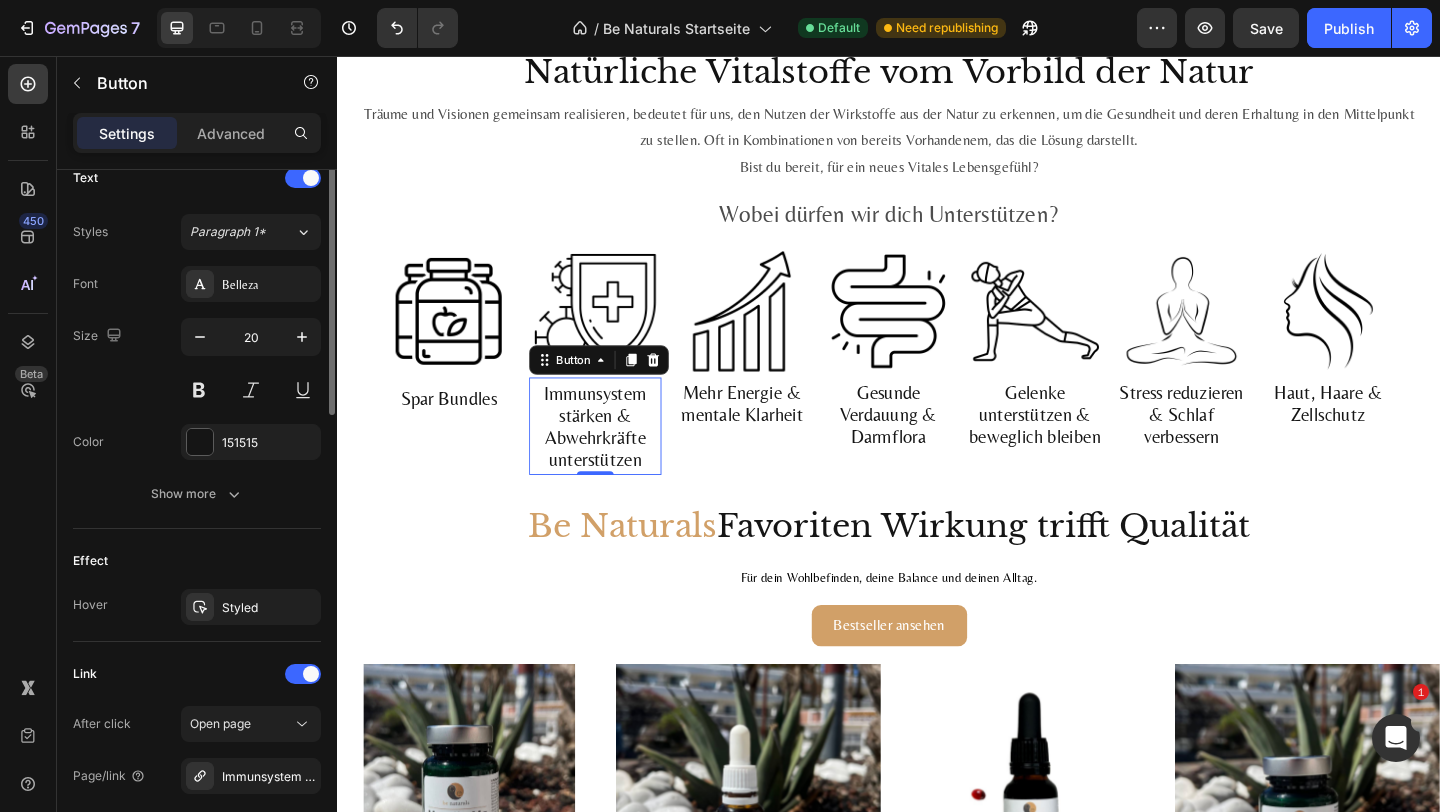 scroll, scrollTop: 891, scrollLeft: 0, axis: vertical 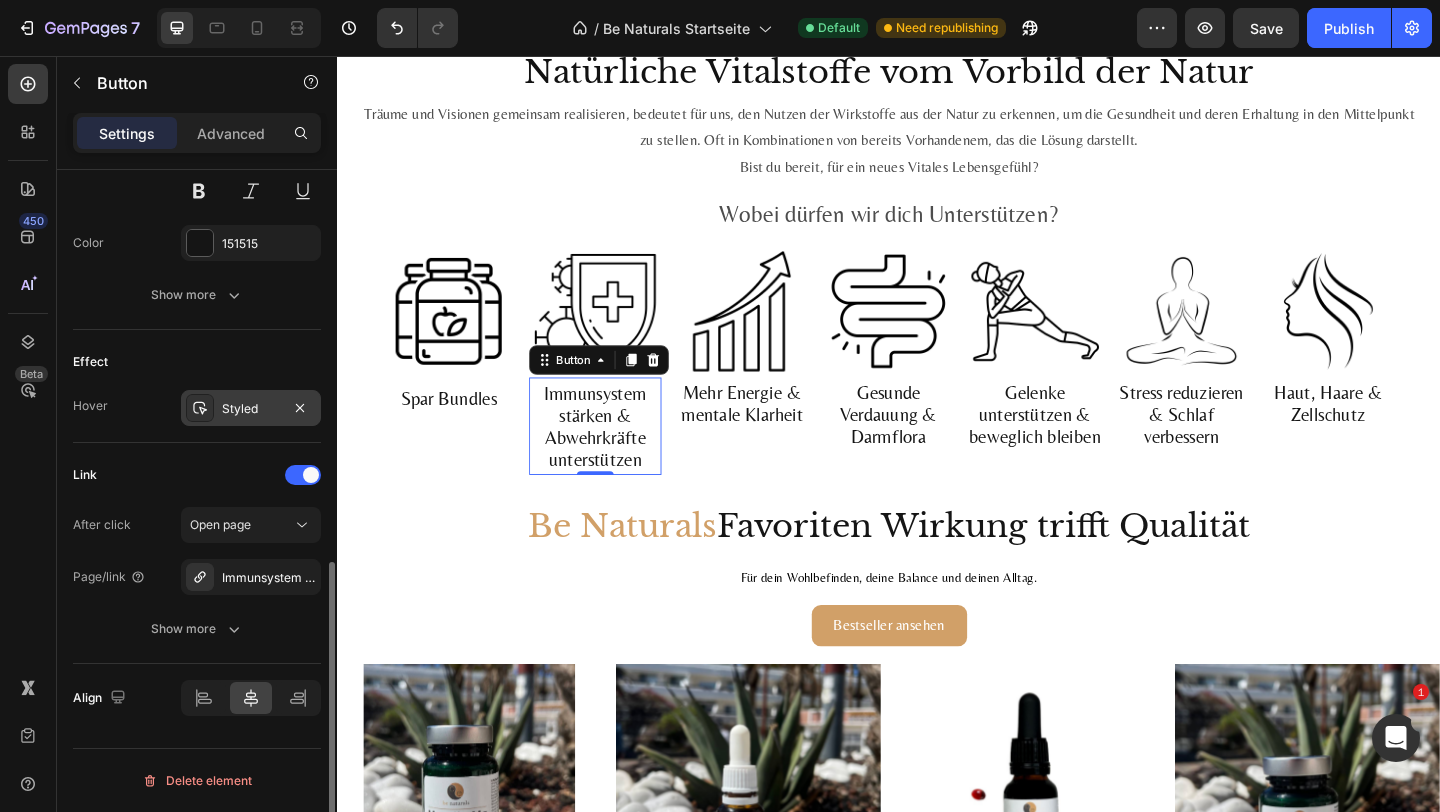 click on "Styled" at bounding box center [251, 409] 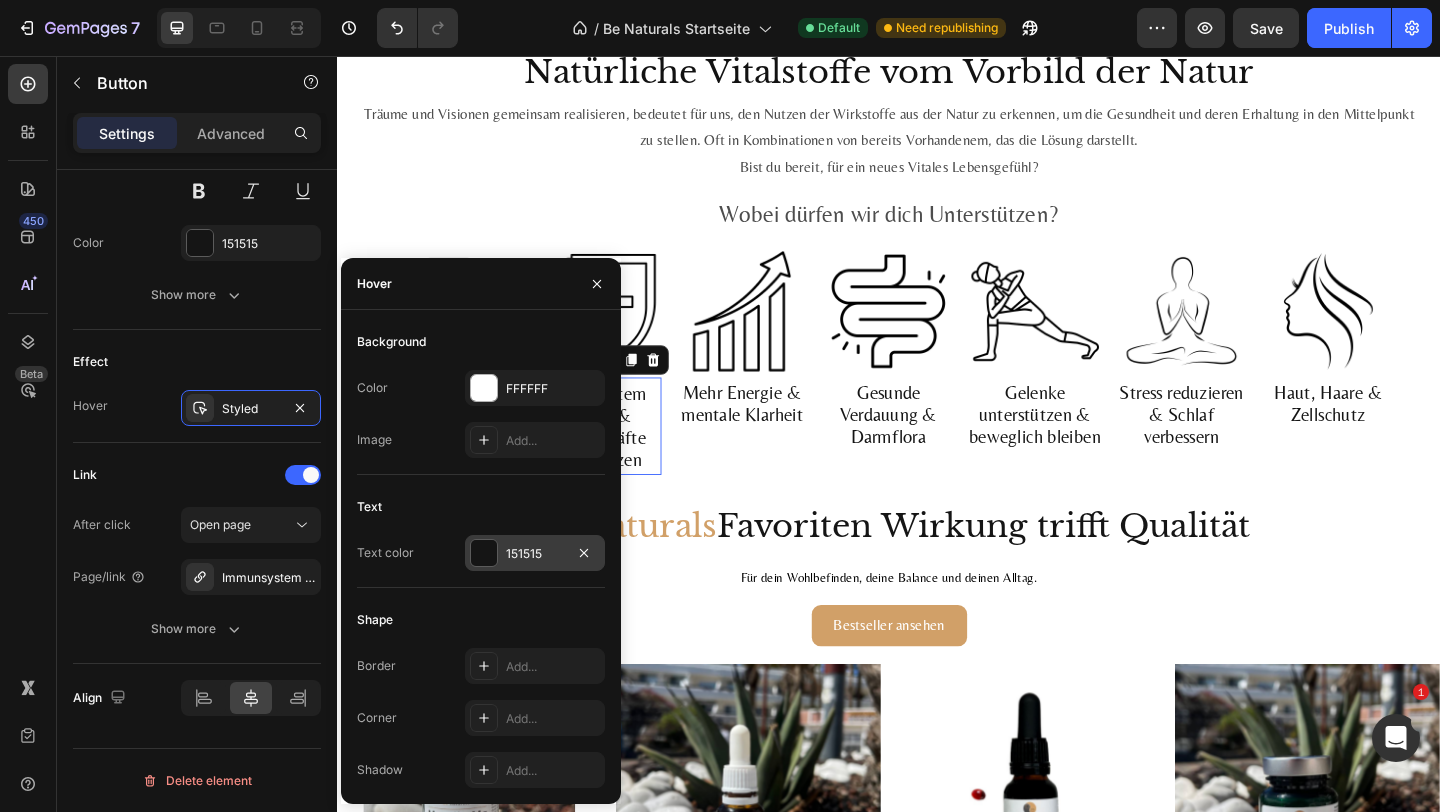 click at bounding box center [484, 553] 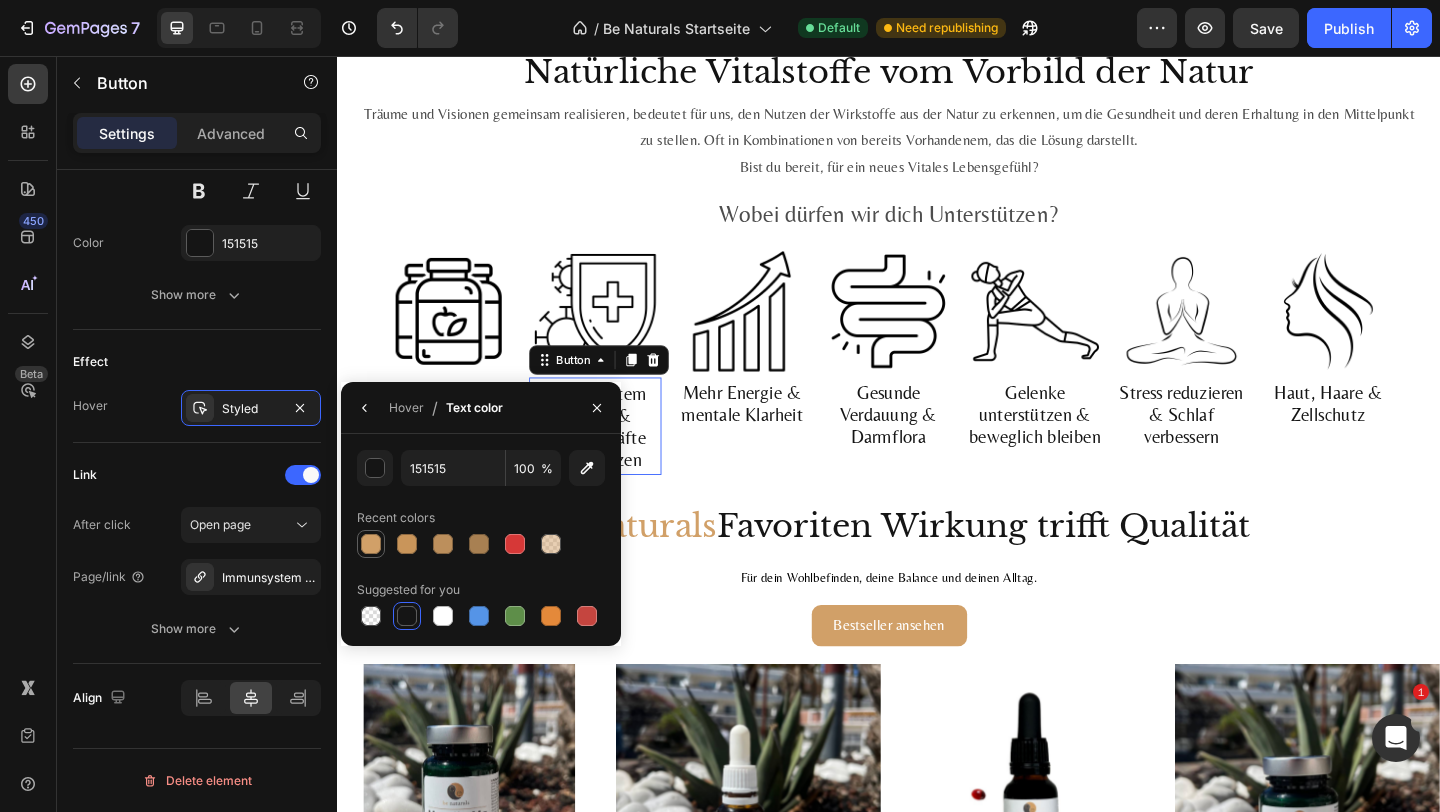 click at bounding box center (371, 544) 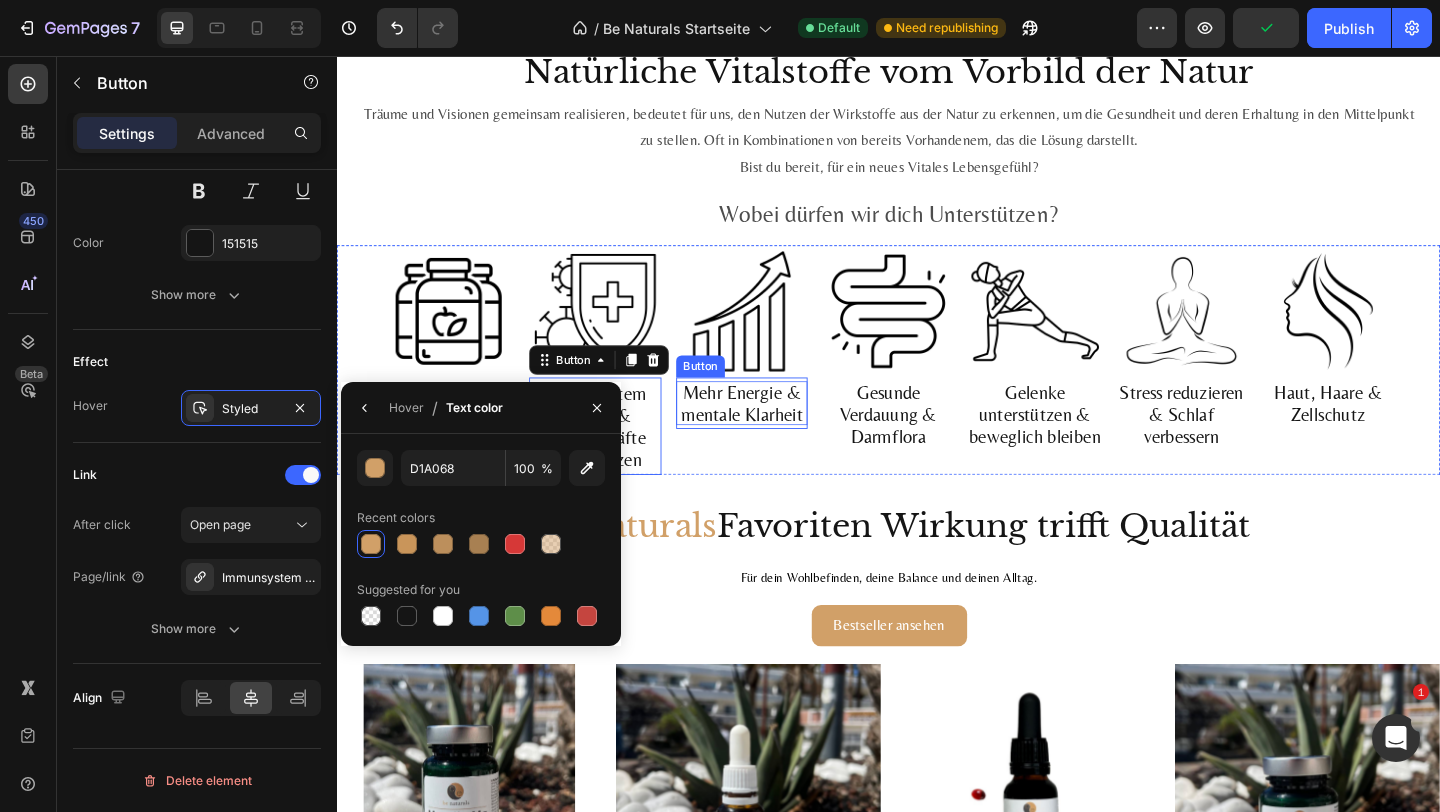 click on "Mehr Energie & mentale Klarheit" at bounding box center [777, 434] 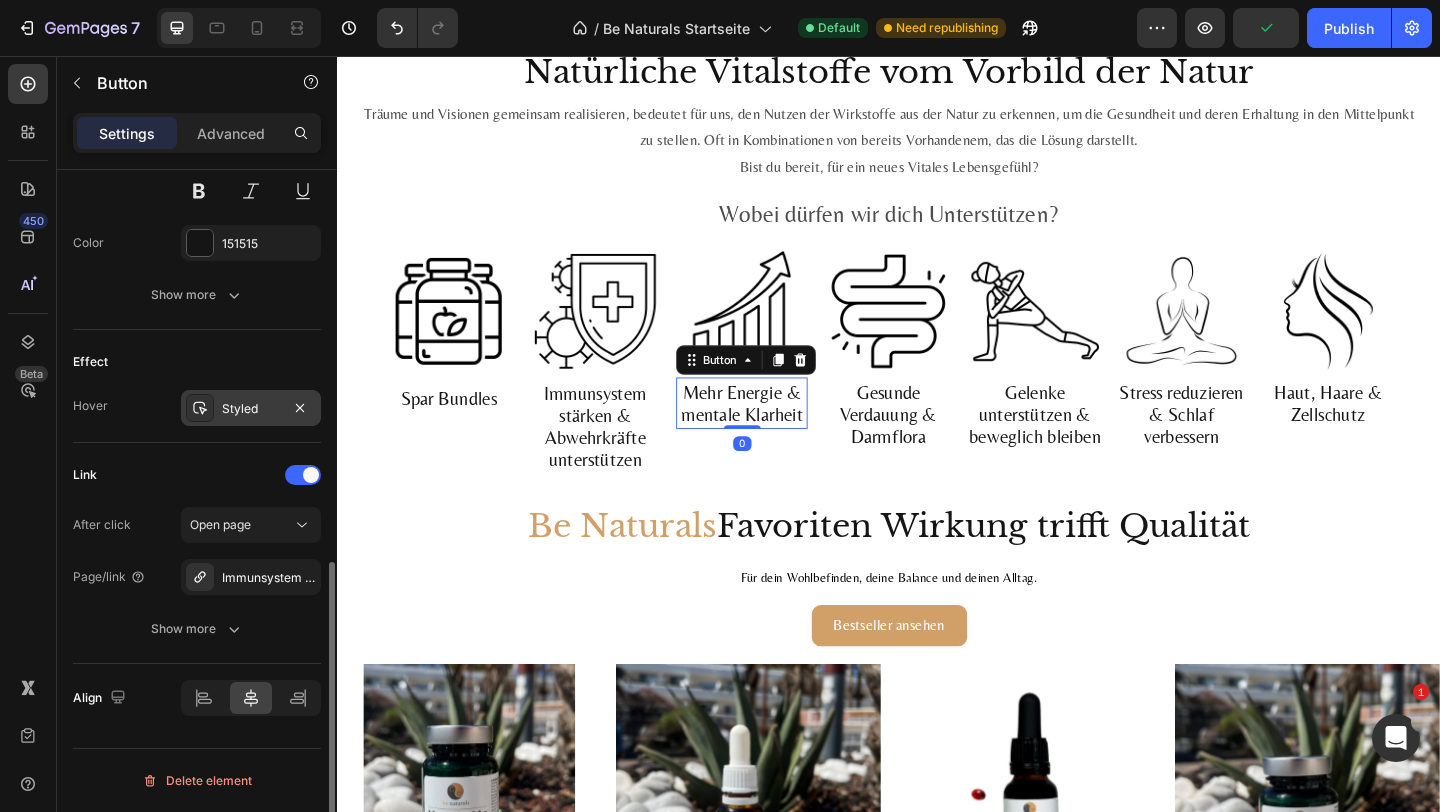 click on "Styled" at bounding box center (251, 409) 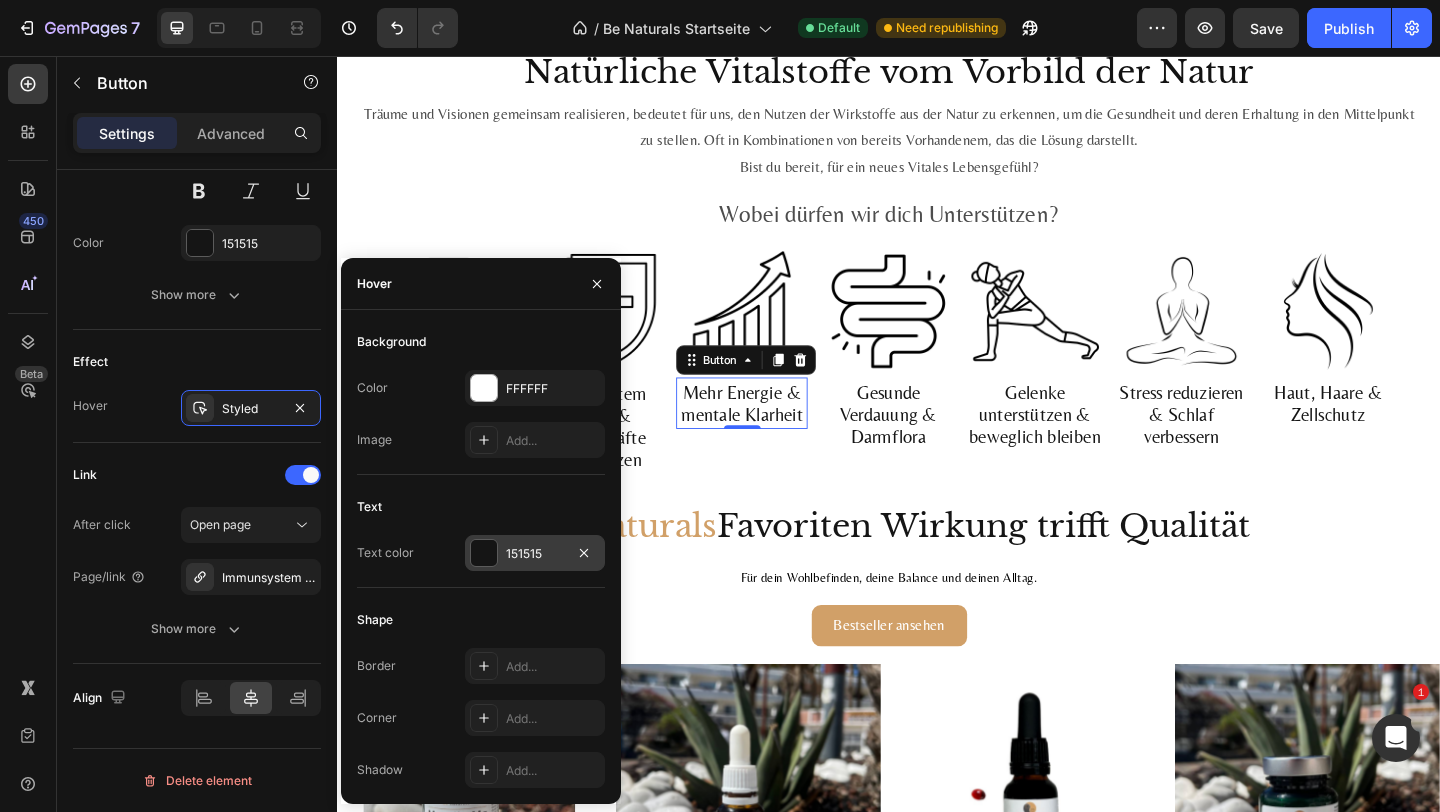 click at bounding box center [484, 553] 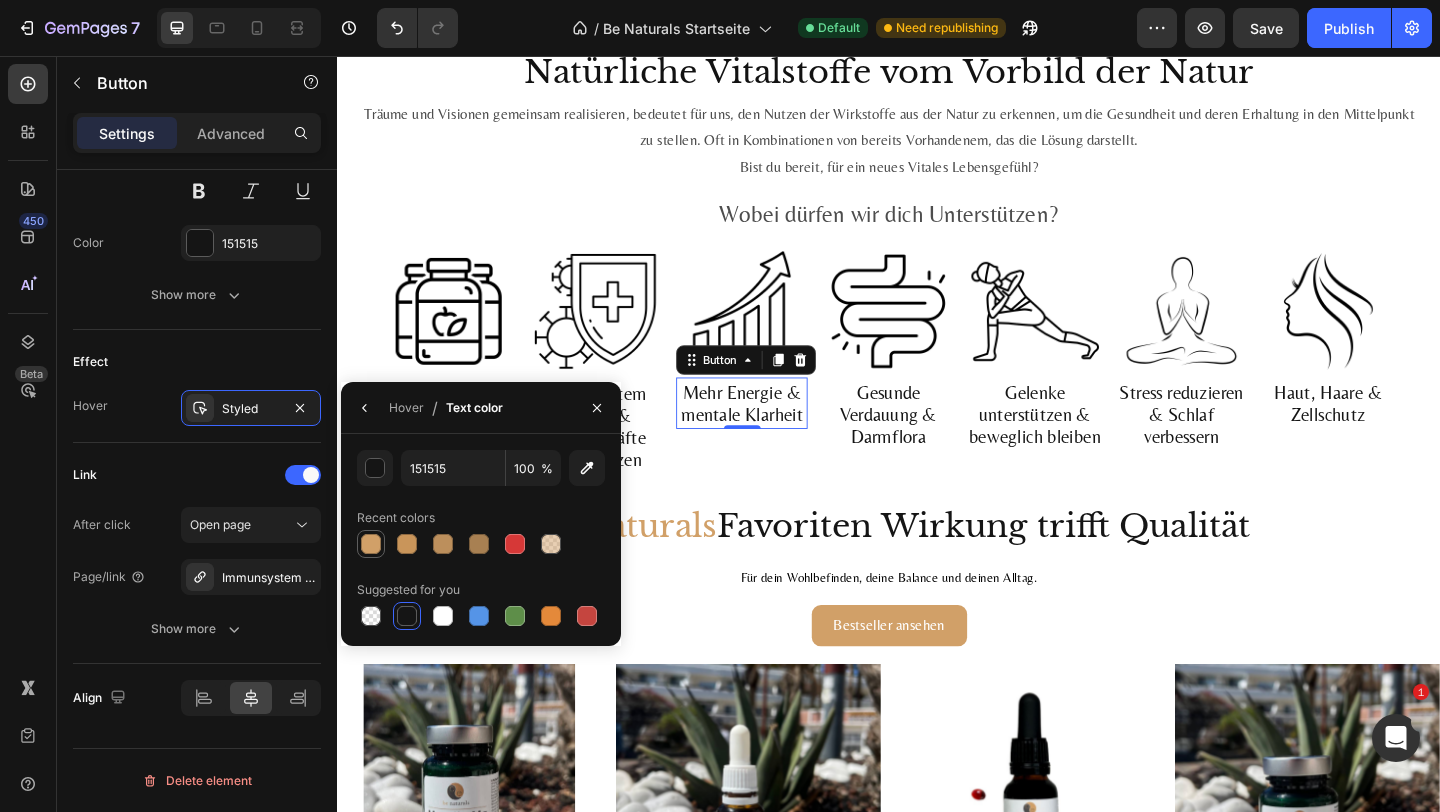 click at bounding box center (371, 544) 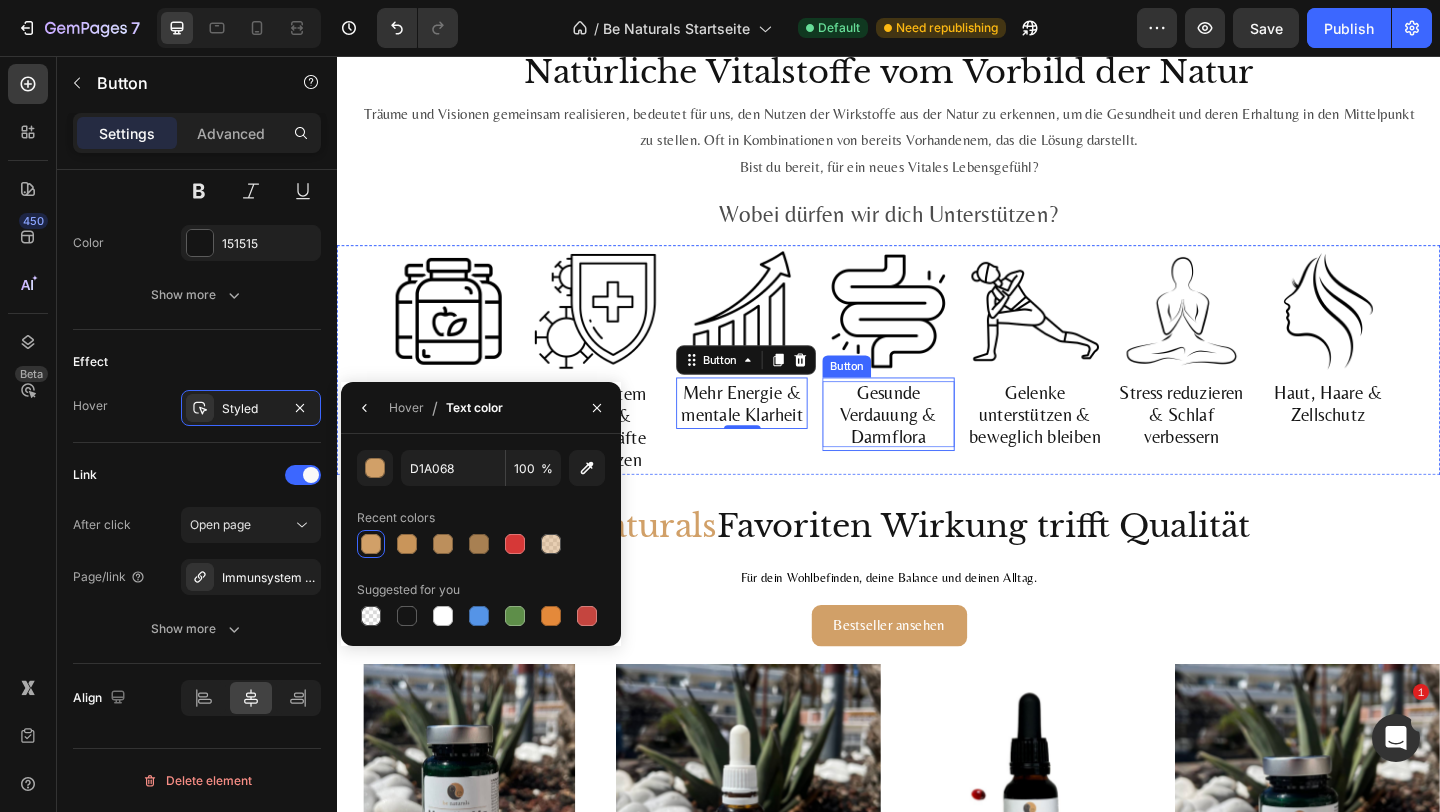 click on "Gesunde Verdauung & Darmflora" at bounding box center (936, 446) 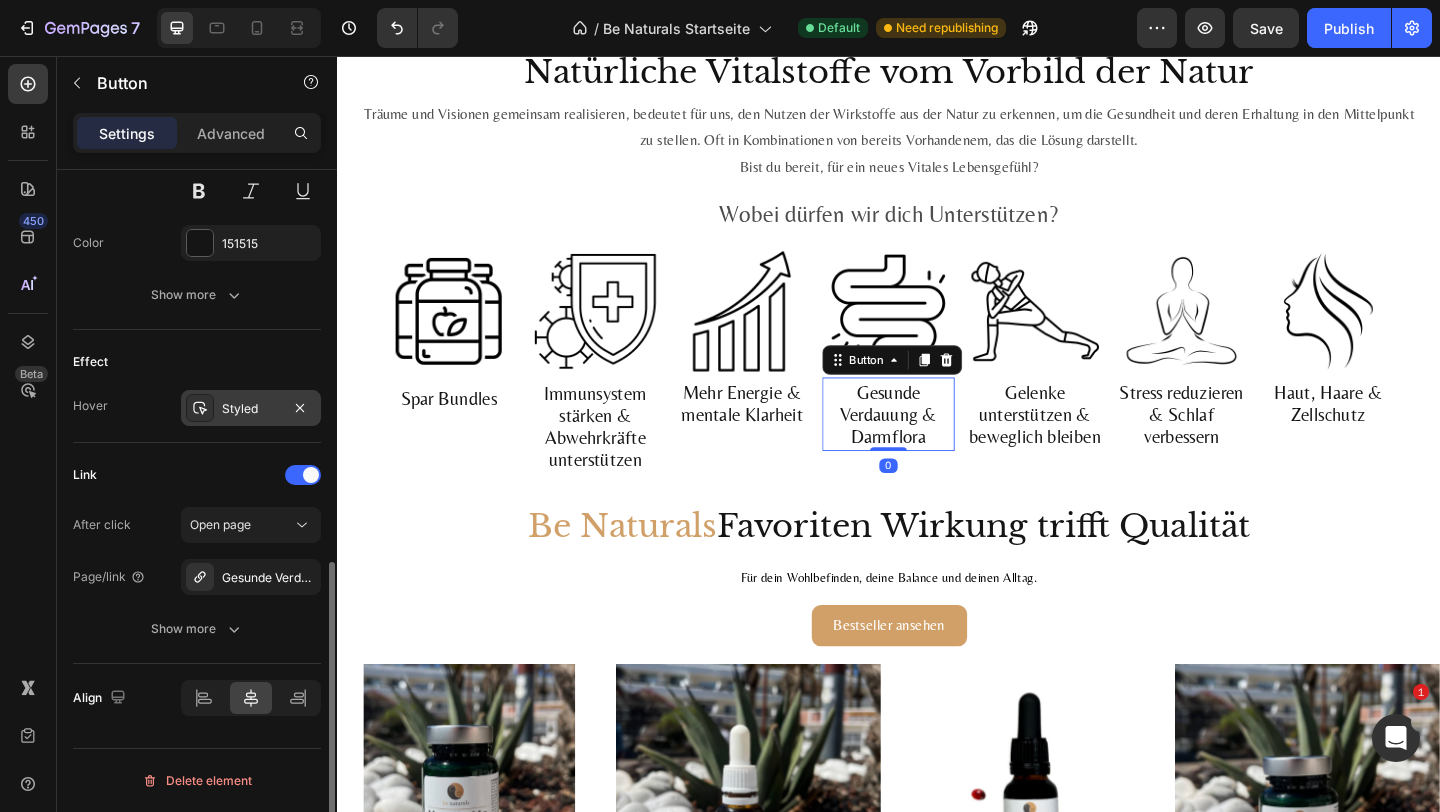 click on "Styled" at bounding box center (251, 409) 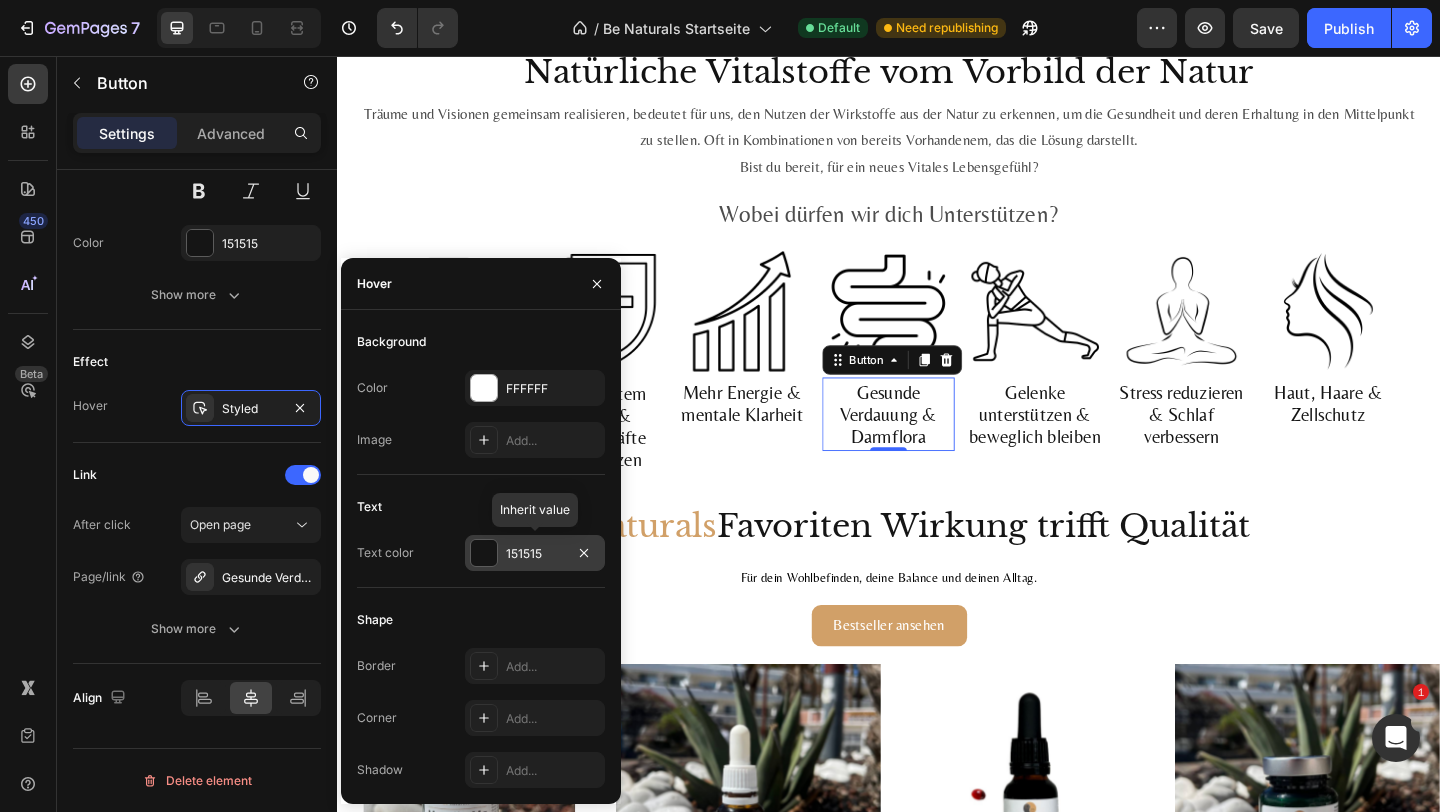 click at bounding box center (484, 553) 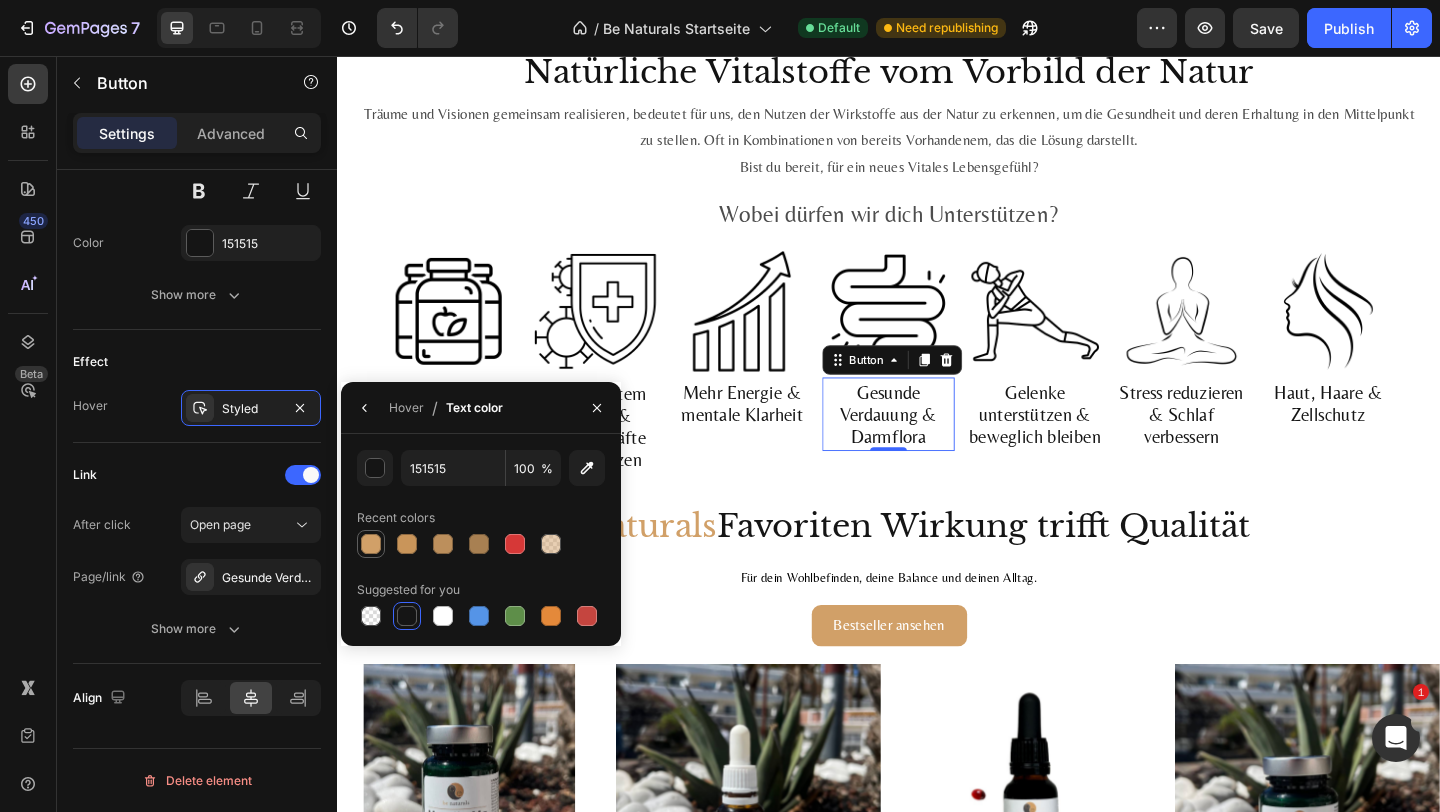 click at bounding box center (371, 544) 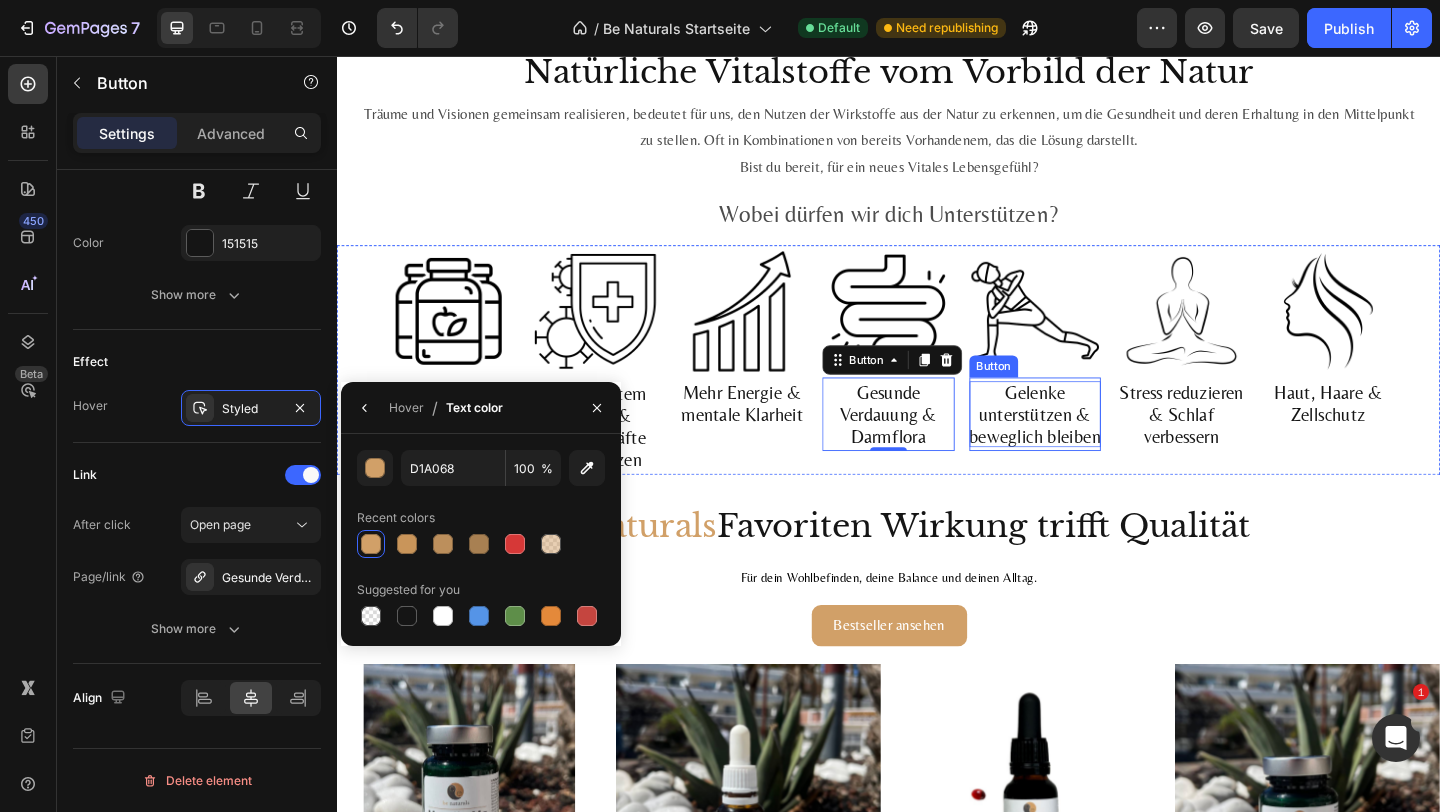 click on "Gelenke unterstützen & beweglich bleiben" at bounding box center (1096, 446) 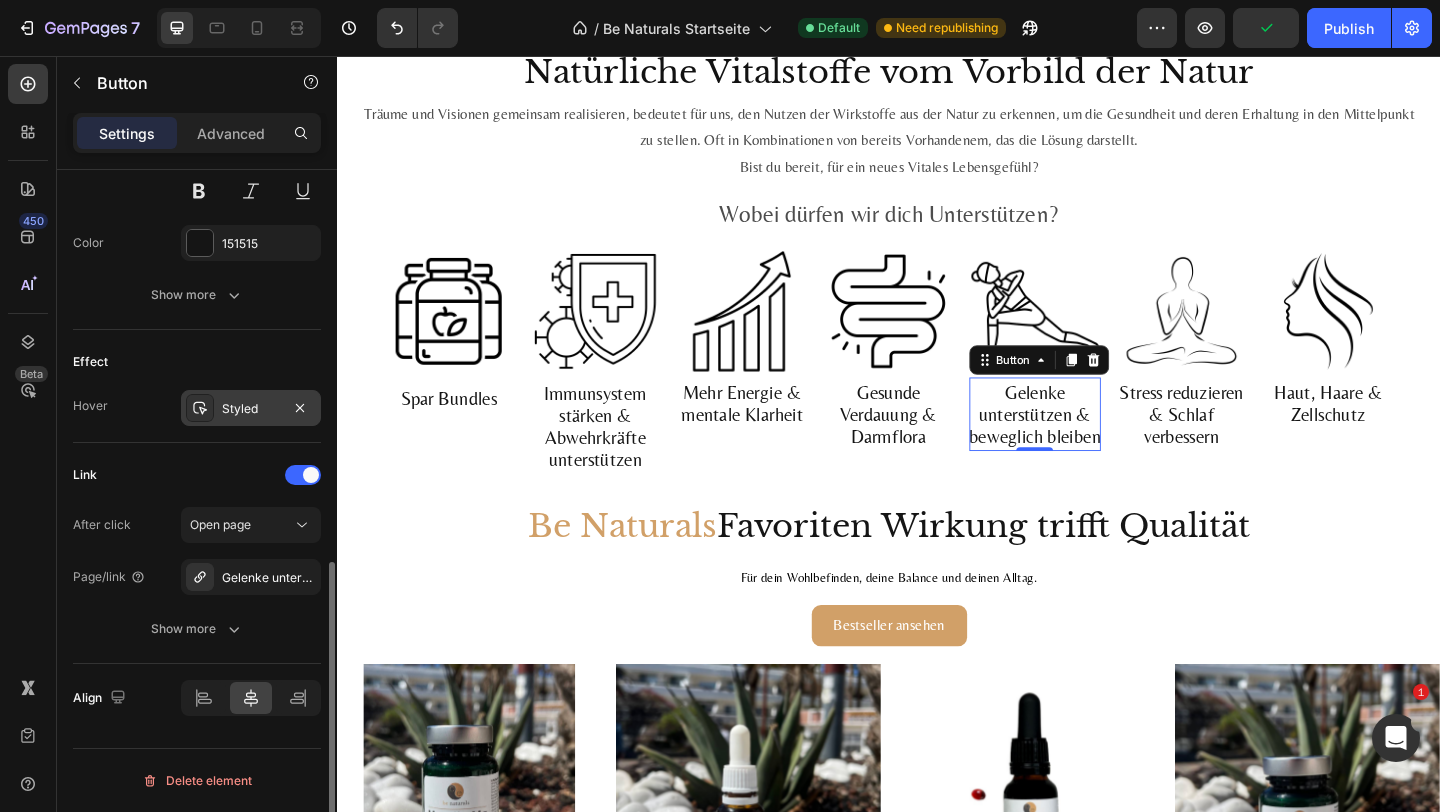 click on "Styled" at bounding box center (251, 409) 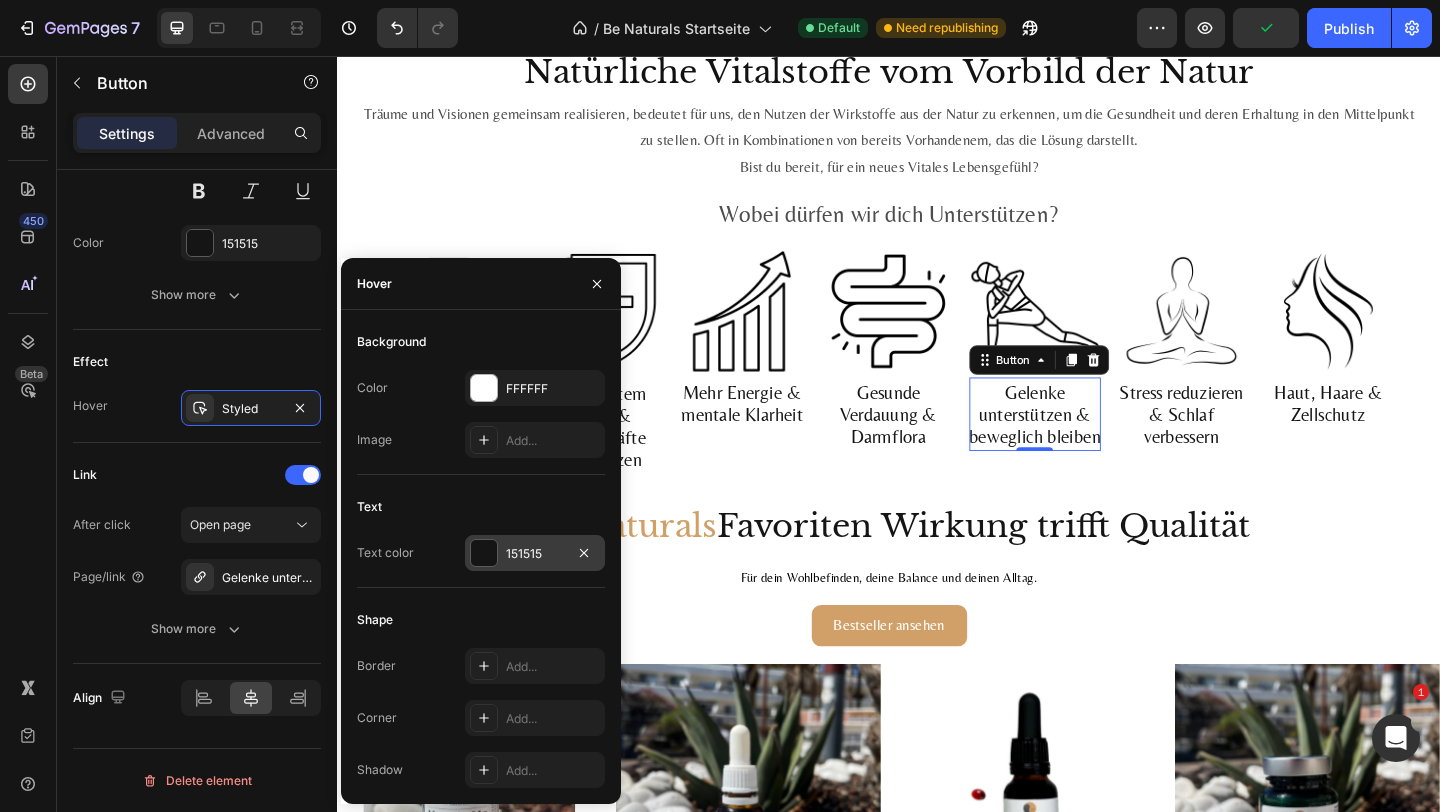 click at bounding box center [484, 553] 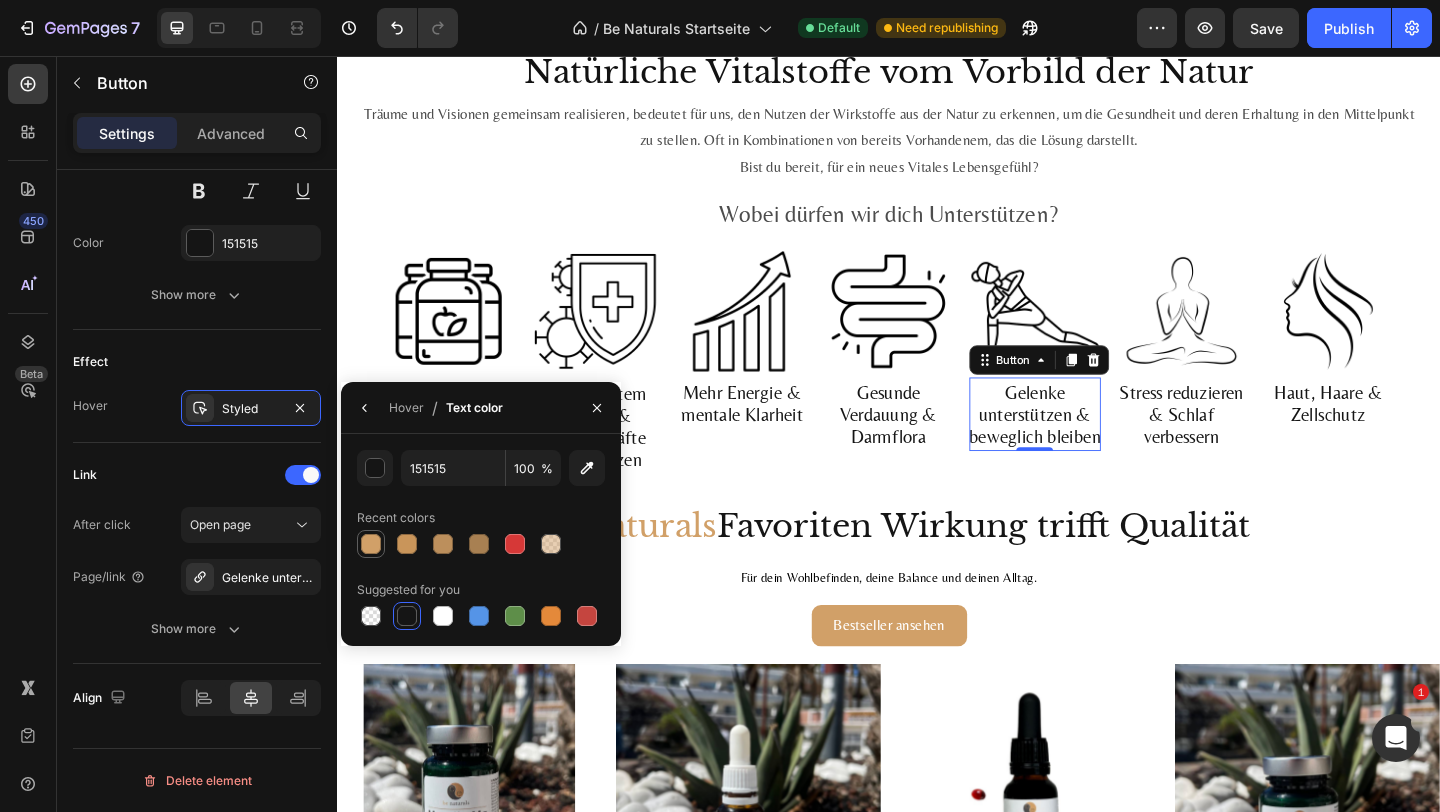click at bounding box center [371, 544] 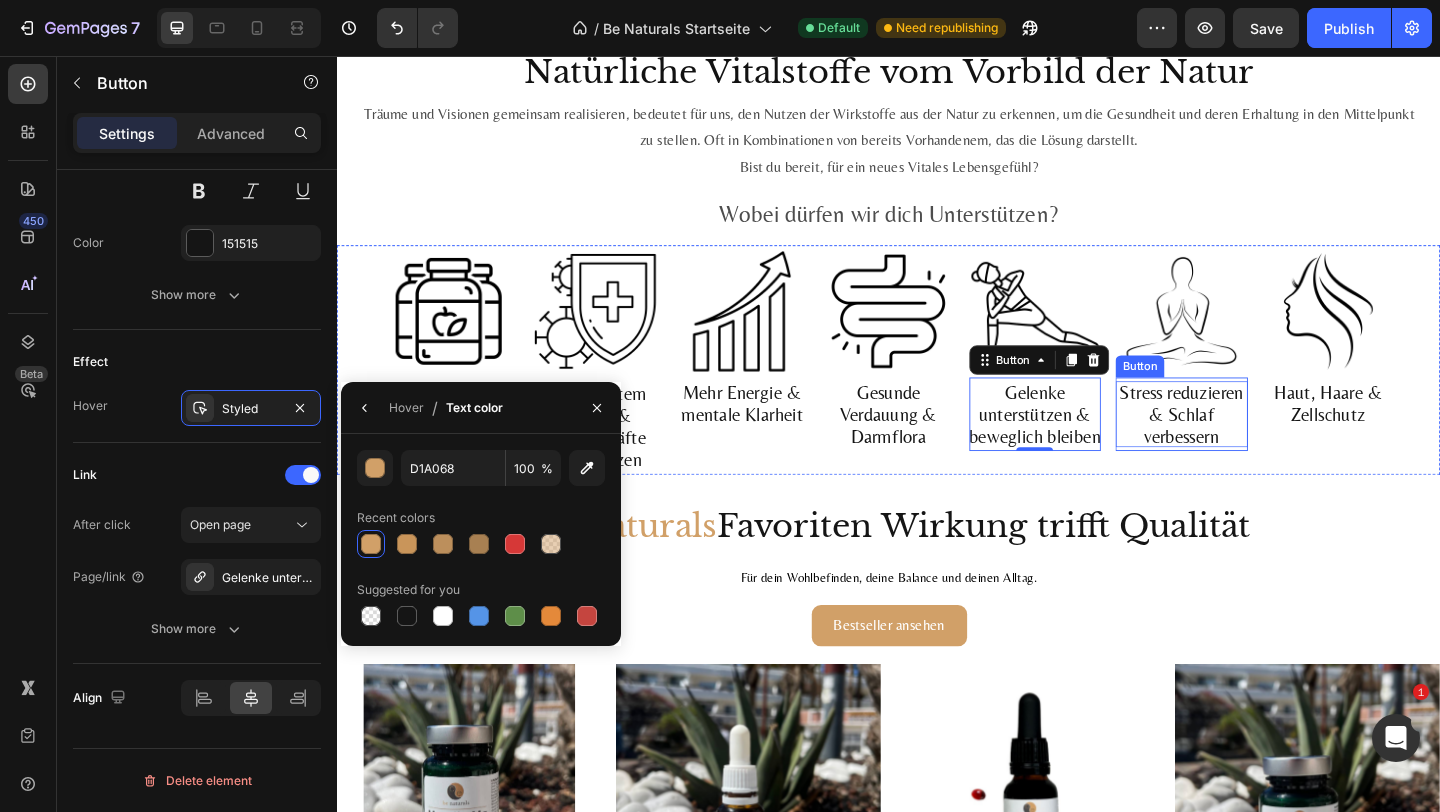 click on "Stress reduzieren & Schlaf verbessern" at bounding box center (1255, 446) 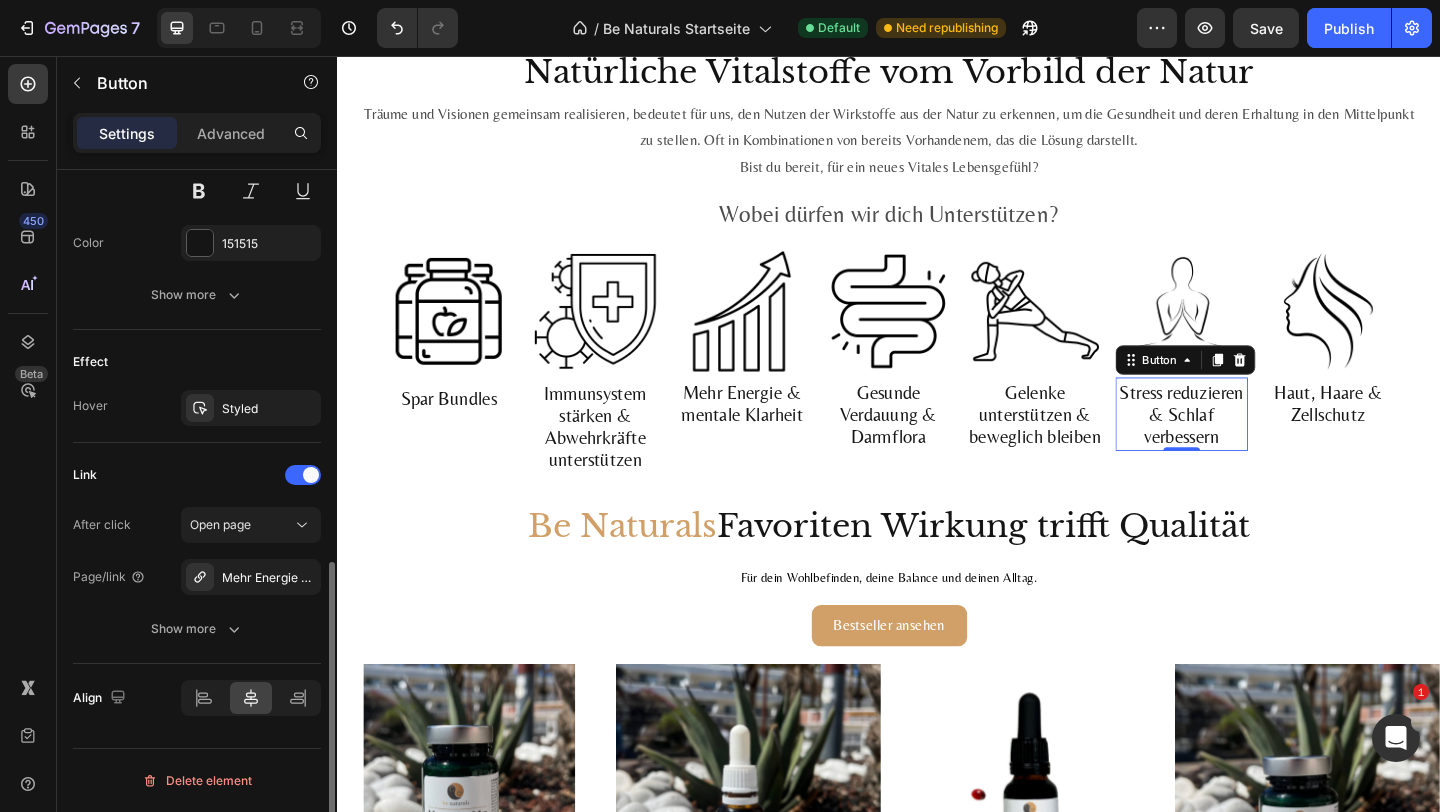 click on "Effect Hover Styled" 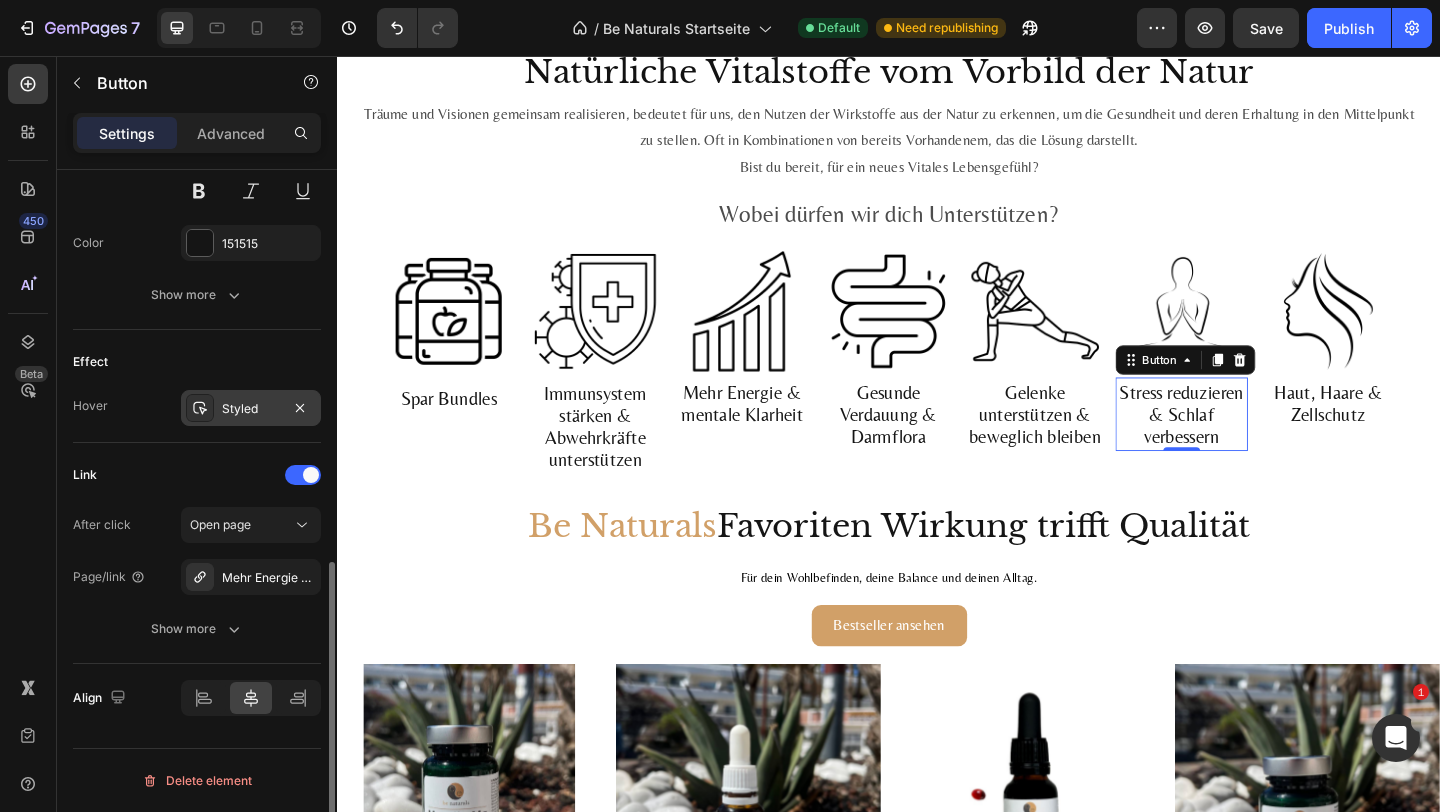 click on "Styled" at bounding box center [251, 409] 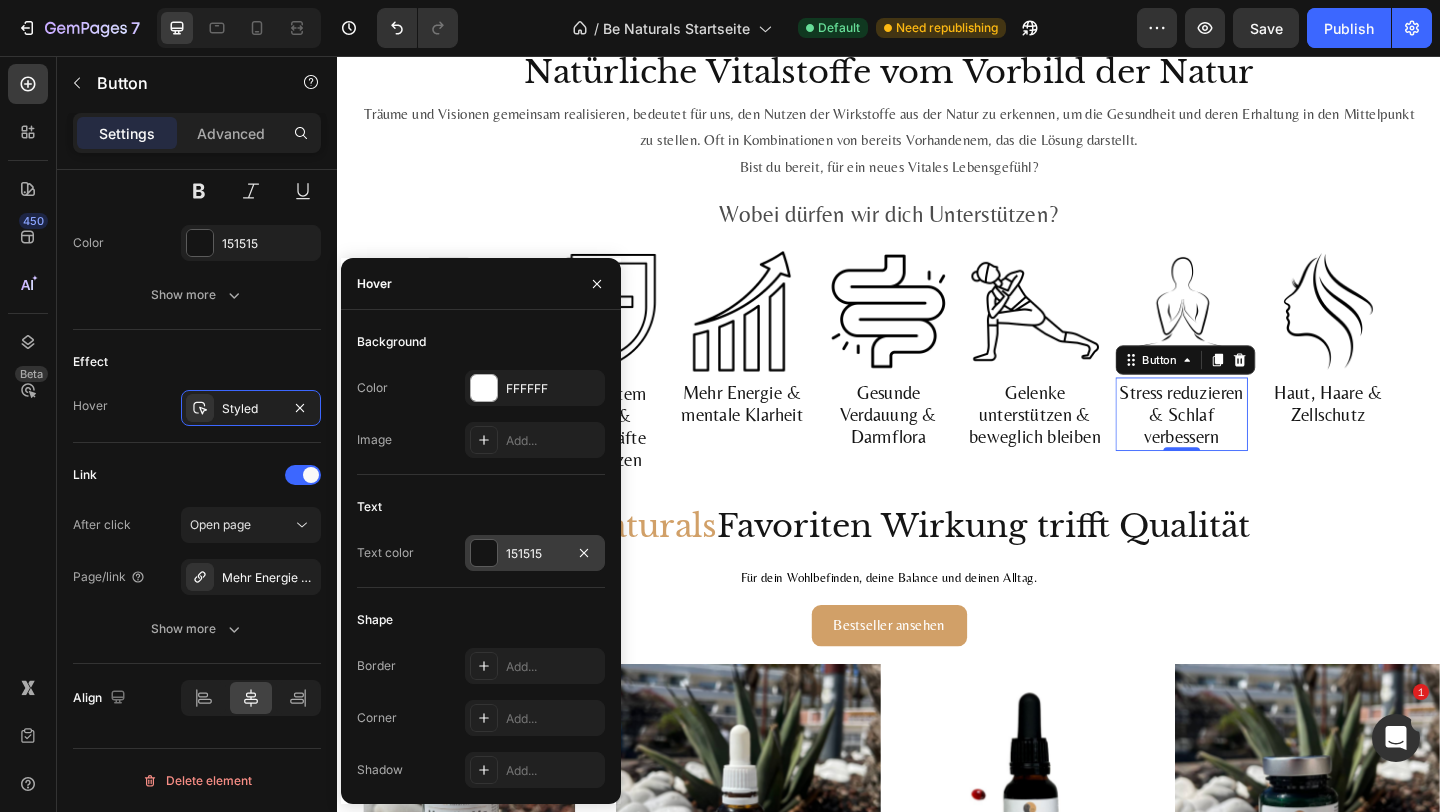 click at bounding box center [484, 553] 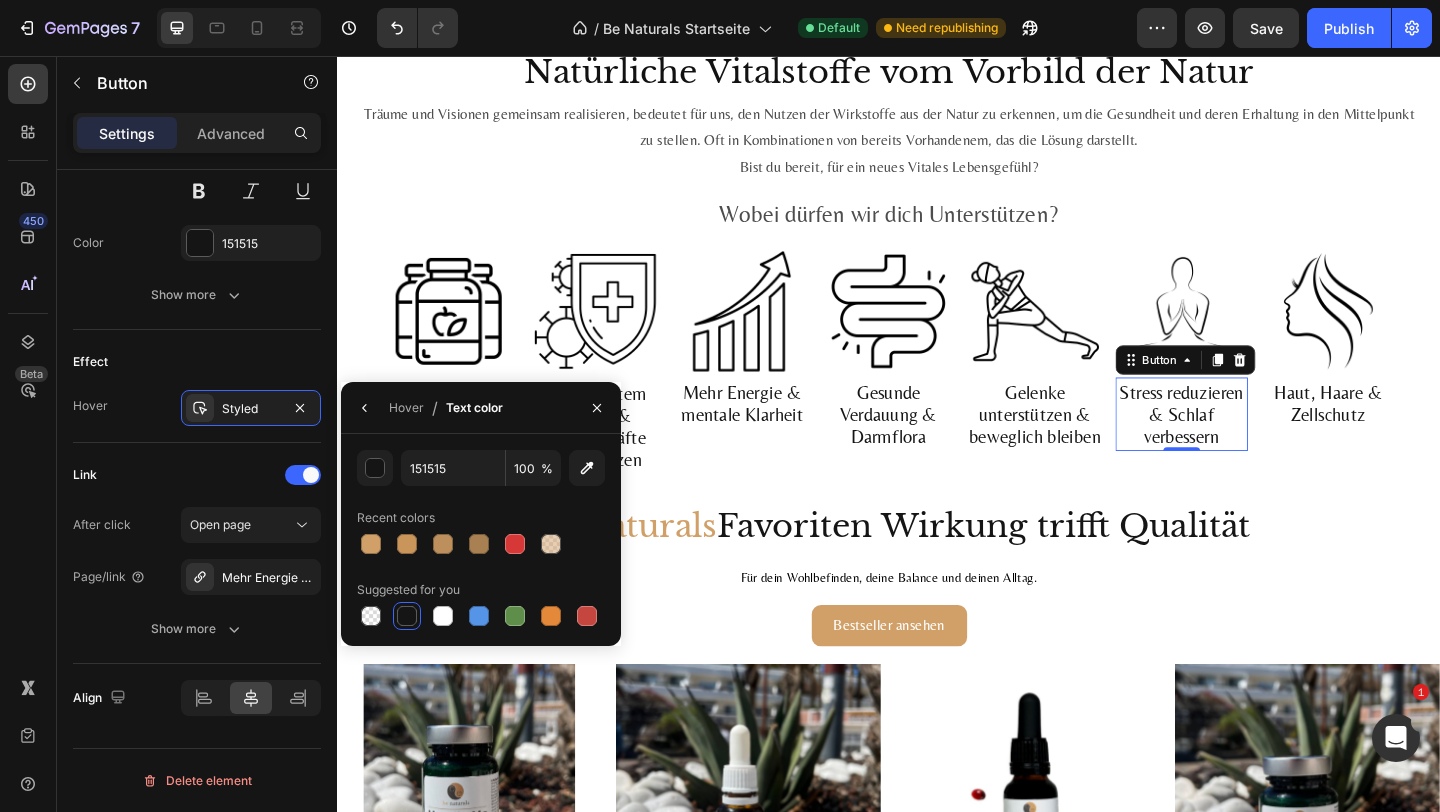 click on "151515 100 % Recent colors Suggested for you" at bounding box center [481, 540] 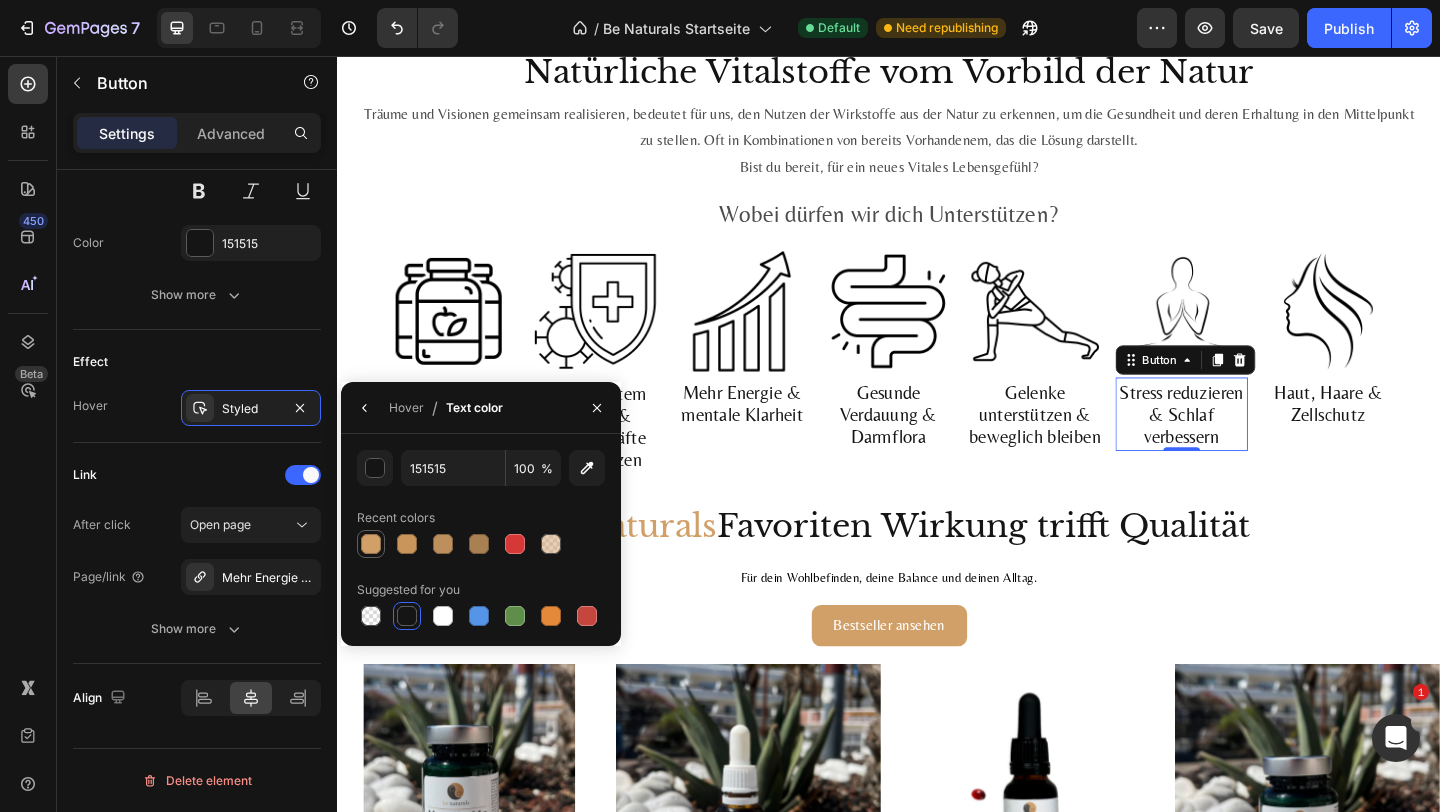click at bounding box center (371, 544) 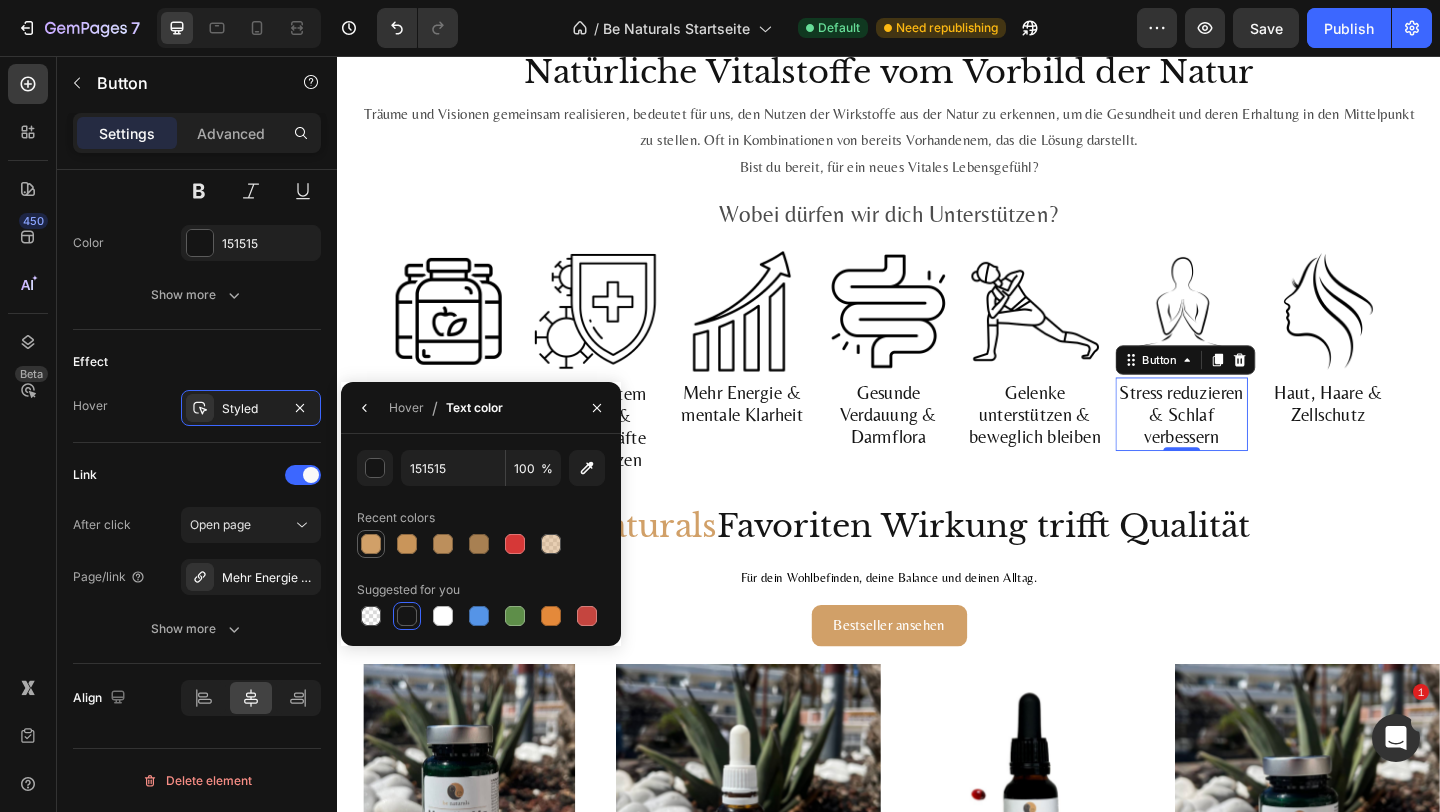 type on "D1A068" 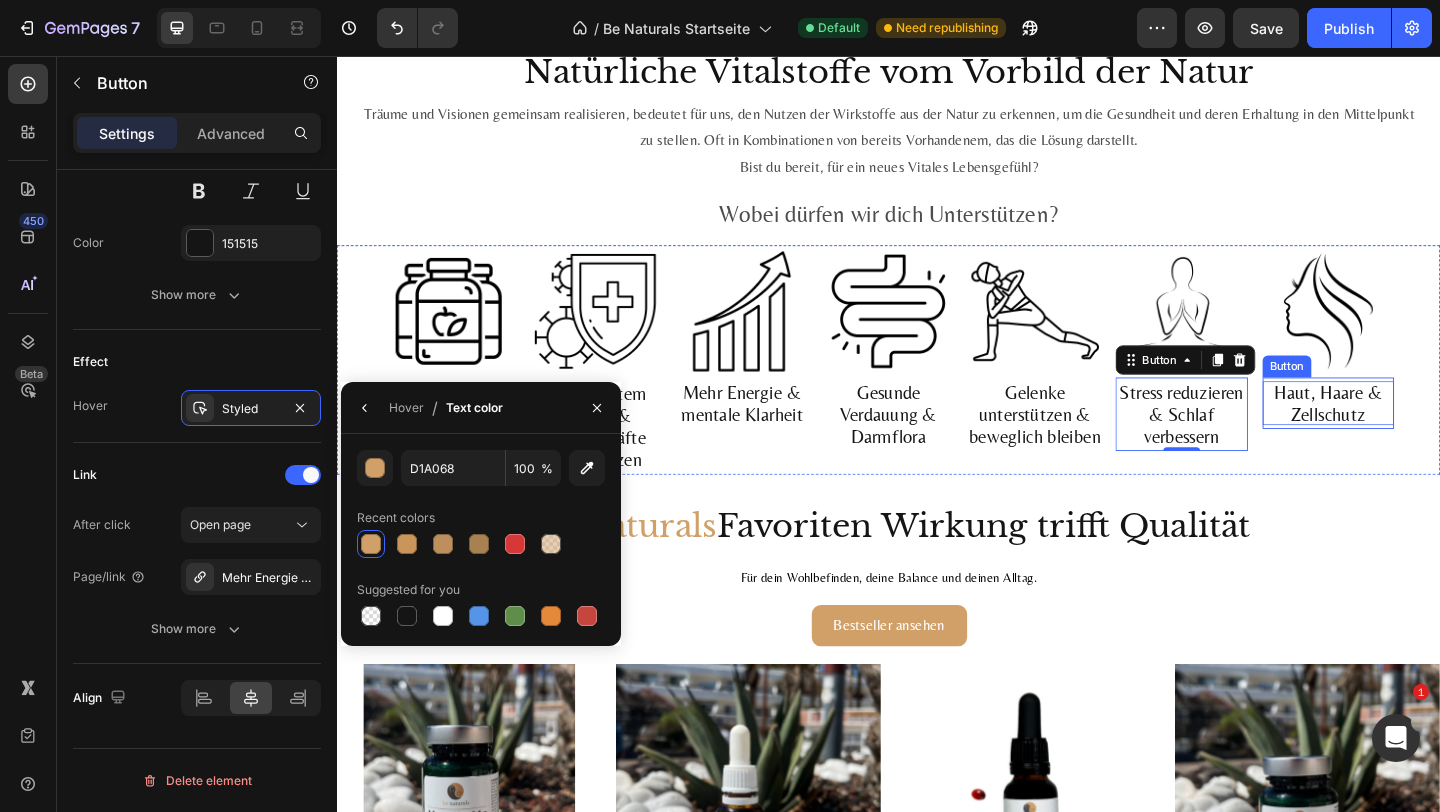 click on "Haut, Haare & Zellschutz" at bounding box center [1415, 434] 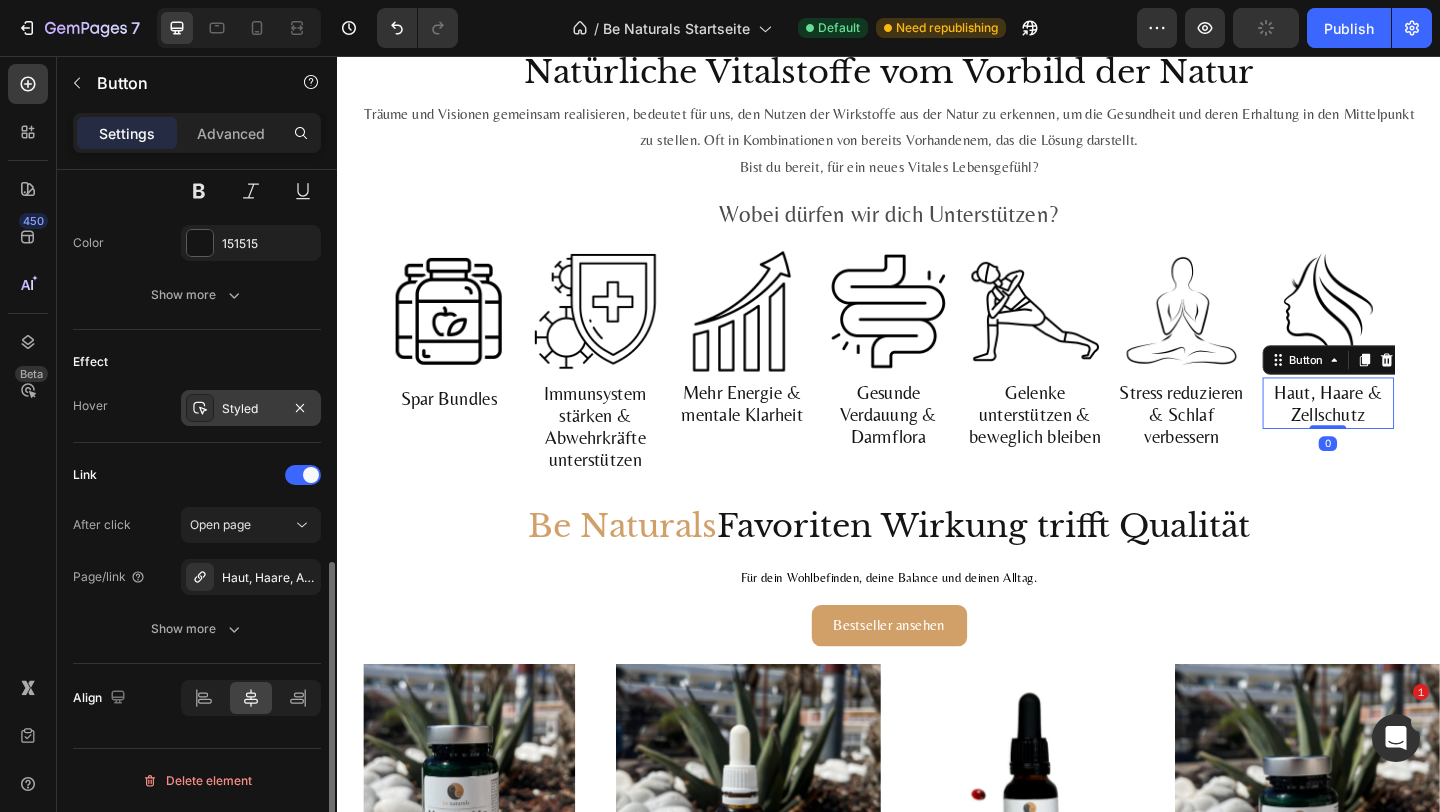 click on "Styled" at bounding box center [251, 409] 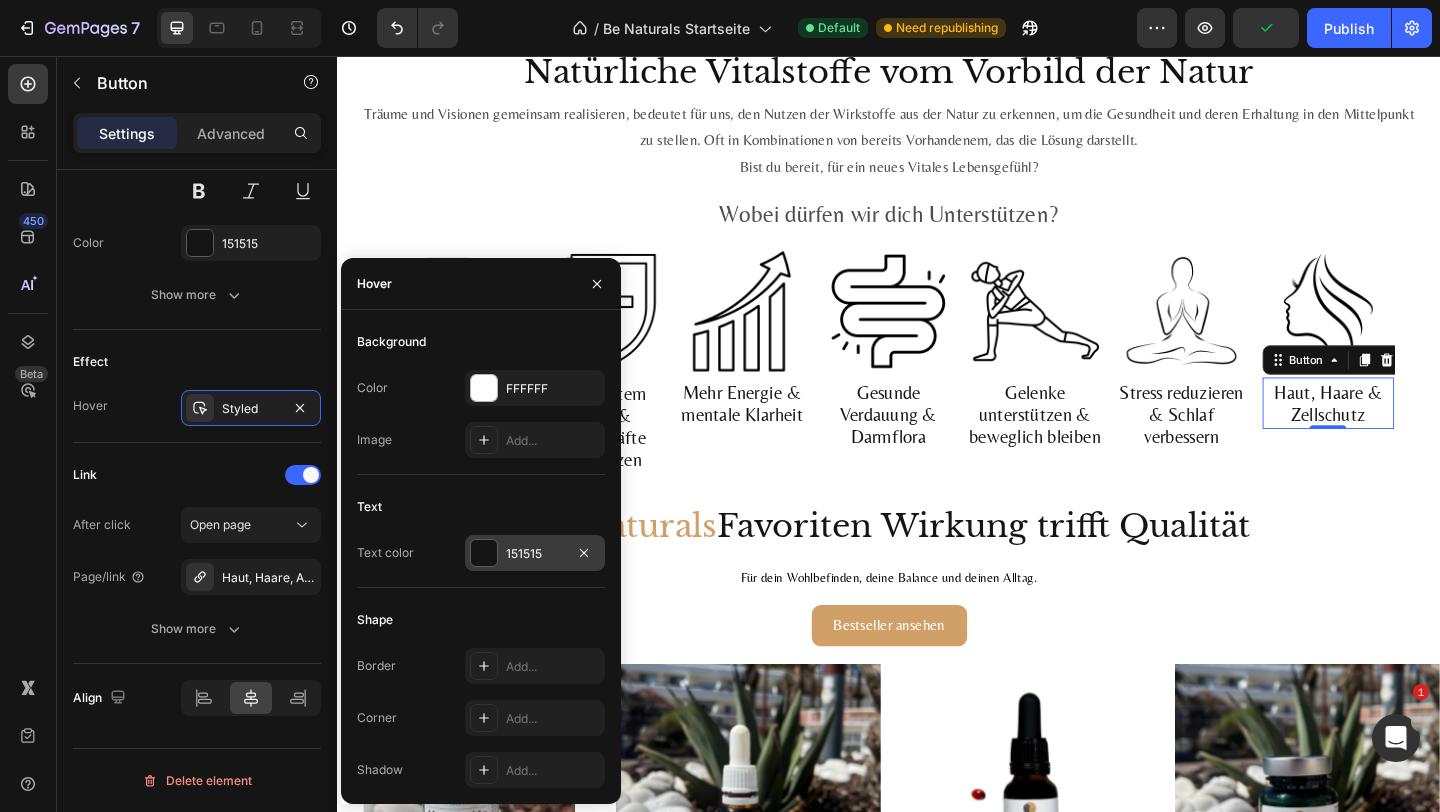 click at bounding box center (484, 553) 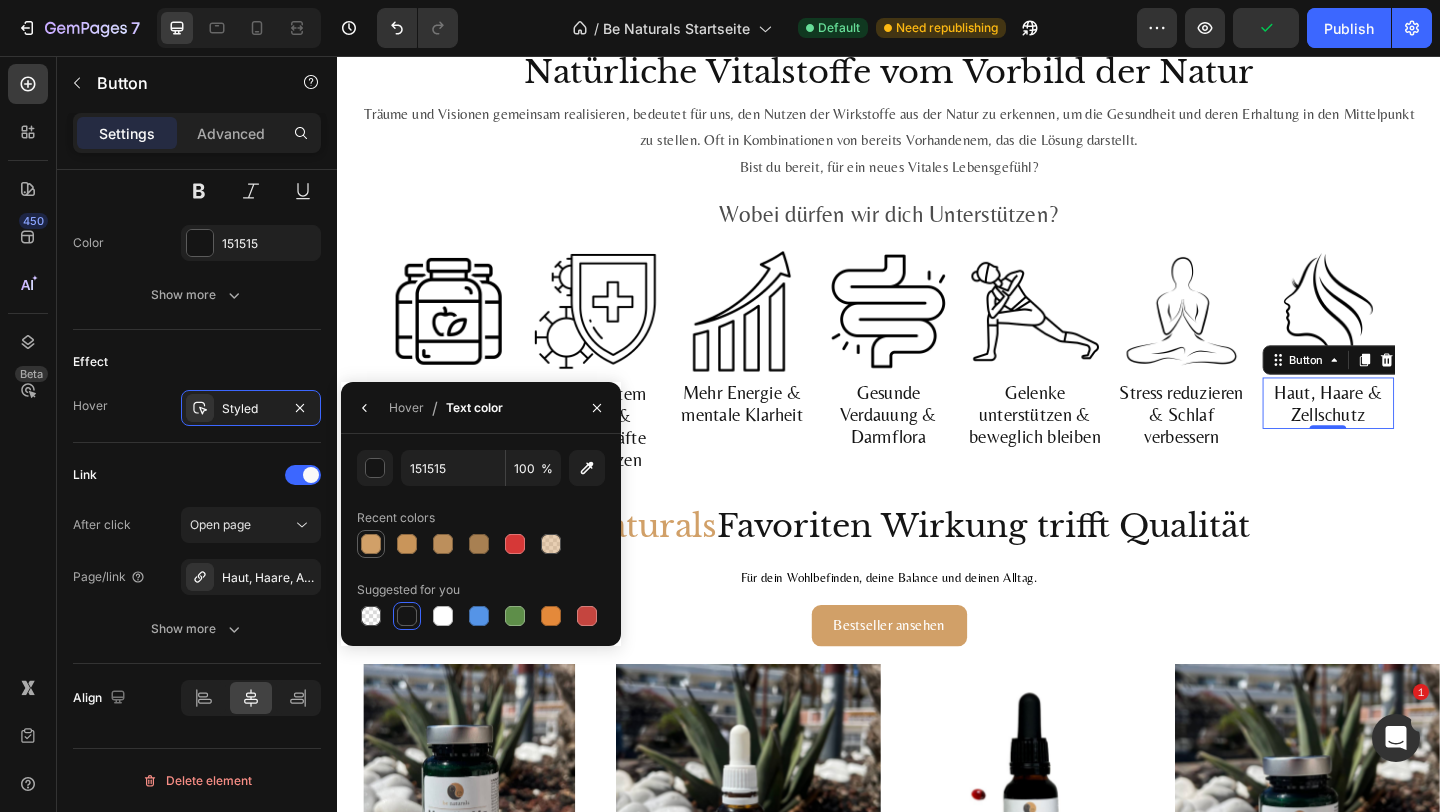 click at bounding box center [371, 544] 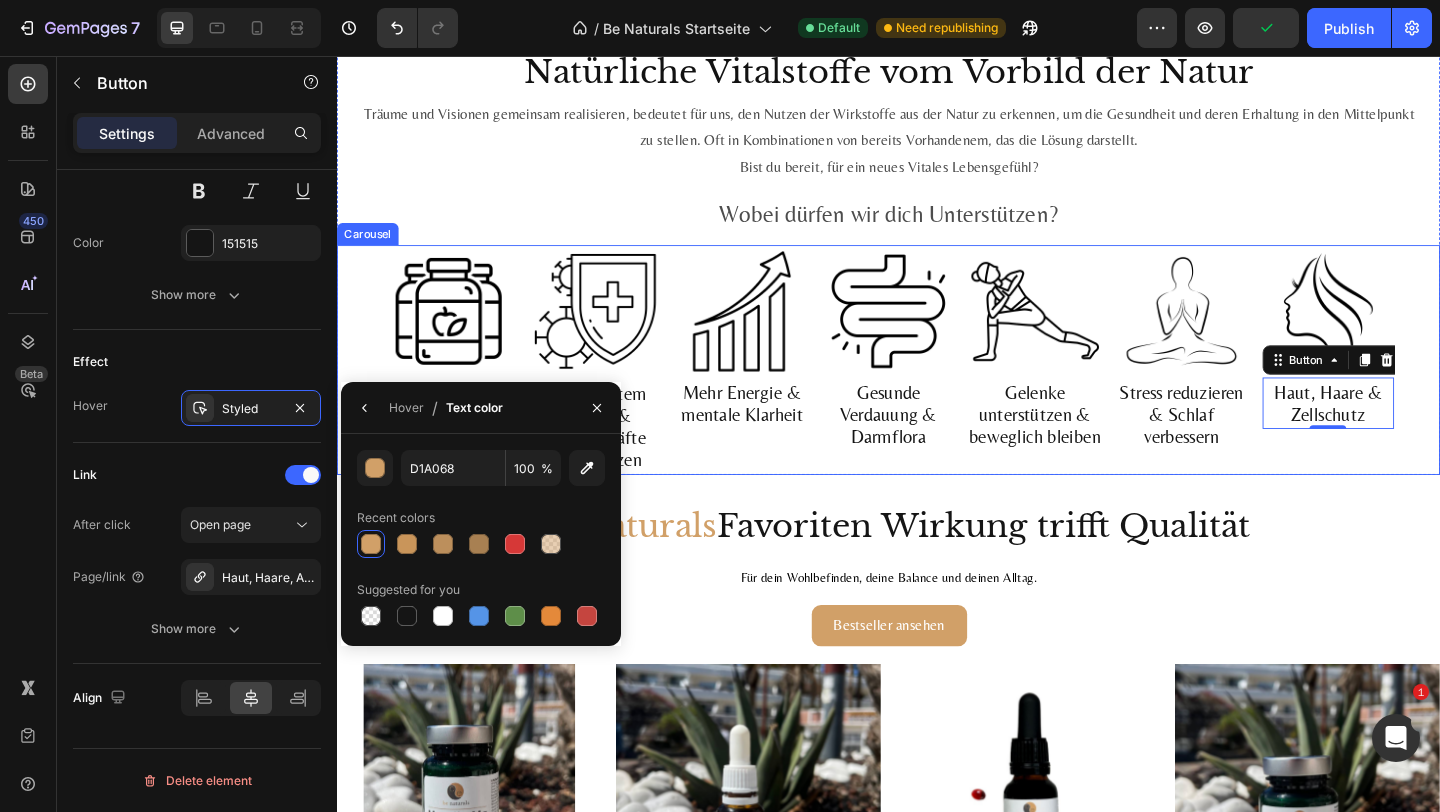 click on "Image Mehr Energie & mentale Klarheit Button" at bounding box center [777, 386] 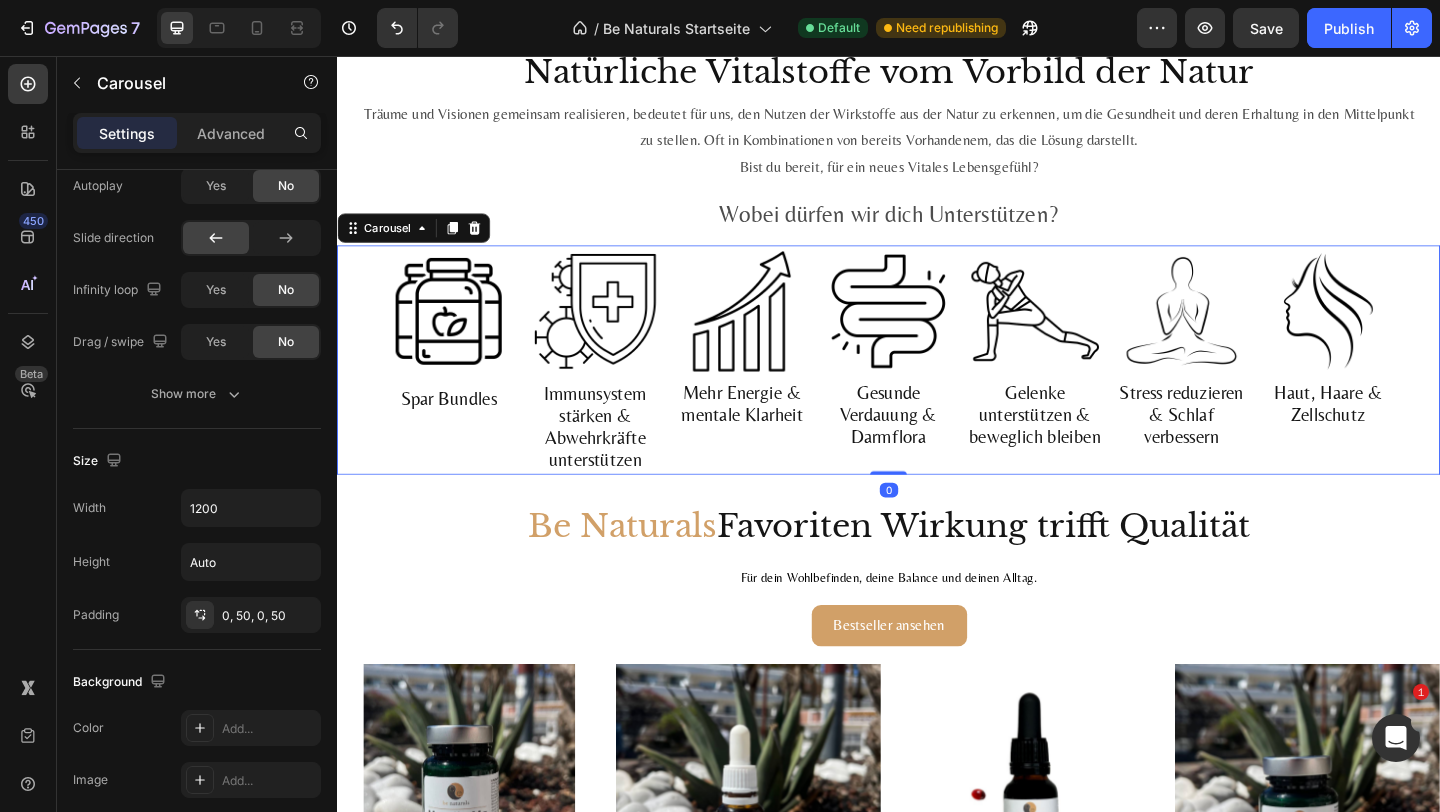 scroll, scrollTop: 0, scrollLeft: 0, axis: both 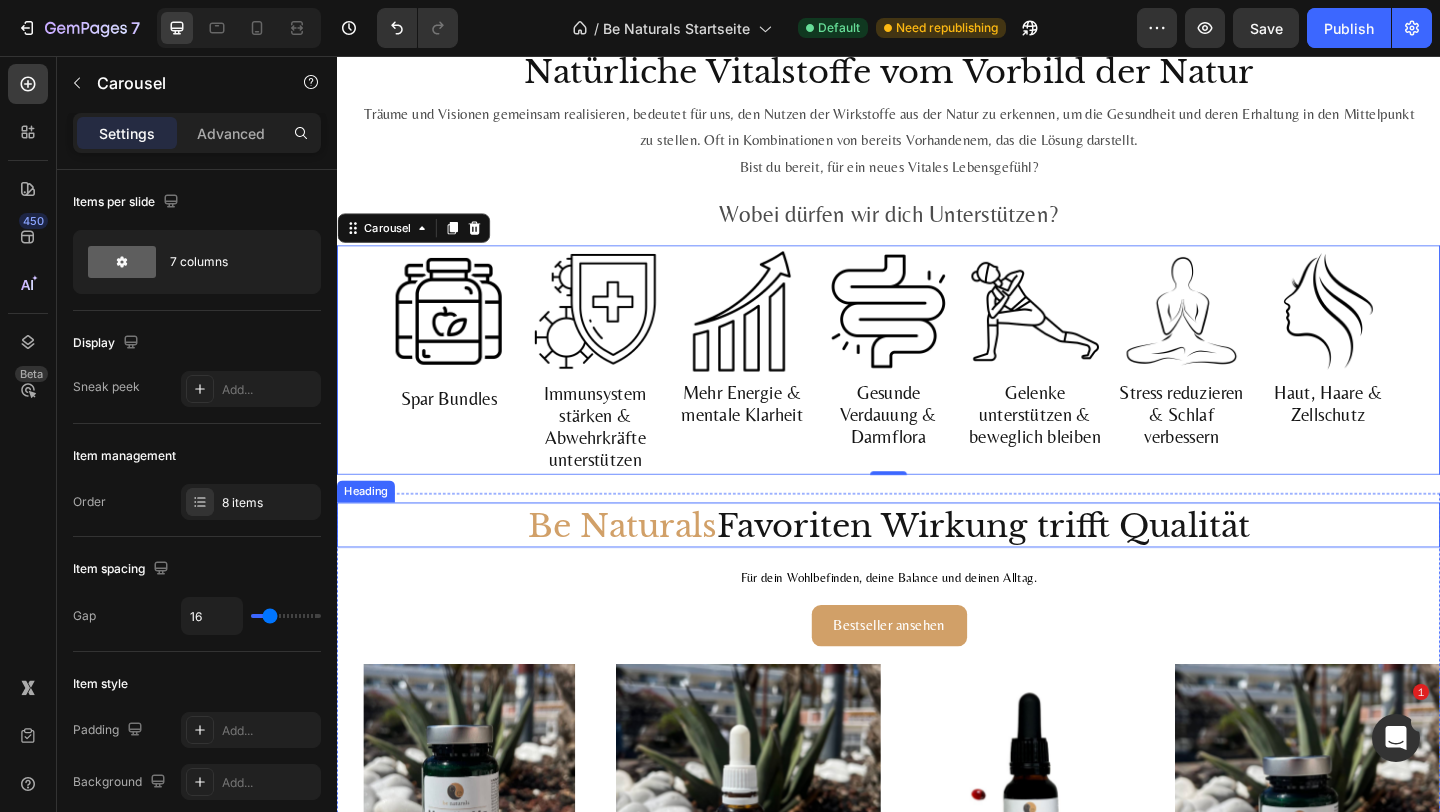 click on "Be Naturals  Favoriten Wirkung trifft Qualität" at bounding box center (937, 567) 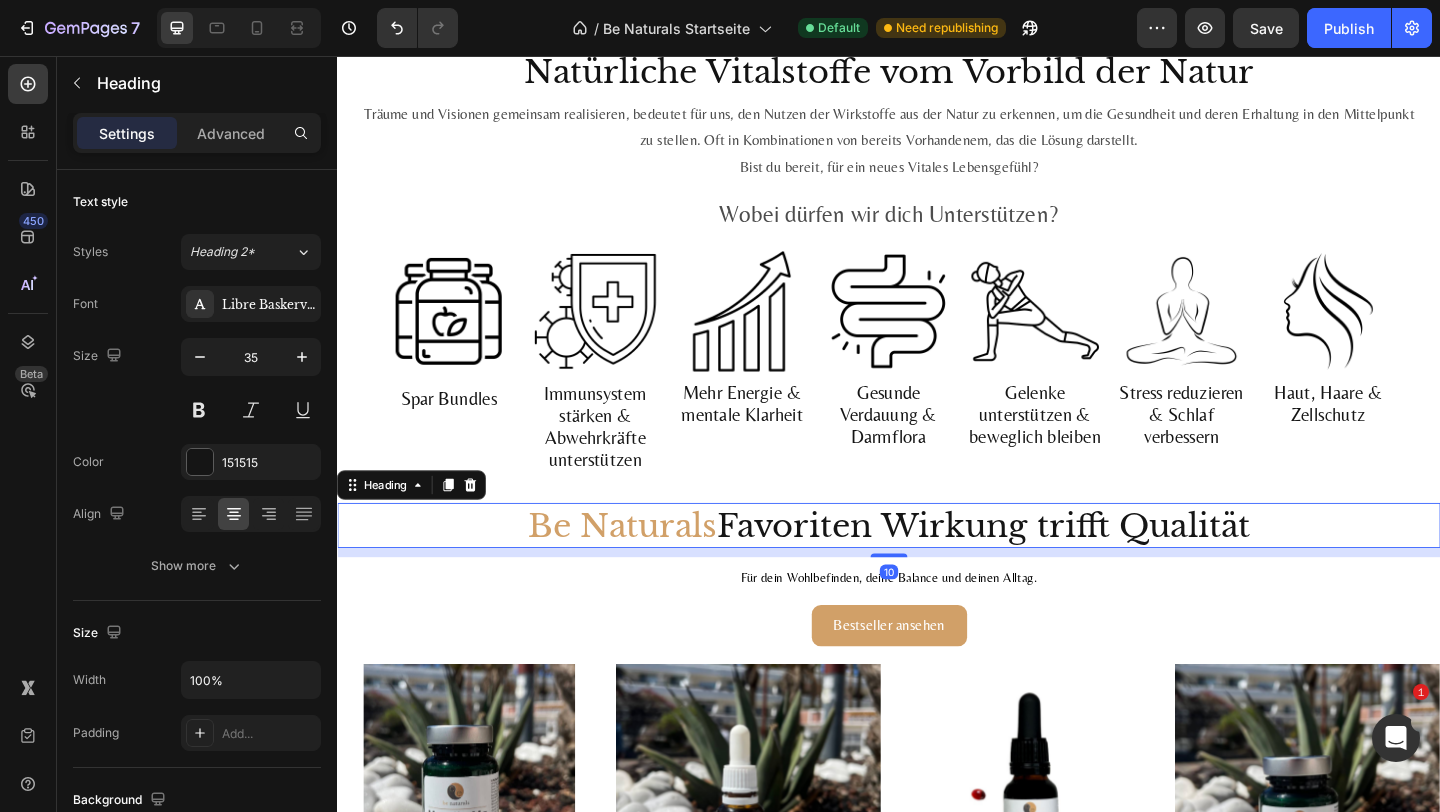 click on "Be Naturals  Favoriten Wirkung trifft Qualität" at bounding box center (937, 567) 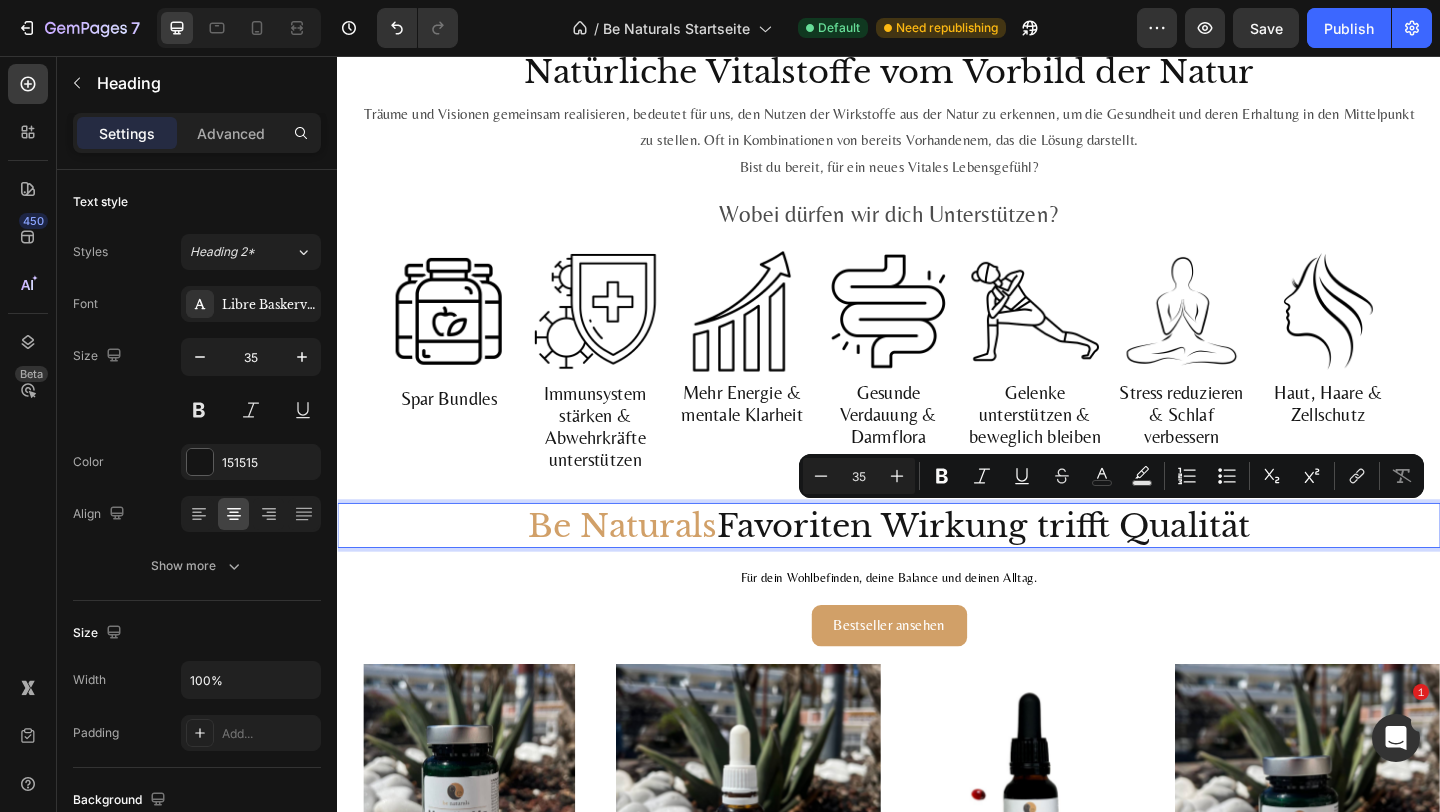 click on "Be Naturals  Favoriten Wirkung trifft Qualität" at bounding box center (937, 567) 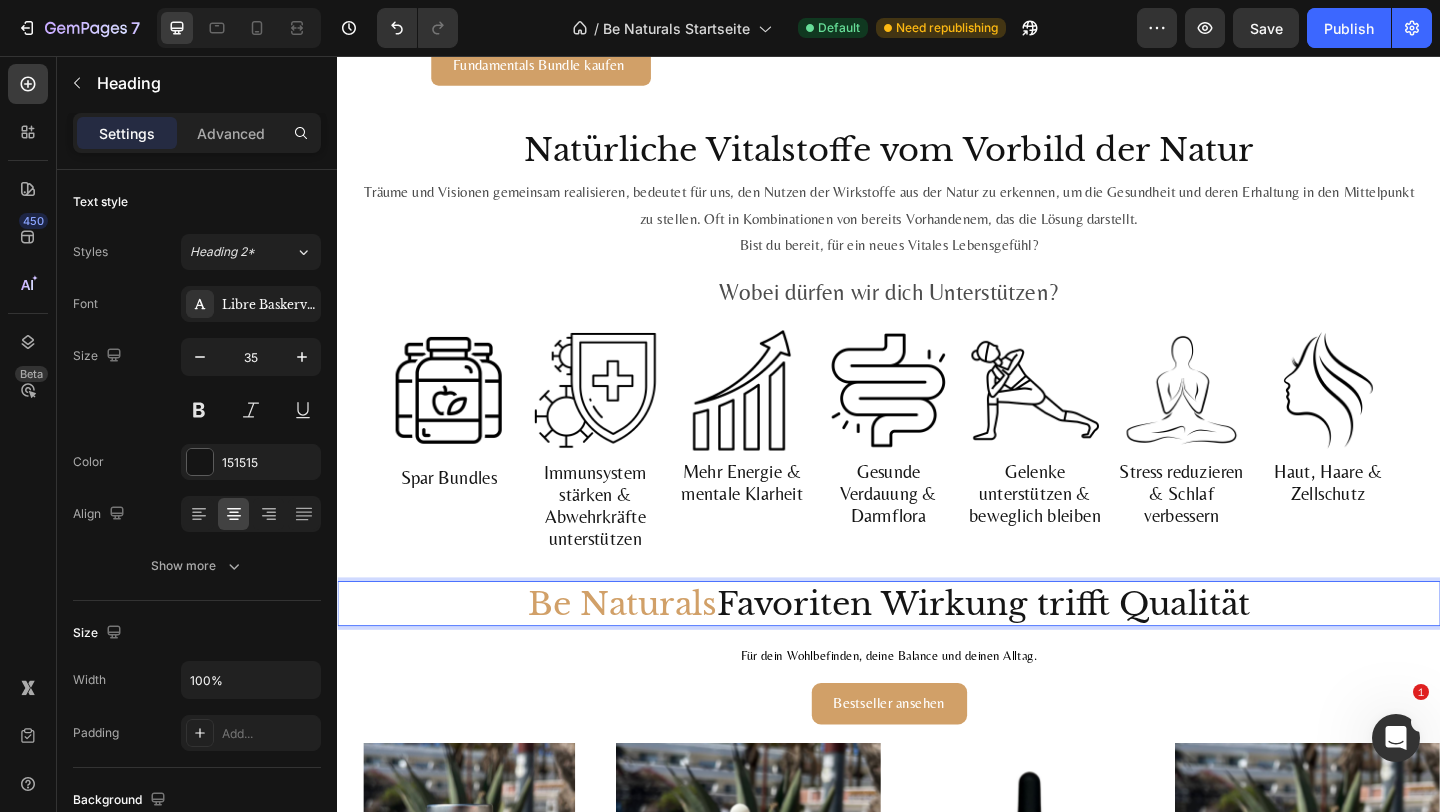scroll, scrollTop: 1291, scrollLeft: 0, axis: vertical 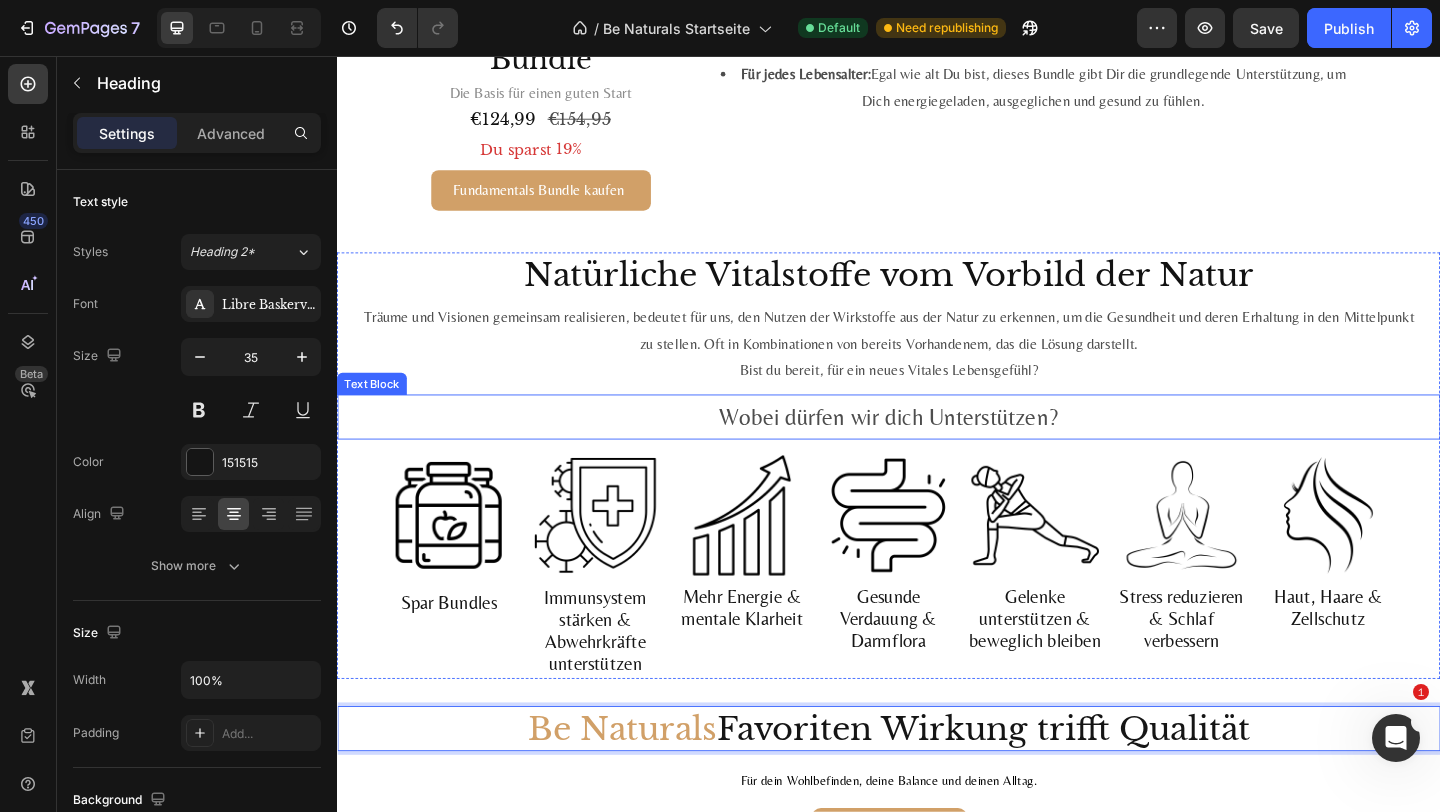 click on "Wobei dürfen wir dich Unterstützen?" at bounding box center (937, 448) 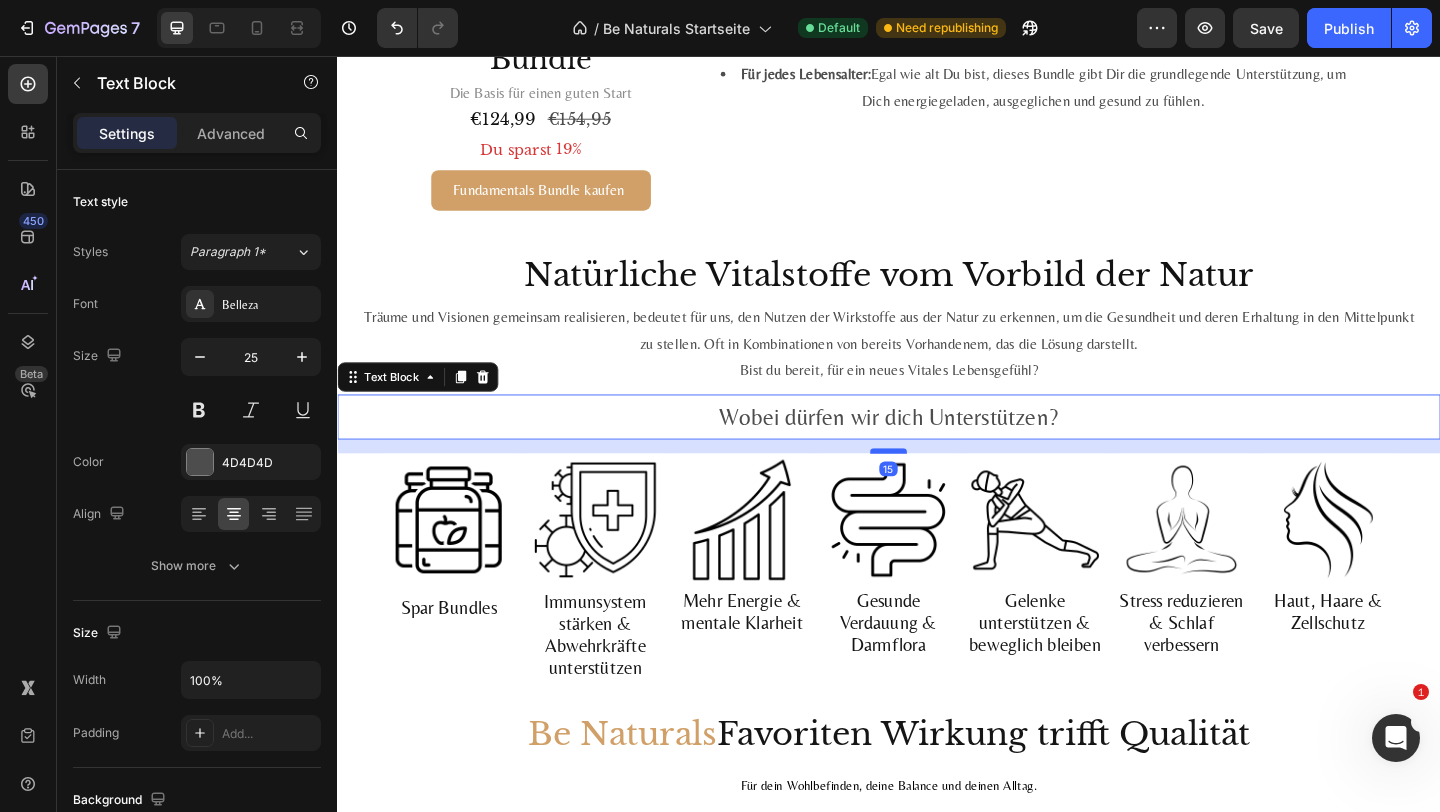 click at bounding box center [937, 485] 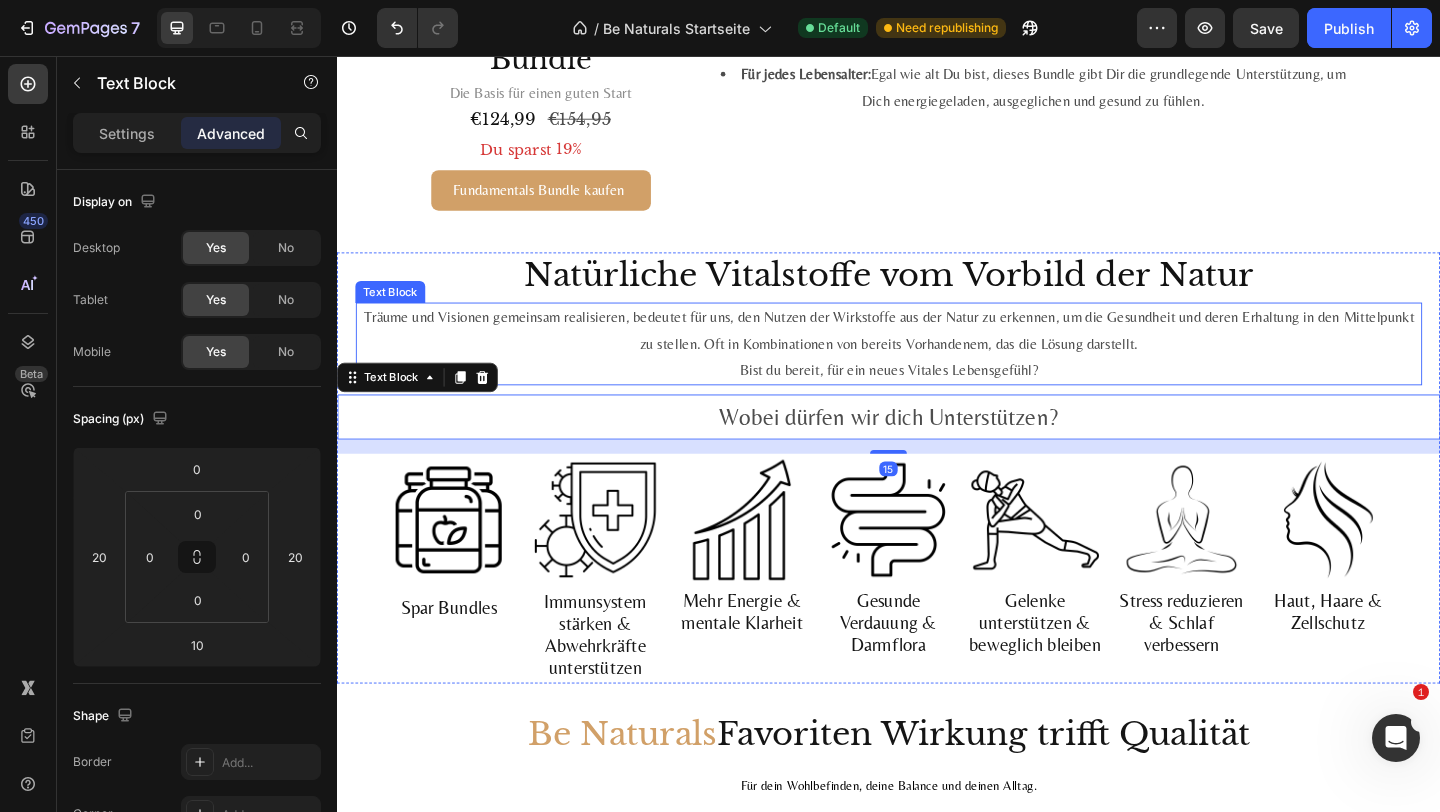 click on "Träume und Visionen gemeinsam realisieren, bedeutet für uns, den Nutzen der Wirkstoffe aus der Natur zu erkennen, um die Gesundheit und deren Erhaltung in den Mittelpunkt zu stellen. Oft in Kombinationen von bereits Vorhandenem, das die Lösung darstellt. Bist du bereit, für ein neues Vitales Lebensgefühl?" at bounding box center [937, 369] 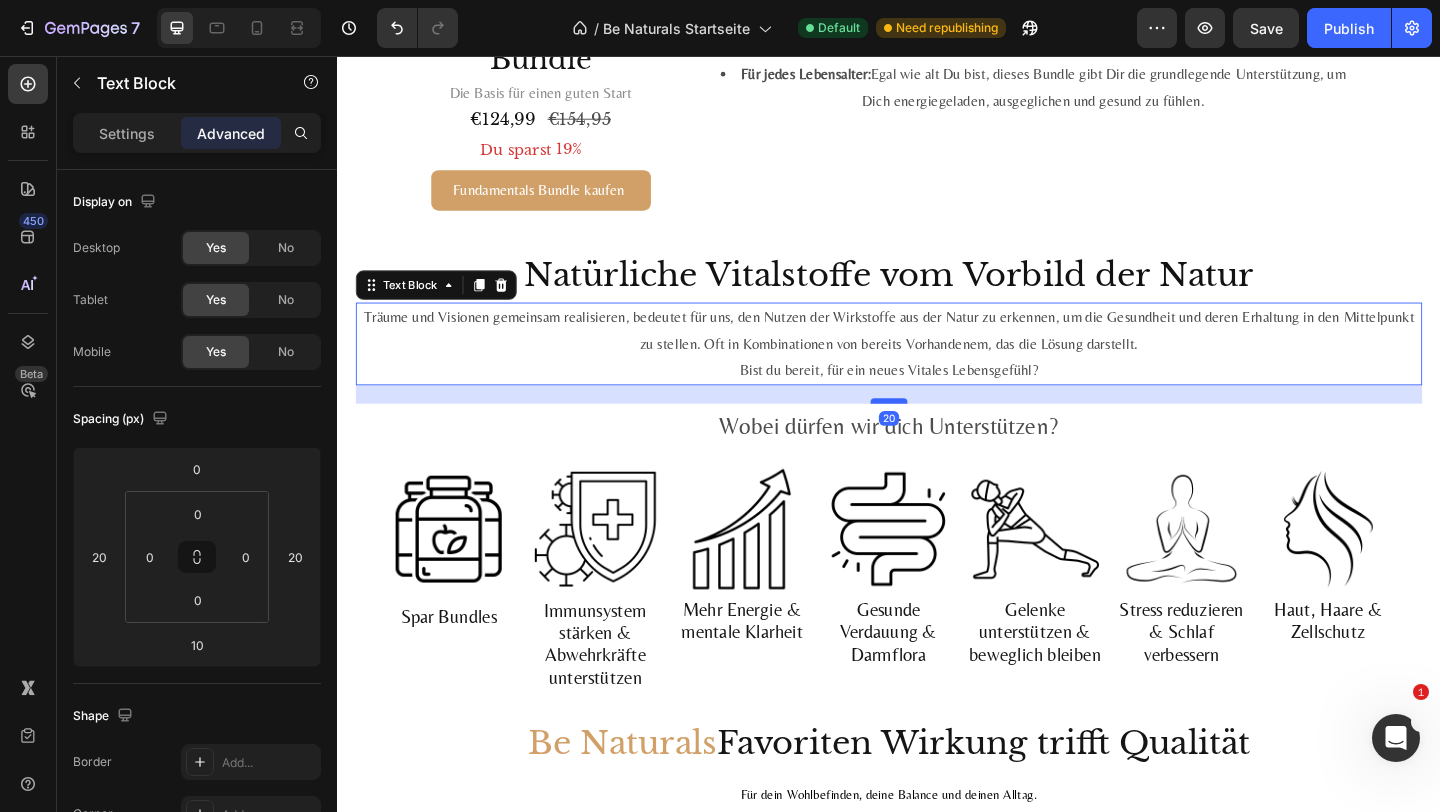 click at bounding box center (937, 431) 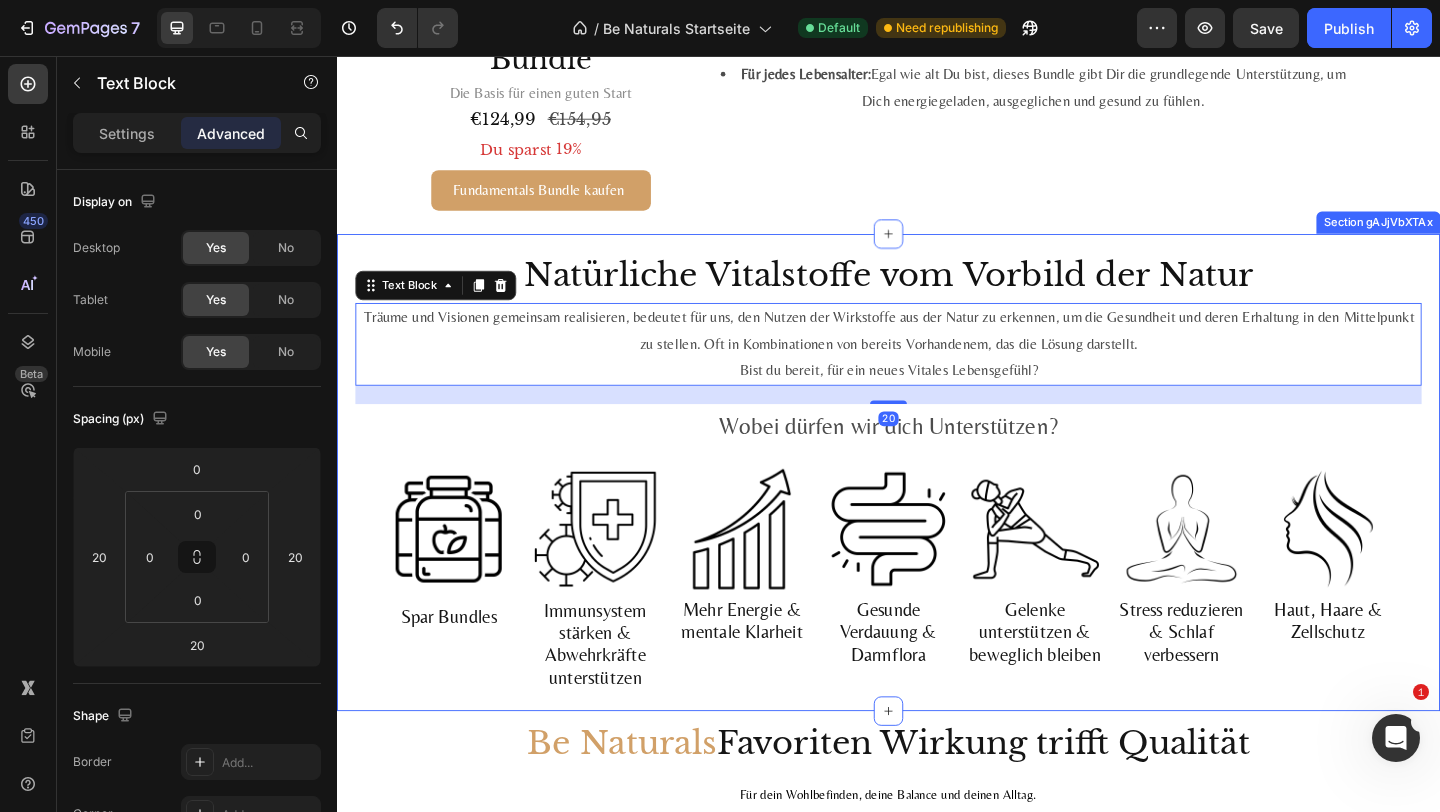 click on "Be Naturals  Fundamentals Heading Fundamental Bundle – Deine Basis für Gesundheit, Energie und Schutz Text block
Product Images Vorteilspaket Text block Fundamentals Bundle Product Title Die Basis für einen guten Start Text block €124,99 Price Price €154,95 Price Price Row Du sparst 19% Discount Tag Bundle kaufen Add to Cart Product Row Das  Fundamentals-Bundle  bietet Dir eine ganzheitliche Gesundheitsunterstützung, perfekt abgestimmt auf Deine Bedürfnisse – unabhängig von Deinem Alter. Mit sorgfältig ausgewählten Produkten erhältst Du eine umfassende Versorgung für alle wesentlichen Aspekte Deiner Gesundheit: Stressbewältigung, Herz-Kreislauf-Gesundheit und starke Knochen. Diese Kombination fördert nicht nur Dein tägliches Wohlbefinden, sondern unterstützt Dich auch präventiv für eine langfristige Gesundheit. Warum dieses Bundle wählen? Ganzheitliche Gesundheit:  Deckt alle wichtigen Bereiche ab Synergistische Wirkung: Text block" at bounding box center (1074, -47) 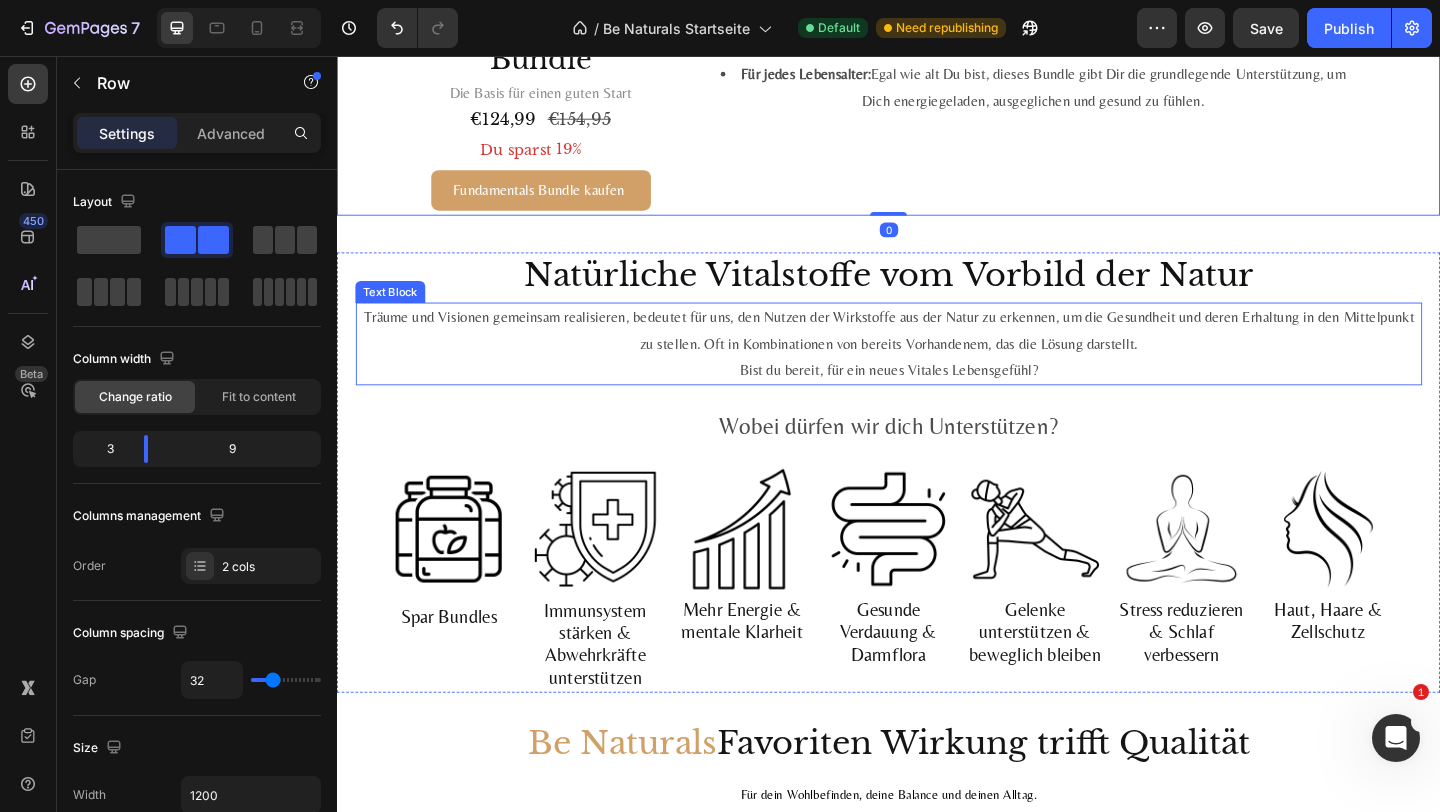 click on "Träume und Visionen gemeinsam realisieren, bedeutet für uns, den Nutzen der Wirkstoffe aus der Natur zu erkennen, um die Gesundheit und deren Erhaltung in den Mittelpunkt zu stellen. Oft in Kombinationen von bereits Vorhandenem, das die Lösung darstellt. Bist du bereit, für ein neues Vitales Lebensgefühl?" at bounding box center (937, 369) 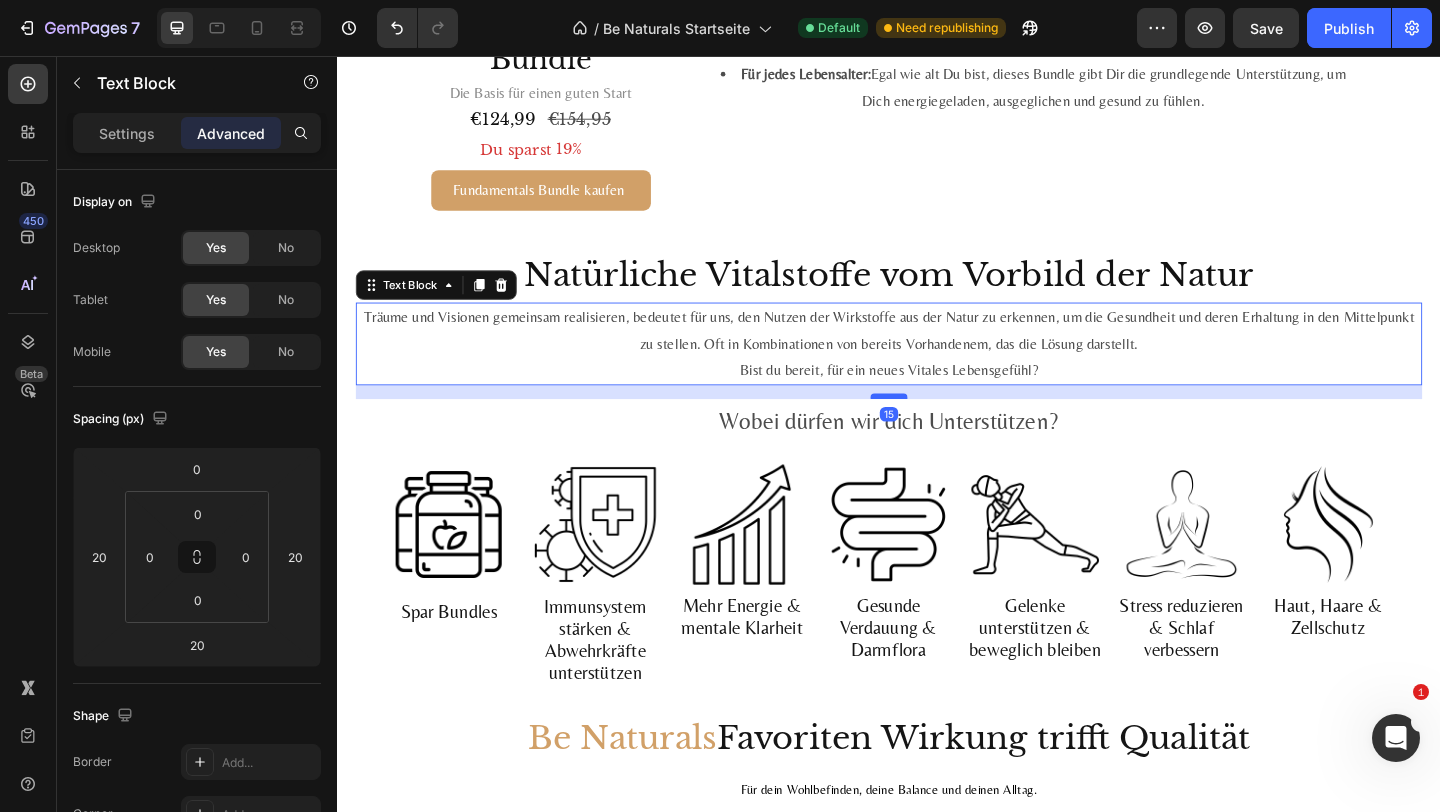 click at bounding box center [937, 426] 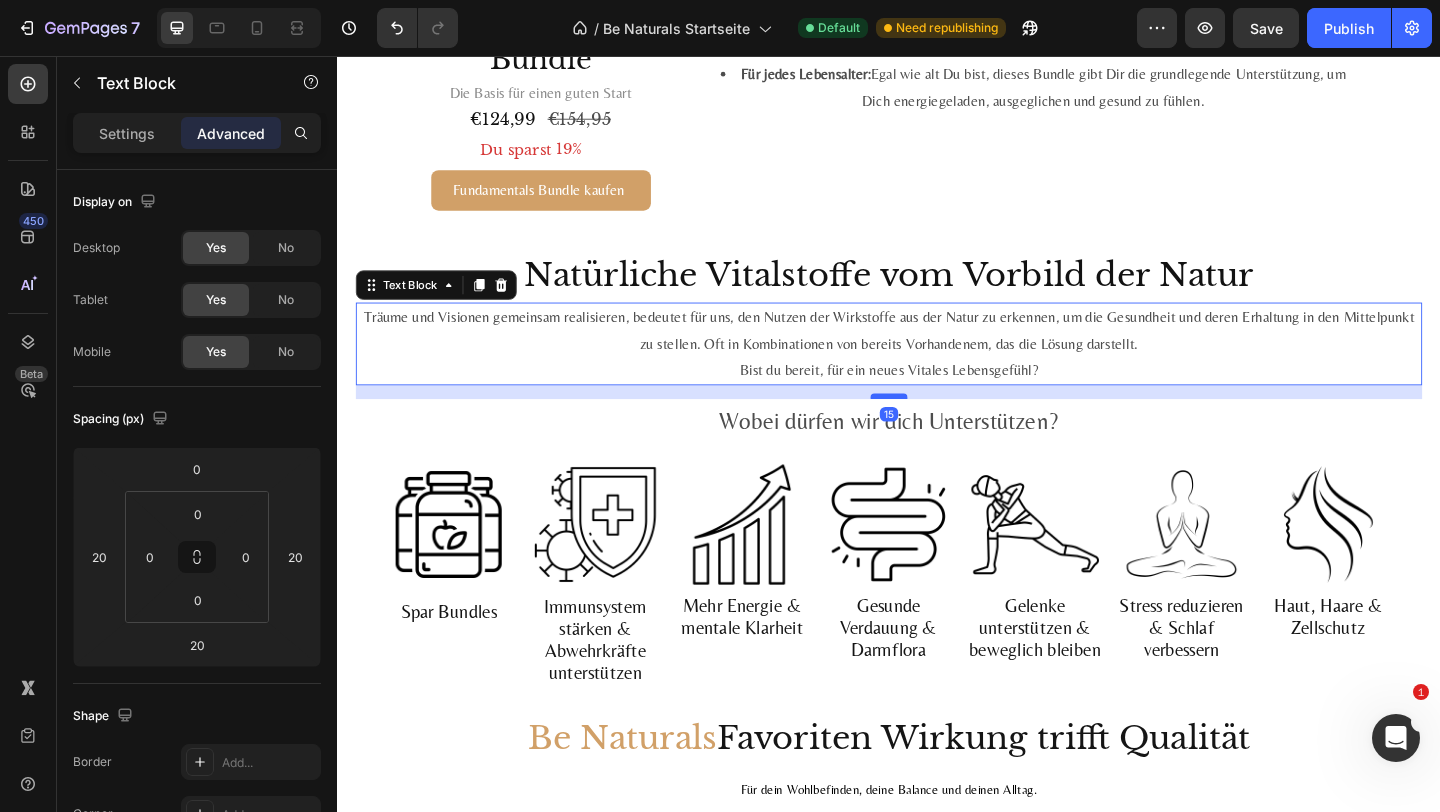 type on "15" 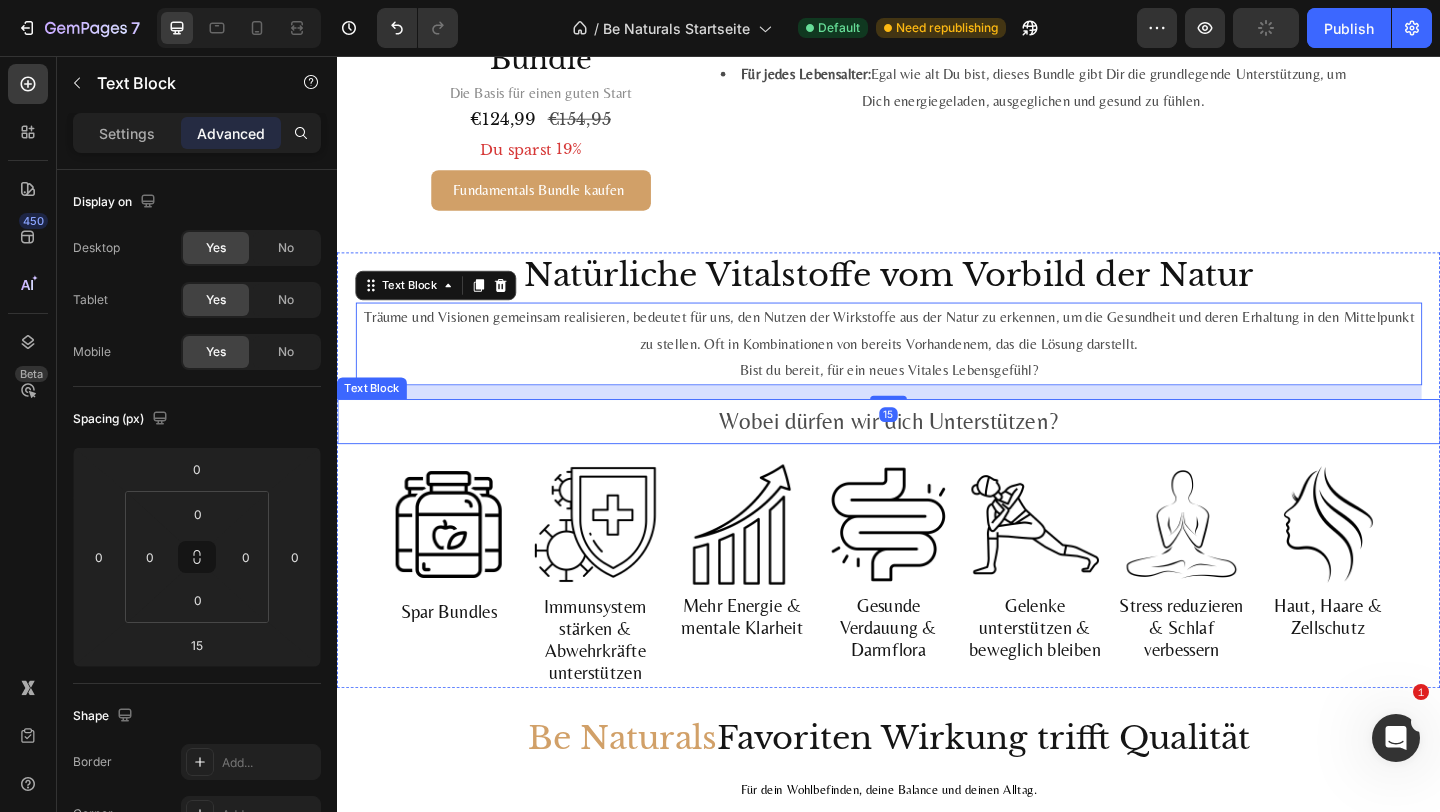 click on "Wobei dürfen wir dich Unterstützen?" at bounding box center (937, 453) 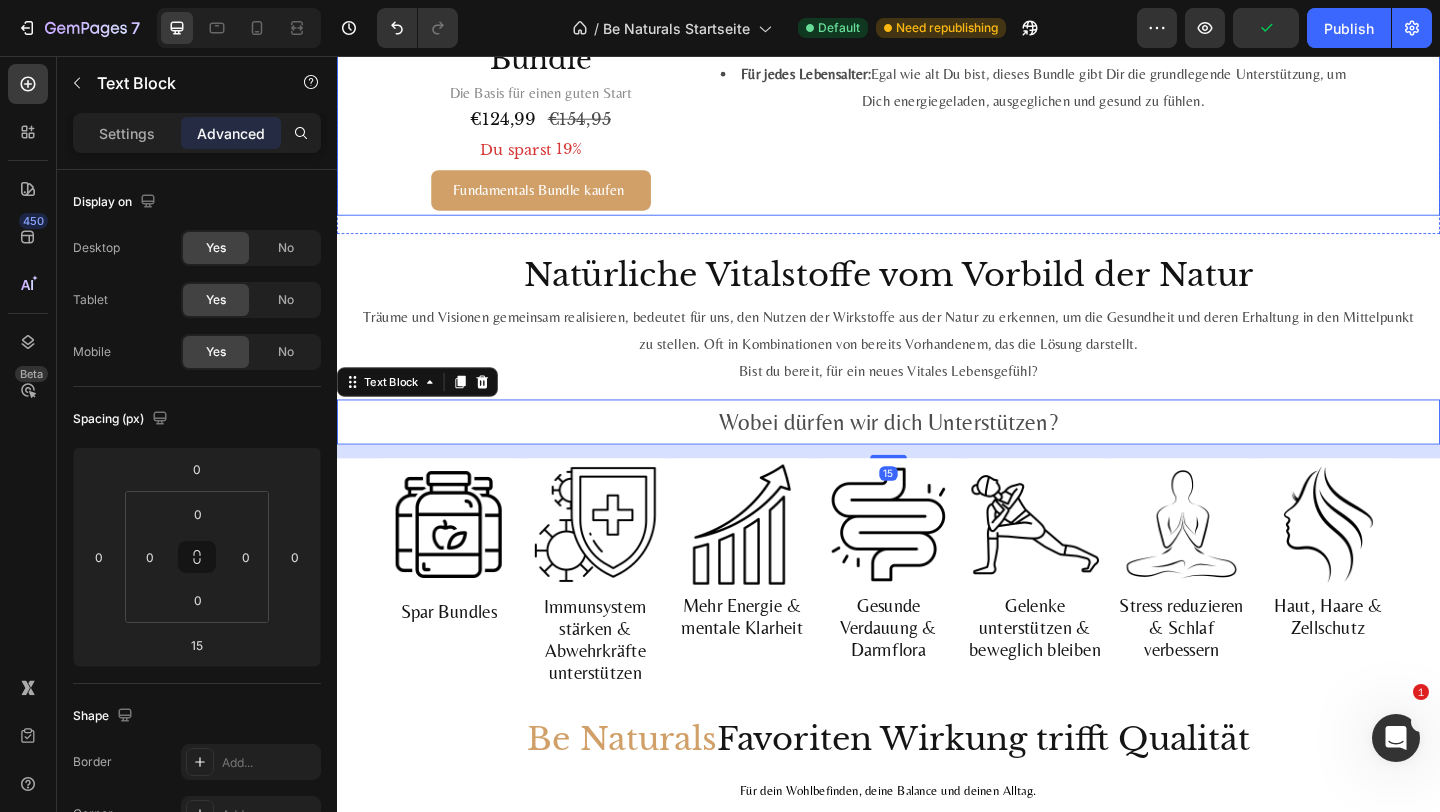 click on "Be Naturals  Fundamentals Heading Fundamental Bundle – Deine Basis für Gesundheit, Energie und Schutz Text block
Product Images Vorteilspaket Text block Fundamentals Bundle Product Title Die Basis für einen guten Start Text block €124,99 Price Price €154,95 Price Price Row Du sparst 19% Discount Tag Bundle kaufen Add to Cart Product Row Das  Fundamentals-Bundle  bietet Dir eine ganzheitliche Gesundheitsunterstützung, perfekt abgestimmt auf Deine Bedürfnisse – unabhängig von Deinem Alter. Mit sorgfältig ausgewählten Produkten erhältst Du eine umfassende Versorgung für alle wesentlichen Aspekte Deiner Gesundheit: Stressbewältigung, Herz-Kreislauf-Gesundheit und starke Knochen. Diese Kombination fördert nicht nur Dein tägliches Wohlbefinden, sondern unterstützt Dich auch präventiv für eine langfristige Gesundheit. Warum dieses Bundle wählen? Ganzheitliche Gesundheit:  Deckt alle wichtigen Bereiche ab Synergistische Wirkung: Text block" at bounding box center [1074, -47] 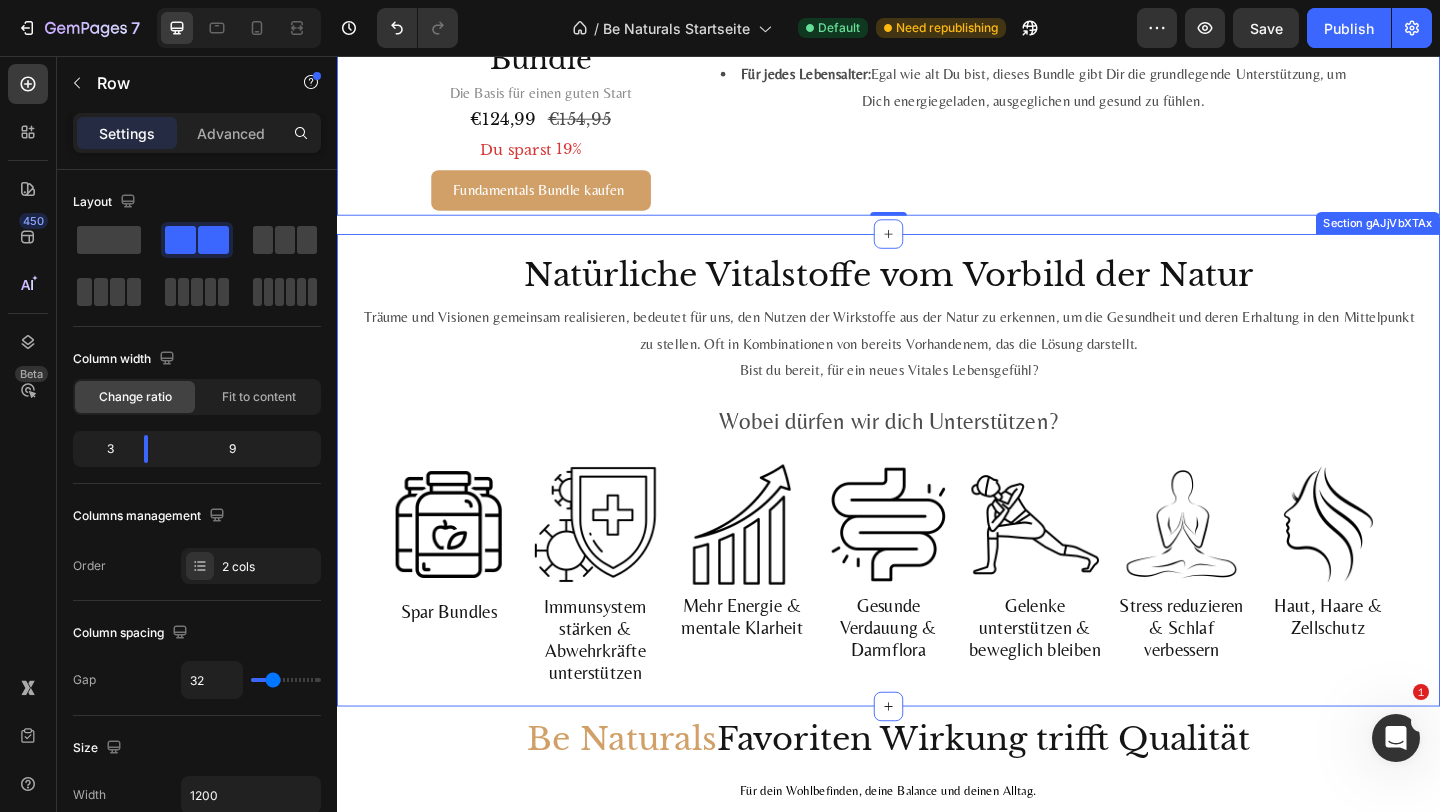 click on "Natürliche Vitalstoffe vom Vorbild der Natur Heading Träume und Visionen gemeinsam realisieren, bedeutet für uns, den Nutzen der Wirkstoffe aus der Natur zu erkennen, um die Gesundheit und deren Erhaltung in den Mittelpunkt zu stellen. Oft in Kombinationen von bereits Vorhandenem, das die Lösung darstellt. Bist du bereit, für ein neues Vitales Lebensgefühl? Text Block Wobei dürfen wir dich Unterstützen? Text Block Image Spar Bundles Button Image Immunsystem stärken & Abwehrkräfte unterstützen Button Image Mehr Energie & mentale Klarheit Button Image Gesunde Verdauung & Darmflora Button Image Gelenke unterstützen & beweglich bleiben Button Image Stress reduzieren & Schlaf verbessern Button Image Haut, Haare & Zellschutz Button
Carousel Row Section gAJjVbXTAx" at bounding box center (937, 505) 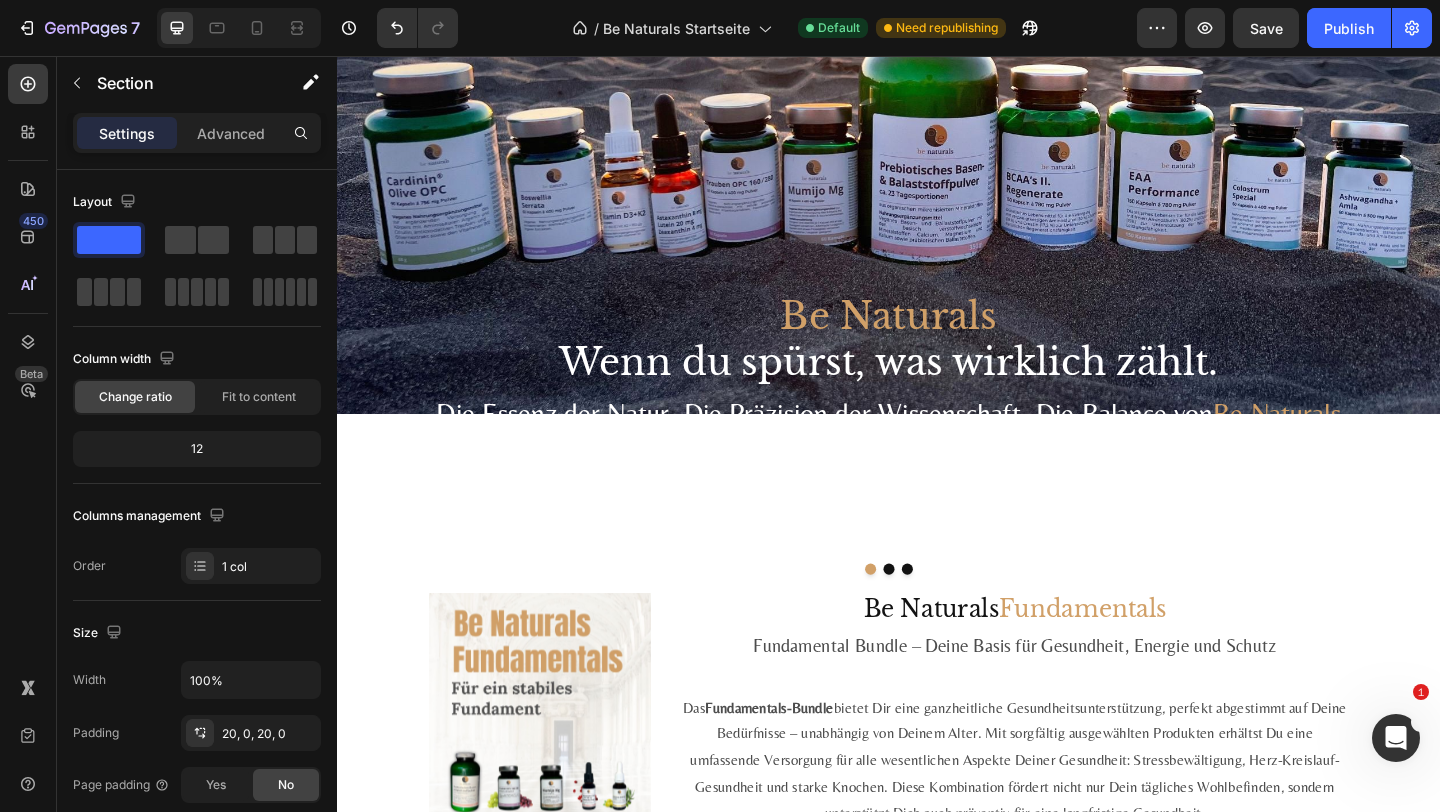 scroll, scrollTop: 462, scrollLeft: 0, axis: vertical 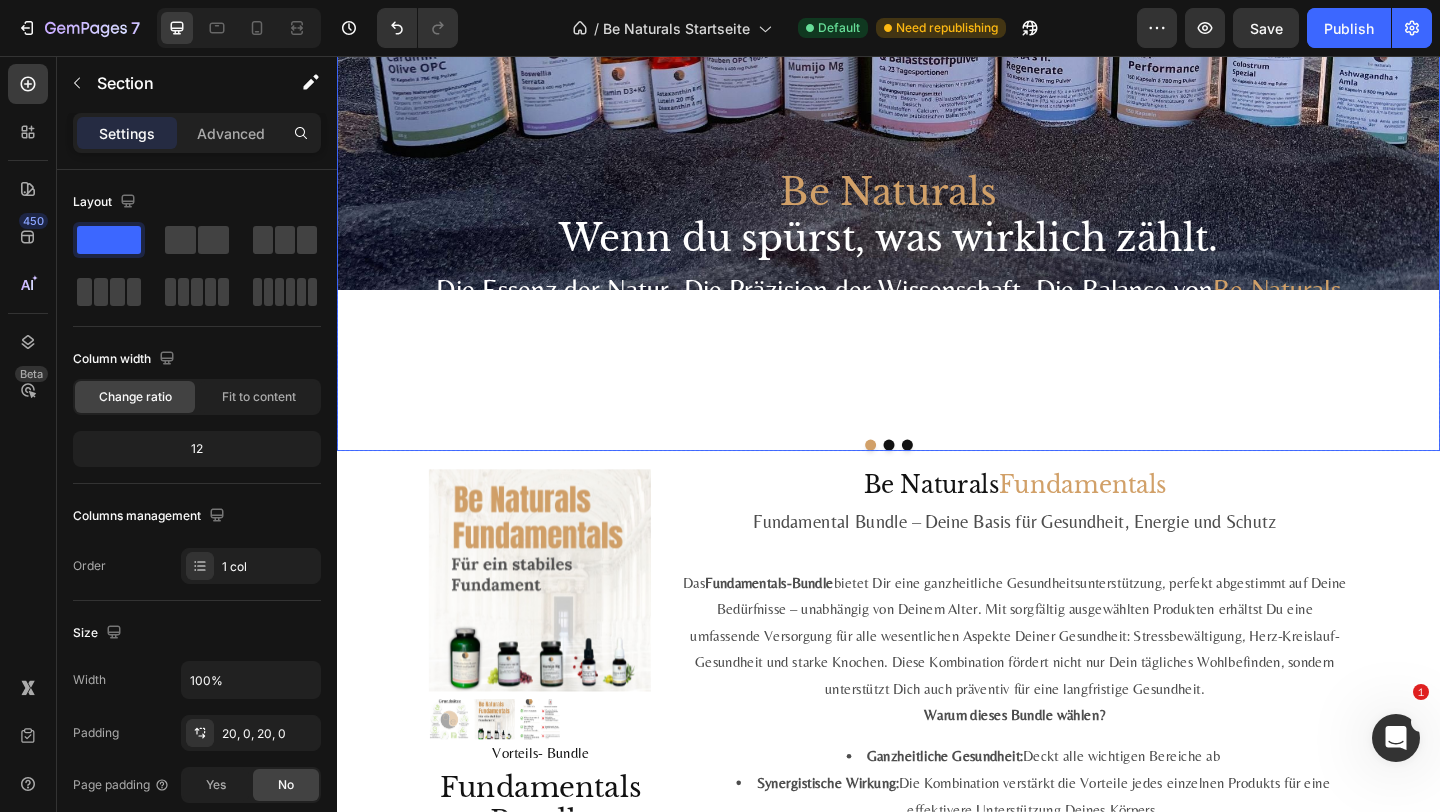 click at bounding box center (937, 479) 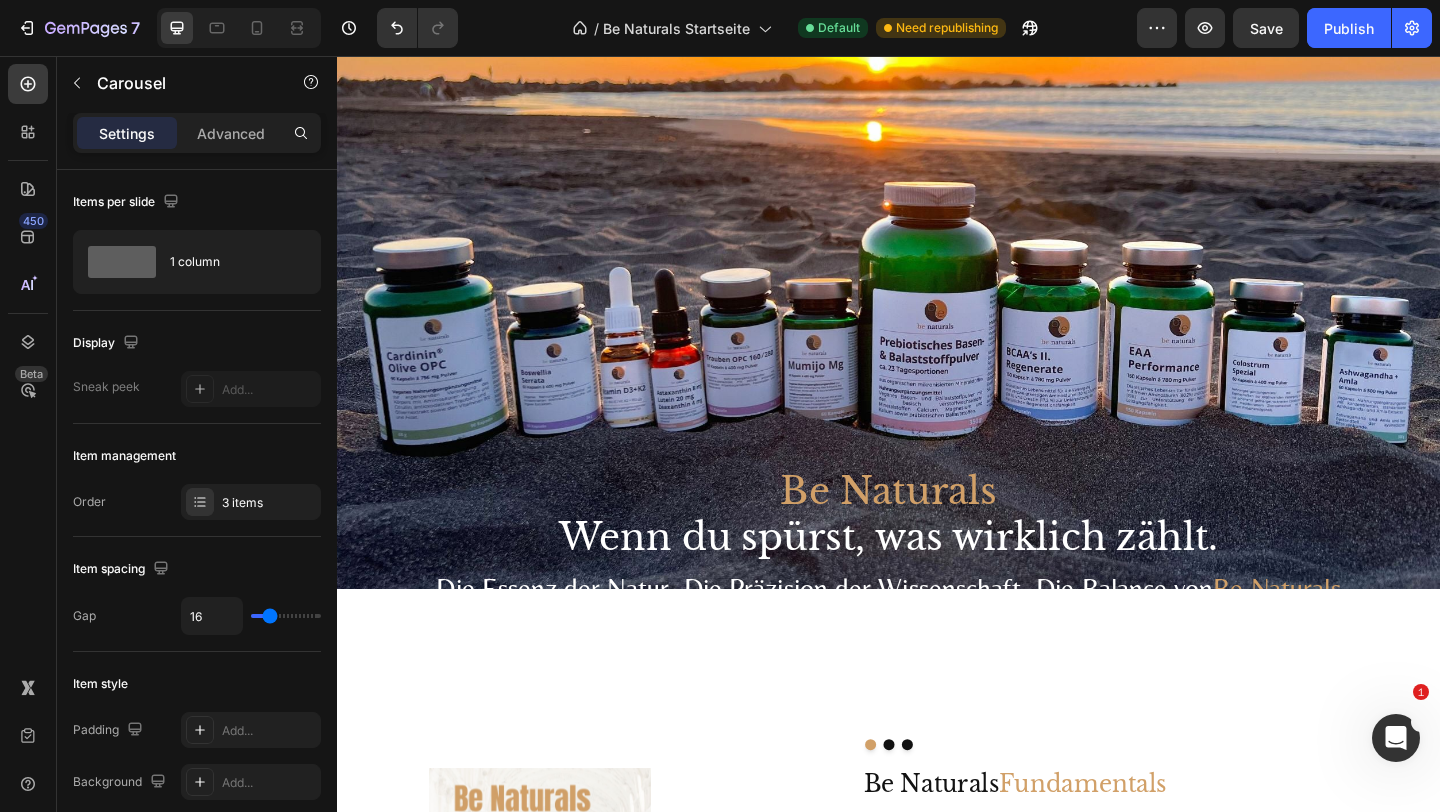 scroll, scrollTop: 91, scrollLeft: 0, axis: vertical 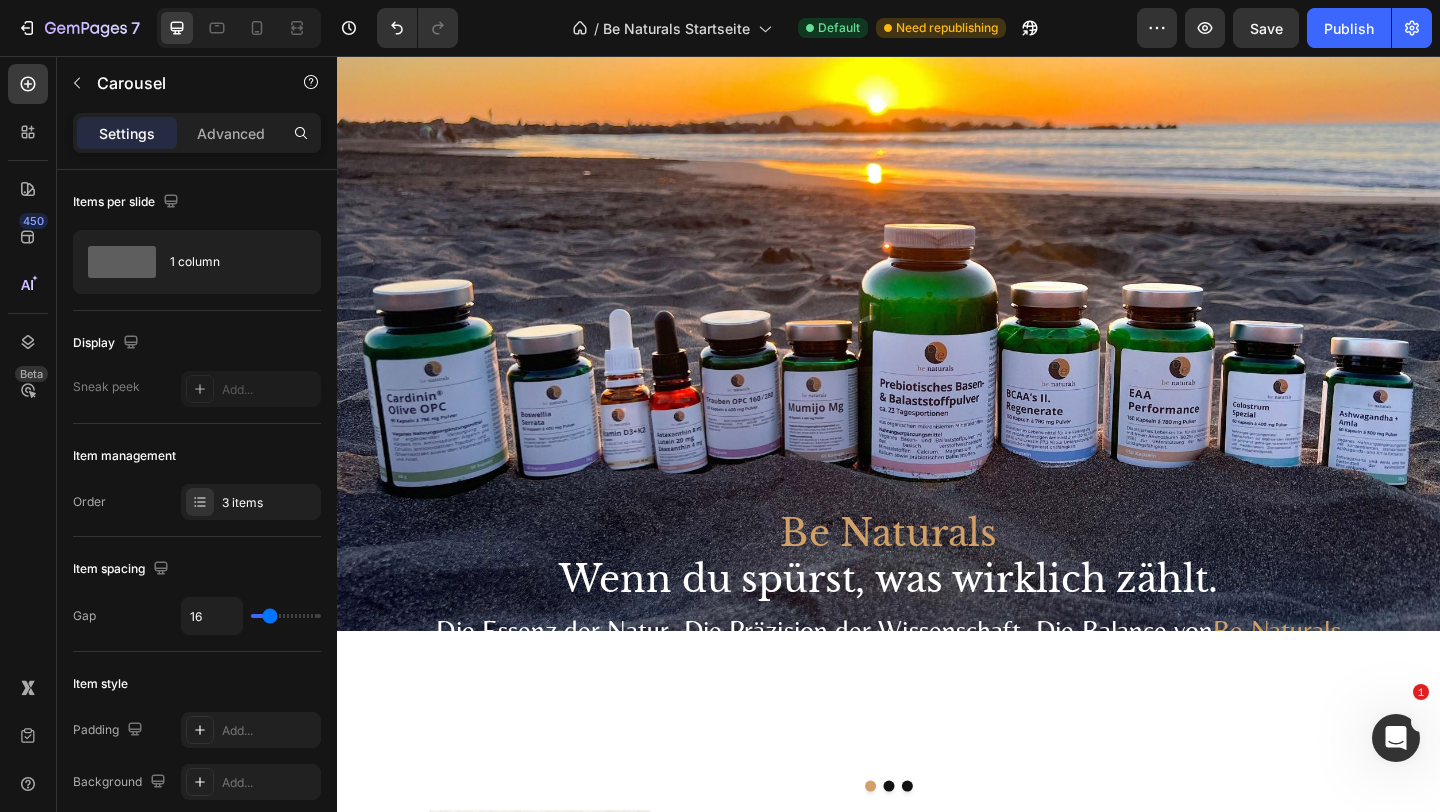 click at bounding box center (957, 850) 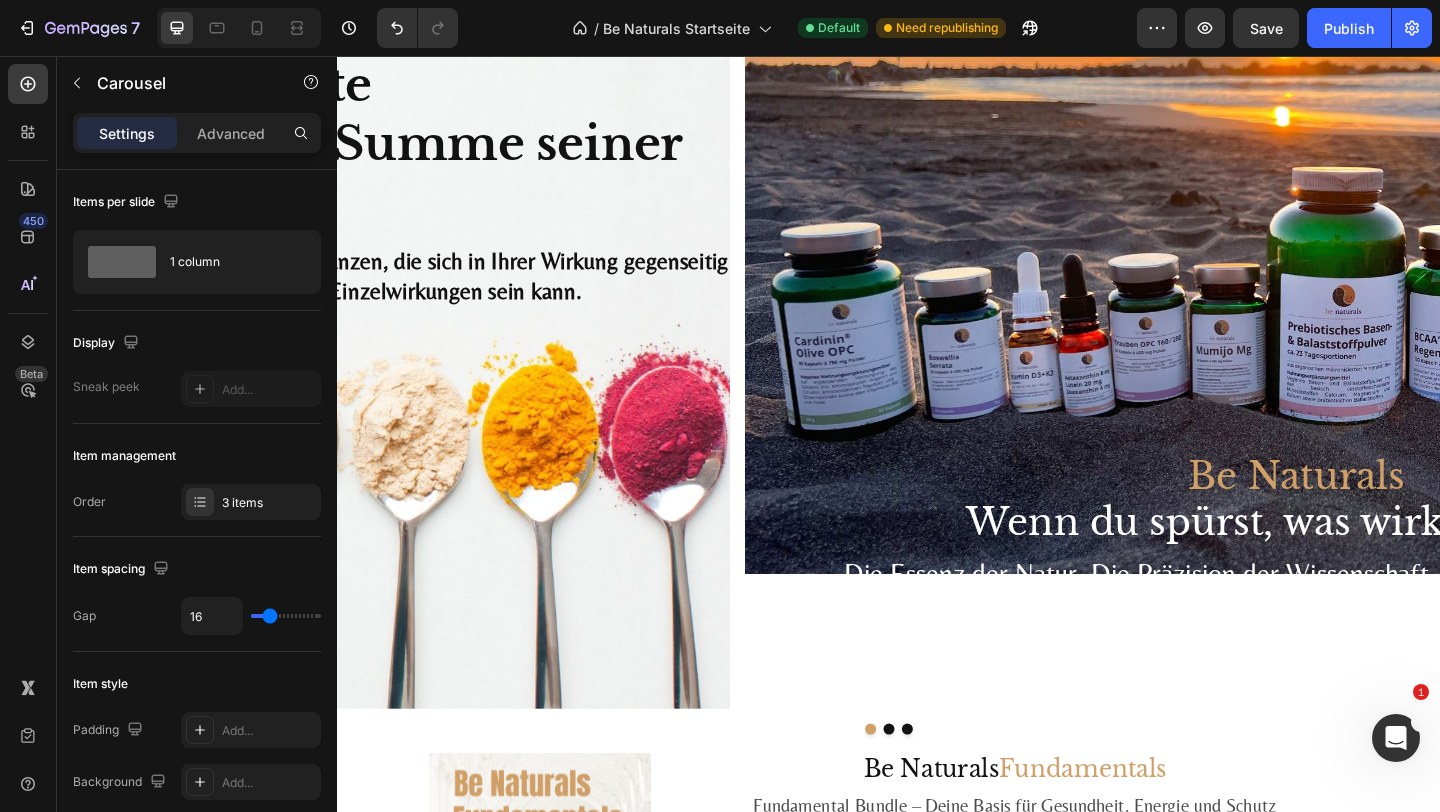 scroll, scrollTop: 204, scrollLeft: 0, axis: vertical 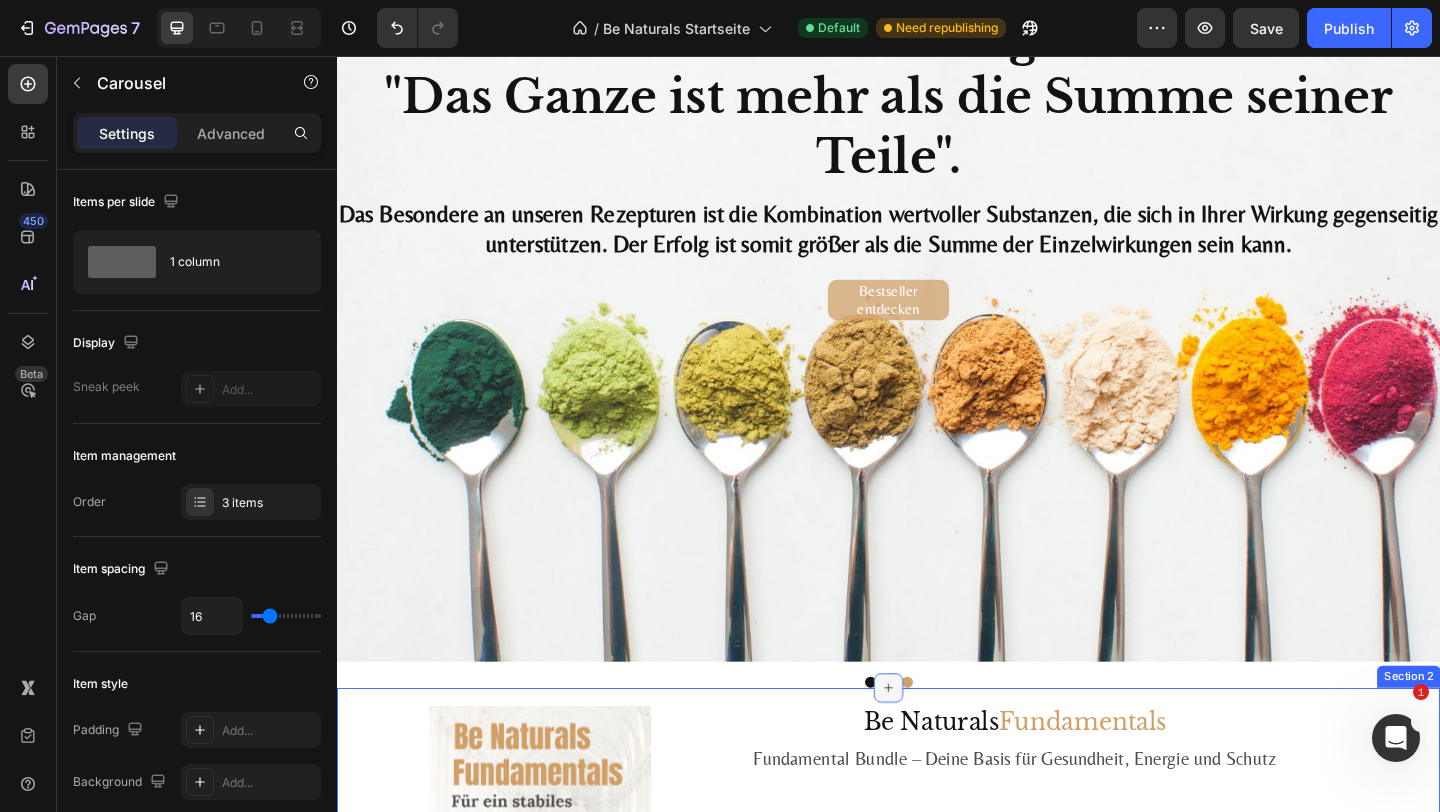 click 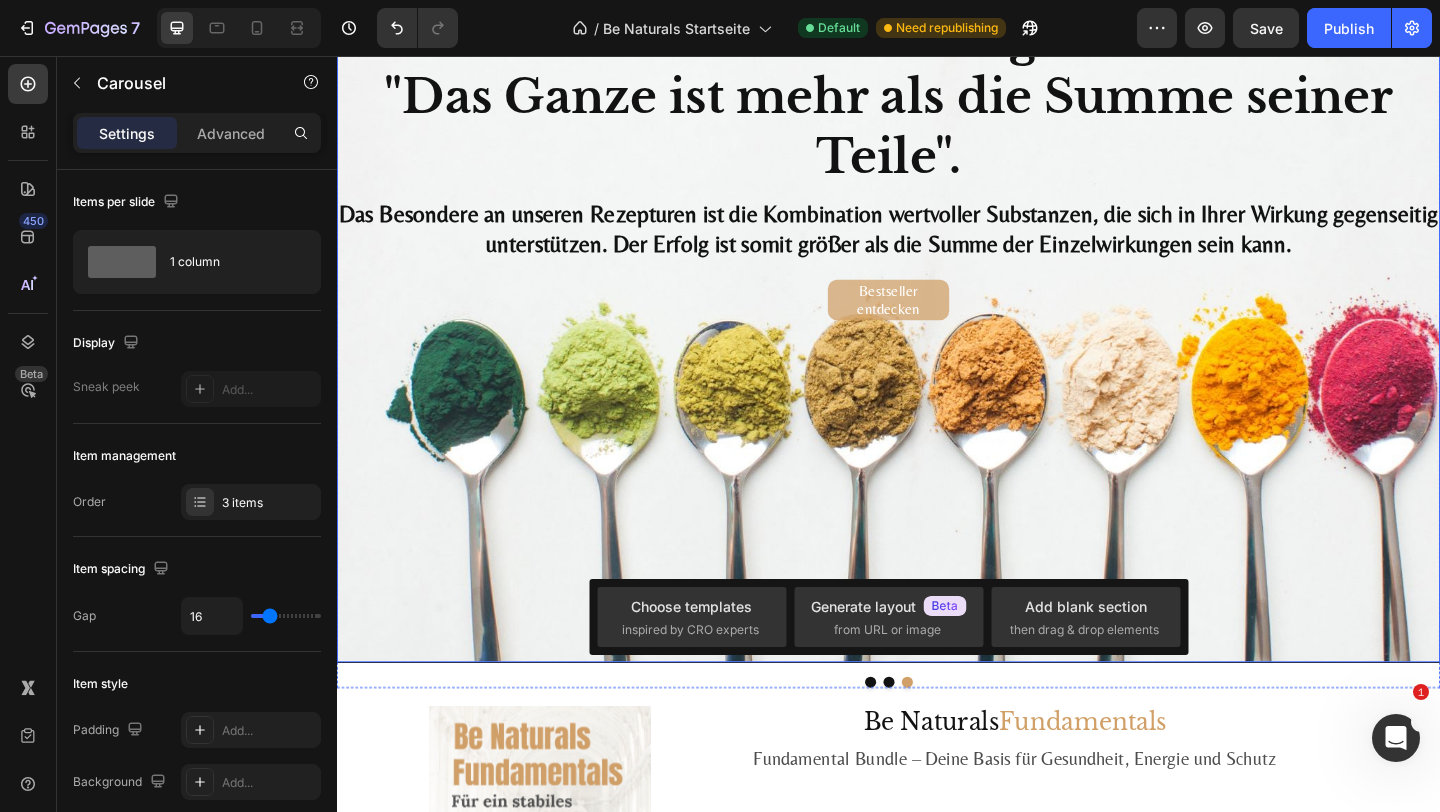 click at bounding box center (937, 304) 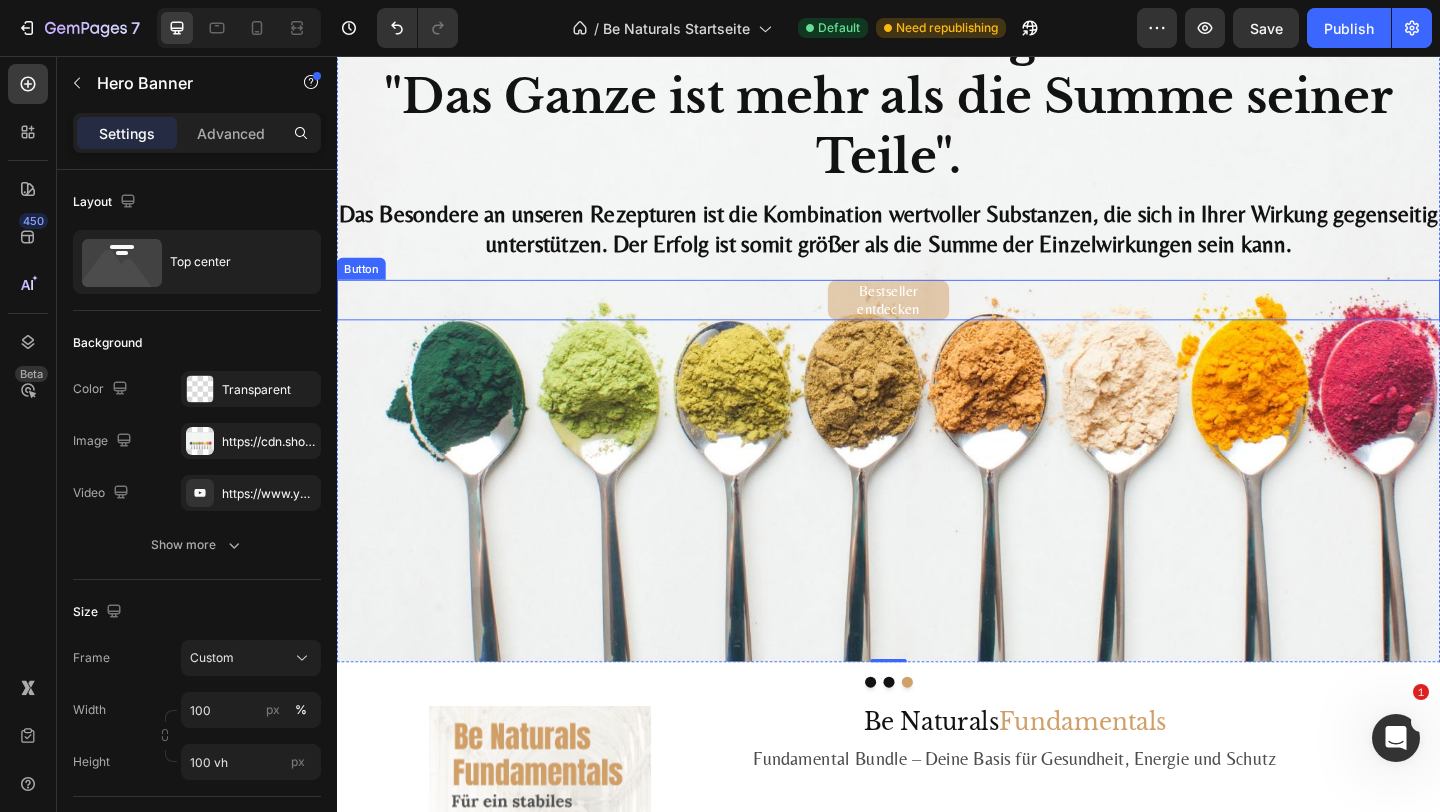 click on "Bestseller entdecken" at bounding box center (937, 321) 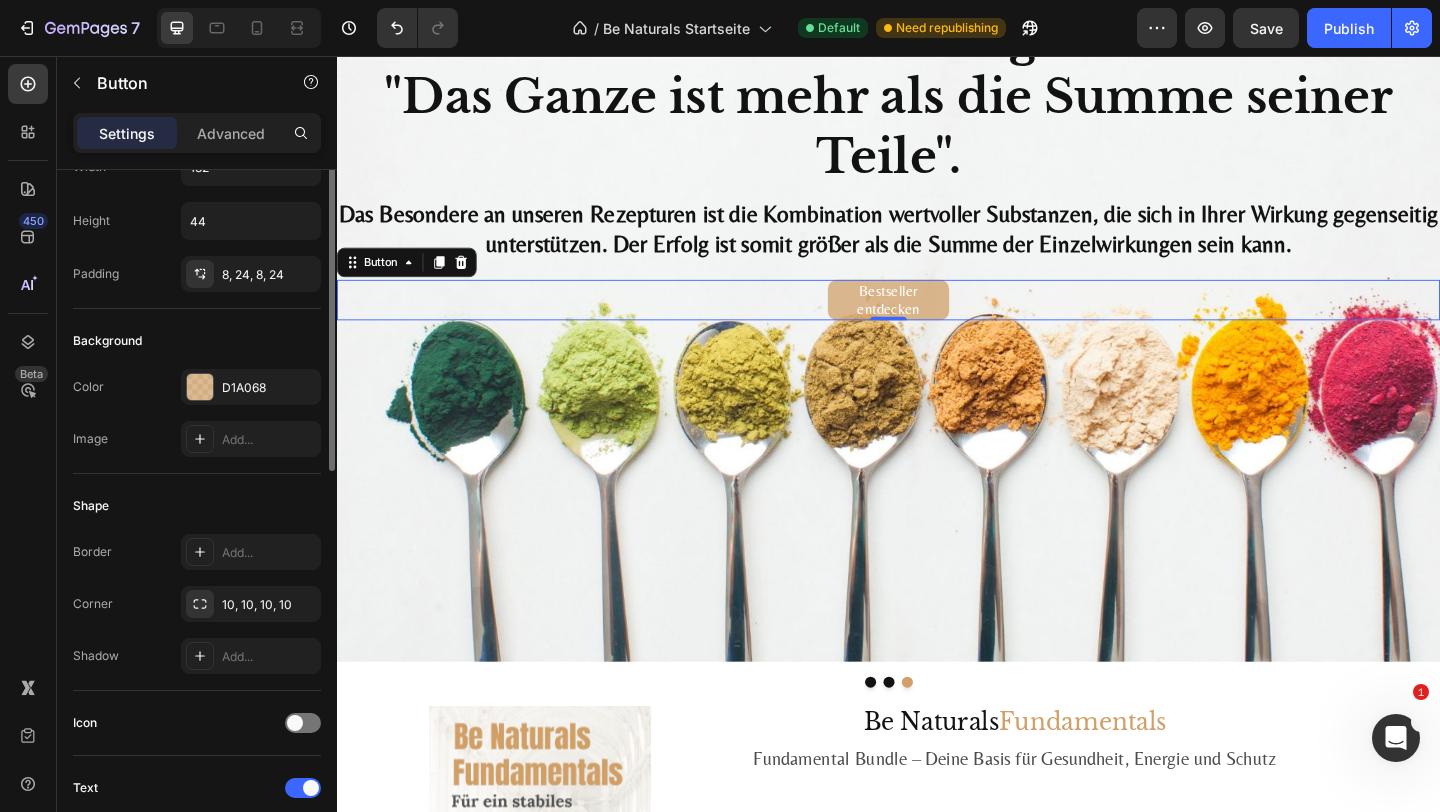 scroll, scrollTop: 153, scrollLeft: 0, axis: vertical 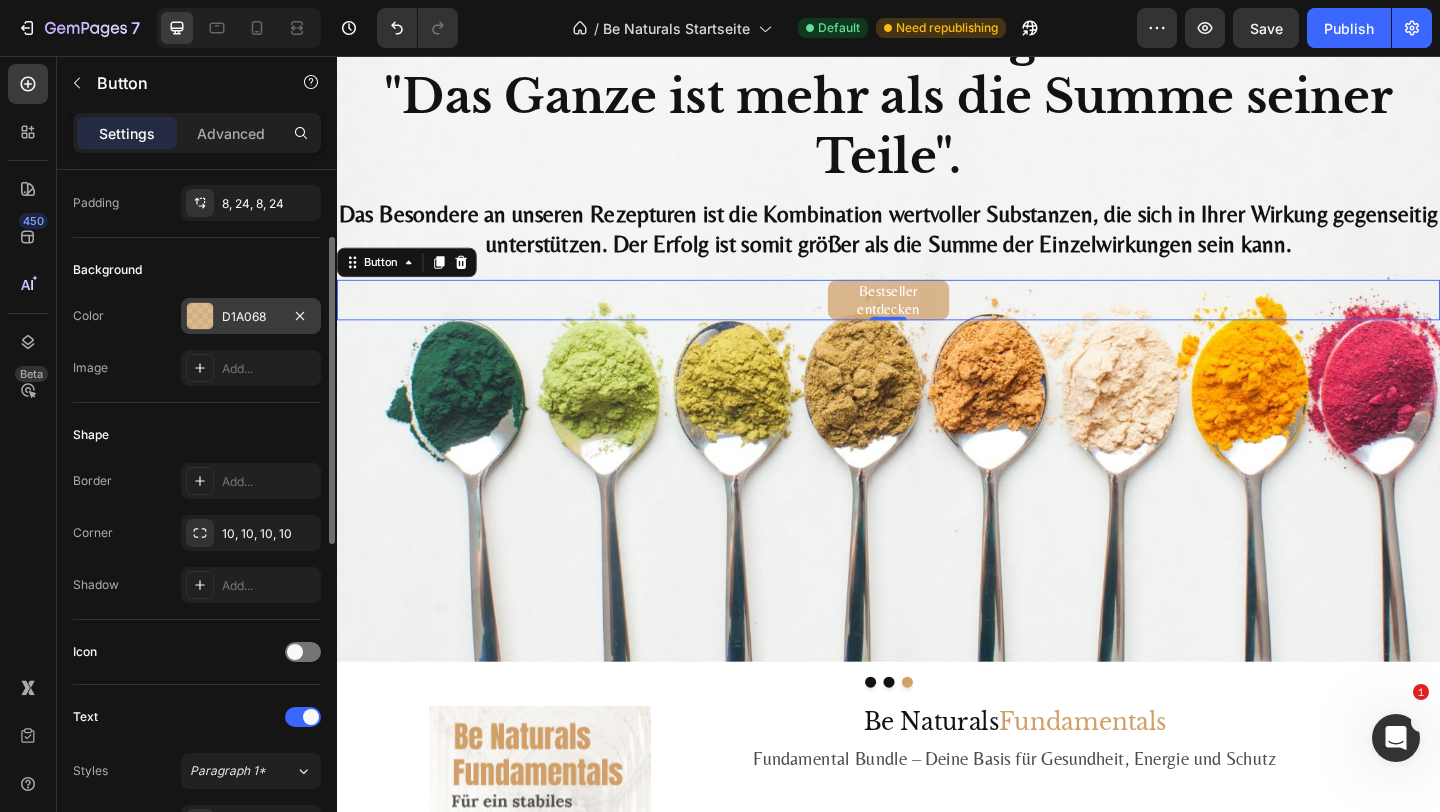 click on "D1A068" at bounding box center [251, 317] 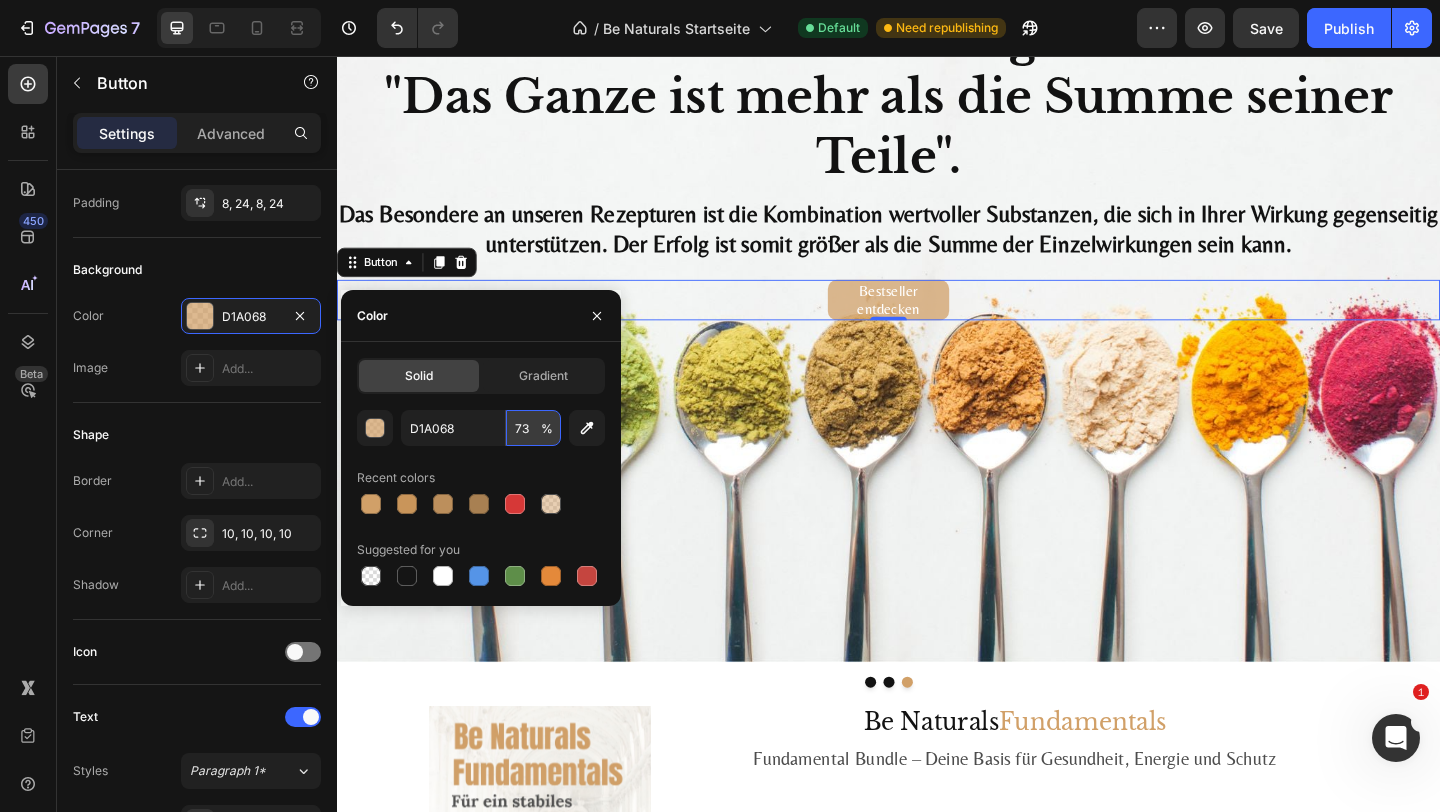 click on "73" at bounding box center (533, 428) 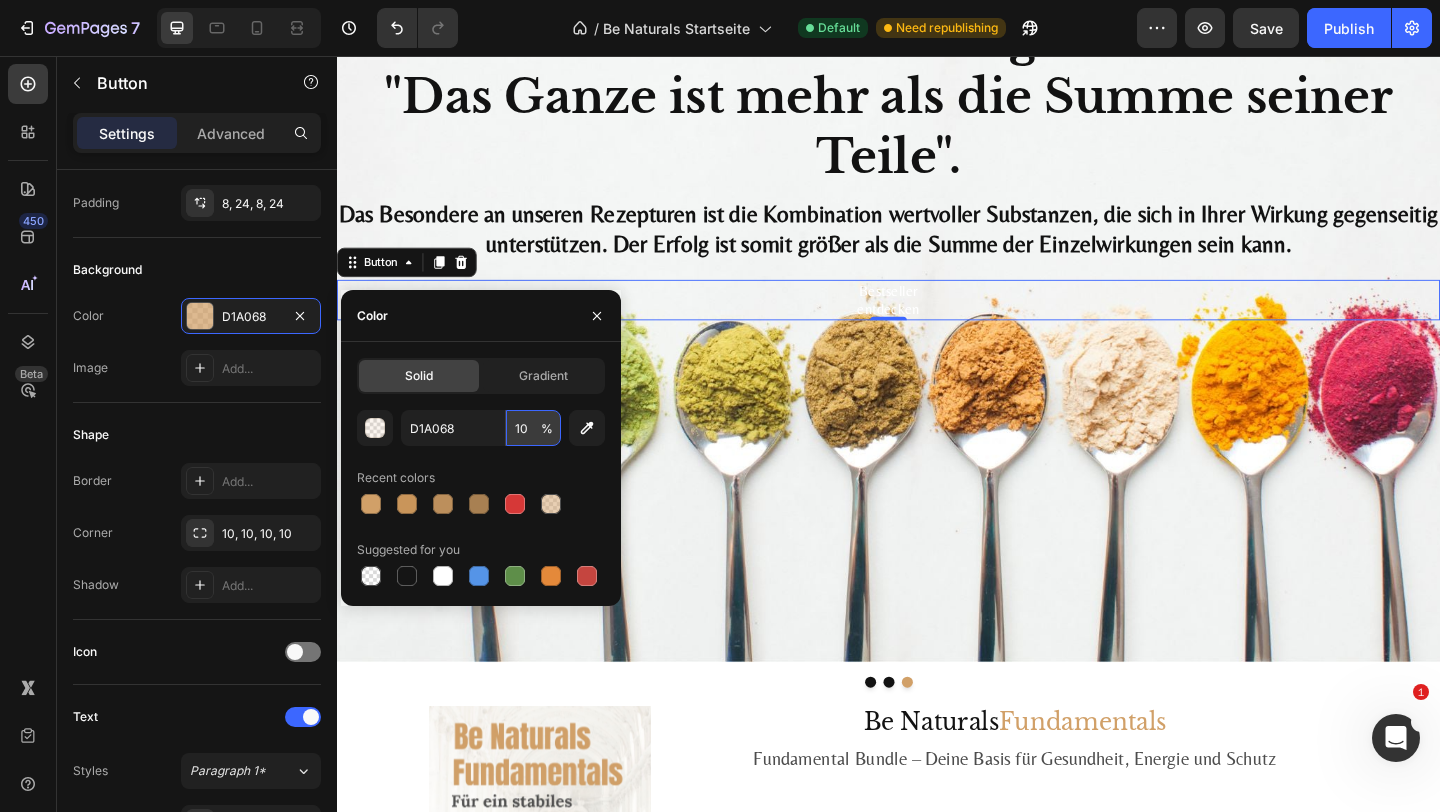 type on "100" 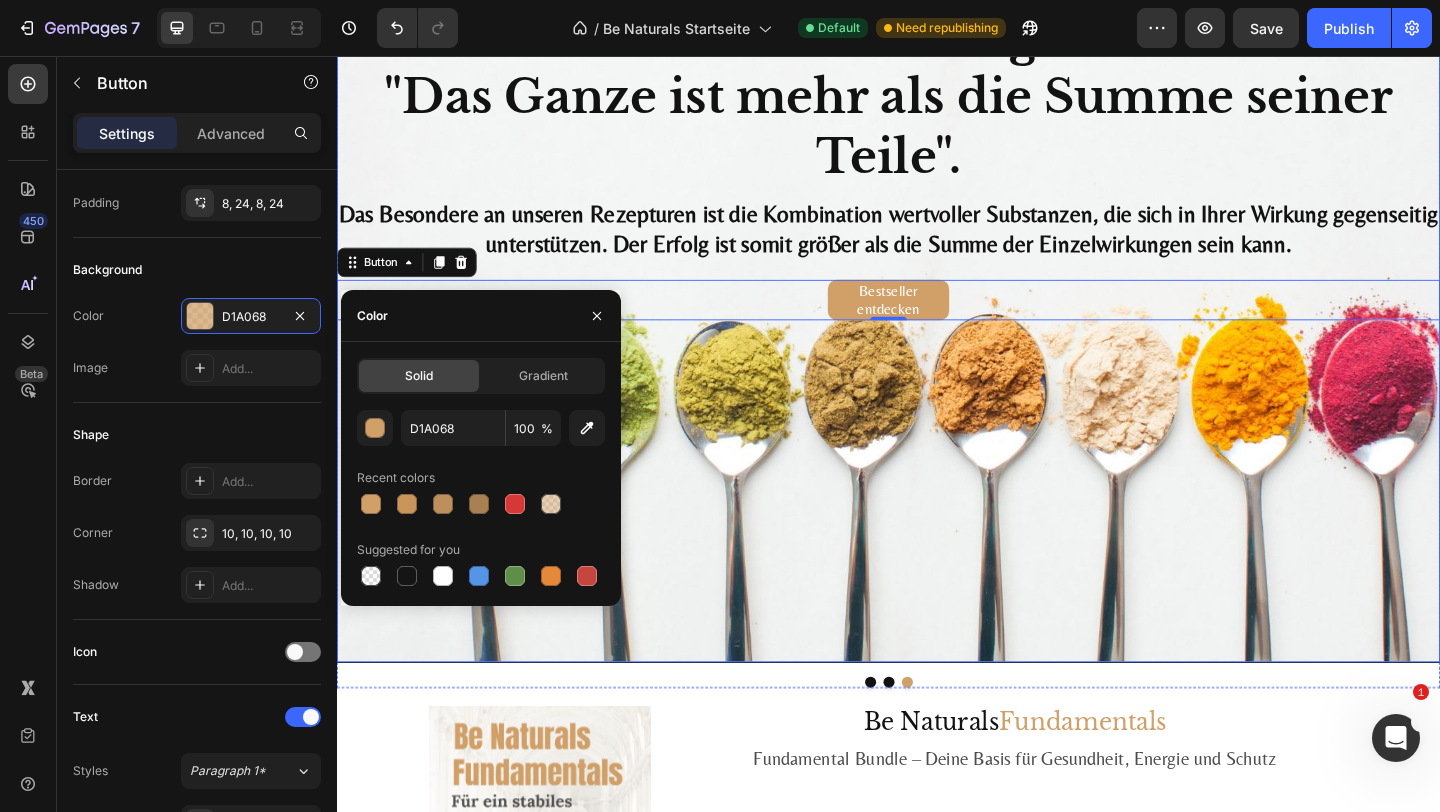 click at bounding box center [937, 304] 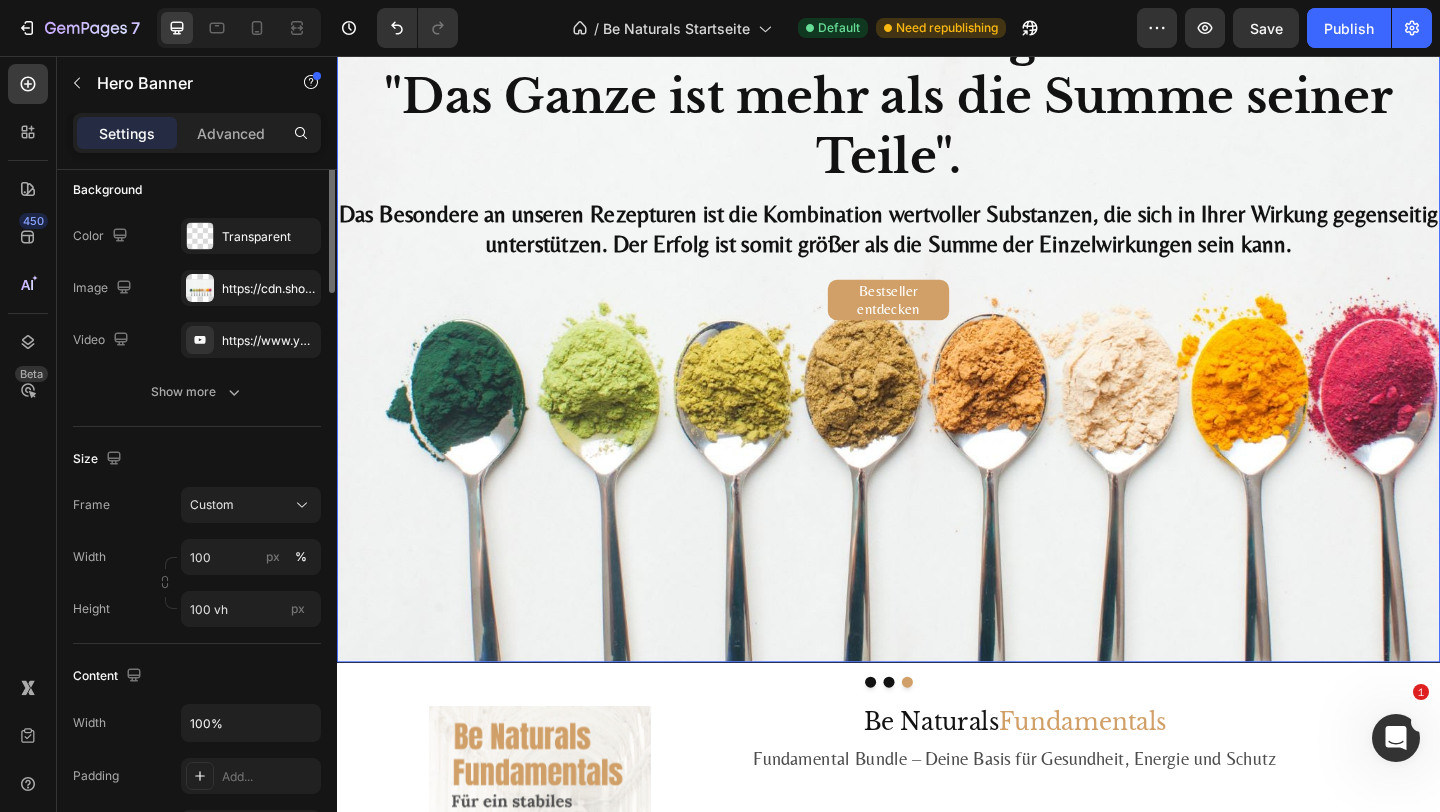scroll, scrollTop: 0, scrollLeft: 0, axis: both 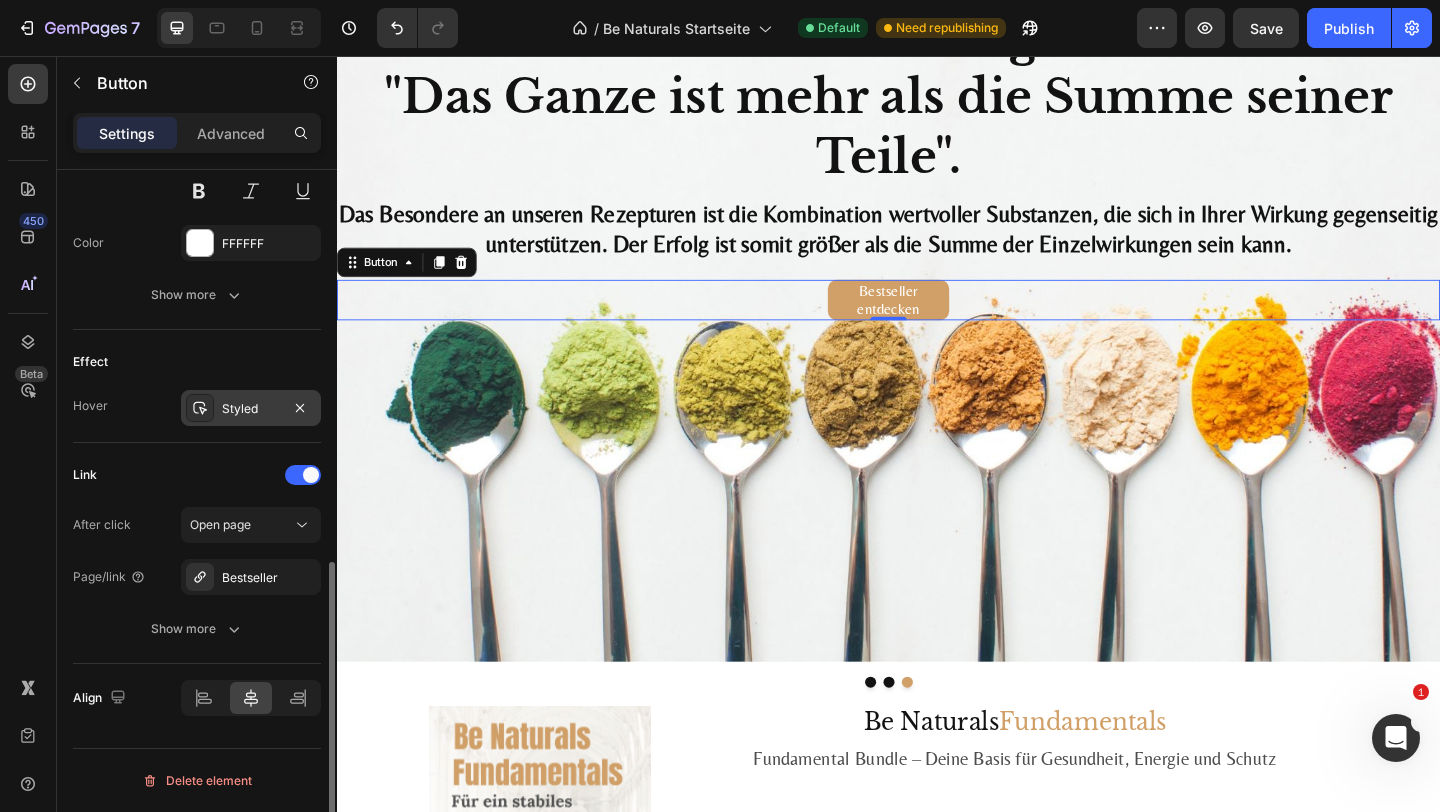 click on "Styled" at bounding box center (251, 408) 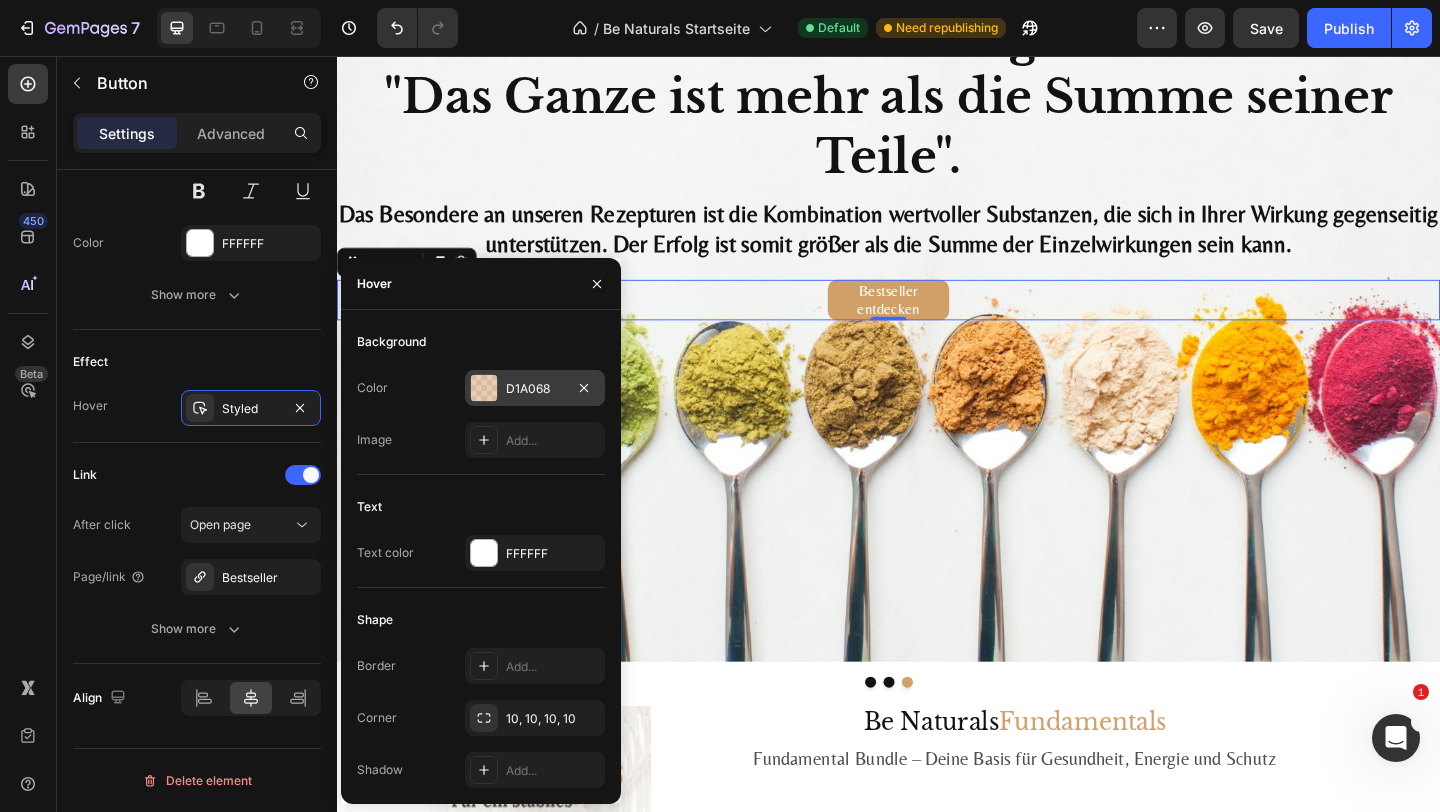 click on "D1A068" at bounding box center [535, 389] 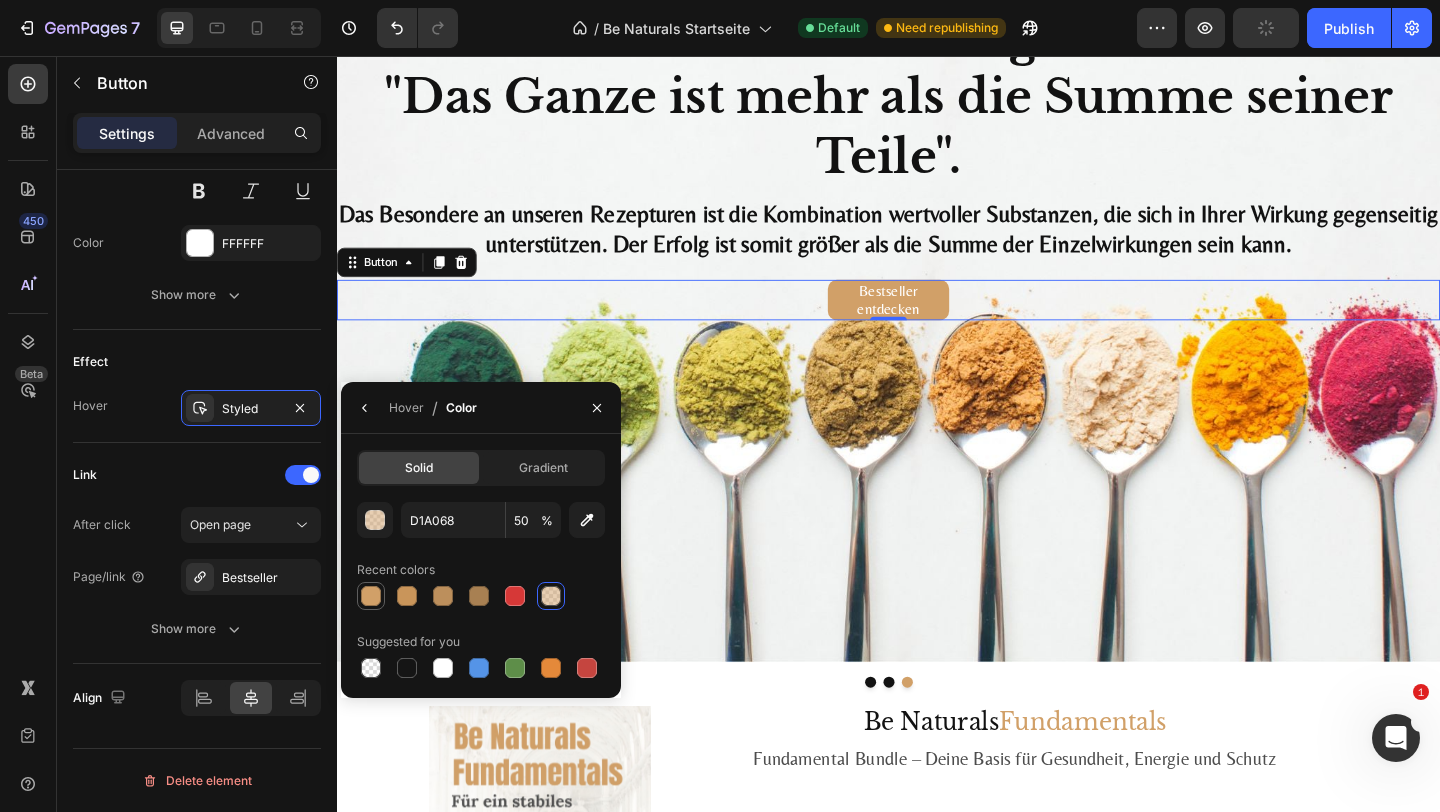 click at bounding box center (371, 596) 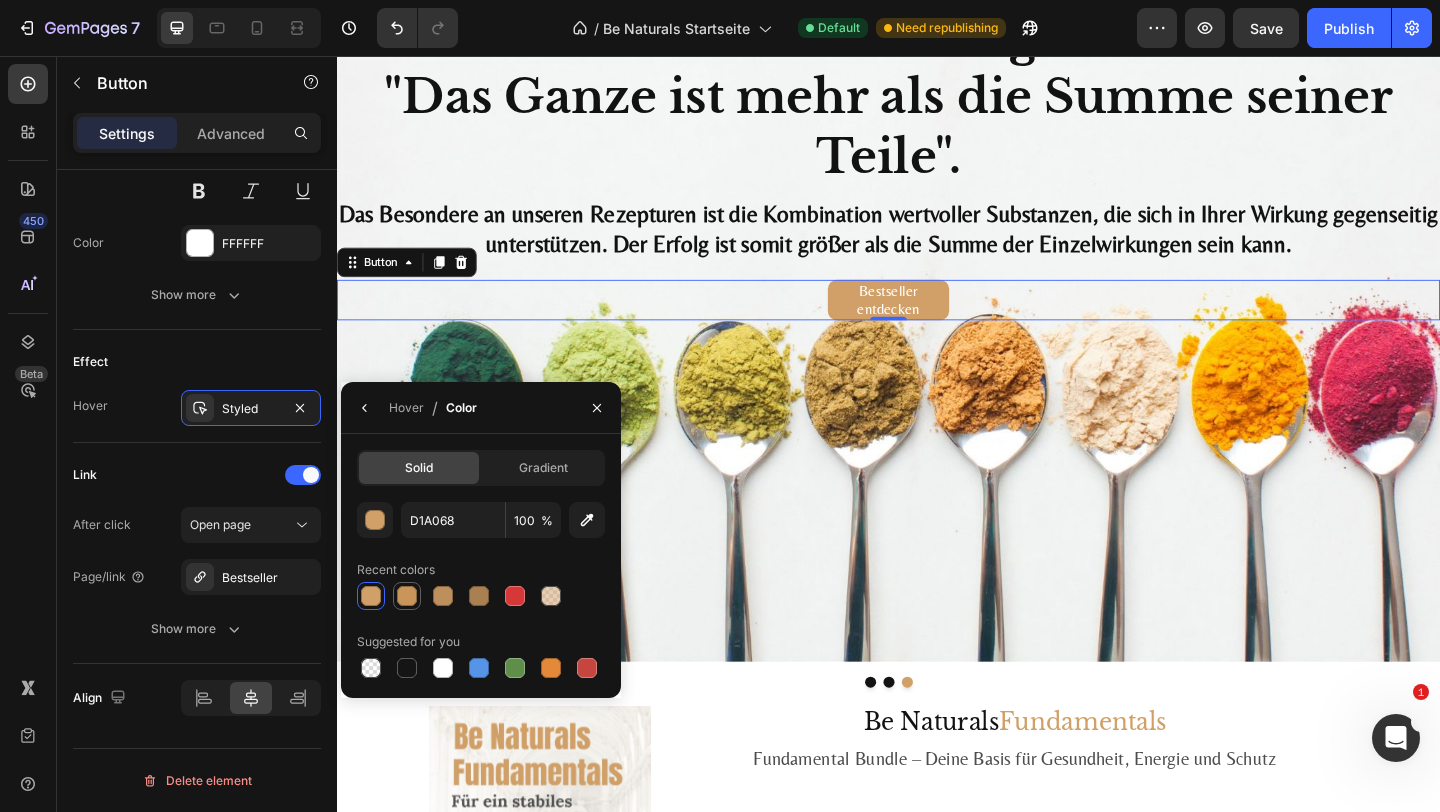 click at bounding box center (407, 596) 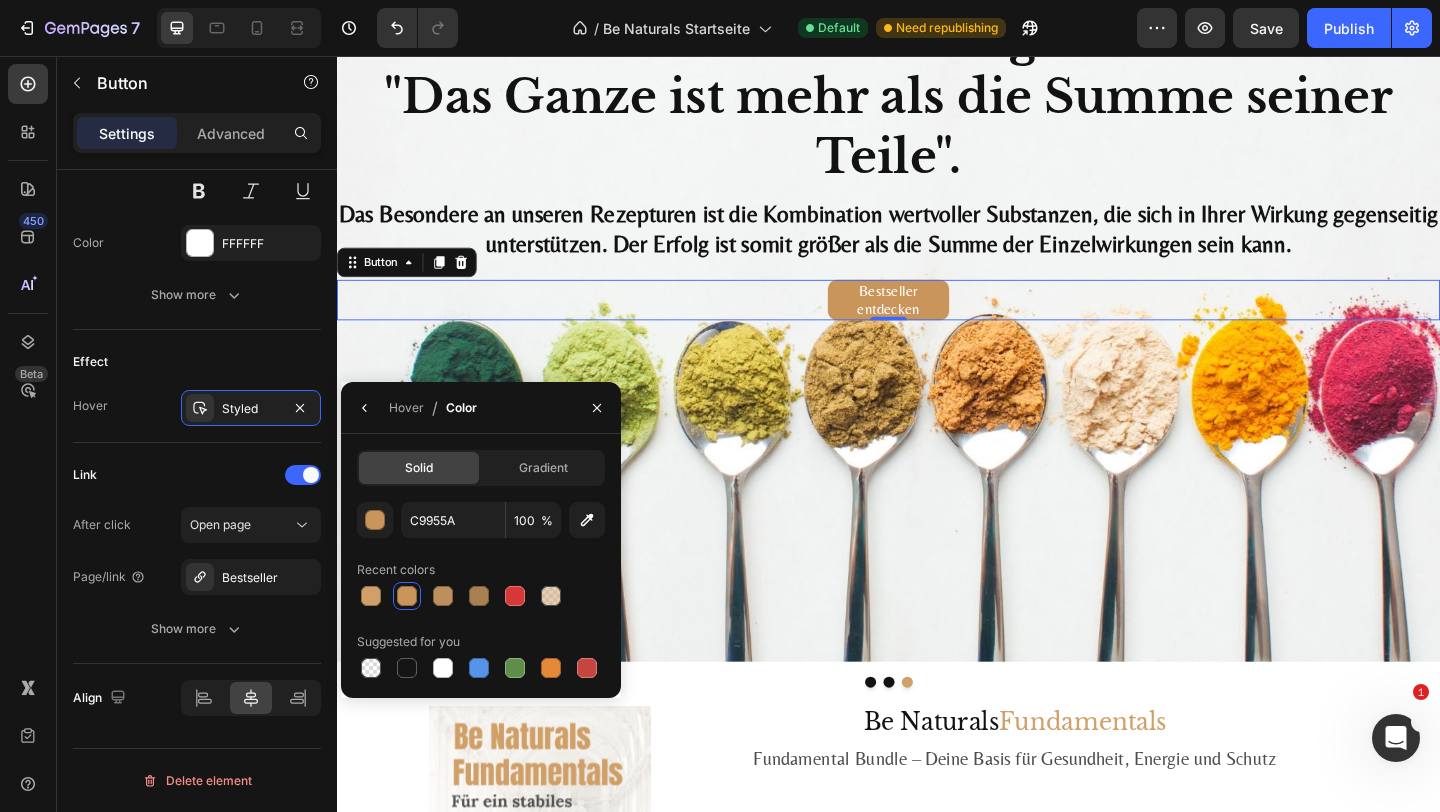 click on "Bestseller entdecken" at bounding box center (937, 321) 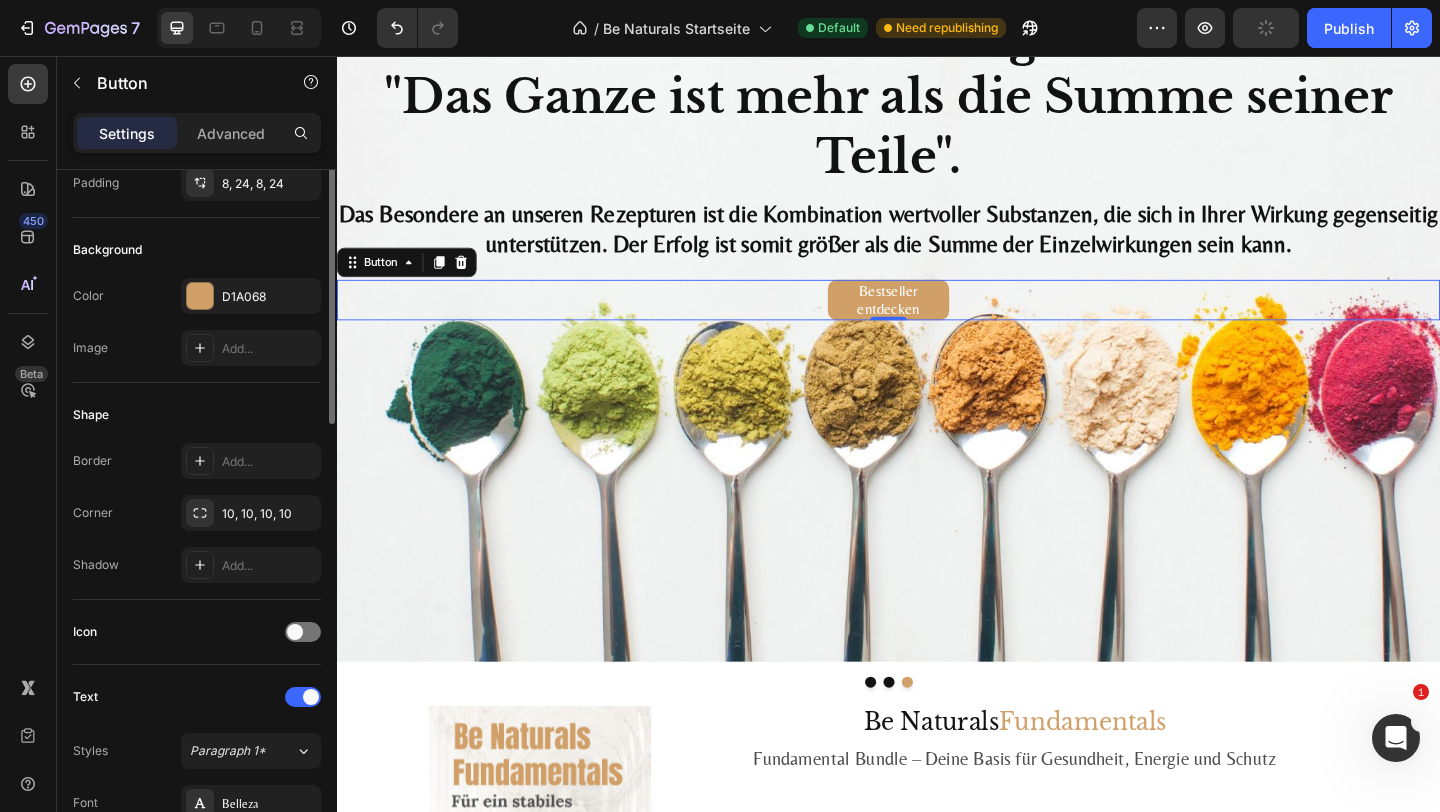 scroll, scrollTop: 177, scrollLeft: 0, axis: vertical 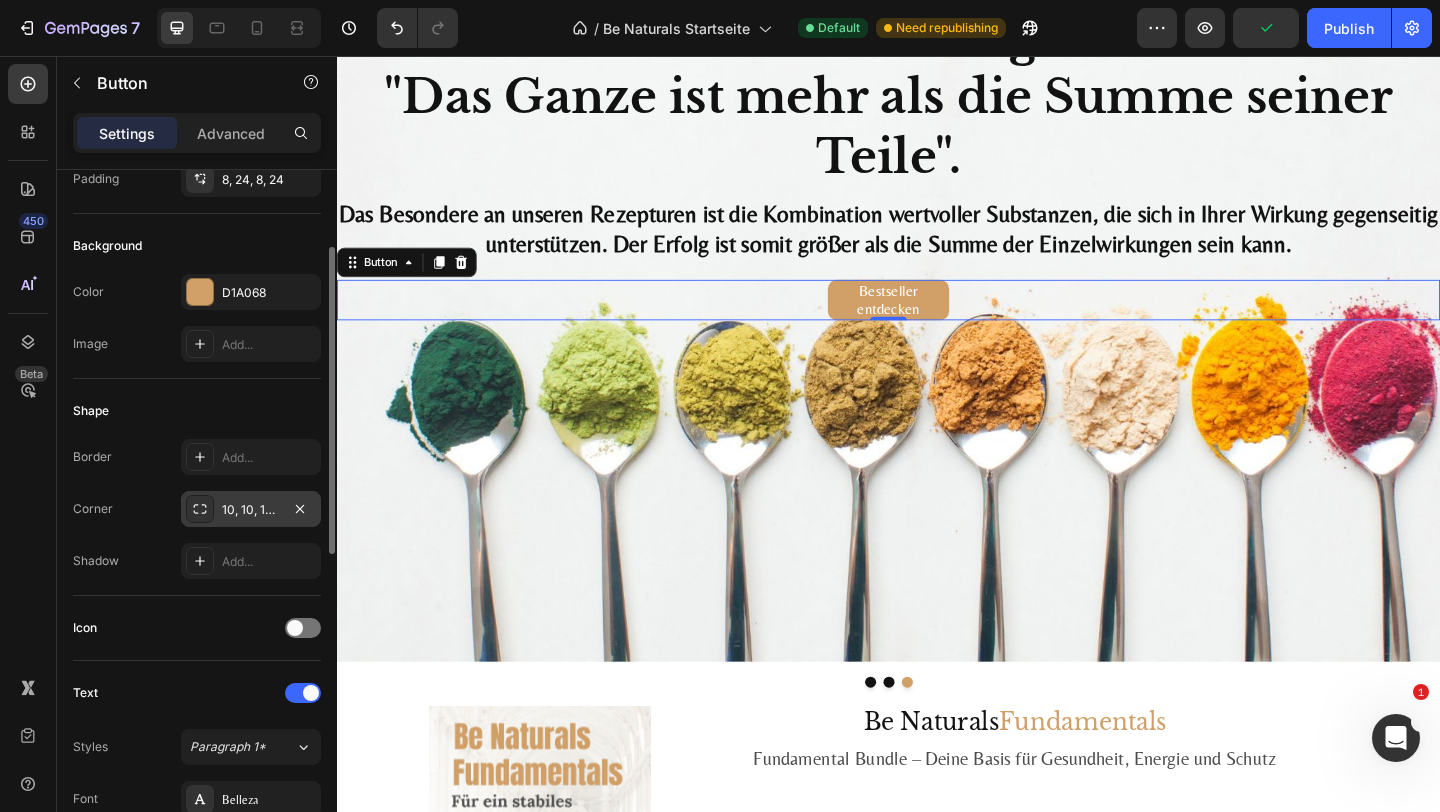 click on "10, 10, 10, 10" at bounding box center [251, 510] 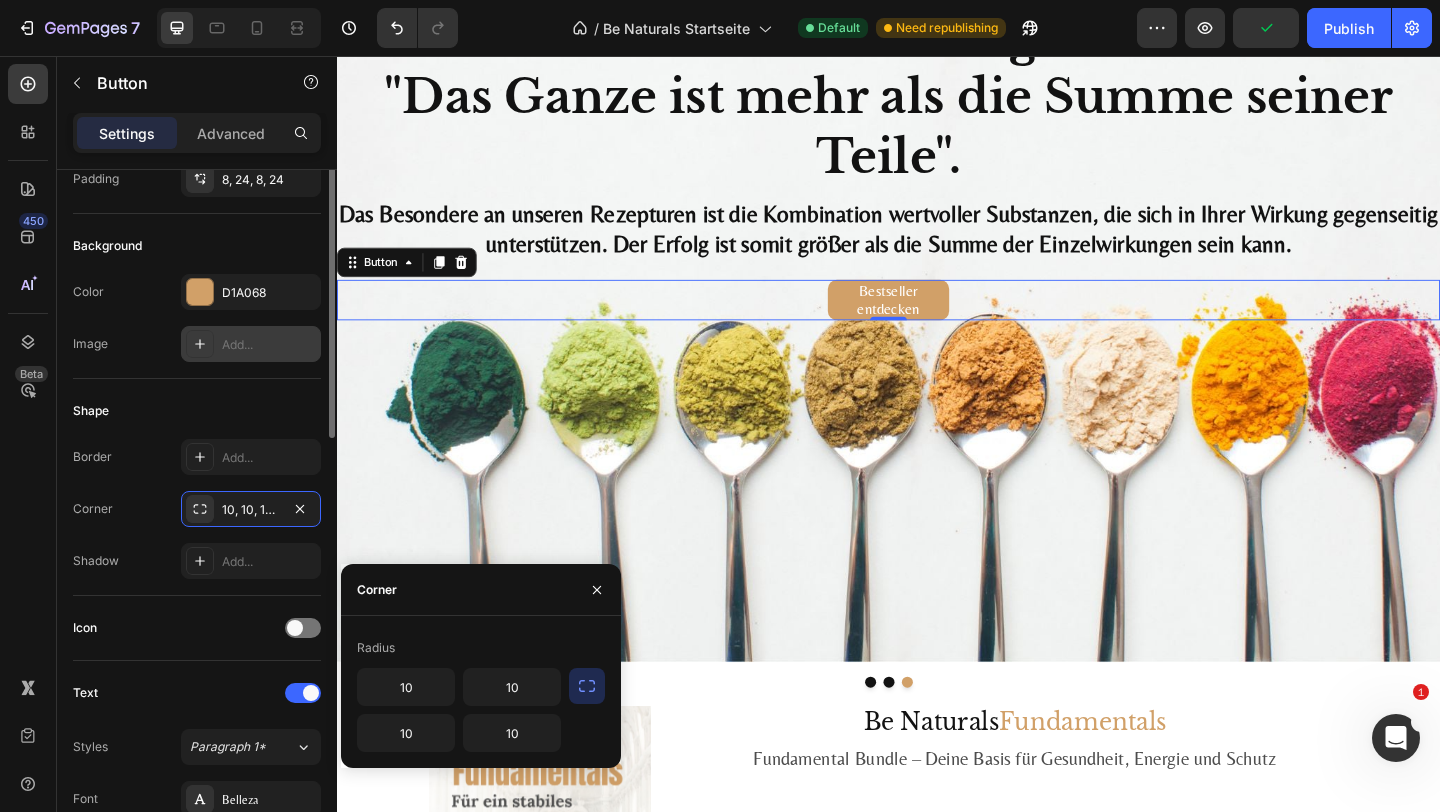 scroll, scrollTop: 0, scrollLeft: 0, axis: both 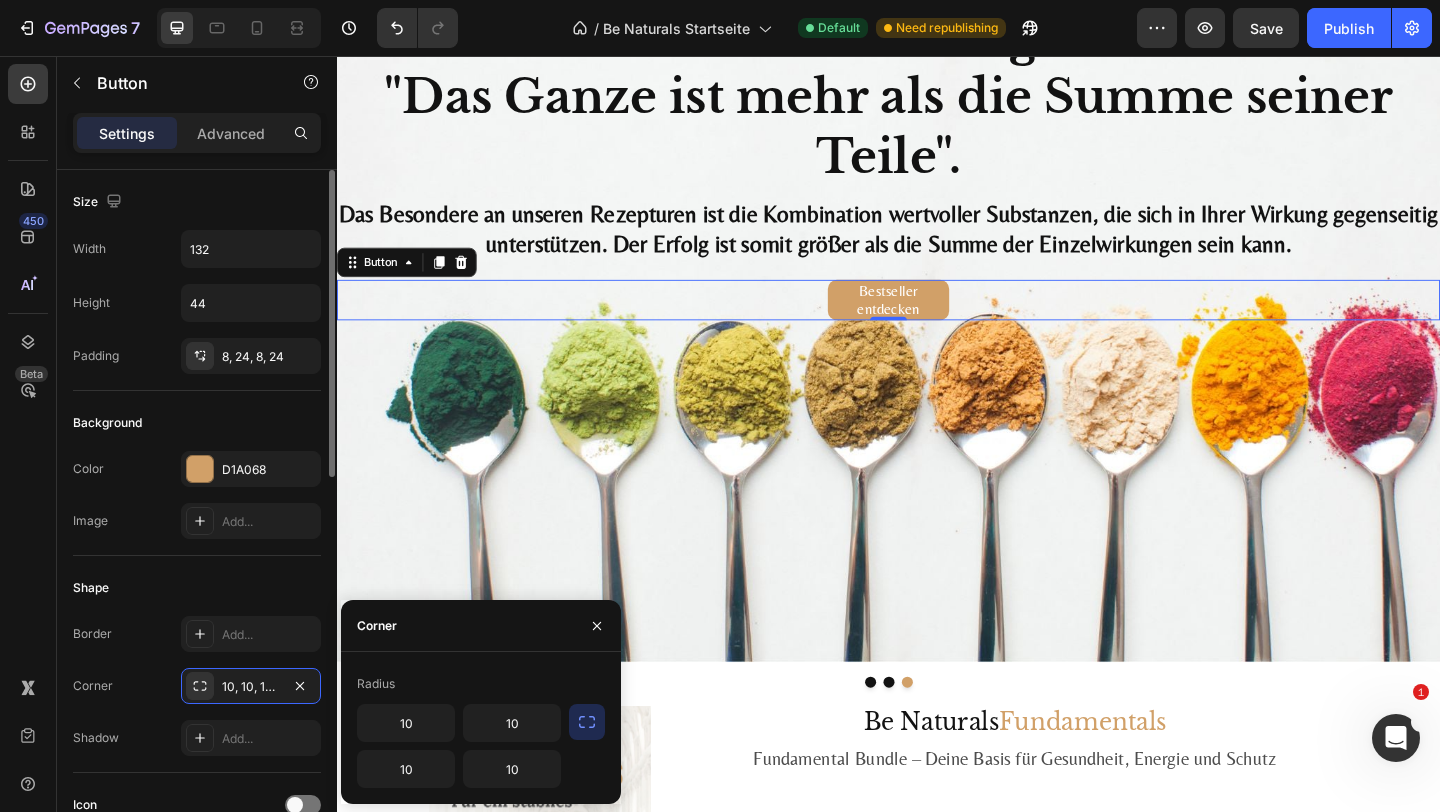 click on "Background Color D1A068 Image Add..." 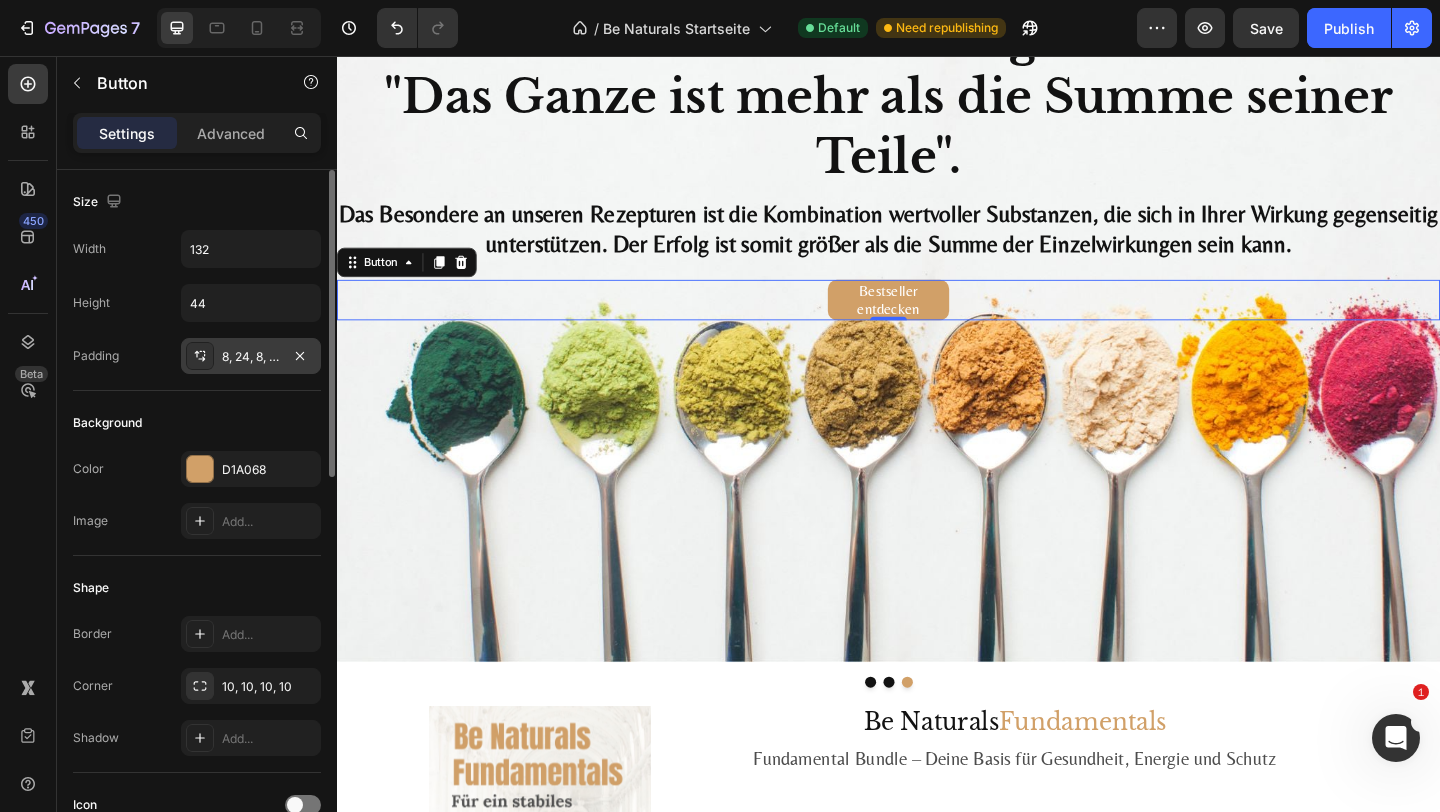 click on "8, 24, 8, 24" at bounding box center (251, 356) 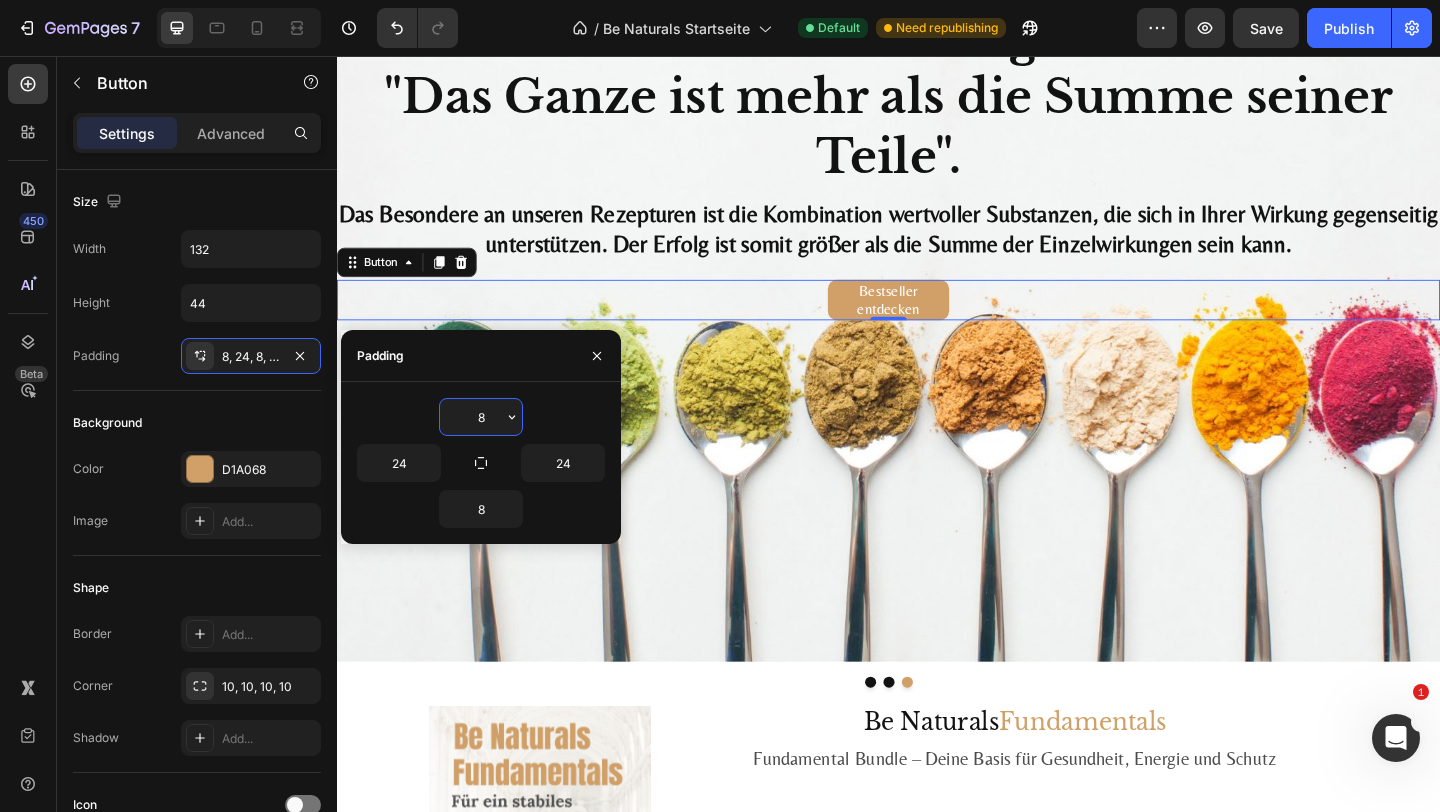 click on "8" at bounding box center (481, 417) 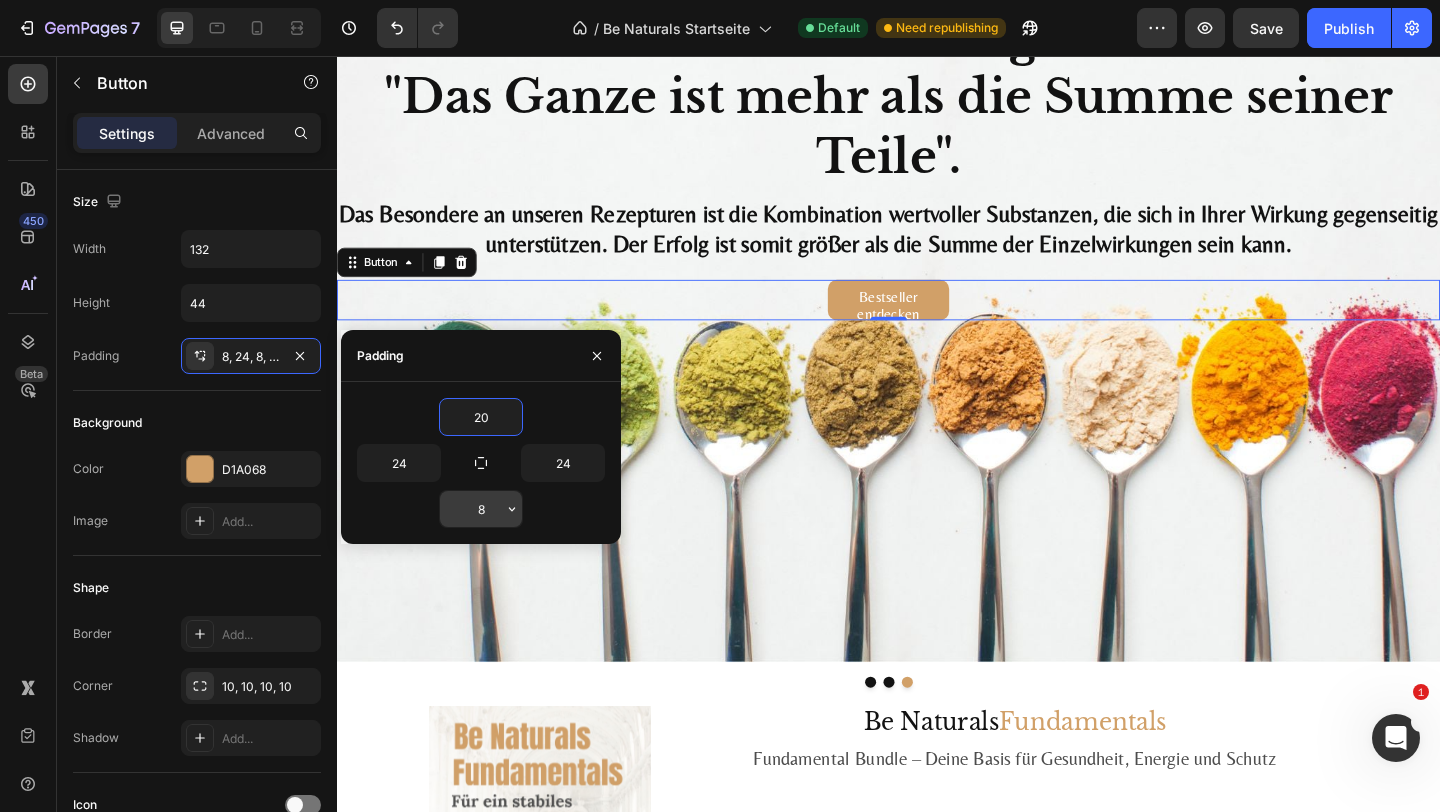 type on "20" 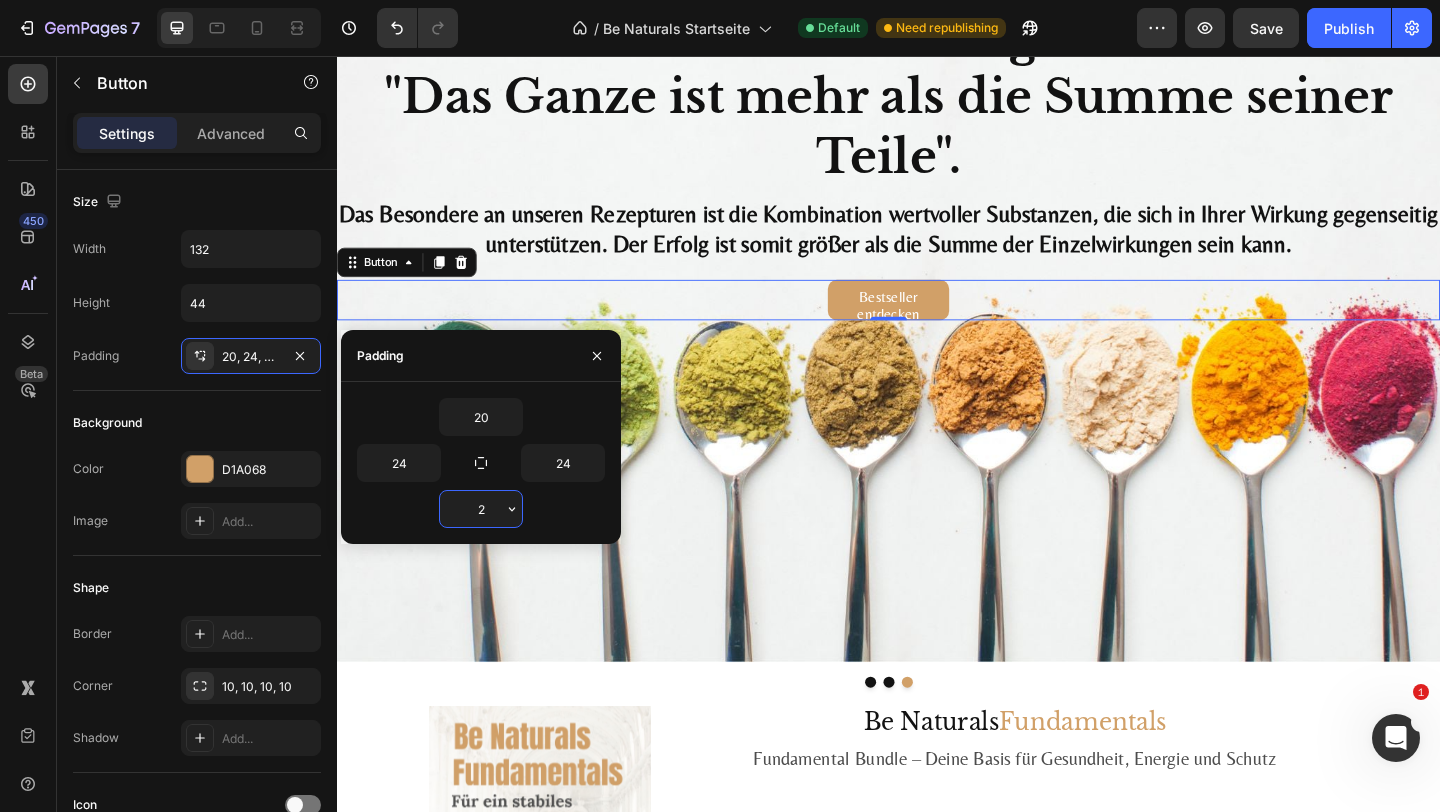 type on "20" 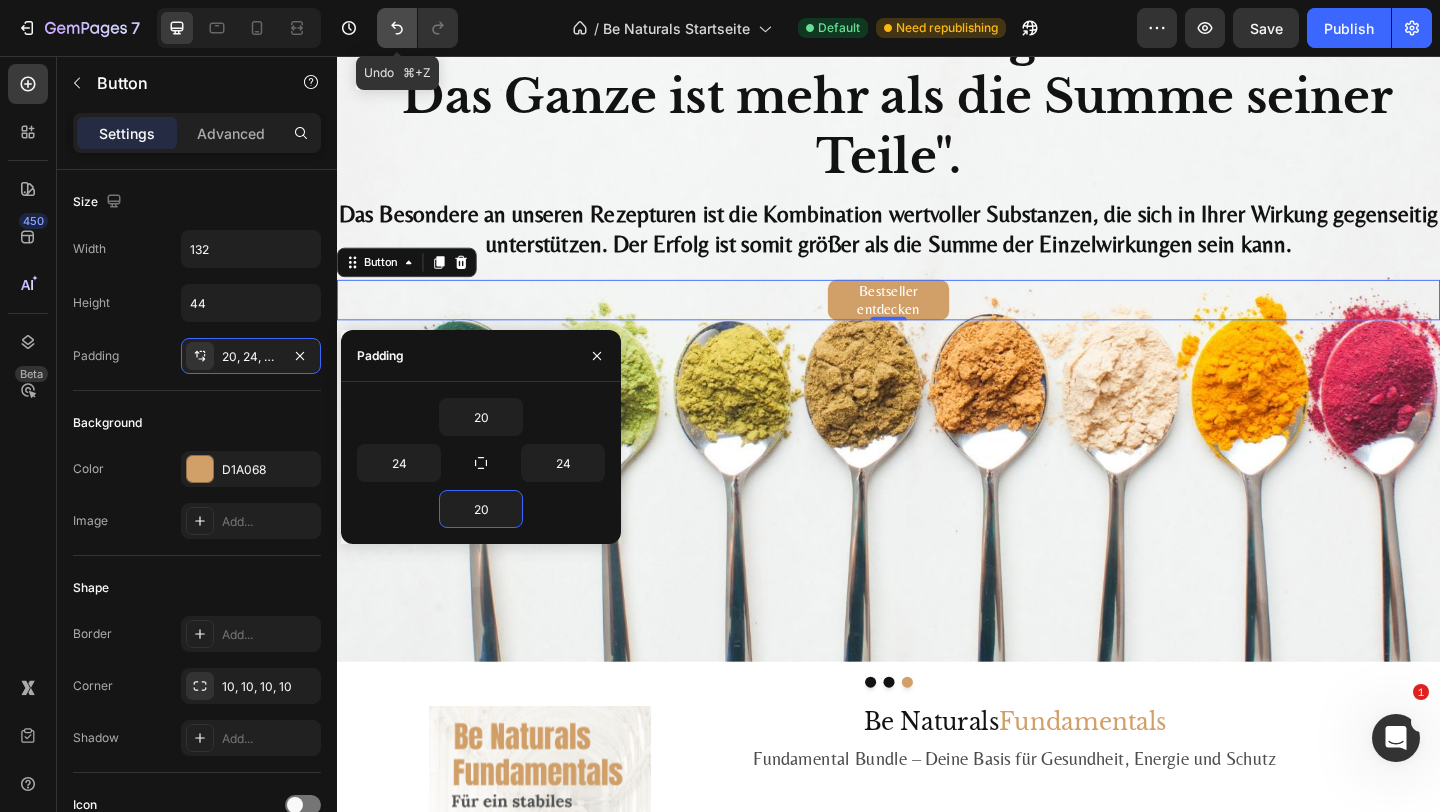 click 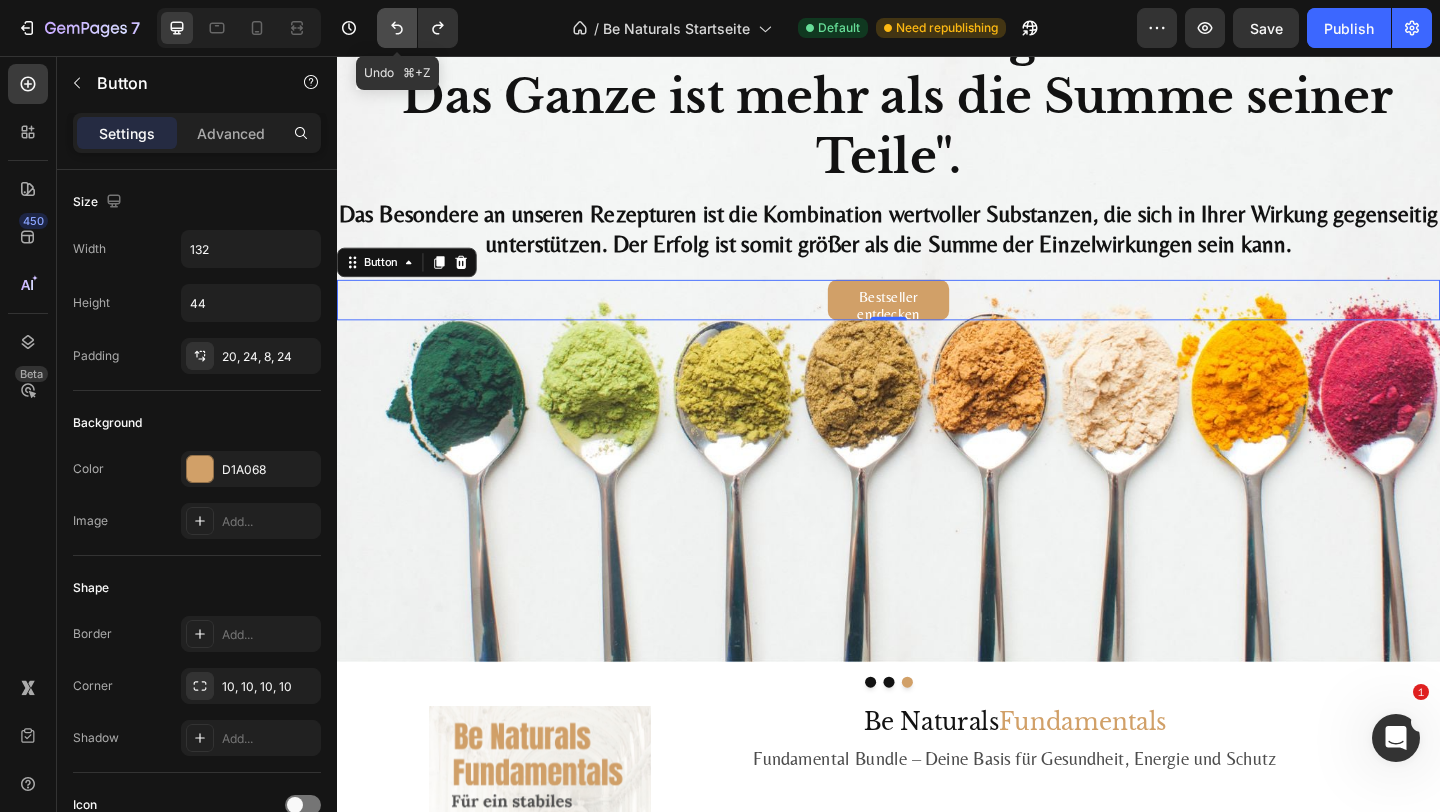 click 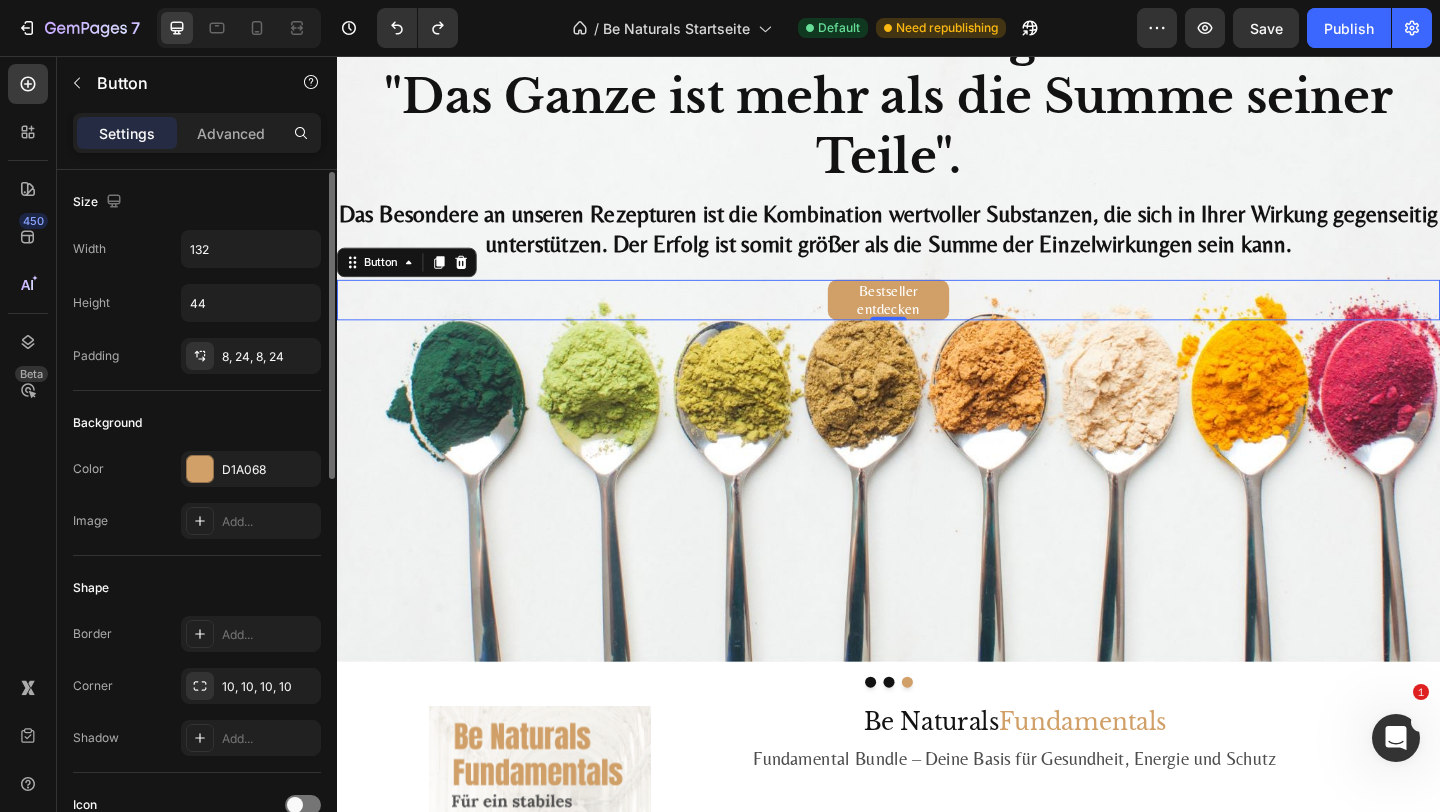 scroll, scrollTop: 161, scrollLeft: 0, axis: vertical 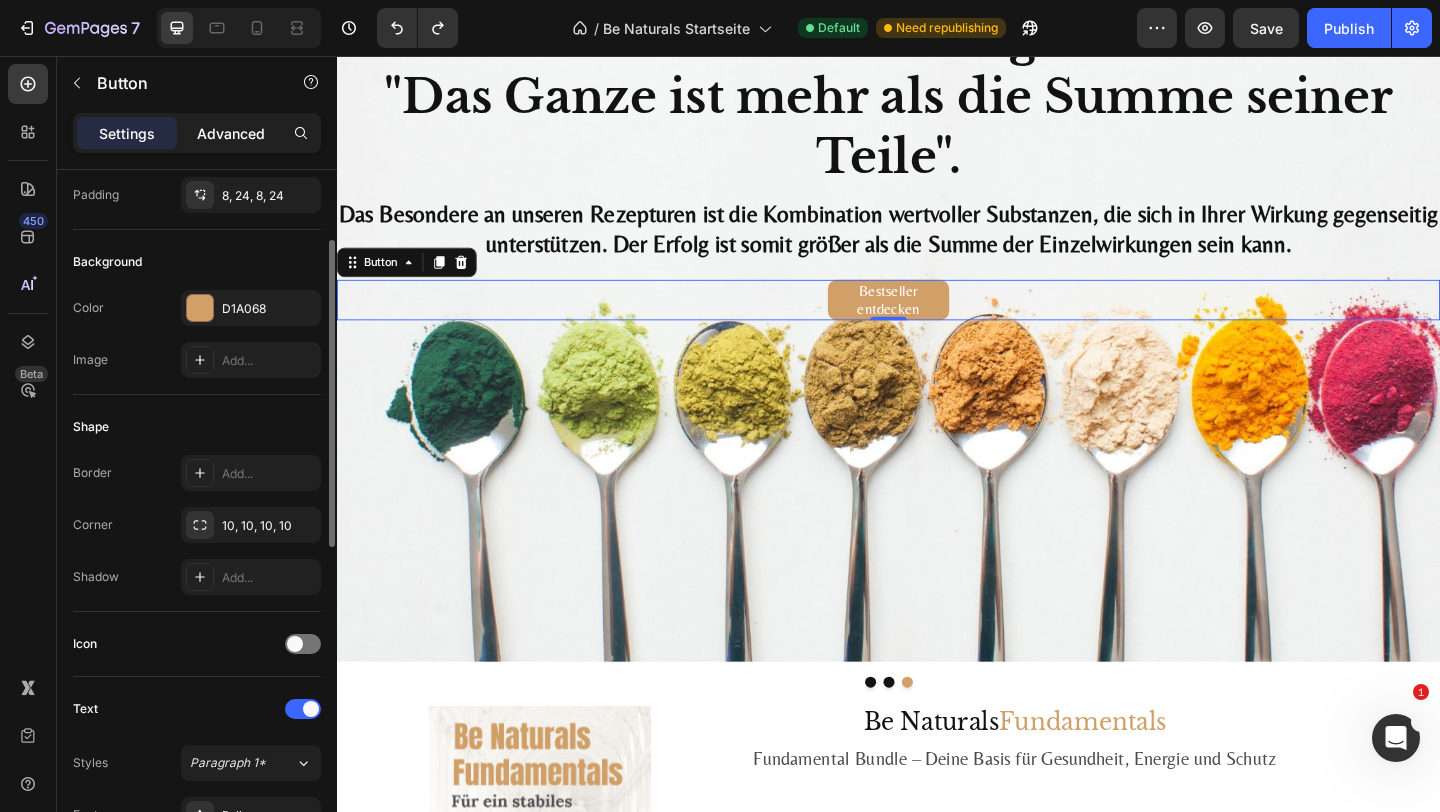 click on "Advanced" 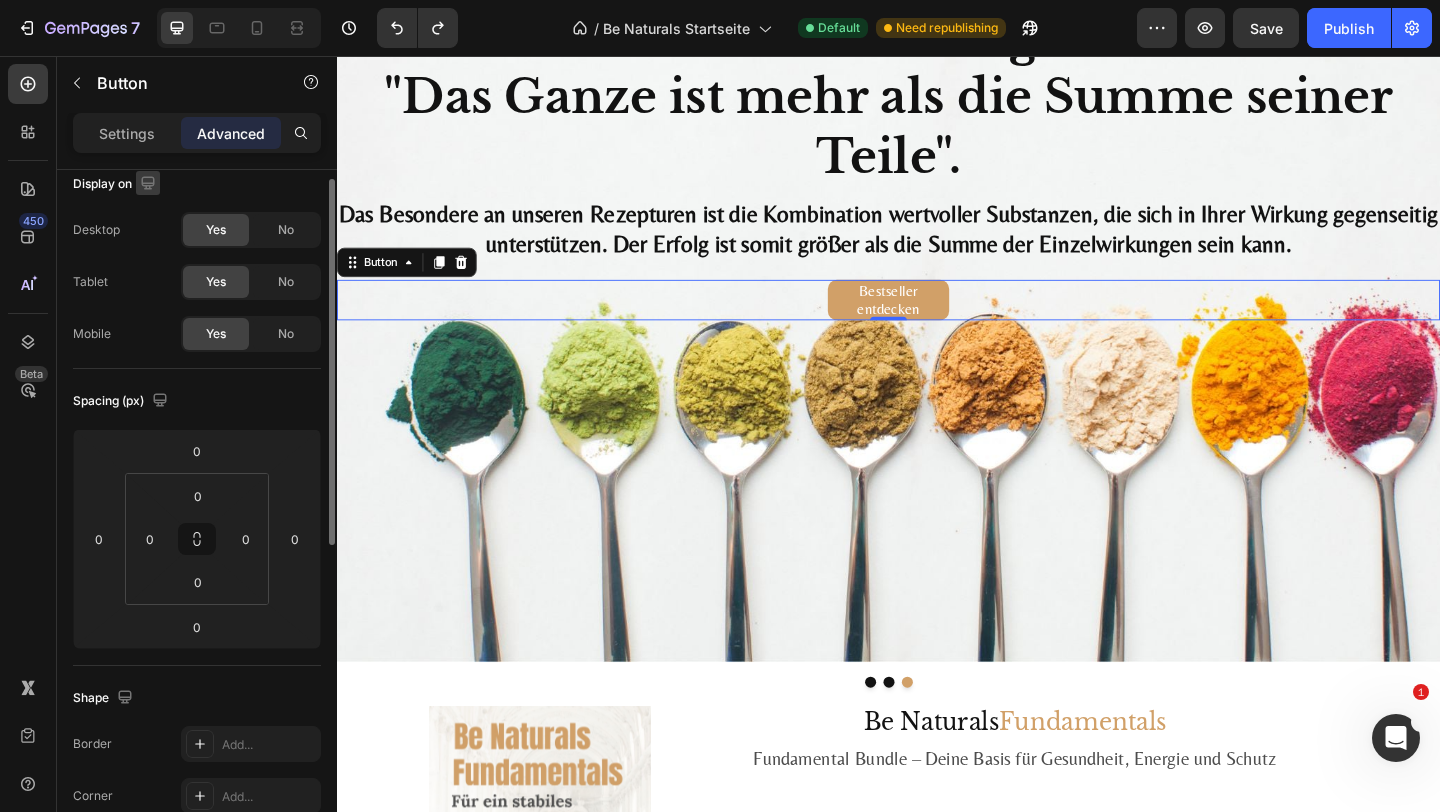 scroll, scrollTop: 0, scrollLeft: 0, axis: both 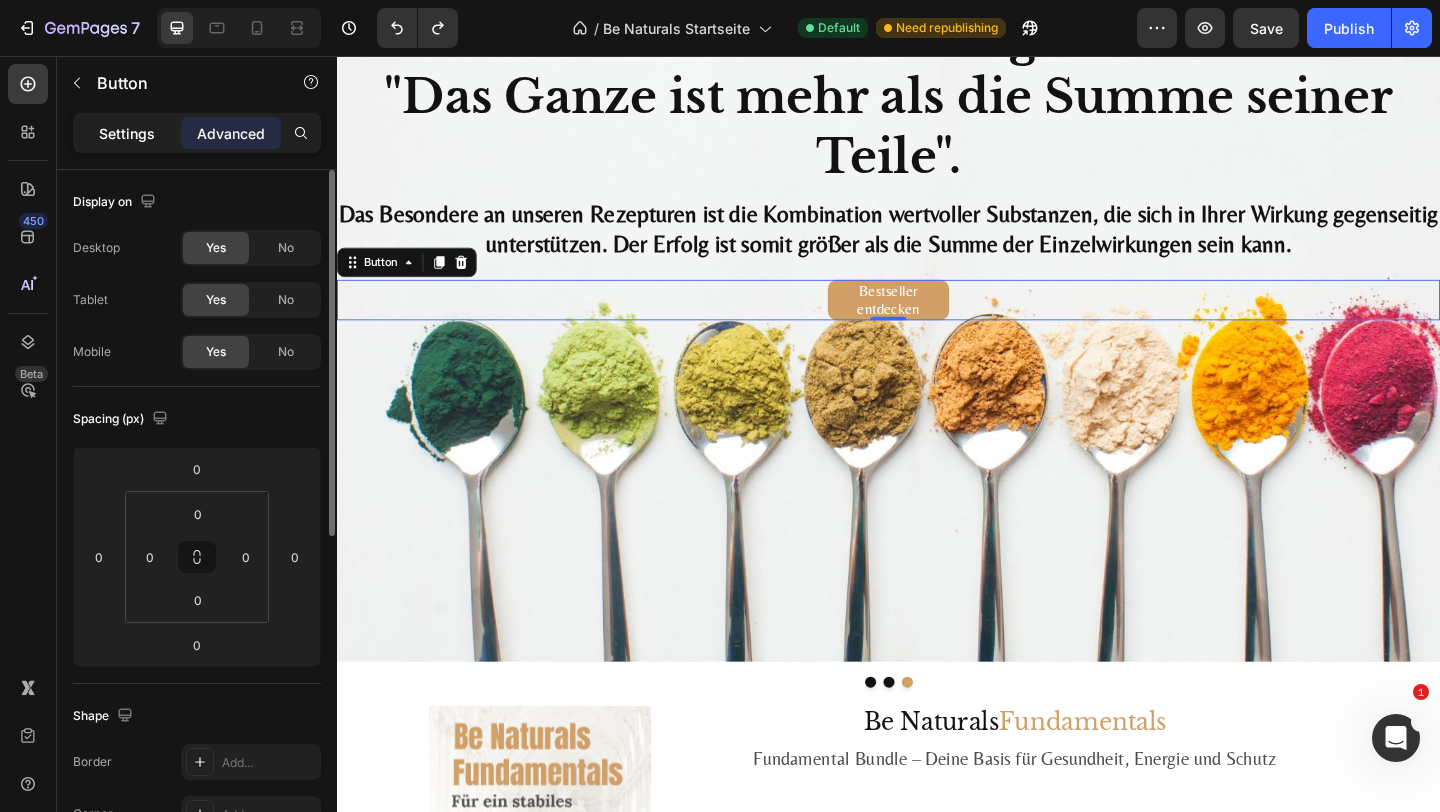 click on "Settings" at bounding box center [127, 133] 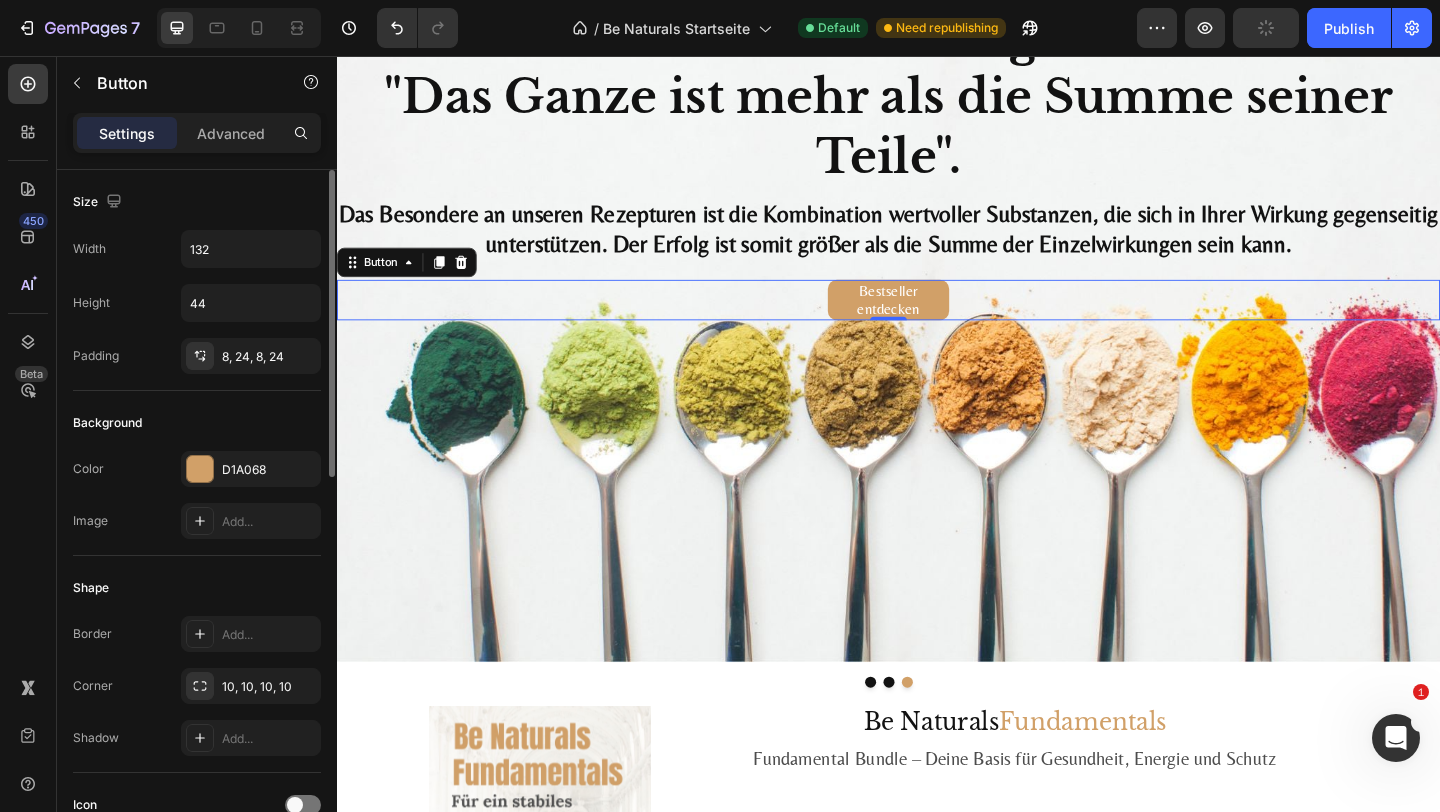 click on "Width 132 Height 44 Padding 8, 24, 8, 24" at bounding box center [197, 302] 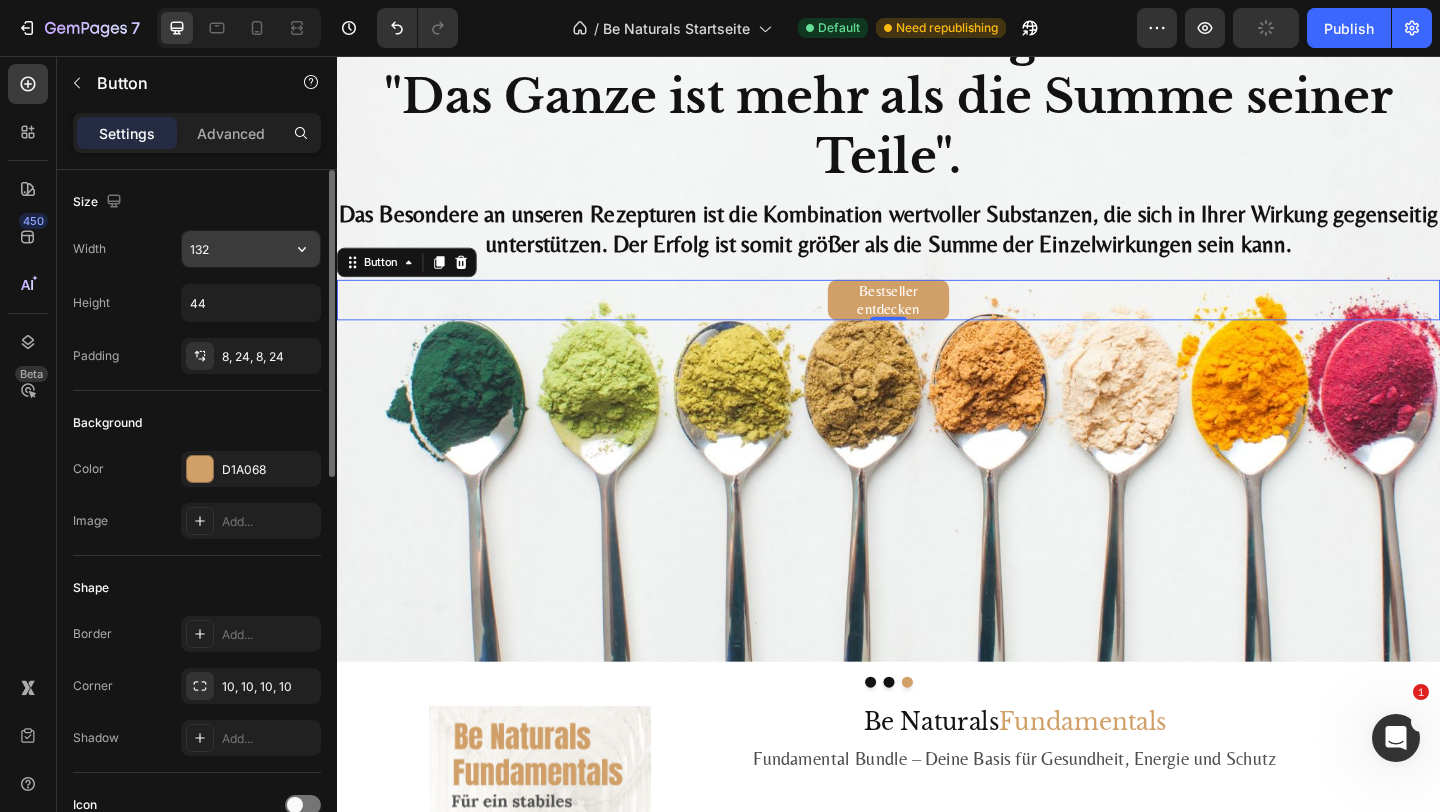 click on "132" at bounding box center (251, 249) 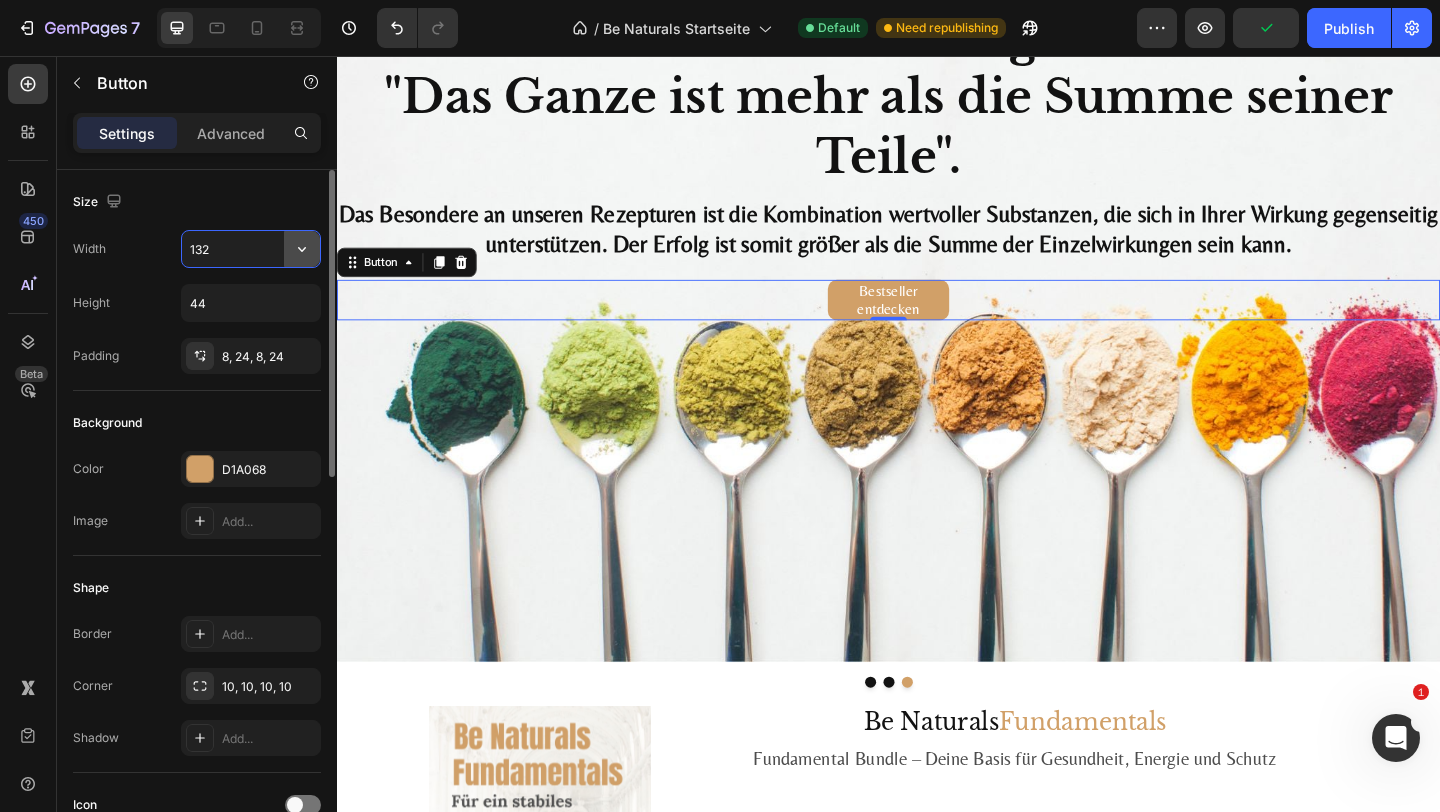 click 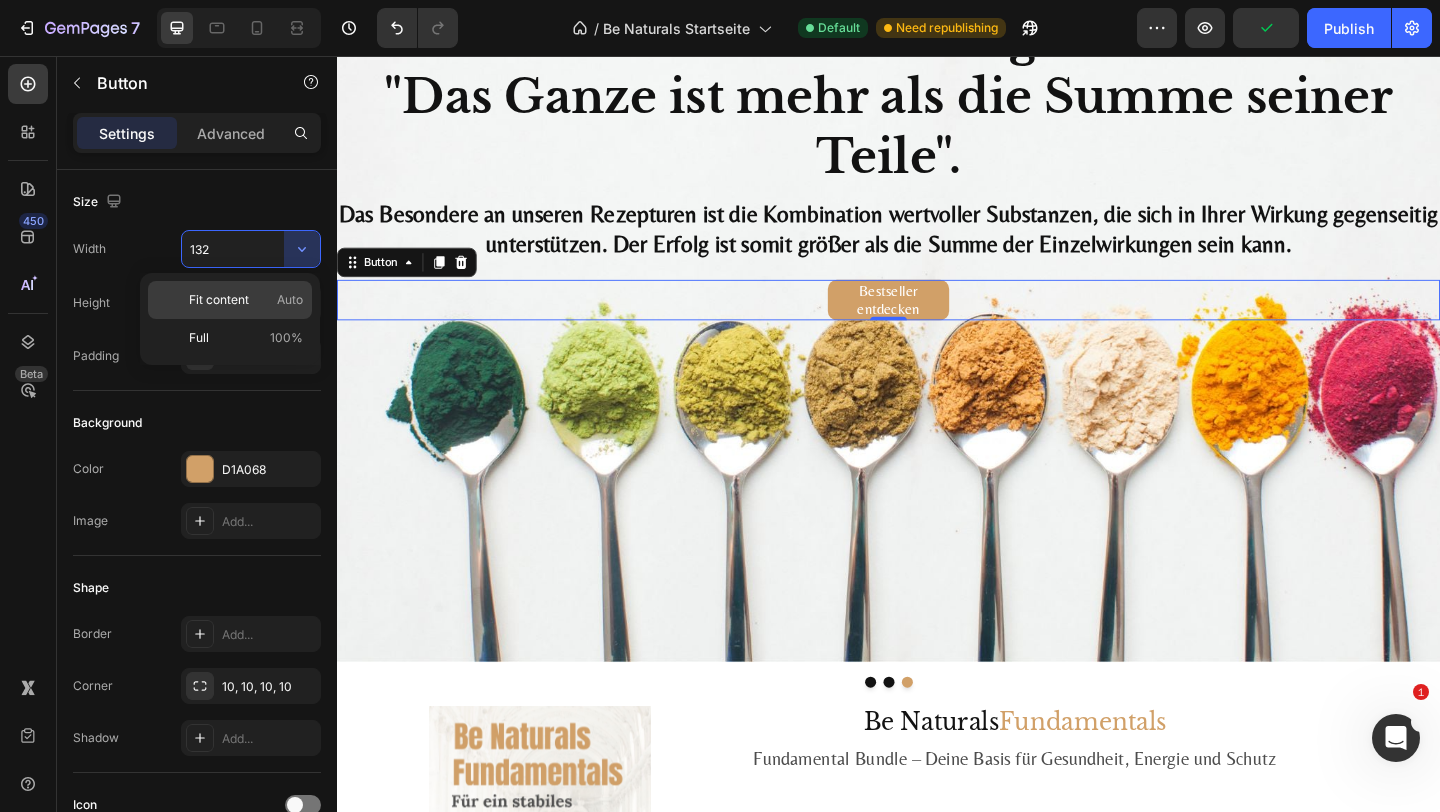 click on "Fit content" at bounding box center (219, 300) 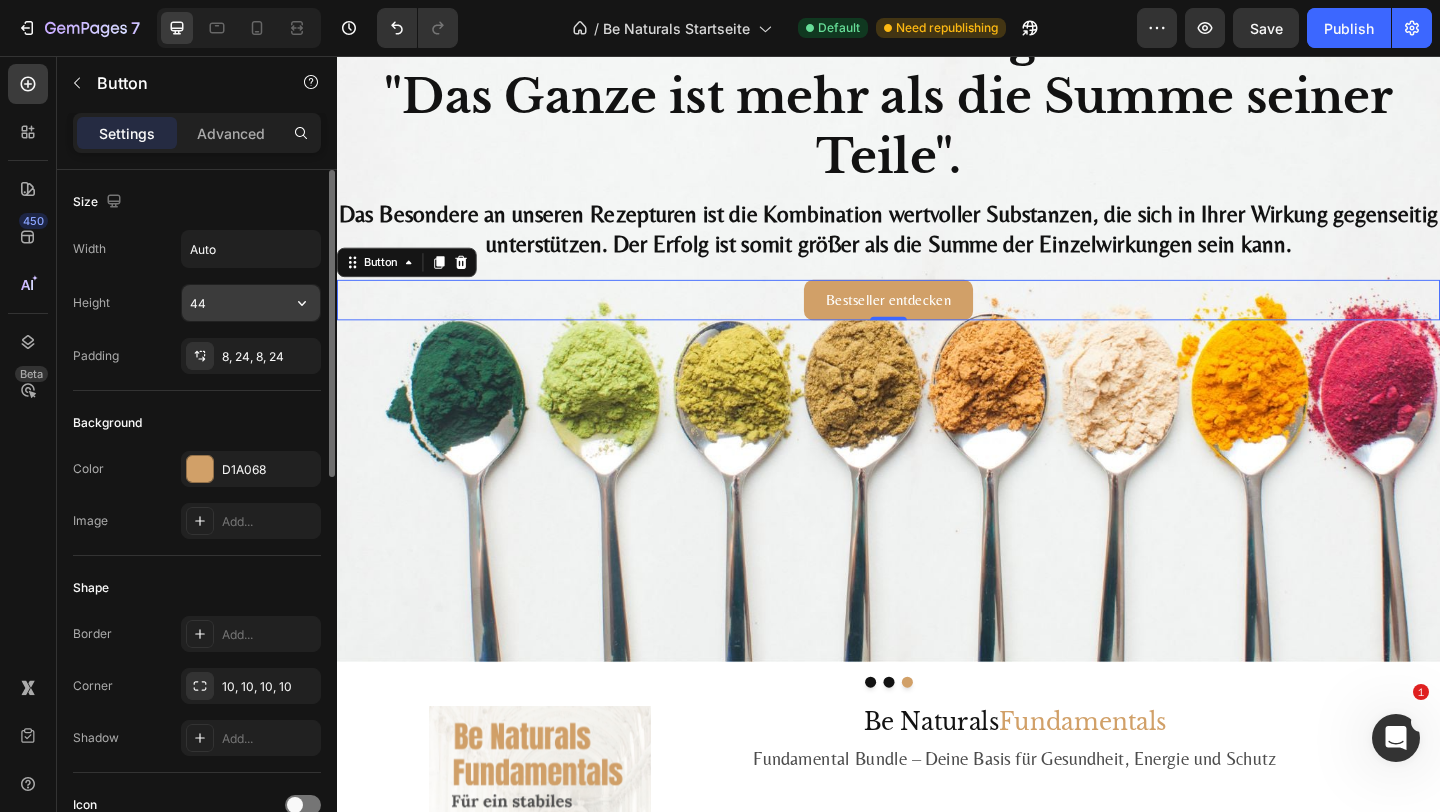 click on "44" at bounding box center (251, 303) 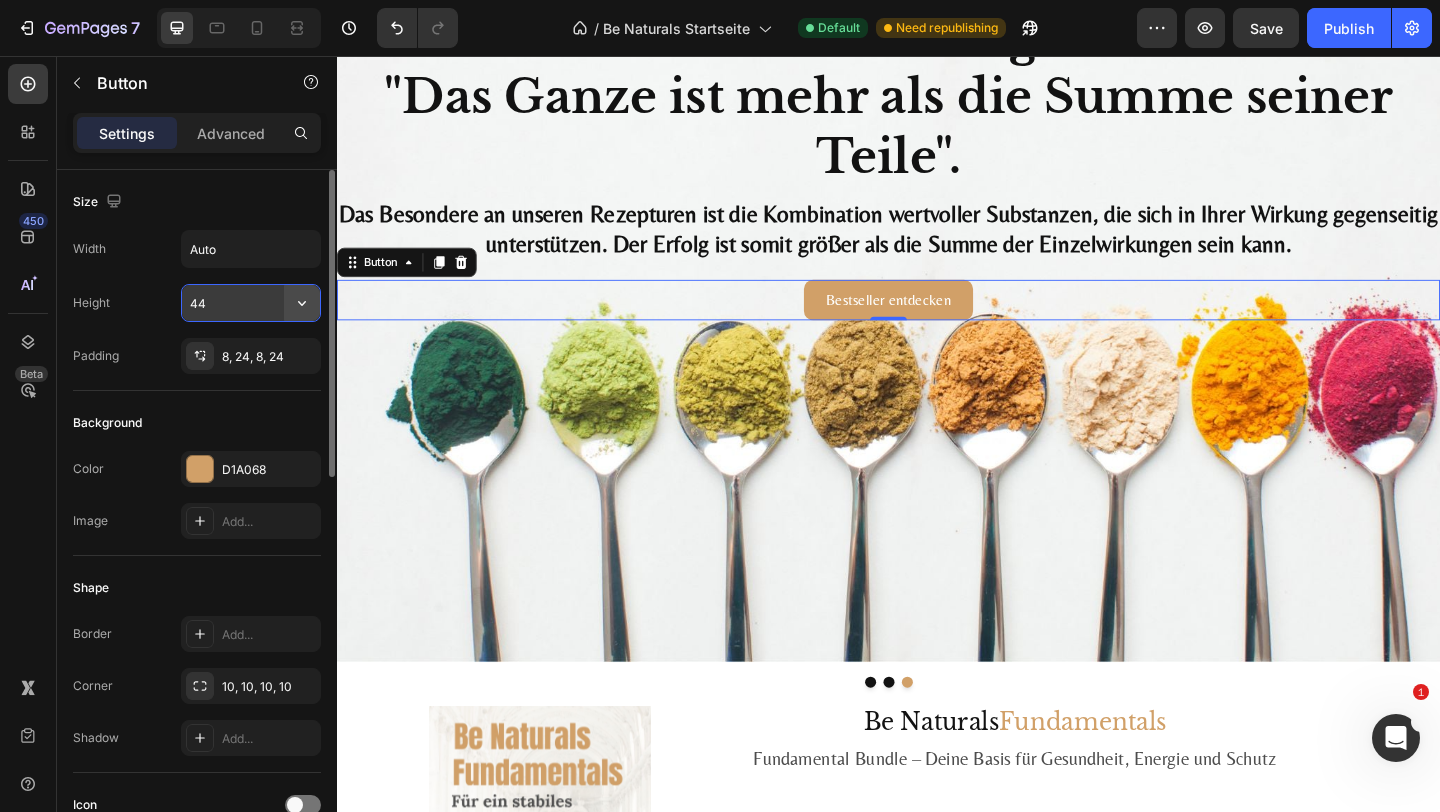 click 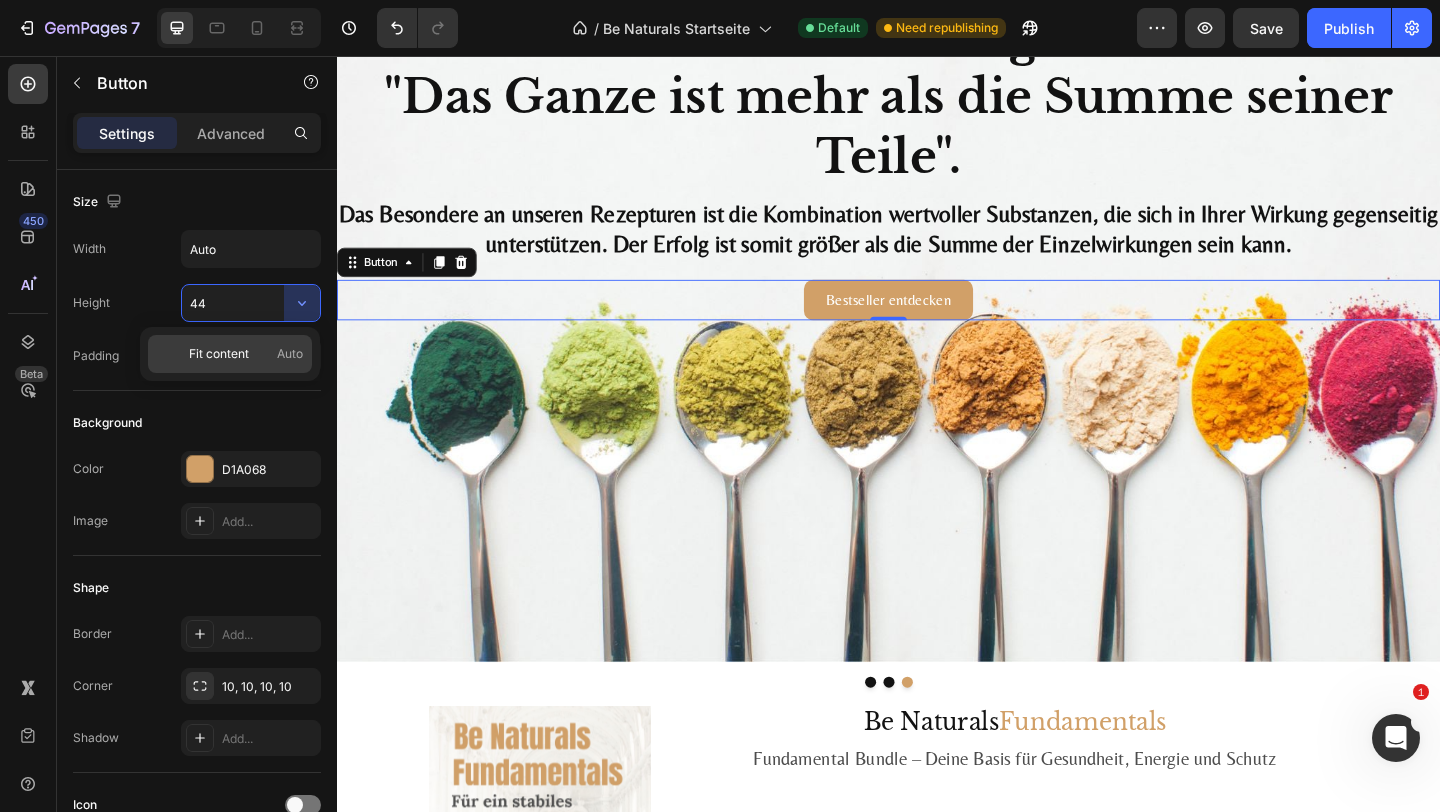 click on "Fit content Auto" at bounding box center (246, 354) 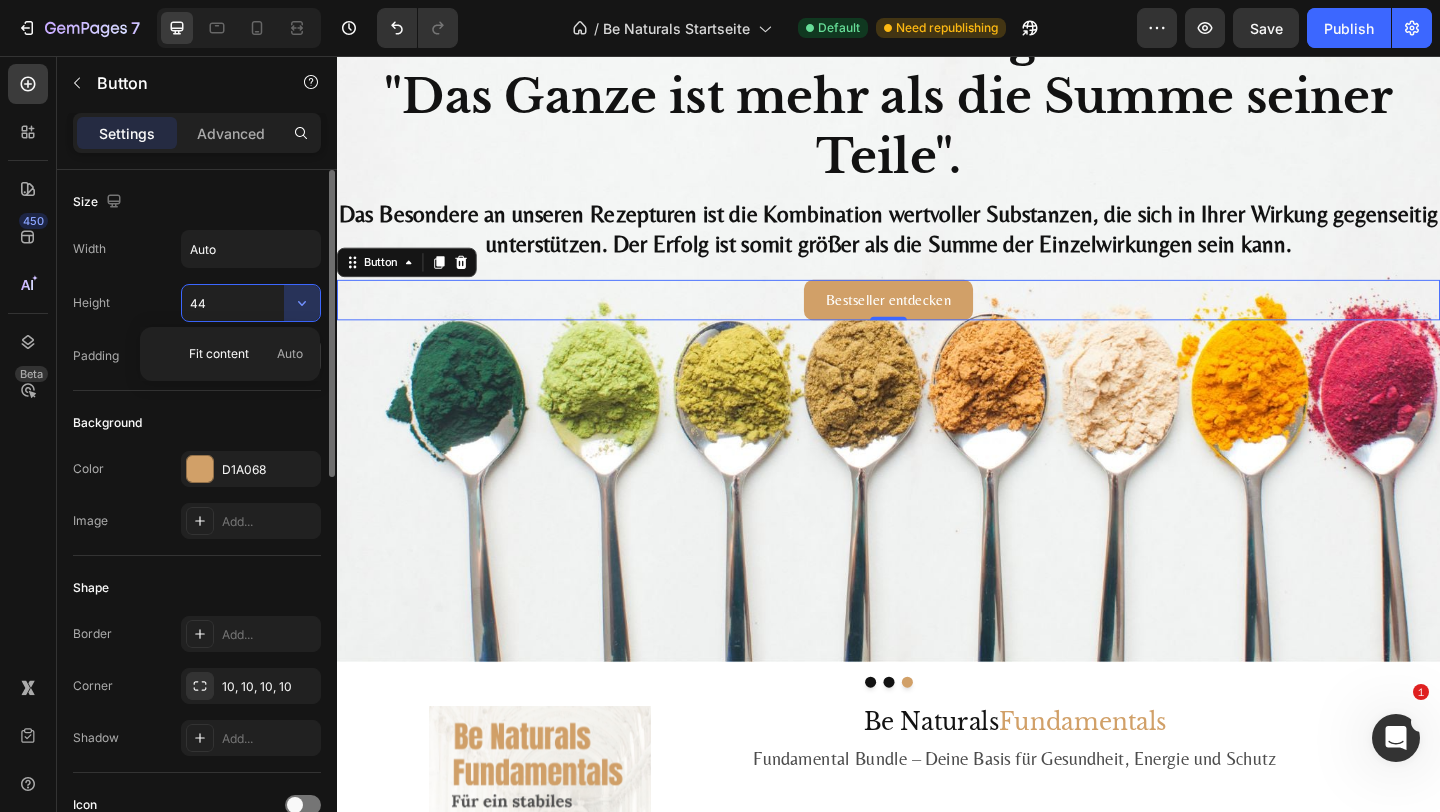type on "Auto" 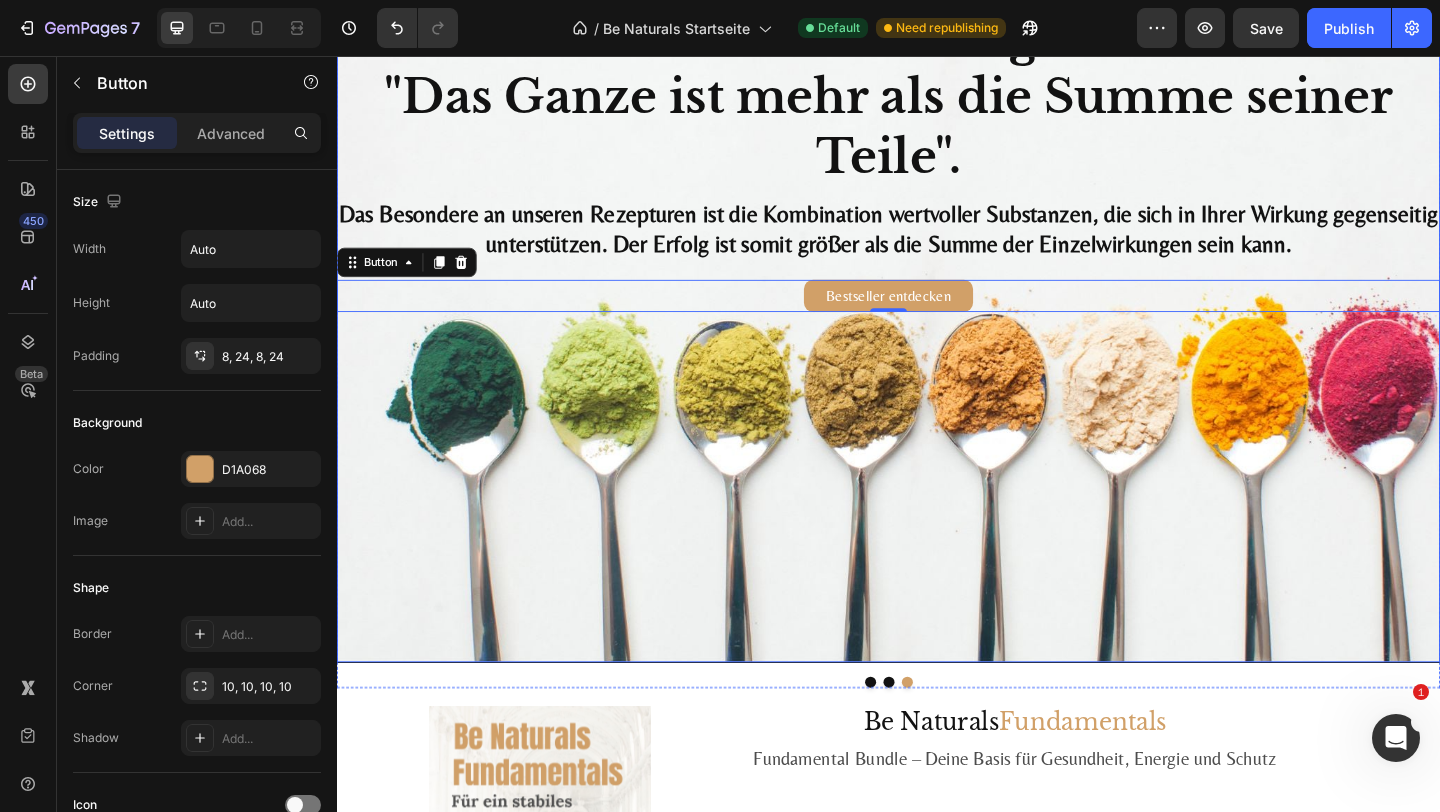 click at bounding box center (937, 304) 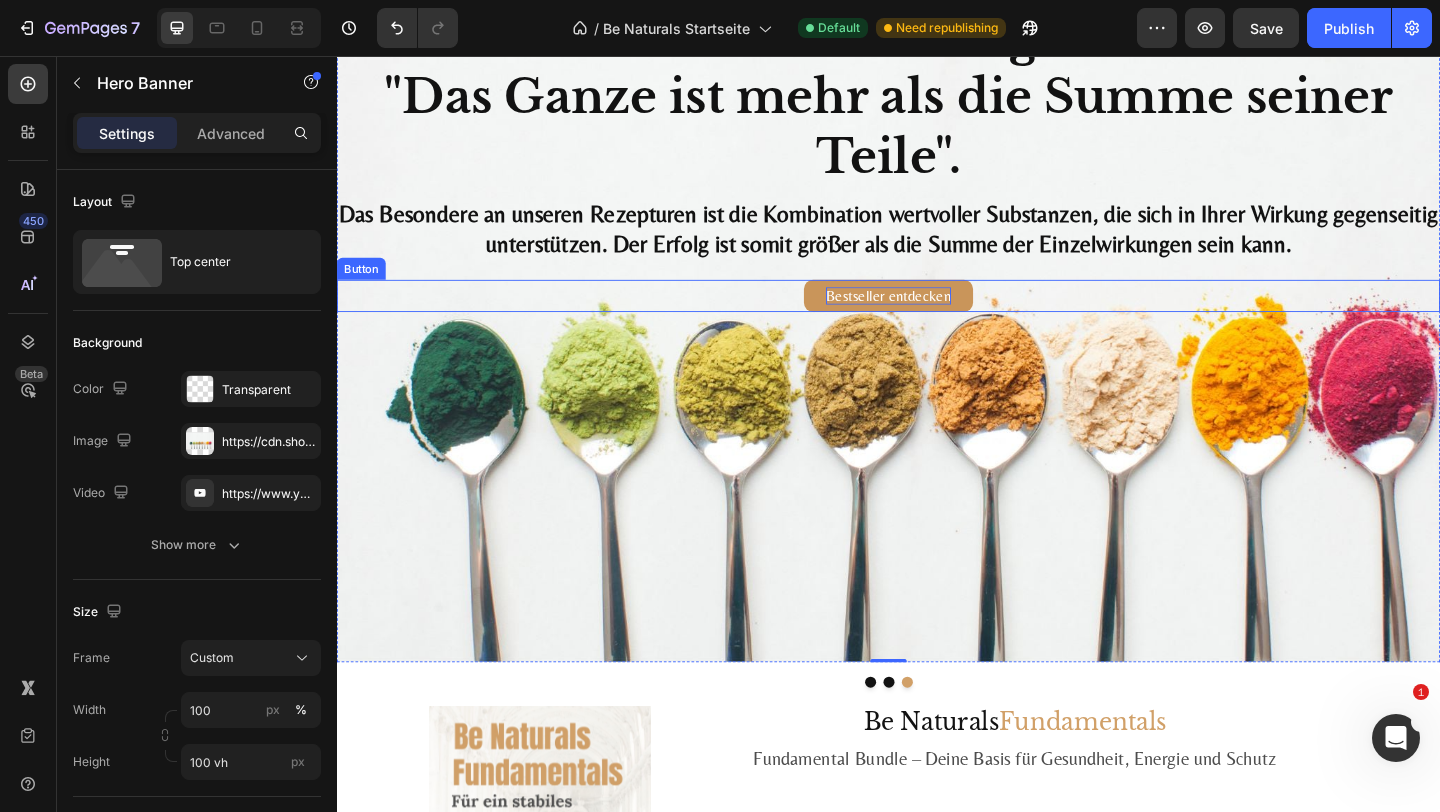 click on "Bestseller entdecken" at bounding box center [937, 316] 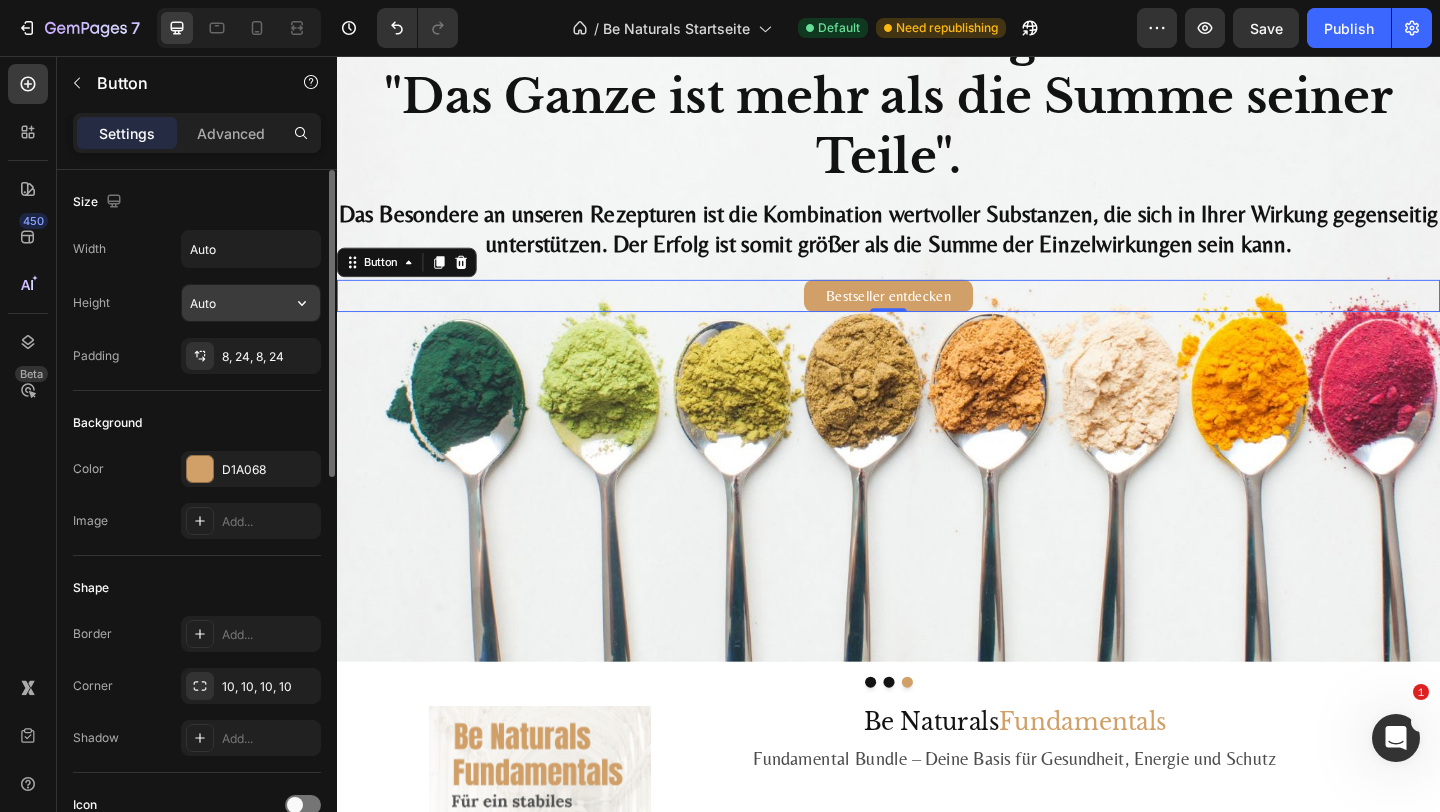 click on "Auto" at bounding box center [251, 303] 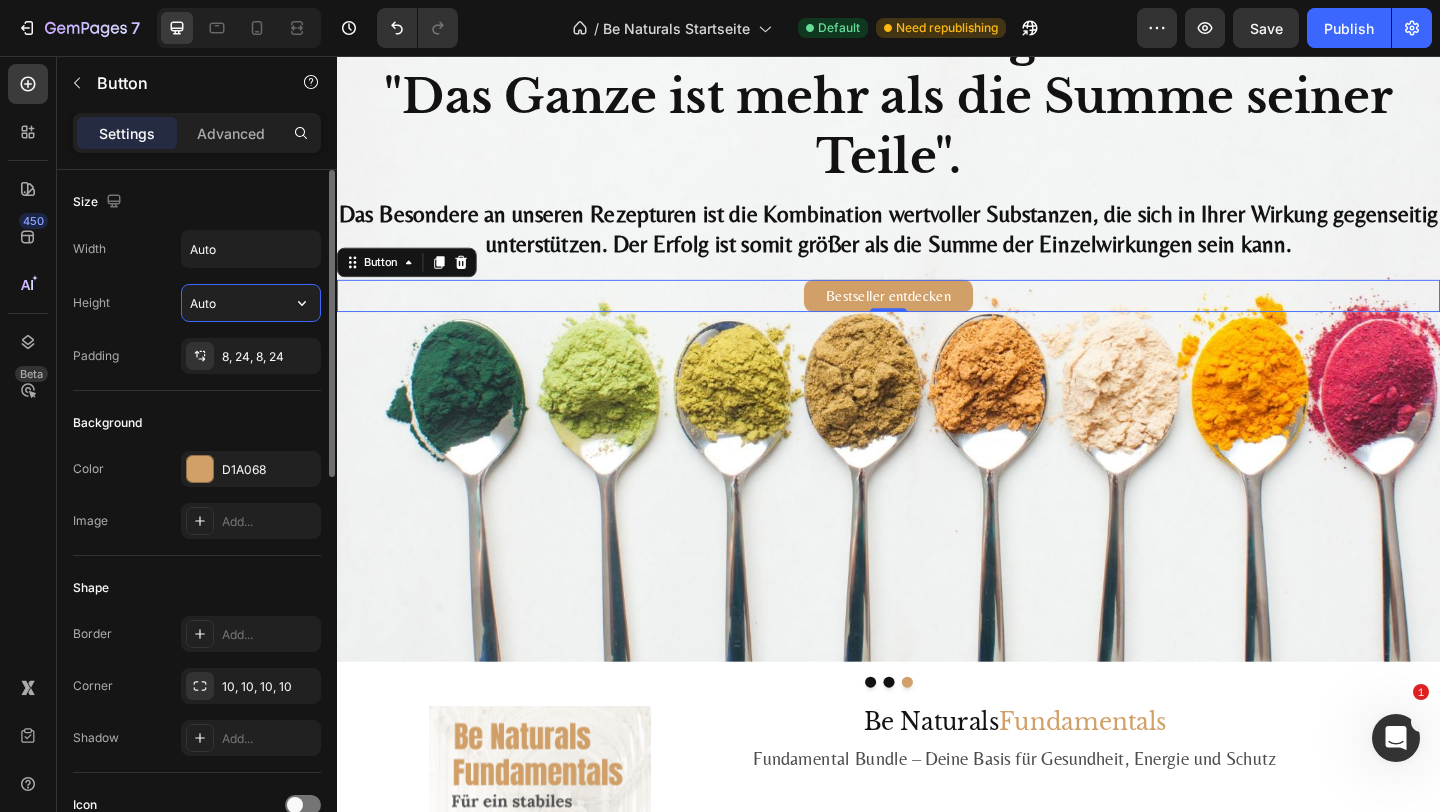 click on "Auto" at bounding box center [251, 303] 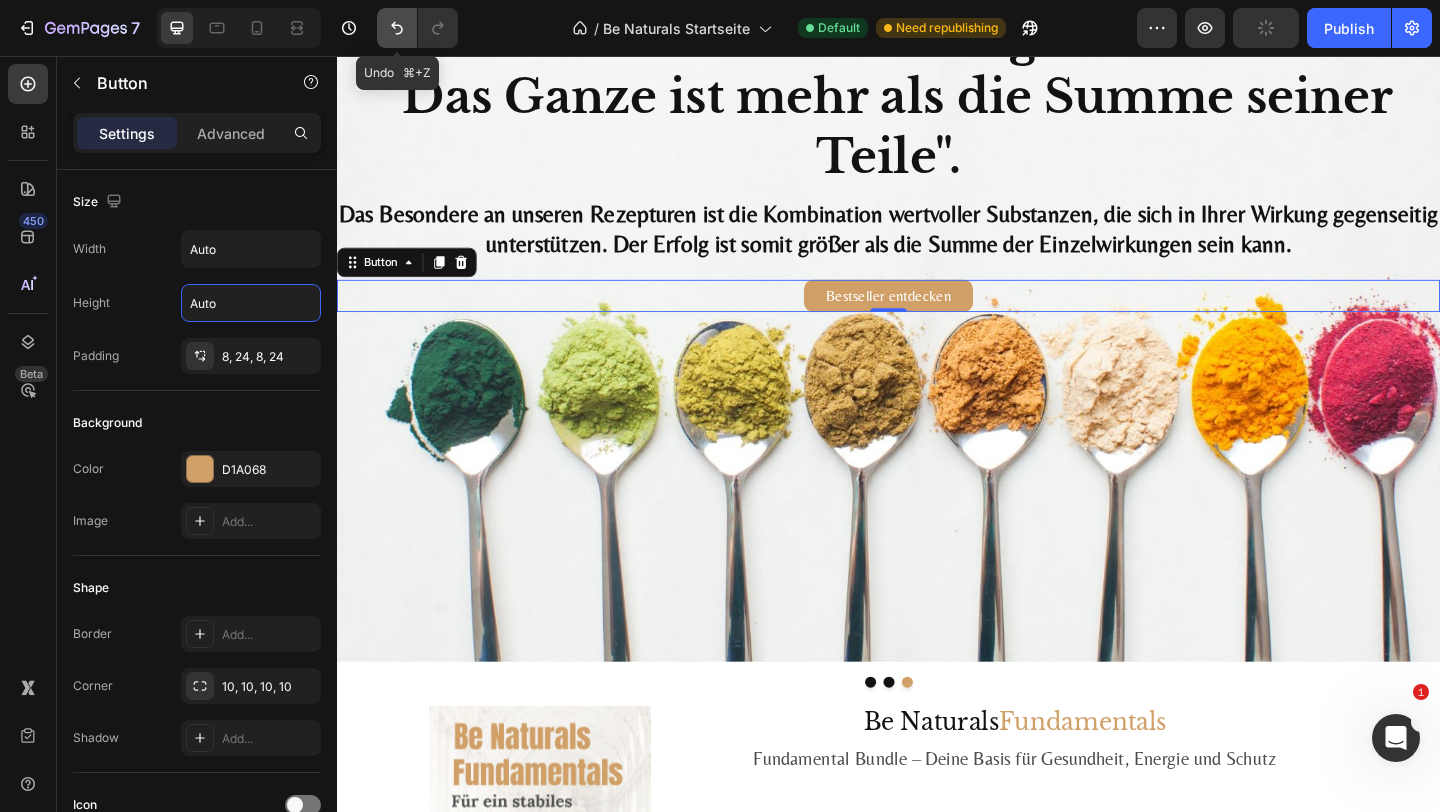 click 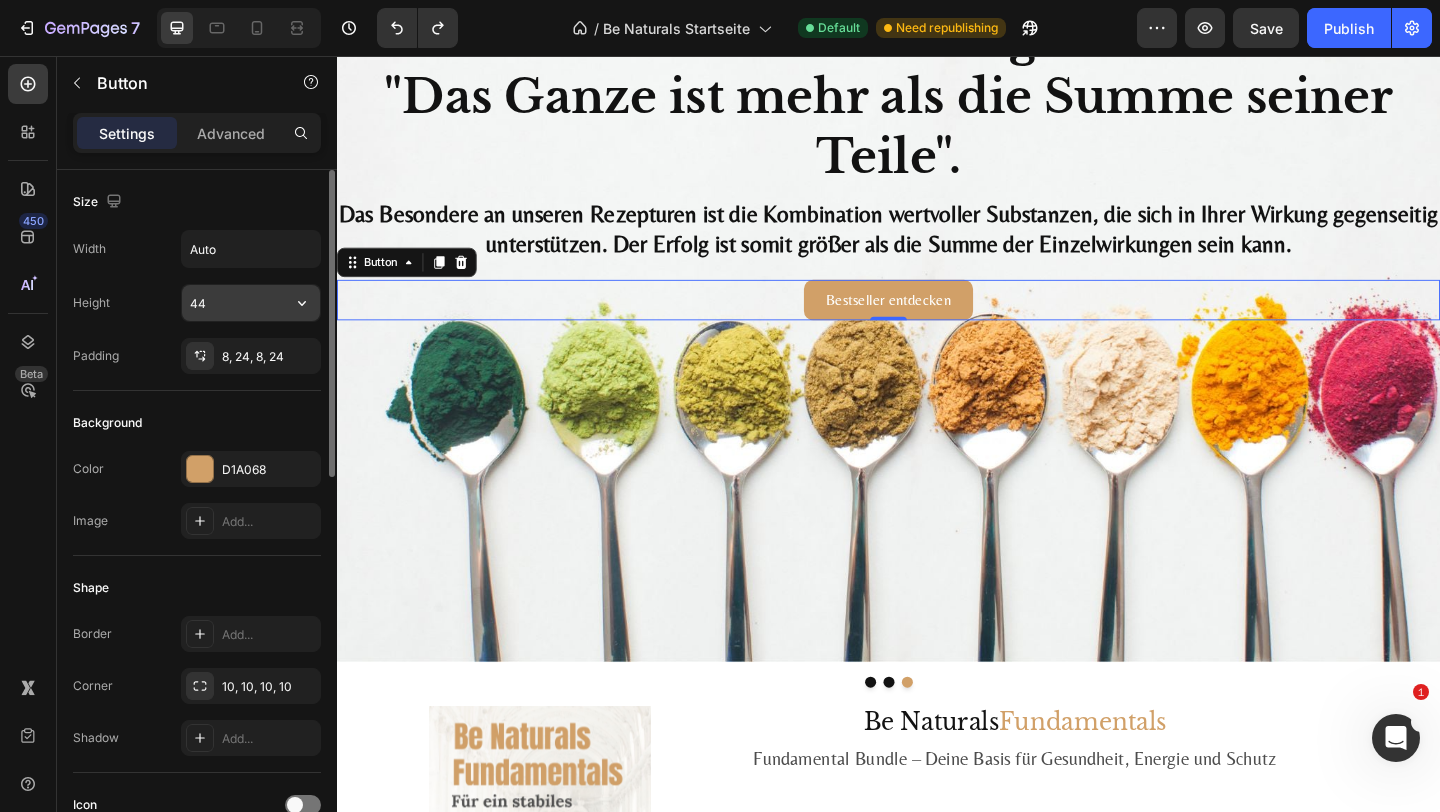 click on "44" at bounding box center [251, 303] 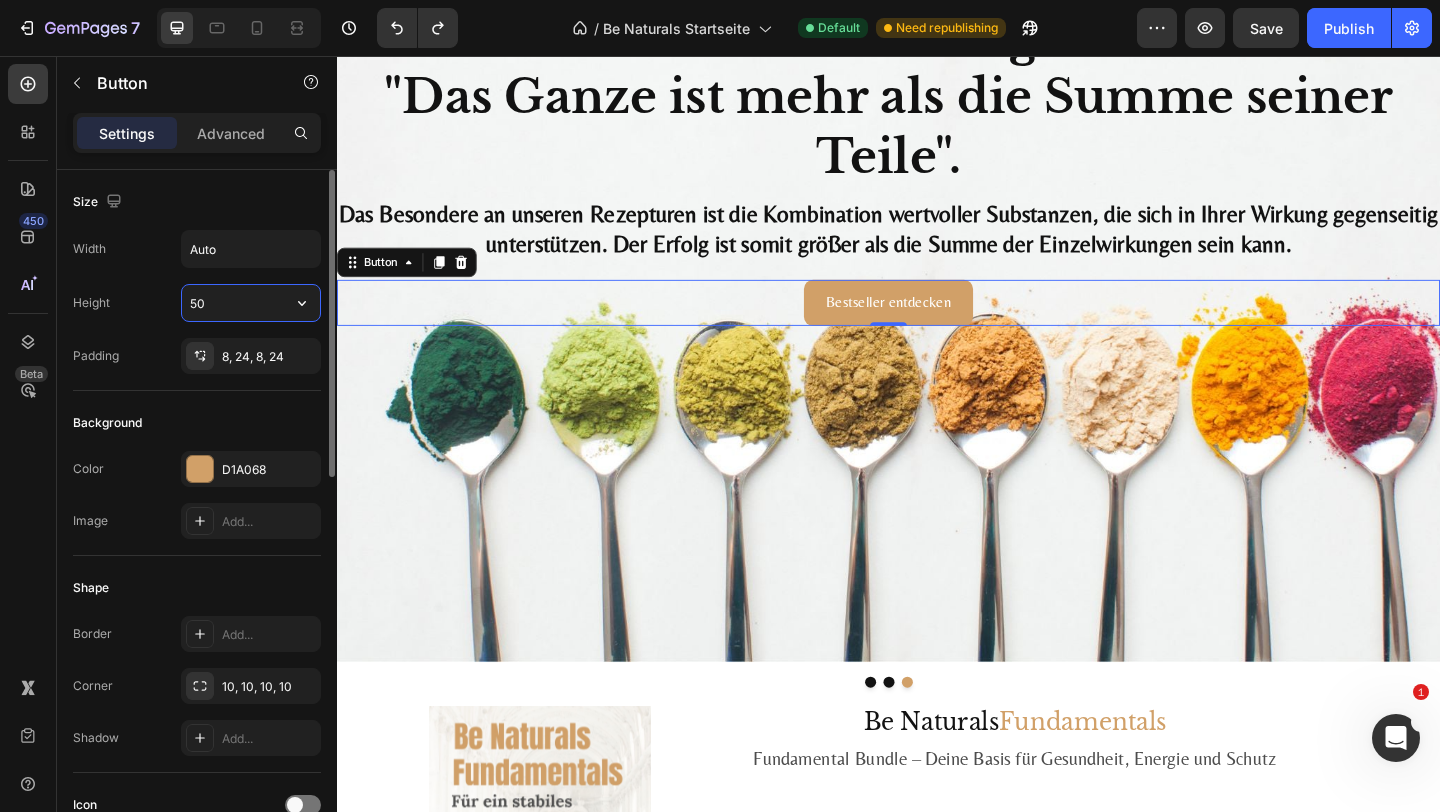 type on "5" 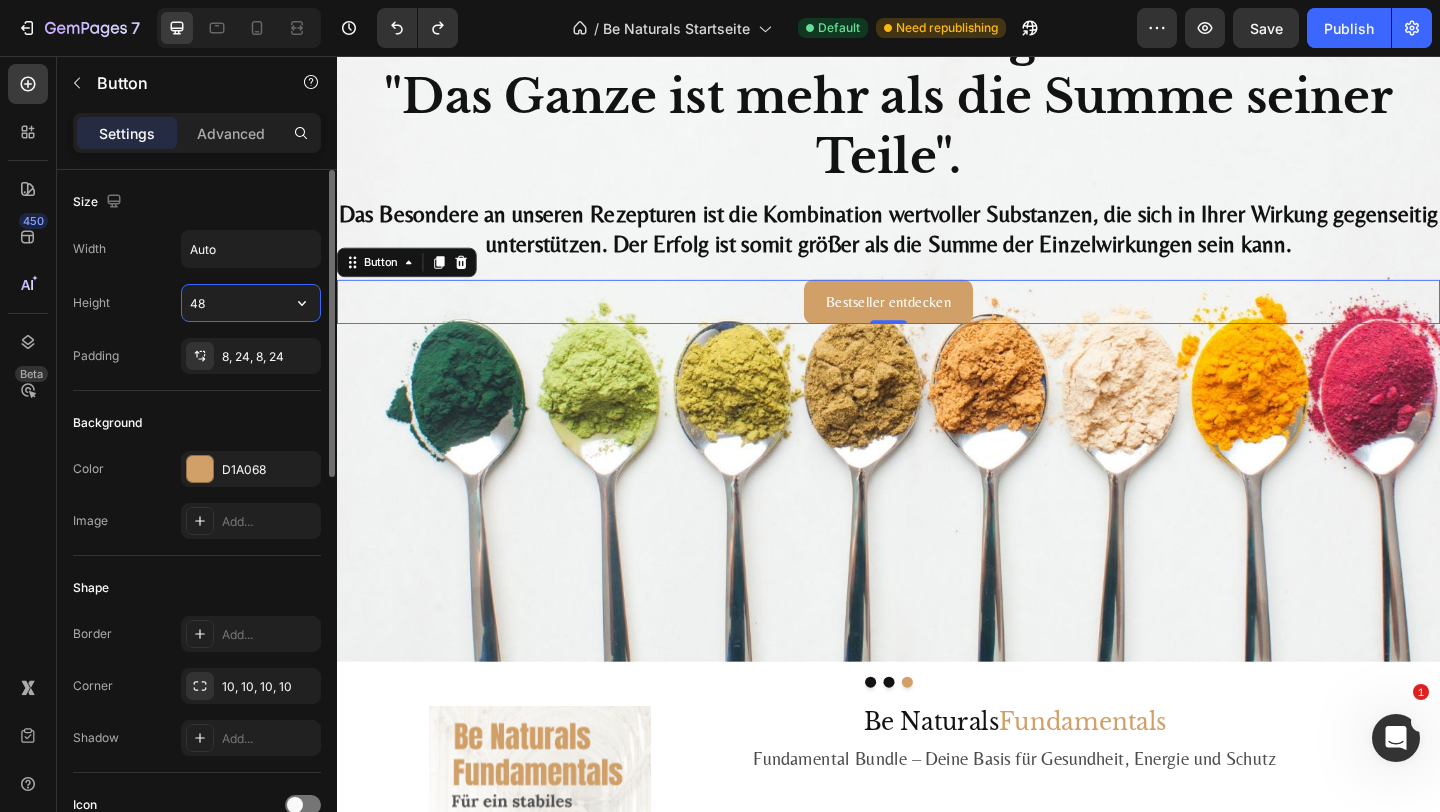 type on "4" 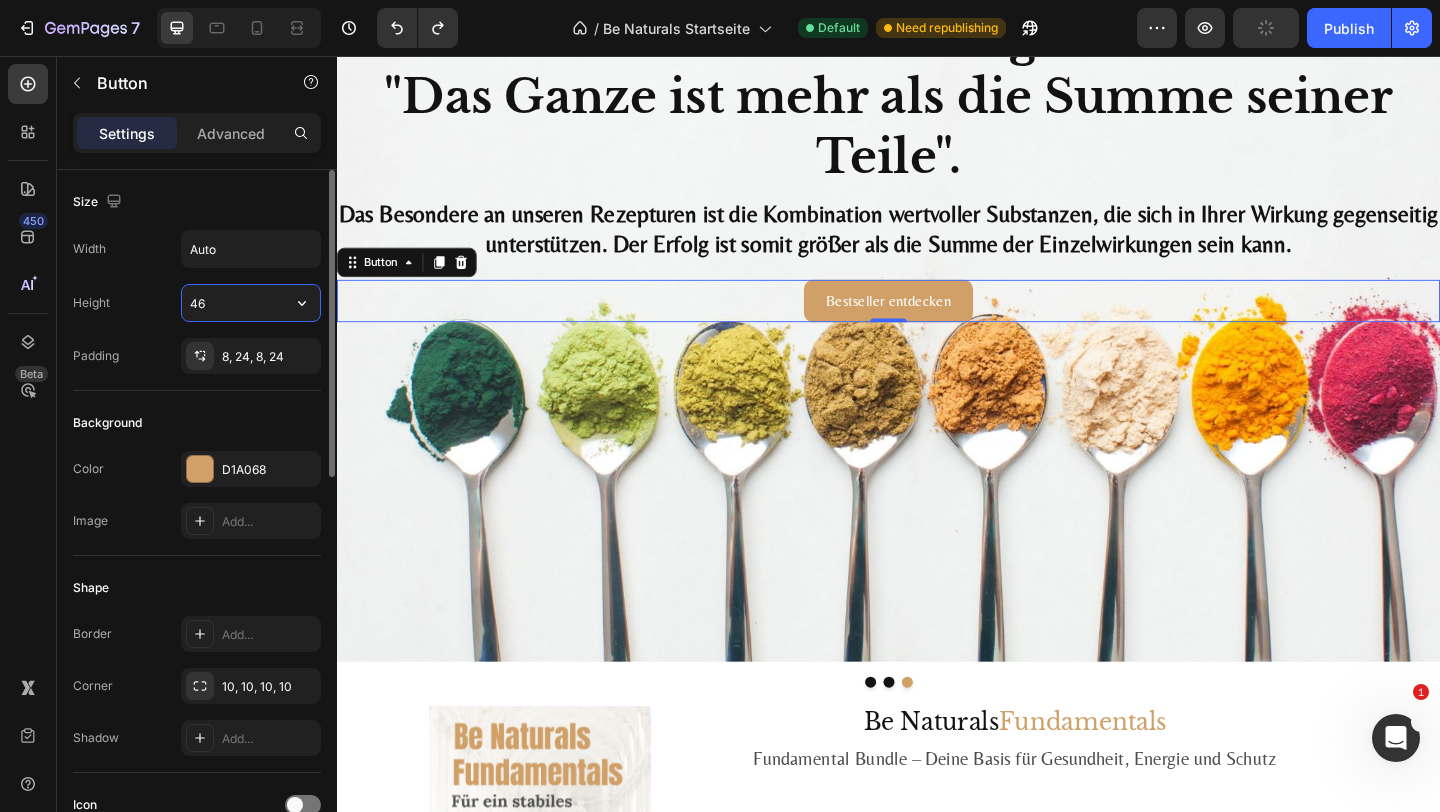 type on "4" 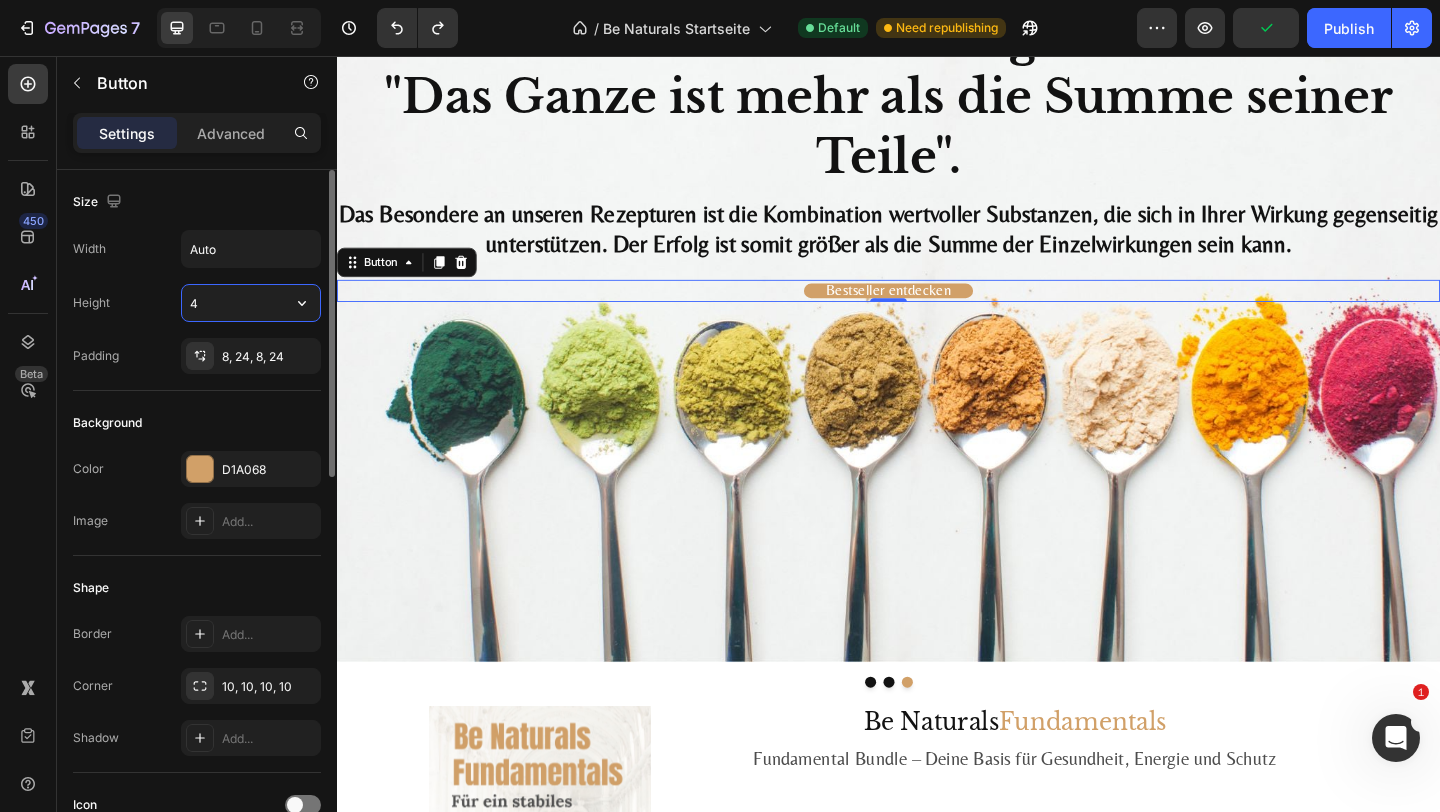 type on "44" 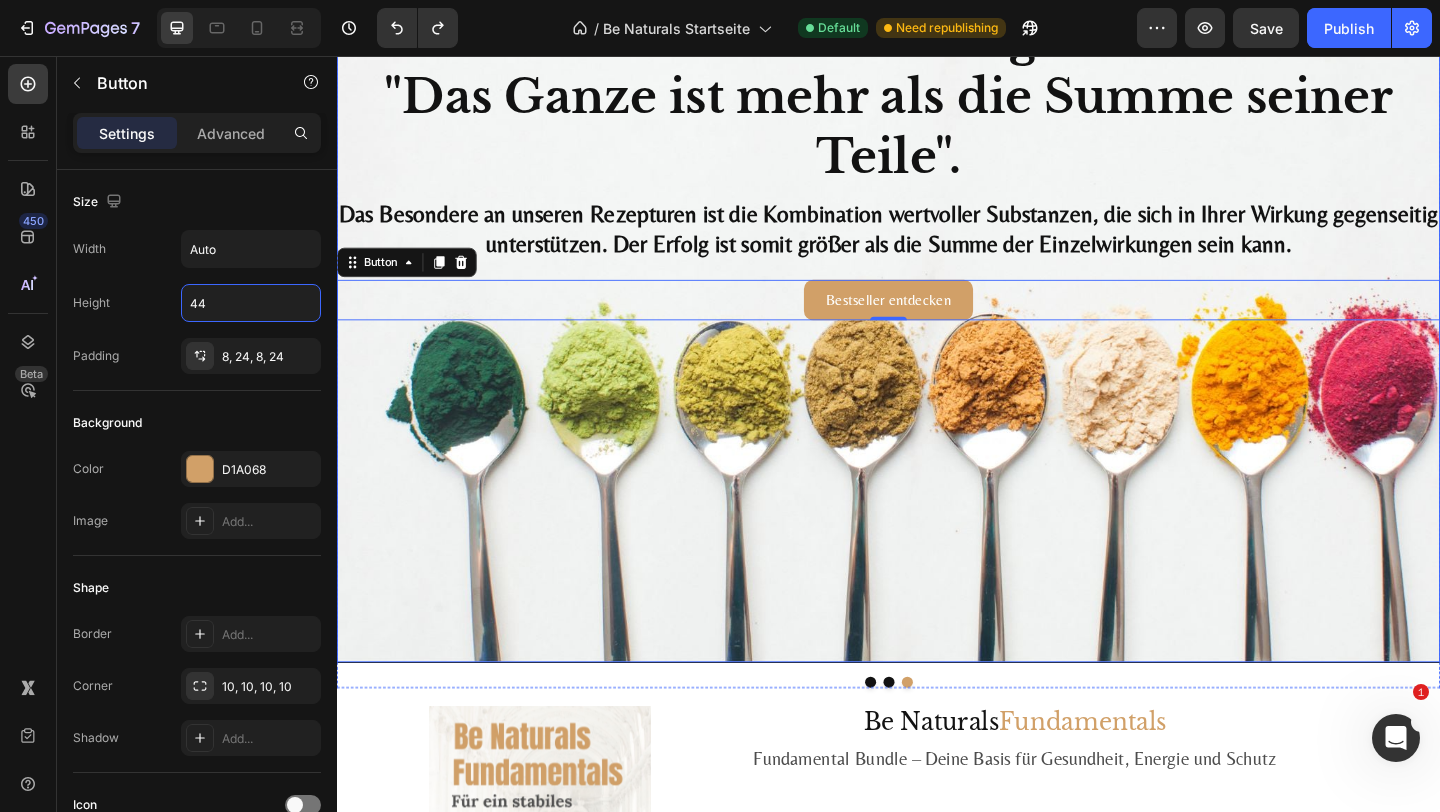 click at bounding box center [937, 304] 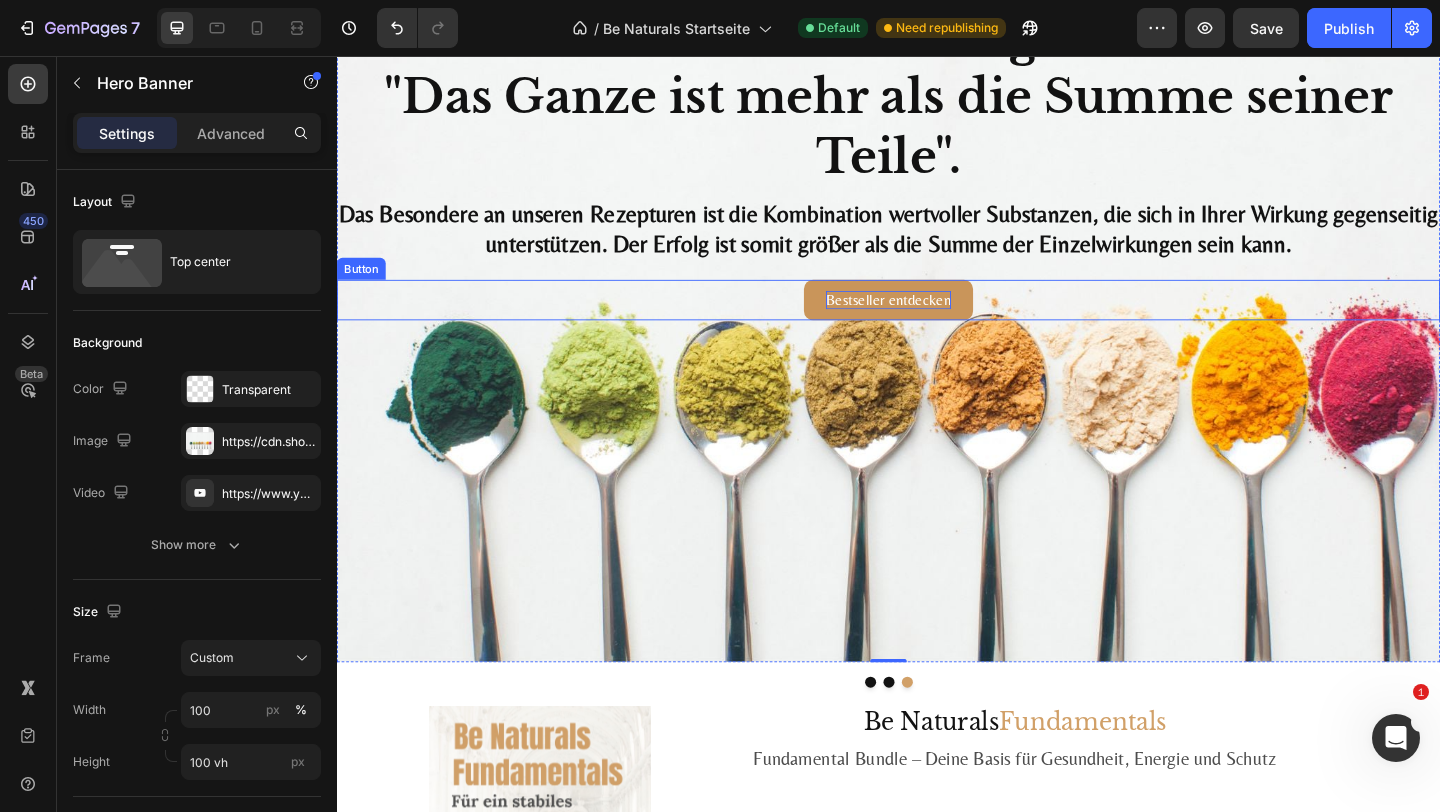 click on "Bestseller entdecken" at bounding box center (937, 320) 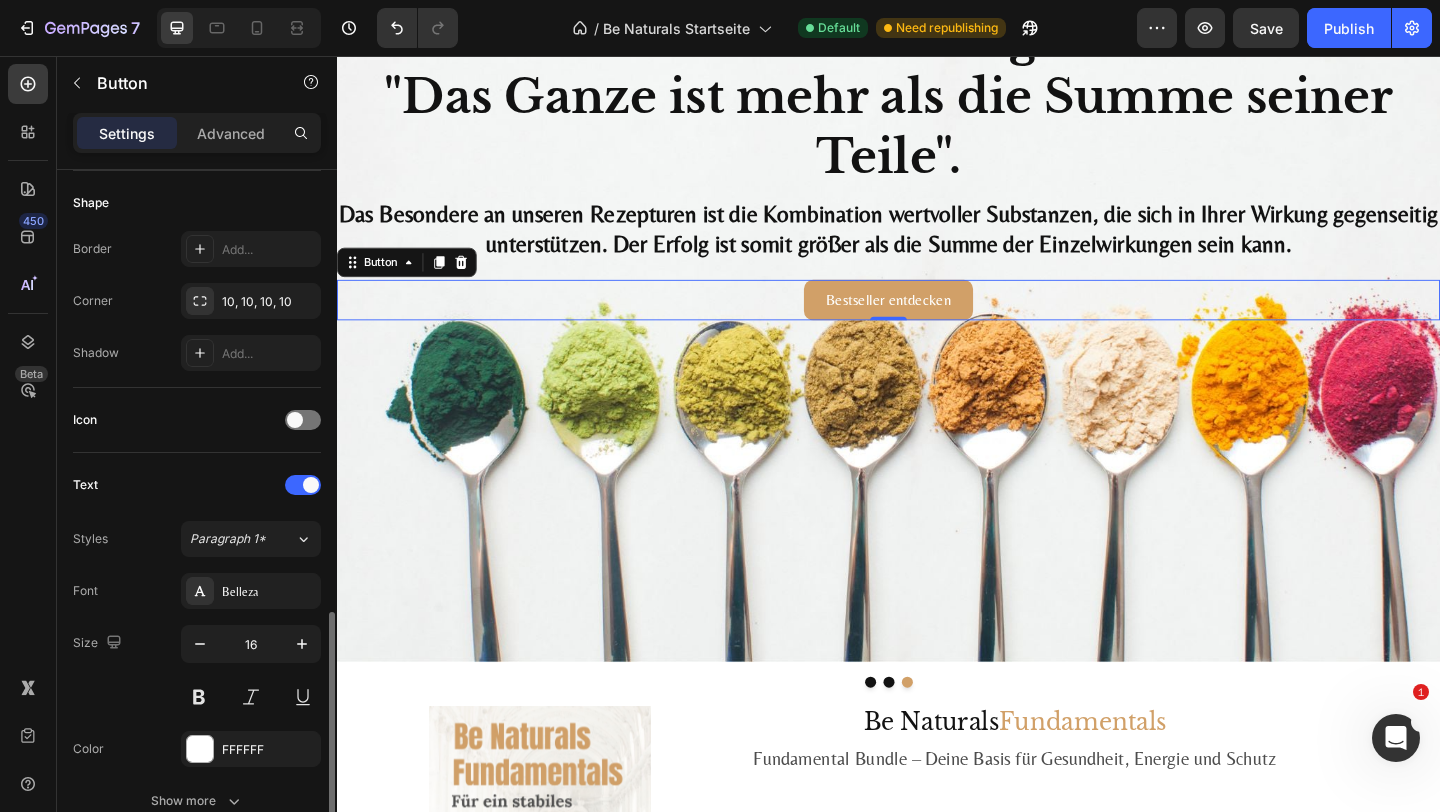 scroll, scrollTop: 0, scrollLeft: 0, axis: both 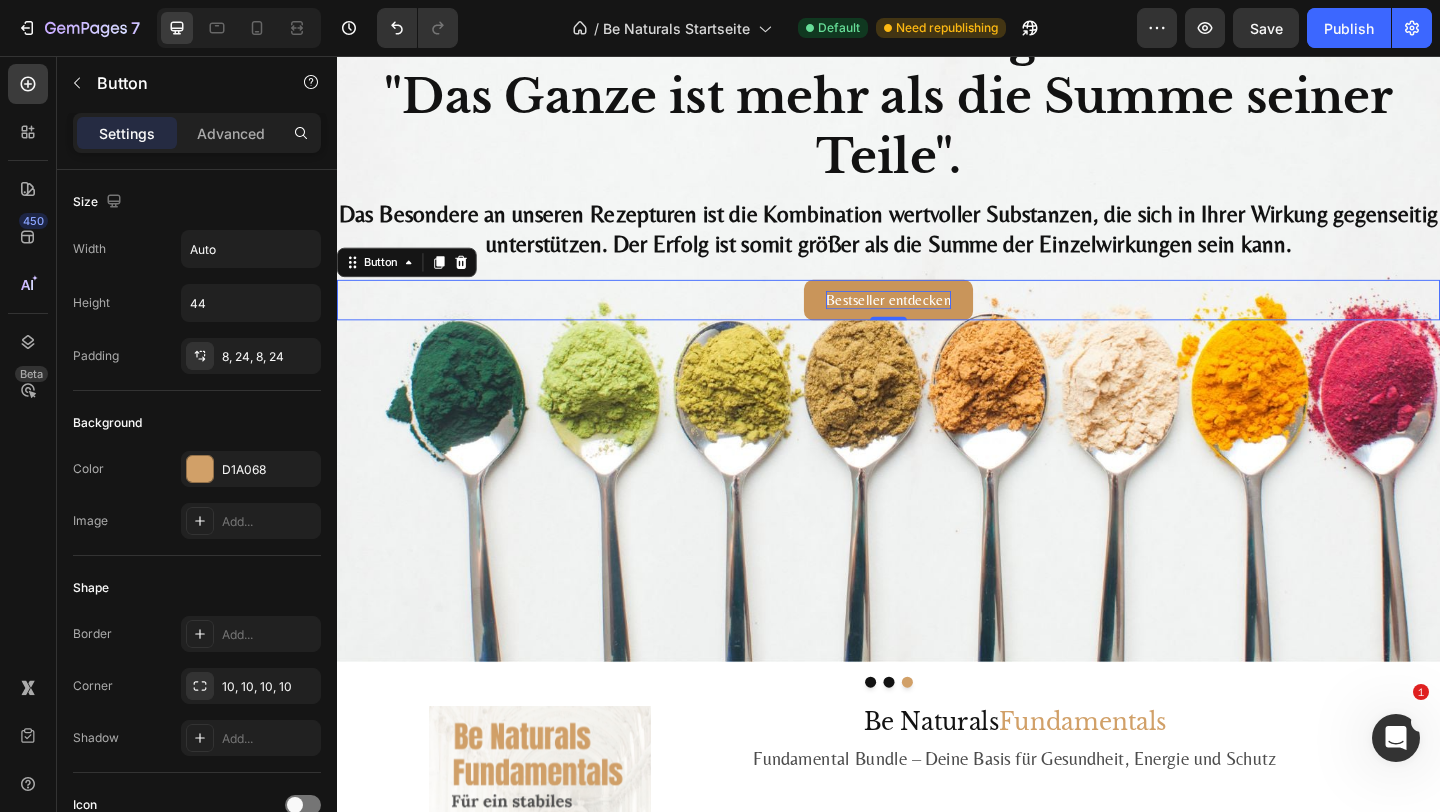 click on "Bestseller entdecken" at bounding box center [937, 320] 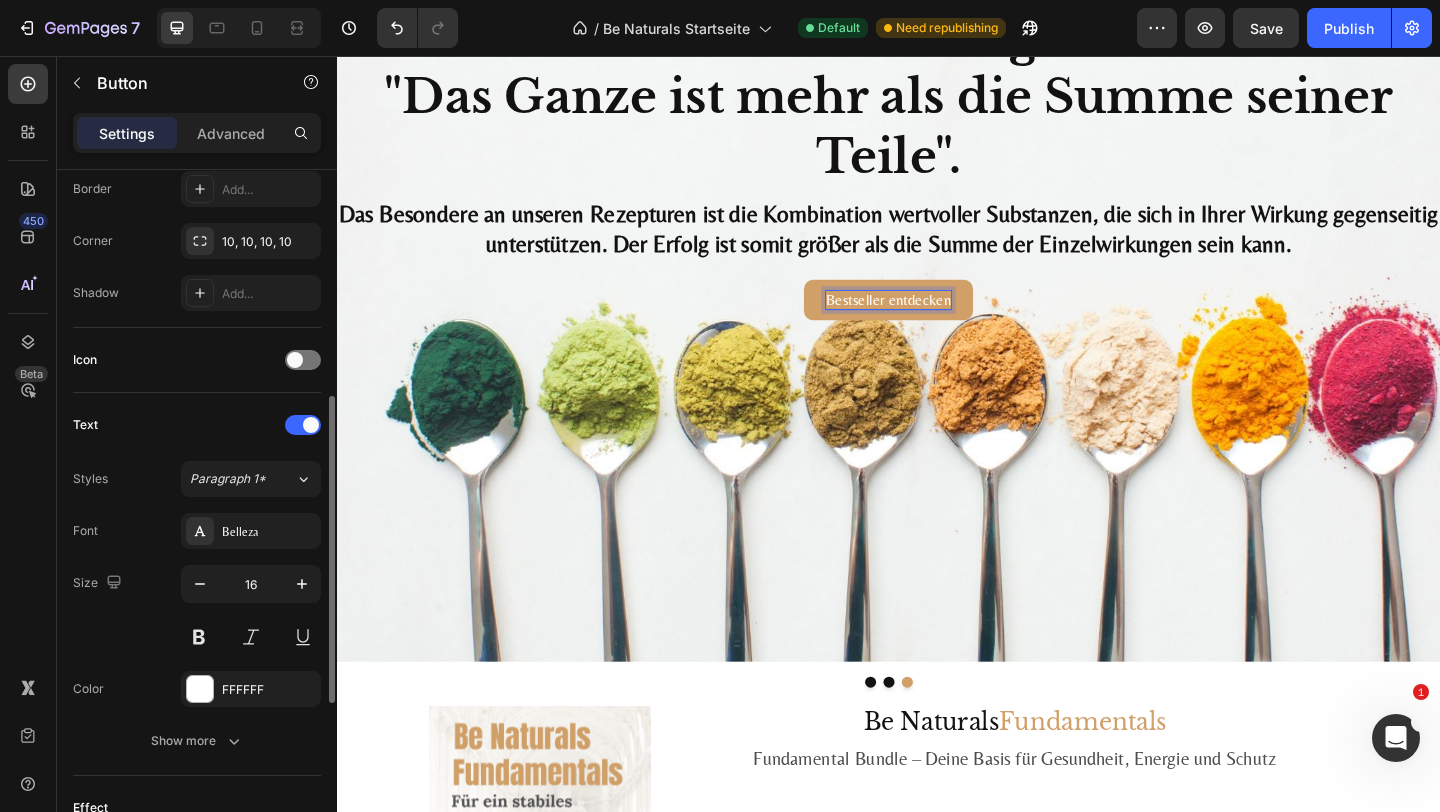 scroll, scrollTop: 547, scrollLeft: 0, axis: vertical 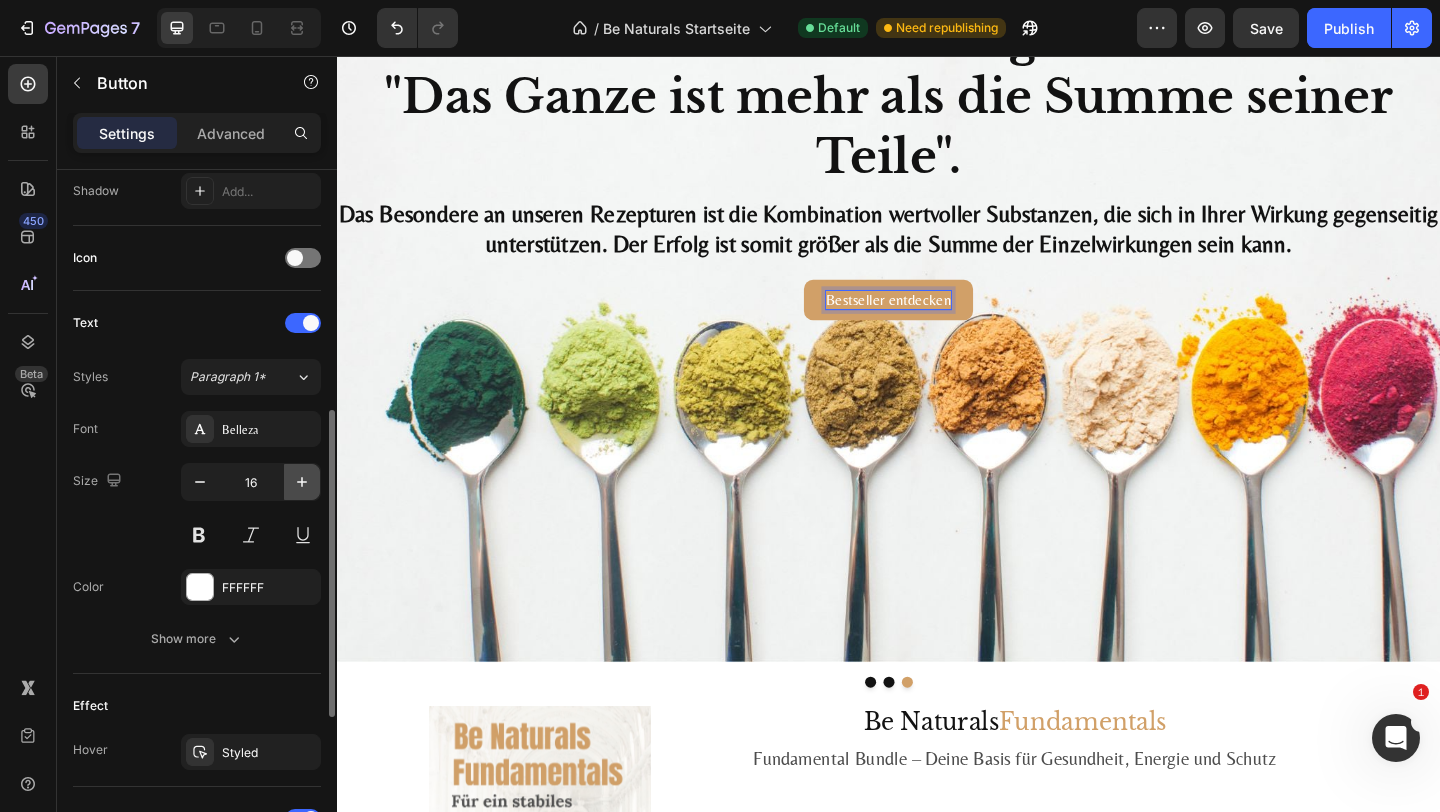click 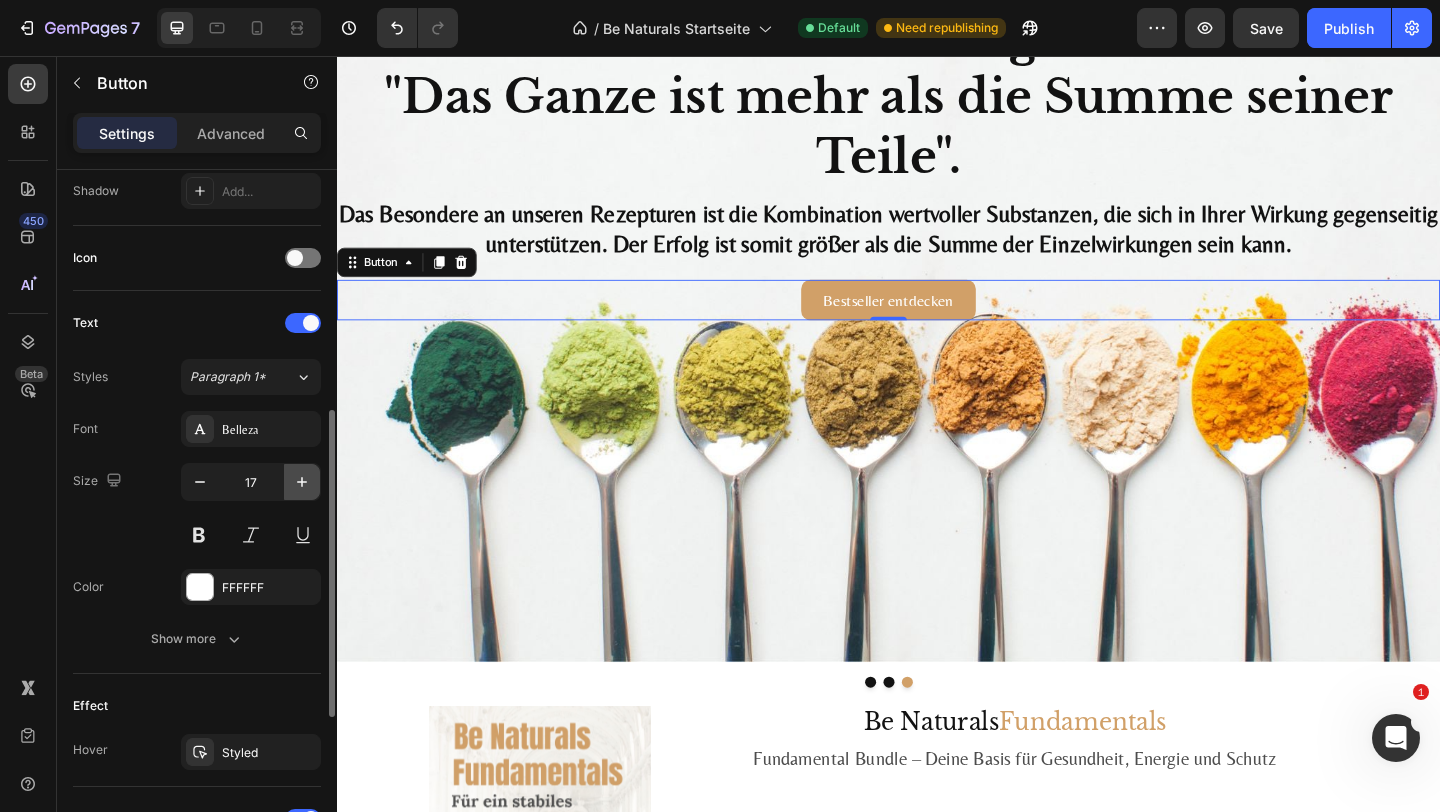 click 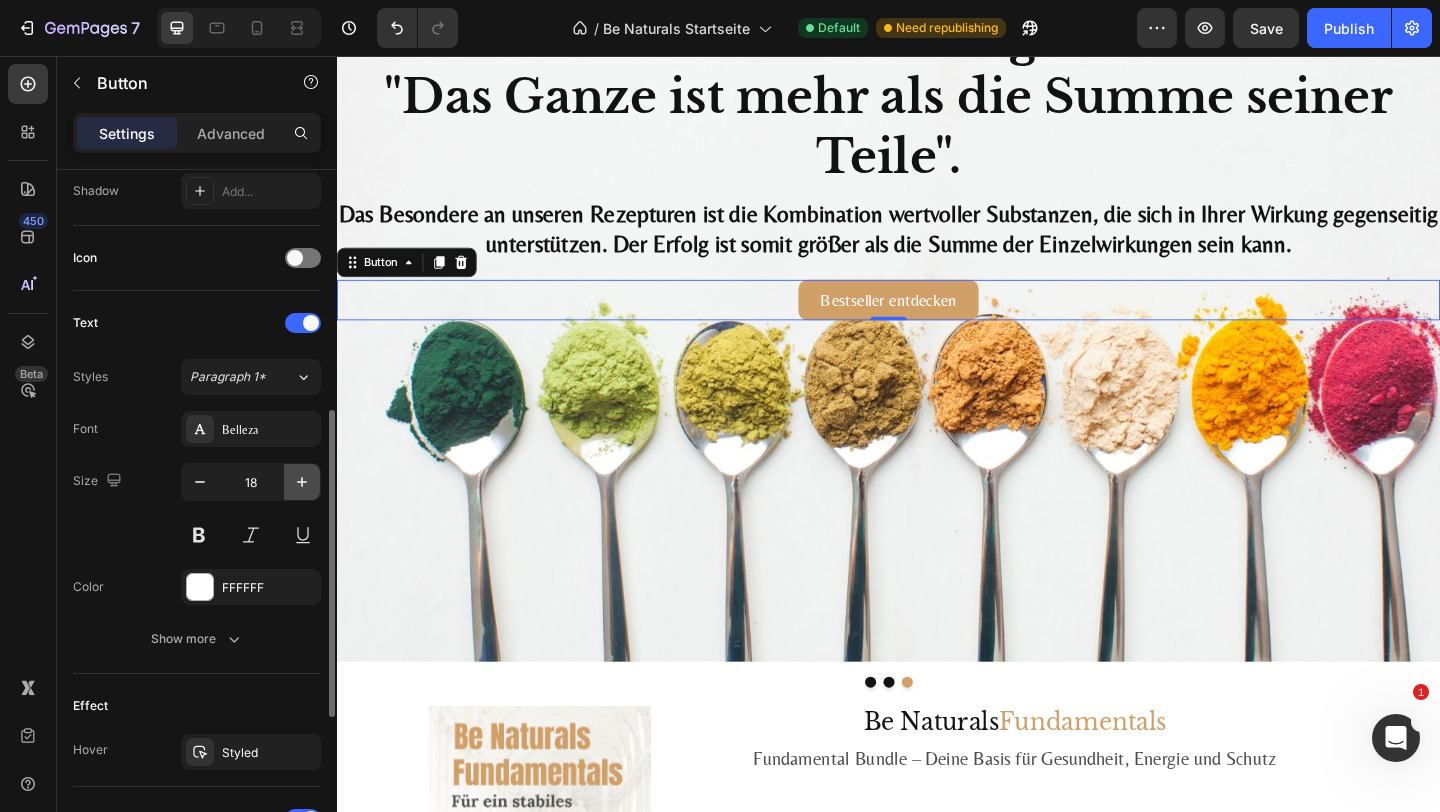 click 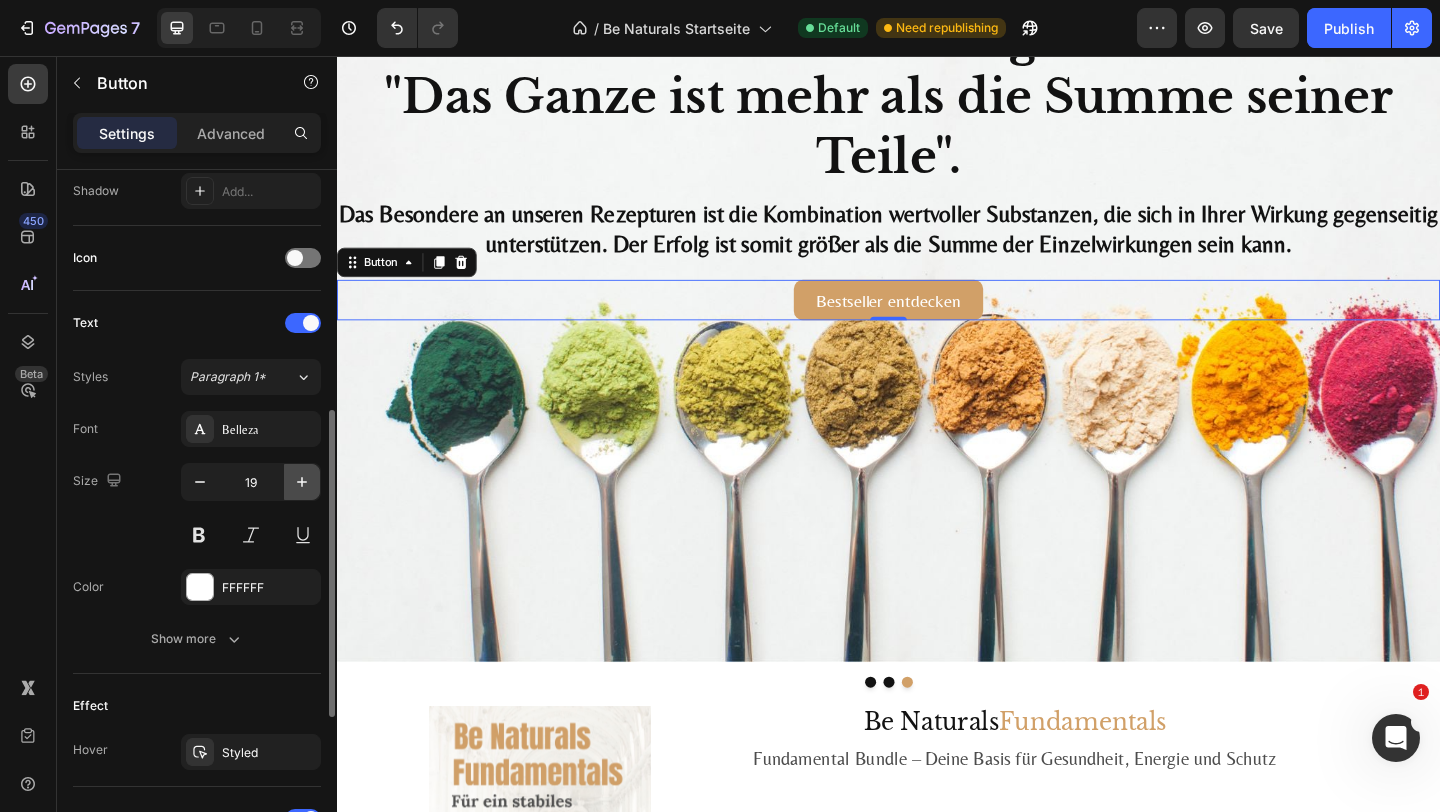 click 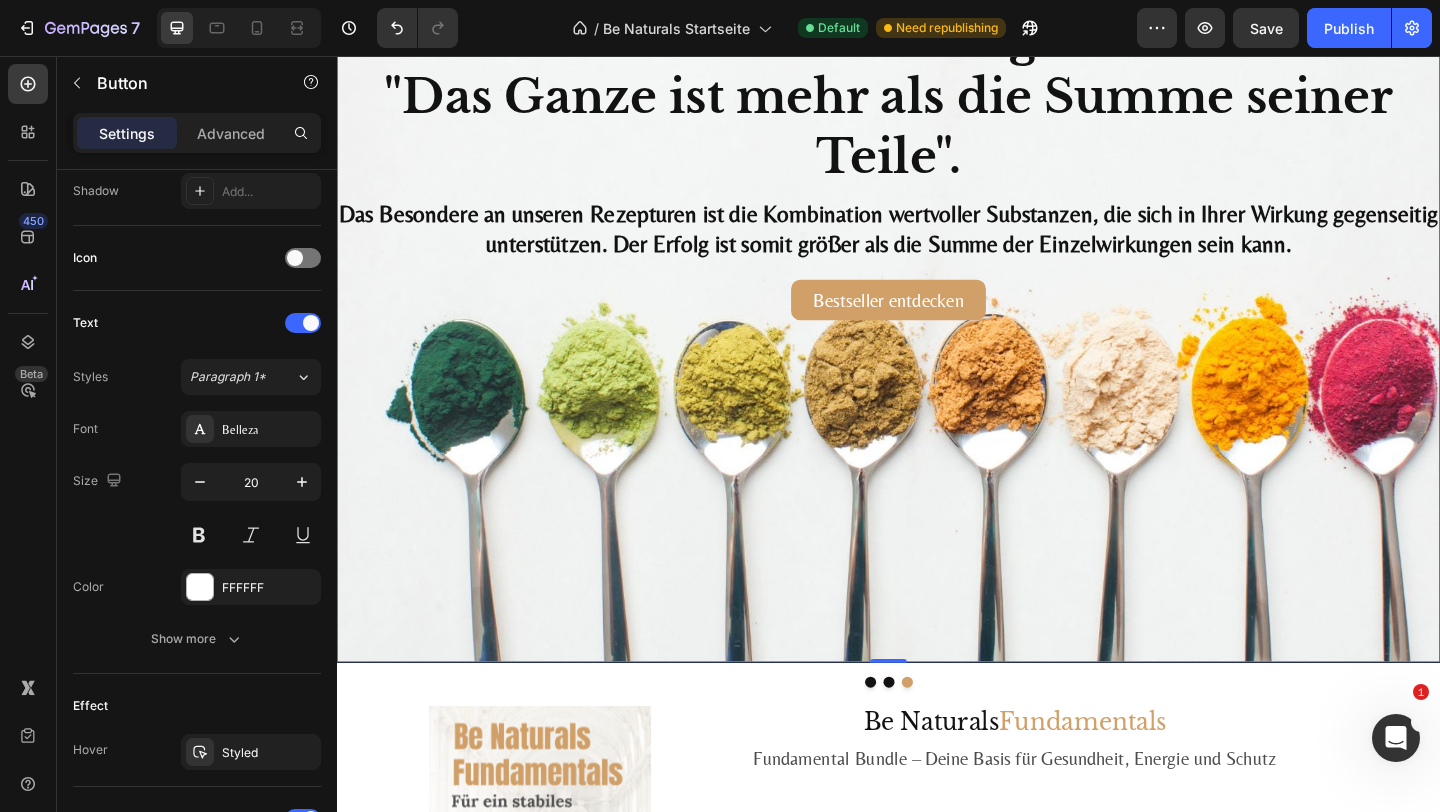 click at bounding box center (937, 304) 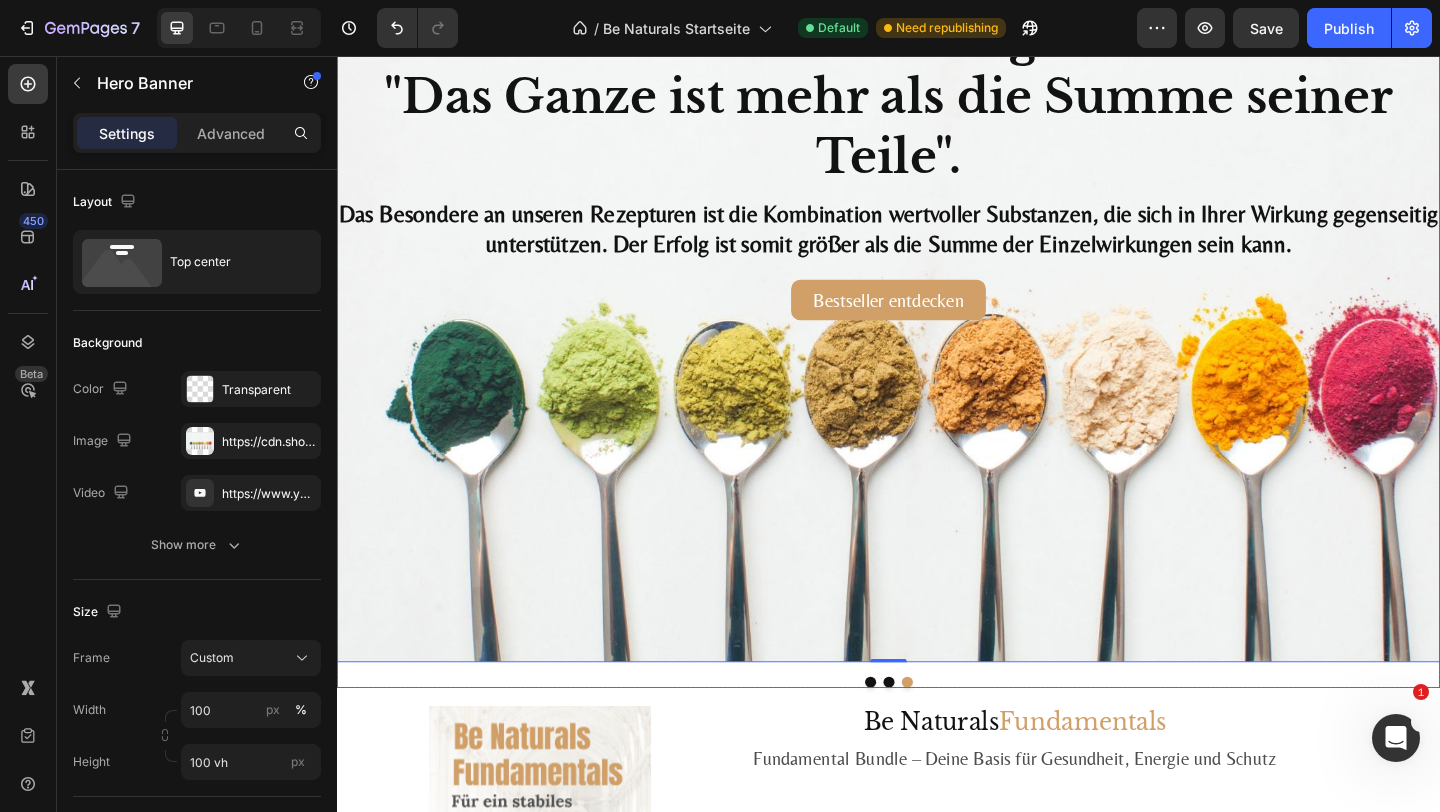 click at bounding box center [917, 737] 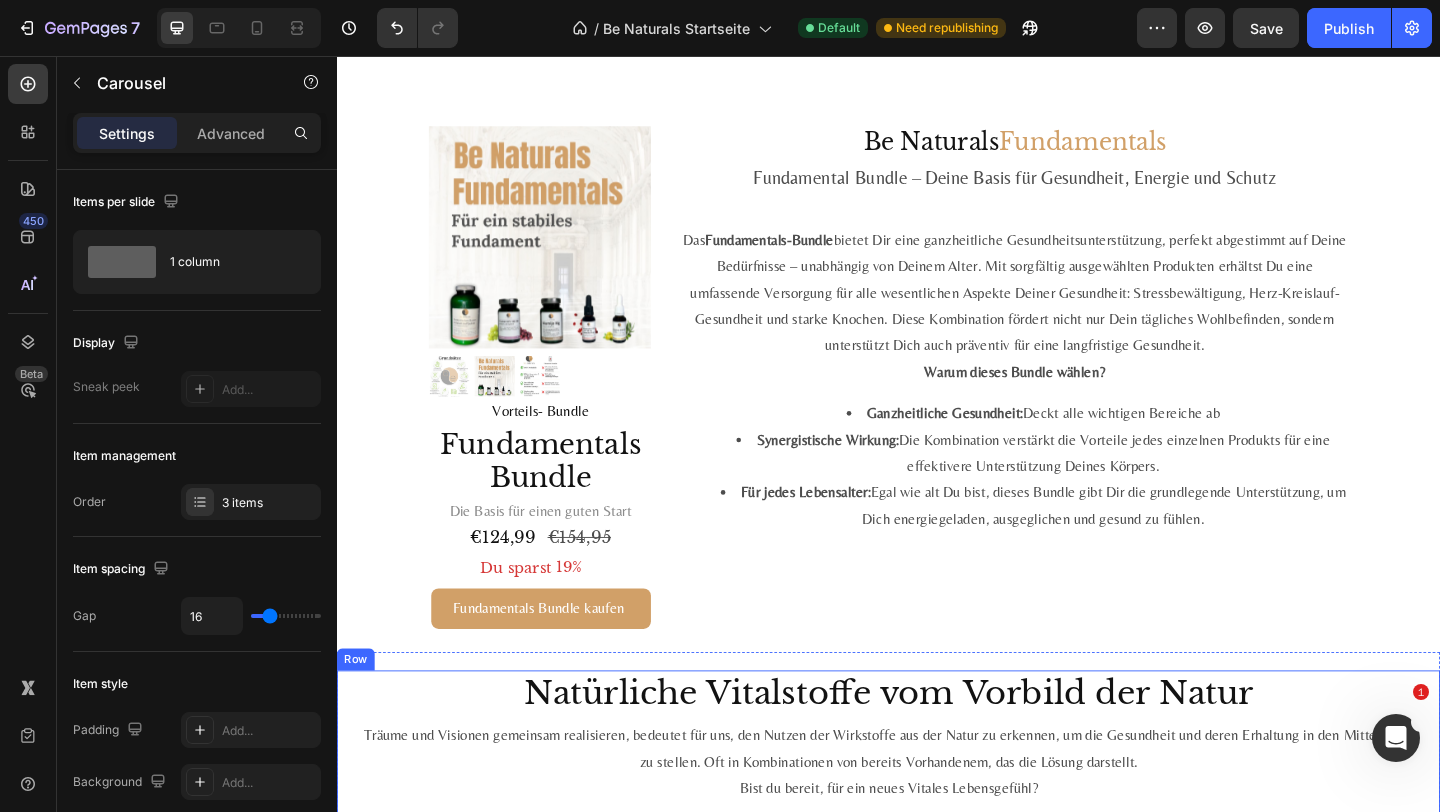 scroll, scrollTop: 1293, scrollLeft: 0, axis: vertical 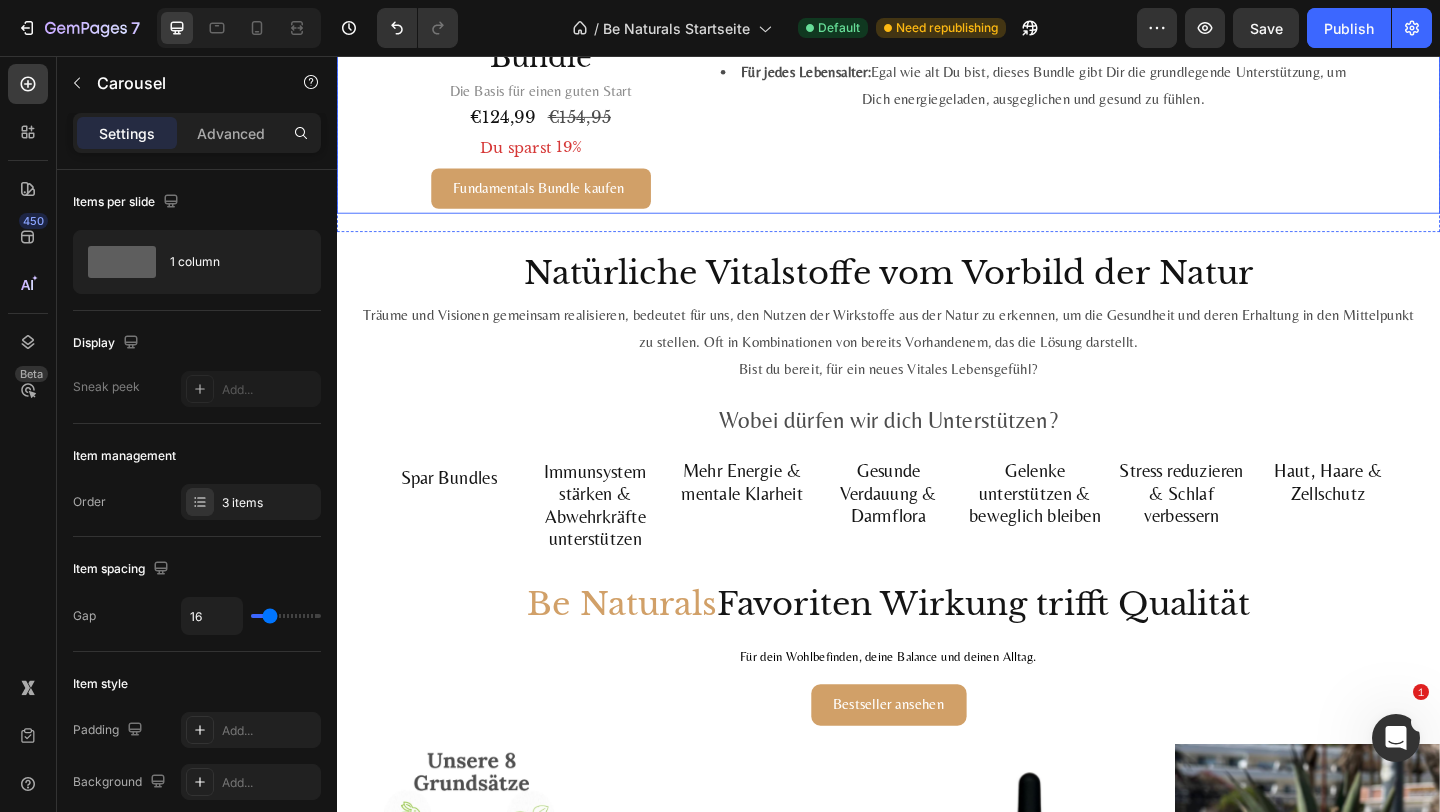 click on "Product Images Vorteils- Bundle Text block Fundamentals Bundle Product Title Die Basis für einen guten Start Text block €124,99 Price Price €154,95 Price Price Row Du sparst 19% Discount Tag Fundamentals Bundle kaufen Add to Cart Product Be Naturals Fundamentals Heading Fundamental Bundle – Deine Basis für Gesundheit, Energie und Schutz Text block Product Images Vorteilspaket Text block Fundamentals Bundle Product Title Die Basis für einen guten Start Text block €124,99 Price Price €154,95 Price Price Row Du sparst 19% Discount Tag Bundle kaufen Add to Cart Product Row Das Fundamentals-Bundle Warum dieses Bundle wählen? Ganzheitliche Gesundheit: Deckt alle wichtigen Bereiche ab Synergistische Wirkung: Die Kombination verstärkt die Vorteile jedes einzelnen Produkts für eine effektivere Unterstützung Deines Körpers. Für jedes Lebensalter: Text block Row Section 2" at bounding box center [937, -49] 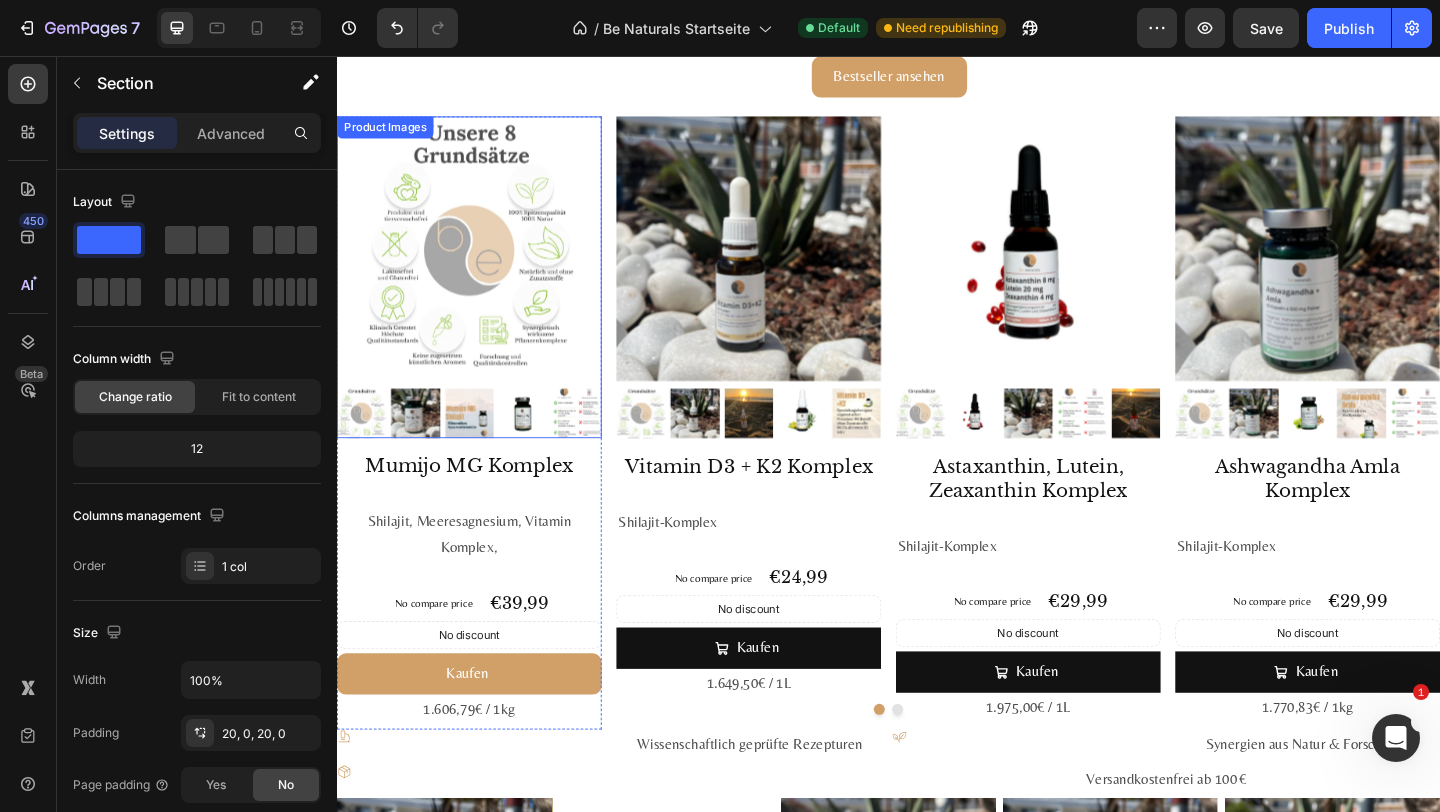 scroll, scrollTop: 2035, scrollLeft: 0, axis: vertical 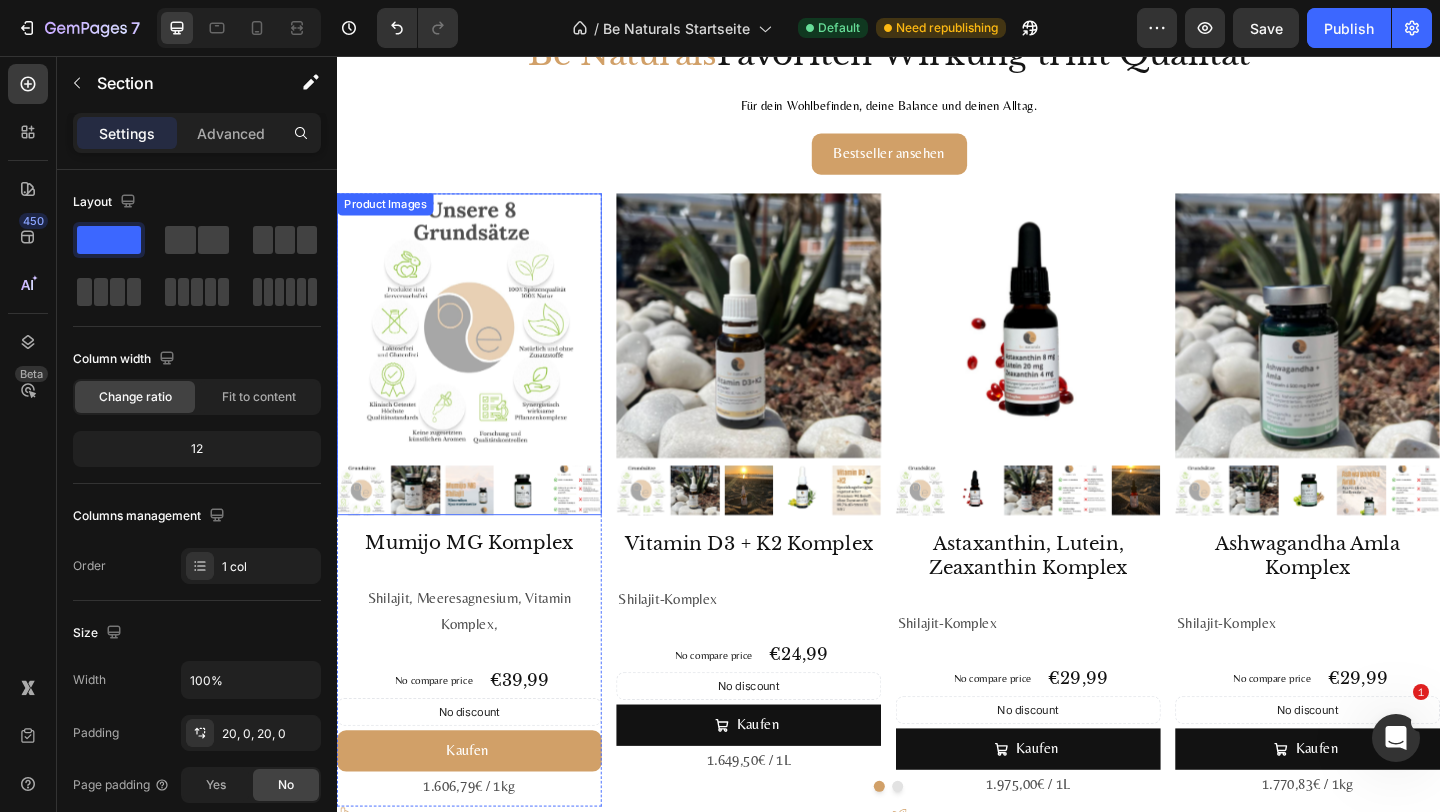 click at bounding box center [481, 349] 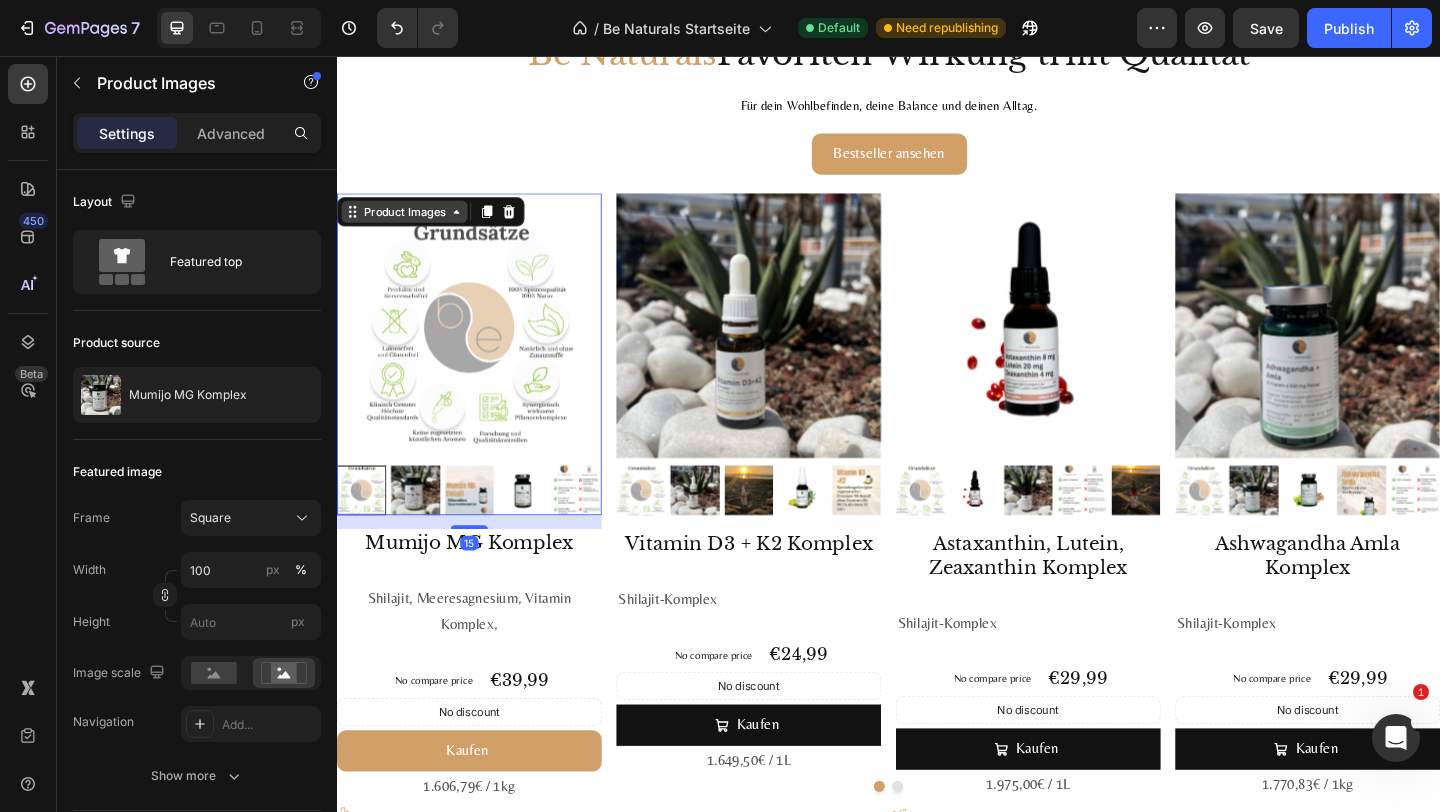 click on "Product Images" at bounding box center (410, 225) 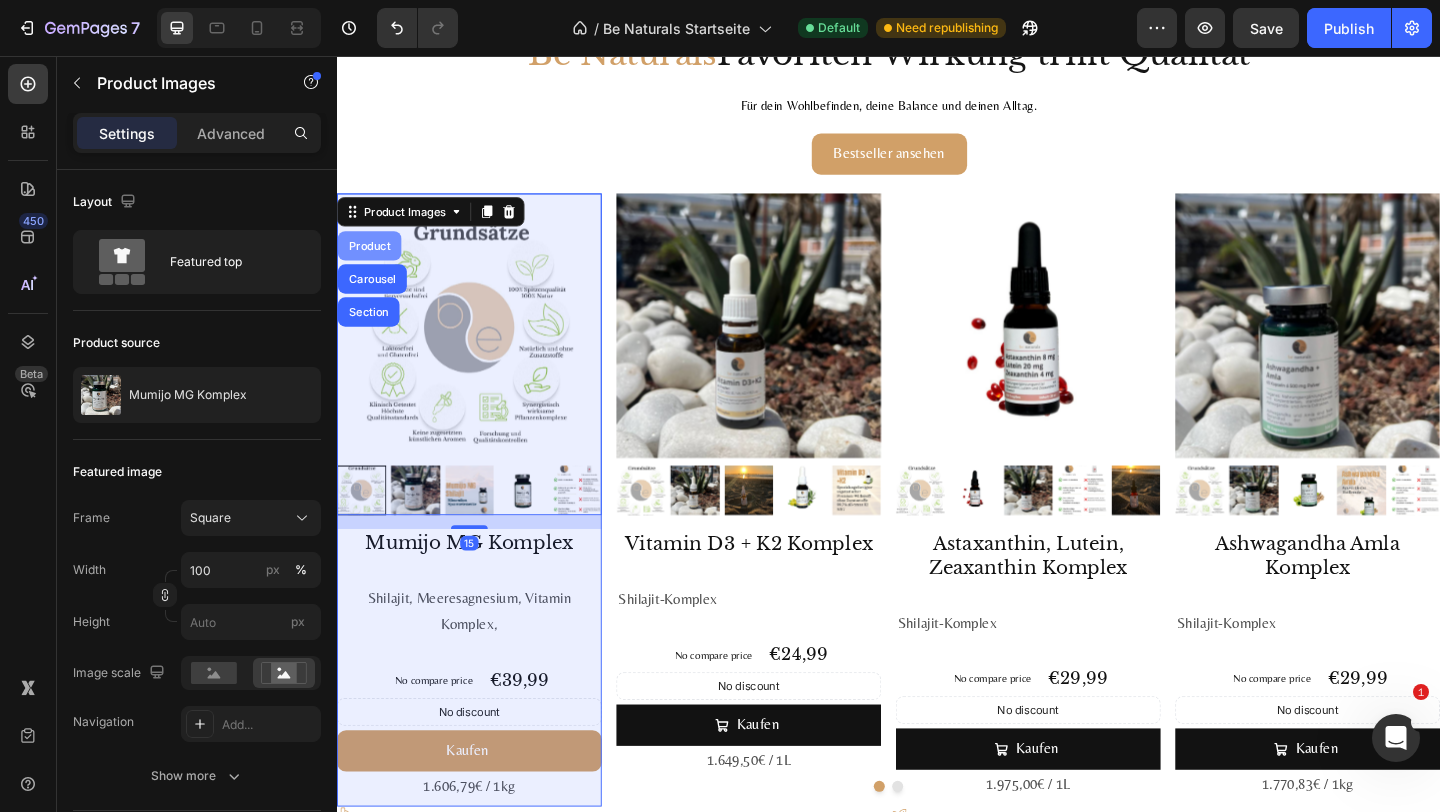 click on "Product" at bounding box center (372, 262) 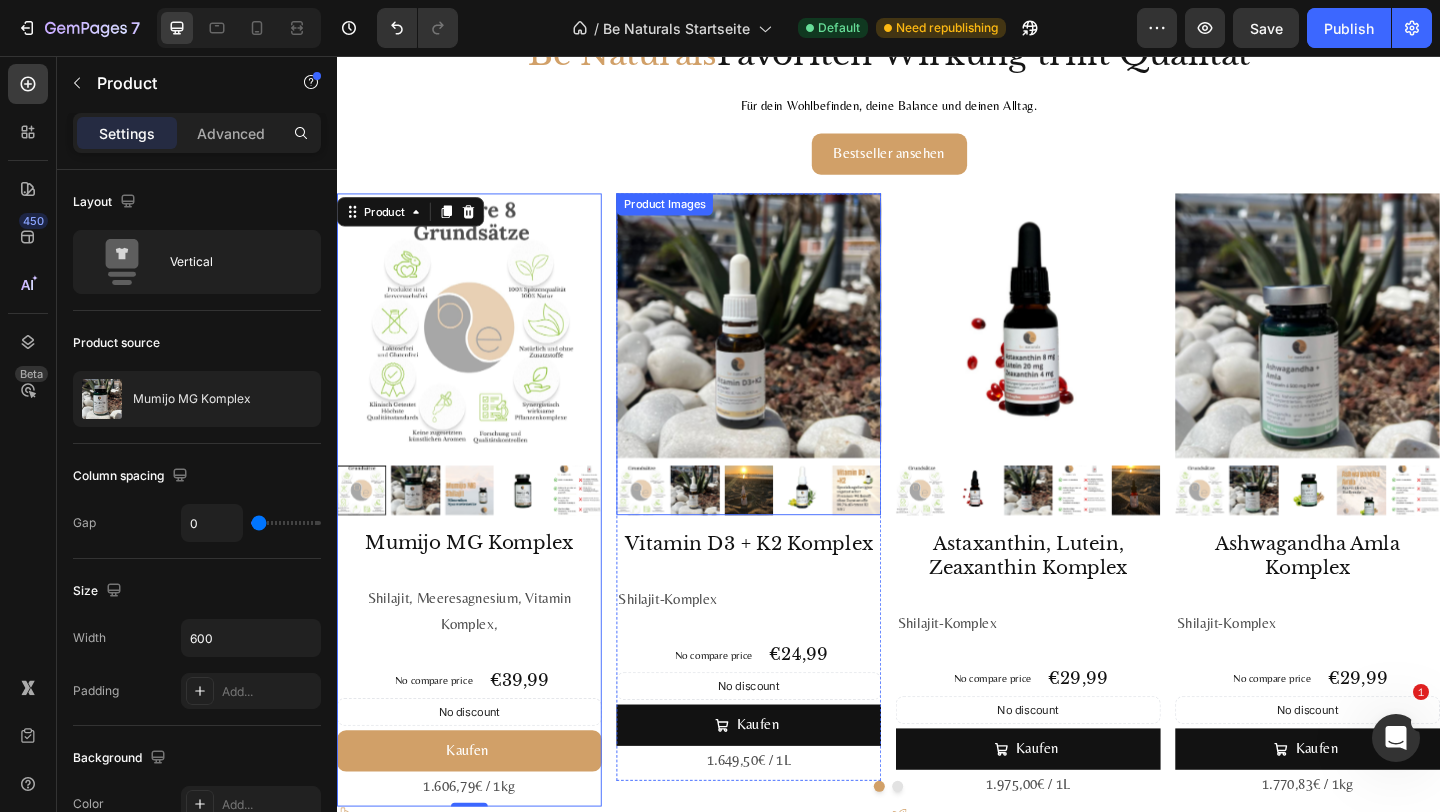 click at bounding box center (785, 349) 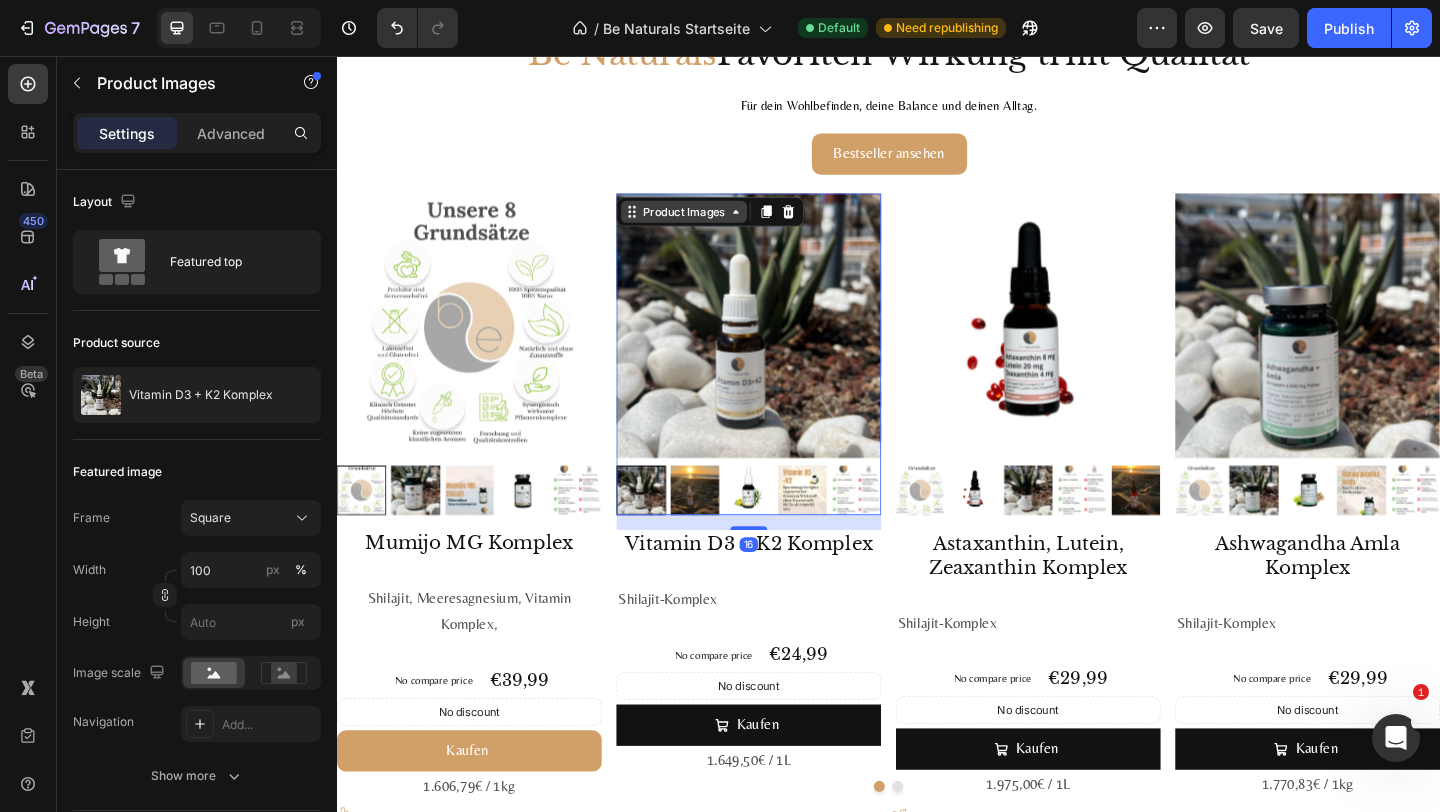 click on "Product Images" at bounding box center [714, 225] 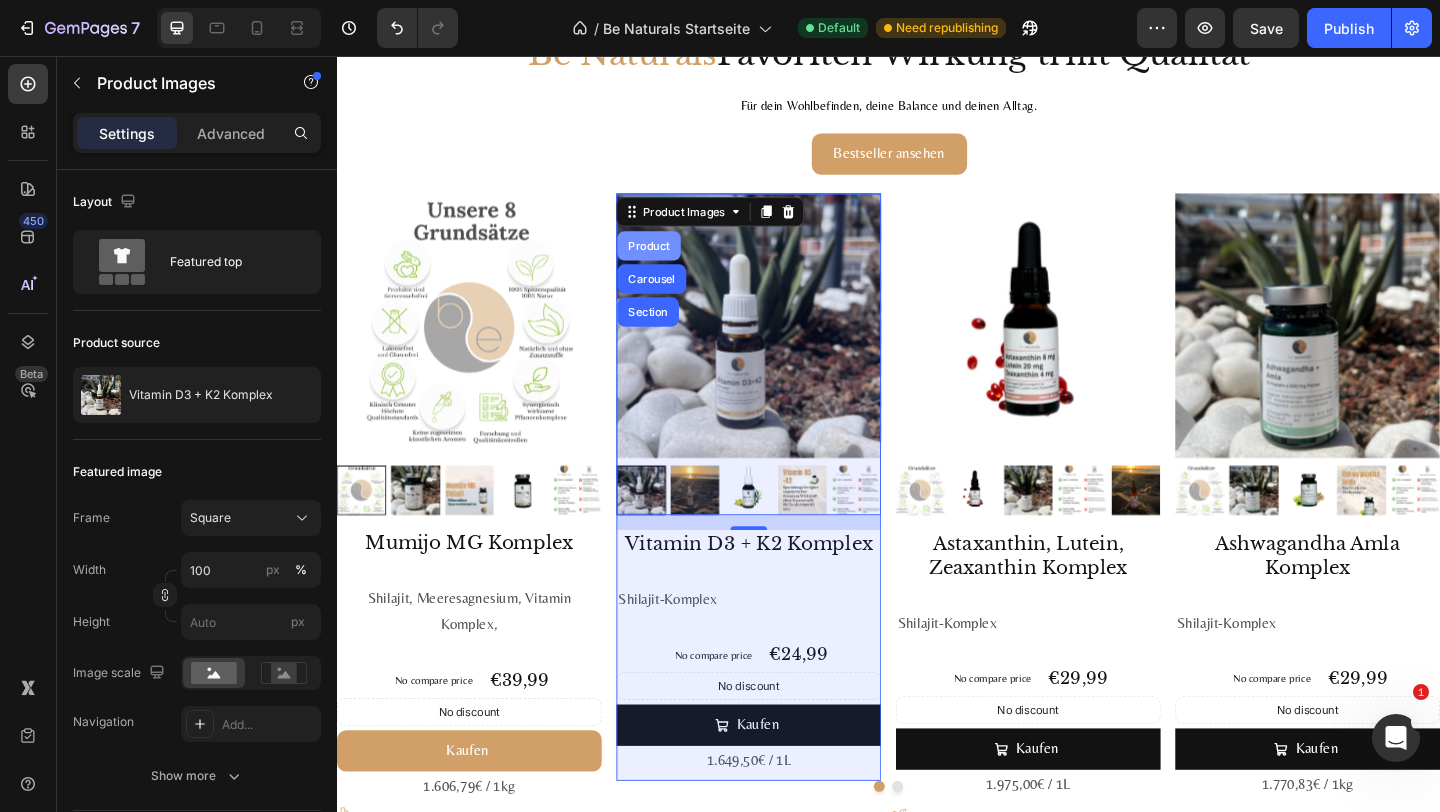 click on "Product" at bounding box center (676, 262) 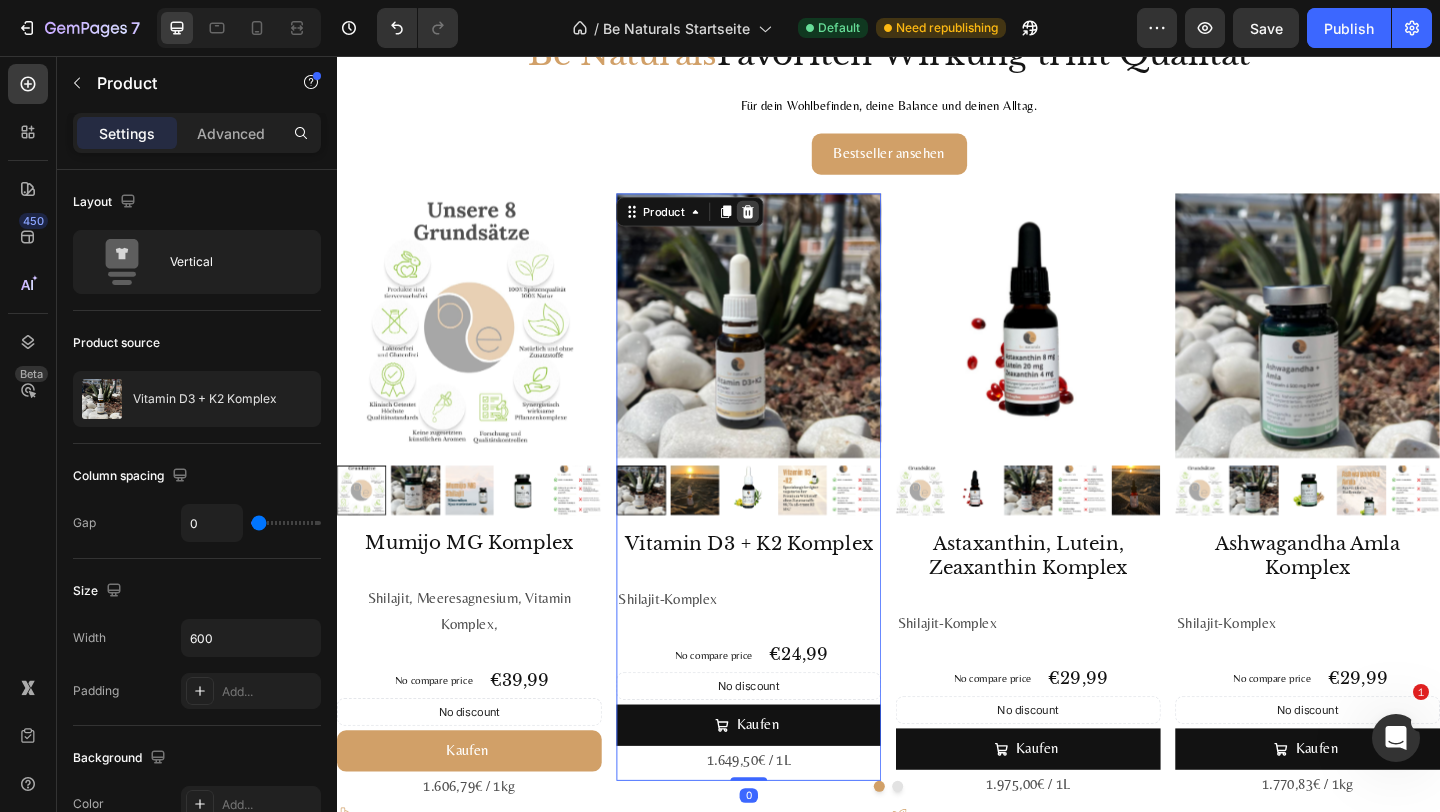 click at bounding box center [784, 225] 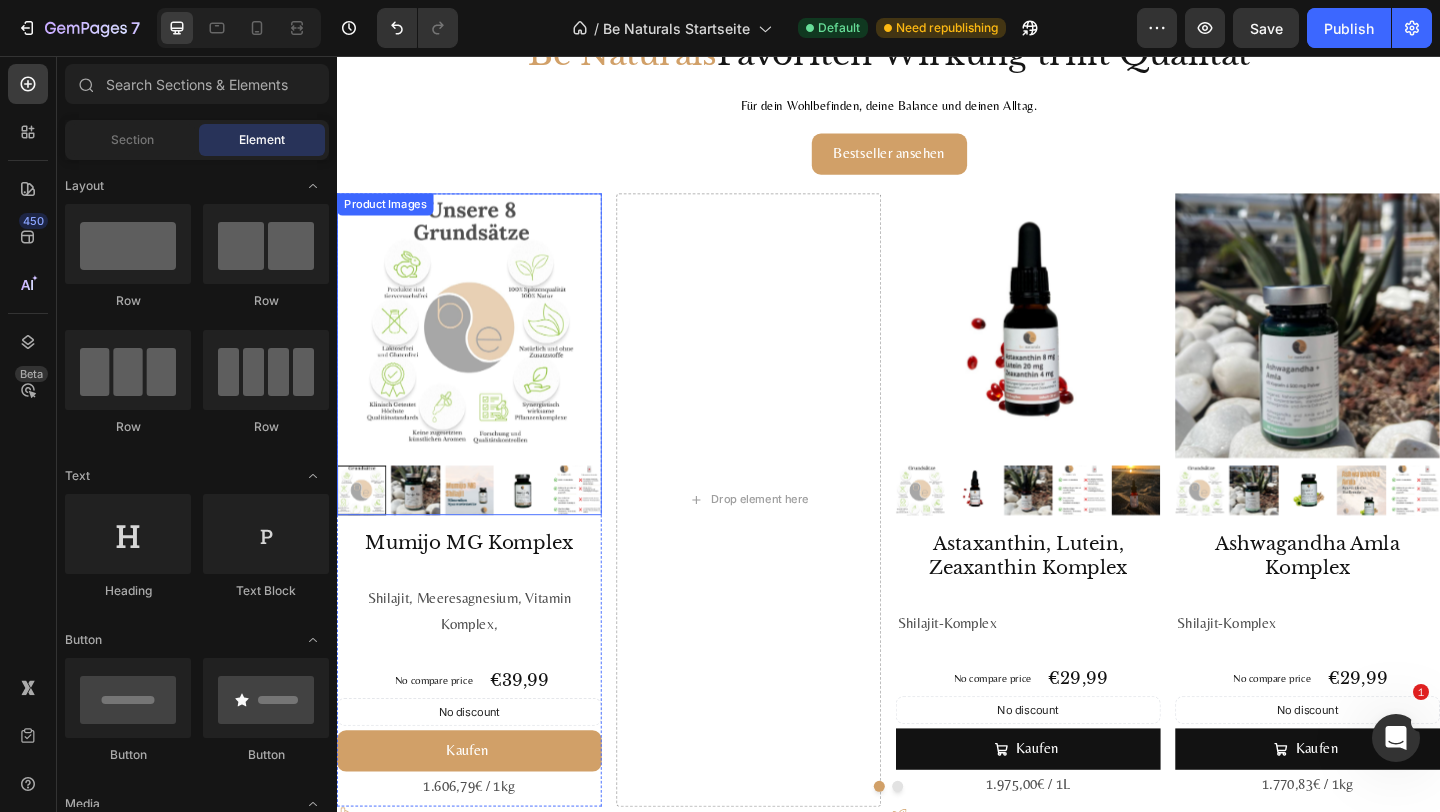 click at bounding box center (481, 349) 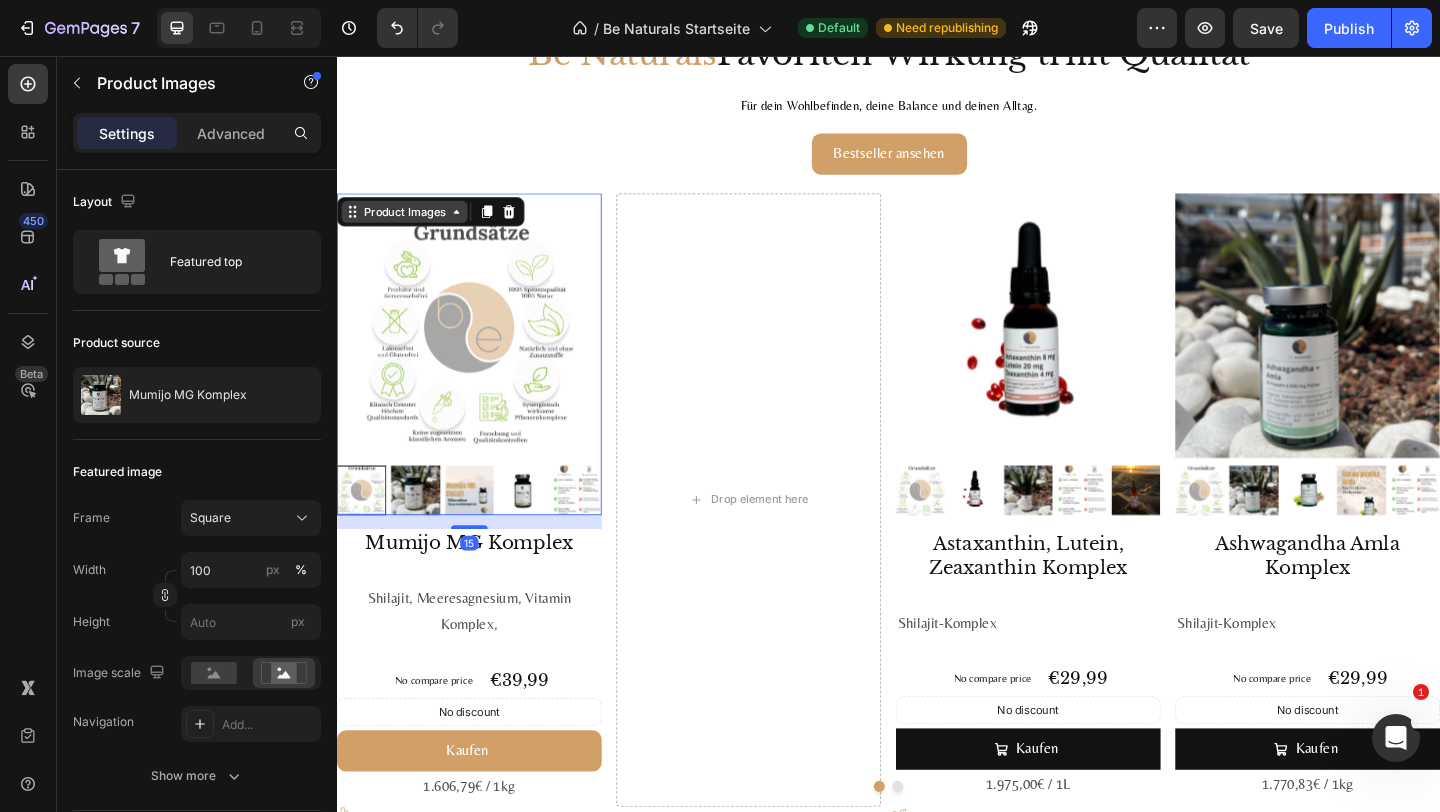 click on "Product Images" at bounding box center [410, 225] 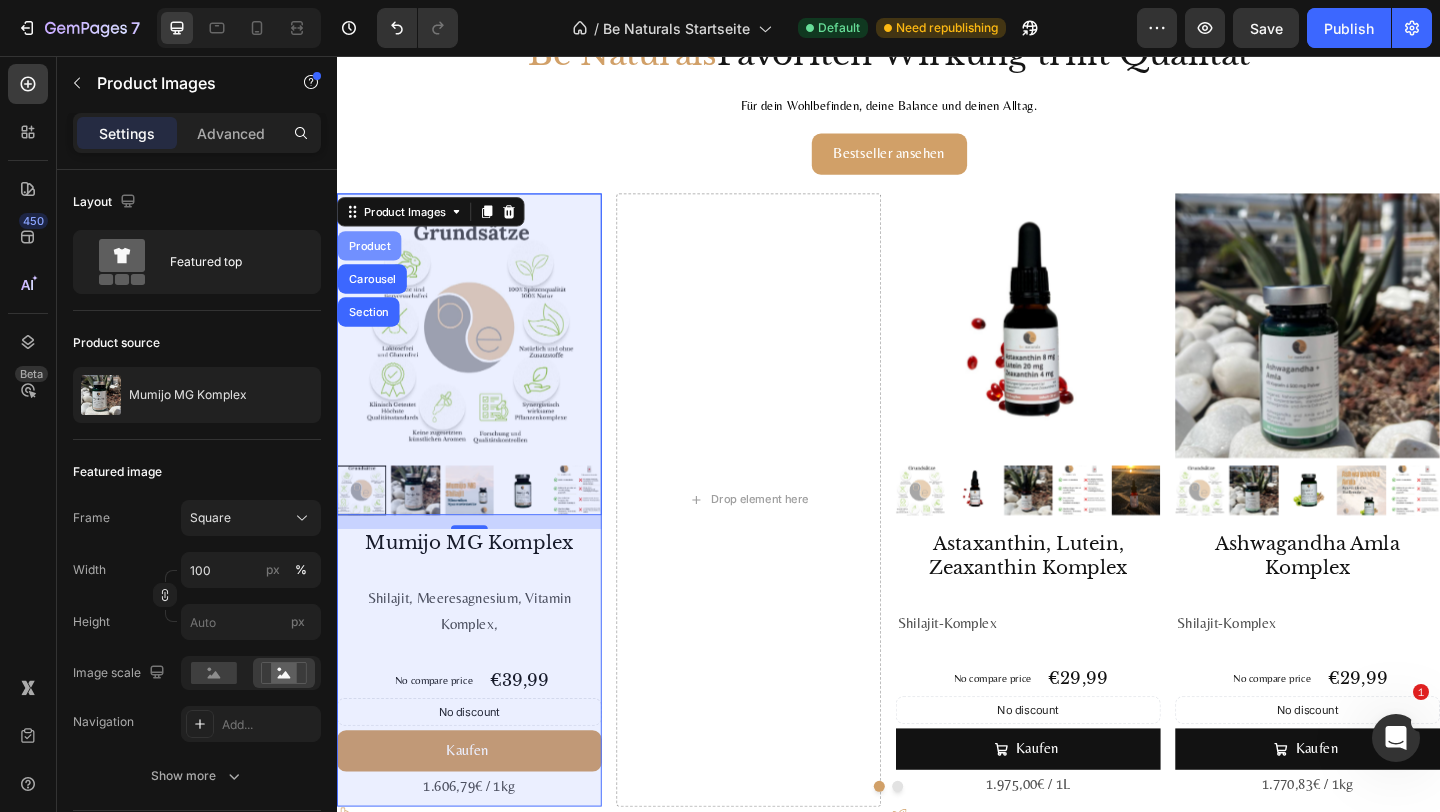 click on "Product" at bounding box center (372, 262) 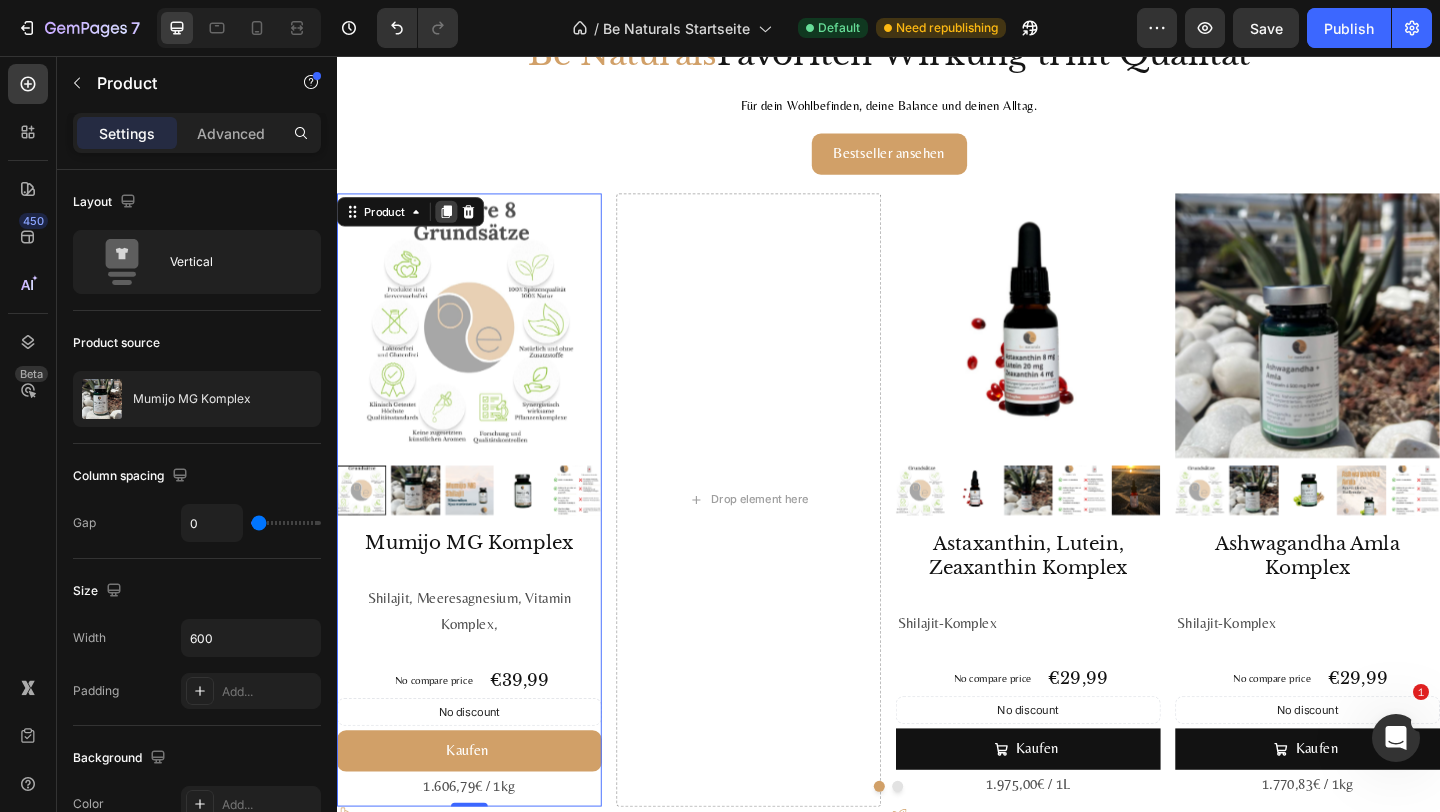click 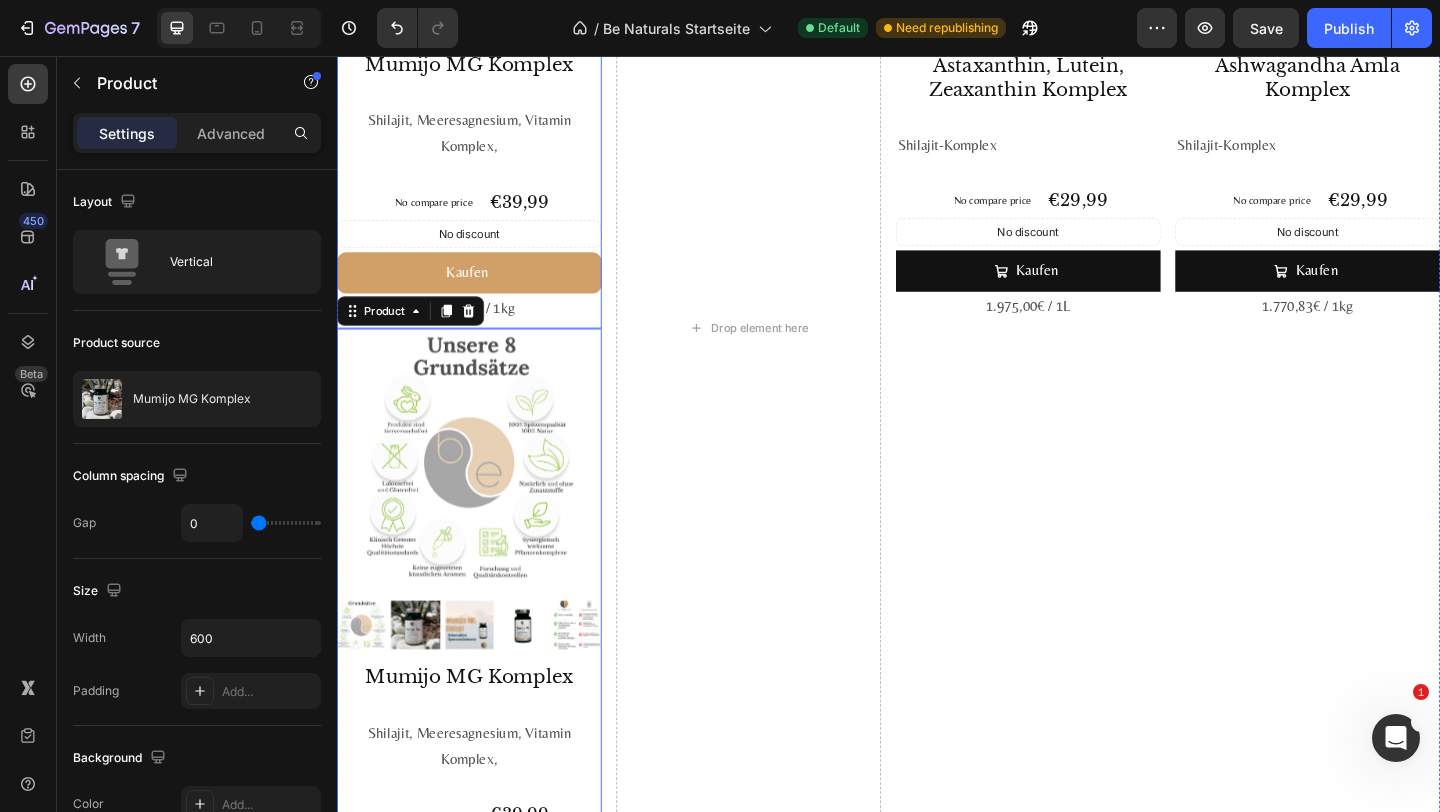 scroll, scrollTop: 2491, scrollLeft: 0, axis: vertical 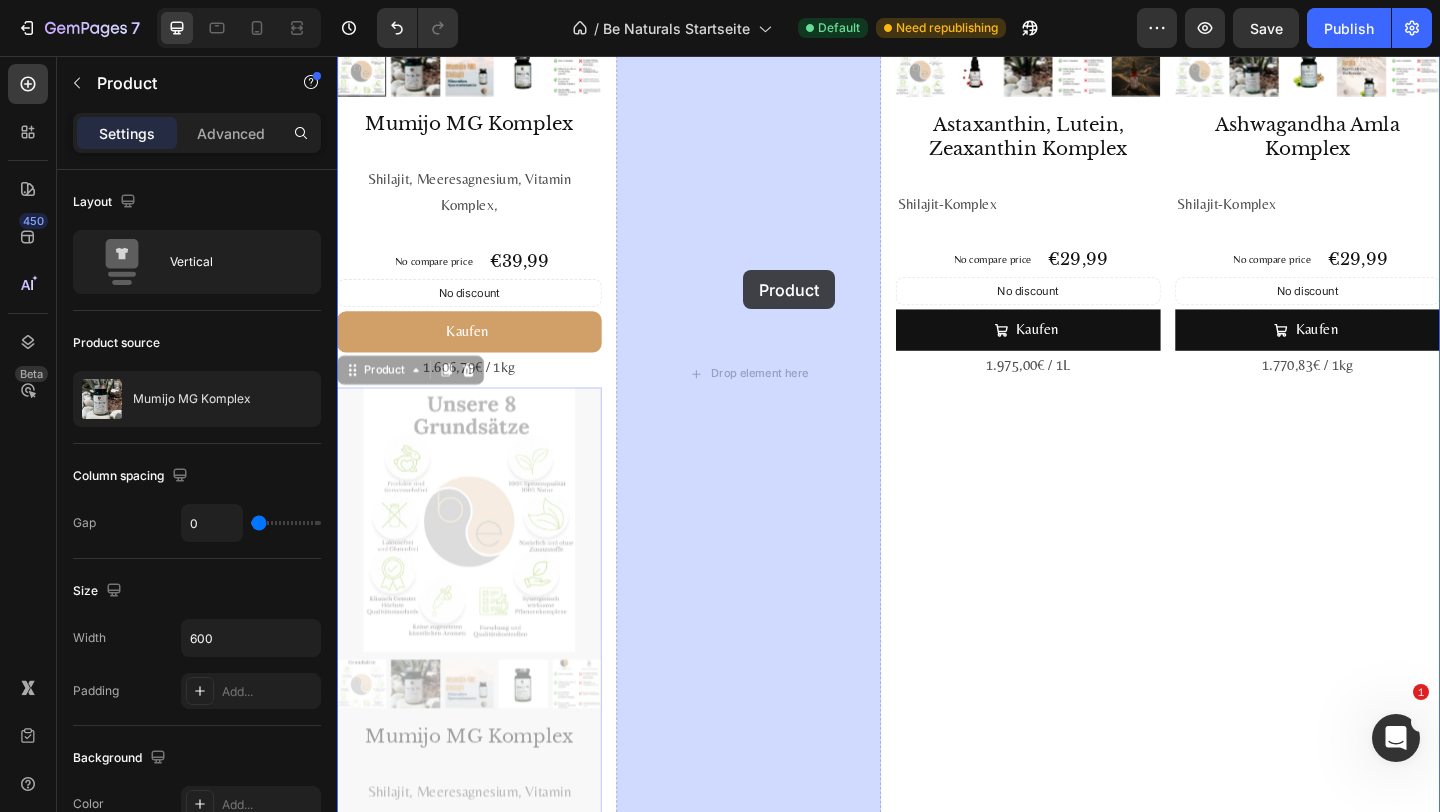 drag, startPoint x: 385, startPoint y: 369, endPoint x: 771, endPoint y: 290, distance: 394.00128 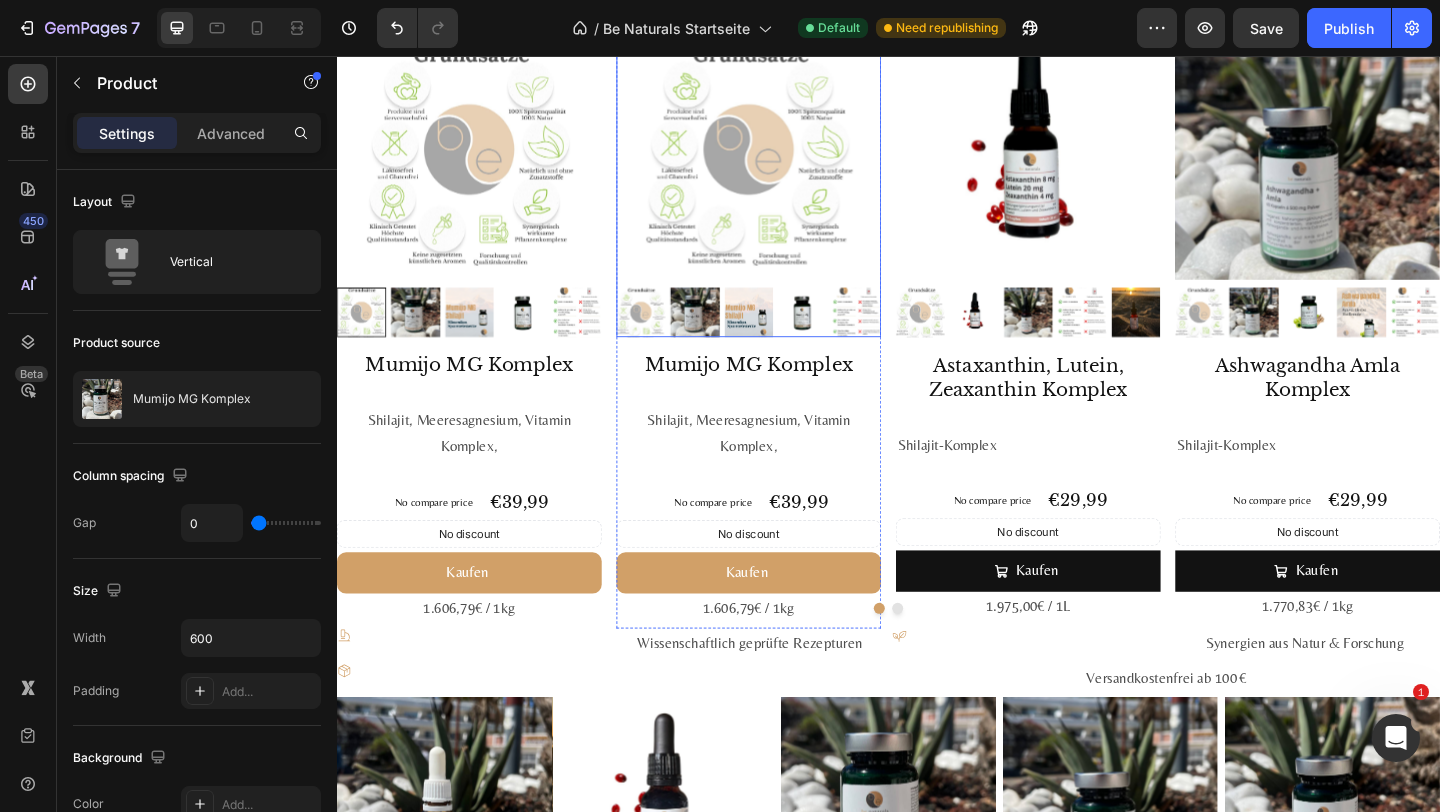 scroll, scrollTop: 2035, scrollLeft: 0, axis: vertical 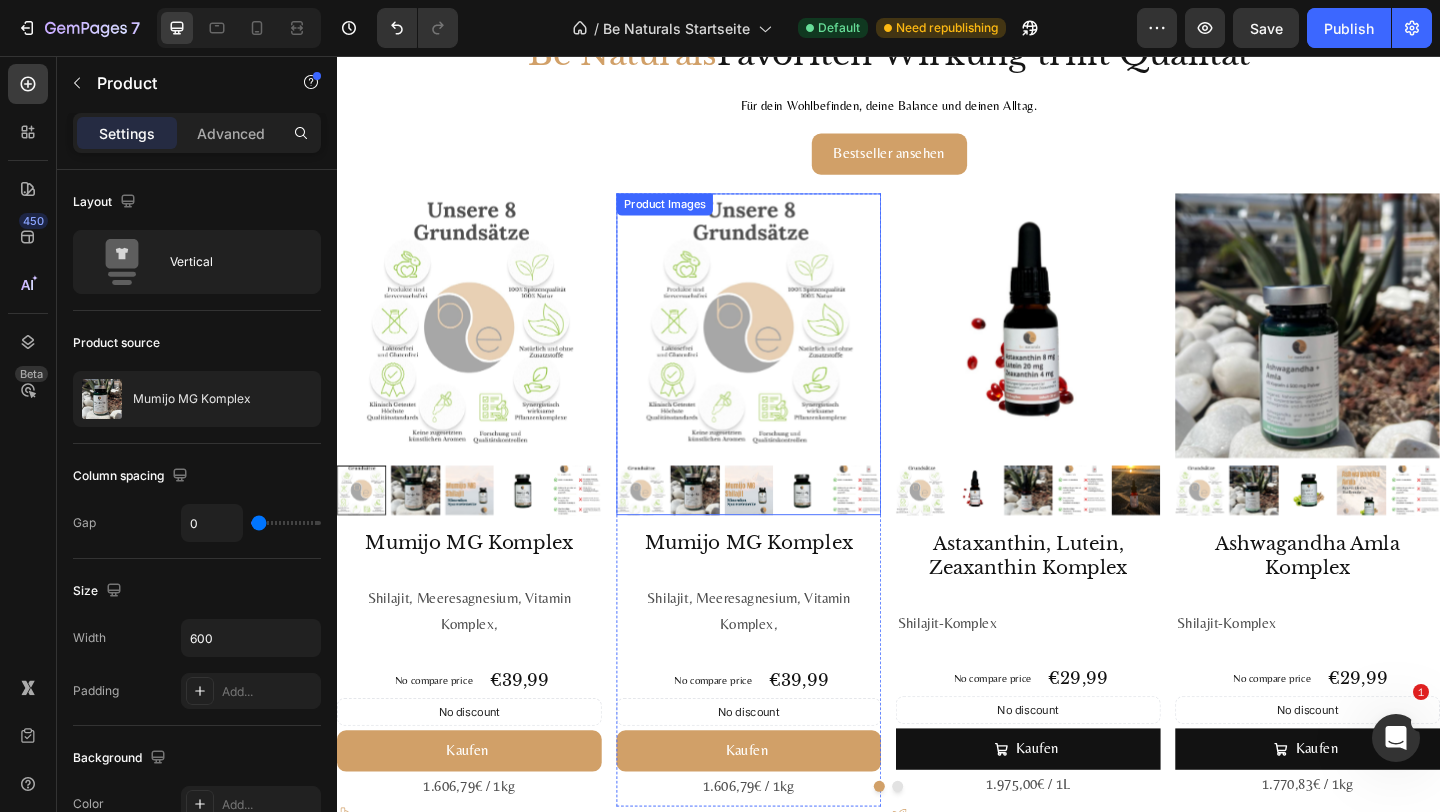 click at bounding box center (785, 349) 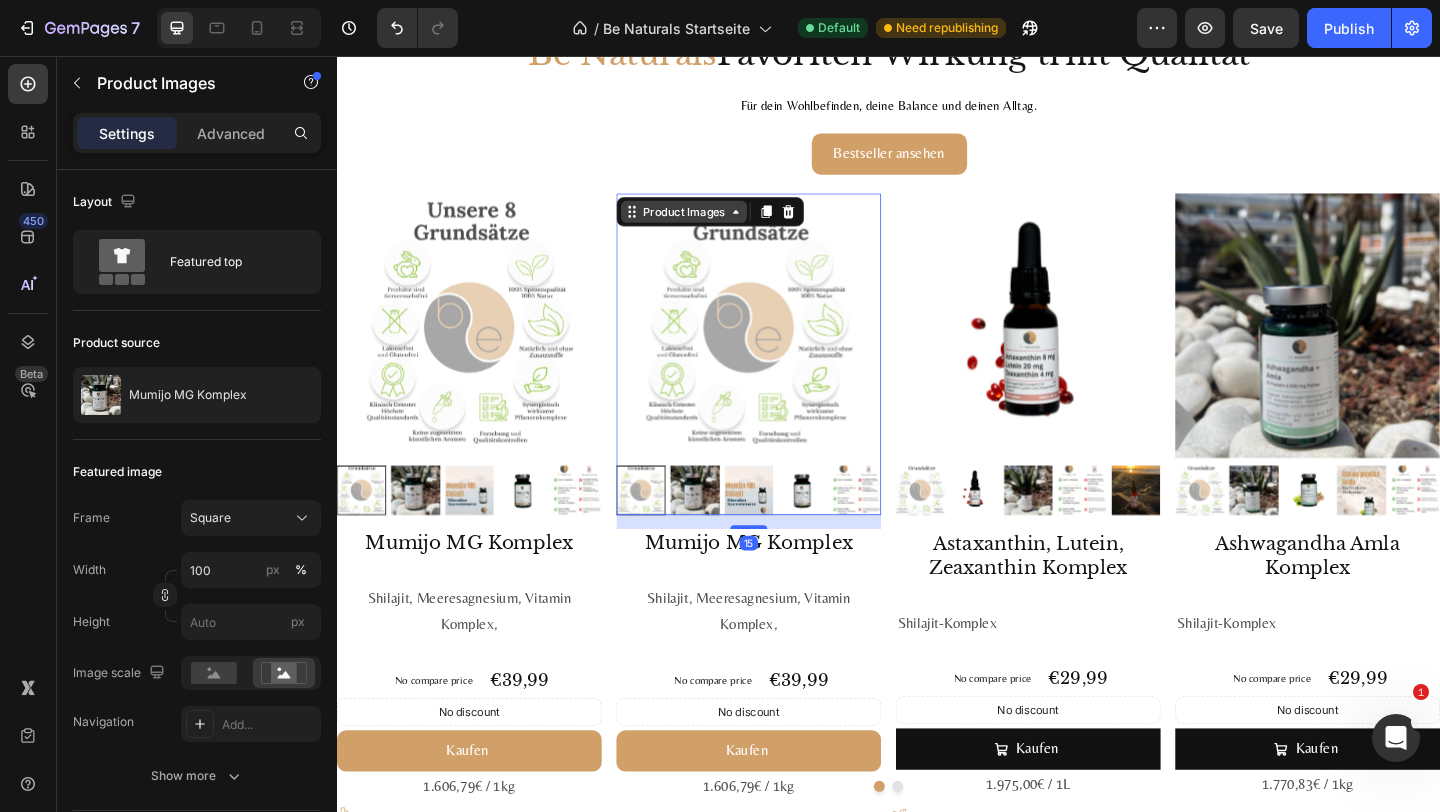 click on "Product Images" at bounding box center [714, 225] 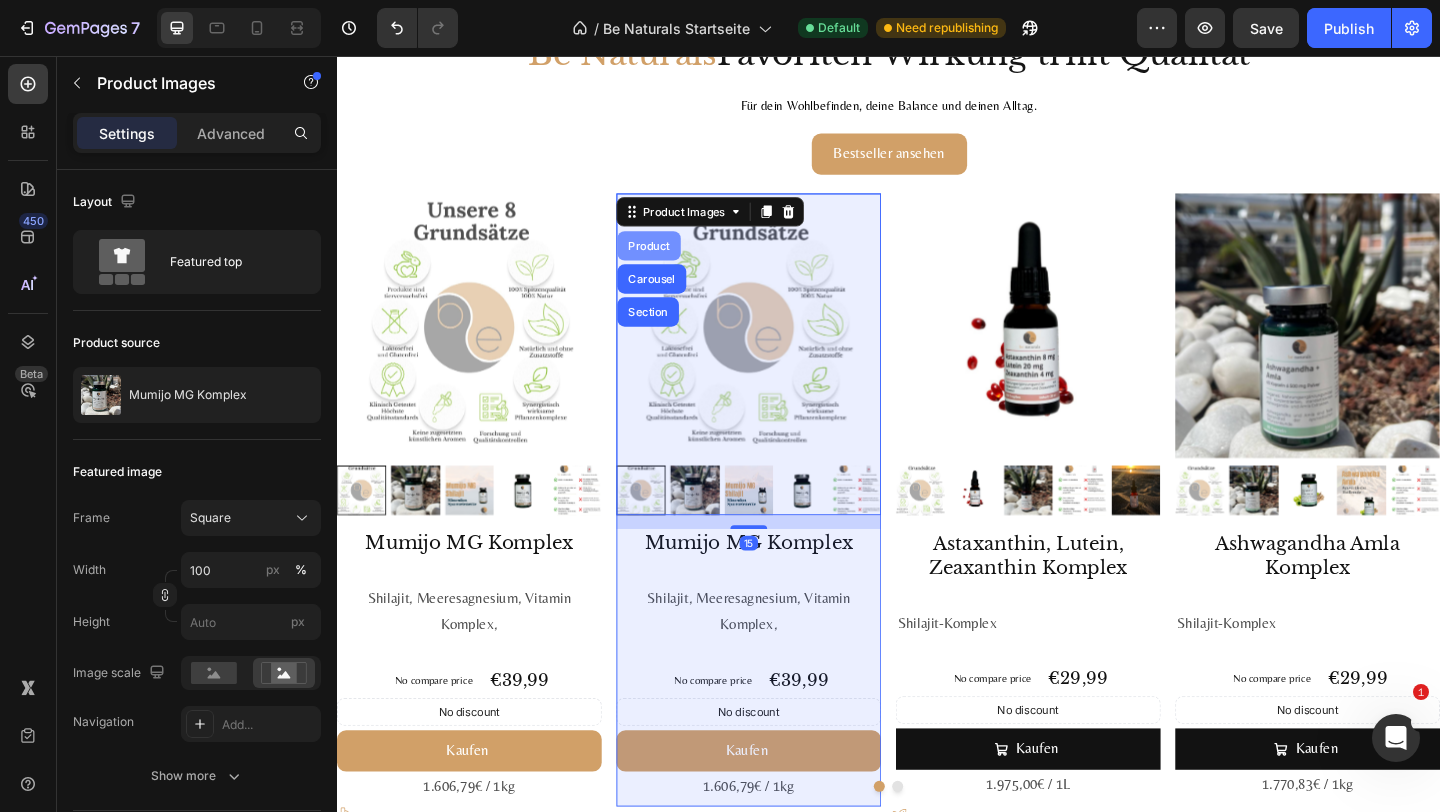 click on "Product" at bounding box center [676, 262] 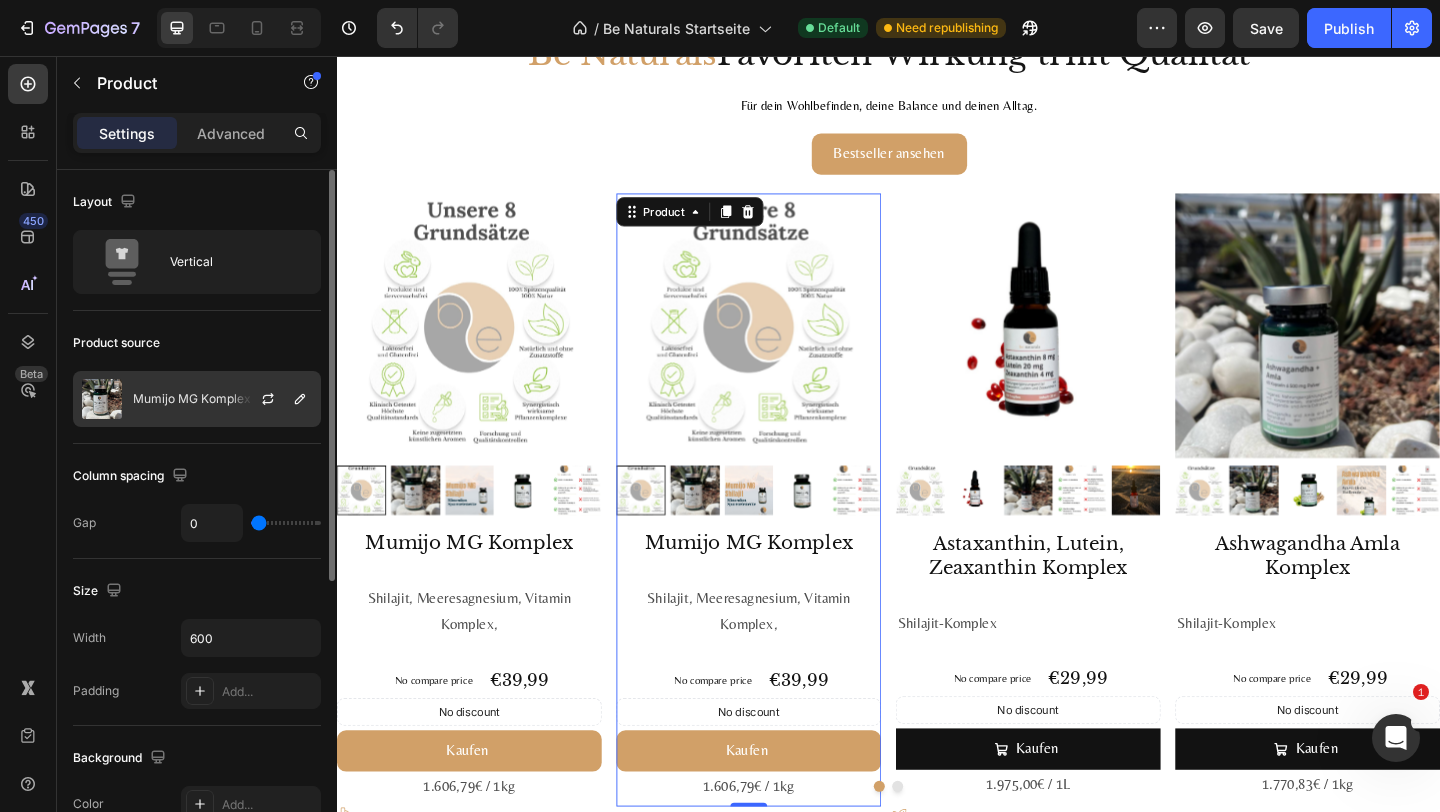 click on "Mumijo MG Komplex" 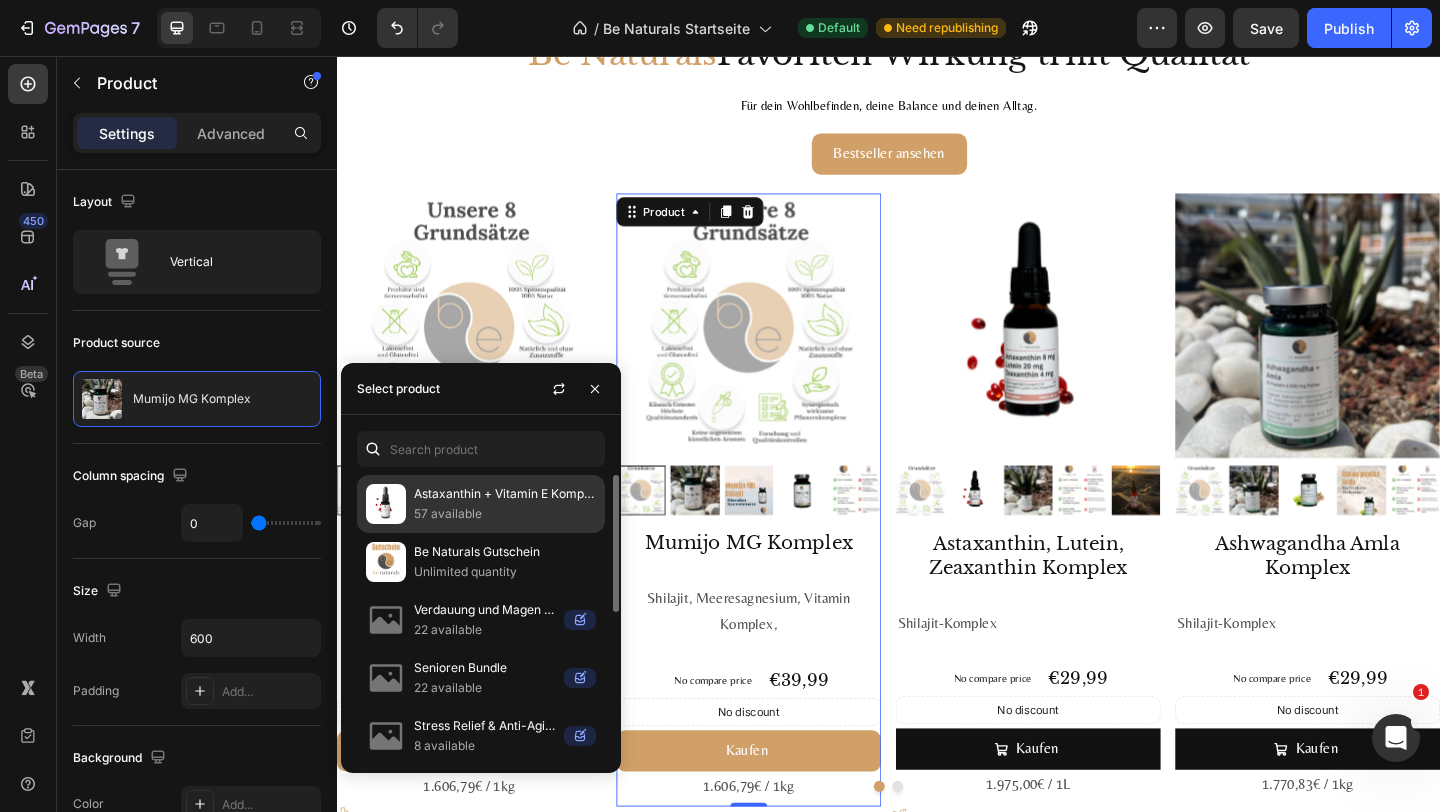 click on "57 available" at bounding box center [505, 514] 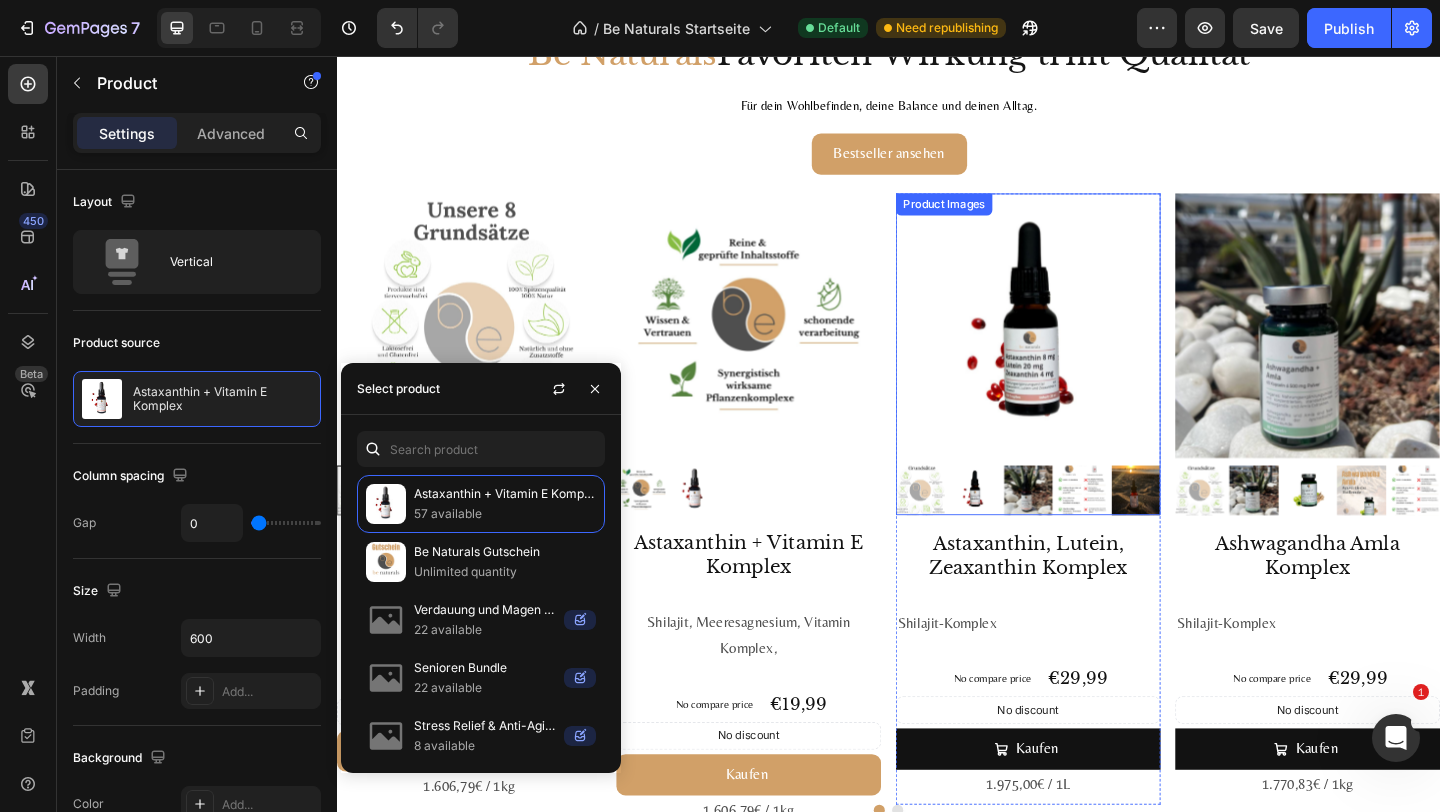 click at bounding box center (1089, 349) 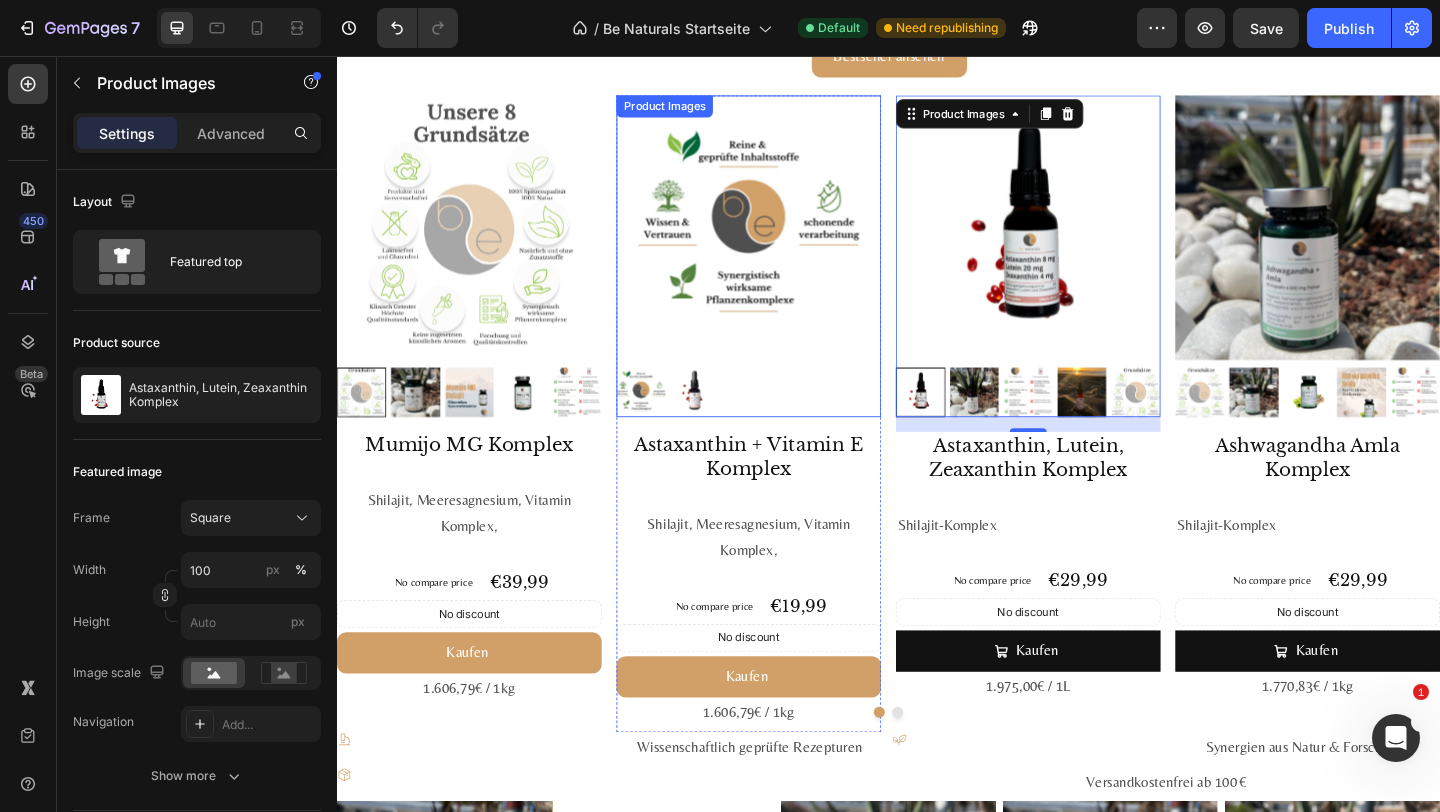 scroll, scrollTop: 2140, scrollLeft: 0, axis: vertical 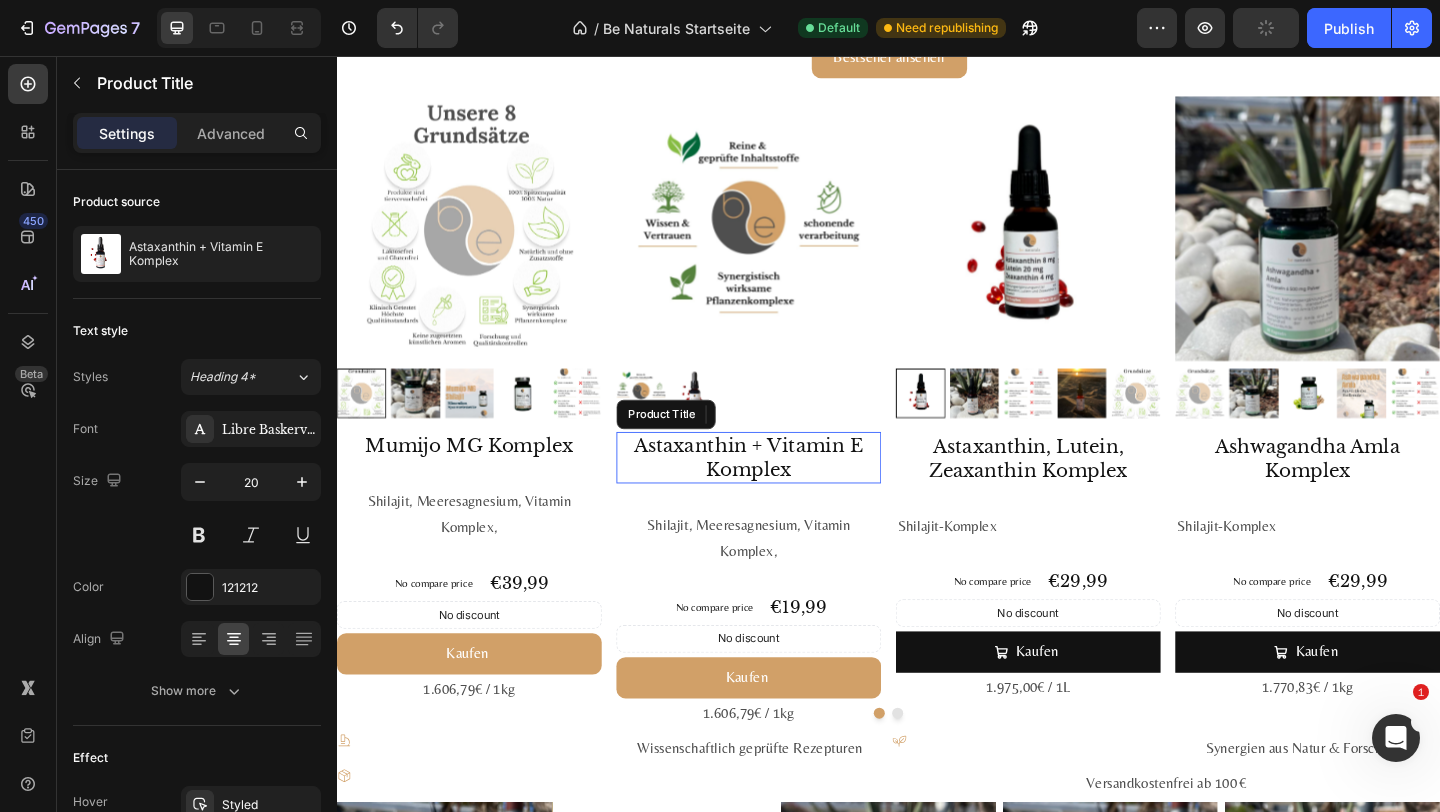 click on "Astaxanthin + Vitamin E Komplex" at bounding box center [785, 493] 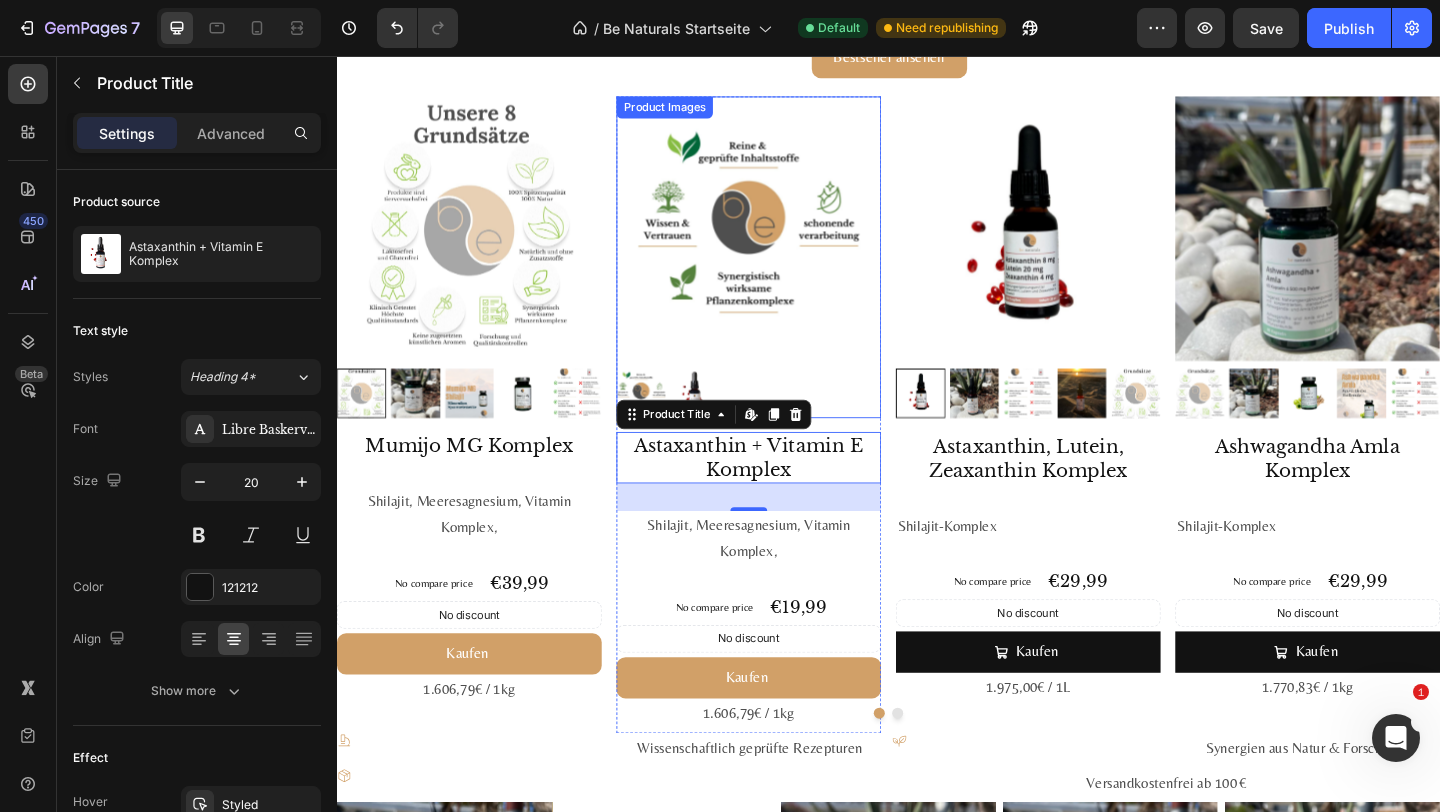 click at bounding box center [785, 244] 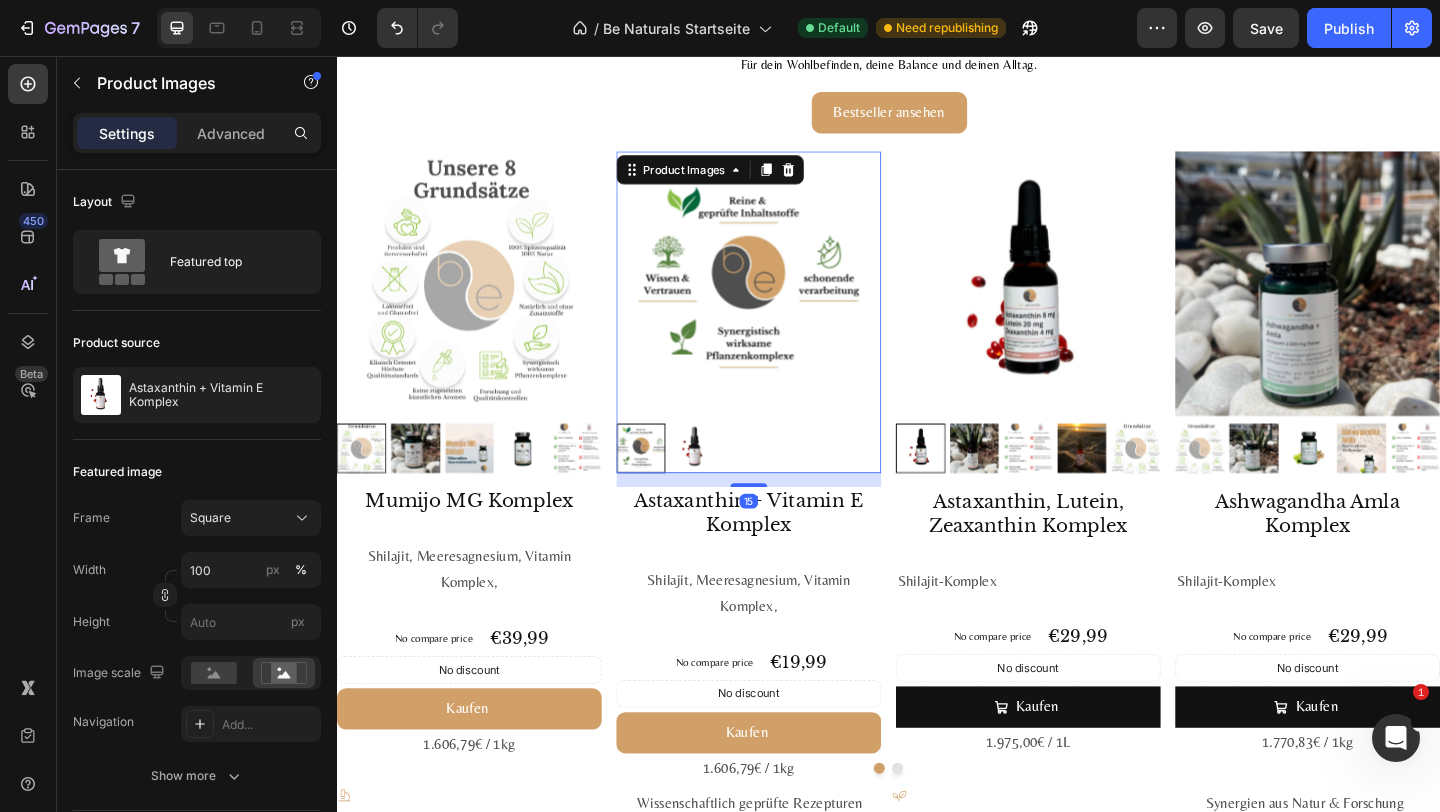 scroll, scrollTop: 2043, scrollLeft: 0, axis: vertical 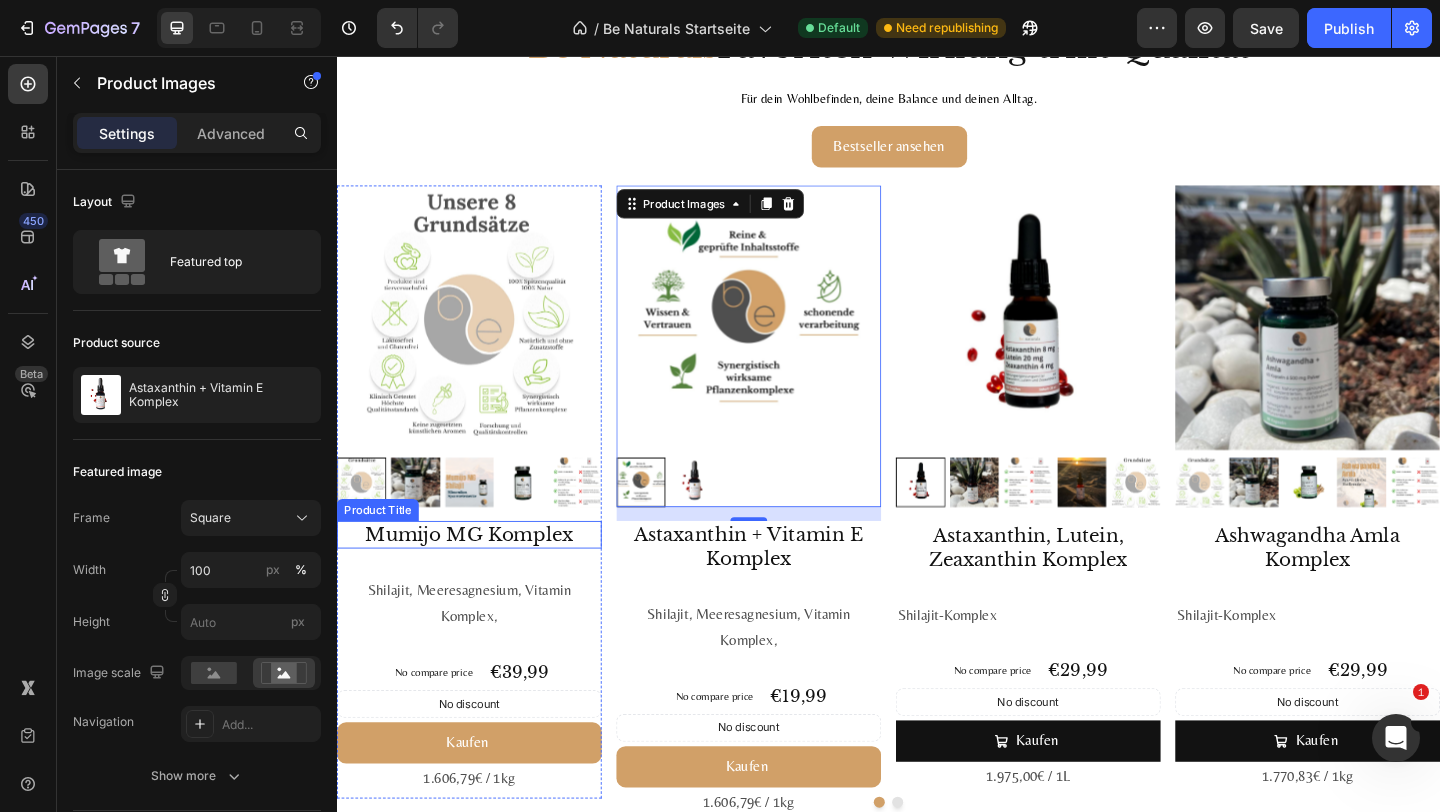 click at bounding box center [481, 520] 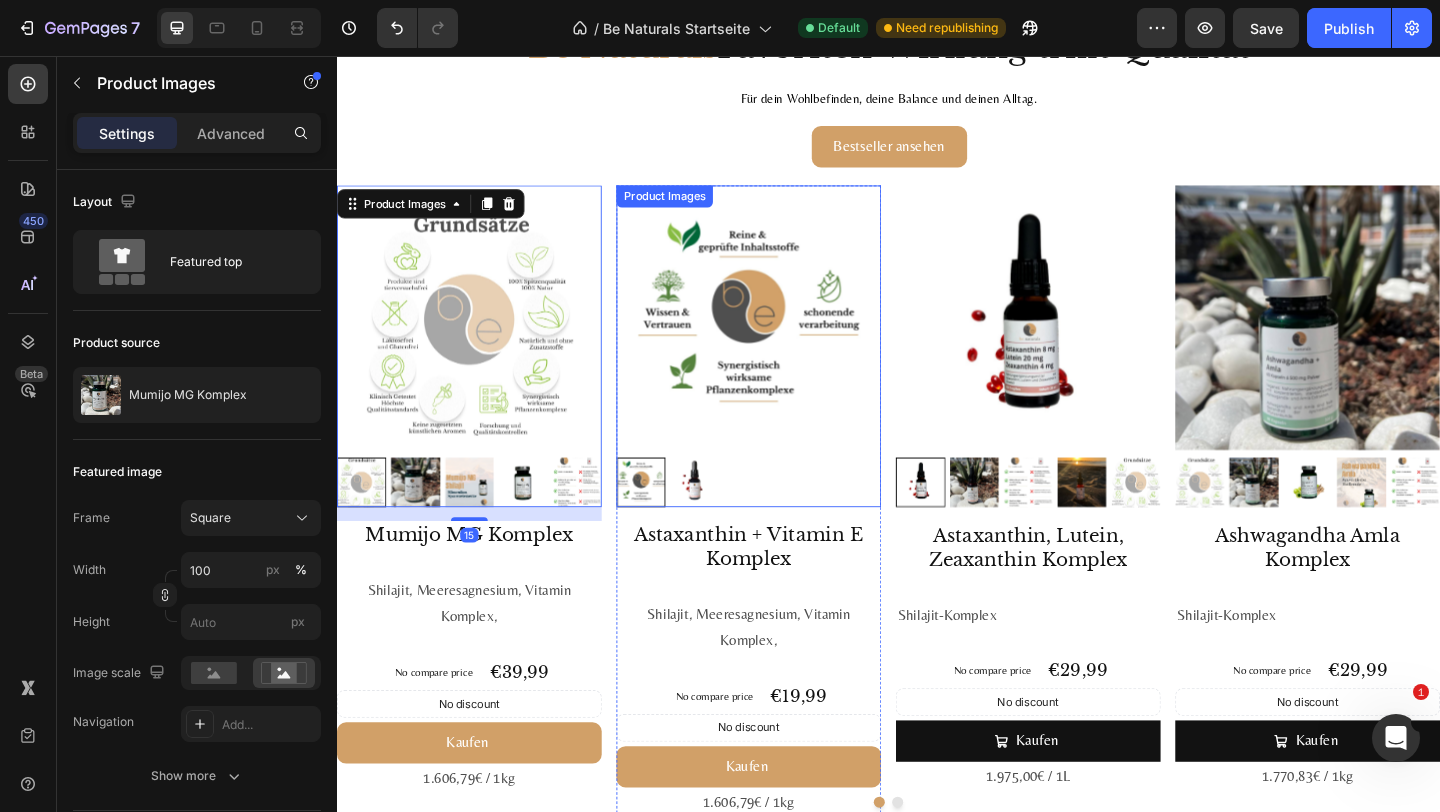 click at bounding box center (727, 520) 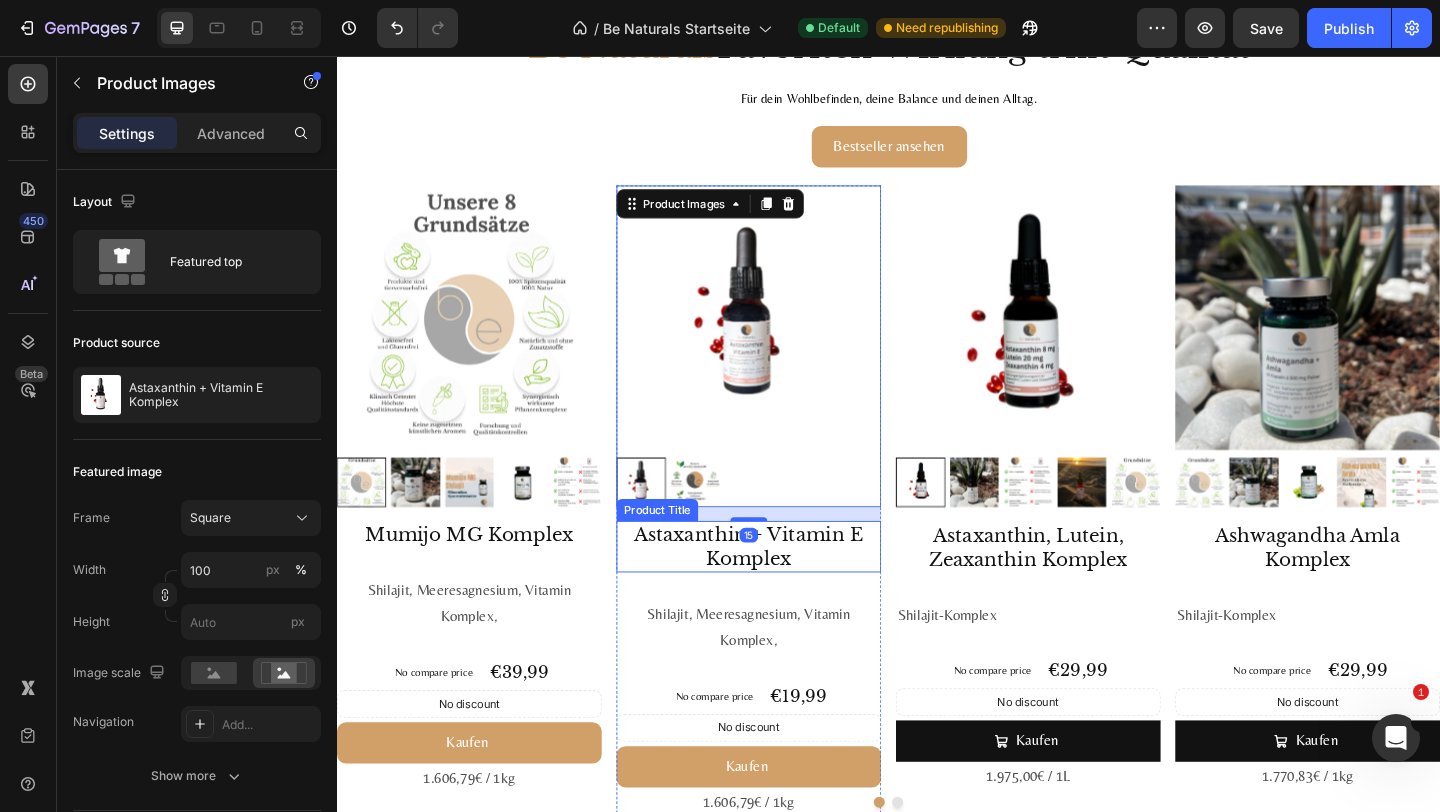 click on "Astaxanthin + Vitamin E Komplex" at bounding box center (785, 590) 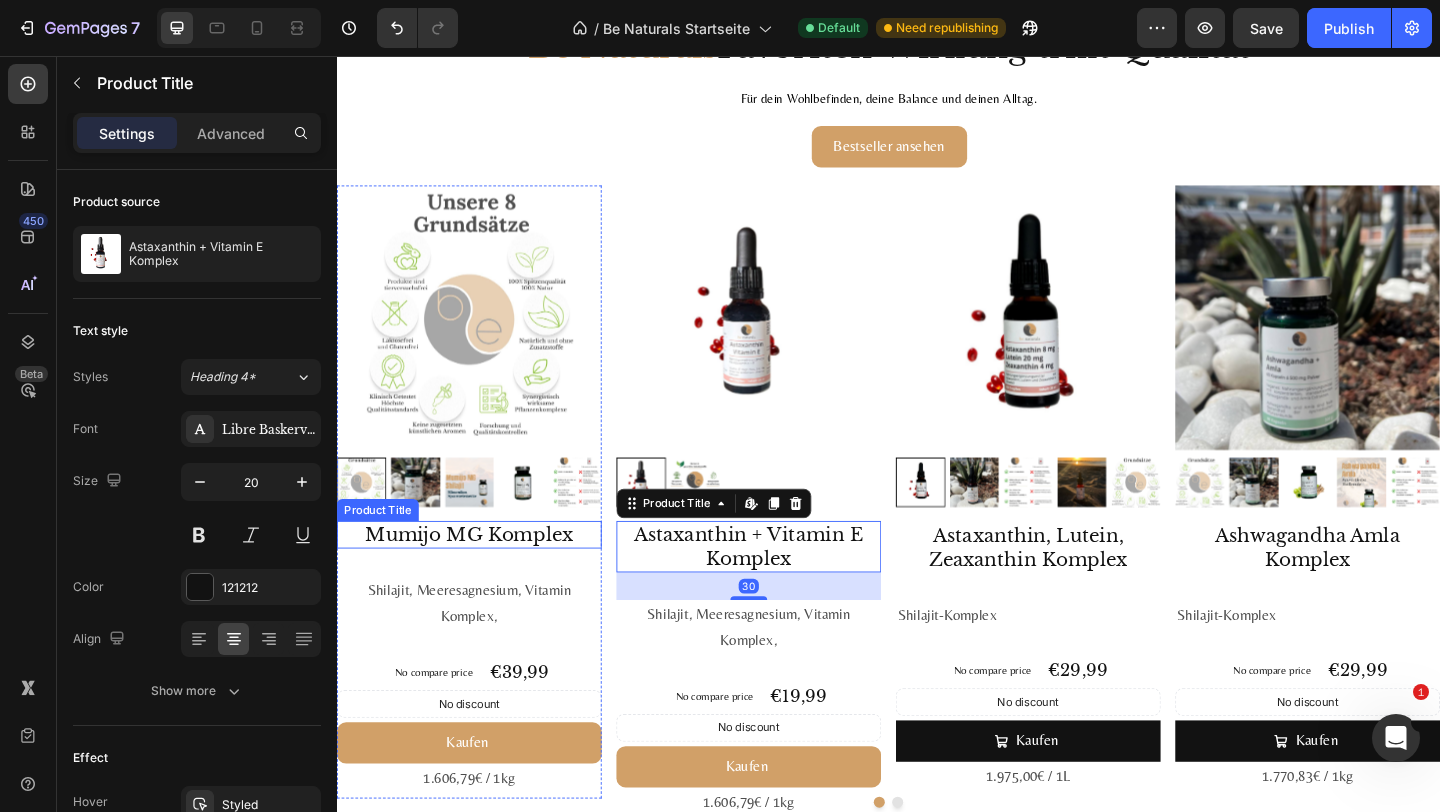 click on "Mumijo MG Komplex" at bounding box center [481, 577] 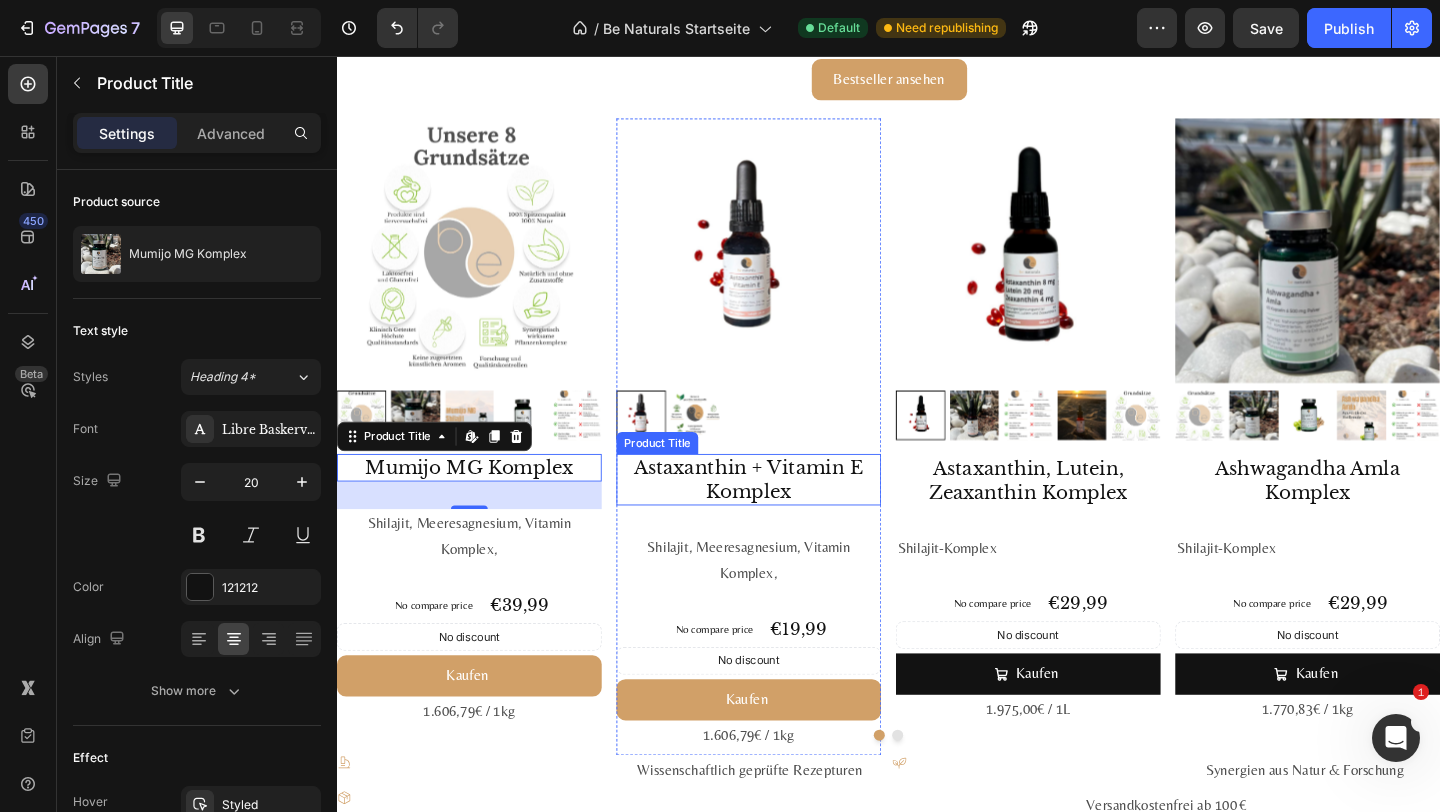 scroll, scrollTop: 2117, scrollLeft: 0, axis: vertical 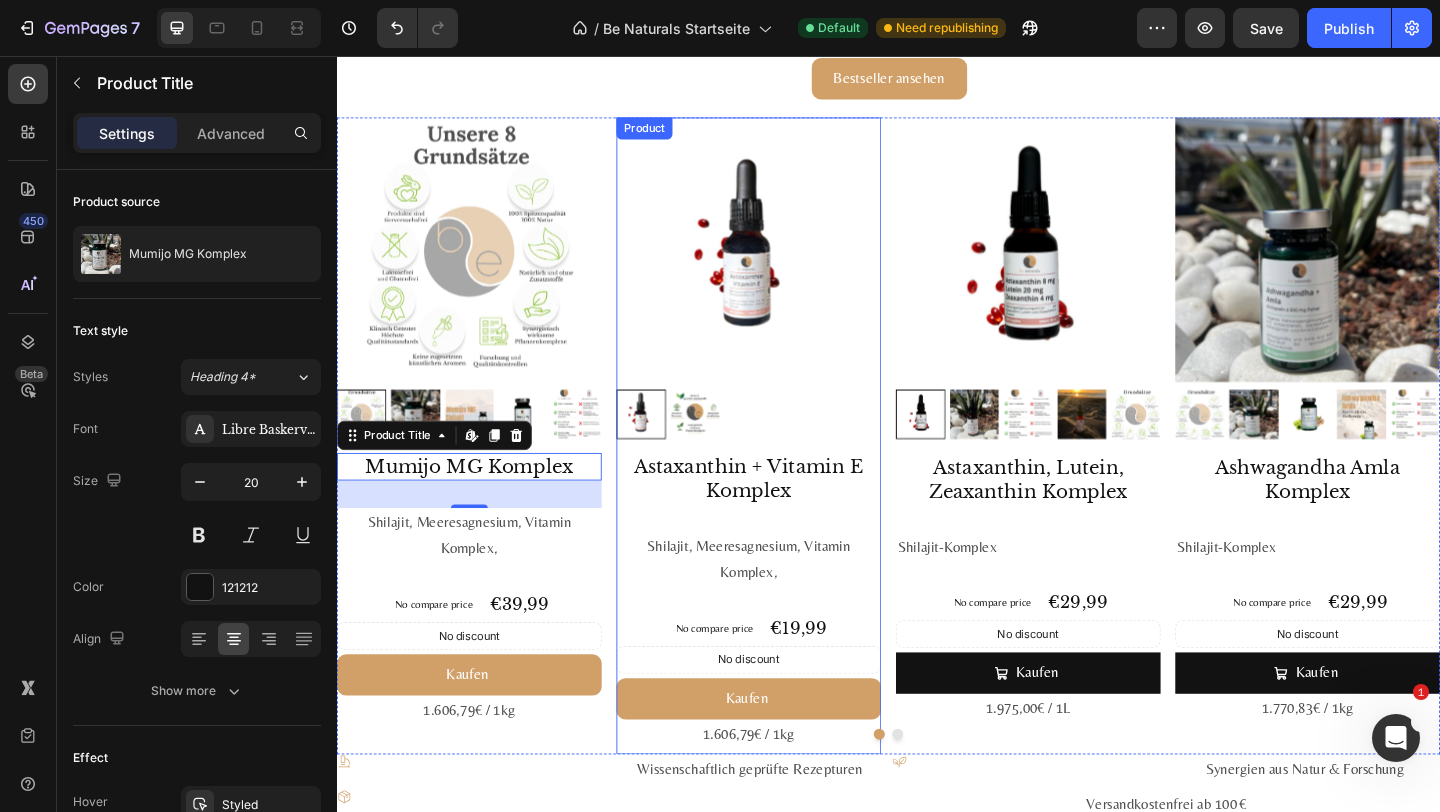click on "Astaxanthin + Vitamin E Komplex Product Title Shilajit, Meeresagnesium, Vitamin Komplex, Text Block No compare price Product Price €19,99 Product Price Product Price Row No discount Not be displayed when published Discount Tag Kaufen Add to Cart 1.606,79€ / 1kg Text Block" at bounding box center (785, 652) 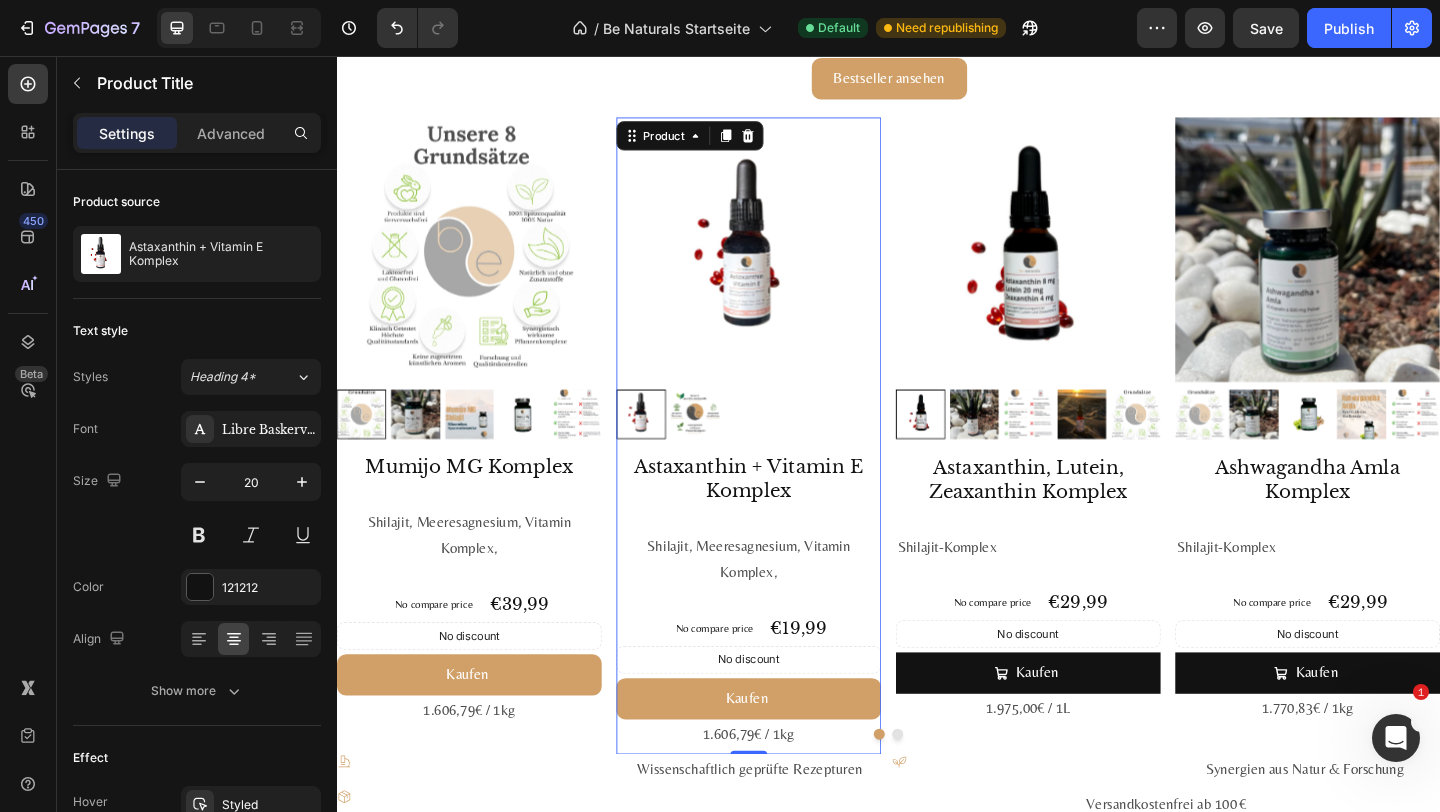 click on "Astaxanthin + Vitamin E Komplex" at bounding box center [785, 516] 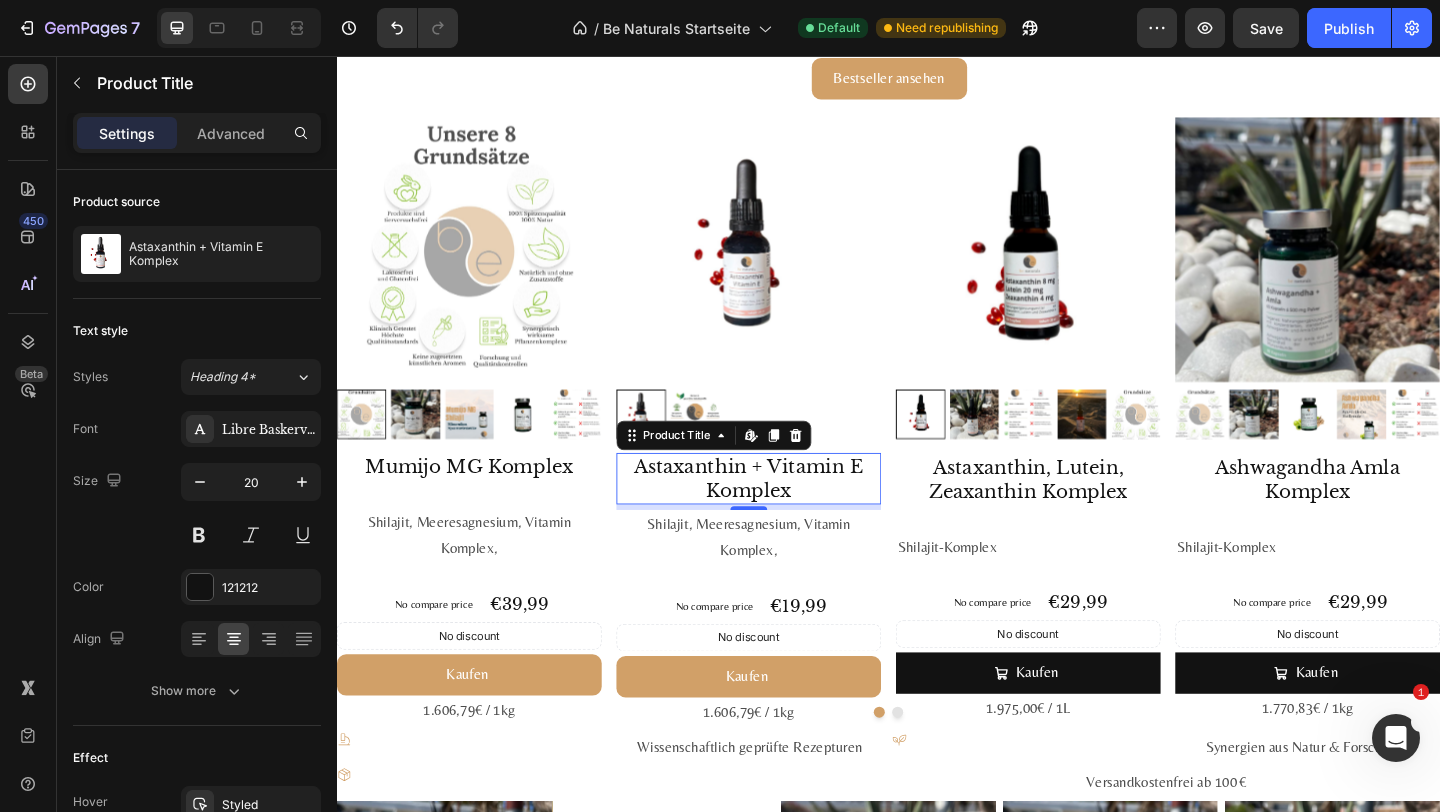drag, startPoint x: 782, startPoint y: 567, endPoint x: 779, endPoint y: 543, distance: 24.186773 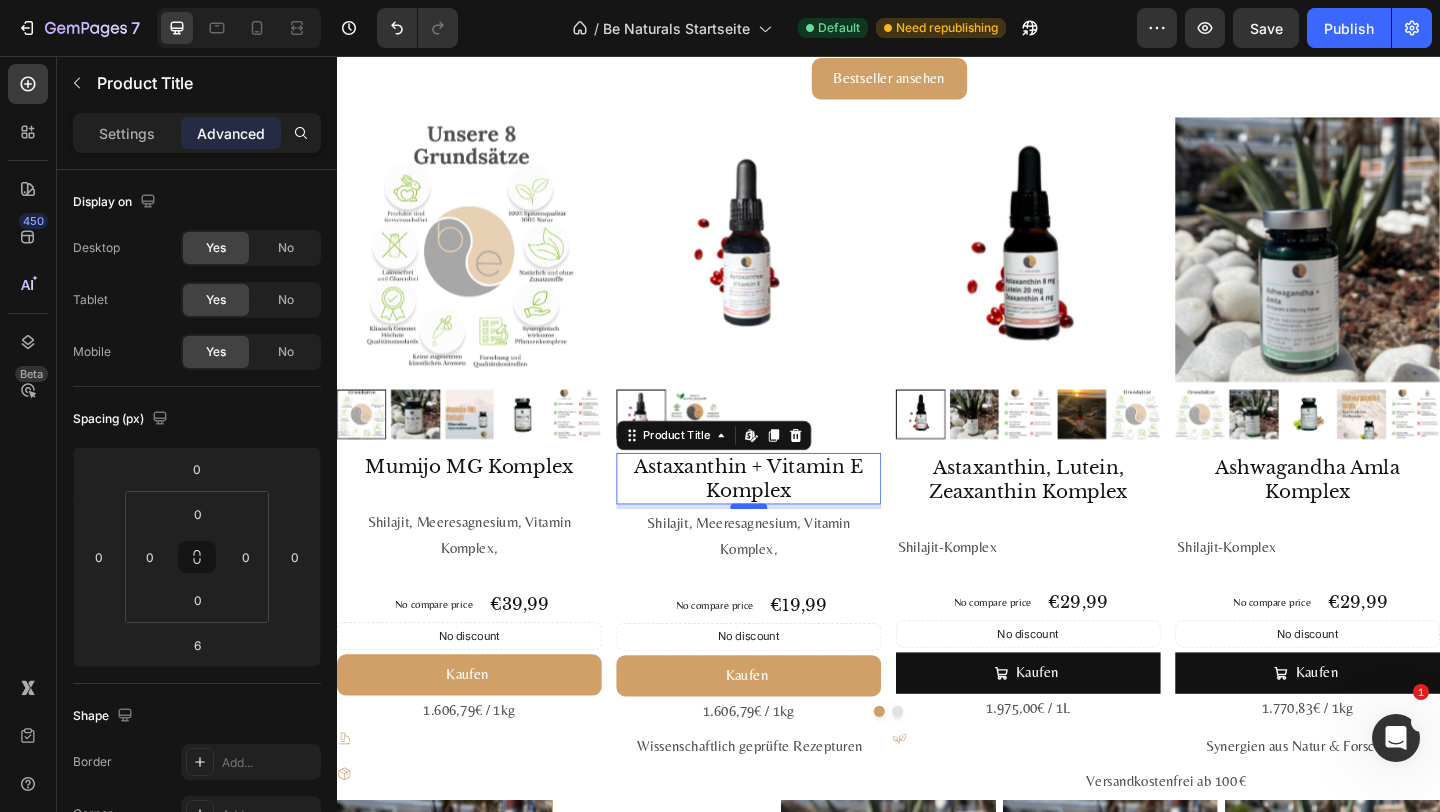 click at bounding box center [785, 546] 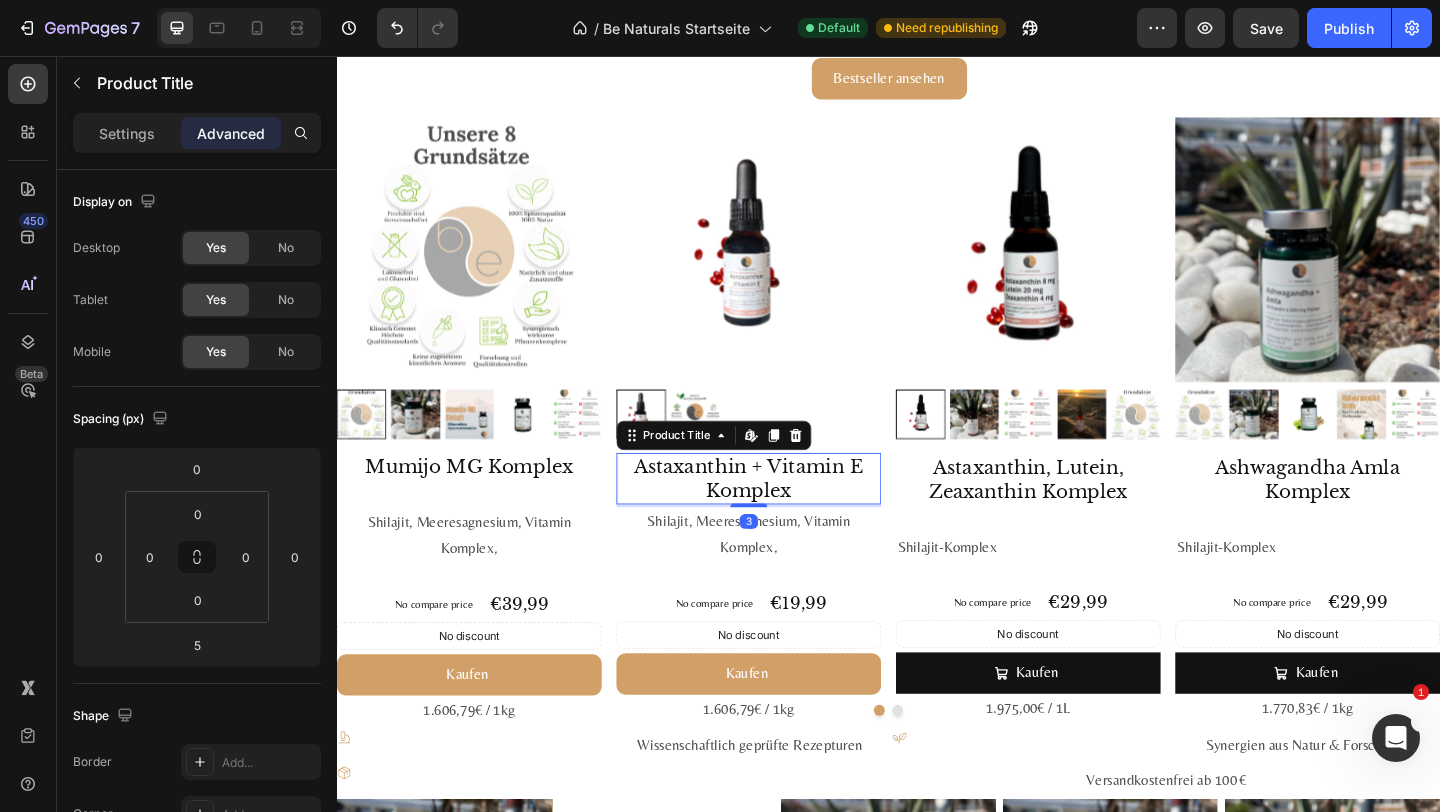 click on "Astaxanthin + Vitamin E Komplex Product Title Edit content in Shopify 3" at bounding box center (785, 516) 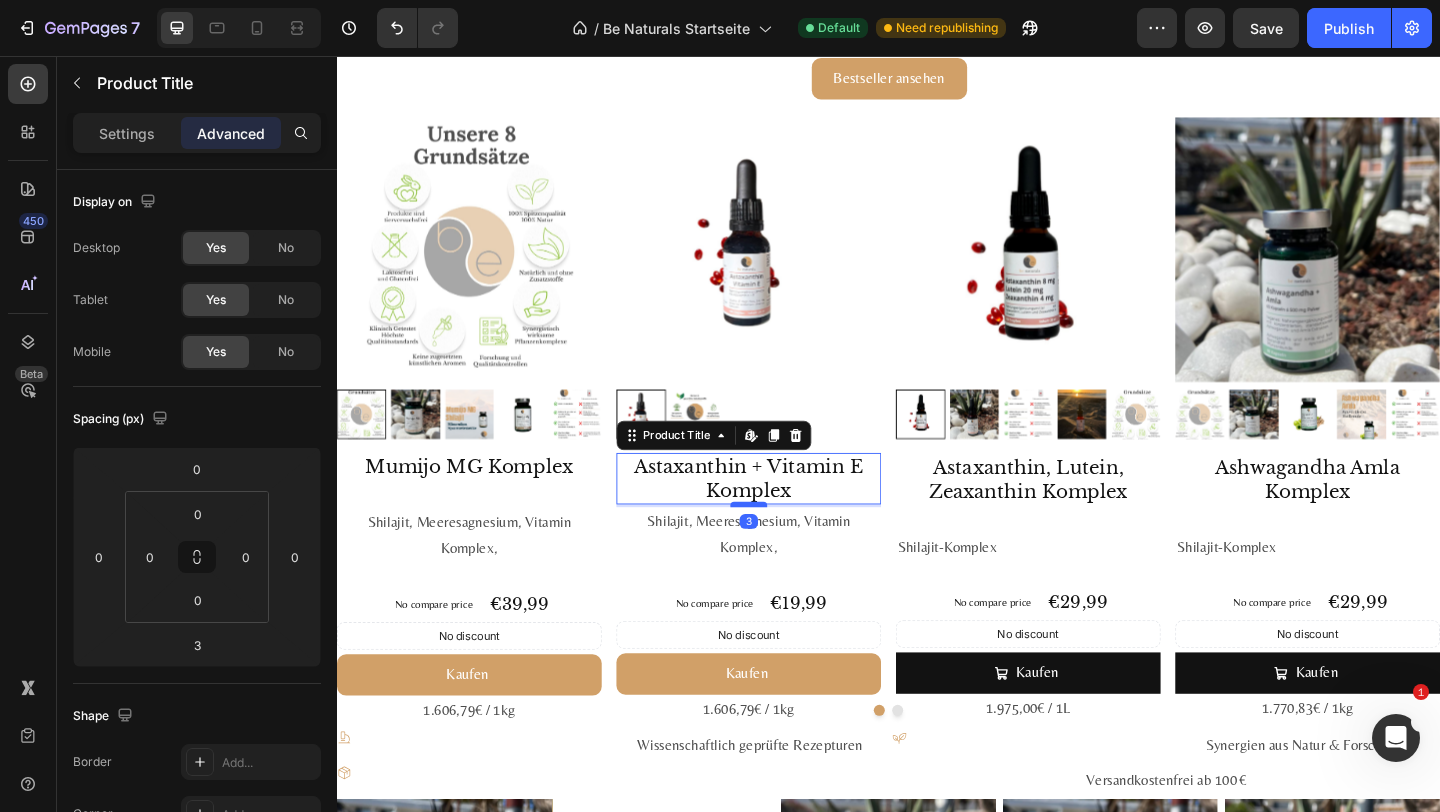 click at bounding box center [785, 544] 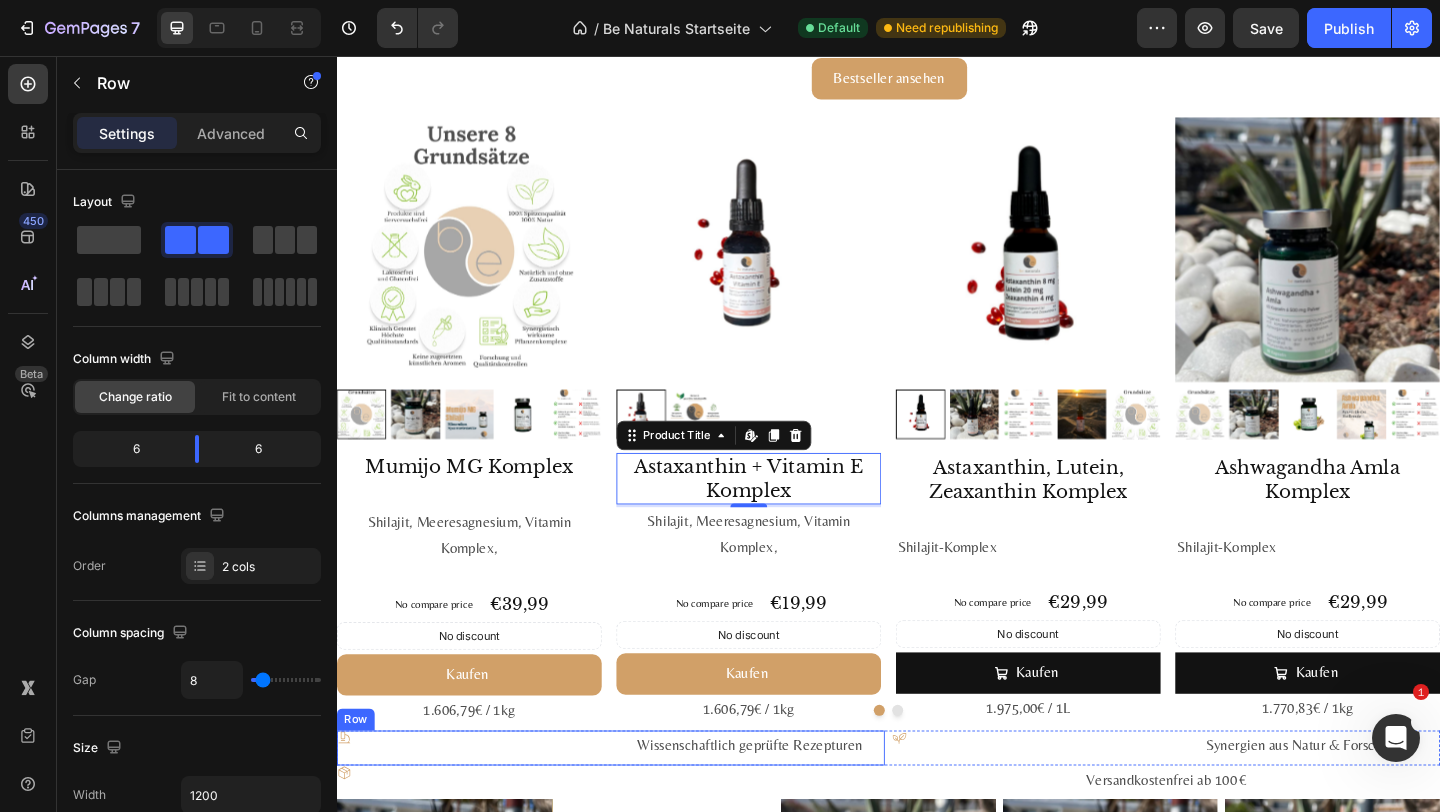 click on "Icon Wissenschaftlich geprüfte Rezepturen Text Block Row" at bounding box center (635, 809) 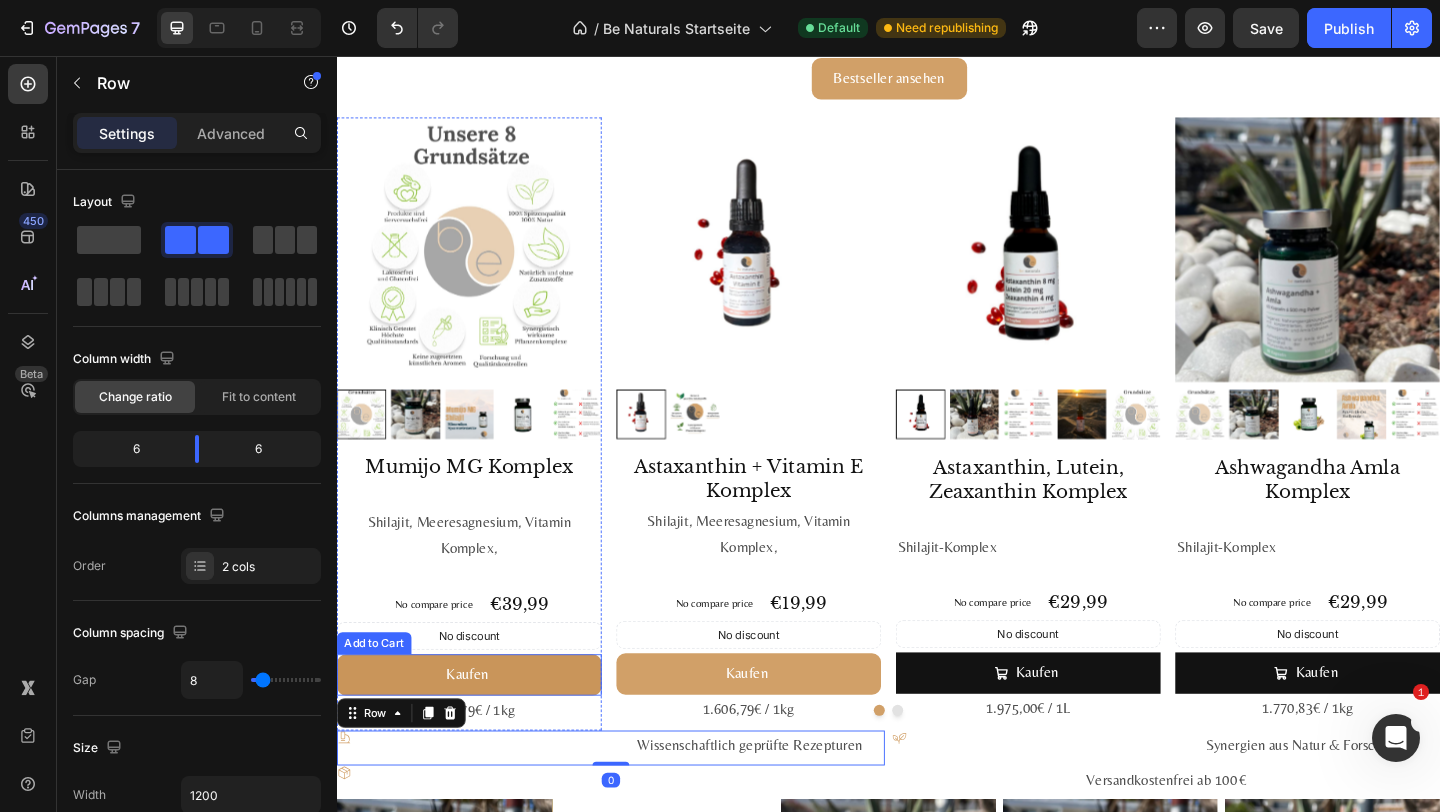 click on "Kaufen" at bounding box center (481, 729) 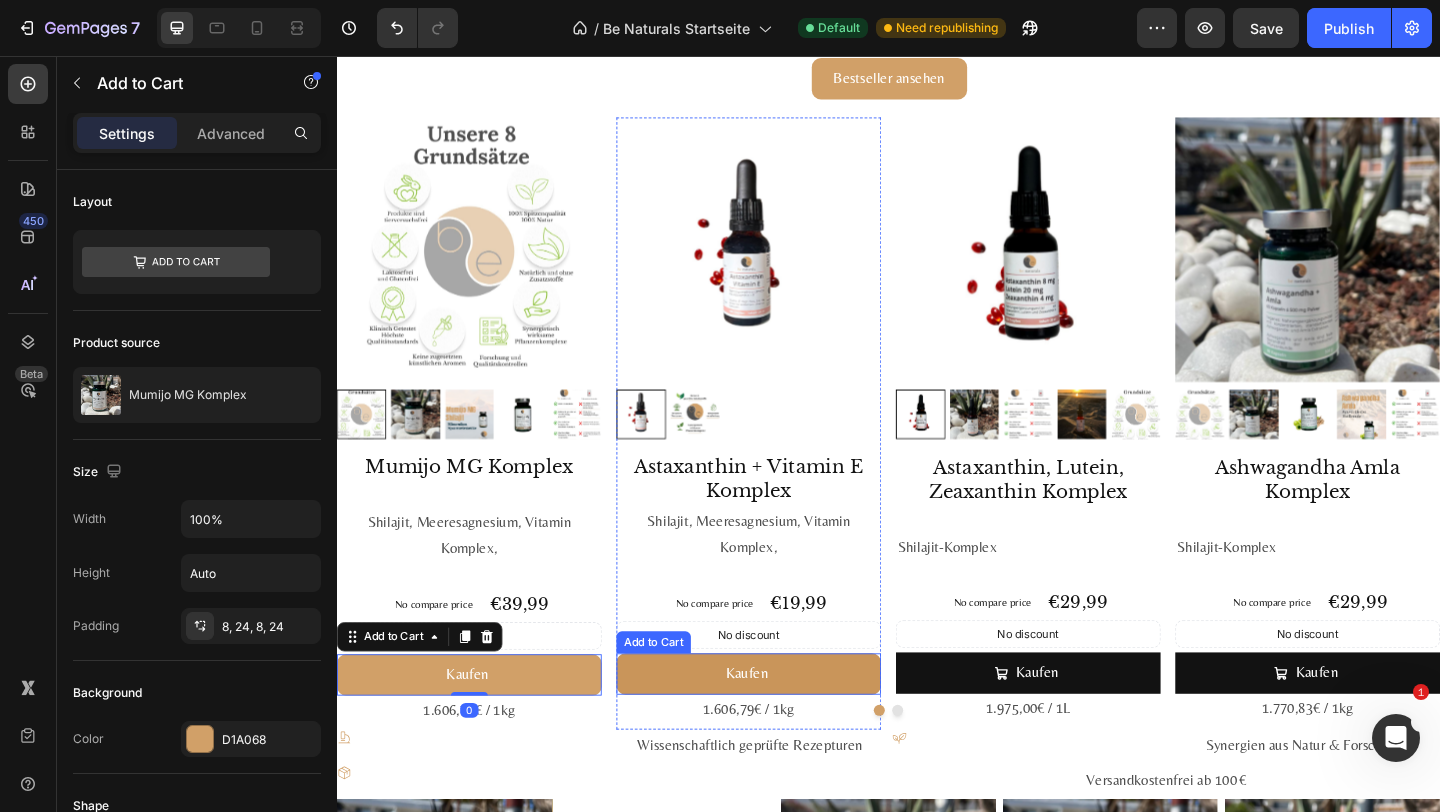 click on "Kaufen" at bounding box center (785, 728) 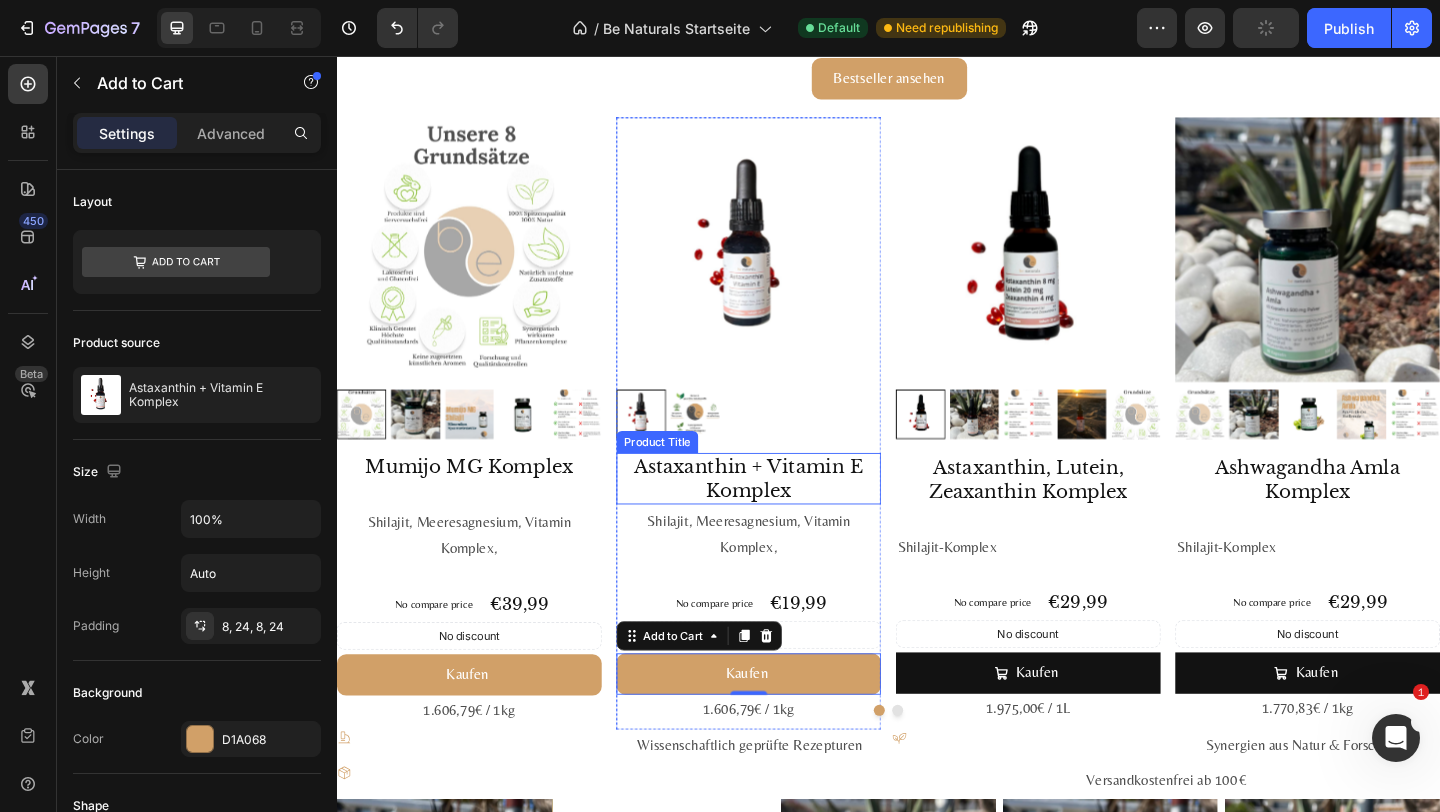 click on "Astaxanthin + Vitamin E Komplex" at bounding box center (785, 516) 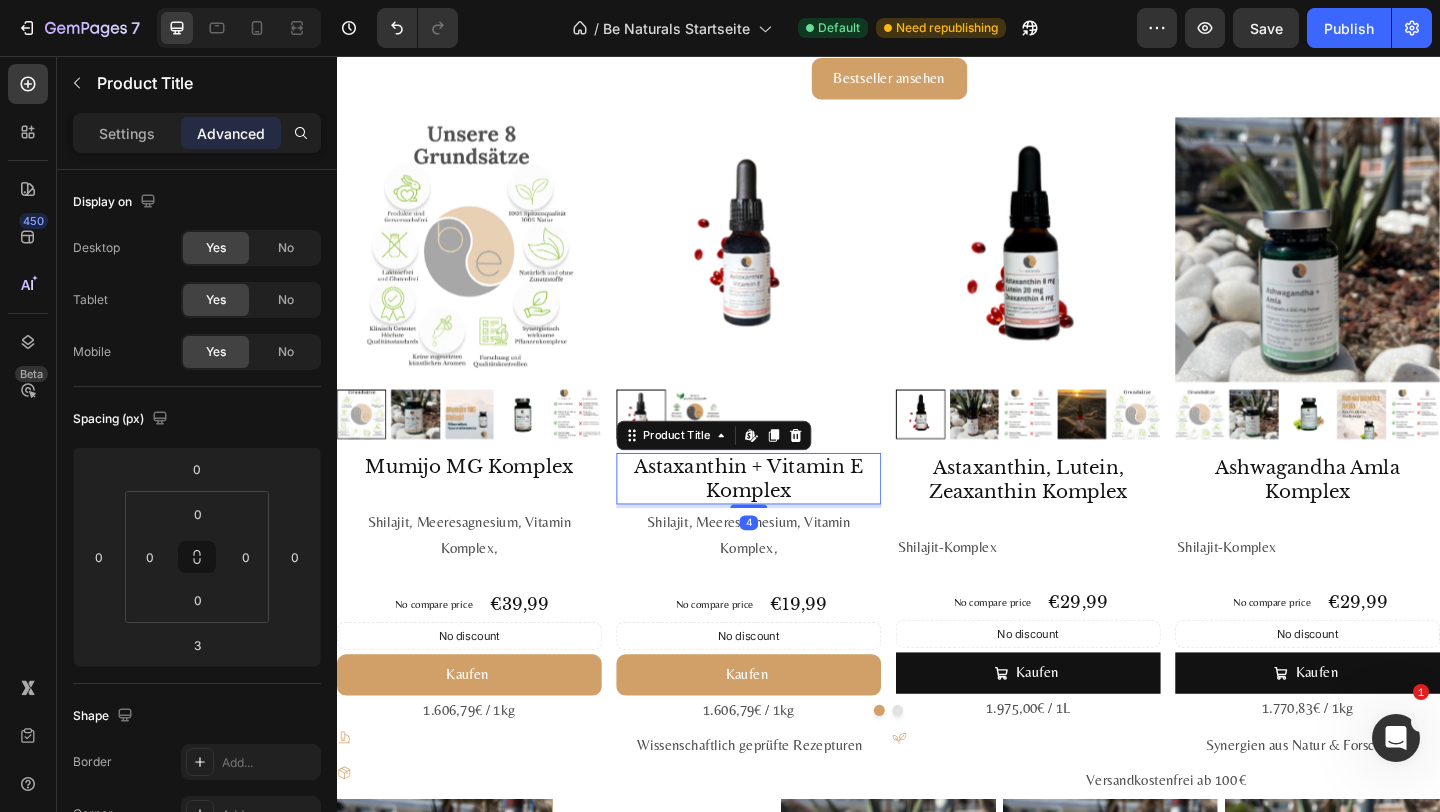 click on "Astaxanthin + Vitamin E Komplex Product Title   Edit content in Shopify 4 Shilajit, Meeresagnesium, Vitamin Komplex, Text Block No compare price Product Price €19,99 Product Price Product Price Row No discount   Not be displayed when published Discount Tag Kaufen Add to Cart 1.606,79€ / 1kg Text Block" at bounding box center [785, 639] 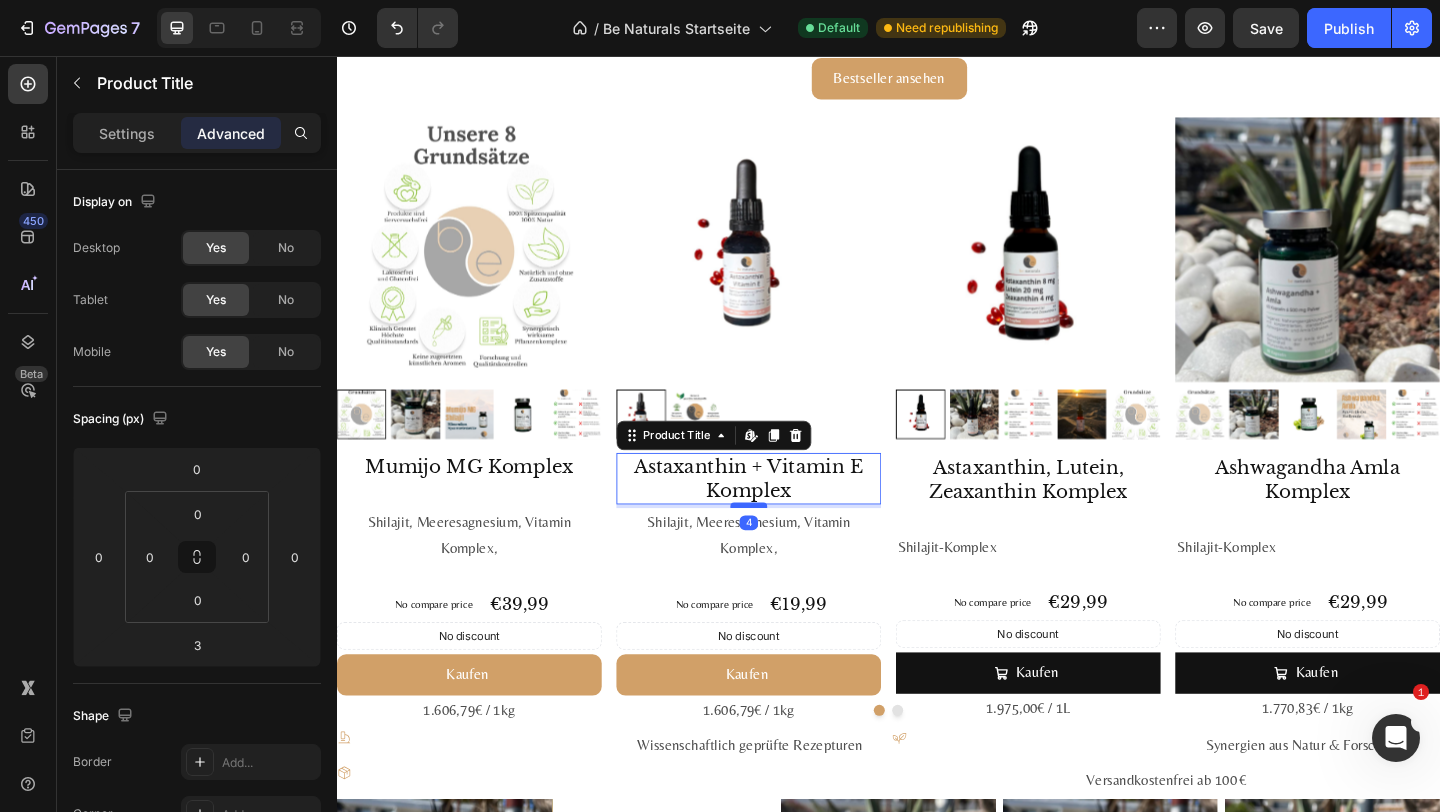 click at bounding box center (785, 545) 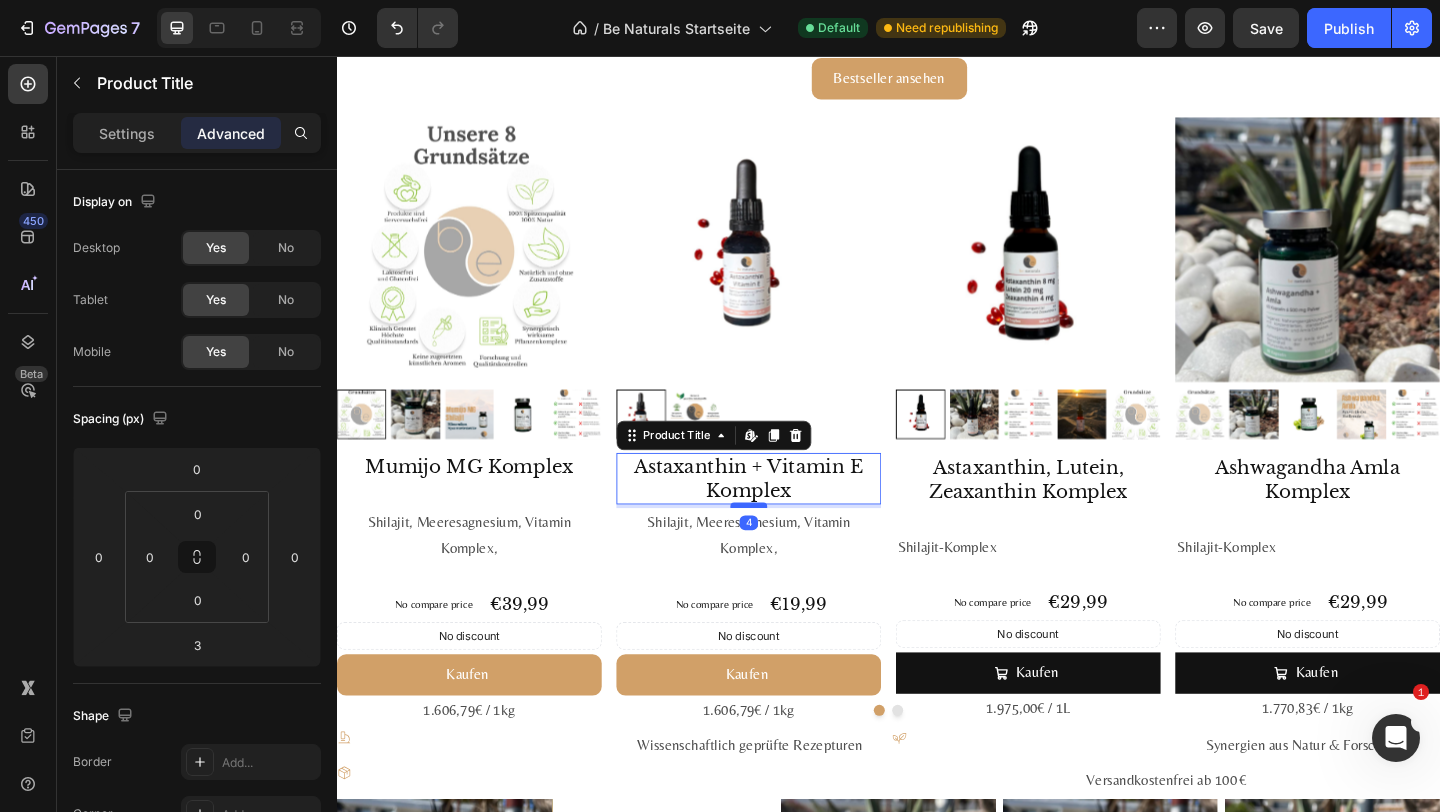 type on "4" 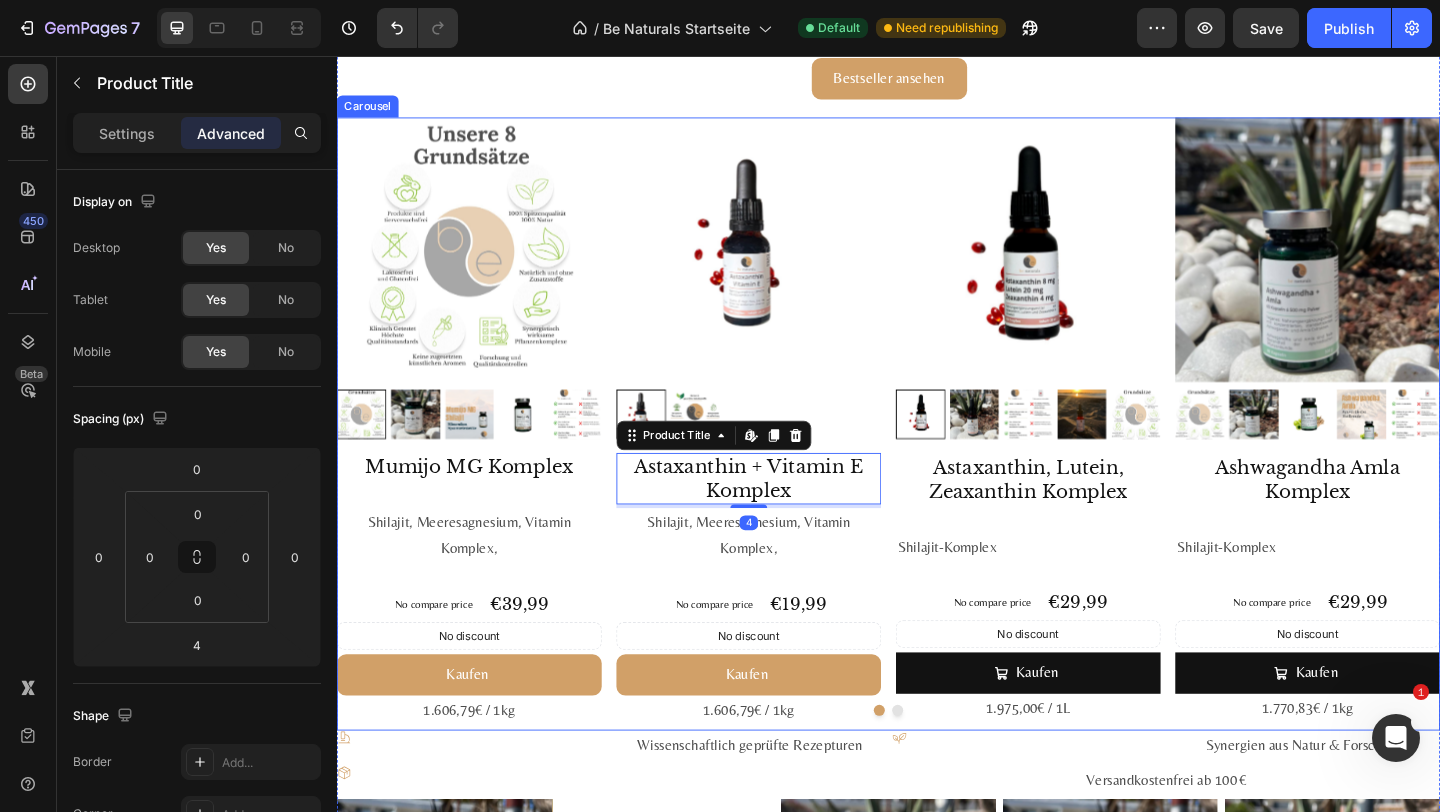 click on "Icon" at bounding box center (484, 798) 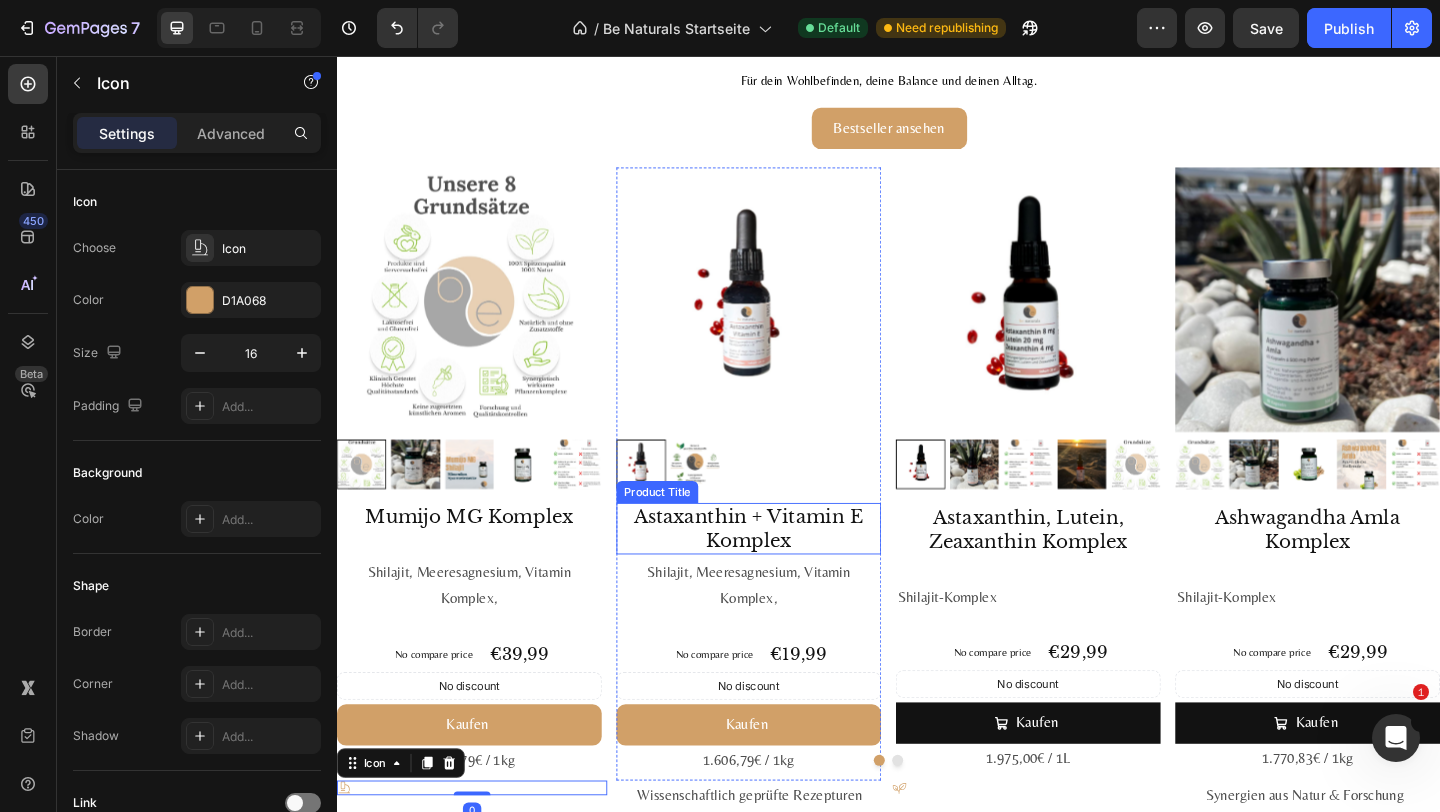 scroll, scrollTop: 2065, scrollLeft: 0, axis: vertical 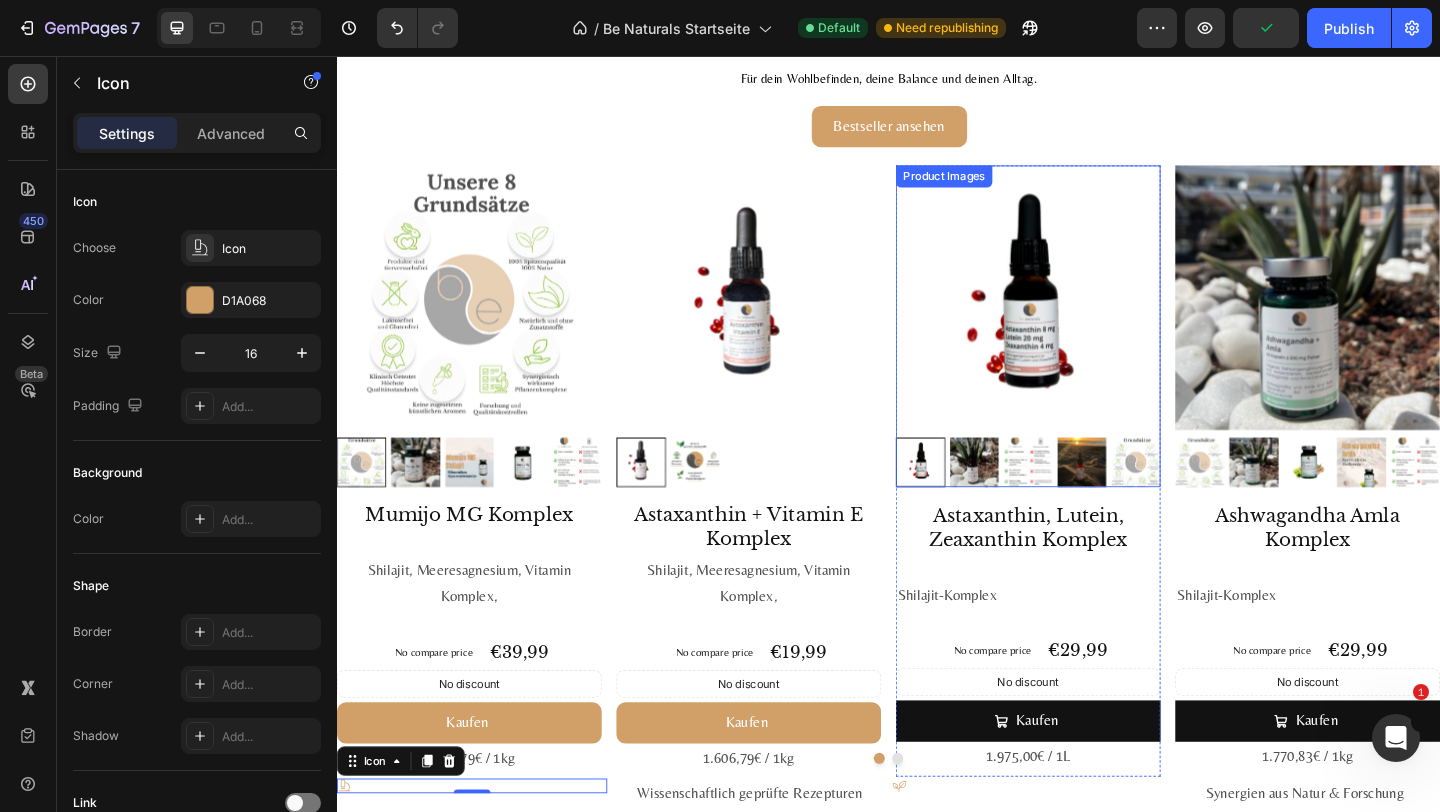 click at bounding box center [1089, 319] 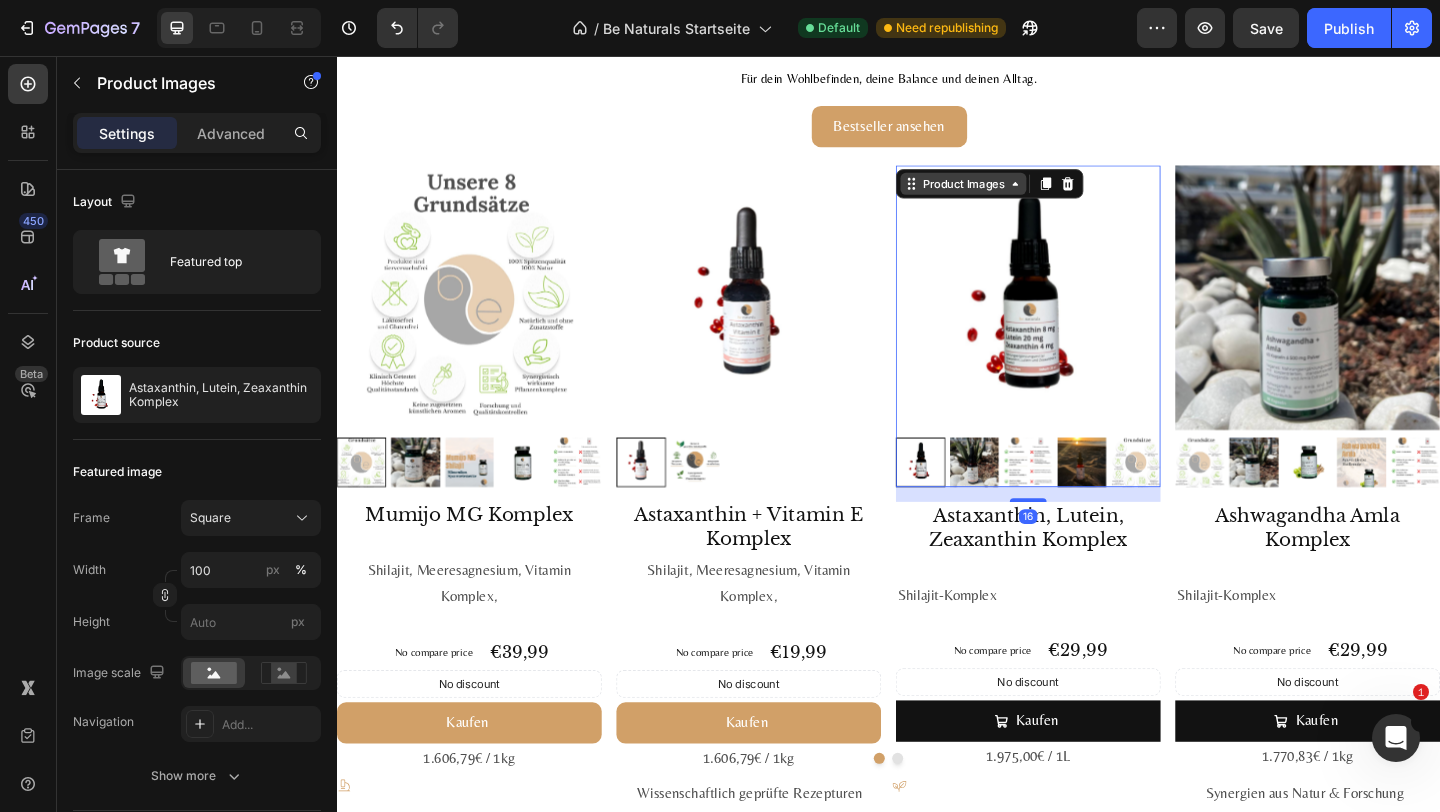 click on "Product Images" at bounding box center [1018, 195] 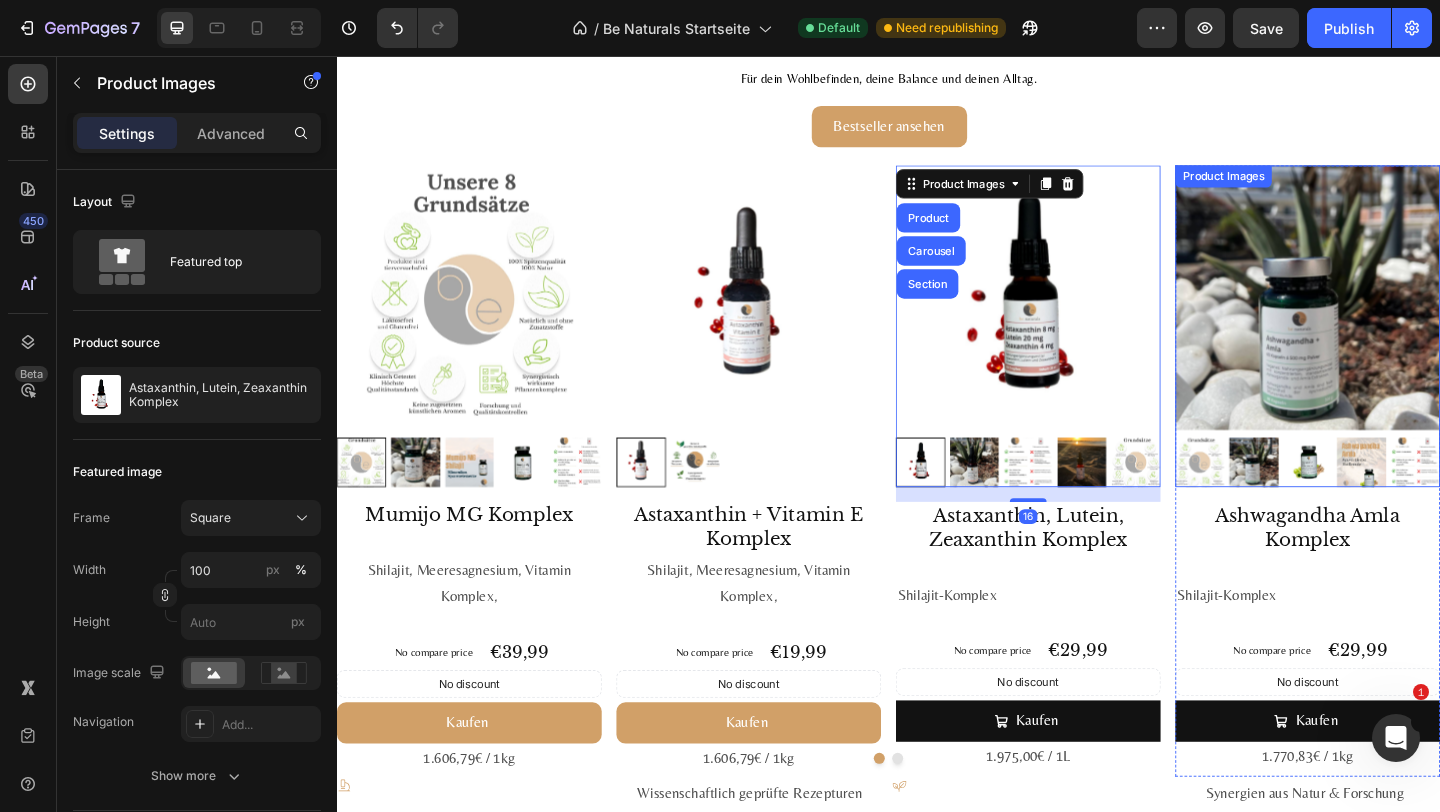 click at bounding box center (1393, 319) 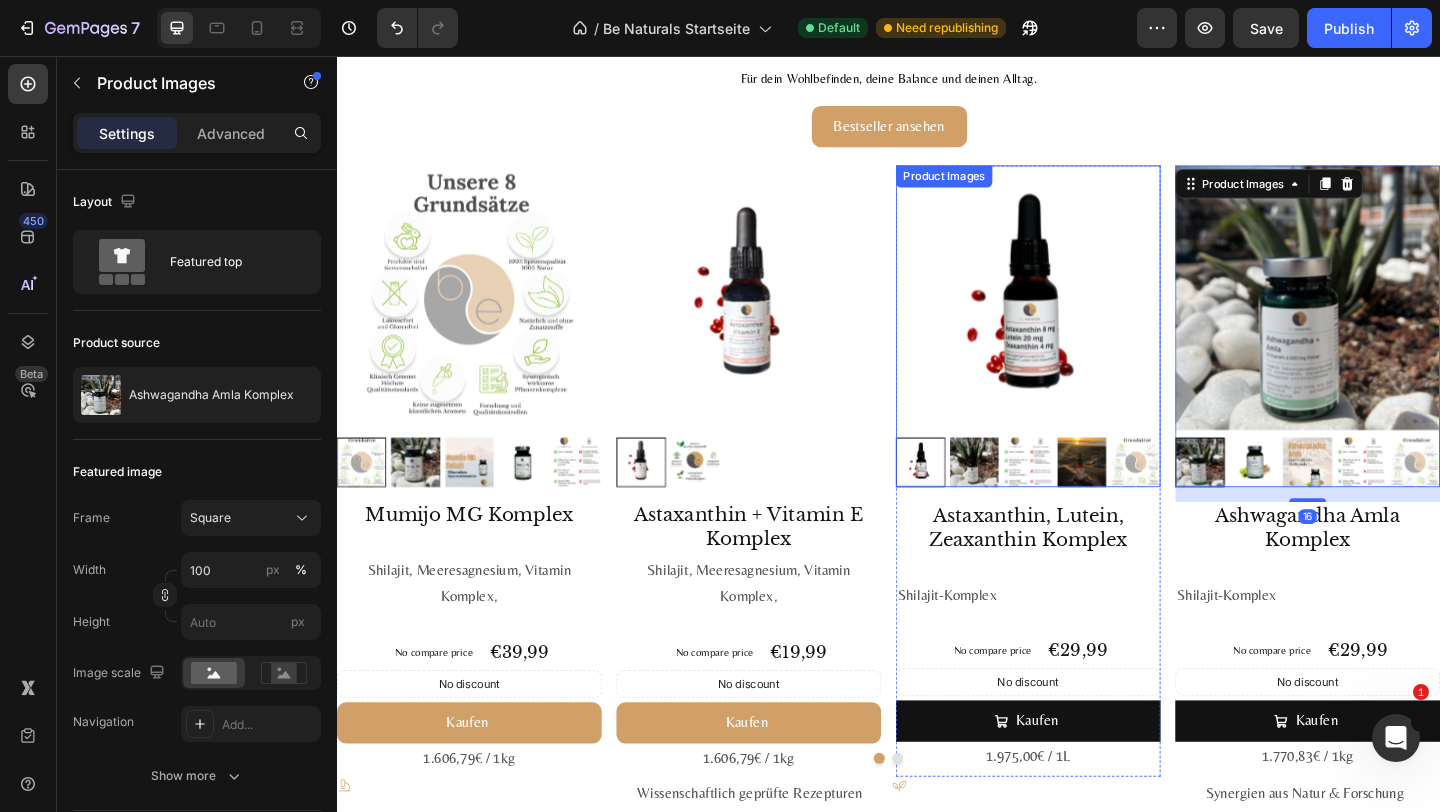 click at bounding box center (1089, 319) 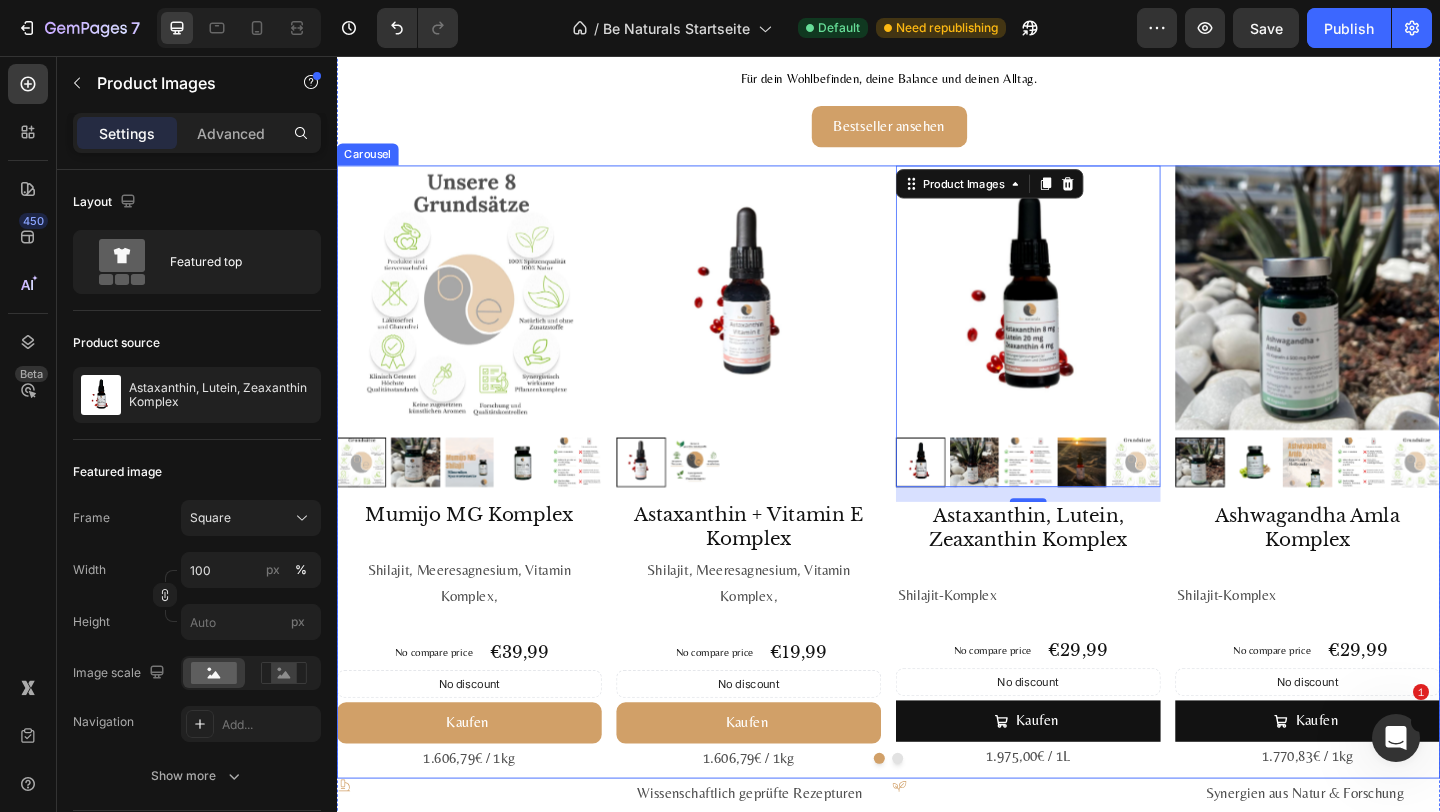 click at bounding box center [937, 820] 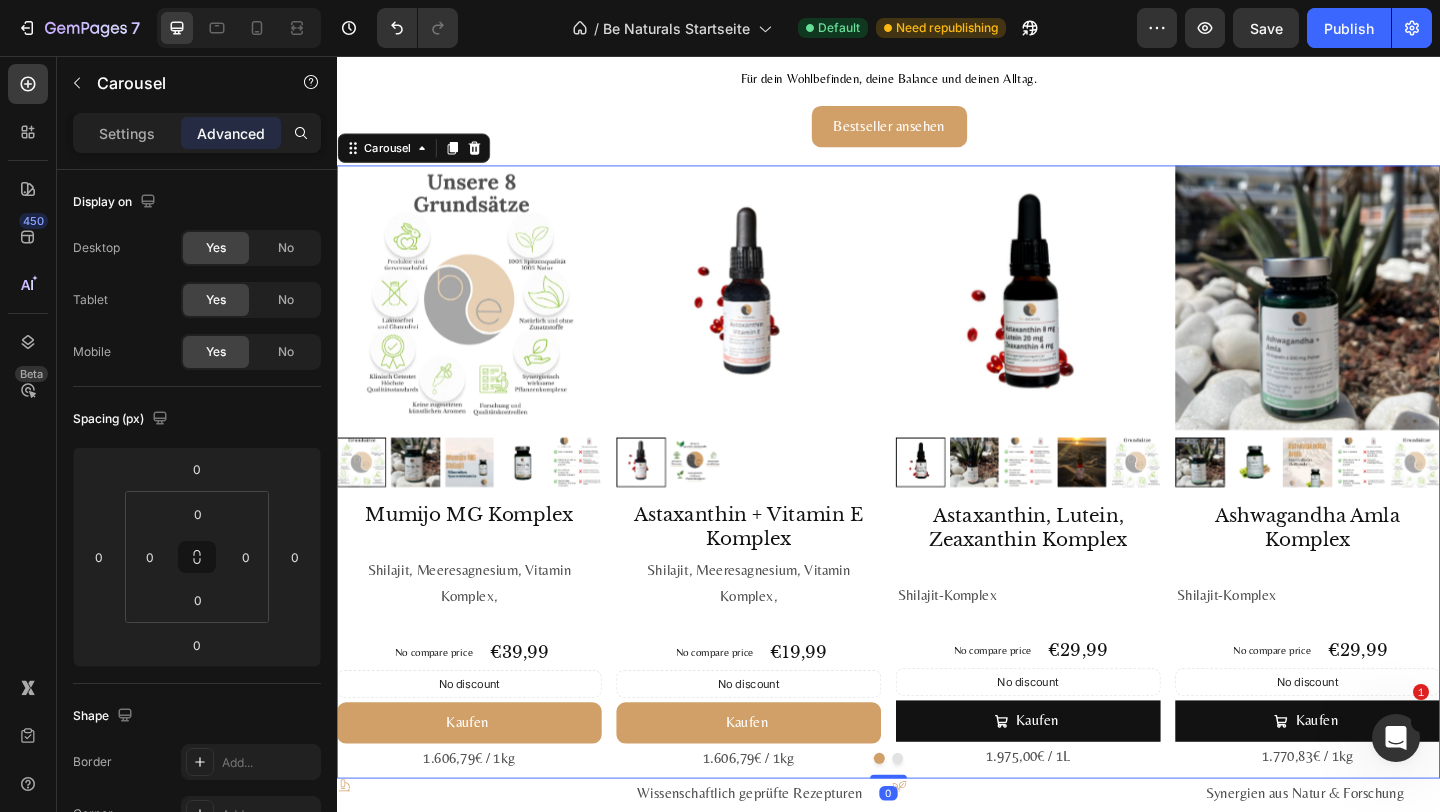 click at bounding box center [937, 820] 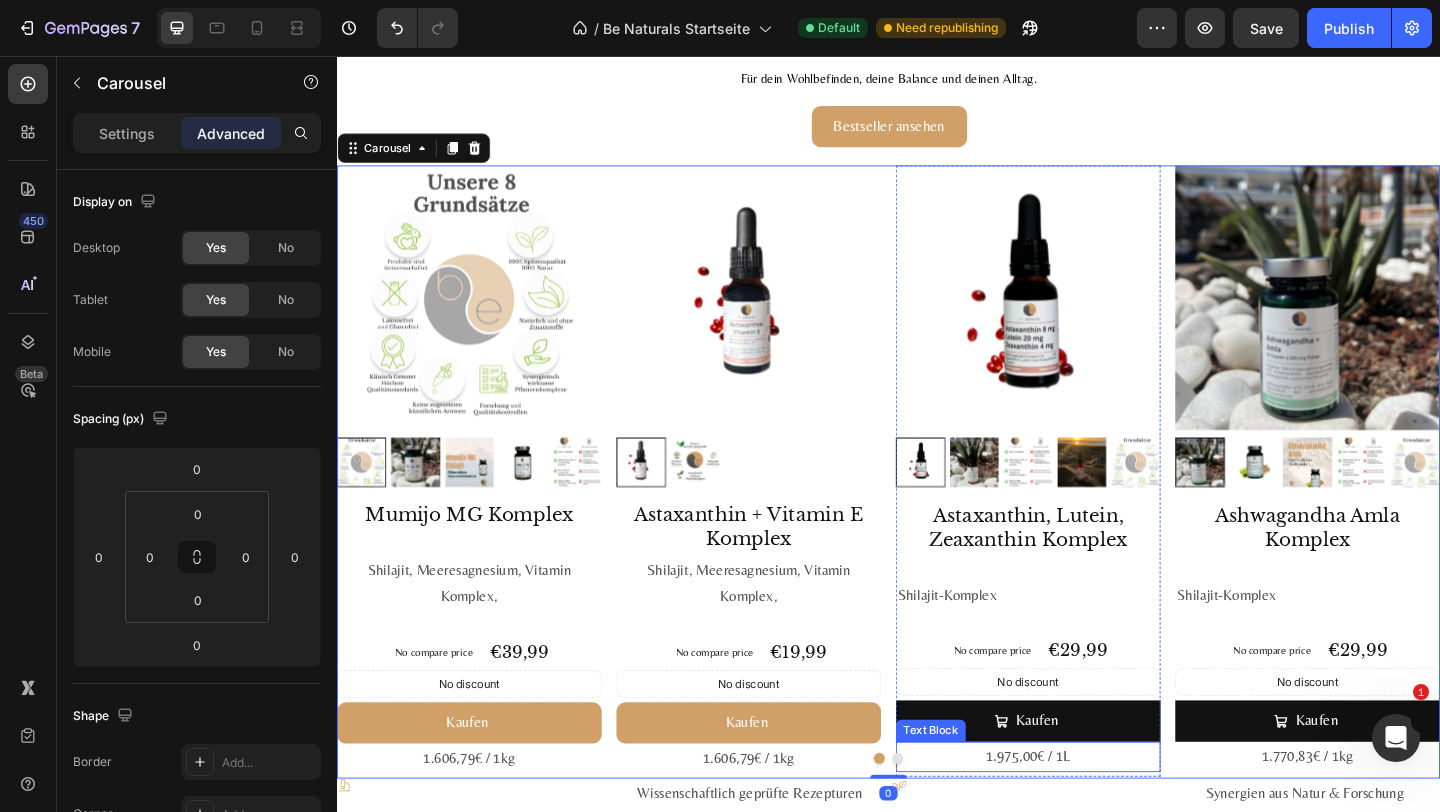 click on "1.975,00€ / 1L" at bounding box center (1089, 818) 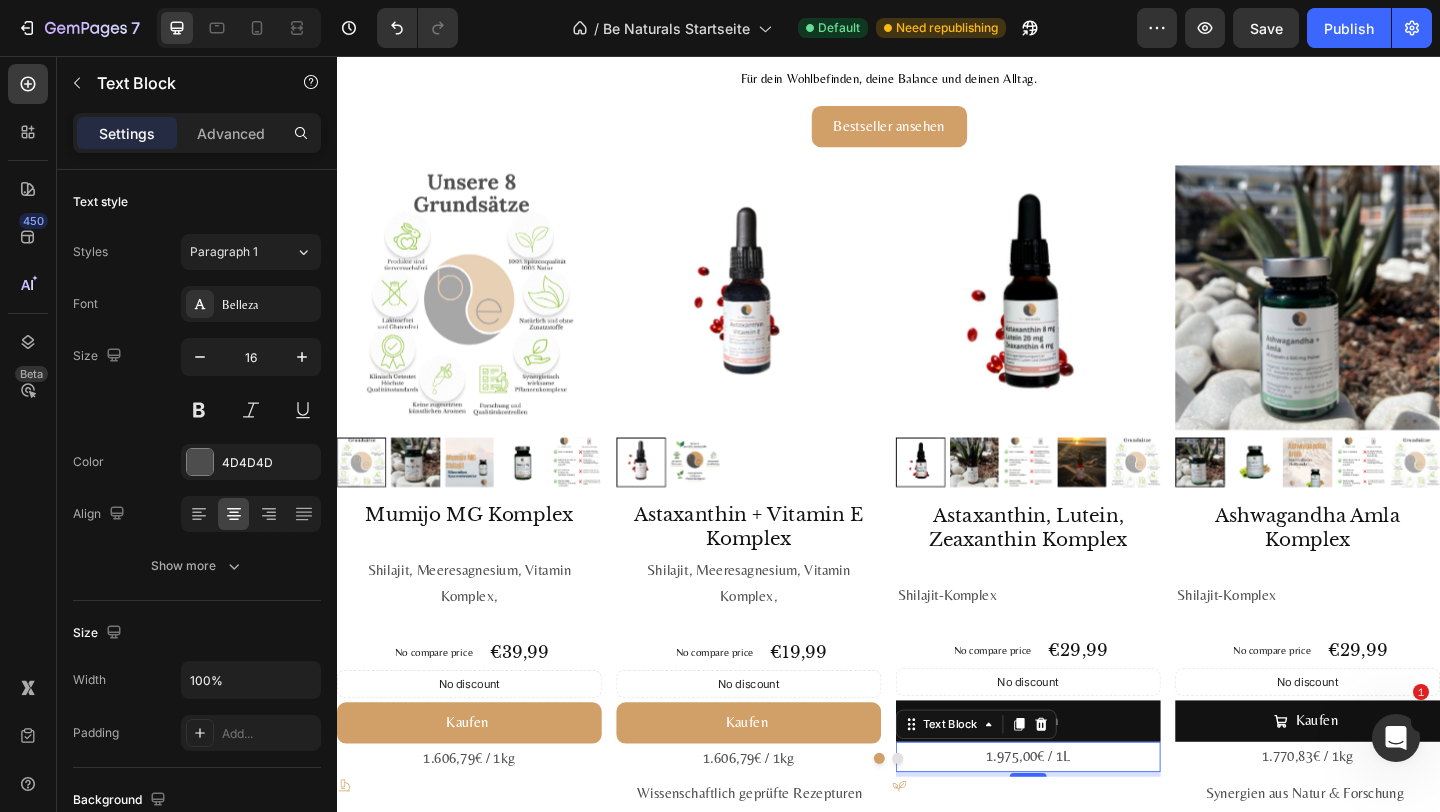 click on "1.975,00€ / 1L" at bounding box center (1089, 818) 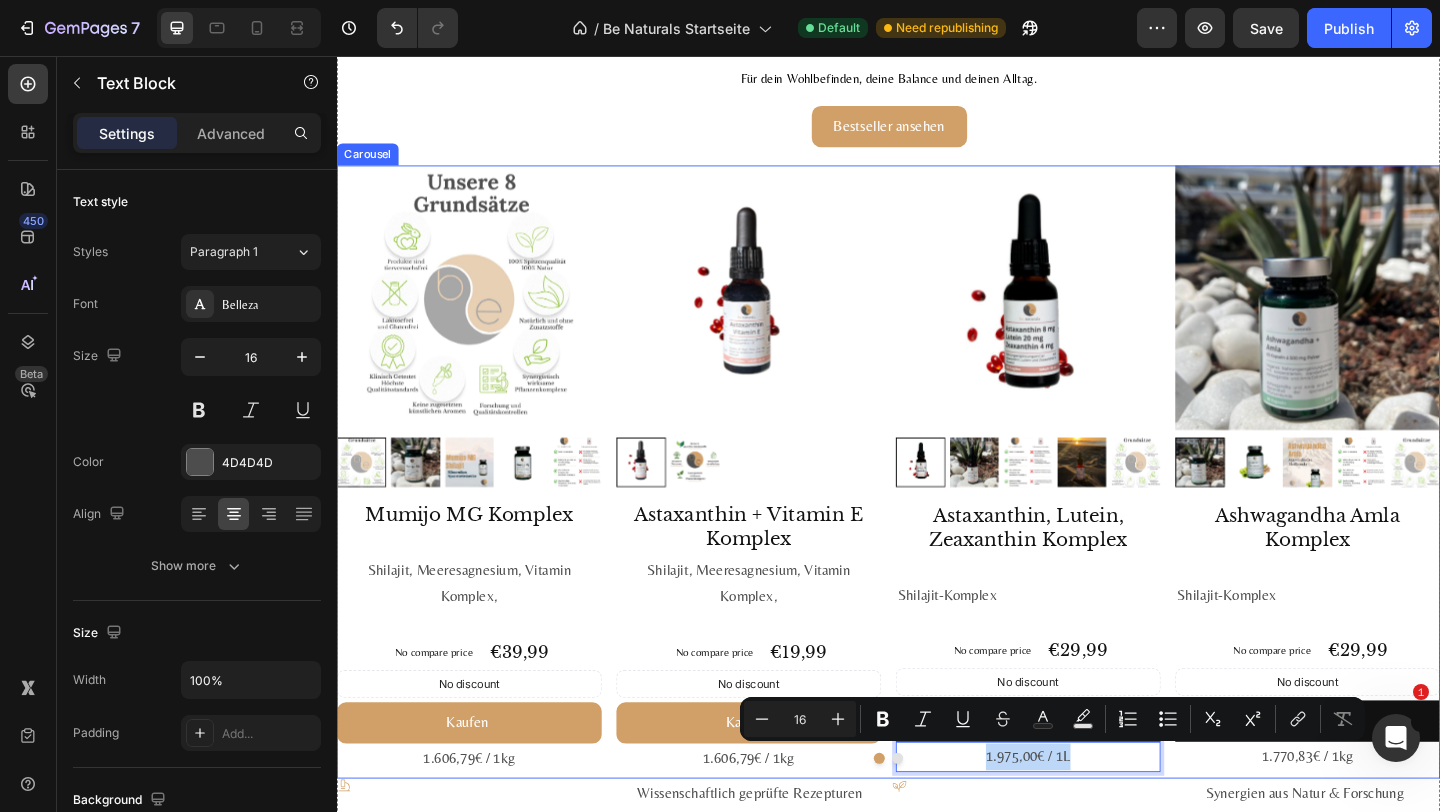 drag, startPoint x: 1027, startPoint y: 824, endPoint x: 1159, endPoint y: 823, distance: 132.00378 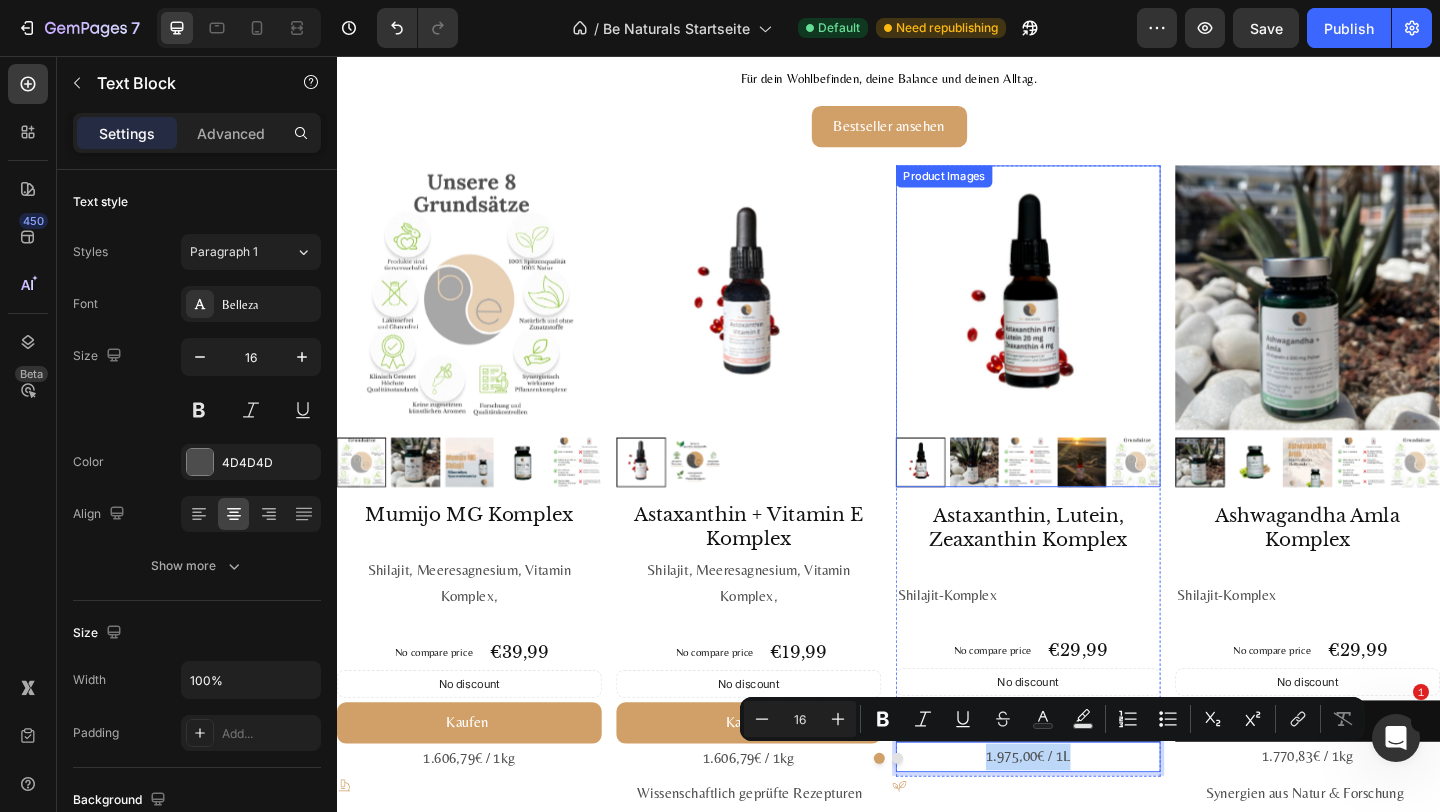 click at bounding box center [1089, 319] 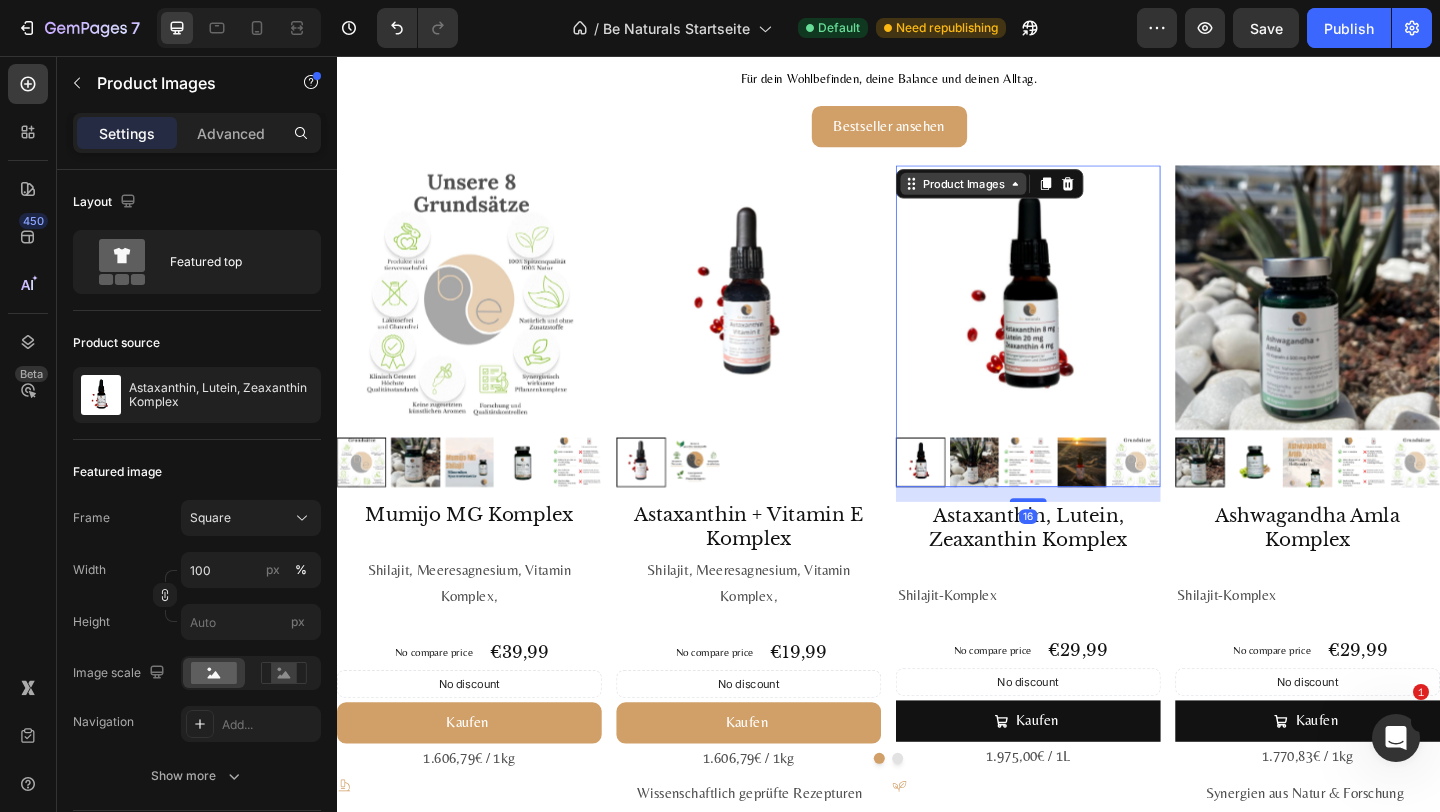 click on "Product Images" at bounding box center [1018, 195] 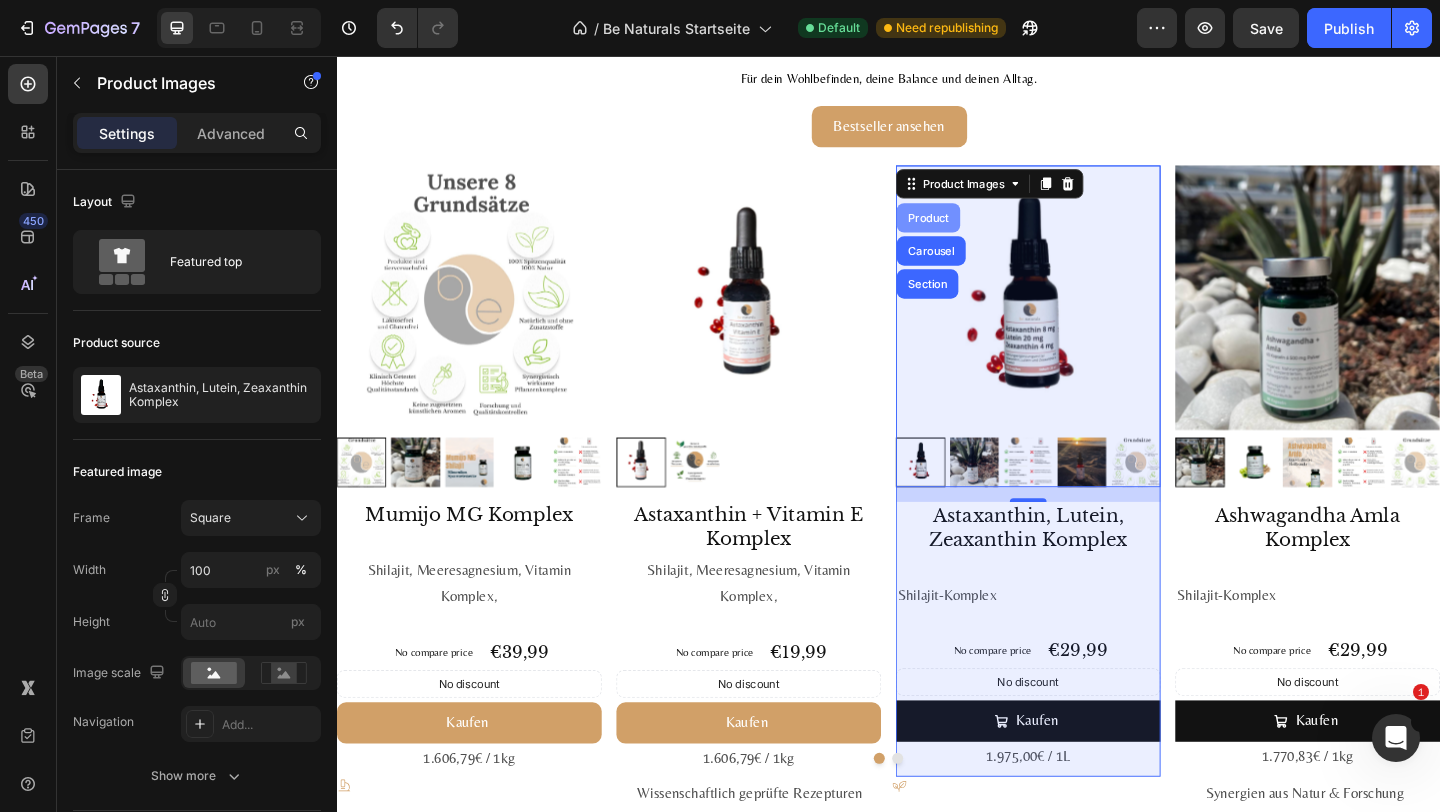 click on "Product" at bounding box center (980, 232) 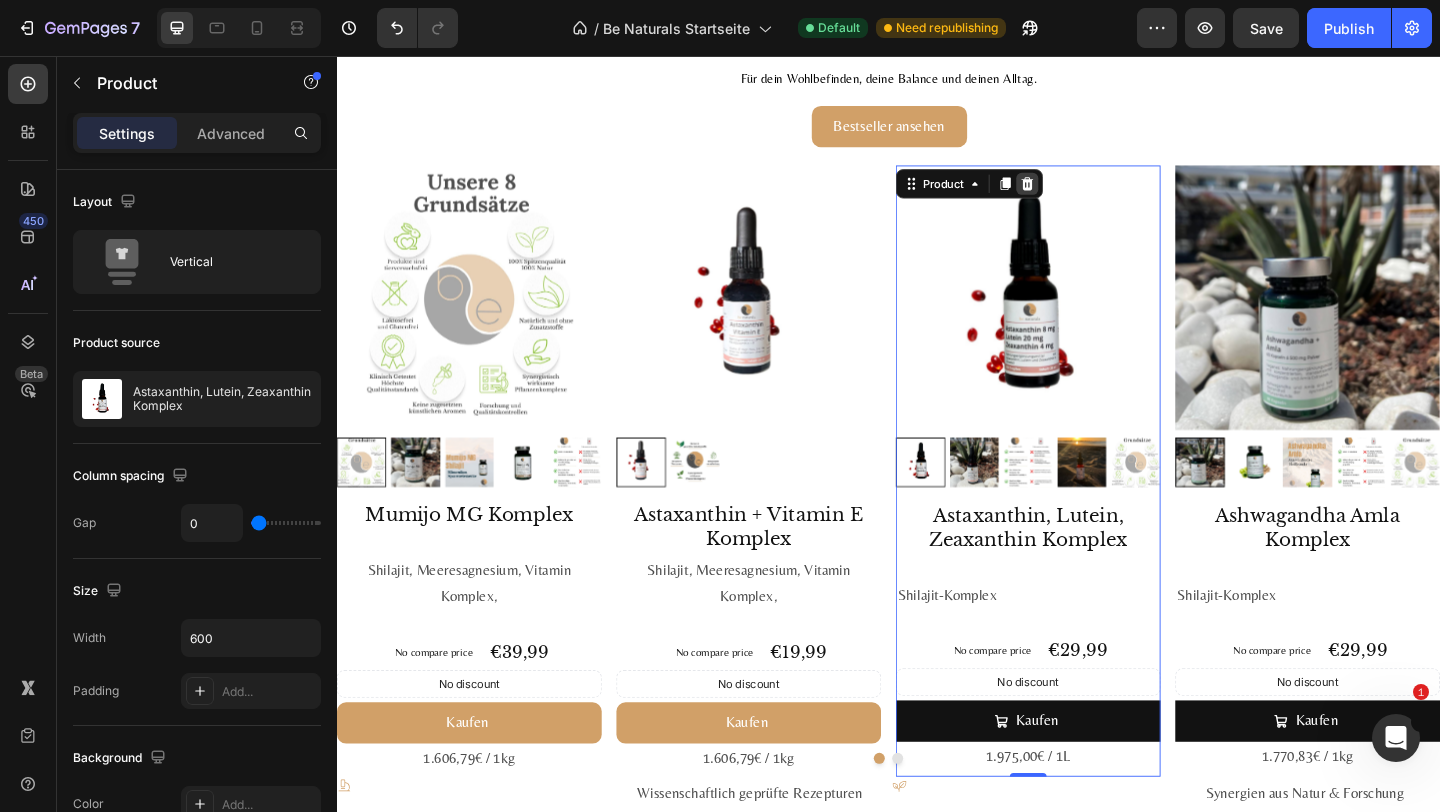 click 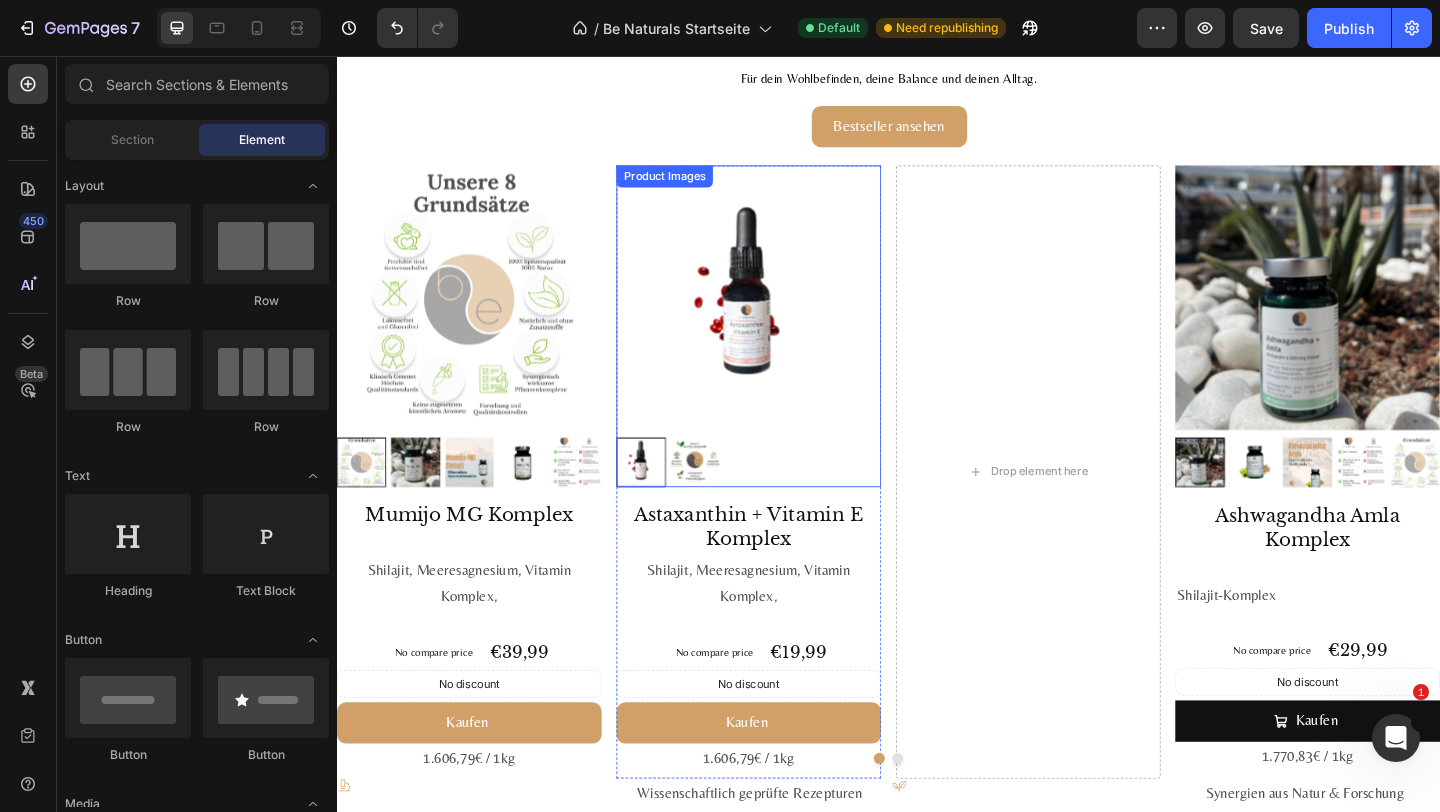 click at bounding box center [785, 319] 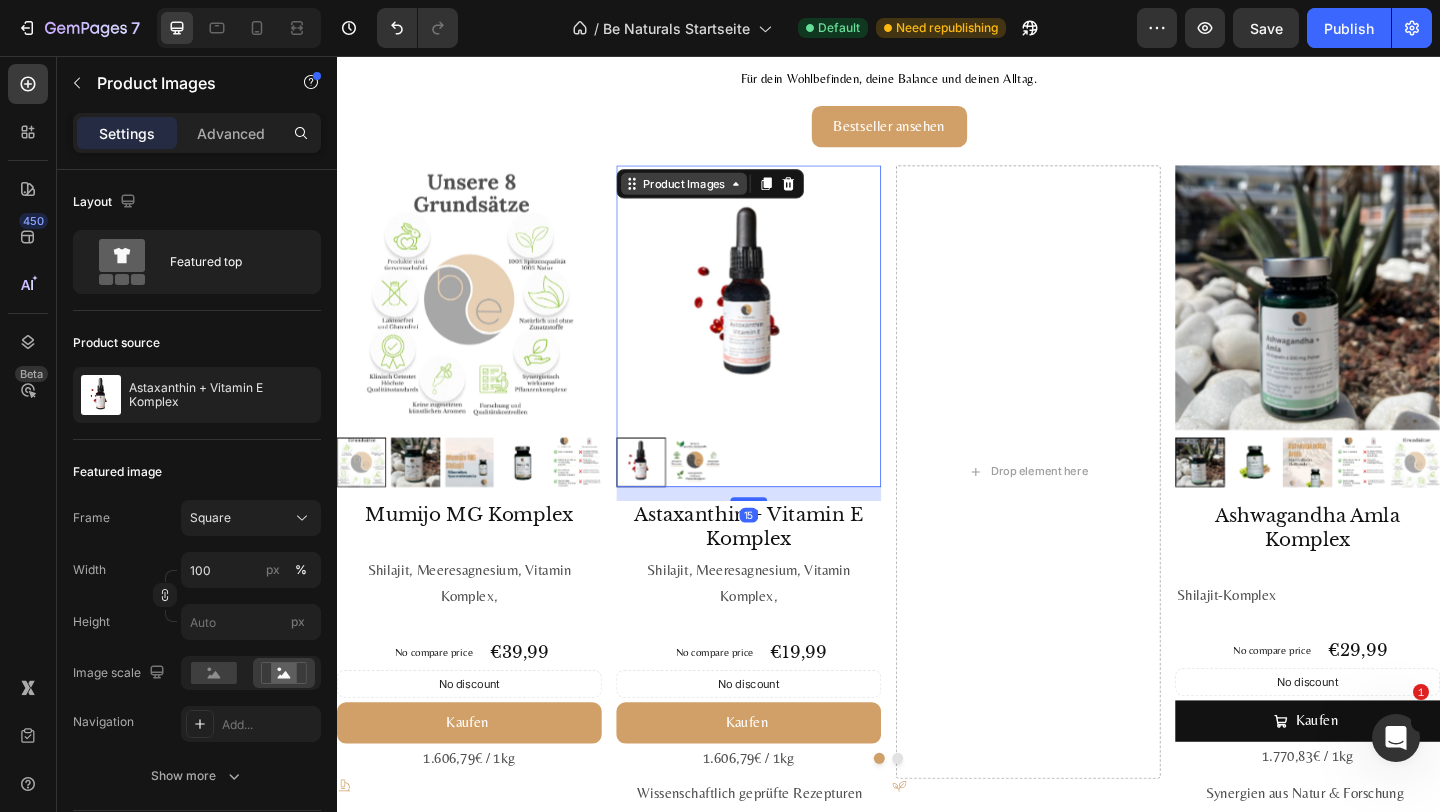 click on "Product Images" at bounding box center [714, 195] 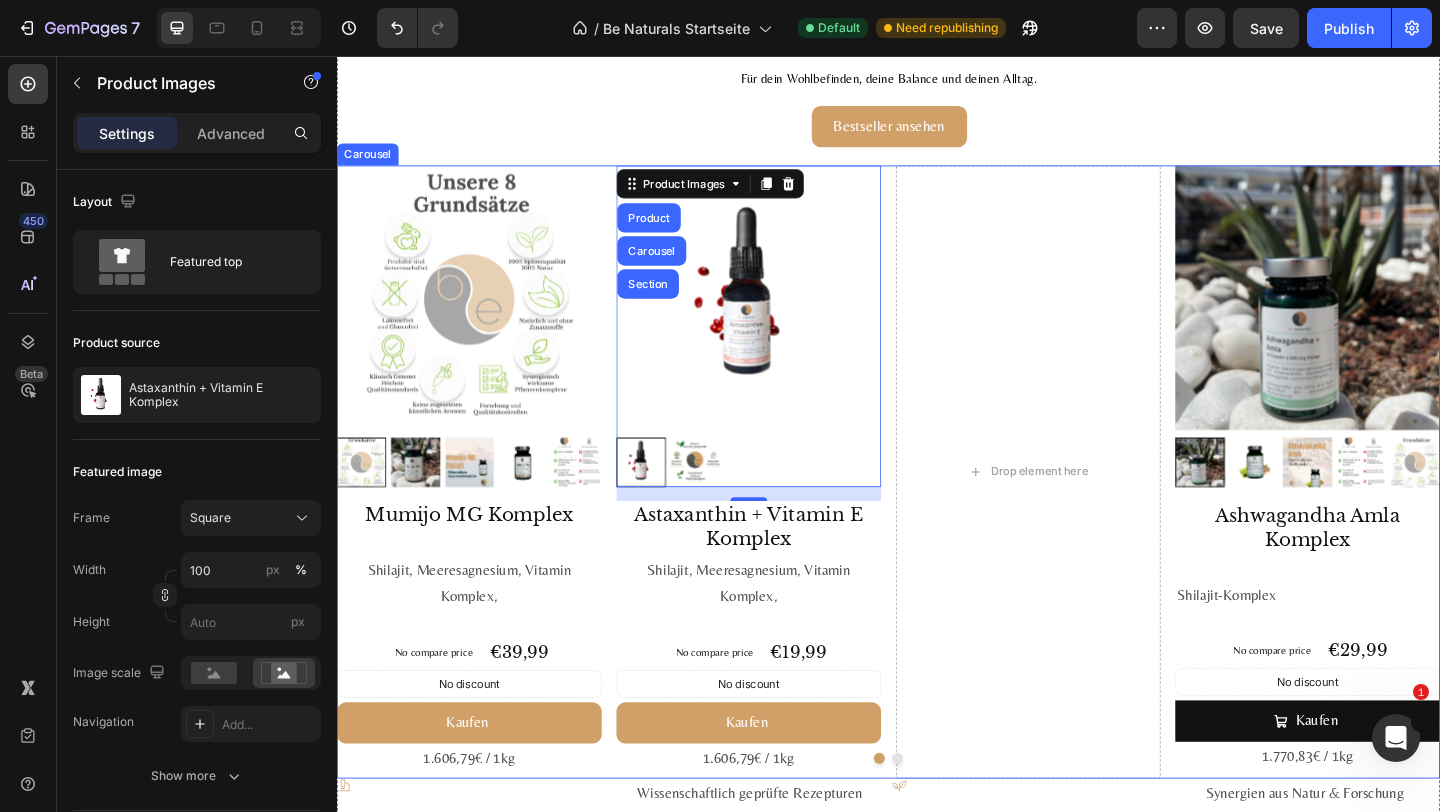 click at bounding box center [481, 319] 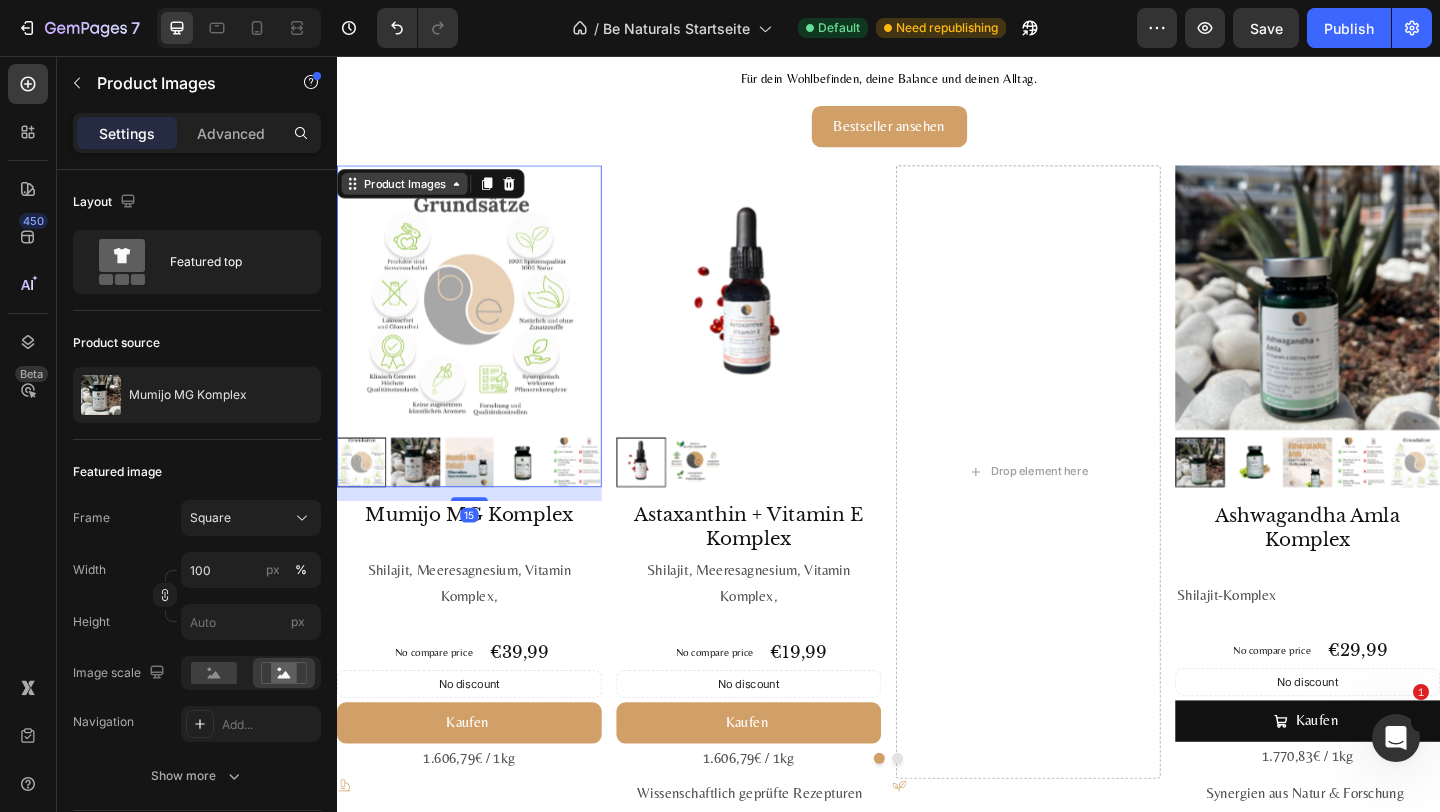 click on "Product Images" at bounding box center (410, 195) 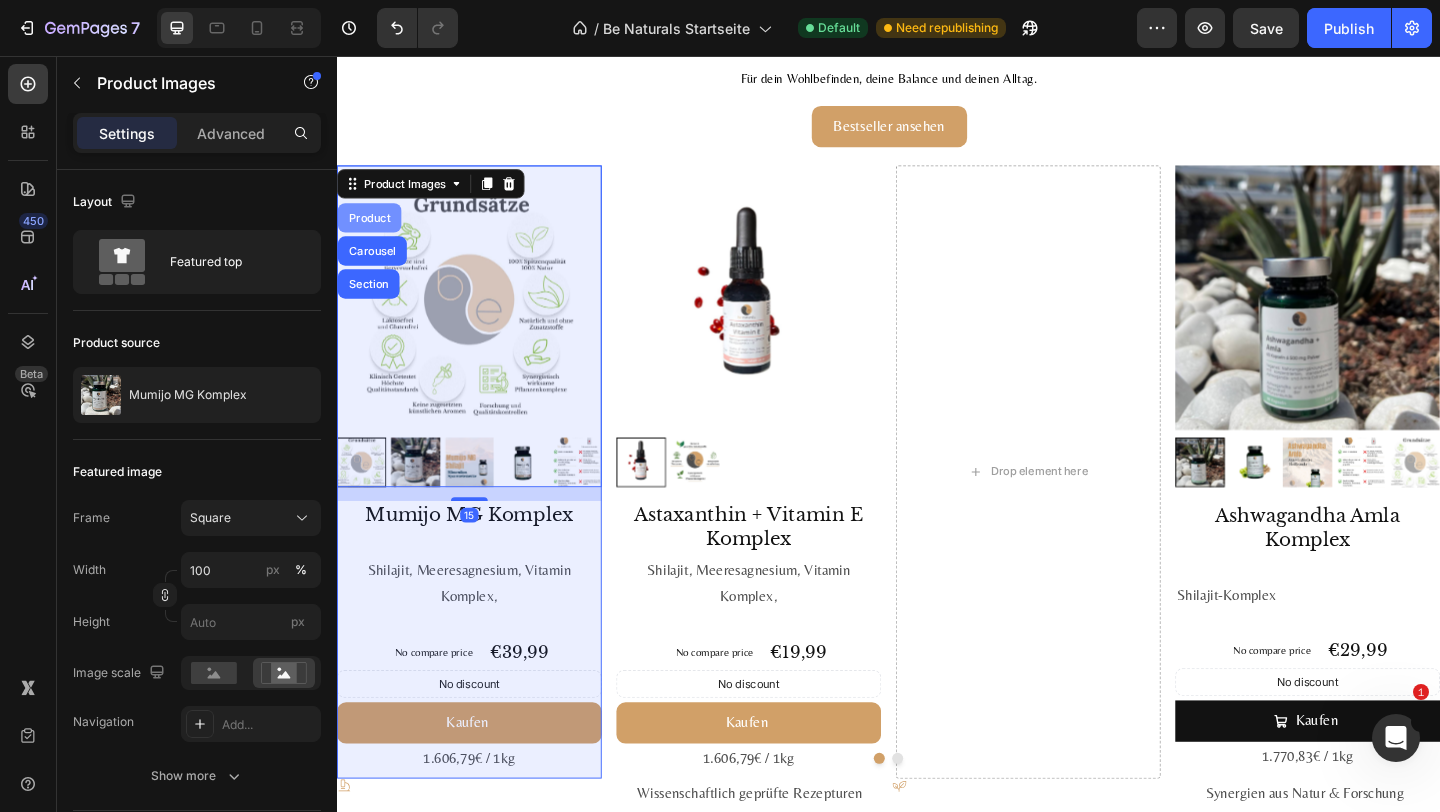 click on "Product" at bounding box center [372, 232] 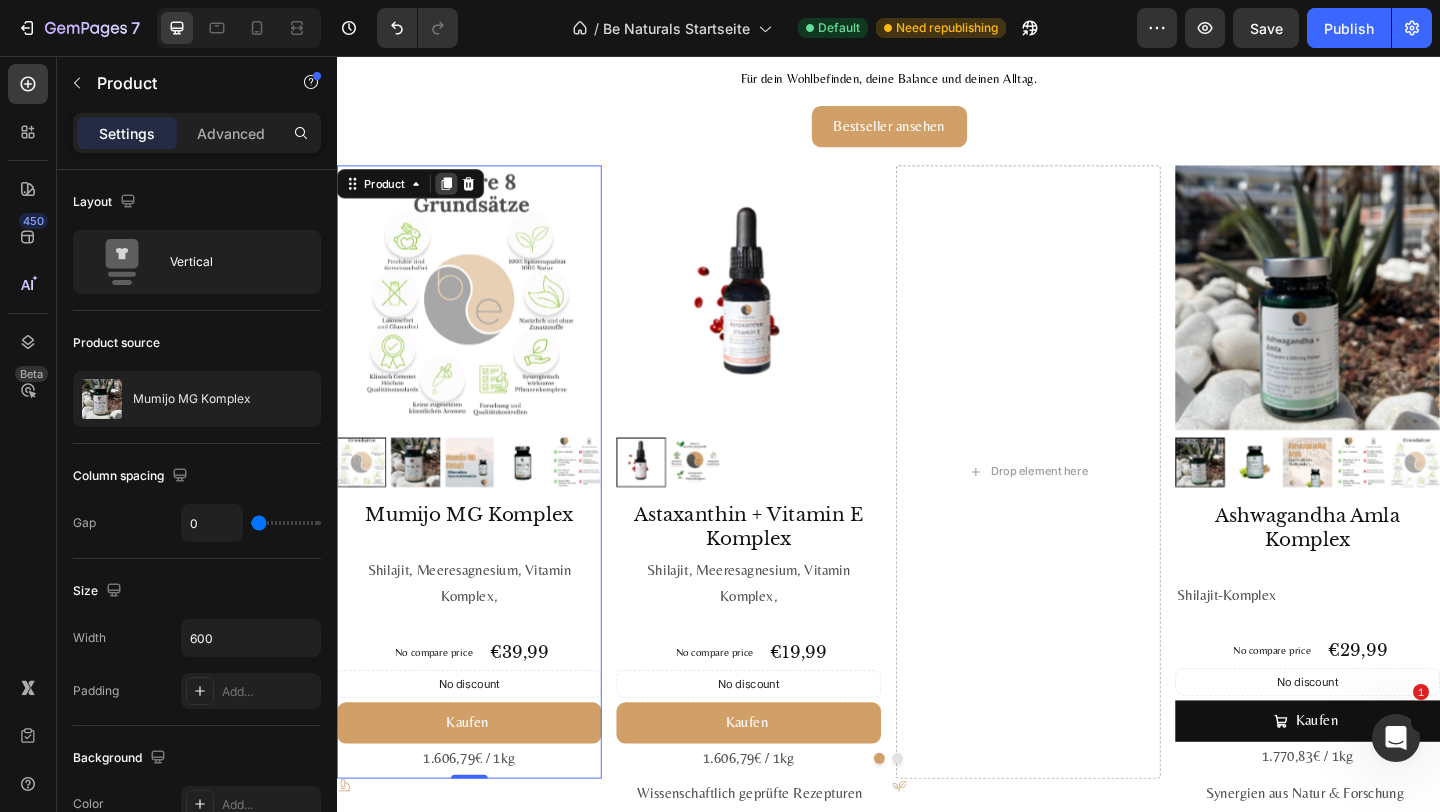 click 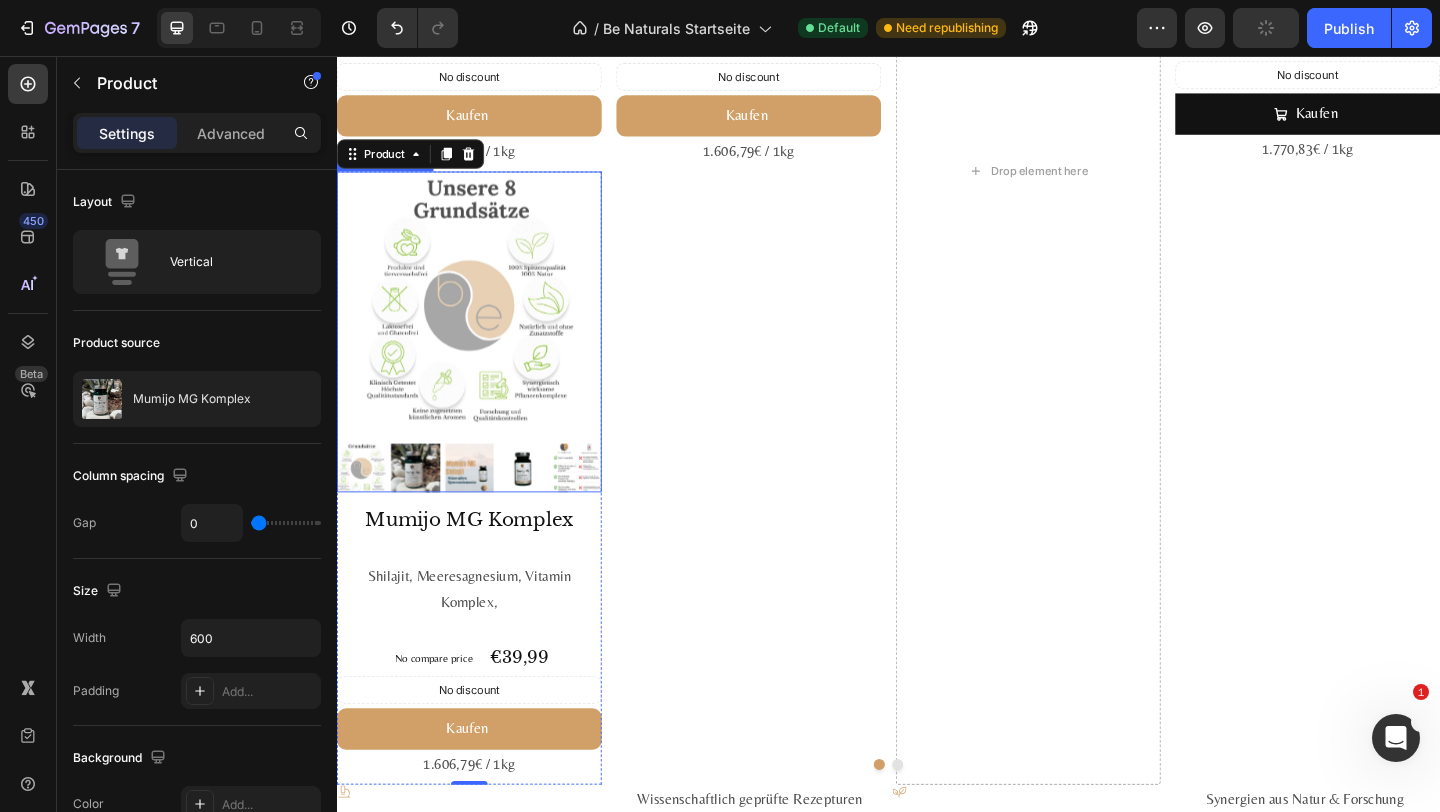 scroll, scrollTop: 2752, scrollLeft: 0, axis: vertical 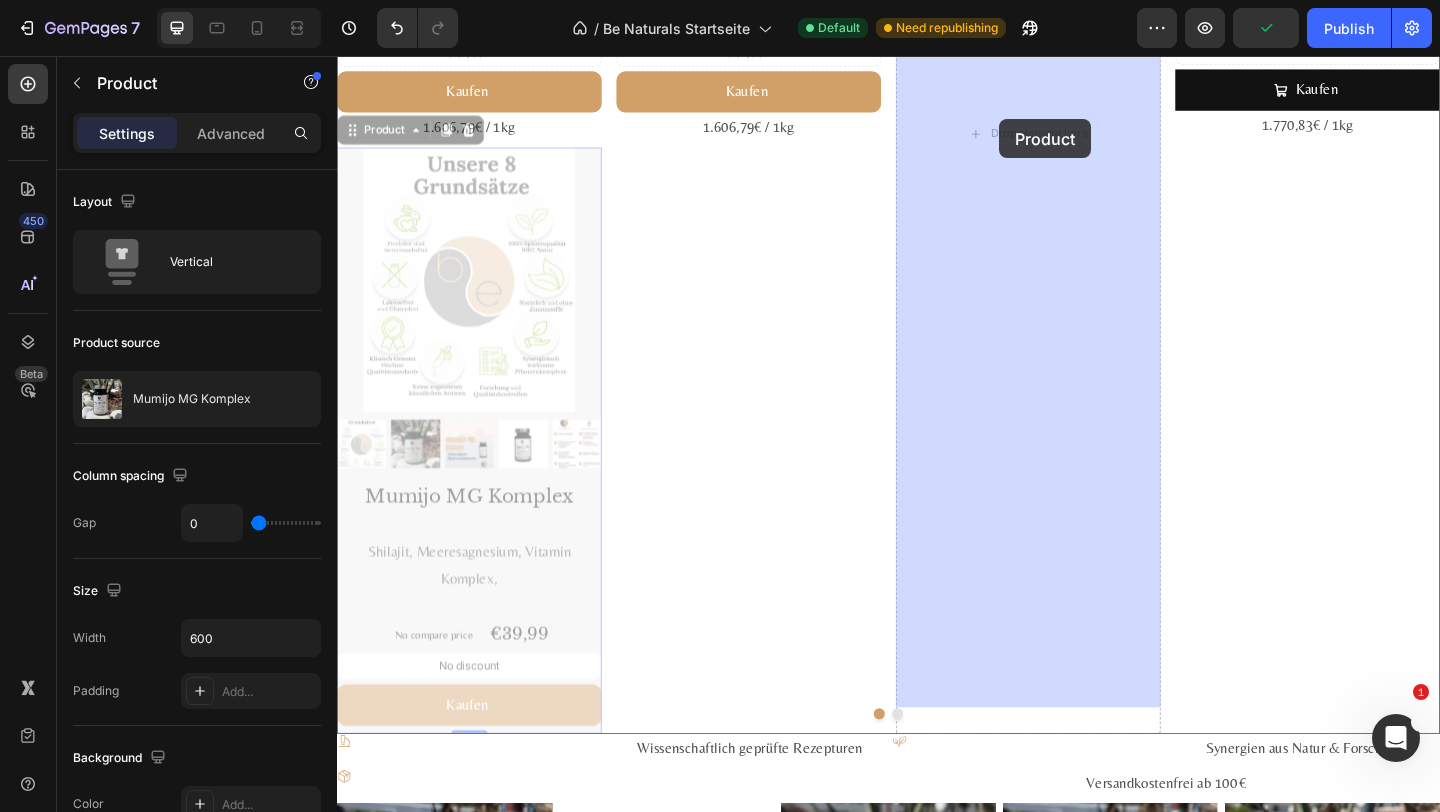 drag, startPoint x: 378, startPoint y: 116, endPoint x: 1057, endPoint y: 125, distance: 679.05963 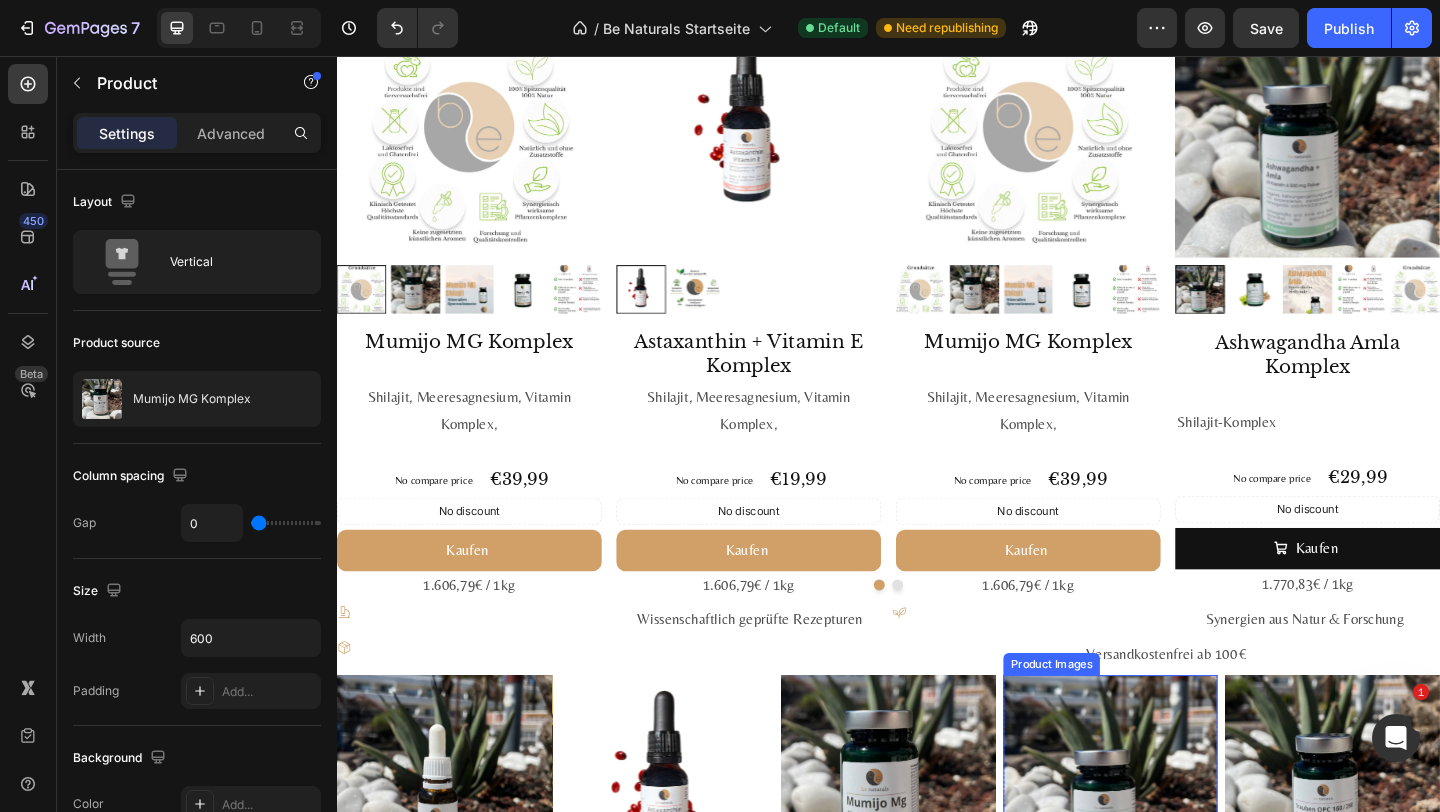 scroll, scrollTop: 2147, scrollLeft: 0, axis: vertical 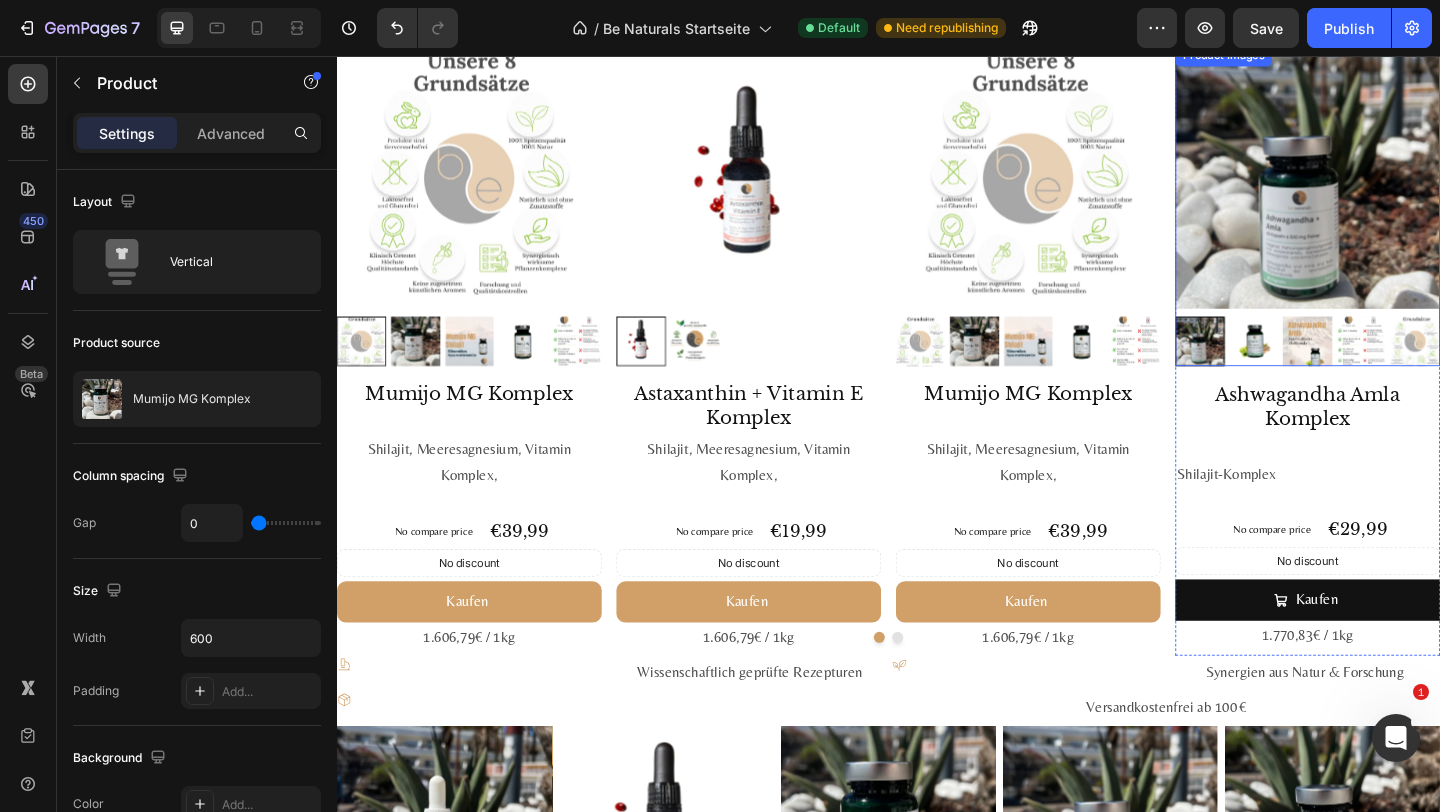 click at bounding box center [1393, 187] 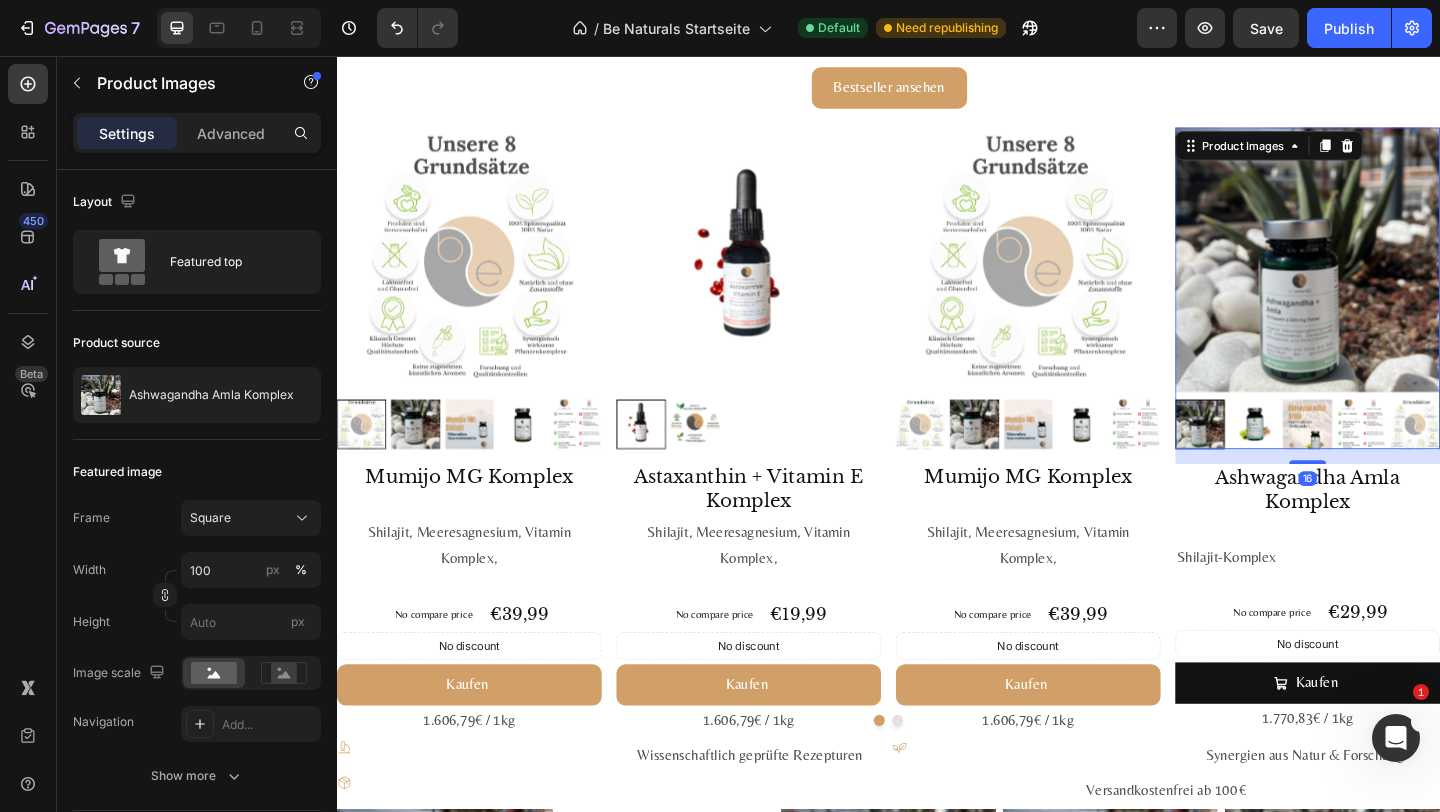 scroll, scrollTop: 2047, scrollLeft: 0, axis: vertical 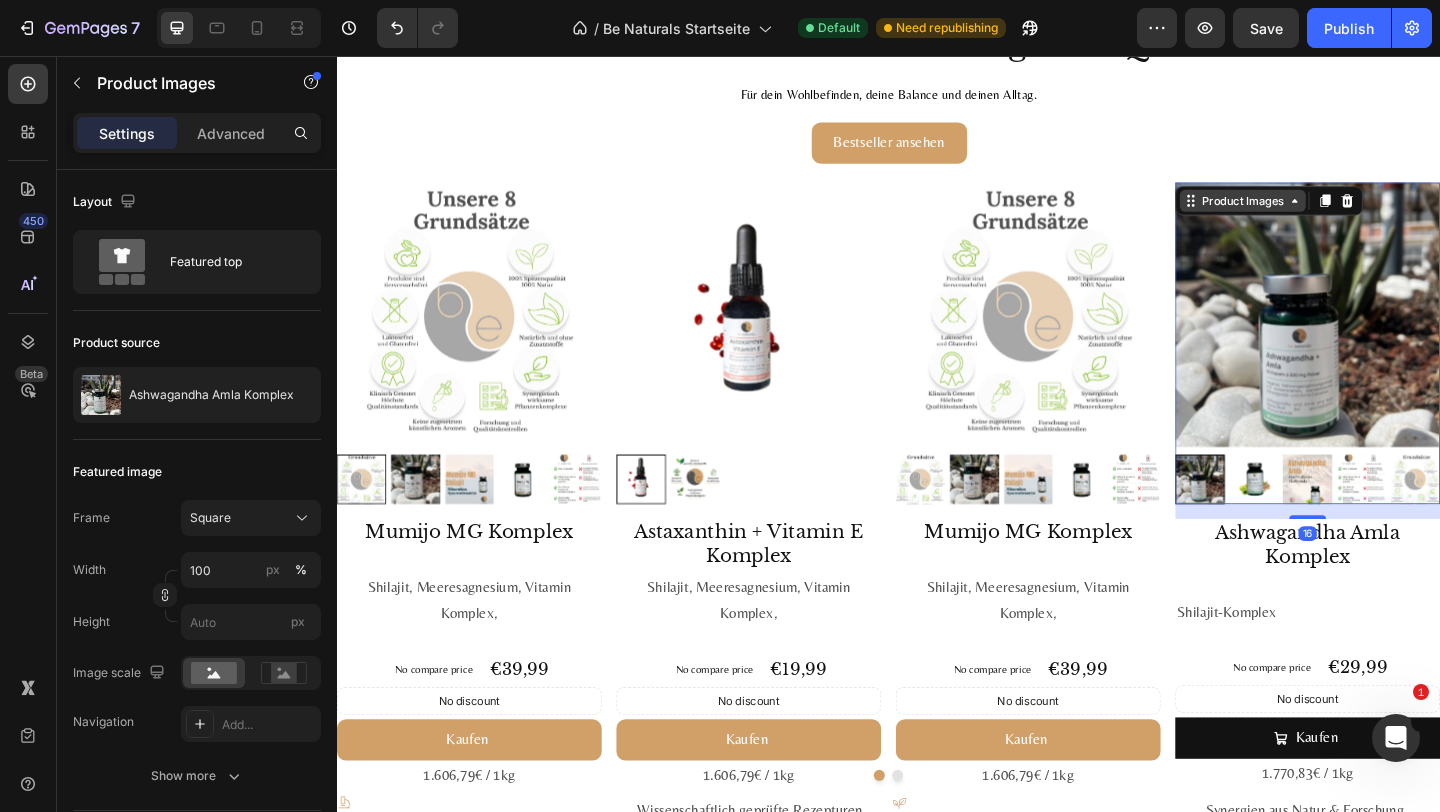 click on "Product Images" at bounding box center [1322, 213] 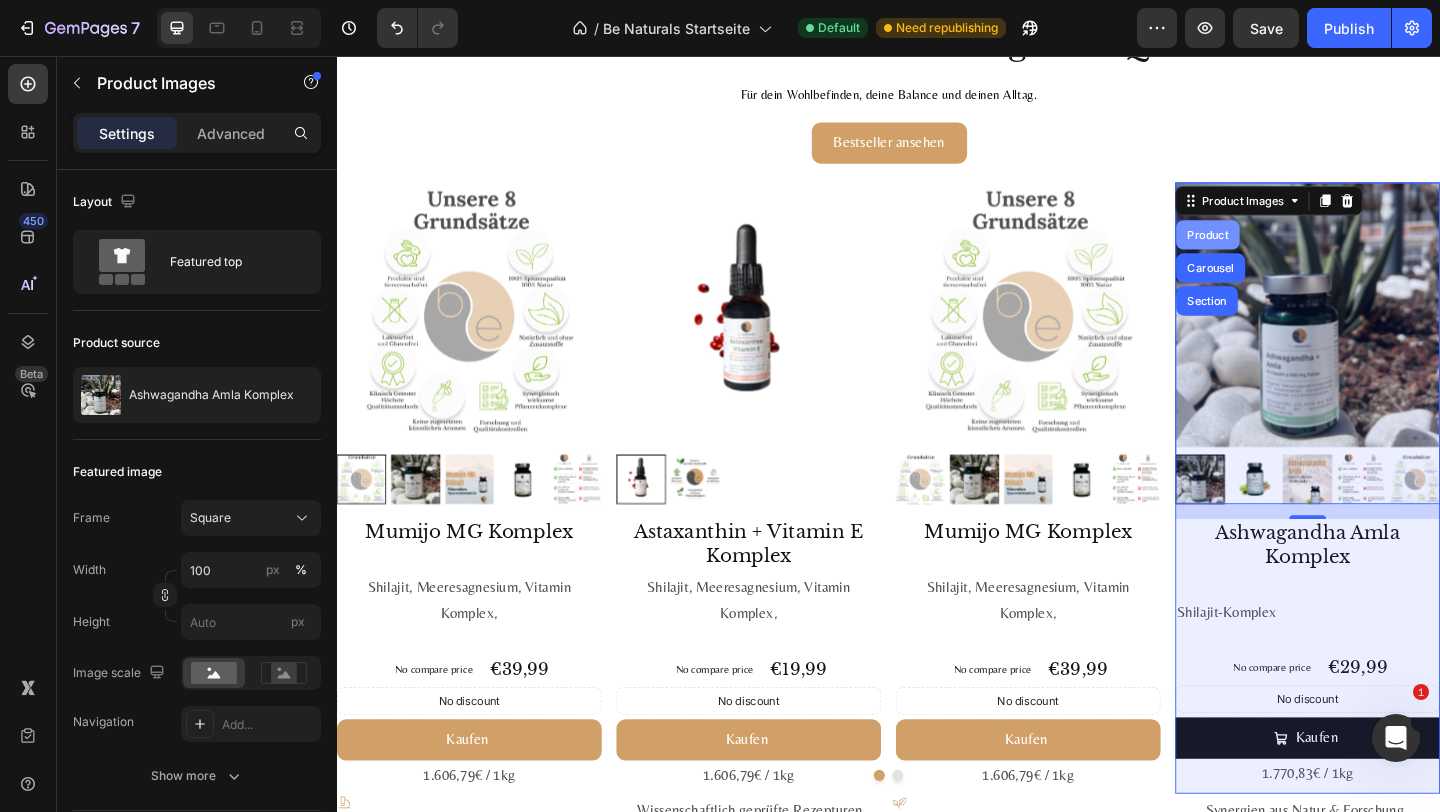 click on "Product" at bounding box center (1284, 250) 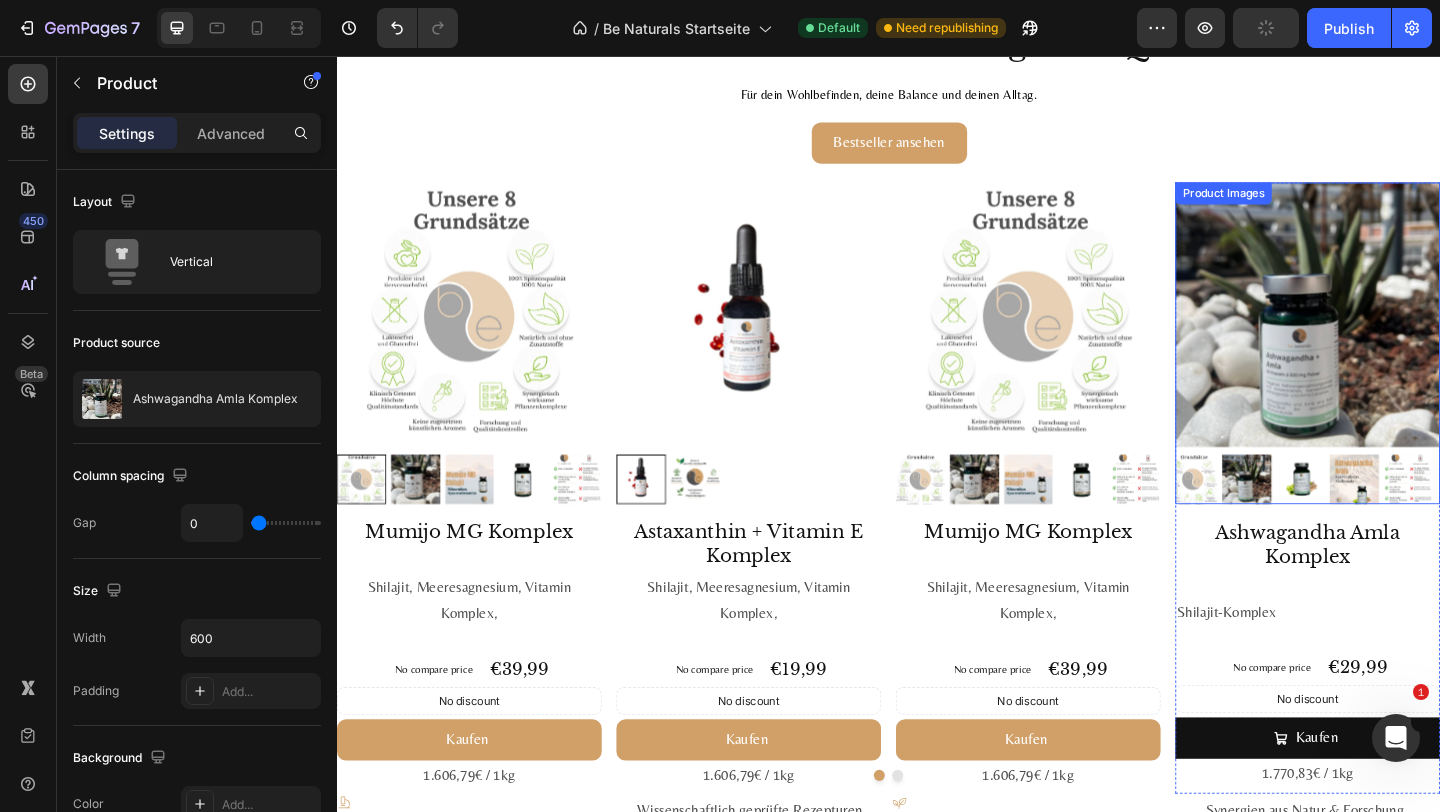 click at bounding box center [1393, 337] 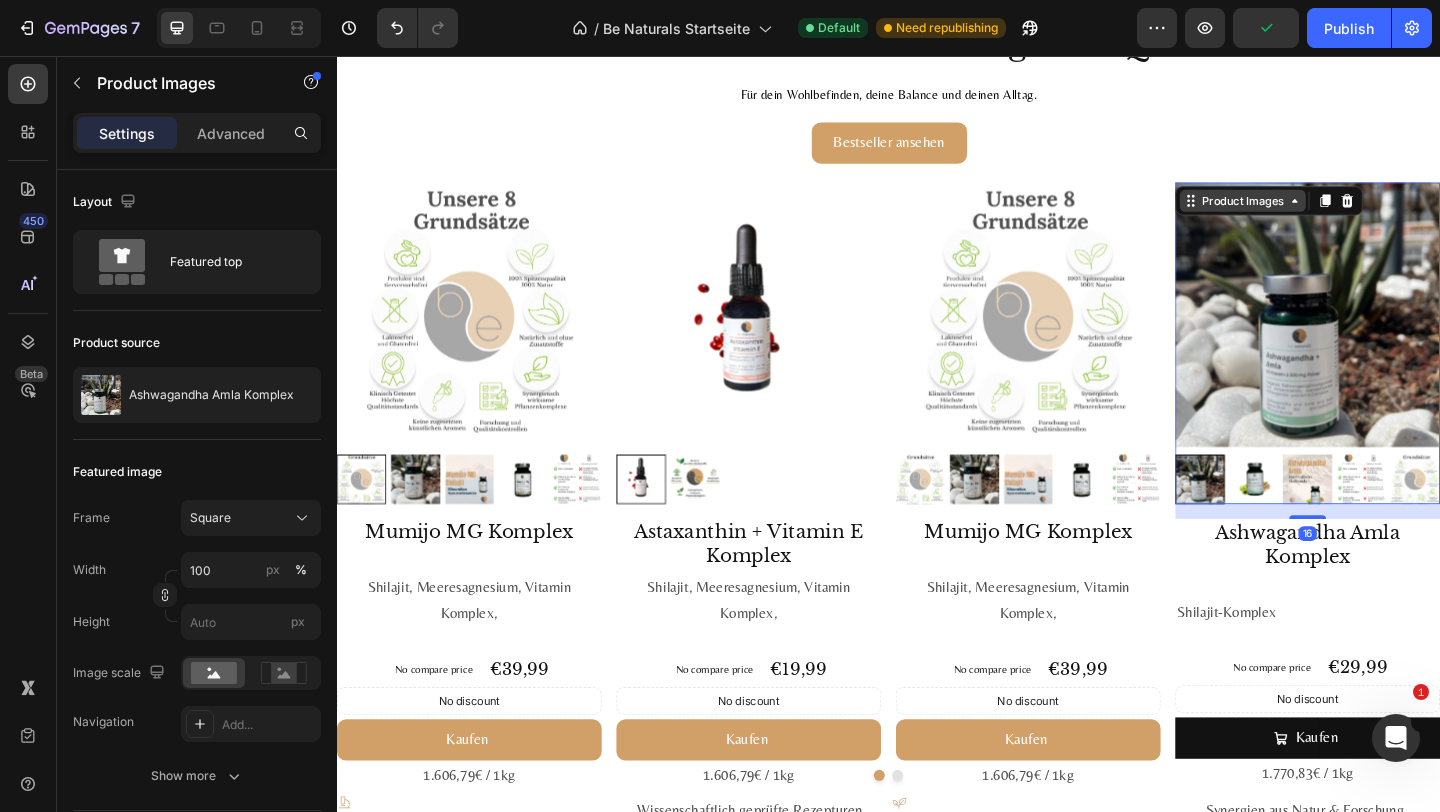 click on "Product Images" at bounding box center (1322, 213) 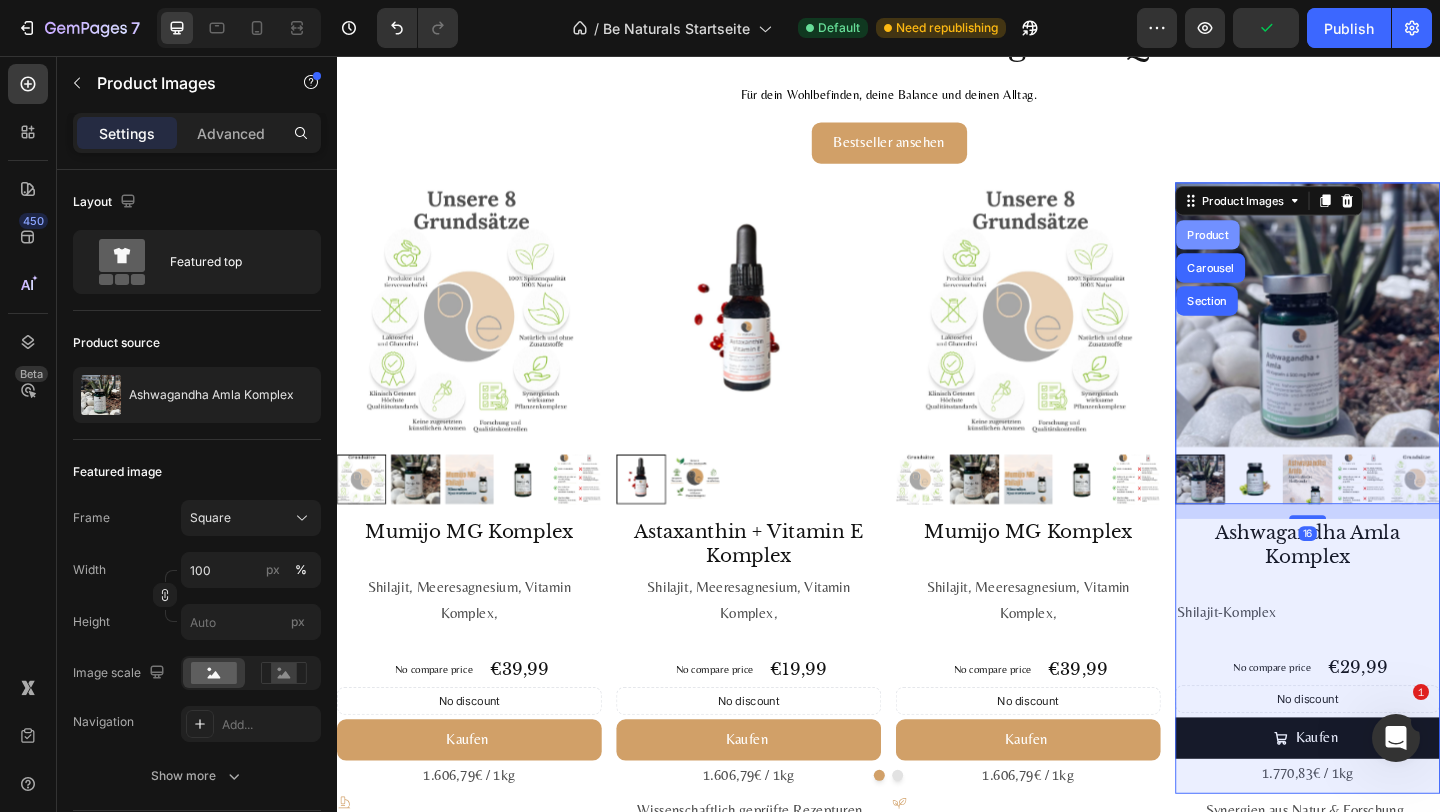 click on "Product" at bounding box center [1284, 250] 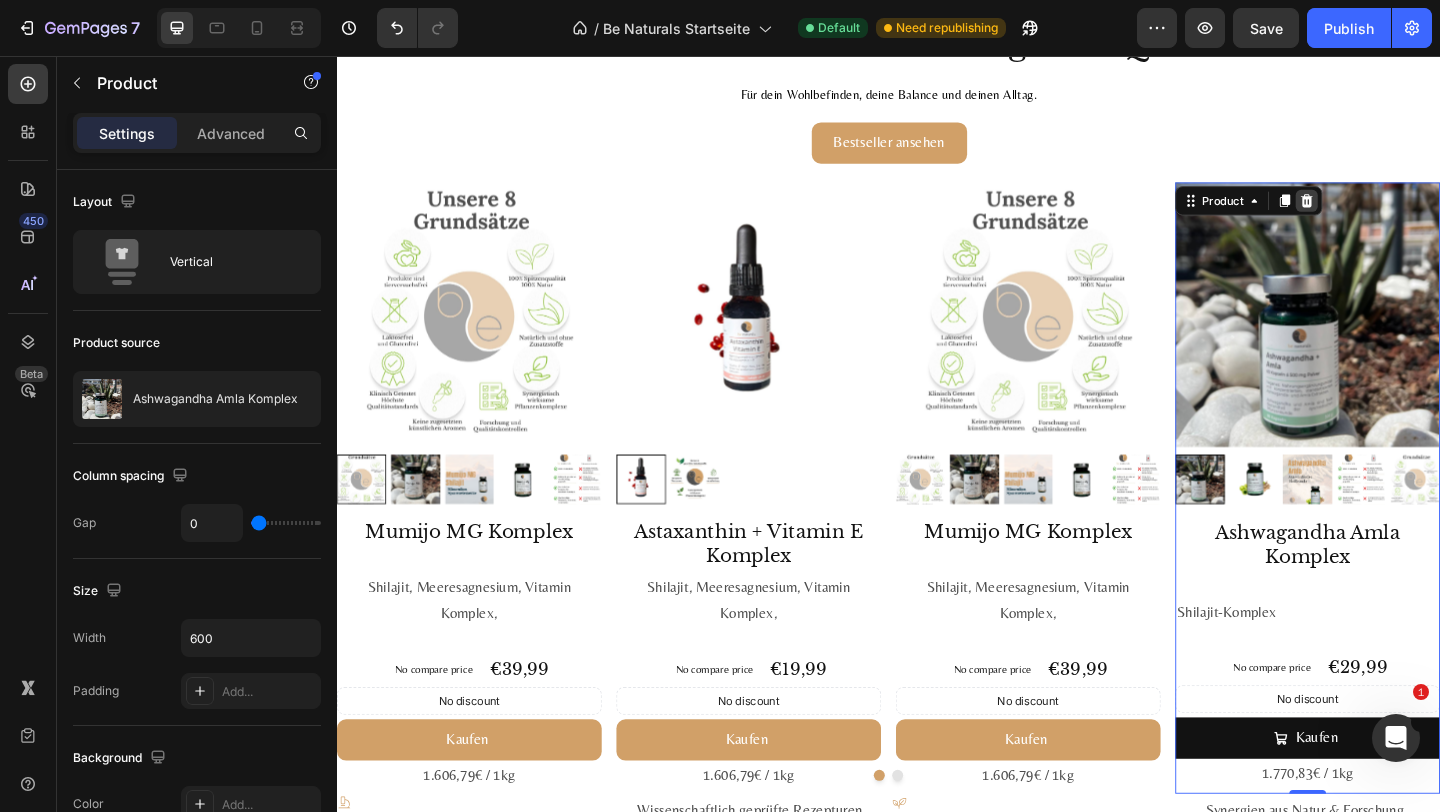 click 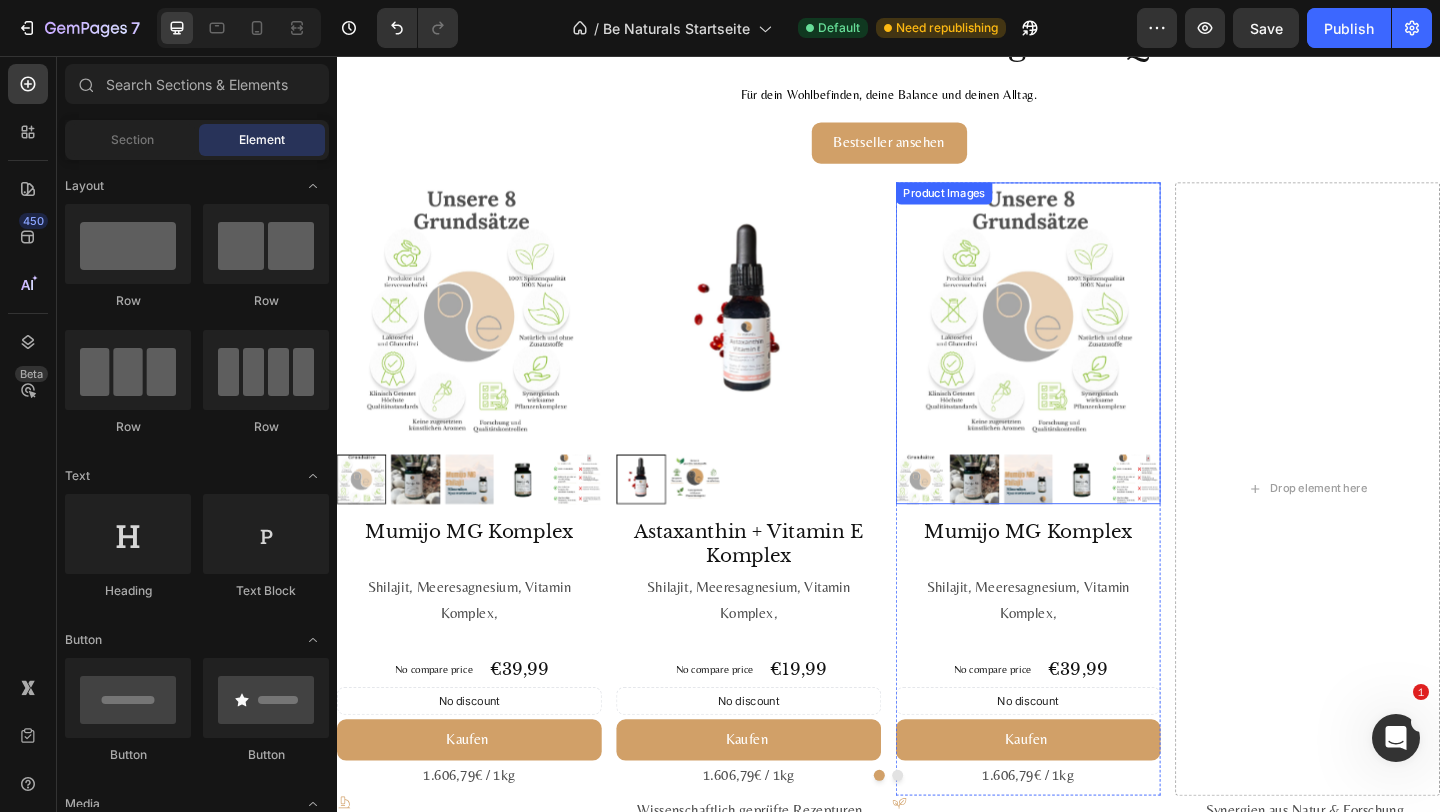 click at bounding box center (1089, 337) 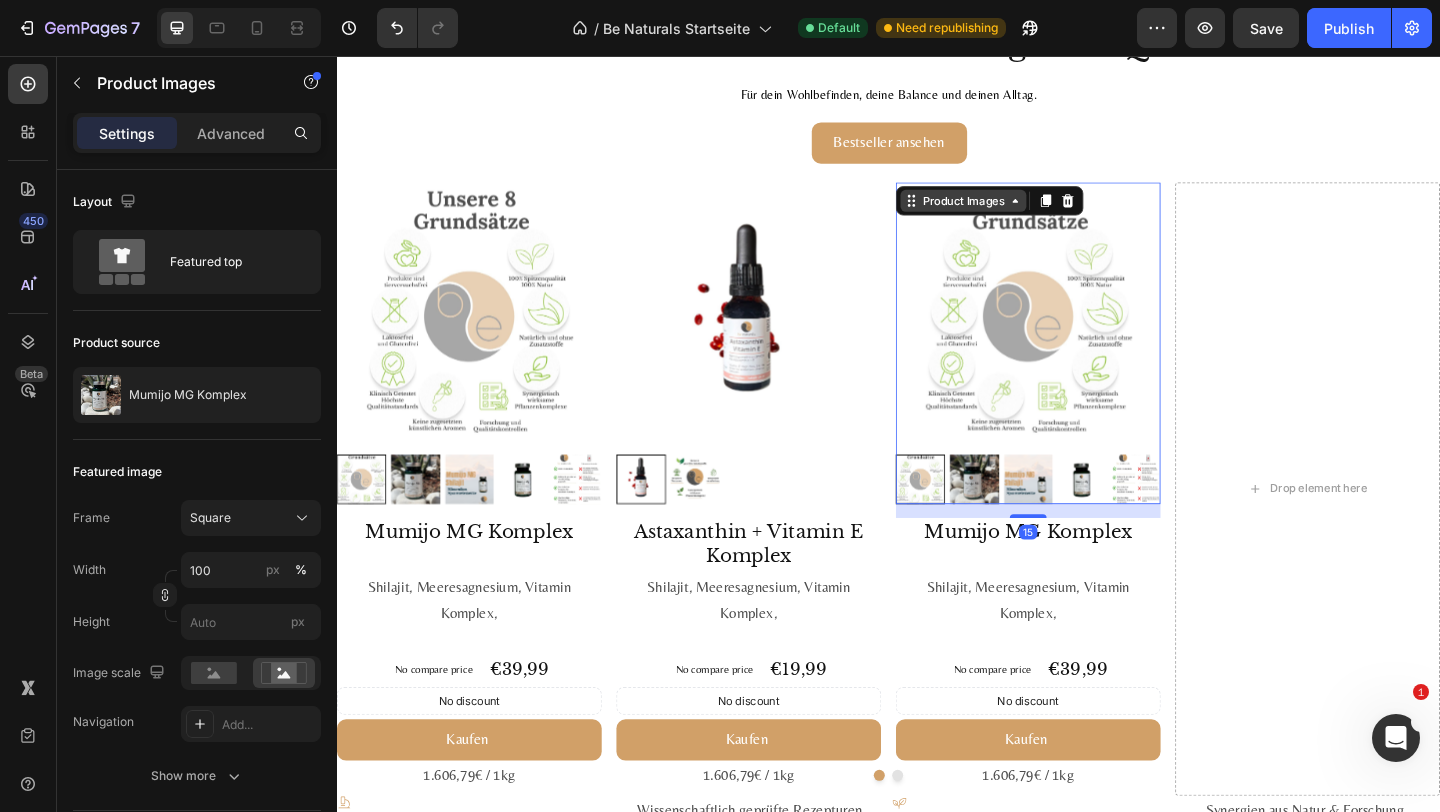 click on "Product Images" at bounding box center (1018, 213) 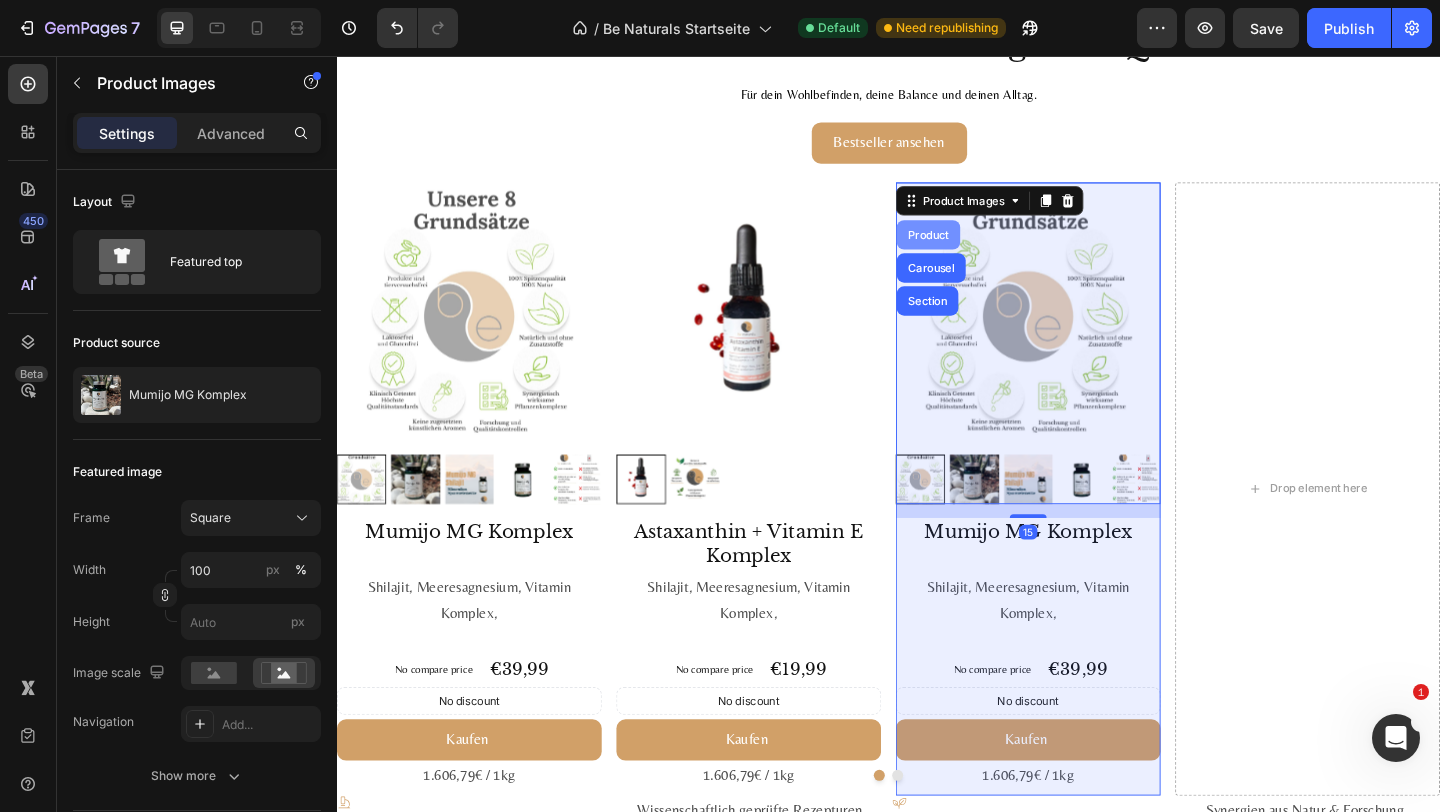 click on "Product" at bounding box center (980, 250) 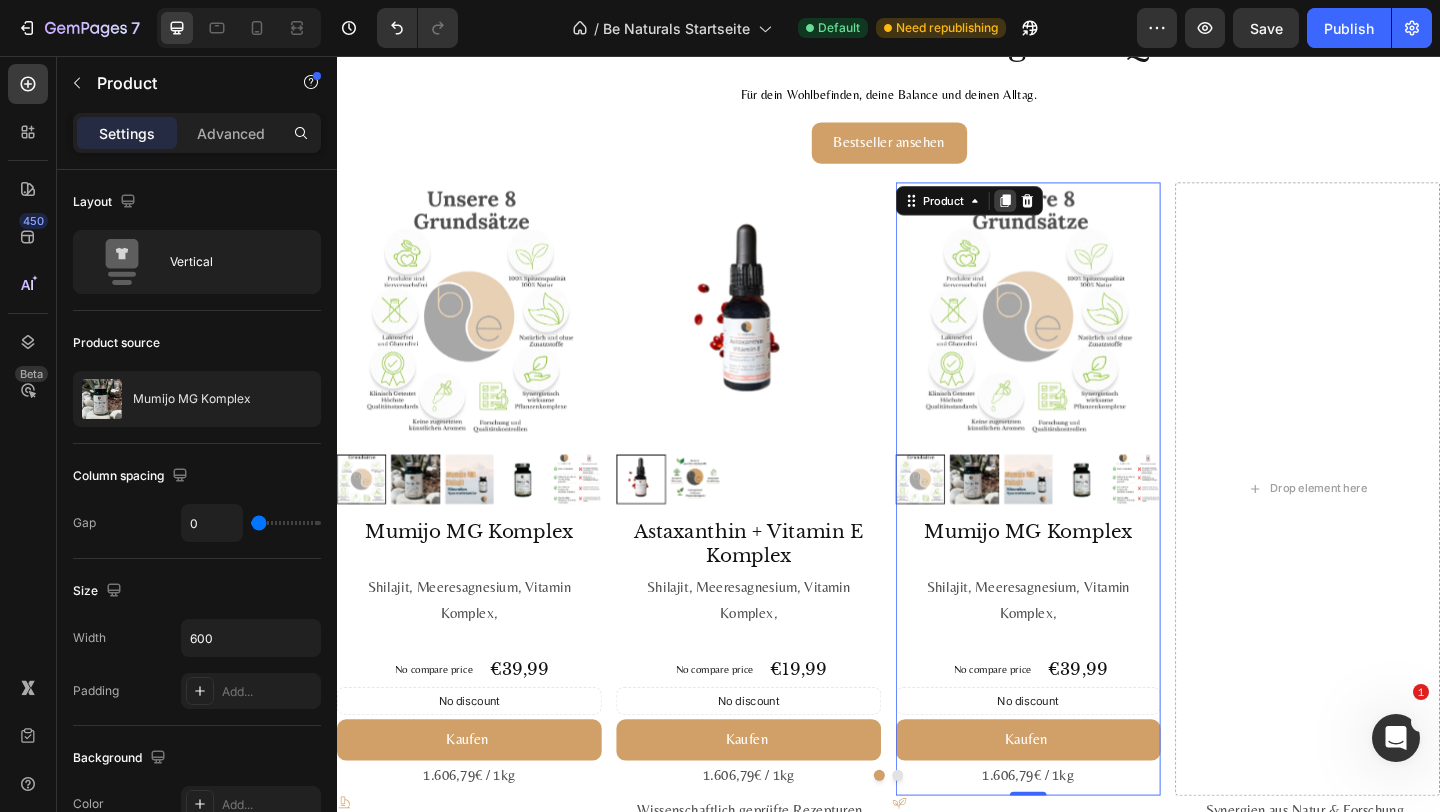 click 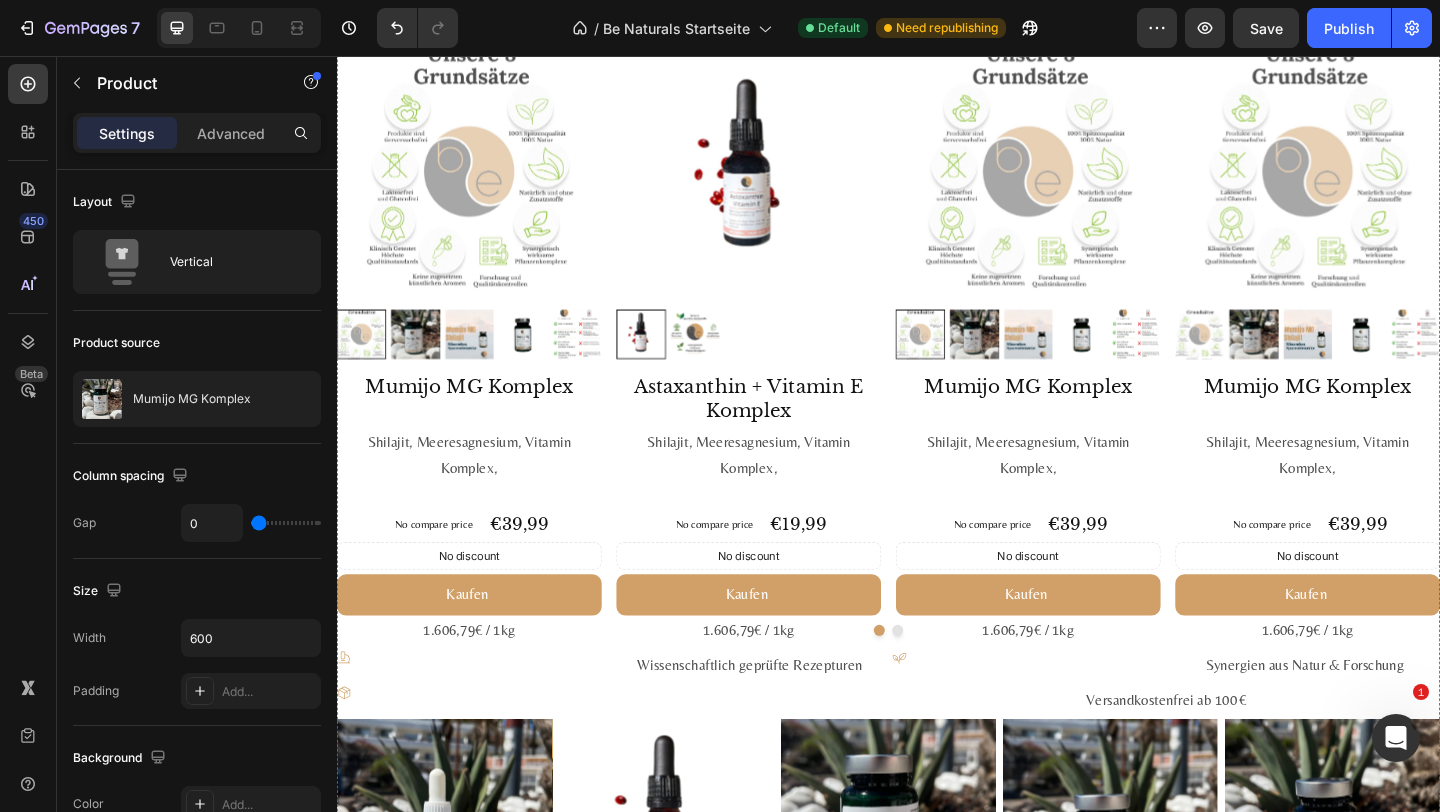 scroll, scrollTop: 2324, scrollLeft: 0, axis: vertical 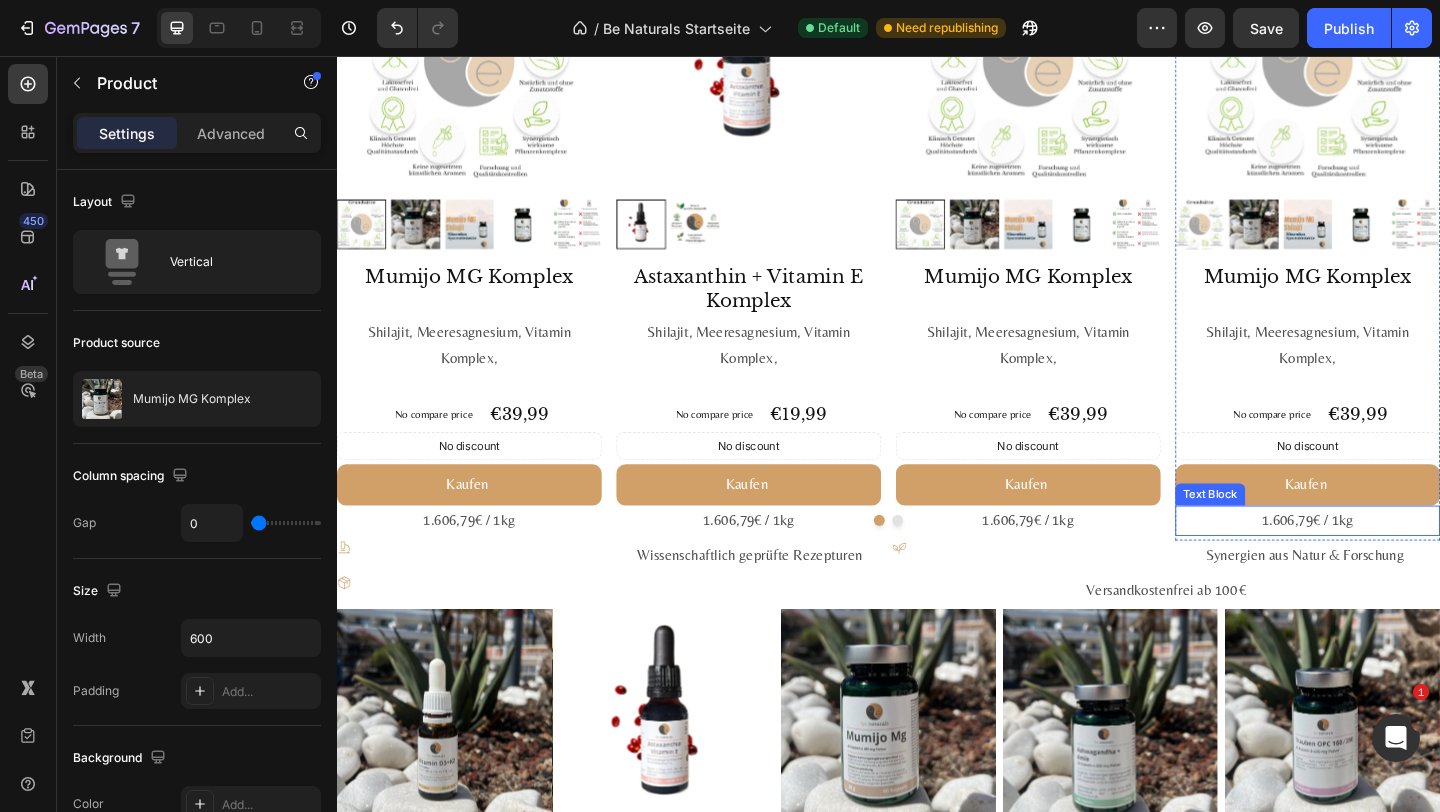 click on "1.606,79€ / 1kg" at bounding box center [1393, 561] 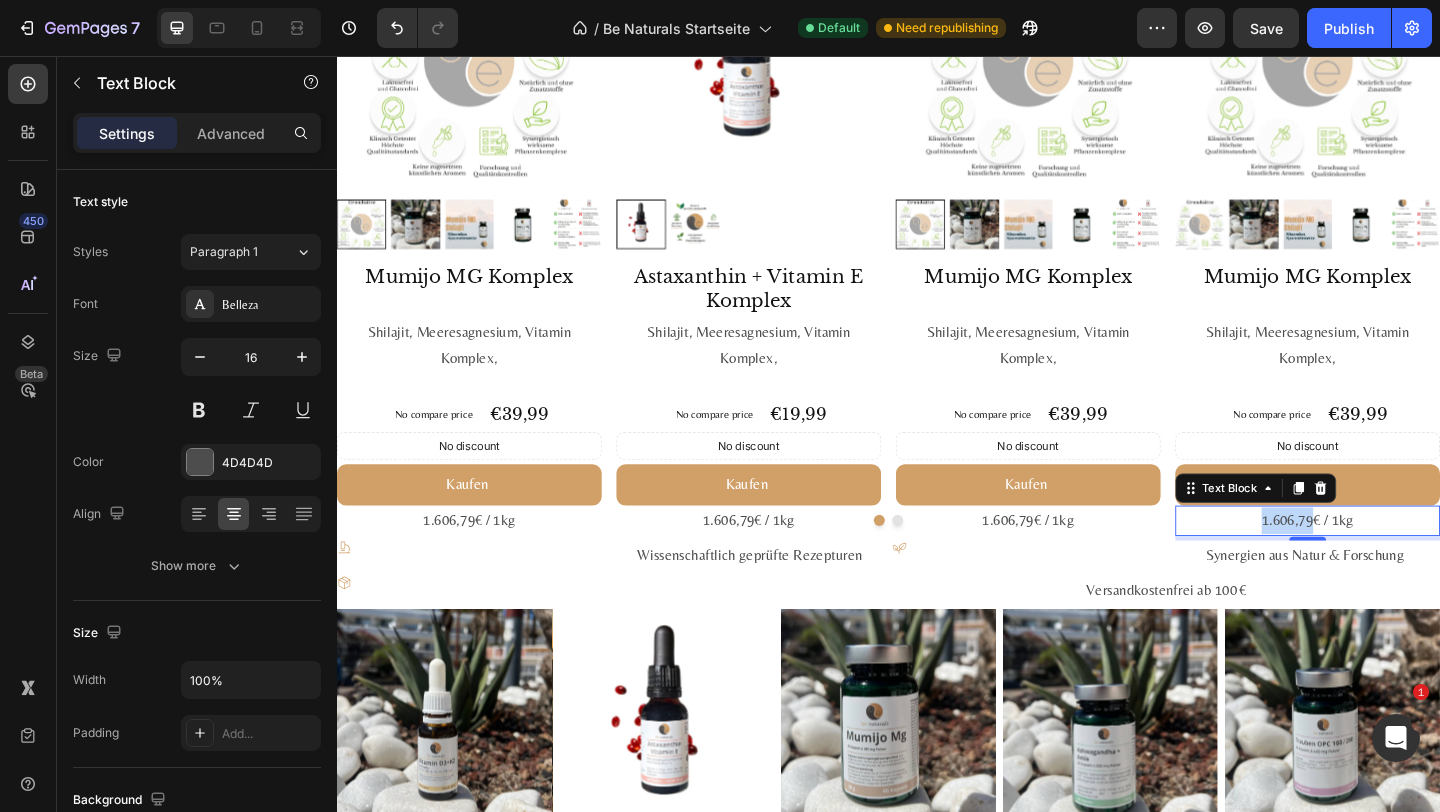 click on "1.606,79€ / 1kg" at bounding box center [1393, 561] 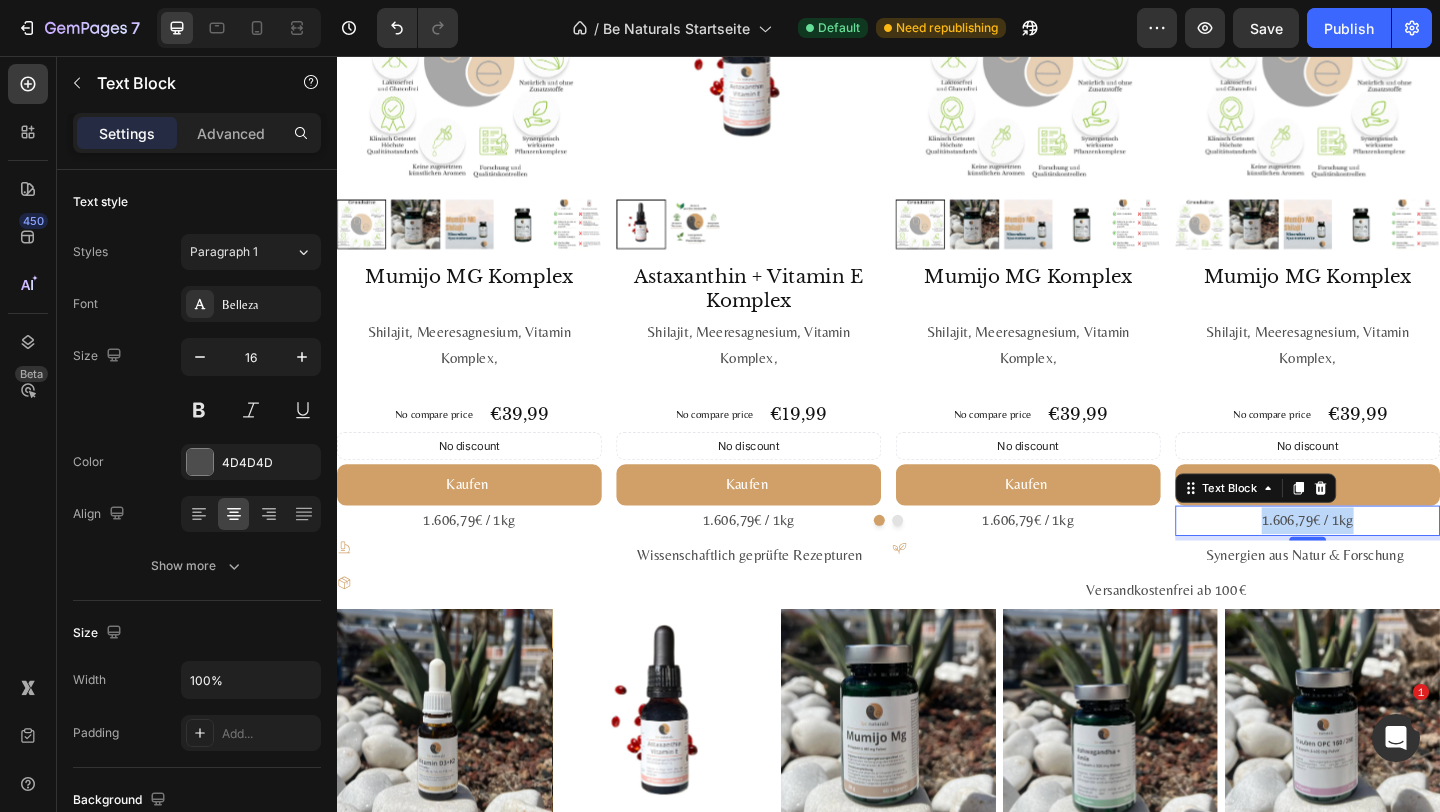click on "1.606,79€ / 1kg" at bounding box center (1393, 561) 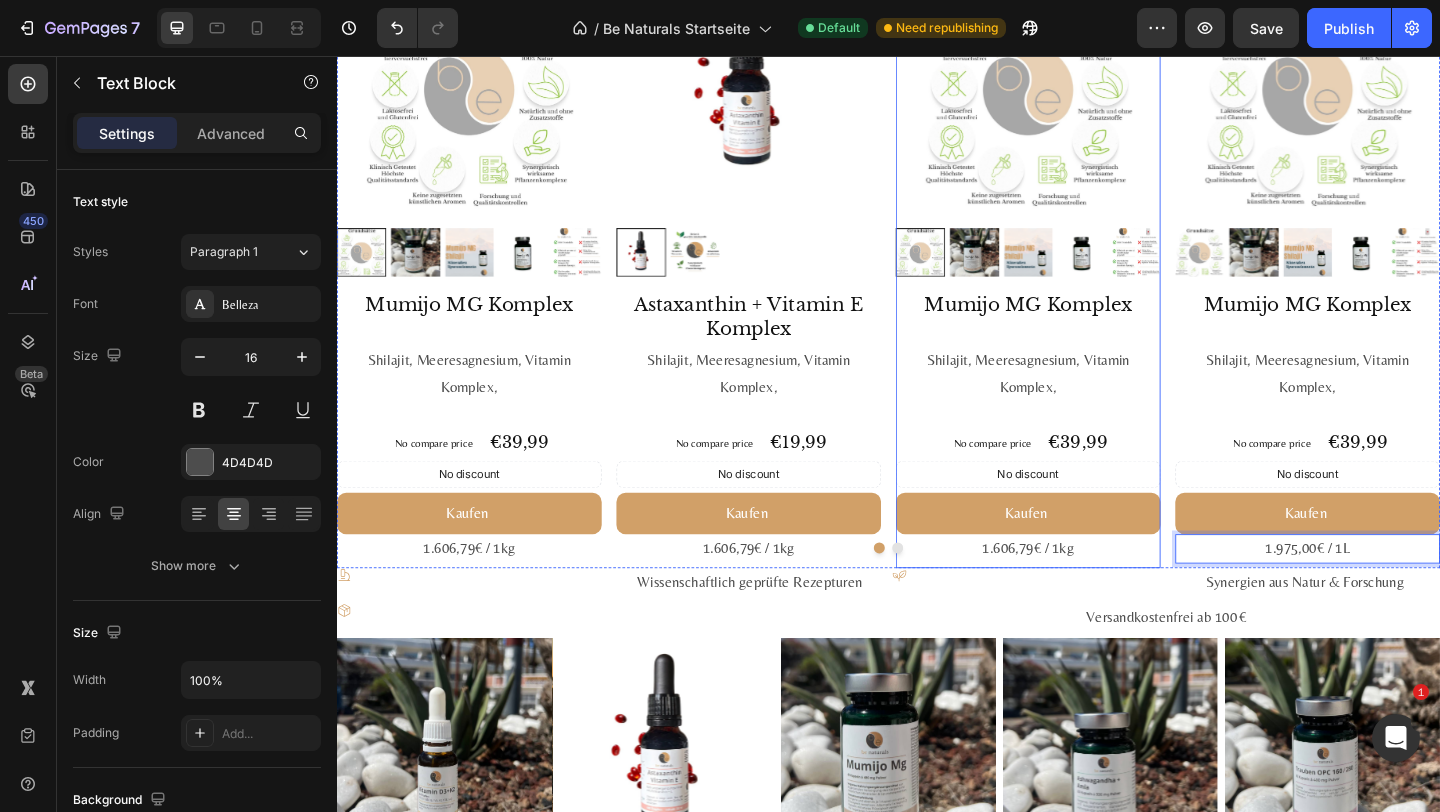 scroll, scrollTop: 1827, scrollLeft: 0, axis: vertical 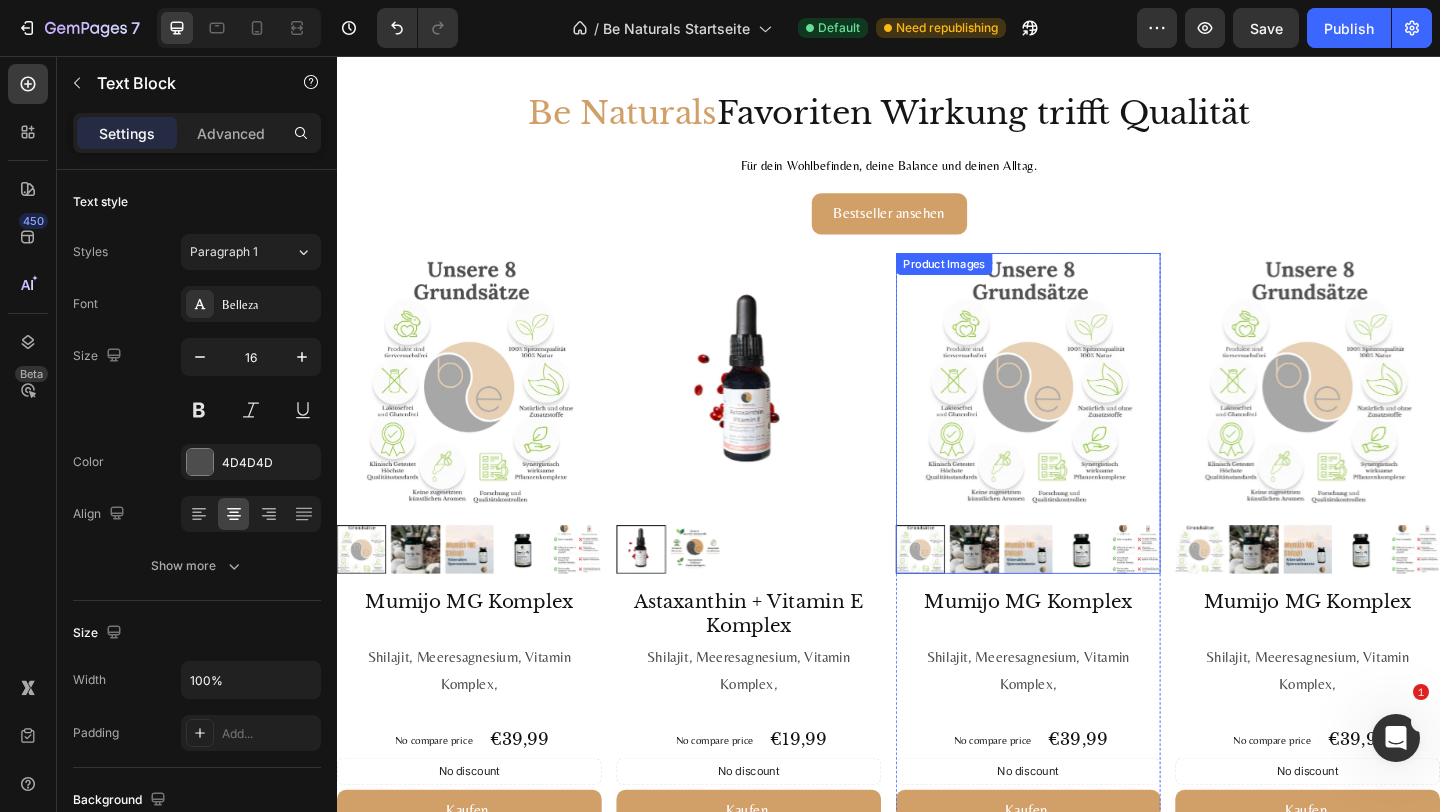 click at bounding box center [1089, 414] 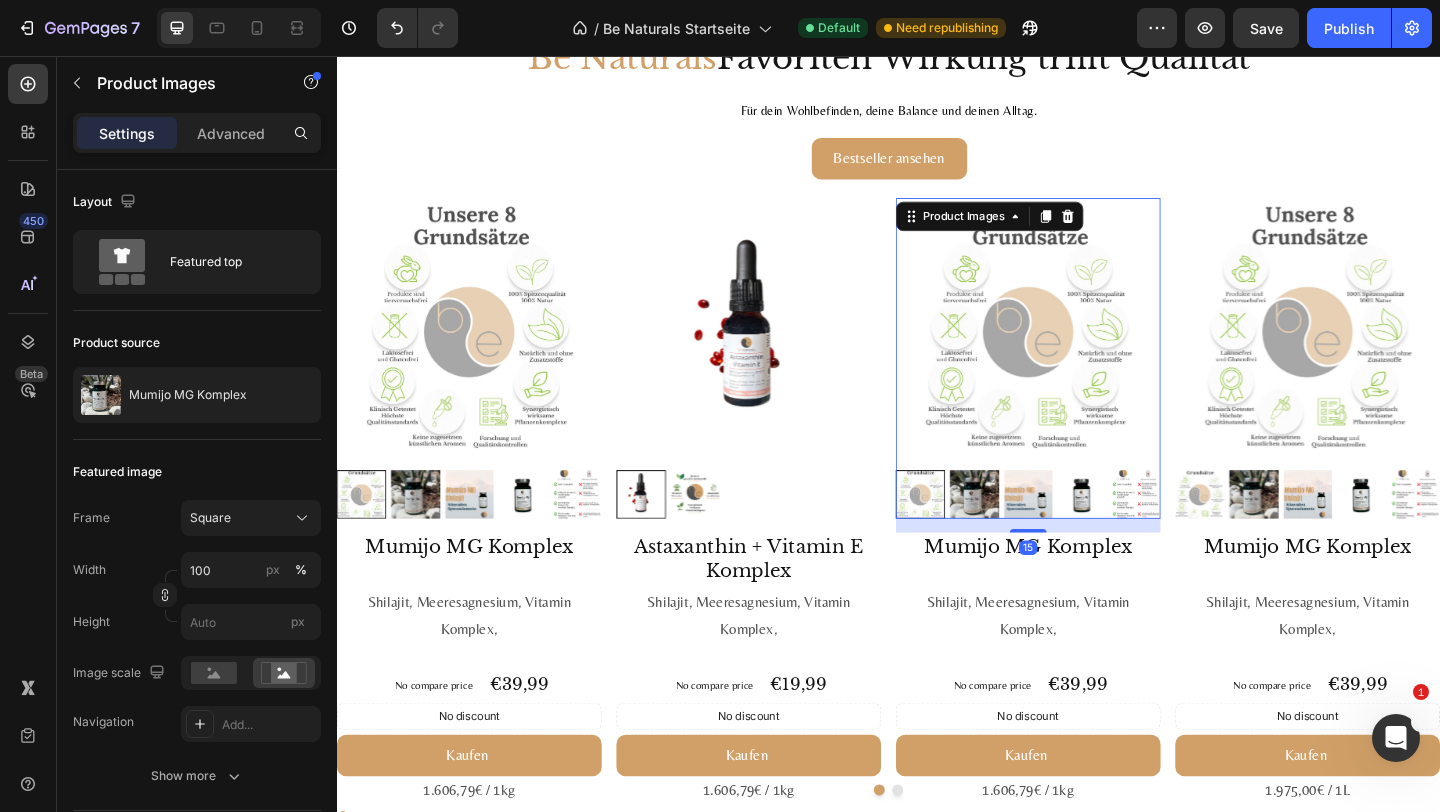 scroll, scrollTop: 1886, scrollLeft: 0, axis: vertical 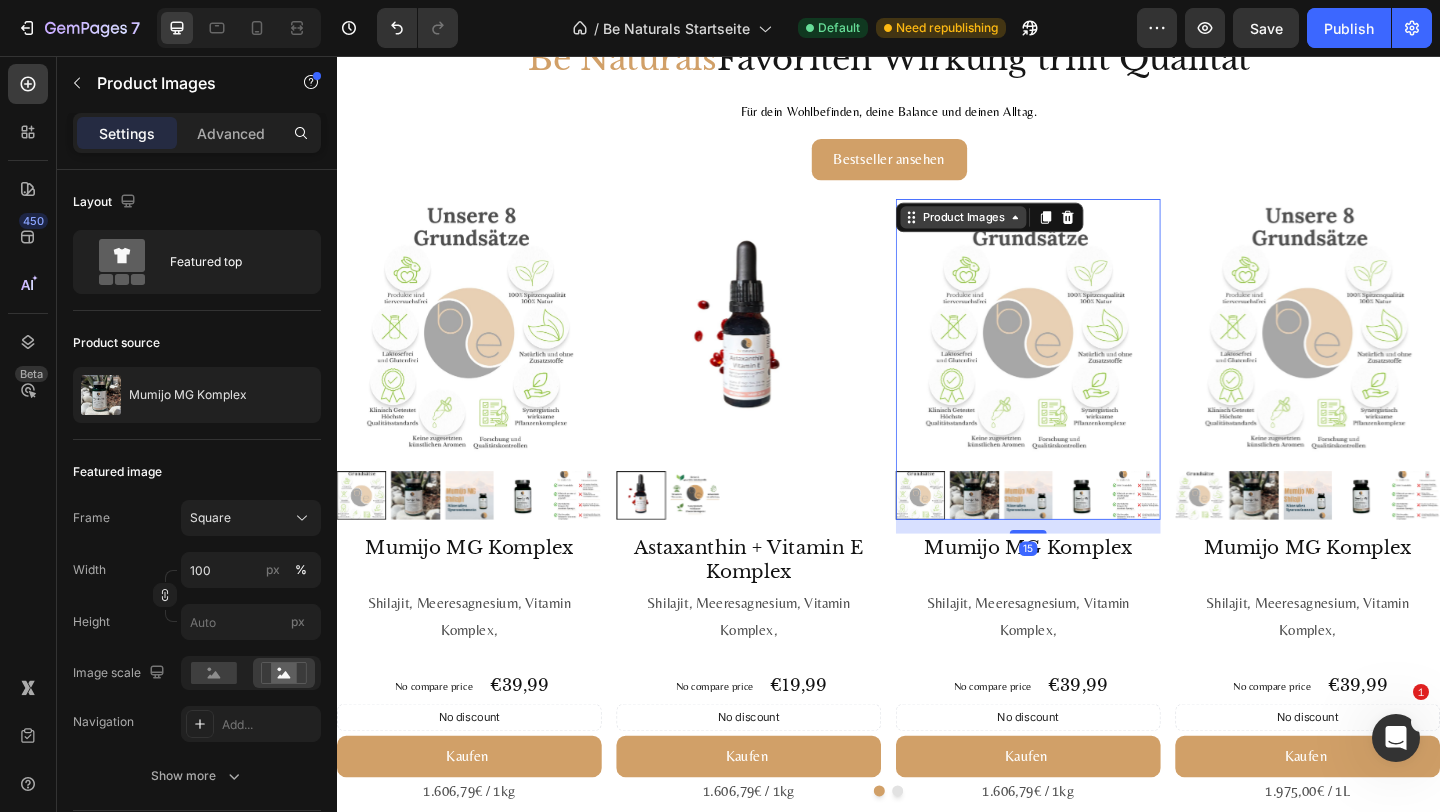 click on "Product Images" at bounding box center (1018, 231) 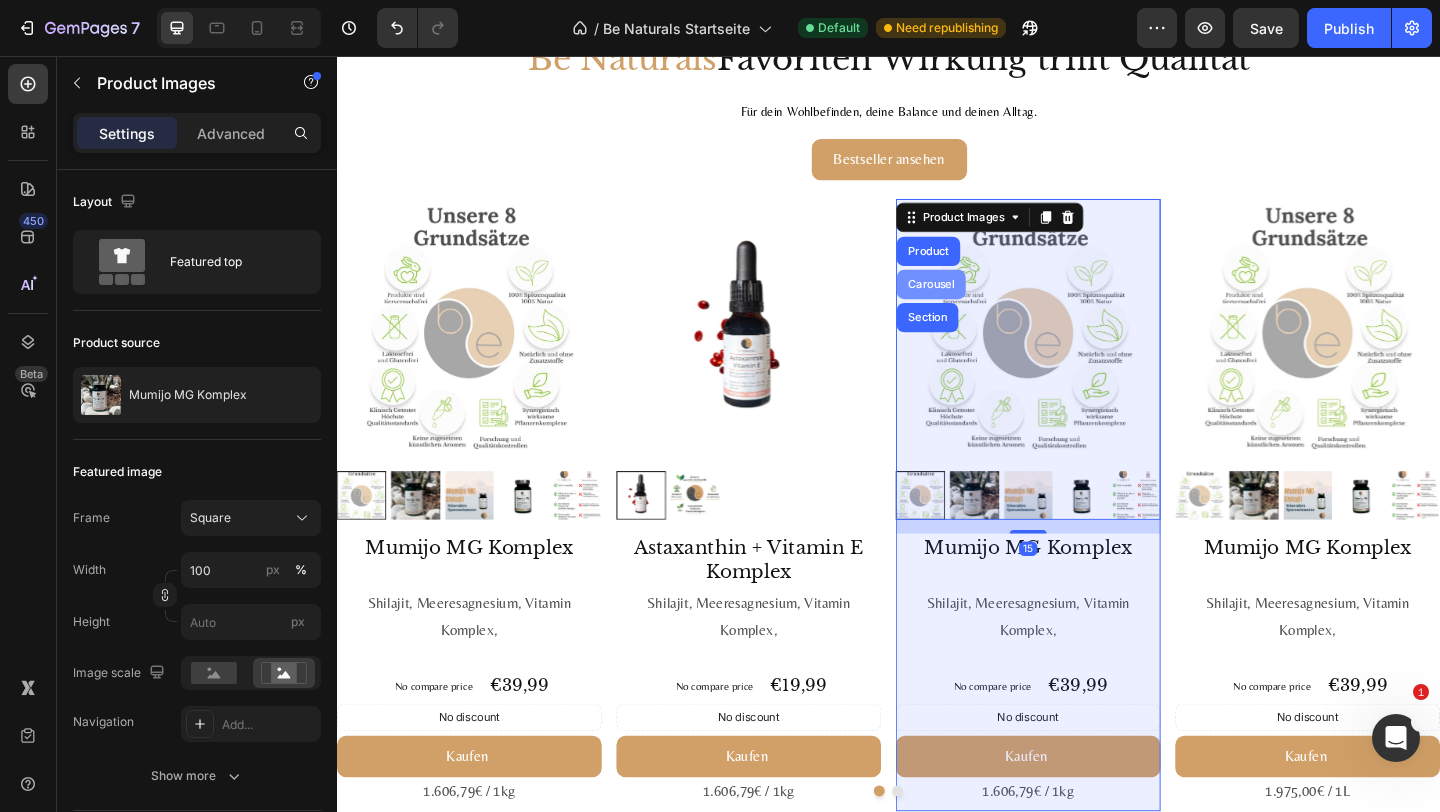 click on "Product" at bounding box center (980, 268) 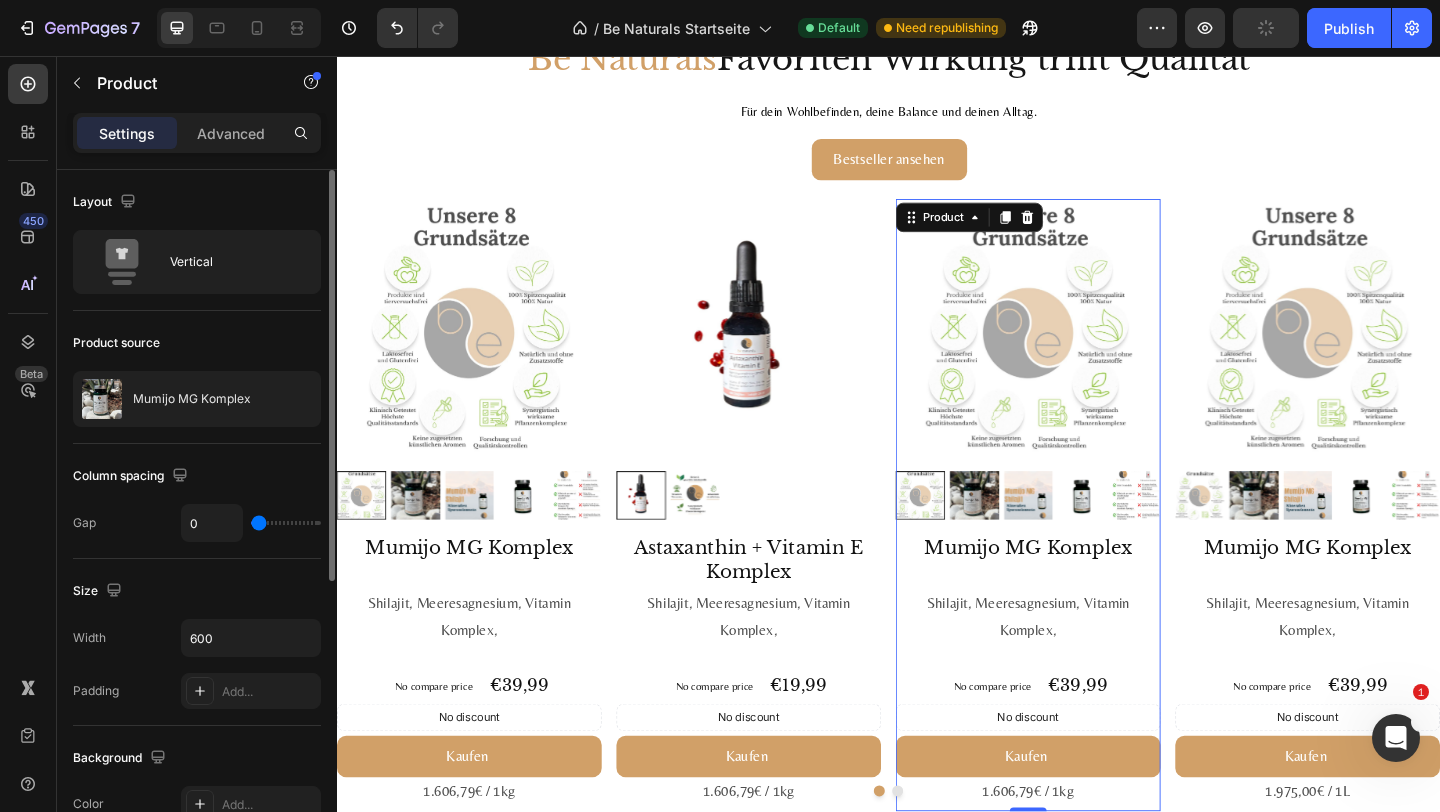click on "Product source Mumijo MG Komplex" 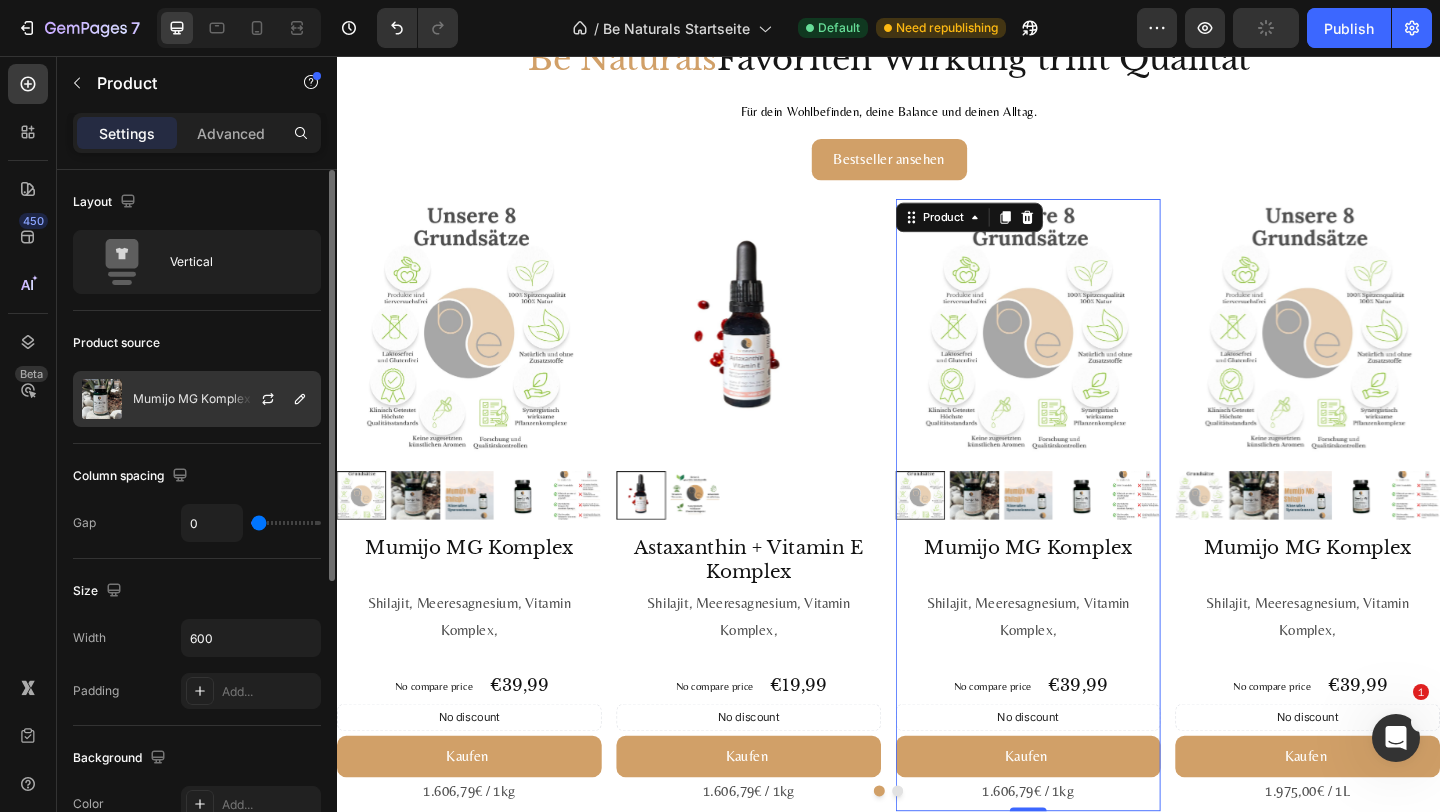 click on "Mumijo MG Komplex" 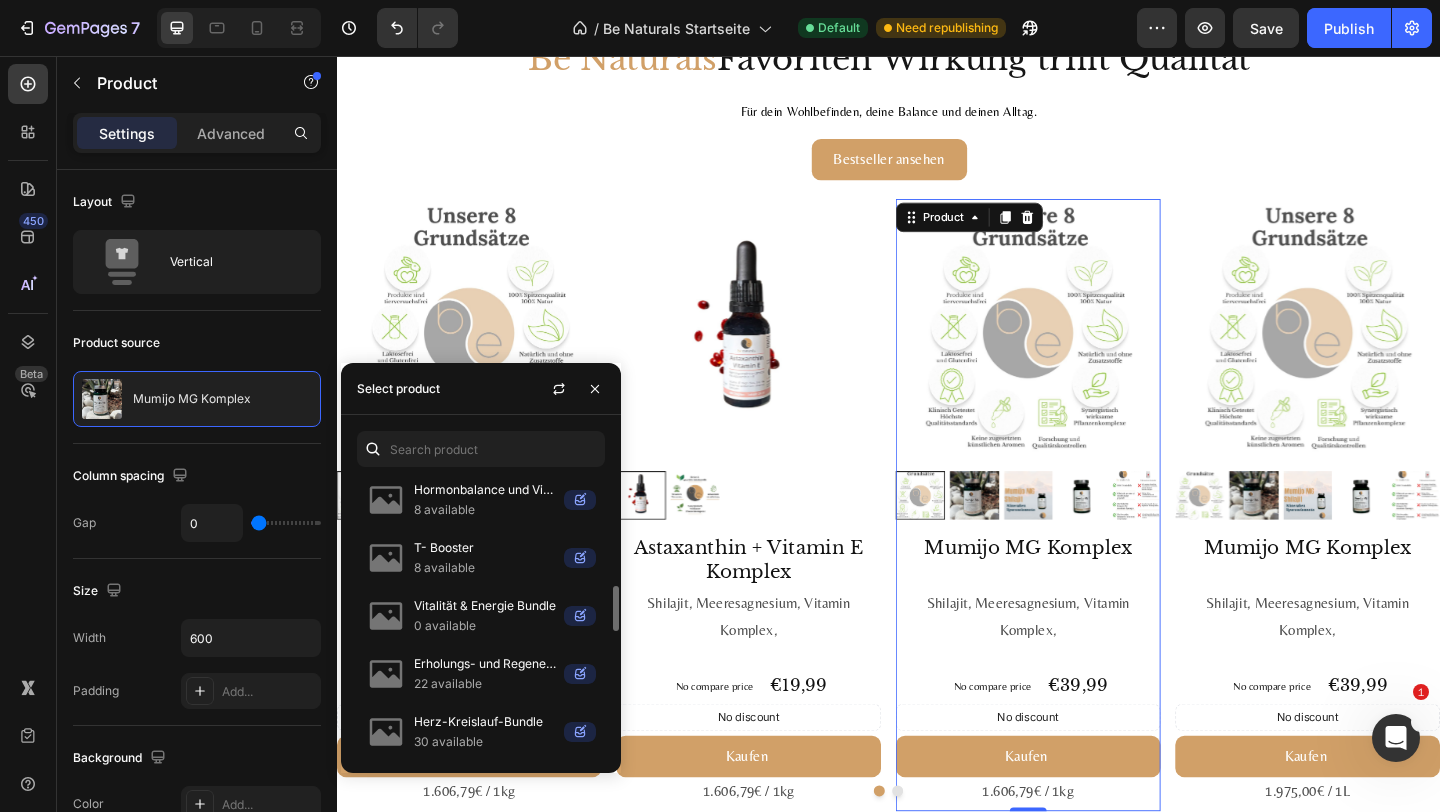 scroll, scrollTop: 399, scrollLeft: 0, axis: vertical 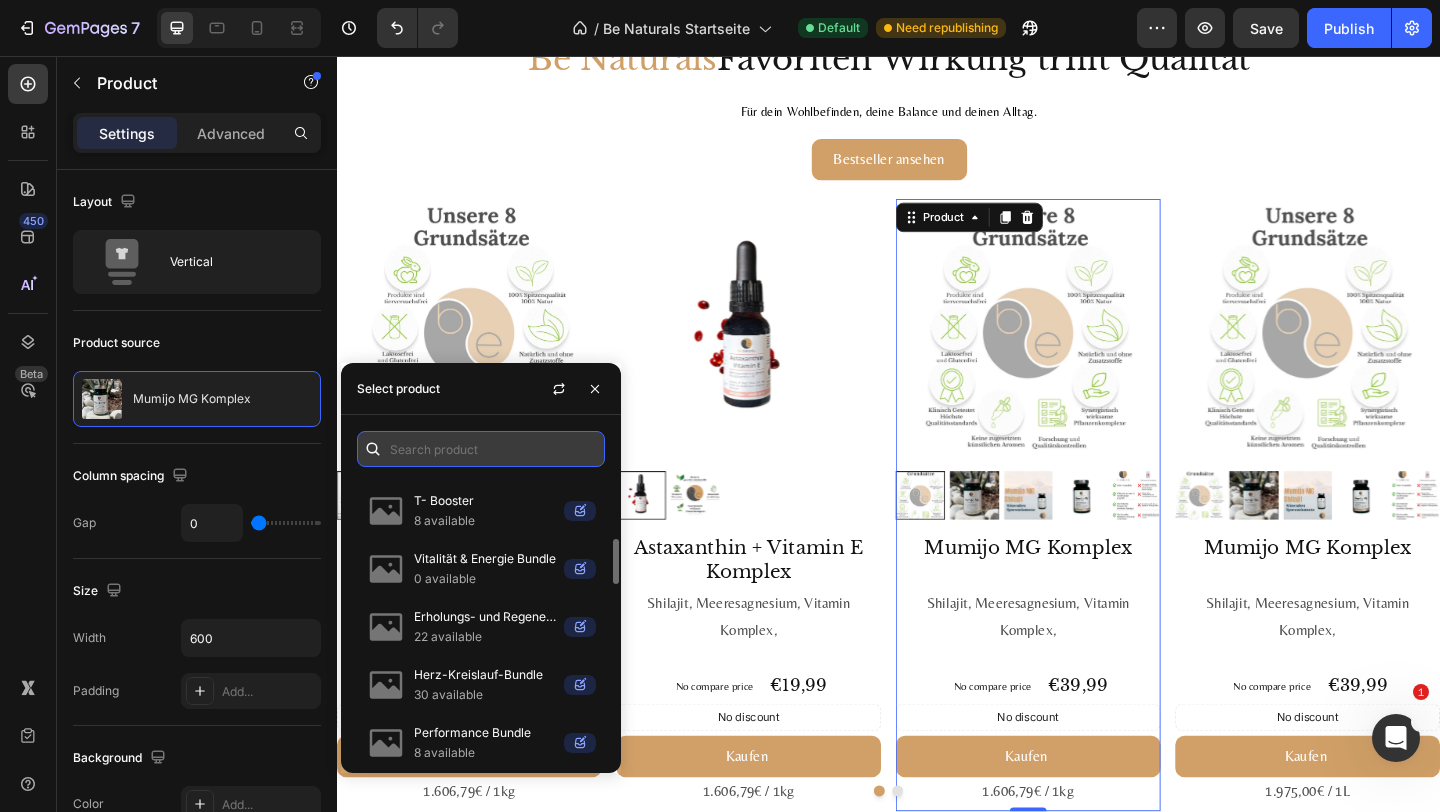 click at bounding box center [481, 449] 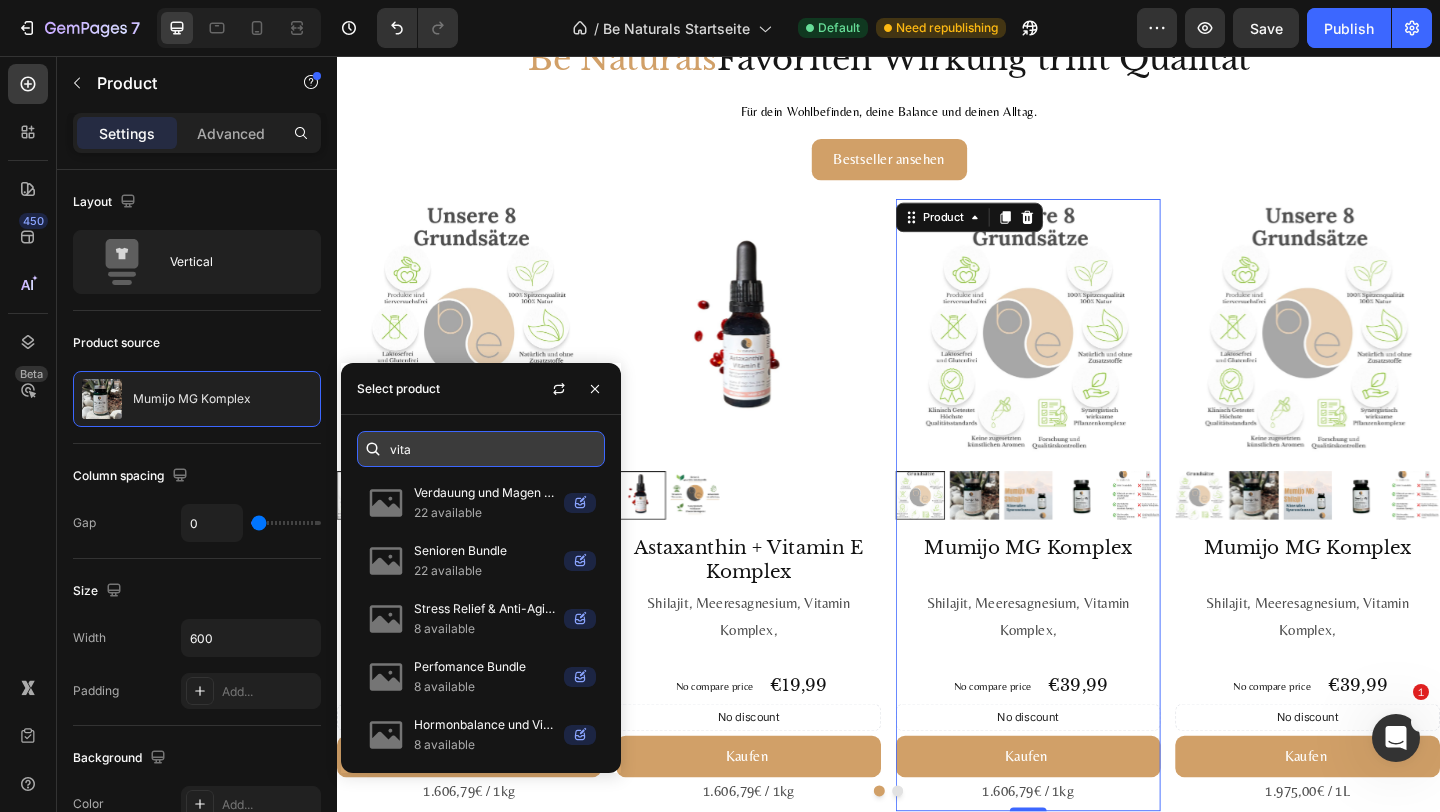 scroll, scrollTop: 8, scrollLeft: 0, axis: vertical 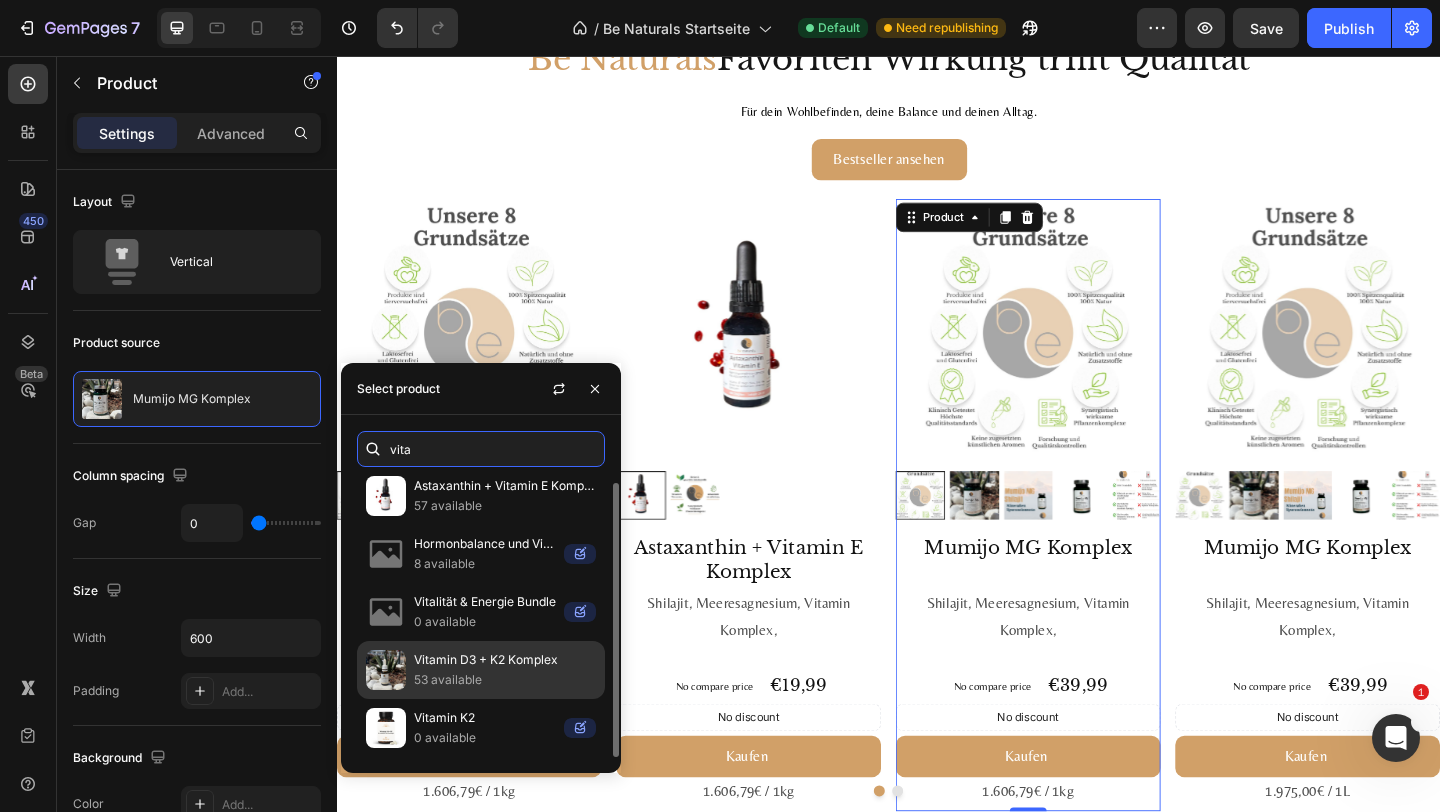 type on "vita" 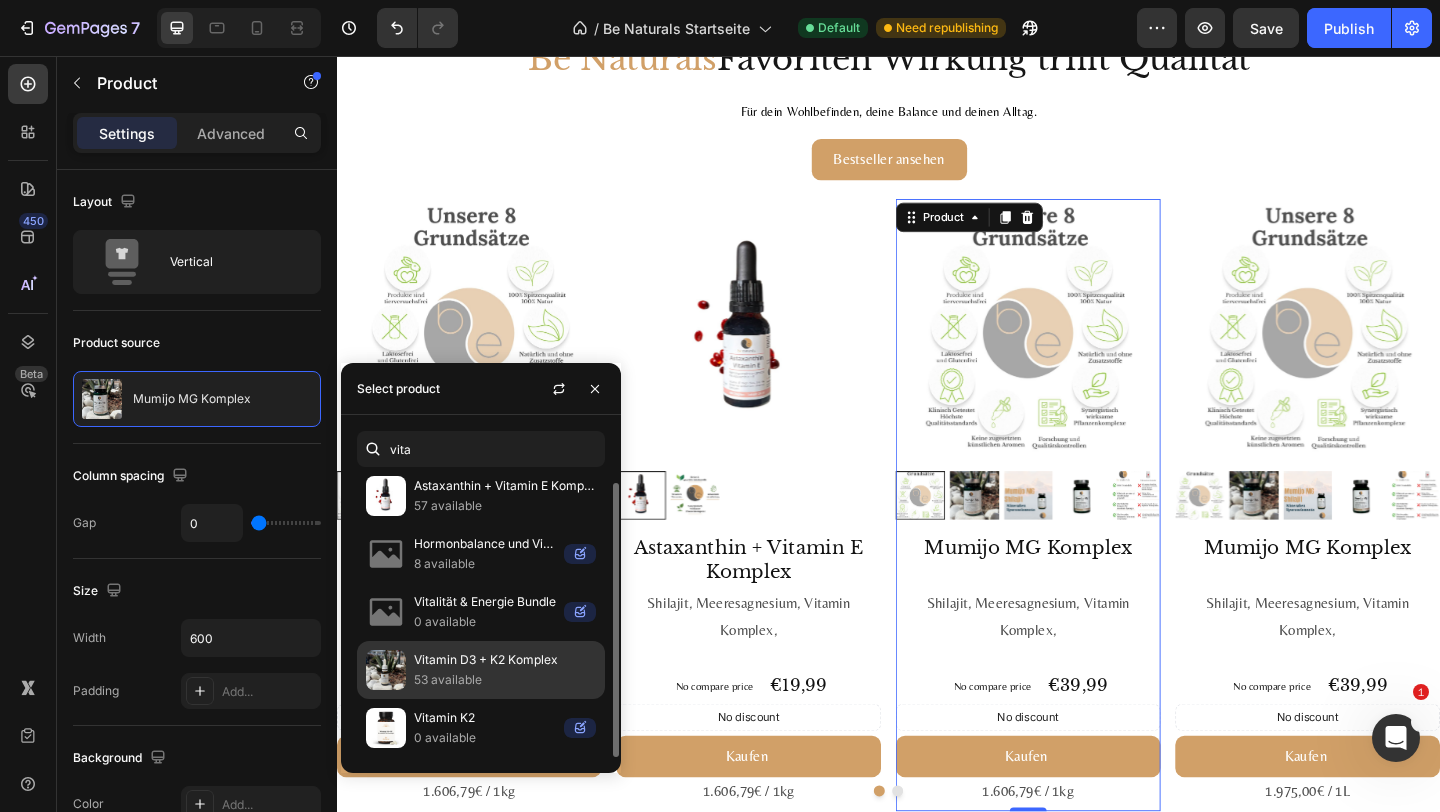 click on "53 available" at bounding box center (505, 680) 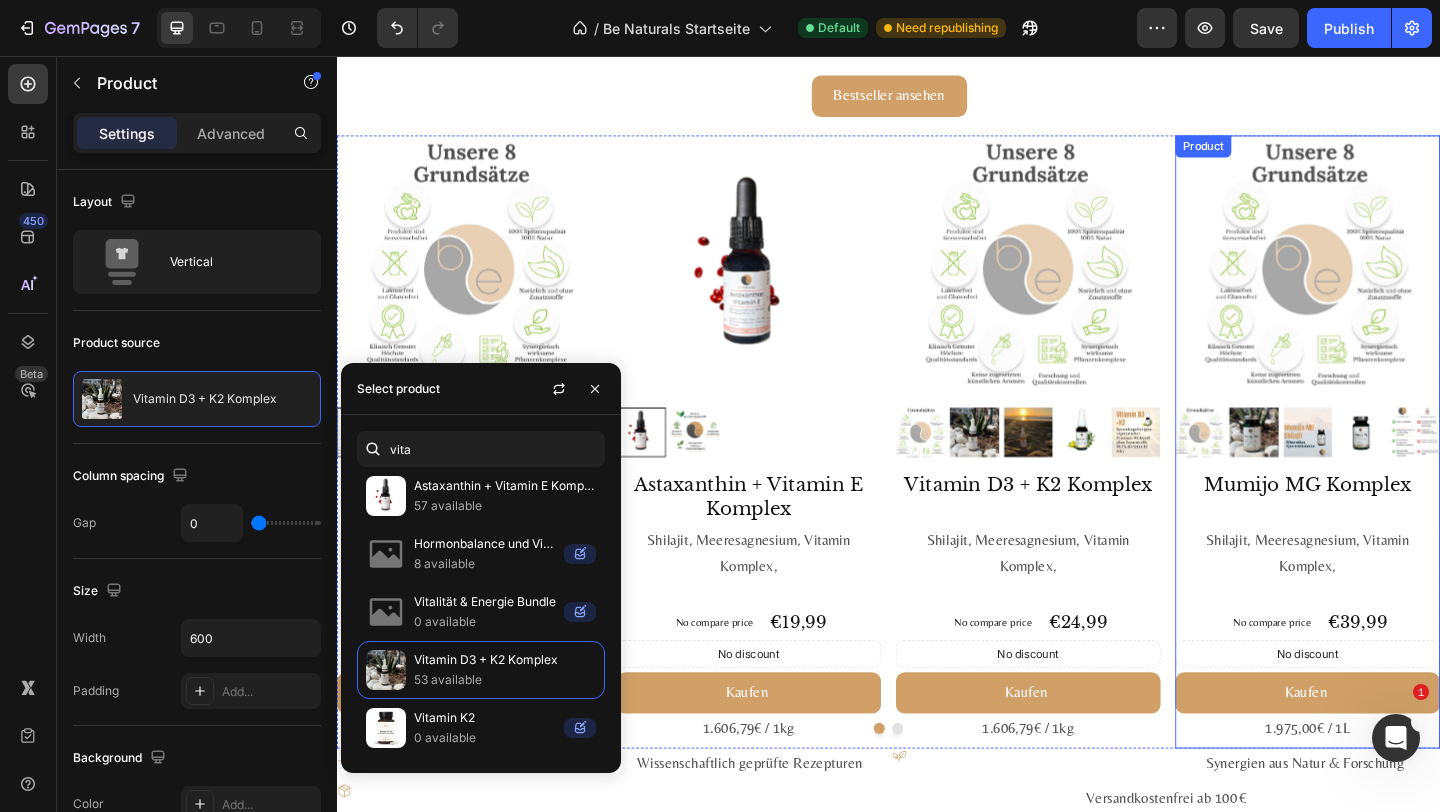 scroll, scrollTop: 2097, scrollLeft: 0, axis: vertical 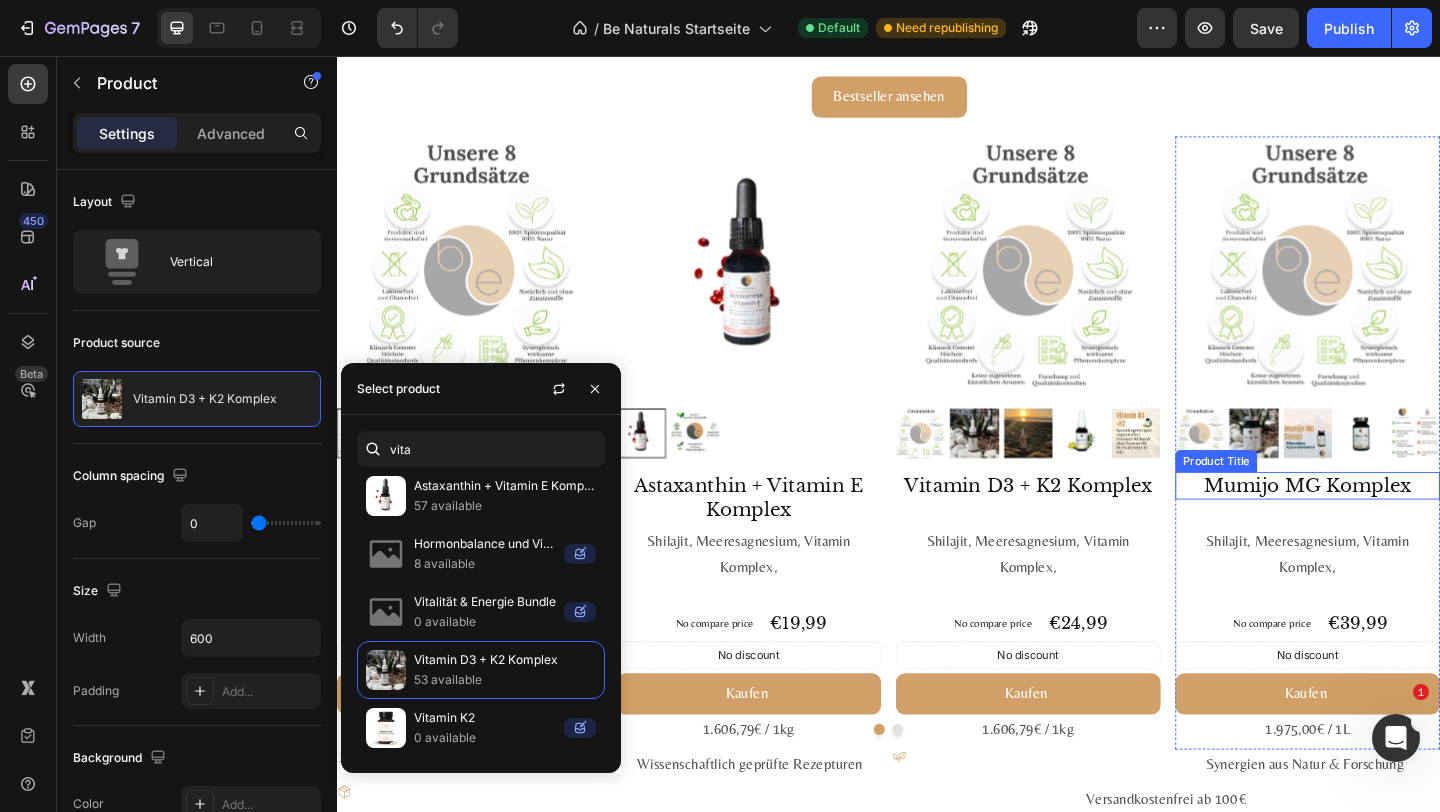 click at bounding box center (1452, 466) 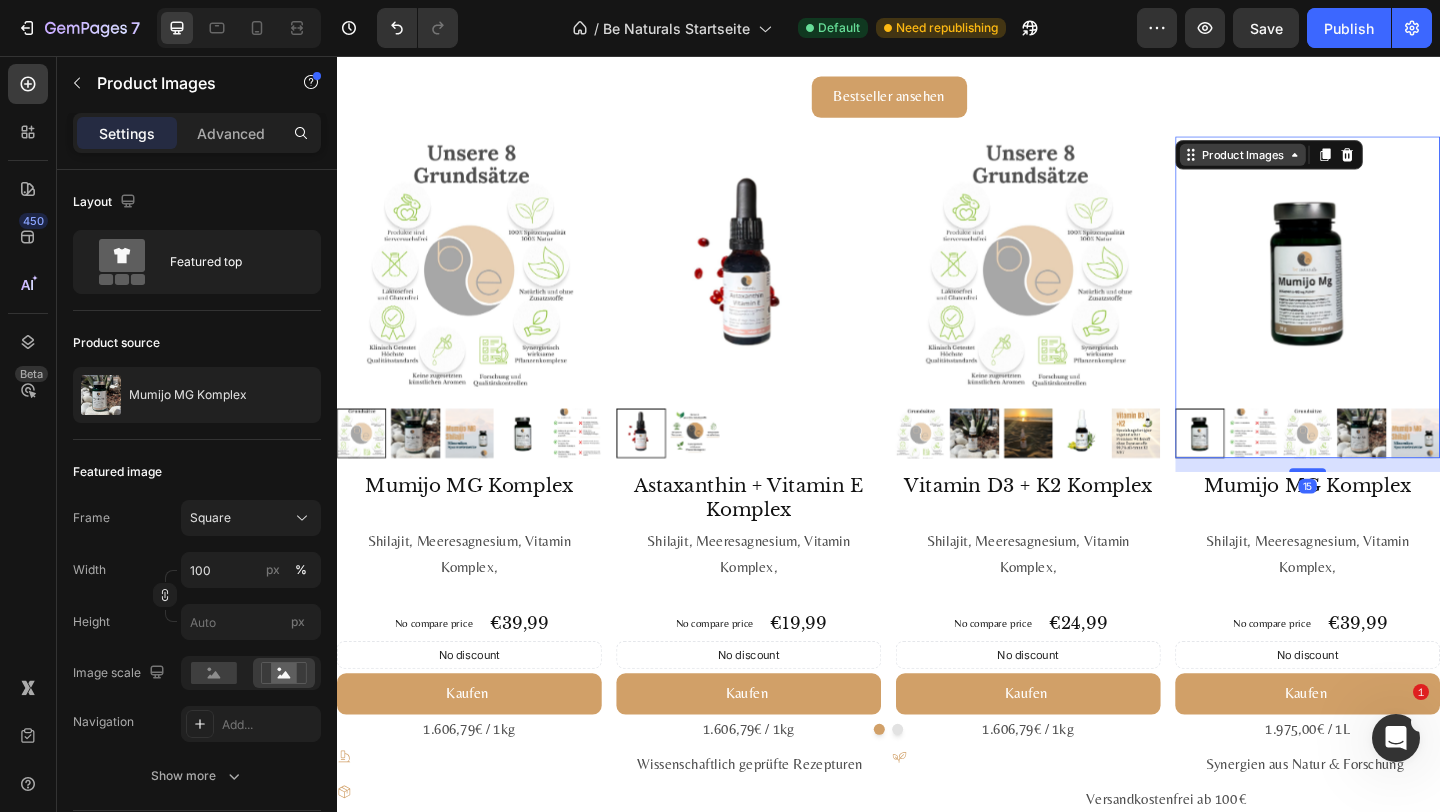 click on "Product Images" at bounding box center (1322, 163) 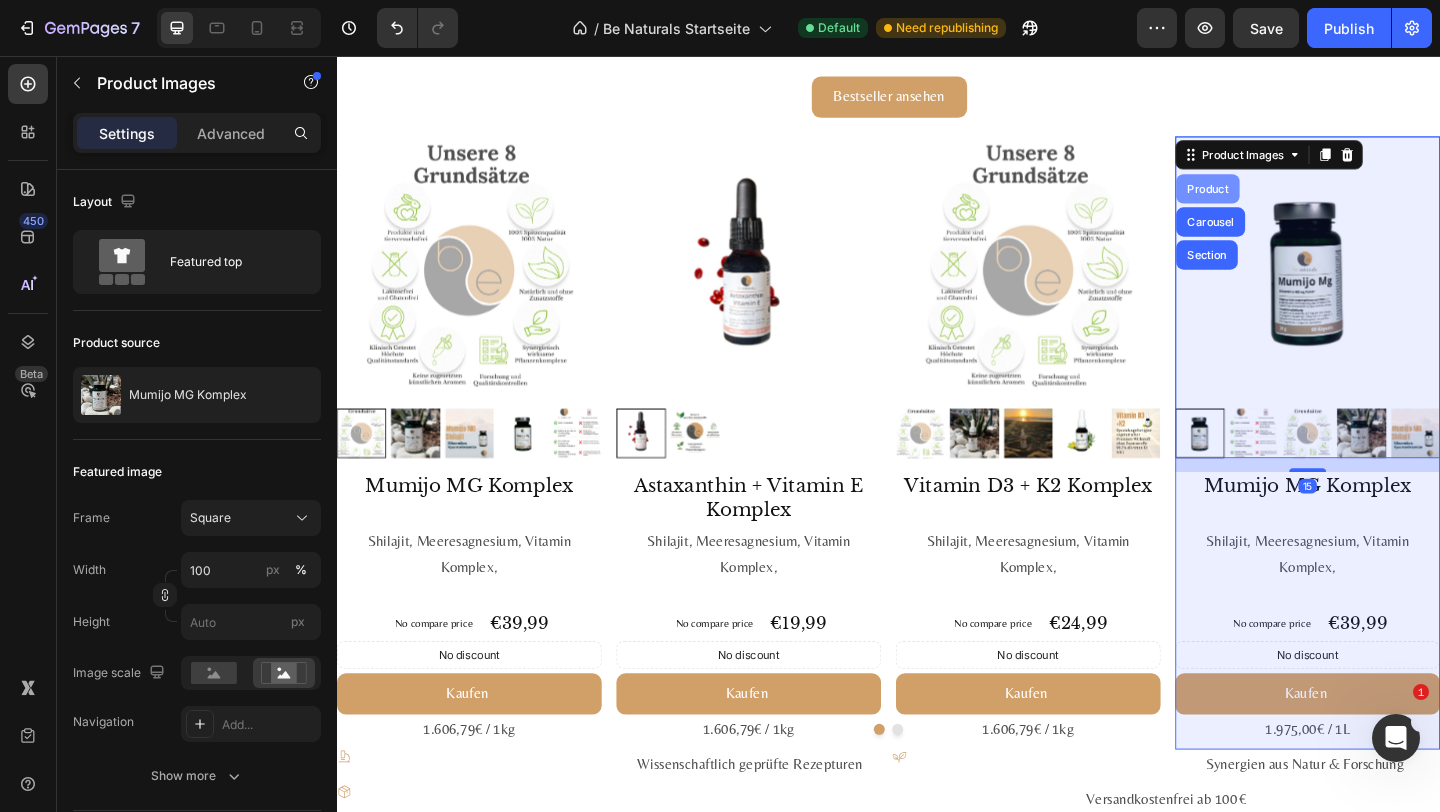 click on "Product" at bounding box center [1284, 200] 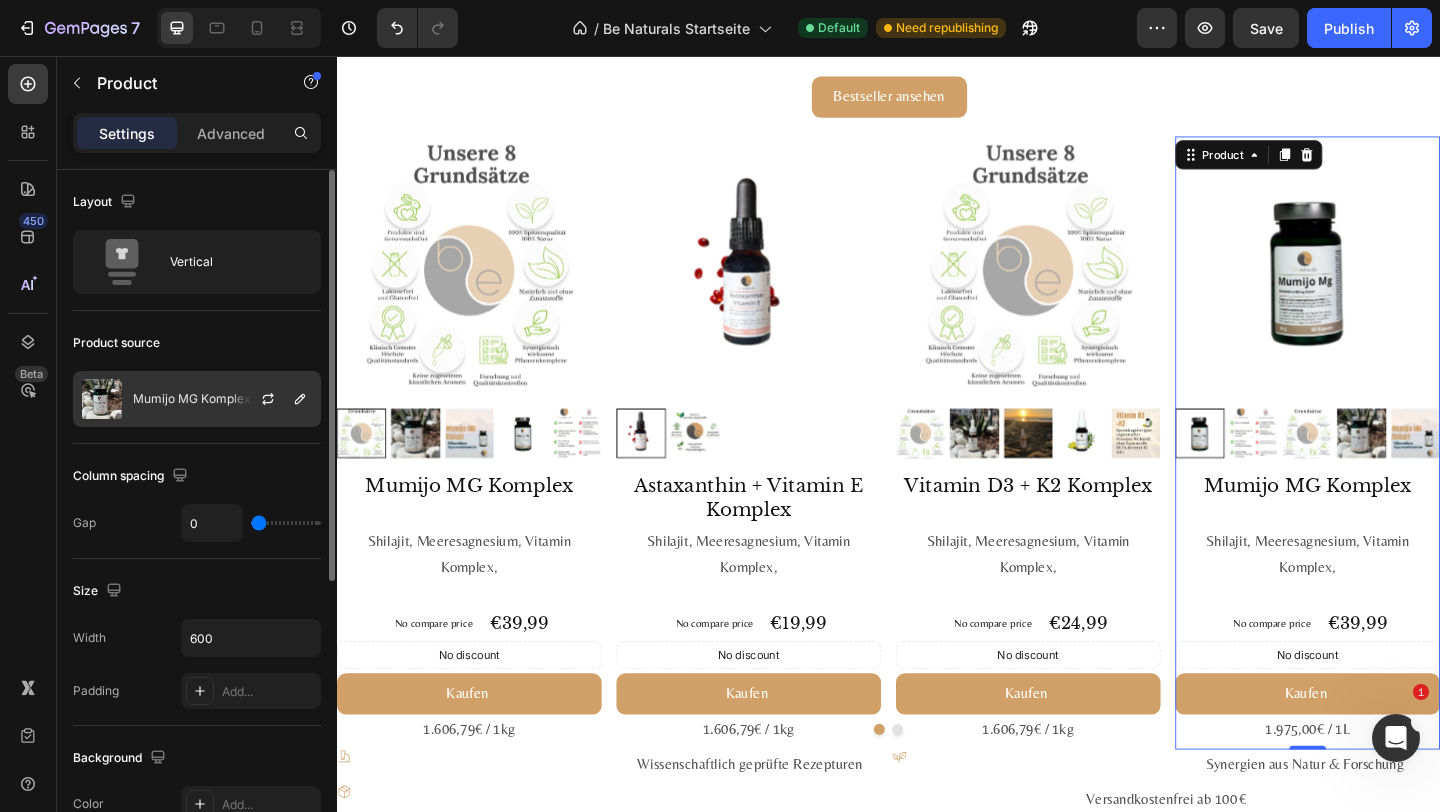 click on "Mumijo MG Komplex" 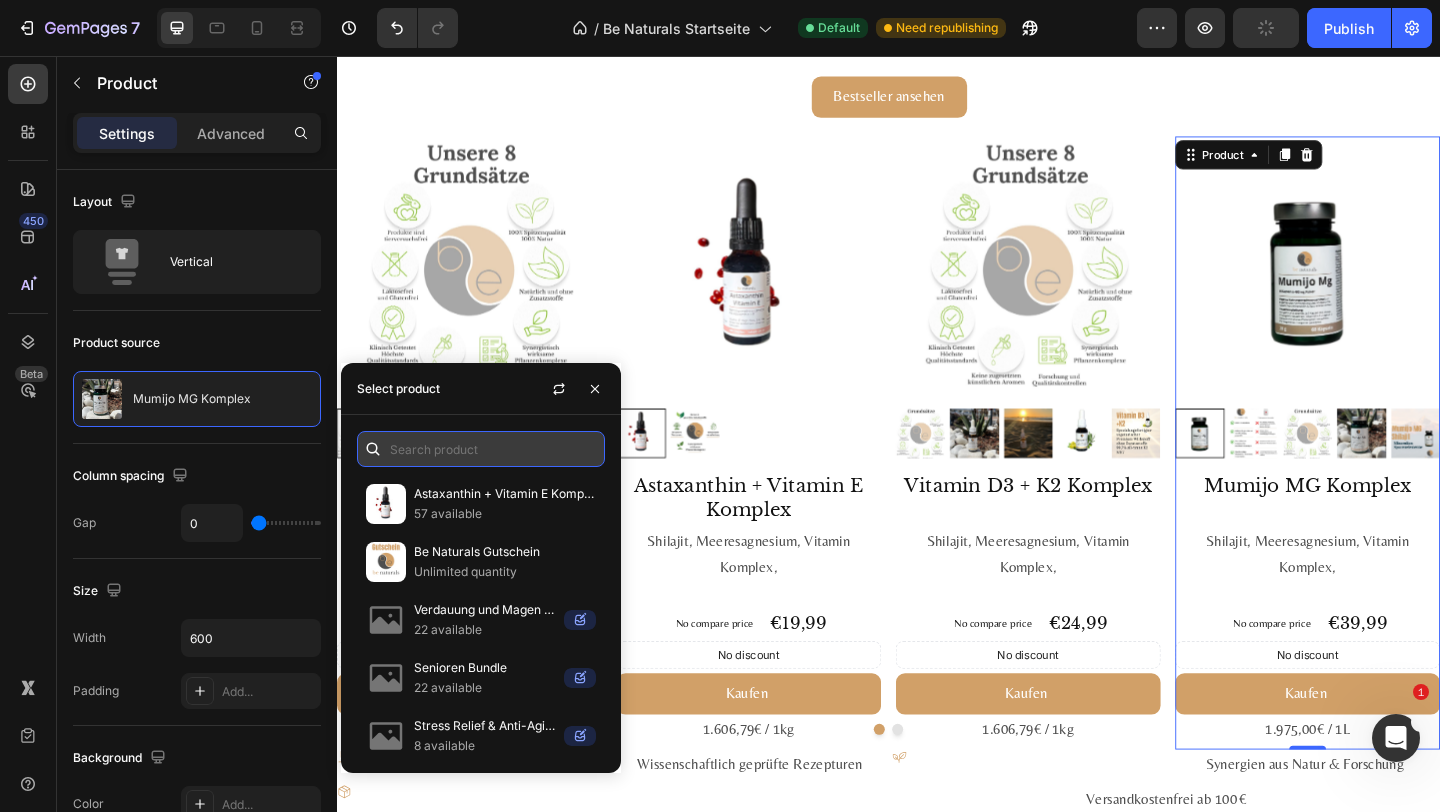 click at bounding box center (481, 449) 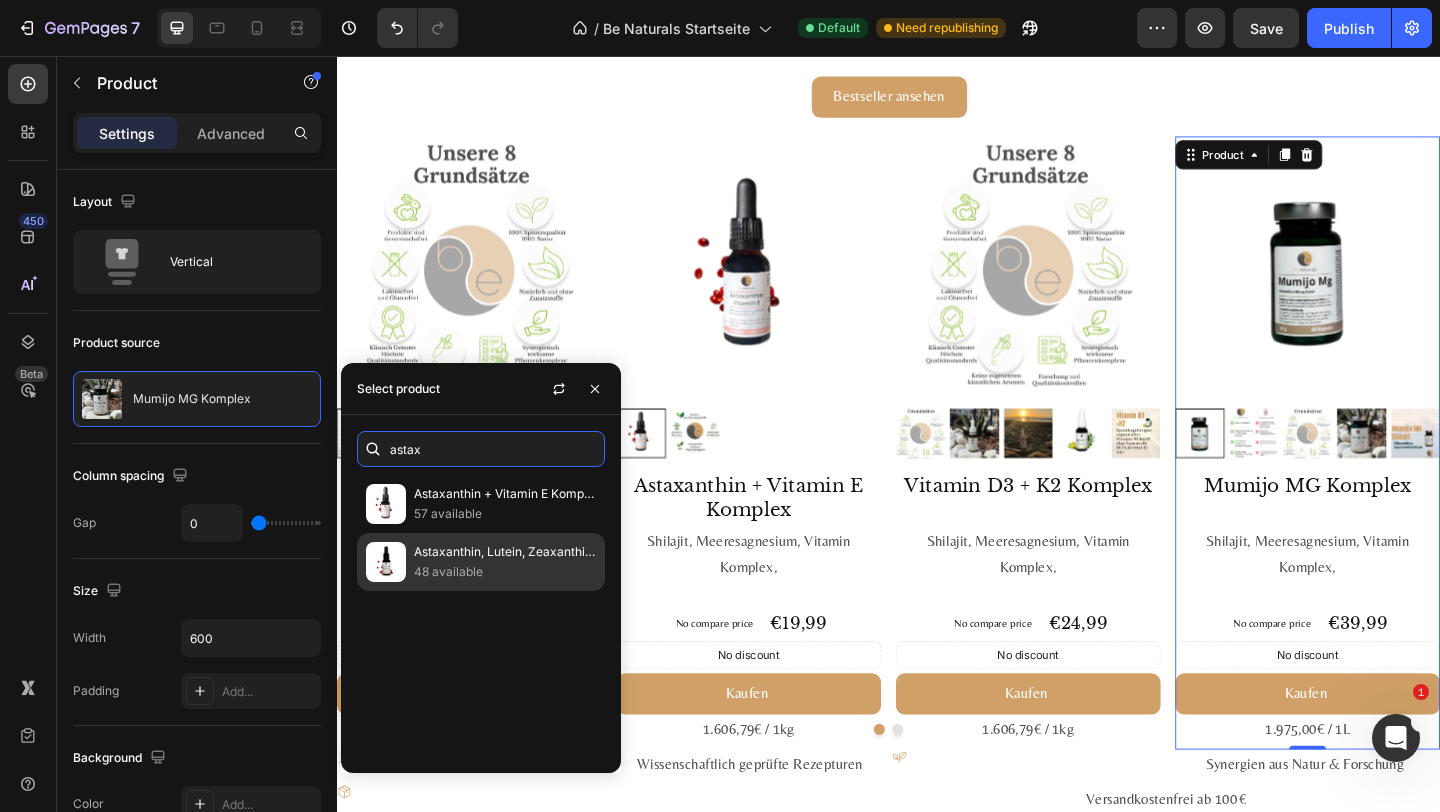type on "astax" 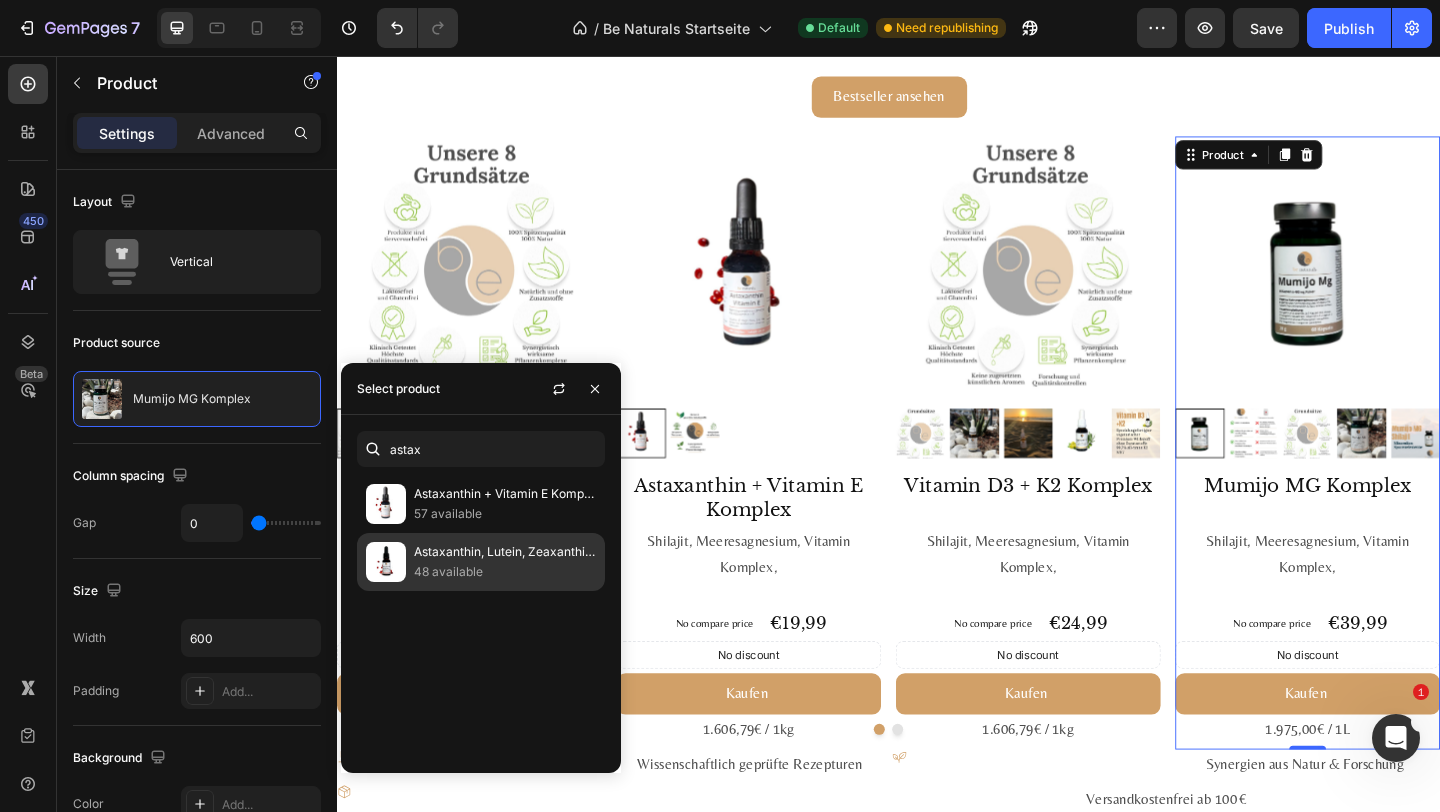 click on "Astaxanthin, Lutein, Zeaxanthin Komplex" at bounding box center [505, 552] 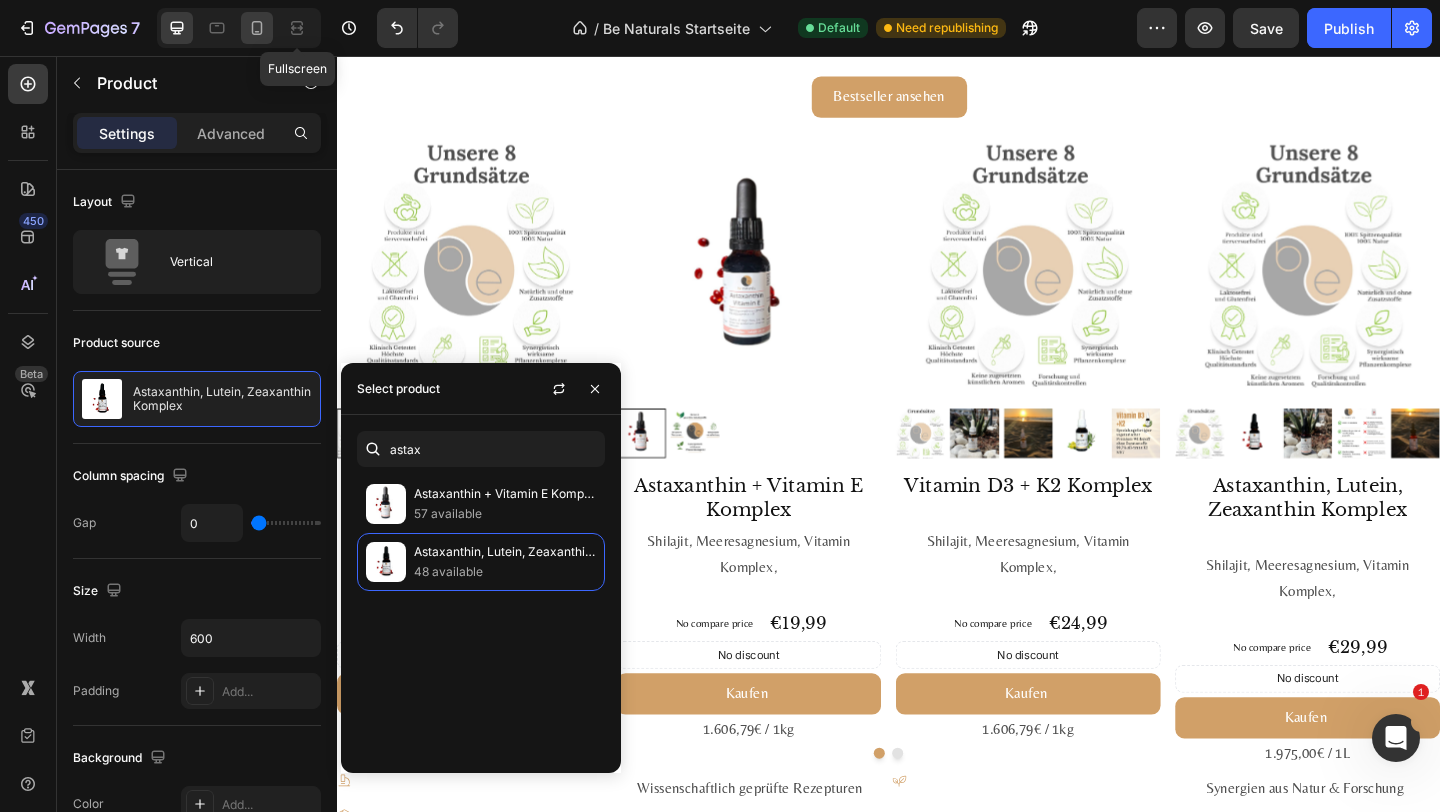 click 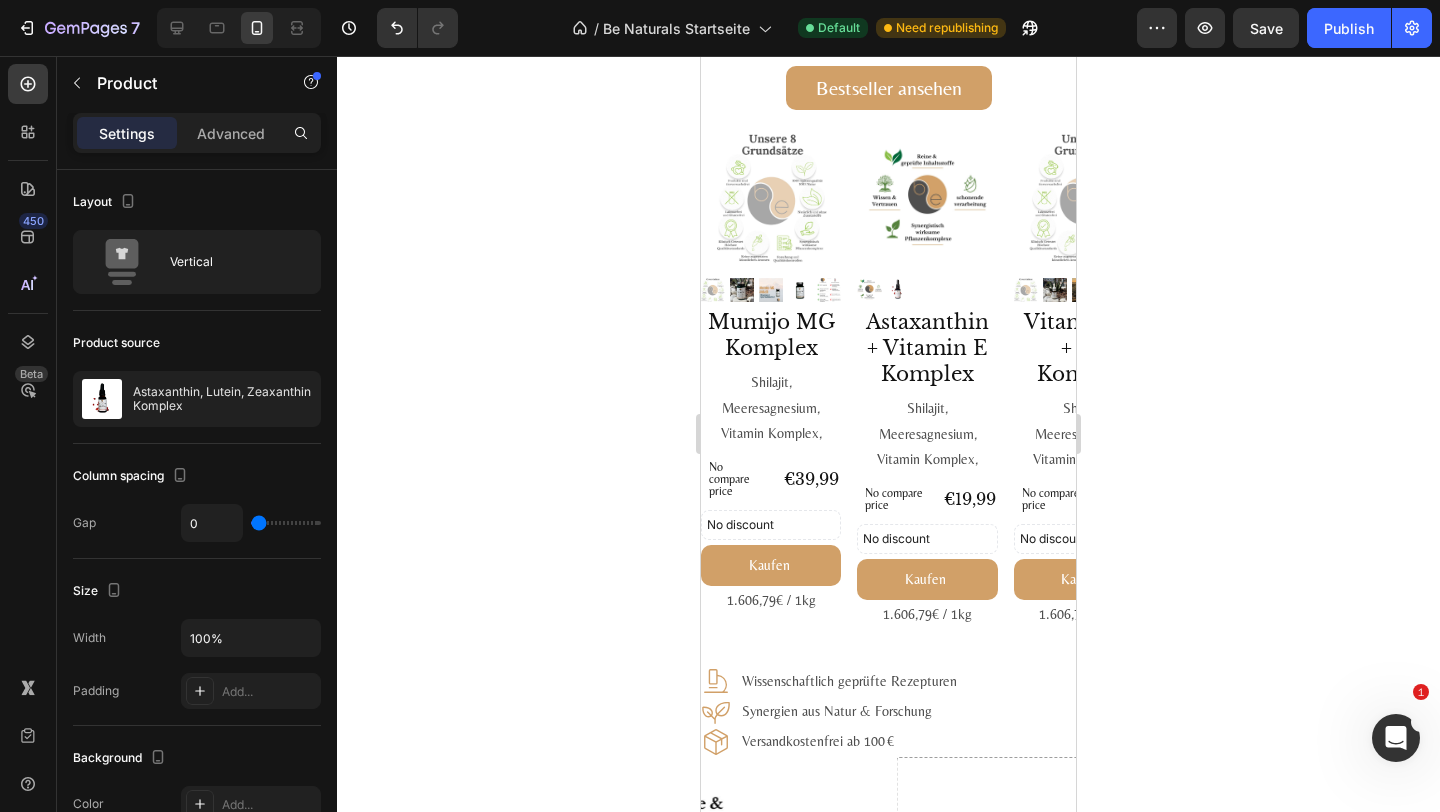 scroll, scrollTop: 2621, scrollLeft: 0, axis: vertical 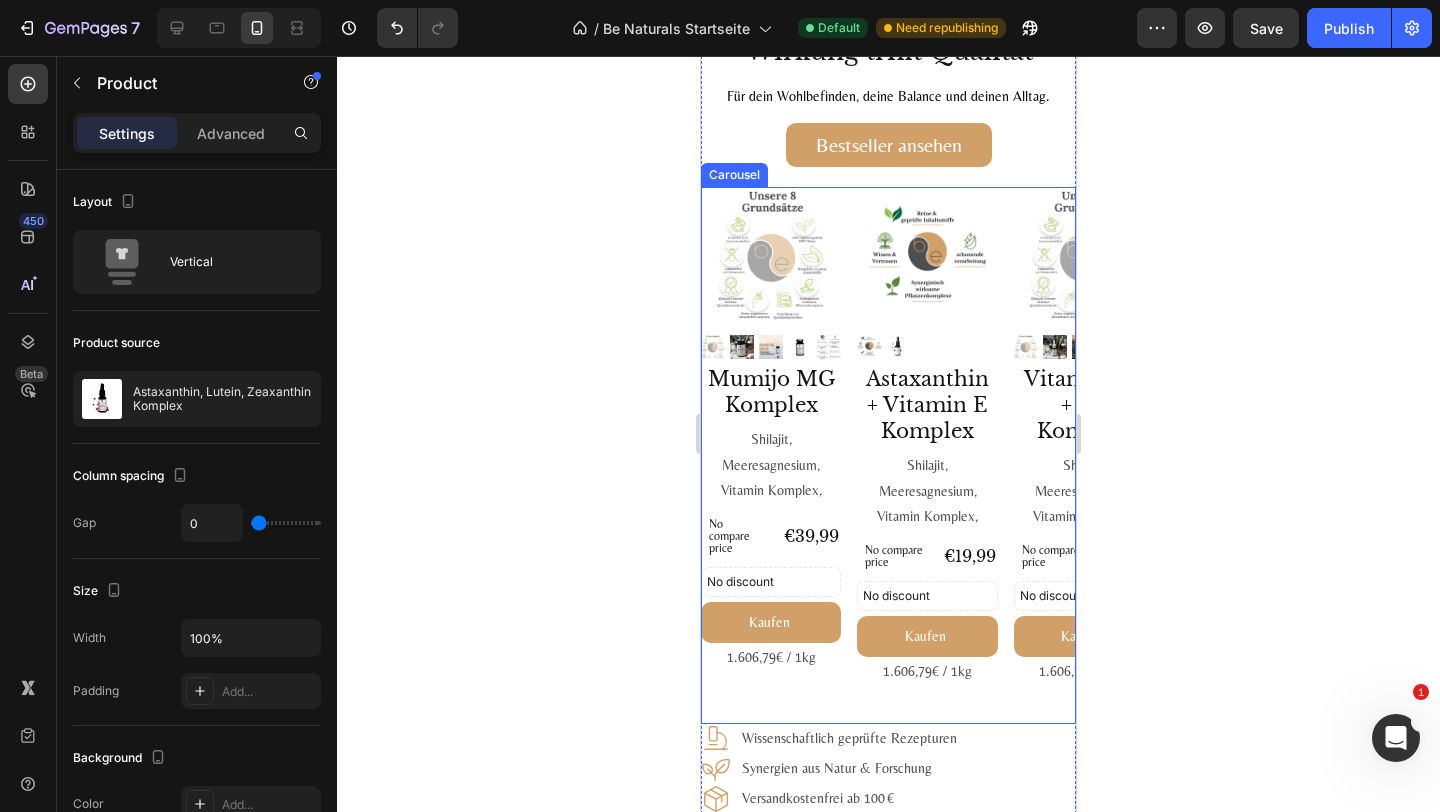 click on "Product Images Mumijo MG Komplex Product Title Shilajit, Meeresagnesium, Vitamin Komplex, Text Block No compare price Product Price €39,99 Product Price Product Price Row No discount Not be displayed when published Discount Tag Kaufen Add to Cart 1.606,79€ / 1kg Text Block Product Product Images Astaxanthin + Vitamin E Komplex Product Title Shilajit, Meeresagnesium, Vitamin Komplex, Text Block No compare price Product Price €19,99 Product Price Product Price Row No discount Not be displayed when published Discount Tag Kaufen Add to Cart 1.606,79€ / 1kg Text Block Product Product Images Vitamin D3 + K2 Komplex Product Title Shilajit, Meeresagnesium, Vitamin Komplex, Text Block No compare price Product Price €24,99 Product Price Product Price Row No discount Not be displayed when published Discount Tag Kaufen Add to Cart 1.606,79€ / 1kg Text Block Product Product Images Astaxanthin, Lutein, Zeaxanthin Komplex Product Title Shilajit, Meeresagnesium, Vitamin Komplex, Text Block No compare price" at bounding box center [888, 455] 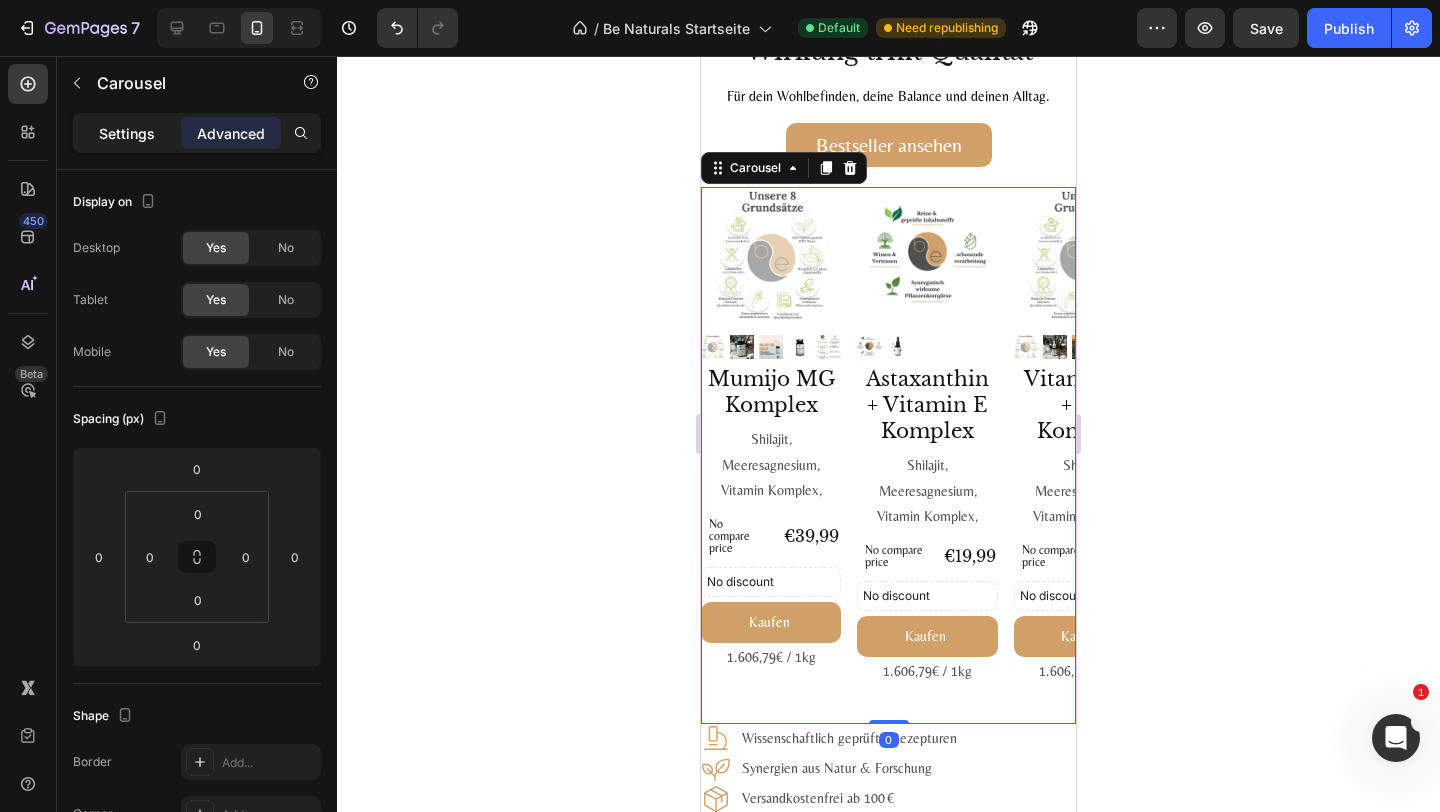 click on "Settings" at bounding box center (127, 133) 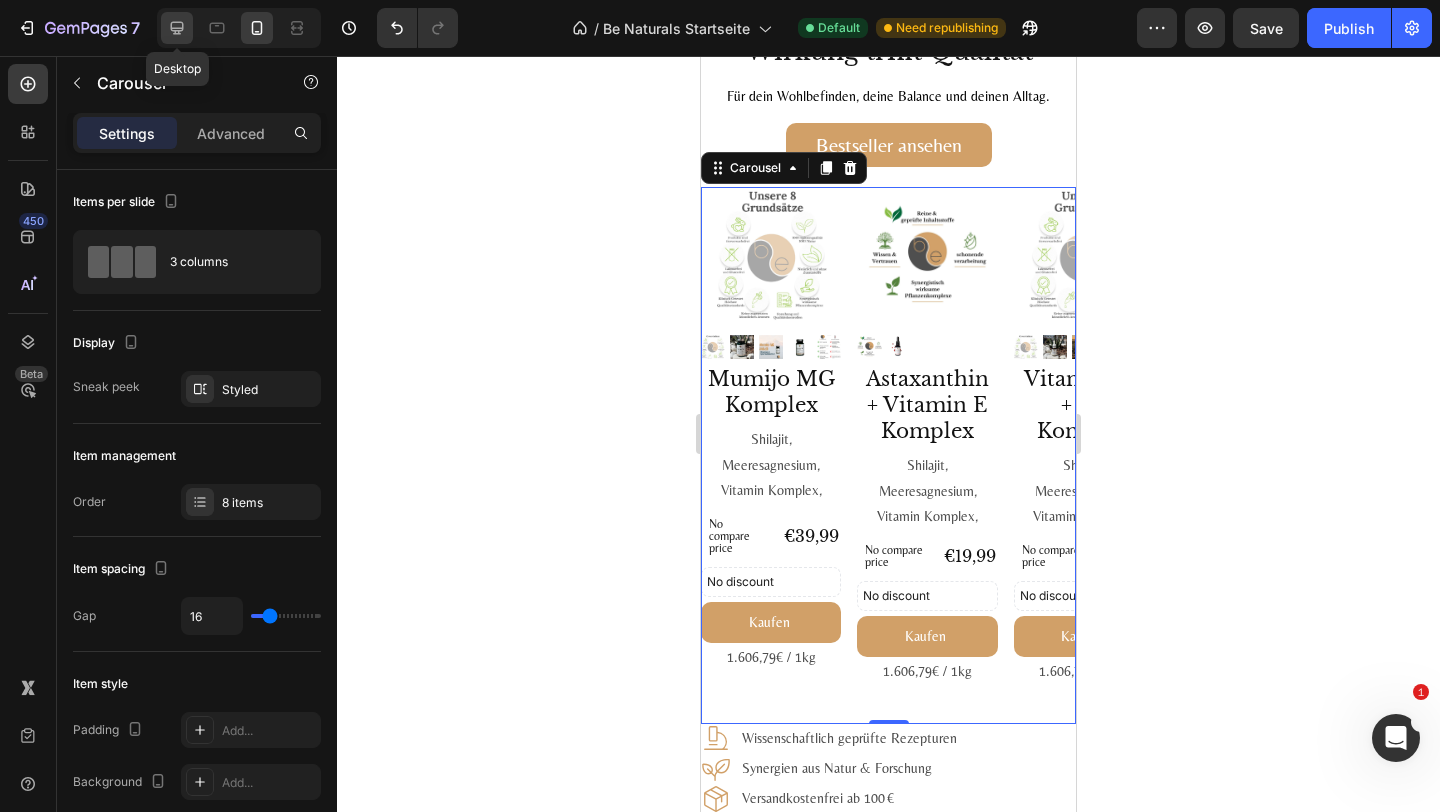 click 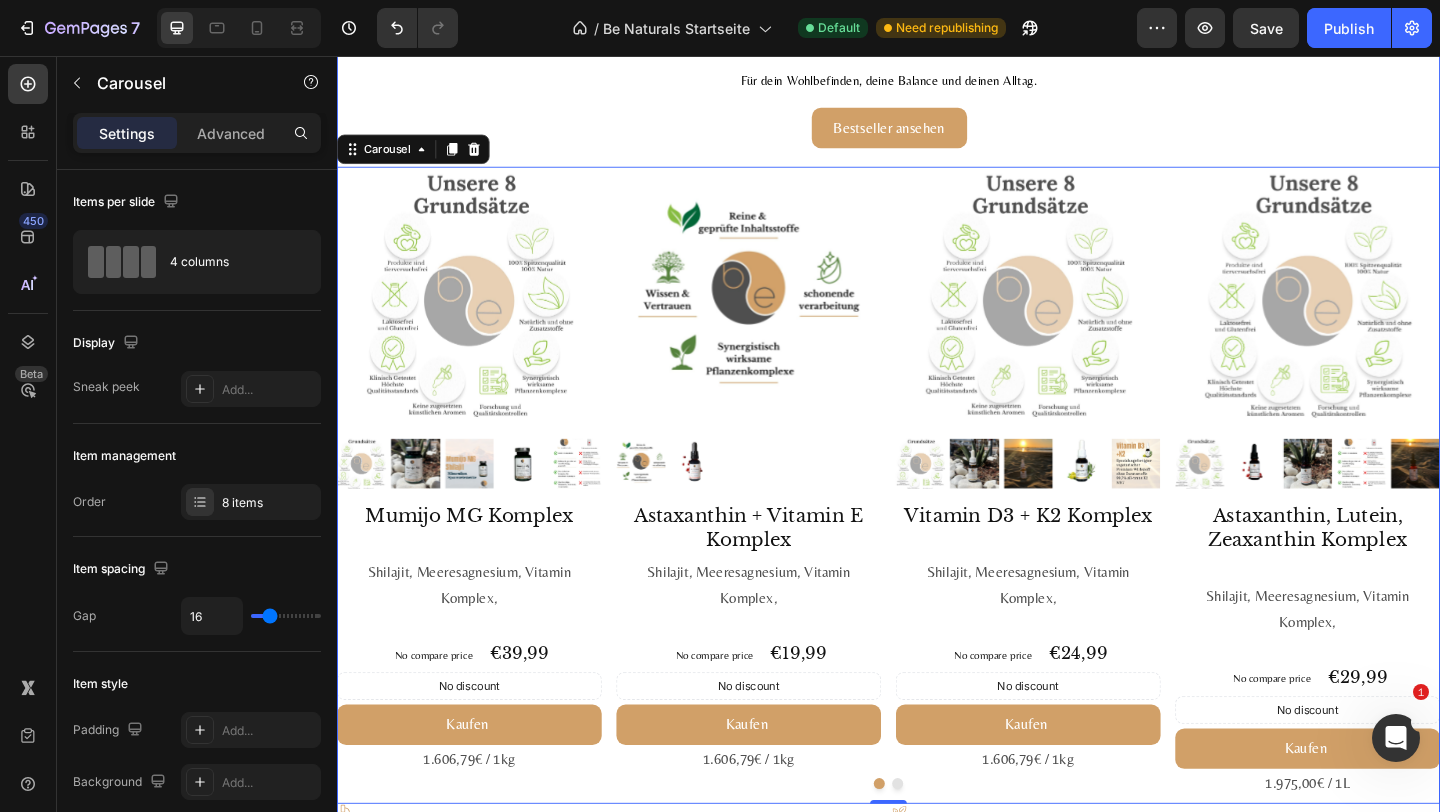 scroll, scrollTop: 2605, scrollLeft: 0, axis: vertical 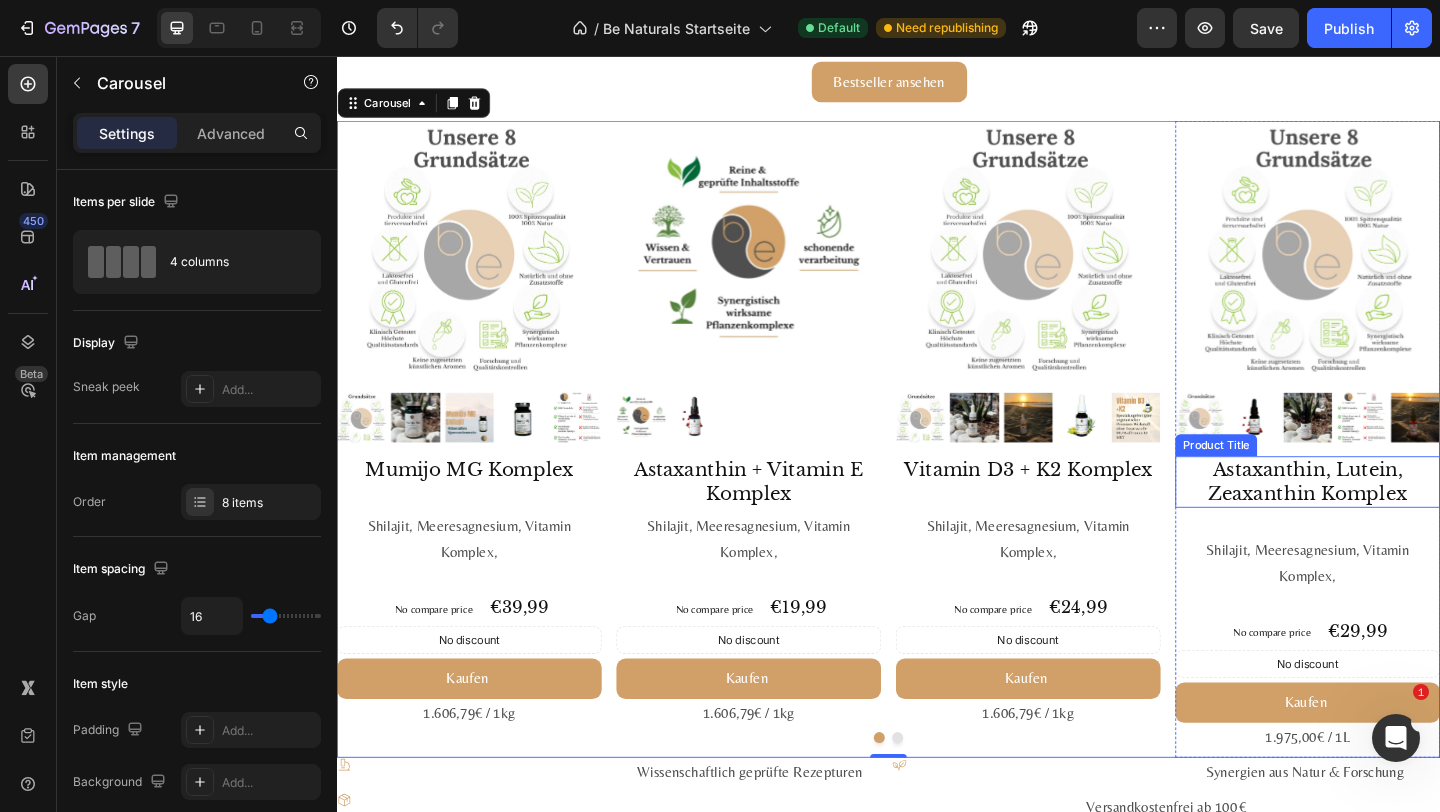 click on "Astaxanthin, Lutein, Zeaxanthin Komplex" at bounding box center [1393, 519] 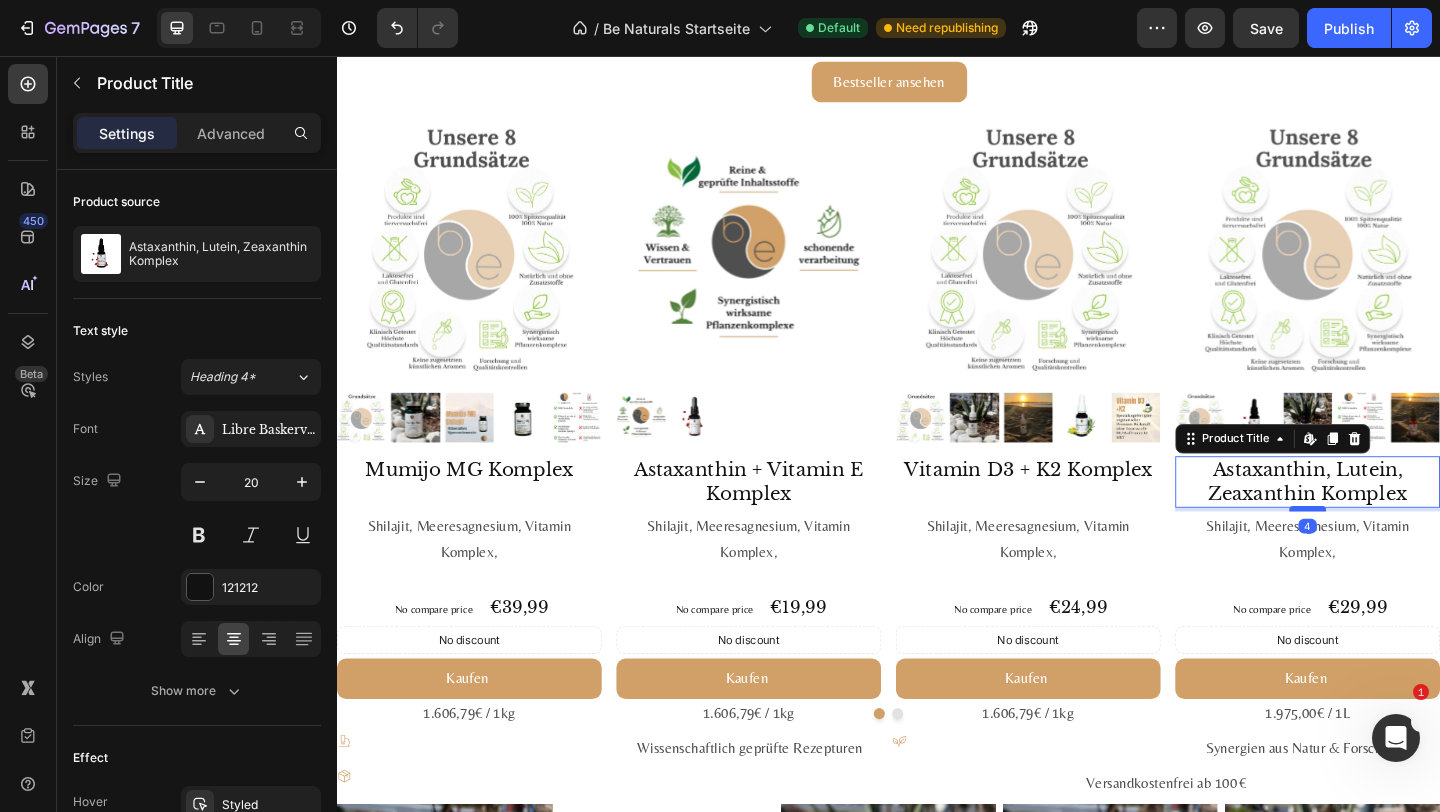 drag, startPoint x: 1405, startPoint y: 573, endPoint x: 1403, endPoint y: 547, distance: 26.076809 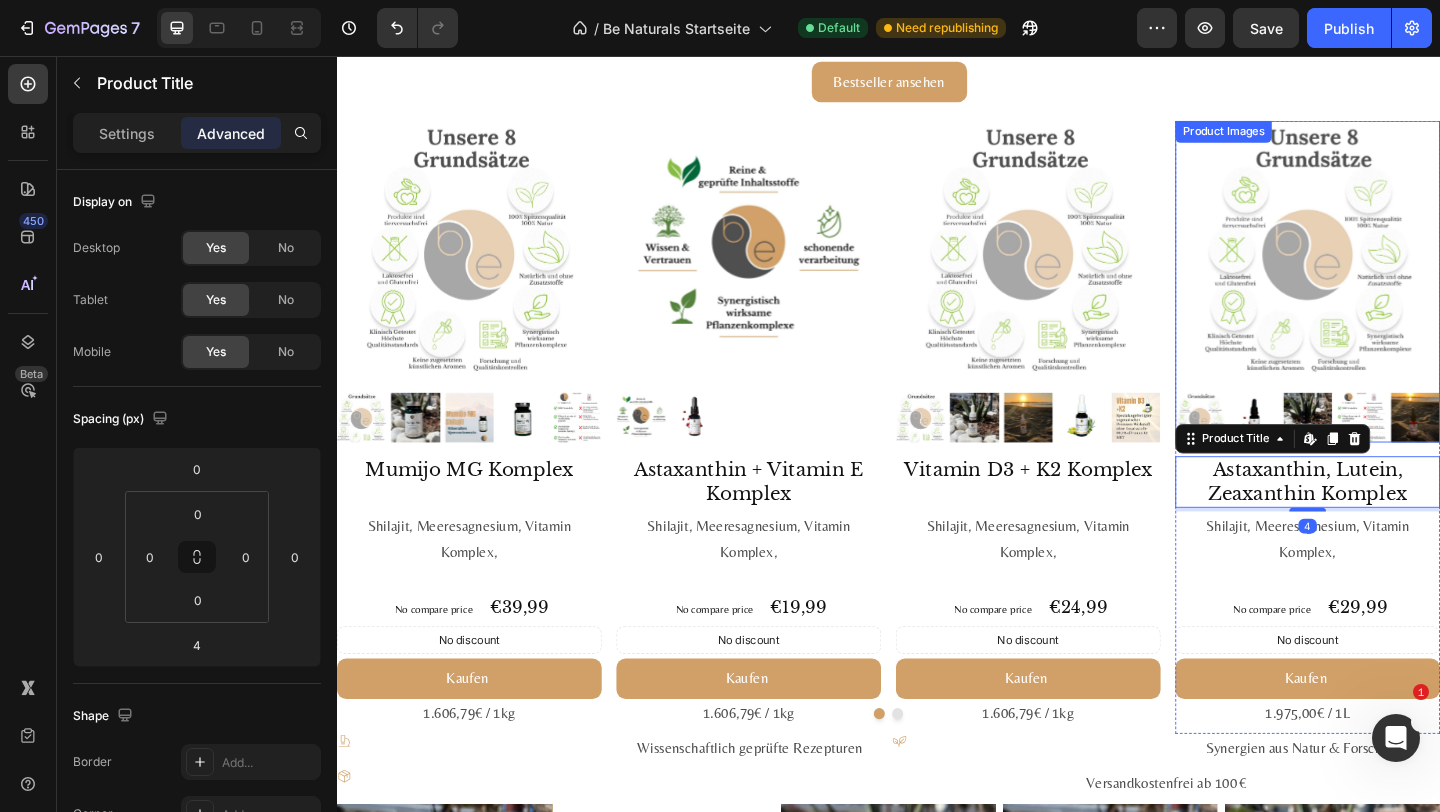 click at bounding box center (1393, 270) 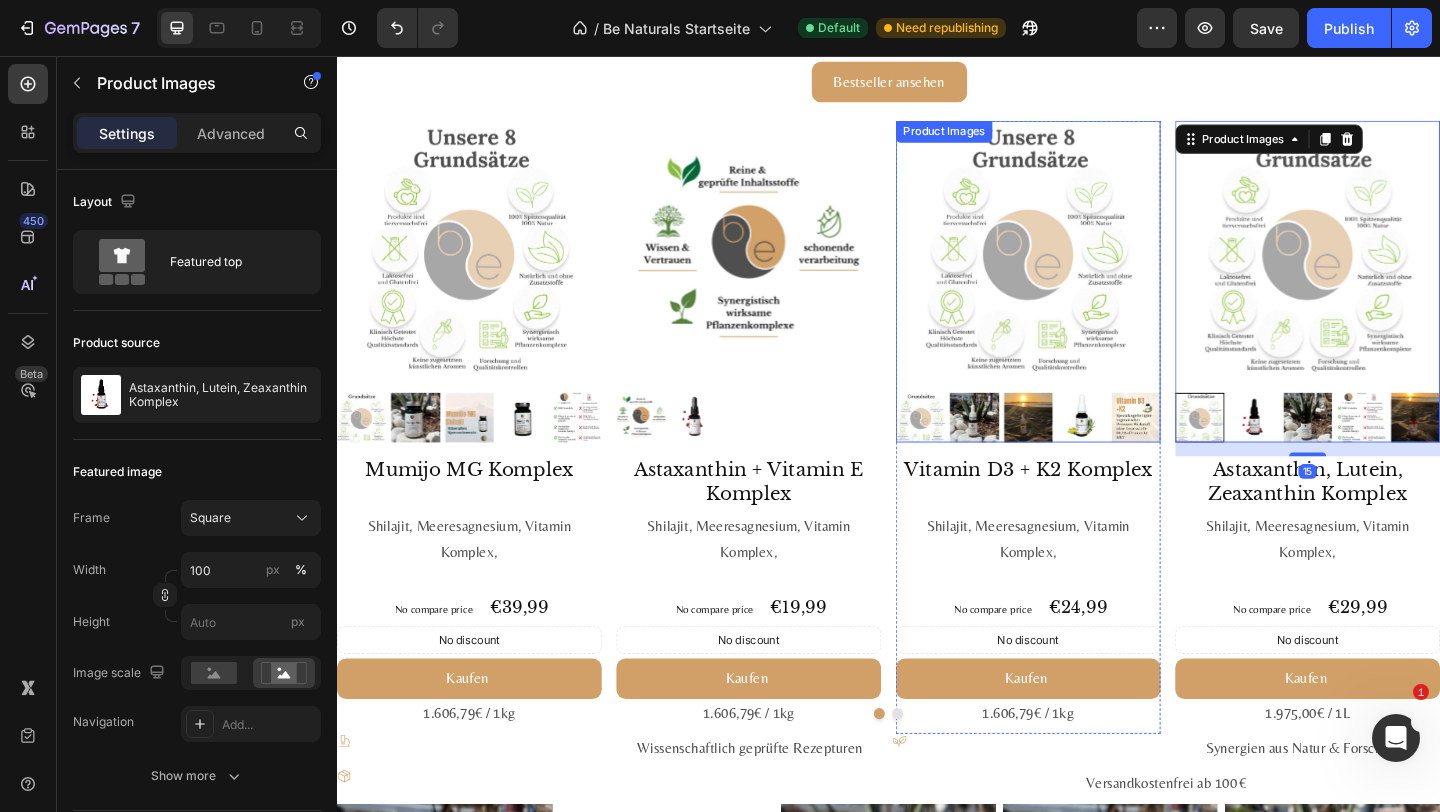 click at bounding box center [1089, 270] 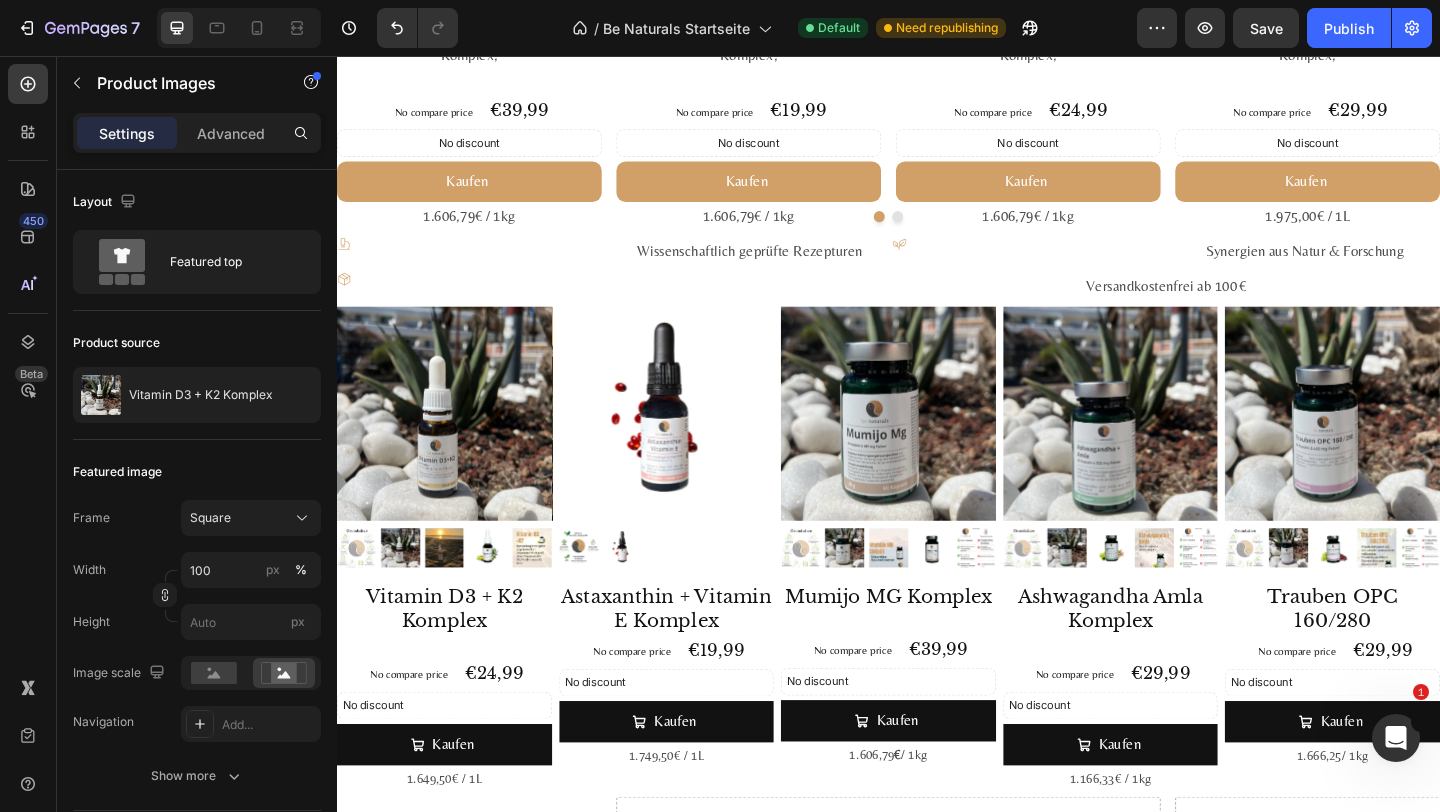 scroll, scrollTop: 2811, scrollLeft: 0, axis: vertical 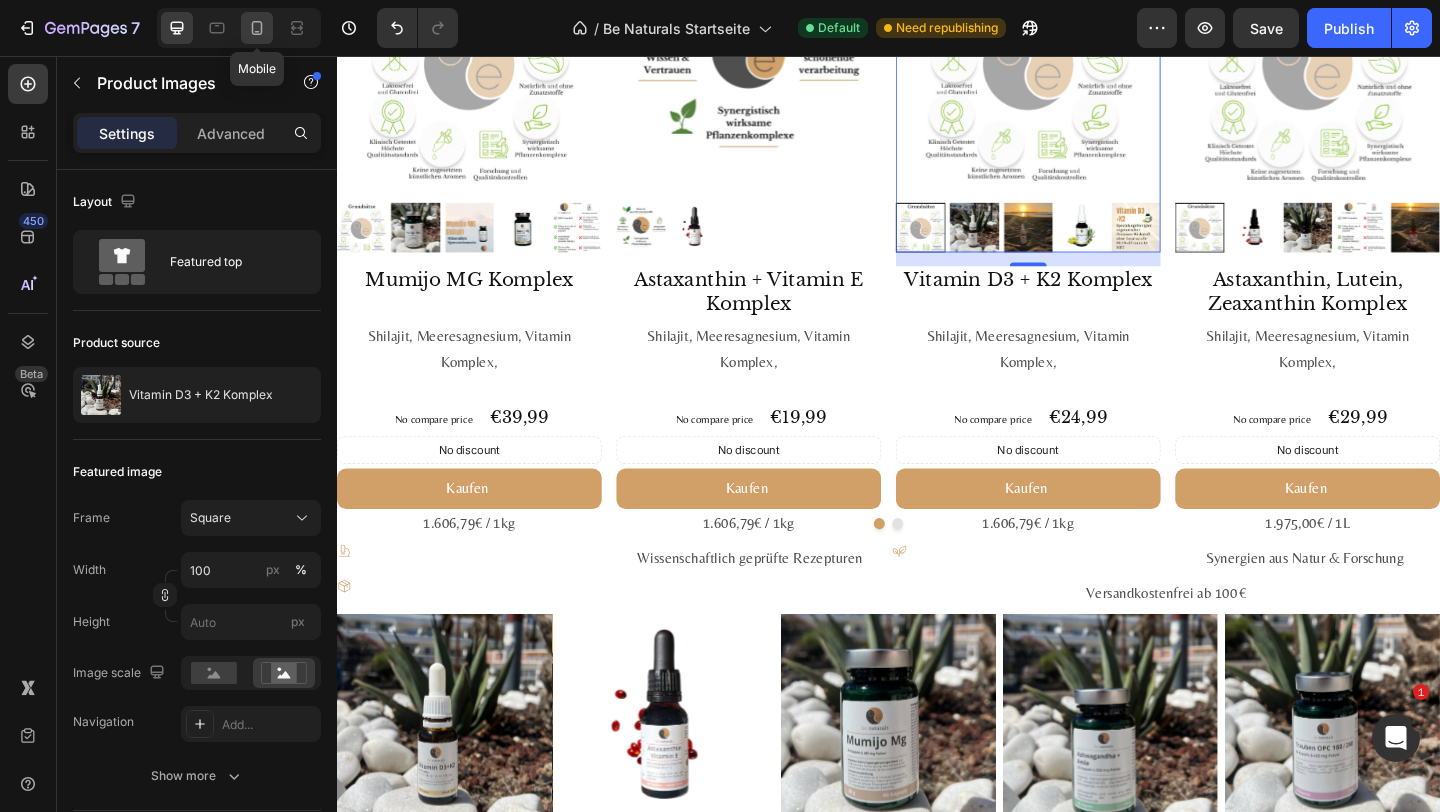 click 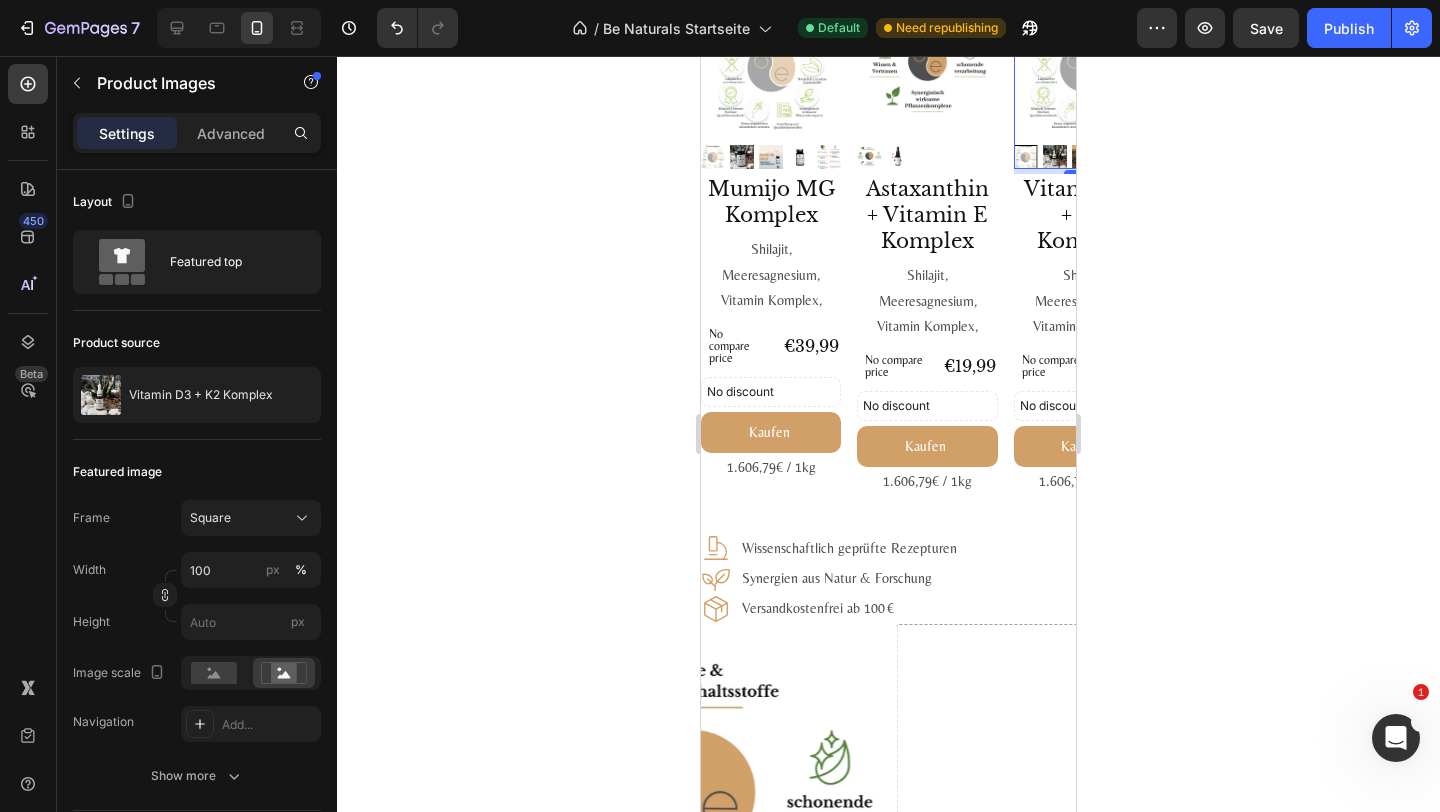 scroll, scrollTop: 2683, scrollLeft: 0, axis: vertical 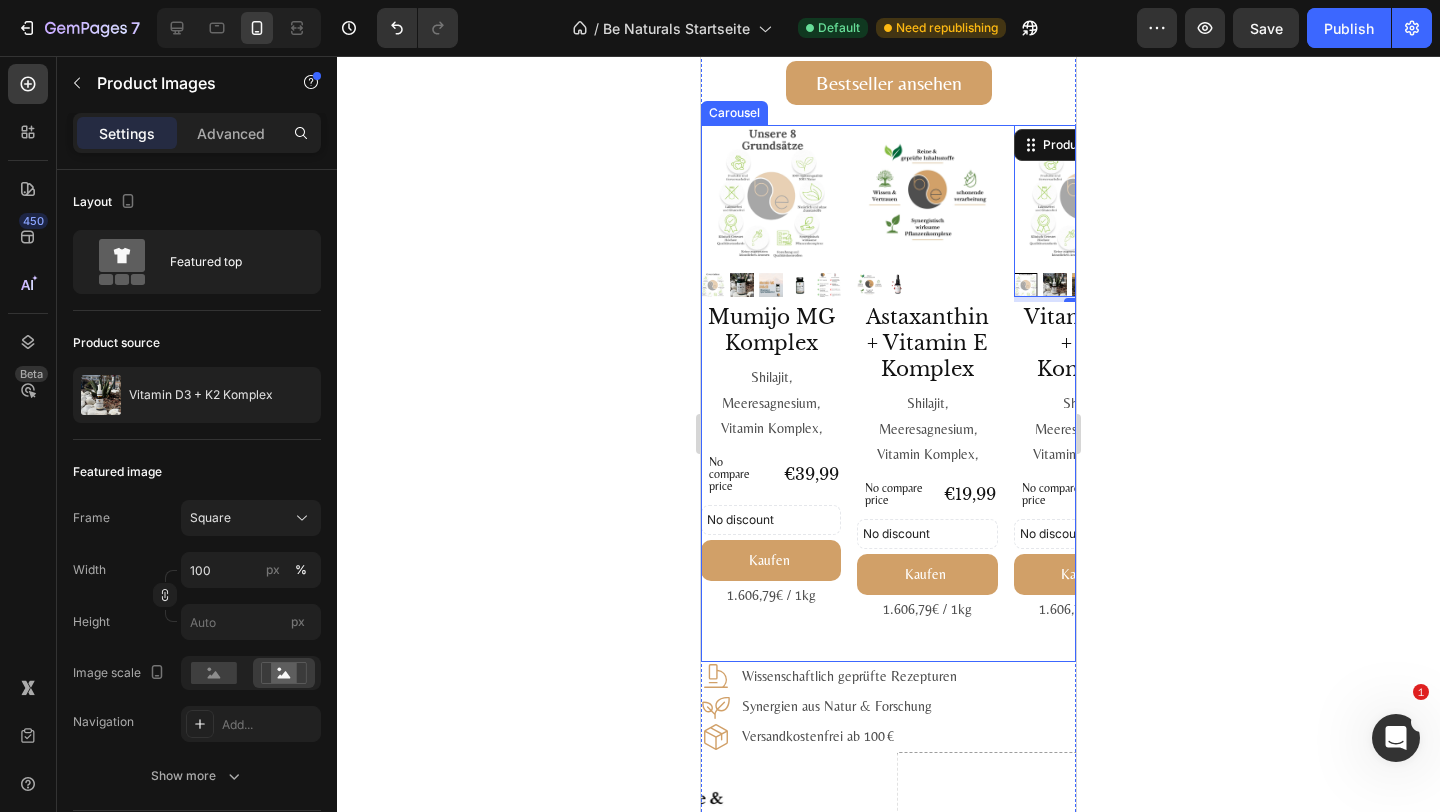 click on "Product Images Mumijo MG Komplex Product Title Shilajit, Meeresagnesium, Vitamin Komplex, Text Block No compare price Product Price €39,99 Product Price Product Price Row No discount Not be displayed when published Discount Tag Kaufen Add to Cart 1.606,79€ / 1kg Text Block Product Product Images Astaxanthin + Vitamin E Komplex Product Title Shilajit, Meeresagnesium, Vitamin Komplex, Text Block No compare price Product Price €19,99 Product Price Product Price Row No discount Not be displayed when published Discount Tag Kaufen Add to Cart 1.606,79€ / 1kg Text Block Product Product Images 15 Vitamin D3 + K2 Komplex Product Title Shilajit, Meeresagnesium, Vitamin Komplex, Text Block No compare price Product Price €24,99 Product Price Product Price Row No discount Not be displayed when published Discount Tag Kaufen Add to Cart 1.606,79€ / 1kg Text Block Product Product Images Astaxanthin, Lutein, Zeaxanthin Komplex Product Title Shilajit, Meeresagnesium, Vitamin Komplex, Text Block €29,99 Row" at bounding box center [888, 393] 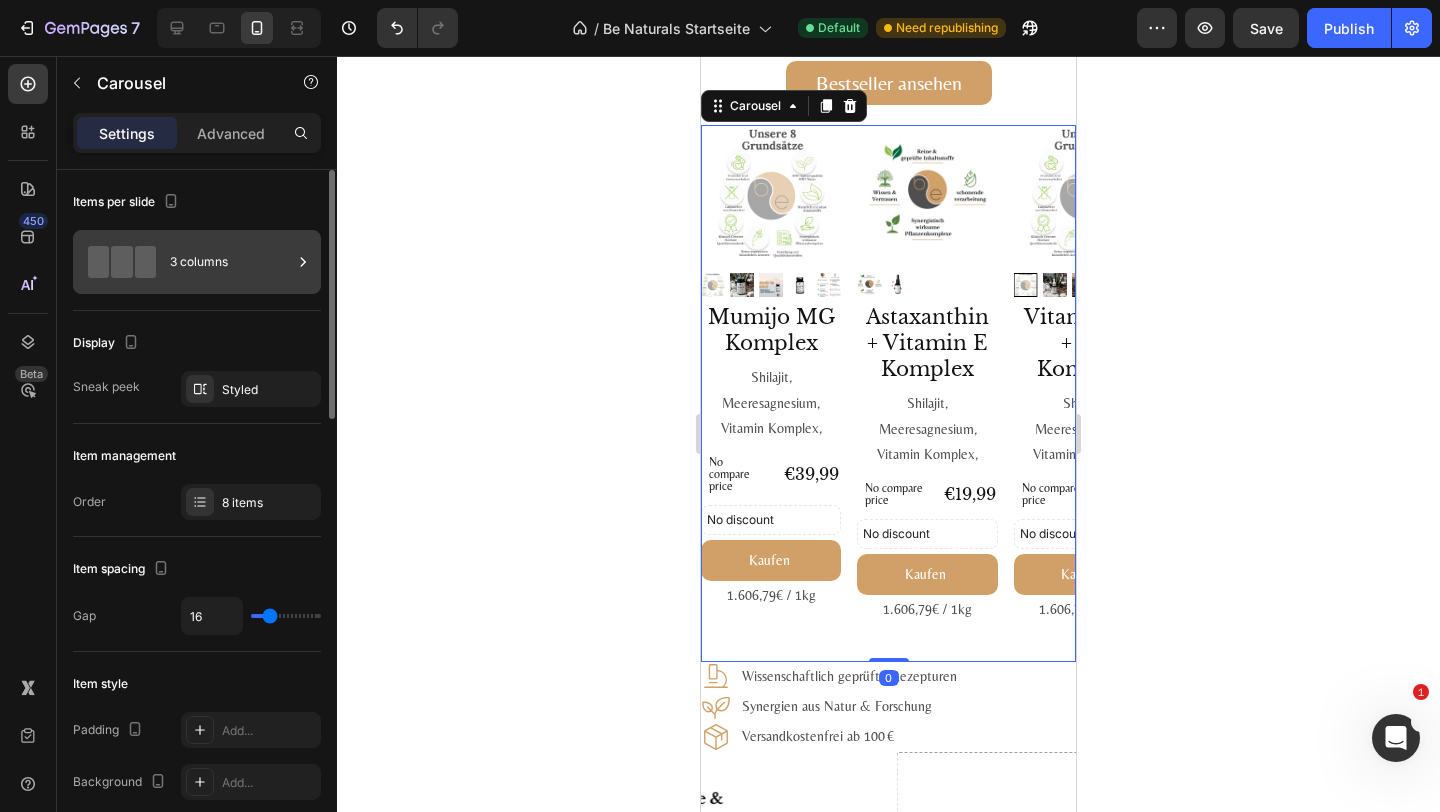 click on "3 columns" at bounding box center [231, 262] 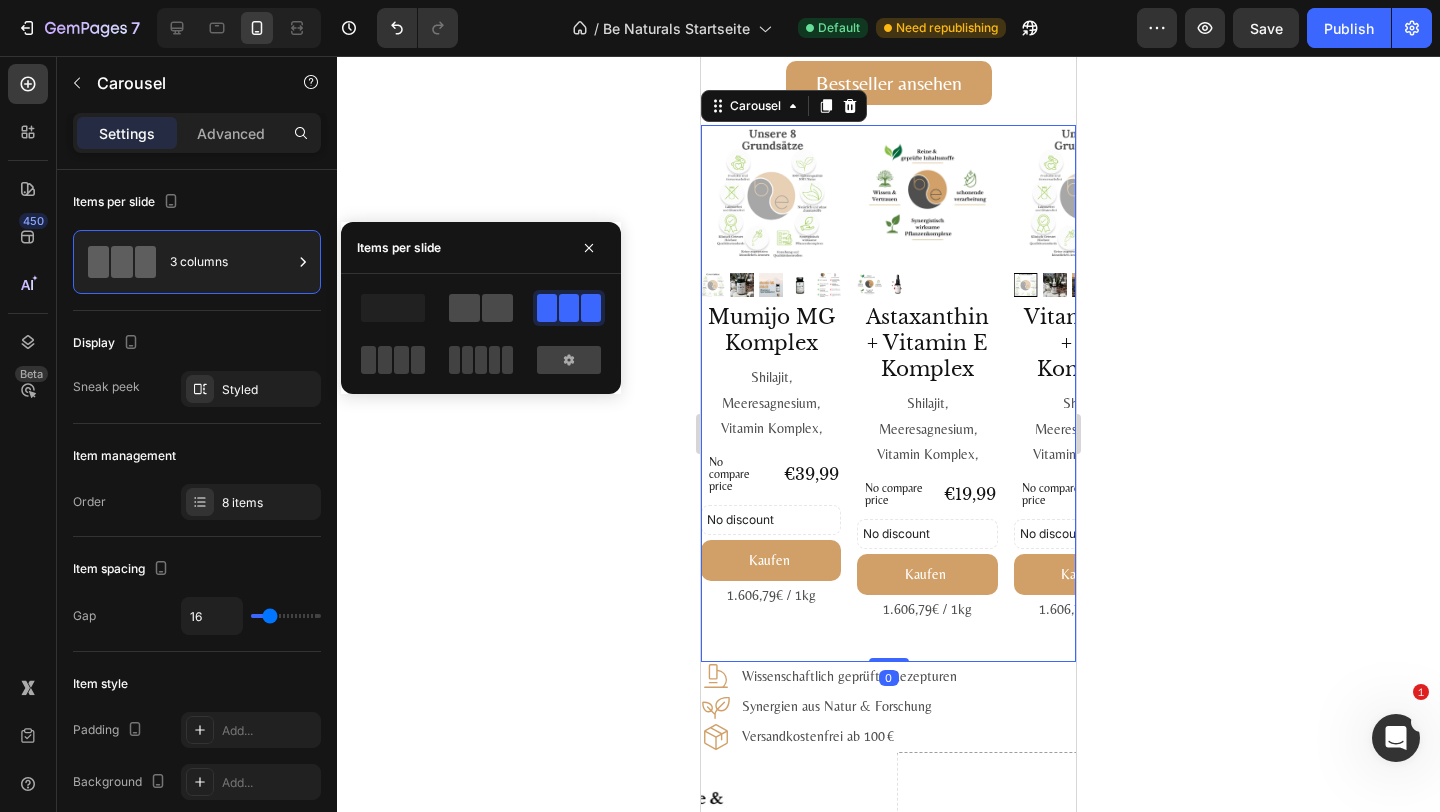 click 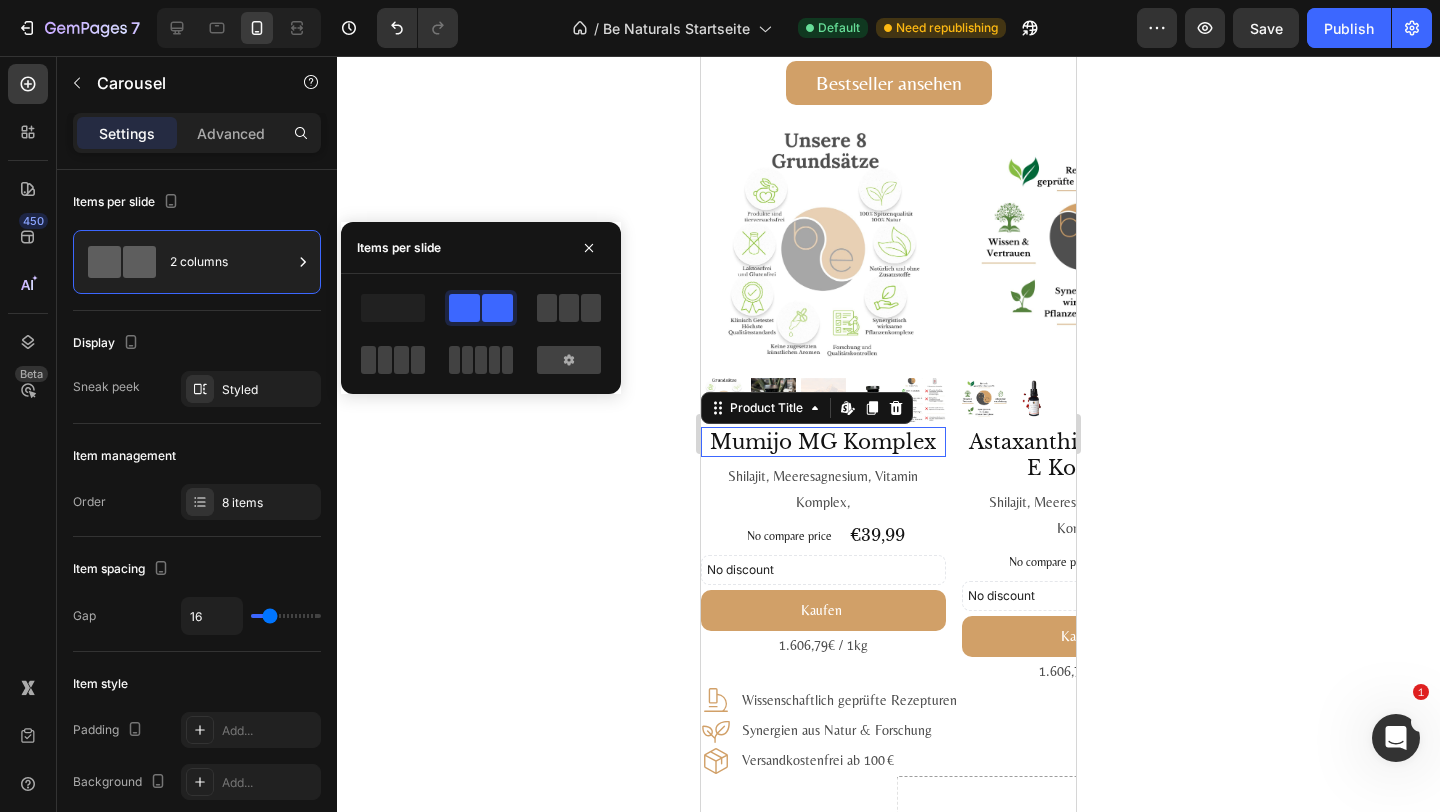 click on "Mumijo MG Komplex" at bounding box center (823, 442) 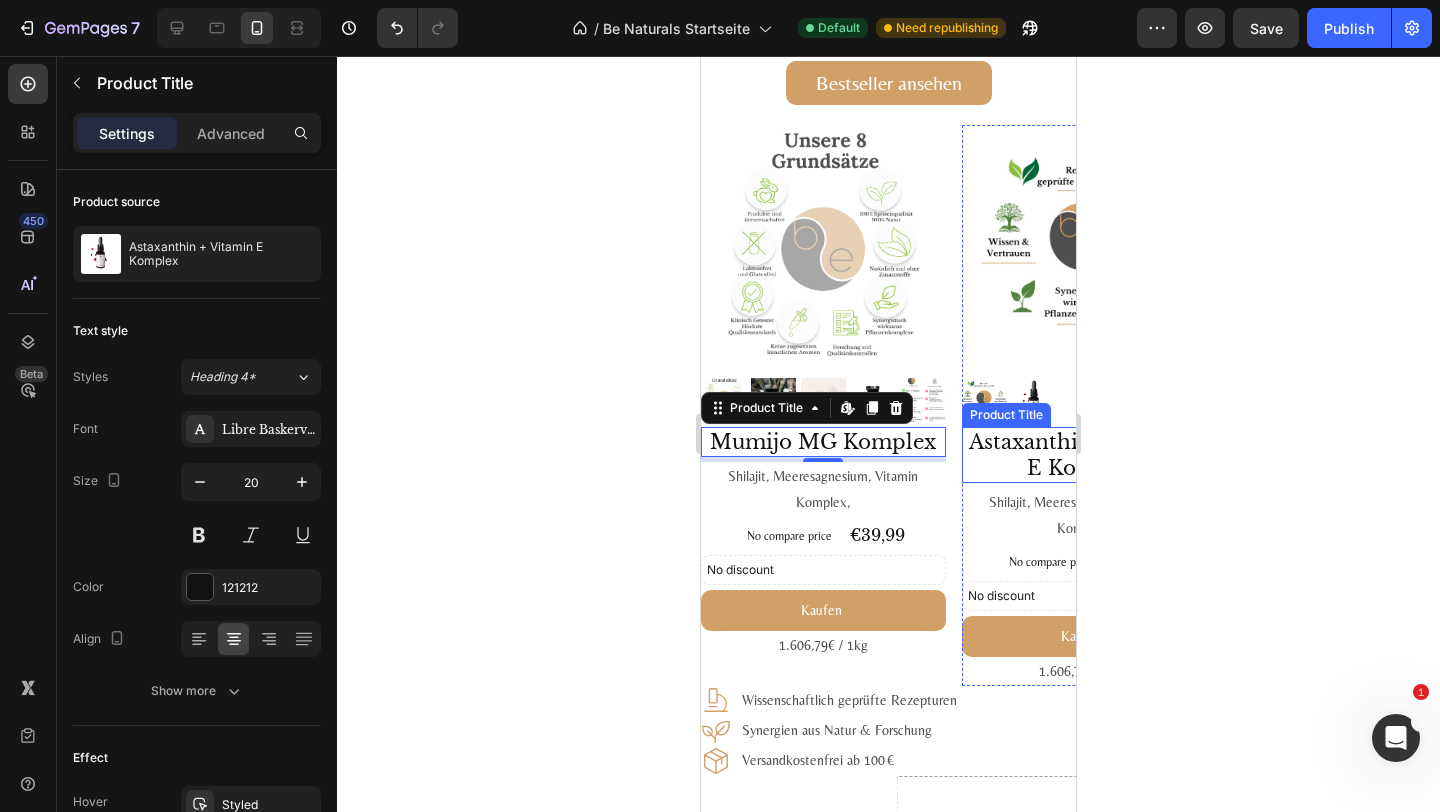 click on "Astaxanthin + Vitamin E Komplex" at bounding box center [1084, 455] 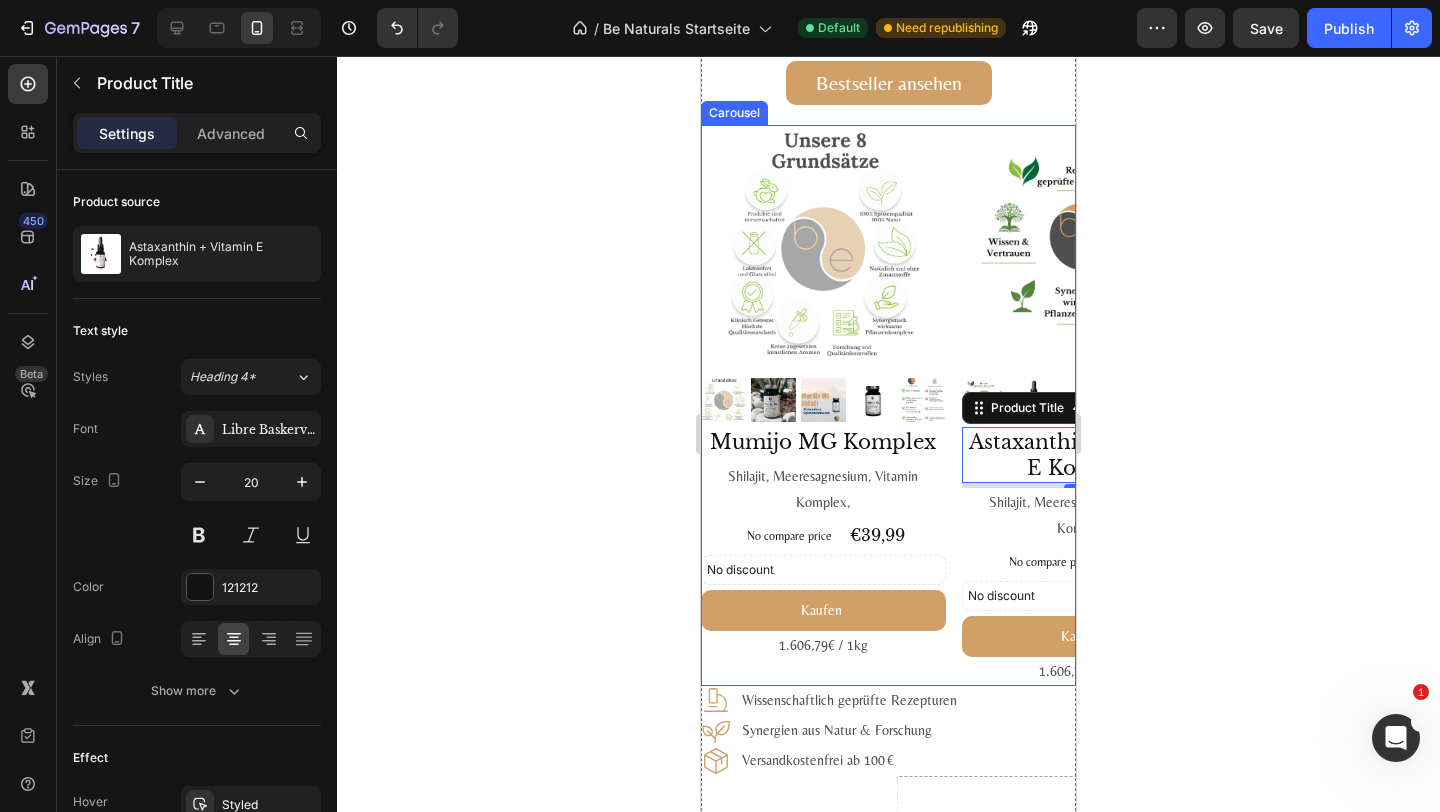 click on "Product Images Mumijo MG Komplex Product Title Shilajit, Meeresagnesium, Vitamin Komplex, Text Block No compare price Product Price €39,99 Product Price Product Price Row No discount Not be displayed when published Discount Tag Kaufen Add to Cart 1.606,79€ / 1kg Text Block Product Product Images Astaxanthin + Vitamin E Komplex Product Title Edit content in Shopify 5 Shilajit, Meeresagnesium, Vitamin Komplex, Text Block No compare price Product Price €19,99 Product Price Product Price Row No discount Not be displayed when published Discount Tag Kaufen Add to Cart 1.606,79€ / 1kg Text Block Product Product Images Vitamin D3 + K2 Komplex Product Title Shilajit, Meeresagnesium, Vitamin Komplex, Text Block No compare price Product Price €24,99 Product Price Product Price Row No discount Not be displayed when published Discount Tag Kaufen Add to Cart 1.606,79€ / 1kg Text Block Product Product Images Astaxanthin, Lutein, Zeaxanthin Komplex Product Title Shilajit, Meeresagnesium, Vitamin Komplex," at bounding box center (888, 405) 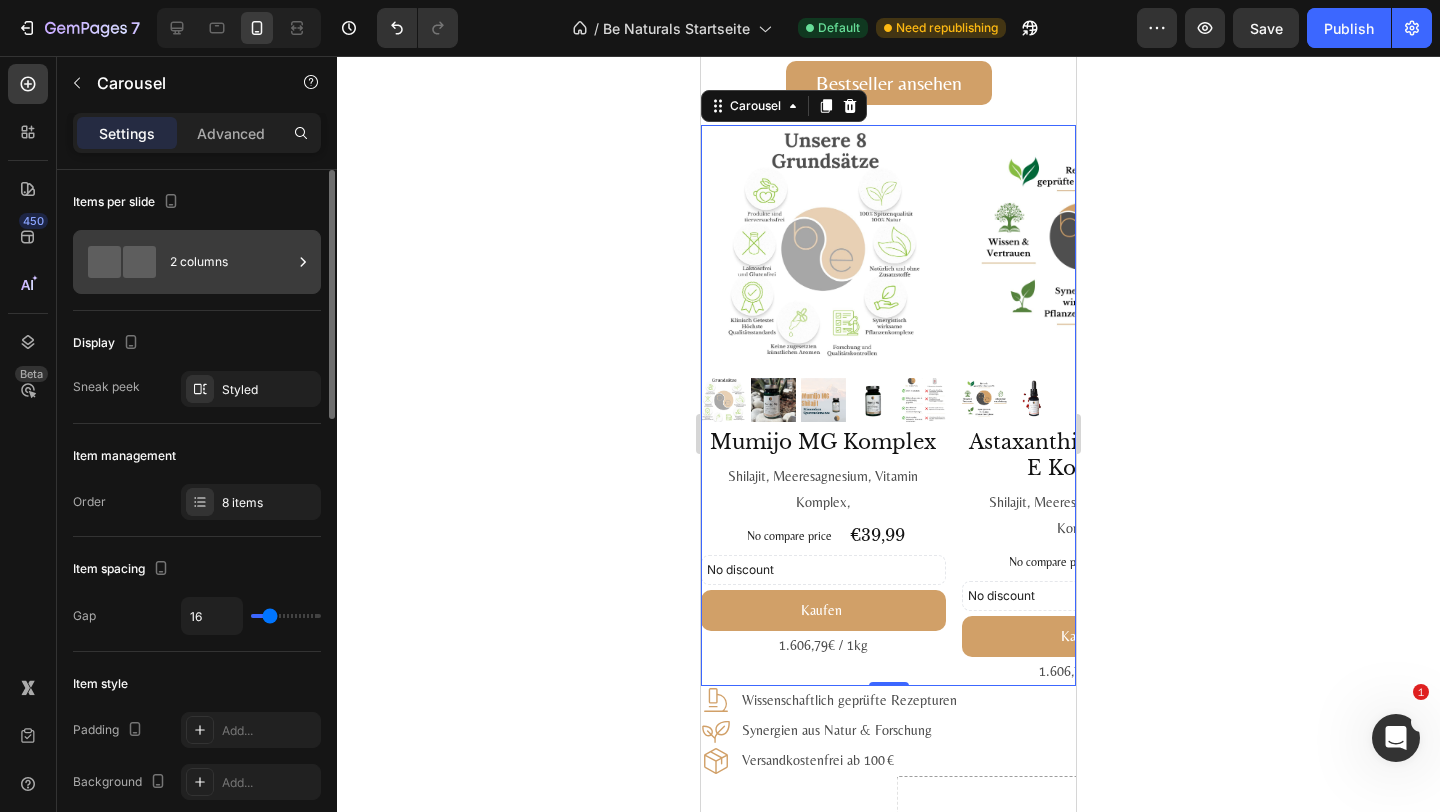 click on "2 columns" at bounding box center [231, 262] 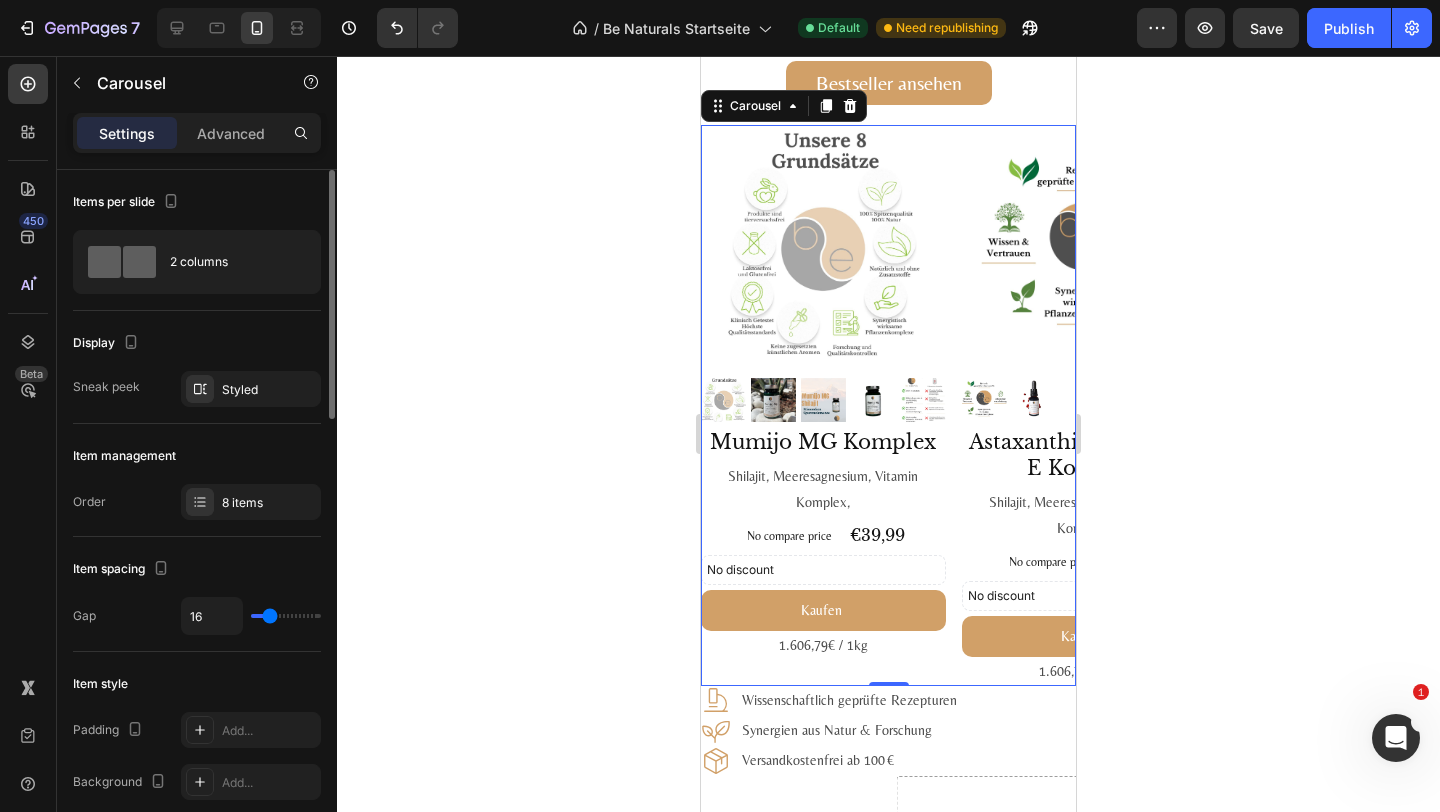 click on "Display" at bounding box center (197, 343) 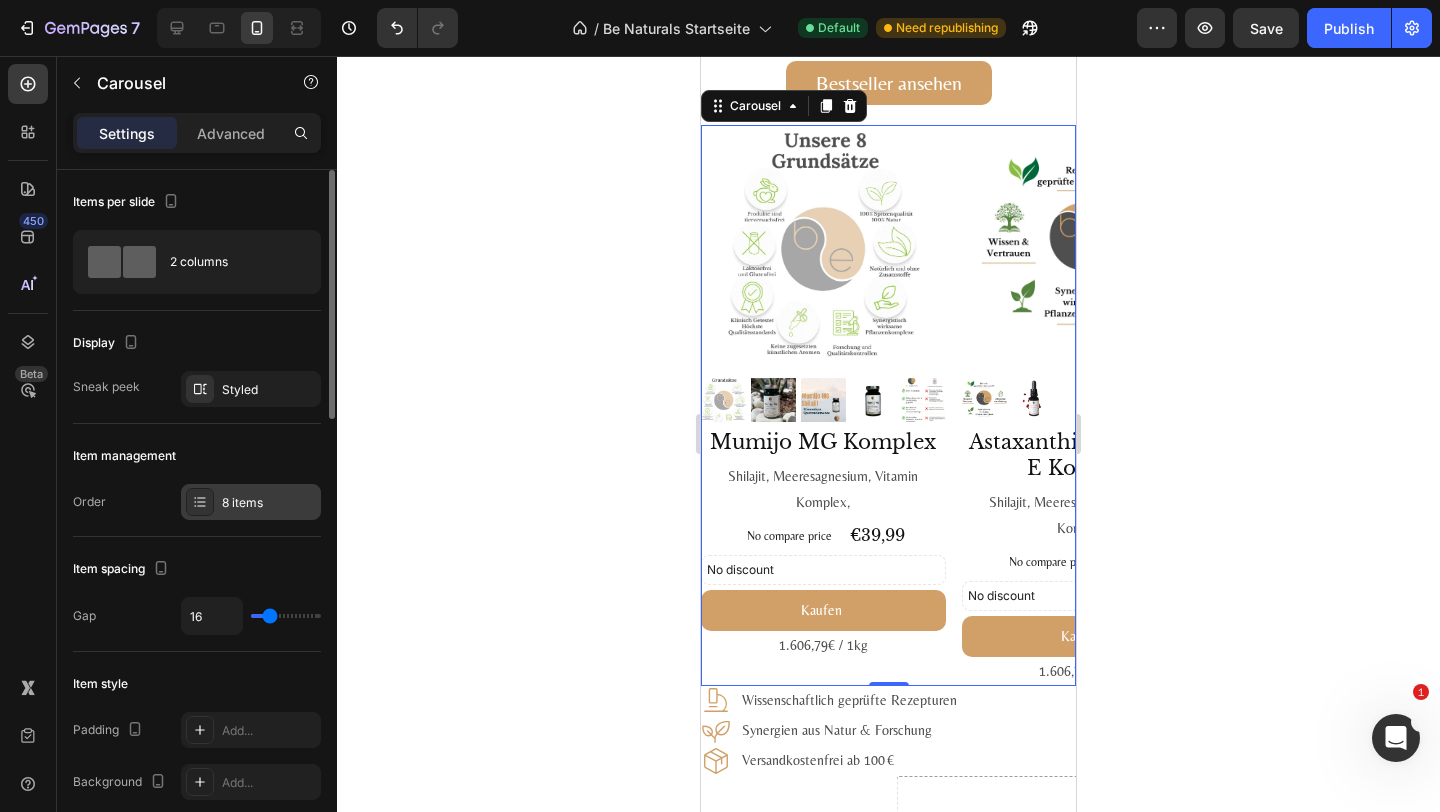 click on "8 items" at bounding box center (251, 502) 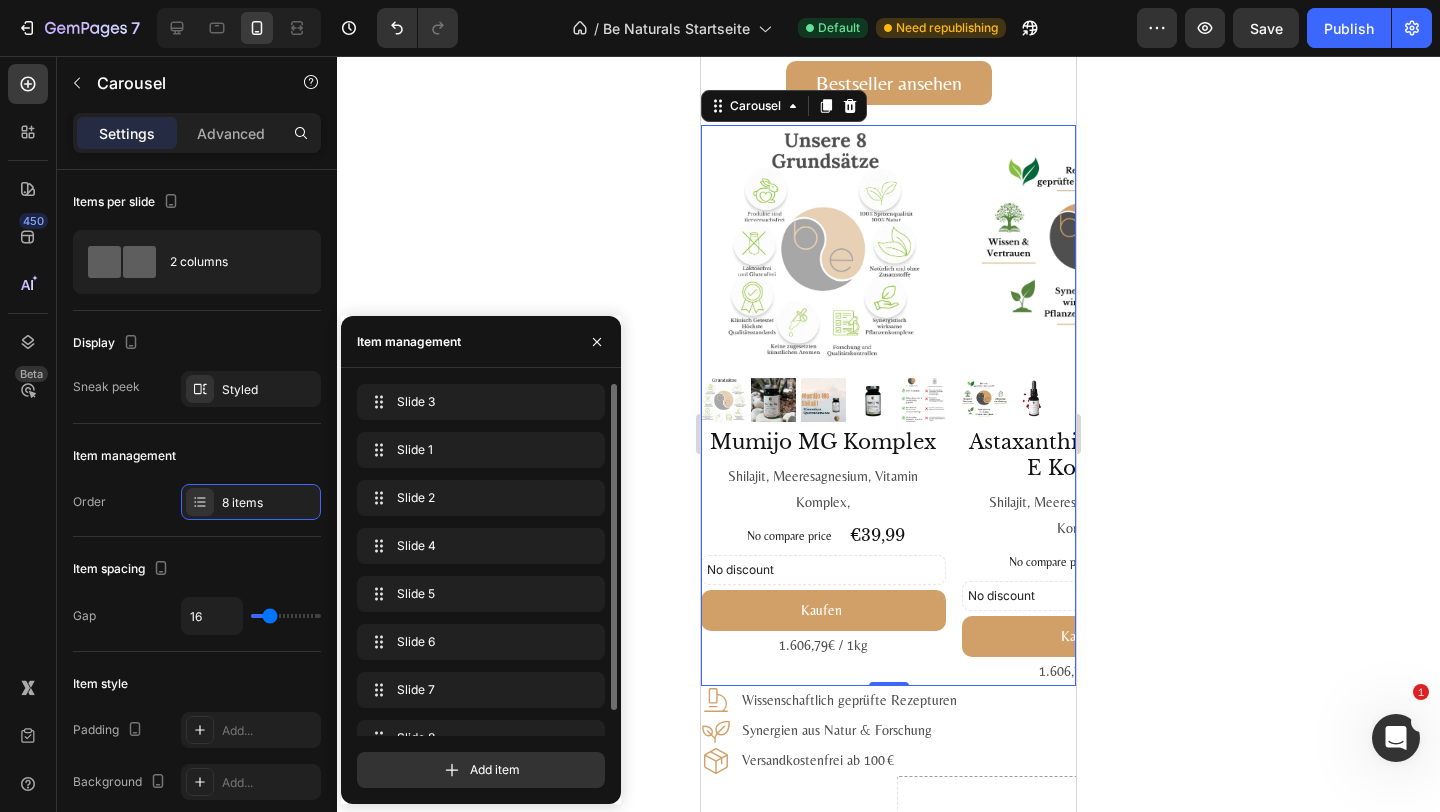 scroll, scrollTop: 28, scrollLeft: 0, axis: vertical 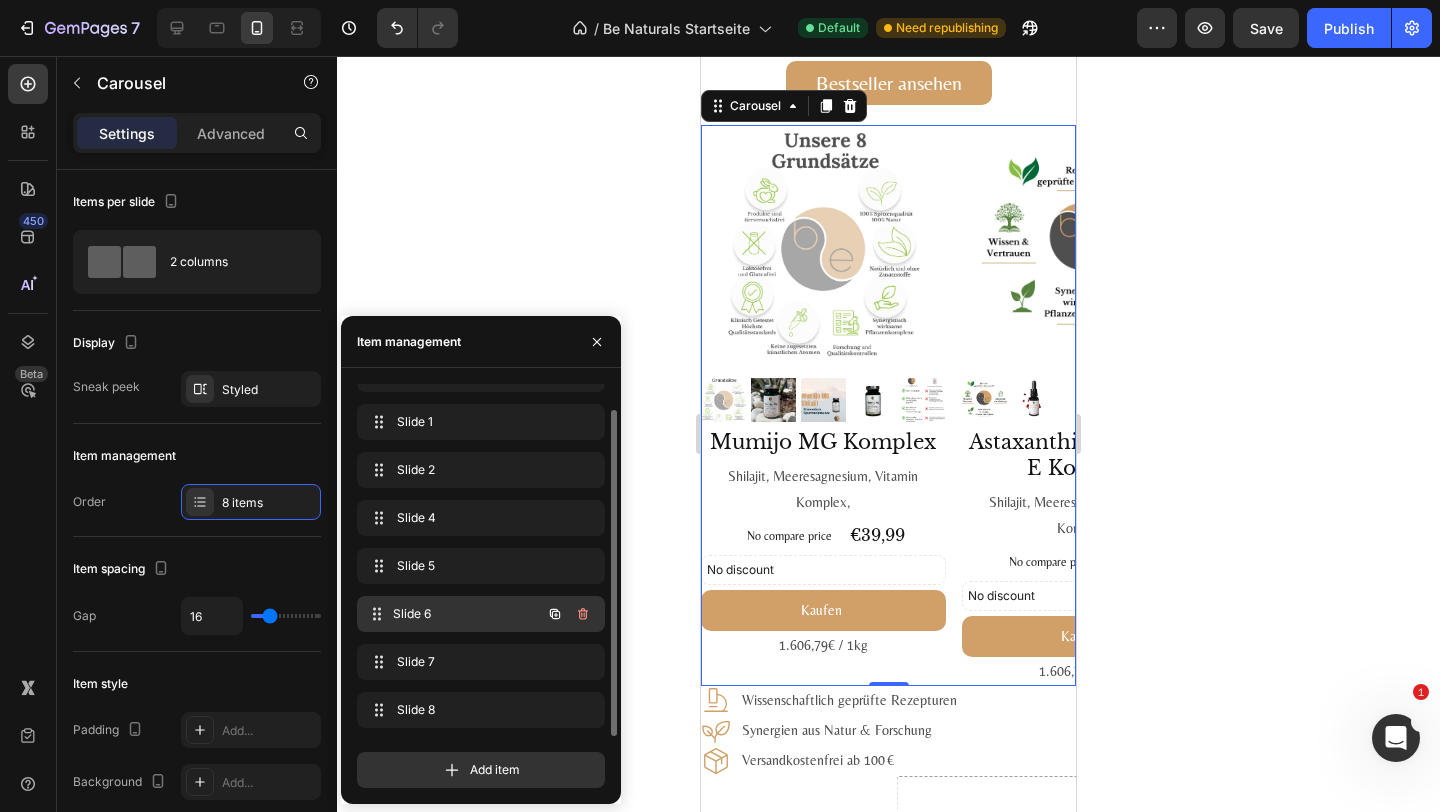 click on "Slide 6" at bounding box center [467, 614] 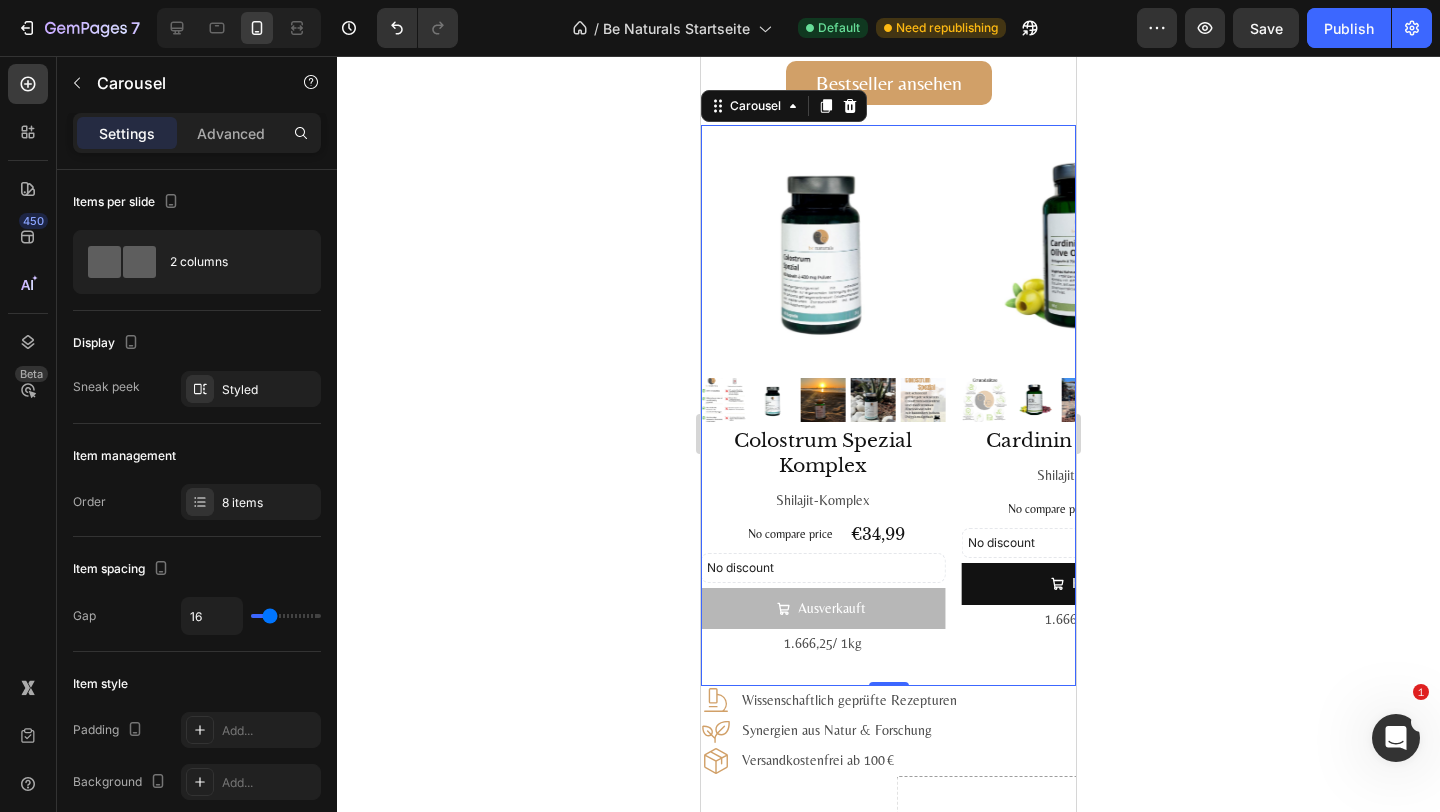 click at bounding box center (239, 28) 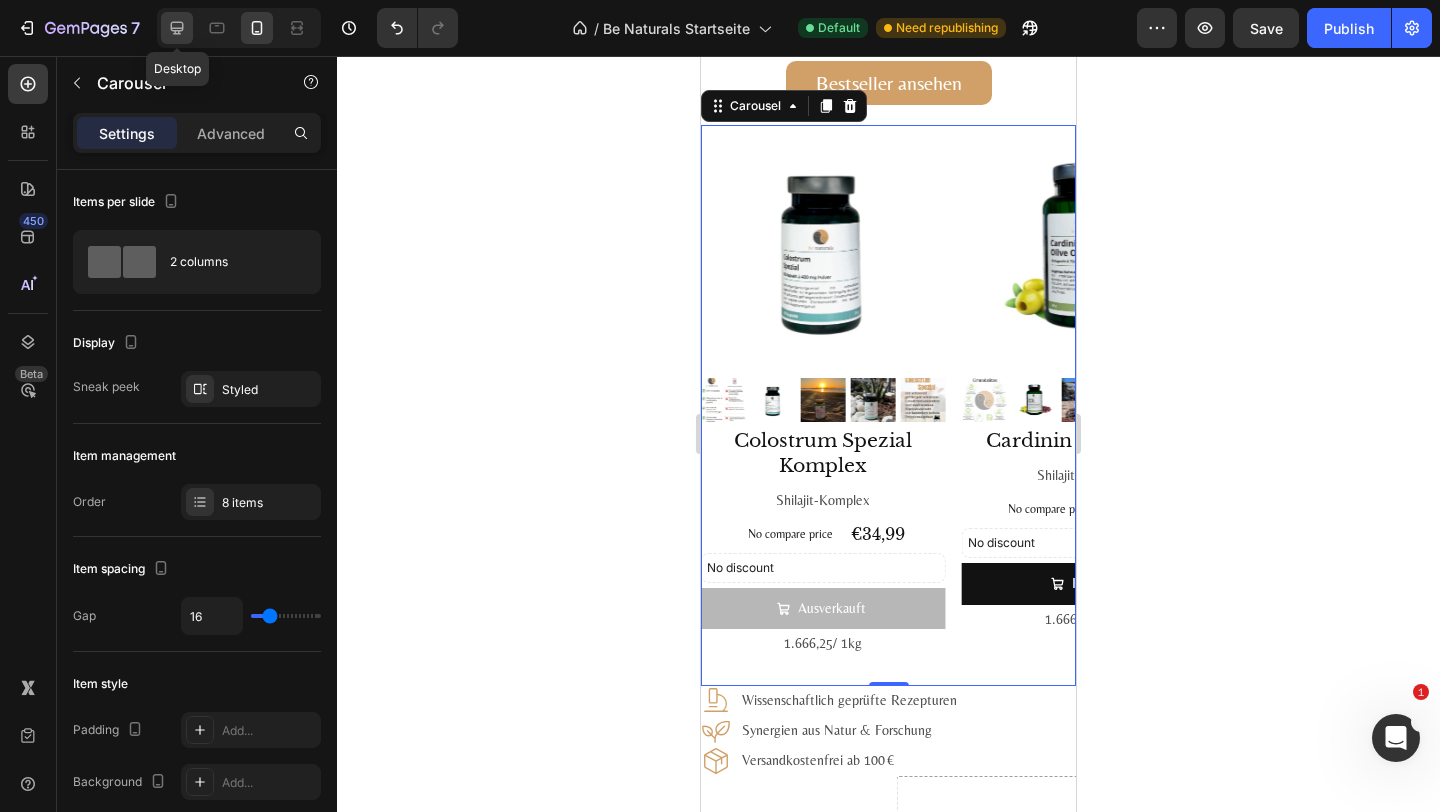 click 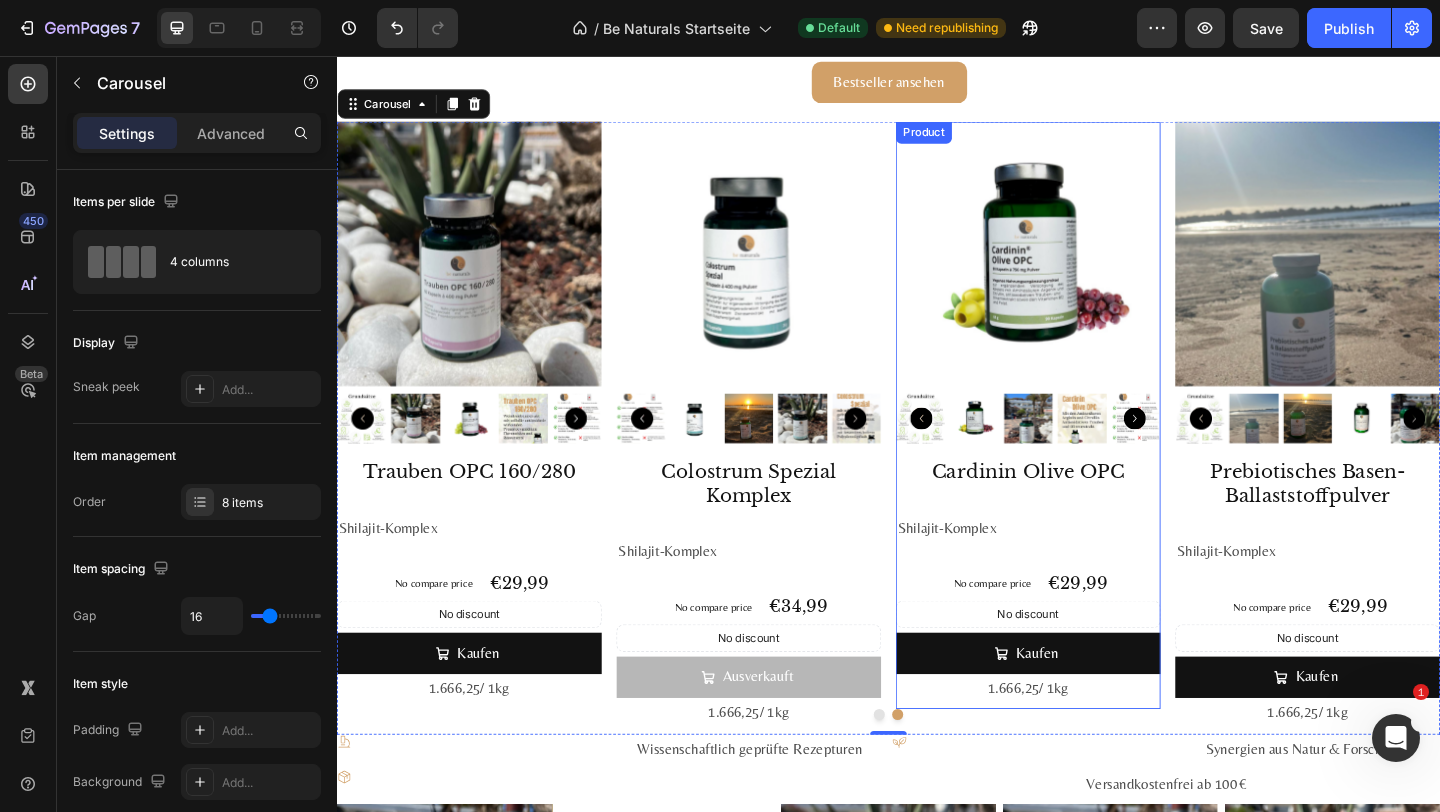 scroll, scrollTop: 2792, scrollLeft: 0, axis: vertical 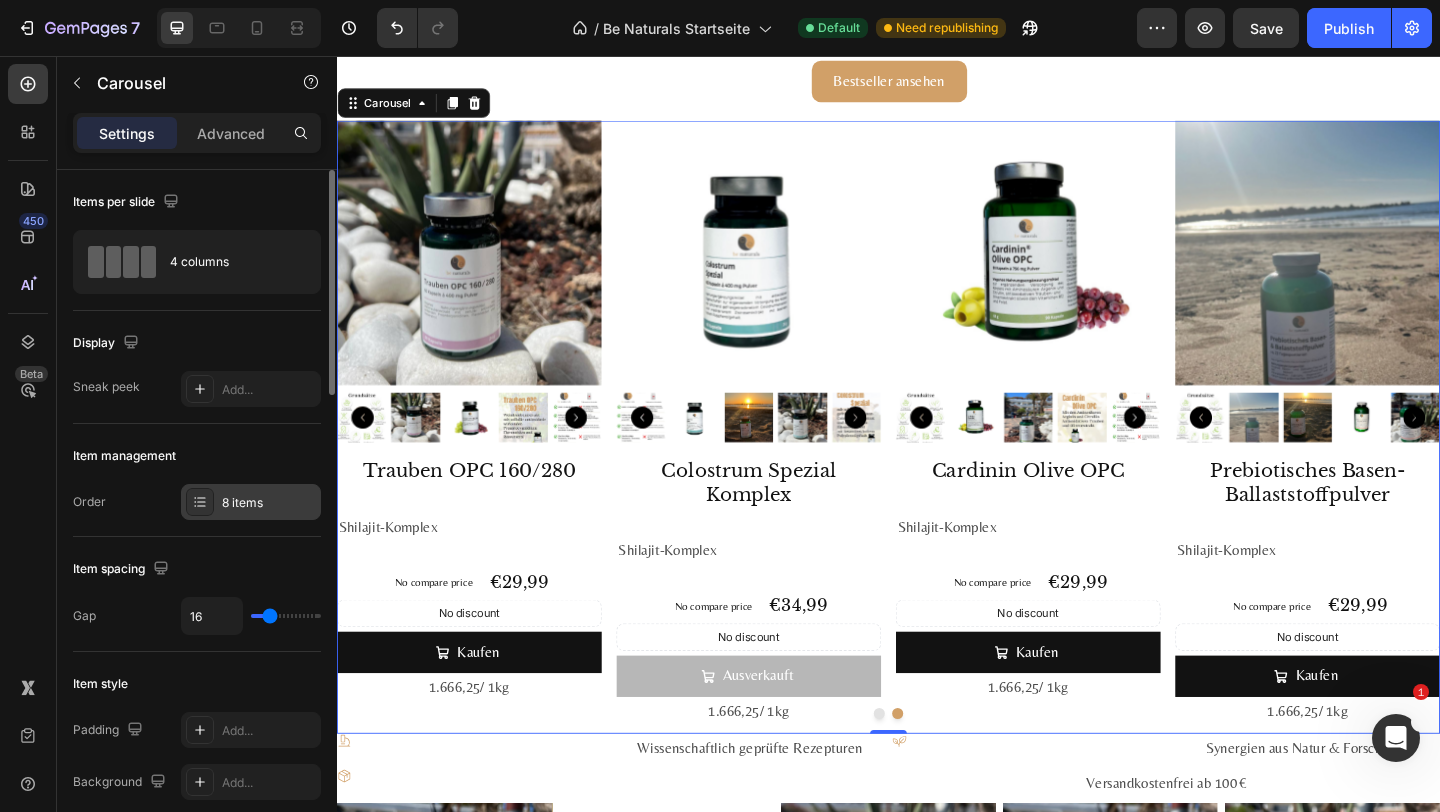 click on "8 items" at bounding box center [269, 503] 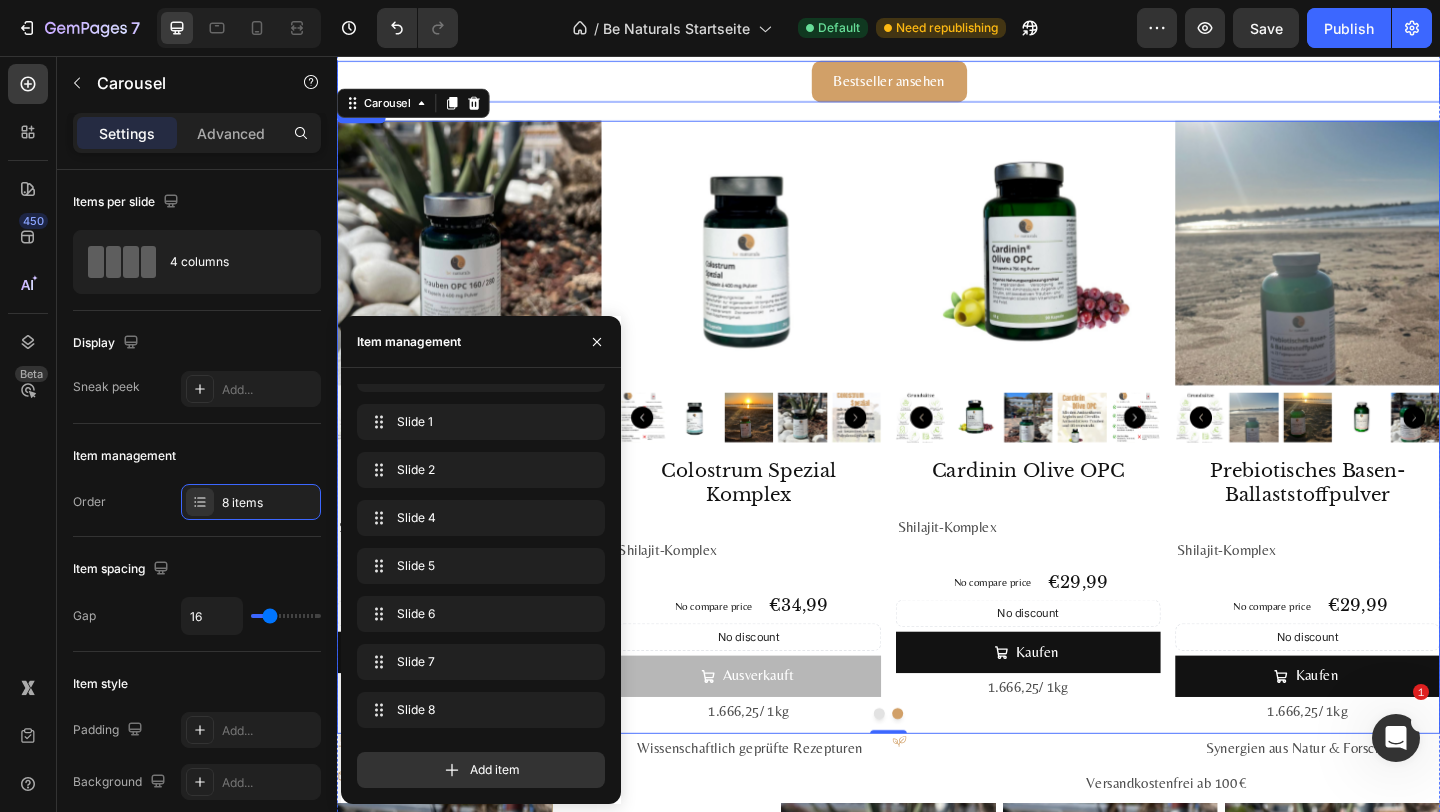 click on "Bestseller ansehen Button" at bounding box center (937, 83) 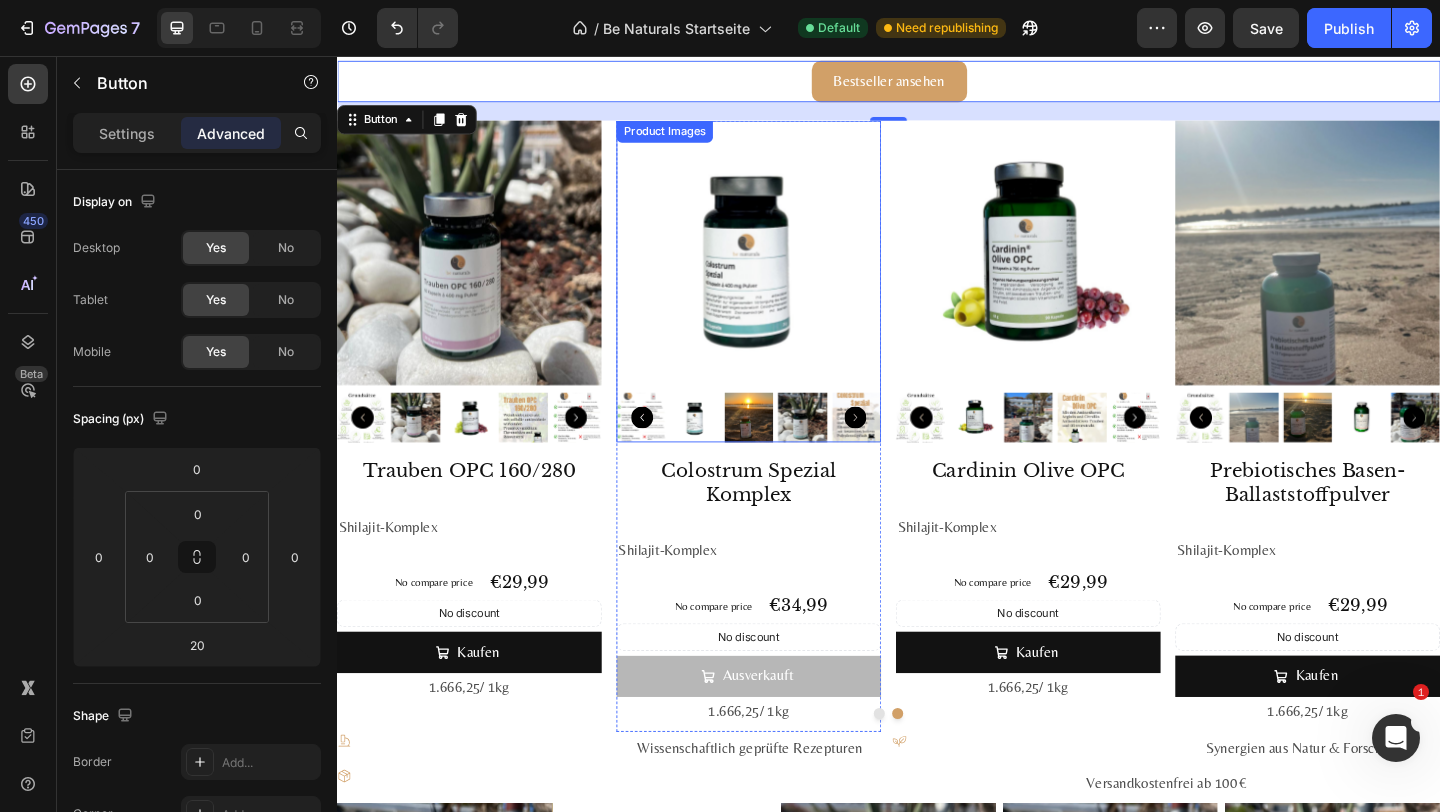 click at bounding box center (785, 270) 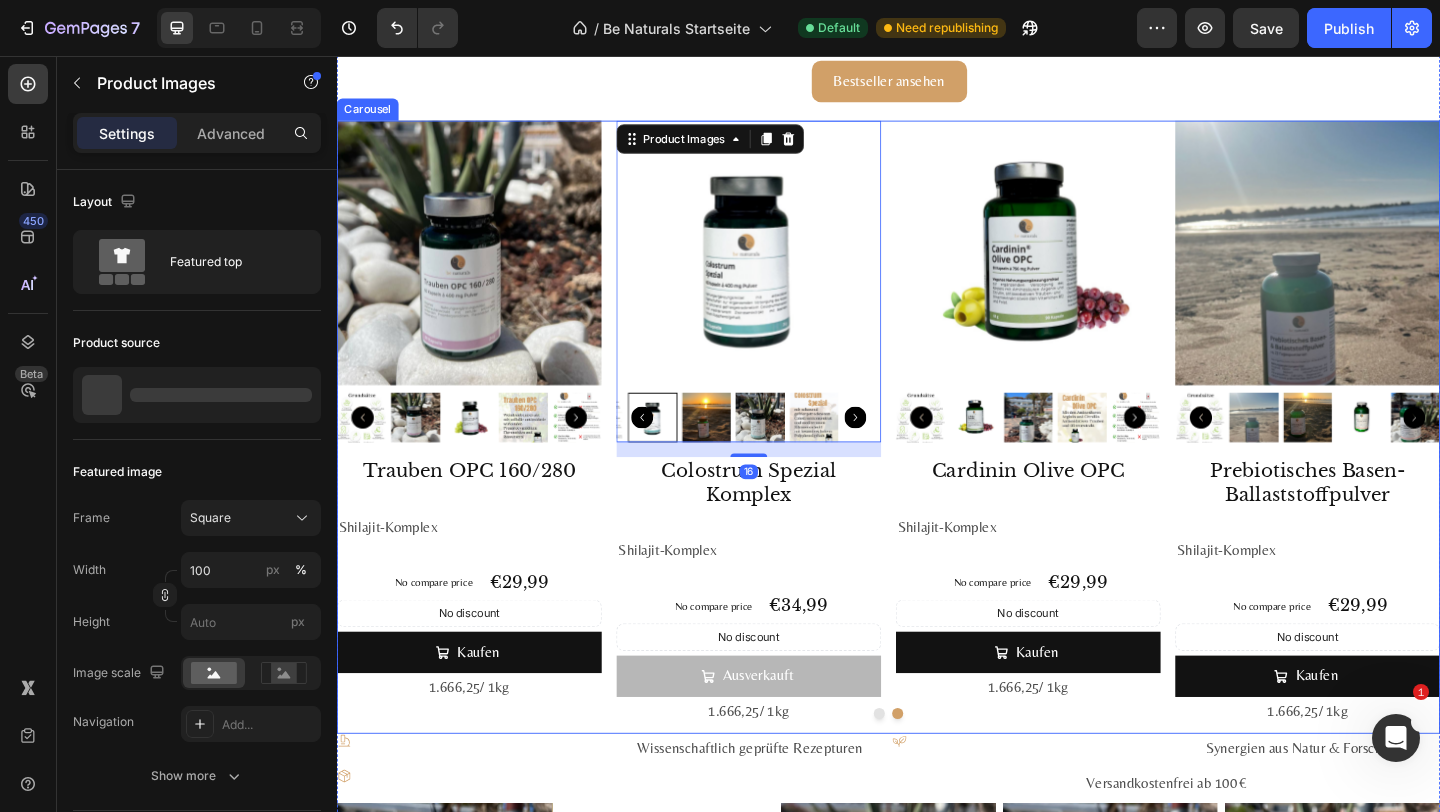 click on "Product Images Mumijo MG Komplex Product Title Shilajit, Meeresagnesium, Vitamin Komplex, Text Block No compare price Product Price €39,99 Product Price Product Price Row No discount Not be displayed when published Discount Tag Kaufen Add to Cart 1.606,79€ / 1kg Text Block Product Product Images Astaxanthin + Vitamin E Komplex Product Title Shilajit, Meeresagnesium, Vitamin Komplex, Text Block No compare price Product Price €19,99 Product Price Product Price Row No discount Not be displayed when published Discount Tag Kaufen Add to Cart 1.606,79€ / 1kg Text Block Product Product Images Vitamin D3 + K2 Komplex Product Title Shilajit, Meeresagnesium, Vitamin Komplex, Text Block No compare price Product Price €24,99 Product Price Product Price Row No discount Not be displayed when published Discount Tag Kaufen Add to Cart 1.606,79€ / 1kg Text Block Product Product Images Astaxanthin, Lutein, Zeaxanthin Komplex Product Title Shilajit, Meeresagnesium, Vitamin Komplex, Text Block No compare price" at bounding box center (937, 459) 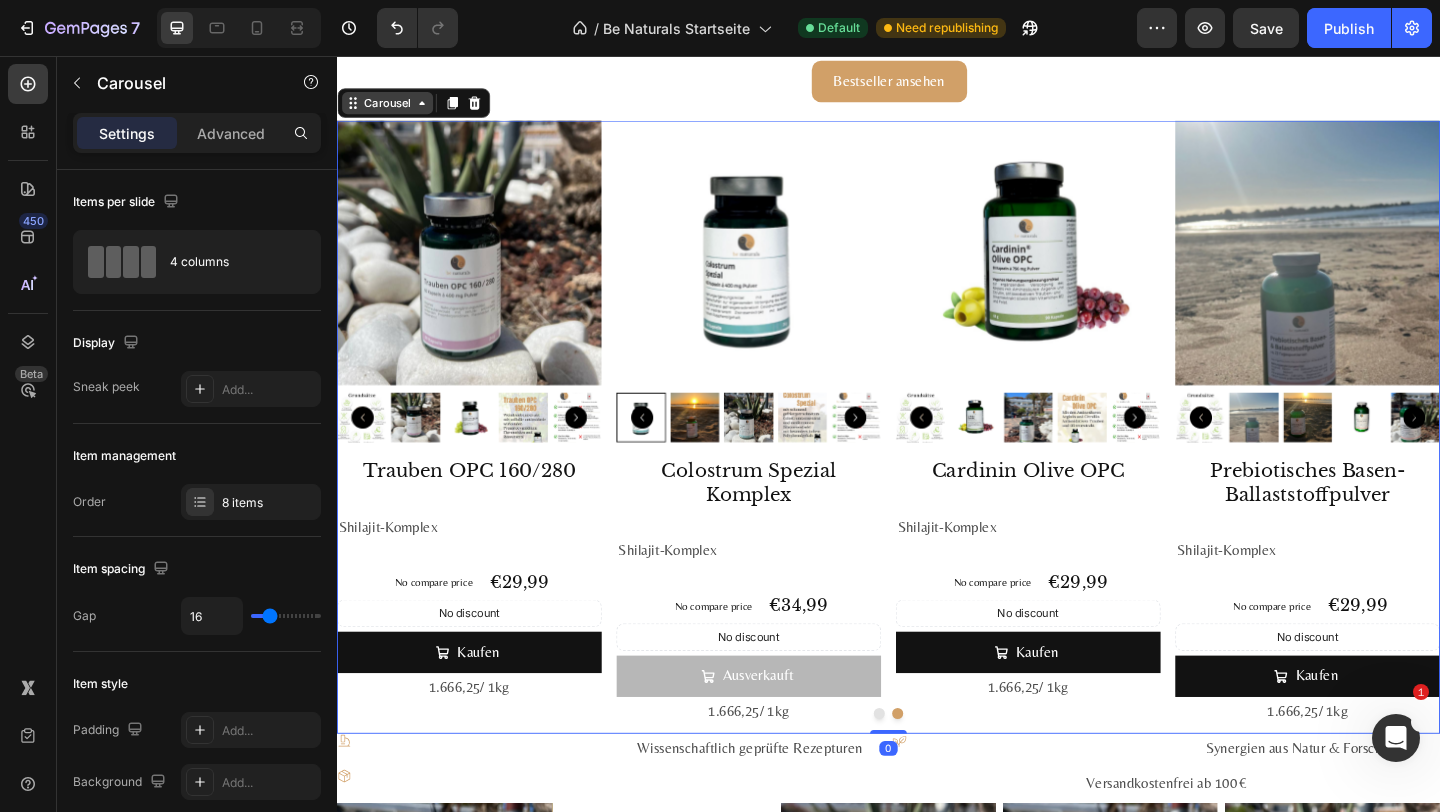 click on "Carousel" at bounding box center (391, 107) 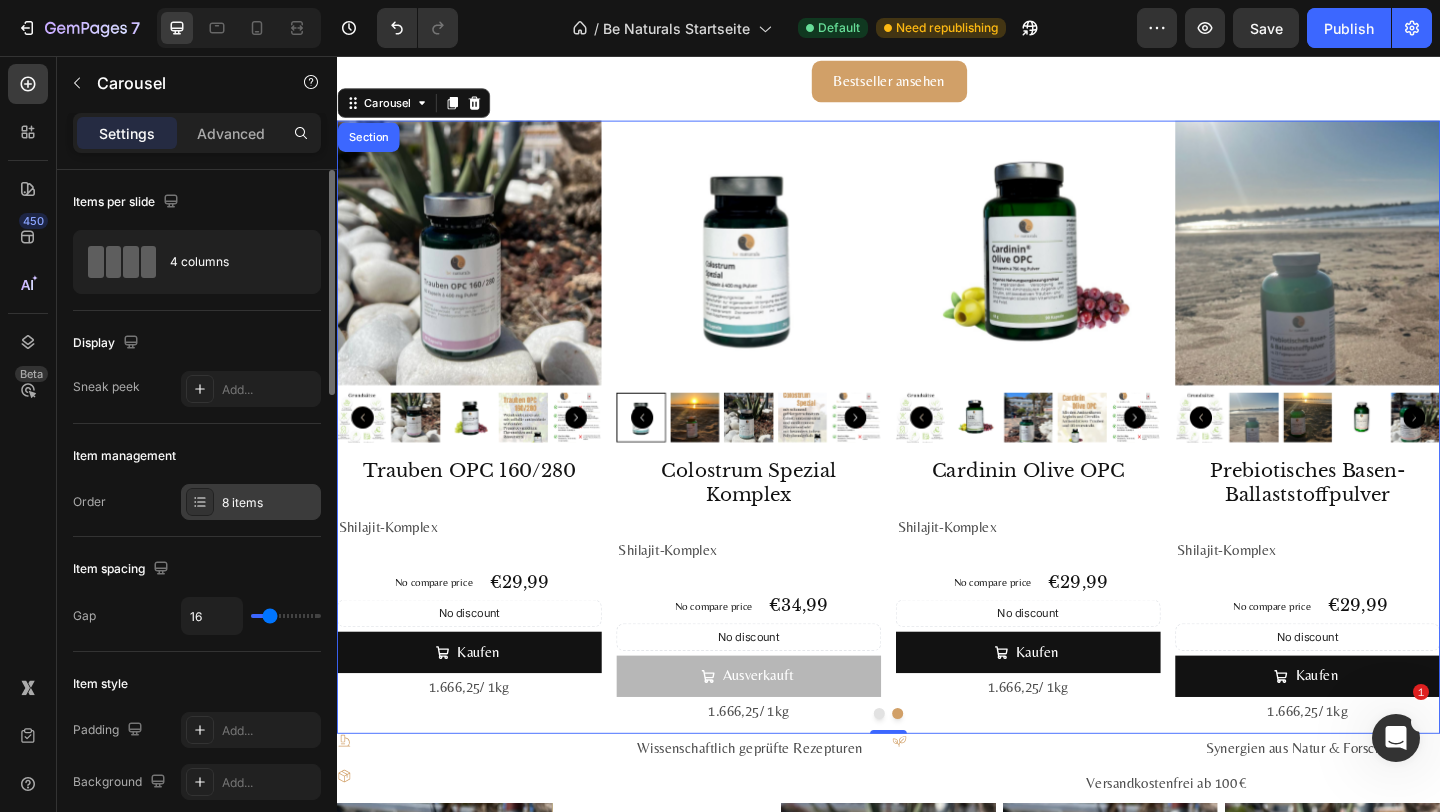 click on "8 items" at bounding box center [251, 502] 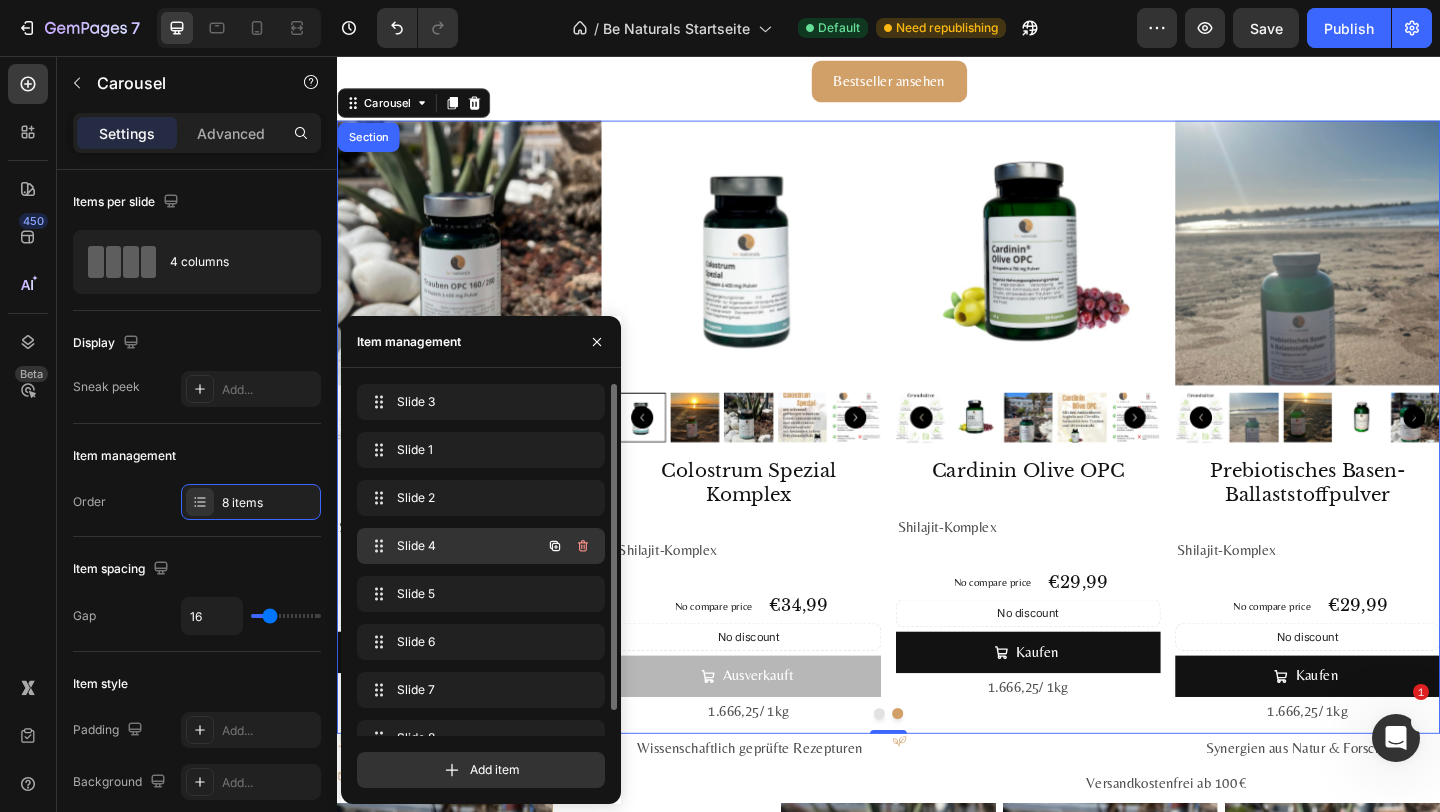 click on "Slide 4" at bounding box center [453, 546] 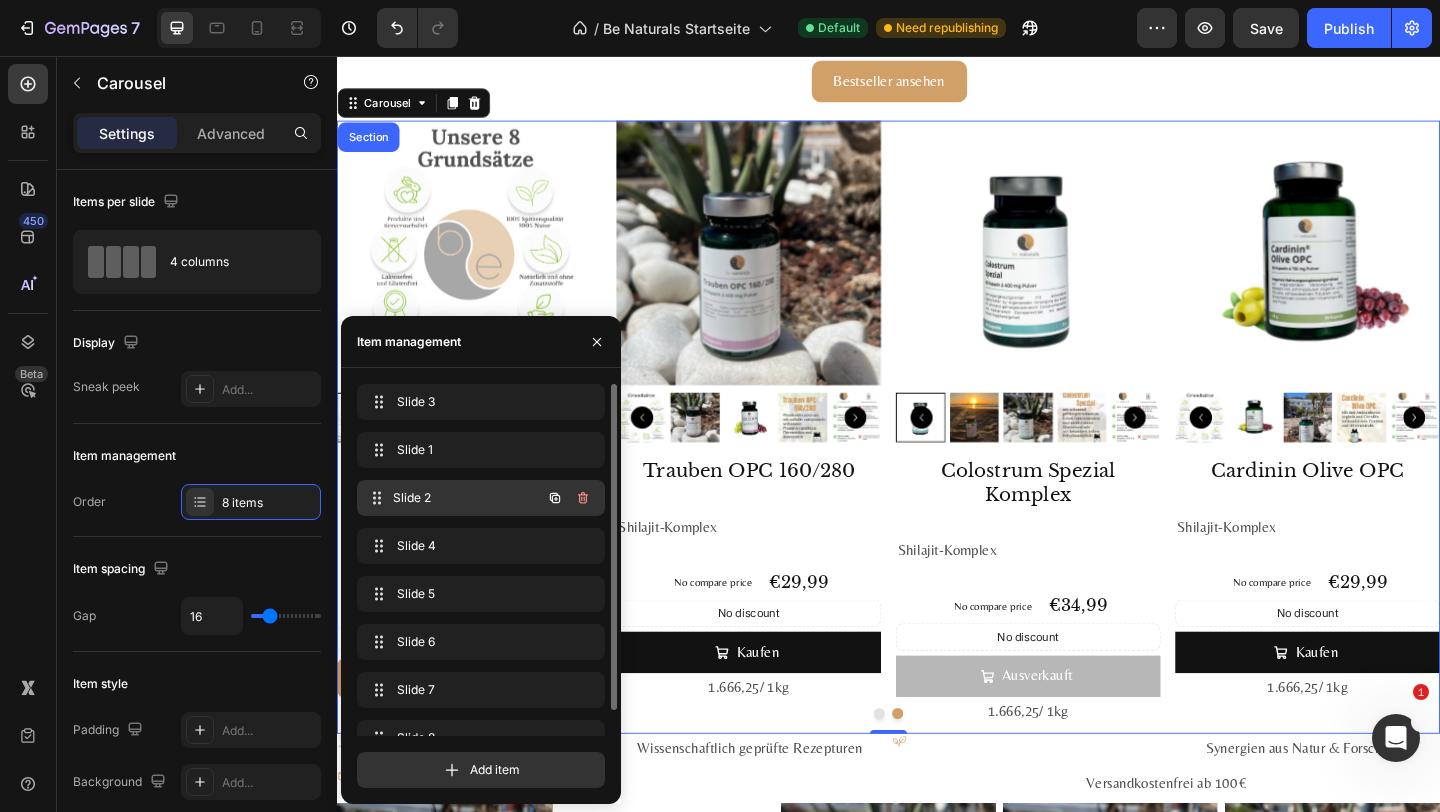 click on "Slide 2 Slide 2" at bounding box center (453, 498) 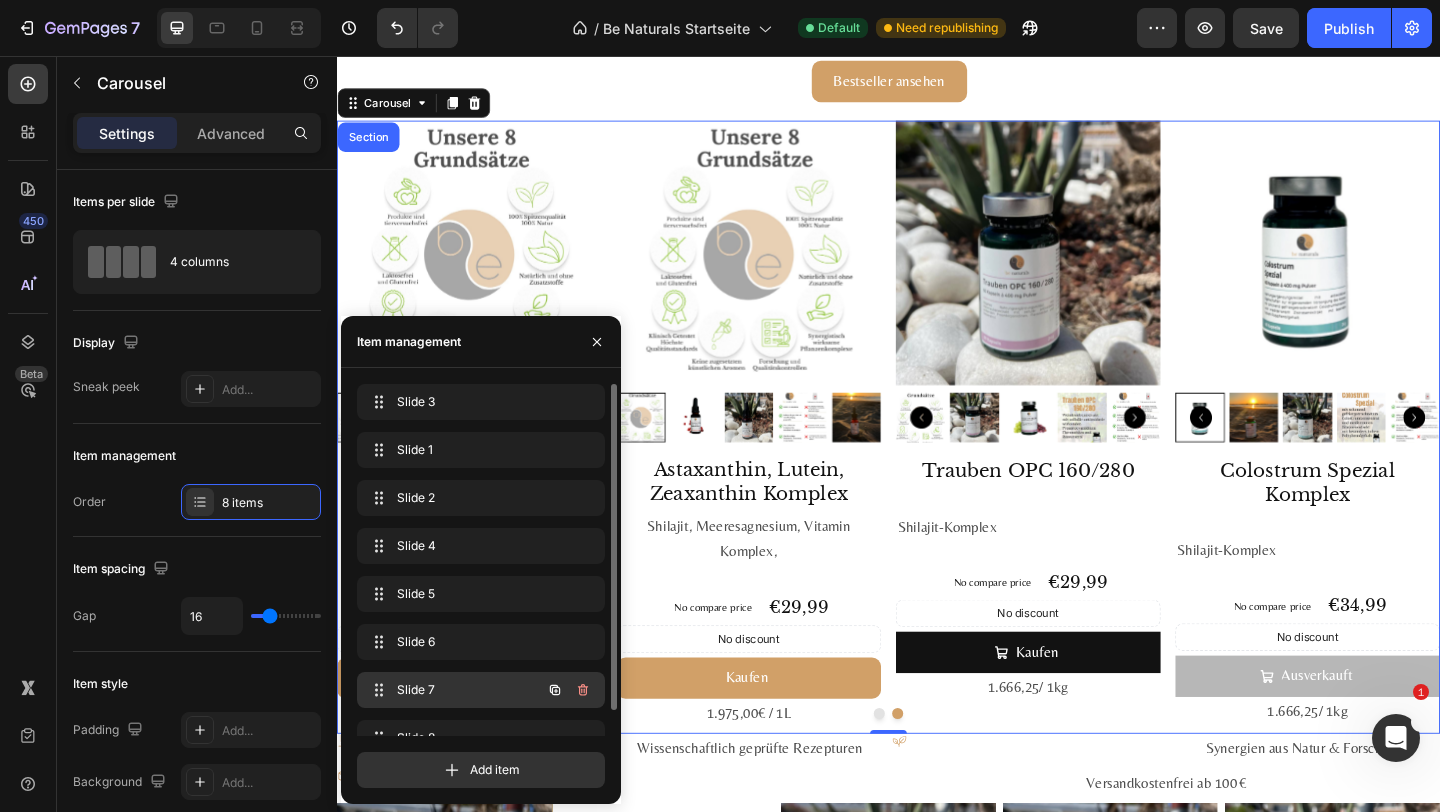 click on "Slide 7" at bounding box center [453, 690] 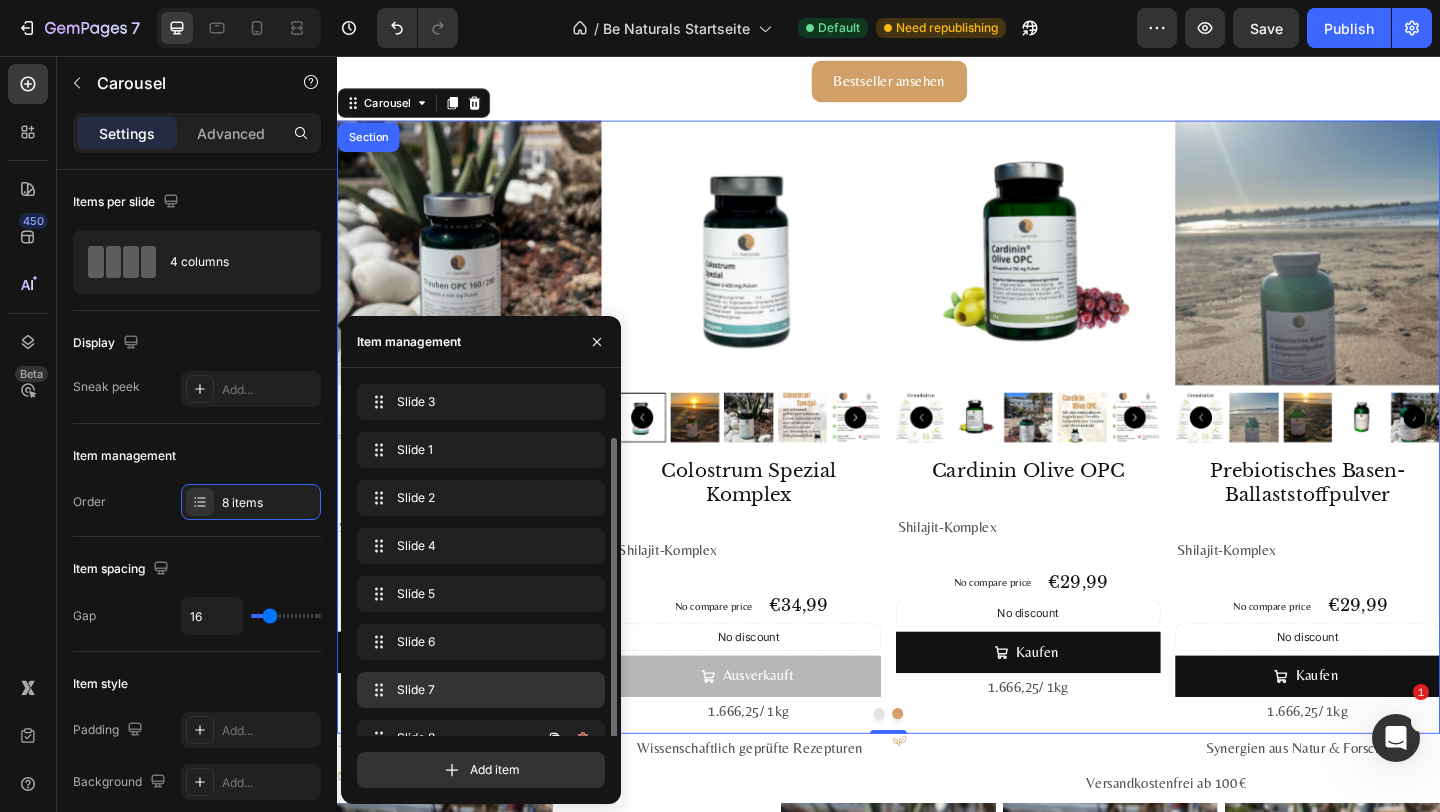 scroll, scrollTop: 28, scrollLeft: 0, axis: vertical 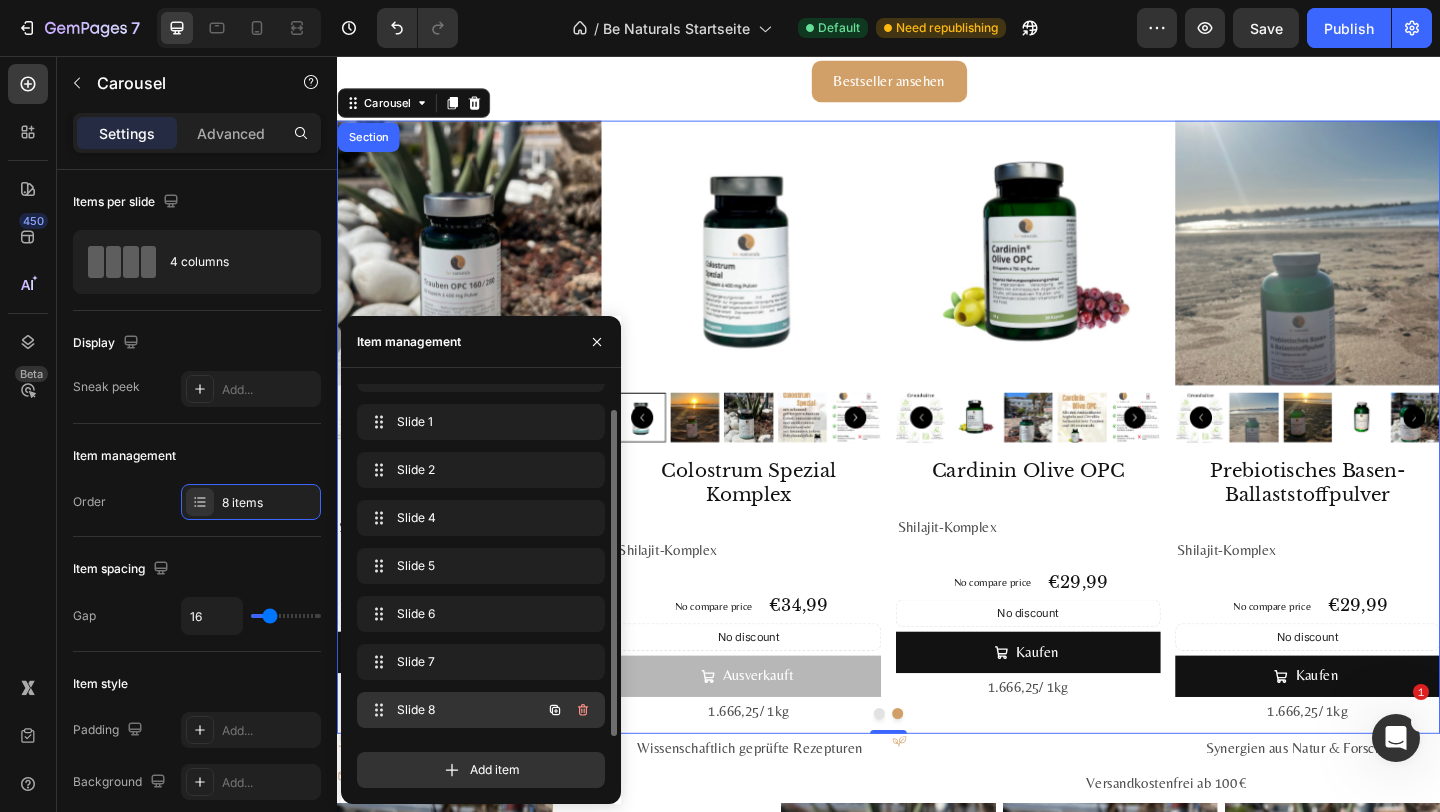 click on "Slide 8 Slide 8" at bounding box center (481, 710) 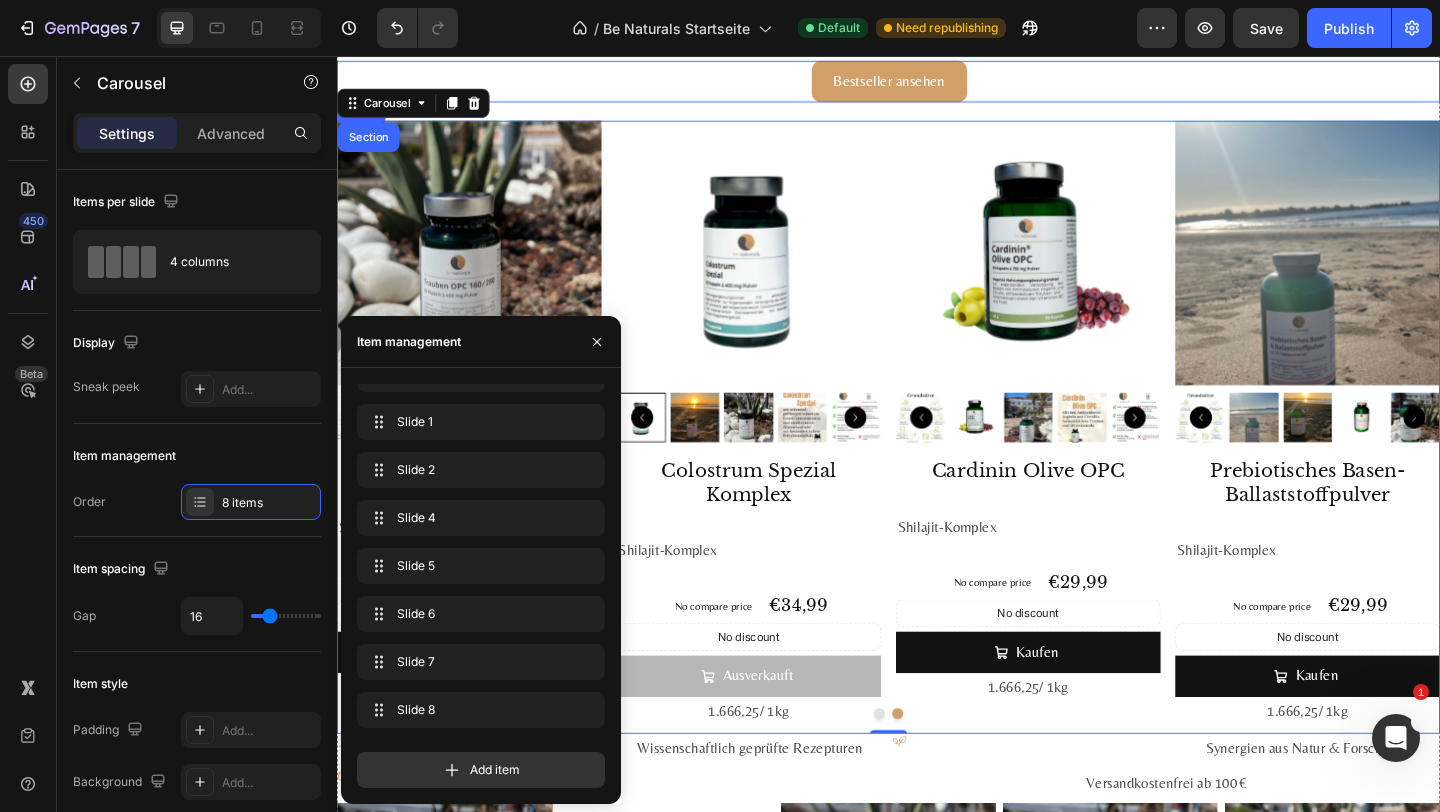 click on "Bestseller ansehen Button" at bounding box center (937, 83) 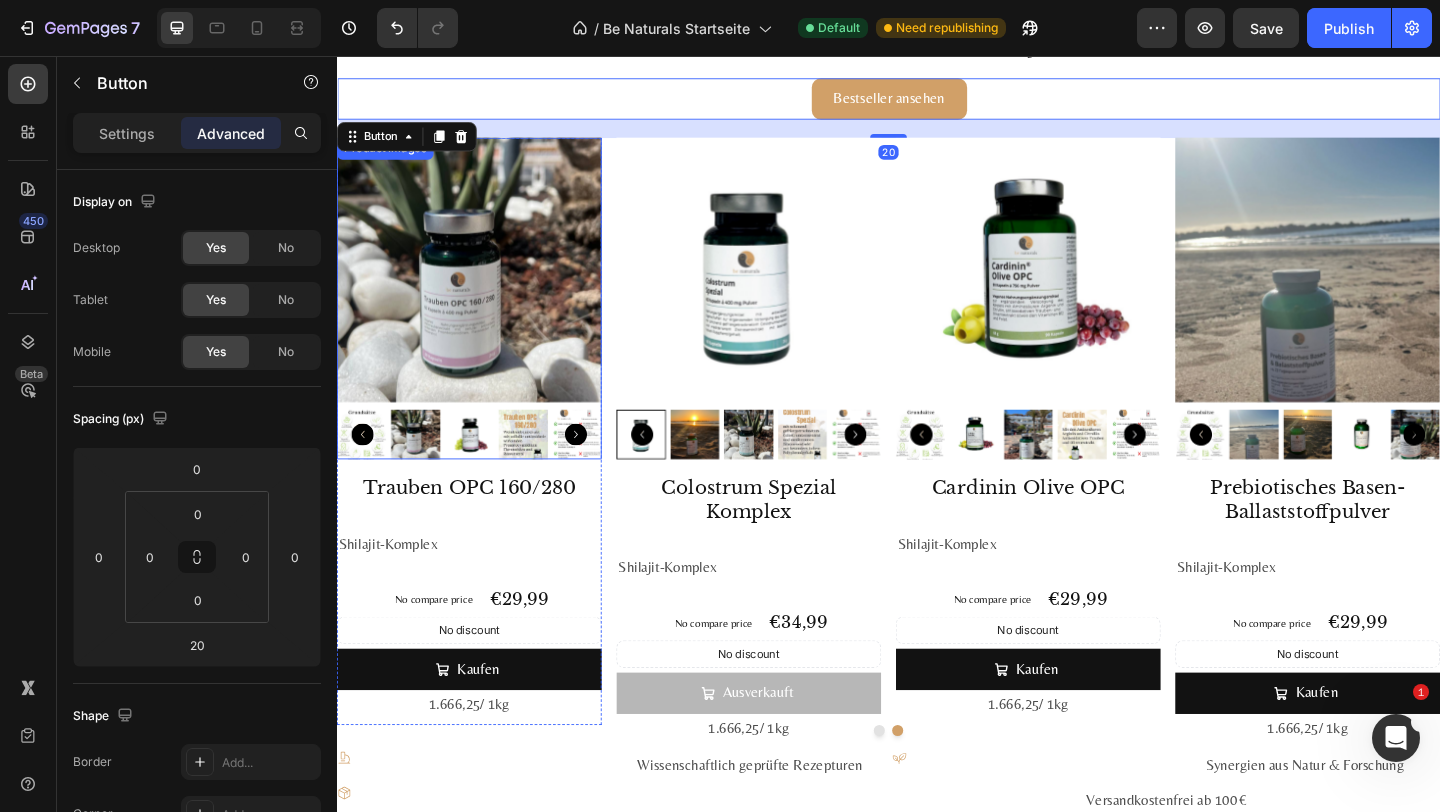 scroll, scrollTop: 2766, scrollLeft: 0, axis: vertical 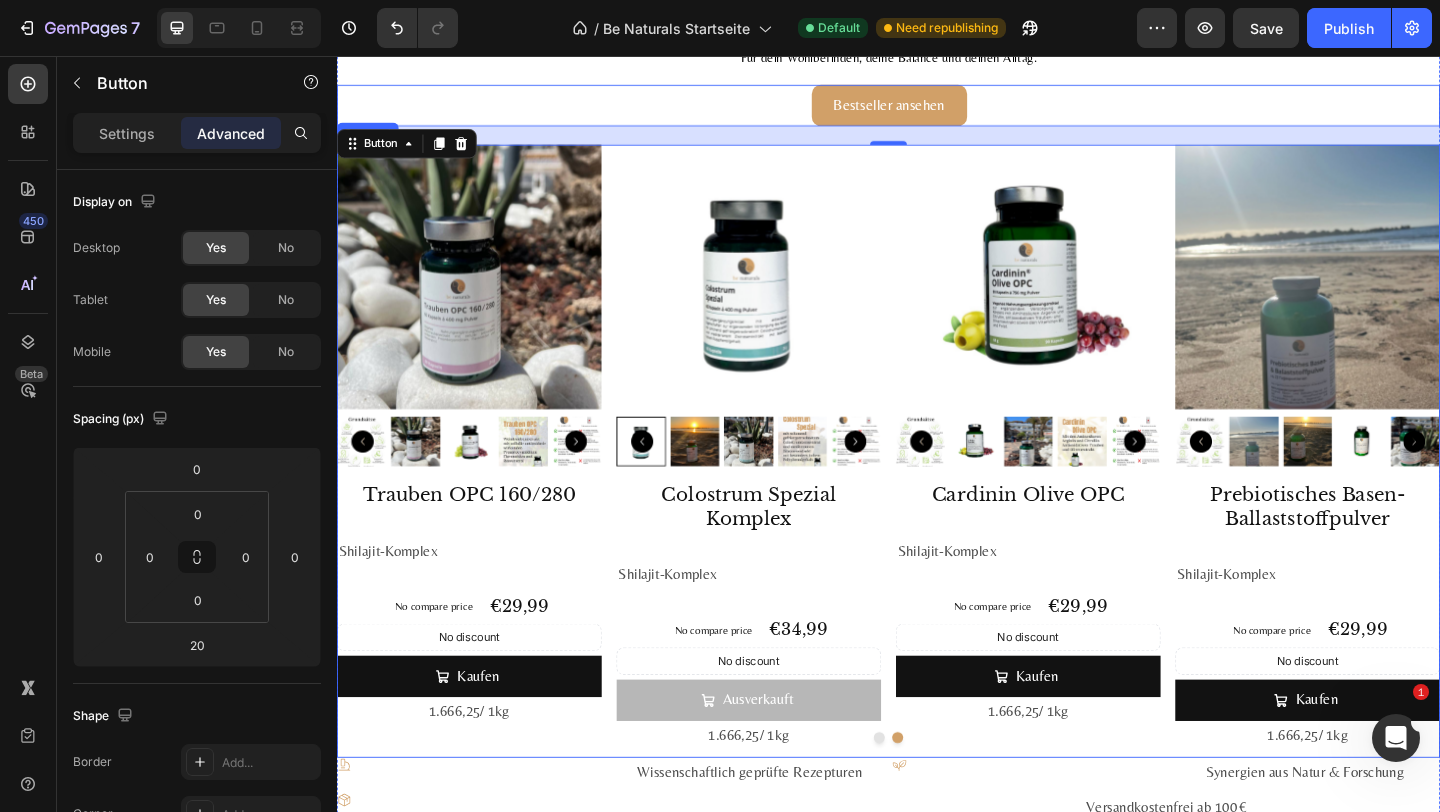 click on "Product Images Mumijo MG Komplex Product Title Shilajit, Meeresagnesium, Vitamin Komplex, Text Block No compare price Product Price €39,99 Product Price Product Price Row No discount Not be displayed when published Discount Tag Kaufen Add to Cart 1.606,79€ / 1kg Text Block Product Product Images Astaxanthin + Vitamin E Komplex Product Title Shilajit, Meeresagnesium, Vitamin Komplex, Text Block No compare price Product Price €19,99 Product Price Product Price Row No discount Not be displayed when published Discount Tag Kaufen Add to Cart 1.606,79€ / 1kg Text Block Product Product Images Vitamin D3 + K2 Komplex Product Title Shilajit, Meeresagnesium, Vitamin Komplex, Text Block No compare price Product Price €24,99 Product Price Product Price Row No discount Not be displayed when published Discount Tag Kaufen Add to Cart 1.606,79€ / 1kg Text Block Product Product Images Astaxanthin, Lutein, Zeaxanthin Komplex Product Title Shilajit, Meeresagnesium, Vitamin Komplex, Text Block No compare price" at bounding box center [937, 485] 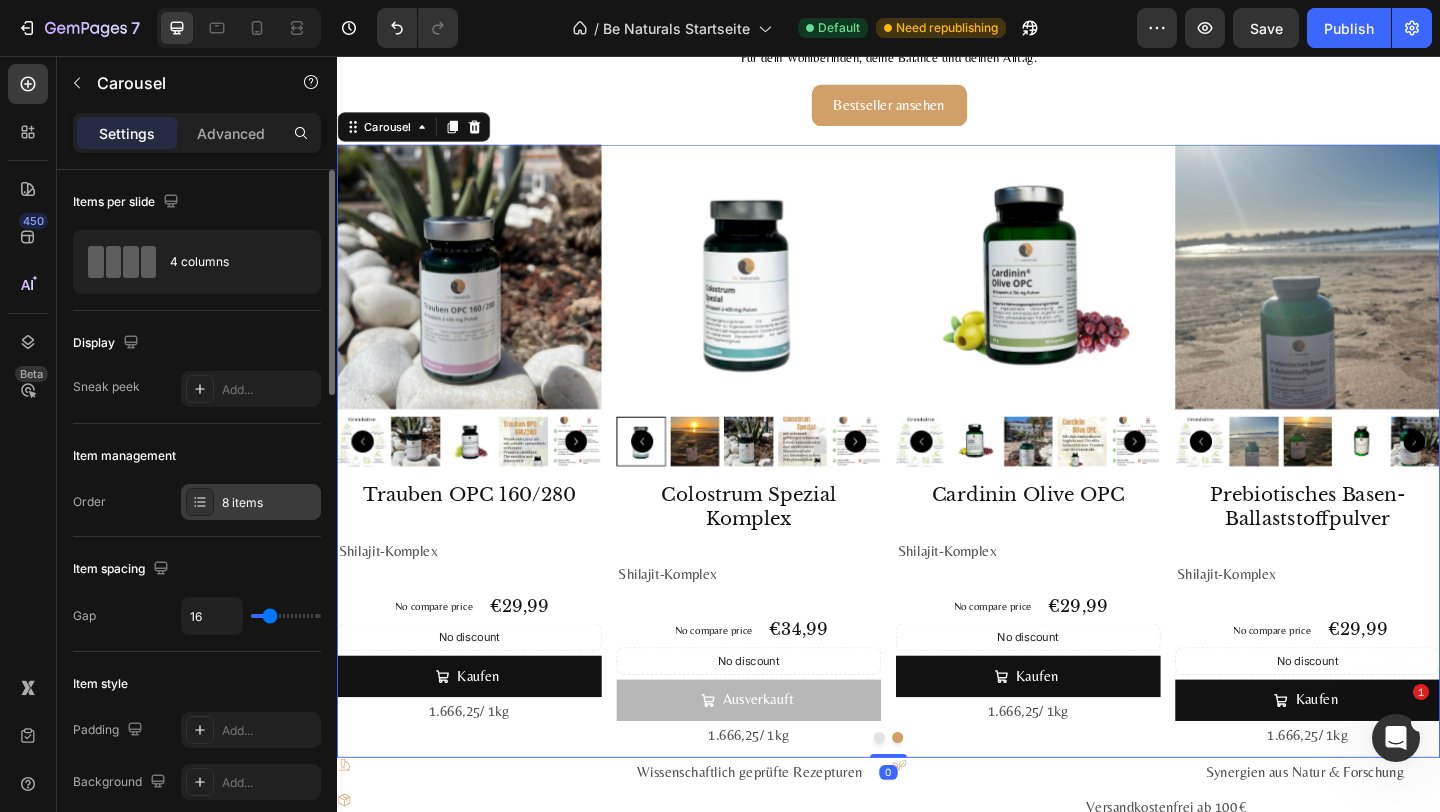 click on "8 items" at bounding box center [269, 503] 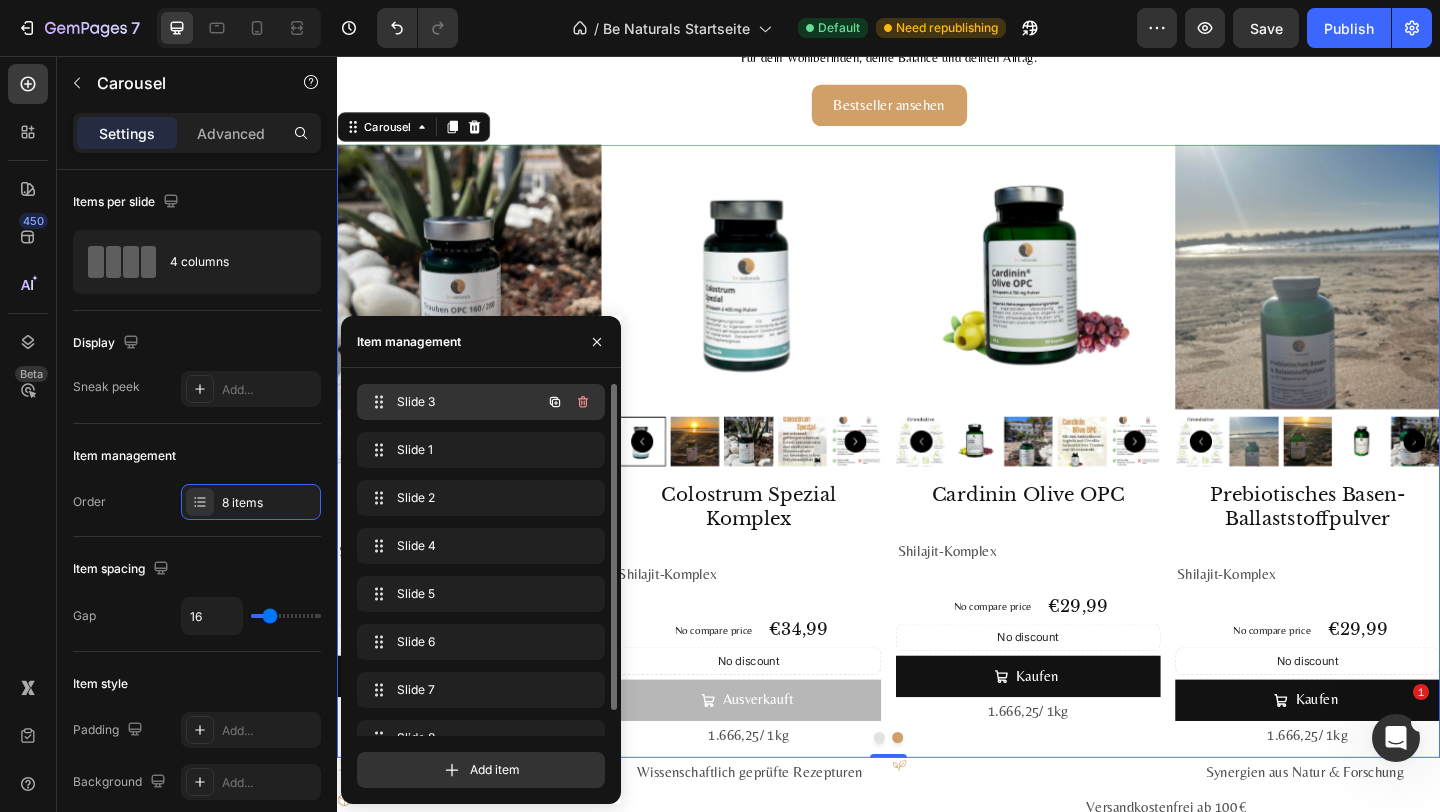 click on "Slide 3" at bounding box center (453, 402) 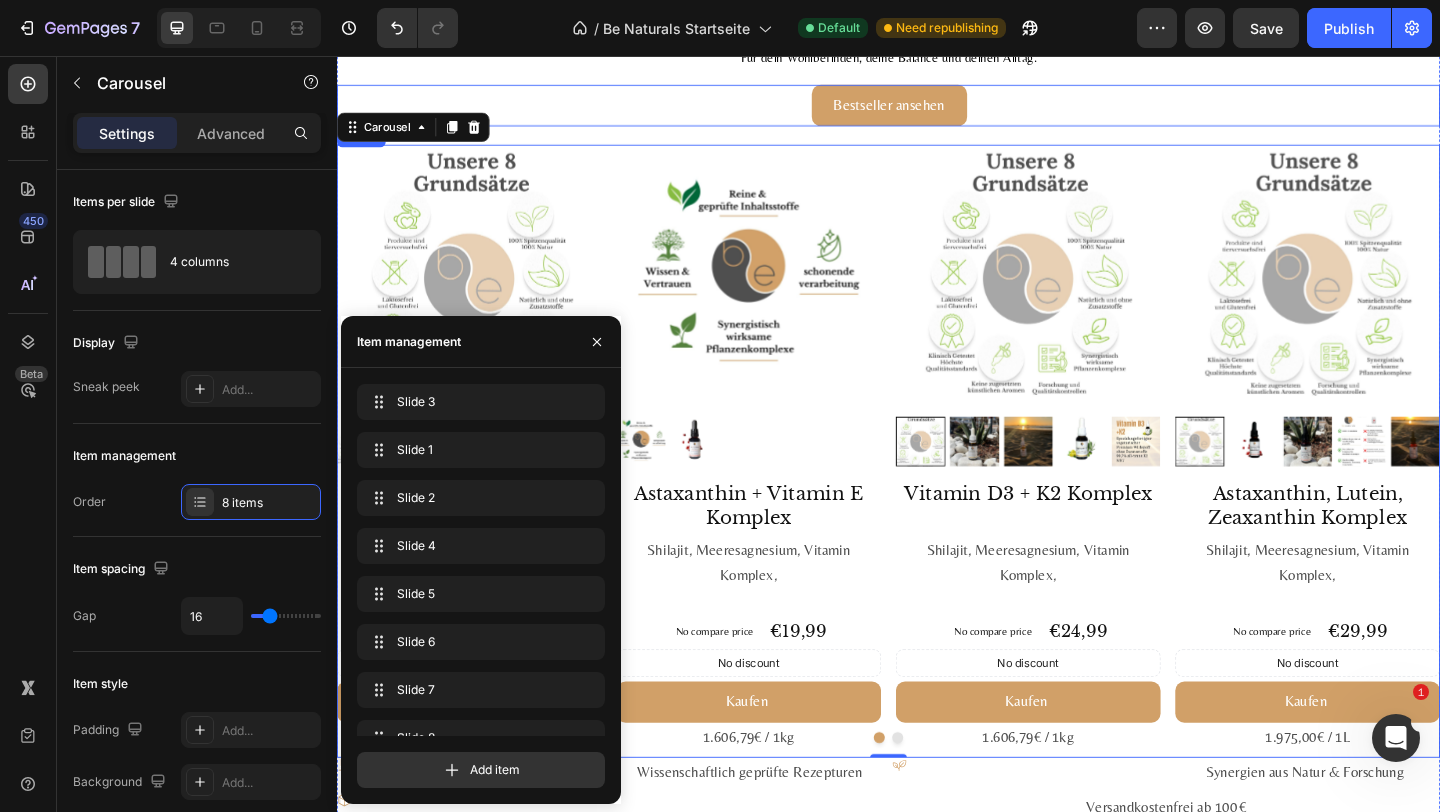 click on "Bestseller ansehen Button" at bounding box center (937, 109) 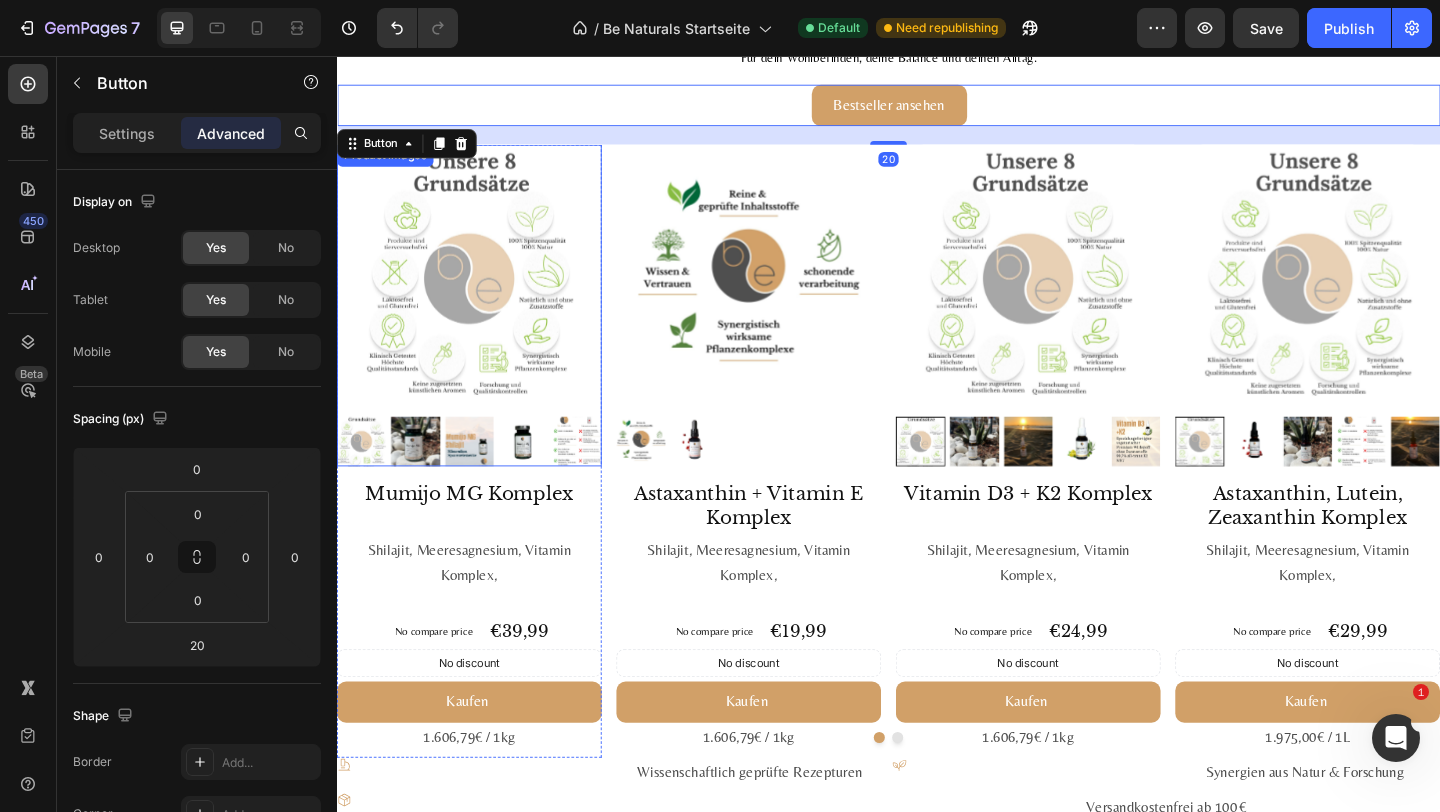 click at bounding box center (423, 475) 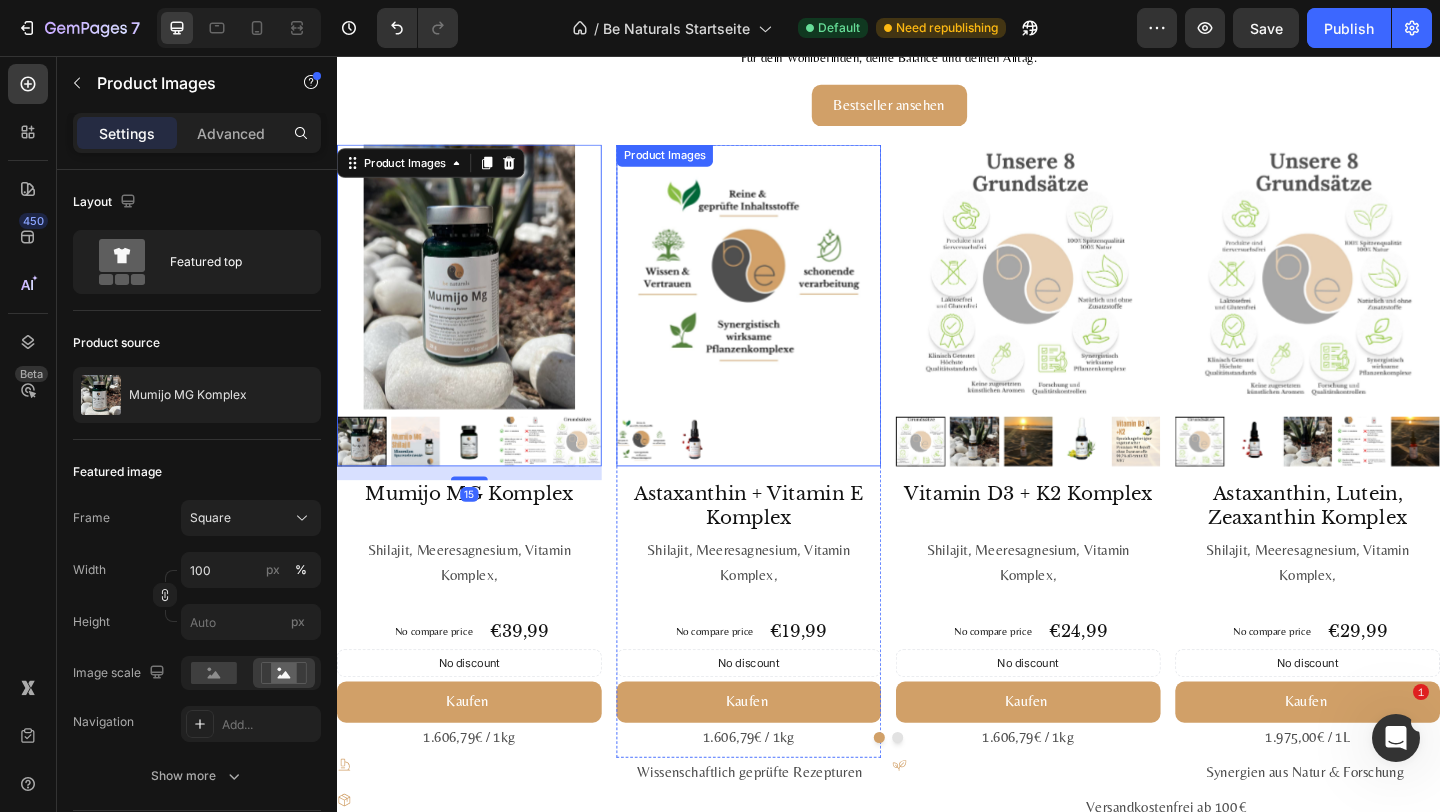 click at bounding box center [727, 475] 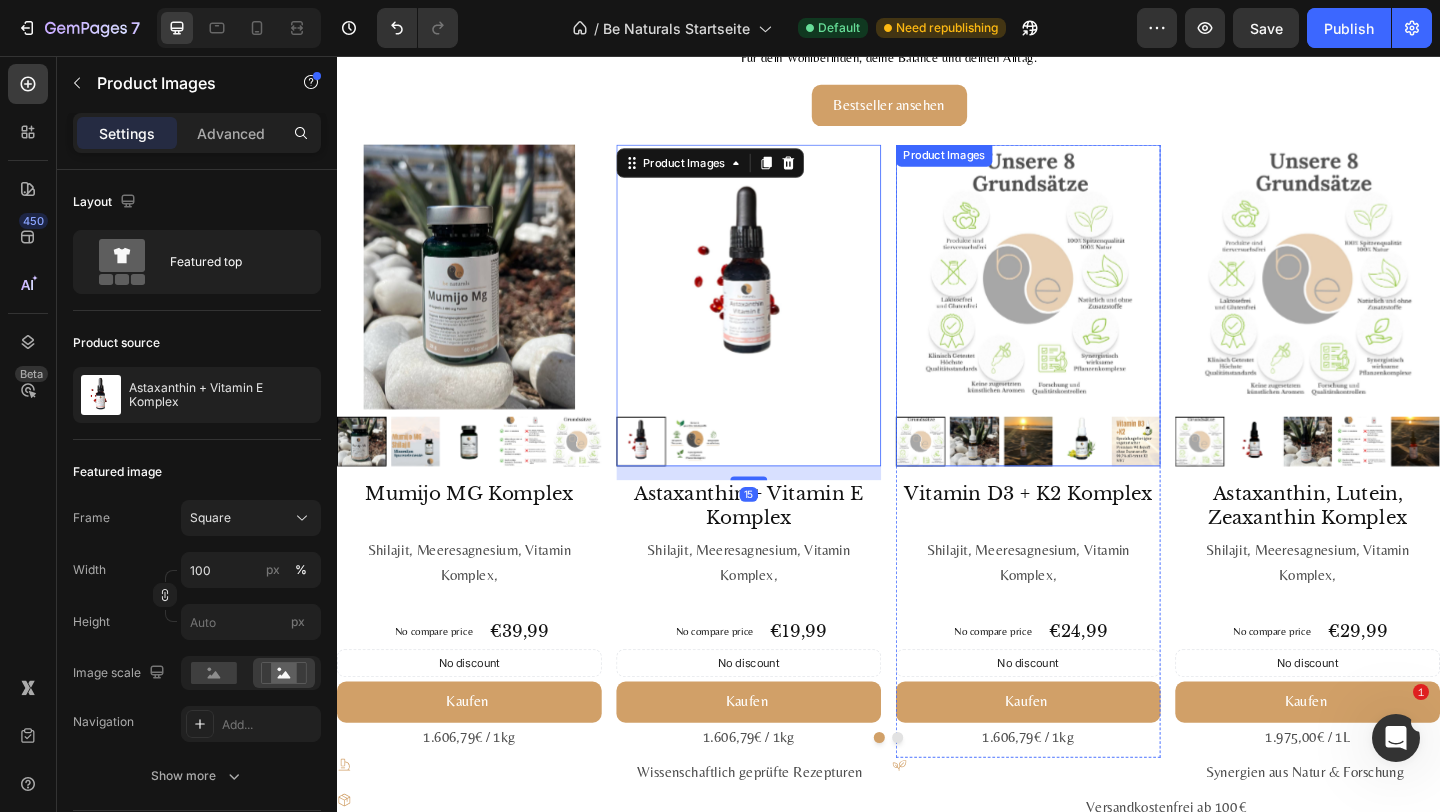 click at bounding box center [1148, 475] 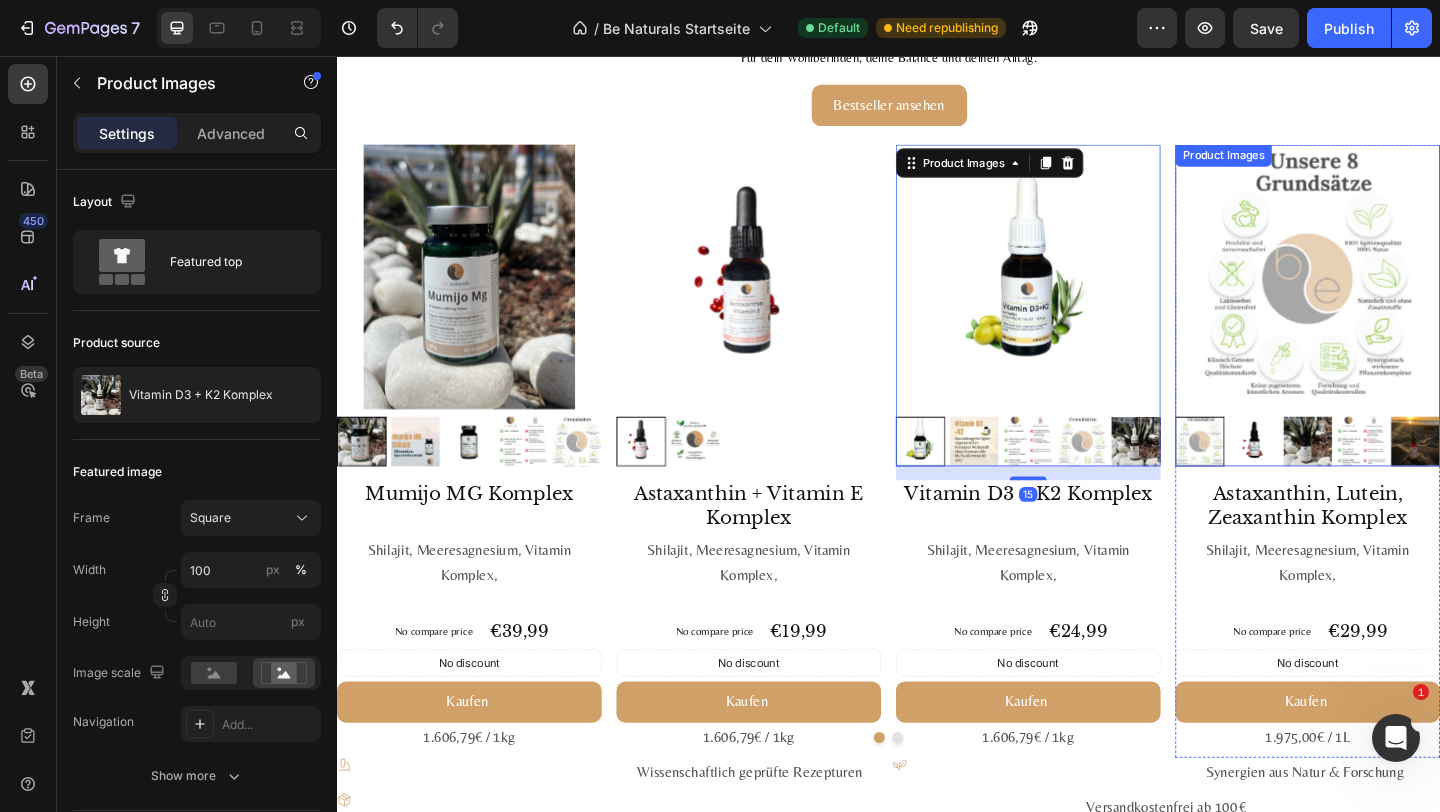 click at bounding box center (1335, 475) 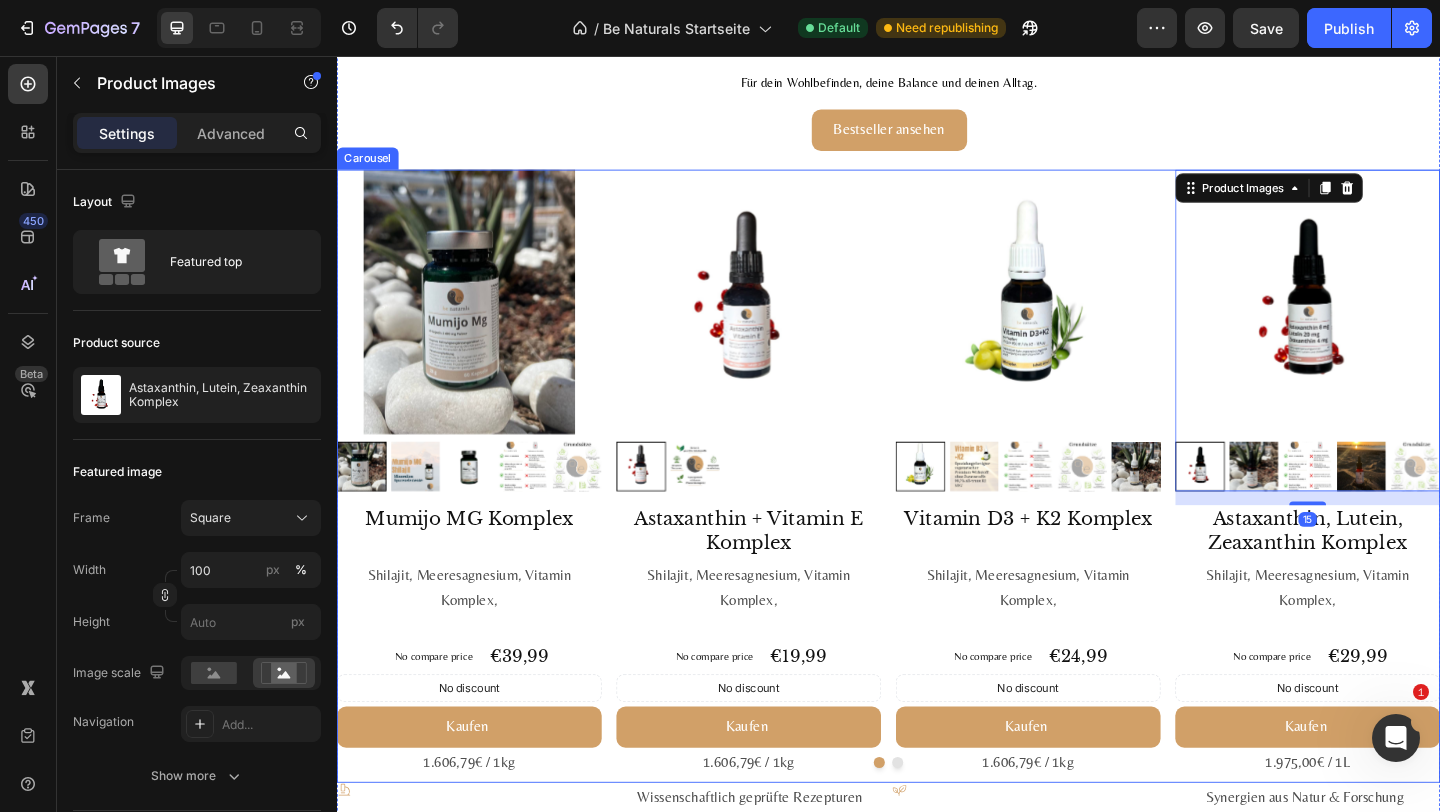 scroll, scrollTop: 2725, scrollLeft: 0, axis: vertical 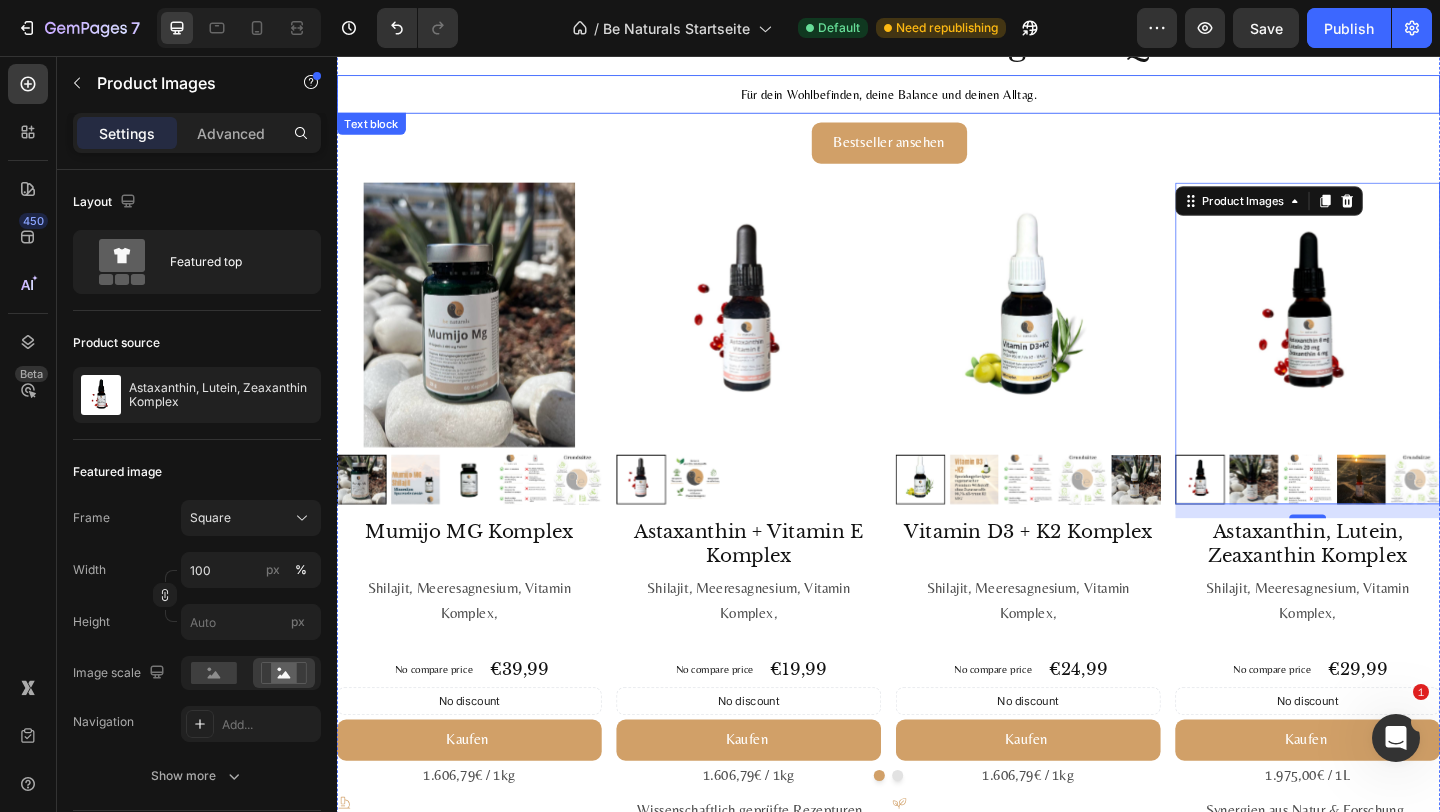 click on "Für dein Wohlbefinden, deine Balance und deinen Alltag." at bounding box center (937, 97) 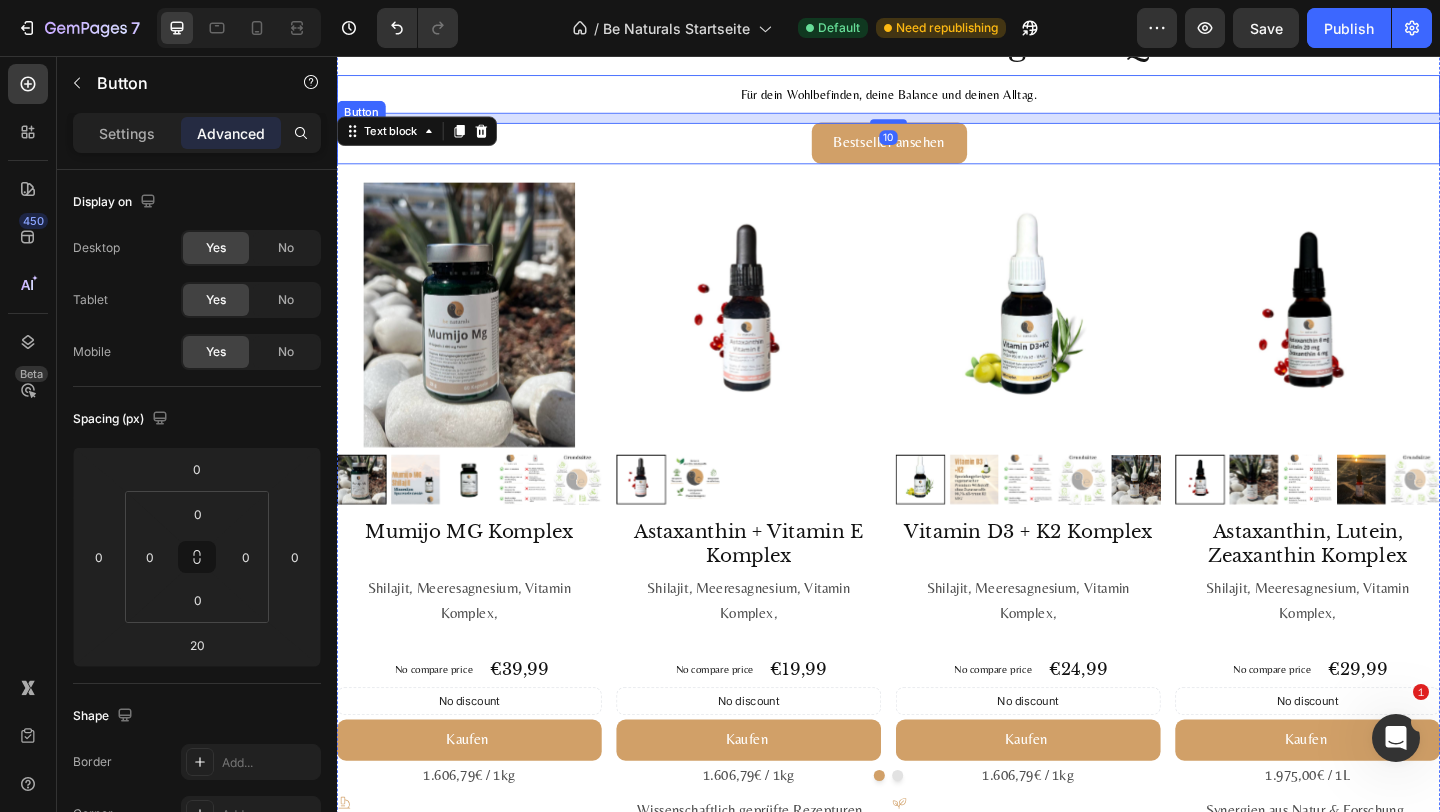 click on "Bestseller ansehen Button" at bounding box center (937, 150) 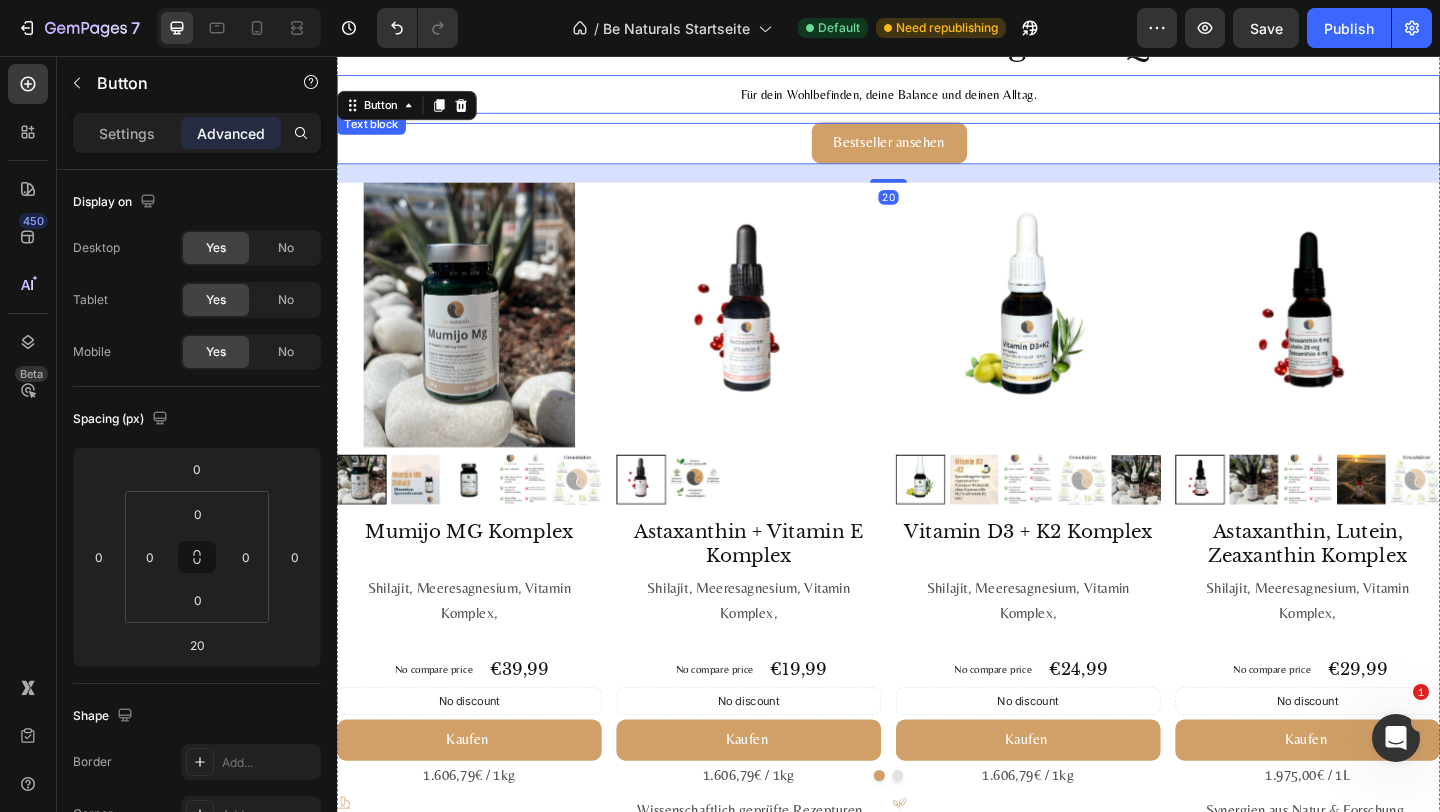 click on "Be Naturals Favoriten Wirkung trifft Qualität Heading Für dein Wohlbefinden, deine Balance und deinen Alltag. Text block Bestseller ansehen Button 20 Product Images Mumijo MG Komplex Product Title Shilajit, Meeresagnesium, Vitamin Komplex, Text Block No compare price Product Price €39,99 Product Price Product Price Row No discount Not be displayed when published Discount Tag Kaufen Add to Cart 1.606,79€ / 1kg Text Block Product Product Images Astaxanthin + Vitamin E Komplex Product Title Shilajit, Meeresagnesium, Vitamin Komplex, Text Block No compare price Product Price €19,99 Product Price Product Price Row No discount Not be displayed when published Discount Tag Kaufen Add to Cart 1.606,79€ / 1kg Text Block Product Product Images Vitamin D3 + K2 Komplex Product Title Shilajit, Meeresagnesium, Vitamin Komplex, Text Block No compare price Product Price €24,99 Product Price Product Price Row No discount Not be displayed when published Discount Tag Kaufen Add to Cart 1.606,79€ / 1kg Row" at bounding box center (937, 1457) 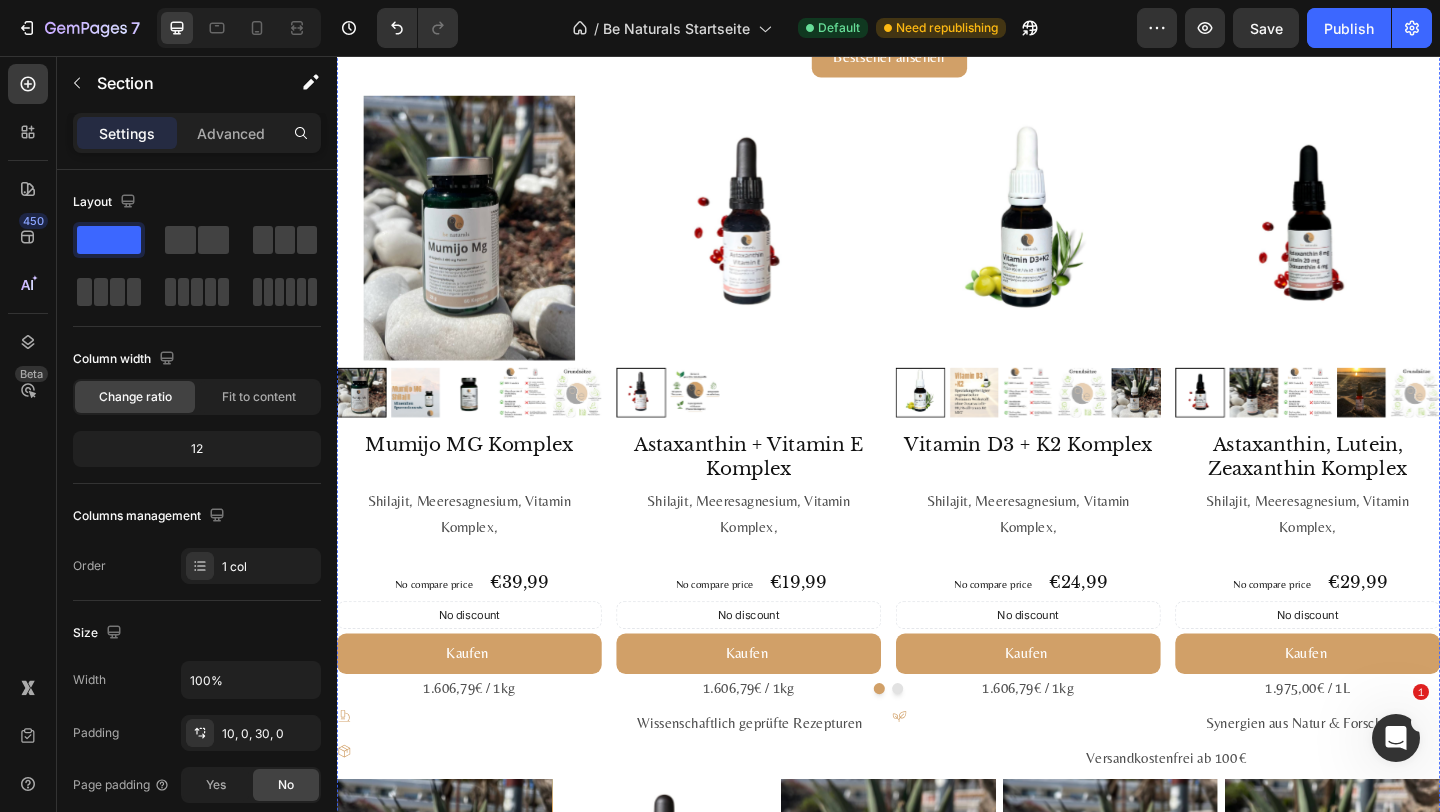 scroll, scrollTop: 2630, scrollLeft: 0, axis: vertical 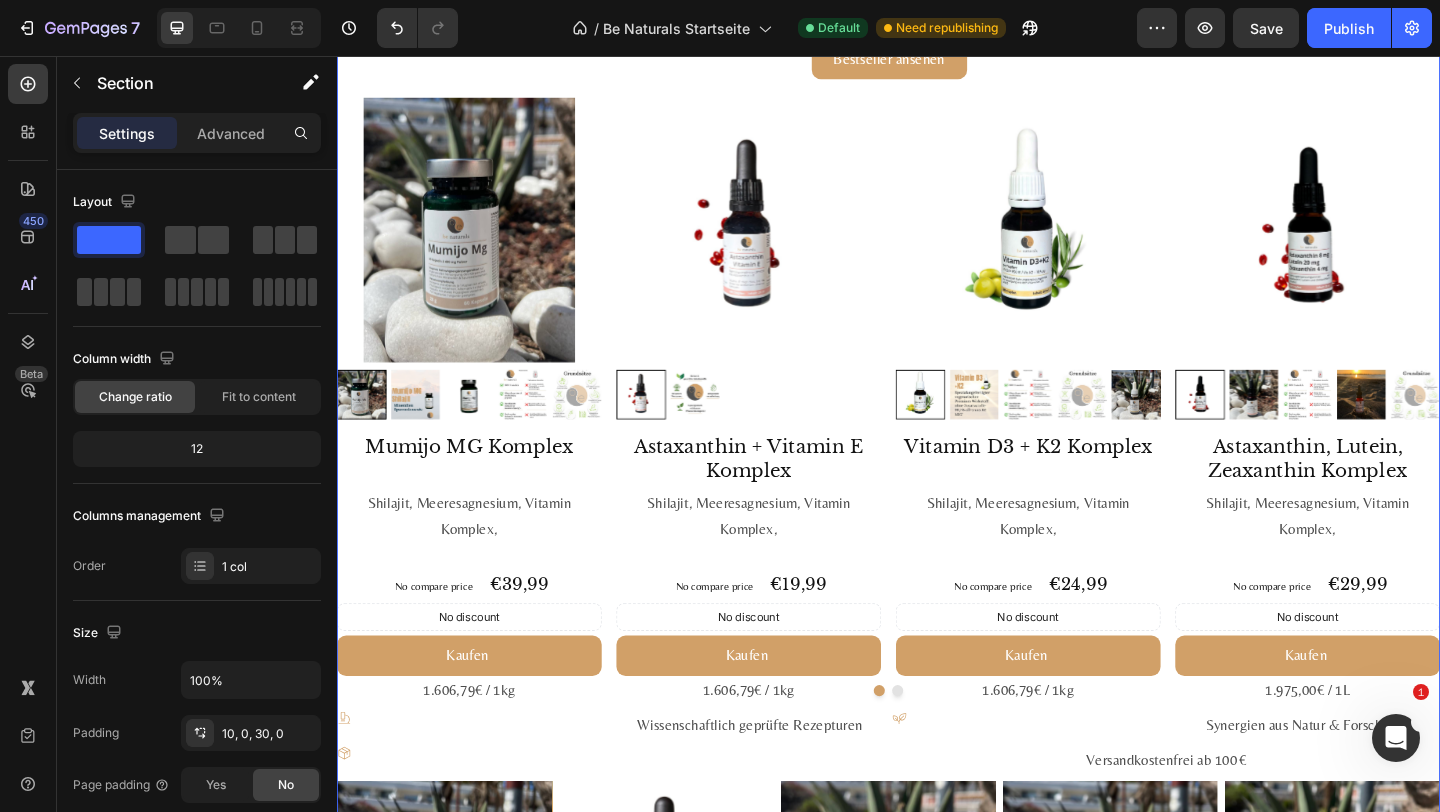 click on "Be Naturals Favoriten Wirkung trifft Qualität Heading Für dein Wohlbefinden, deine Balance und deinen Alltag. Text block Bestseller ansehen Button Product Images Mumijo MG Komplex Product Title Shilajit, Meeresagnesium, Vitamin Komplex, Text Block No compare price Product Price €39,99 Product Price Product Price Row No discount Not be displayed when published Discount Tag Kaufen Add to Cart 1.606,79€ / 1kg Text Block Product Product Images Astaxanthin + Vitamin E Komplex Product Title Shilajit, Meeresagnesium, Vitamin Komplex, Text Block No compare price Product Price €19,99 Product Price Product Price Row No discount Not be displayed when published Discount Tag Kaufen Add to Cart 1.606,79€ / 1kg Text Block Product Product Images Vitamin D3 + K2 Komplex Product Title Shilajit, Meeresagnesium, Vitamin Komplex, Text Block No compare price Product Price €24,99 Product Price Product Price Row No discount Not be displayed when published Discount Tag Kaufen Add to Cart 1.606,79€ / 1kg Product" at bounding box center (937, 1375) 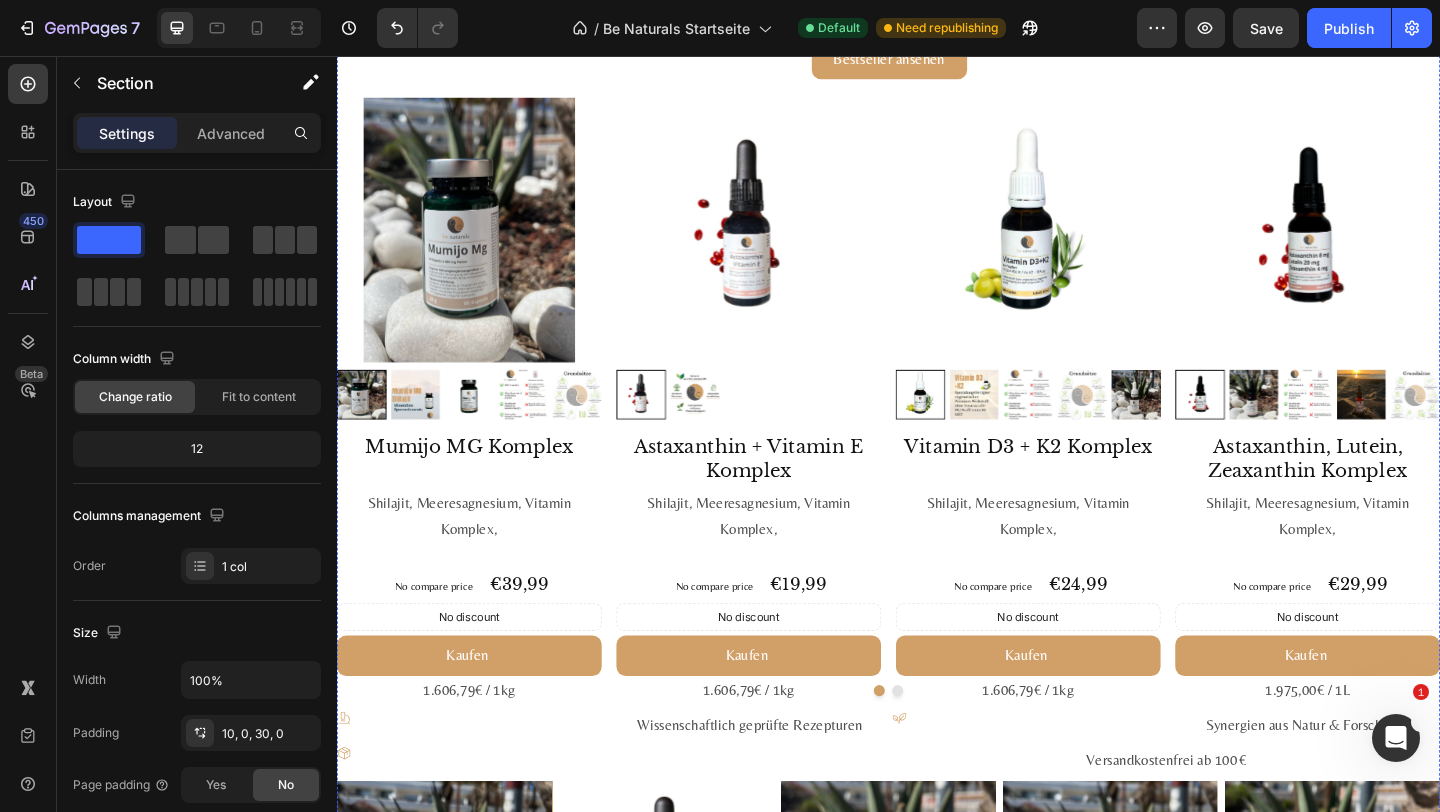 click on "Be Naturals Favoriten Wirkung trifft Qualität" at bounding box center (937, -50) 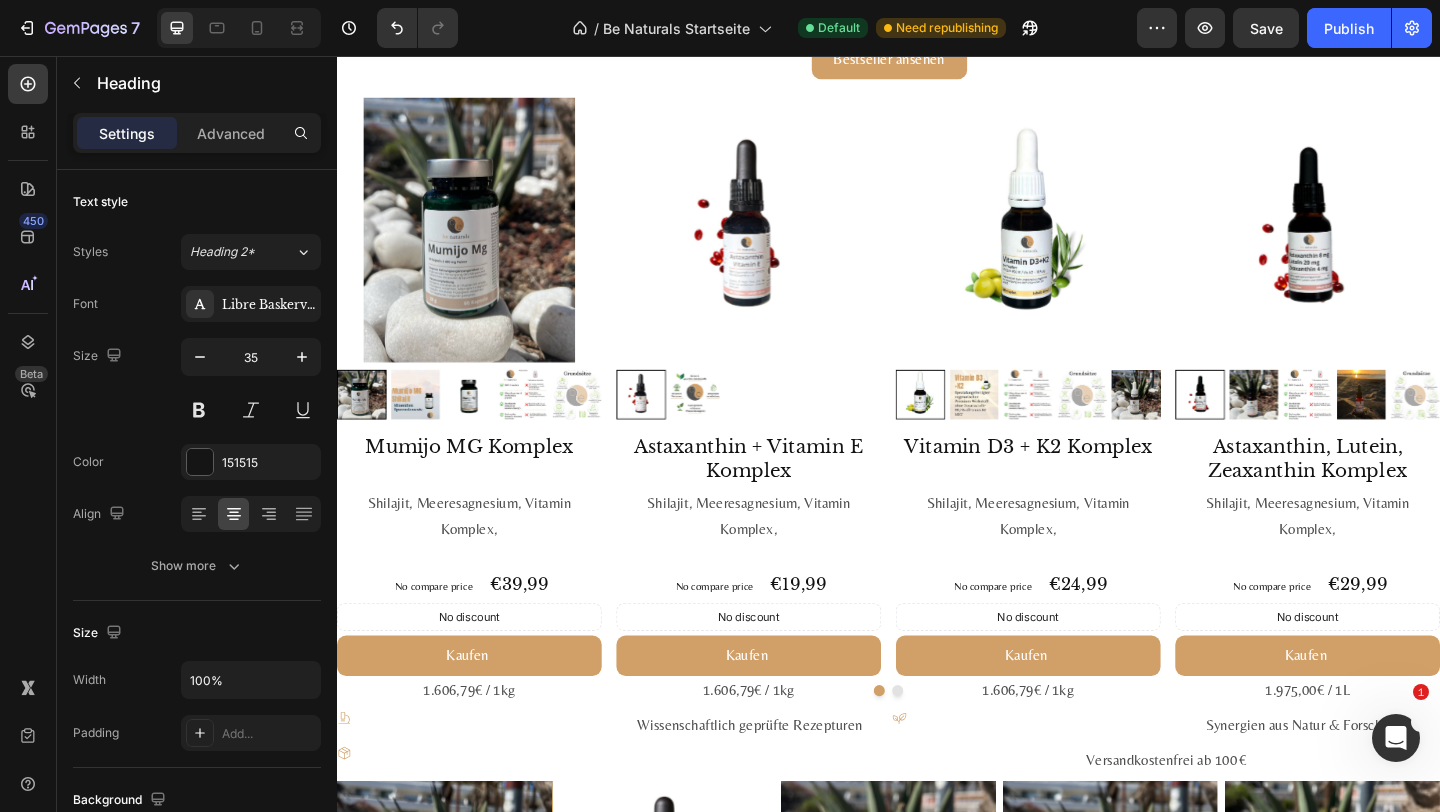 click on "Be Naturals  Favoriten Wirkung trifft Qualität" at bounding box center [937, -50] 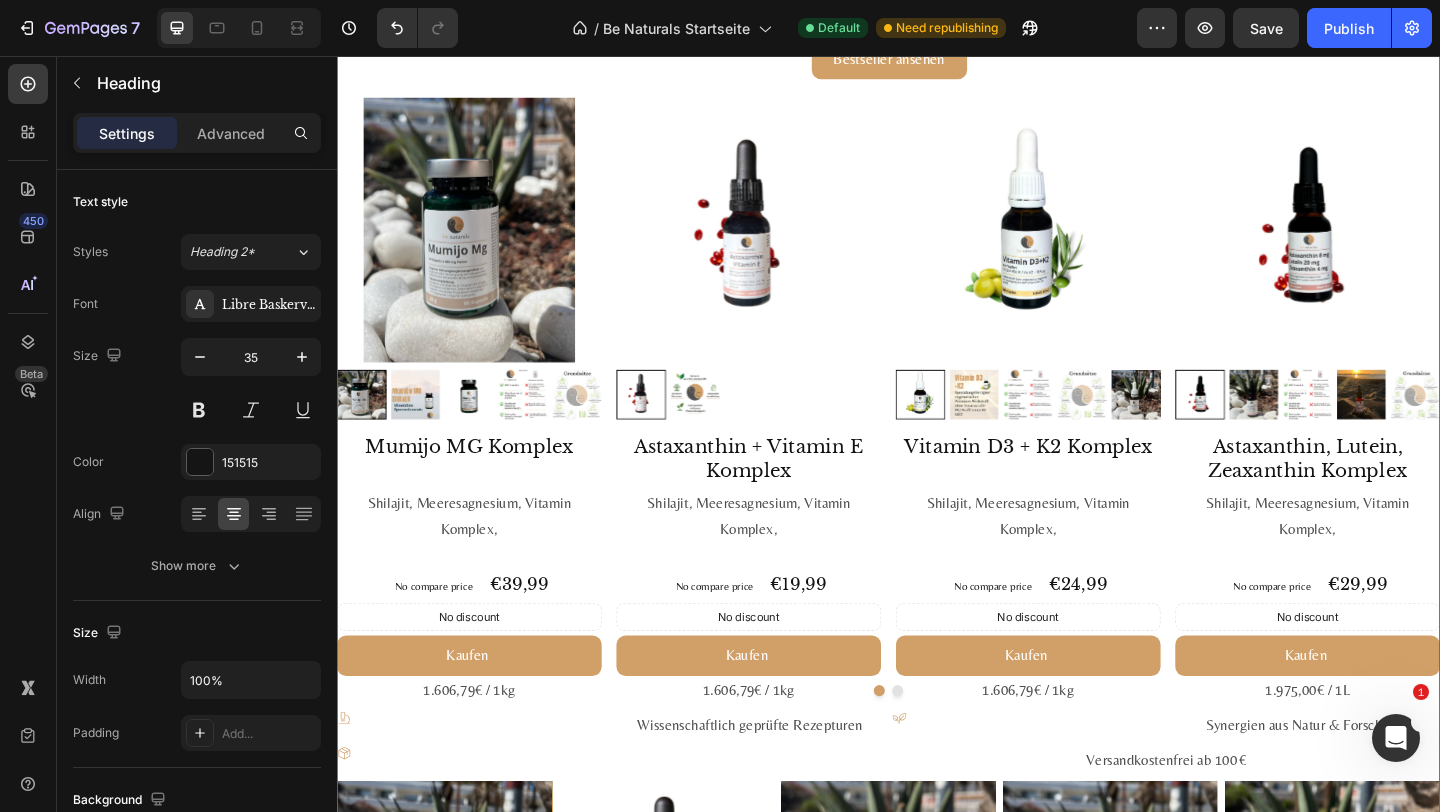 click on "Be Naturals  Favoriten Wirkung trifft Qualität Heading   10 Für dein Wohlbefinden, deine Balance und deinen Alltag. Text block Bestseller ansehen Button Product Images Mumijo MG Komplex Product Title Shilajit, Meeresagnesium, Vitamin Komplex, Text Block No compare price Product Price €39,99 Product Price Product Price Row No discount   Not be displayed when published Discount Tag Kaufen Add to Cart 1.606,79€ / 1kg Text Block Product Product Images Astaxanthin + Vitamin E Komplex Product Title Shilajit, Meeresagnesium, Vitamin Komplex, Text Block No compare price Product Price €19,99 Product Price Product Price Row No discount   Not be displayed when published Discount Tag Kaufen Add to Cart 1.606,79€ / 1kg Text Block Product Product Images Vitamin D3 + K2 Komplex Product Title Shilajit, Meeresagnesium, Vitamin Komplex, Text Block No compare price Product Price €24,99 Product Price Product Price Row No discount   Not be displayed when published Discount Tag Kaufen Add to Cart 1.606,79€ / 1kg Row" at bounding box center (937, 1375) 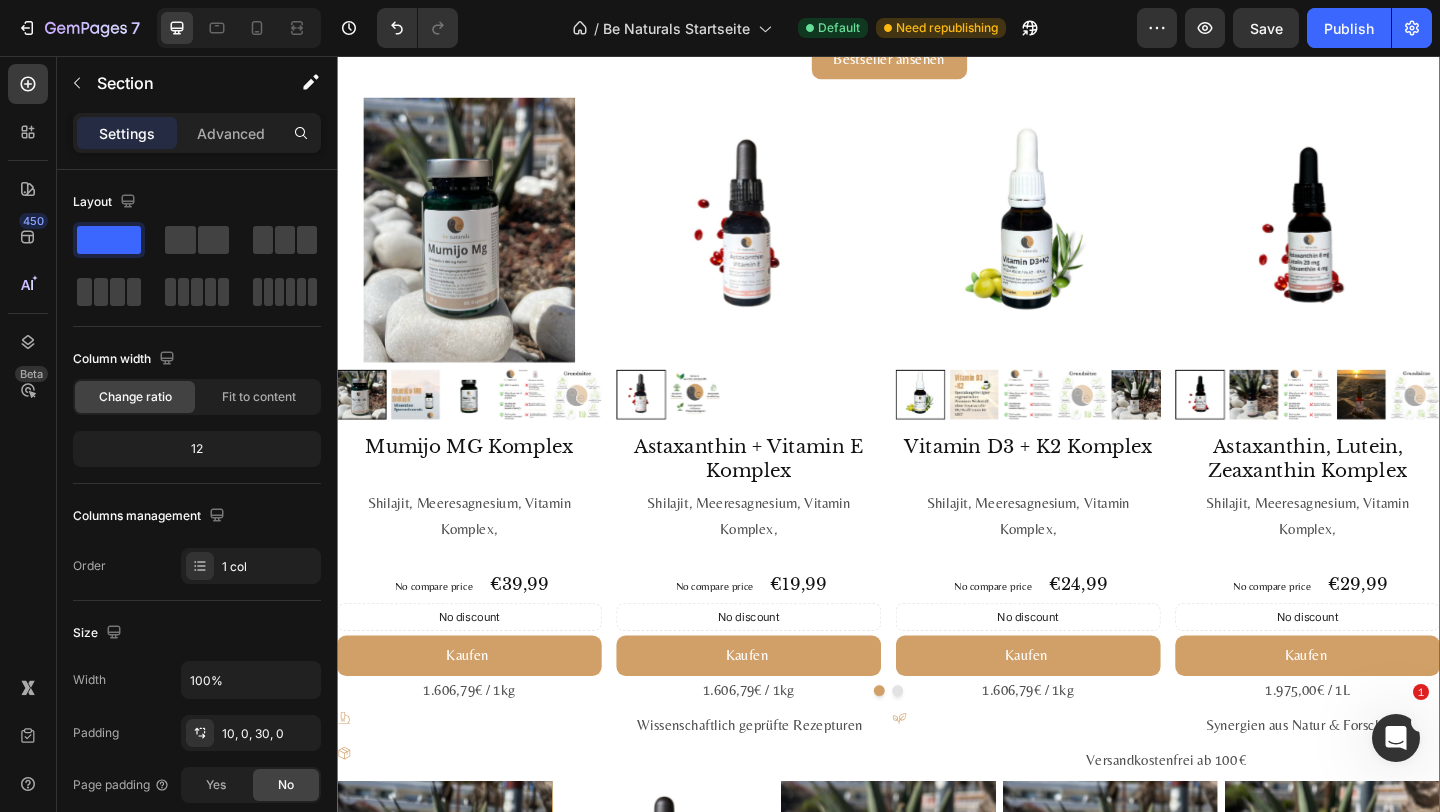 click on "⁠⁠⁠⁠⁠⁠⁠ Be Naturals  Favoriten Wirkung trifft Qualität Heading Für dein Wohlbefinden, deine Balance und deinen Alltag. Text block Bestseller ansehen Button Product Images Mumijo MG Komplex Product Title Shilajit, Meeresagnesium, Vitamin Komplex, Text Block No compare price Product Price €39,99 Product Price Product Price Row No discount   Not be displayed when published Discount Tag Kaufen Add to Cart 1.606,79€ / 1kg Text Block Product Product Images Astaxanthin + Vitamin E Komplex Product Title Shilajit, Meeresagnesium, Vitamin Komplex, Text Block No compare price Product Price €19,99 Product Price Product Price Row No discount   Not be displayed when published Discount Tag Kaufen Add to Cart 1.606,79€ / 1kg Text Block Product Product Images Vitamin D3 + K2 Komplex Product Title Shilajit, Meeresagnesium, Vitamin Komplex, Text Block No compare price Product Price €24,99 Product Price Product Price Row No discount   Not be displayed when published Discount Tag Kaufen Add to Cart Row" at bounding box center (937, 1365) 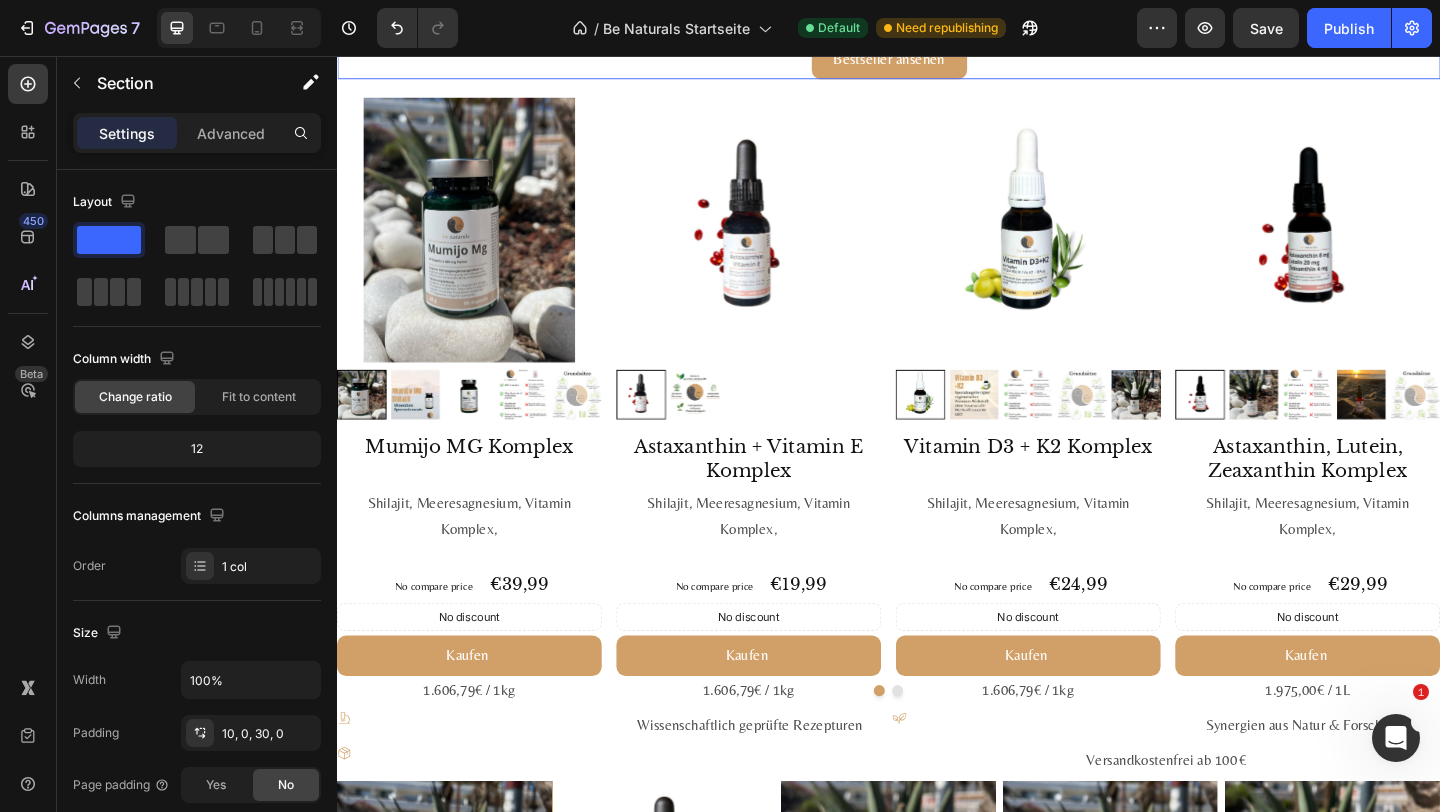 click on "Bestseller ansehen Button   0" at bounding box center (937, 59) 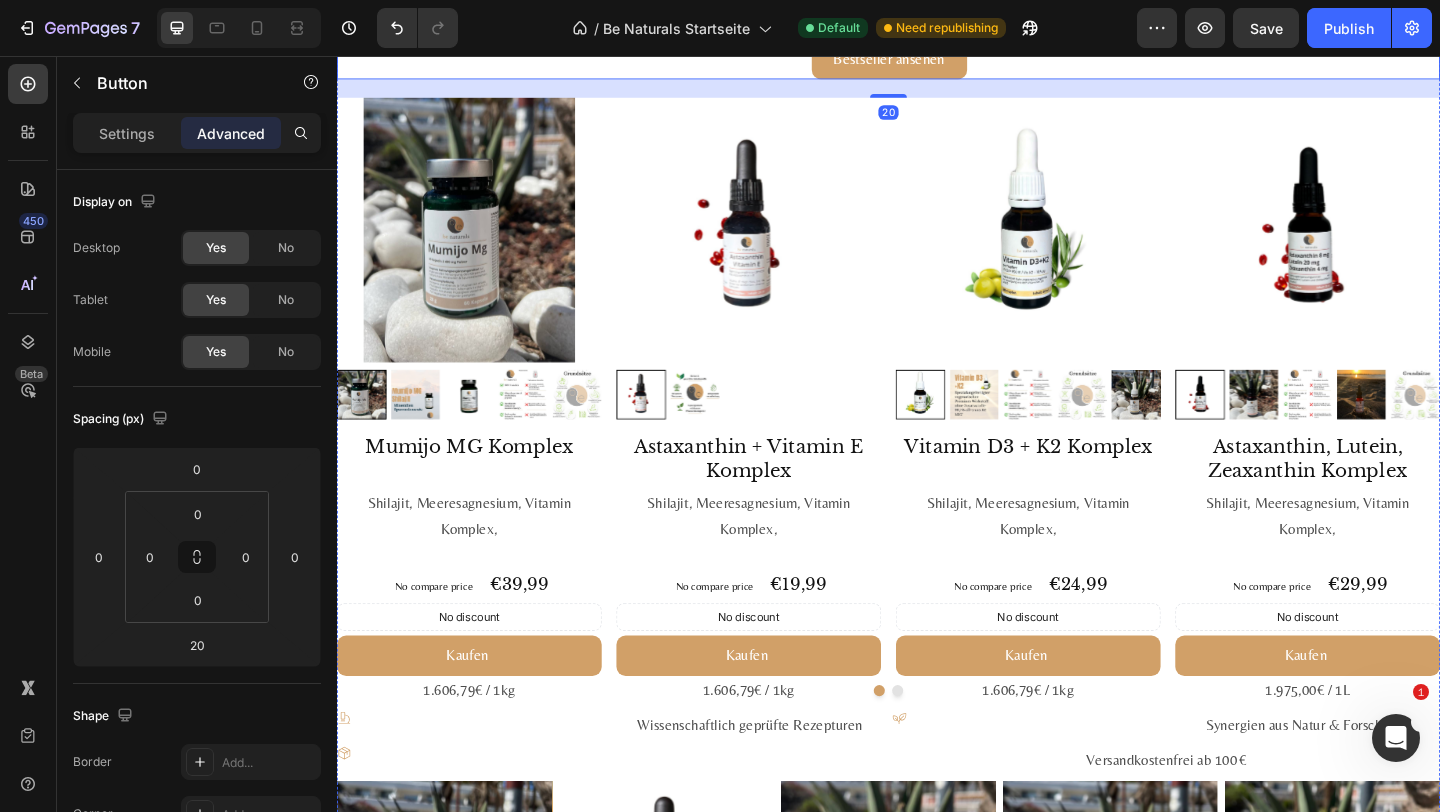 click on "⁠⁠⁠⁠⁠⁠⁠ Be Naturals  Favoriten Wirkung trifft Qualität" at bounding box center (937, -50) 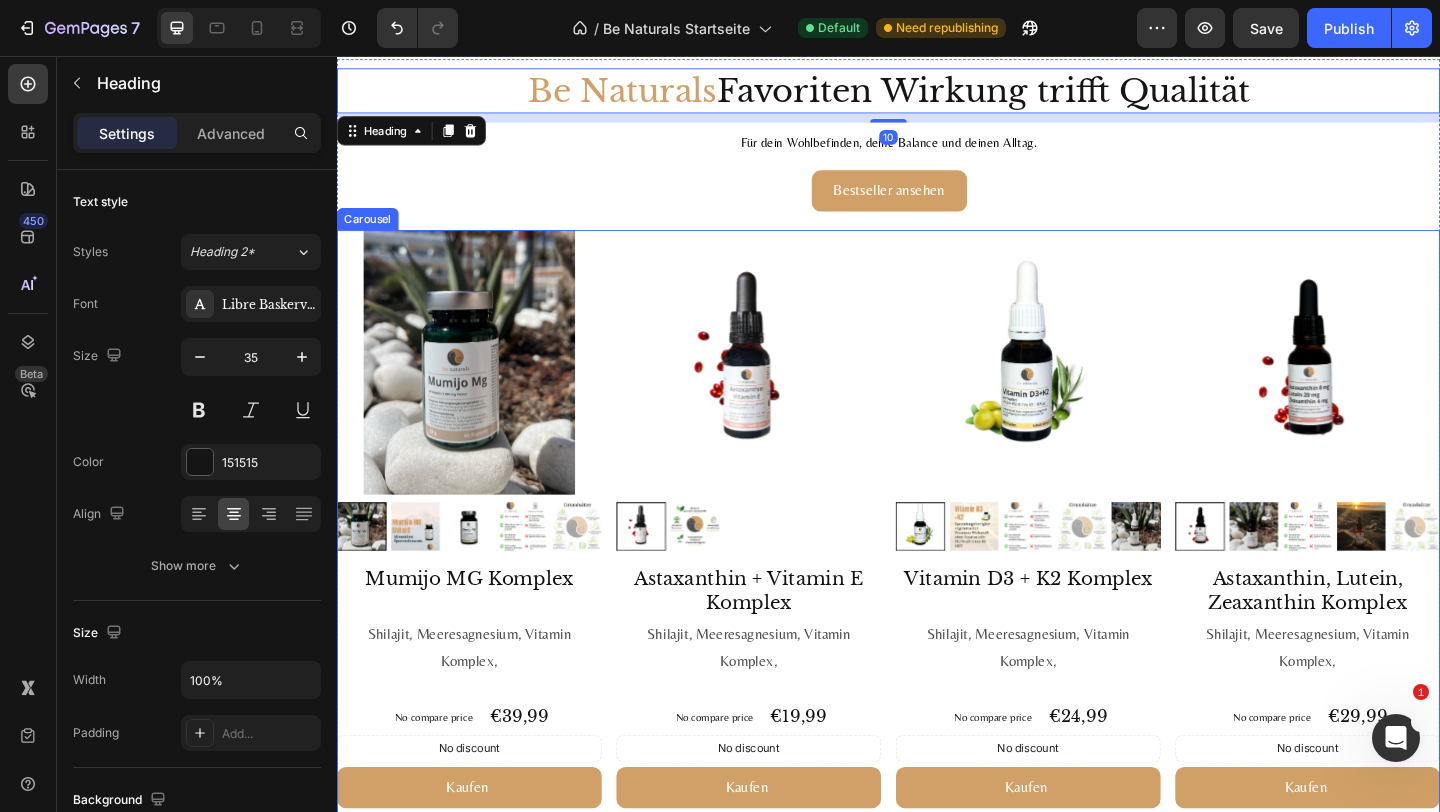scroll, scrollTop: 2696, scrollLeft: 0, axis: vertical 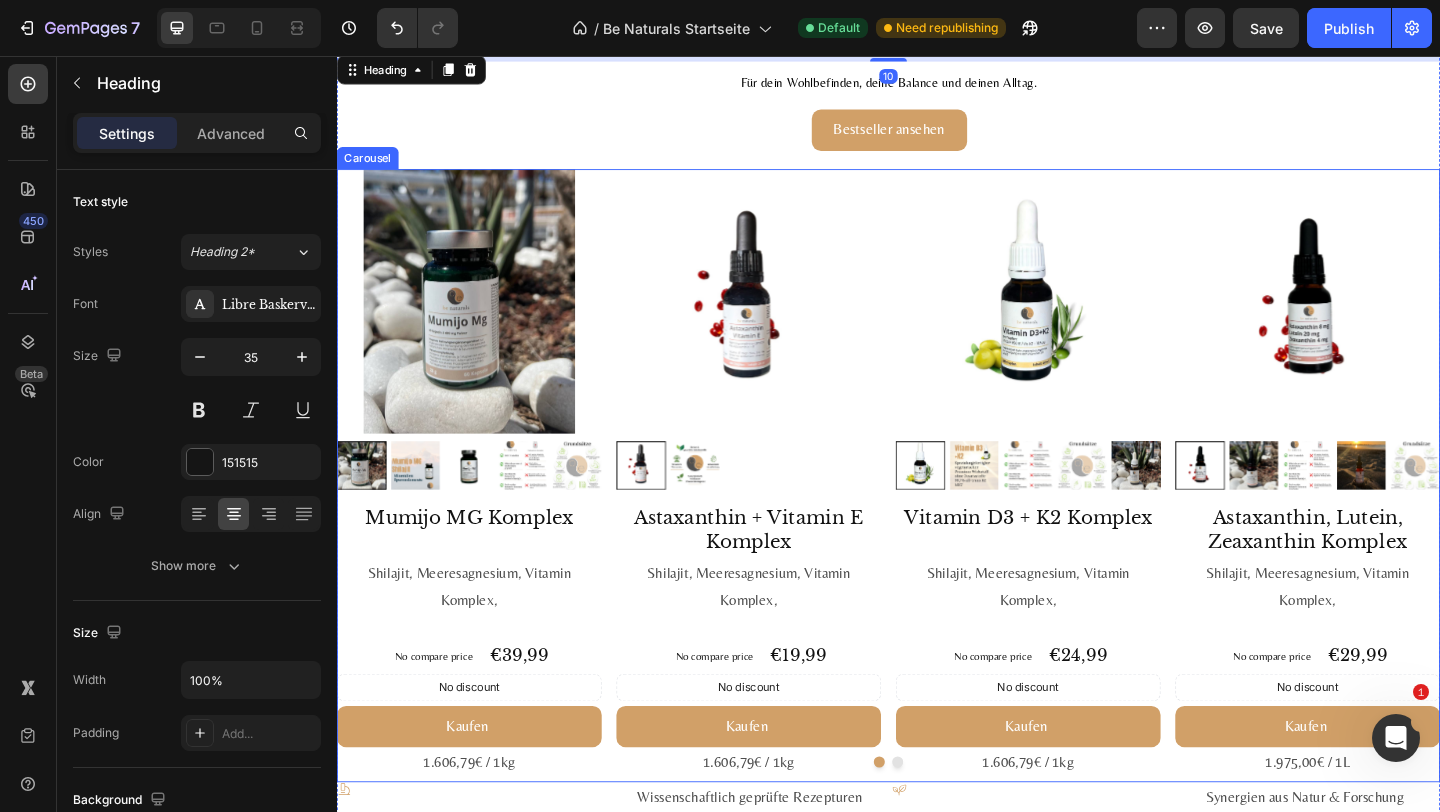 click at bounding box center (937, 824) 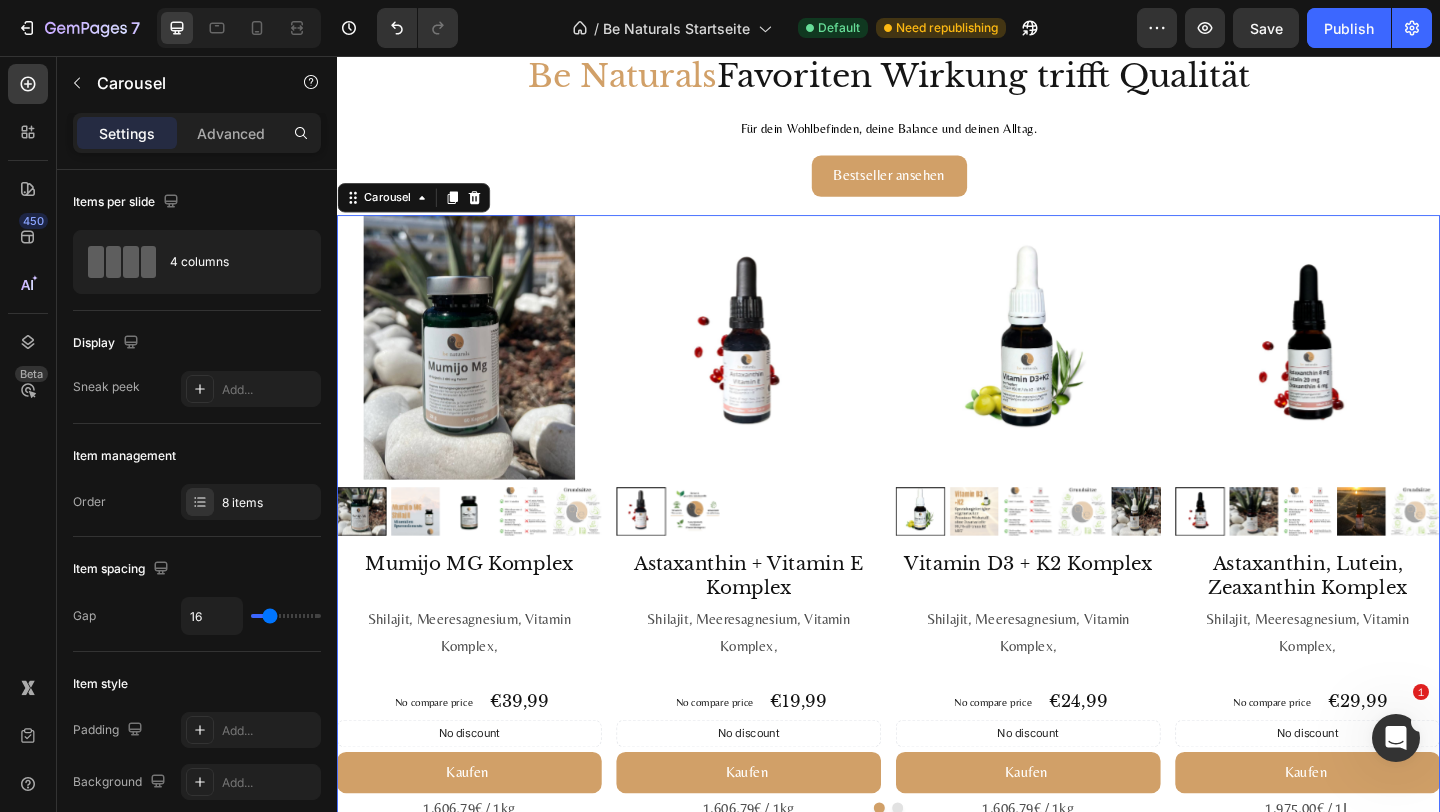 scroll, scrollTop: 2639, scrollLeft: 0, axis: vertical 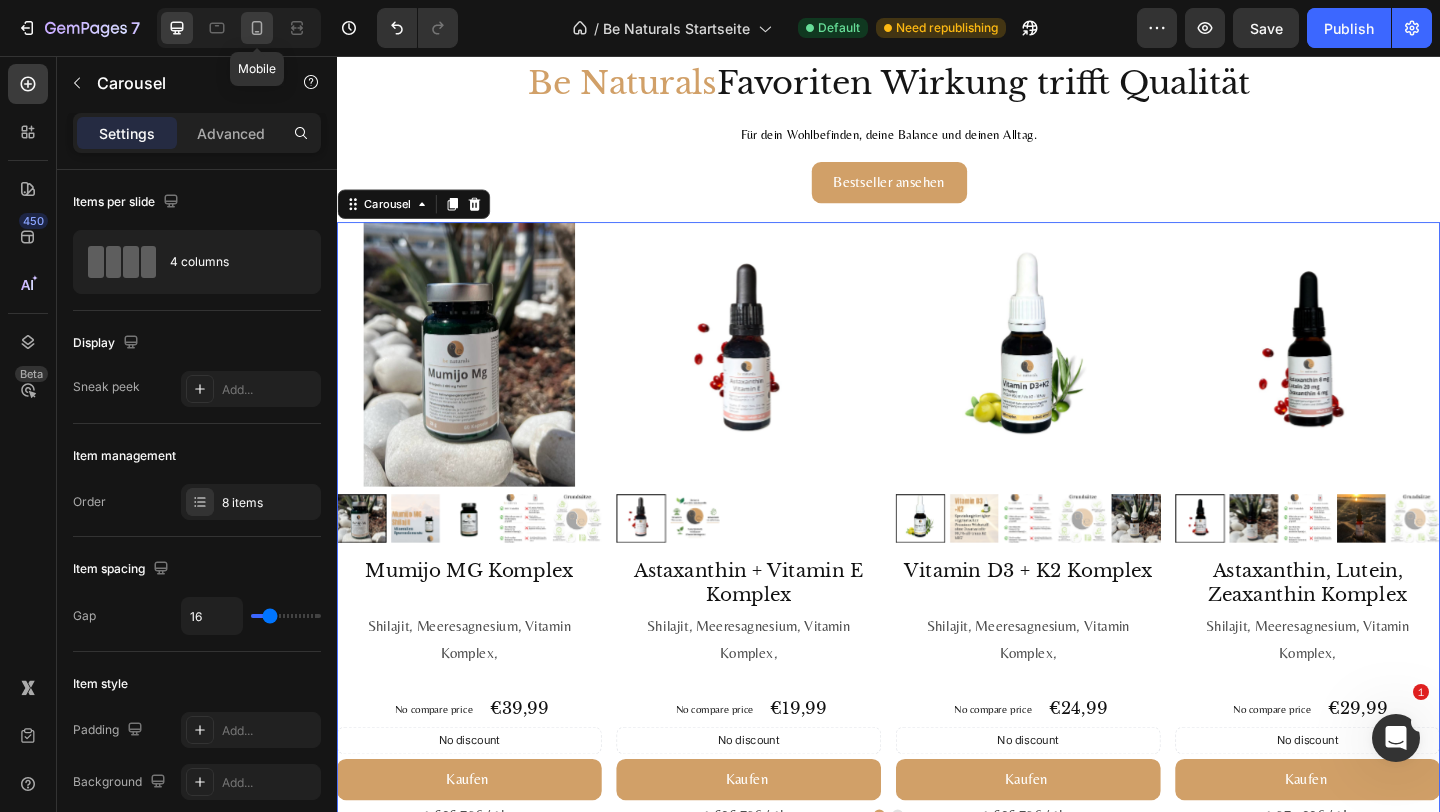 click 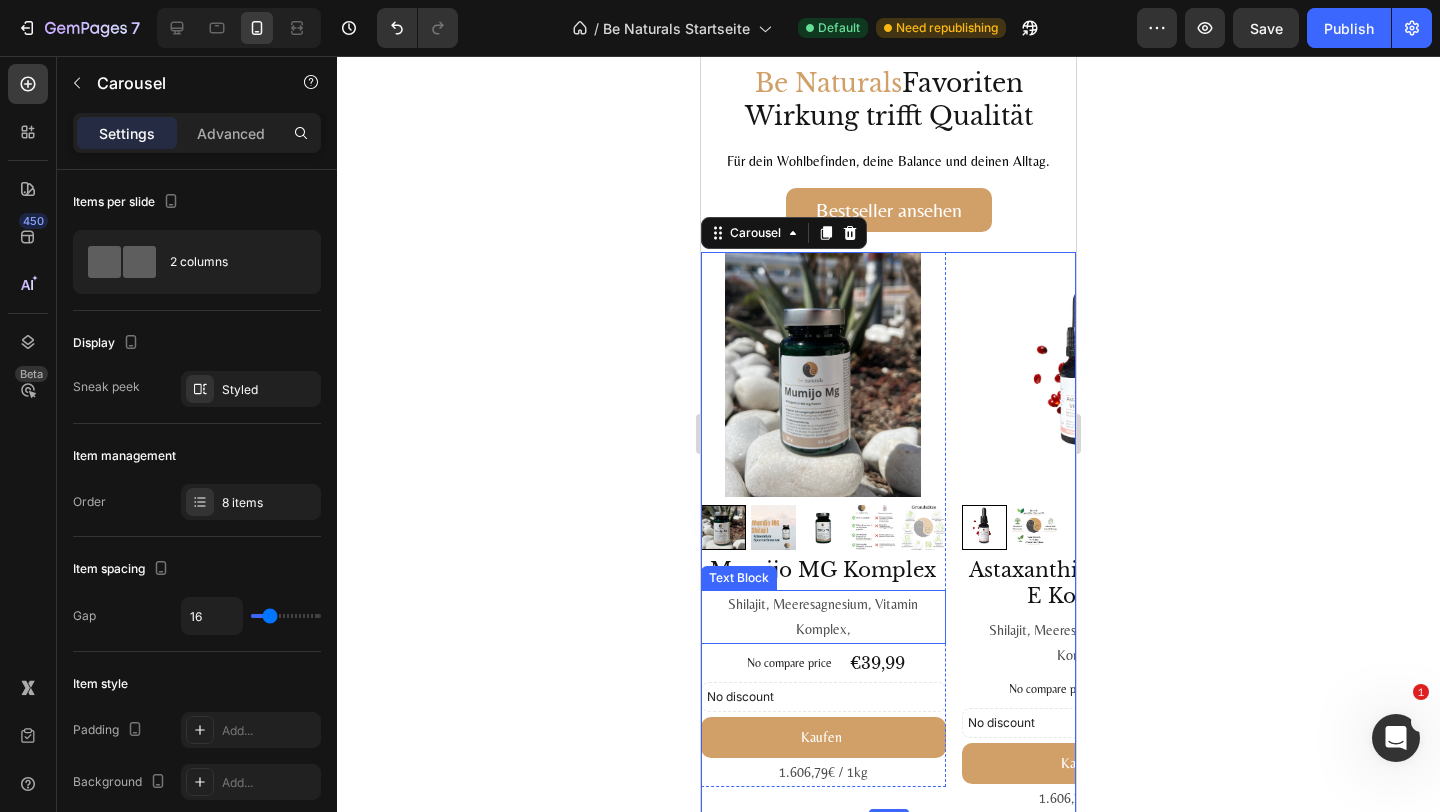 scroll, scrollTop: 2639, scrollLeft: 0, axis: vertical 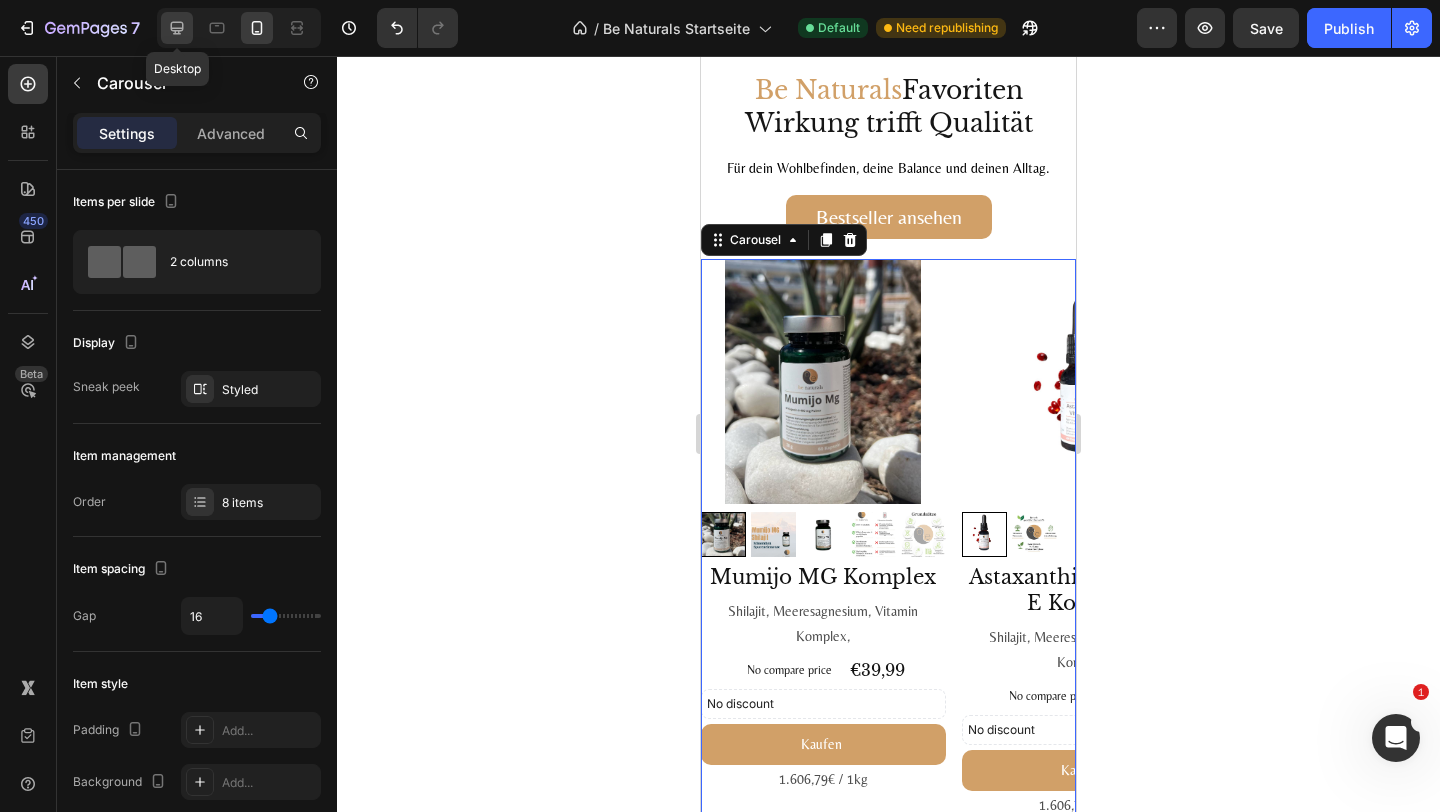 click 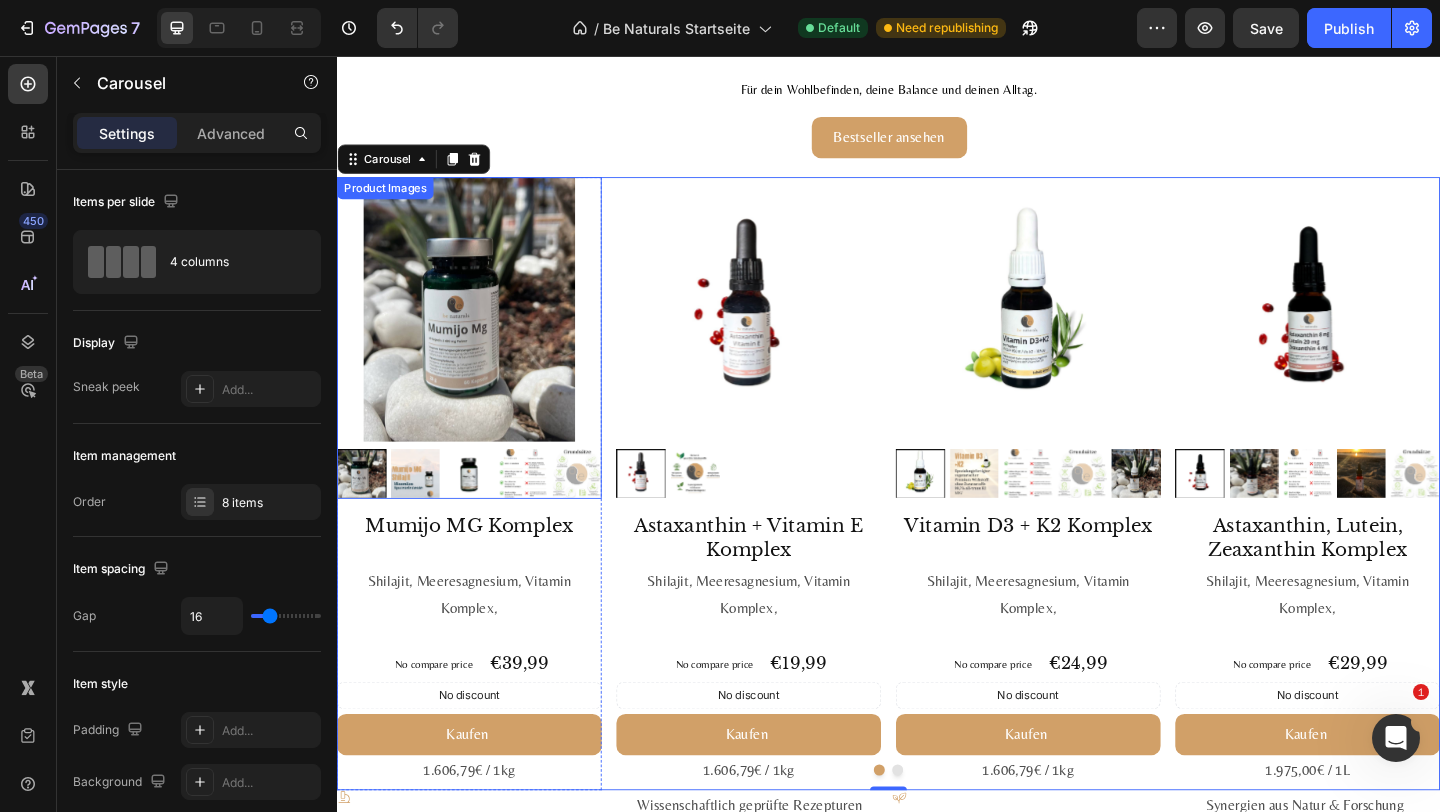 scroll, scrollTop: 2749, scrollLeft: 0, axis: vertical 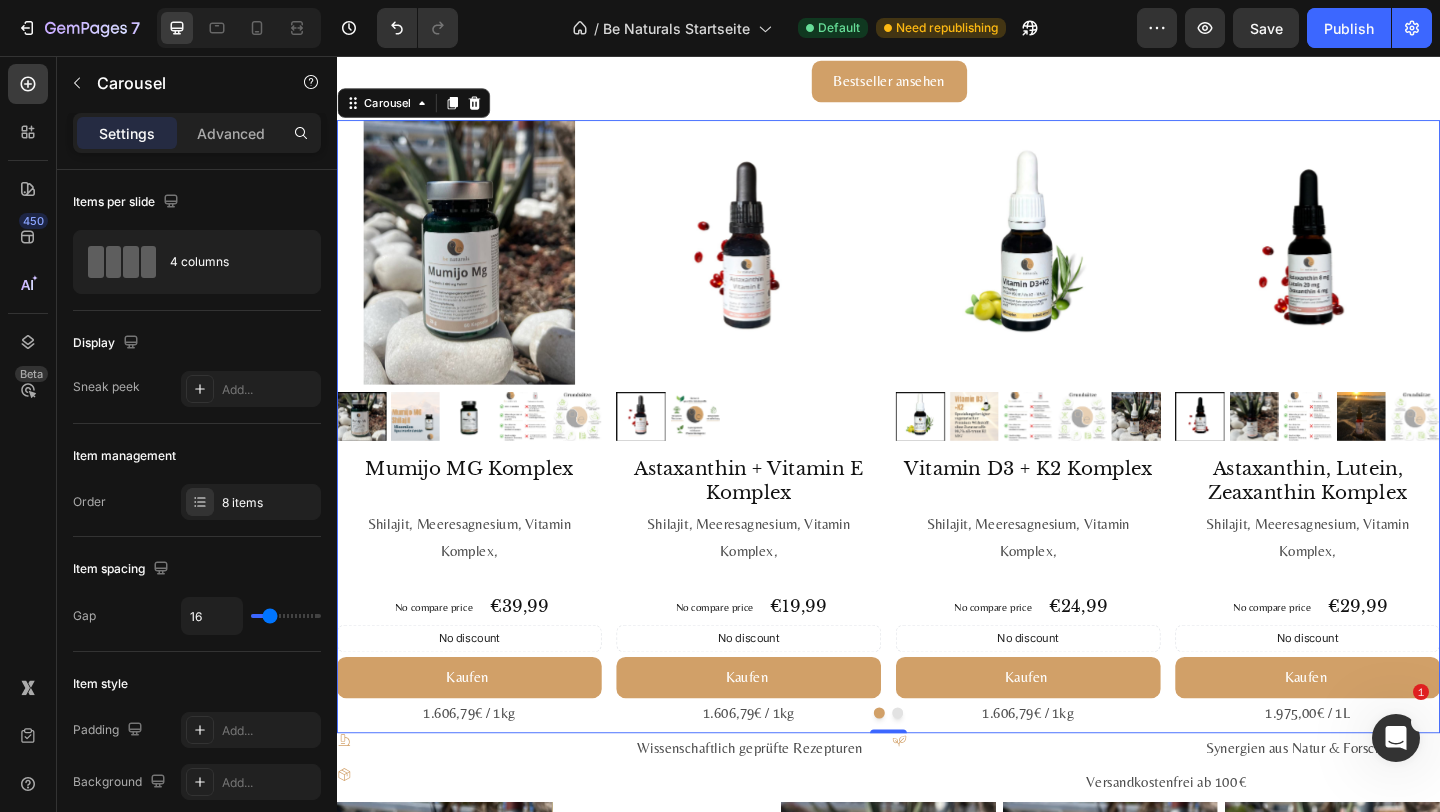 click on "Product Images Mumijo MG Komplex Product Title Shilajit, Meeresagnesium, Vitamin Komplex, Text Block No compare price Product Price €39,99 Product Price Product Price Row No discount   Not be displayed when published Discount Tag Kaufen Add to Cart 1.606,79€ / 1kg Text Block Product Product Images Astaxanthin + Vitamin E Komplex Product Title Shilajit, Meeresagnesium, Vitamin Komplex, Text Block No compare price Product Price €19,99 Product Price Product Price Row No discount   Not be displayed when published Discount Tag Kaufen Add to Cart 1.606,79€ / 1kg Text Block Product Product Images Vitamin D3 + K2 Komplex Product Title Shilajit, Meeresagnesium, Vitamin Komplex, Text Block No compare price Product Price €24,99 Product Price Product Price Row No discount   Not be displayed when published Discount Tag Kaufen Add to Cart 1.606,79€ / 1kg Text Block Product Product Images Astaxanthin, Lutein, Zeaxanthin Komplex Product Title Shilajit, Meeresagnesium, Vitamin Komplex, Text Block No compare price" at bounding box center (937, 459) 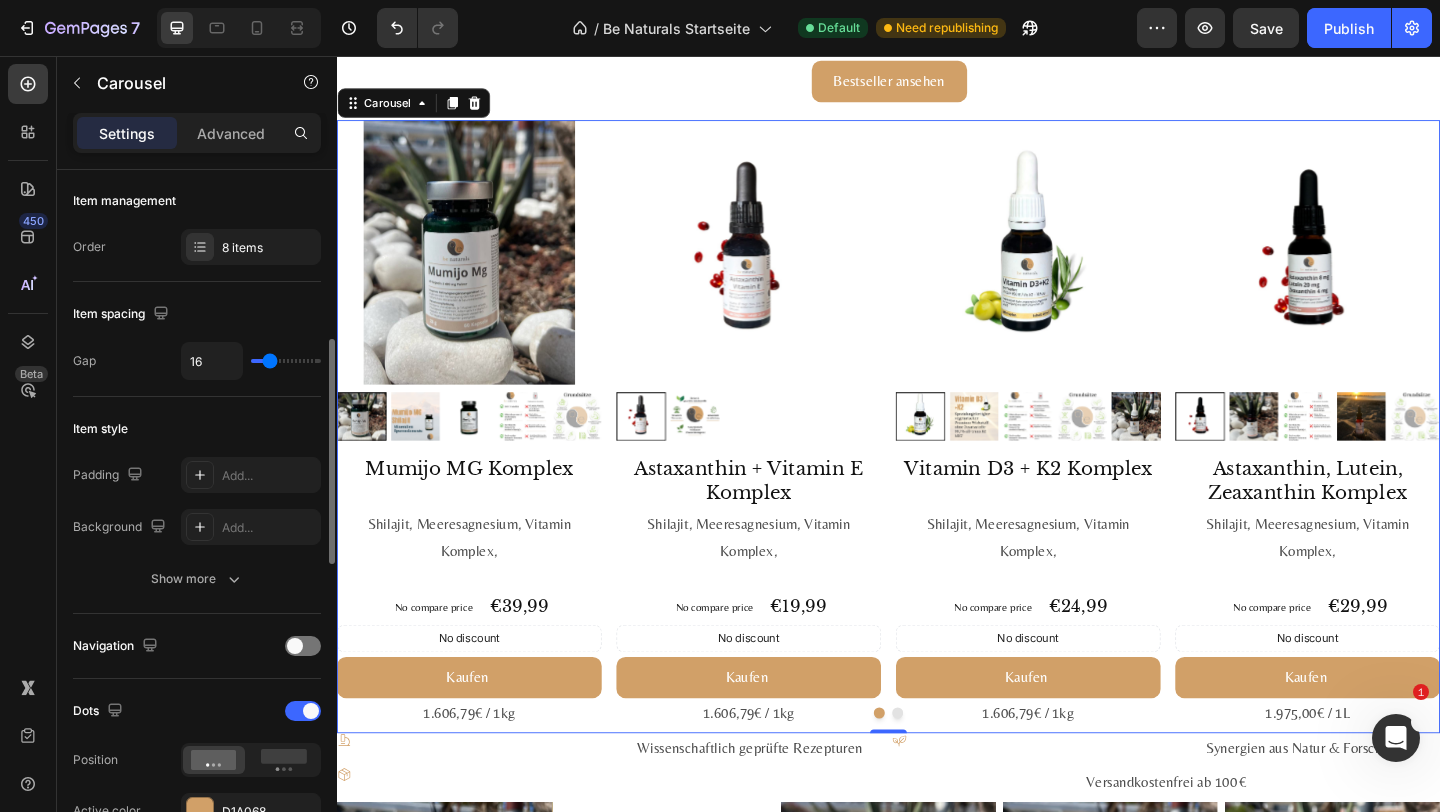 scroll, scrollTop: 321, scrollLeft: 0, axis: vertical 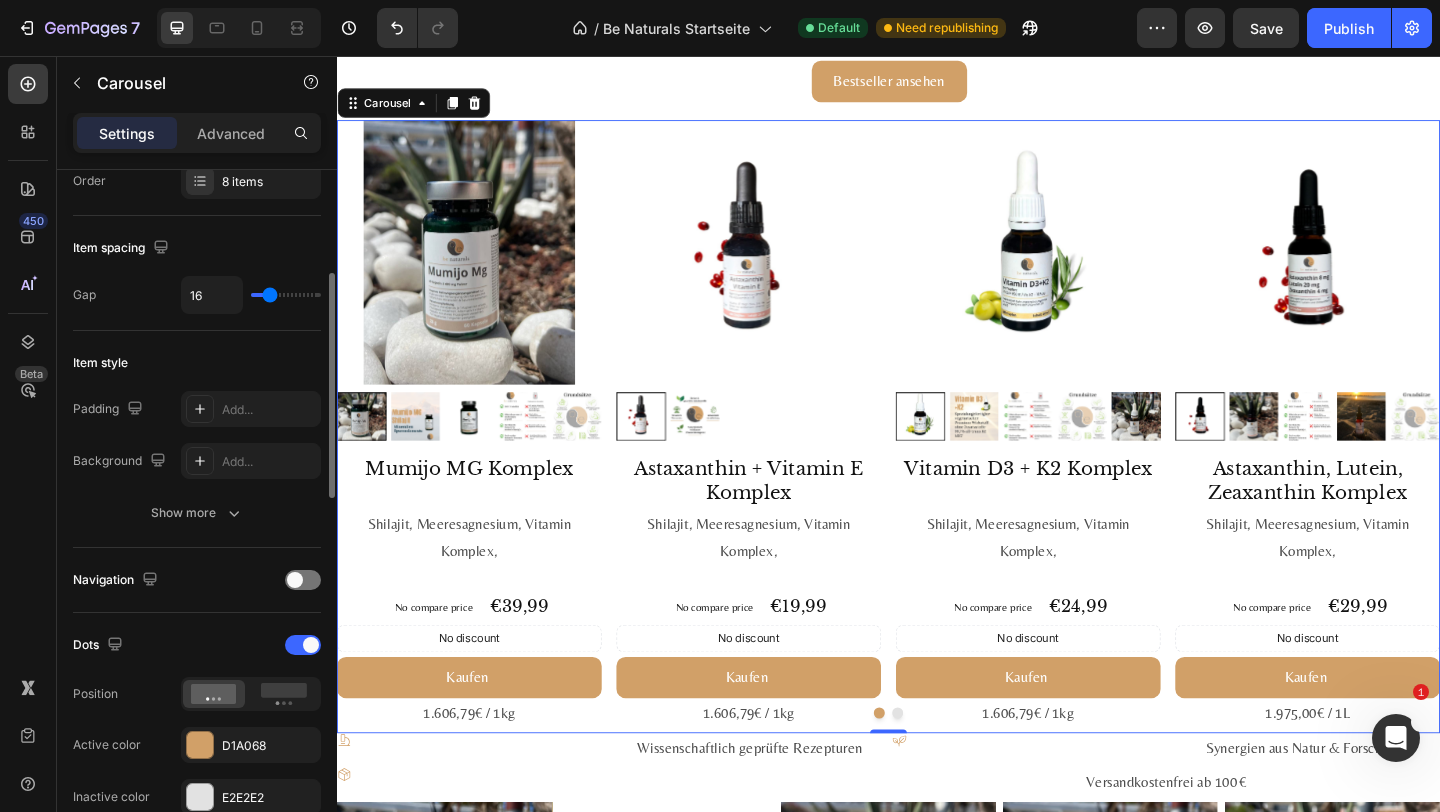click on "16" at bounding box center (251, 295) 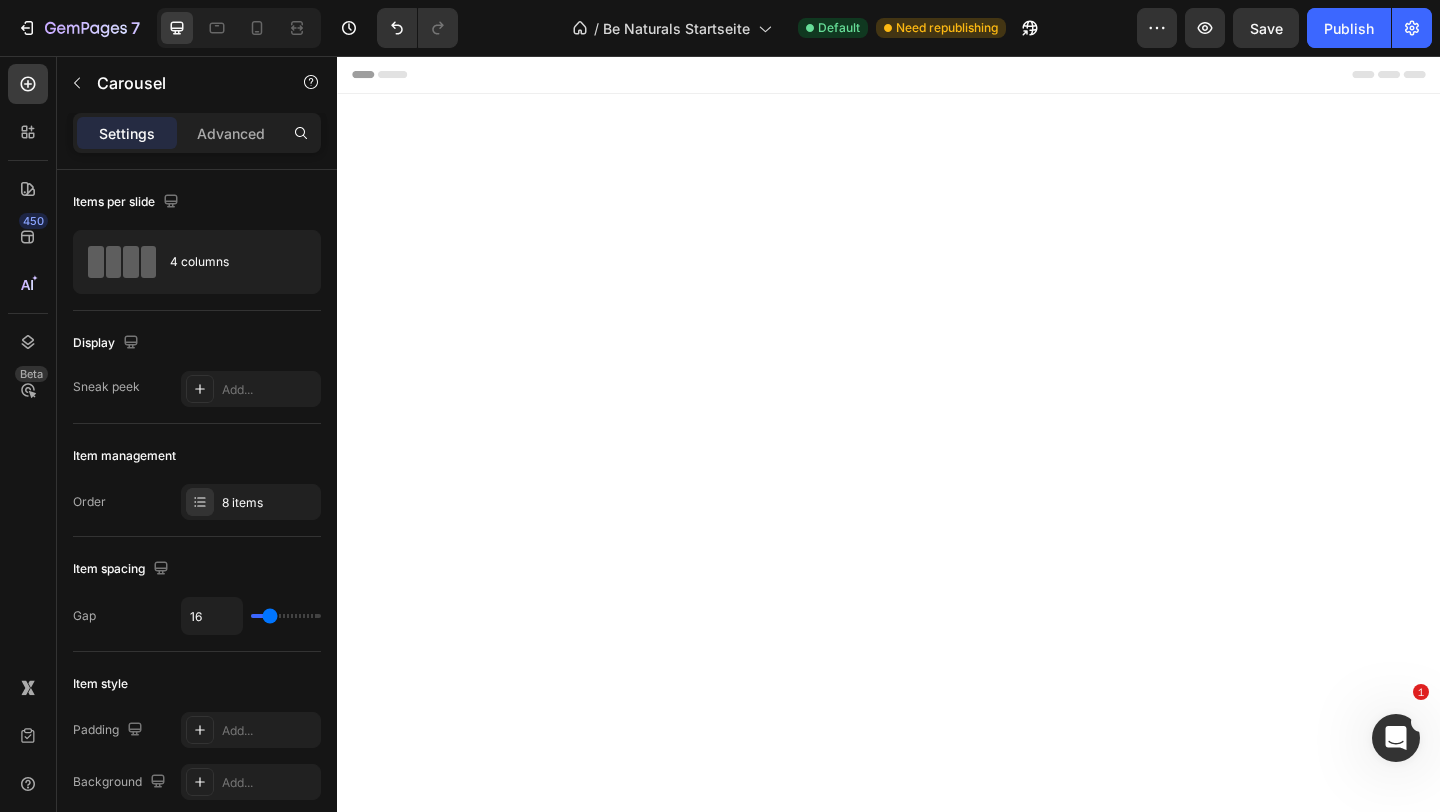 scroll, scrollTop: 2749, scrollLeft: 0, axis: vertical 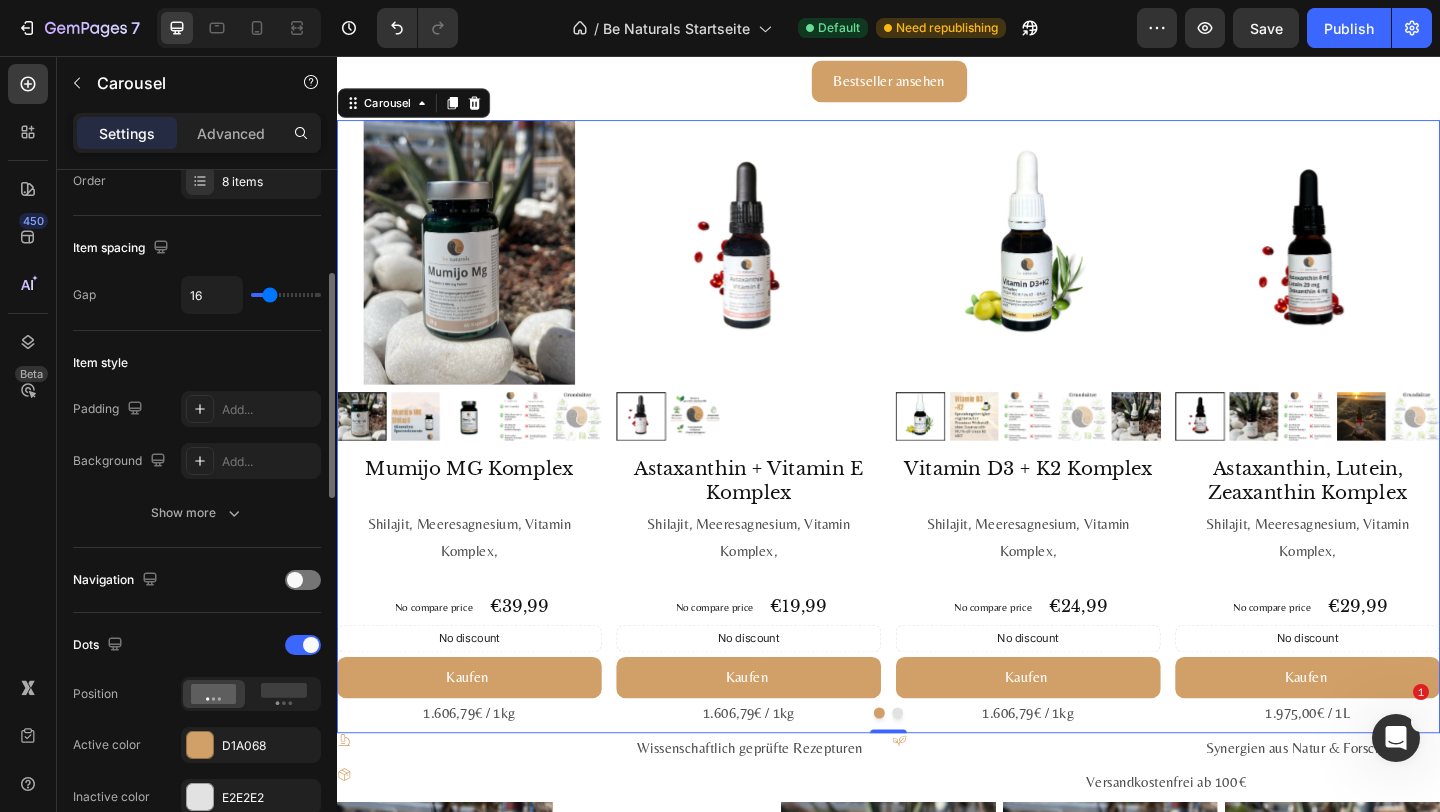 type on "28" 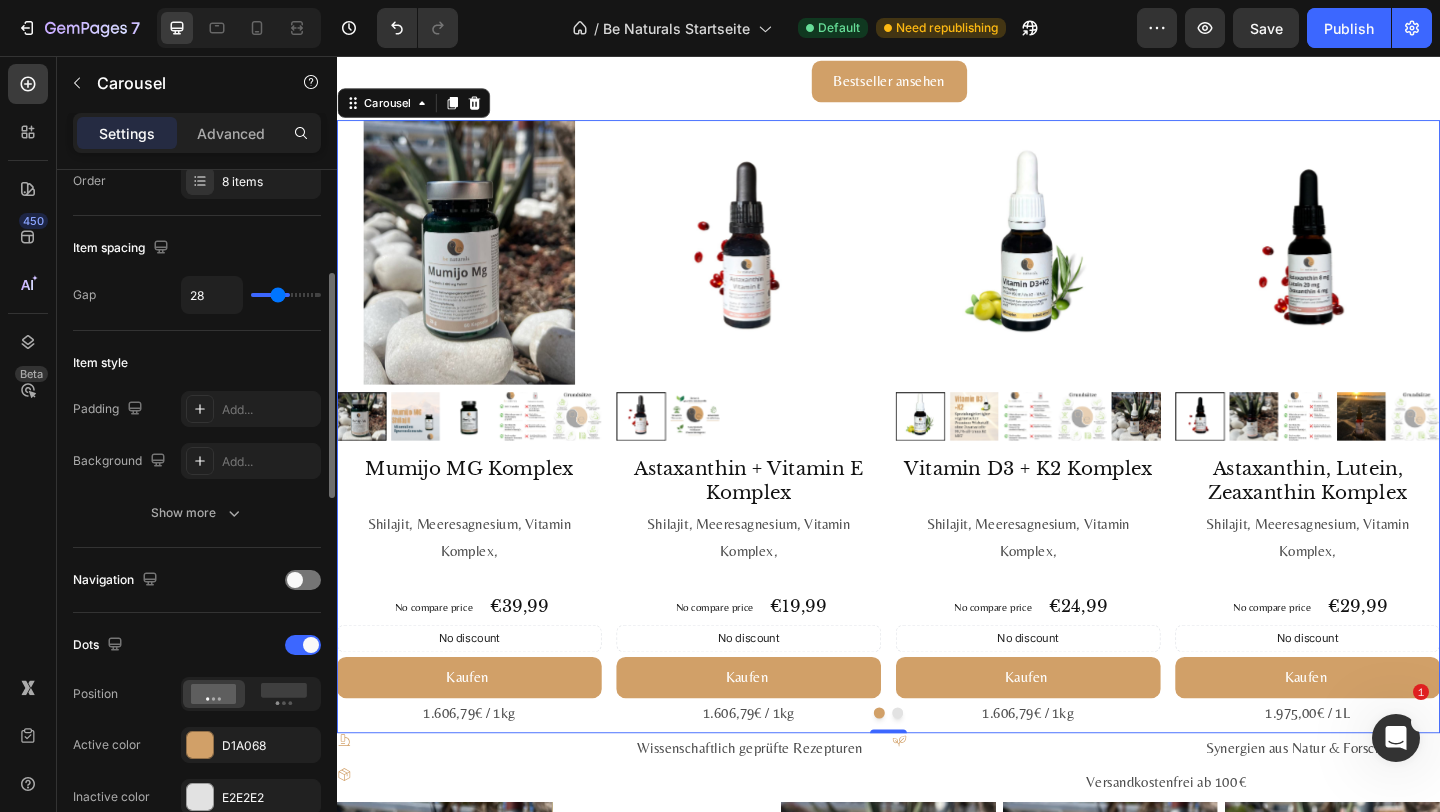 type on "41" 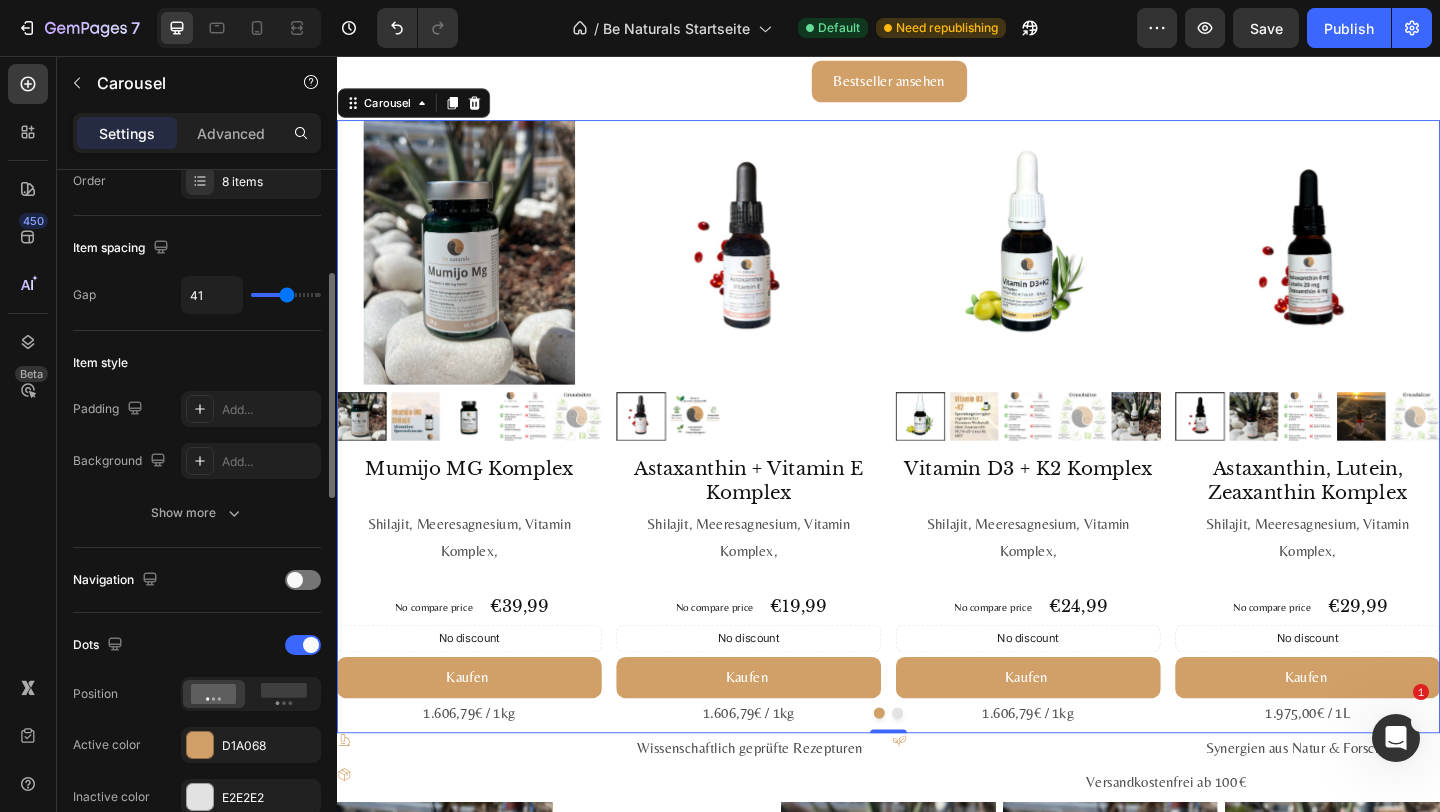 type on "21" 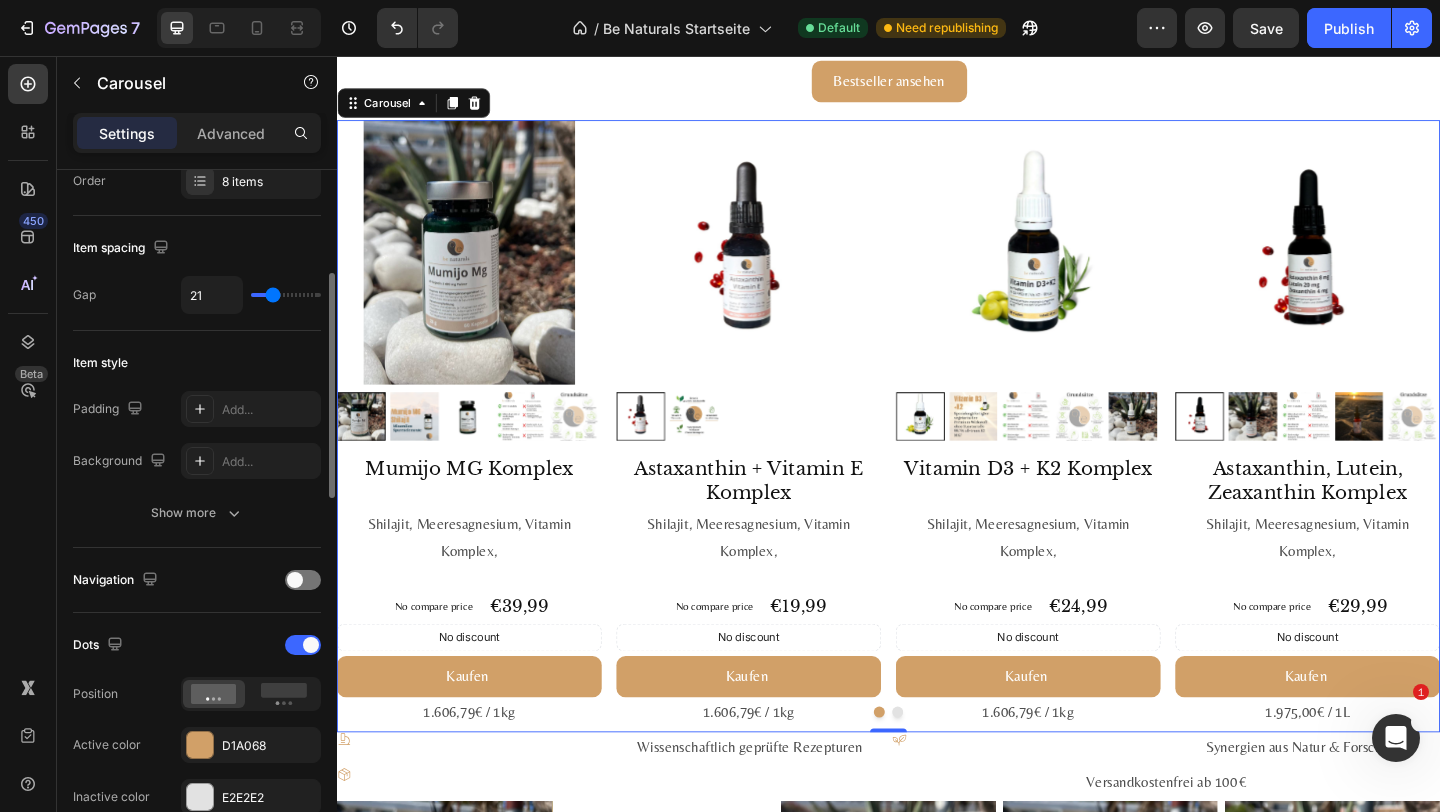 type on "16" 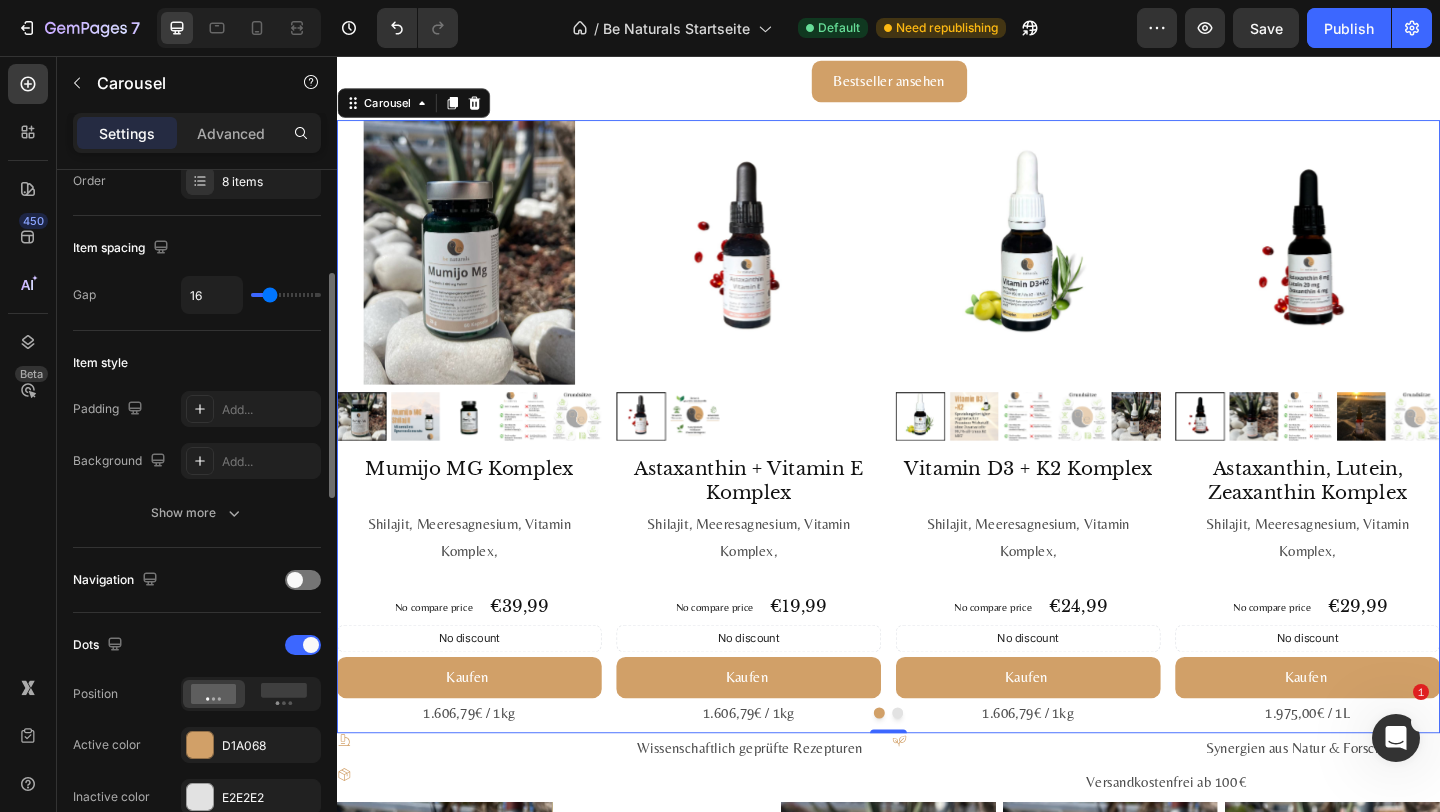 type on "38" 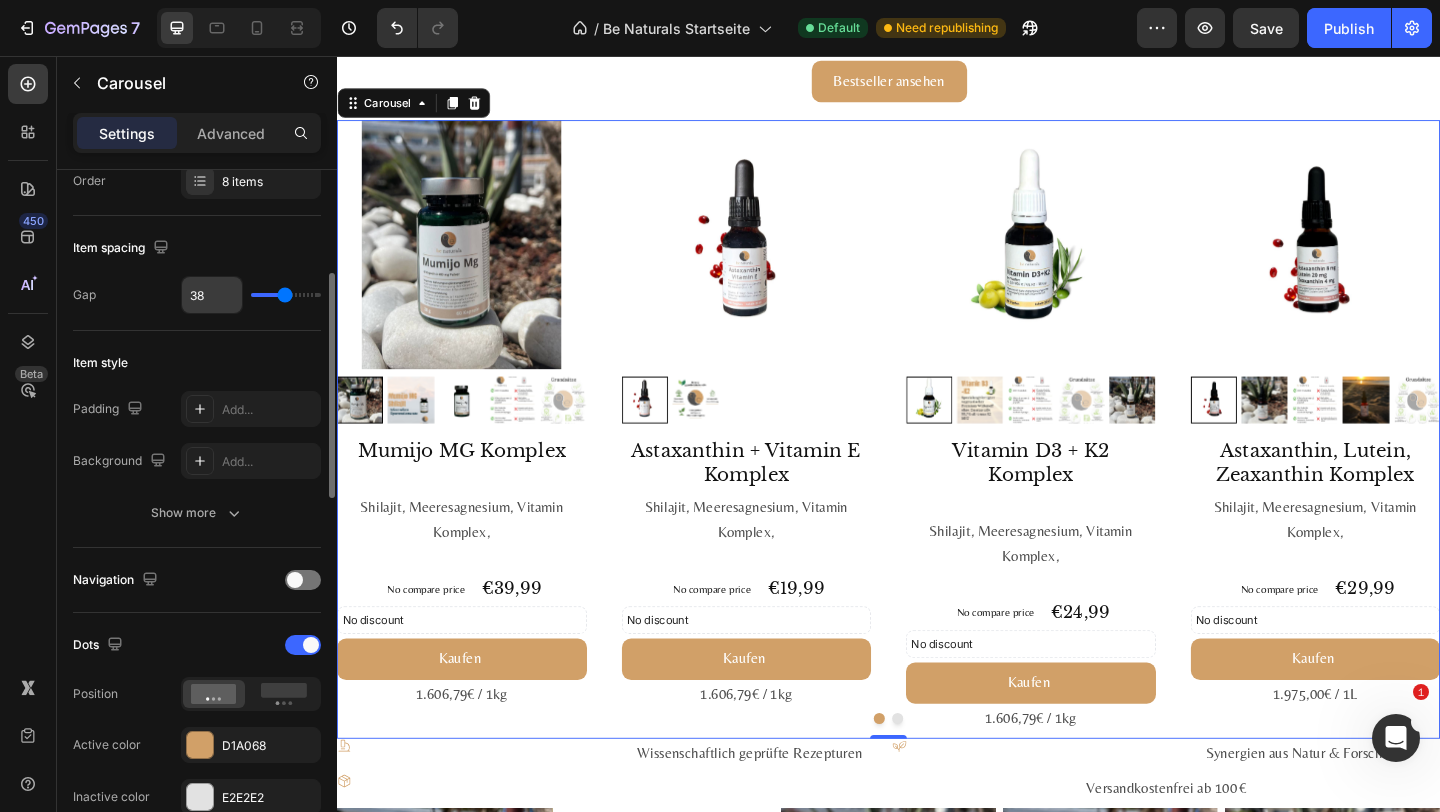 type on "38" 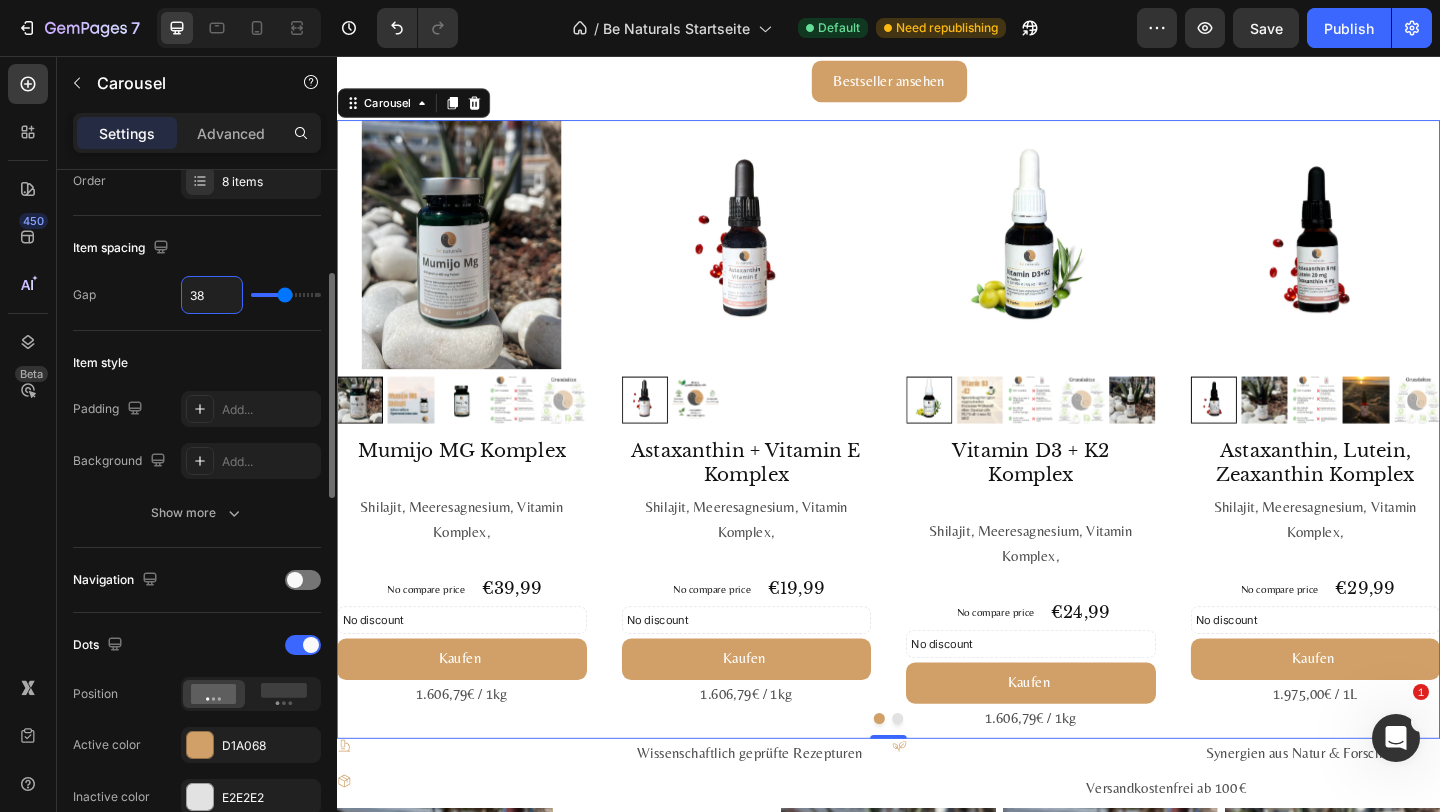 click on "38" at bounding box center (212, 295) 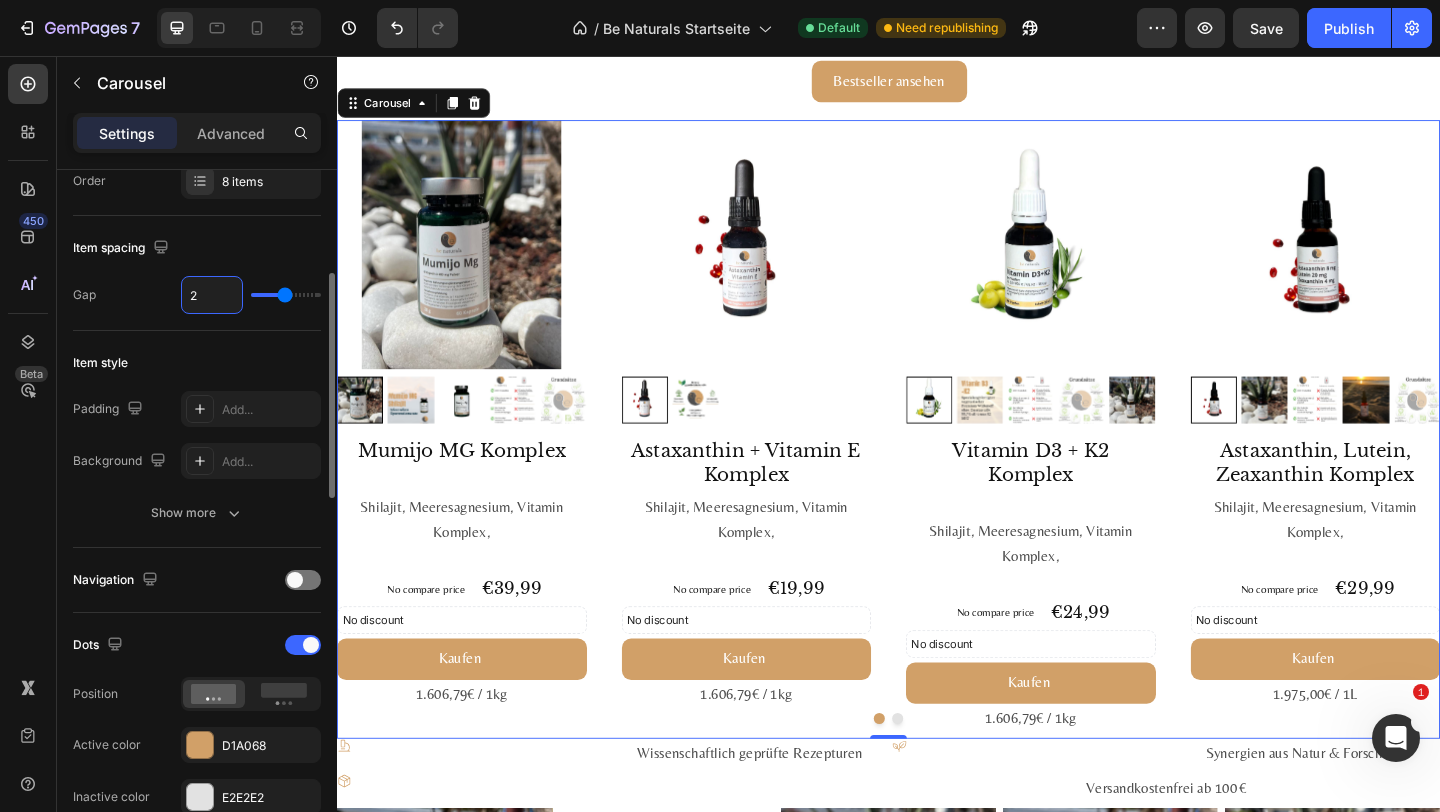 type on "24" 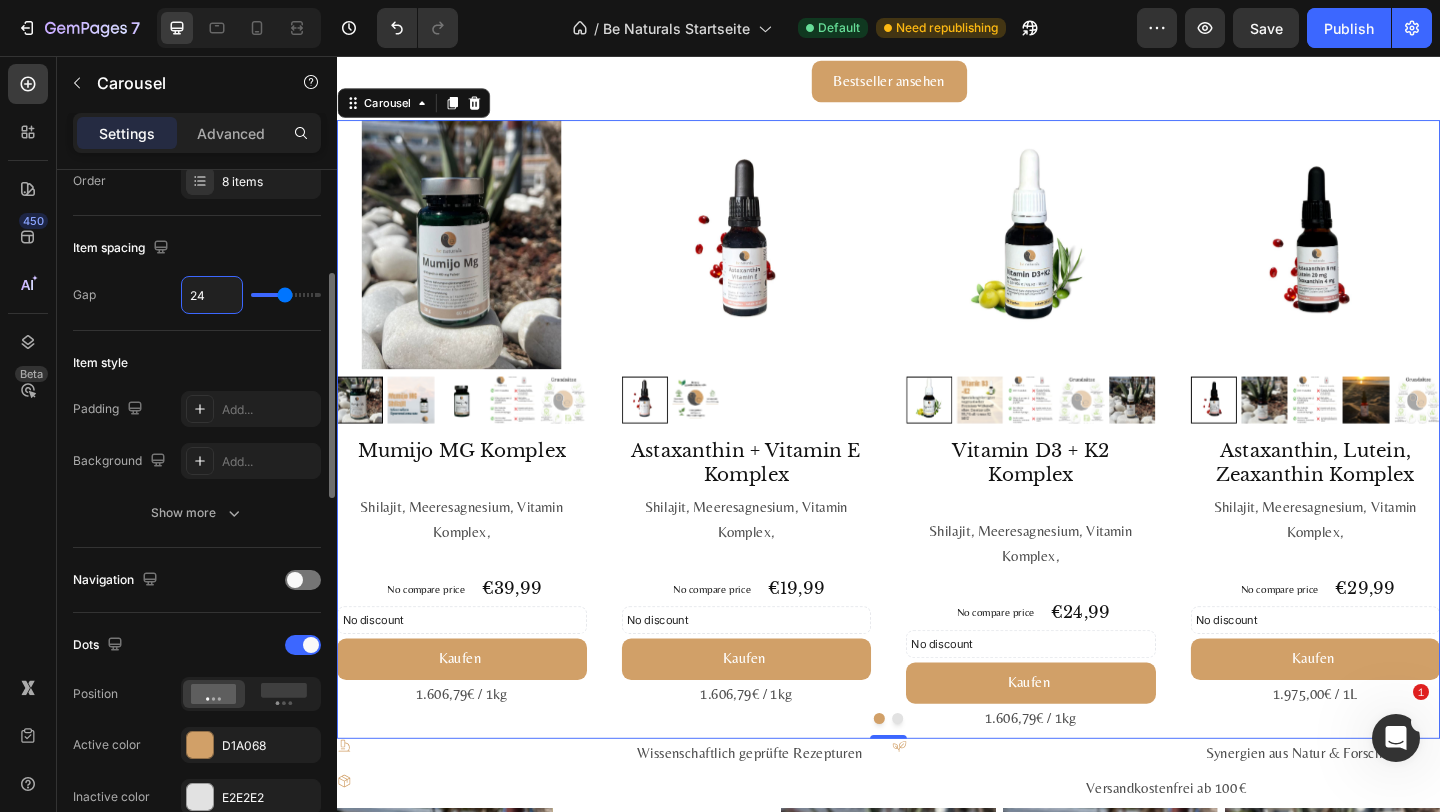 type on "24" 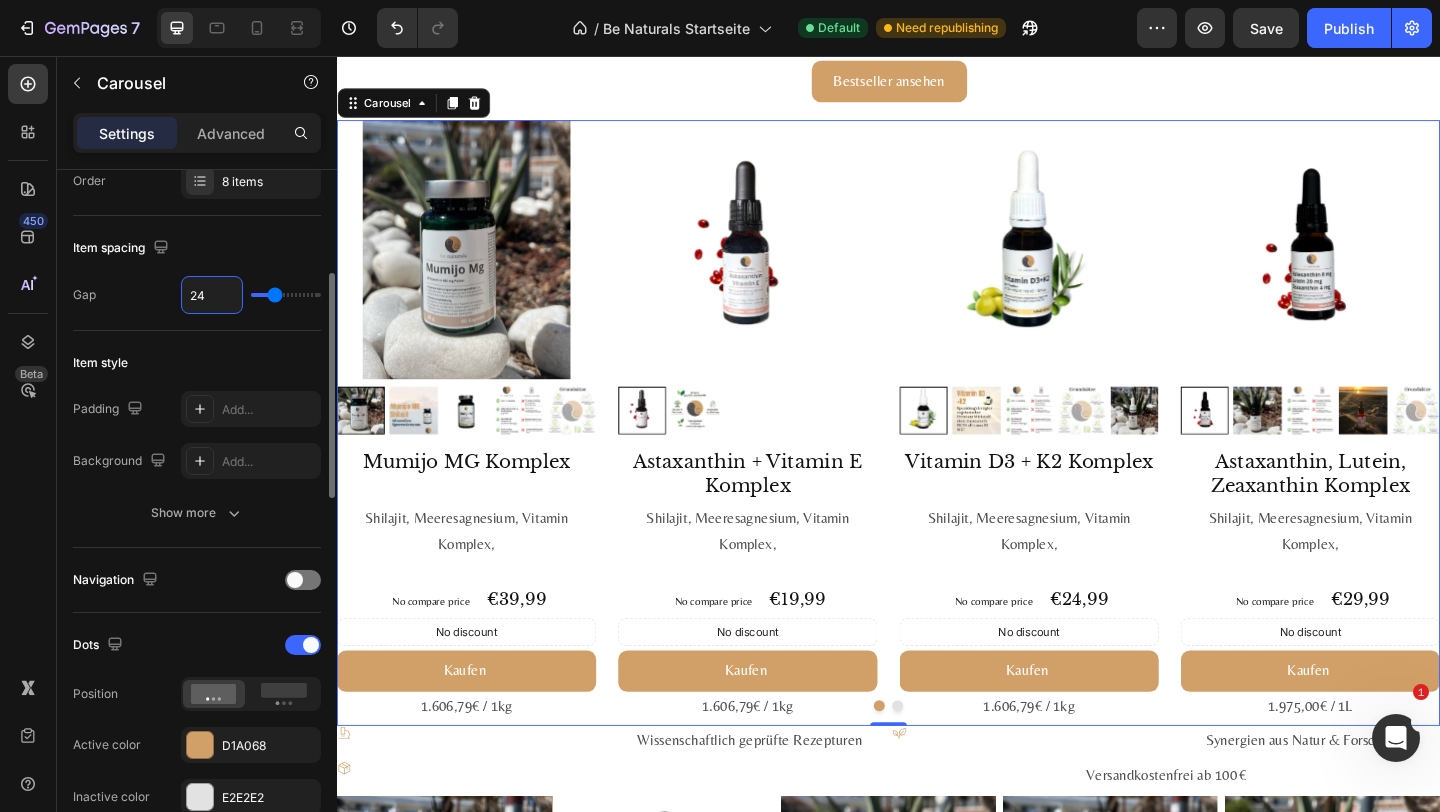 type on "24" 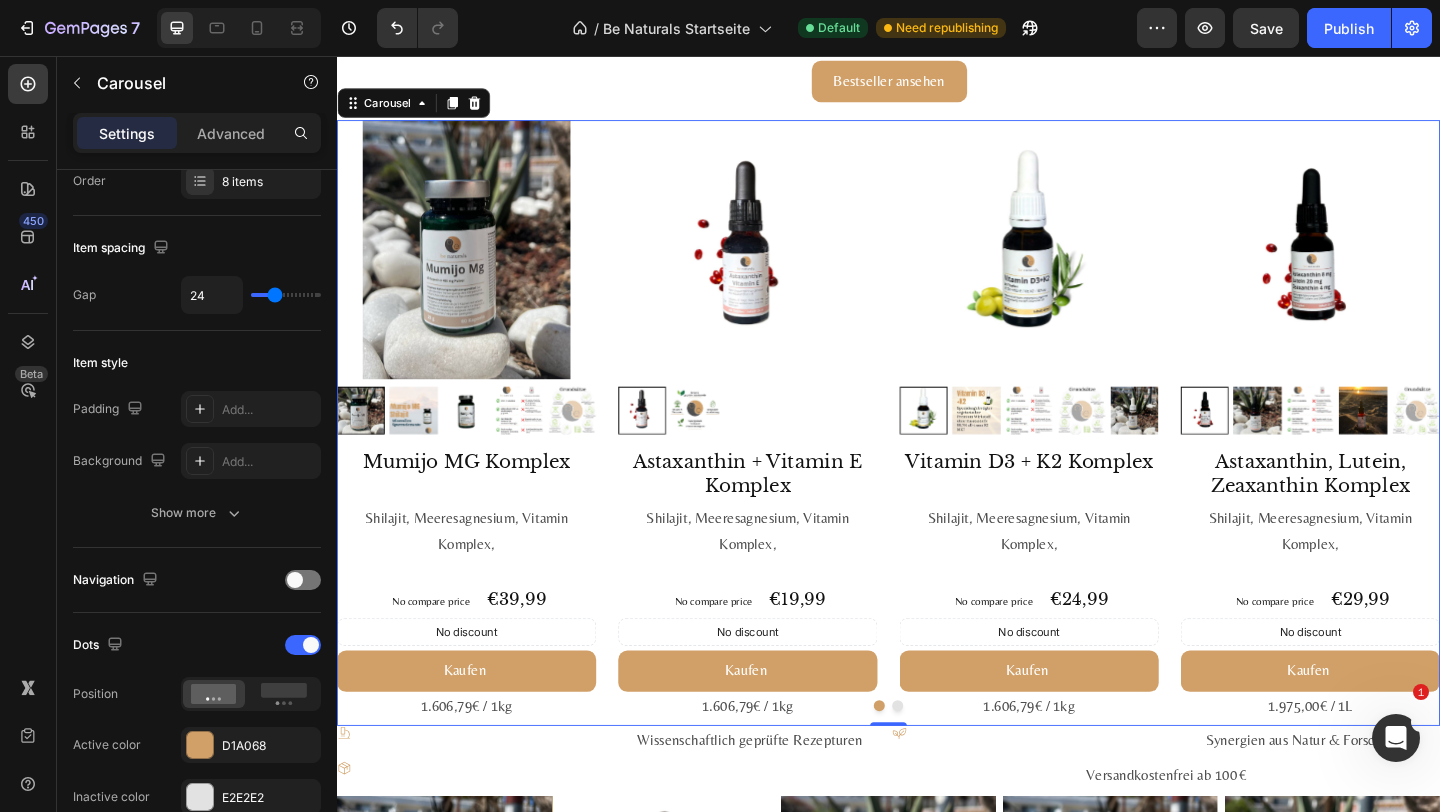 click on "Product Images Mumijo MG Komplex Product Title Shilajit, Meeresagnesium, Vitamin Komplex, Text Block No compare price Product Price €39,99 Product Price Product Price Row No discount Not be displayed when published Discount Tag Kaufen Add to Cart 1.606,79€ / 1kg Text Block Product Product Images Astaxanthin + Vitamin E Komplex Product Title Shilajit, Meeresagnesium, Vitamin Komplex, Text Block No compare price Product Price €19,99 Product Price Product Price Row No discount Not be displayed when published Discount Tag Kaufen Add to Cart 1.606,79€ / 1kg Text Block Product Product Images Vitamin D3 + K2 Komplex Product Title Shilajit, Meeresagnesium, Vitamin Komplex, Text Block No compare price Product Price €24,99 Product Price Product Price Row No discount Not be displayed when published Discount Tag Kaufen Add to Cart 1.606,79€ / 1kg Text Block Product Product Images Astaxanthin, Lutein, Zeaxanthin Komplex Product Title Shilajit, Meeresagnesium, Vitamin Komplex, Text Block No compare price" at bounding box center (937, 456) 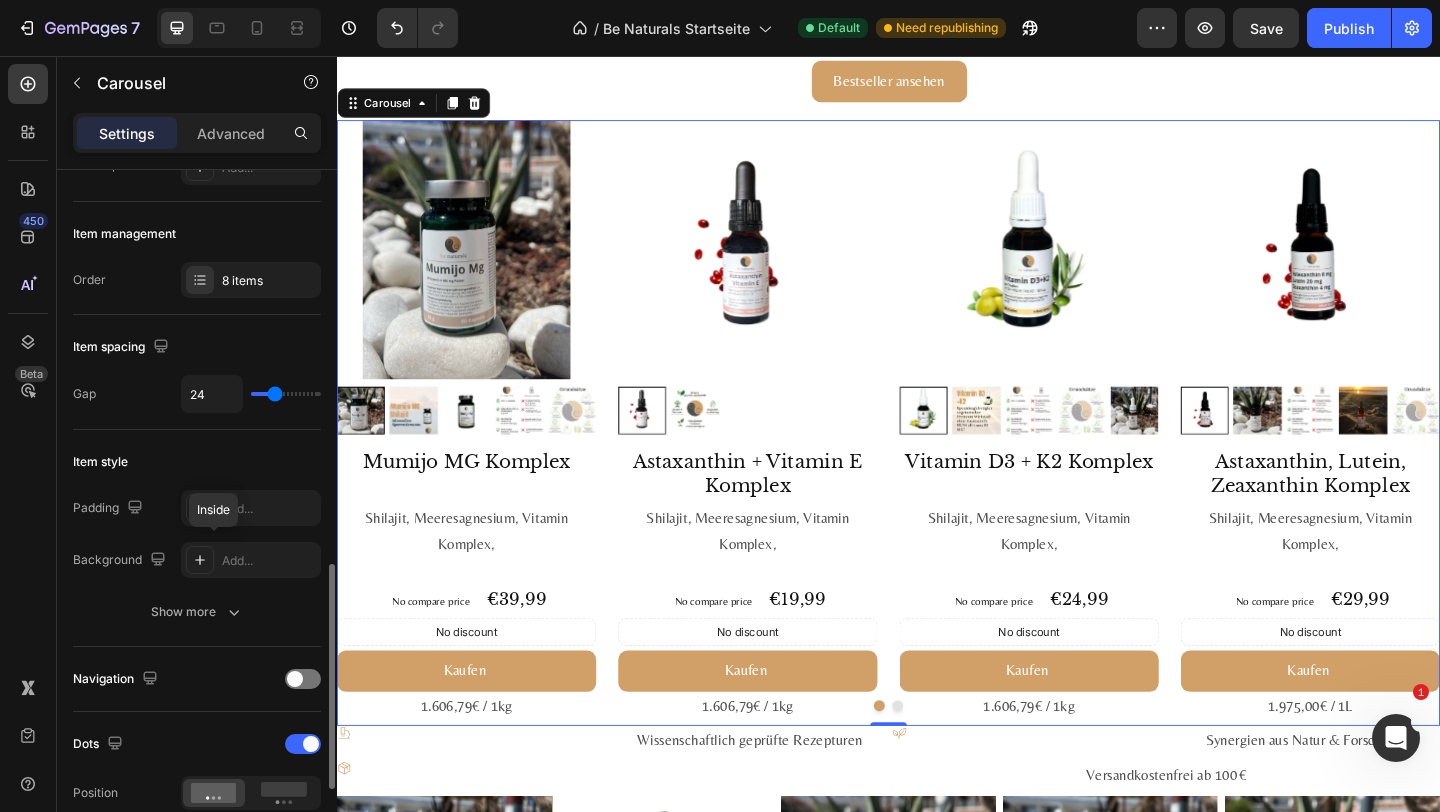 scroll, scrollTop: 0, scrollLeft: 0, axis: both 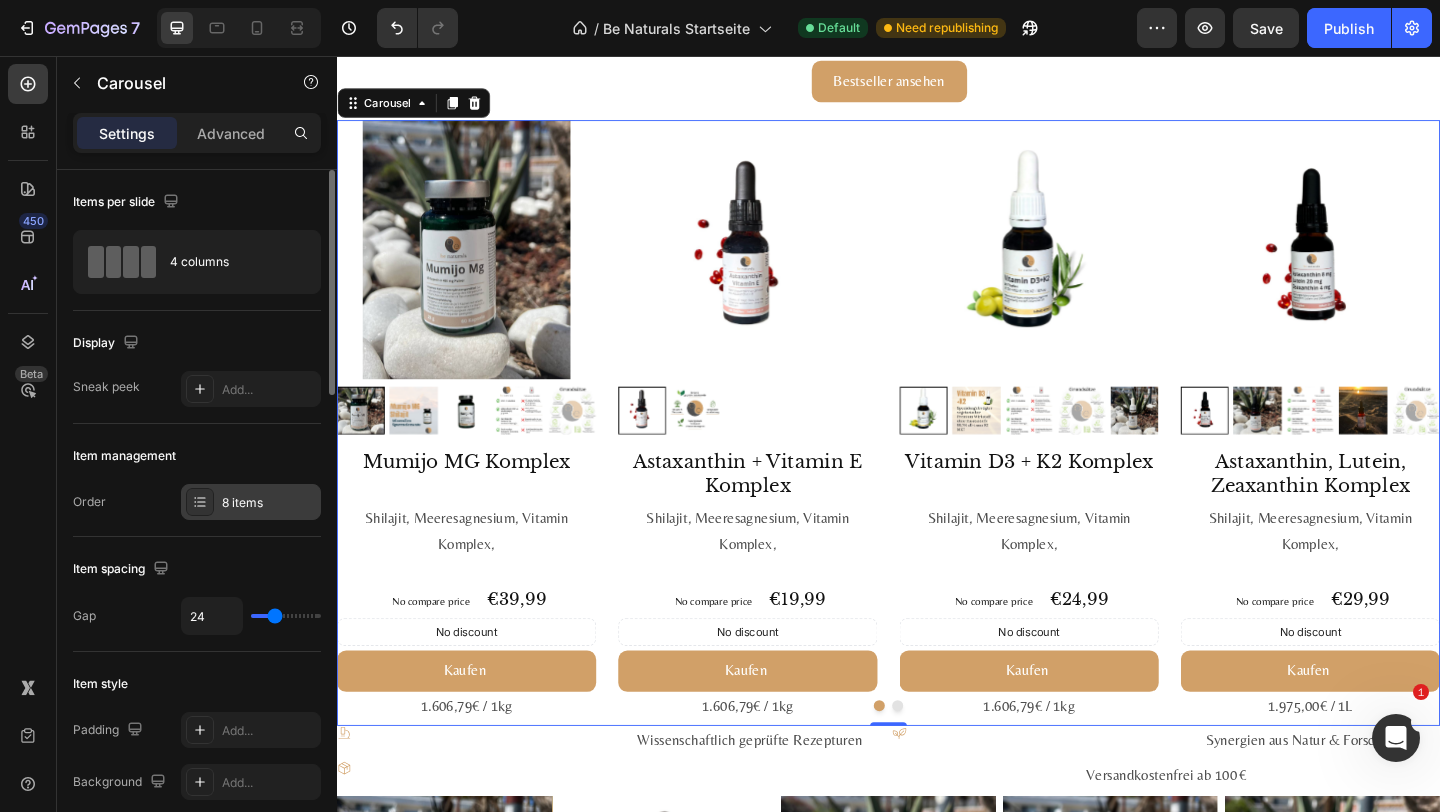 click on "8 items" at bounding box center [251, 502] 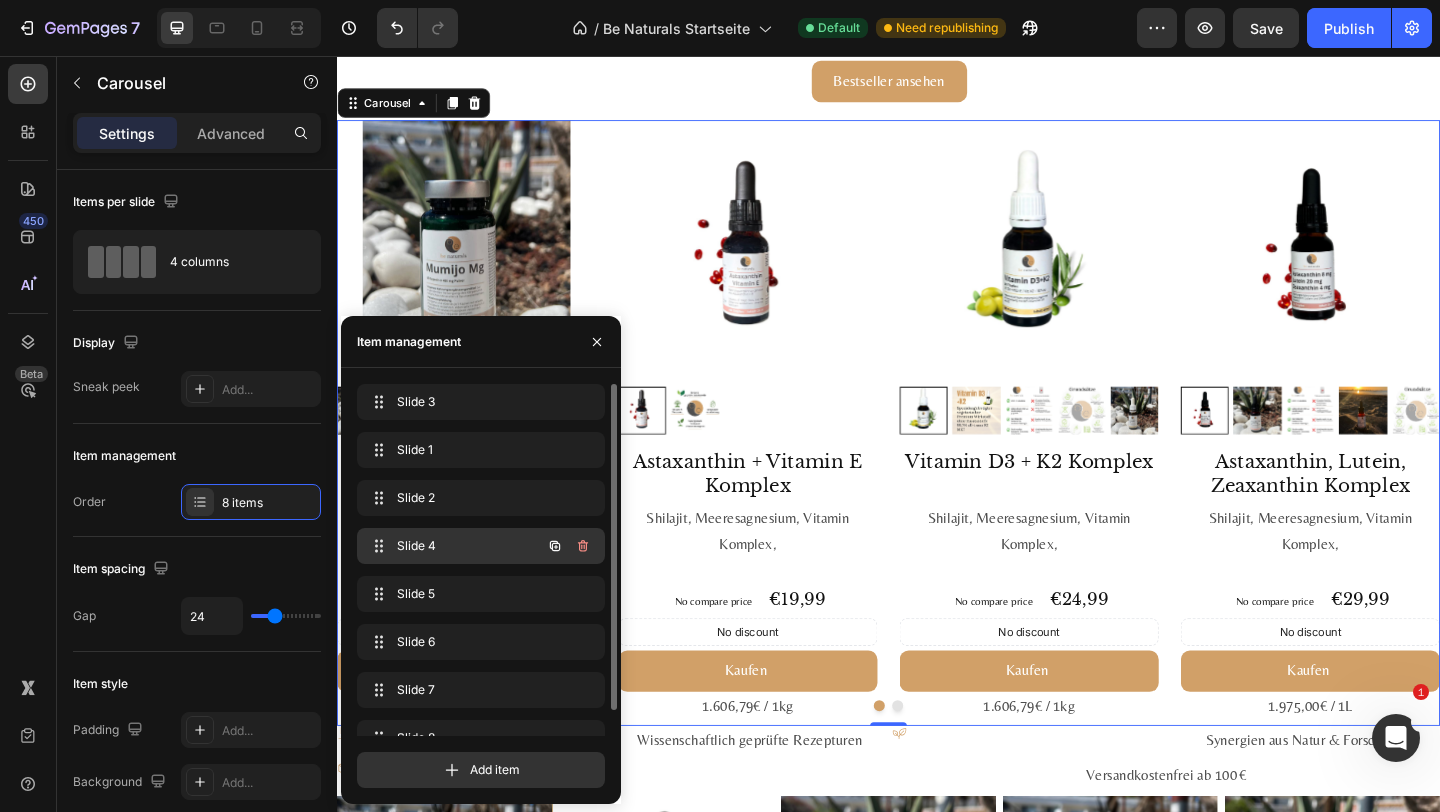 click on "Slide 4 Slide 4" at bounding box center (453, 546) 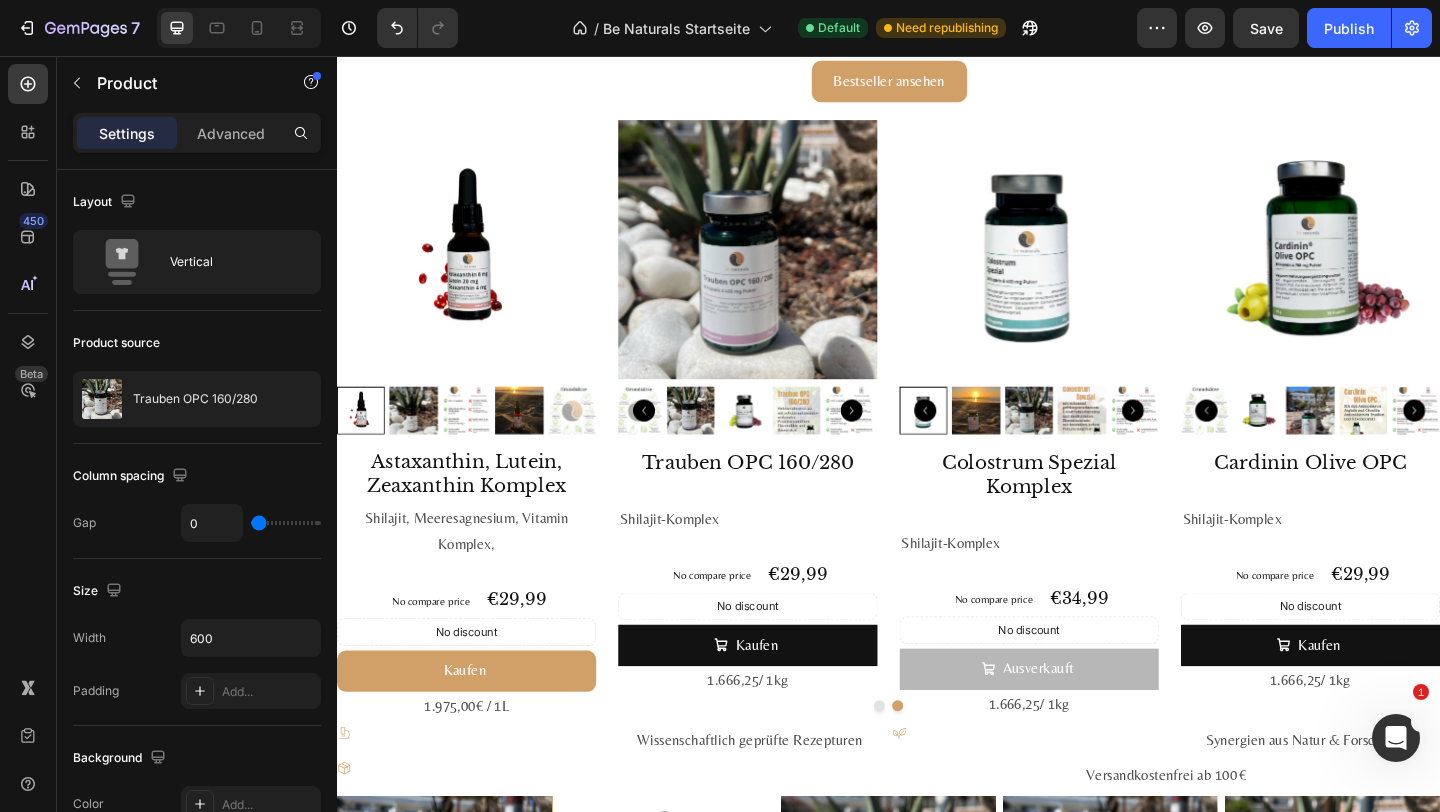 click at bounding box center (784, 267) 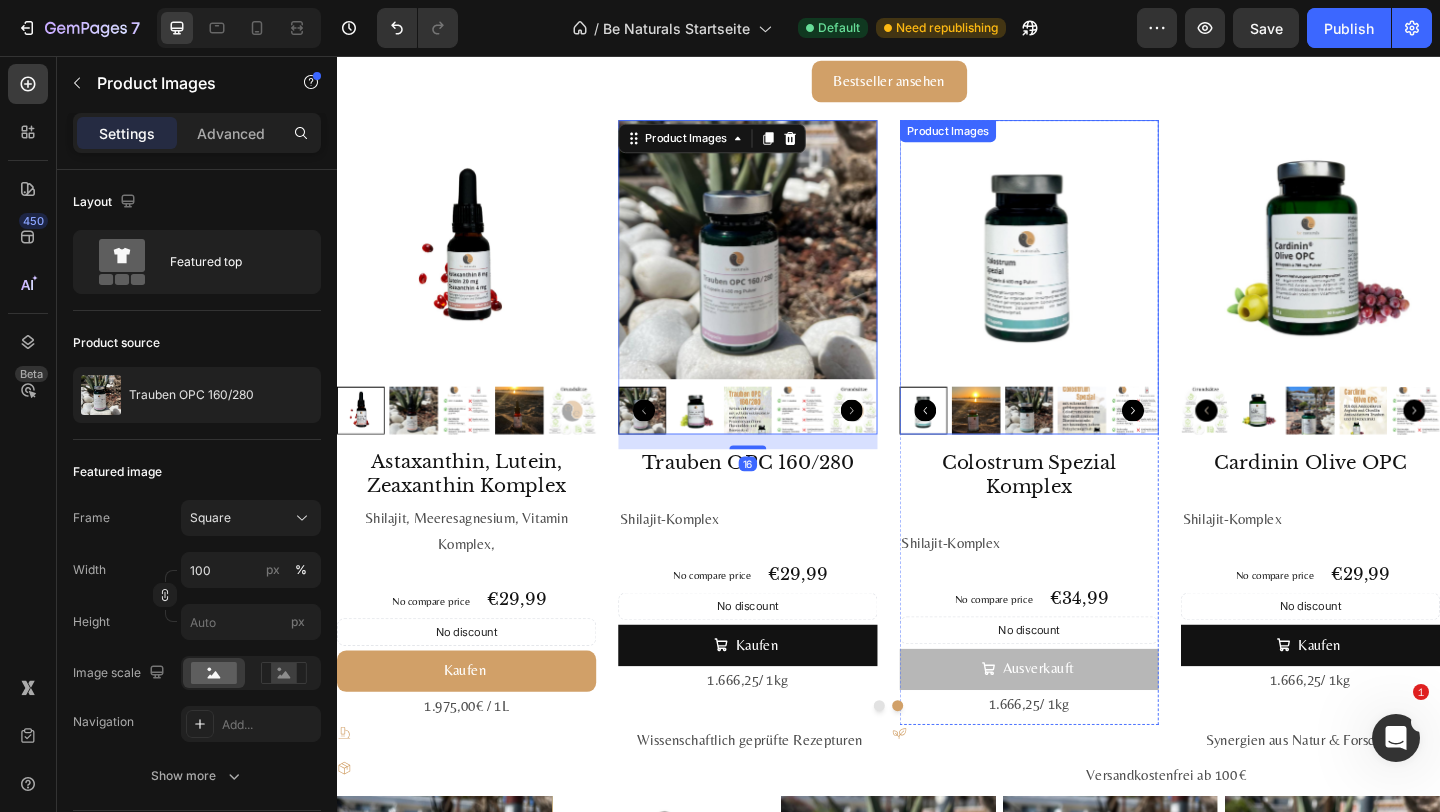 click at bounding box center [1090, 267] 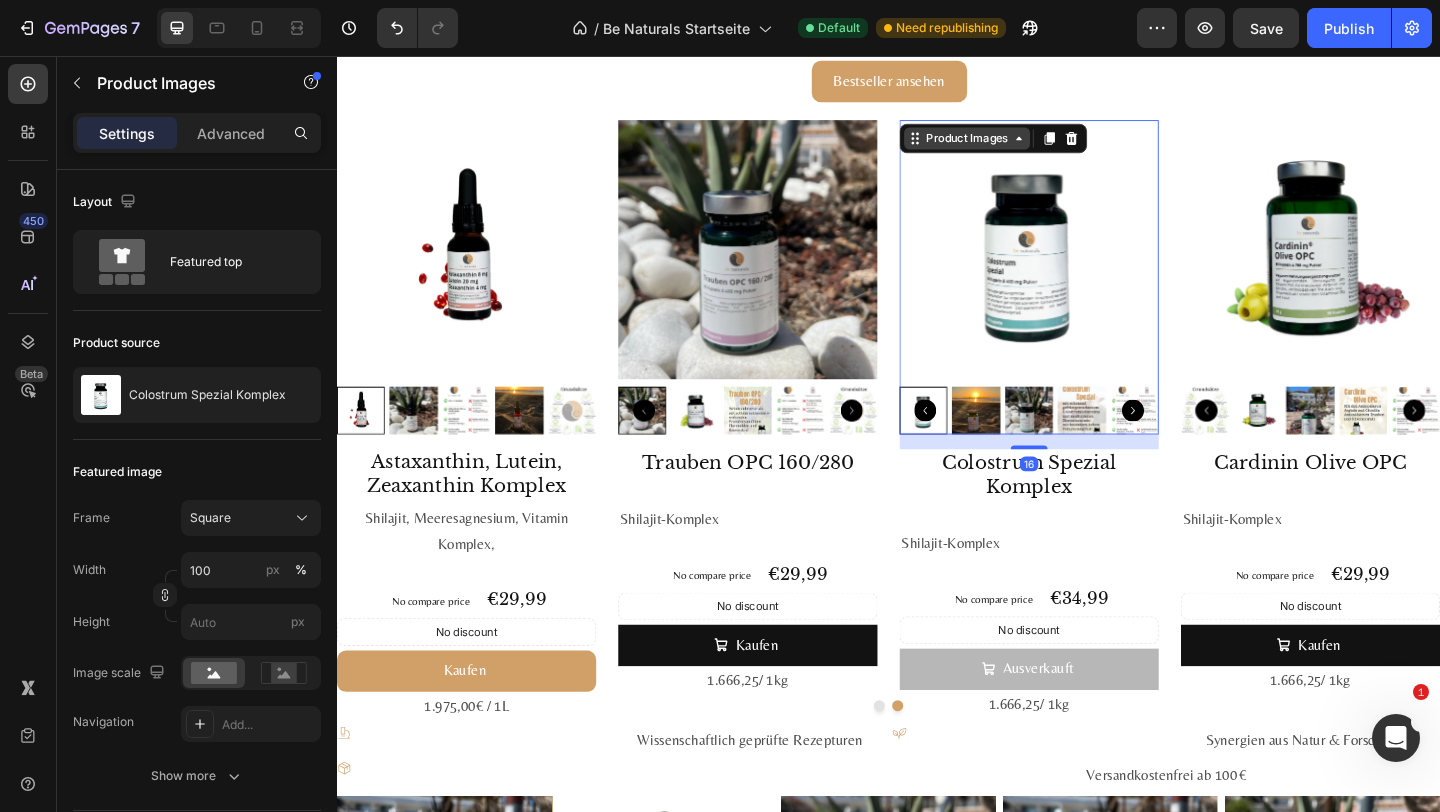 click on "Product Images" at bounding box center (1022, 146) 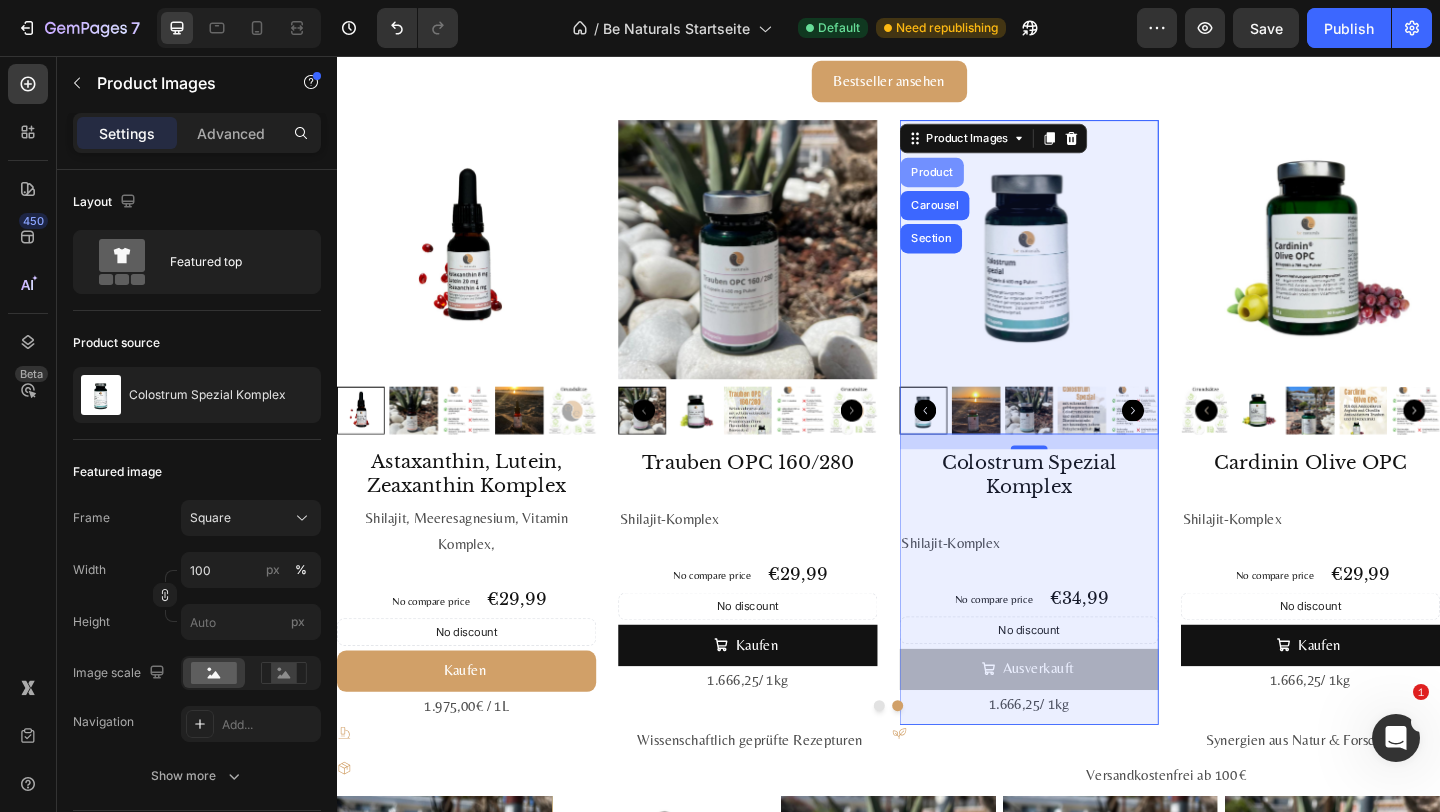 click on "Product" at bounding box center [984, 183] 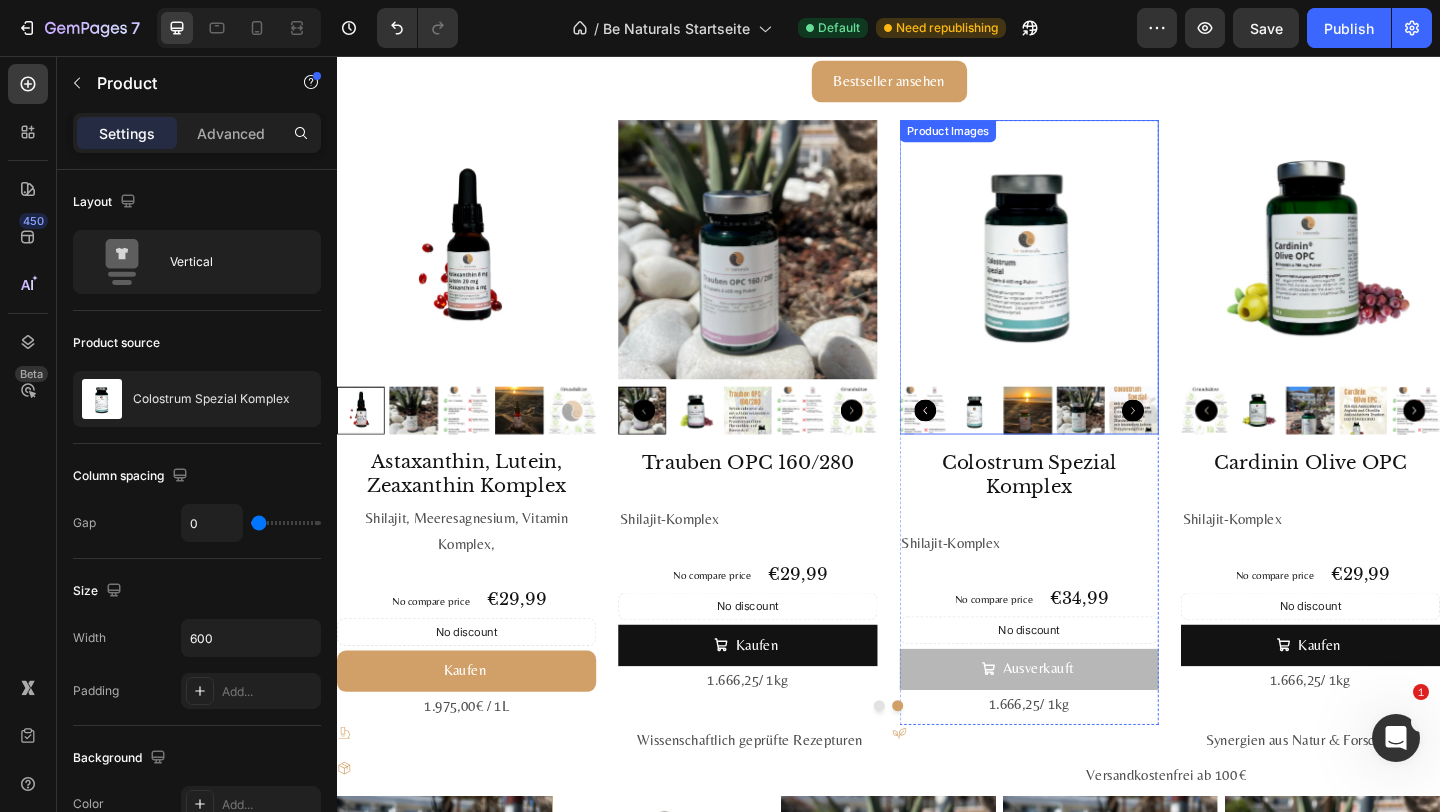 click on "Product Images" at bounding box center [1001, 138] 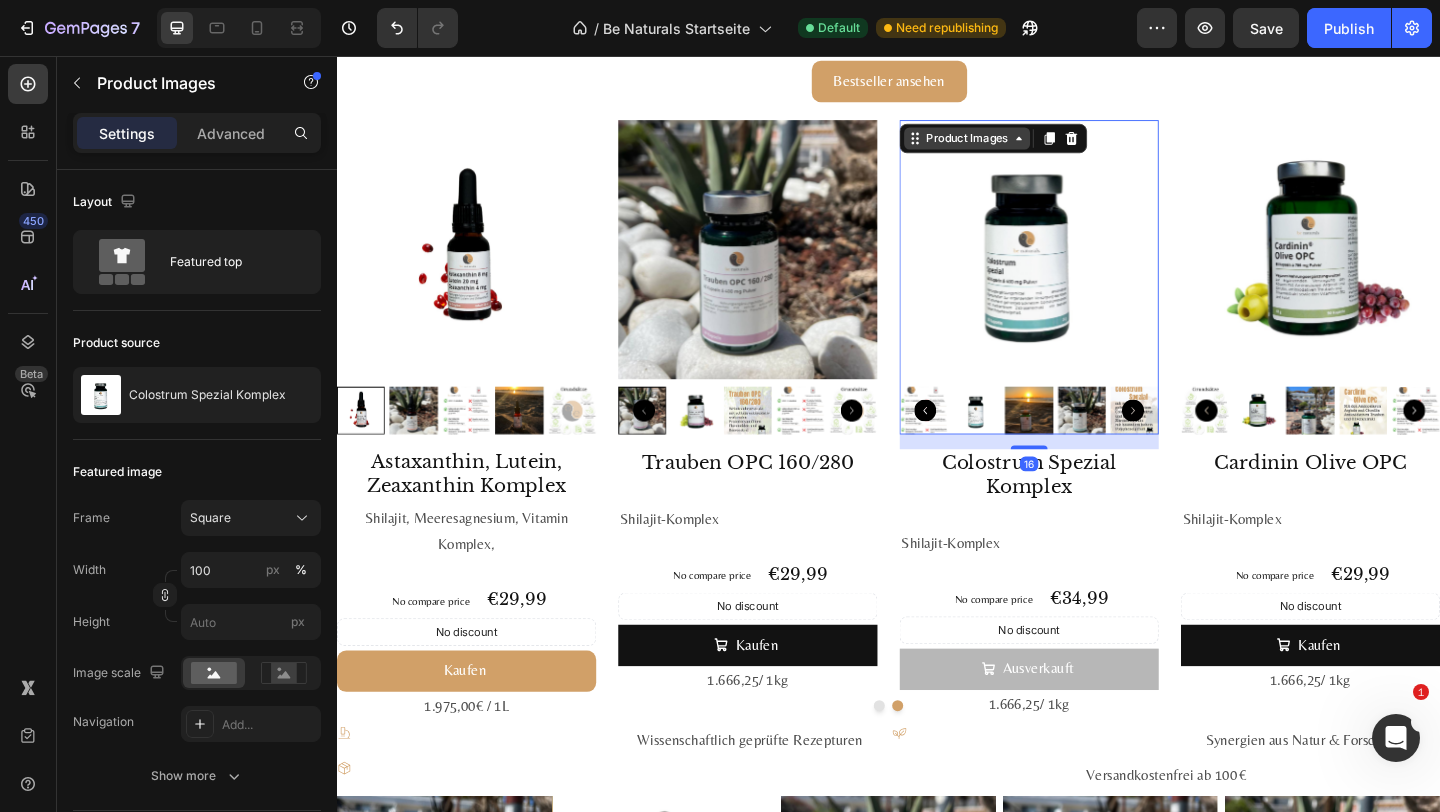 click on "Product Images" at bounding box center (1022, 146) 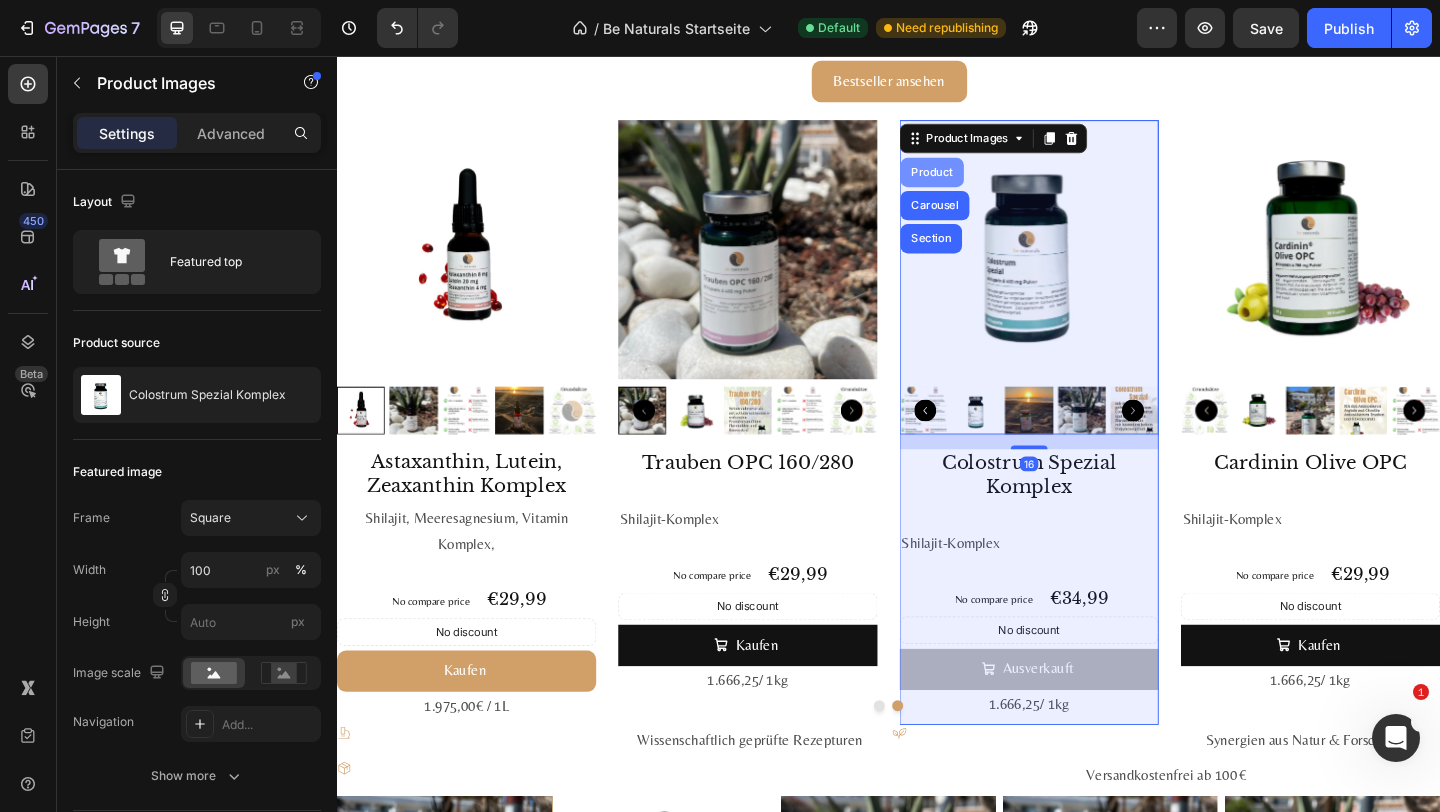 click on "Product" at bounding box center (984, 183) 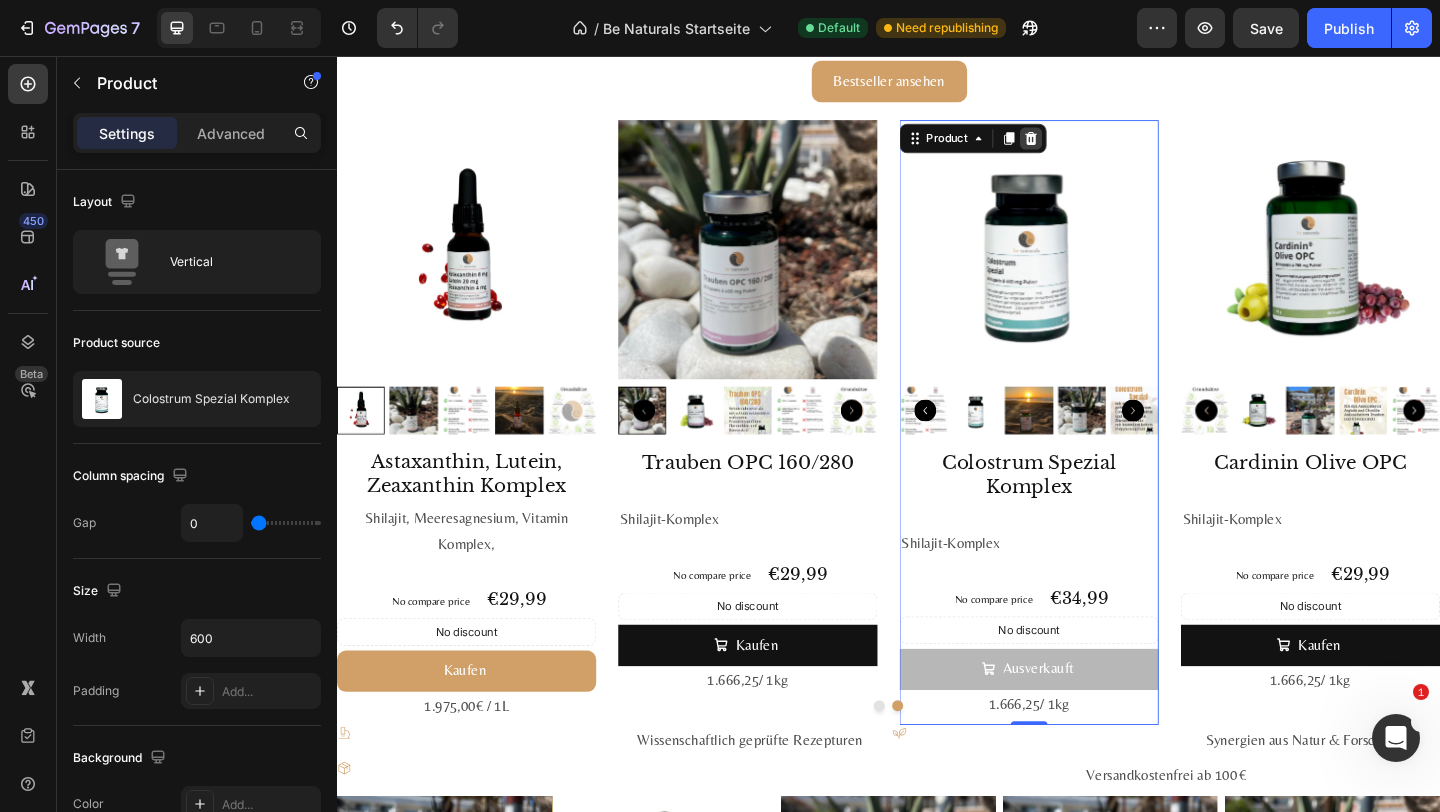 click 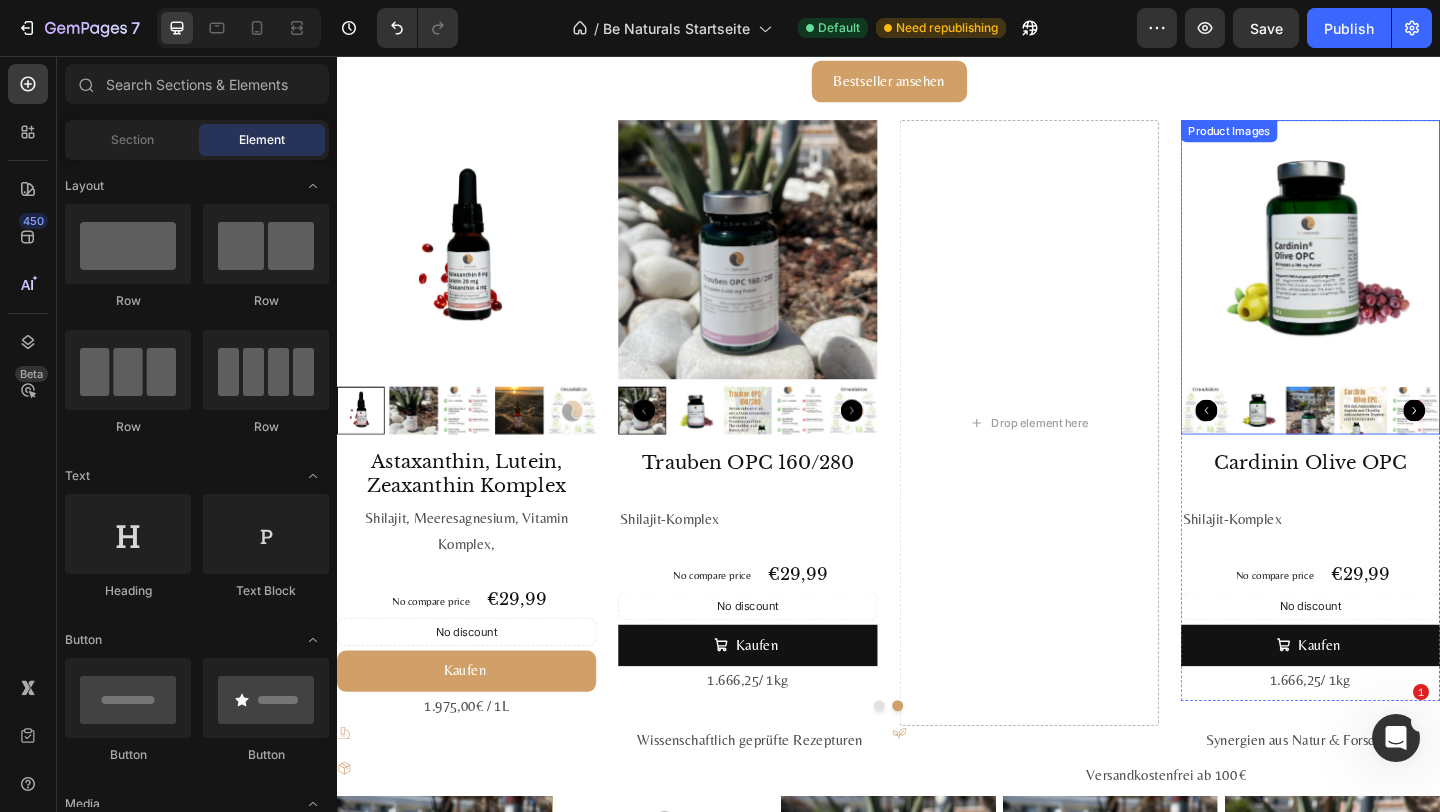 click at bounding box center [1396, 267] 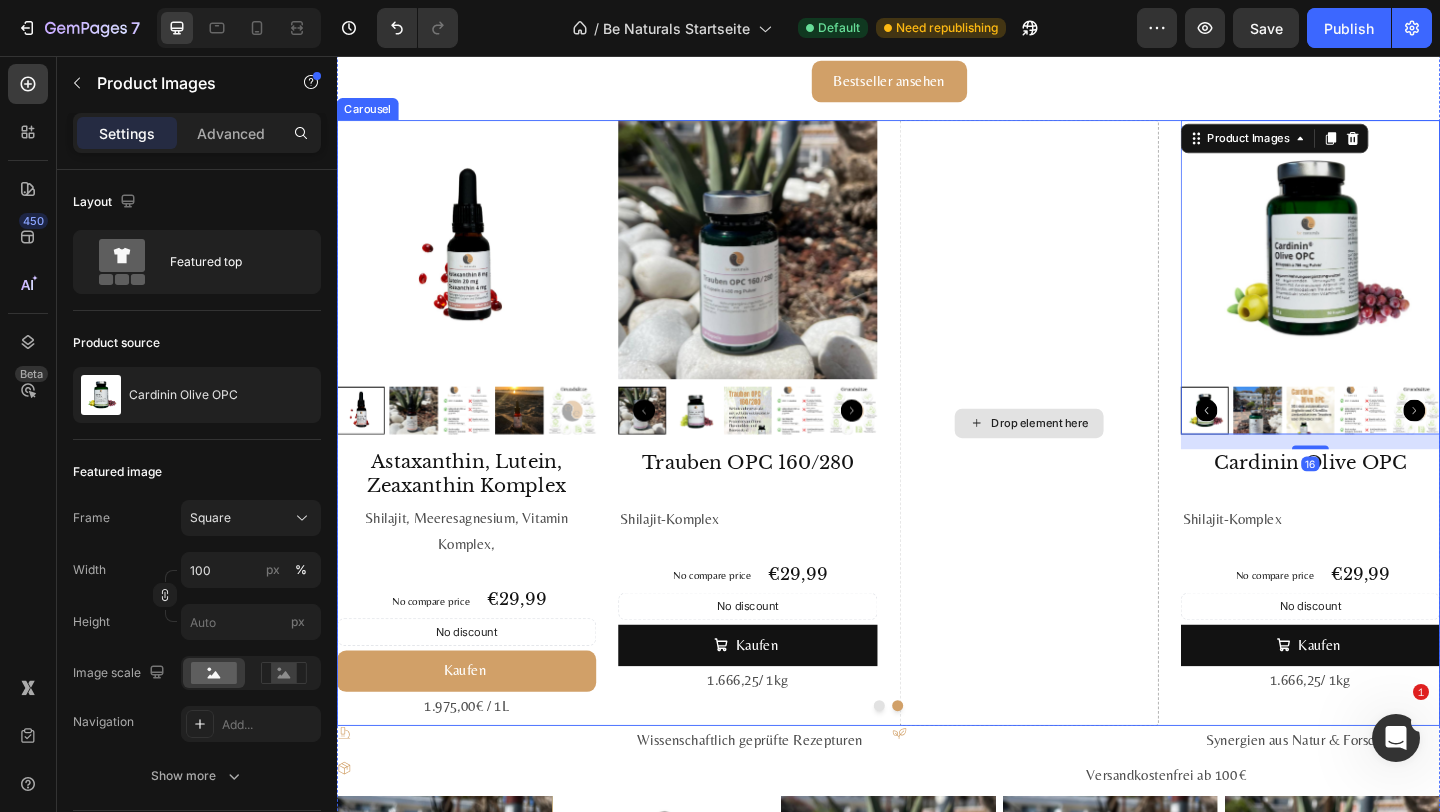 click at bounding box center [784, 267] 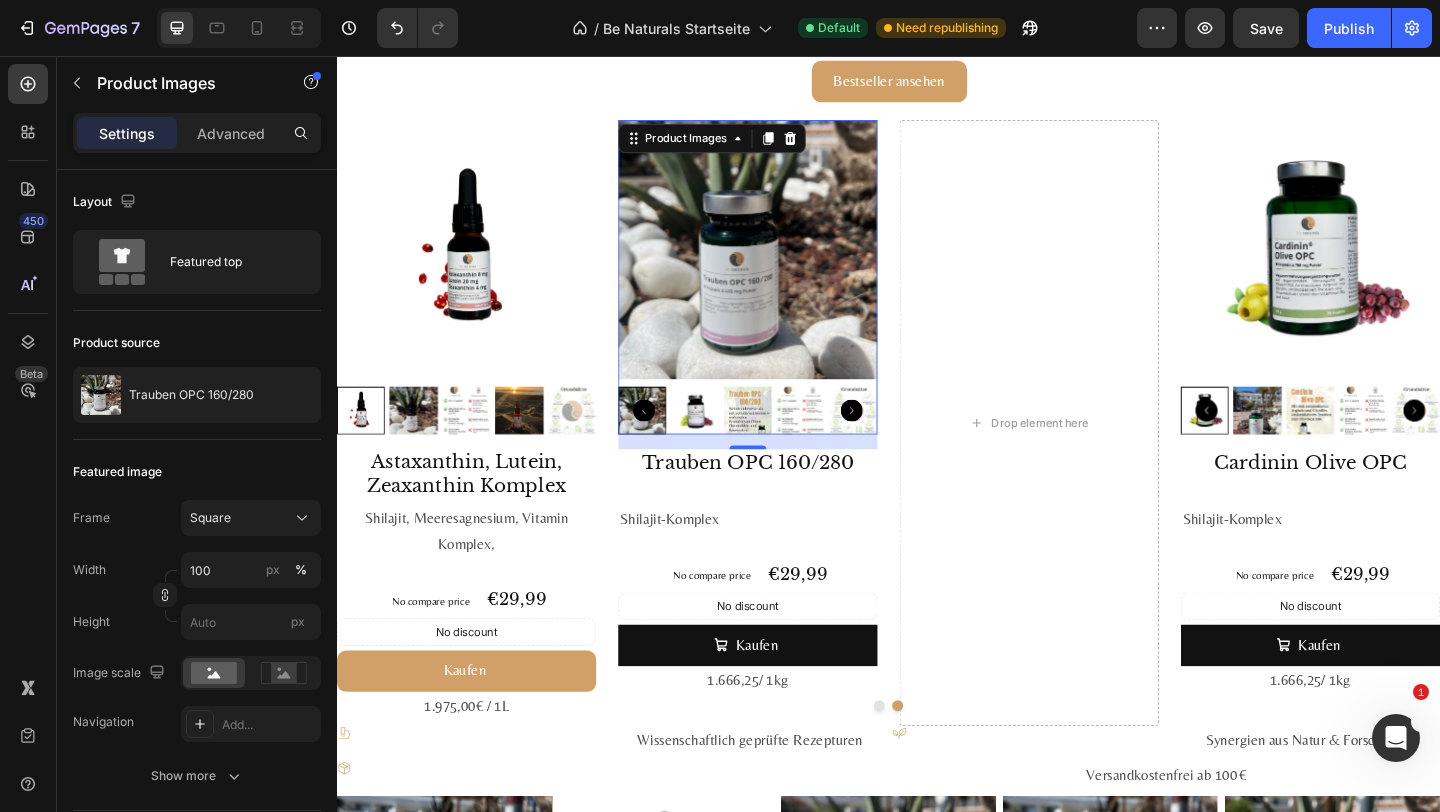 click at bounding box center (784, 267) 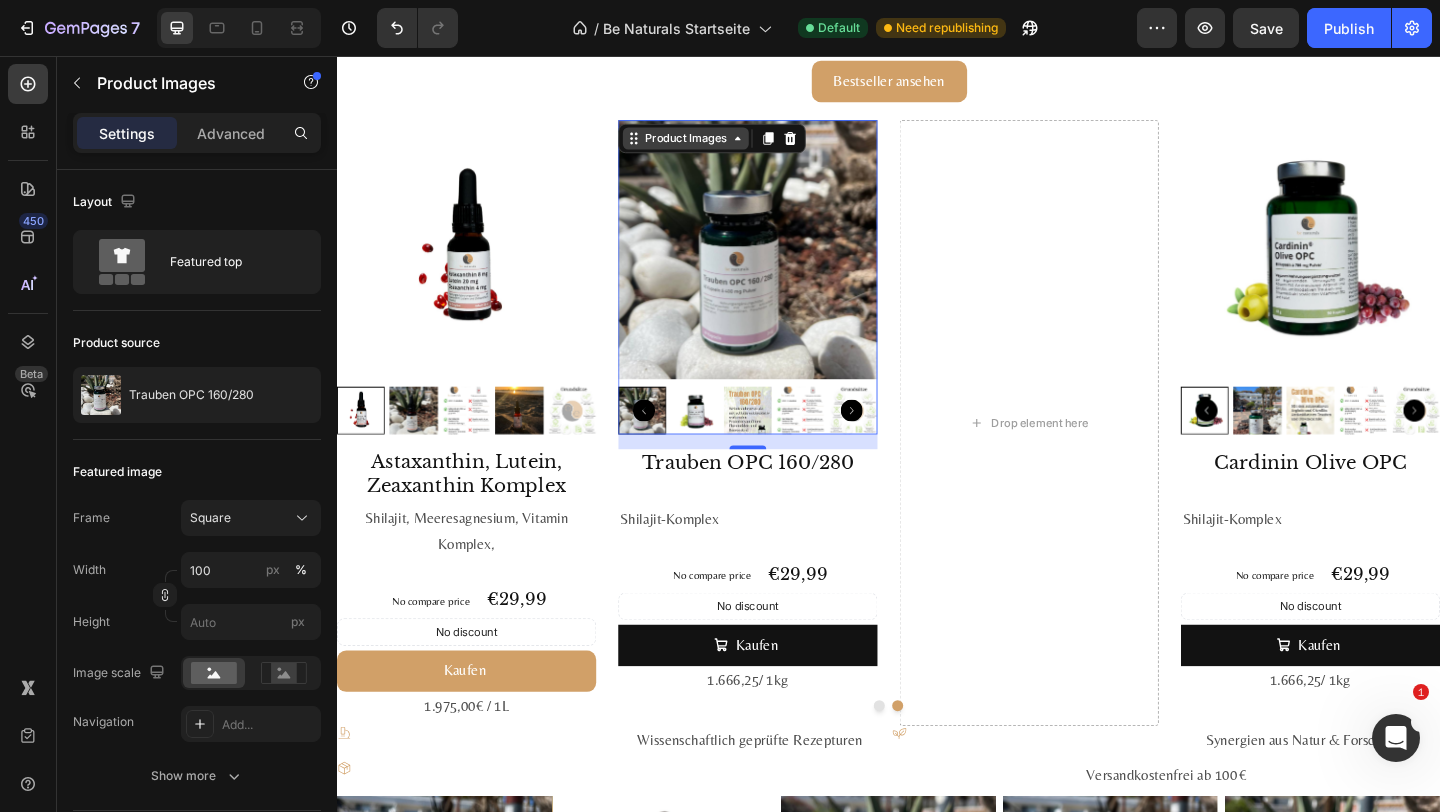 click on "Product Images" at bounding box center (716, 146) 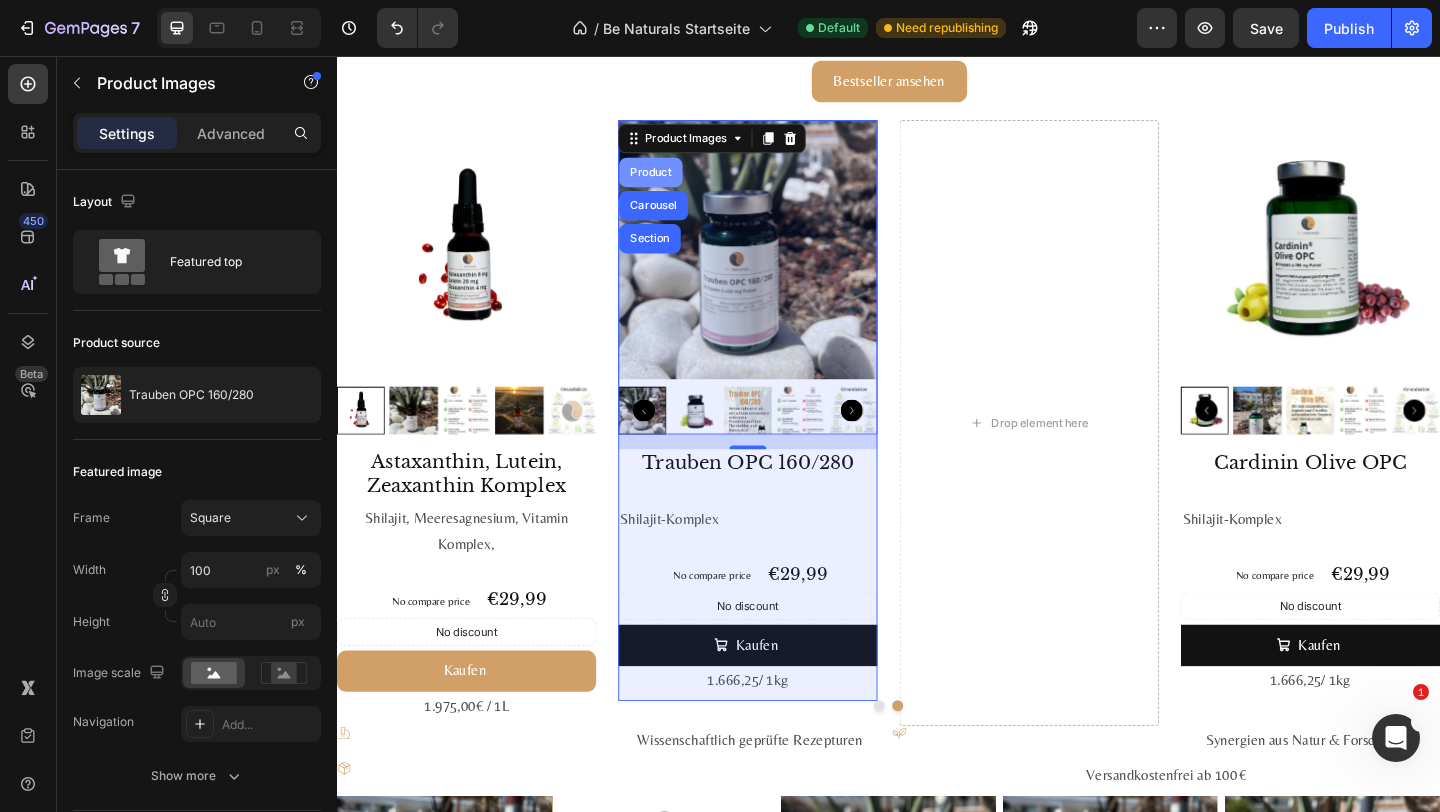 click on "Product" at bounding box center (678, 183) 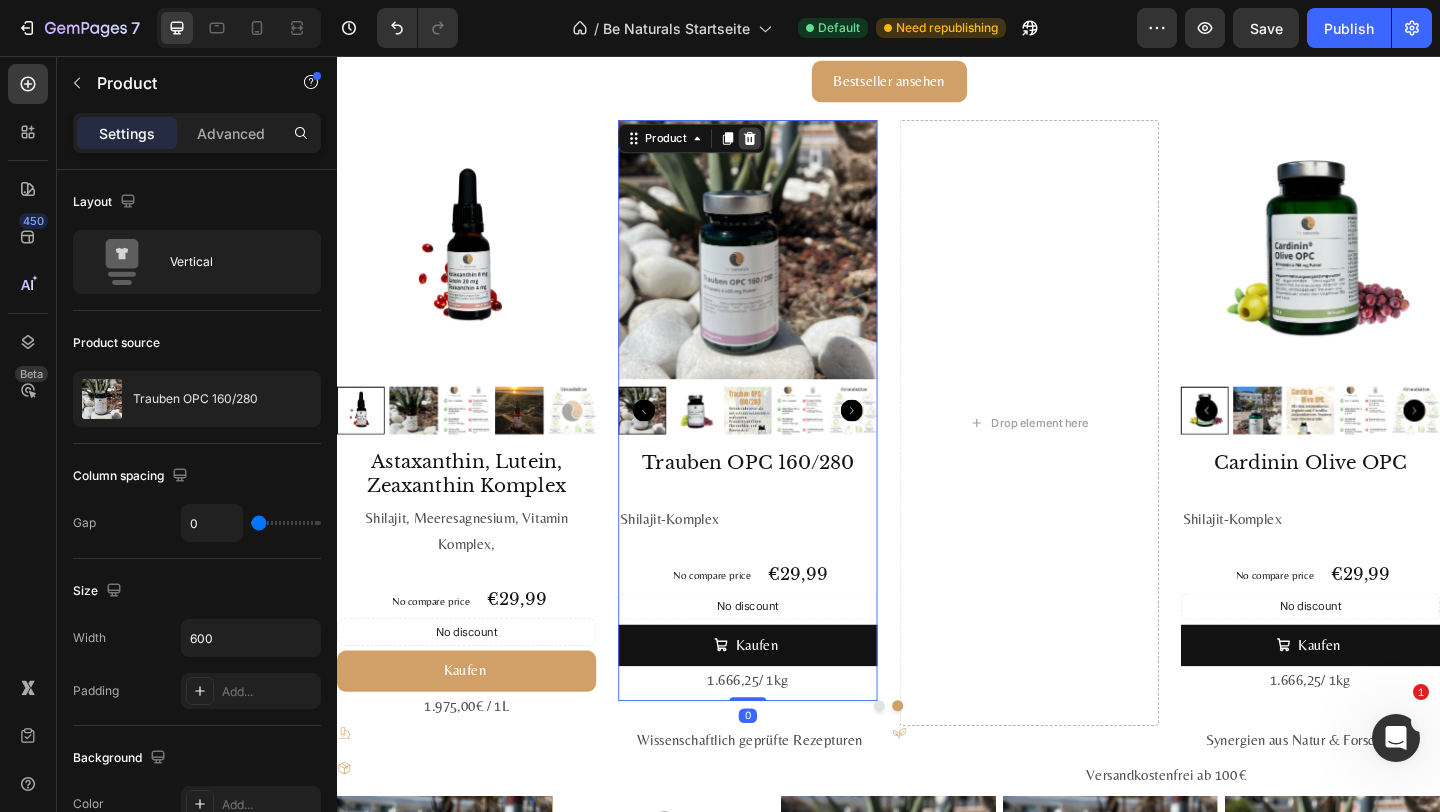 click 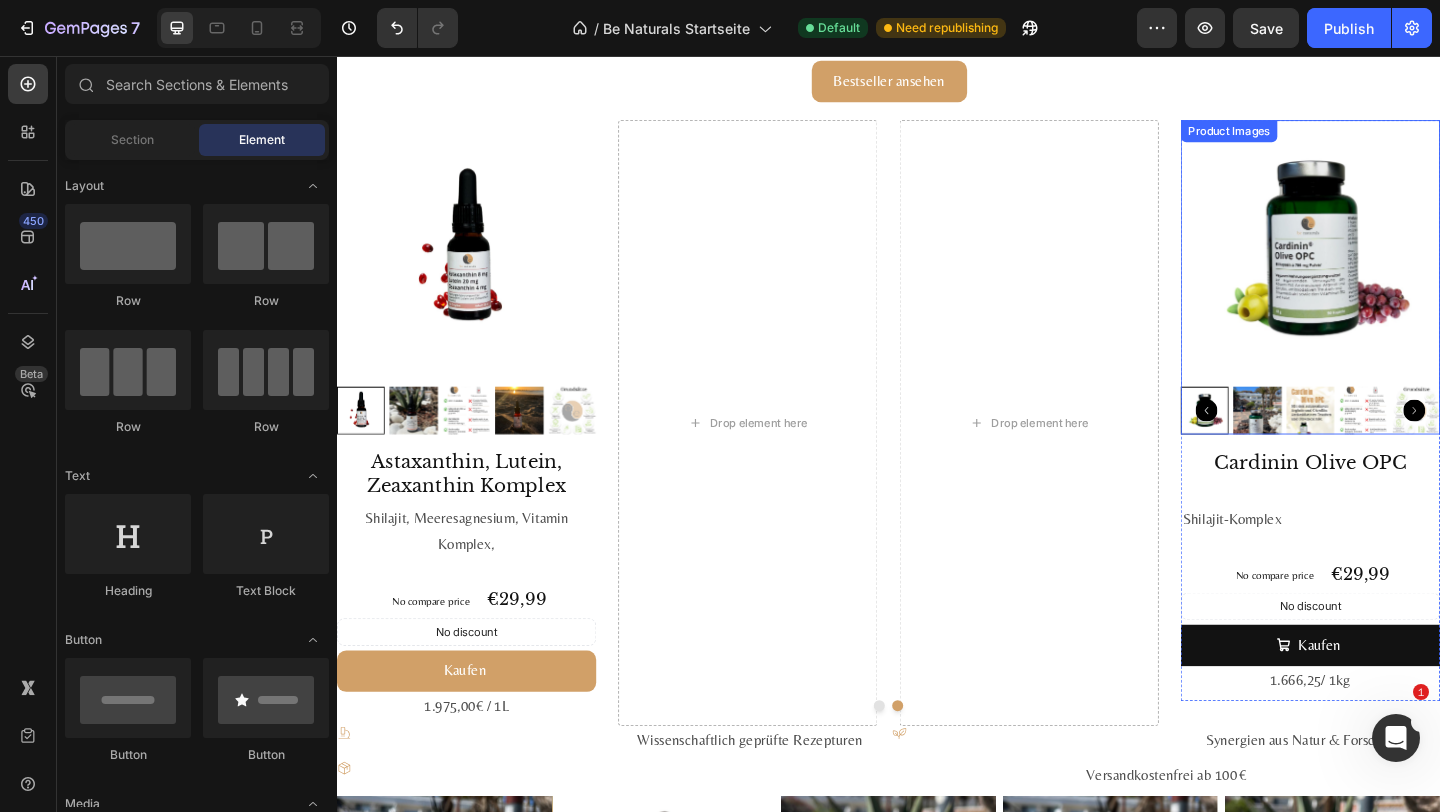 click at bounding box center [1396, 267] 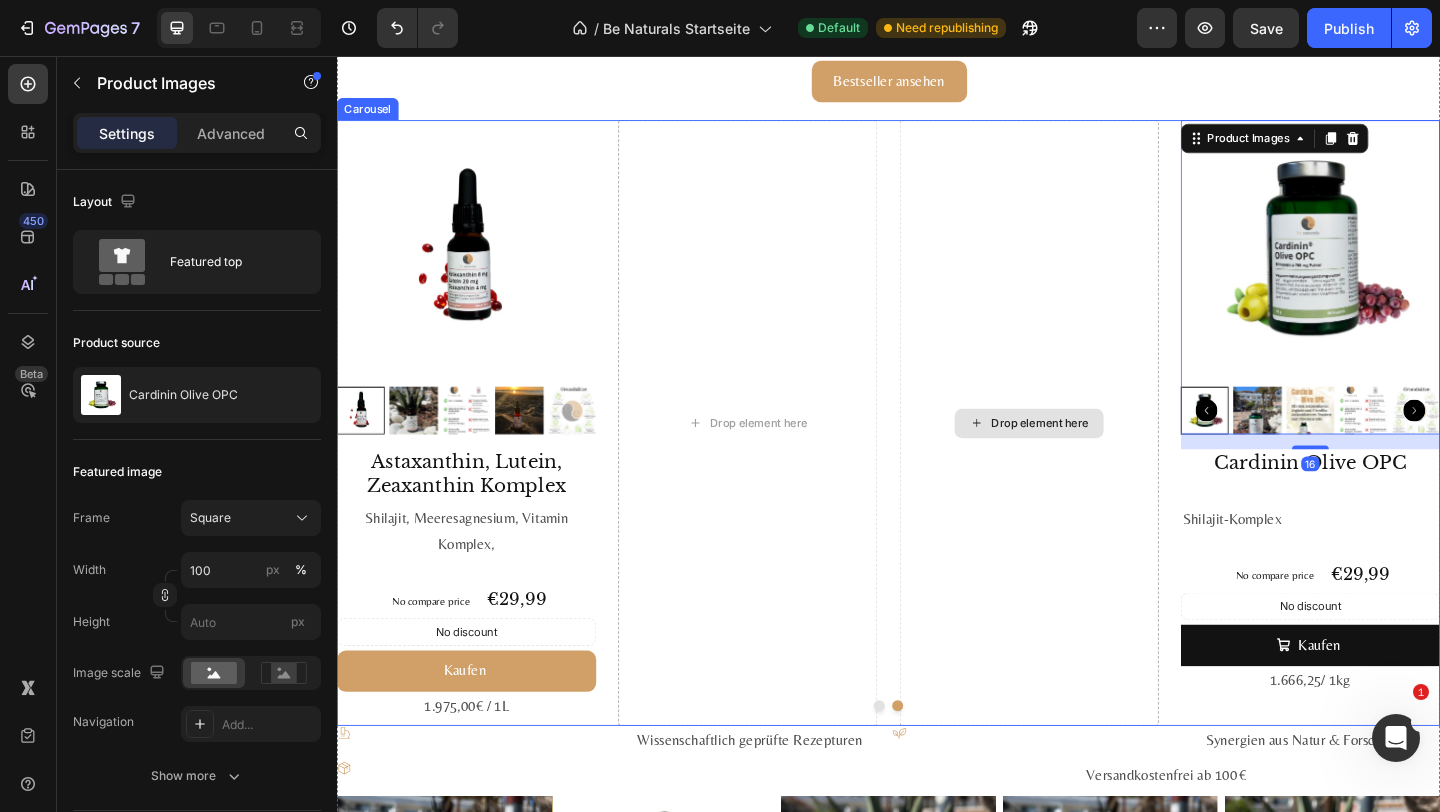 click on "Drop element here" at bounding box center (784, 456) 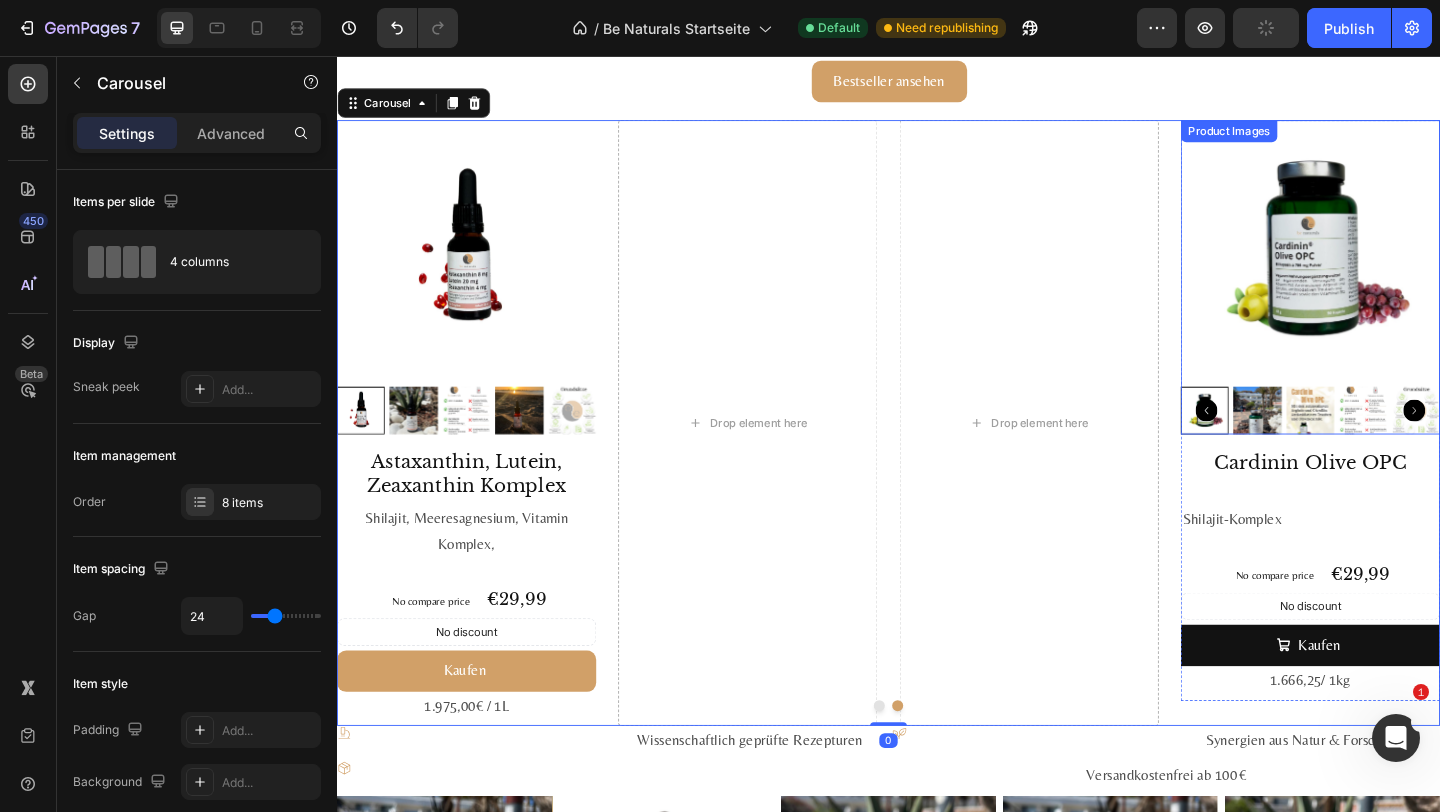 click at bounding box center [1396, 267] 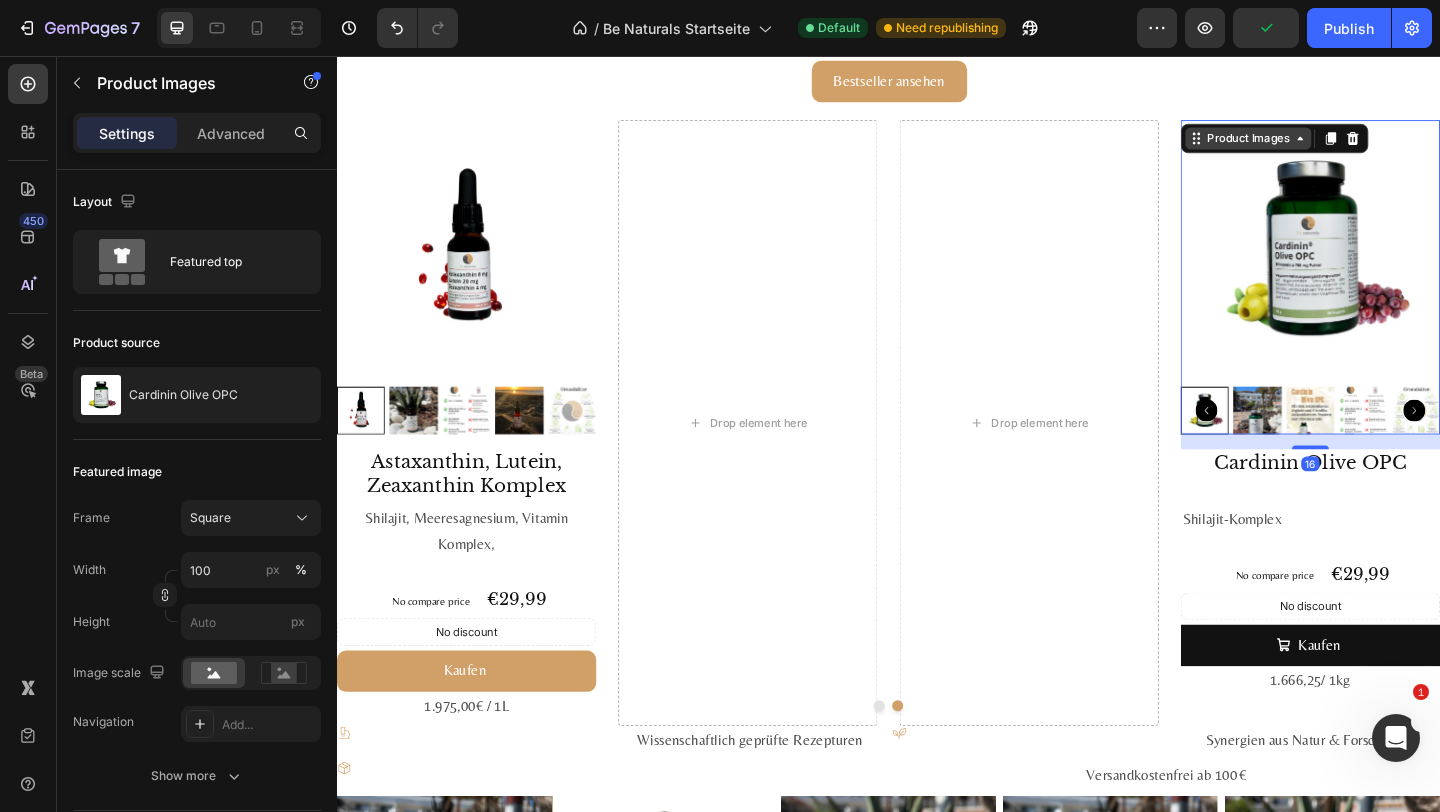 click on "Product Images" at bounding box center (1328, 146) 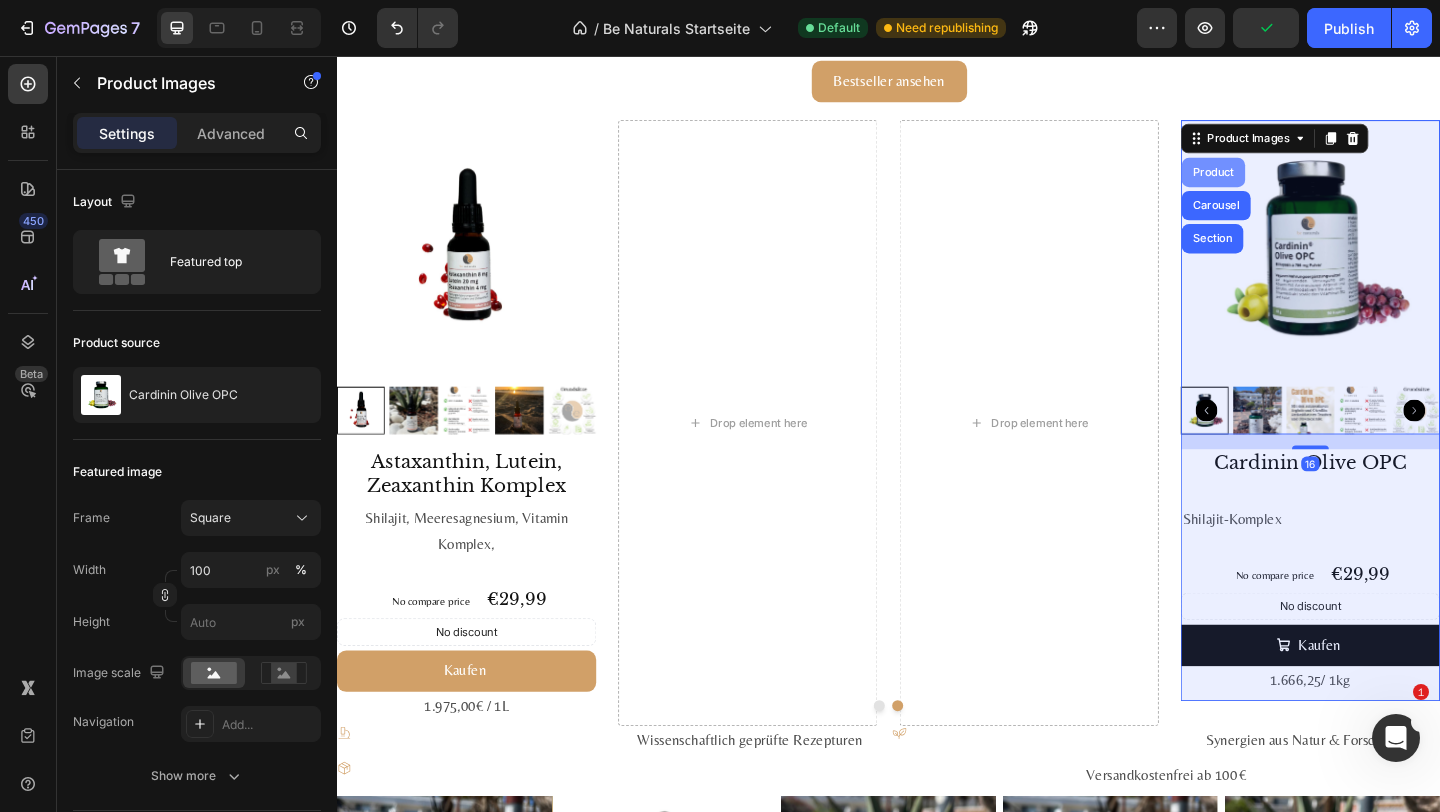 click on "Product" at bounding box center [1290, 183] 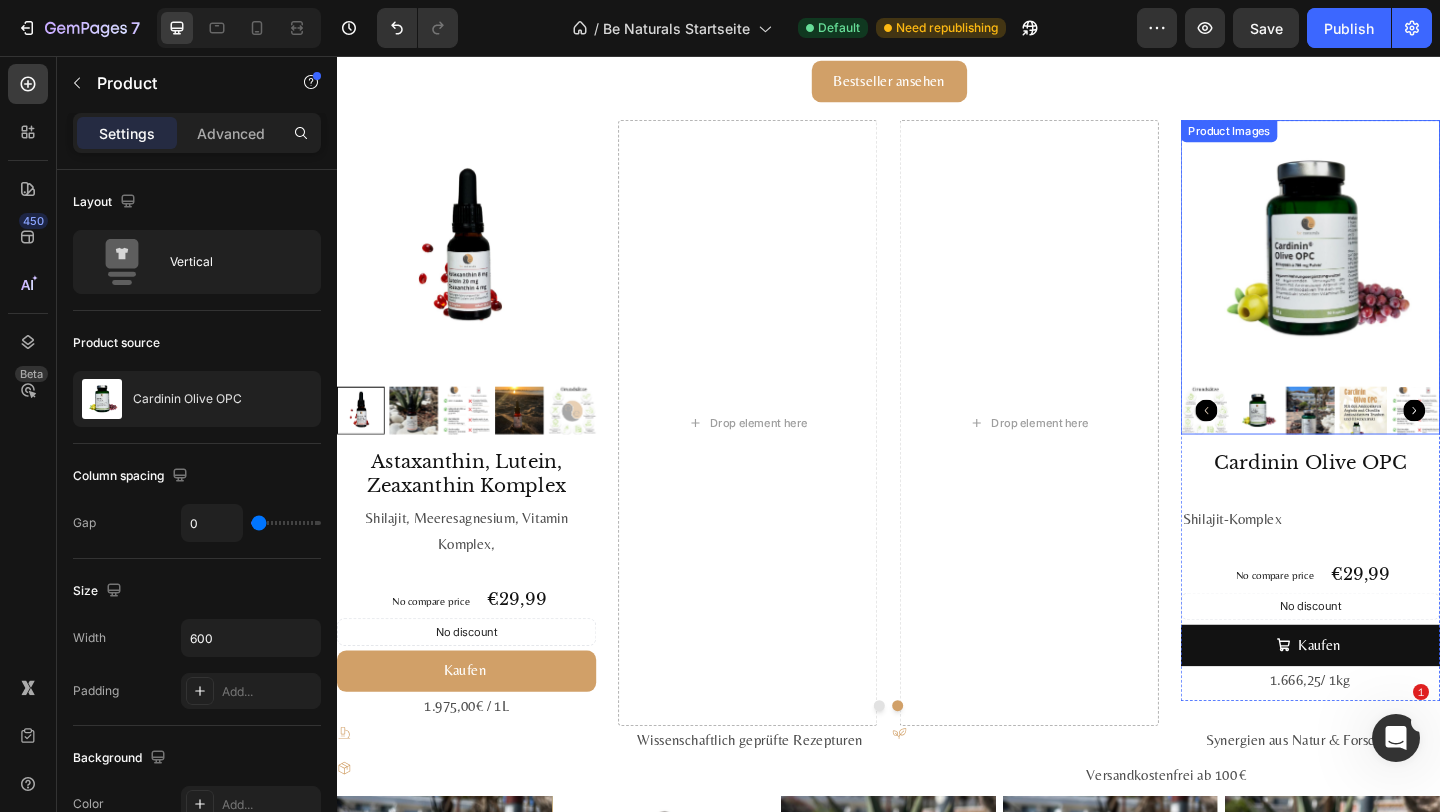 click on "Product Images" at bounding box center [1307, 138] 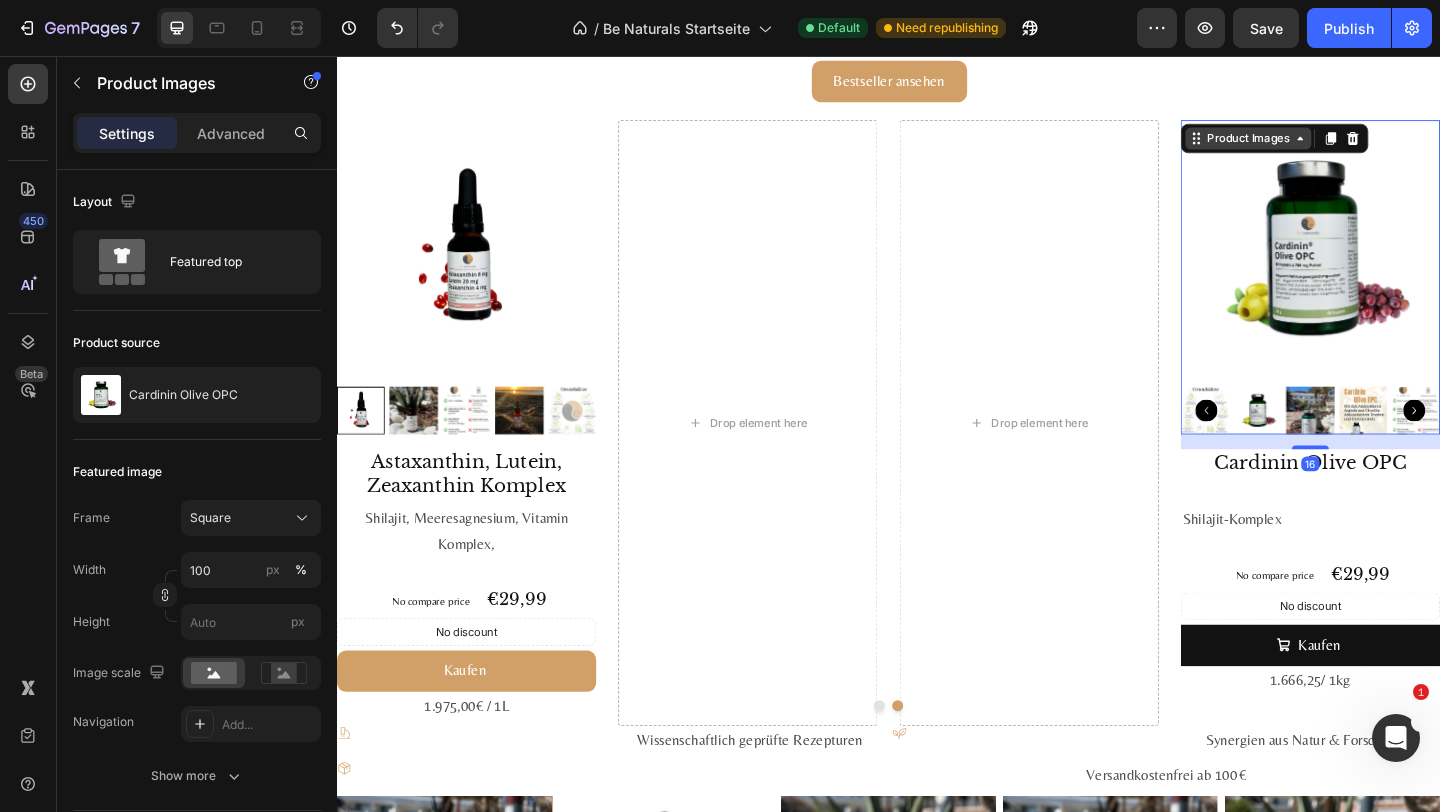 click on "Product Images" at bounding box center (1328, 146) 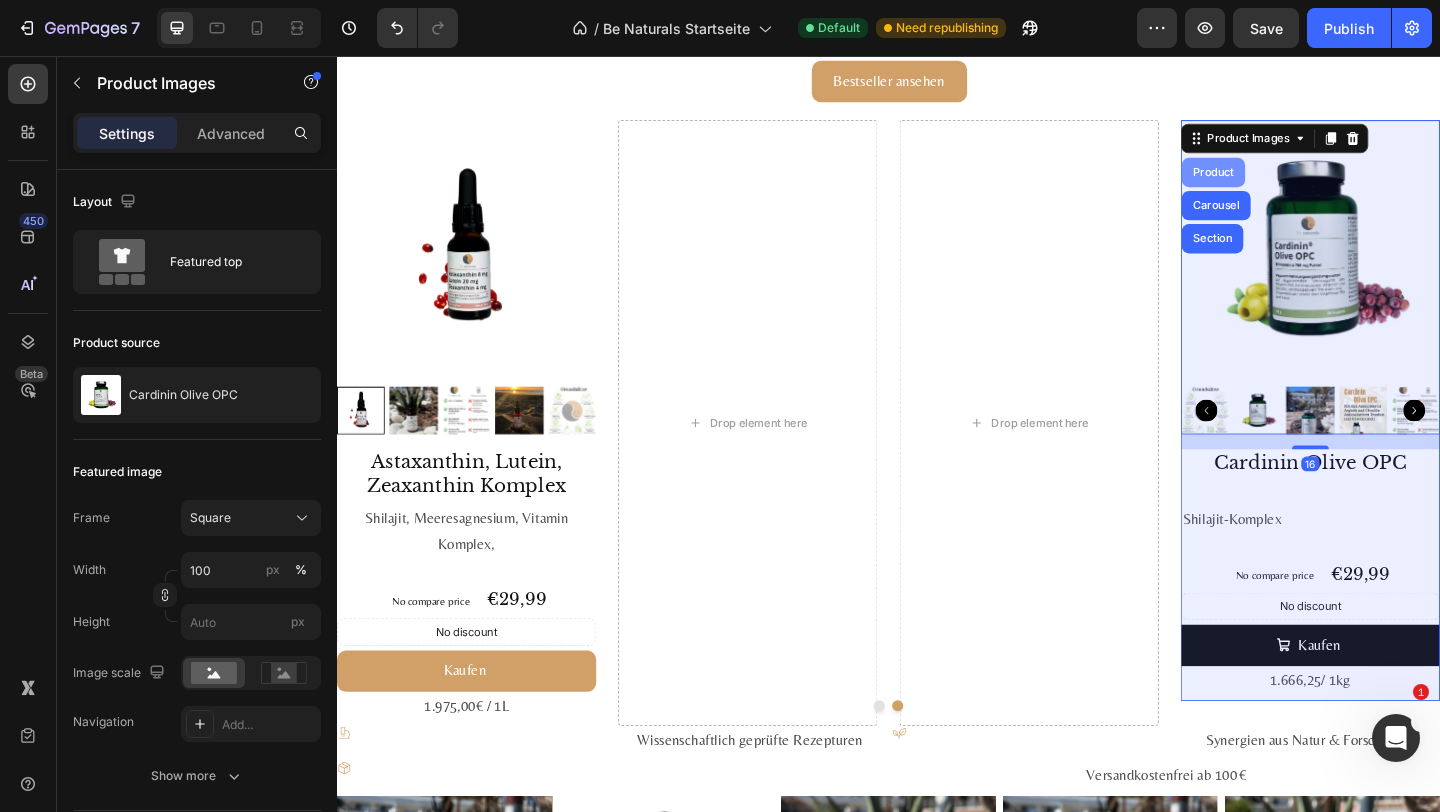click on "Product" at bounding box center (1290, 183) 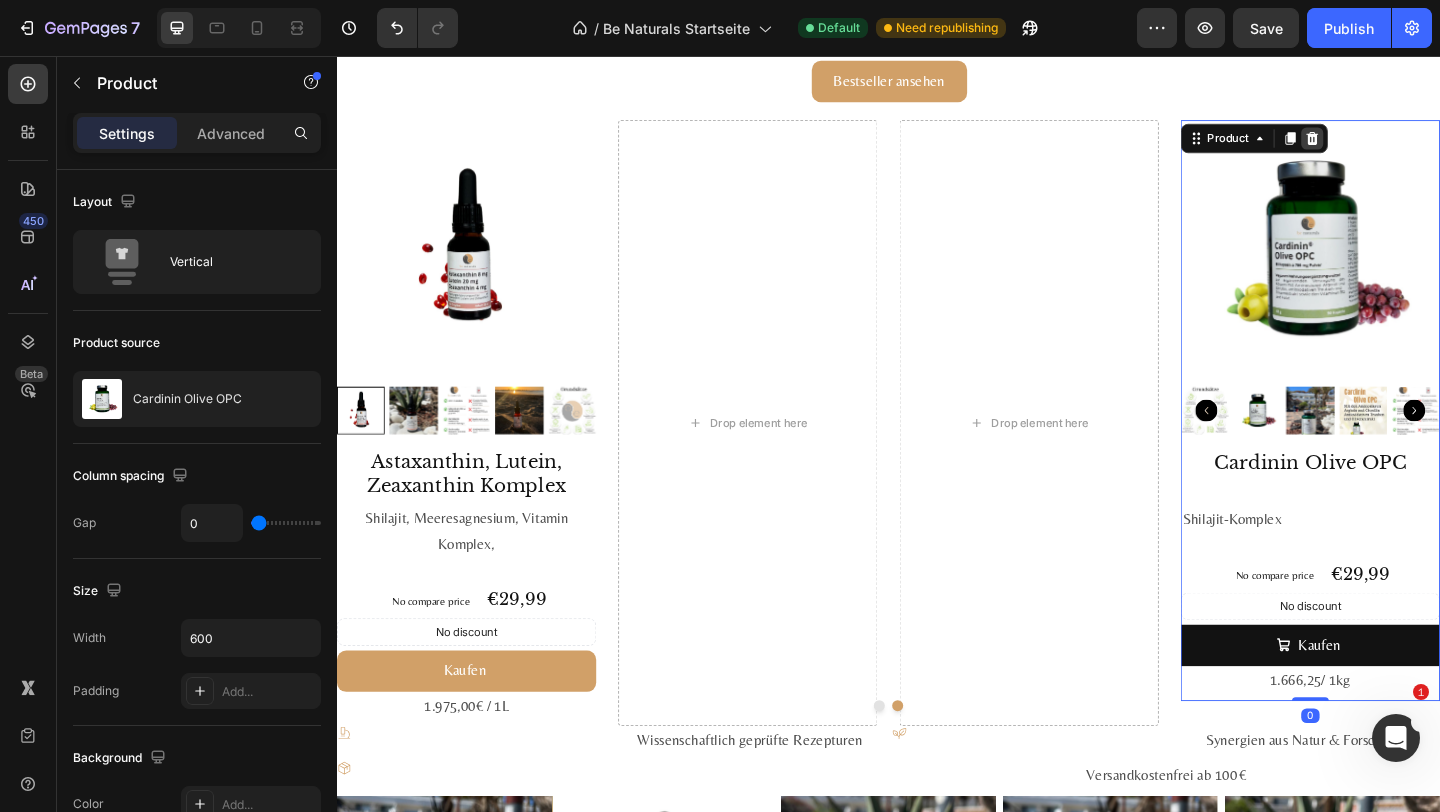 click 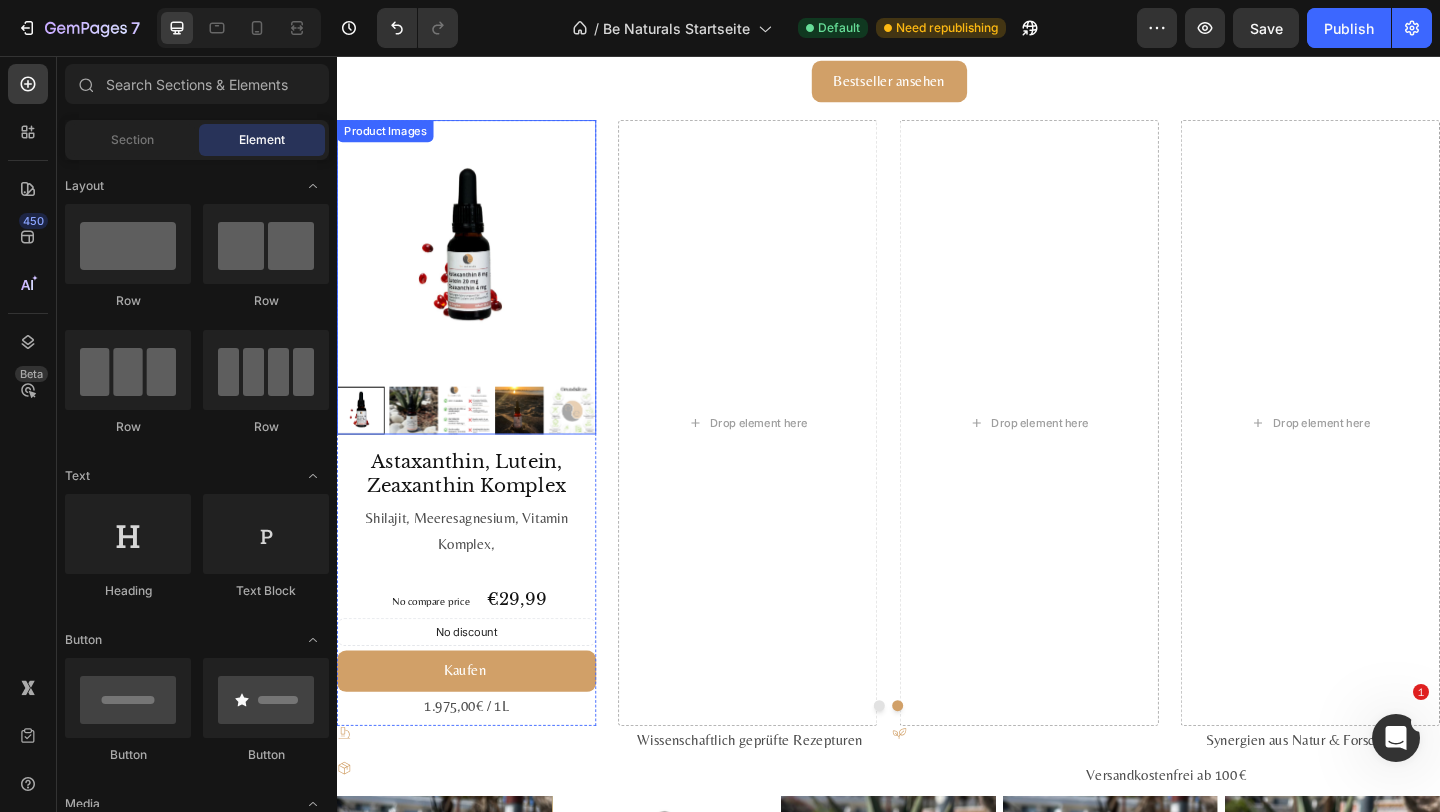 click at bounding box center [478, 267] 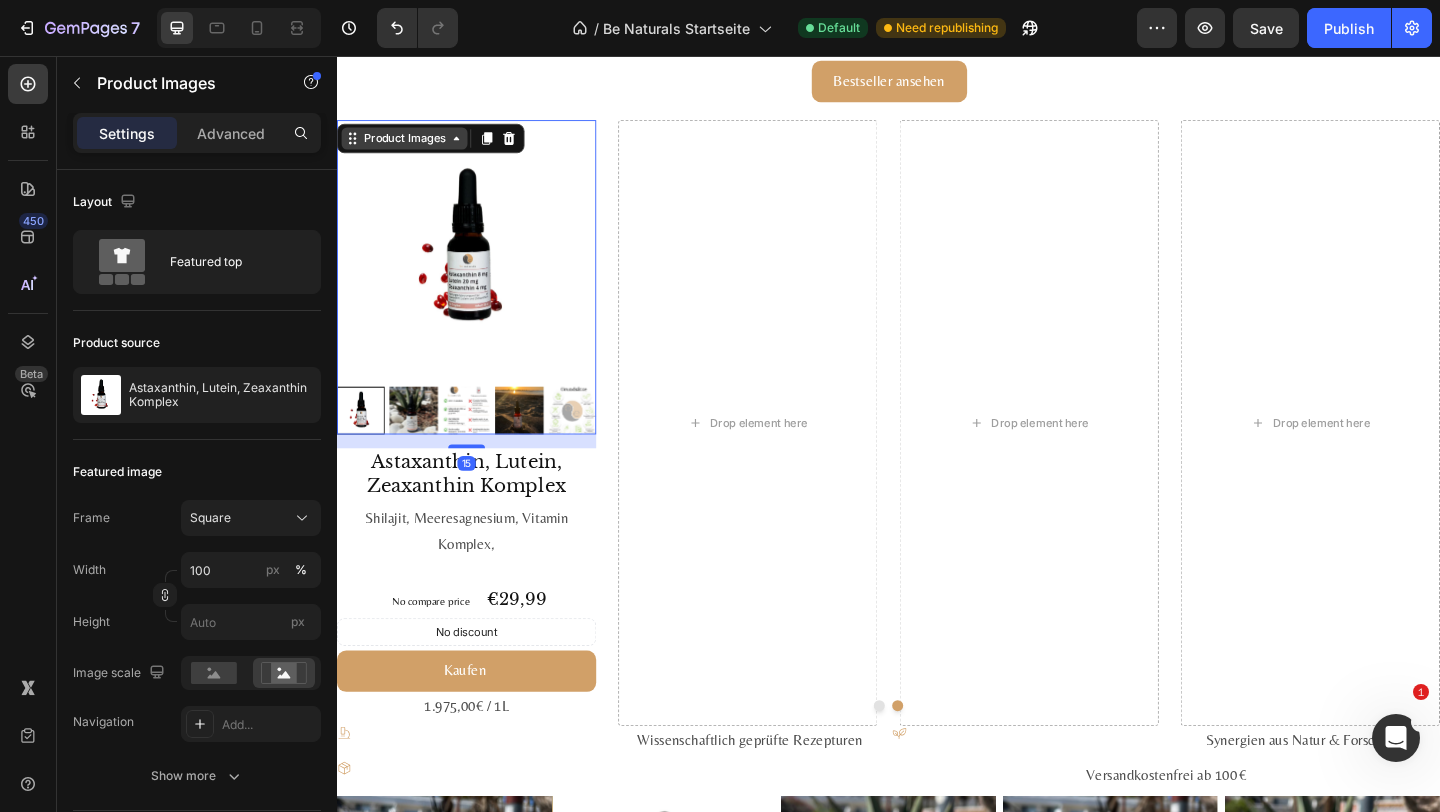 click on "Product Images" at bounding box center (410, 146) 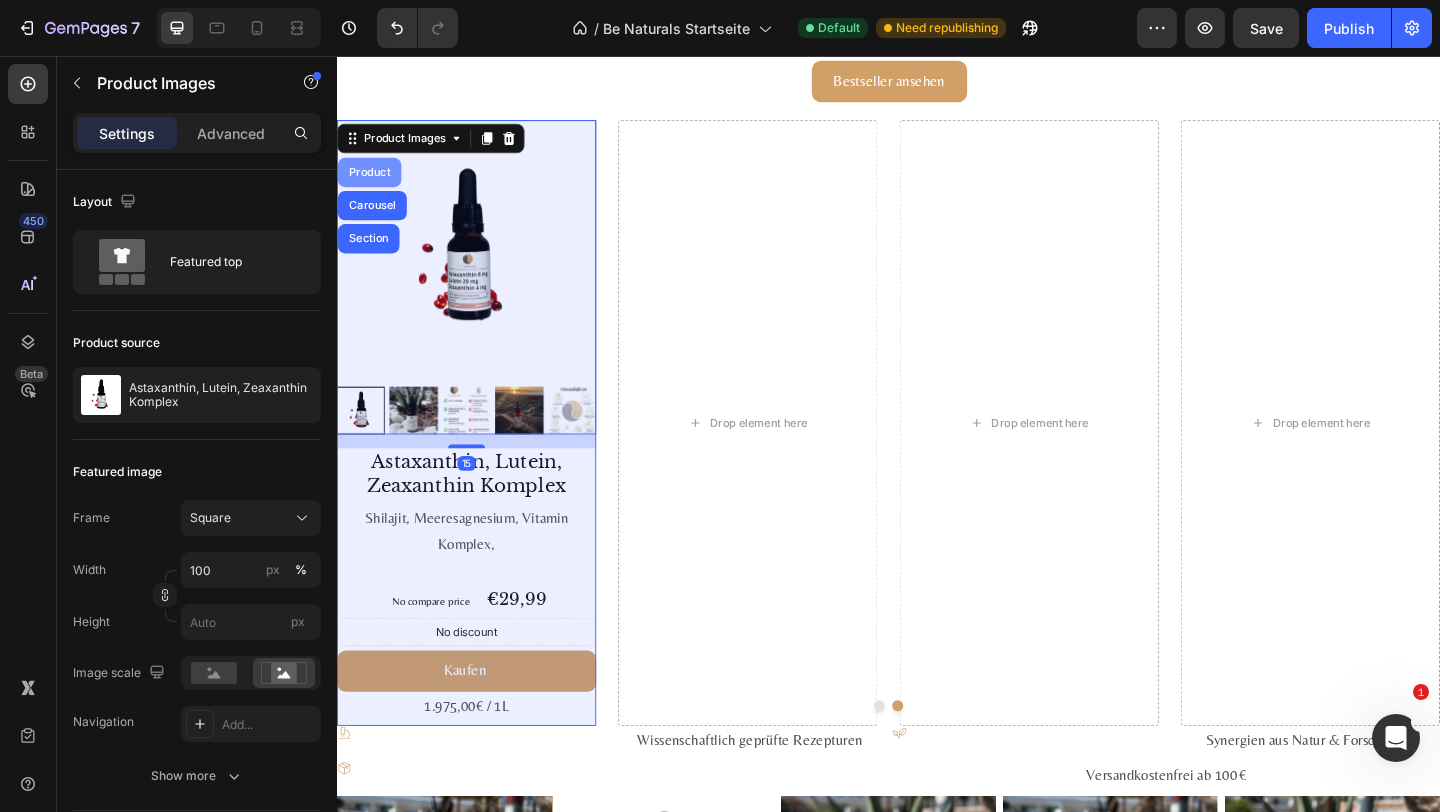 click on "Product" at bounding box center [372, 183] 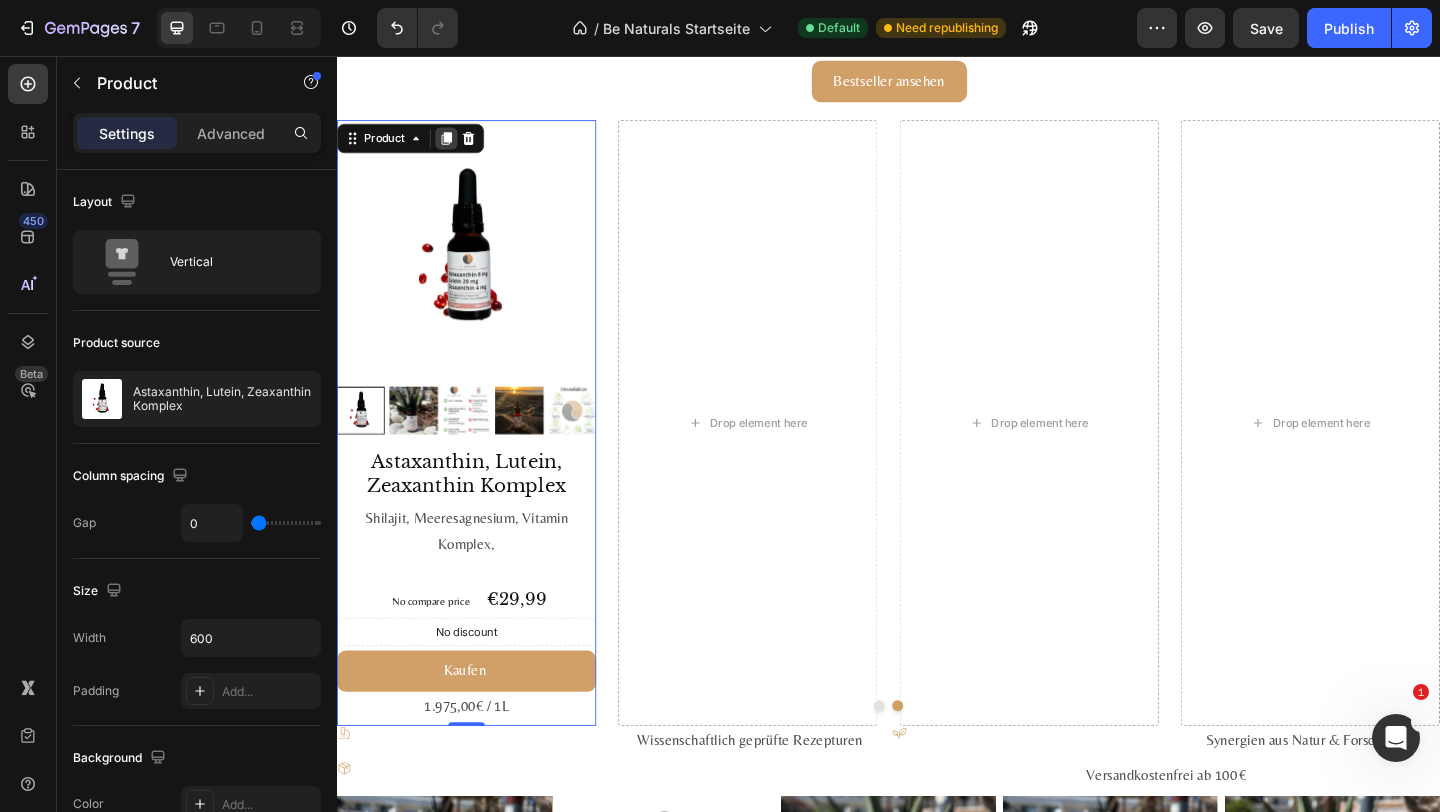 click 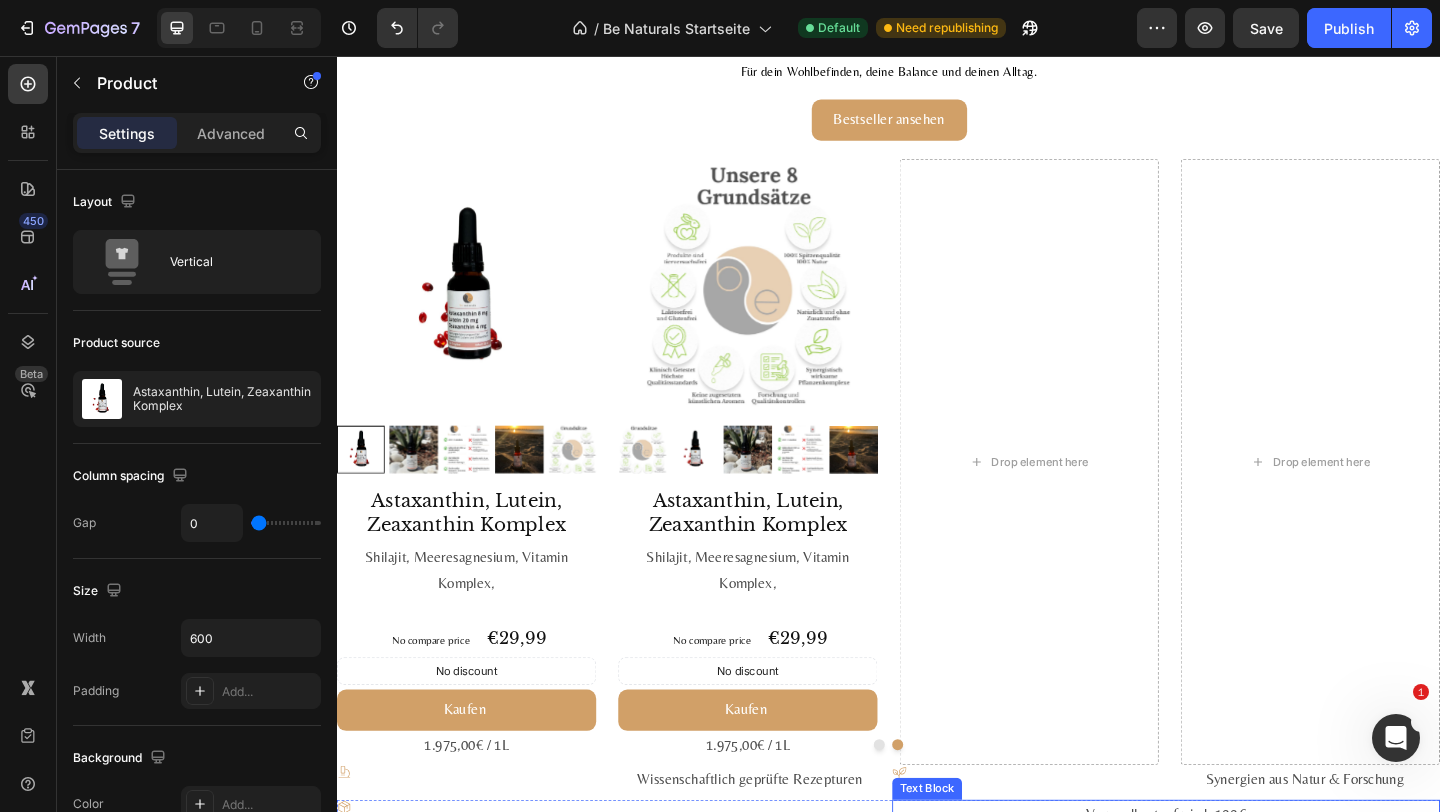 scroll, scrollTop: 2589, scrollLeft: 0, axis: vertical 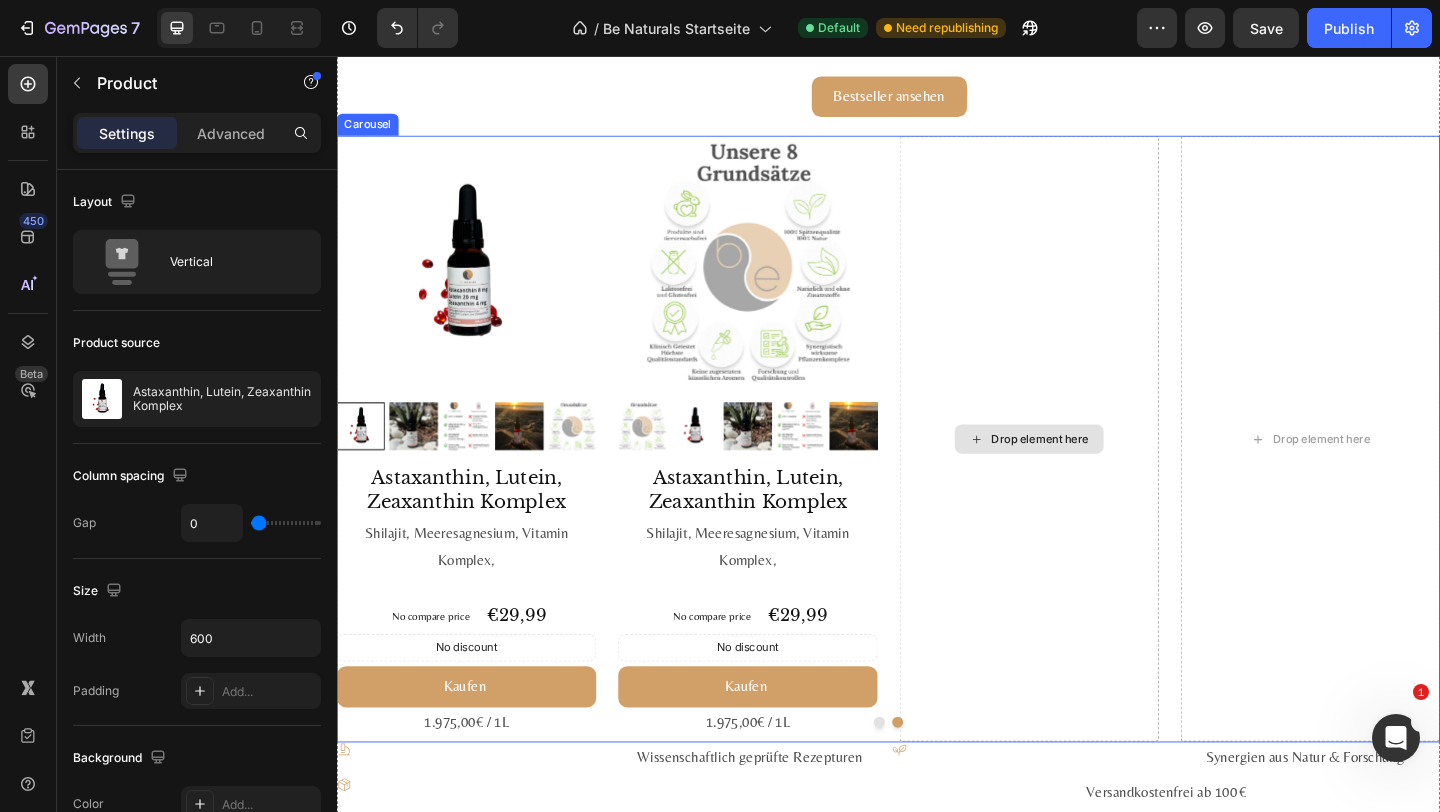 click on "Drop element here" at bounding box center [1090, 472] 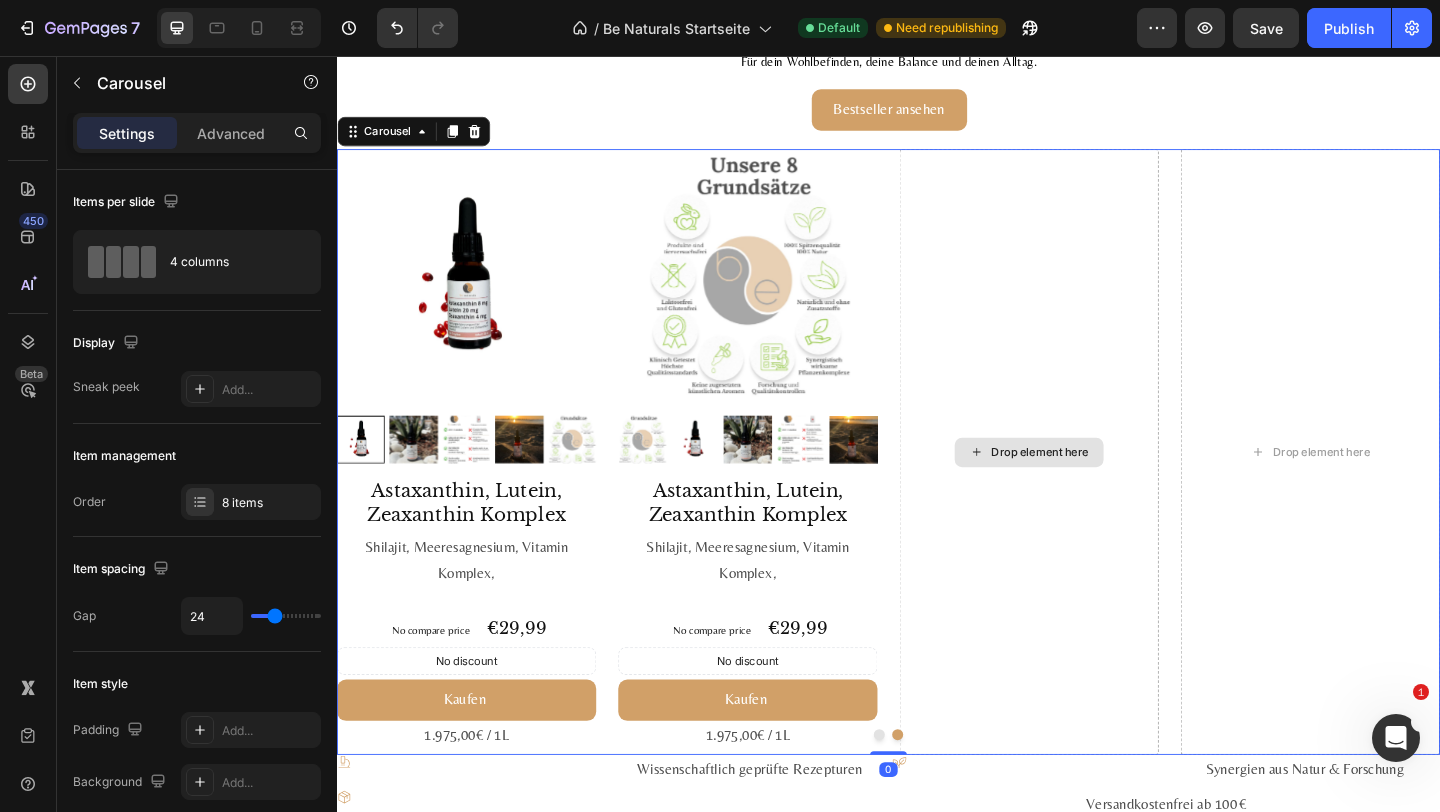 scroll, scrollTop: 2749, scrollLeft: 0, axis: vertical 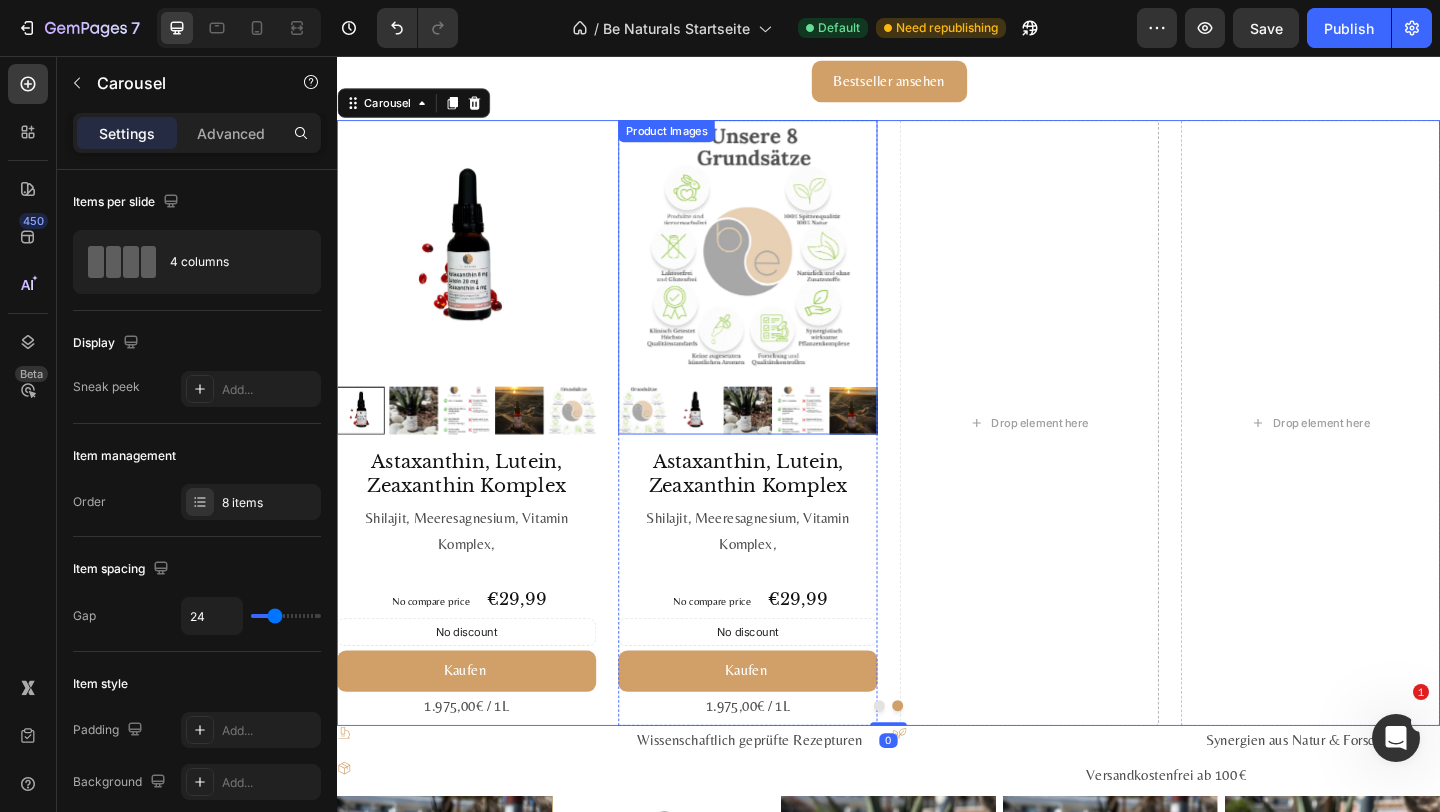 click at bounding box center (784, 267) 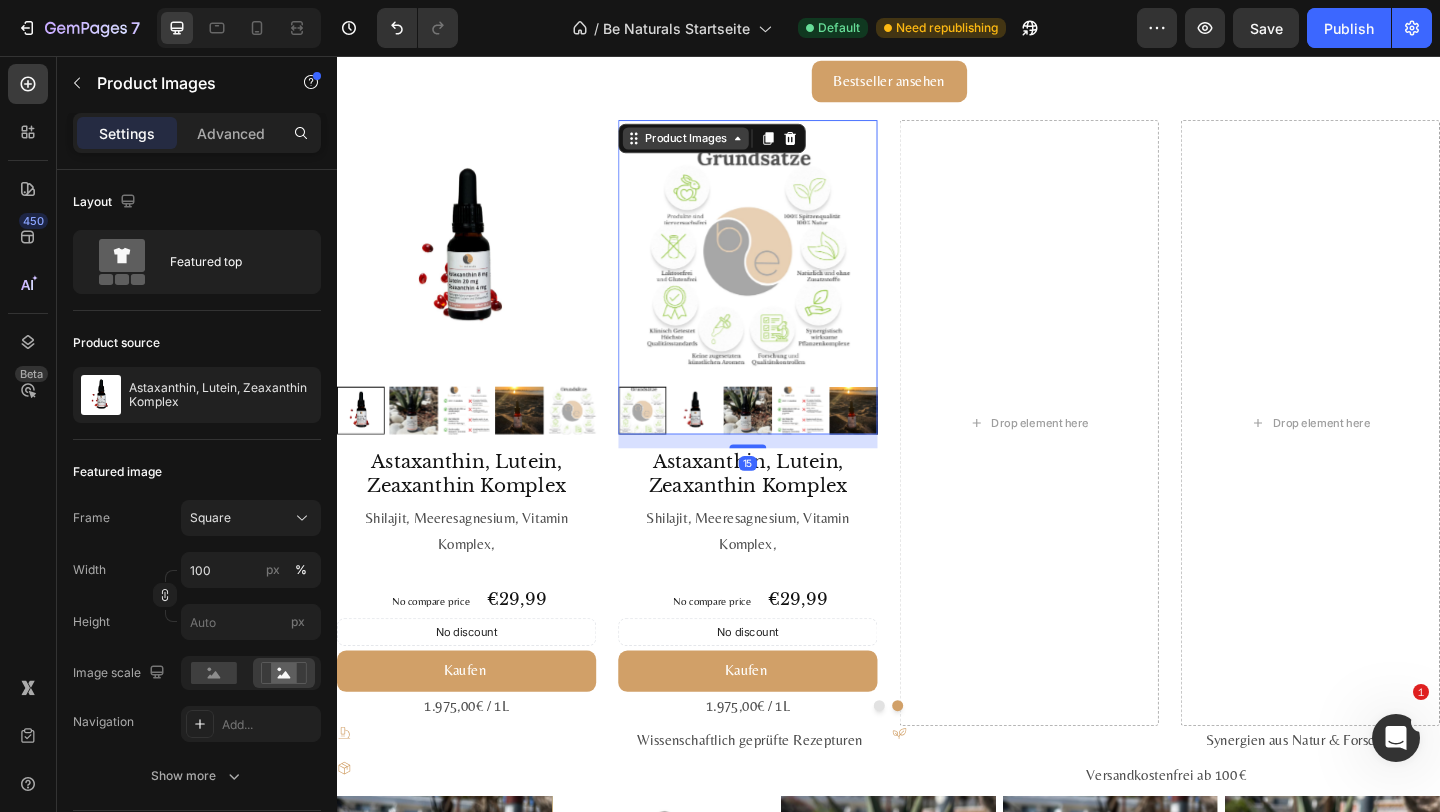 click on "Product Images" at bounding box center (716, 146) 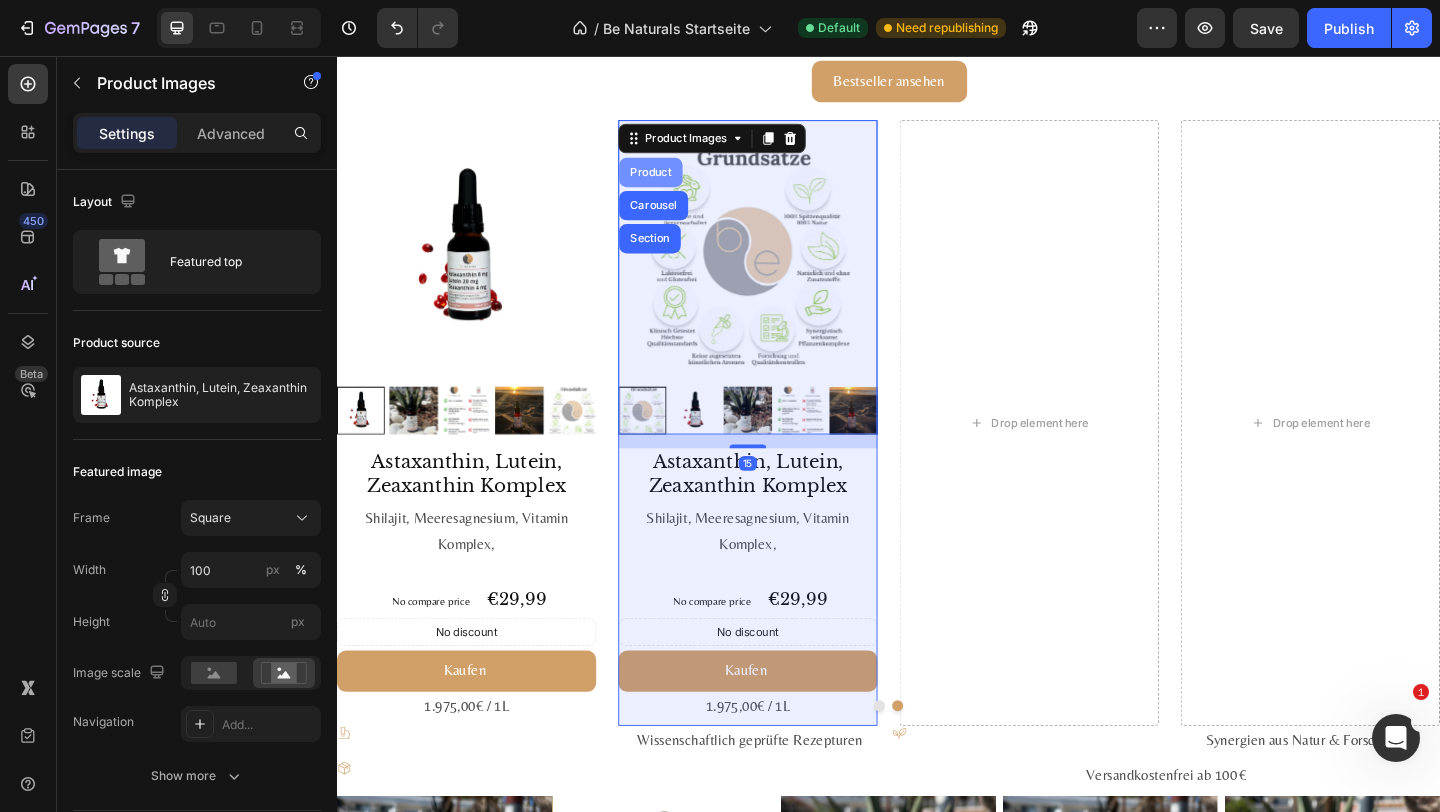click on "Product" at bounding box center [678, 183] 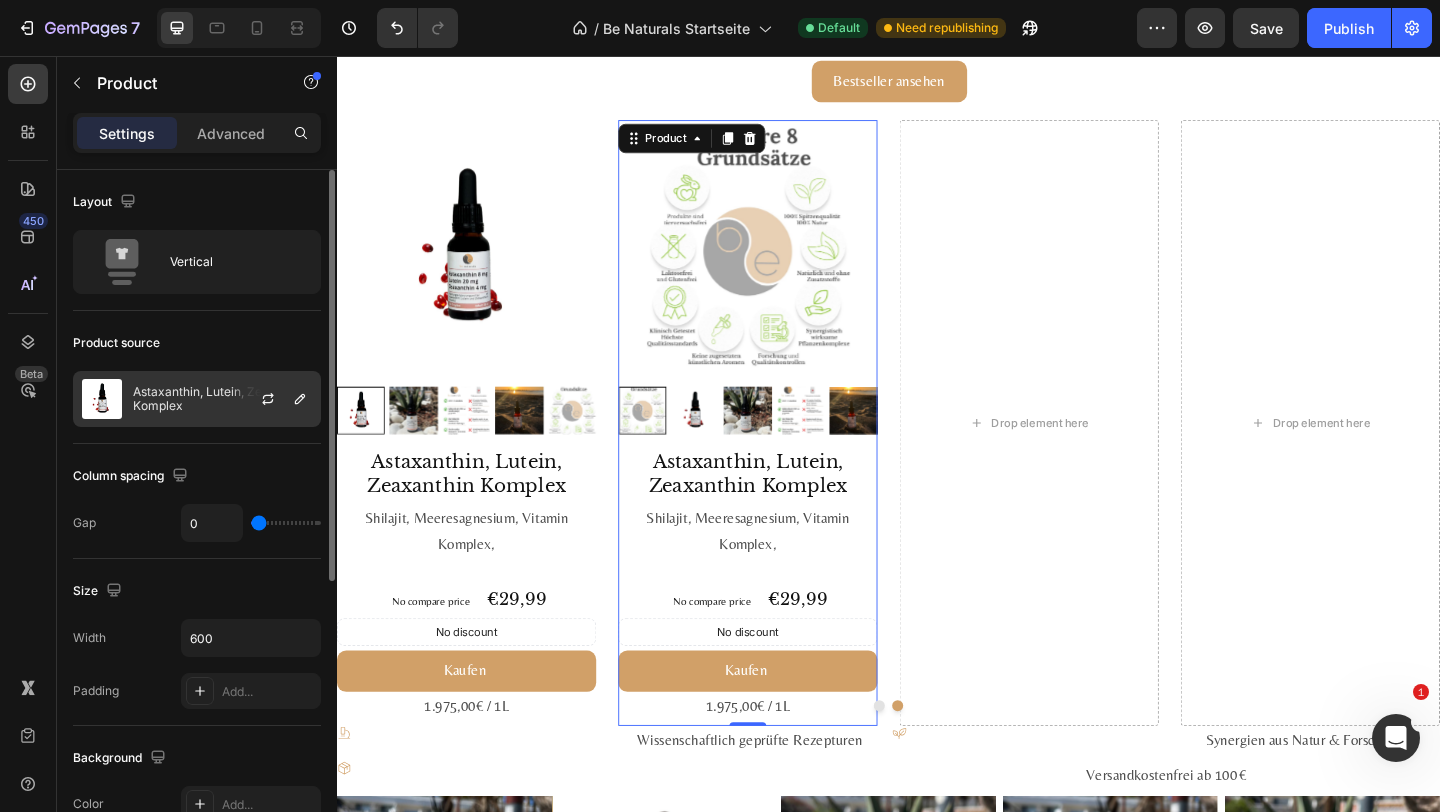 click on "Astaxanthin, Lutein, Zeaxanthin Komplex" 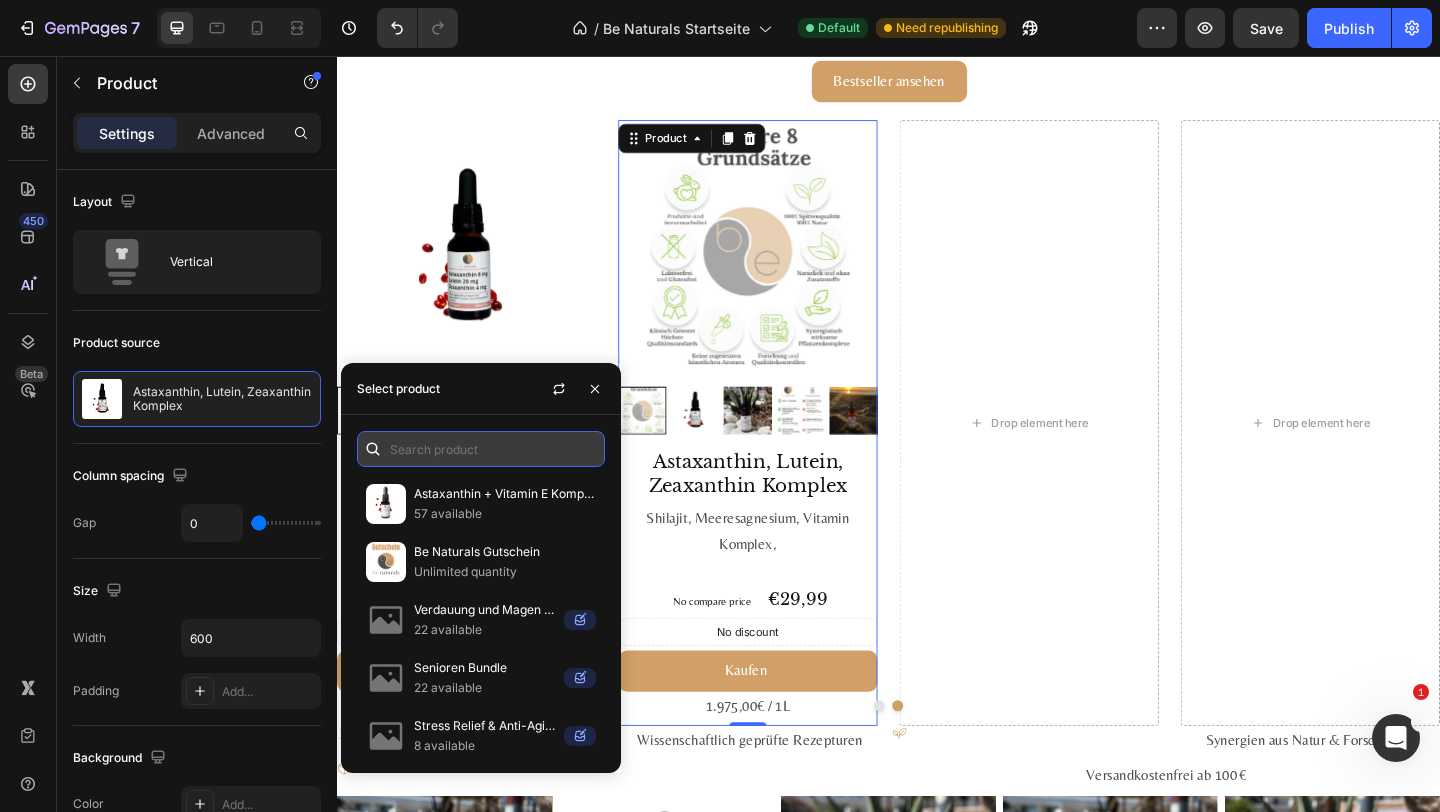 click at bounding box center (481, 449) 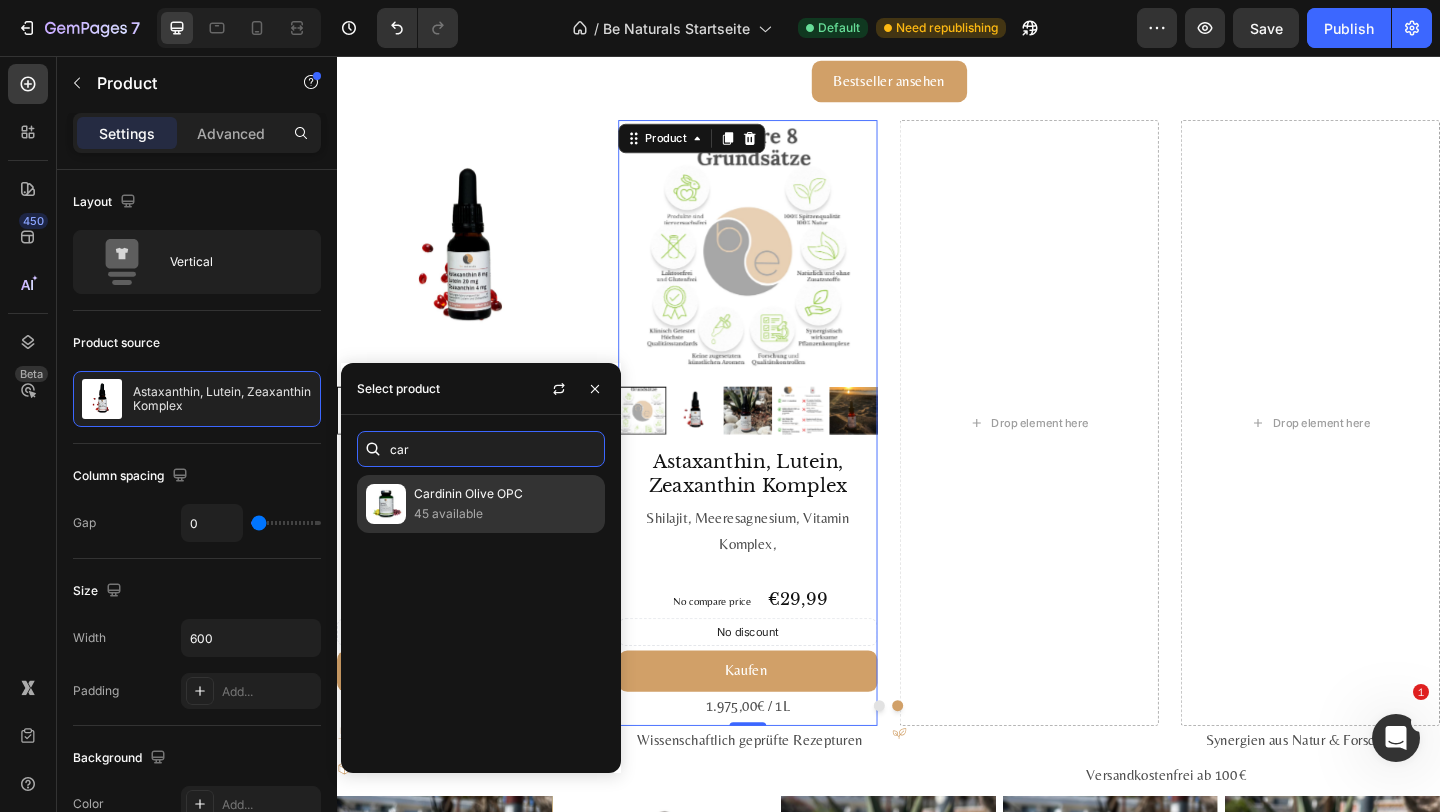 type on "car" 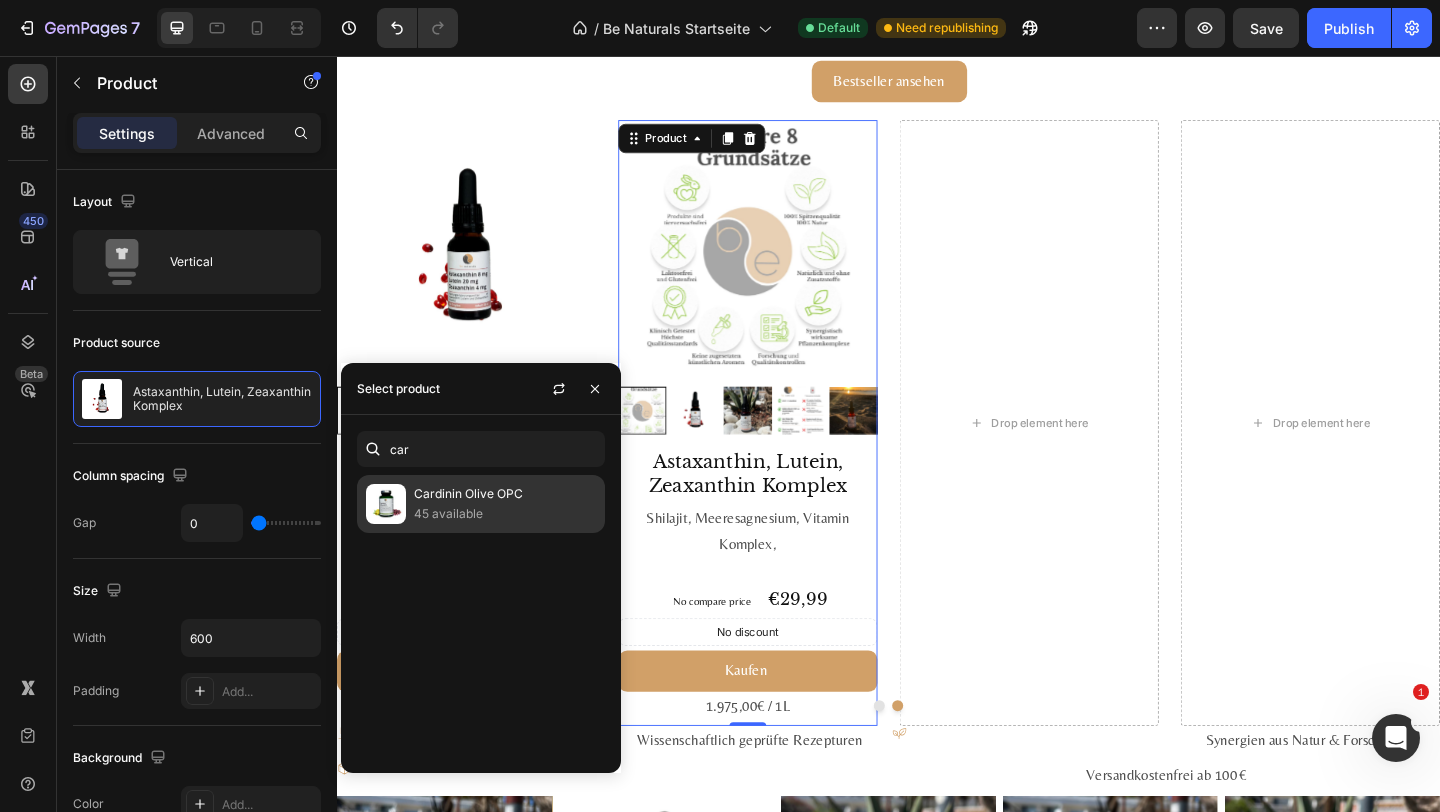 click on "Cardinin Olive OPC" at bounding box center (505, 494) 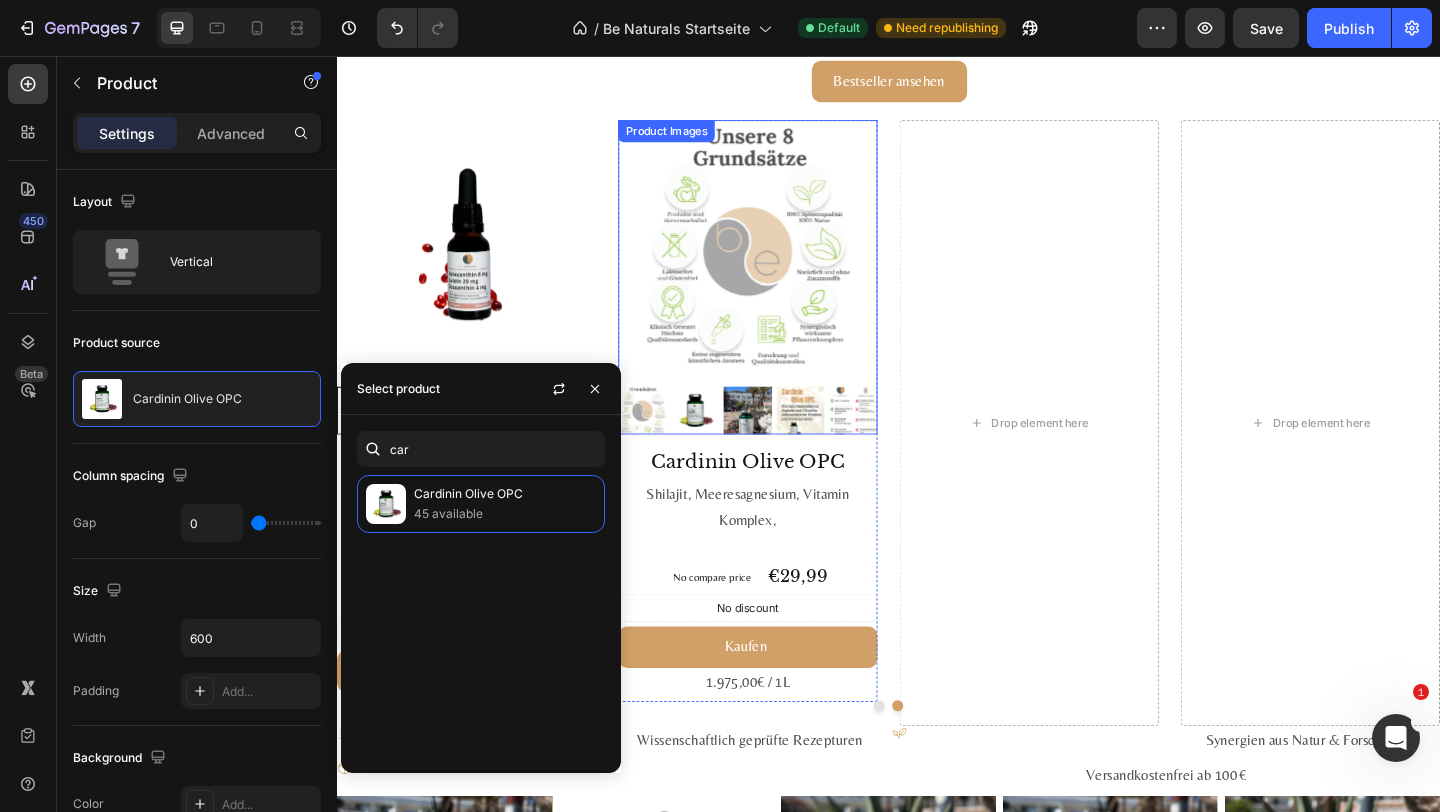 click on "Product Images" at bounding box center (784, 297) 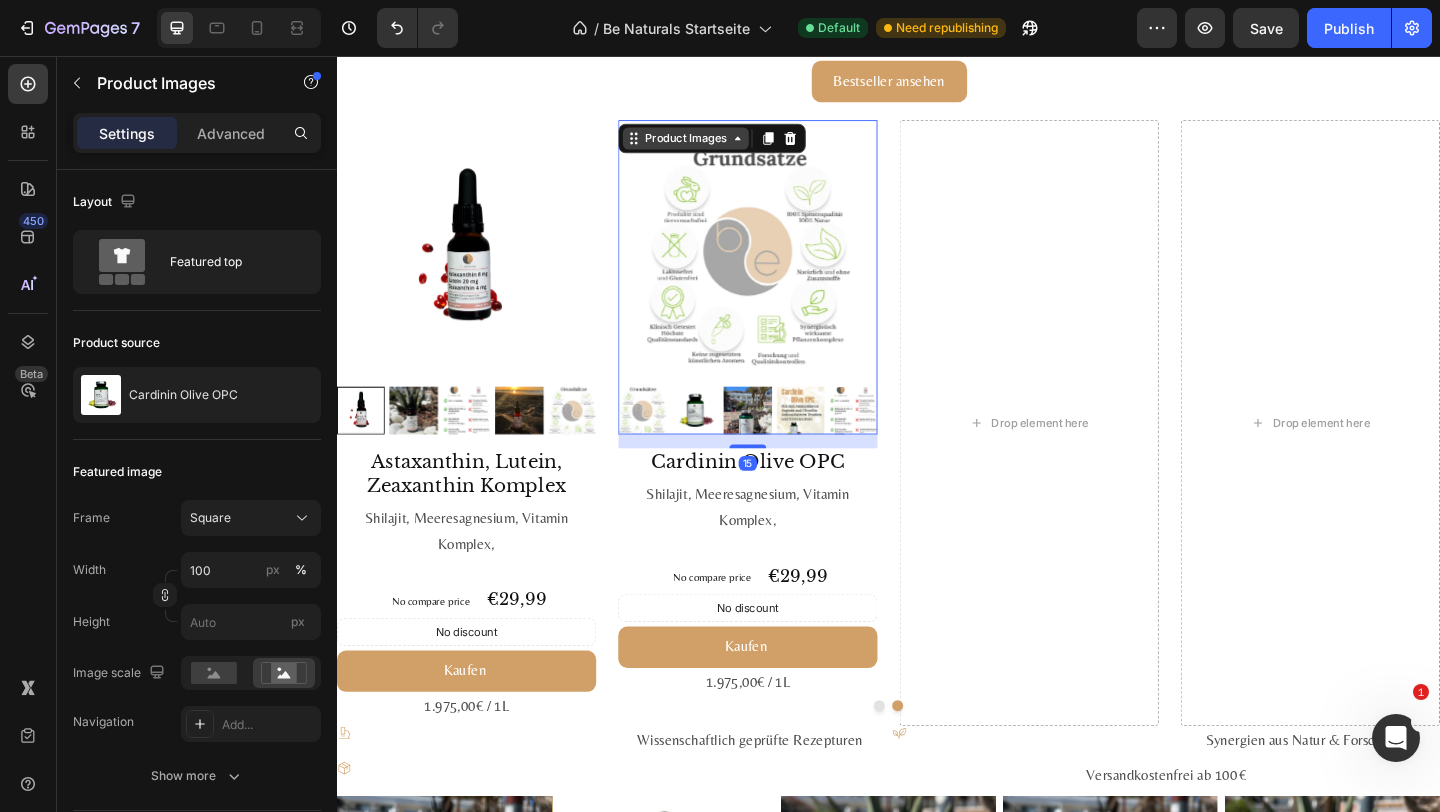 click on "Product Images" at bounding box center [716, 146] 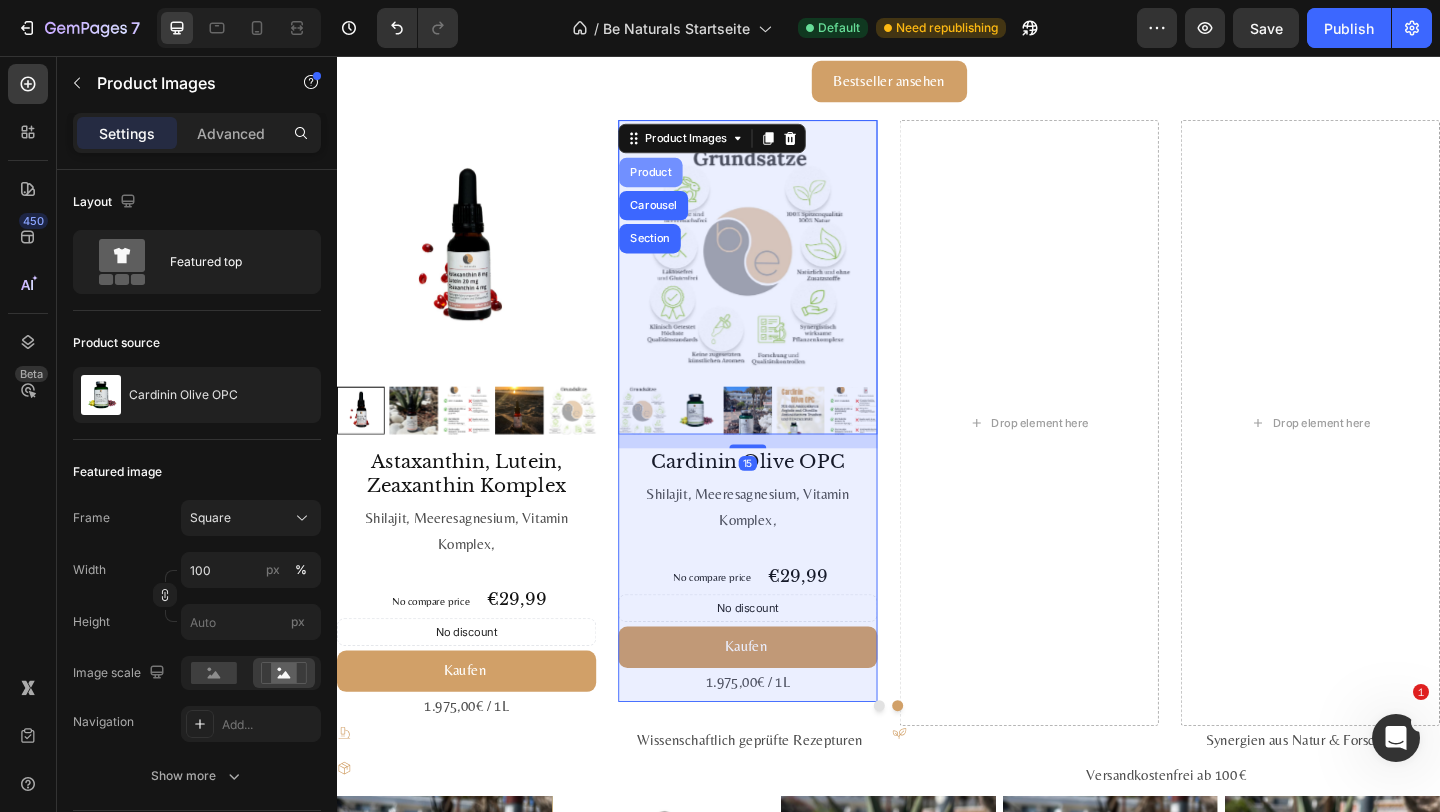 click on "Product" at bounding box center [678, 183] 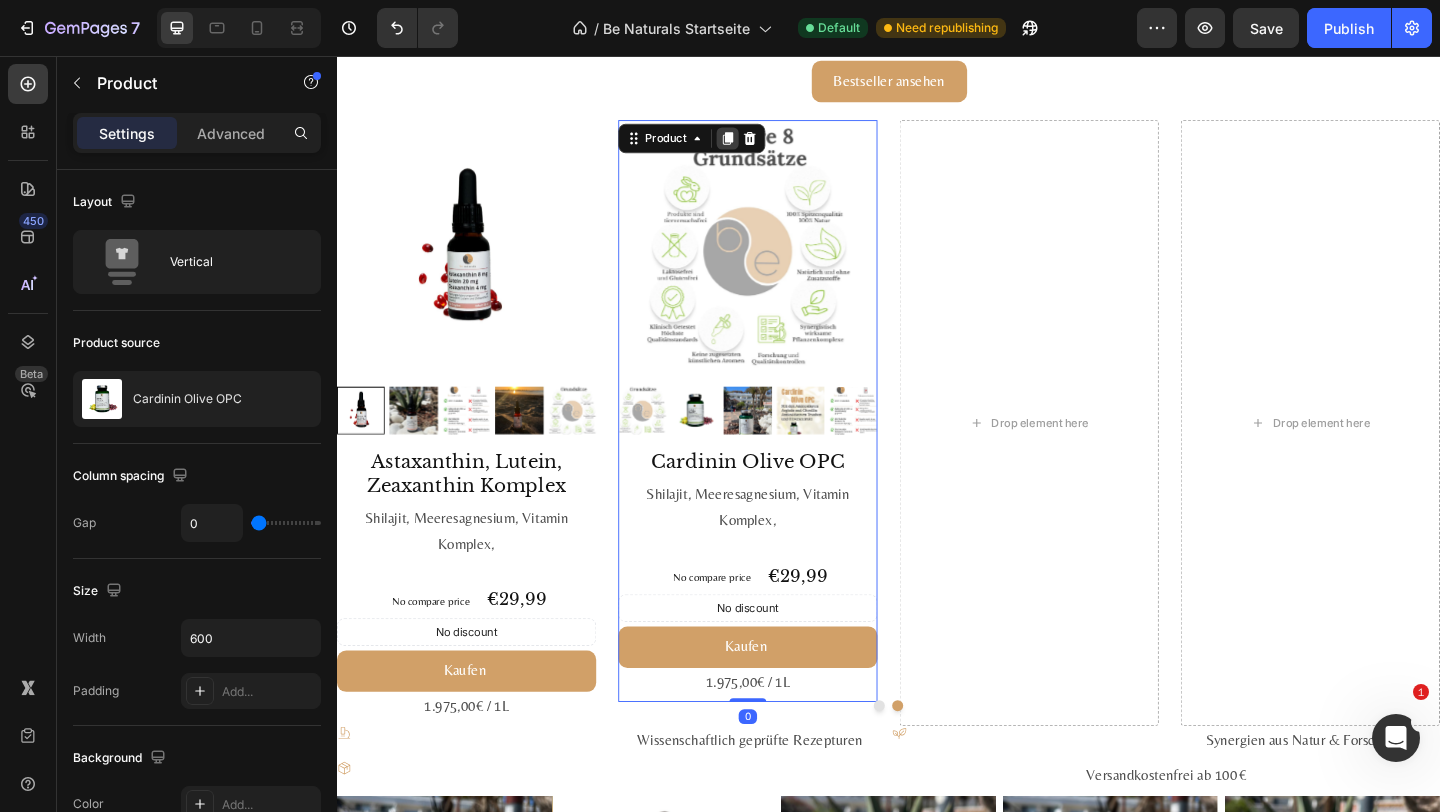 click 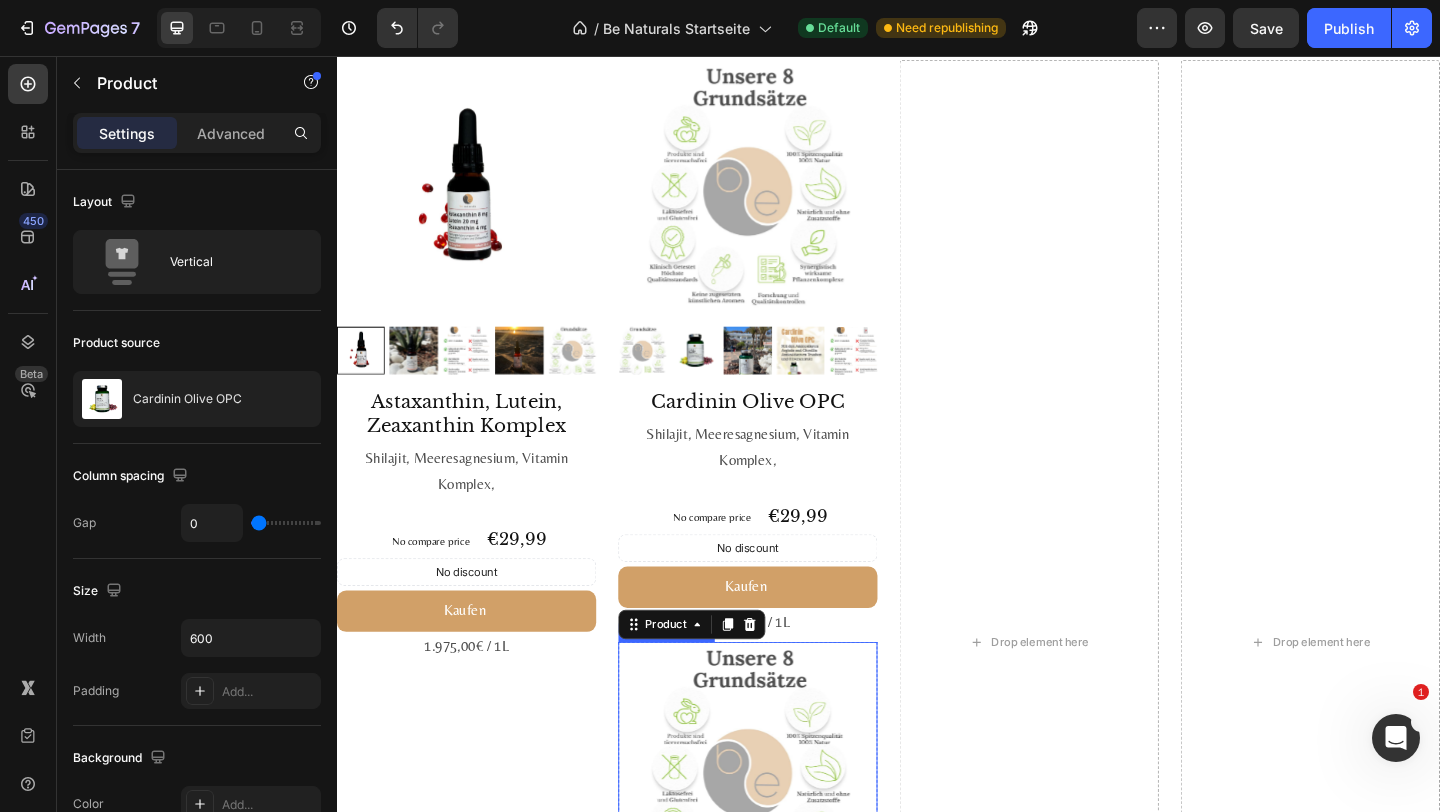 scroll, scrollTop: 3382, scrollLeft: 0, axis: vertical 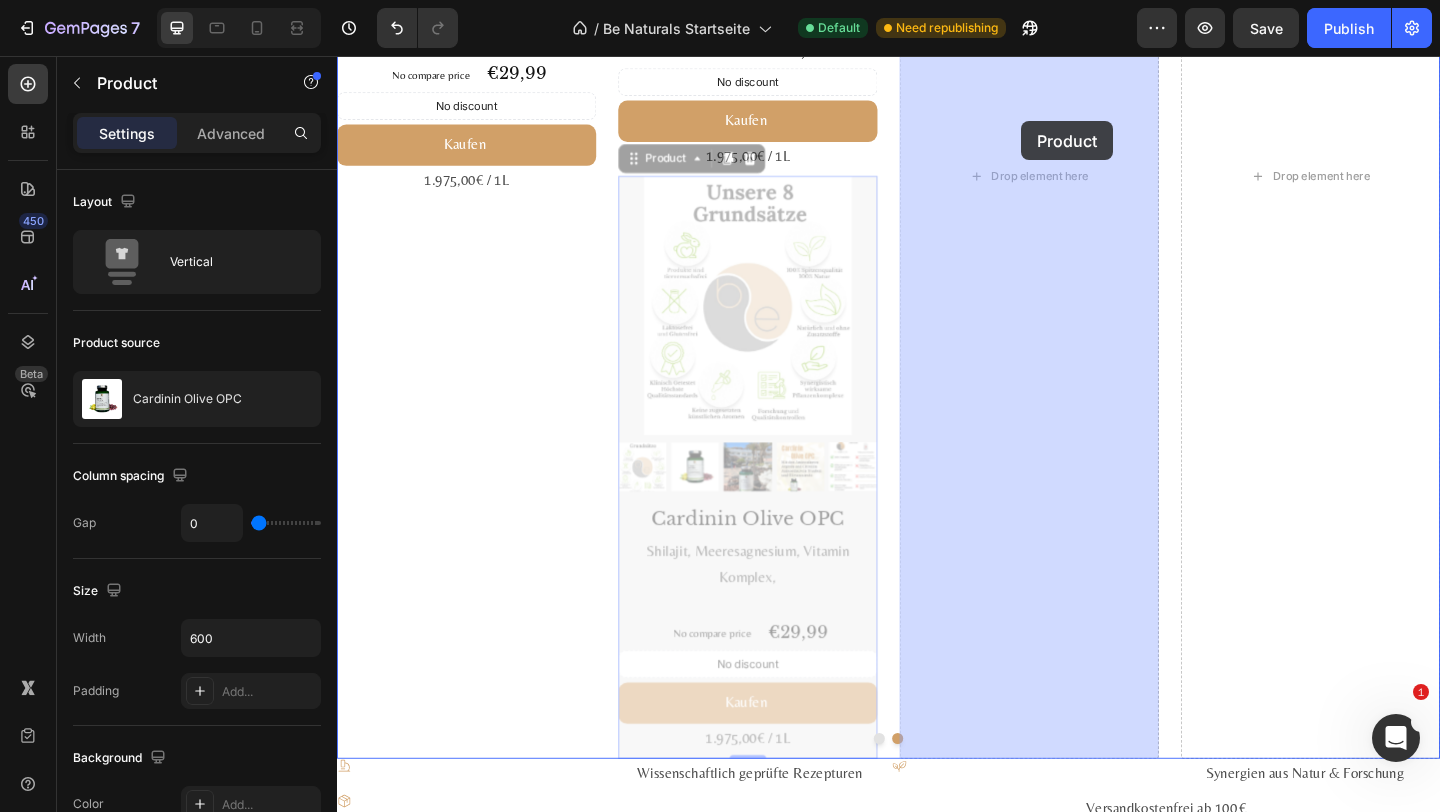 drag, startPoint x: 692, startPoint y: 103, endPoint x: 1081, endPoint y: 127, distance: 389.73965 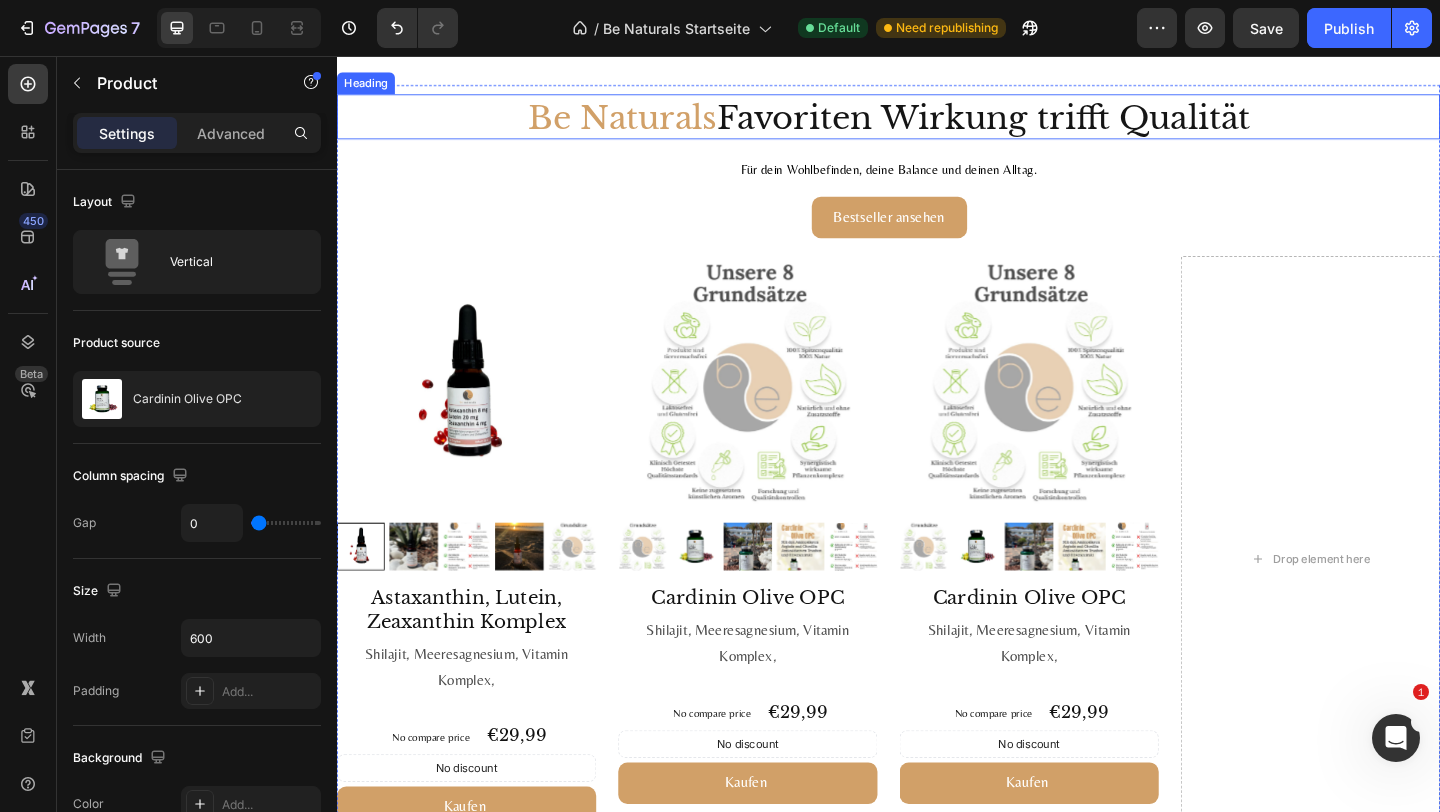 scroll, scrollTop: 2765, scrollLeft: 0, axis: vertical 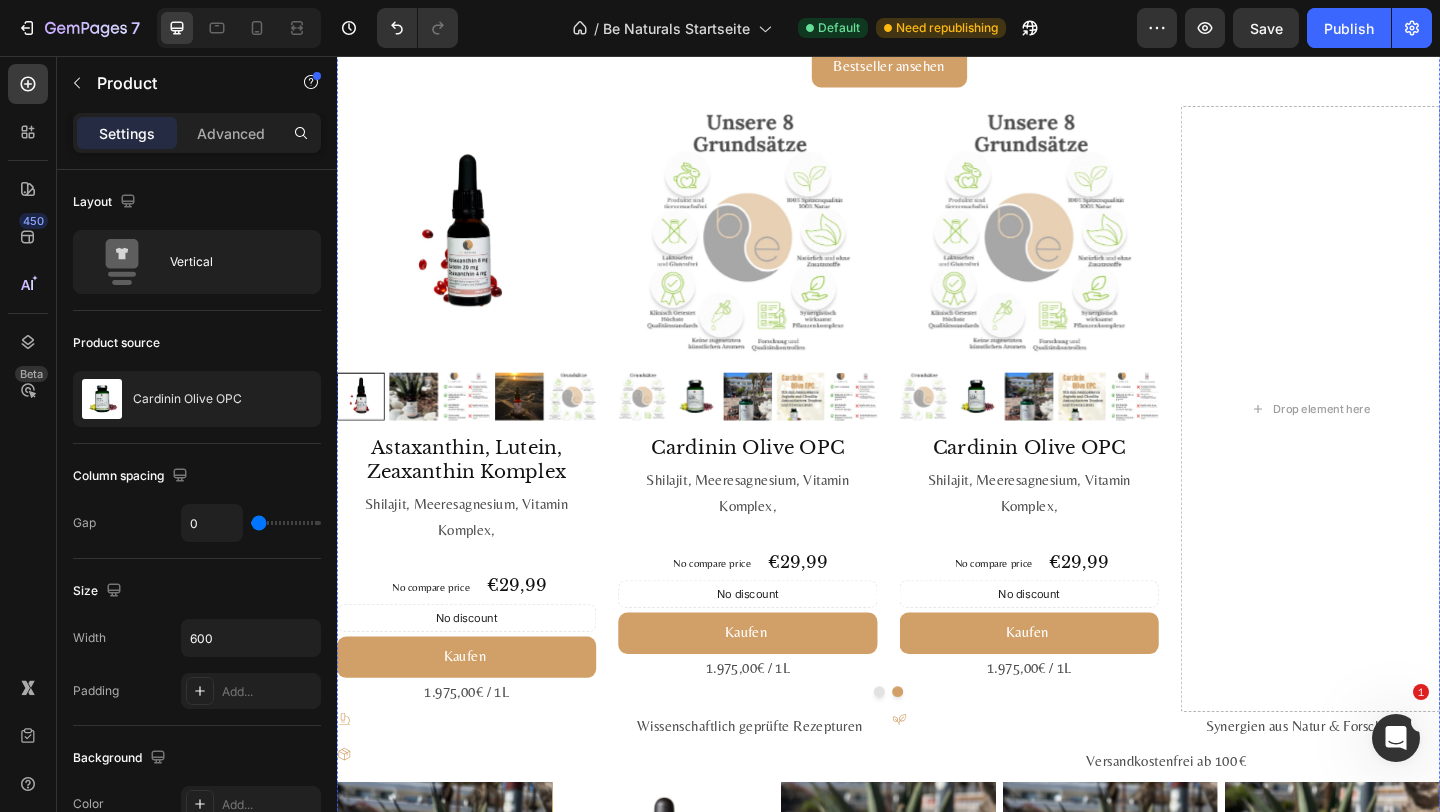 click at bounding box center (1090, 251) 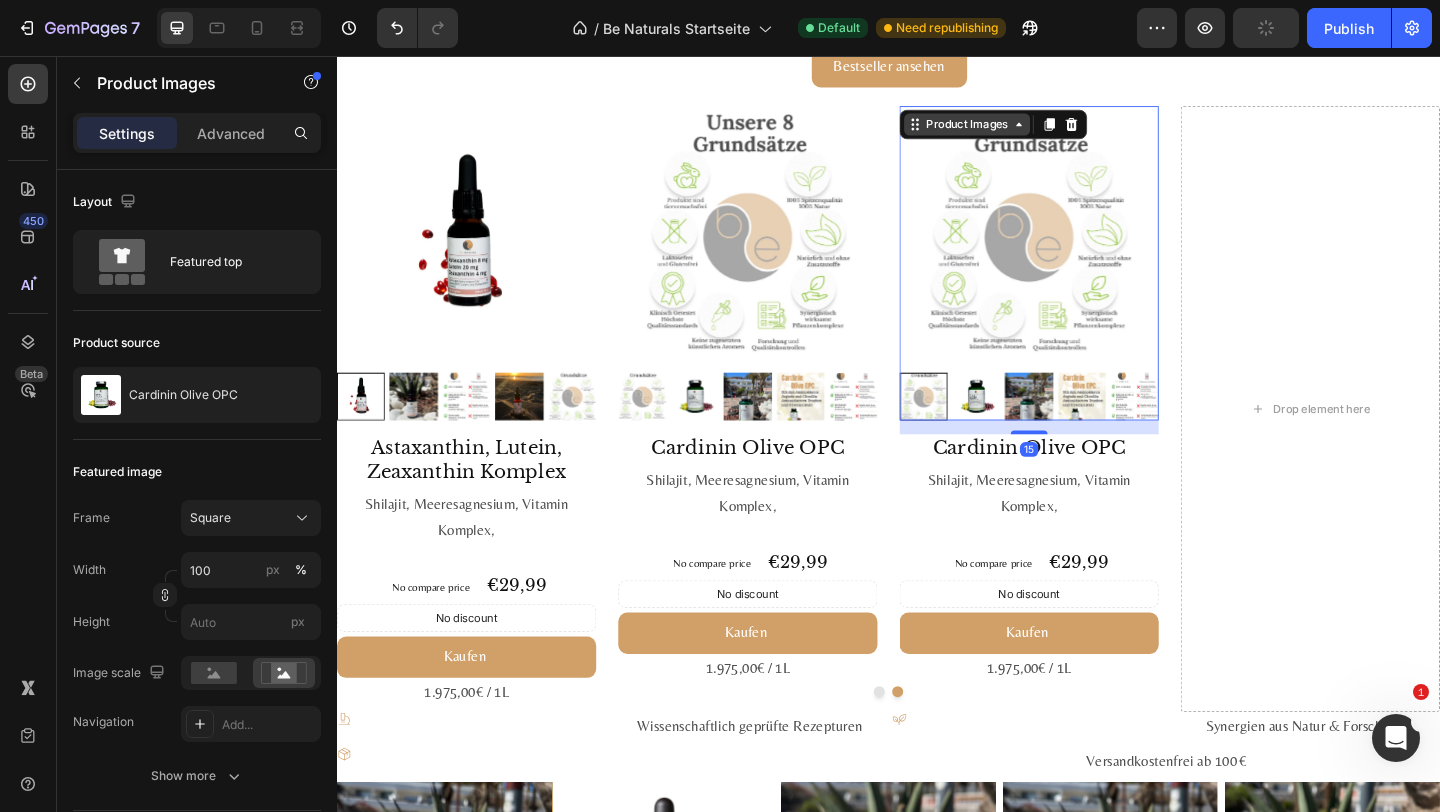 click on "Product Images" at bounding box center [1022, 130] 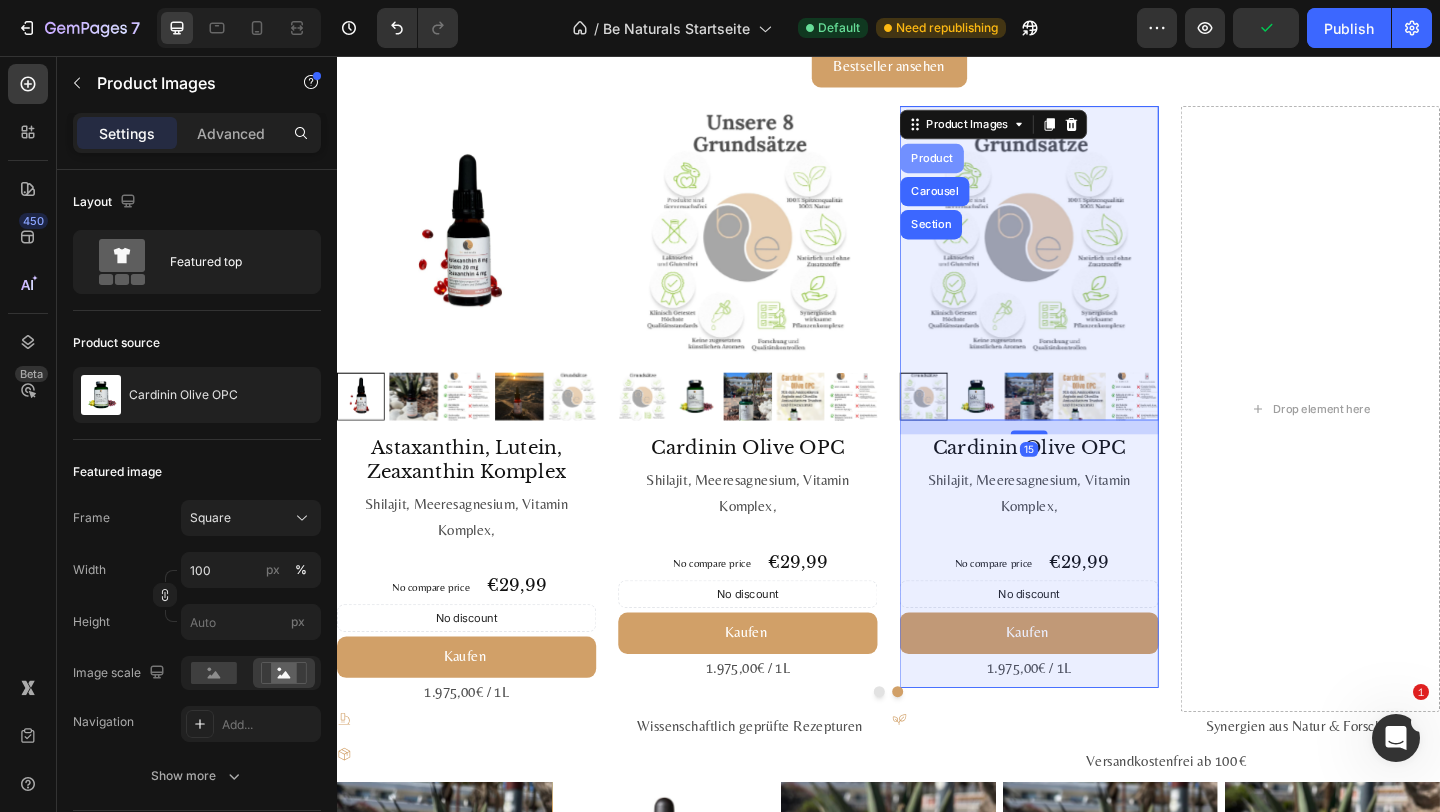 click on "Product" at bounding box center (984, 167) 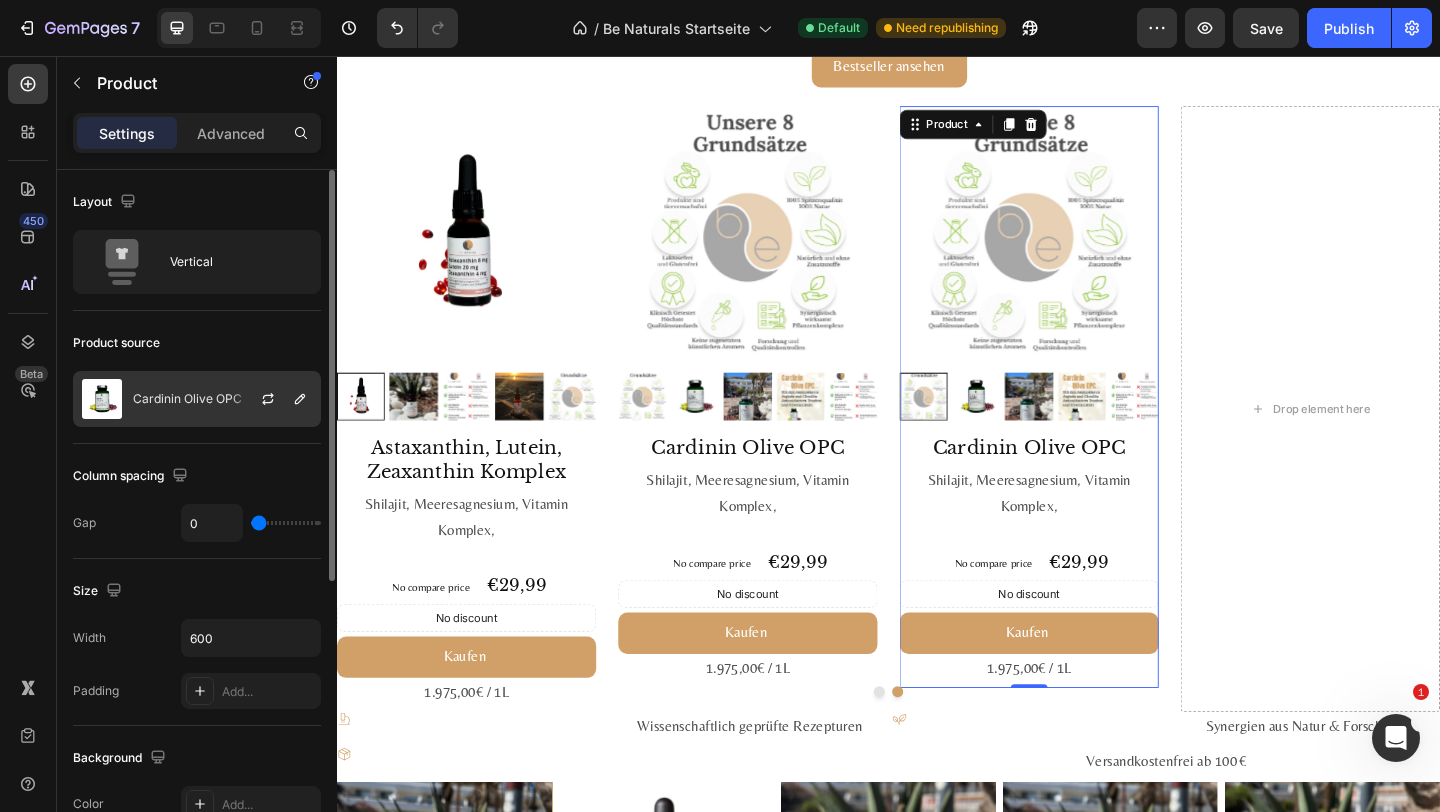 click on "Cardinin Olive OPC" 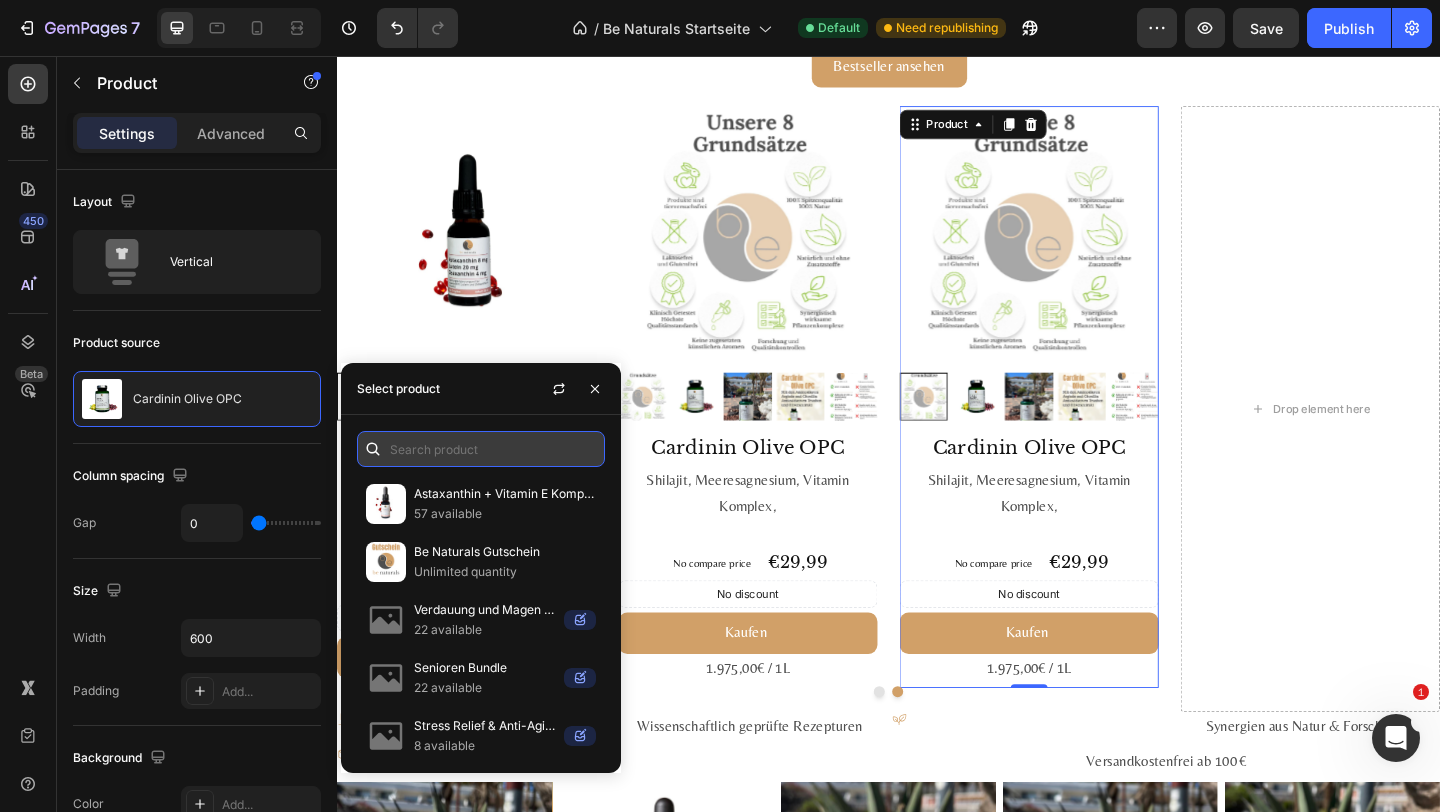 click at bounding box center [481, 449] 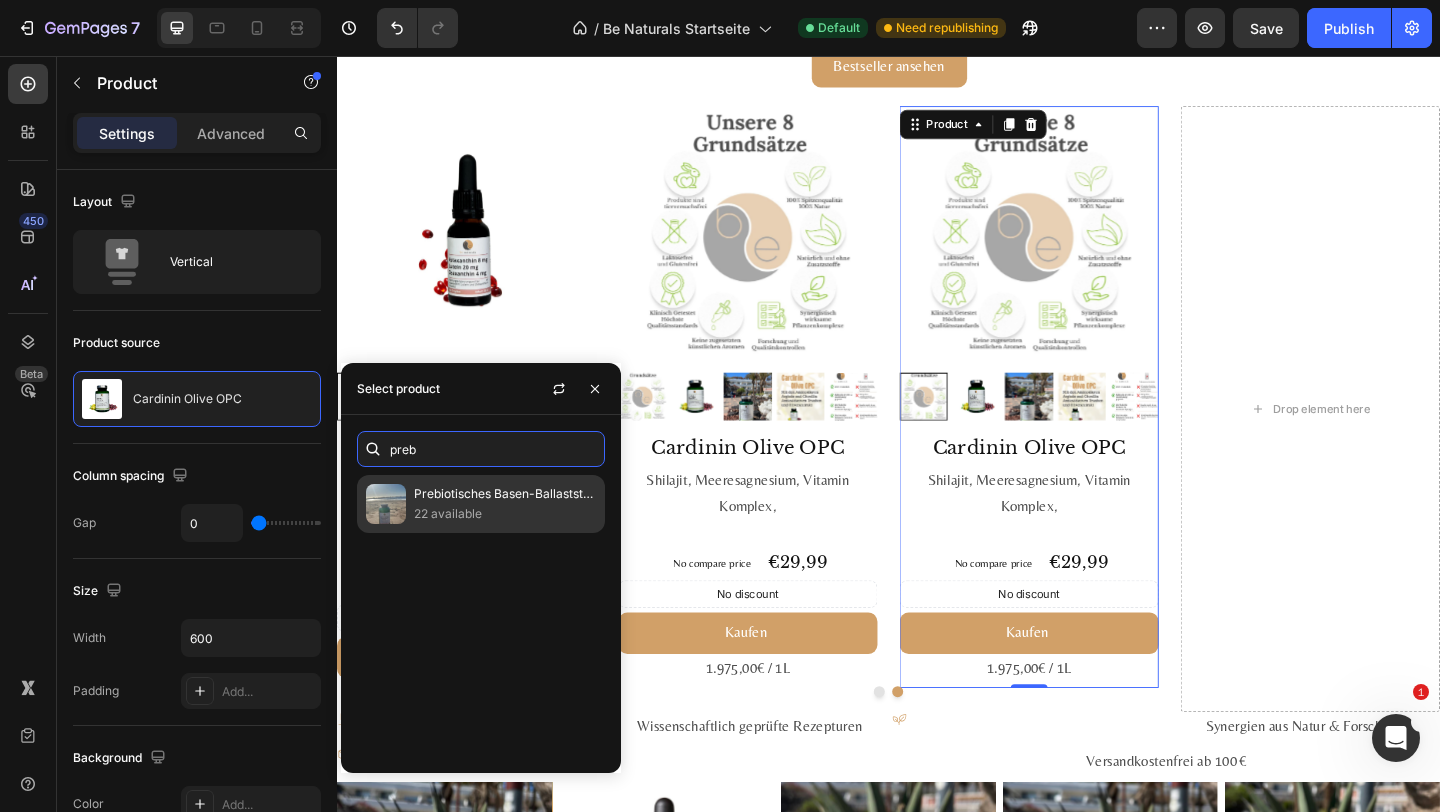 type on "preb" 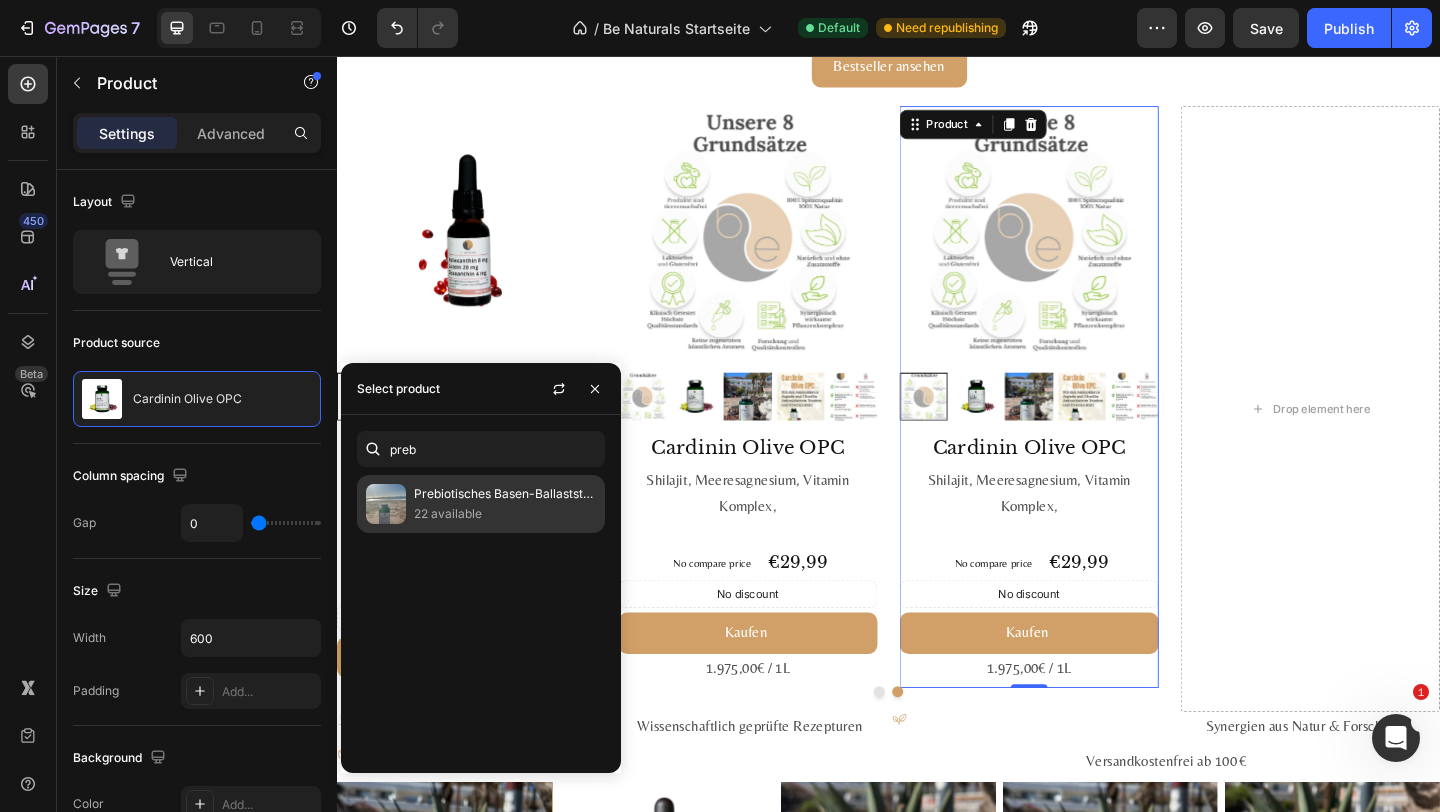 click on "22 available" at bounding box center (505, 514) 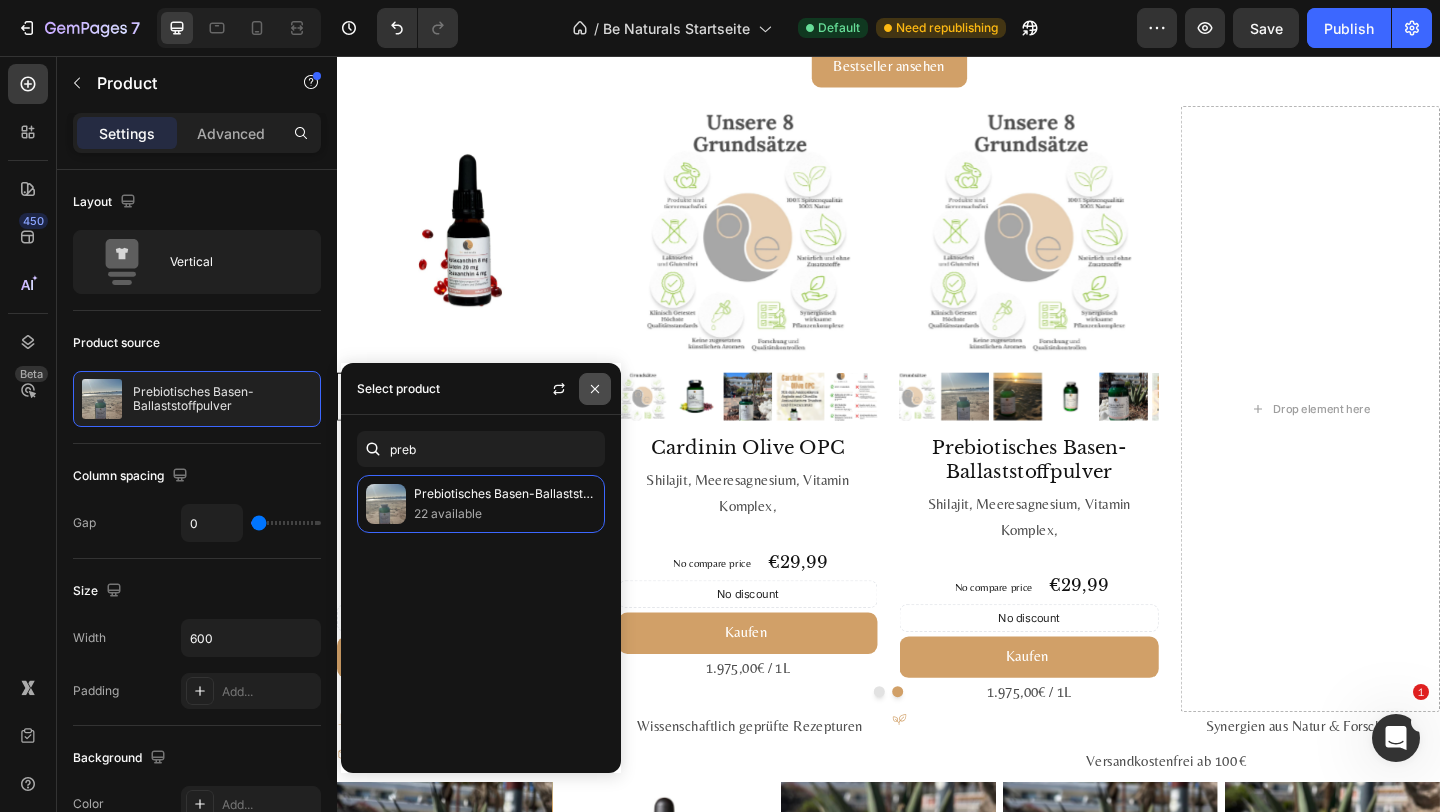 click 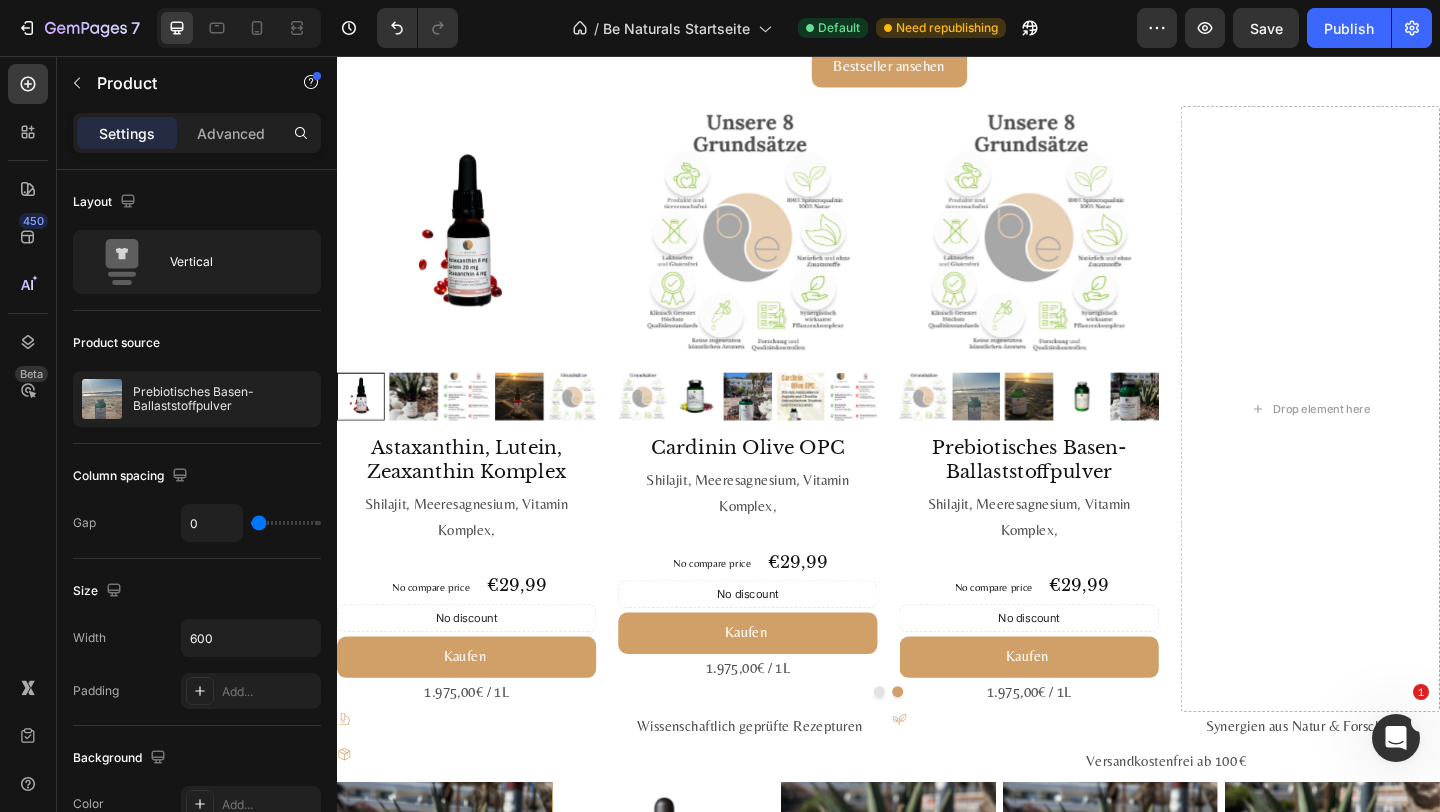 click at bounding box center [1090, 251] 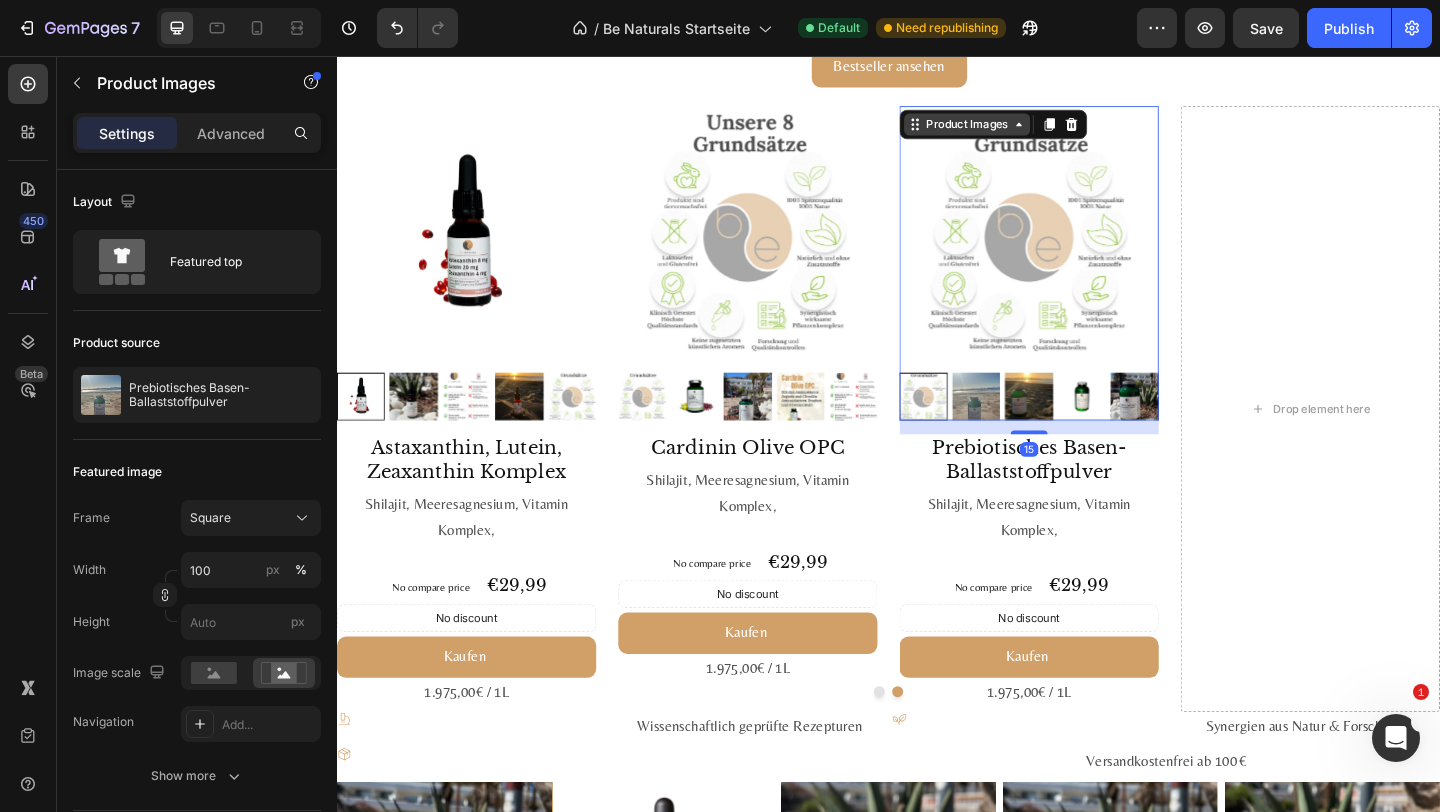 click on "Product Images" at bounding box center (1022, 130) 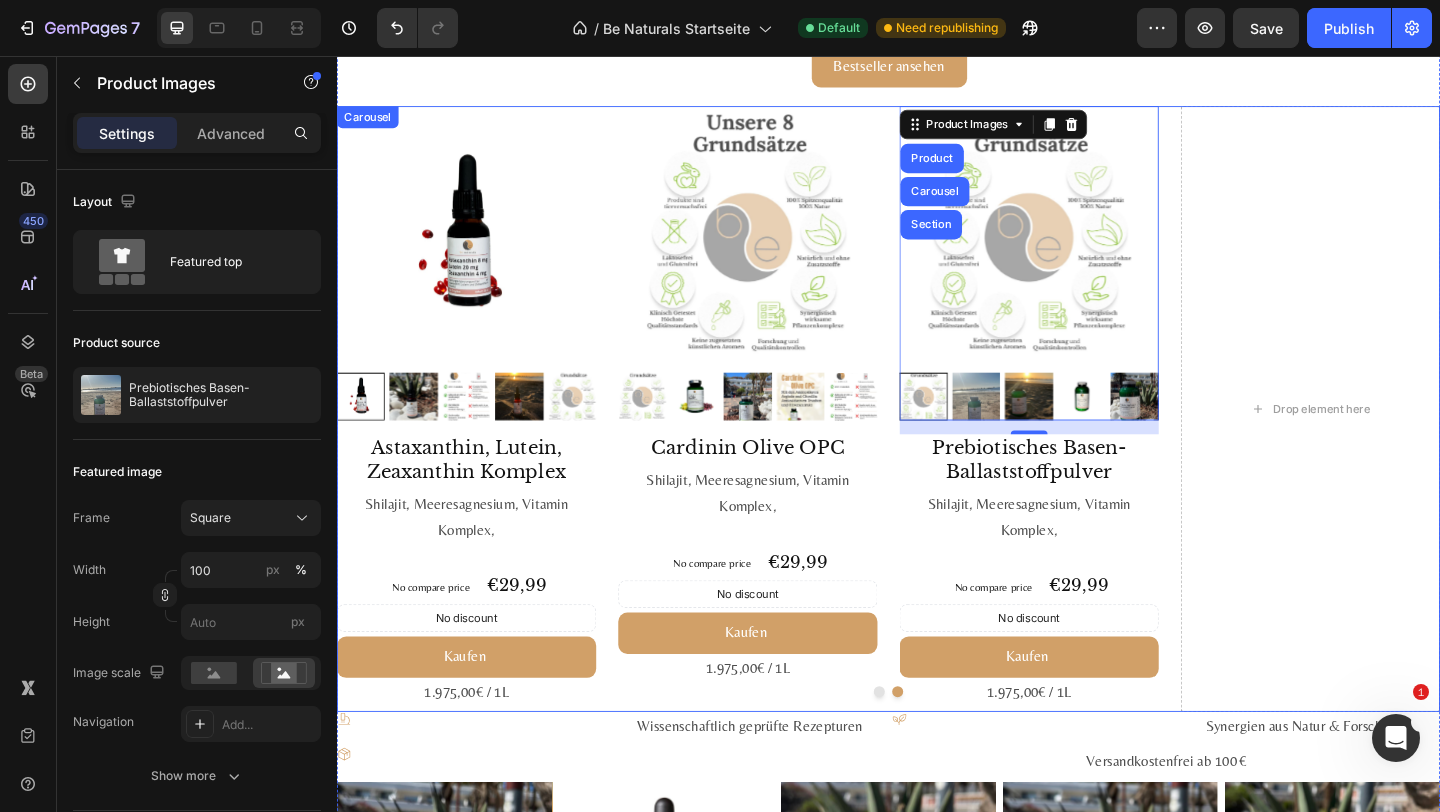 click on "Product Images Mumijo MG Komplex Product Title Shilajit, Meeresagnesium, Vitamin Komplex, Text Block No compare price Product Price €39,99 Product Price Product Price Row No discount Not be displayed when published Discount Tag Kaufen Add to Cart 1.606,79€ / 1kg Text Block Product Product Images Astaxanthin + Vitamin E Komplex Product Title Shilajit, Meeresagnesium, Vitamin Komplex, Text Block No compare price Product Price €19,99 Product Price Product Price Row No discount Not be displayed when published Discount Tag Kaufen Add to Cart 1.606,79€ / 1kg Text Block Product Product Images Vitamin D3 + K2 Komplex Product Title Shilajit, Meeresagnesium, Vitamin Komplex, Text Block No compare price Product Price €24,99 Product Price Product Price Row No discount Not be displayed when published Discount Tag Kaufen Add to Cart 1.606,79€ / 1kg Text Block Product Product Images Astaxanthin, Lutein, Zeaxanthin Komplex Product Title Shilajit, Meeresagnesium, Vitamin Komplex, Text Block No compare price" at bounding box center (937, 440) 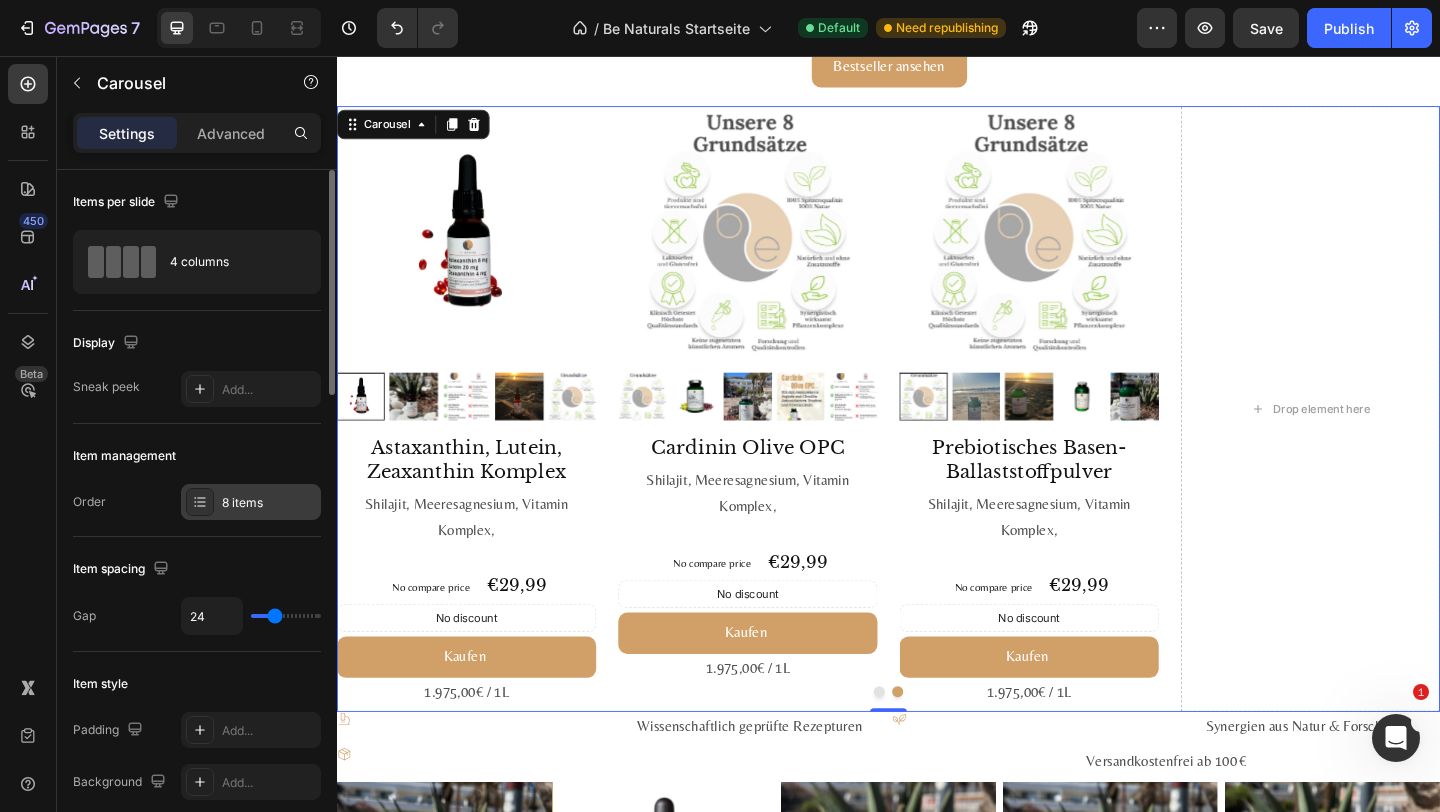 click on "8 items" at bounding box center [269, 503] 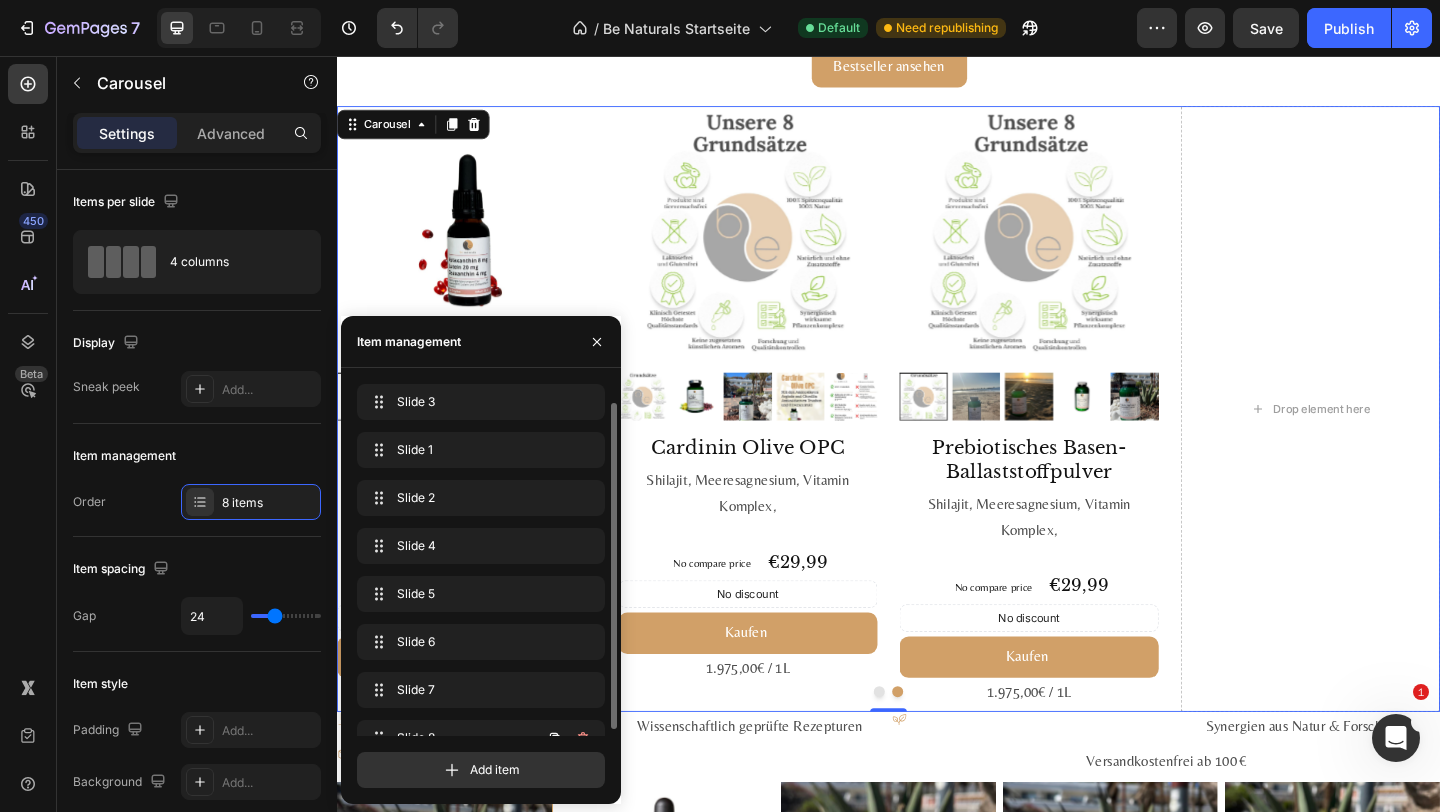 scroll, scrollTop: 28, scrollLeft: 0, axis: vertical 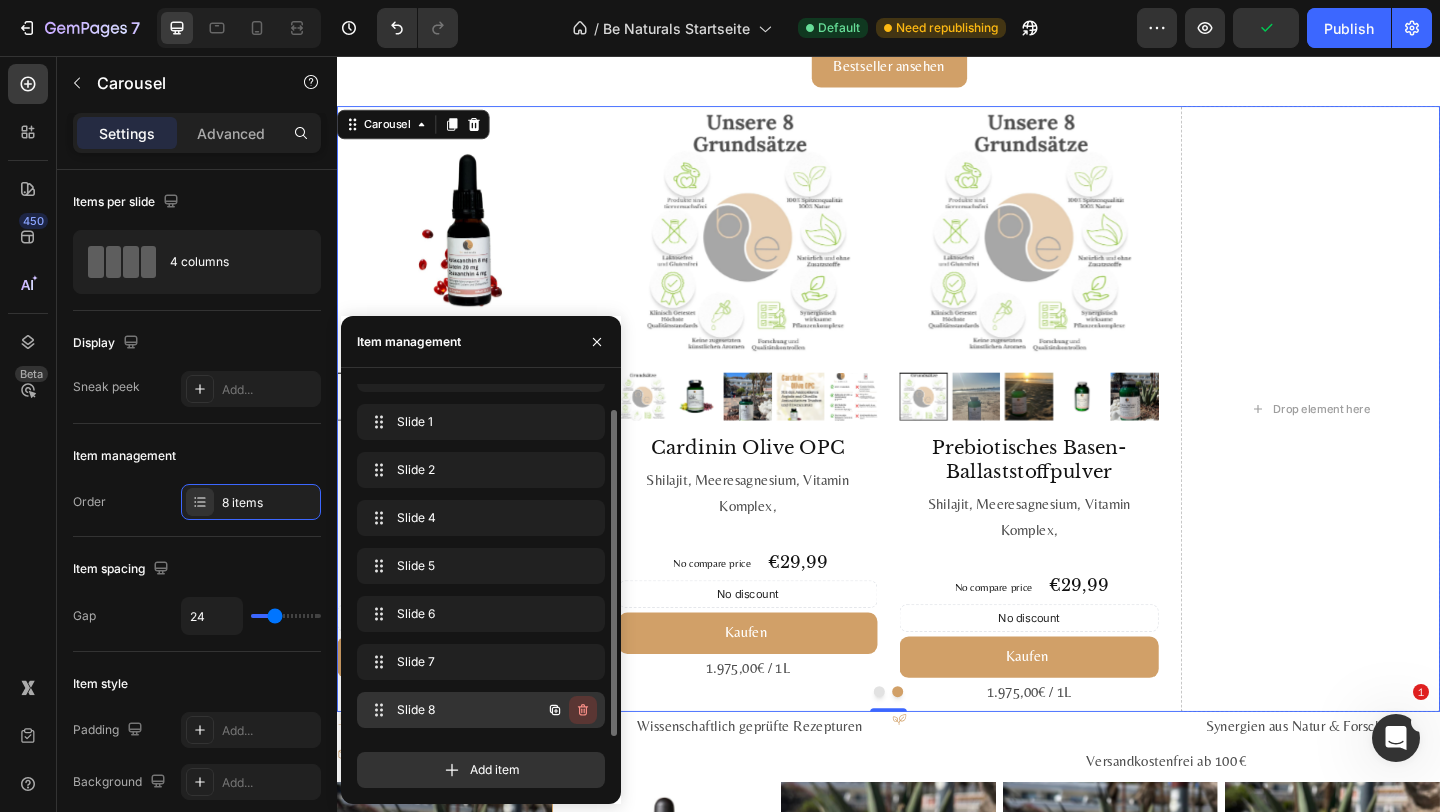 click 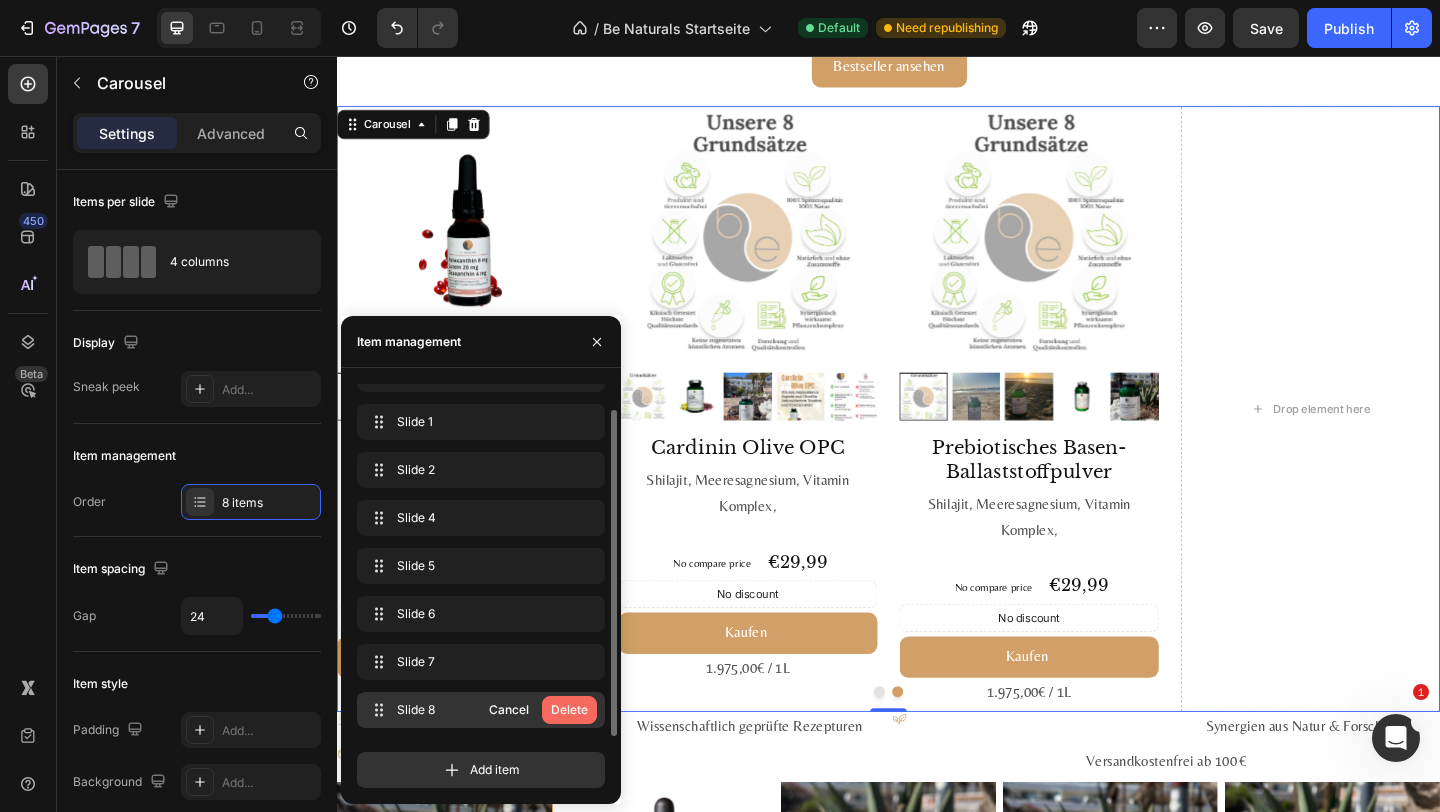 click on "Delete" at bounding box center (569, 710) 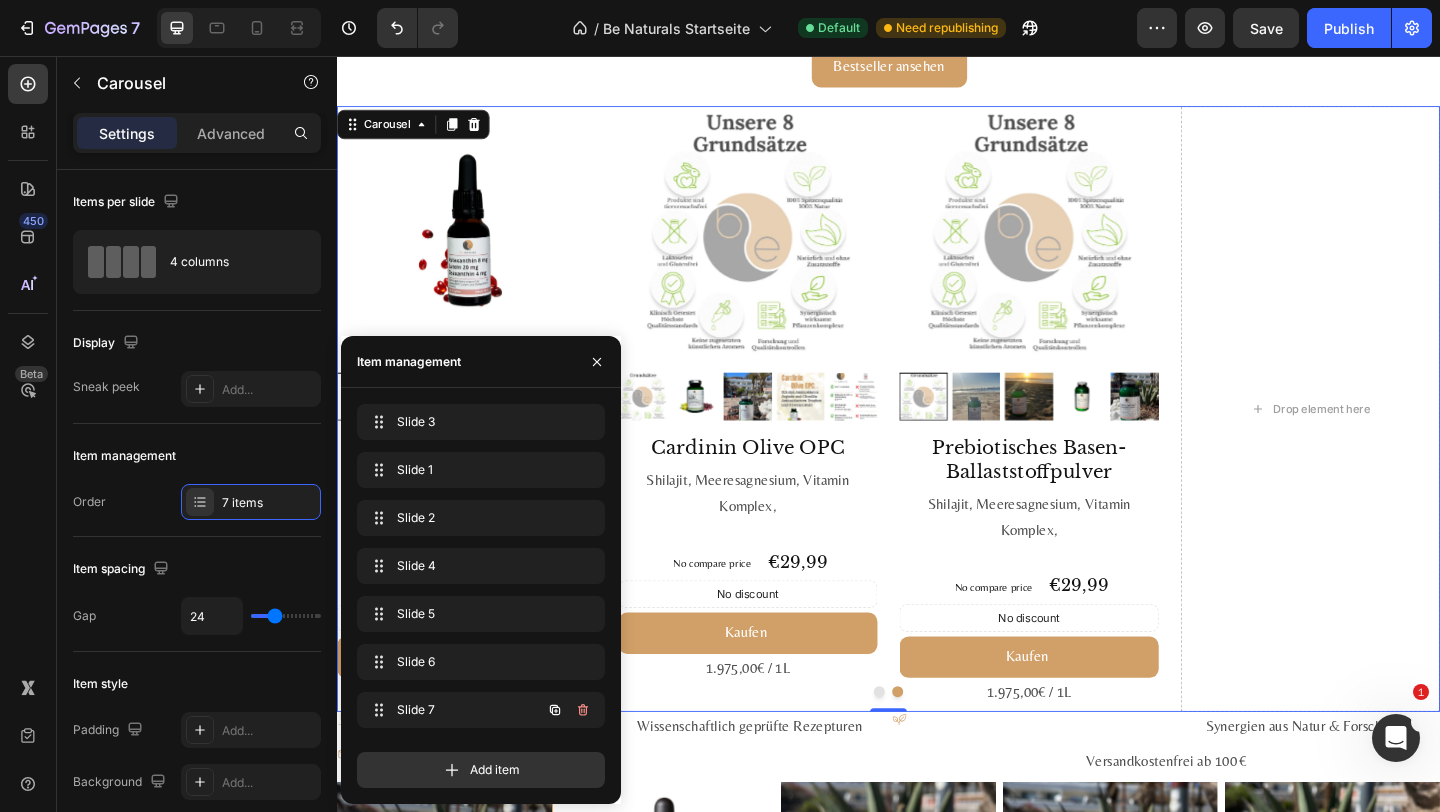 scroll, scrollTop: 0, scrollLeft: 0, axis: both 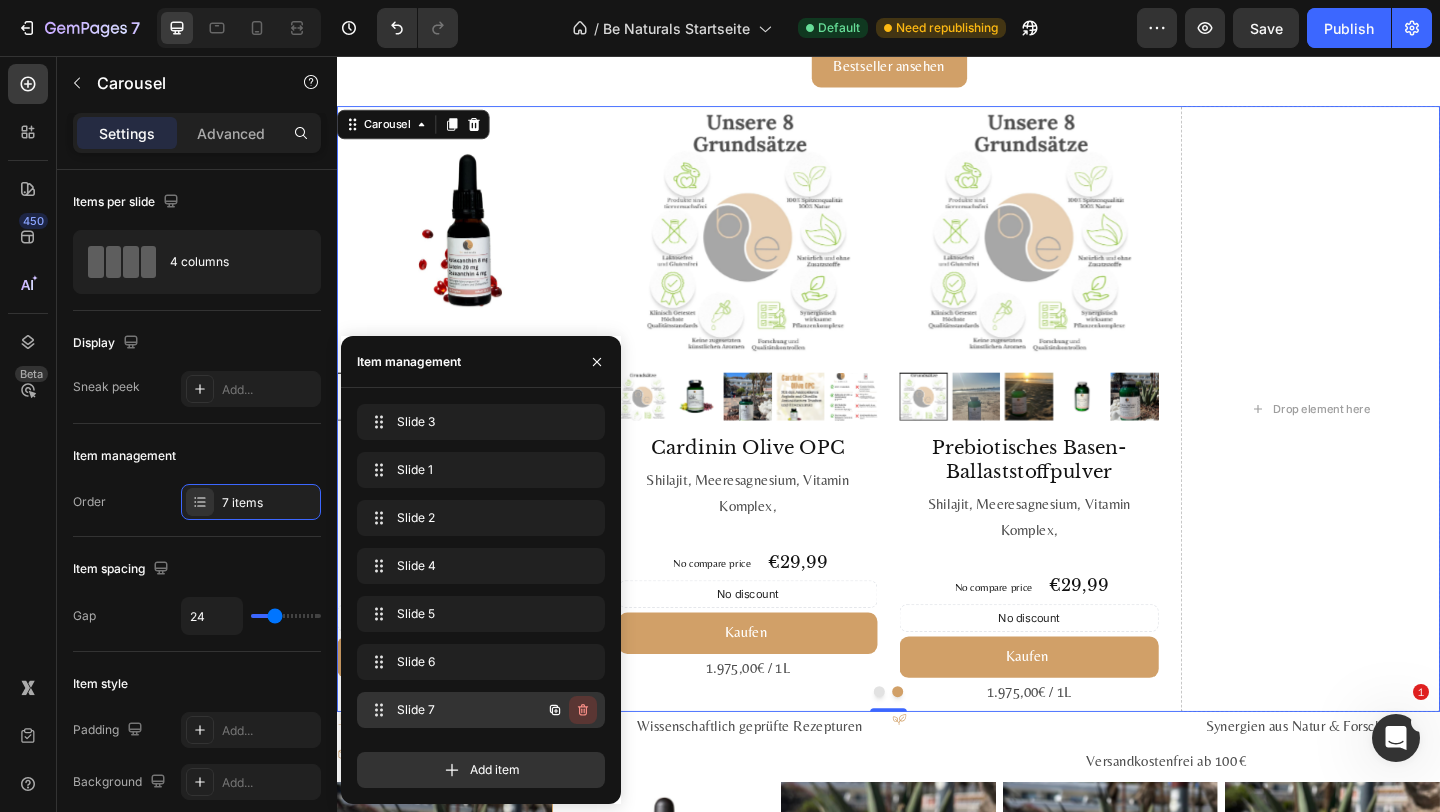 click 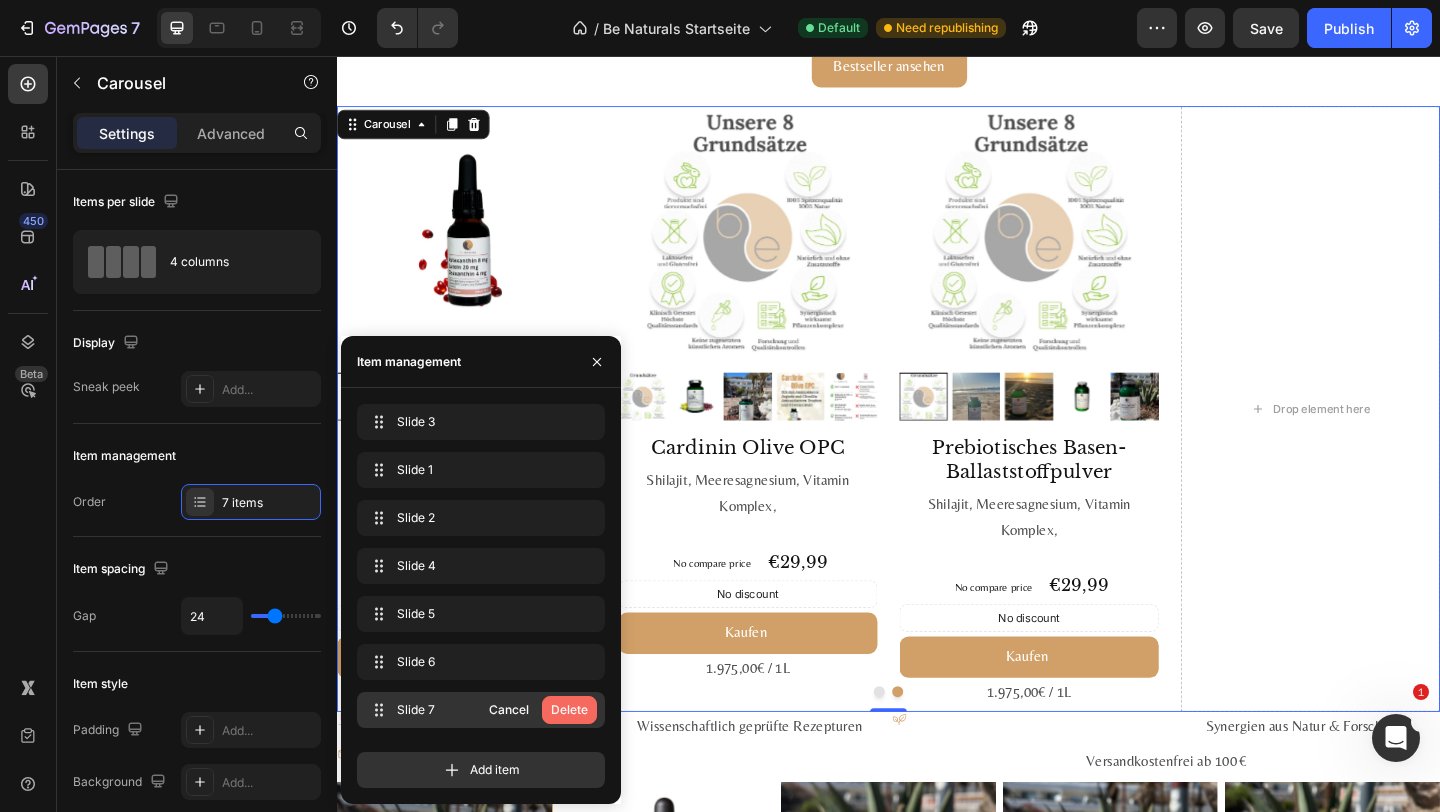 click on "Delete" at bounding box center (569, 710) 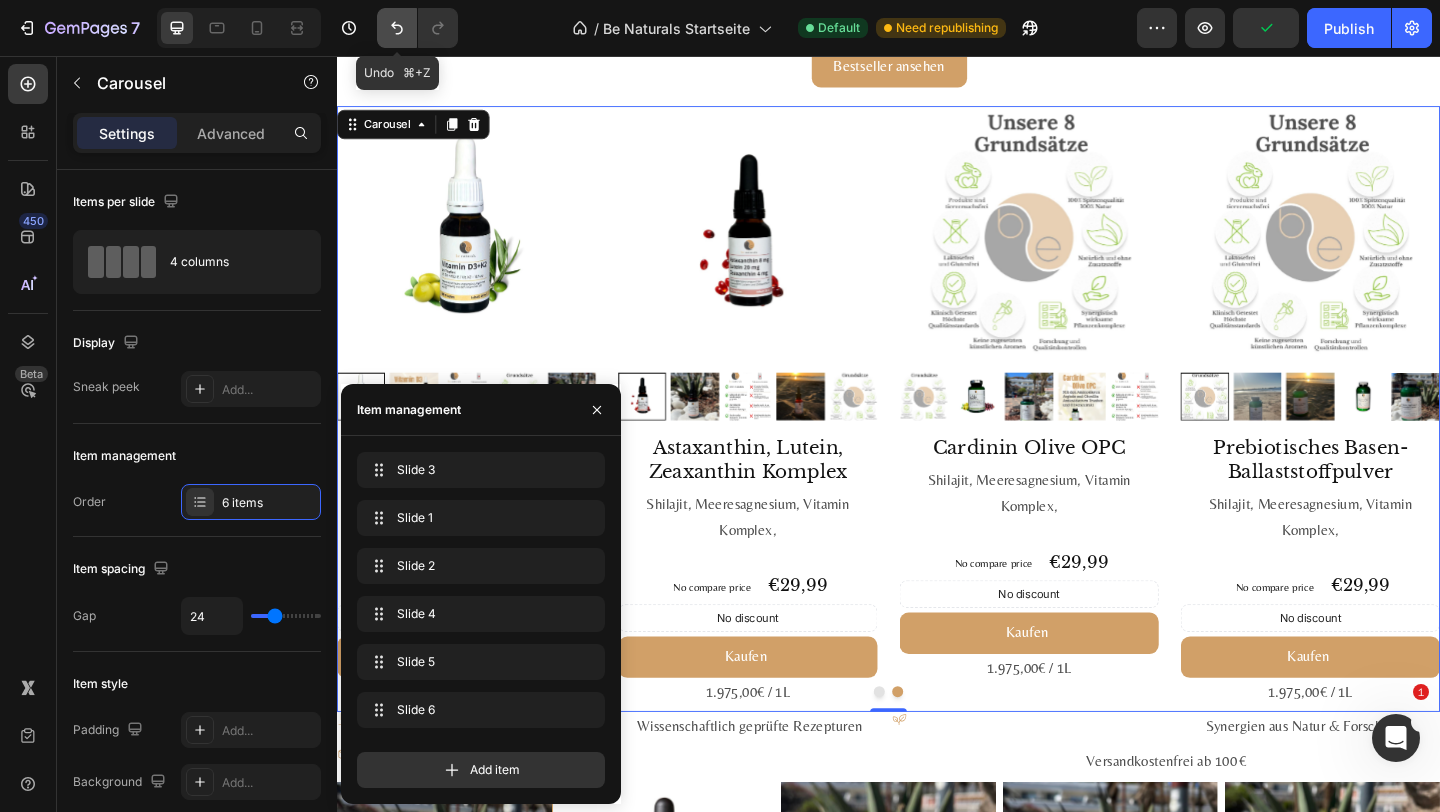 click 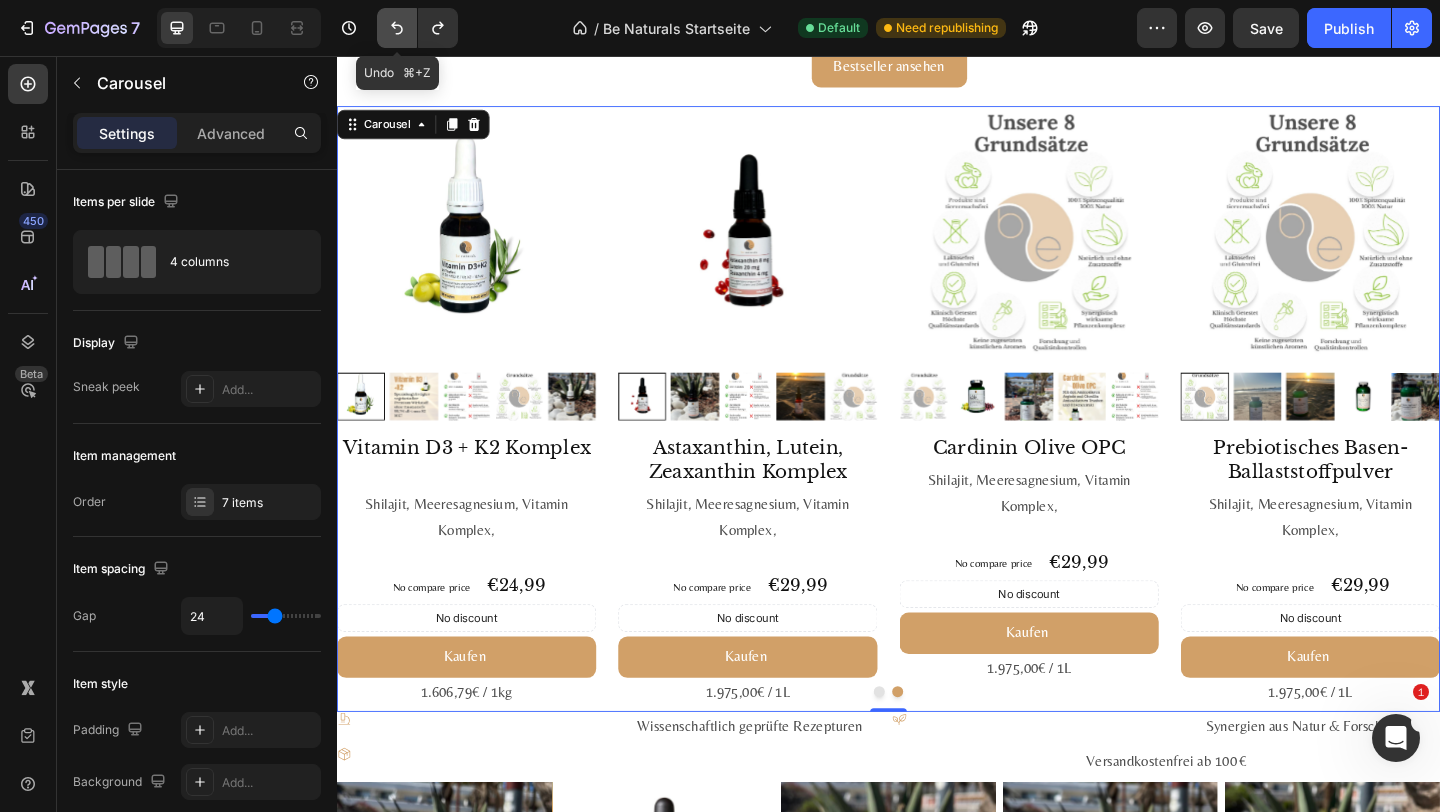click 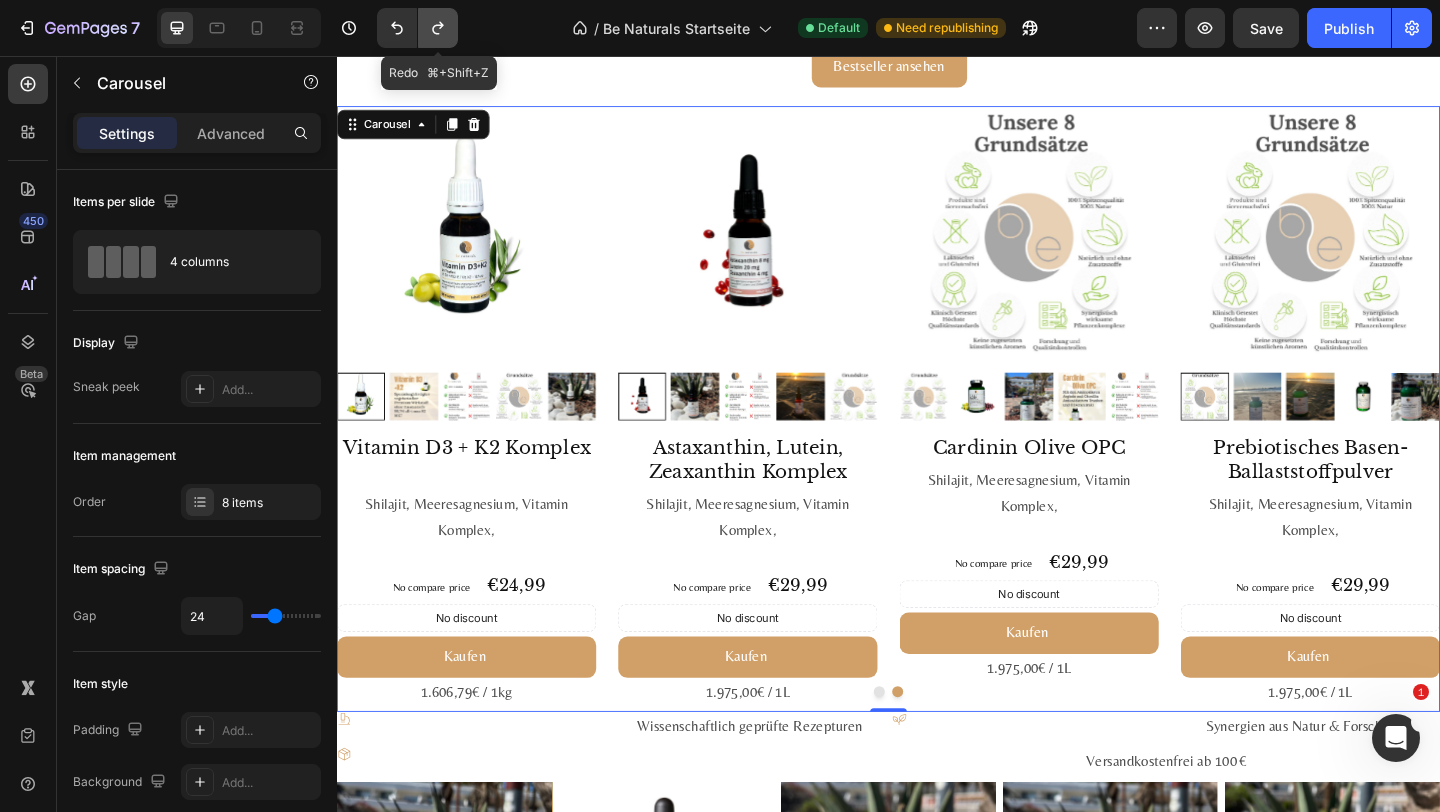 click 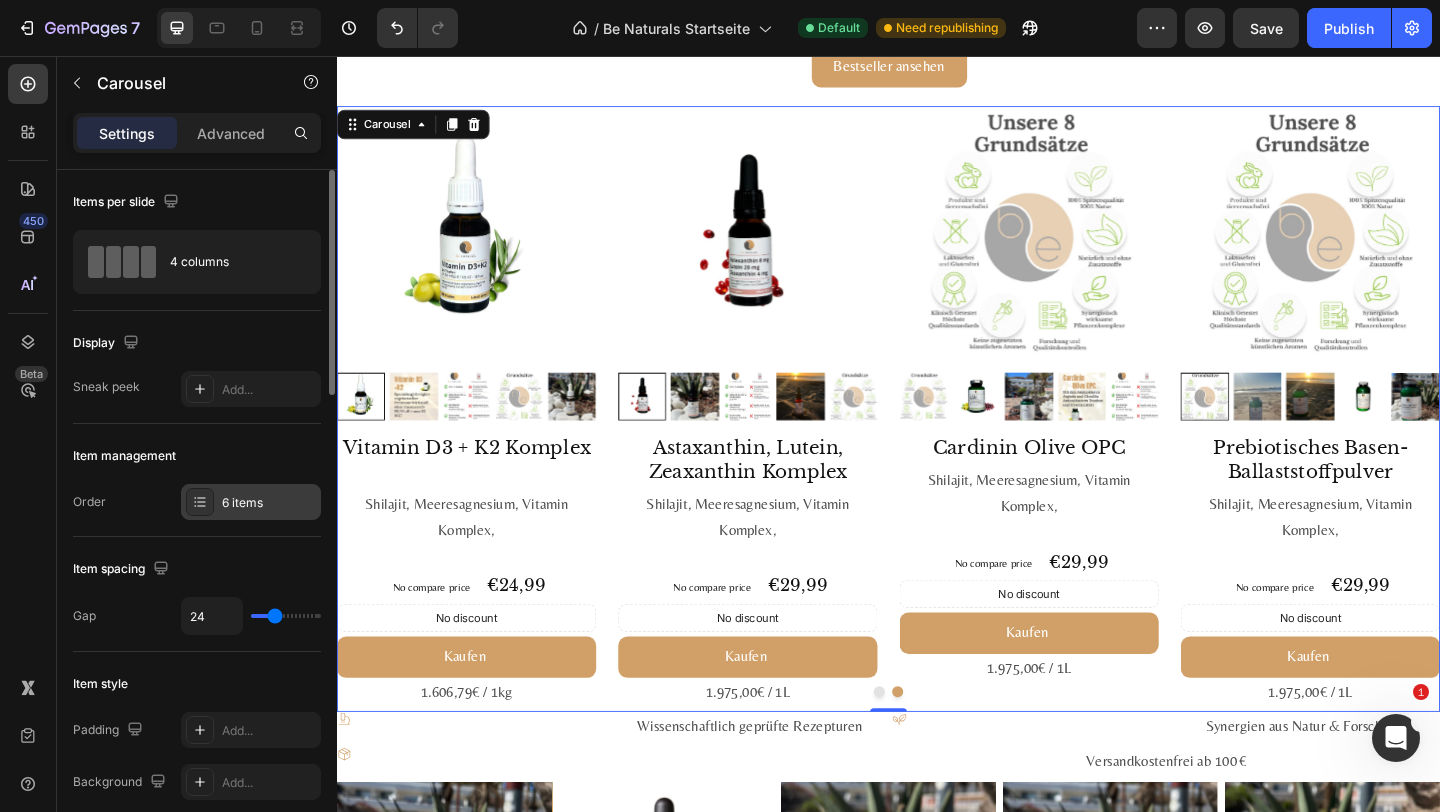 click on "6 items" at bounding box center (269, 503) 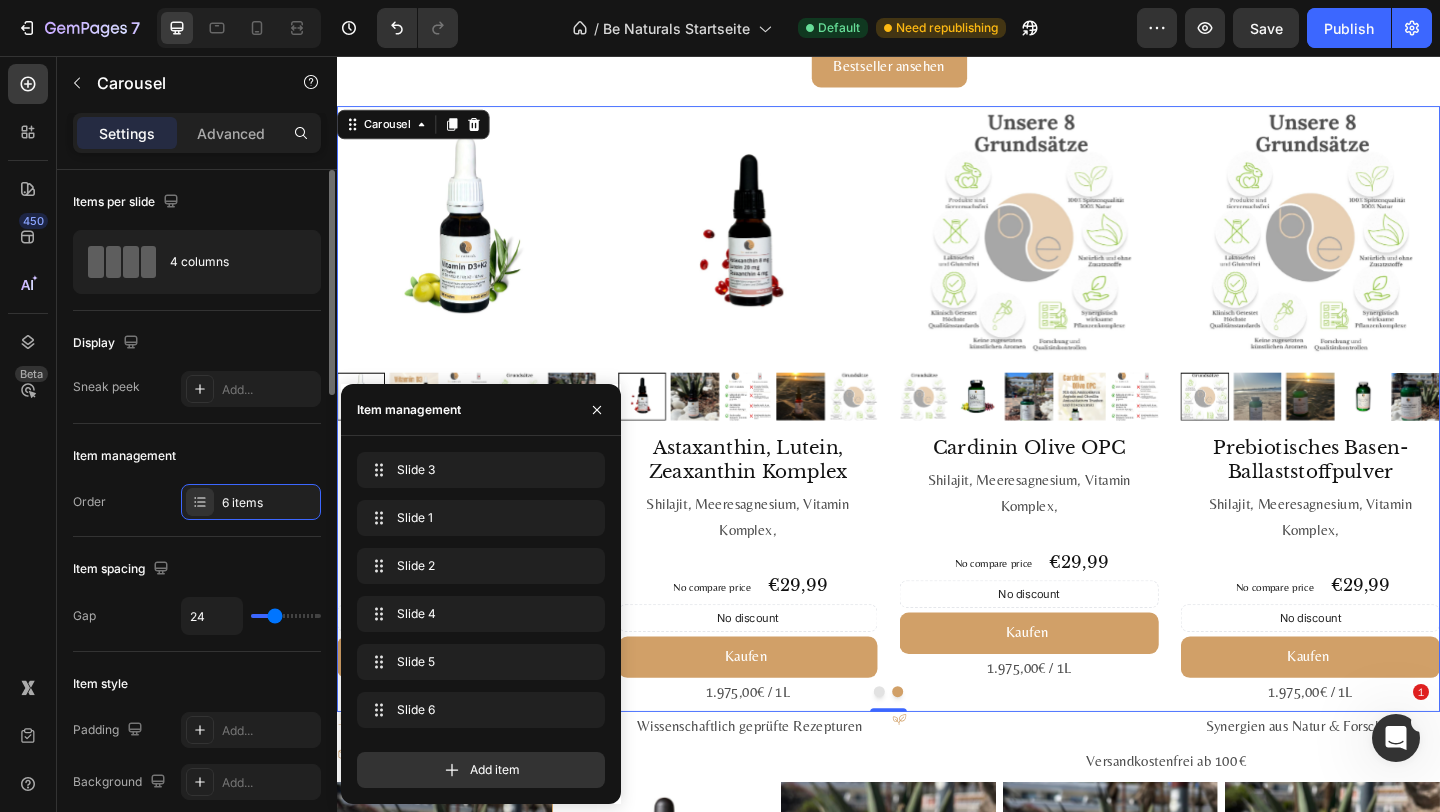 click on "Display" at bounding box center [197, 343] 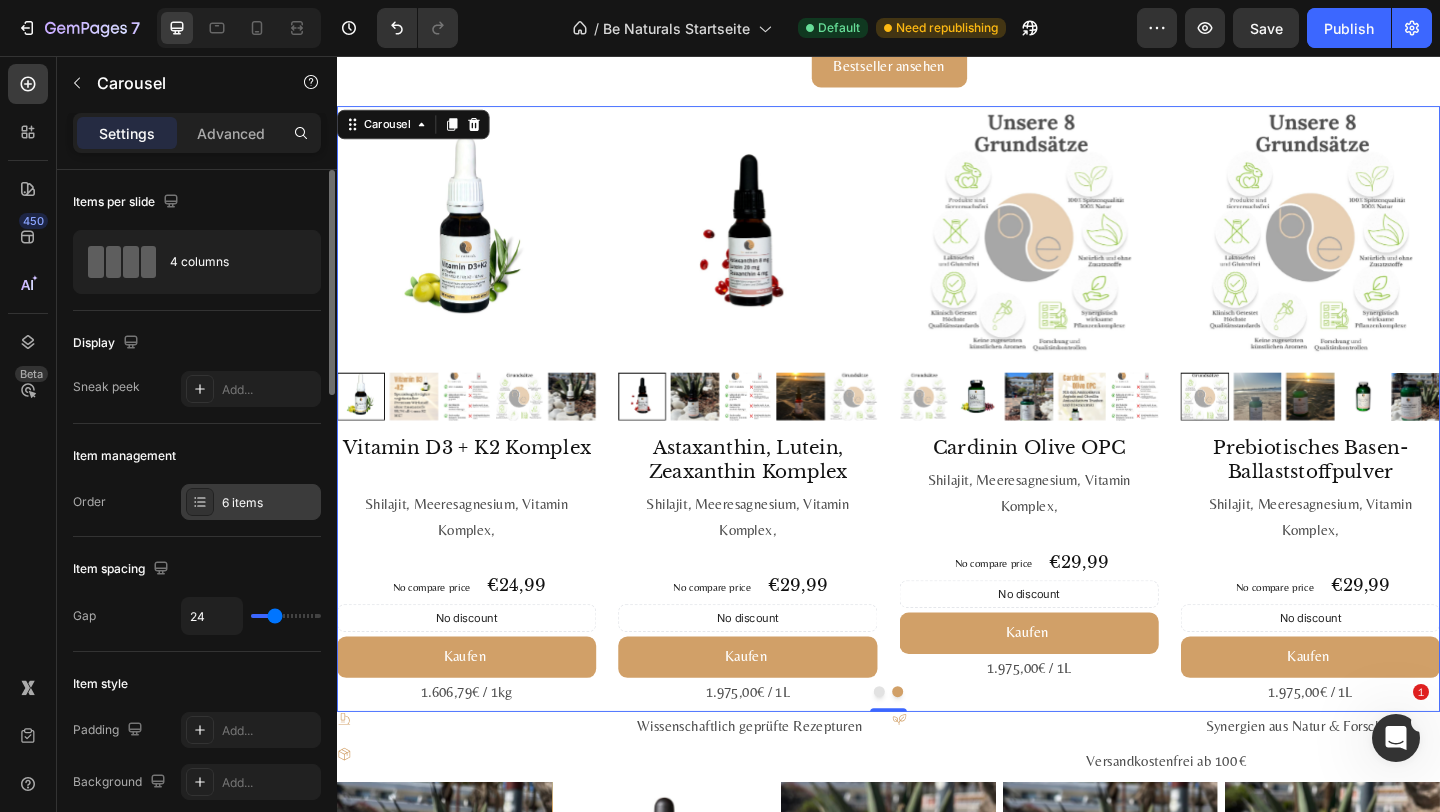 click on "6 items" at bounding box center (251, 502) 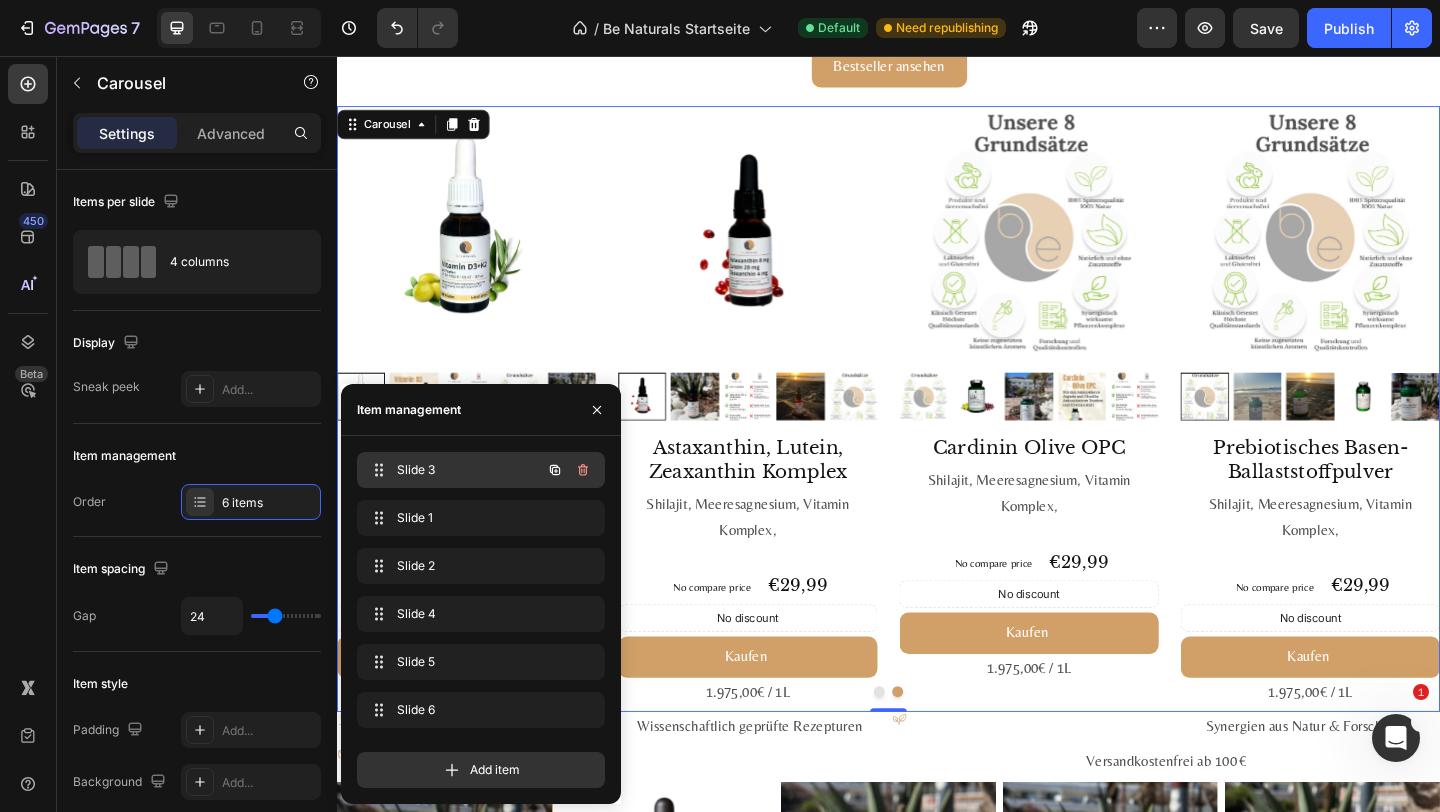 click on "Slide 3 Slide 3" at bounding box center [453, 470] 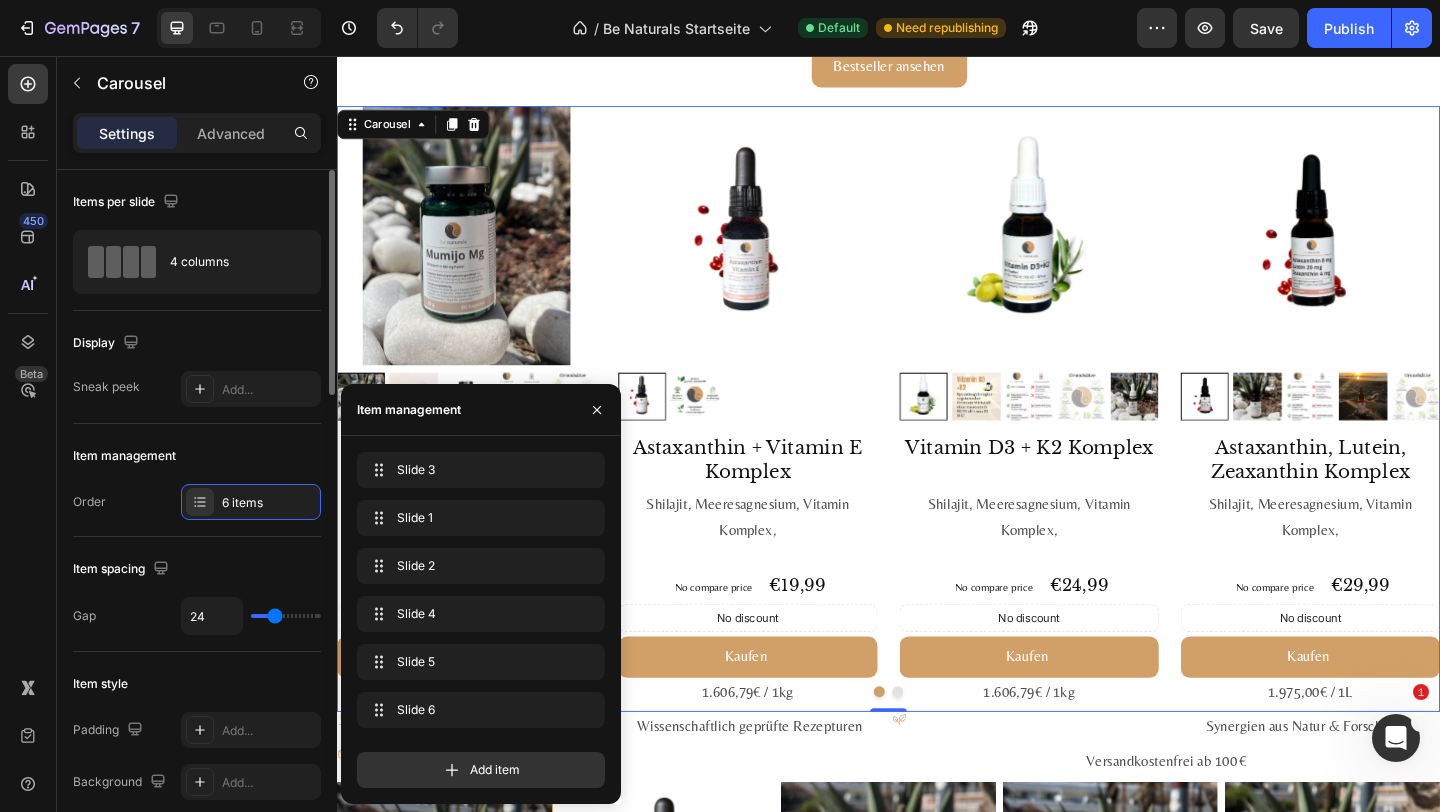 click on "Display" at bounding box center (197, 343) 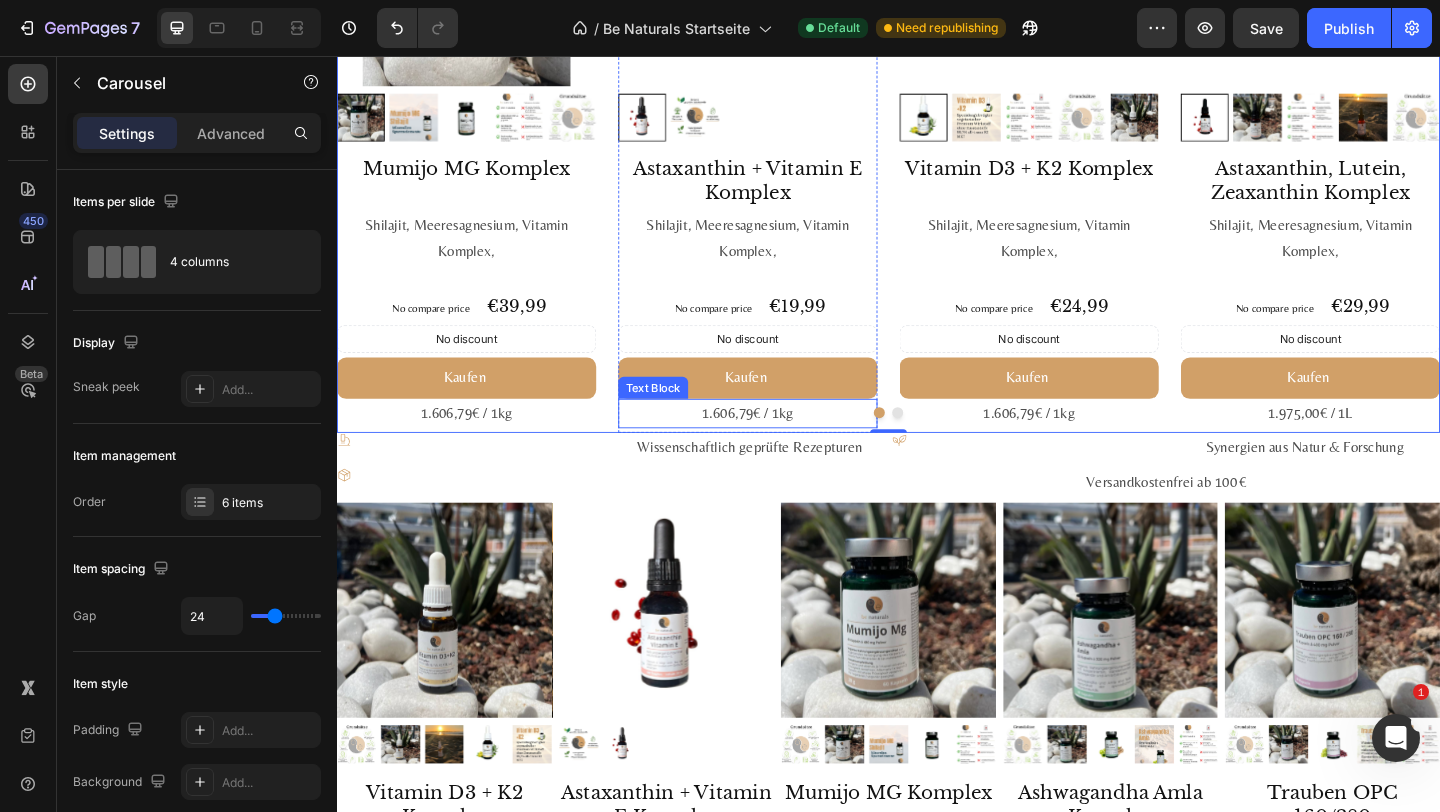 scroll, scrollTop: 2699, scrollLeft: 0, axis: vertical 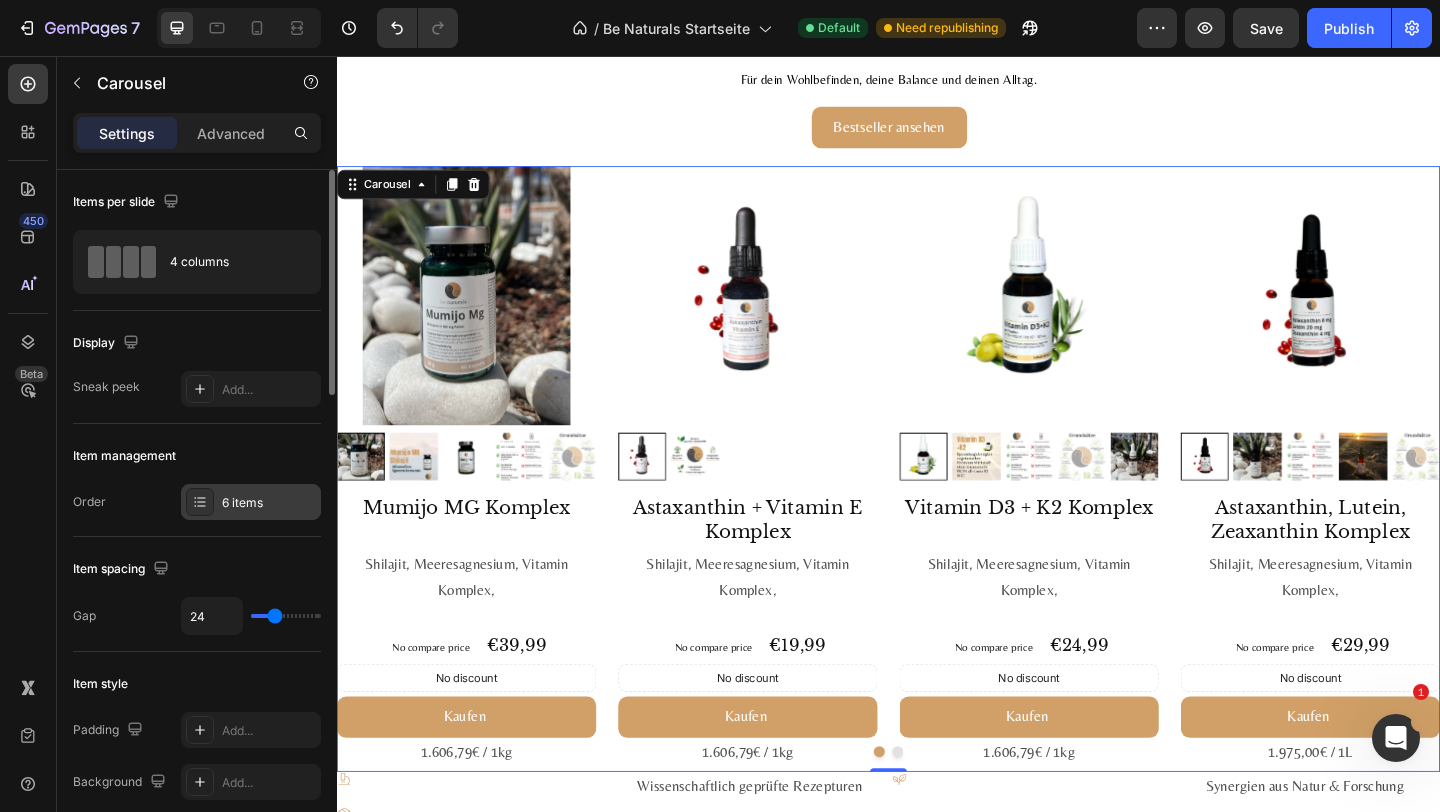 click on "6 items" at bounding box center (269, 503) 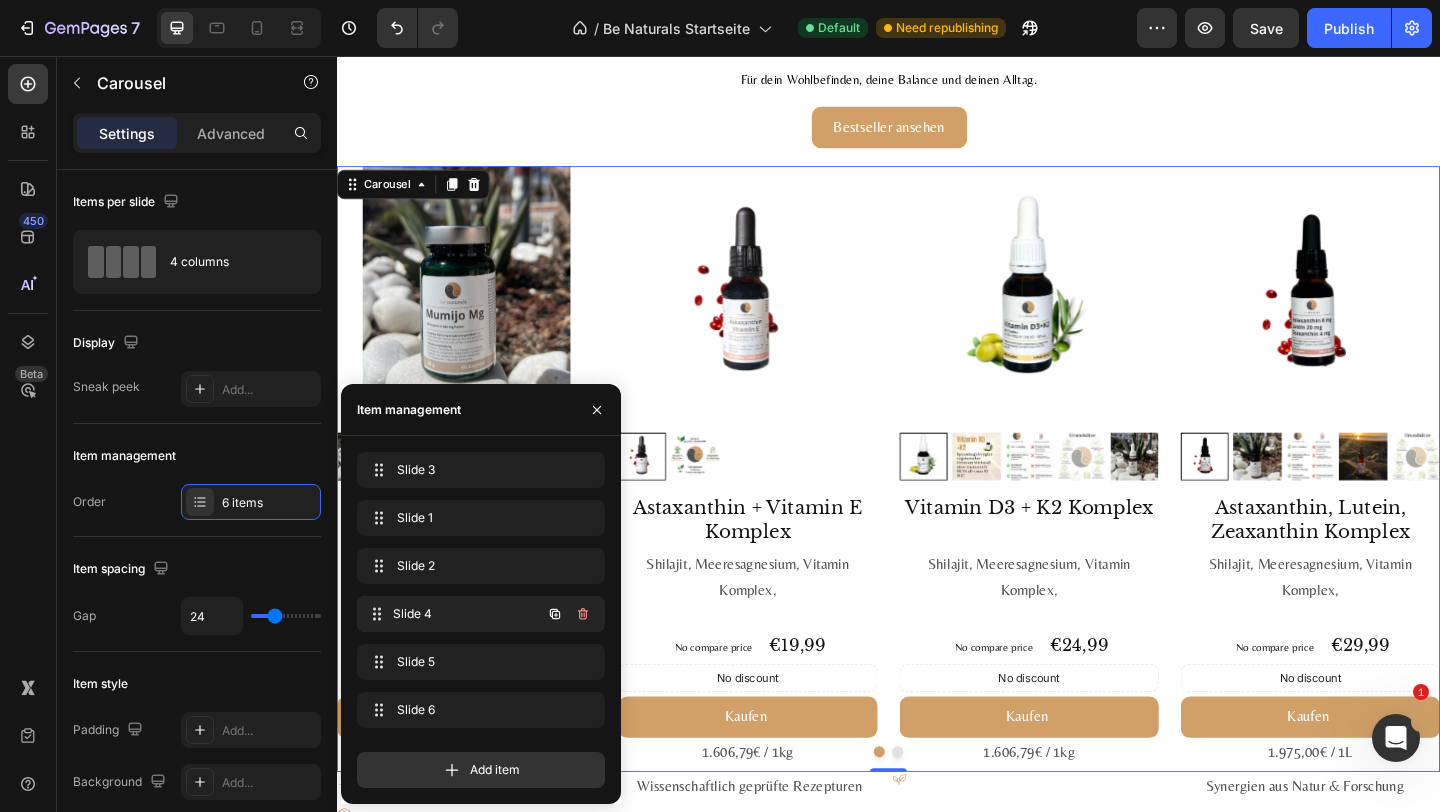 type 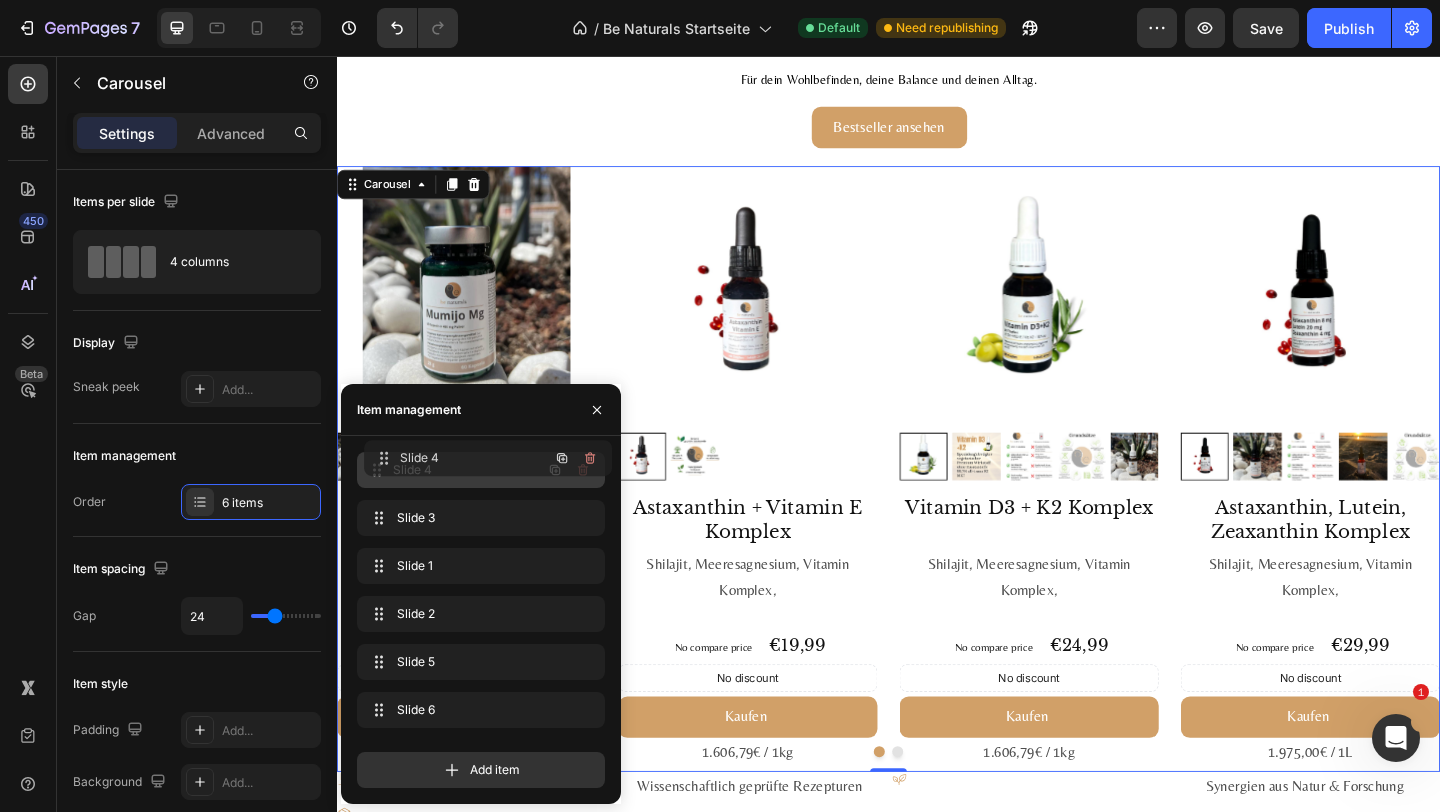 drag, startPoint x: 411, startPoint y: 626, endPoint x: 418, endPoint y: 470, distance: 156.15697 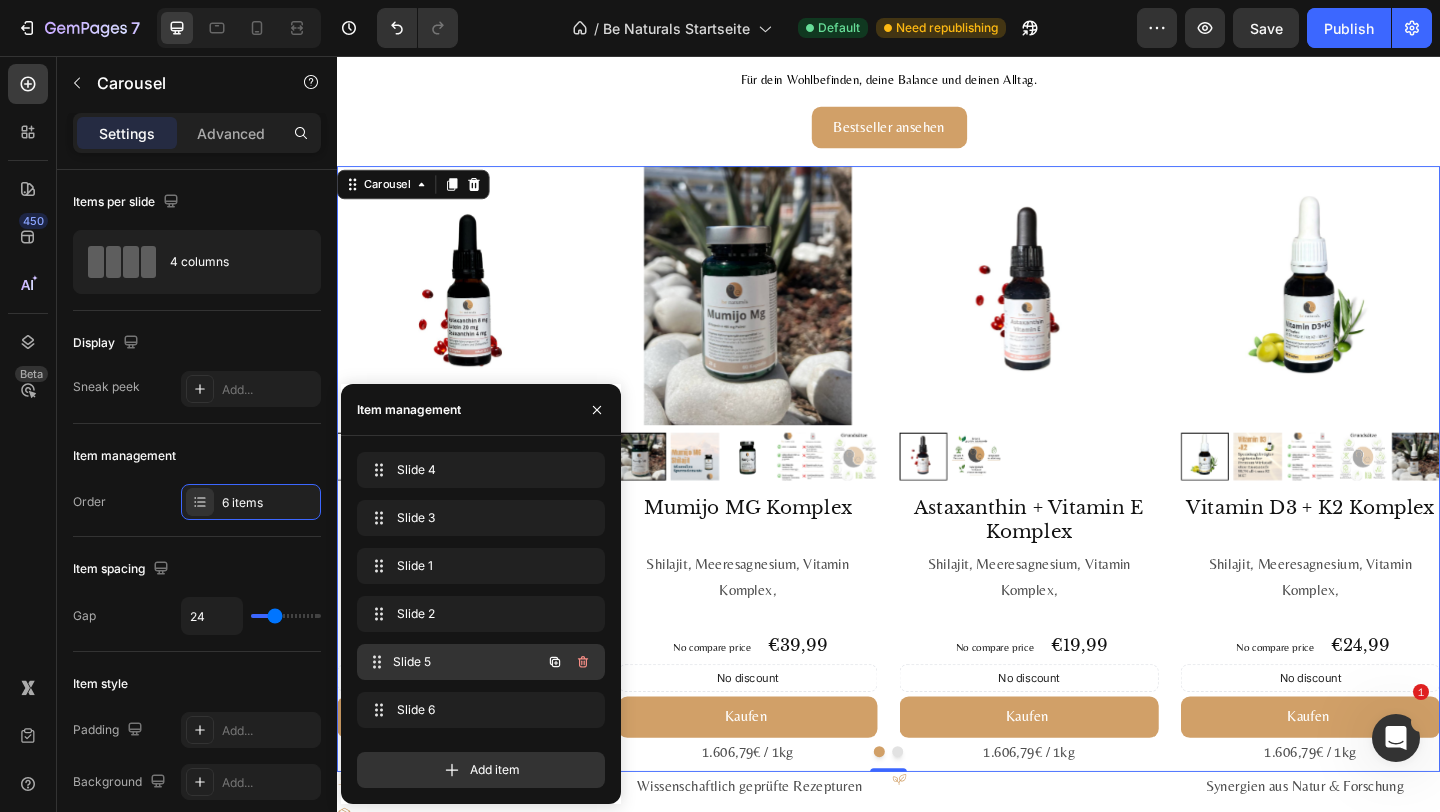 click on "Slide 5" at bounding box center (467, 662) 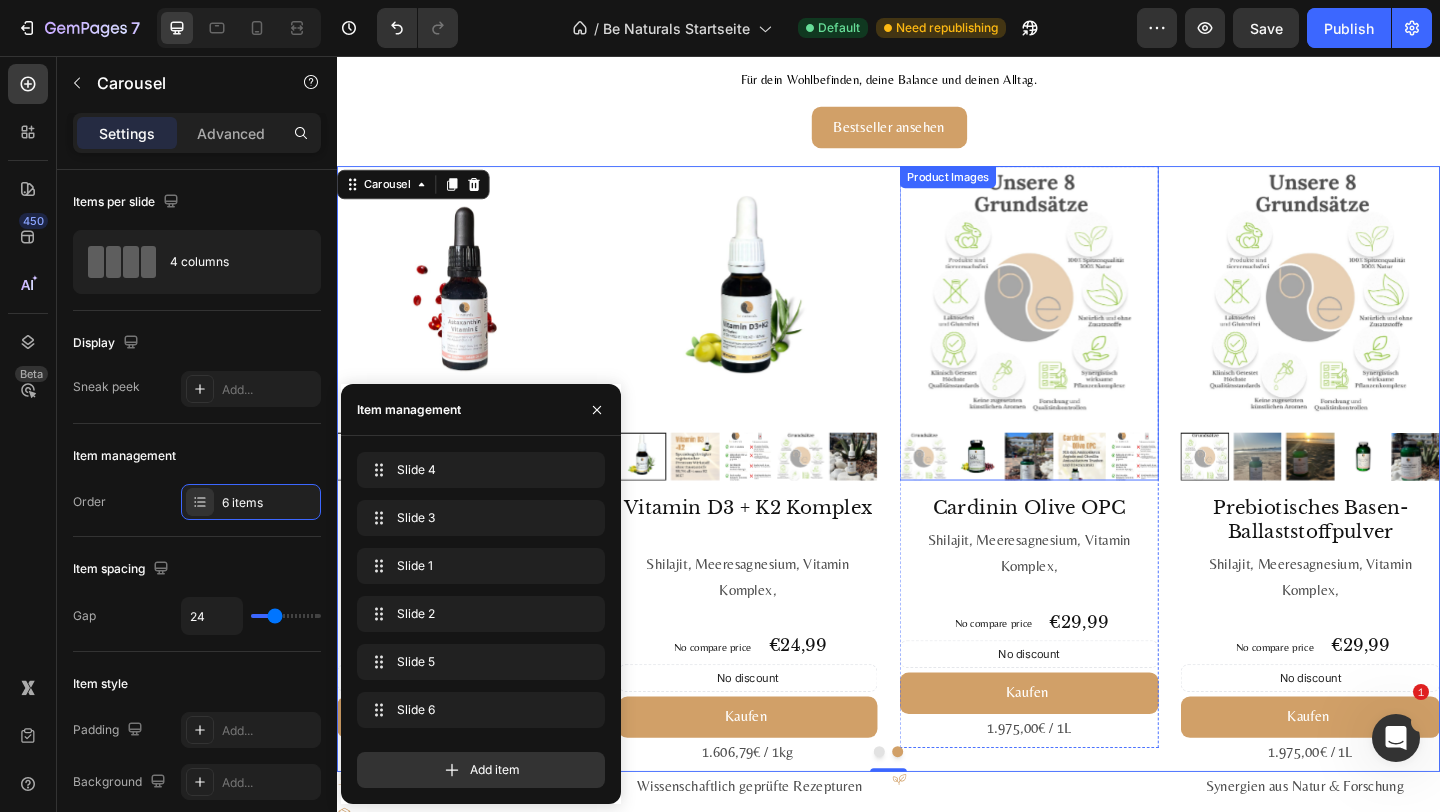 click at bounding box center [1090, 317] 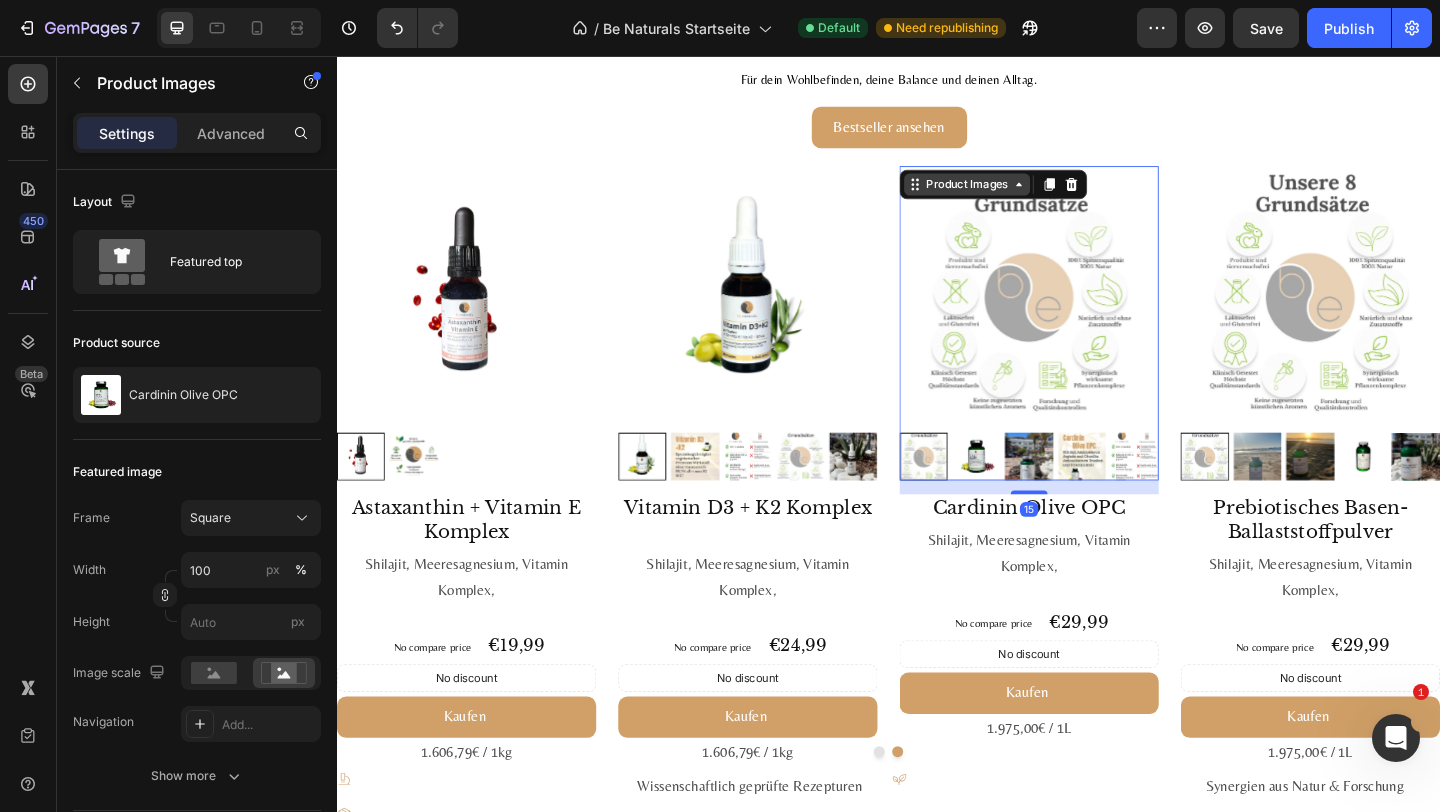click on "Product Images" at bounding box center [1022, 196] 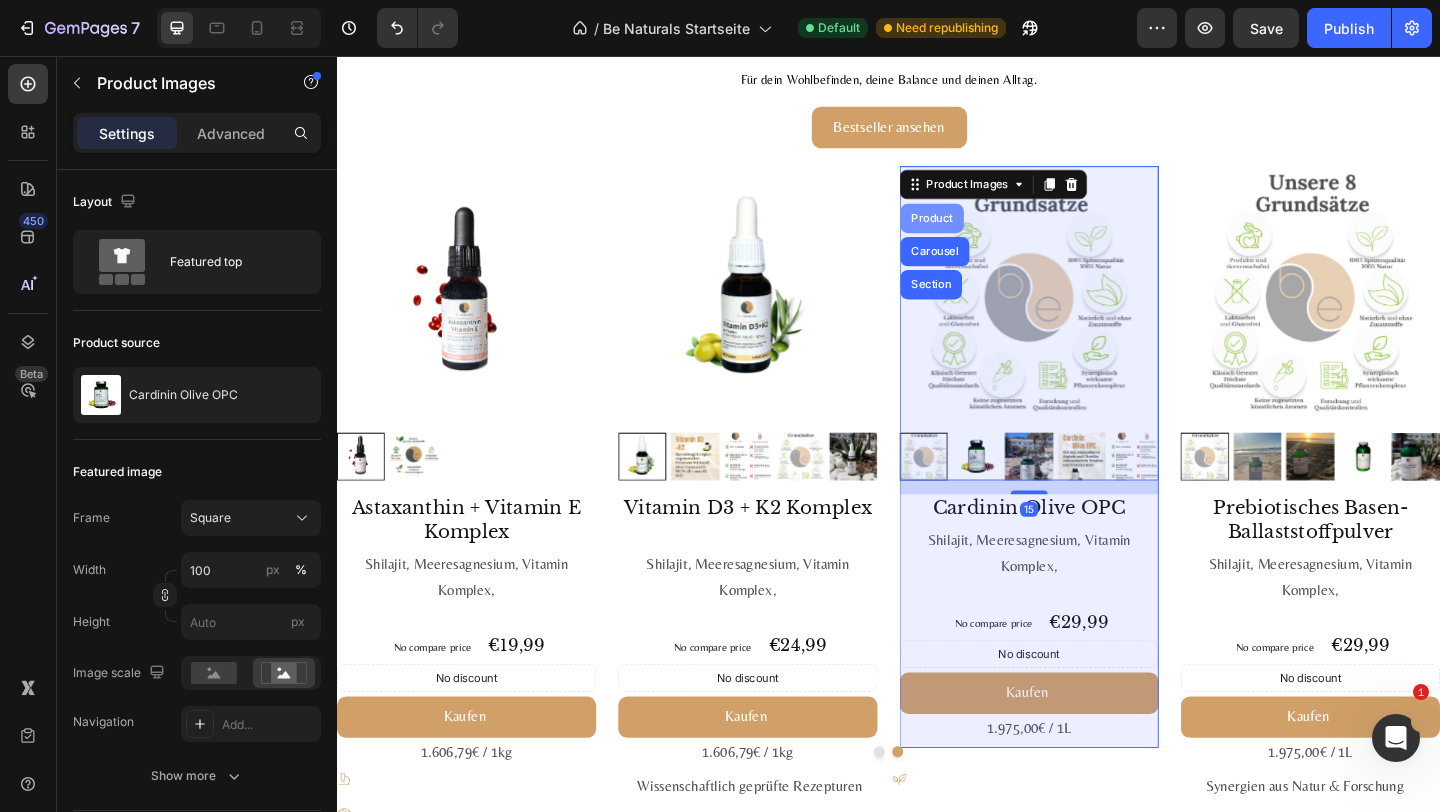 click on "Product" at bounding box center (984, 233) 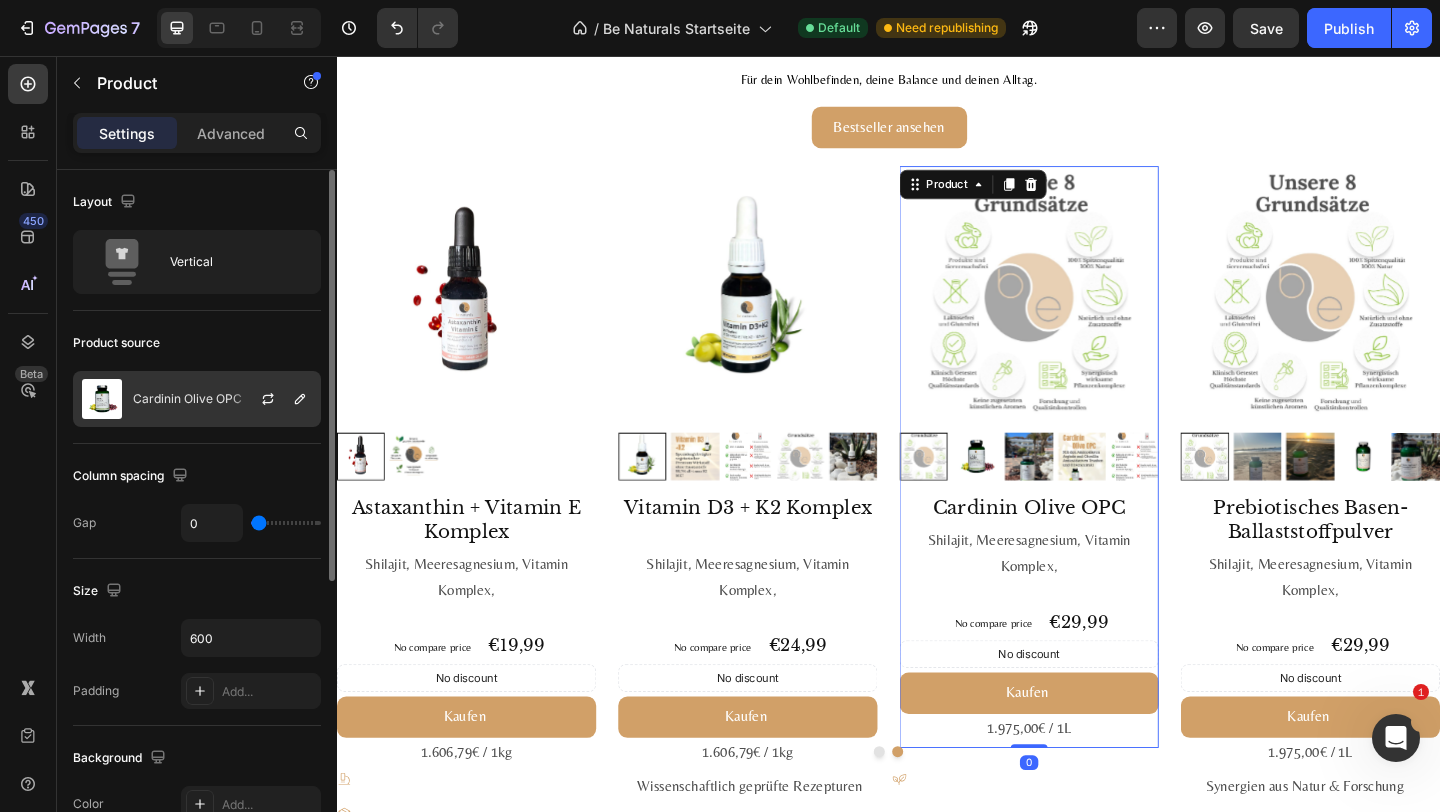 click on "Cardinin Olive OPC" 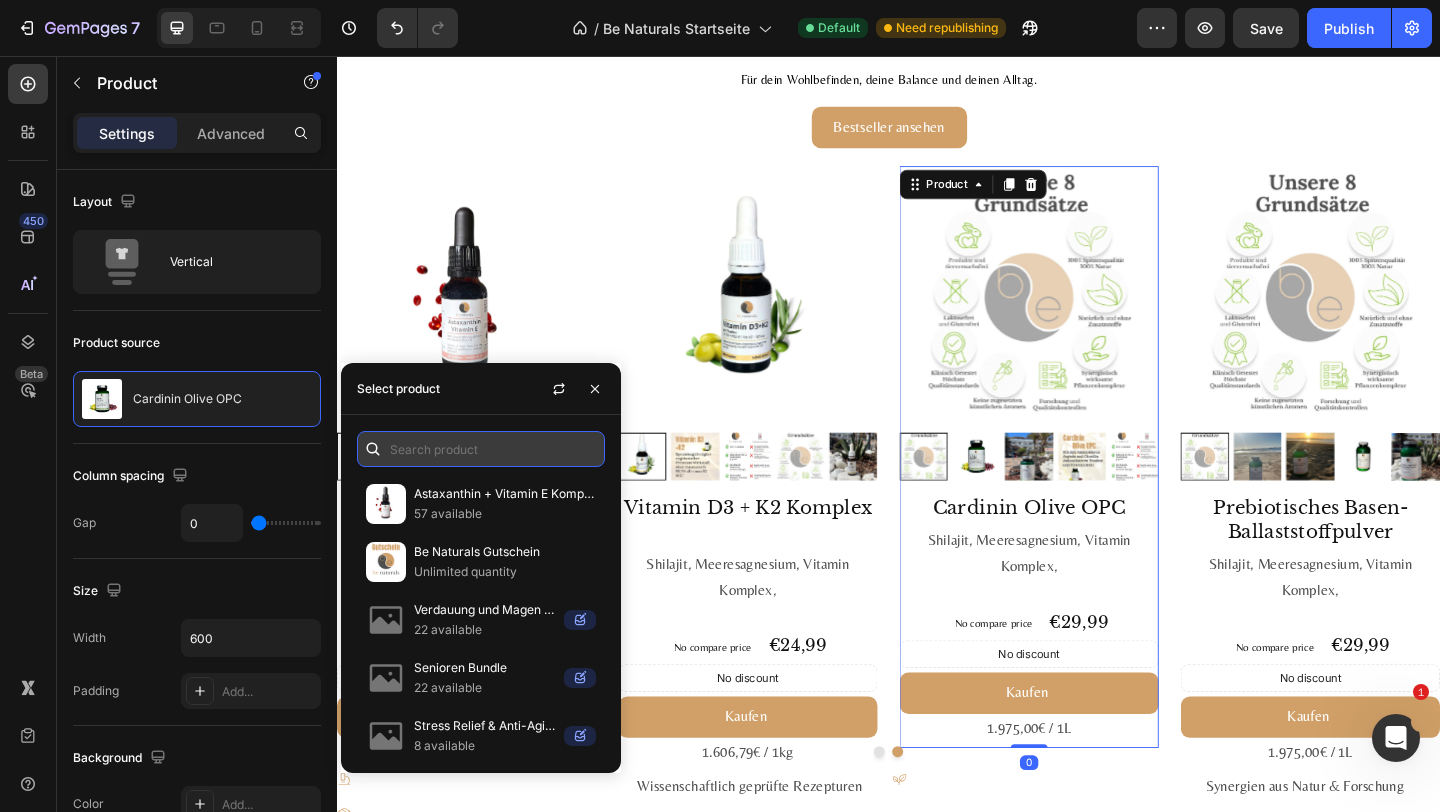 click at bounding box center (481, 449) 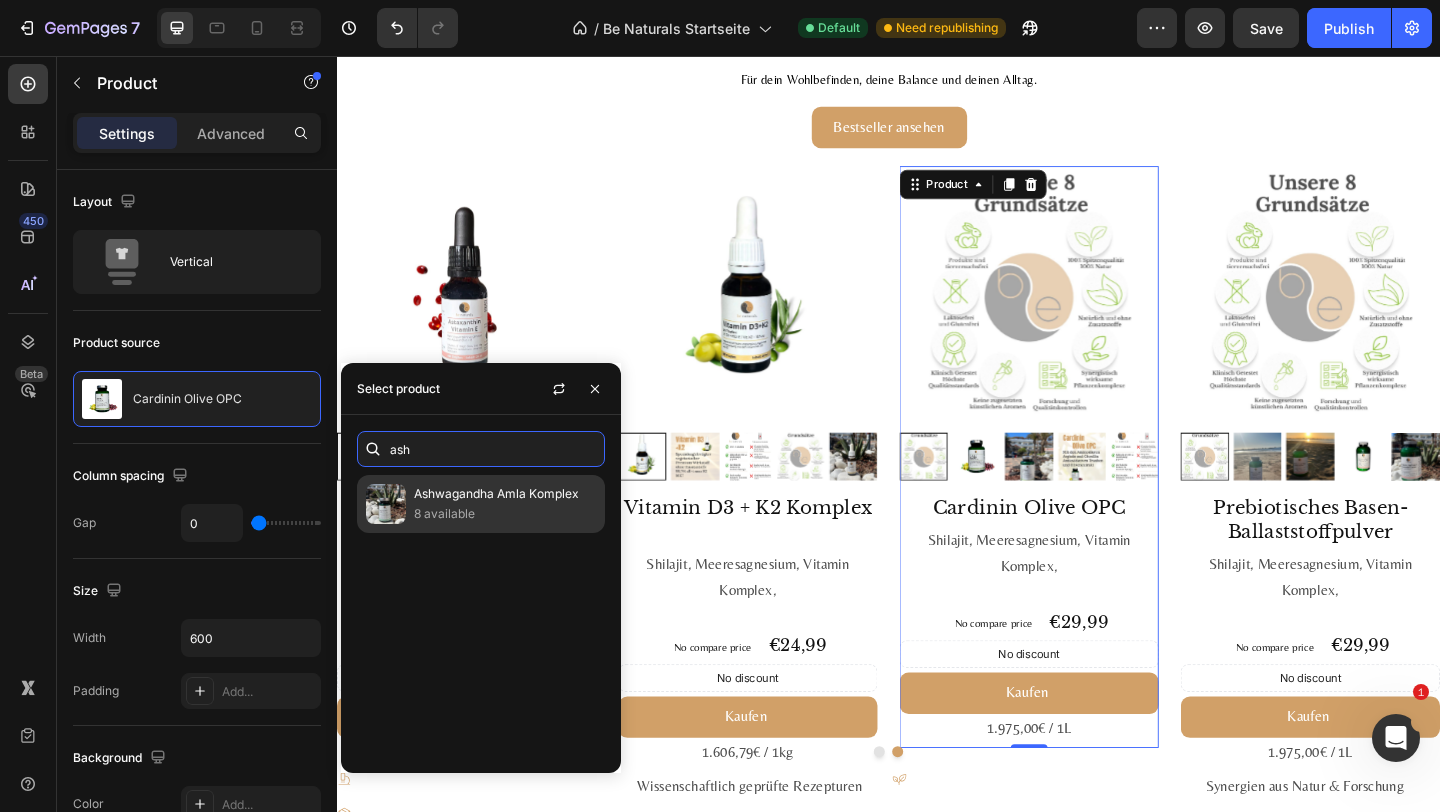 type on "ash" 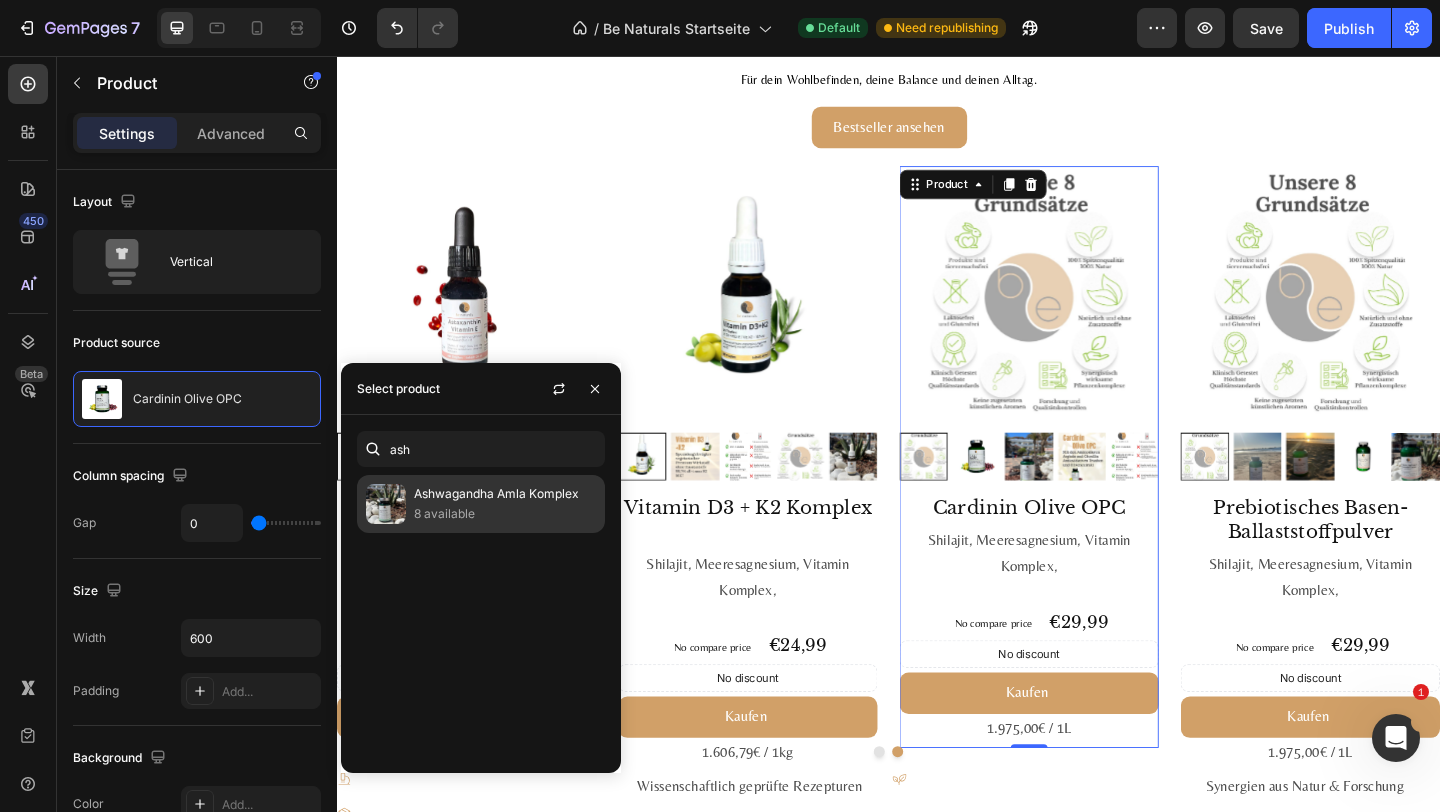 click on "8 available" at bounding box center (505, 514) 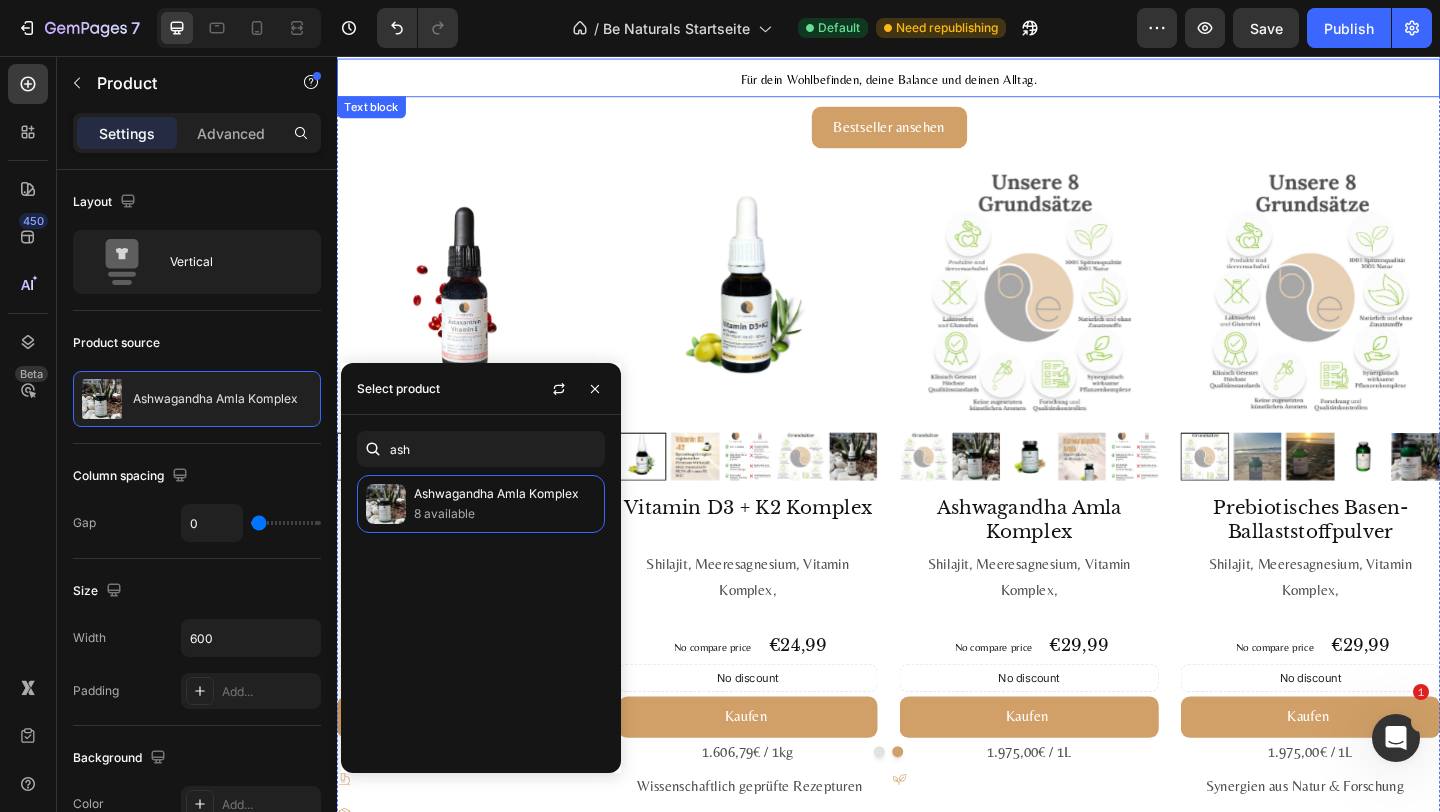 click on "Für dein Wohlbefinden, deine Balance und deinen Alltag." at bounding box center (937, 80) 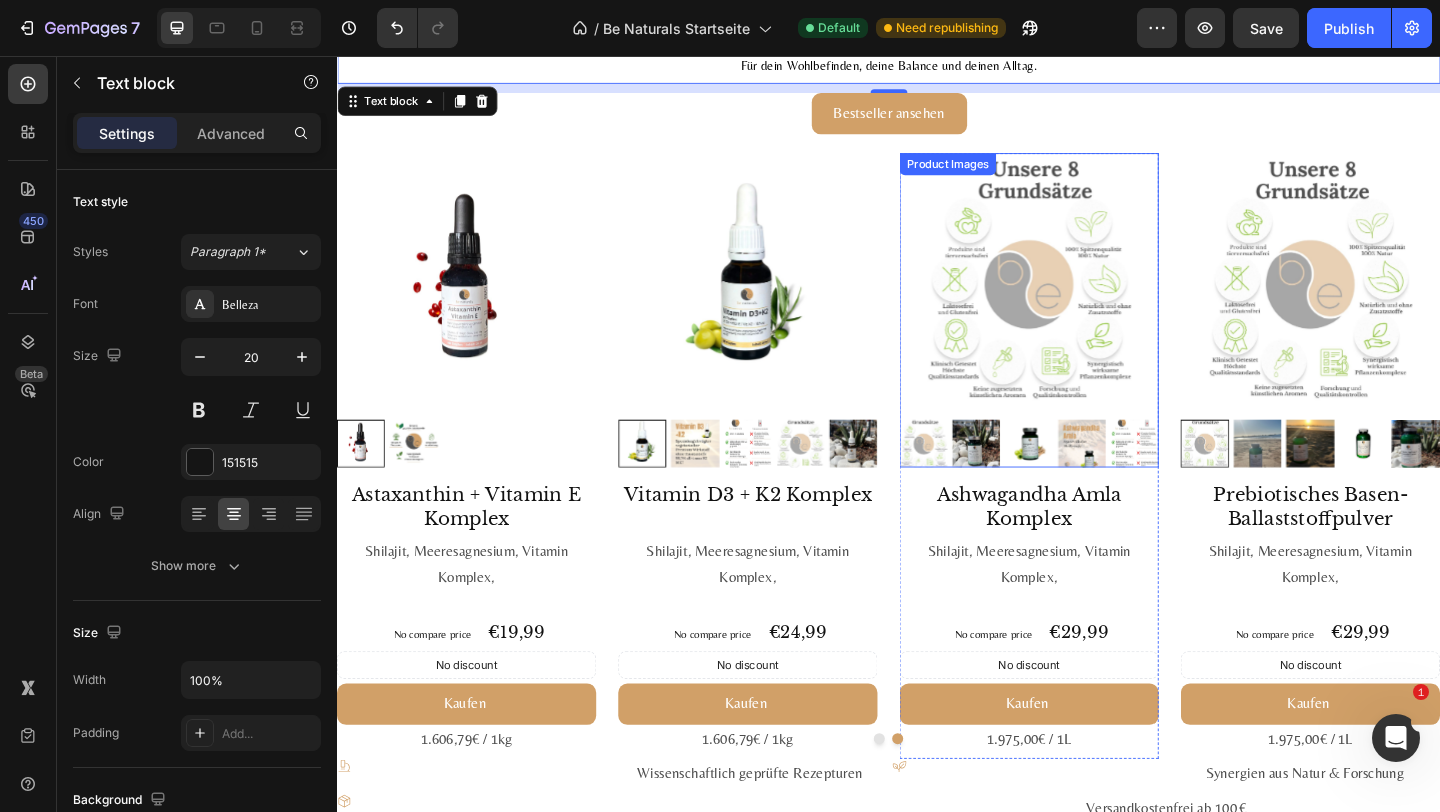 scroll, scrollTop: 2715, scrollLeft: 0, axis: vertical 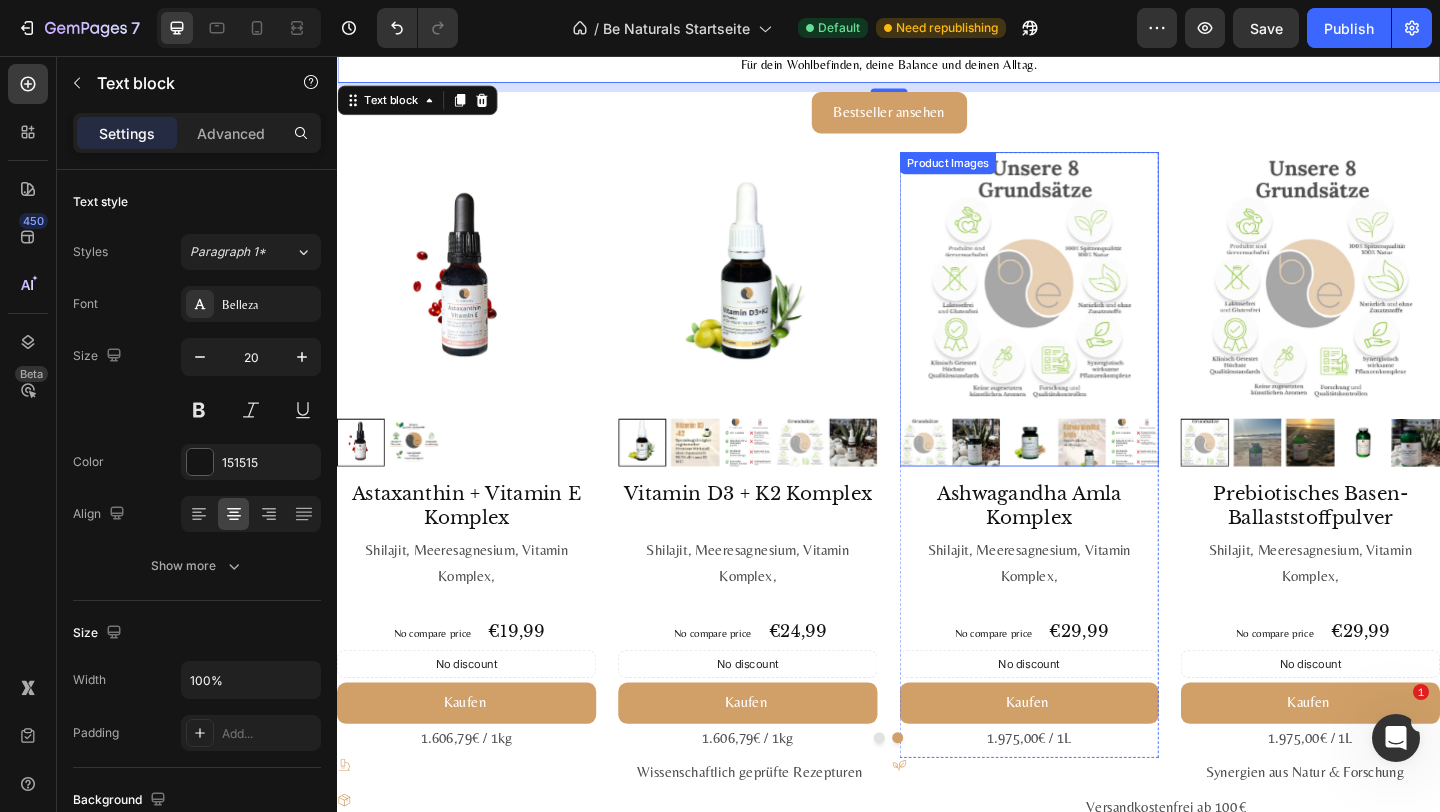 click at bounding box center [1090, 301] 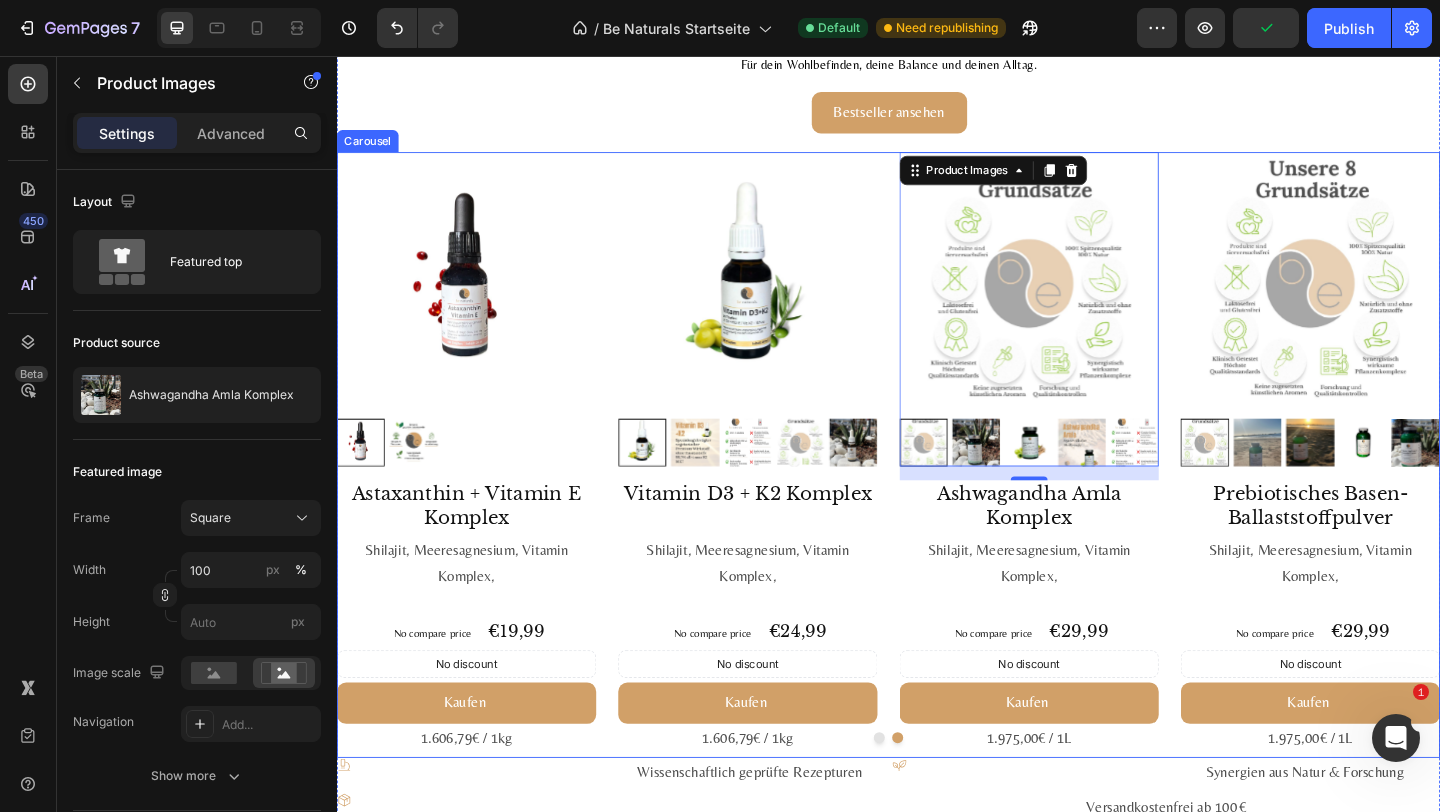 click on "Product Images Astaxanthin, Lutein, Zeaxanthin Komplex Product Title Shilajit, Meeresagnesium, Vitamin Komplex, Text Block No compare price Product Price €29,99 Product Price Product Price Row No discount   Not be displayed when published Discount Tag Kaufen Add to Cart 1.975,00€ / 1L Text Block Product Product Images Mumijo MG Komplex Product Title Shilajit, Meeresagnesium, Vitamin Komplex, Text Block No compare price Product Price €39,99 Product Price Product Price Row No discount   Not be displayed when published Discount Tag Kaufen Add to Cart 1.606,79€ / 1kg Text Block Product Product Images Astaxanthin + Vitamin E Komplex Product Title Shilajit, Meeresagnesium, Vitamin Komplex, Text Block No compare price Product Price €19,99 Product Price Product Price Row No discount   Not be displayed when published Discount Tag Kaufen Add to Cart 1.606,79€ / 1kg Text Block Product Product Images Vitamin D3 + K2 Komplex Product Title Shilajit, Meeresagnesium, Vitamin Komplex, Text Block No compare price" at bounding box center (937, 490) 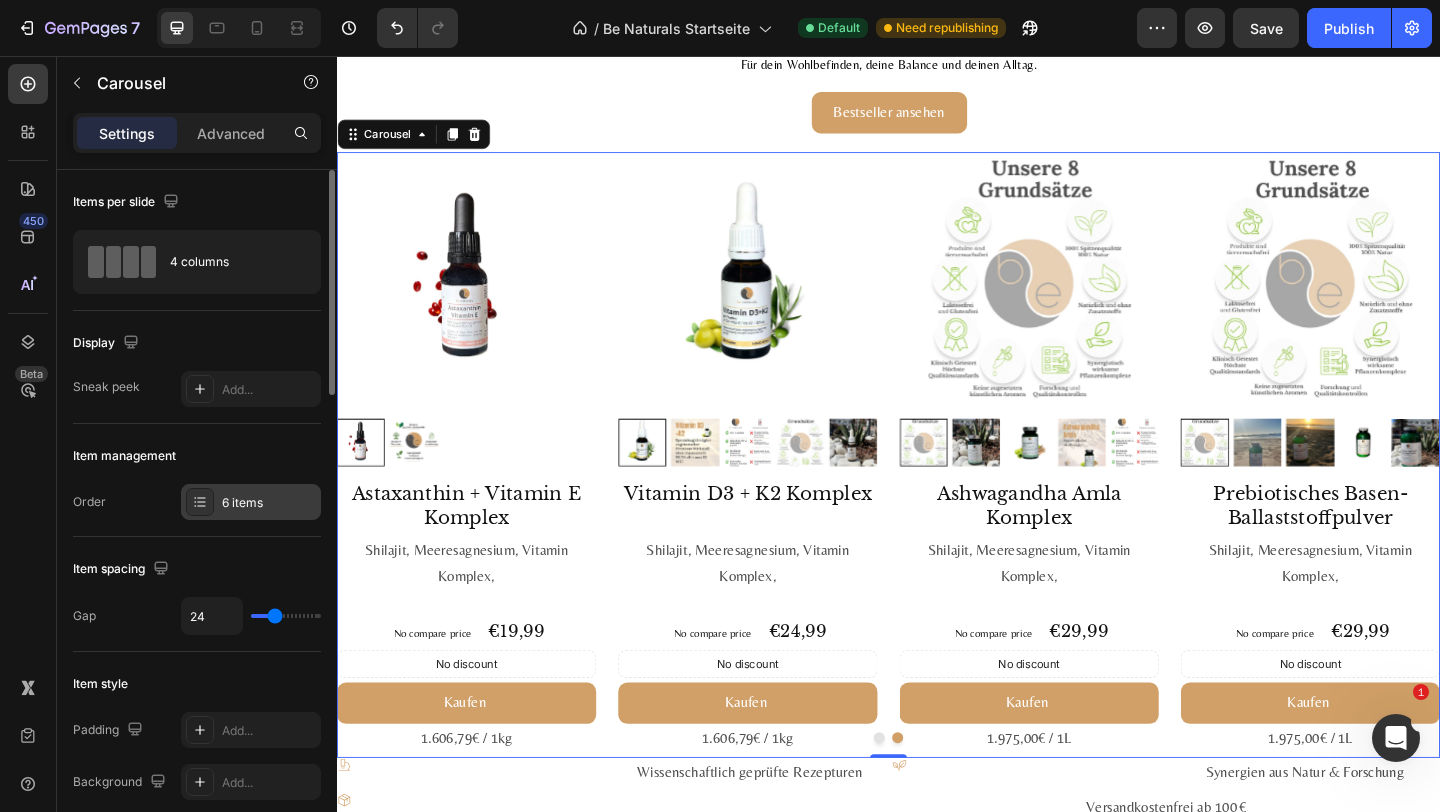 click on "6 items" at bounding box center [269, 503] 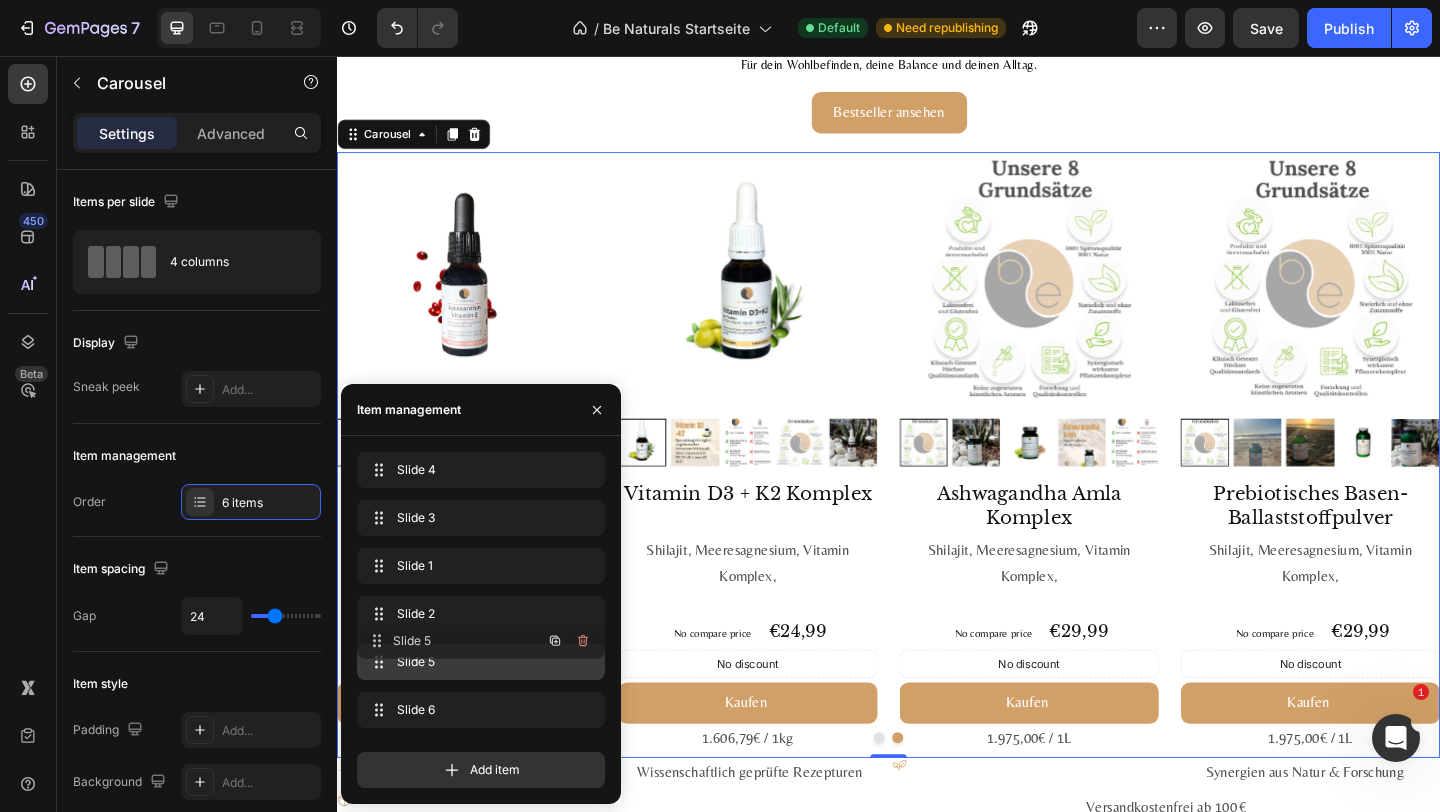 type 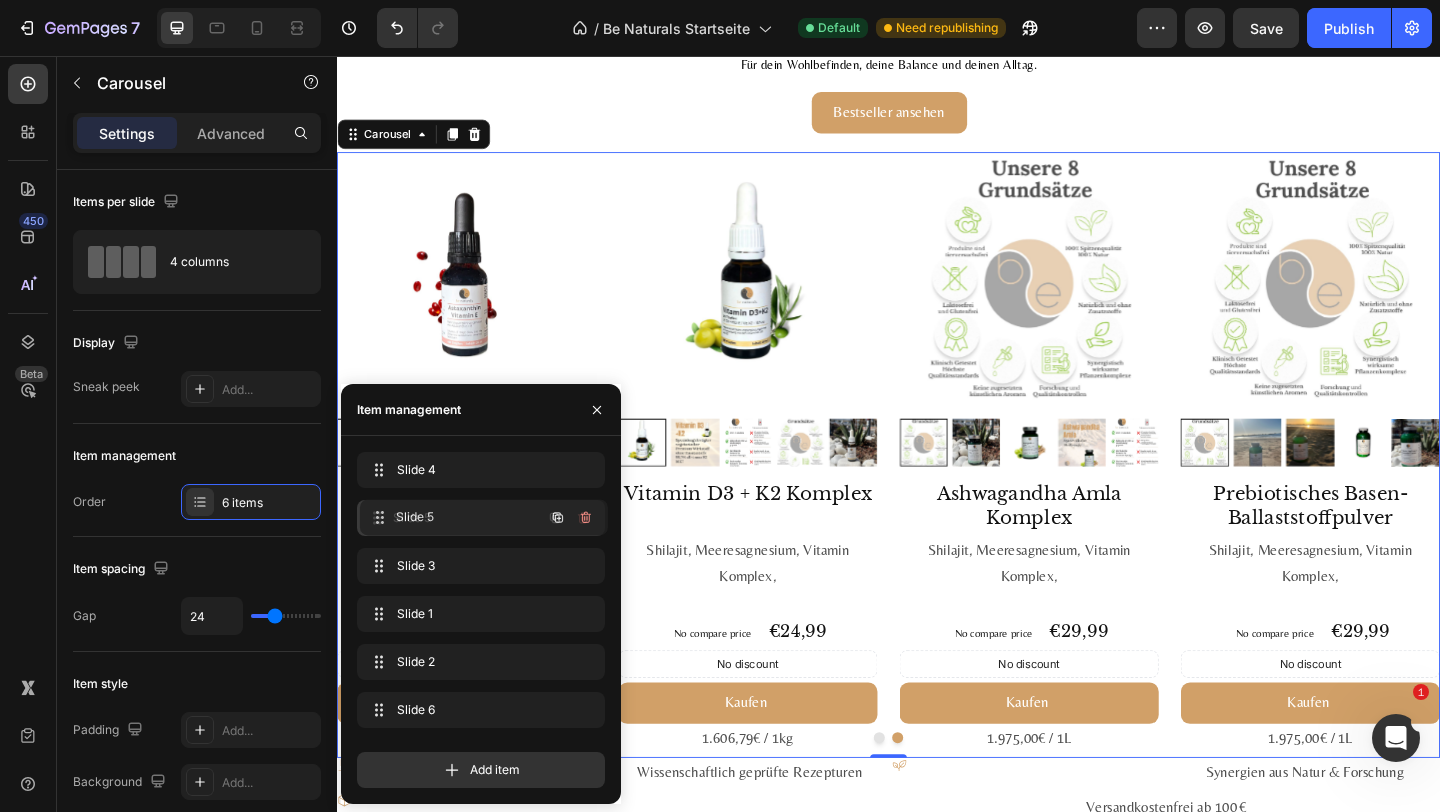 drag, startPoint x: 433, startPoint y: 660, endPoint x: 435, endPoint y: 516, distance: 144.01389 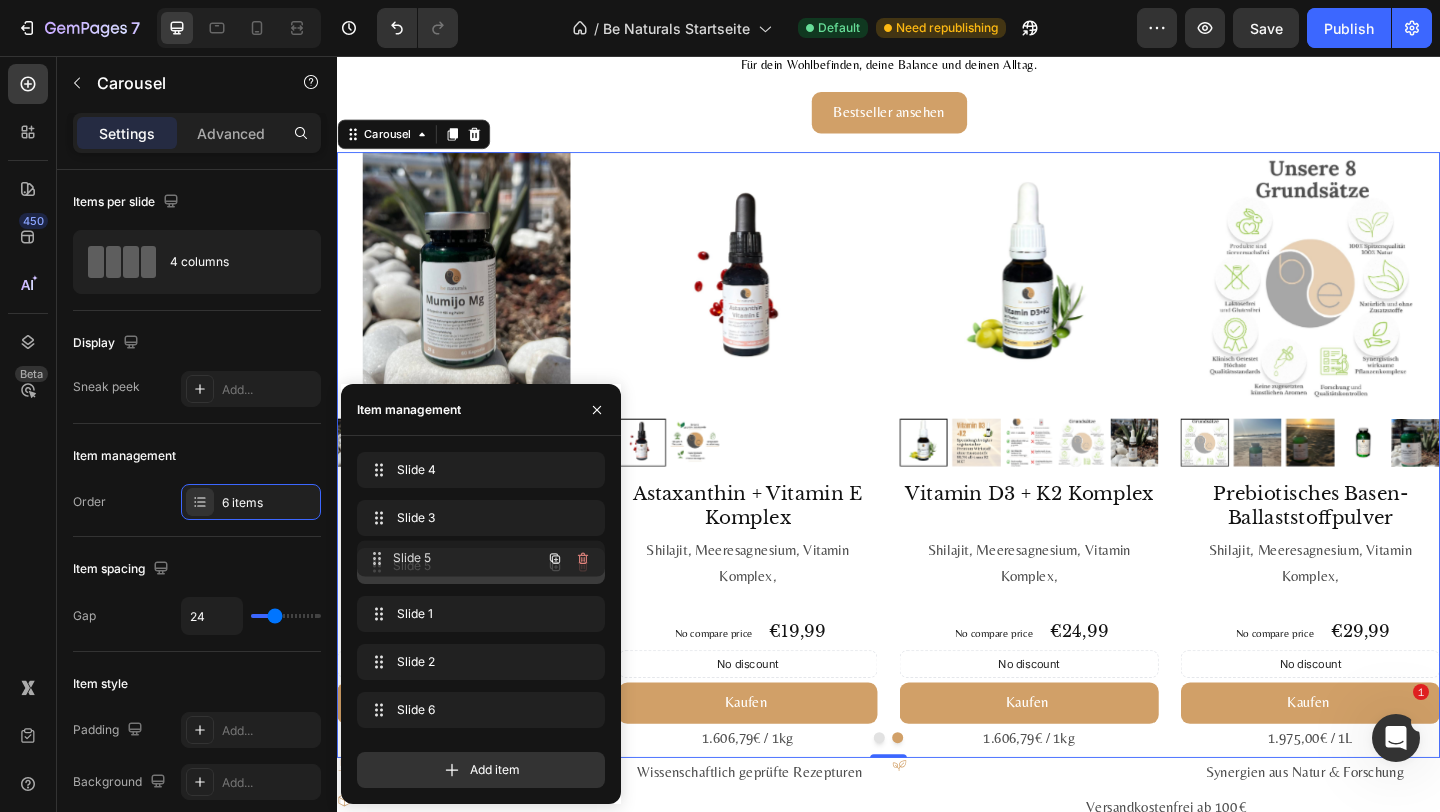 drag, startPoint x: 464, startPoint y: 528, endPoint x: 464, endPoint y: 569, distance: 41 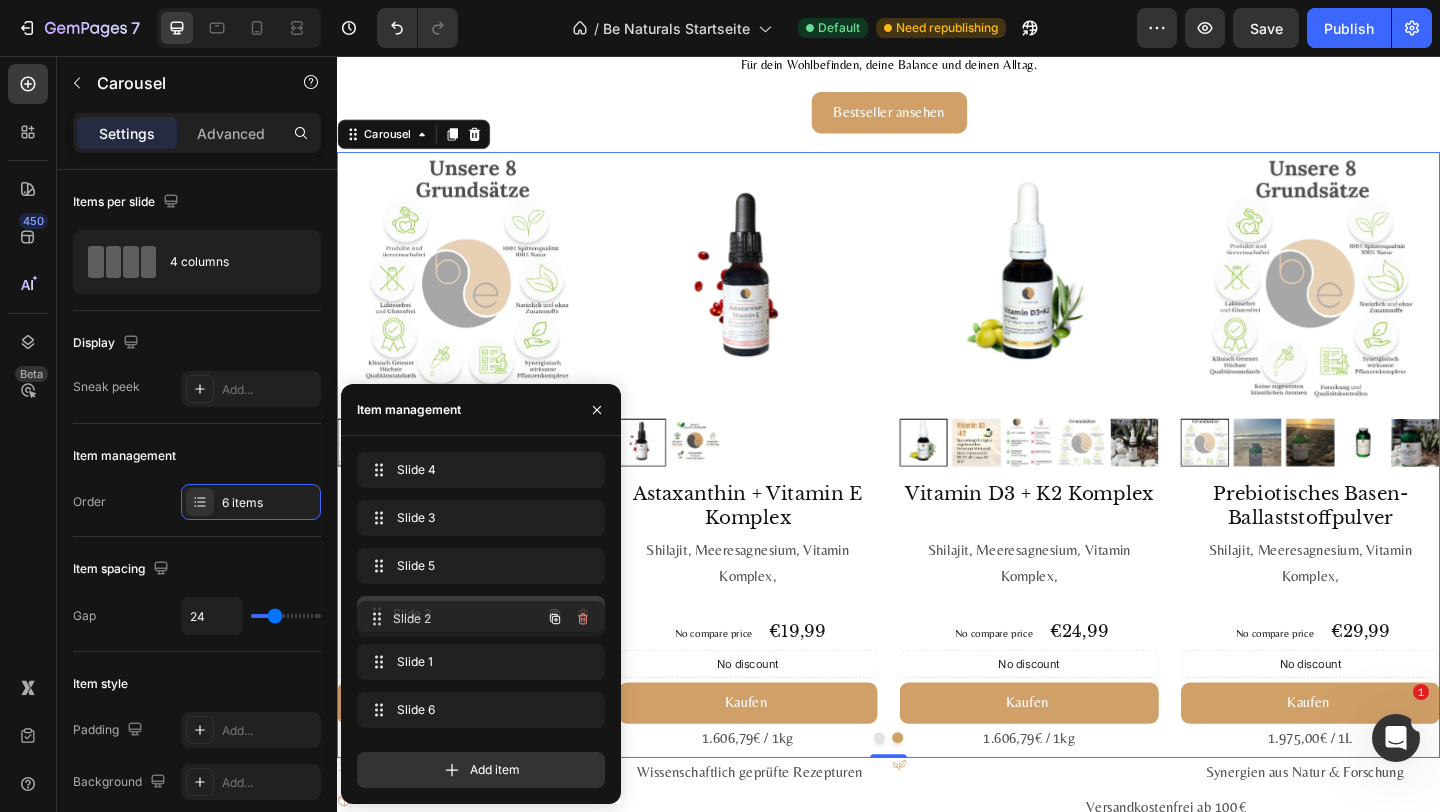 drag, startPoint x: 453, startPoint y: 663, endPoint x: 358, endPoint y: 0, distance: 669.7716 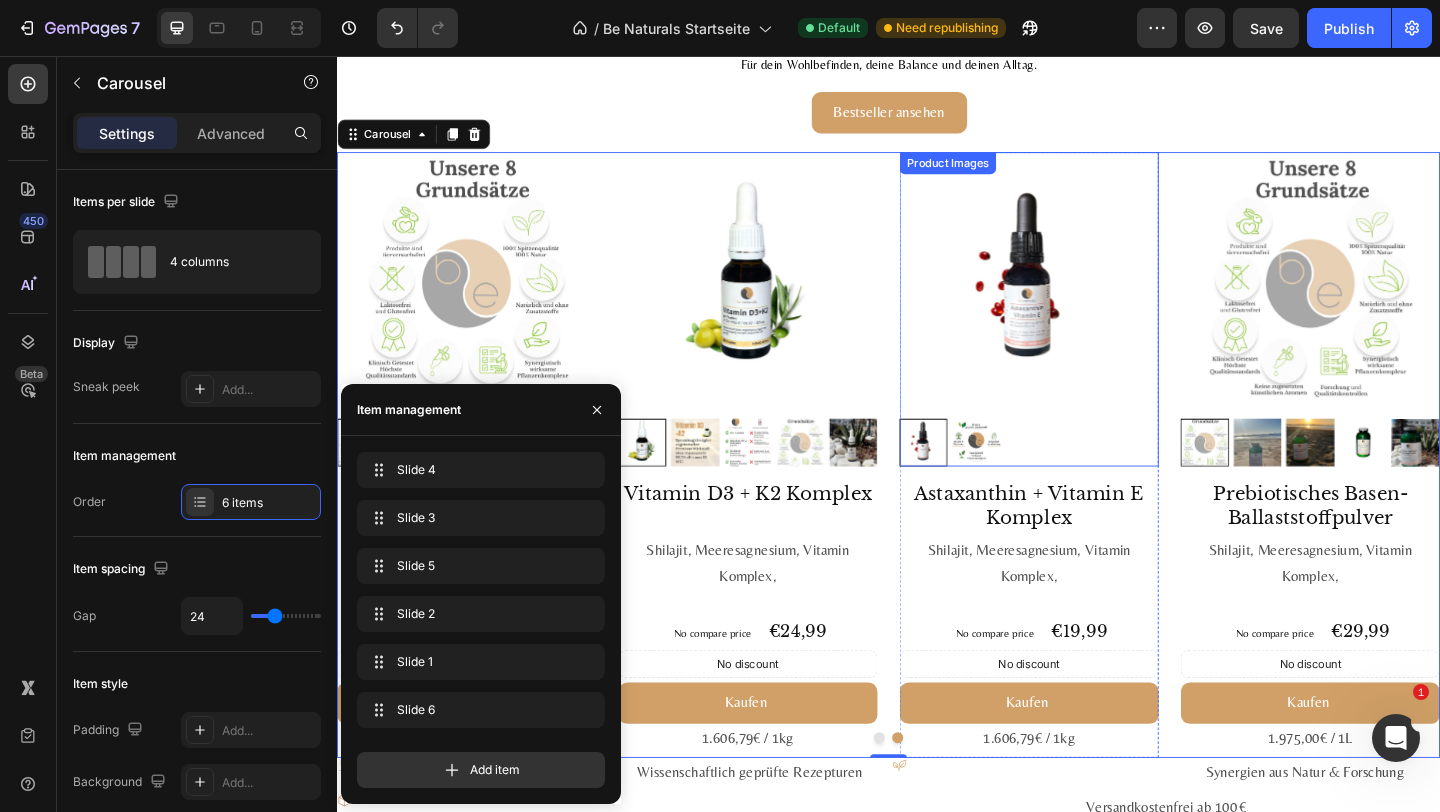 click at bounding box center [1090, 301] 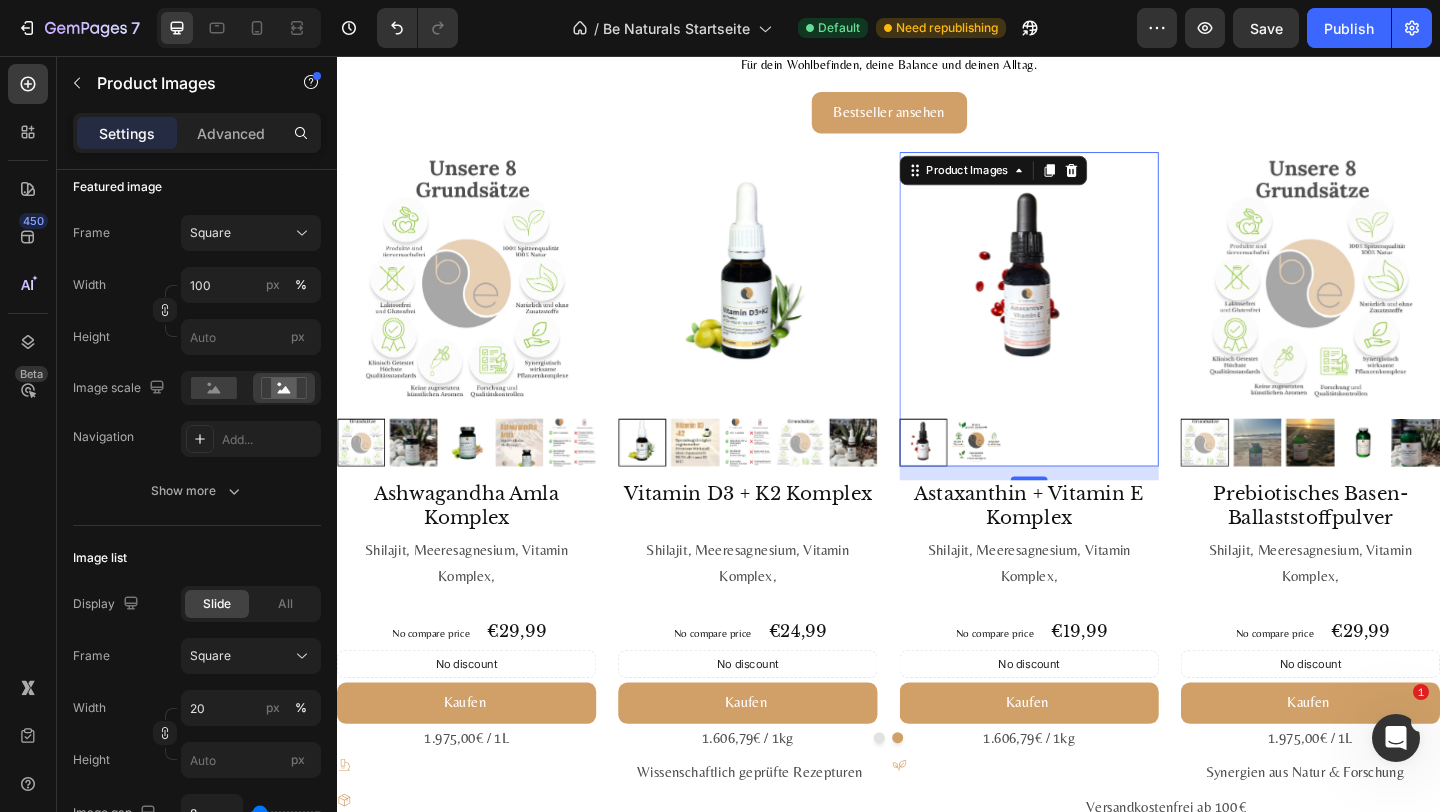 scroll, scrollTop: 0, scrollLeft: 0, axis: both 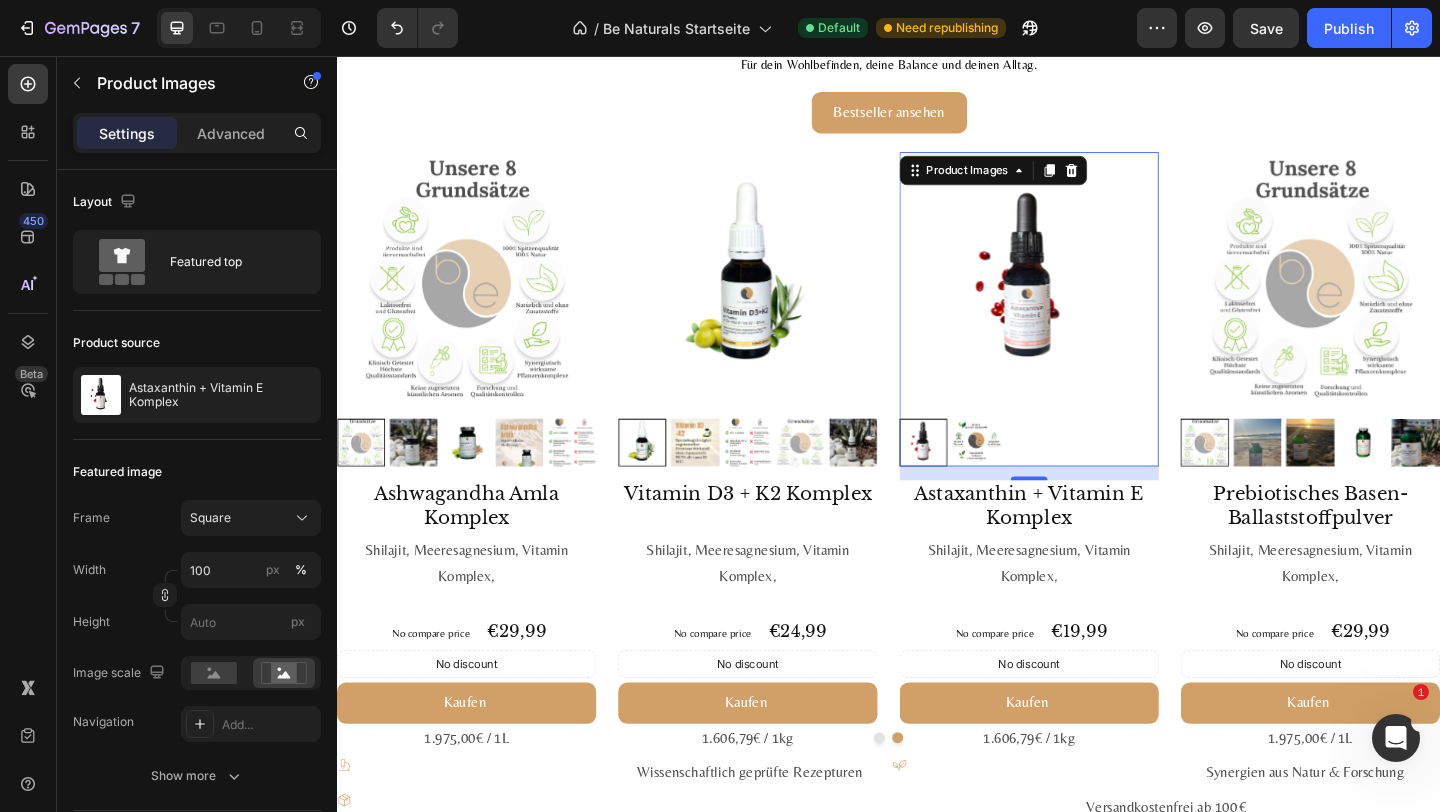 click on "Product Images" at bounding box center [1051, 180] 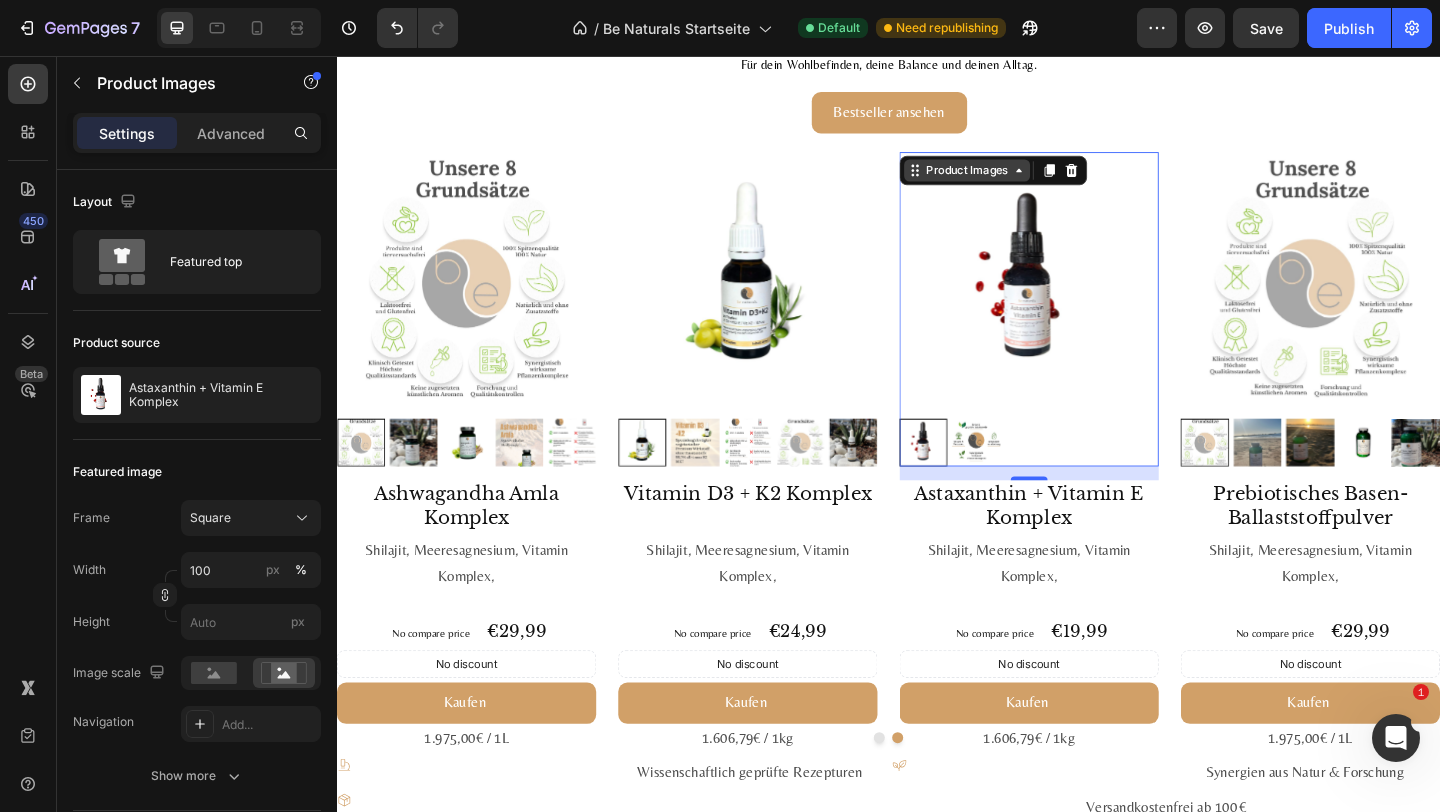 click on "Product Images" at bounding box center [1022, 180] 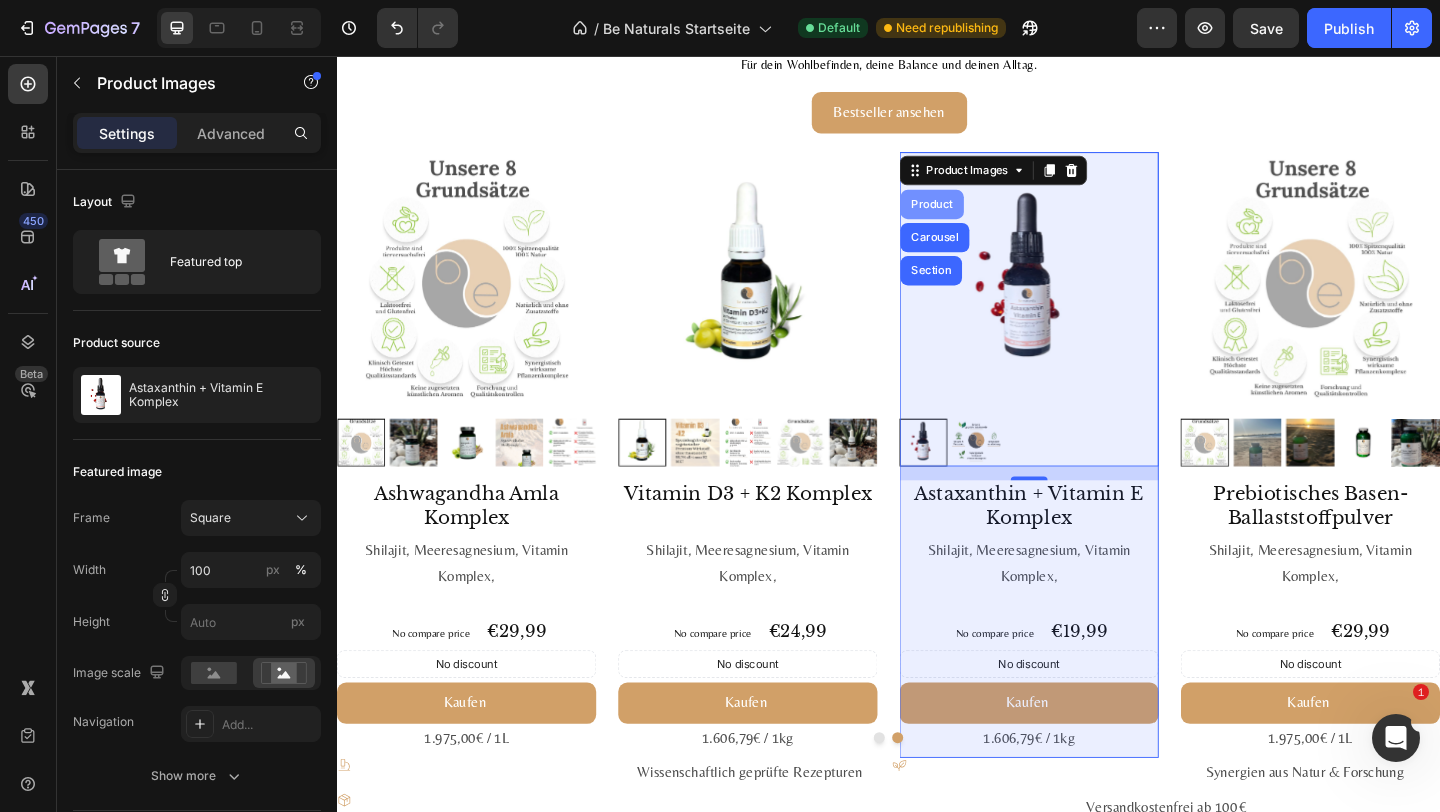 click on "Product" at bounding box center [984, 217] 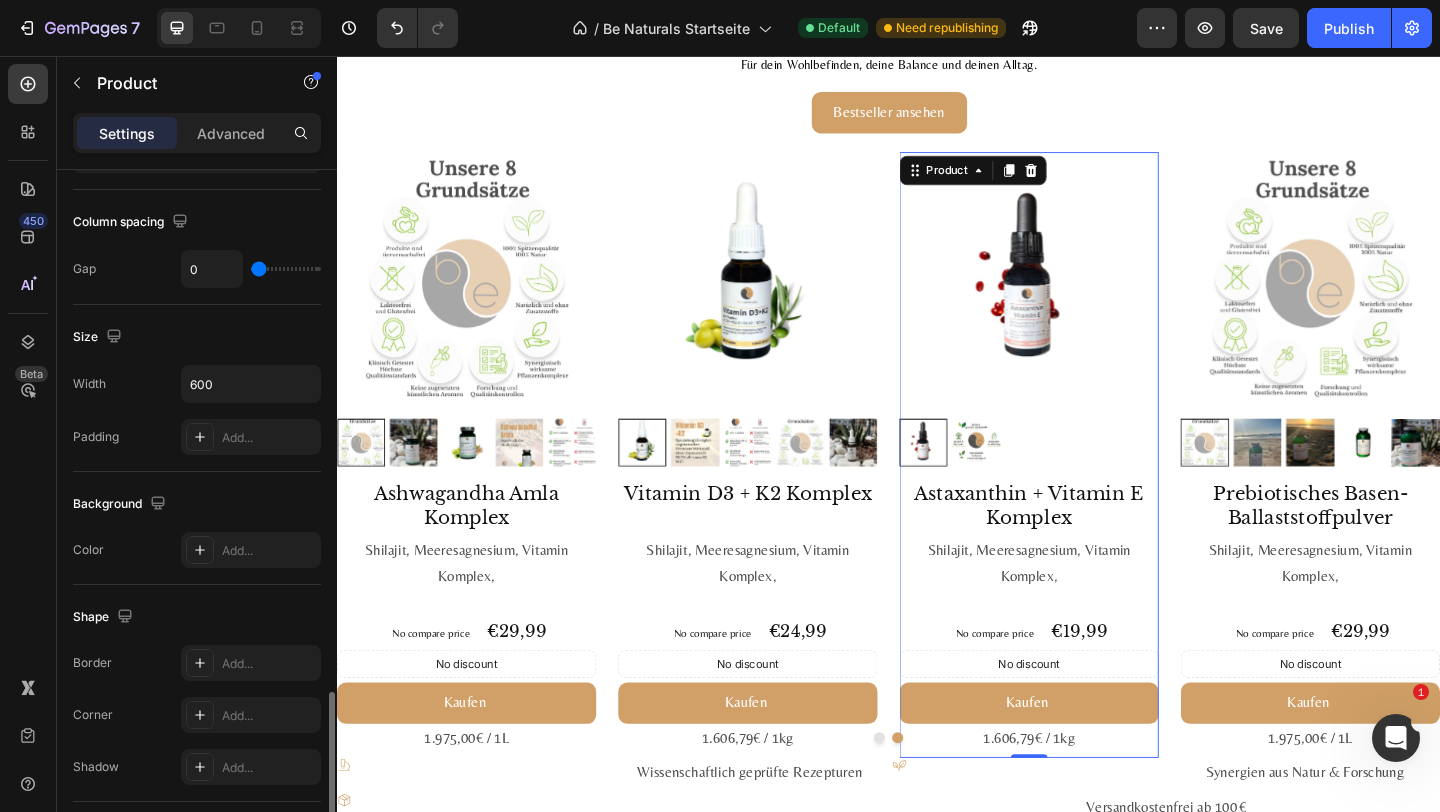 scroll, scrollTop: 488, scrollLeft: 0, axis: vertical 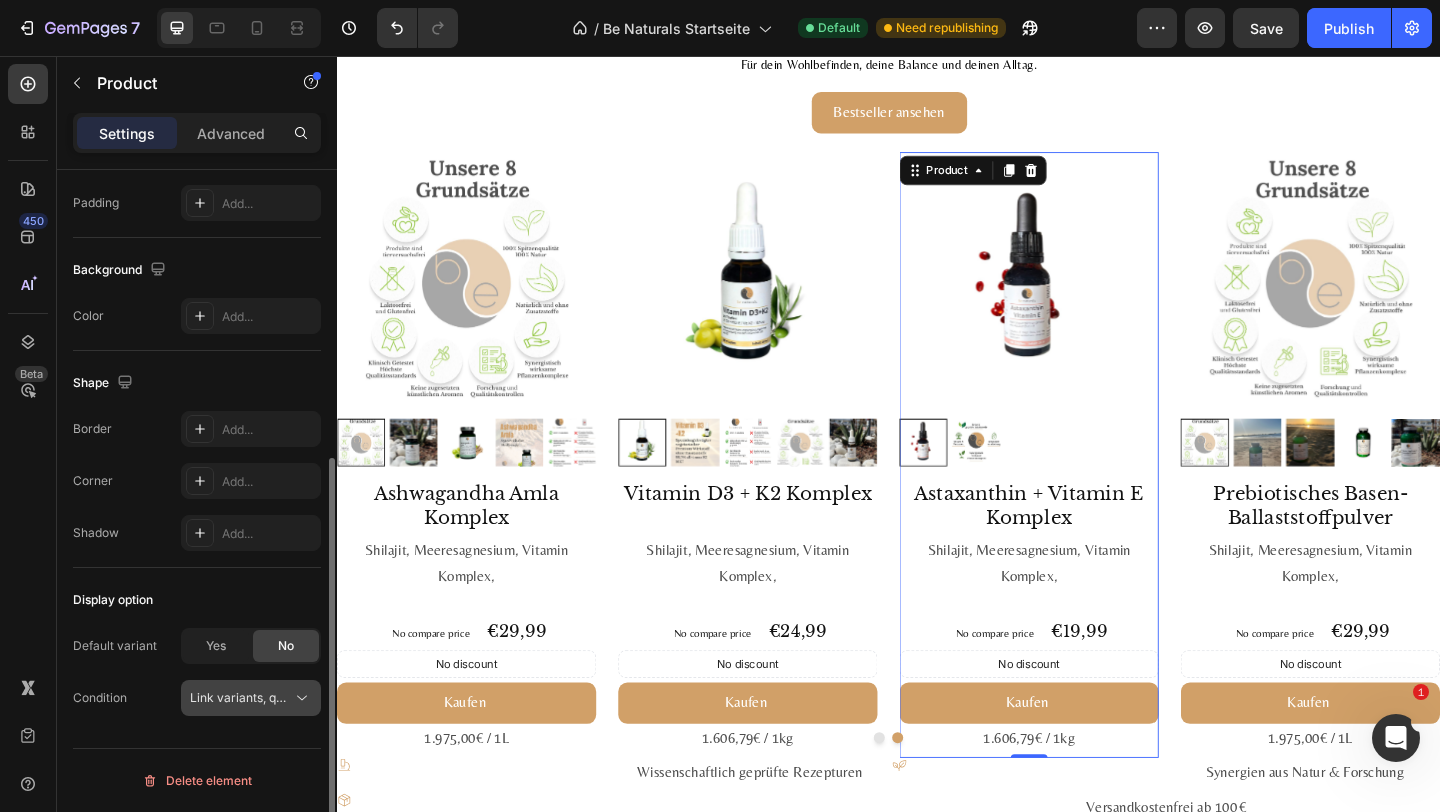click on "Link variants, quantity <br> between same products" 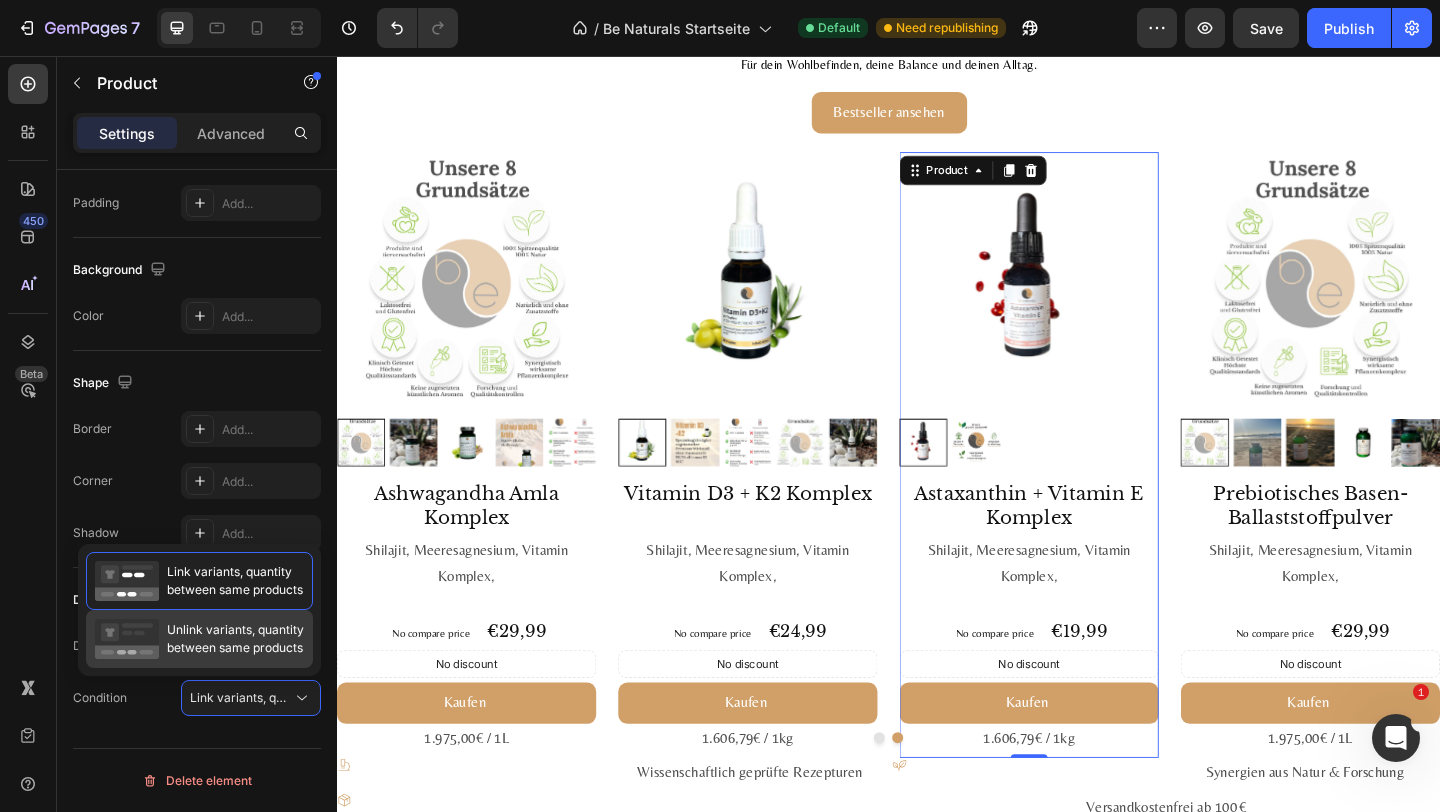 click on "Unlink variants, quantity   between same products" at bounding box center (235, 639) 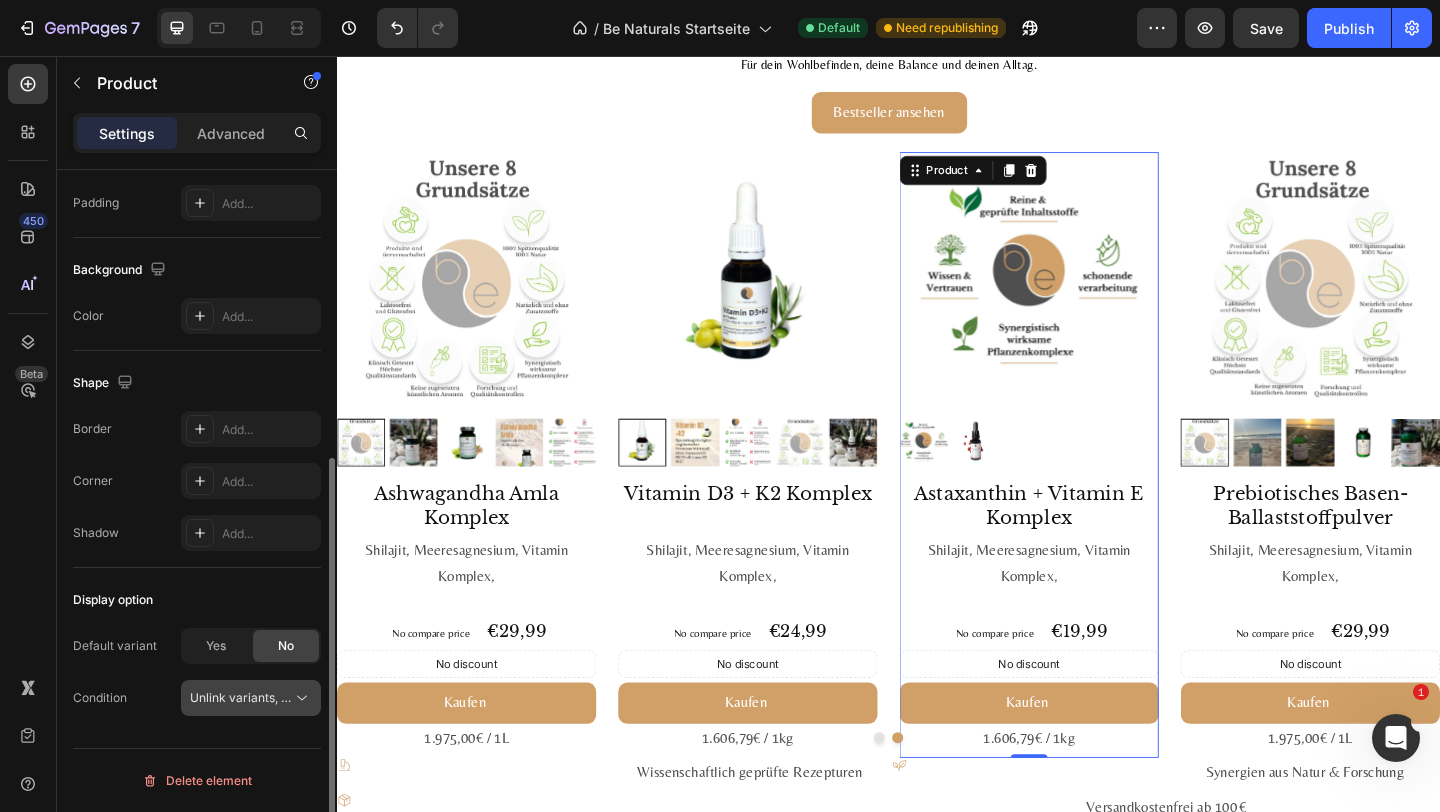 click on "Unlink variants, quantity <br> between same products" at bounding box center [343, 697] 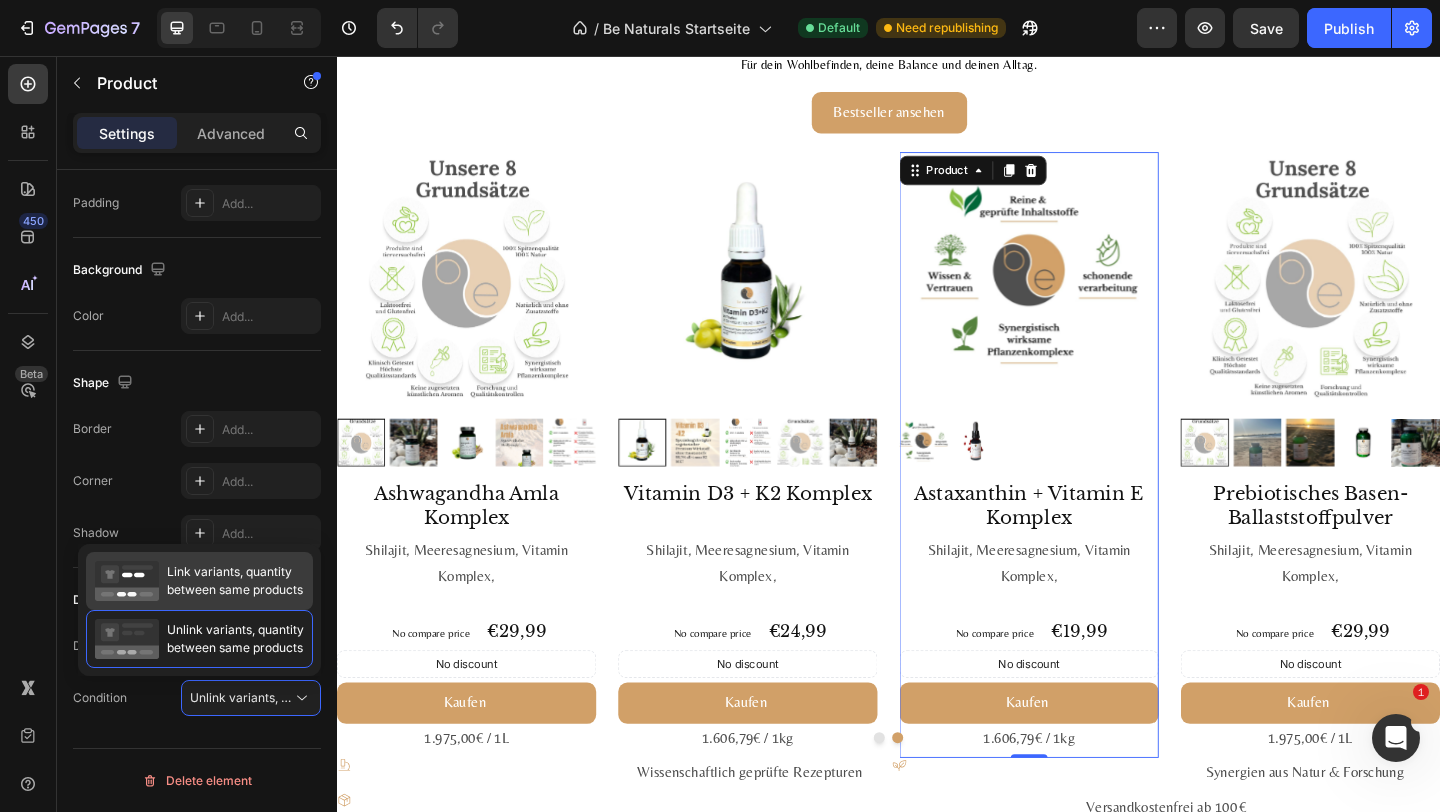 click on "Link variants, quantity   between same products" at bounding box center [235, 581] 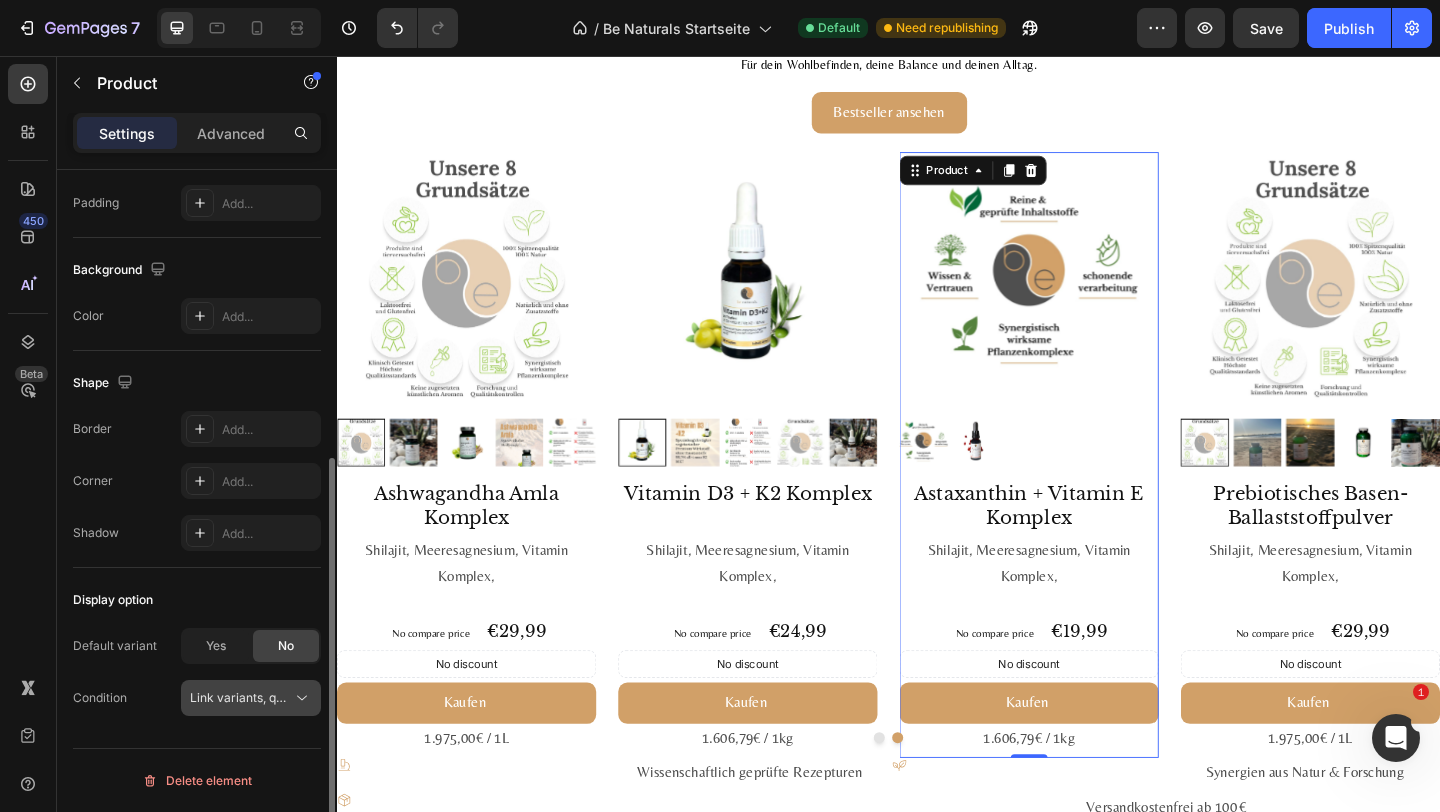 click on "Link variants, quantity <br> between same products" at bounding box center (337, 697) 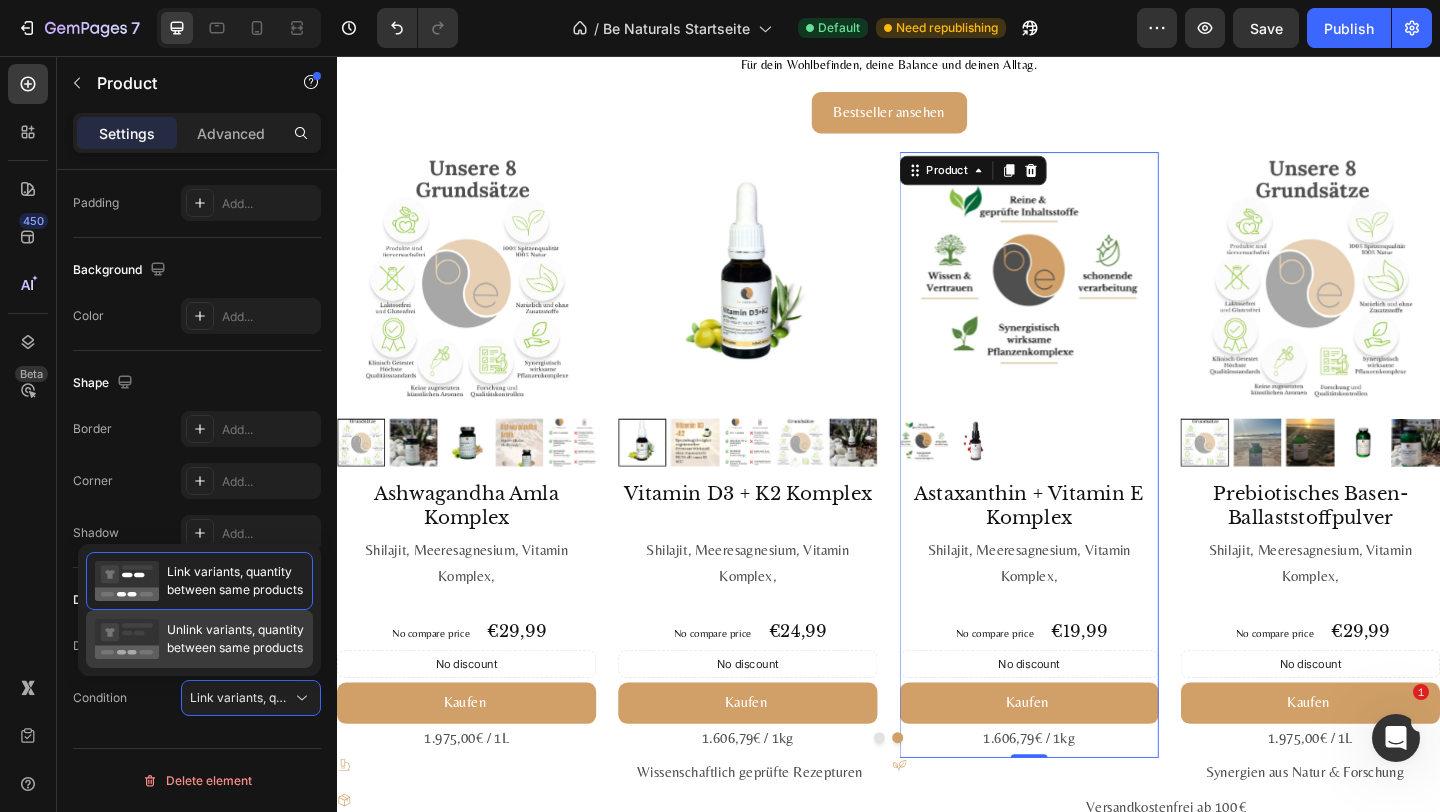click on "Unlink variants, quantity   between same products" at bounding box center (235, 639) 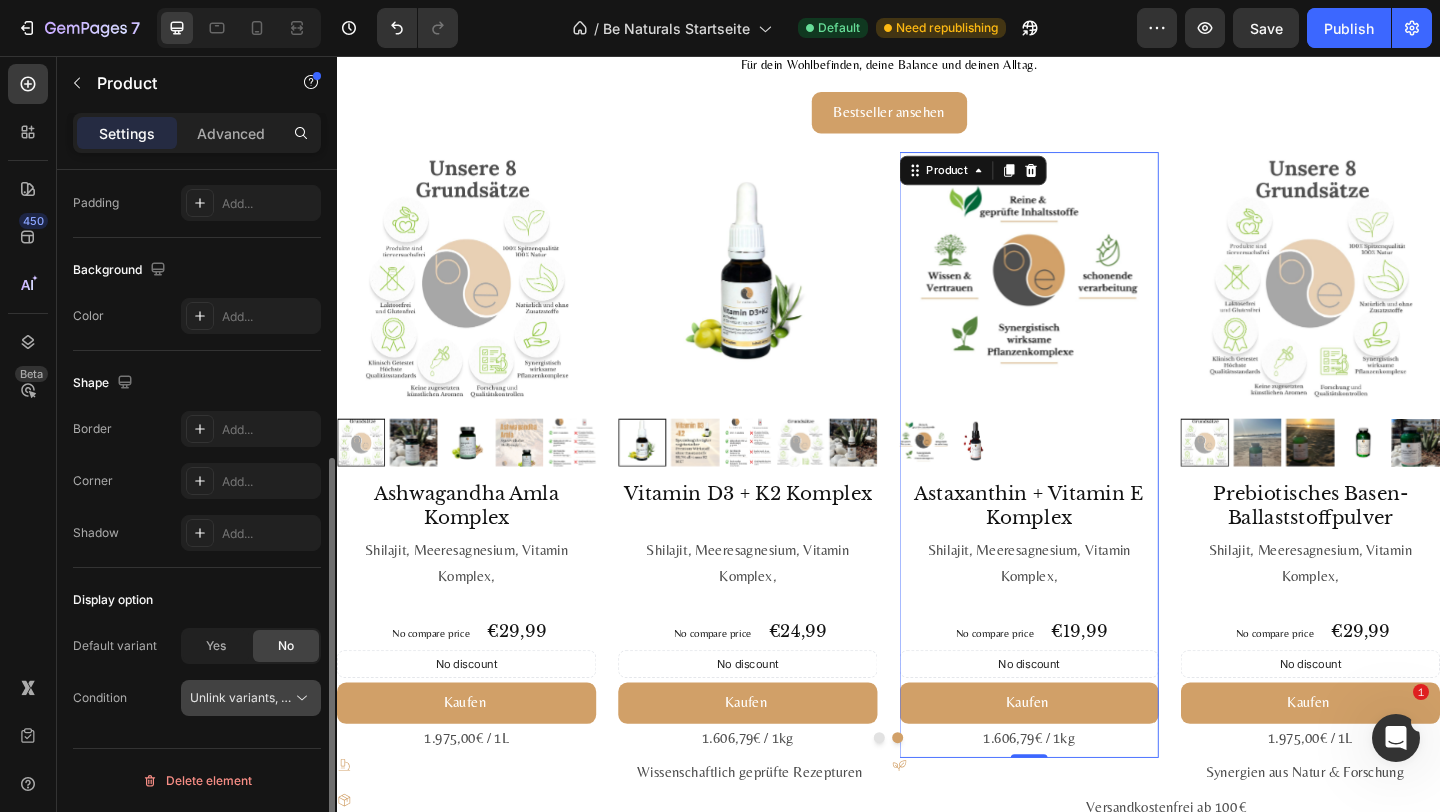 click on "Unlink variants, quantity <br> between same products" at bounding box center [343, 697] 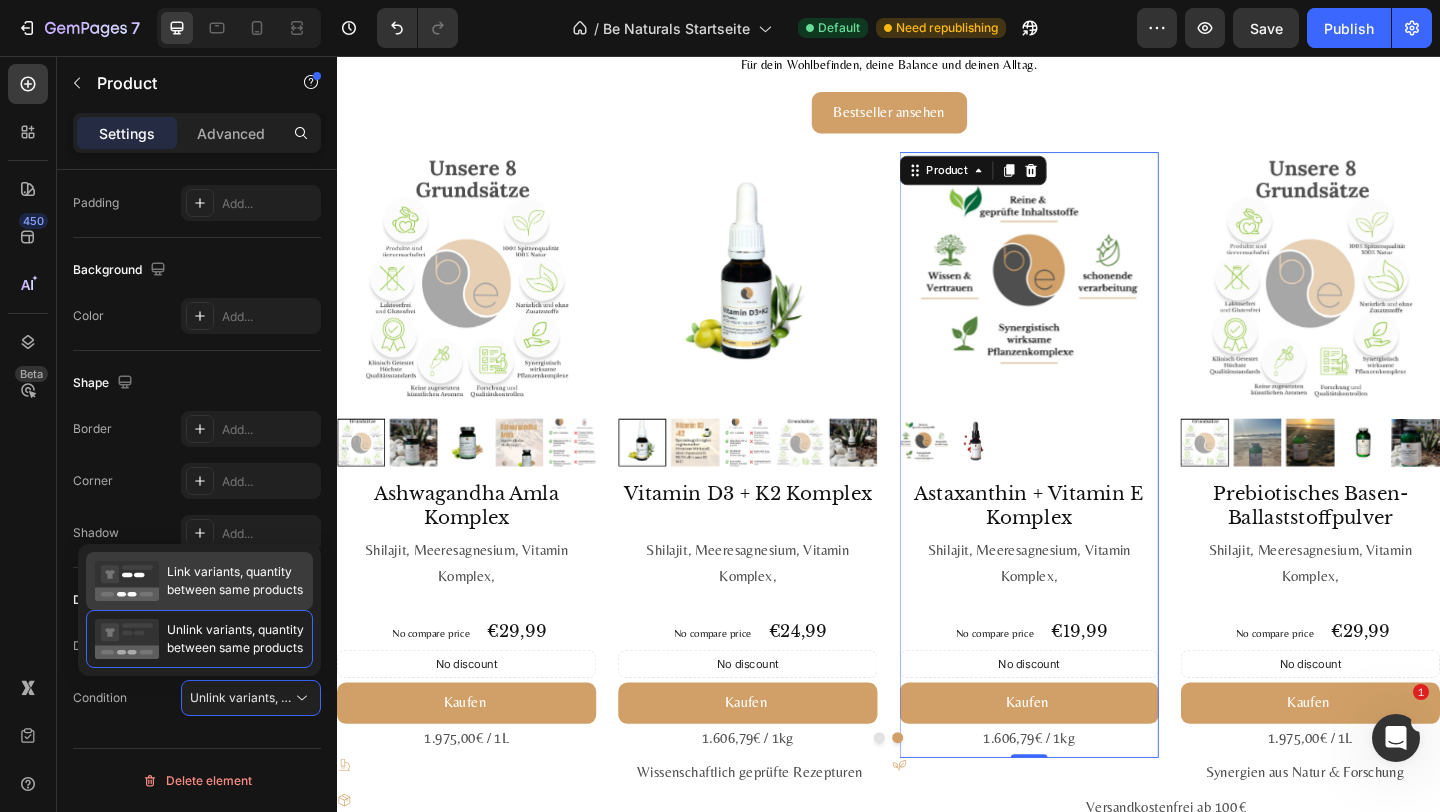 click on "Link variants, quantity   between same products" at bounding box center (235, 581) 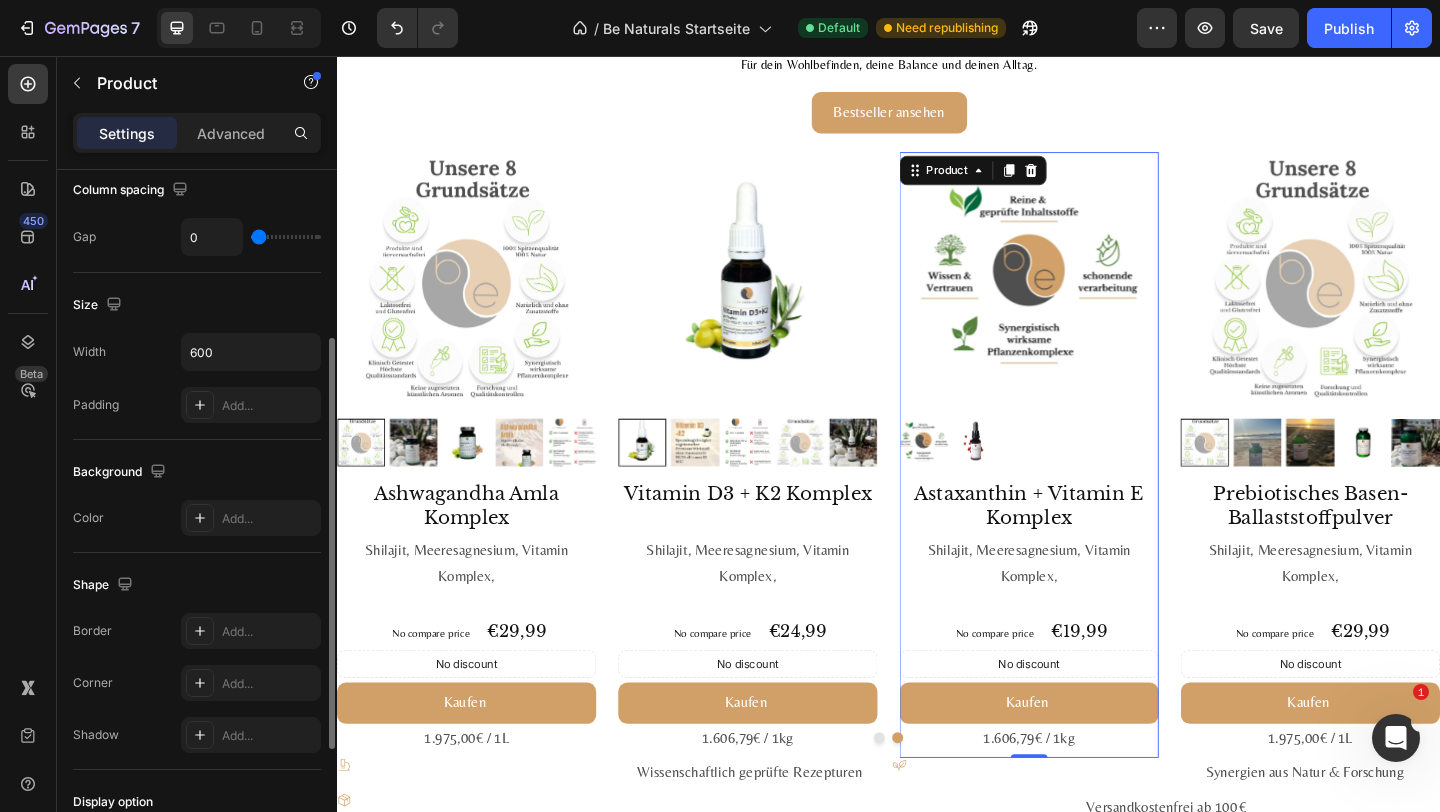scroll, scrollTop: 326, scrollLeft: 0, axis: vertical 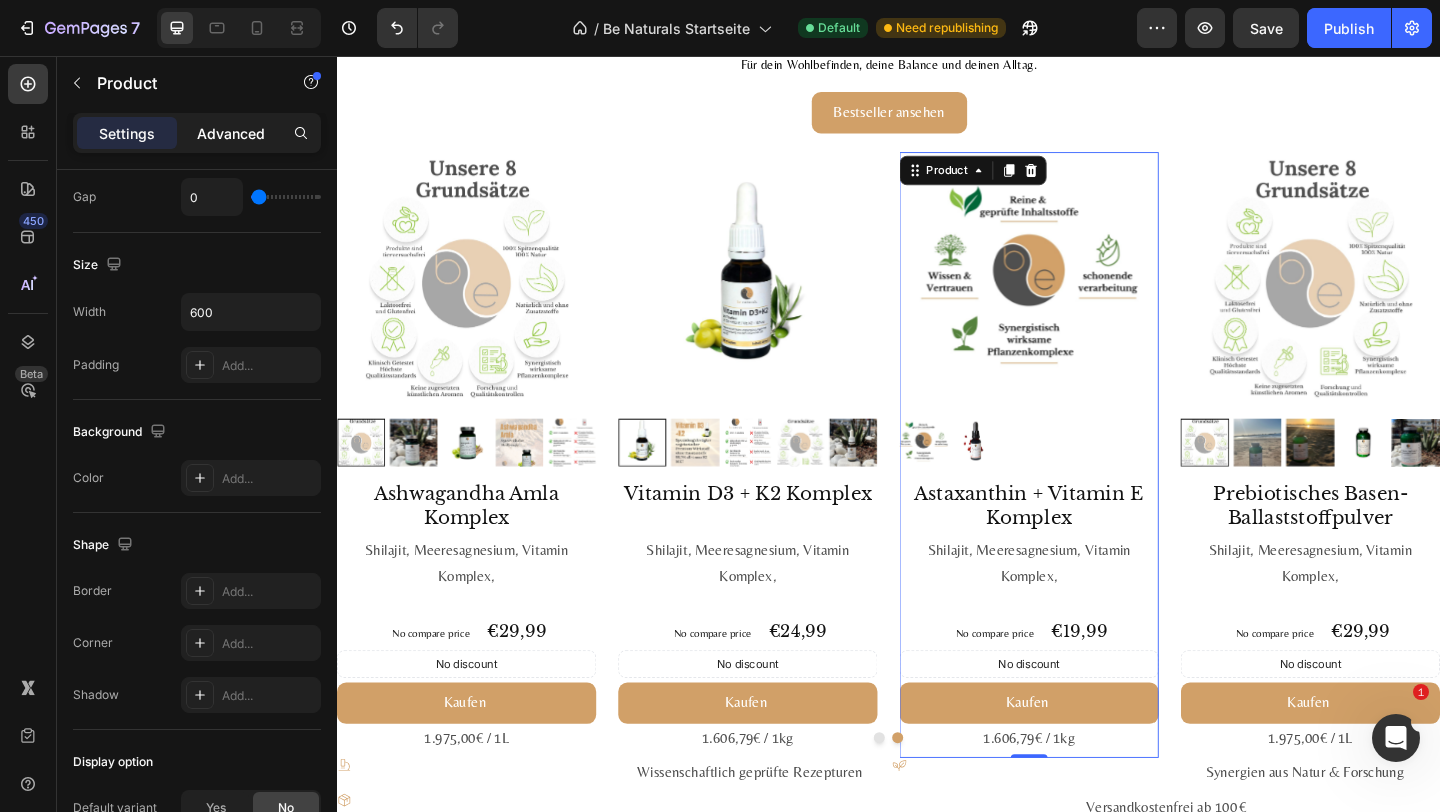 click on "Advanced" at bounding box center [231, 133] 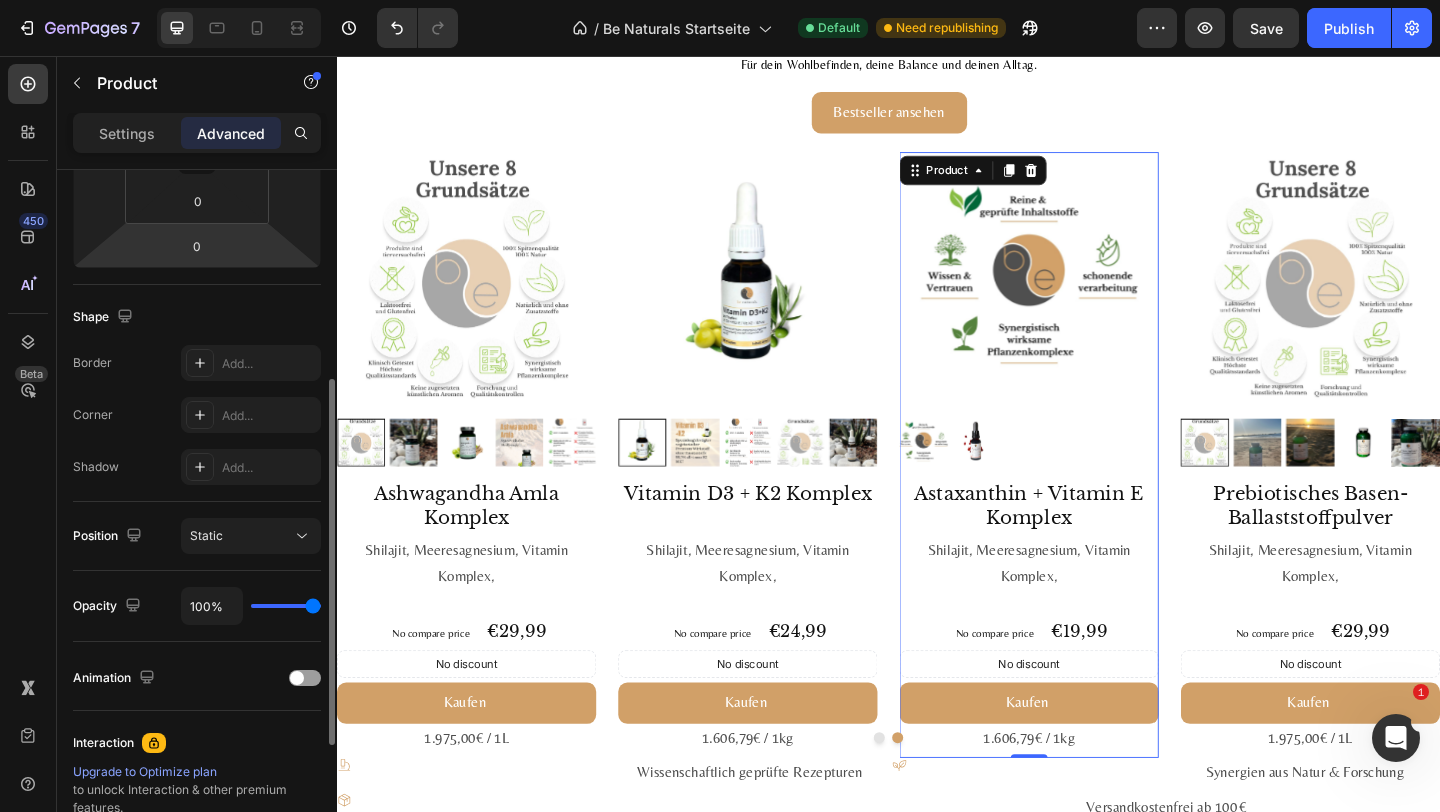 scroll, scrollTop: 0, scrollLeft: 0, axis: both 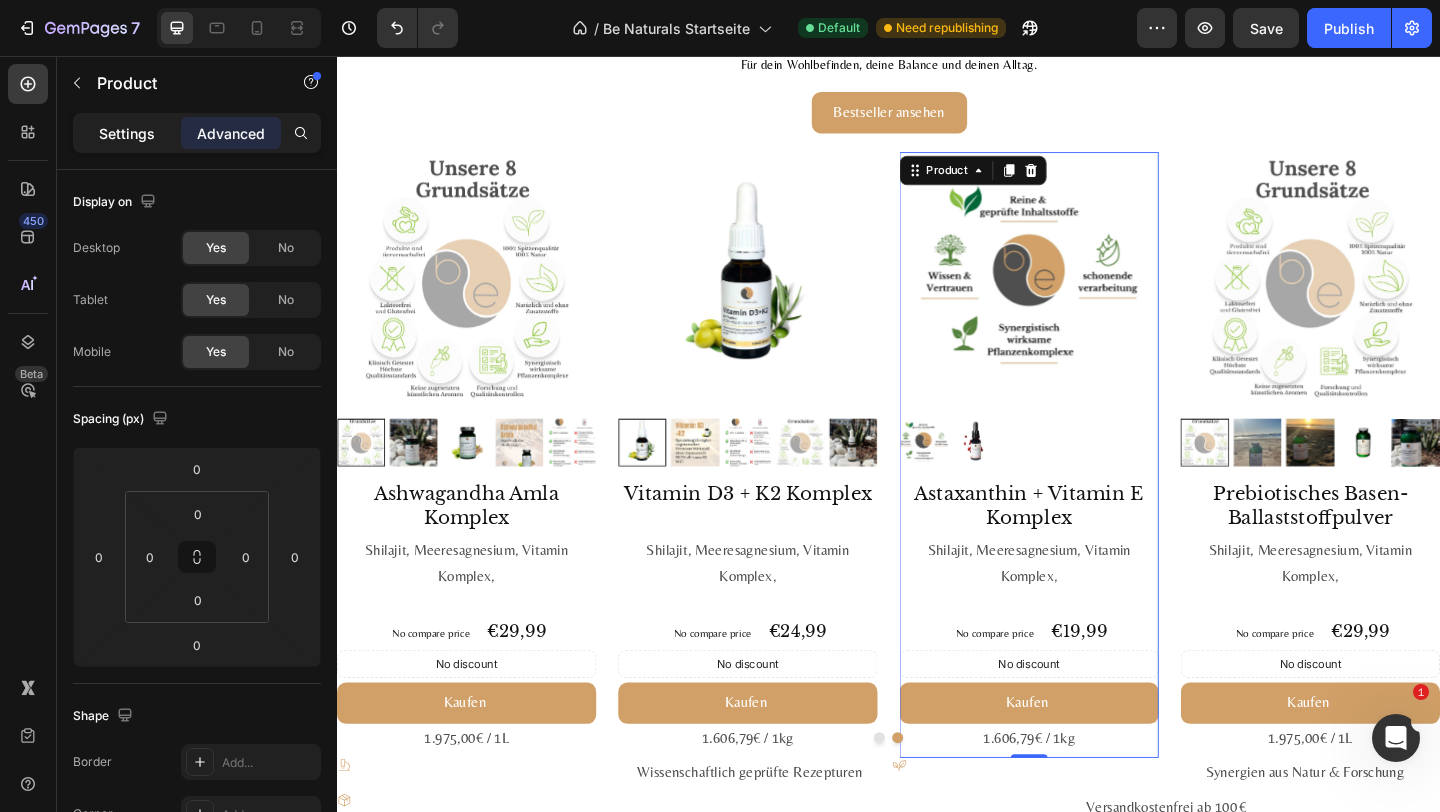 click on "Settings" 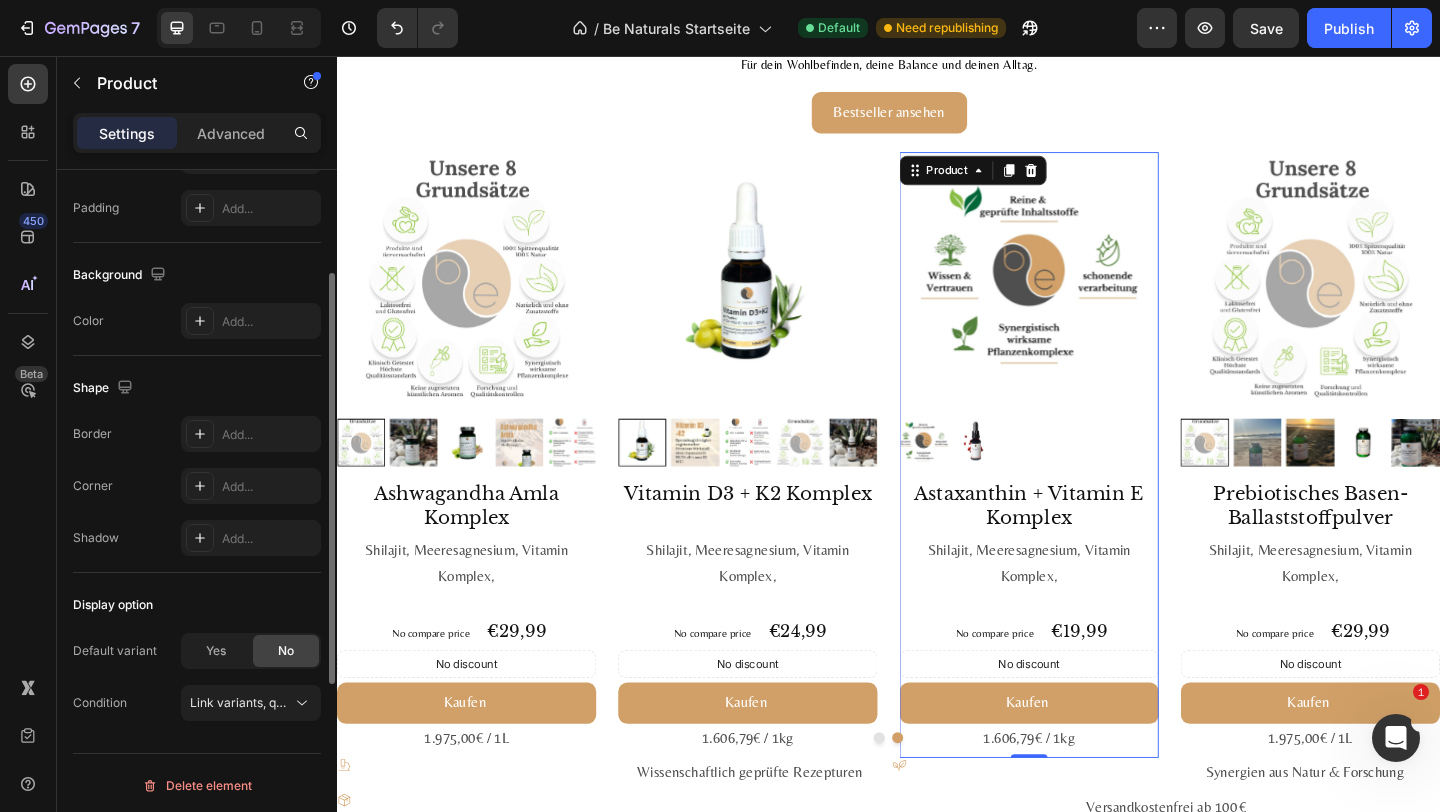 scroll, scrollTop: 488, scrollLeft: 0, axis: vertical 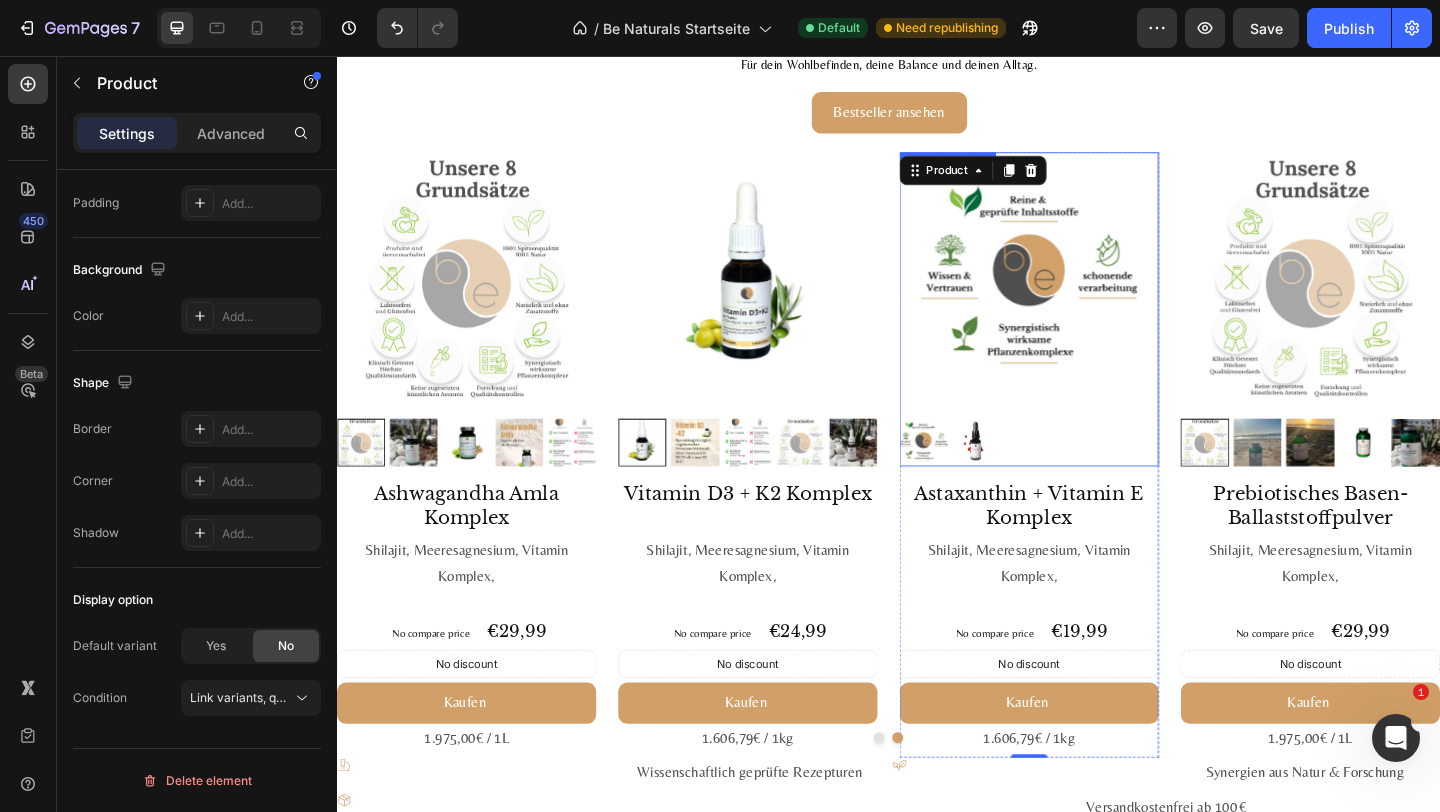 click at bounding box center (1090, 301) 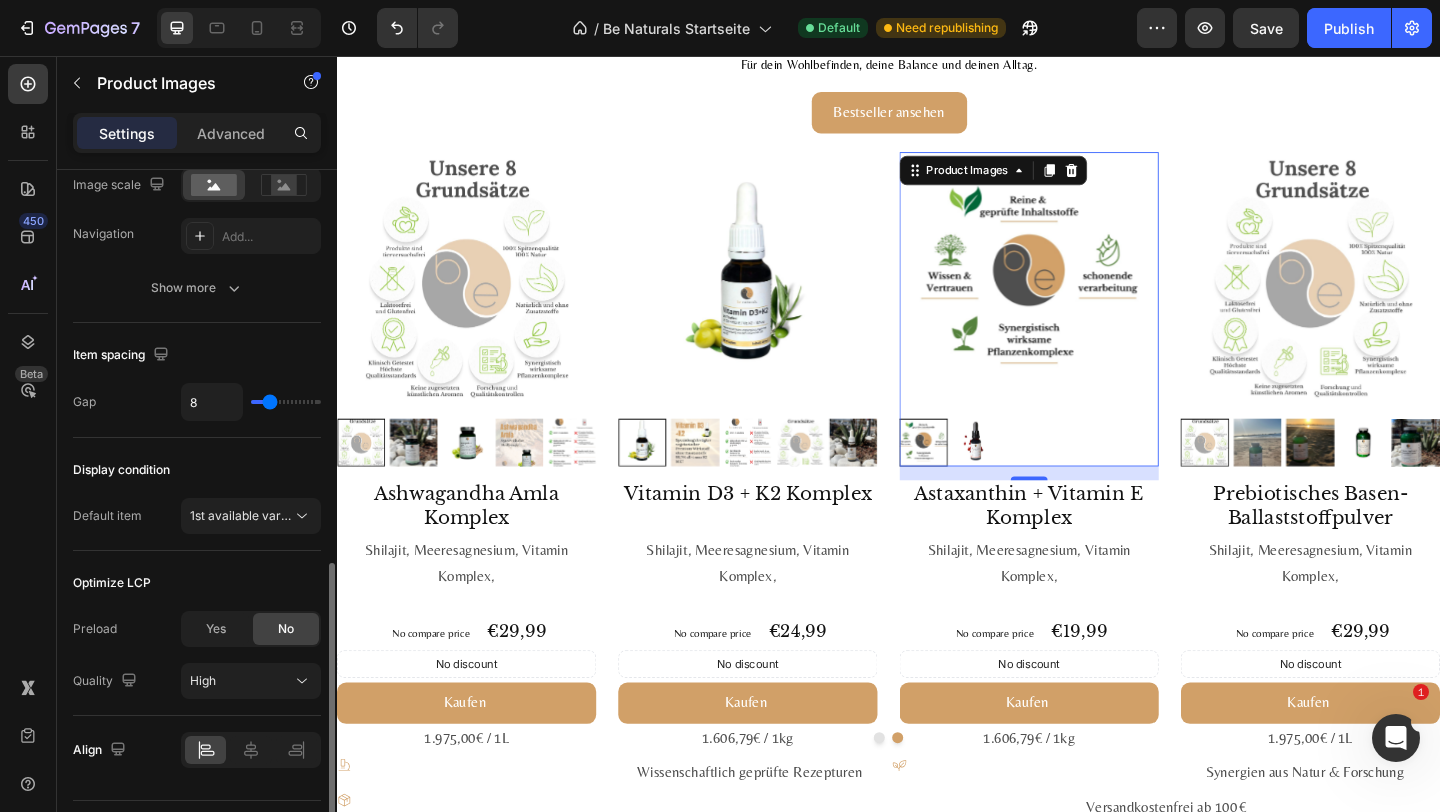 scroll, scrollTop: 1017, scrollLeft: 0, axis: vertical 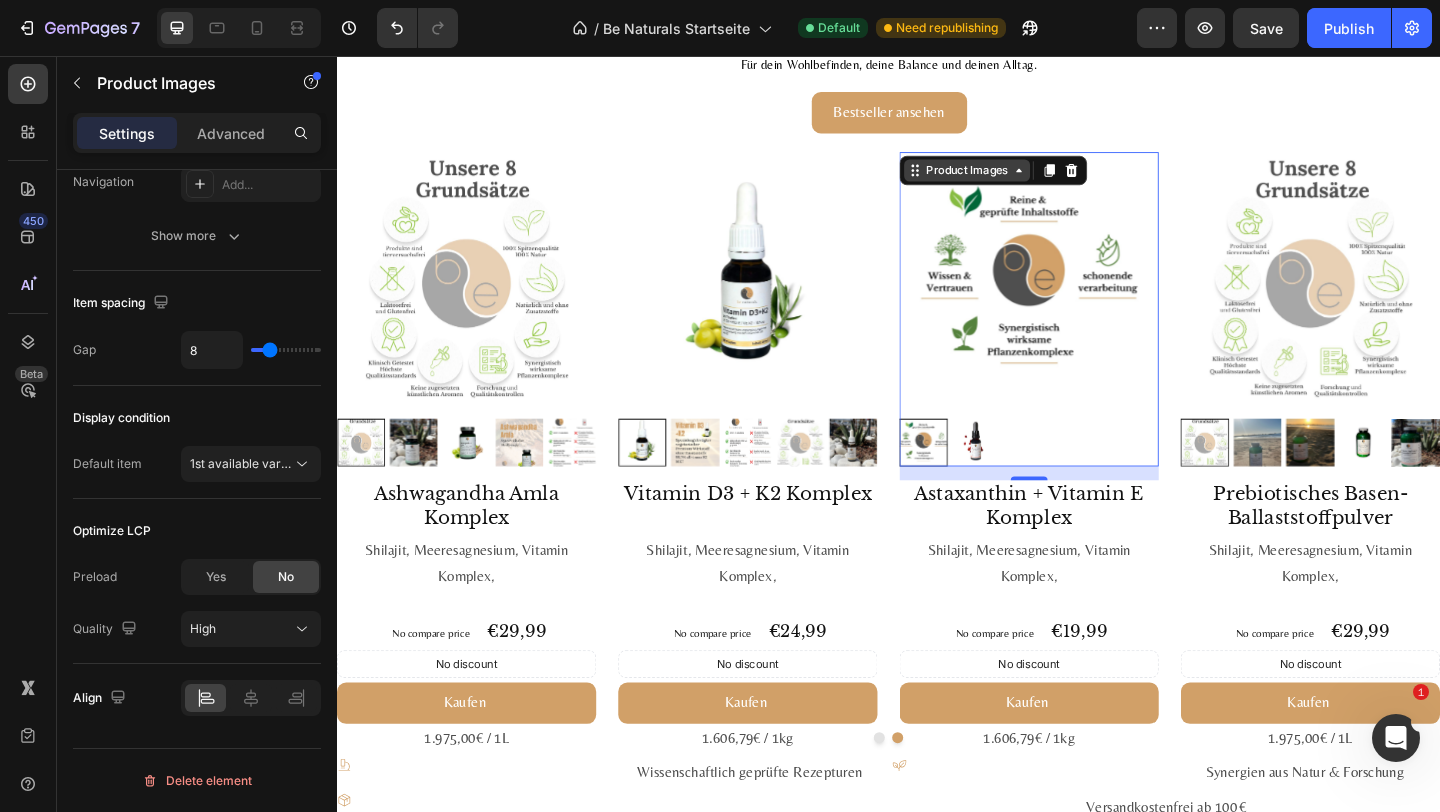 click on "Product Images" at bounding box center (1022, 180) 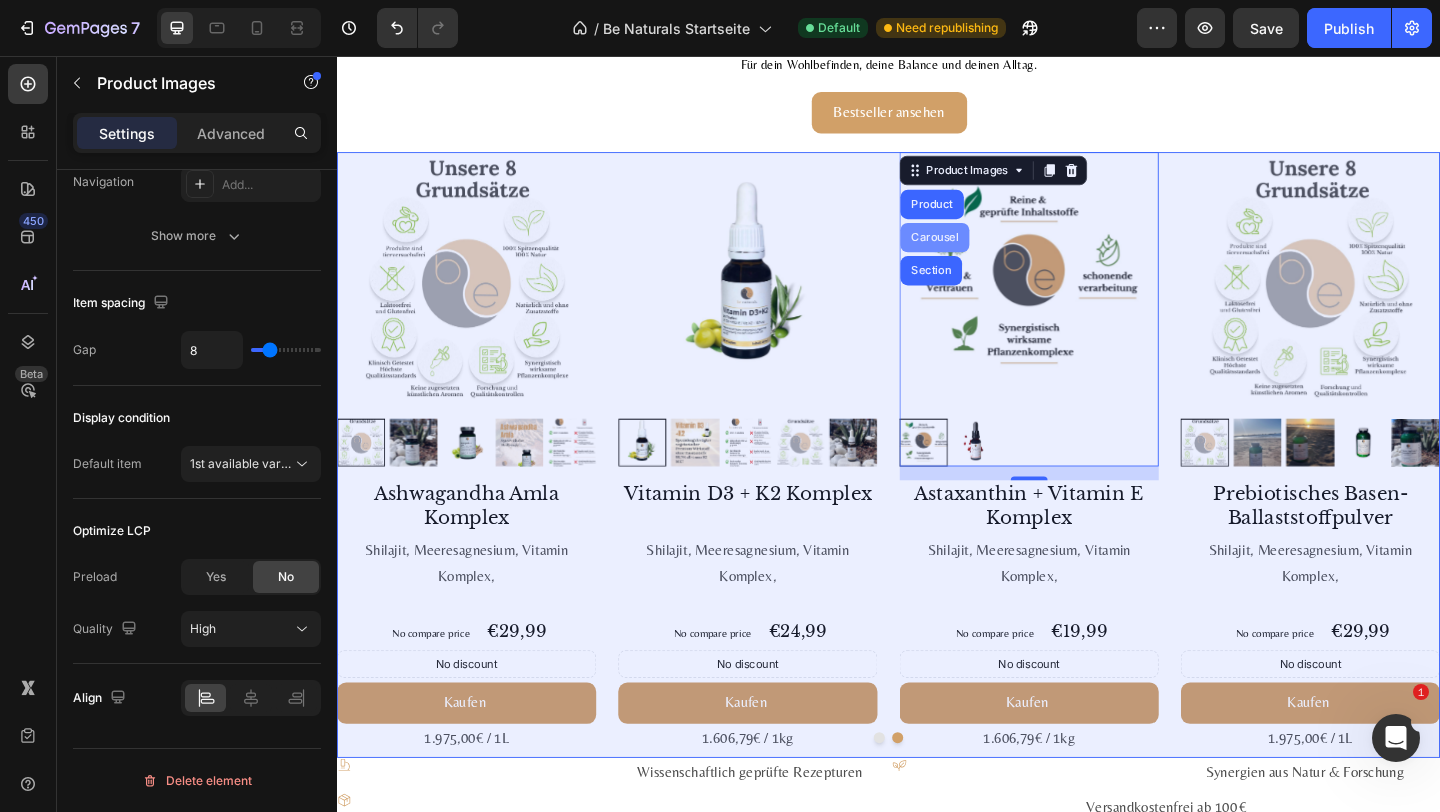 click on "Carousel" at bounding box center [987, 253] 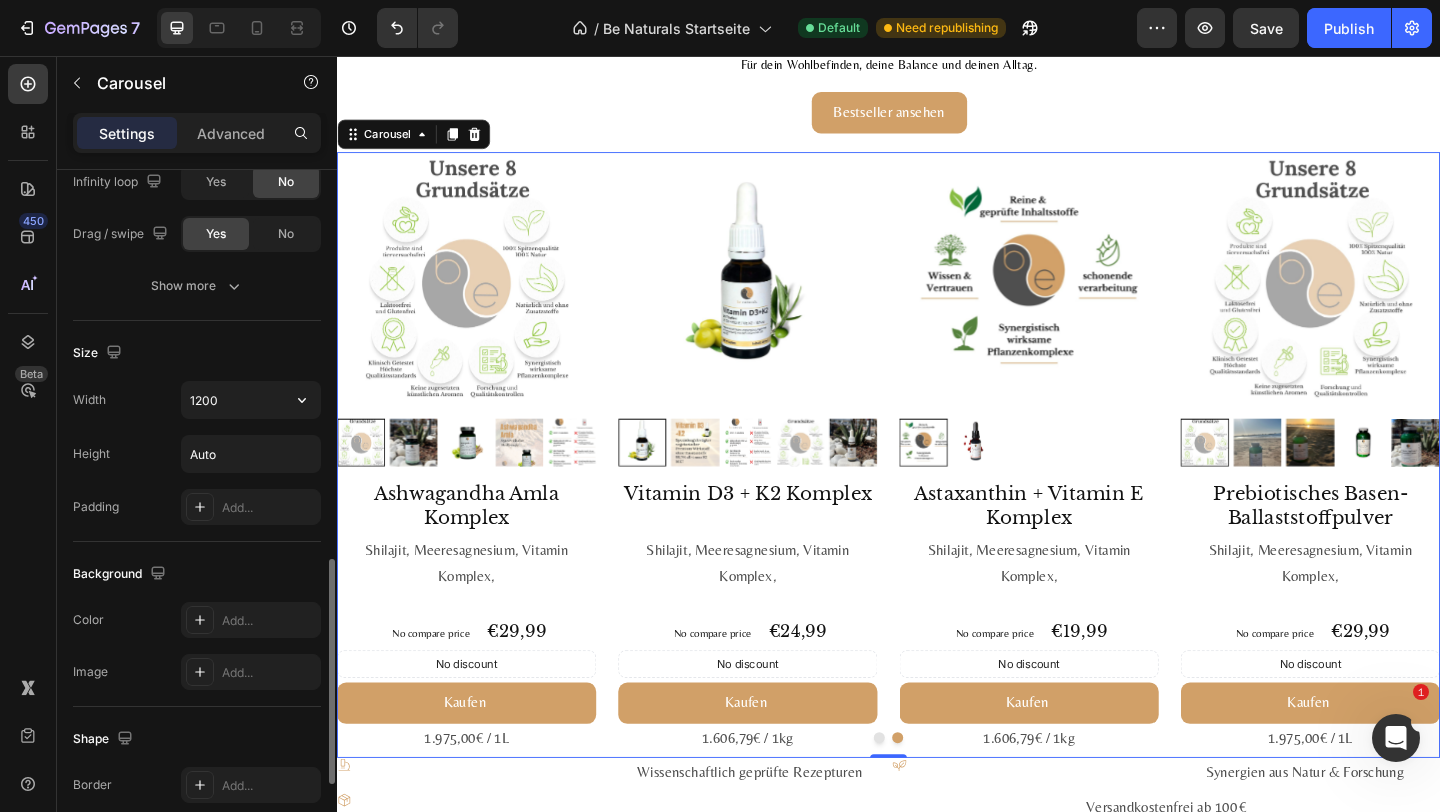 scroll, scrollTop: 1465, scrollLeft: 0, axis: vertical 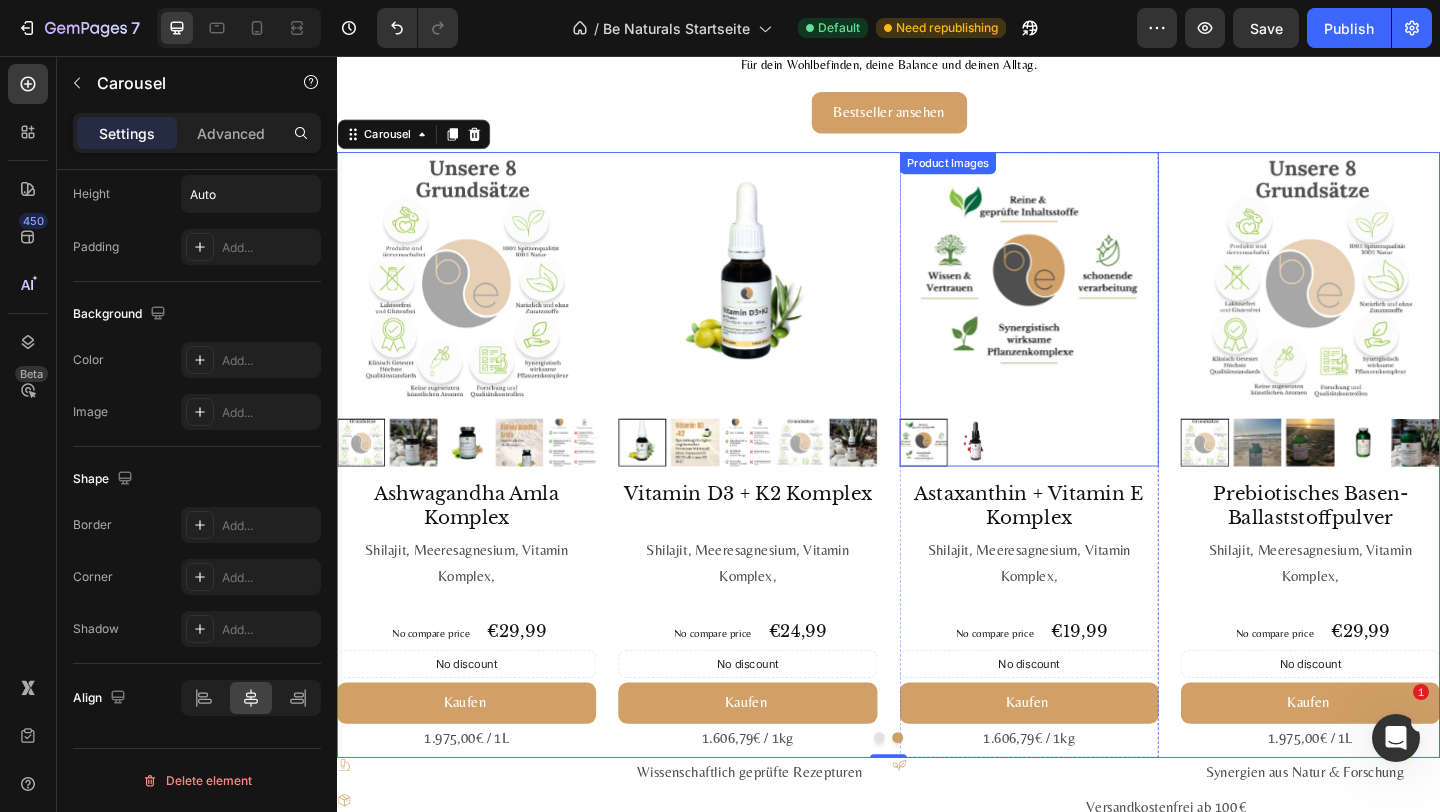 click at bounding box center [1090, 301] 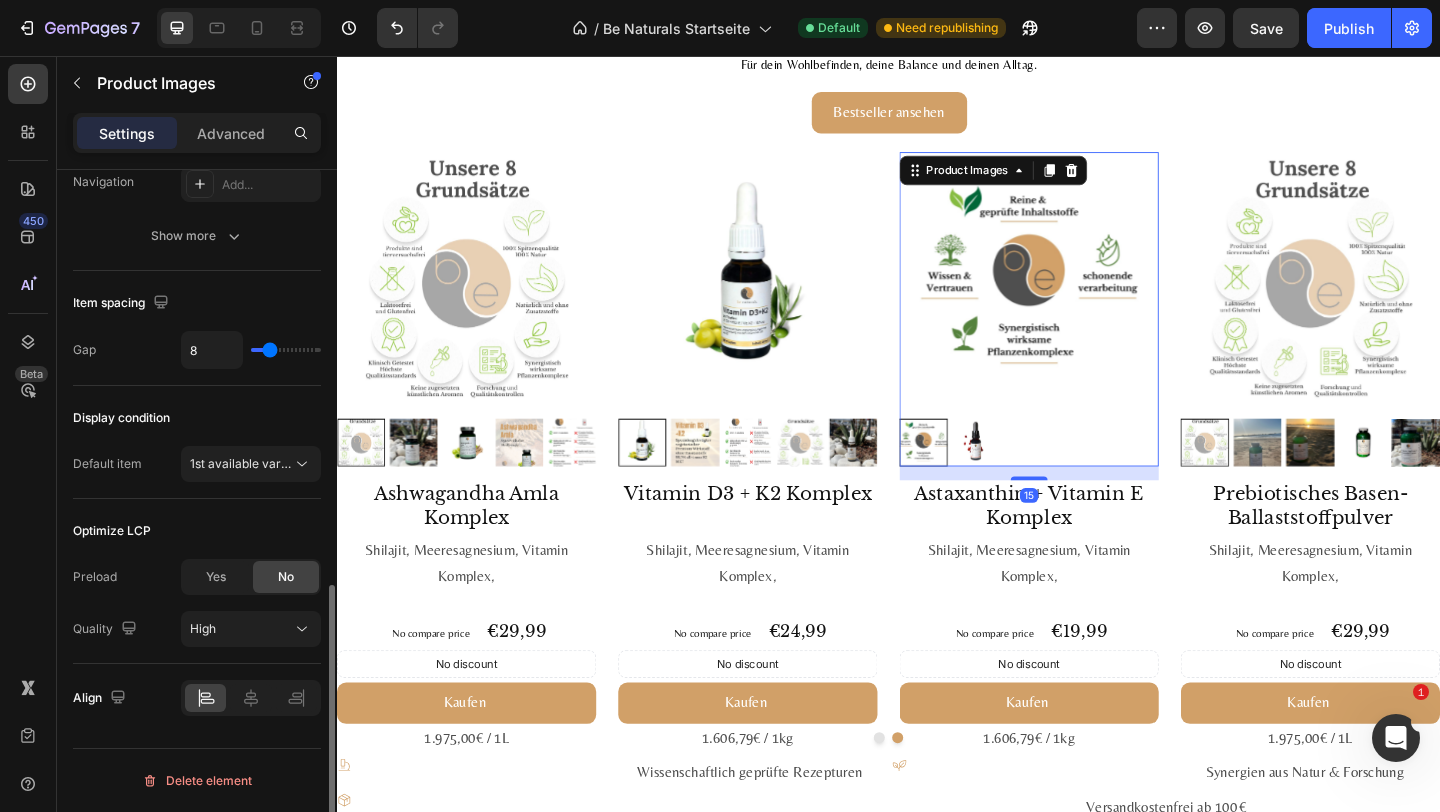 scroll, scrollTop: 0, scrollLeft: 0, axis: both 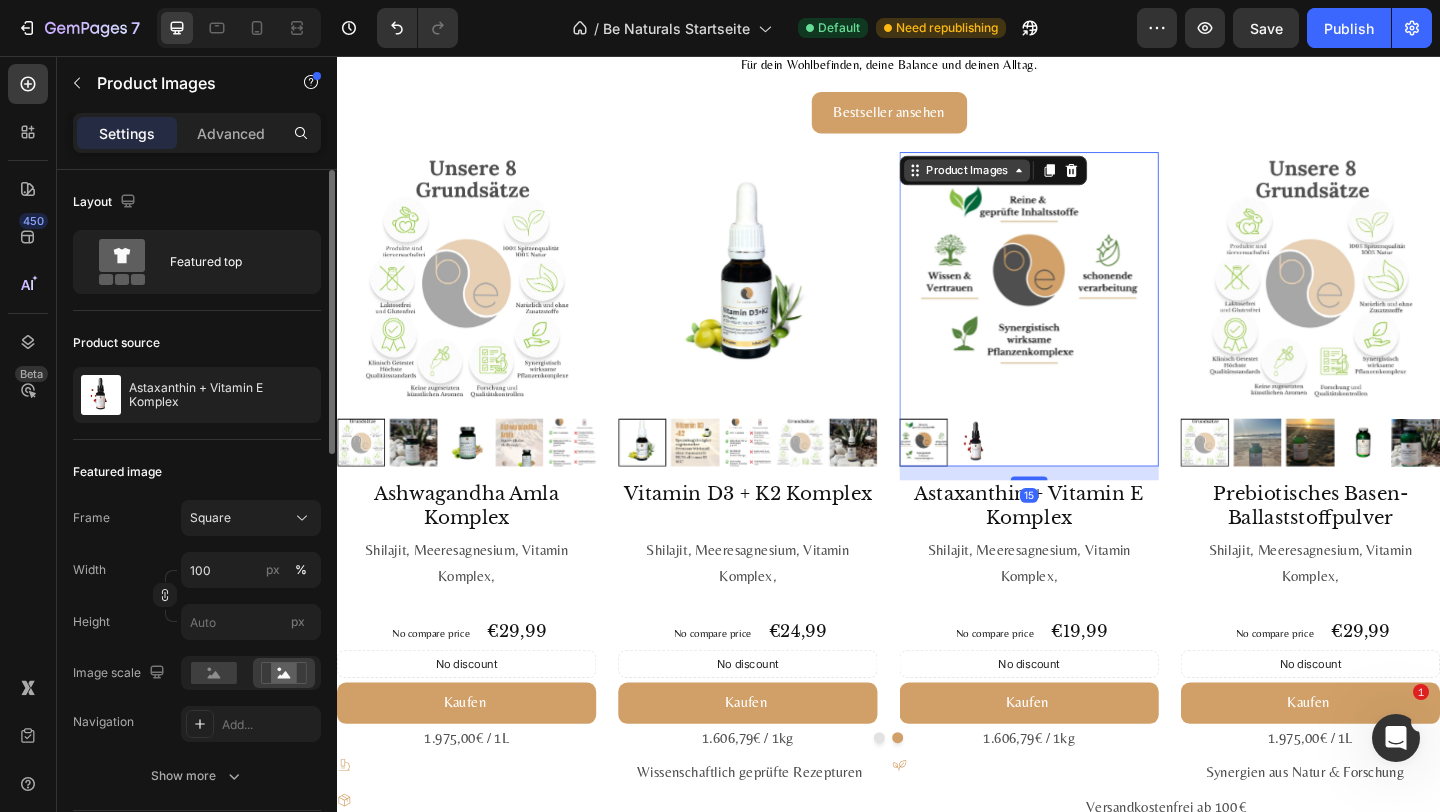 click on "Product Images" at bounding box center [1022, 180] 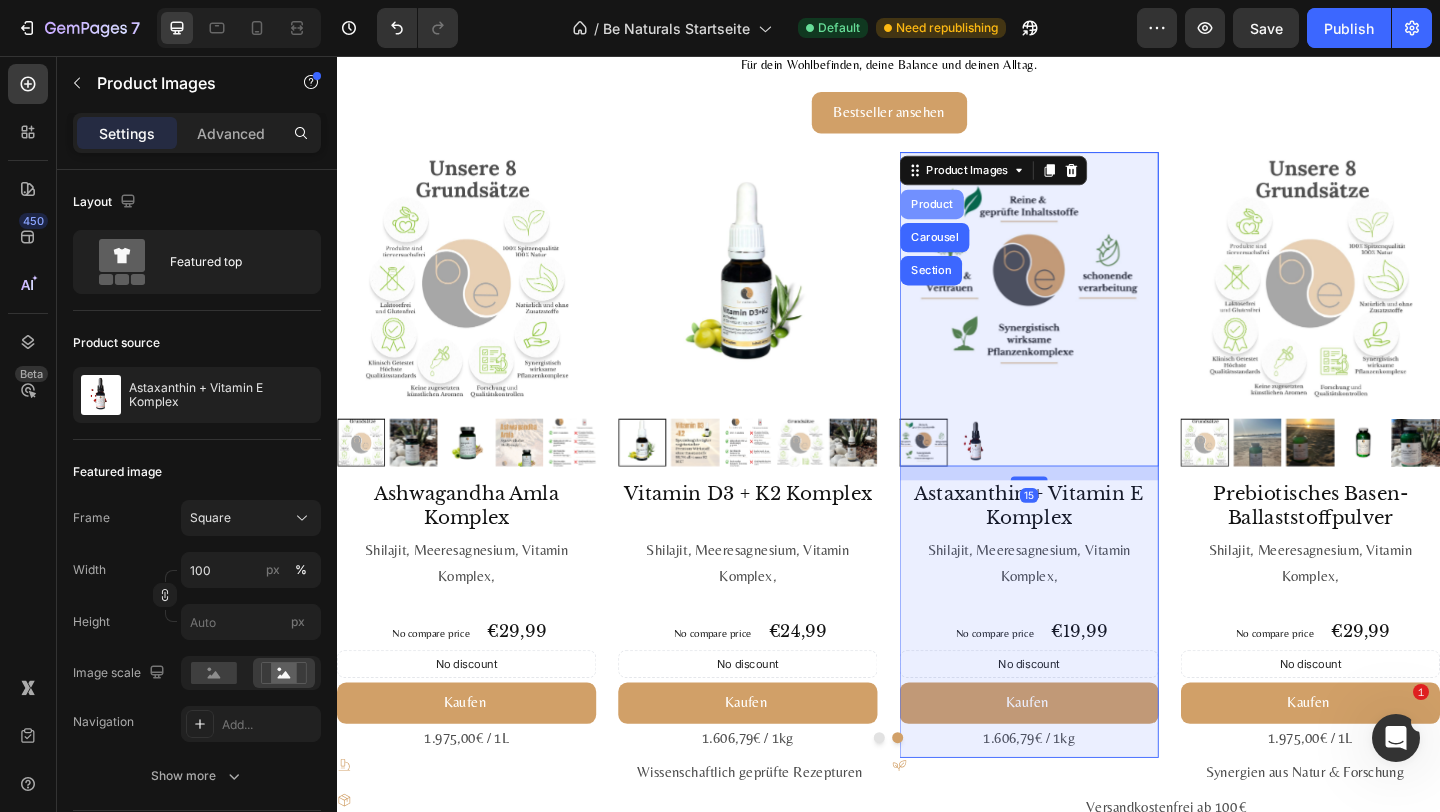 click on "Product" at bounding box center (984, 217) 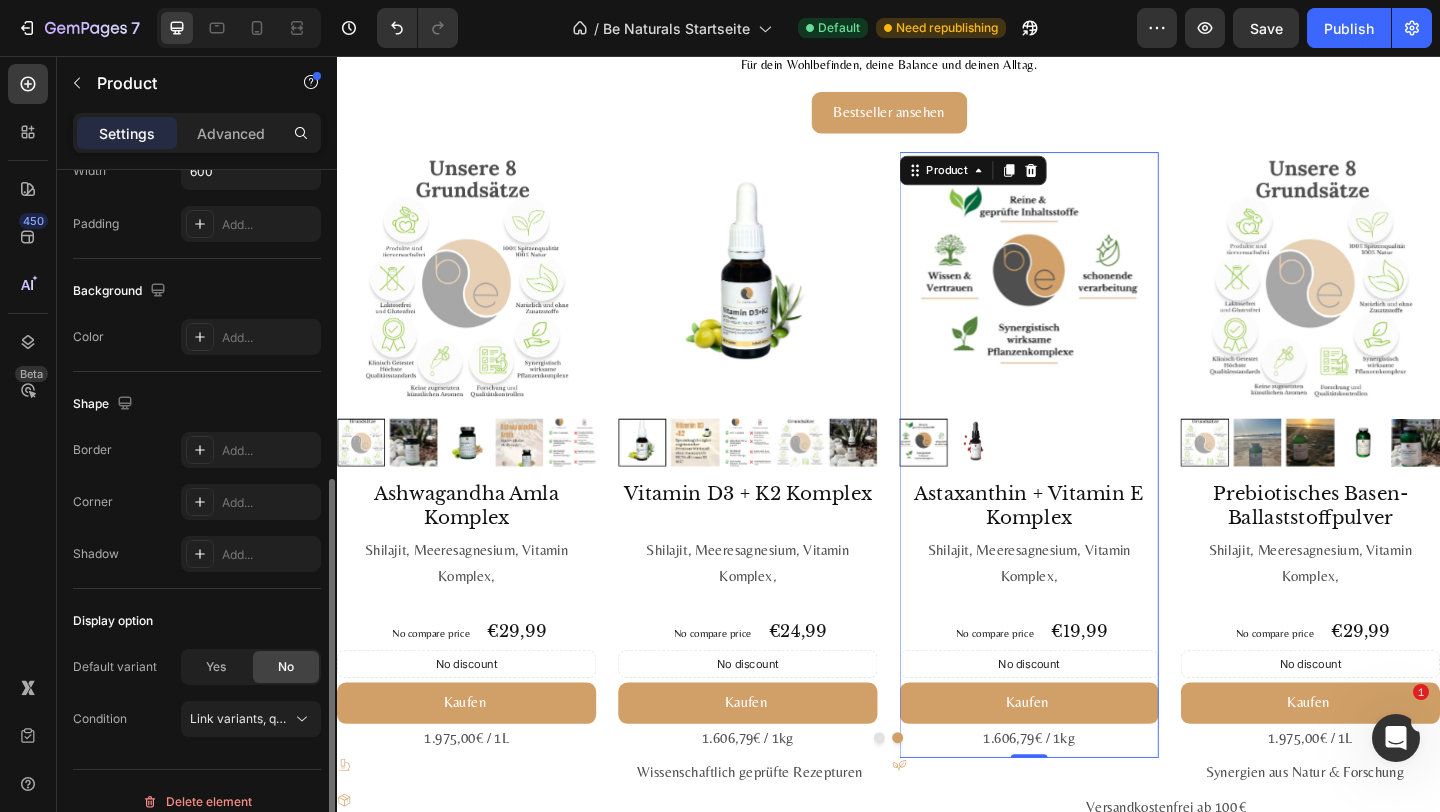 scroll, scrollTop: 488, scrollLeft: 0, axis: vertical 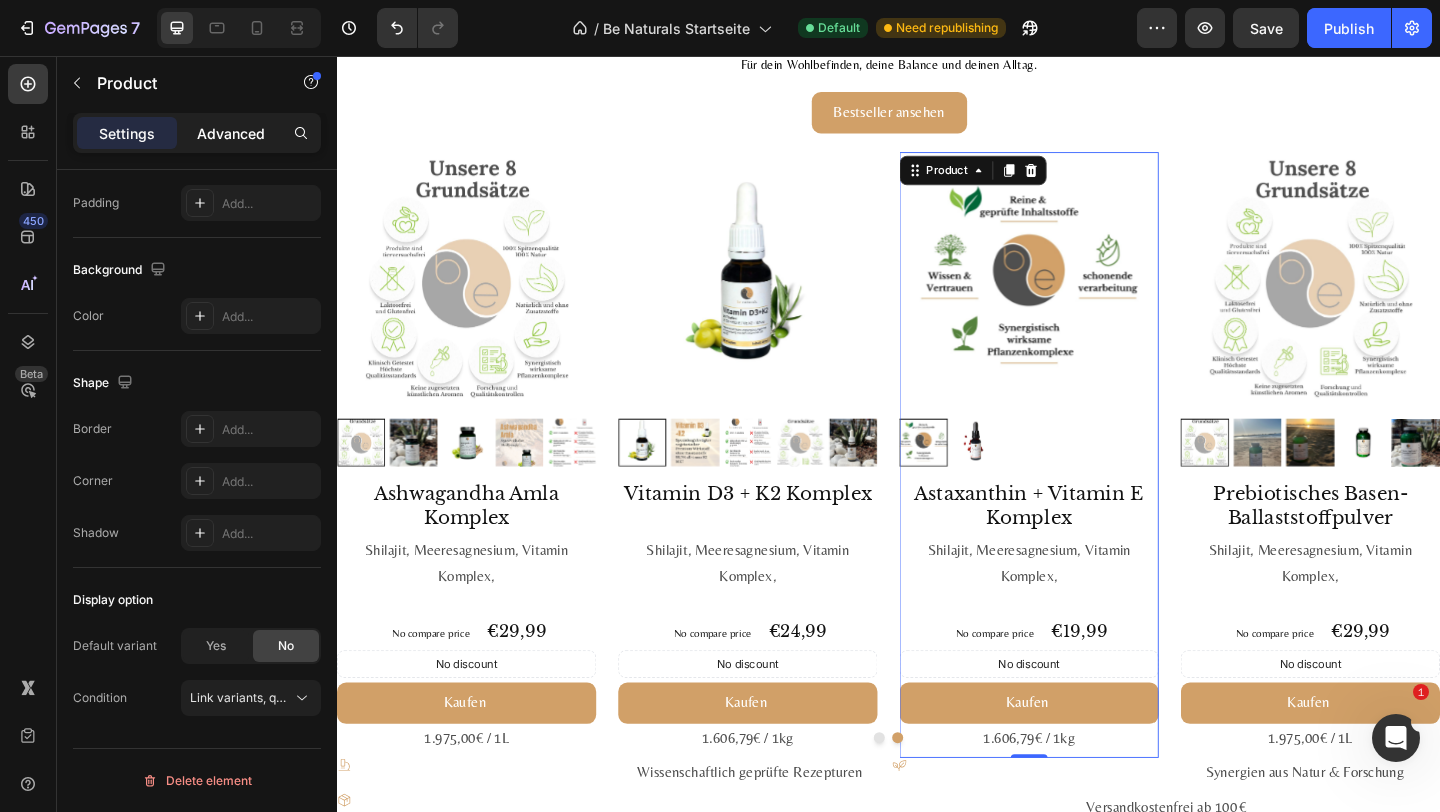 click on "Advanced" at bounding box center (231, 133) 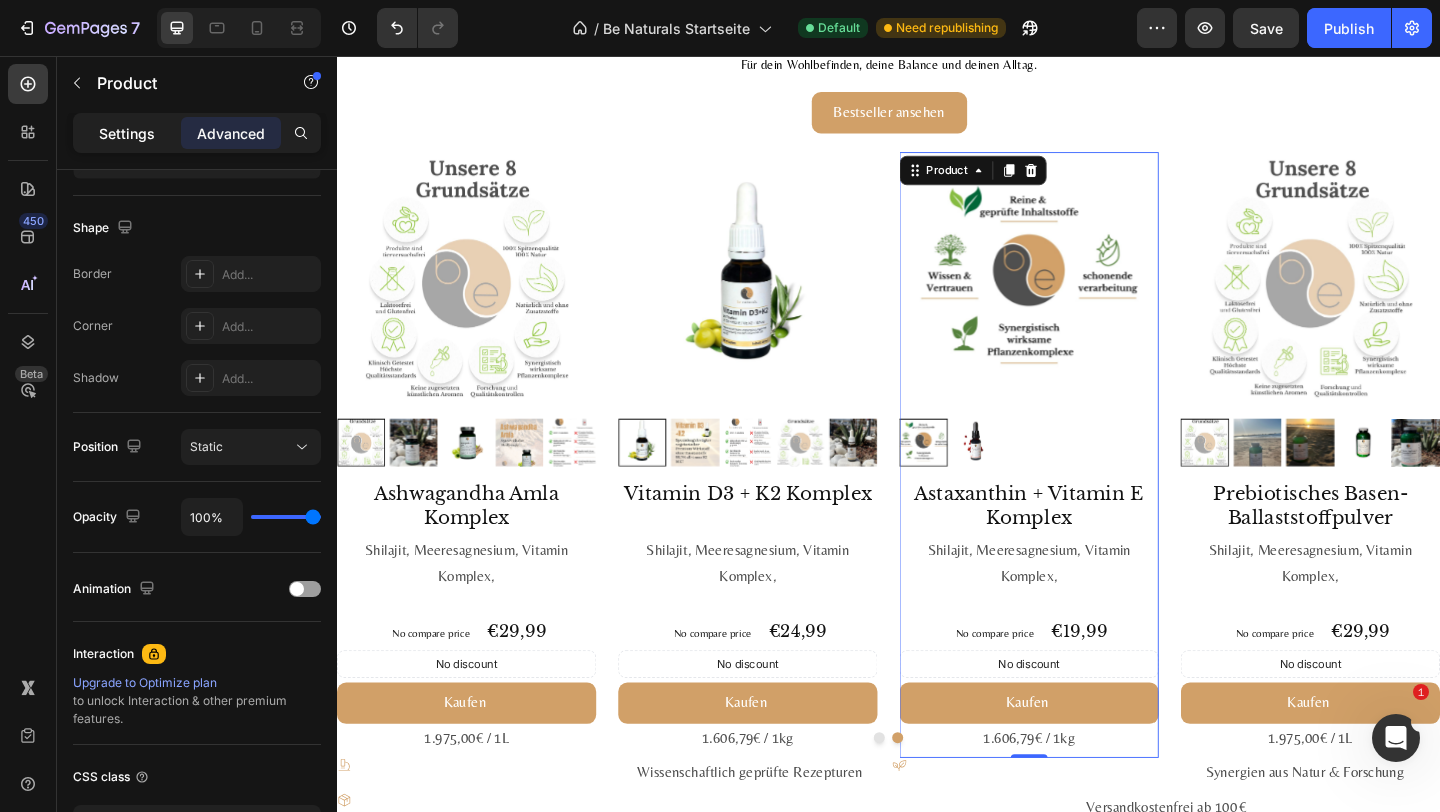 click on "Settings" at bounding box center [127, 133] 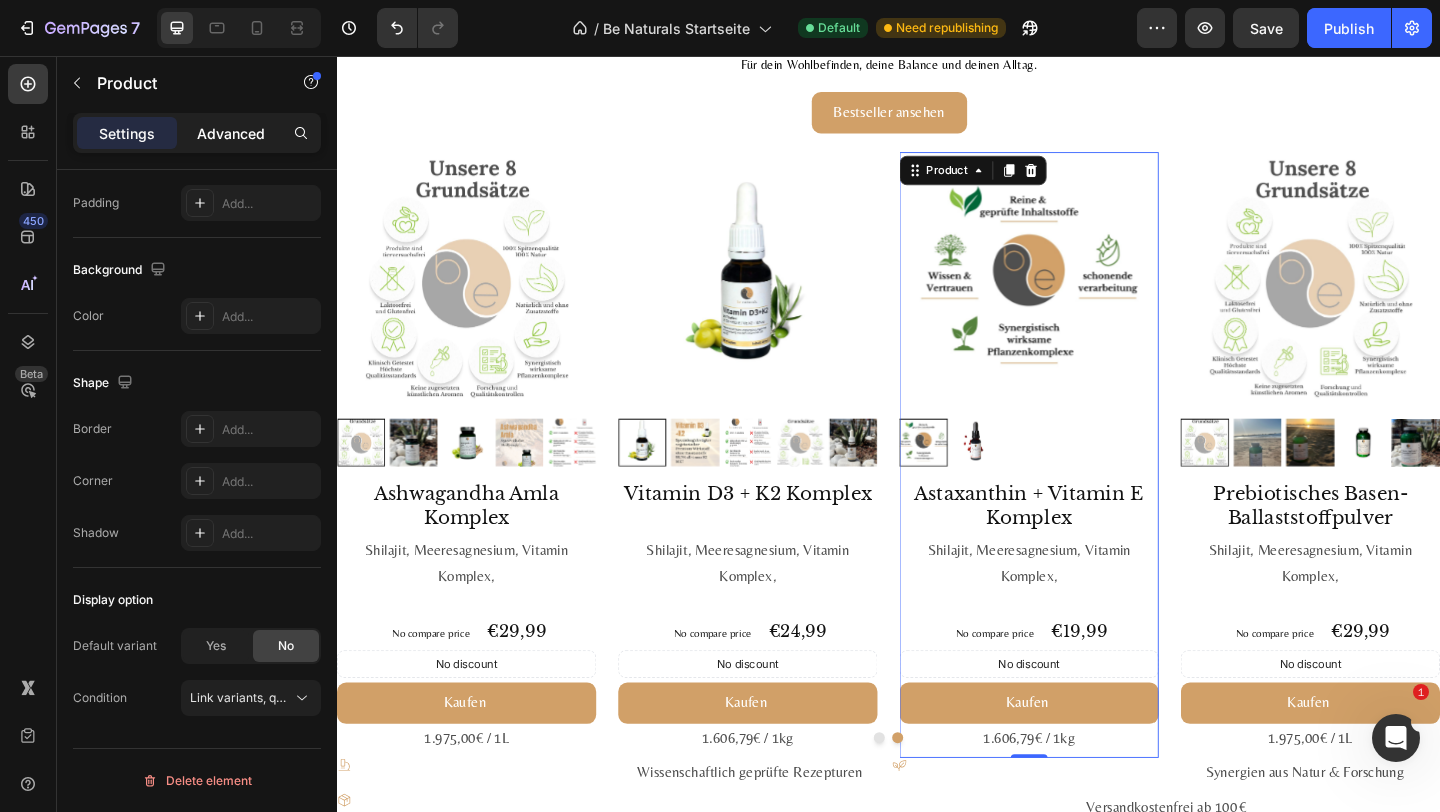 click on "Advanced" at bounding box center (231, 133) 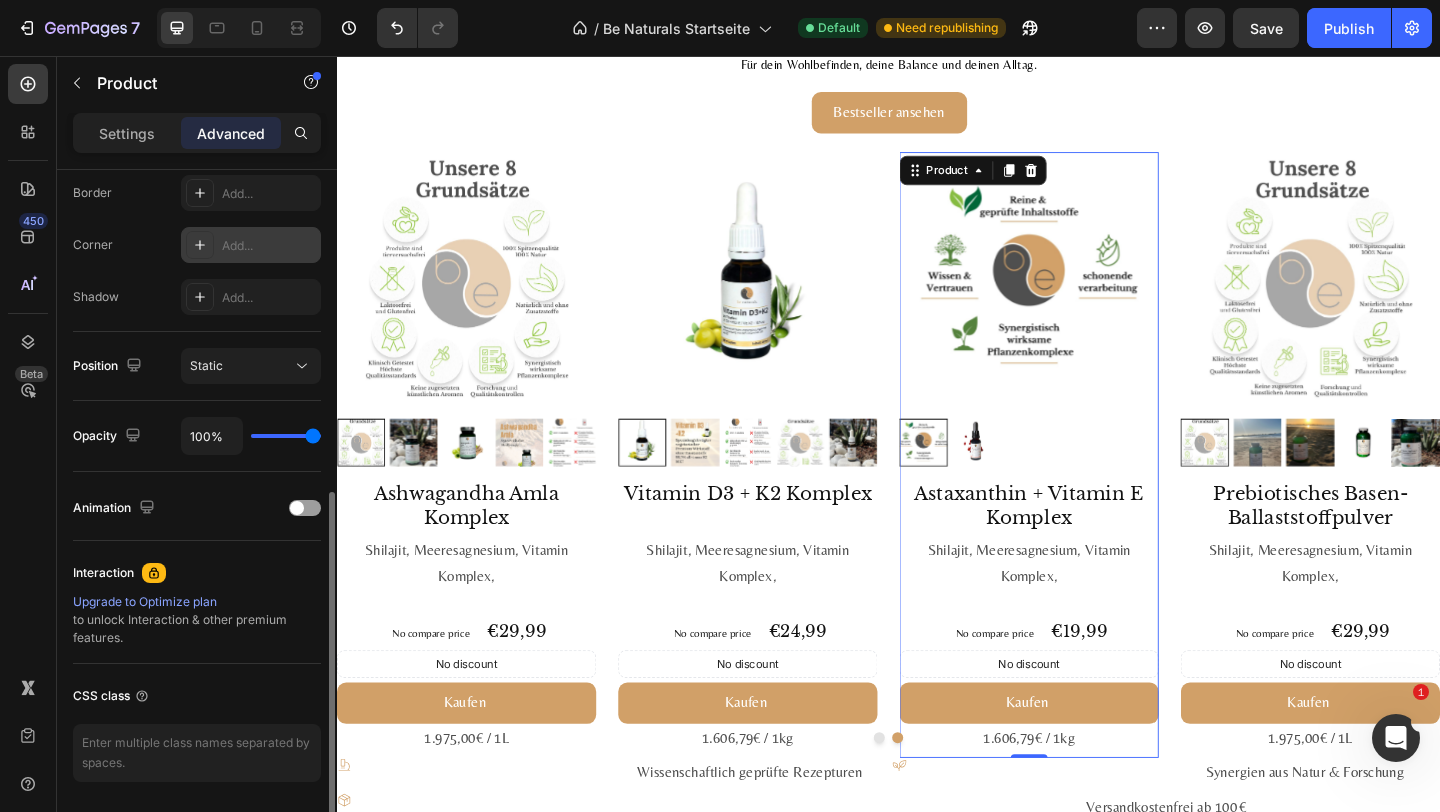 scroll, scrollTop: 635, scrollLeft: 0, axis: vertical 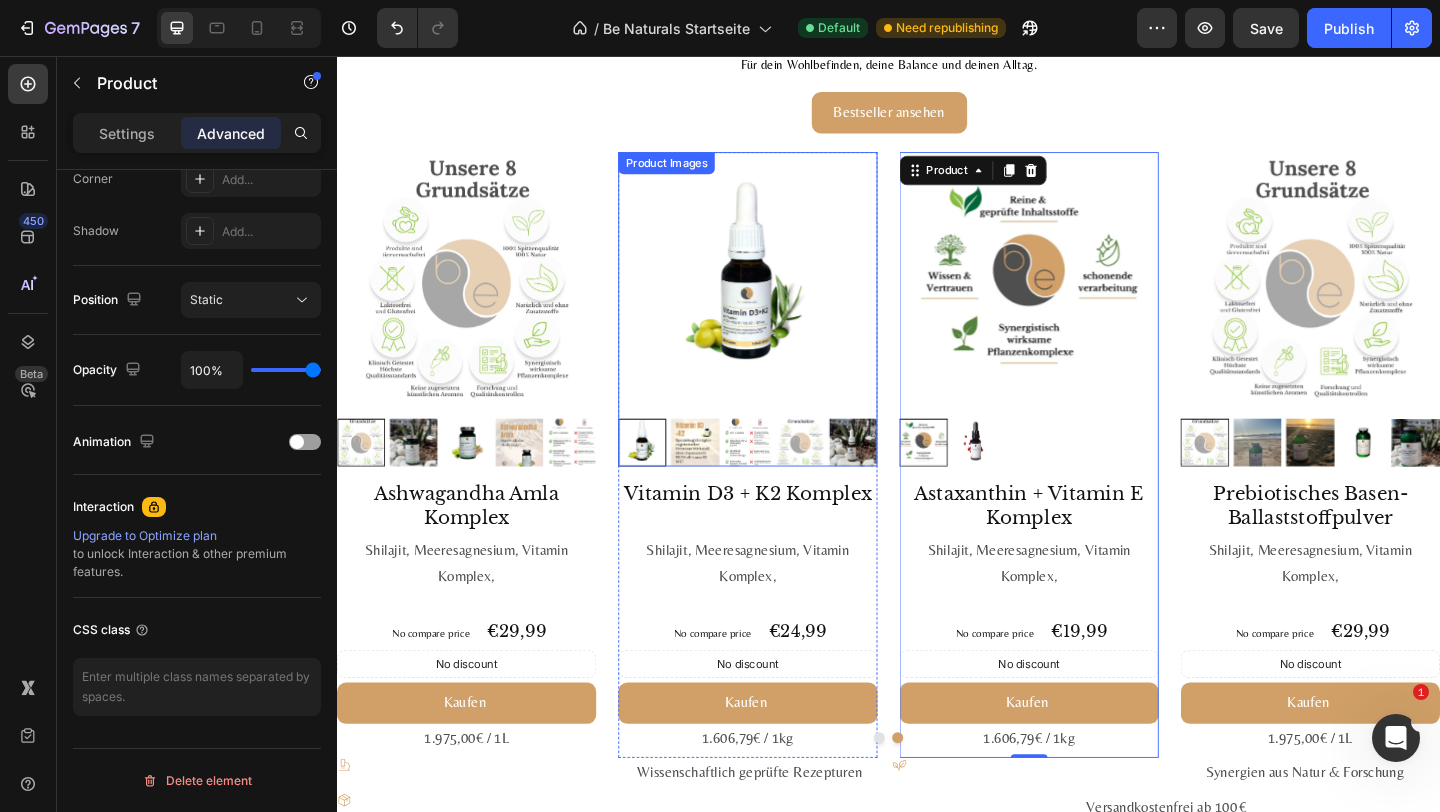 click at bounding box center (784, 301) 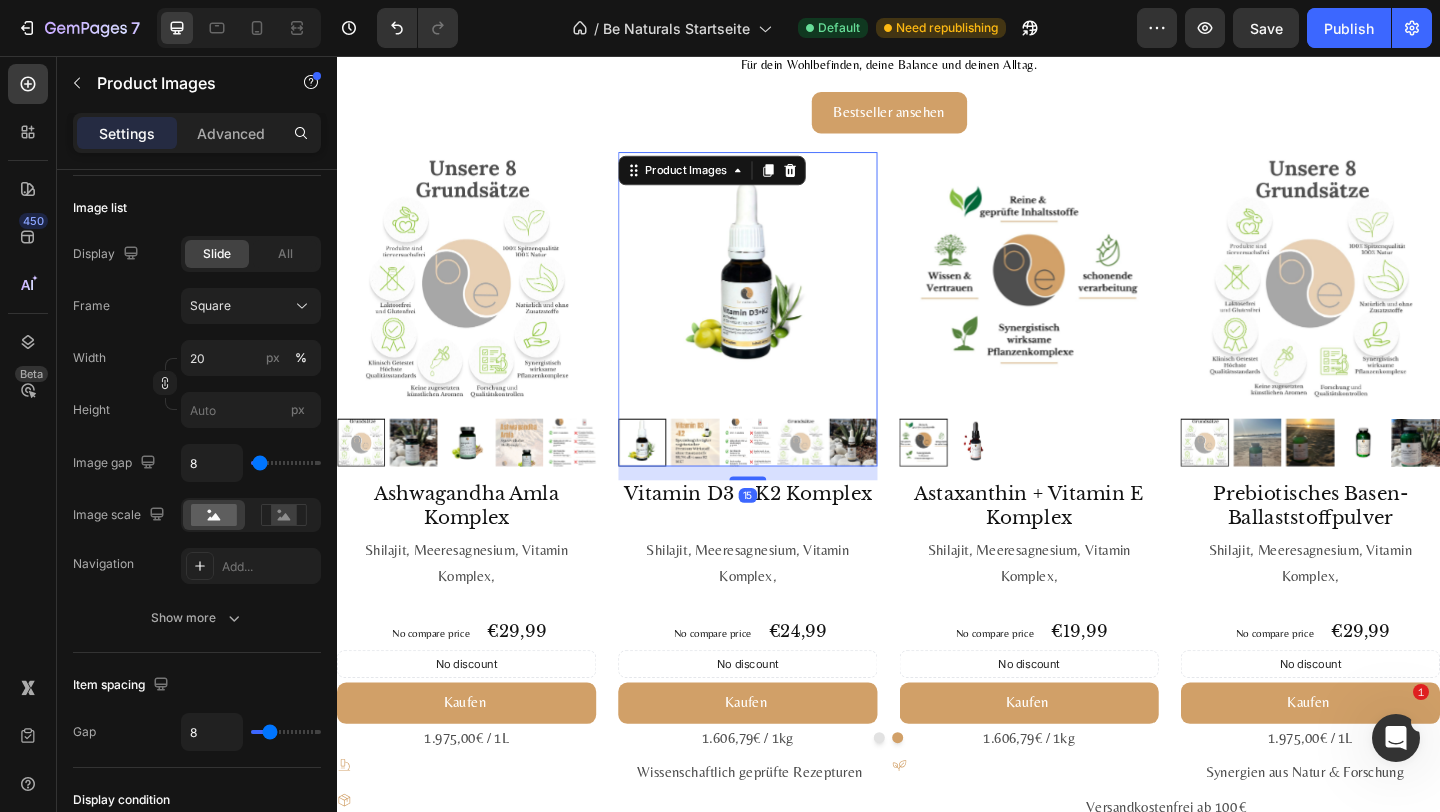 scroll, scrollTop: 0, scrollLeft: 0, axis: both 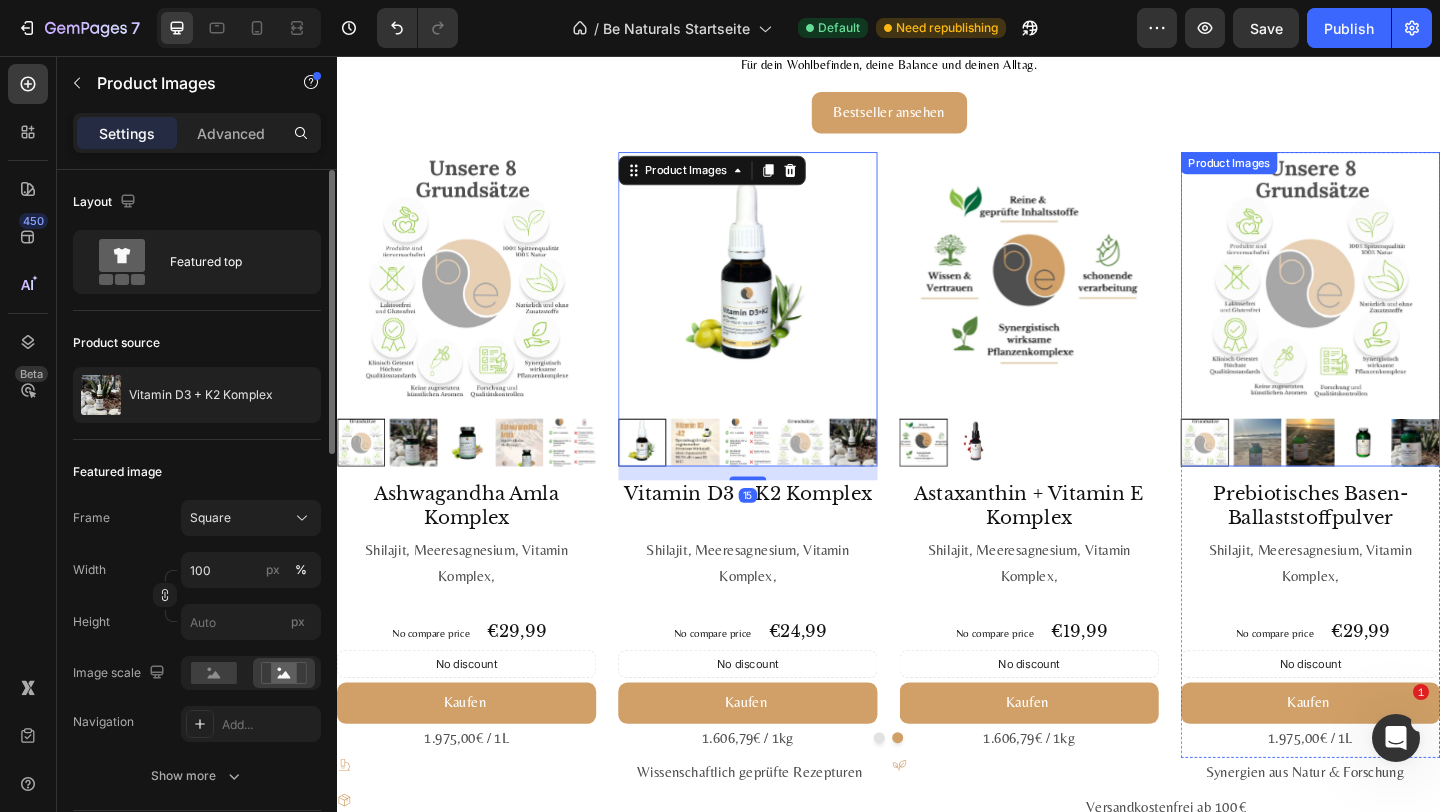 click at bounding box center [1396, 301] 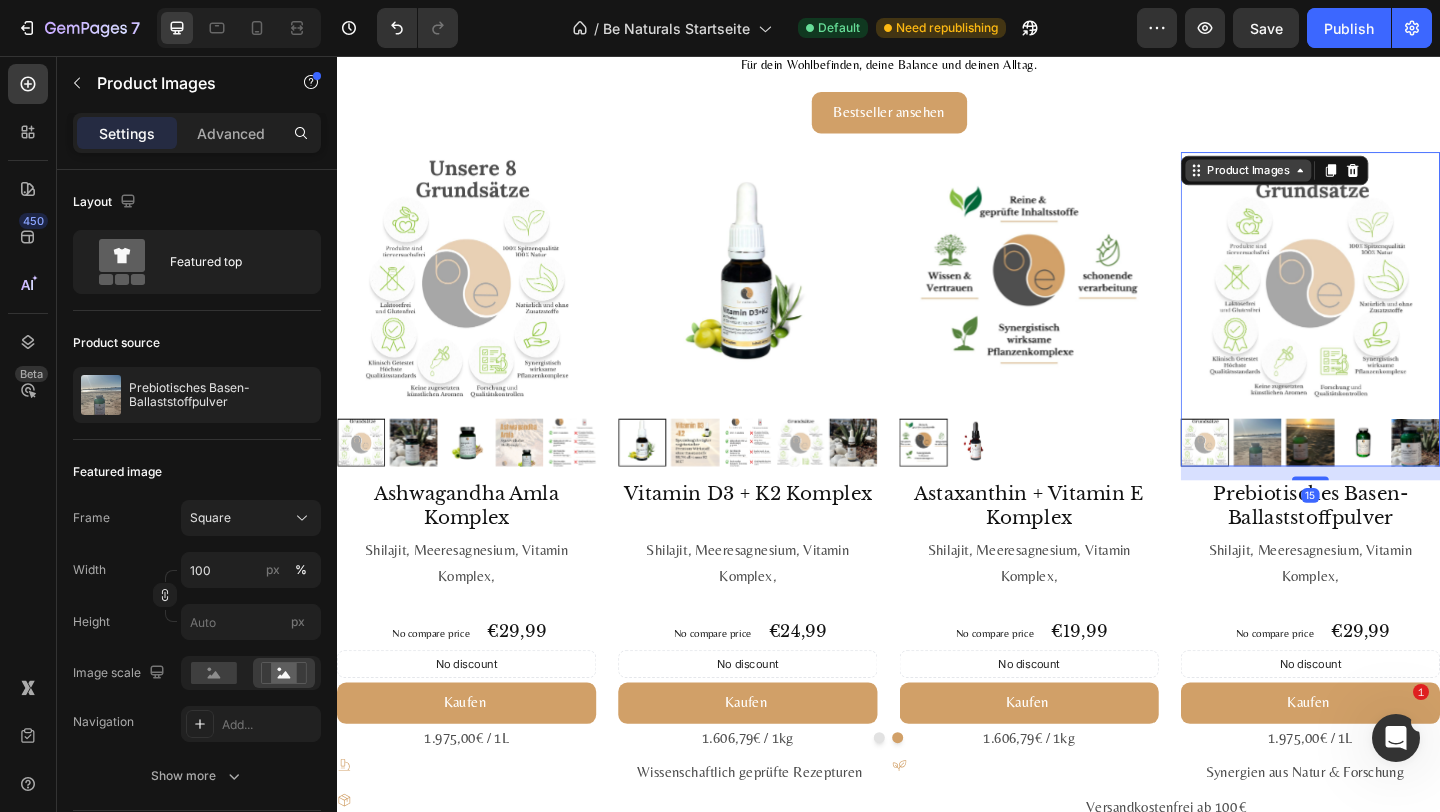 click on "Product Images" at bounding box center [1328, 180] 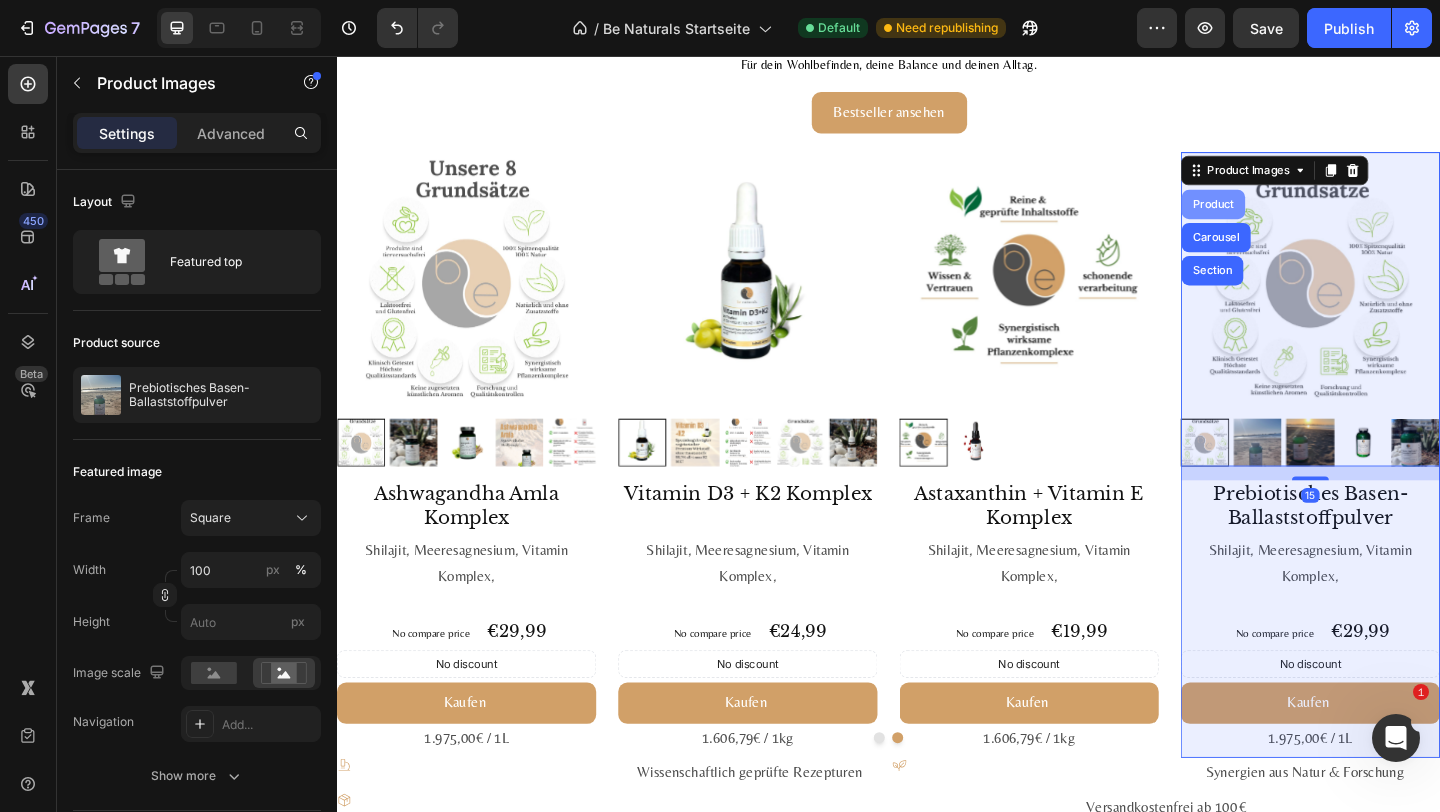 click on "Product" at bounding box center [1290, 217] 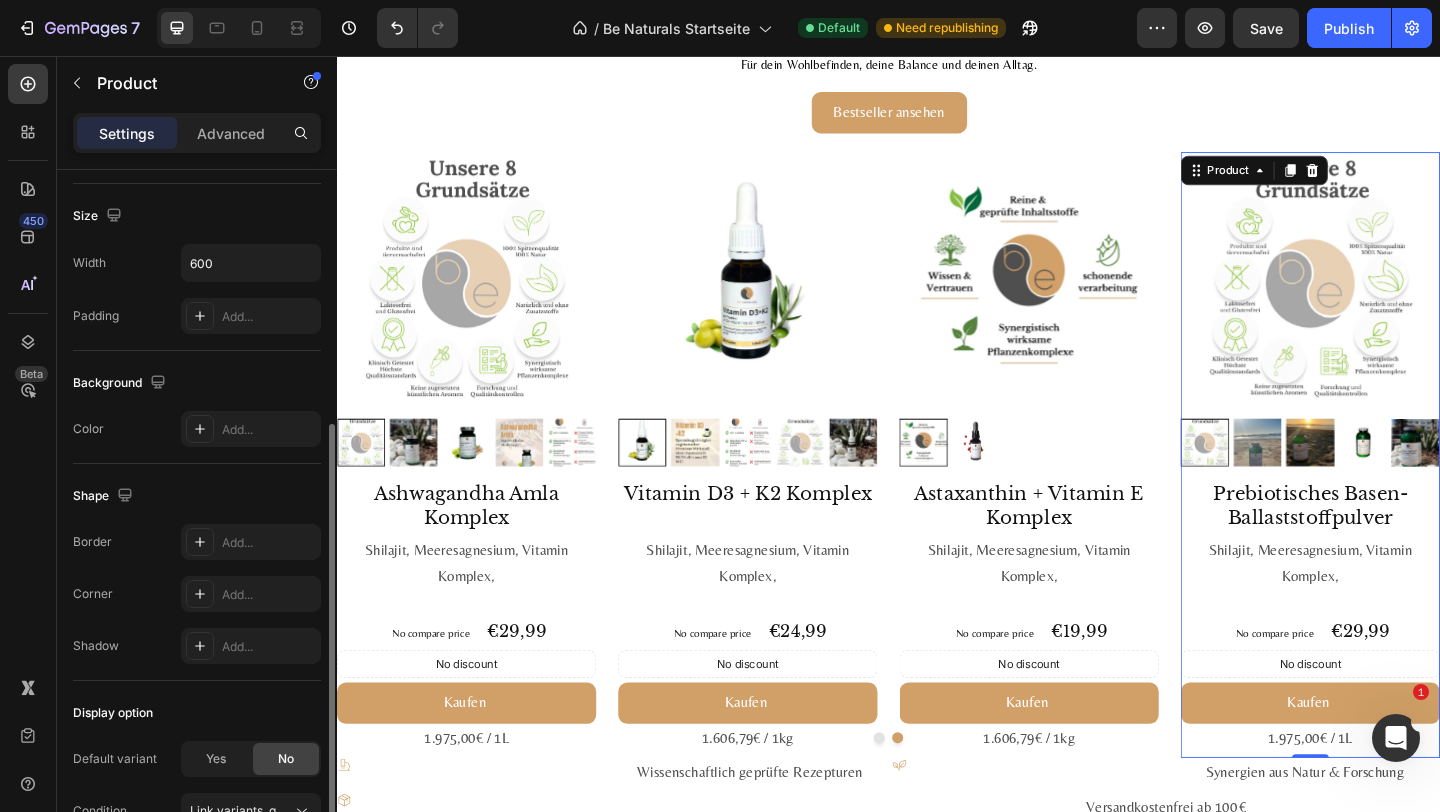 scroll, scrollTop: 488, scrollLeft: 0, axis: vertical 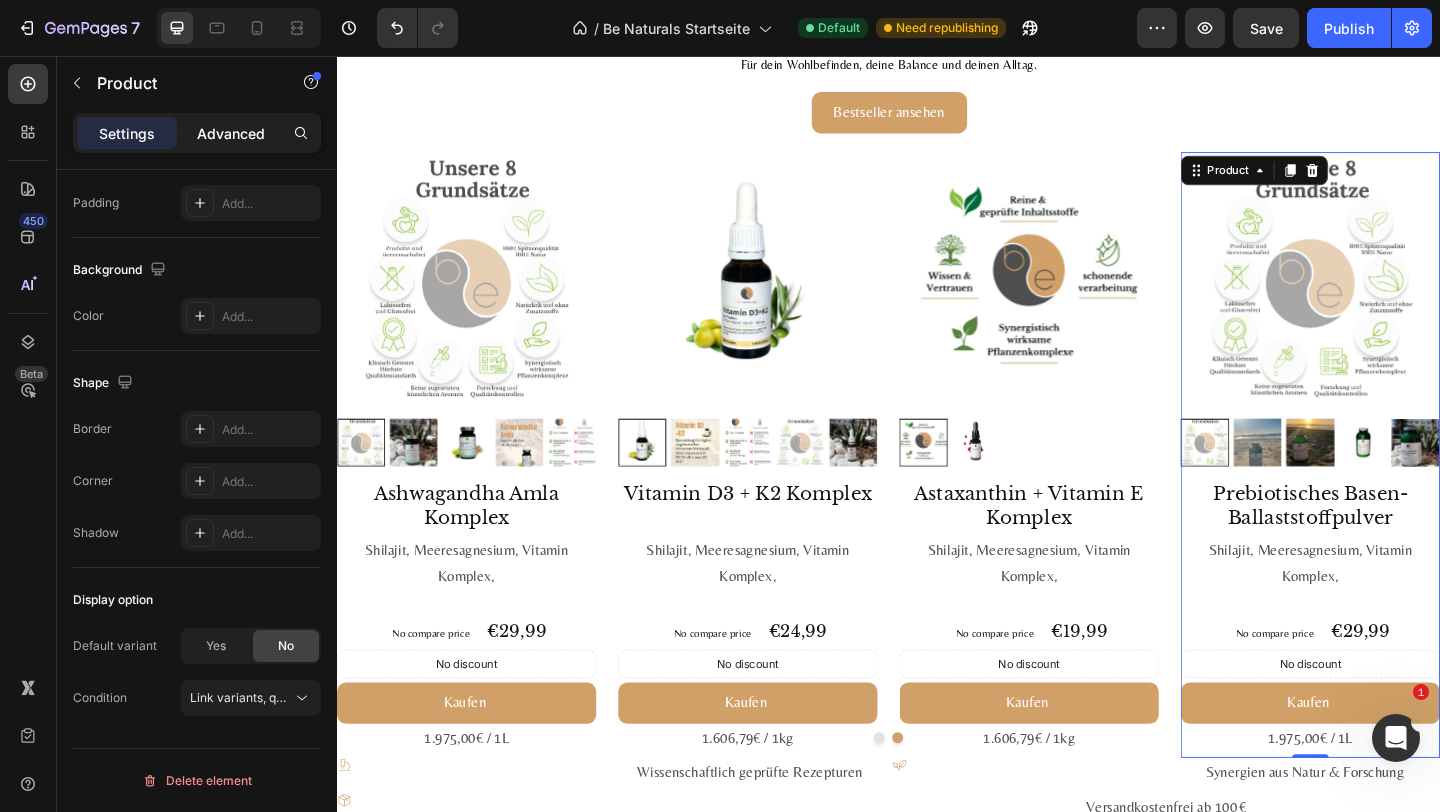 click on "Advanced" at bounding box center [231, 133] 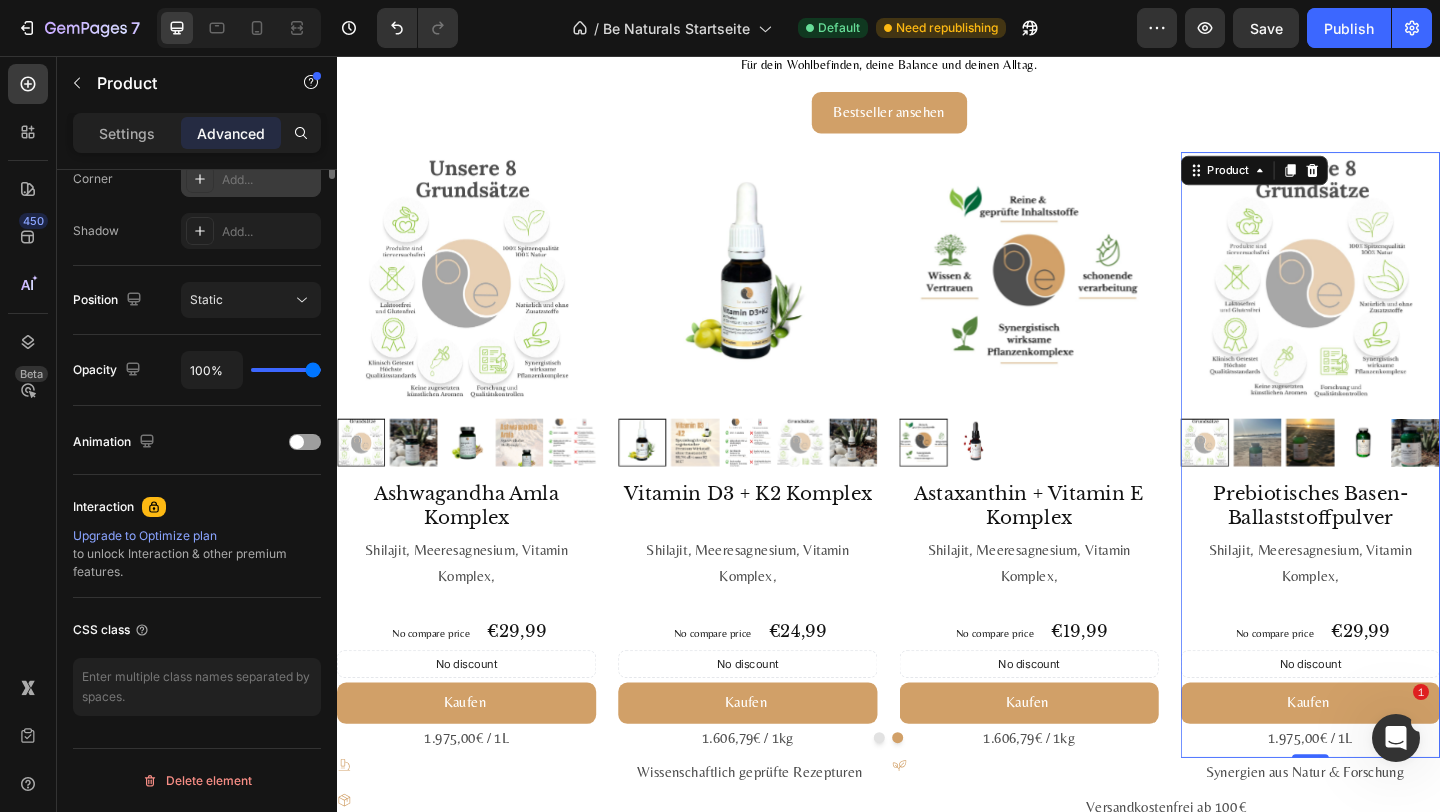 scroll, scrollTop: 0, scrollLeft: 0, axis: both 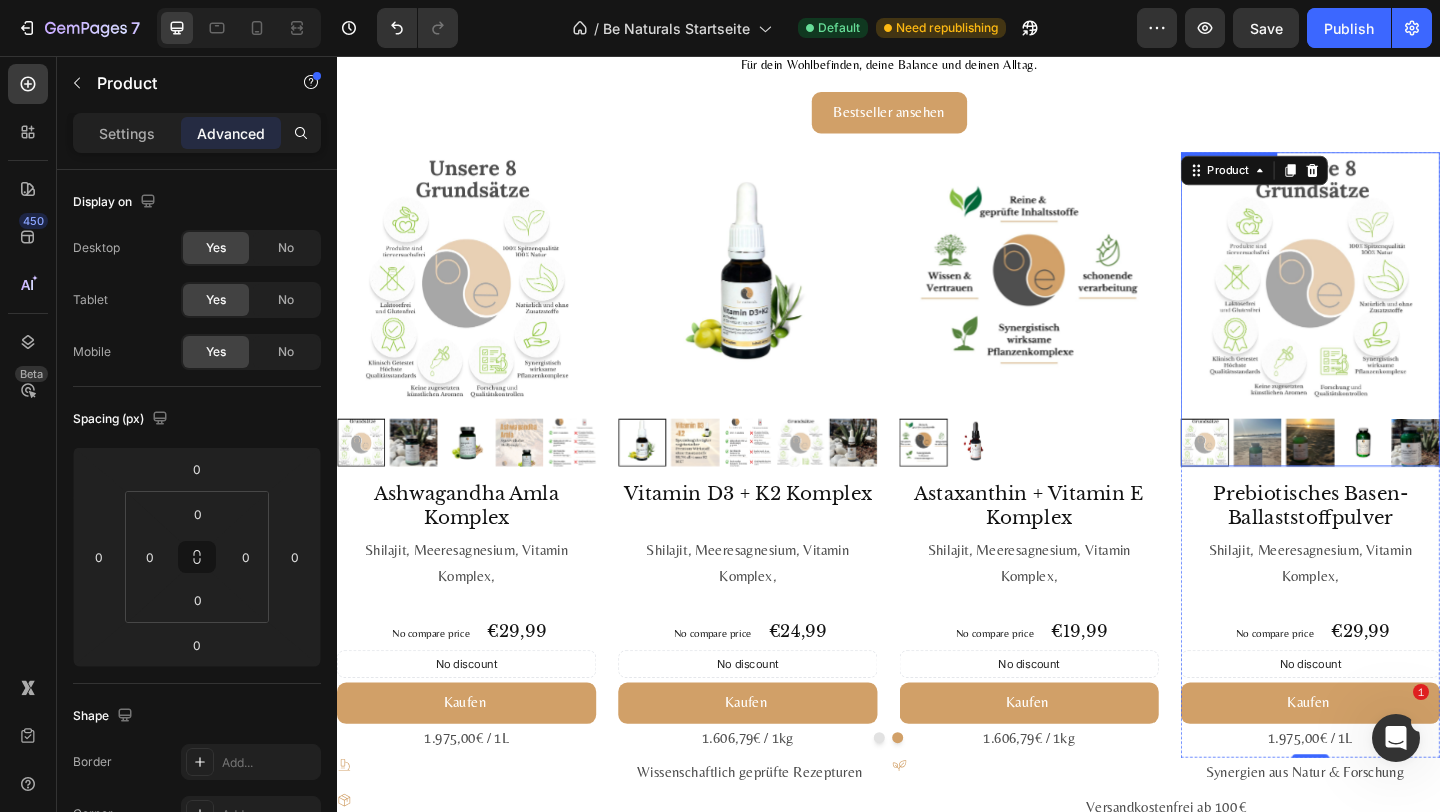 click at bounding box center (1396, 301) 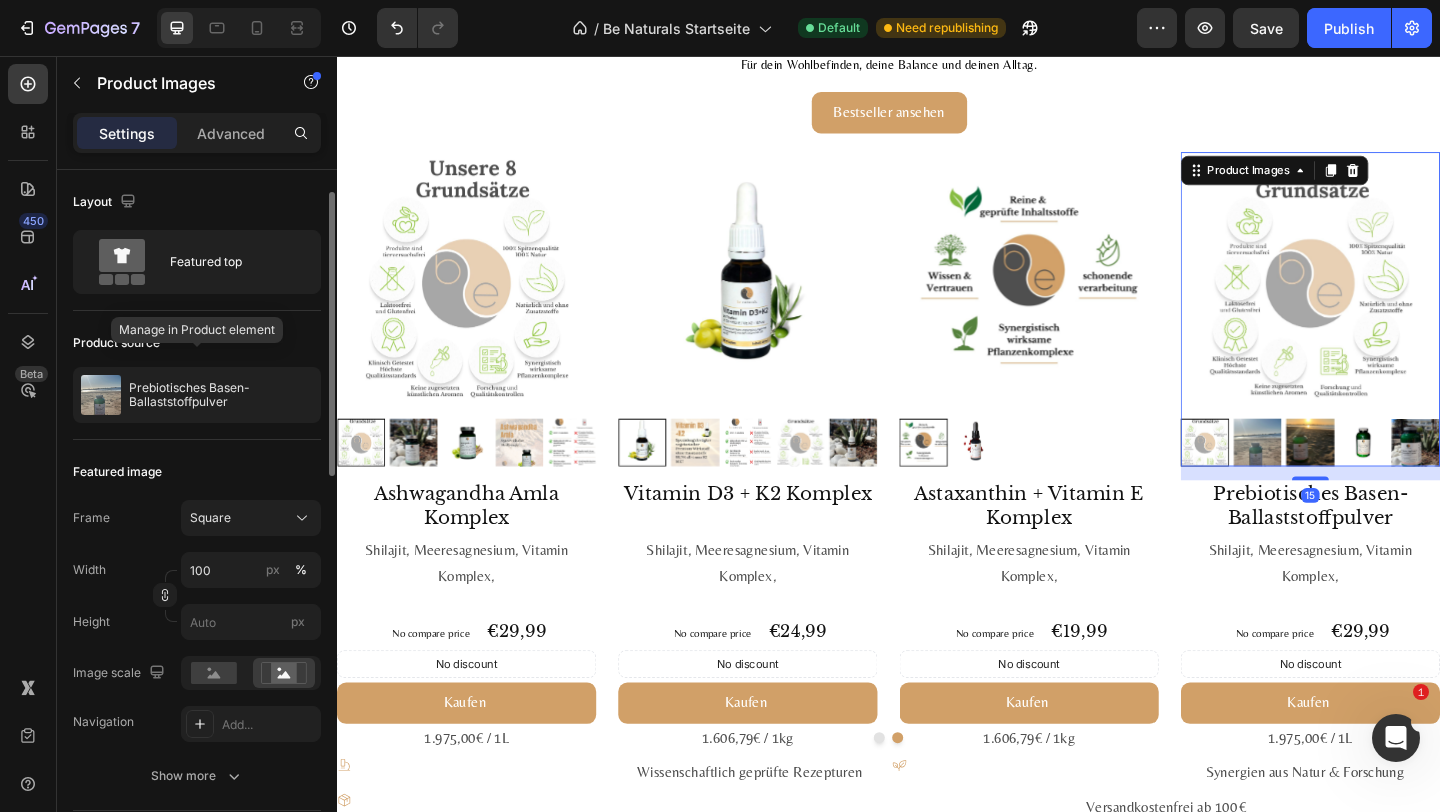 scroll, scrollTop: 245, scrollLeft: 0, axis: vertical 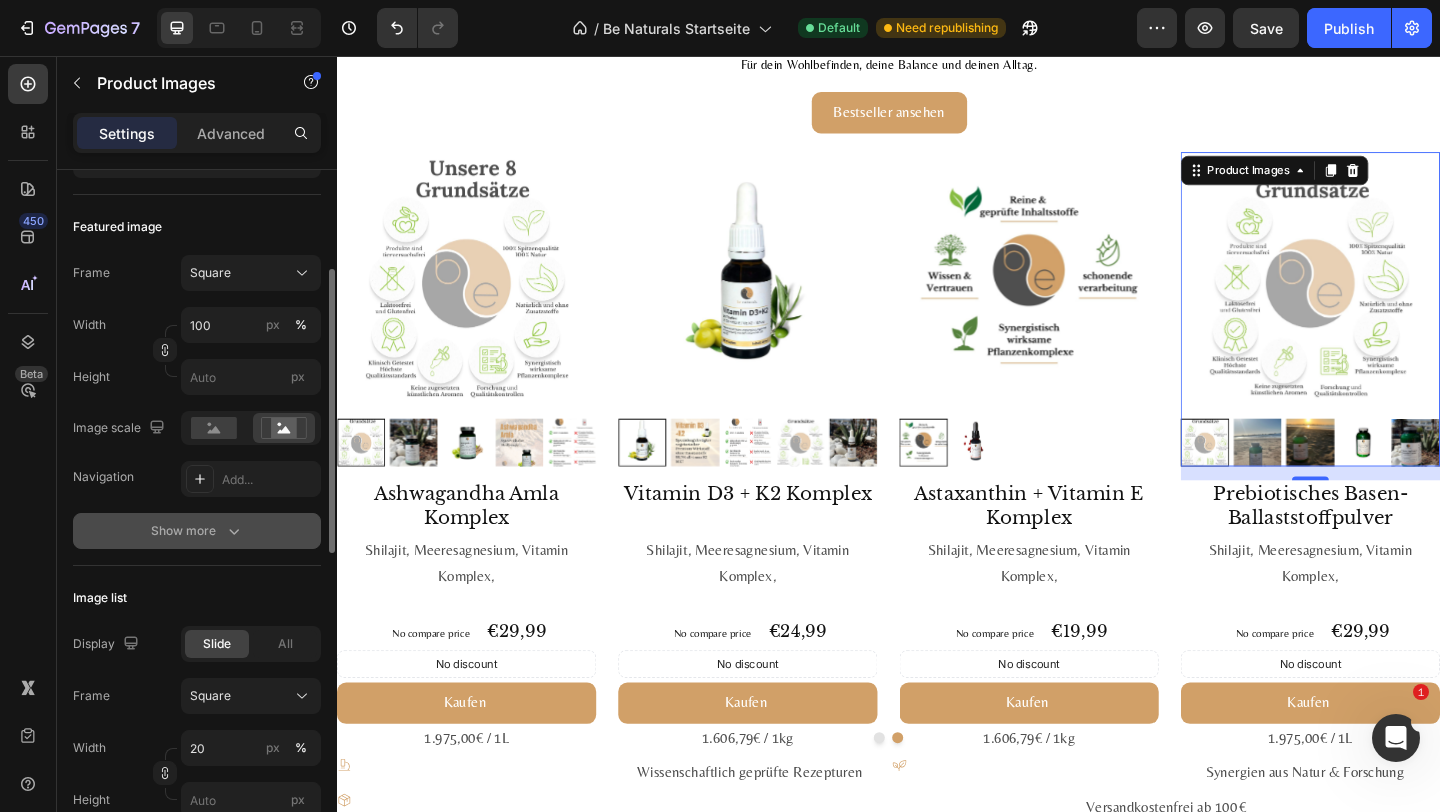 click on "Show more" at bounding box center (197, 531) 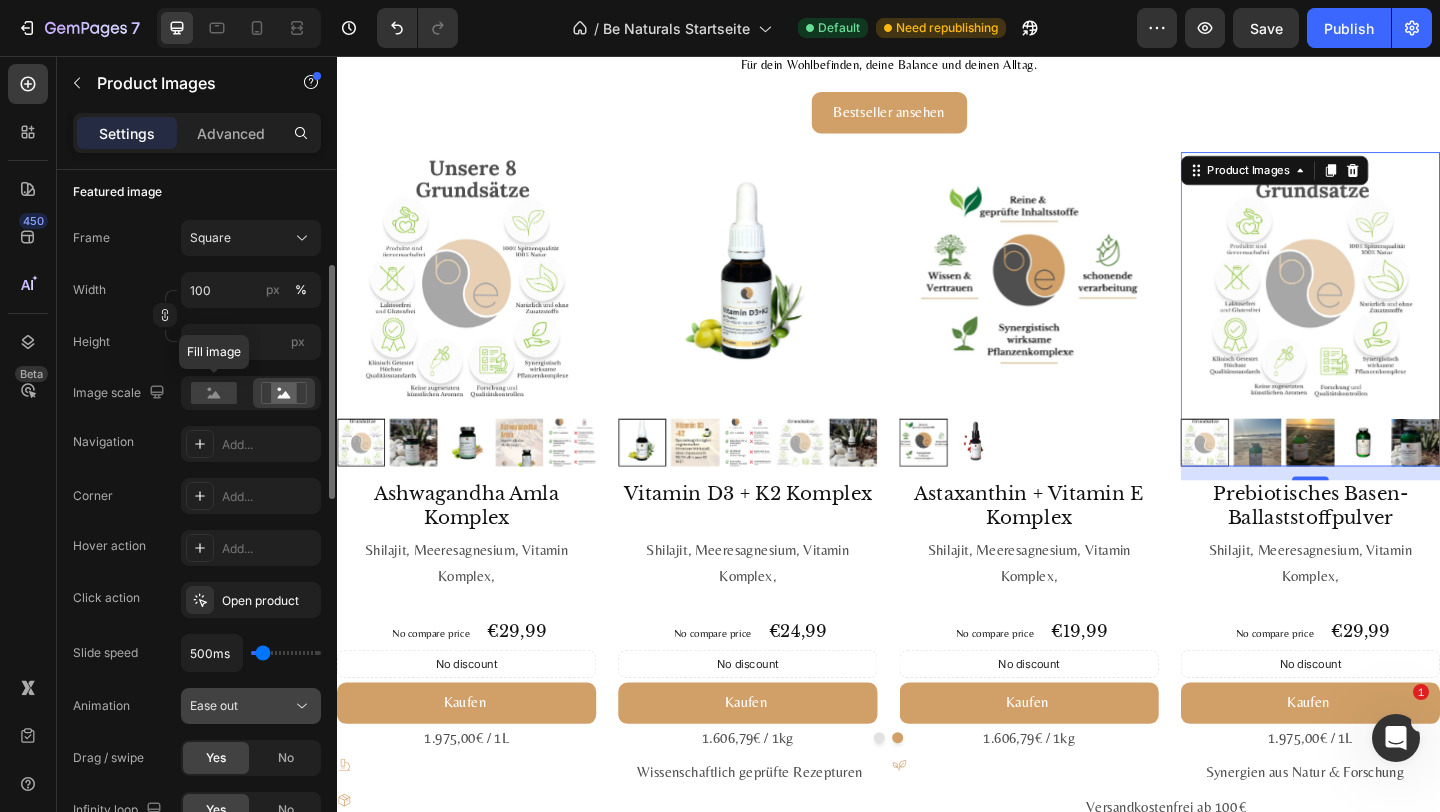 scroll, scrollTop: 284, scrollLeft: 0, axis: vertical 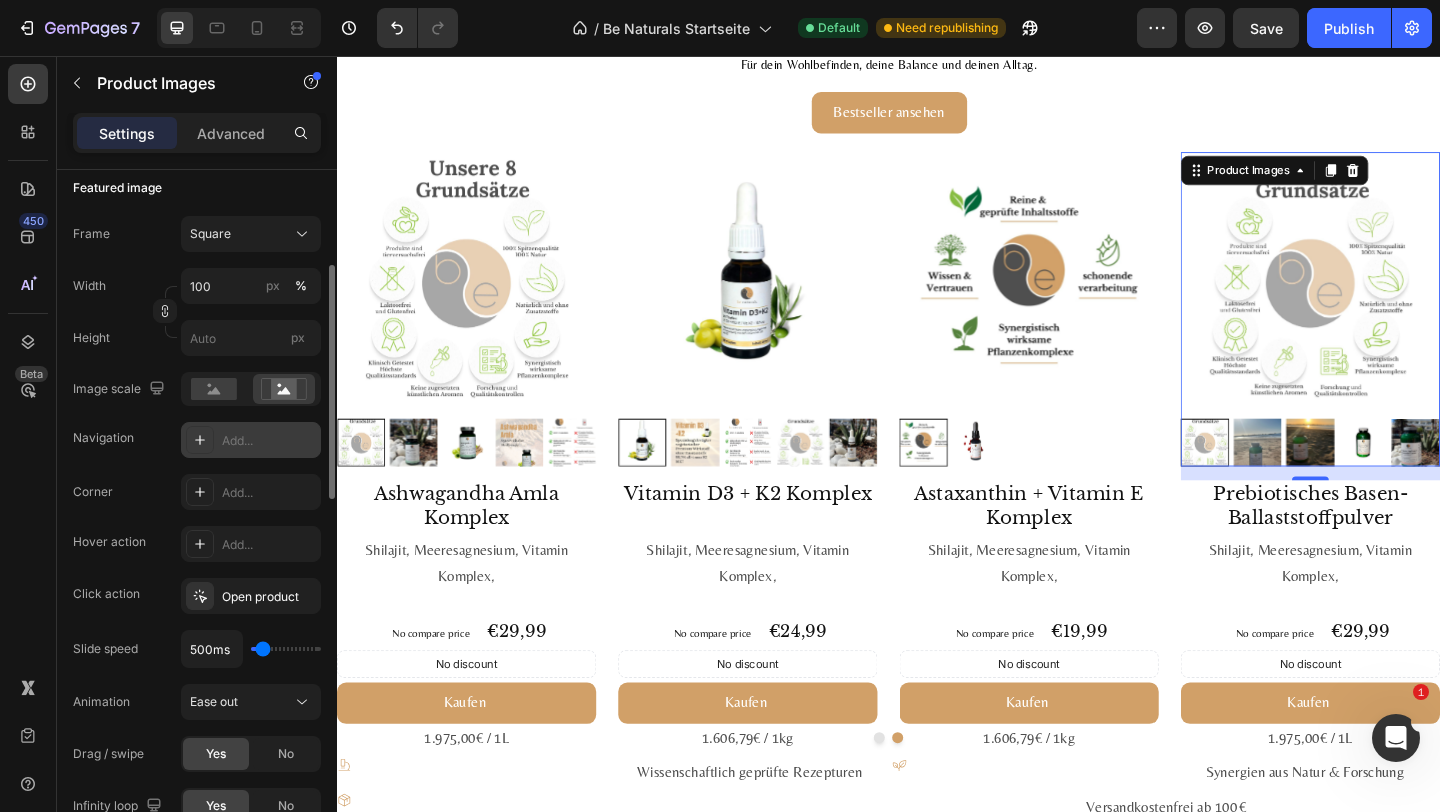 click on "Add..." at bounding box center (269, 441) 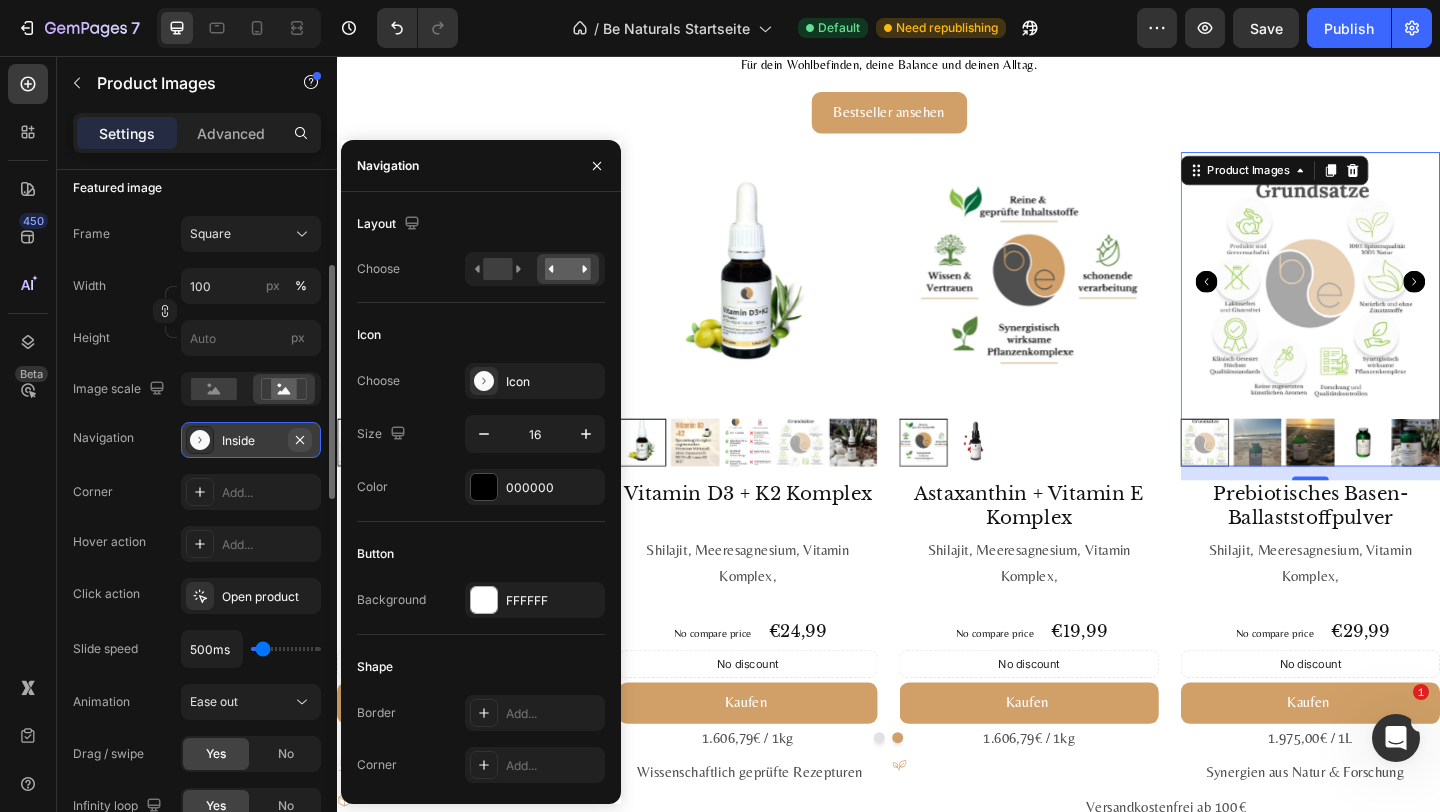 click 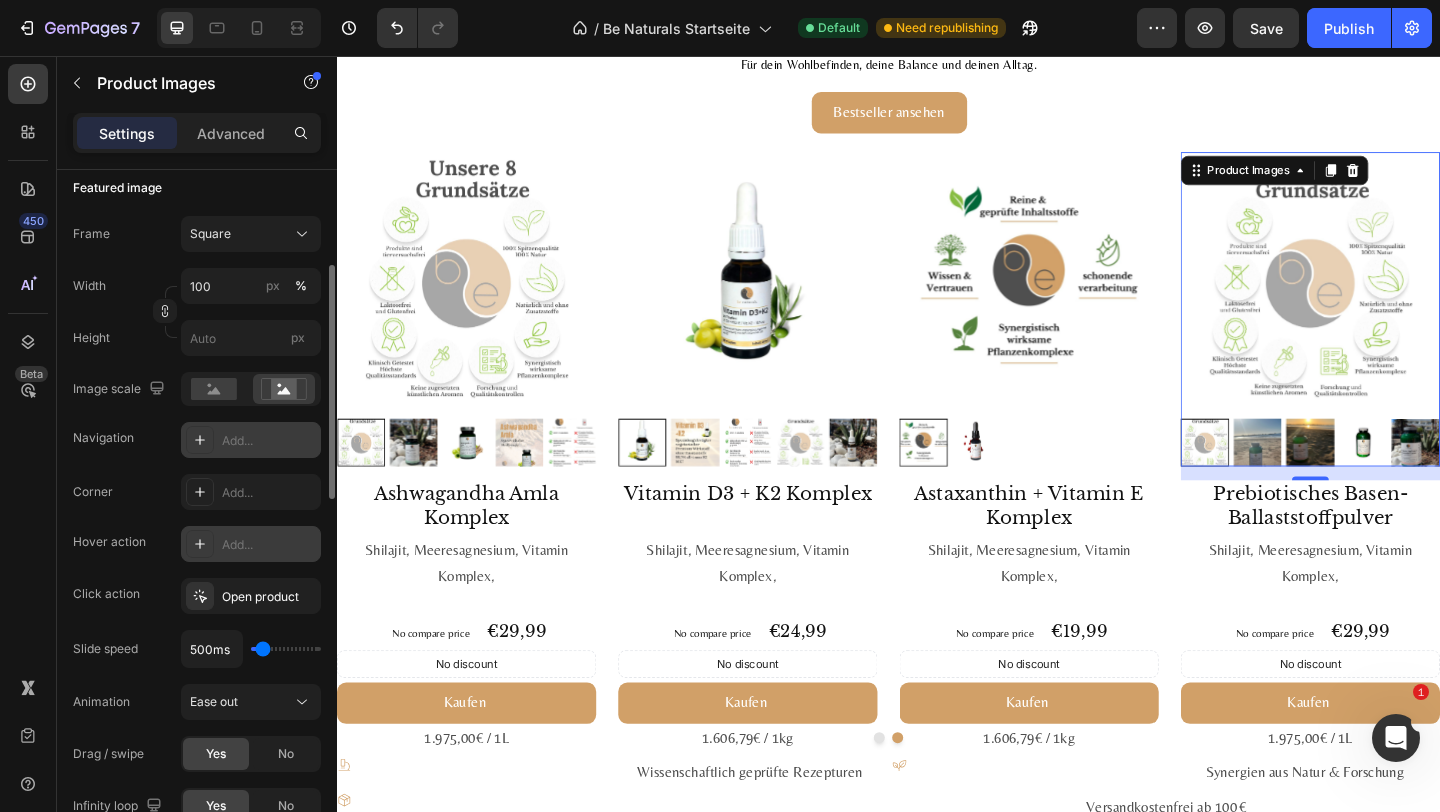 click on "Add..." at bounding box center [251, 544] 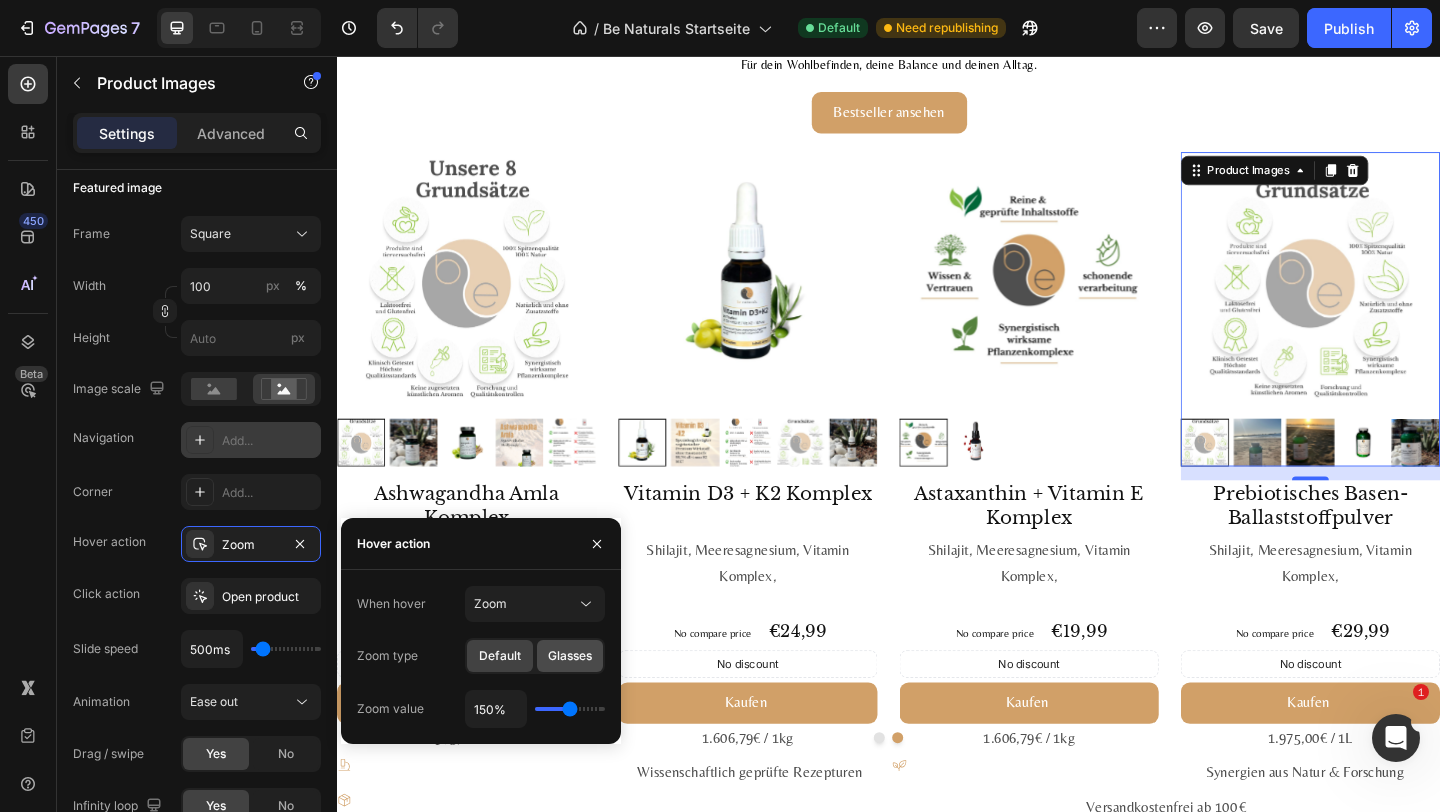 click on "Glasses" 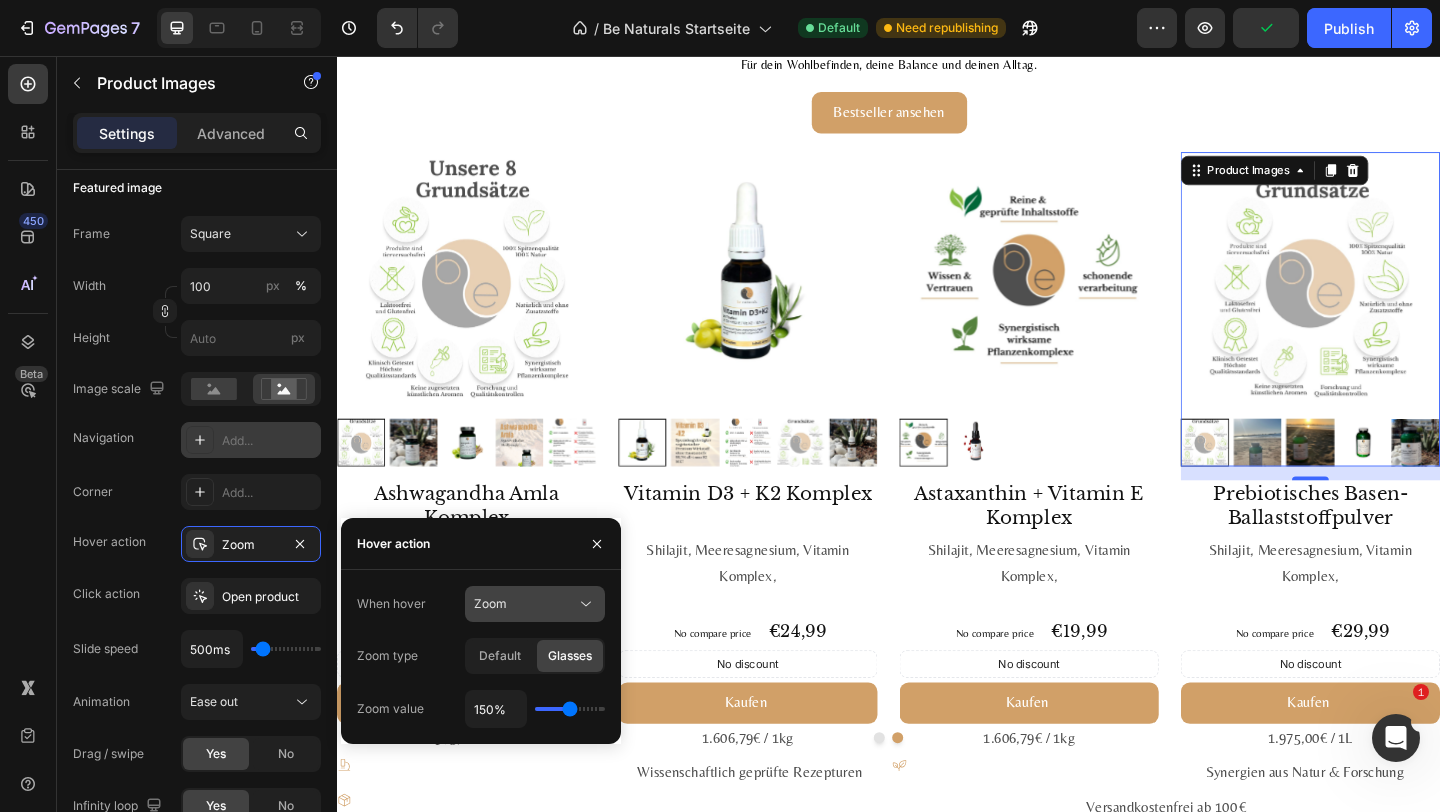 click on "Zoom" at bounding box center [525, 604] 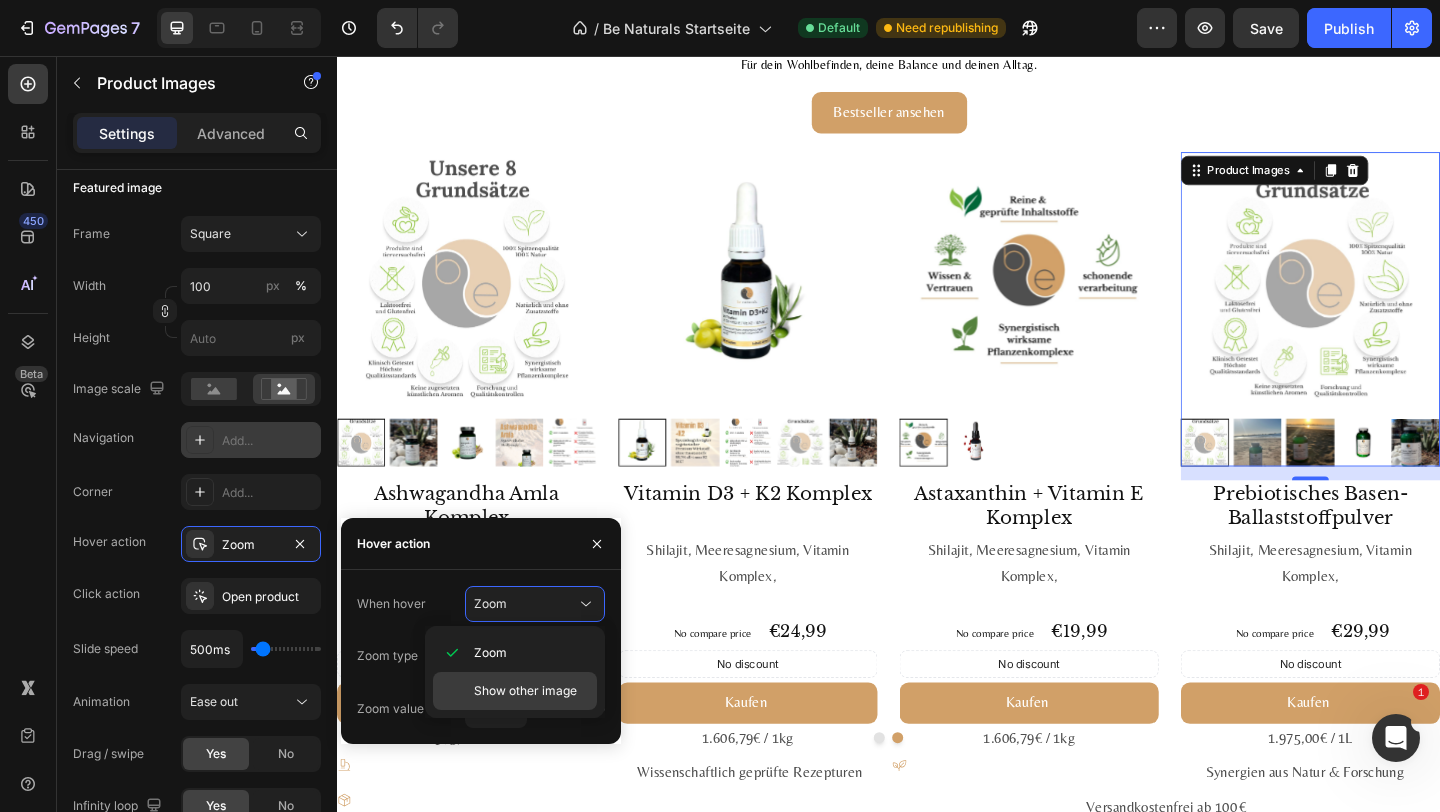 click on "Show other image" at bounding box center (525, 691) 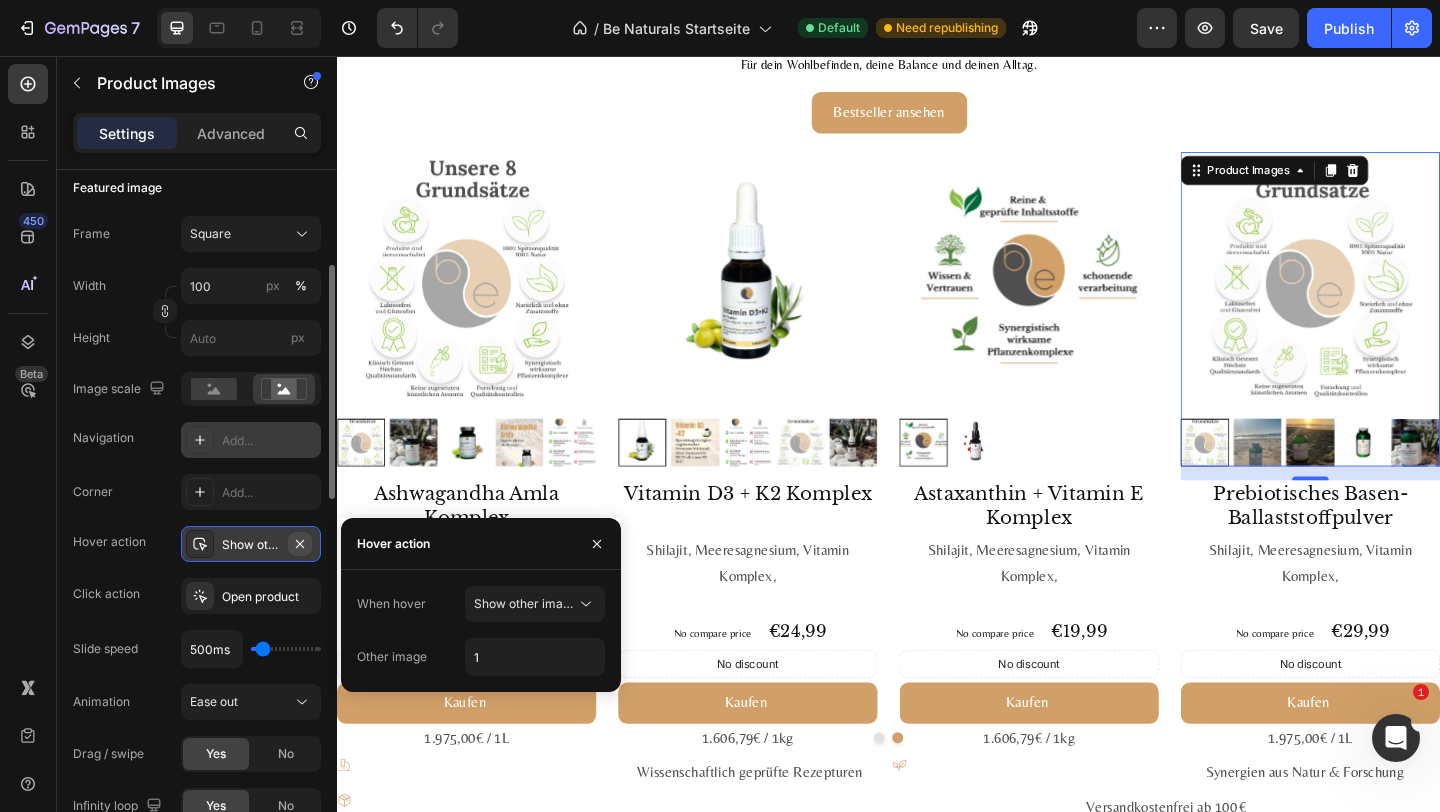 click 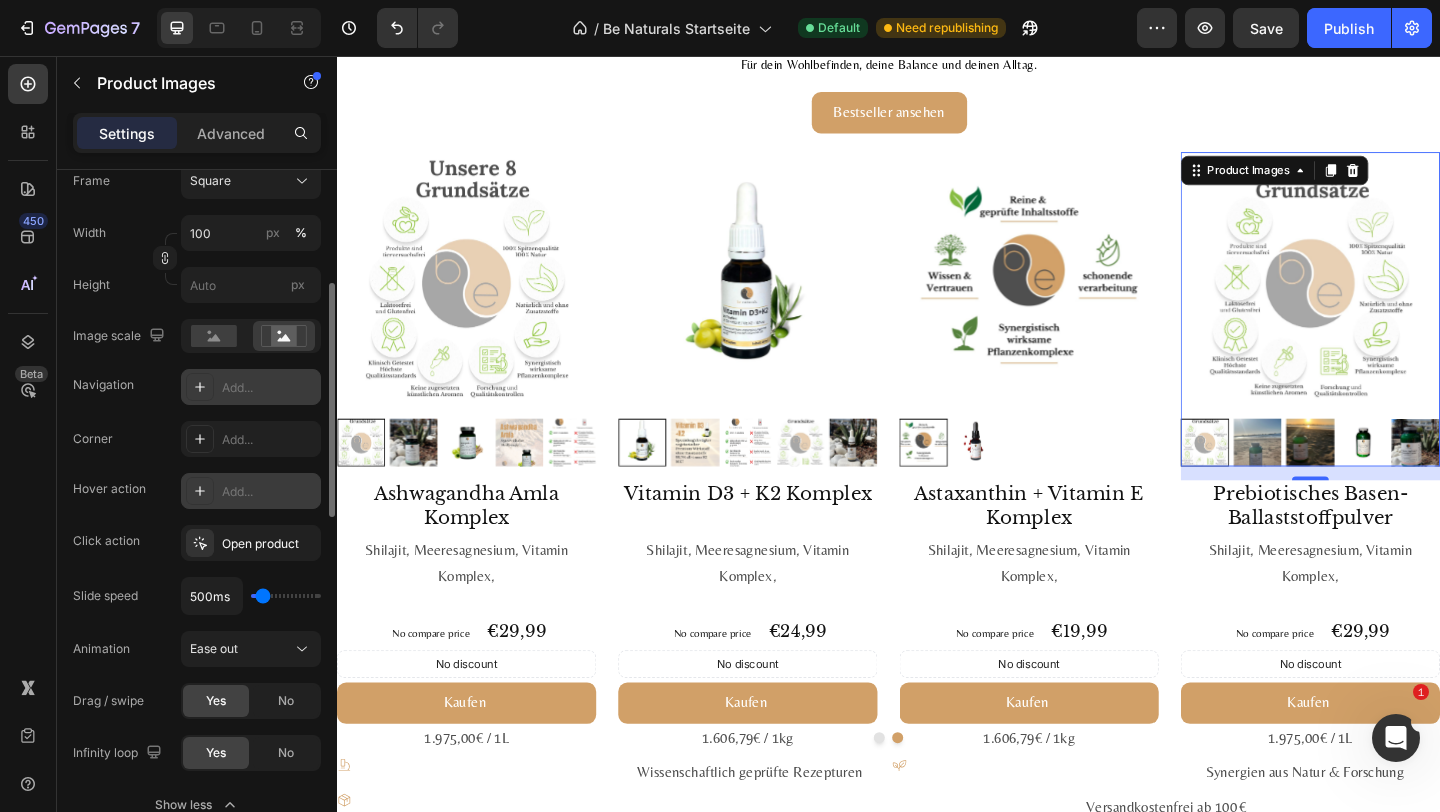 scroll, scrollTop: 350, scrollLeft: 0, axis: vertical 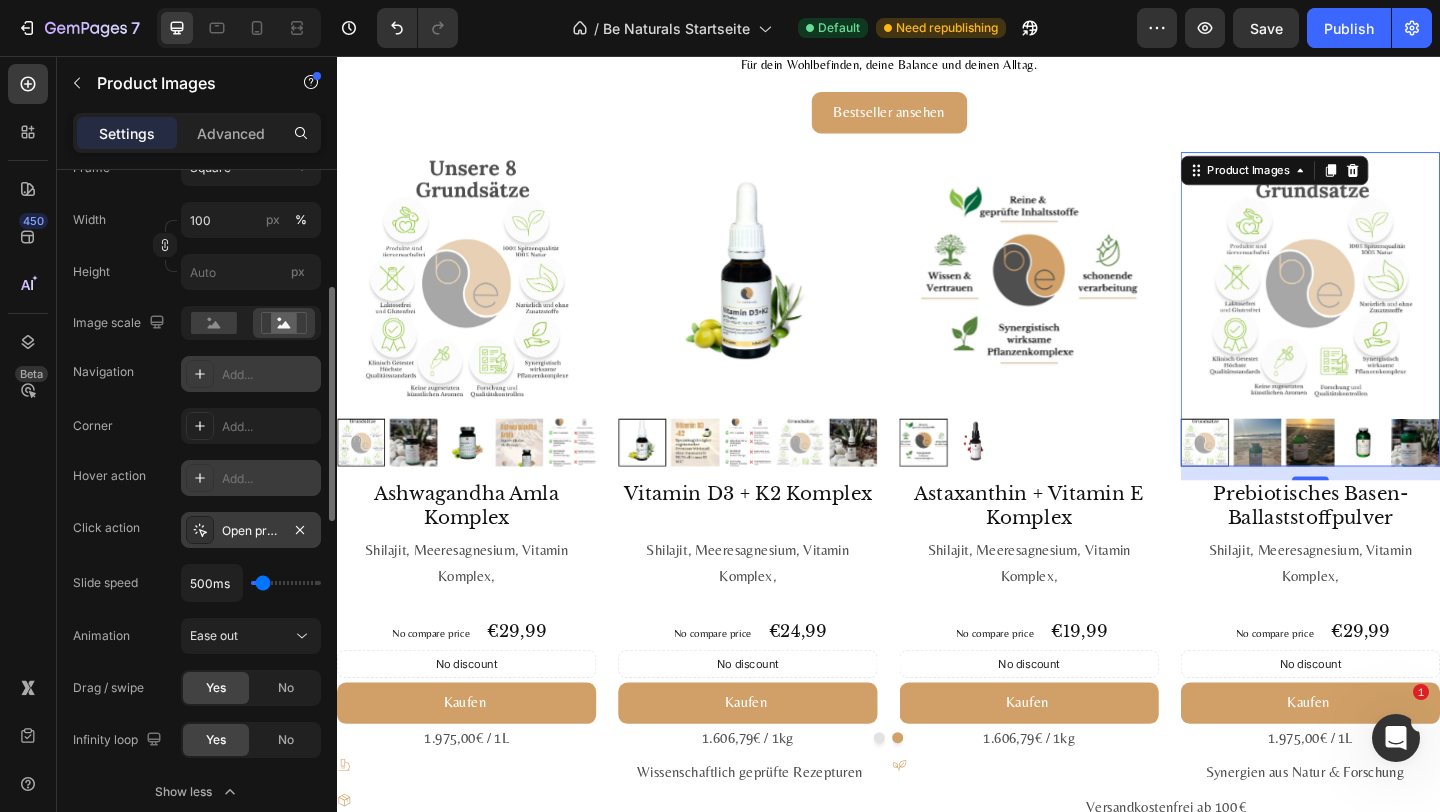 click on "Open product" at bounding box center (251, 531) 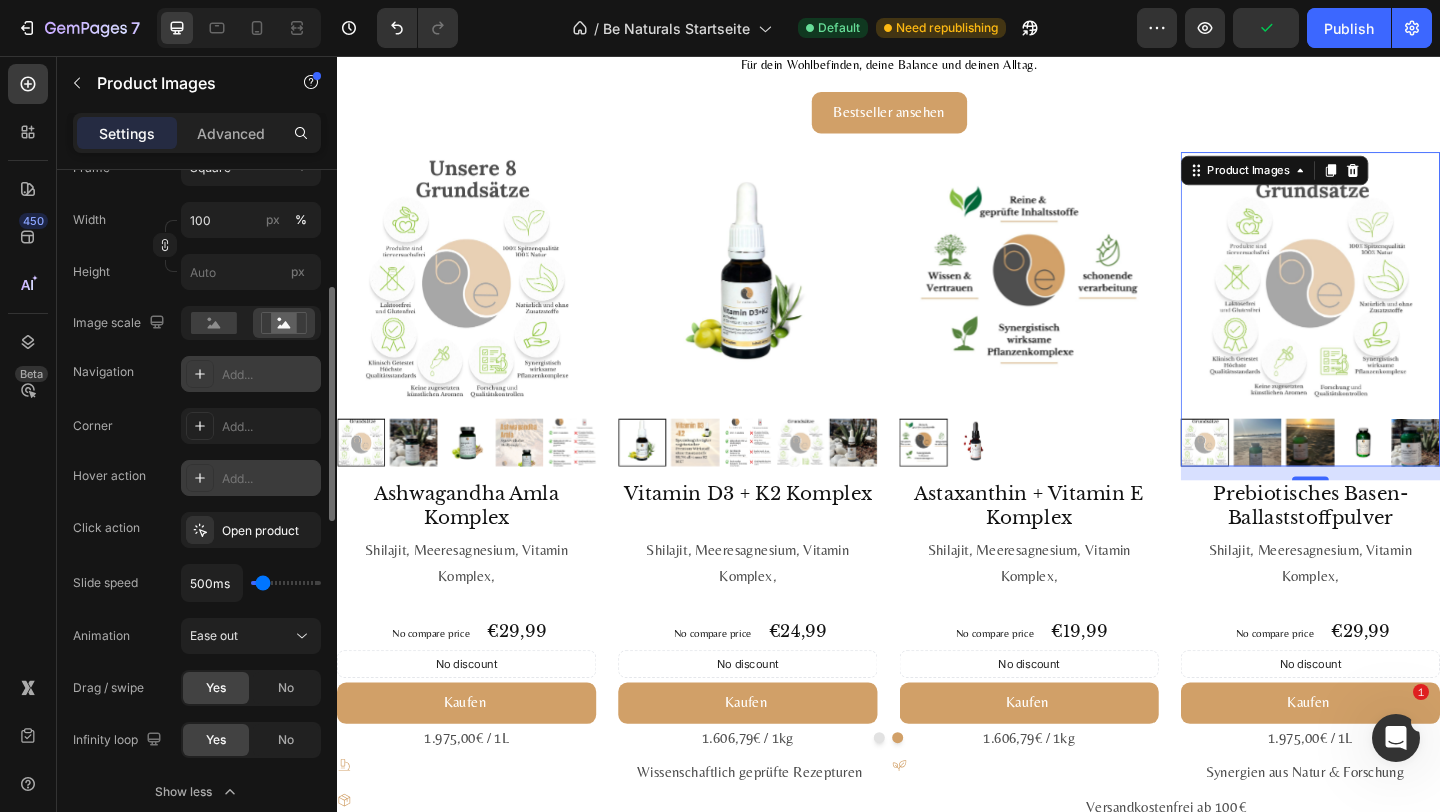click on "Corner Add... Hover action Add... Click action Open product Slide speed 500ms Animation Ease out Drag / swipe Yes No Infinity loop Yes No" 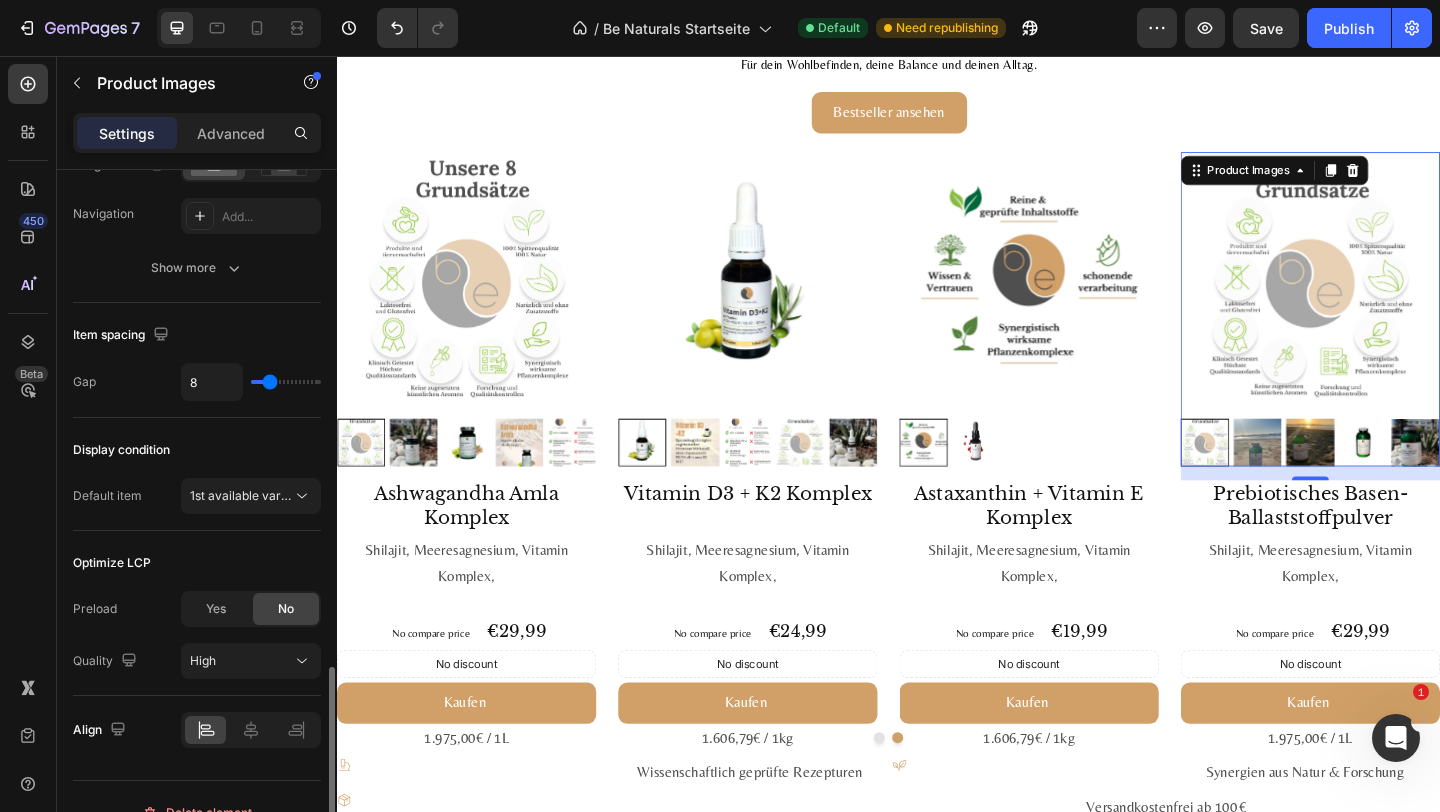 scroll, scrollTop: 1383, scrollLeft: 0, axis: vertical 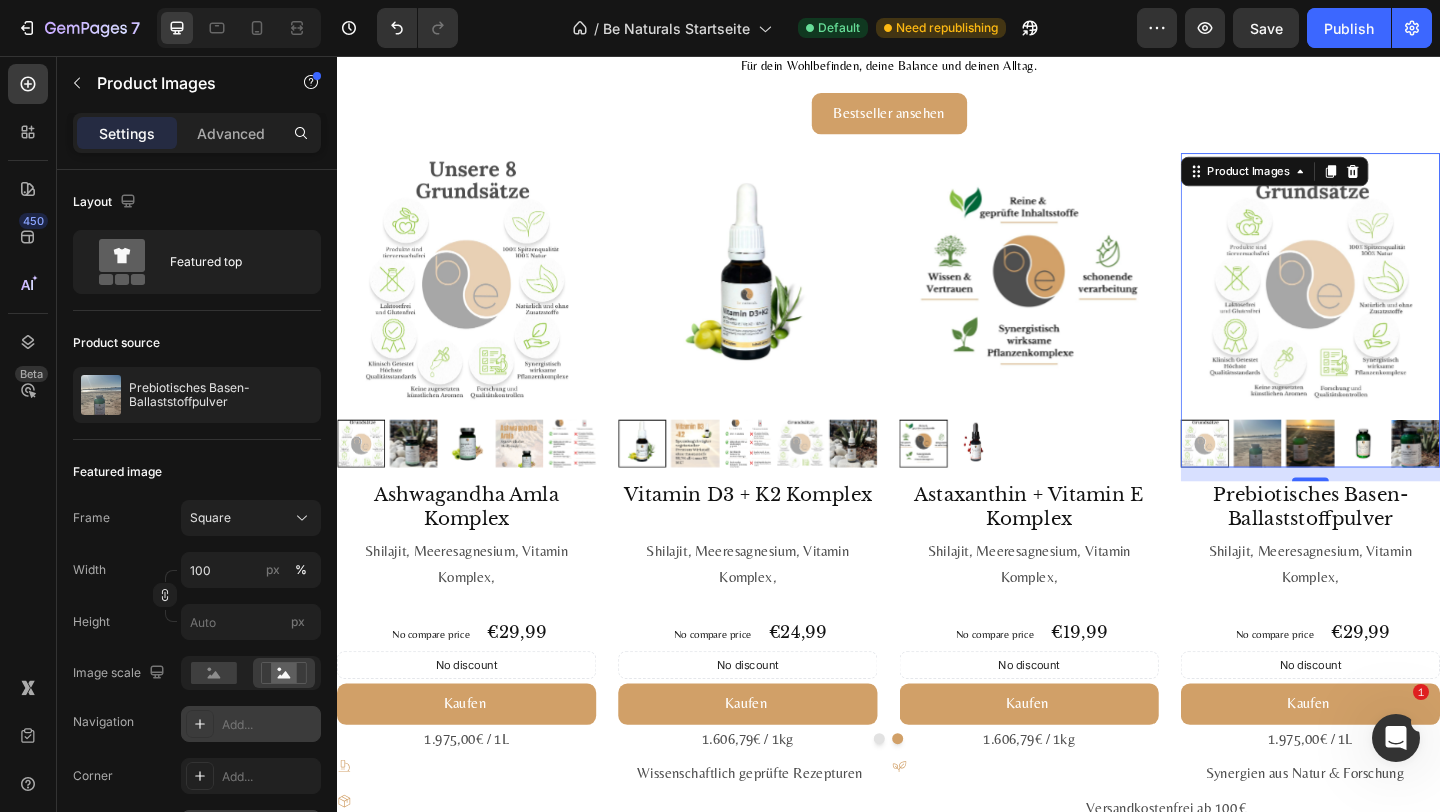 click on "Settings Advanced" at bounding box center (197, 133) 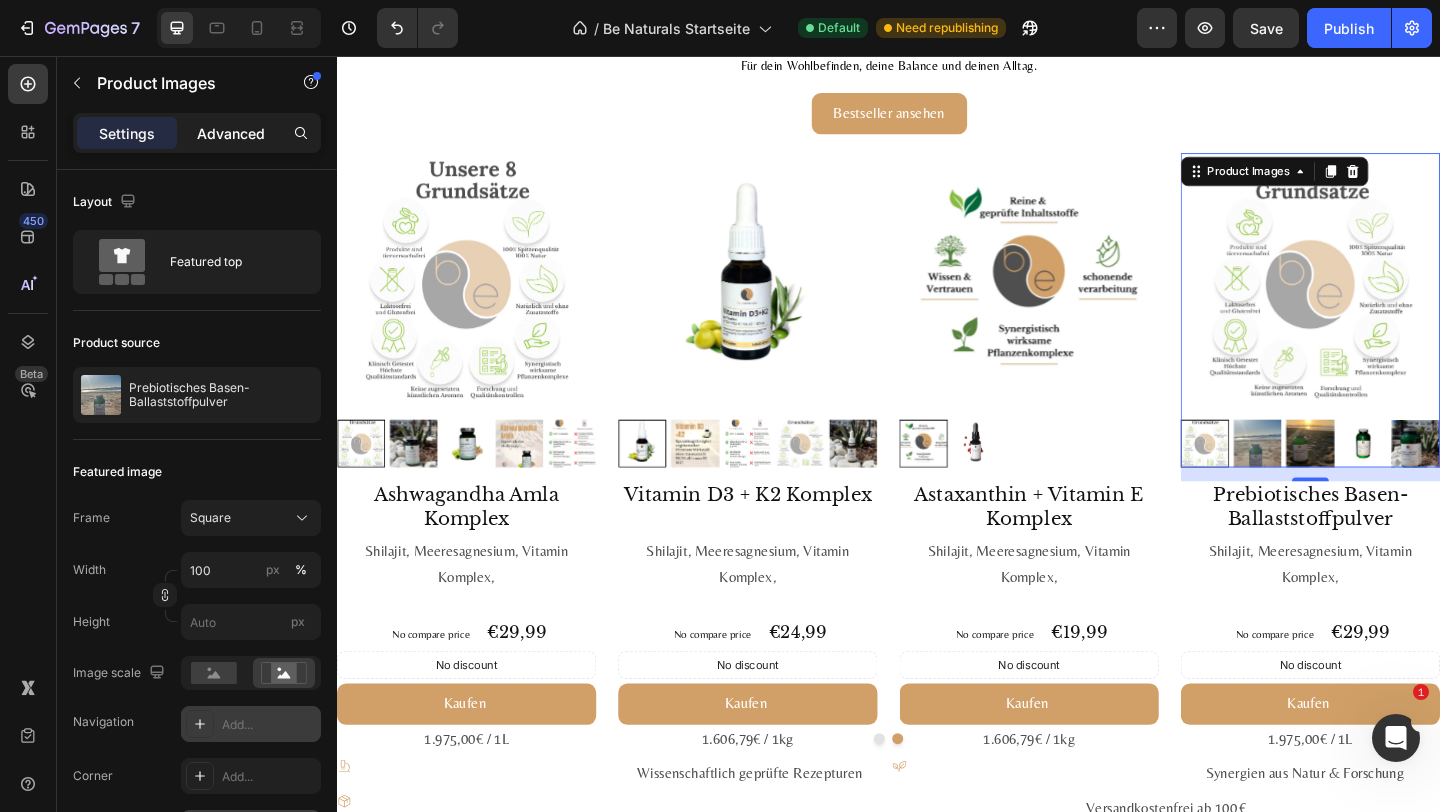 click on "Advanced" 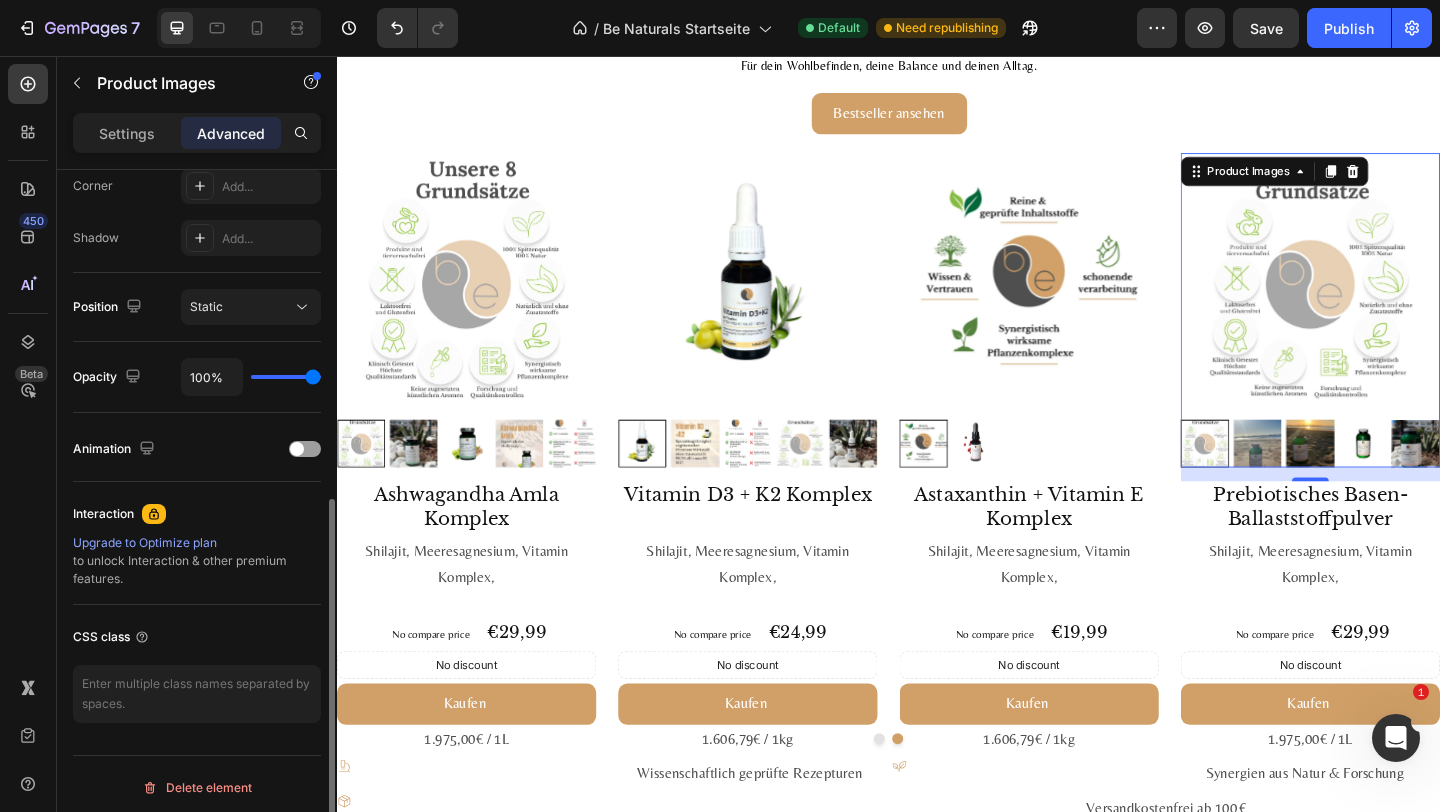 scroll, scrollTop: 635, scrollLeft: 0, axis: vertical 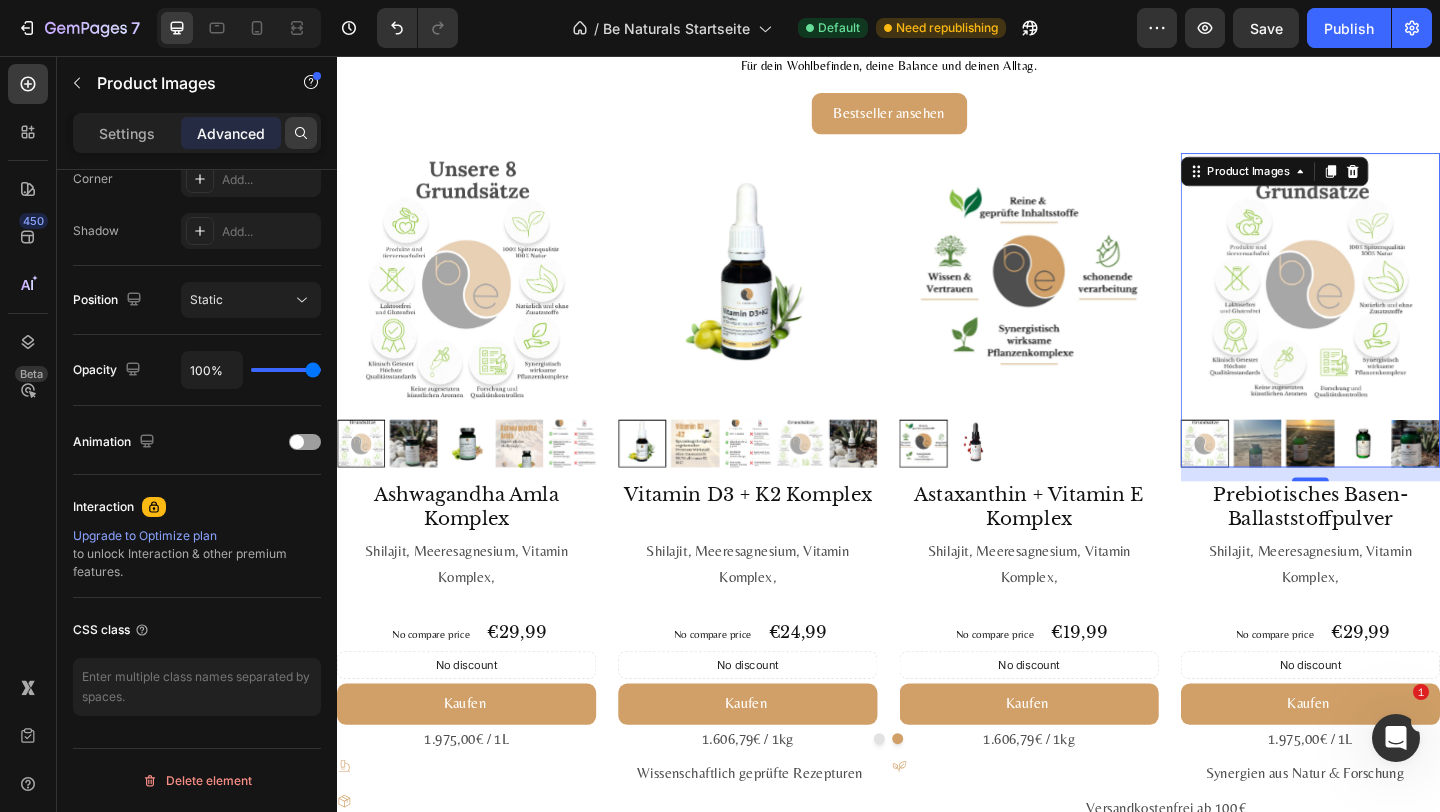 click at bounding box center [301, 133] 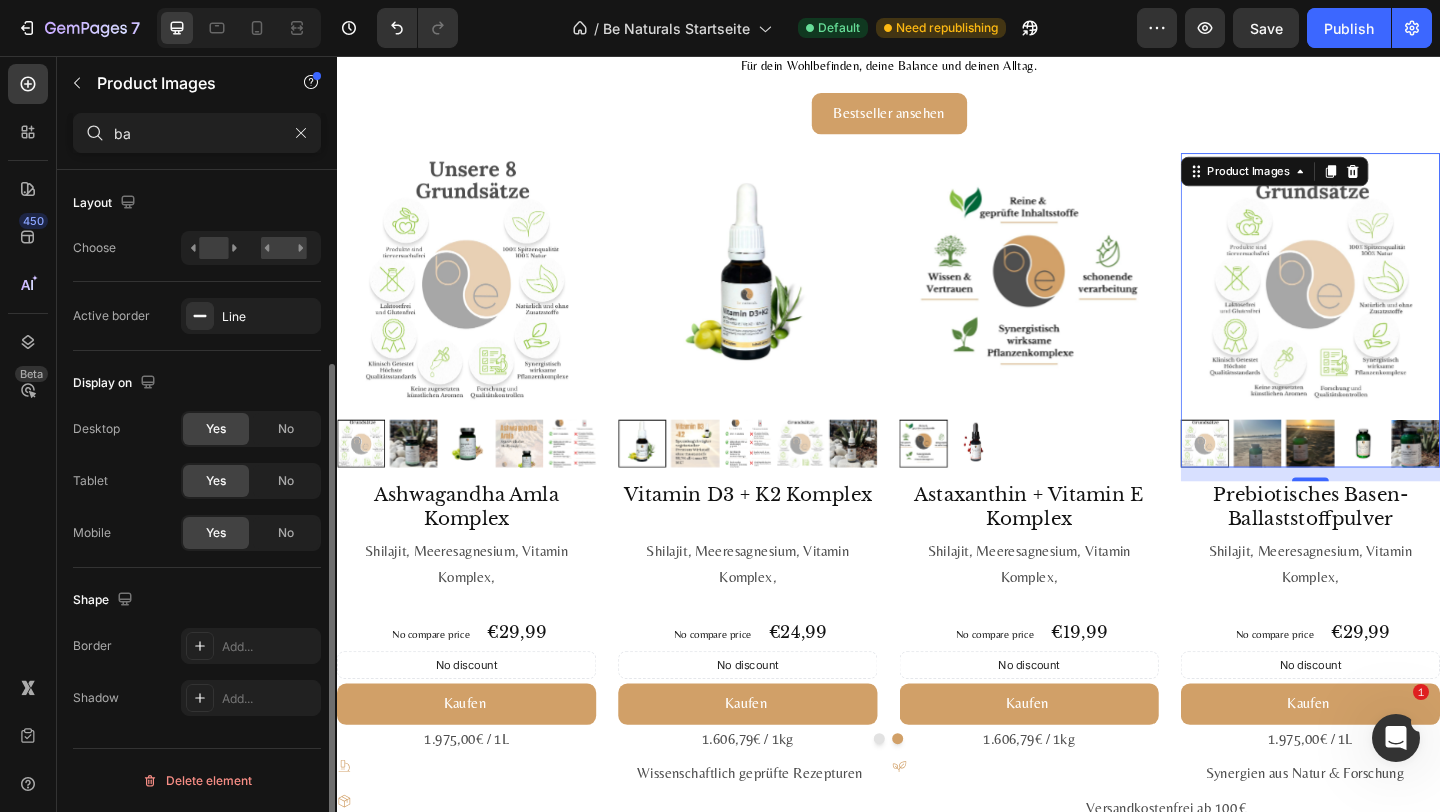 scroll, scrollTop: 0, scrollLeft: 0, axis: both 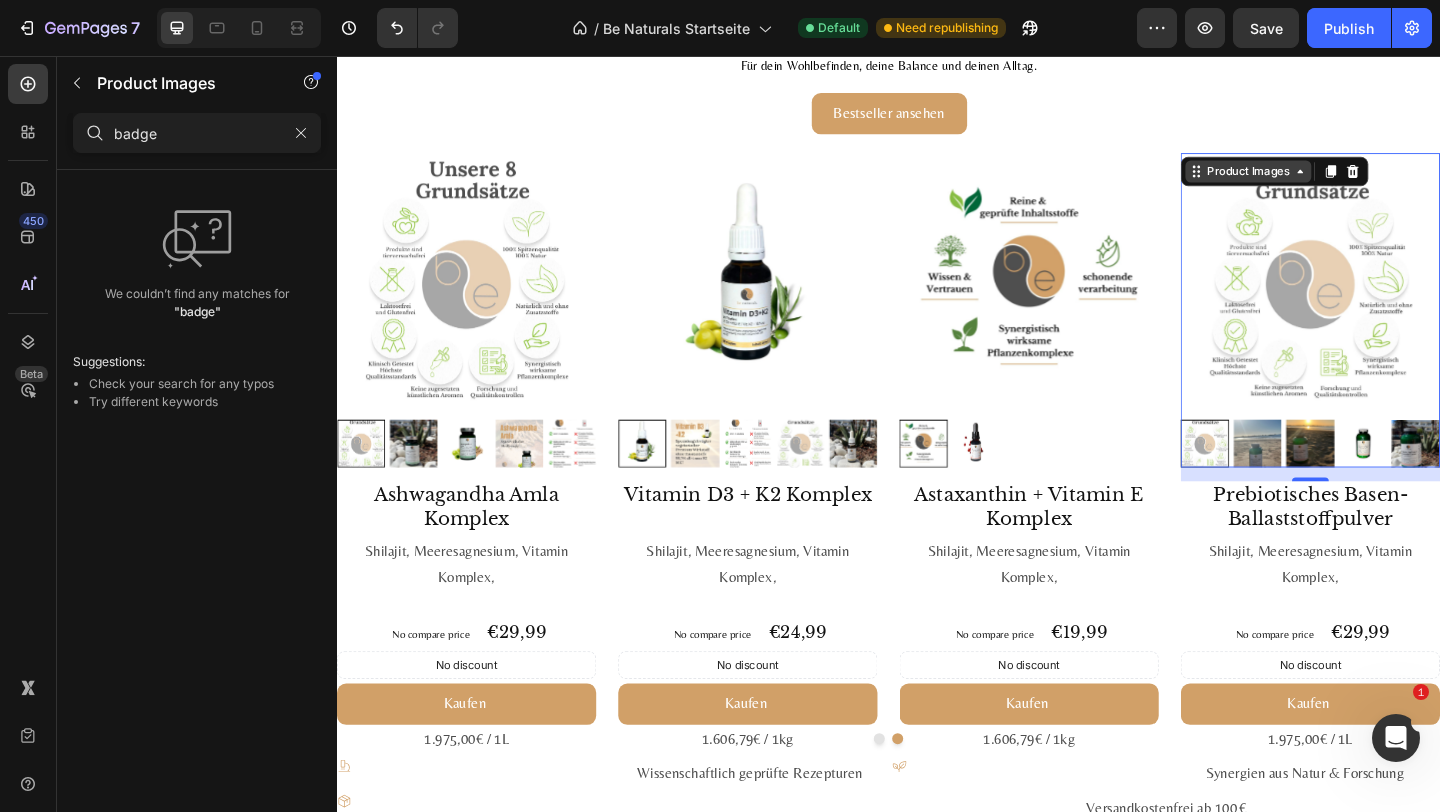 type on "badge" 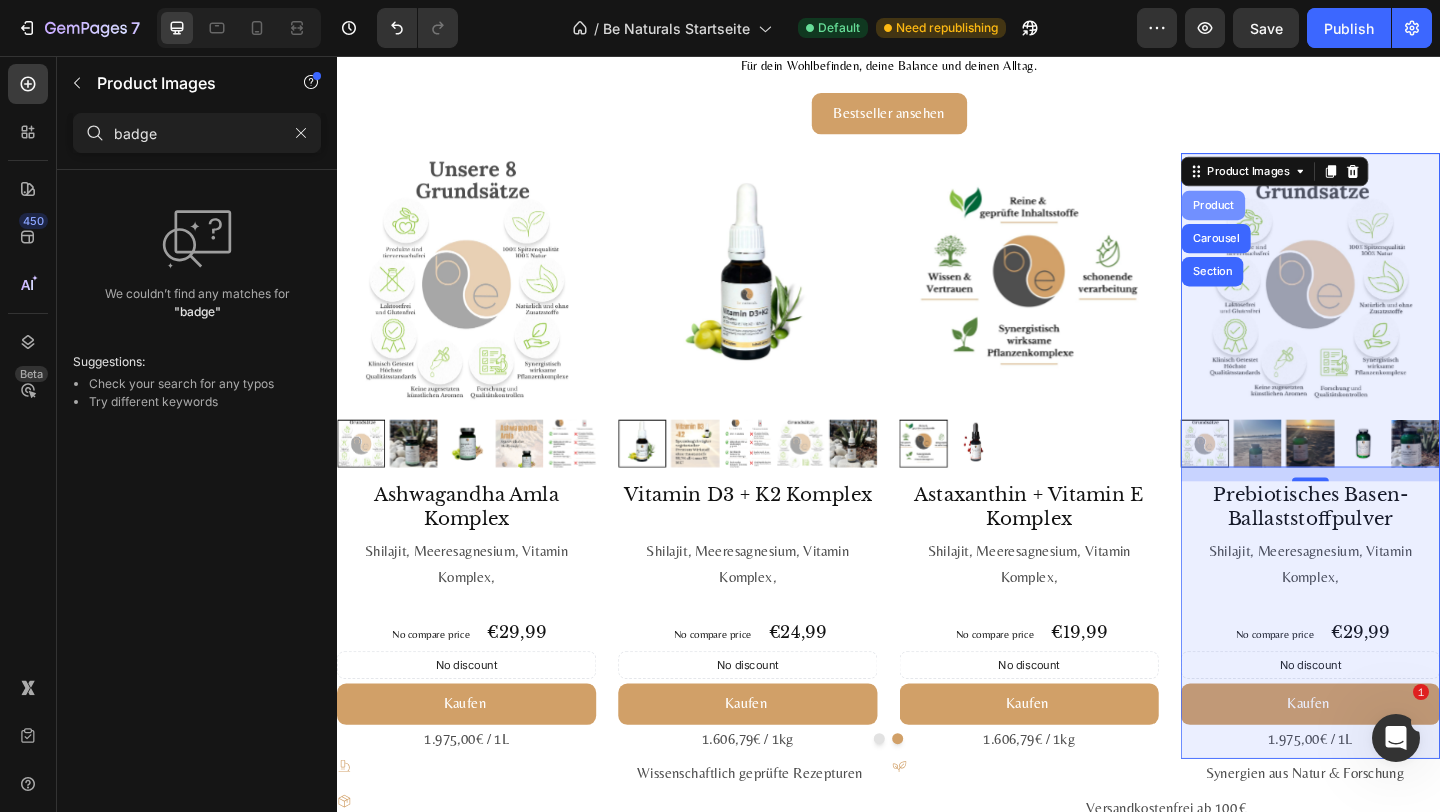 click on "Product" at bounding box center (1290, 218) 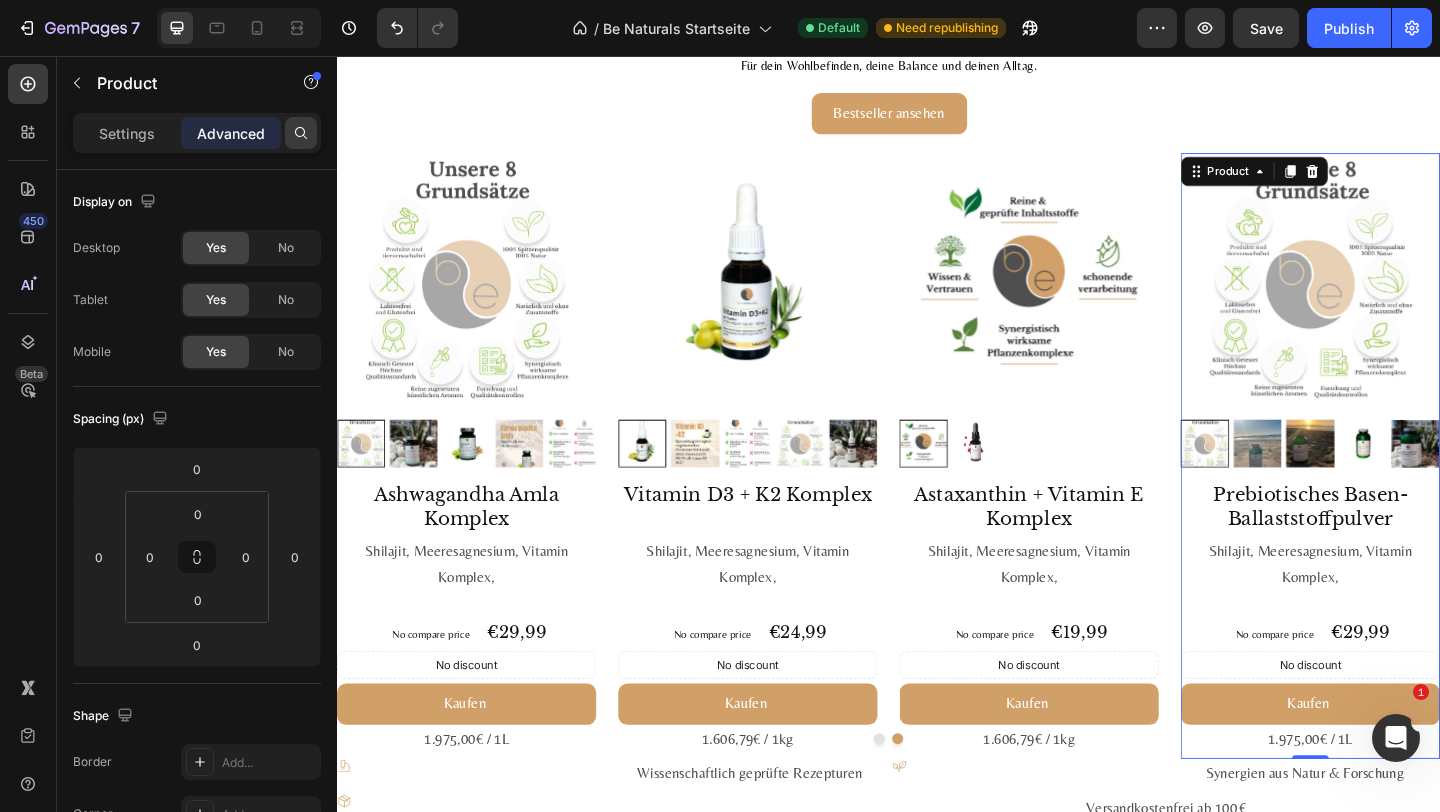 click at bounding box center (301, 133) 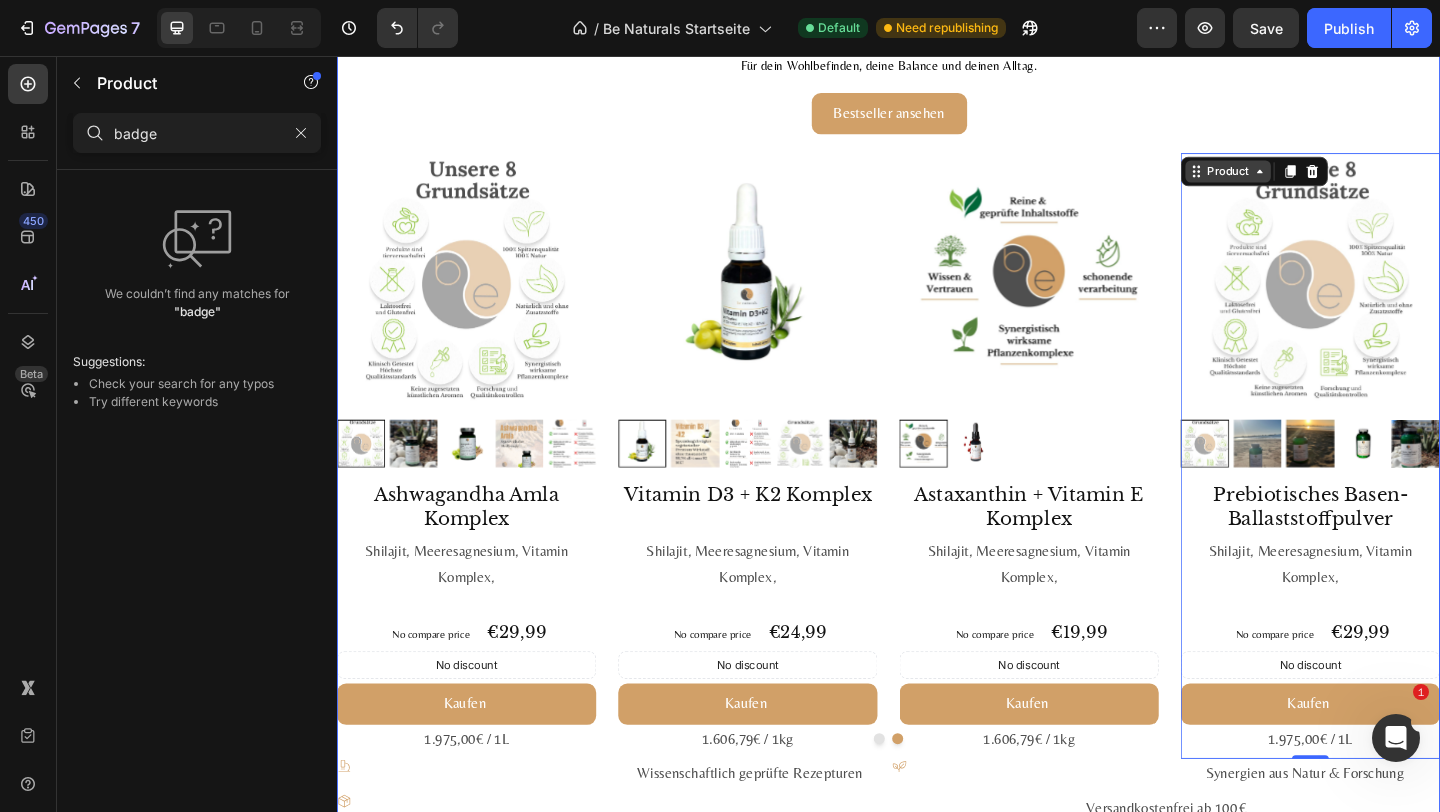 type on "badge" 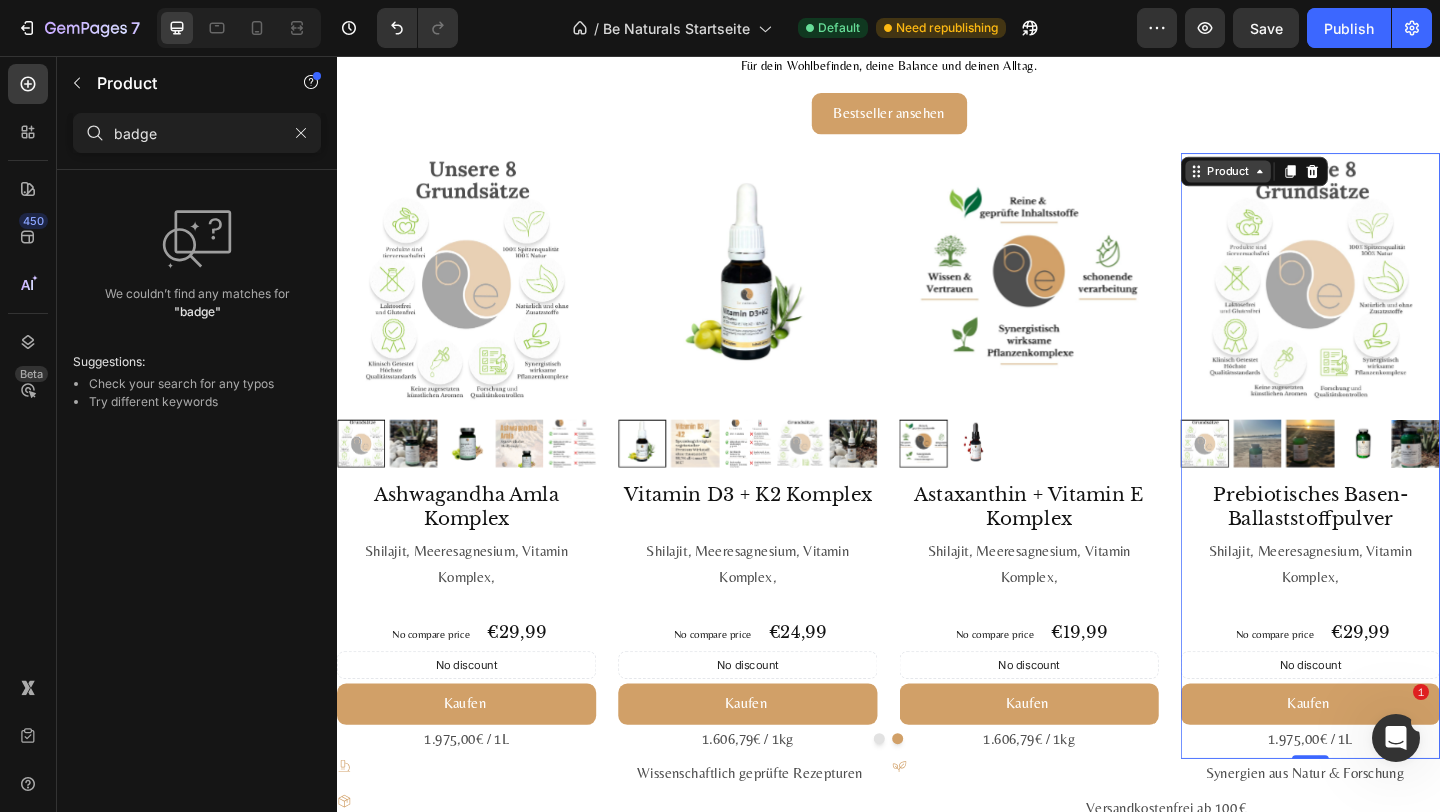 click on "Product" at bounding box center (1306, 181) 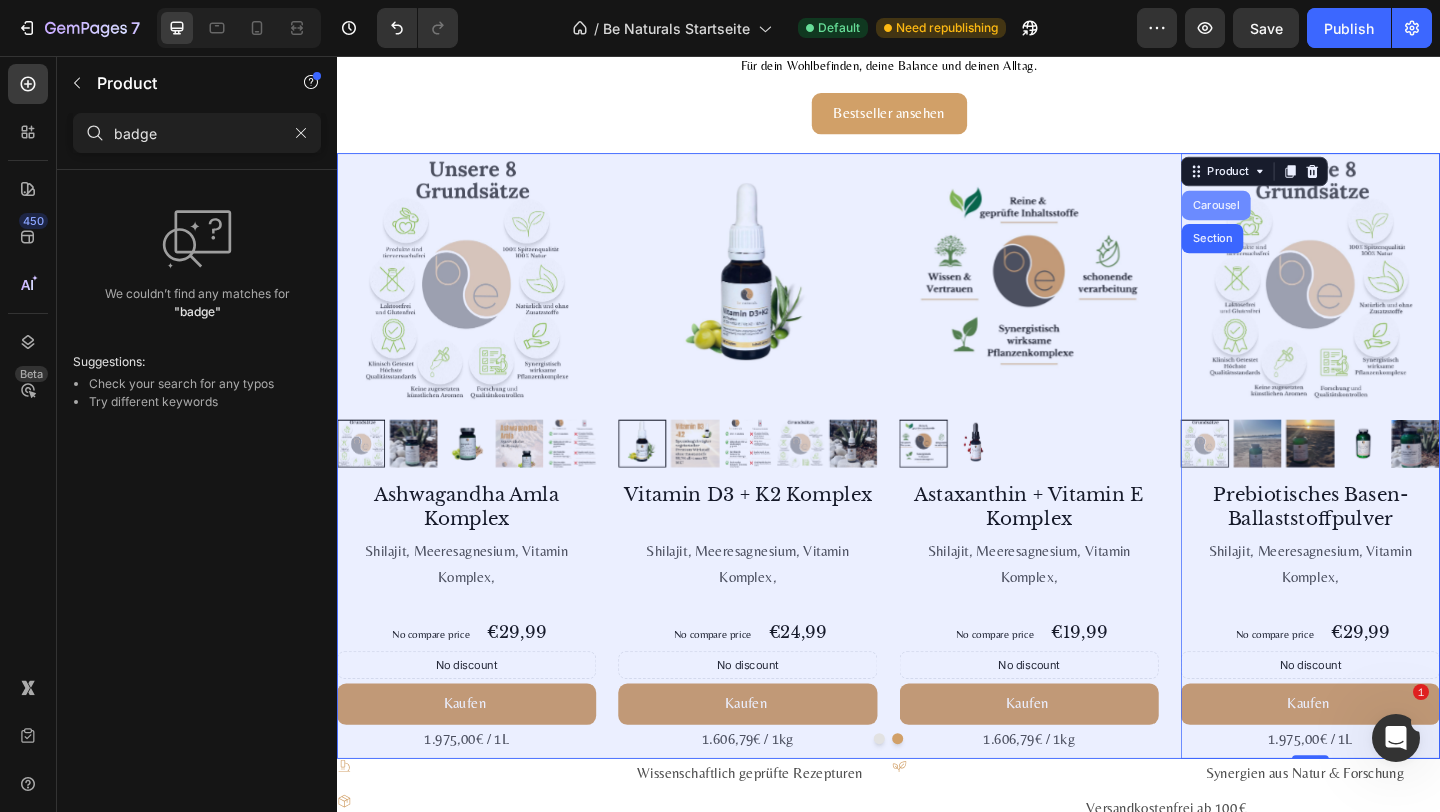 click on "Carousel" at bounding box center [1293, 218] 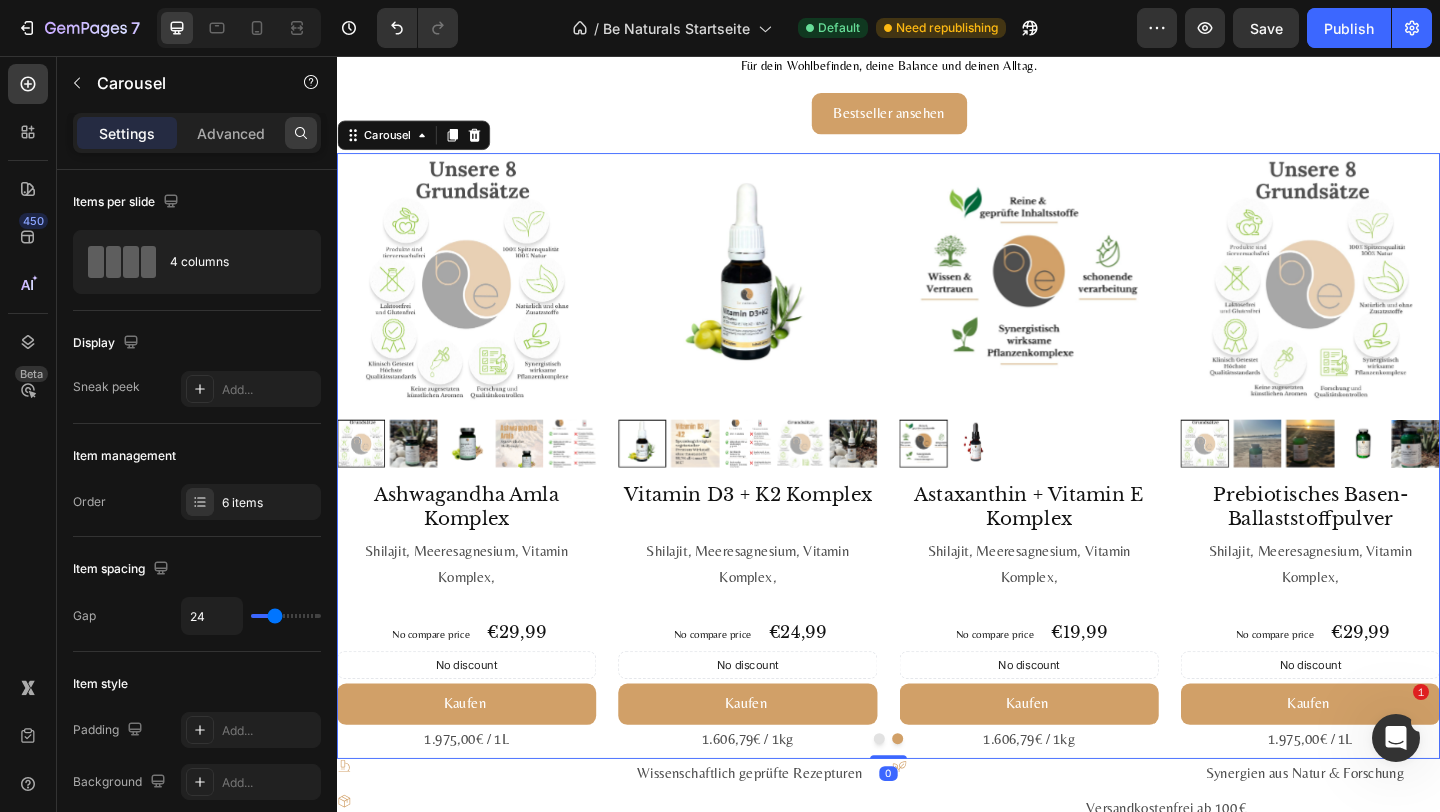 click 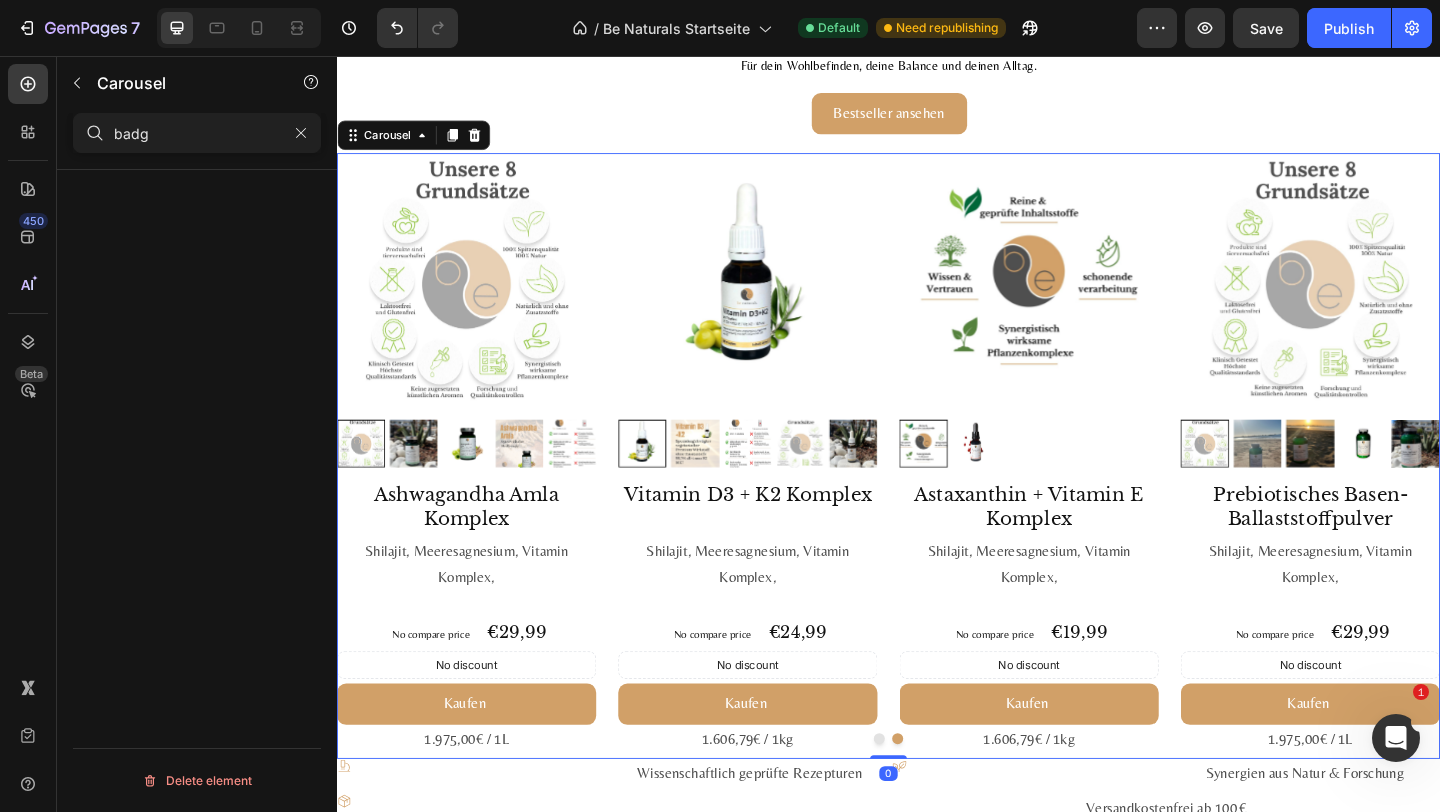 type on "badge" 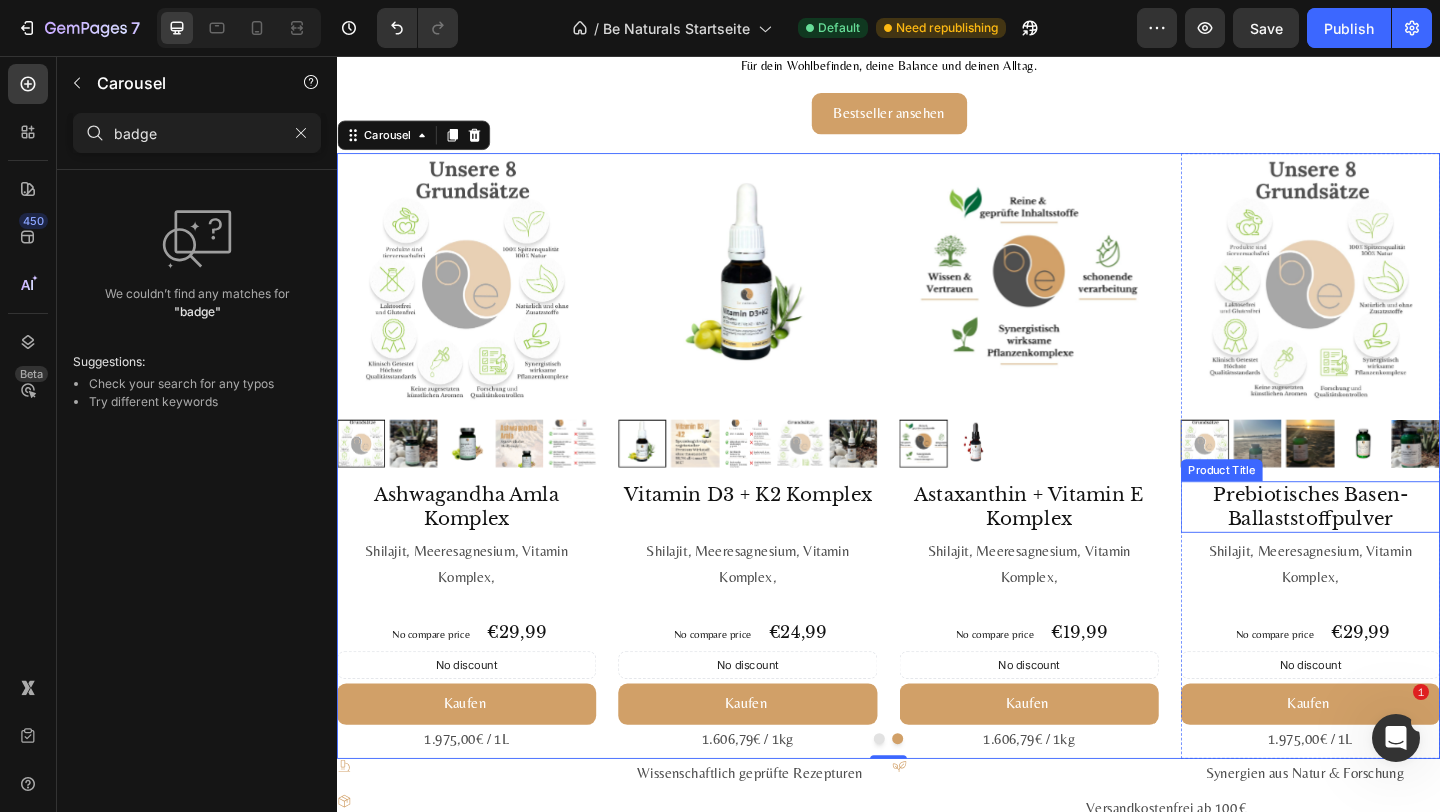 click on "Prebiotisches Basen-Ballaststoffpulver" at bounding box center (1396, 546) 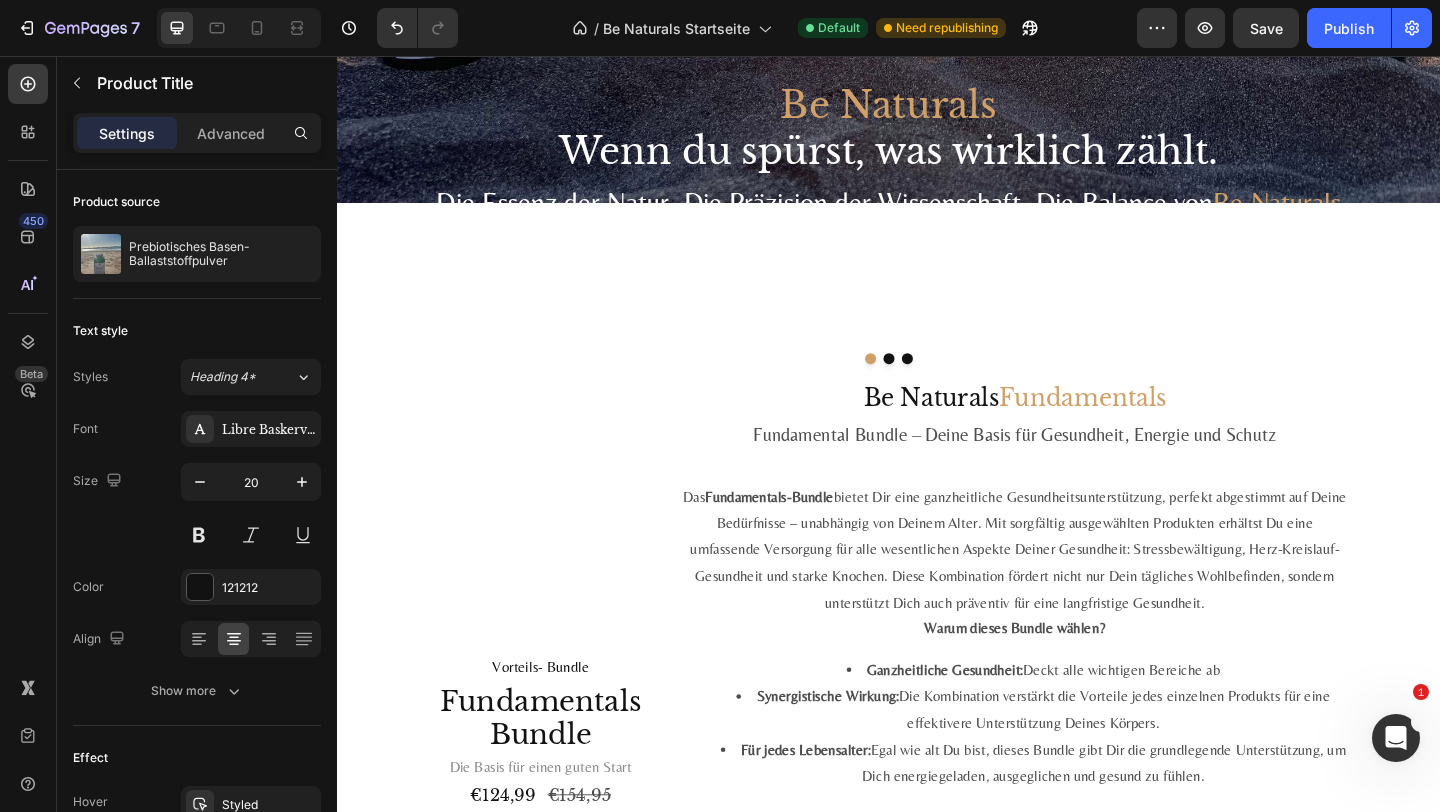 scroll, scrollTop: 774, scrollLeft: 0, axis: vertical 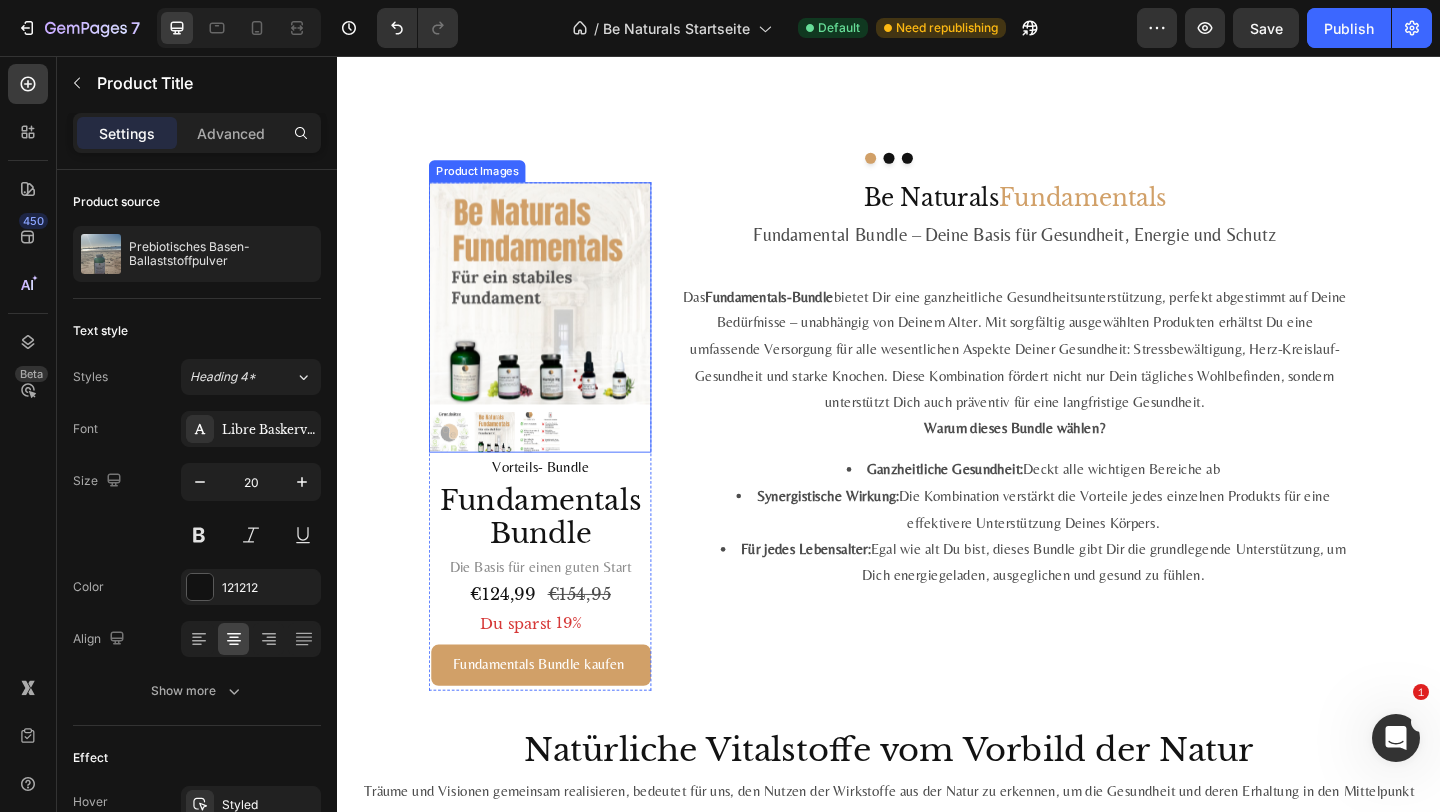 click at bounding box center [558, 314] 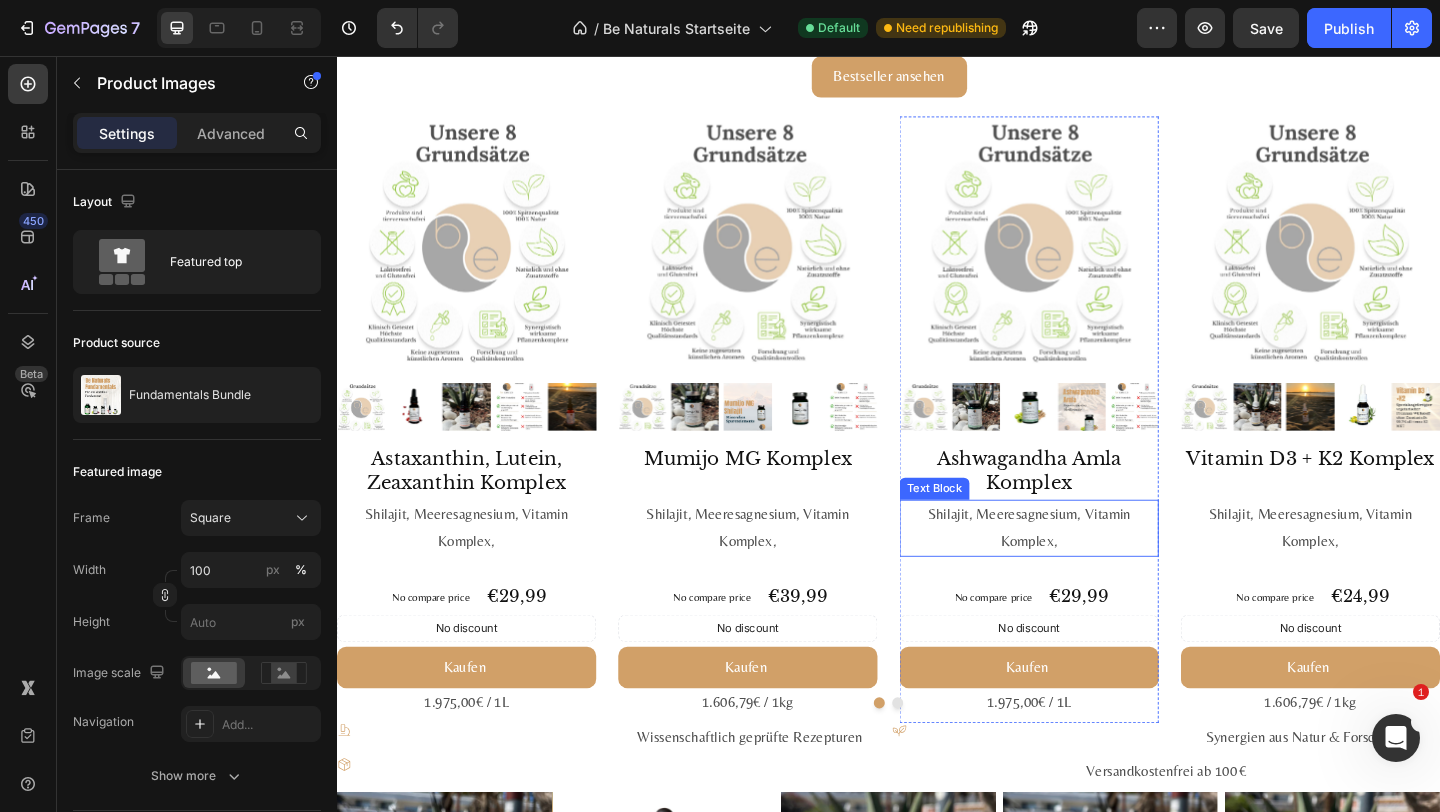 scroll, scrollTop: 2012, scrollLeft: 0, axis: vertical 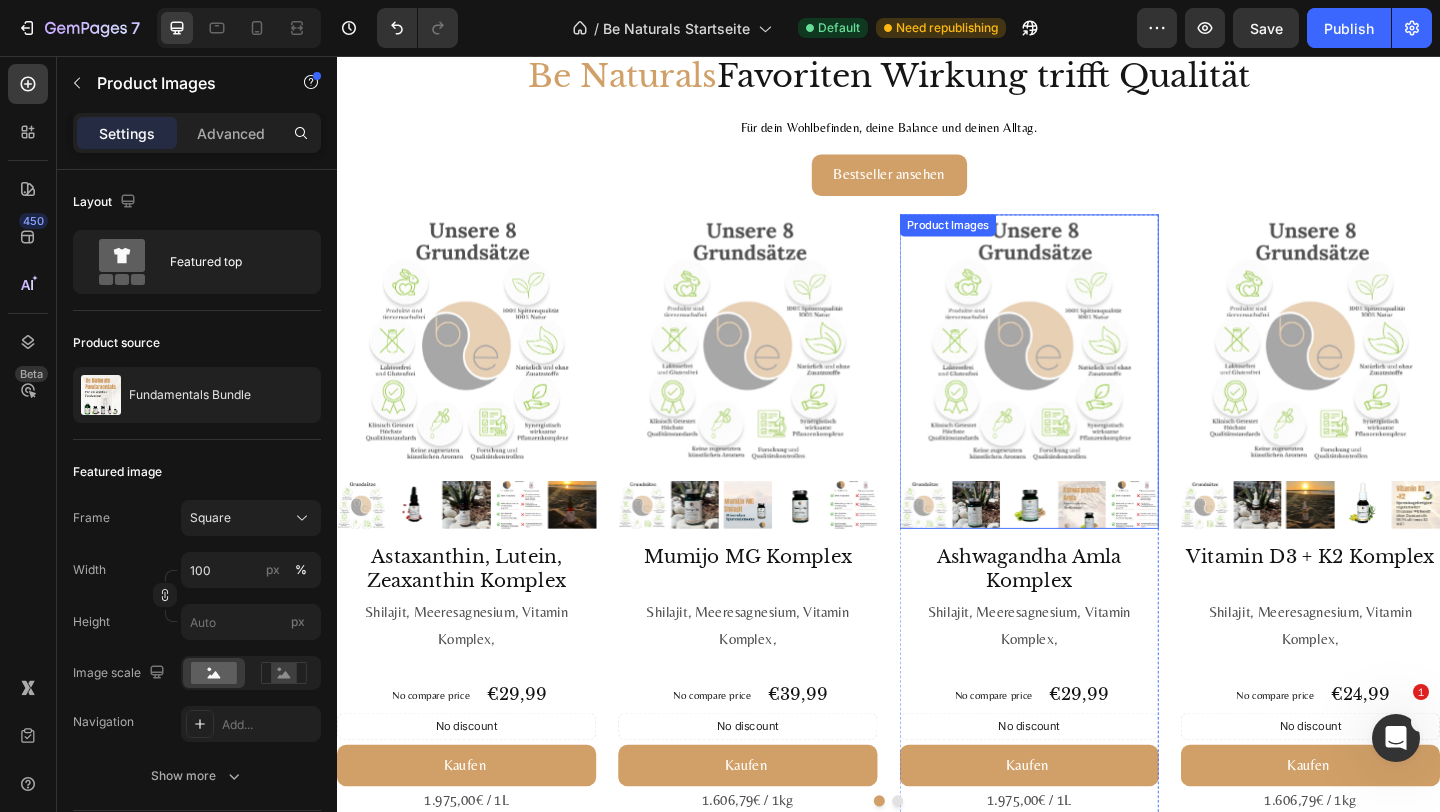 click at bounding box center [1090, 369] 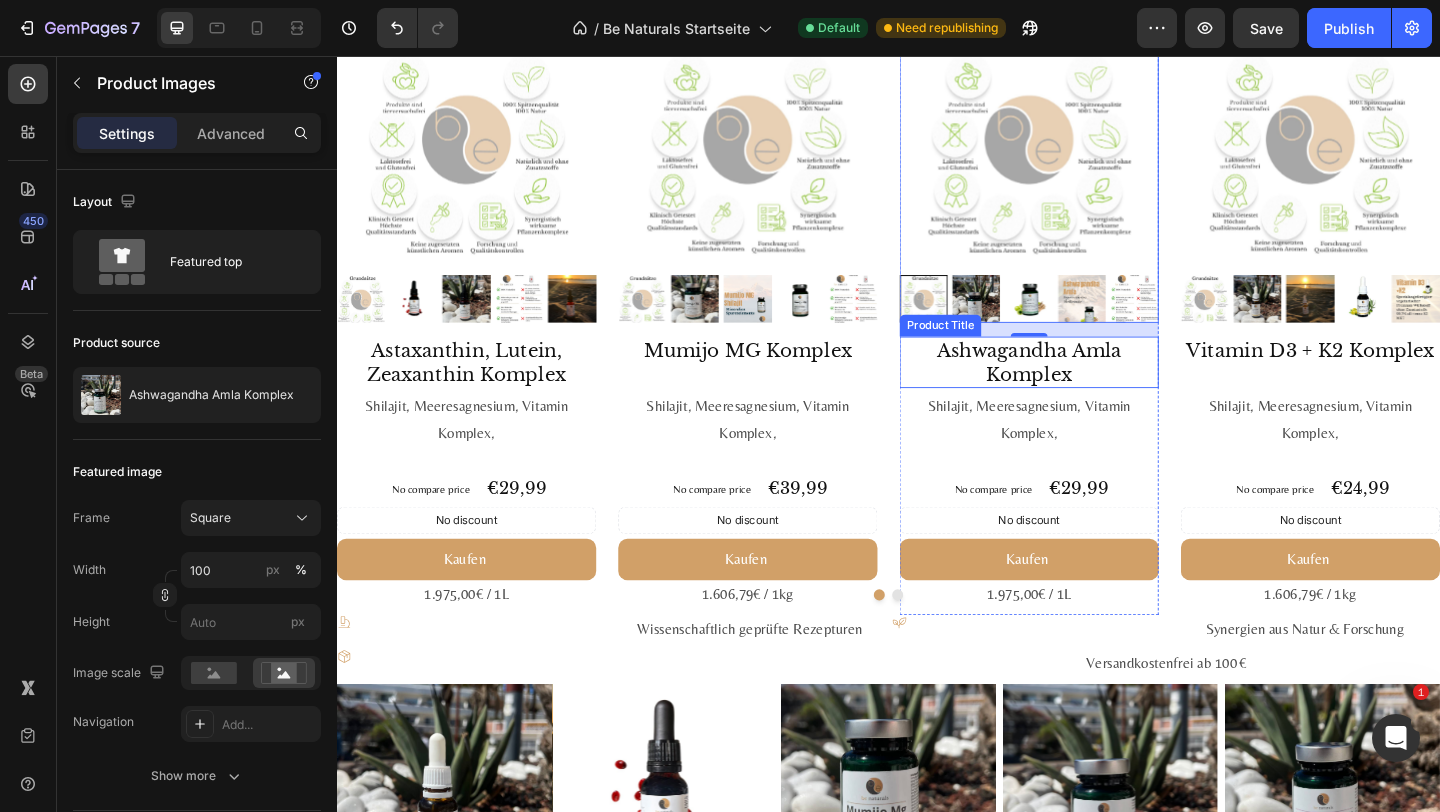 scroll, scrollTop: 2697, scrollLeft: 0, axis: vertical 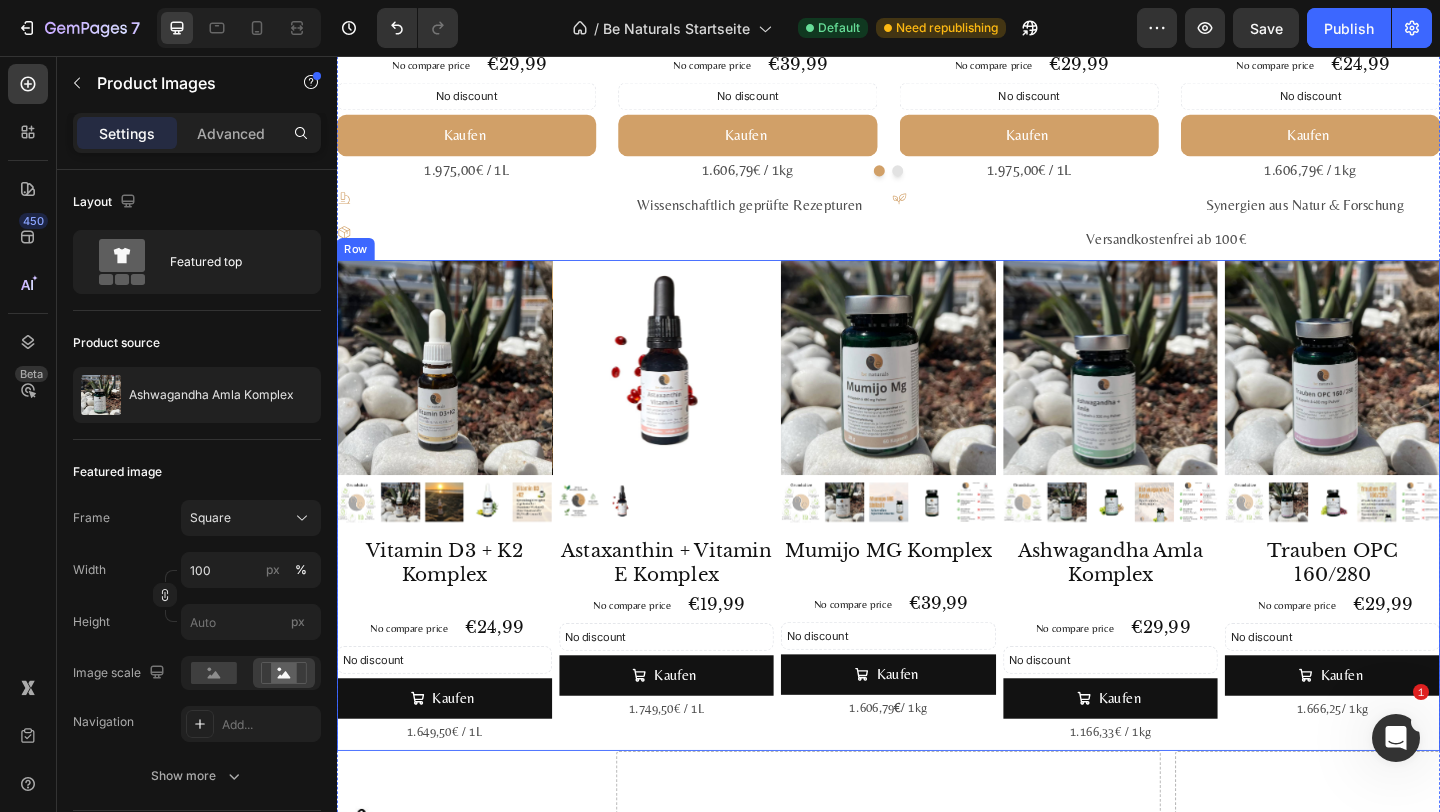 click on "Product Images Vitamin D3 + K2 Komplex Product Title No compare price Product Price €24,99 Product Price Product Price Row No discount   Not be displayed when published Discount Tag
Kaufen Add to Cart 1.649,50€ / 1L Text Block Product Product Images Astaxanthin + Vitamin E Komplex Product Title No compare price Product Price €19,99 Product Price Product Price Row No discount   Not be displayed when published Discount Tag
Kaufen Add to Cart 1.749,50€ / 1L Text Block Product Product Images Mumijo MG Komplex Product Title No compare price Product Price €39,99 Product Price Product Price Row No discount   Not be displayed when published Discount Tag
Kaufen Add to Cart 1.606,79 €  / 1kg Text Block Product Product Images Ashwagandha Amla Komplex Product Title No compare price Product Price €29,99 Product Price Product Price Row No discount   Not be displayed when published Discount Tag
Kaufen Add to Cart 1.166,33€ / 1kg Text Block Row" at bounding box center [937, 544] 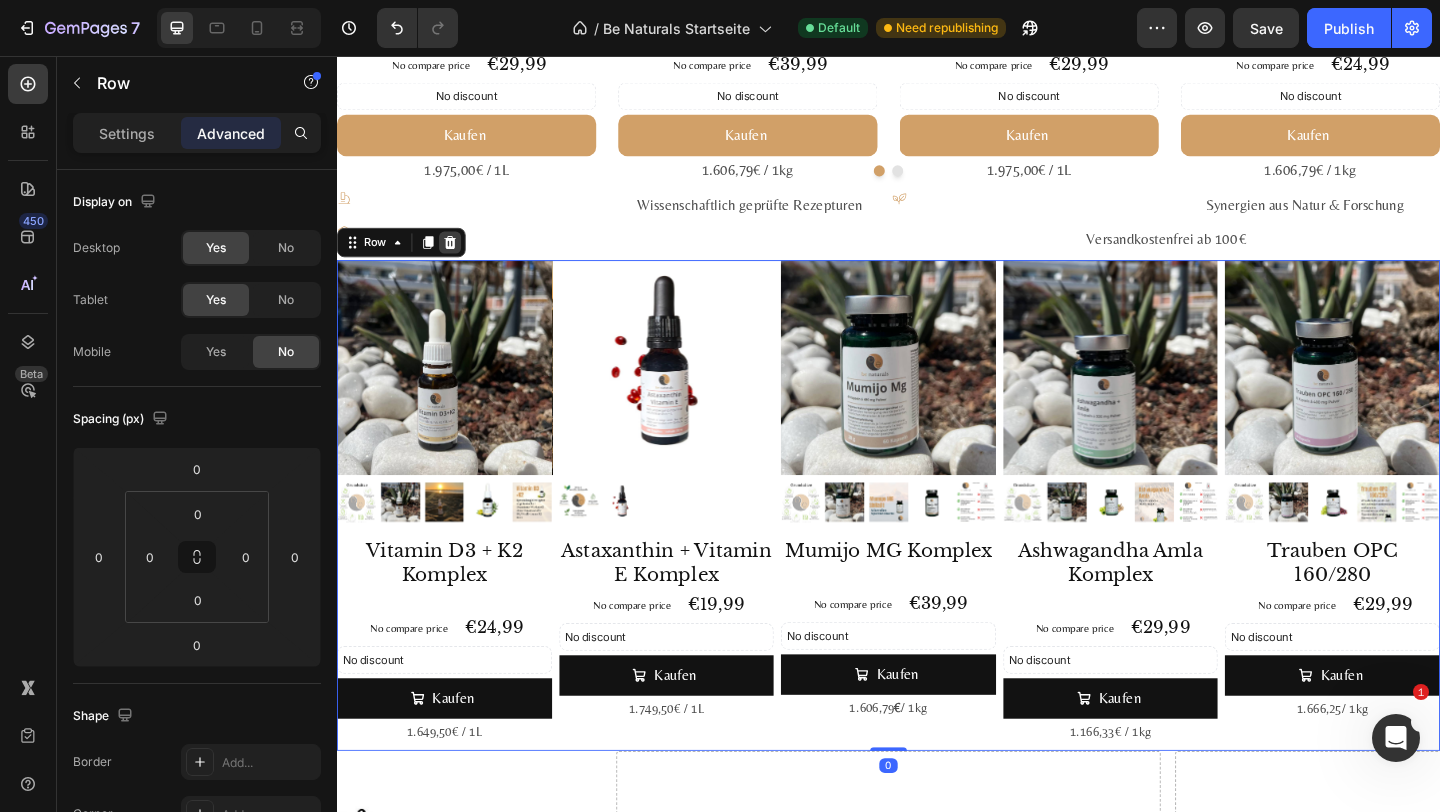 click 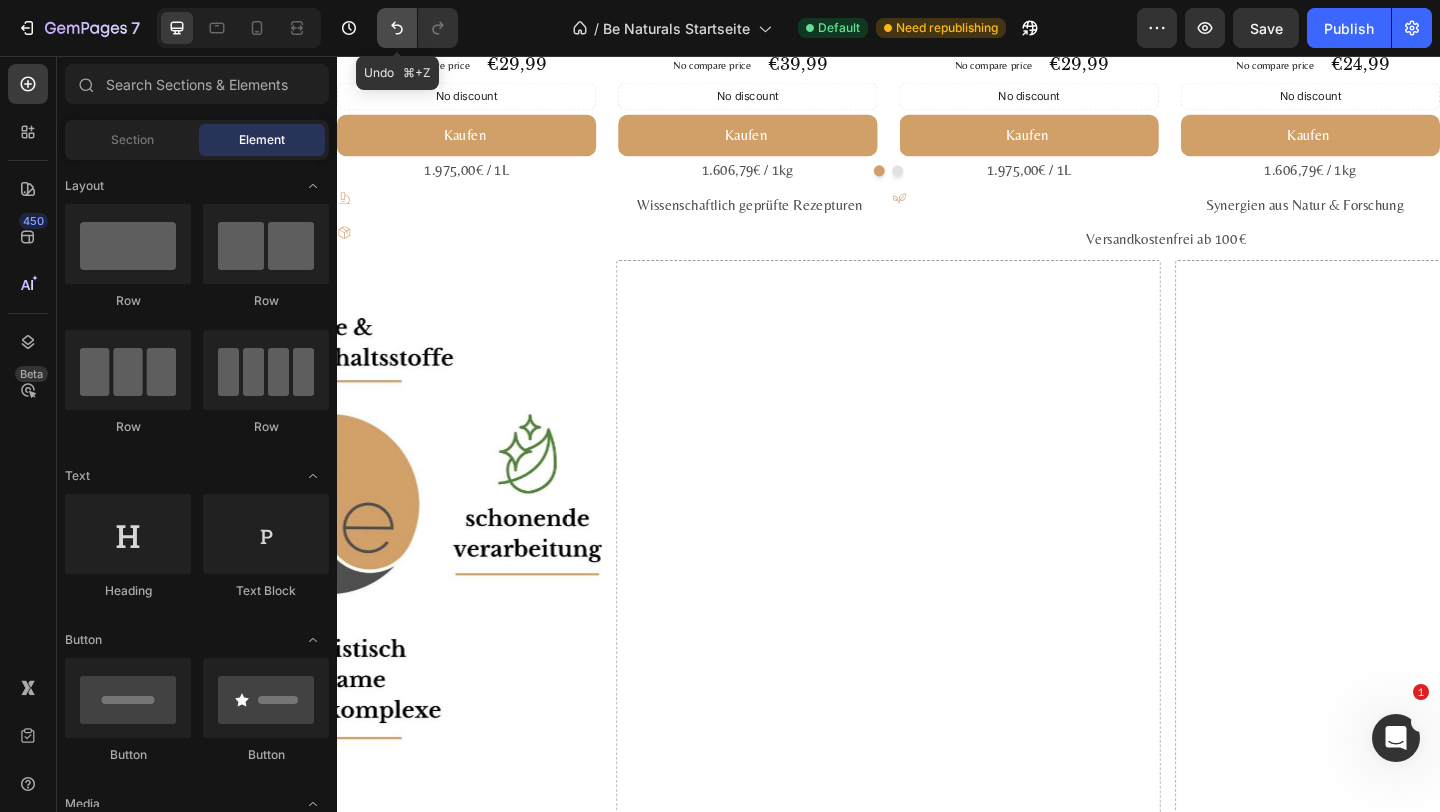drag, startPoint x: 388, startPoint y: 34, endPoint x: 326, endPoint y: 203, distance: 180.01389 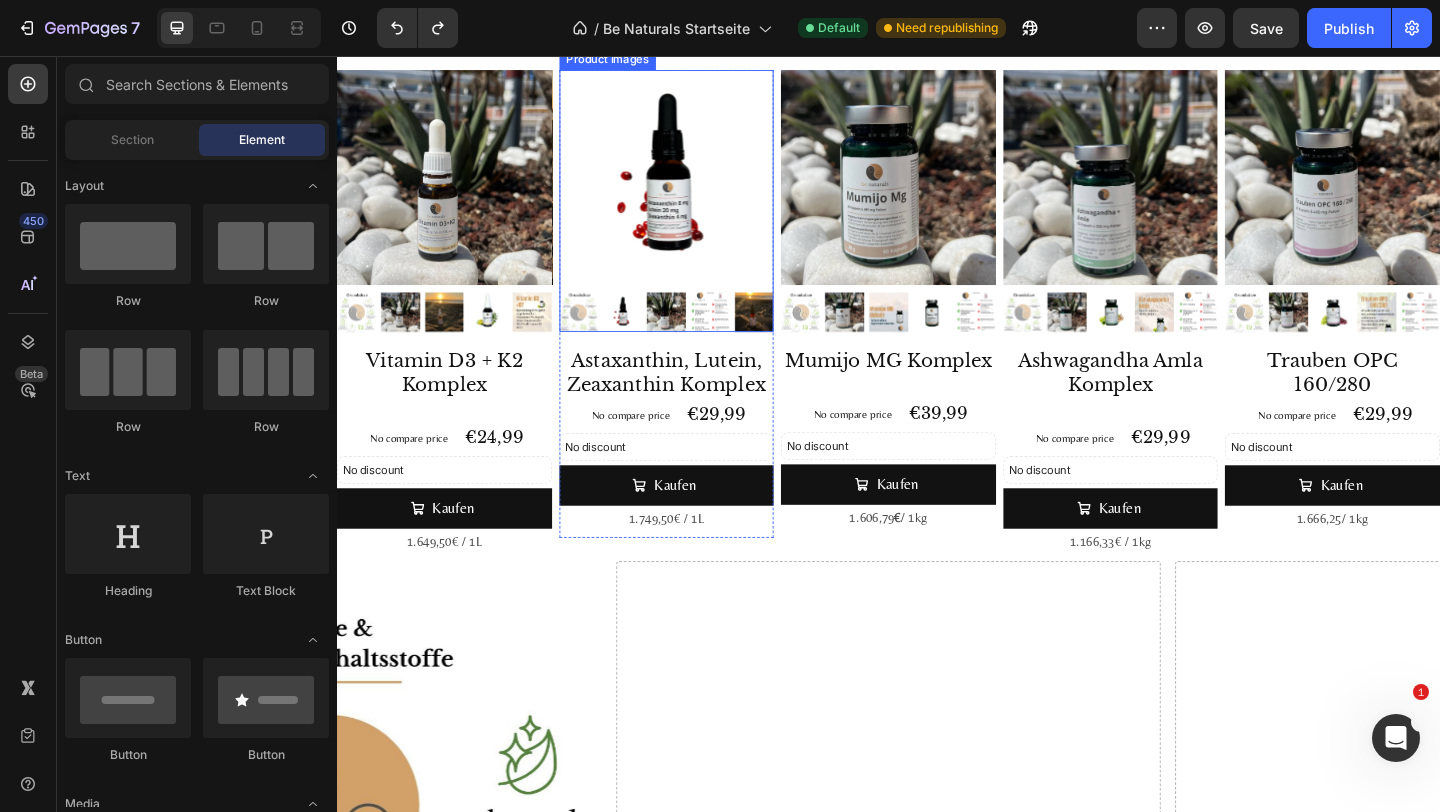 scroll, scrollTop: 3226, scrollLeft: 0, axis: vertical 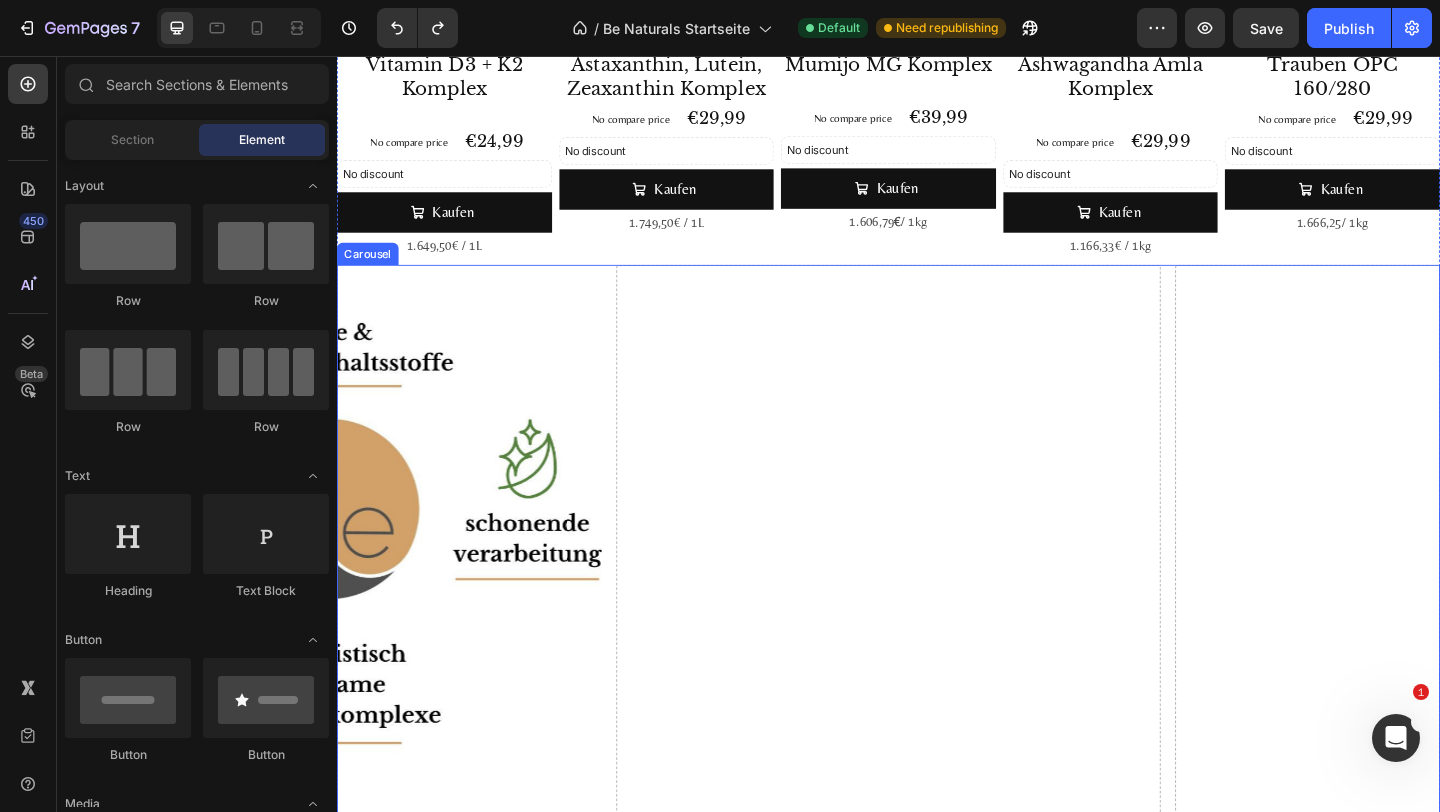 click on "Drop element here
Drop element here
Product Images Astaxanthin + Vitamin E Komplex Product Title €19,99 Product Price Product Price No compare price Product Price Row Starkes Duo für deine Zellen: Mit 4 mg Astaxanthin + natürlichem Vitamin E – hoch bioverfügbar & frei von Zusätzen.
Mit den Be Naturals  Astaxanthin + Vitamin E Tropfen  erhältst du eine effektive Kombination zweier starker Antioxidantien in einer flüssigen, leicht dosierbaren Form – ganz ohne unnötige Zusatzstoffe. Ideal für Menschen, die ihre Zellen gezielt vor oxidativem Stress schützen und dabei auf höchste Qualität setzen möchten.
Warum unser Astaxanthin + Vitamin E?
4 mg Astaxanthin pro Tagesdosis (aus 80 mg astaxanthinreichem Oleoresin) Gewonnen aus der Mikroalge  Haematococcus pluvialis  – eine der reichhaltigsten natürlichen Quellen für Astaxanthin.
Mit natürlichem Vitamin E (1,8 mg α-TE)
Flüssig & hoch bioverfügbar" at bounding box center [937, 987] 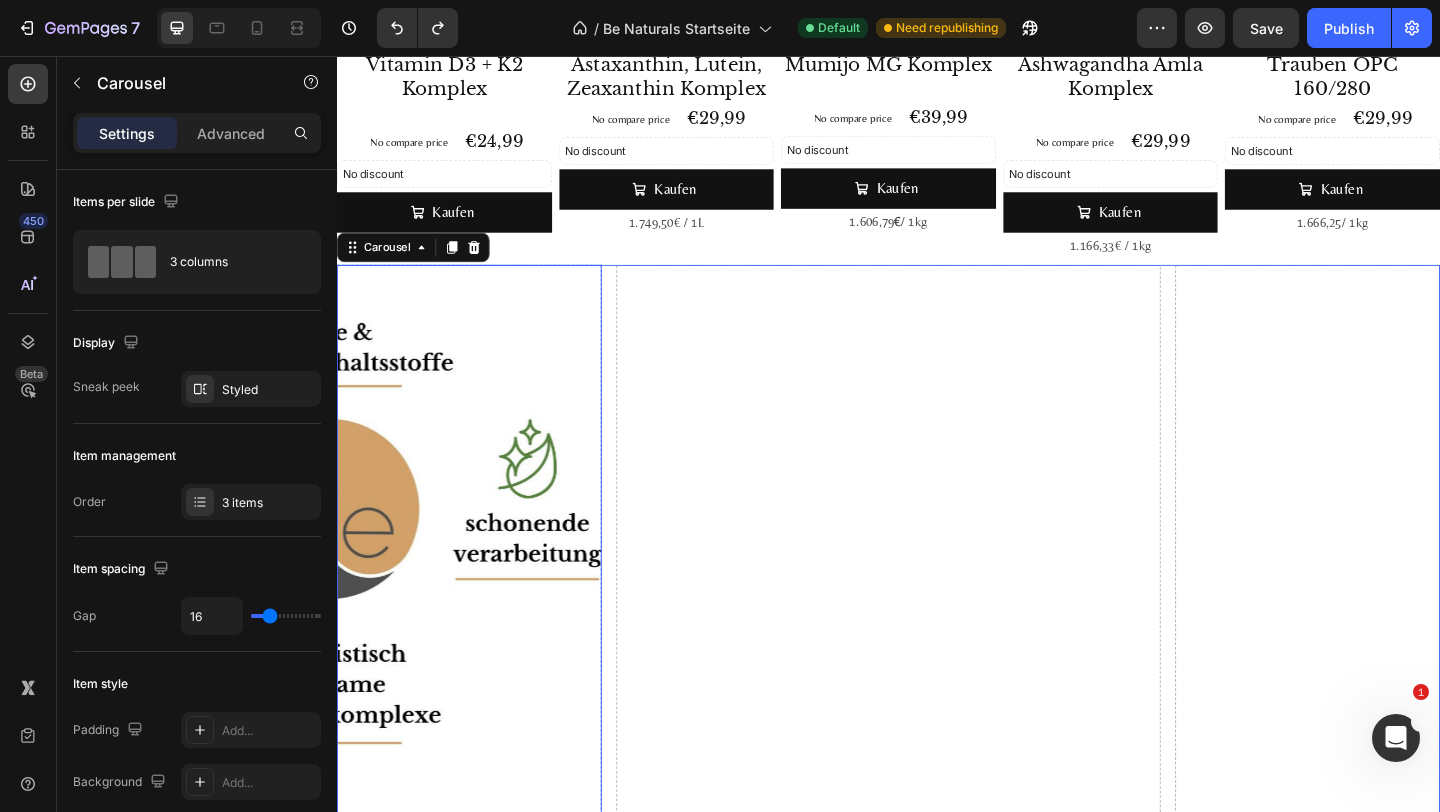 scroll, scrollTop: 3605, scrollLeft: 0, axis: vertical 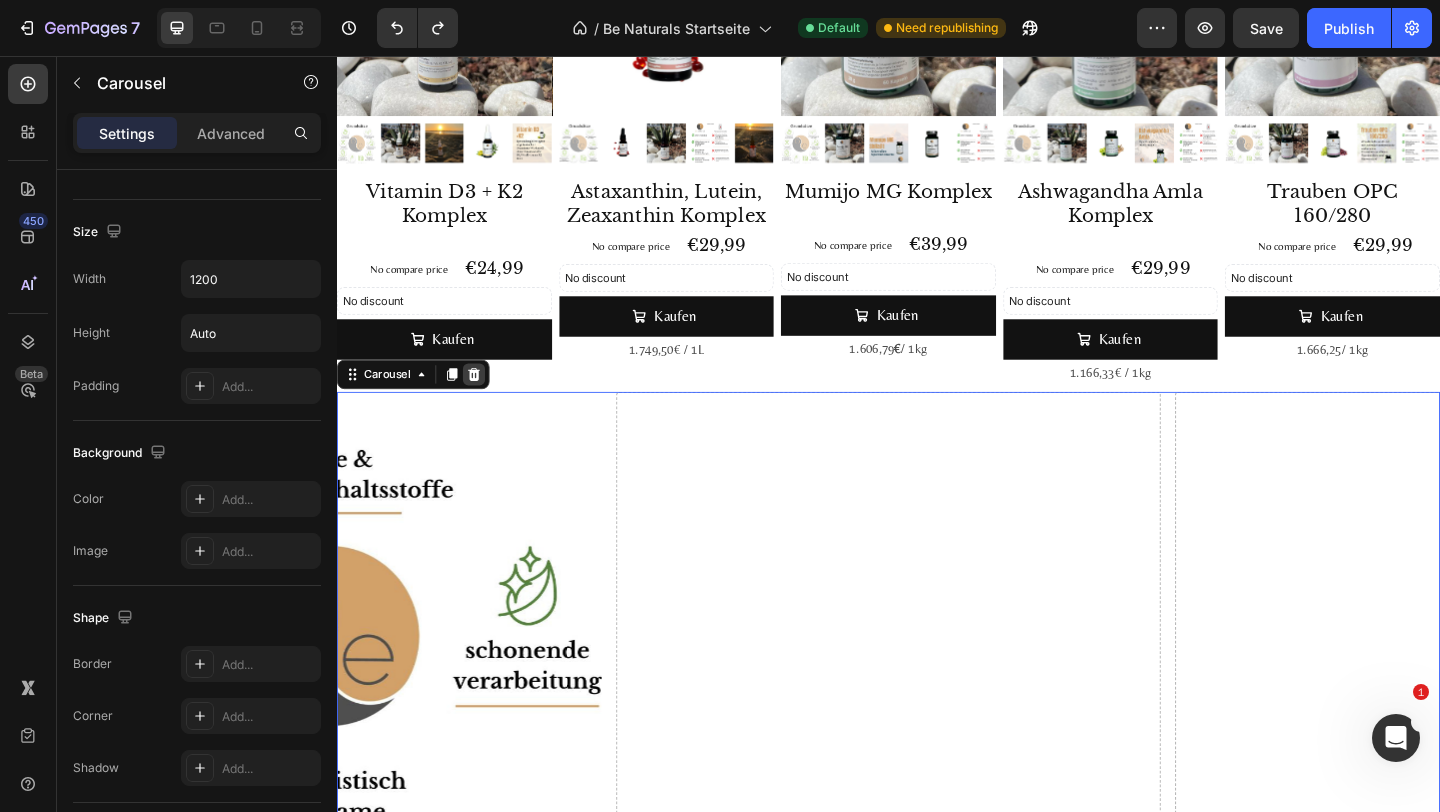 click 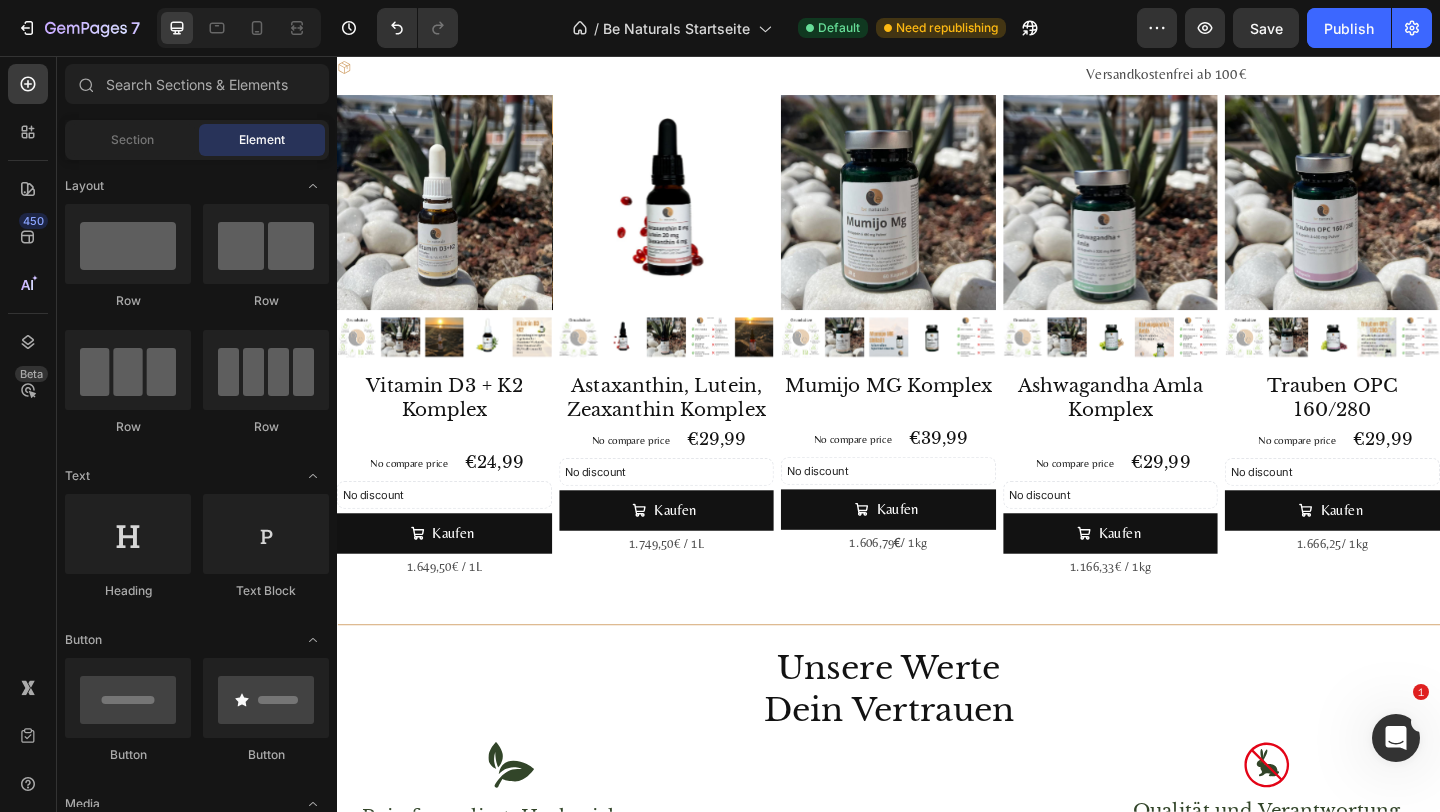 scroll, scrollTop: 2845, scrollLeft: 0, axis: vertical 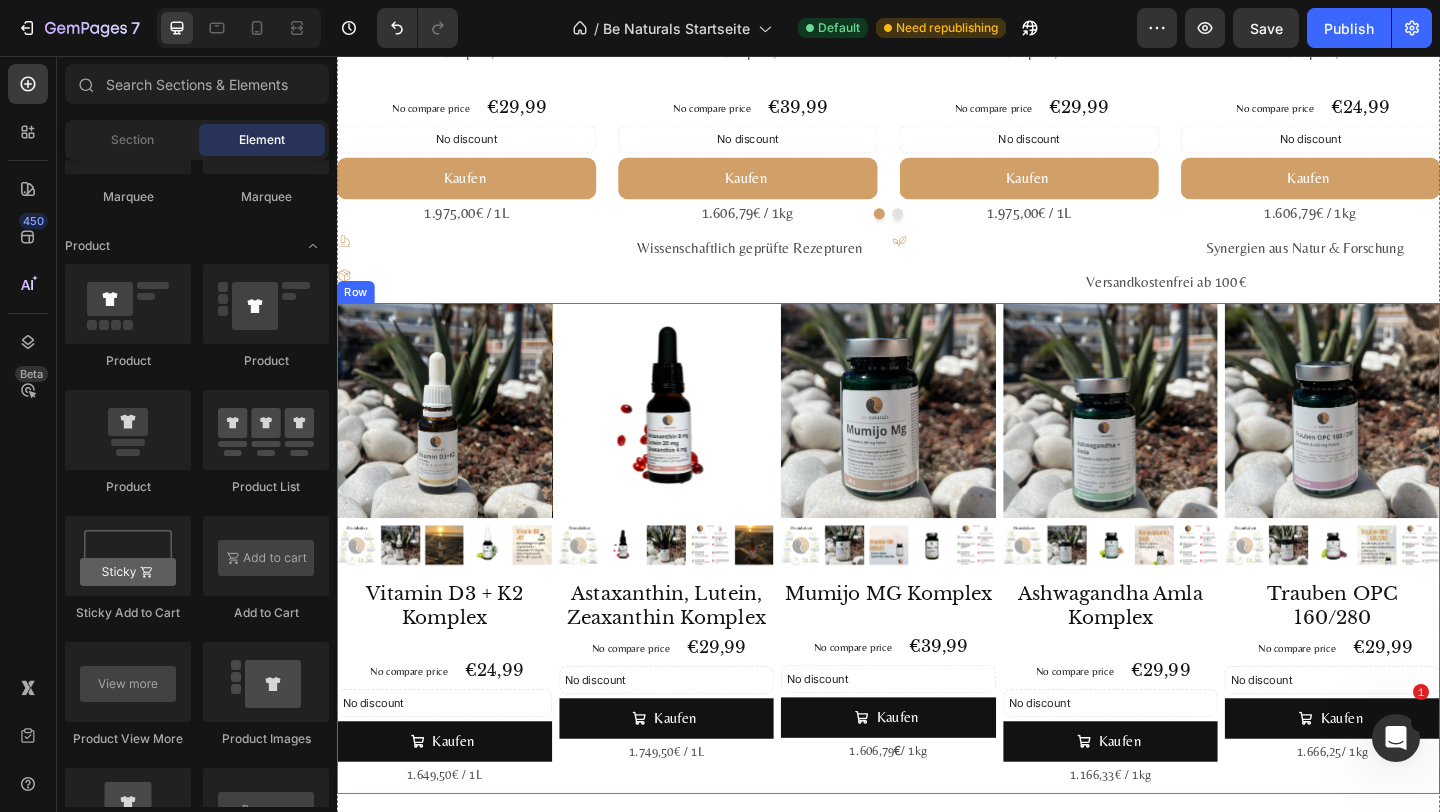 click on "Product Images Vitamin D3 + K2 Komplex Product Title No compare price Product Price €24,99 Product Price Product Price Row No discount Not be displayed when published Discount Tag Kaufen Add to Cart 1.649,50€ / 1L Text Block Product Product Images Astaxanthin, Lutein, Zeaxanthin Komplex Product Title No compare price Product Price €29,99 Product Price Product Price Row No discount Not be displayed when published Discount Tag Kaufen Add to Cart 1.749,50€ / 1L Text Block Product Product Images Mumijo MG Komplex Product Title No compare price Product Price €39,99 Product Price Product Price Row No discount Not be displayed when published Discount Tag Kaufen Add to Cart 1.606,79 € / 1kg Text Block Product Product Images Ashwagandha Amla Komplex Product Title No compare price Product Price €29,99 Product Price Product Price Row No discount Not be displayed when published Discount Tag Kaufen Add to Cart 1.166,33€ / 1kg Product" at bounding box center [937, 591] 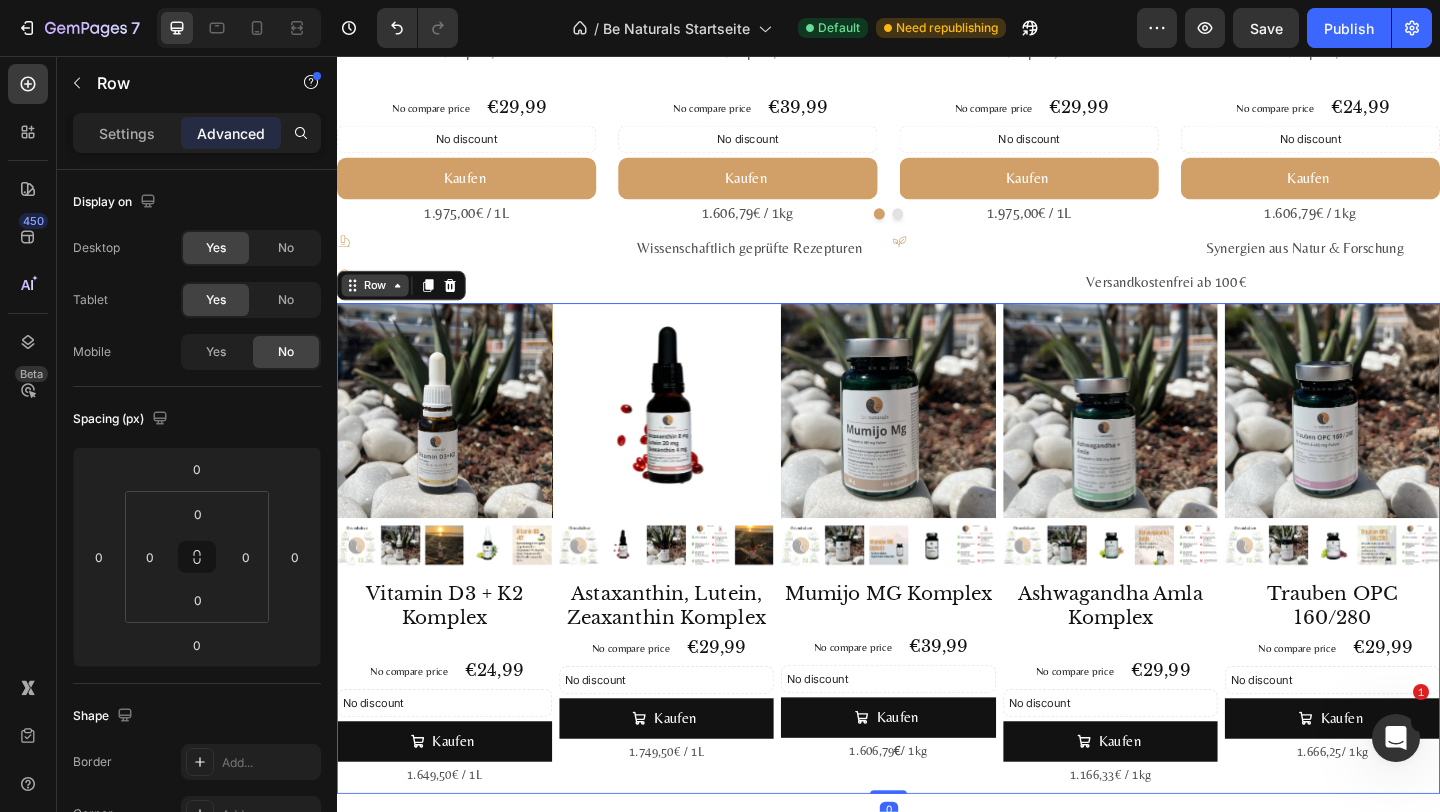 click on "Row" at bounding box center [378, 306] 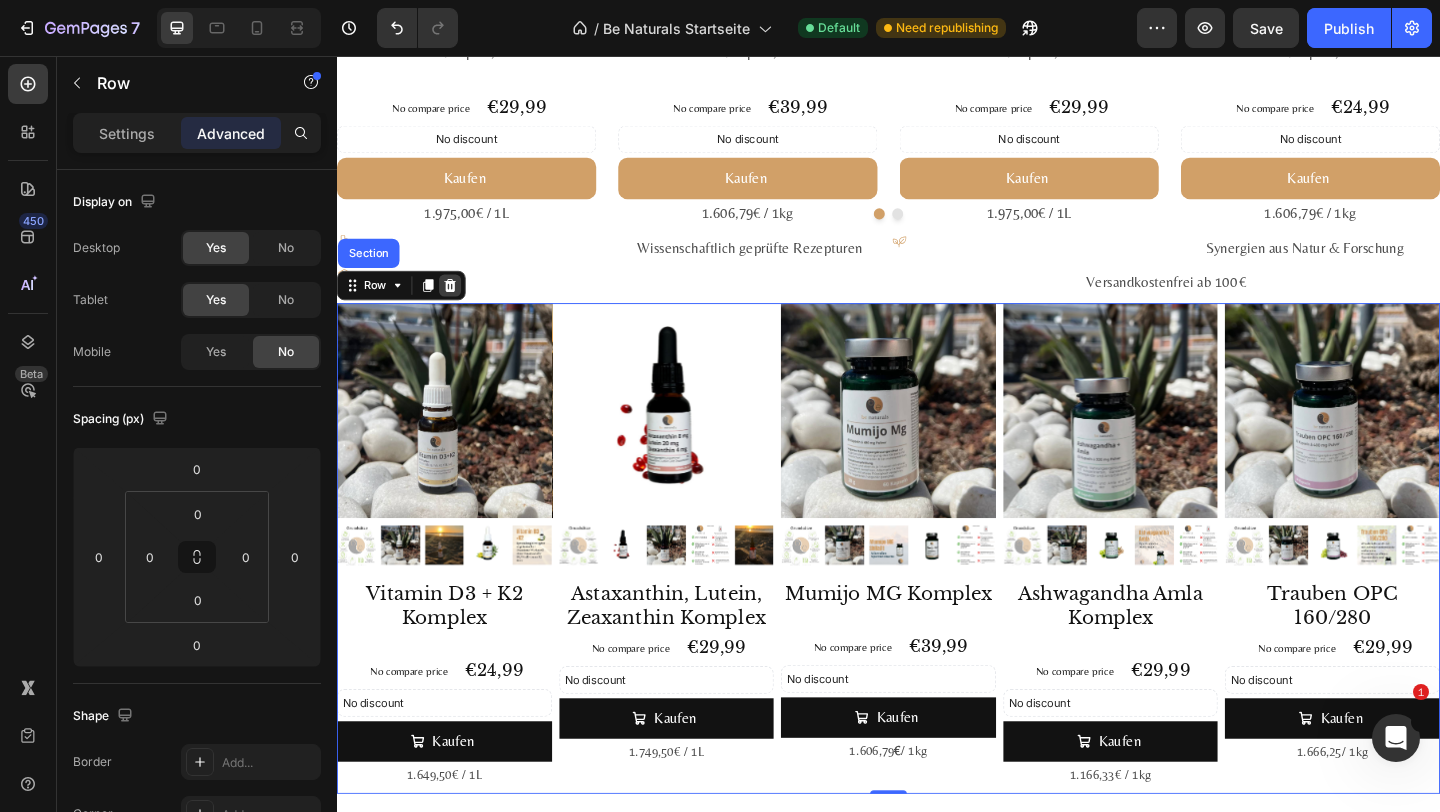 click 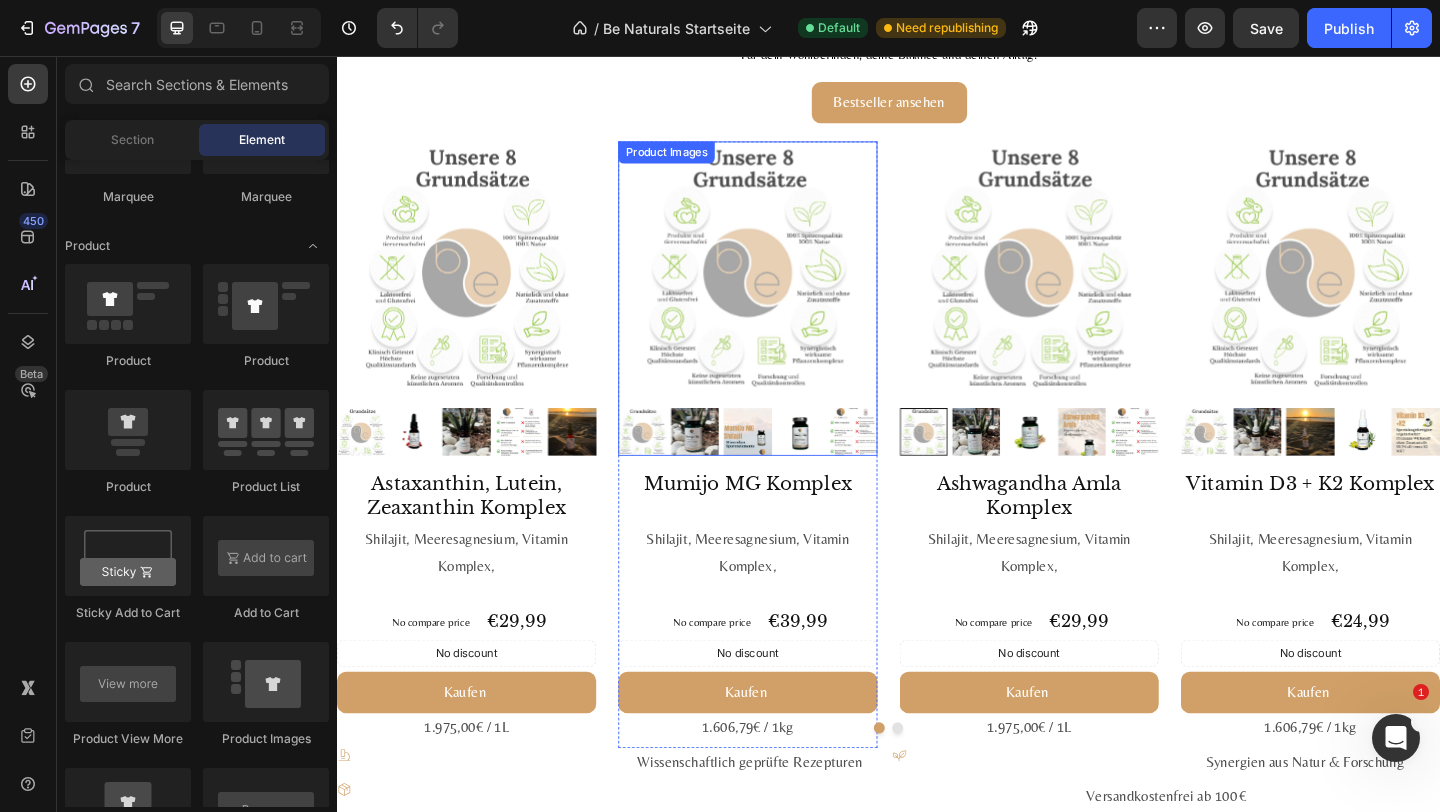 scroll, scrollTop: 2066, scrollLeft: 0, axis: vertical 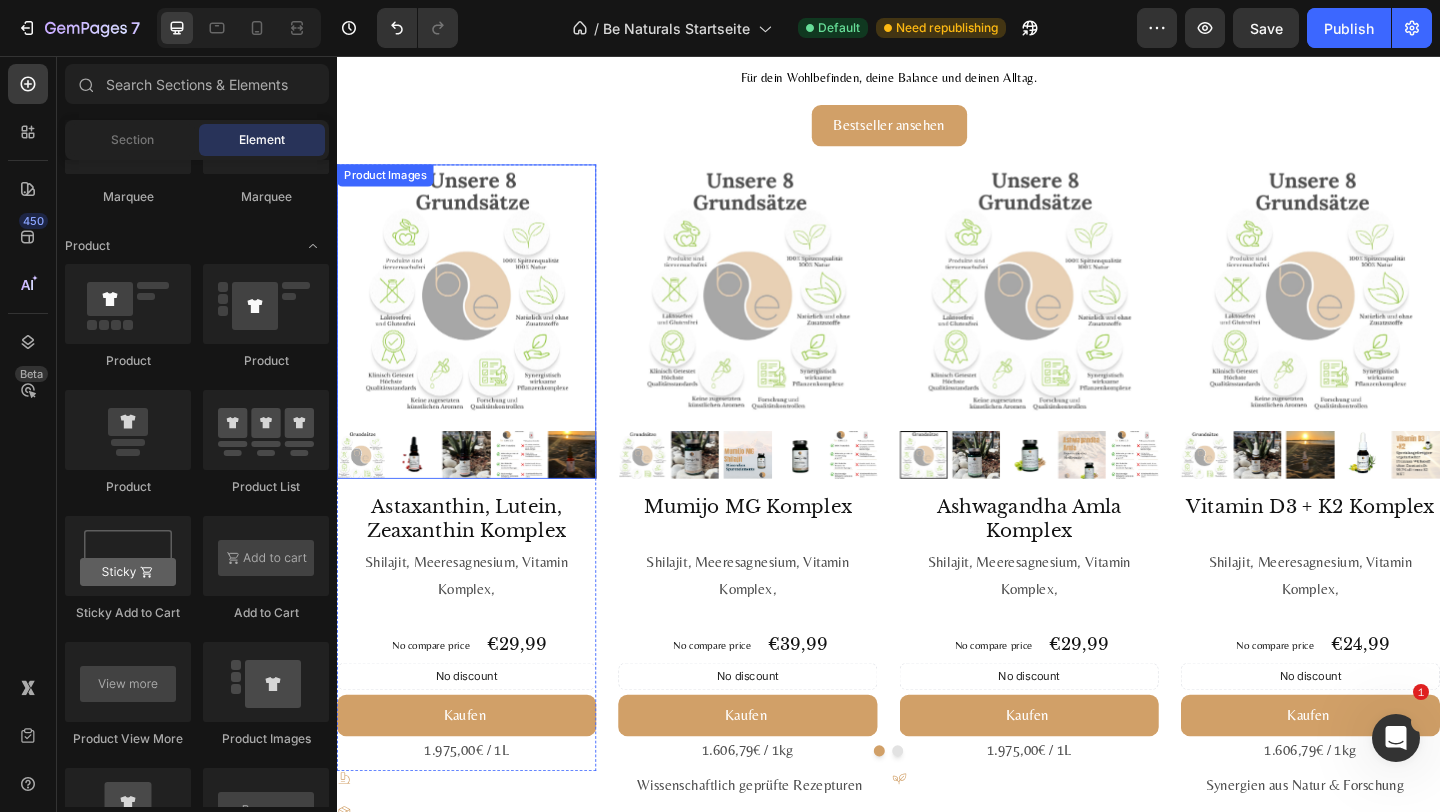 click at bounding box center [478, 315] 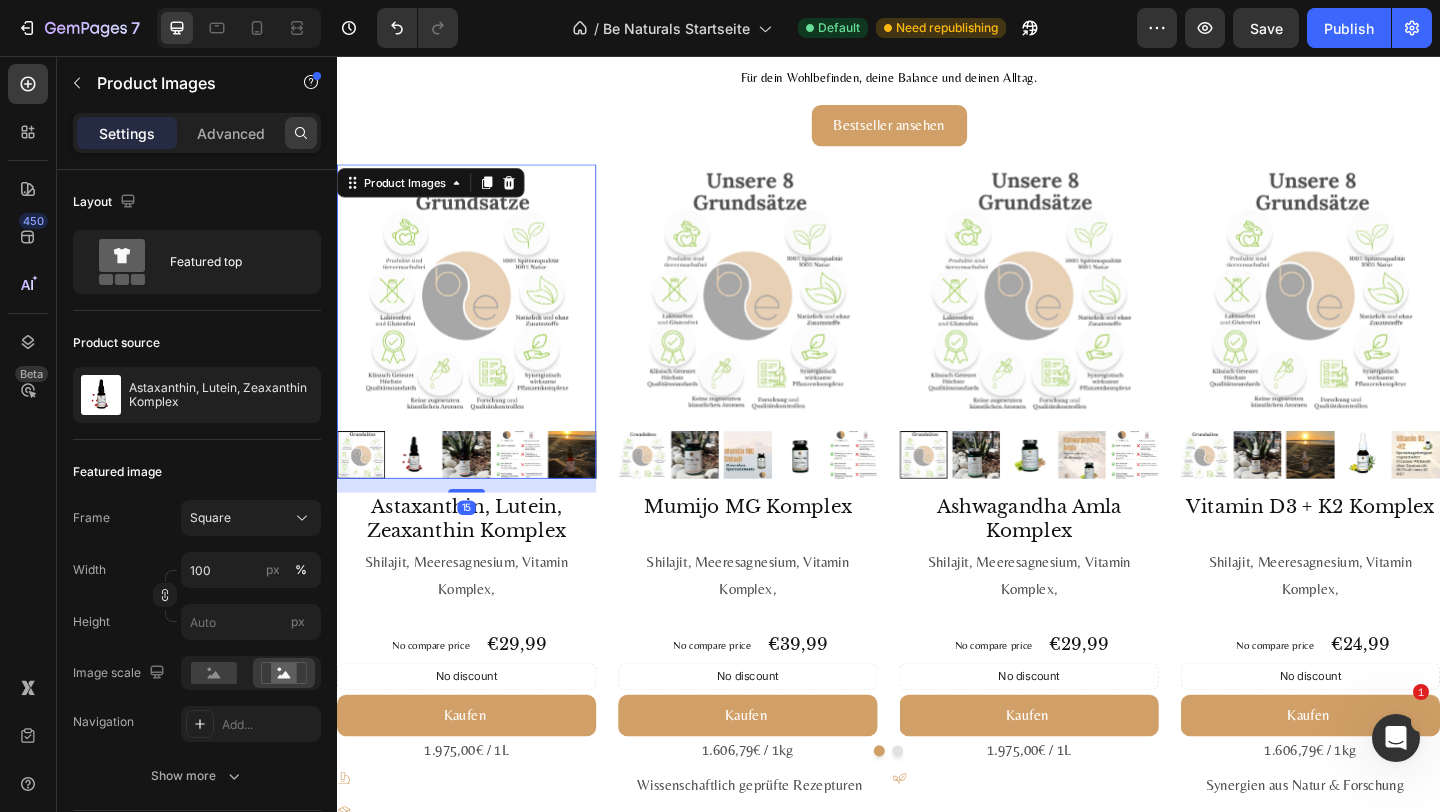 click 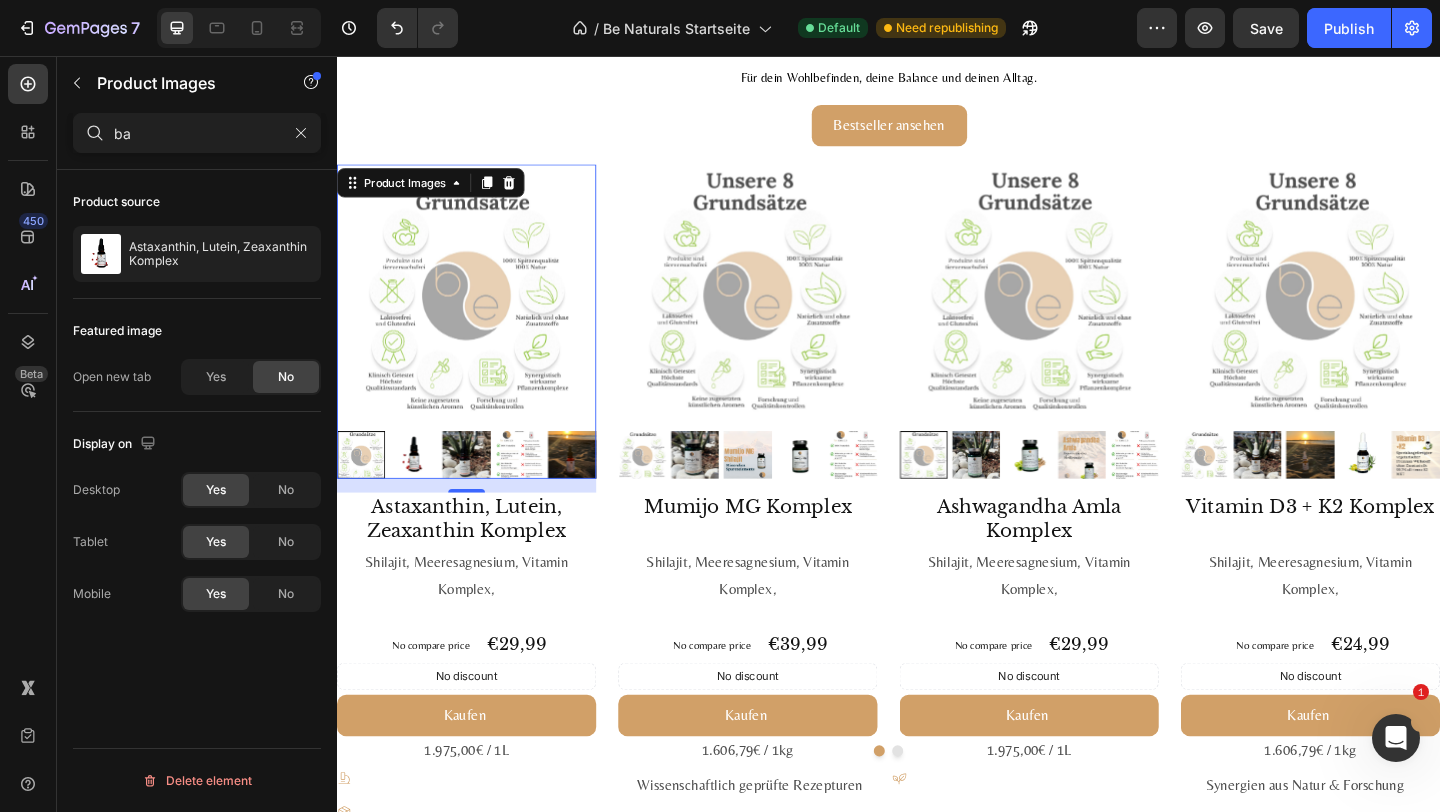 type on "b" 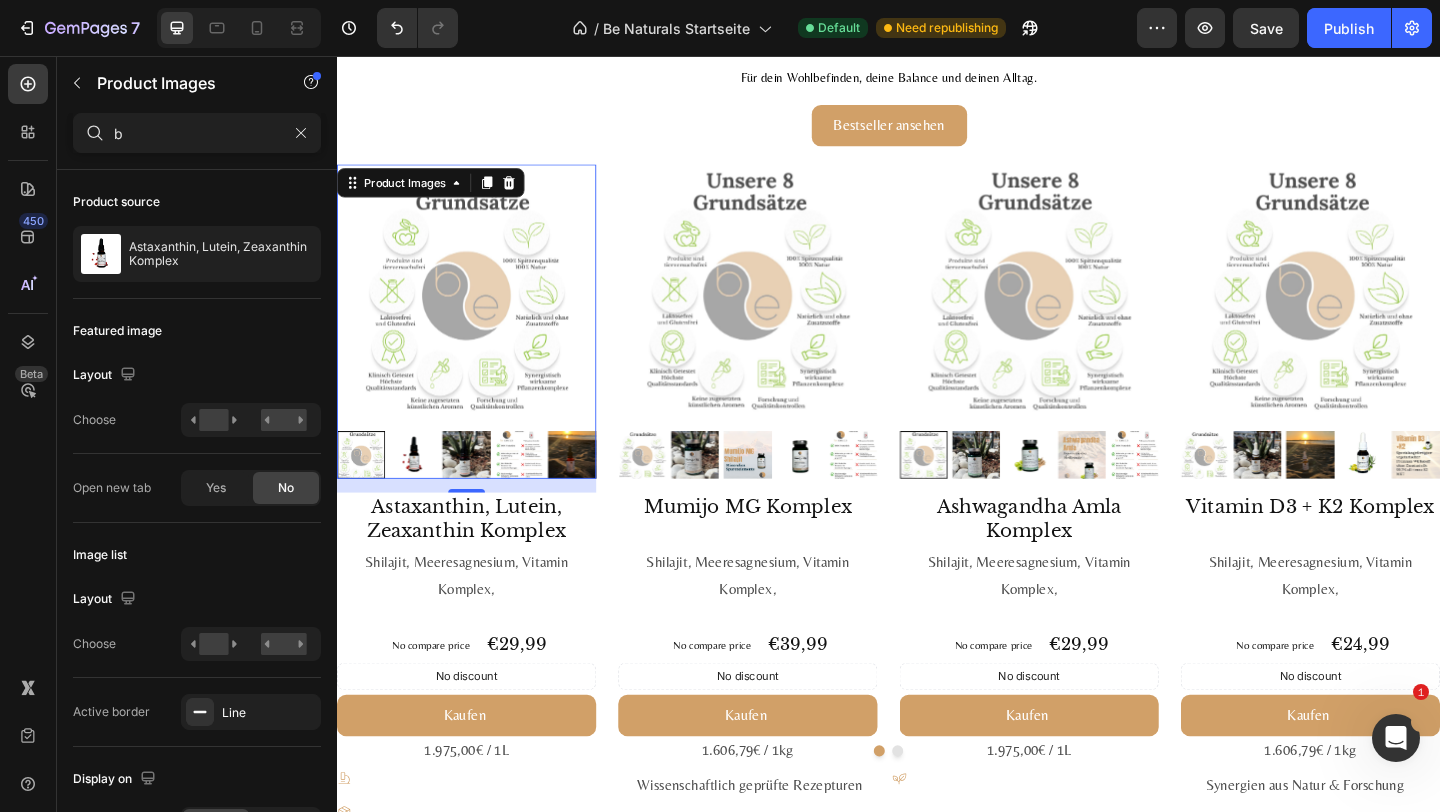 type 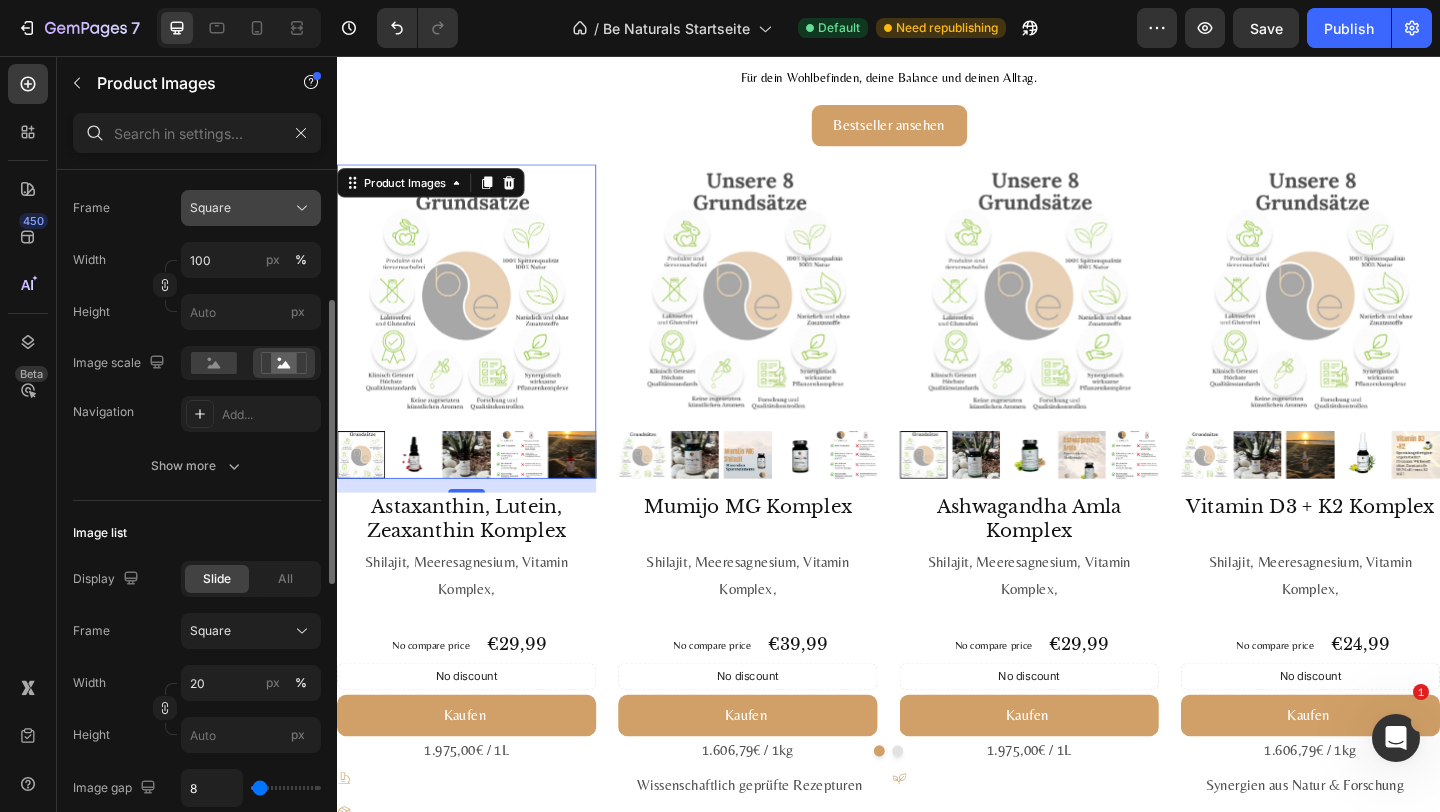 scroll, scrollTop: 324, scrollLeft: 0, axis: vertical 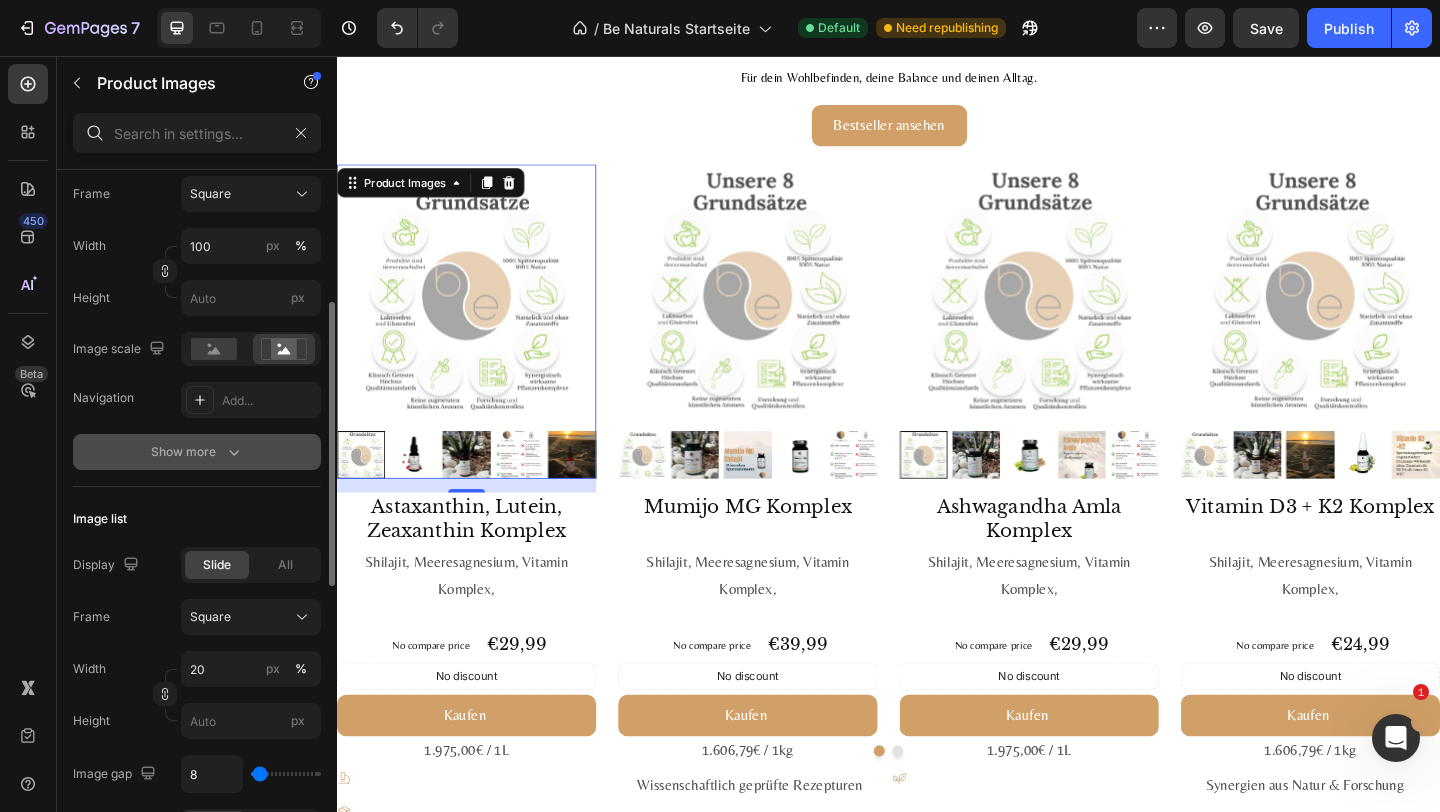 click on "Show more" at bounding box center [197, 452] 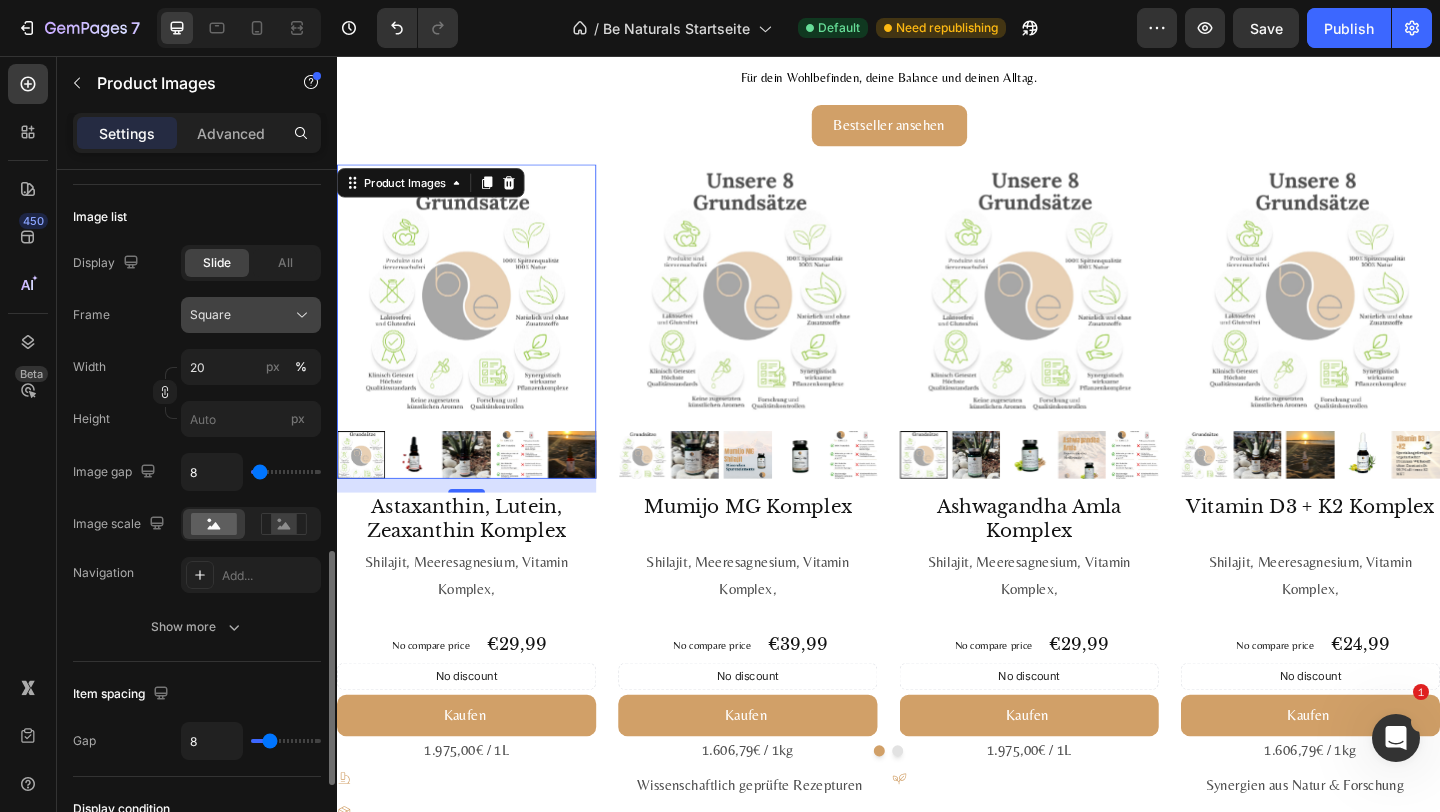 scroll, scrollTop: 1045, scrollLeft: 0, axis: vertical 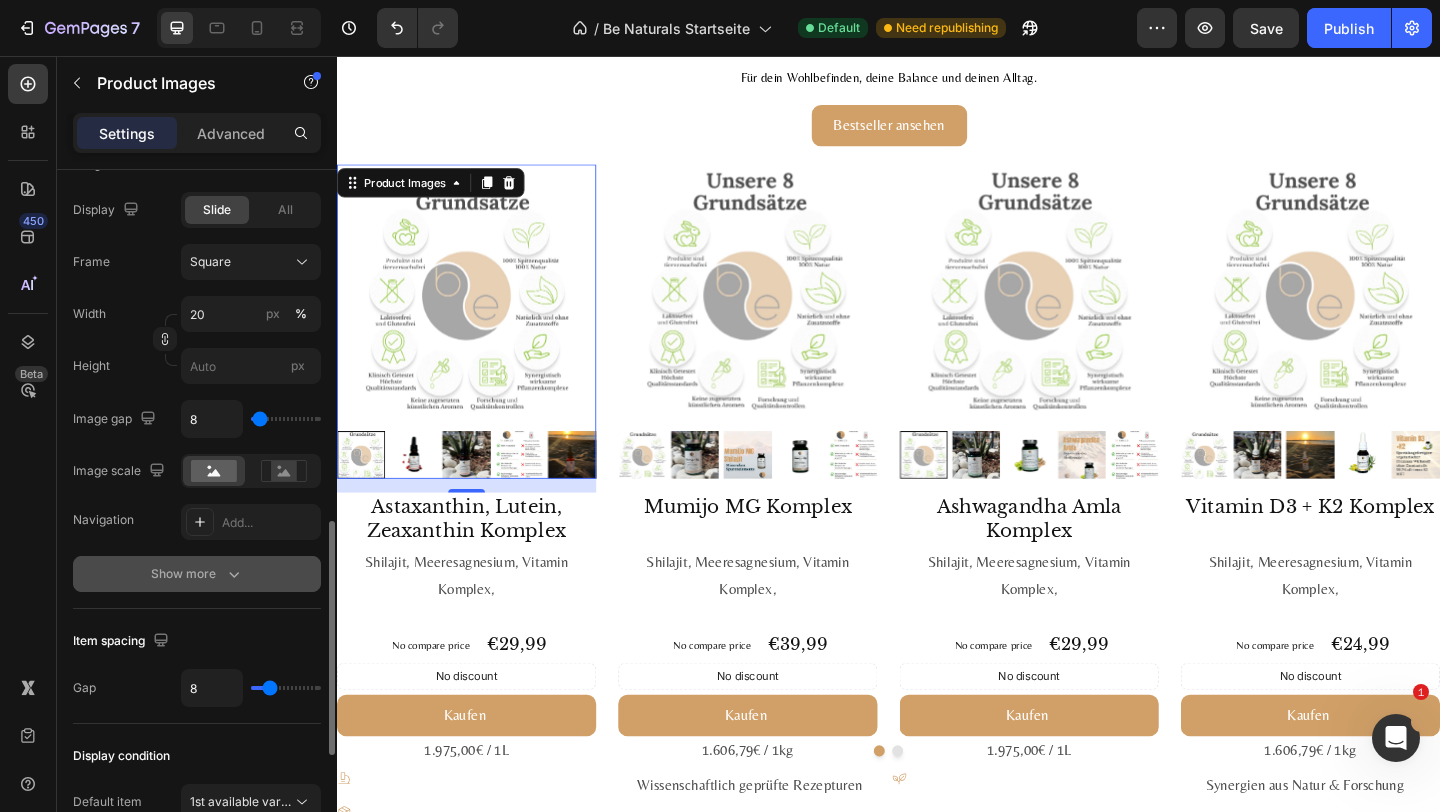 click 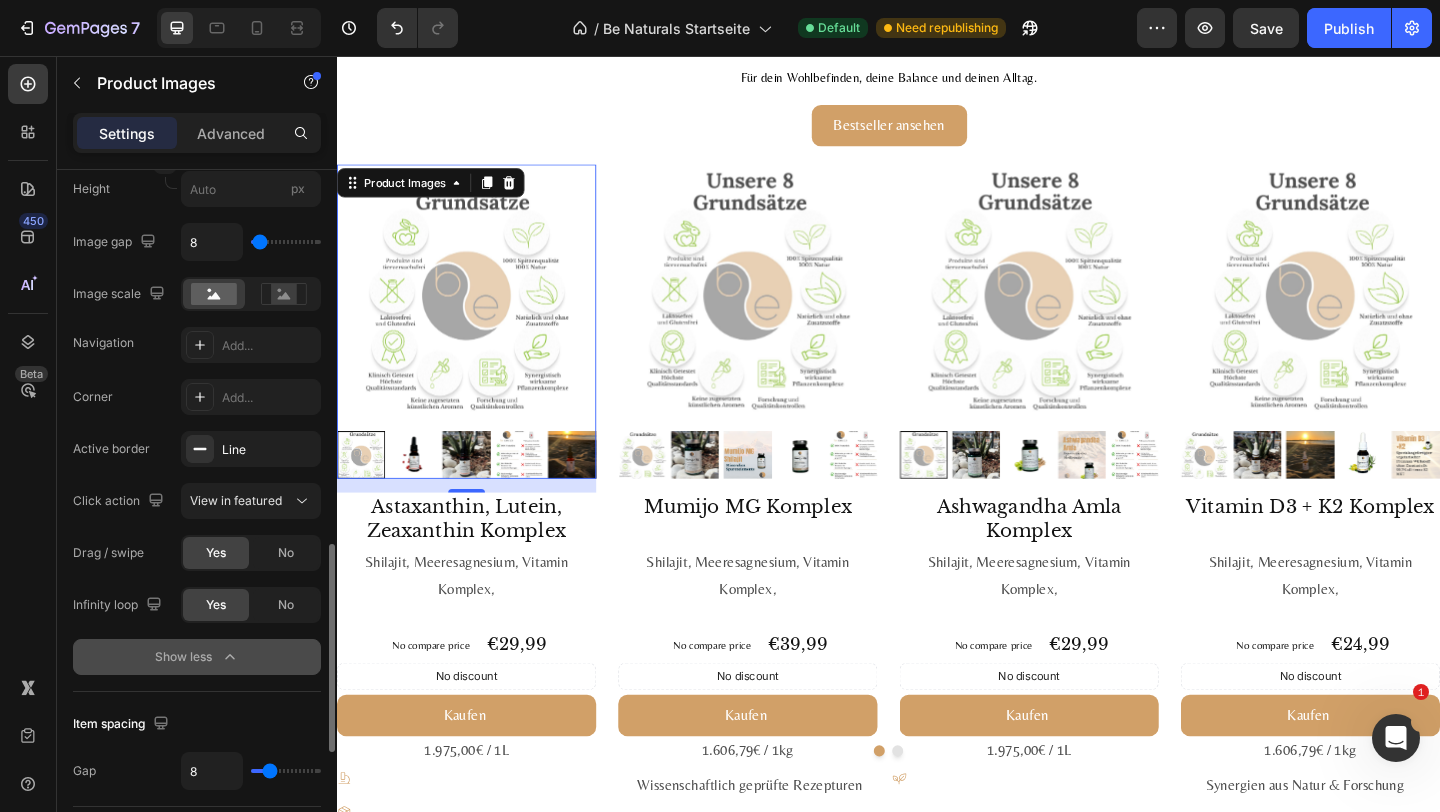 scroll, scrollTop: 1234, scrollLeft: 0, axis: vertical 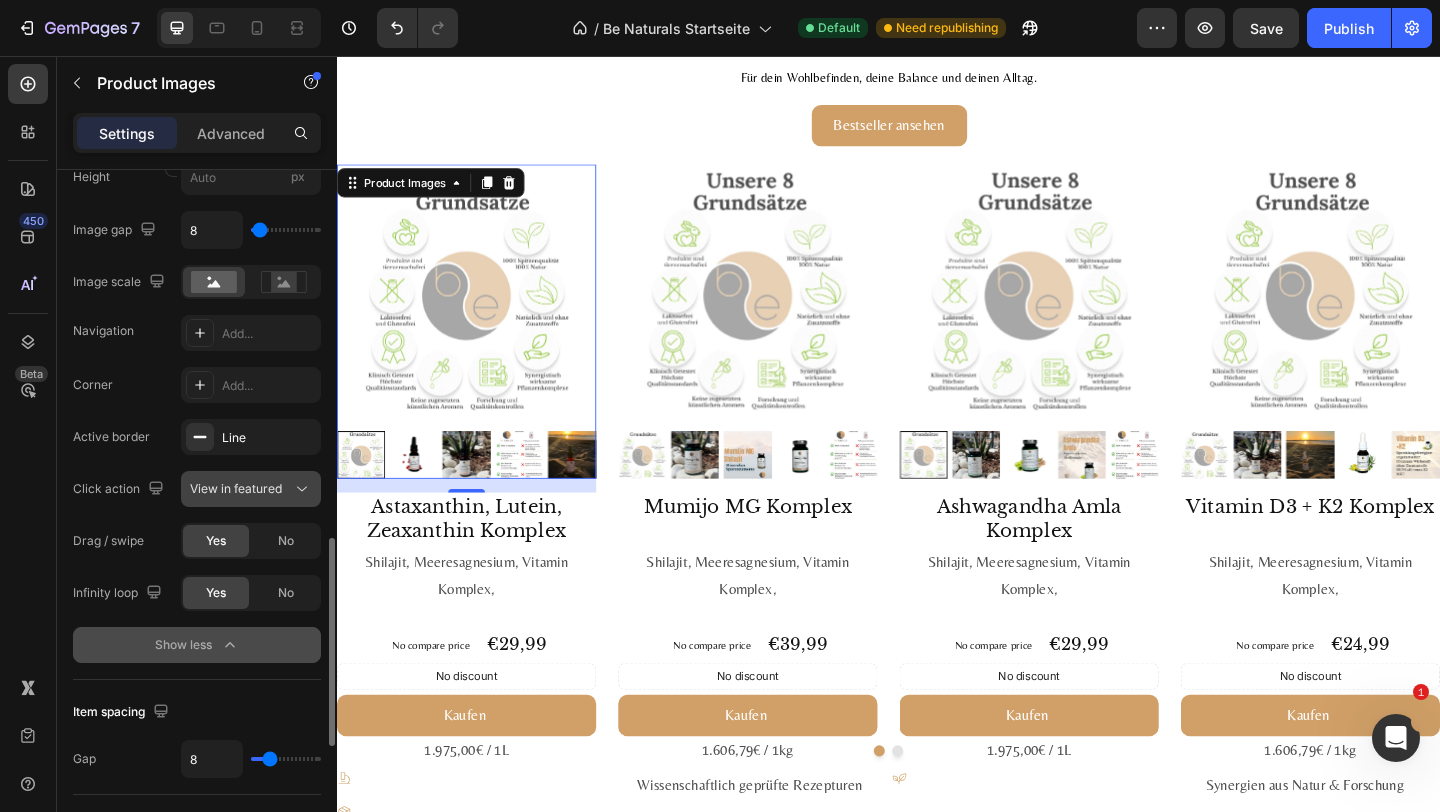 click on "View in featured" at bounding box center [236, 488] 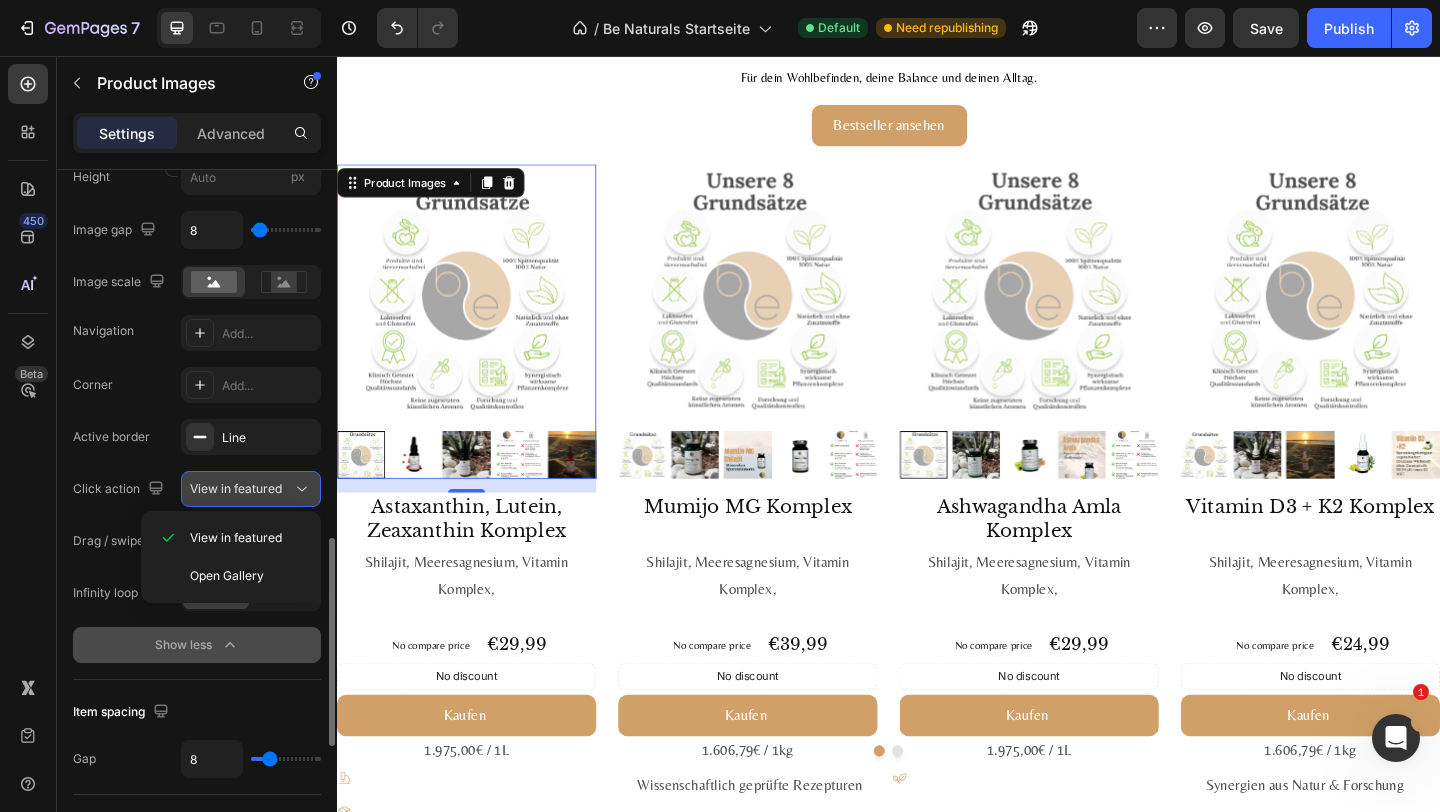 click on "View in featured" at bounding box center [236, 488] 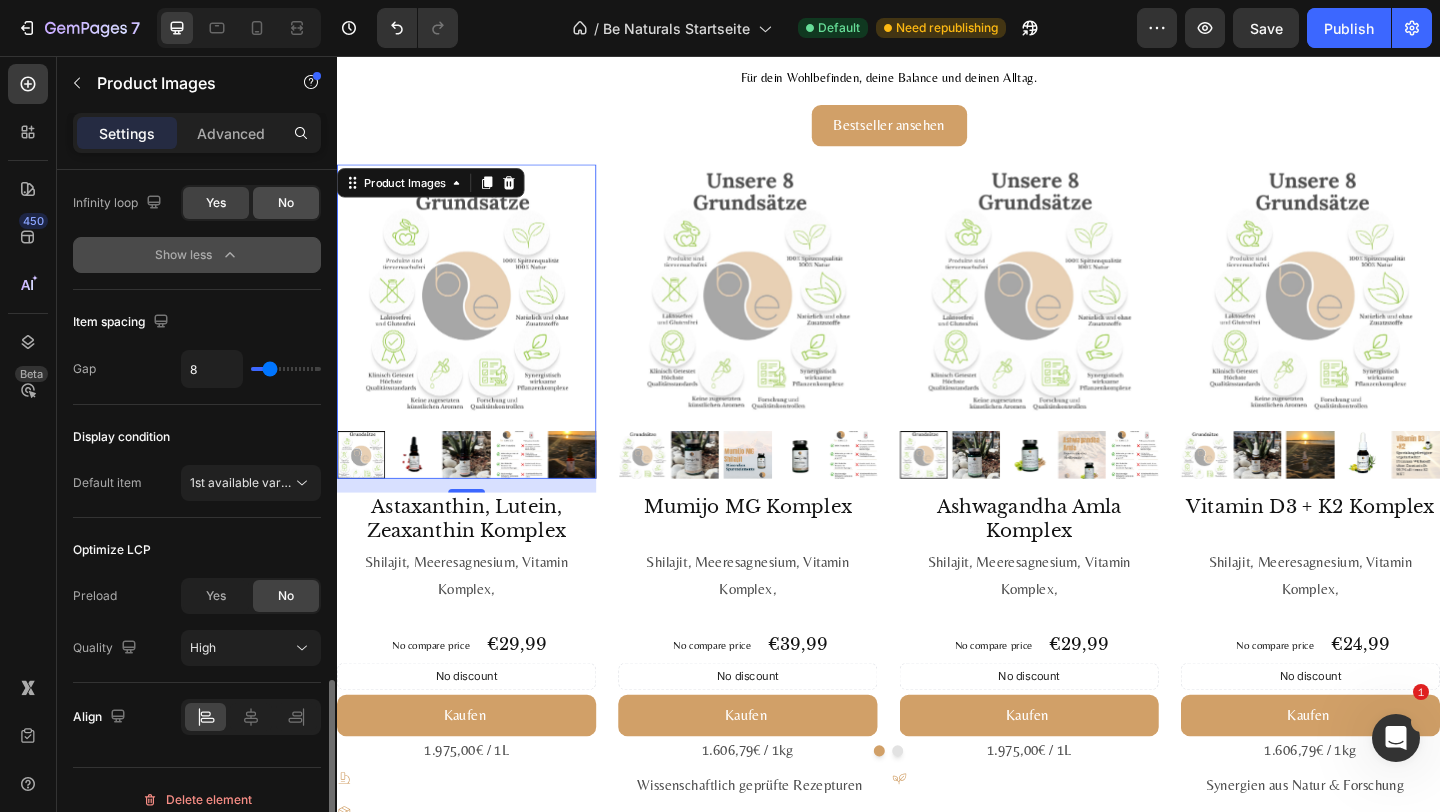 scroll, scrollTop: 1643, scrollLeft: 0, axis: vertical 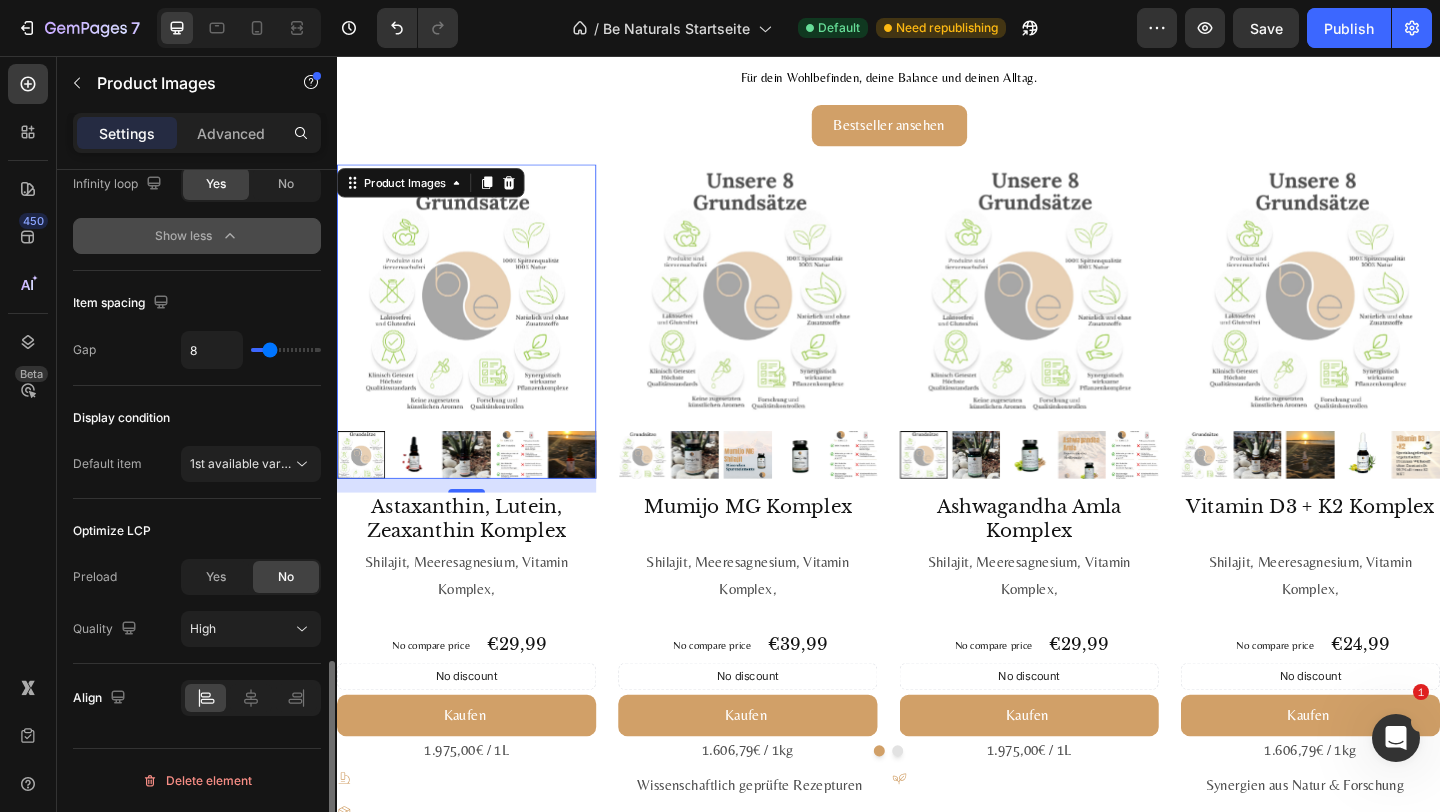 click on "Optimize LCP" at bounding box center (197, 531) 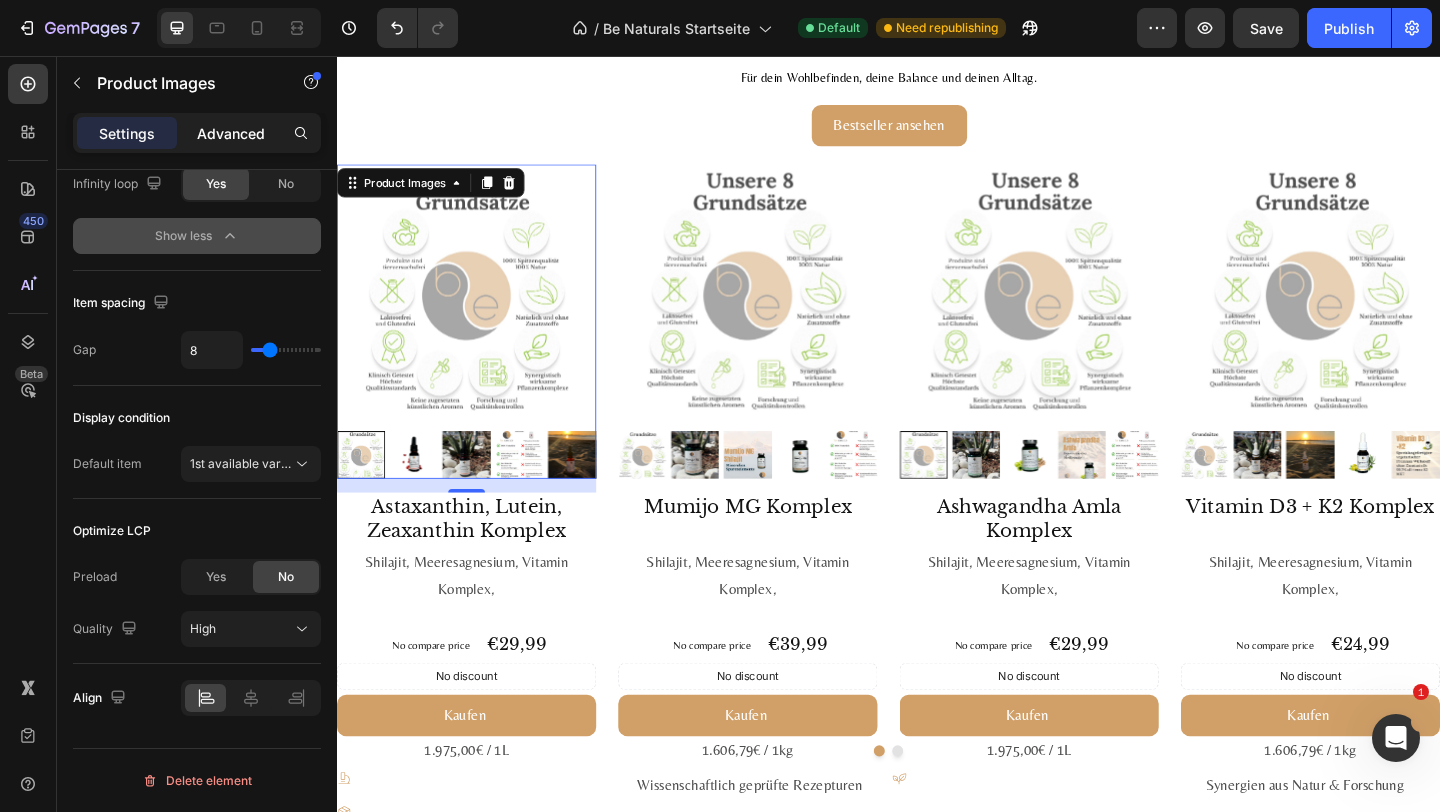 click on "Advanced" at bounding box center [231, 133] 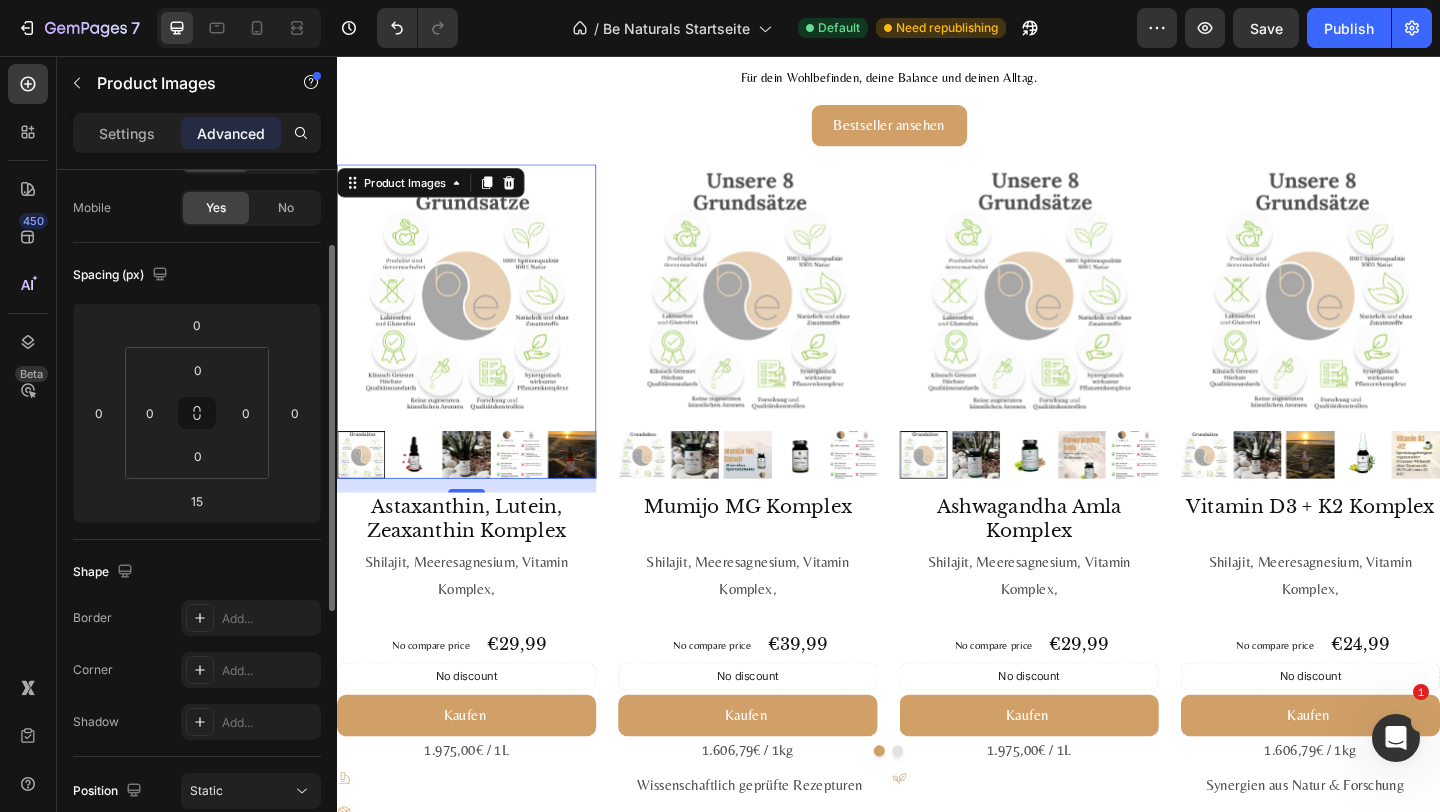 scroll, scrollTop: 0, scrollLeft: 0, axis: both 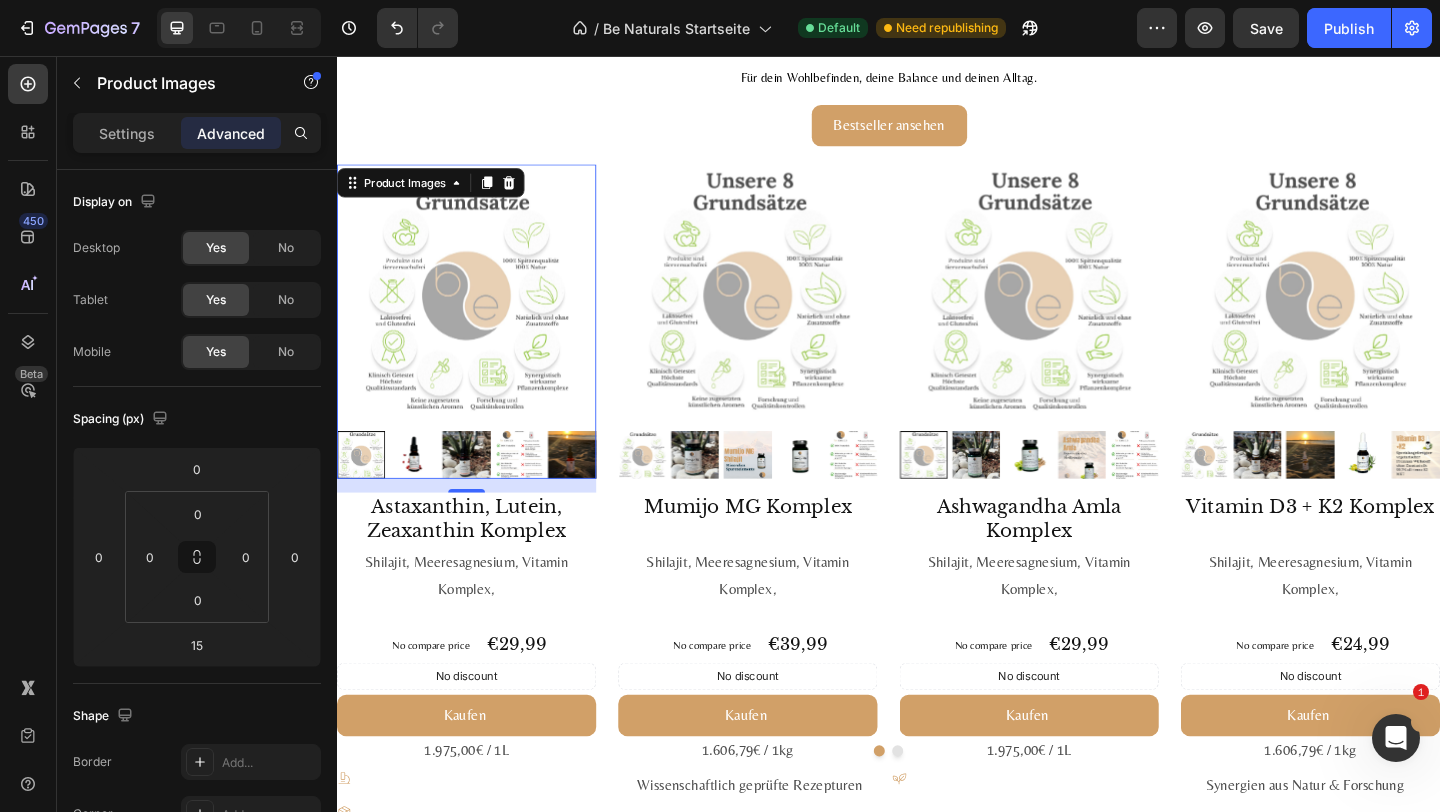 click at bounding box center [478, 315] 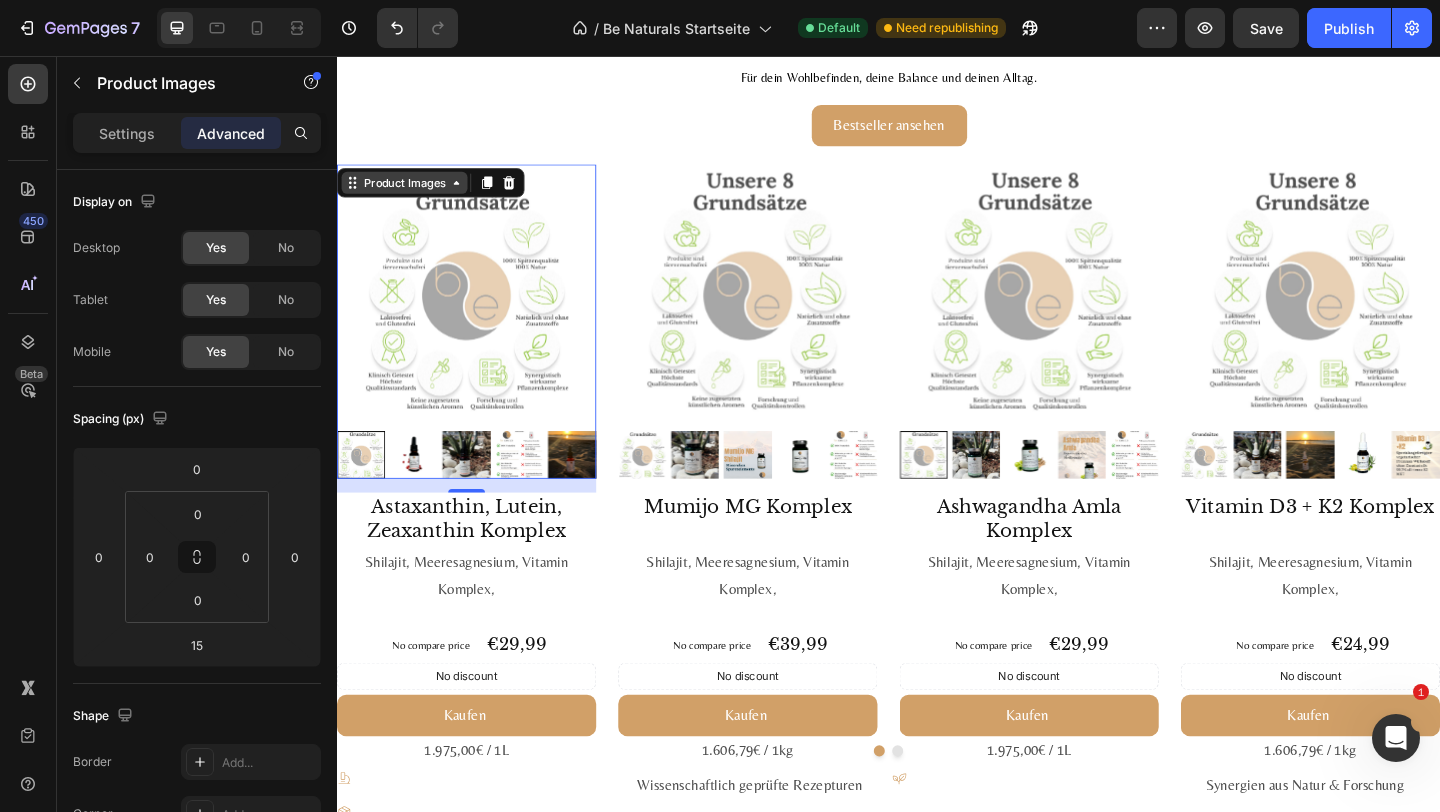 click on "Product Images" at bounding box center (410, 194) 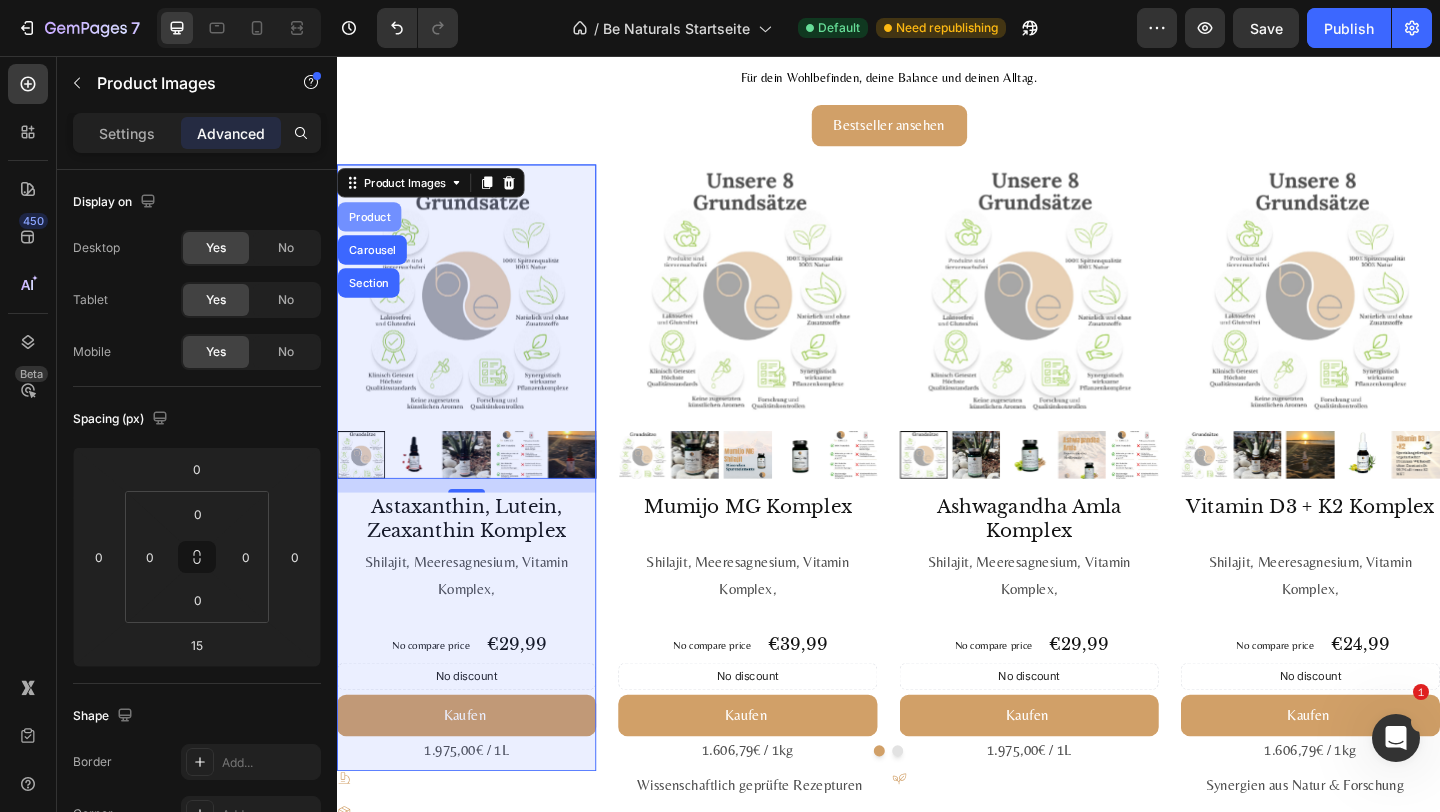 click on "Product" at bounding box center (372, 231) 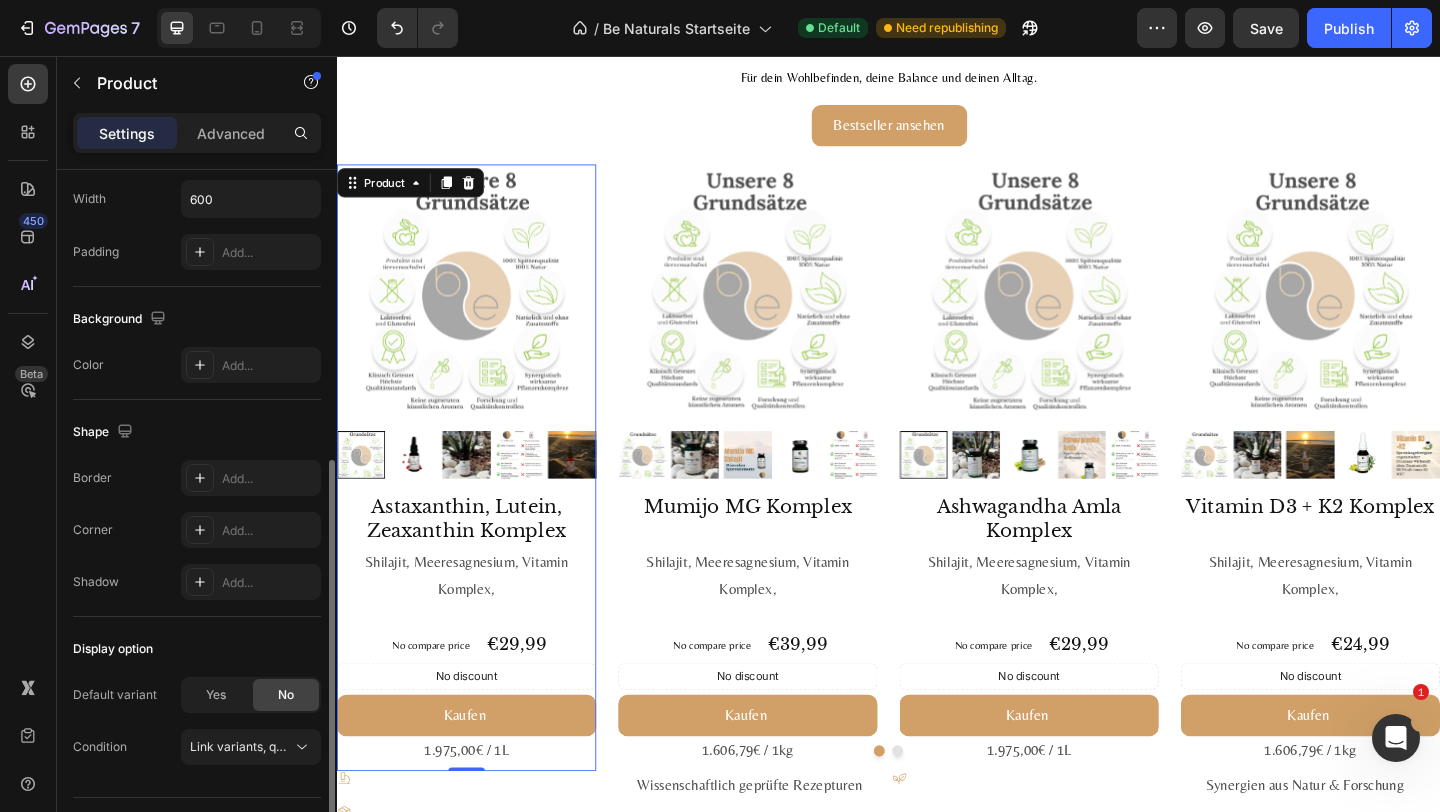 scroll, scrollTop: 488, scrollLeft: 0, axis: vertical 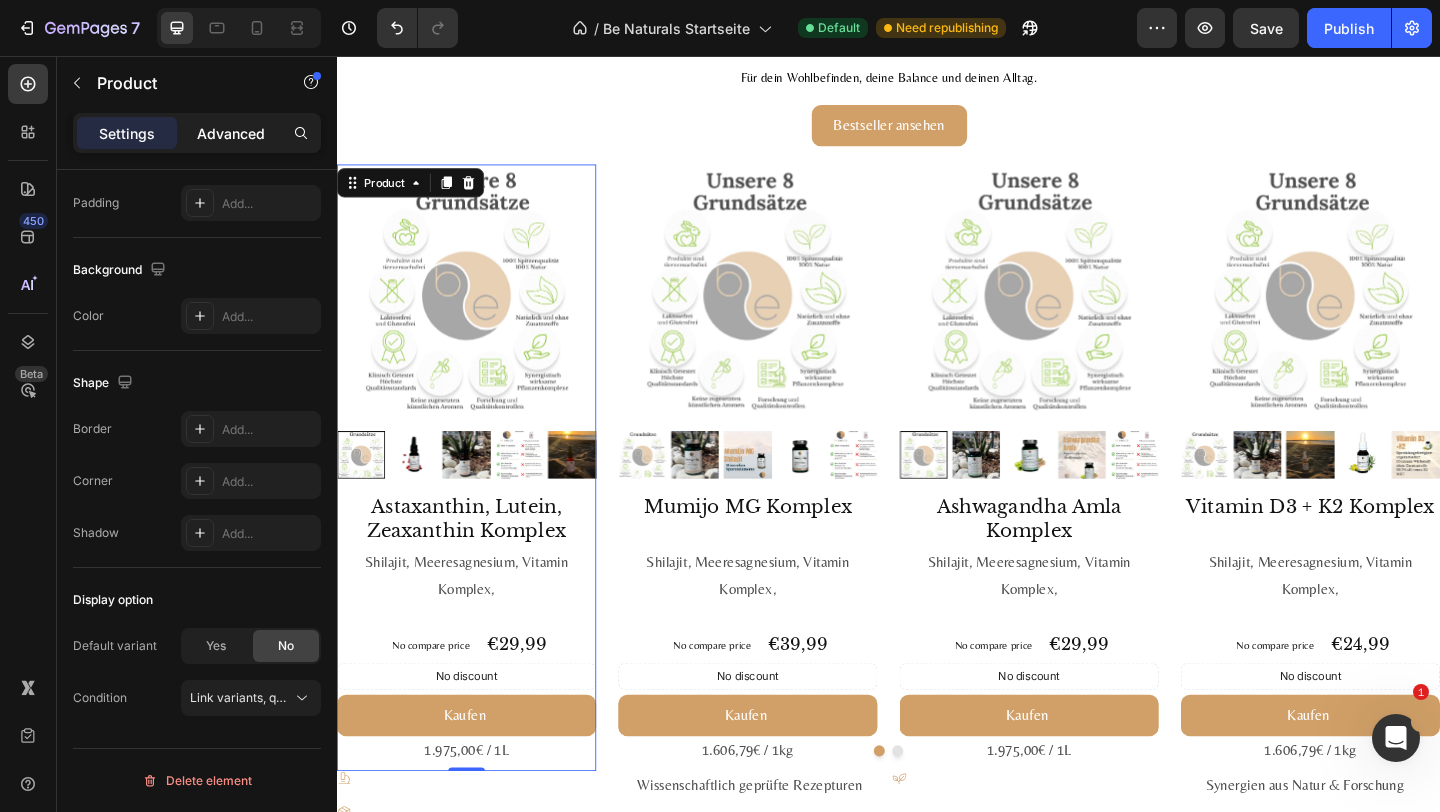 click on "Advanced" 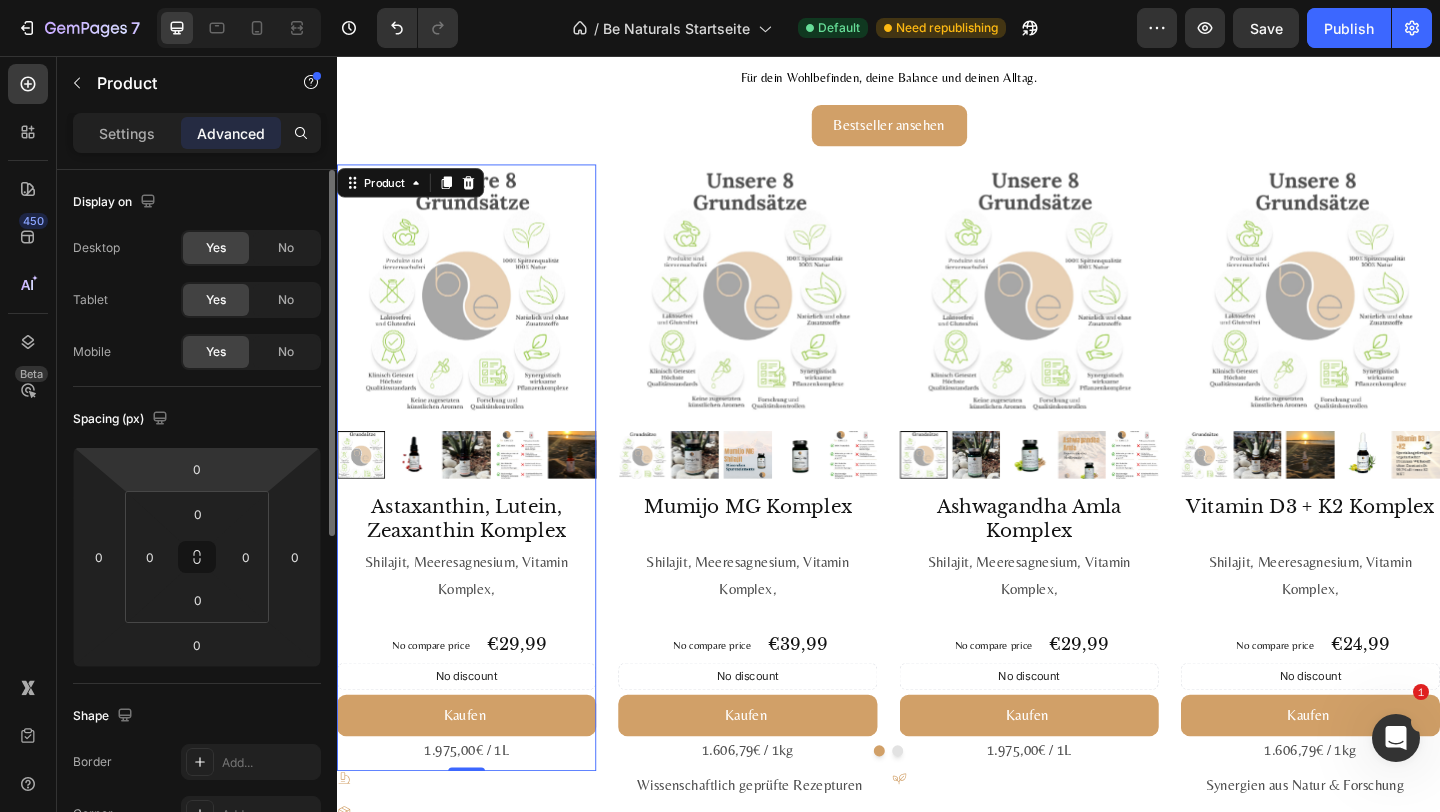scroll, scrollTop: 635, scrollLeft: 0, axis: vertical 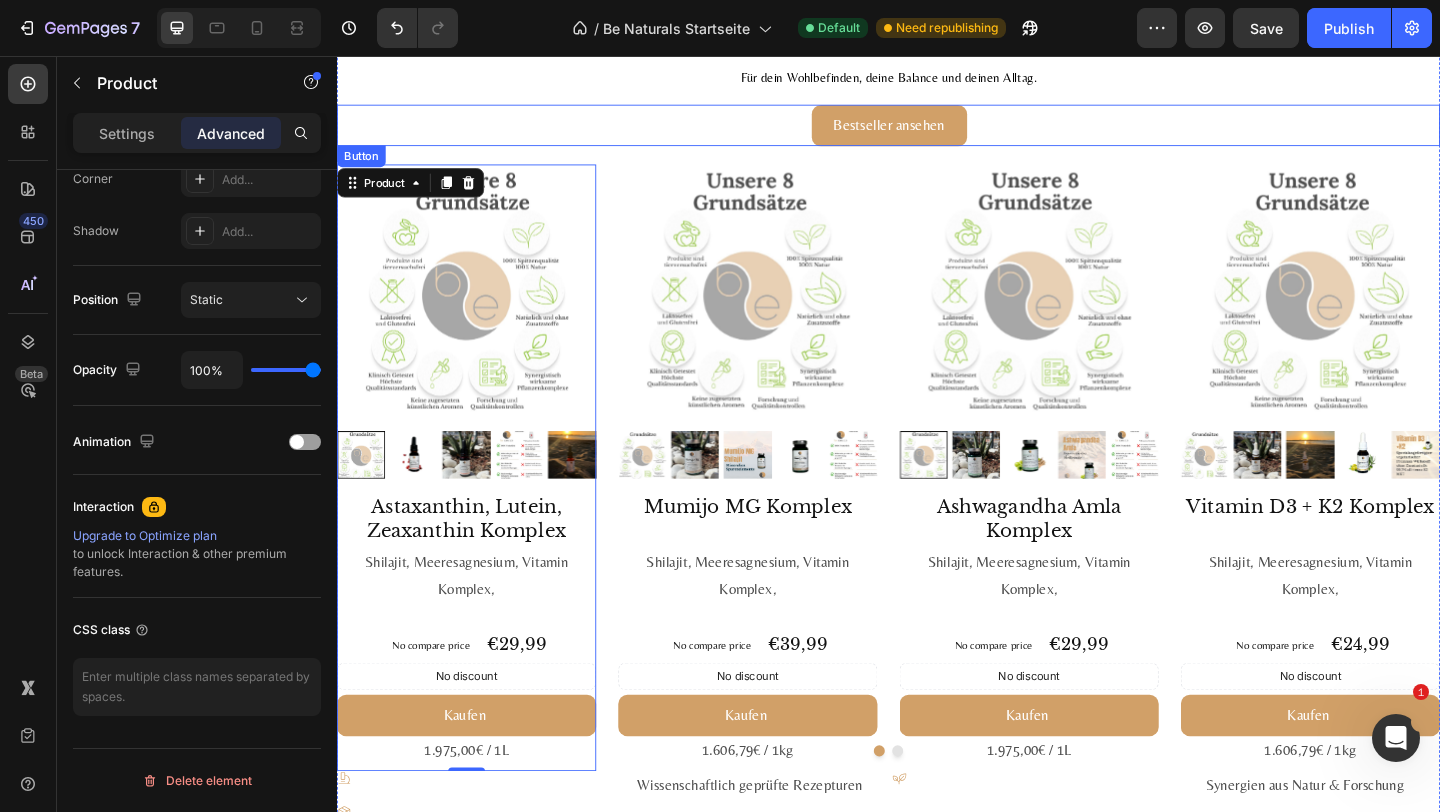 click on "Be Naturals  Favoriten Wirkung trifft Qualität Heading Für dein Wohlbefinden, deine Balance und deinen Alltag. Text block Bestseller ansehen Button Product Images Astaxanthin, Lutein, Zeaxanthin Komplex Product Title Shilajit, Meeresagnesium, Vitamin Komplex, Text Block No compare price Product Price €29,99 Product Price Product Price Row No discount   Not be displayed when published Discount Tag Kaufen Add to Cart 1.975,00€ / 1L Text Block Product   0 Product Images Mumijo MG Komplex Product Title Shilajit, Meeresagnesium, Vitamin Komplex, Text Block No compare price Product Price €39,99 Product Price Product Price Row No discount   Not be displayed when published Discount Tag Kaufen Add to Cart 1.606,79€ / 1kg Text Block Product Product Images Ashwagandha Amla Komplex Product Title Shilajit, Meeresagnesium, Vitamin Komplex, Text Block No compare price Product Price €29,99 Product Price Product Price Row No discount   Not be displayed when published Discount Tag Kaufen Add to Cart Text Block Row" at bounding box center [937, 453] 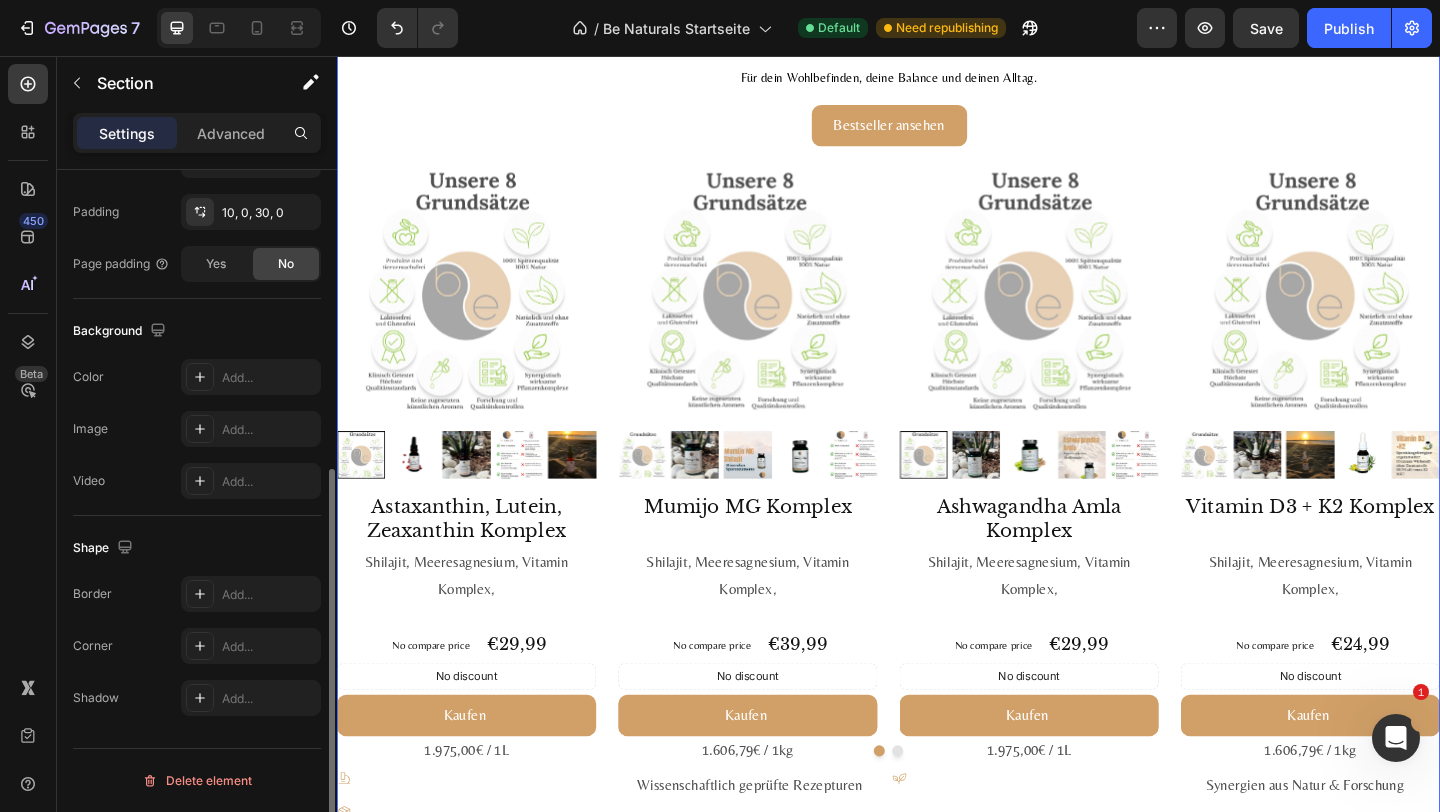 scroll, scrollTop: 0, scrollLeft: 0, axis: both 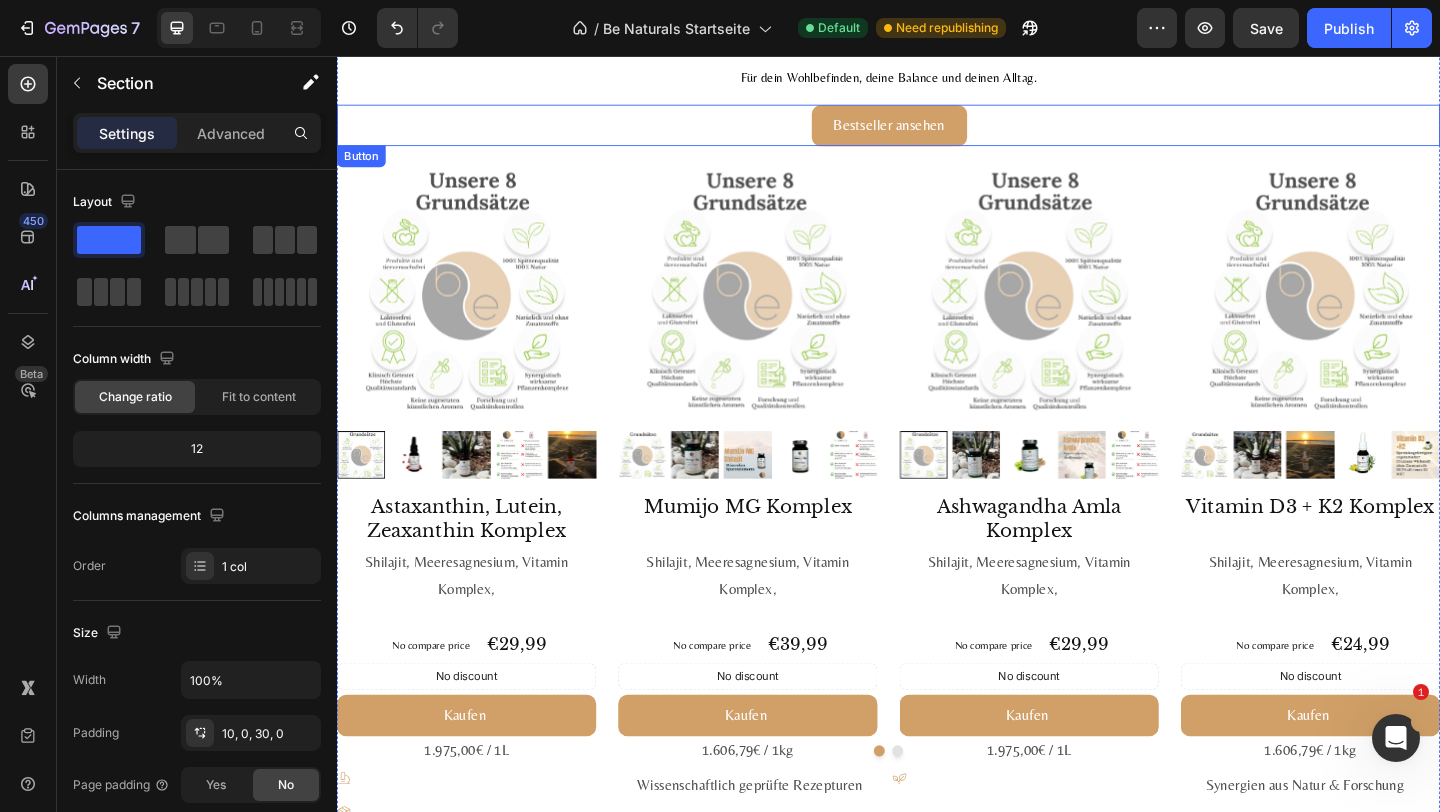 click on "Bestseller ansehen Button" at bounding box center [937, 131] 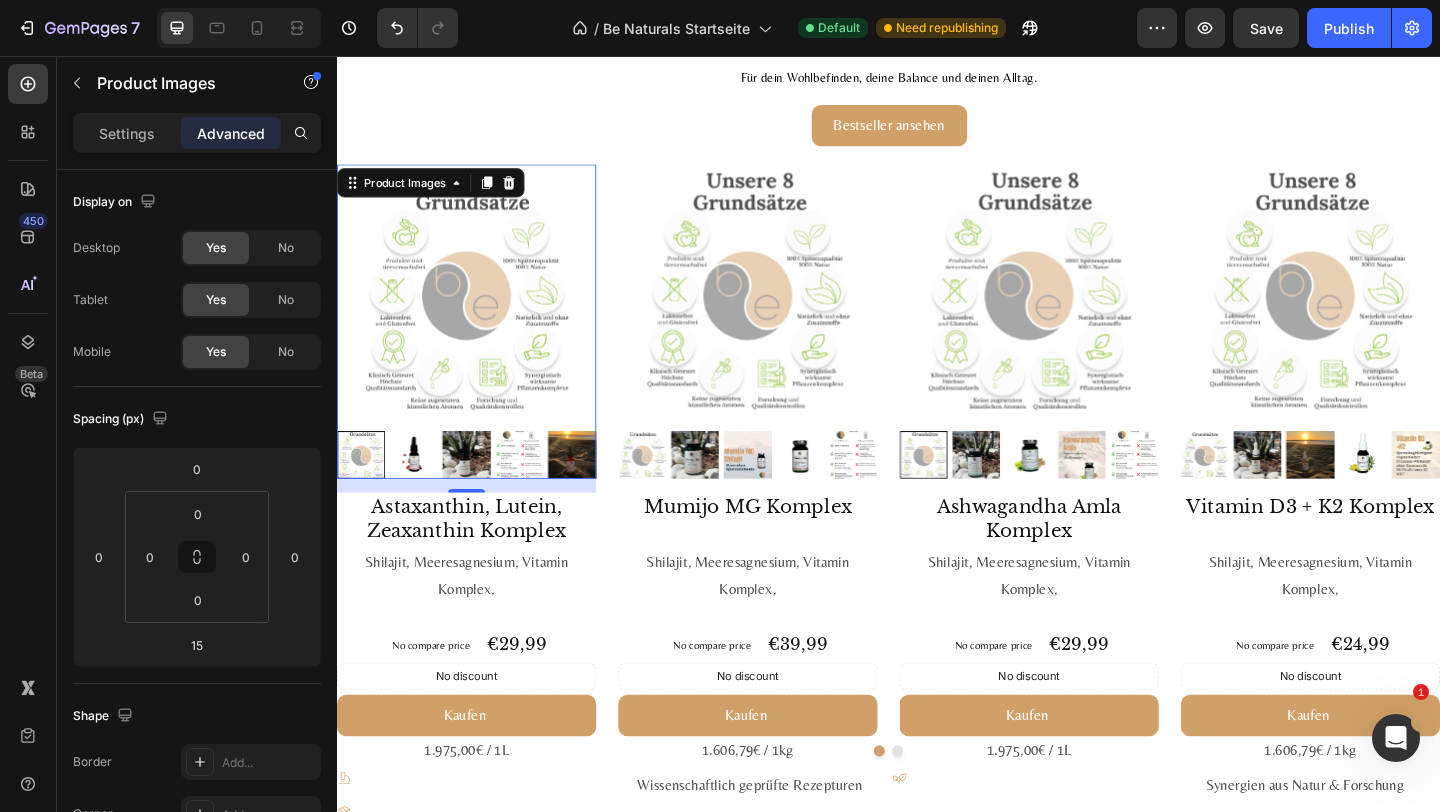 click at bounding box center [478, 315] 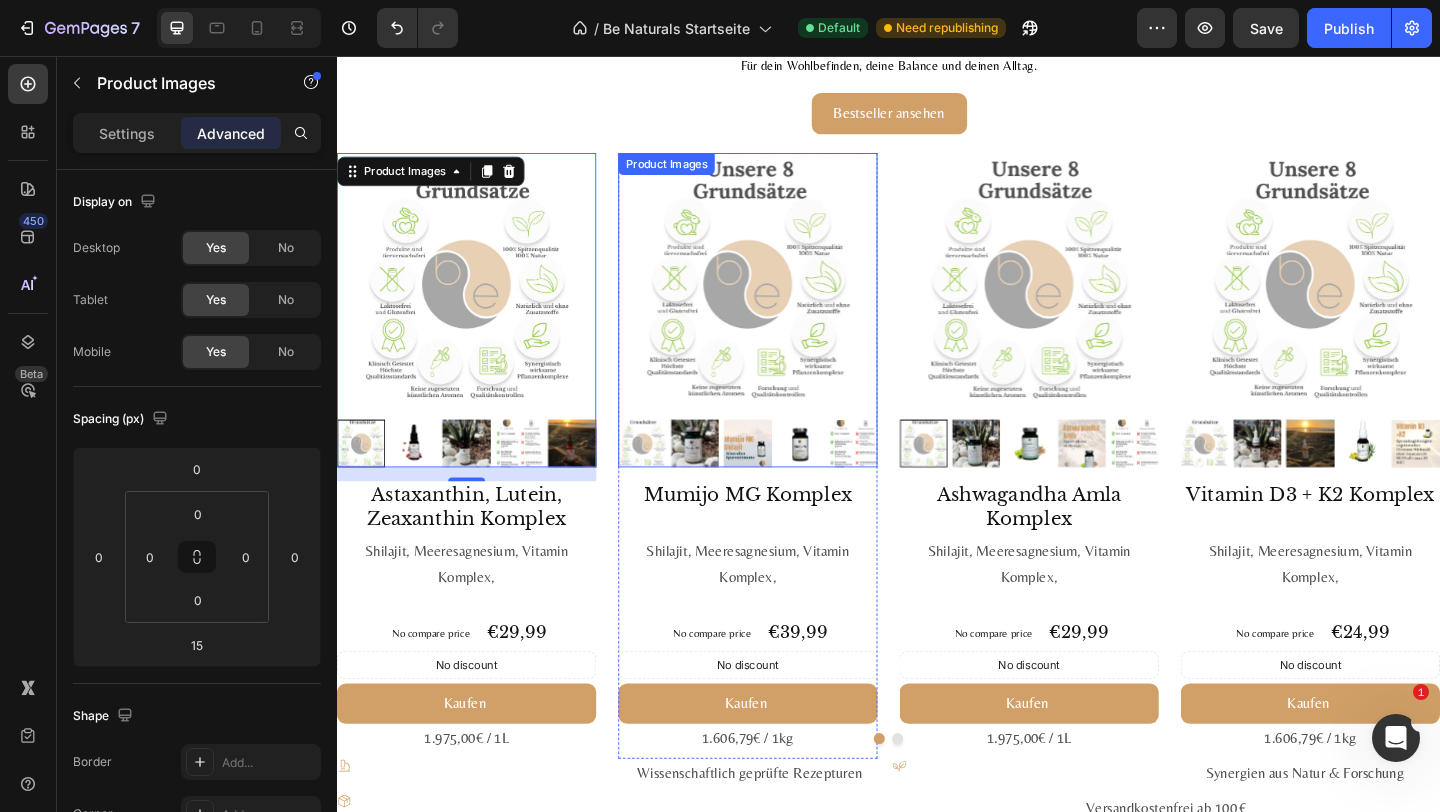 scroll, scrollTop: 1983, scrollLeft: 0, axis: vertical 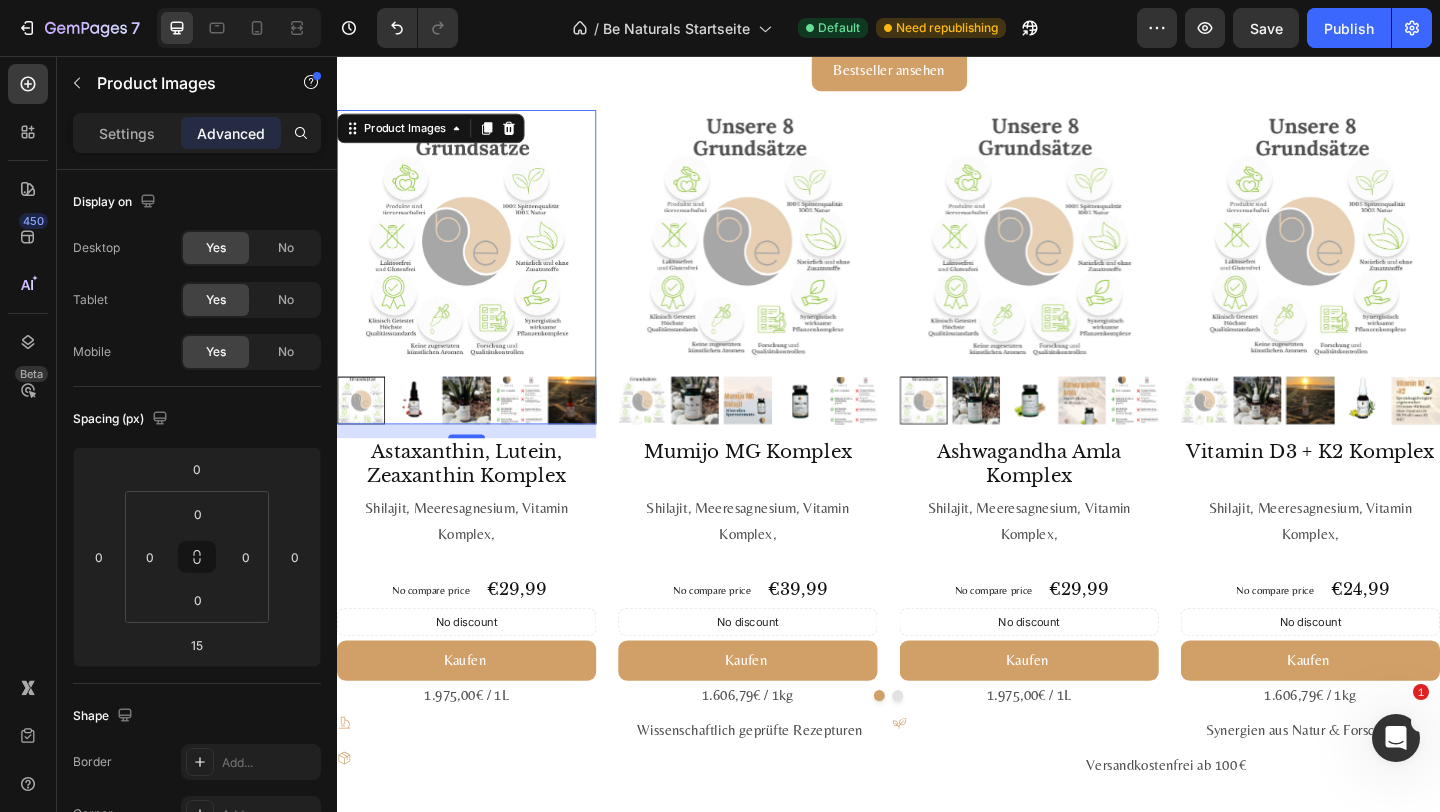 click at bounding box center (478, 255) 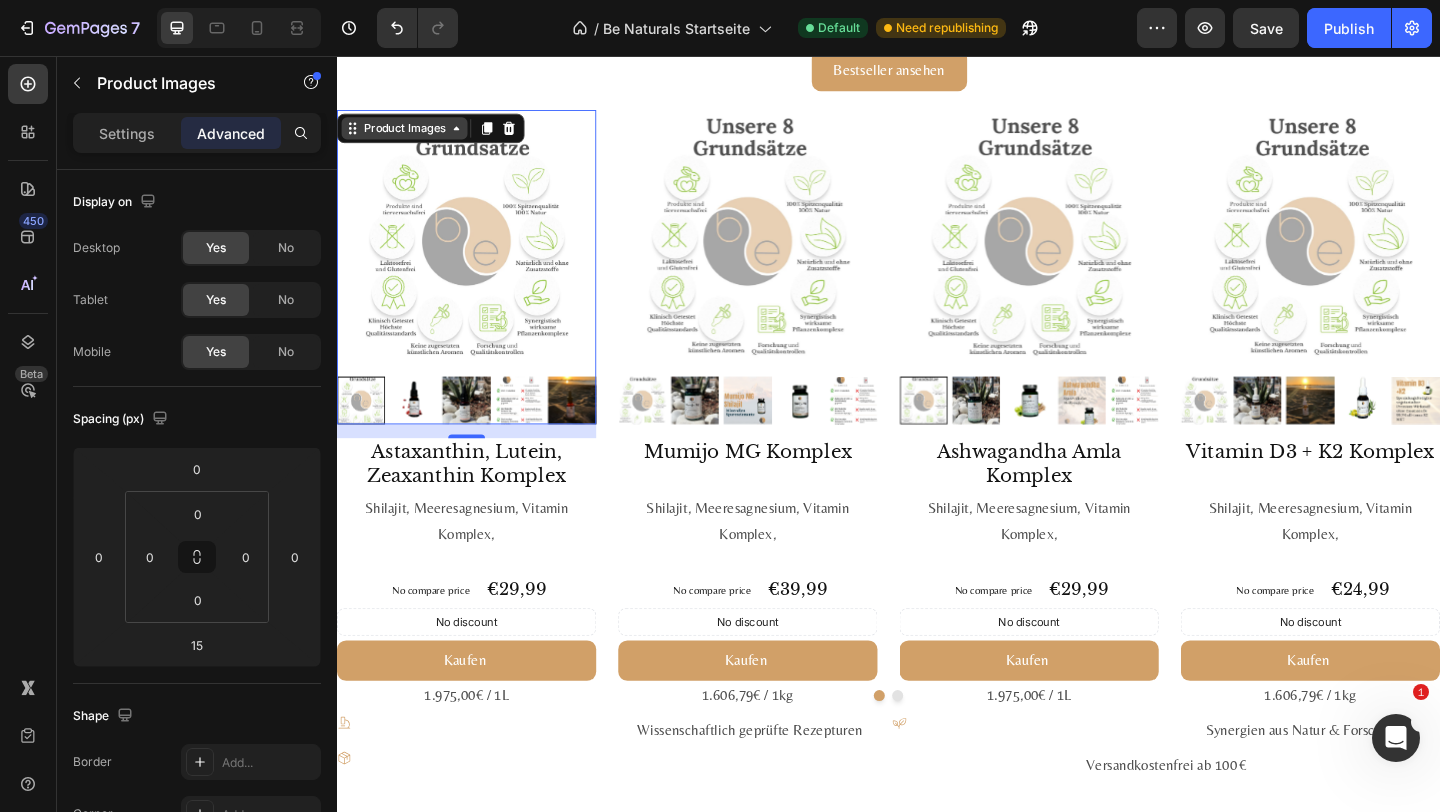 click on "Product Images" at bounding box center [410, 134] 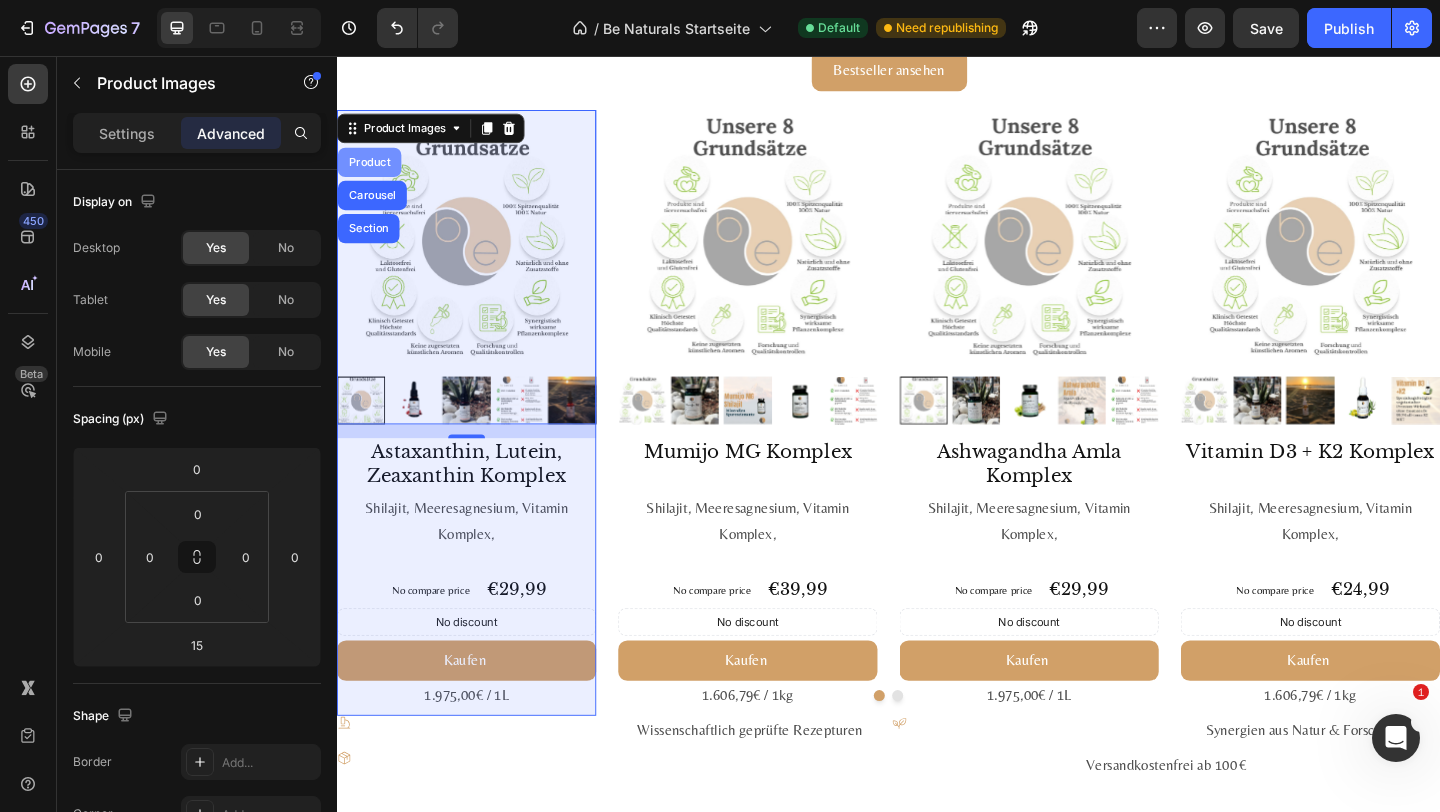 click on "Product" at bounding box center [372, 171] 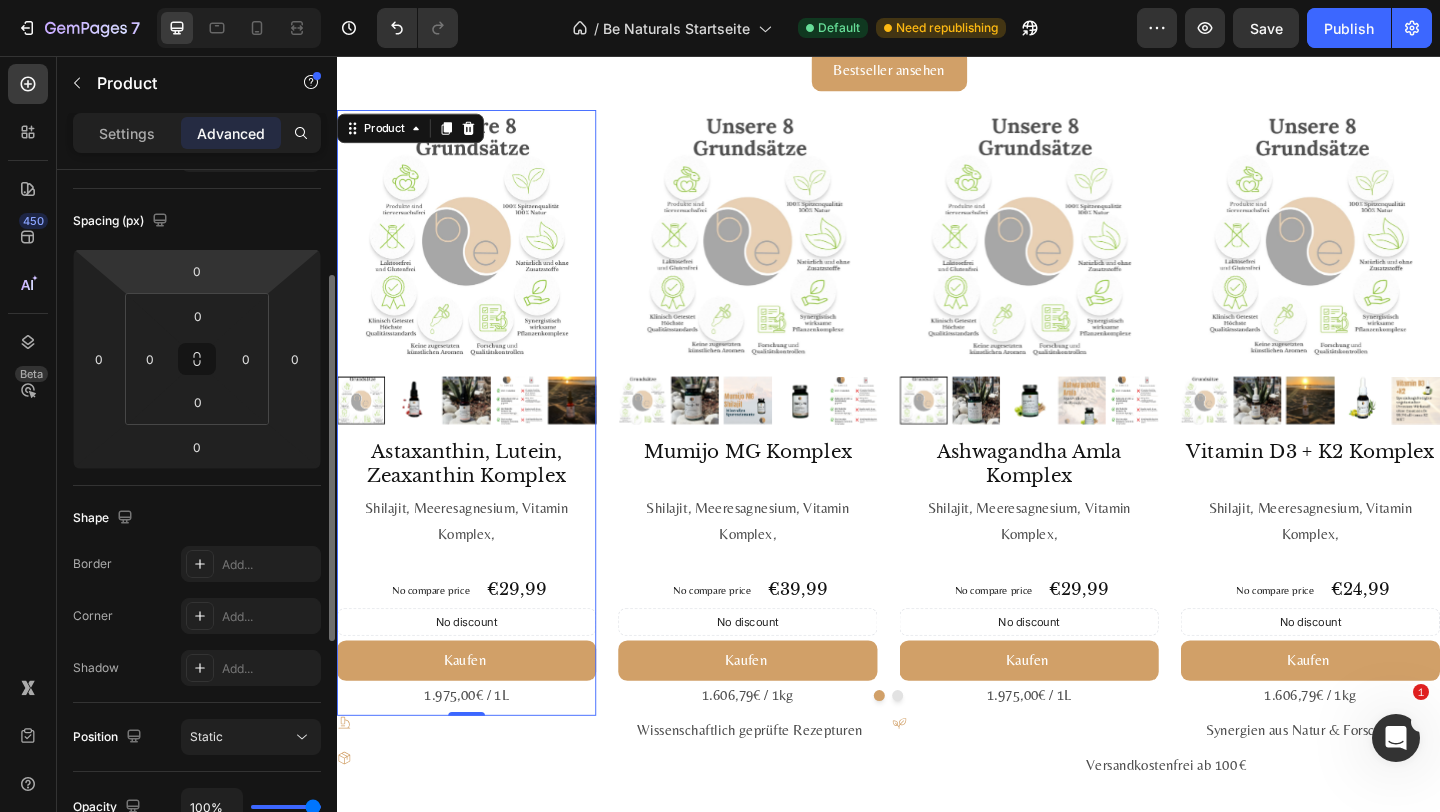scroll, scrollTop: 199, scrollLeft: 0, axis: vertical 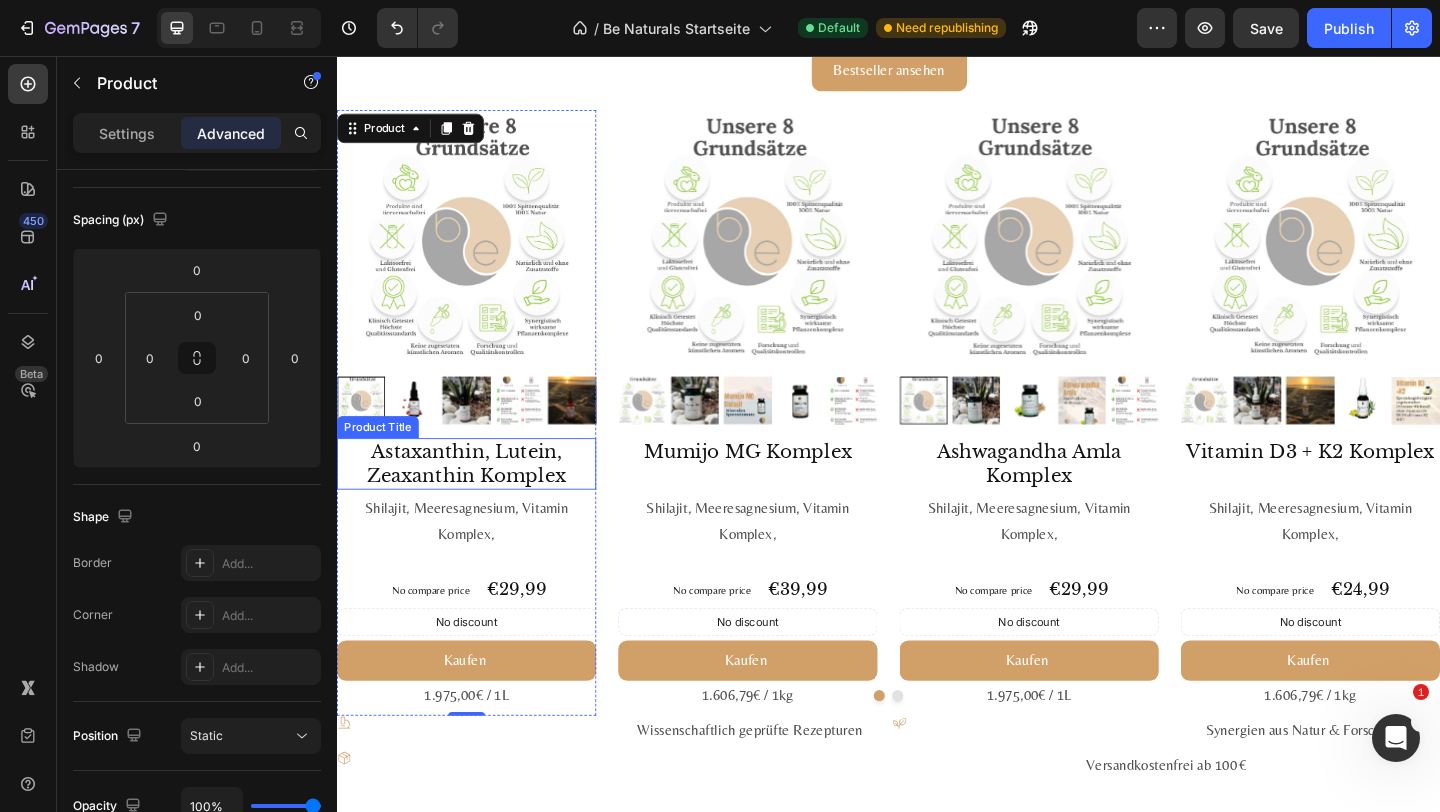 click on "Astaxanthin, Lutein, Zeaxanthin Komplex" at bounding box center (478, 499) 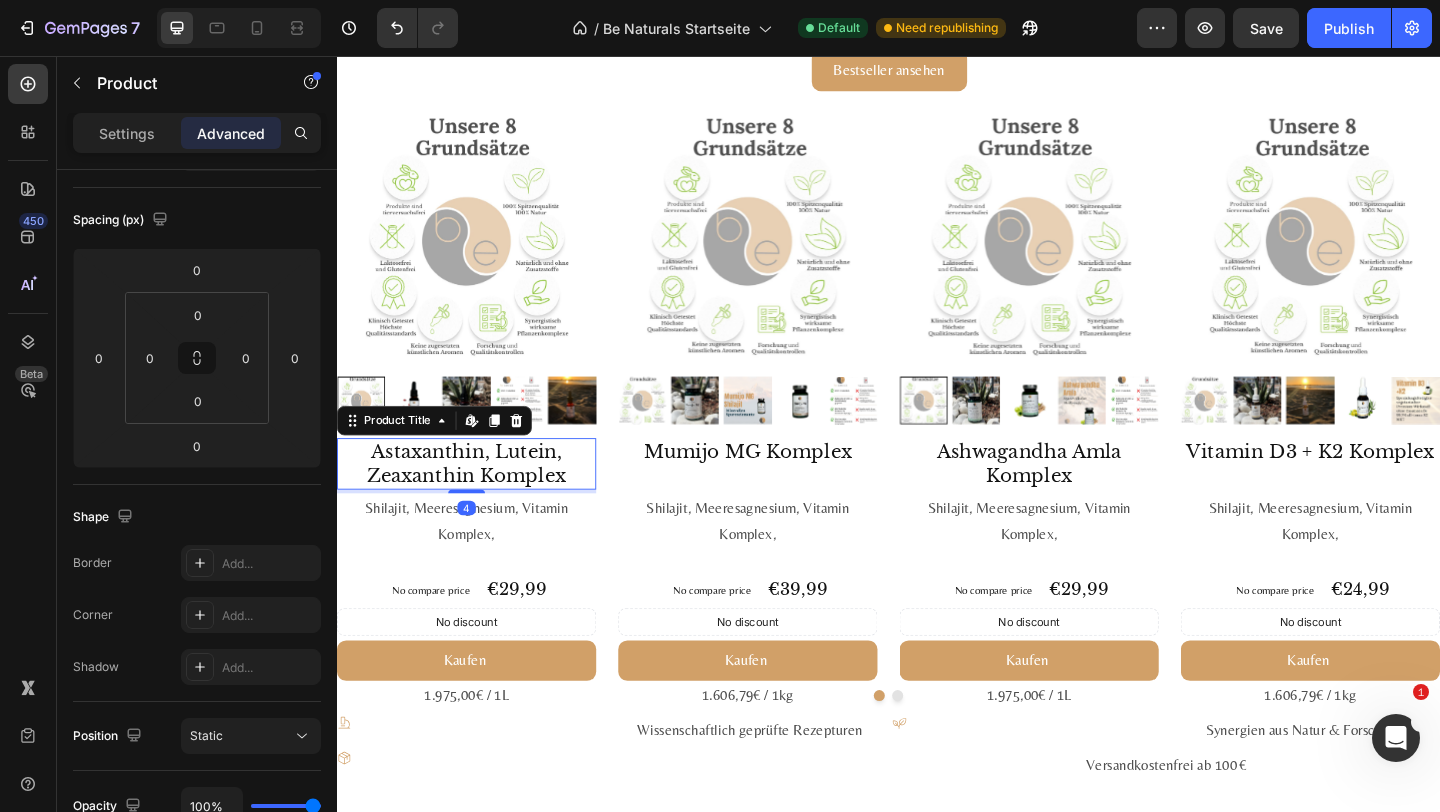 scroll, scrollTop: 0, scrollLeft: 0, axis: both 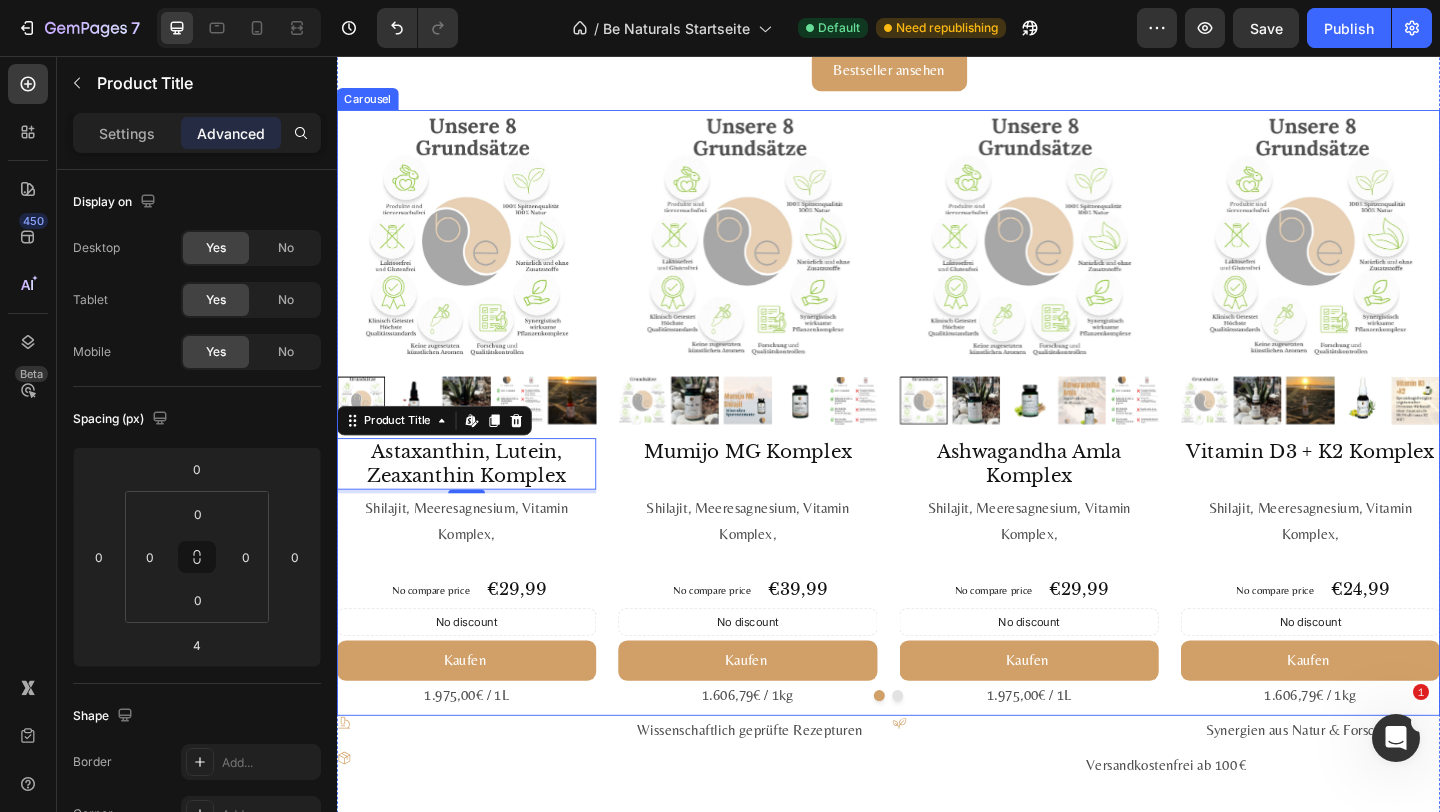 click on "Product Images Astaxanthin, Lutein, Zeaxanthin Komplex Product Title   Edit content in Shopify 4 Shilajit, Meeresagnesium, Vitamin Komplex, Text Block No compare price Product Price €29,99 Product Price Product Price Row No discount   Not be displayed when published Discount Tag Kaufen Add to Cart 1.975,00€ / 1L Text Block Product Product Images Mumijo MG Komplex Product Title Shilajit, Meeresagnesium, Vitamin Komplex, Text Block No compare price Product Price €39,99 Product Price Product Price Row No discount   Not be displayed when published Discount Tag Kaufen Add to Cart 1.606,79€ / 1kg Text Block Product Product Images Ashwagandha Amla Komplex Product Title Shilajit, Meeresagnesium, Vitamin Komplex, Text Block No compare price Product Price €29,99 Product Price Product Price Row No discount   Not be displayed when published Discount Tag Kaufen Add to Cart 1.975,00€ / 1L Text Block Product Product Images Vitamin D3 + K2 Komplex Product Title Shilajit, Meeresagnesium, Vitamin Komplex, €24,99" at bounding box center [937, 444] 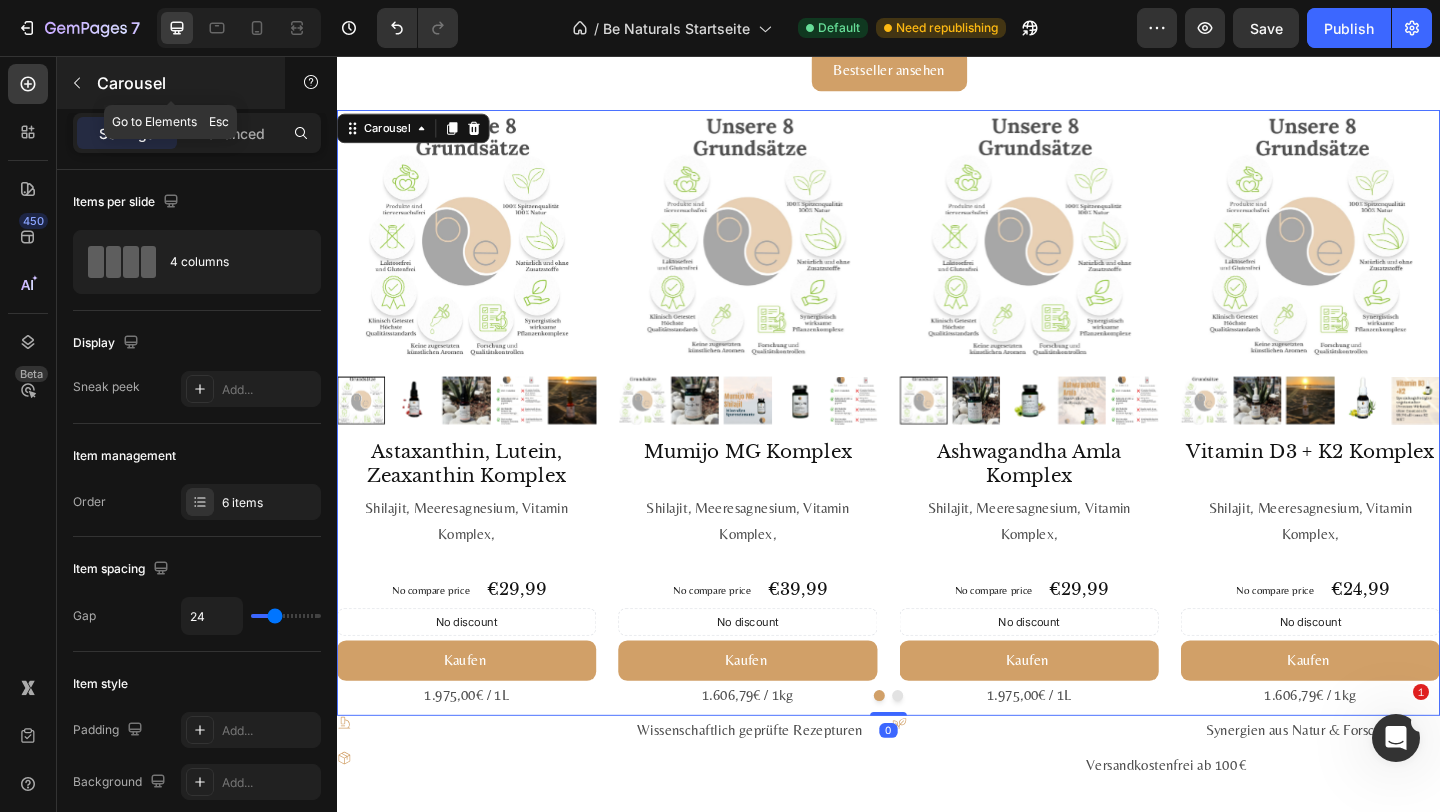click on "Carousel" at bounding box center [182, 83] 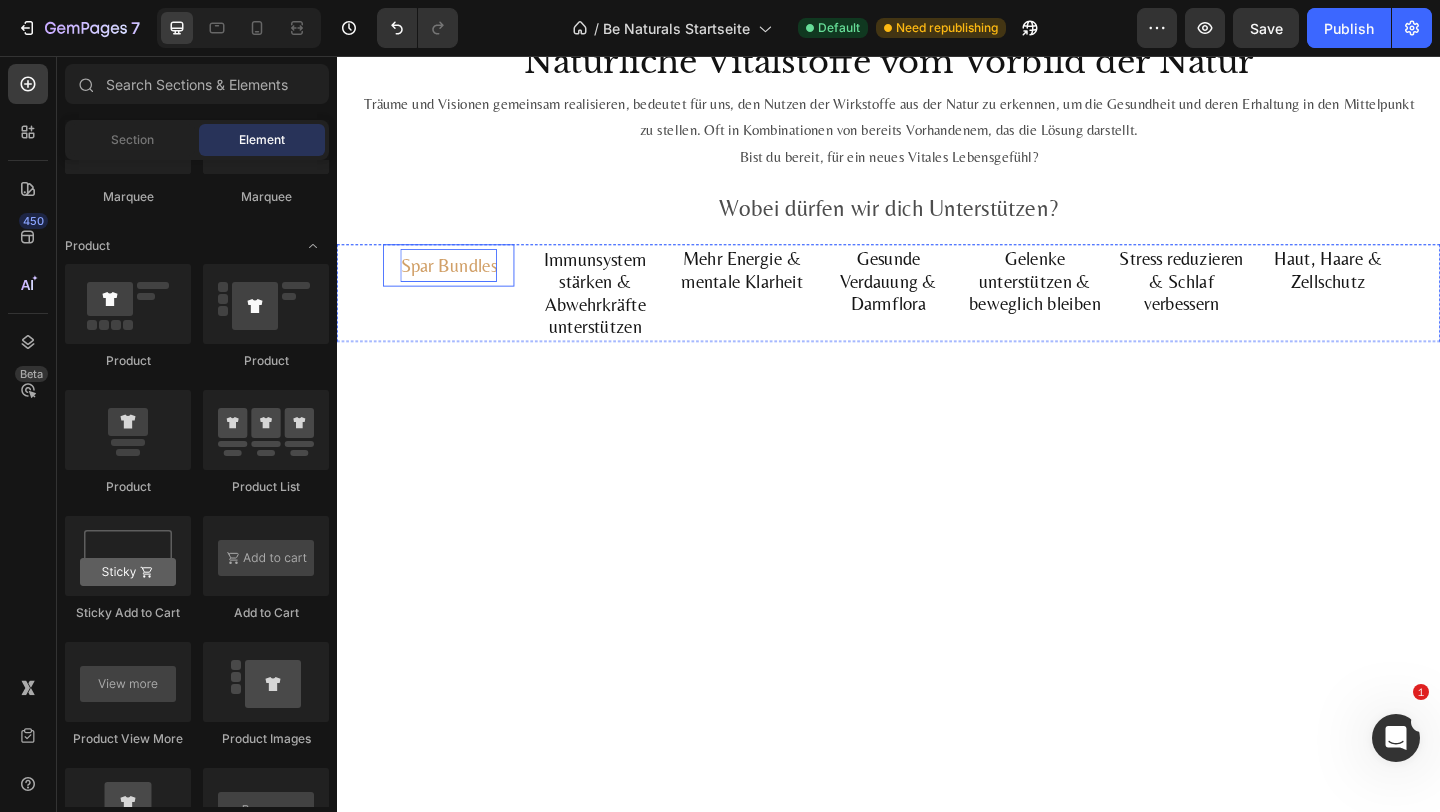 scroll, scrollTop: 1126, scrollLeft: 0, axis: vertical 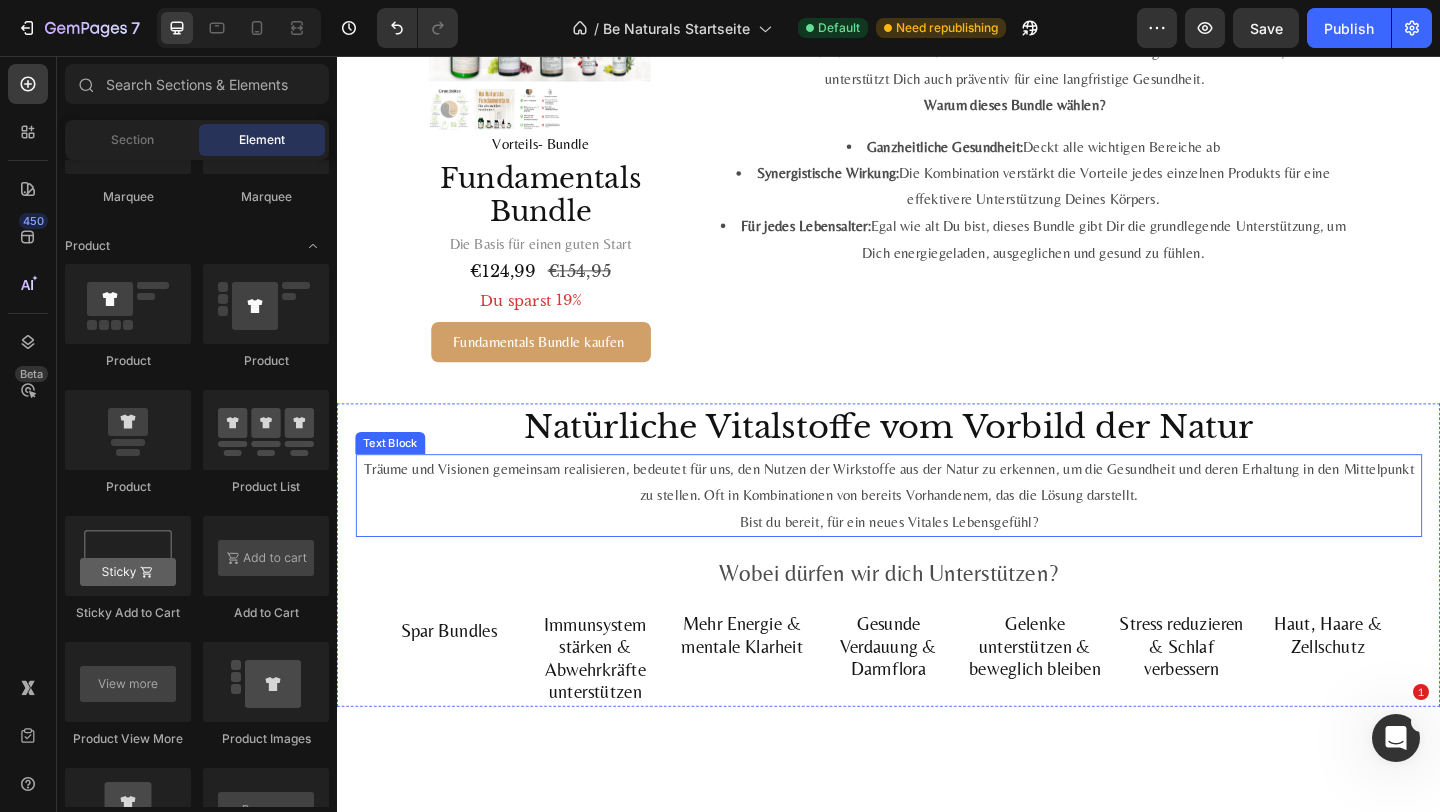 click on "Träume und Visionen gemeinsam realisieren, bedeutet für uns, den Nutzen der Wirkstoffe aus der Natur zu erkennen, um die Gesundheit und deren Erhaltung in den Mittelpunkt zu stellen. Oft in Kombinationen von bereits Vorhandenem, das die Lösung darstellt. Bist du bereit, für ein neues Vitales Lebensgefühl?" at bounding box center [937, 534] 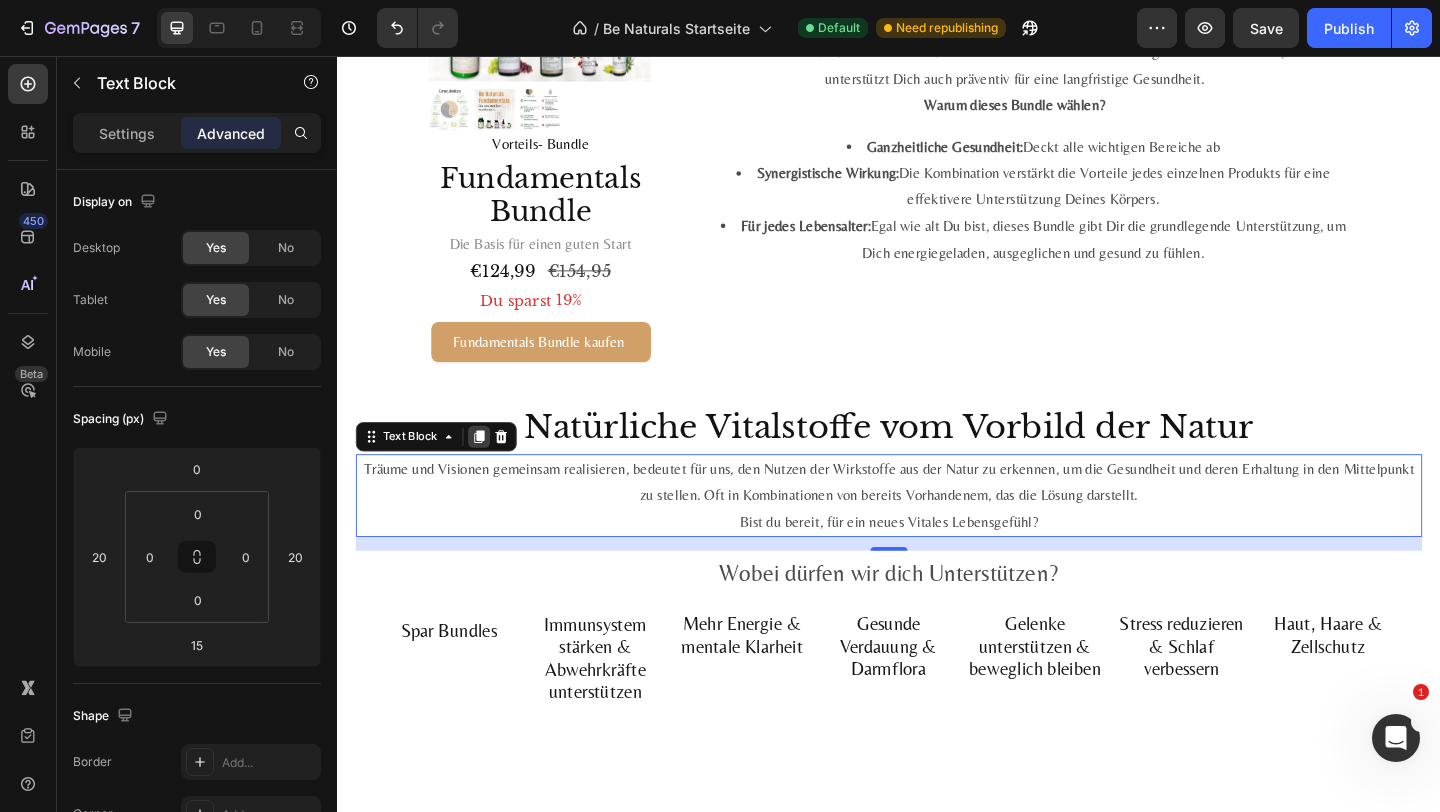 click 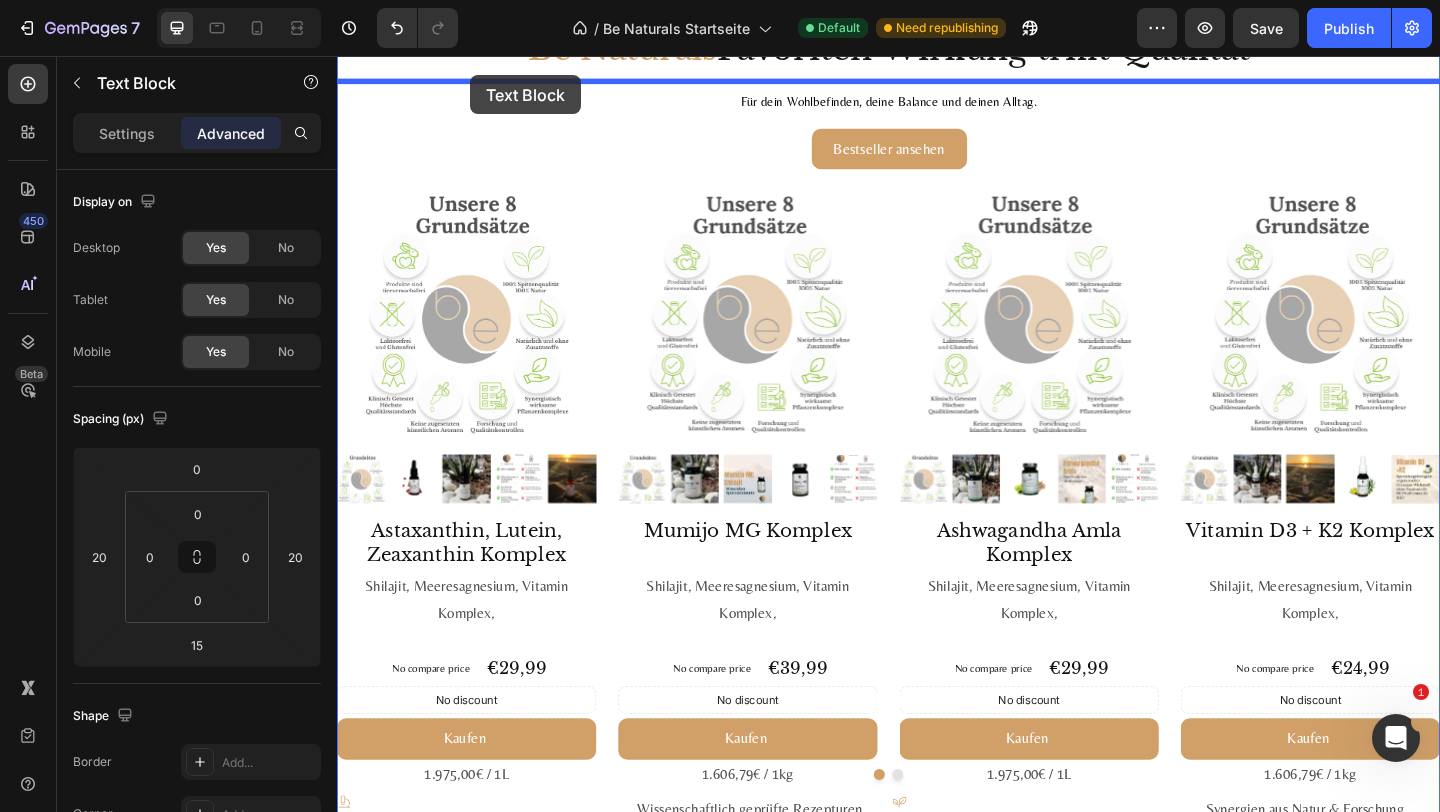 scroll, scrollTop: 2013, scrollLeft: 0, axis: vertical 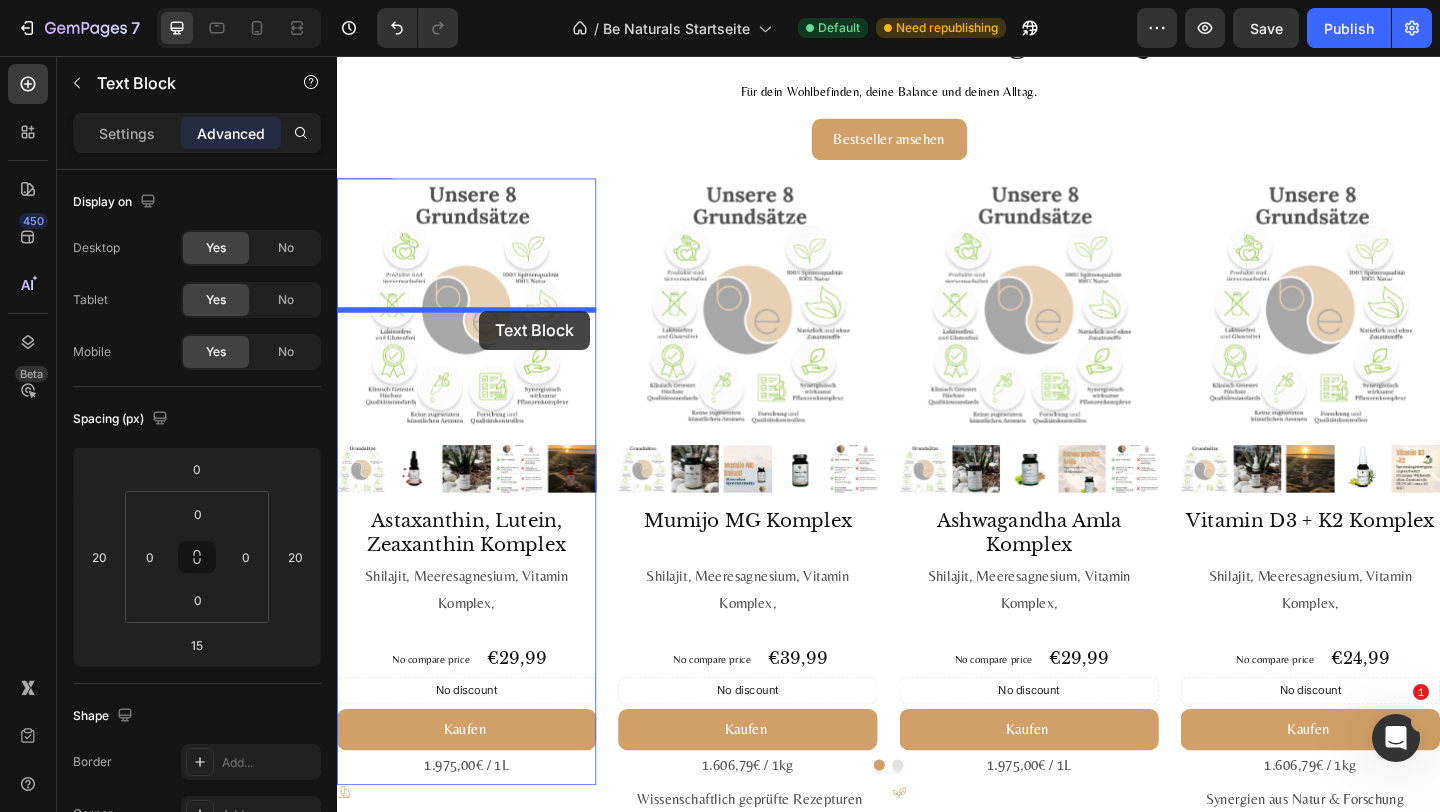 drag, startPoint x: 405, startPoint y: 571, endPoint x: 491, endPoint y: 333, distance: 253.06126 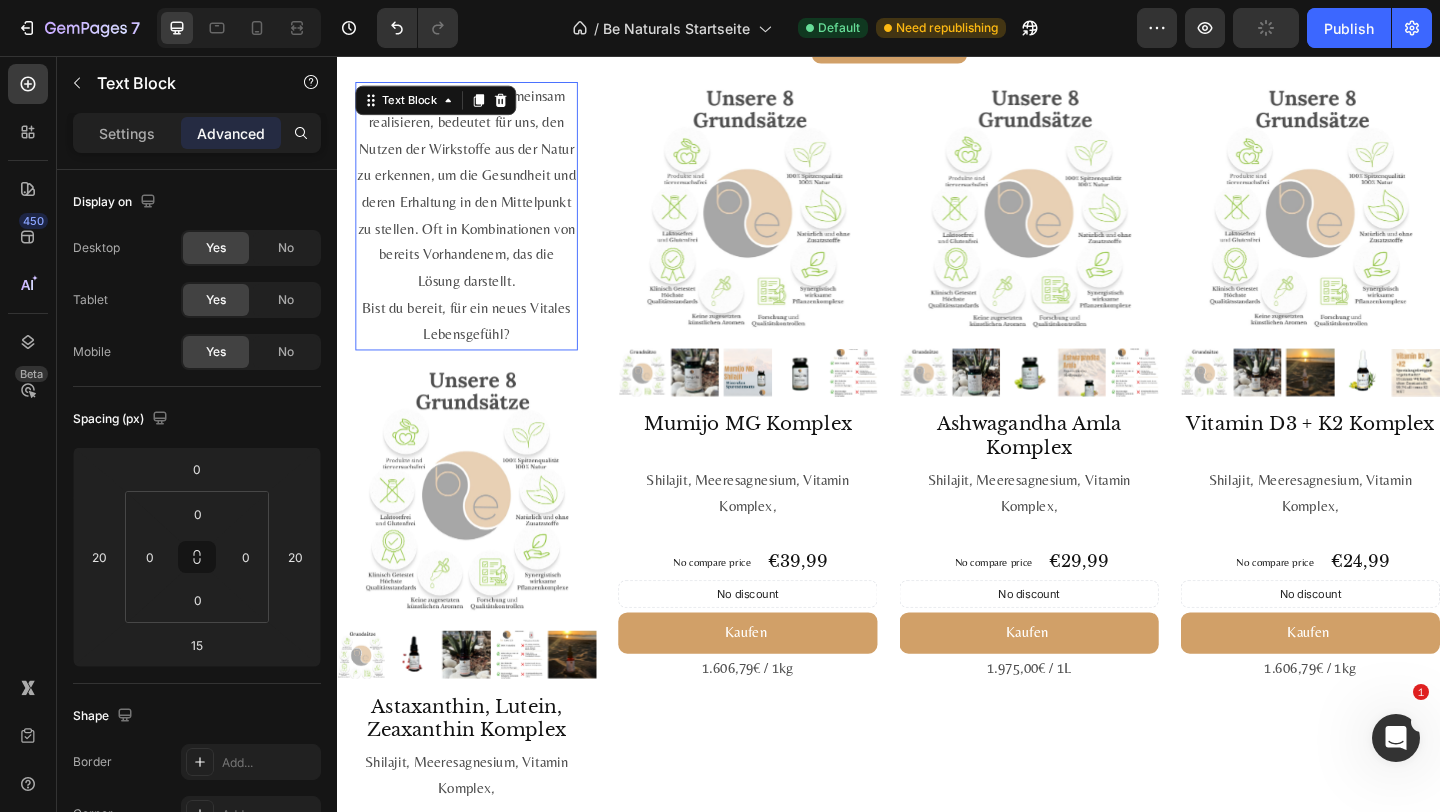 scroll, scrollTop: 1908, scrollLeft: 0, axis: vertical 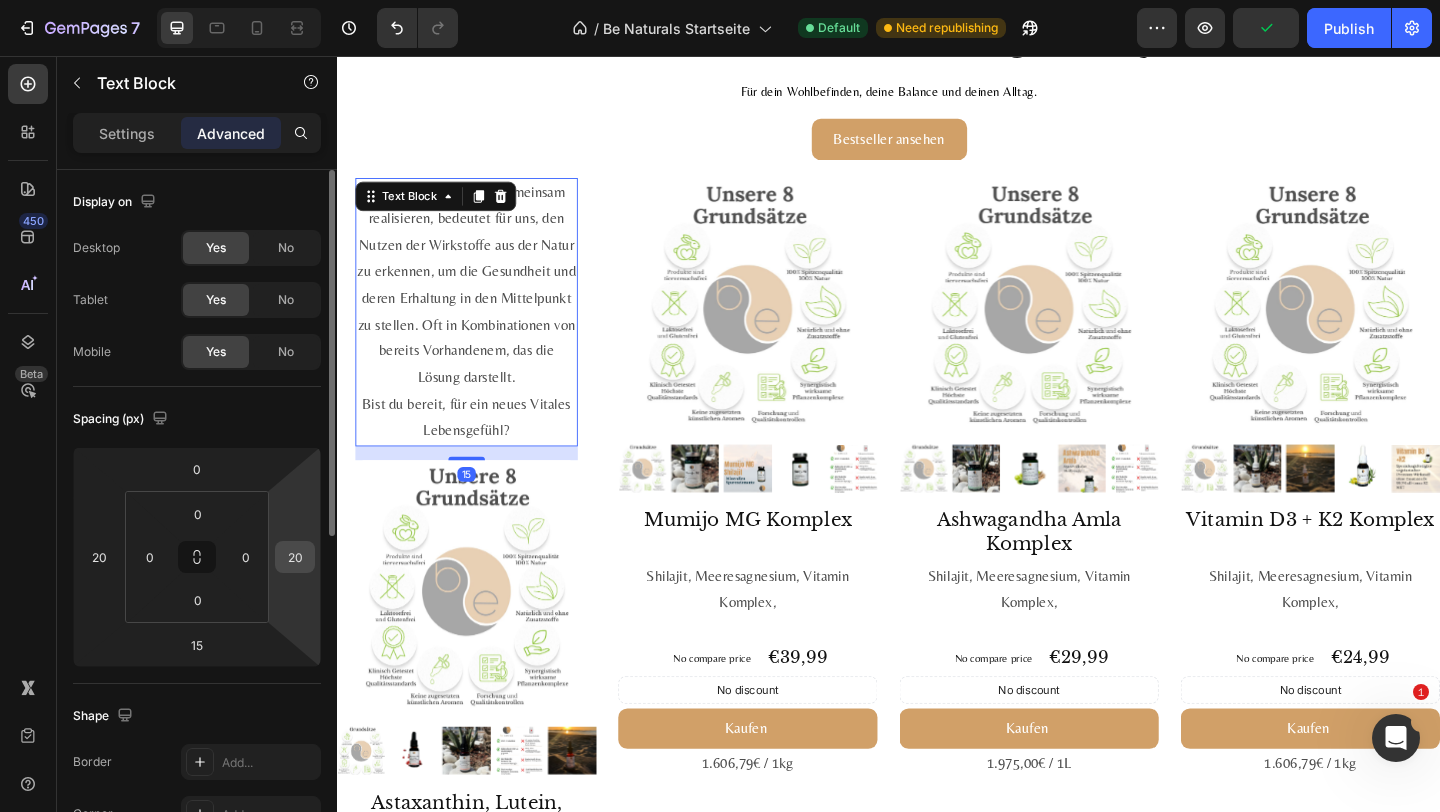 click on "20" at bounding box center [295, 557] 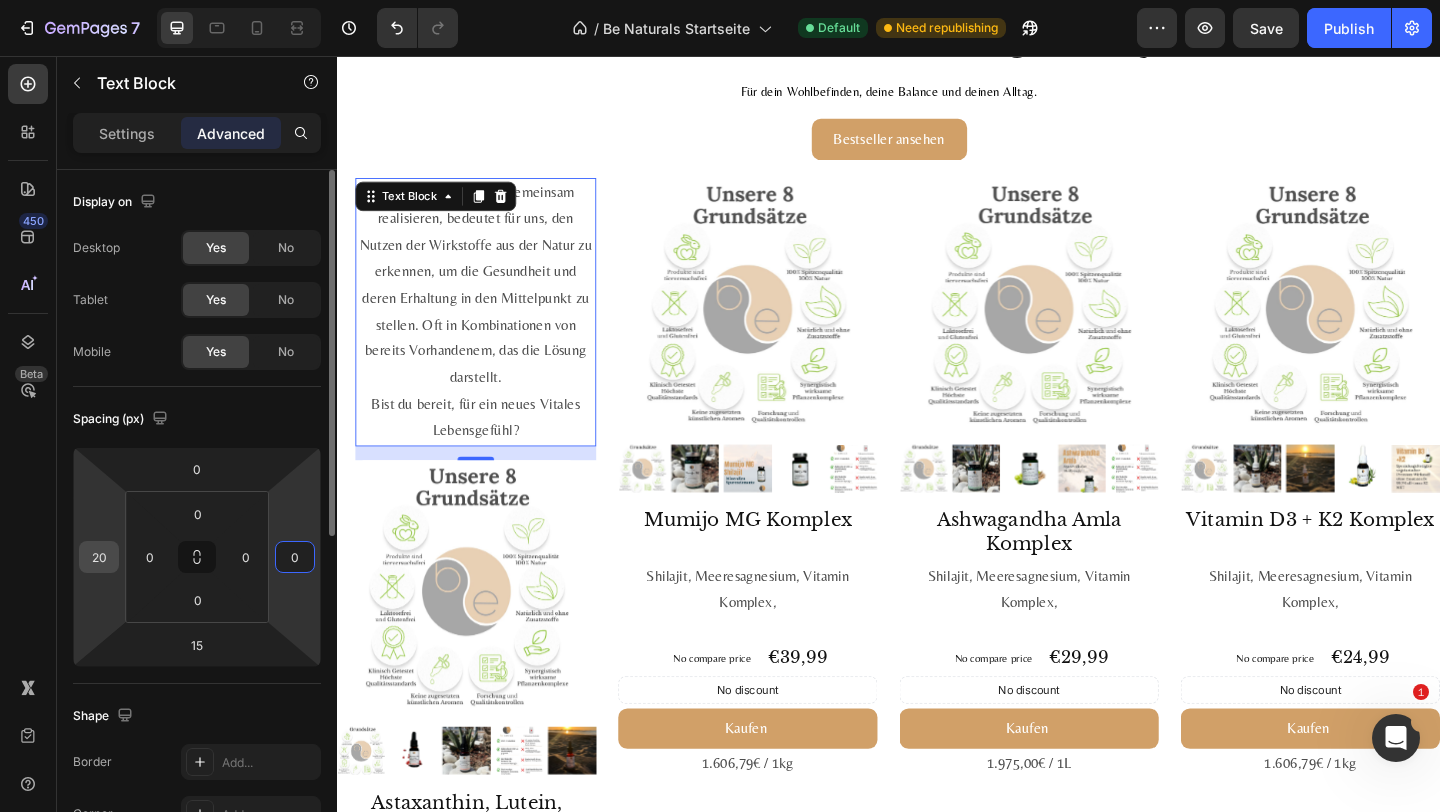 type on "0" 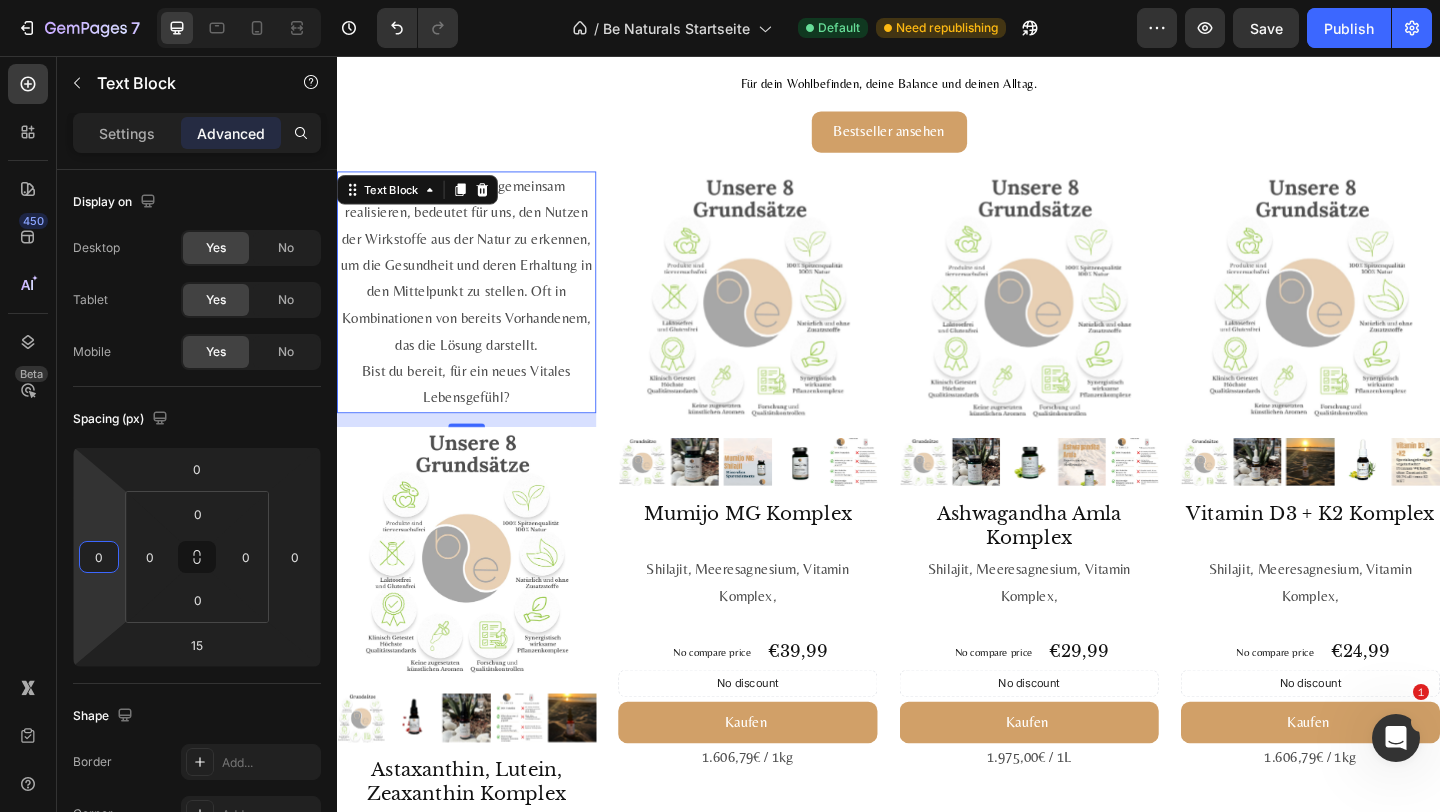 scroll, scrollTop: 2065, scrollLeft: 0, axis: vertical 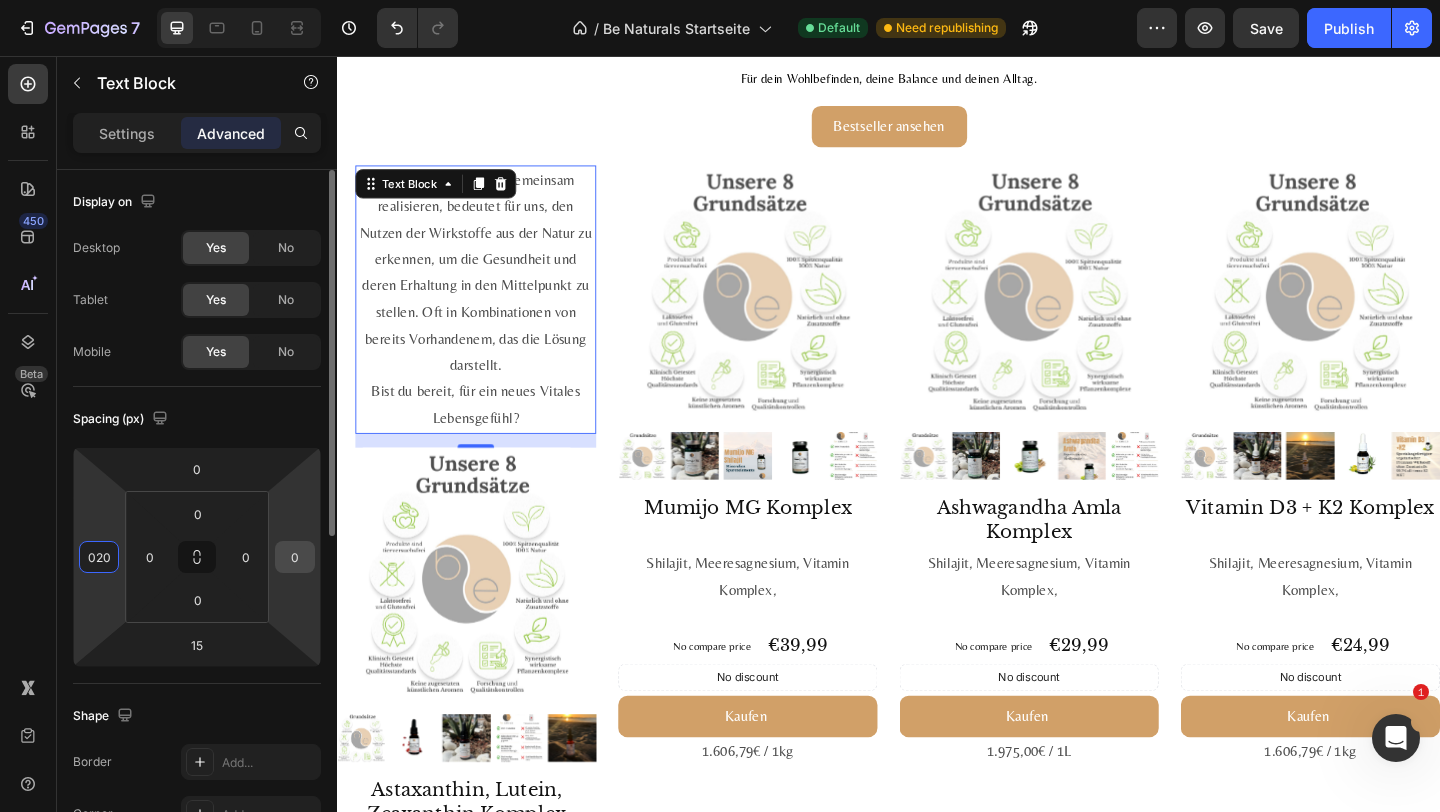 click on "0" at bounding box center [295, 557] 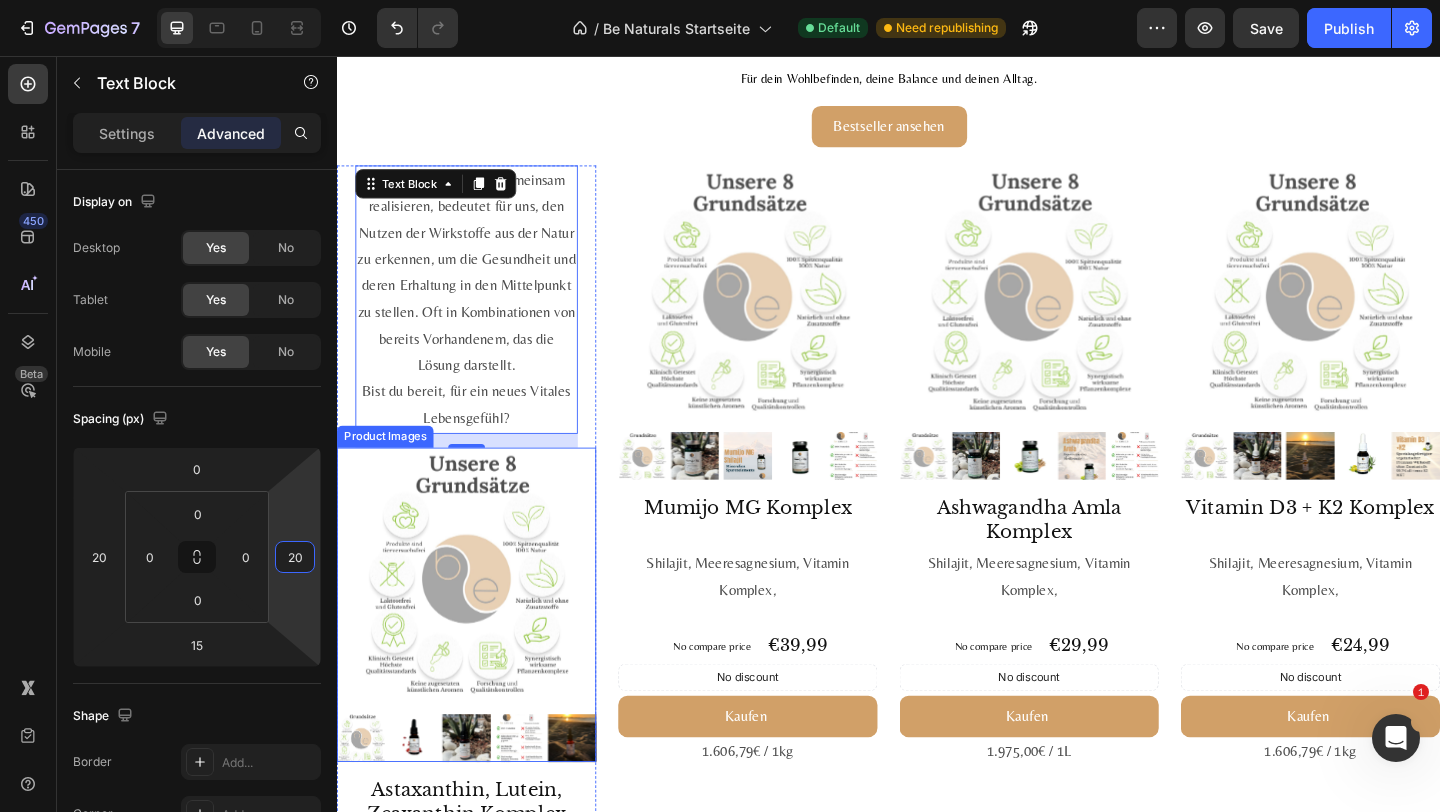 scroll, scrollTop: 2085, scrollLeft: 0, axis: vertical 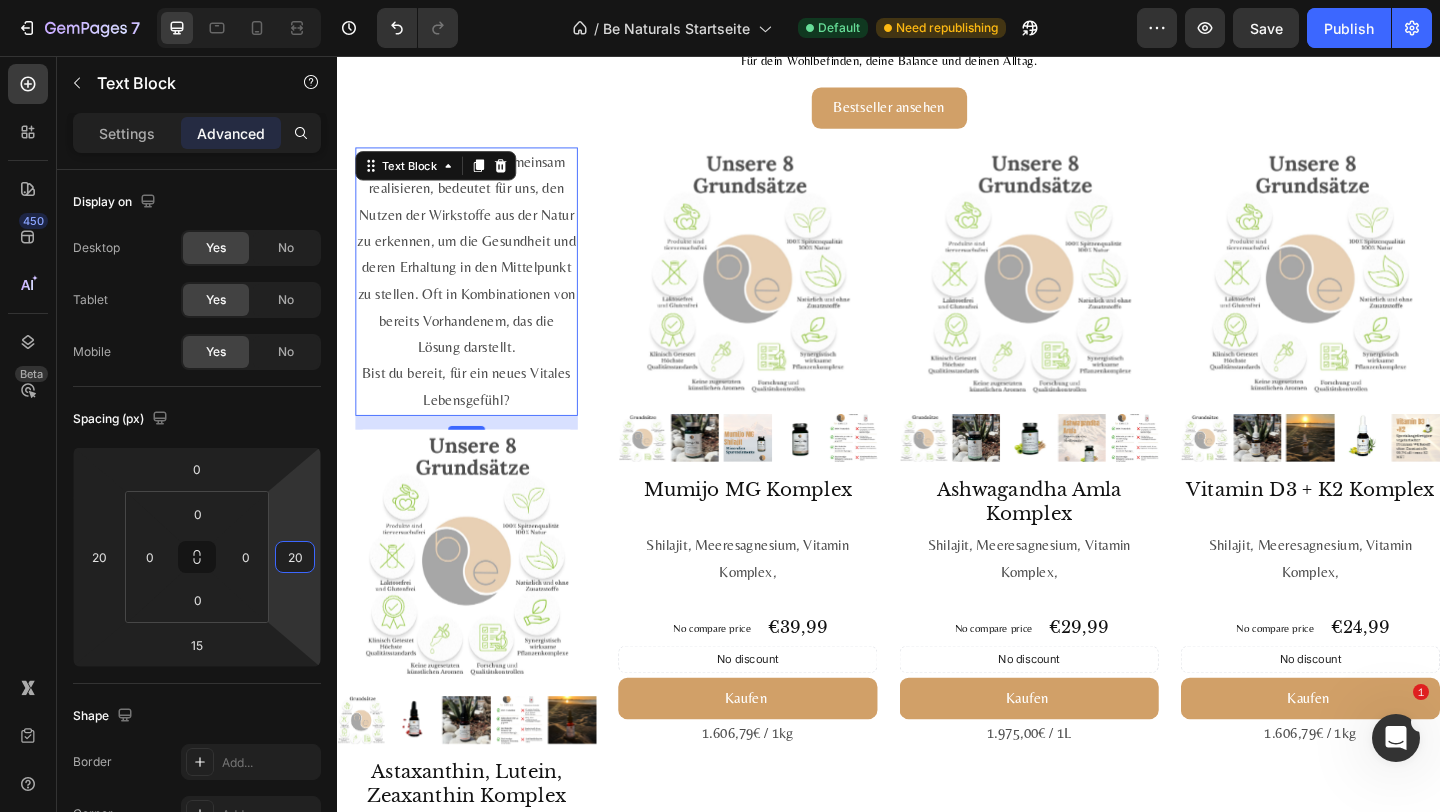 type on "20" 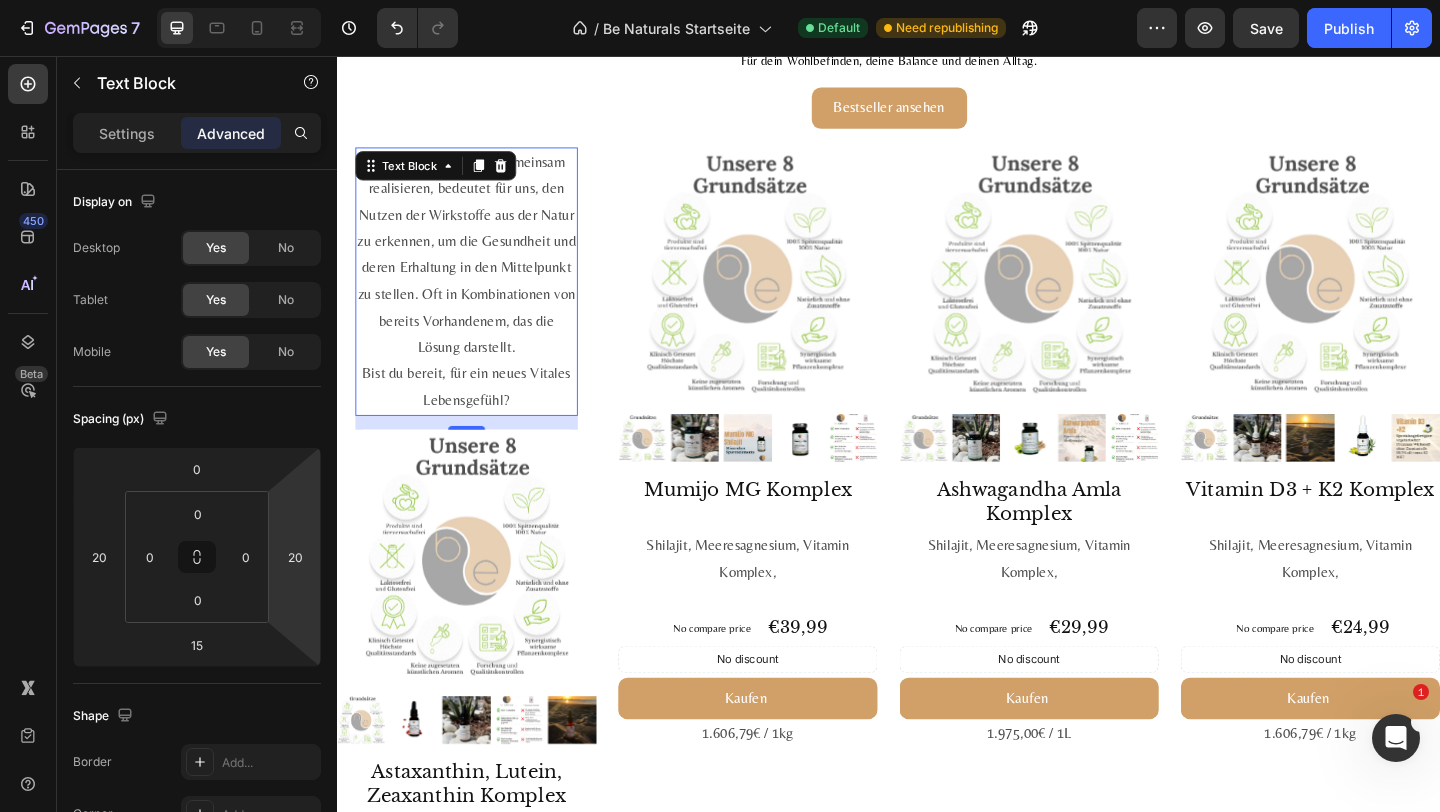 click on "Träume und Visionen gemeinsam realisieren, bedeutet für uns, den Nutzen der Wirkstoffe aus der Natur zu erkennen, um die Gesundheit und deren Erhaltung in den Mittelpunkt zu stellen. Oft in Kombinationen von bereits Vorhandenem, das die Lösung darstellt. Bist du bereit, für ein neues Vitales Lebensgefühl?" at bounding box center (478, 301) 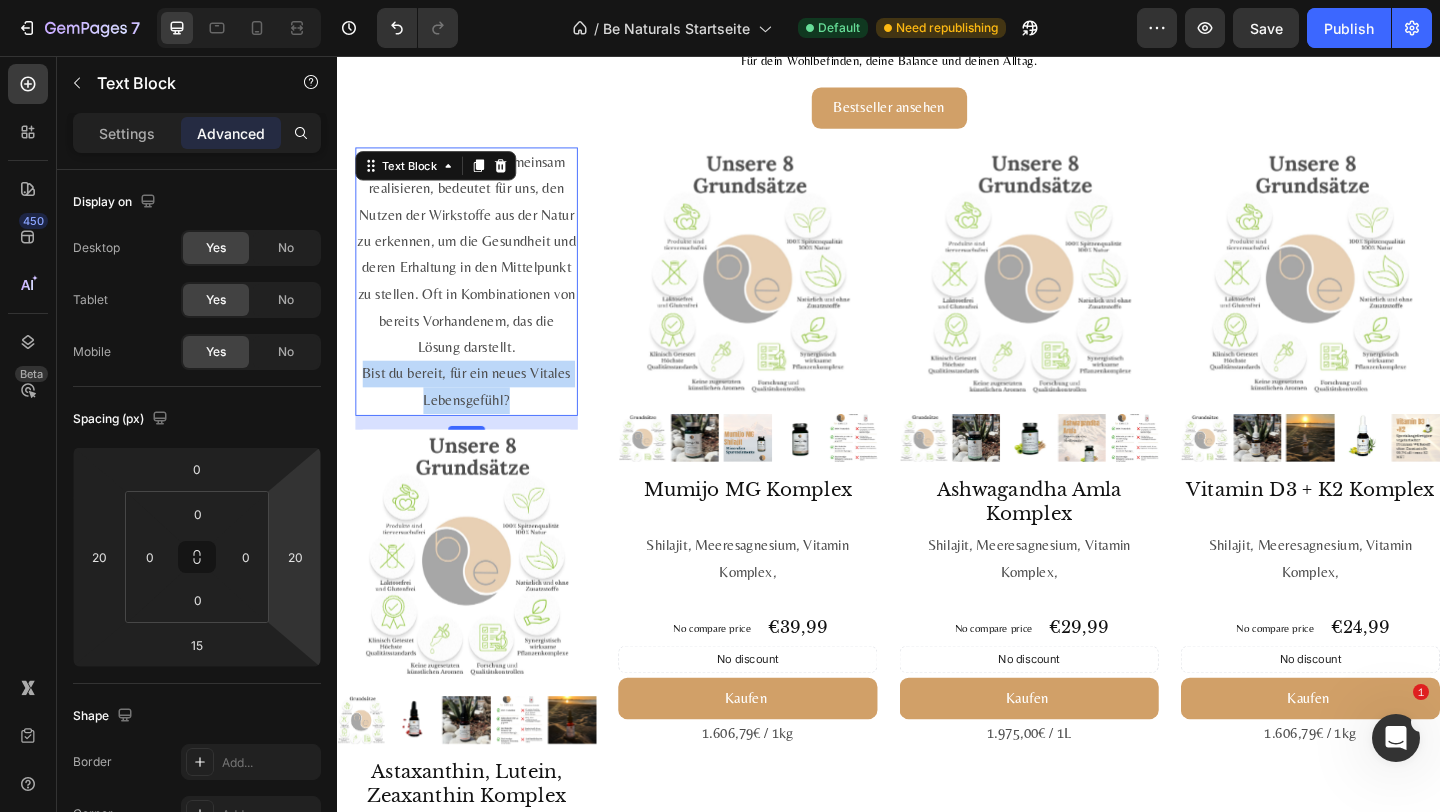click on "Träume und Visionen gemeinsam realisieren, bedeutet für uns, den Nutzen der Wirkstoffe aus der Natur zu erkennen, um die Gesundheit und deren Erhaltung in den Mittelpunkt zu stellen. Oft in Kombinationen von bereits Vorhandenem, das die Lösung darstellt. Bist du bereit, für ein neues Vitales Lebensgefühl?" at bounding box center [478, 301] 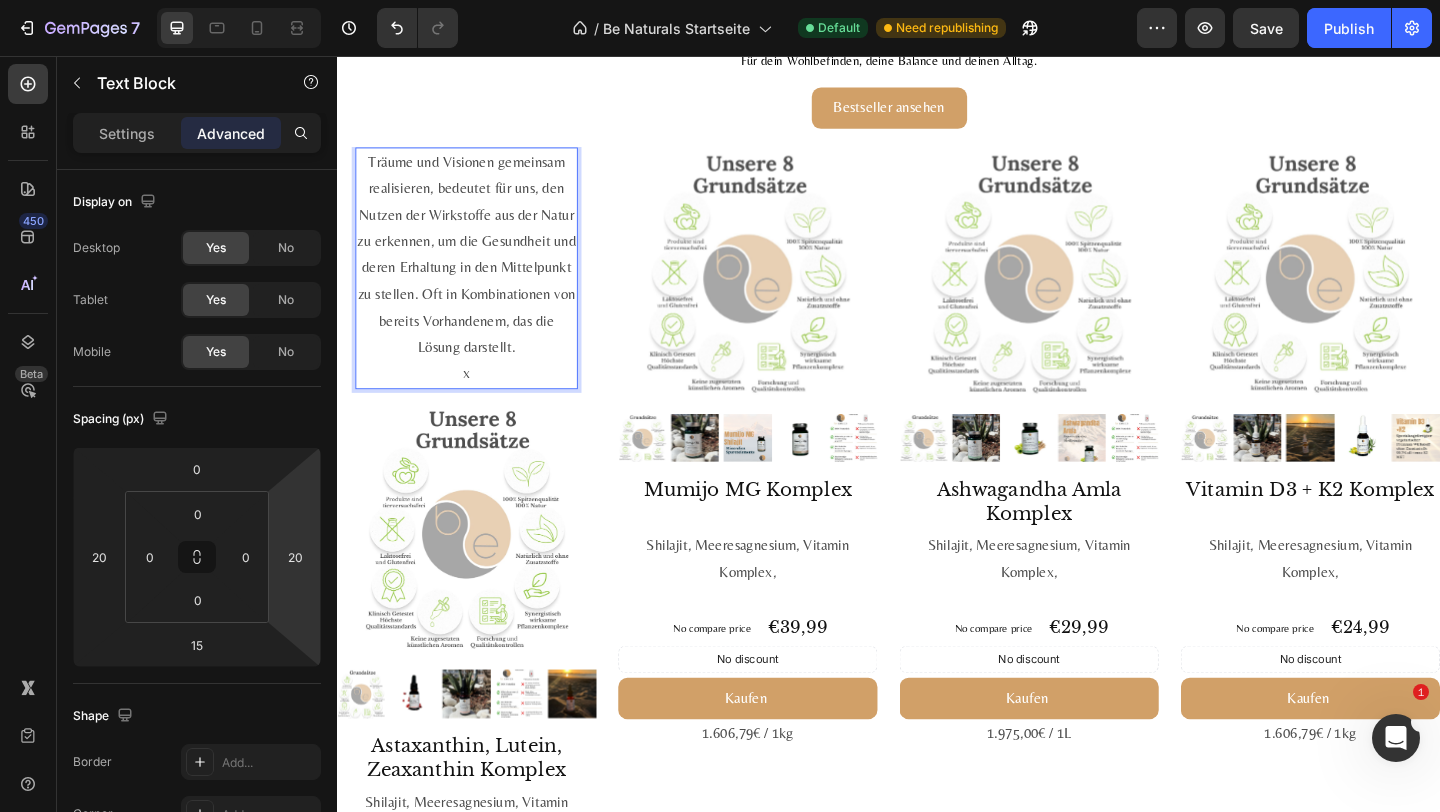 click on "Träume und Visionen gemeinsam realisieren, bedeutet für uns, den Nutzen der Wirkstoffe aus der Natur zu erkennen, um die Gesundheit und deren Erhaltung in den Mittelpunkt zu stellen. Oft in Kombinationen von bereits Vorhandenem, das die Lösung darstellt. x" at bounding box center (478, 286) 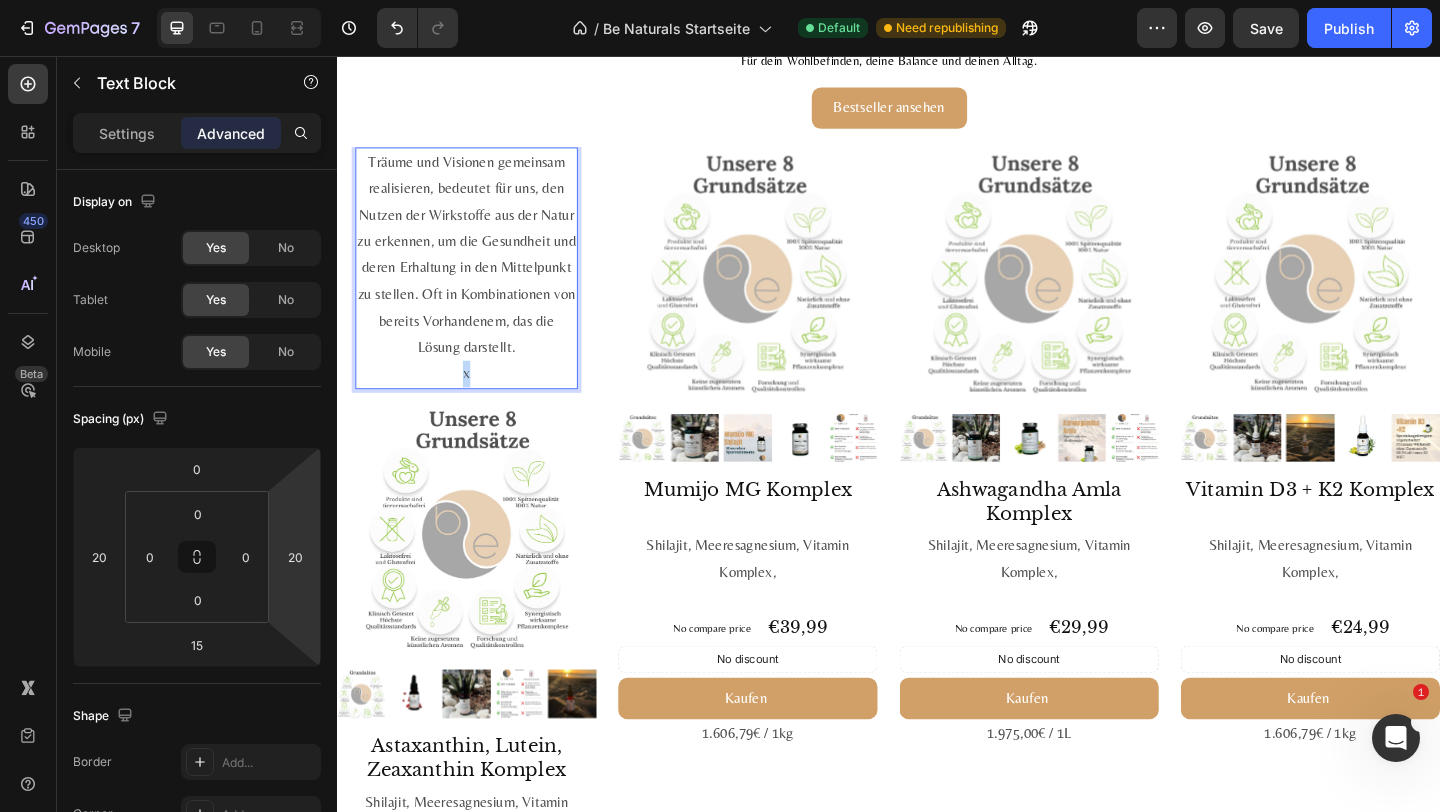 click on "Träume und Visionen gemeinsam realisieren, bedeutet für uns, den Nutzen der Wirkstoffe aus der Natur zu erkennen, um die Gesundheit und deren Erhaltung in den Mittelpunkt zu stellen. Oft in Kombinationen von bereits Vorhandenem, das die Lösung darstellt. x" at bounding box center [478, 286] 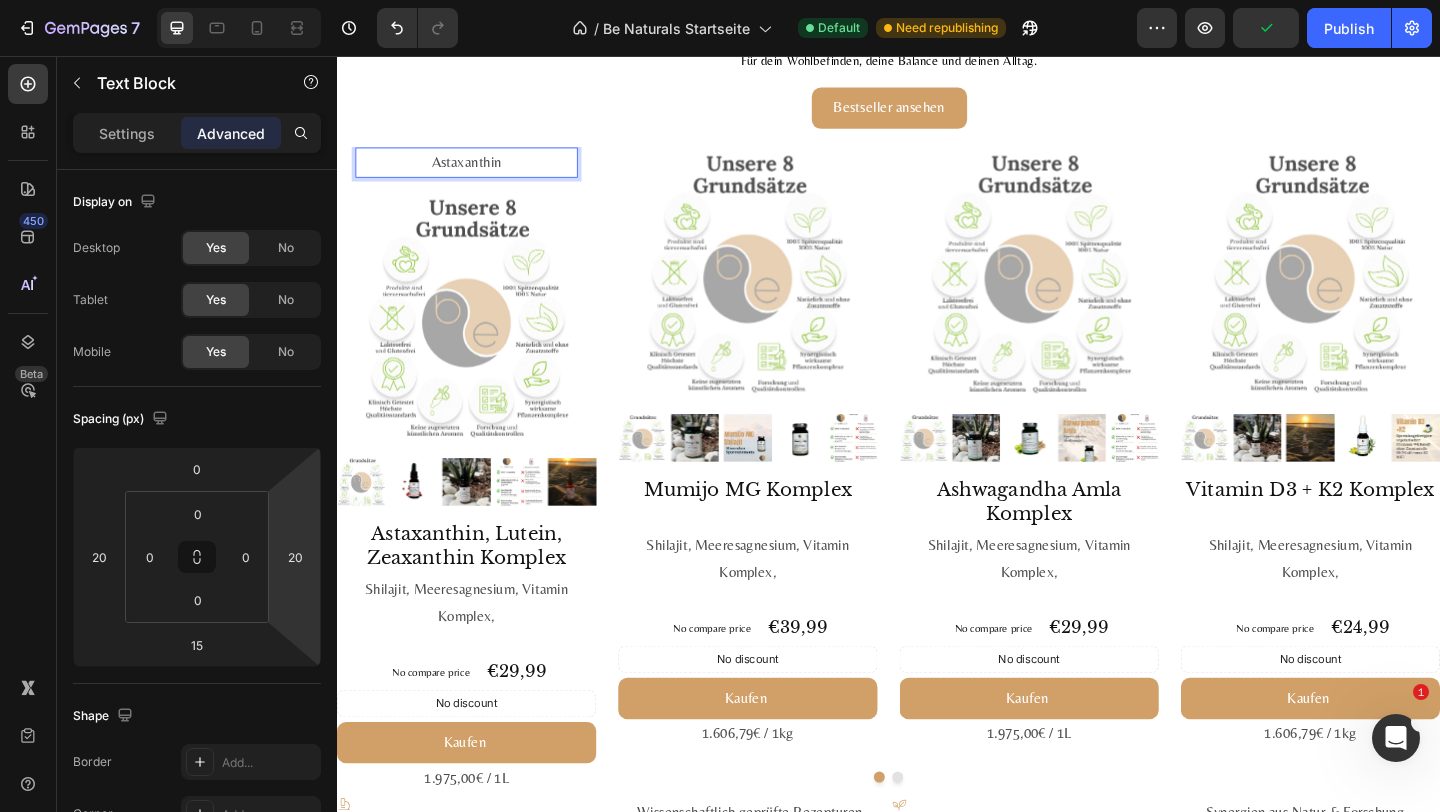 click on "Astaxanthin" at bounding box center (478, 171) 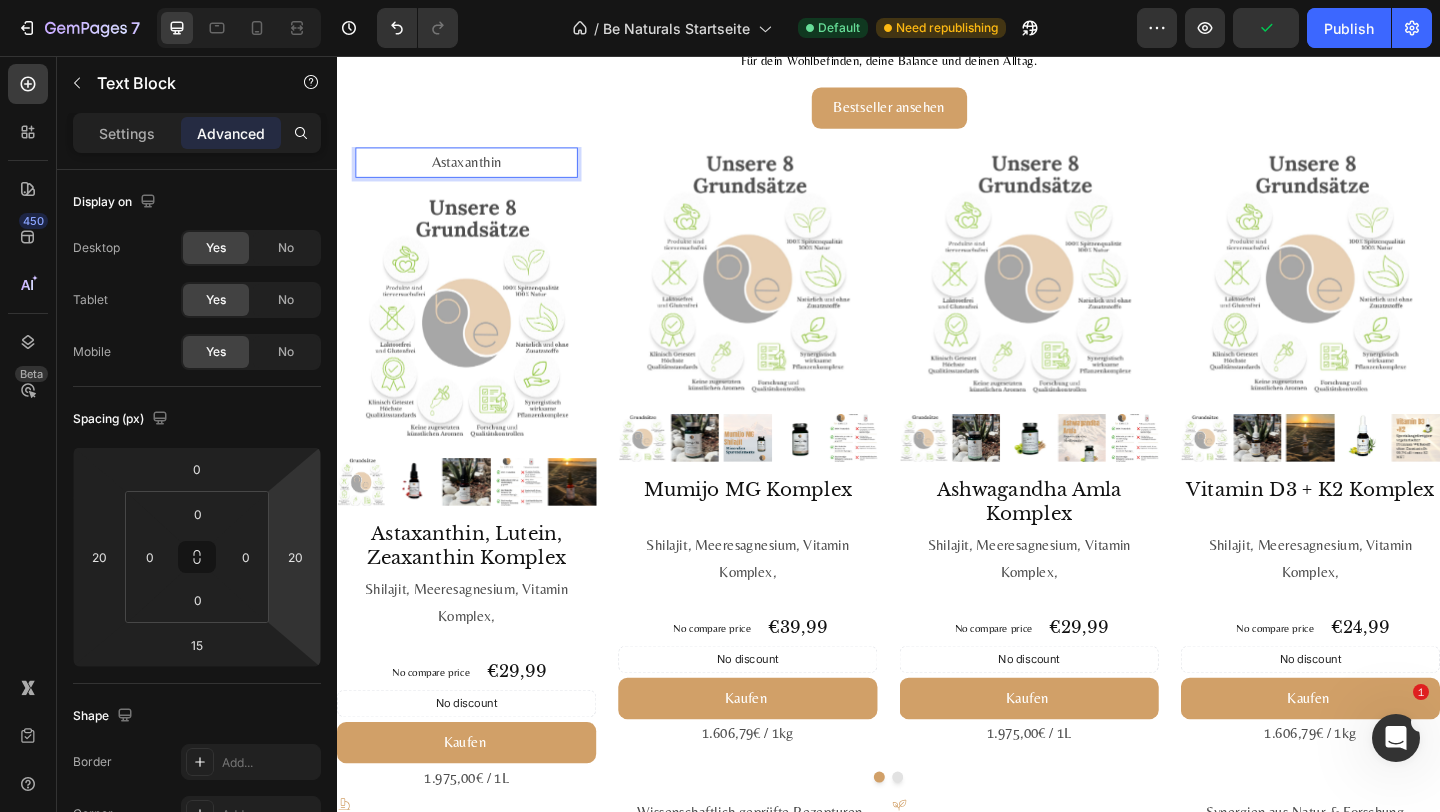 click on "Astaxanthin" at bounding box center [478, 171] 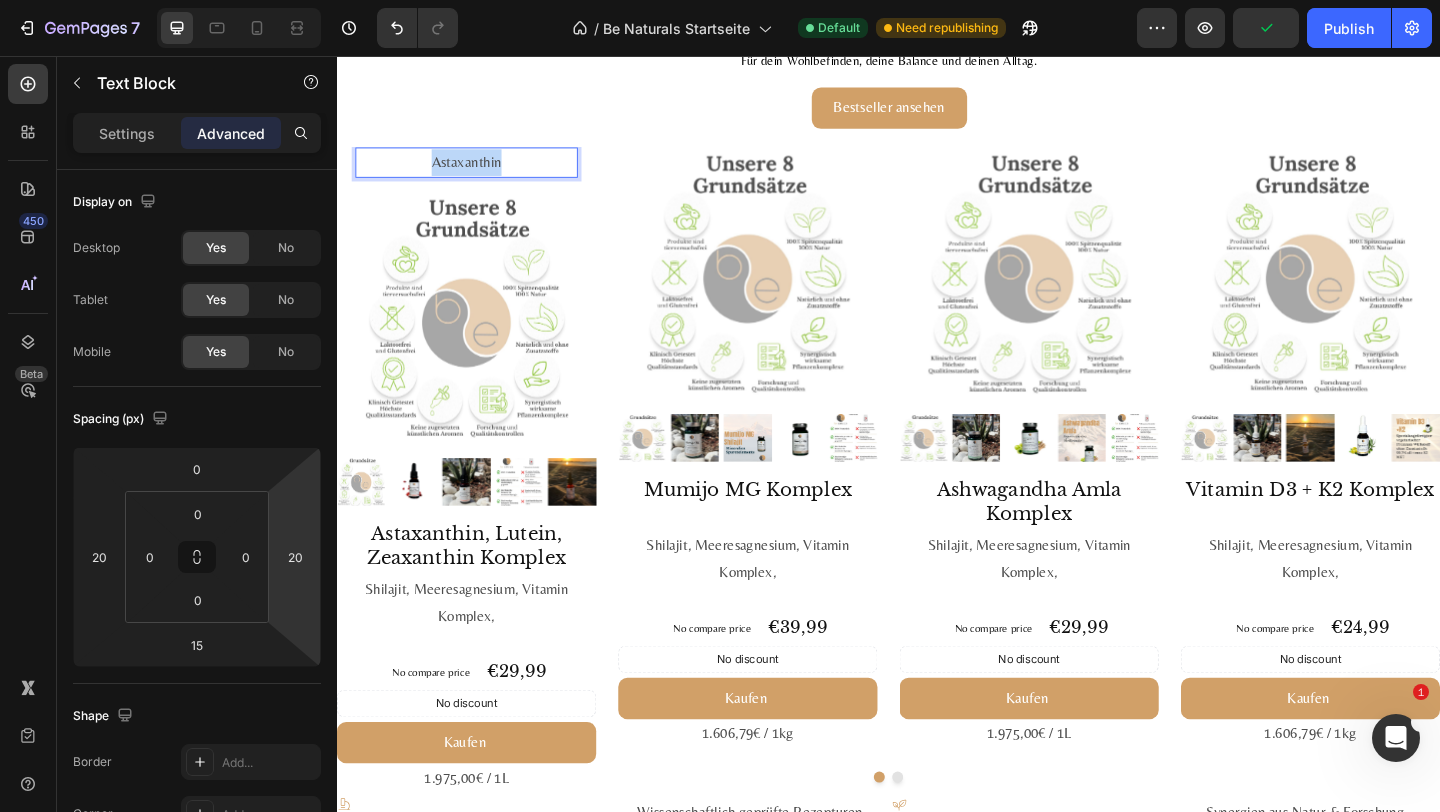 click on "Astaxanthin" at bounding box center (478, 171) 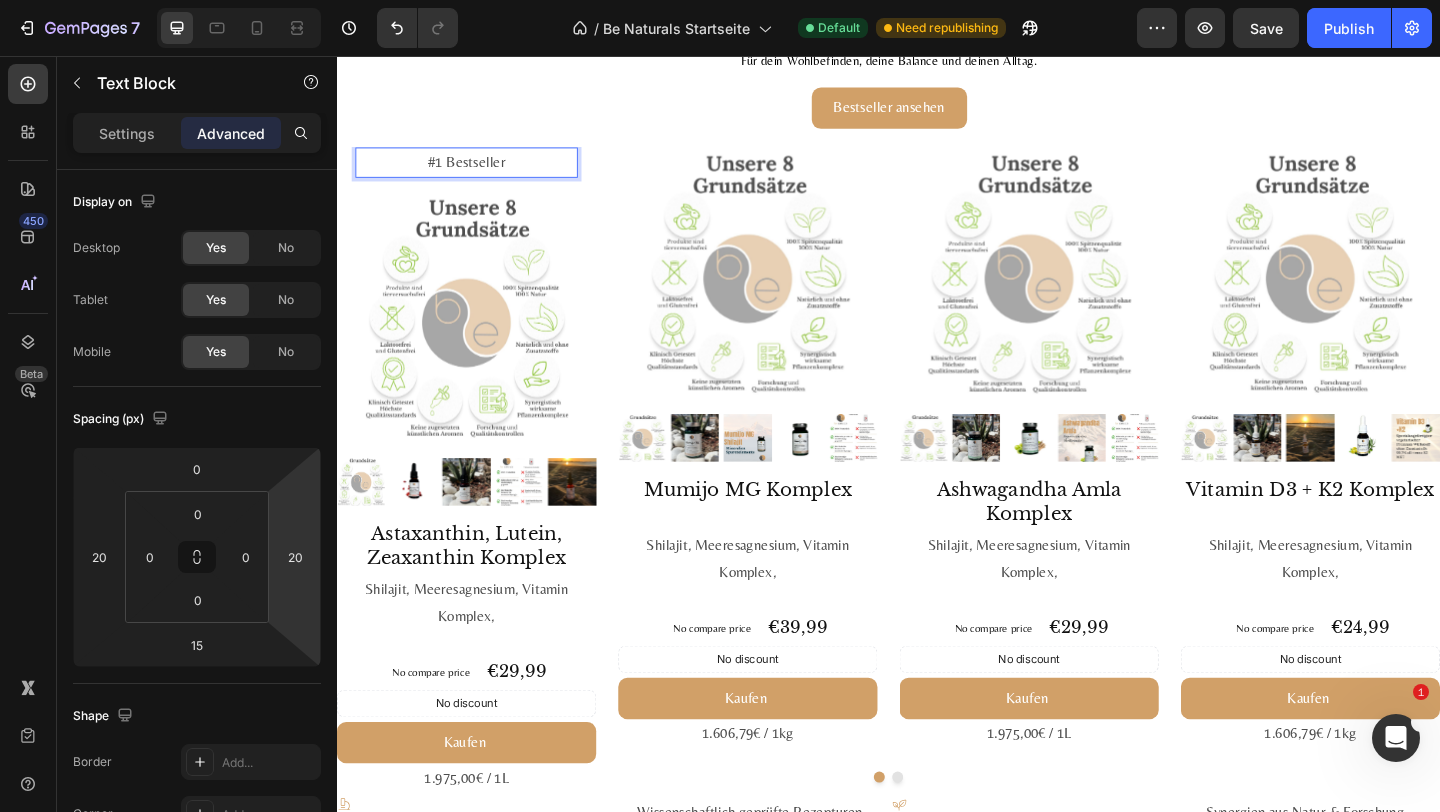 click on "Bestseller ansehen Button" at bounding box center (937, 112) 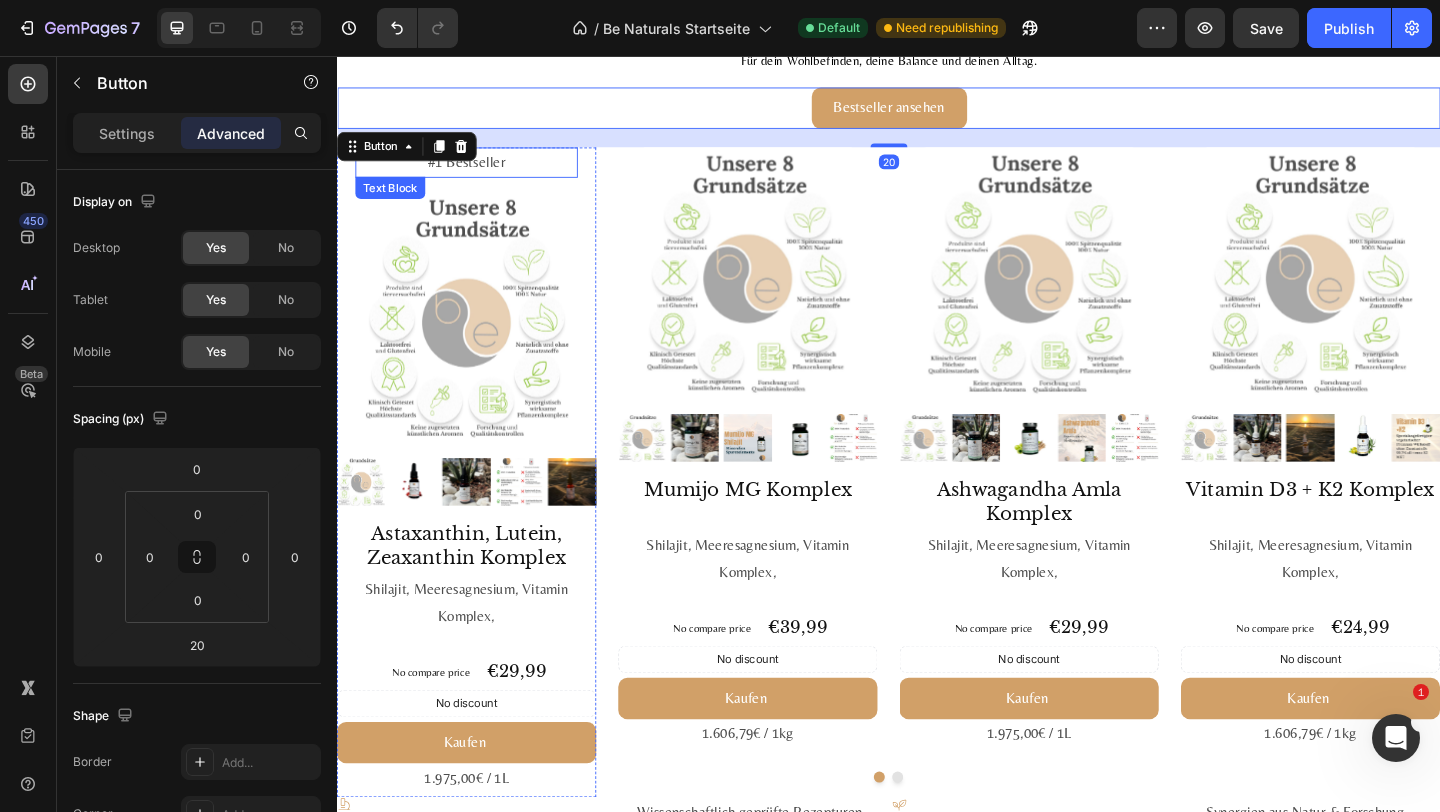 click on "#1 Bestseller" at bounding box center (478, 171) 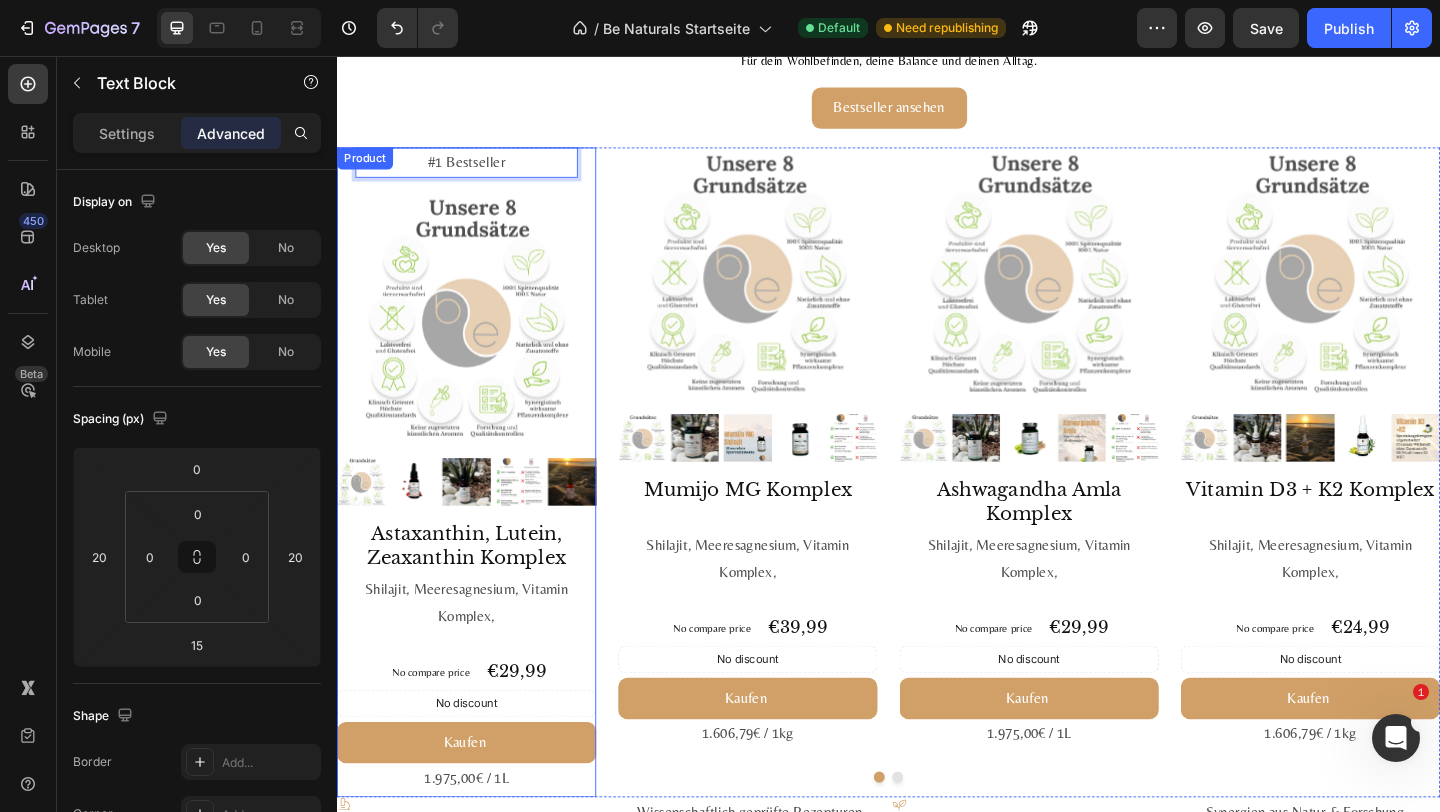 click on "#1 Bestseller Text Block   15 Product Images" at bounding box center (478, 357) 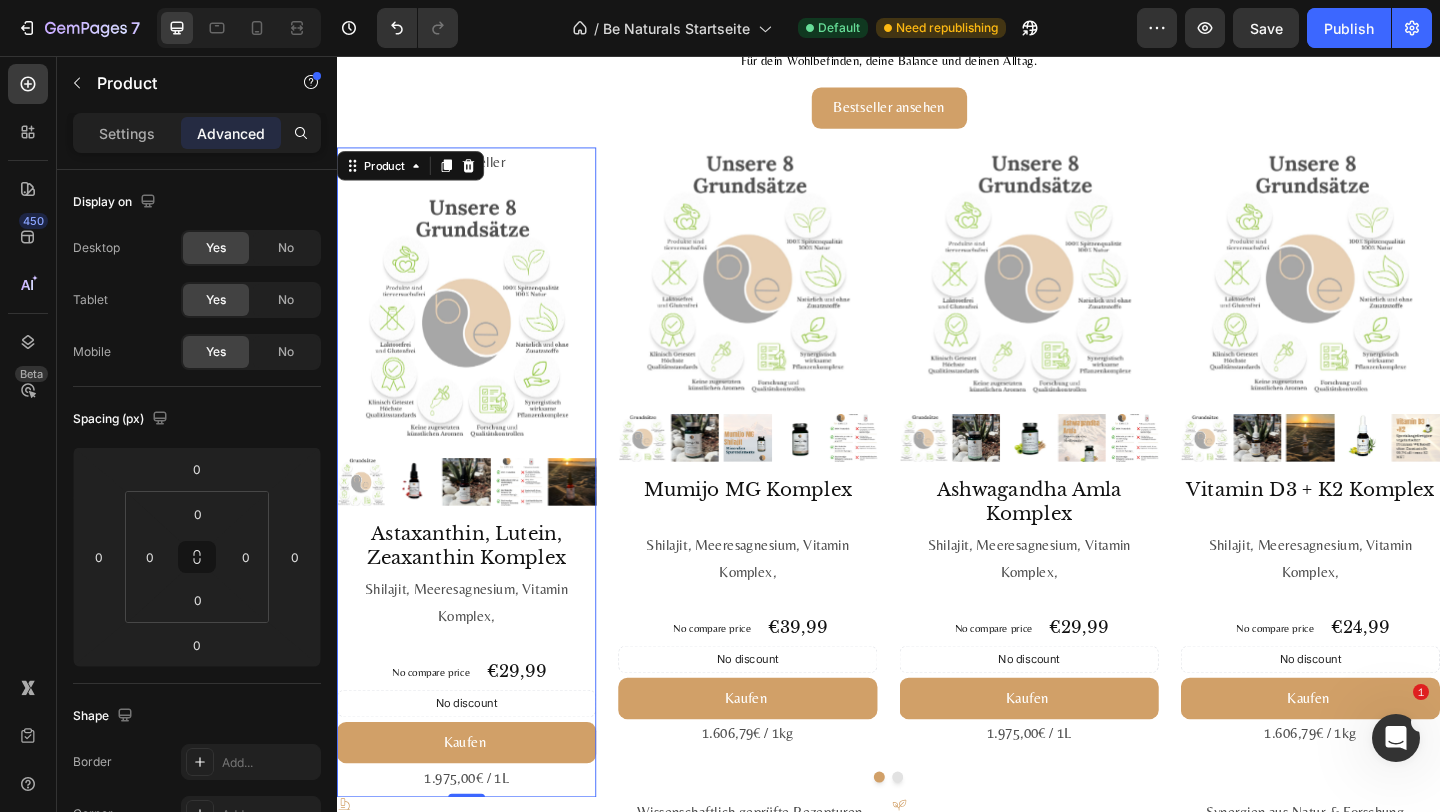click on "#1 Bestseller" at bounding box center (478, 171) 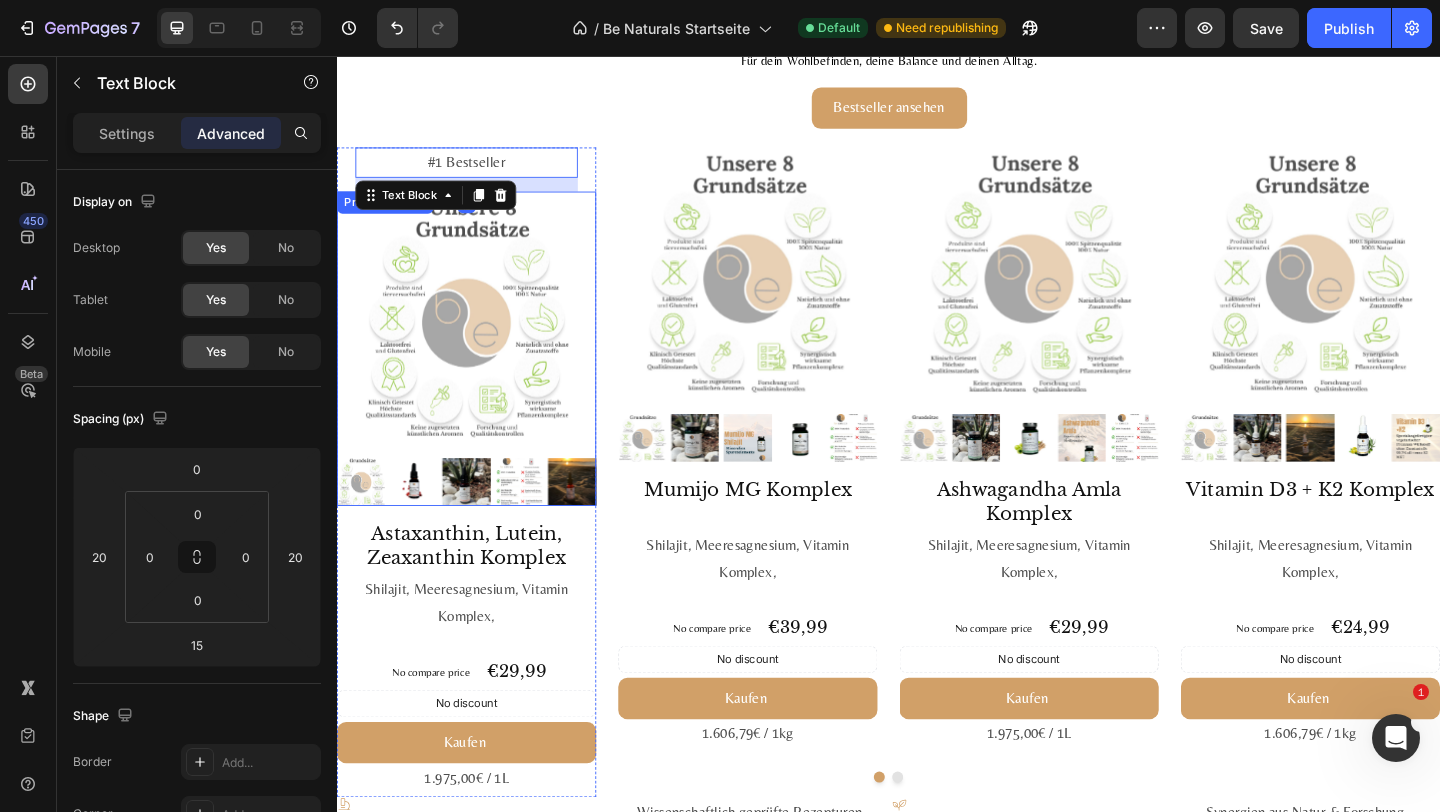 click at bounding box center [478, 344] 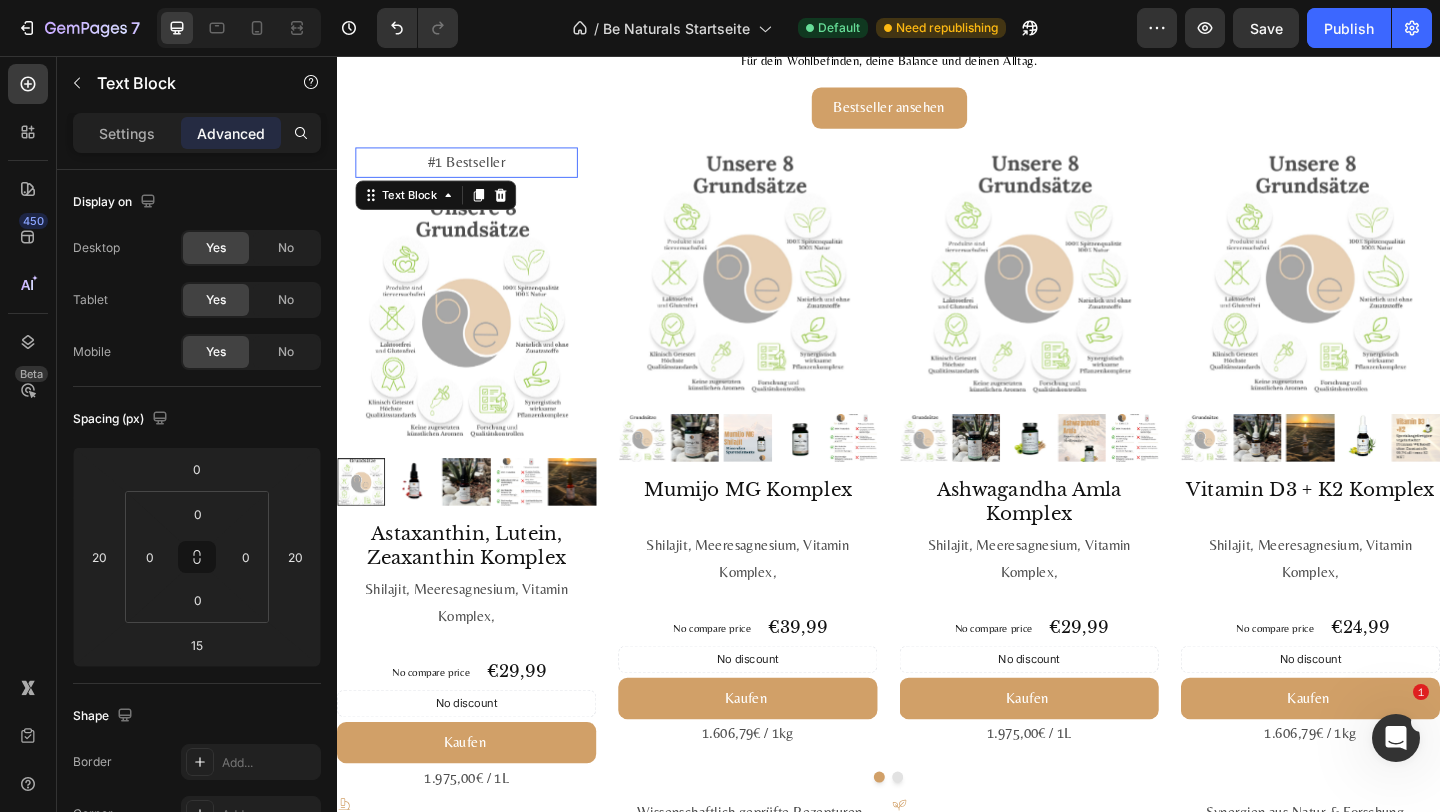 click on "#1 Bestseller" at bounding box center (478, 171) 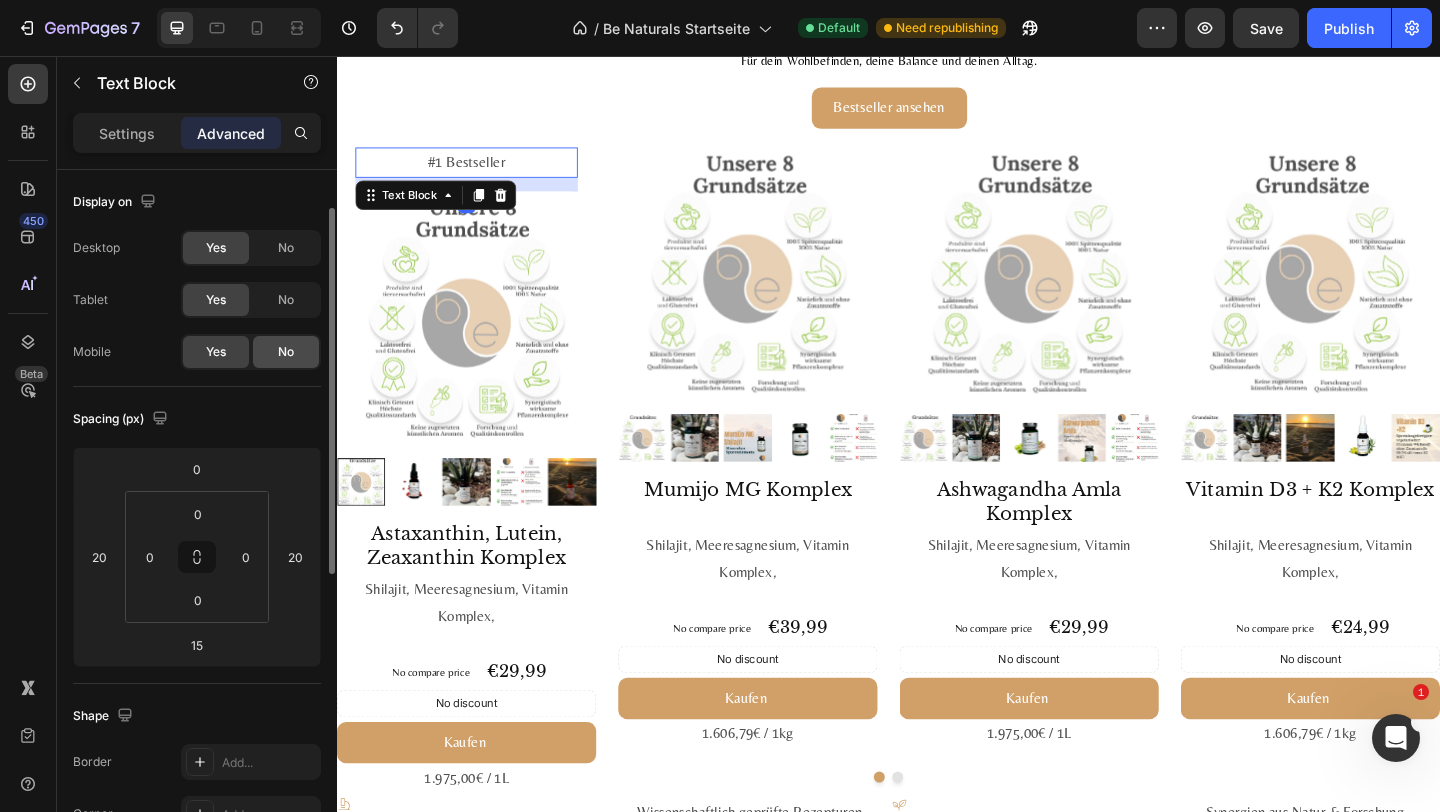scroll, scrollTop: 43, scrollLeft: 0, axis: vertical 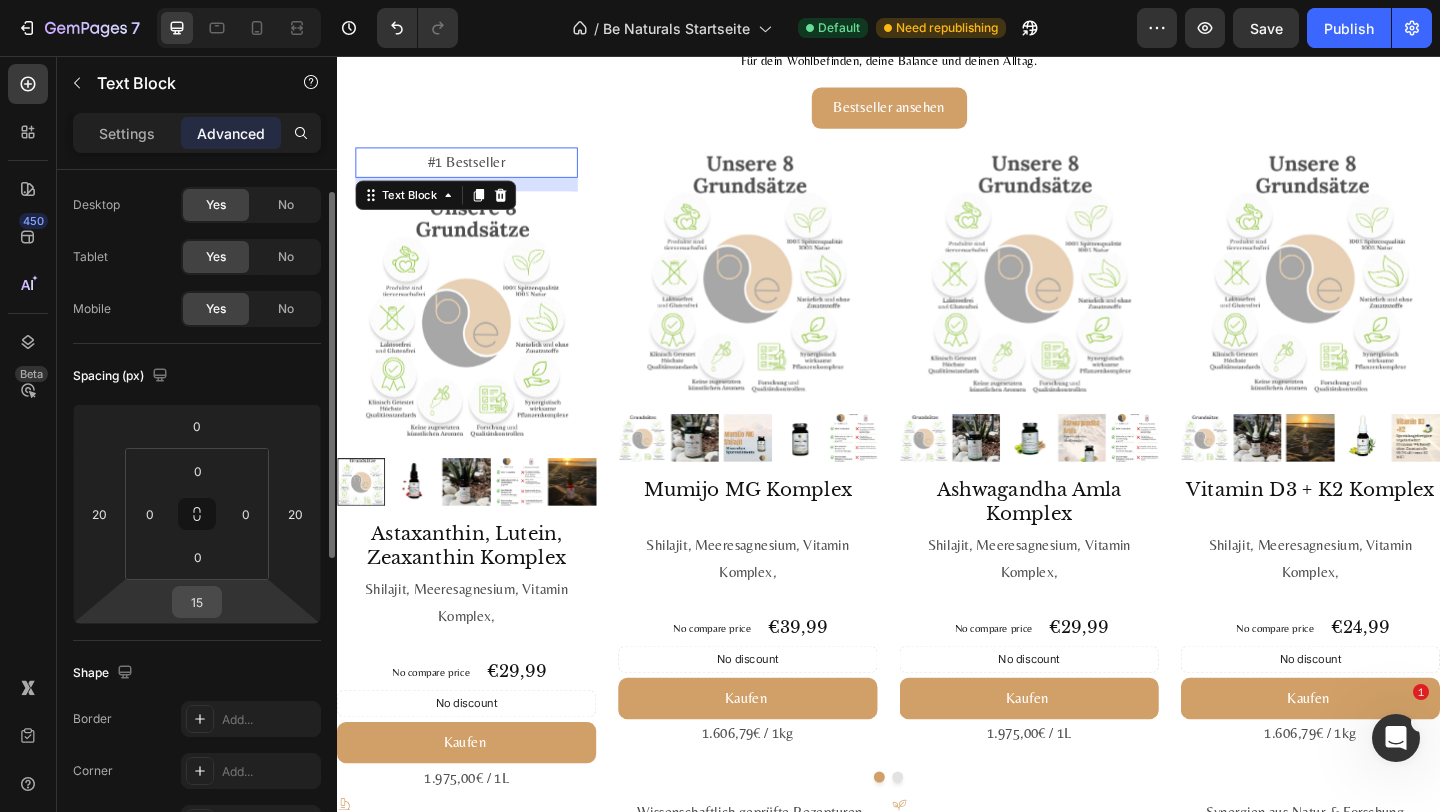 click on "15" at bounding box center [197, 602] 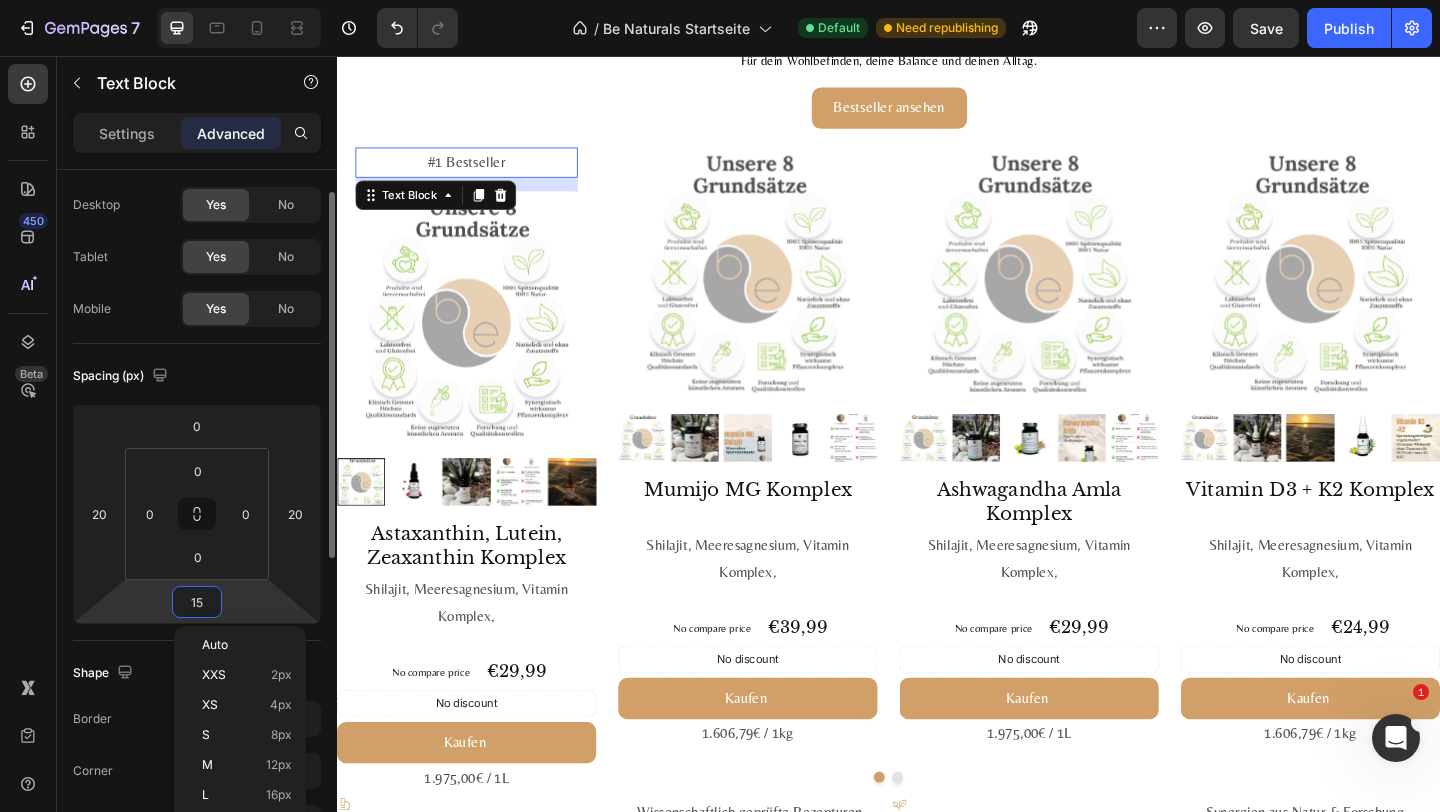 type on "0" 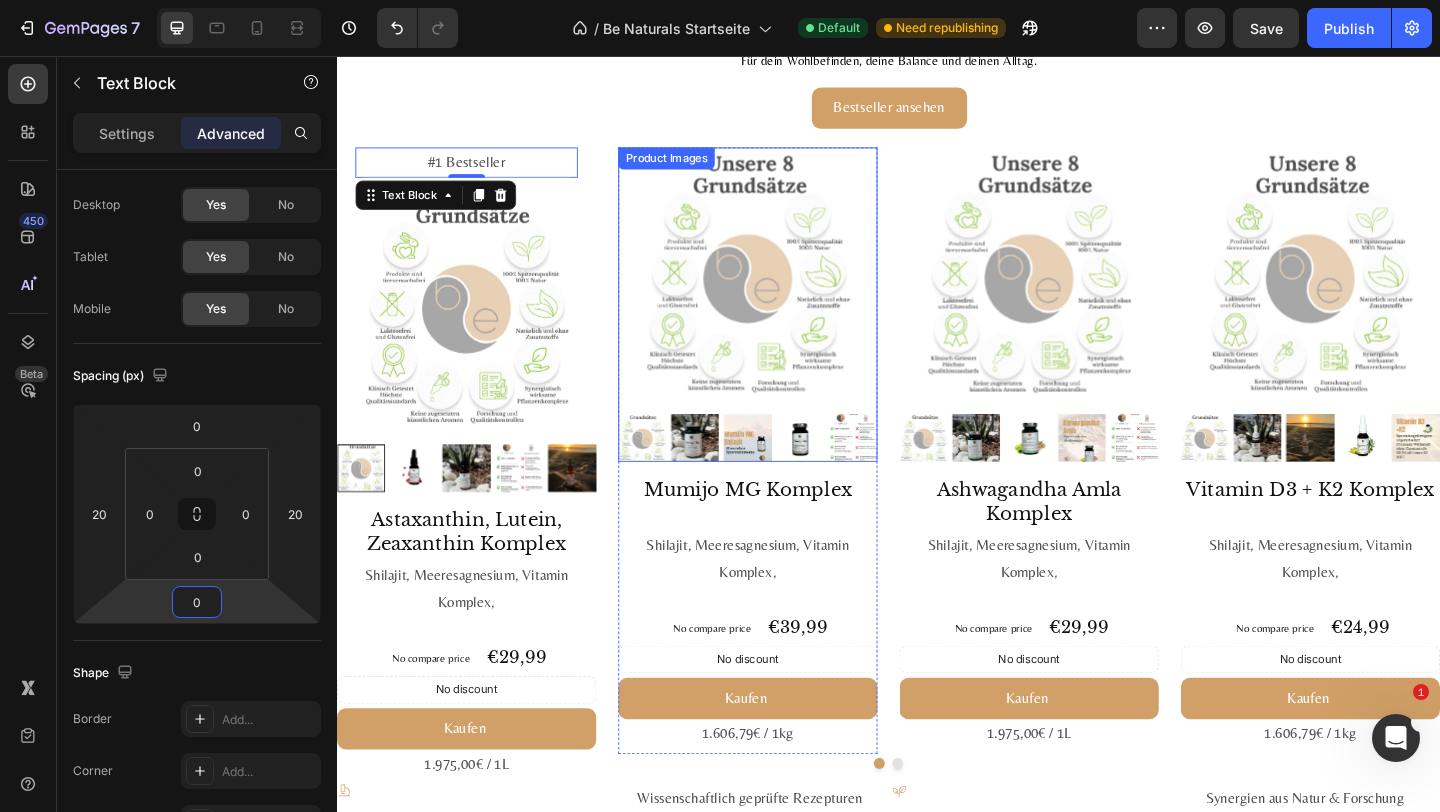 click on "Product Images" at bounding box center [695, 167] 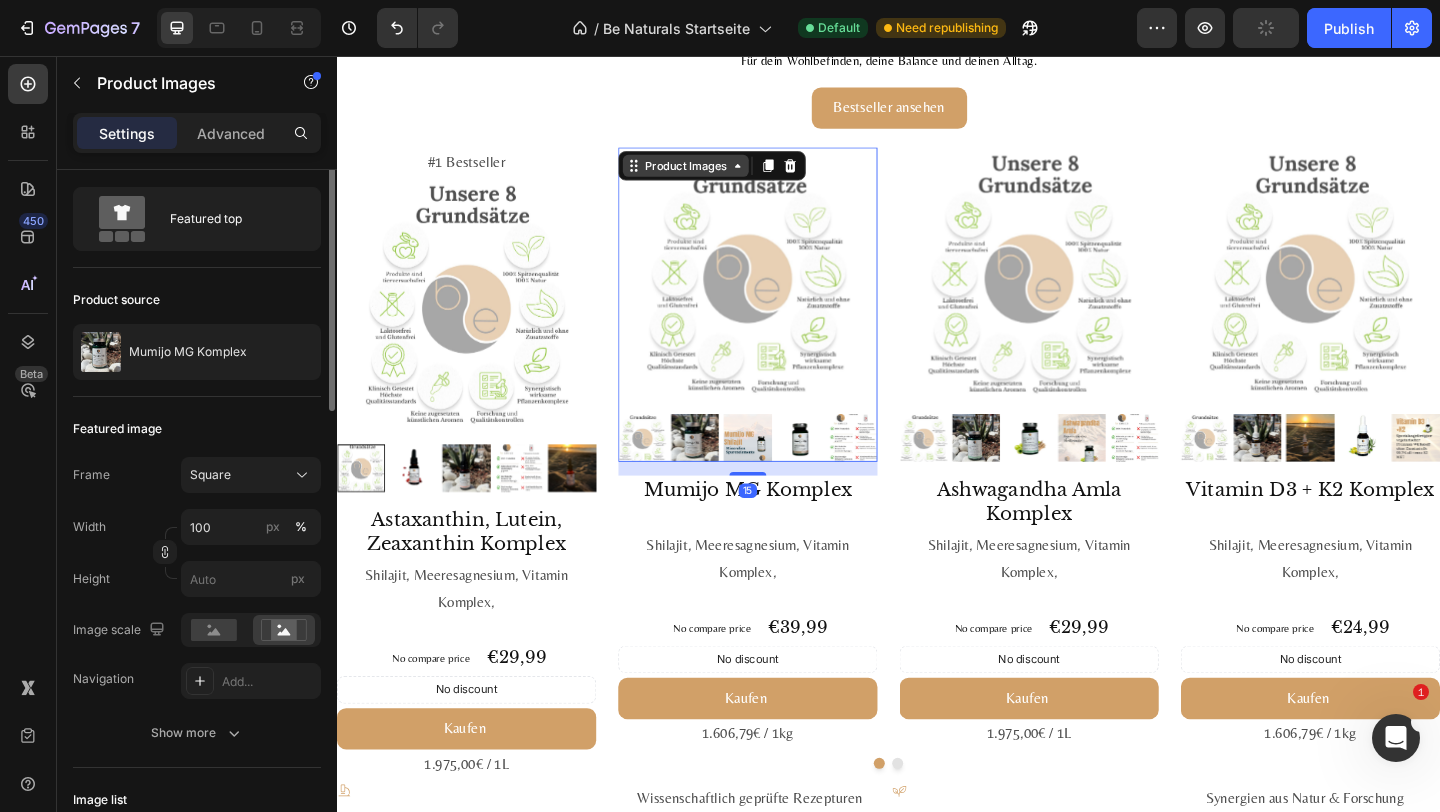 scroll, scrollTop: 0, scrollLeft: 0, axis: both 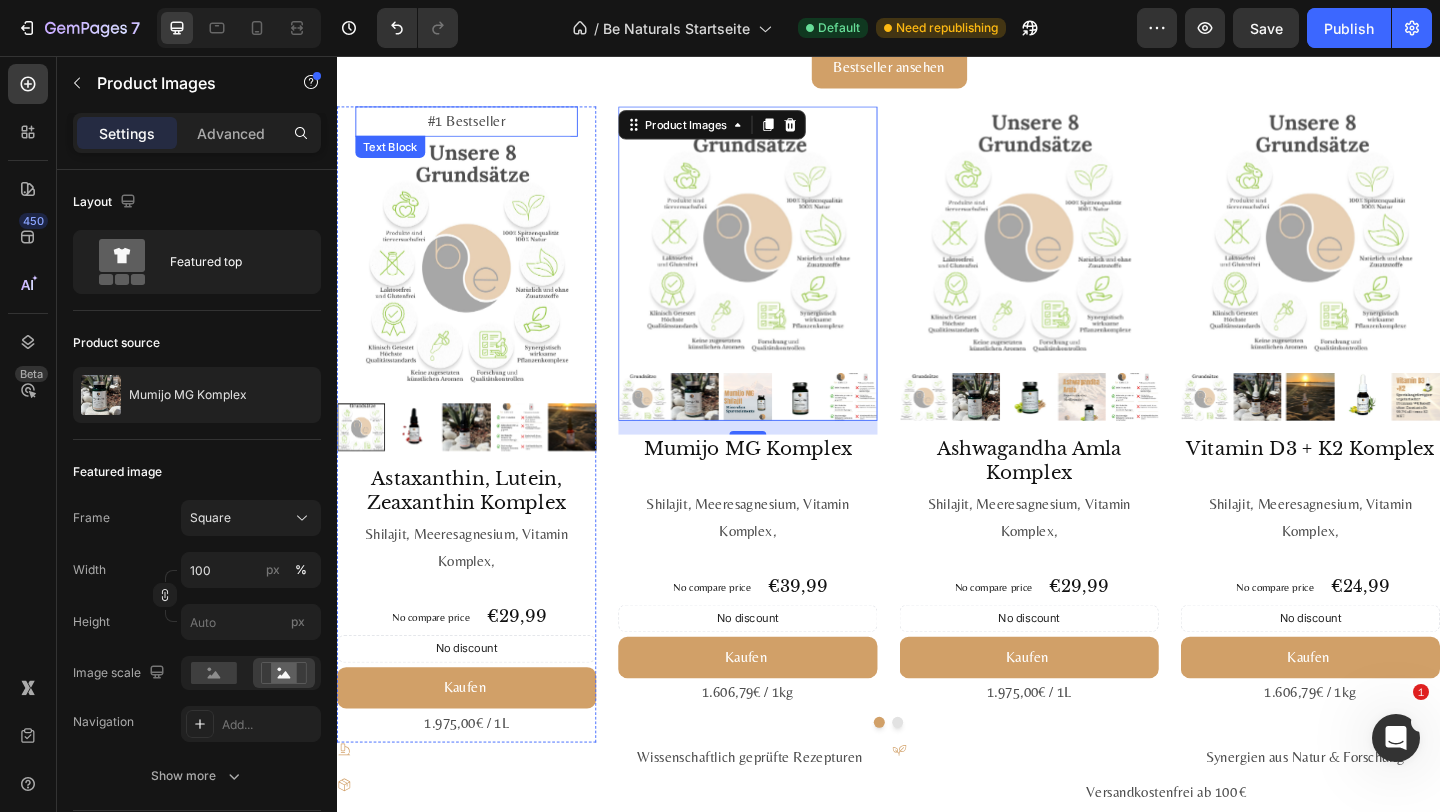 click on "#1 Bestseller" at bounding box center (478, 127) 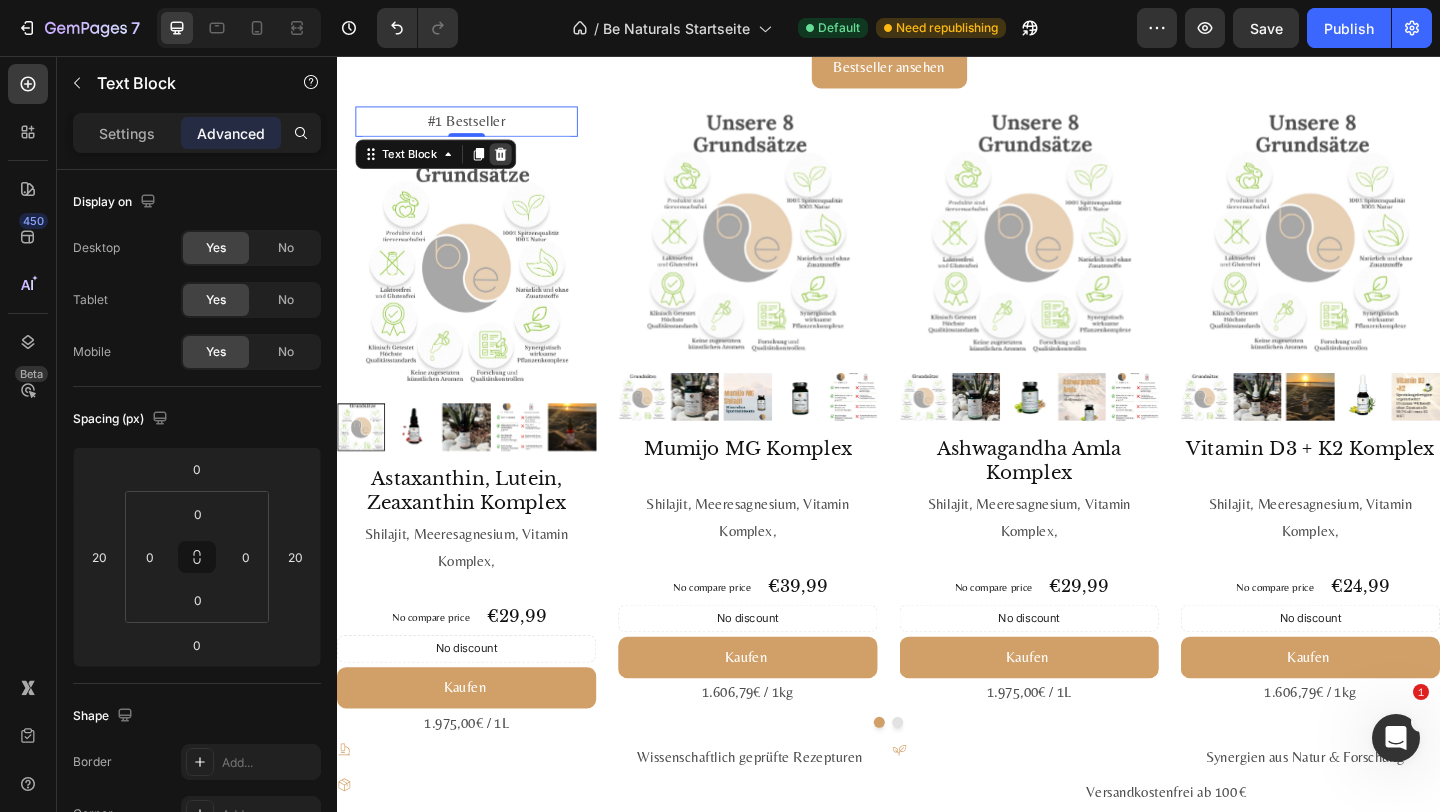 click 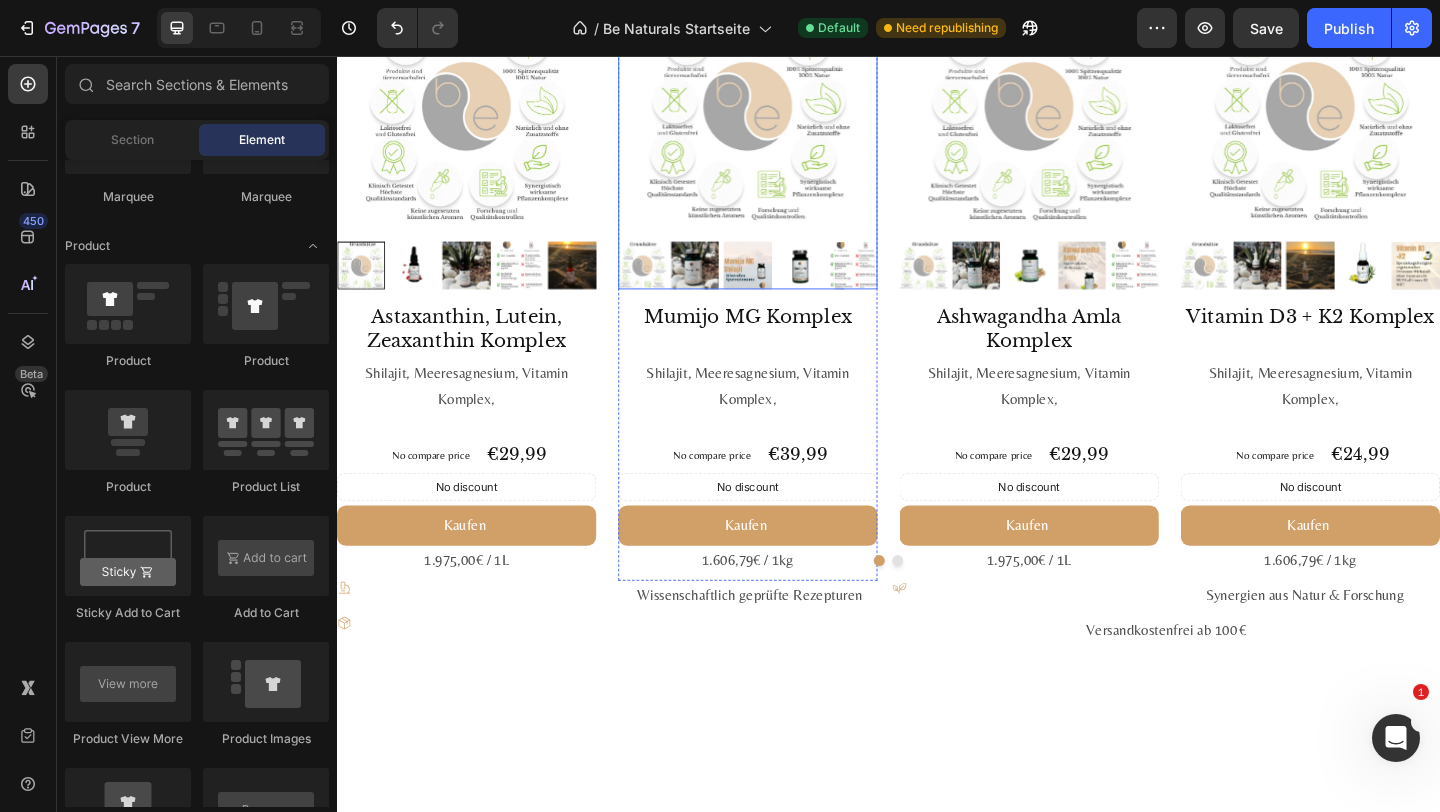 scroll, scrollTop: 1656, scrollLeft: 0, axis: vertical 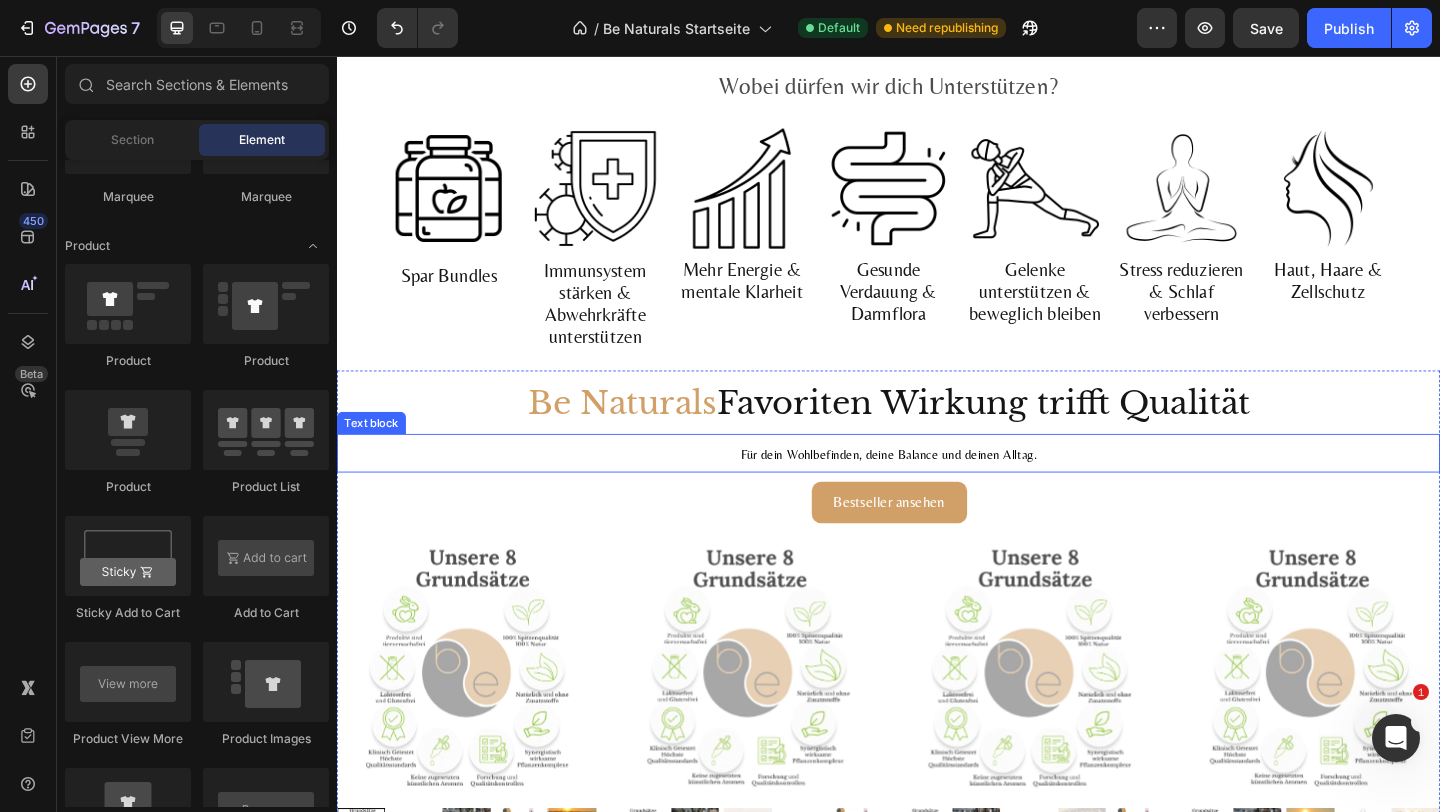 click on "Für dein Wohlbefinden, deine Balance und deinen Alltag." at bounding box center [937, 489] 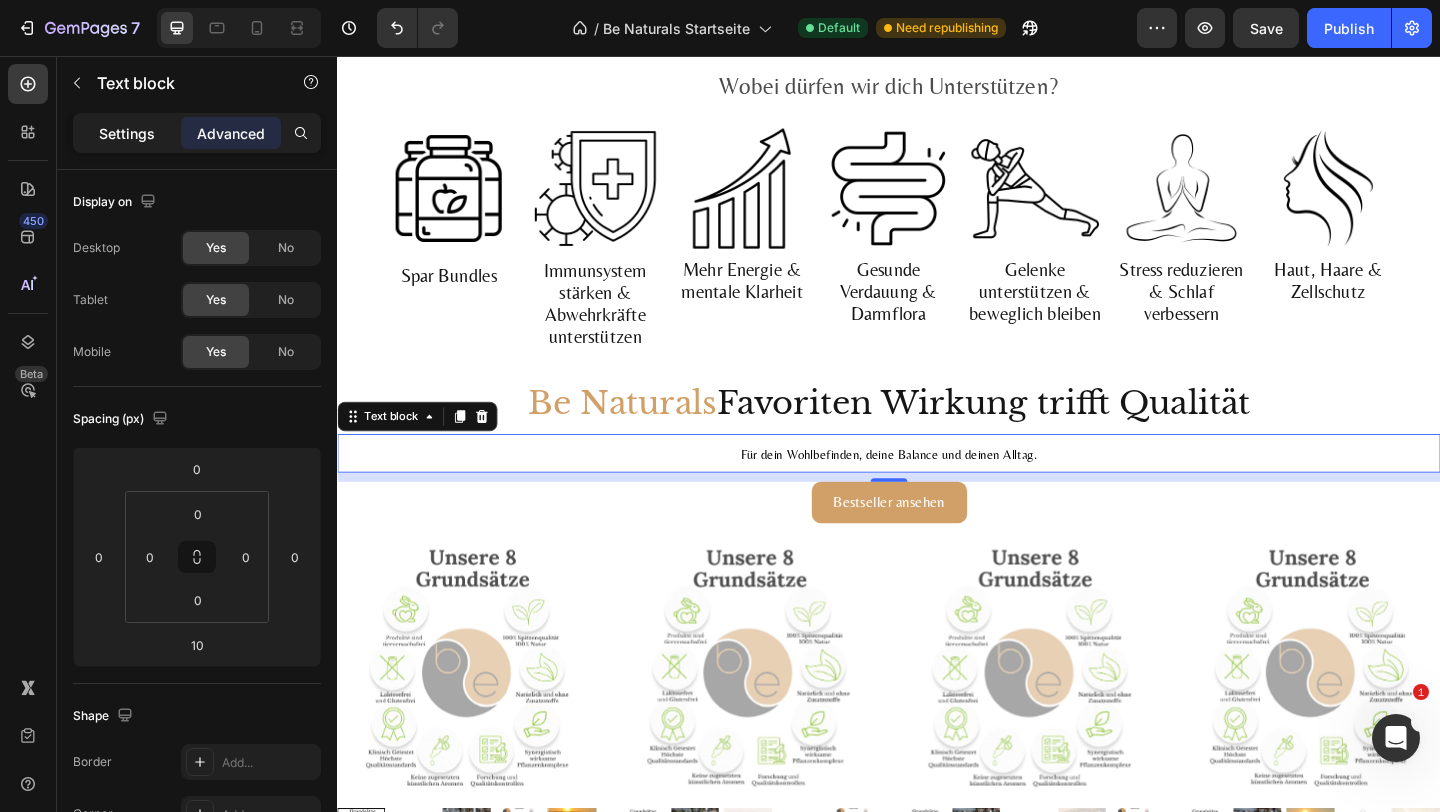 click on "Settings" at bounding box center [127, 133] 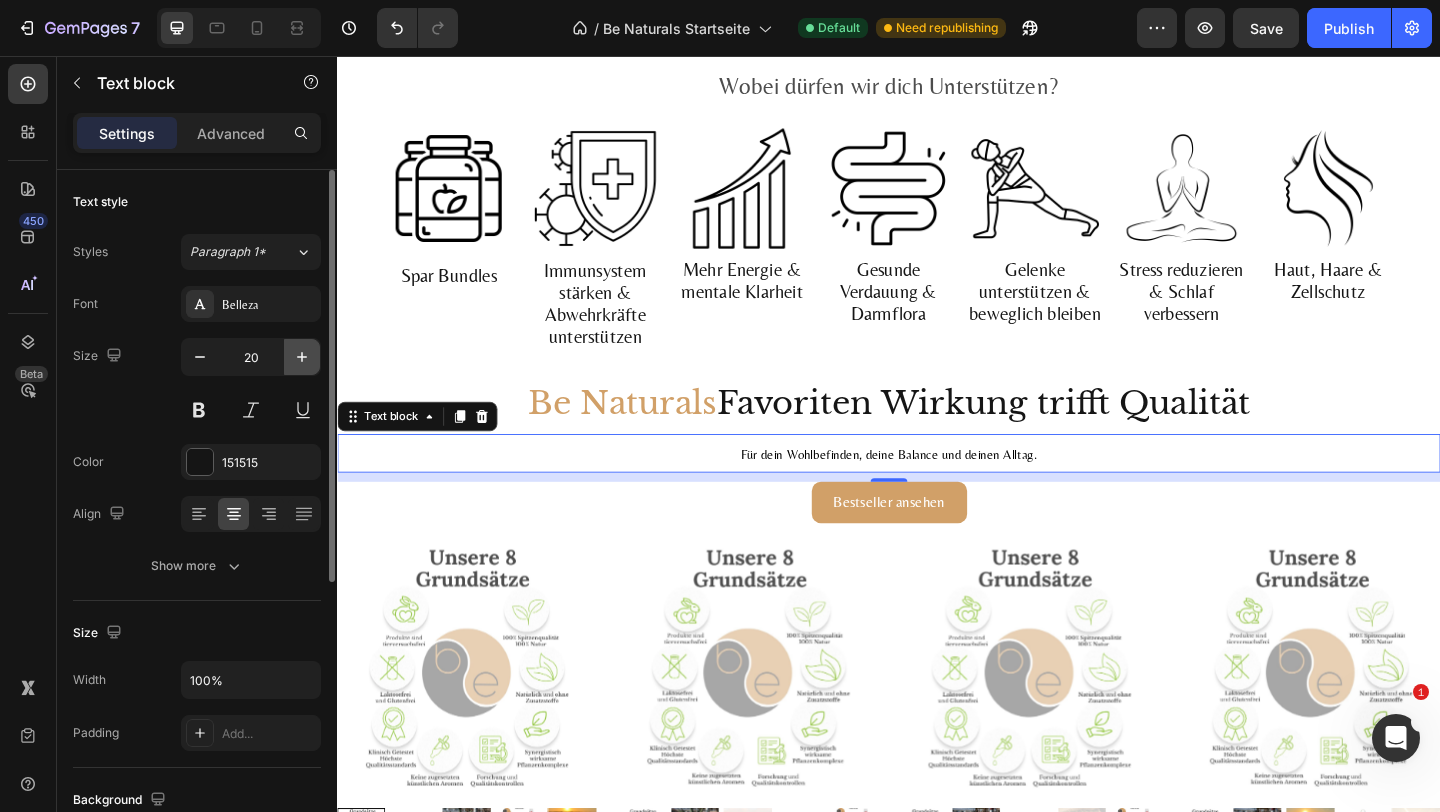 click 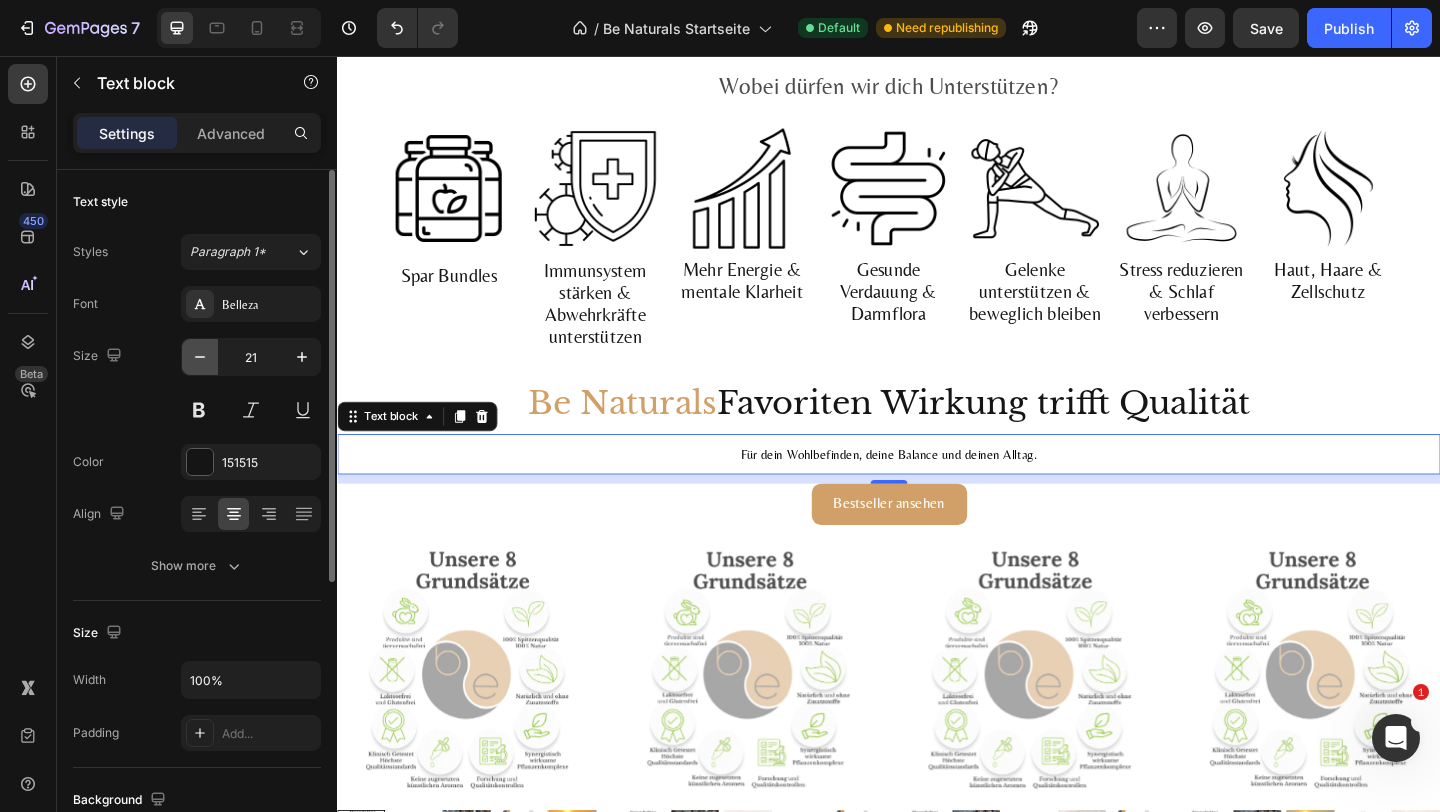 click 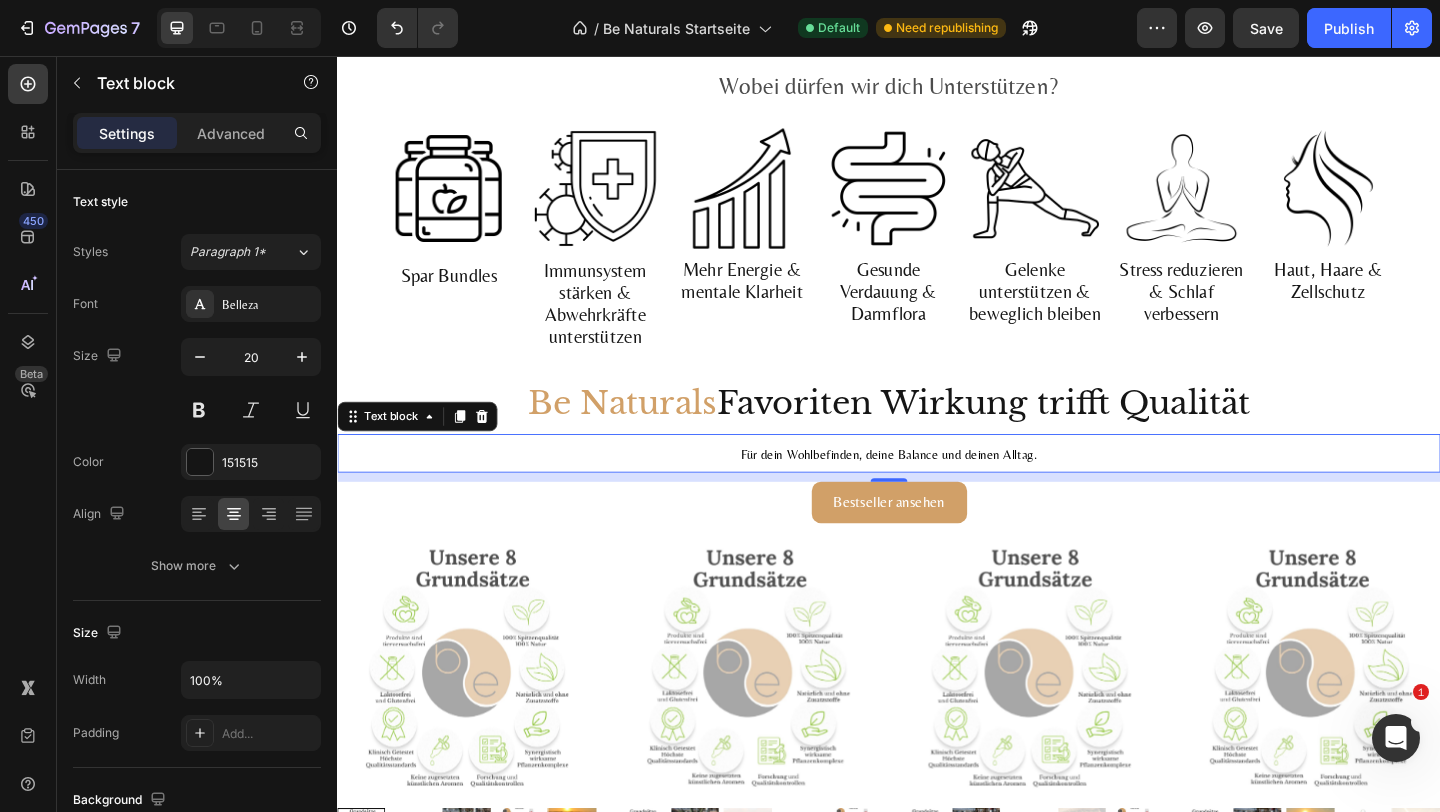 click on "Für dein Wohlbefinden, deine Balance und deinen Alltag." at bounding box center [937, 489] 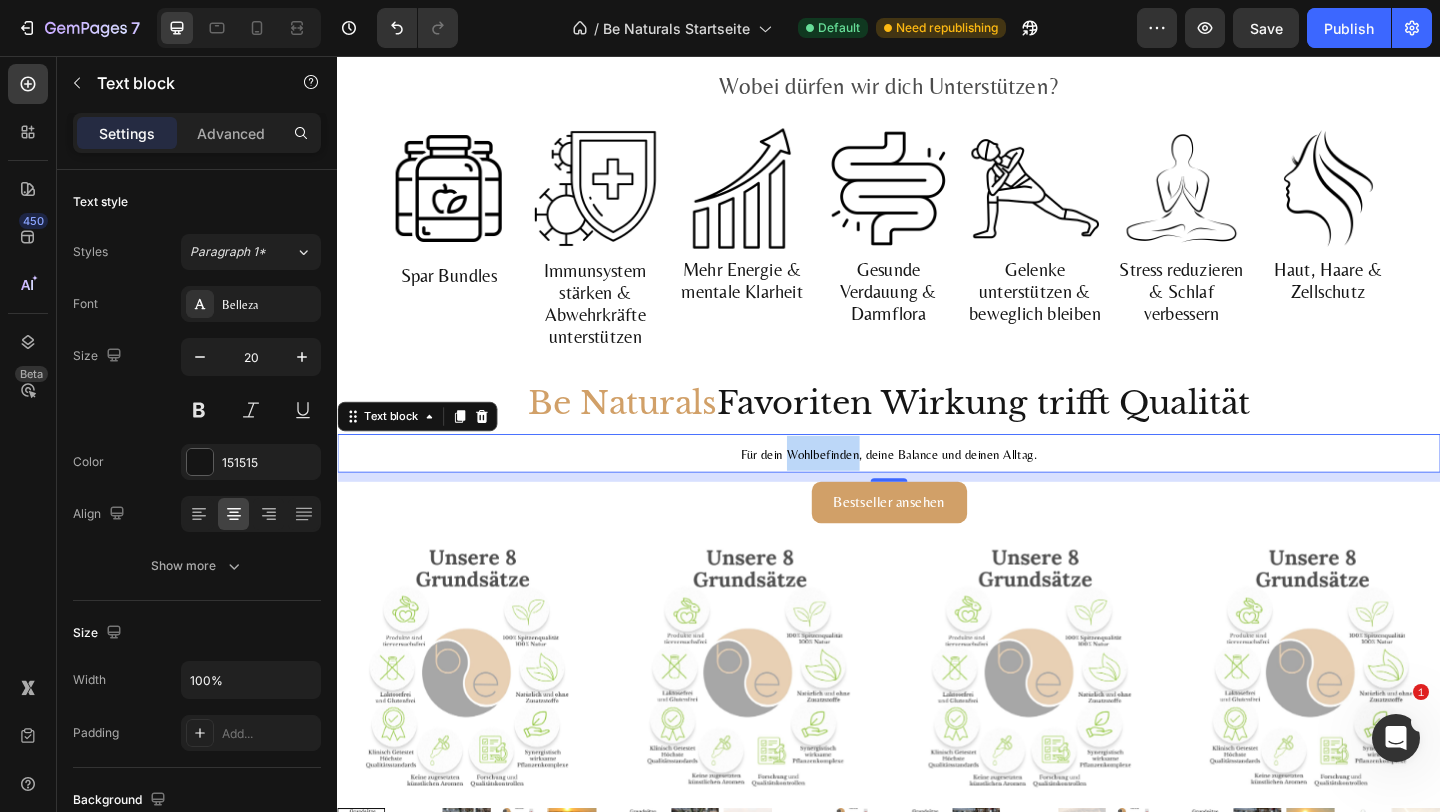 click on "Für dein Wohlbefinden, deine Balance und deinen Alltag." at bounding box center [937, 489] 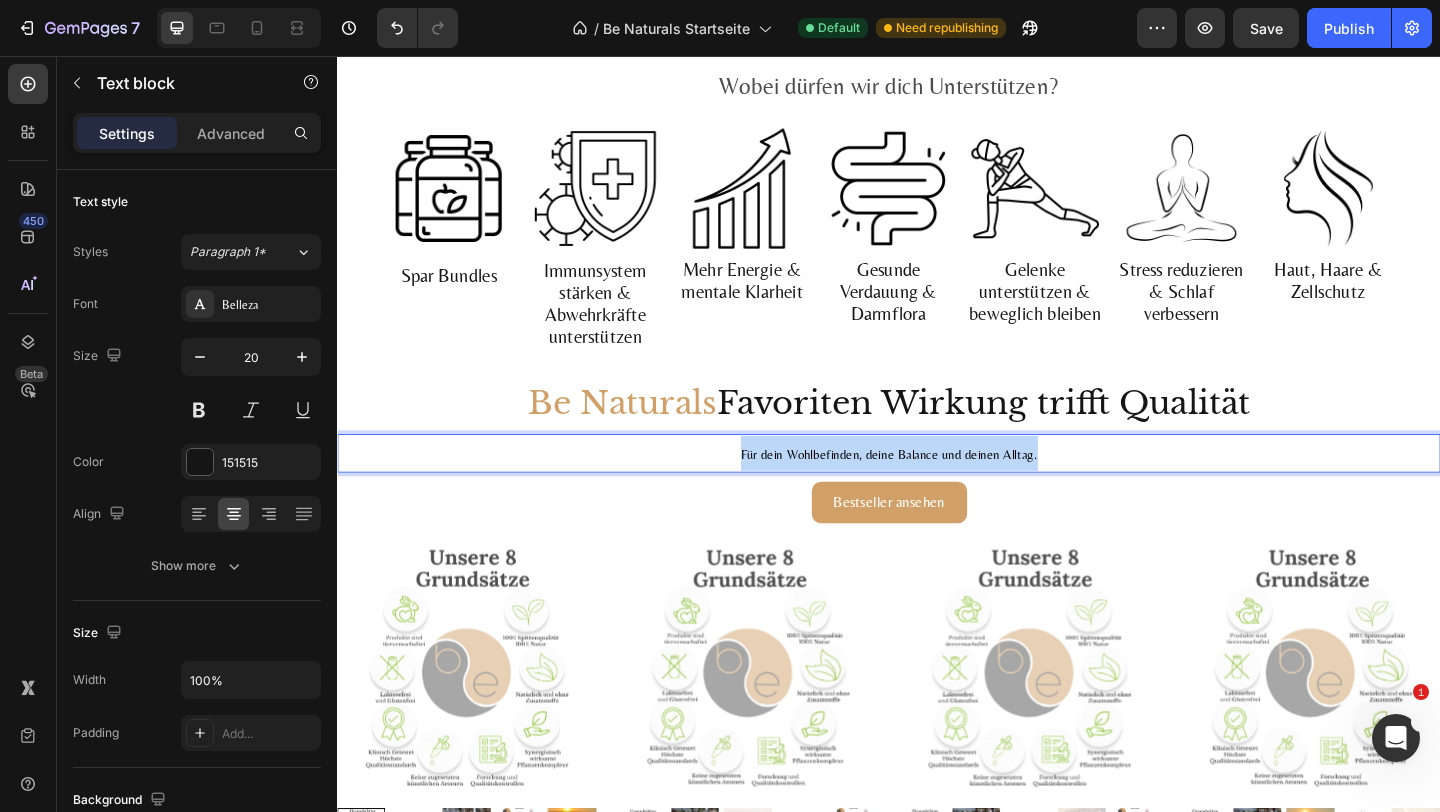click on "Für dein Wohlbefinden, deine Balance und deinen Alltag." at bounding box center (937, 489) 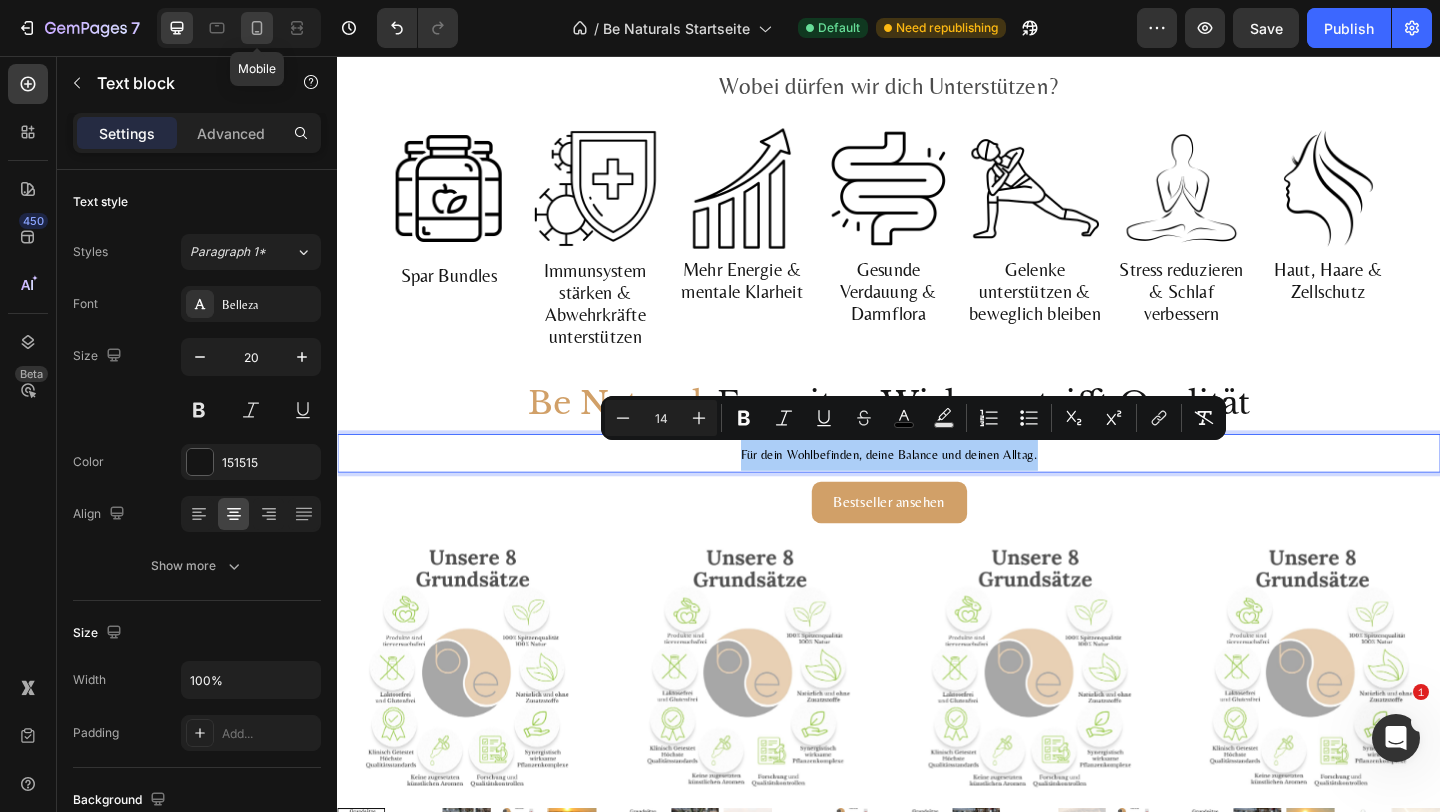 click 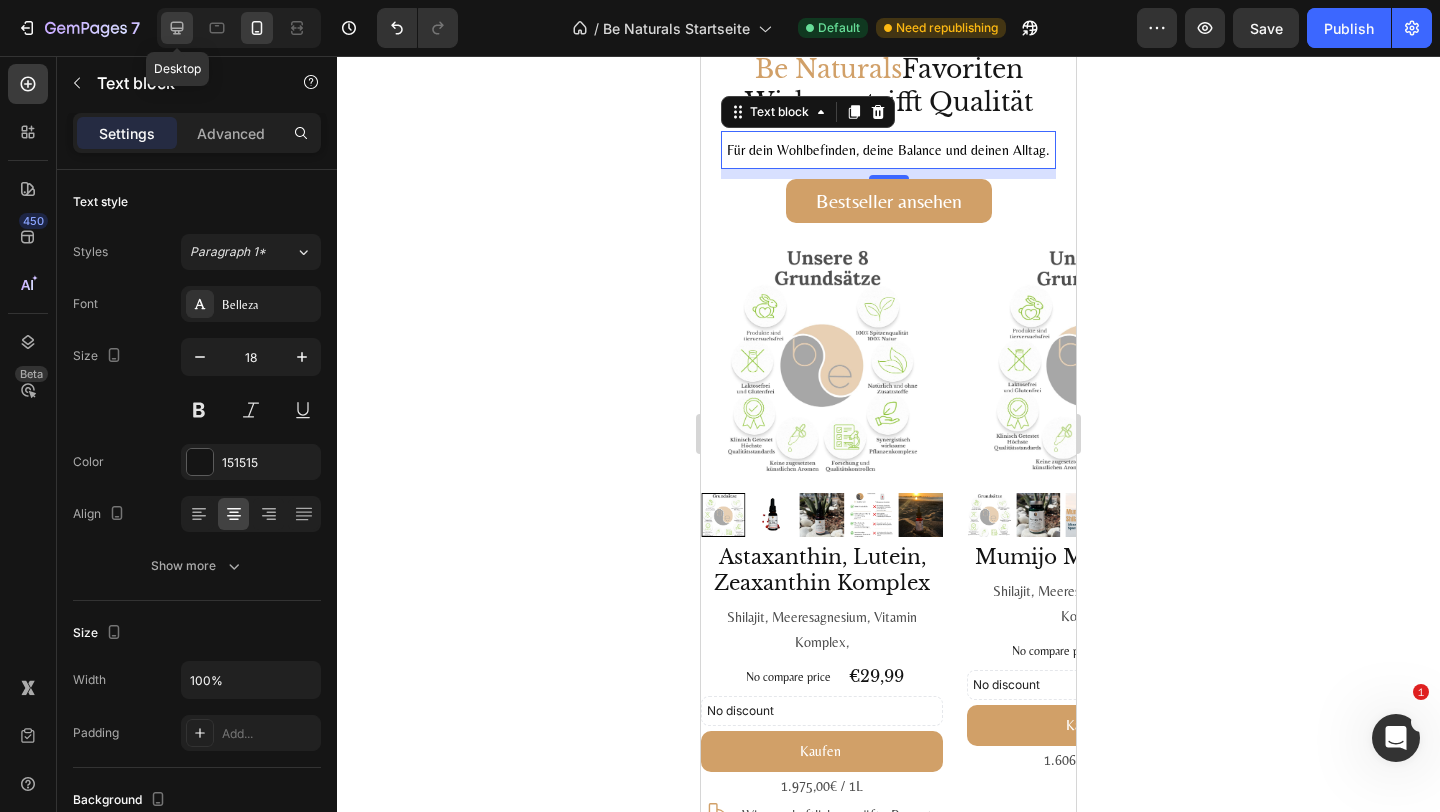 scroll, scrollTop: 2030, scrollLeft: 0, axis: vertical 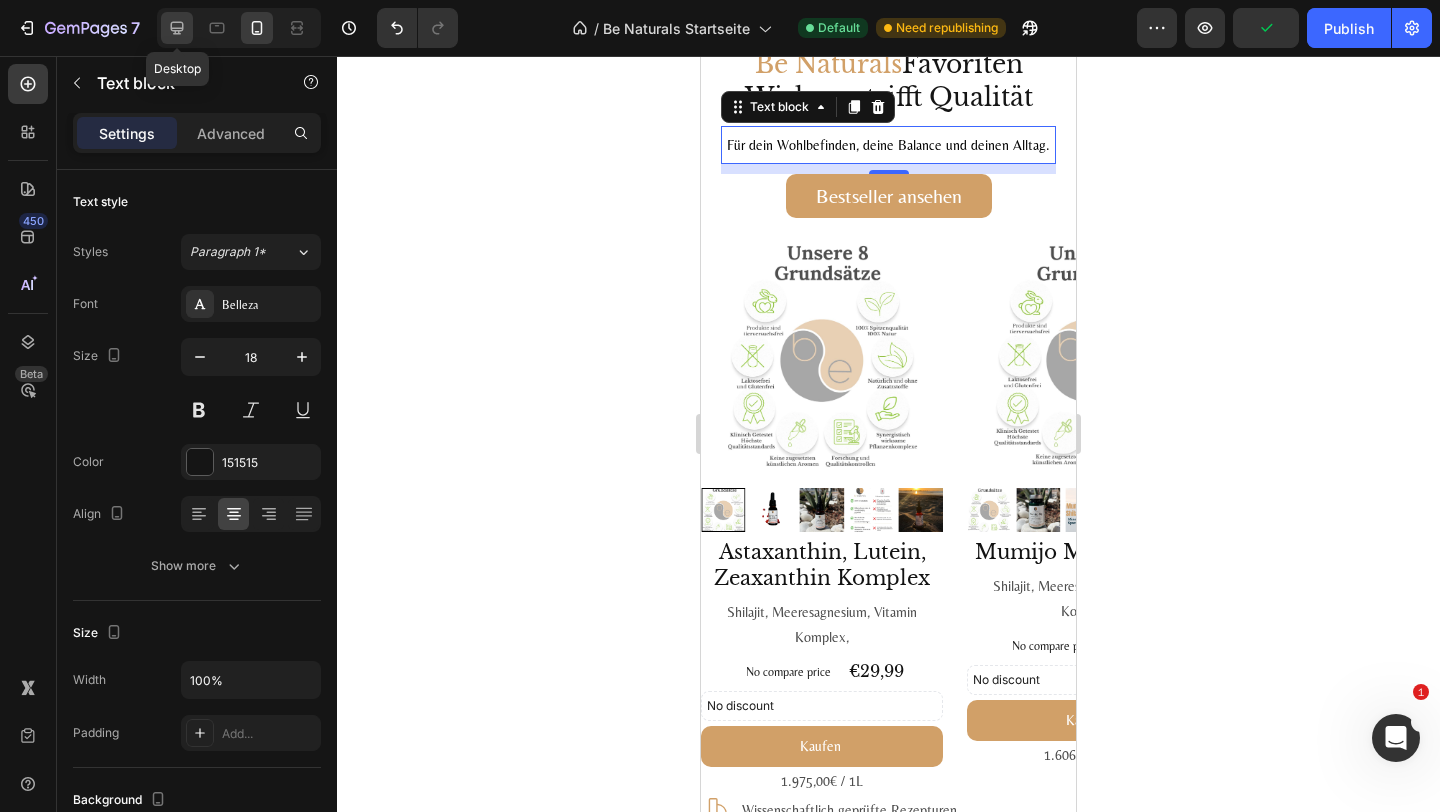click 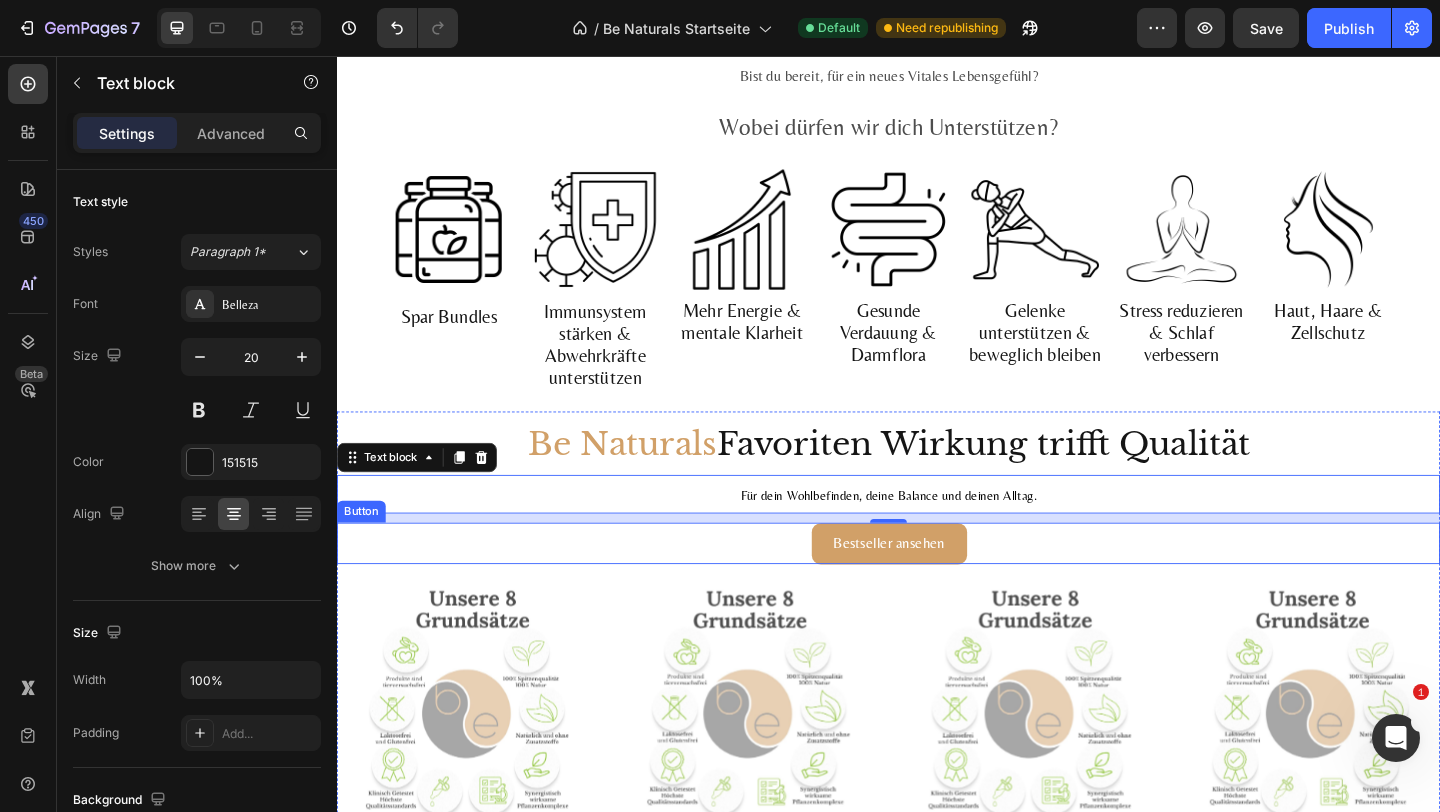 scroll, scrollTop: 1501, scrollLeft: 0, axis: vertical 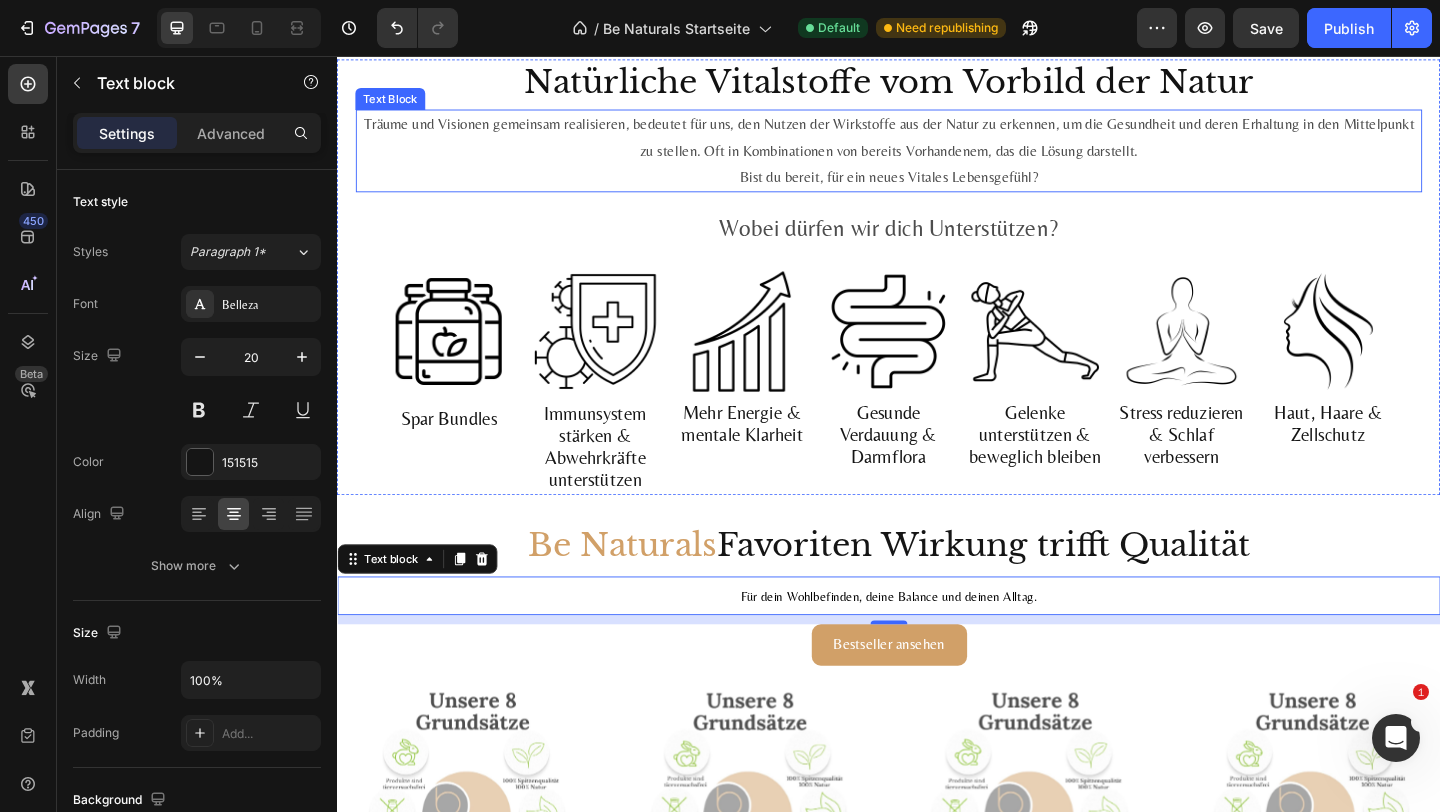 click on "Träume und Visionen gemeinsam realisieren, bedeutet für uns, den Nutzen der Wirkstoffe aus der Natur zu erkennen, um die Gesundheit und deren Erhaltung in den Mittelpunkt zu stellen. Oft in Kombinationen von bereits Vorhandenem, das die Lösung darstellt. Bist du bereit, für ein neues Vitales Lebensgefühl?" at bounding box center [937, 159] 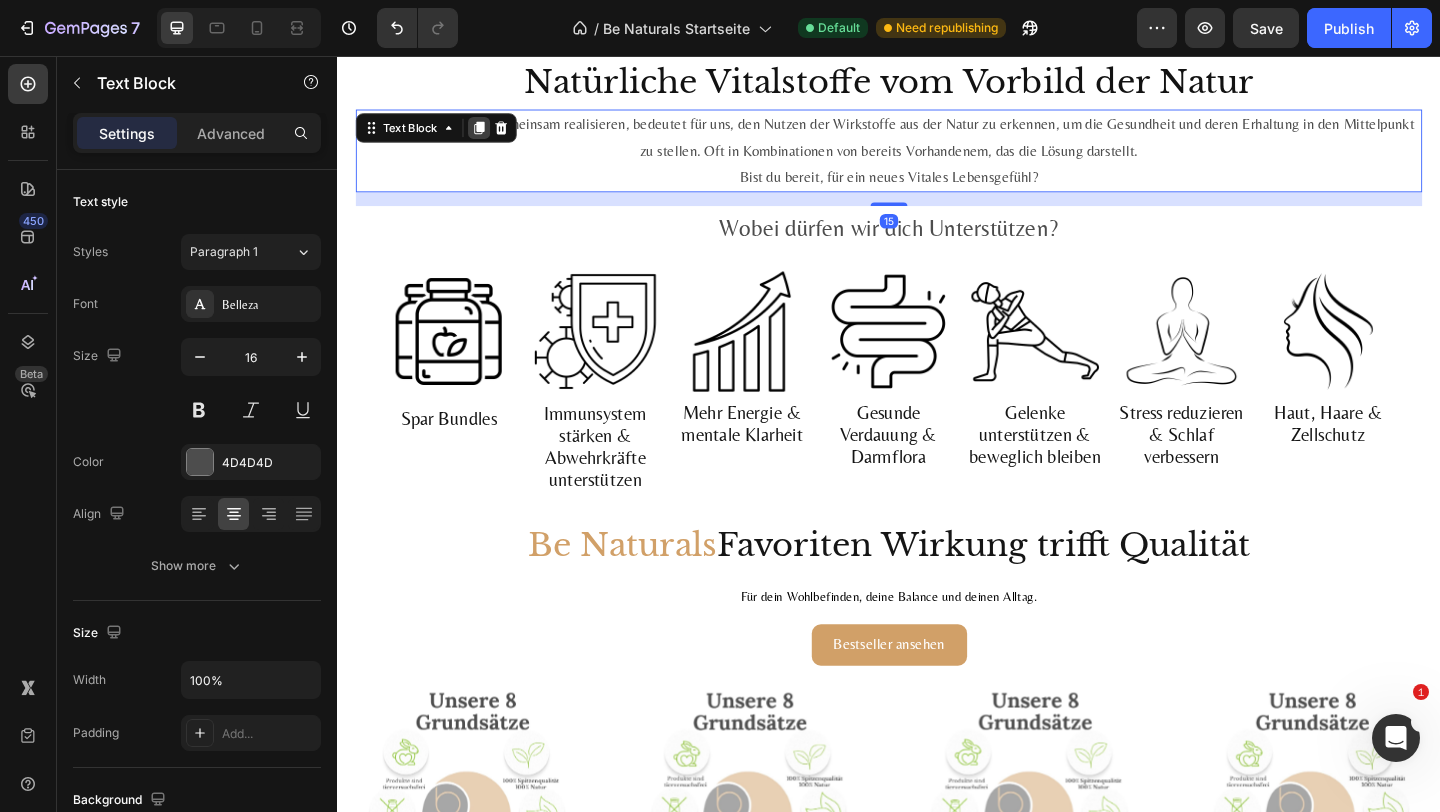 click 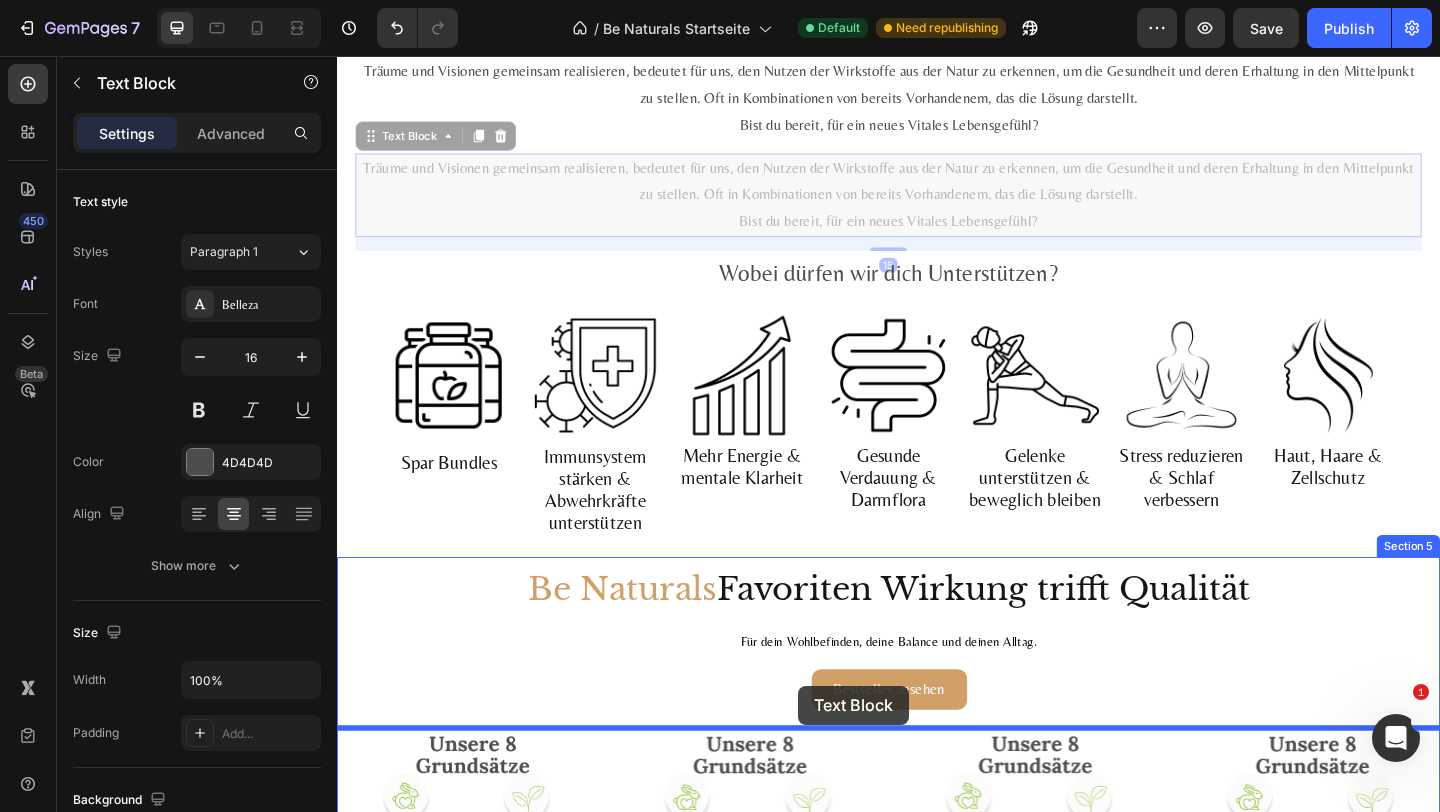 scroll, scrollTop: 1626, scrollLeft: 0, axis: vertical 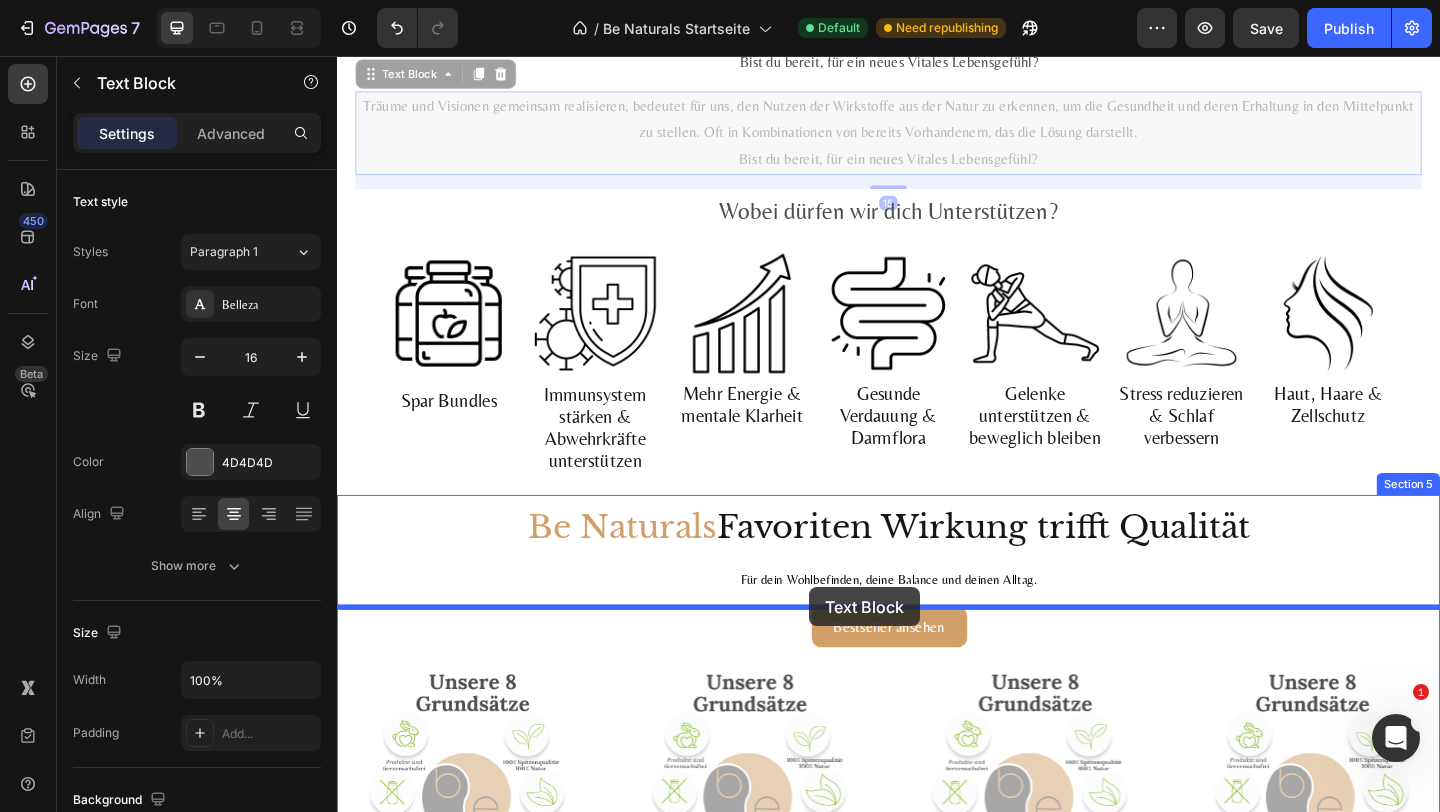 drag, startPoint x: 438, startPoint y: 200, endPoint x: 850, endPoint y: 634, distance: 598.41455 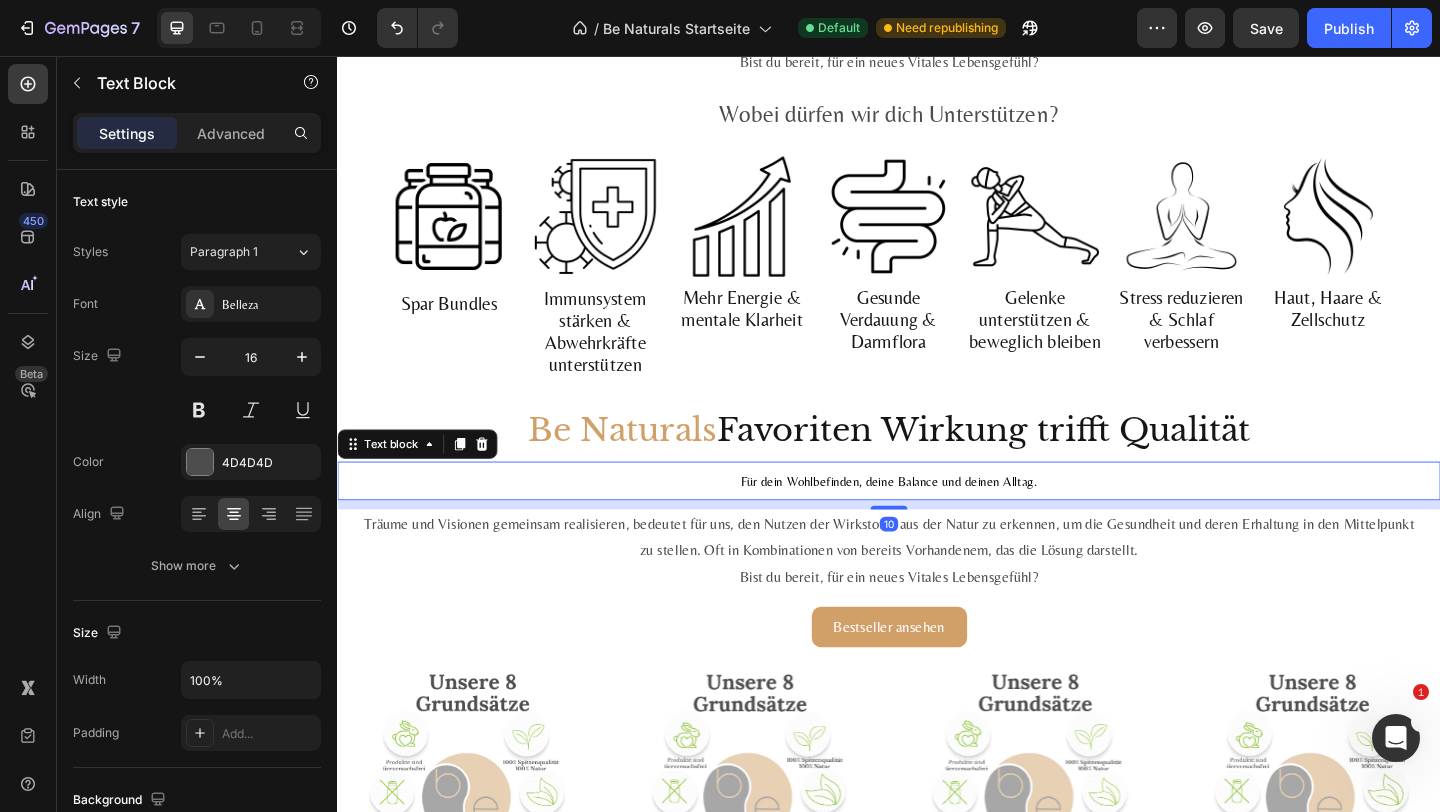 click on "Für dein Wohlbefinden, deine Balance und deinen Alltag." at bounding box center (937, 519) 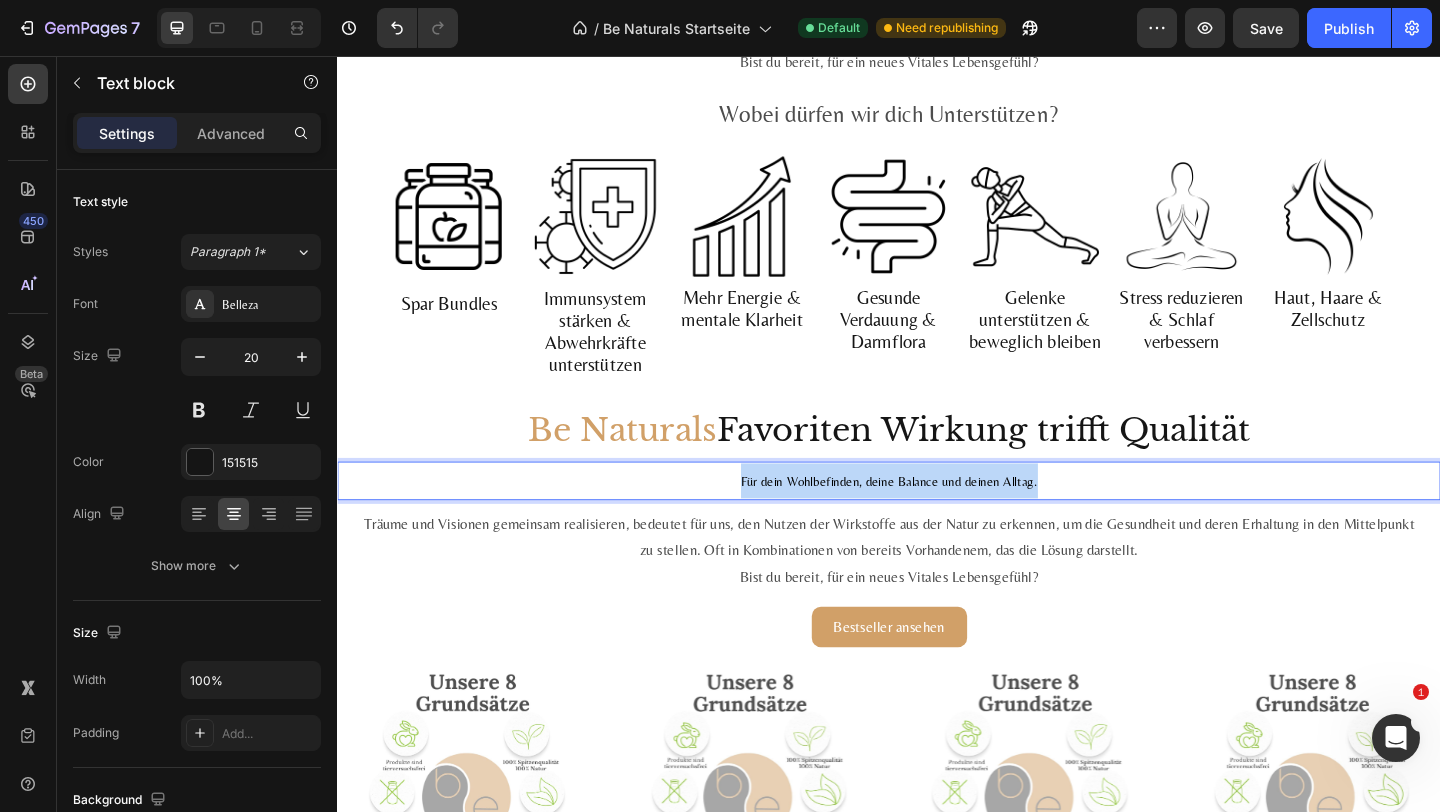 click on "Für dein Wohlbefinden, deine Balance und deinen Alltag." at bounding box center [937, 519] 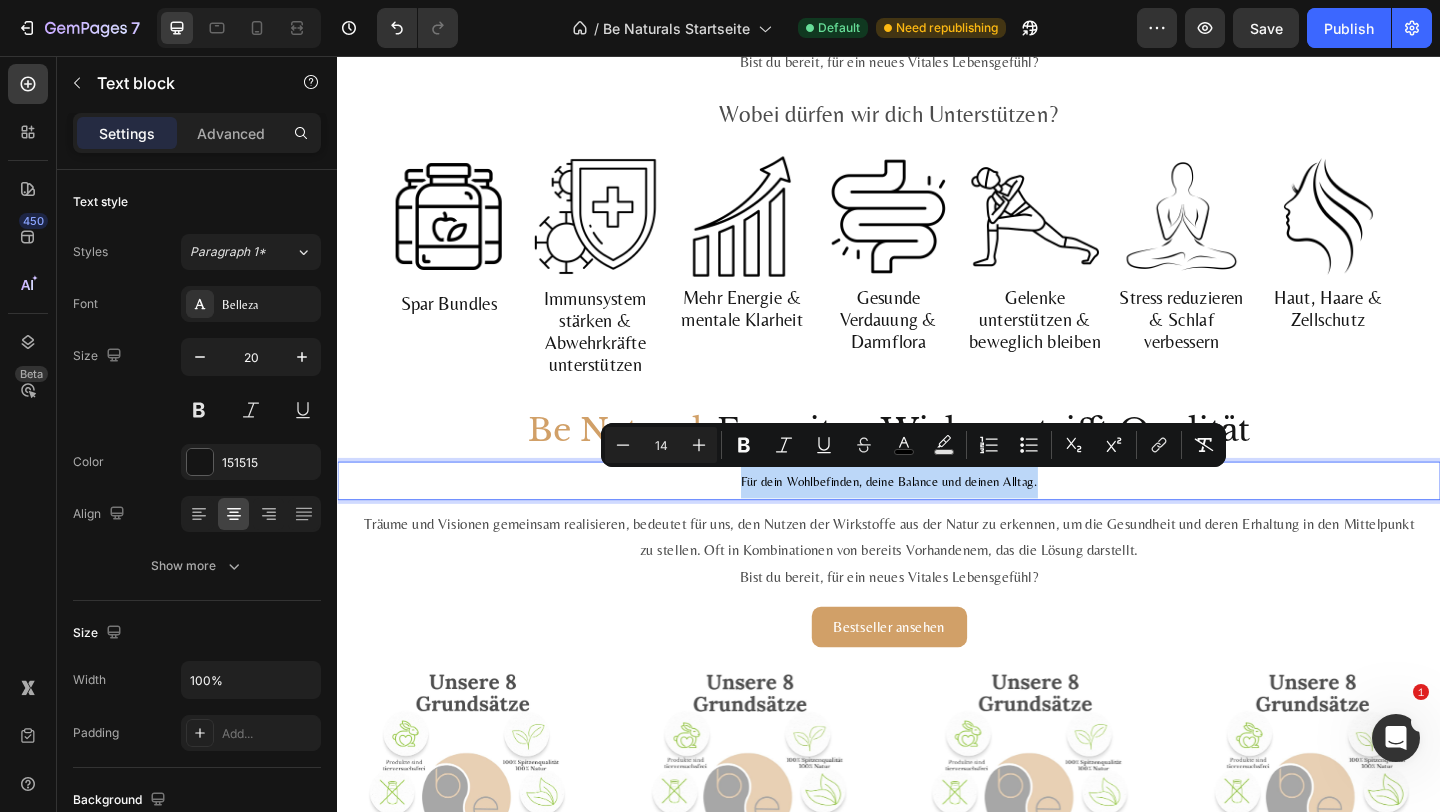 click on "Be Naturals  Favoriten Wirkung trifft Qualität Heading Für dein Wohlbefinden, deine Balance und deinen Alltag. Text block   10 Träume und Visionen gemeinsam realisieren, bedeutet für uns, den Nutzen der Wirkstoffe aus der Natur zu erkennen, um die Gesundheit und deren Erhaltung in den Mittelpunkt zu stellen. Oft in Kombinationen von bereits Vorhandenem, das die Lösung darstellt. Bist du bereit, für ein neues Vitales Lebensgefühl? Text Block Bestseller ansehen Button Product Images Astaxanthin, Lutein, Zeaxanthin Komplex Product Title Shilajit, Meeresagnesium, Vitamin Komplex, Text Block No compare price Product Price €29,99 Product Price Product Price Row No discount   Not be displayed when published Discount Tag Kaufen Add to Cart 1.975,00€ / 1L Text Block Product Product Images Mumijo MG Komplex Product Title Shilajit, Meeresagnesium, Vitamin Komplex, Text Block No compare price Product Price €39,99 Product Price Product Price Row No discount   Not be displayed when published Discount Tag Row" at bounding box center (937, 946) 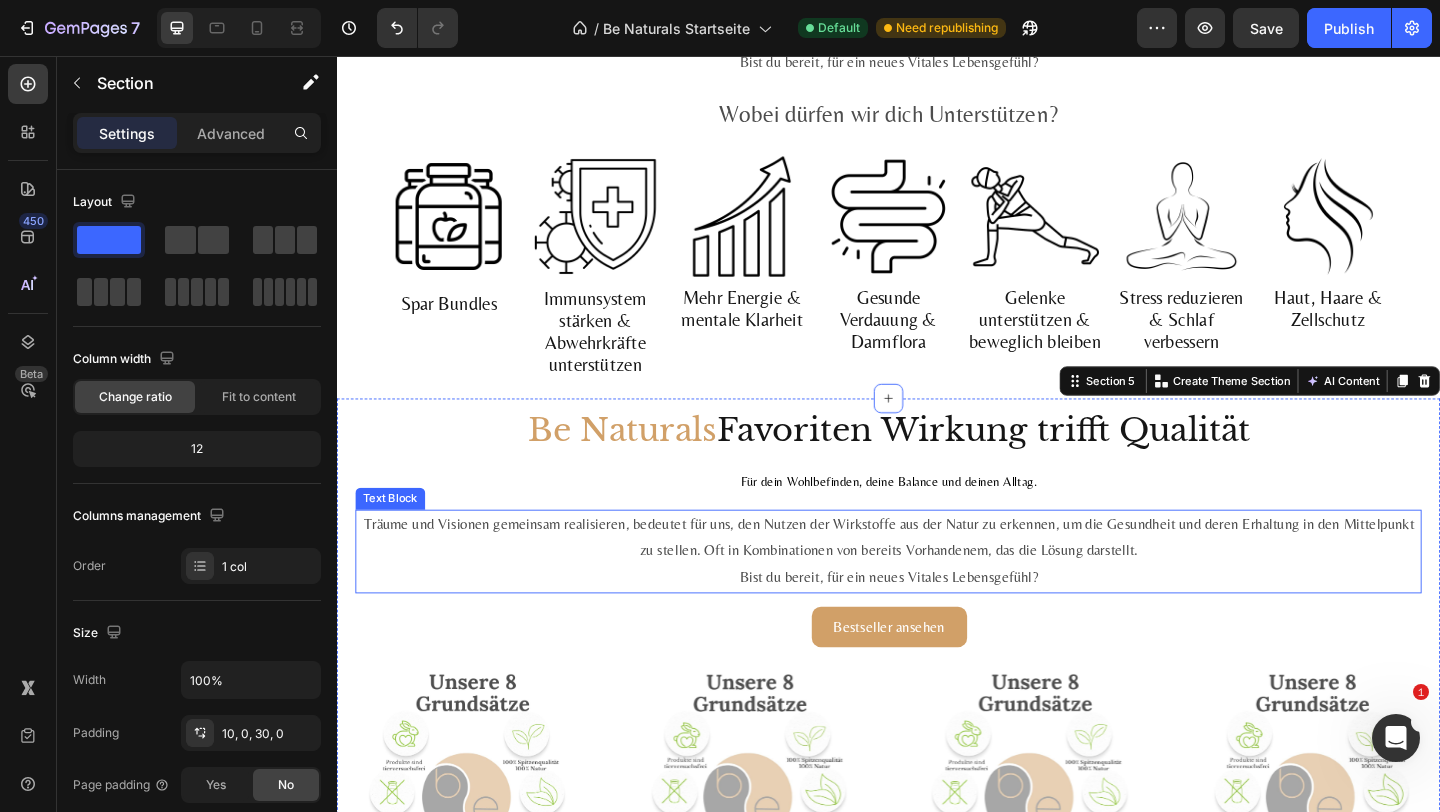 click on "Träume und Visionen gemeinsam realisieren, bedeutet für uns, den Nutzen der Wirkstoffe aus der Natur zu erkennen, um die Gesundheit und deren Erhaltung in den Mittelpunkt zu stellen. Oft in Kombinationen von bereits Vorhandenem, das die Lösung darstellt. Bist du bereit, für ein neues Vitales Lebensgefühl?" at bounding box center [937, 594] 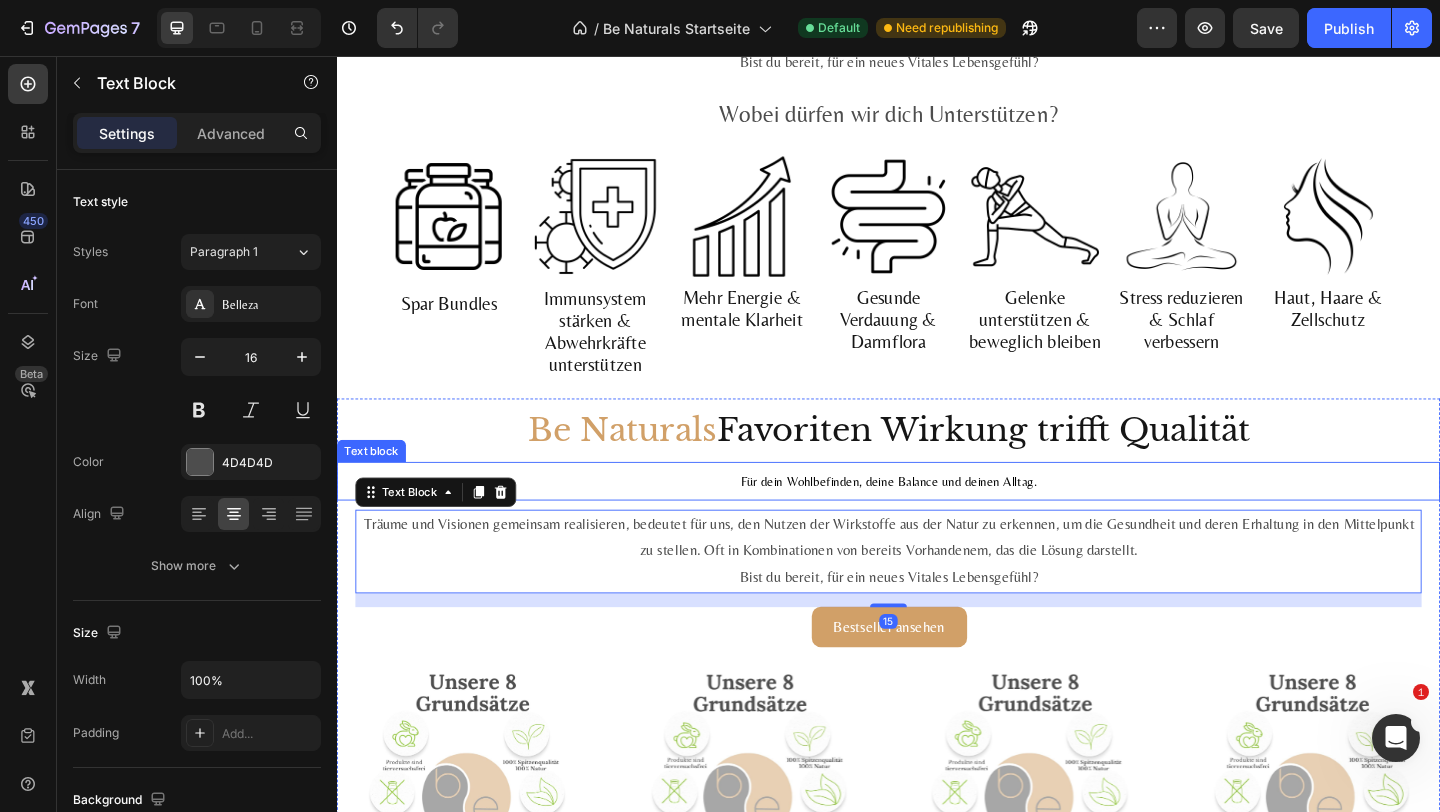click on "Für dein Wohlbefinden, deine Balance und deinen Alltag." at bounding box center [937, 518] 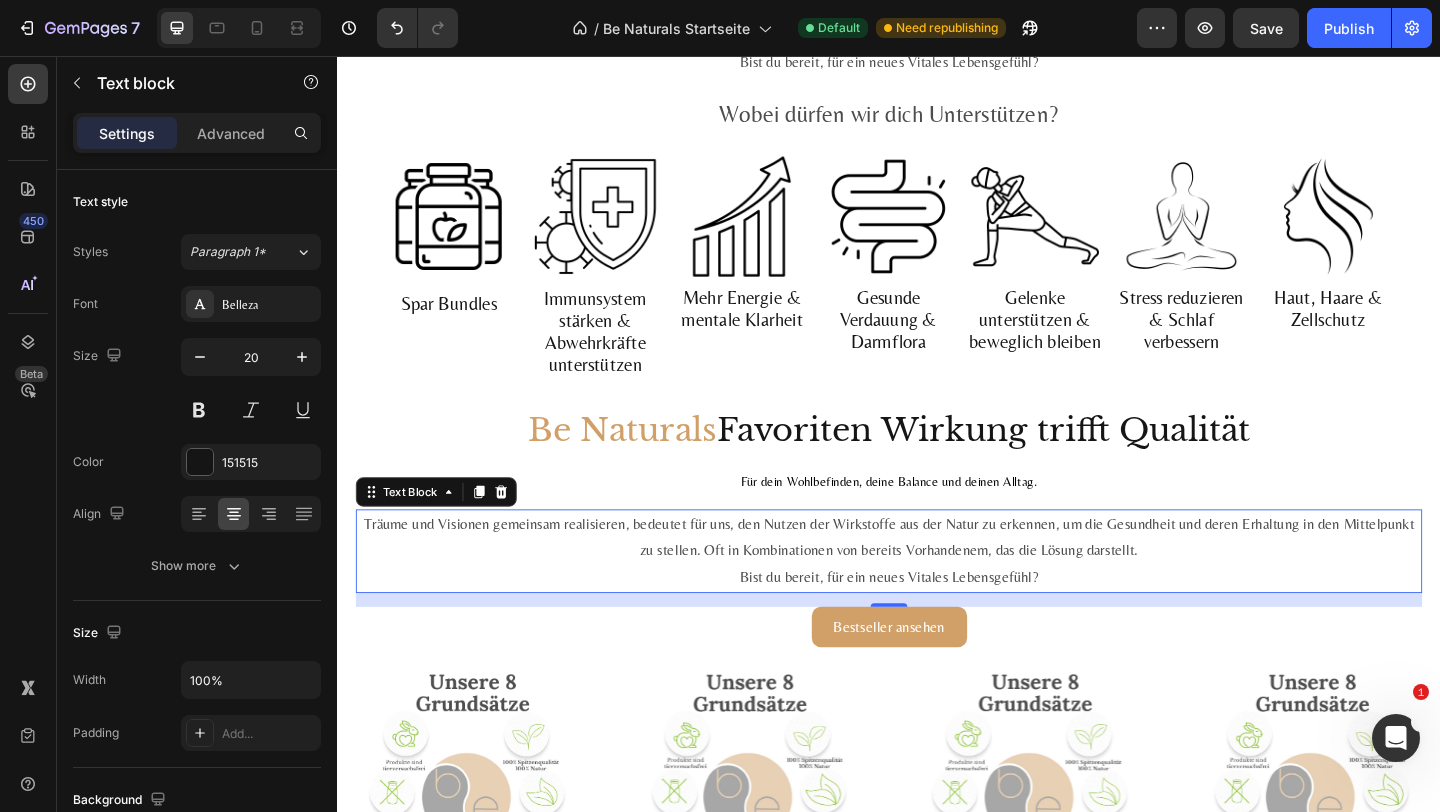 click on "Träume und Visionen gemeinsam realisieren, bedeutet für uns, den Nutzen der Wirkstoffe aus der Natur zu erkennen, um die Gesundheit und deren Erhaltung in den Mittelpunkt zu stellen. Oft in Kombinationen von bereits Vorhandenem, das die Lösung darstellt. Bist du bereit, für ein neues Vitales Lebensgefühl?" at bounding box center (937, 594) 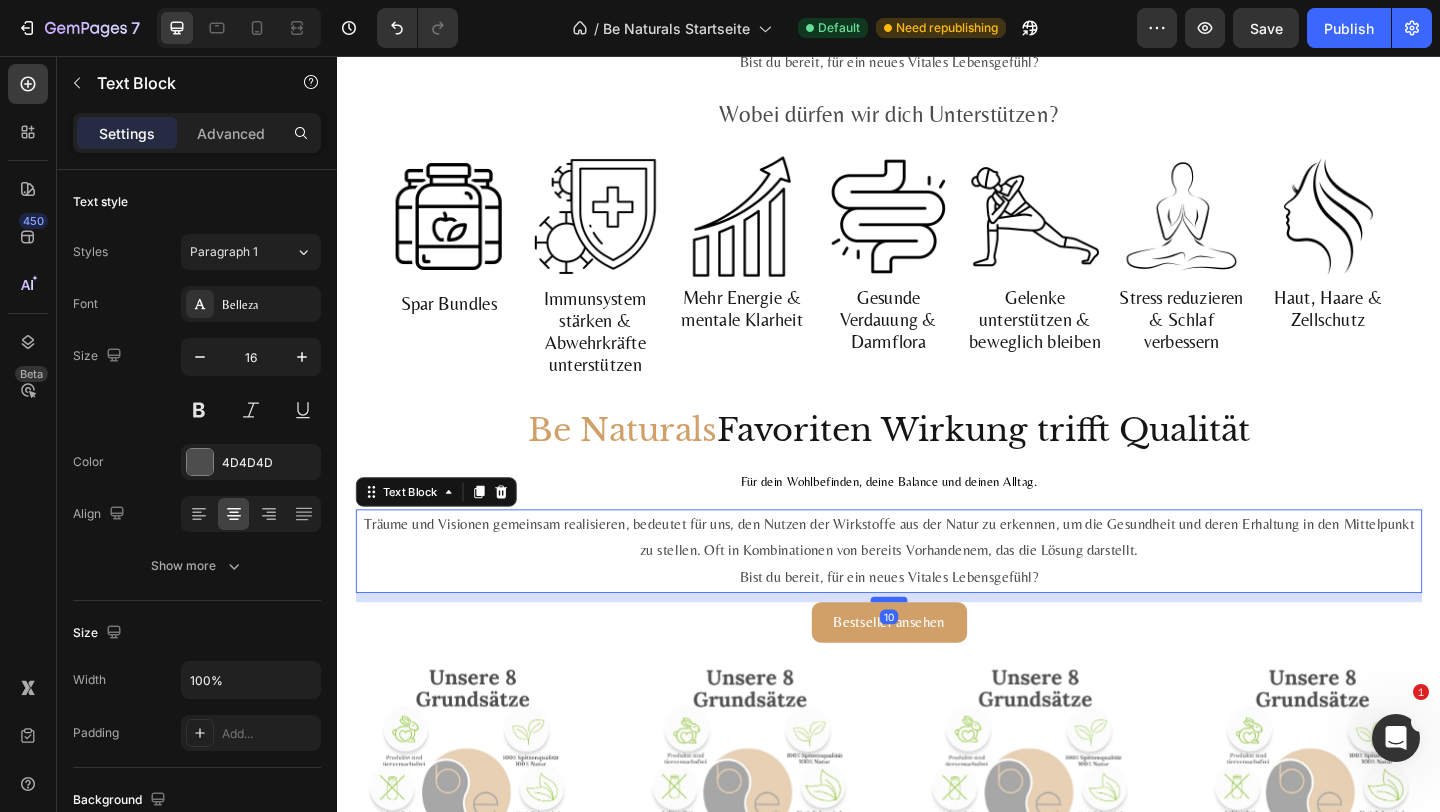 click at bounding box center [937, 647] 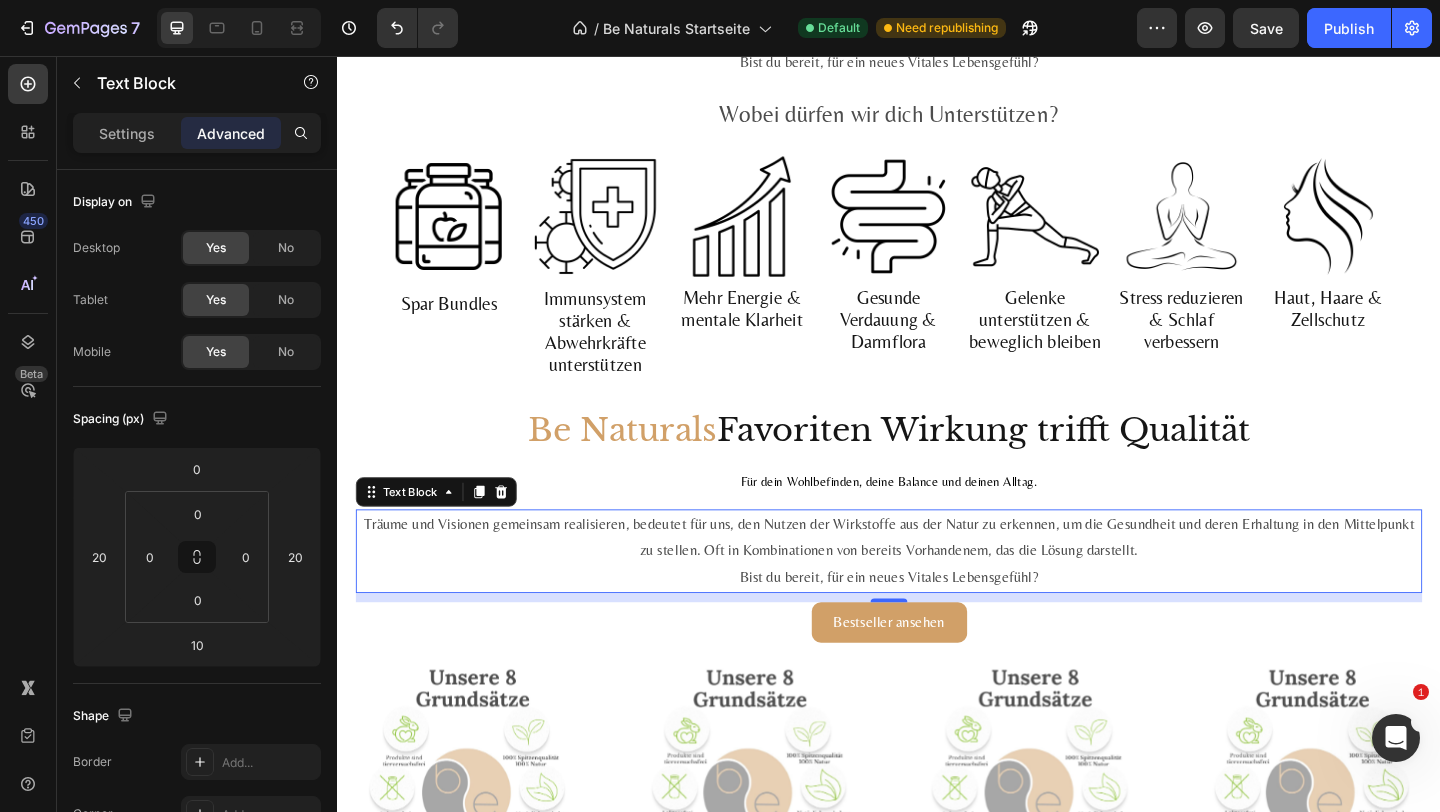 click on "Träume und Visionen gemeinsam realisieren, bedeutet für uns, den Nutzen der Wirkstoffe aus der Natur zu erkennen, um die Gesundheit und deren Erhaltung in den Mittelpunkt zu stellen. Oft in Kombinationen von bereits Vorhandenem, das die Lösung darstellt. Bist du bereit, für ein neues Vitales Lebensgefühl?" at bounding box center (937, 594) 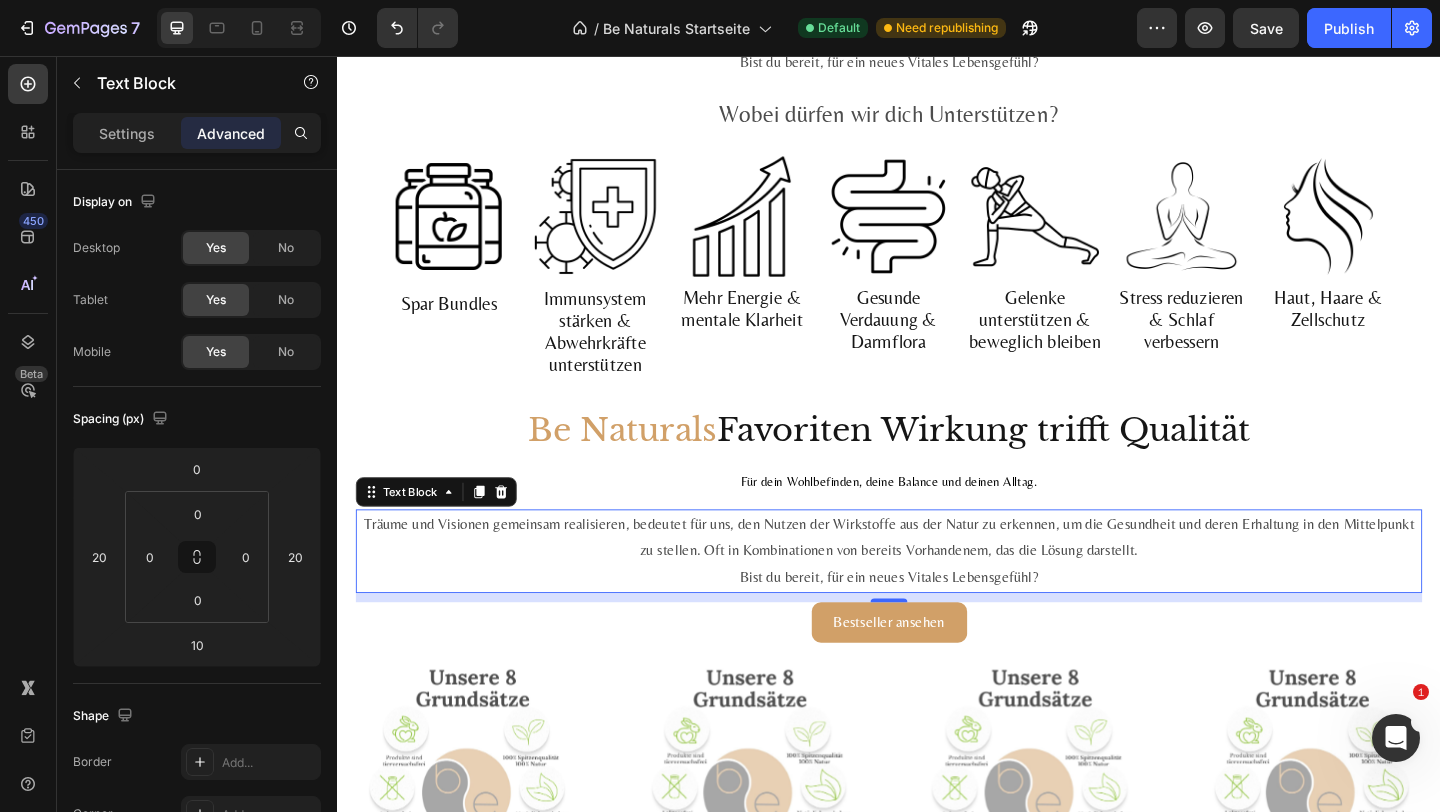 click on "Träume und Visionen gemeinsam realisieren, bedeutet für uns, den Nutzen der Wirkstoffe aus der Natur zu erkennen, um die Gesundheit und deren Erhaltung in den Mittelpunkt zu stellen. Oft in Kombinationen von bereits Vorhandenem, das die Lösung darstellt. Bist du bereit, für ein neues Vitales Lebensgefühl?" at bounding box center [937, 594] 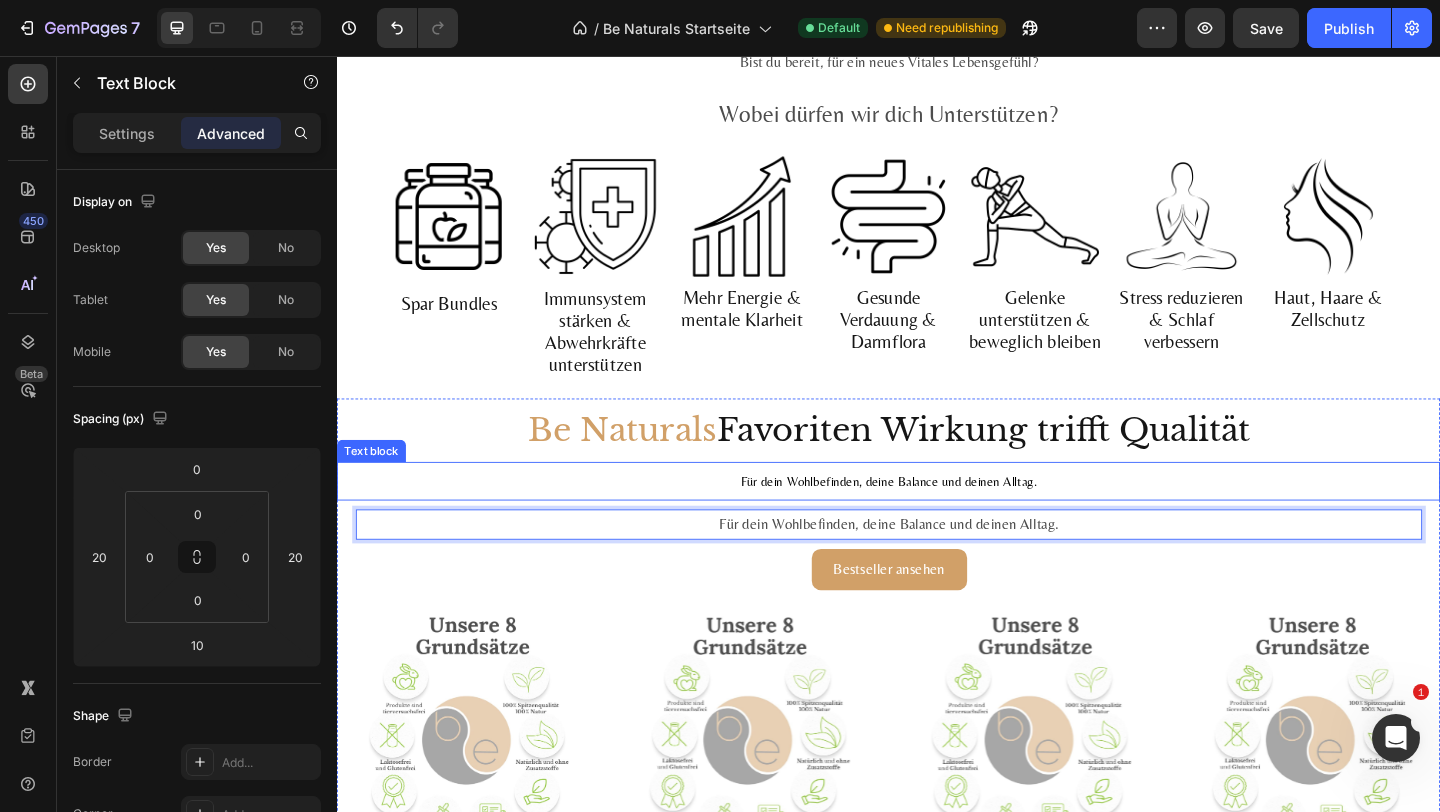 click on "Für dein Wohlbefinden, deine Balance und deinen Alltag." at bounding box center [937, 518] 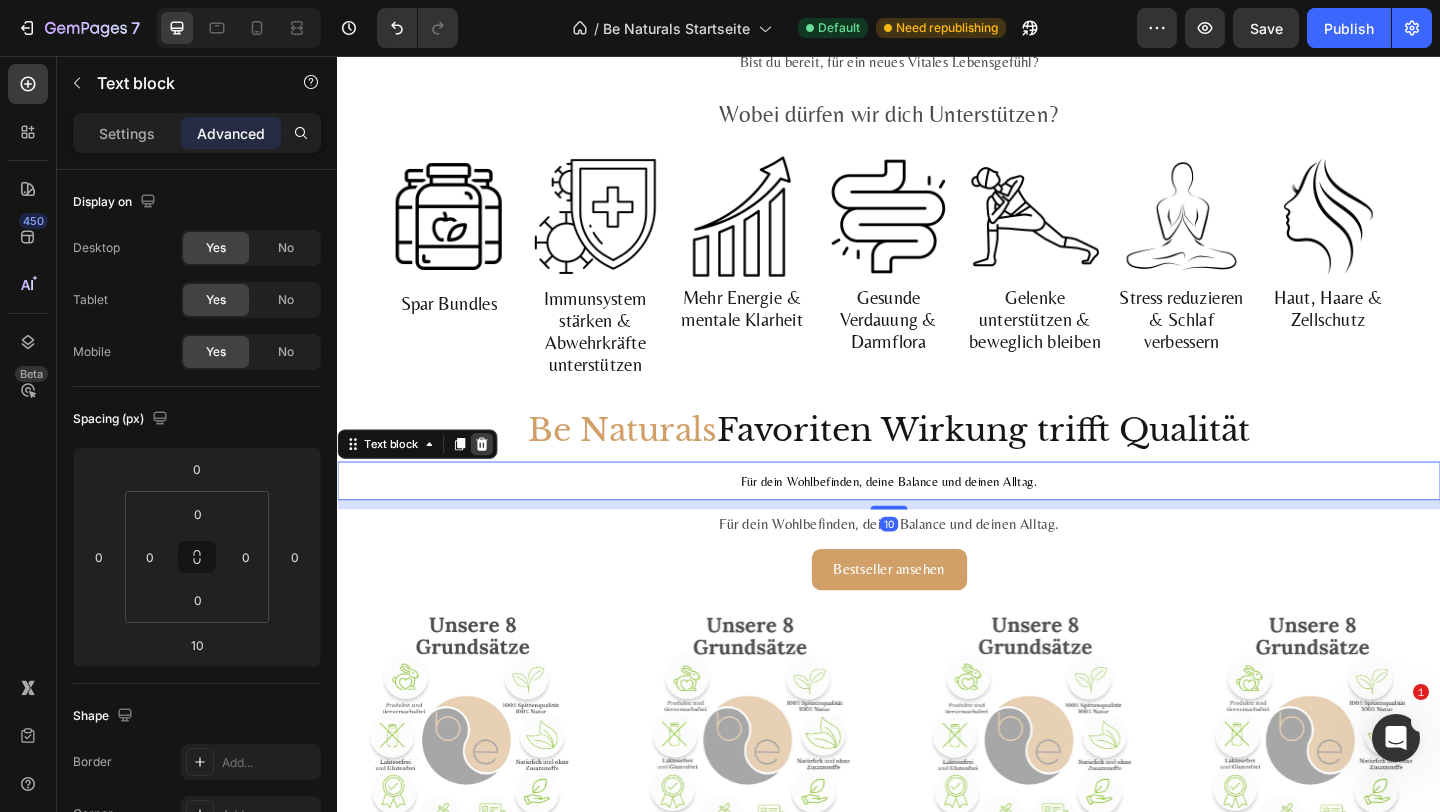 click 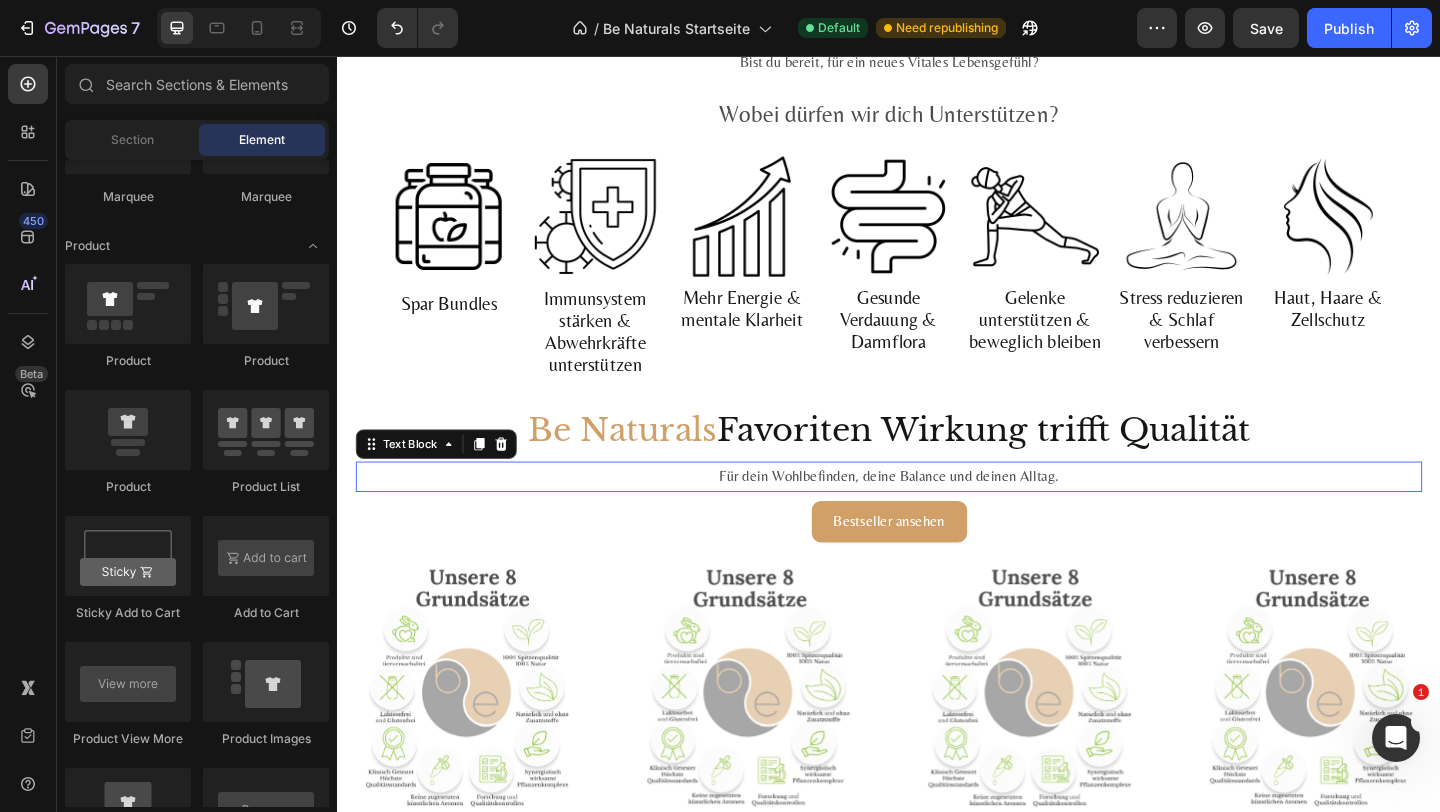 click on "Für dein Wohlbefinden, deine Balance und deinen Alltag." at bounding box center (937, 513) 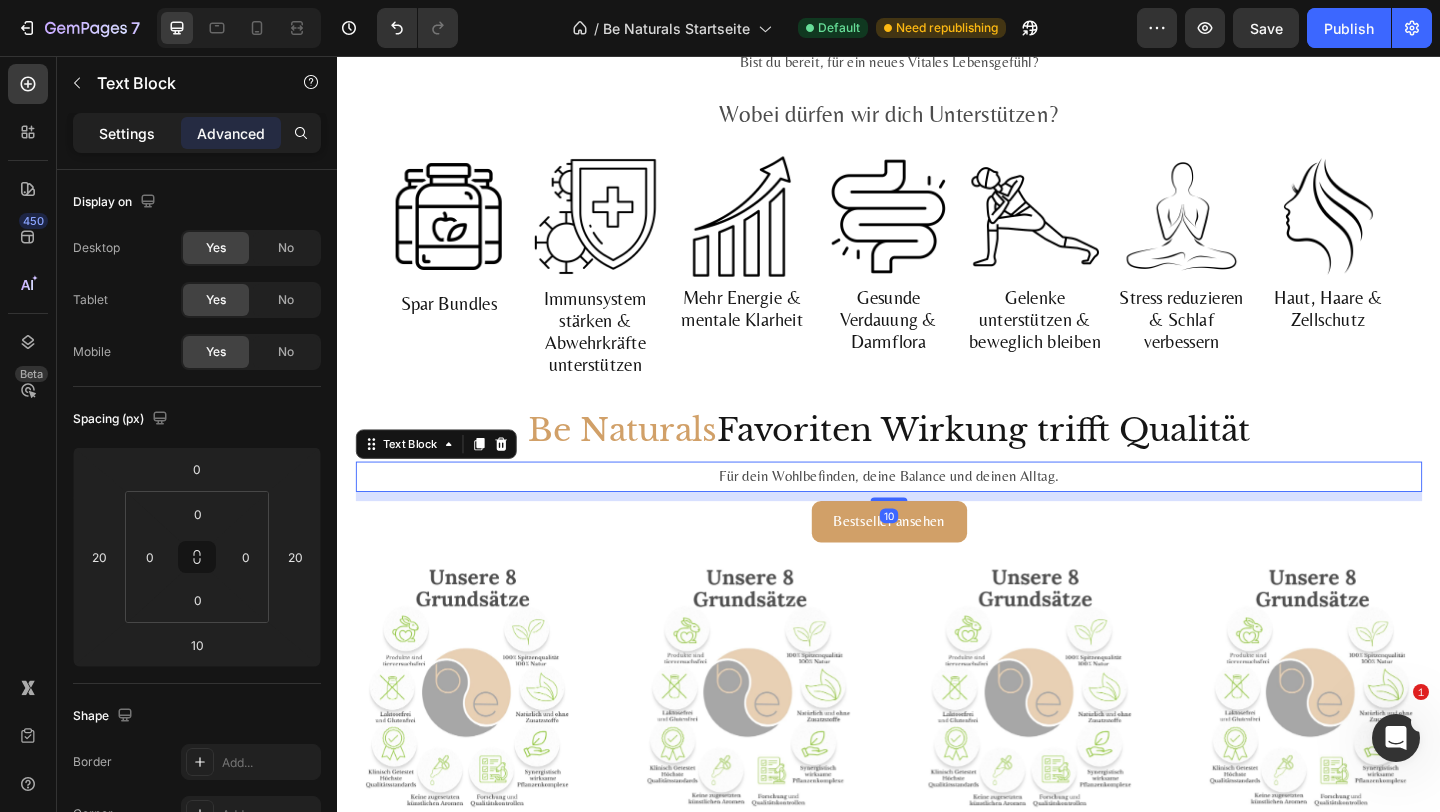 click on "Settings" at bounding box center (127, 133) 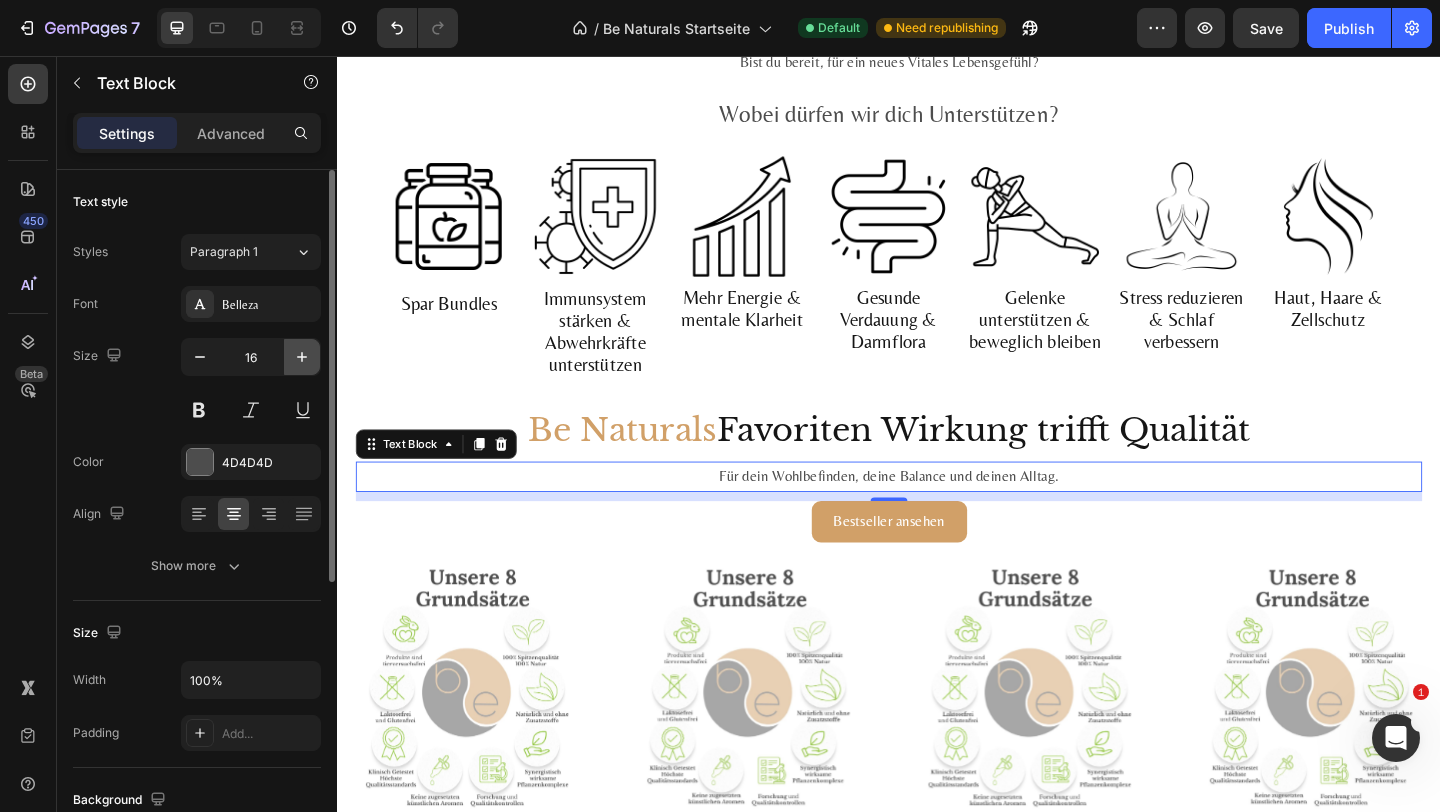 click 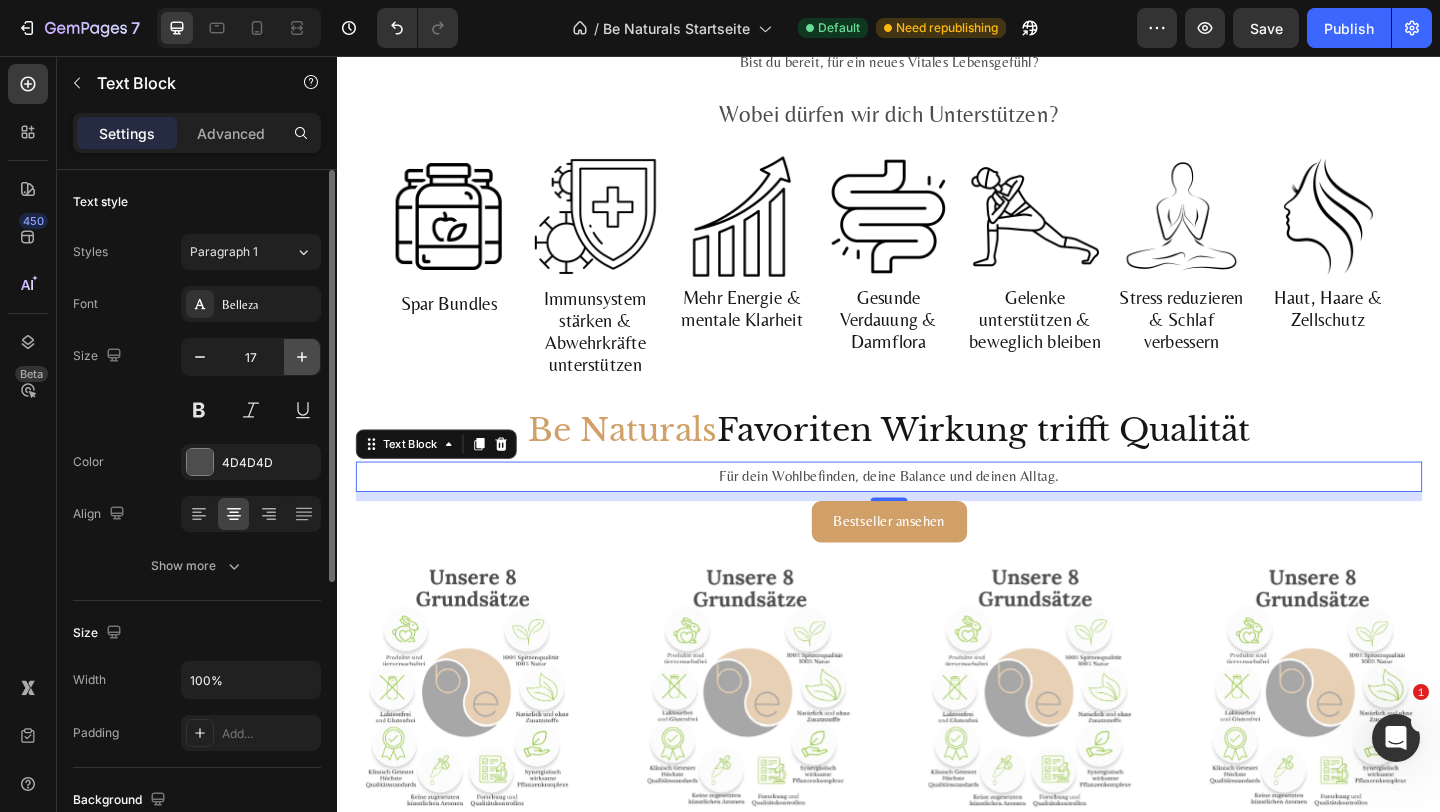 click 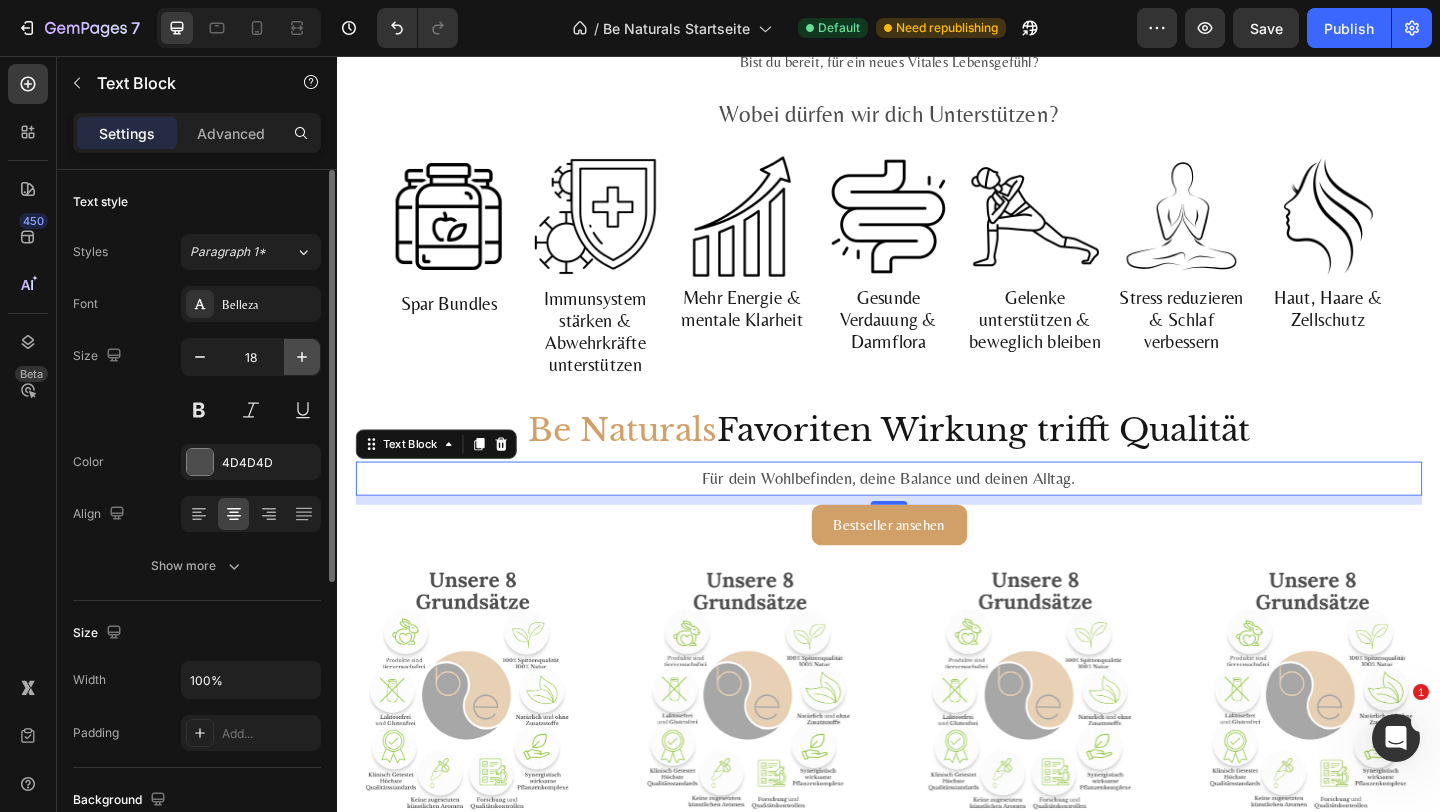 click 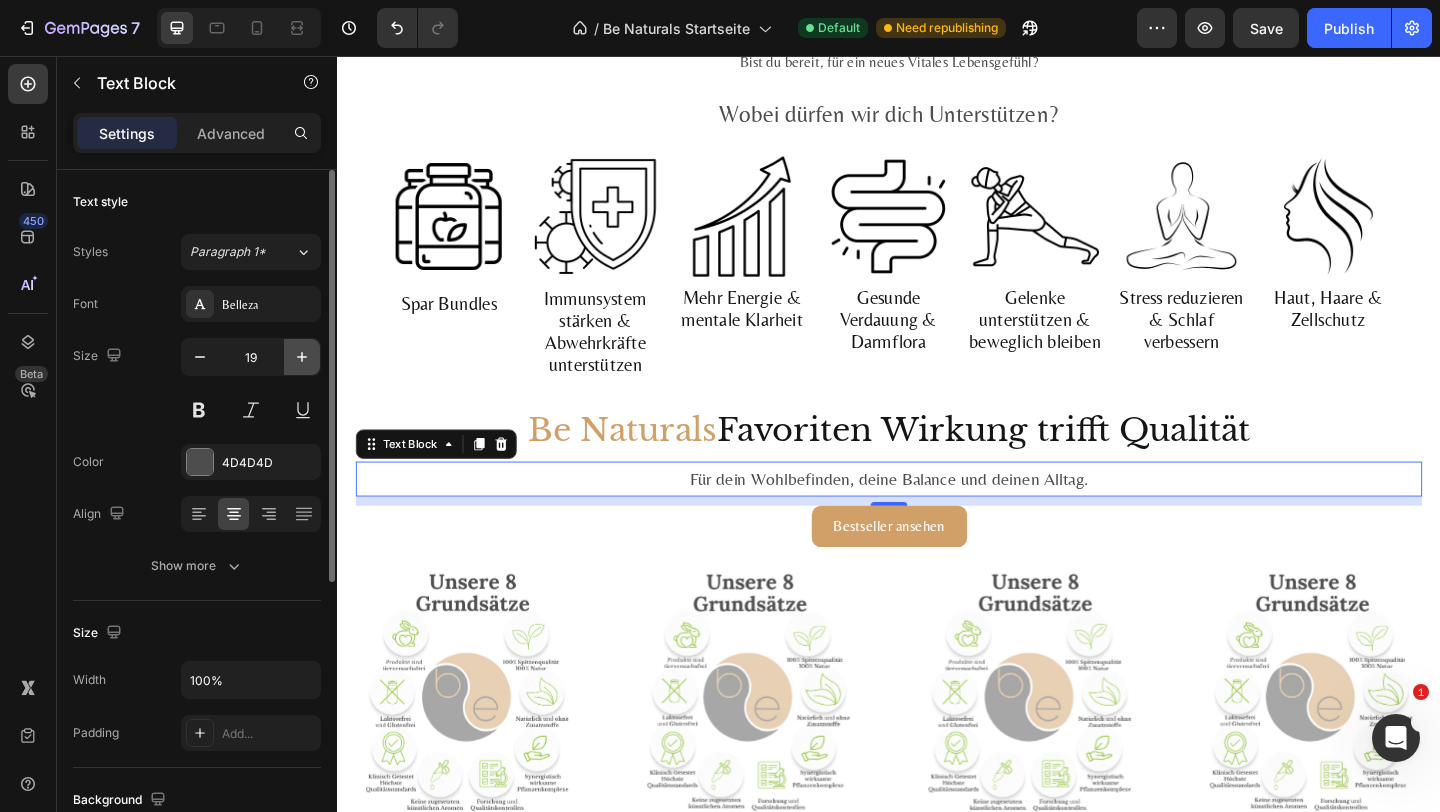 click 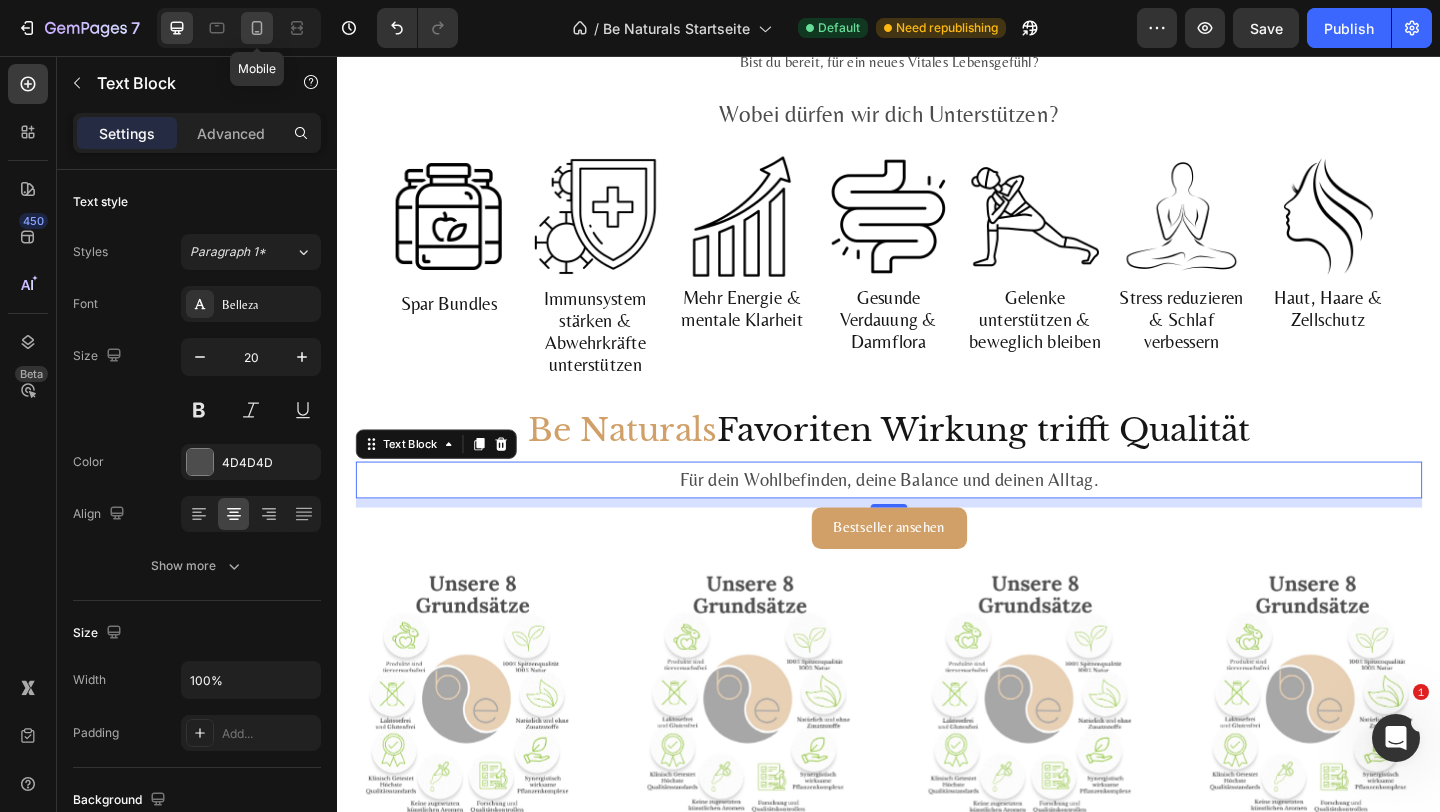click 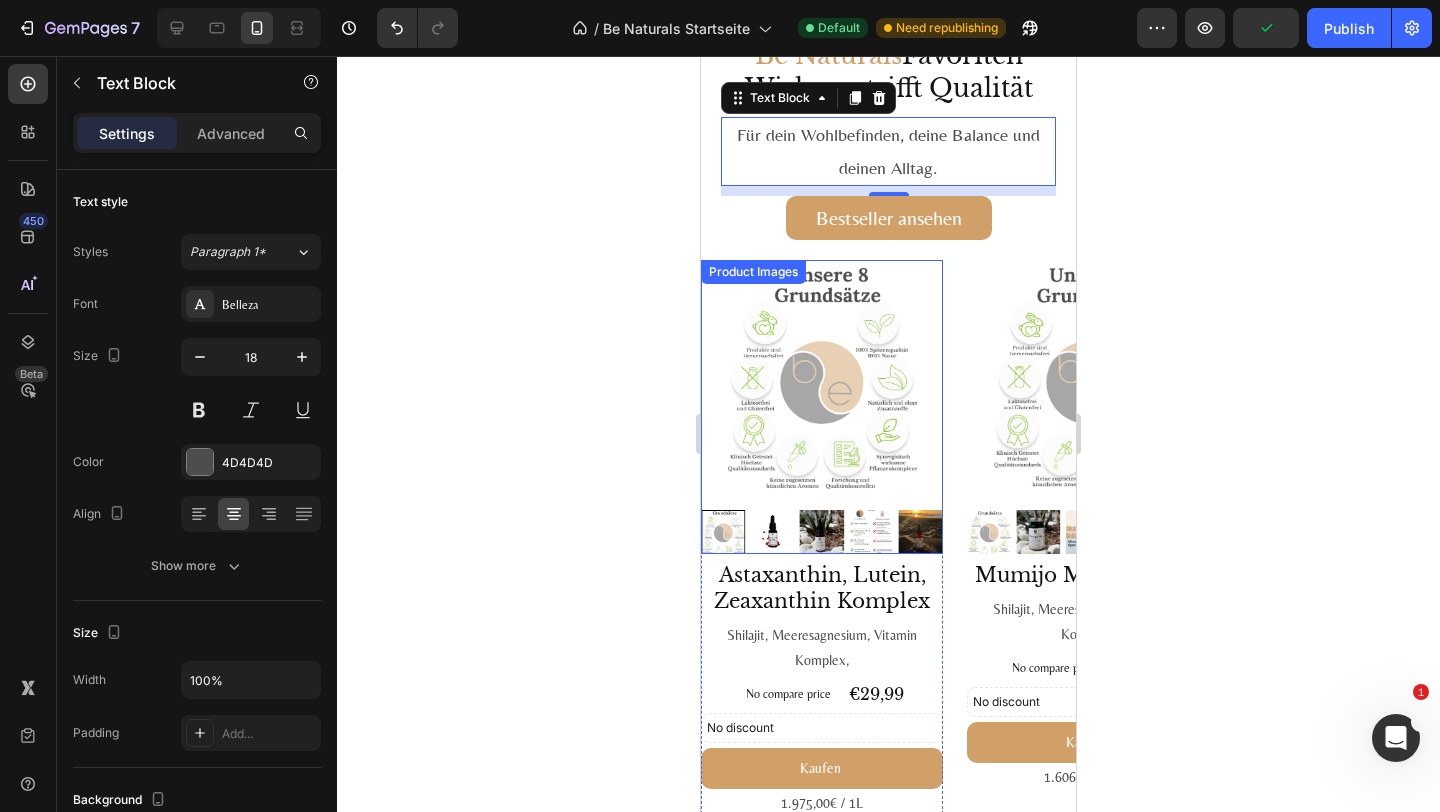 scroll, scrollTop: 1888, scrollLeft: 0, axis: vertical 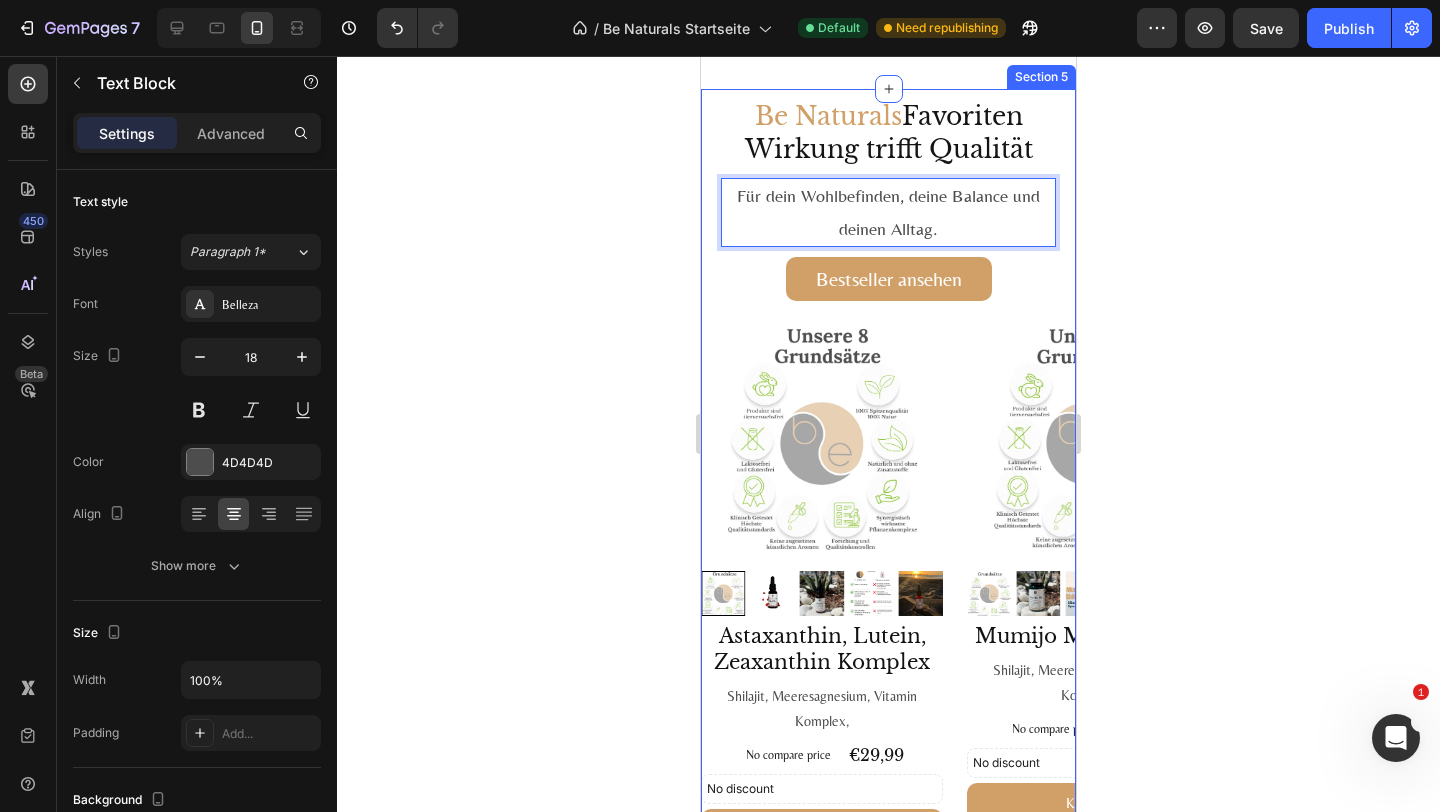 click 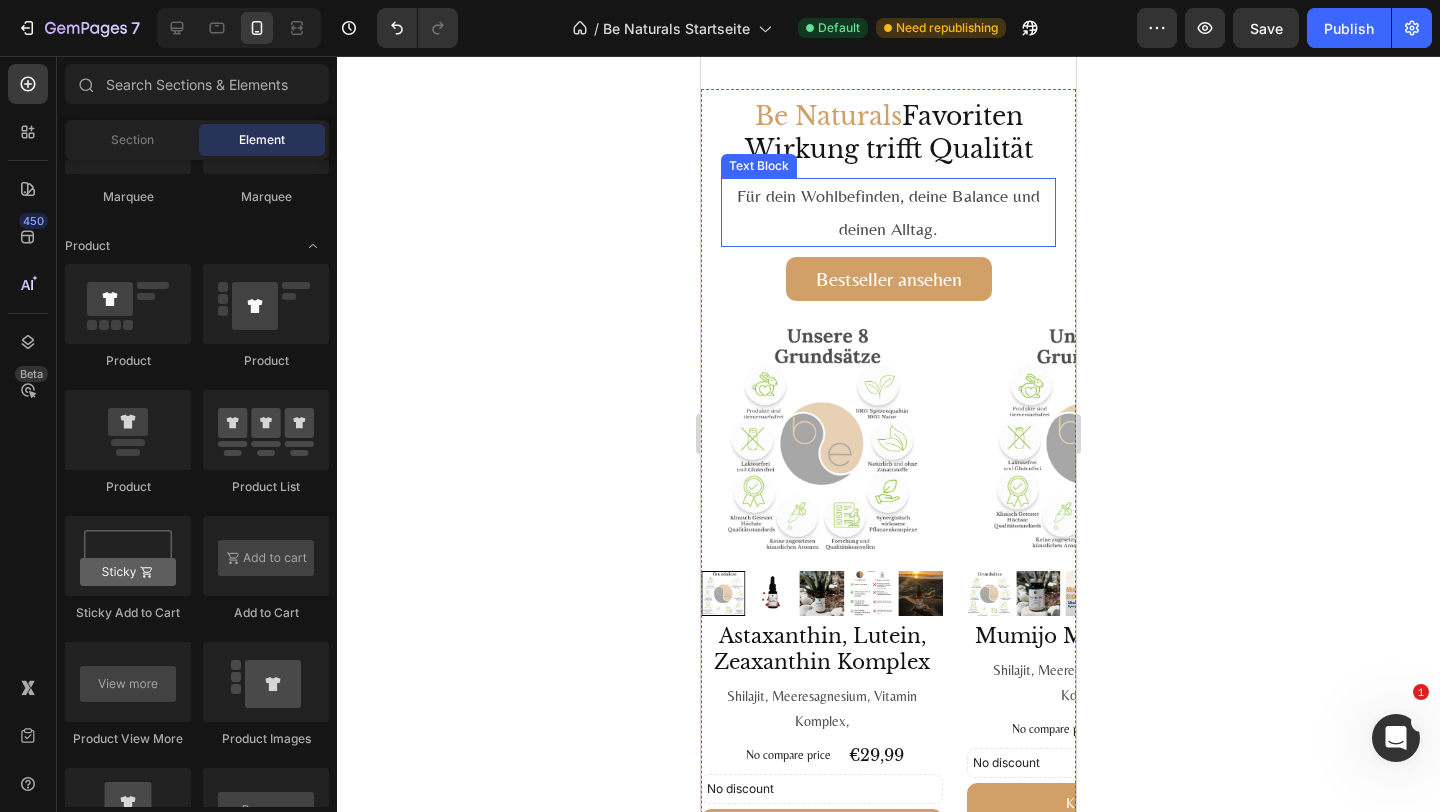 click on "Für dein Wohlbefinden, deine Balance und deinen Alltag." at bounding box center [888, 212] 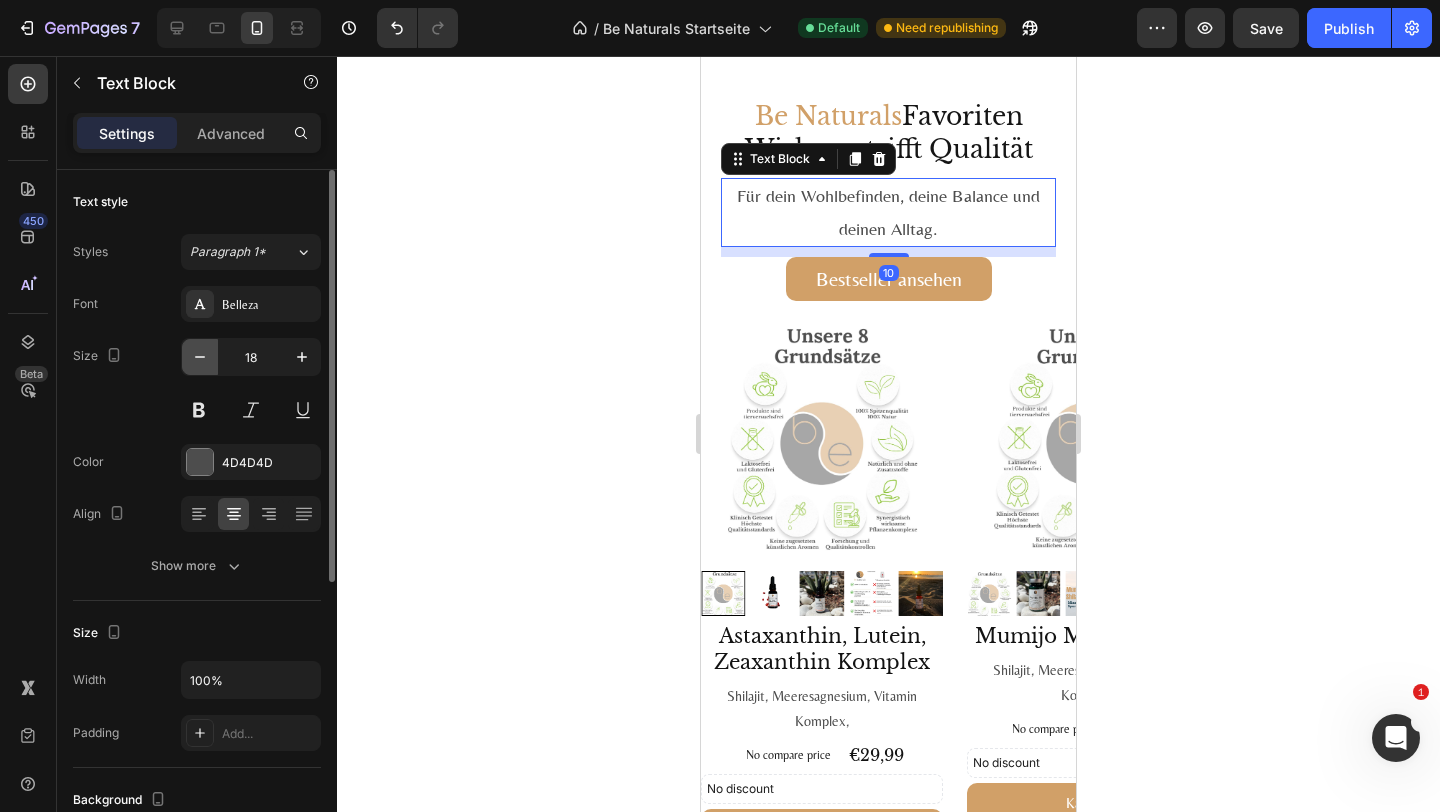 click at bounding box center (200, 357) 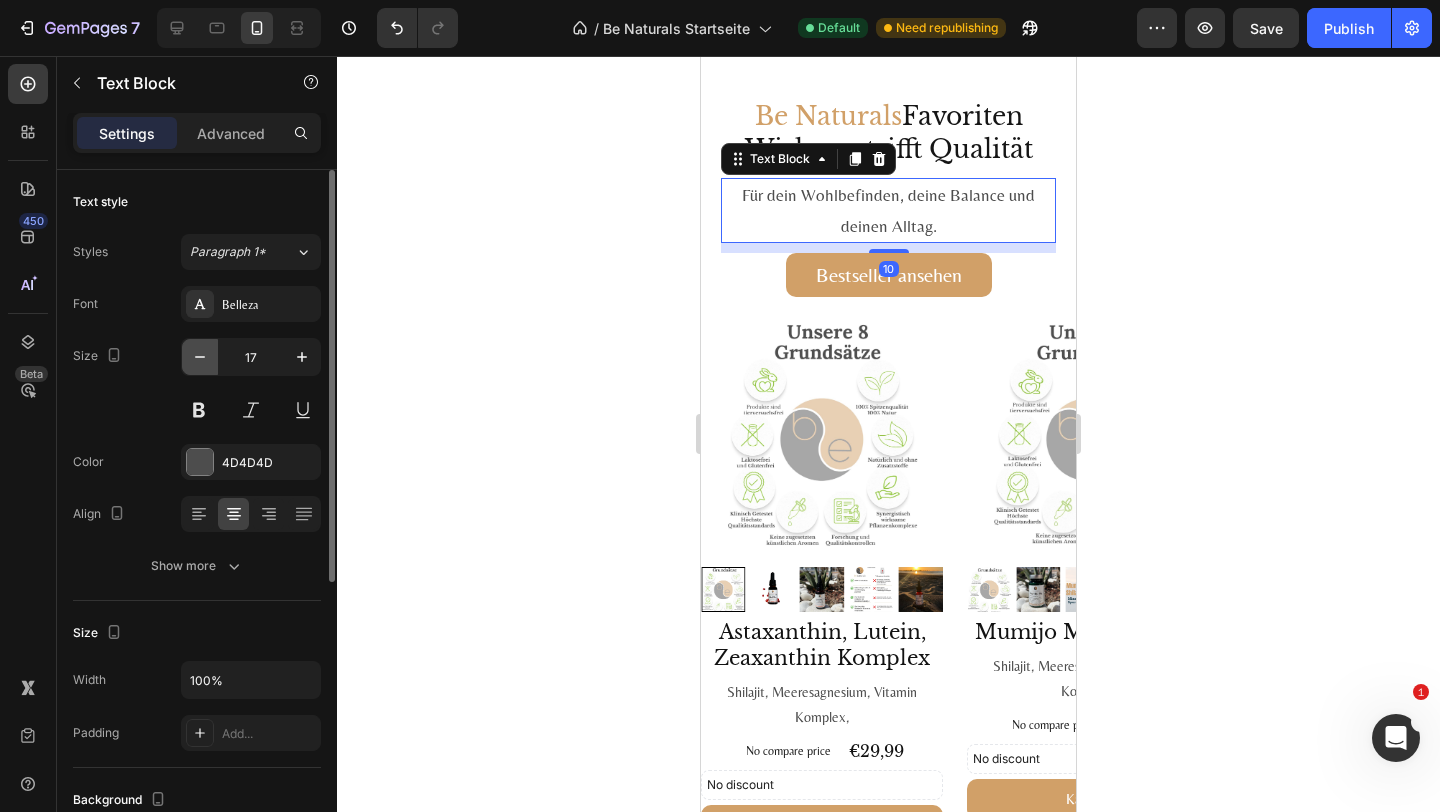 click at bounding box center [200, 357] 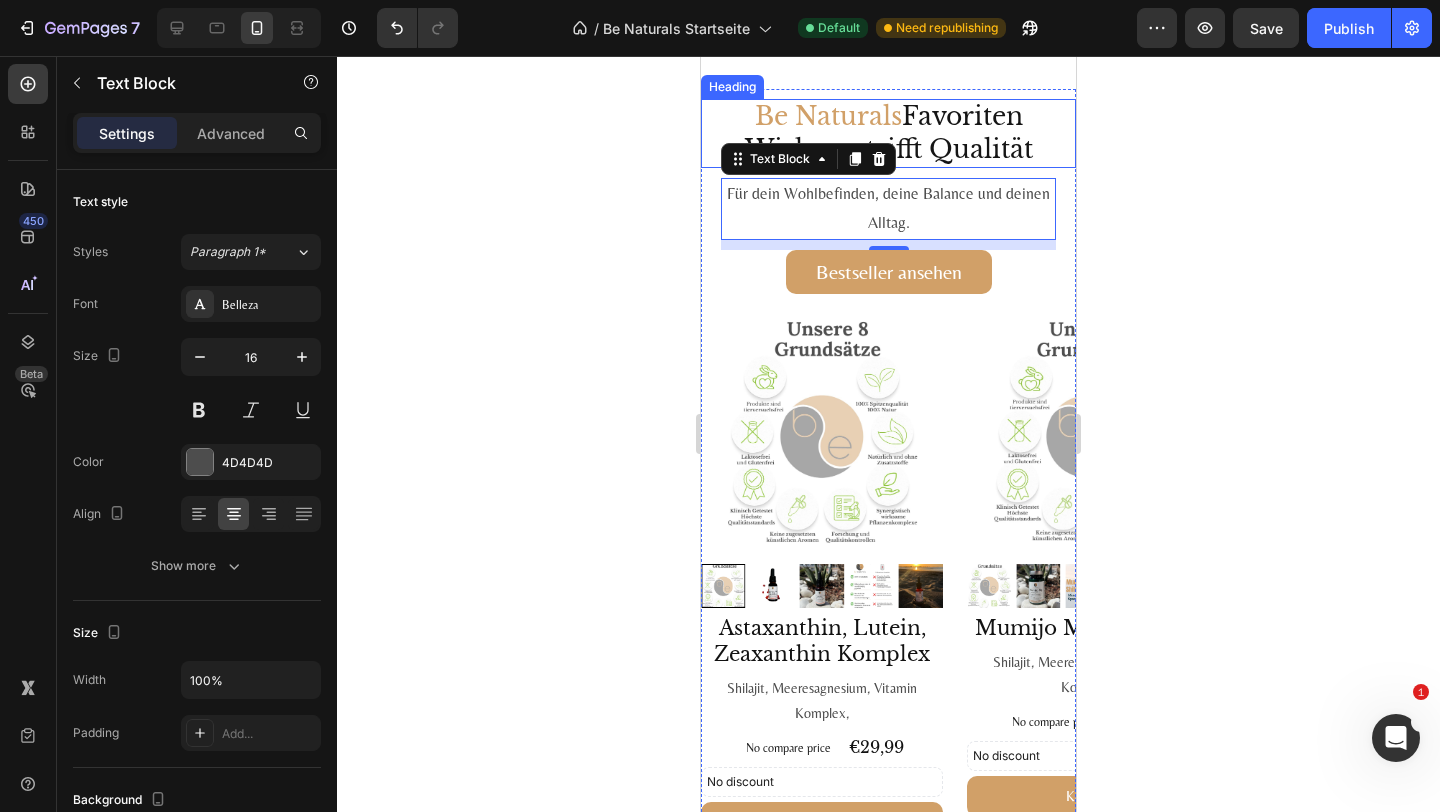 click on "Be Naturals  Favoriten Wirkung trifft Qualität" at bounding box center [888, 133] 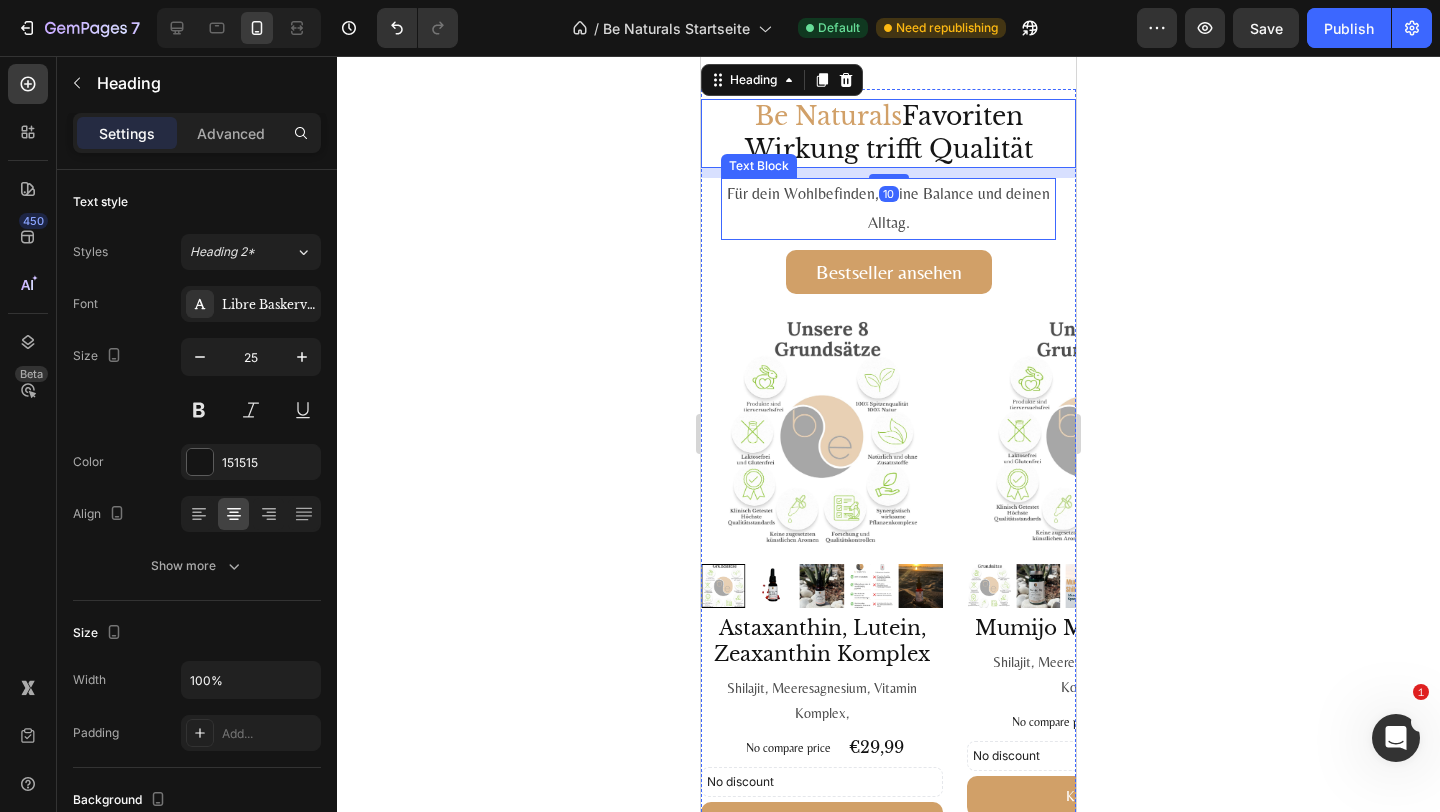 click on "Für dein Wohlbefinden, deine Balance und deinen Alltag." at bounding box center (888, 209) 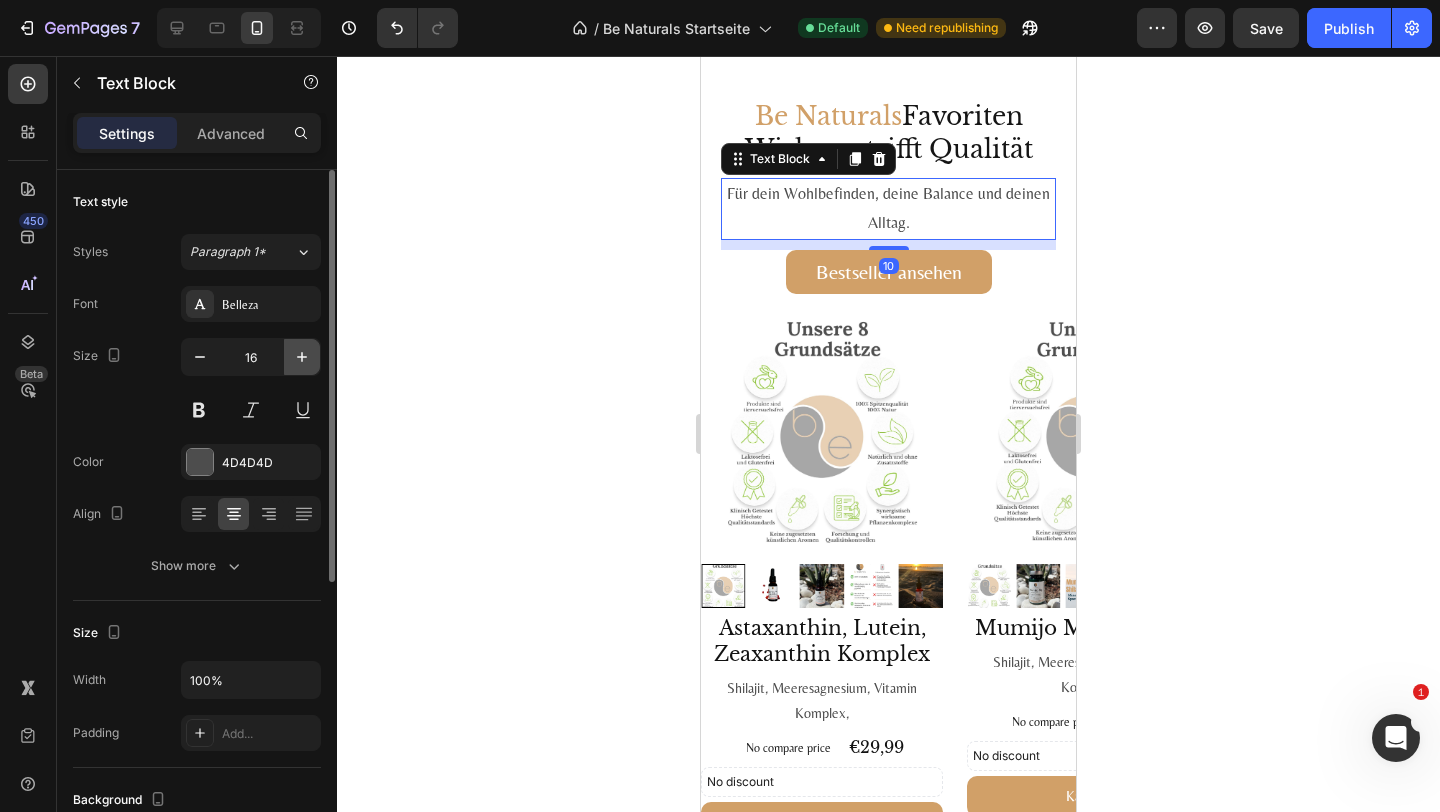click 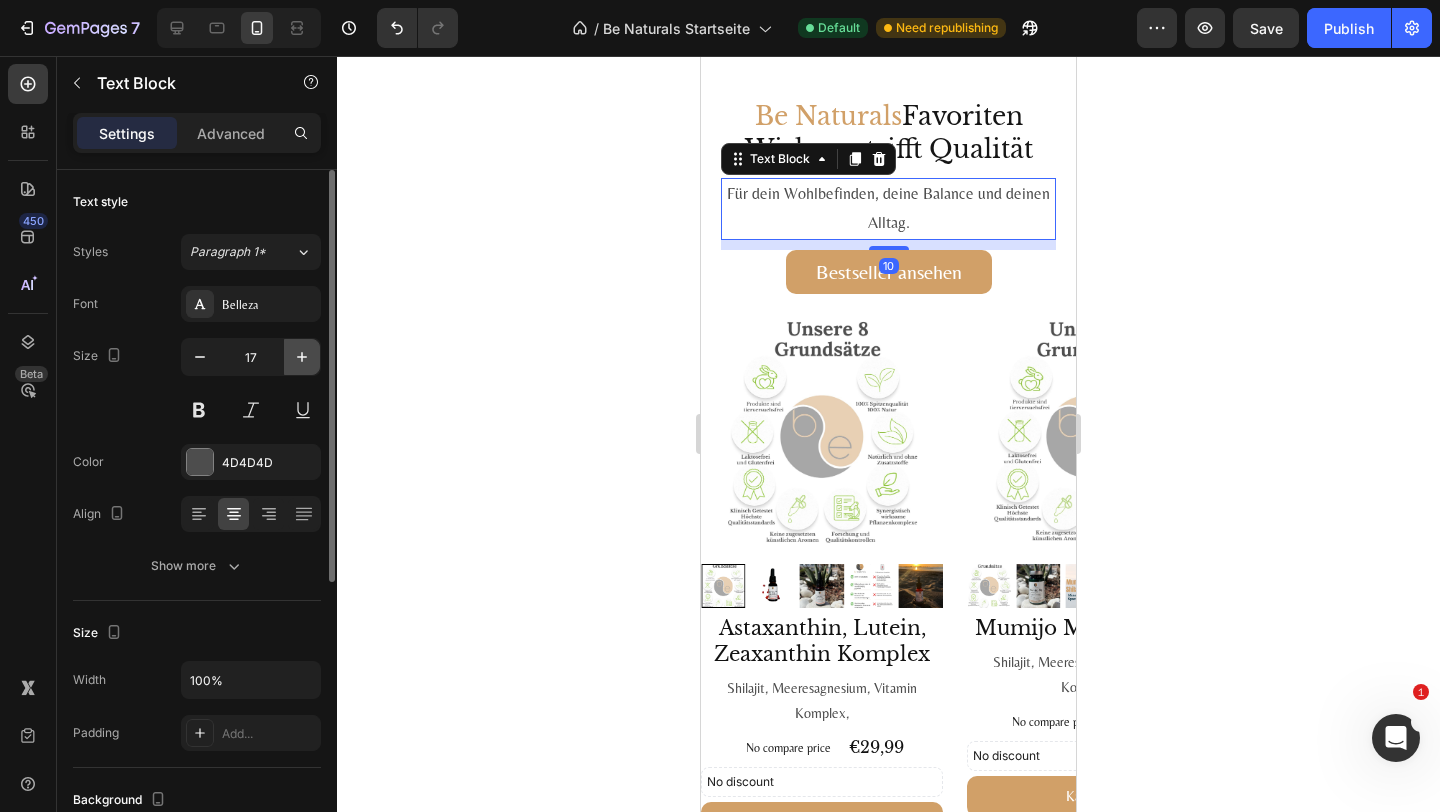 click 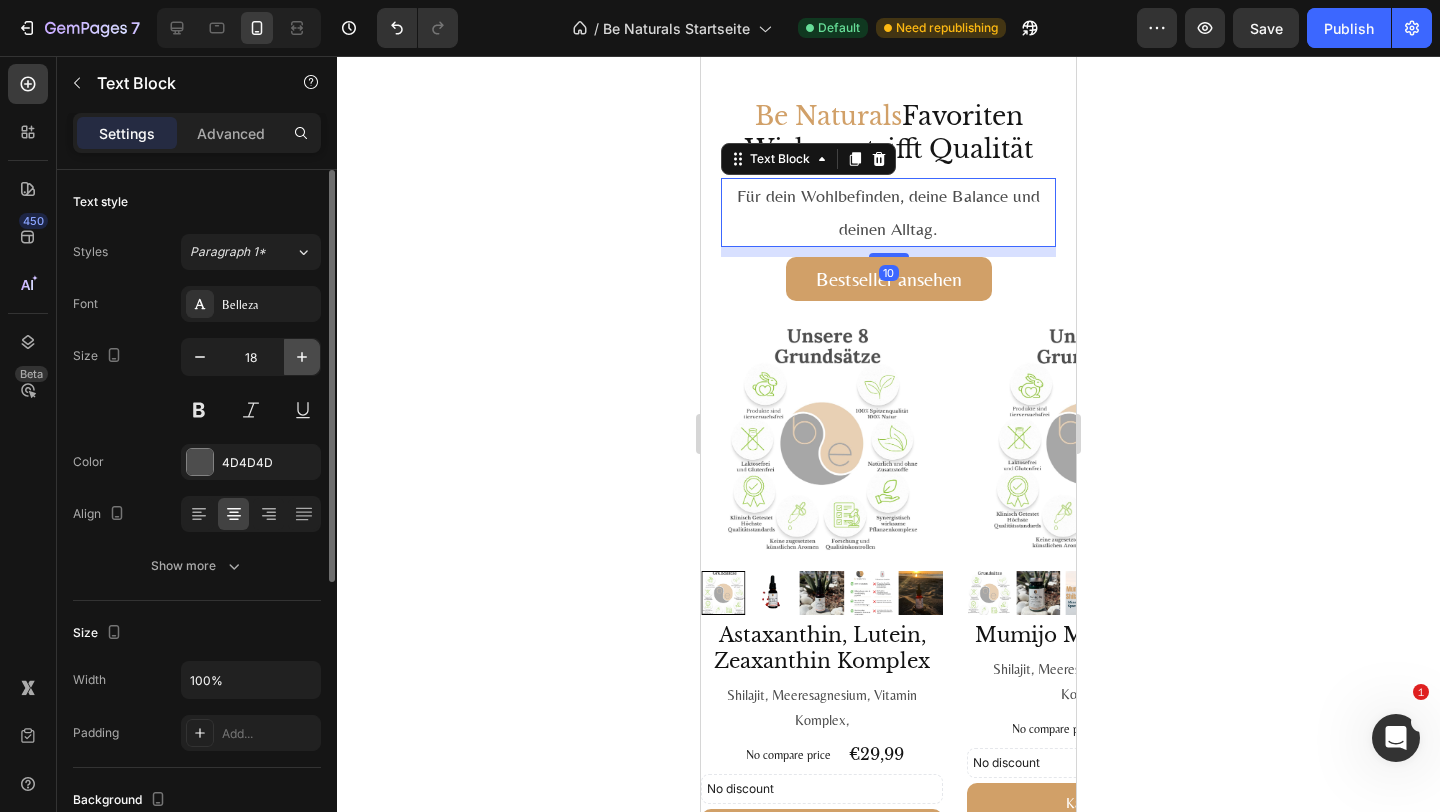 click 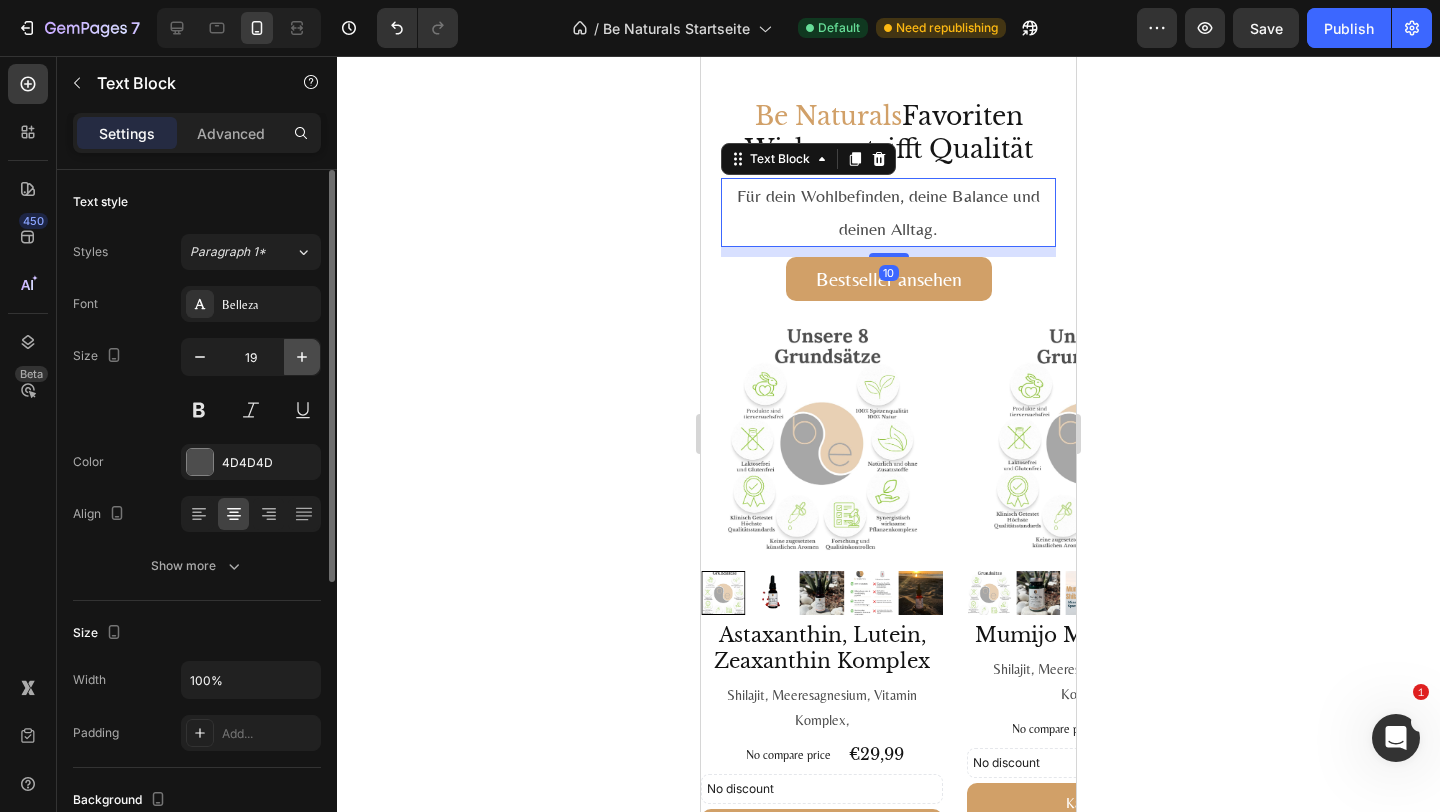 click 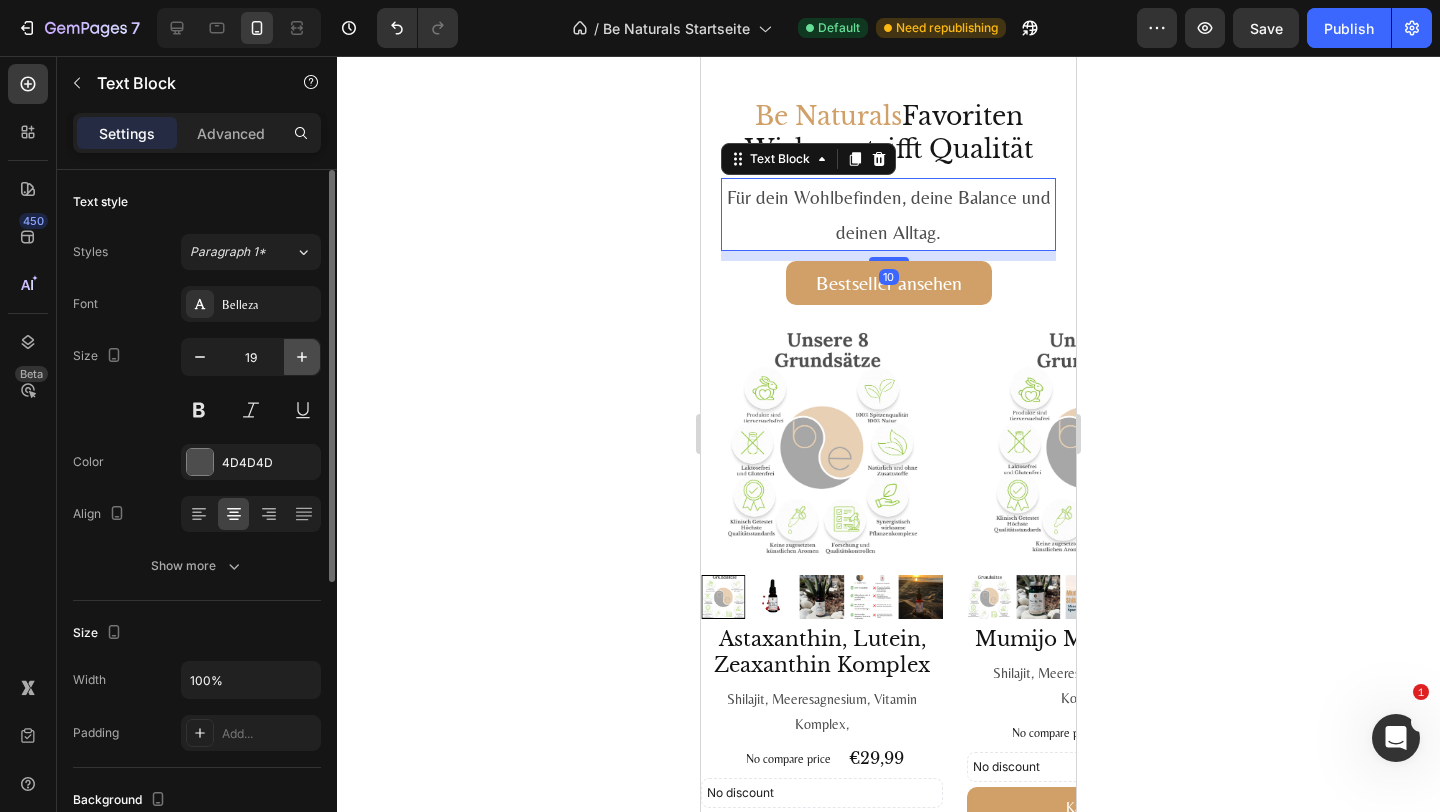 type on "20" 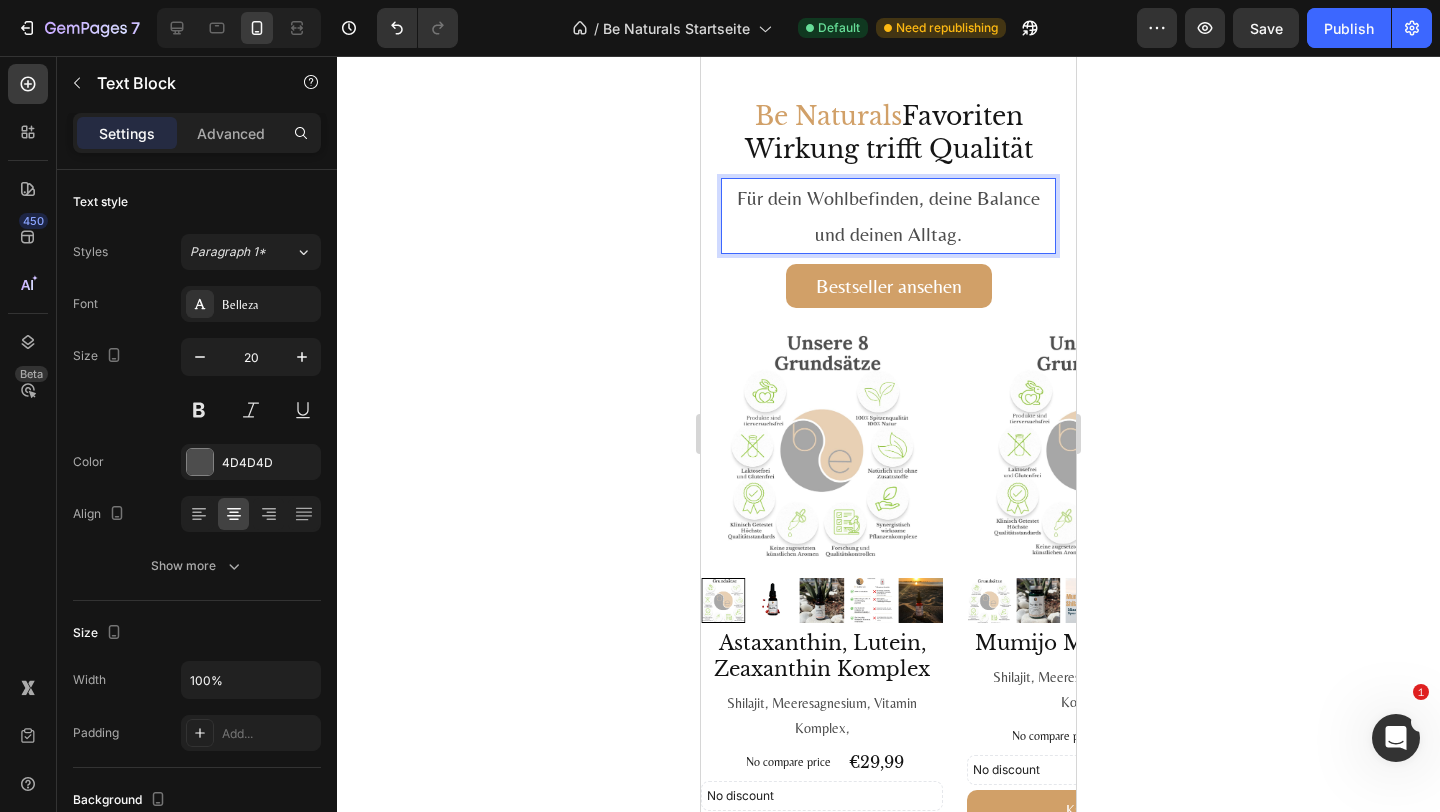 click on "Für dein Wohlbefinden, deine Balance und deinen Alltag." at bounding box center [888, 216] 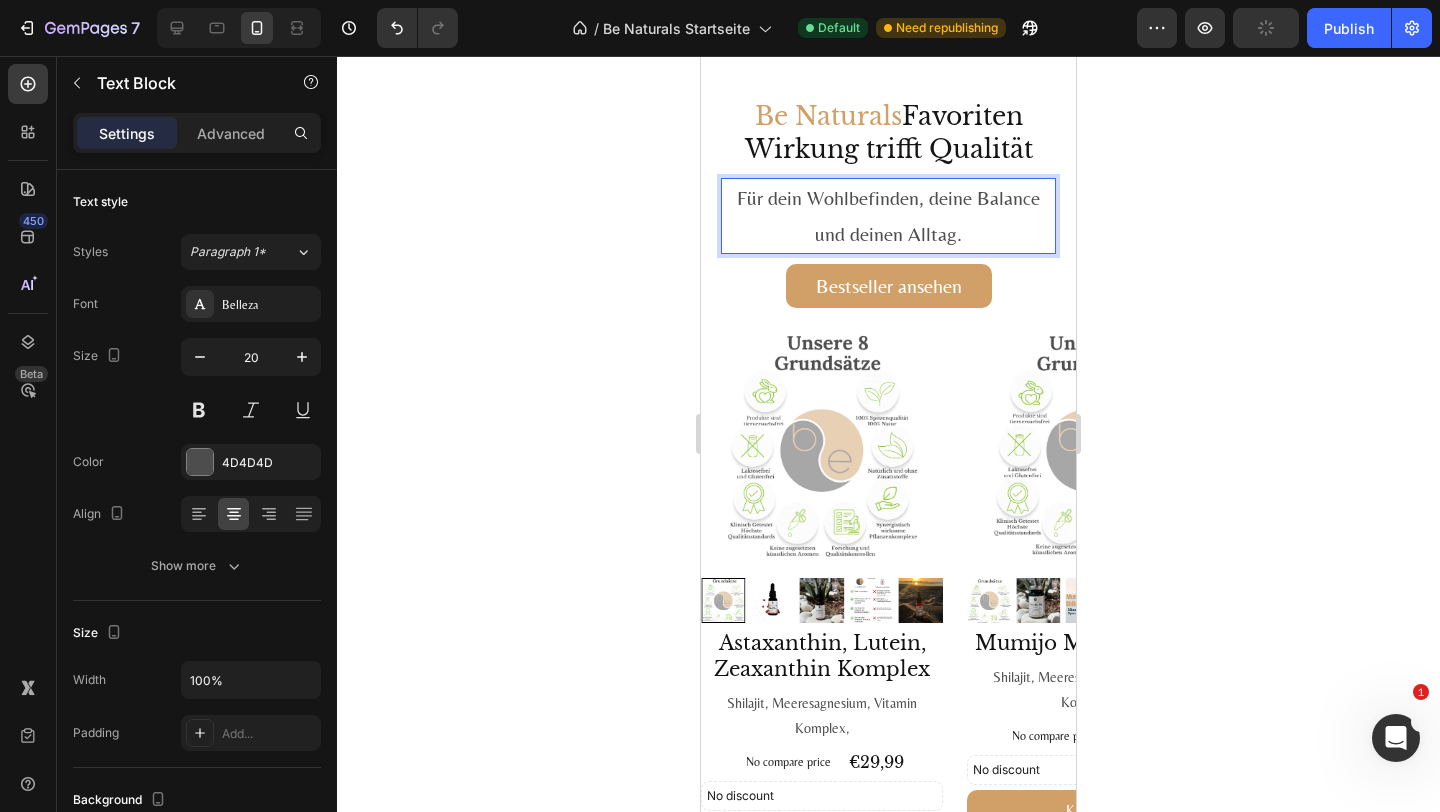 click 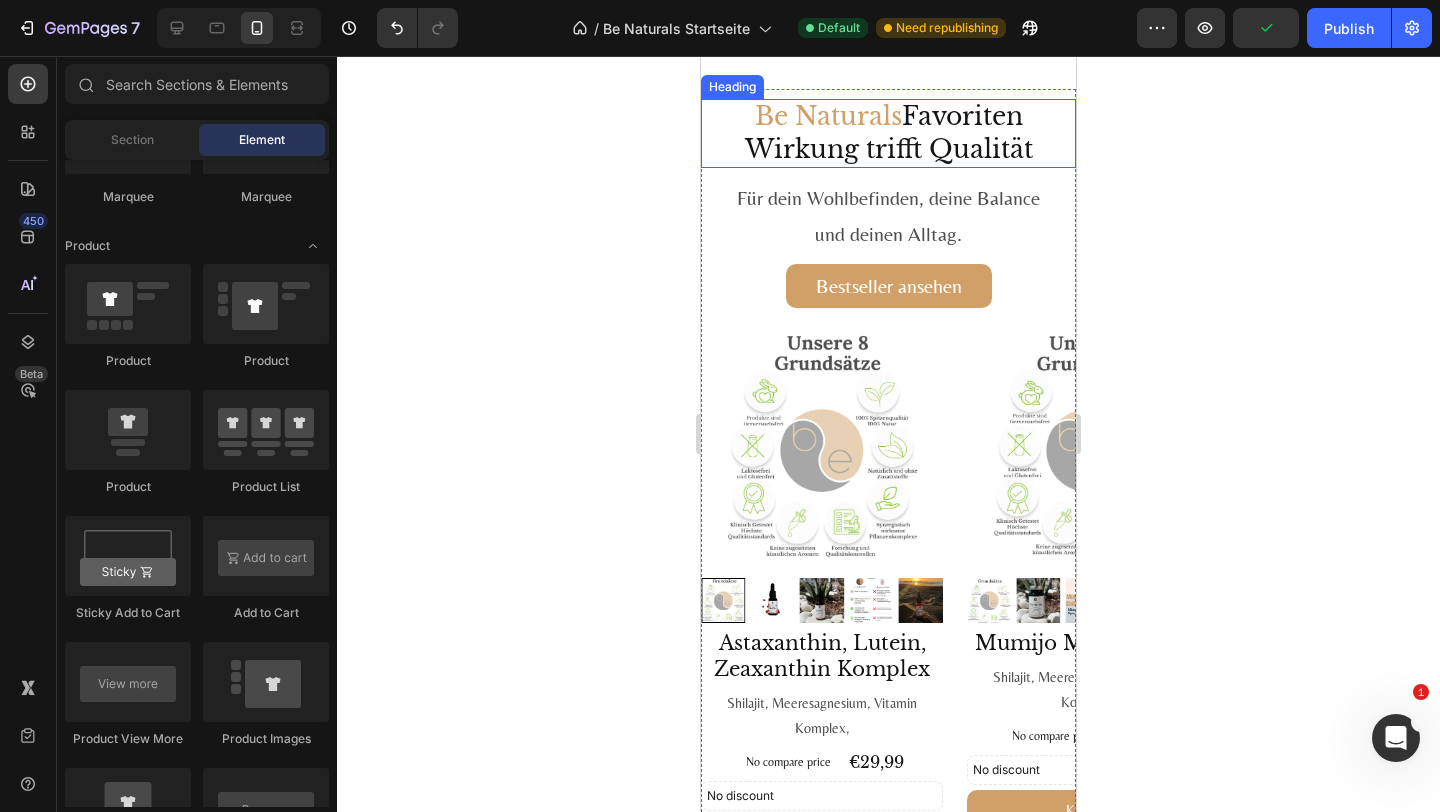 click on "Be Naturals" at bounding box center (828, 116) 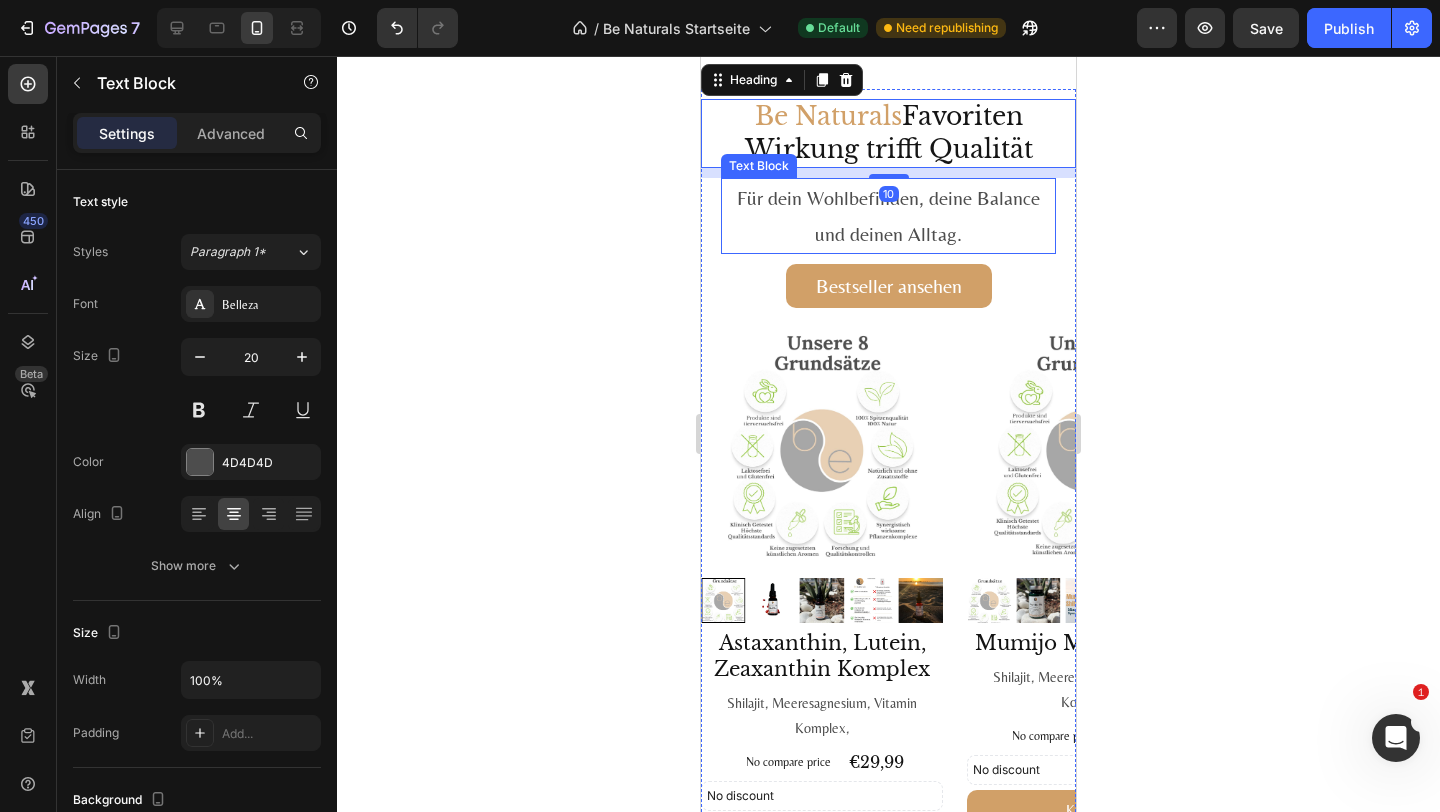 click on "Für dein Wohlbefinden, deine Balance und deinen Alltag." at bounding box center [888, 216] 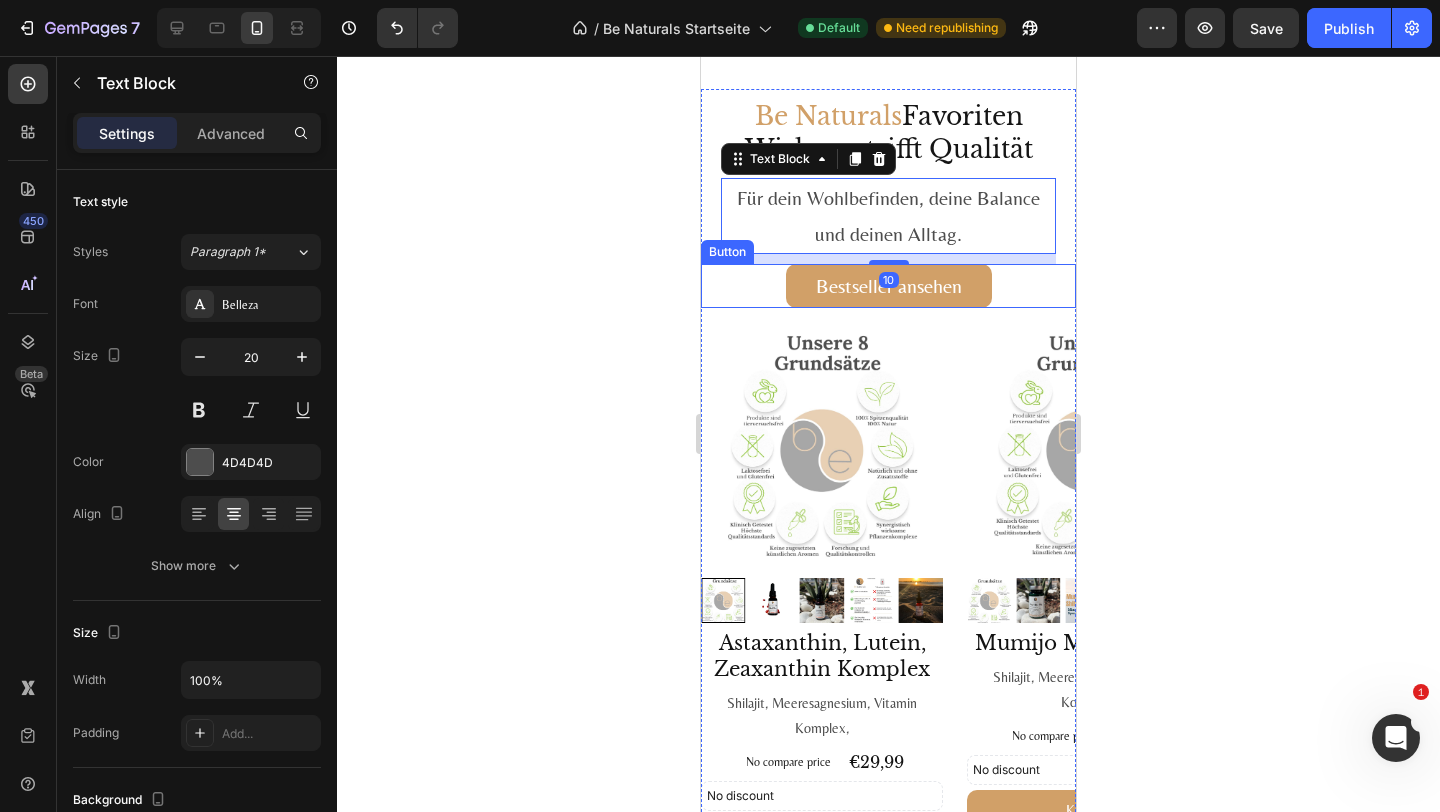 click 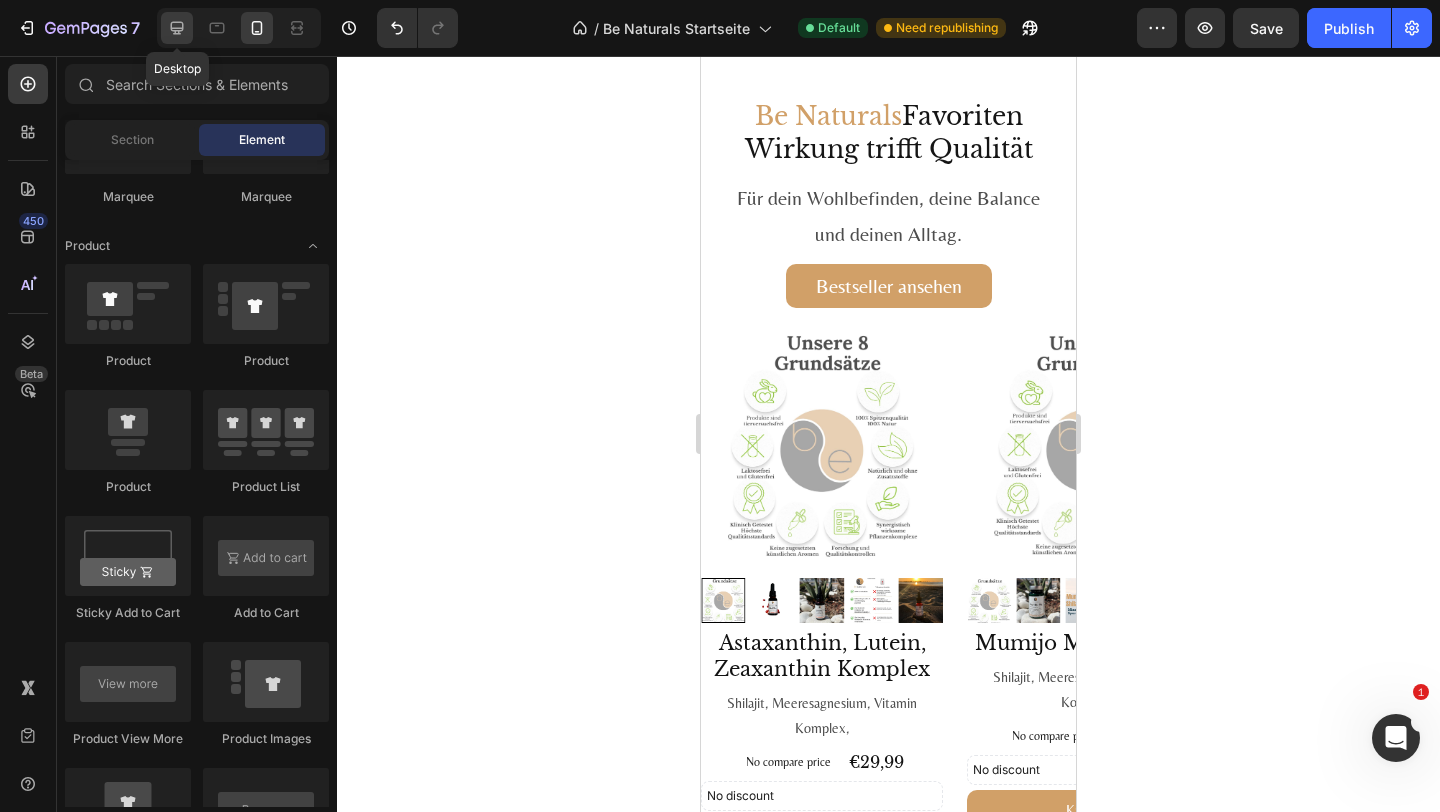 drag, startPoint x: 174, startPoint y: 22, endPoint x: 203, endPoint y: 187, distance: 167.5291 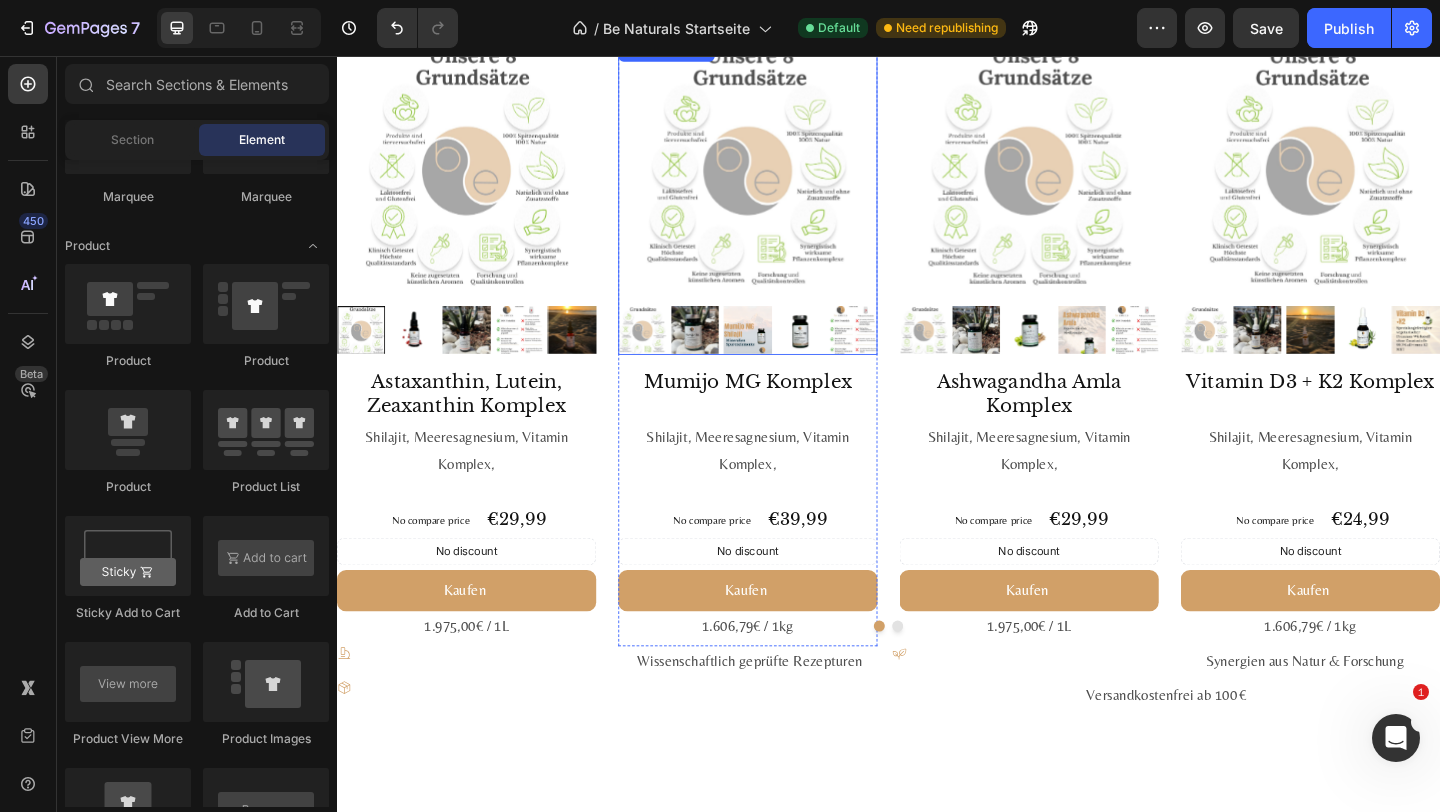 scroll, scrollTop: 2140, scrollLeft: 0, axis: vertical 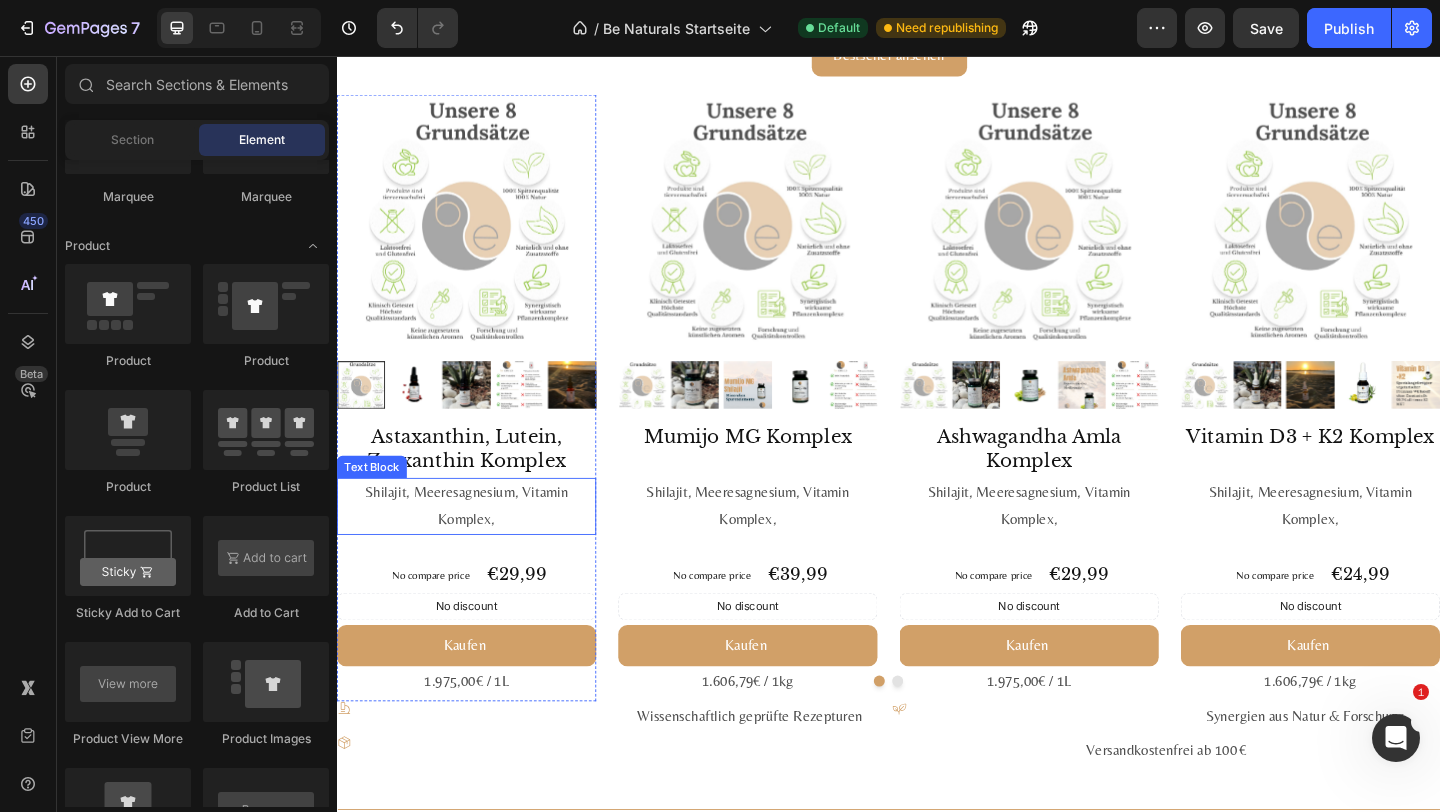 click on "Shilajit, Meeresagnesium, Vitamin Komplex," at bounding box center (478, 546) 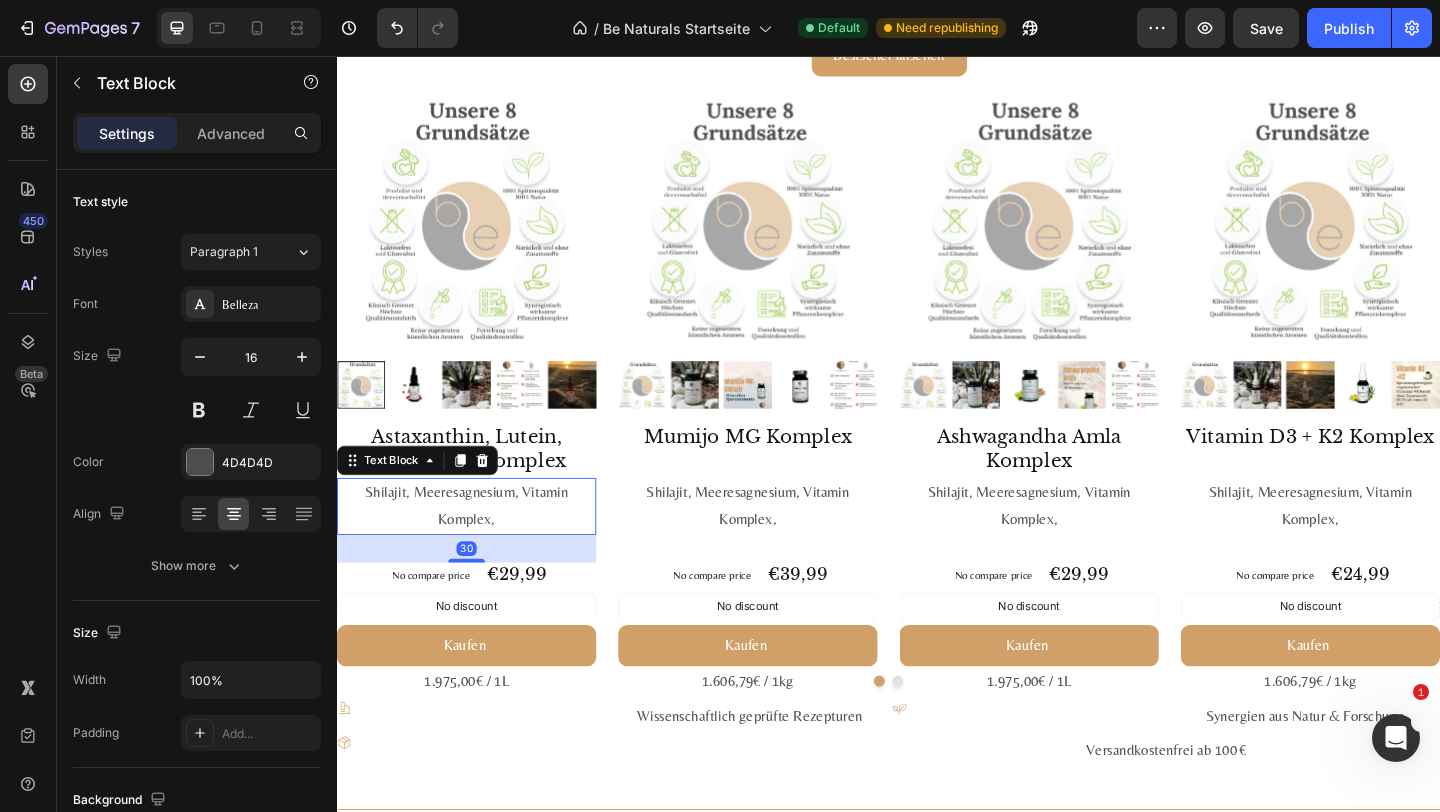 click on "Shilajit, Meeresagnesium, Vitamin Komplex," at bounding box center (478, 546) 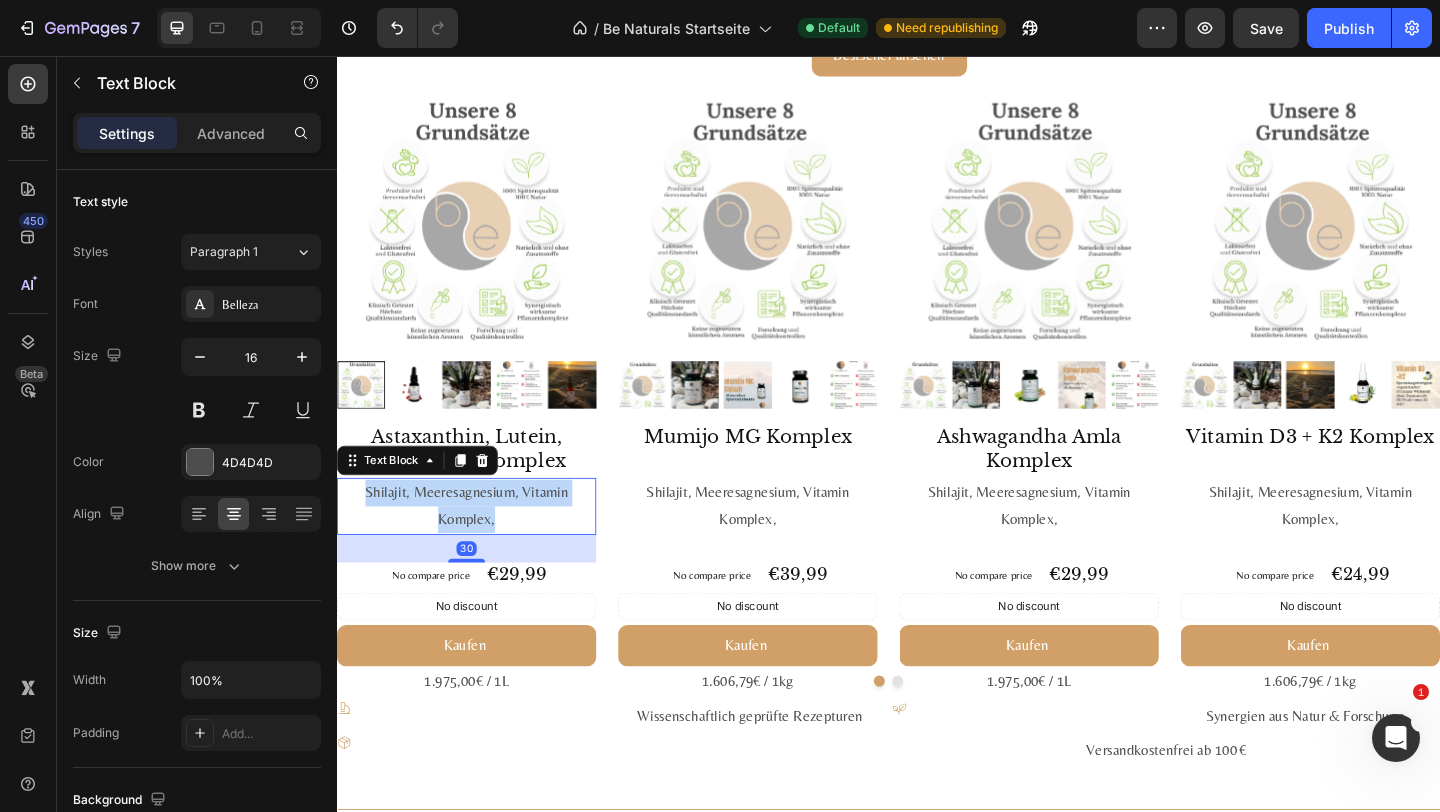 click on "Shilajit, Meeresagnesium, Vitamin Komplex," at bounding box center (478, 546) 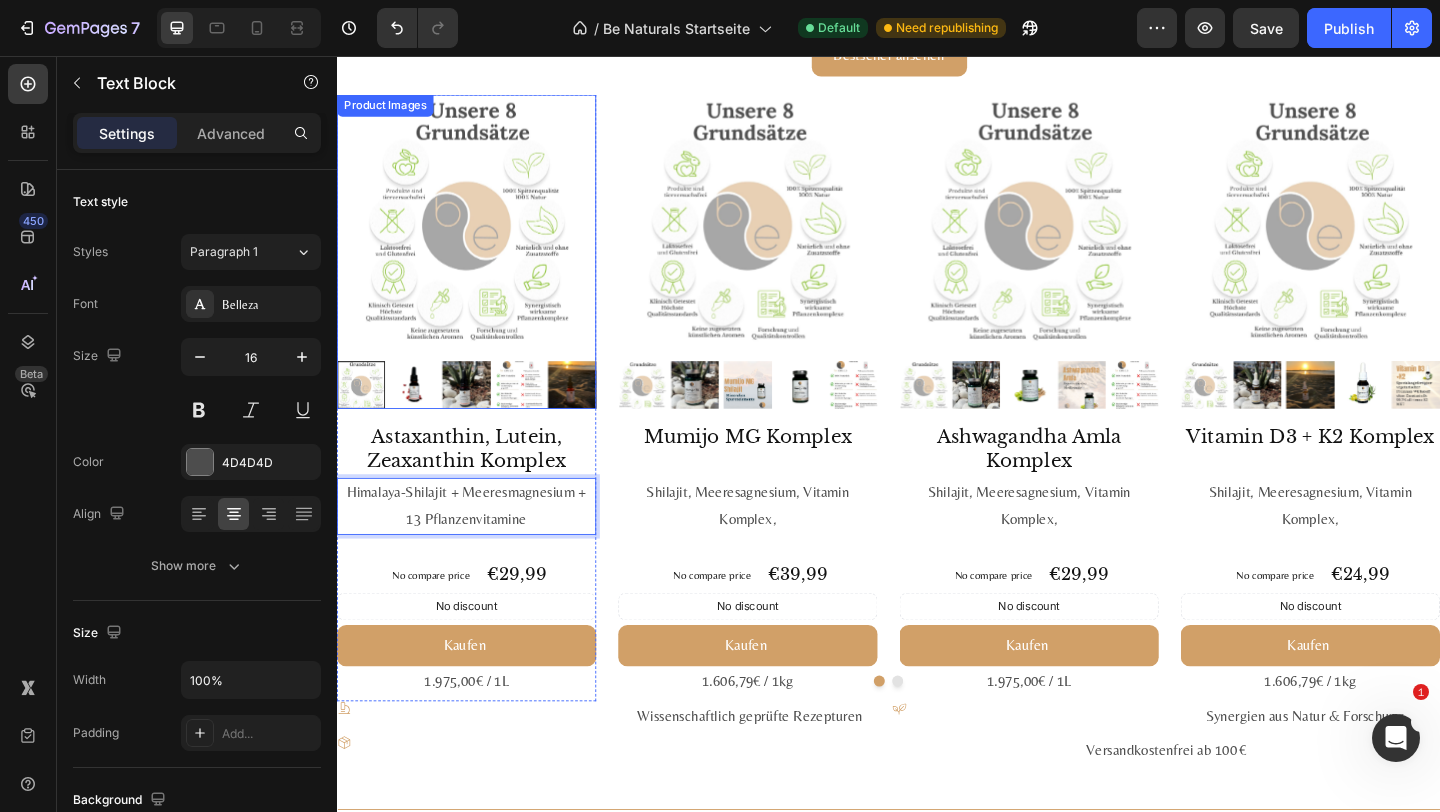 click at bounding box center (478, 239) 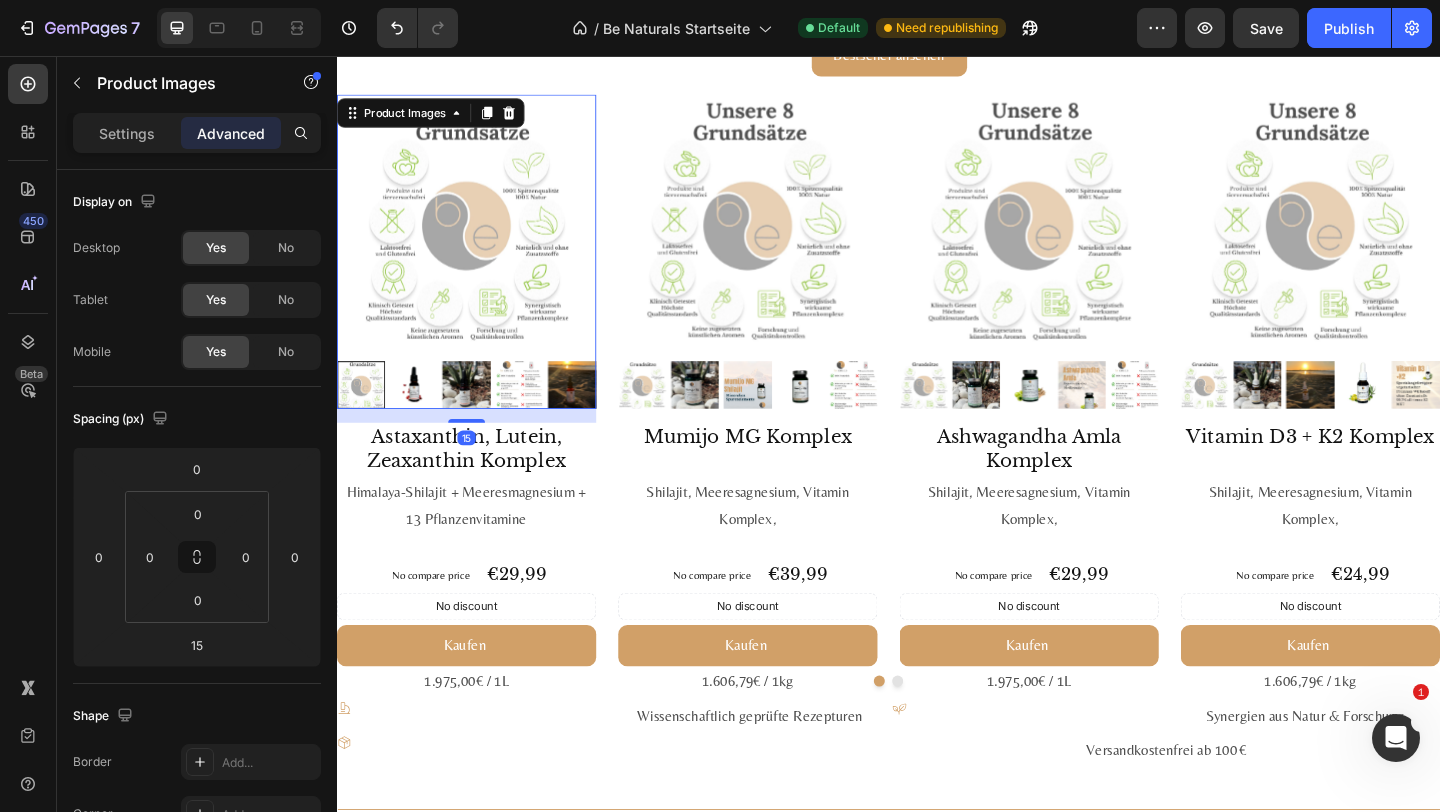 click at bounding box center (478, 239) 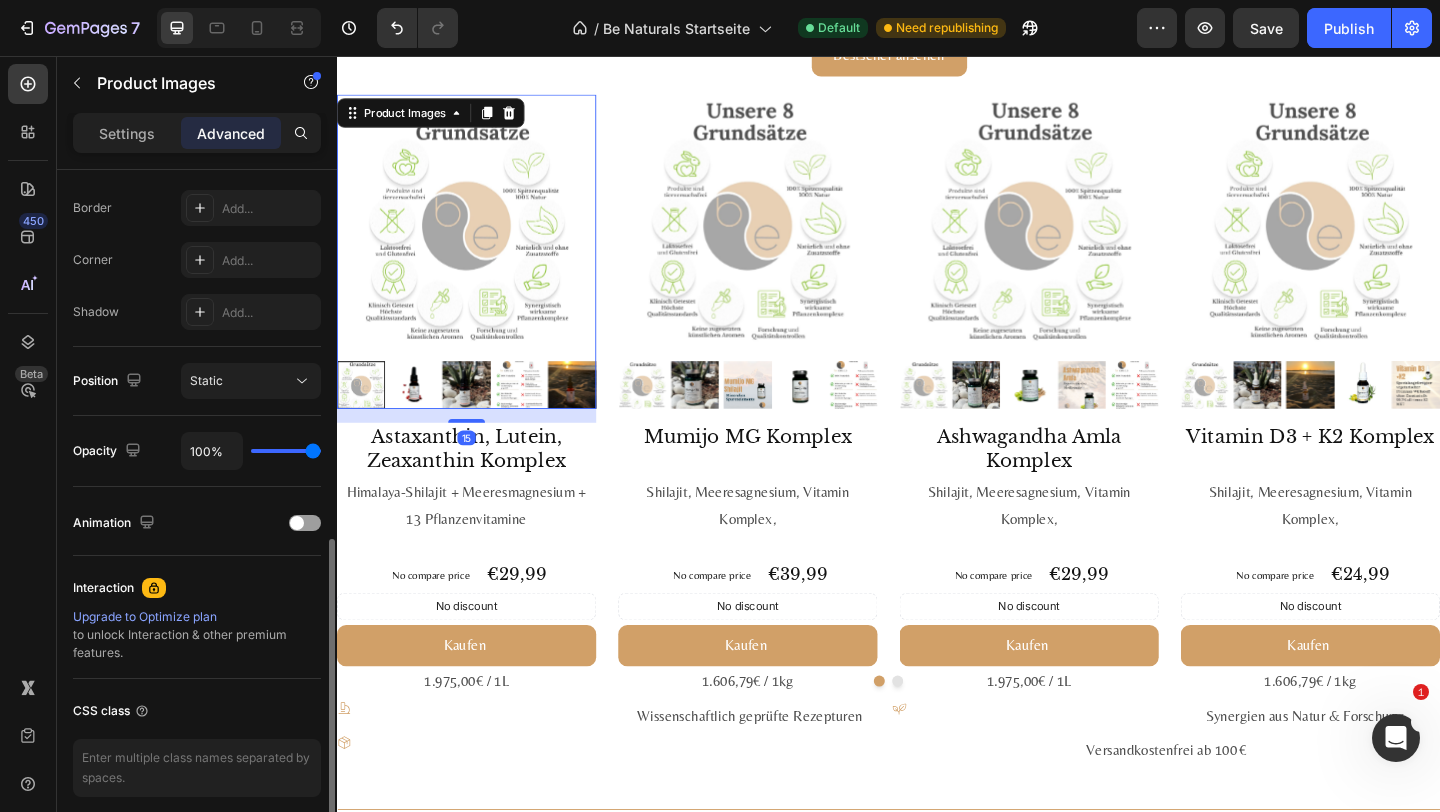 scroll, scrollTop: 606, scrollLeft: 0, axis: vertical 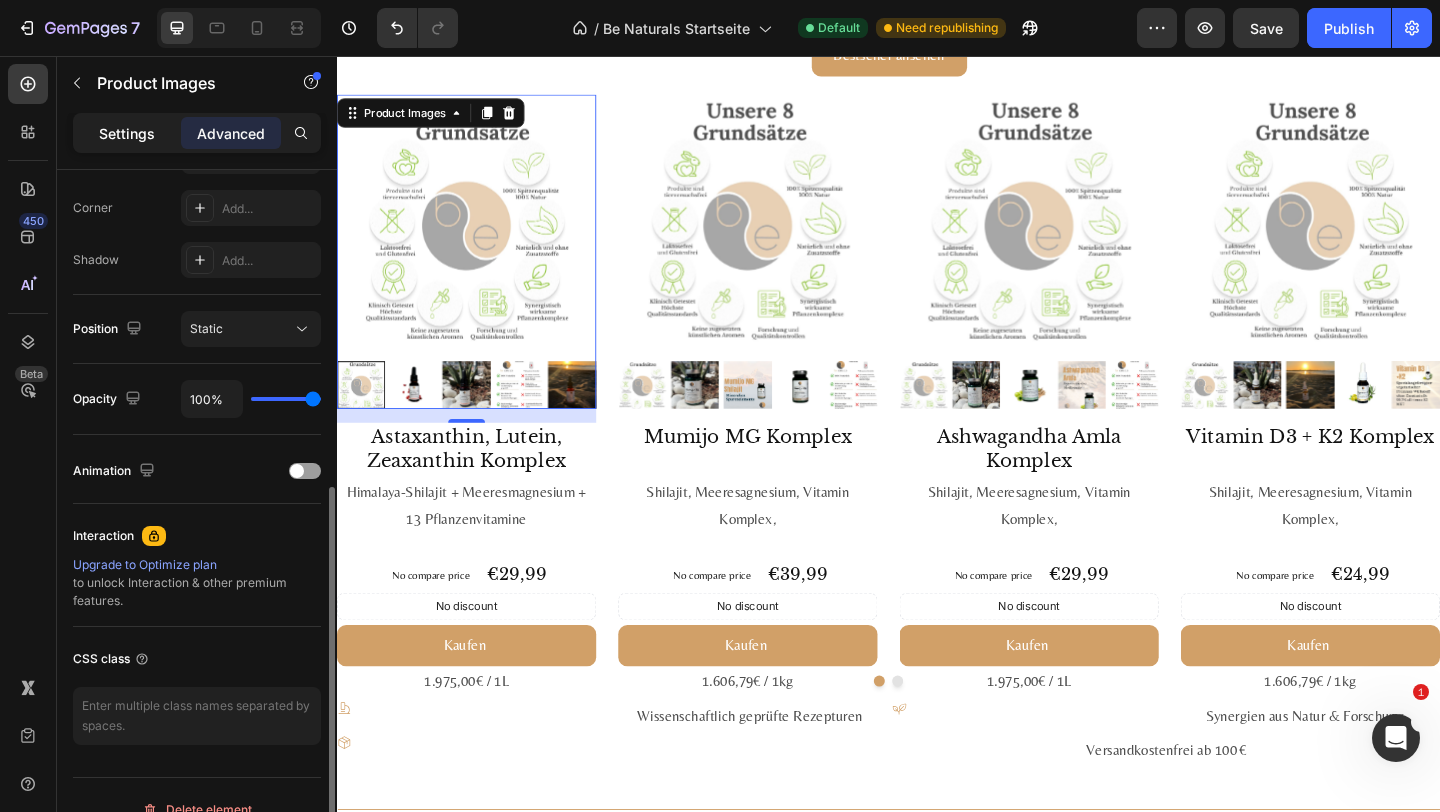 click on "Settings" at bounding box center [127, 133] 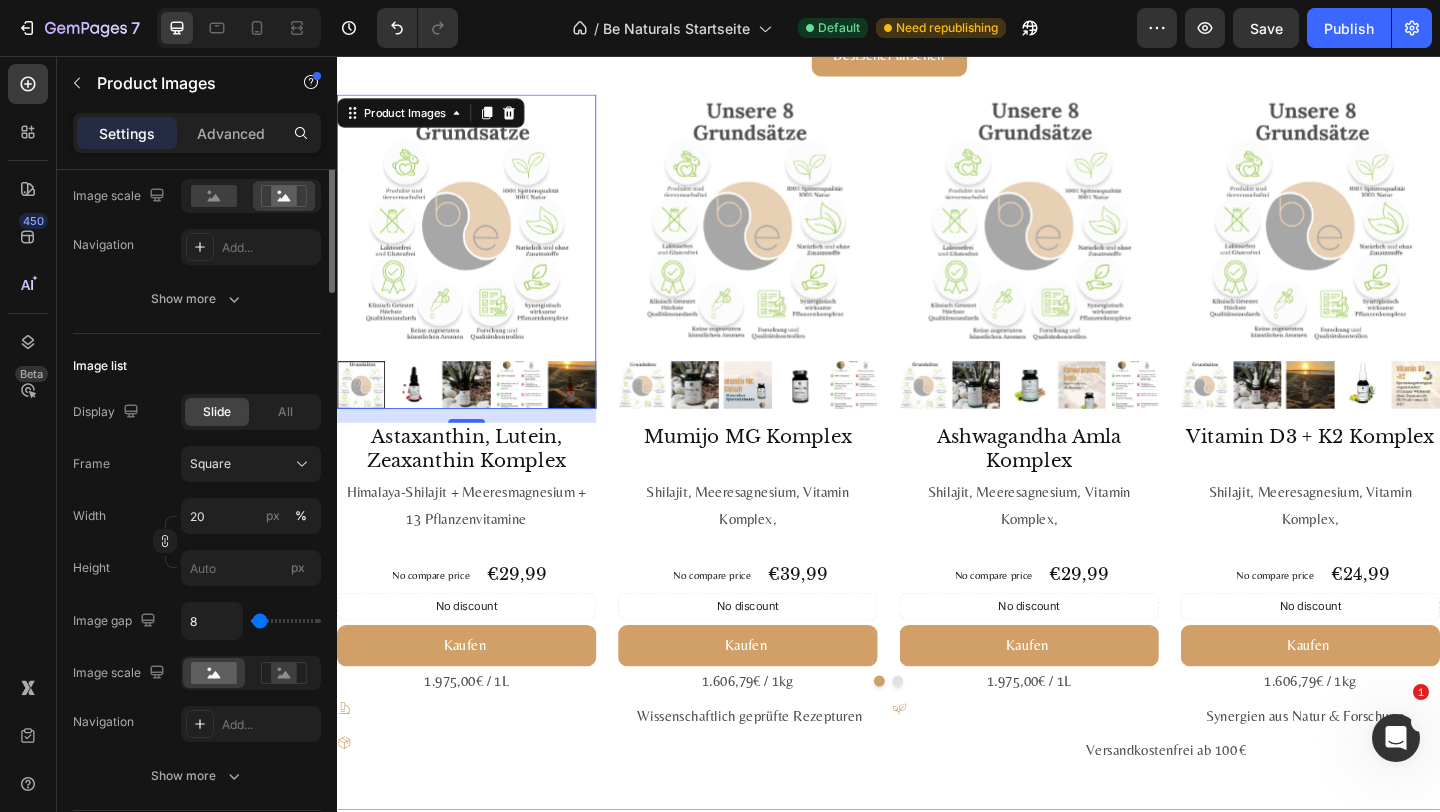 scroll, scrollTop: 166, scrollLeft: 0, axis: vertical 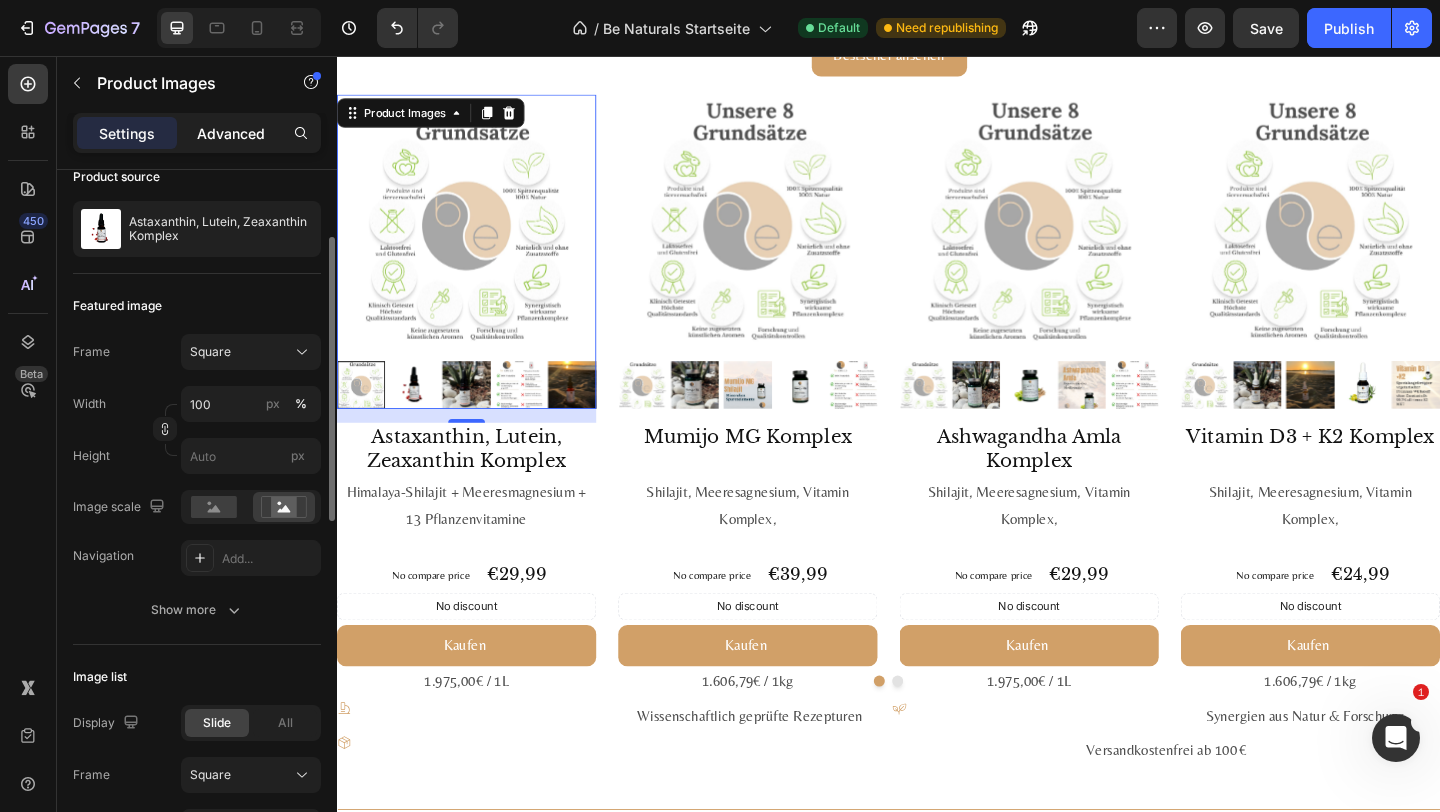 click on "Advanced" at bounding box center (231, 133) 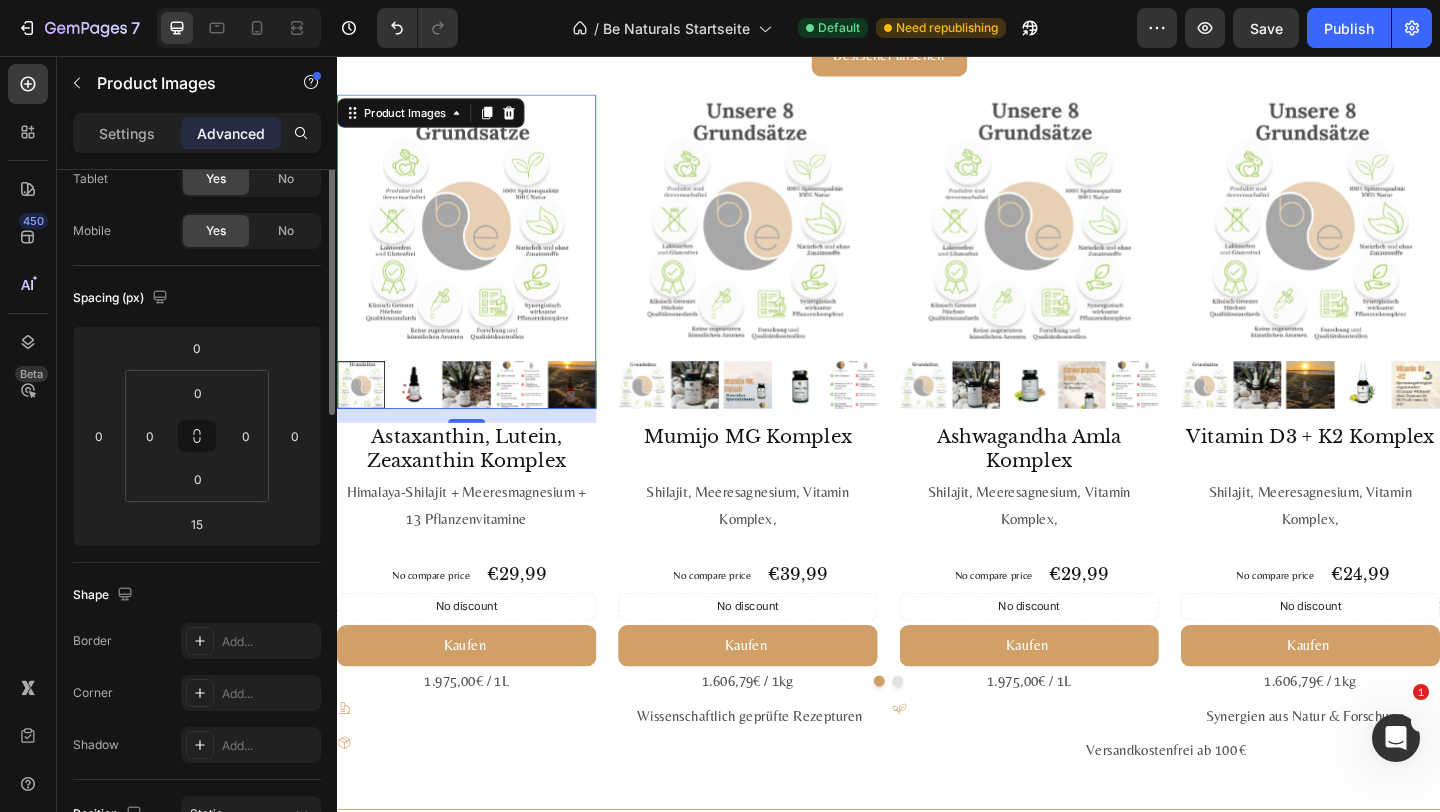 scroll, scrollTop: 0, scrollLeft: 0, axis: both 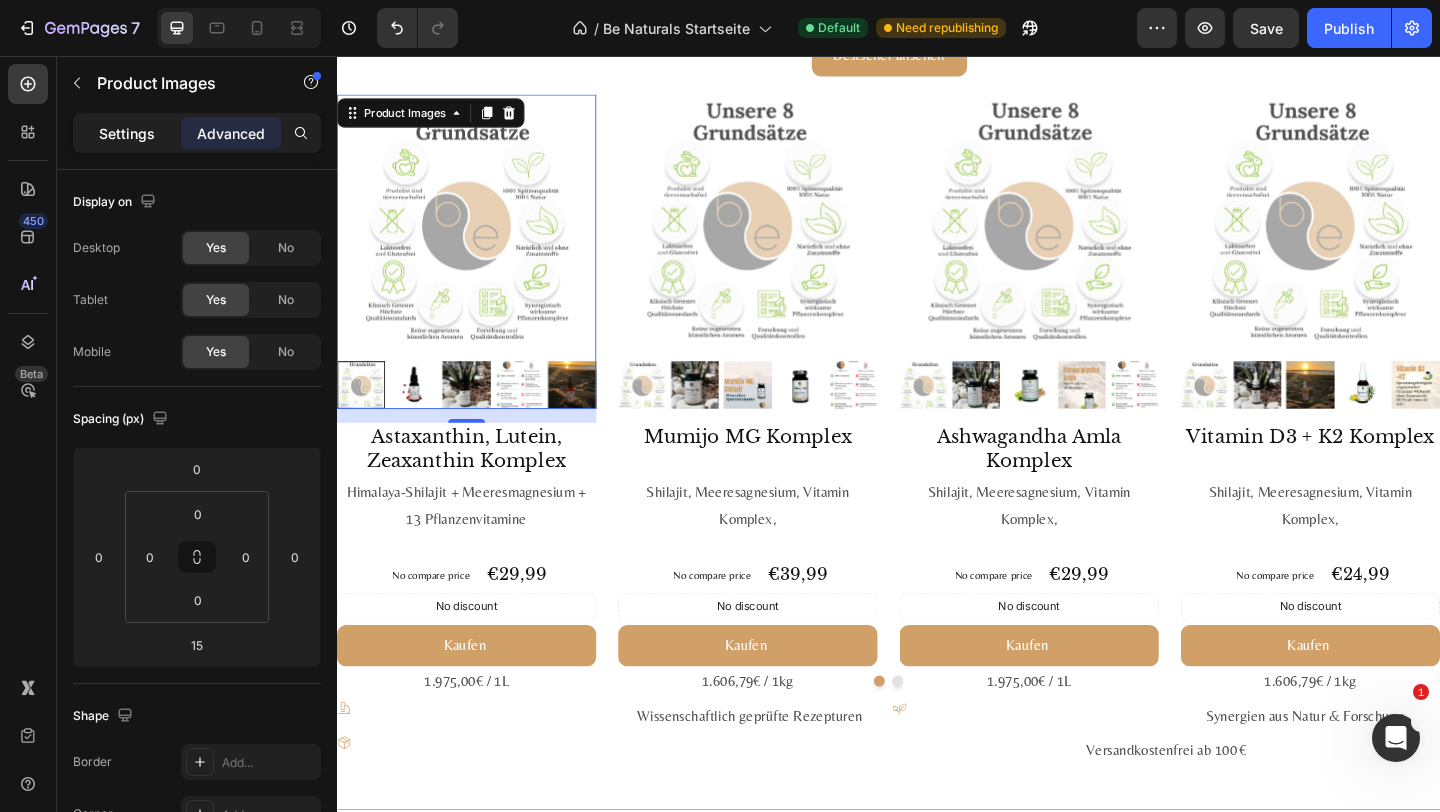 click on "Settings" at bounding box center (127, 133) 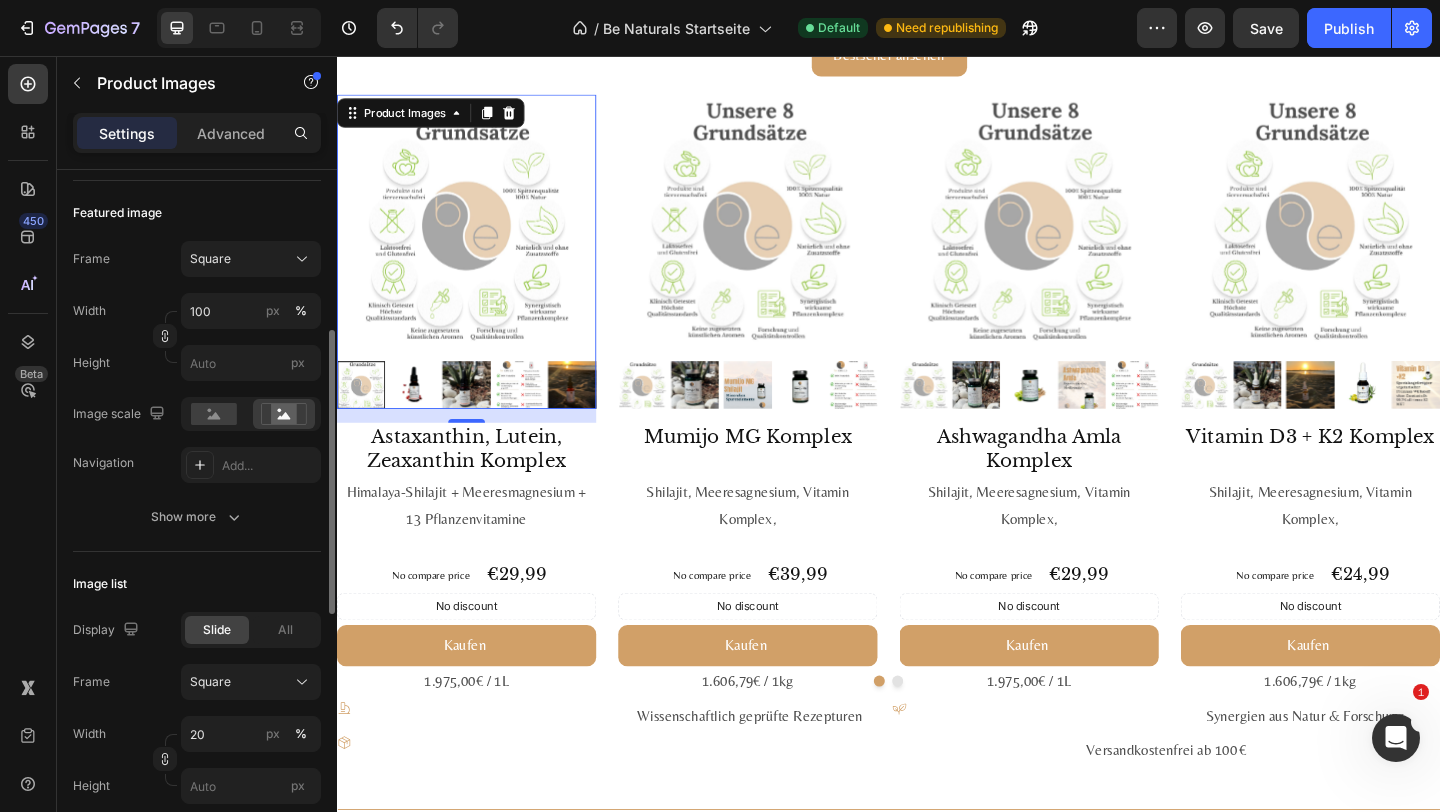 scroll, scrollTop: 412, scrollLeft: 0, axis: vertical 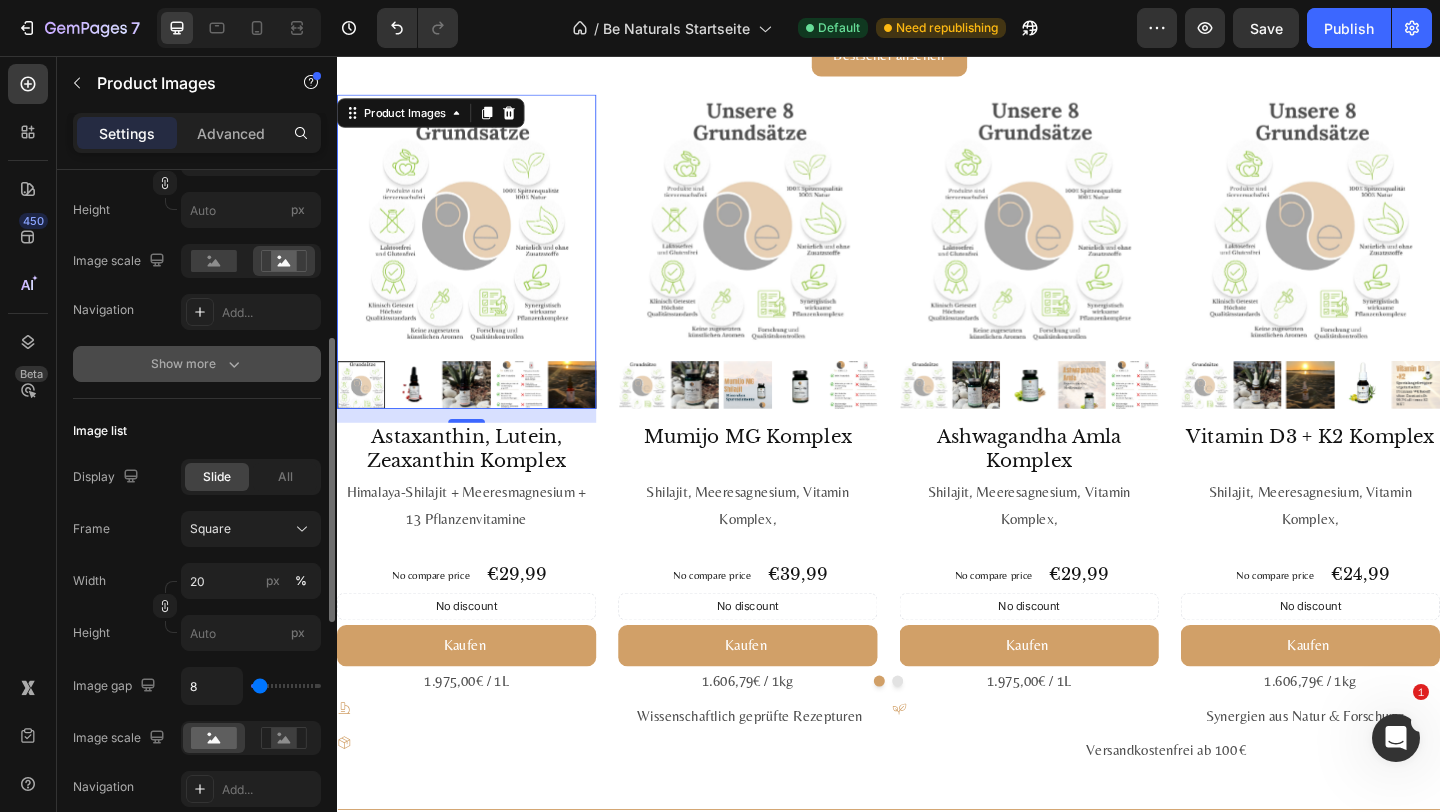click on "Show more" at bounding box center [197, 364] 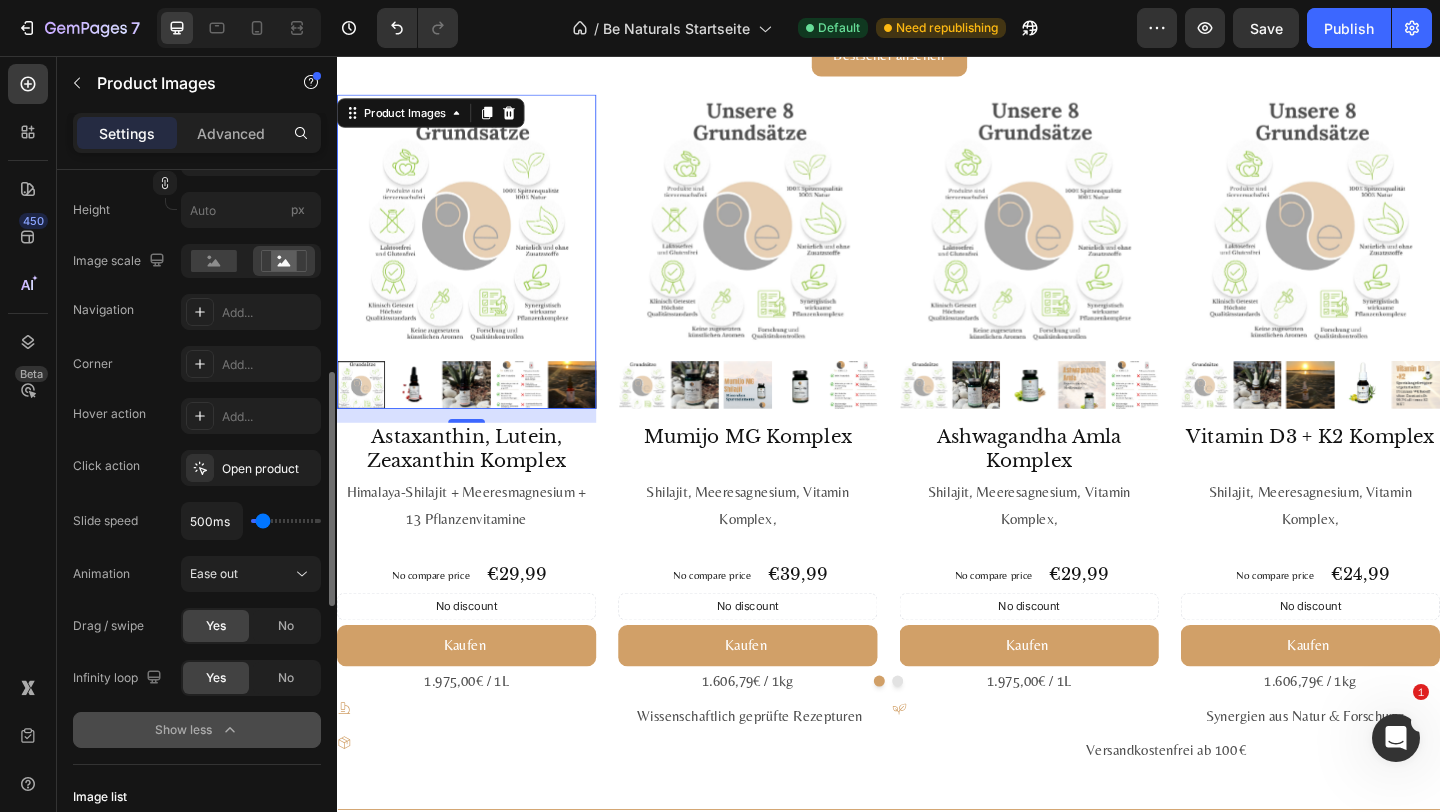 scroll, scrollTop: 791, scrollLeft: 0, axis: vertical 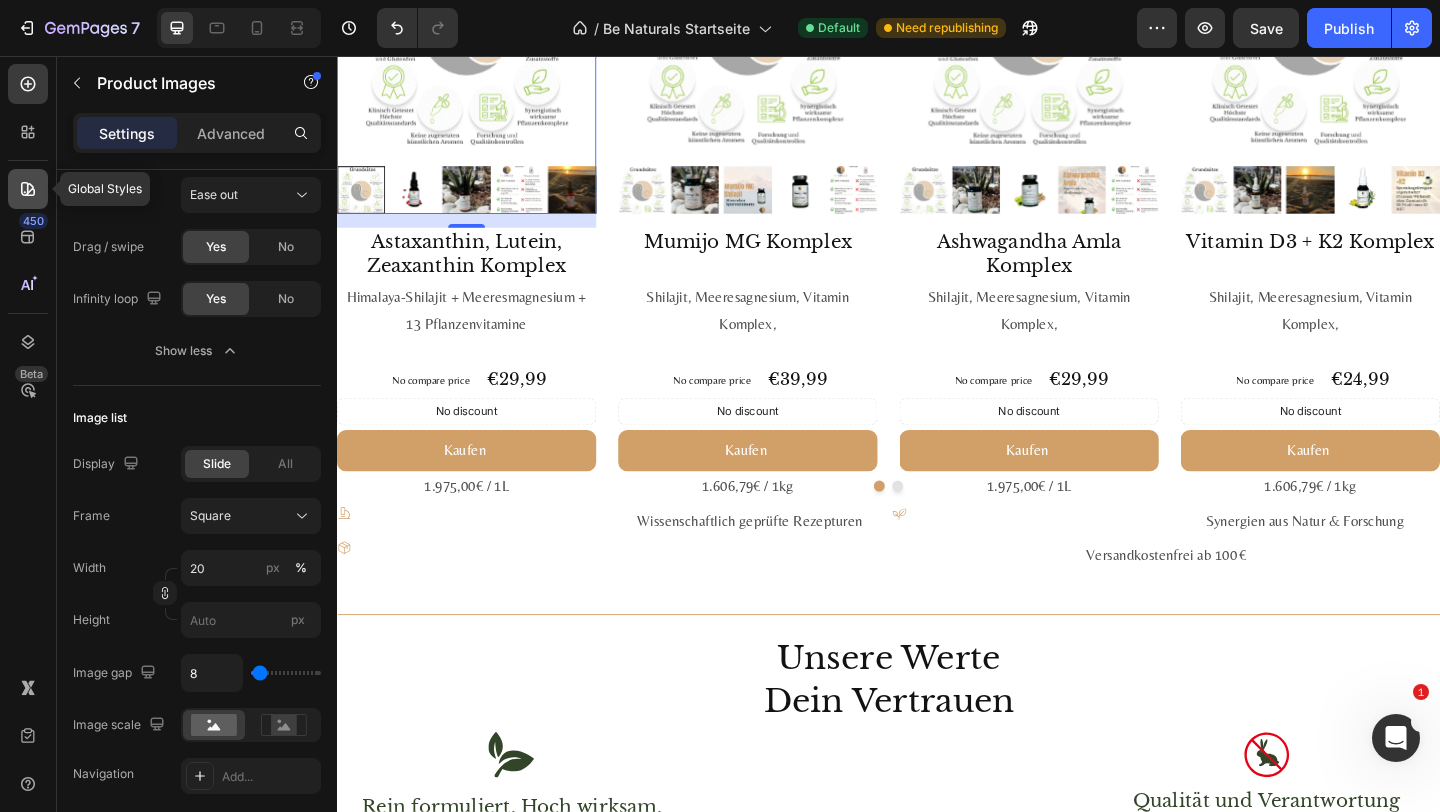 click 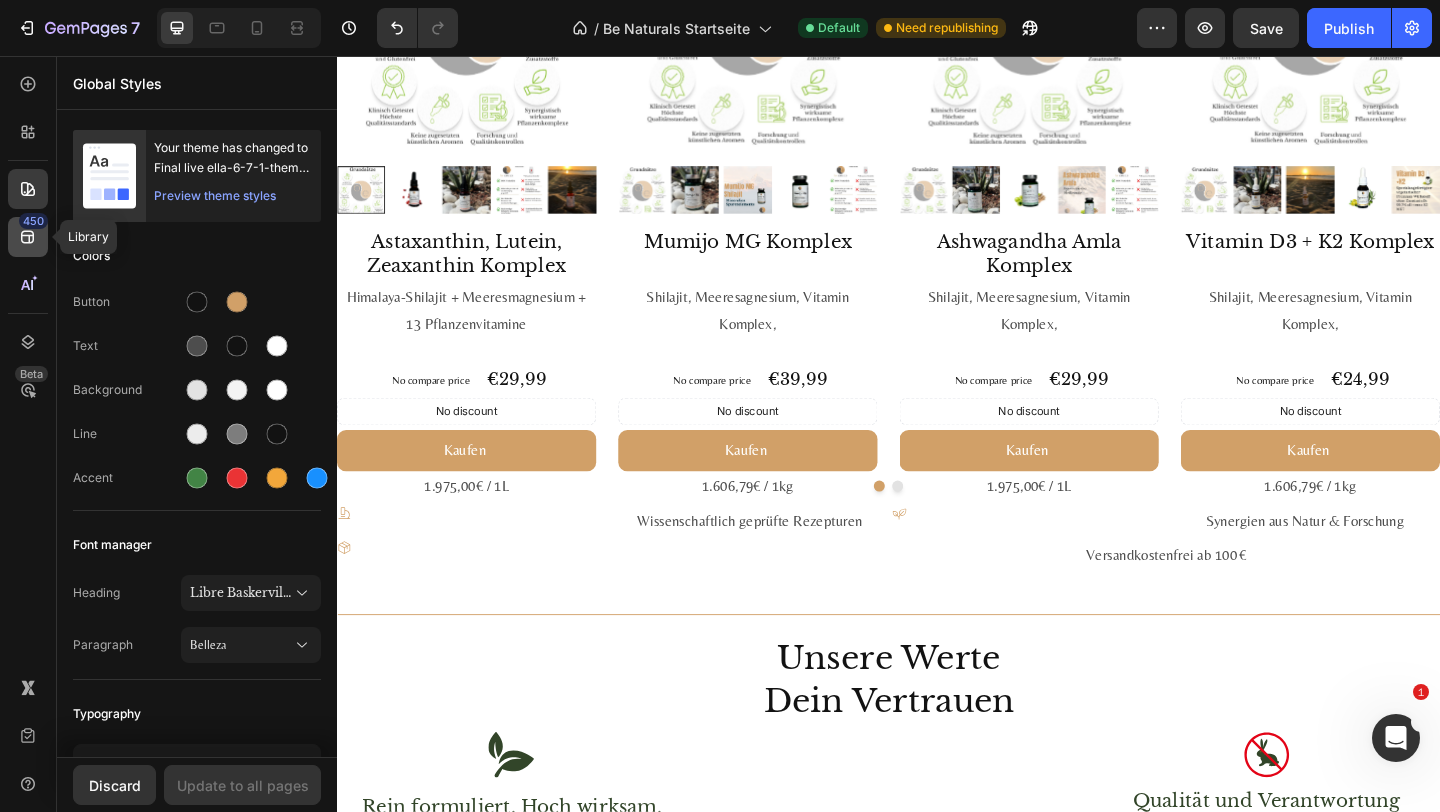 click 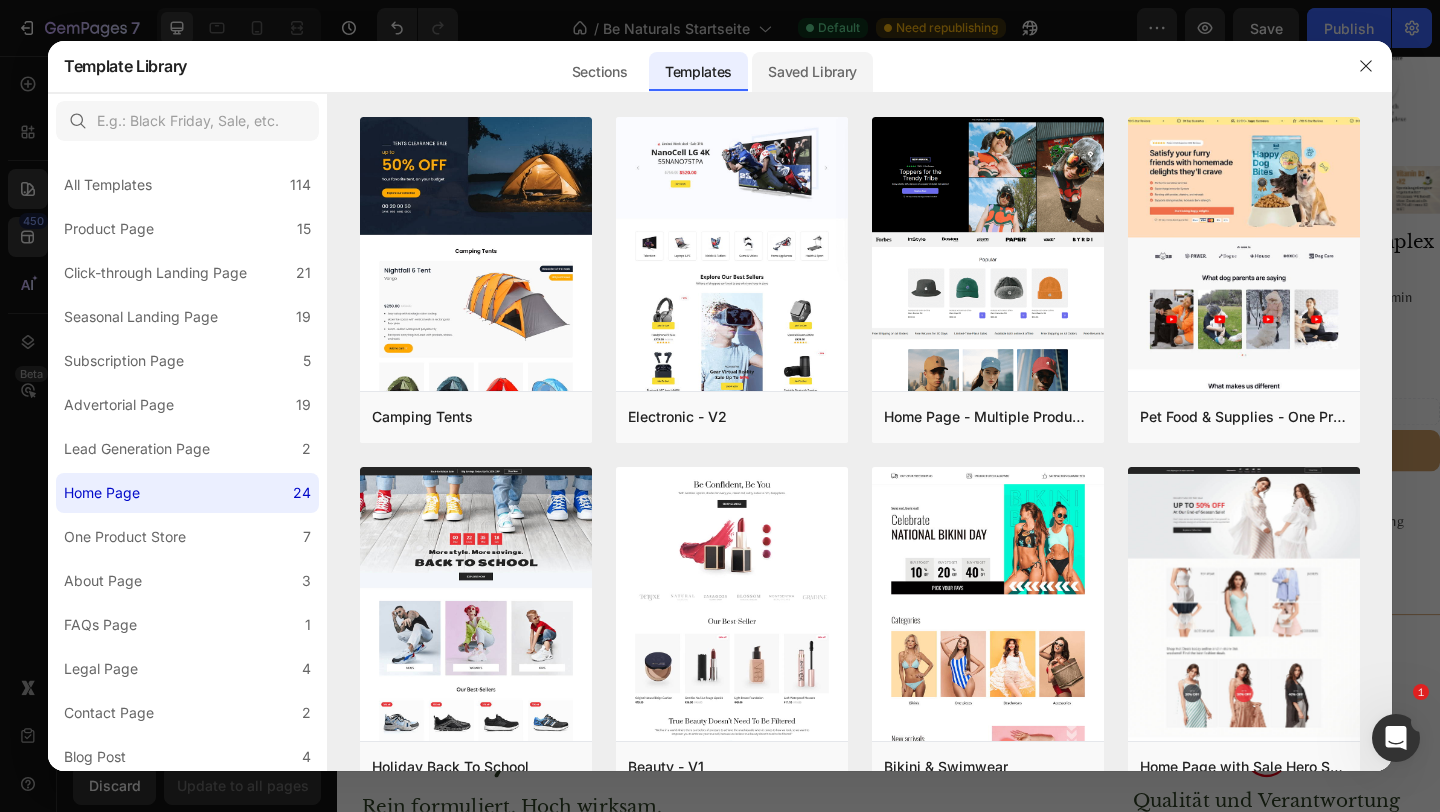 click on "Saved Library" 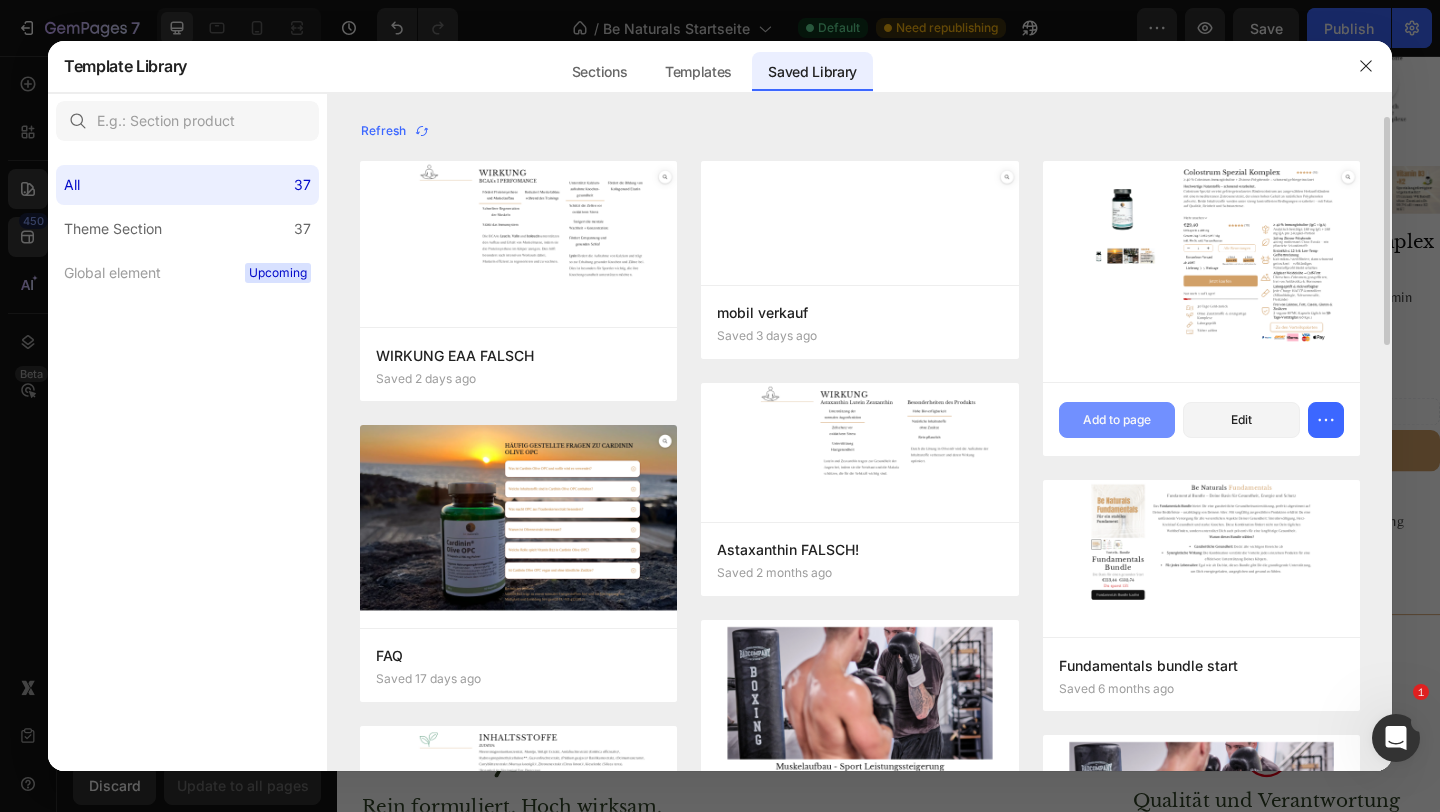 click on "Add to page" at bounding box center (1117, 420) 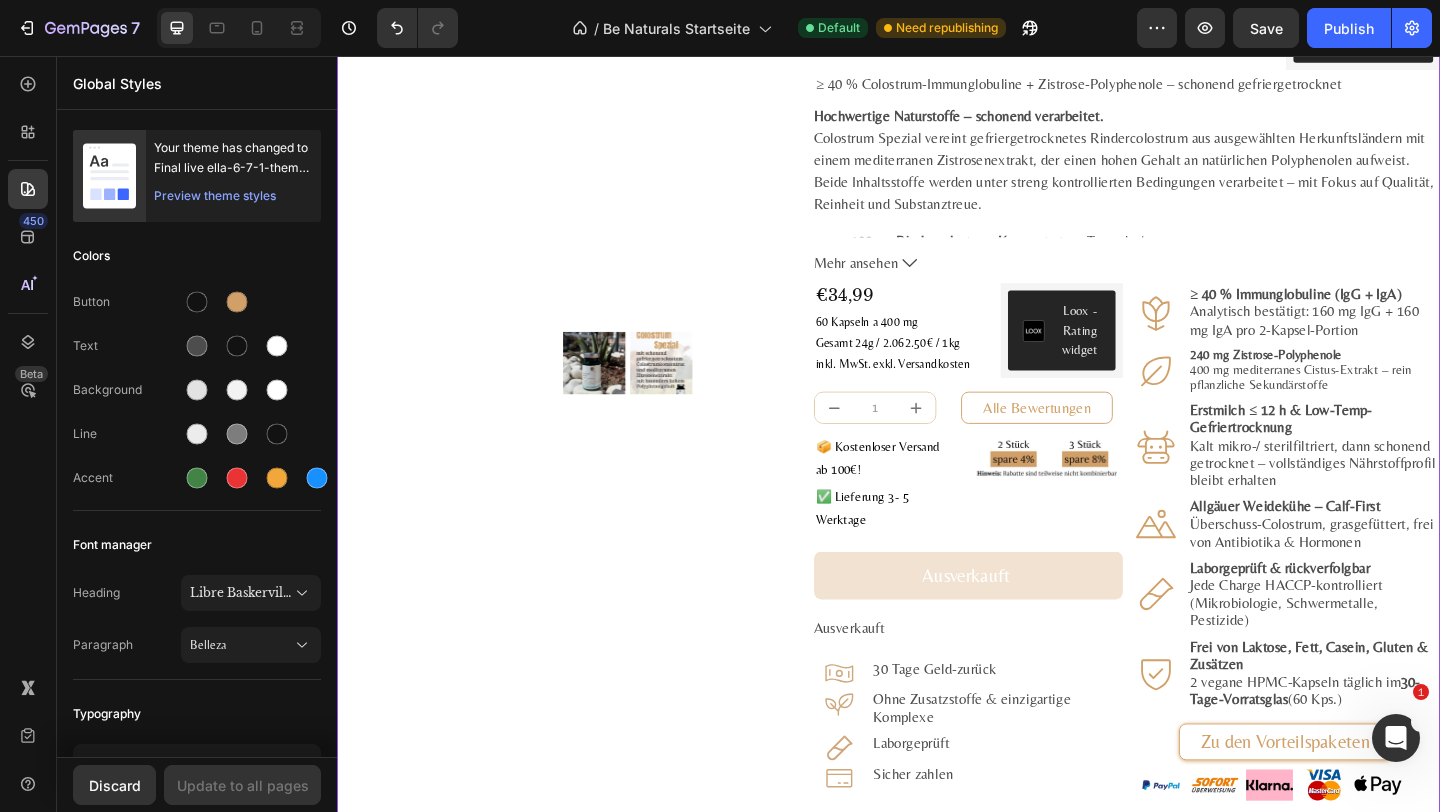 scroll, scrollTop: 4267, scrollLeft: 0, axis: vertical 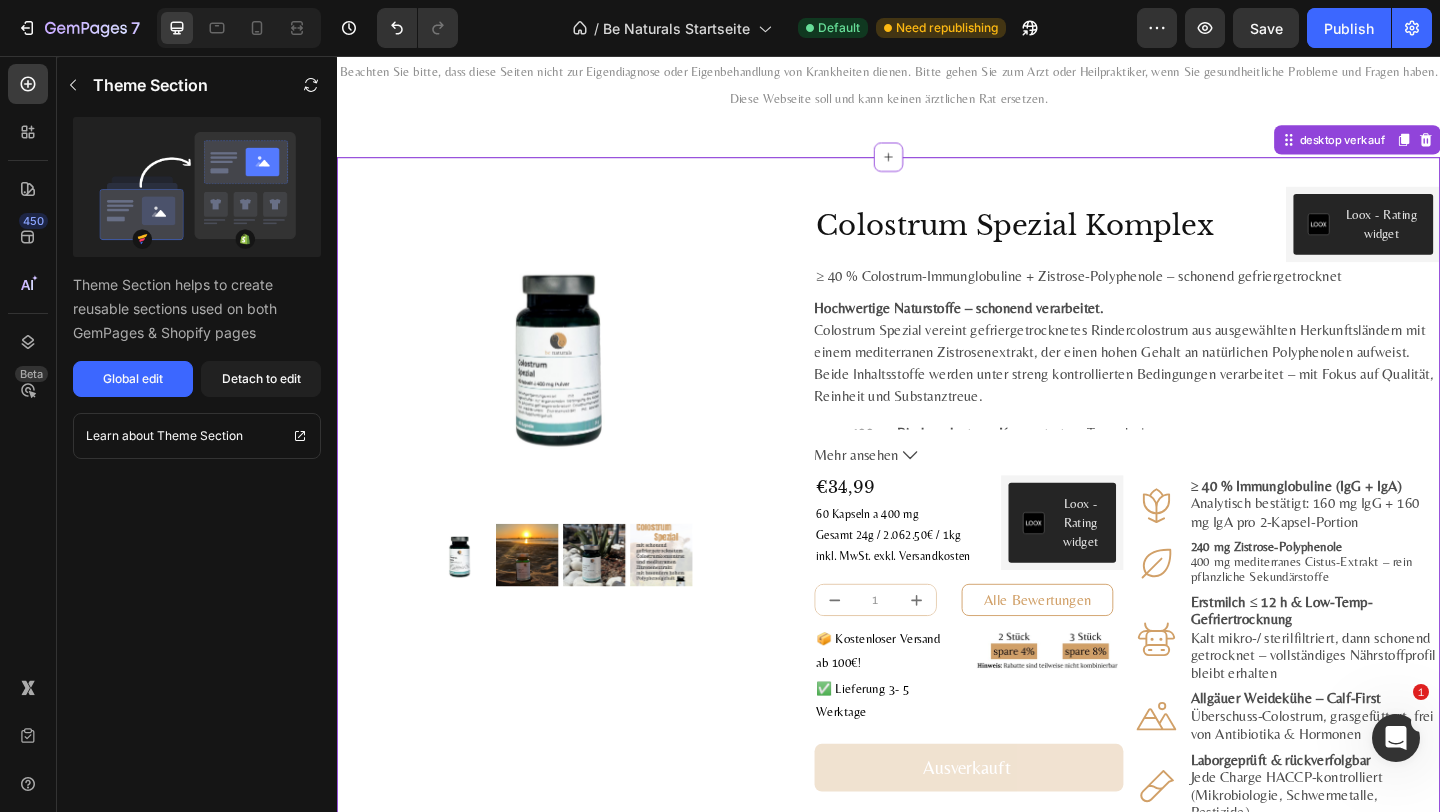 click on "Product Images" at bounding box center (580, 415) 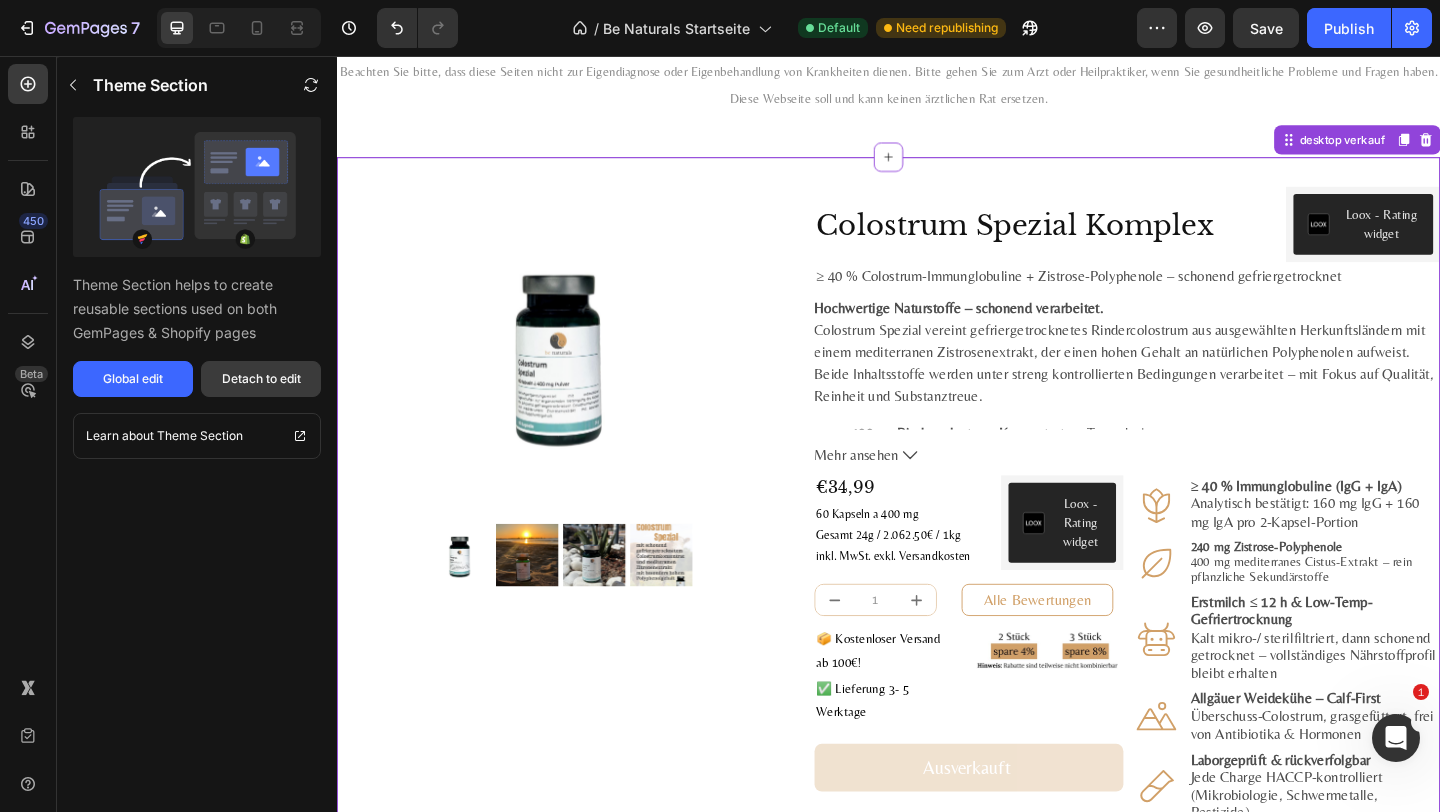 click on "Detach to edit" at bounding box center (261, 379) 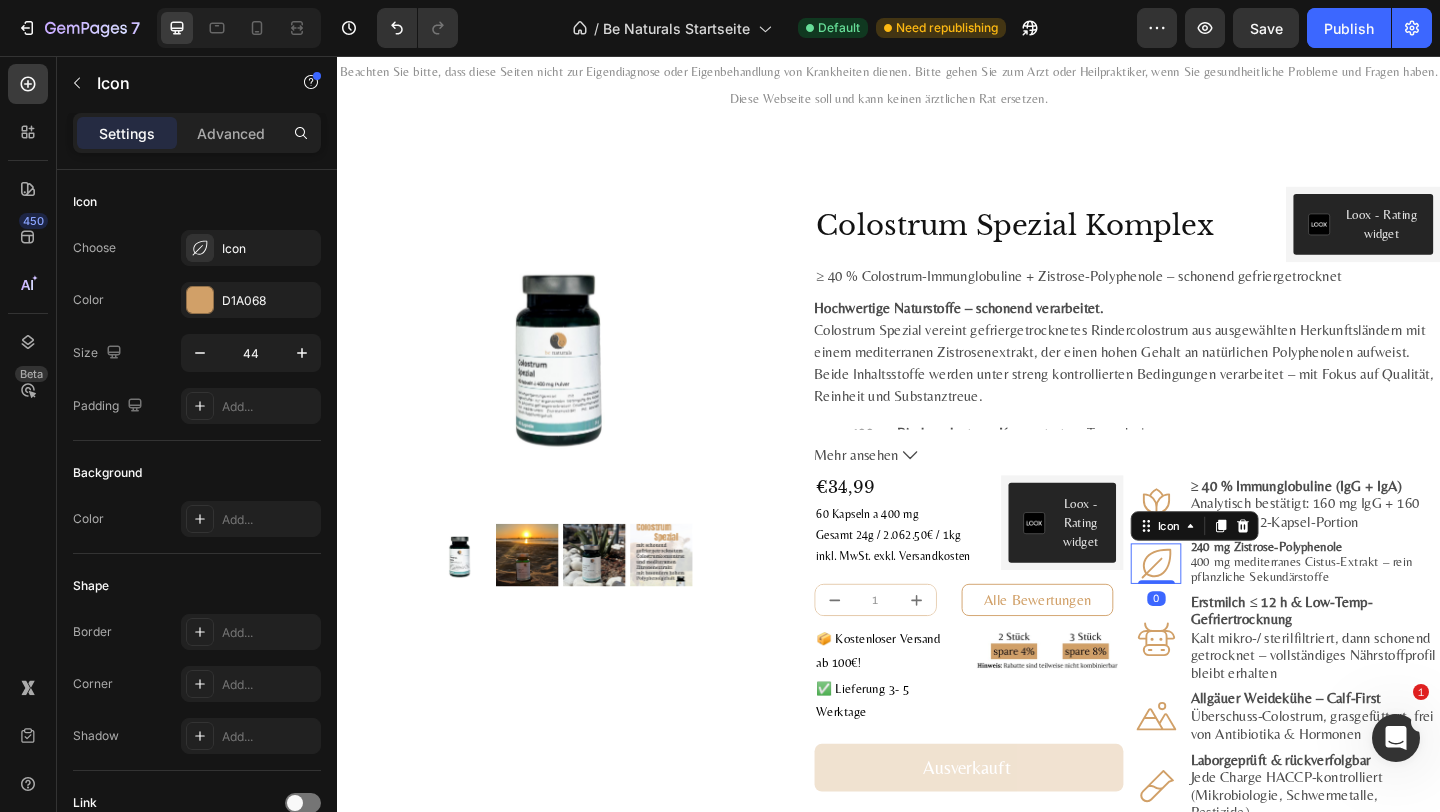 click on "Icon   0" at bounding box center [1227, 608] 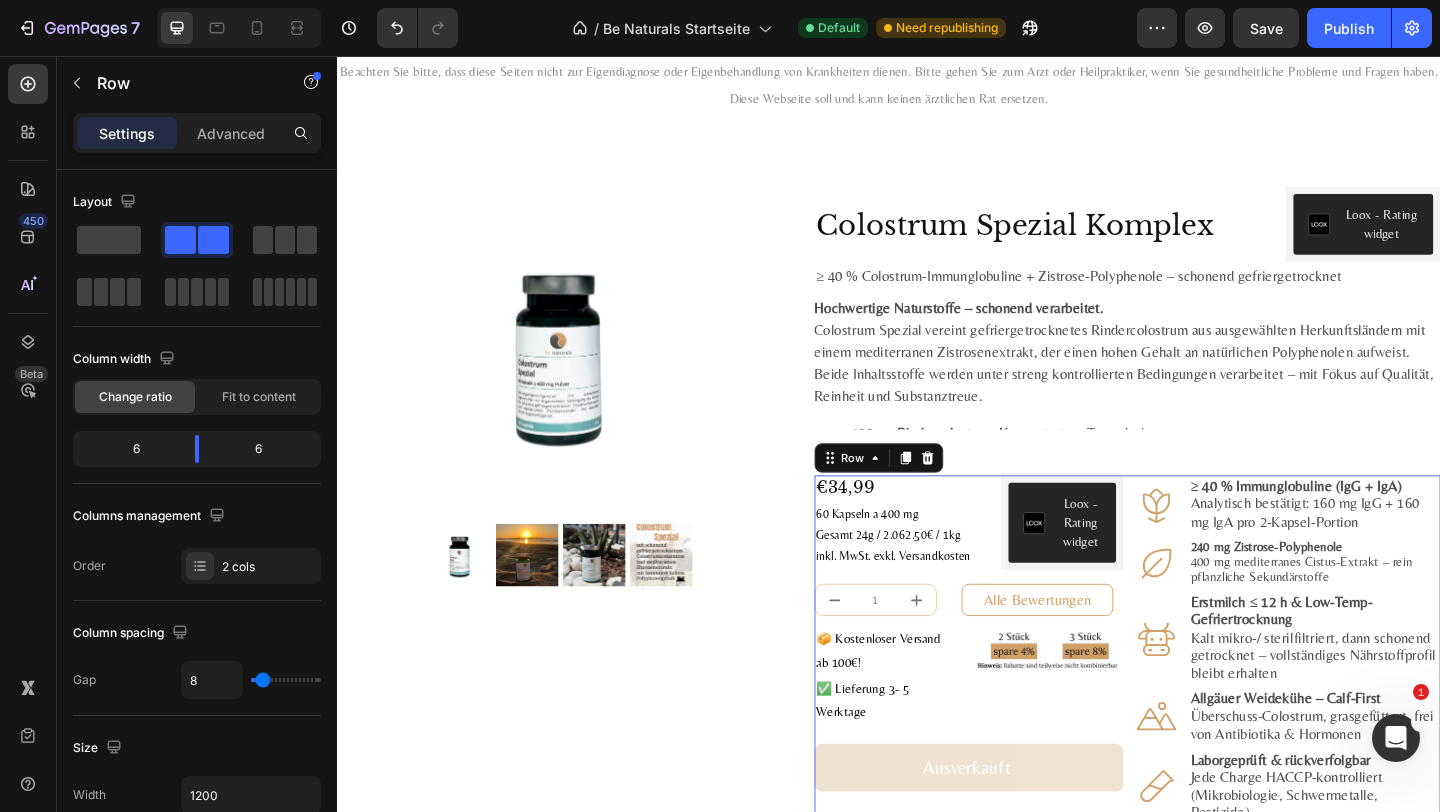 click on "€34,99 Price Price 60 Kapseln a 400 mg Gesamt 24g / 2.062.50€ / 1kg inkl. MwSt. exkl. Versandkosten Text block Loox - Rating widget Loox Row Row
1
Product Quantity Alle Bewertungen Button Row 📦 Kostenloser Versand ab 100€! Text block ✅ Lieferung 3- 5 Werktage Text block Image Row Row Ausverkauft Add to Cart Ausverkauft Stock Counter
Icon 30 Tage Geld-zurück Text Block Row
Icon Ohne Zusatzstoffe & einzigartige Komplexe Text Block Row
Icon Laborgeprüft Text Block Row
Icon Sicher zahlen Text Block Row Row Row
Icon ≥ 40 % Immunglobuline (IgG + IgA) Analytisch bestätigt: 160 mg IgG + 160 mg IgA pro 2-Kapsel-Portion Text Block Row
Icon 240 mg Zistrose-Polyphenole 400 mg mediterranes Cistus-Extrakt – rein pflanzliche Sekundärstoffe Text Block Row
Icon Erstmilch ≤ 12 h & Low-Temp-Gefriertrocknung Text Block Row
Icon Text Block Row Icon Row" at bounding box center [1196, 798] 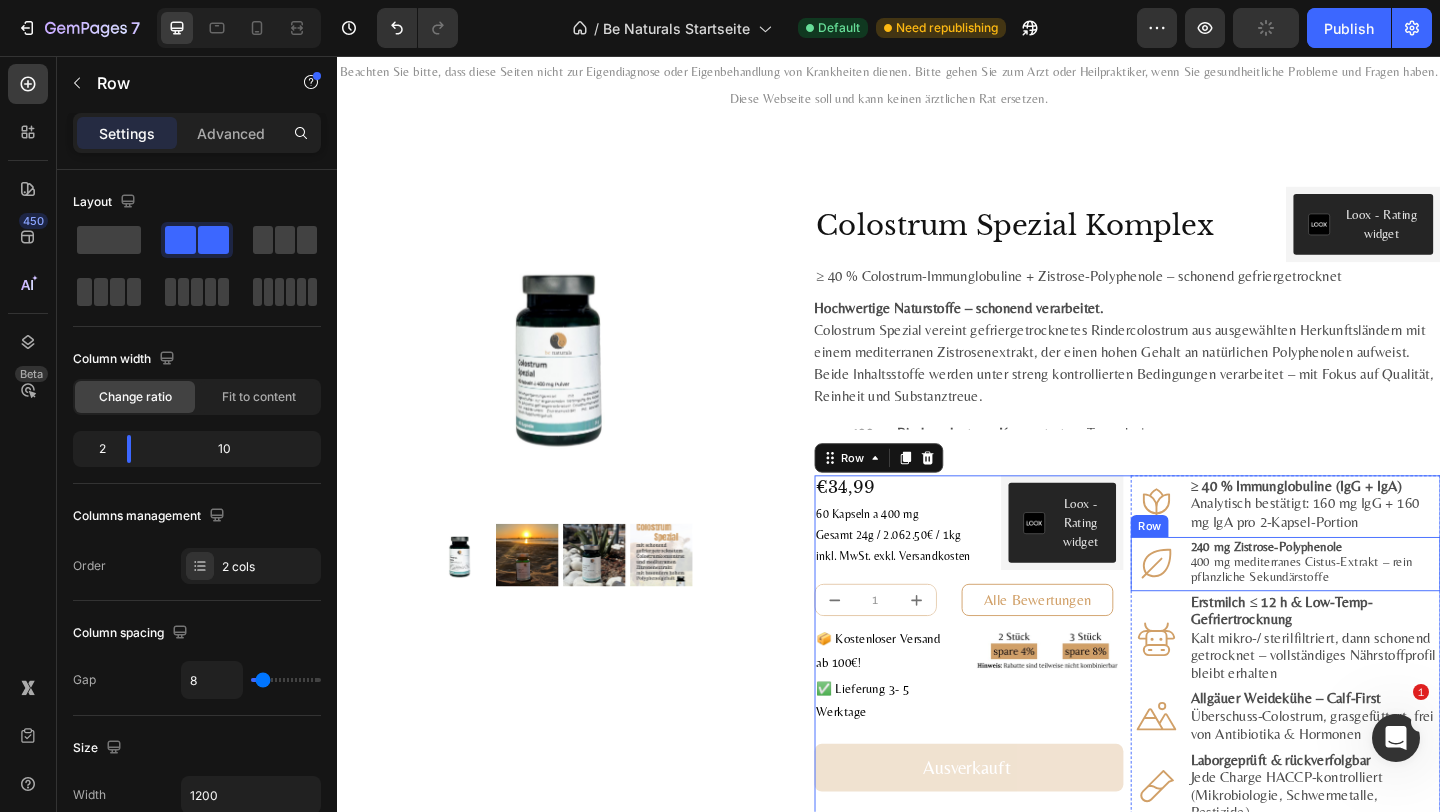 click on "Icon 240 mg Zistrose-Polyphenole 400 mg mediterranes Cistus-Extrakt – rein pflanzliche Sekundärstoffe Text Block Row" at bounding box center (1368, 608) 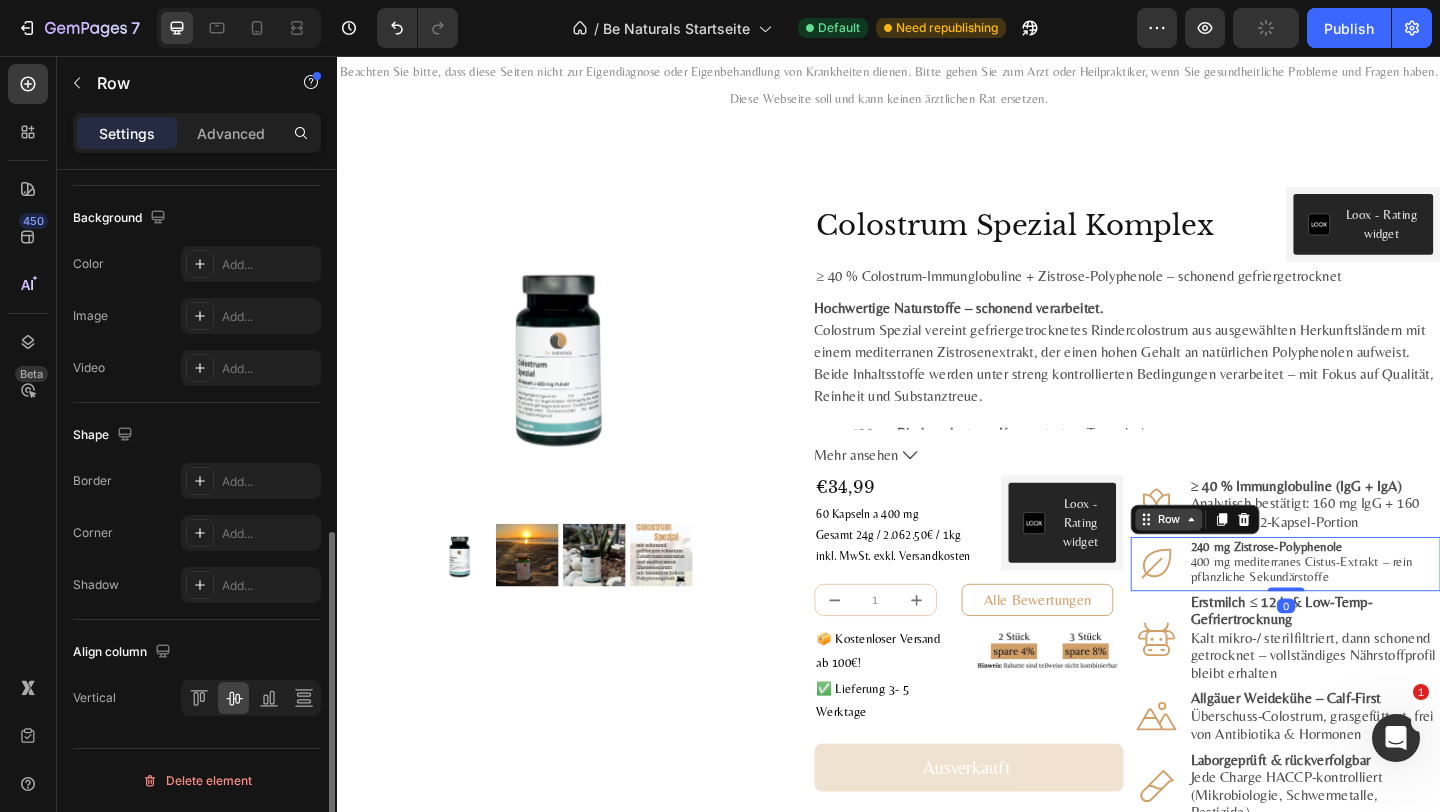 click on "Row" at bounding box center (1241, 560) 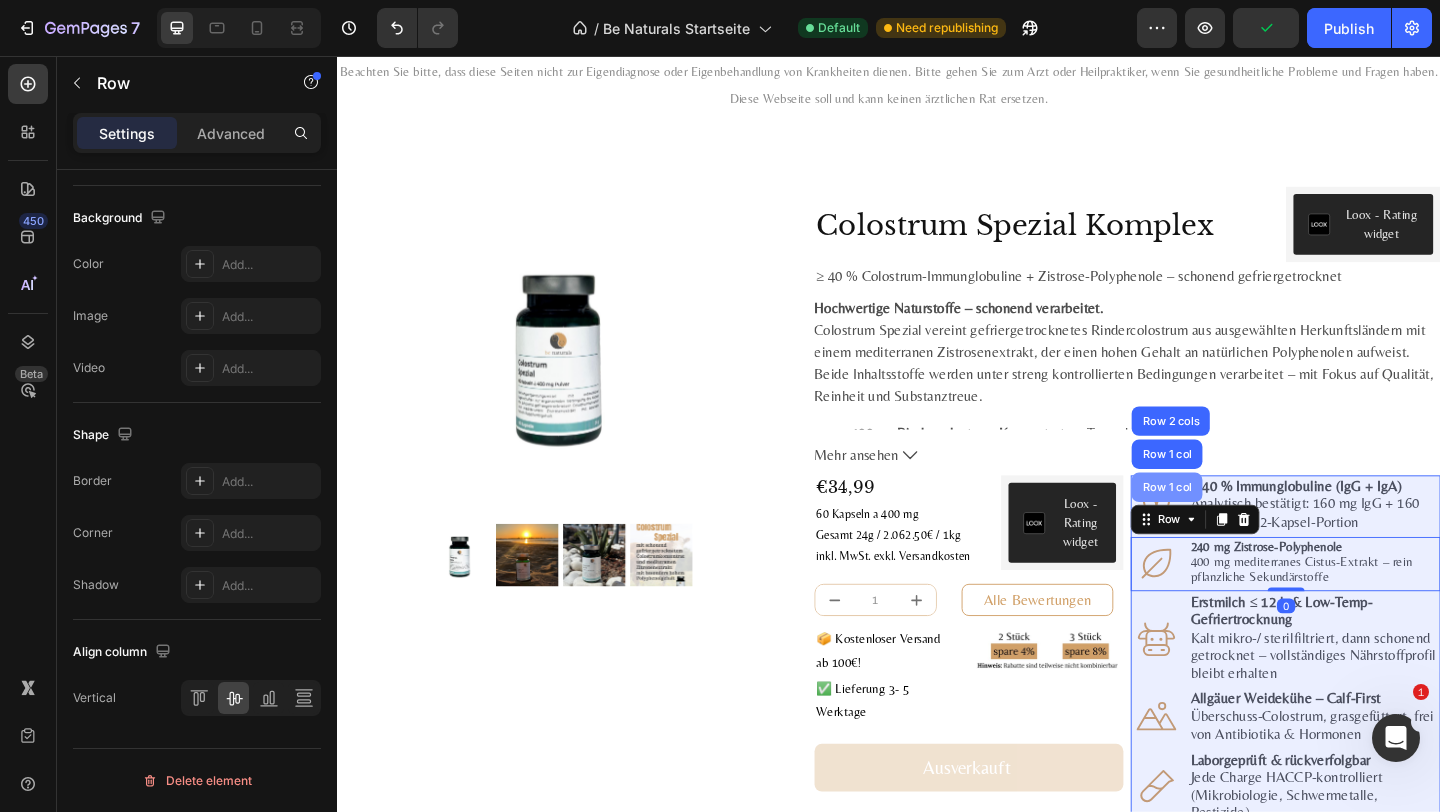 click on "Row 1 col" at bounding box center [1239, 525] 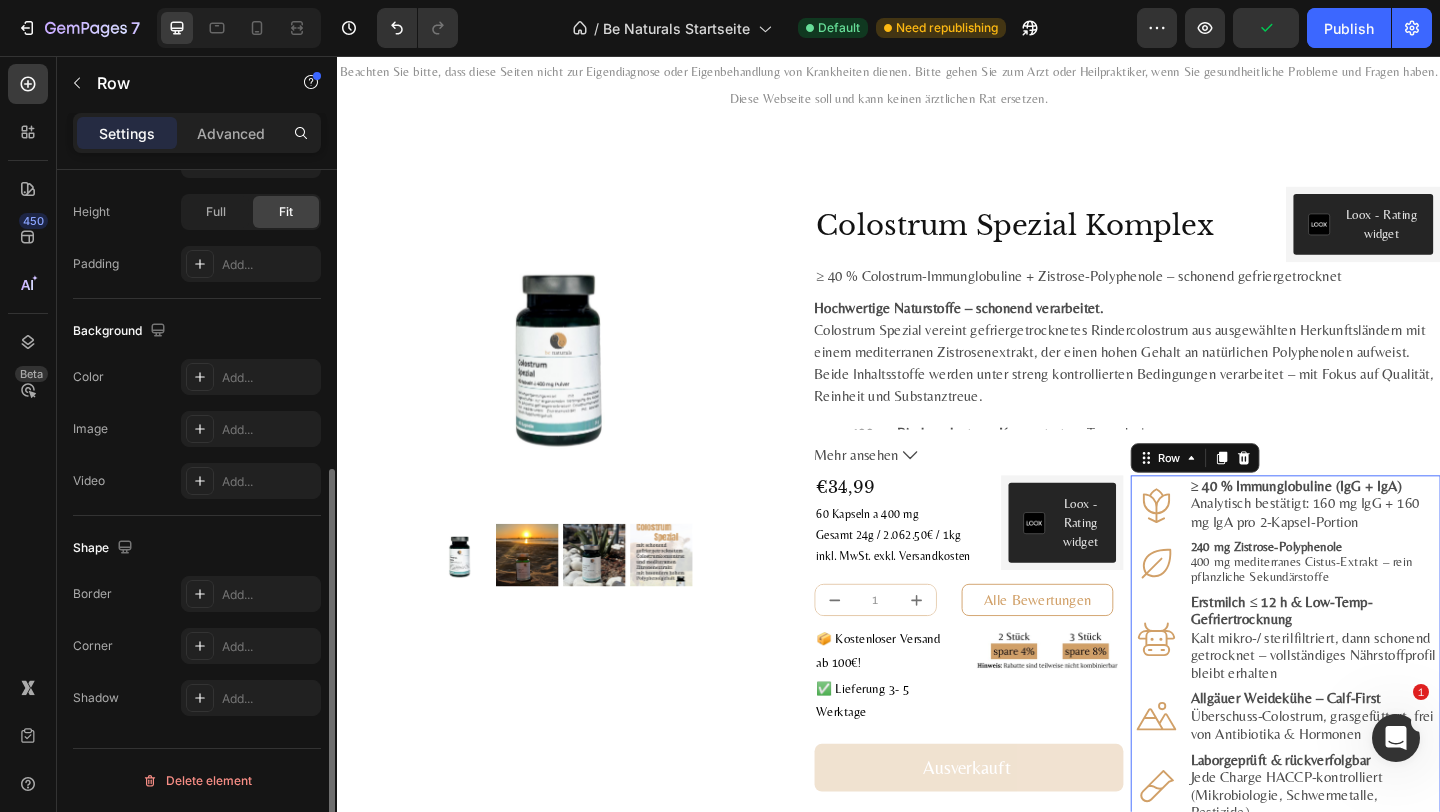 scroll, scrollTop: 521, scrollLeft: 0, axis: vertical 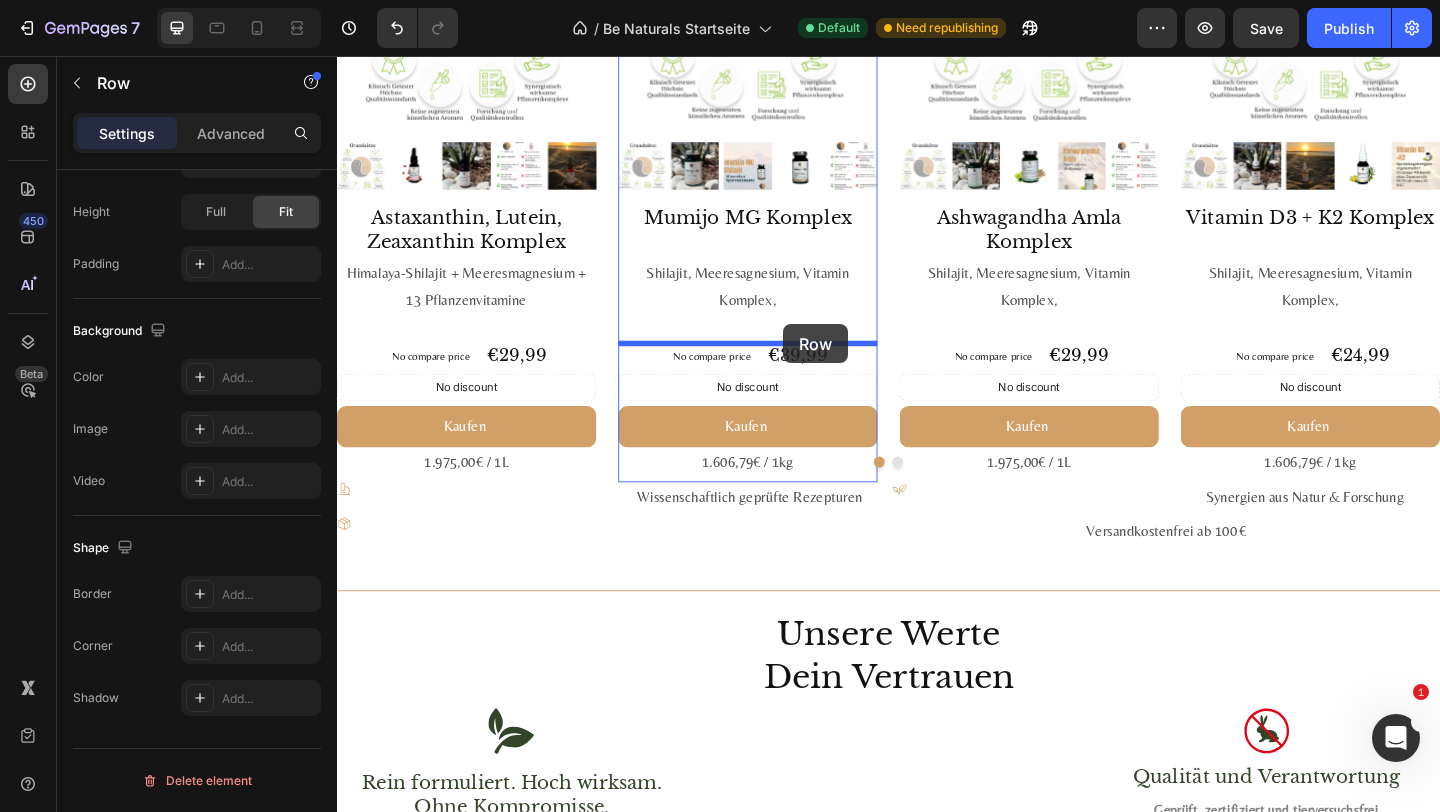 drag, startPoint x: 1228, startPoint y: 497, endPoint x: 822, endPoint y: 348, distance: 432.47775 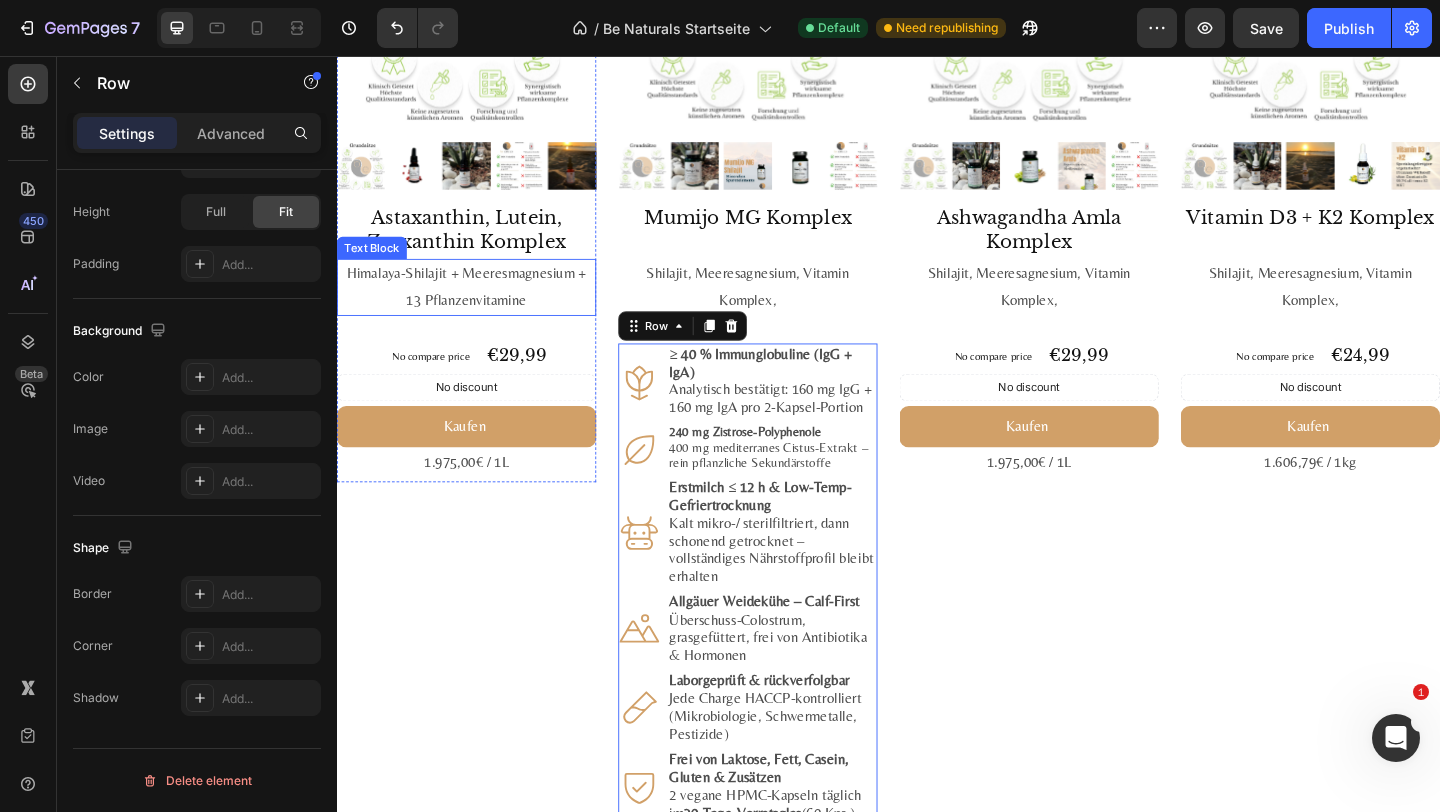 click on "Himalaya-Shilajit + Meeres­magnesium + 13 Pflanzen­vitamine" at bounding box center [478, 308] 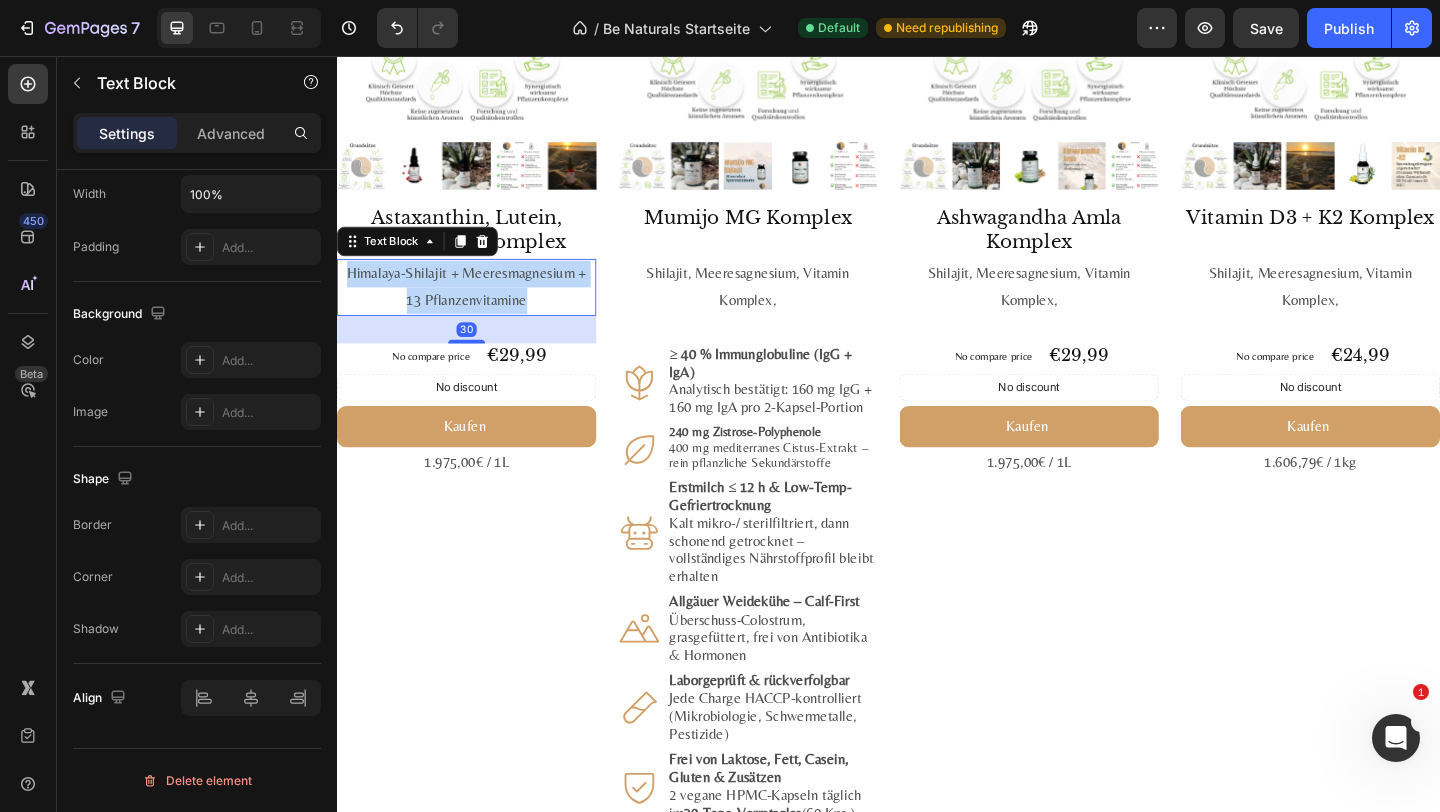 scroll, scrollTop: 0, scrollLeft: 0, axis: both 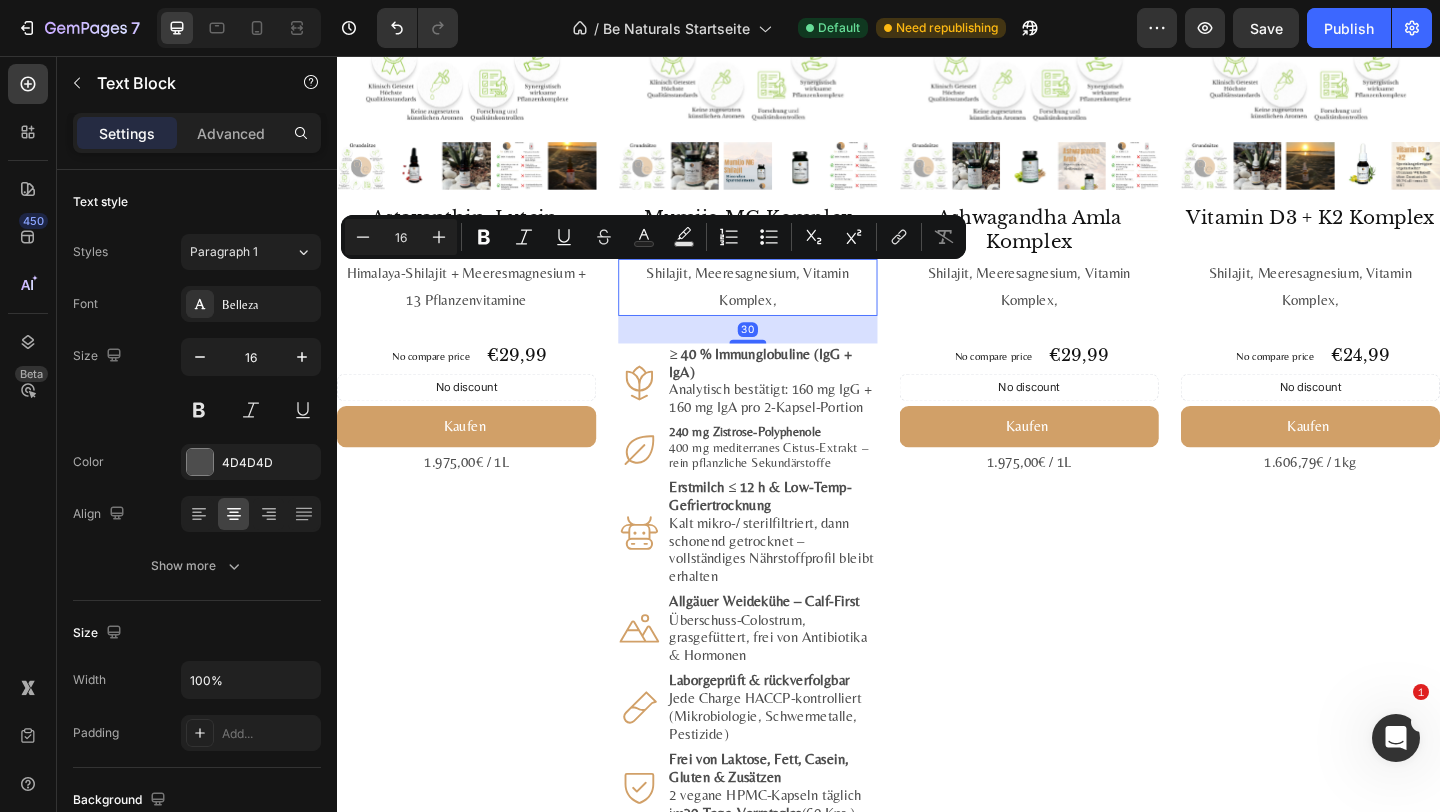 click on "Shilajit, Meeresagnesium, Vitamin Komplex," at bounding box center (784, 308) 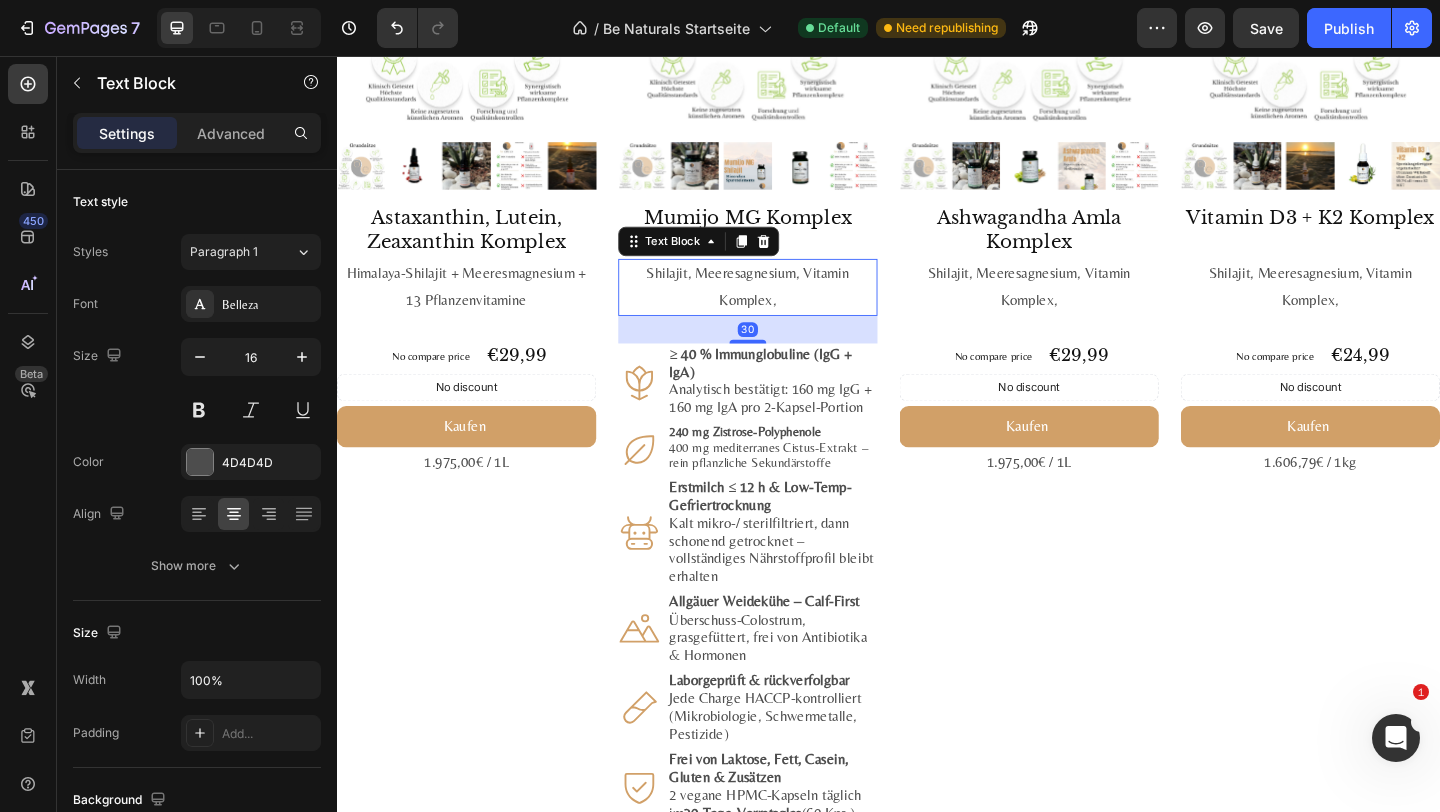click on "Shilajit, Meeresagnesium, Vitamin Komplex," at bounding box center [784, 308] 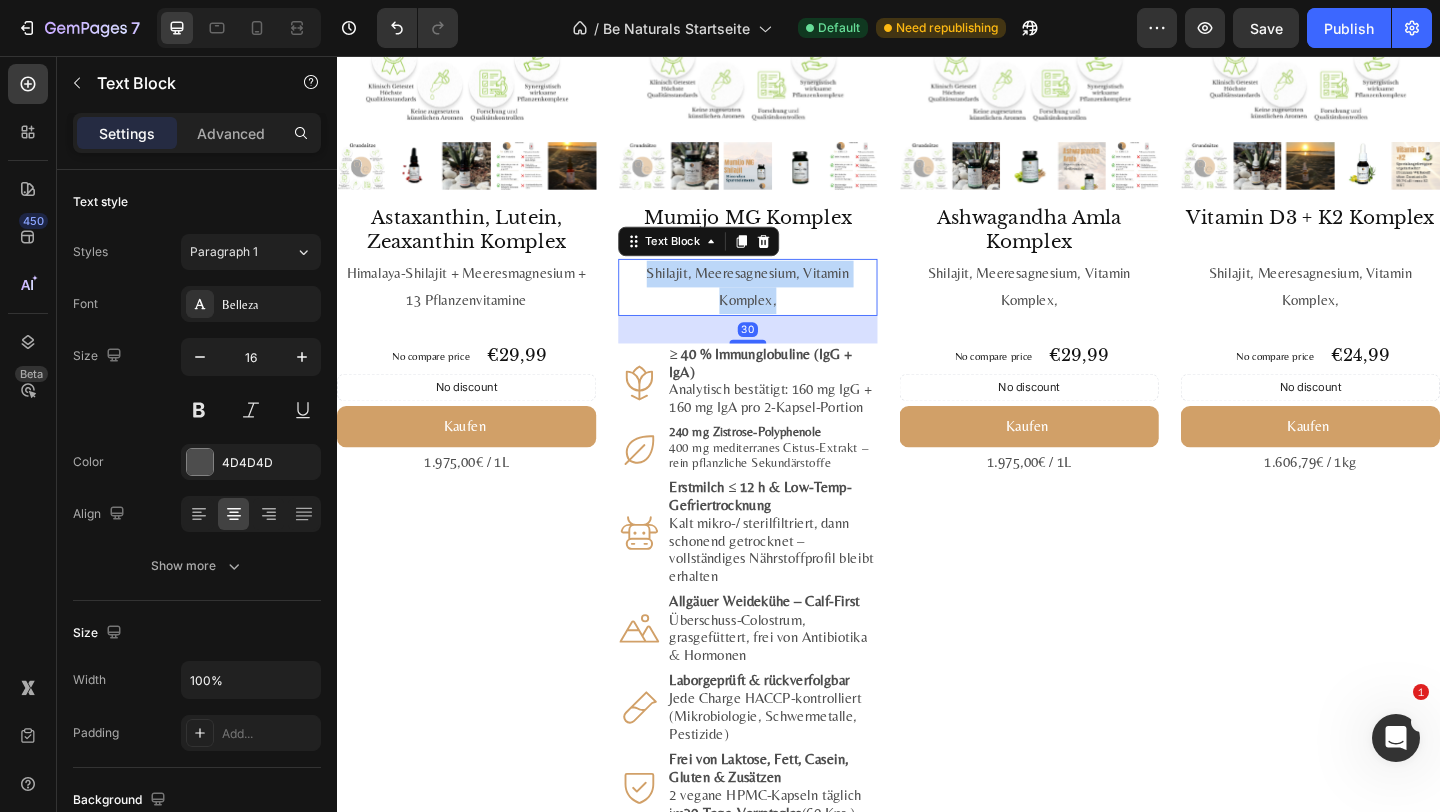 click on "Shilajit, Meeresagnesium, Vitamin Komplex," at bounding box center [784, 308] 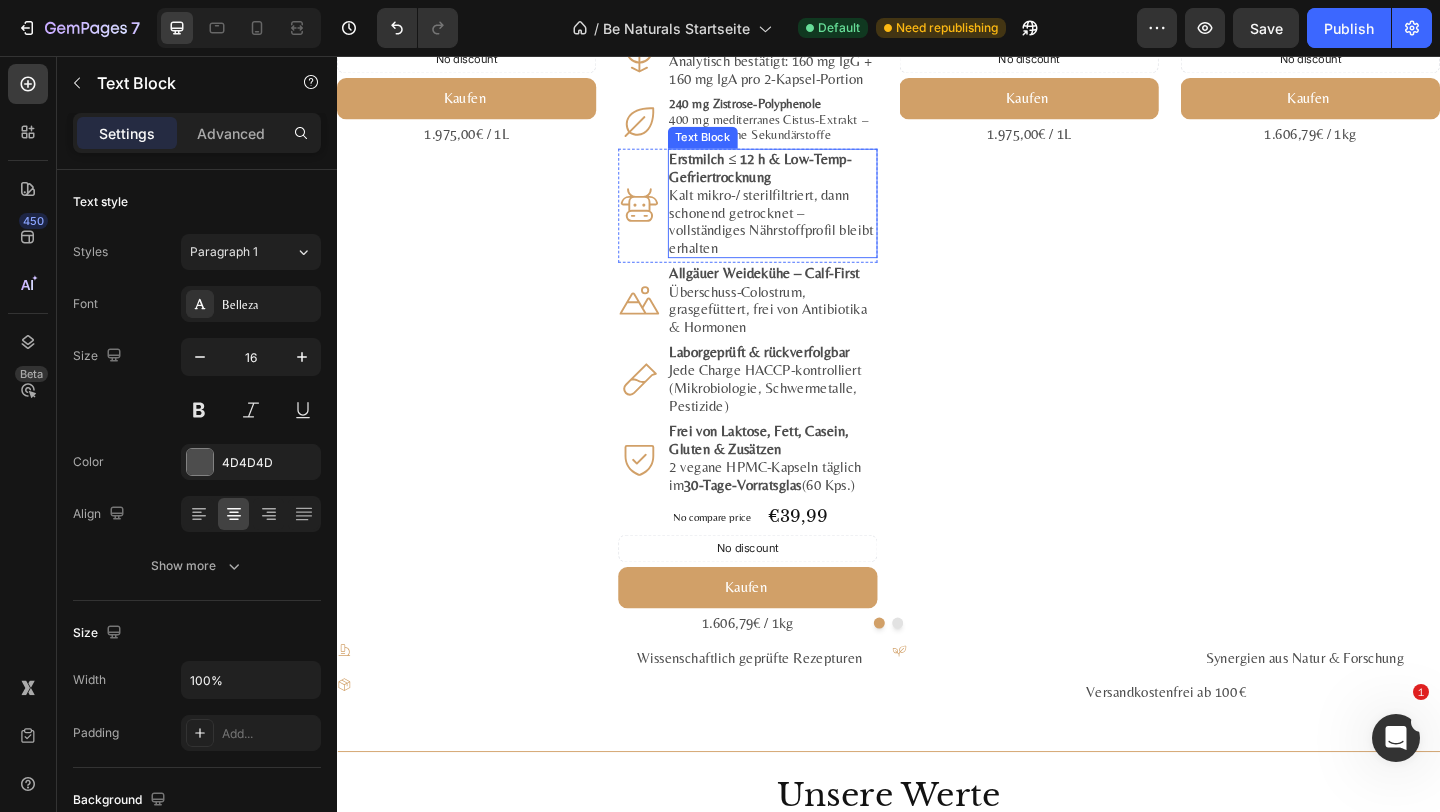 scroll, scrollTop: 2731, scrollLeft: 0, axis: vertical 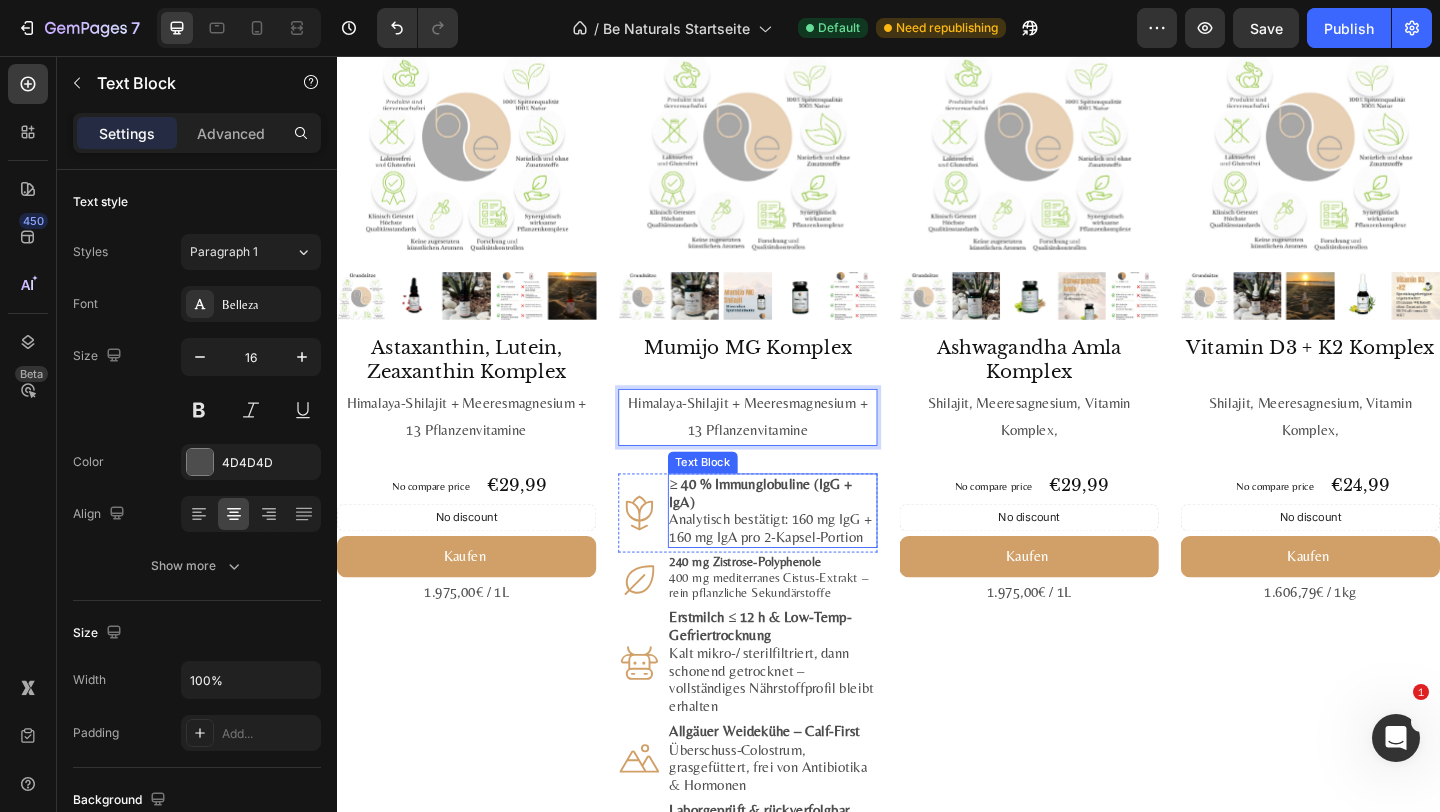 click on "≥ 40 % Immunglobuline (IgG + IgA)" at bounding box center [798, 531] 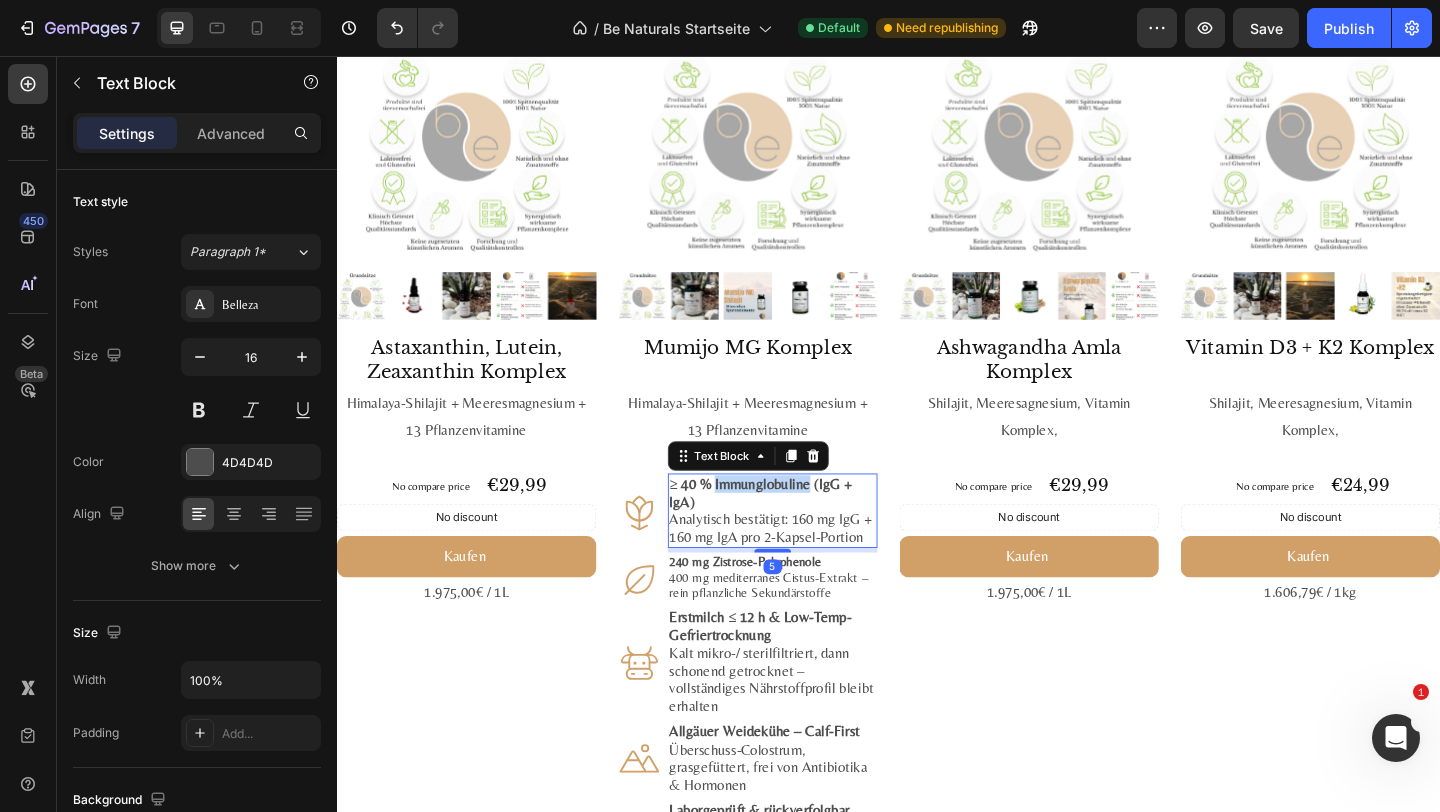 click on "≥ 40 % Immunglobuline (IgG + IgA)" at bounding box center (798, 531) 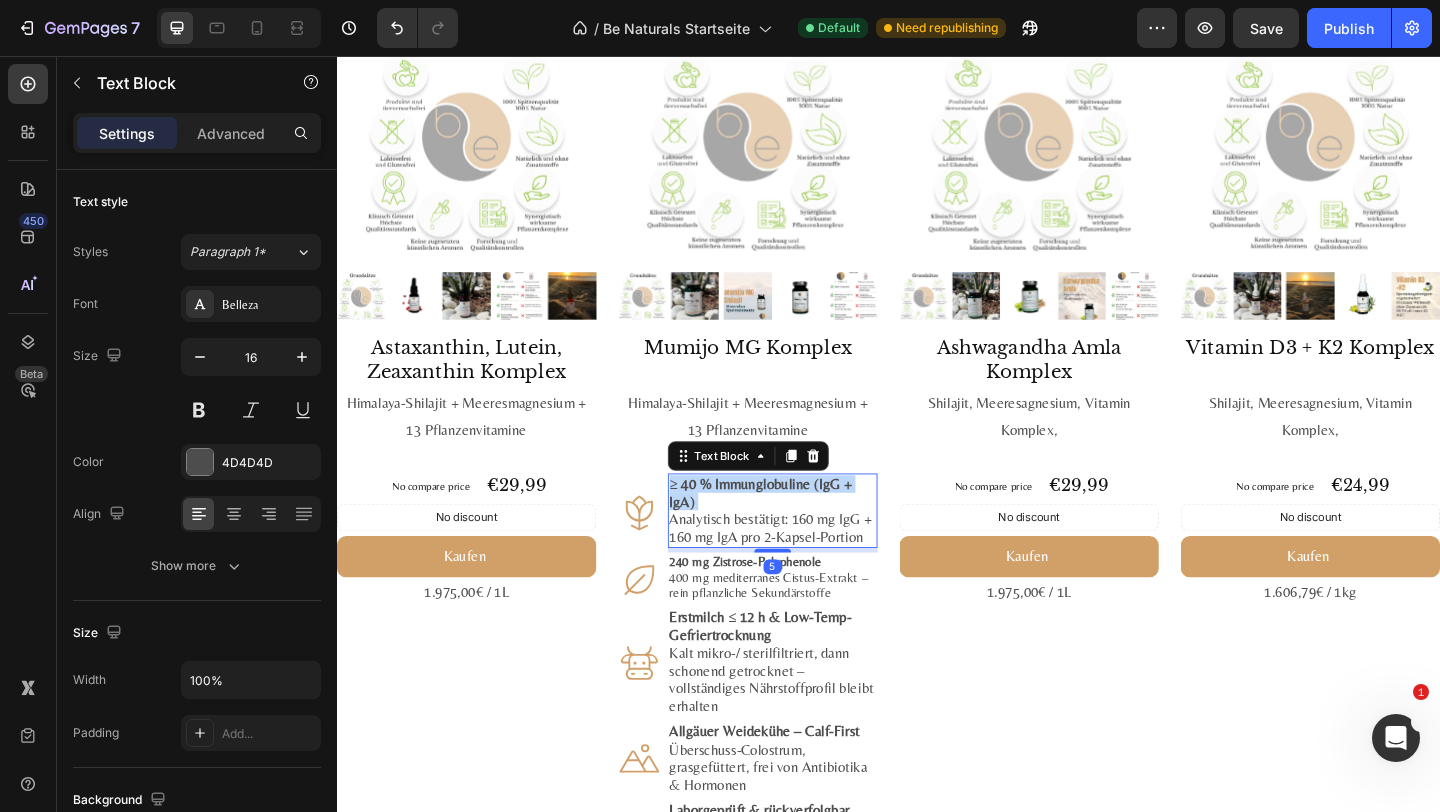 click on "≥ 40 % Immunglobuline (IgG + IgA)" at bounding box center (798, 531) 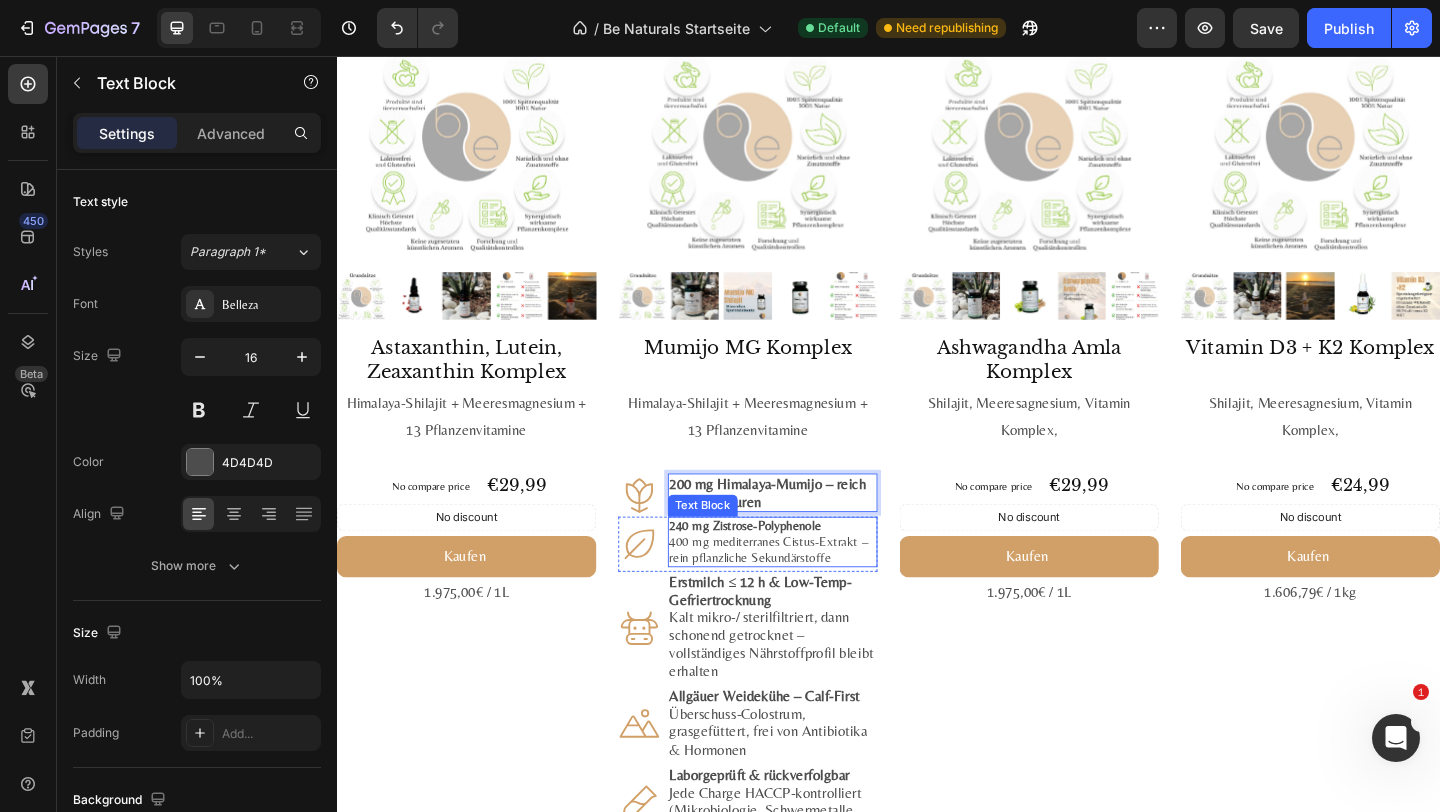 click on "240 mg Zistrose-Polyphenole" at bounding box center [781, 567] 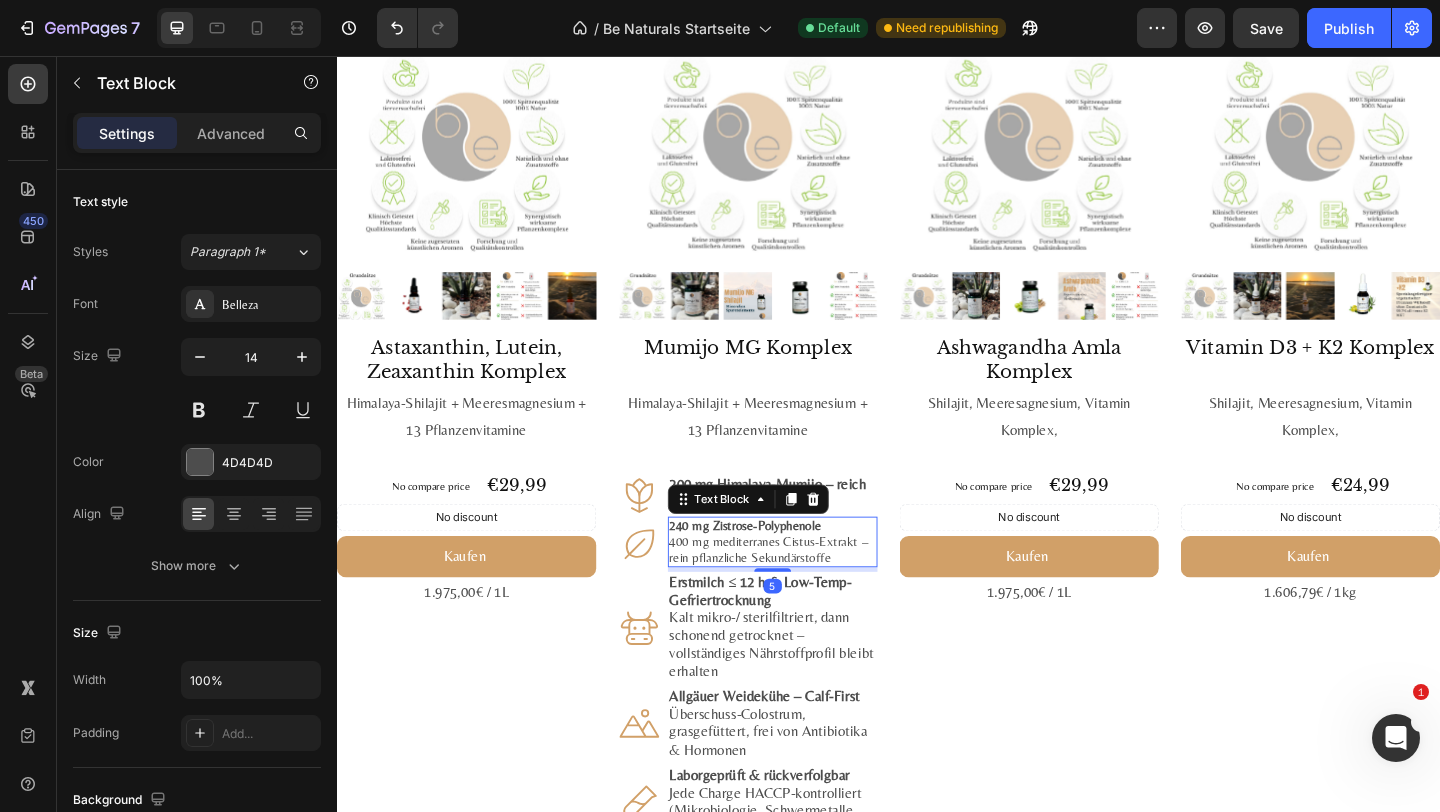 click on "240 mg Zistrose-Polyphenole" at bounding box center (781, 567) 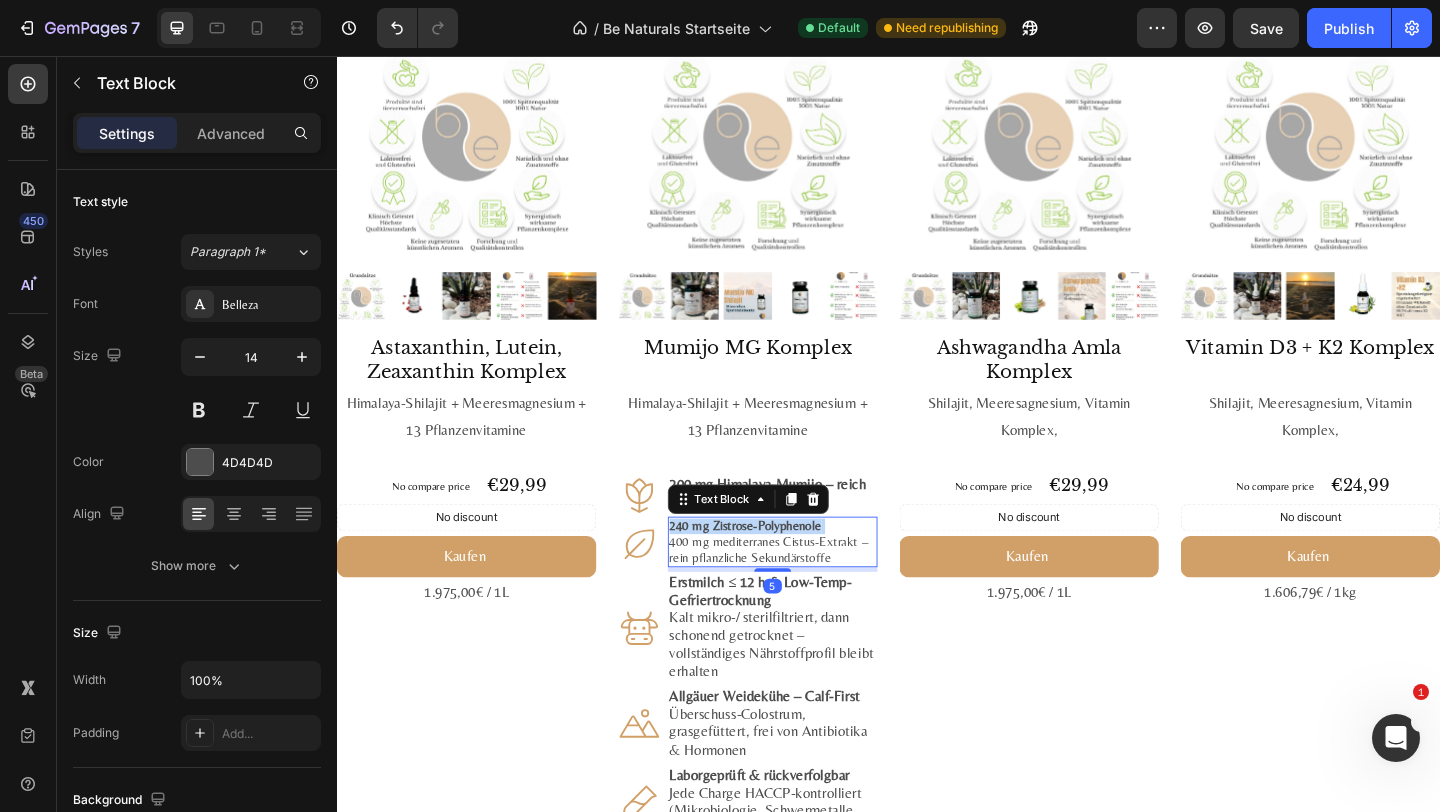 click on "240 mg Zistrose-Polyphenole" at bounding box center (781, 567) 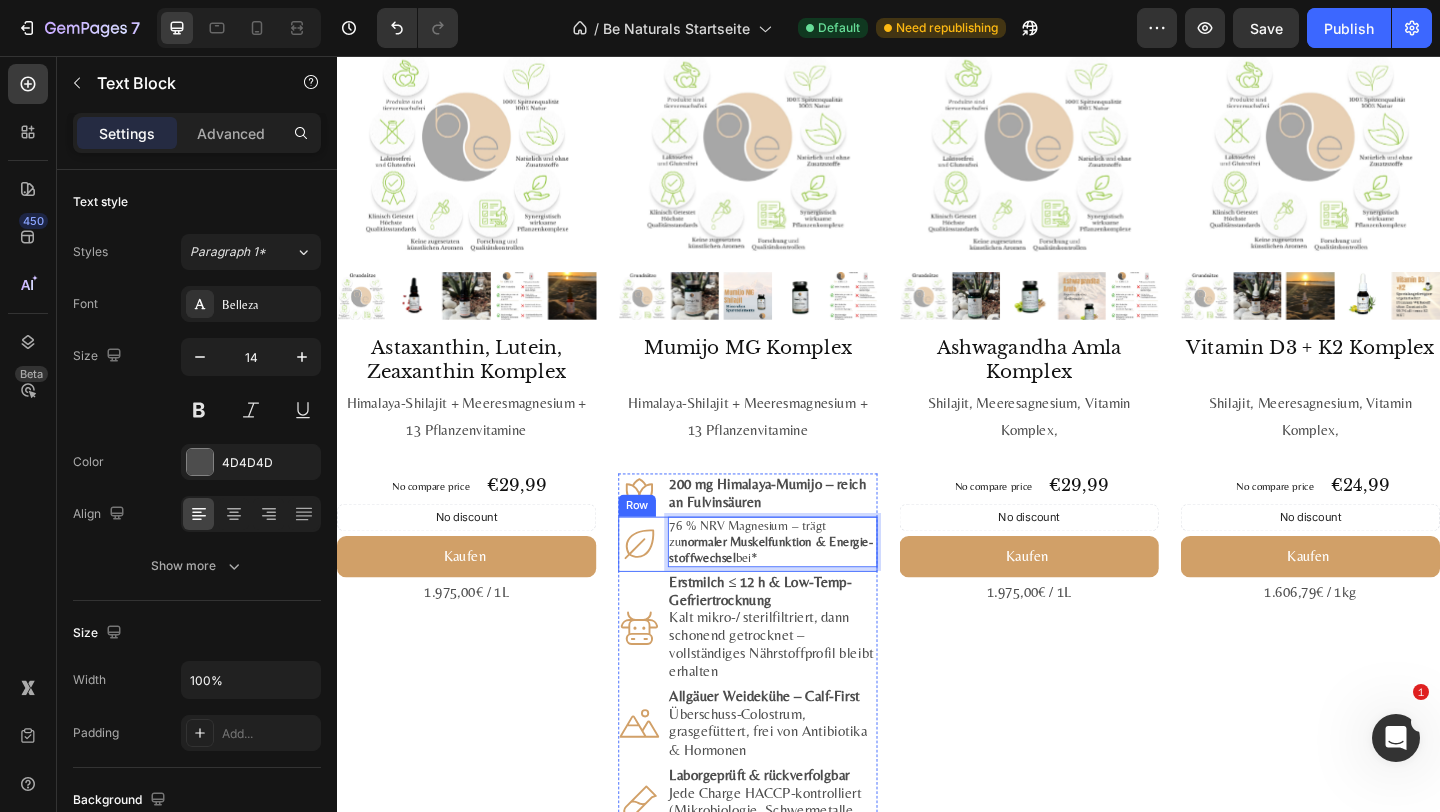 click on "Product Images Ashwagandha Amla Komplex Product Title Shilajit, Meeresagnesium, Vitamin Komplex, Text Block No compare price Product Price €29,99 Product Price Product Price Row No discount   Not be displayed when published Discount Tag Kaufen Add to Cart 1.975,00€ / 1L Text Block Product" at bounding box center (1090, 577) 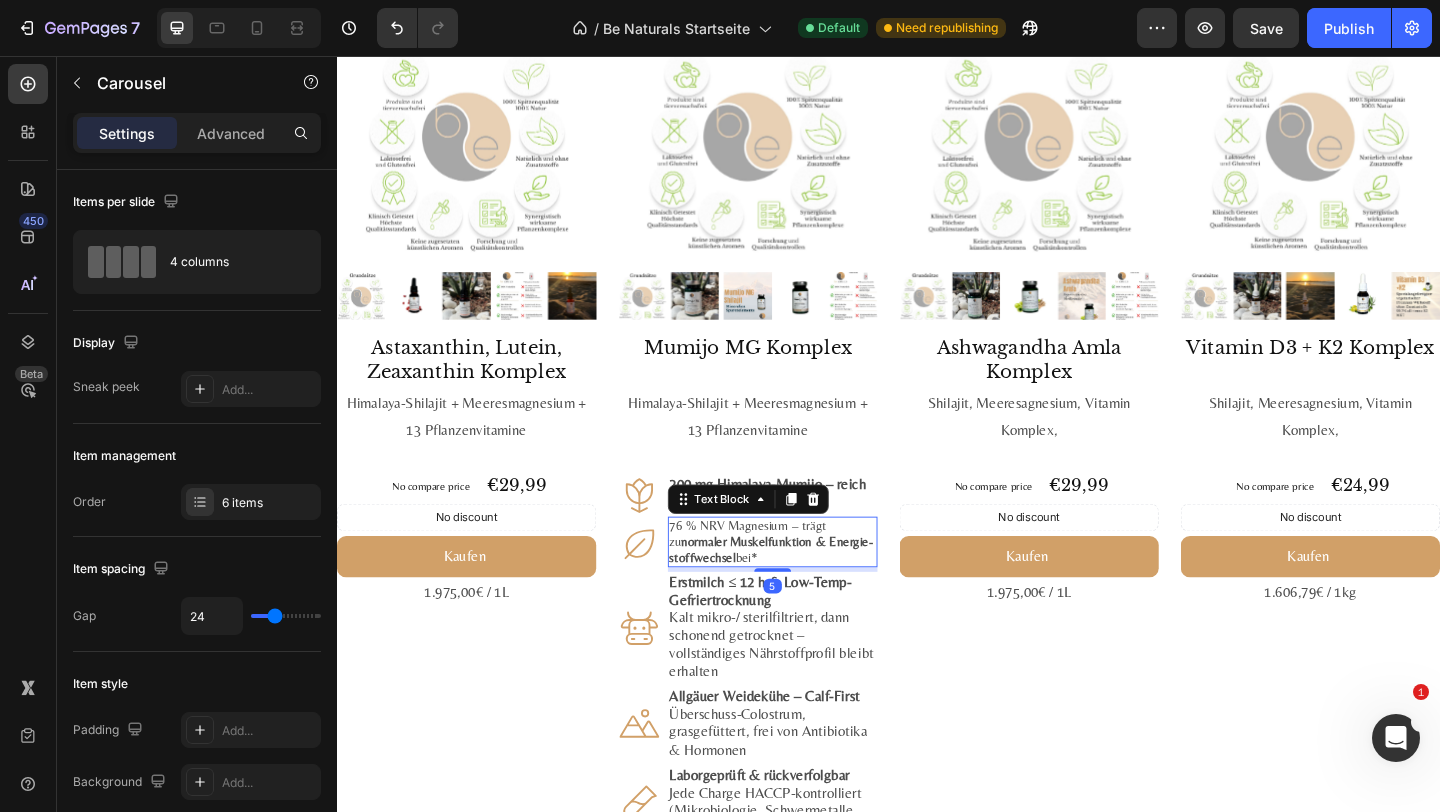 drag, startPoint x: 848, startPoint y: 567, endPoint x: 630, endPoint y: 445, distance: 249.81593 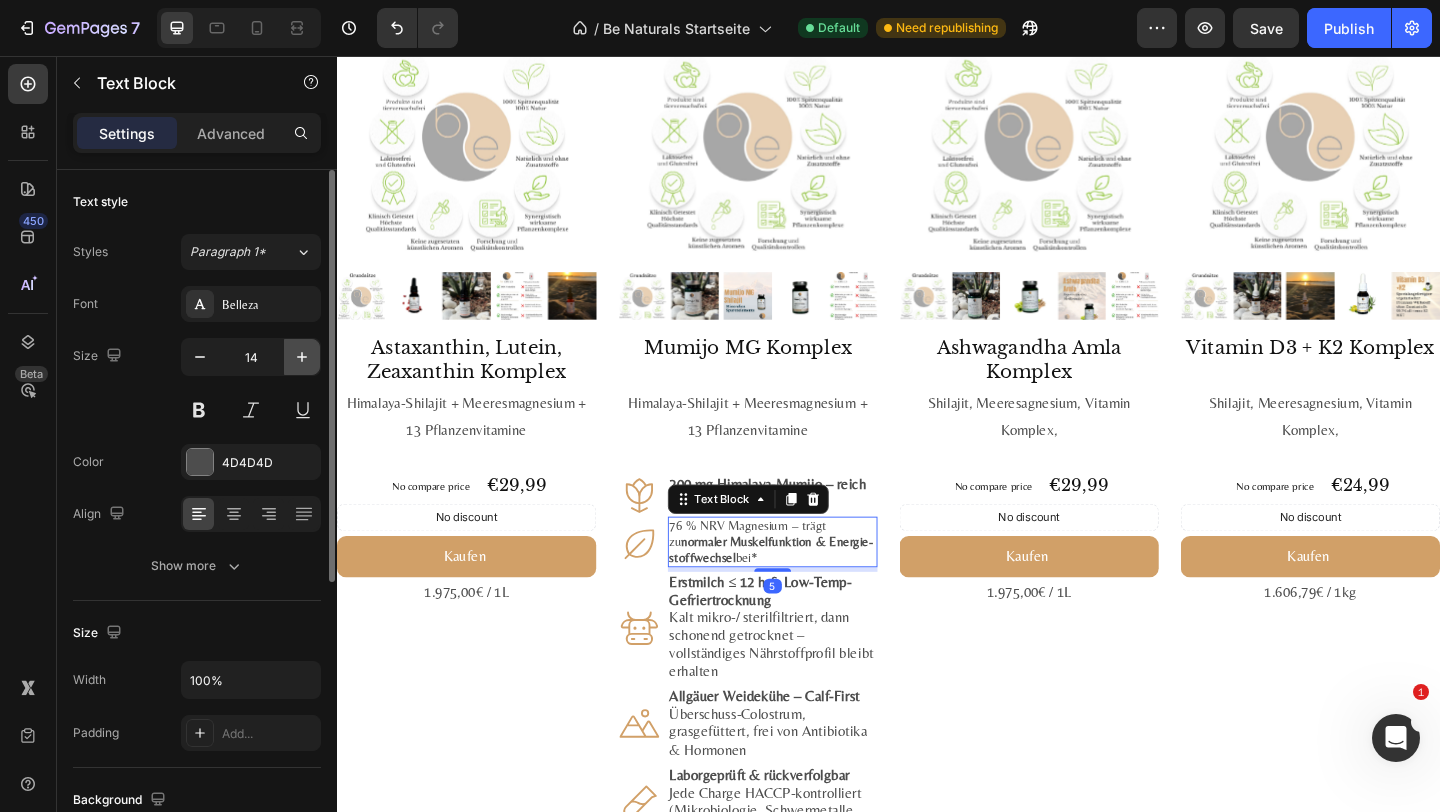 click at bounding box center (302, 357) 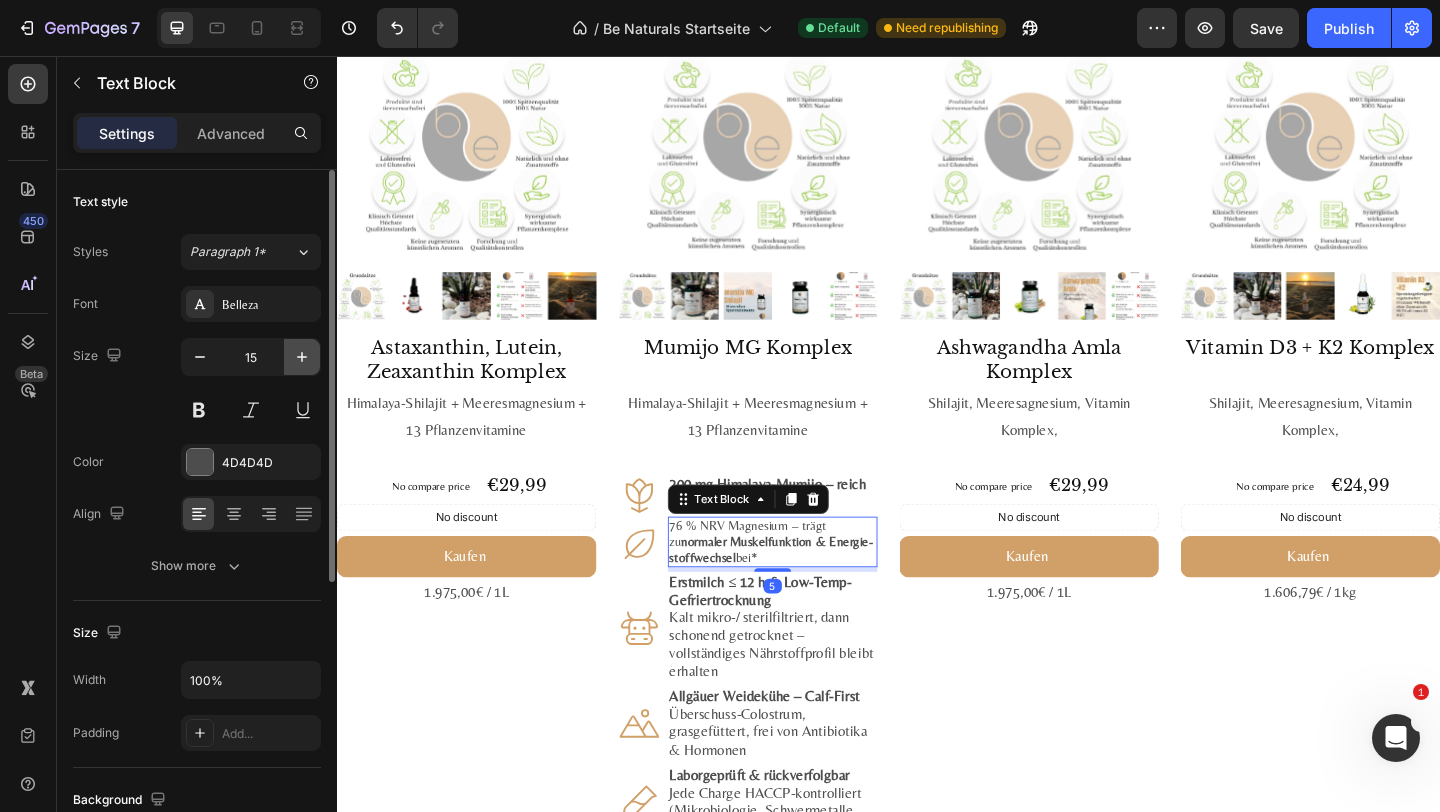 click at bounding box center (302, 357) 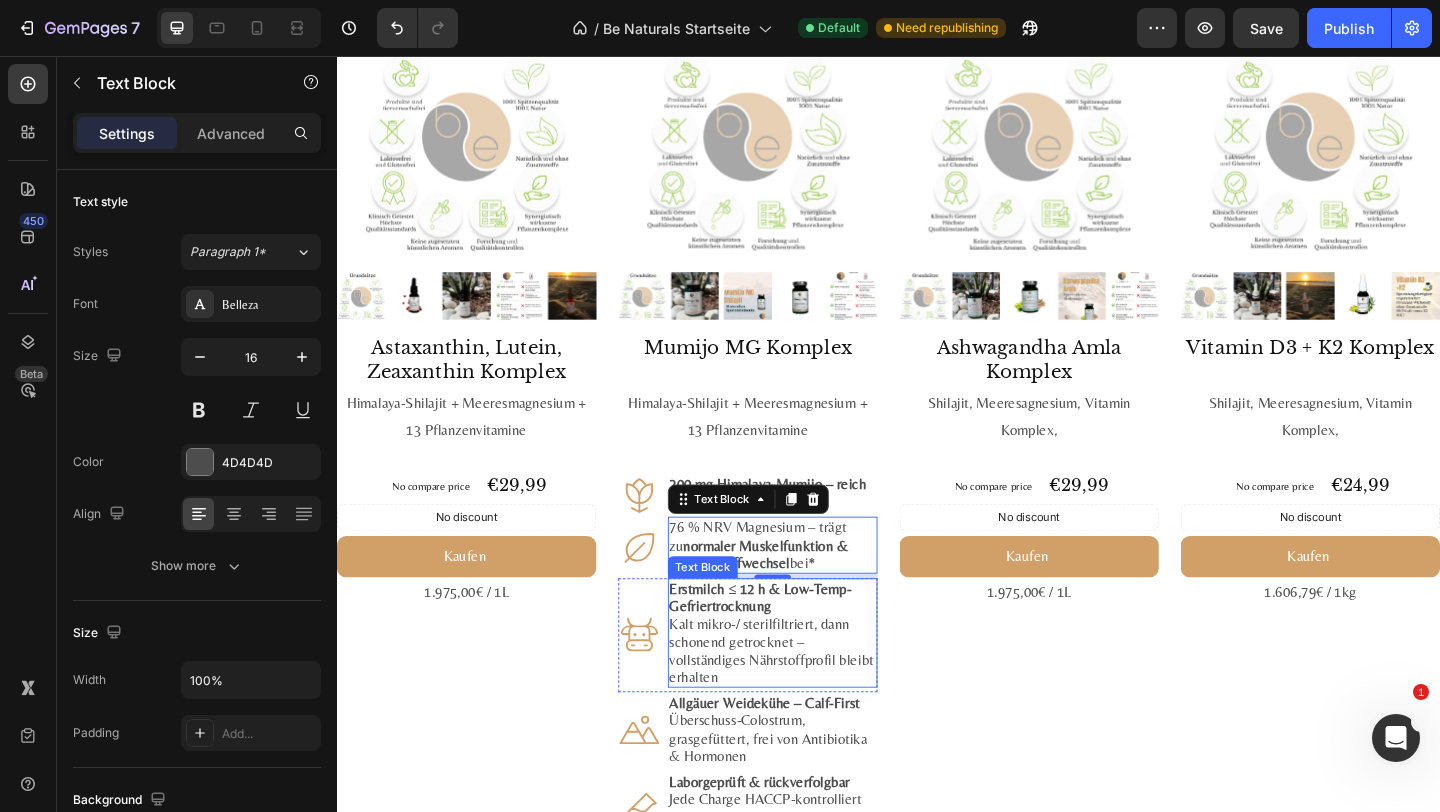 click on "Erstmilch ≤ 12 h & Low-Temp-Gefriertrocknung Kalt mikro-/ sterilfiltriert, dann schonend getrocknet – vollständiges Nährstoffprofil bleibt erhalten" at bounding box center (811, 683) 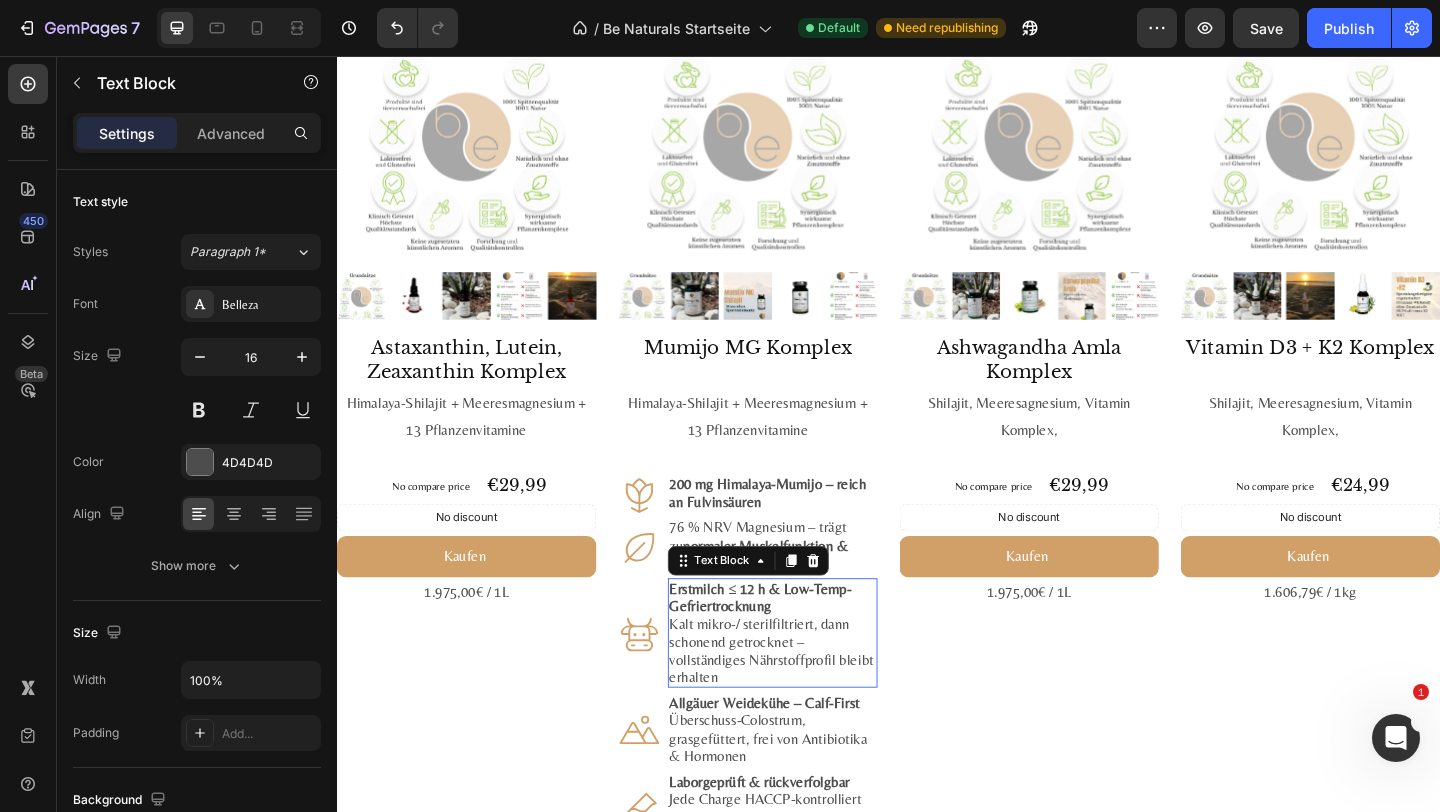 click on "Erstmilch ≤ 12 h & Low-Temp-Gefriertrocknung Kalt mikro-/ sterilfiltriert, dann schonend getrocknet – vollständiges Nährstoffprofil bleibt erhalten" at bounding box center (811, 683) 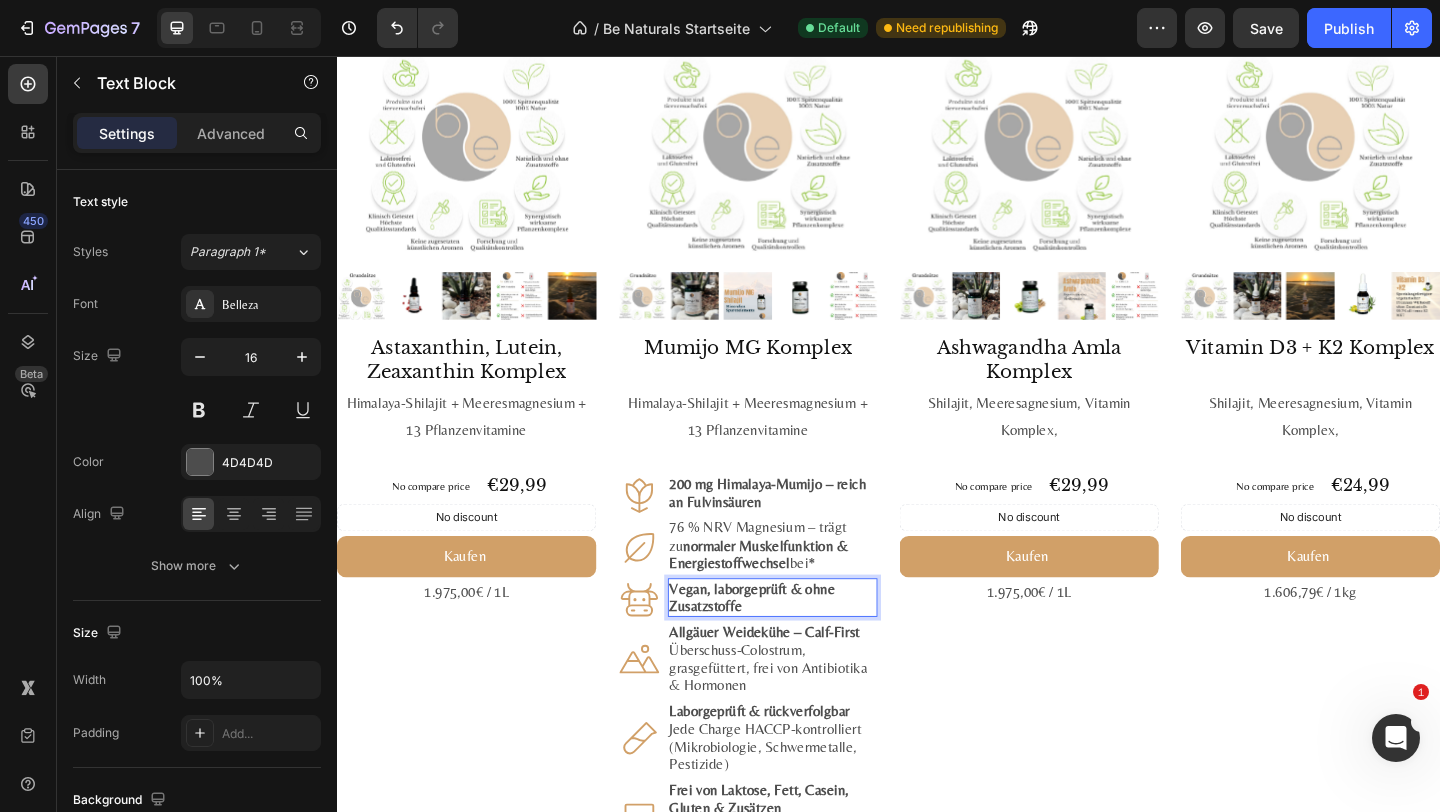 scroll, scrollTop: 2318, scrollLeft: 0, axis: vertical 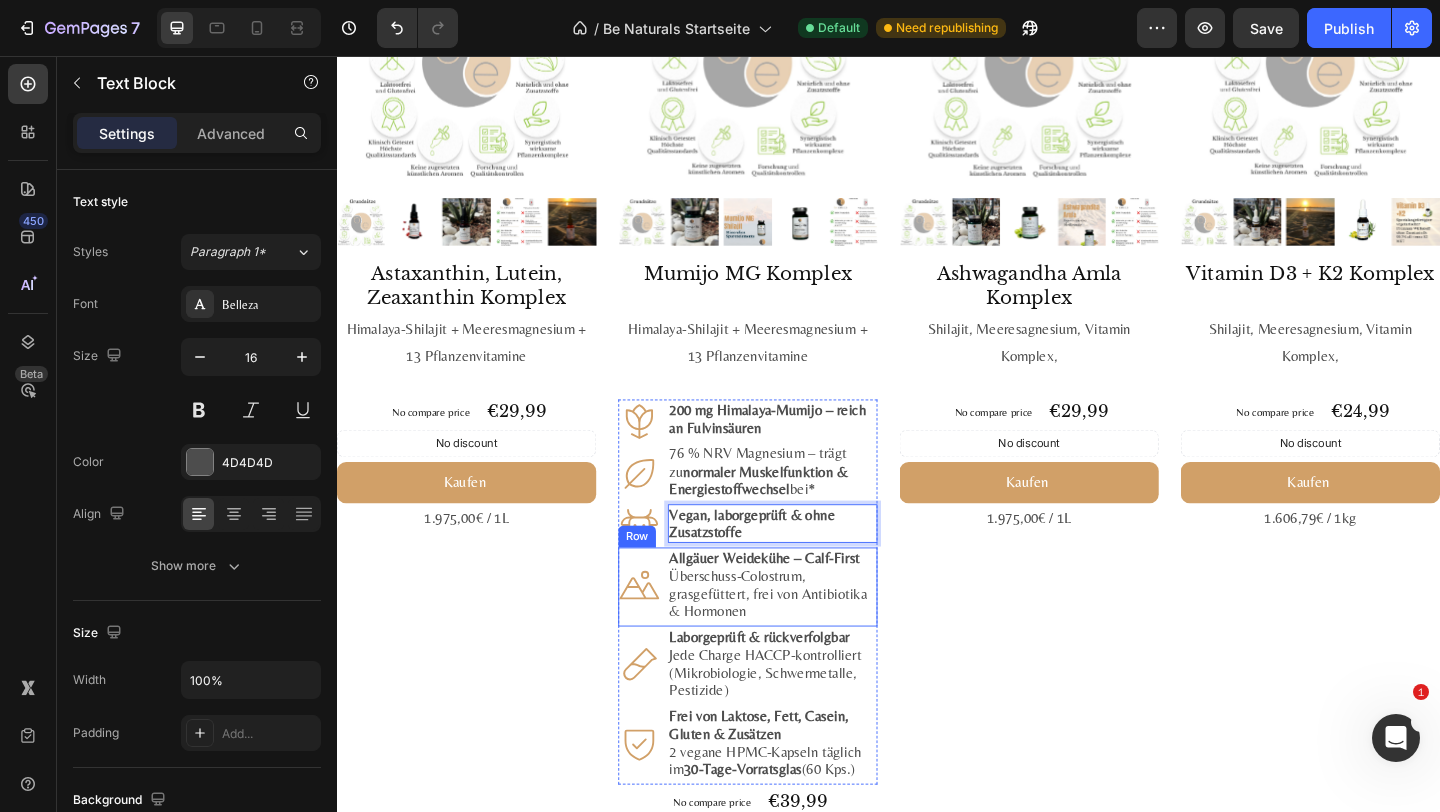 click on "Icon Allgäuer Weidekühe – Calf-First Überschuss-Colostrum, grasgefüttert, frei von Antibiotika & Hormonen Text Block Row" at bounding box center [784, 633] 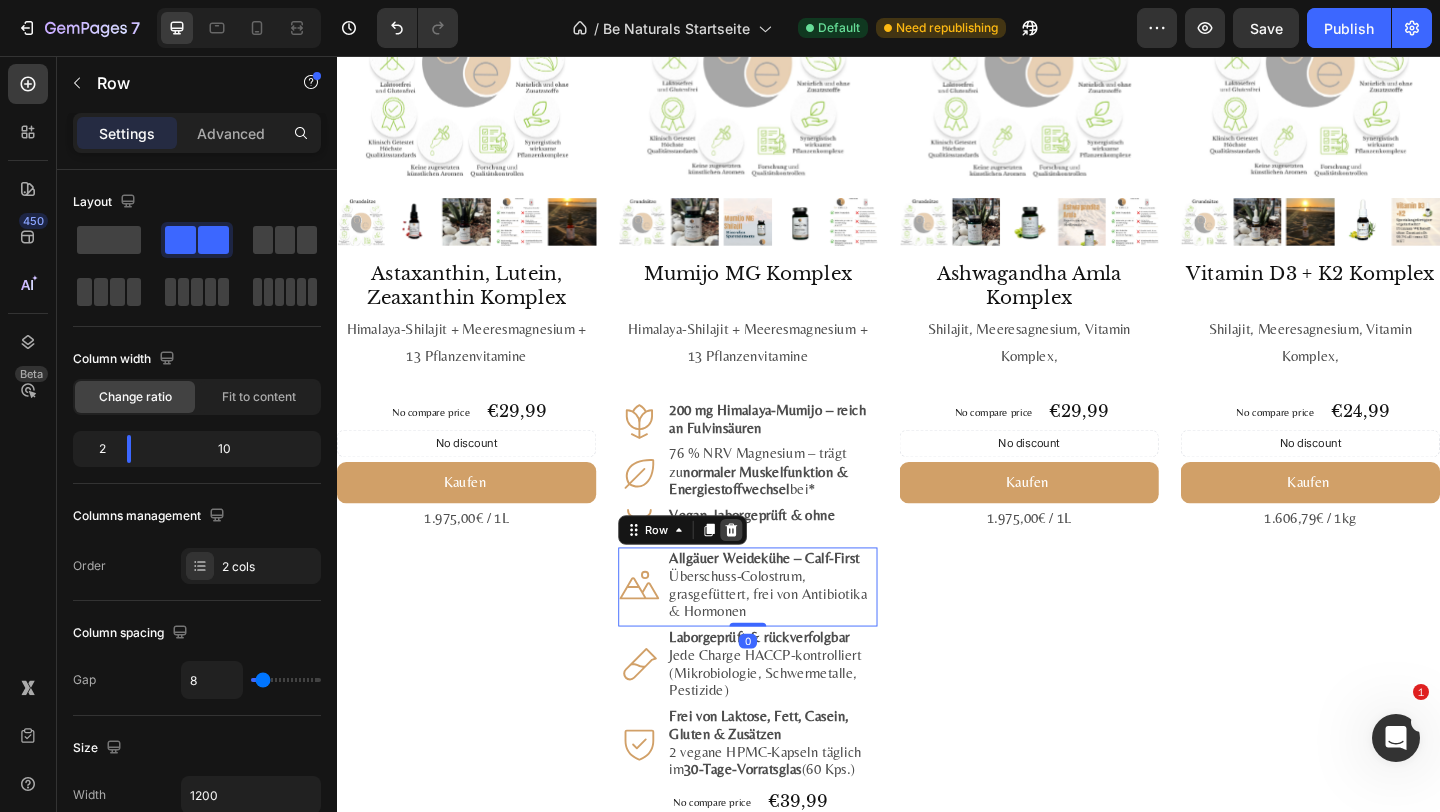 click 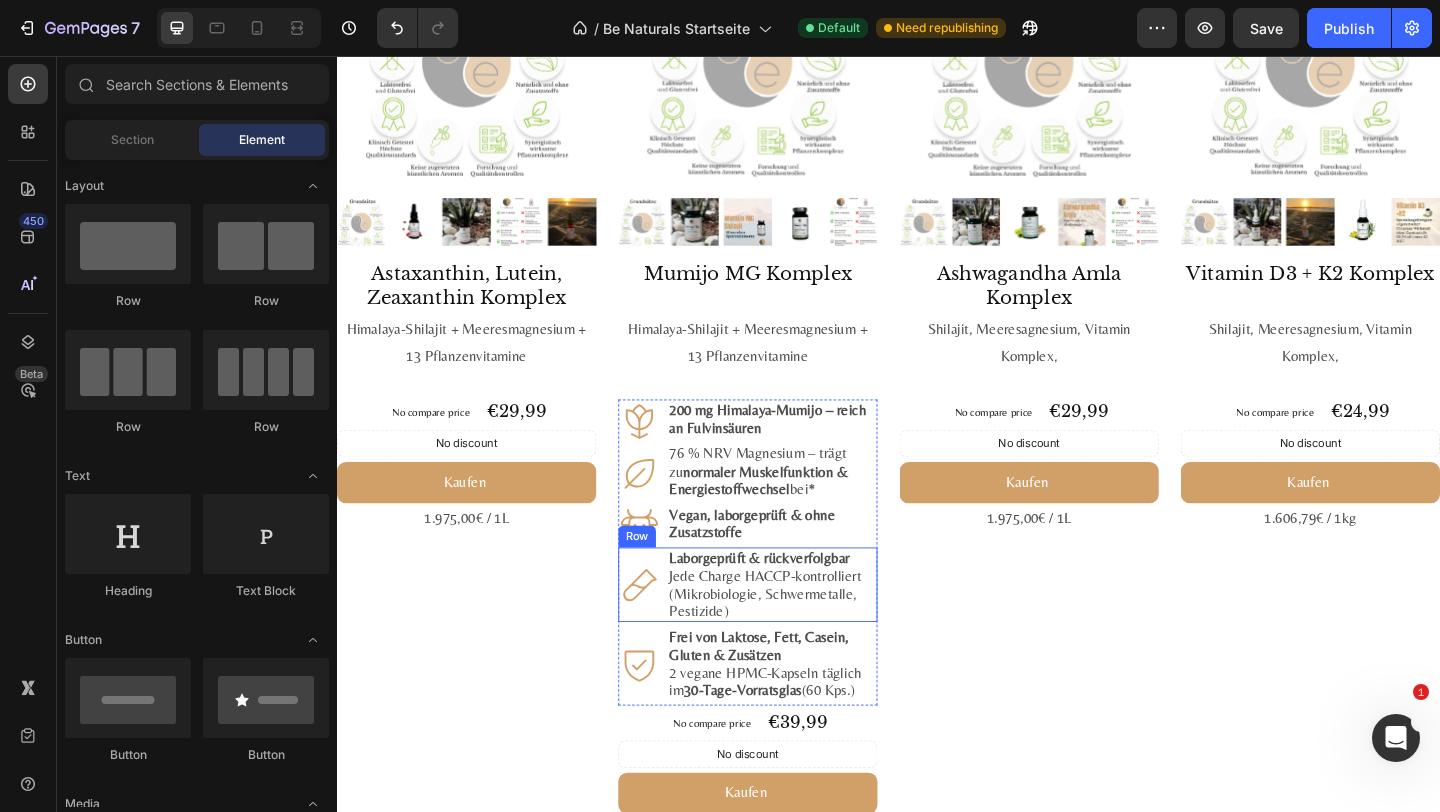 click on "Icon" at bounding box center [666, 630] 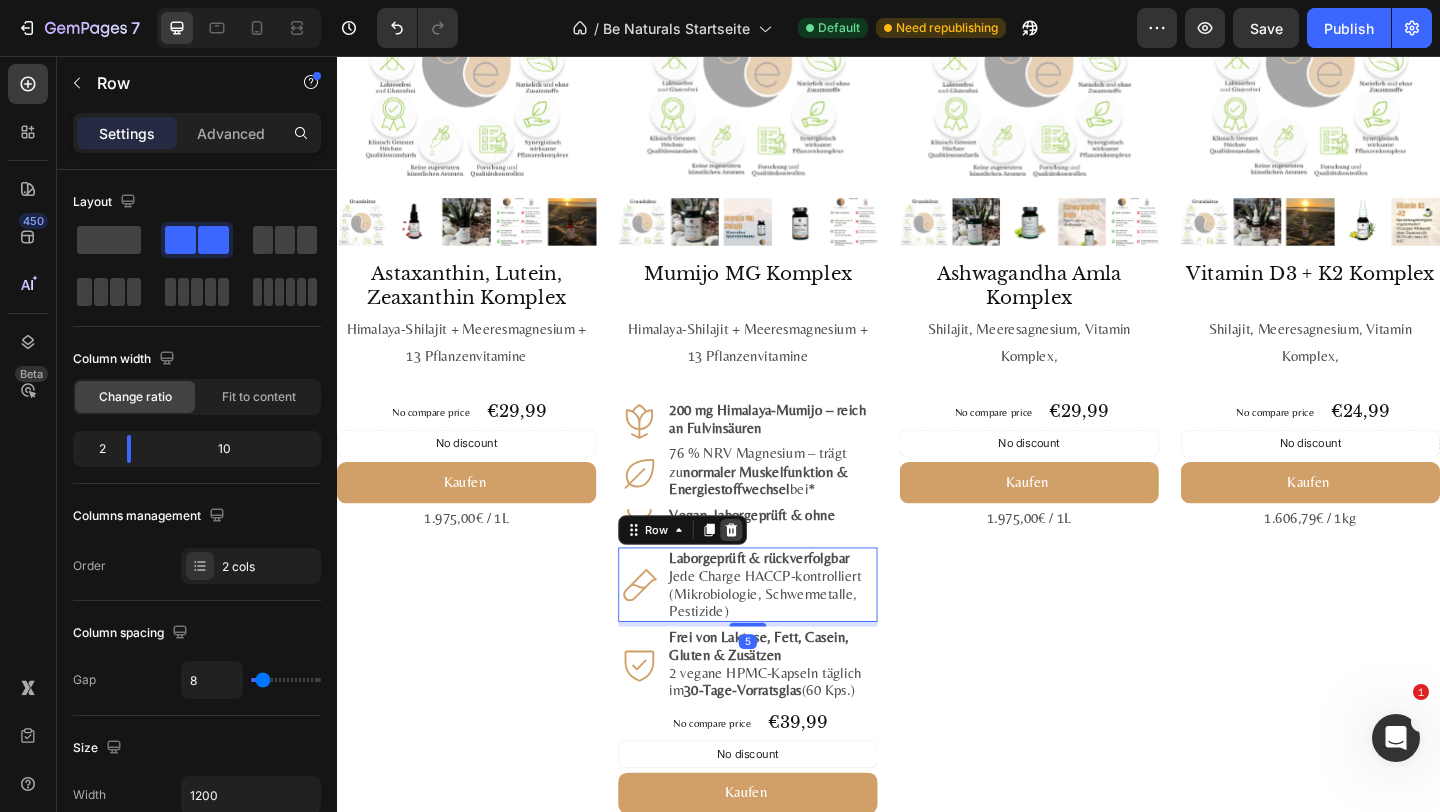 click 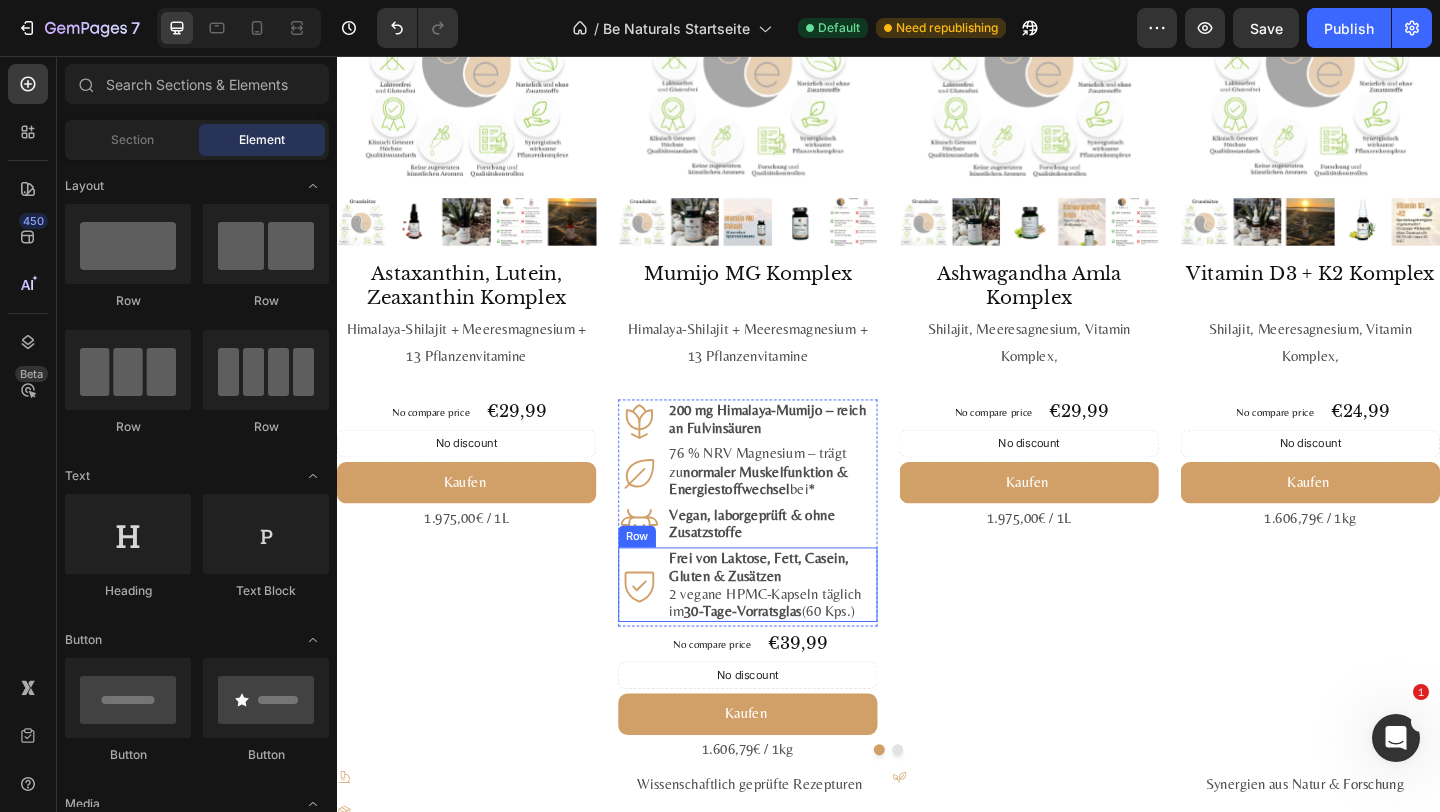 click on "Icon Frei von Laktose, Fett, Casein, Gluten & Zusätzen 2 vegane HPMC-Kapseln täglich im  30-Tage-Vorratsglas  (60 Kps.) Text Block Row" at bounding box center [784, 630] 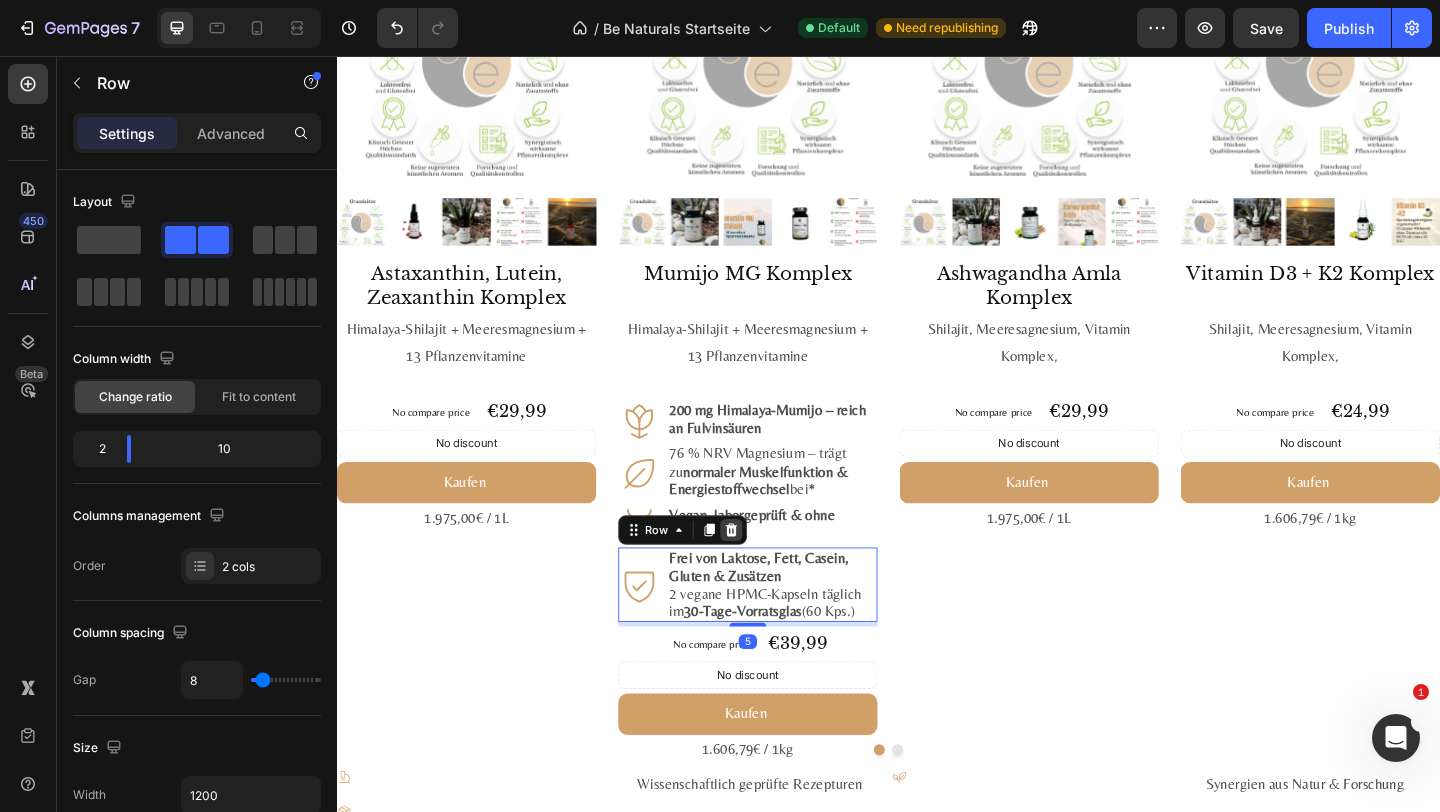 click 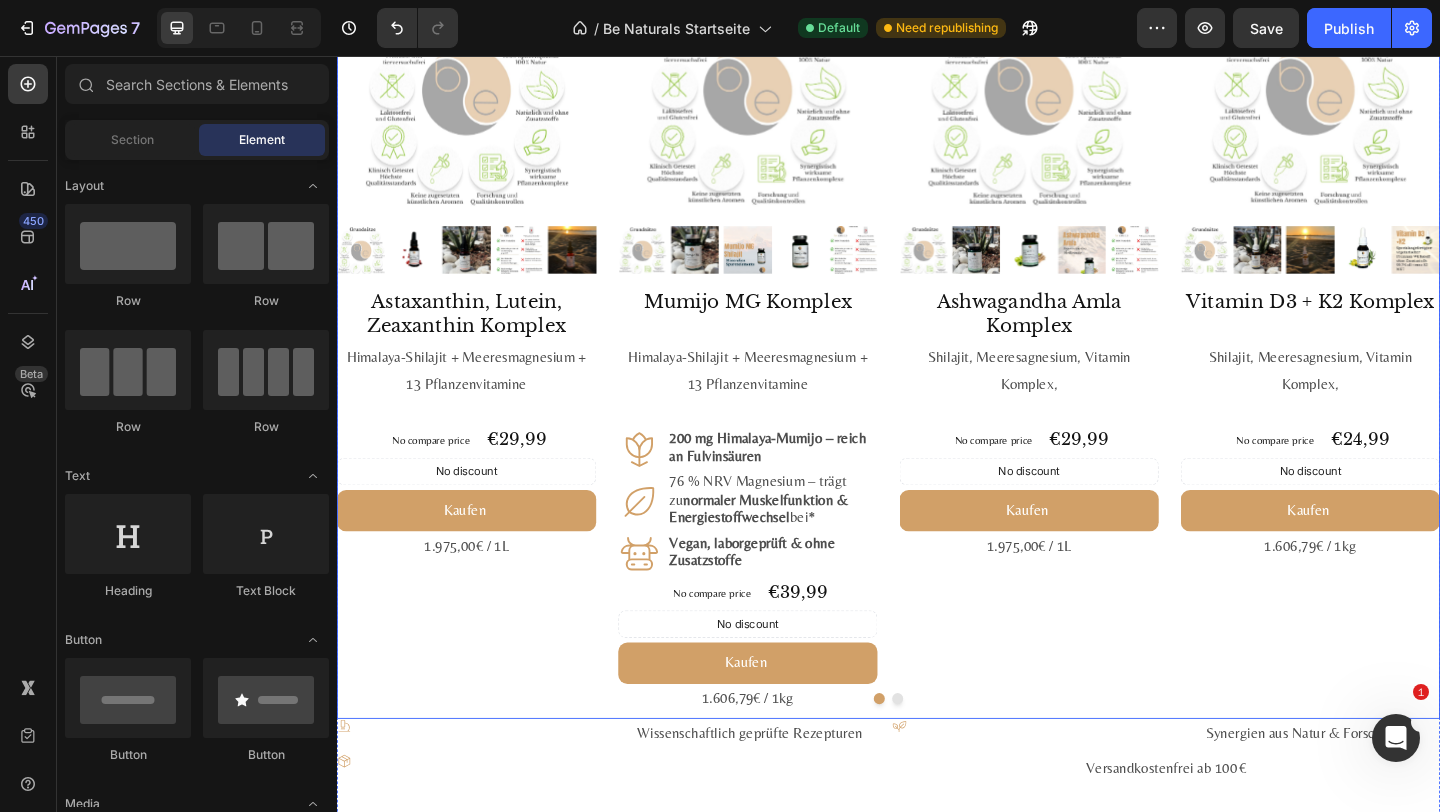 scroll, scrollTop: 2285, scrollLeft: 0, axis: vertical 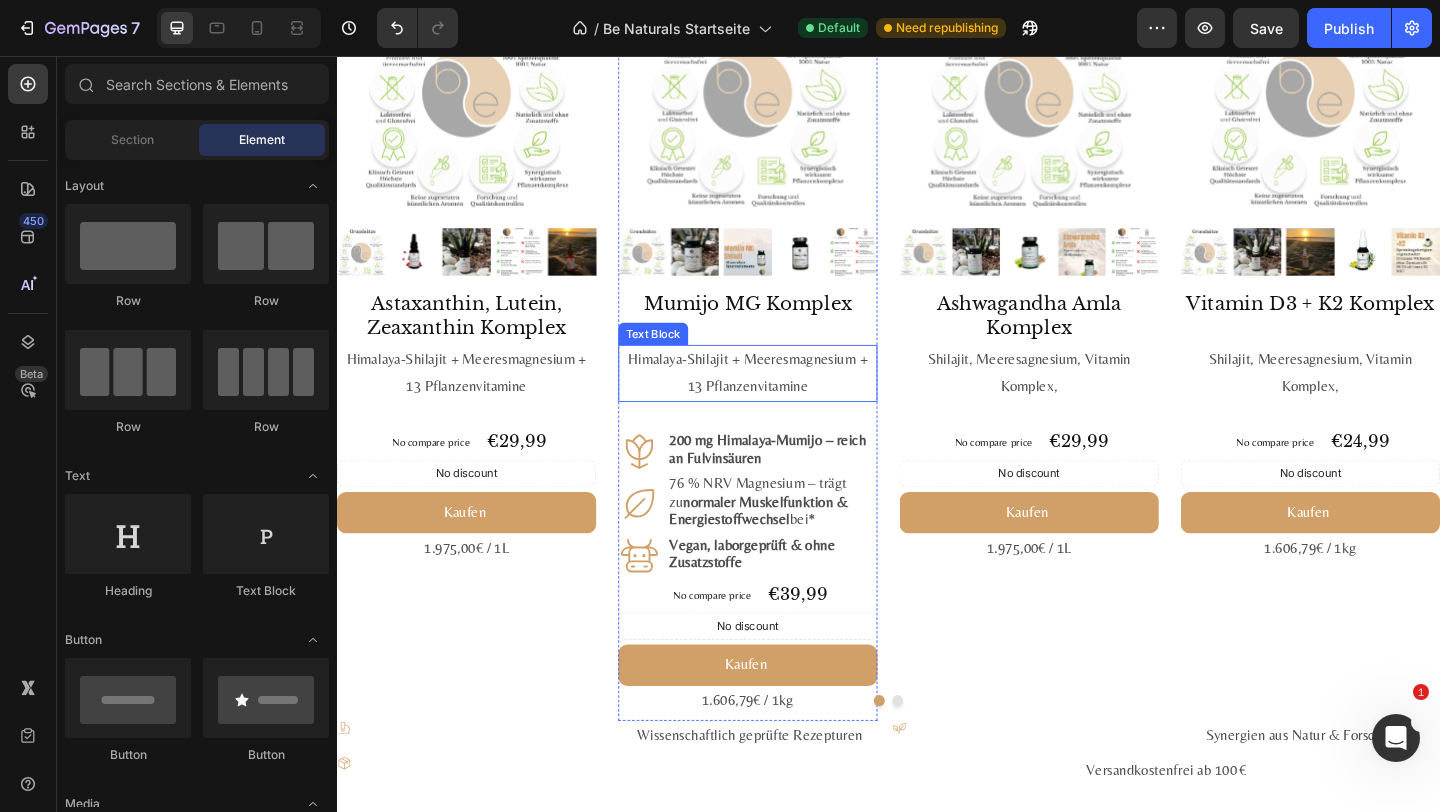 click on "Himalaya-Shilajit + Meeres­magnesium + 13 Pflanzen­vitamine" at bounding box center [784, 401] 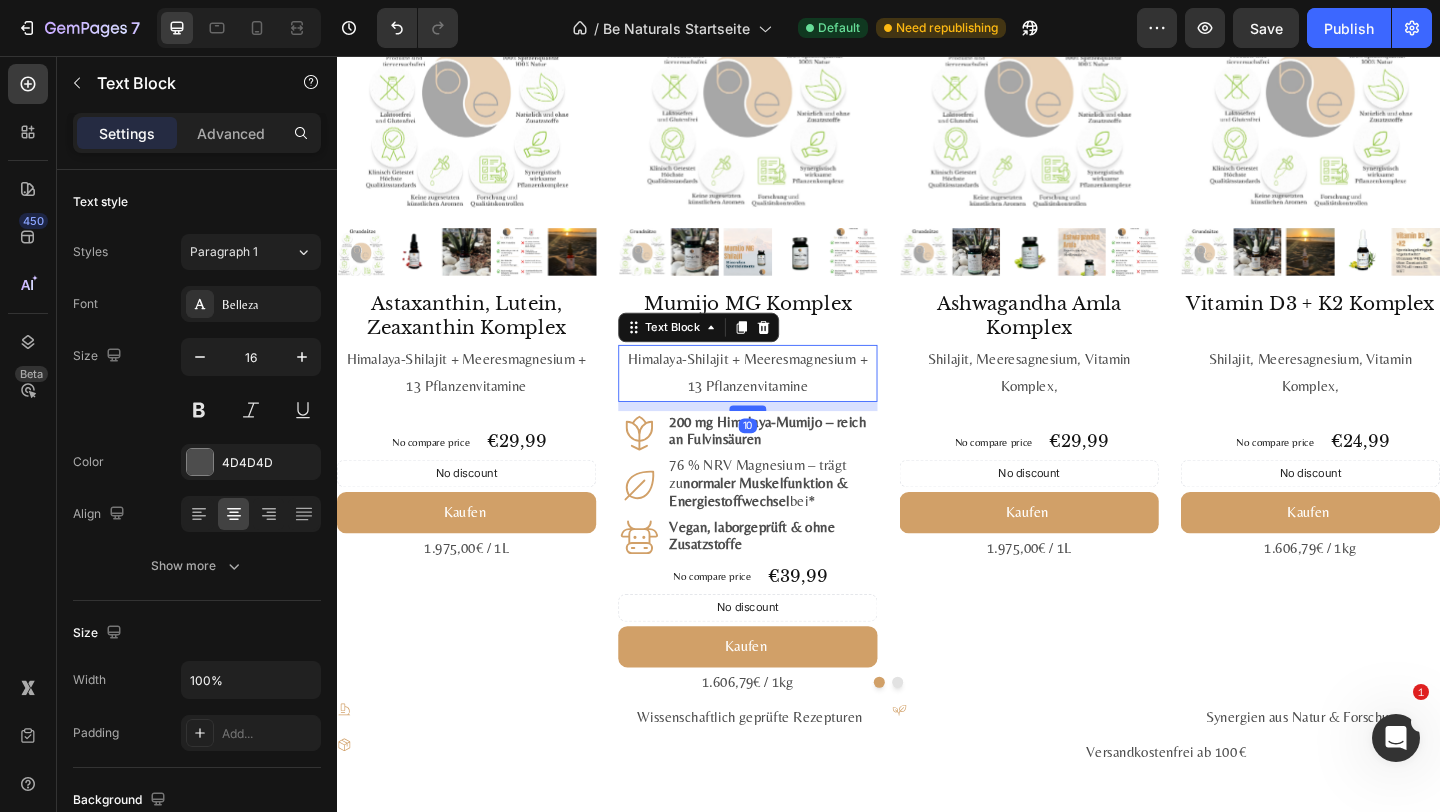 drag, startPoint x: 800, startPoint y: 457, endPoint x: 797, endPoint y: 437, distance: 20.22375 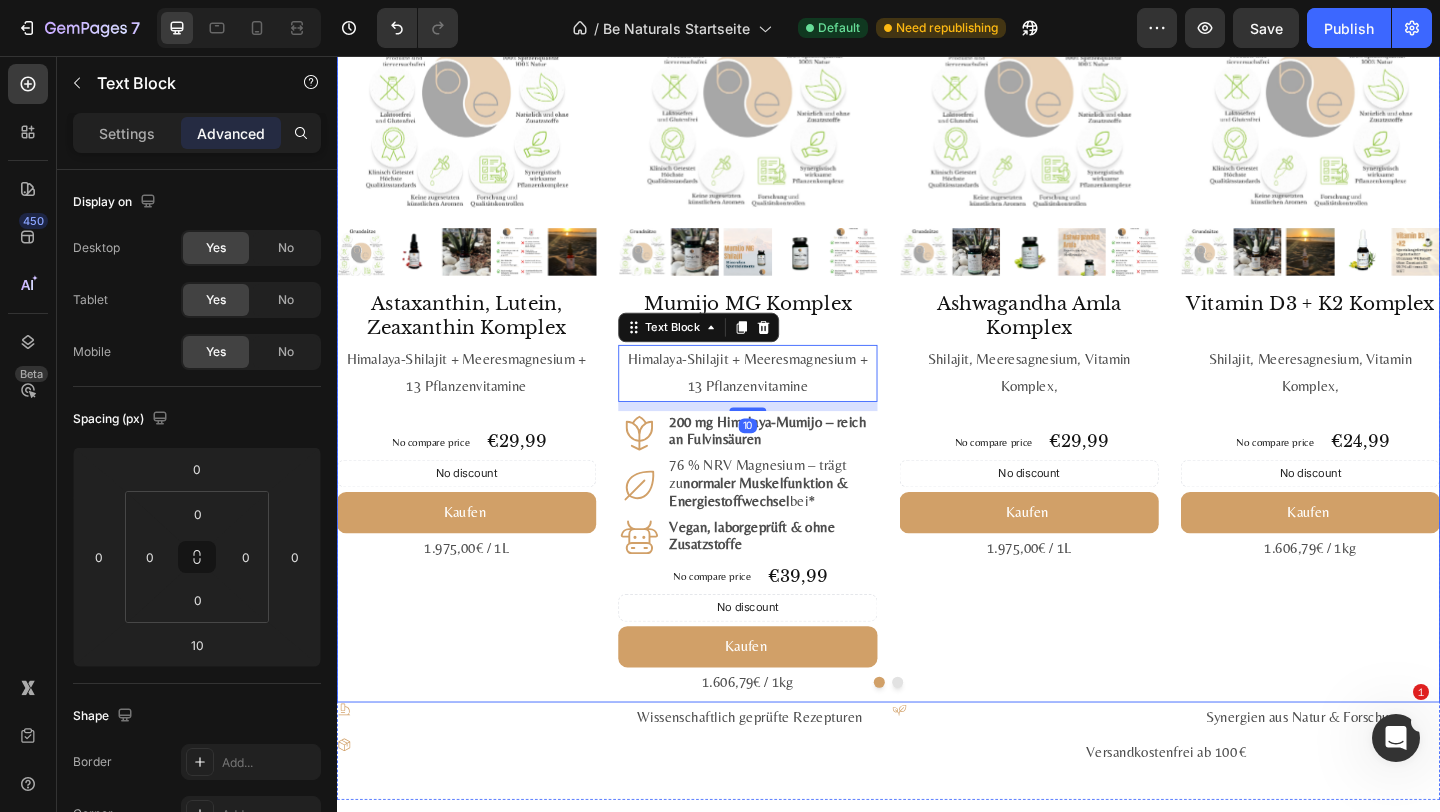 click on "Product Images Ashwagandha Amla Komplex Product Title Shilajit, Meeresagnesium, Vitamin Komplex, Text Block No compare price Product Price €29,99 Product Price Product Price Row No discount   Not be displayed when published Discount Tag Kaufen Add to Cart 1.975,00€ / 1L Text Block Product" at bounding box center [1090, 356] 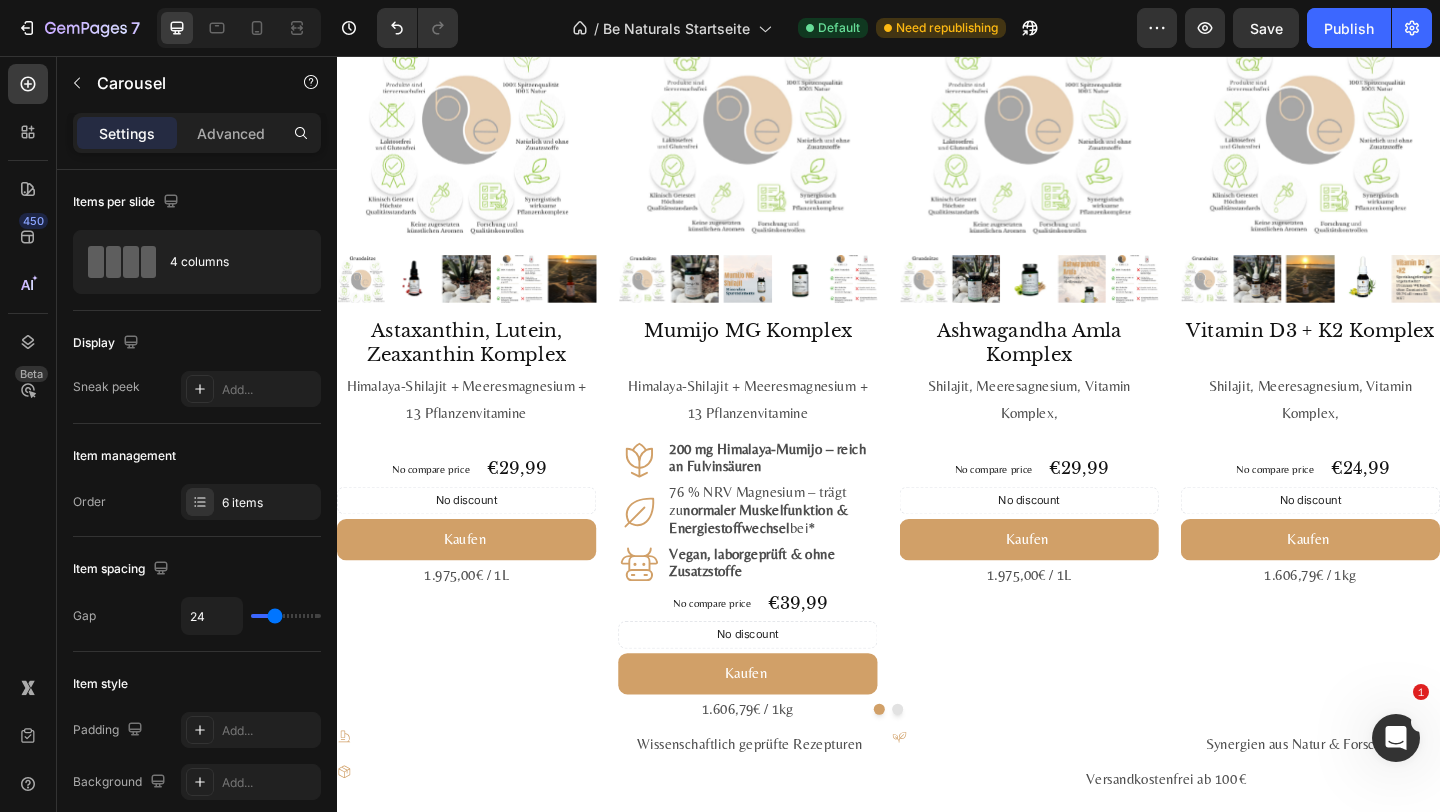 scroll, scrollTop: 2354, scrollLeft: 0, axis: vertical 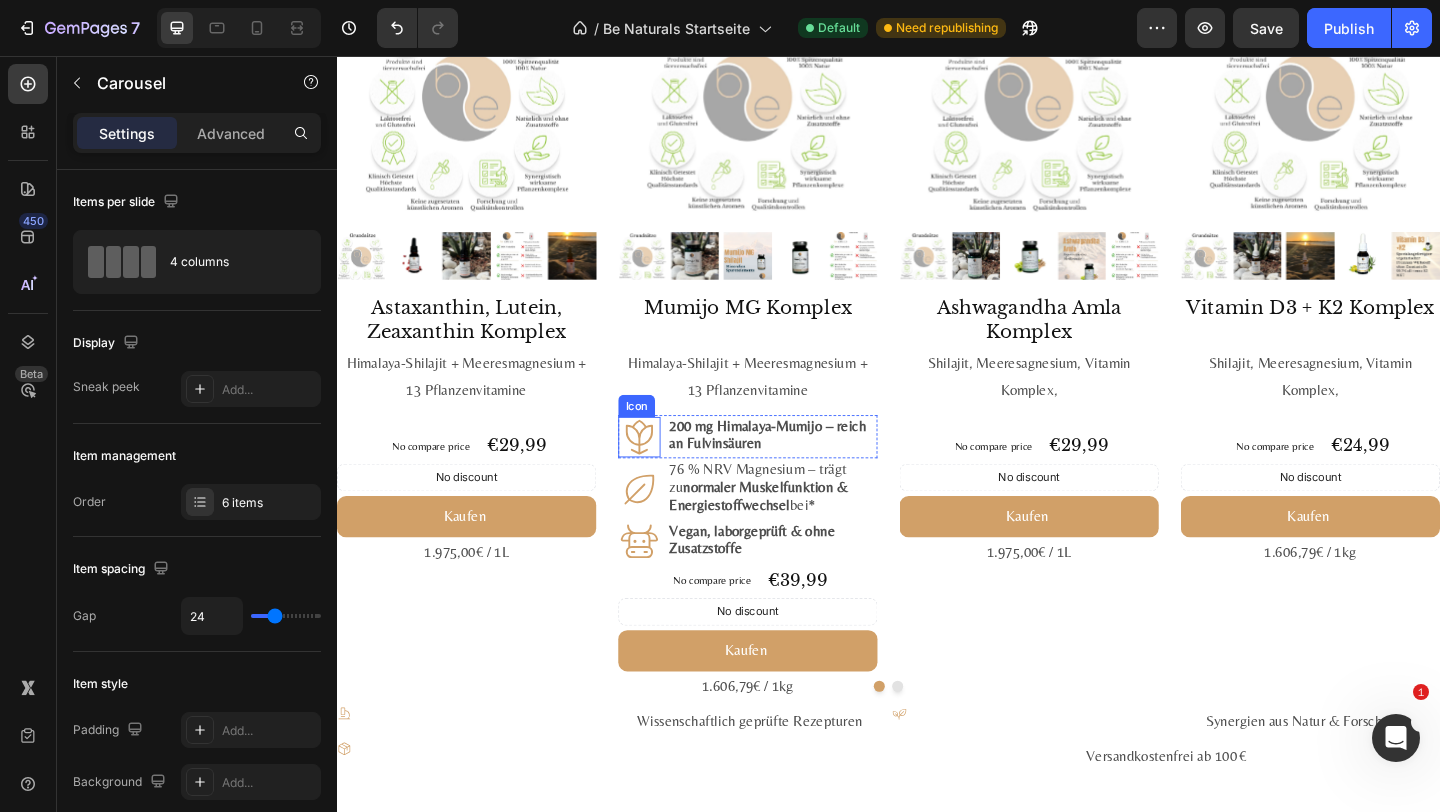 click 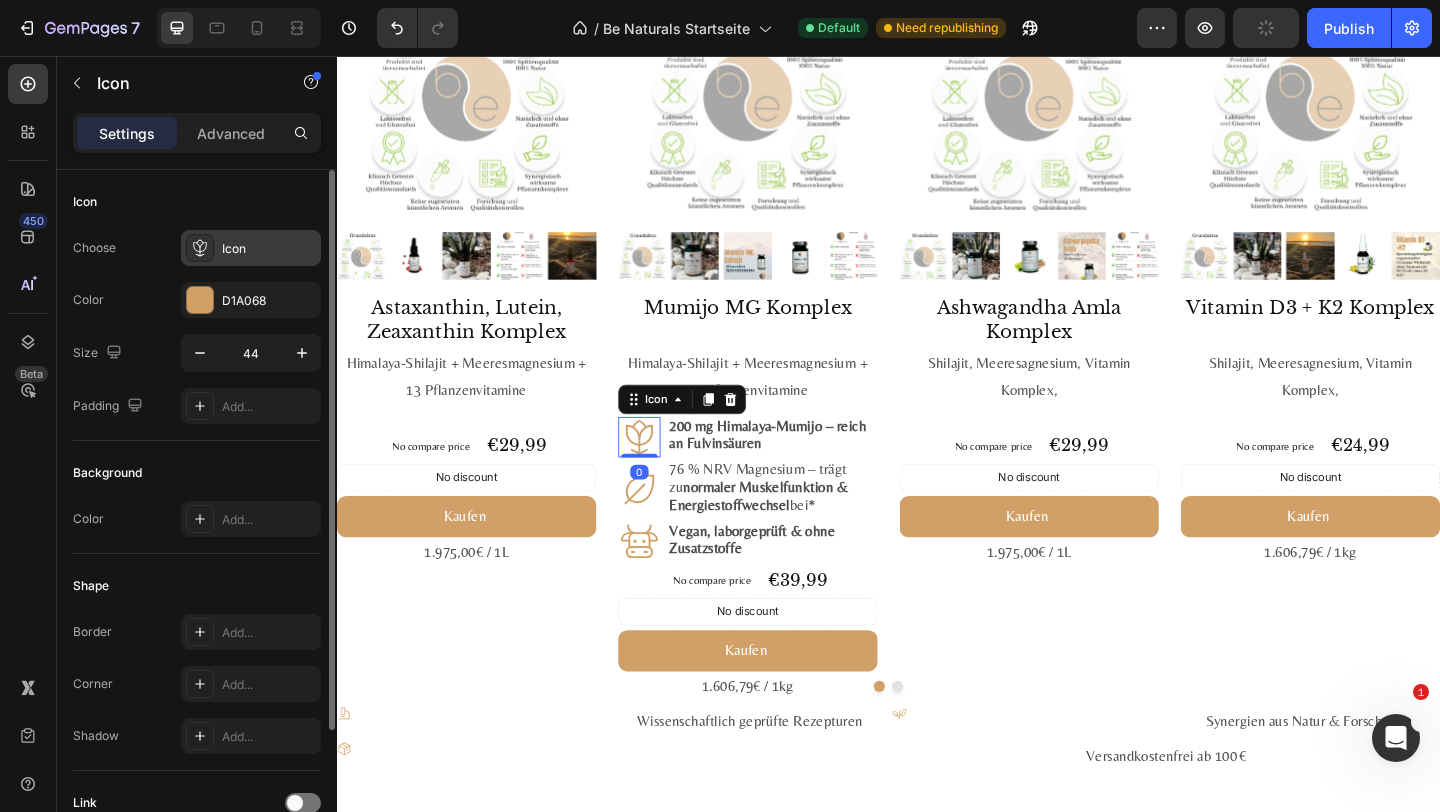 click on "Icon" at bounding box center [269, 249] 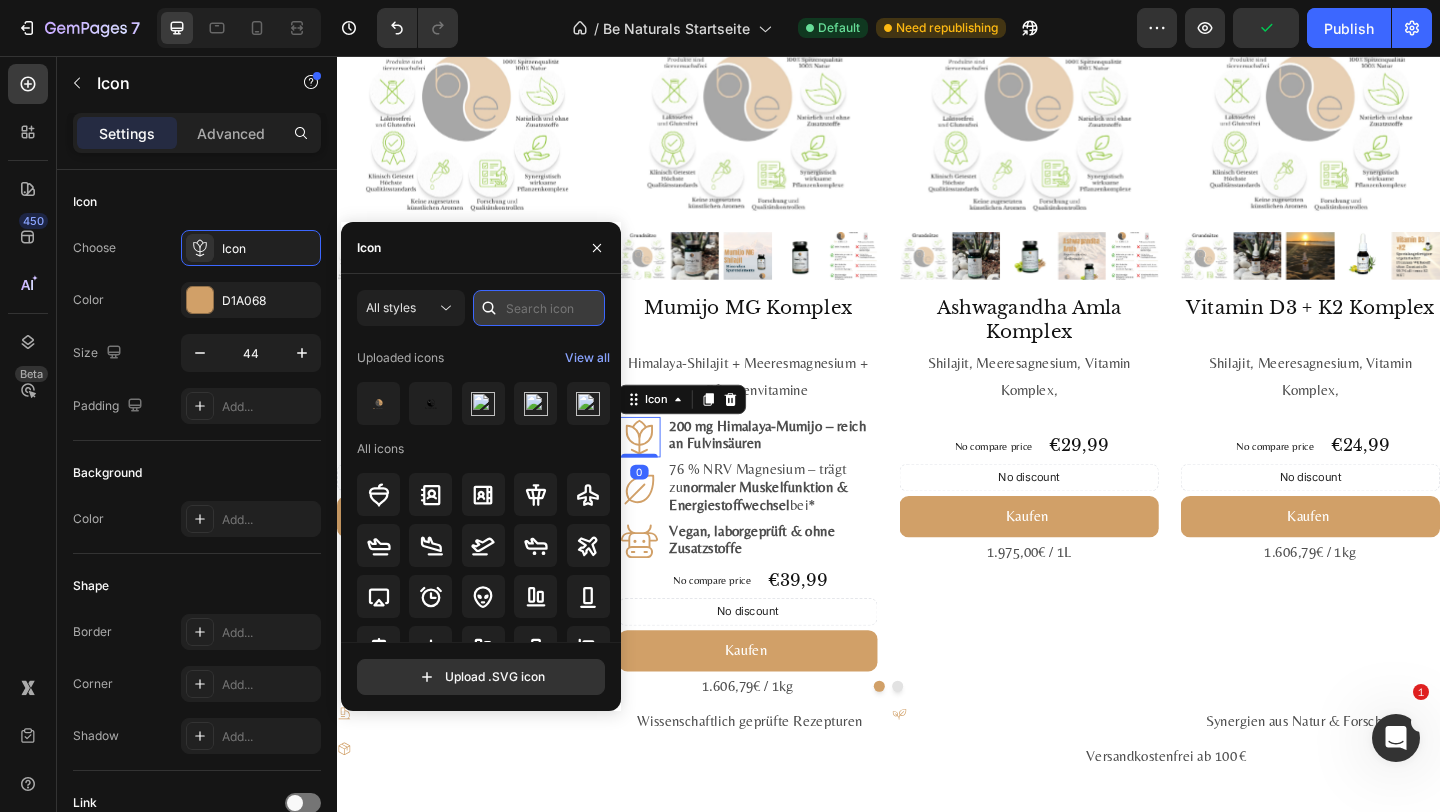 click at bounding box center [539, 308] 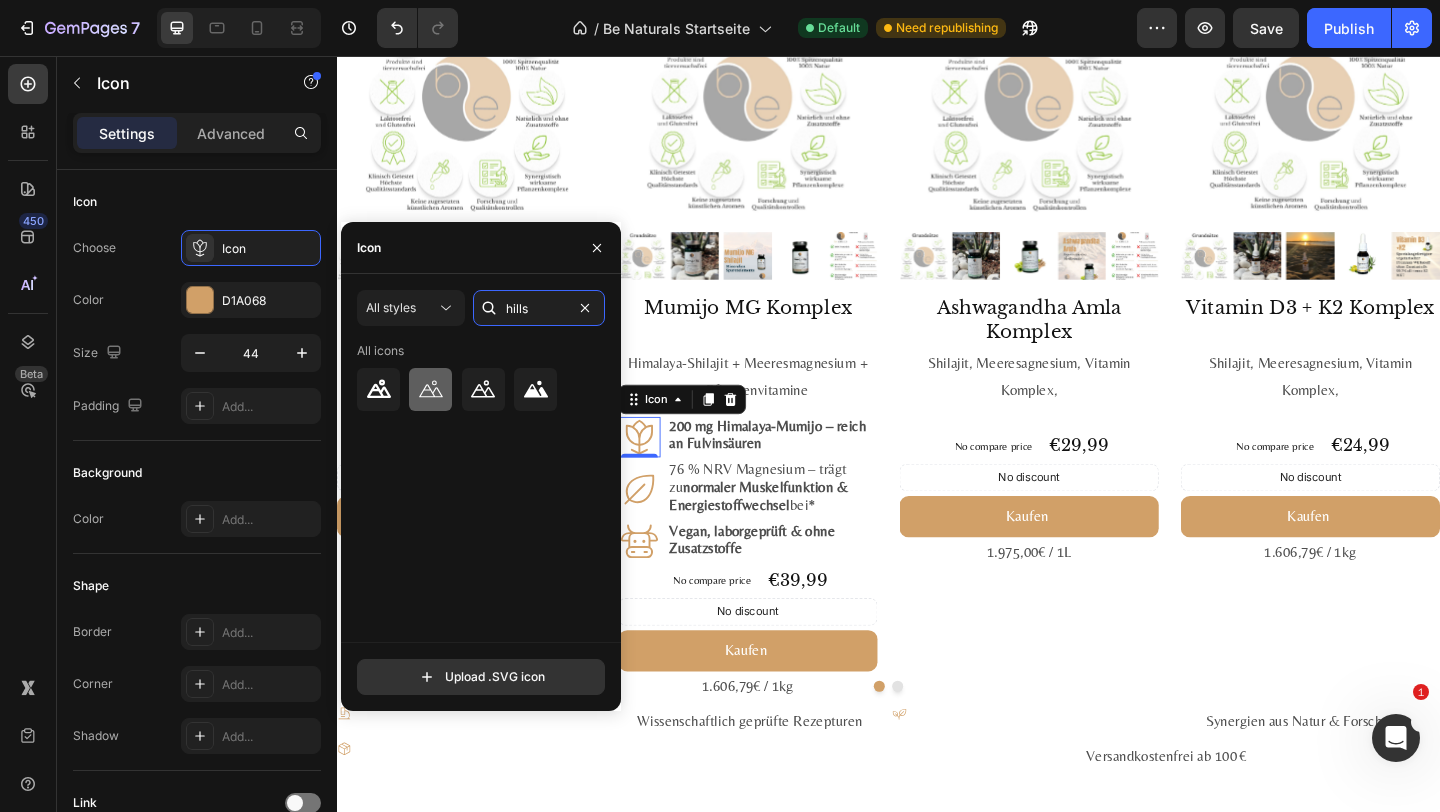 type on "hills" 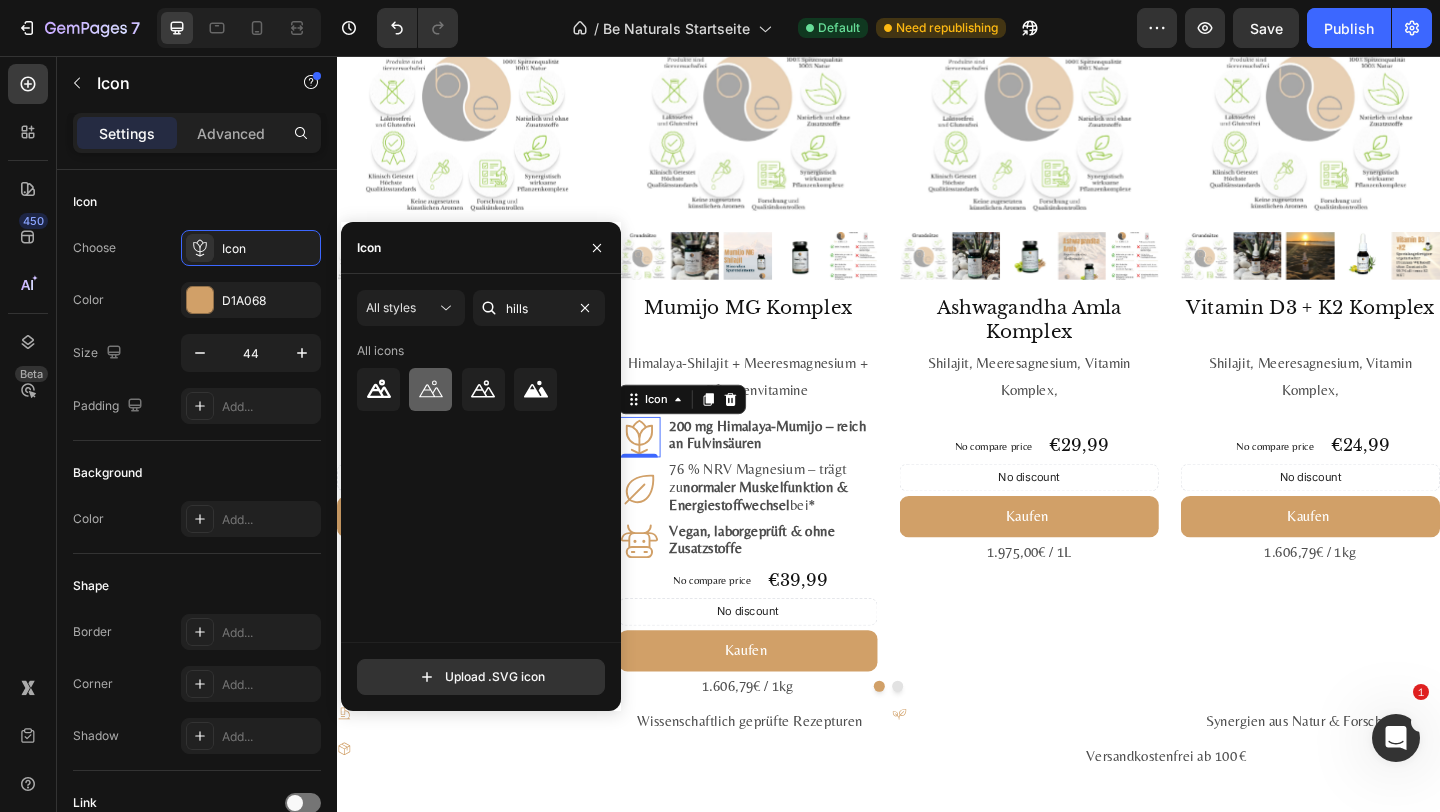 click 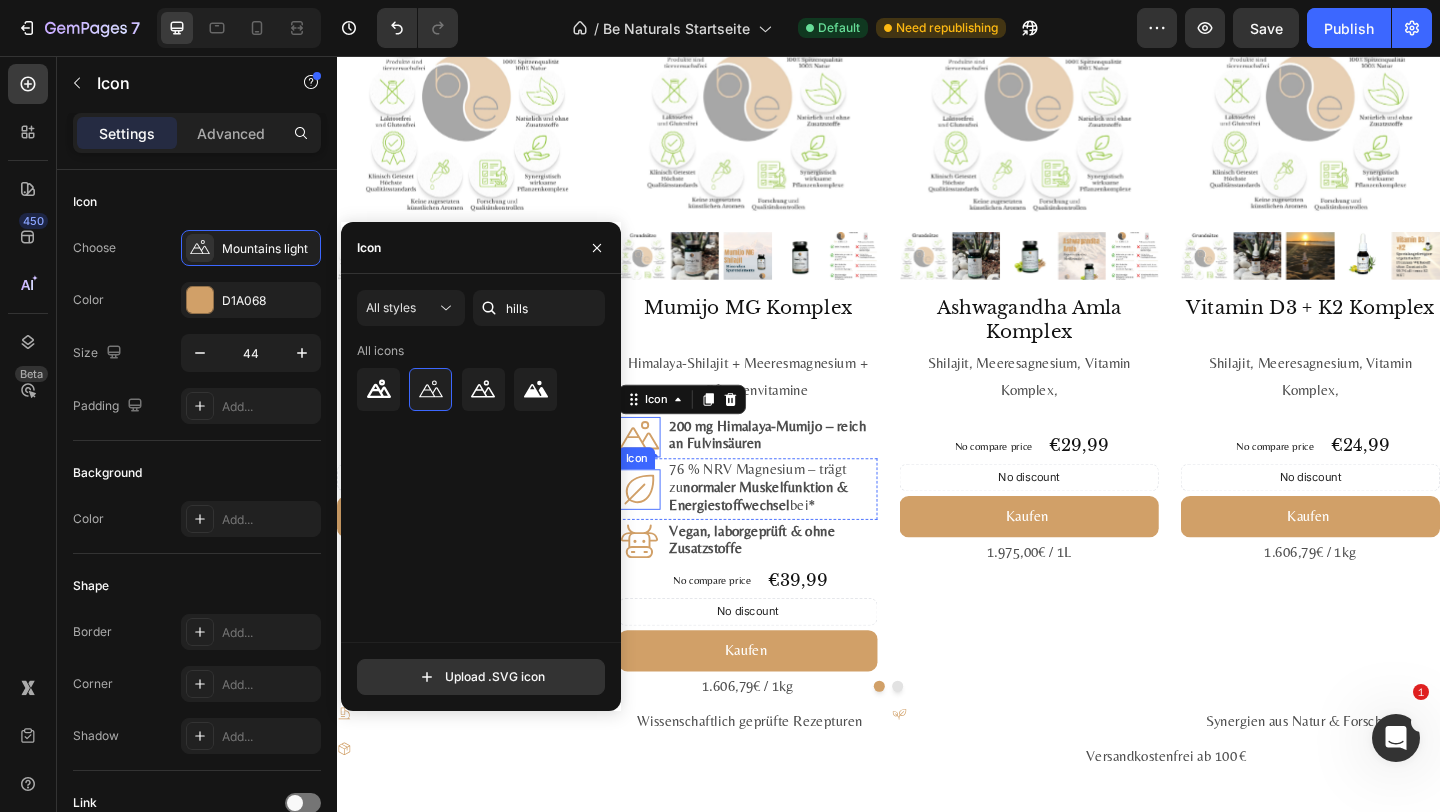 click 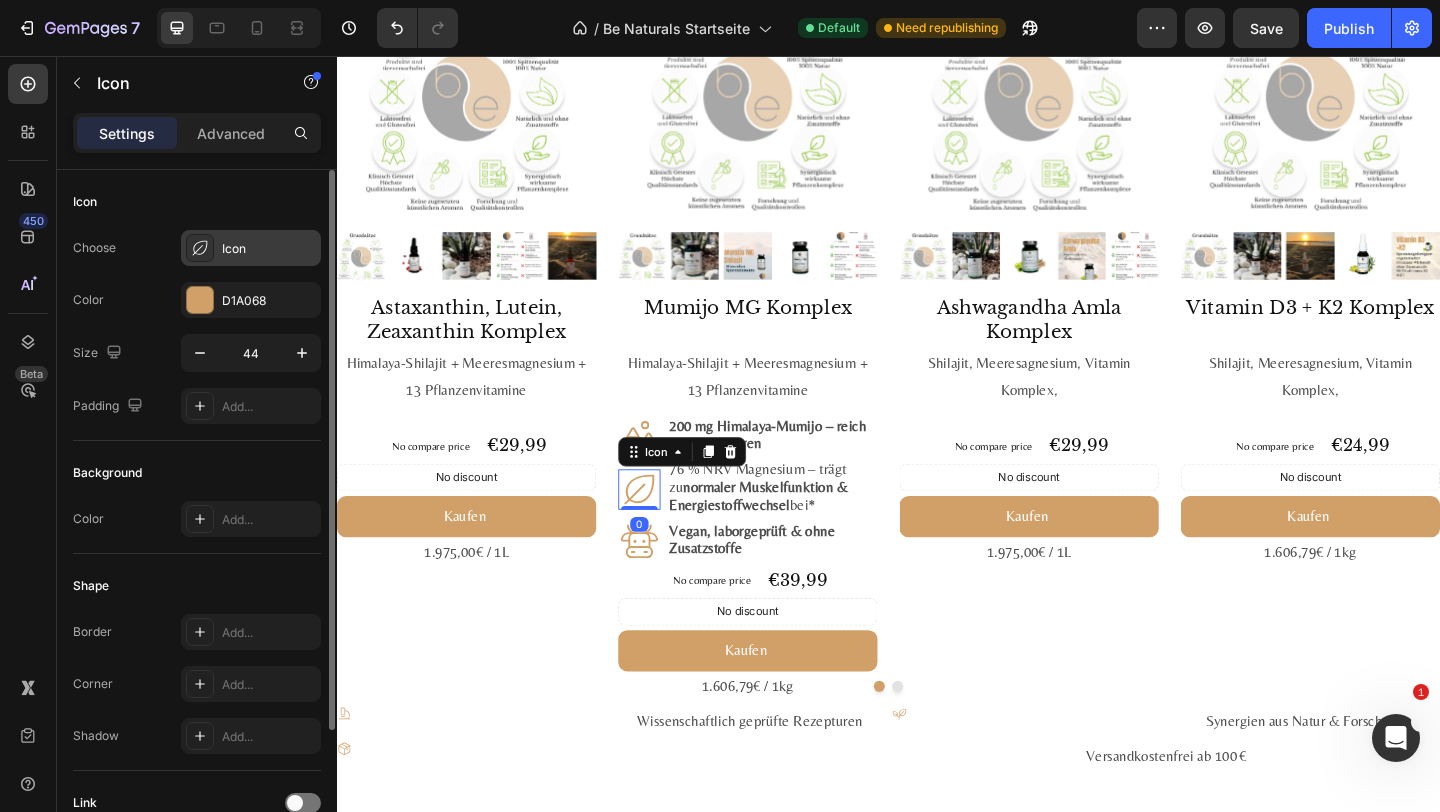click on "Icon" at bounding box center [269, 249] 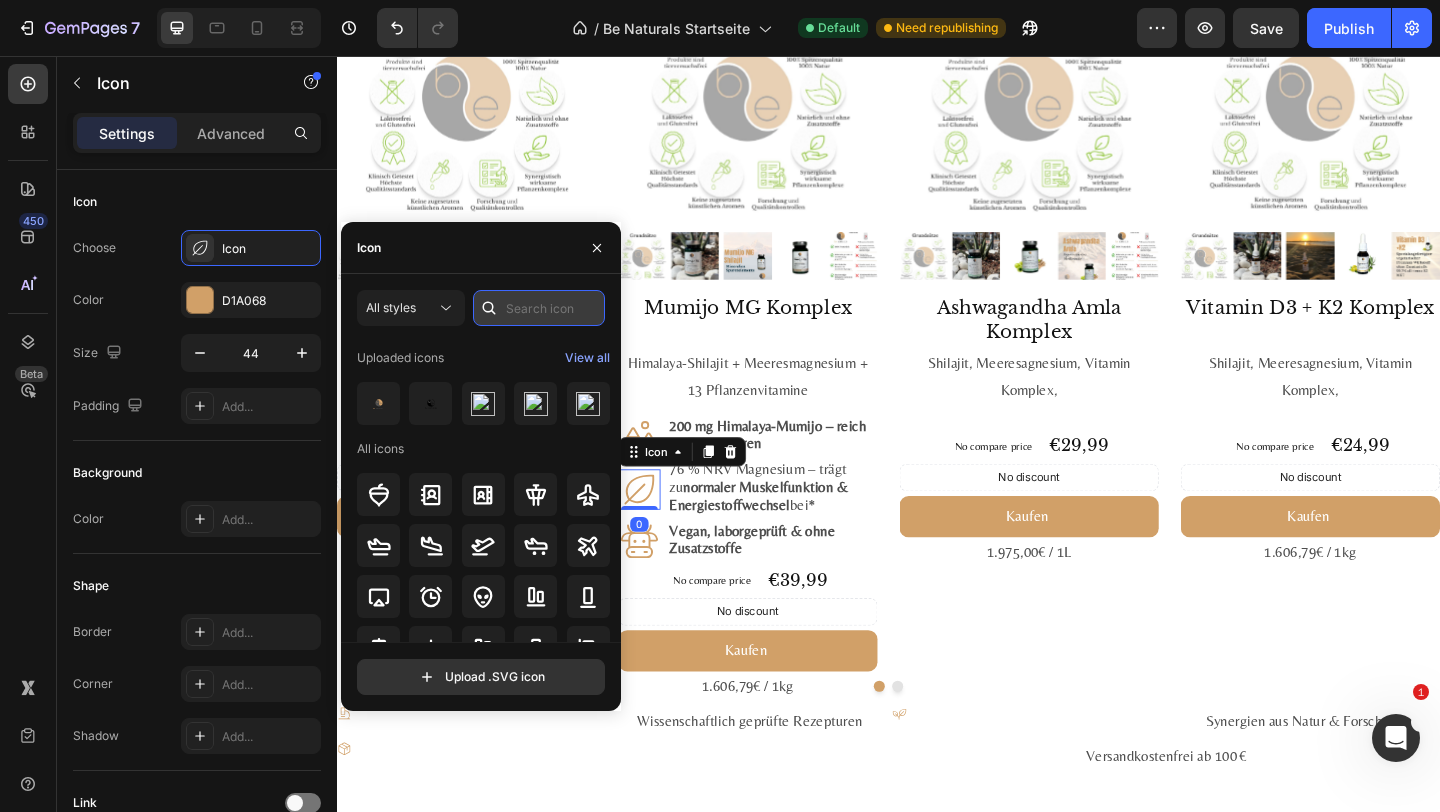 click at bounding box center (539, 308) 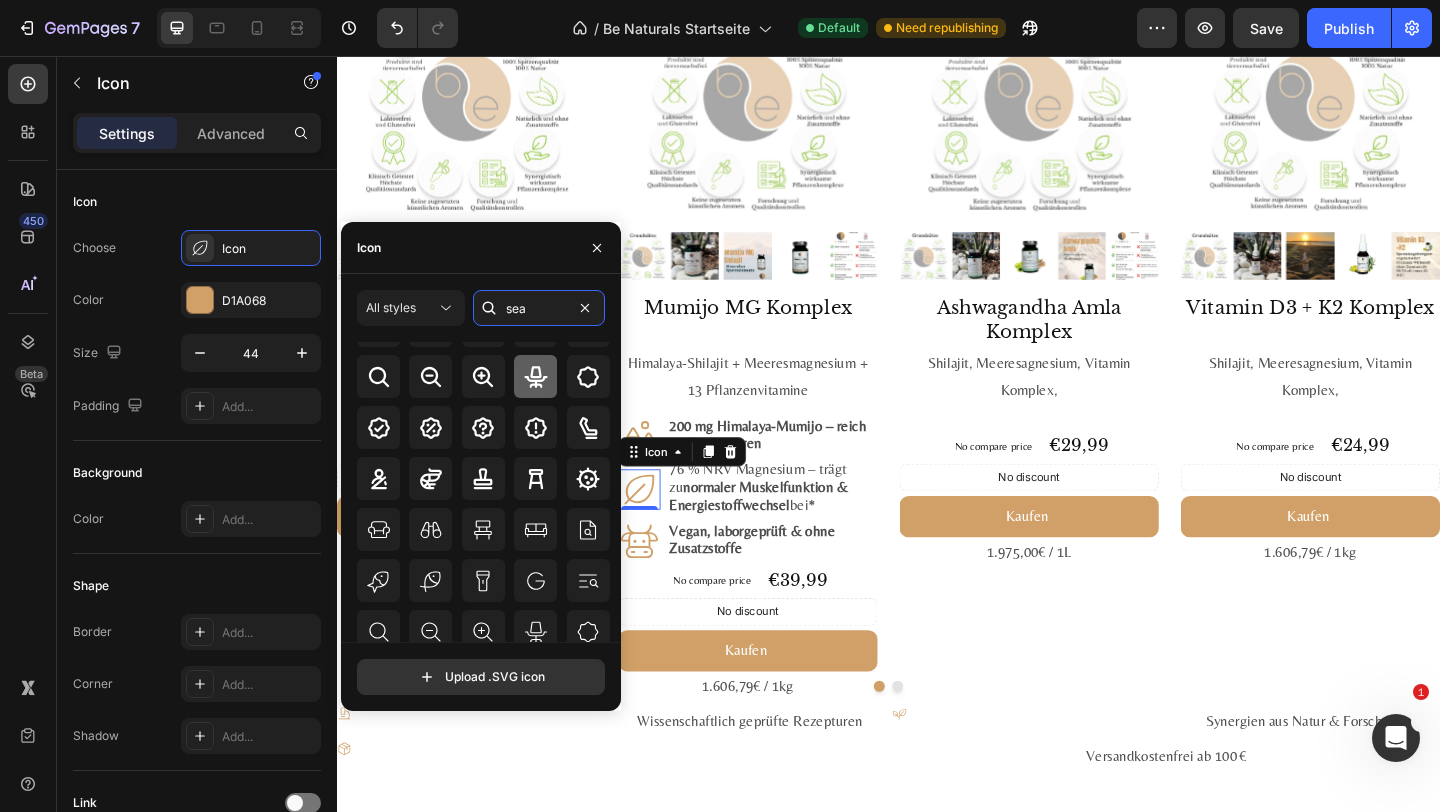 scroll, scrollTop: 123, scrollLeft: 0, axis: vertical 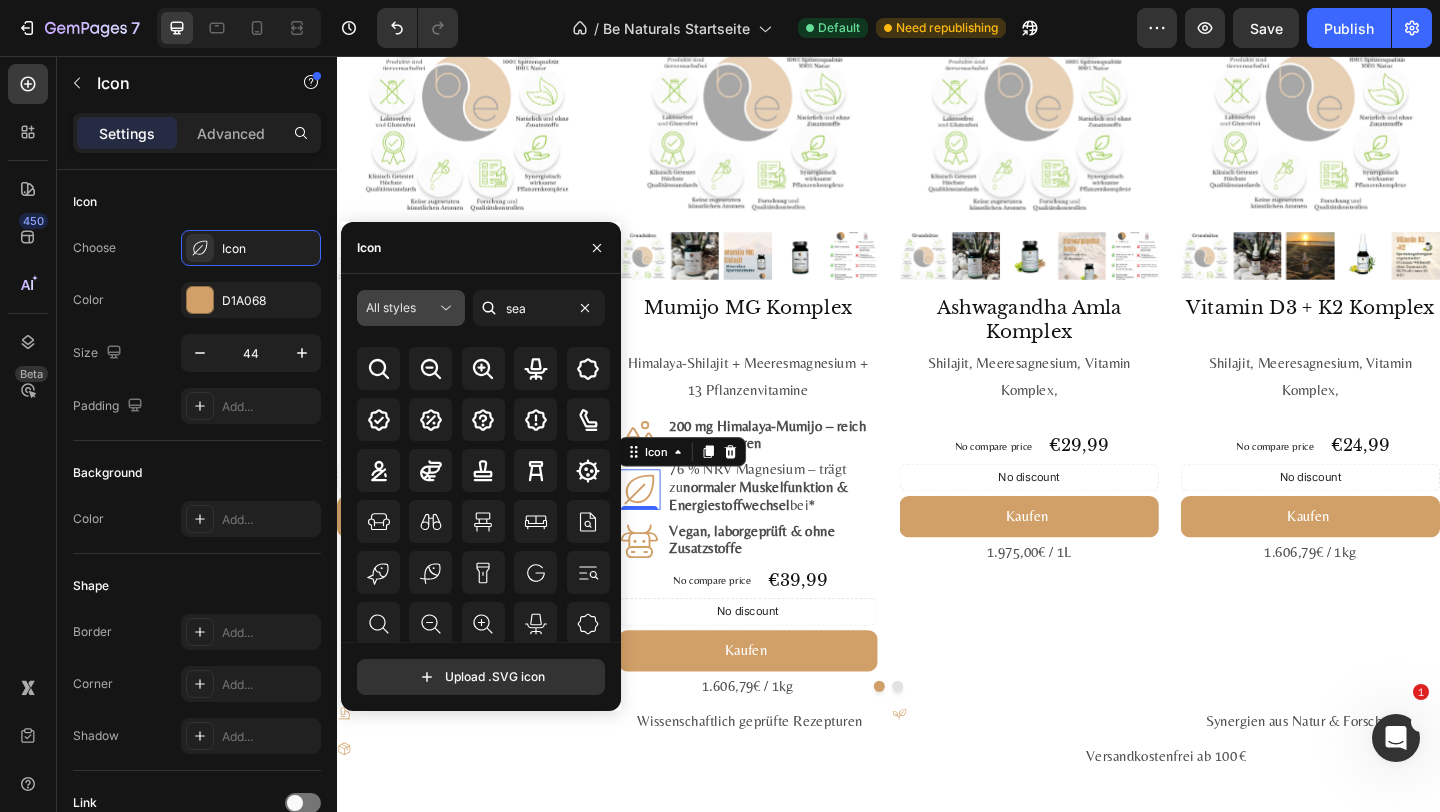 click on "All styles" 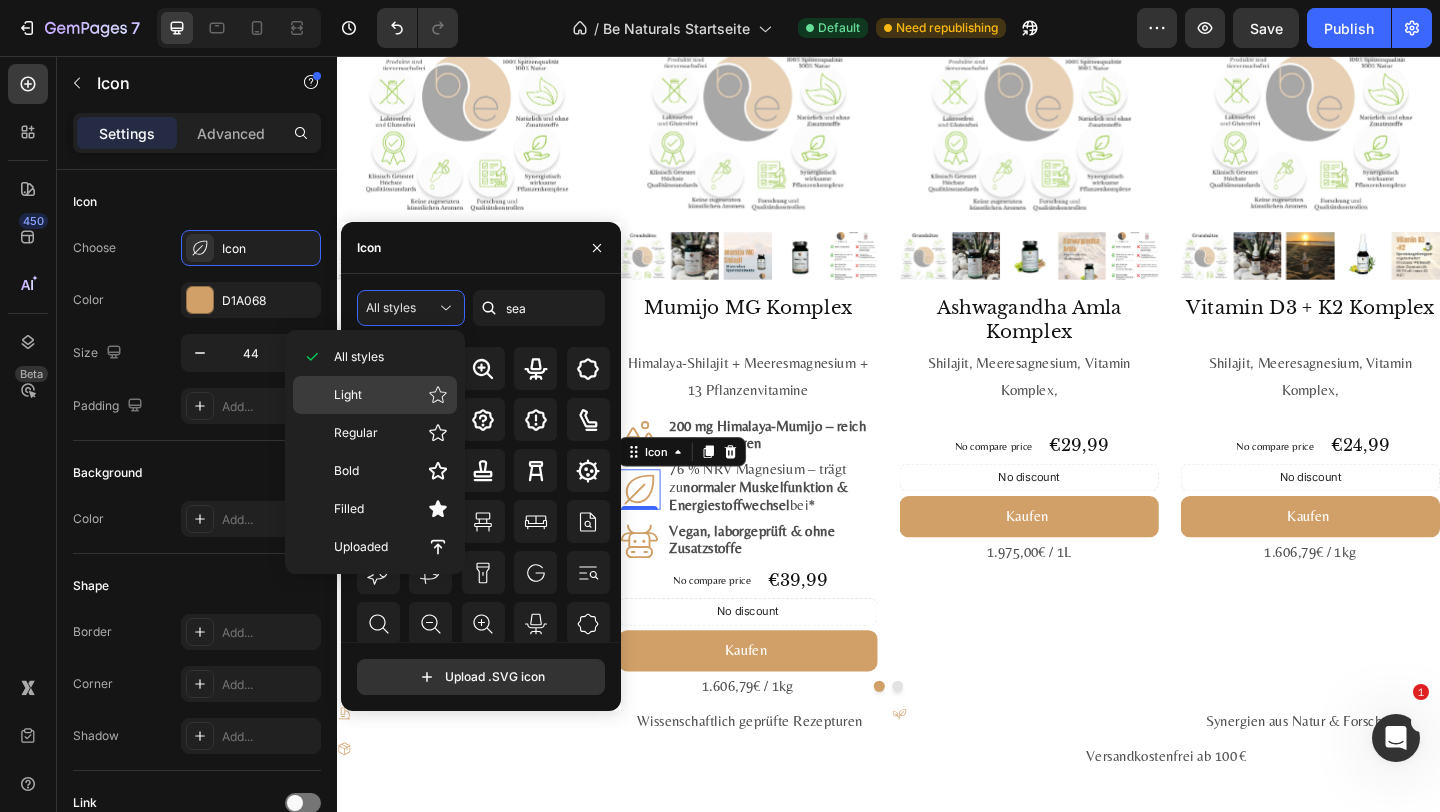 click on "Light" at bounding box center [391, 395] 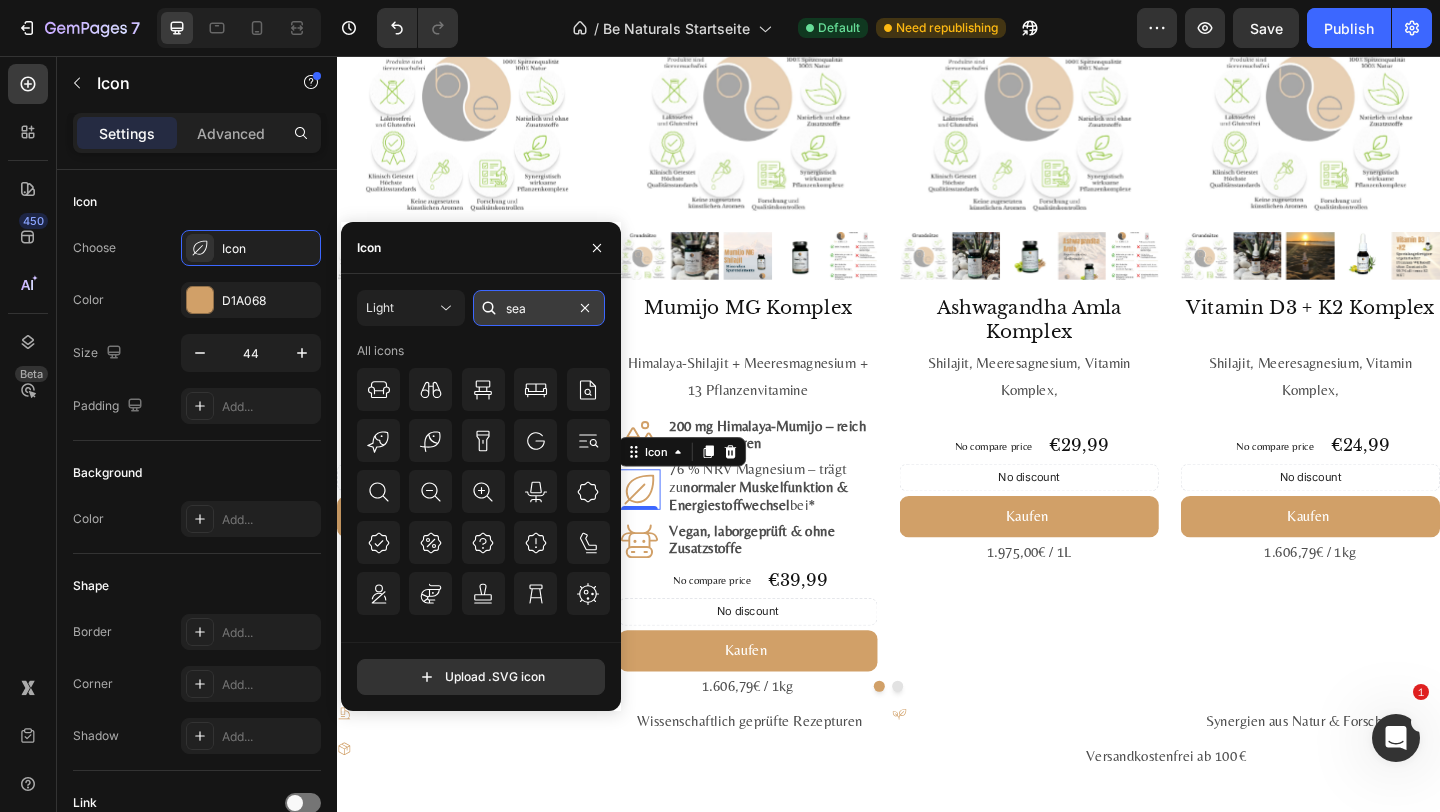 click on "sea" at bounding box center (539, 308) 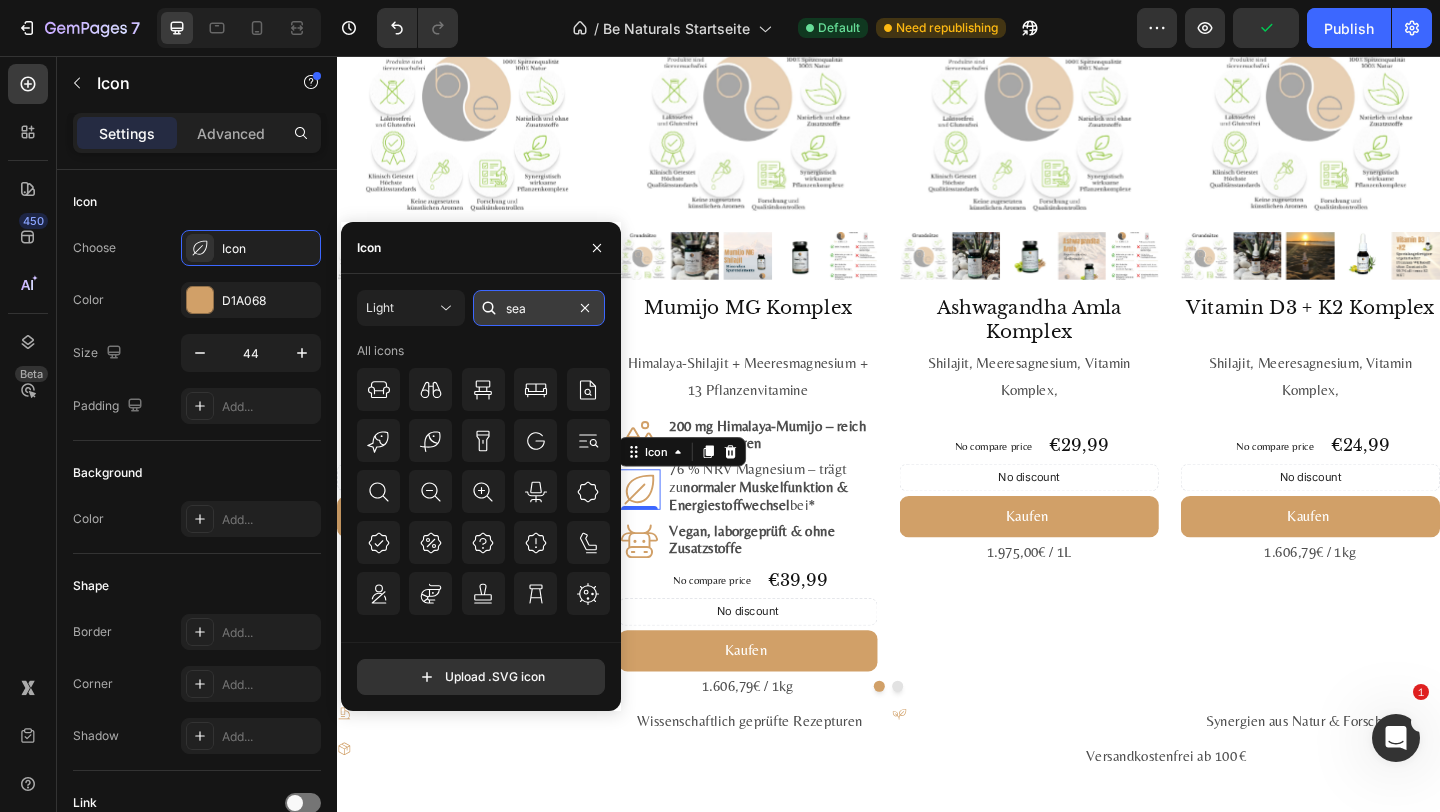 click on "sea" at bounding box center [539, 308] 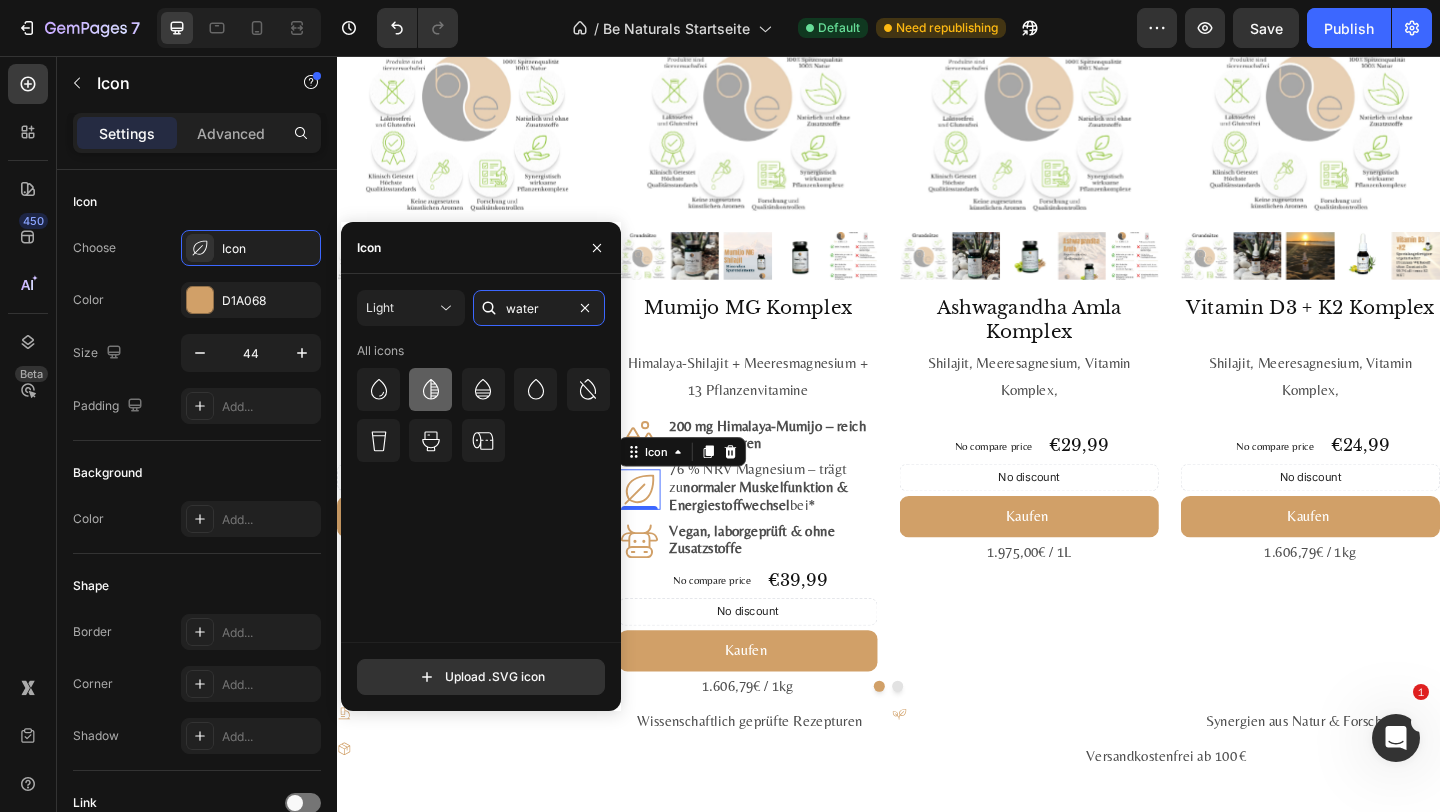 type on "water" 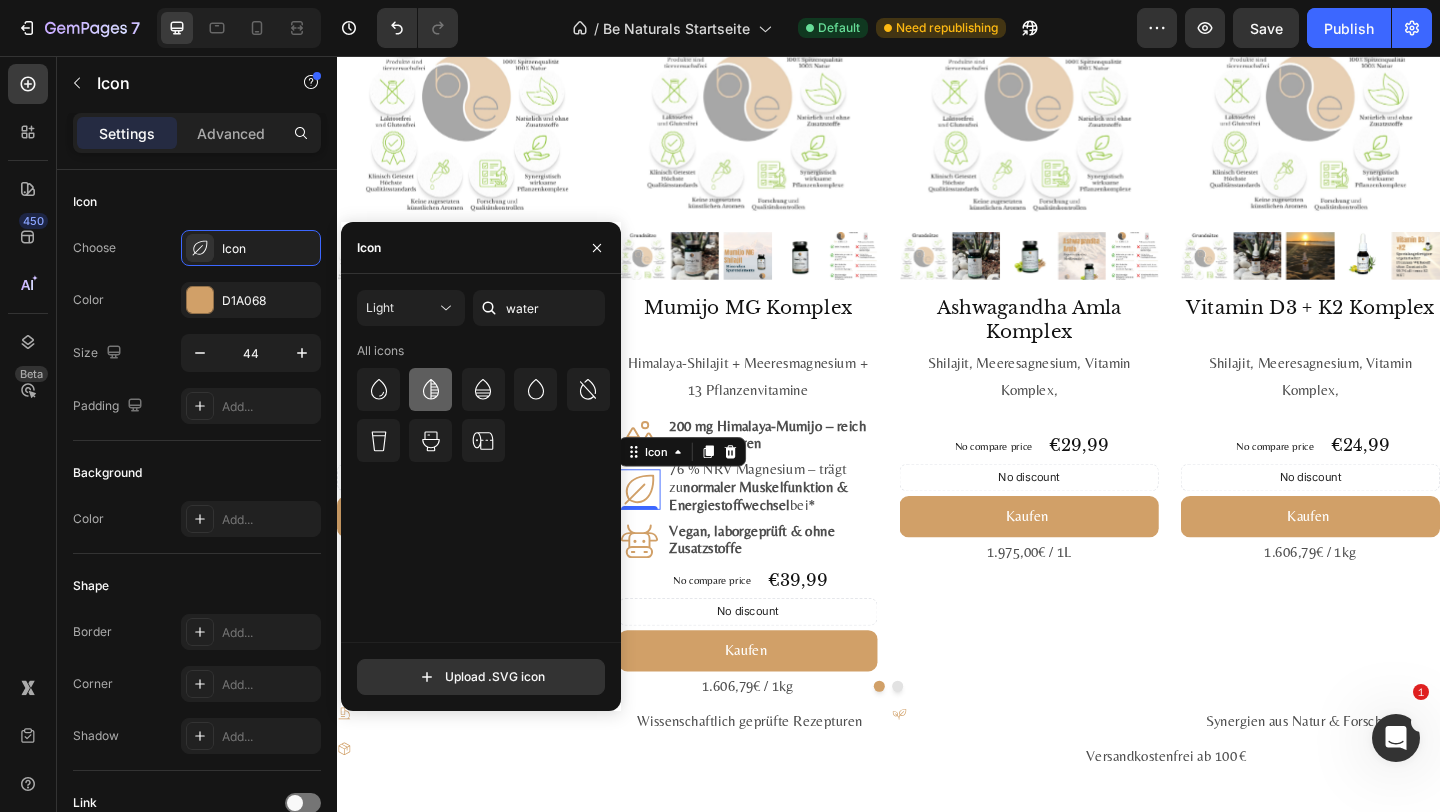 click 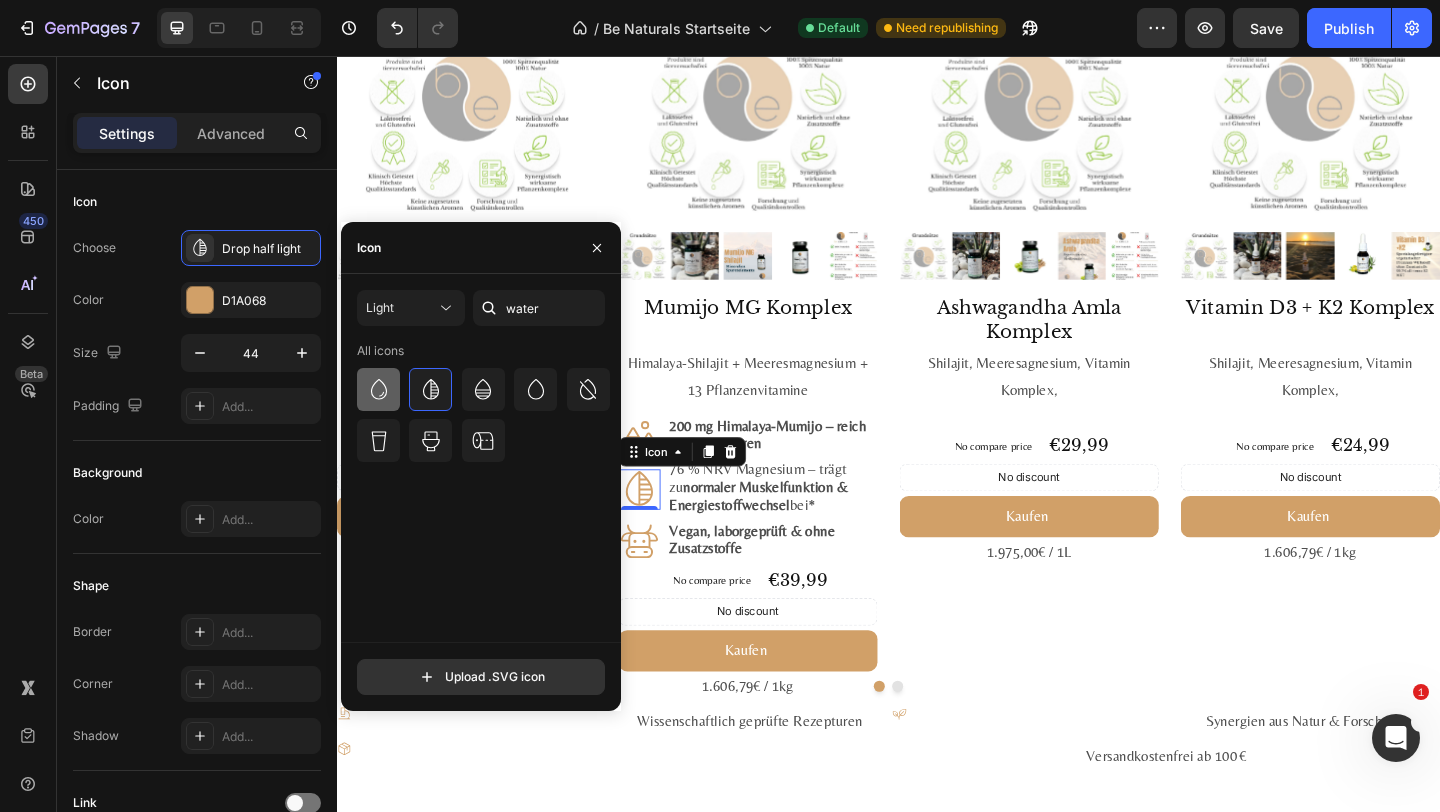 click 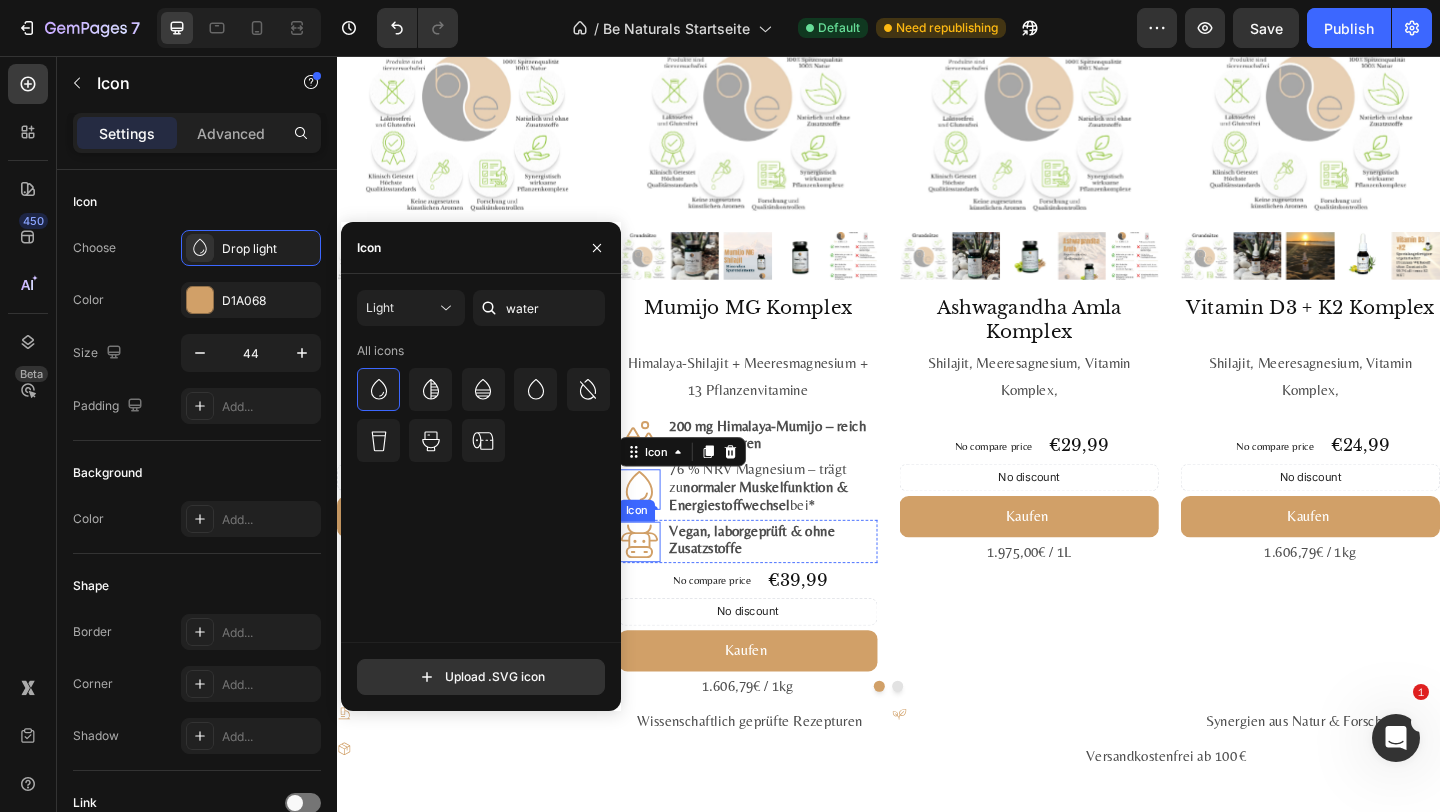 click 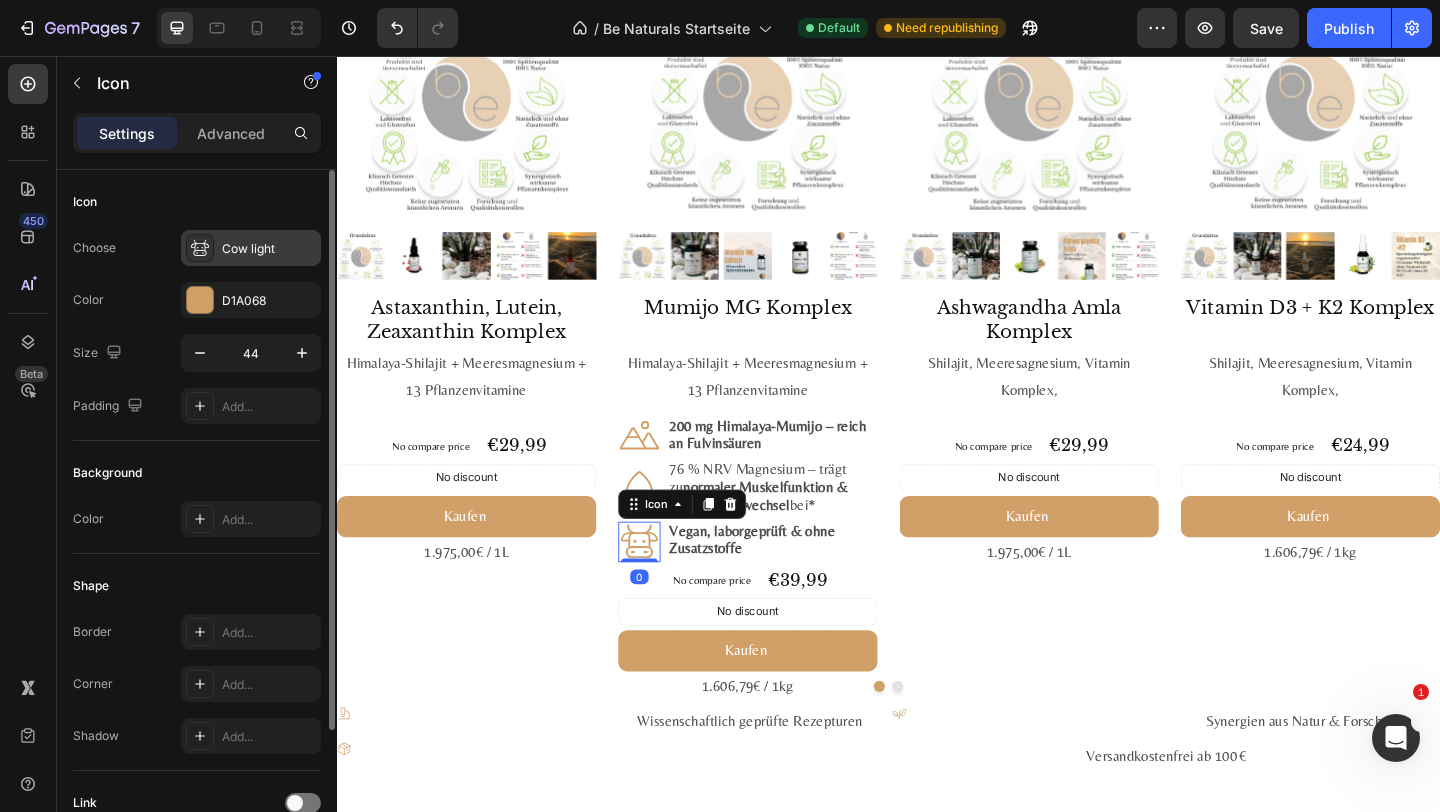 click on "Cow light" at bounding box center [269, 249] 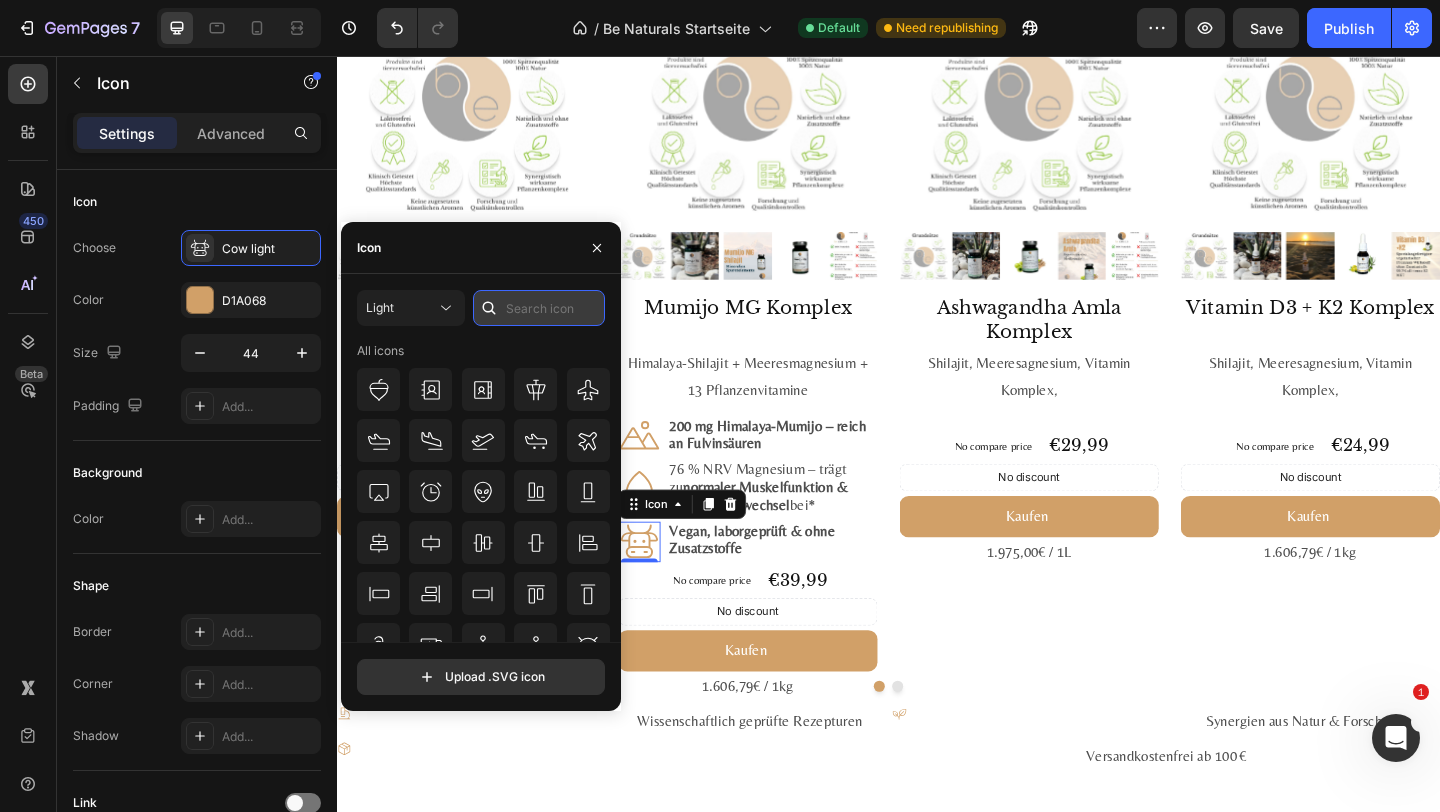 click at bounding box center (539, 308) 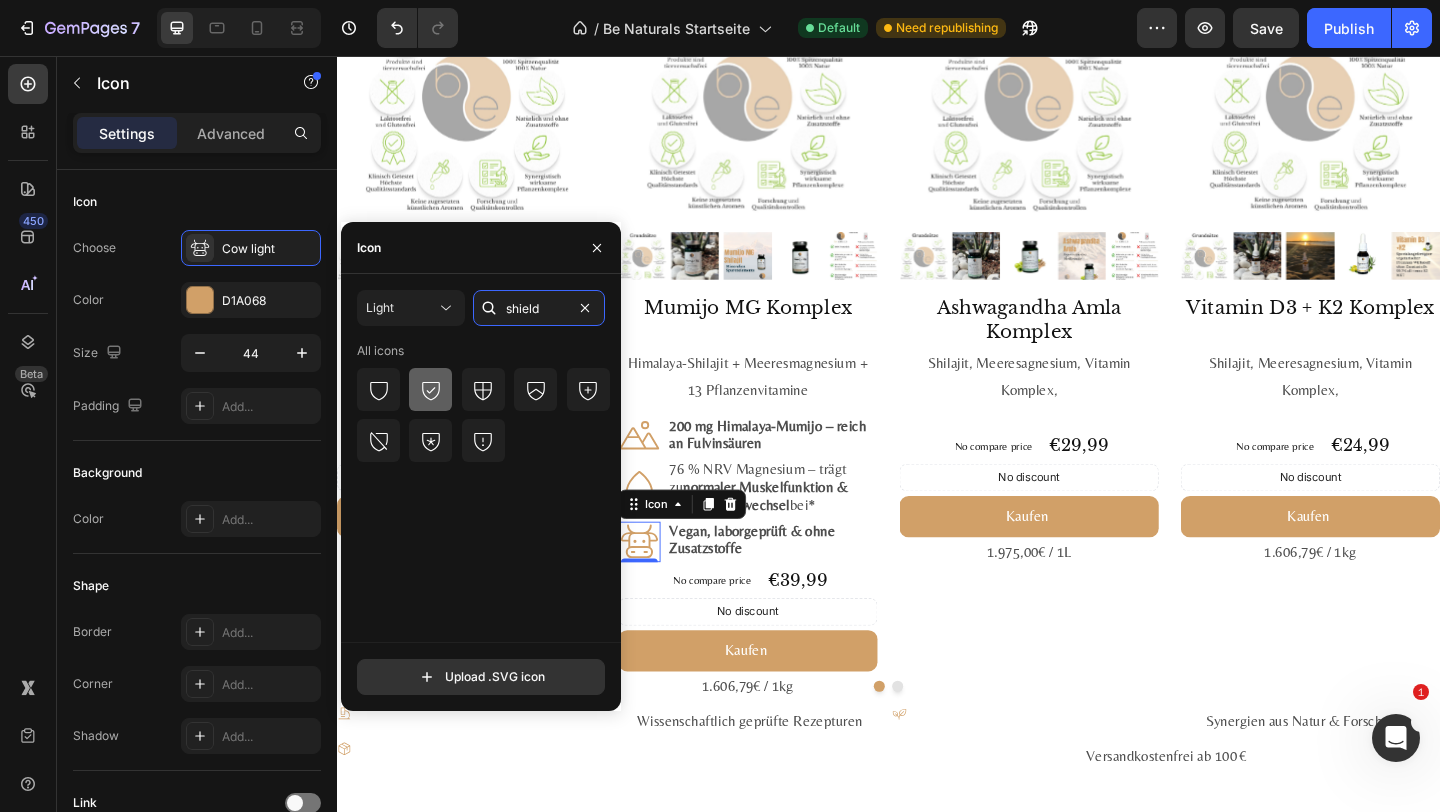 type on "shield" 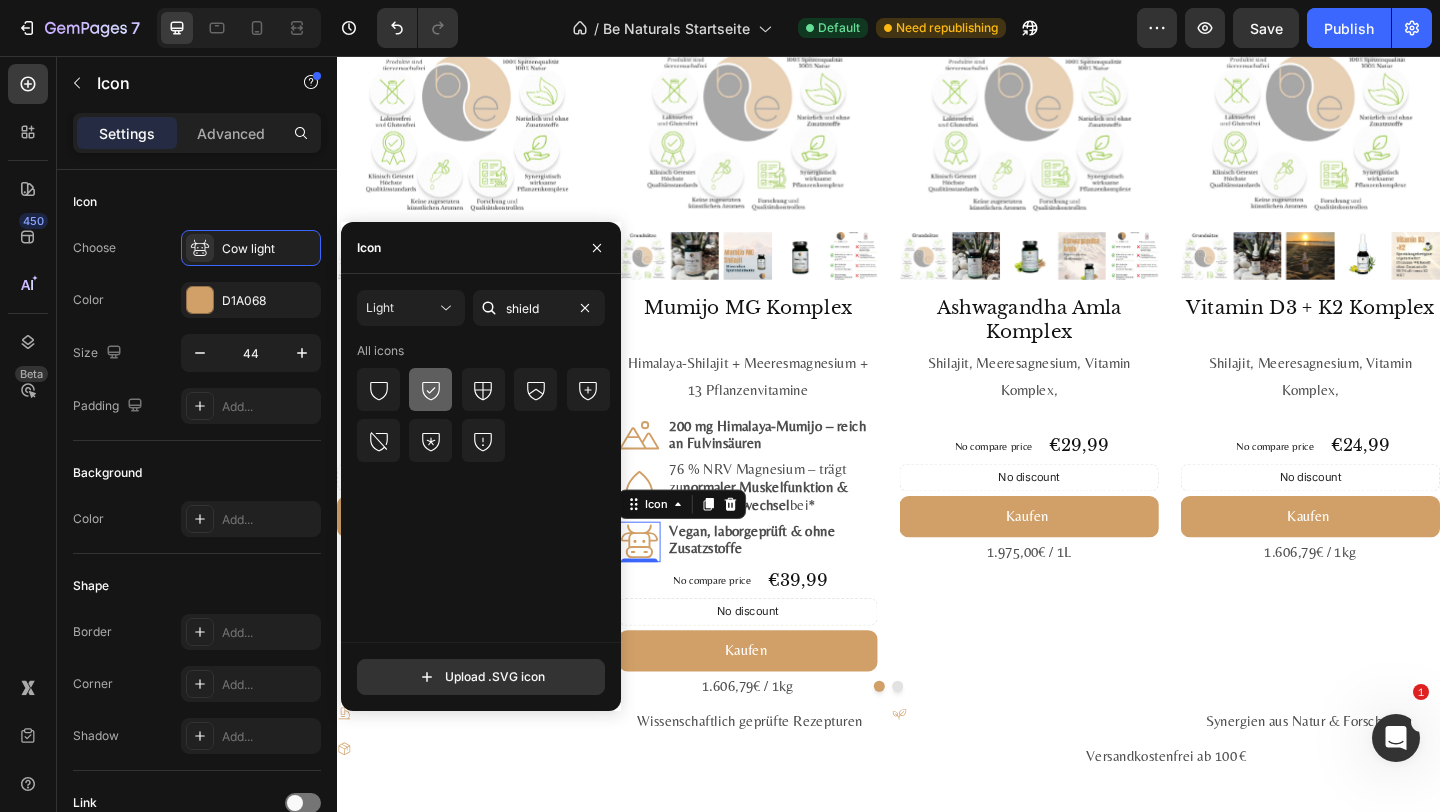 click 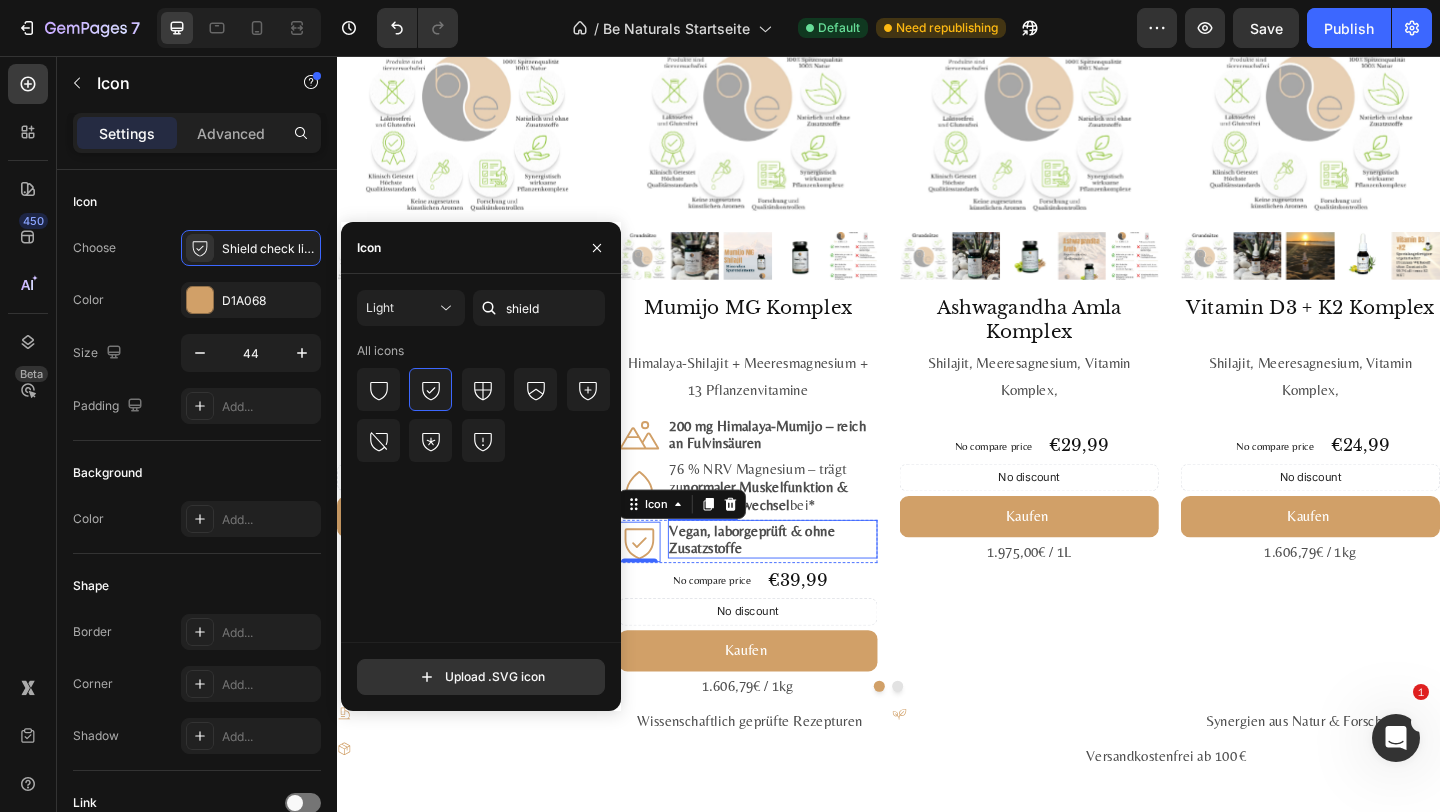 click on "Vegan, labor­geprüft & ohne Zusatz­stoffe" at bounding box center (789, 581) 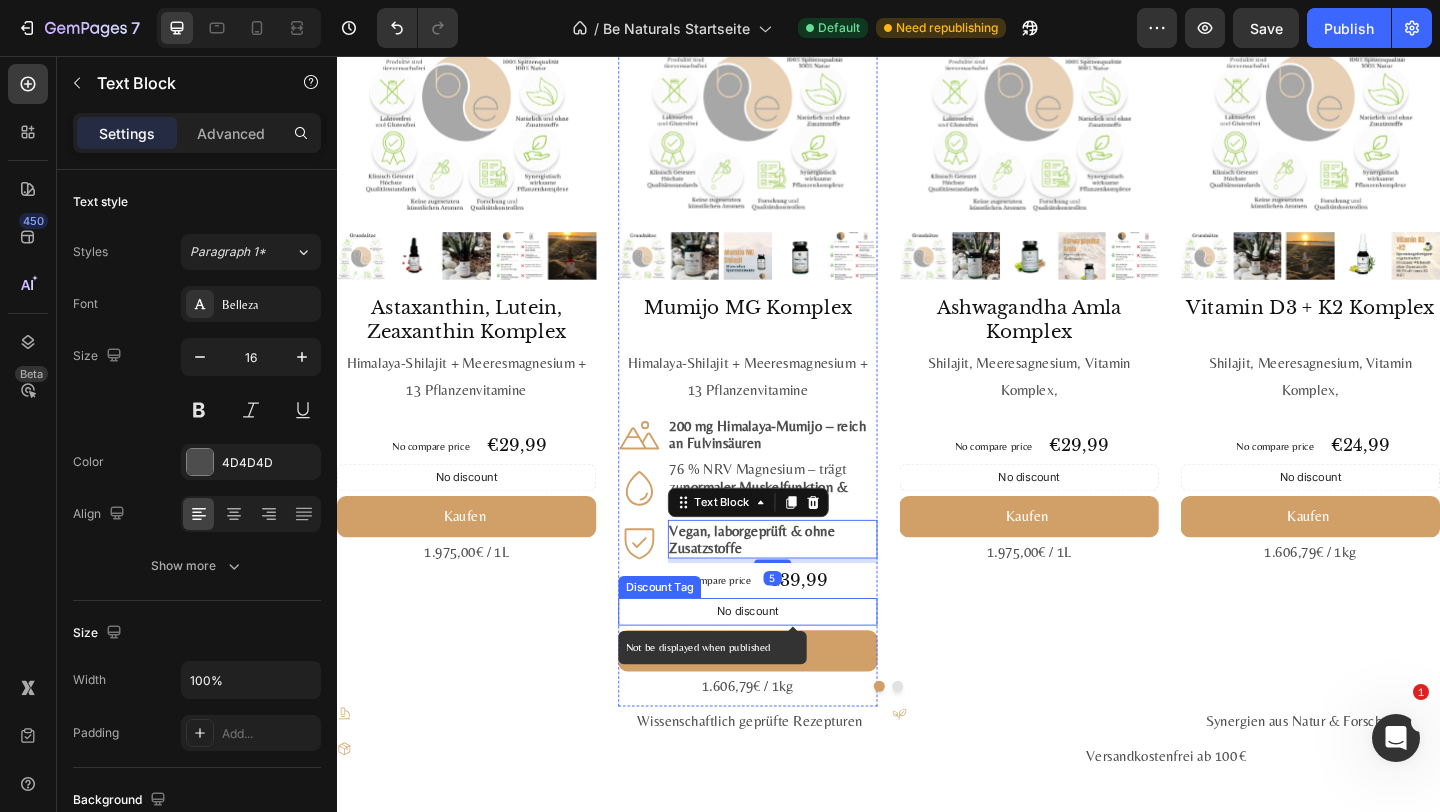 click on "No discount" at bounding box center [784, 660] 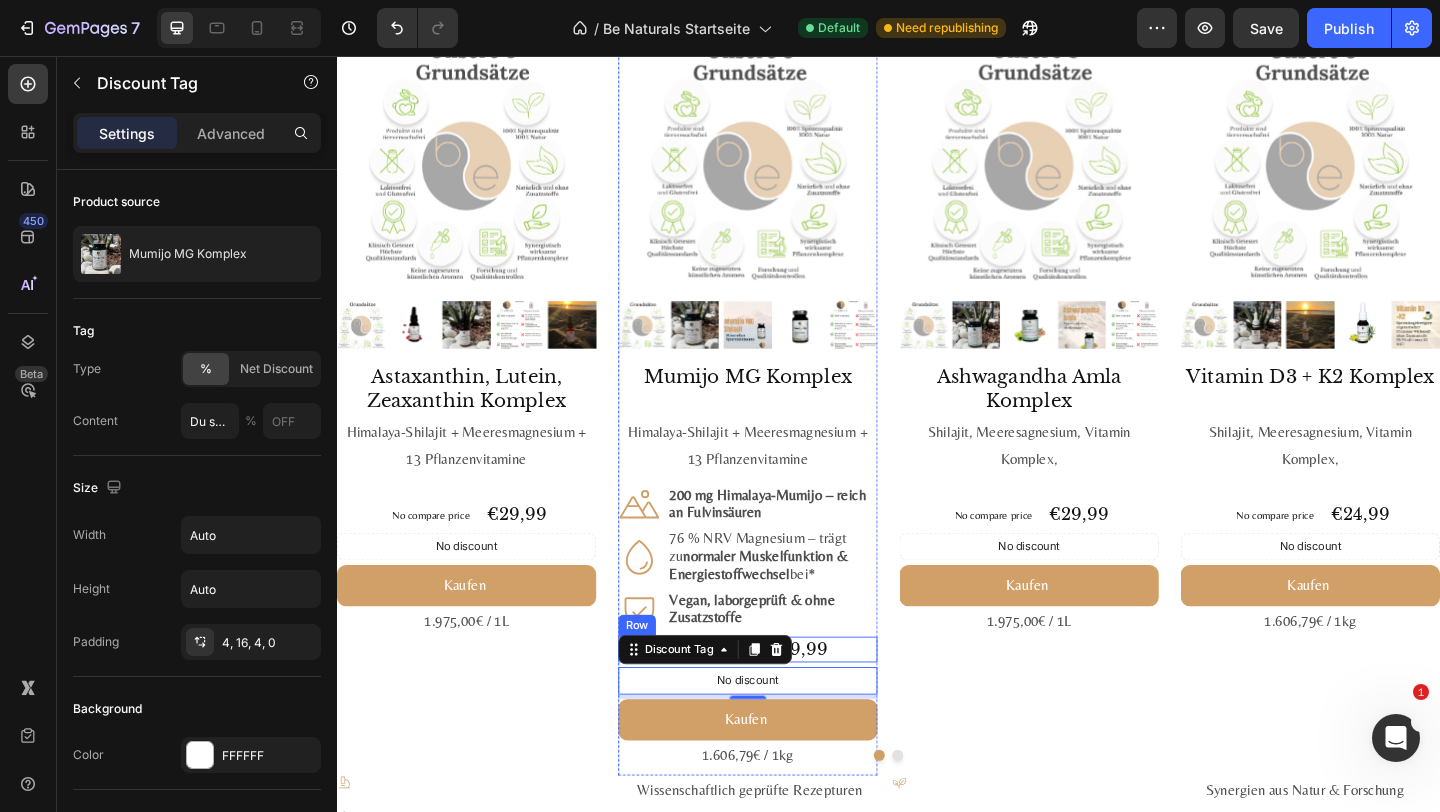 scroll, scrollTop: 2198, scrollLeft: 0, axis: vertical 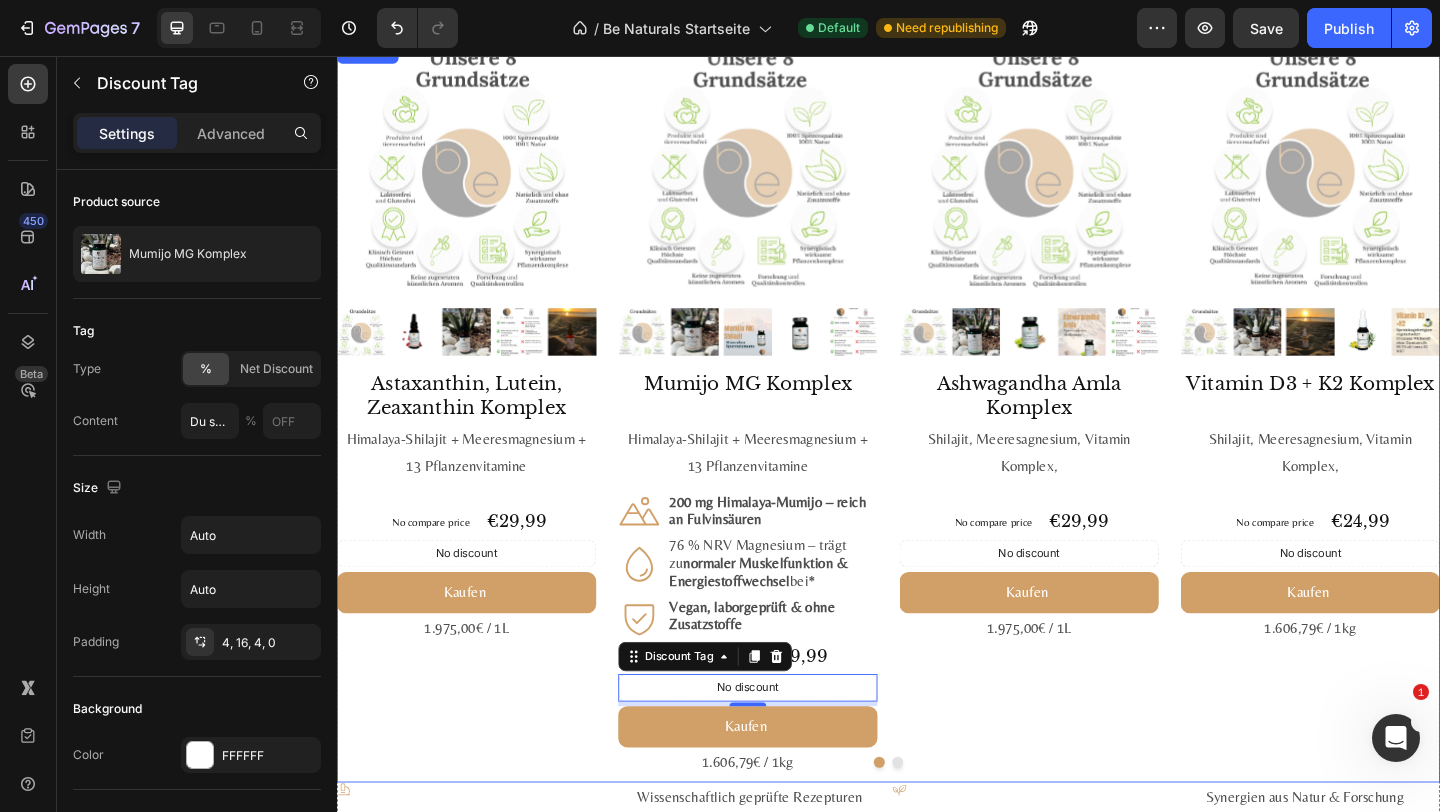 click on "Product Images Ashwagandha Amla Komplex Product Title Shilajit, Meeresagnesium, Vitamin Komplex, Text Block No compare price Product Price €29,99 Product Price Product Price Row No discount   Not be displayed when published Discount Tag Kaufen Add to Cart 1.975,00€ / 1L Text Block Product" at bounding box center (1090, 443) 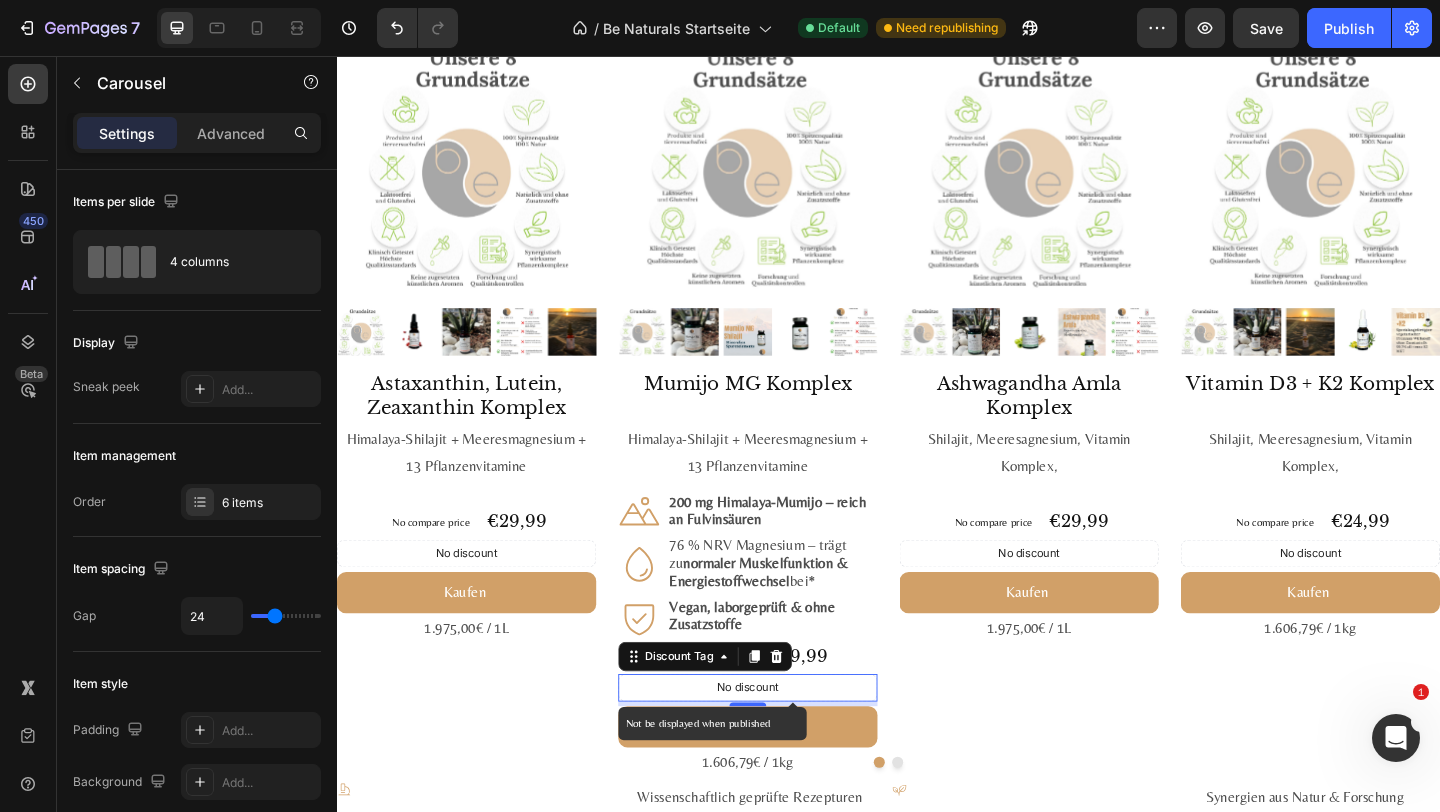 click on "No discount" at bounding box center (784, 743) 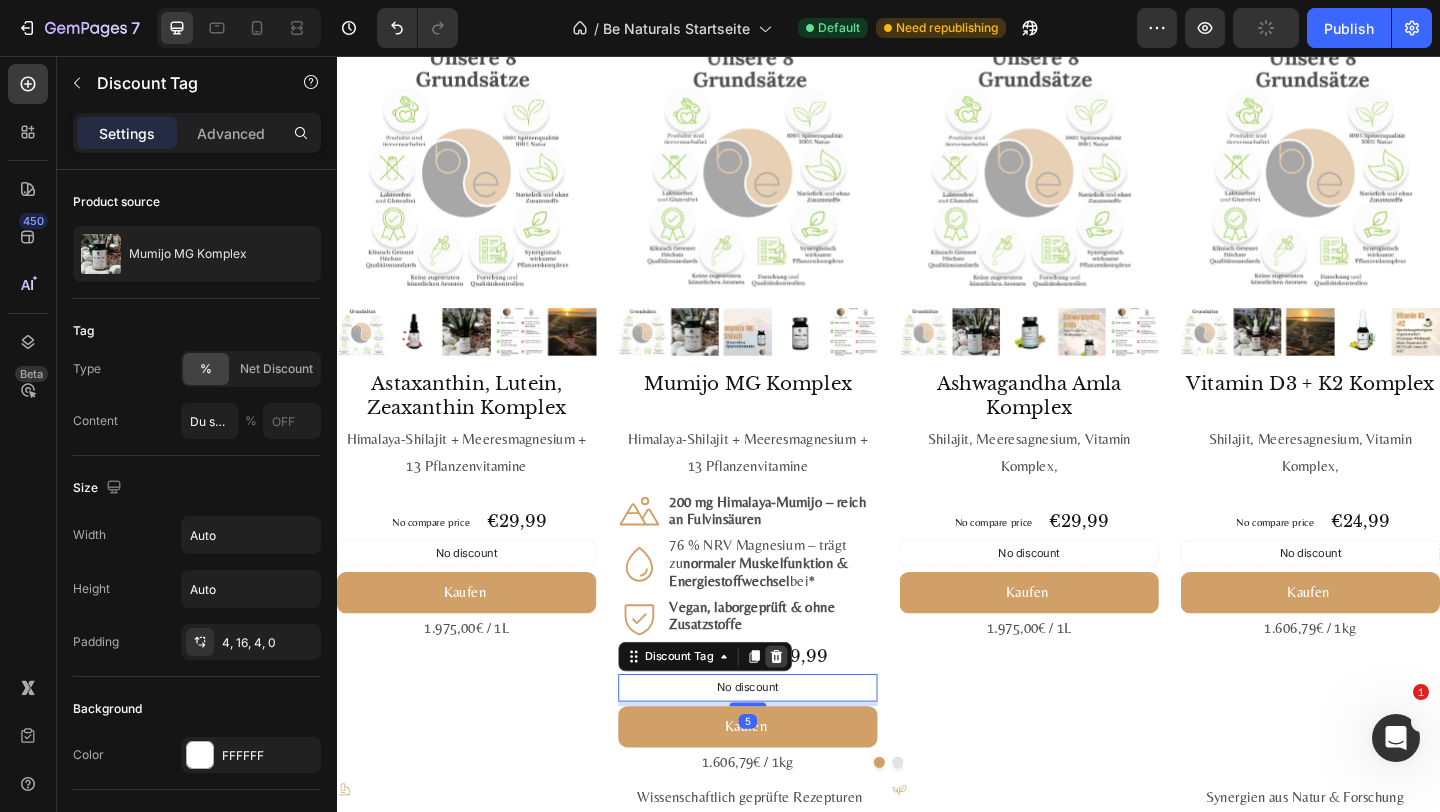 click 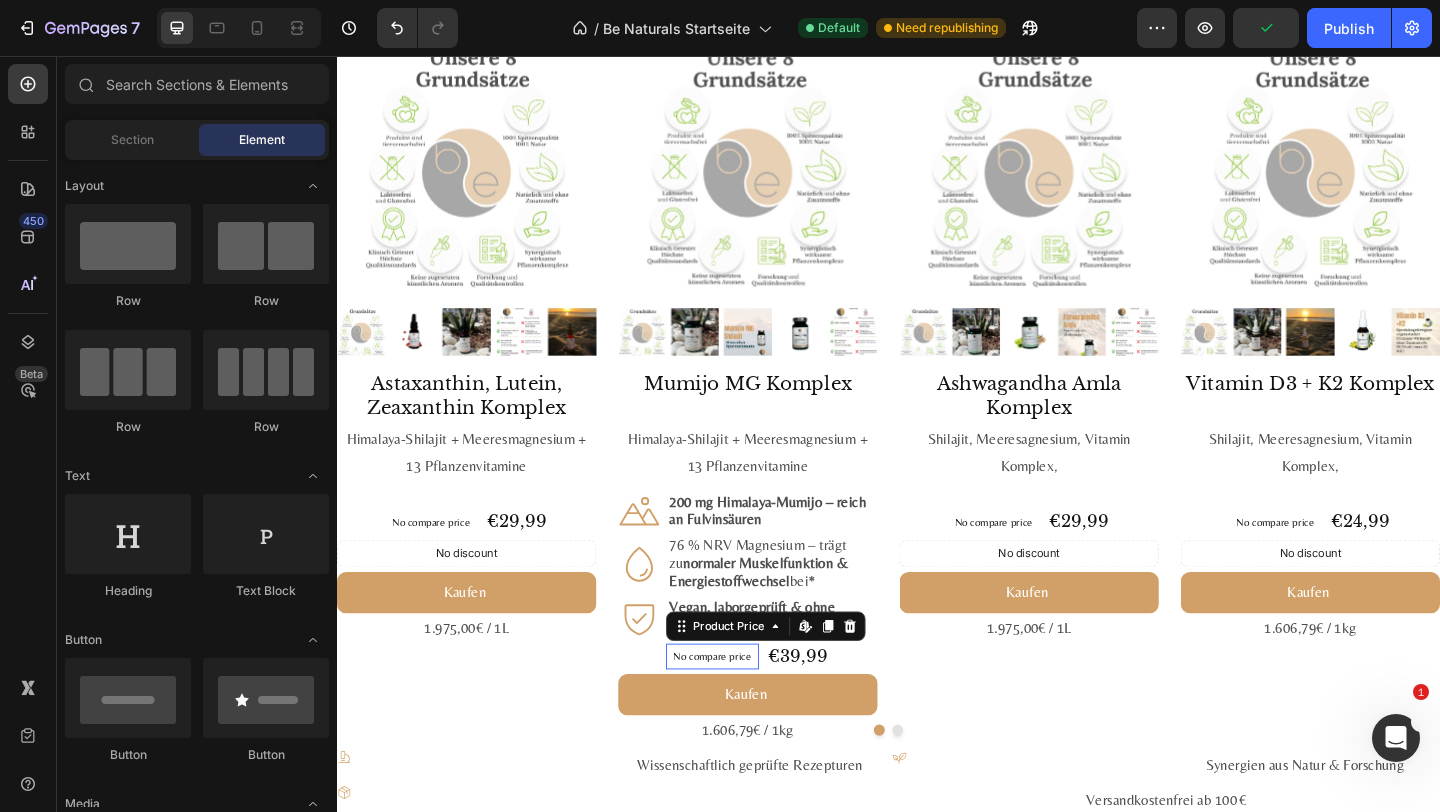 click on "No compare price" at bounding box center (745, 709) 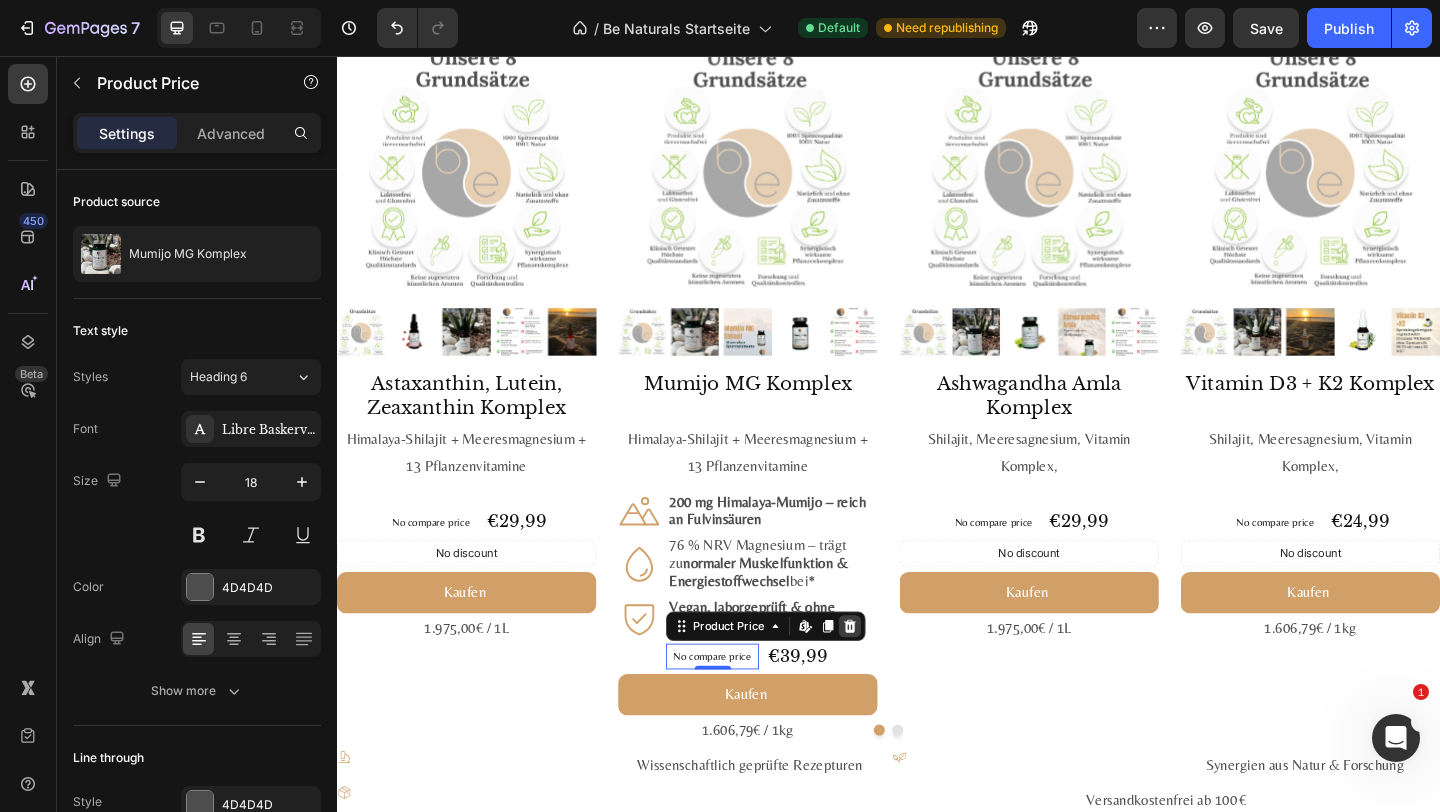 click 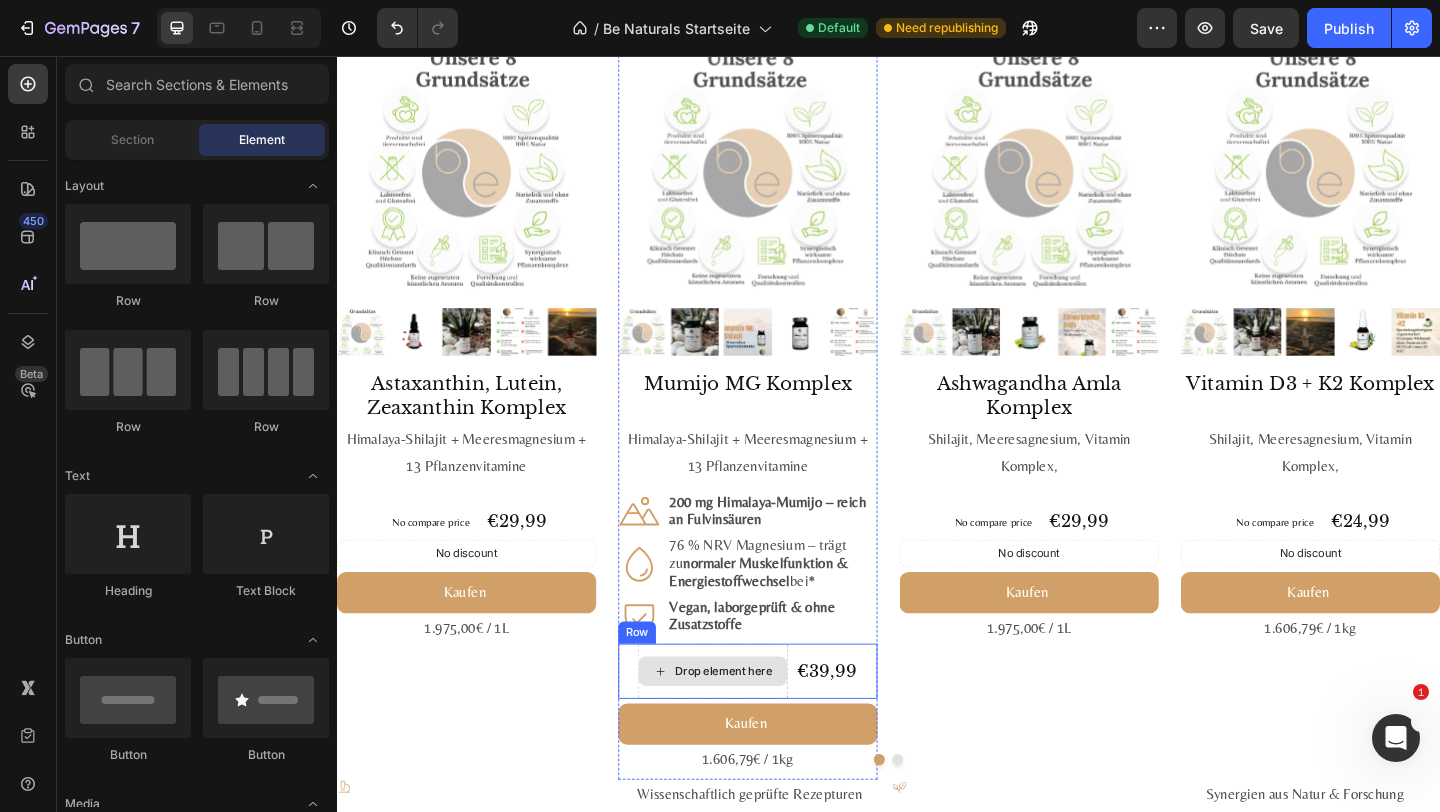 click on "Drop element here" at bounding box center [746, 725] 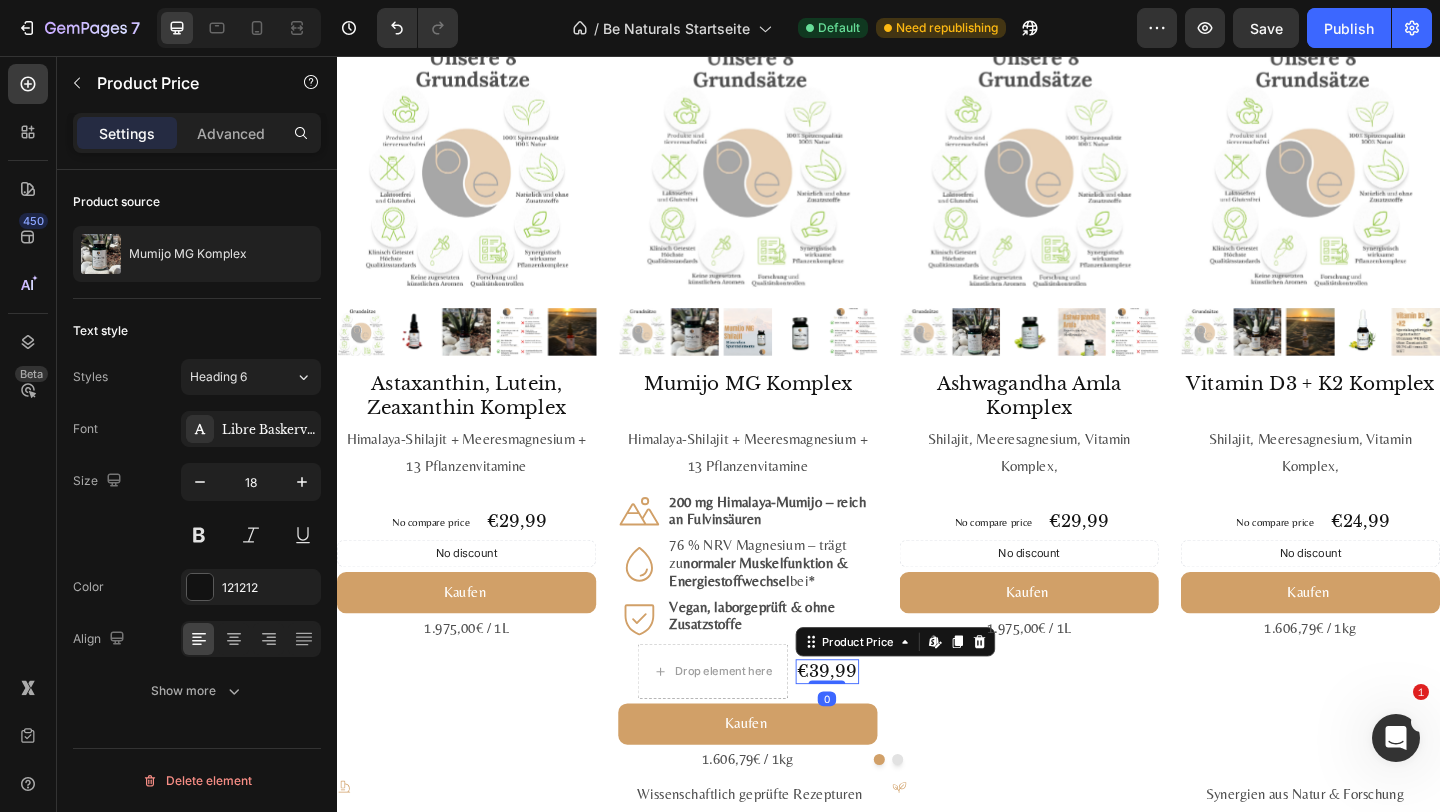 click on "€39,99" at bounding box center (870, 725) 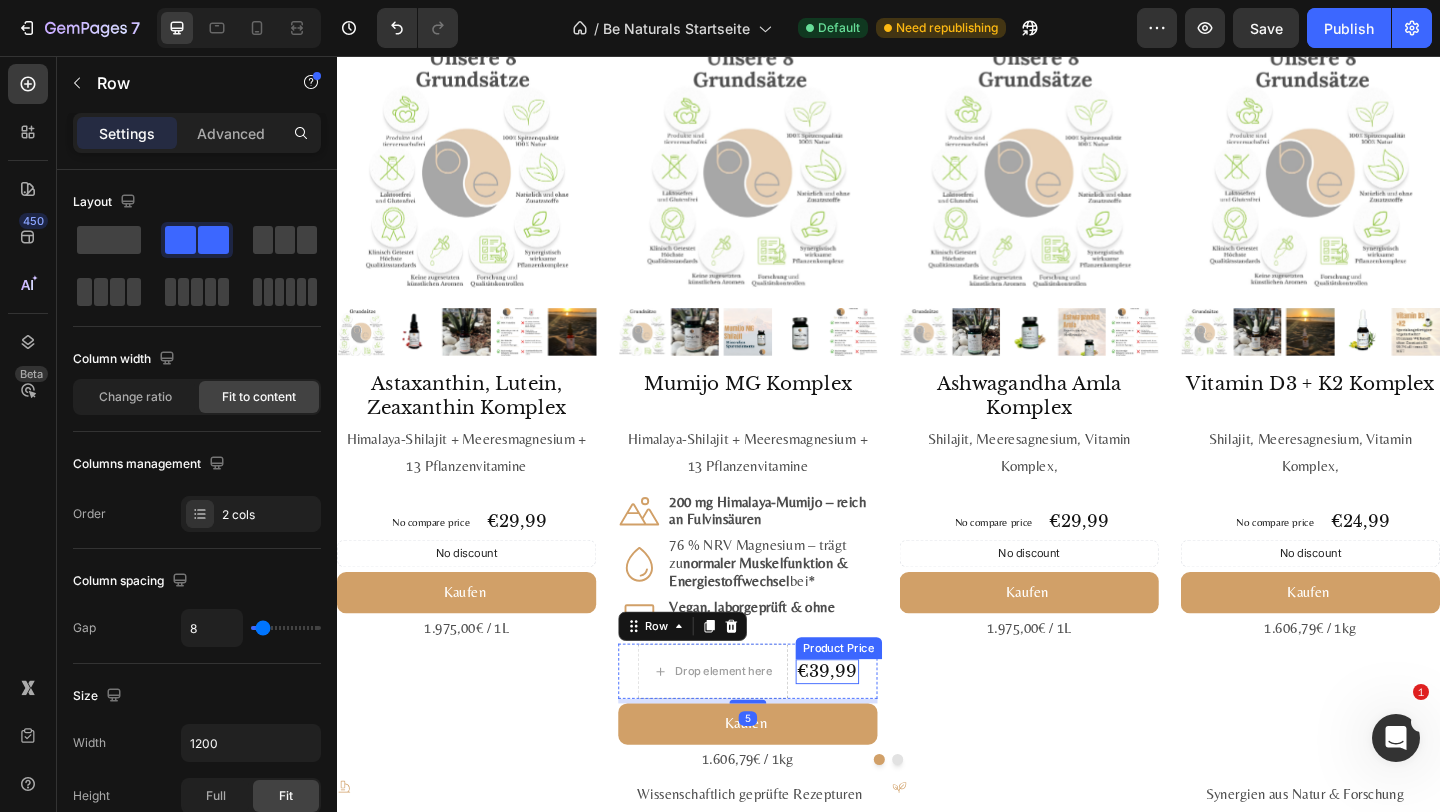click on "€39,99" at bounding box center (870, 725) 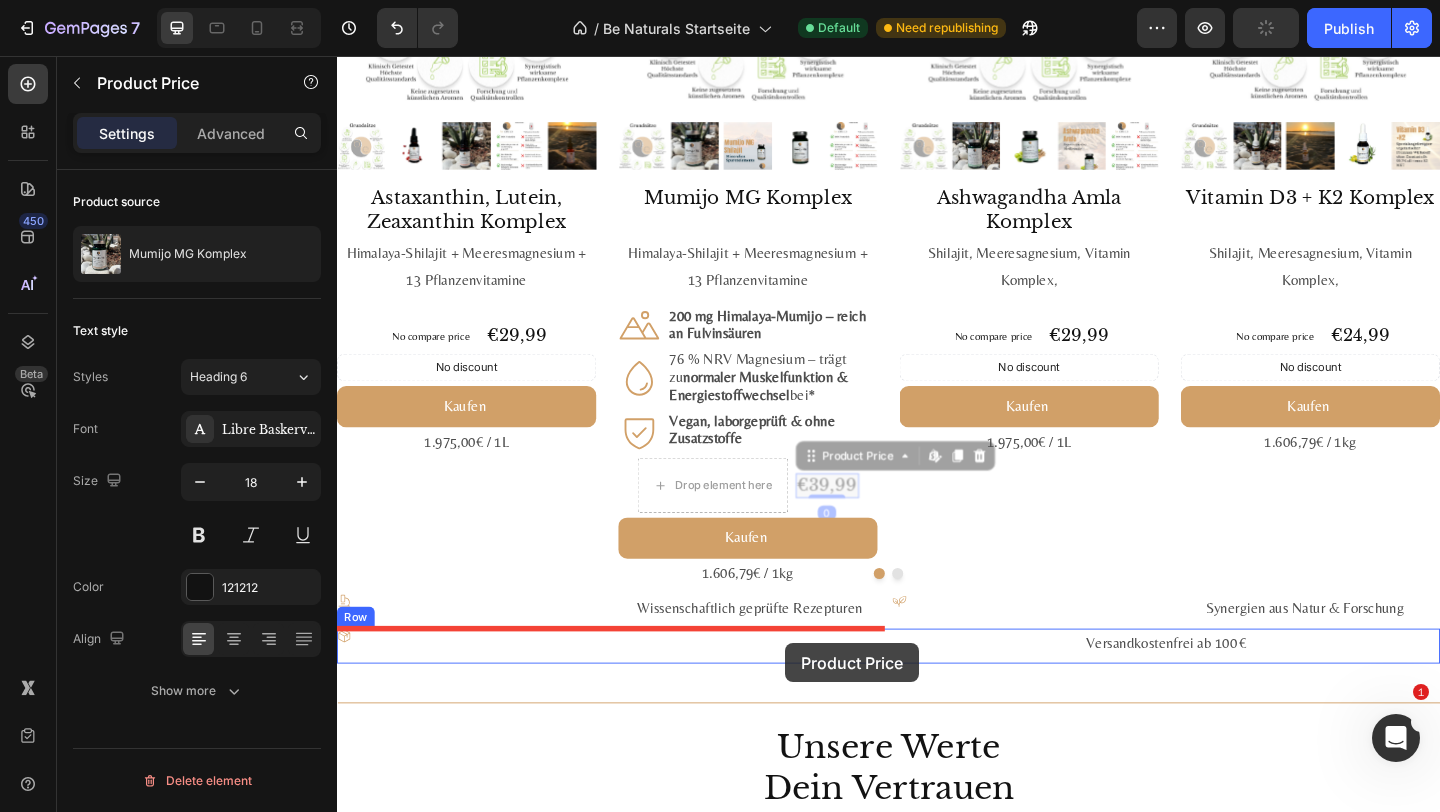 scroll, scrollTop: 2412, scrollLeft: 0, axis: vertical 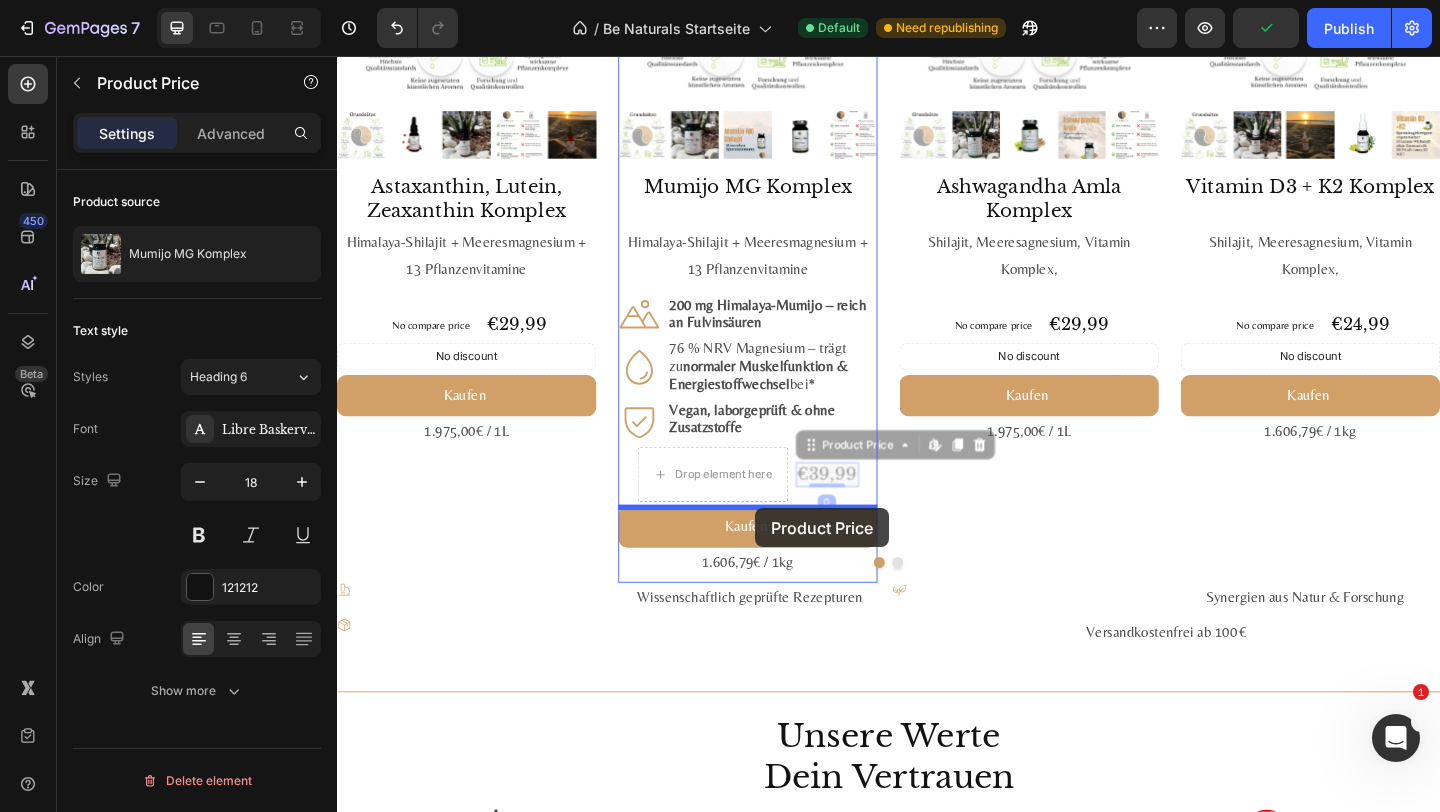 drag, startPoint x: 874, startPoint y: 698, endPoint x: 792, endPoint y: 548, distance: 170.95029 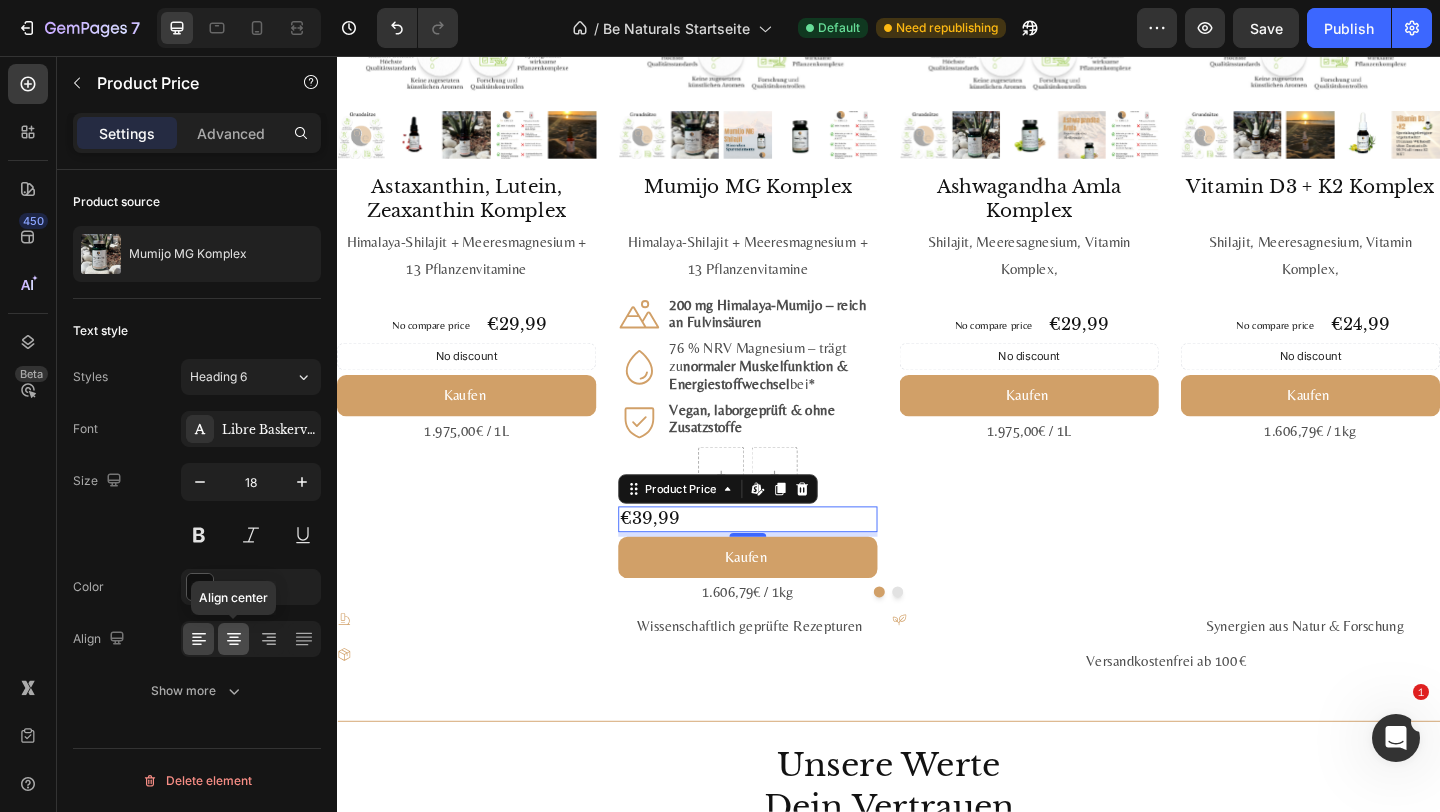 click 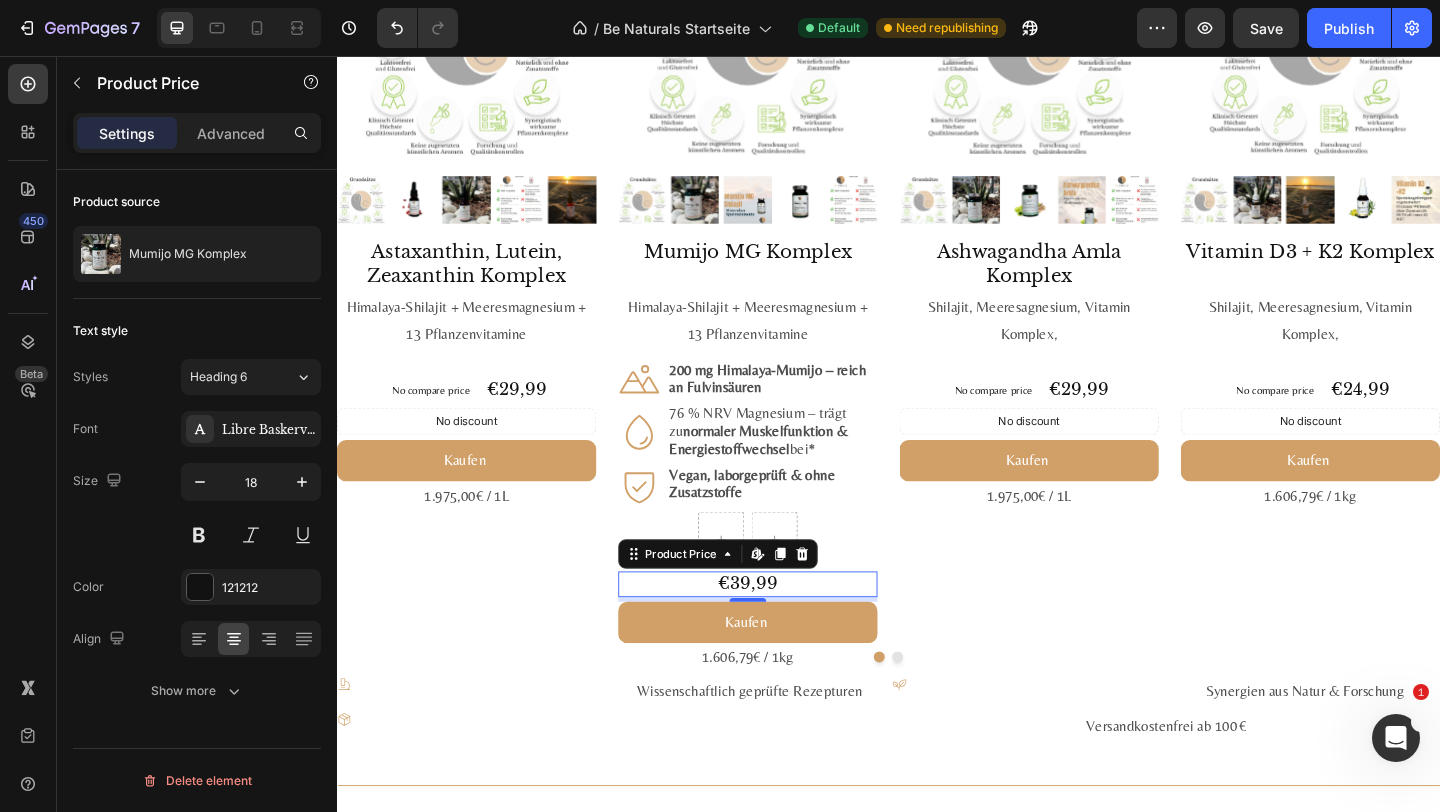 scroll, scrollTop: 2330, scrollLeft: 0, axis: vertical 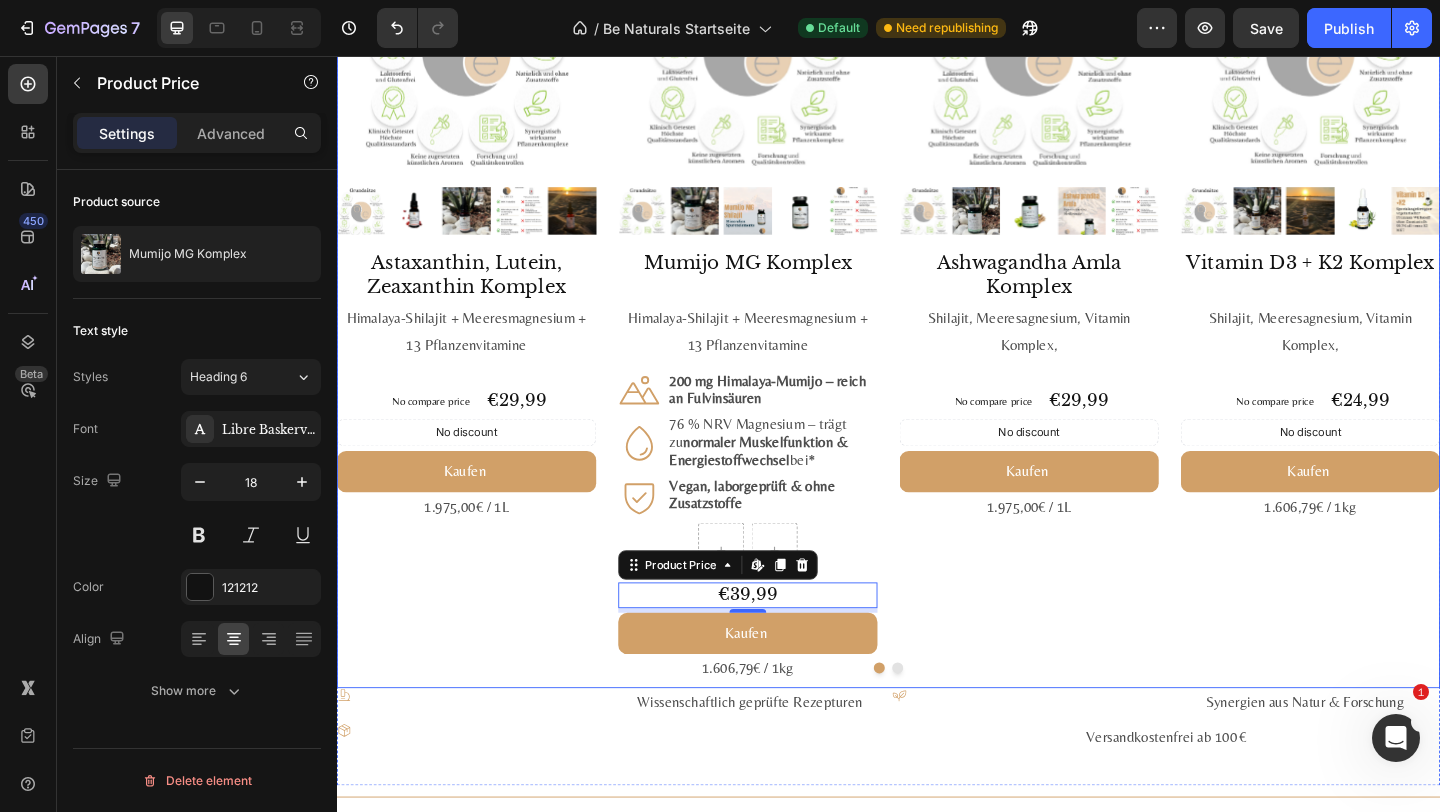 click on "Product Images Astaxanthin, Lutein, Zeaxanthin Komplex Product Title Himalaya-Shilajit + Meeres­magnesium + 13 Pflanzen­vitamine Text Block No compare price Product Price €29,99 Product Price Product Price Row No discount   Not be displayed when published Discount Tag Kaufen Add to Cart 1.975,00€ / 1L Text Block Product" at bounding box center [478, 325] 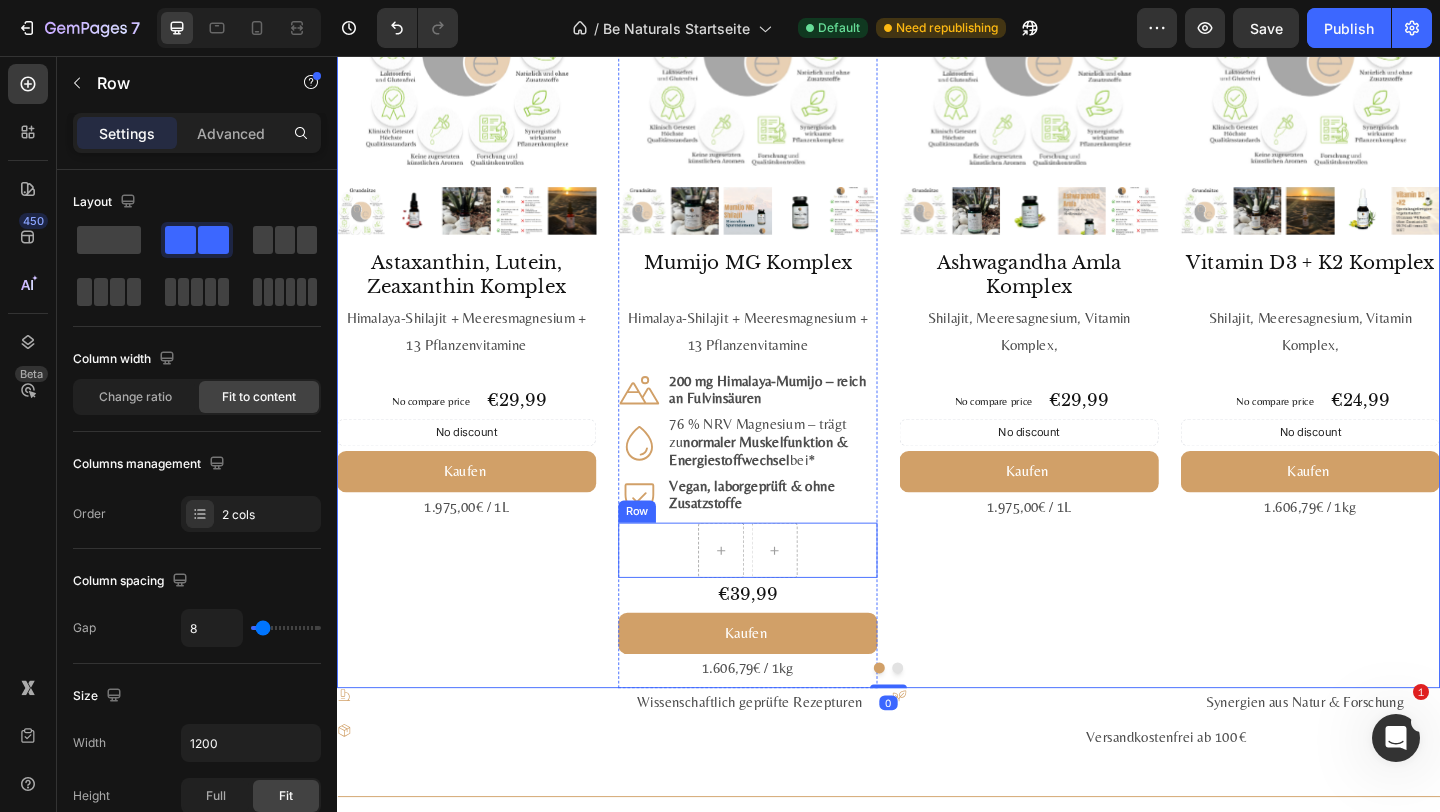 click on "Row" at bounding box center (784, 593) 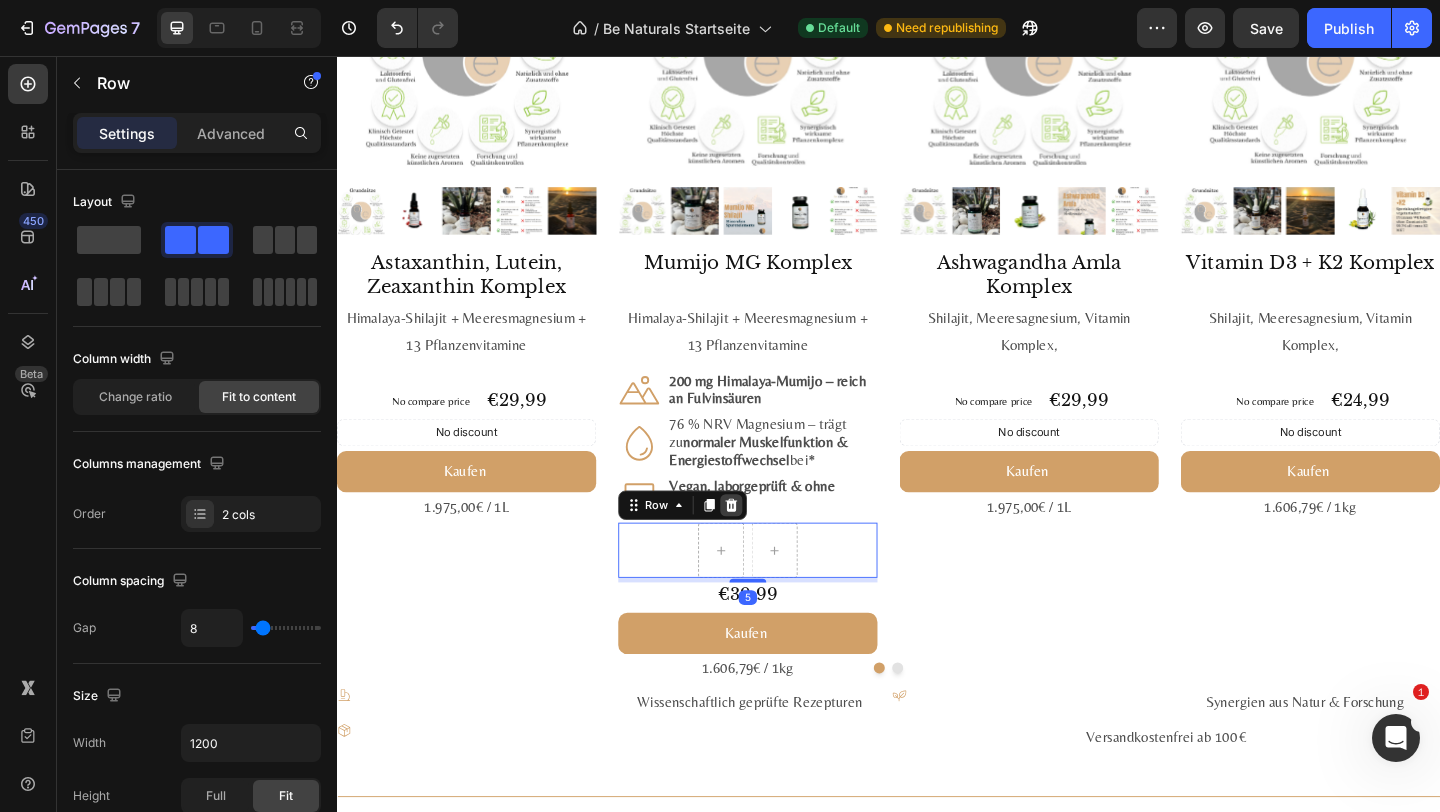 click 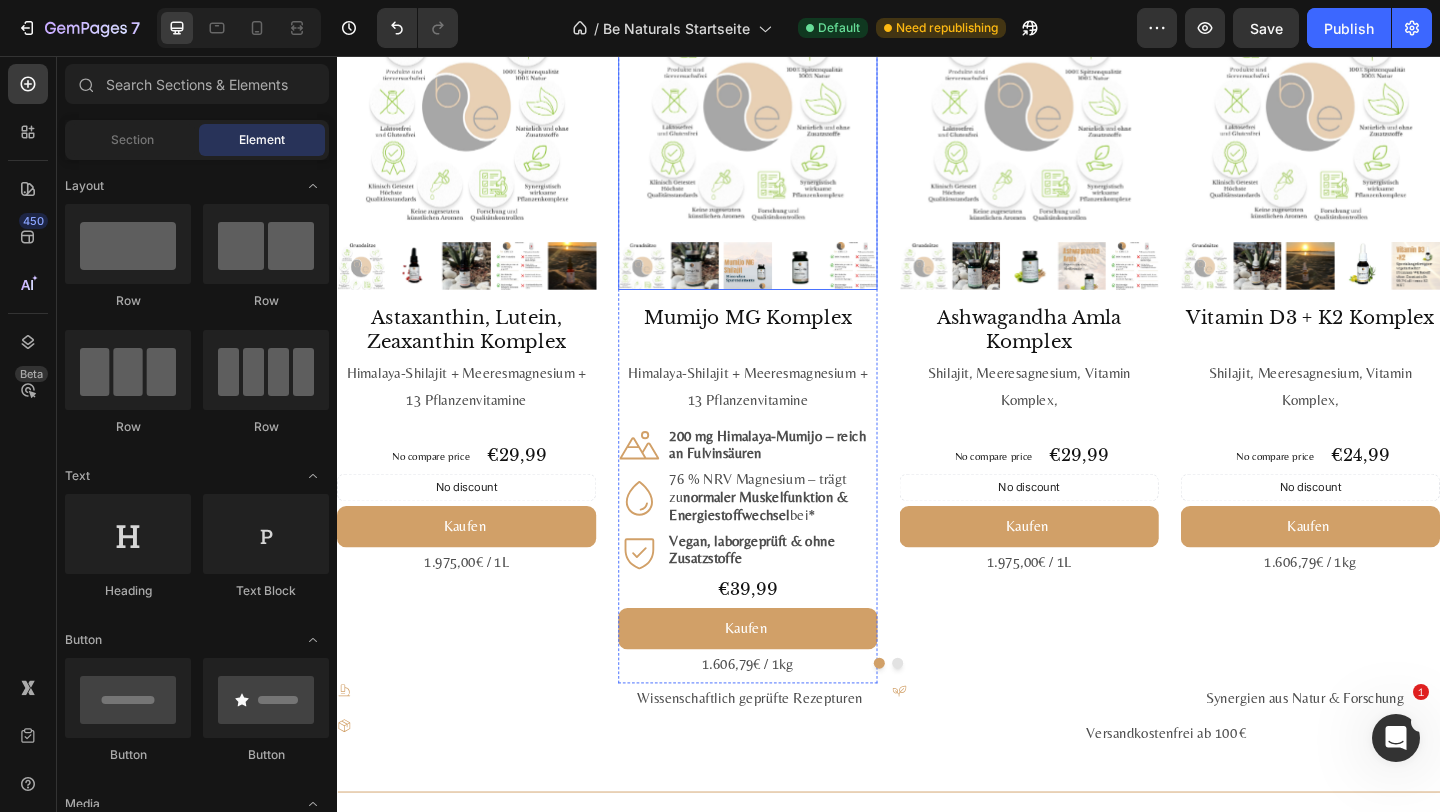 scroll, scrollTop: 2267, scrollLeft: 0, axis: vertical 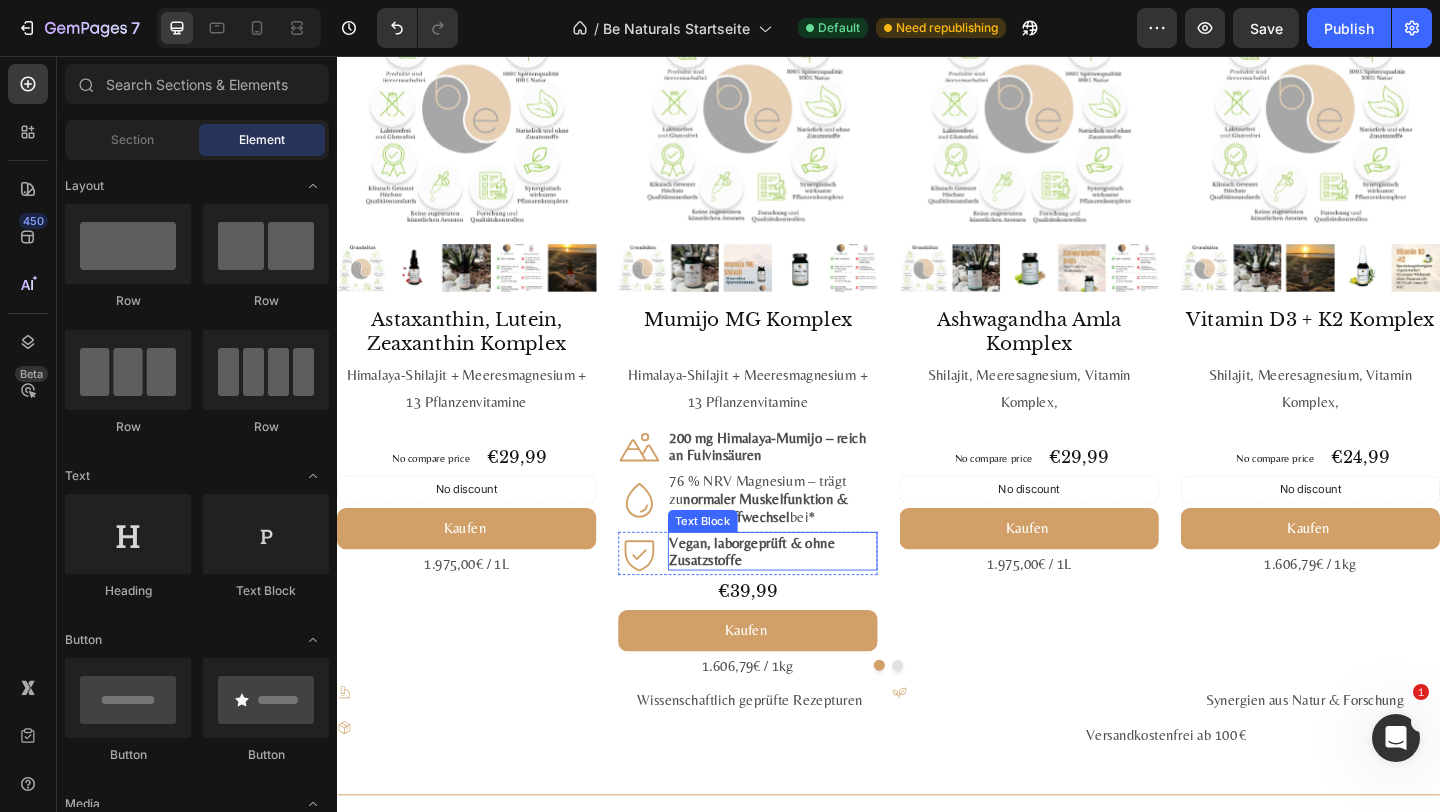 click on "Vegan, labor­geprüft & ohne Zusatz­stoffe" at bounding box center (811, 595) 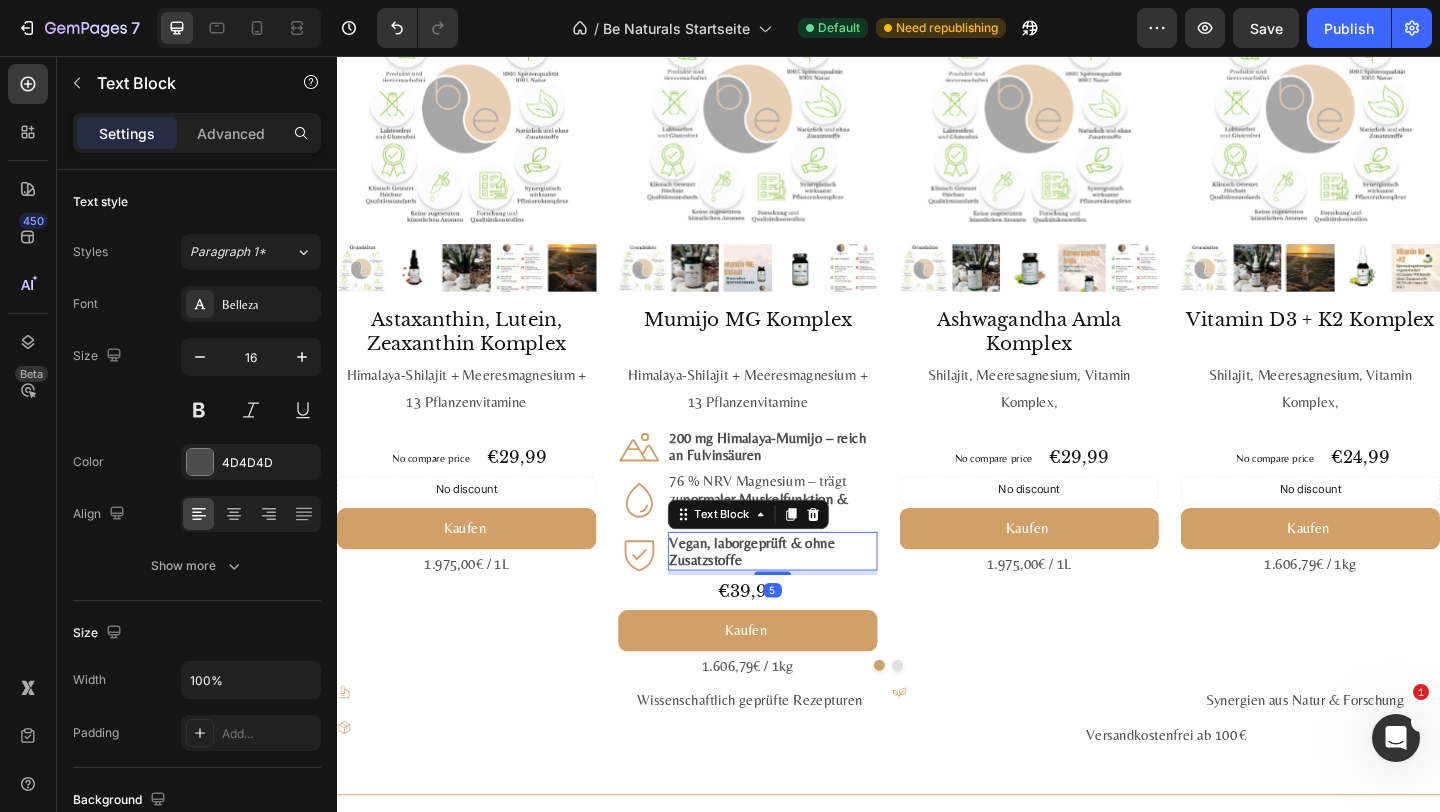 click on "5" at bounding box center [811, 618] 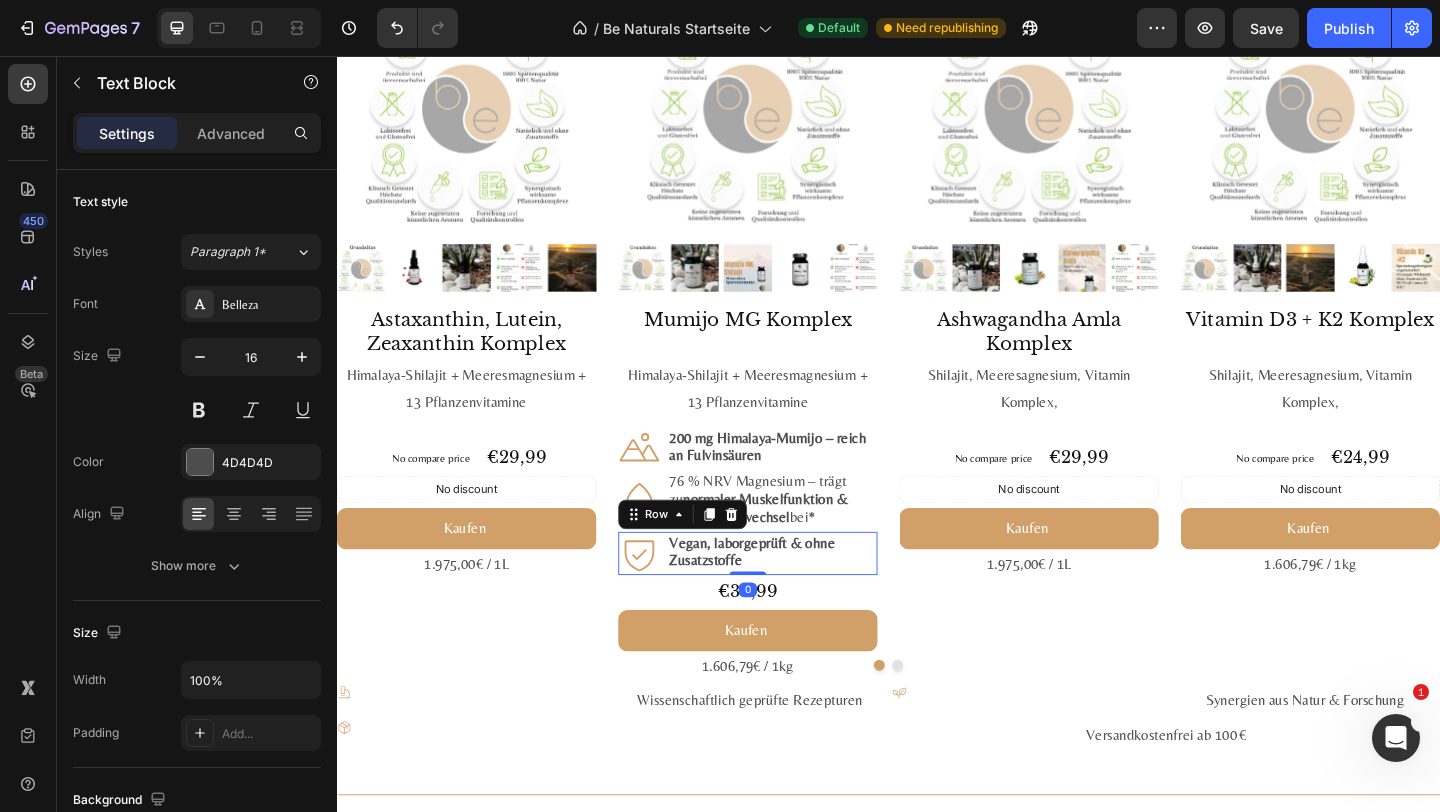 click on "Icon Vegan, labor­geprüft & ohne Zusatz­stoffe Text Block Row   0" at bounding box center (784, 597) 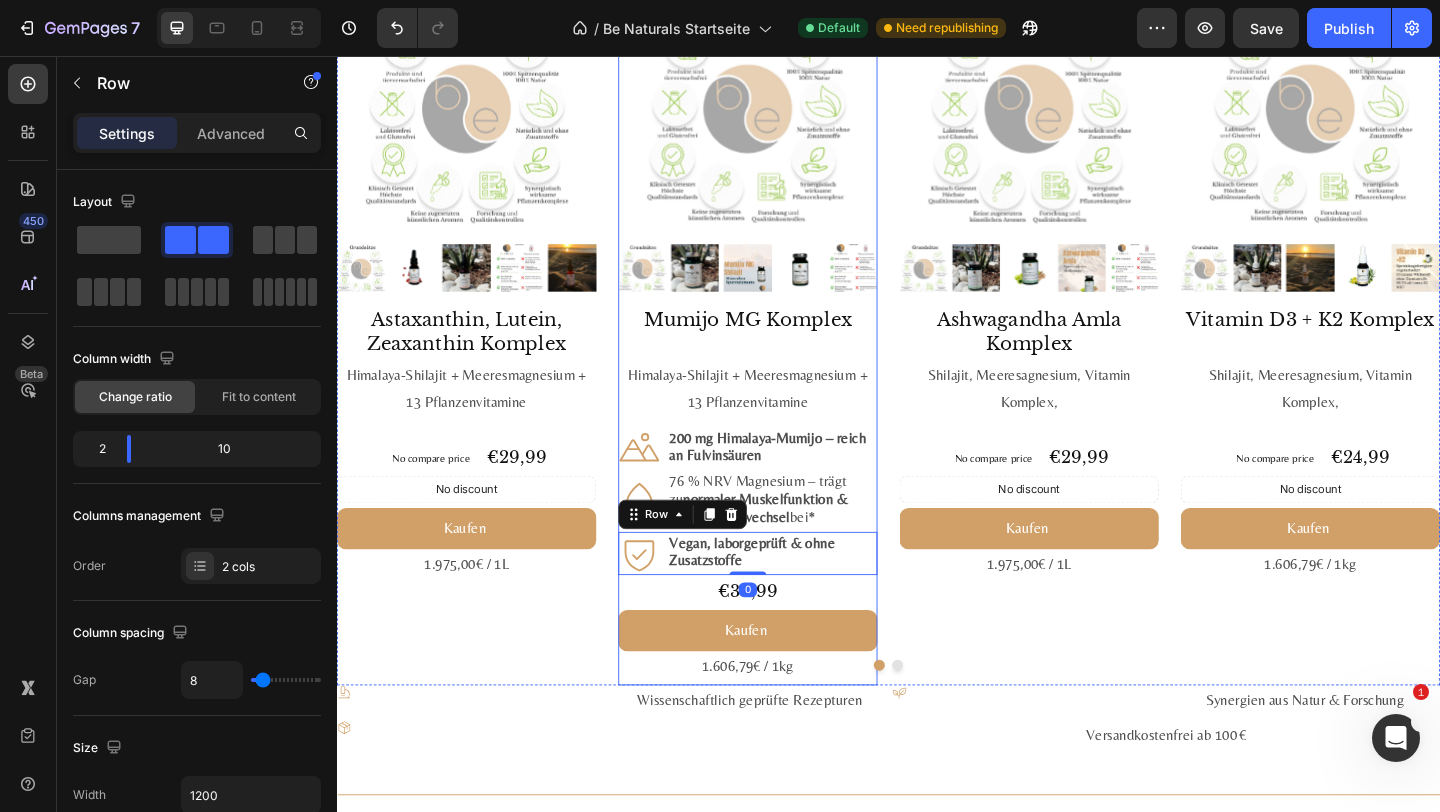 click on "€39,99" at bounding box center [784, 639] 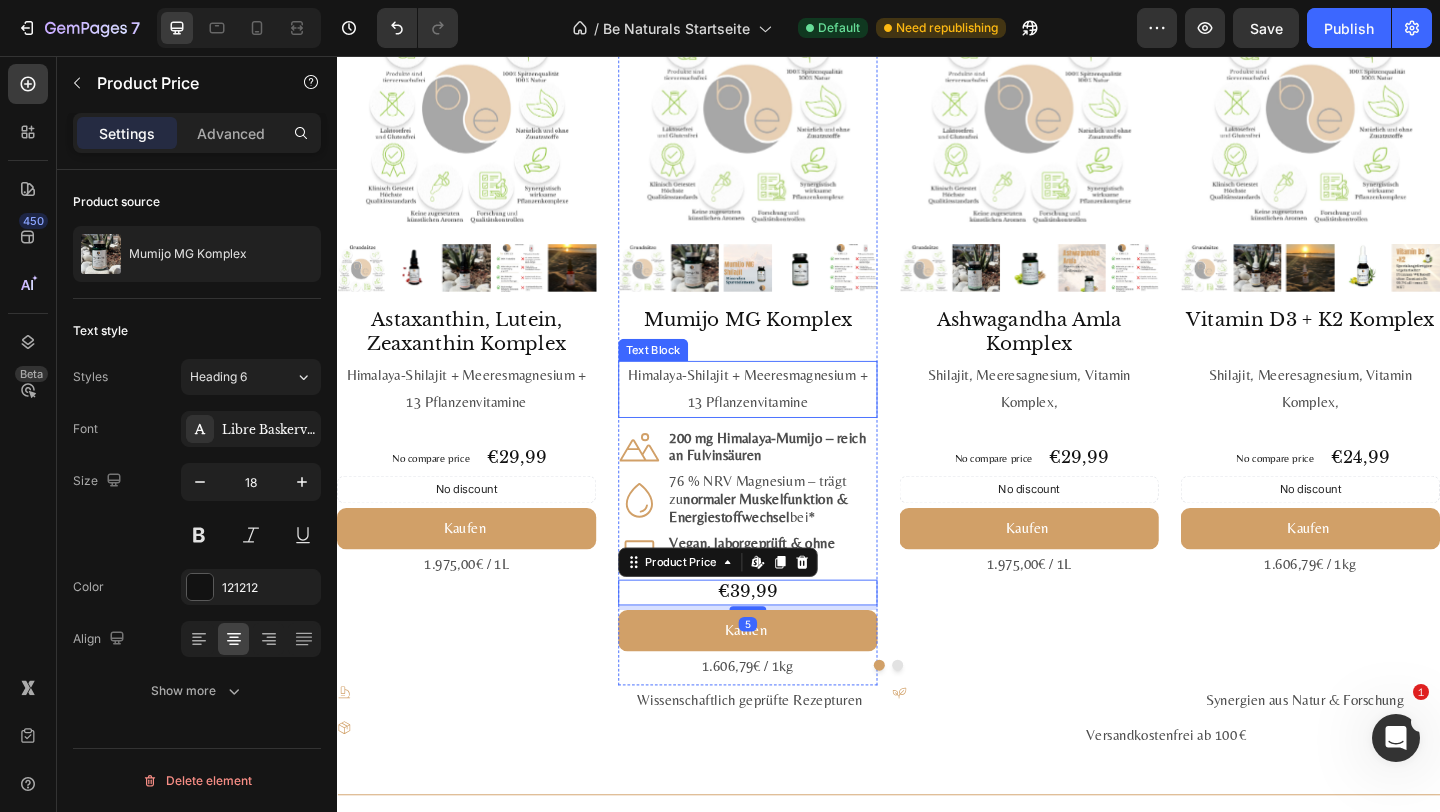 click on "Himalaya-Shilajit + Meeres­magnesium + 13 Pflanzen­vitamine" at bounding box center [784, 419] 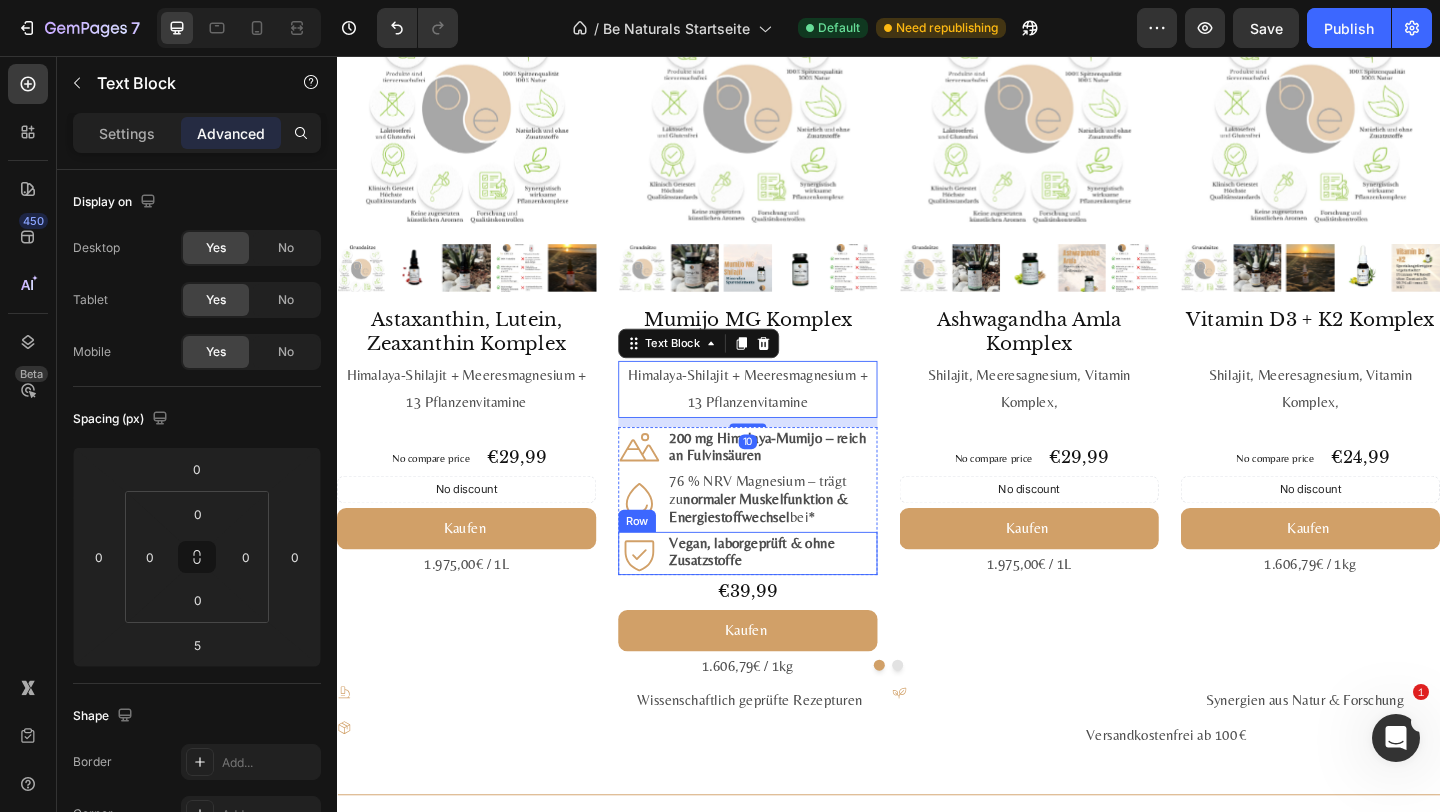 click on "Vegan, labor­geprüft & ohne Zusatz­stoffe" at bounding box center [811, 595] 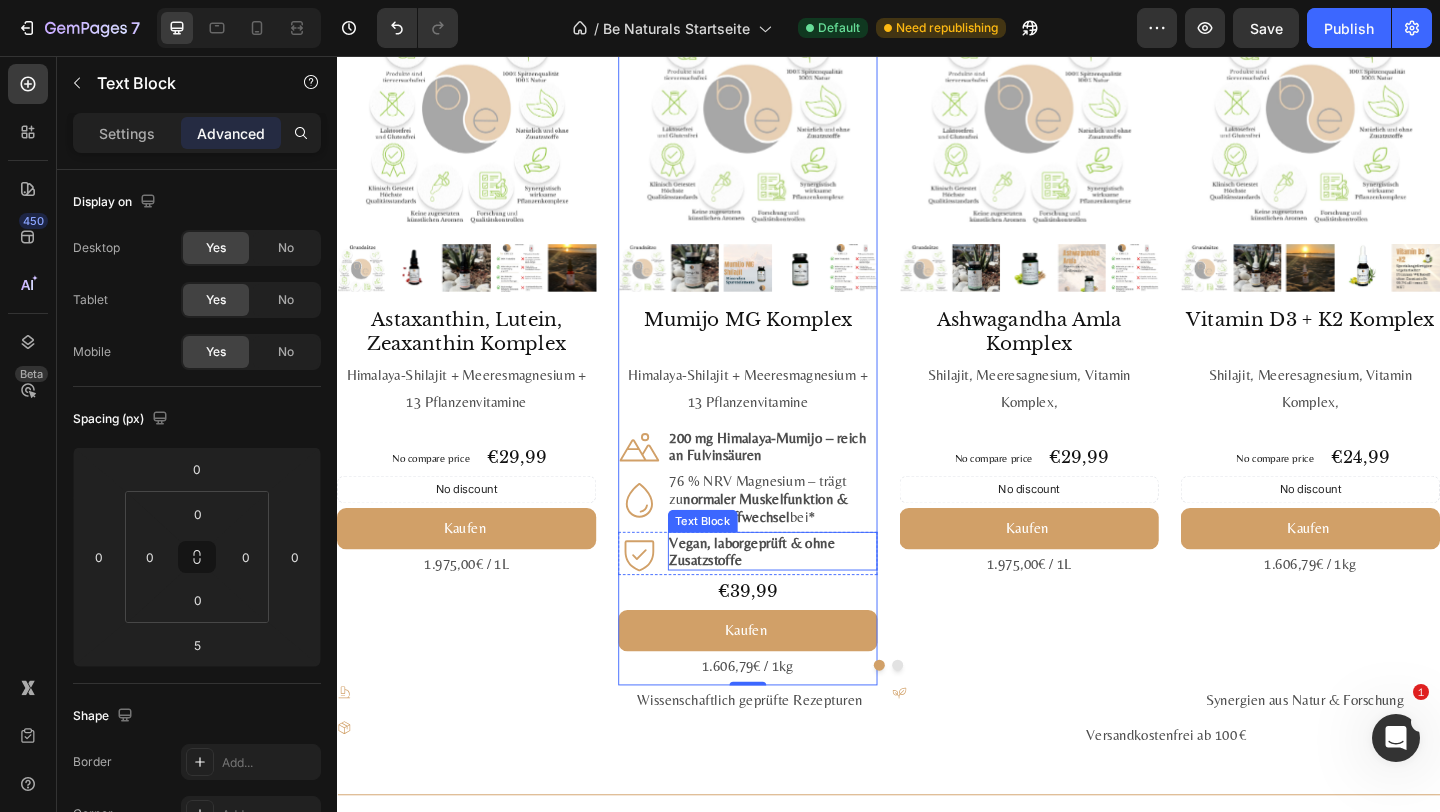 click on "Vegan, labor­geprüft & ohne Zusatz­stoffe" at bounding box center [811, 595] 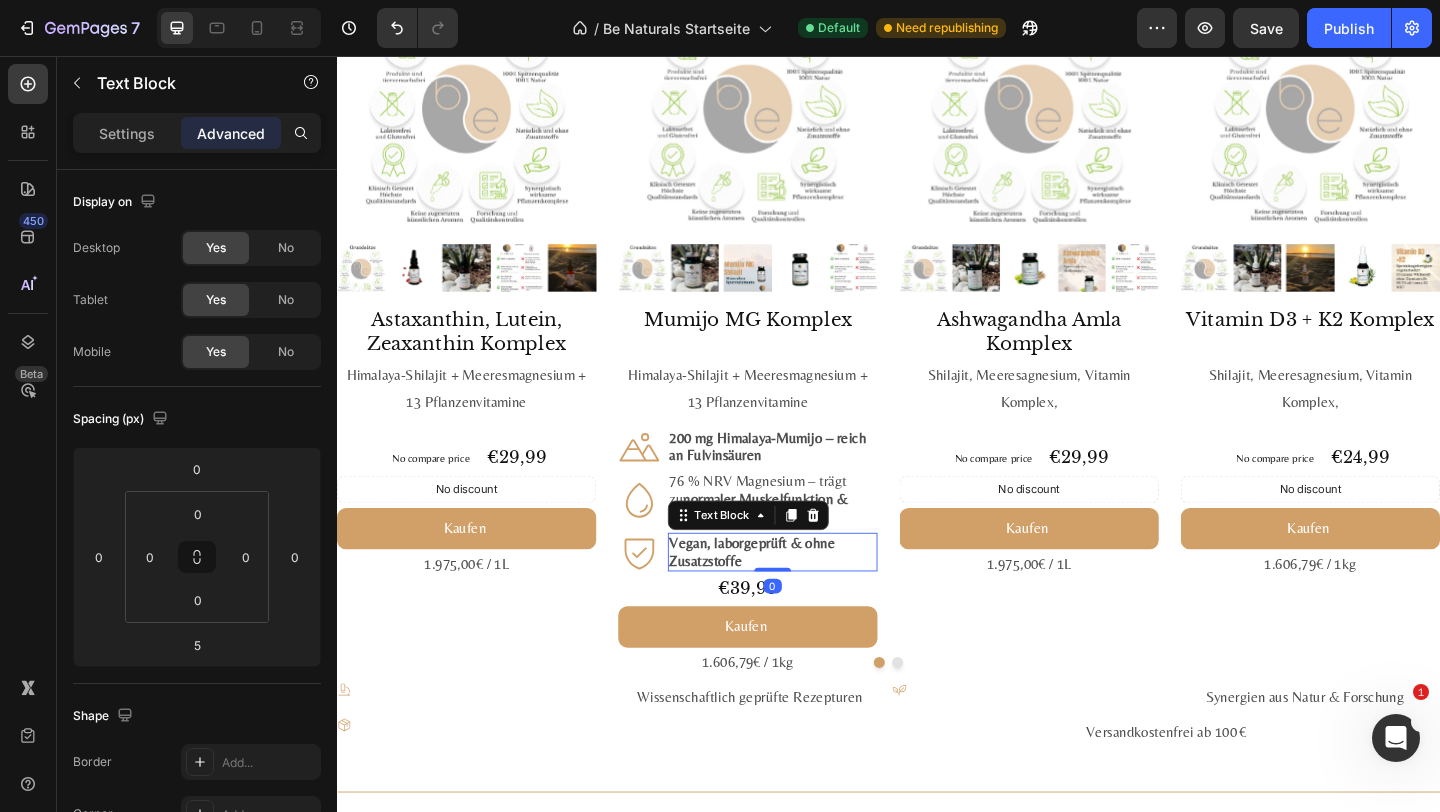drag, startPoint x: 812, startPoint y: 618, endPoint x: 812, endPoint y: 591, distance: 27 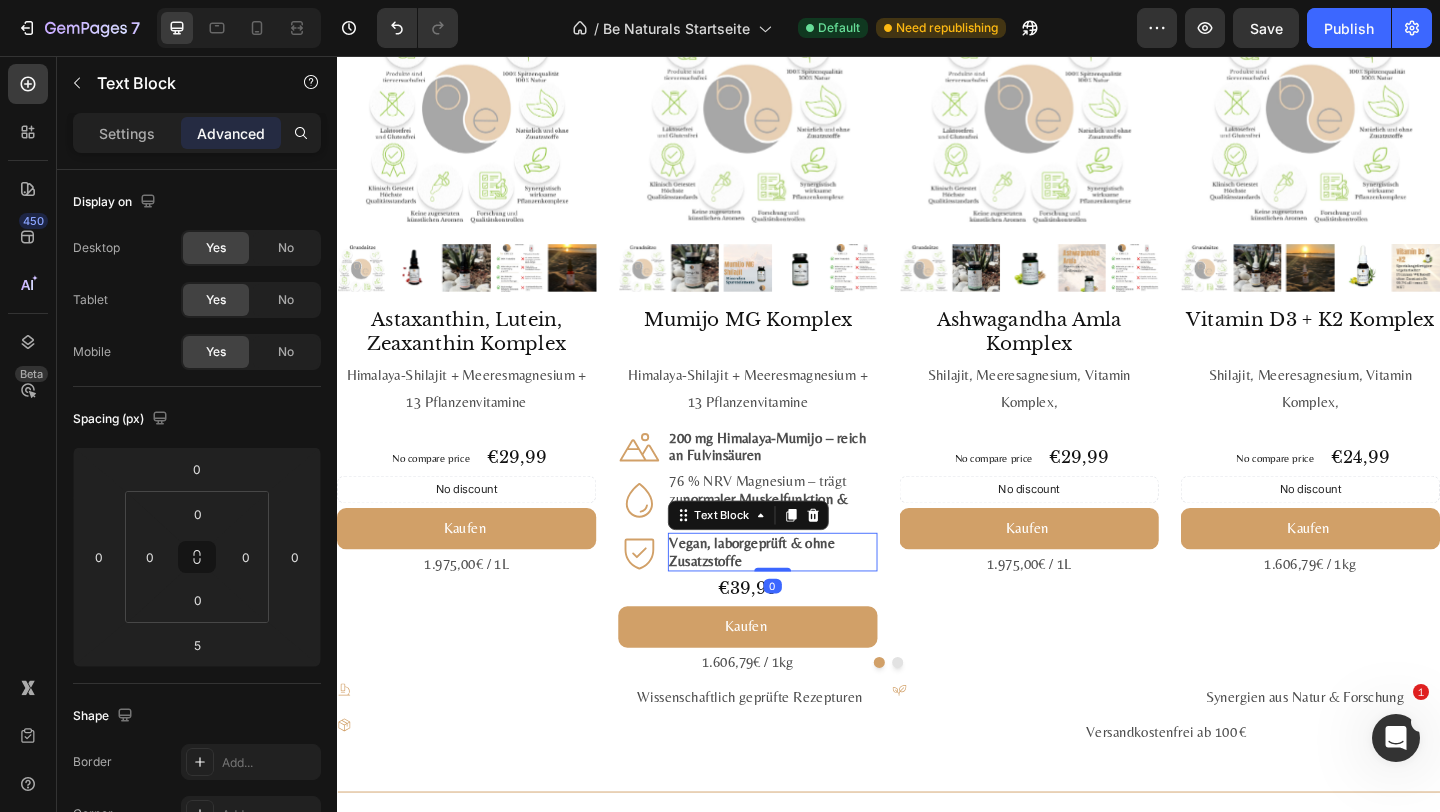 click on "Vegan, labor­geprüft & ohne Zusatz­stoffe Text Block   0" at bounding box center (811, 596) 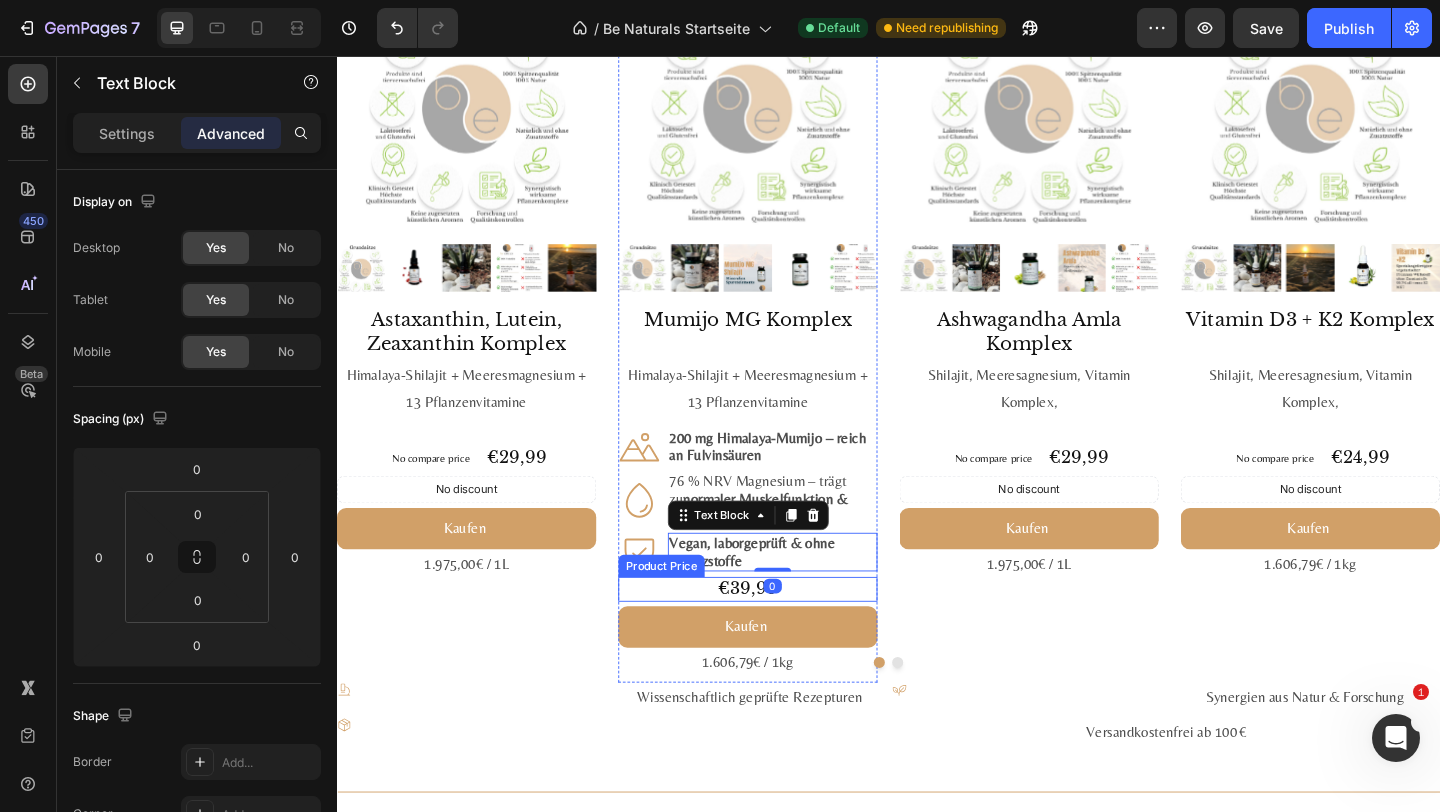 click on "€39,99" at bounding box center (784, 636) 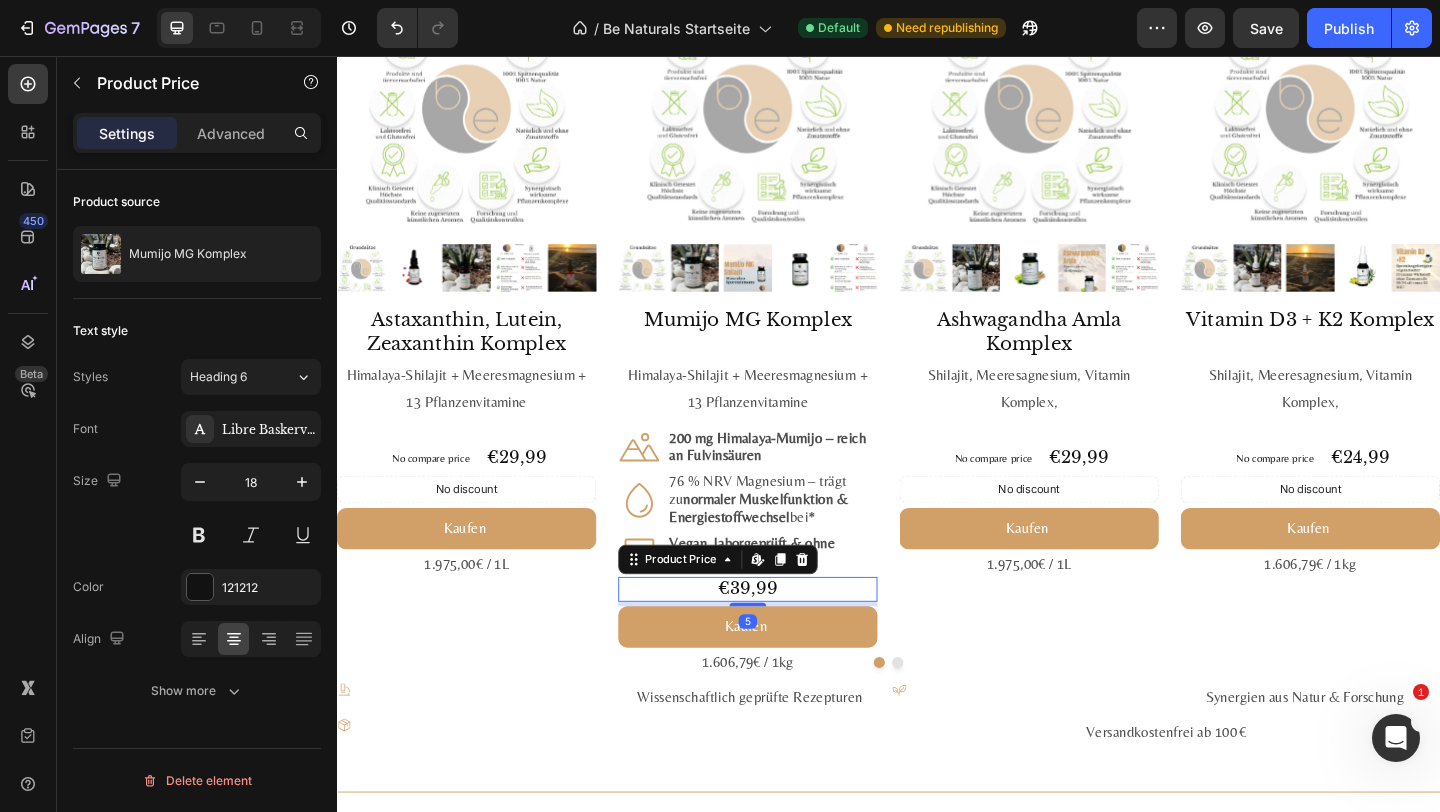 click on "Product Price   Edit content in Shopify" at bounding box center [751, 604] 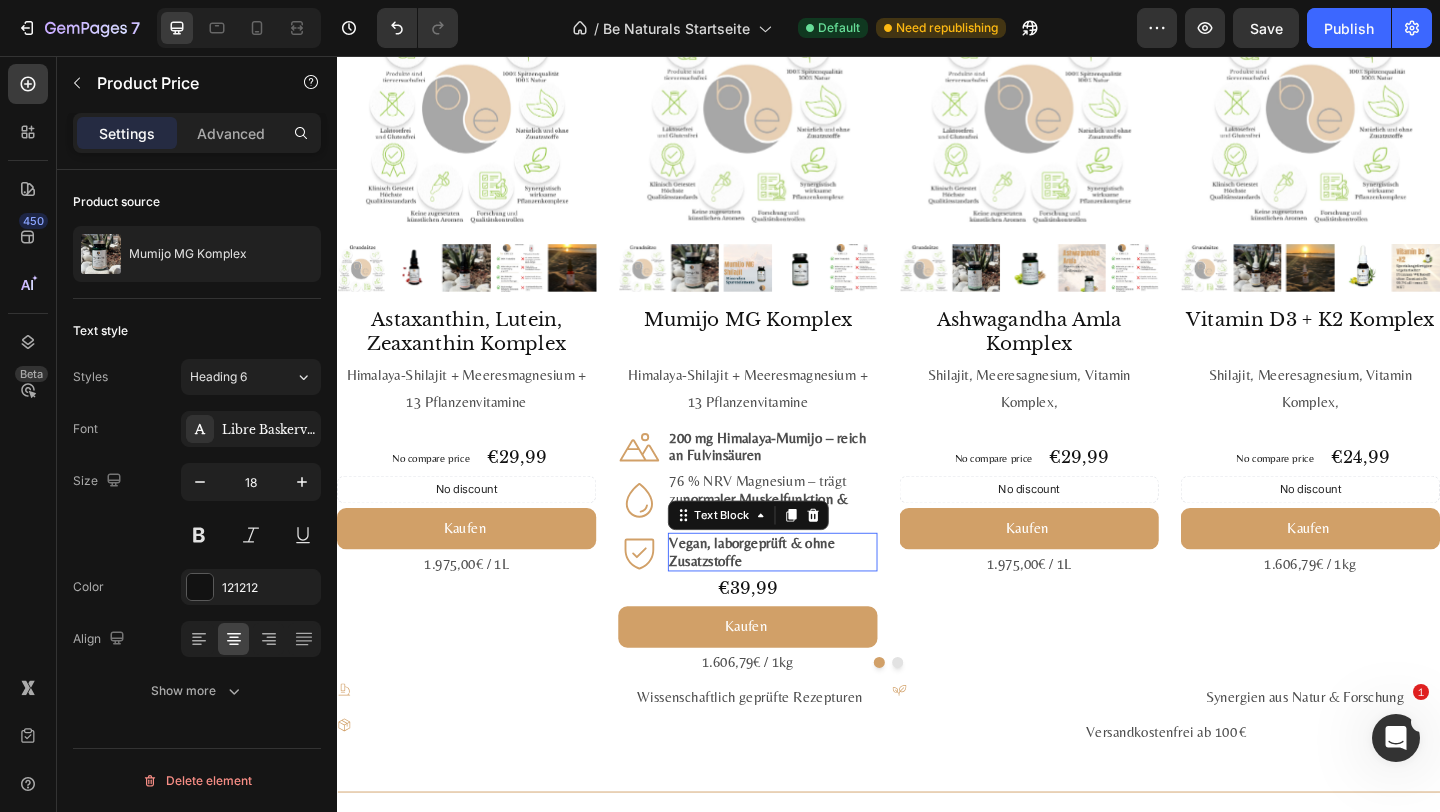 click on "Vegan, labor­geprüft & ohne Zusatz­stoffe" at bounding box center [811, 596] 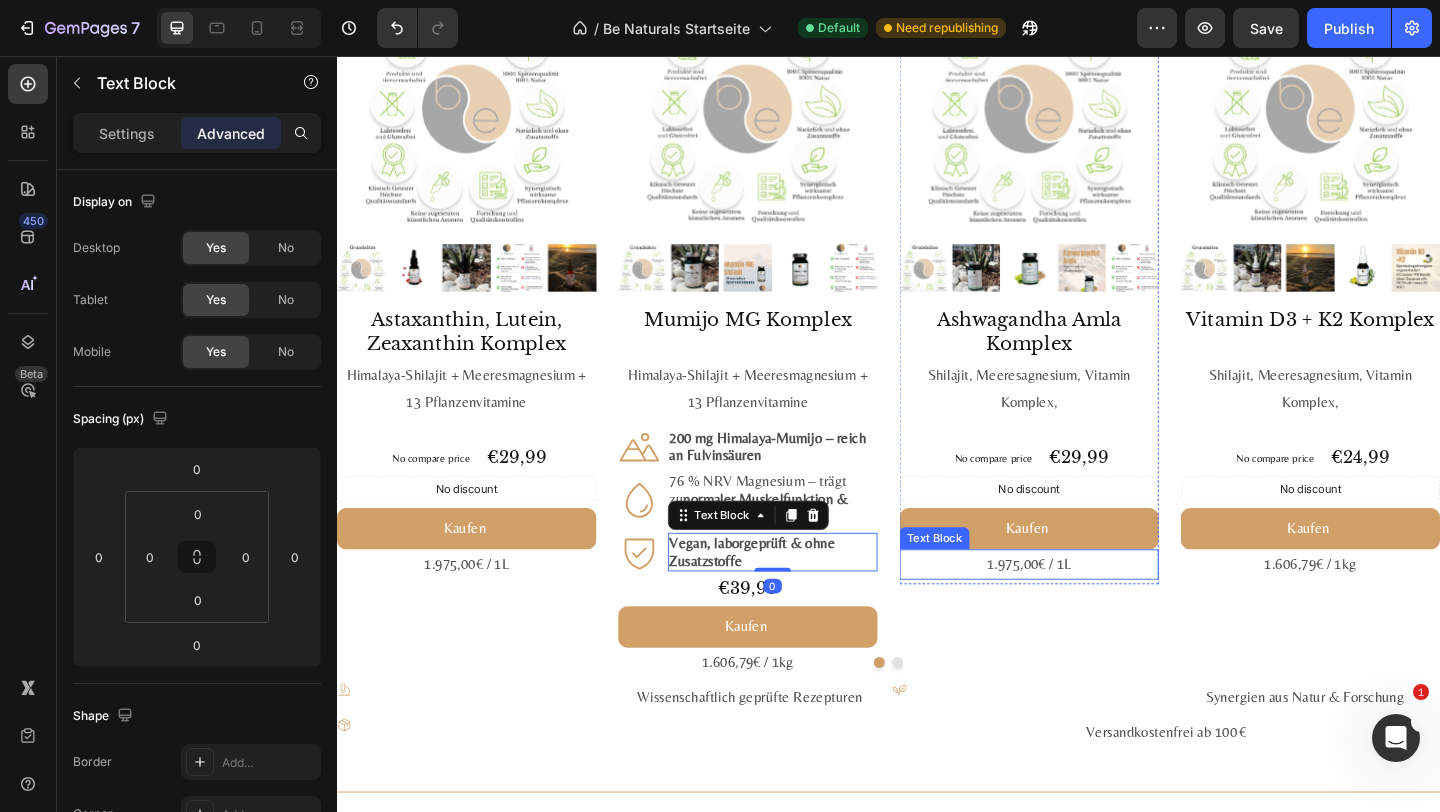 click on "1.975,00€ / 1L" at bounding box center [1090, 609] 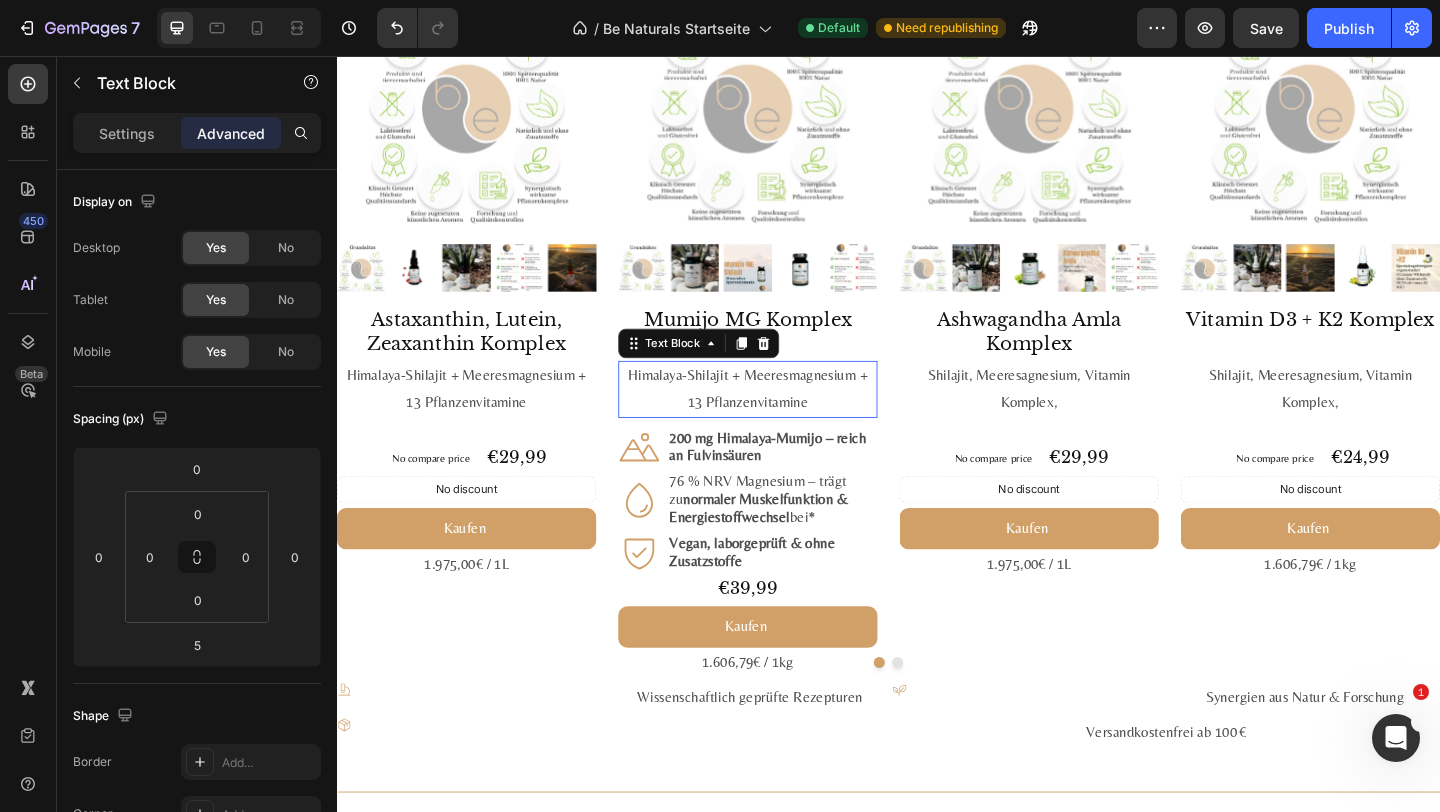 click on "Himalaya-Shilajit + Meeres­magnesium + 13 Pflanzen­vitamine" at bounding box center [784, 419] 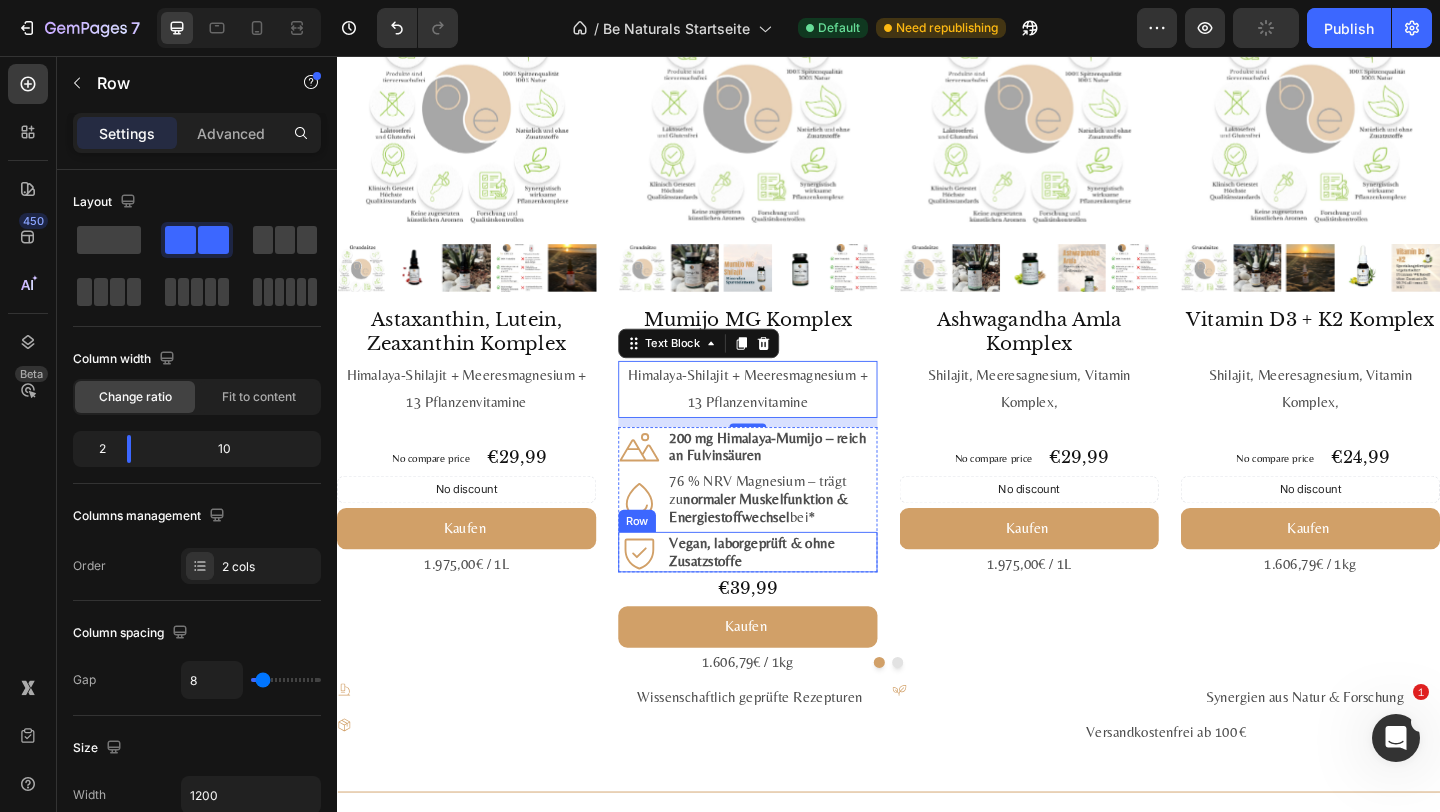 click on "Icon Vegan, labor­geprüft & ohne Zusatz­stoffe Text Block Row" at bounding box center (784, 596) 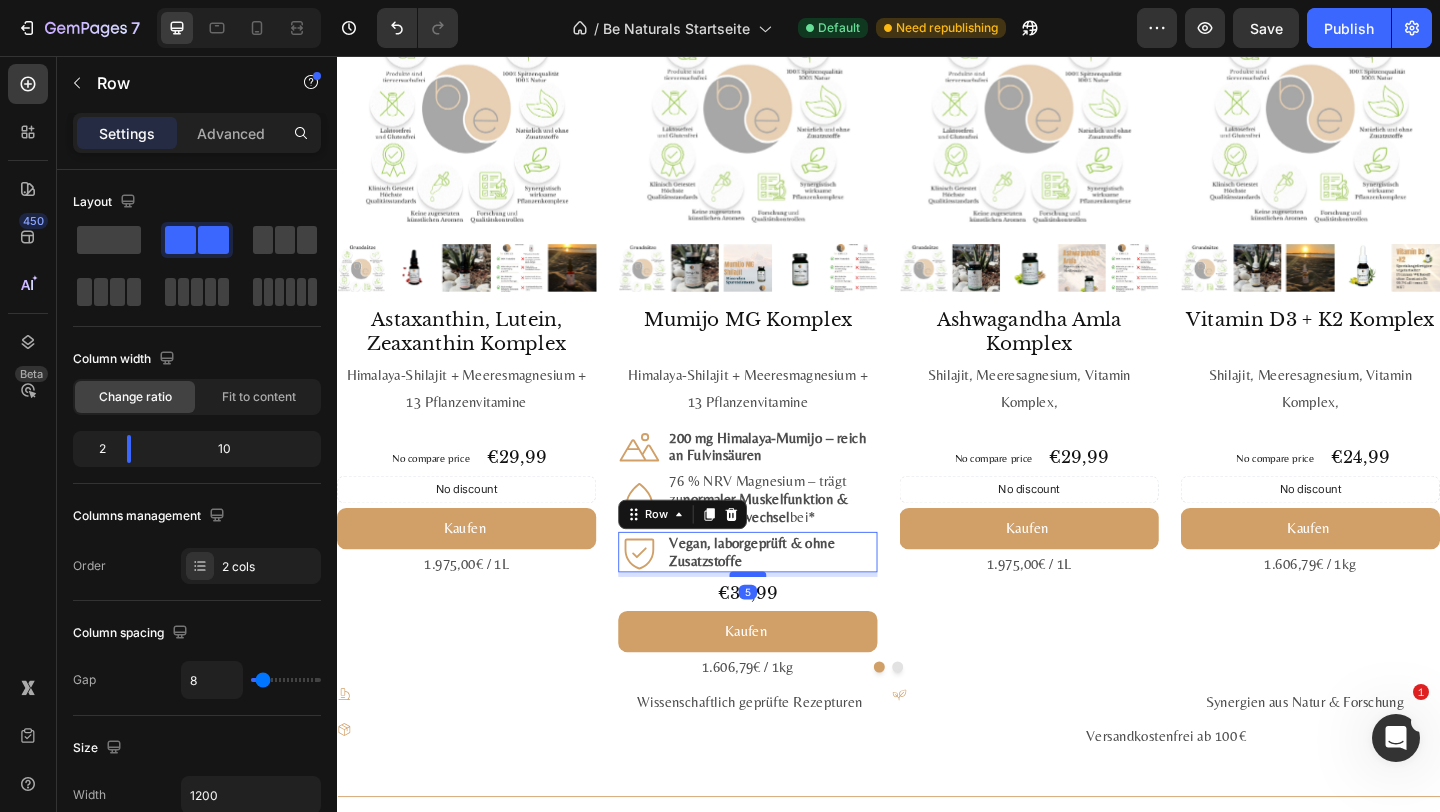 click at bounding box center (784, 620) 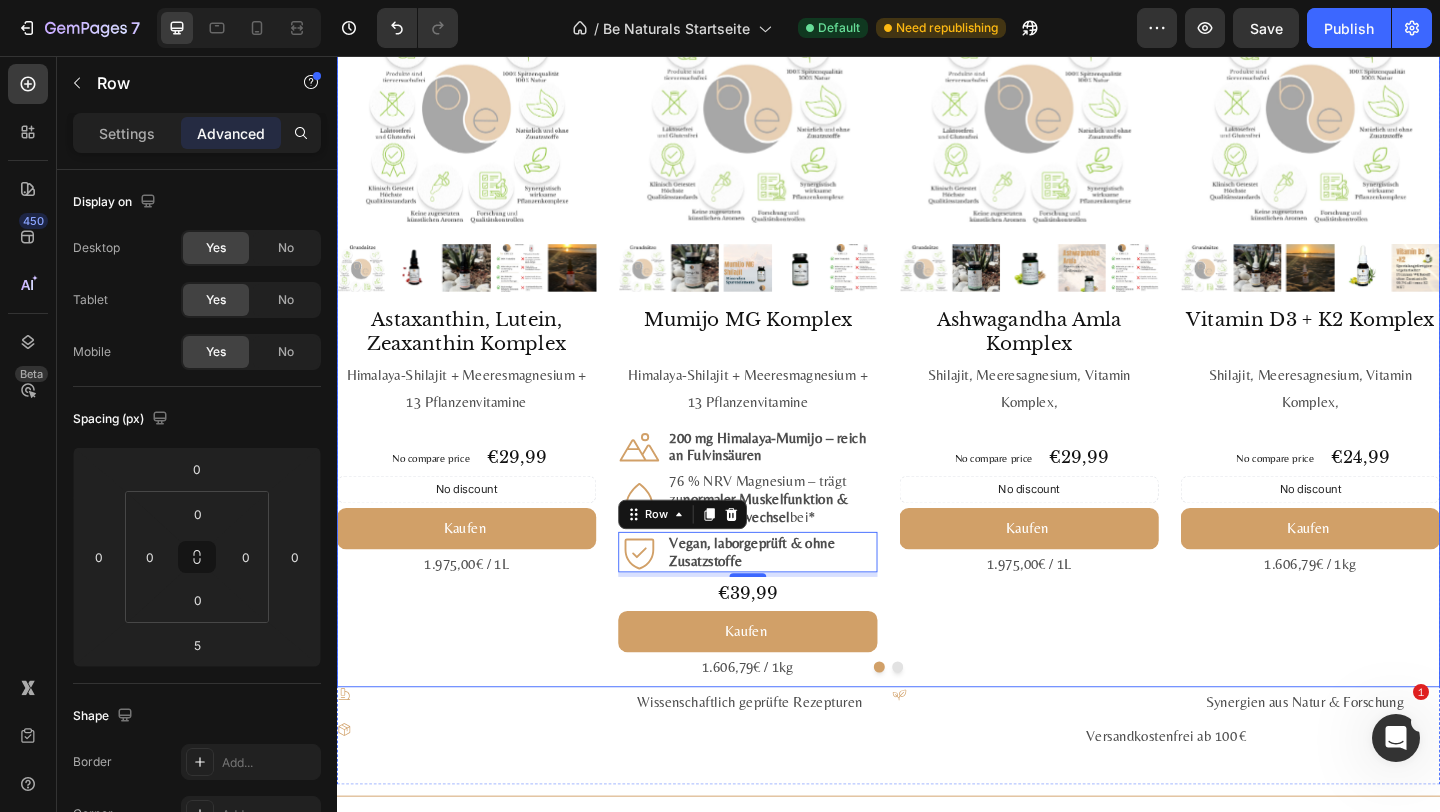 click on "Product Images Astaxanthin, Lutein, Zeaxanthin Komplex Product Title Himalaya-Shilajit + Meeres­magnesium + 13 Pflanzen­vitamine Text Block No compare price Product Price €29,99 Product Price Product Price Row No discount   Not be displayed when published Discount Tag Kaufen Add to Cart 1.975,00€ / 1L Text Block Product" at bounding box center (478, 357) 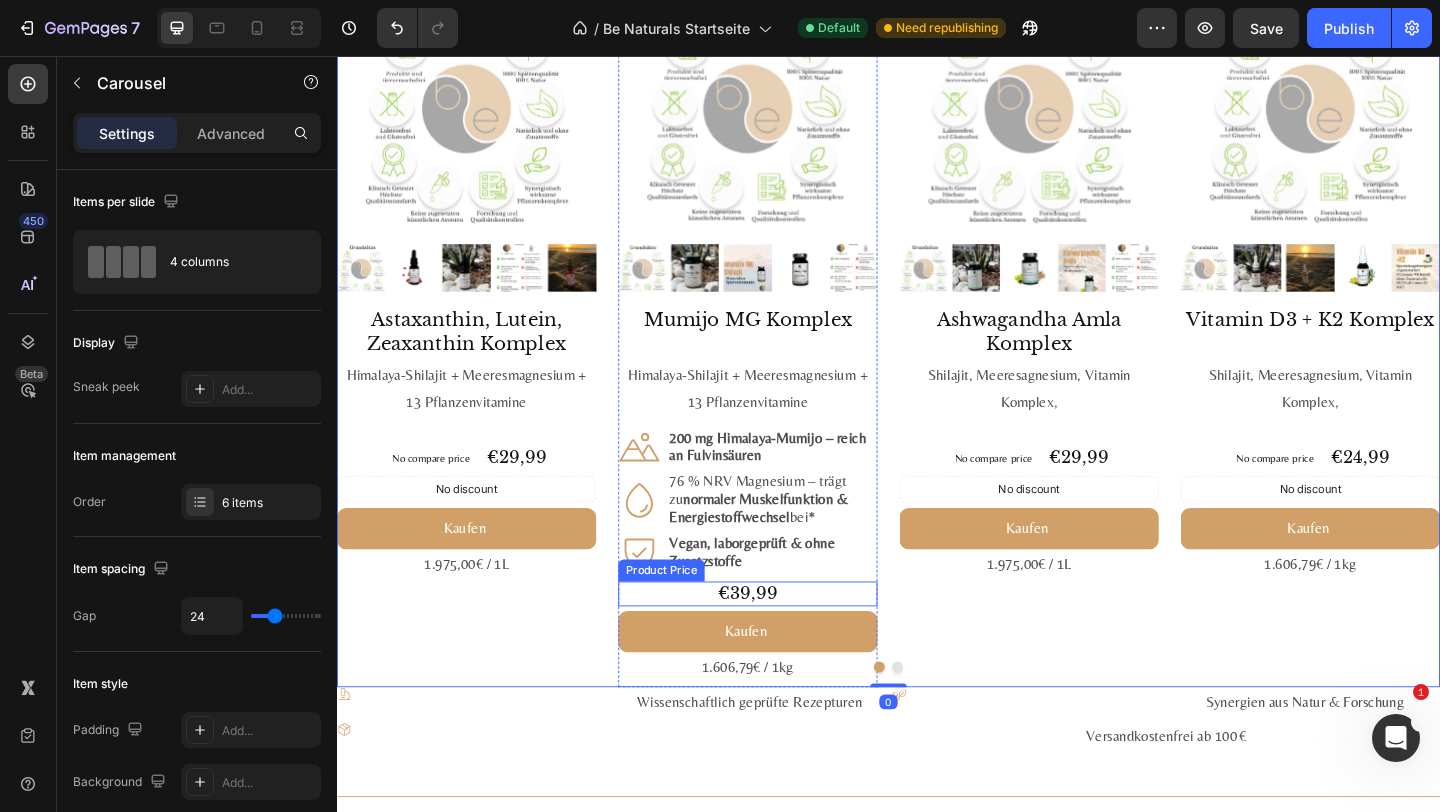 click on "€39,99" at bounding box center [784, 641] 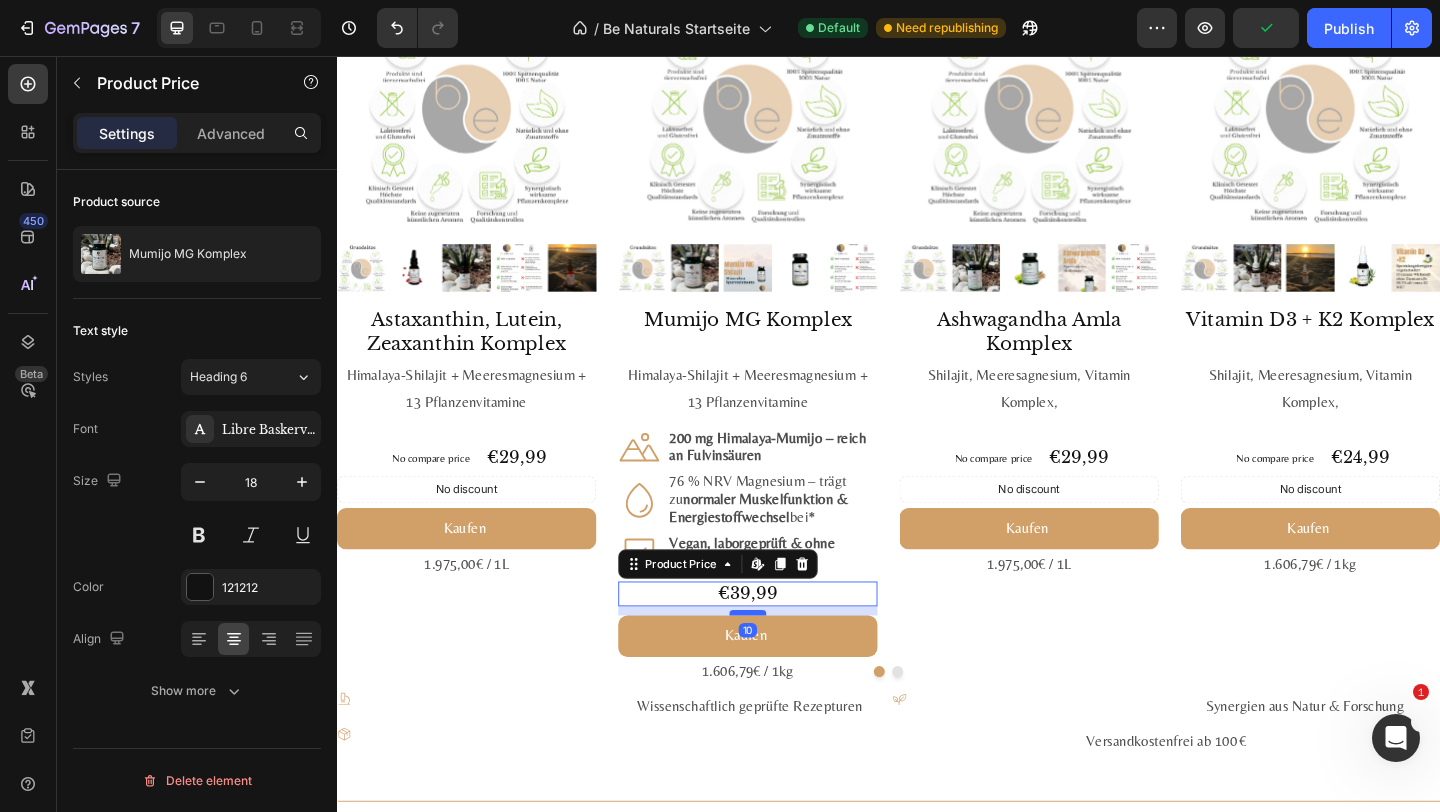 click at bounding box center (784, 662) 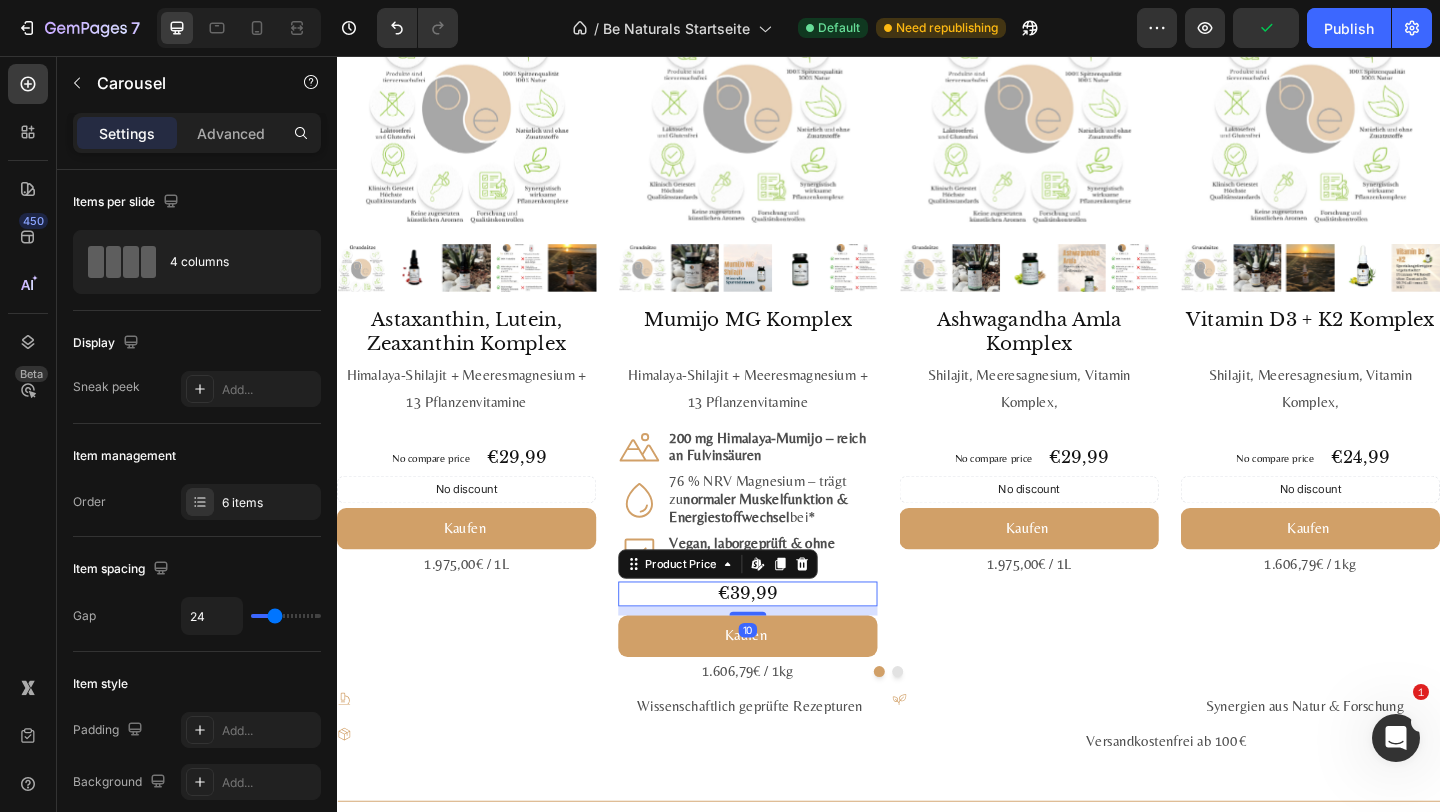 click on "Product Images Ashwagandha Amla Komplex Product Title Shilajit, Meeresagnesium, Vitamin Komplex, Text Block No compare price Product Price €29,99 Product Price Product Price Row No discount   Not be displayed when published Discount Tag Kaufen Add to Cart 1.975,00€ / 1L Text Block Product" at bounding box center (1090, 359) 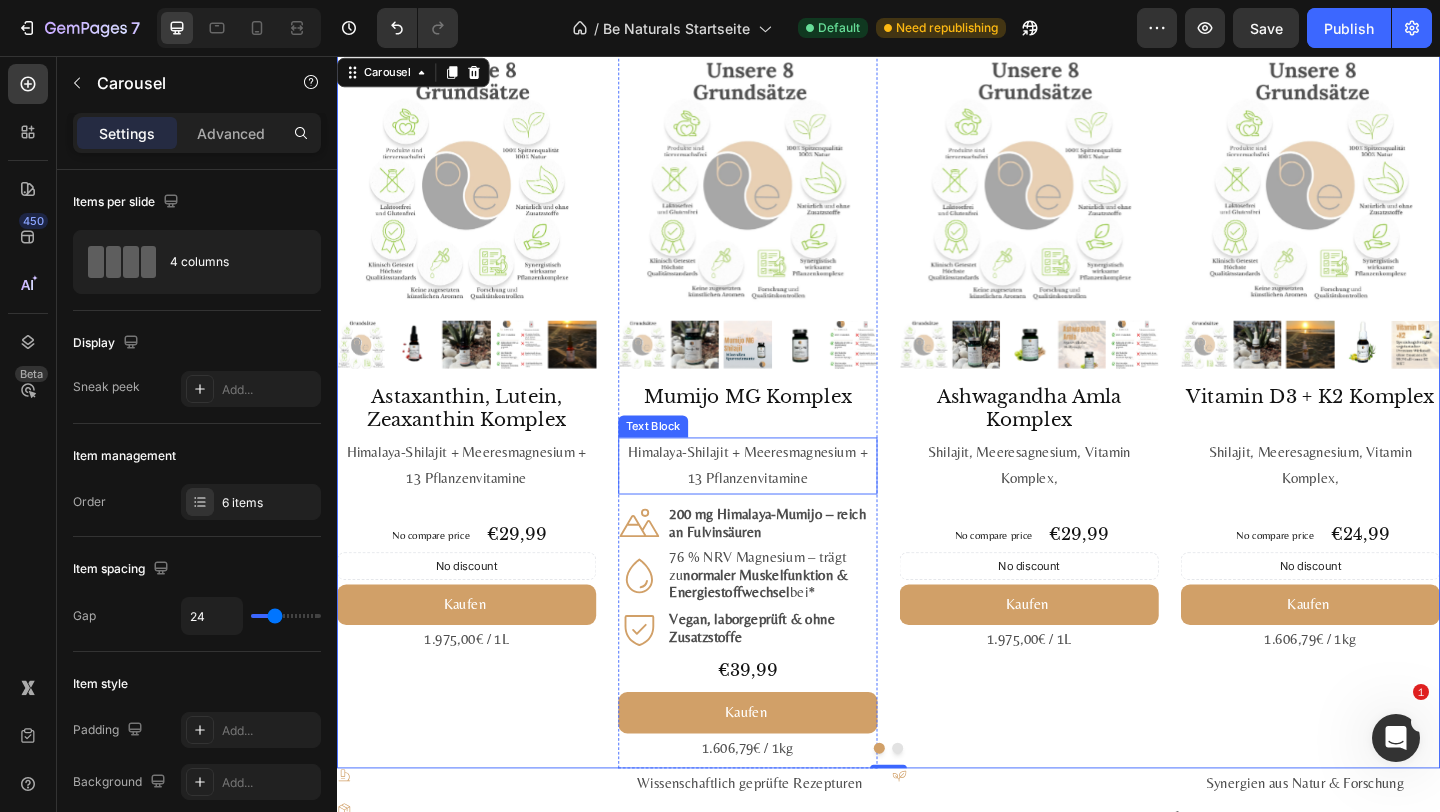 scroll, scrollTop: 2124, scrollLeft: 0, axis: vertical 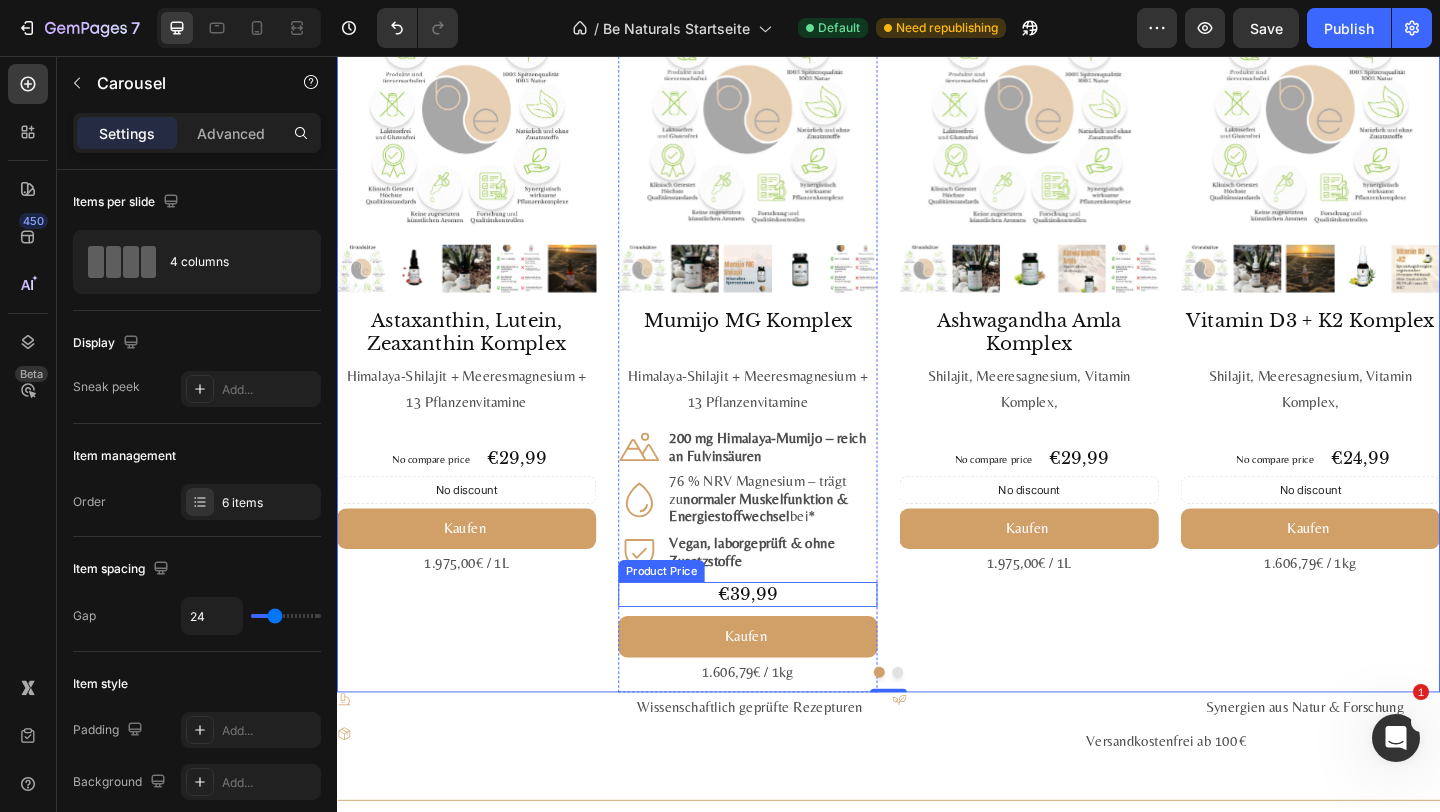 click on "€39,99" at bounding box center (784, 641) 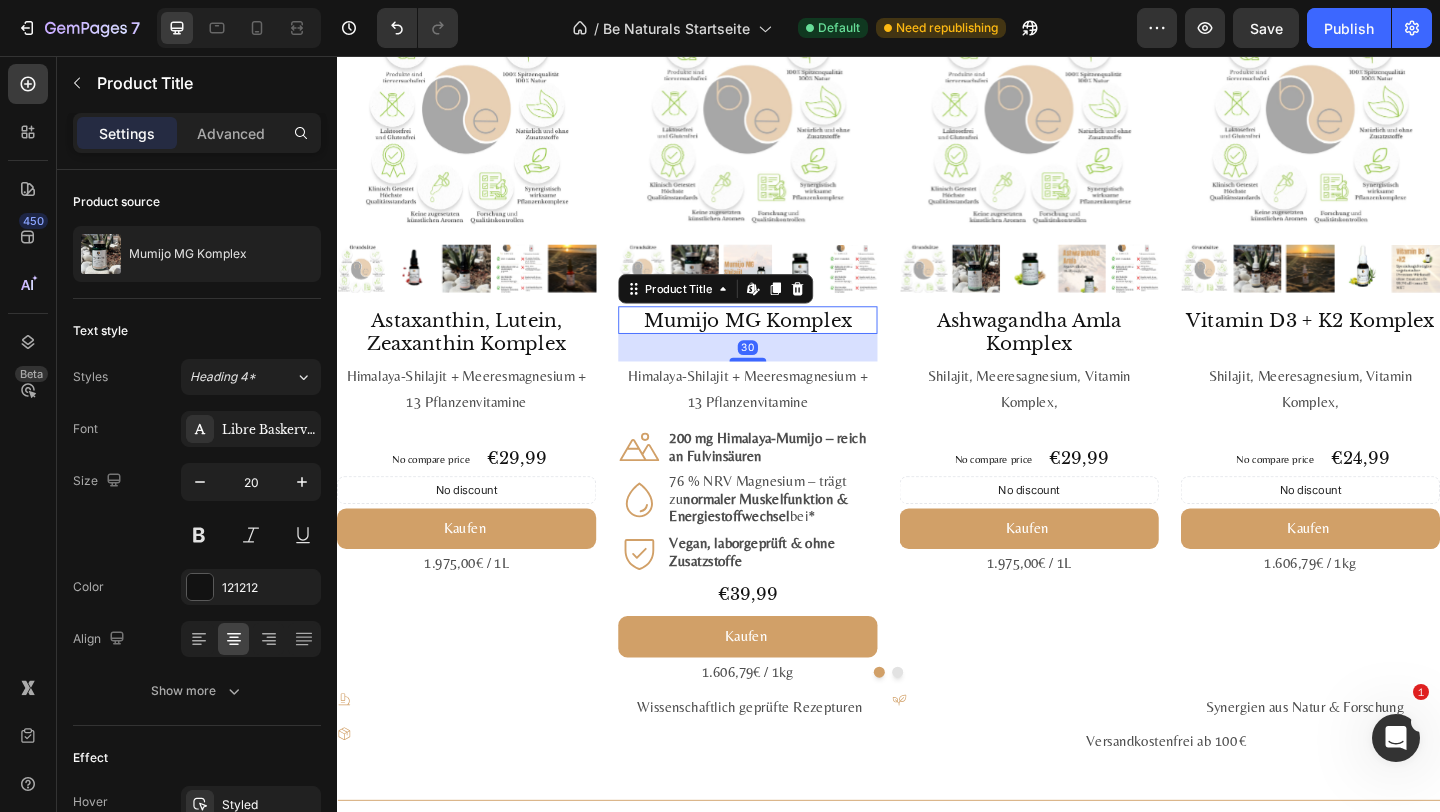 click on "Mumijo MG Komplex" at bounding box center (784, 343) 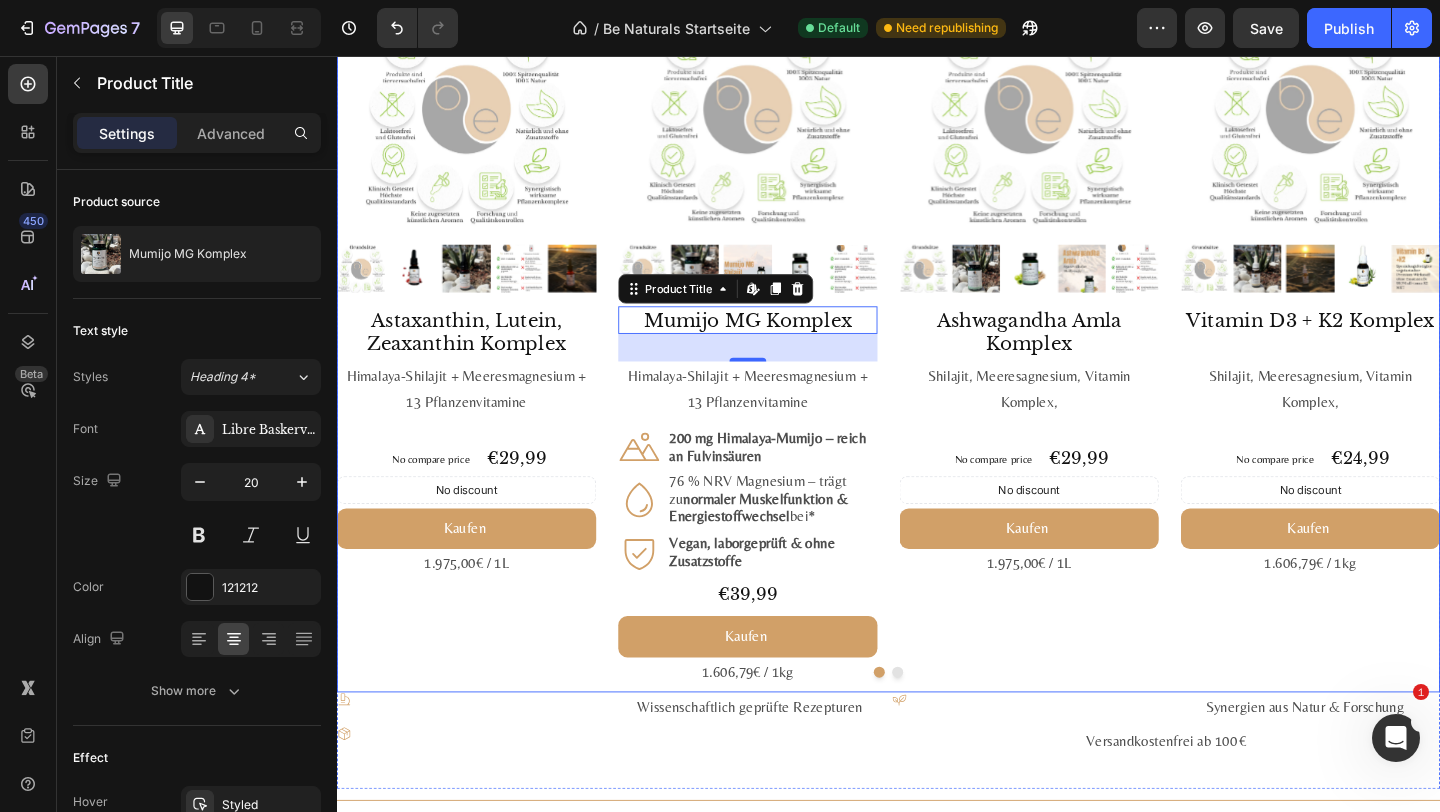 click on "Product Images Ashwagandha Amla Komplex Product Title Shilajit, Meeresagnesium, Vitamin Komplex, Text Block No compare price Product Price €29,99 Product Price Product Price Row No discount   Not be displayed when published Discount Tag Kaufen Add to Cart 1.975,00€ / 1L Text Block Product" at bounding box center (1090, 359) 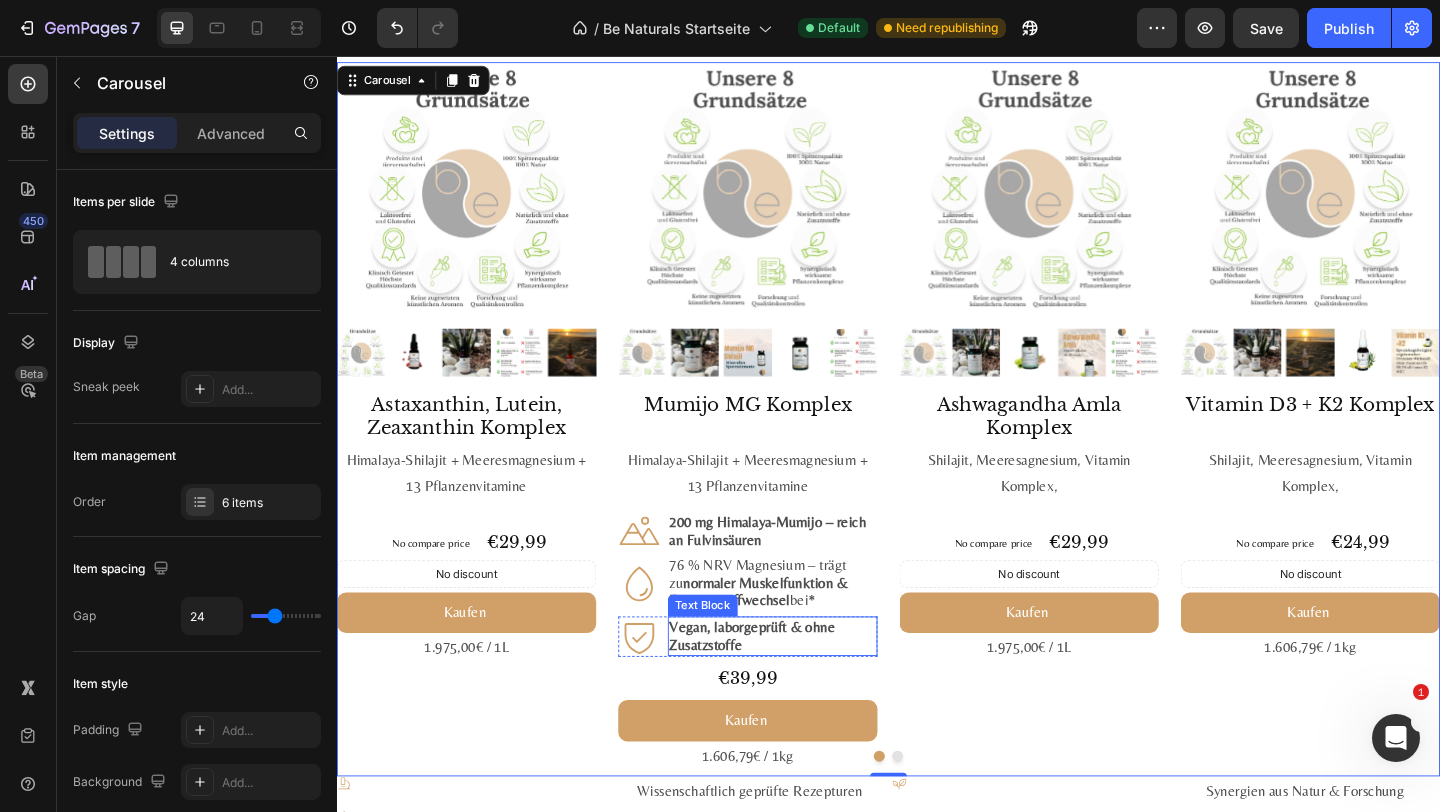 scroll, scrollTop: 2084, scrollLeft: 0, axis: vertical 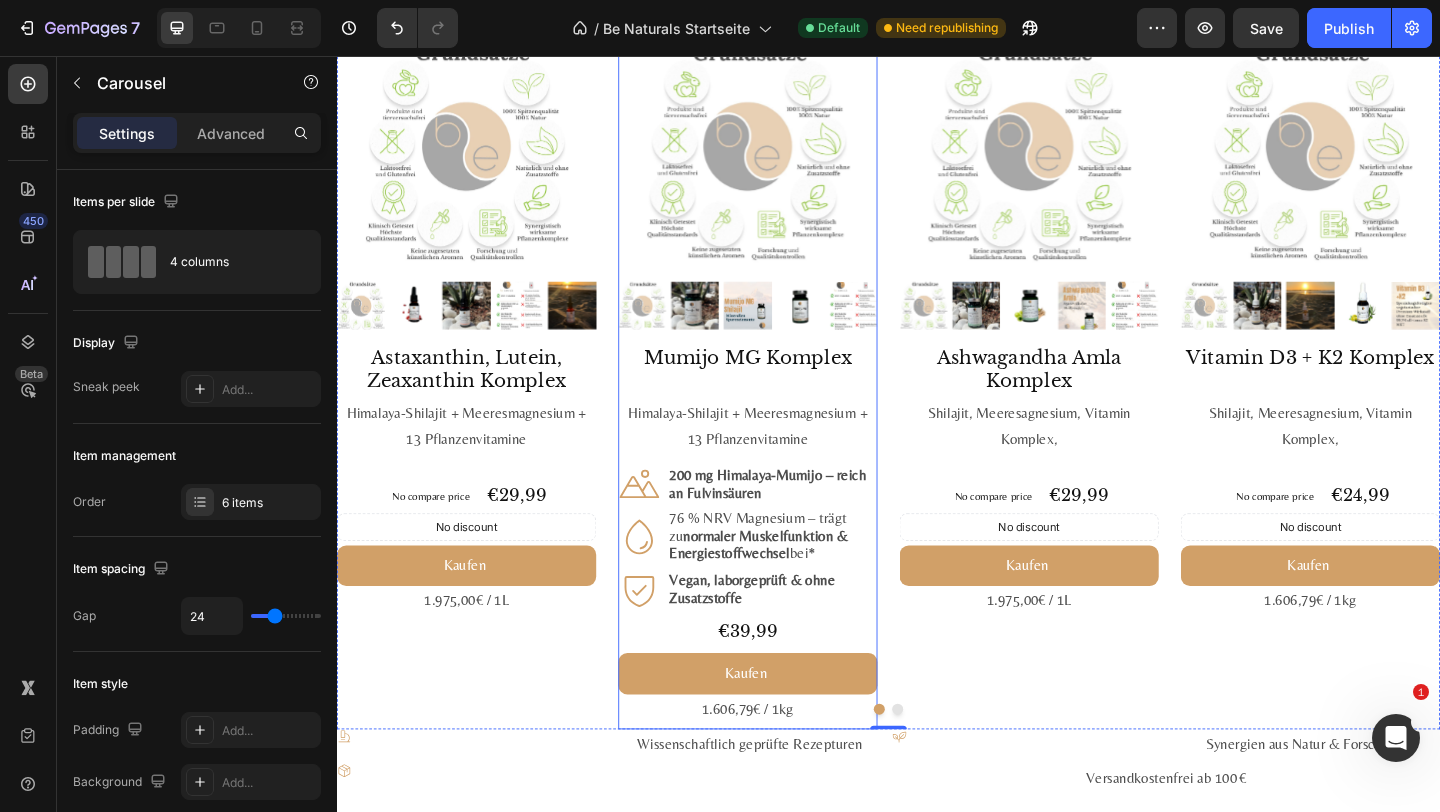 click on "Himalaya-Shilajit + Meeres­magnesium + 13 Pflanzen­vitamine" at bounding box center (784, 459) 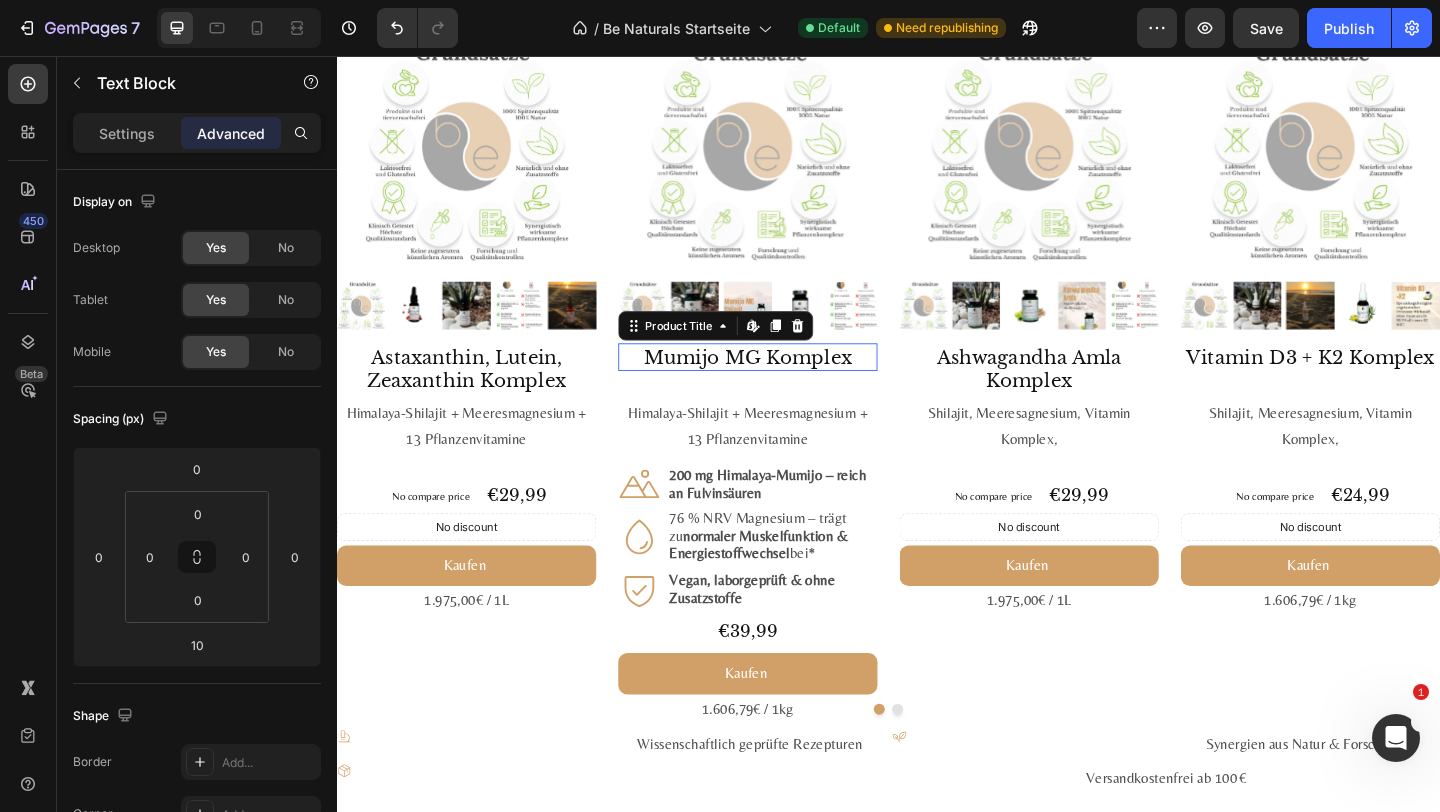 click on "Mumijo MG Komplex" at bounding box center (784, 383) 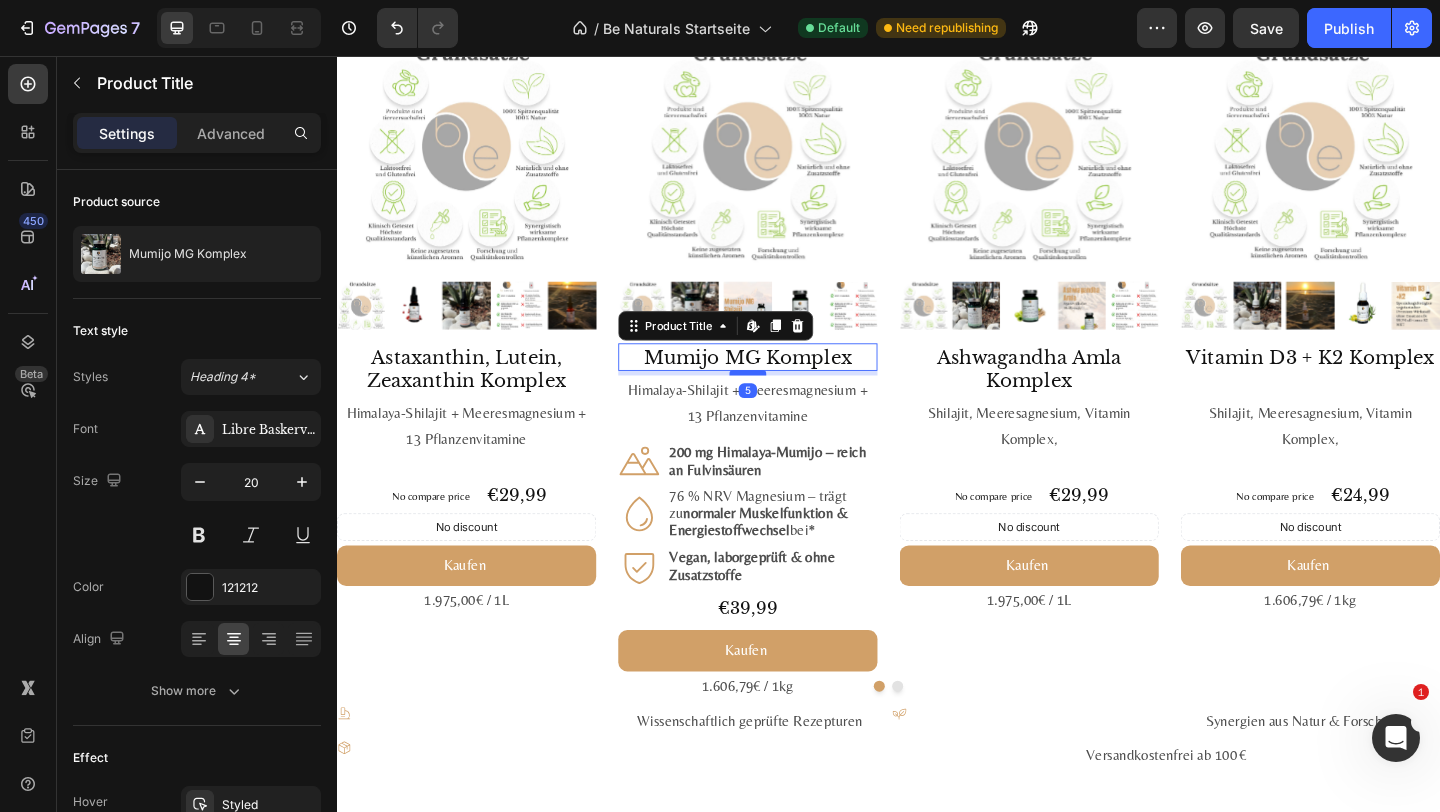 drag, startPoint x: 791, startPoint y: 422, endPoint x: 788, endPoint y: 397, distance: 25.179358 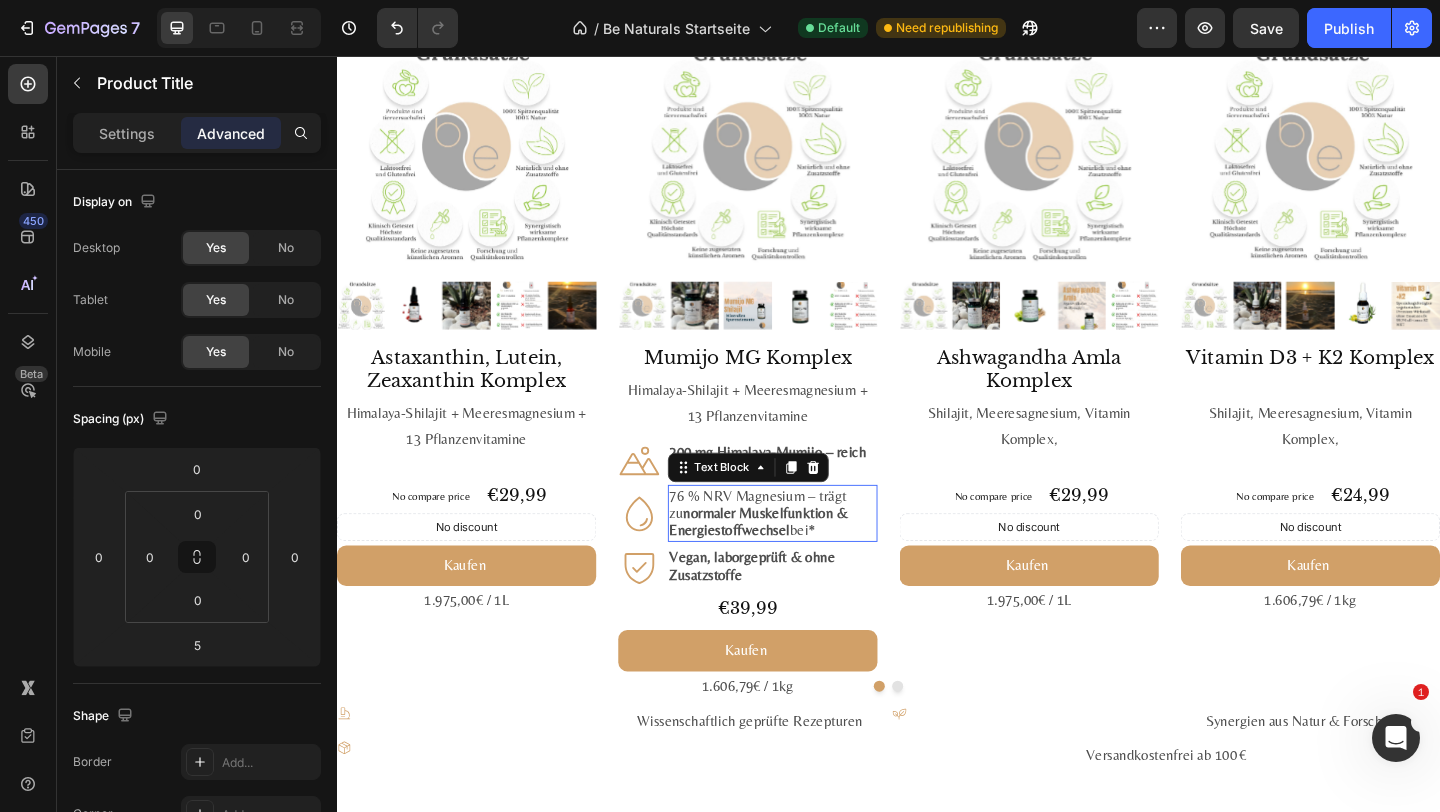 click on "76 % NRV Magnesium – trägt zu  normaler Muskel­funktion & Energie­stoff­wechsel  bei*" at bounding box center (811, 553) 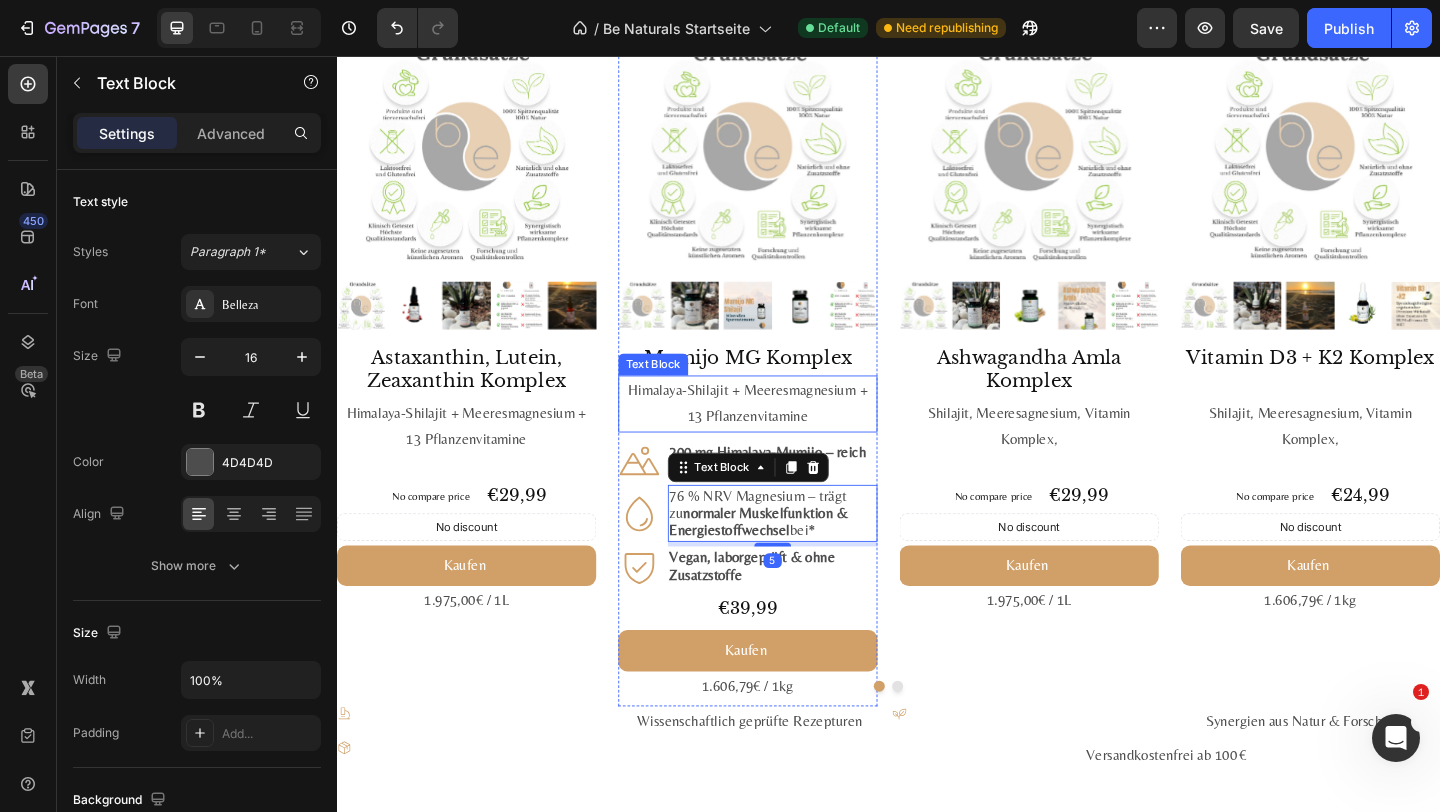 click on "Himalaya-Shilajit + Meeres­magnesium + 13 Pflanzen­vitamine" at bounding box center (784, 434) 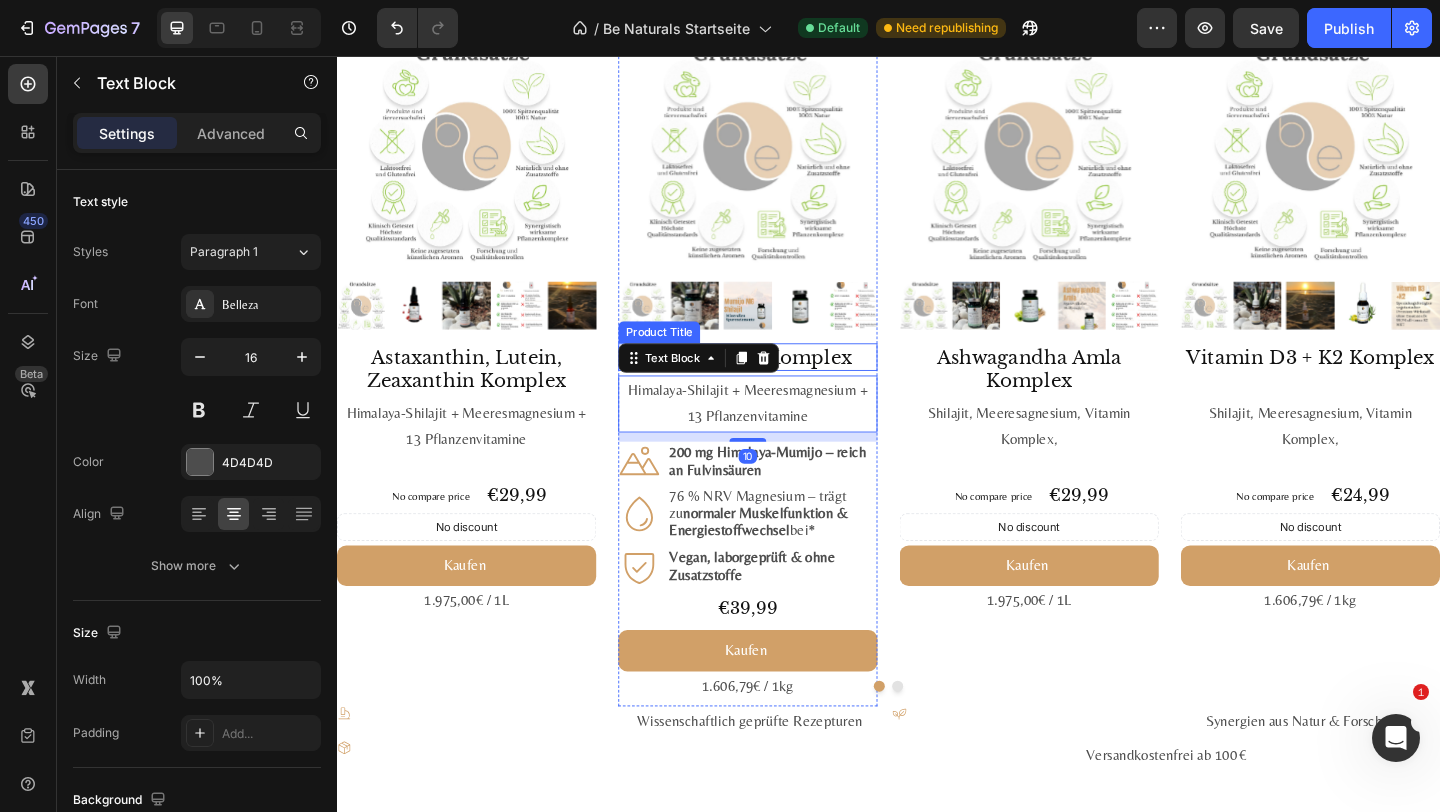 click on "Mumijo MG Komplex" at bounding box center [784, 383] 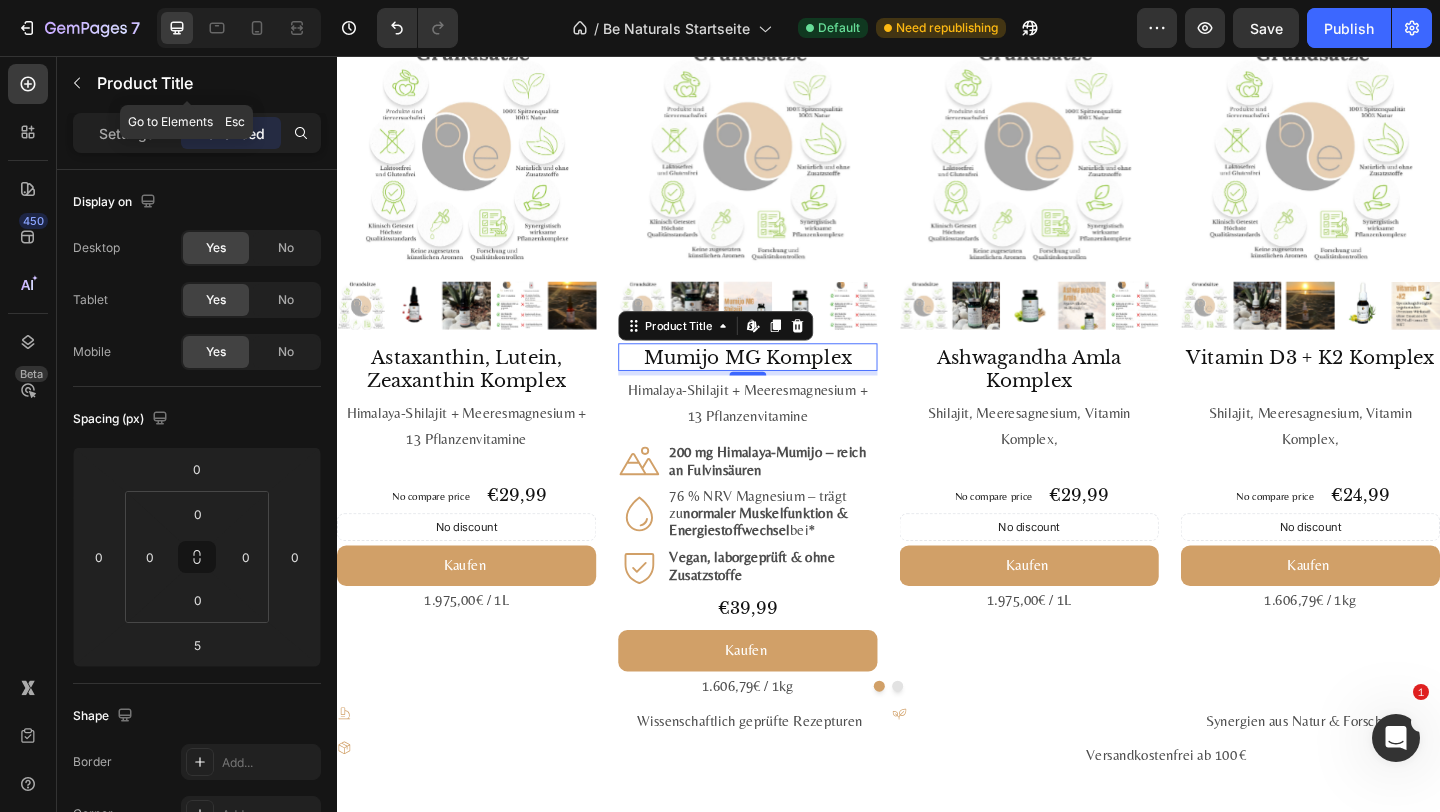 click on "Product Title" at bounding box center (205, 83) 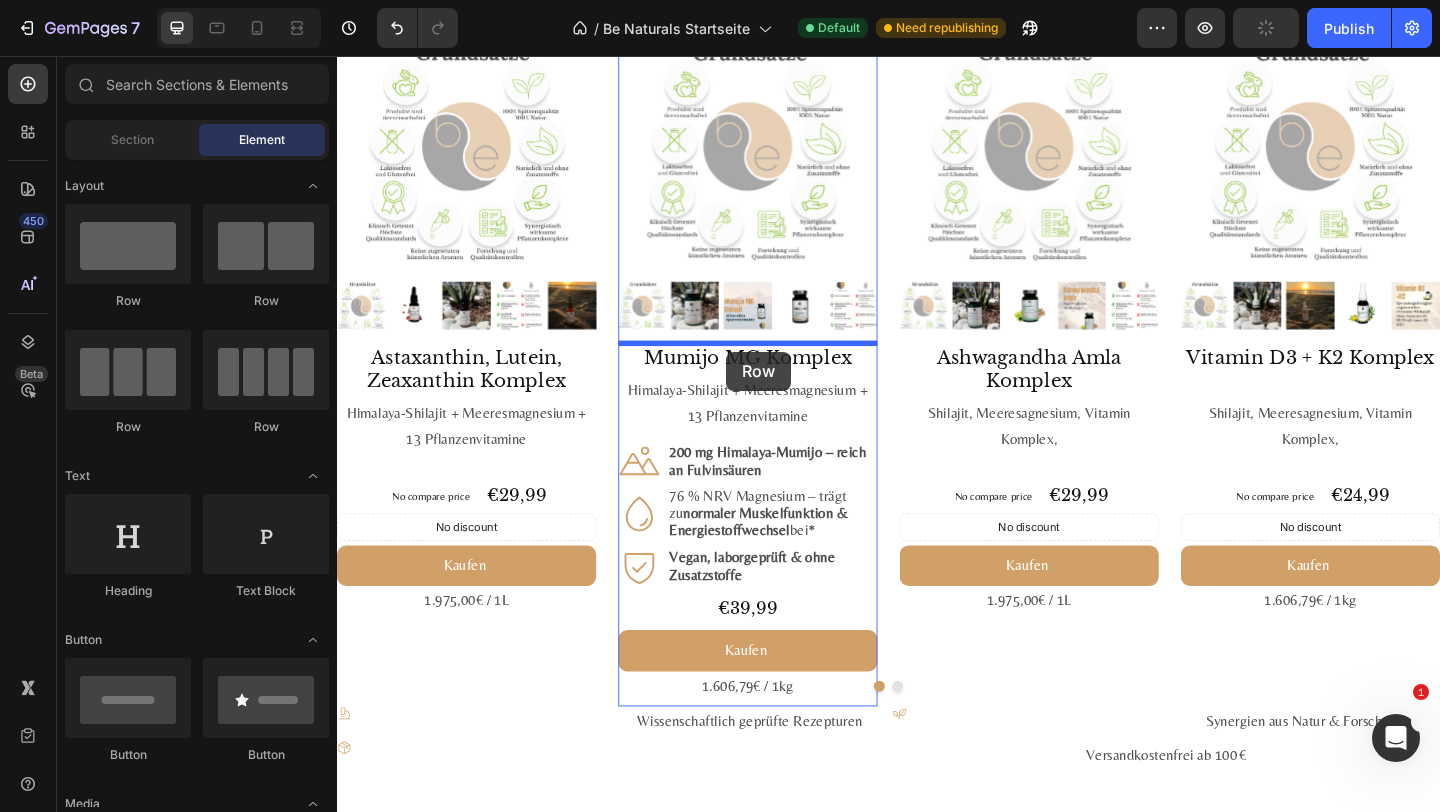 drag, startPoint x: 601, startPoint y: 312, endPoint x: 758, endPoint y: 377, distance: 169.92351 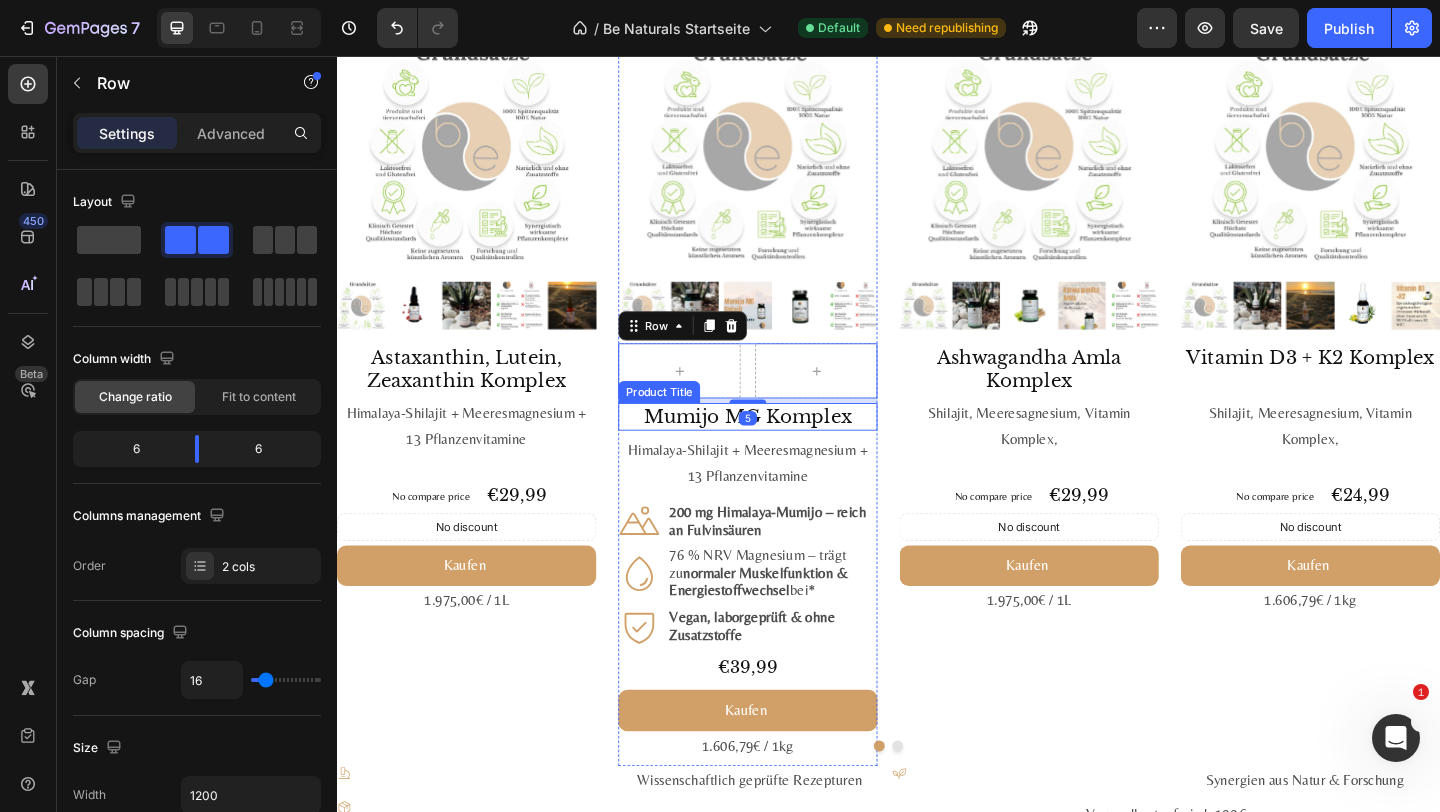 click on "Mumijo MG Komplex" at bounding box center [784, 448] 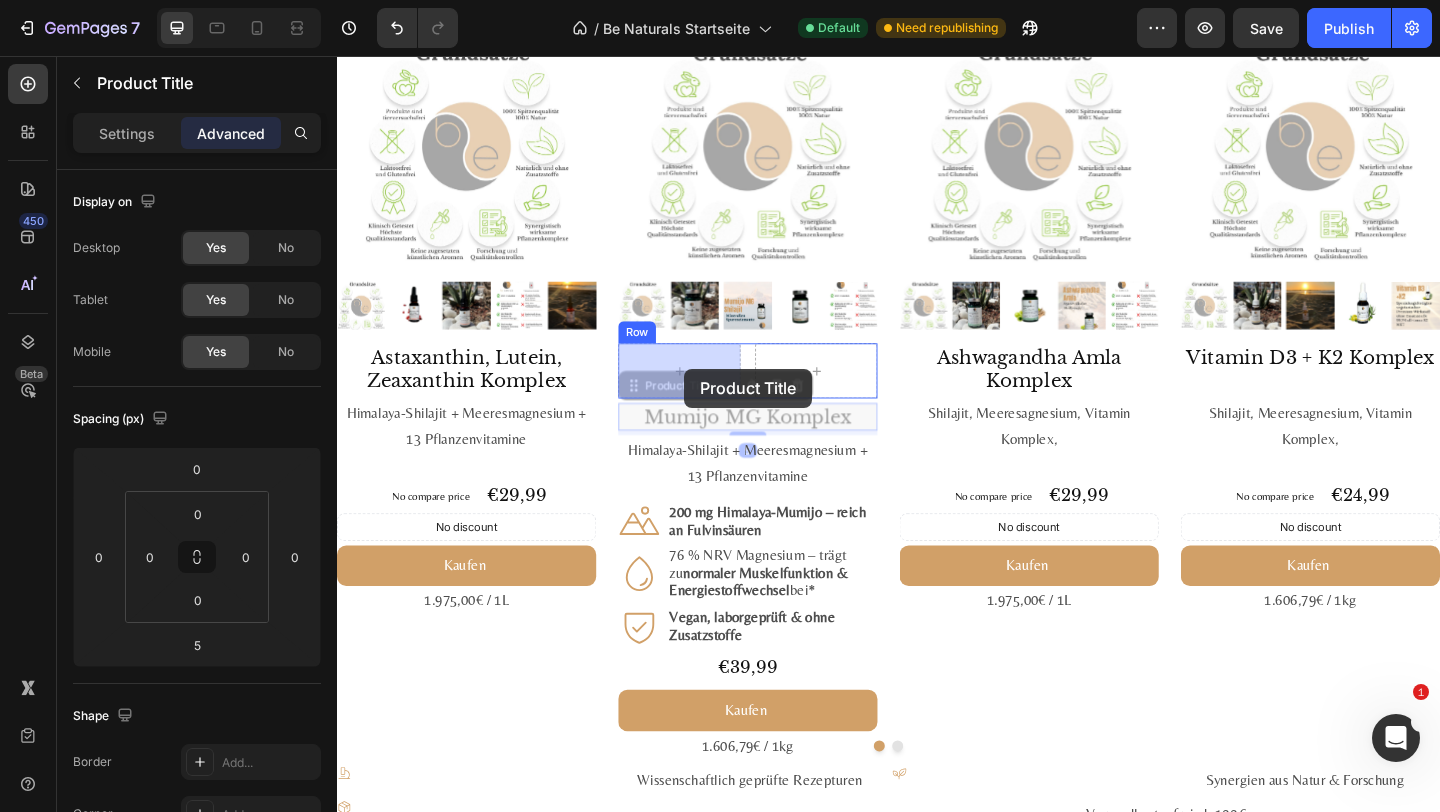 drag, startPoint x: 748, startPoint y: 417, endPoint x: 715, endPoint y: 396, distance: 39.115215 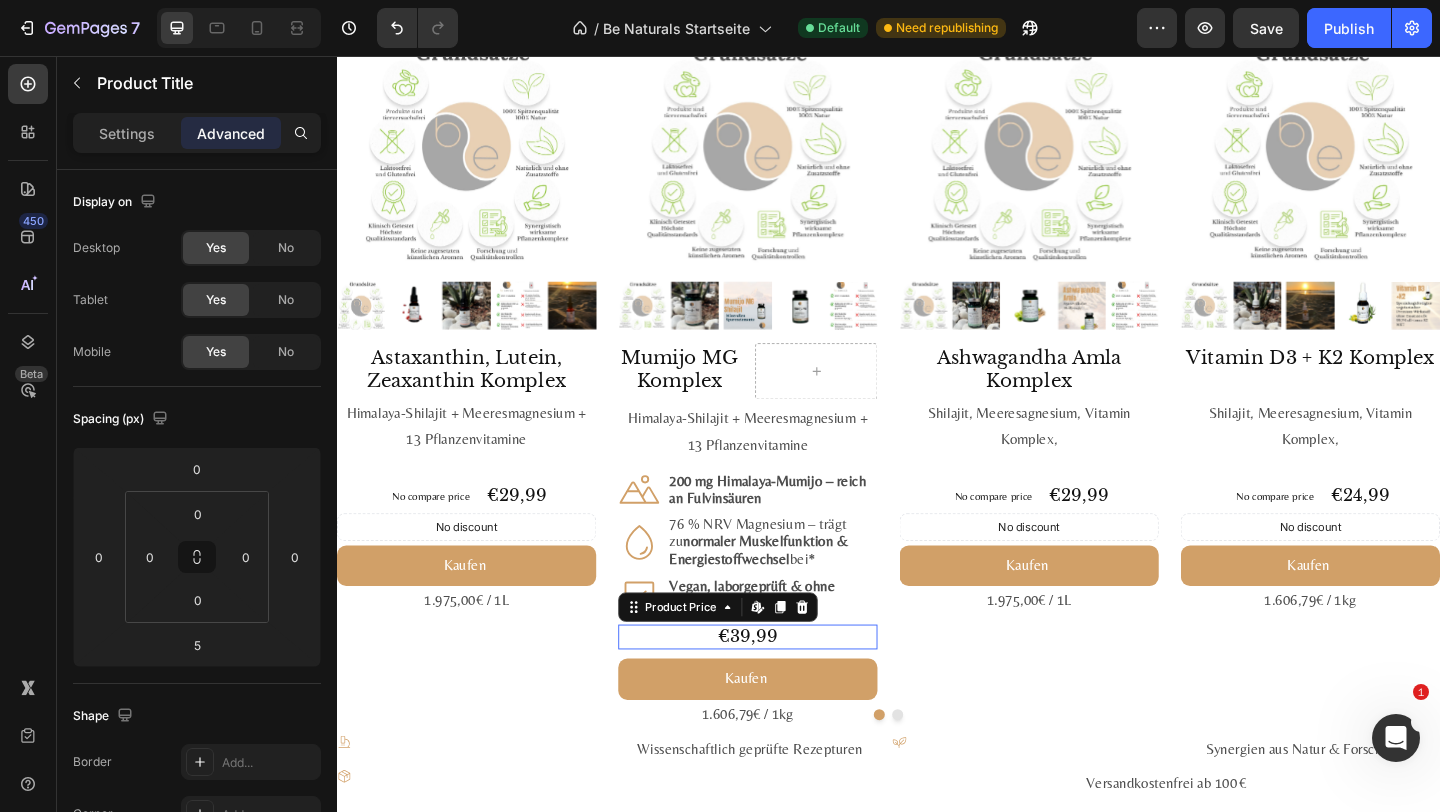 click on "€39,99" at bounding box center [784, 687] 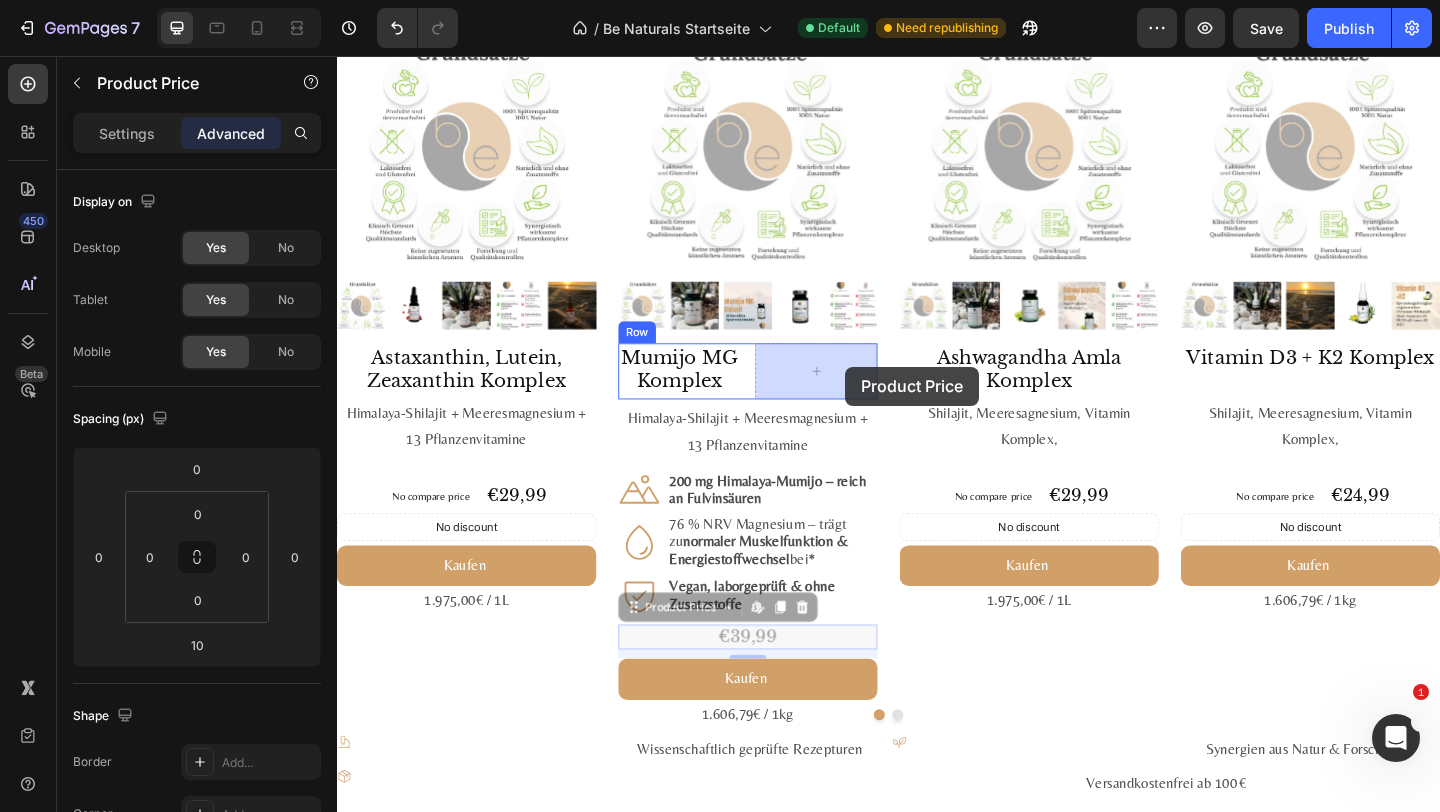 drag, startPoint x: 767, startPoint y: 621, endPoint x: 869, endPoint y: 401, distance: 242.49536 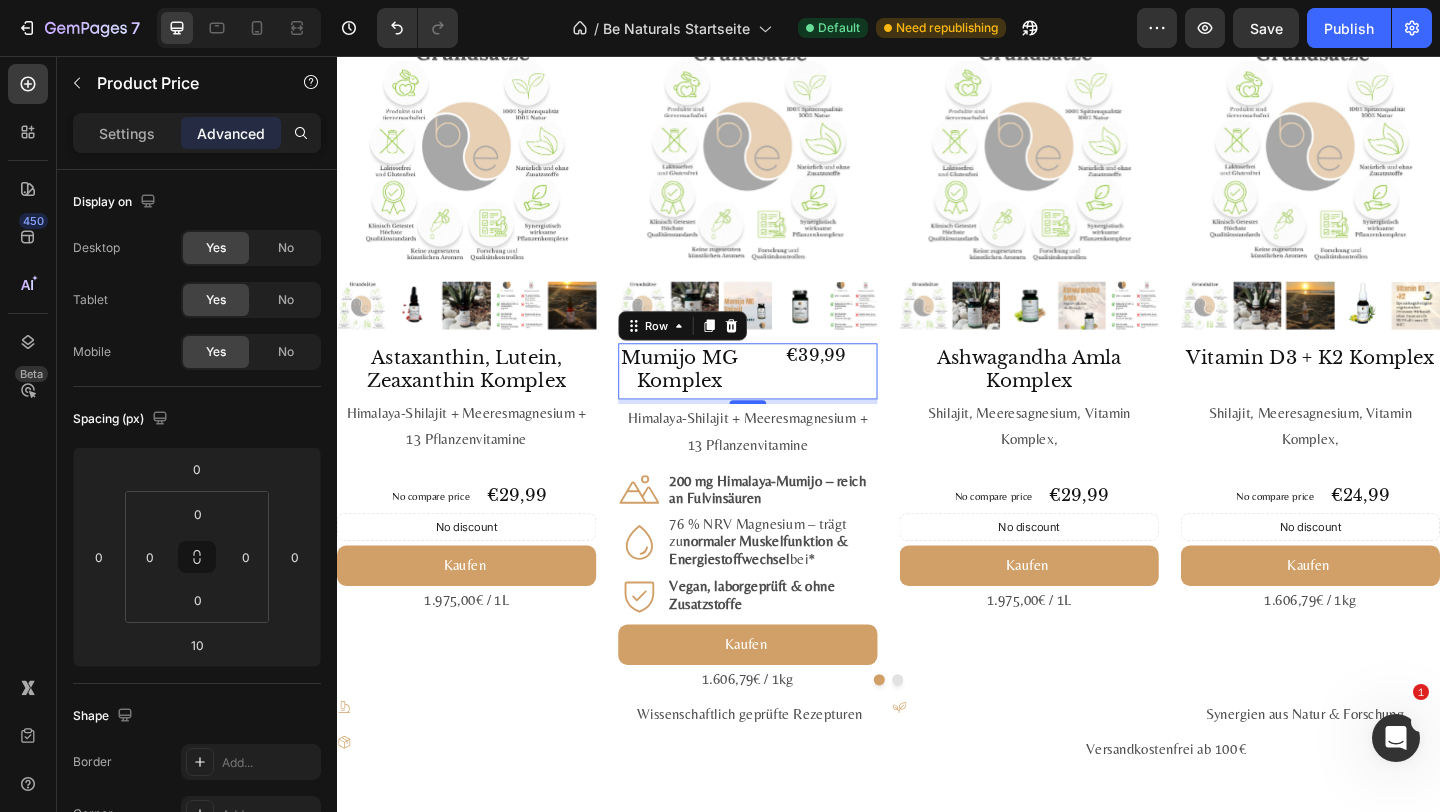 click on "Mumijo MG Komplex Product Title €39,99 Product Price Product Price Row   0" at bounding box center (784, 398) 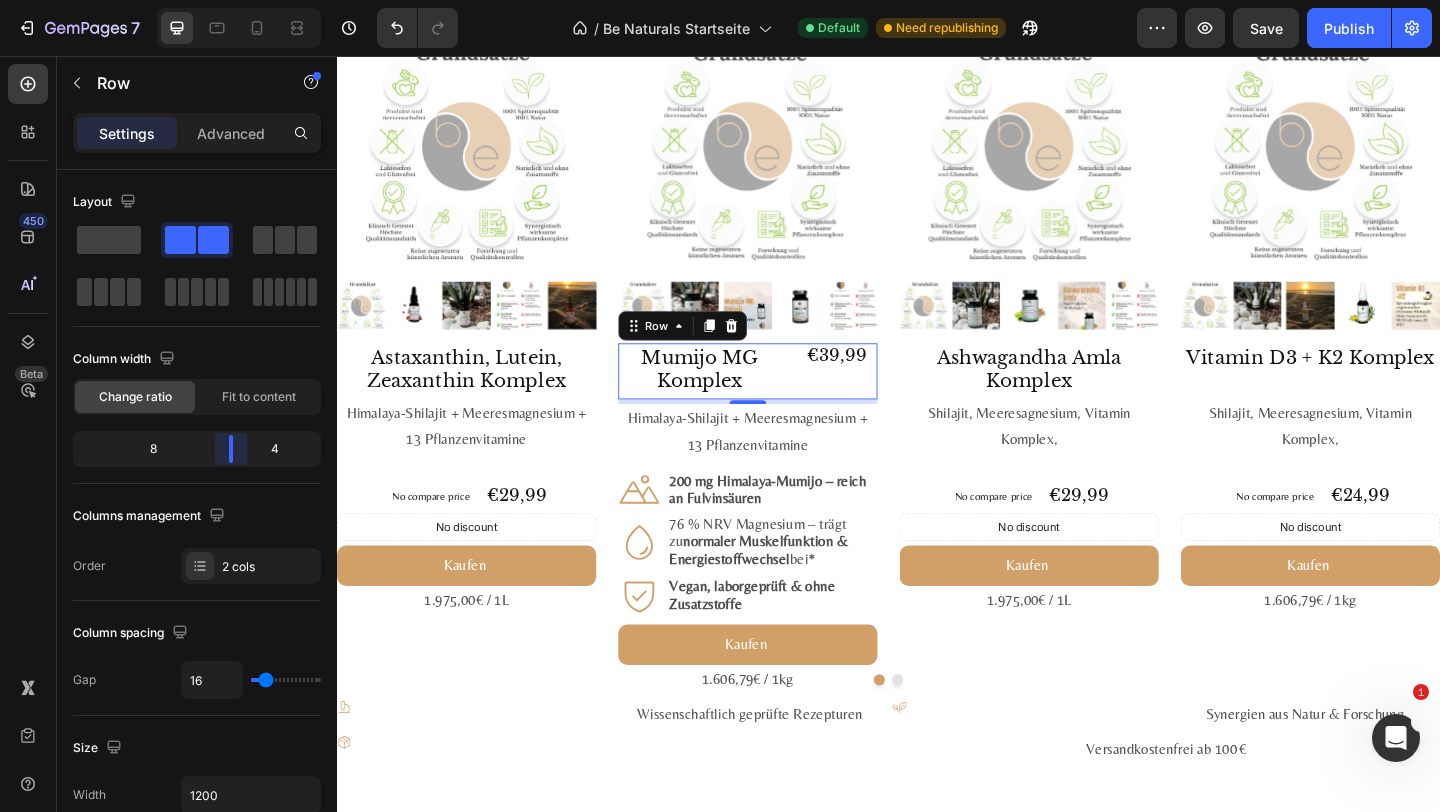 drag, startPoint x: 194, startPoint y: 453, endPoint x: 241, endPoint y: 446, distance: 47.518417 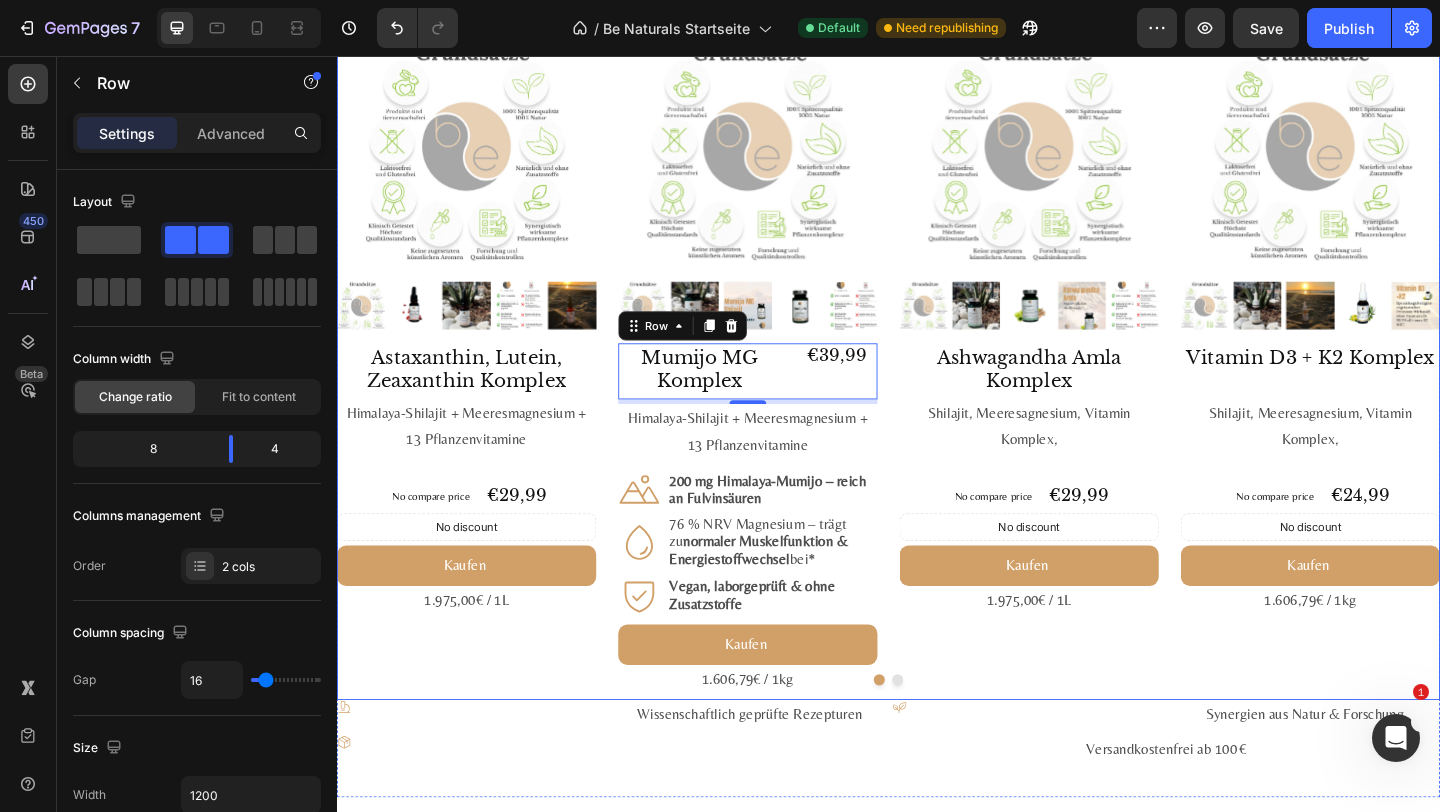click at bounding box center (937, 734) 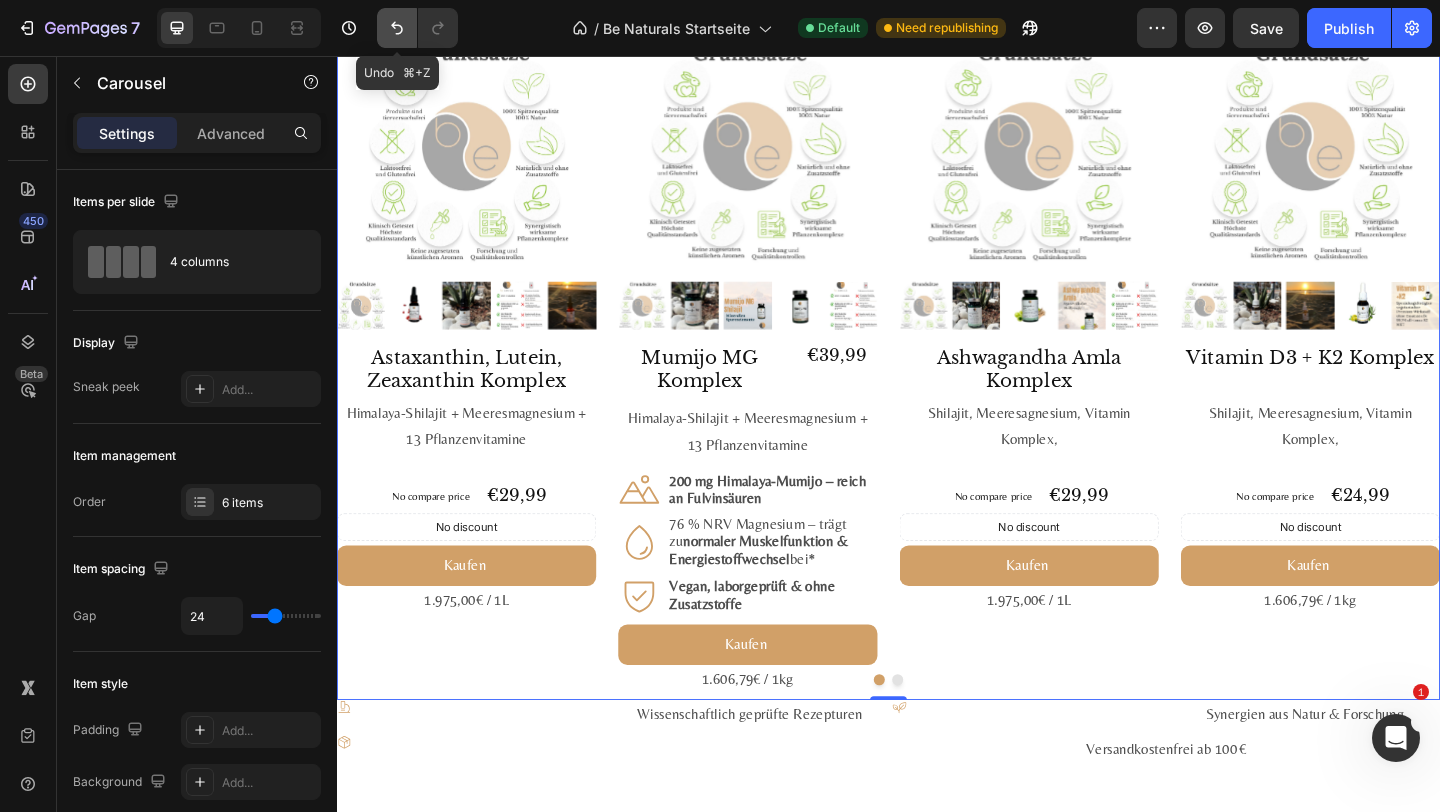 click 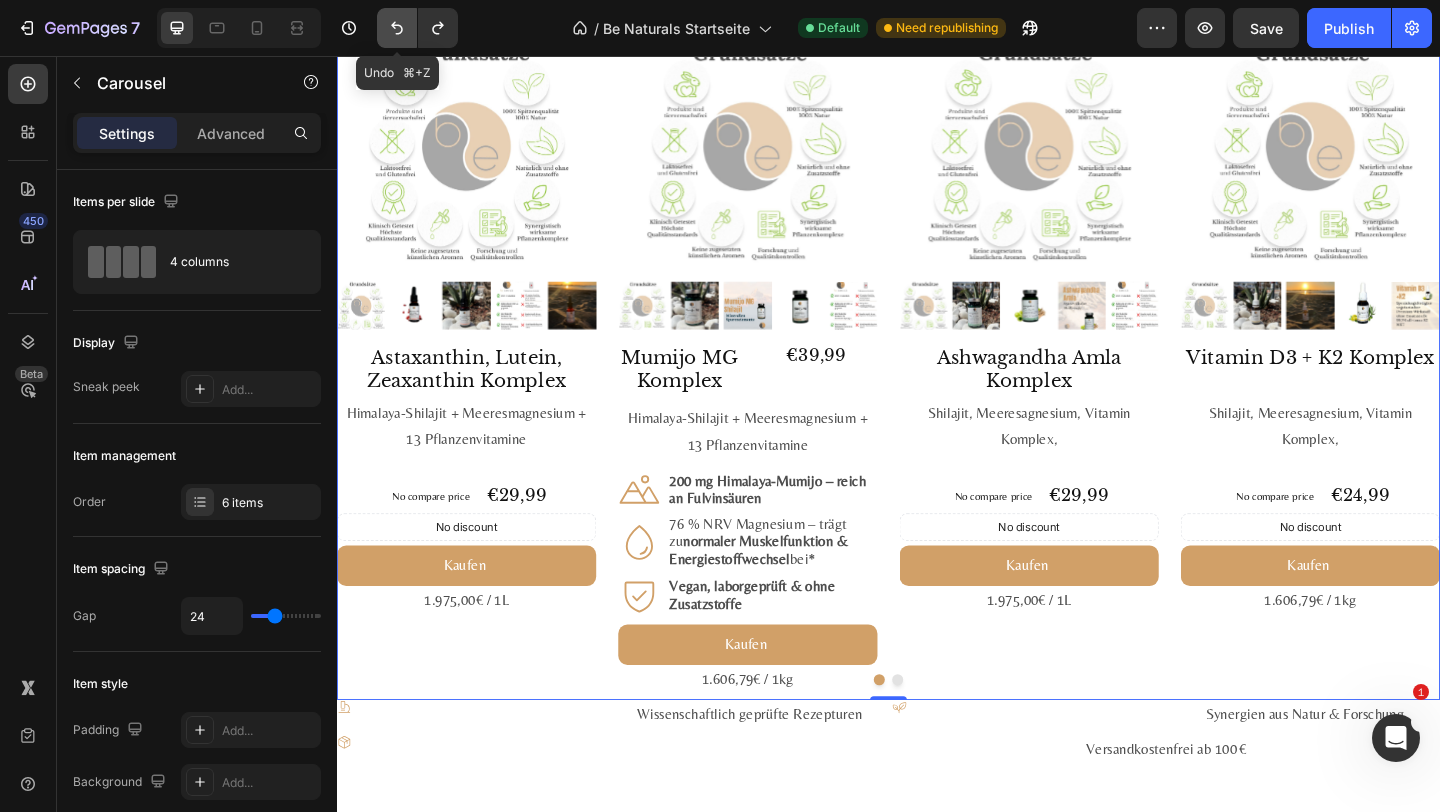 click 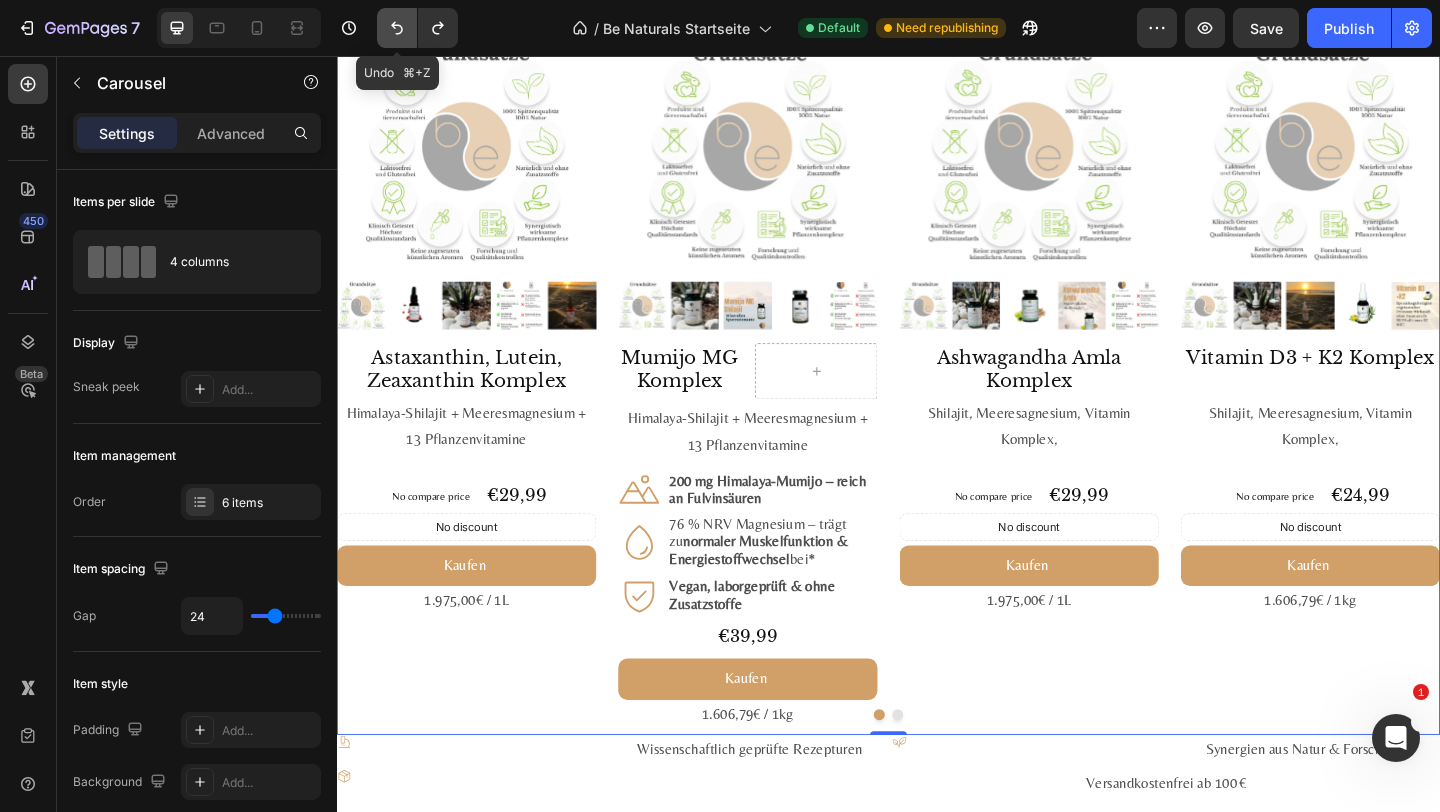 click 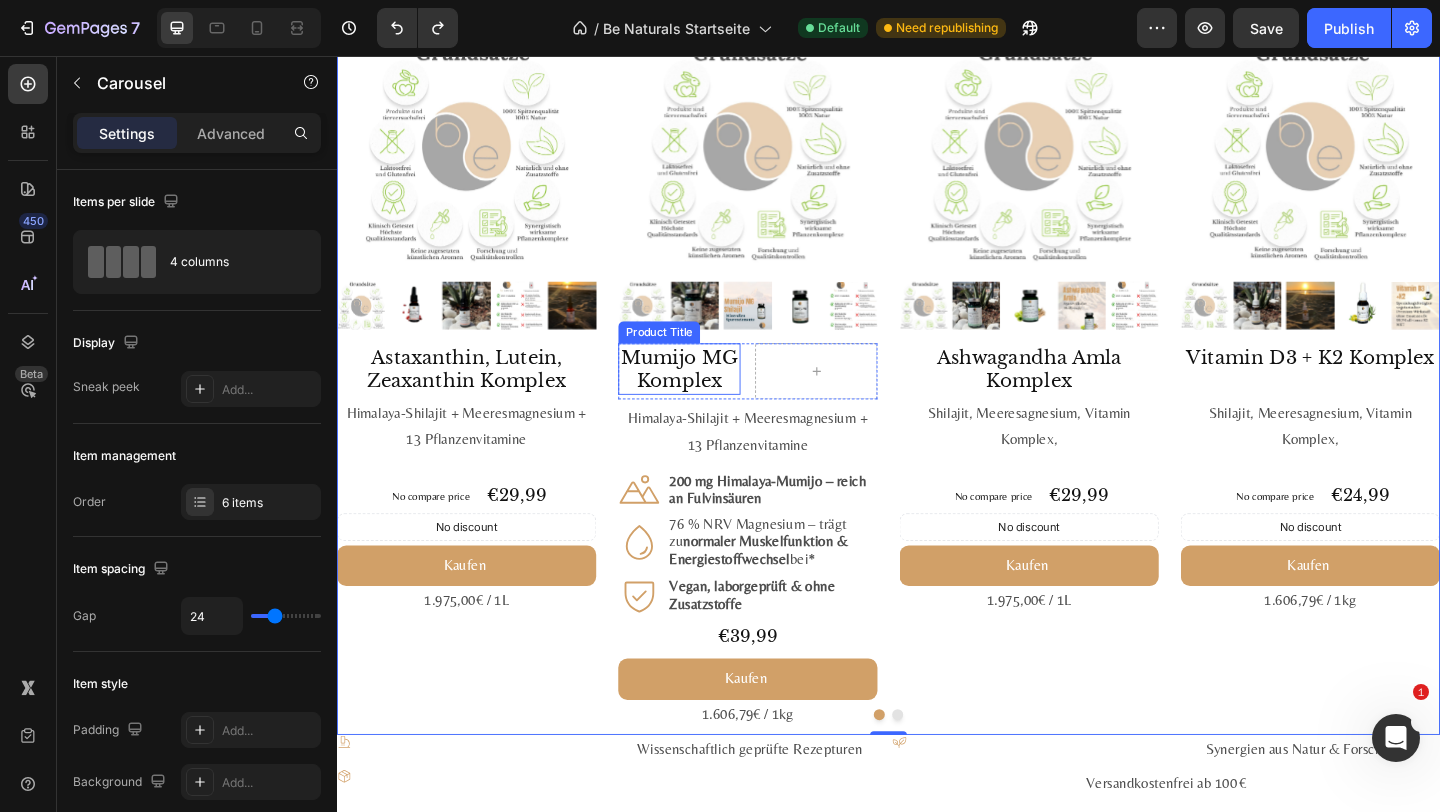 click on "Mumijo MG Komplex" at bounding box center (709, 396) 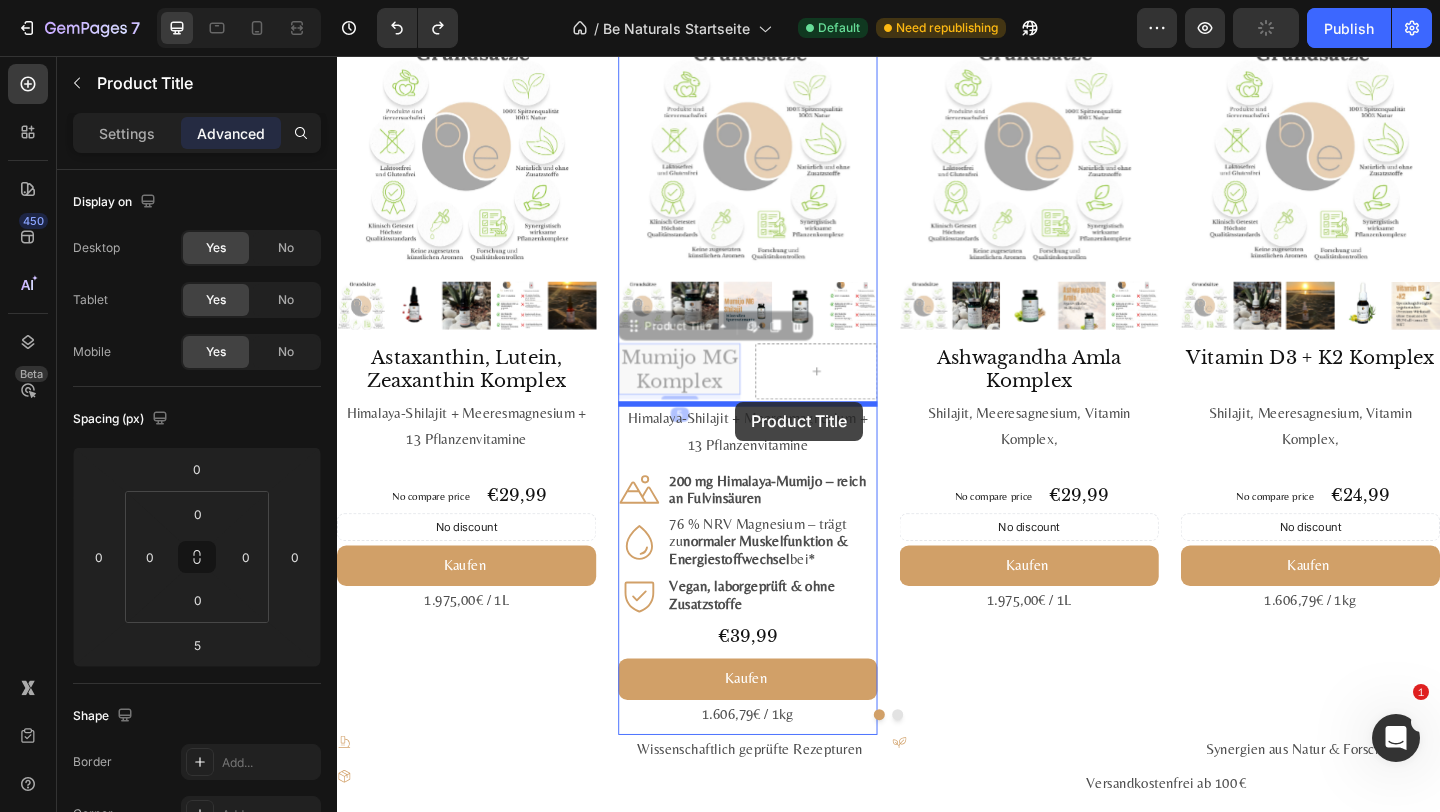 drag, startPoint x: 707, startPoint y: 353, endPoint x: 770, endPoint y: 432, distance: 101.04455 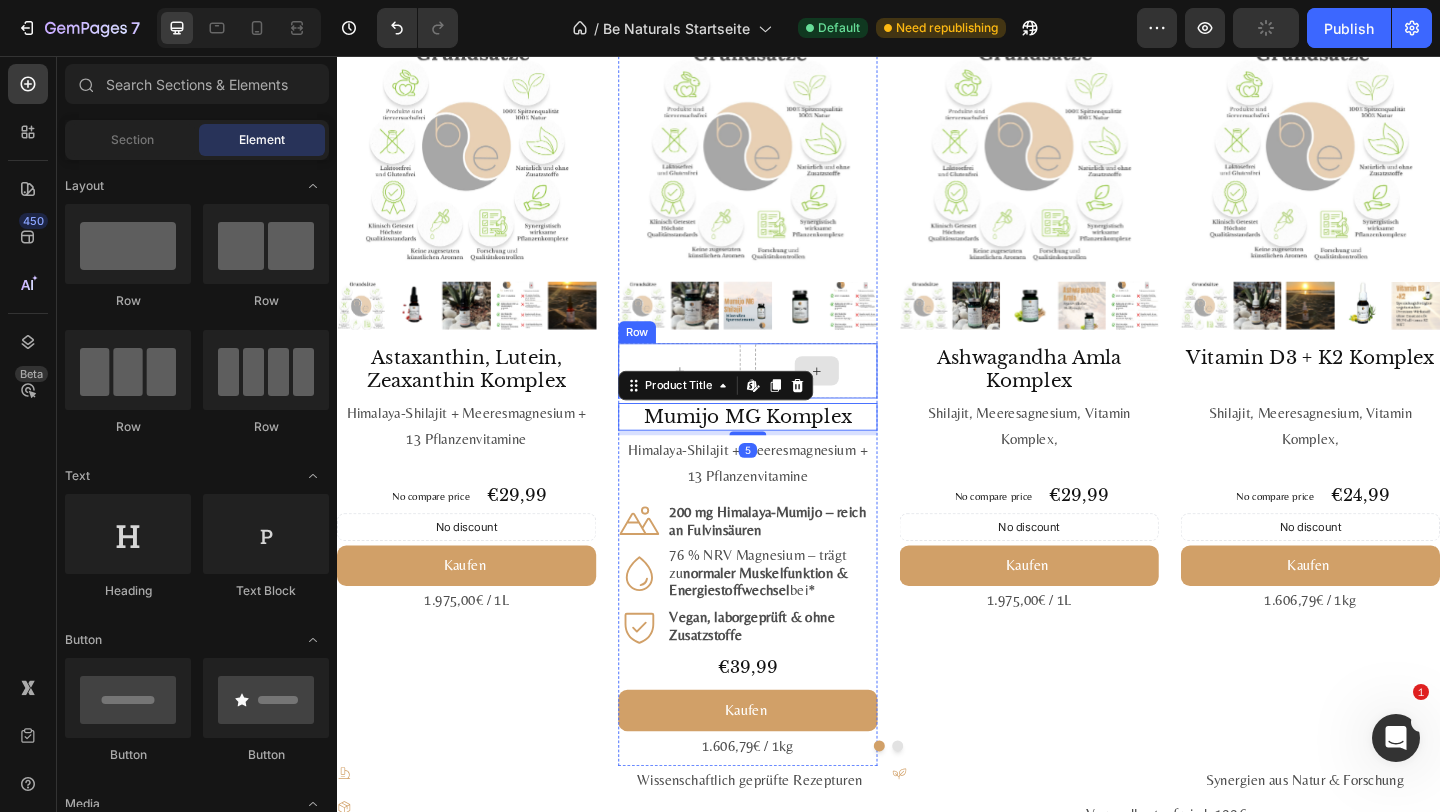 click 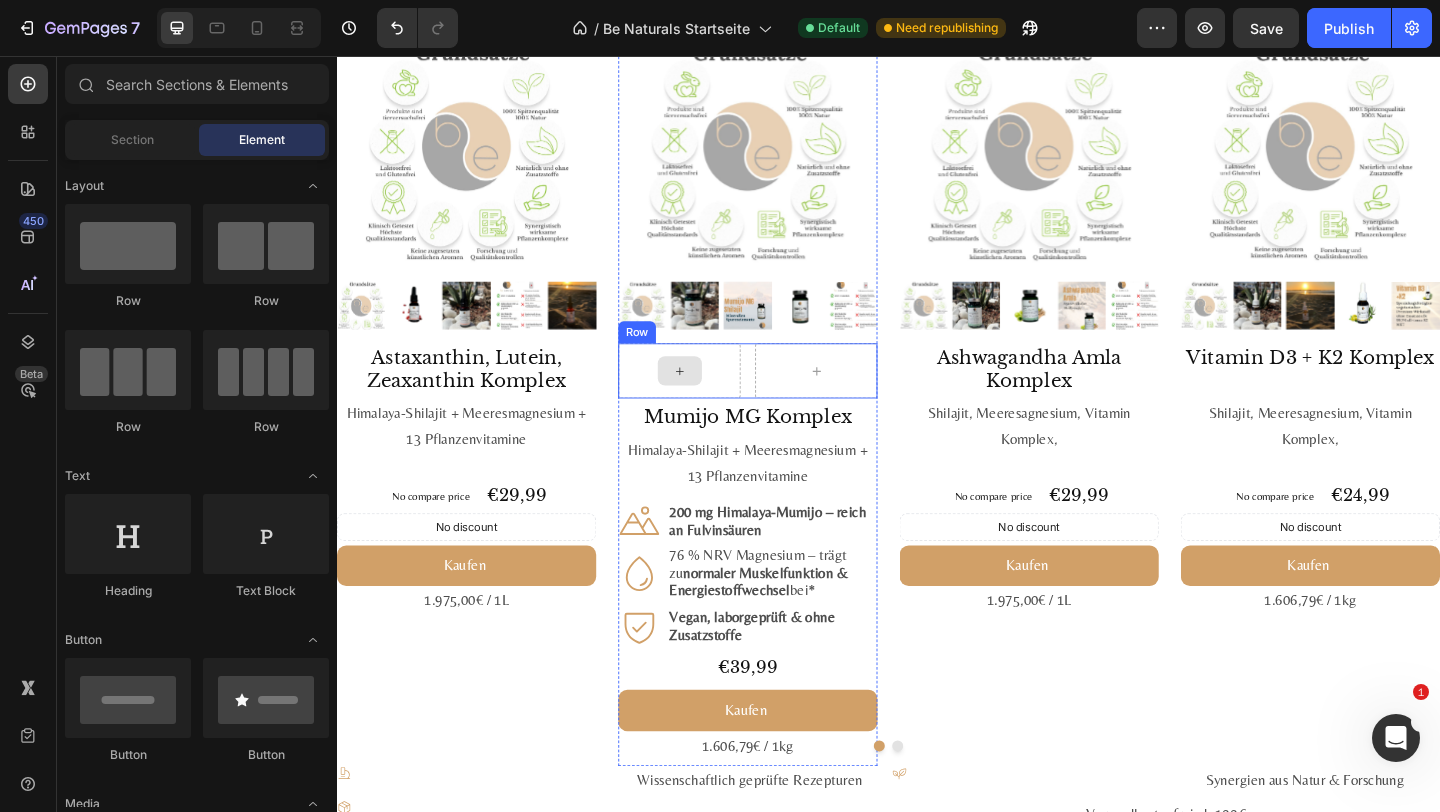 click at bounding box center (710, 398) 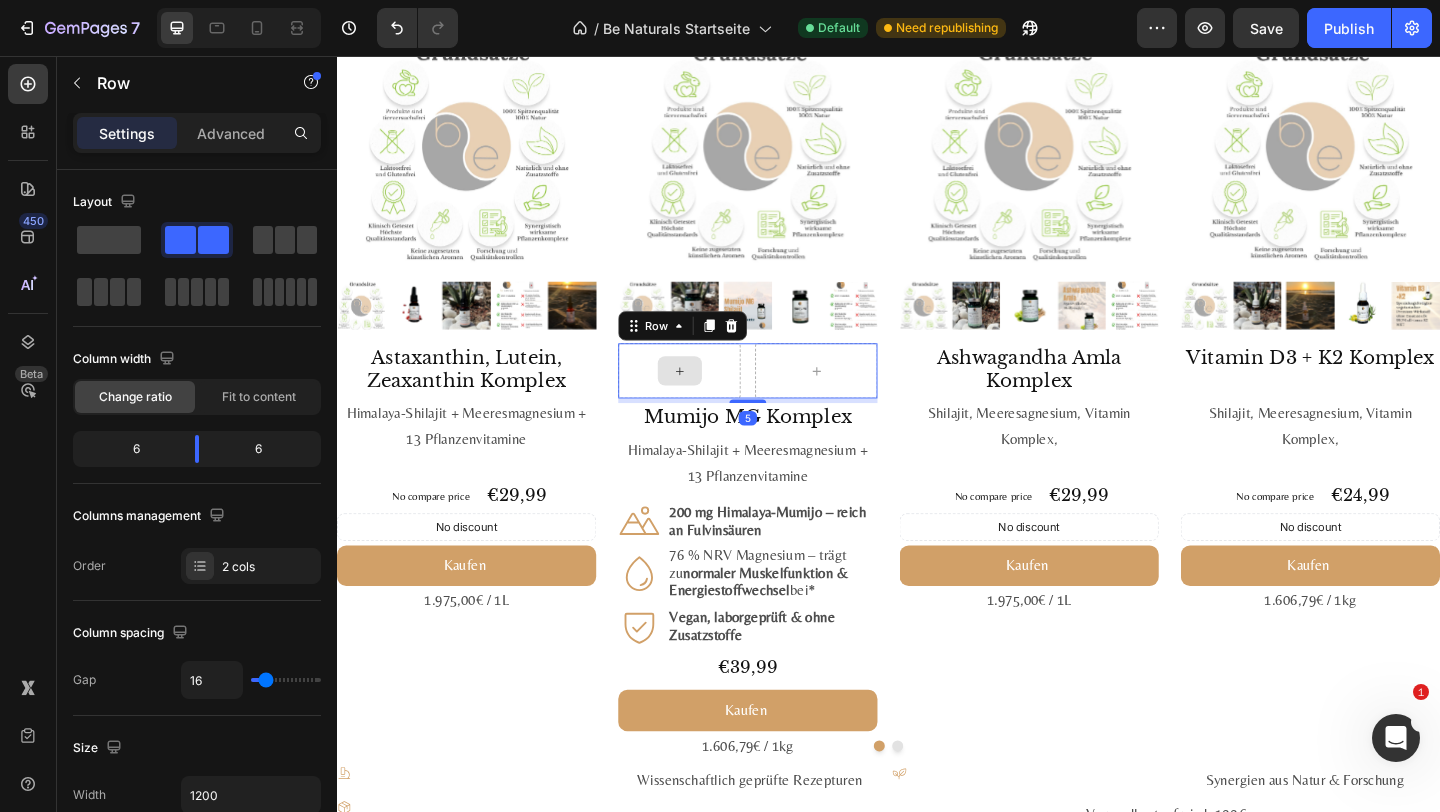 click on "Himalaya-Shilajit + Meeres­magnesium + 13 Pflanzen­vitamine" at bounding box center (478, 459) 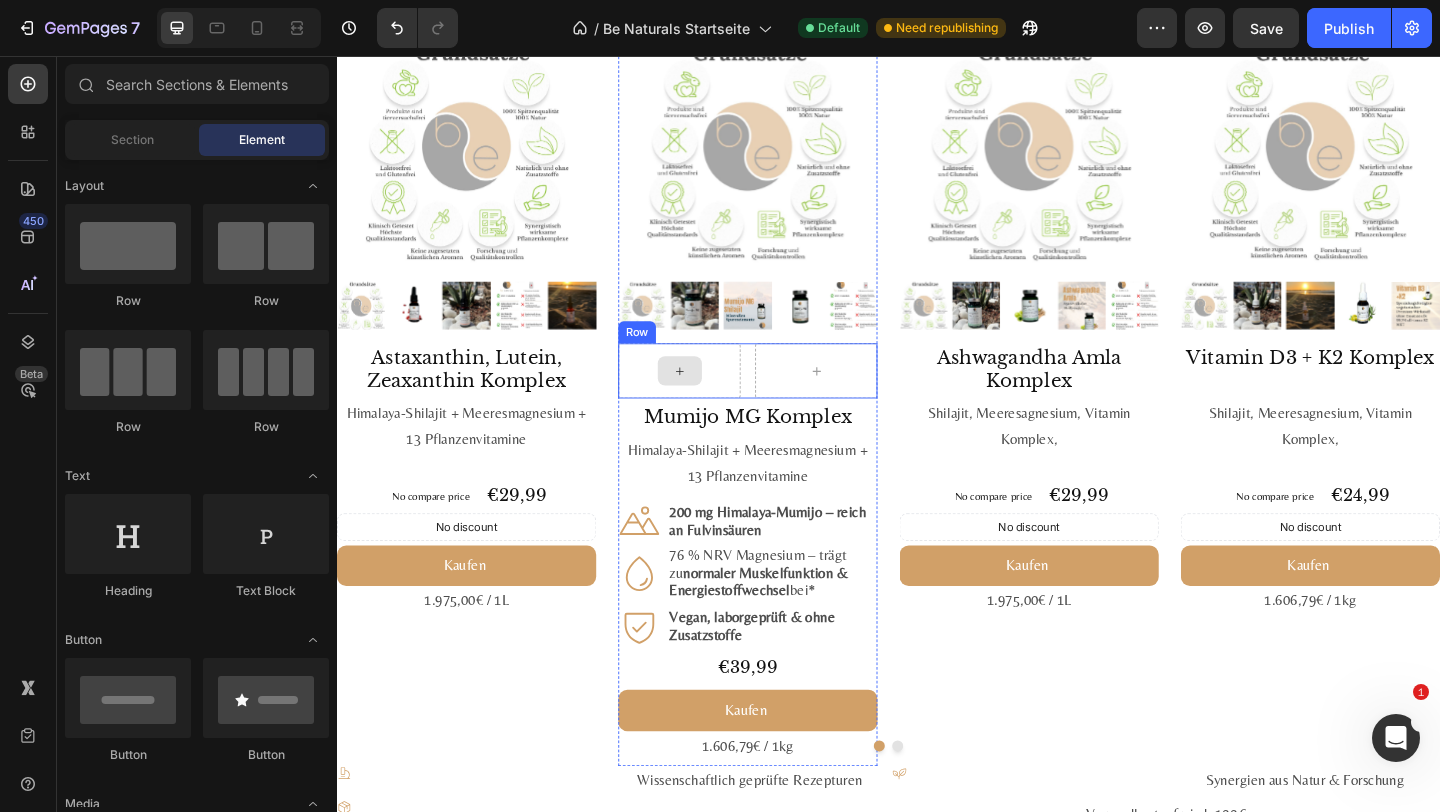 click 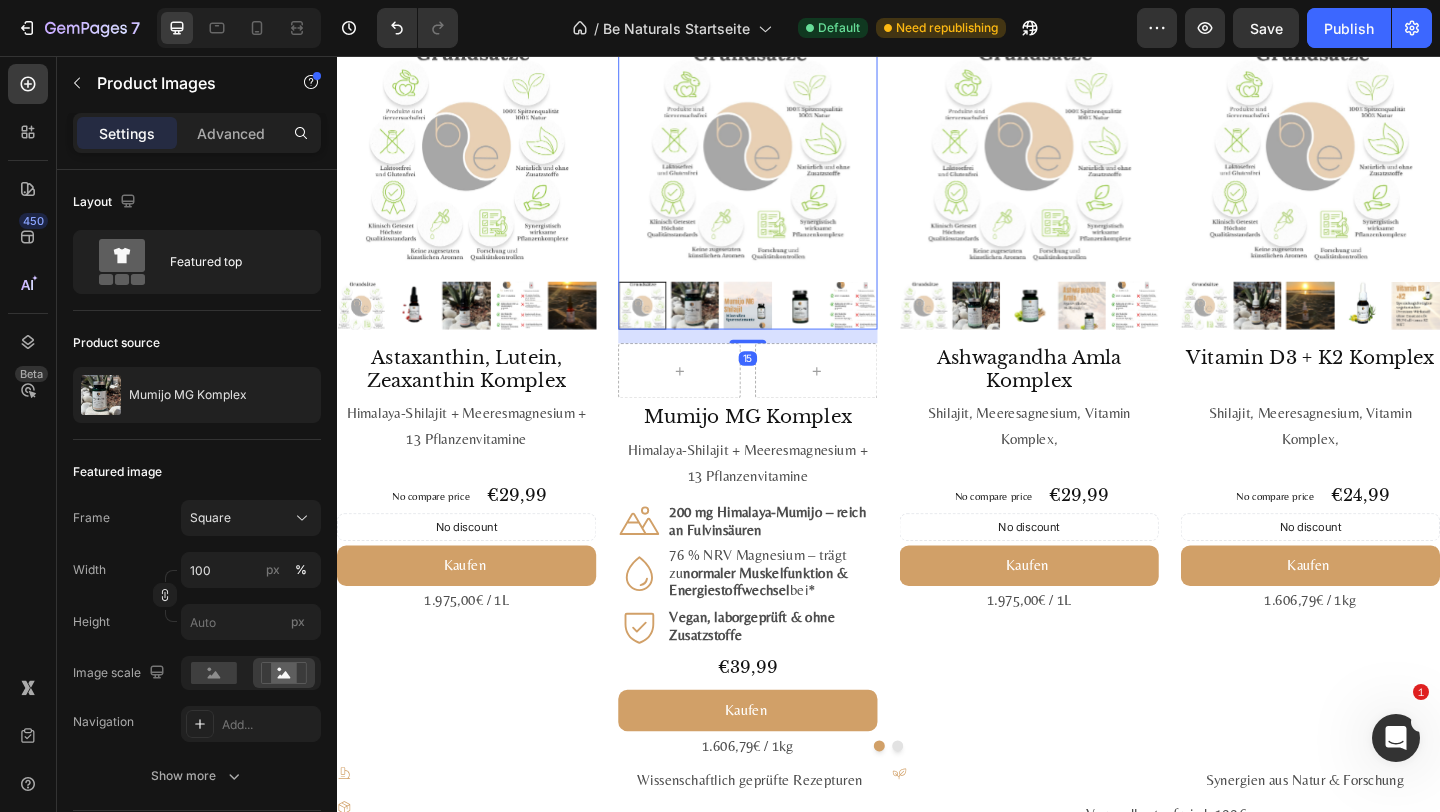 click on "15" at bounding box center (784, 360) 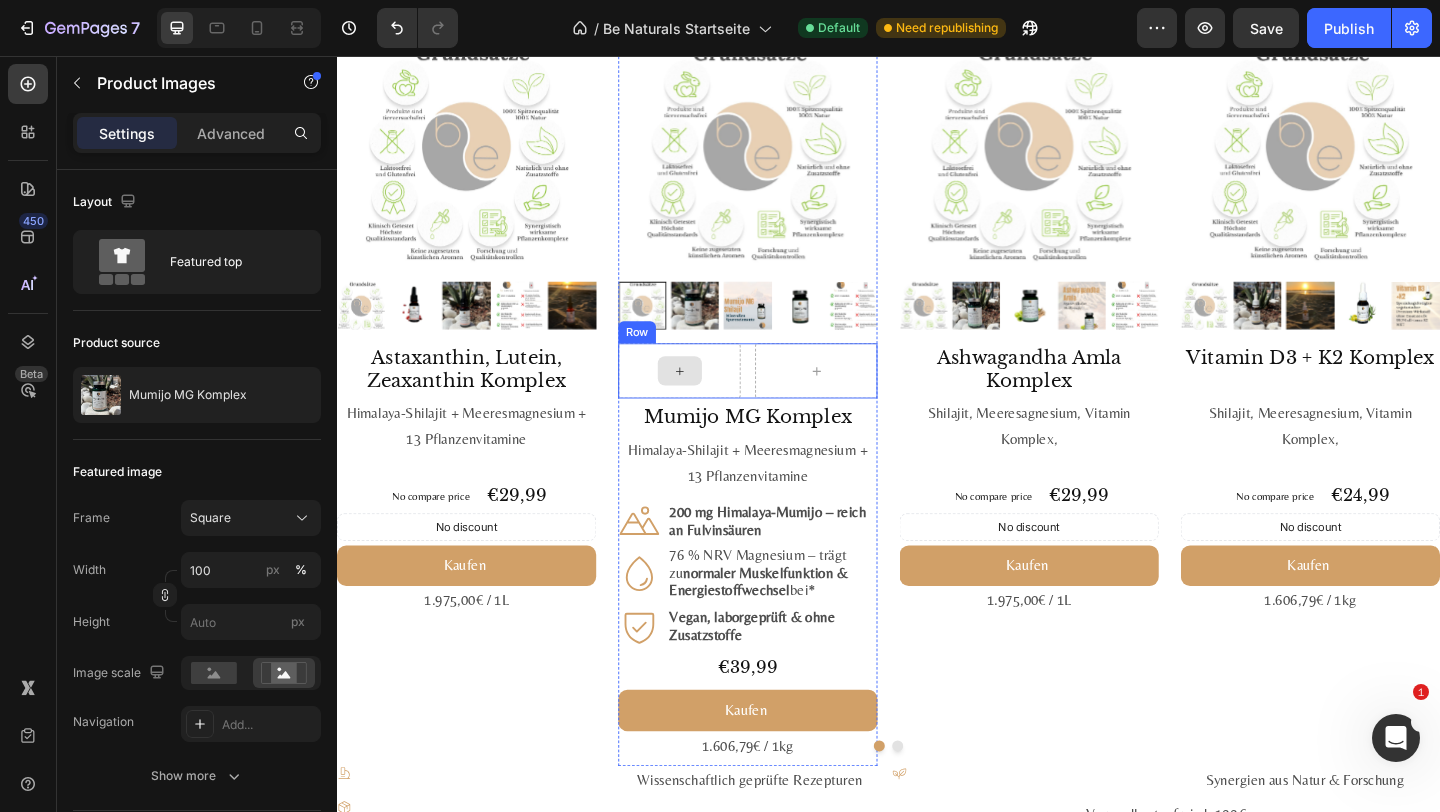 click 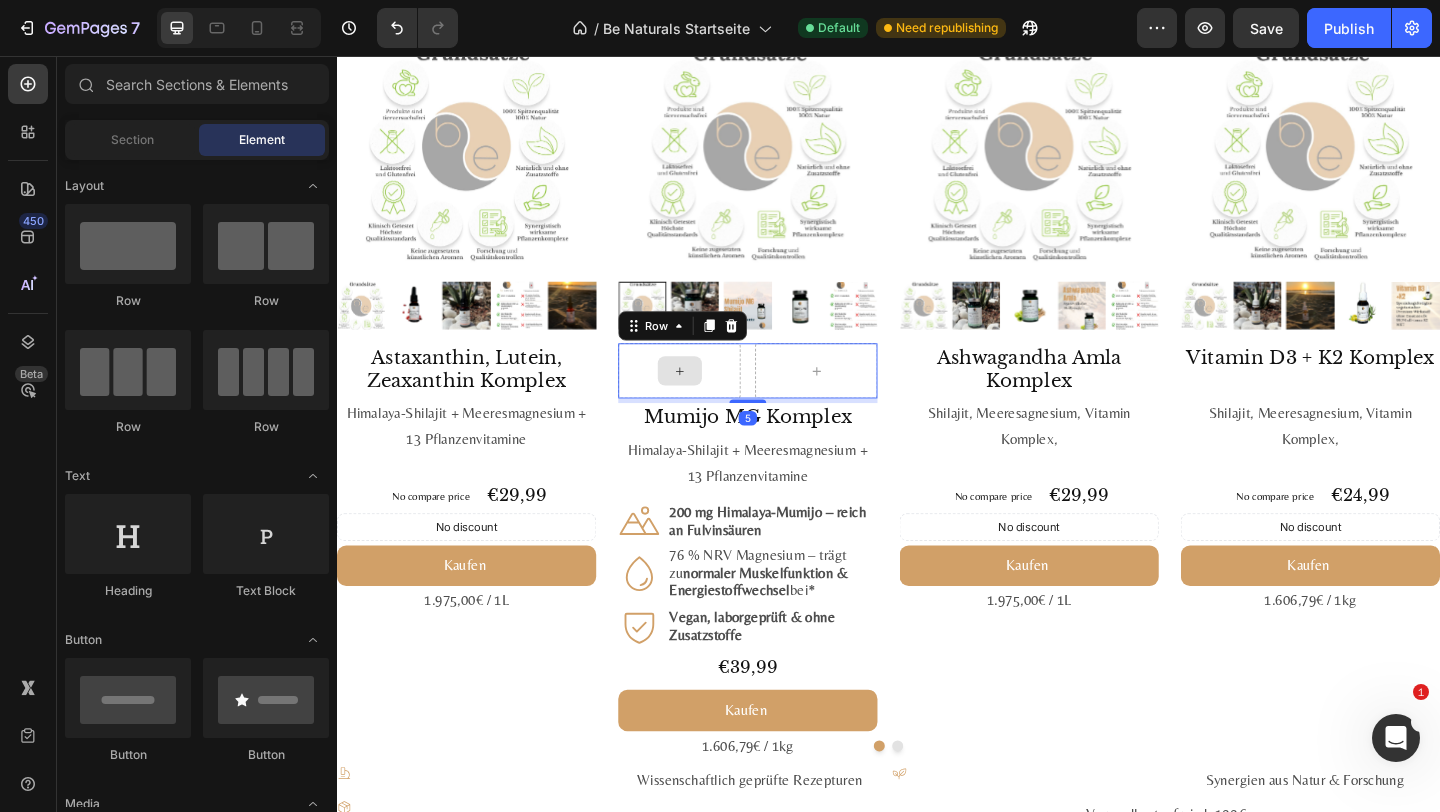 click at bounding box center [709, 398] 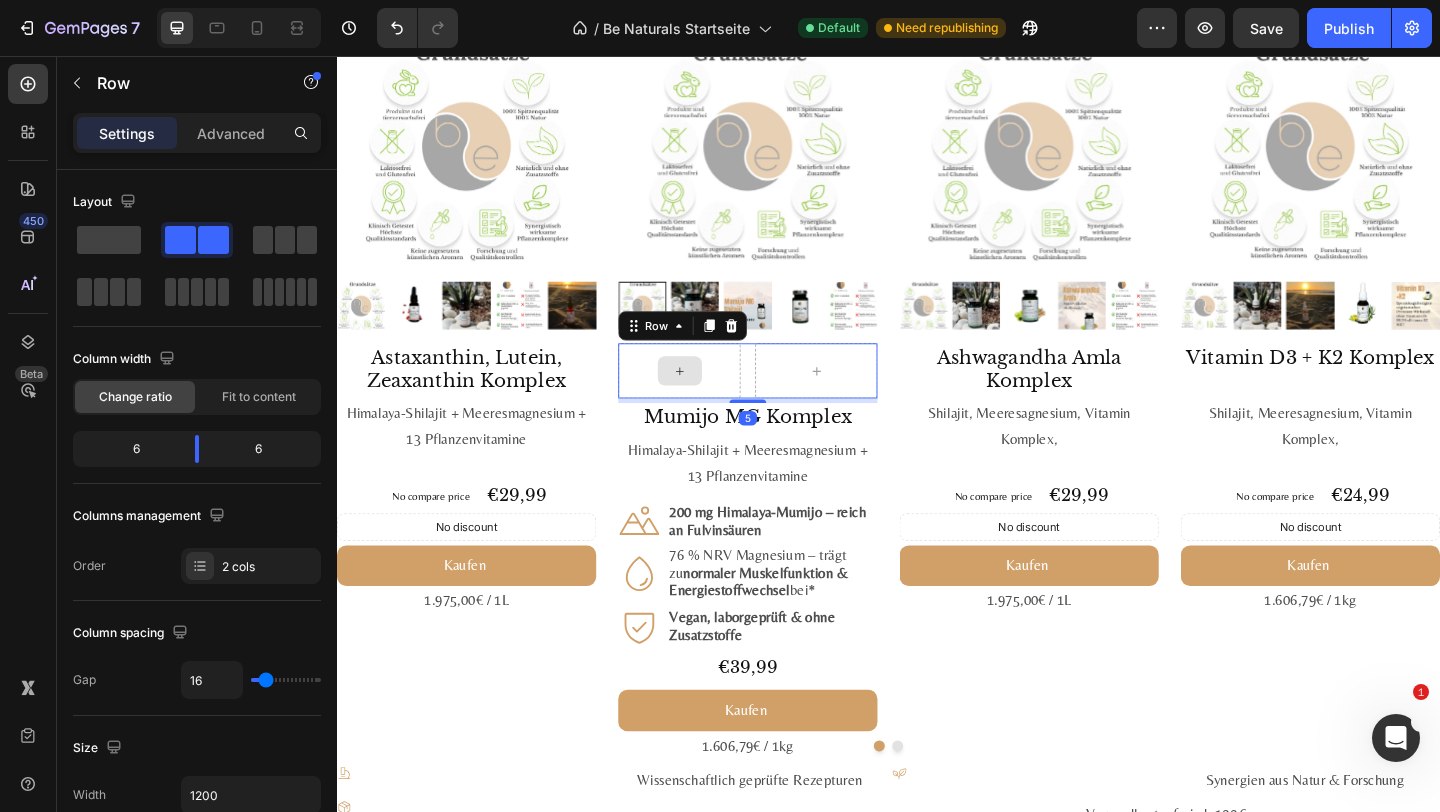 click at bounding box center (709, 398) 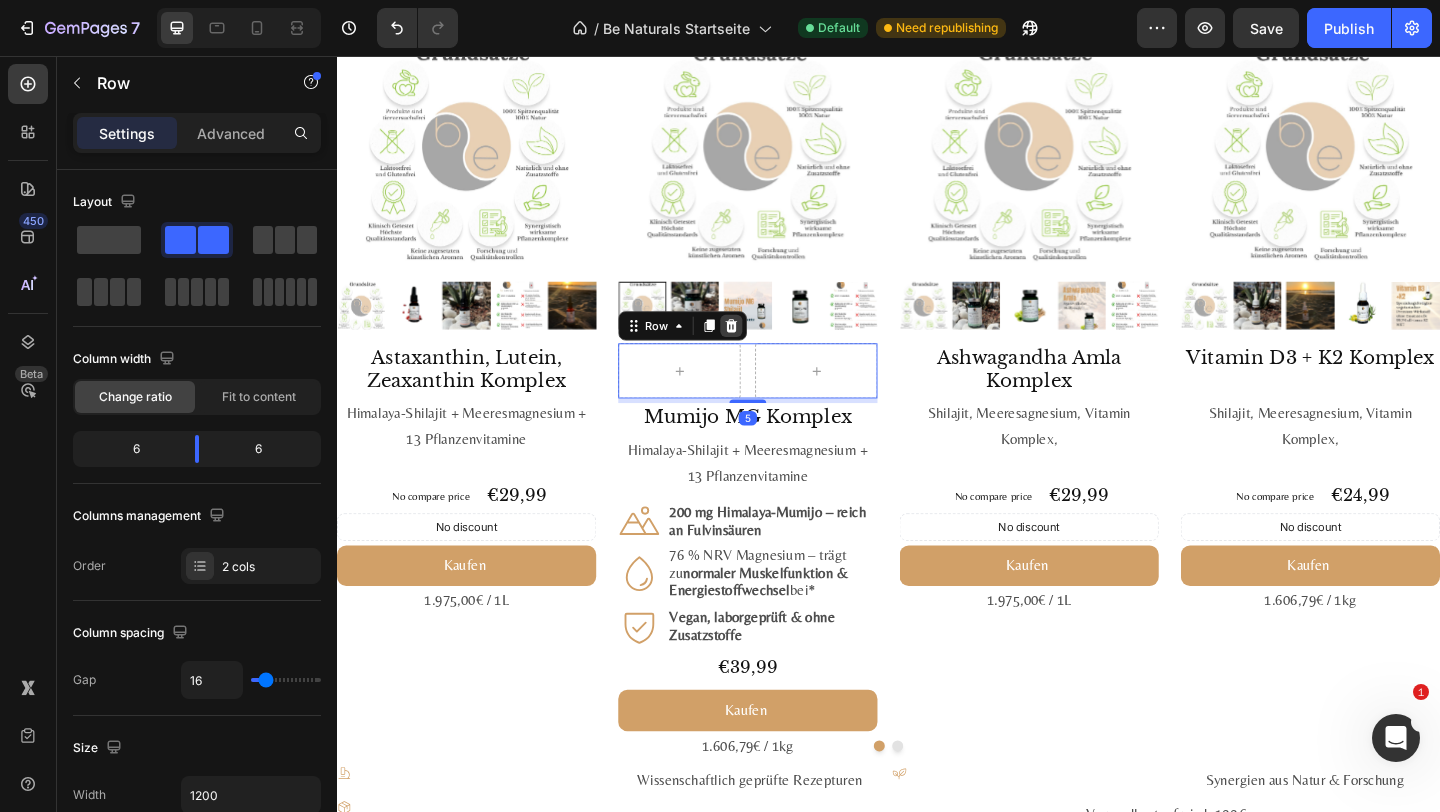 click 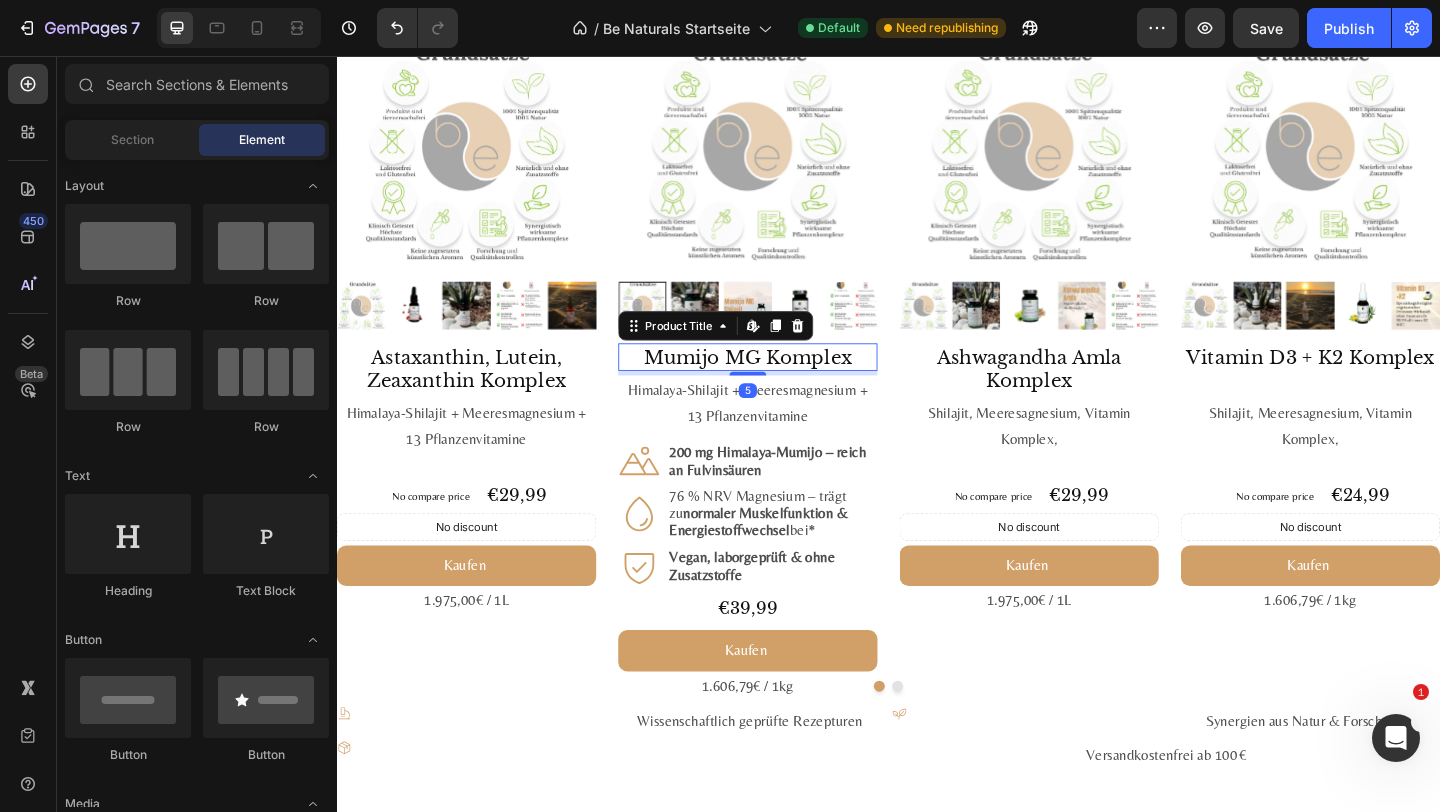 click on "Mumijo MG Komplex" at bounding box center [784, 383] 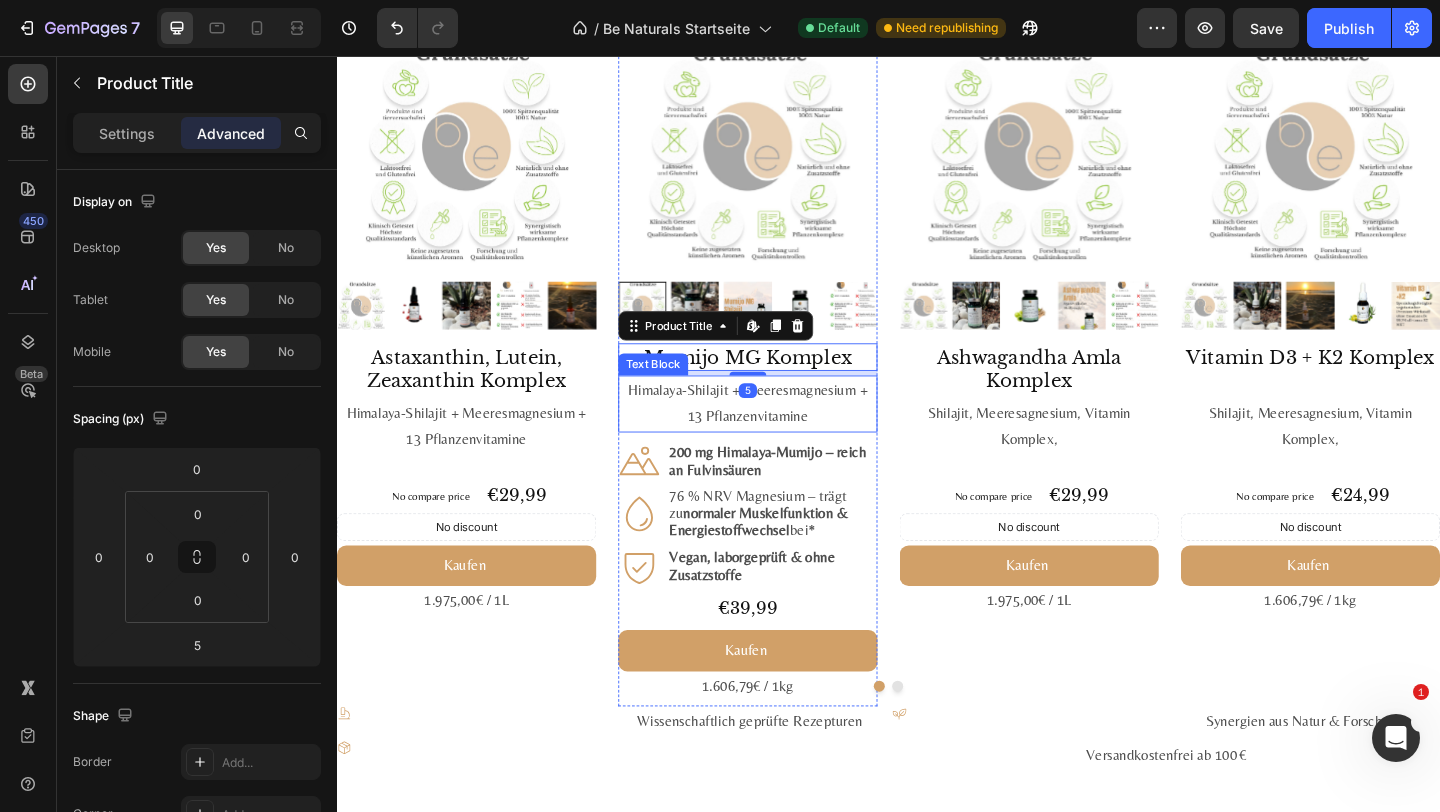 click on "Himalaya-Shilajit + Meeres­magnesium + 13 Pflanzen­vitamine" at bounding box center (784, 434) 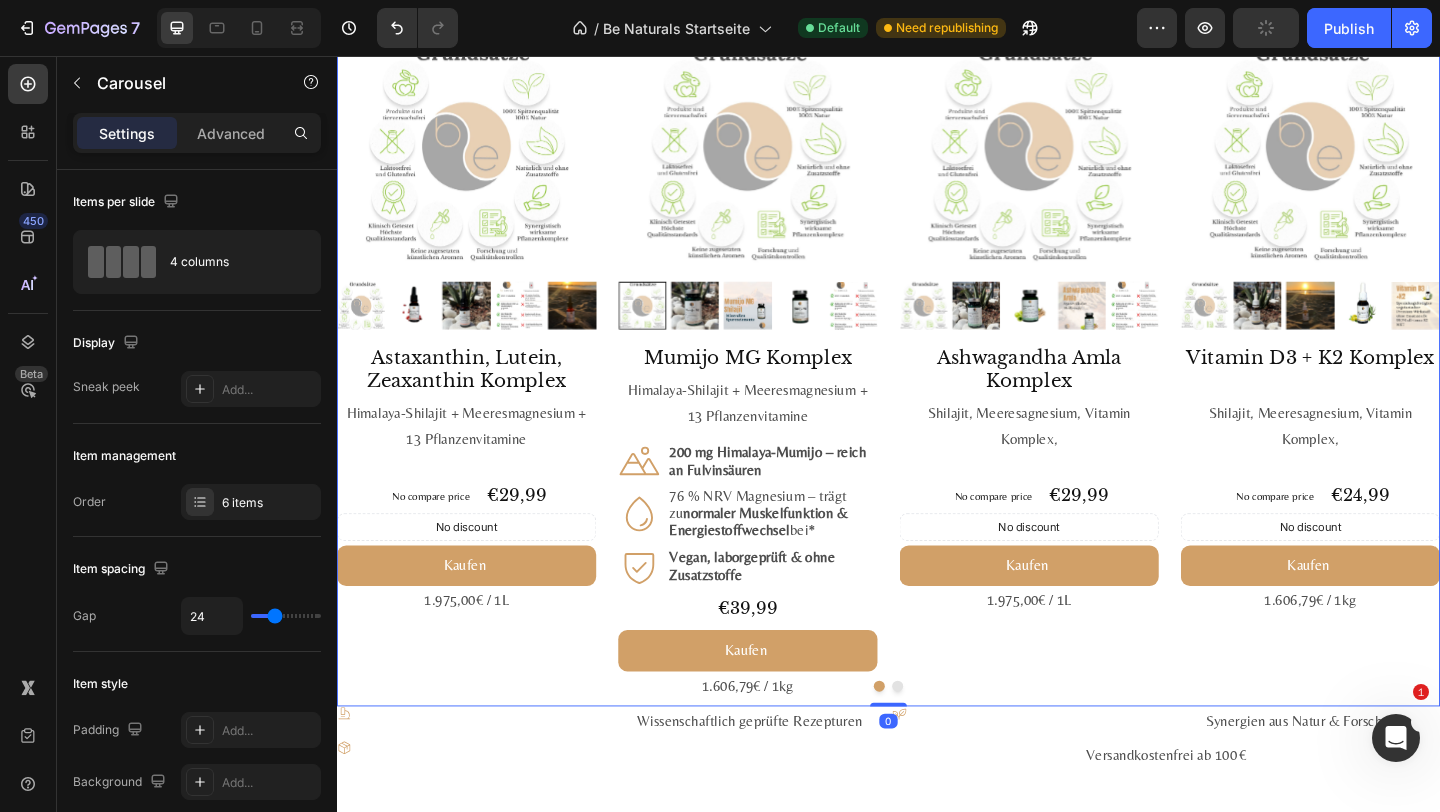 click on "Product Images Astaxanthin, Lutein, Zeaxanthin Komplex Product Title Himalaya-Shilajit + Meeres­magnesium + 13 Pflanzen­vitamine Text Block No compare price Product Price €29,99 Product Price Product Price Row No discount   Not be displayed when published Discount Tag Kaufen Add to Cart 1.975,00€ / 1L Text Block Product Product Images Mumijo MG Komplex Product Title Himalaya-Shilajit + Meeres­magnesium + 13 Pflanzen­vitamine Text Block
Icon 200 mg Himalaya-Mumijo – reich an Fulvin­säuren Text Block Row
Icon 76 % NRV Magnesium – trägt zu  normaler Muskel­funktion & Energie­stoff­wechsel  bei* Text Block Row
Icon Vegan, labor­geprüft & ohne Zusatz­stoffe Text Block Row Row €39,99 Product Price Product Price Kaufen Add to Cart 1.606,79€ / 1kg Text Block Product Product Images Ashwagandha Amla Komplex Product Title Shilajit, Meeresagnesium, Vitamin Komplex, Text Block No compare price Product Price €29,99 Product Price Product Price Row" at bounding box center (937, 387) 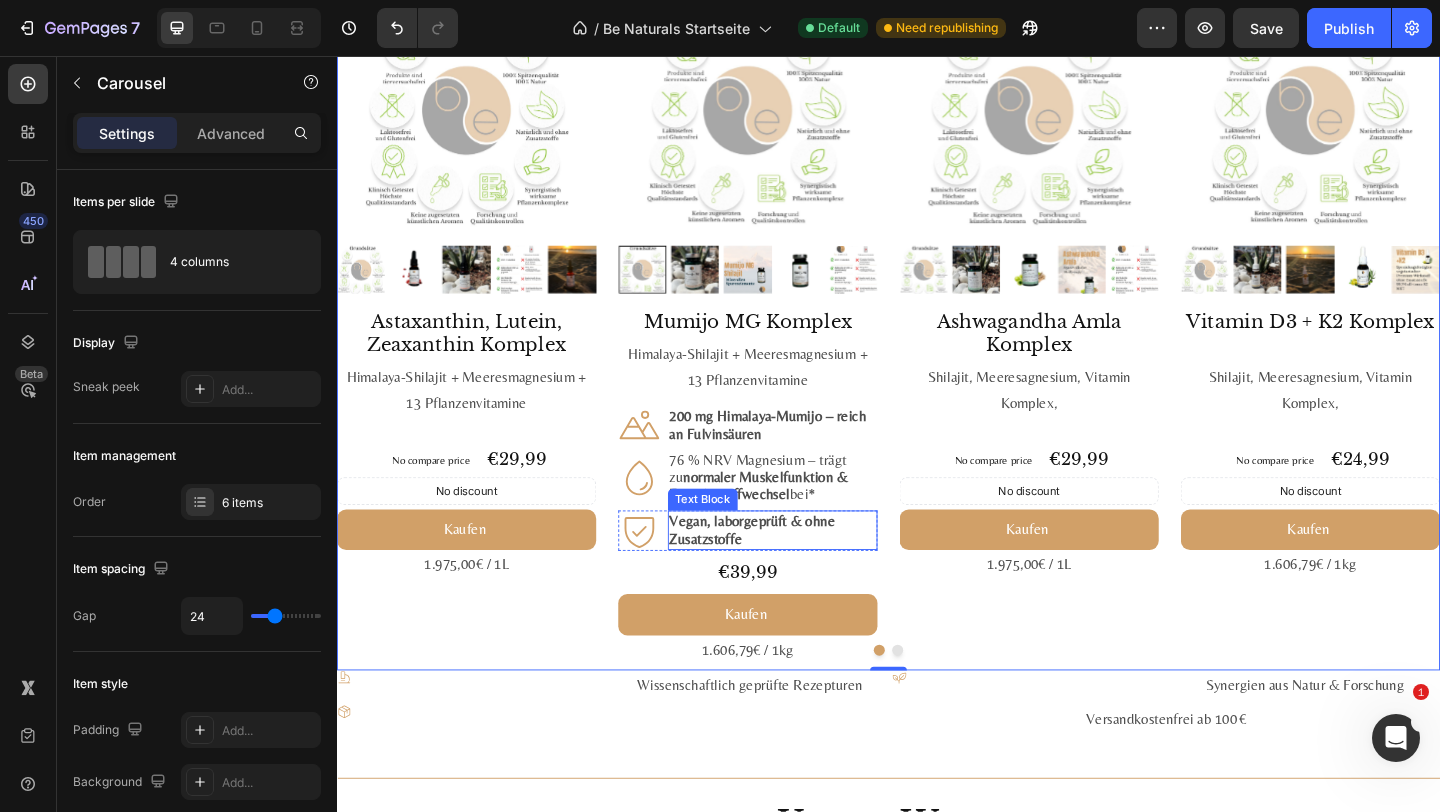 scroll, scrollTop: 2128, scrollLeft: 0, axis: vertical 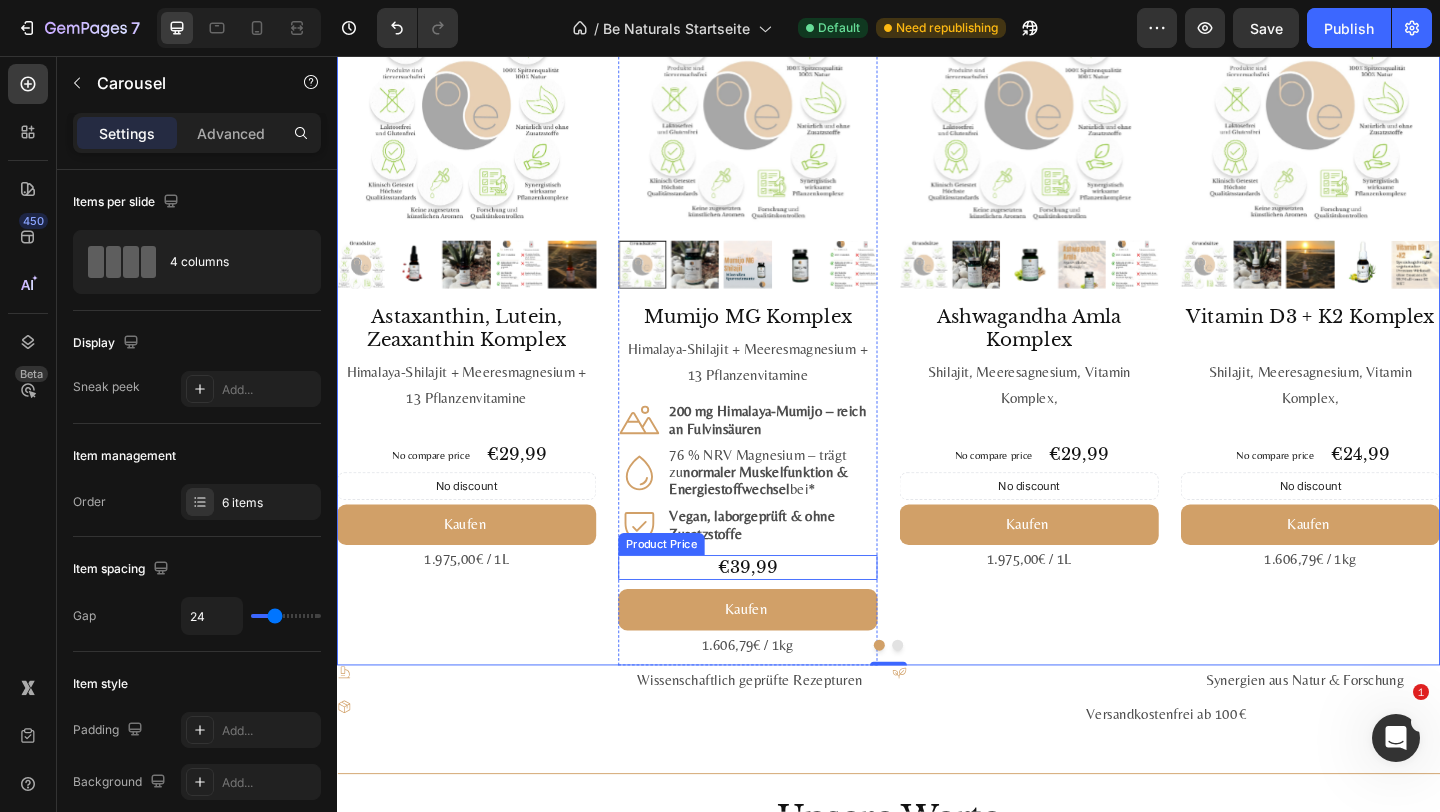 click on "€39,99" at bounding box center [784, 612] 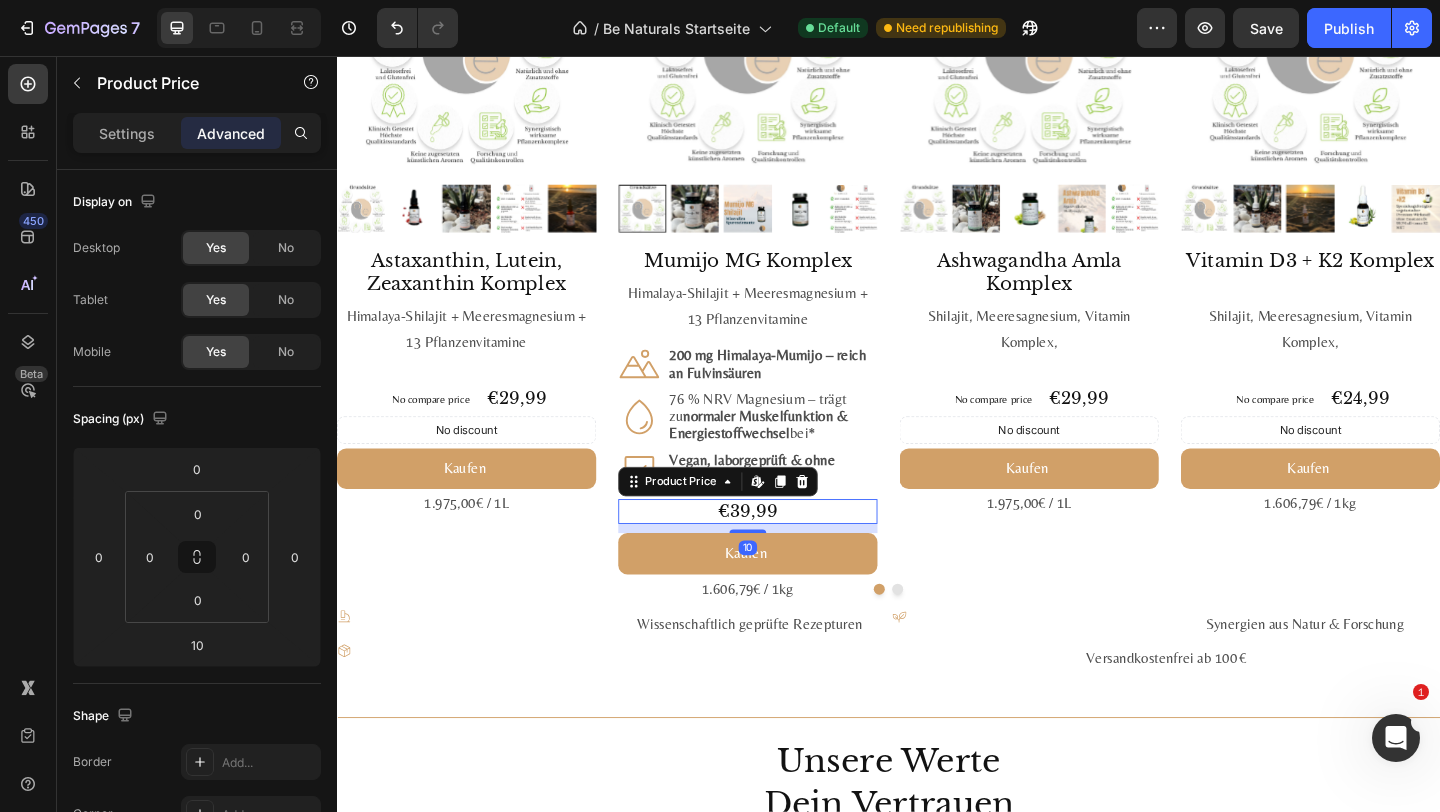 scroll, scrollTop: 2190, scrollLeft: 0, axis: vertical 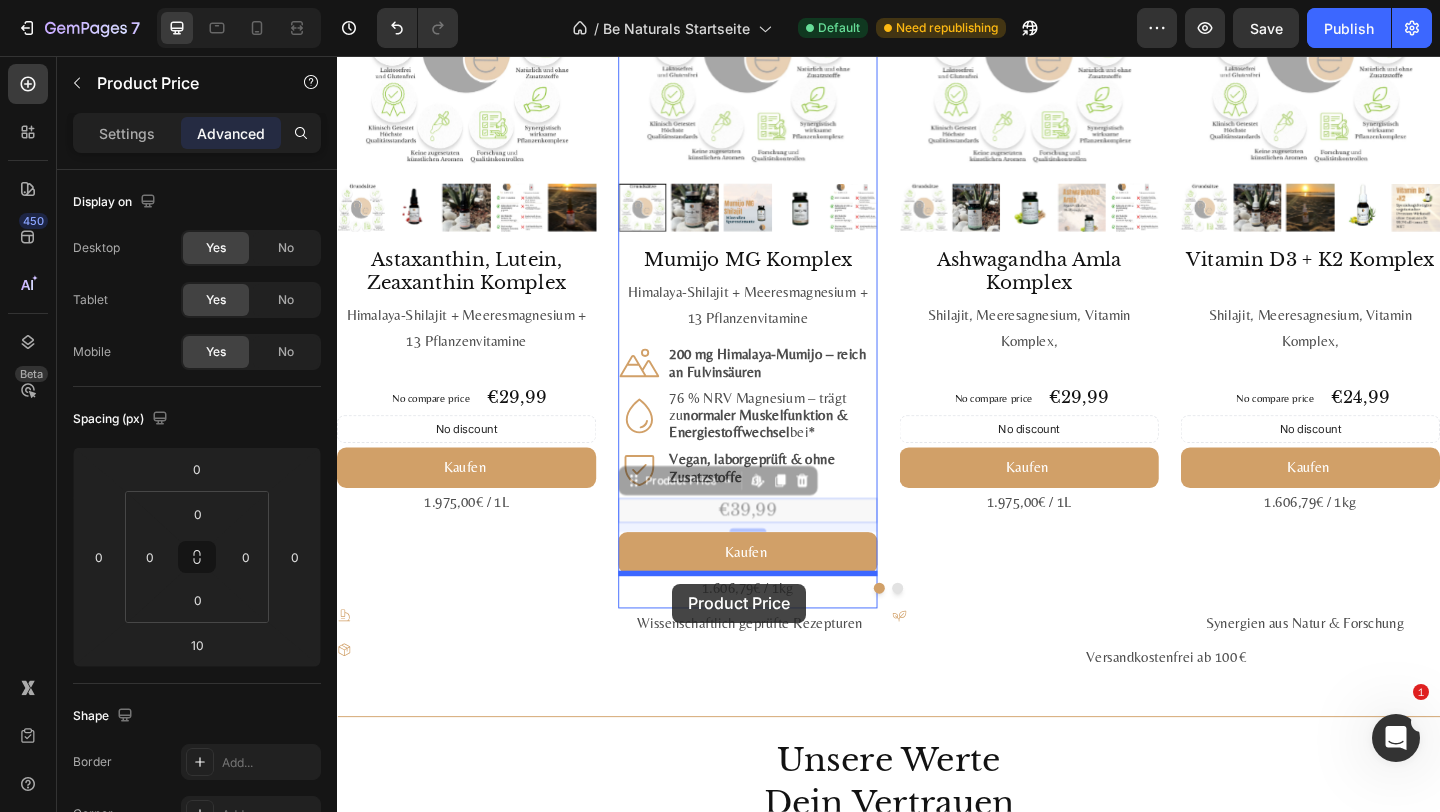 drag, startPoint x: 710, startPoint y: 521, endPoint x: 701, endPoint y: 630, distance: 109.370926 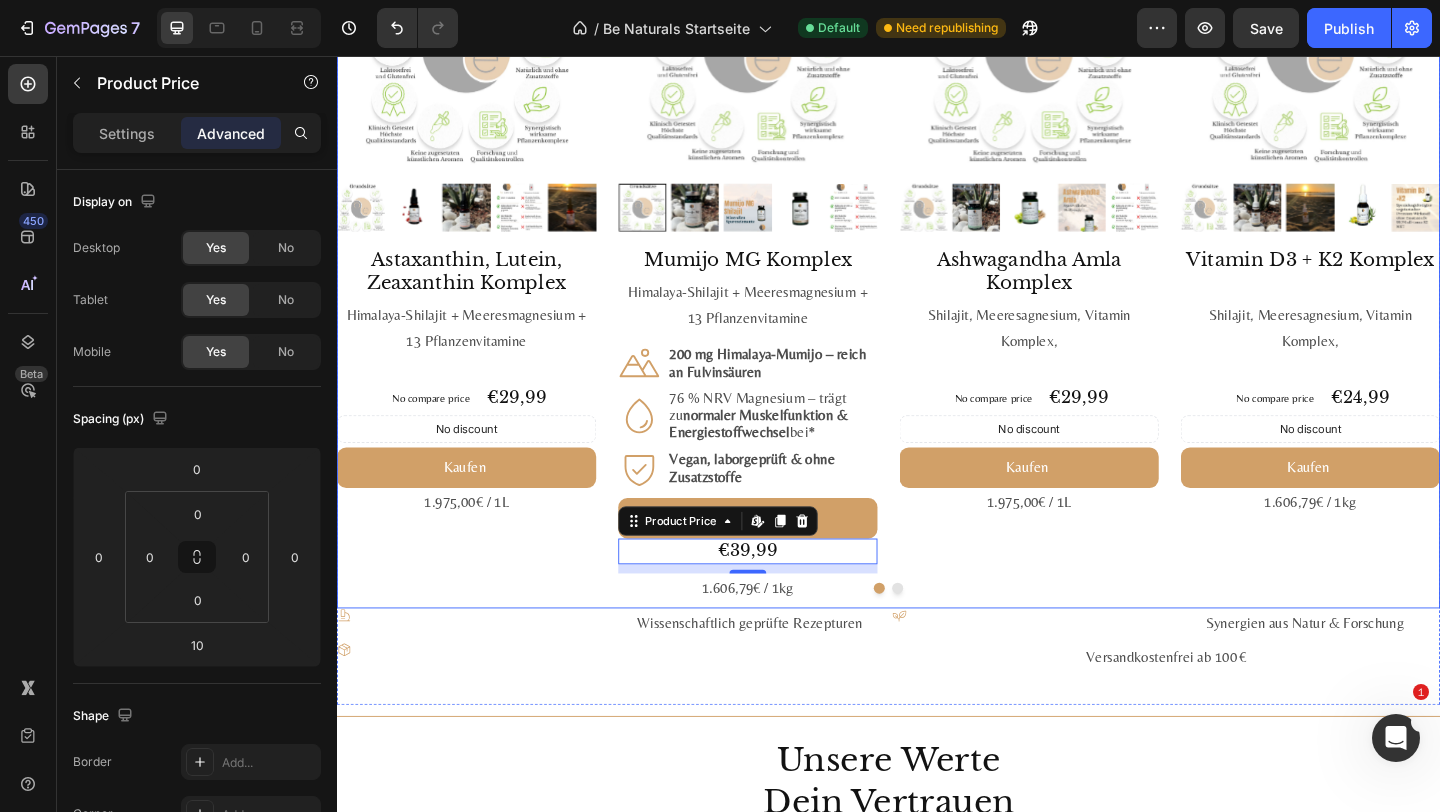 click on "Product Images Ashwagandha Amla Komplex Product Title Shilajit, Meeresagnesium, Vitamin Komplex, Text Block No compare price Product Price €29,99 Product Price Product Price Row No discount   Not be displayed when published Discount Tag Kaufen Add to Cart 1.975,00€ / 1L Text Block Product" at bounding box center (1090, 281) 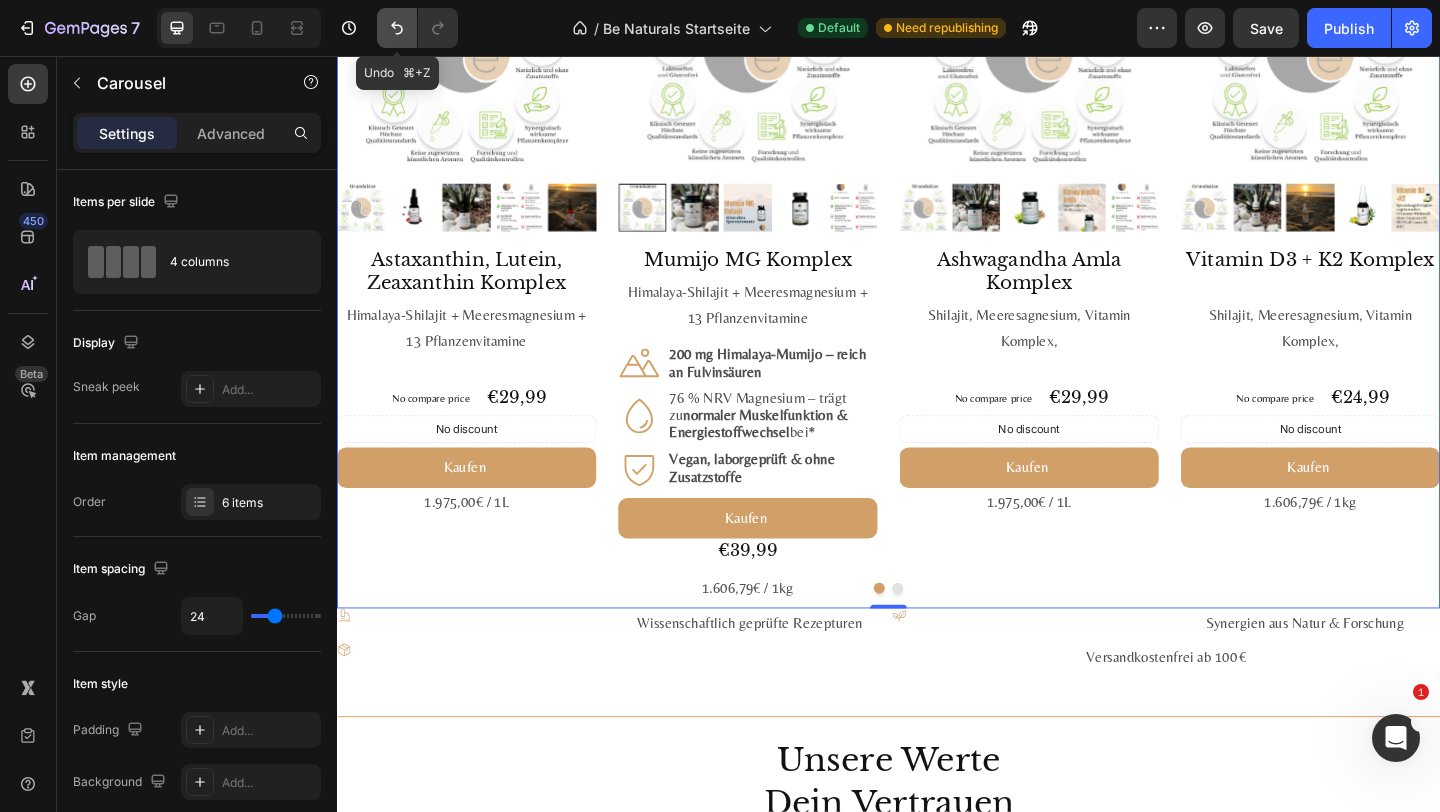 click 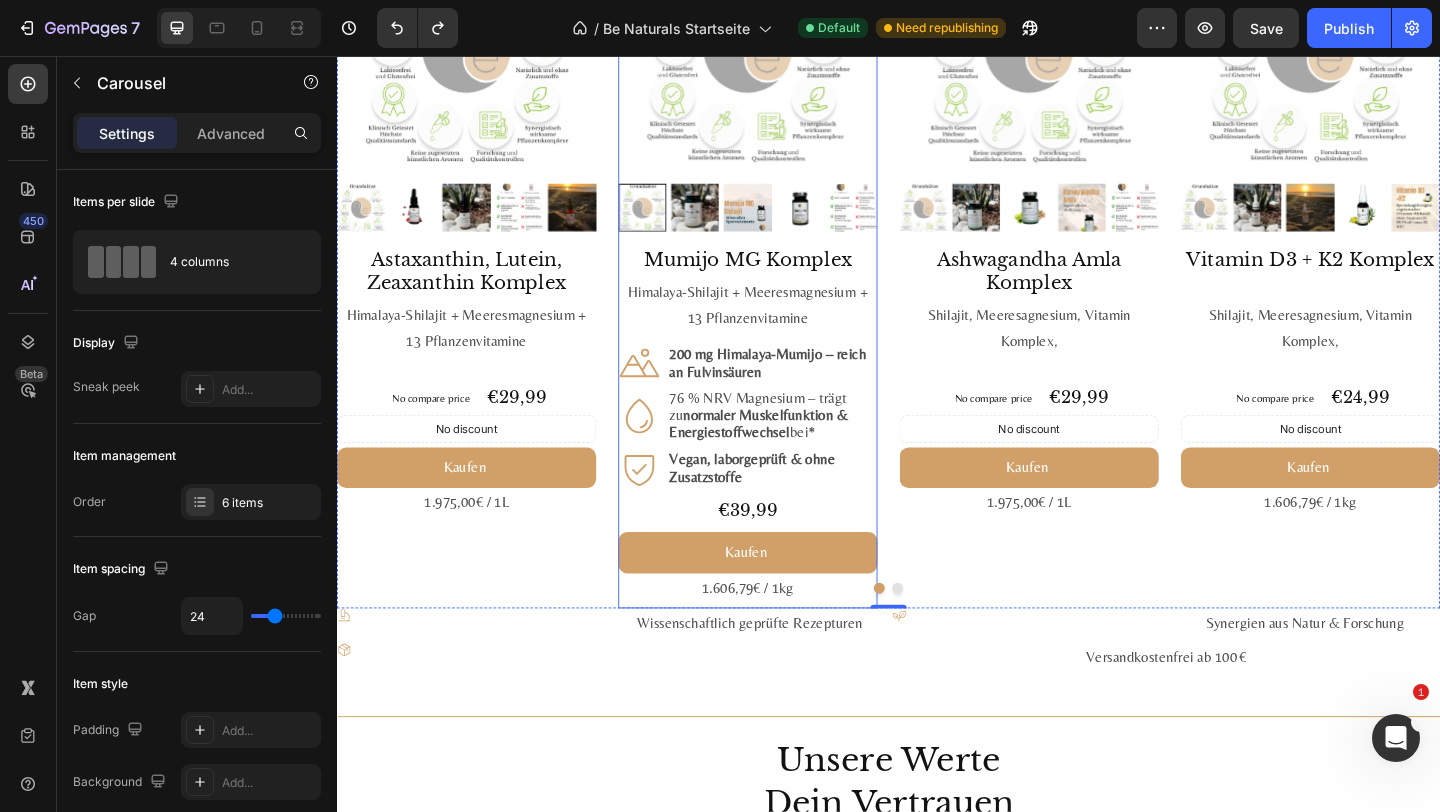 click on "Himalaya-Shilajit + Meeres­magnesium + 13 Pflanzen­vitamine" at bounding box center (784, 328) 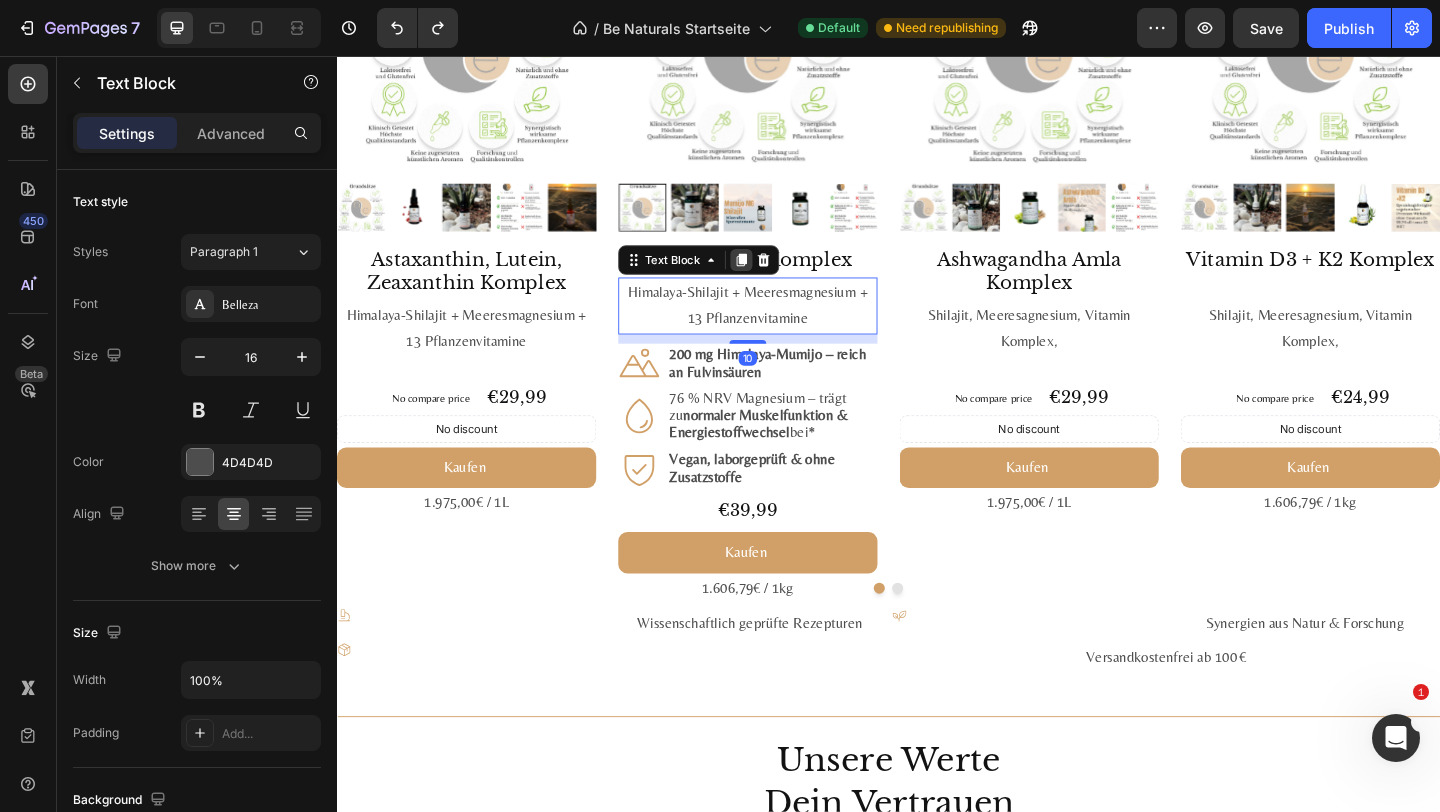 click at bounding box center (777, 278) 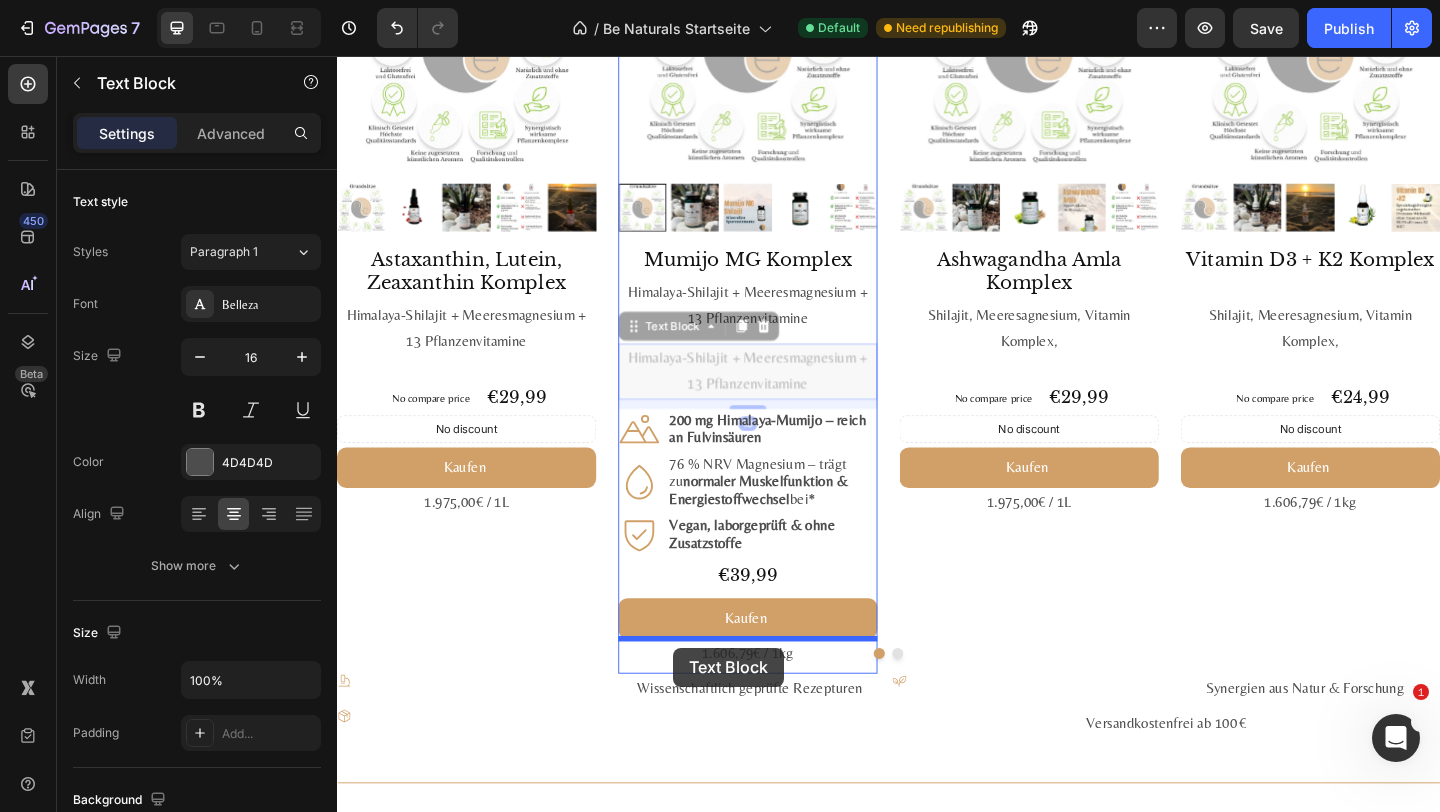 drag, startPoint x: 699, startPoint y: 346, endPoint x: 703, endPoint y: 700, distance: 354.02258 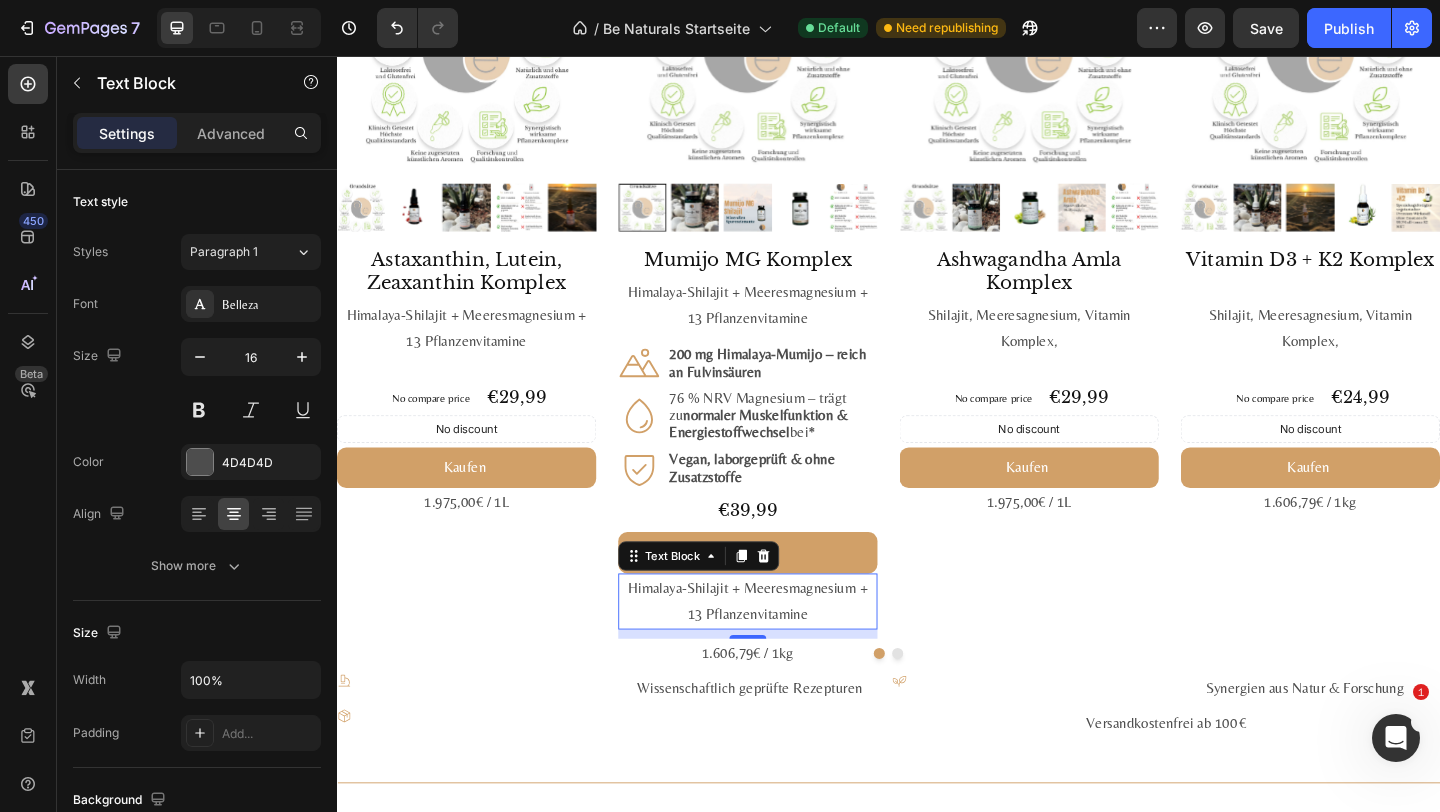 click on "Himalaya-Shilajit + Meeres­magnesium + 13 Pflanzen­vitamine" at bounding box center [784, 650] 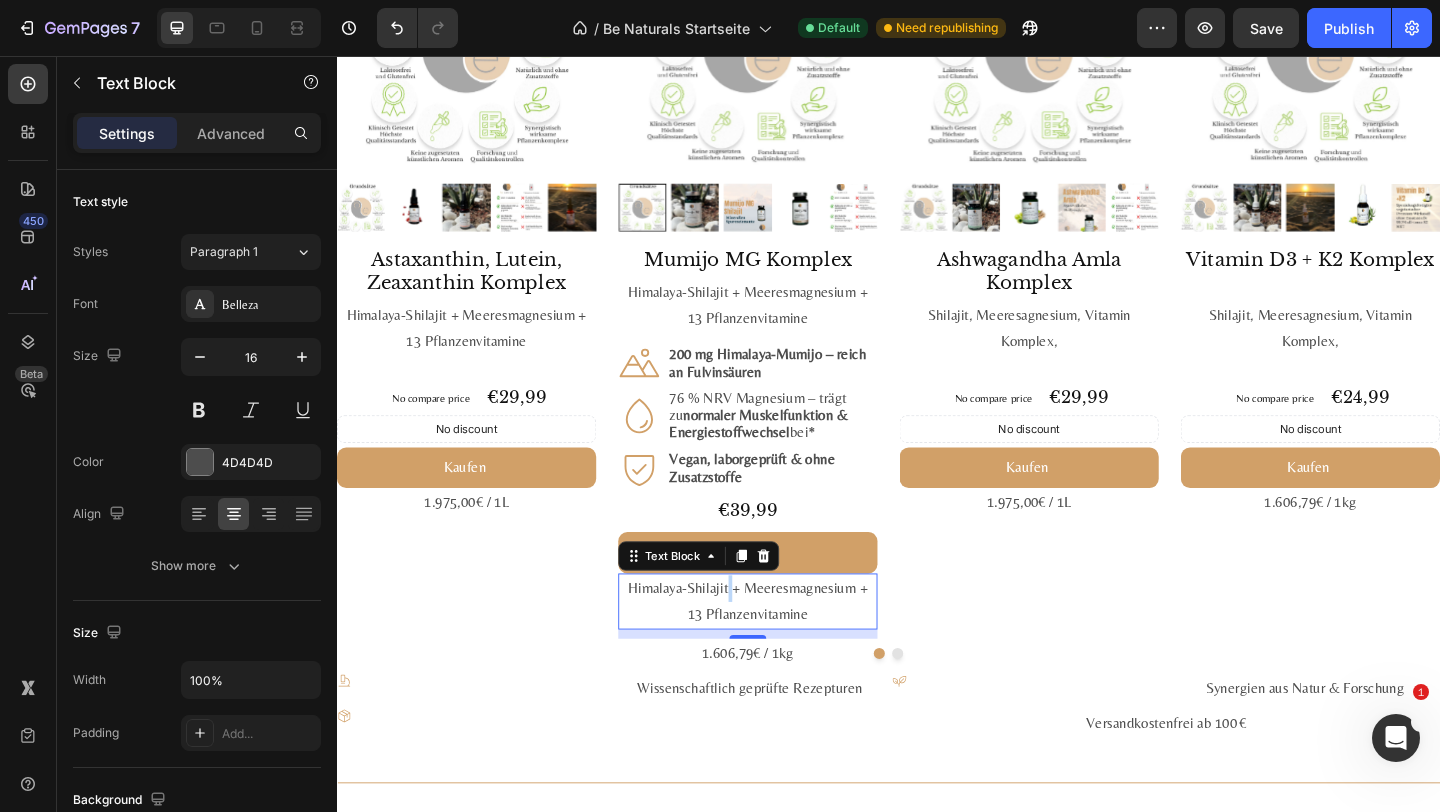 click on "Himalaya-Shilajit + Meeres­magnesium + 13 Pflanzen­vitamine" at bounding box center [784, 650] 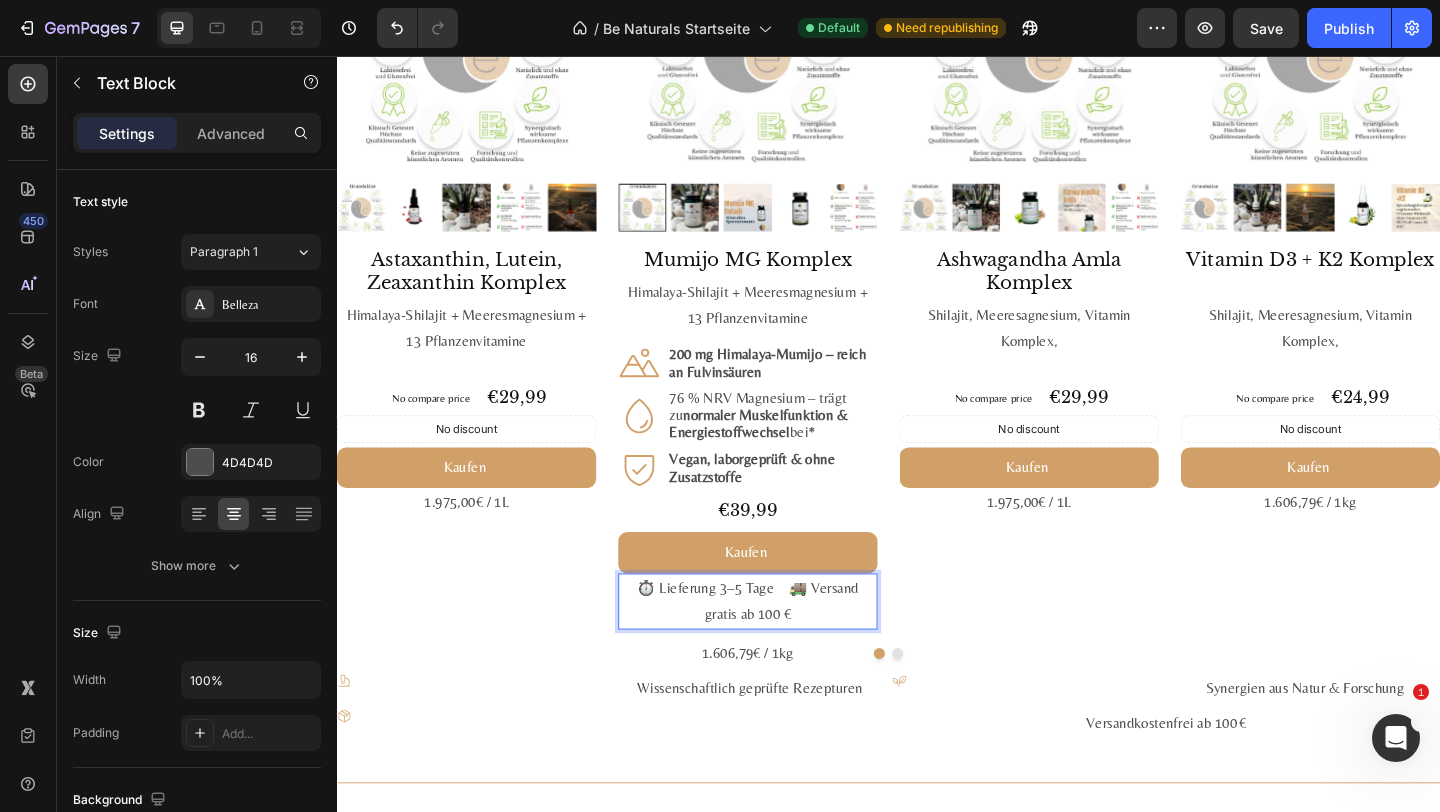 click on "⏱️ Lieferung 3–5 Tage 🚚 Versand gratis ab 100 €" at bounding box center (784, 650) 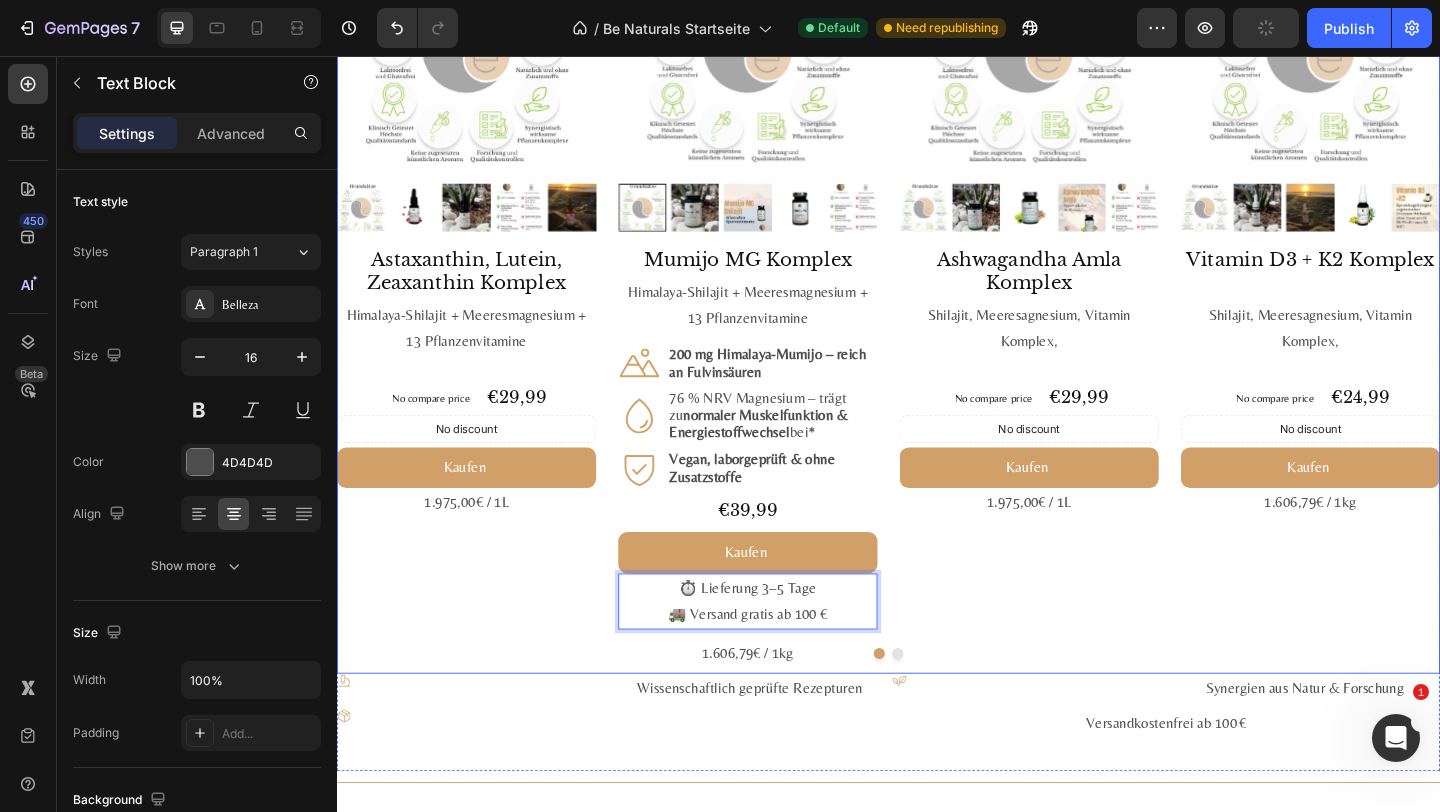 click on "Product Images Ashwagandha Amla Komplex Product Title Shilajit, Meeresagnesium, Vitamin Komplex, Text Block No compare price Product Price €29,99 Product Price Product Price Row No discount   Not be displayed when published Discount Tag Kaufen Add to Cart 1.975,00€ / 1L Text Block Product" at bounding box center [1090, 317] 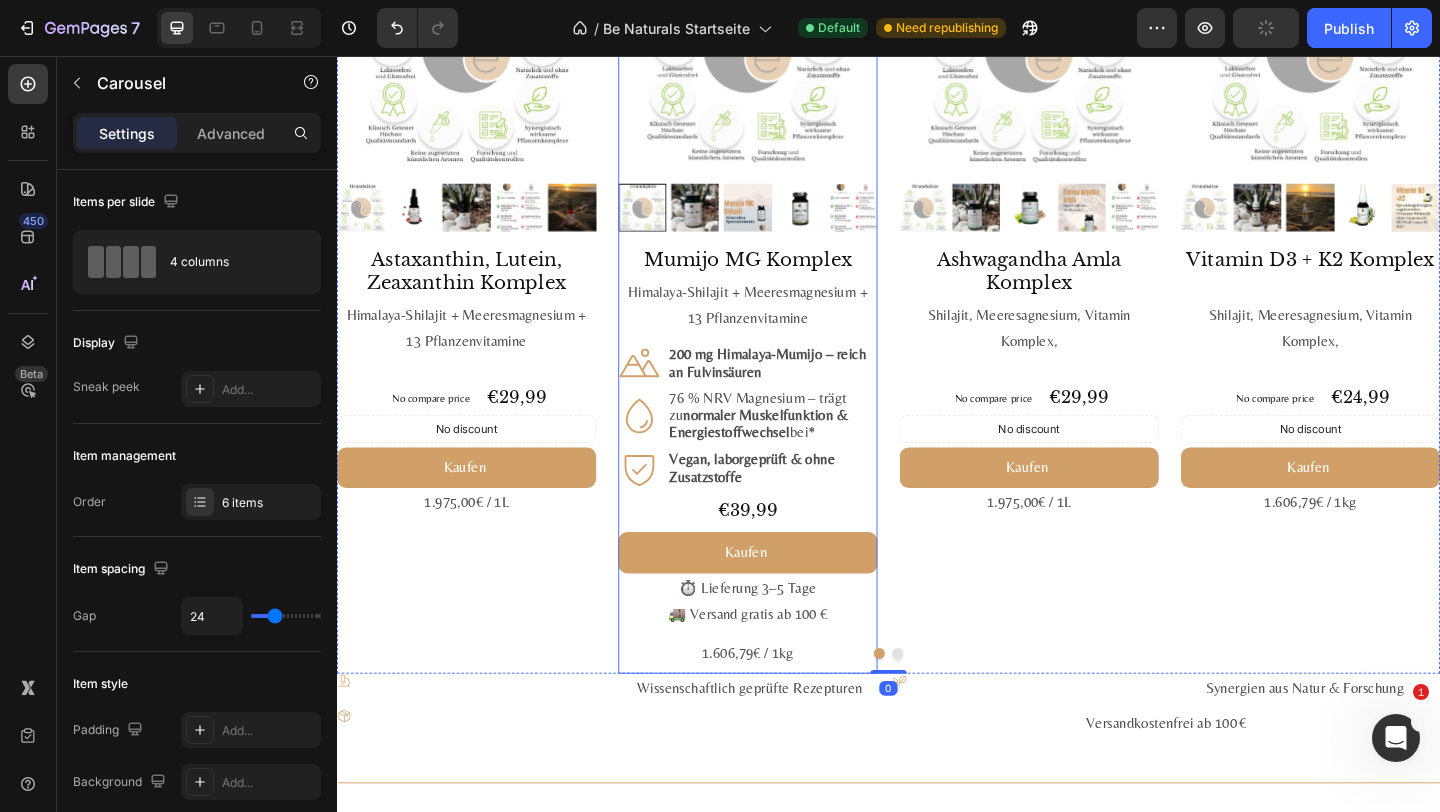 scroll, scrollTop: 2259, scrollLeft: 0, axis: vertical 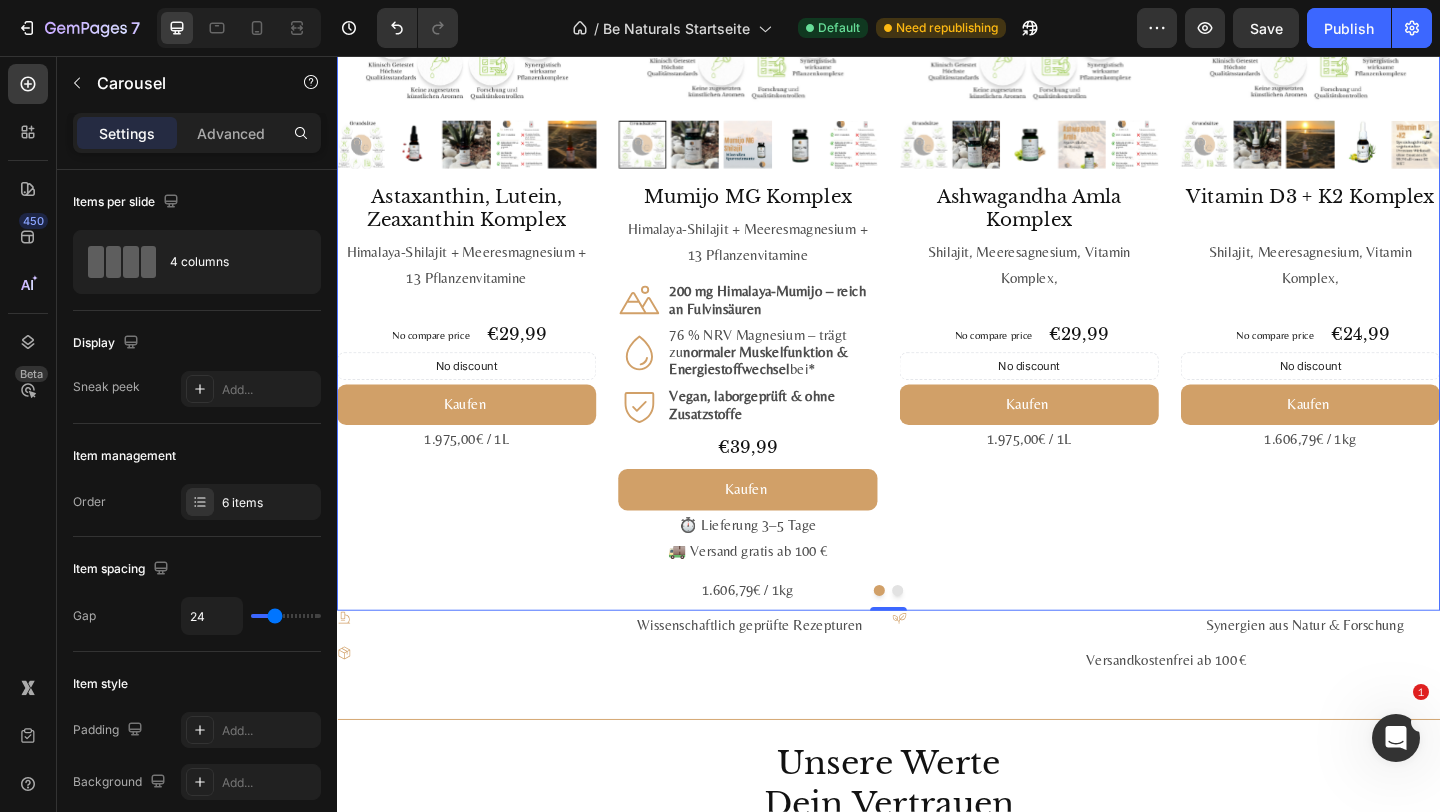 click at bounding box center (937, 637) 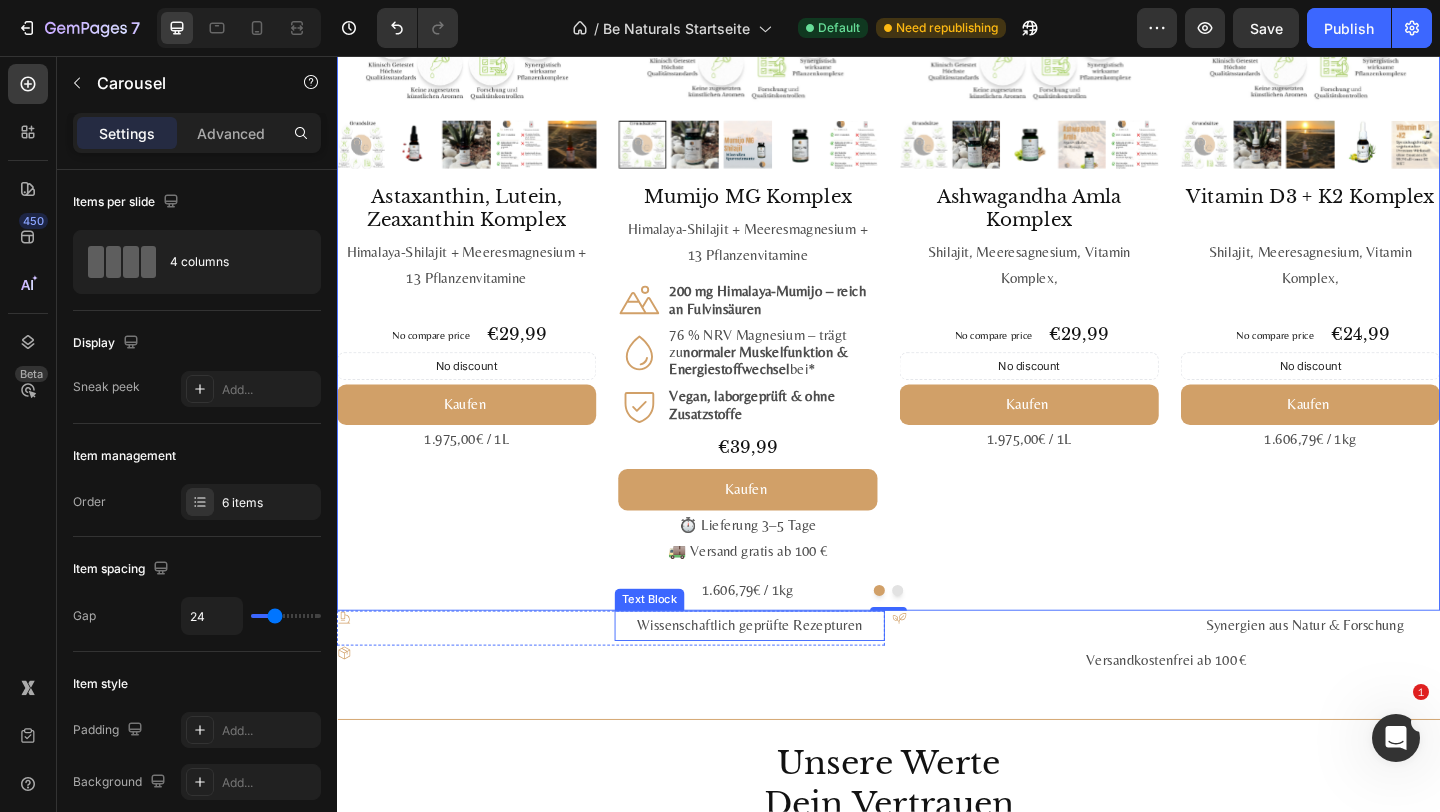 click on "Wissenschaftlich geprüfte Rezepturen" at bounding box center [786, 675] 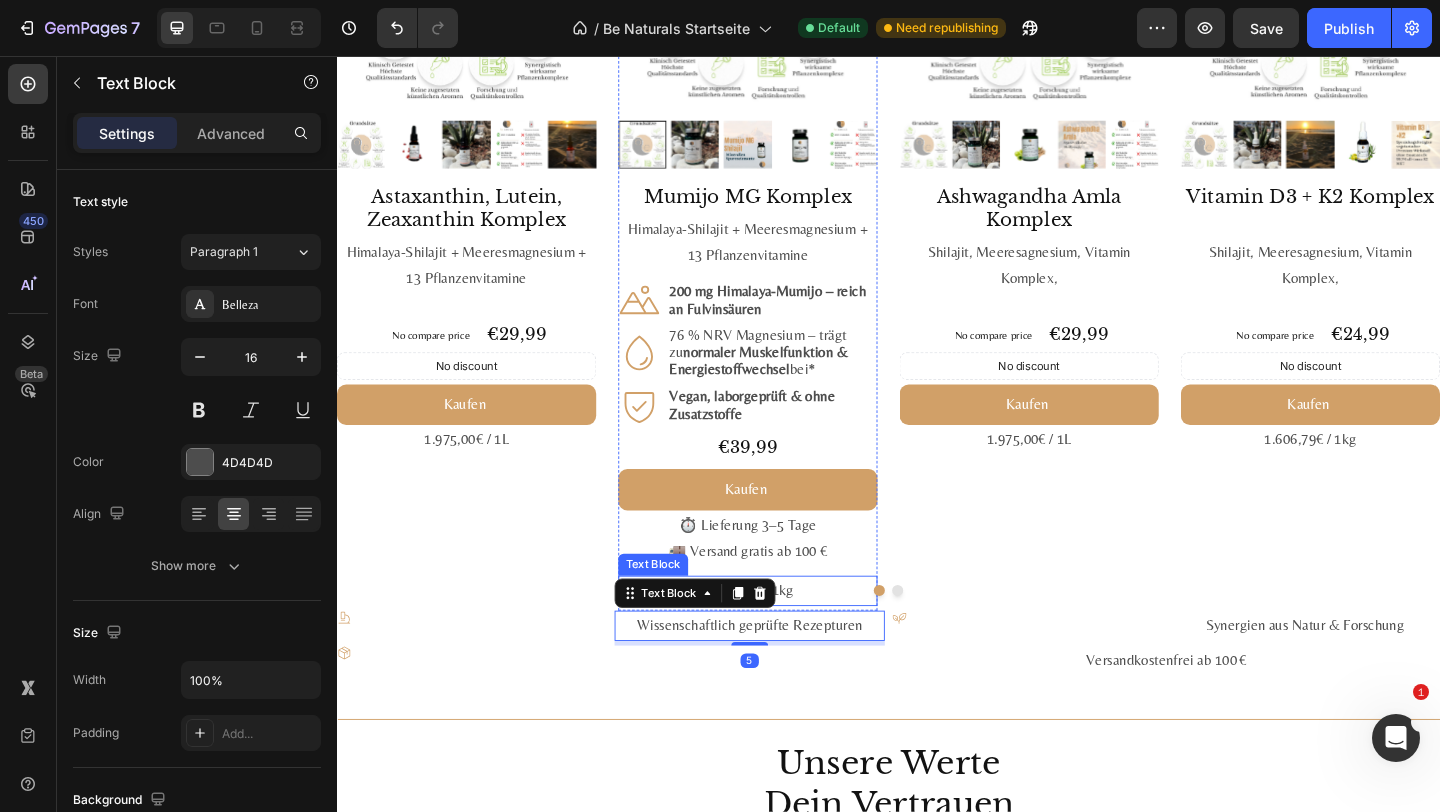 click on "1.606,79€ / 1kg" at bounding box center (784, 637) 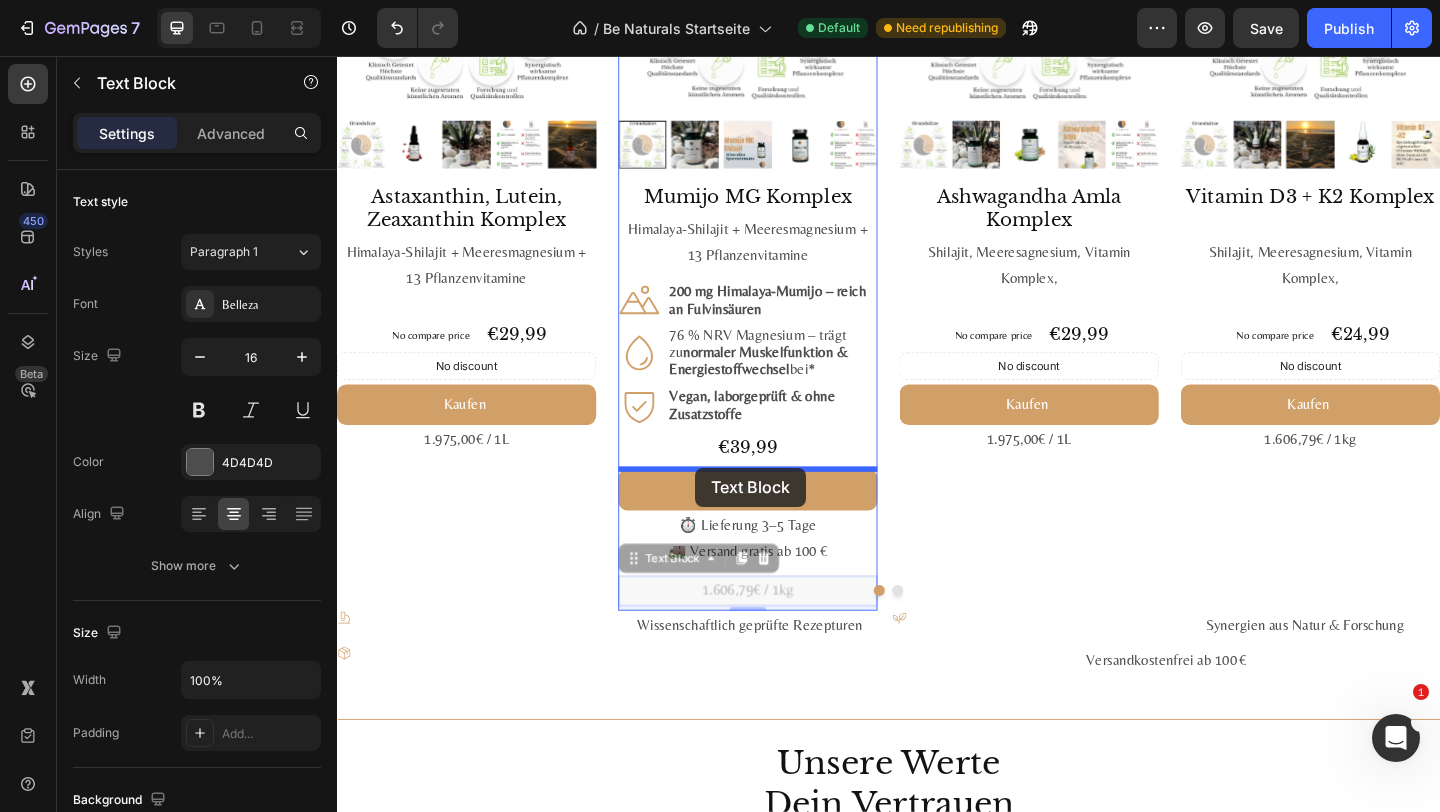 drag, startPoint x: 702, startPoint y: 607, endPoint x: 727, endPoint y: 504, distance: 105.99056 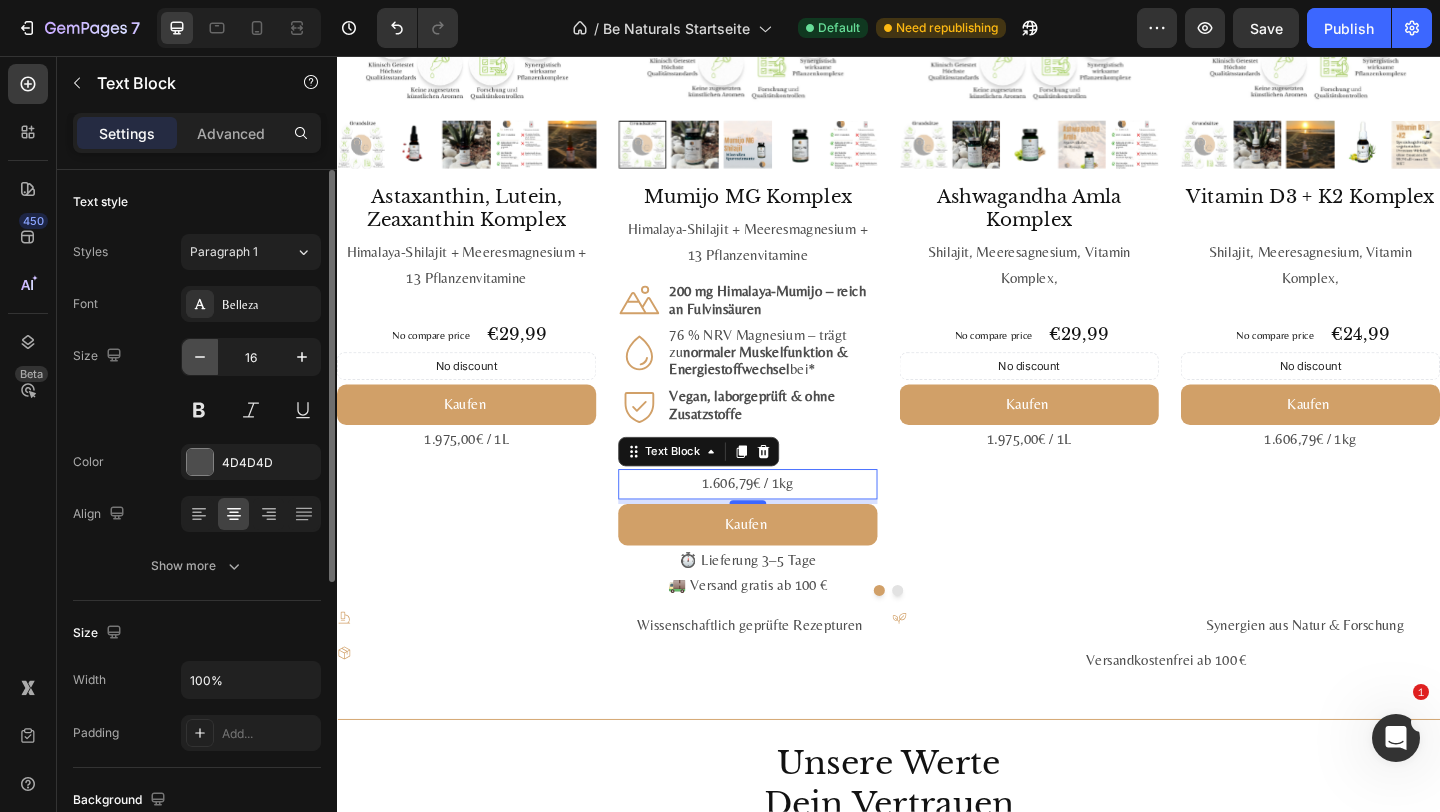 click 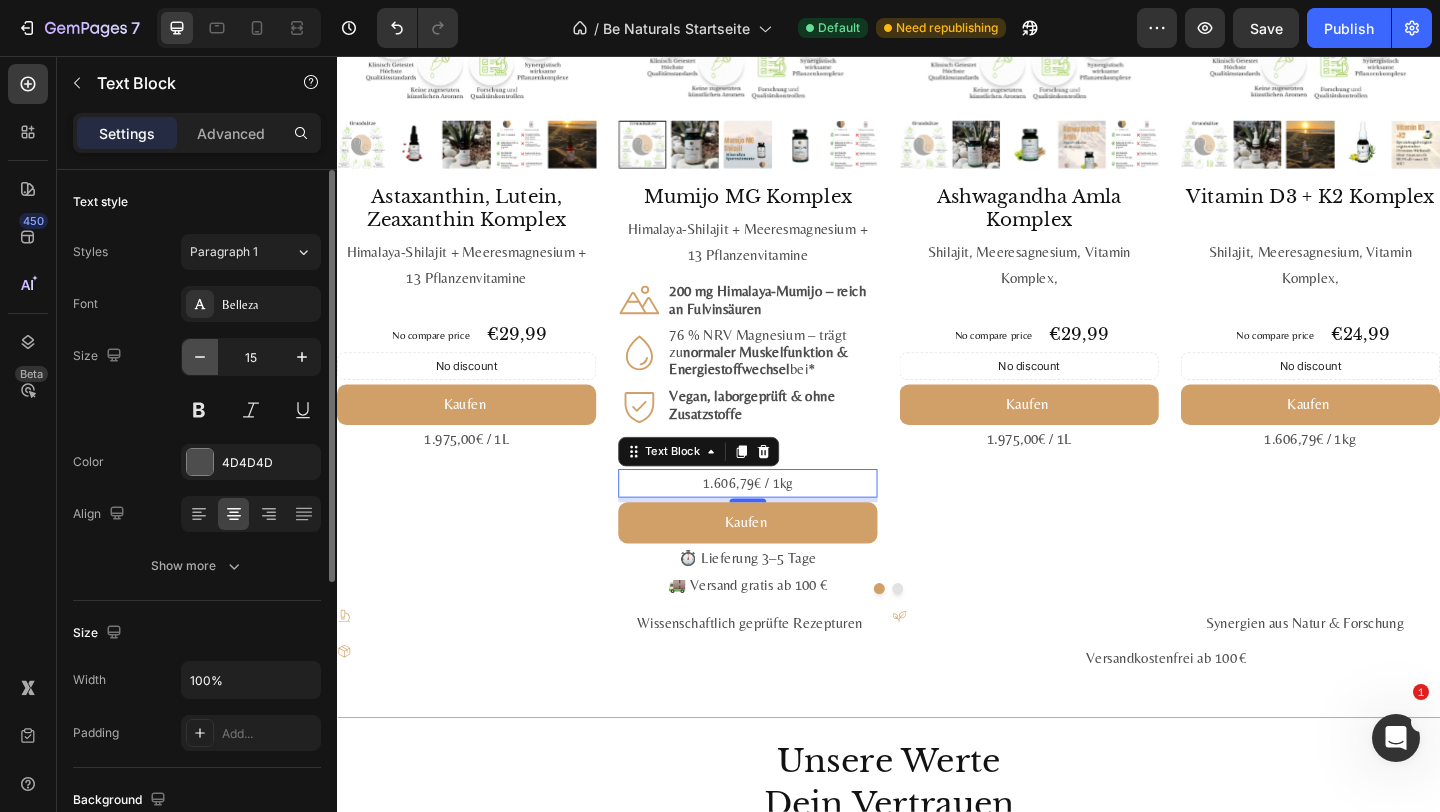 click 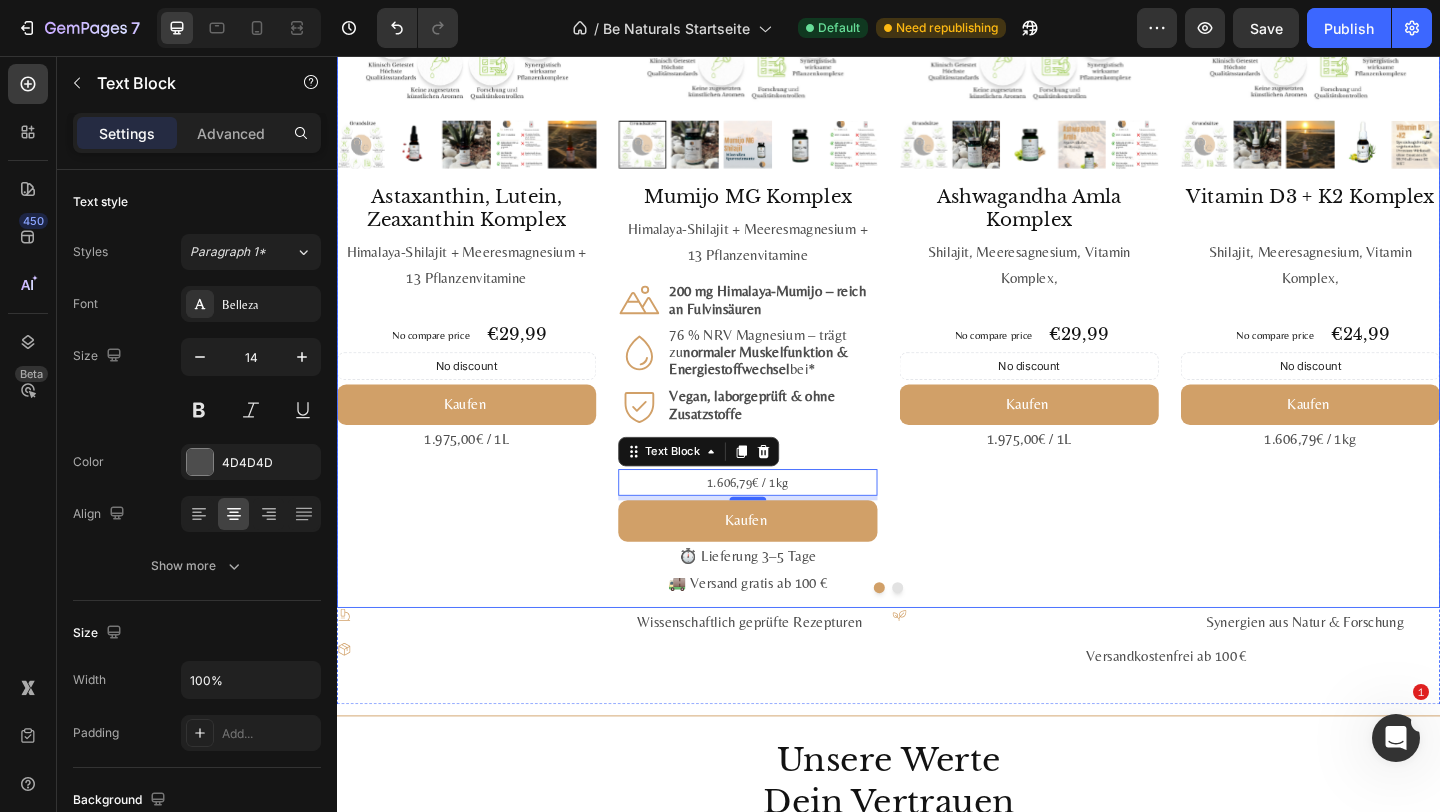 click on "Product Images Ashwagandha Amla Komplex Product Title Shilajit, Meeresagnesium, Vitamin Komplex, Text Block No compare price Product Price €29,99 Product Price Product Price Row No discount   Not be displayed when published Discount Tag Kaufen Add to Cart 1.975,00€ / 1L Text Block Product" at bounding box center [1090, 246] 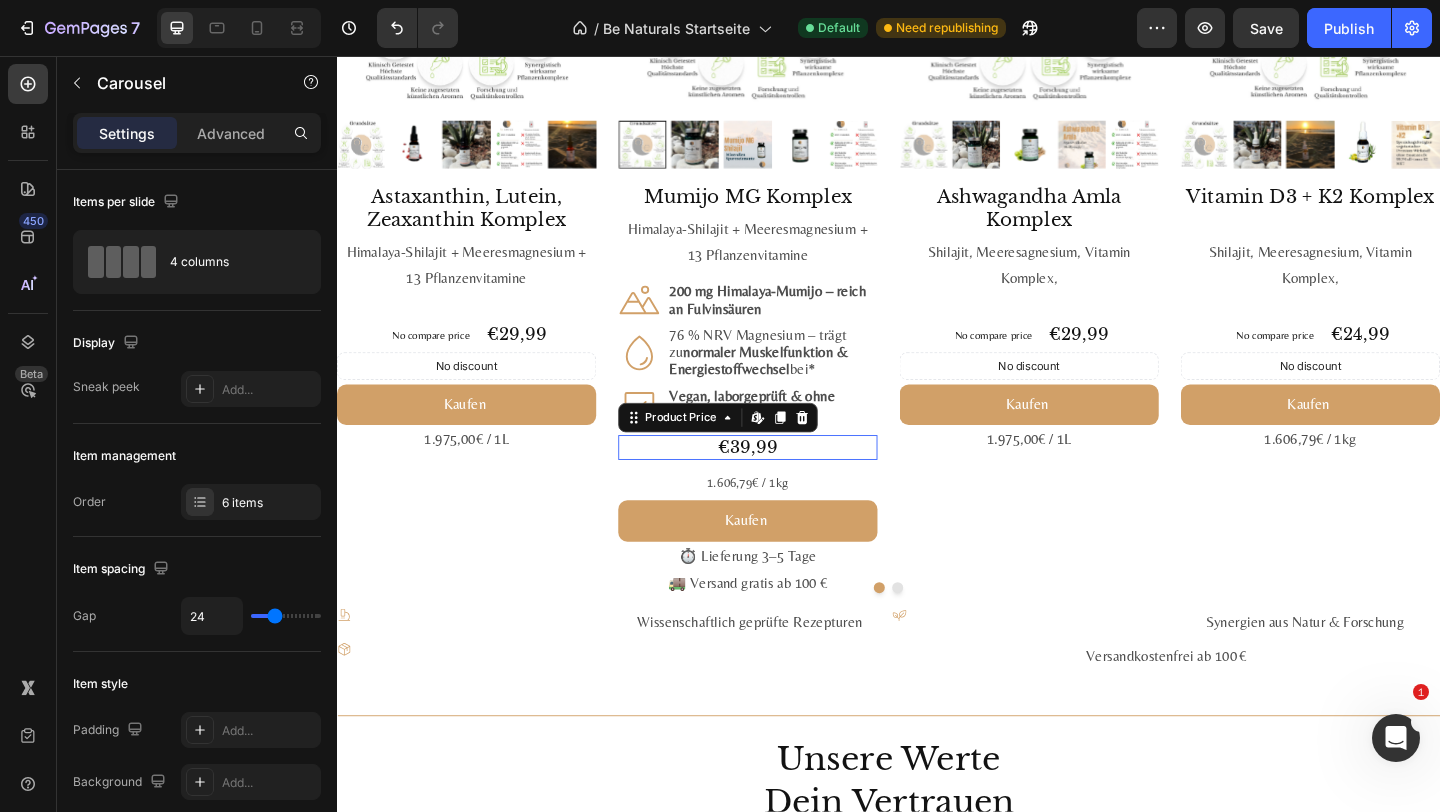 click on "€39,99" at bounding box center [784, 481] 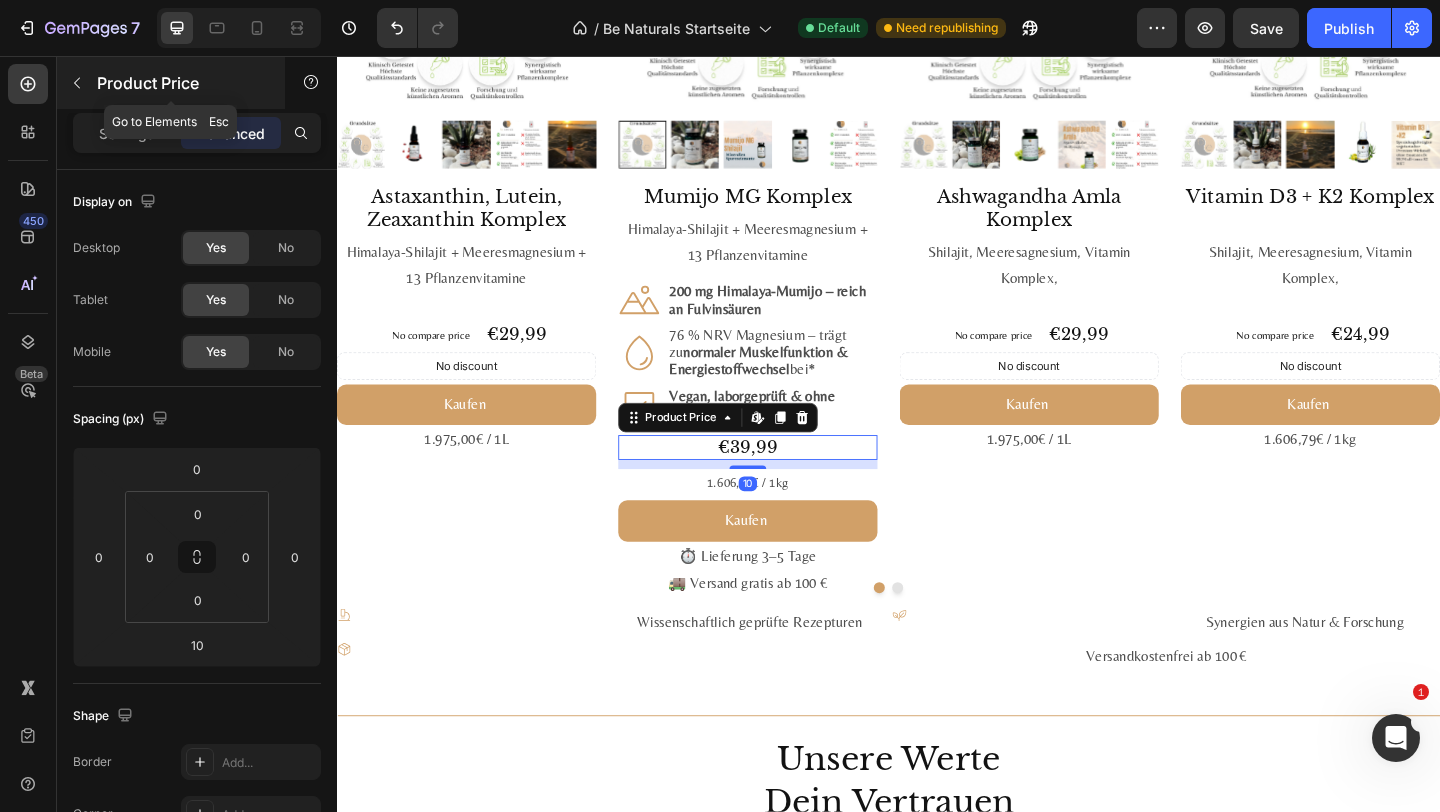click on "Product Price" at bounding box center (182, 83) 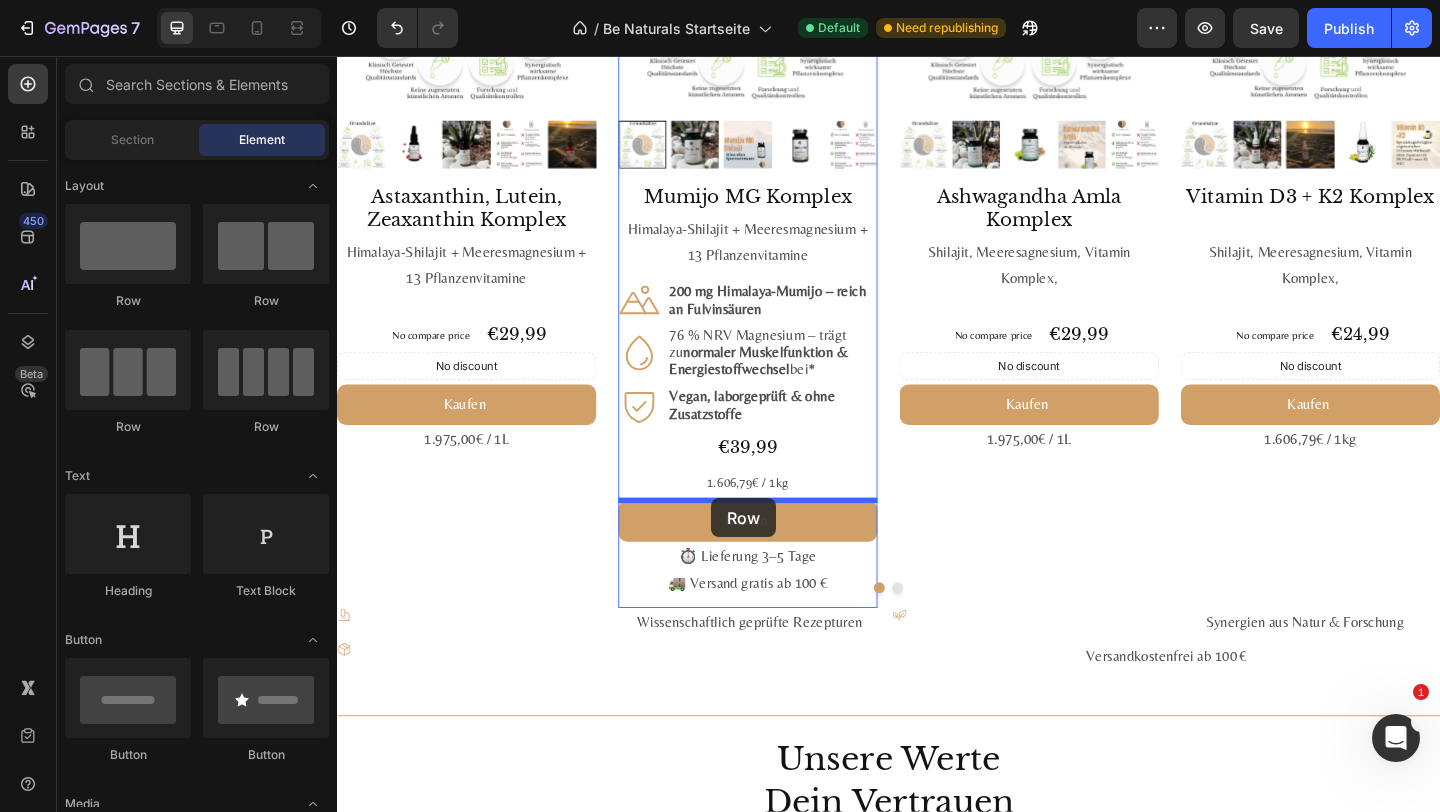drag, startPoint x: 605, startPoint y: 323, endPoint x: 744, endPoint y: 537, distance: 255.18033 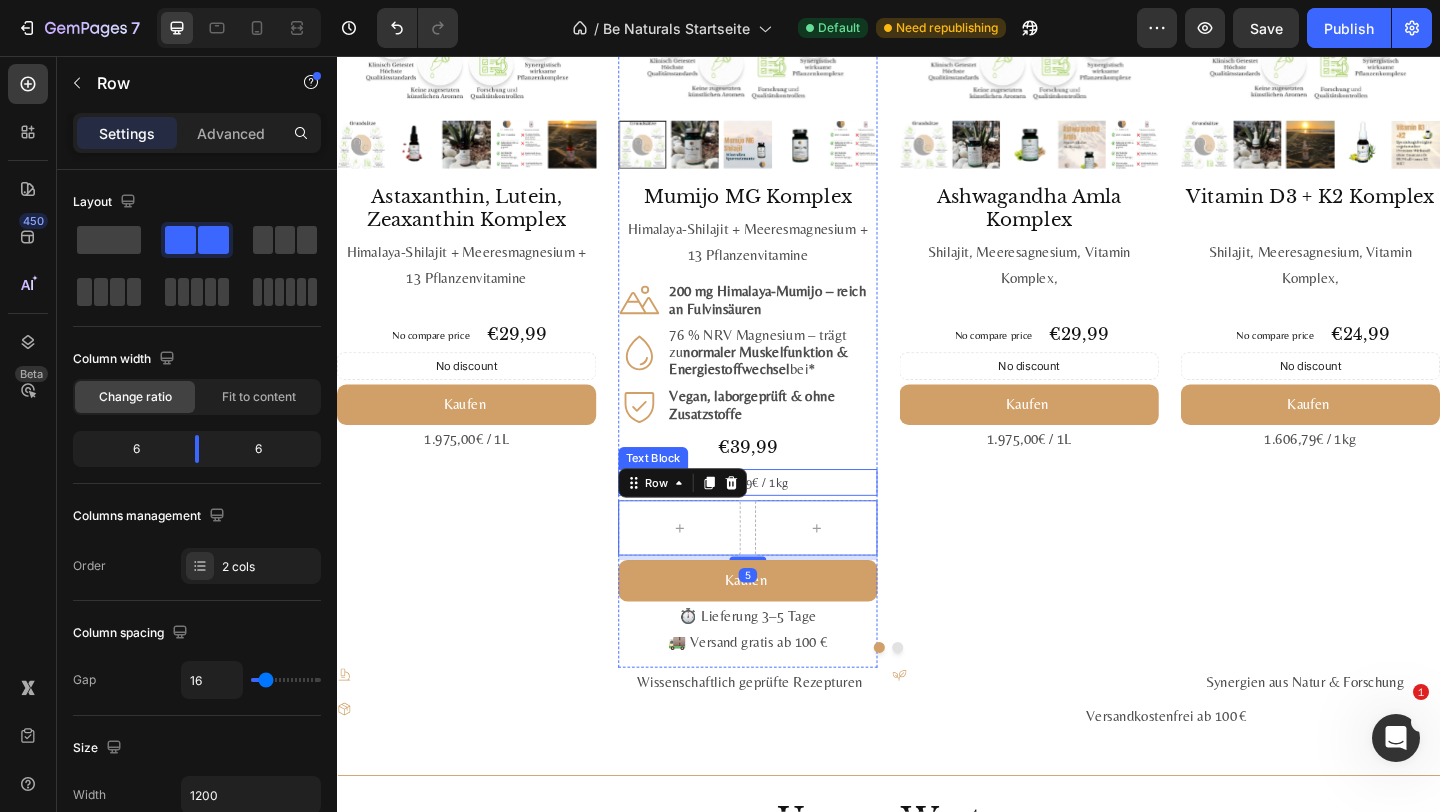click on "1.606,79€ / 1kg" at bounding box center (784, 519) 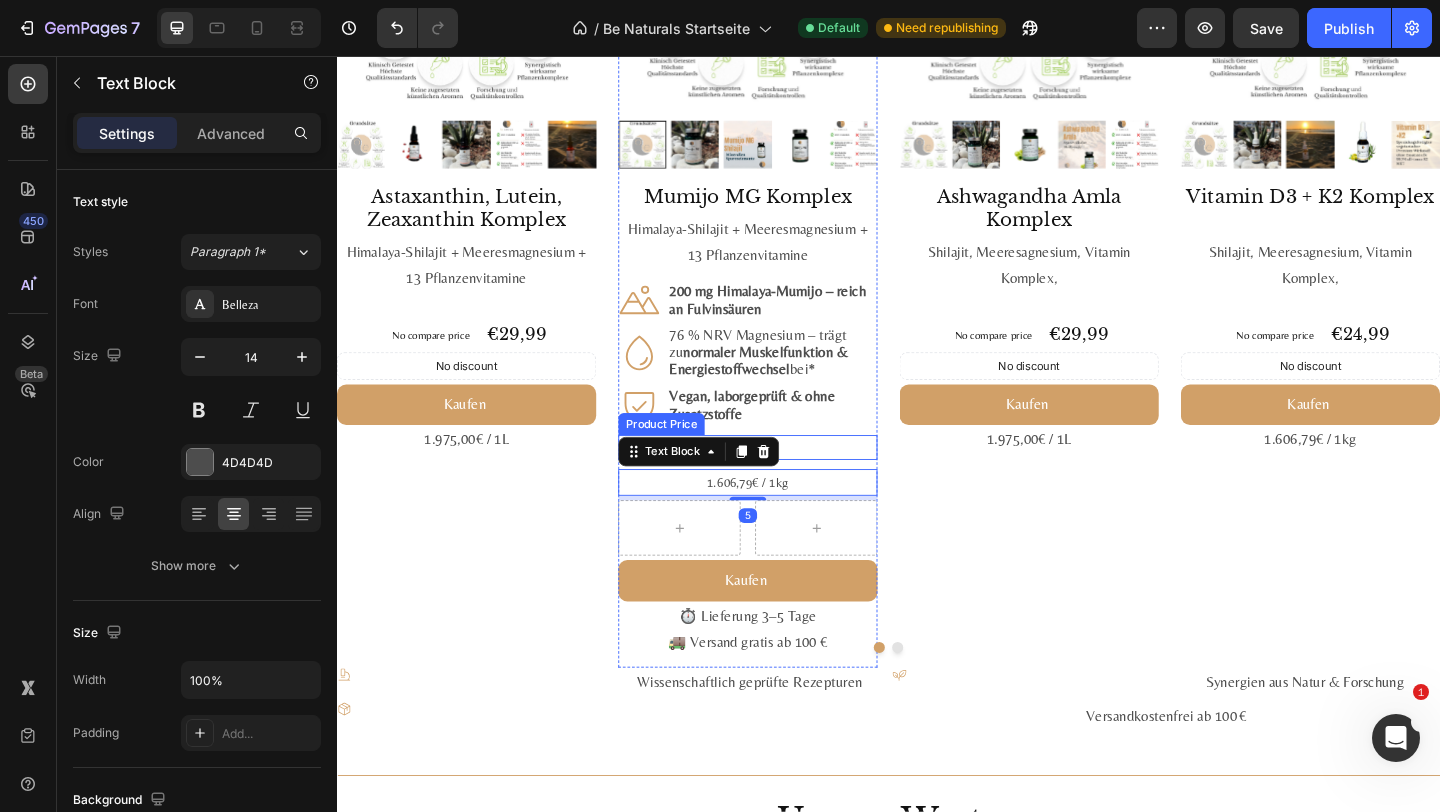 click on "€39,99" at bounding box center [784, 481] 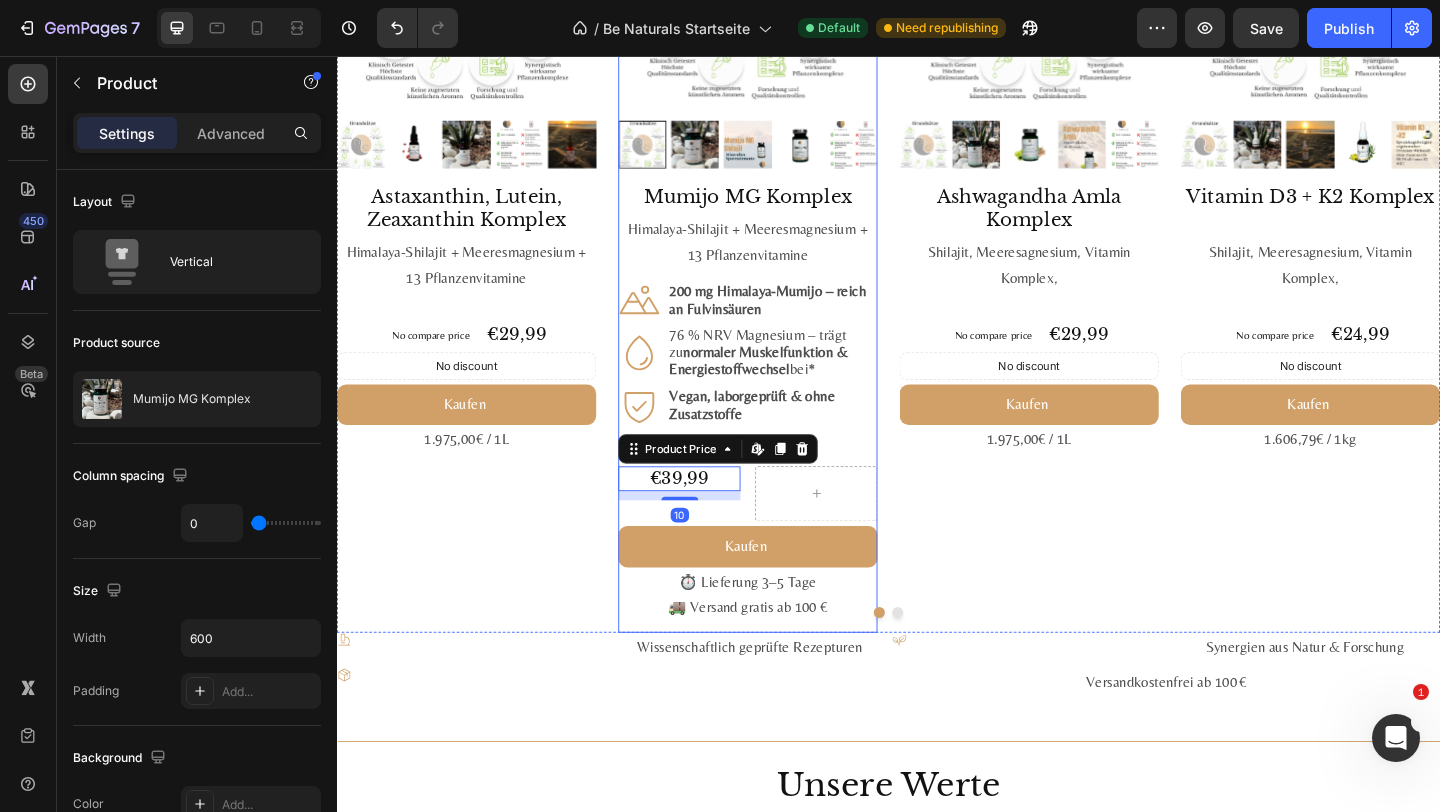 click on "Mumijo MG Komplex Product Title Himalaya-Shilajit + Meeres­magnesium + 13 Pflanzen­vitamine Text Block
Icon 200 mg Himalaya-Mumijo – reich an Fulvin­säuren Text Block Row
Icon 76 % NRV Magnesium – trägt zu  normaler Muskel­funktion & Energie­stoff­wechsel  bei* Text Block Row
Icon Vegan, labor­geprüft & ohne Zusatz­stoffe Text Block Row Row 1.606,79€ / 1kg Text Block €39,99 Product Price   Edit content in Shopify 10 Product Price   Edit content in Shopify 10
Row Kaufen Add to Cart ⏱️ Lieferung 3–5 Tage  🚚 Versand gratis ab 100 € Text Block" at bounding box center (784, 438) 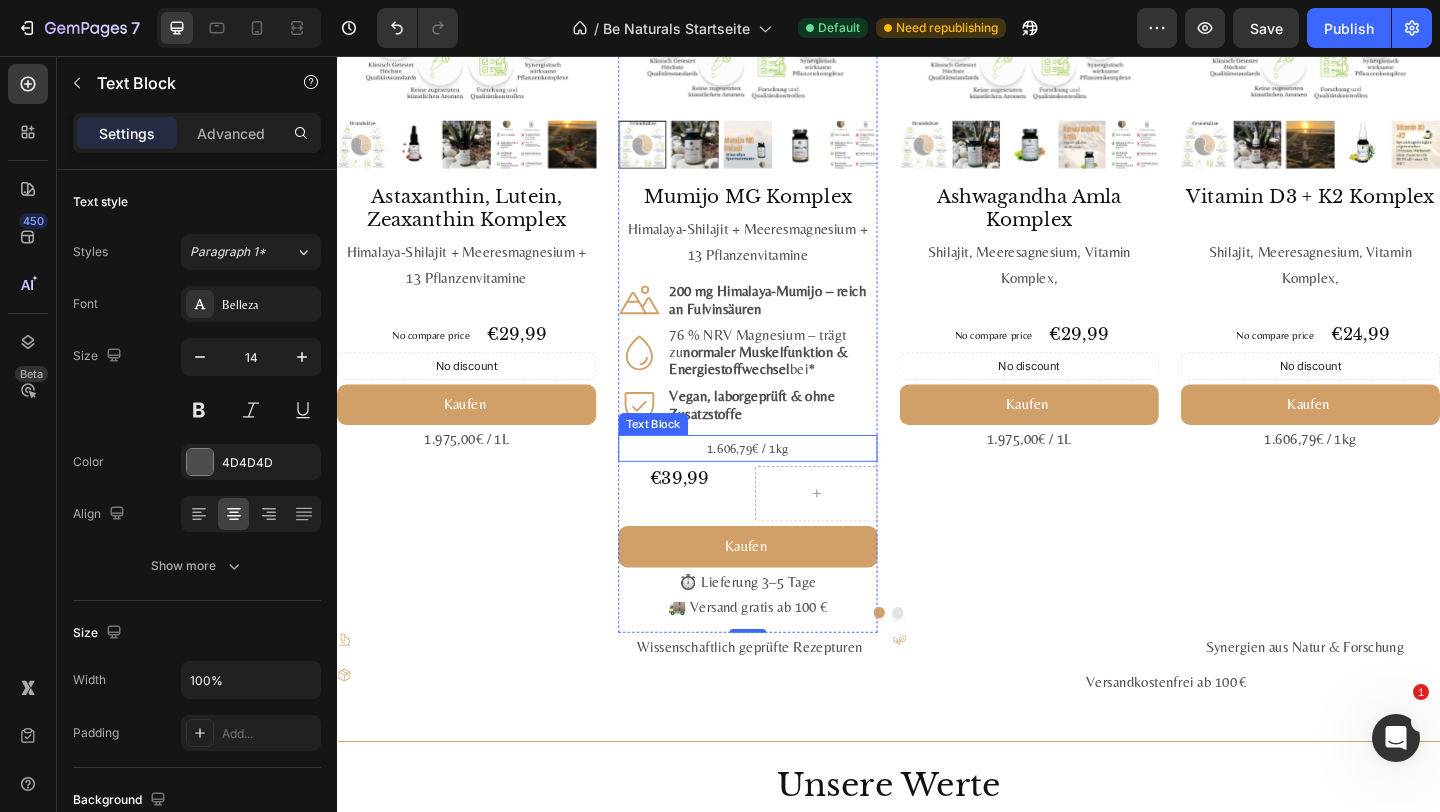 click on "1.606,79€ / 1kg" at bounding box center (784, 482) 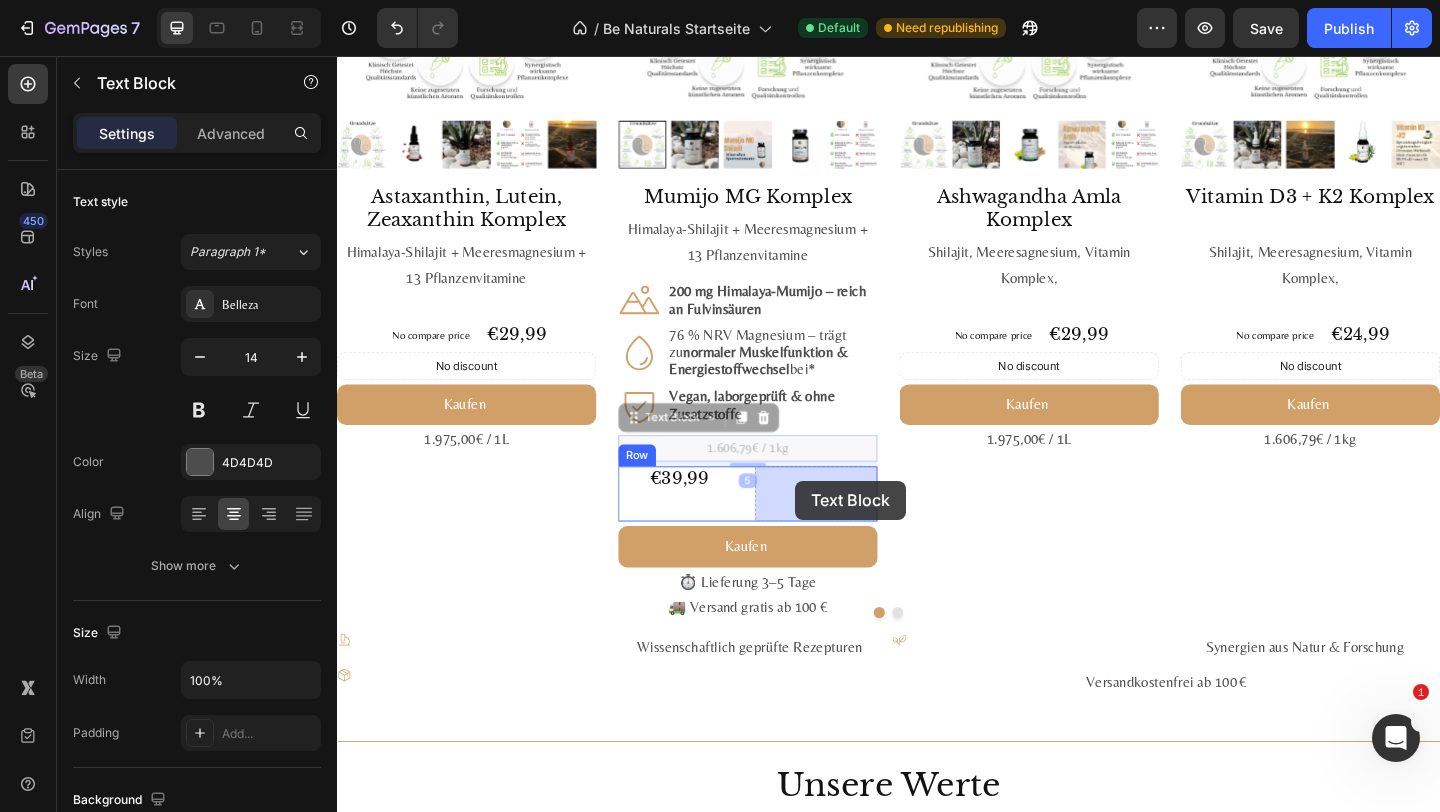 drag, startPoint x: 685, startPoint y: 450, endPoint x: 839, endPoint y: 522, distance: 170 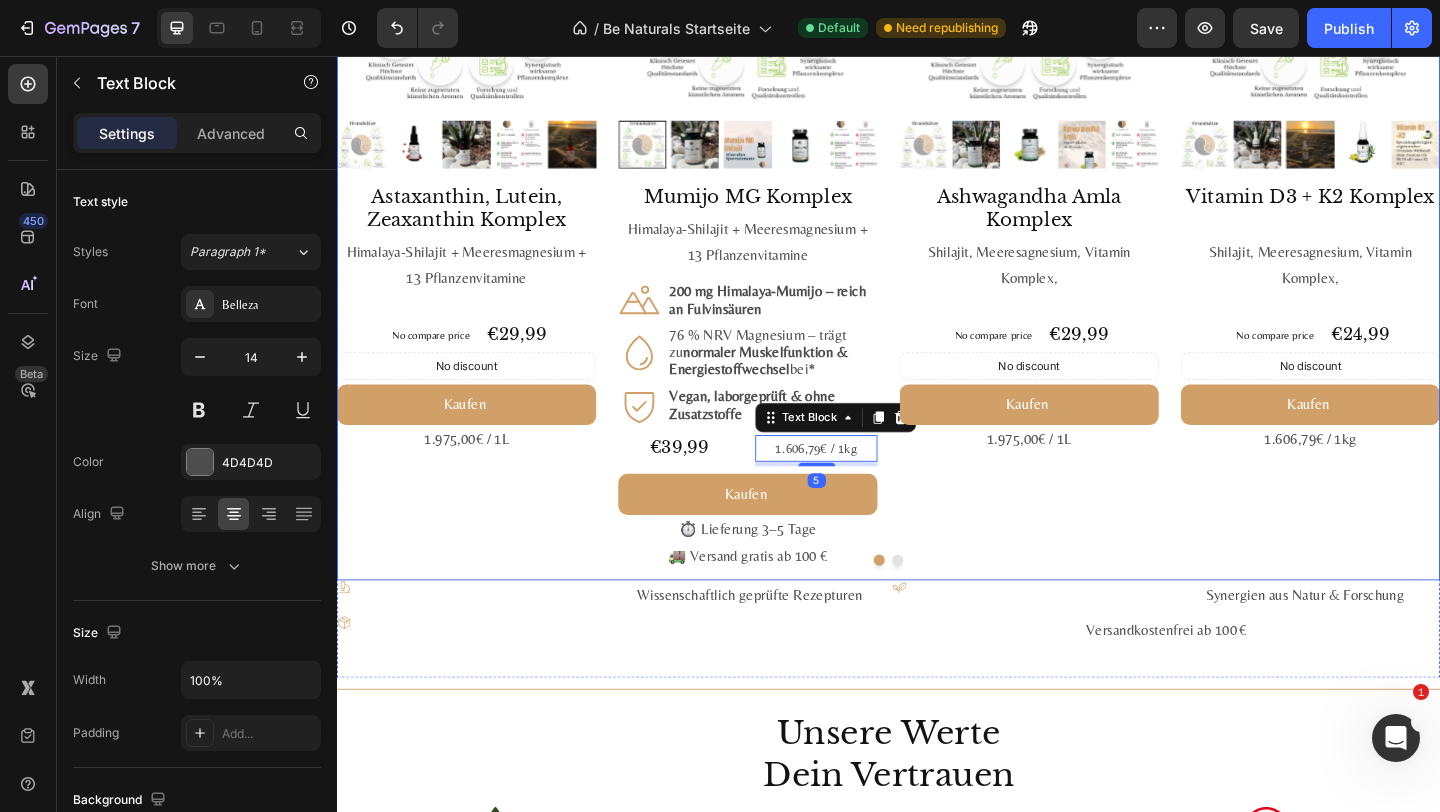 click on "Product Images Ashwagandha Amla Komplex Product Title Shilajit, Meeresagnesium, Vitamin Komplex, Text Block No compare price Product Price €29,99 Product Price Product Price Row No discount   Not be displayed when published Discount Tag Kaufen Add to Cart 1.975,00€ / 1L Text Block Product" at bounding box center [1090, 231] 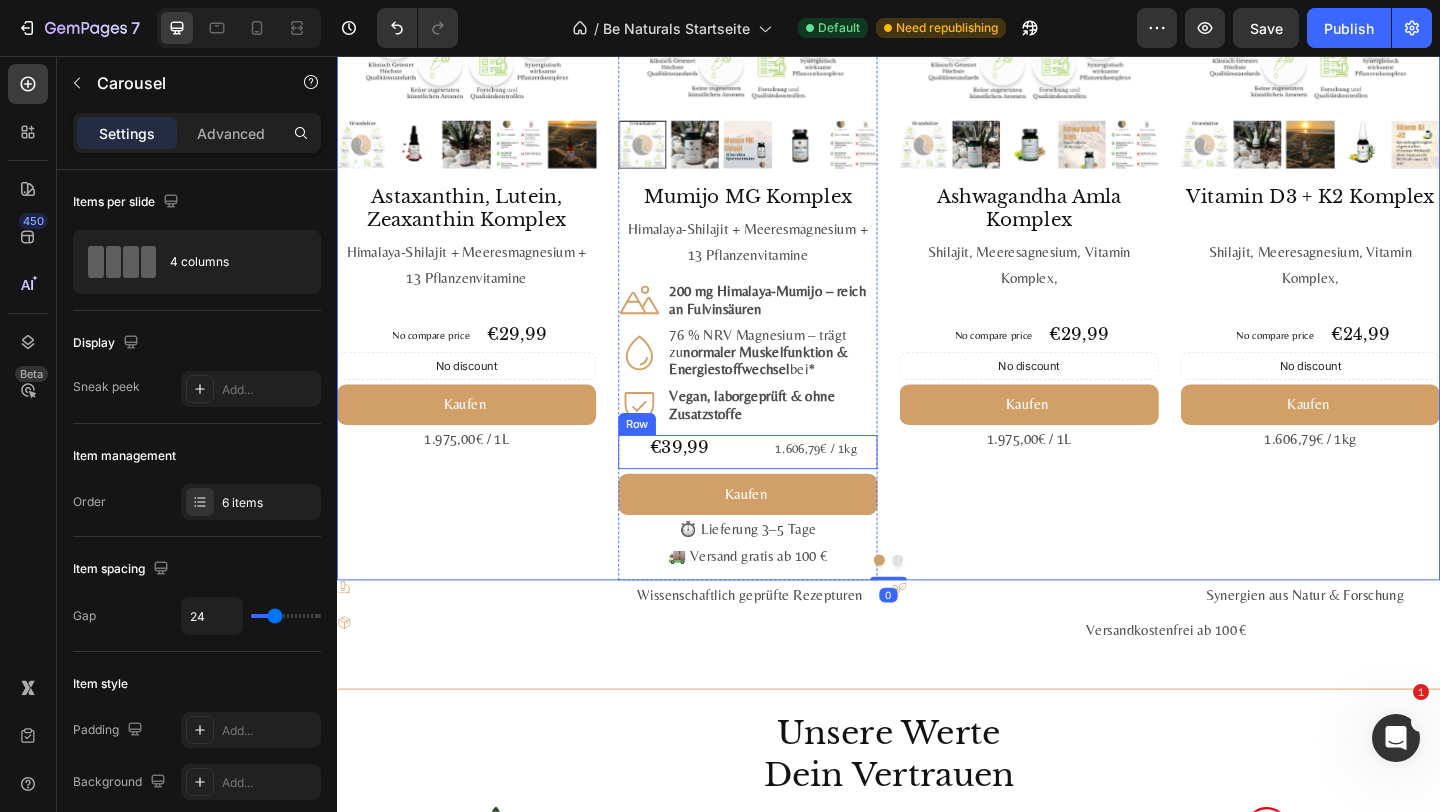 click on "€39,99 Product Price Product Price 1.606,79€ / 1kg Text Block Row" at bounding box center (784, 486) 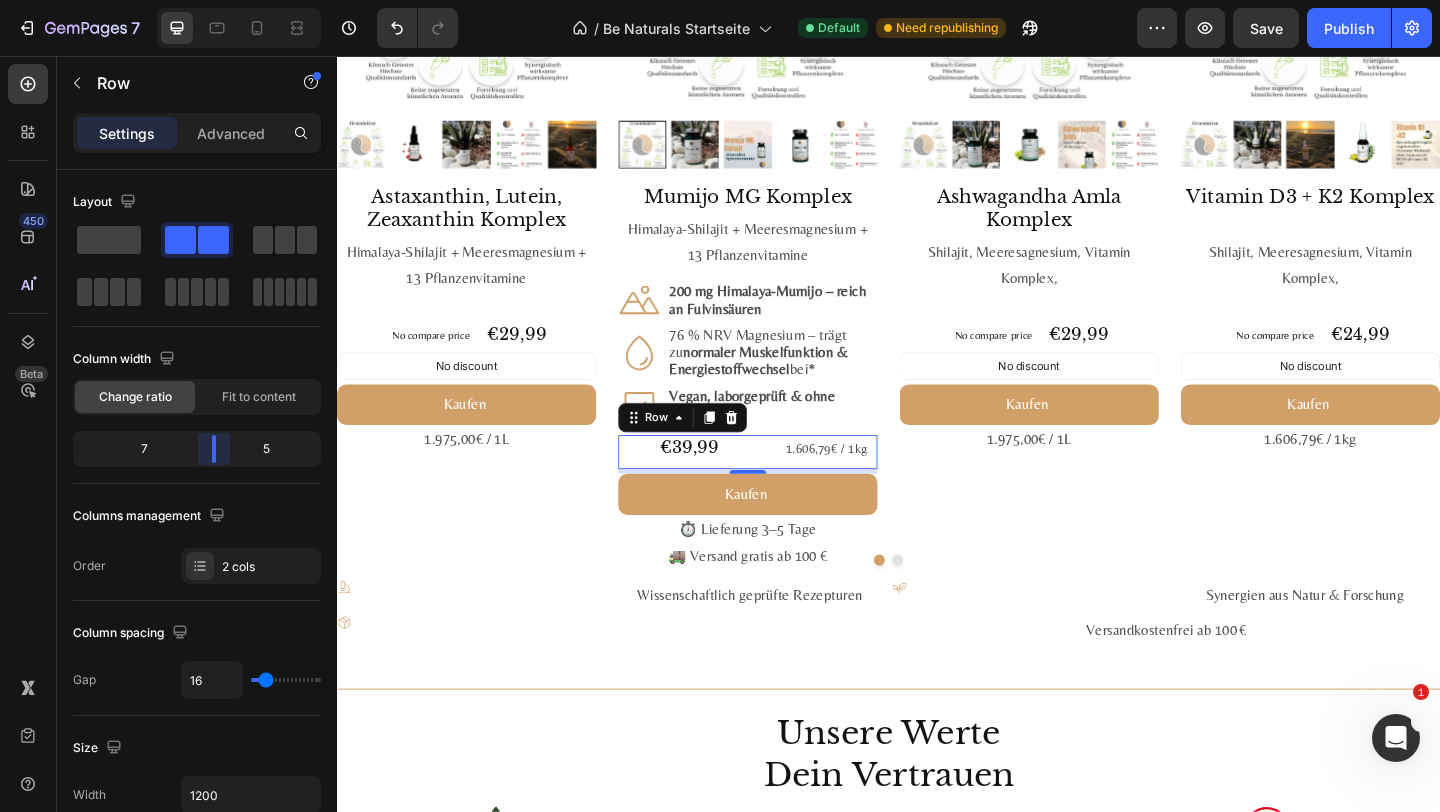 drag, startPoint x: 202, startPoint y: 438, endPoint x: 225, endPoint y: 438, distance: 23 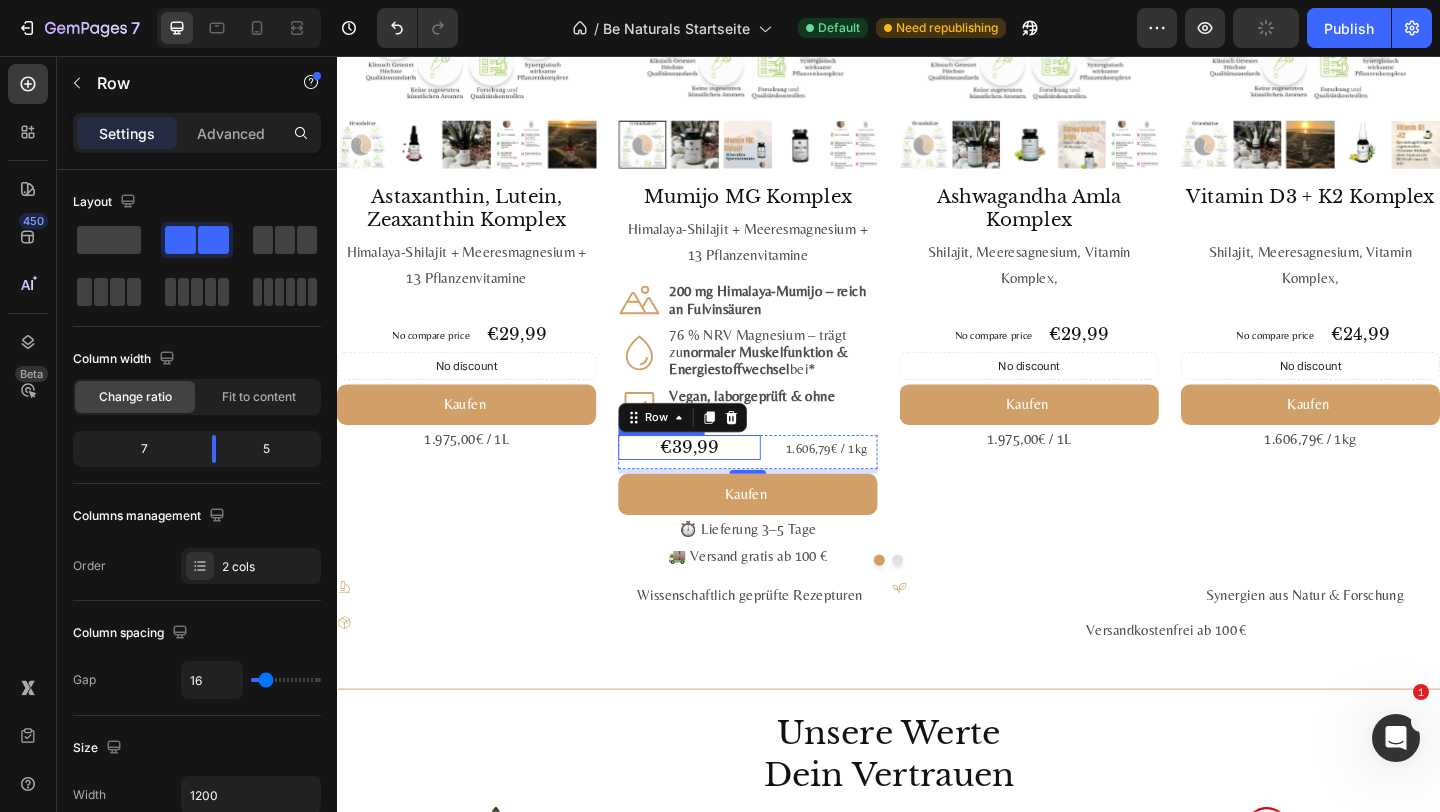 click on "€39,99" at bounding box center [720, 481] 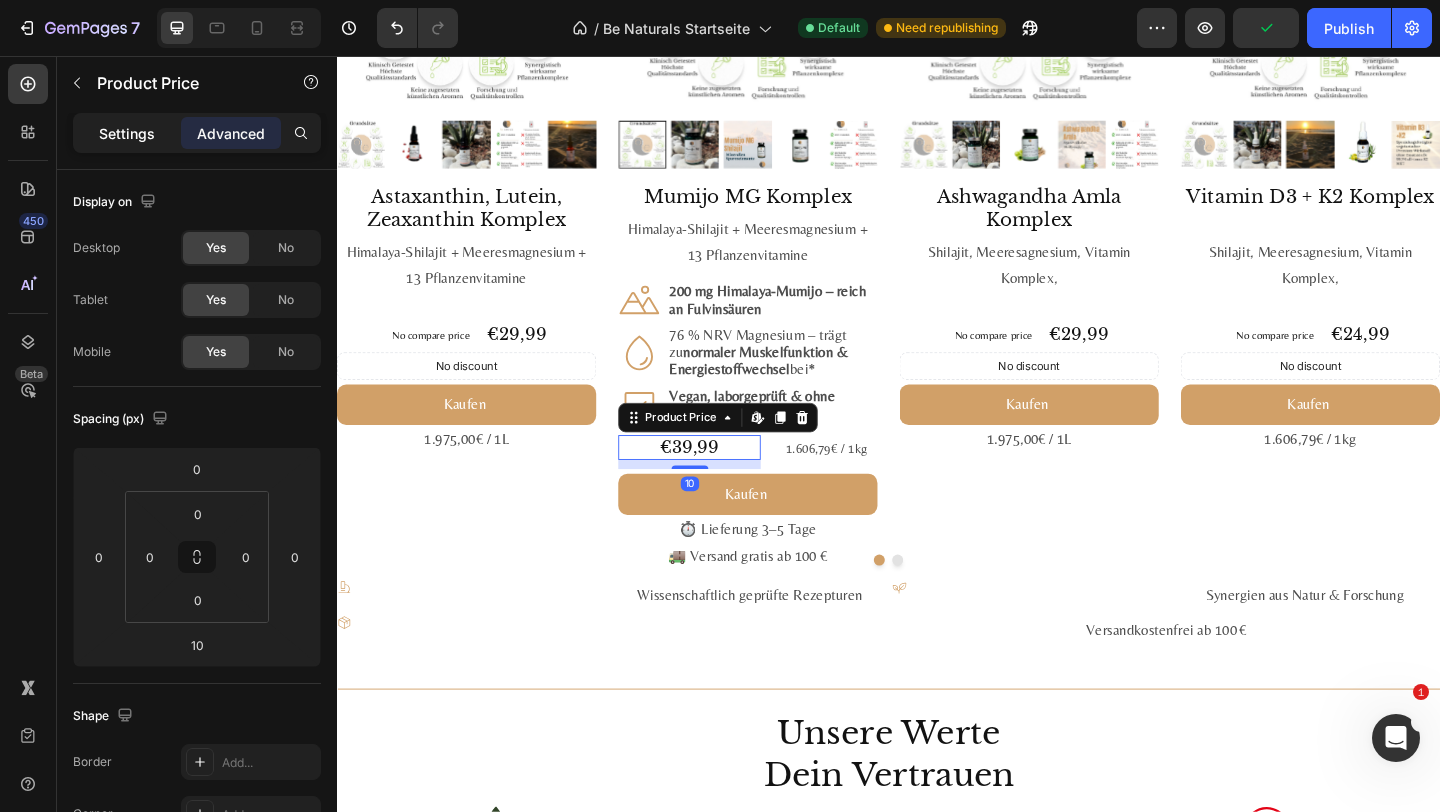 click on "Settings" 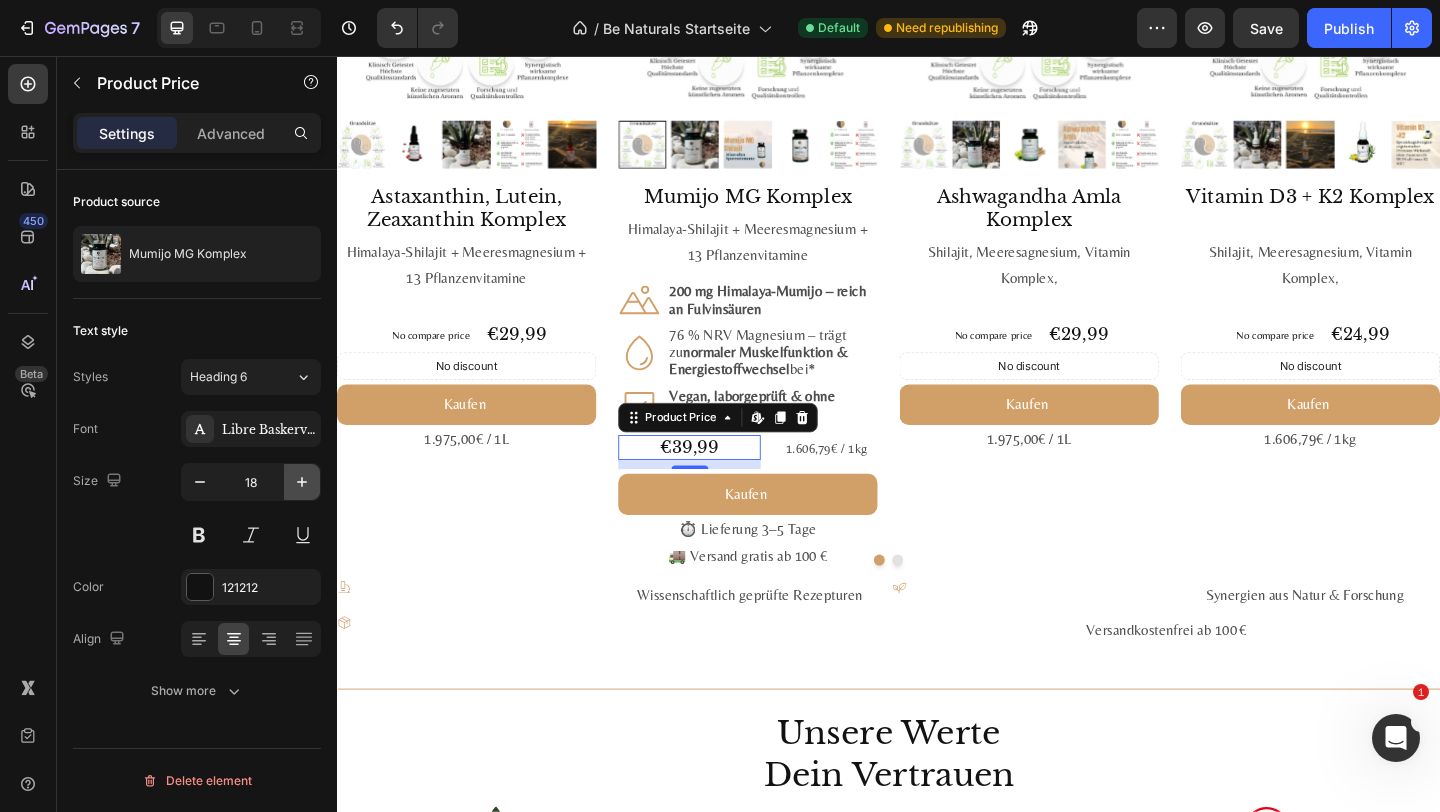click 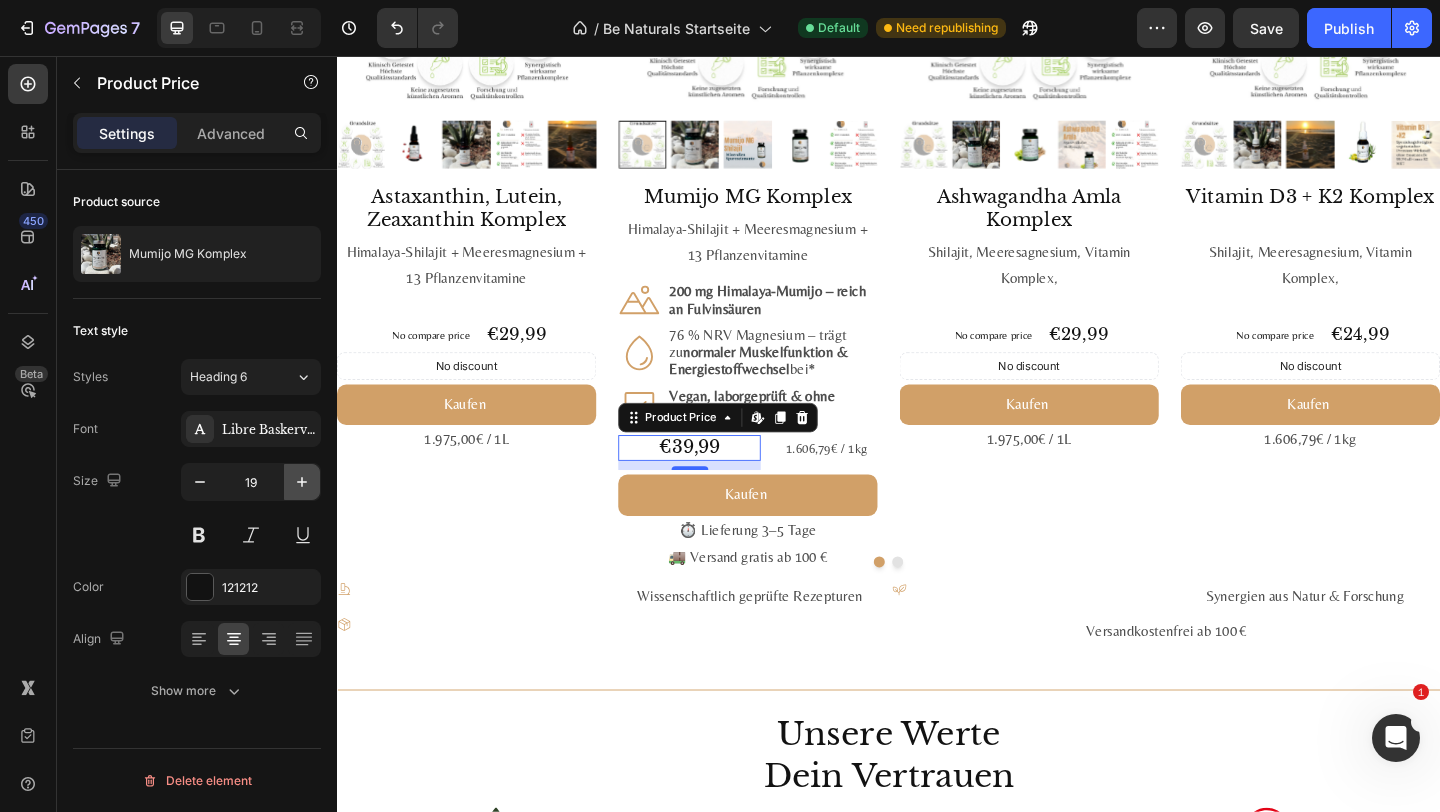click 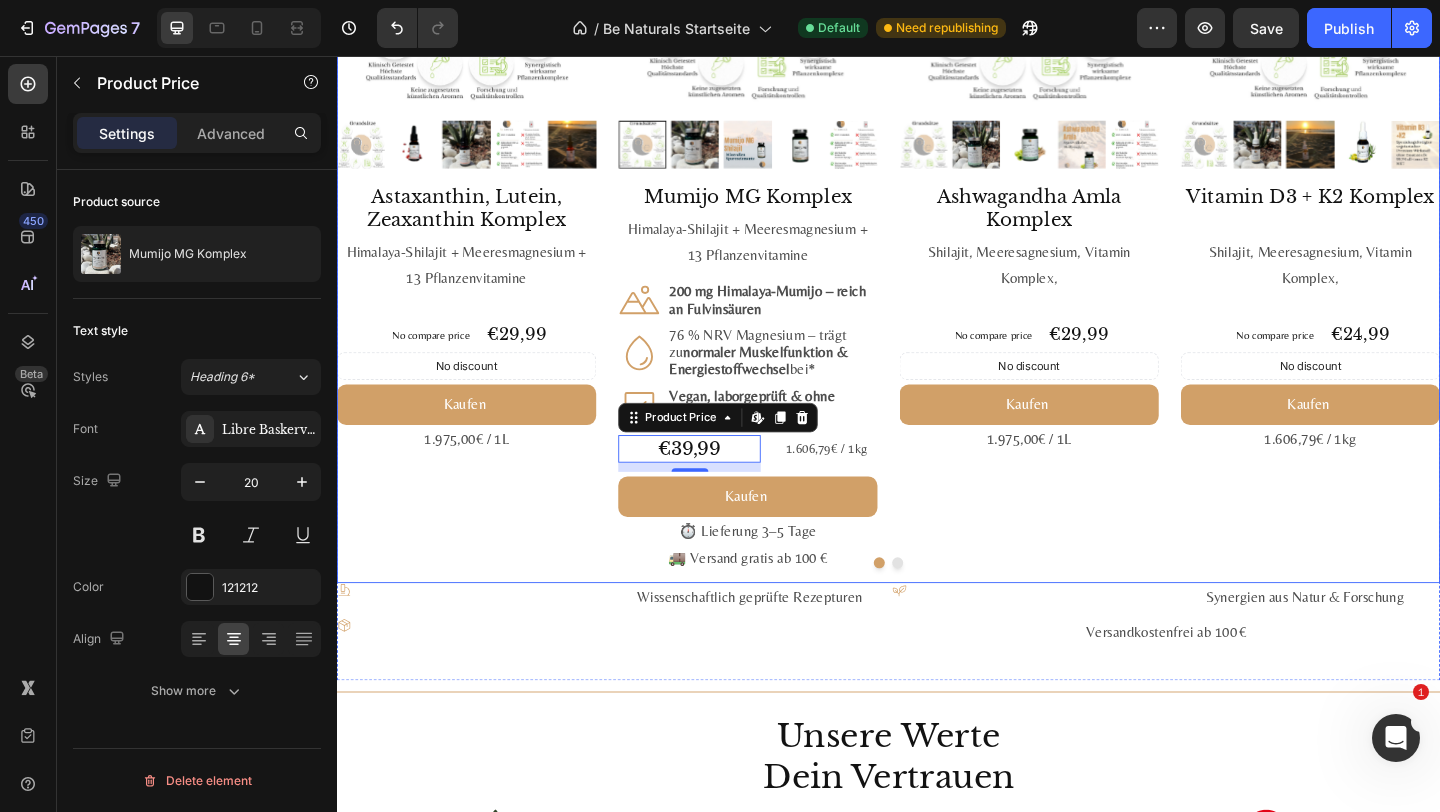 click on "Product Images Ashwagandha Amla Komplex Product Title Shilajit, Meeresagnesium, Vitamin Komplex, Text Block No compare price Product Price €29,99 Product Price Product Price Row No discount   Not be displayed when published Discount Tag Kaufen Add to Cart 1.975,00€ / 1L Text Block Product" at bounding box center [1090, 232] 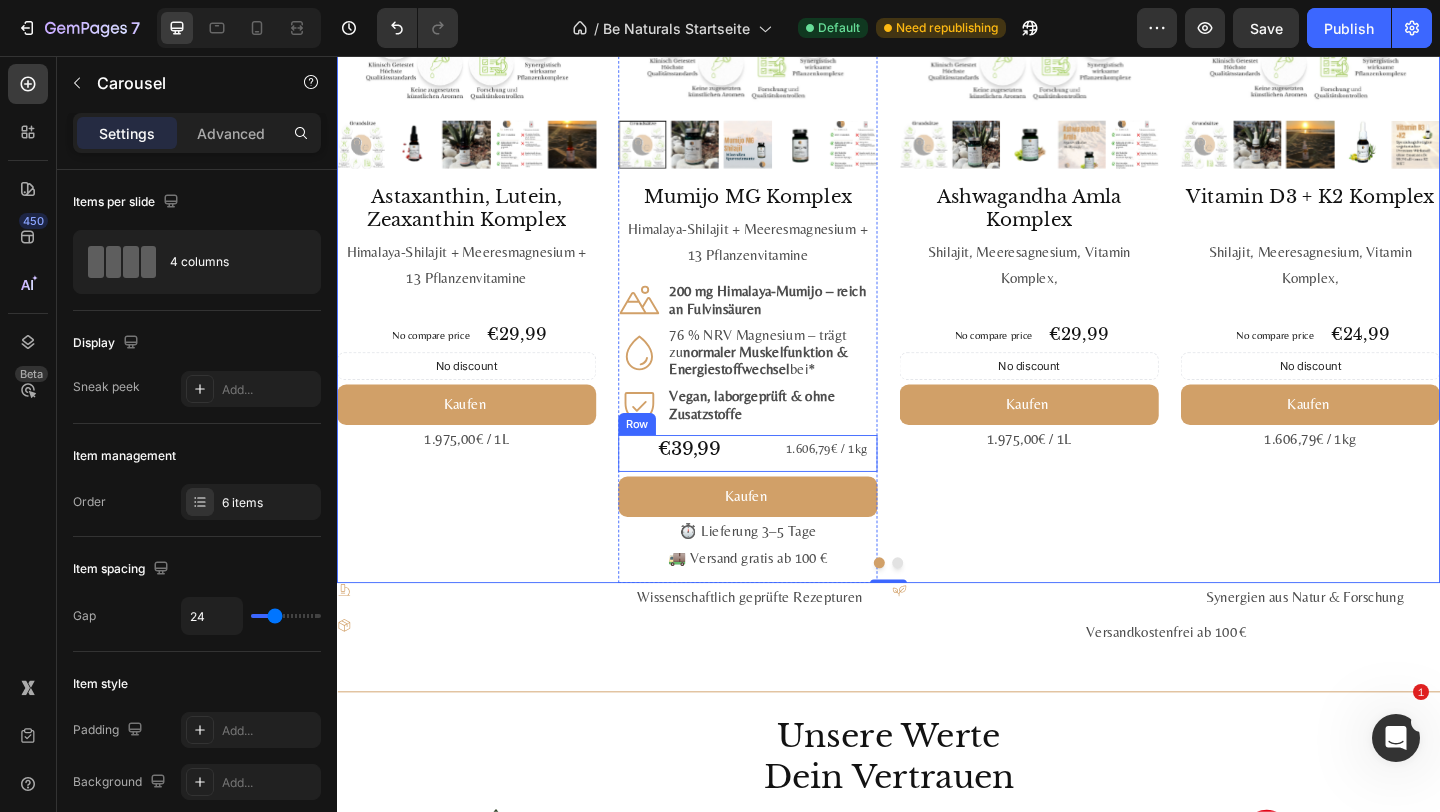 click on "1.606,79€ / 1kg Text Block" at bounding box center (869, 488) 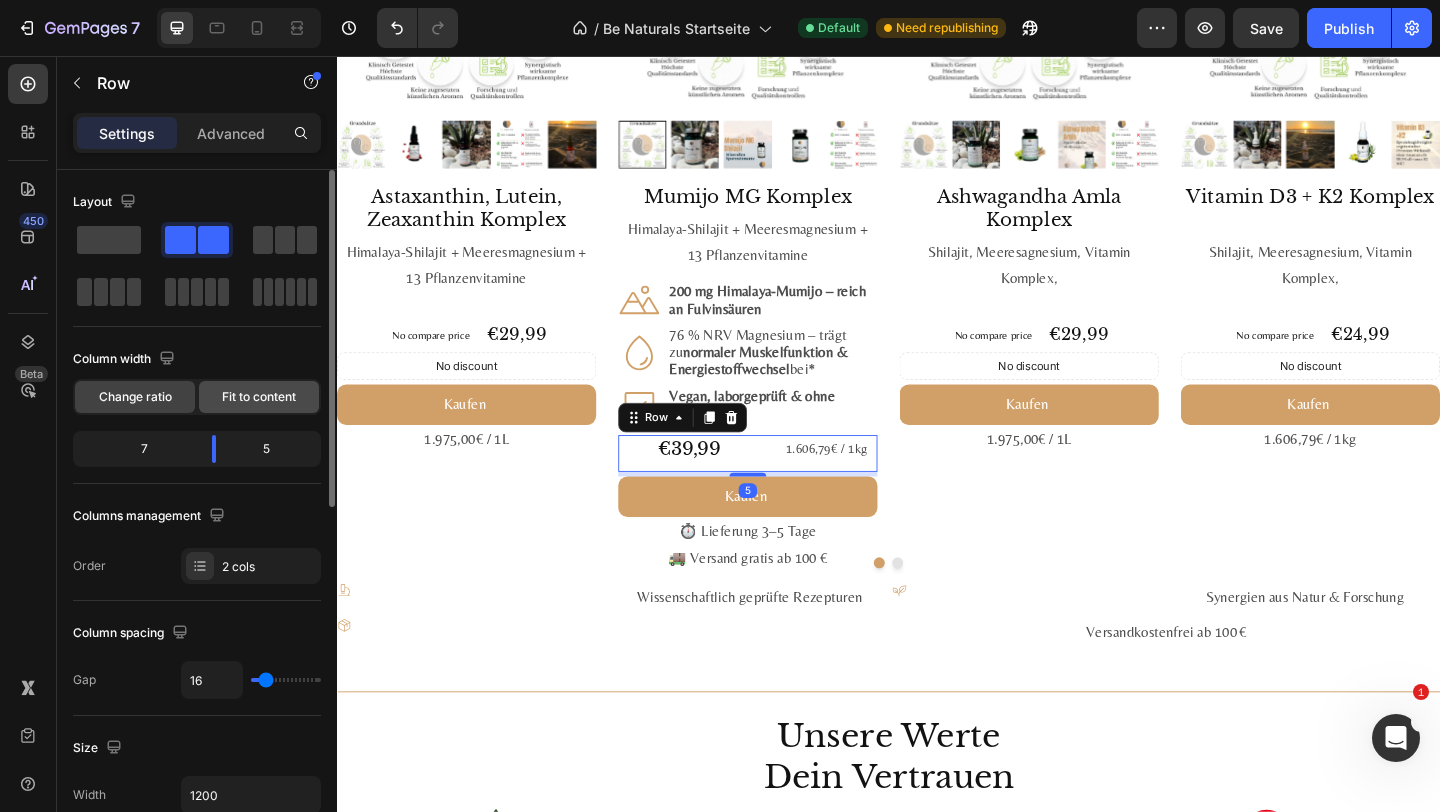 click on "Fit to content" 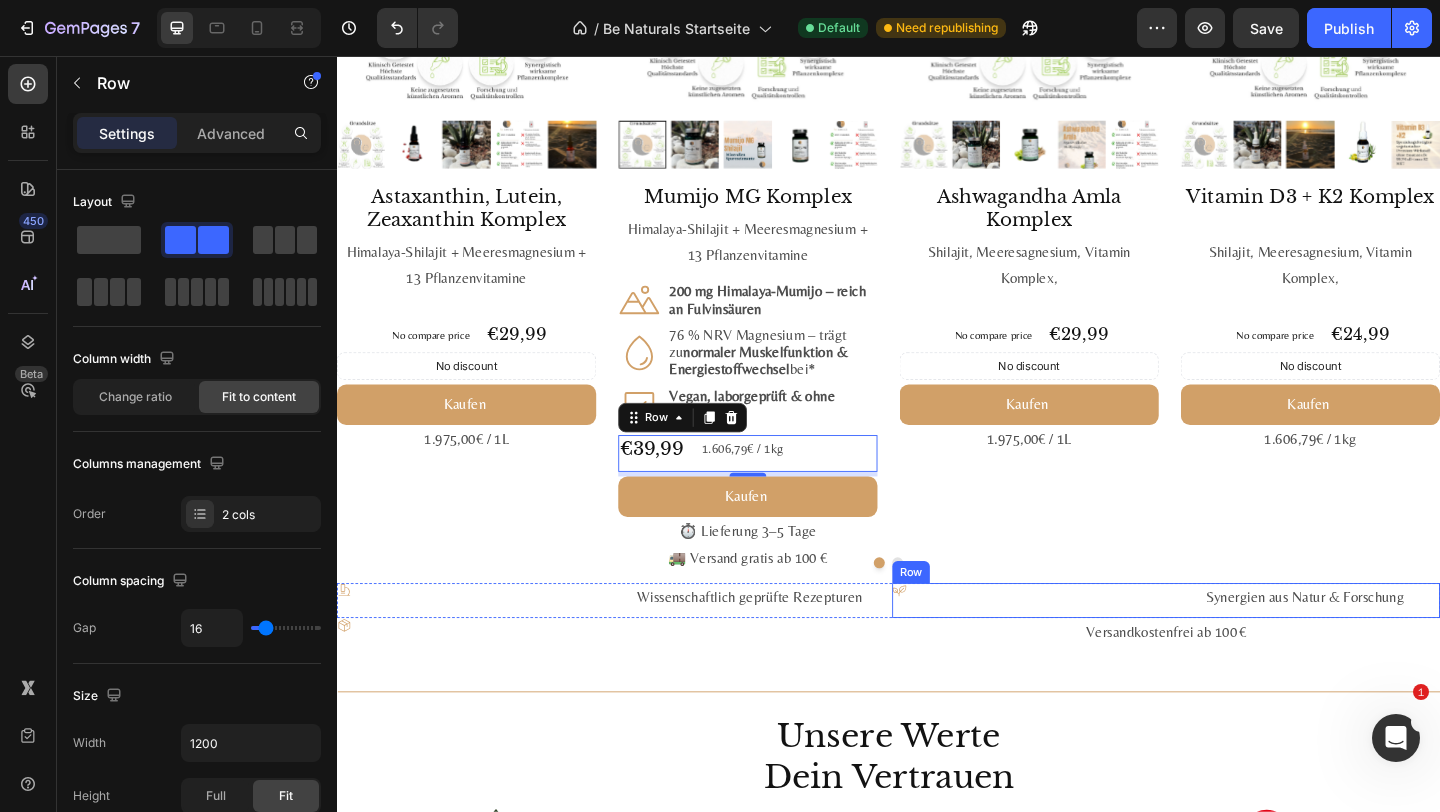 click on "Icon" at bounding box center [1088, 648] 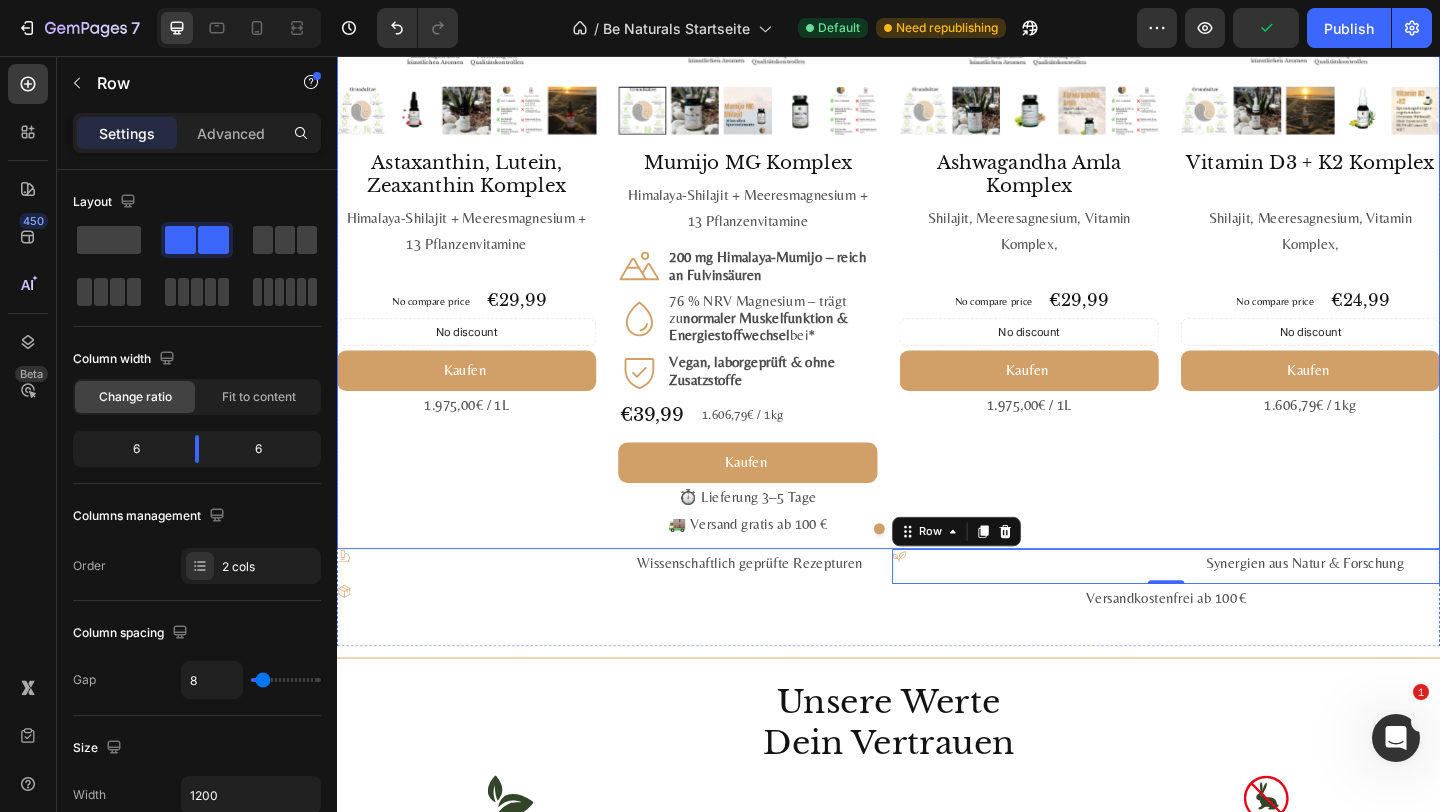 scroll, scrollTop: 2297, scrollLeft: 0, axis: vertical 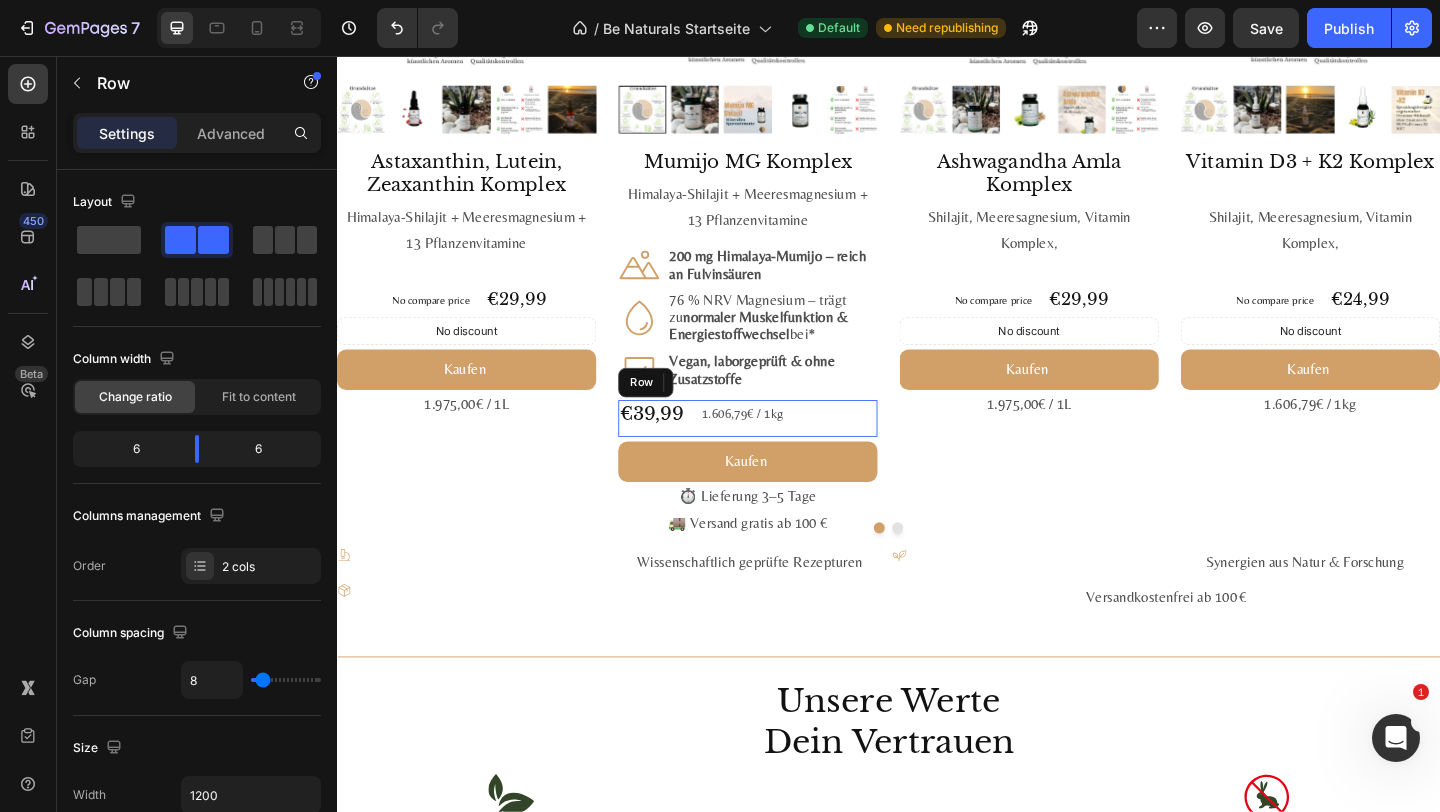 click on "€39,99 Product Price Product Price 1.606,79€ / 1kg Text Block Row" at bounding box center [784, 450] 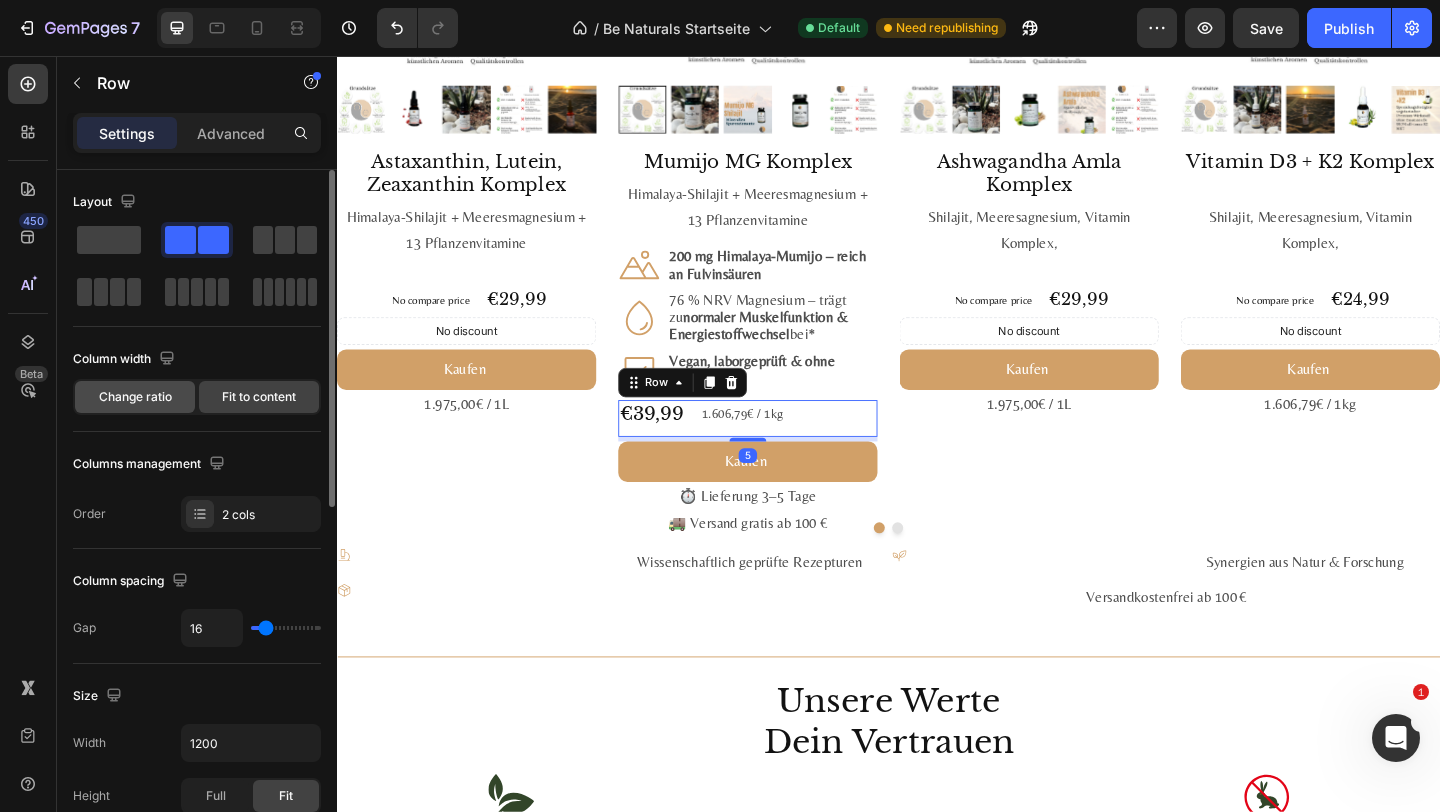 click on "Change ratio" 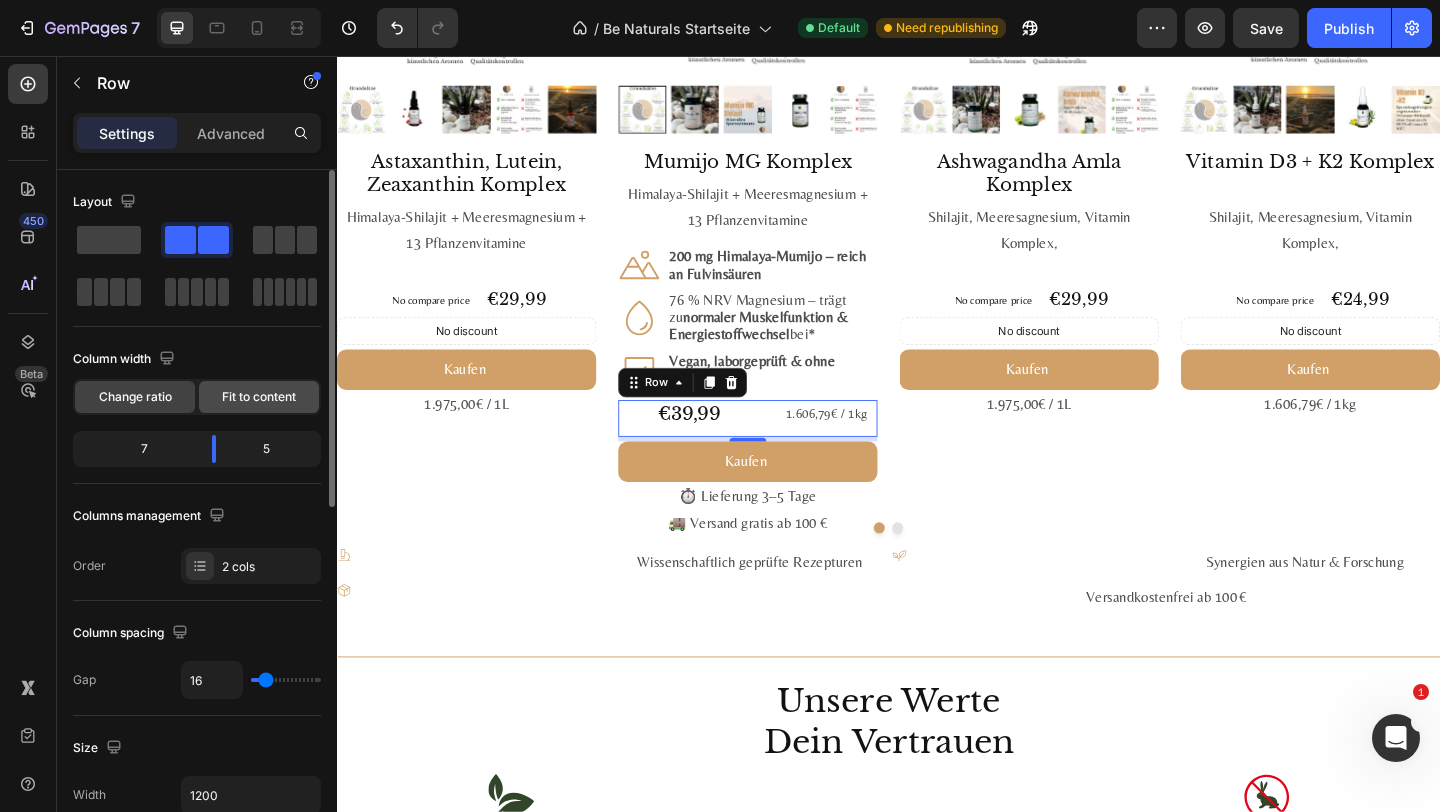 click on "Fit to content" 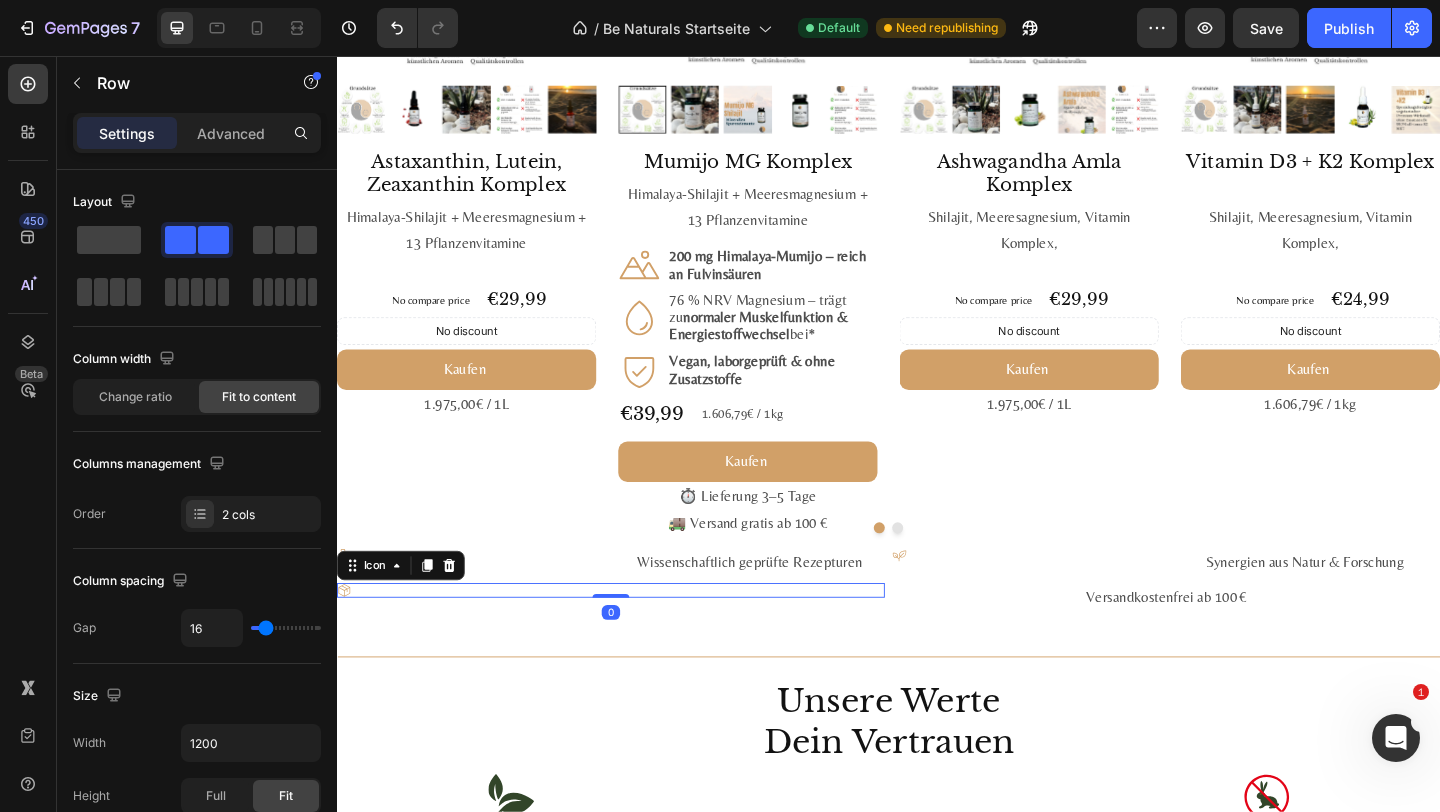 click on "Icon   0" at bounding box center [635, 637] 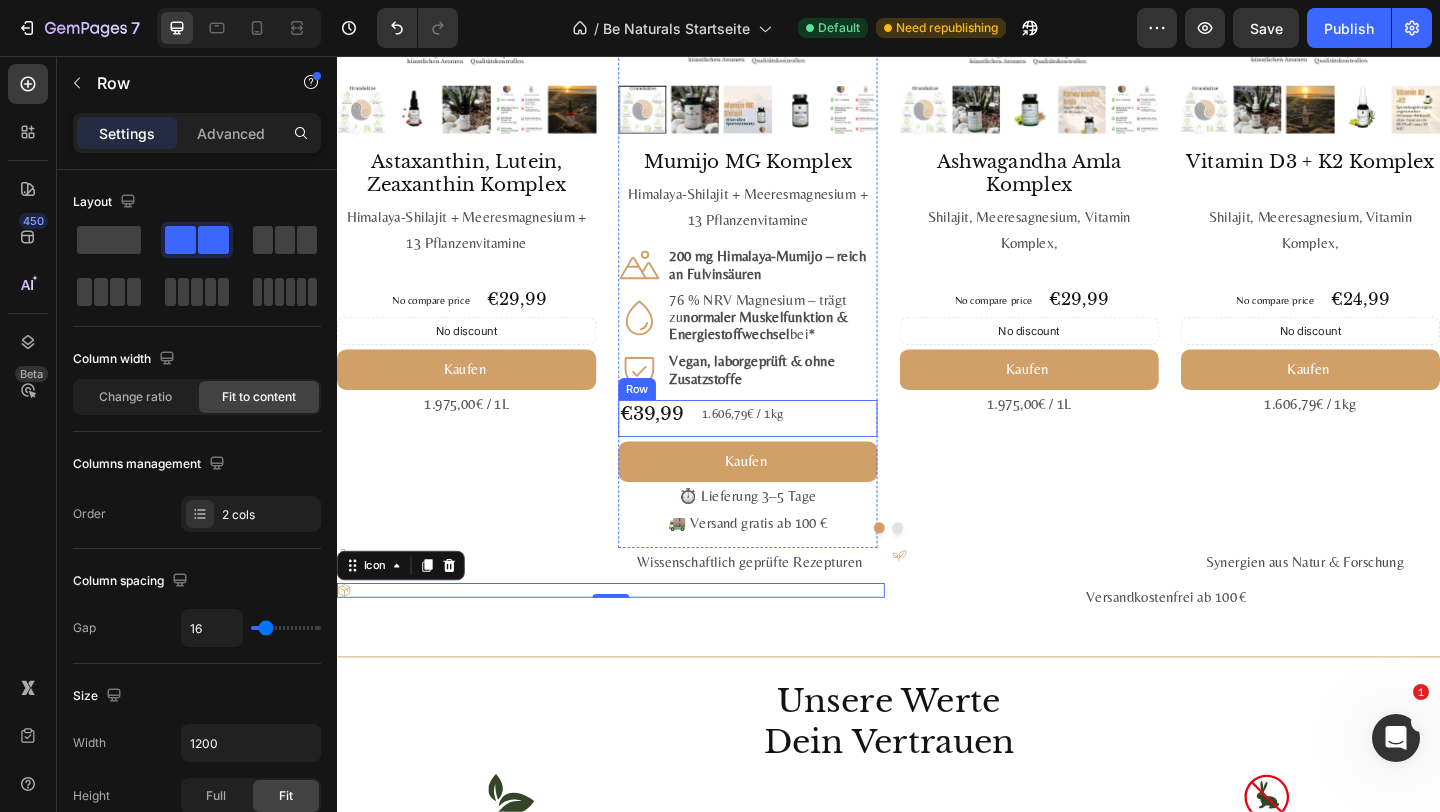 click on "€39,99 Product Price Product Price 1.606,79€ / 1kg Text Block Row" at bounding box center [784, 450] 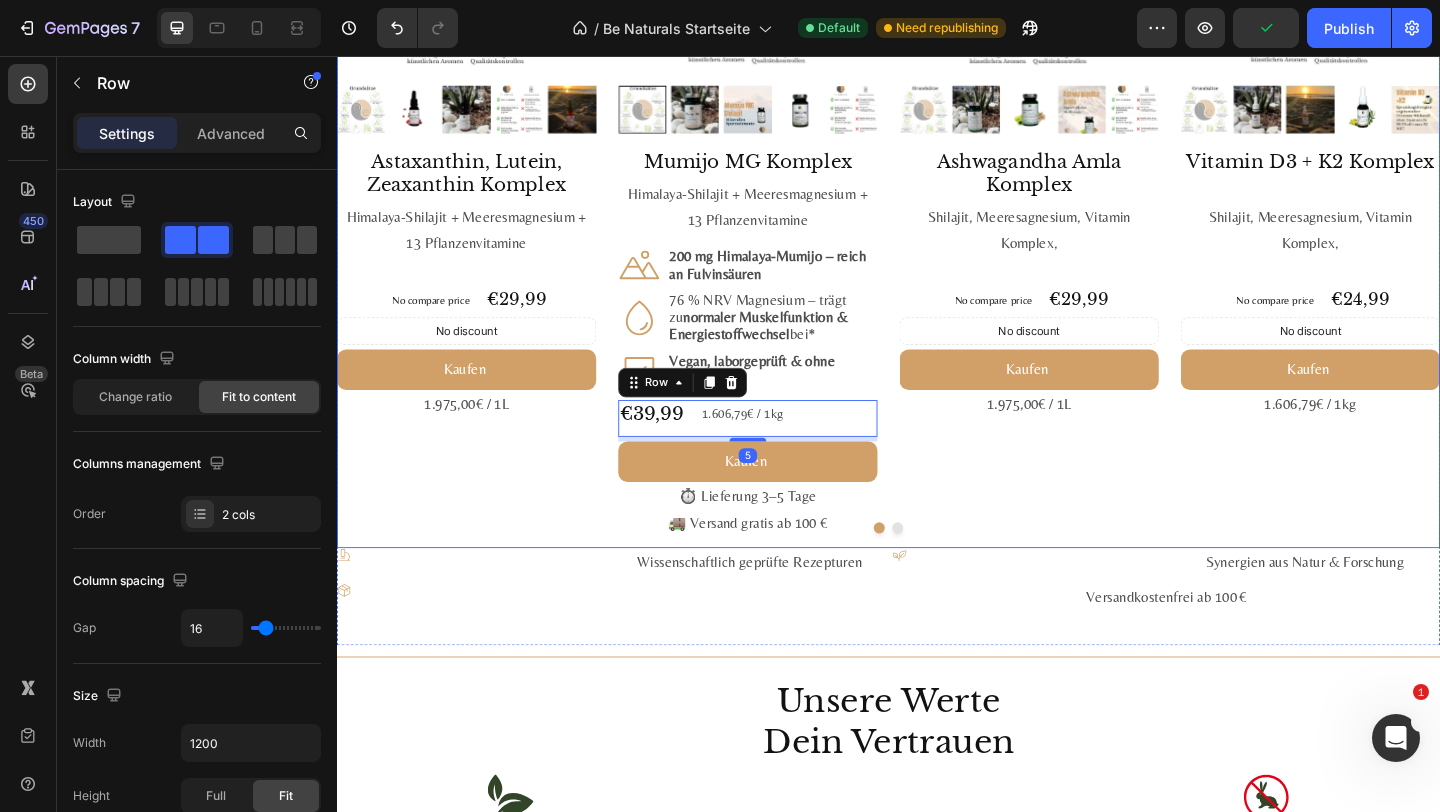 click on "Product Images Ashwagandha Amla Komplex Product Title Shilajit, Meeresagnesium, Vitamin Komplex, Text Block No compare price Product Price €29,99 Product Price Product Price Row No discount   Not be displayed when published Discount Tag Kaufen Add to Cart 1.975,00€ / 1L Text Block Product" at bounding box center [1090, 194] 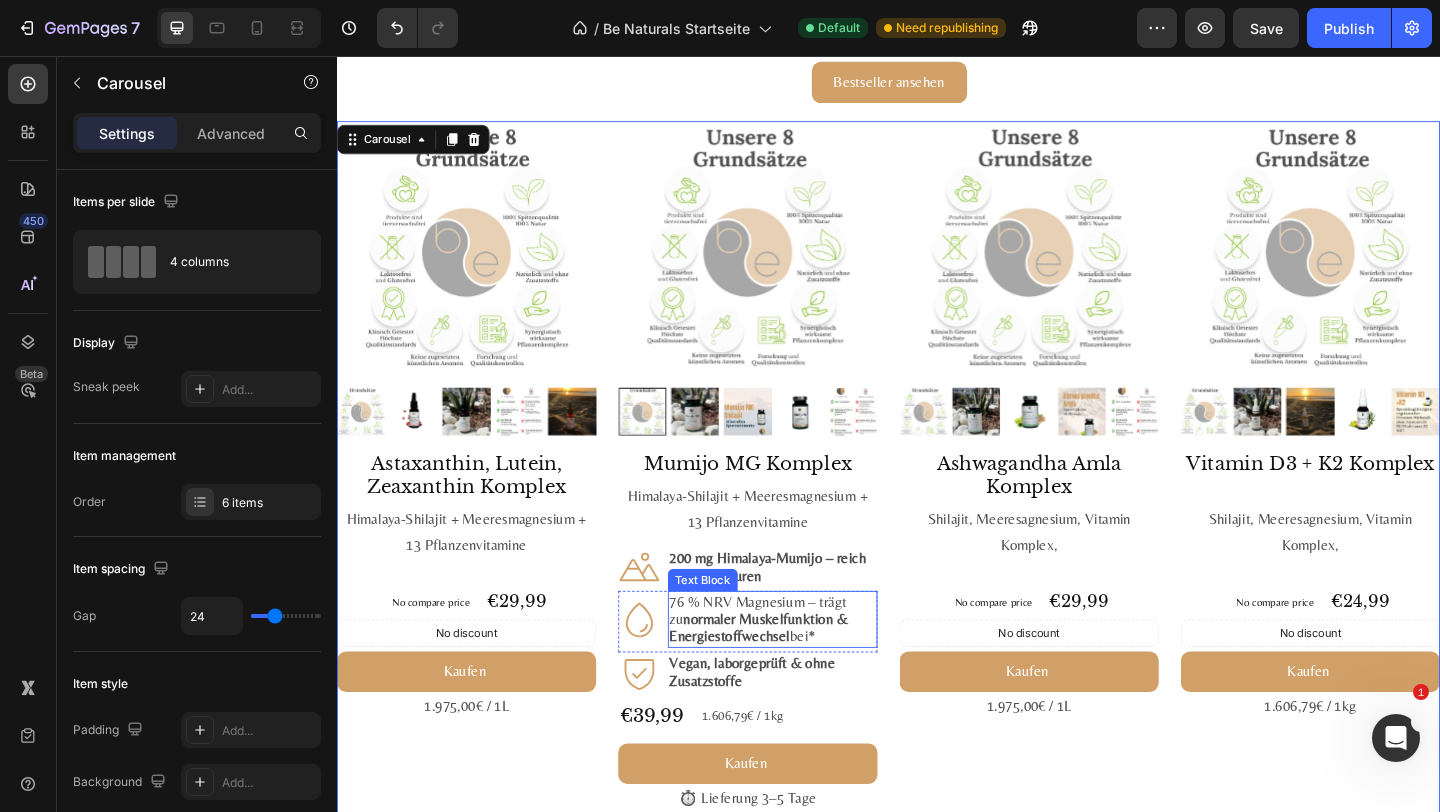 scroll, scrollTop: 1944, scrollLeft: 0, axis: vertical 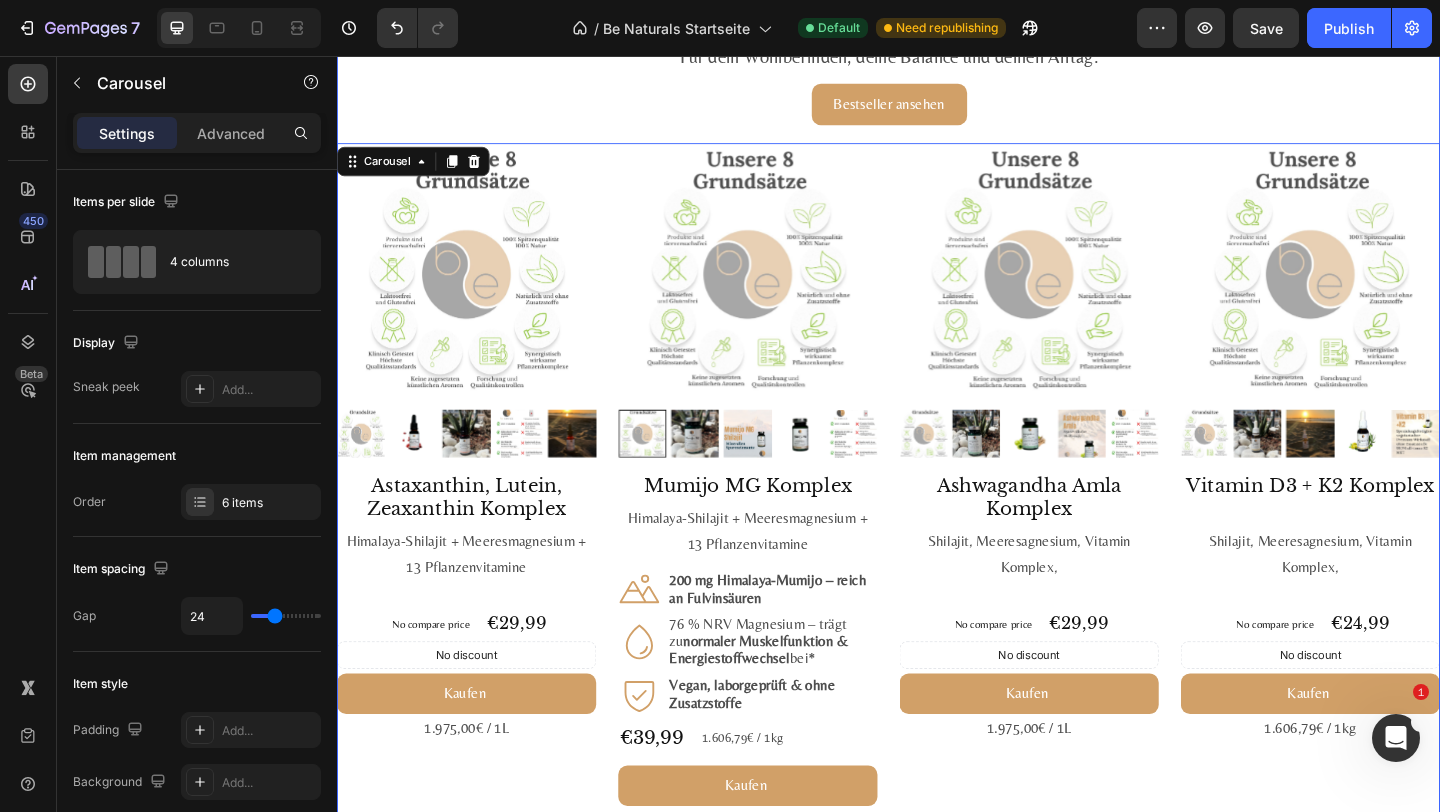 click on "Bestseller ansehen Button" at bounding box center [937, 118] 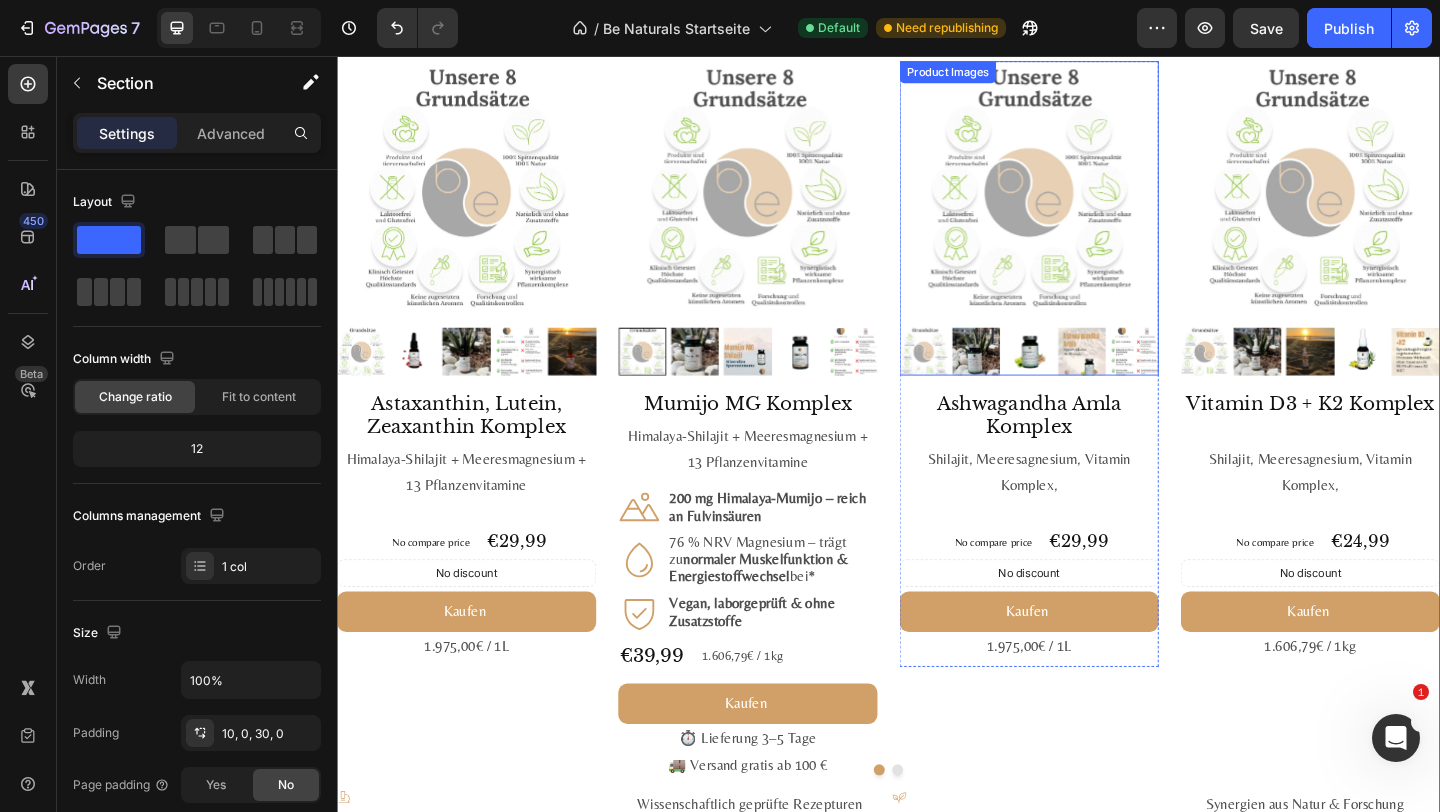scroll, scrollTop: 2037, scrollLeft: 0, axis: vertical 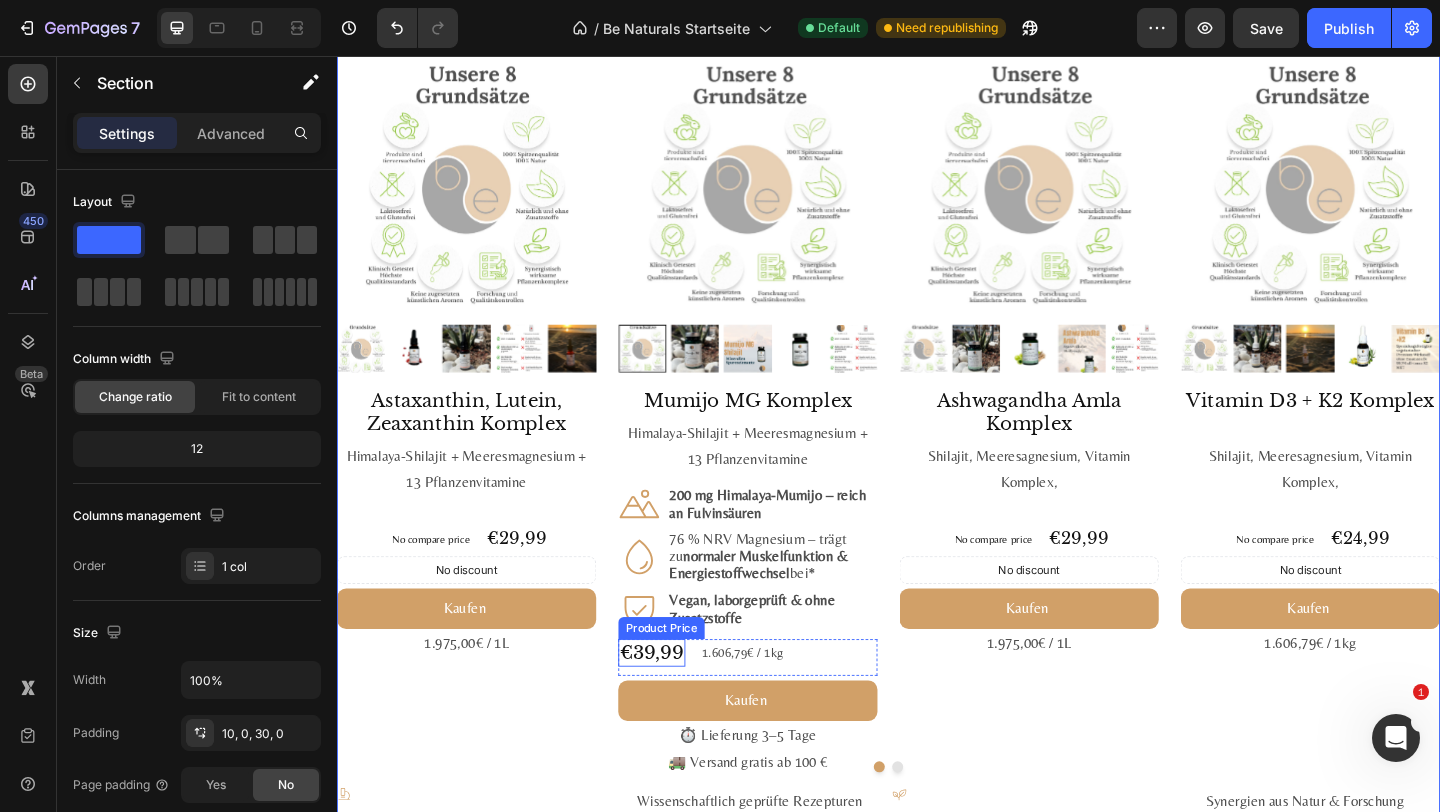 click on "€39,99" at bounding box center (679, 705) 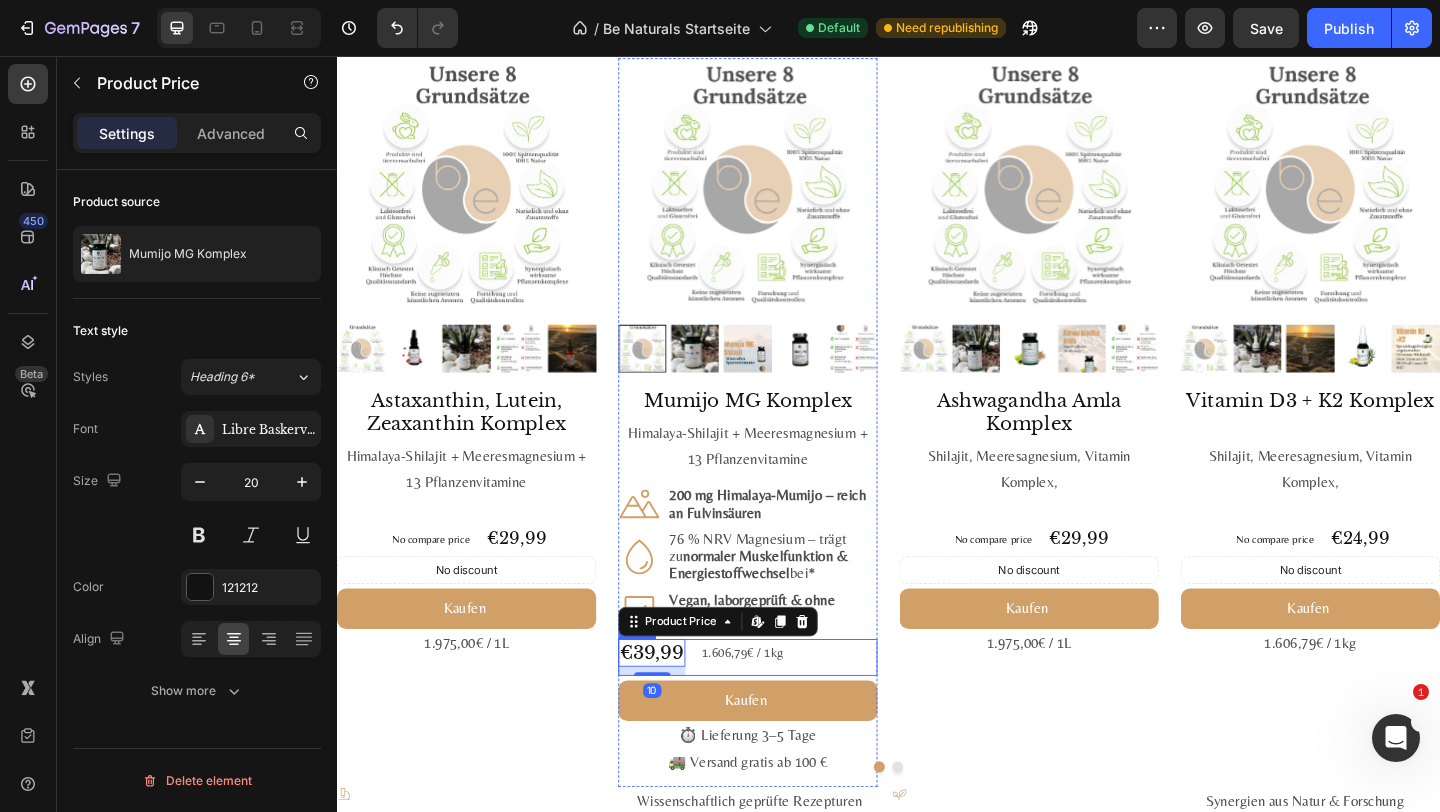 click on "€39,99 Product Price   Edit content in Shopify 10 Product Price   Edit content in Shopify 10 1.606,79€ / 1kg Text Block Row" at bounding box center (784, 710) 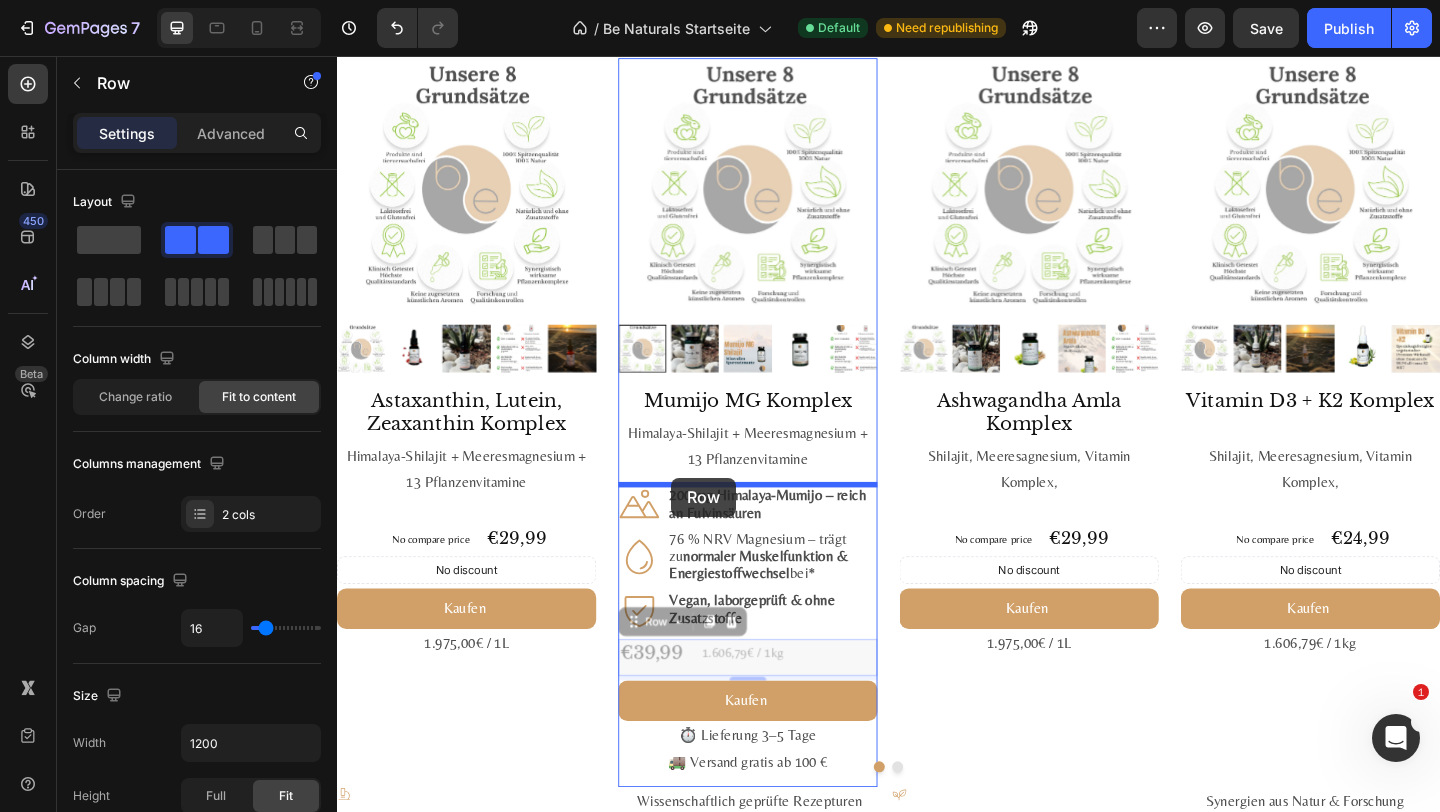 drag, startPoint x: 698, startPoint y: 678, endPoint x: 700, endPoint y: 515, distance: 163.01227 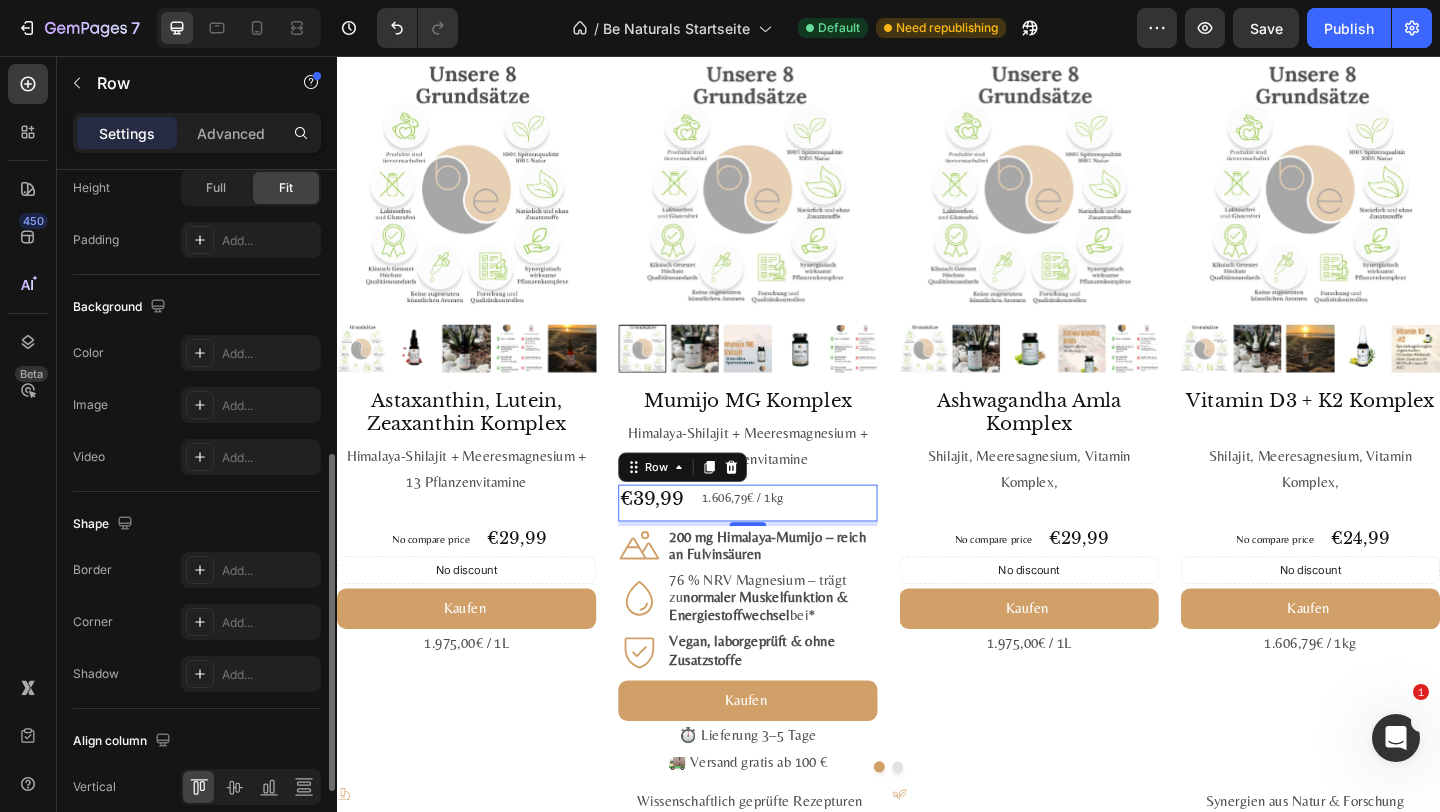 scroll, scrollTop: 0, scrollLeft: 0, axis: both 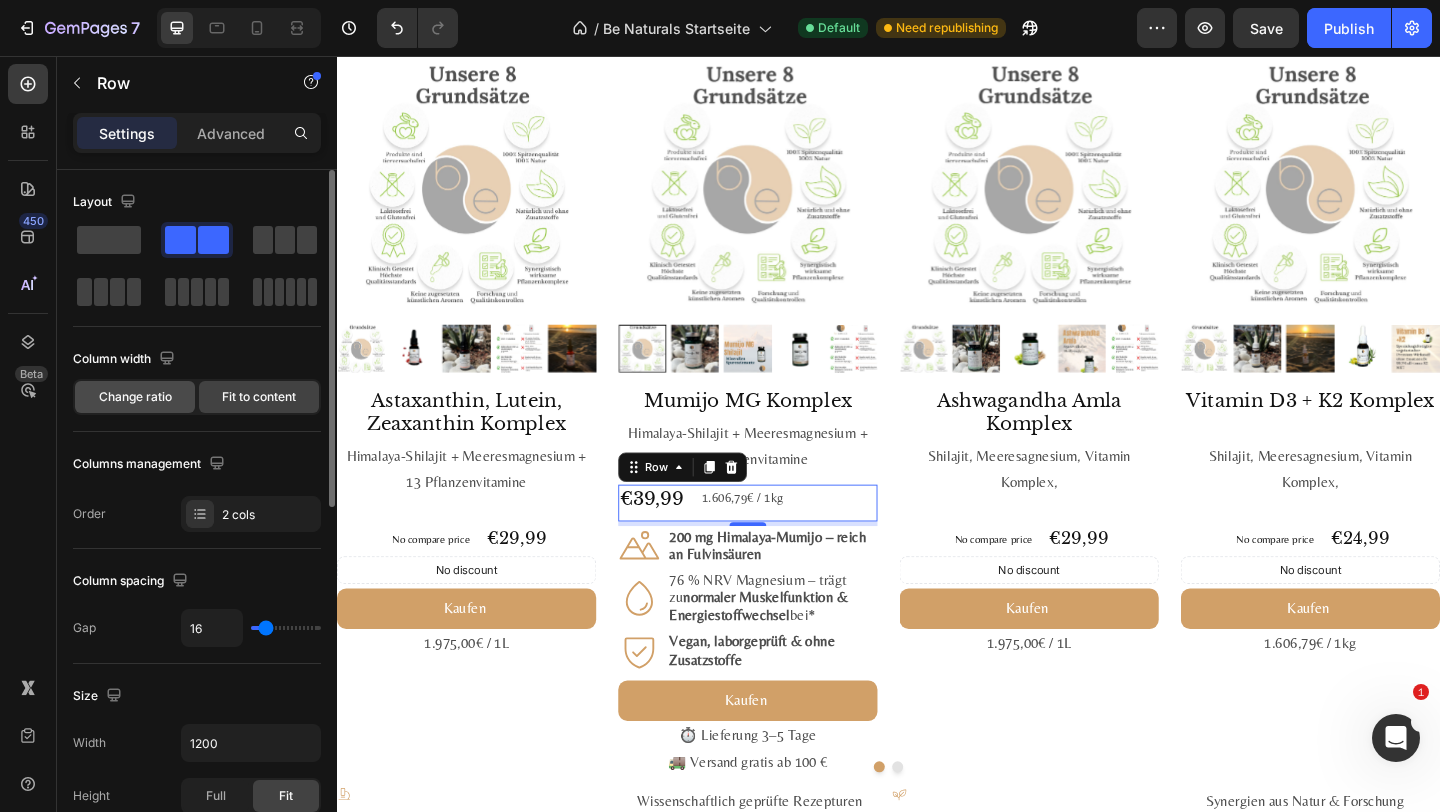 click on "Change ratio" 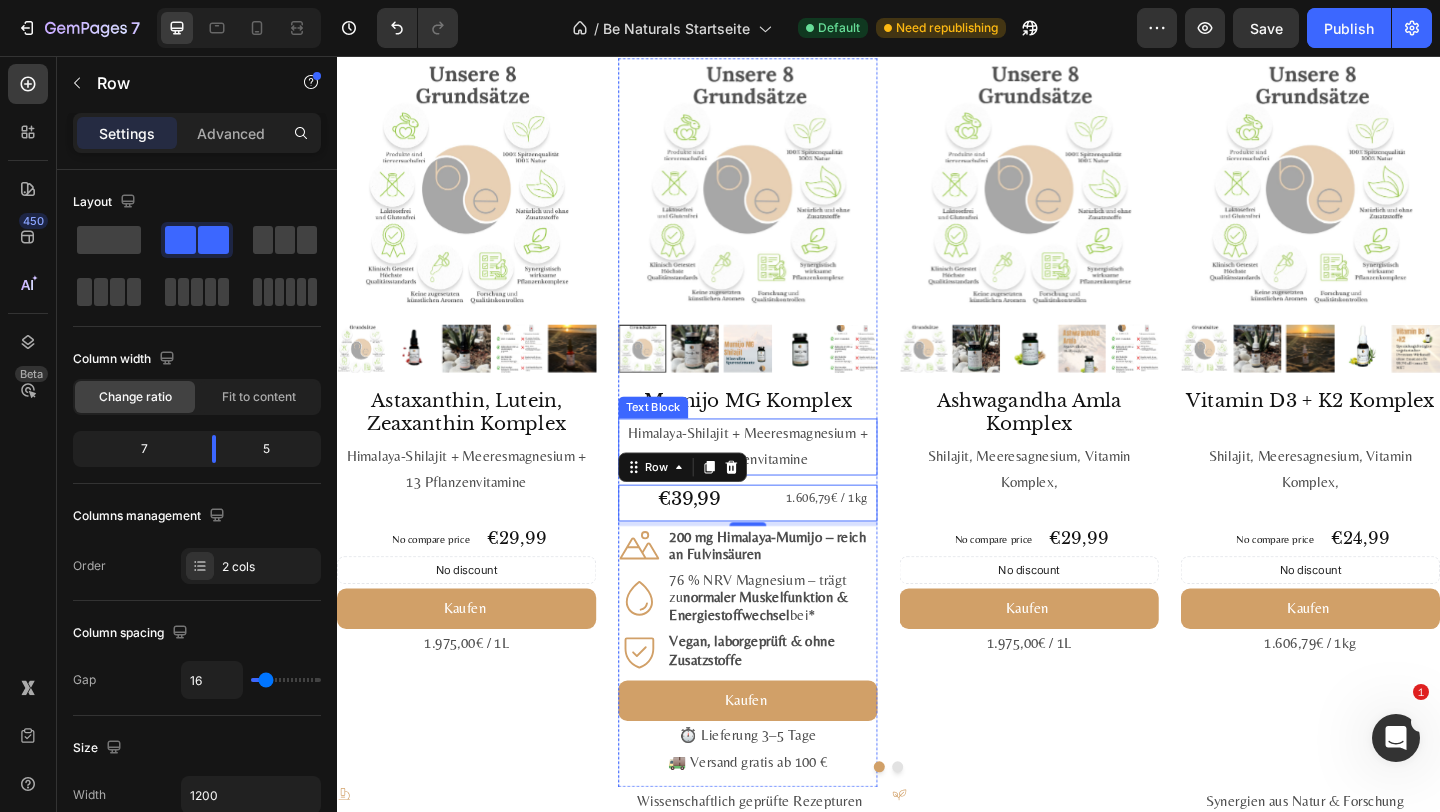 click on "Himalaya-Shilajit + Meeres­magnesium + 13 Pflanzen­vitamine" at bounding box center (784, 481) 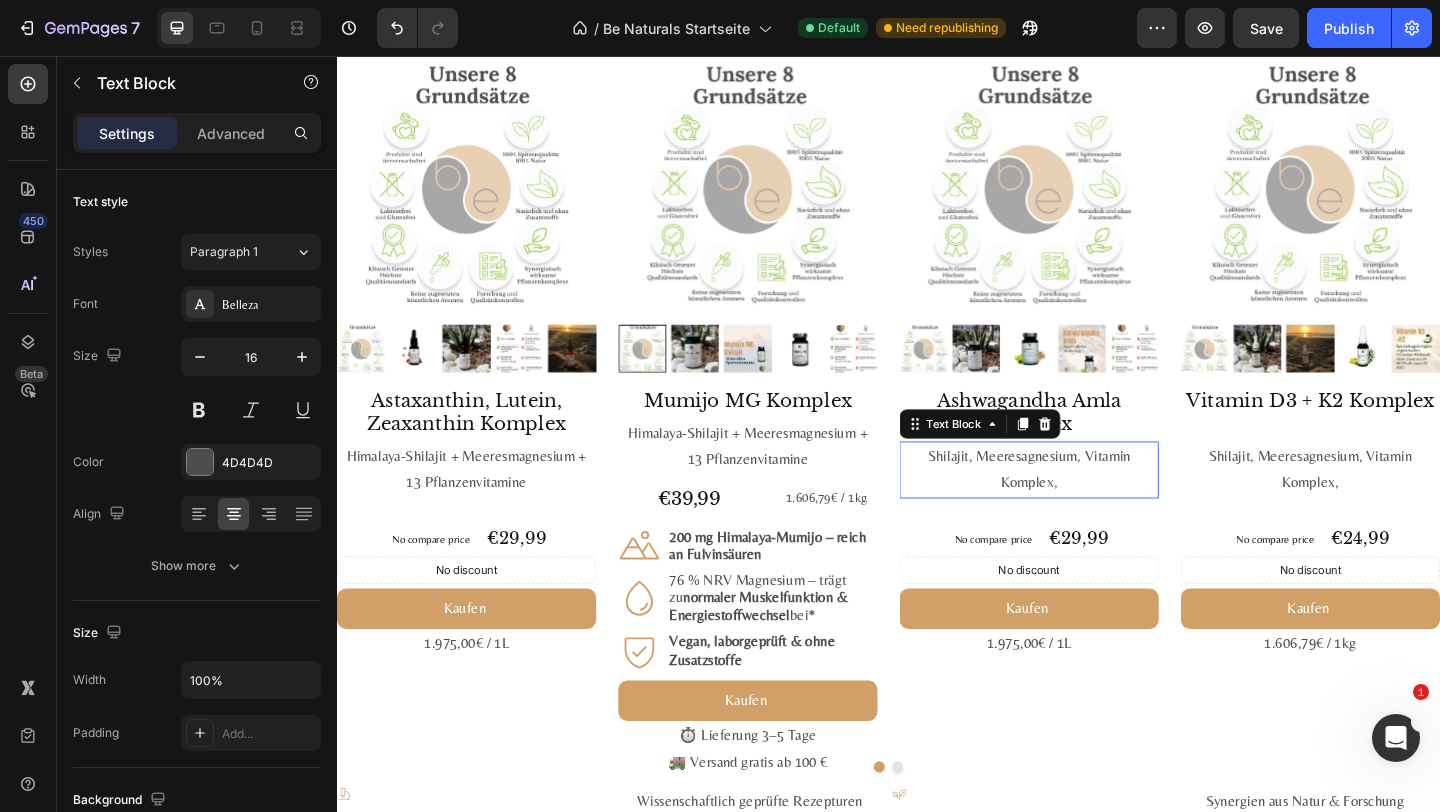 click on "Shilajit, Meeresagnesium, Vitamin Komplex," at bounding box center [1090, 506] 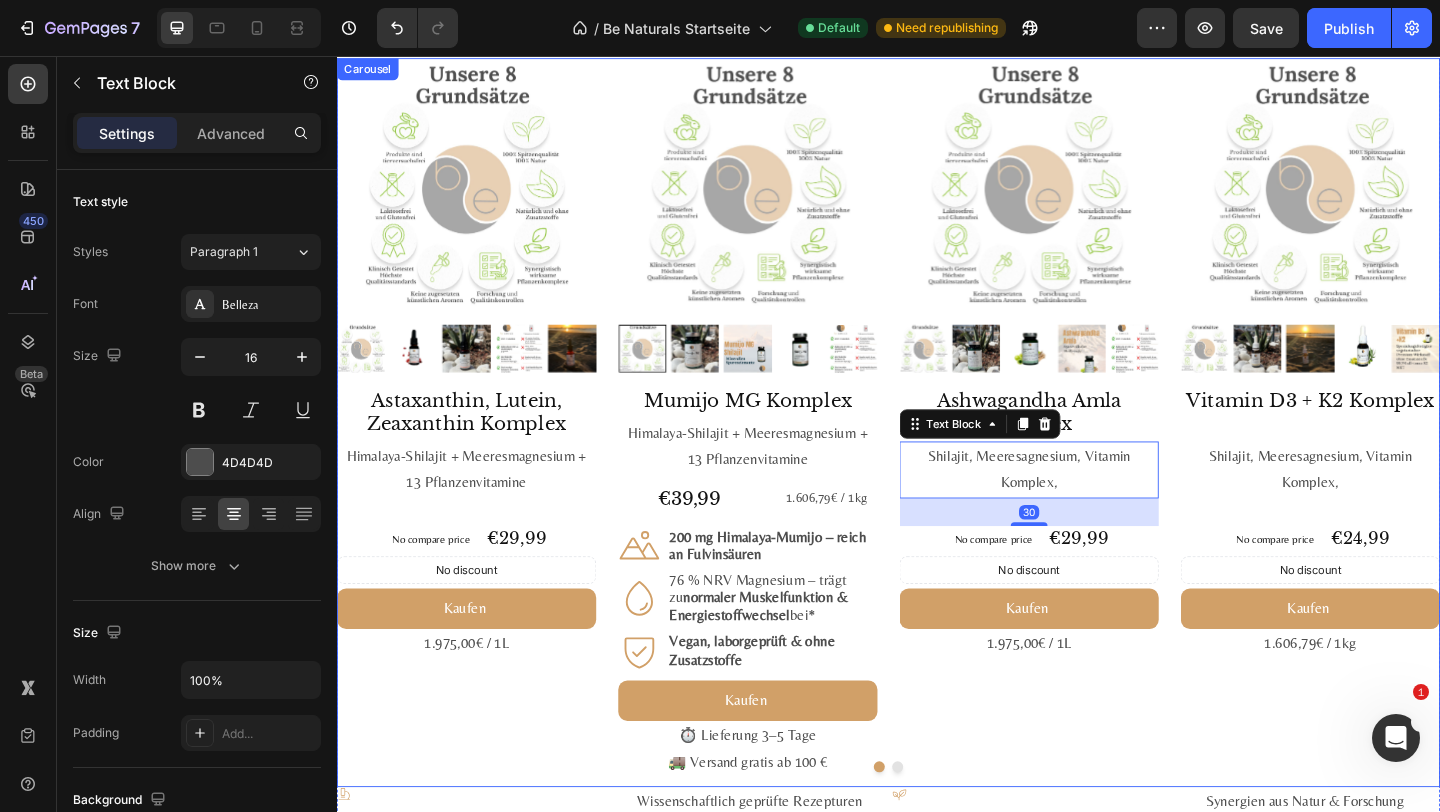 click on "Product Images Astaxanthin, Lutein, Zeaxanthin Komplex Product Title Himalaya-Shilajit + Meeres­magnesium + 13 Pflanzen­vitamine Text Block No compare price Product Price €29,99 Product Price Product Price Row No discount   Not be displayed when published Discount Tag Kaufen Add to Cart 1.975,00€ / 1L Text Block Product Product Images Mumijo MG Komplex Product Title Himalaya-Shilajit + Meeres­magnesium + 13 Pflanzen­vitamine Text Block €39,99 Product Price Product Price 1.606,79€ / 1kg Text Block Row
Icon 200 mg Himalaya-Mumijo – reich an Fulvin­säuren Text Block Row
Icon 76 % NRV Magnesium – trägt zu  normaler Muskel­funktion & Energie­stoff­wechsel  bei* Text Block Row
Icon Vegan, labor­geprüft & ohne Zusatz­stoffe Text Block Row Row Kaufen Add to Cart ⏱️ Lieferung 3–5 Tage  🚚 Versand gratis ab 100 € Text Block Product Product Images Ashwagandha Amla Komplex Product Title Shilajit, Meeresagnesium, Vitamin Komplex,   30 Row" at bounding box center [937, 454] 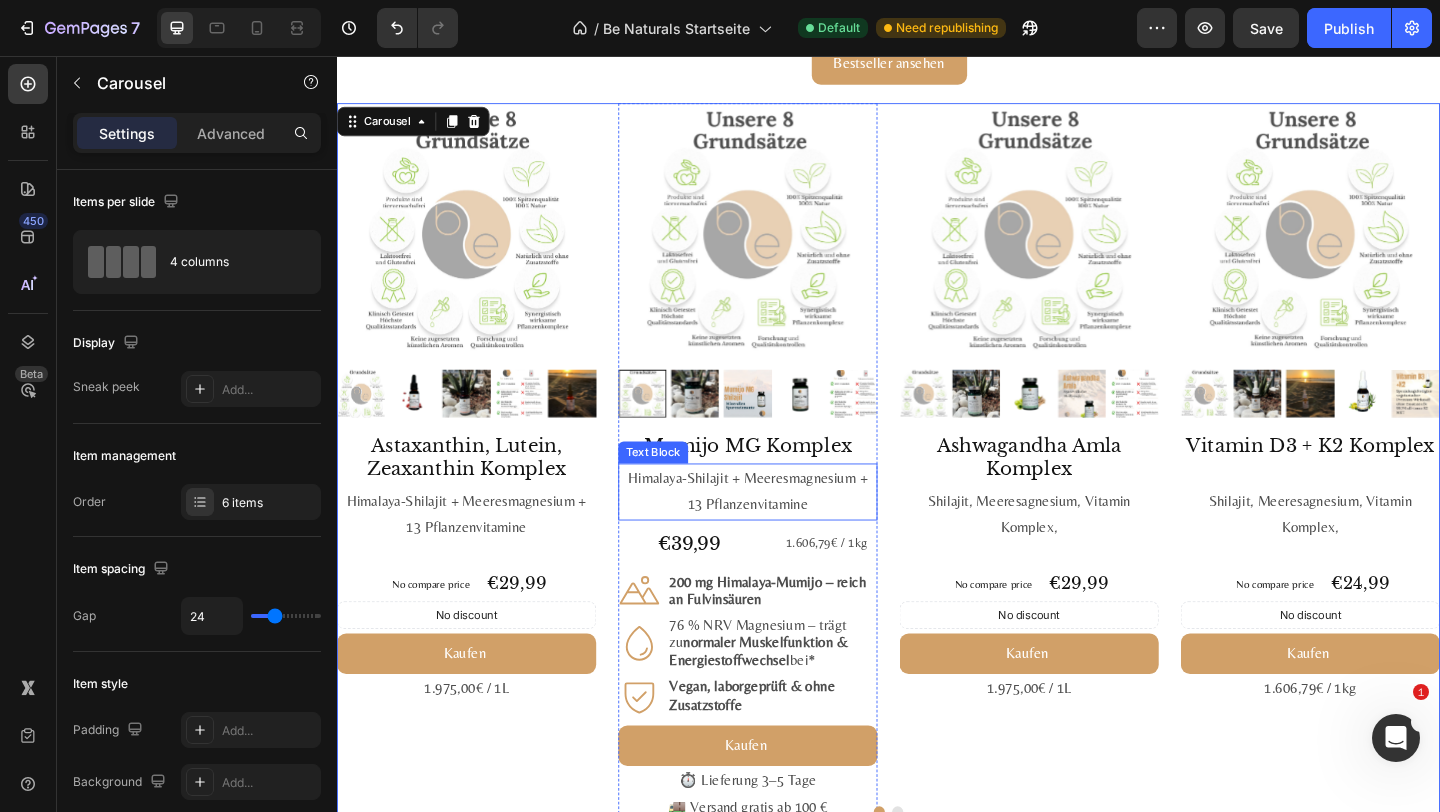 scroll, scrollTop: 1976, scrollLeft: 0, axis: vertical 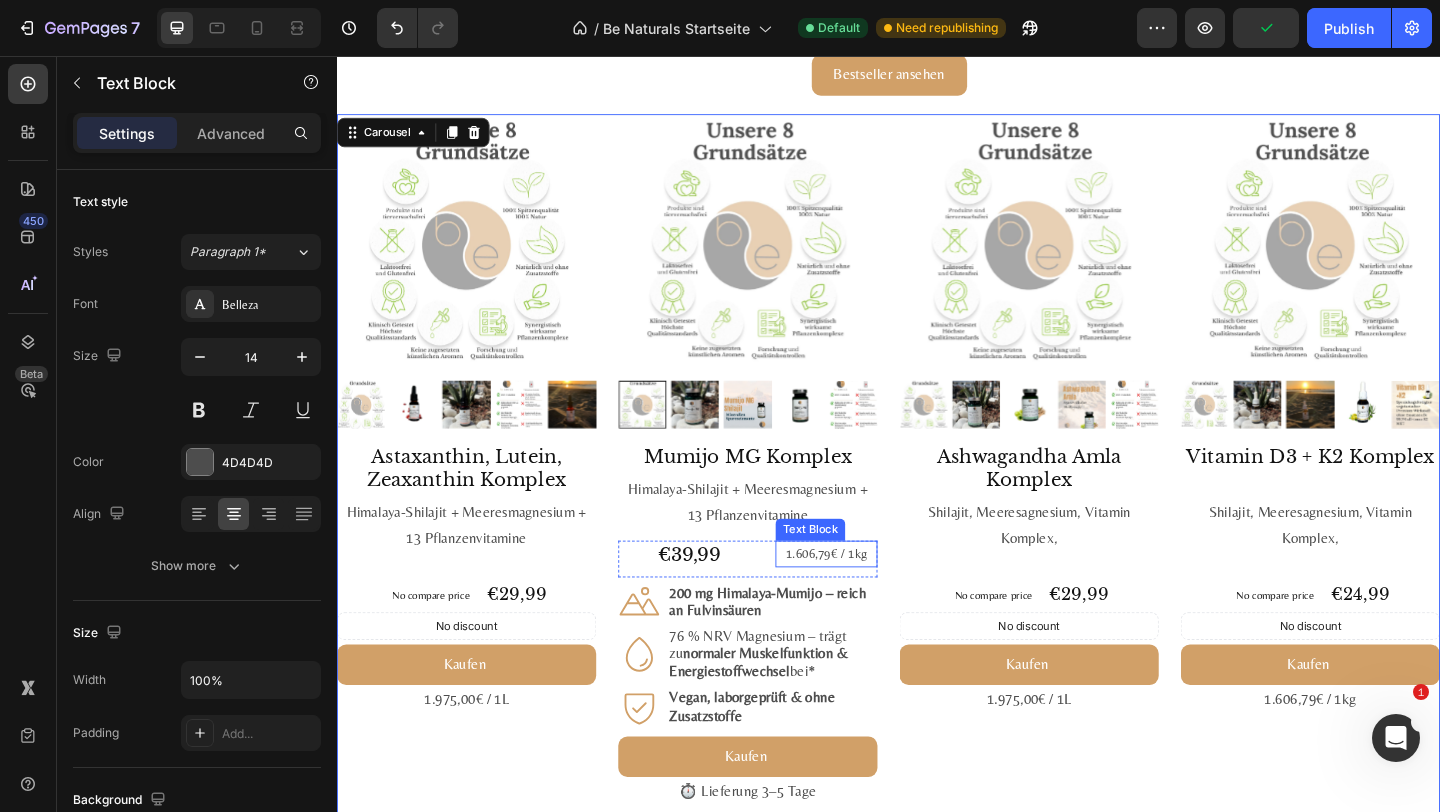 click on "1.606,79€ / 1kg" at bounding box center (869, 597) 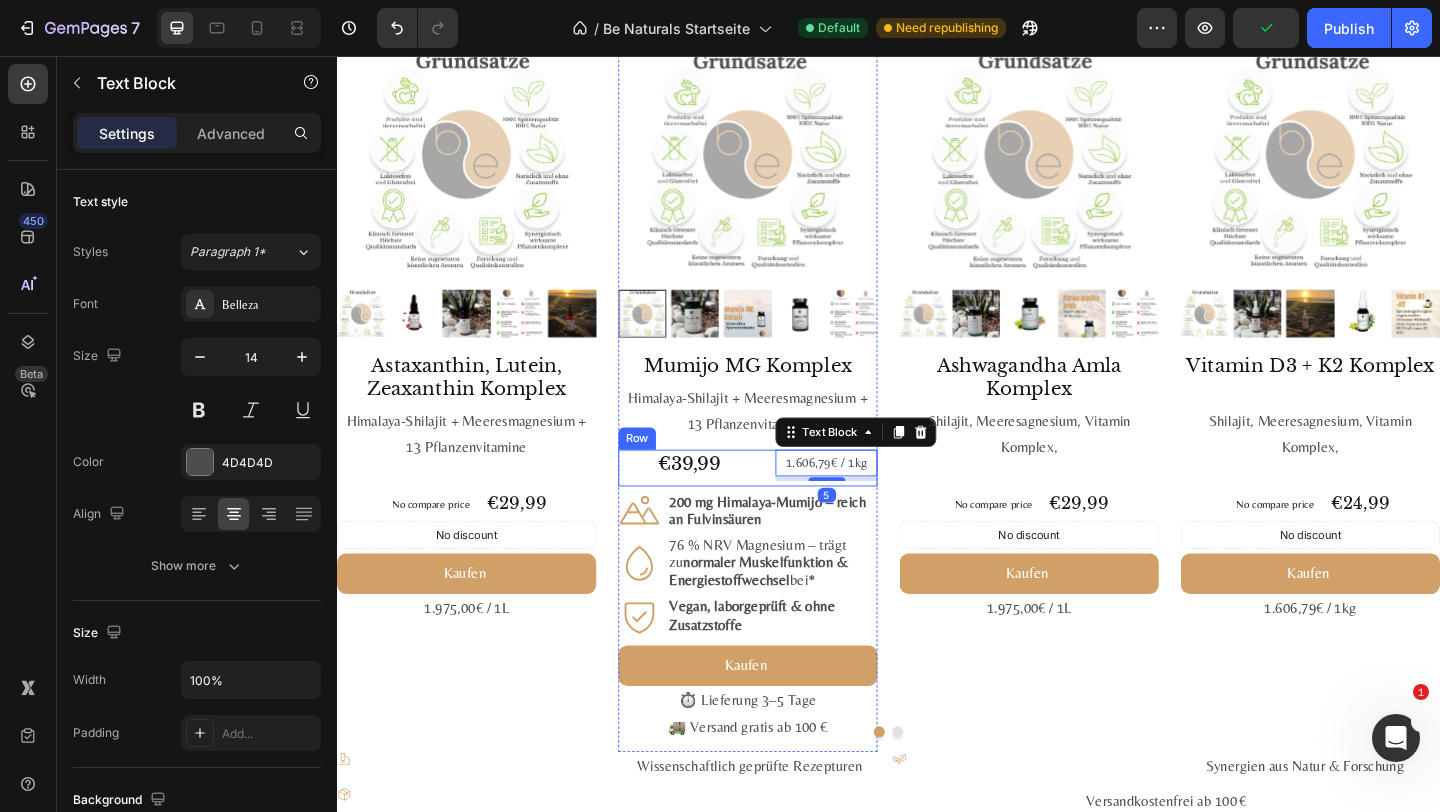 scroll, scrollTop: 2087, scrollLeft: 0, axis: vertical 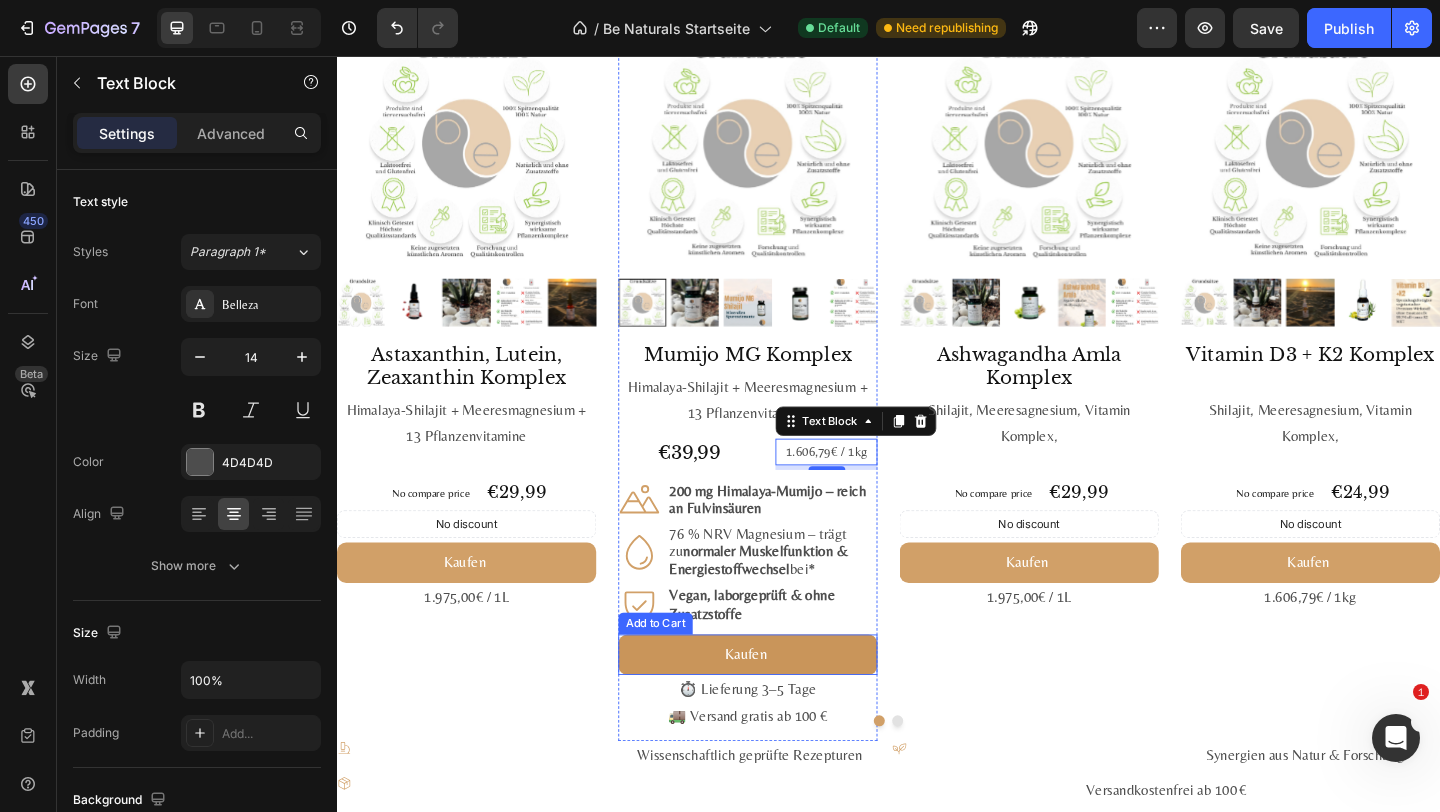 click on "Kaufen" at bounding box center [784, 707] 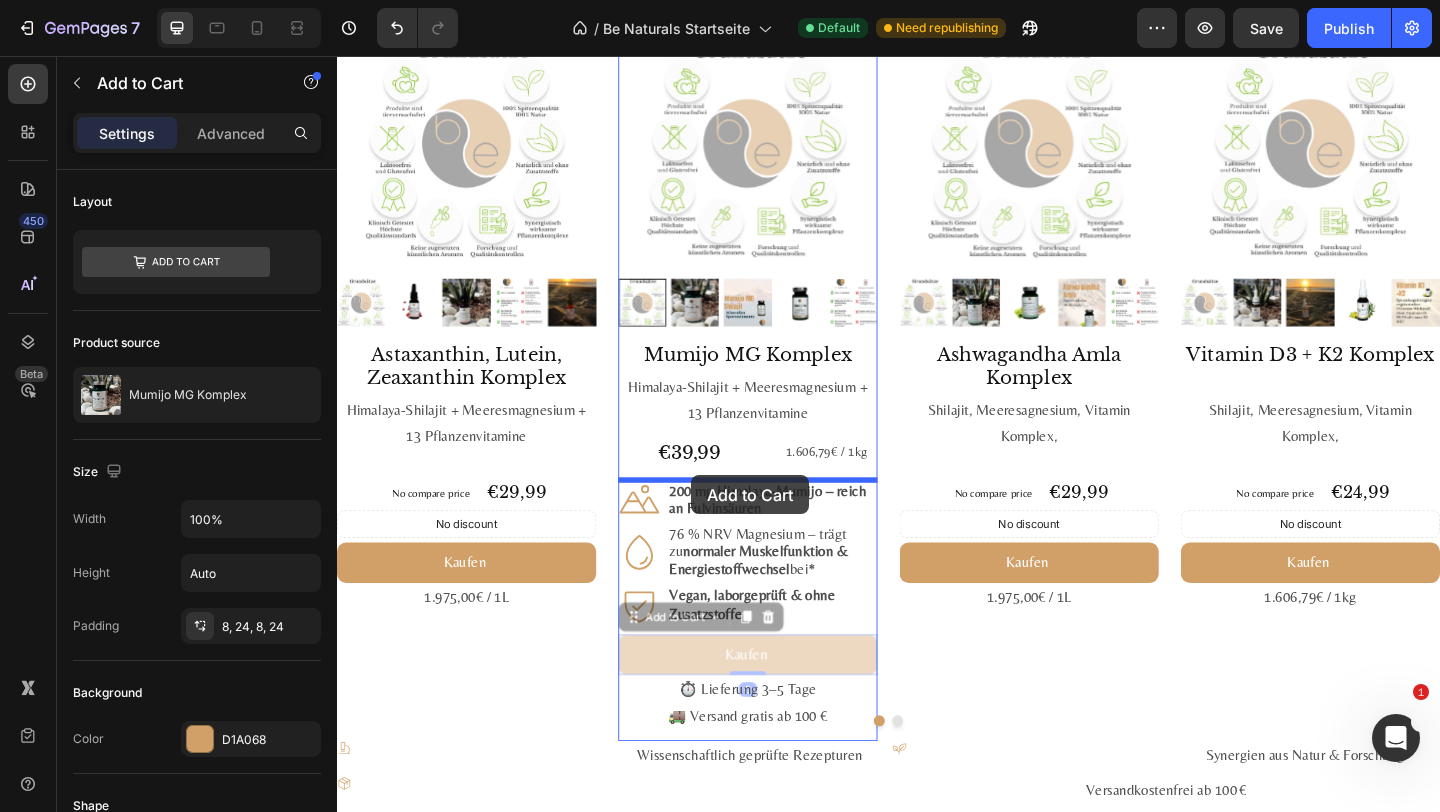 drag, startPoint x: 712, startPoint y: 662, endPoint x: 722, endPoint y: 512, distance: 150.33296 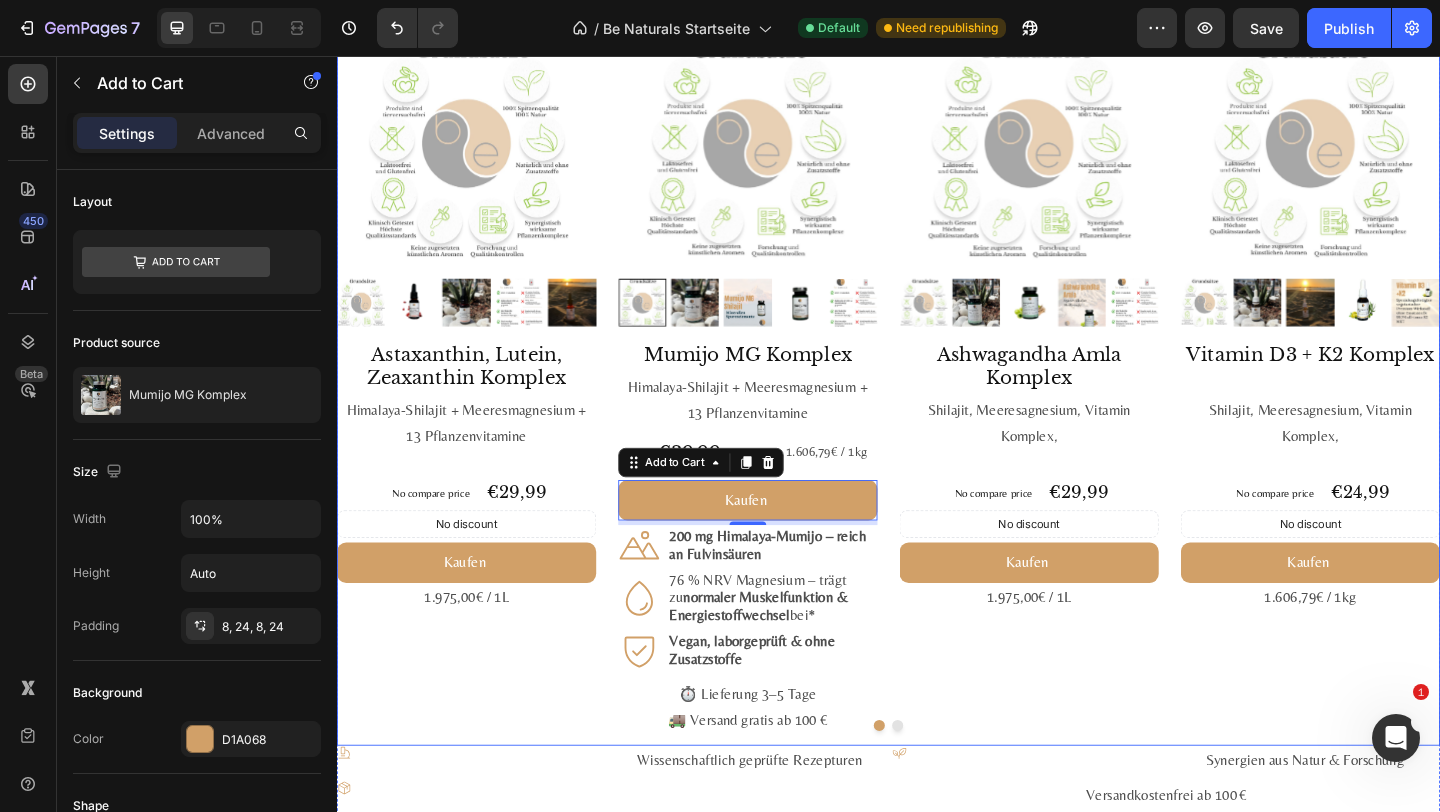 click on "Product Images Astaxanthin, Lutein, Zeaxanthin Komplex Product Title Himalaya-Shilajit + Meeres­magnesium + 13 Pflanzen­vitamine Text Block No compare price Product Price €29,99 Product Price Product Price Row No discount   Not be displayed when published Discount Tag Kaufen Add to Cart 1.975,00€ / 1L Text Block Product" at bounding box center (478, 407) 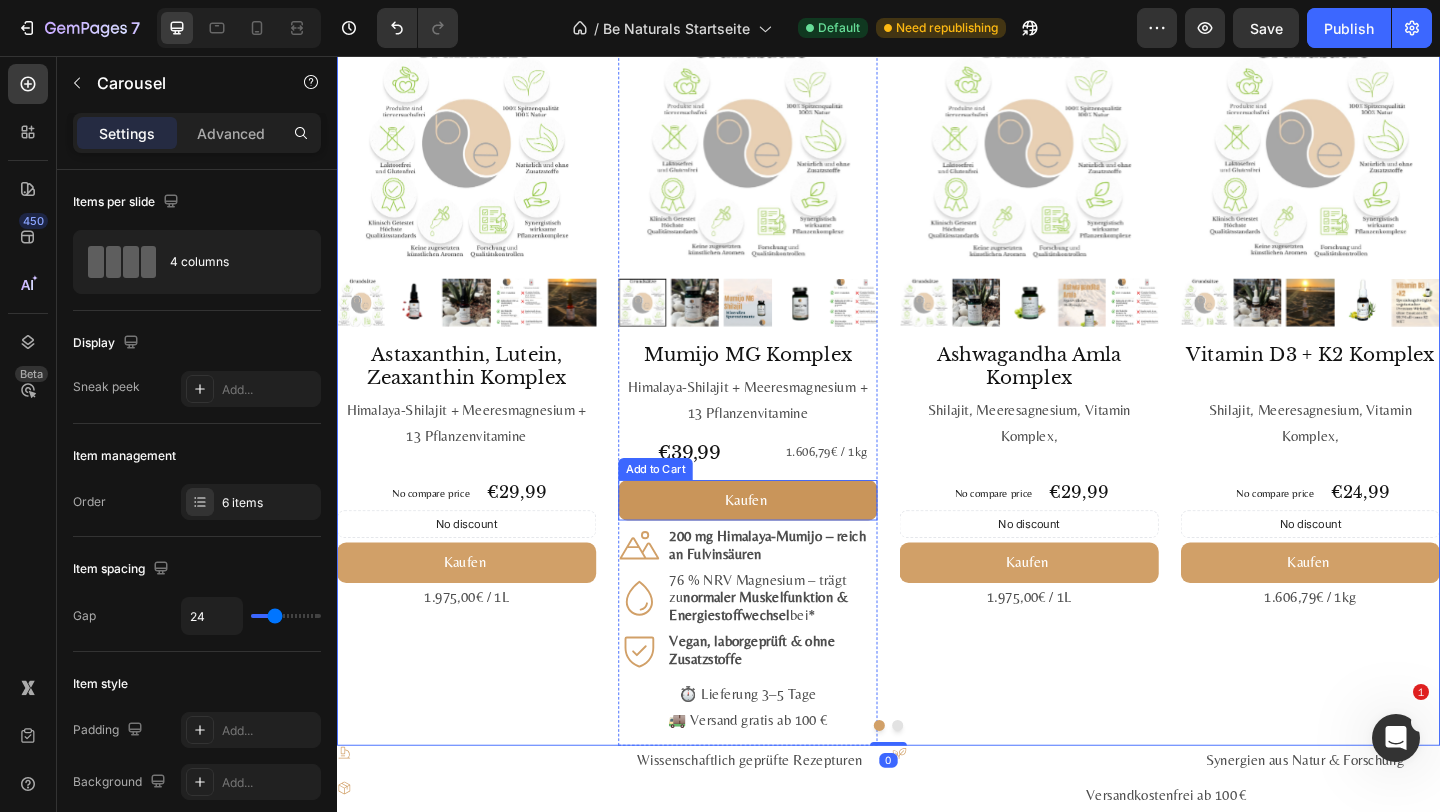 click on "Kaufen" at bounding box center (784, 539) 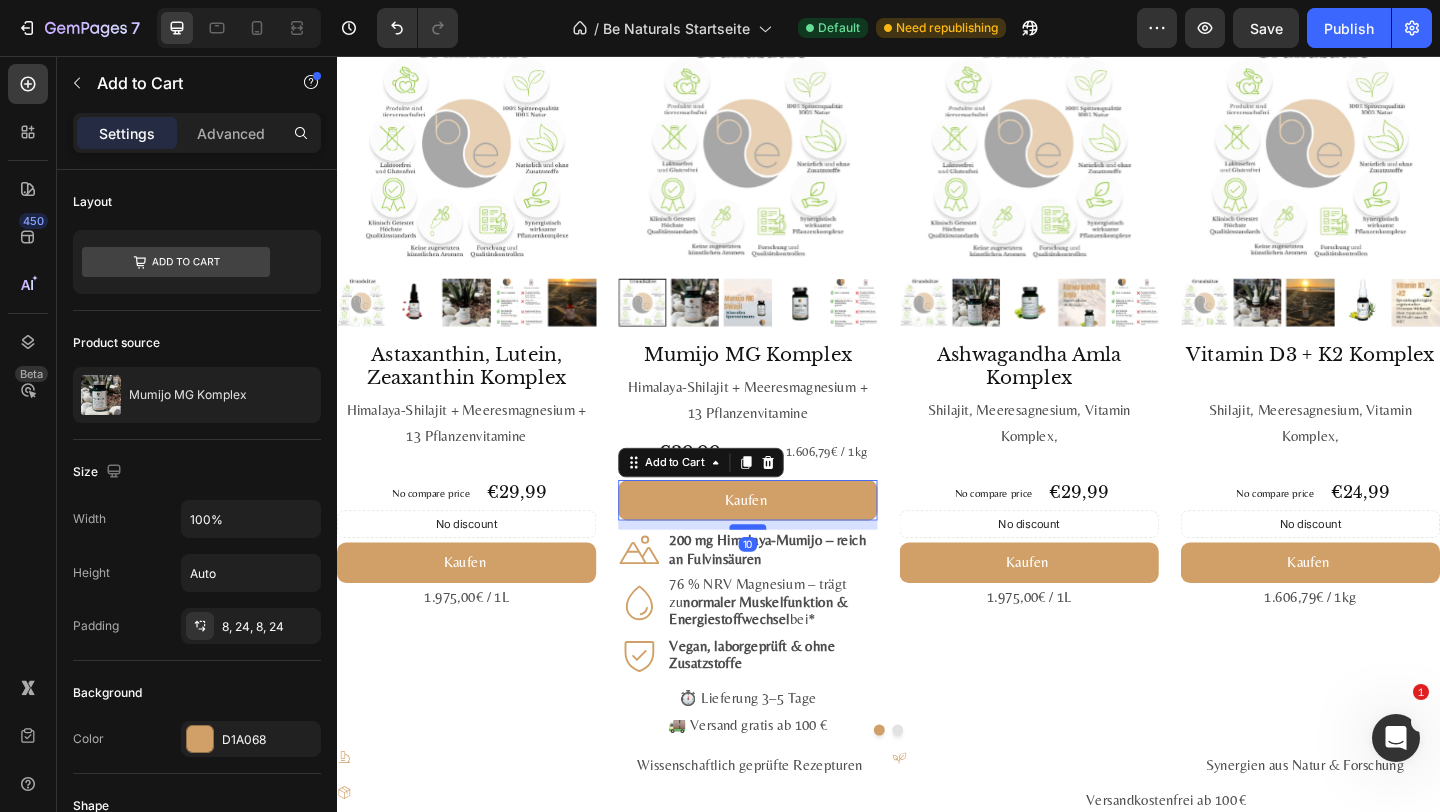click at bounding box center [784, 568] 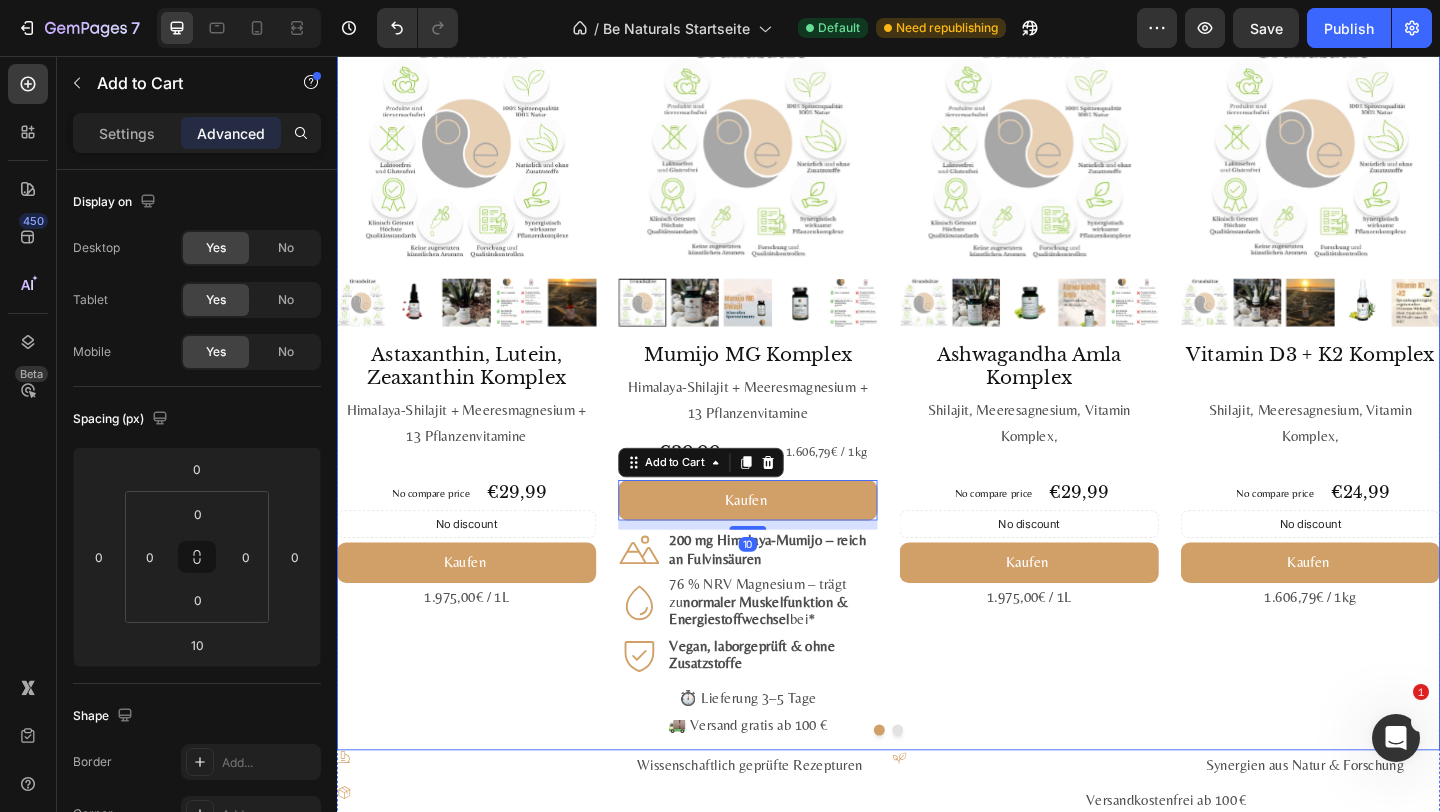 click on "Product Images Astaxanthin, Lutein, Zeaxanthin Komplex Product Title Himalaya-Shilajit + Meeres­magnesium + 13 Pflanzen­vitamine Text Block No compare price Product Price €29,99 Product Price Product Price Row No discount   Not be displayed when published Discount Tag Kaufen Add to Cart 1.975,00€ / 1L Text Block Product" at bounding box center [478, 409] 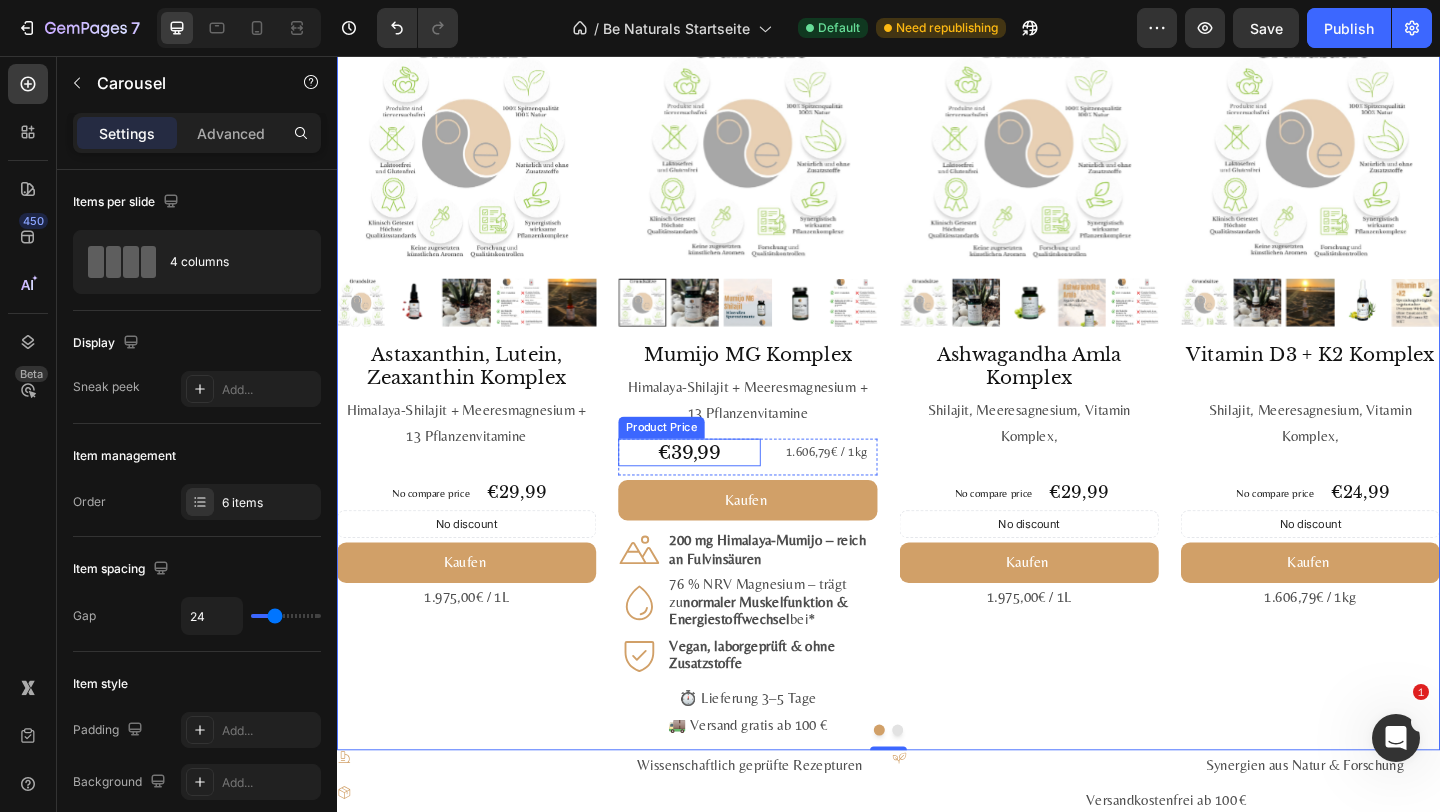 click on "€39,99" at bounding box center (720, 487) 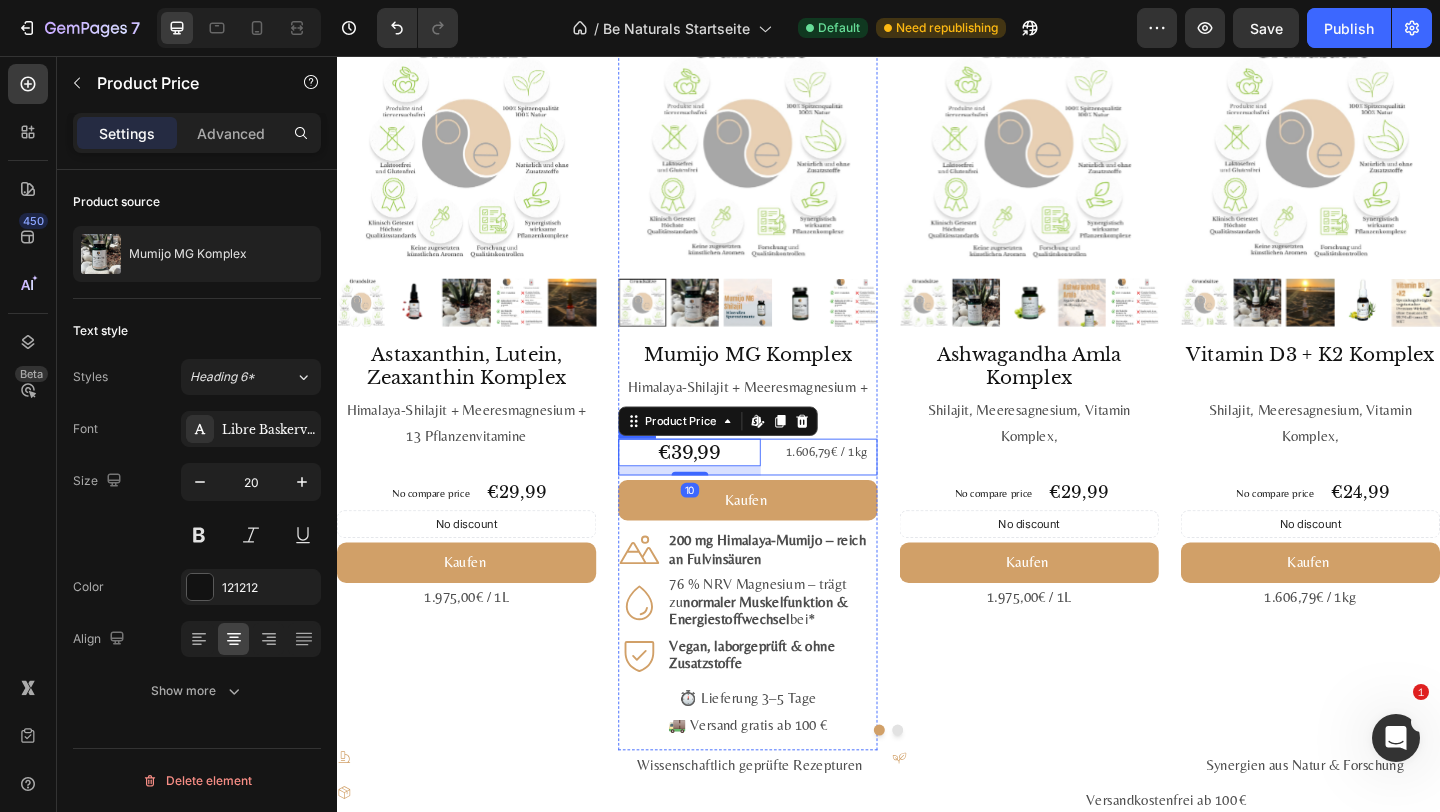 click on "1.606,79€ / 1kg Text Block" at bounding box center (869, 492) 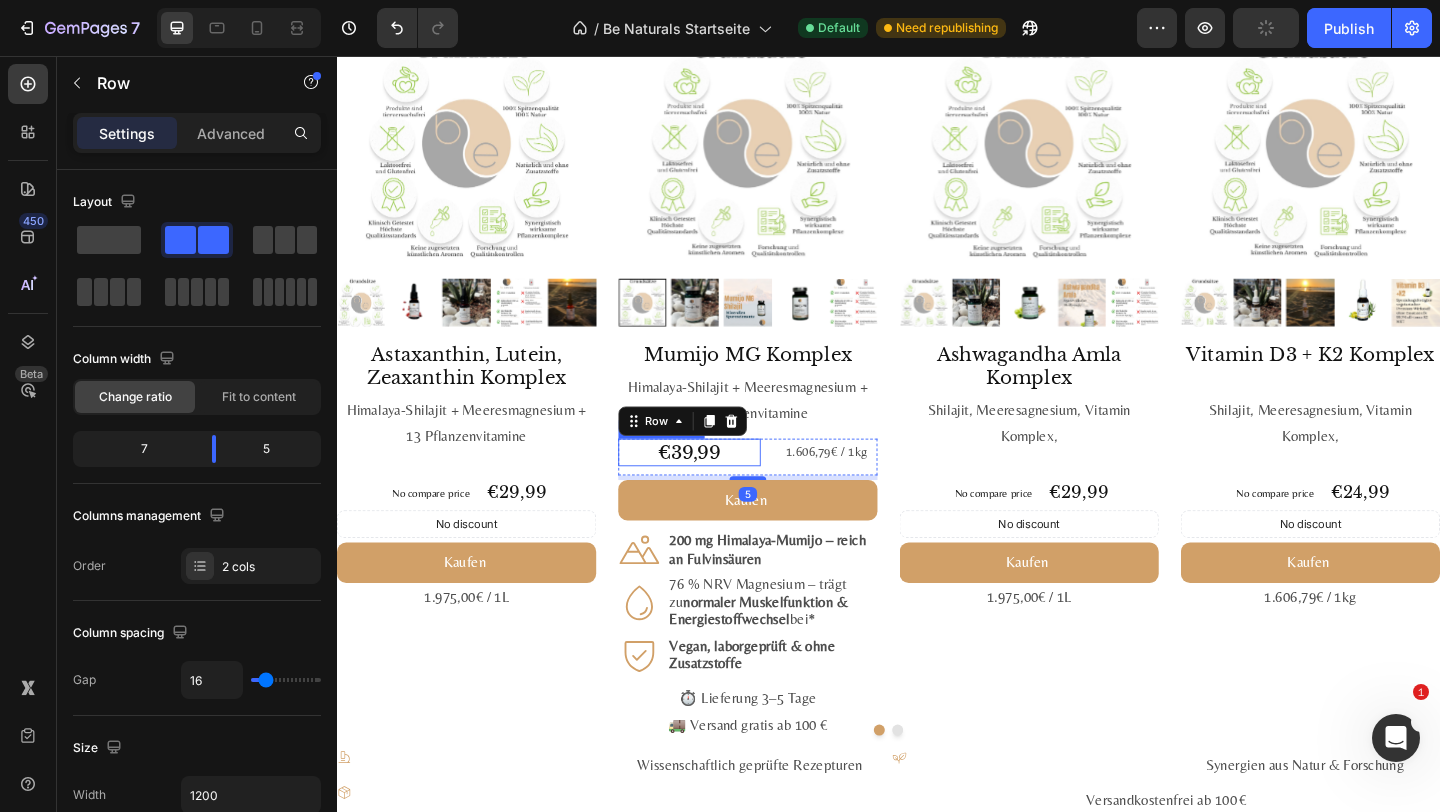 click on "€39,99 Product Price Product Price" at bounding box center [720, 492] 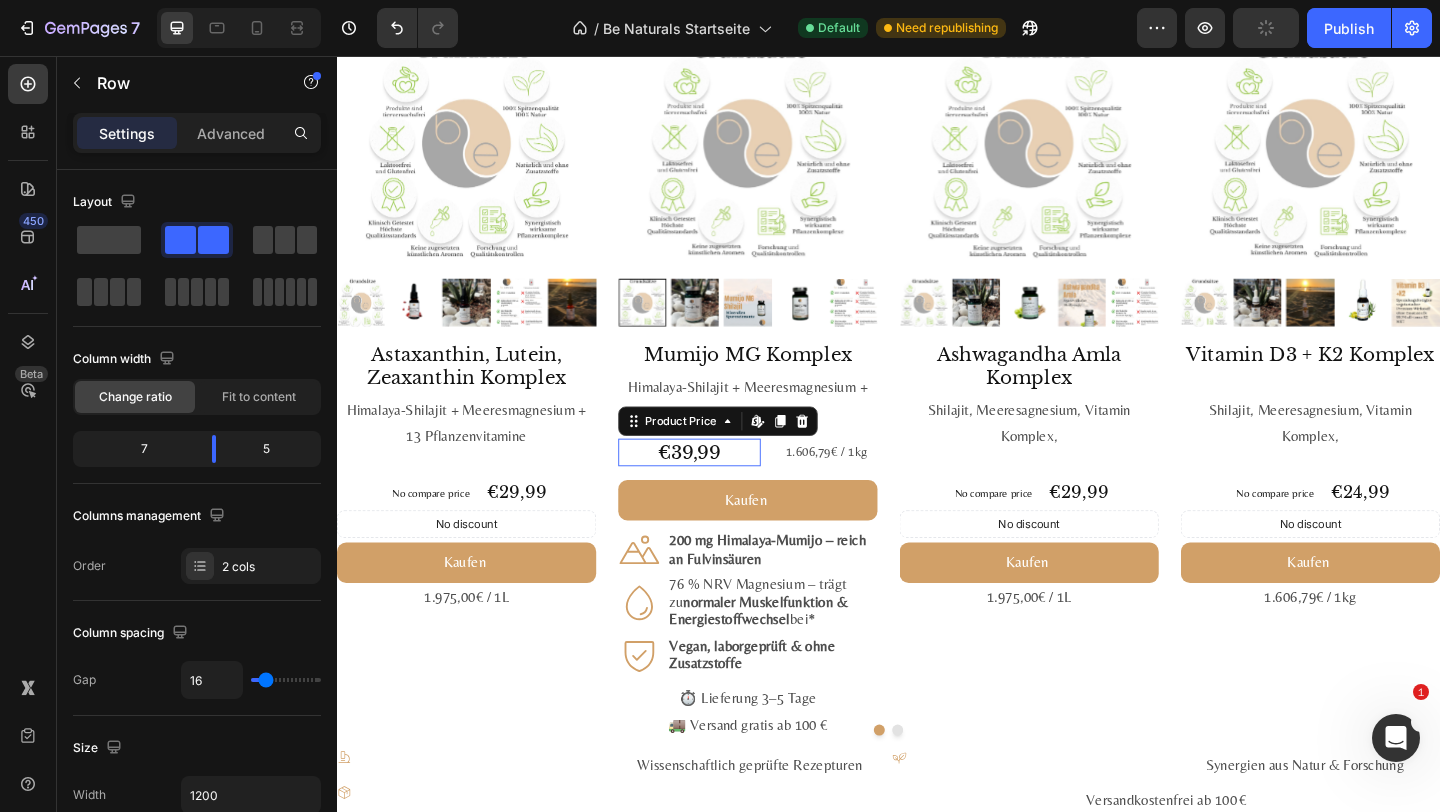 click on "€39,99" at bounding box center [720, 487] 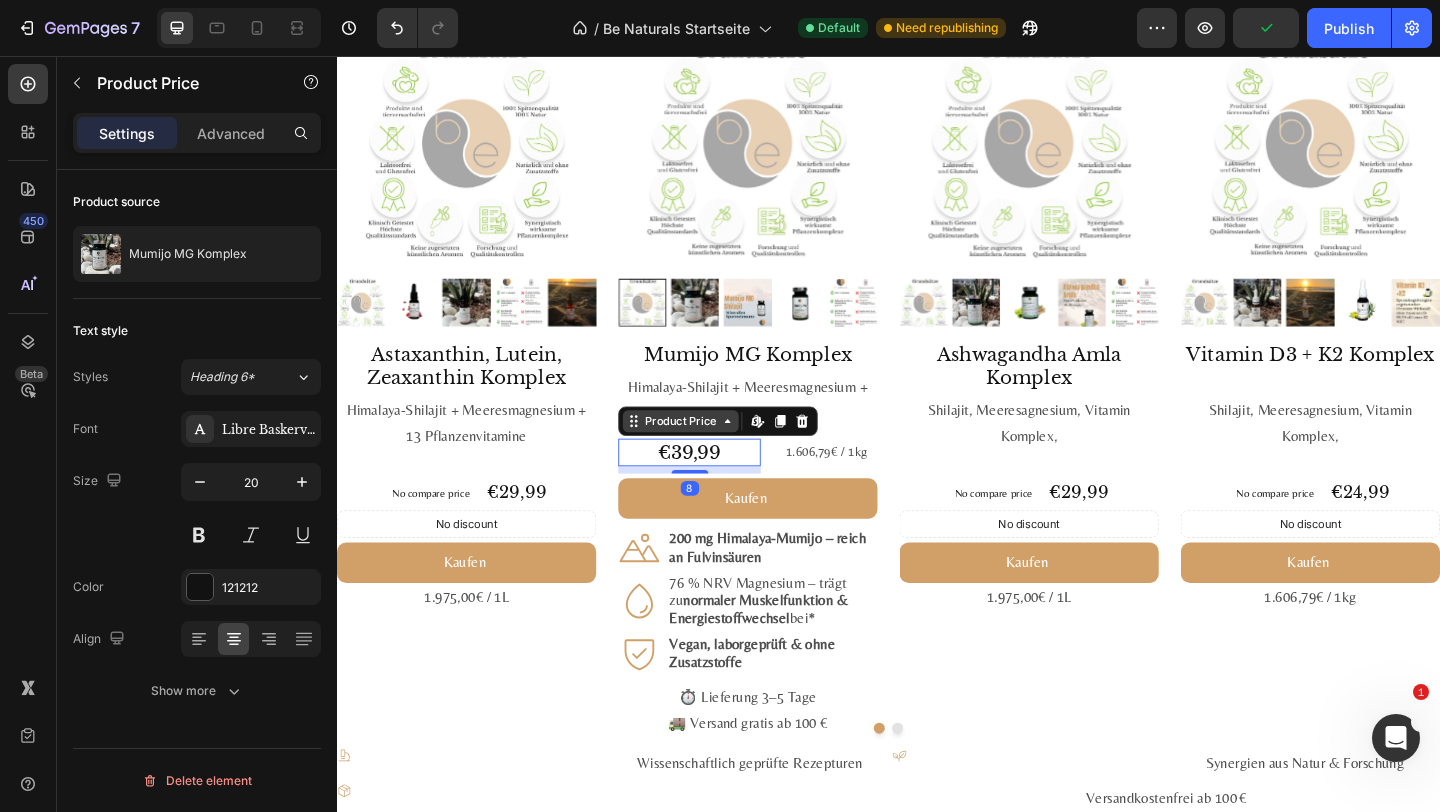 drag, startPoint x: 728, startPoint y: 505, endPoint x: 728, endPoint y: 458, distance: 47 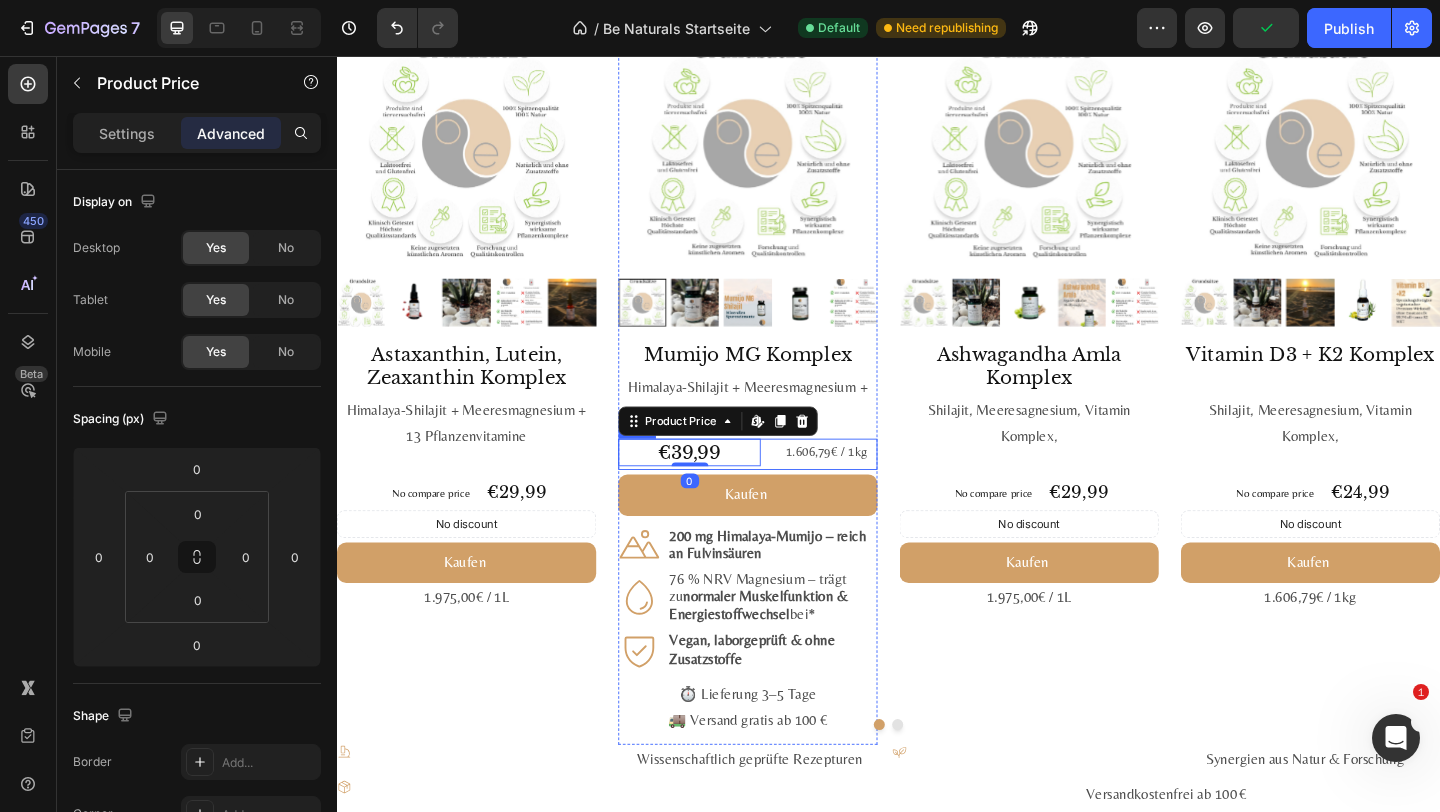 click on "1.606,79€ / 1kg Text Block" at bounding box center [869, 489] 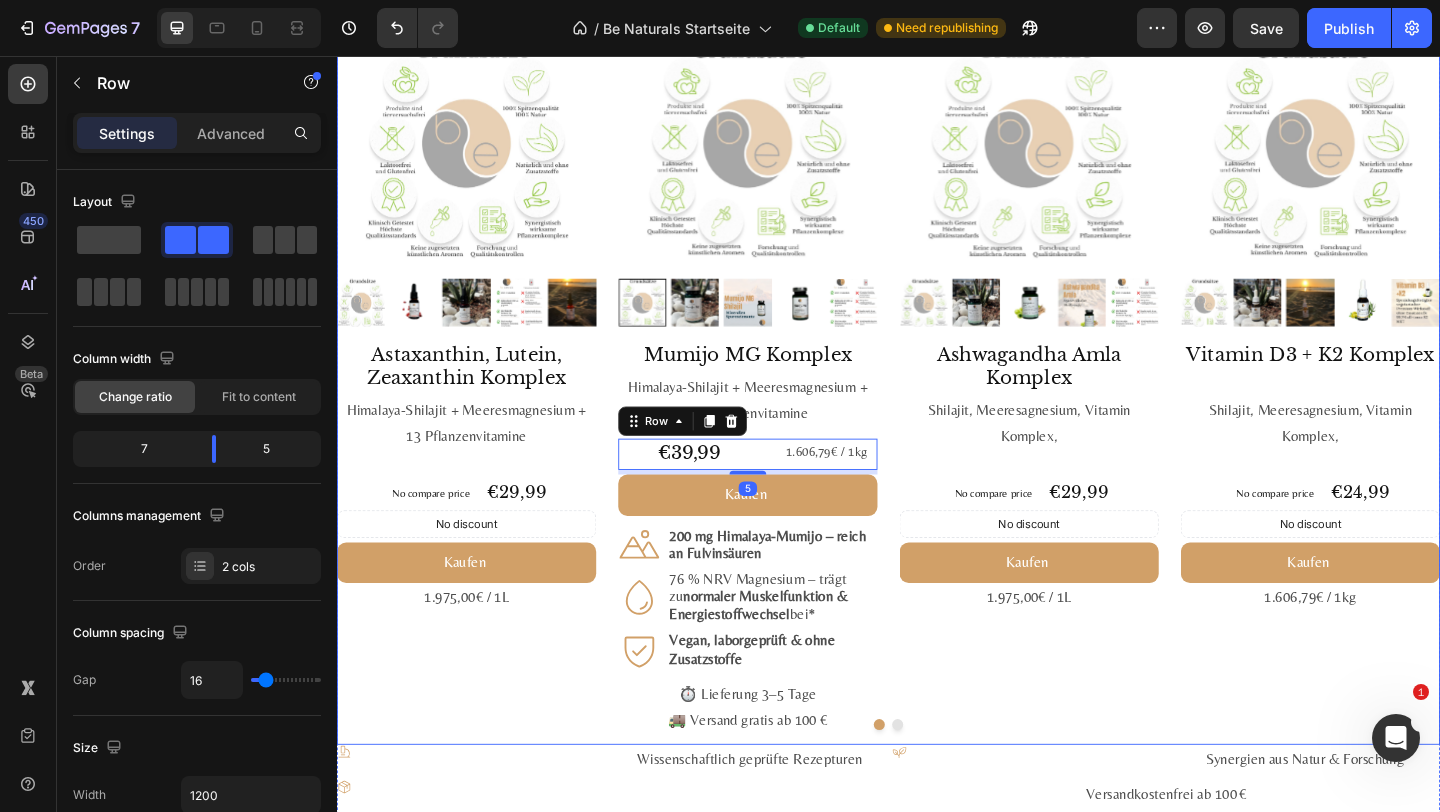 click on "Product Images Astaxanthin, Lutein, Zeaxanthin Komplex Product Title Himalaya-Shilajit + Meeres­magnesium + 13 Pflanzen­vitamine Text Block No compare price Product Price €29,99 Product Price Product Price Row No discount   Not be displayed when published Discount Tag Kaufen Add to Cart 1.975,00€ / 1L Text Block Product Product Images Mumijo MG Komplex Product Title Himalaya-Shilajit + Meeres­magnesium + 13 Pflanzen­vitamine Text Block €39,99 Product Price Product Price 1.606,79€ / 1kg Text Block Row   5 Kaufen Add to Cart
Icon 200 mg Himalaya-Mumijo – reich an Fulvin­säuren Text Block Row
Icon 76 % NRV Magnesium – trägt zu  normaler Muskel­funktion & Energie­stoff­wechsel  bei* Text Block Row
Icon Vegan, labor­geprüft & ohne Zusatz­stoffe Text Block Row Row ⏱️ Lieferung 3–5 Tage  🚚 Versand gratis ab 100 € Text Block Product Product Images Ashwagandha Amla Komplex Product Title Shilajit, Meeresagnesium, Vitamin Komplex, Row" at bounding box center (937, 407) 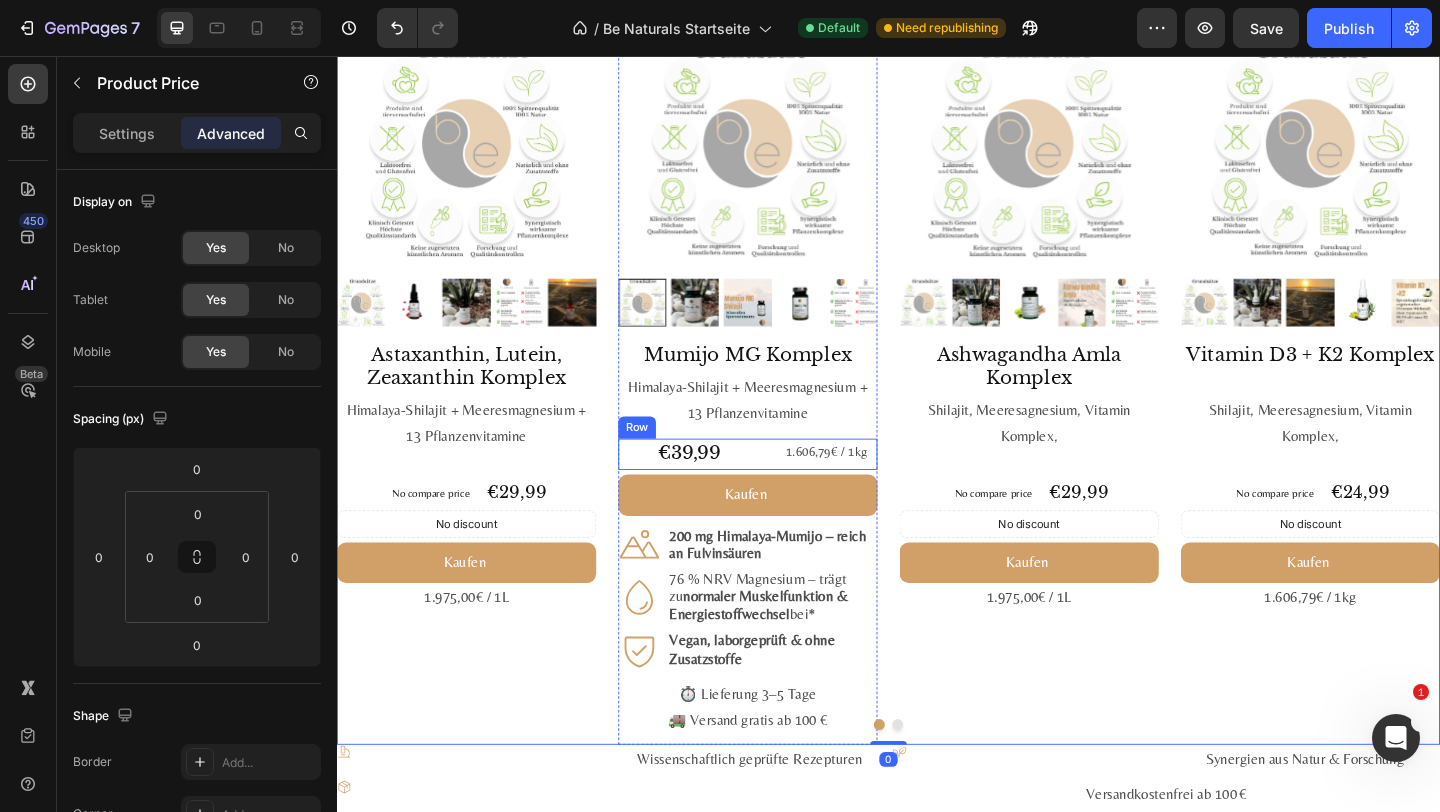 click on "€39,99" at bounding box center [720, 487] 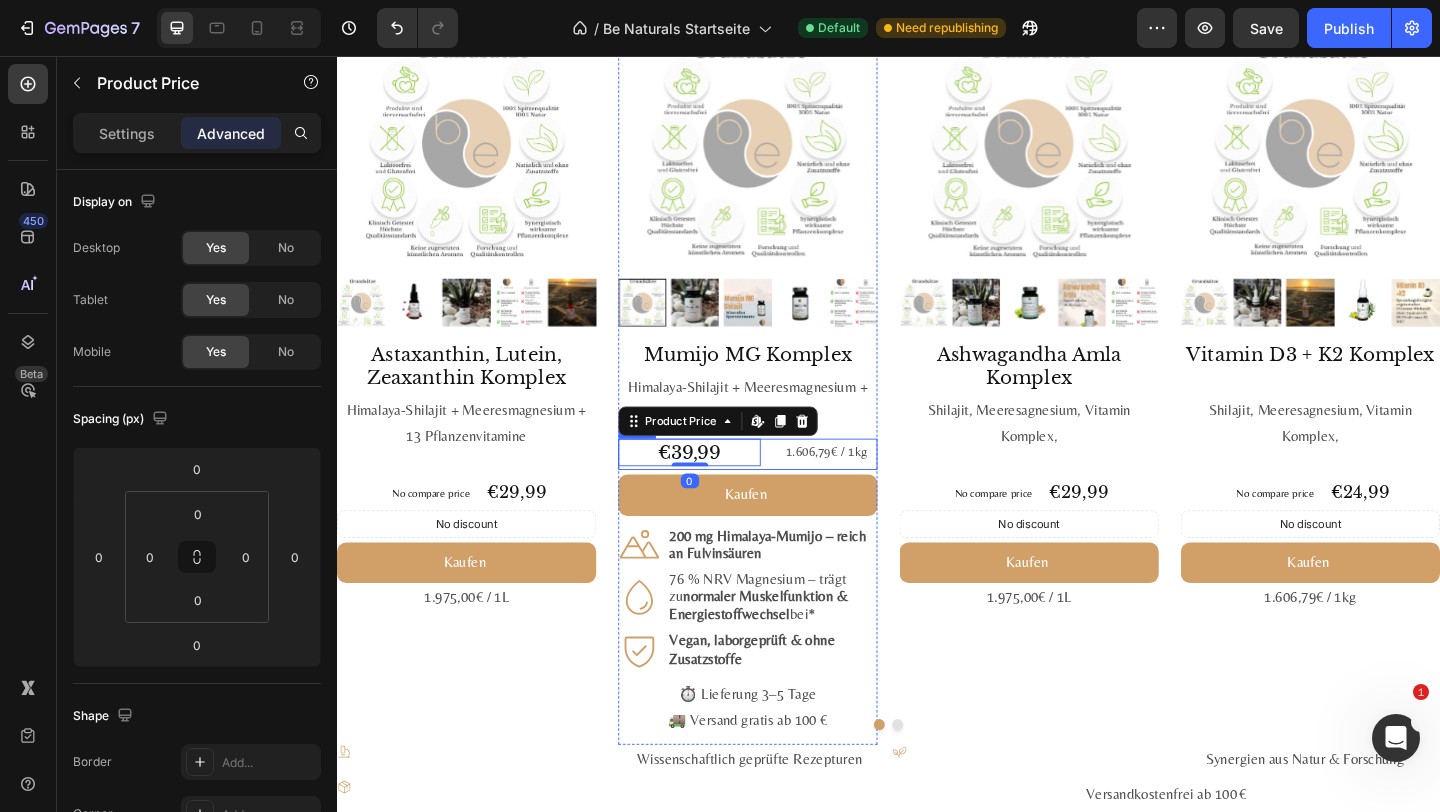 click on "€39,99 Product Price   Edit content in Shopify 0 Product Price   Edit content in Shopify 0 1.606,79€ / 1kg Text Block Row" at bounding box center [784, 489] 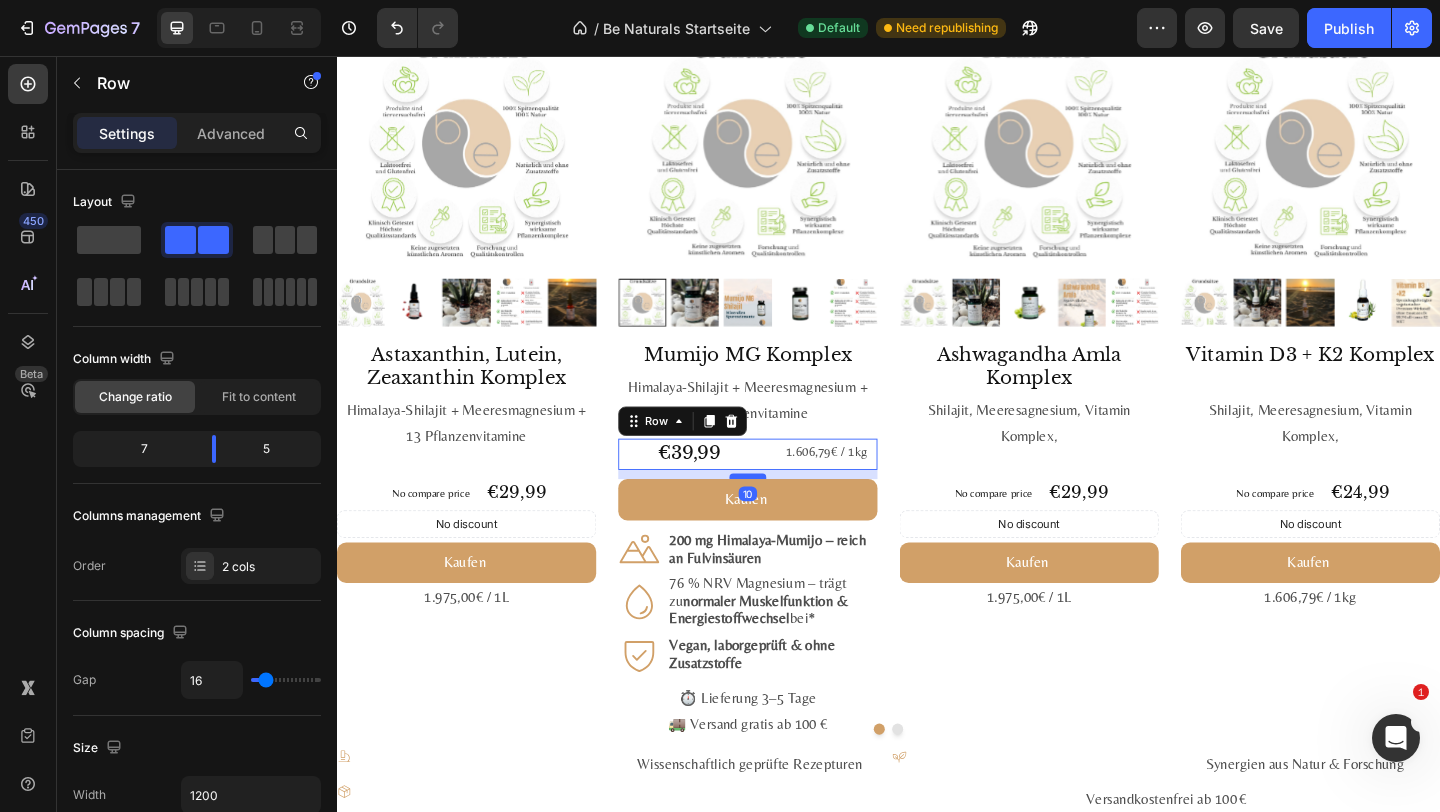 click at bounding box center [784, 513] 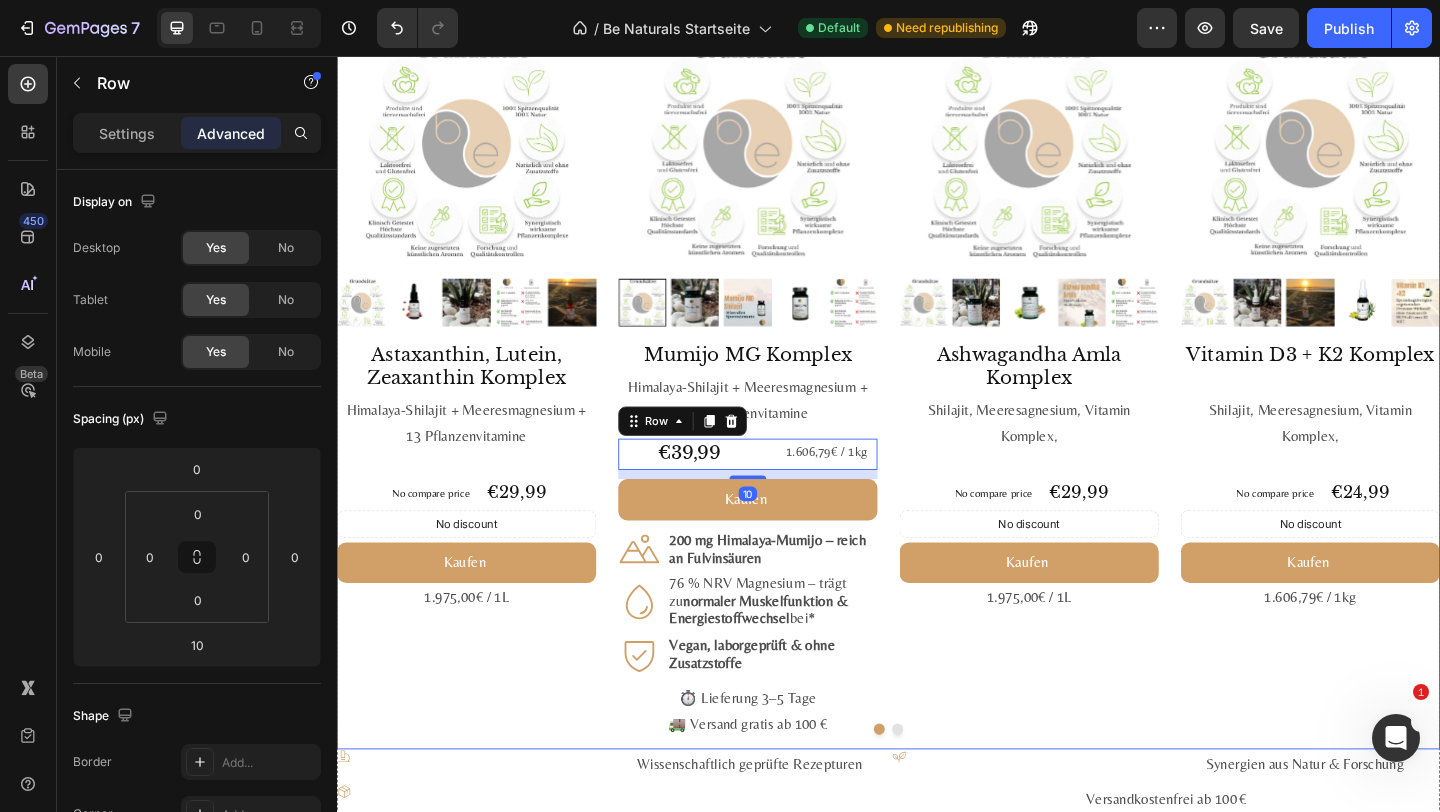 click on "Product Images Astaxanthin, Lutein, Zeaxanthin Komplex Product Title Himalaya-Shilajit + Meeres­magnesium + 13 Pflanzen­vitamine Text Block No compare price Product Price €29,99 Product Price Product Price Row No discount   Not be displayed when published Discount Tag Kaufen Add to Cart 1.975,00€ / 1L Text Block Product" at bounding box center [478, 409] 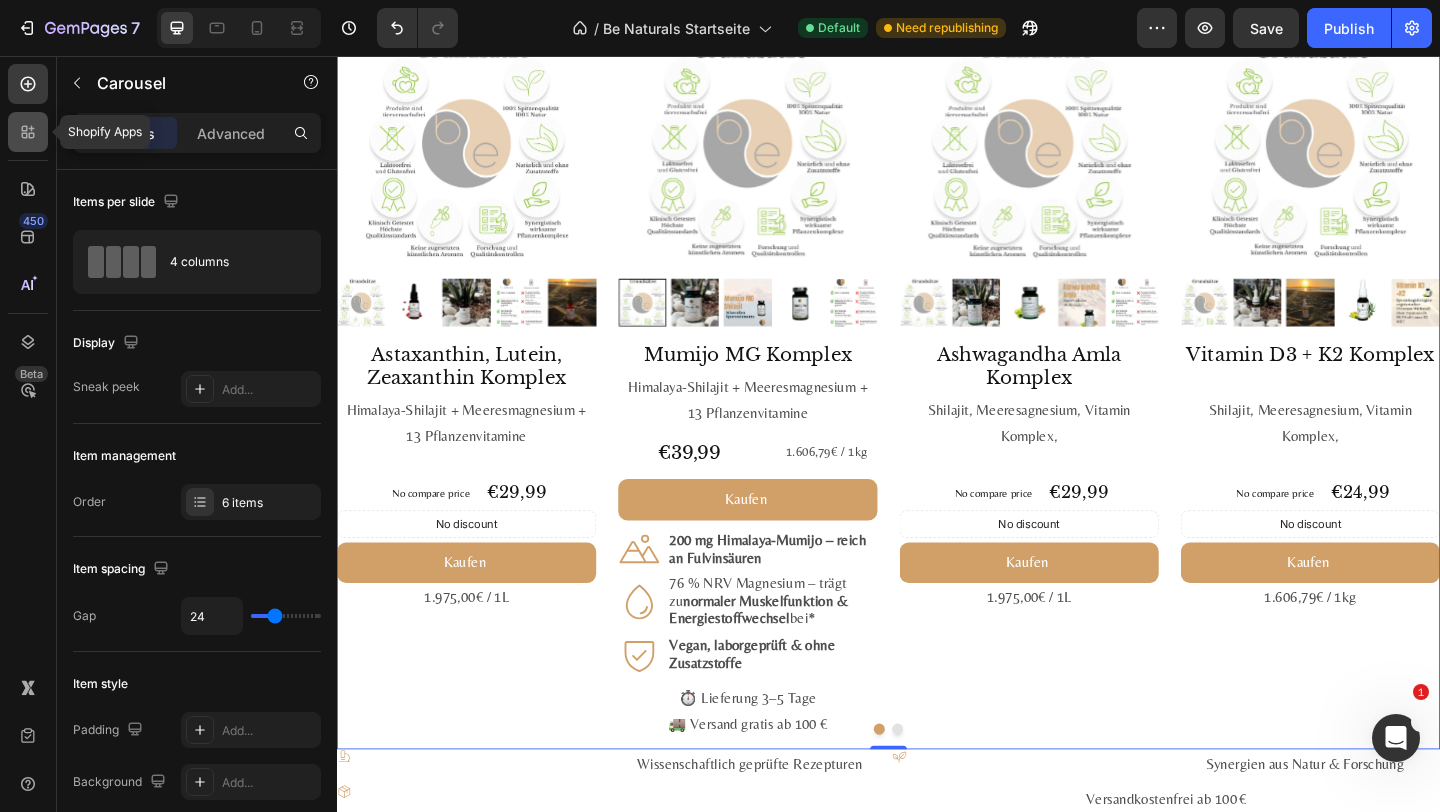 click 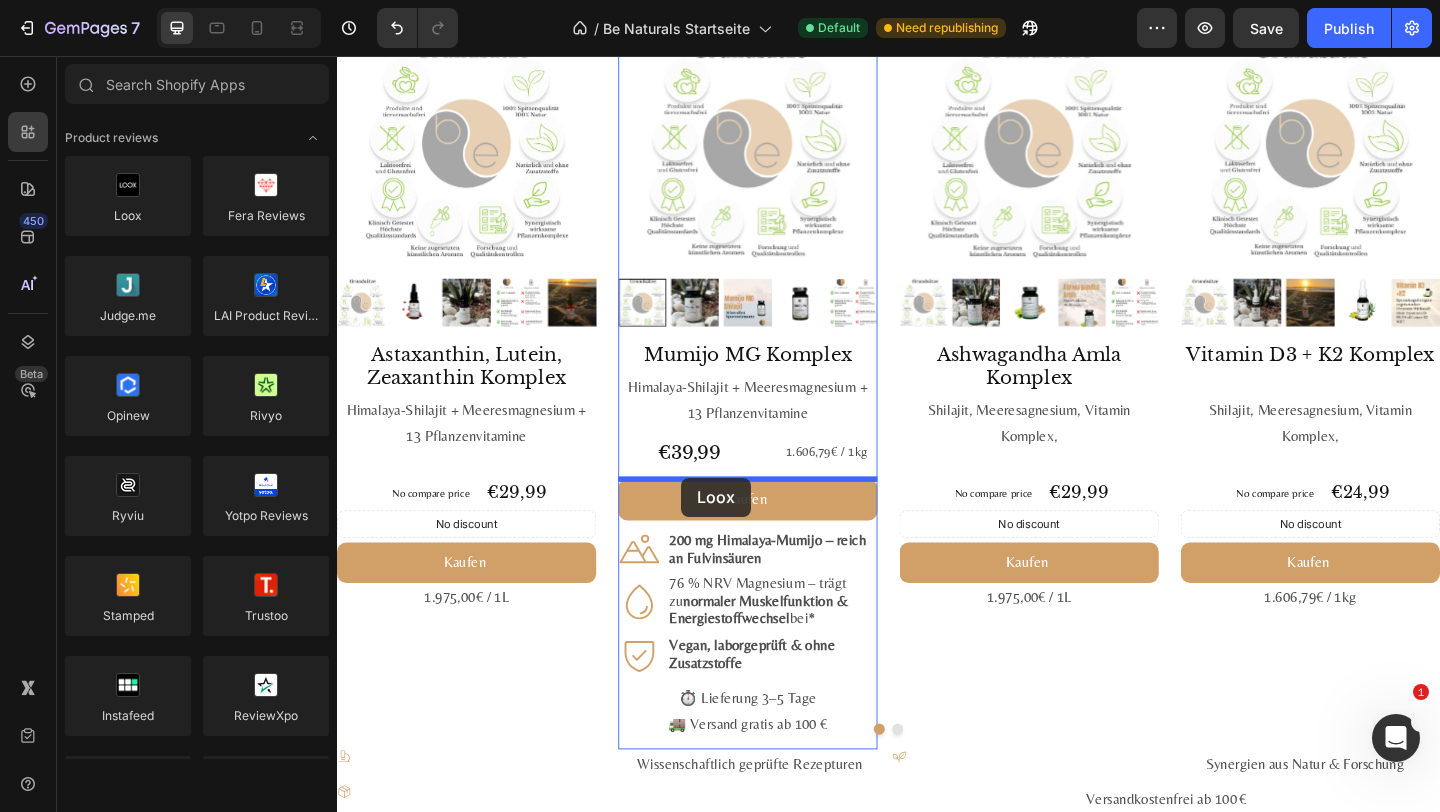 drag, startPoint x: 471, startPoint y: 246, endPoint x: 711, endPoint y: 512, distance: 358.26807 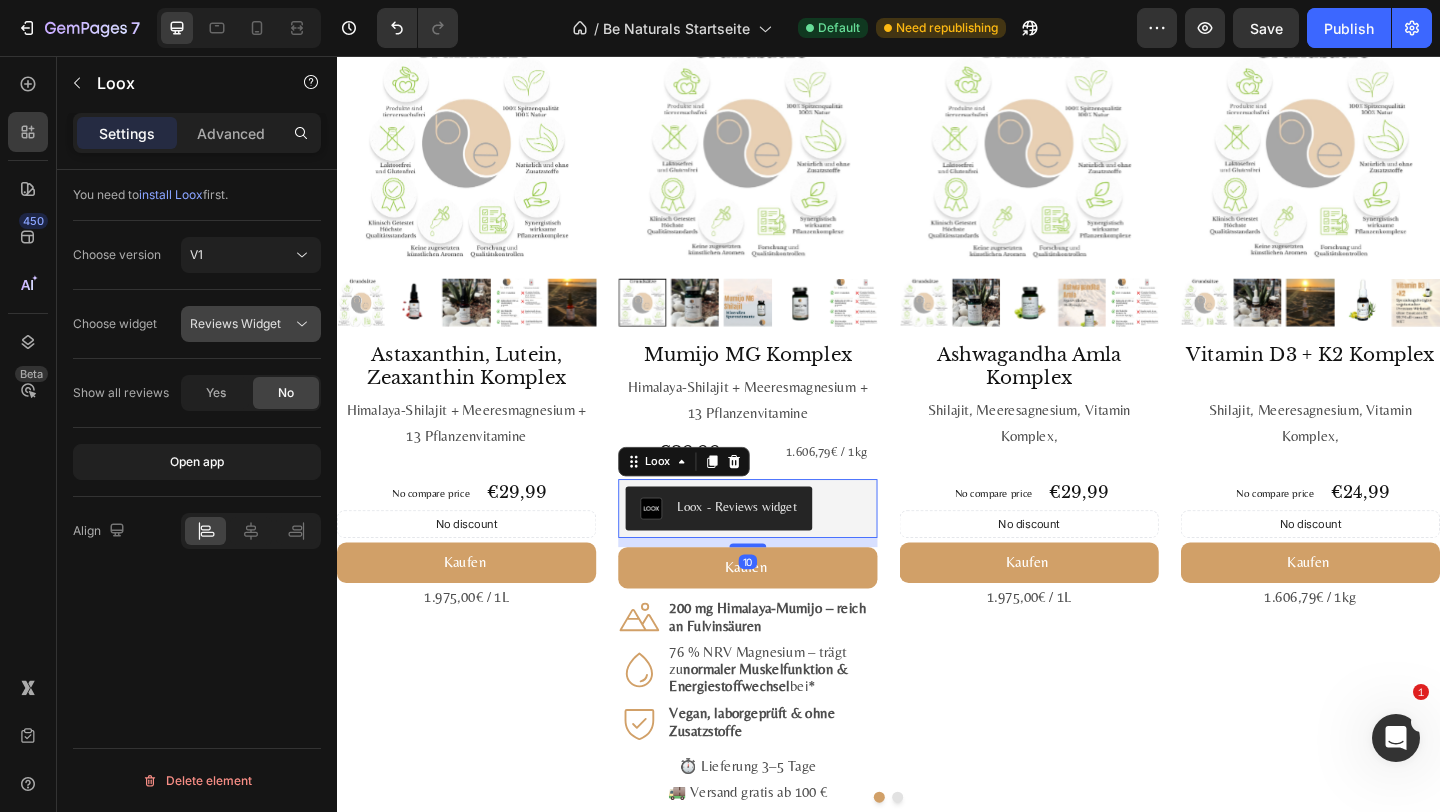 click on "Reviews Widget" at bounding box center [235, 323] 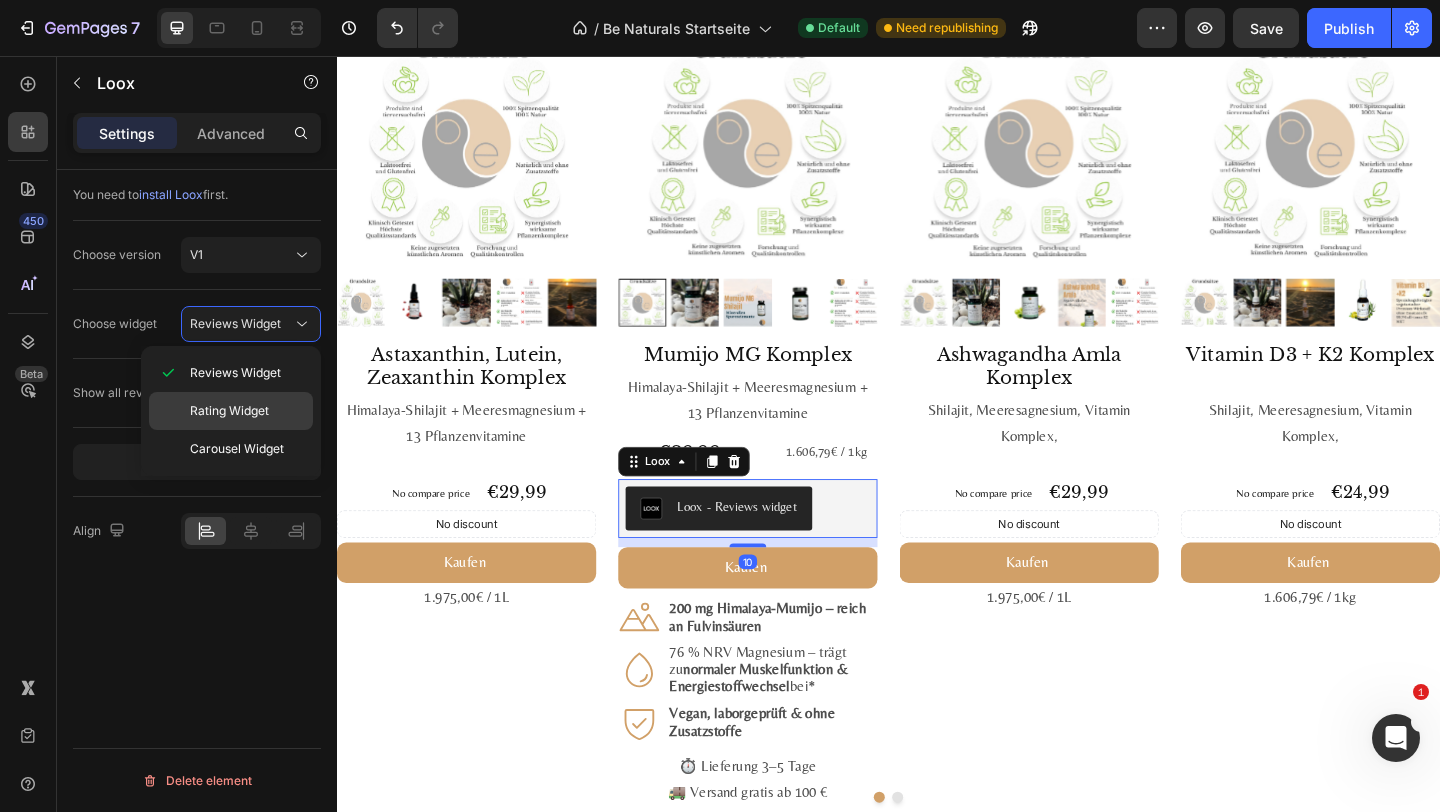click on "Rating Widget" at bounding box center [229, 411] 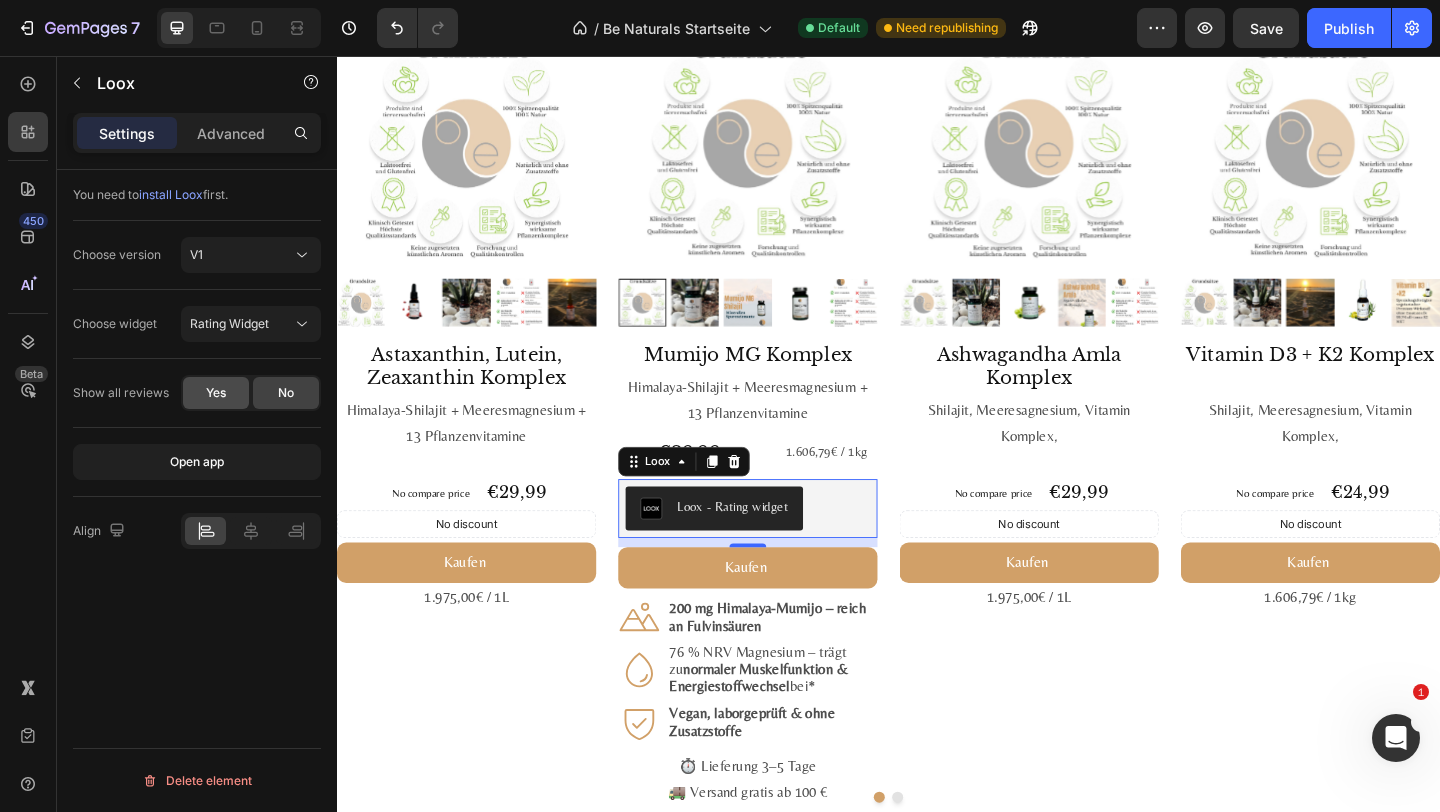 click on "Yes" 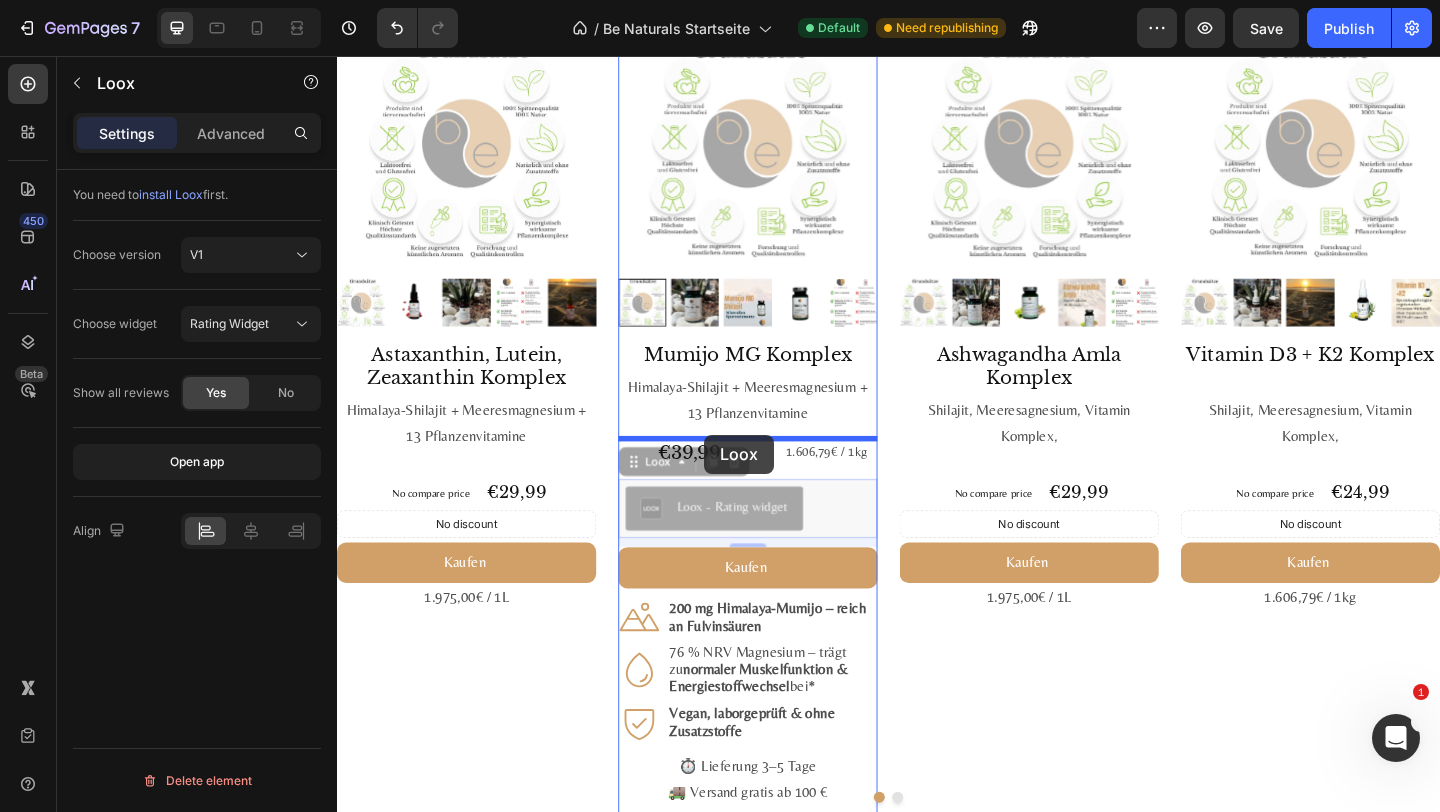 drag, startPoint x: 698, startPoint y: 496, endPoint x: 735, endPoint y: 468, distance: 46.400433 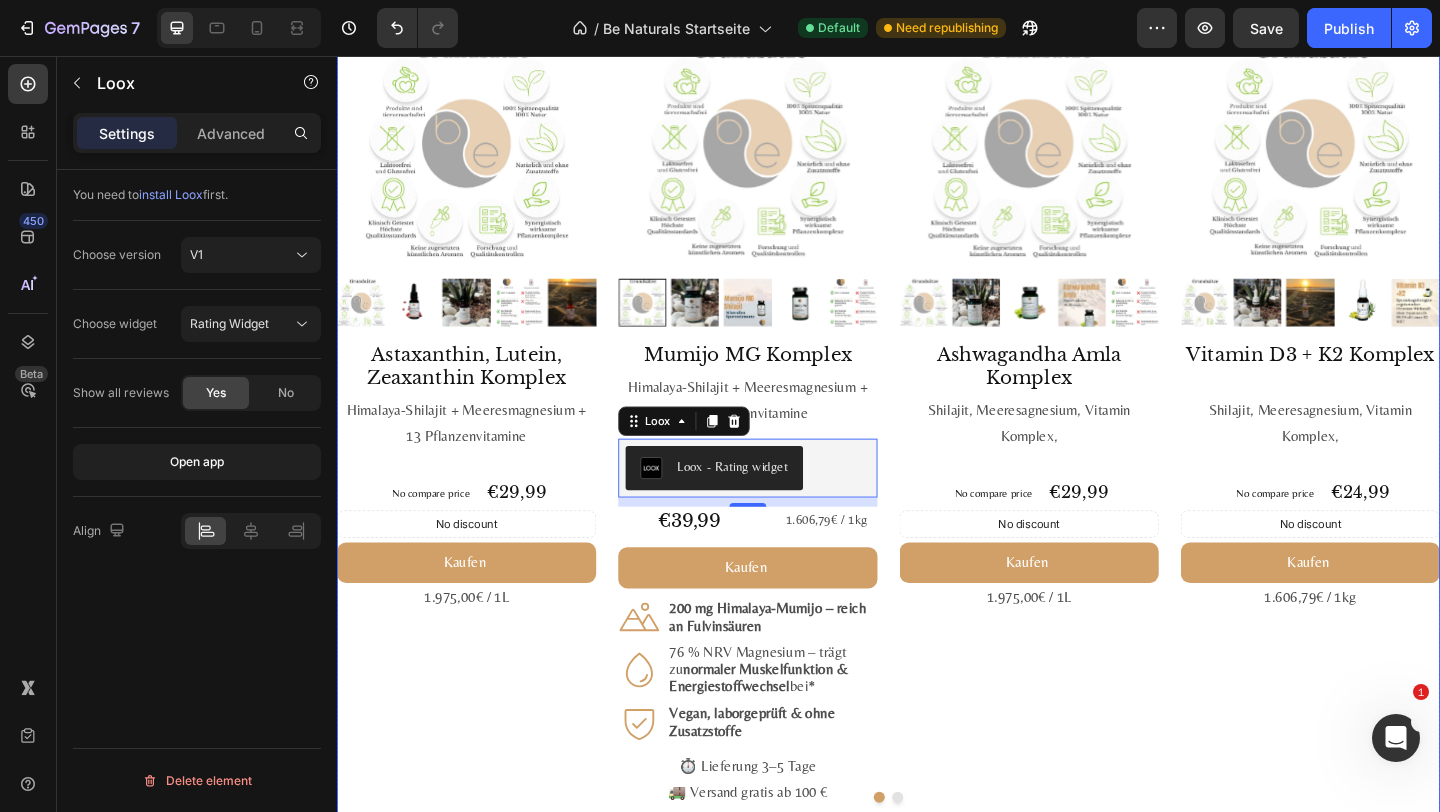 click on "Product Images Astaxanthin, Lutein, Zeaxanthin Komplex Product Title Himalaya-Shilajit + Meeres­magnesium + 13 Pflanzen­vitamine Text Block No compare price Product Price €29,99 Product Price Product Price Row No discount   Not be displayed when published Discount Tag Kaufen Add to Cart 1.975,00€ / 1L Text Block Product Product Images Mumijo MG Komplex Product Title Himalaya-Shilajit + Meeres­magnesium + 13 Pflanzen­vitamine Text Block Loox - Rating widget Loox   10 €39,99 Product Price Product Price 1.606,79€ / 1kg Text Block Row Kaufen Add to Cart
Icon 200 mg Himalaya-Mumijo – reich an Fulvin­säuren Text Block Row
Icon 76 % NRV Magnesium – trägt zu  normaler Muskel­funktion & Energie­stoff­wechsel  bei* Text Block Row
Icon Vegan, labor­geprüft & ohne Zusatz­stoffe Text Block Row Row ⏱️ Lieferung 3–5 Tage  🚚 Versand gratis ab 100 € Text Block Product Product Images Ashwagandha Amla Komplex Product Title Text Block €29,99" at bounding box center (937, 446) 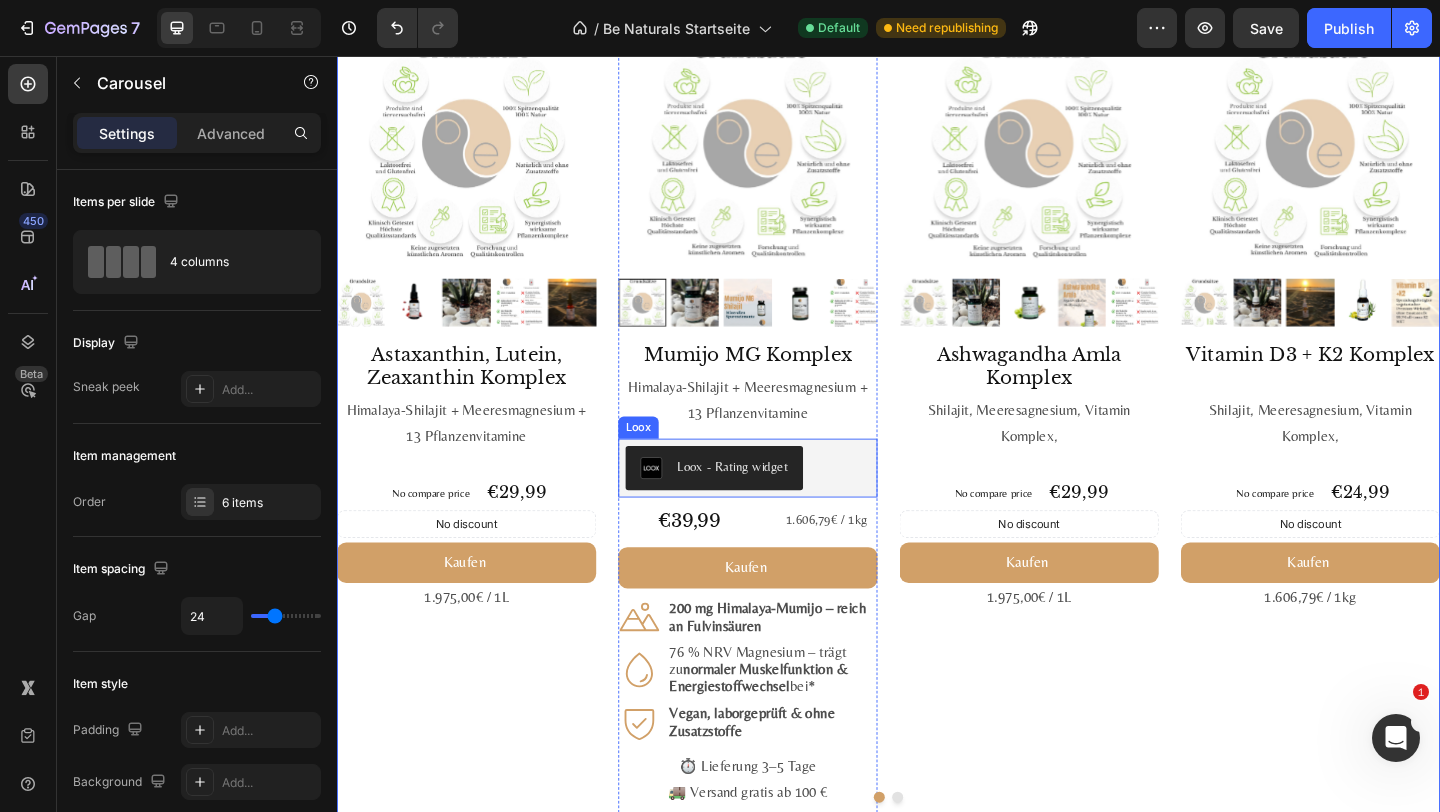click on "Loox - Rating widget" at bounding box center [747, 504] 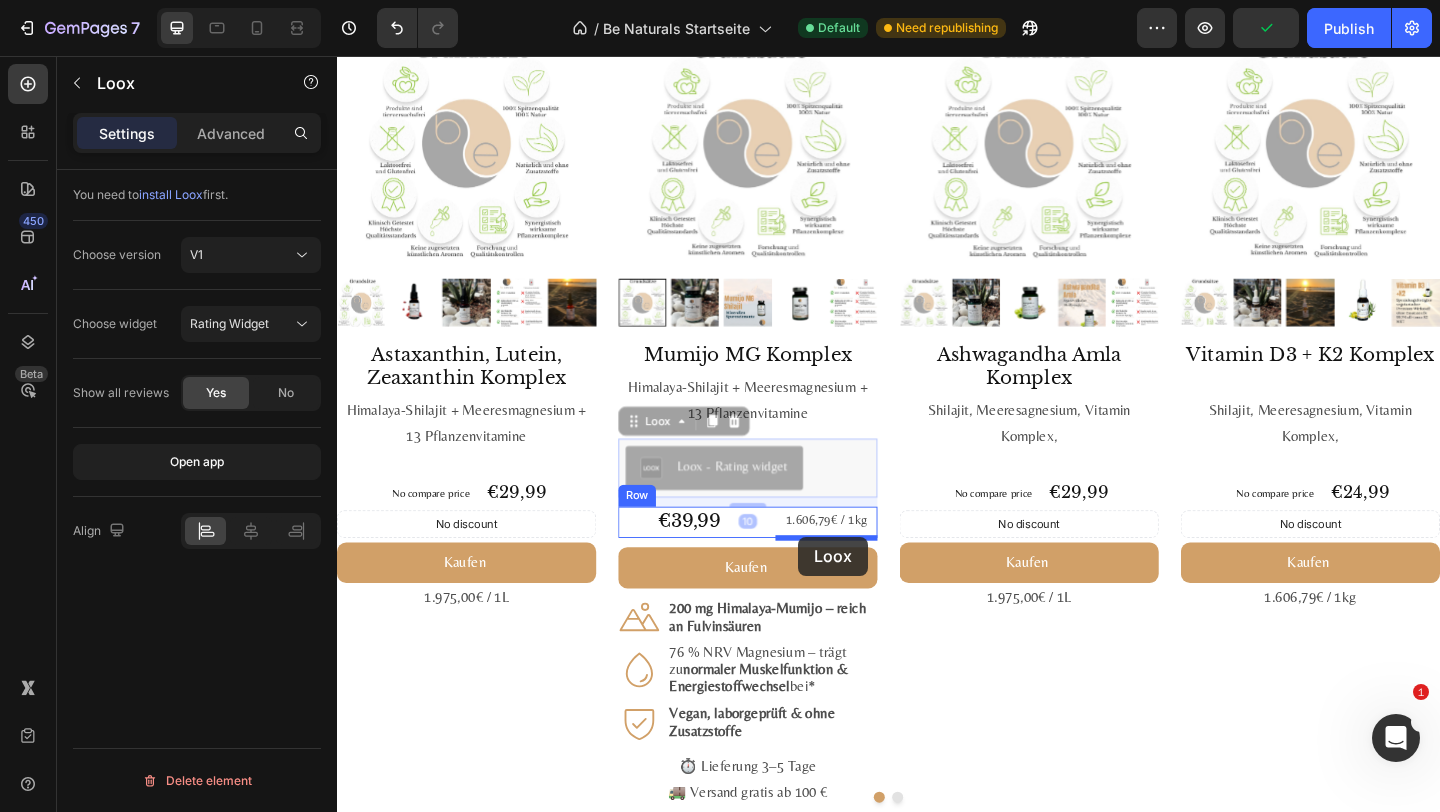 drag, startPoint x: 700, startPoint y: 455, endPoint x: 839, endPoint y: 581, distance: 187.60864 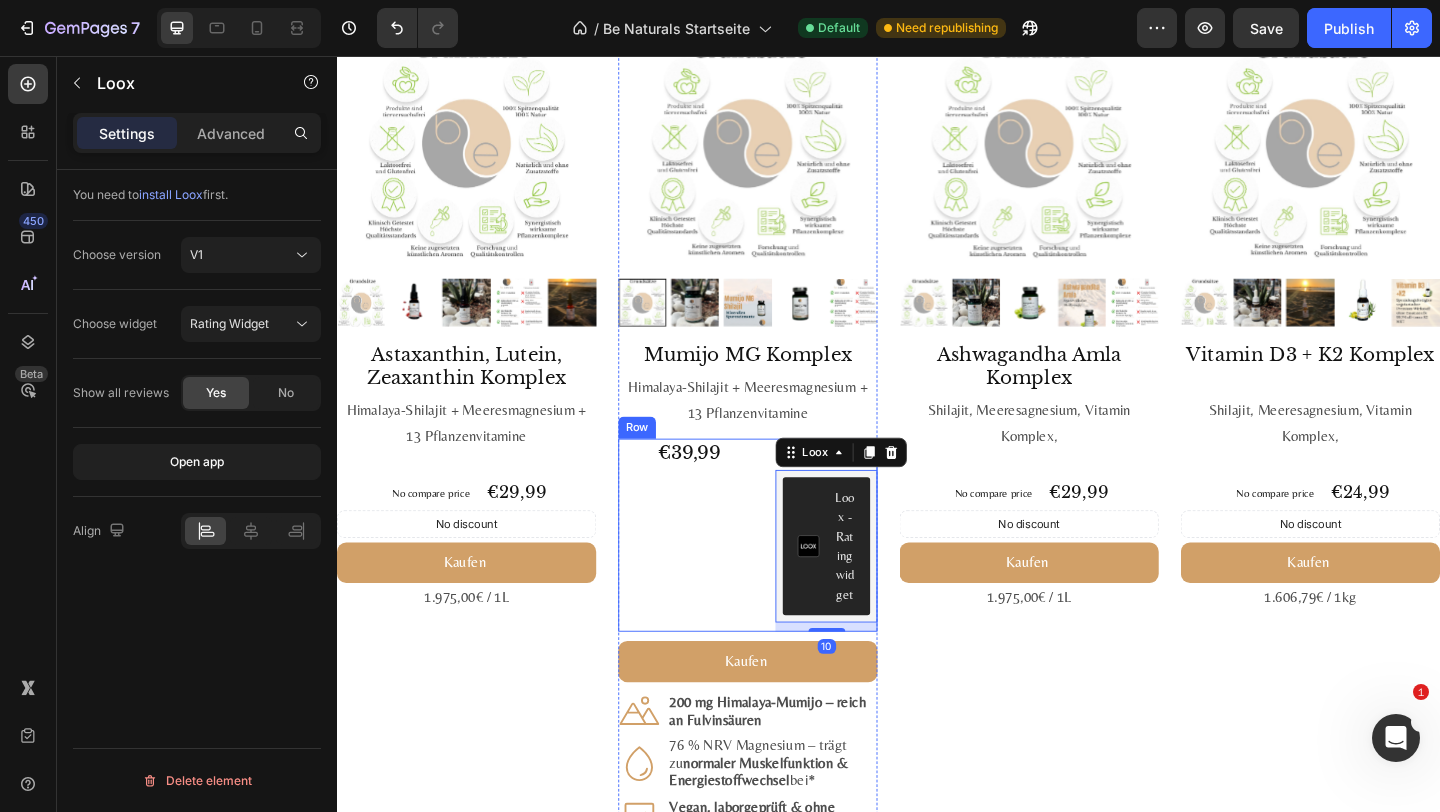 click on "€39,99 Product Price Product Price" at bounding box center [720, 577] 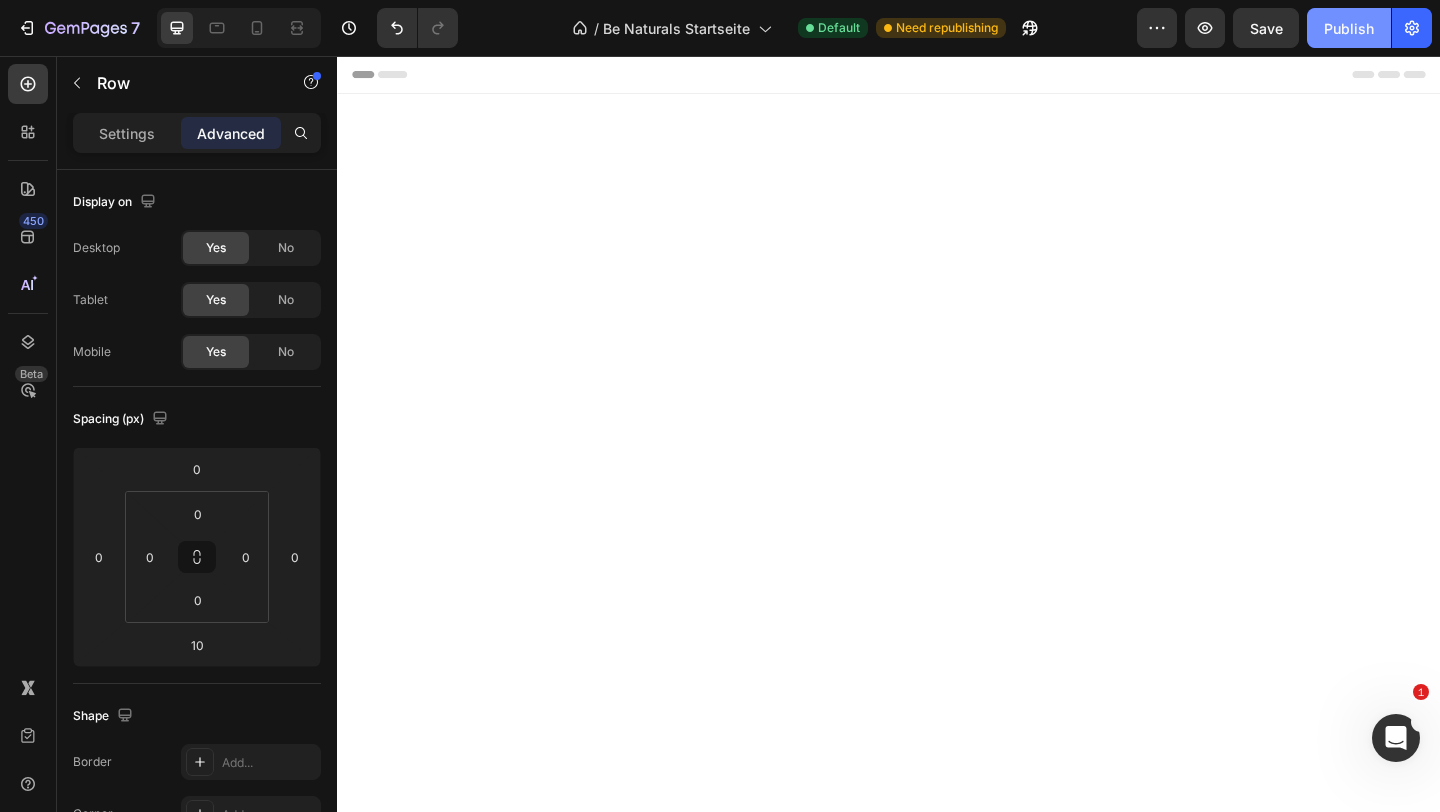 scroll, scrollTop: 2087, scrollLeft: 0, axis: vertical 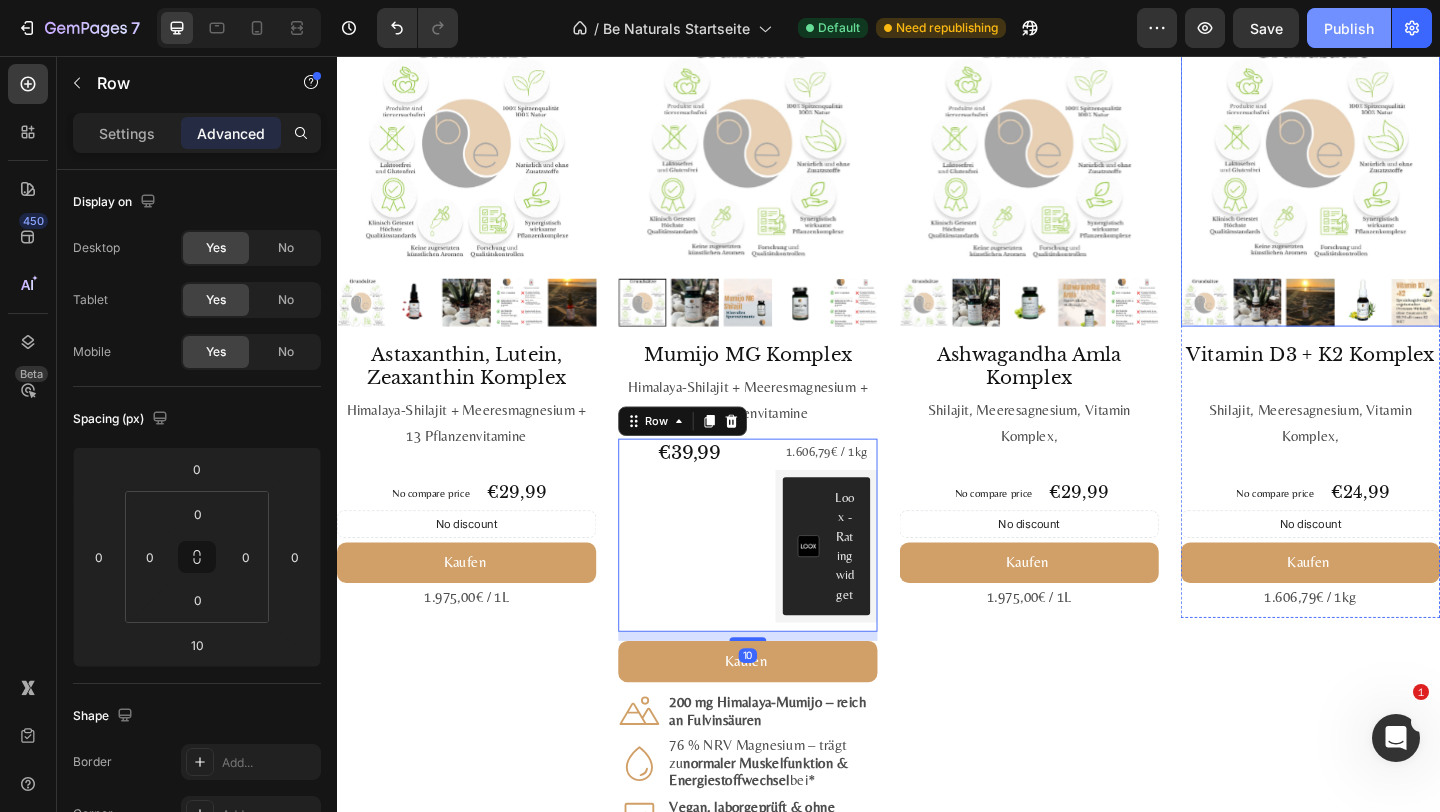 click on "Publish" 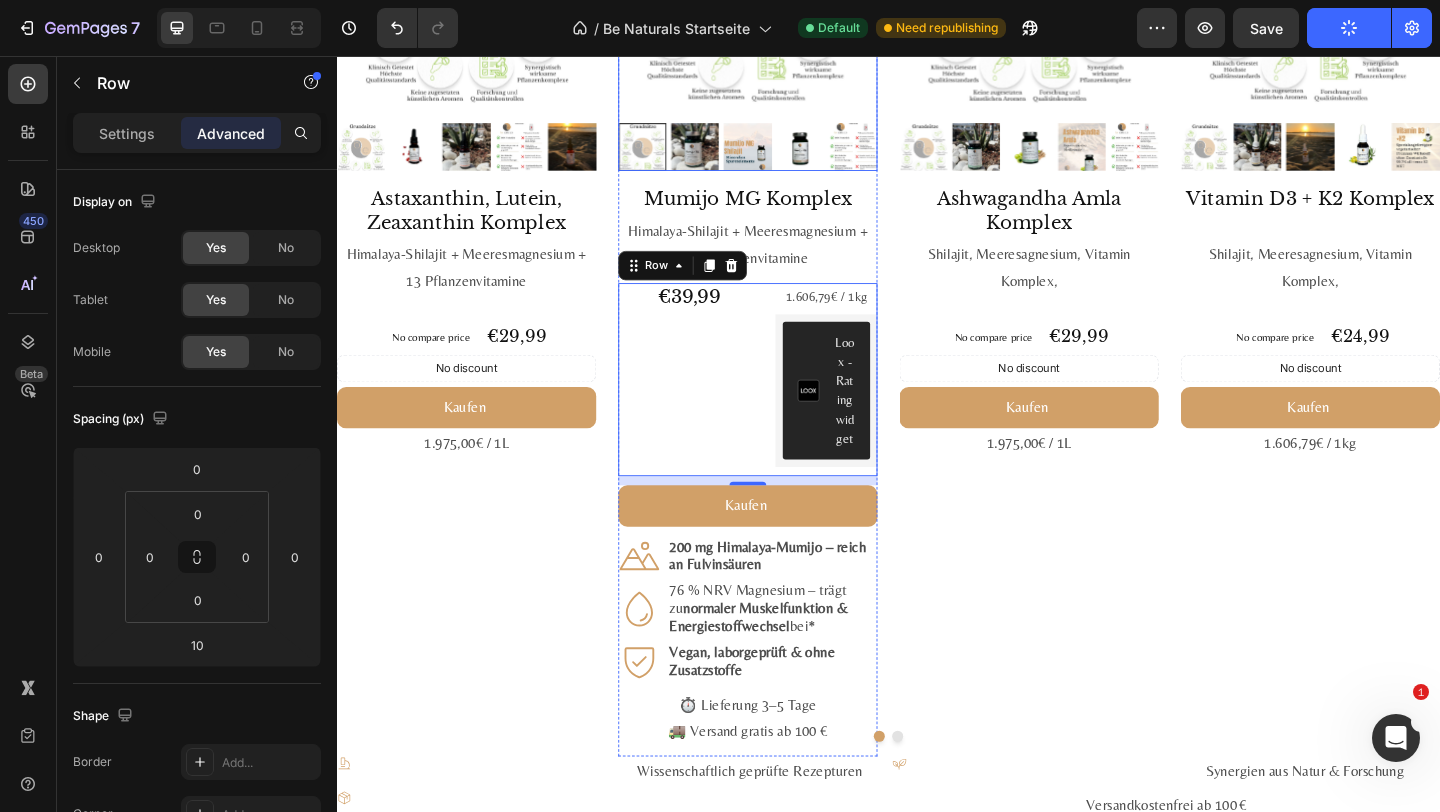 scroll, scrollTop: 2483, scrollLeft: 0, axis: vertical 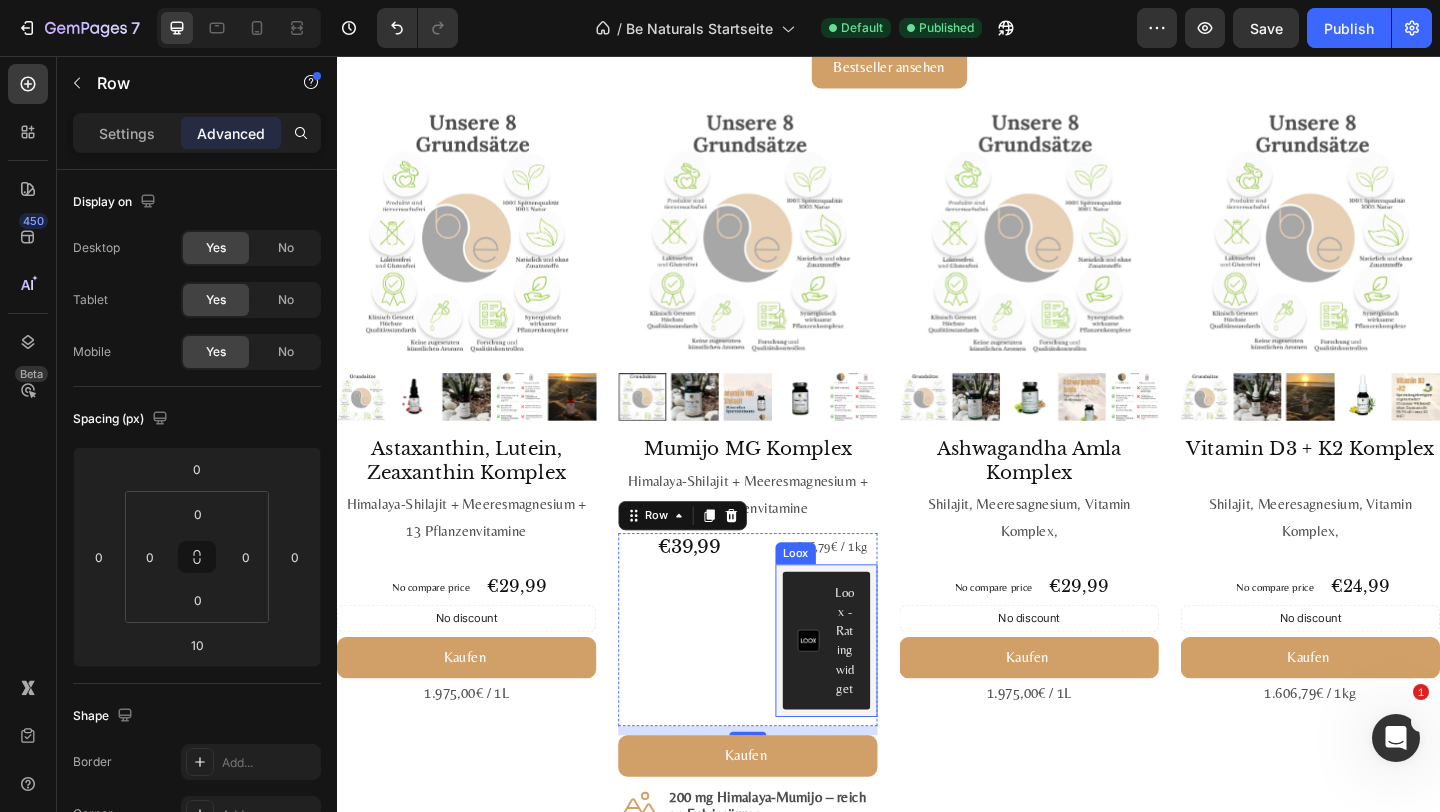 click at bounding box center (850, 692) 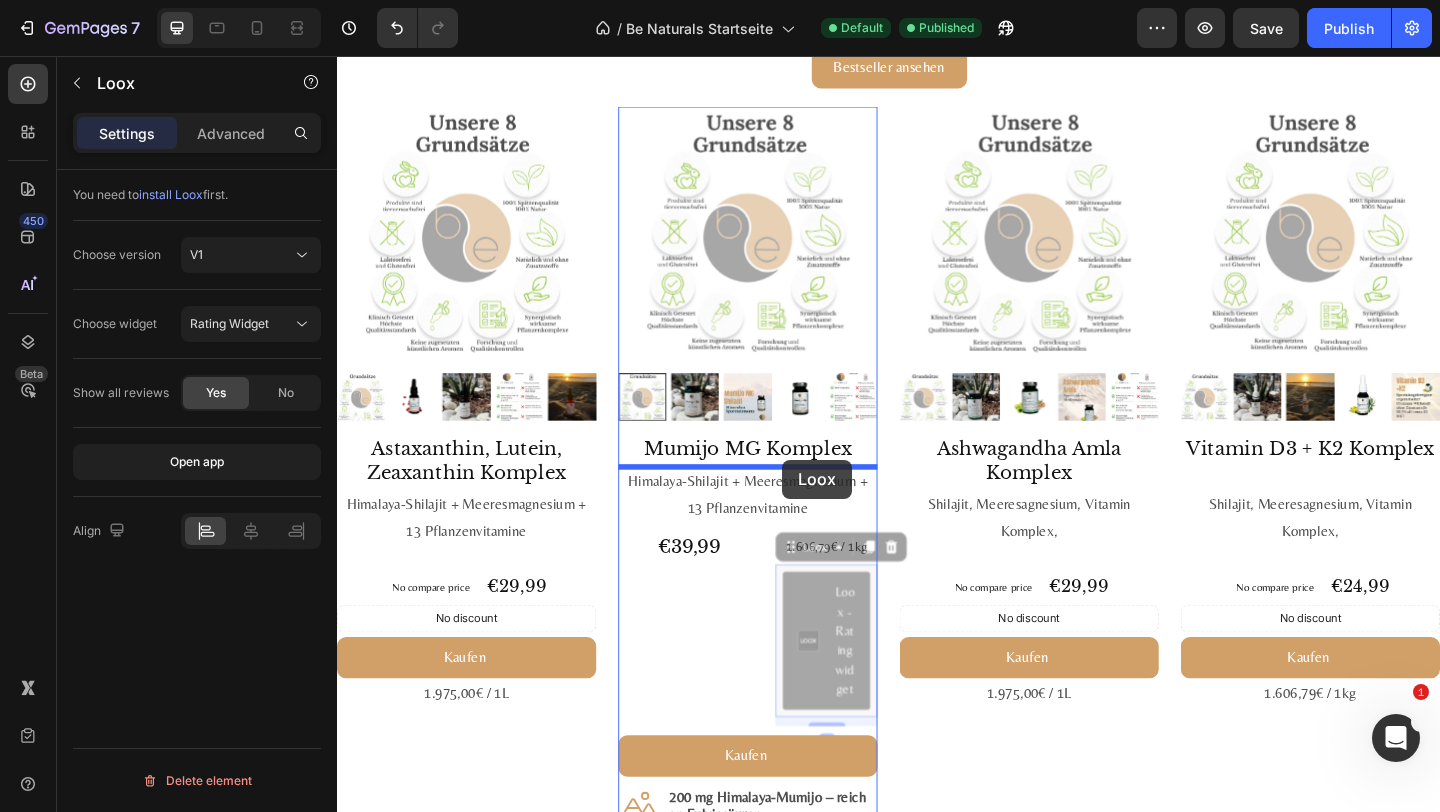 drag, startPoint x: 845, startPoint y: 590, endPoint x: 821, endPoint y: 495, distance: 97.984695 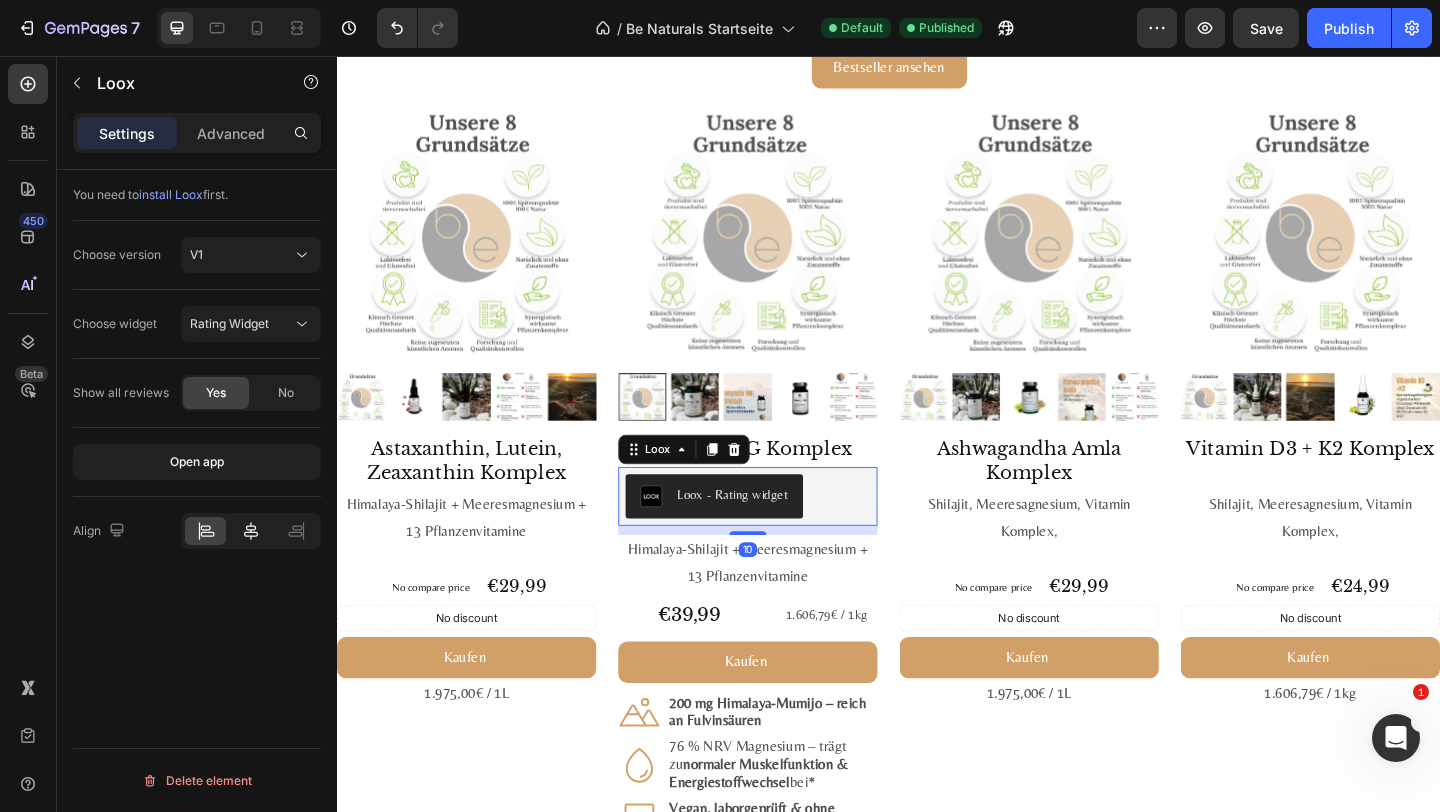 click 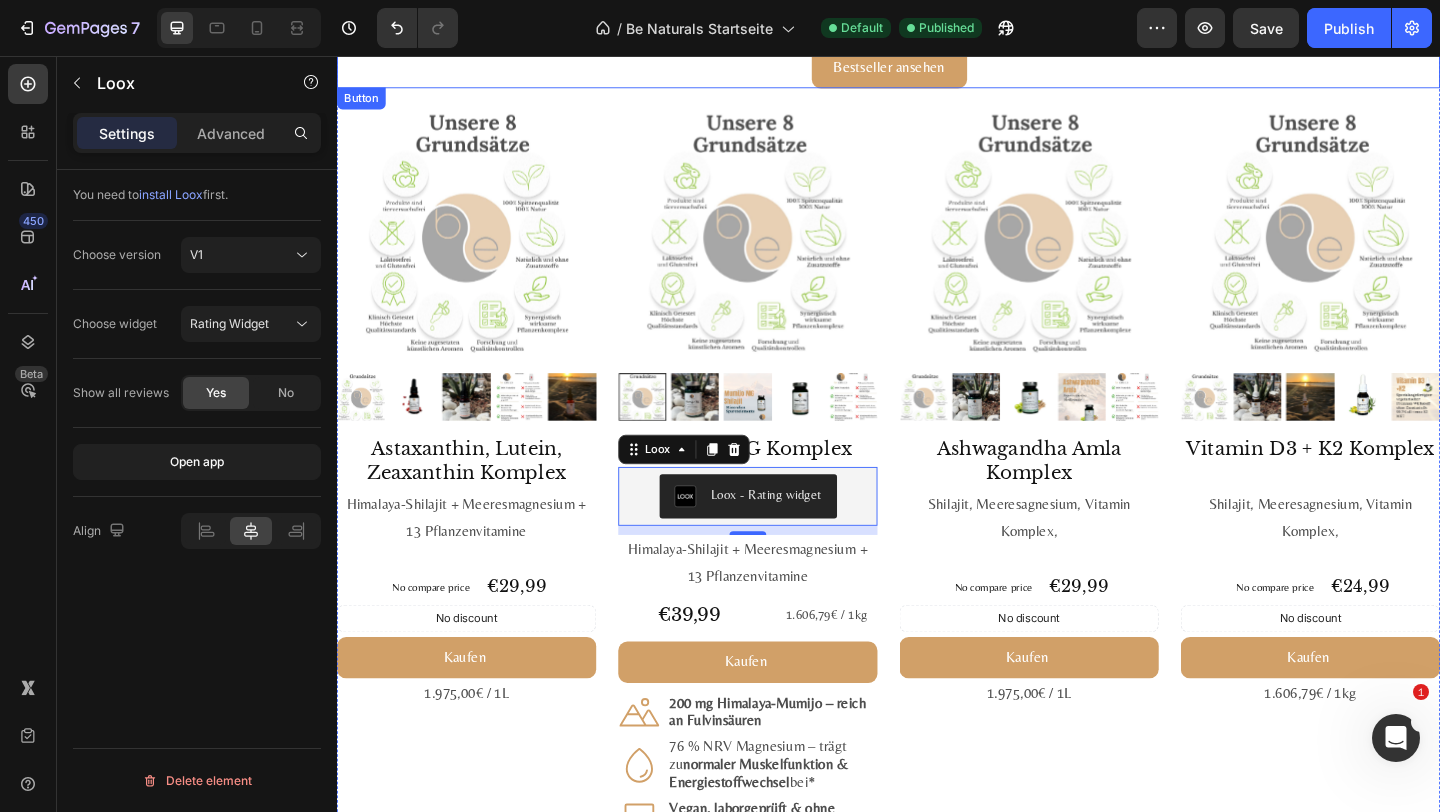 click on "7  Version history  /  Be Naturals Startseite Default Published Preview  Save   Publish" 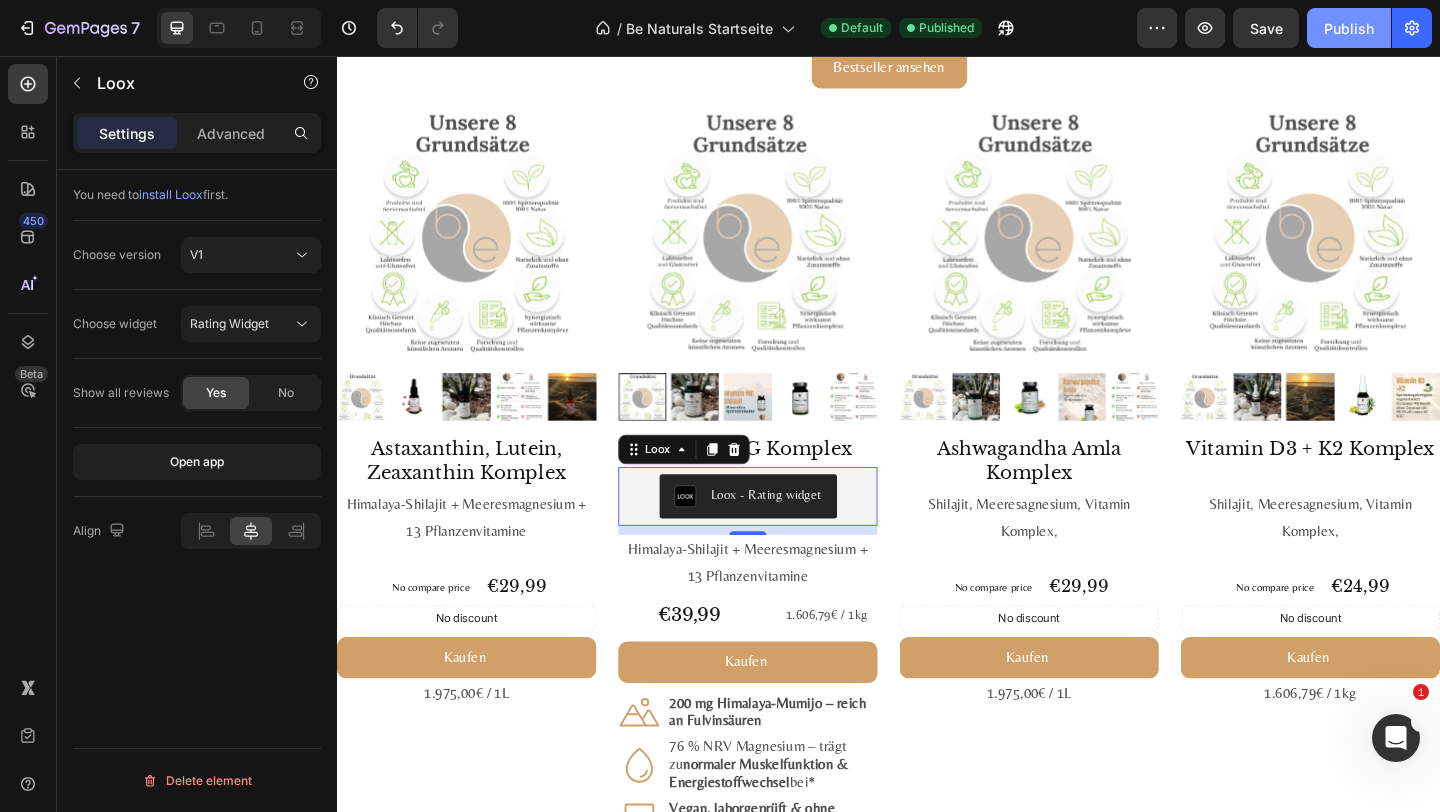 click on "Publish" at bounding box center [1349, 28] 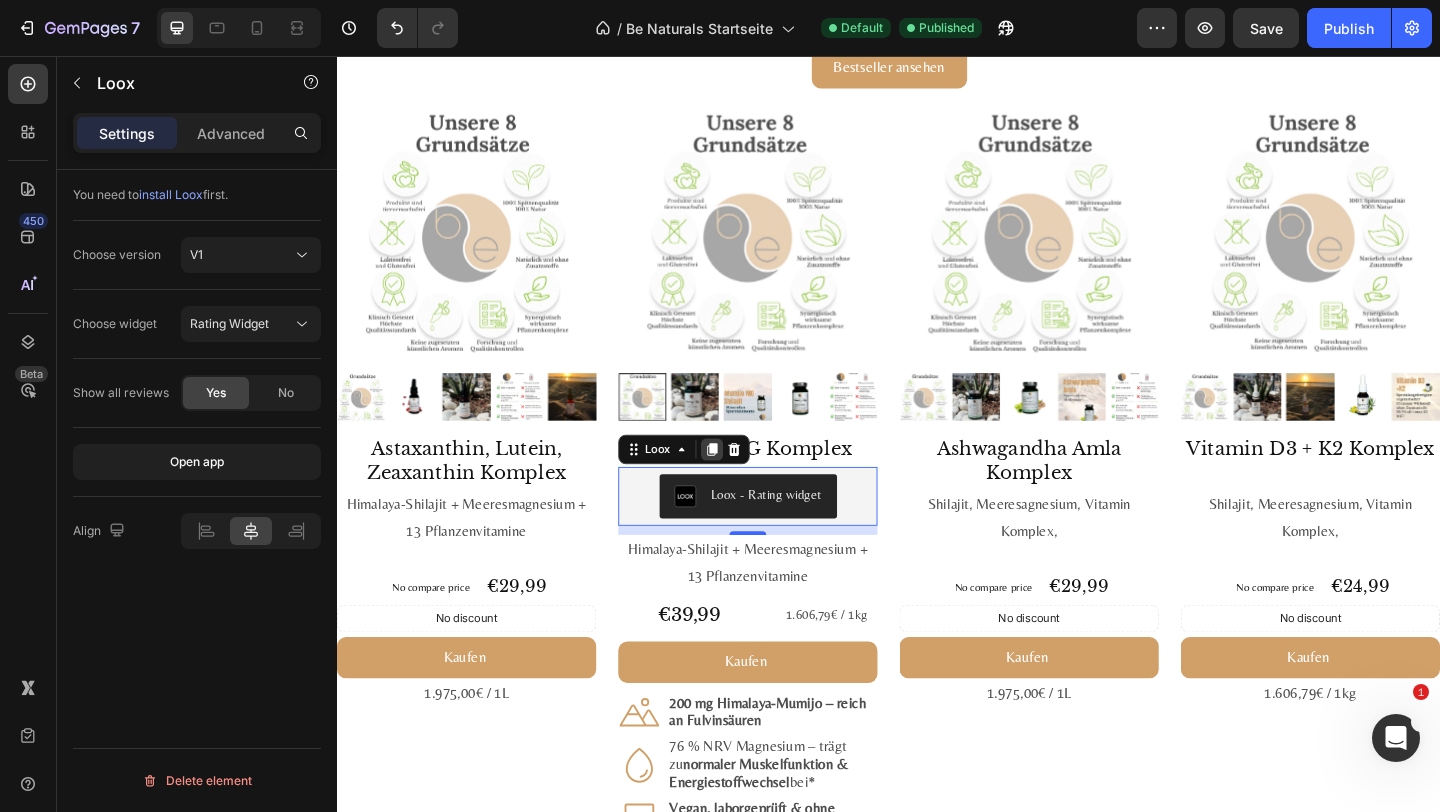 click 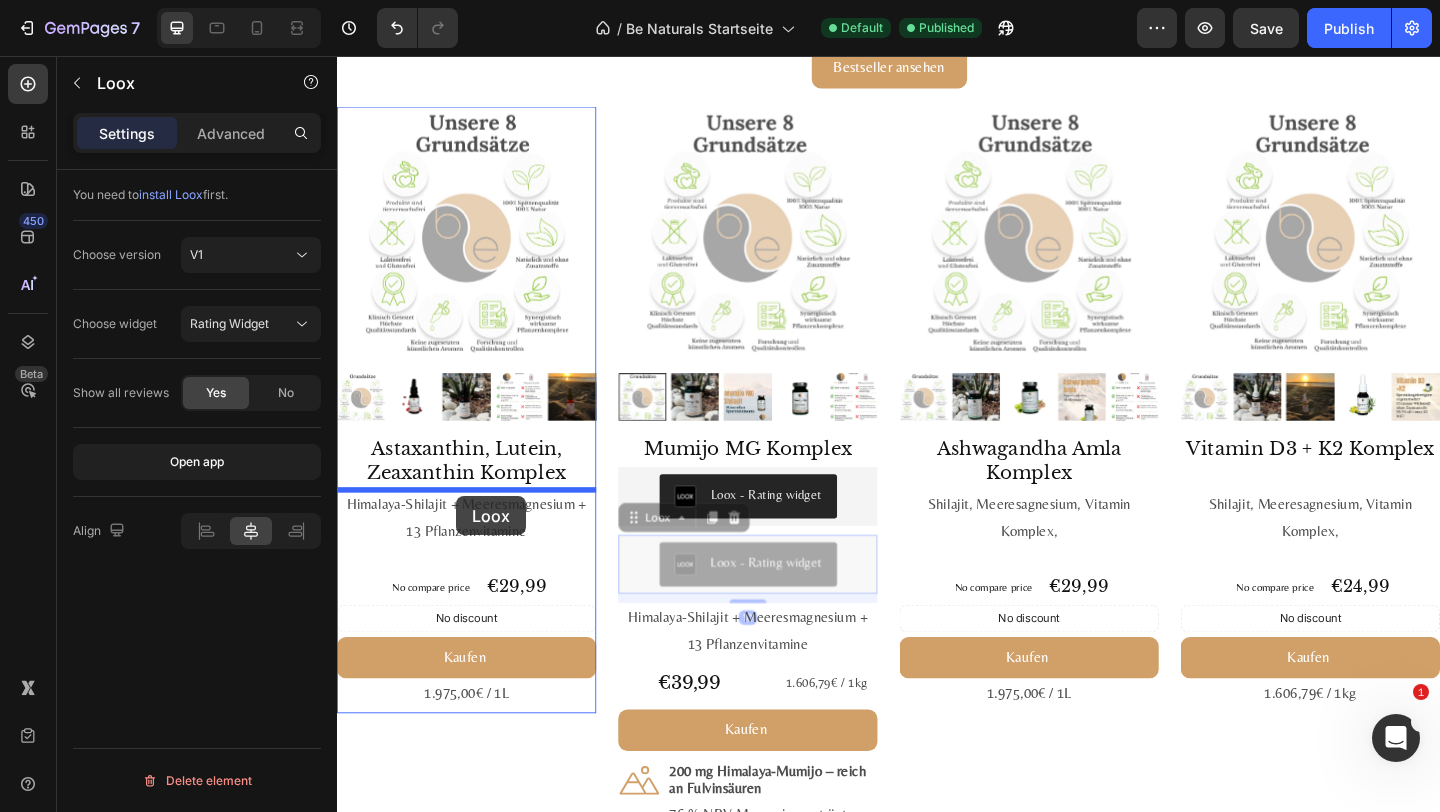 drag, startPoint x: 699, startPoint y: 555, endPoint x: 466, endPoint y: 535, distance: 233.8568 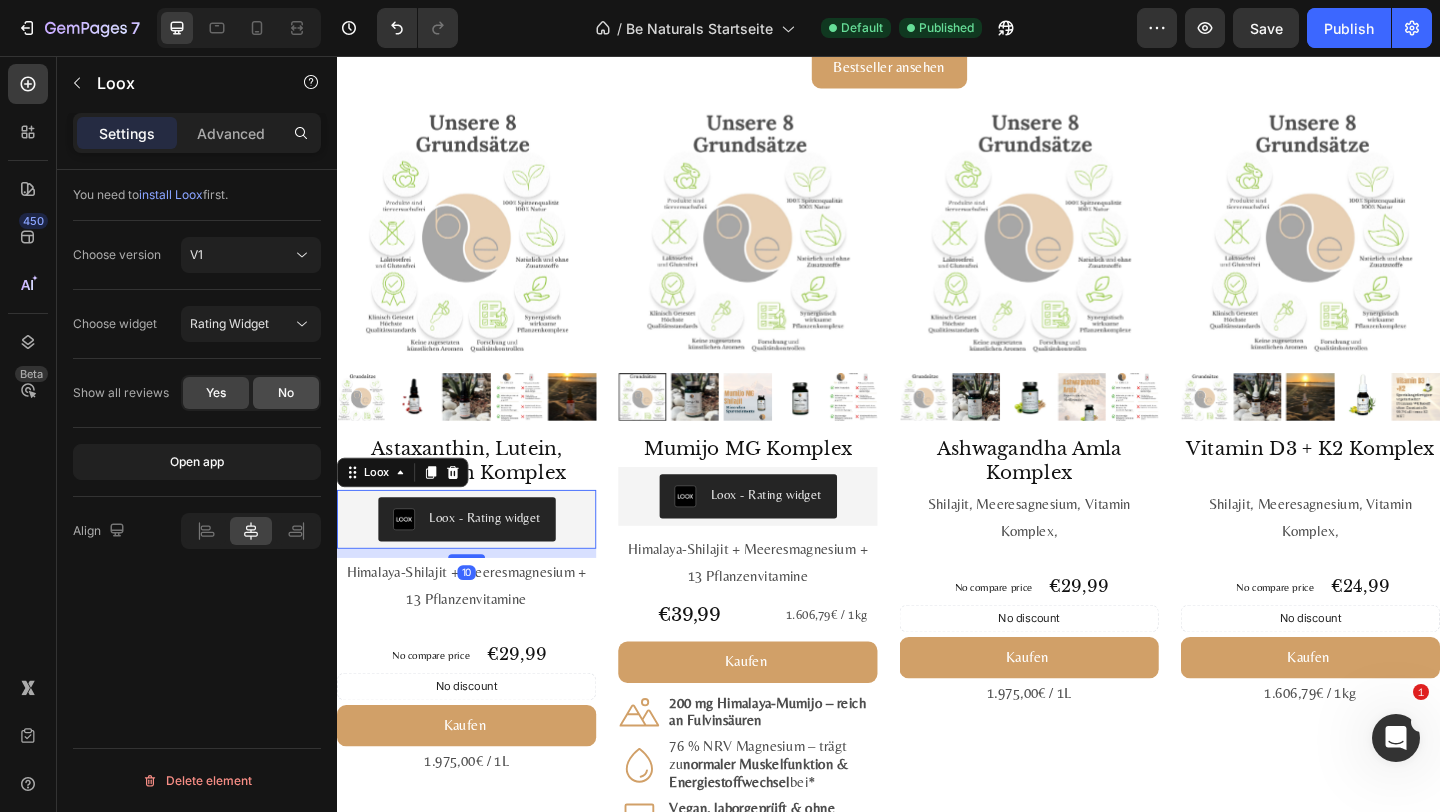 click on "No" 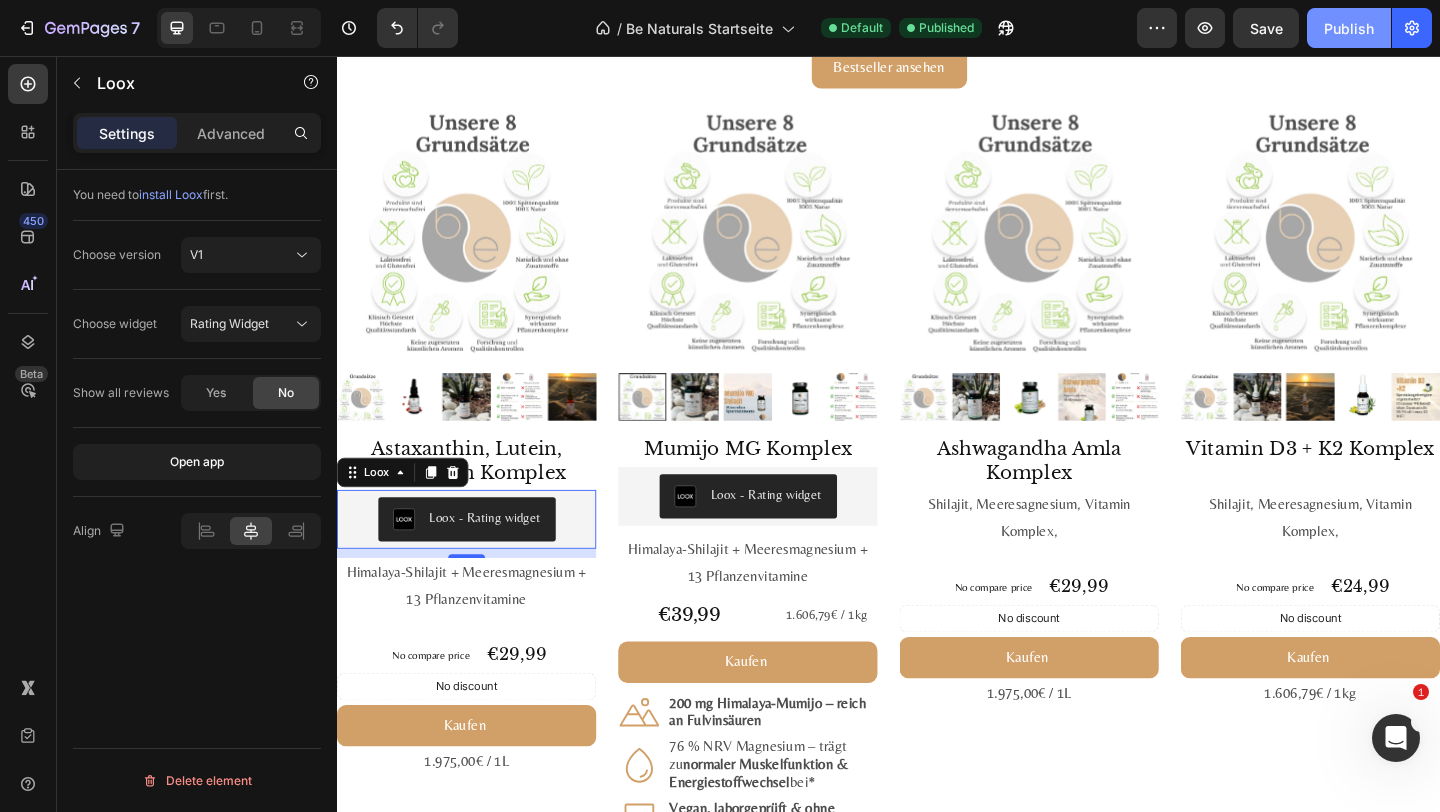 click on "Publish" 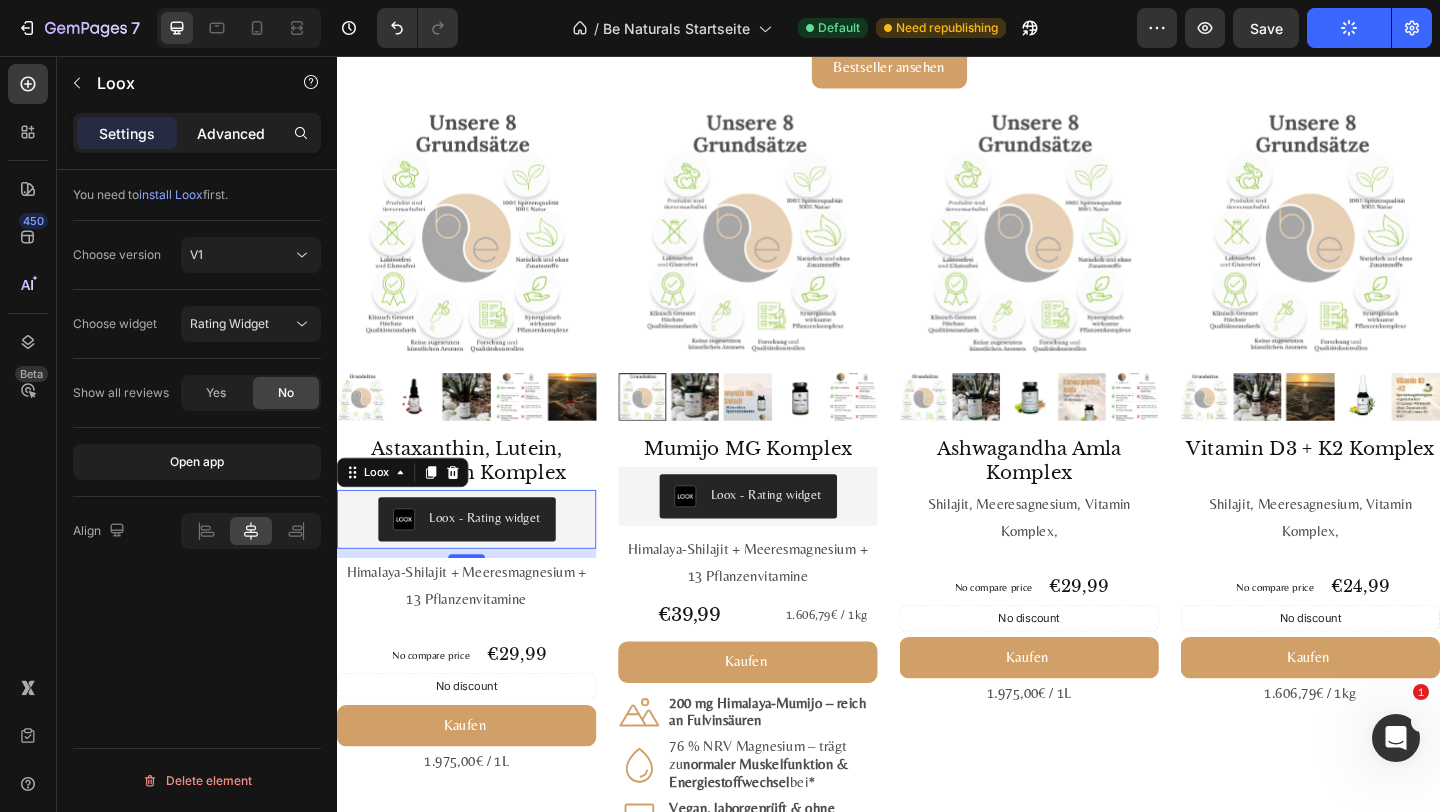 click on "Advanced" at bounding box center (231, 133) 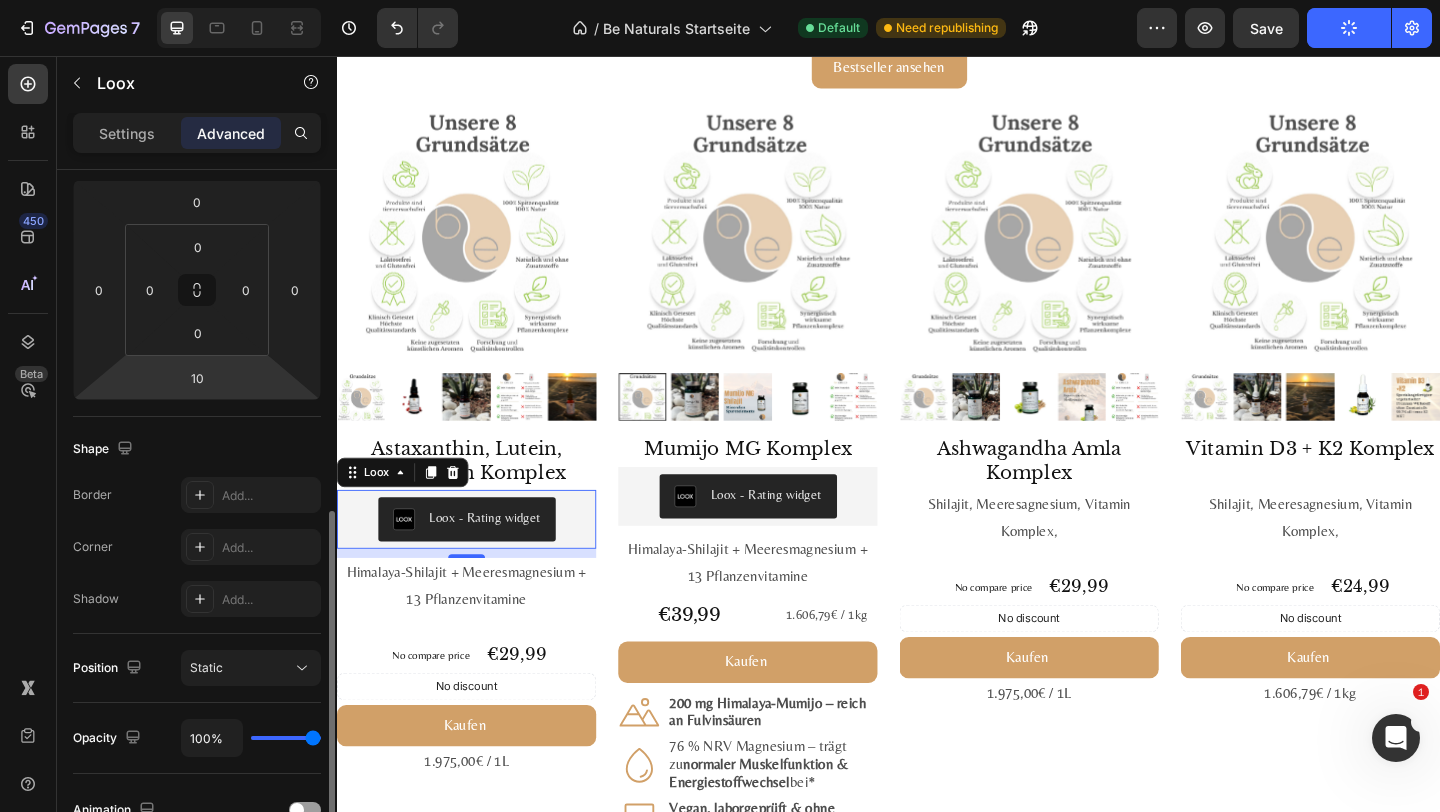 scroll, scrollTop: 134, scrollLeft: 0, axis: vertical 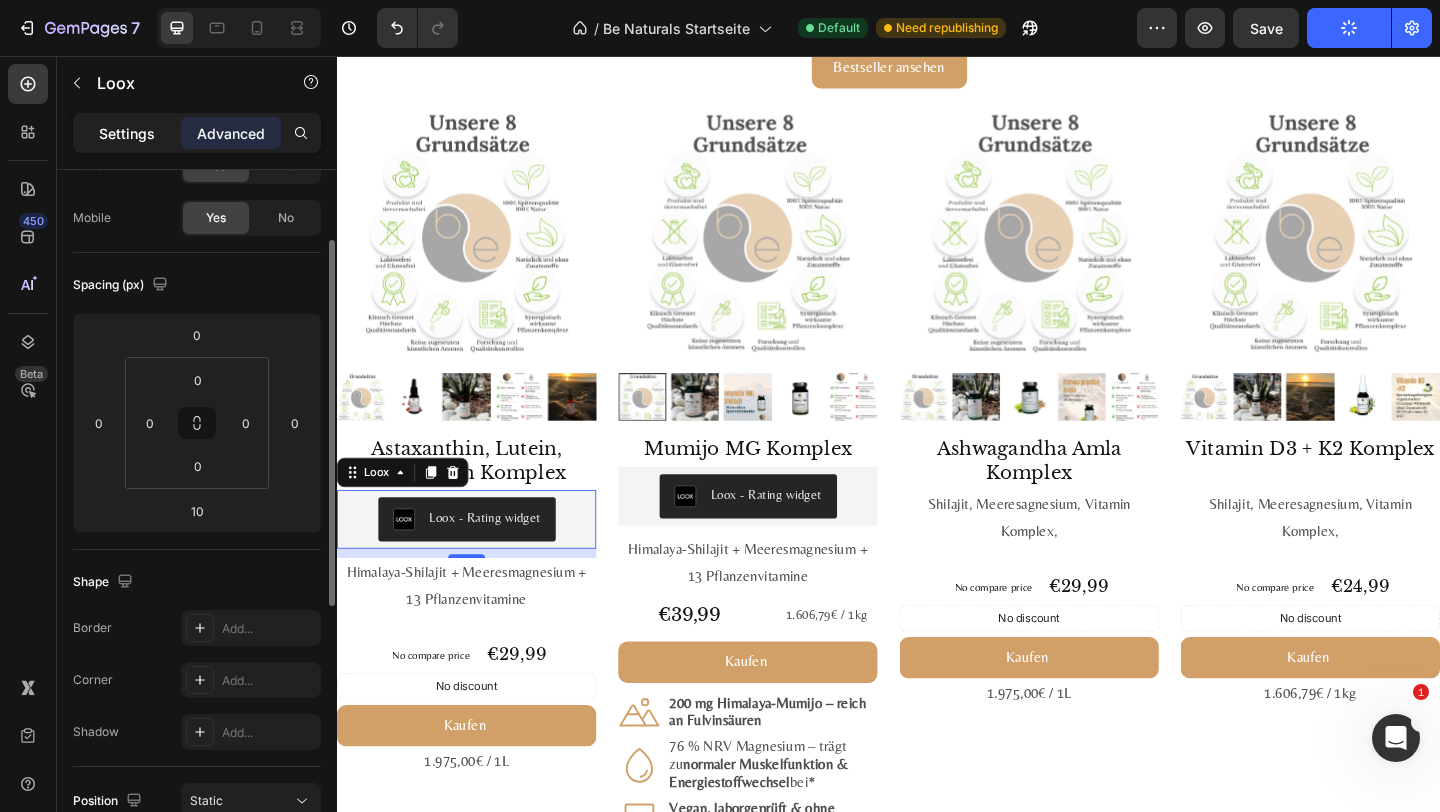 click on "Settings" 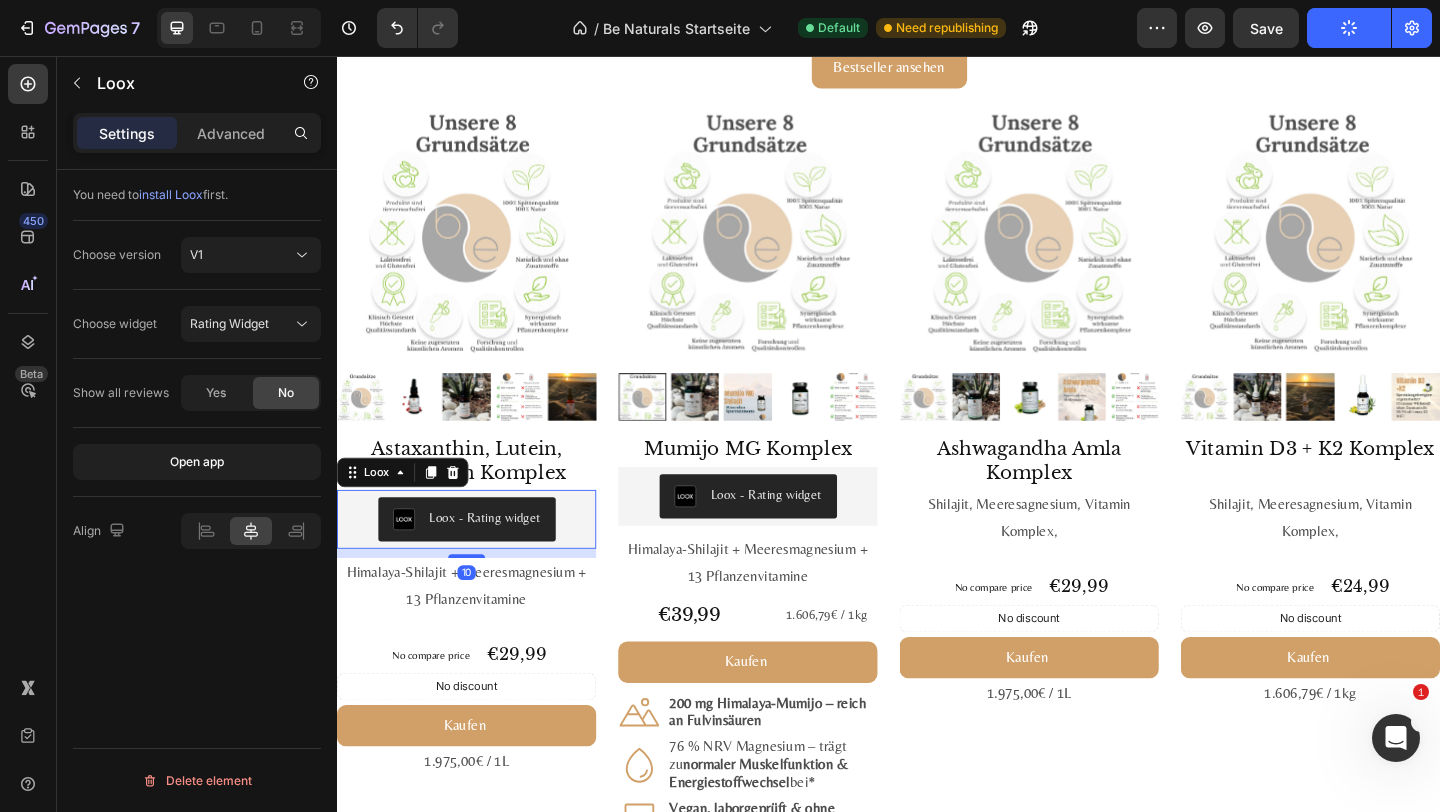scroll, scrollTop: 0, scrollLeft: 0, axis: both 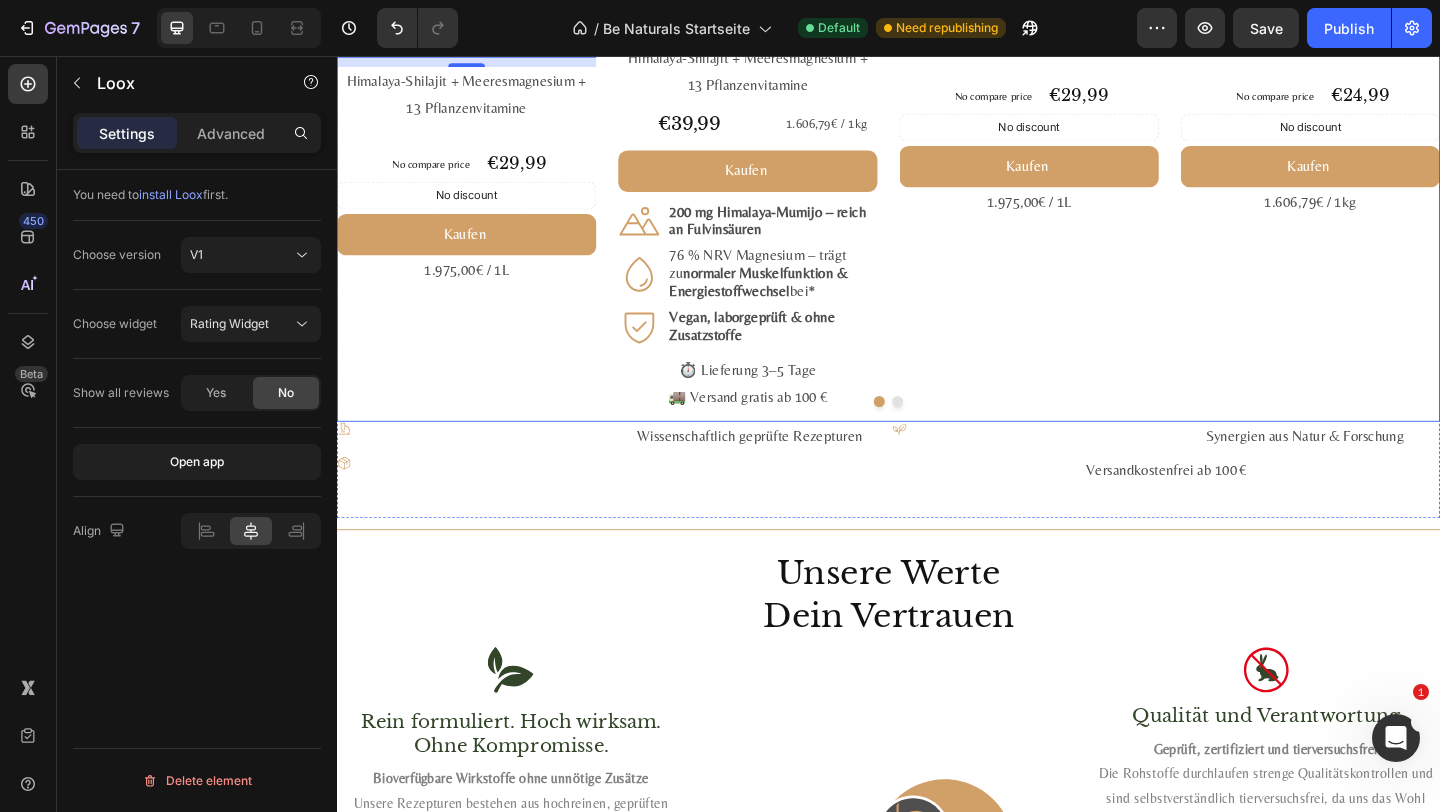 click at bounding box center [937, 432] 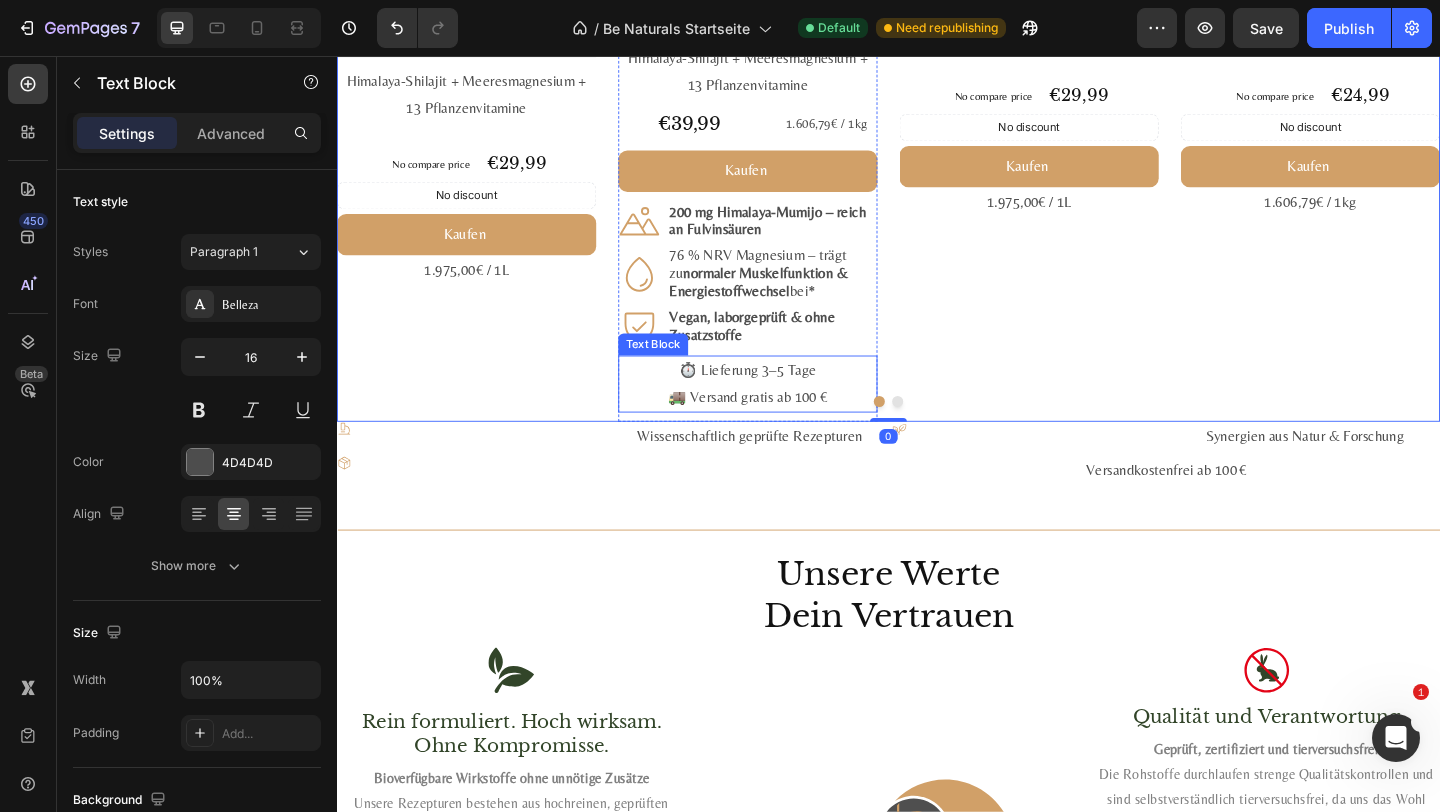click on "⏱️ Lieferung 3–5 Tage" at bounding box center (784, 398) 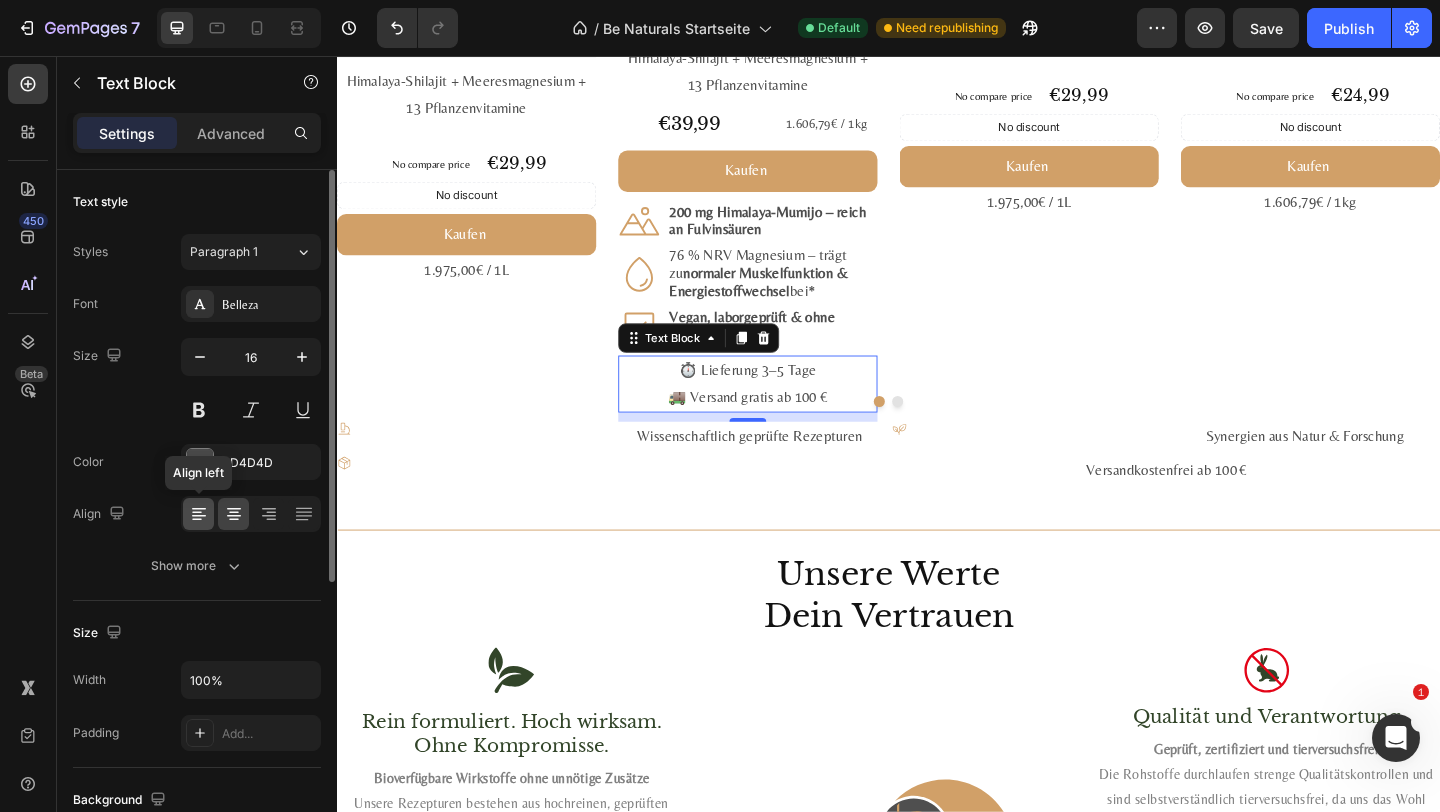 click 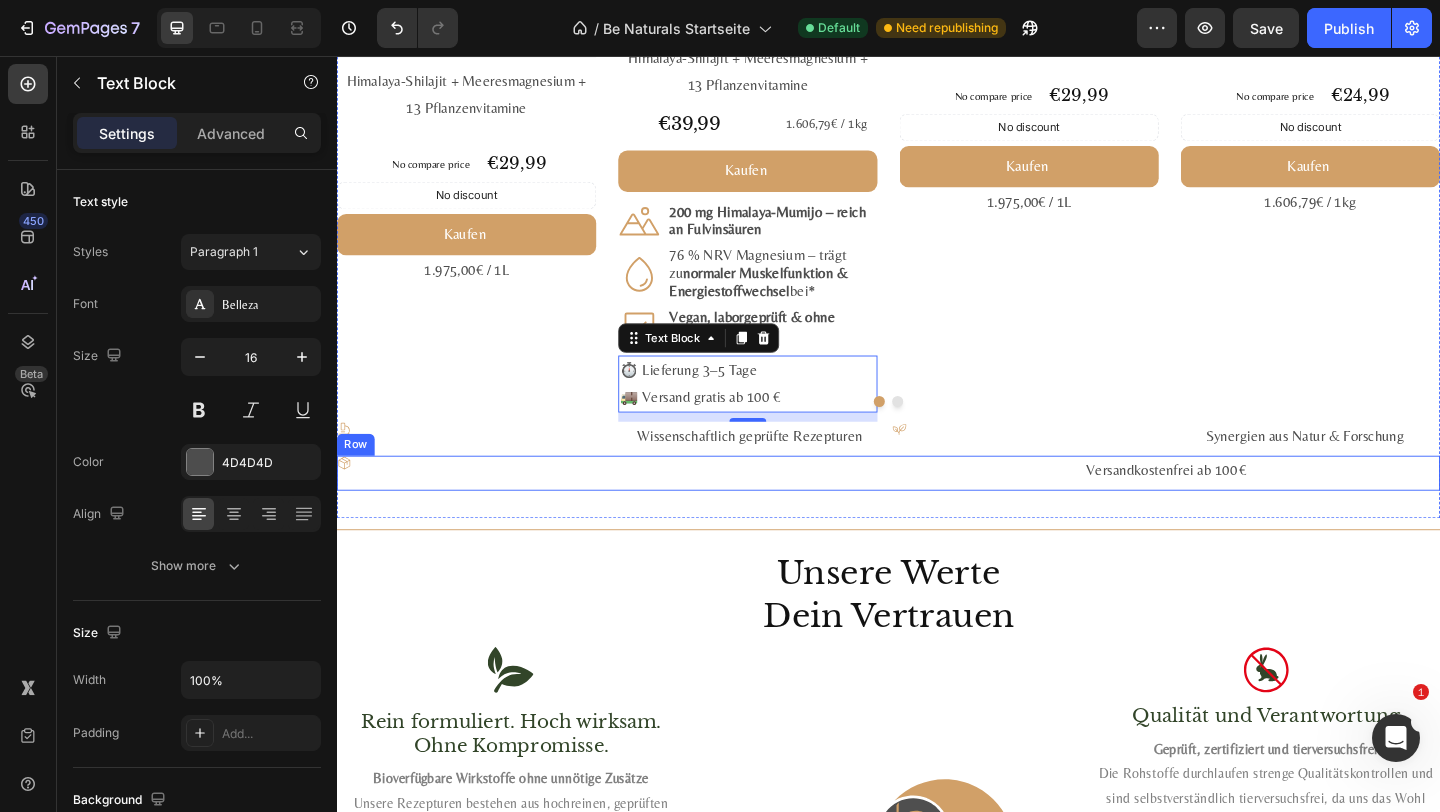 click on "Icon" at bounding box center (635, 510) 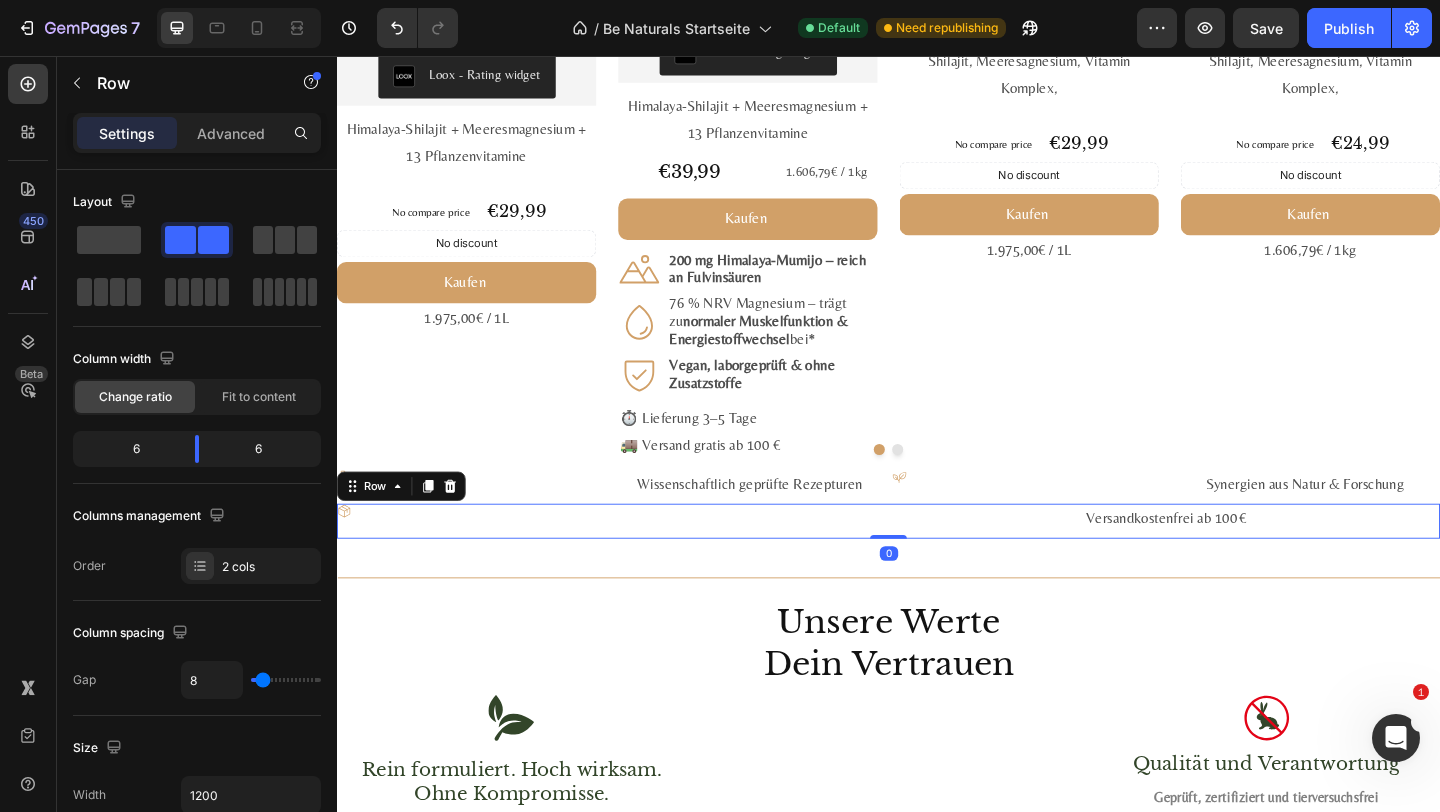 scroll, scrollTop: 2605, scrollLeft: 0, axis: vertical 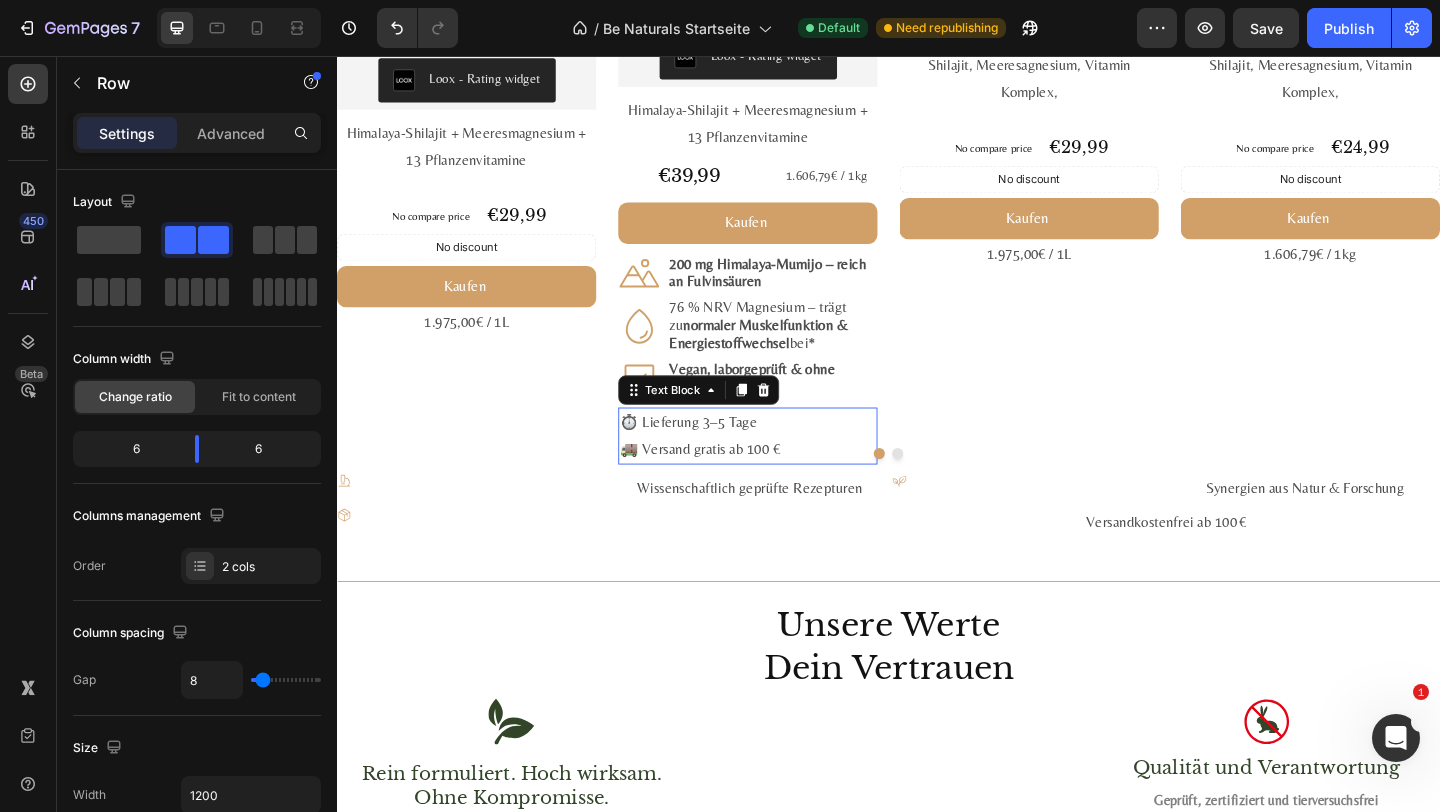 click on "🚚 Versand gratis ab 100 €" at bounding box center [784, 483] 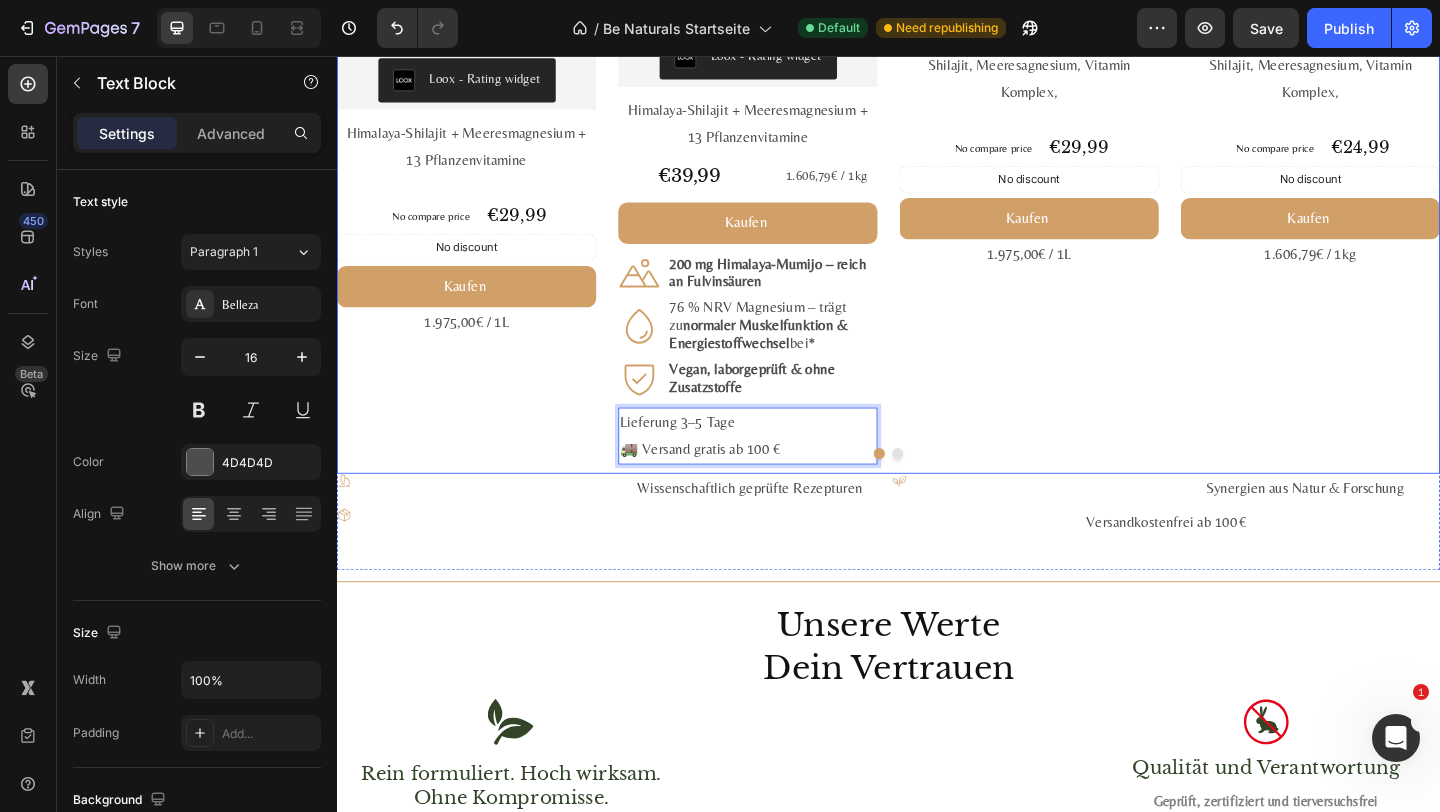 click at bounding box center [937, 488] 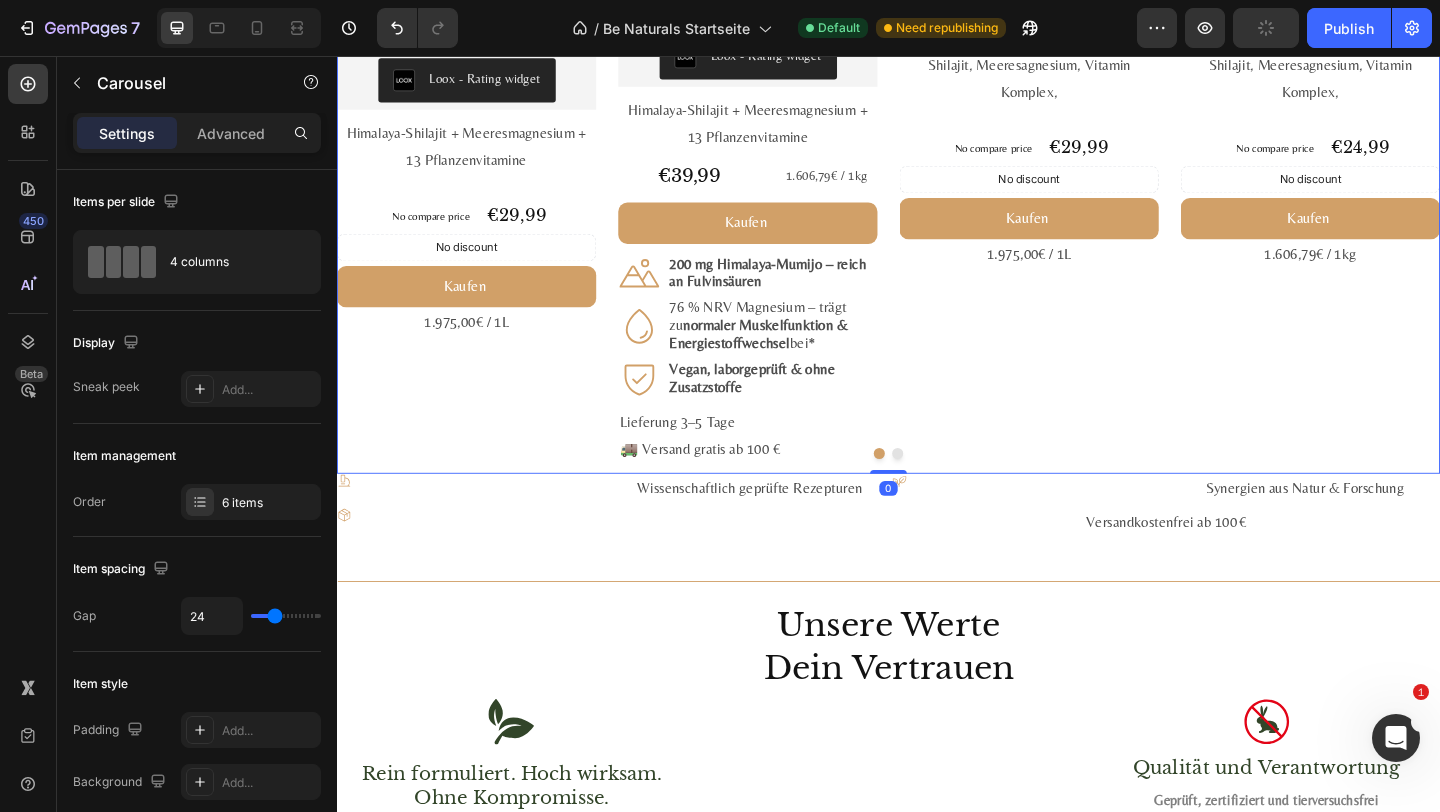 click at bounding box center [937, 488] 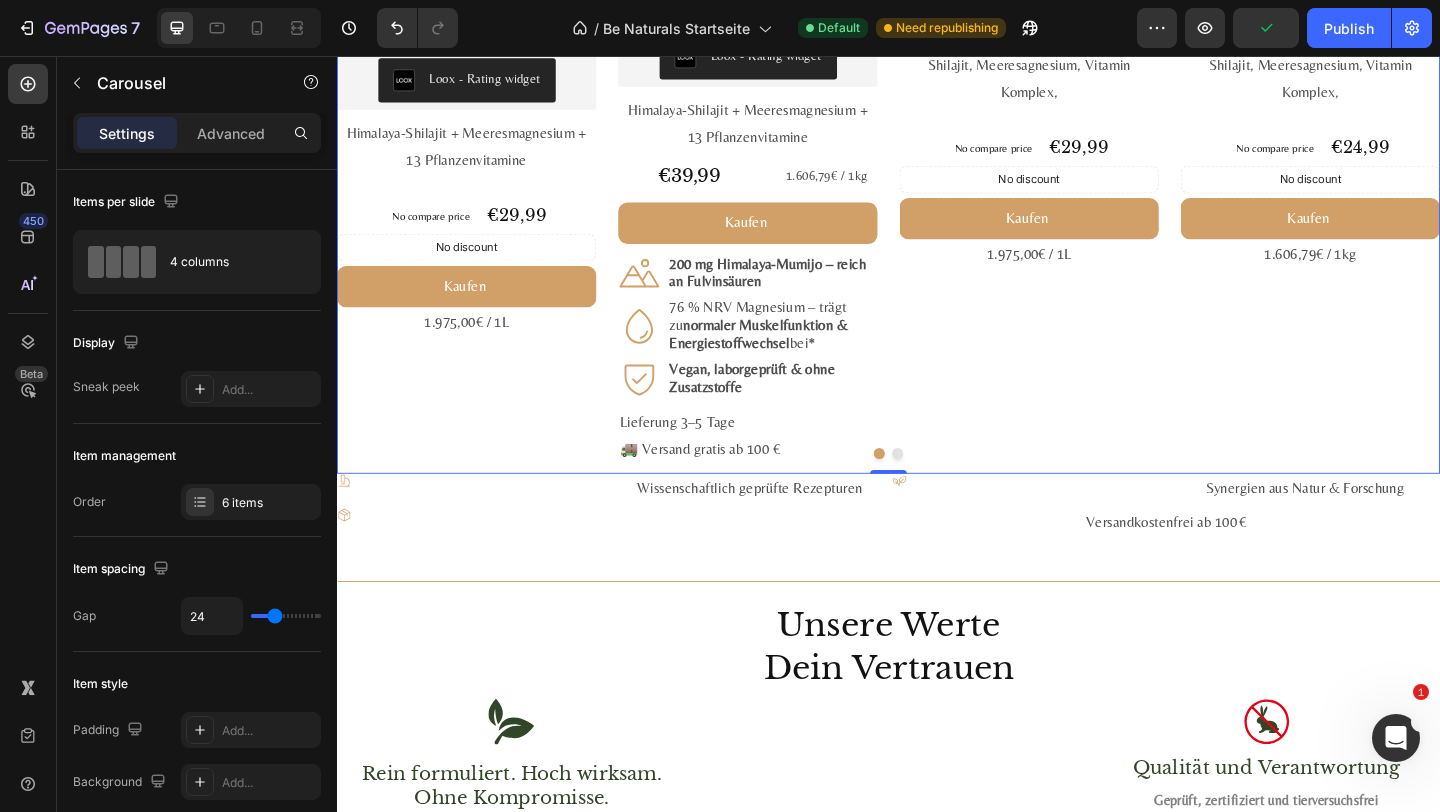 click at bounding box center (937, 488) 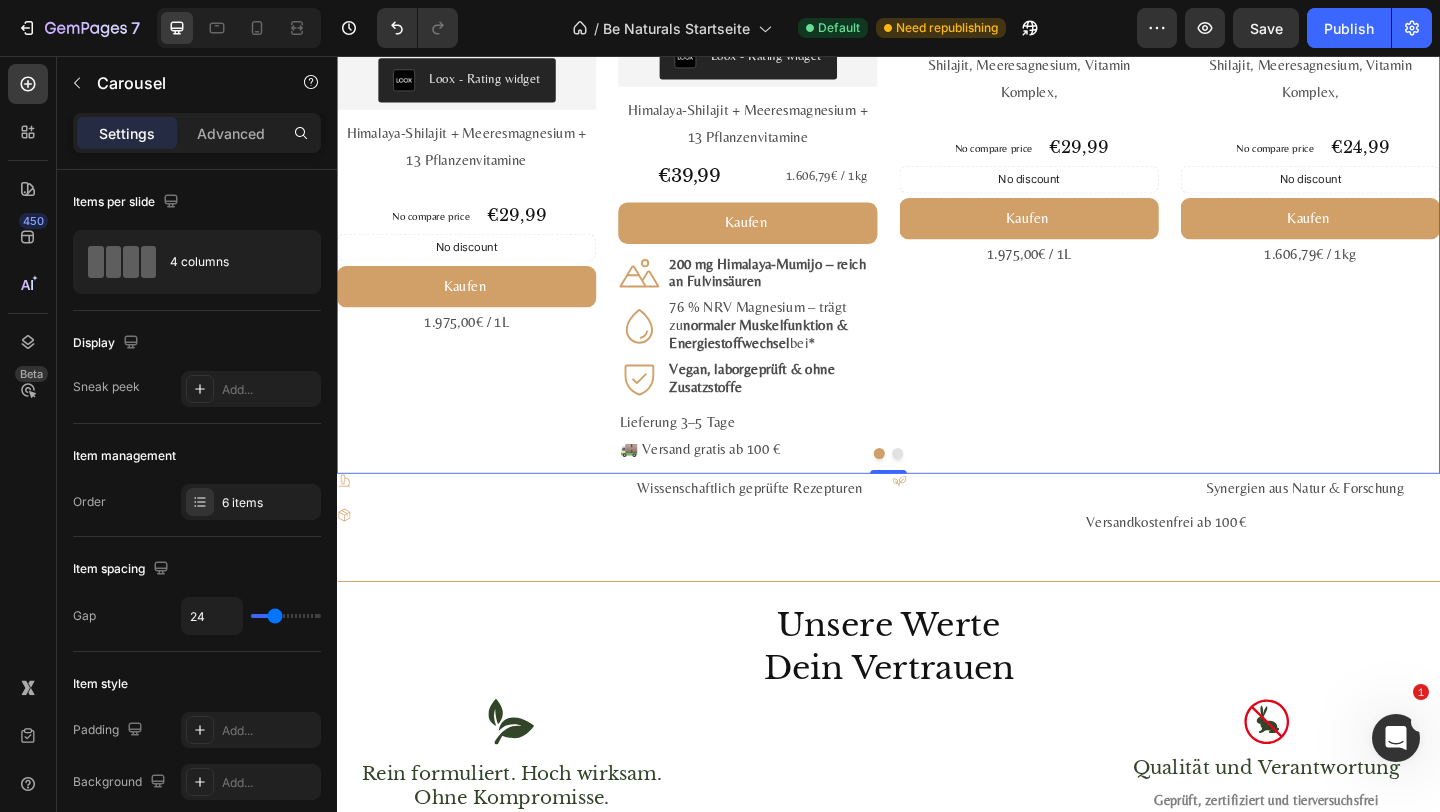 click at bounding box center [937, 488] 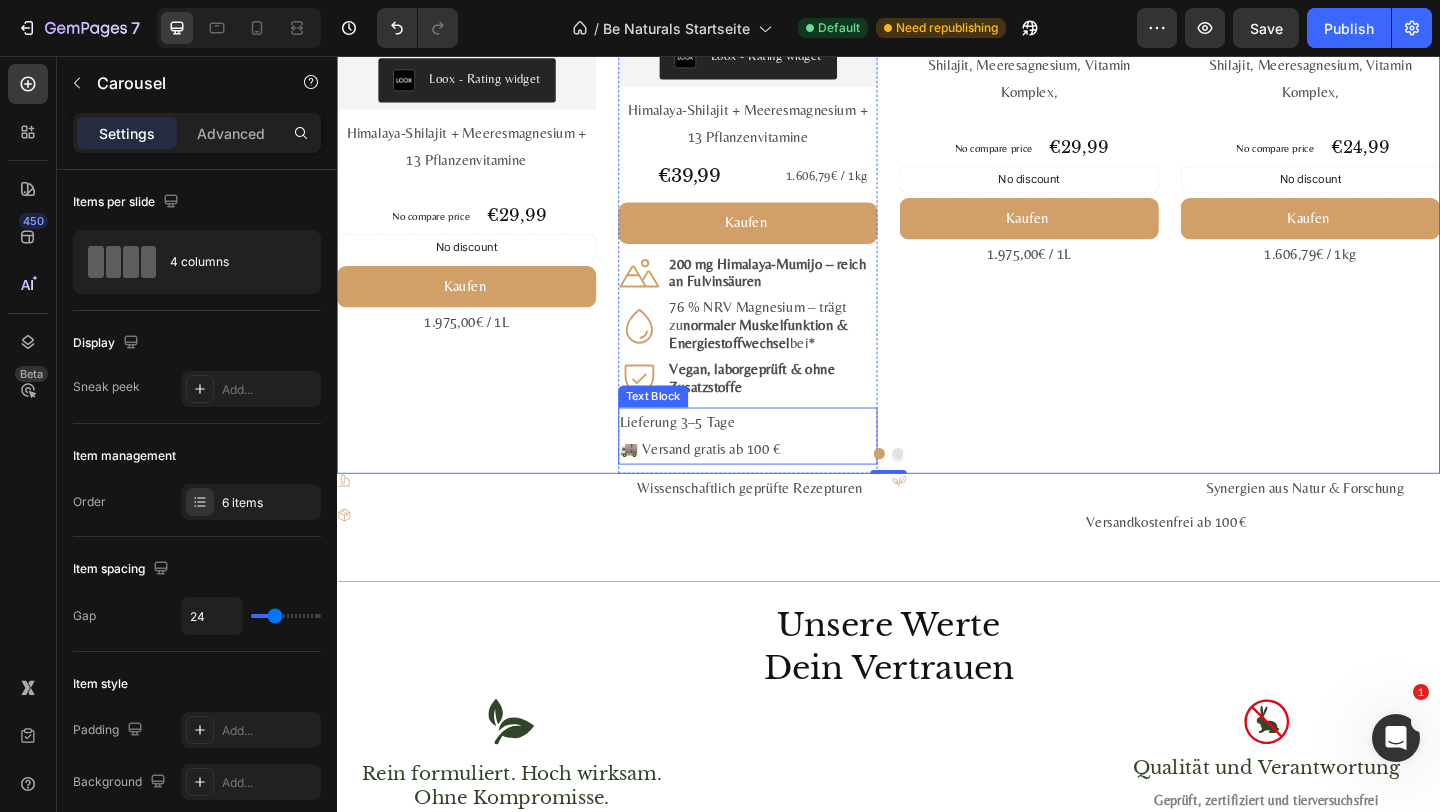 click on "normaler Muskel­funktion & Energie­stoff­wechsel" at bounding box center [796, 358] 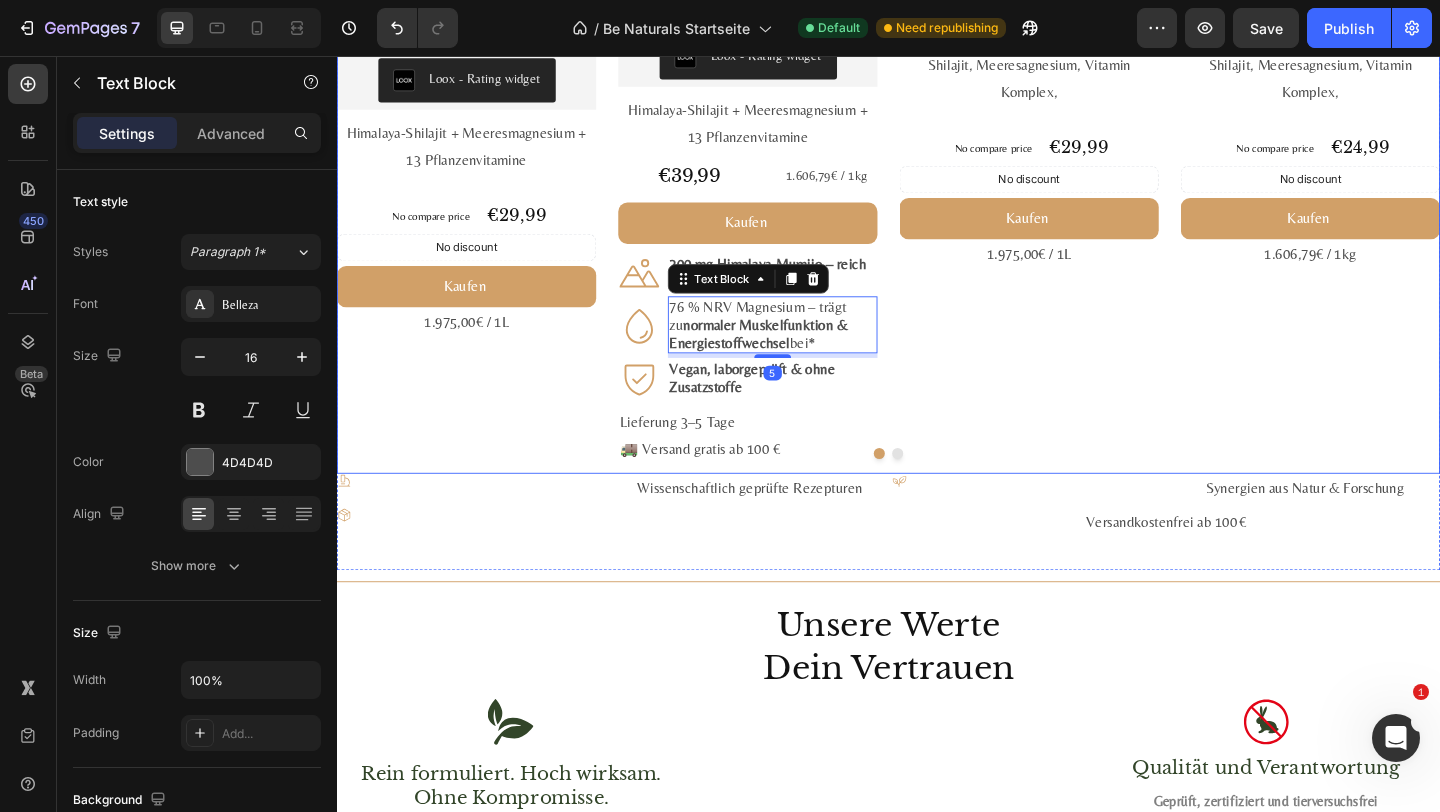 click at bounding box center (937, 488) 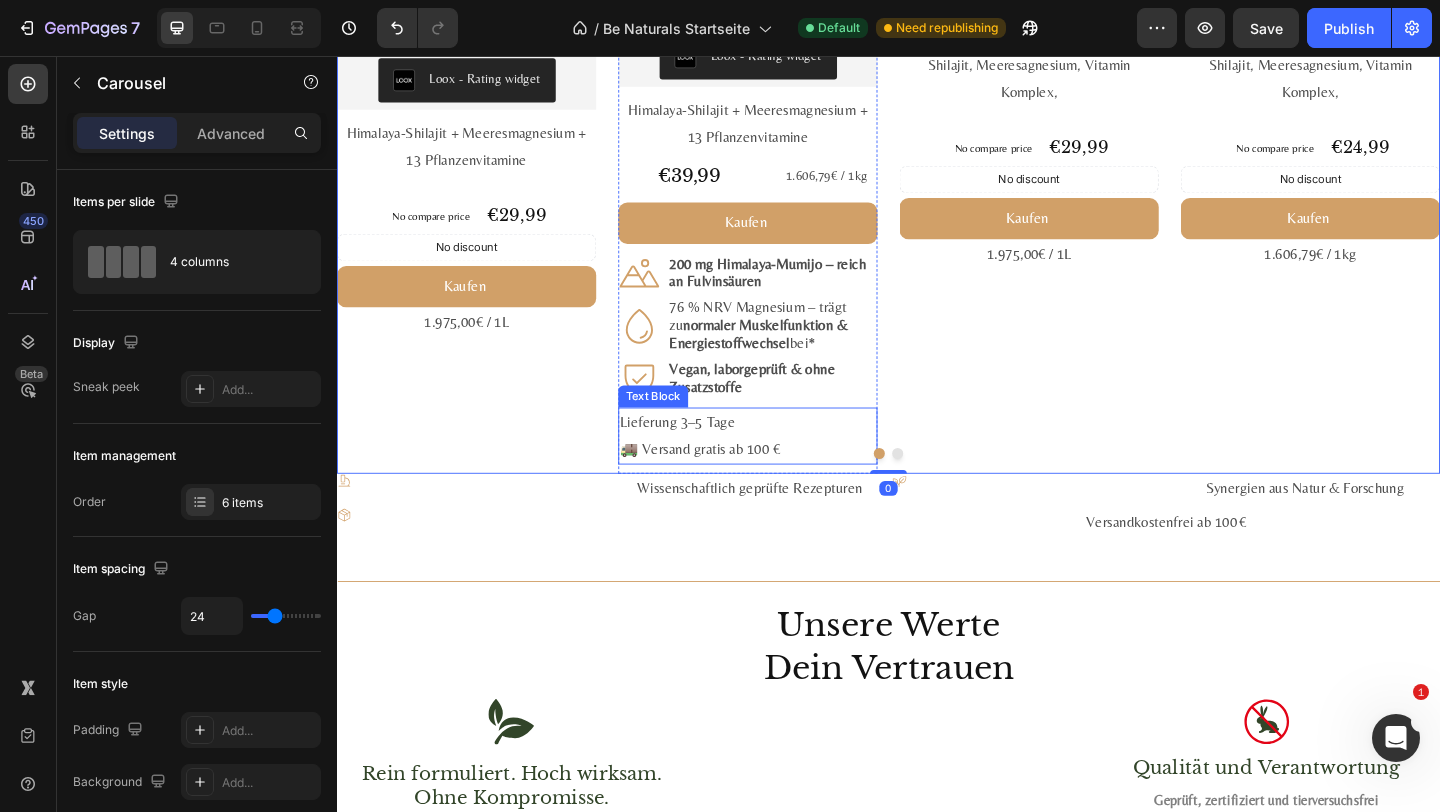 click on "🚚 Versand gratis ab 100 €" at bounding box center [784, 483] 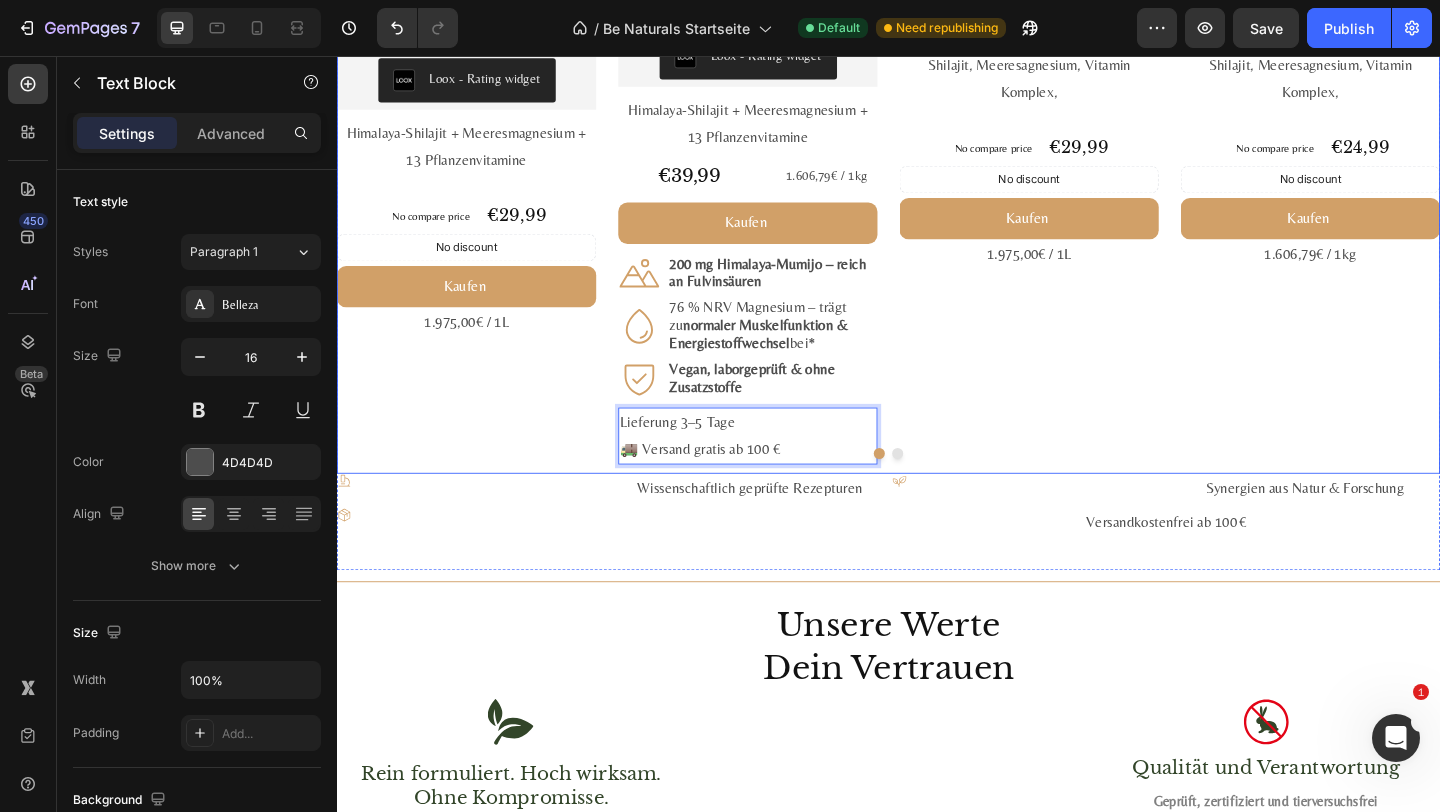 click at bounding box center (937, 488) 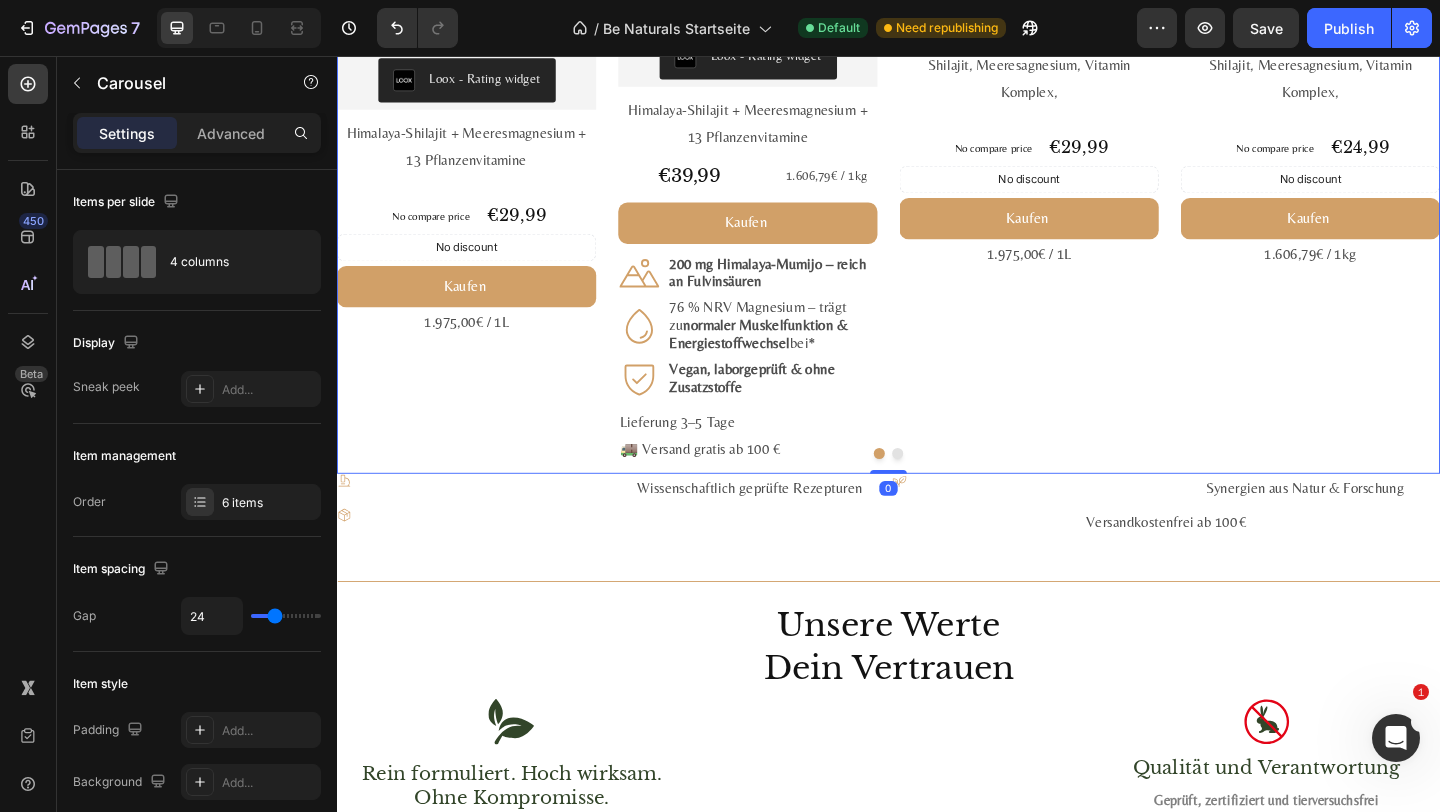 click at bounding box center [937, 488] 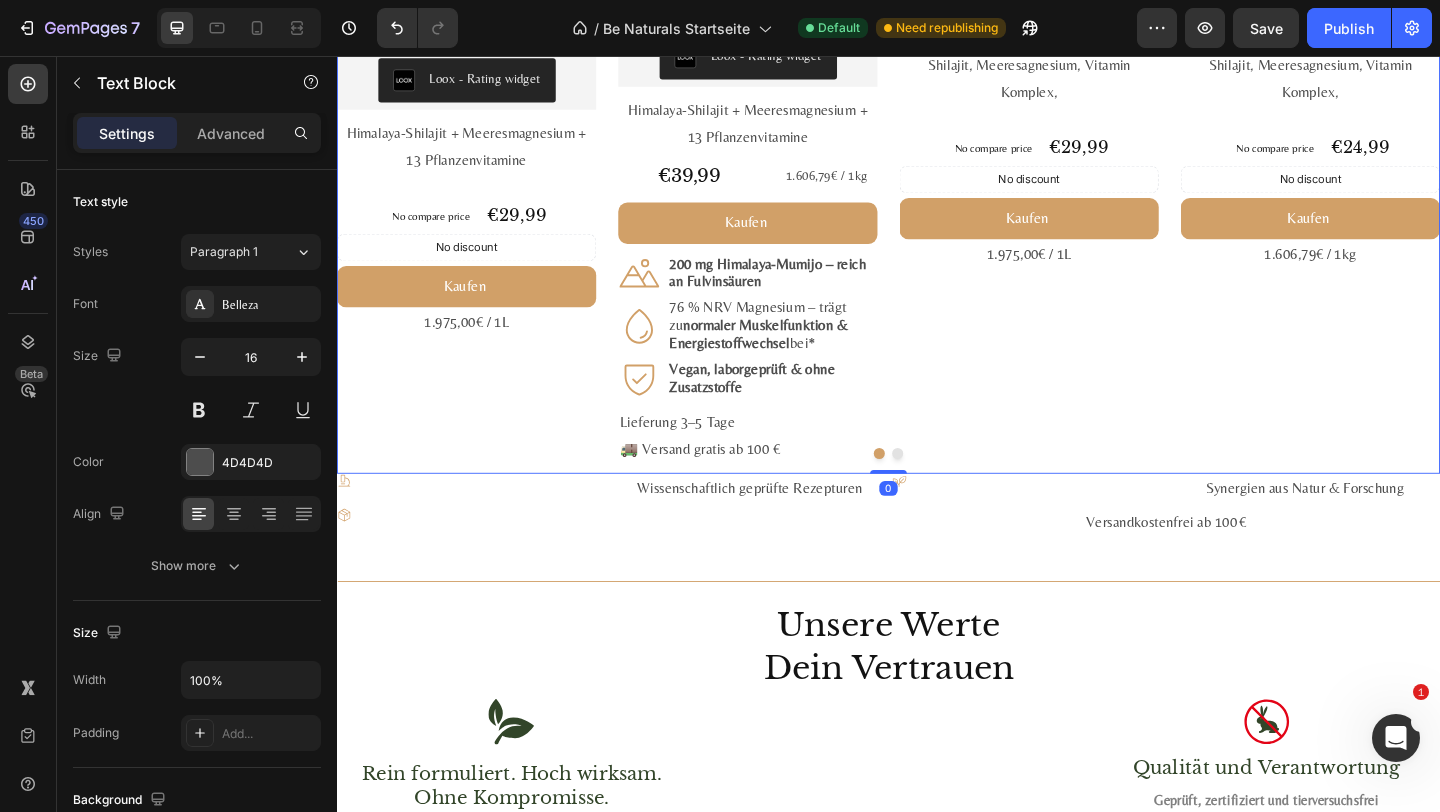 click on "🚚 Versand gratis ab 100 €" at bounding box center (784, 483) 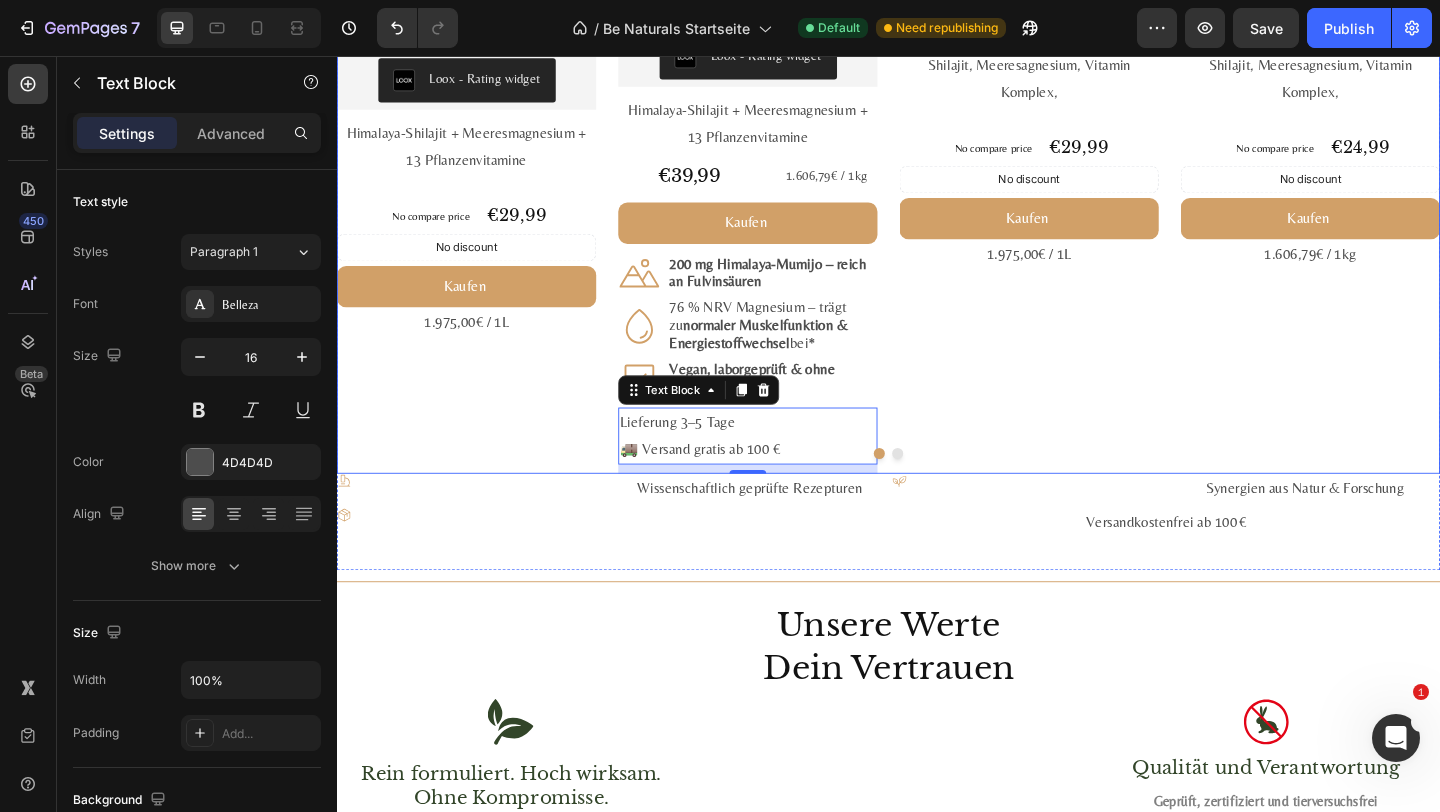 click at bounding box center (937, 488) 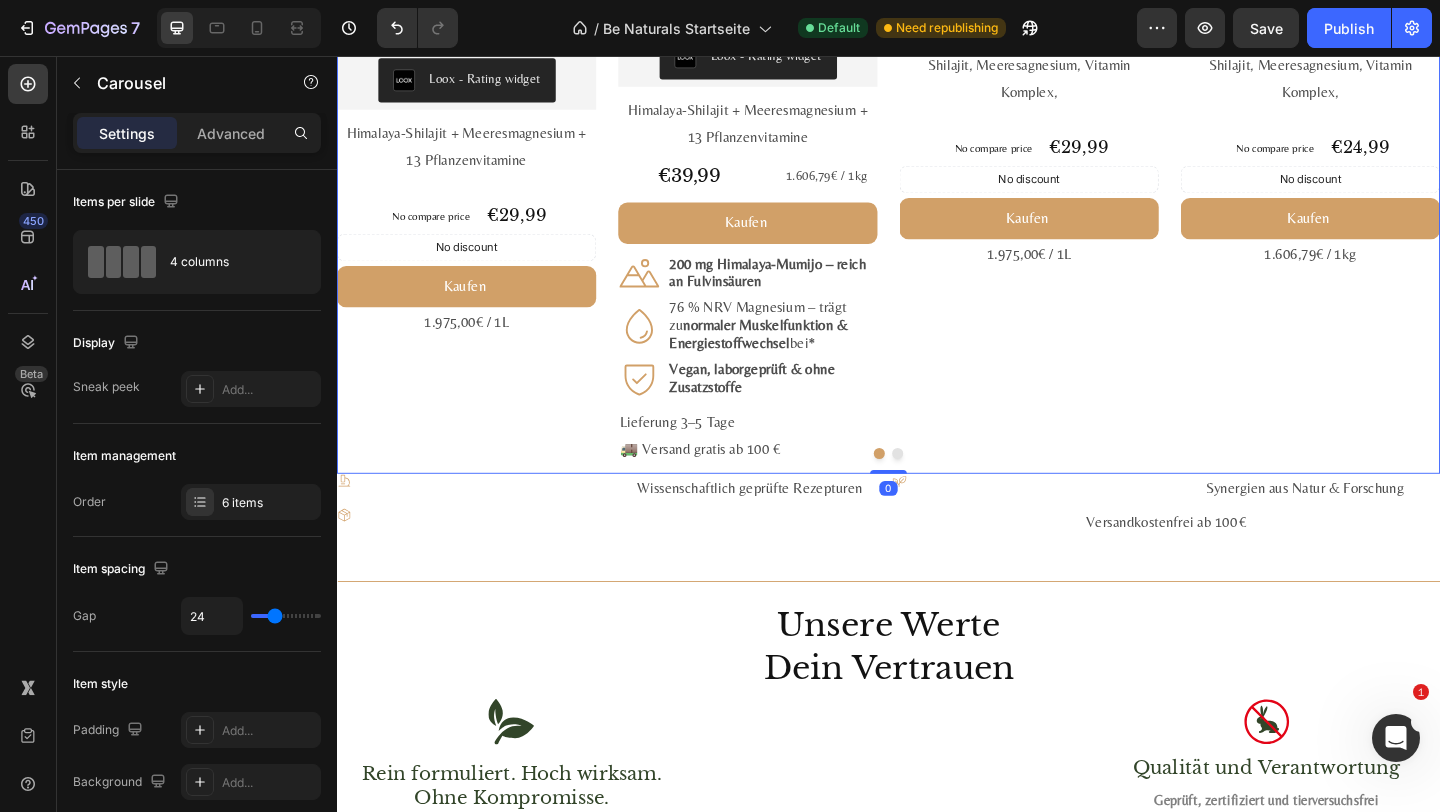 click at bounding box center (937, 488) 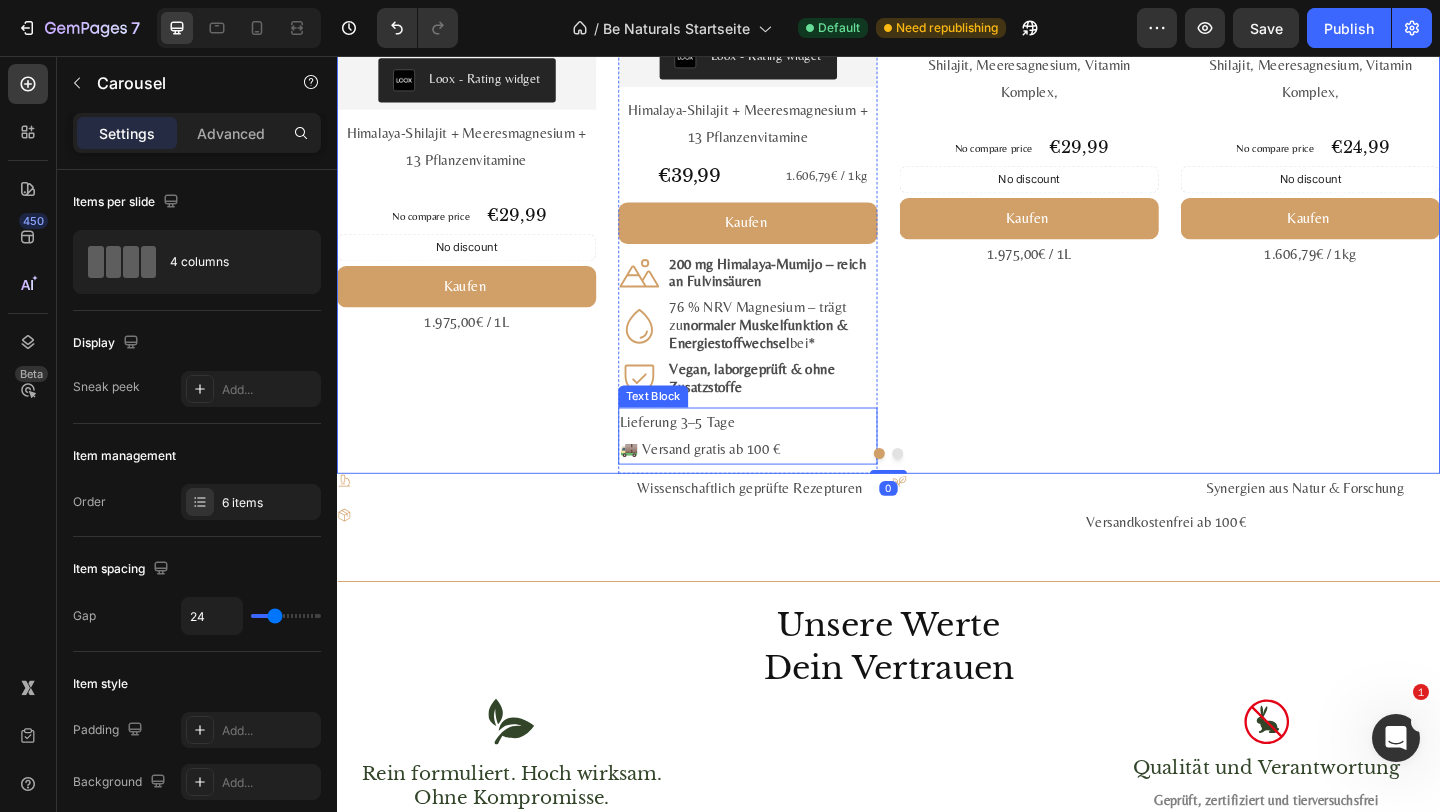 click on "🚚 Versand gratis ab 100 €" at bounding box center [784, 483] 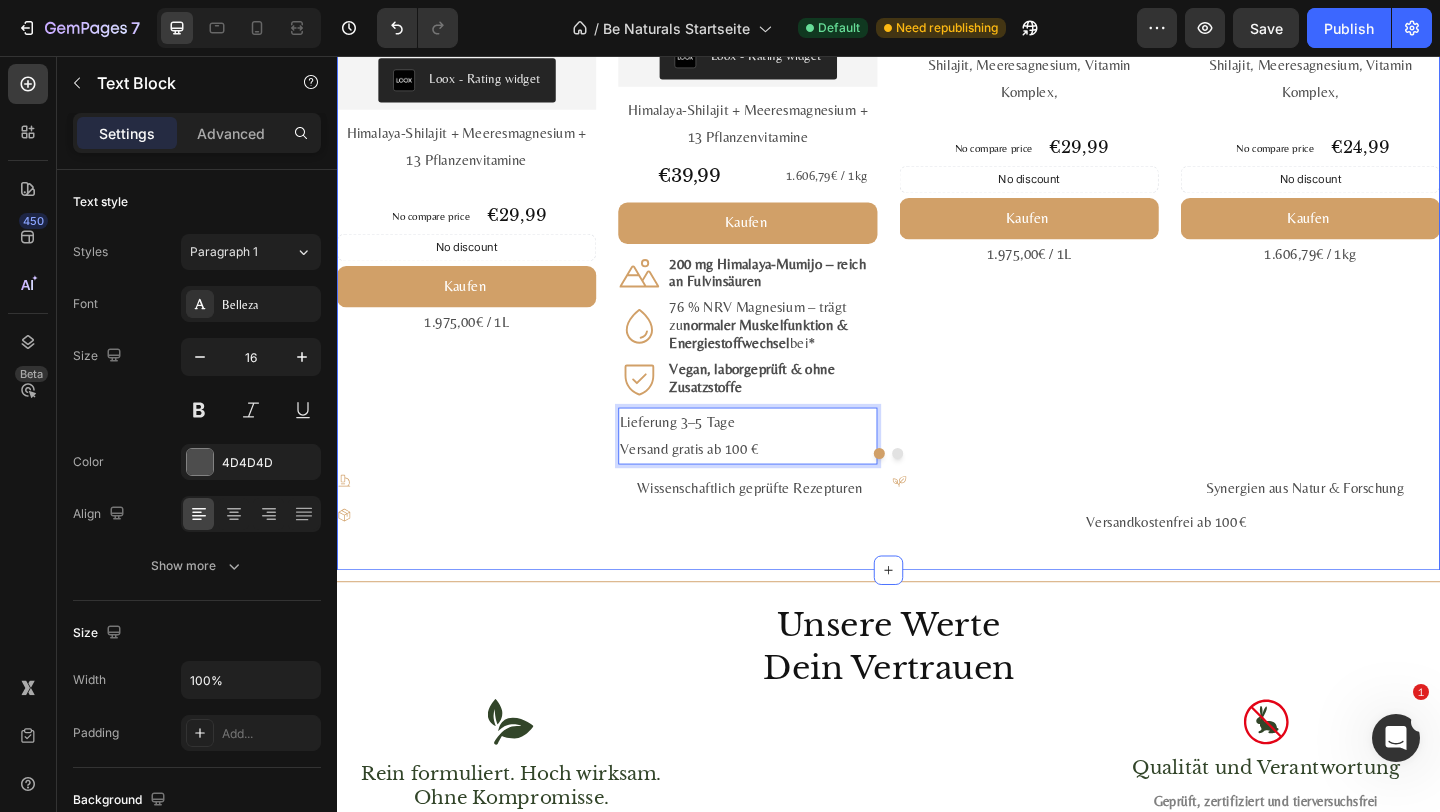 click on "Be Naturals  Favoriten Wirkung trifft Qualität Heading Für dein Wohlbefinden, deine Balance und deinen Alltag. Text Block Bestseller ansehen Button Product Images Astaxanthin, Lutein, Zeaxanthin Komplex Product Title Loox - Rating widget Loox Himalaya-Shilajit + Meeres­magnesium + 13 Pflanzen­vitamine Text Block No compare price Product Price €29,99 Product Price Product Price Row No discount   Not be displayed when published Discount Tag Kaufen Add to Cart 1.975,00€ / 1L Text Block Product Product Images Mumijo MG Komplex Product Title Loox - Rating widget Loox Himalaya-Shilajit + Meeres­magnesium + 13 Pflanzen­vitamine Text Block €39,99 Product Price Product Price 1.606,79€ / 1kg Text Block Row Kaufen Add to Cart
Icon 200 mg Himalaya-Mumijo – reich an Fulvin­säuren Text Block Row
Icon 76 % NRV Magnesium – trägt zu  normaler Muskel­funktion & Energie­stoff­wechsel  bei* Text Block Row
Icon Vegan, labor­geprüft & ohne Zusatz­stoffe Row" at bounding box center [937, 32] 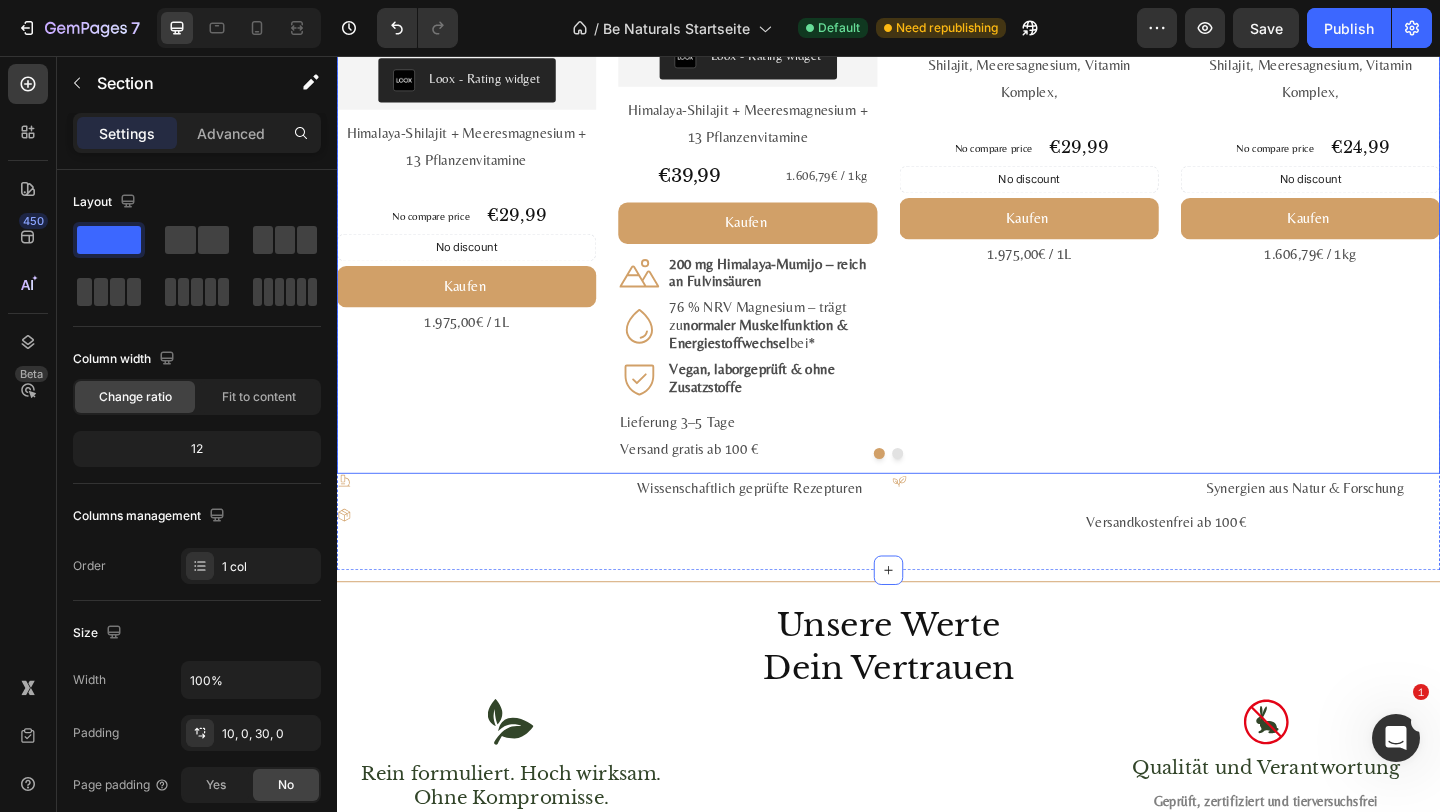 click at bounding box center (937, 488) 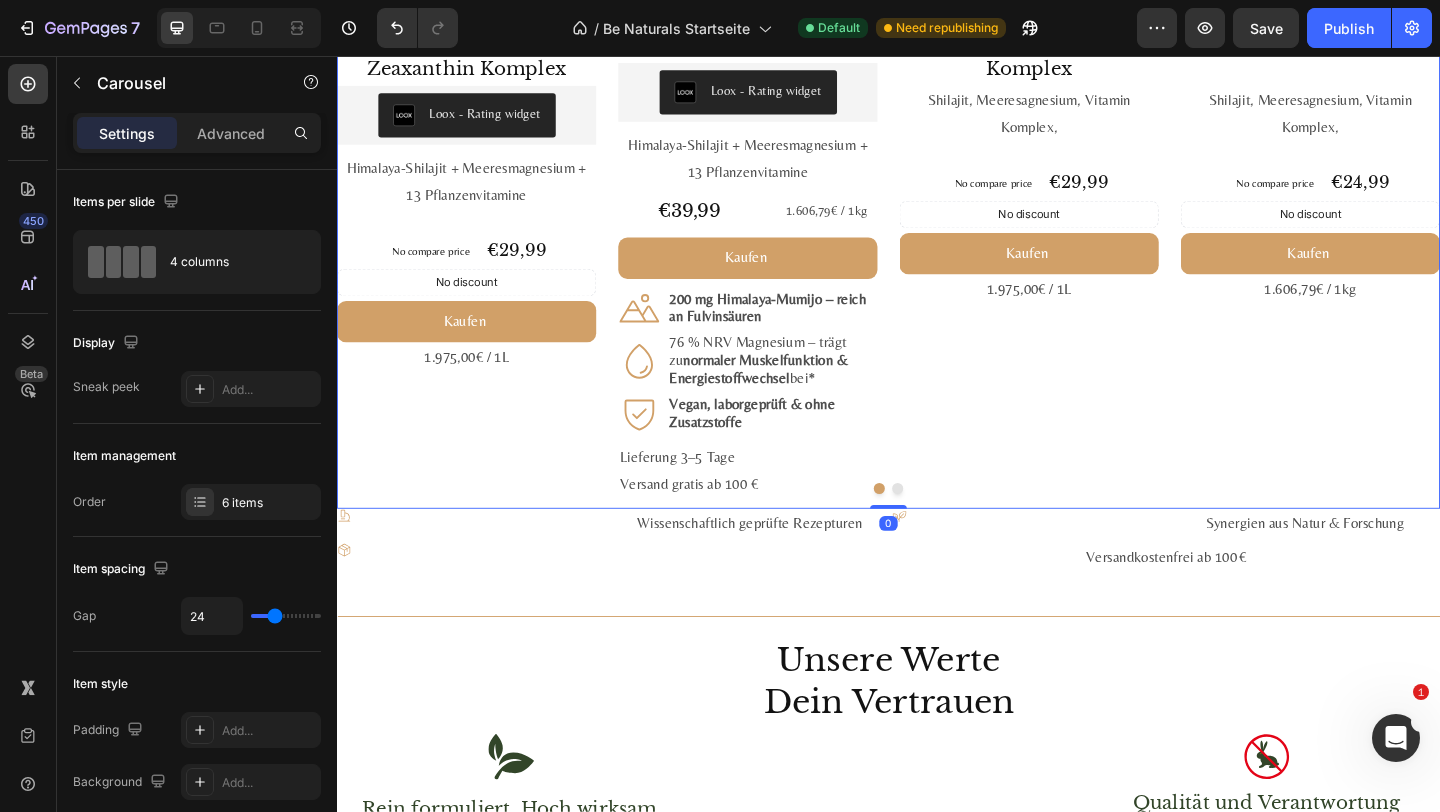 scroll, scrollTop: 2570, scrollLeft: 0, axis: vertical 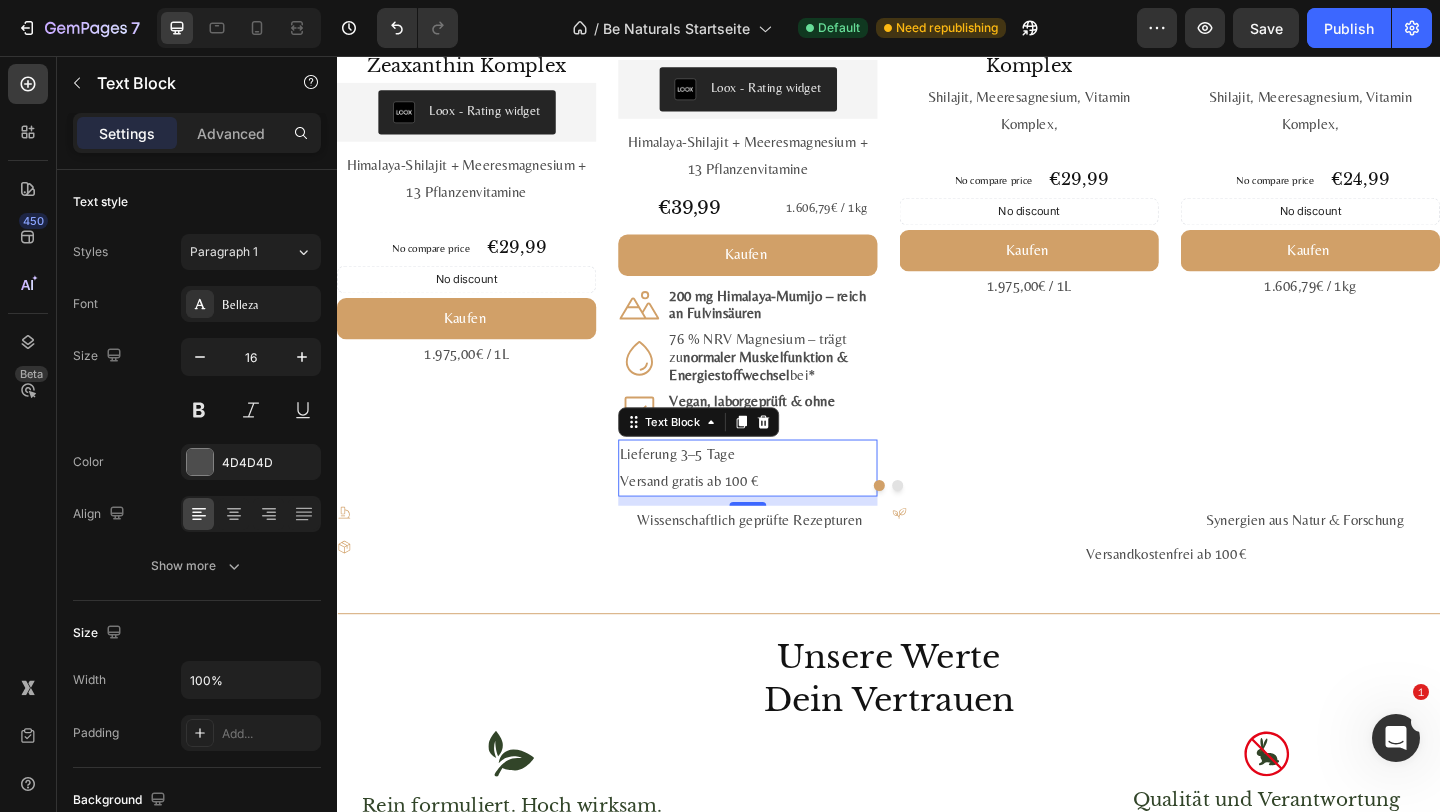 click on "Lieferung 3–5 Tage" at bounding box center (784, 489) 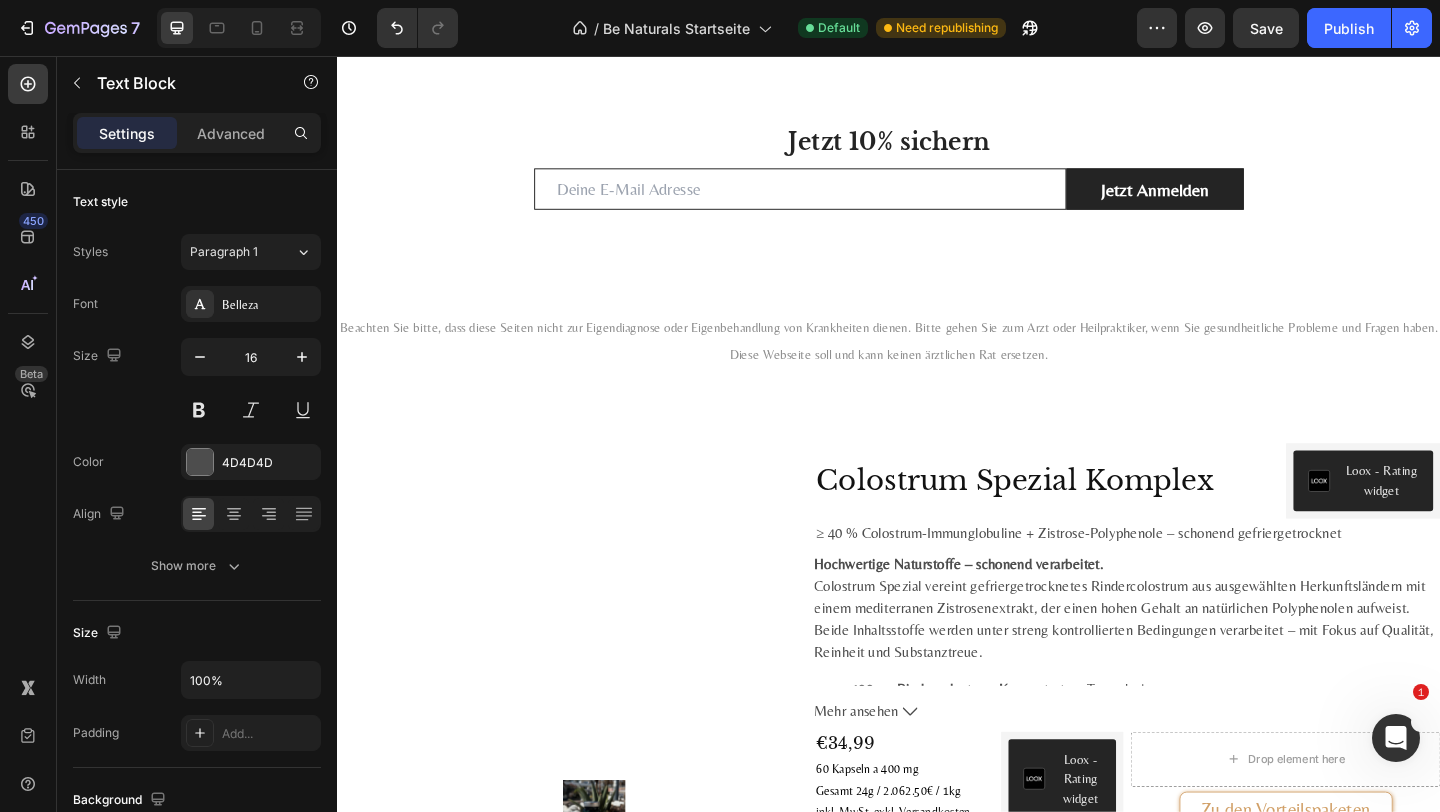 scroll, scrollTop: 4754, scrollLeft: 0, axis: vertical 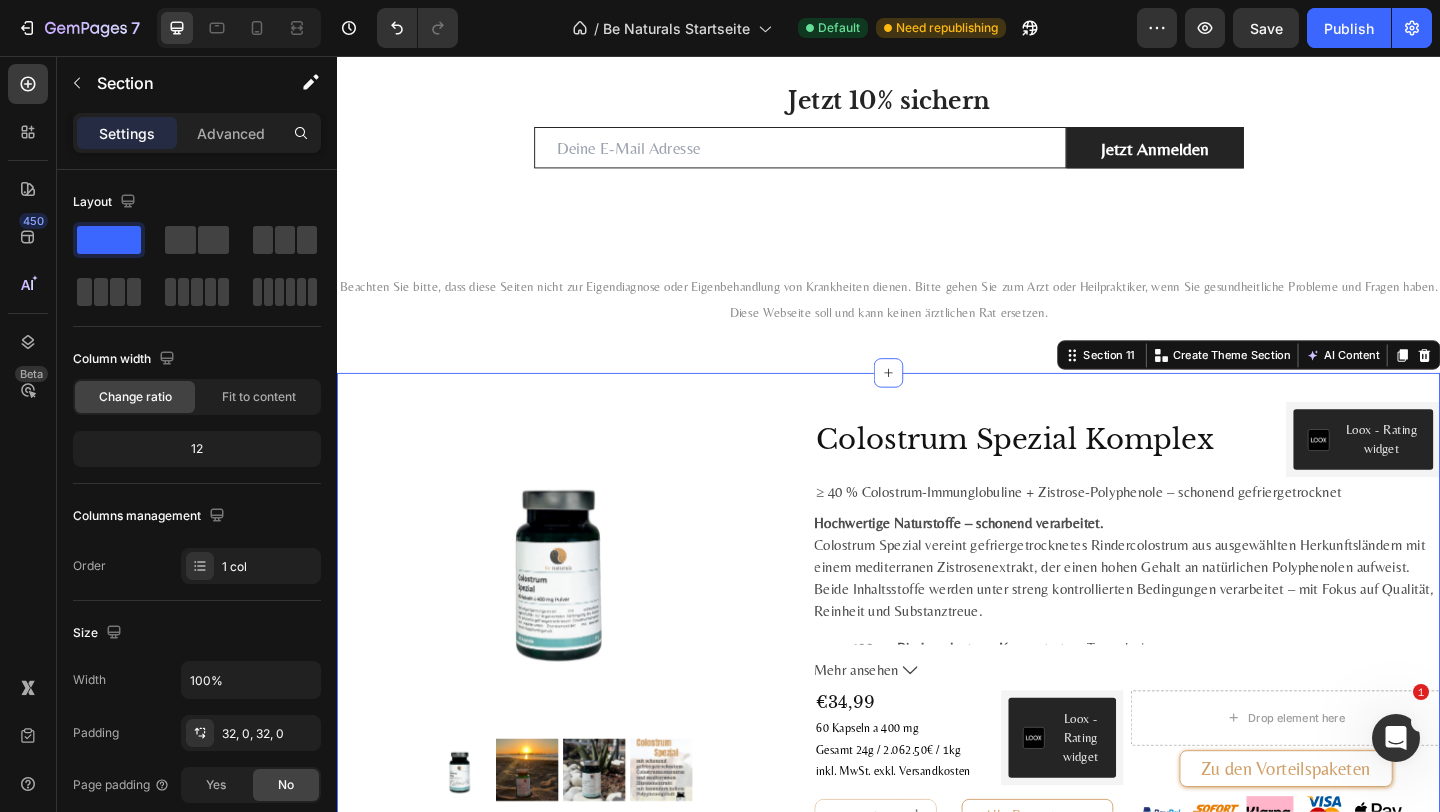 click on "Product Images Row Colostrum Spezial Komplex Product Title Loox - Rating widget Loox Row ≥ 40 % Colostrum-Immunglobuline + Zistrose-Polyphenole – schonend gefriergetrocknet Text Block Hochwertige Naturstoffe – schonend verarbeitet. Colostrum Spezial vereint gefriergetrocknetes Rindercolostrum aus ausgewählten Herkunftsländern mit einem mediterranen Zistrosenextrakt, der einen hohen Gehalt an natürlichen Polyphenolen aufweist. Beide Inhaltsstoffe werden unter streng kontrollierten Bedingungen verarbeitet – mit Fokus auf Qualität, Reinheit und Substanztreue.
400 mg Rindercolostrum-Konzentrat  pro Tagesdosis
Enthält natürlicherweise Immunglobulin G & A
400 mg Zistrosenextrakt mit 240 mg Polyphenolen
Ohne Zusatzstoffe – frei von Farb‑, Füll‑ und Konservierungsmitteln
Pflanzliche Kapselhülle aus Zellulose – auch für Vegetarier geeignet
Rückverfolgbare Herkunft & chargenbezogene Laborprüfung
Rohstoffe & Verarbeitung
Für alle
1" at bounding box center (937, 866) 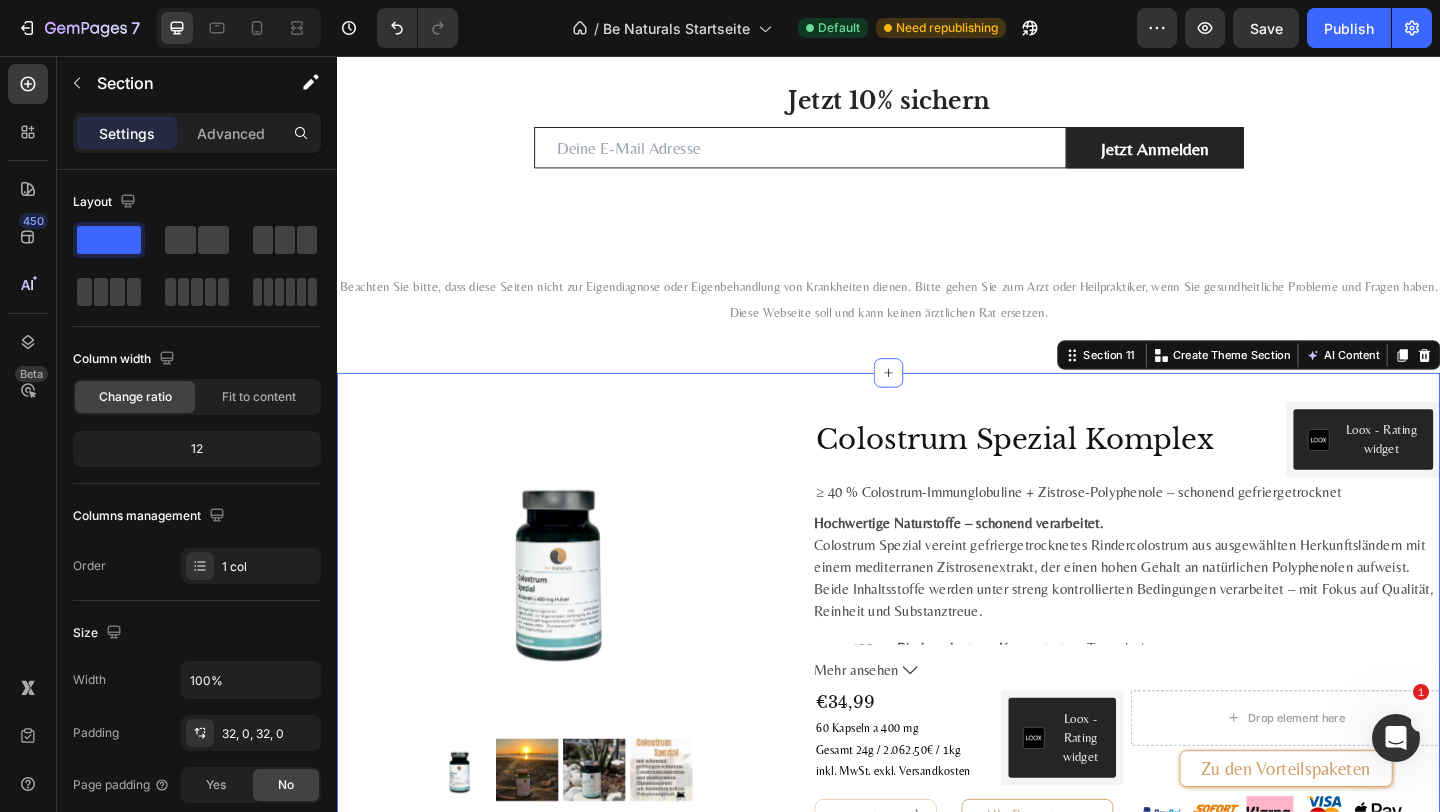 click on "Section 11   Create Theme Section AI Content Write with GemAI What would you like to describe here? Tone and Voice Persuasive Product Astaxanthin + Vitamin E Komplex Show more Generate" at bounding box center (1328, 381) 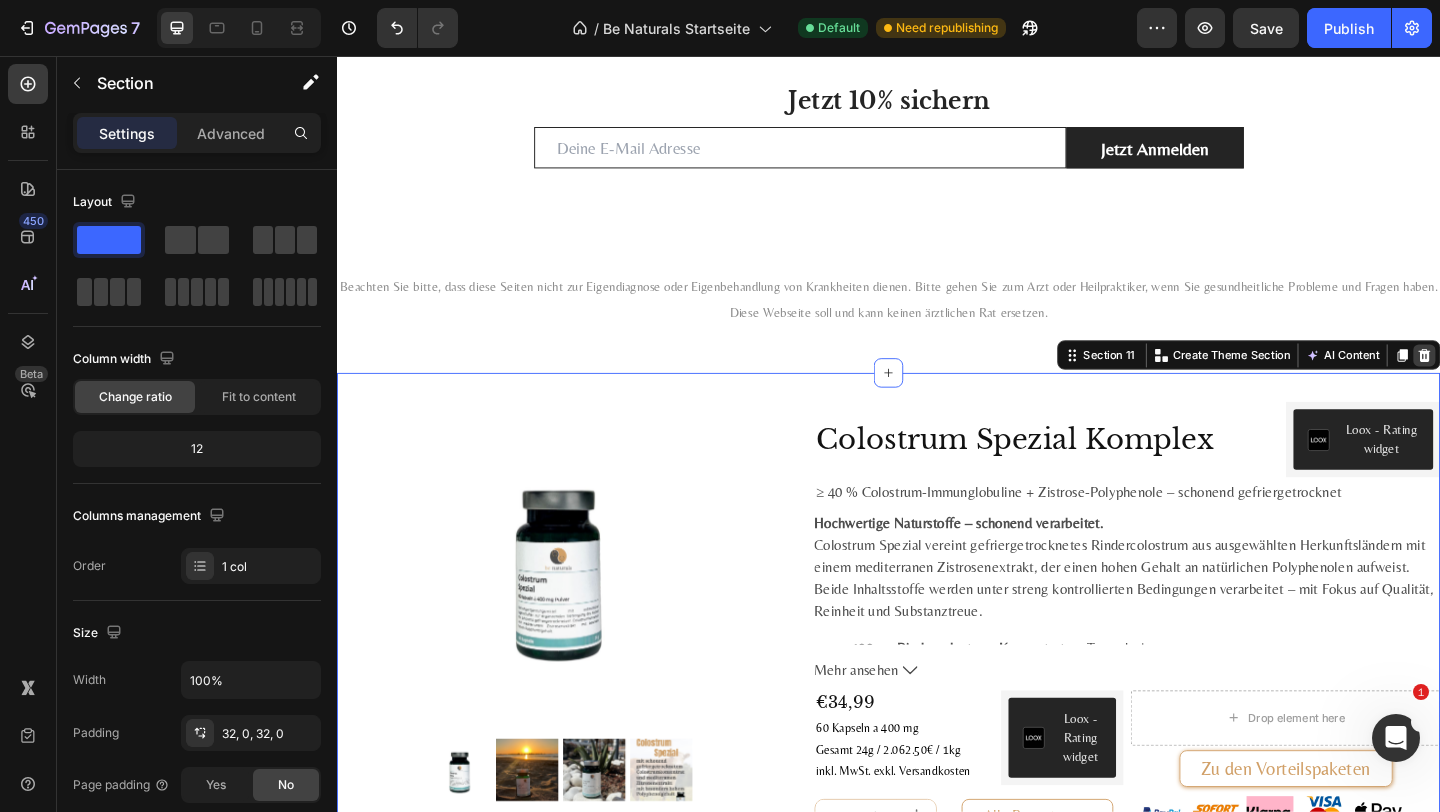 click 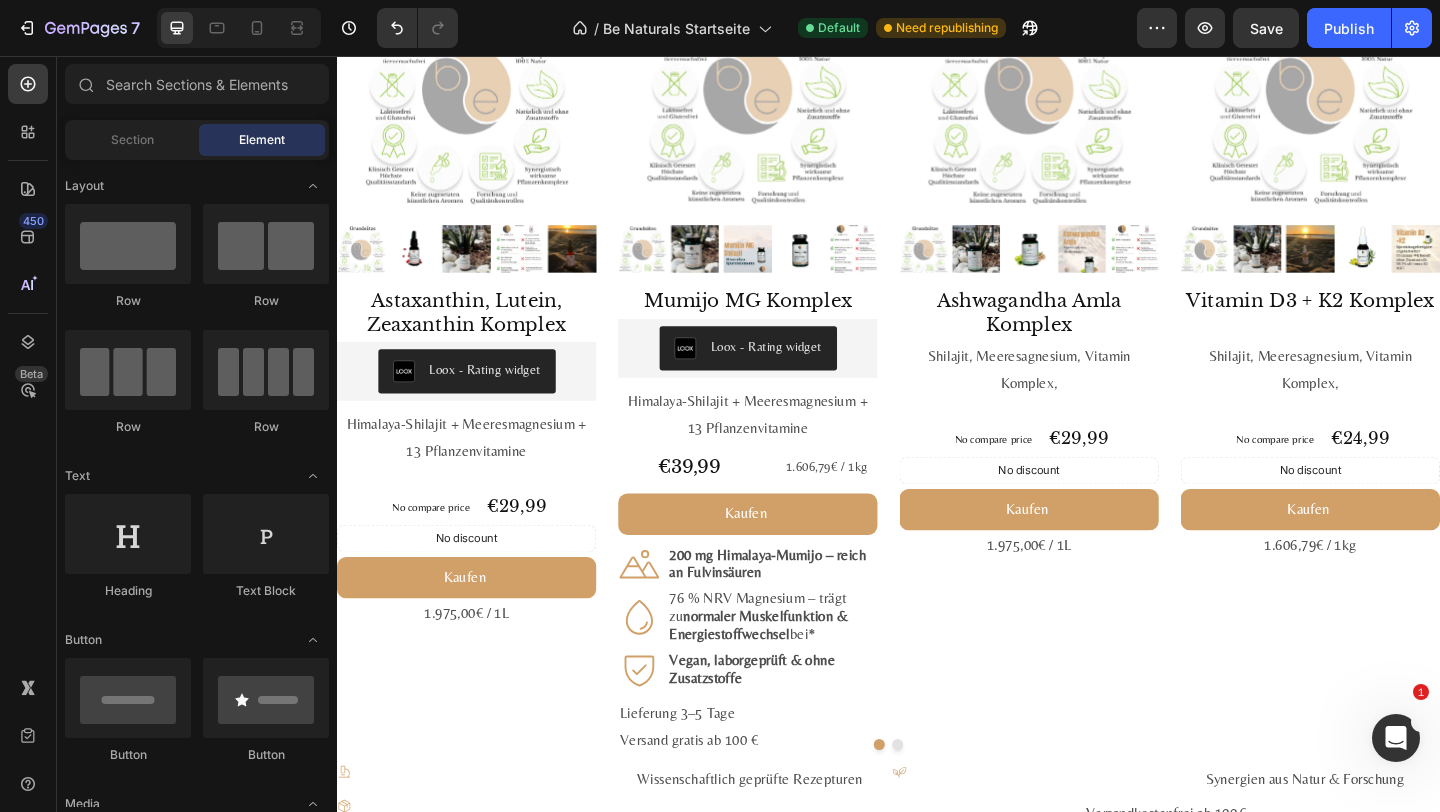 scroll, scrollTop: 2296, scrollLeft: 0, axis: vertical 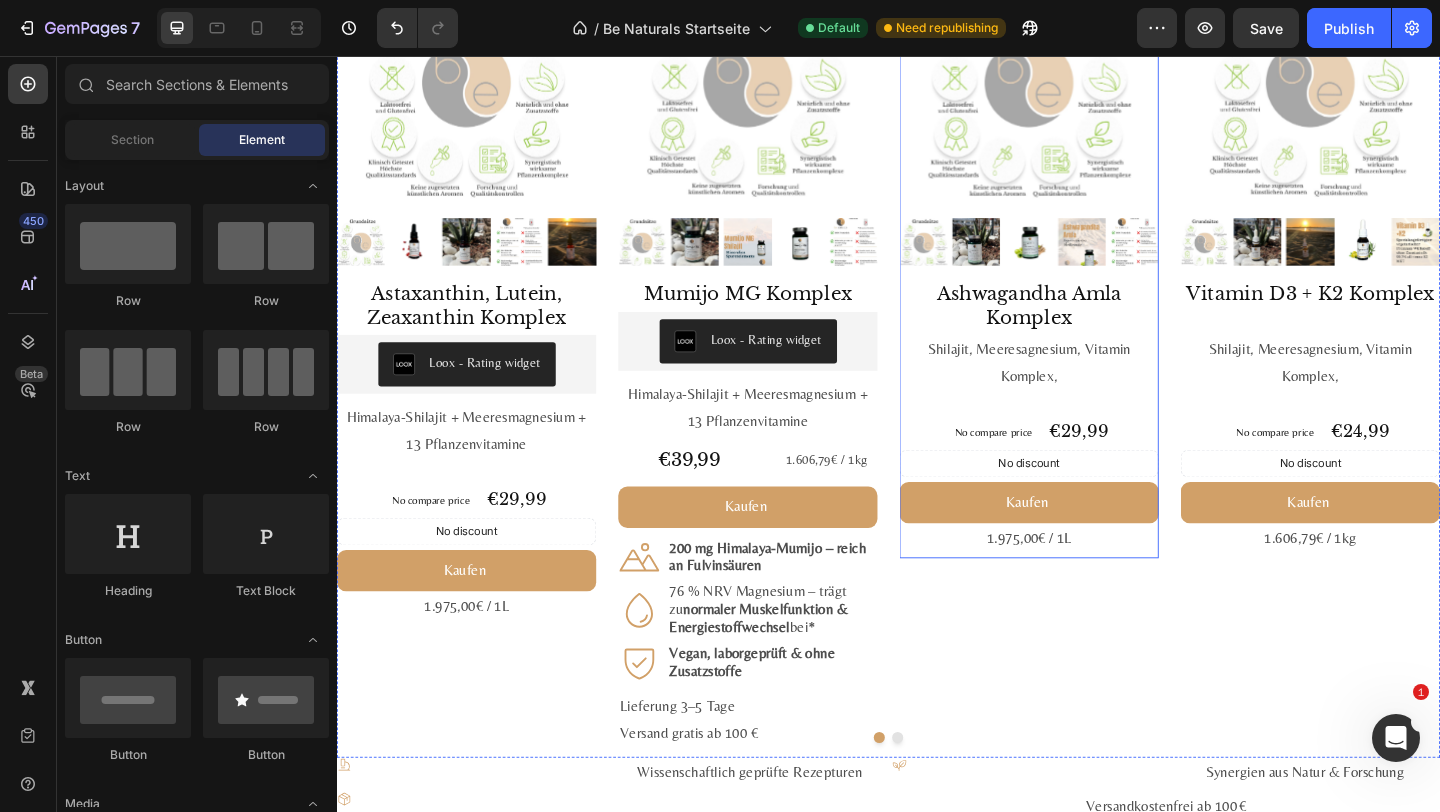 click on "Ashwagandha Amla Komplex Product Title Shilajit, Meeresagnesium, Vitamin Komplex, Text Block No compare price Product Price €29,99 Product Price Product Price Row No discount   Not be displayed when published Discount Tag Kaufen Add to Cart 1.975,00€ / 1L Text Block" at bounding box center (1090, 450) 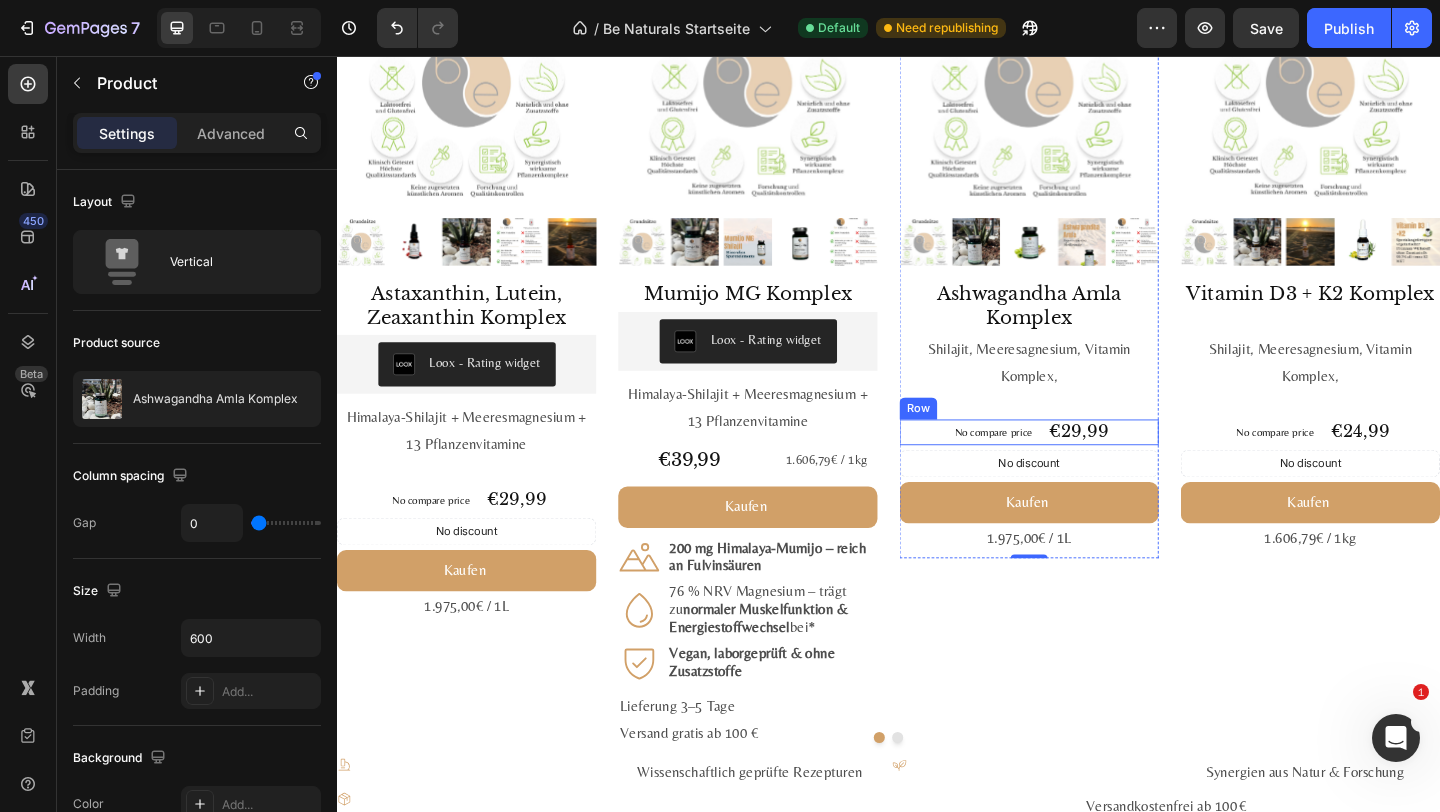 click on "No compare price Product Price €29,99 Product Price Product Price Row" at bounding box center (1090, 465) 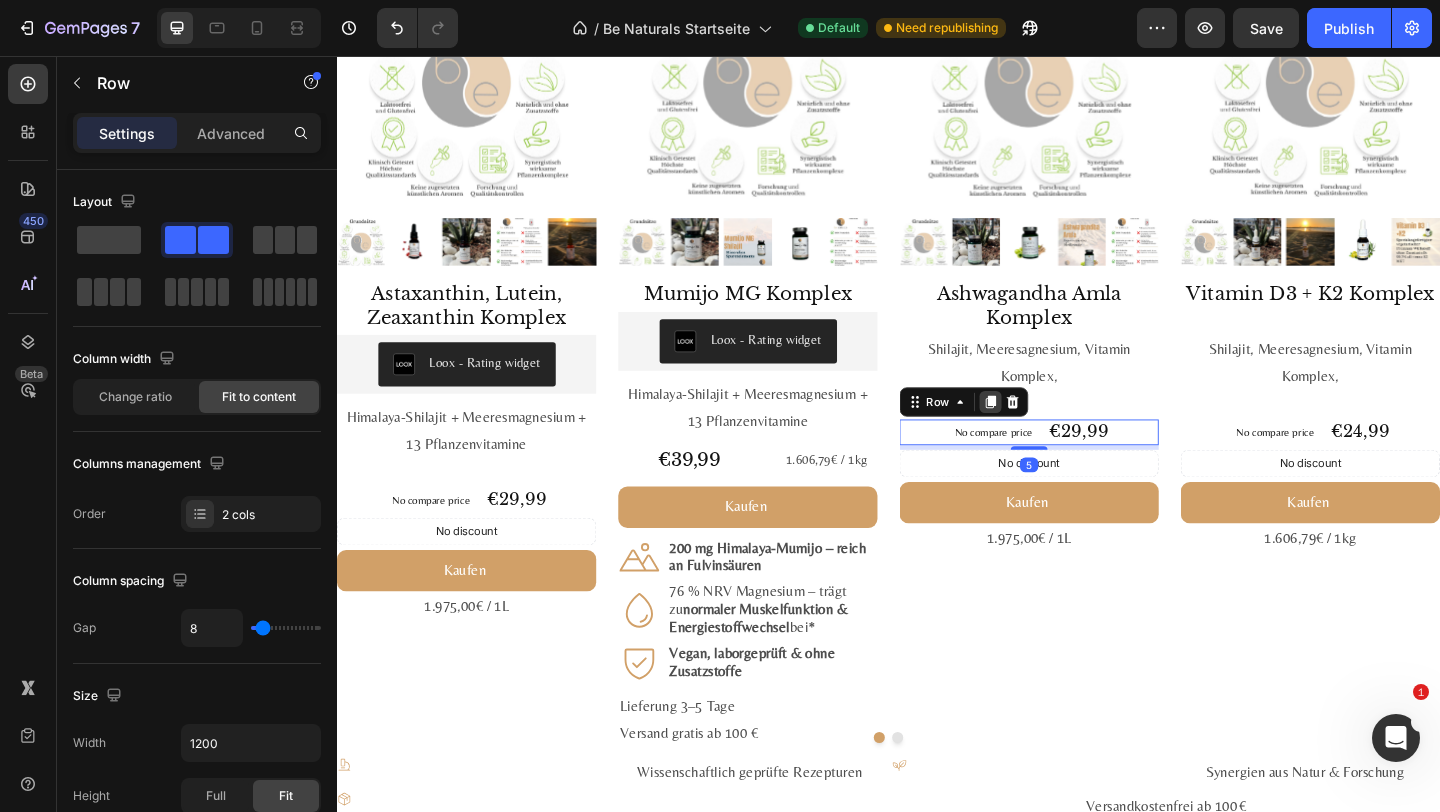click 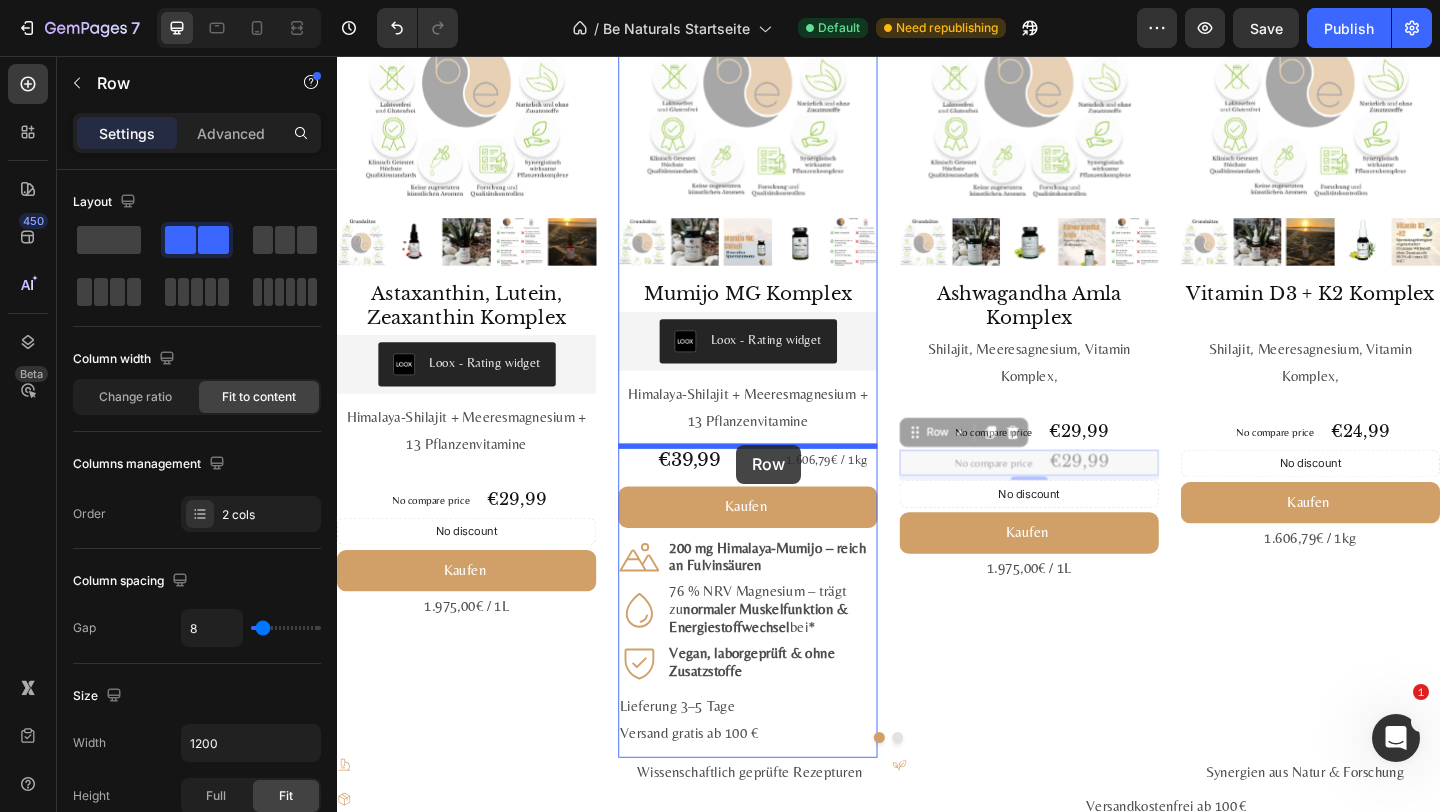 drag, startPoint x: 1016, startPoint y: 464, endPoint x: 771, endPoint y: 479, distance: 245.45876 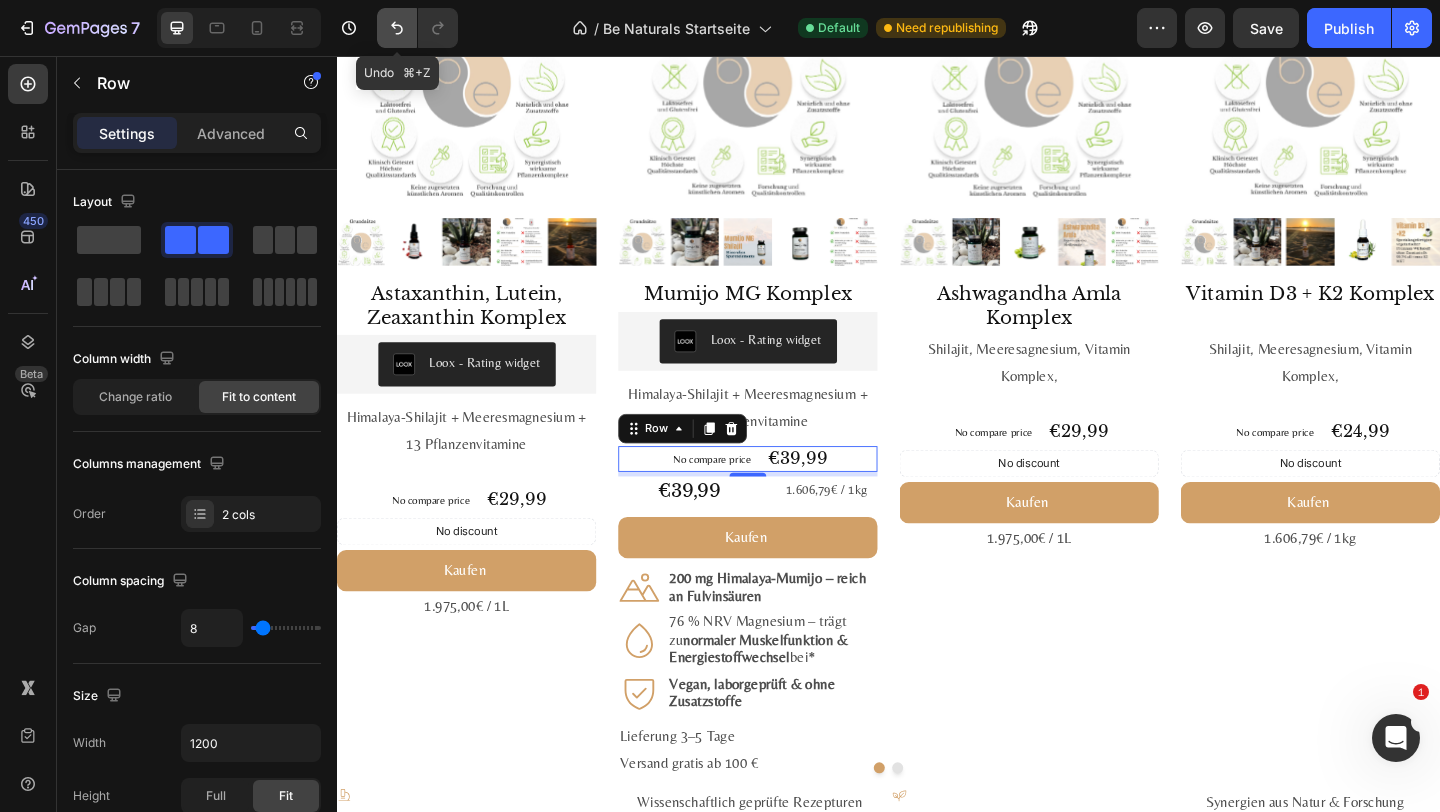 click 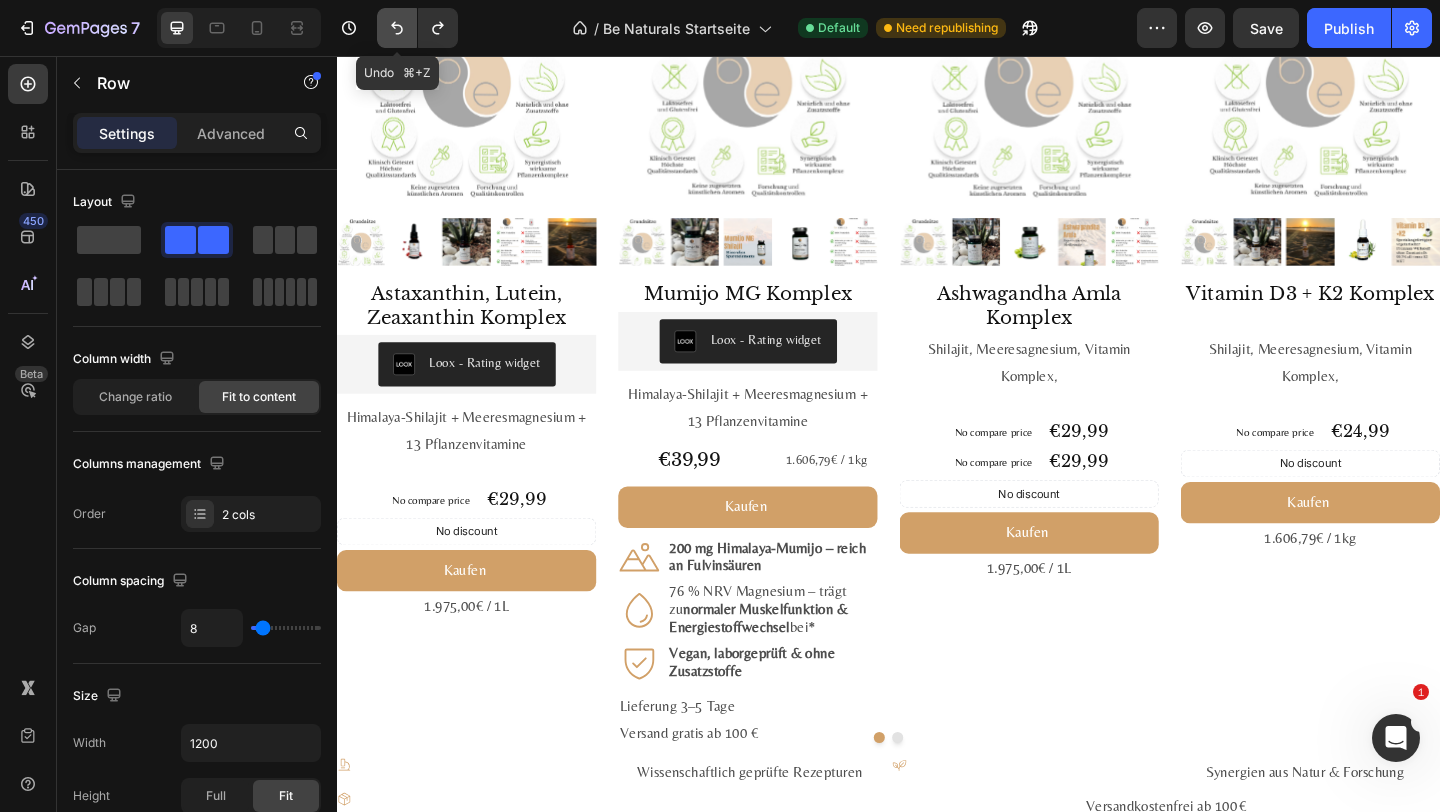 click 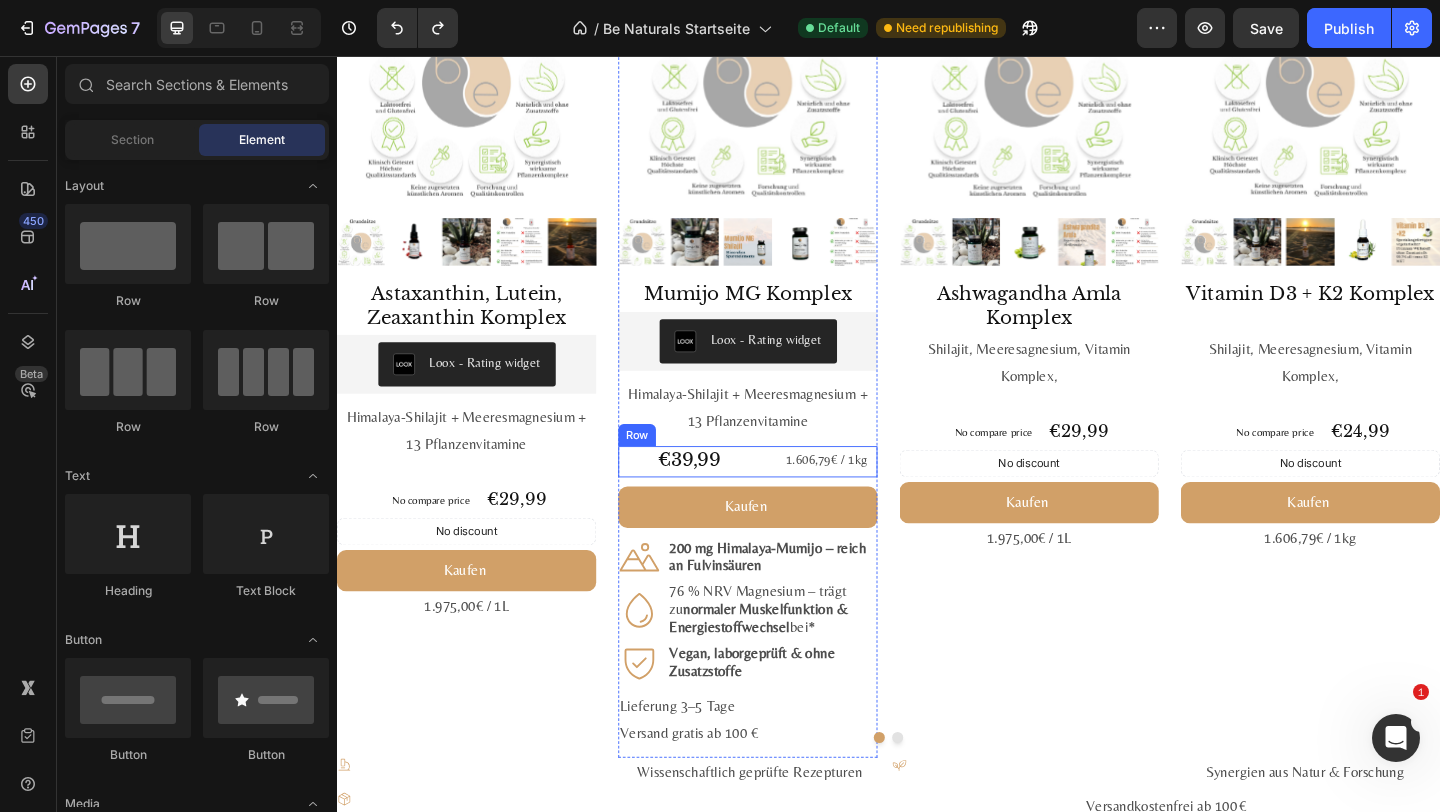 click on "€39,99 Product Price Product Price 1.606,79€ / 1kg Text Block Row" at bounding box center (784, 497) 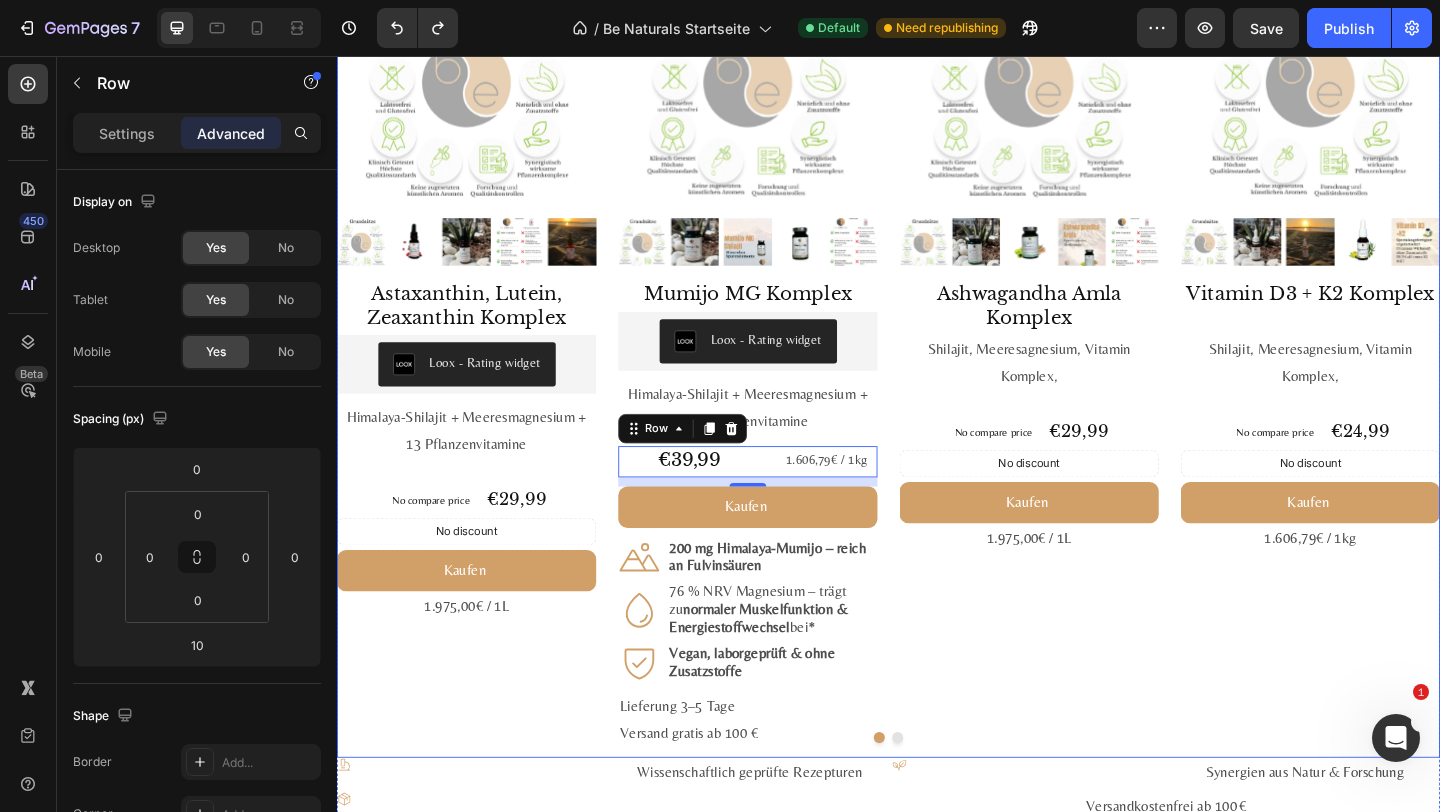 click on "Product Images Ashwagandha Amla Komplex Product Title Shilajit, Meeresagnesium, Vitamin Komplex, Text Block No compare price Product Price €29,99 Product Price Product Price Row No discount   Not be displayed when published Discount Tag Kaufen Add to Cart 1.975,00€ / 1L Text Block Product" at bounding box center (1090, 380) 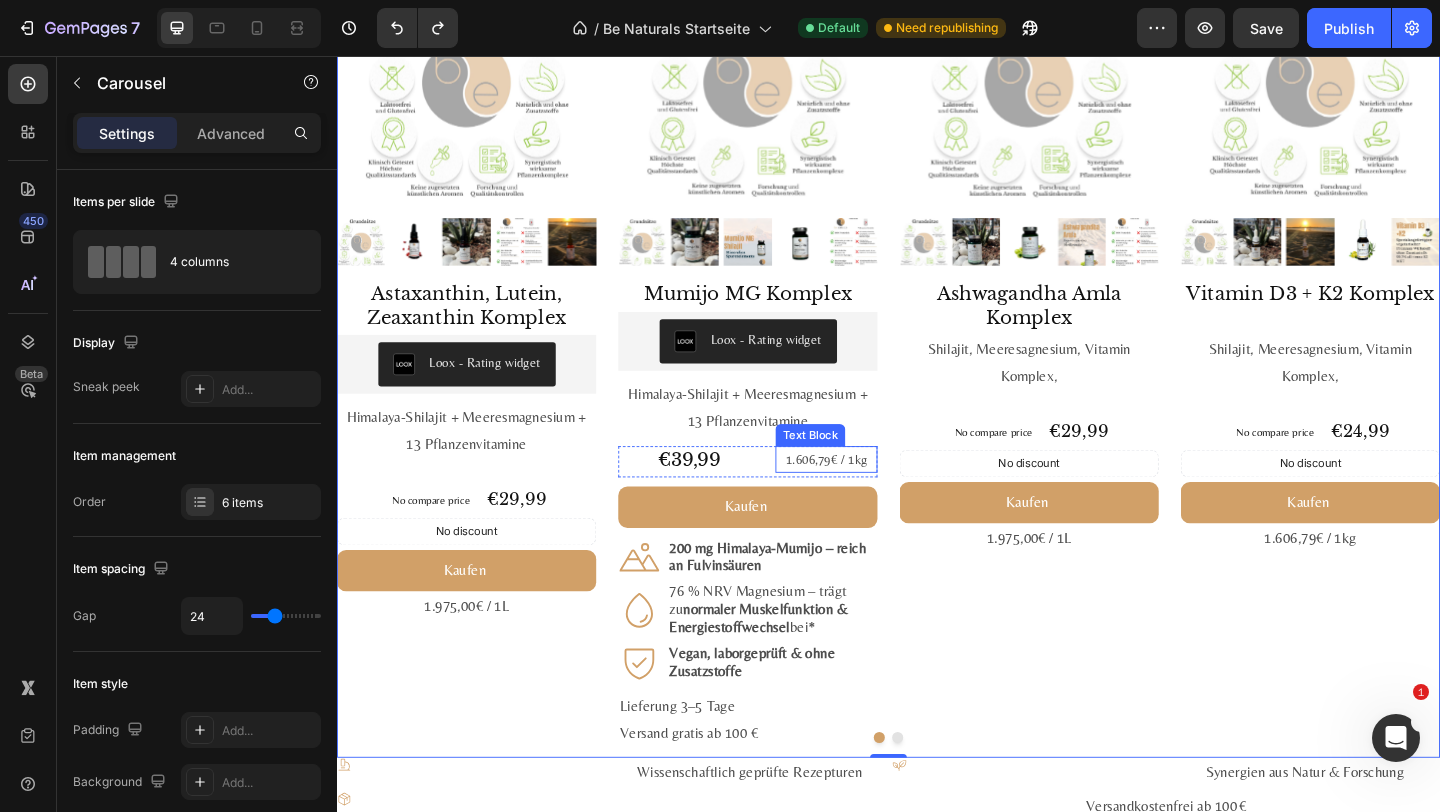 click on "1.606,79€ / 1kg" at bounding box center (869, 494) 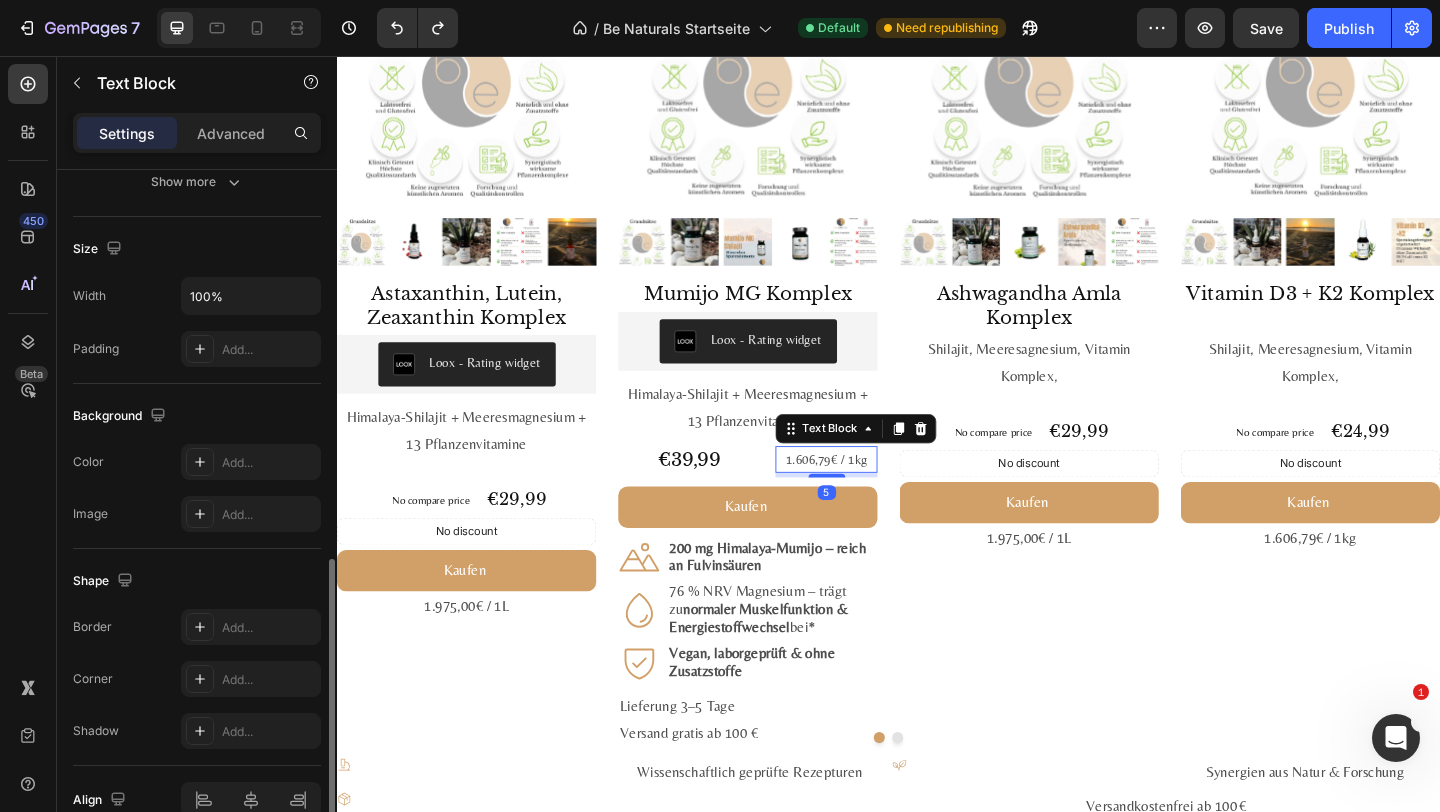 scroll, scrollTop: 486, scrollLeft: 0, axis: vertical 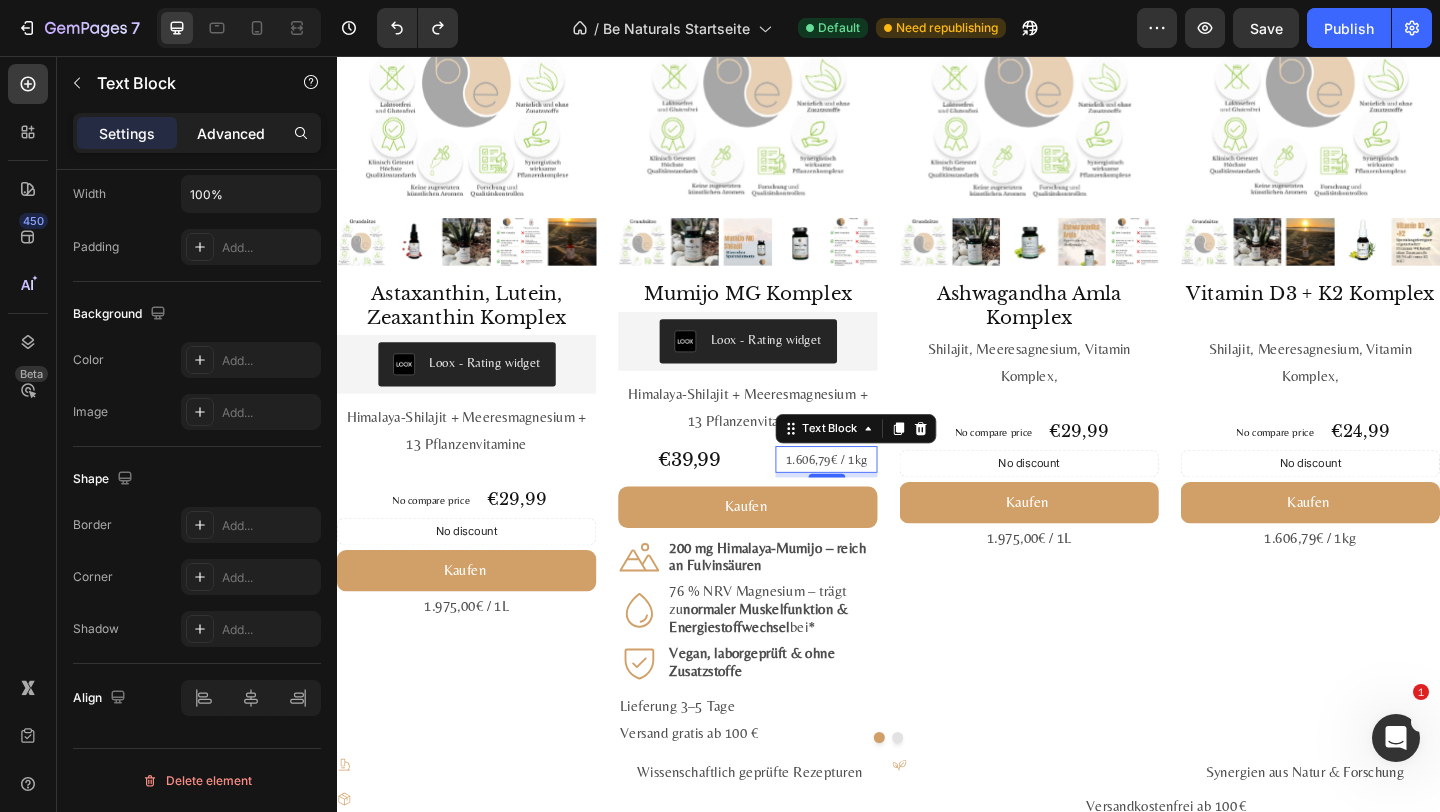click on "Advanced" at bounding box center [231, 133] 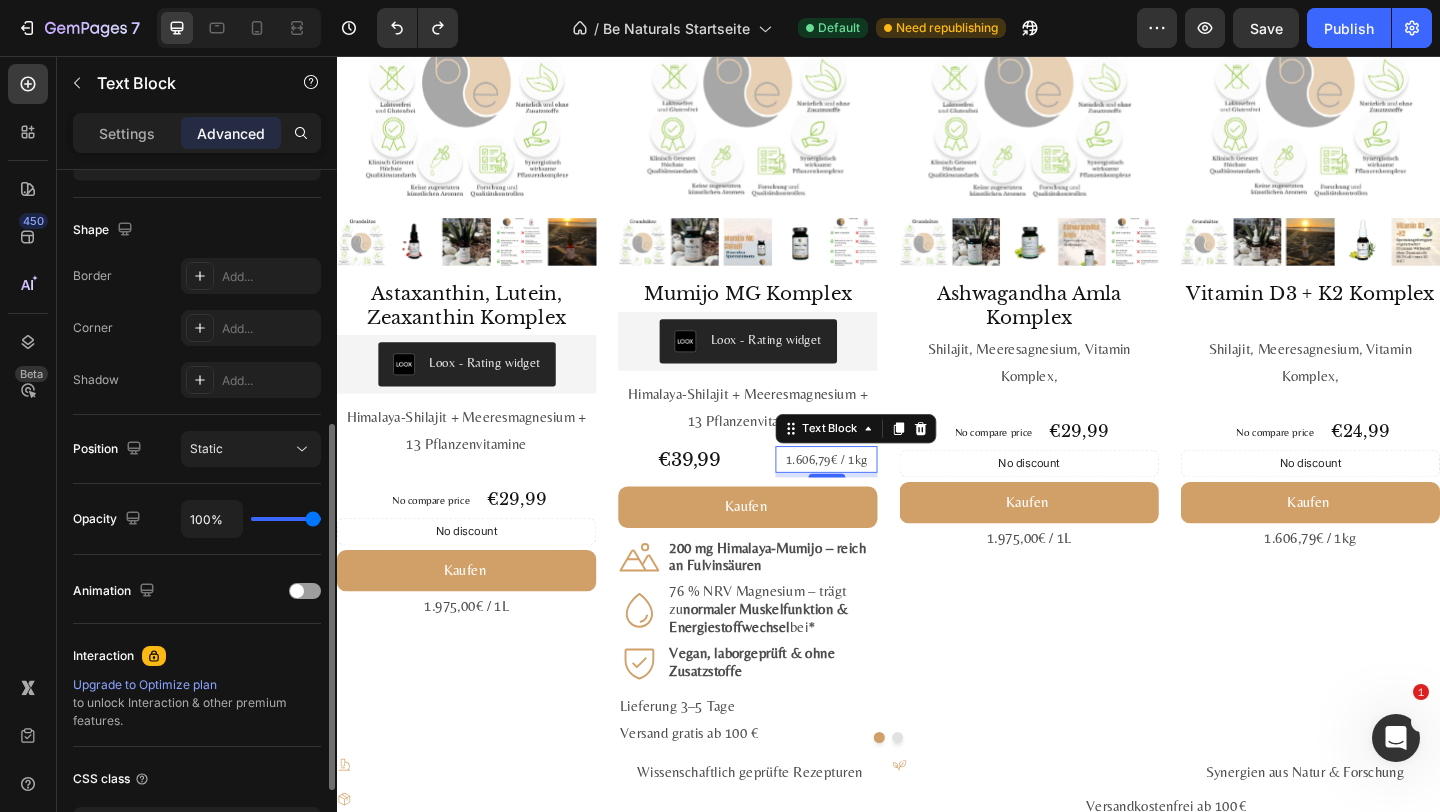 click on "Settings" at bounding box center (127, 133) 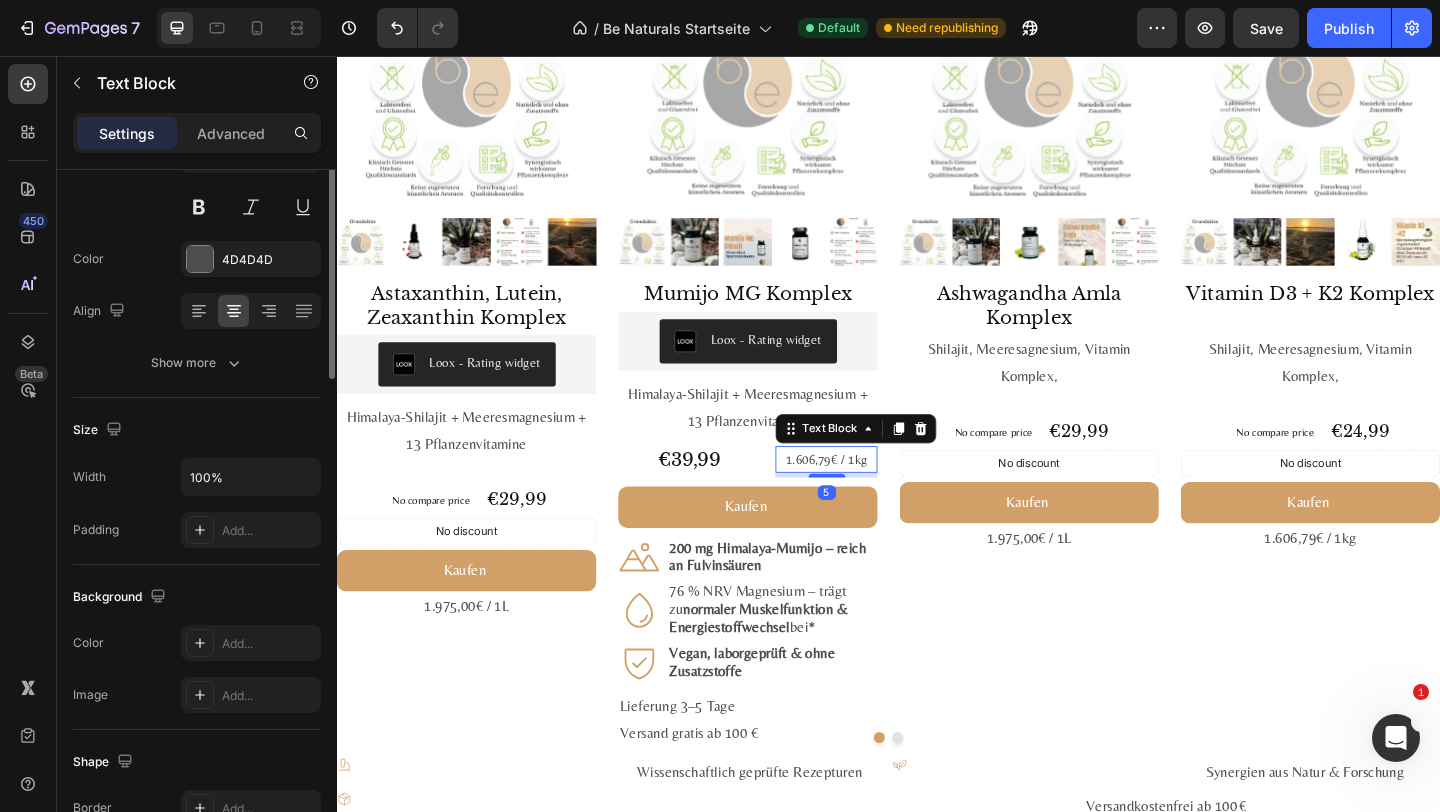 scroll, scrollTop: 0, scrollLeft: 0, axis: both 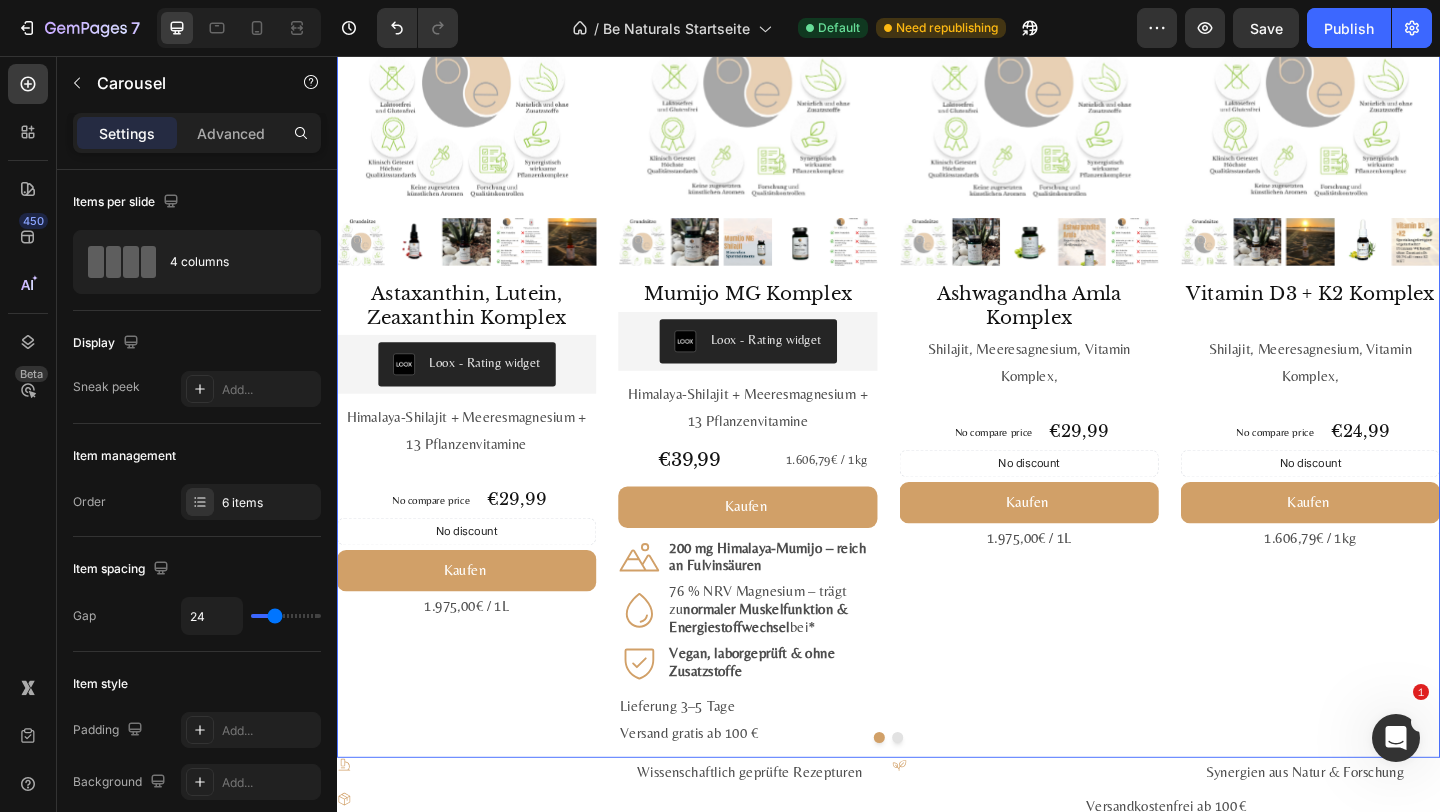 click on "Product Images Ashwagandha Amla Komplex Product Title Shilajit, Meeresagnesium, Vitamin Komplex, Text Block No compare price Product Price €29,99 Product Price Product Price Row No discount   Not be displayed when published Discount Tag Kaufen Add to Cart 1.975,00€ / 1L Text Block Product" at bounding box center [1090, 380] 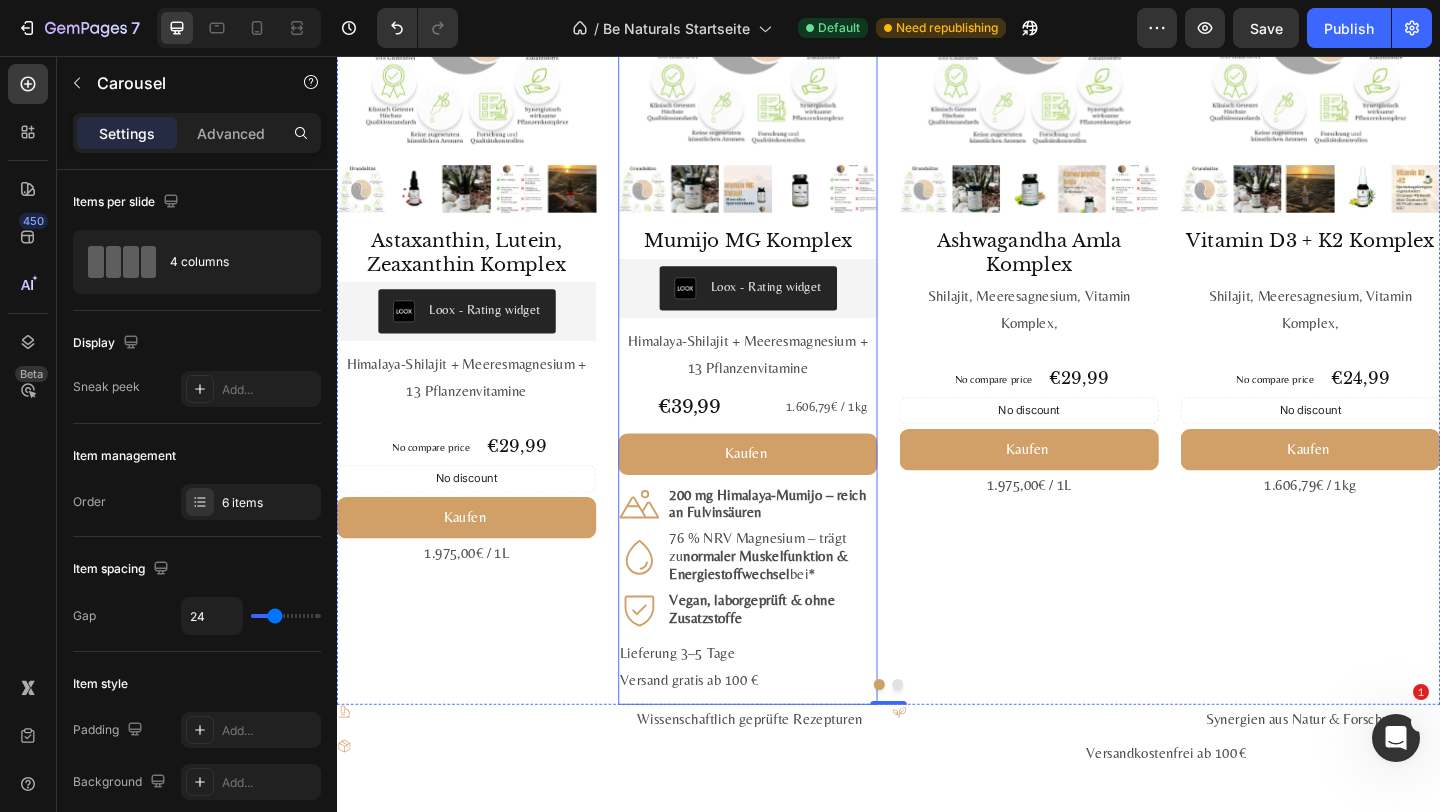 scroll, scrollTop: 2355, scrollLeft: 0, axis: vertical 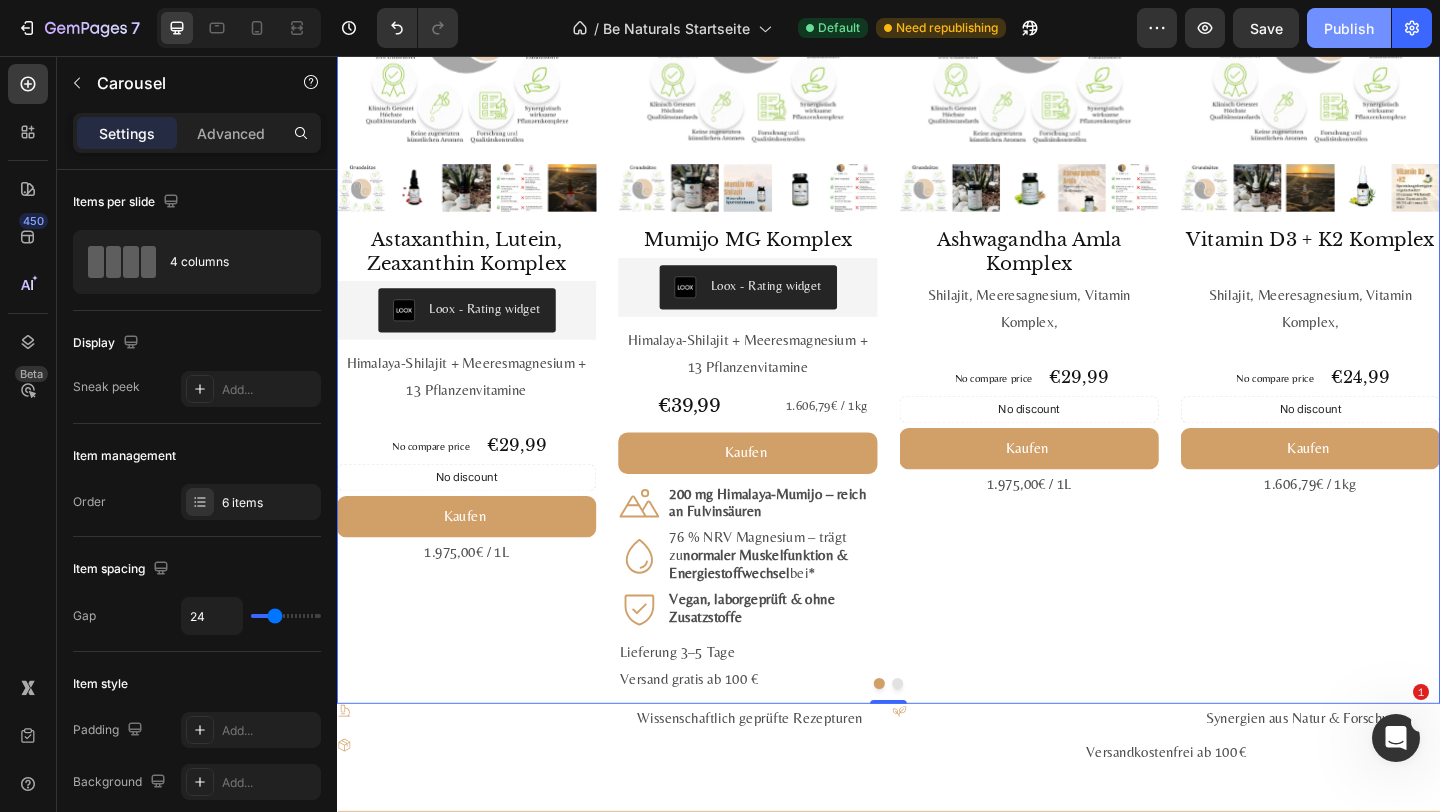 click on "Publish" at bounding box center (1349, 28) 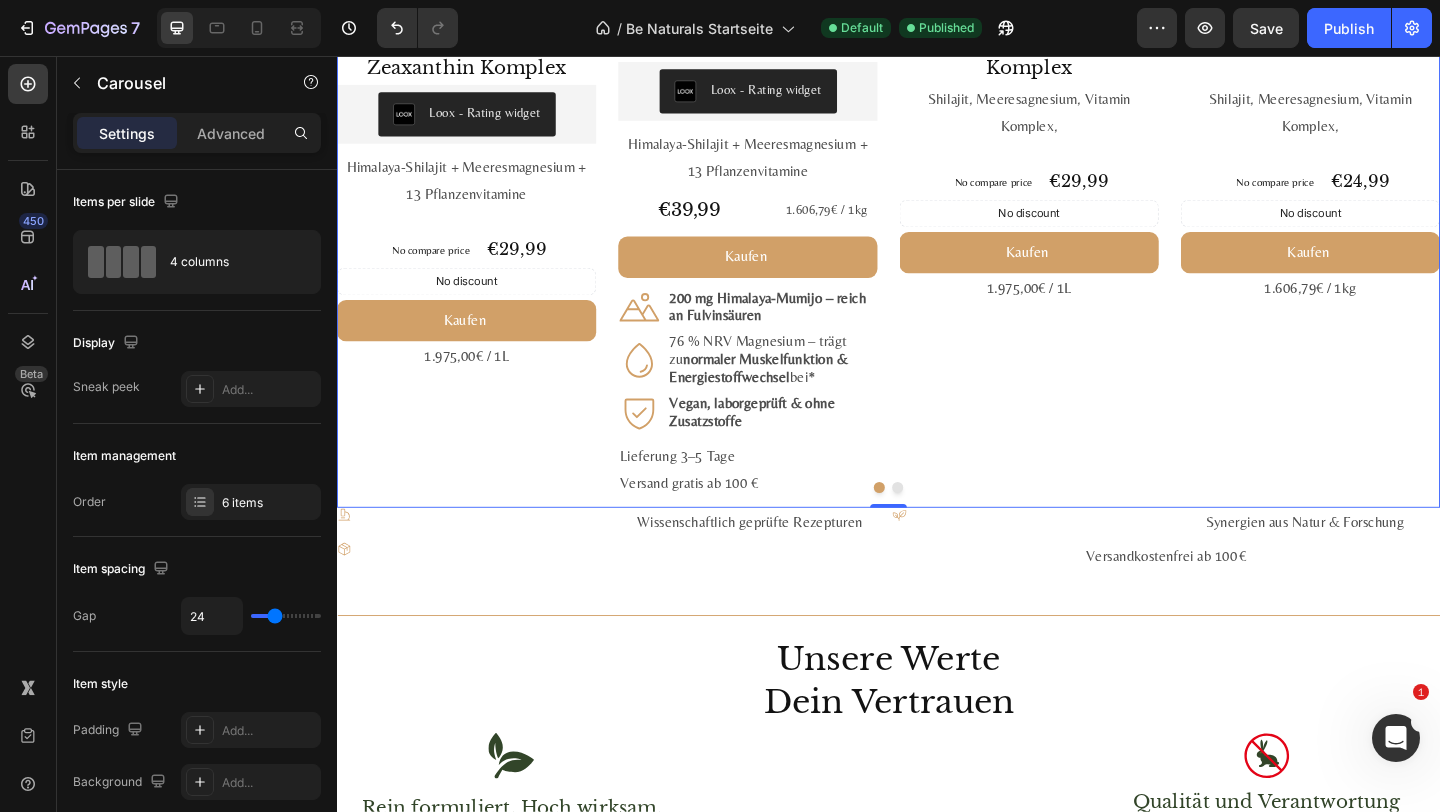 scroll, scrollTop: 2653, scrollLeft: 0, axis: vertical 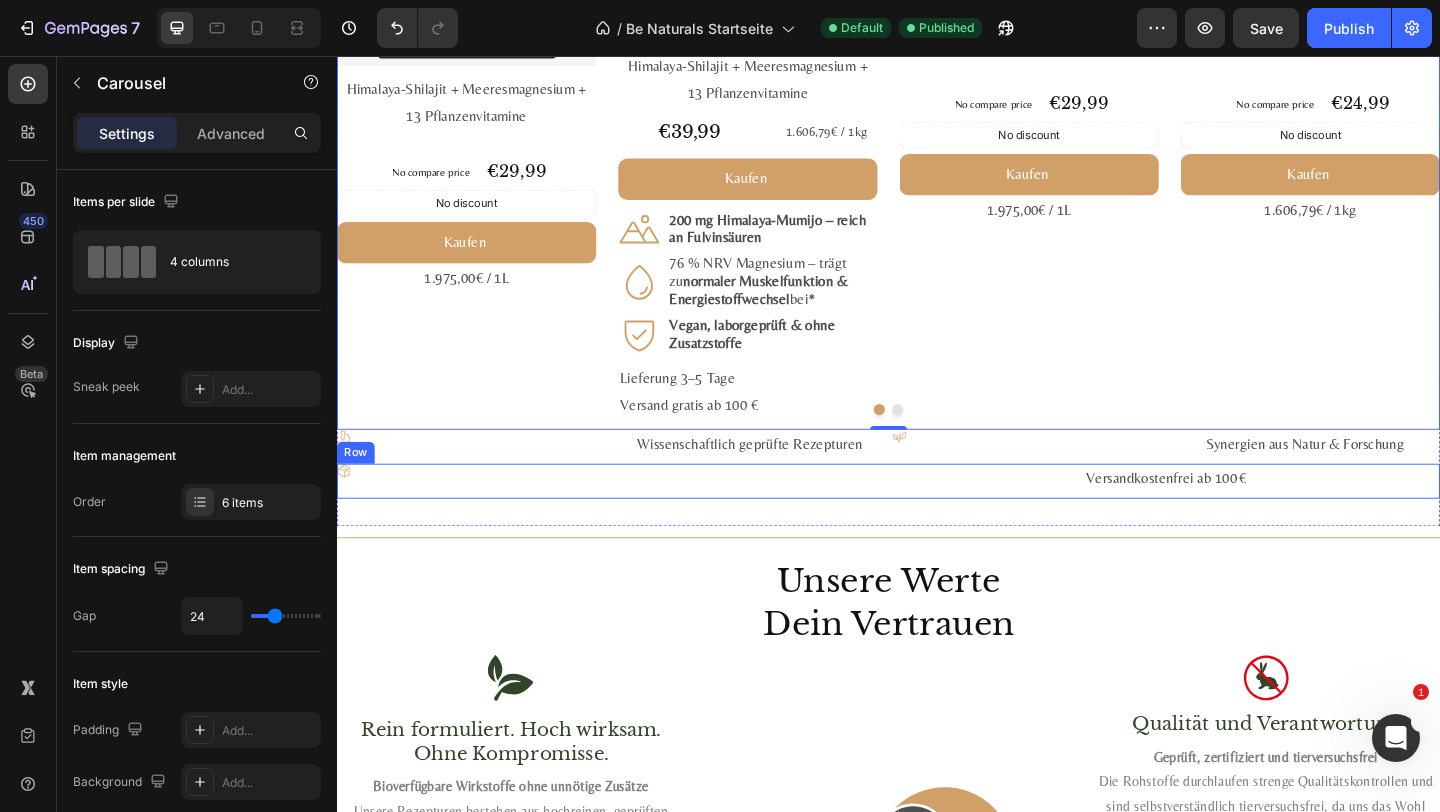 click on "Icon Versandkostenfrei ab 100 € Text Block Row" at bounding box center [937, 518] 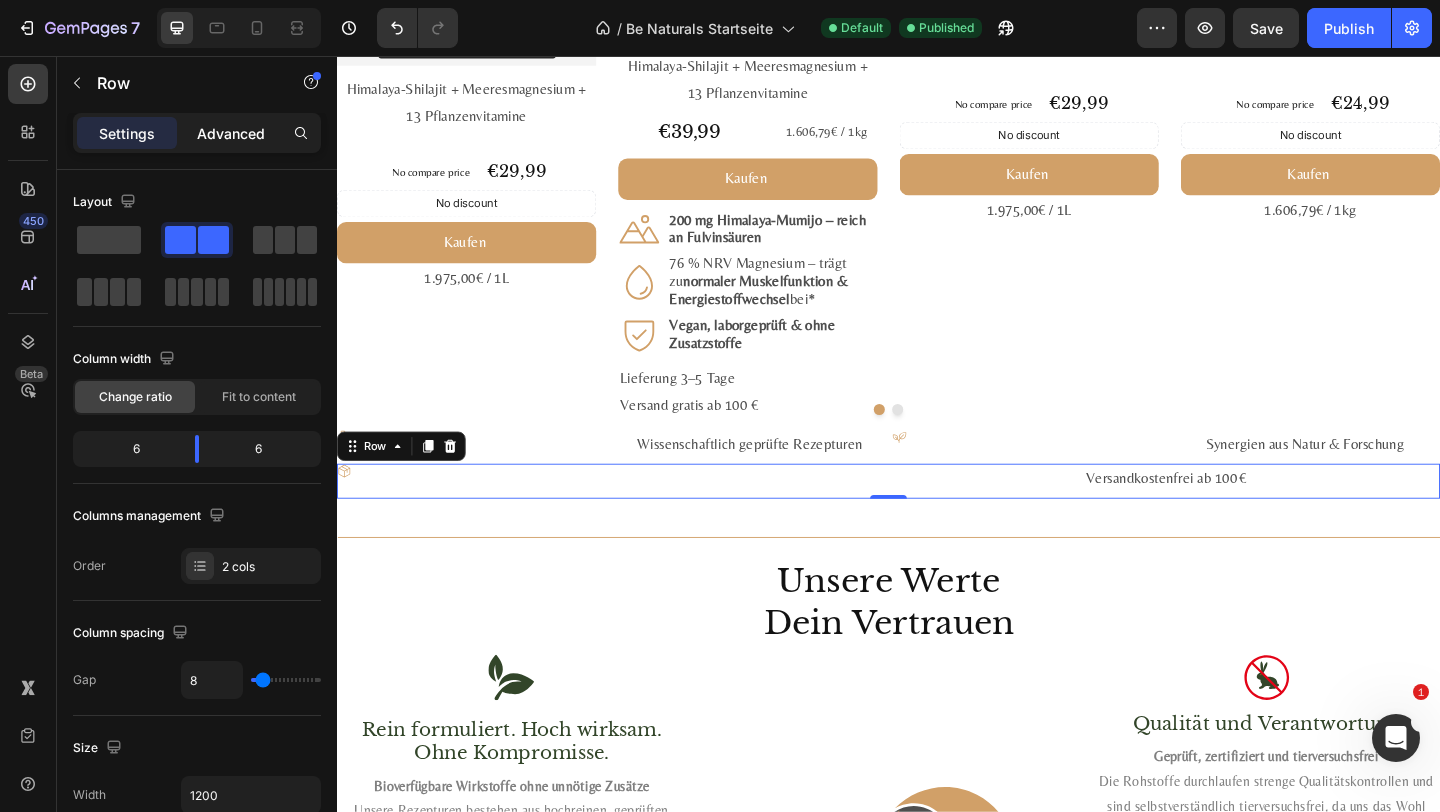click on "Advanced" 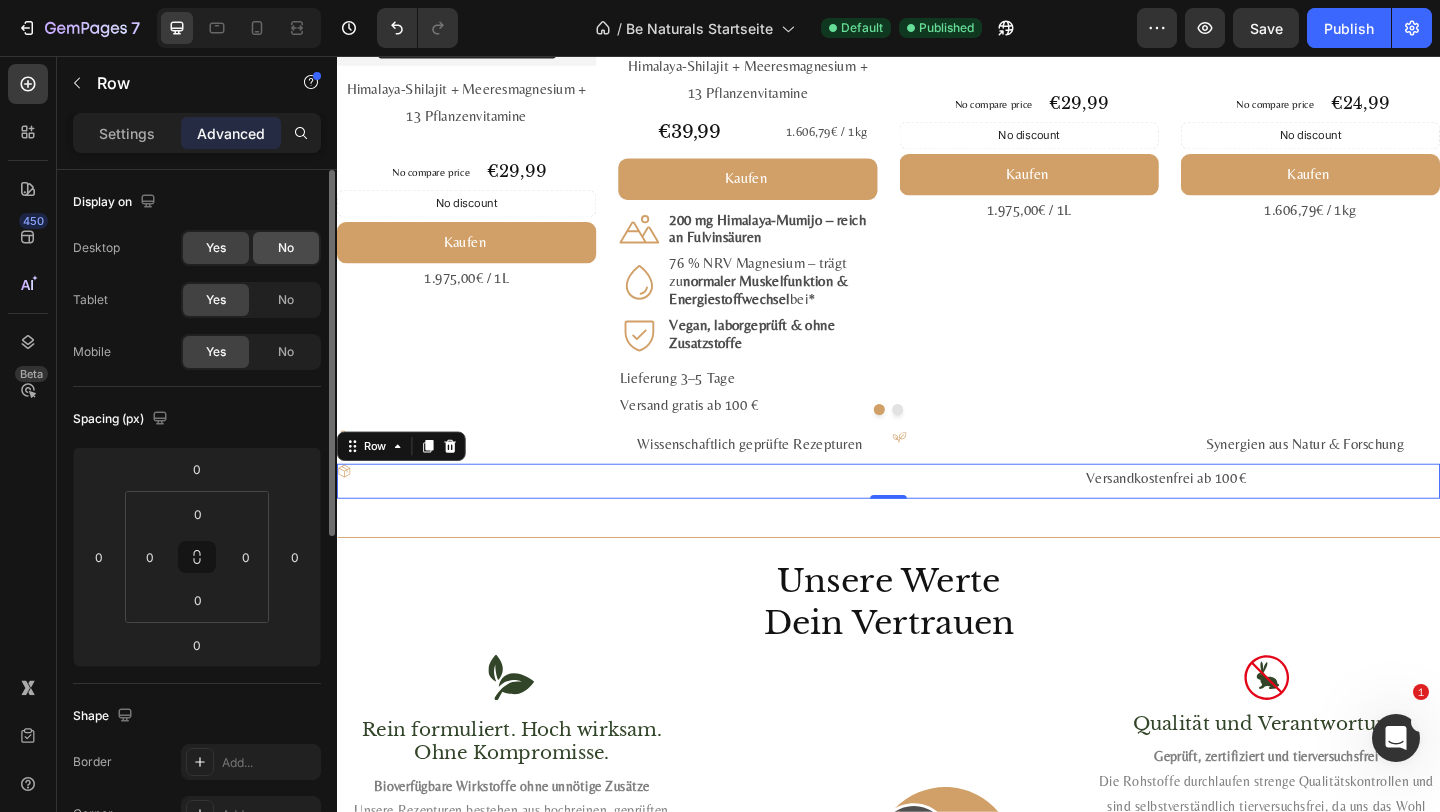 click on "No" 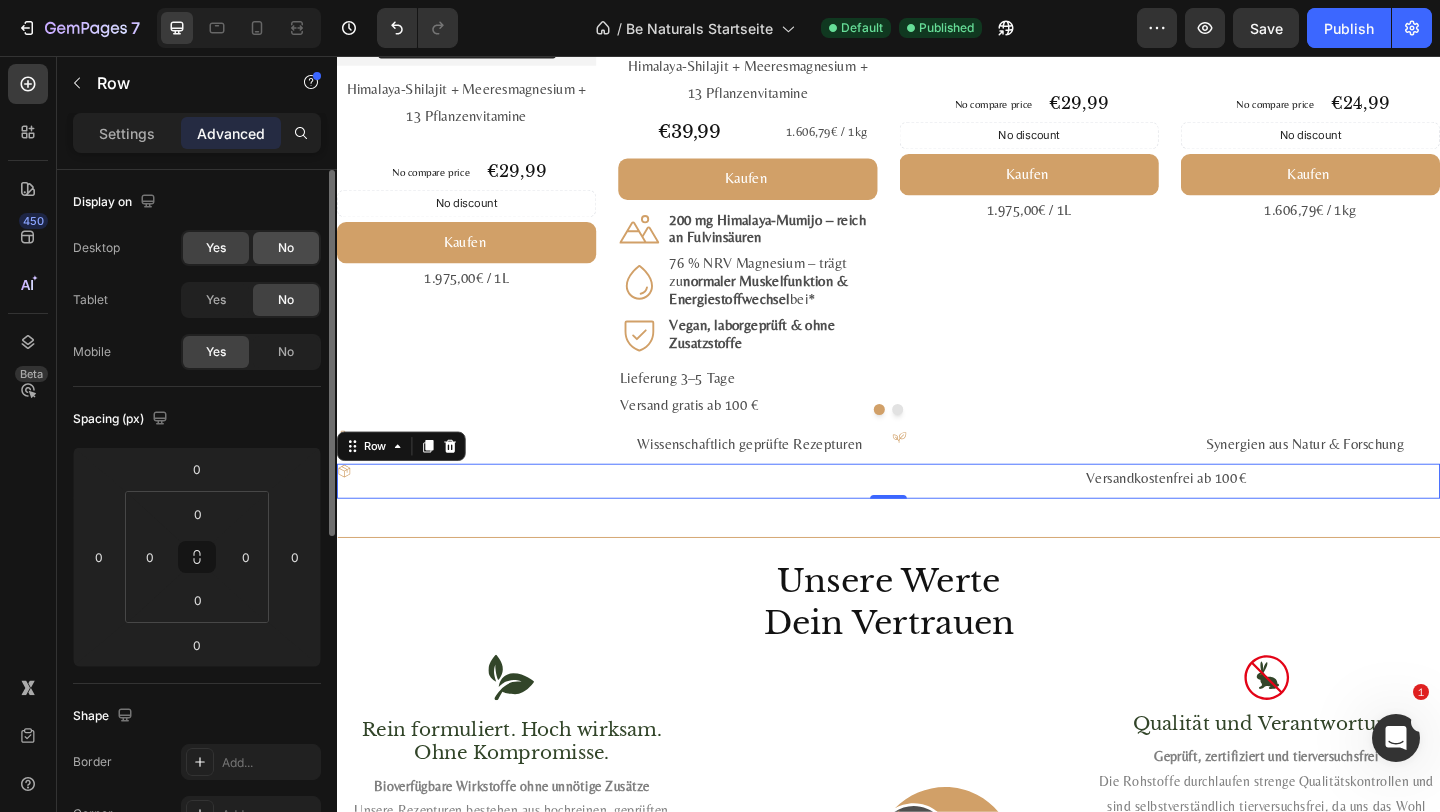 click on "No" 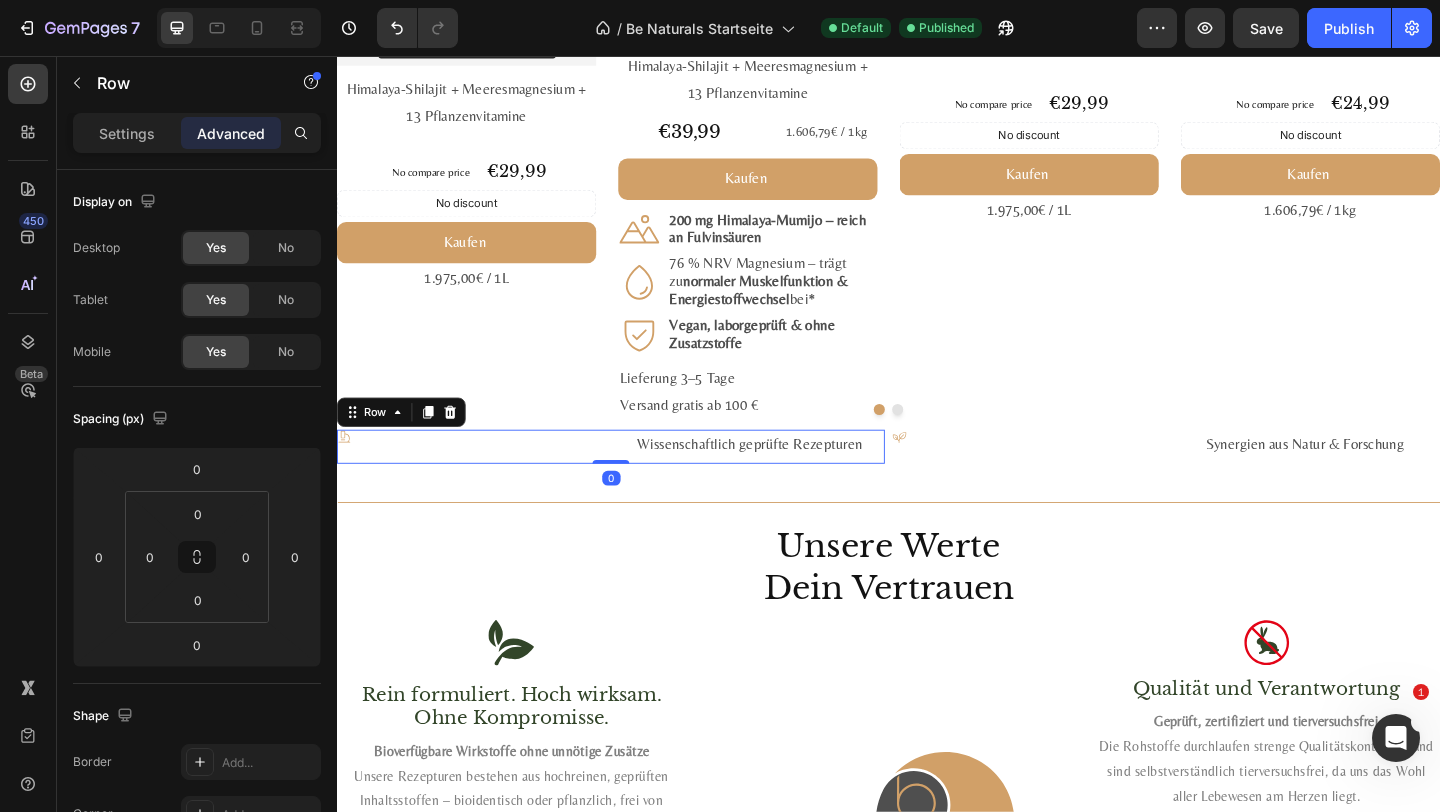 click on "Icon" at bounding box center [484, 481] 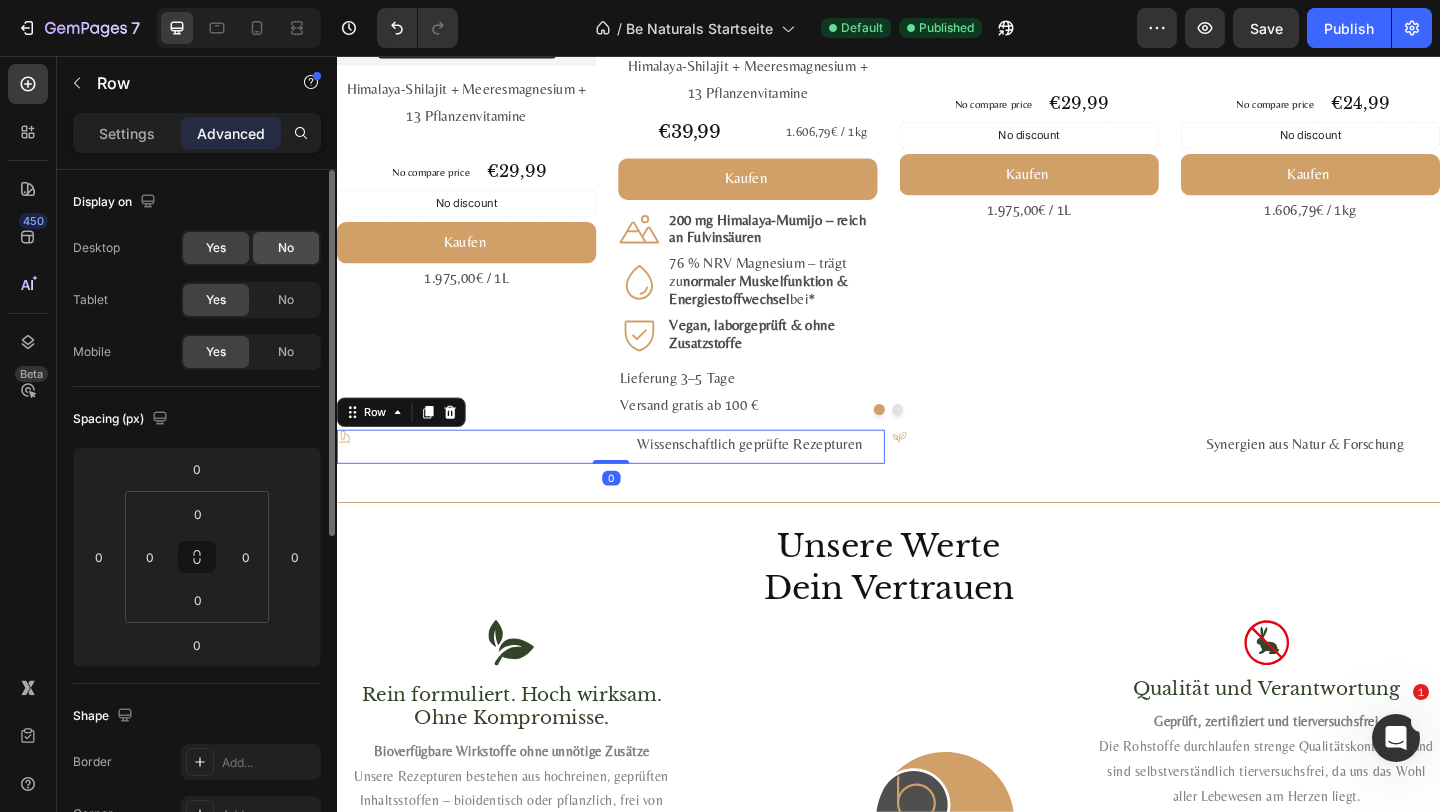 click on "Yes No" 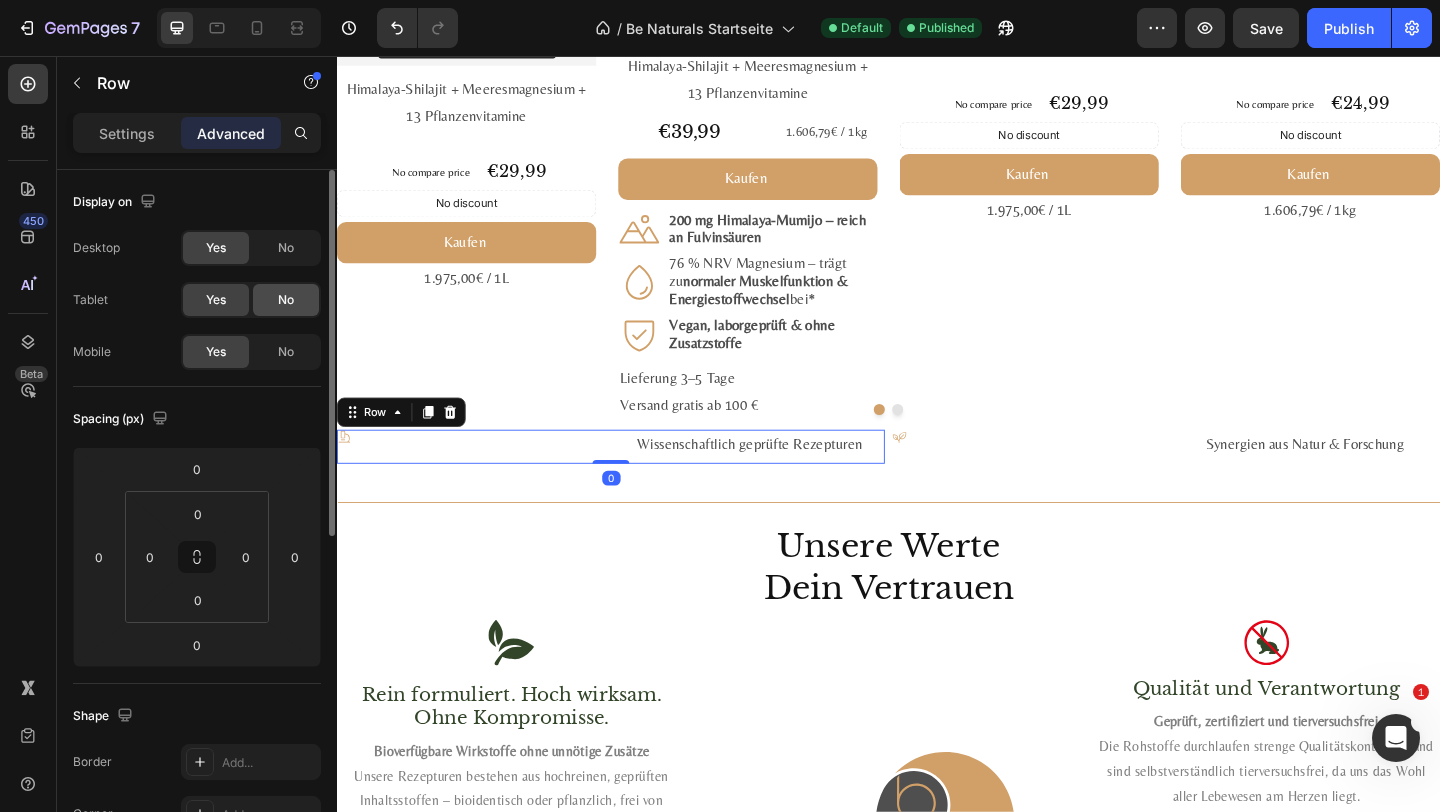 click on "No" 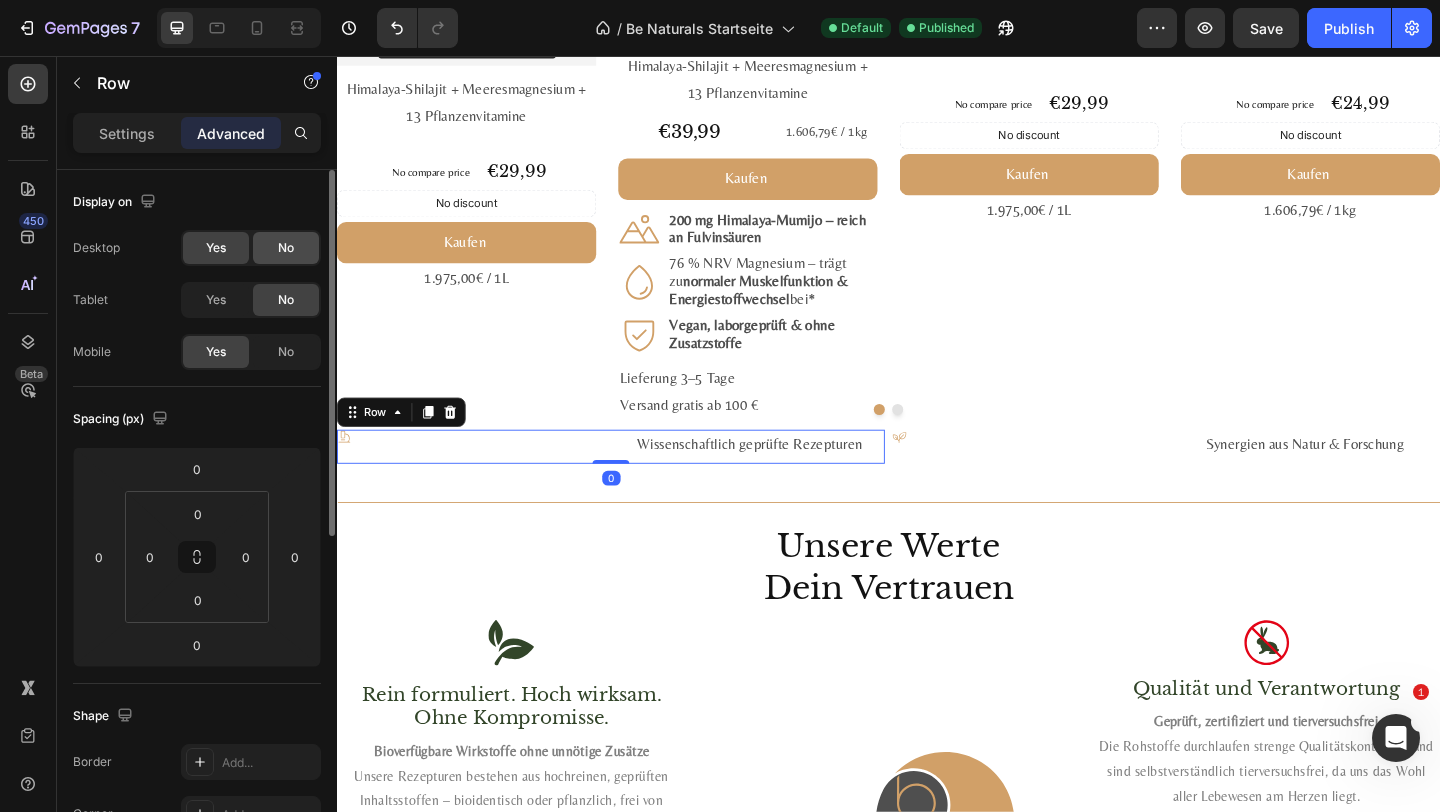 click on "No" 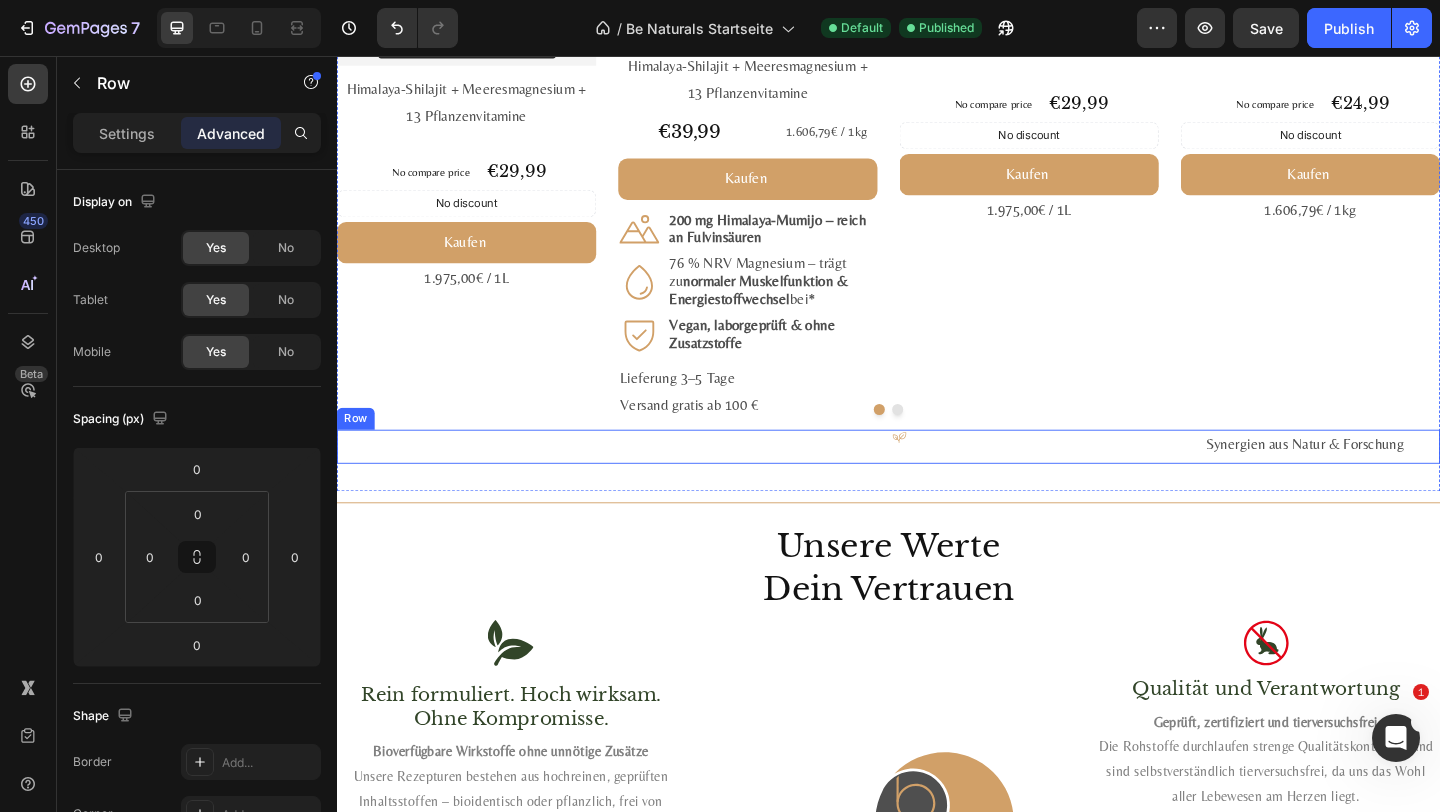 click on "Icon Wissenschaftlich geprüfte Rezepturen Text Block Row   0" at bounding box center [635, 481] 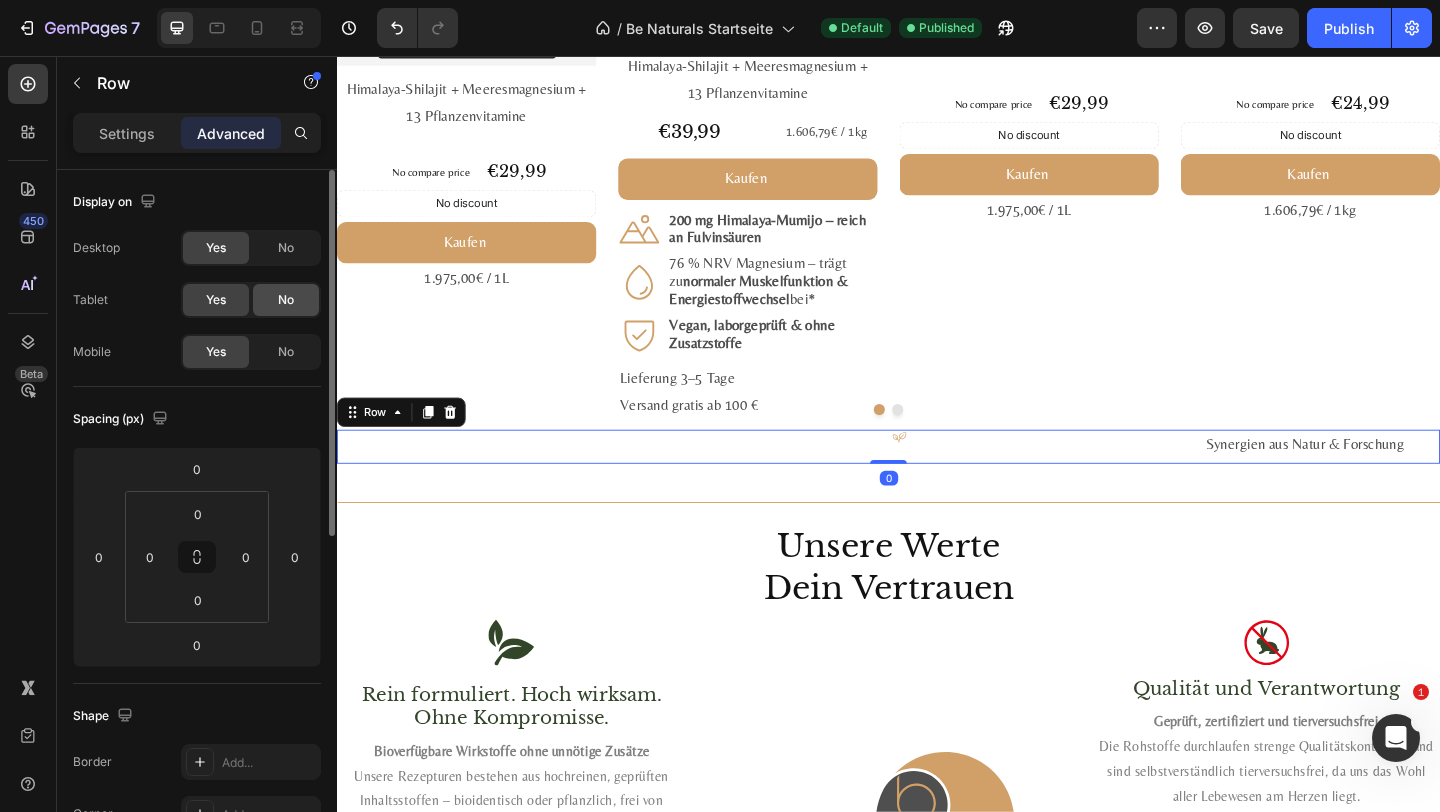 click on "No" 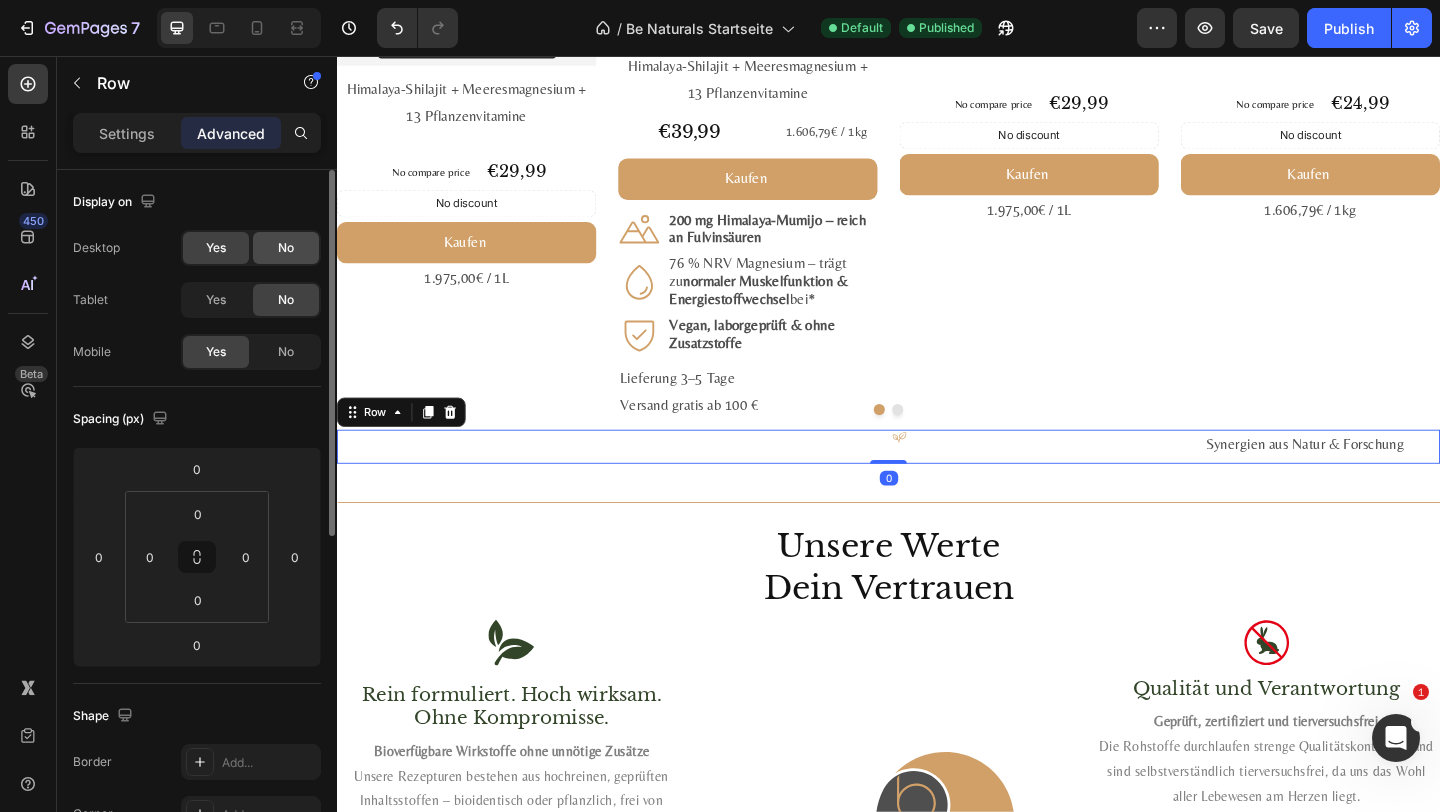 click on "No" 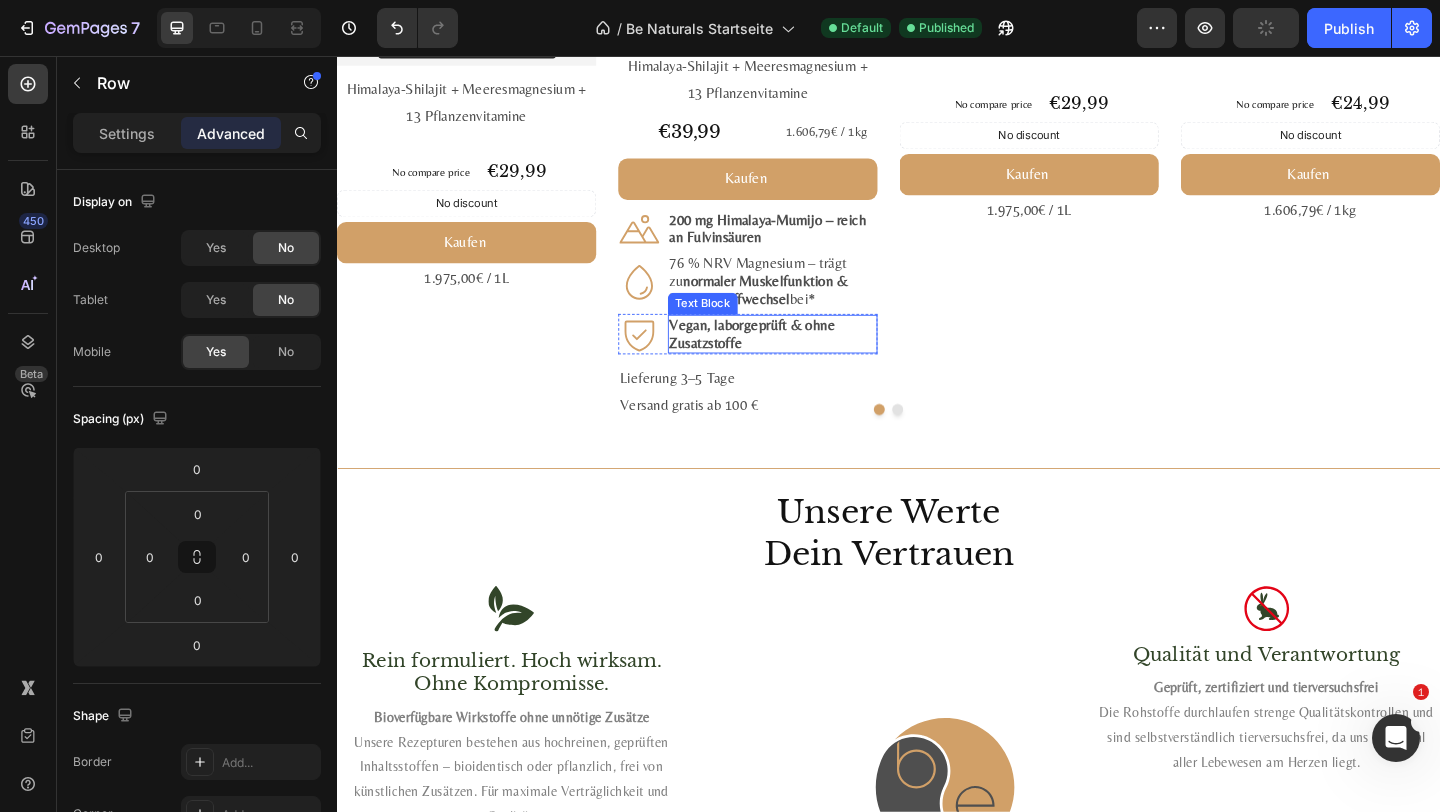 click on "Vegan, labor­geprüft & ohne Zusatz­stoffe" at bounding box center [811, 358] 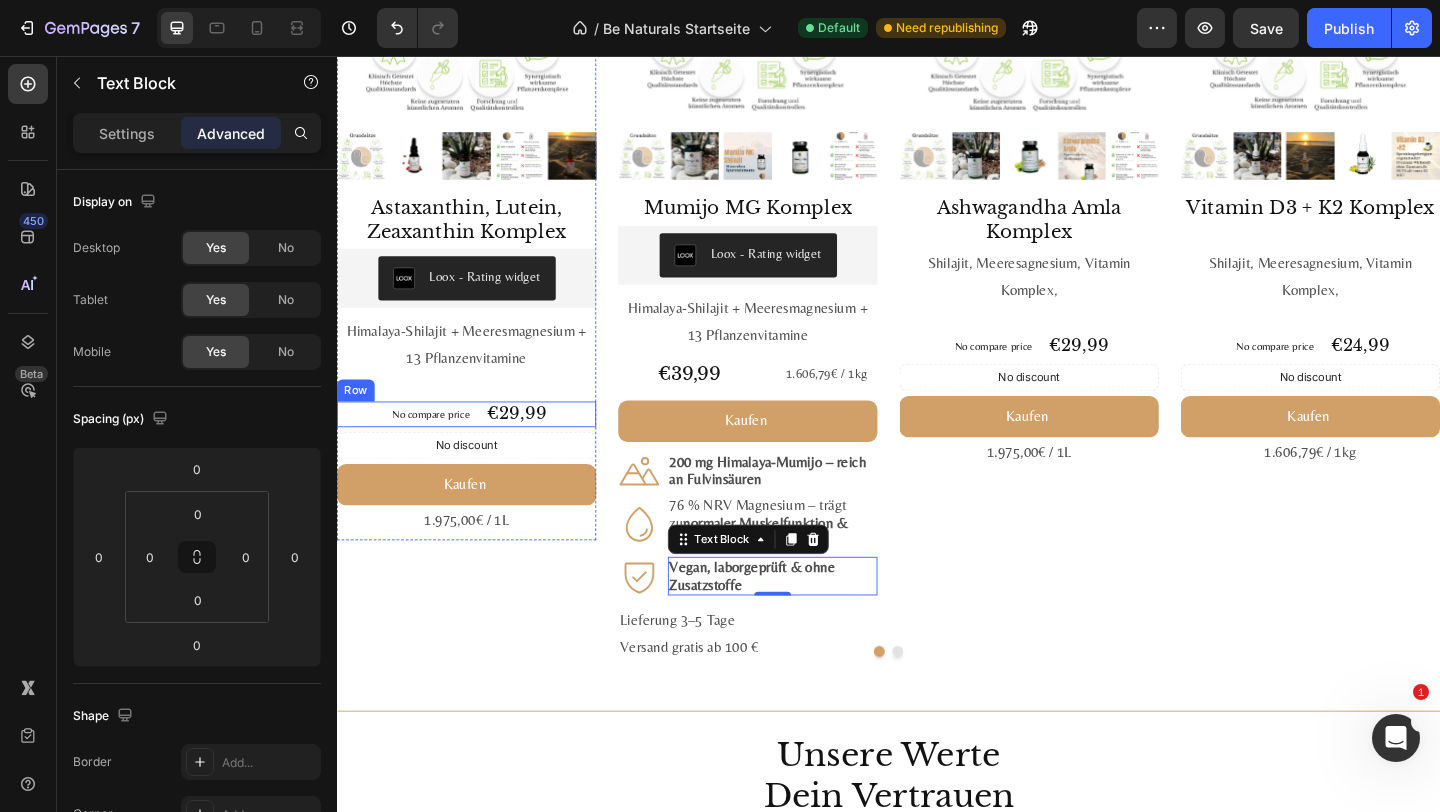 scroll, scrollTop: 2376, scrollLeft: 0, axis: vertical 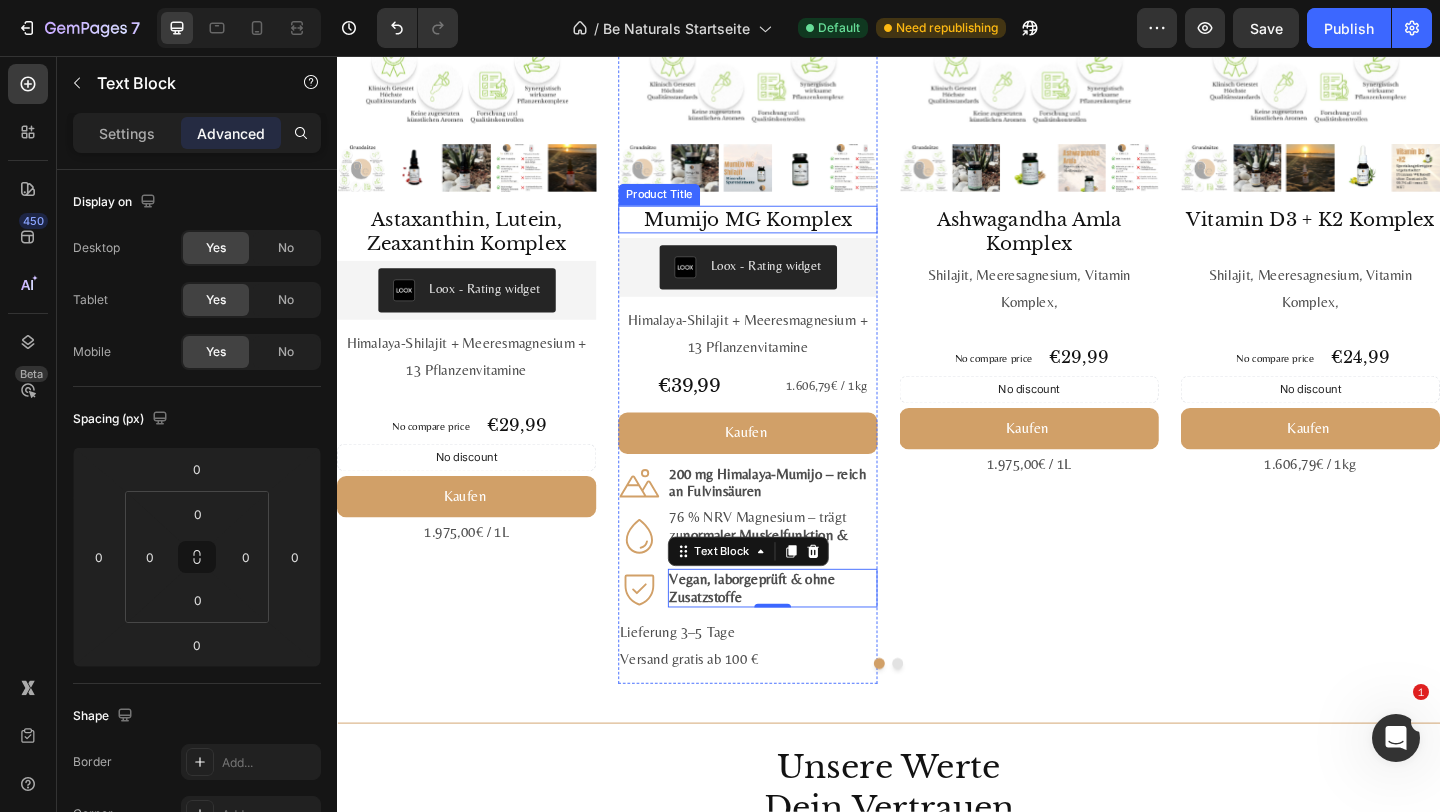 click on "Mumijo MG Komplex" at bounding box center (784, 234) 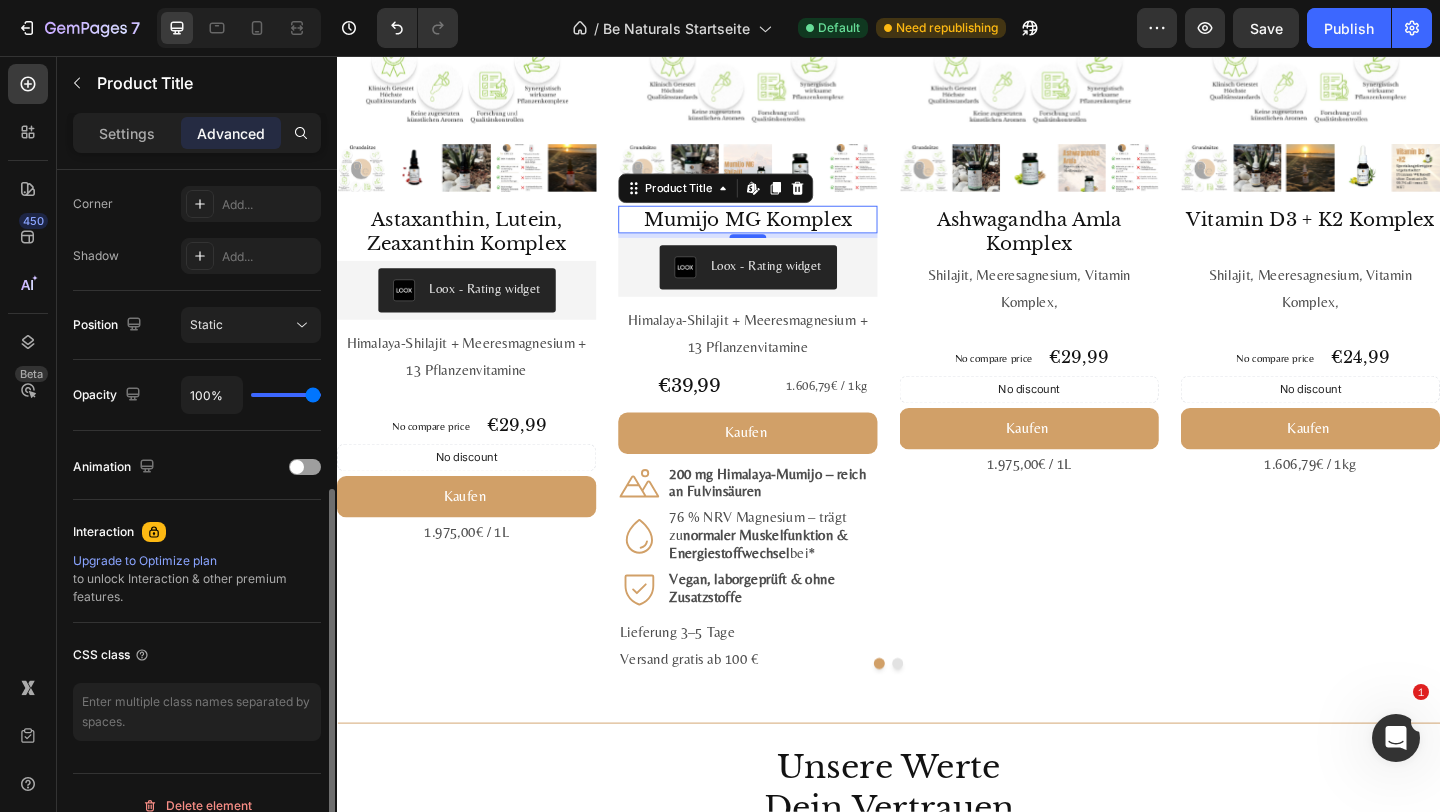 scroll, scrollTop: 0, scrollLeft: 0, axis: both 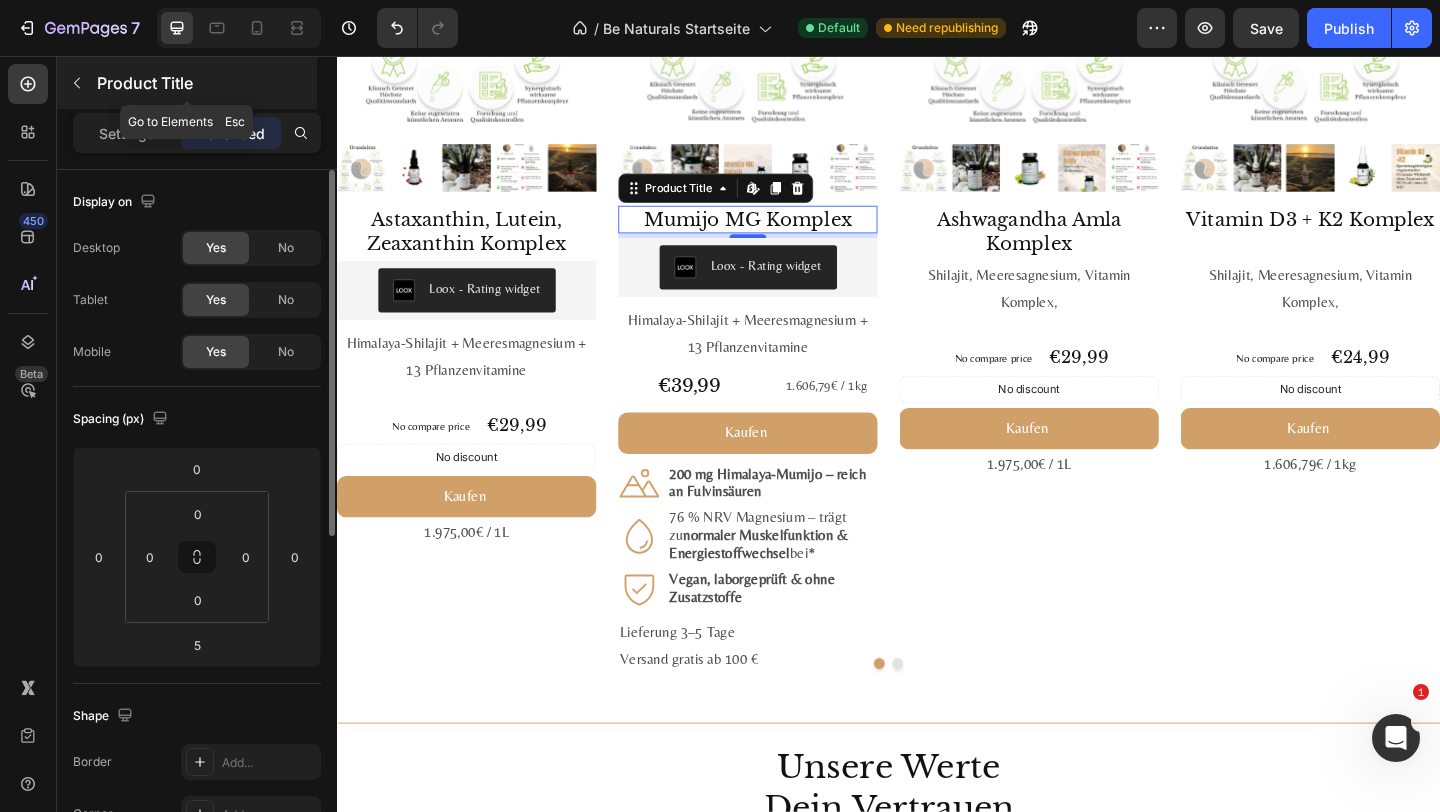 click on "Product Title" at bounding box center (187, 83) 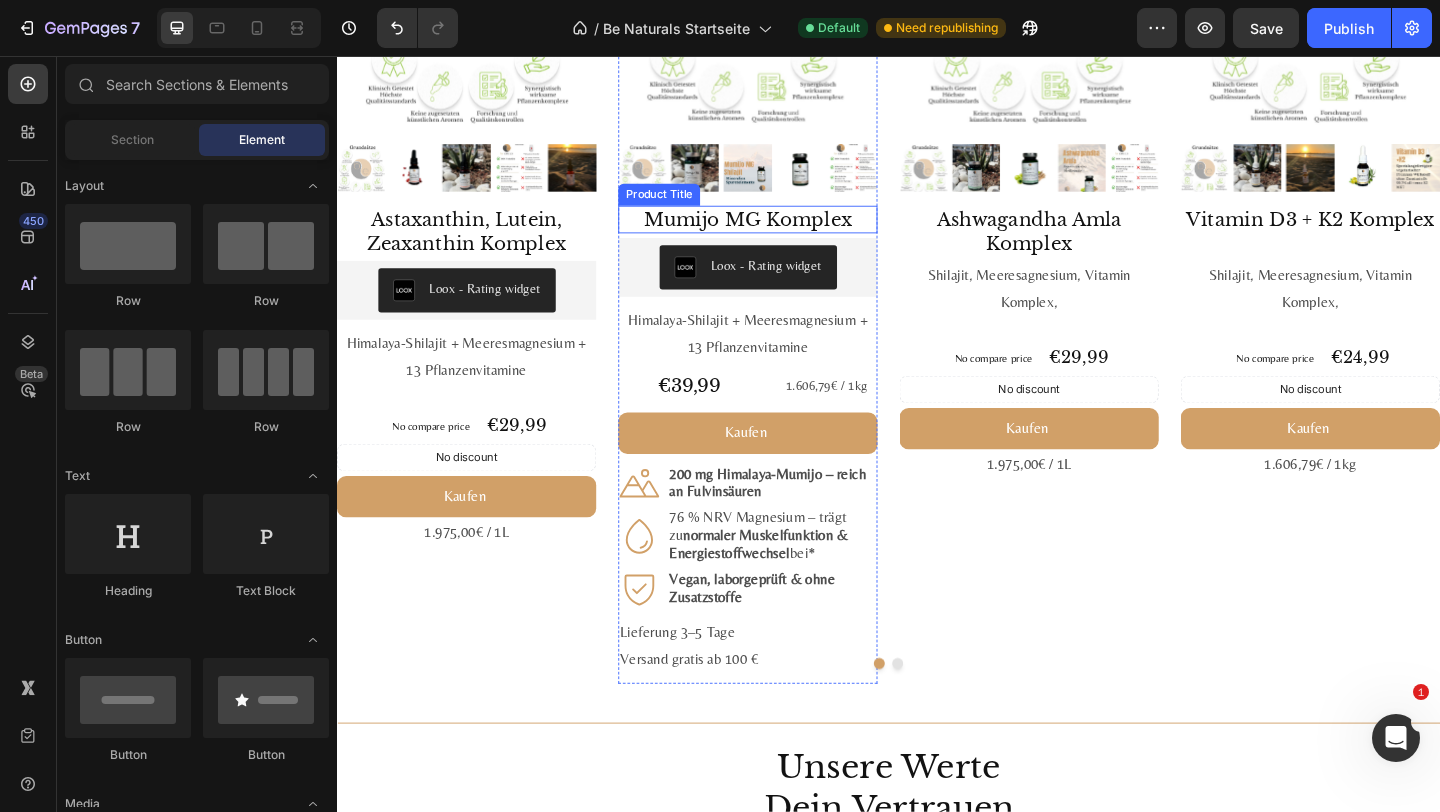 click on "Mumijo MG Komplex" at bounding box center (784, 234) 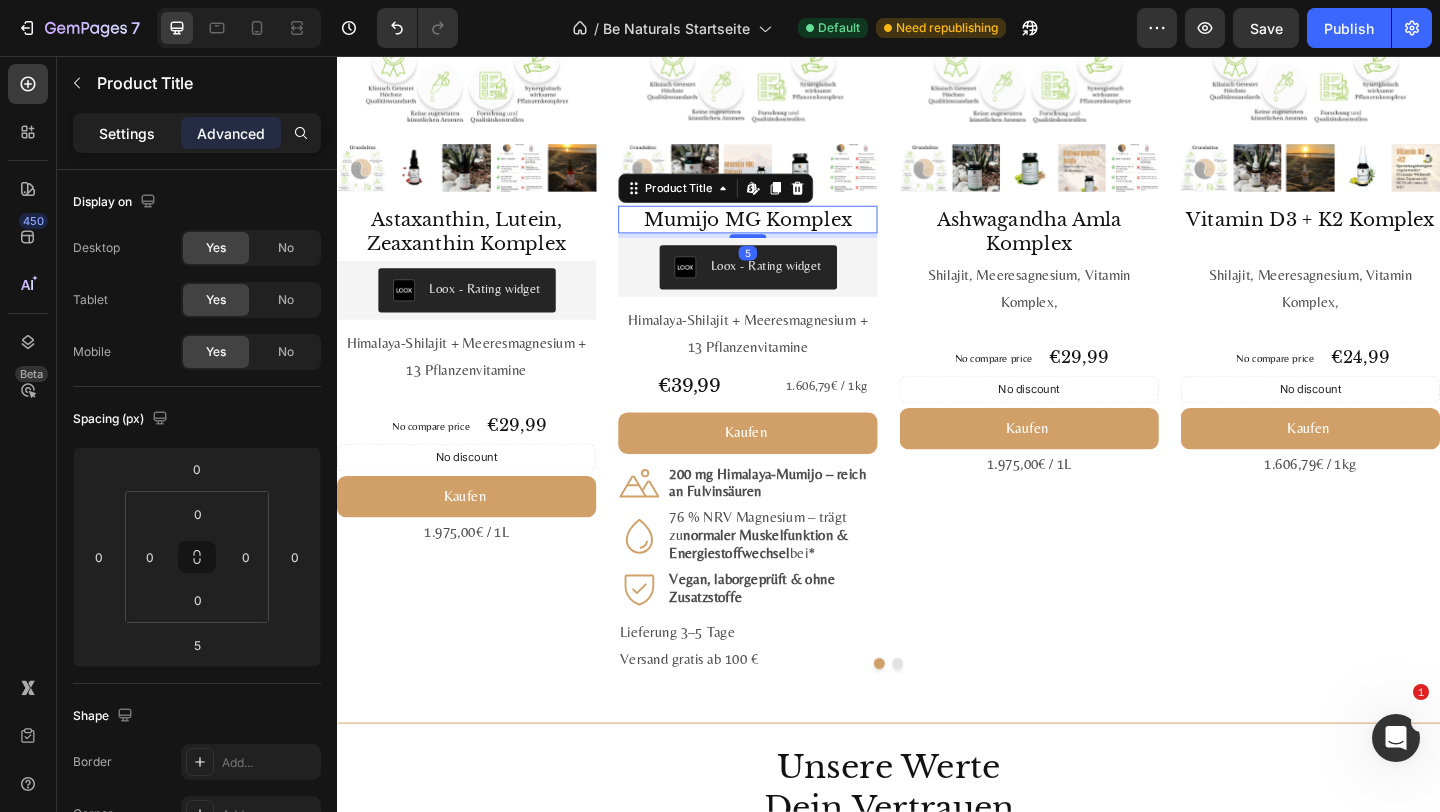 click on "Settings" at bounding box center (127, 133) 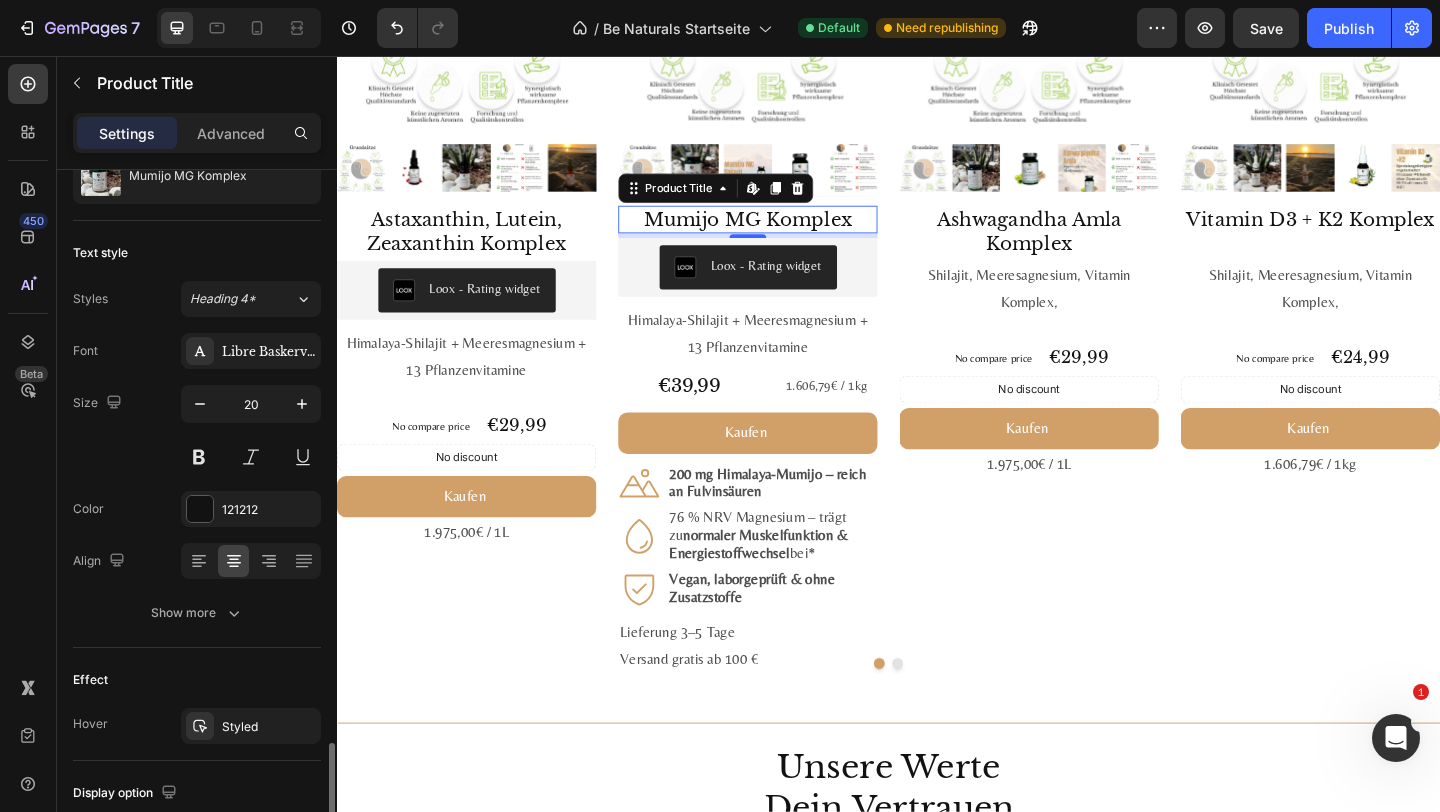 scroll, scrollTop: 397, scrollLeft: 0, axis: vertical 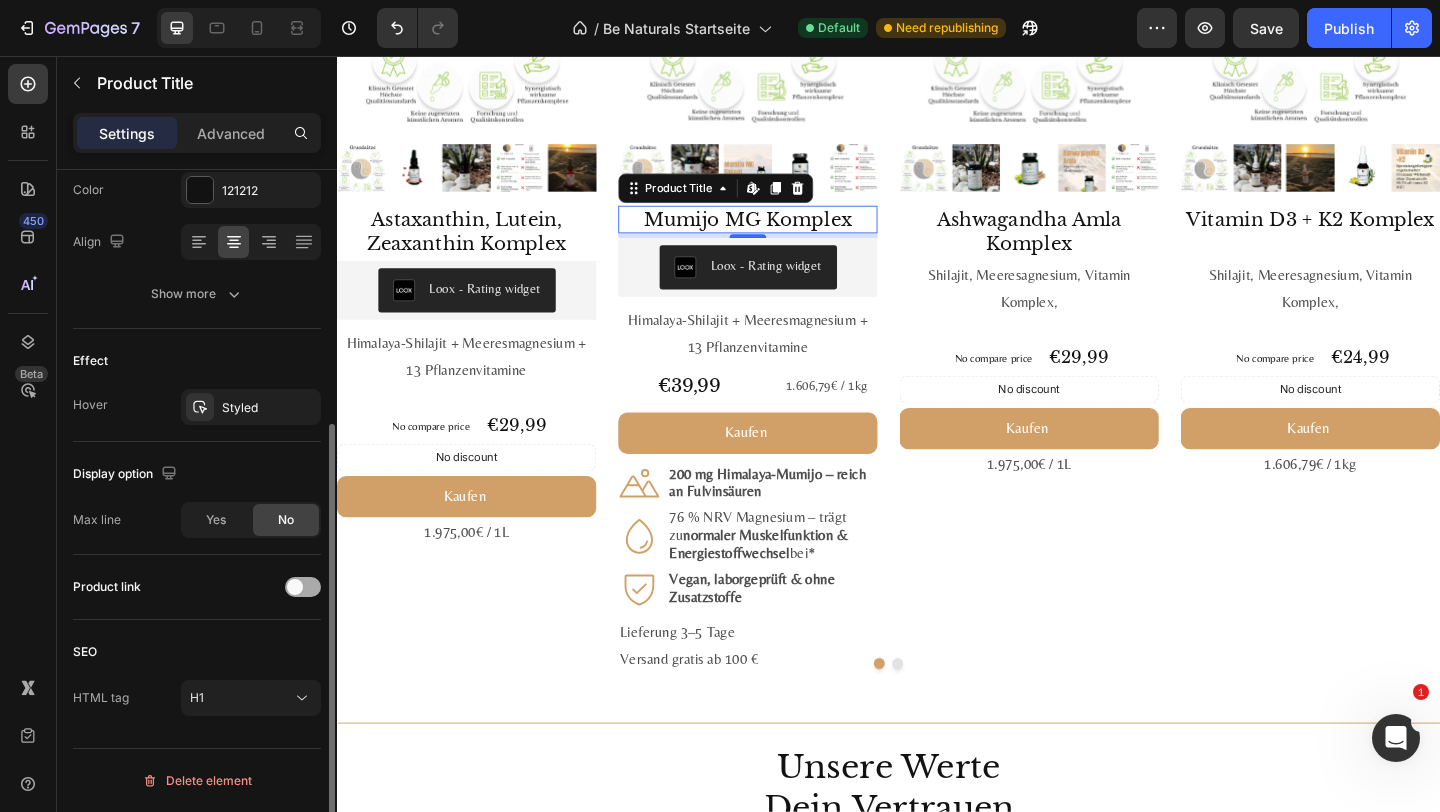 click at bounding box center (295, 587) 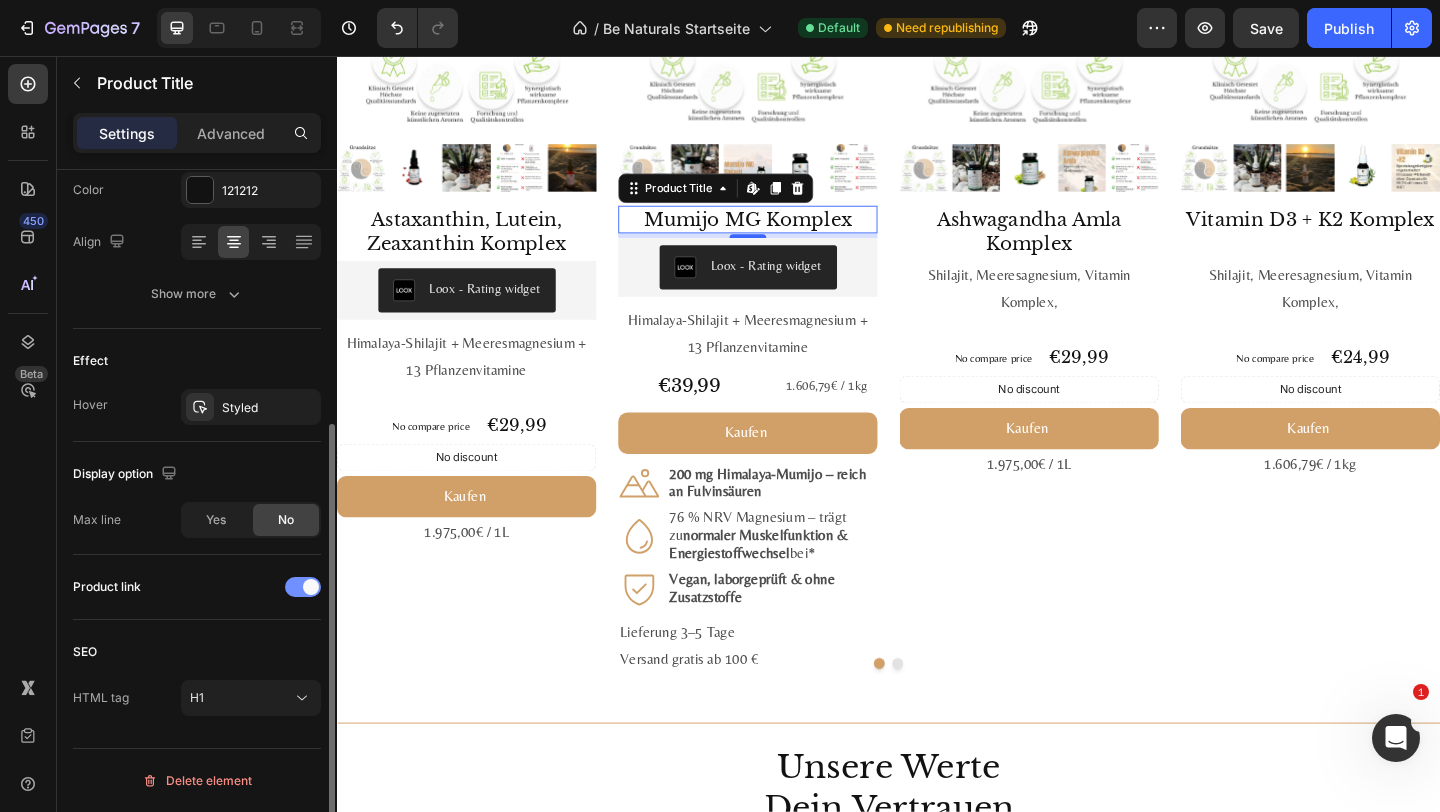 click at bounding box center [303, 587] 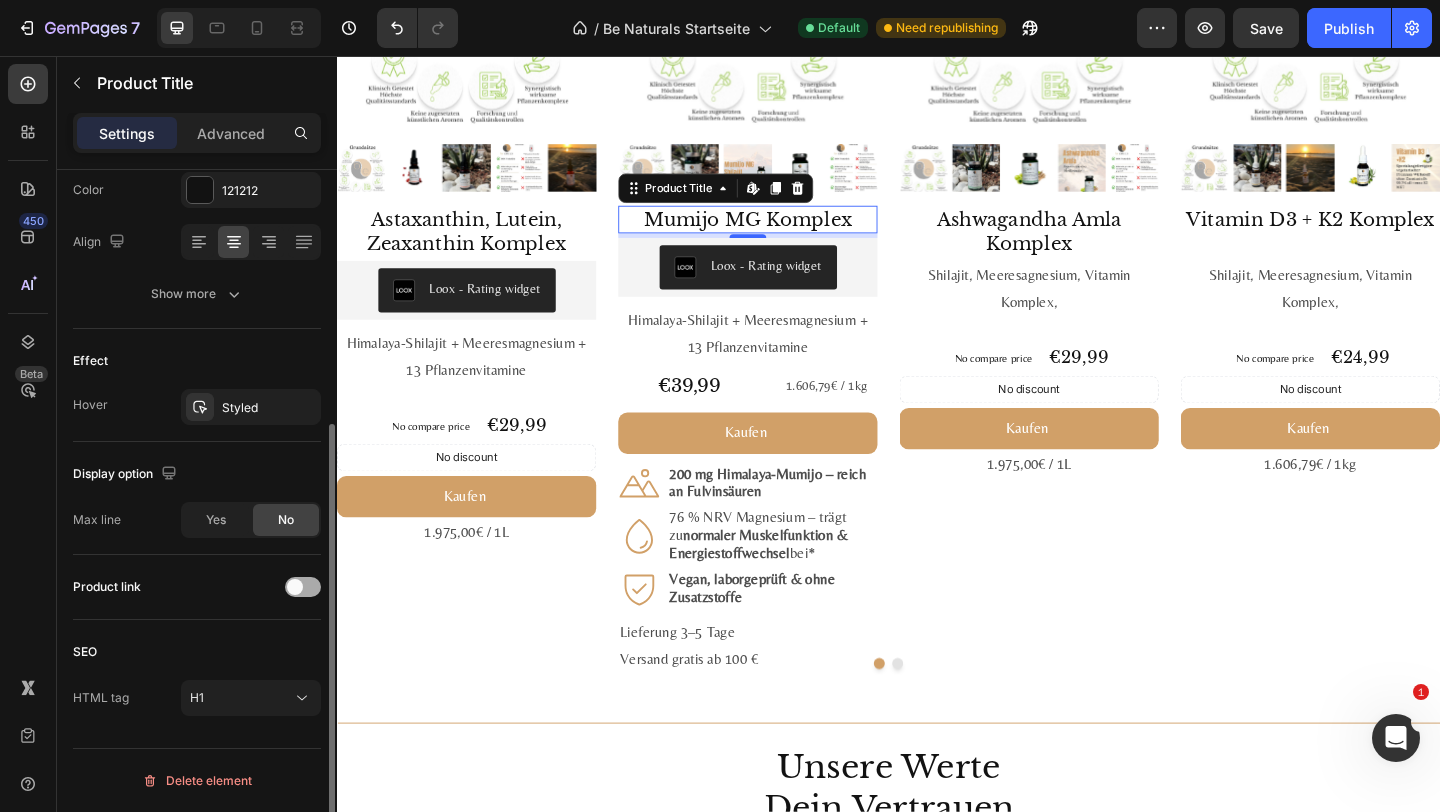 click at bounding box center (295, 587) 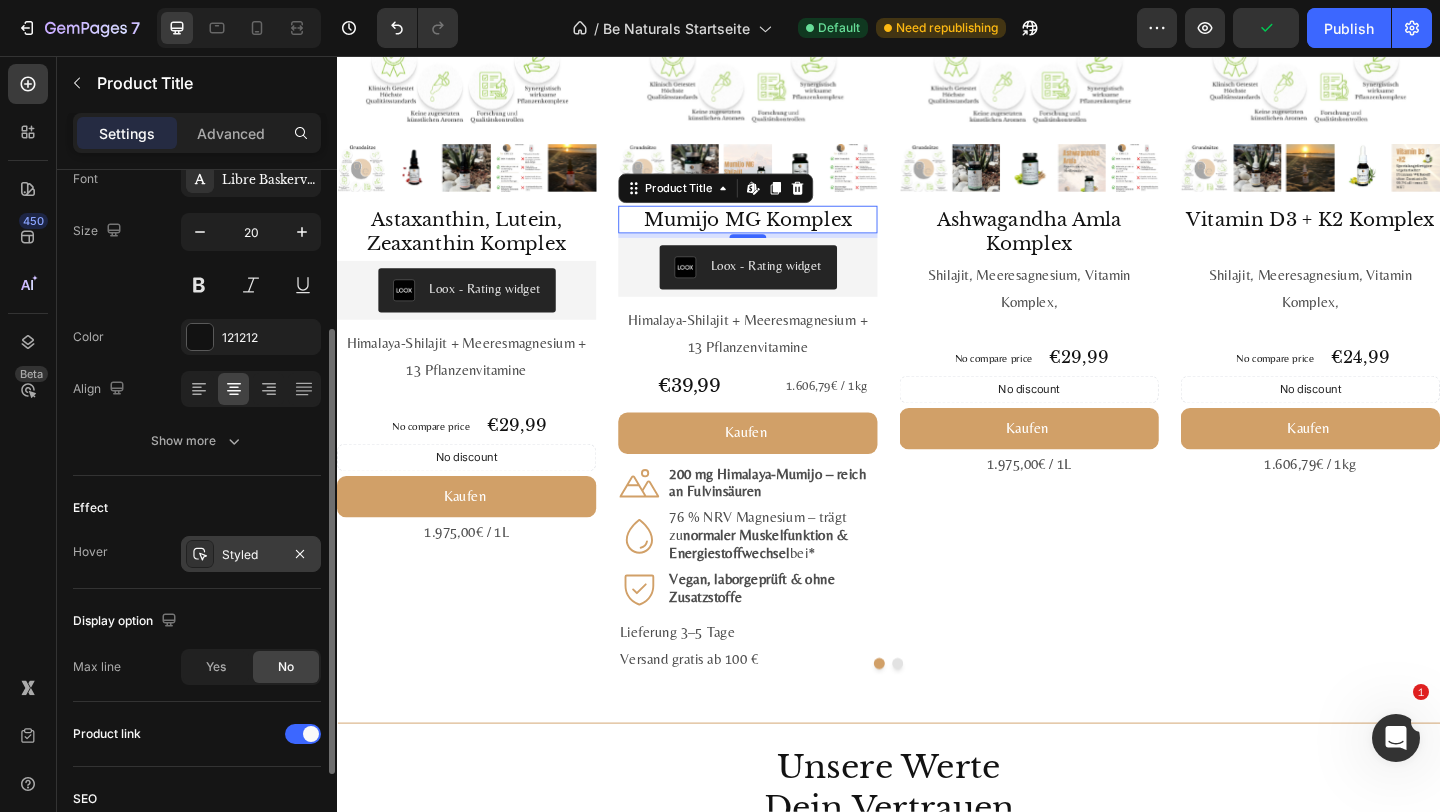 scroll, scrollTop: 253, scrollLeft: 0, axis: vertical 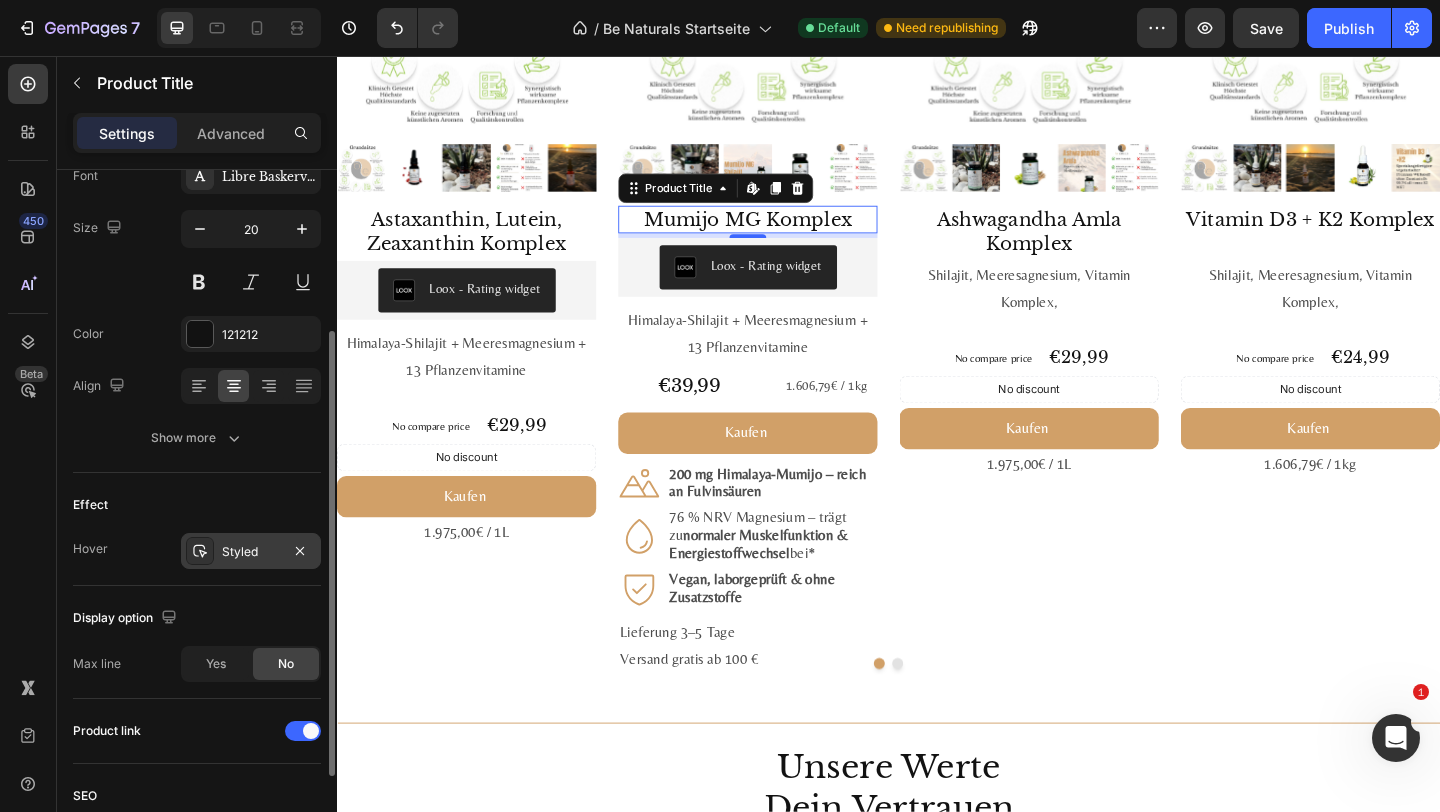 click on "Styled" at bounding box center [251, 552] 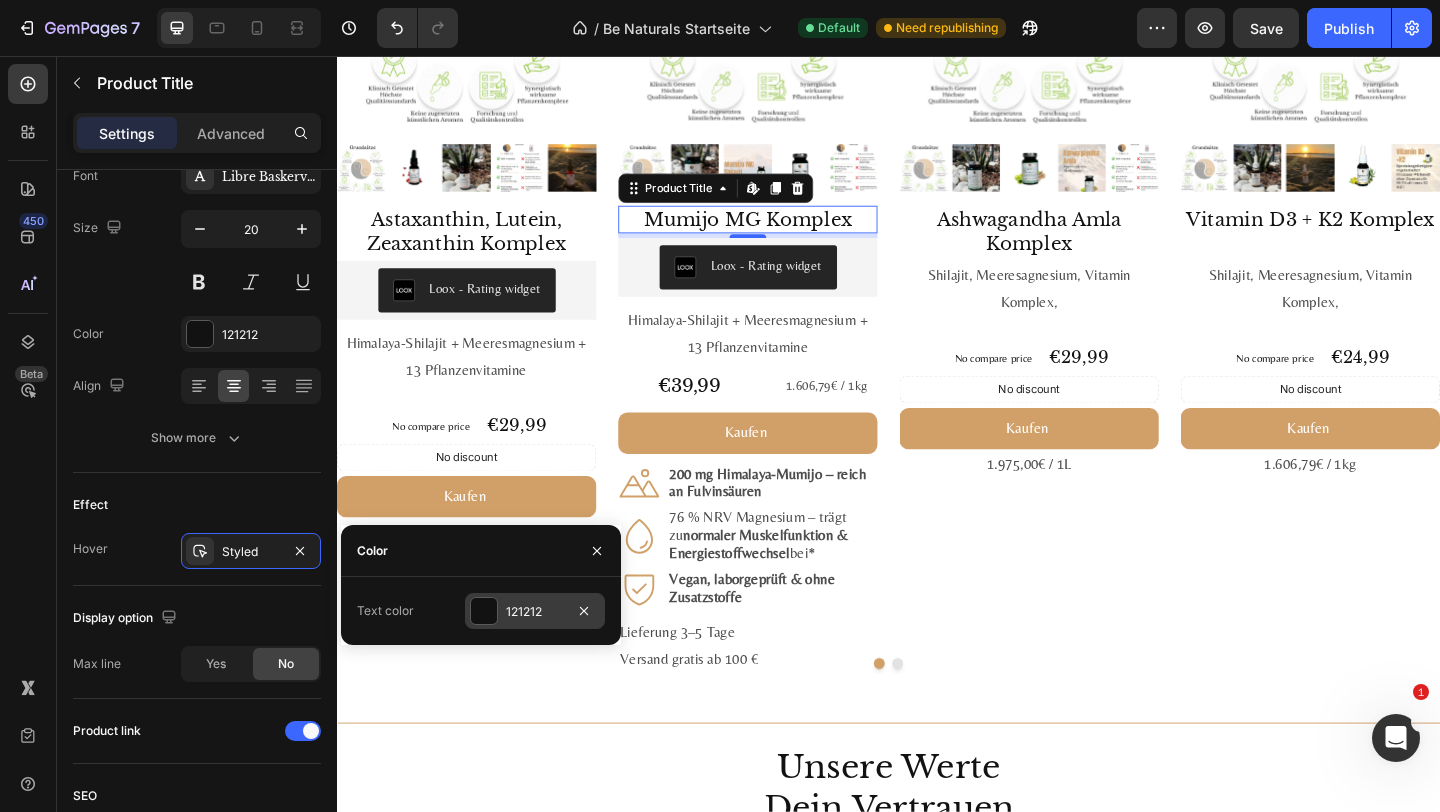 click on "121212" at bounding box center [535, 612] 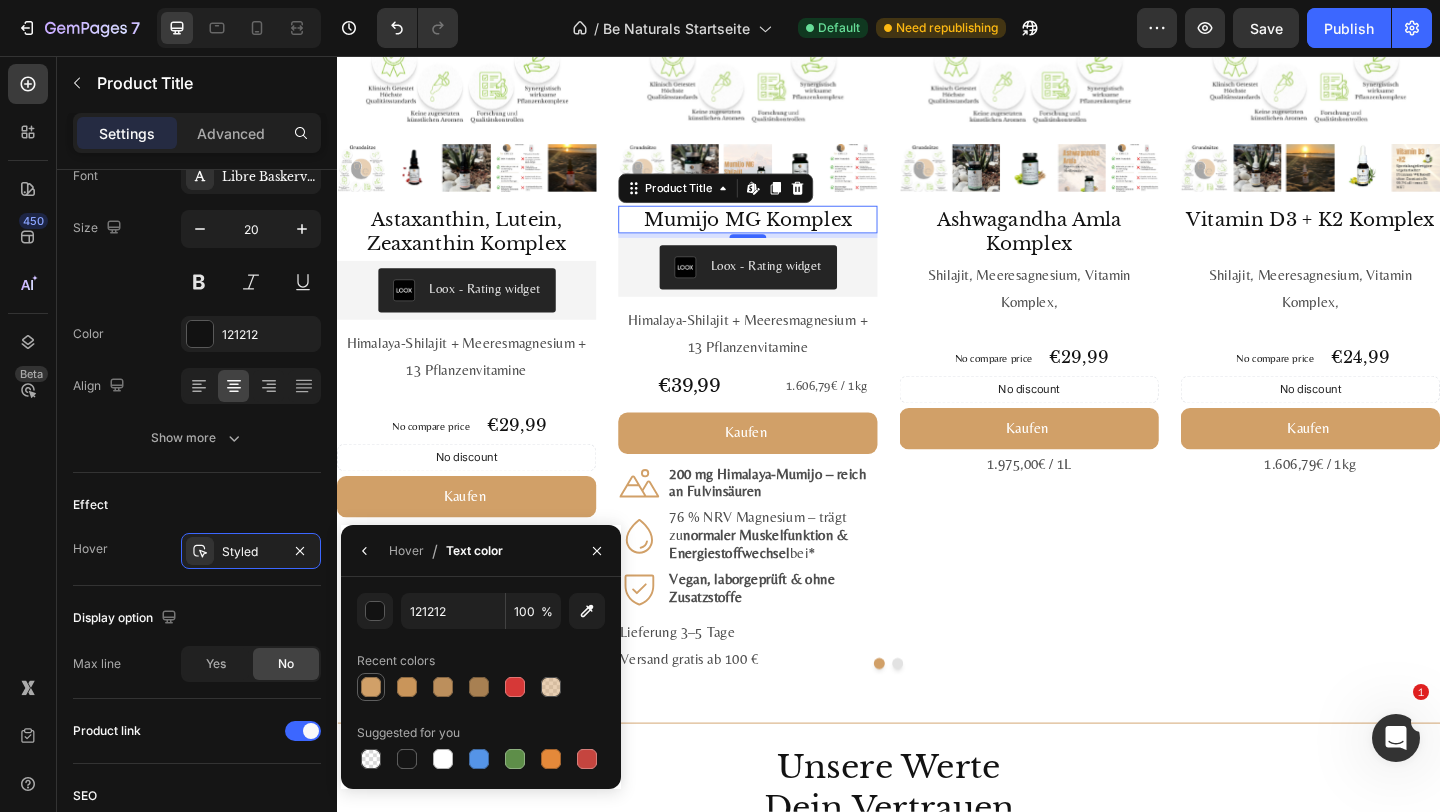 click at bounding box center [371, 687] 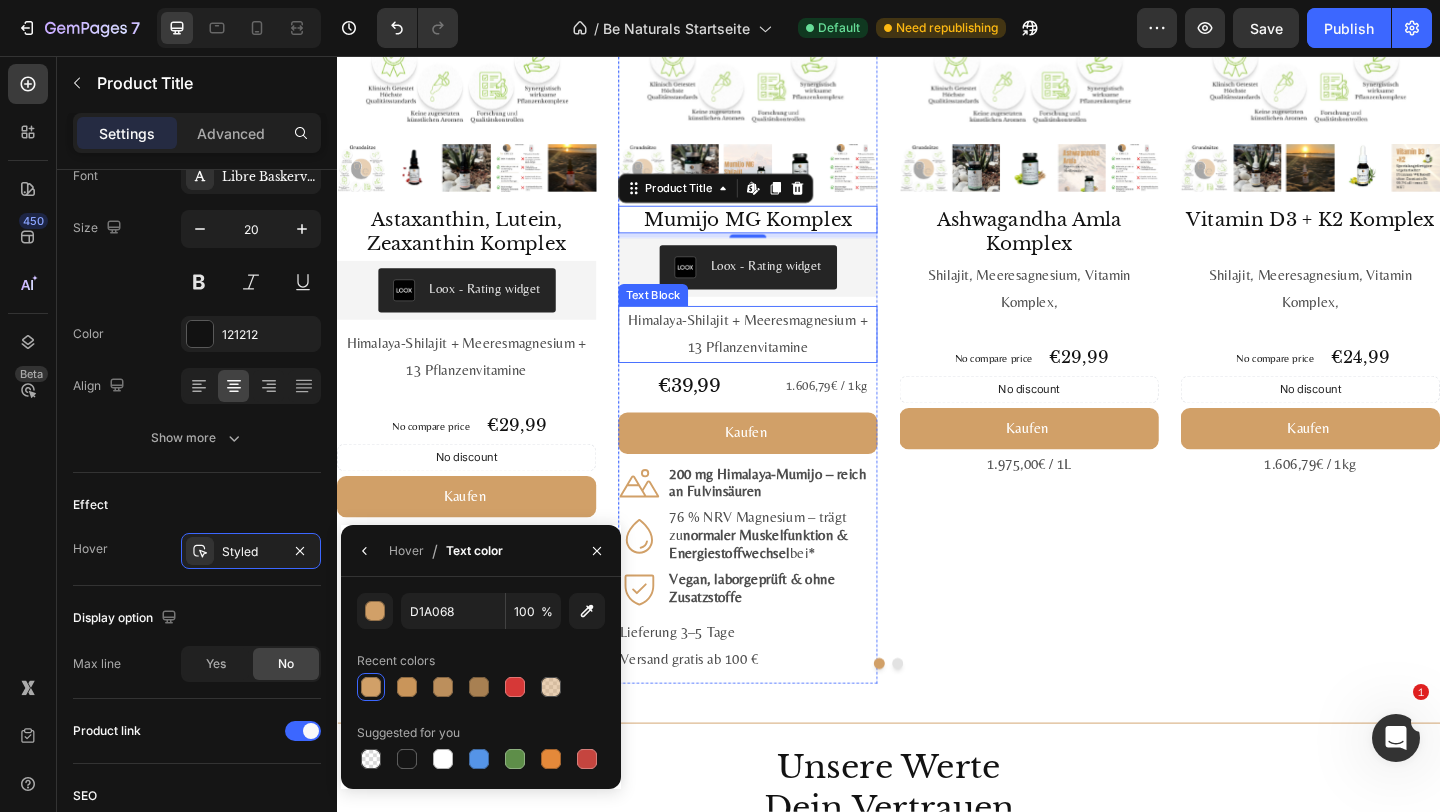 click on "Himalaya-Shilajit + Meeres­magnesium + 13 Pflanzen­vitamine" at bounding box center [784, 359] 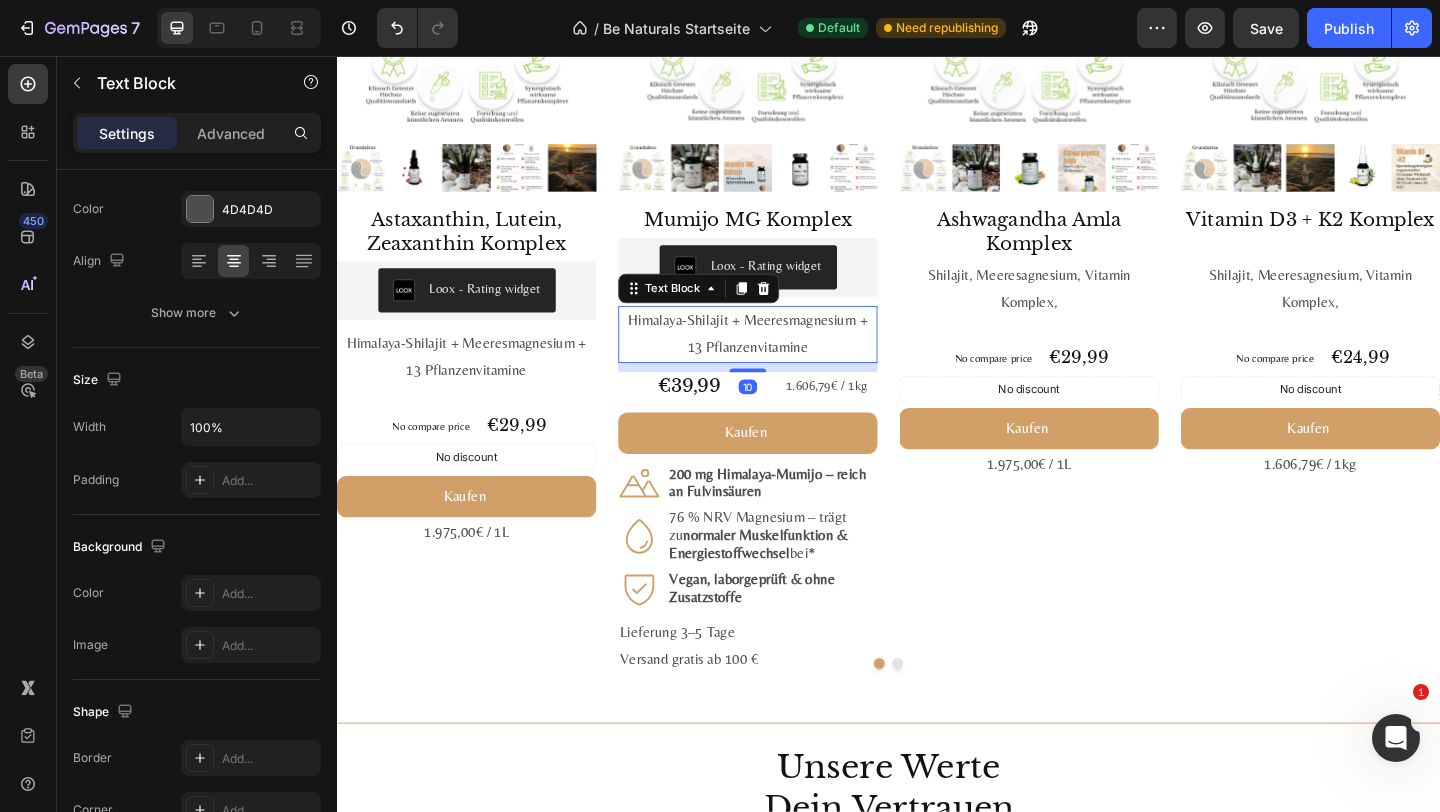 scroll, scrollTop: 0, scrollLeft: 0, axis: both 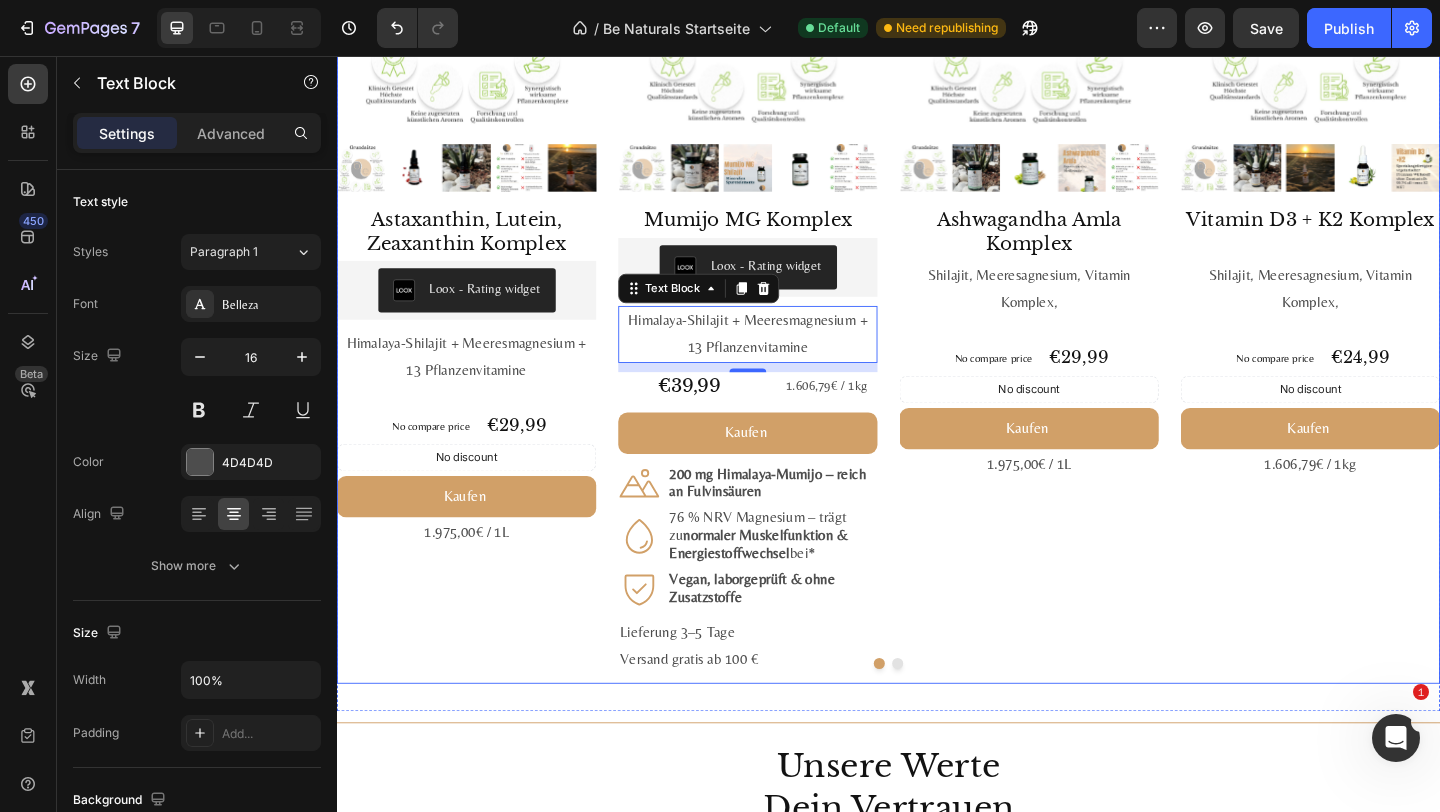 click on "Product Images Astaxanthin, Lutein, Zeaxanthin Komplex Product Title Loox - Rating widget Loox Himalaya-Shilajit + Meeres­magnesium + 13 Pflanzen­vitamine Text Block No compare price Product Price €29,99 Product Price Product Price Row No discount   Not be displayed when published Discount Tag Kaufen Add to Cart 1.975,00€ / 1L Text Block Product Product Images Mumijo MG Komplex Product Title Loox - Rating widget Loox Himalaya-Shilajit + Meeres­magnesium + 13 Pflanzen­vitamine Text Block   10 €39,99 Product Price Product Price 1.606,79€ / 1kg Text Block Row Kaufen Add to Cart
Icon 200 mg Himalaya-Mumijo – reich an Fulvin­säuren Text Block Row
Icon 76 % NRV Magnesium – trägt zu  normaler Muskel­funktion & Energie­stoff­wechsel  bei* Text Block Row
Icon Vegan, labor­geprüft & ohne Zusatz­stoffe Text Block Row Row Lieferung 3–5 Tage Versand gratis ab 100 € Text Block Product Product Images Ashwagandha Amla Komplex Product Title €29,99" at bounding box center (937, 300) 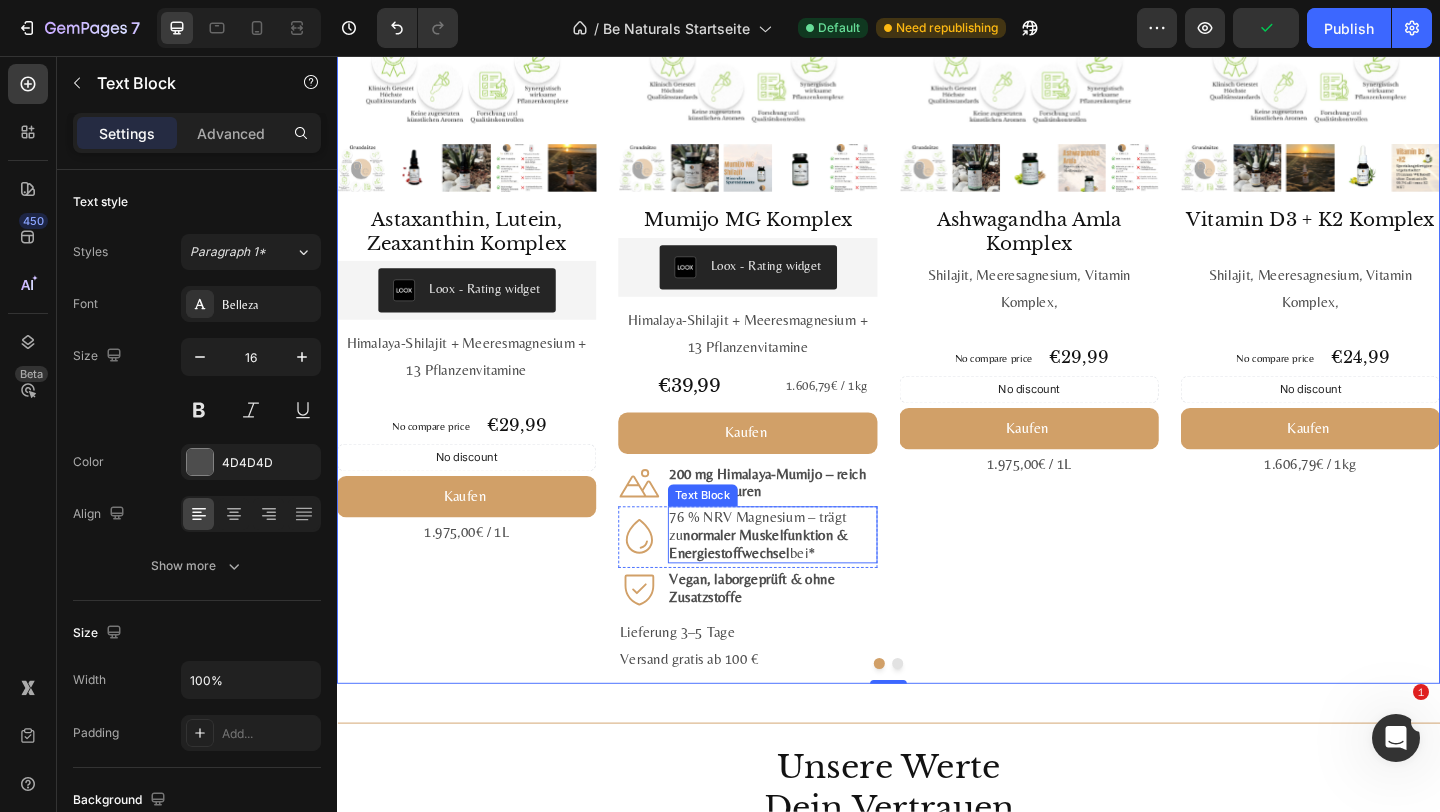 click on "76 % NRV Magnesium – trägt zu  normaler Muskel­funktion & Energie­stoff­wechsel  bei*" at bounding box center [811, 577] 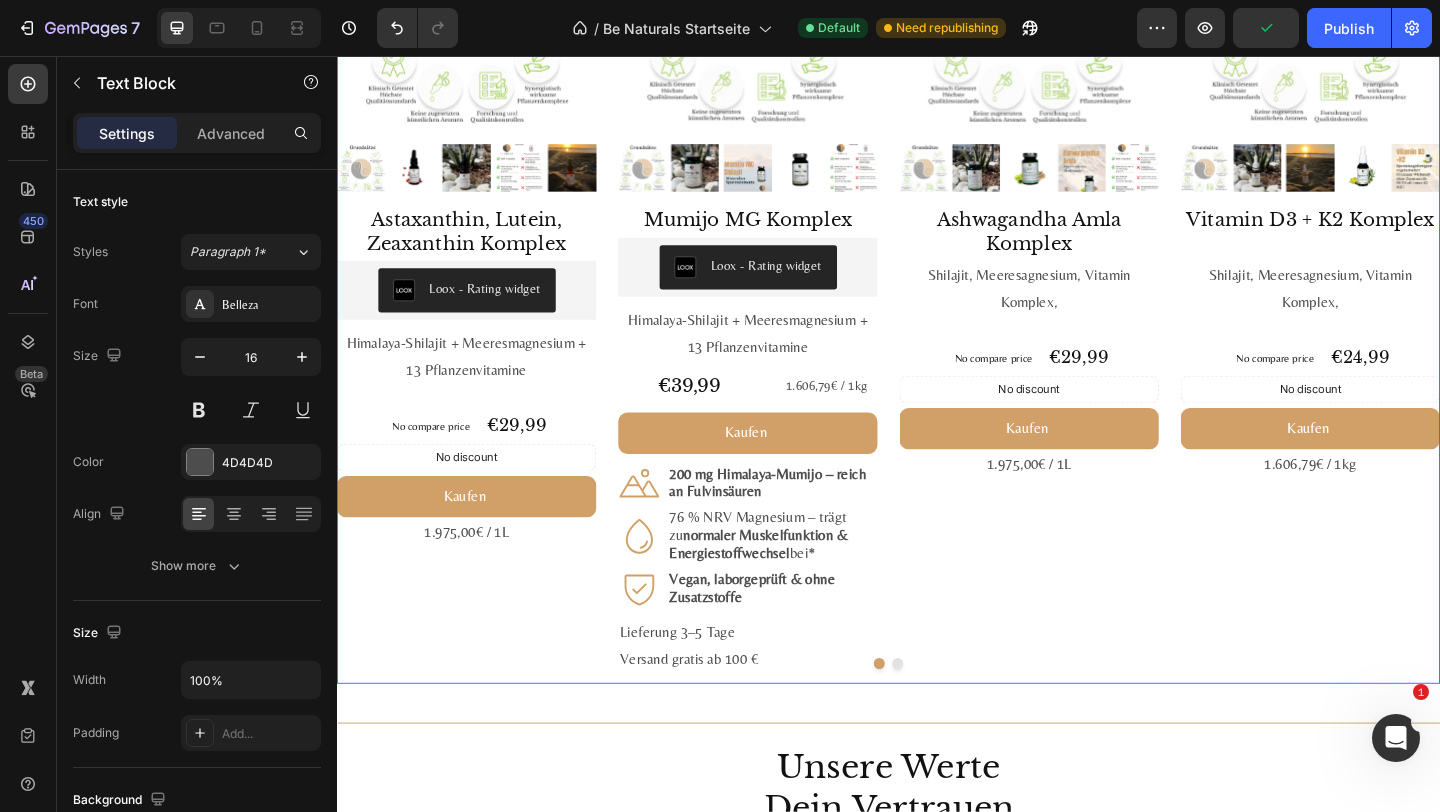 click on "Product Images Astaxanthin, Lutein, Zeaxanthin Komplex Product Title Loox - Rating widget Loox Himalaya-Shilajit + Meeres­magnesium + 13 Pflanzen­vitamine Text Block No compare price Product Price €29,99 Product Price Product Price Row No discount   Not be displayed when published Discount Tag Kaufen Add to Cart 1.975,00€ / 1L Text Block Product Product Images Mumijo MG Komplex Product Title Loox - Rating widget Loox Himalaya-Shilajit + Meeres­magnesium + 13 Pflanzen­vitamine Text Block €39,99 Product Price Product Price 1.606,79€ / 1kg Text Block Row Kaufen Add to Cart
Icon 200 mg Himalaya-Mumijo – reich an Fulvin­säuren Text Block Row
Icon 76 % NRV Magnesium – trägt zu  normaler Muskel­funktion & Energie­stoff­wechsel  bei* Text Block Row
Icon Vegan, labor­geprüft & ohne Zusatz­stoffe Text Block Row Row Lieferung 3–5 Tage Versand gratis ab 100 € Text Block Product Product Images Ashwagandha Amla Komplex Product Title Text Block Row" at bounding box center [937, 300] 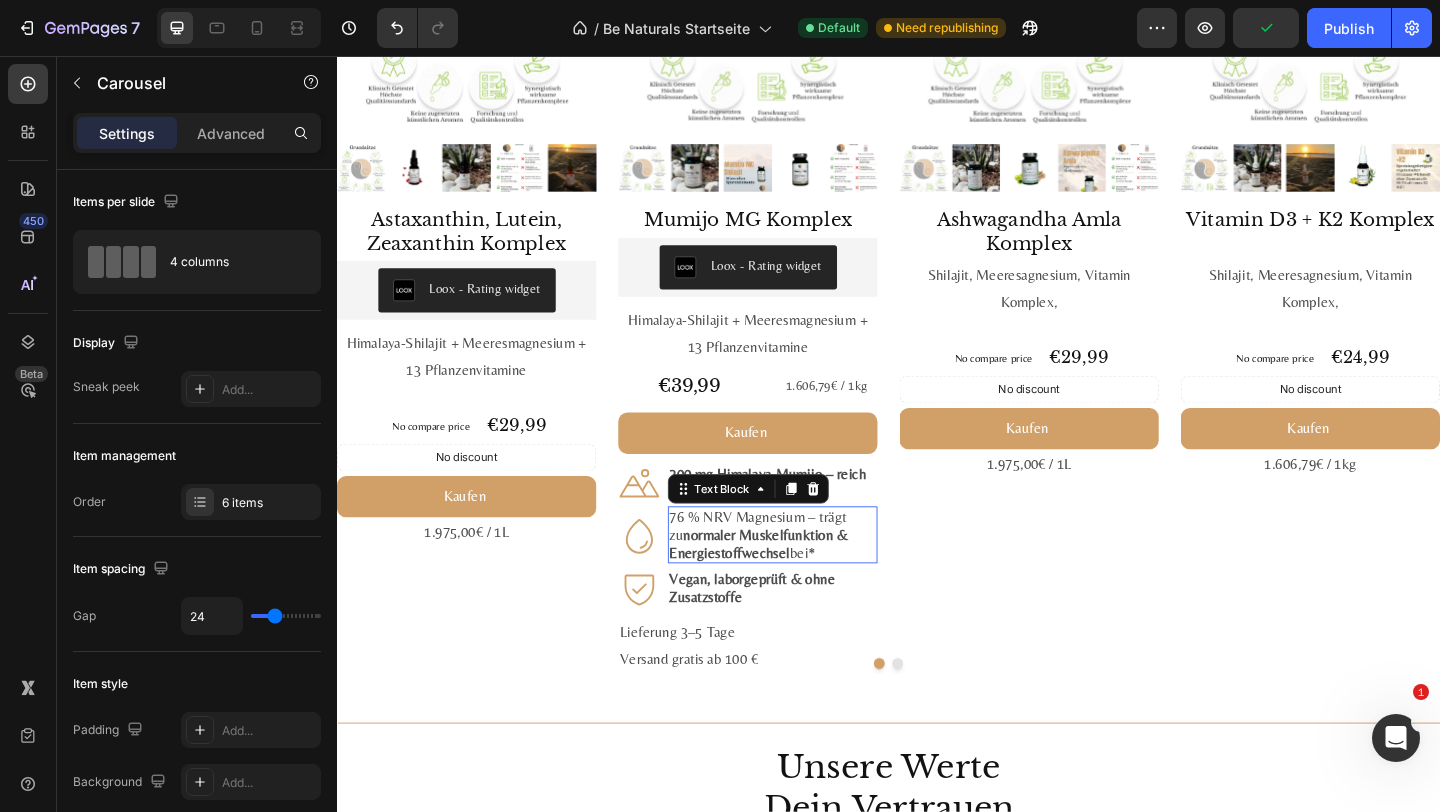 click on "normaler Muskel­funktion & Energie­stoff­wechsel" at bounding box center (796, 587) 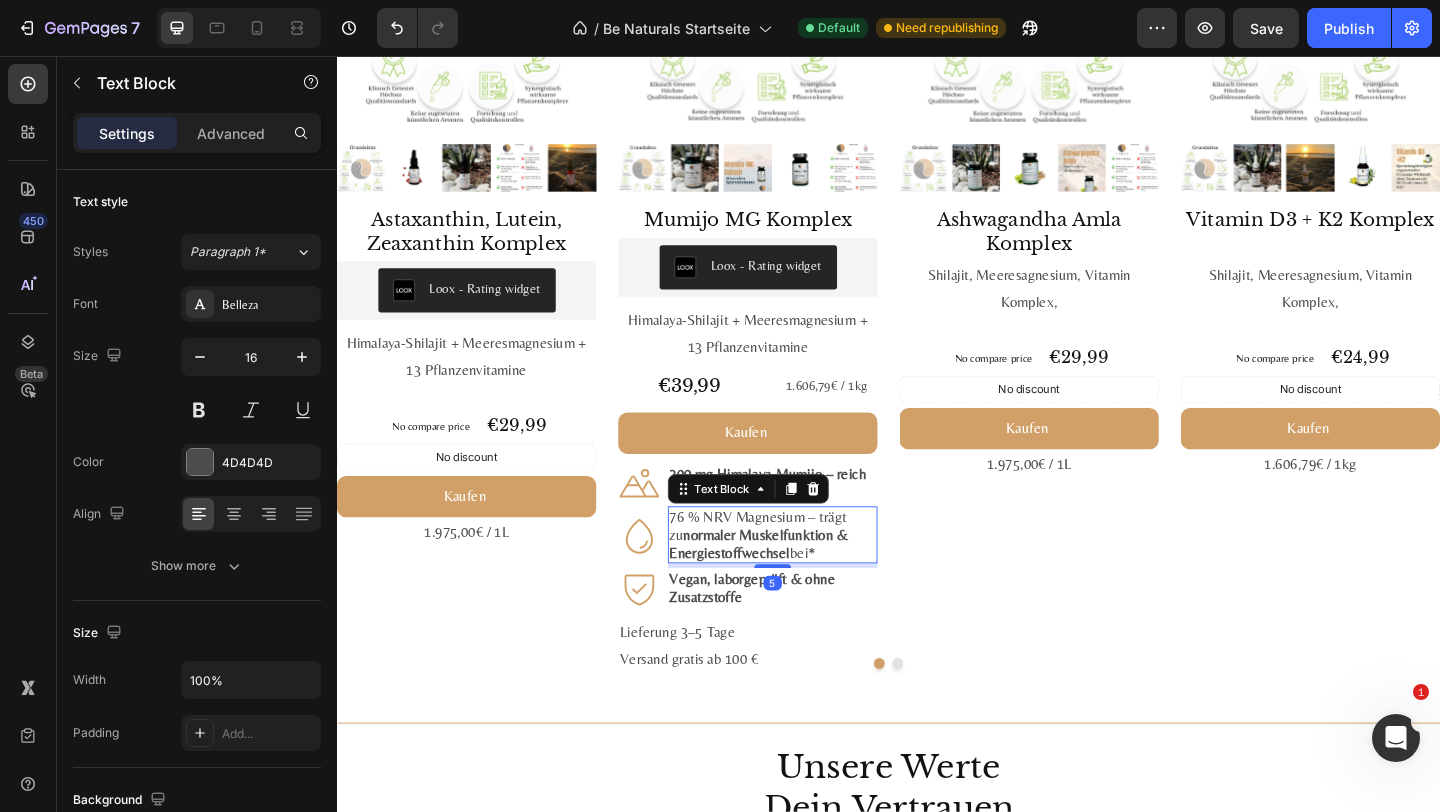 click on "normaler Muskel­funktion & Energie­stoff­wechsel" at bounding box center [796, 587] 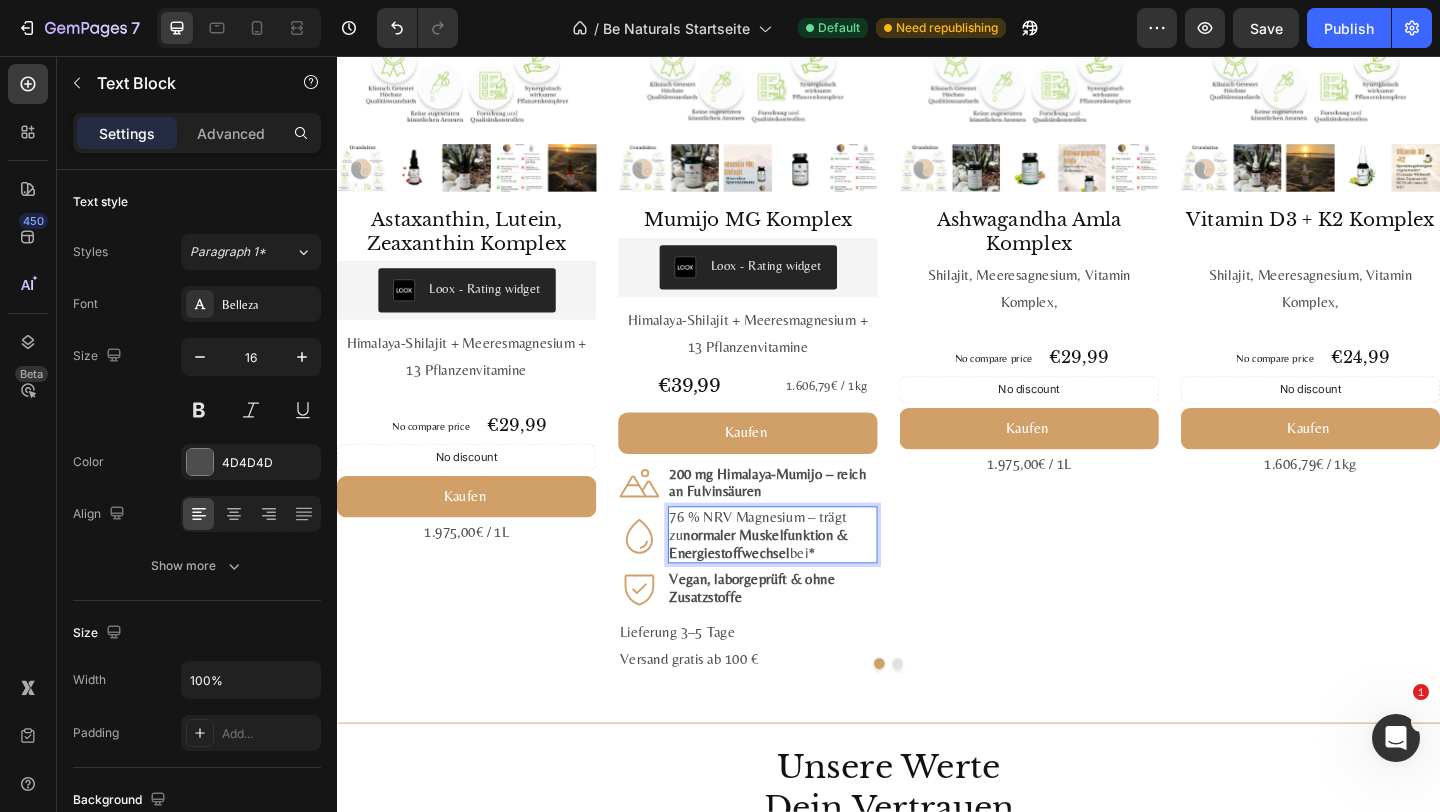 click on "76 % NRV Magnesium – trägt zu  normaler Muskel­funktion & Energie­stoff­wechsel  bei*" at bounding box center [811, 577] 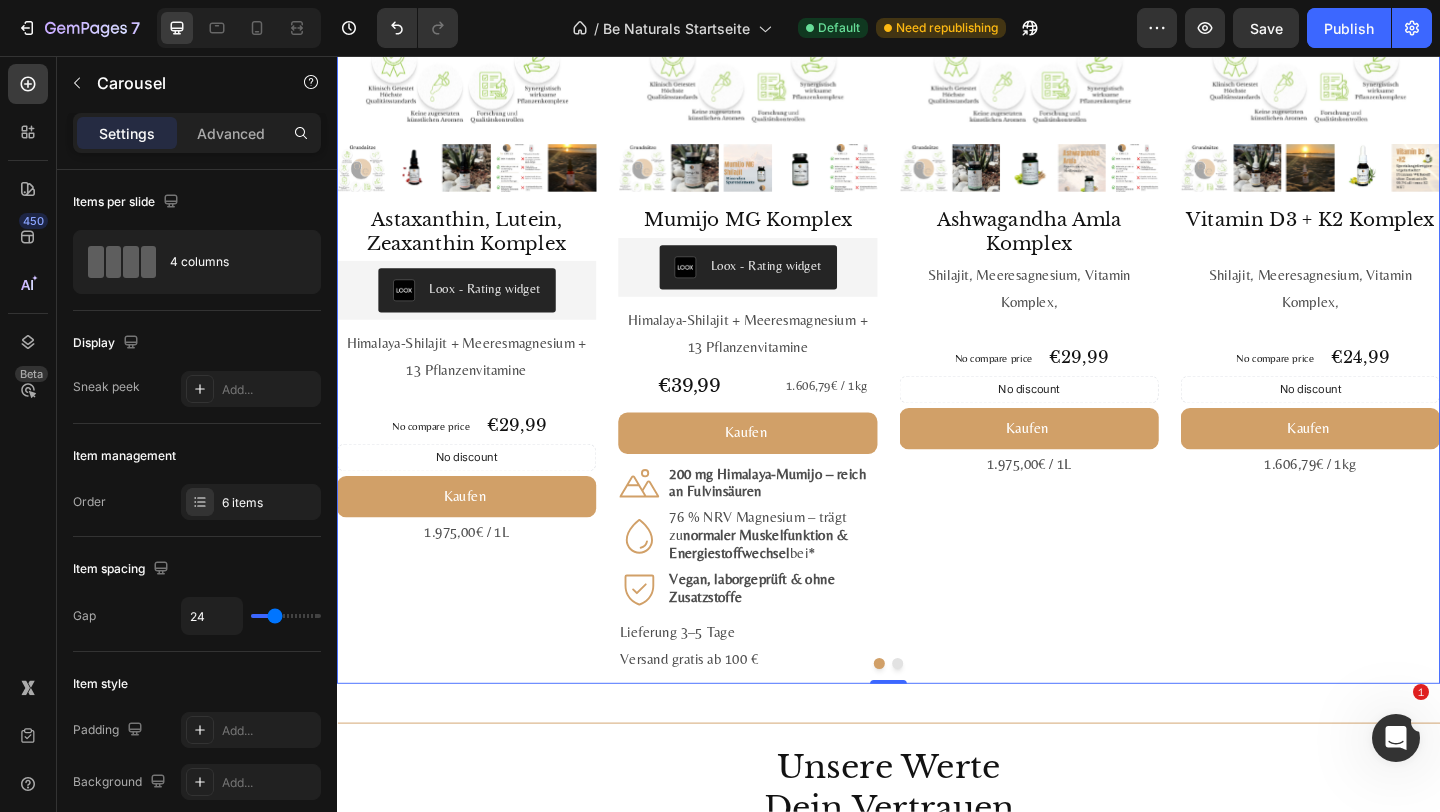 click on "Product Images Ashwagandha Amla Komplex Product Title Shilajit, Meeresagnesium, Vitamin Komplex, Text Block No compare price Product Price €29,99 Product Price Product Price Row No discount   Not be displayed when published Discount Tag Kaufen Add to Cart 1.975,00€ / 1L Text Block Product" at bounding box center (1090, 300) 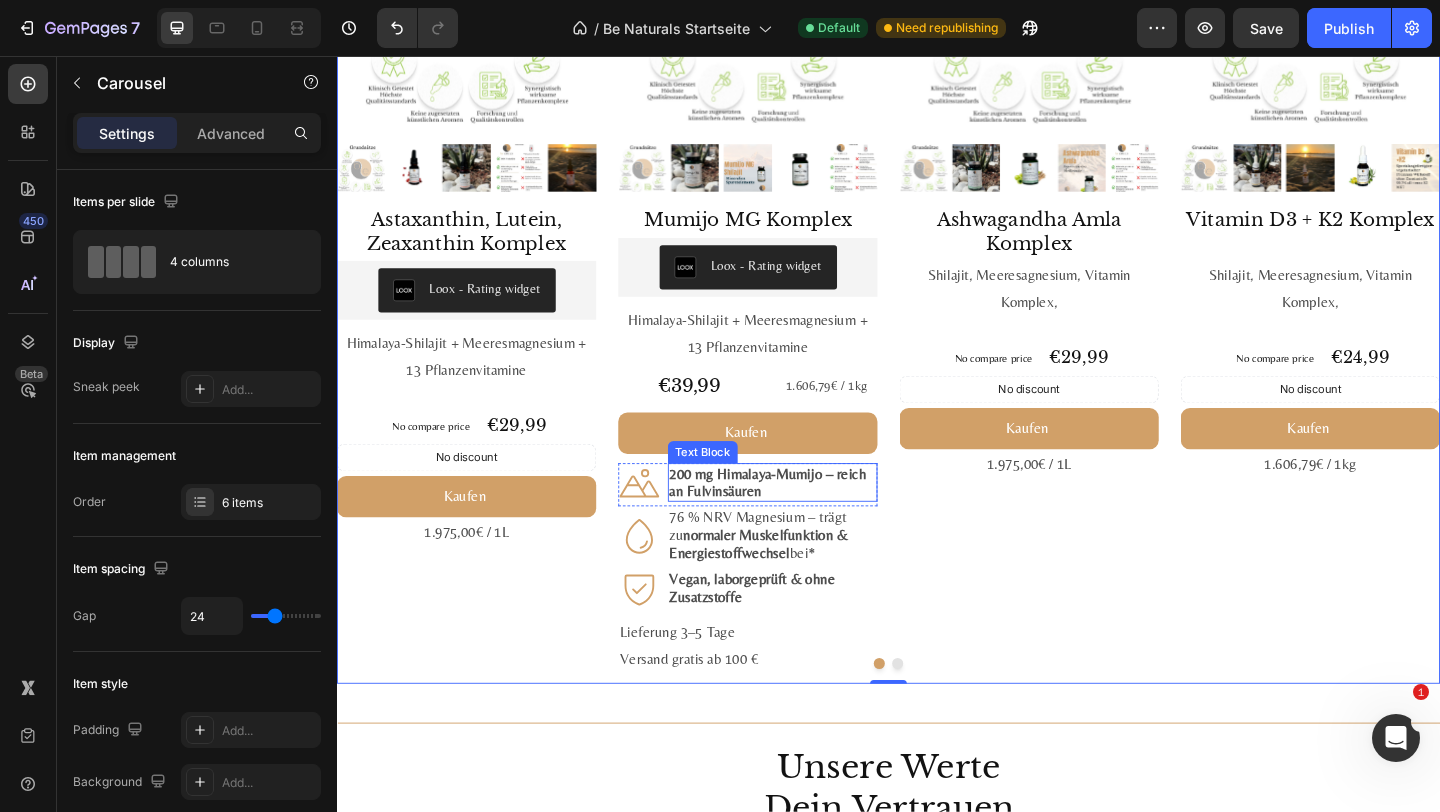 click on "200 mg Himalaya-Mumijo – reich an Fulvin­säuren" at bounding box center [806, 520] 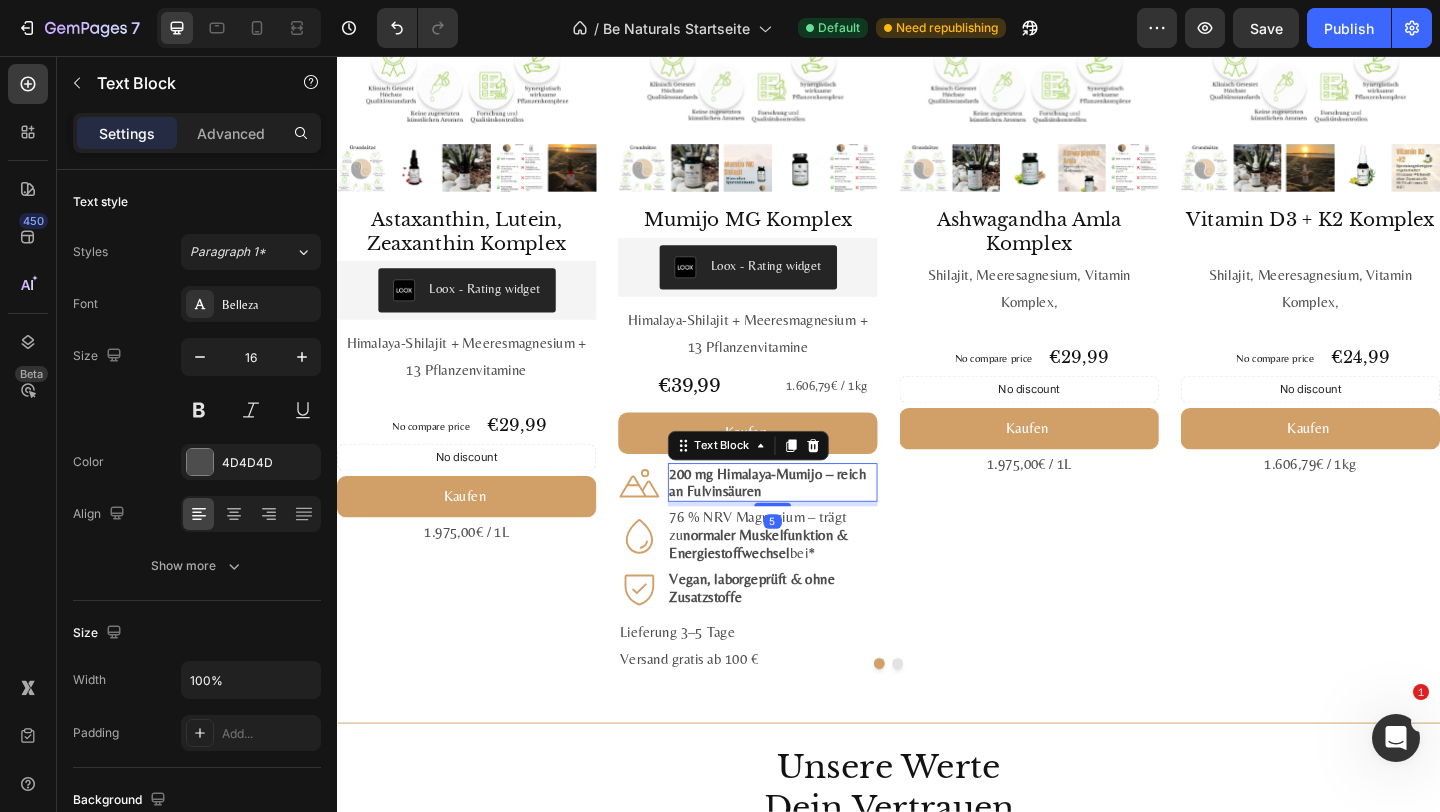 click on "200 mg Himalaya-Mumijo – reich an Fulvin­säuren" at bounding box center (806, 520) 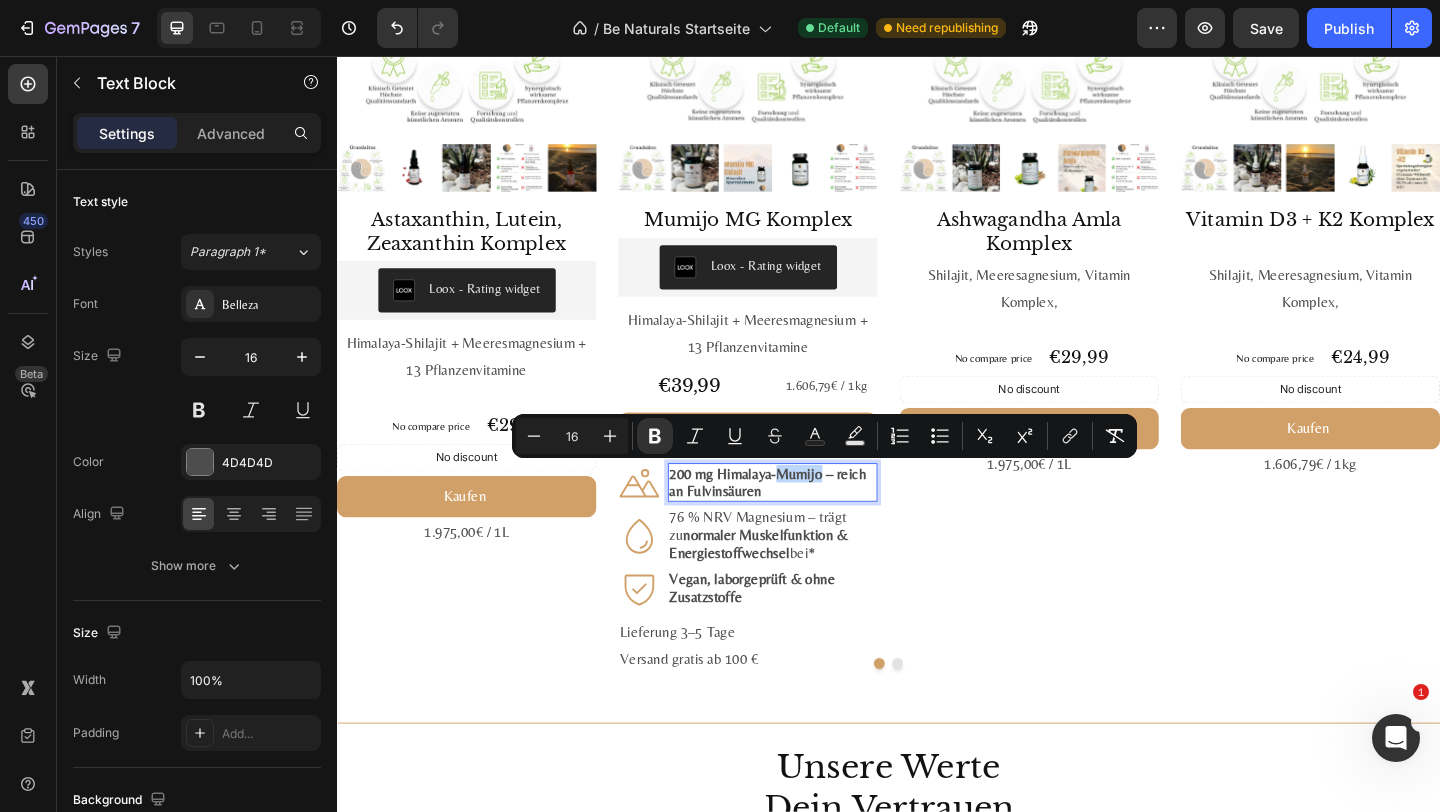 drag, startPoint x: 865, startPoint y: 517, endPoint x: 819, endPoint y: 517, distance: 46 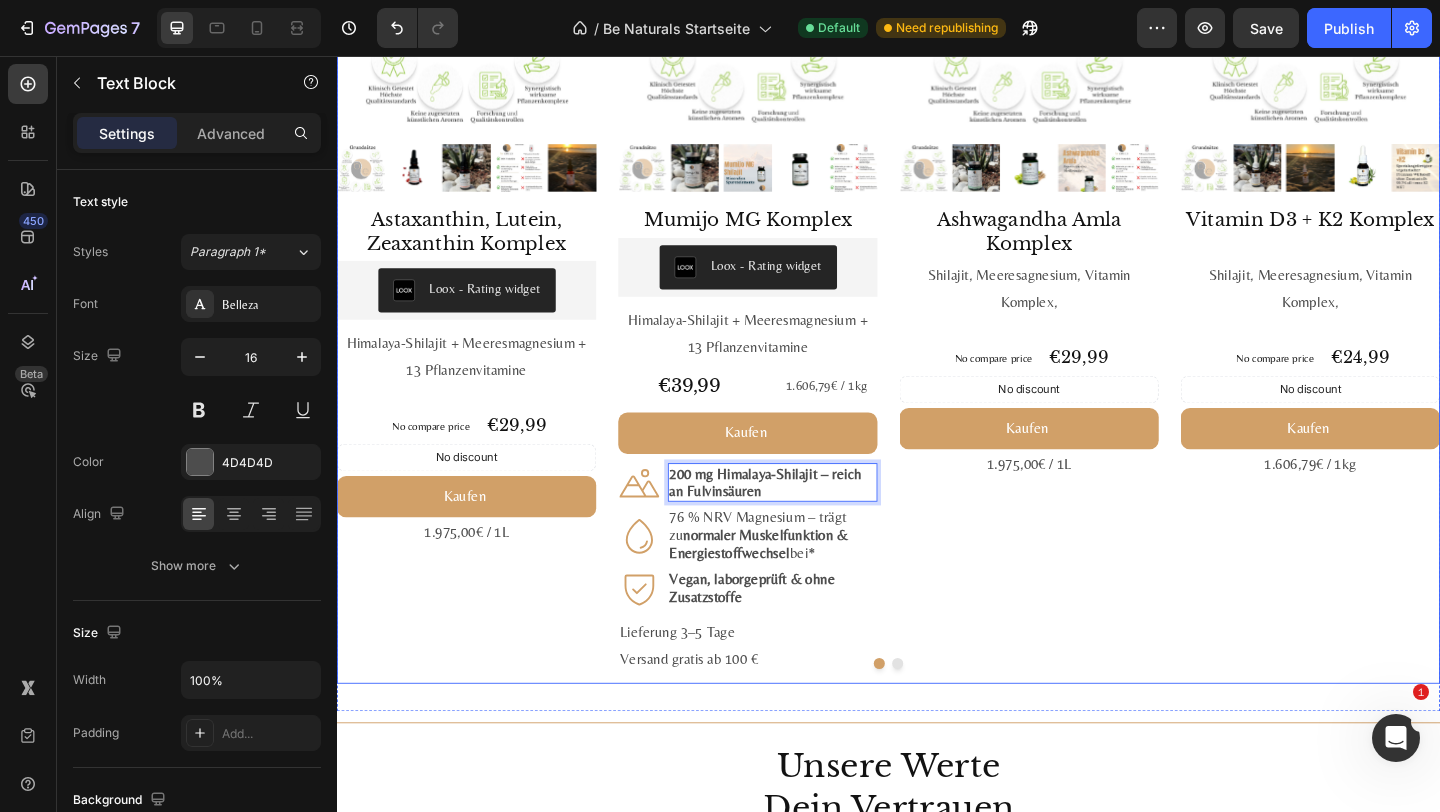 click on "Product Images Ashwagandha Amla Komplex Product Title Shilajit, Meeresagnesium, Vitamin Komplex, Text Block No compare price Product Price €29,99 Product Price Product Price Row No discount   Not be displayed when published Discount Tag Kaufen Add to Cart 1.975,00€ / 1L Text Block Product" at bounding box center (1090, 300) 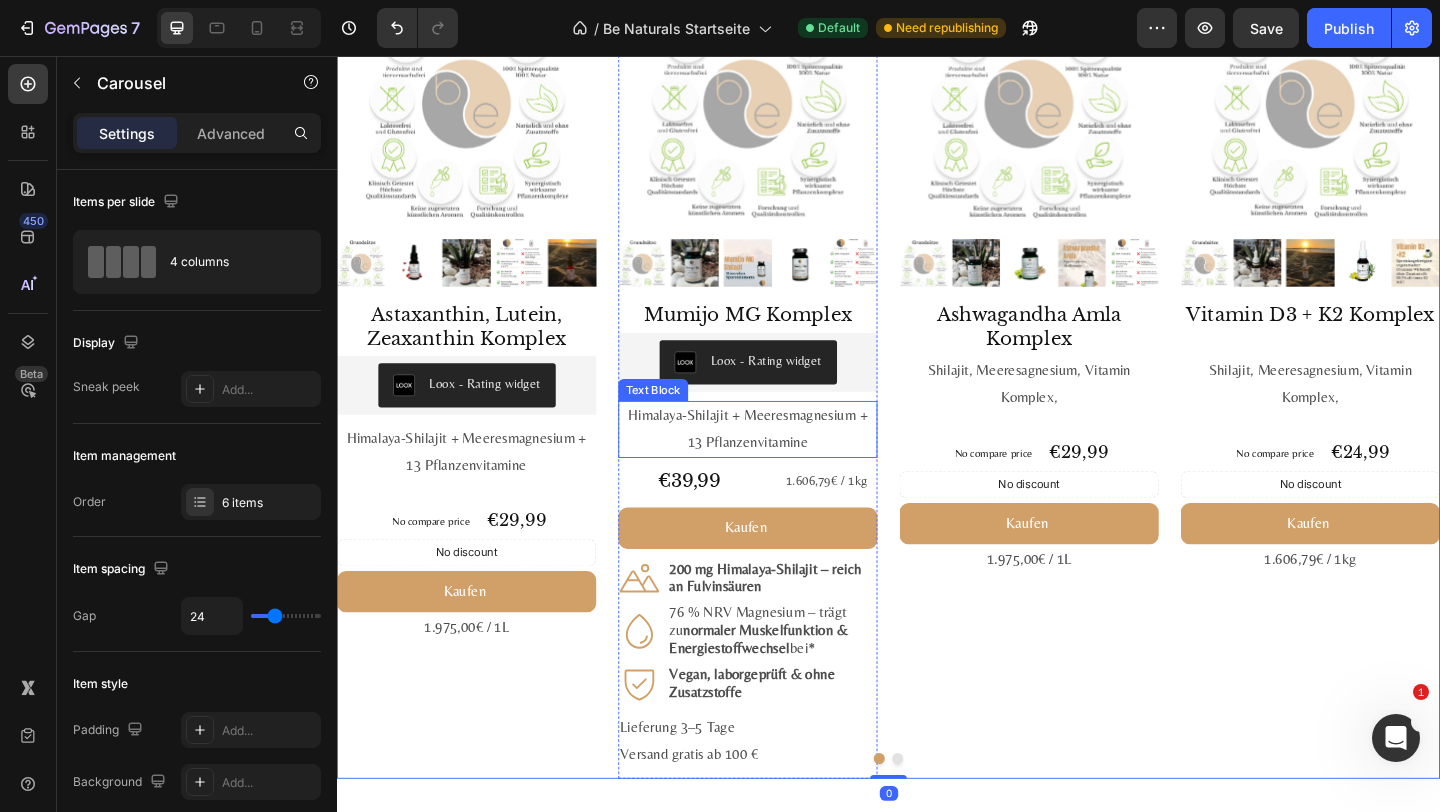 scroll, scrollTop: 2250, scrollLeft: 0, axis: vertical 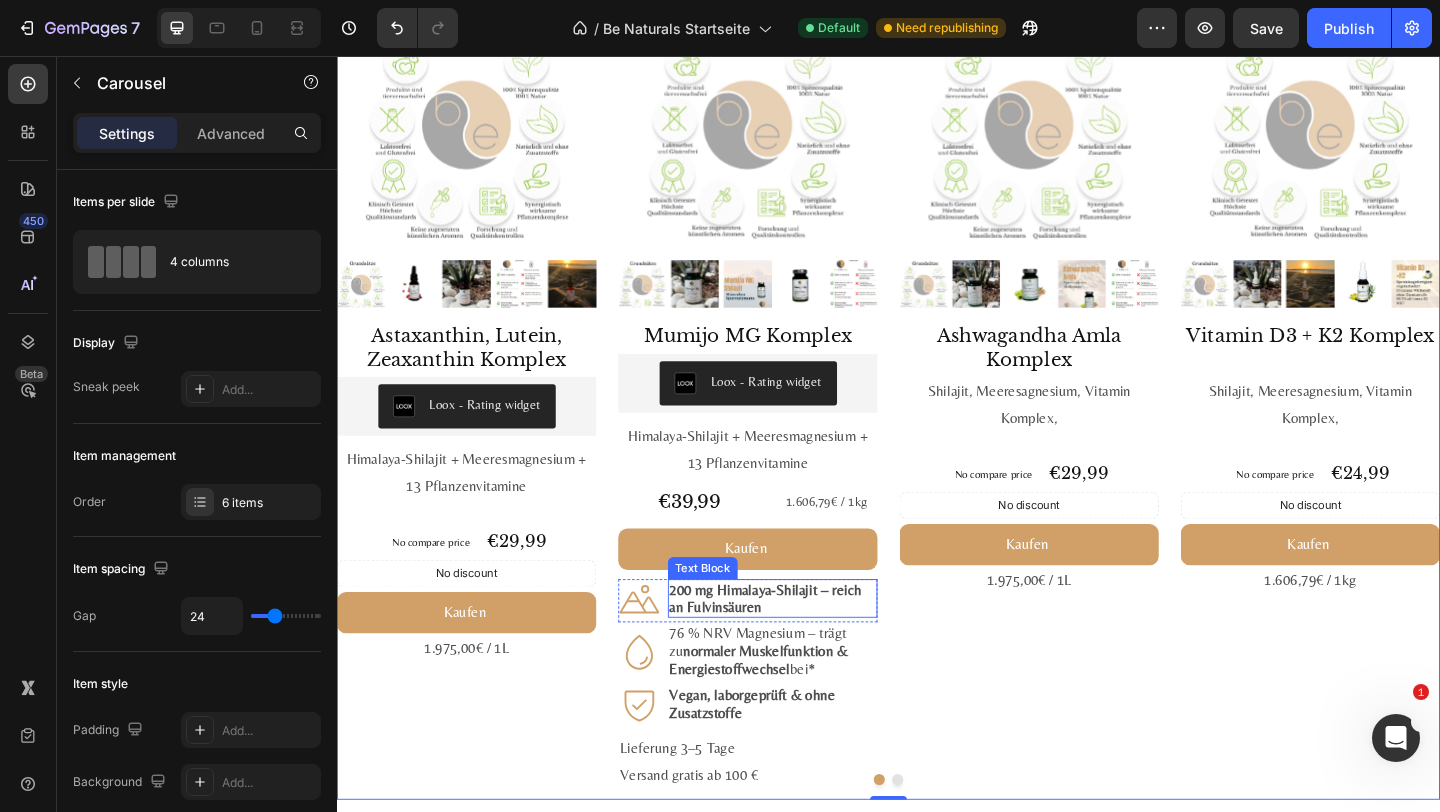 click on "200 mg Himalaya-Shilajit – reich an Fulvin­säuren" at bounding box center (803, 646) 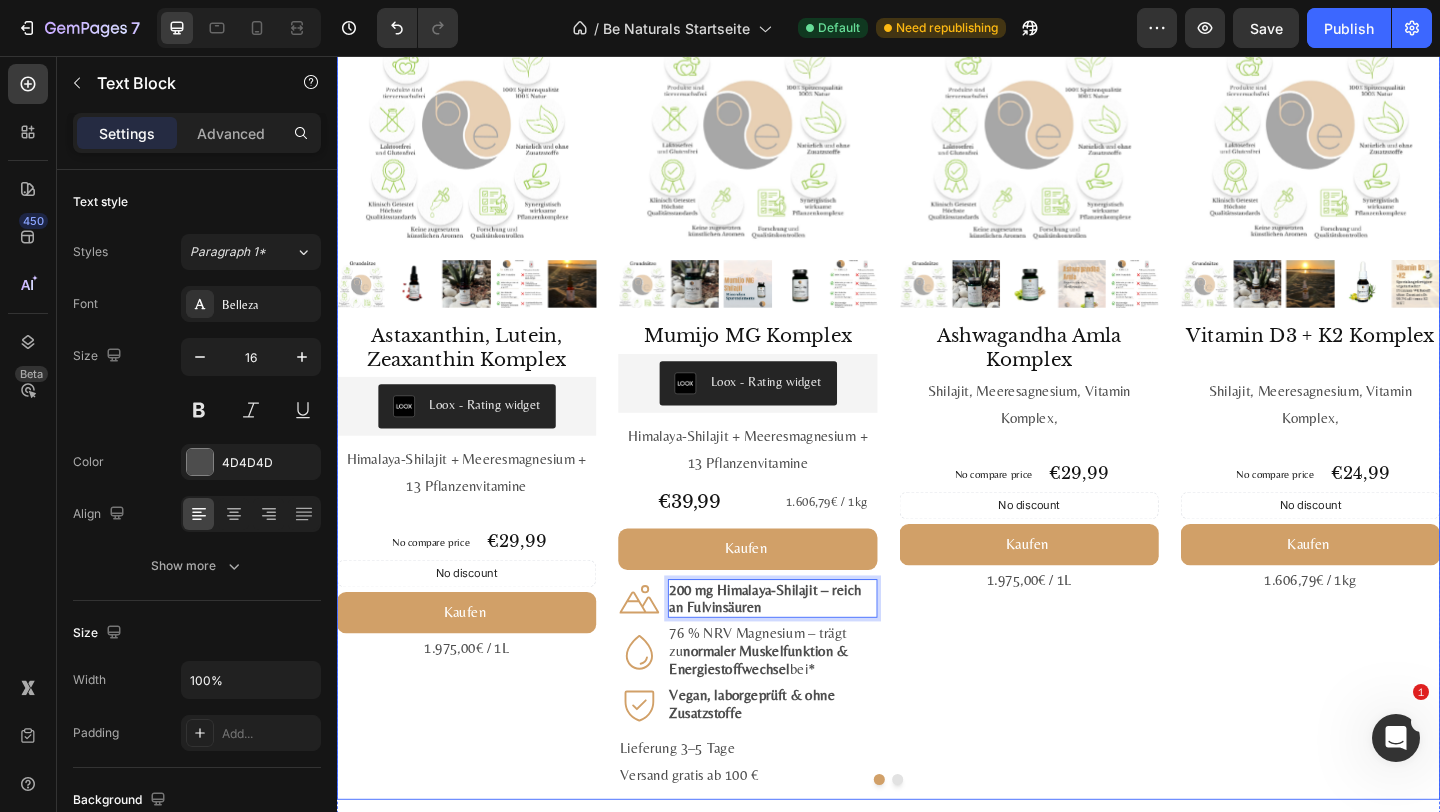 click on "Product Images Ashwagandha Amla Komplex Product Title Shilajit, Meeresagnesium, Vitamin Komplex, Text Block No compare price Product Price €29,99 Product Price Product Price Row No discount   Not be displayed when published Discount Tag Kaufen Add to Cart 1.975,00€ / 1L Text Block Product" at bounding box center (1090, 426) 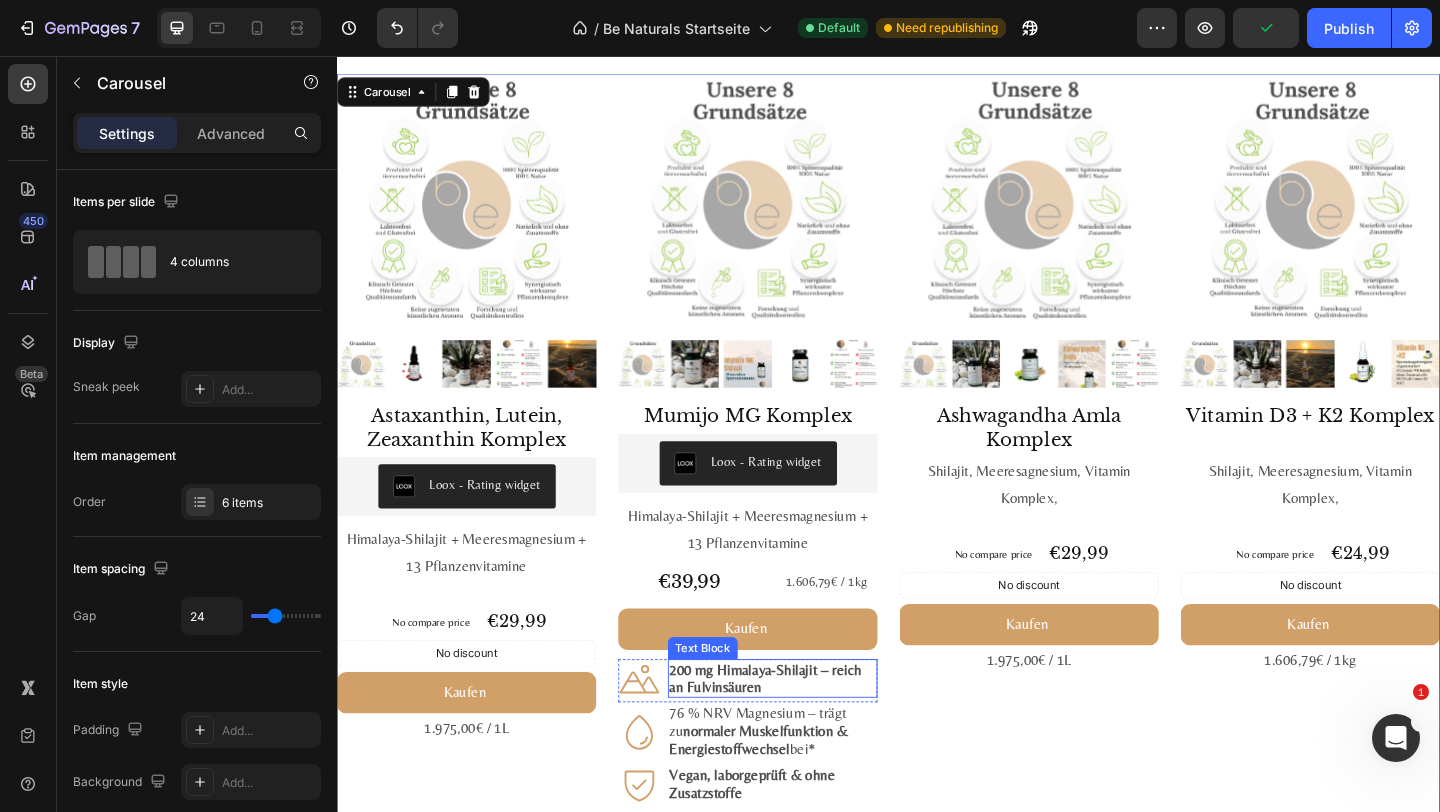 scroll, scrollTop: 2113, scrollLeft: 0, axis: vertical 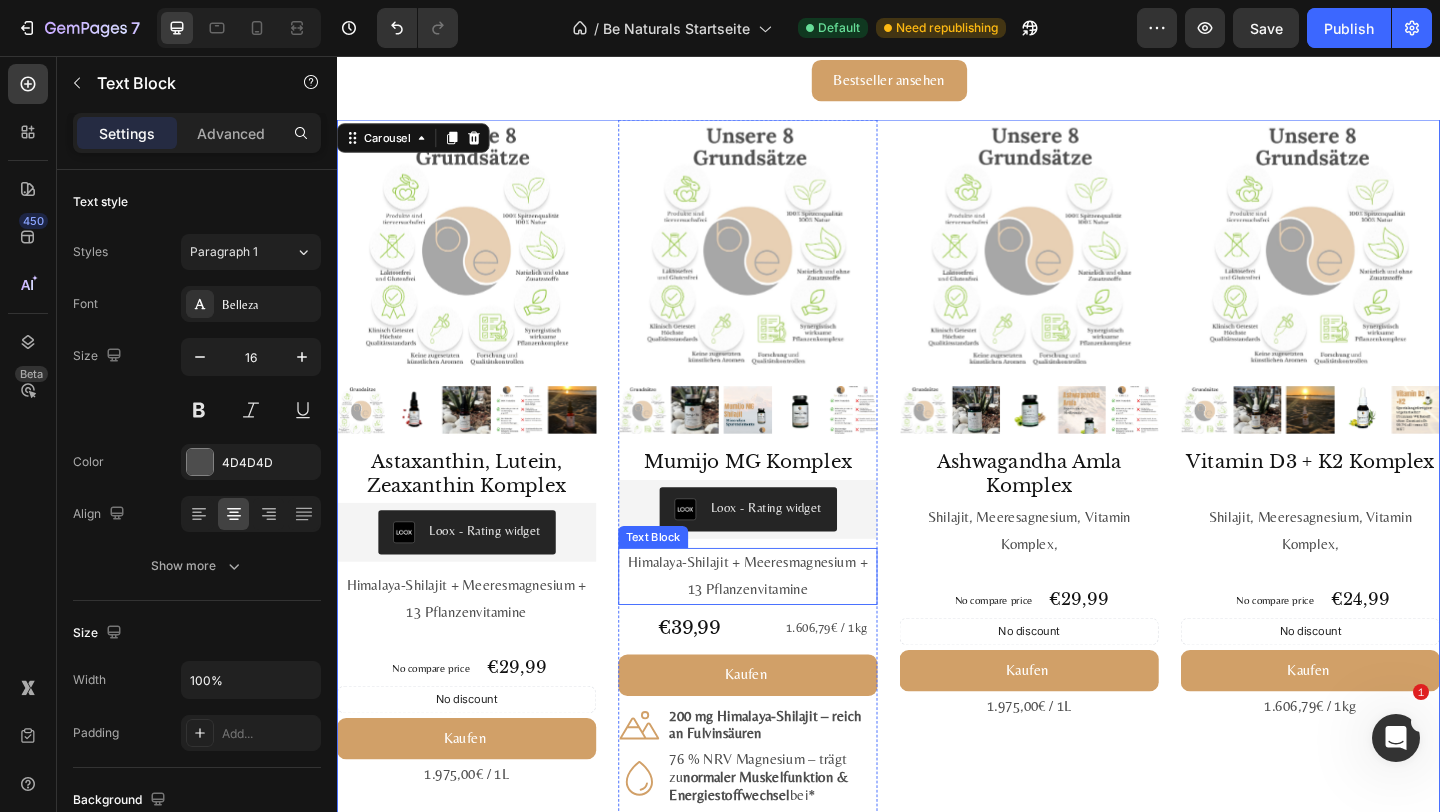 click on "Himalaya-Shilajit + Meeres­magnesium + 13 Pflanzen­vitamine" at bounding box center (784, 622) 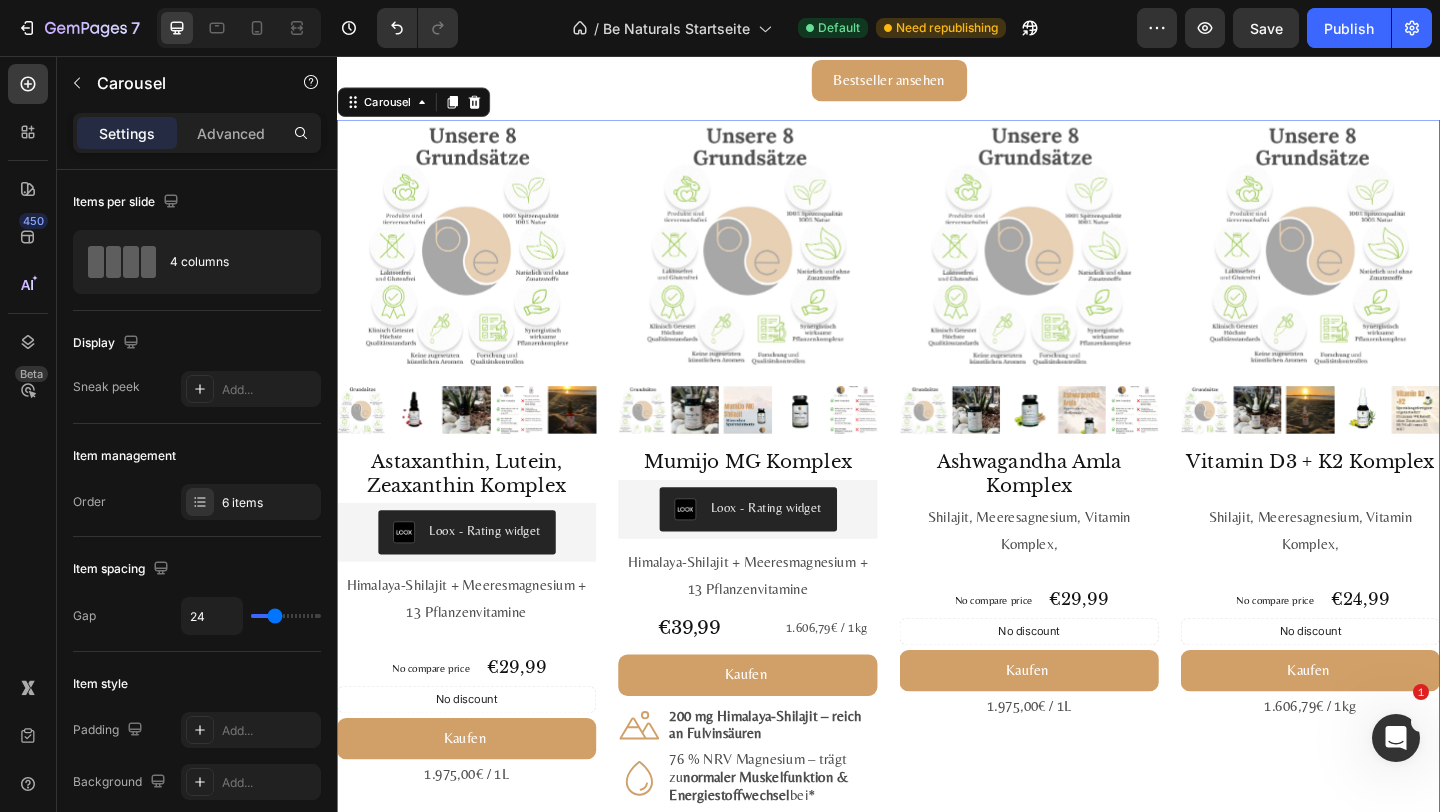 click on "Product Images Astaxanthin, Lutein, Zeaxanthin Komplex Product Title Loox - Rating widget Loox Himalaya-Shilajit + Meeres­magnesium + 13 Pflanzen­vitamine Text Block No compare price Product Price €29,99 Product Price Product Price Row No discount   Not be displayed when published Discount Tag Kaufen Add to Cart 1.975,00€ / 1L Text Block Product Product Images Mumijo MG Komplex Product Title Loox - Rating widget Loox Himalaya-Shilajit + Meeres­magnesium + 13 Pflanzen­vitamine Text Block €39,99 Product Price Product Price 1.606,79€ / 1kg Text Block Row Kaufen Add to Cart
Icon 200 mg Himalaya-Shilajit – reich an Fulvin­säuren Text Block Row
Icon 76 % NRV Magnesium – trägt zu  normaler Muskel­funktion & Energie­stoff­wechsel  bei* Text Block Row
Icon Vegan, labor­geprüft & ohne Zusatz­stoffe Text Block Row Row Lieferung 3–5 Tage Versand gratis ab 100 € Text Block Product Product Images Ashwagandha Amla Komplex Product Title Text Block" at bounding box center [937, 563] 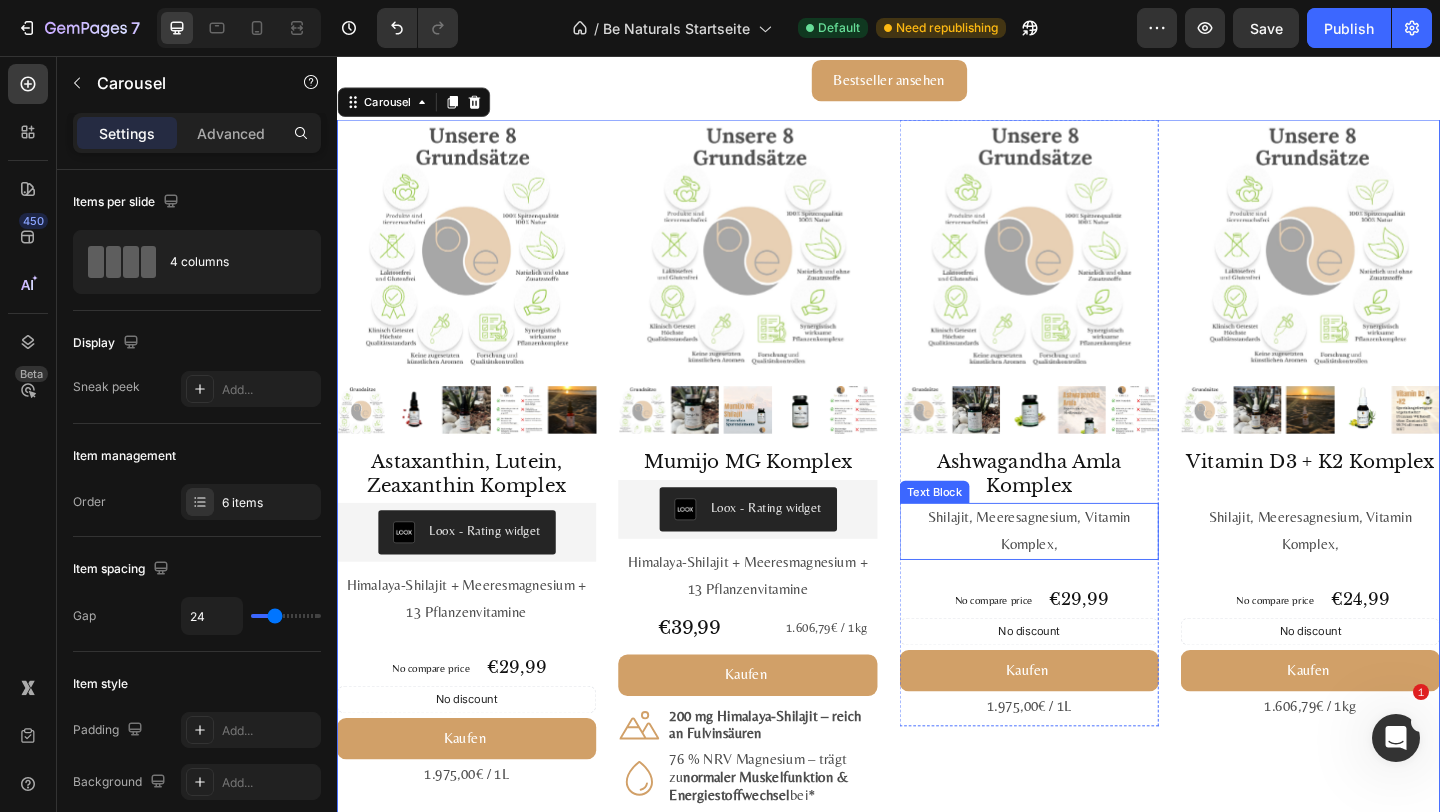 click on "Shilajit, Meeresagnesium, Vitamin Komplex," at bounding box center [1090, 573] 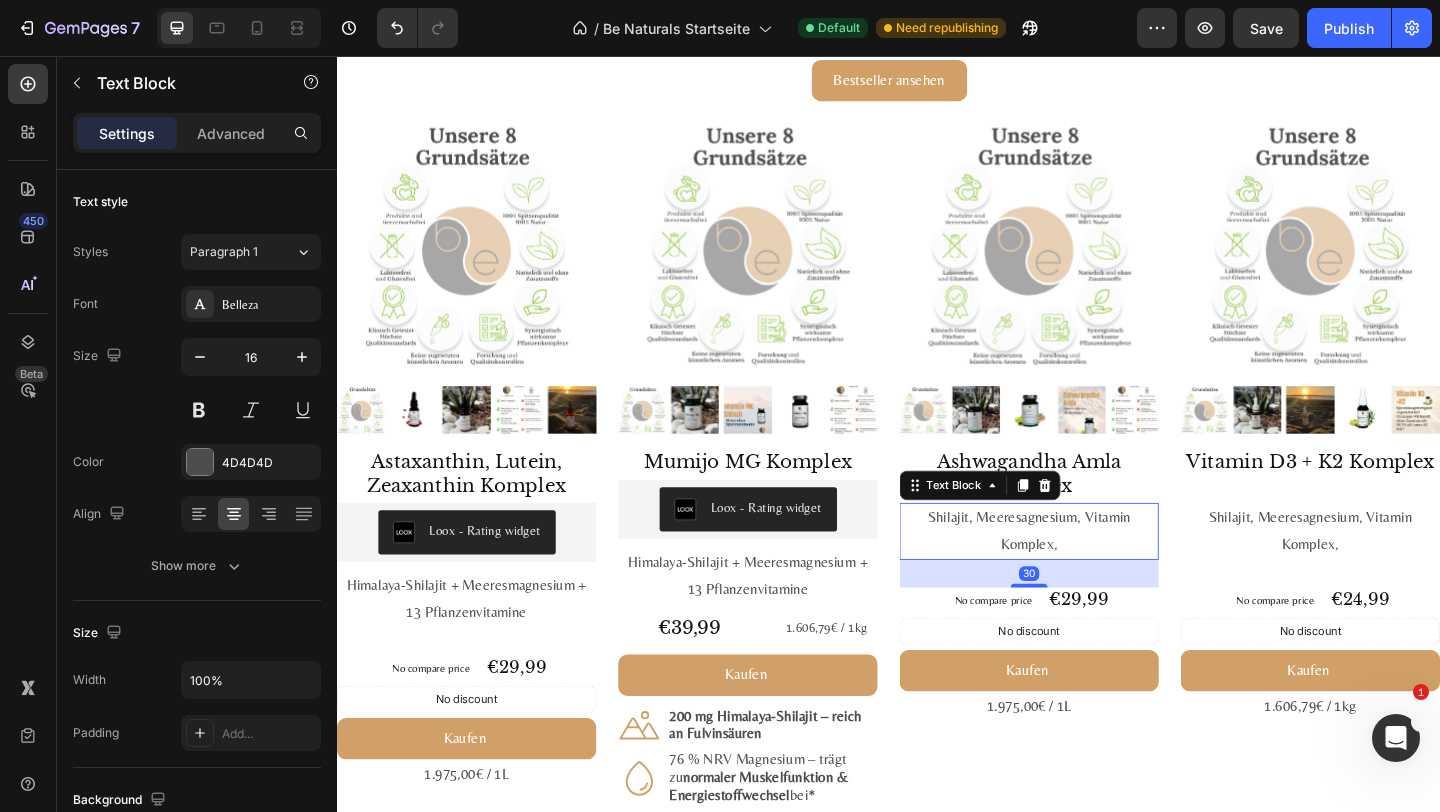 click on "Shilajit, Meeresagnesium, Vitamin Komplex," at bounding box center [1090, 573] 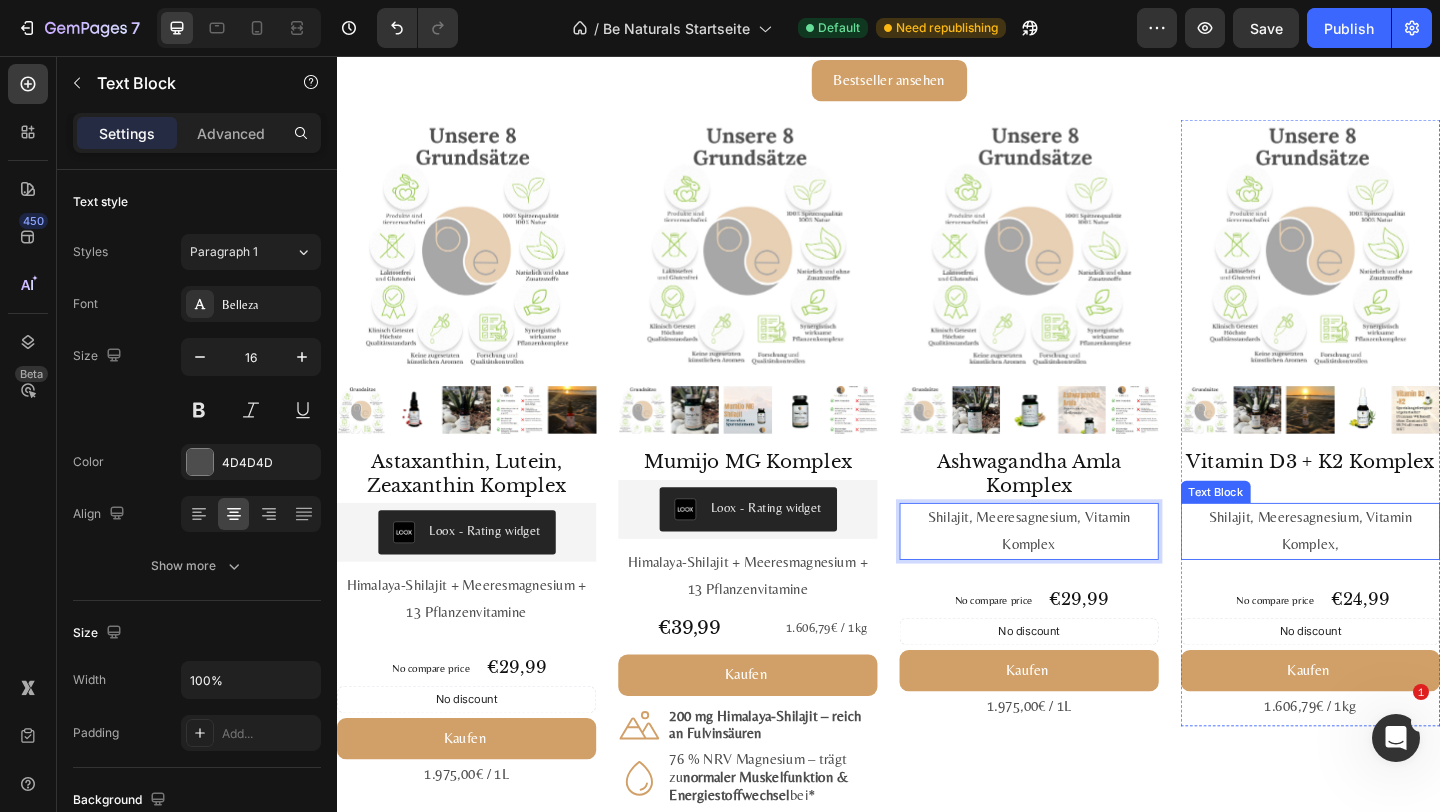 click on "Shilajit, Meeresagnesium, Vitamin Komplex," at bounding box center (1396, 573) 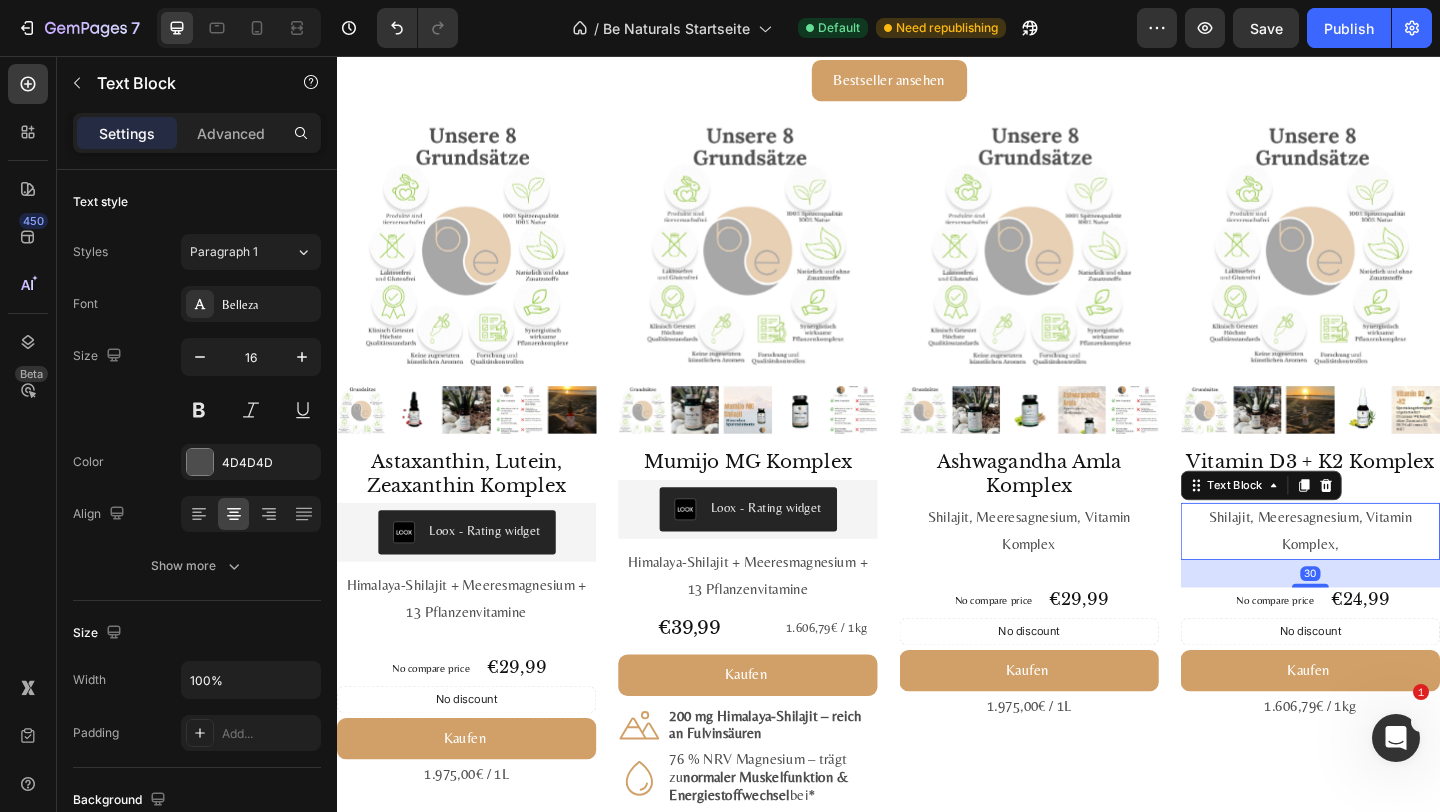 click on "Shilajit, Meeresagnesium, Vitamin Komplex," at bounding box center [1396, 573] 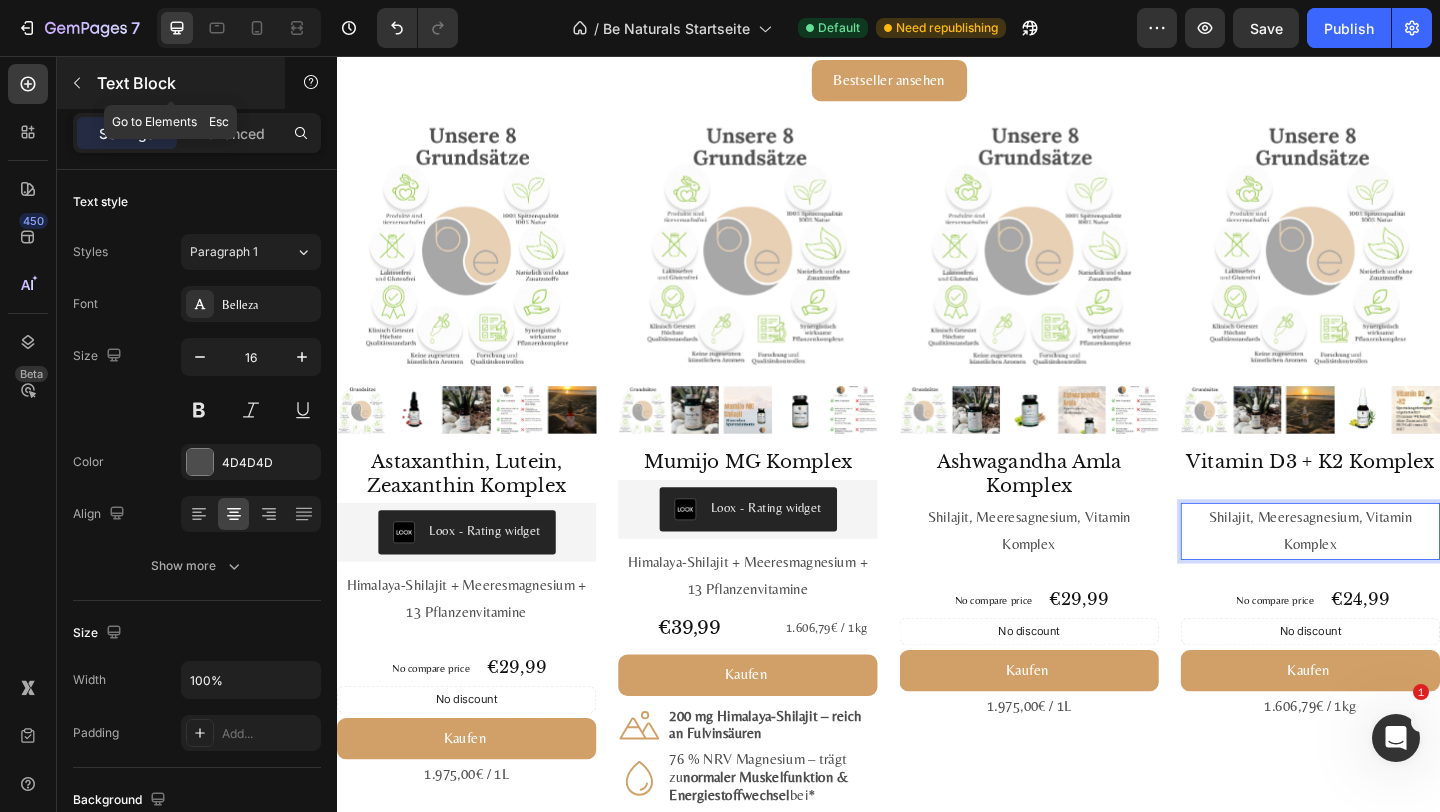 click at bounding box center (77, 83) 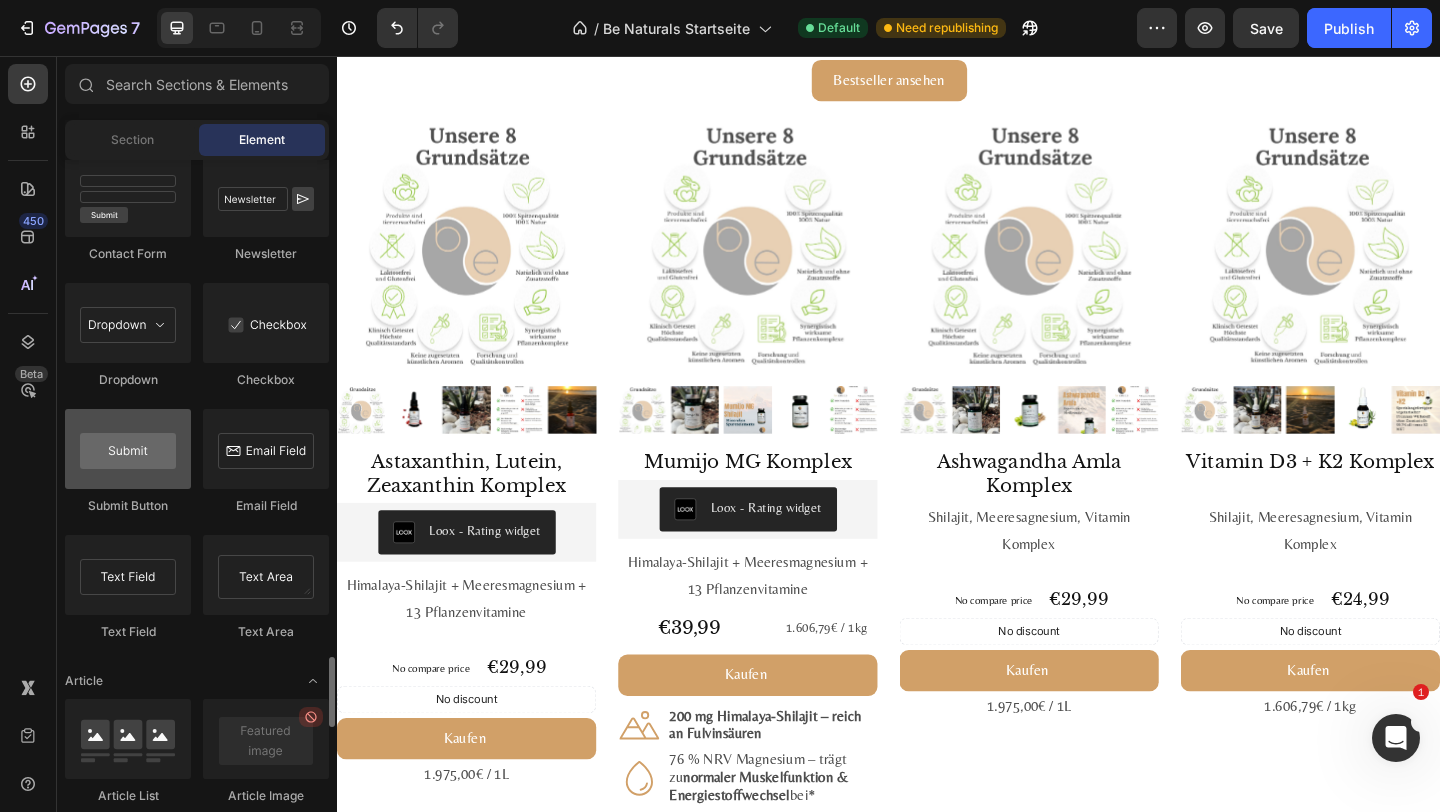 scroll, scrollTop: 4592, scrollLeft: 0, axis: vertical 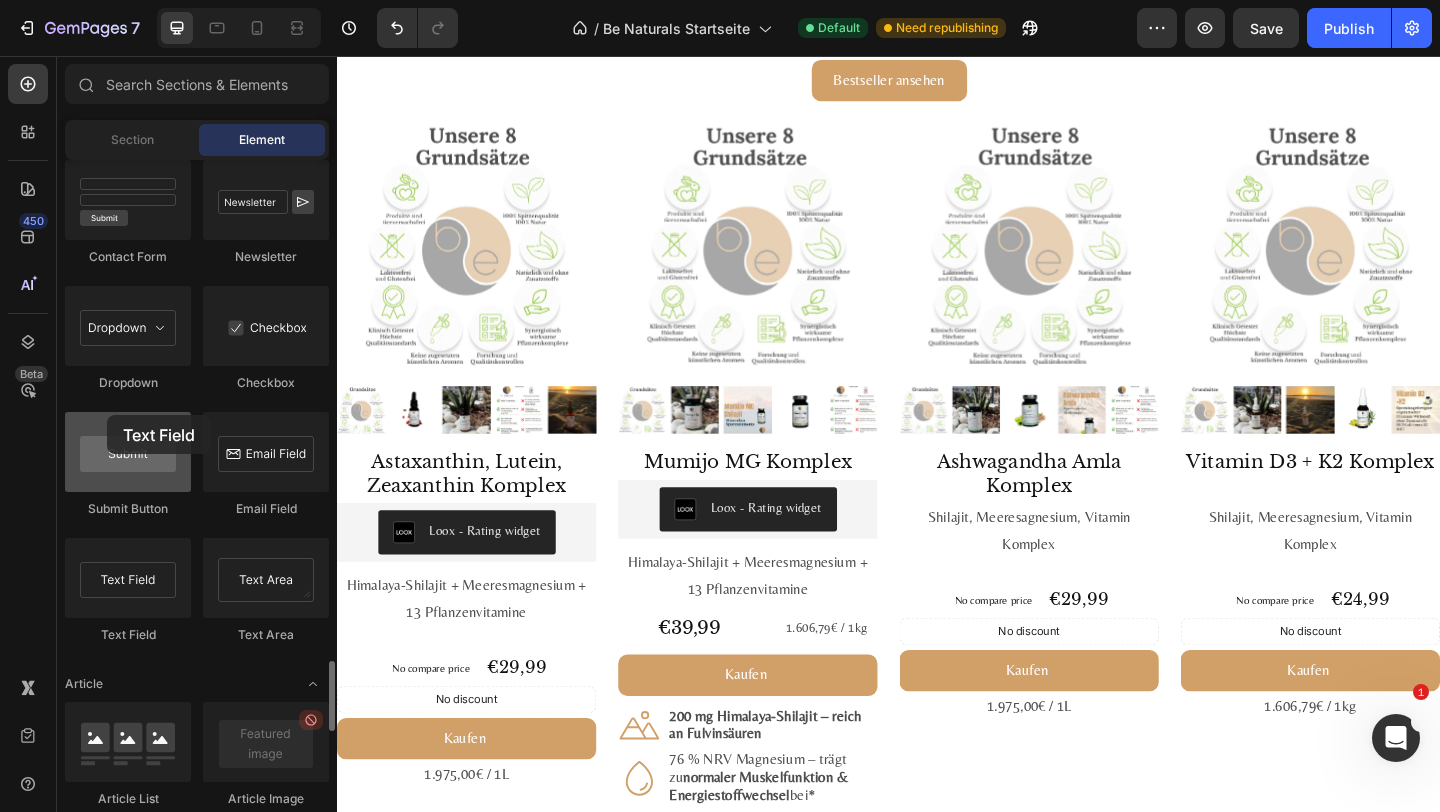 drag, startPoint x: 138, startPoint y: 598, endPoint x: 109, endPoint y: 415, distance: 185.28357 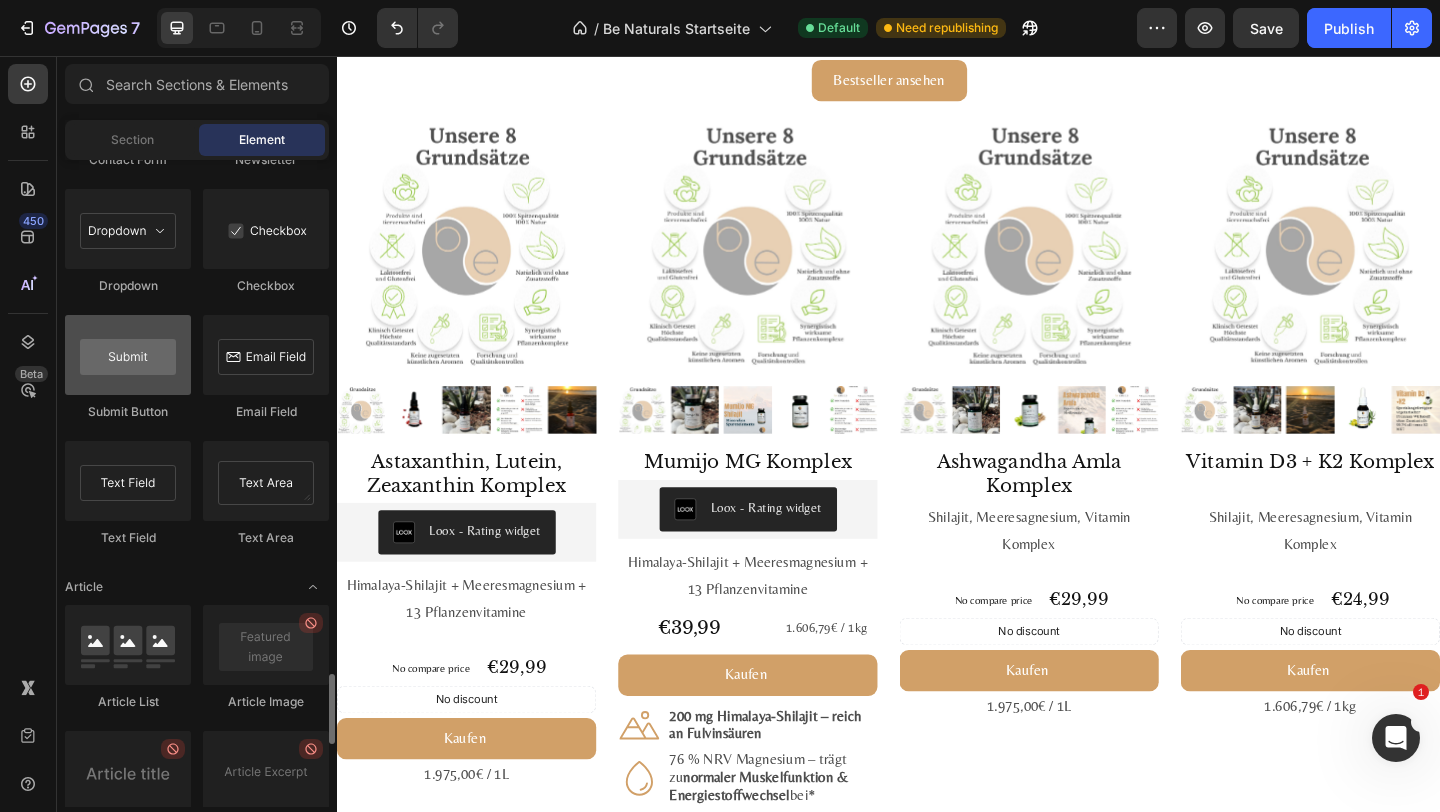 scroll, scrollTop: 4694, scrollLeft: 0, axis: vertical 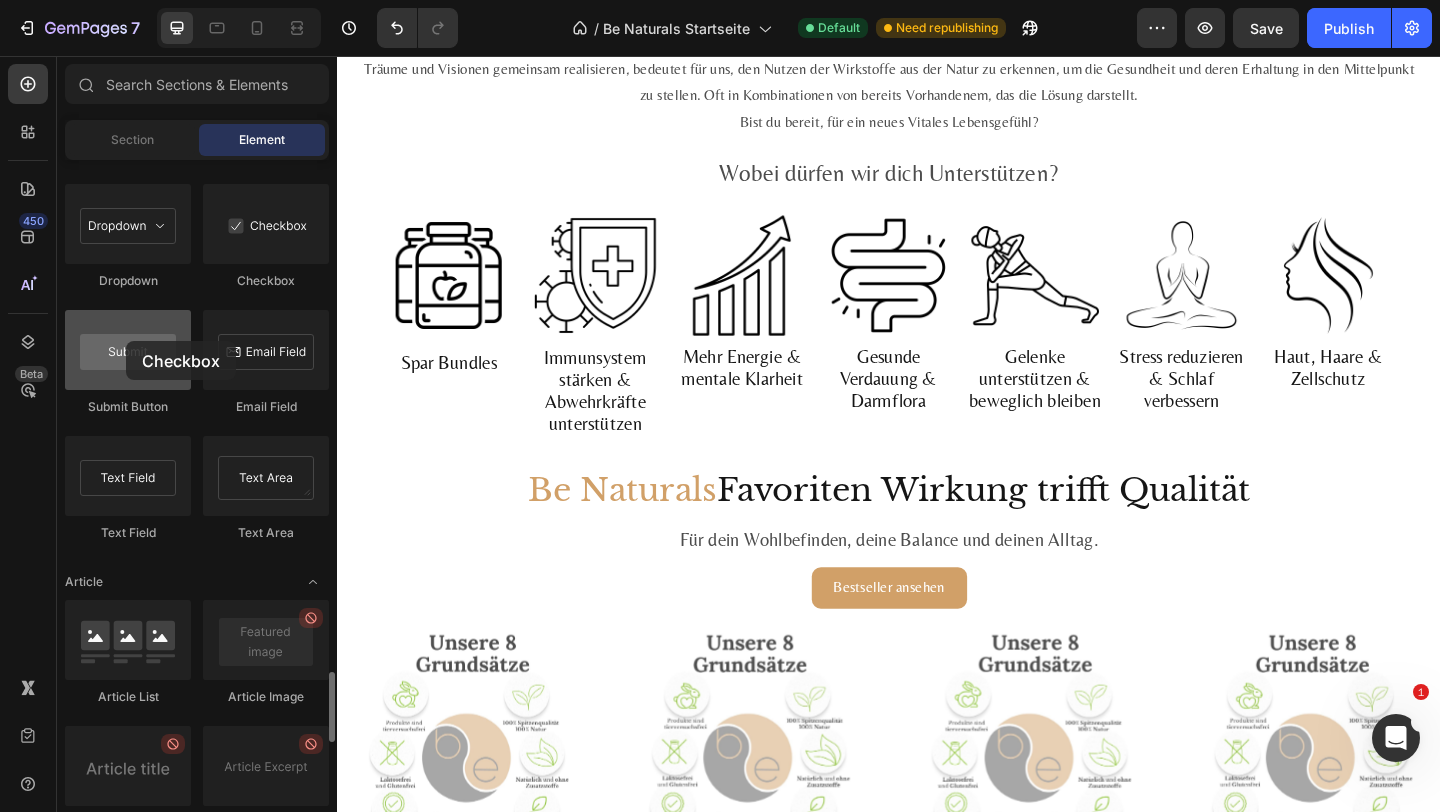 drag, startPoint x: 67, startPoint y: 180, endPoint x: 130, endPoint y: 341, distance: 172.88725 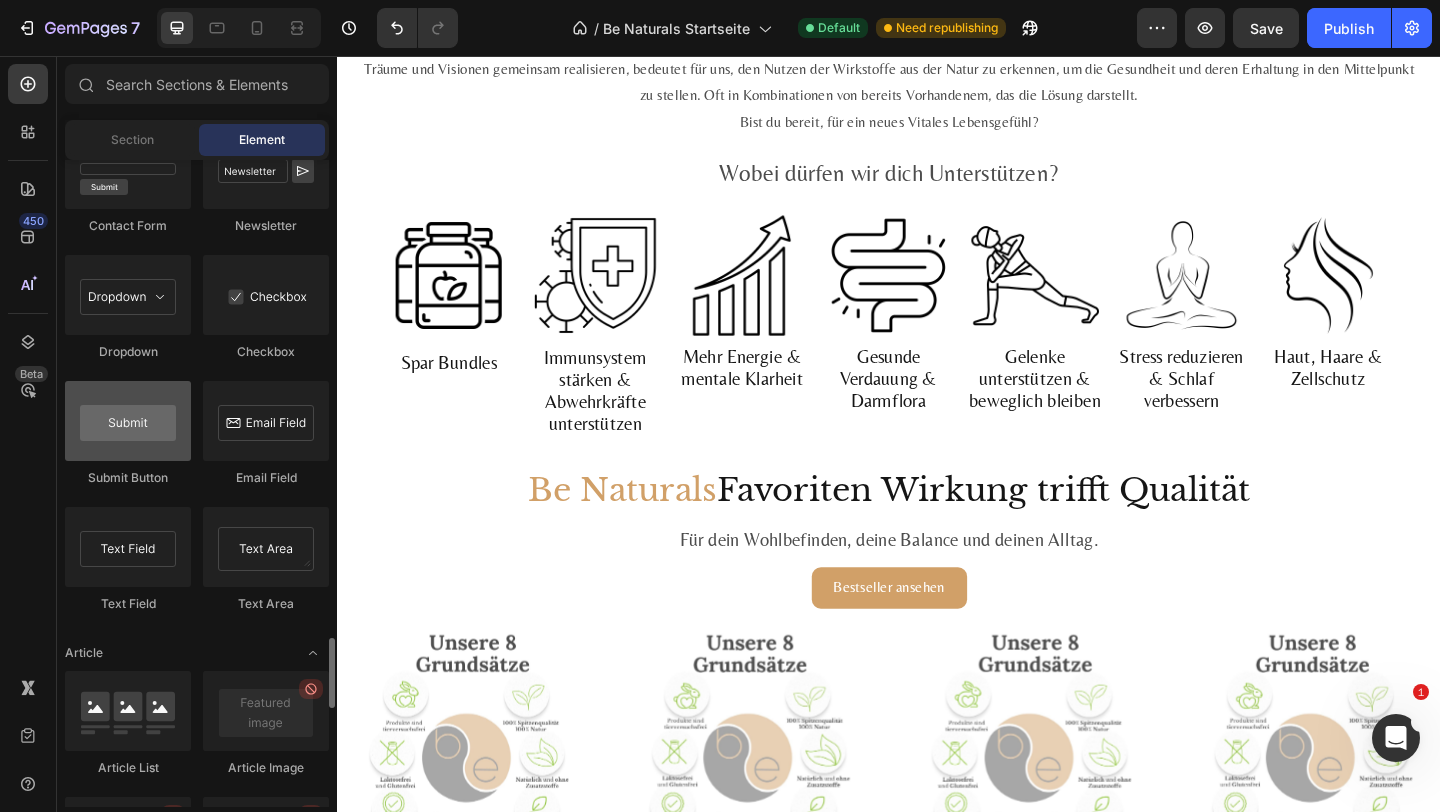 scroll, scrollTop: 4571, scrollLeft: 0, axis: vertical 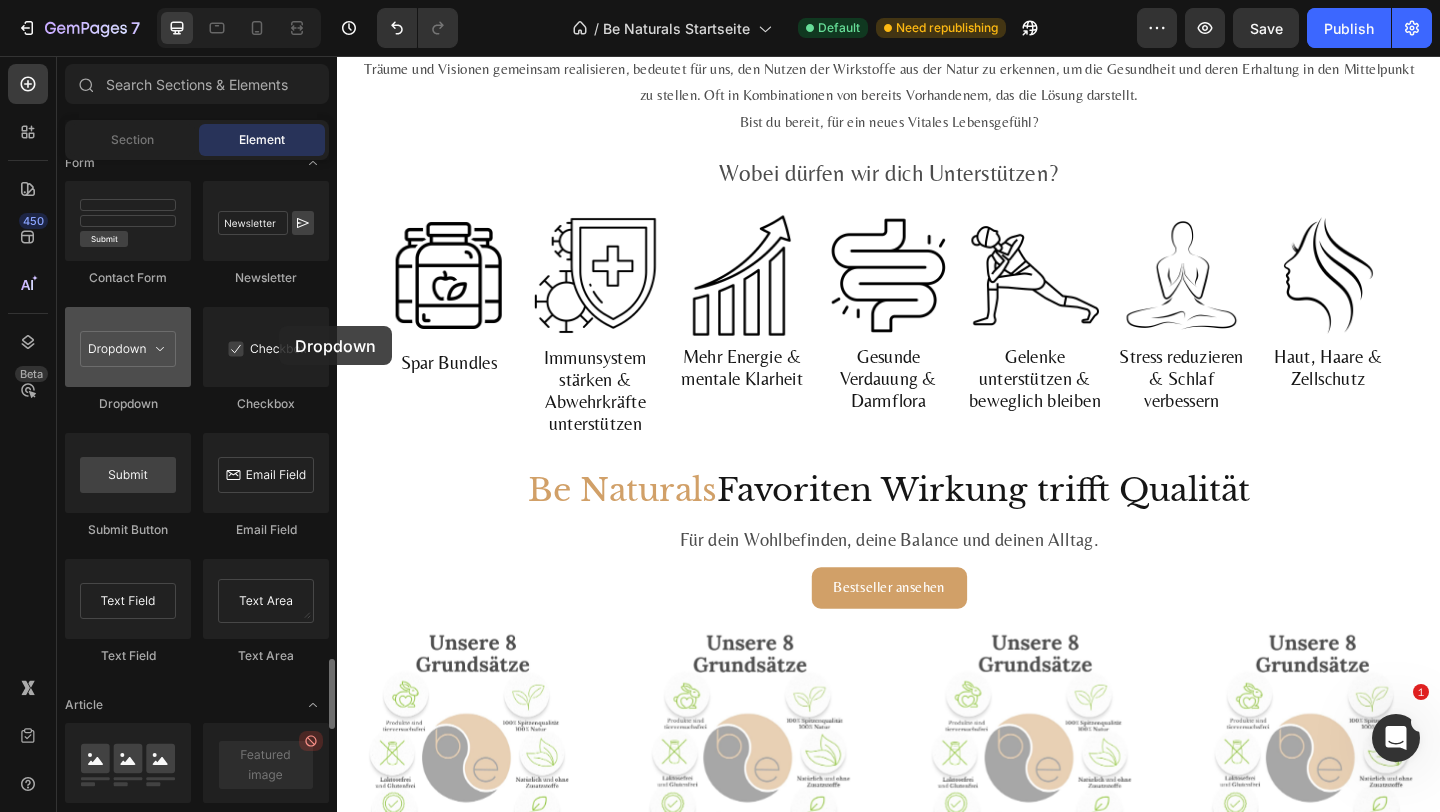 drag, startPoint x: 134, startPoint y: 360, endPoint x: 187, endPoint y: 354, distance: 53.338543 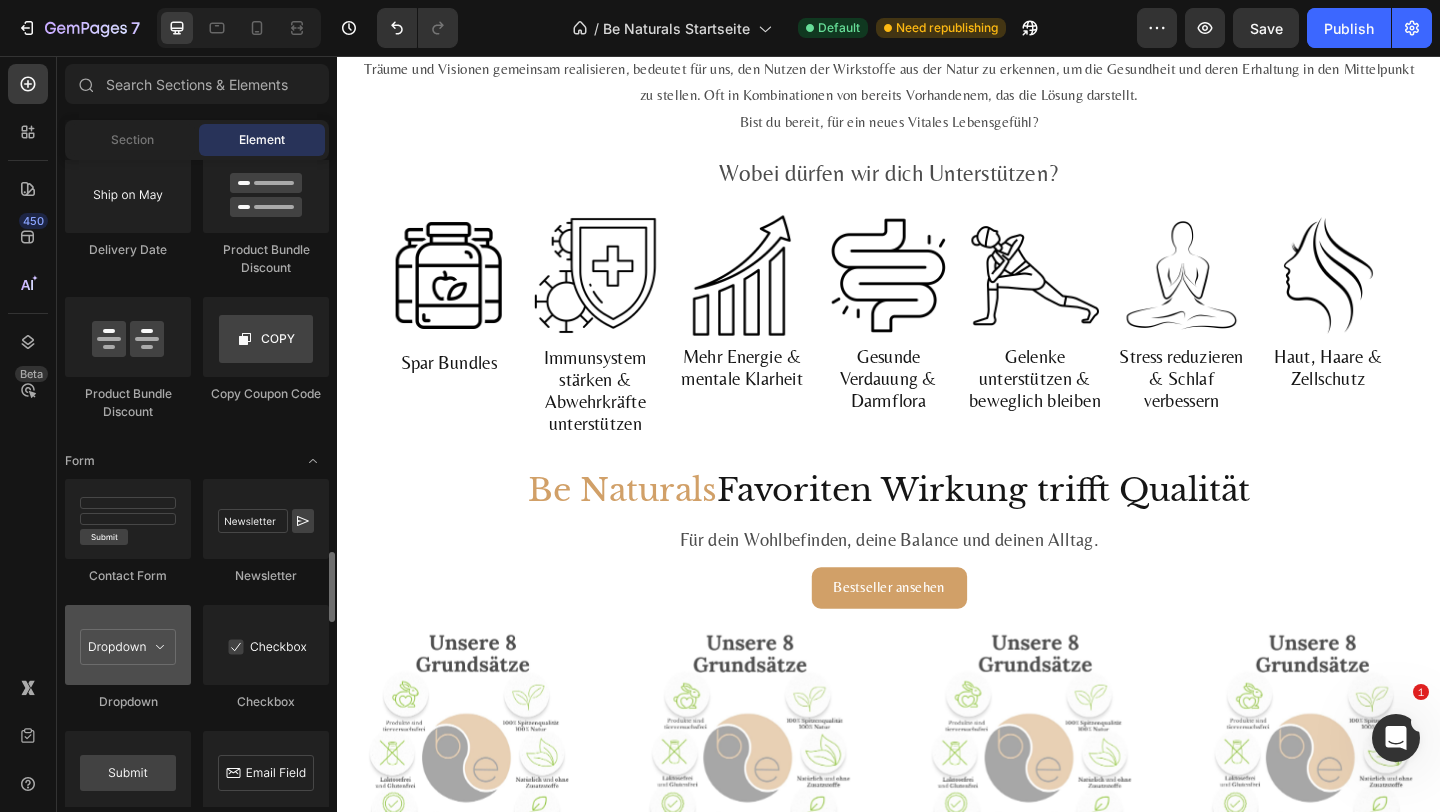 scroll, scrollTop: 4074, scrollLeft: 0, axis: vertical 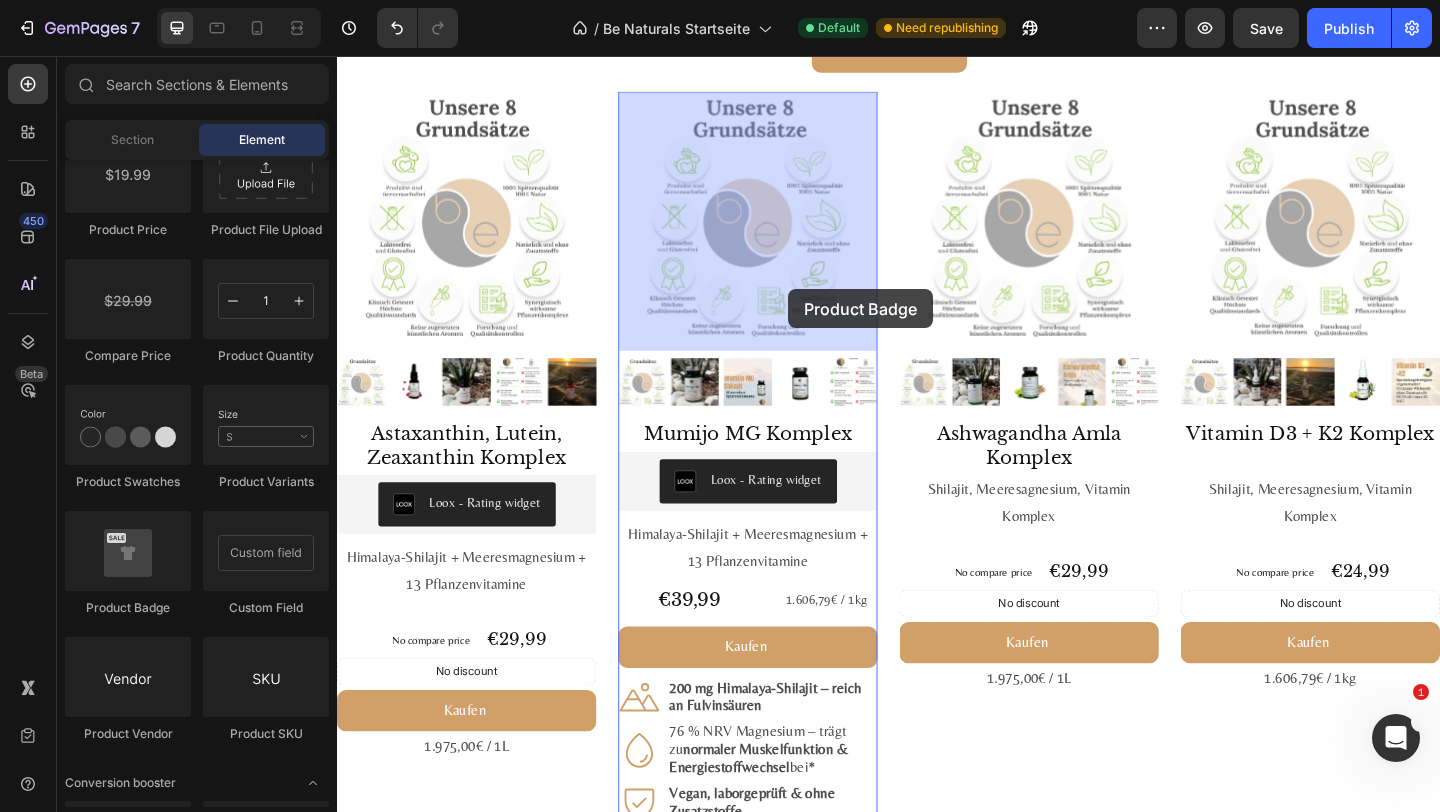drag, startPoint x: 482, startPoint y: 627, endPoint x: 827, endPoint y: 310, distance: 468.52322 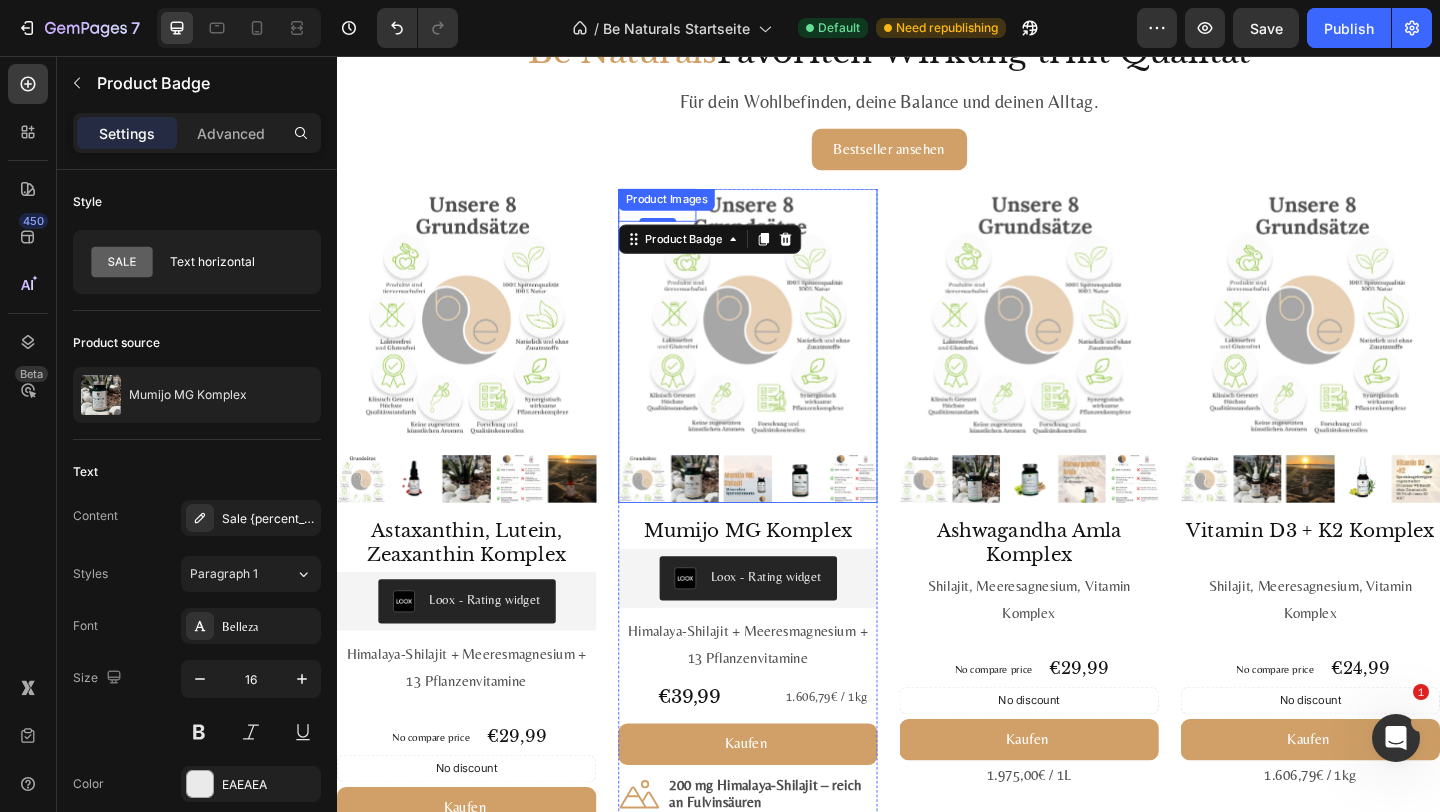 scroll, scrollTop: 2030, scrollLeft: 0, axis: vertical 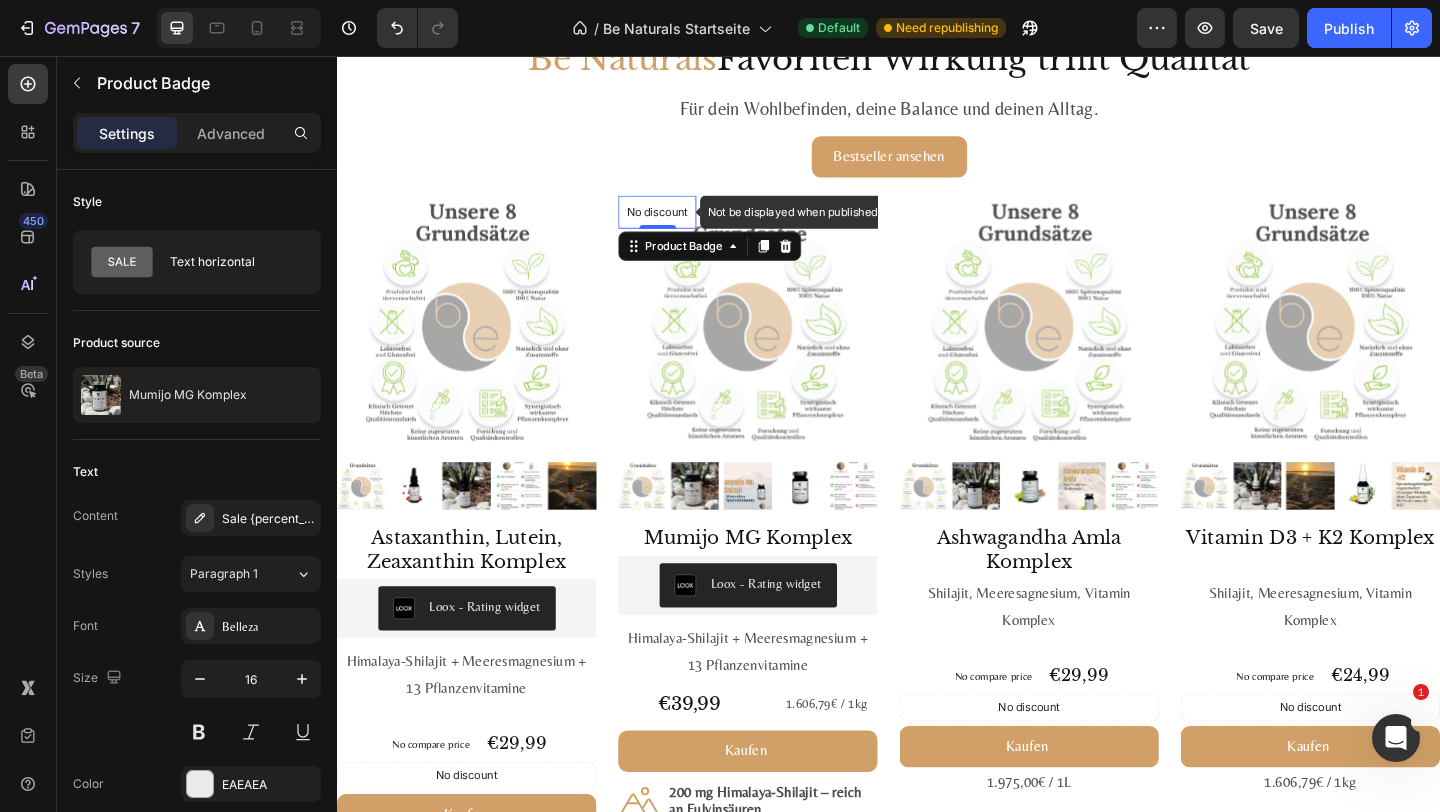 click on "No discount" at bounding box center [685, 226] 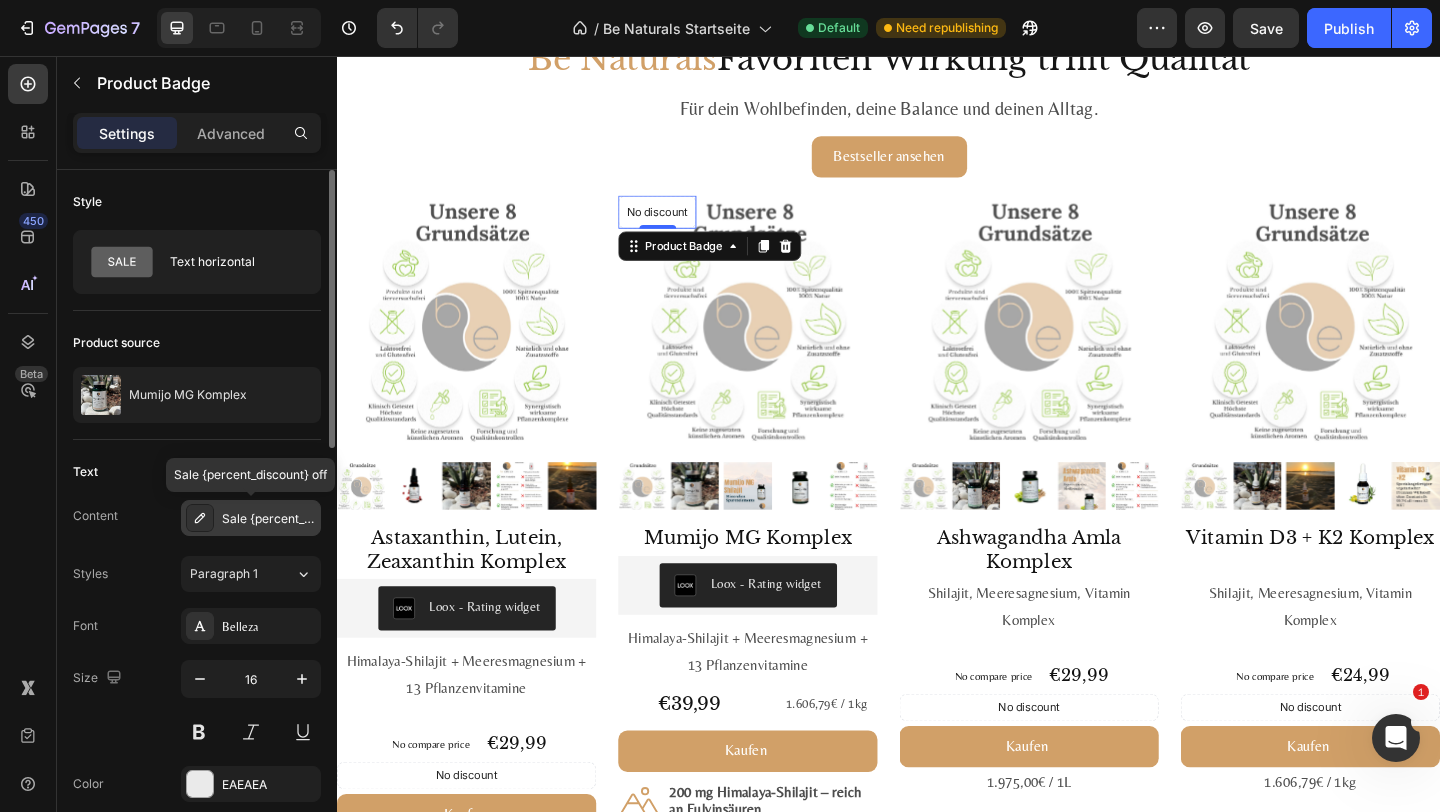 click on "Sale {percent_discount} off" at bounding box center [269, 519] 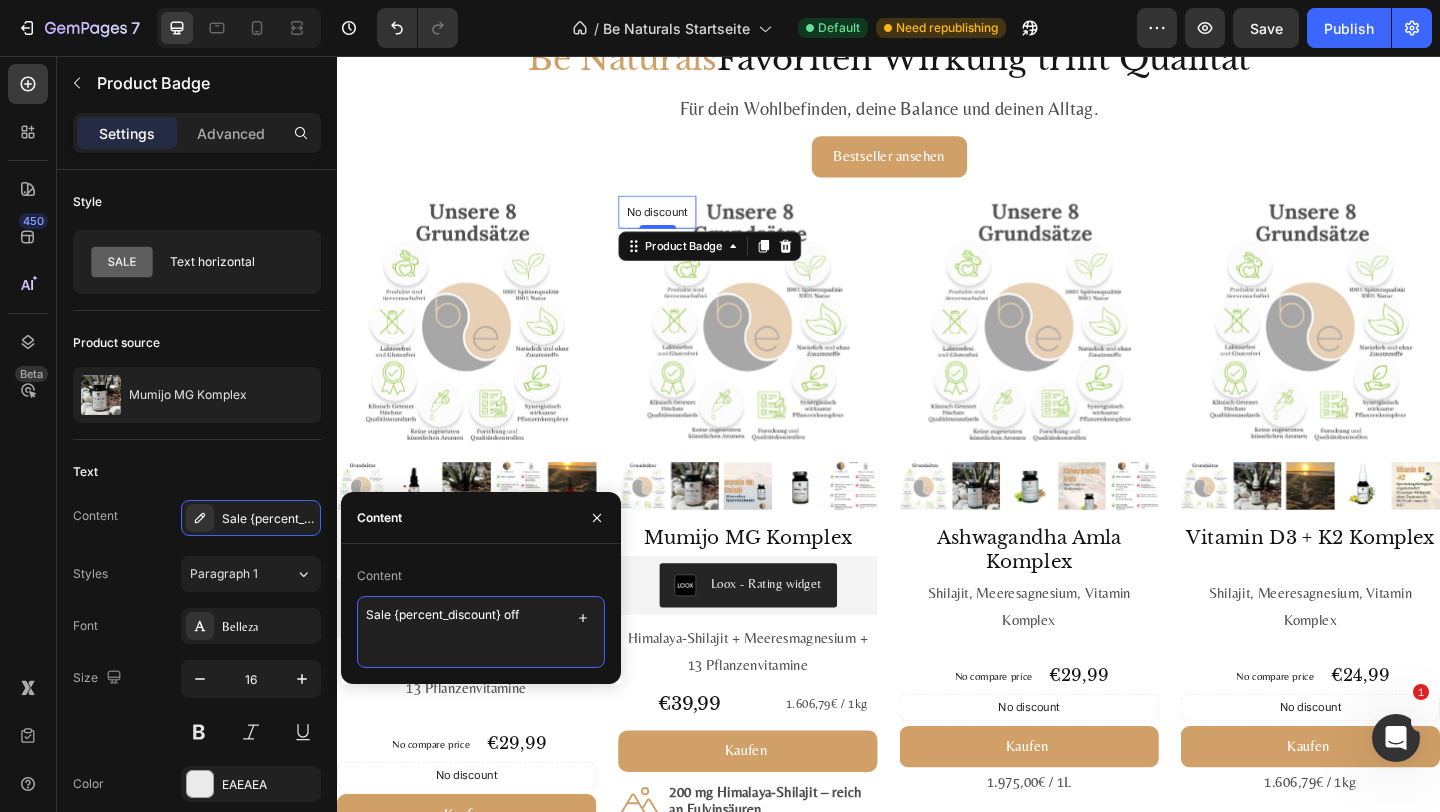 click on "Sale {percent_discount} off" at bounding box center (481, 632) 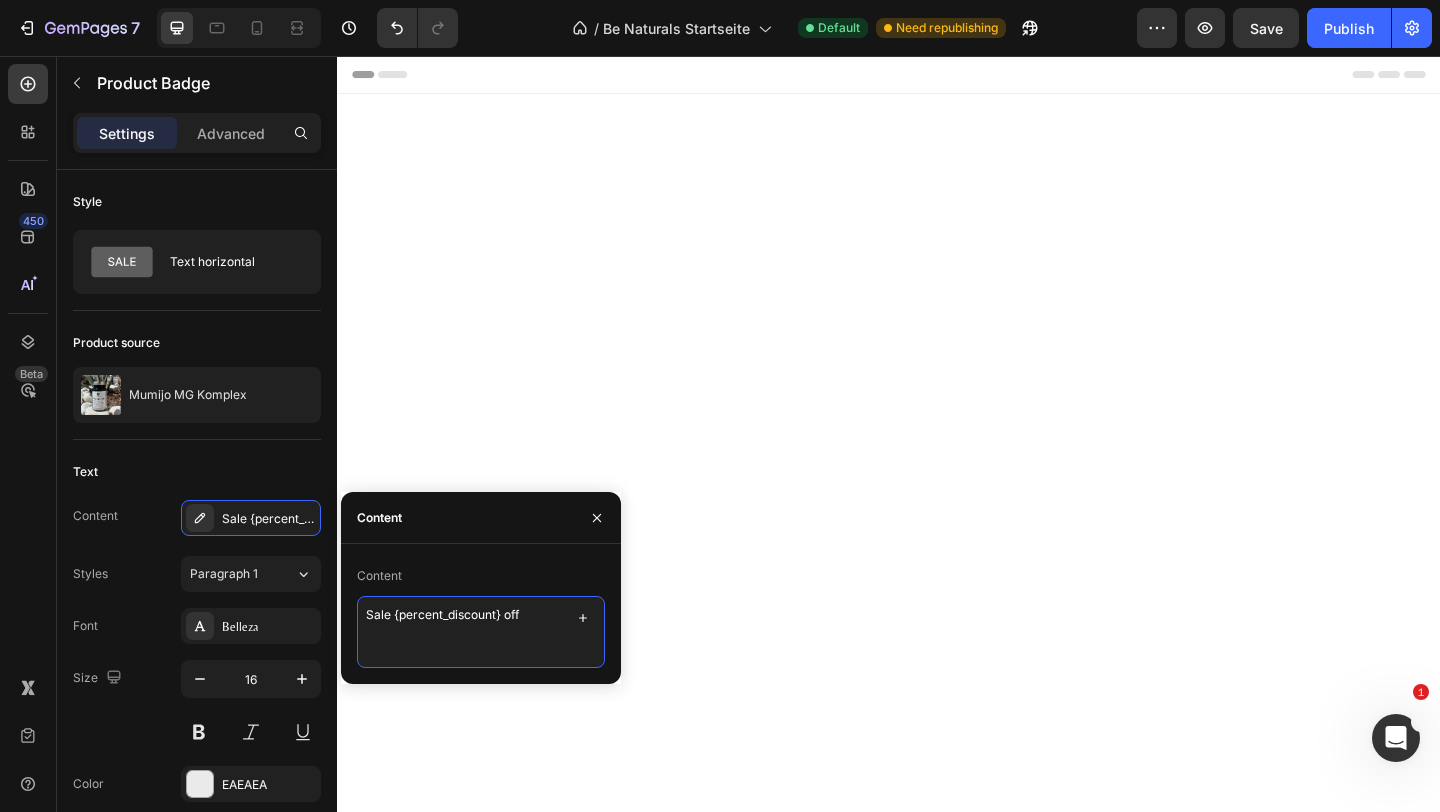 scroll, scrollTop: 2030, scrollLeft: 0, axis: vertical 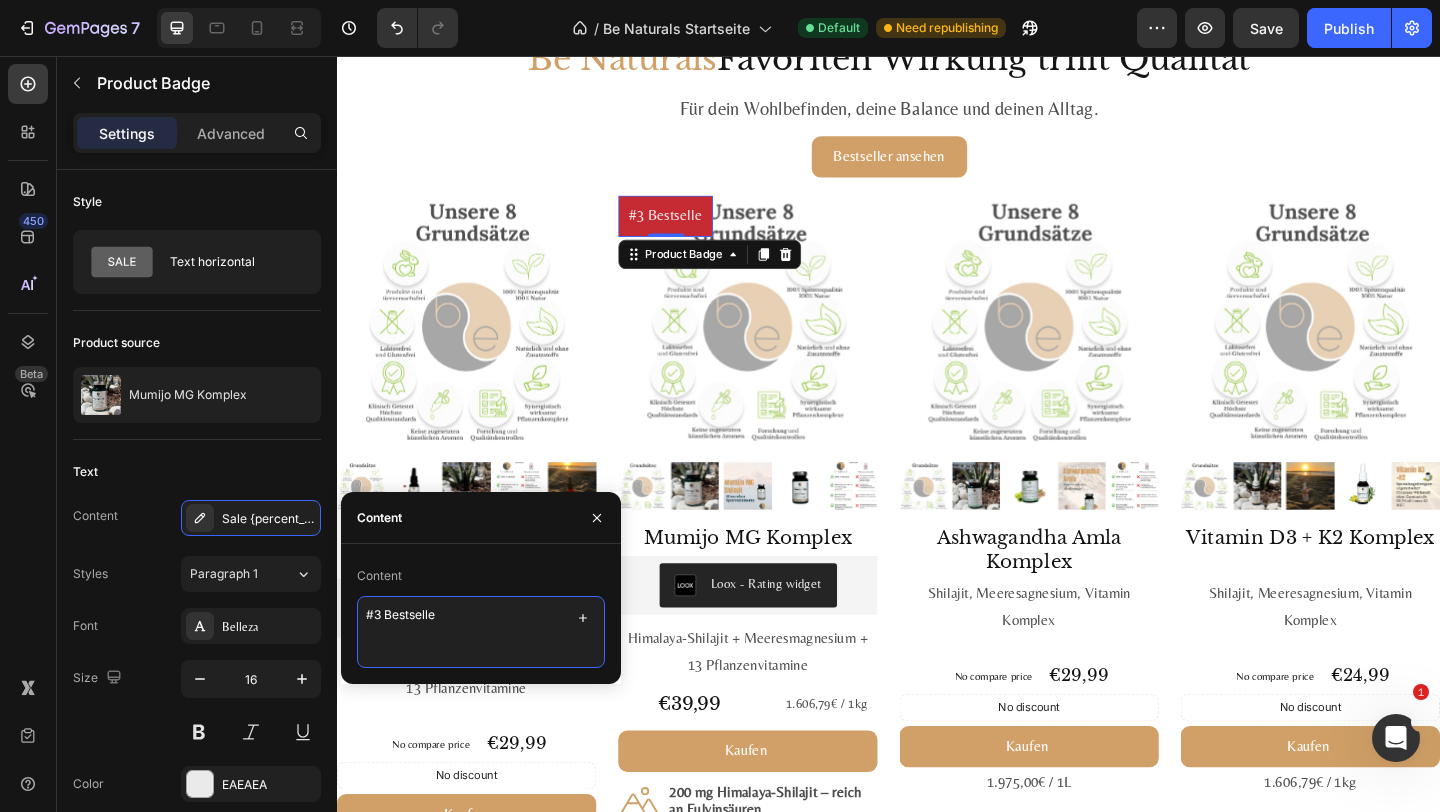 type on "#3 Bestseller" 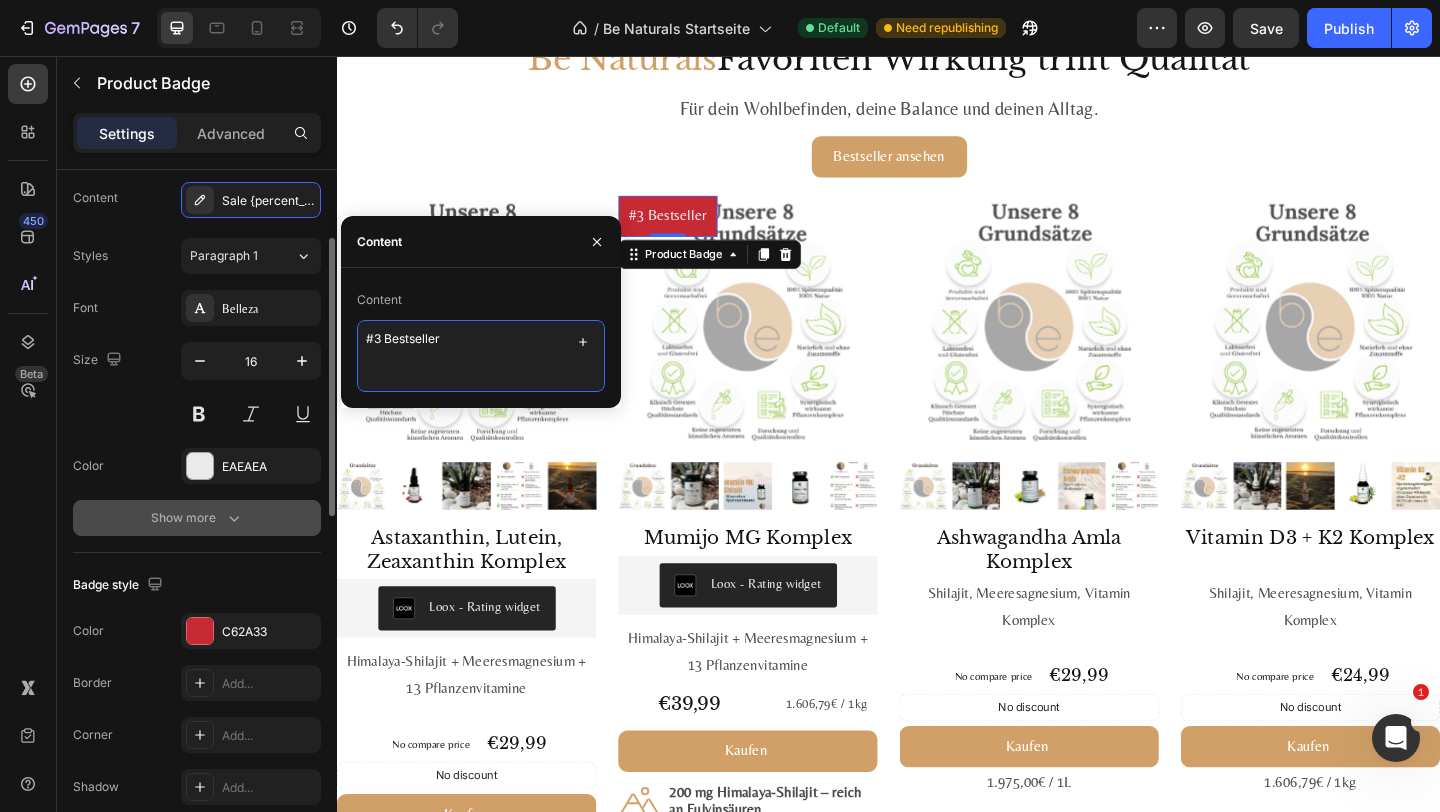 scroll, scrollTop: 348, scrollLeft: 0, axis: vertical 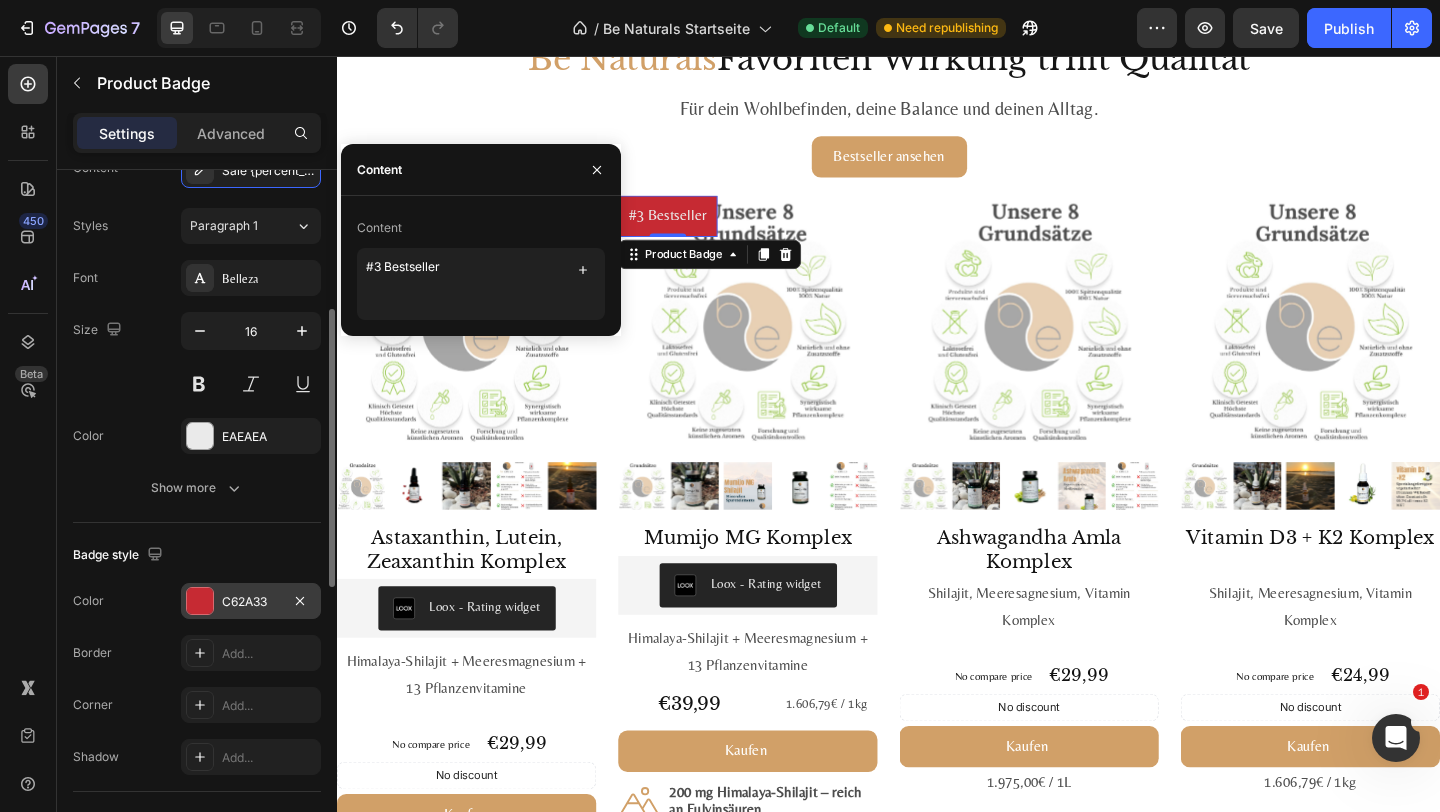 click on "C62A33" at bounding box center (251, 602) 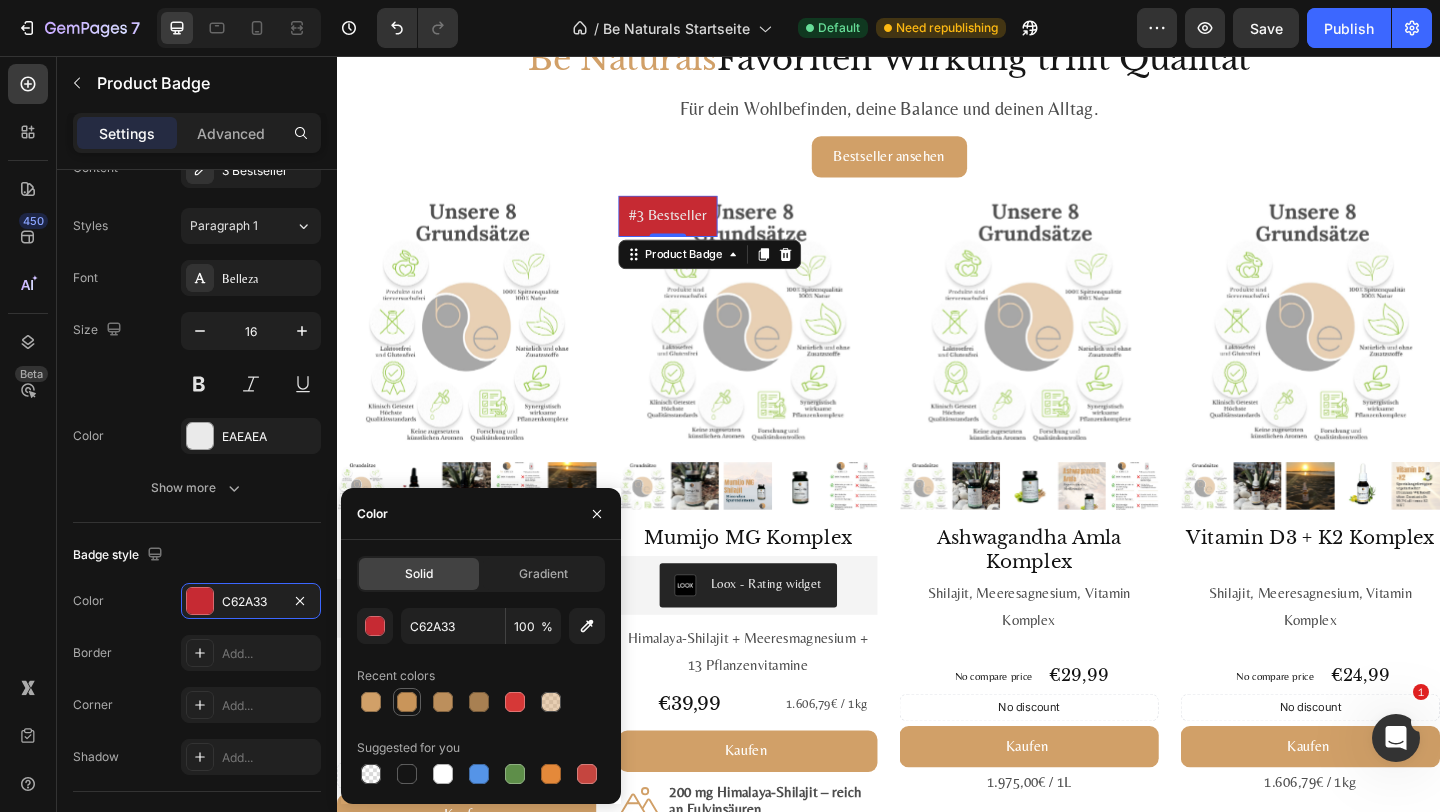 click at bounding box center [407, 702] 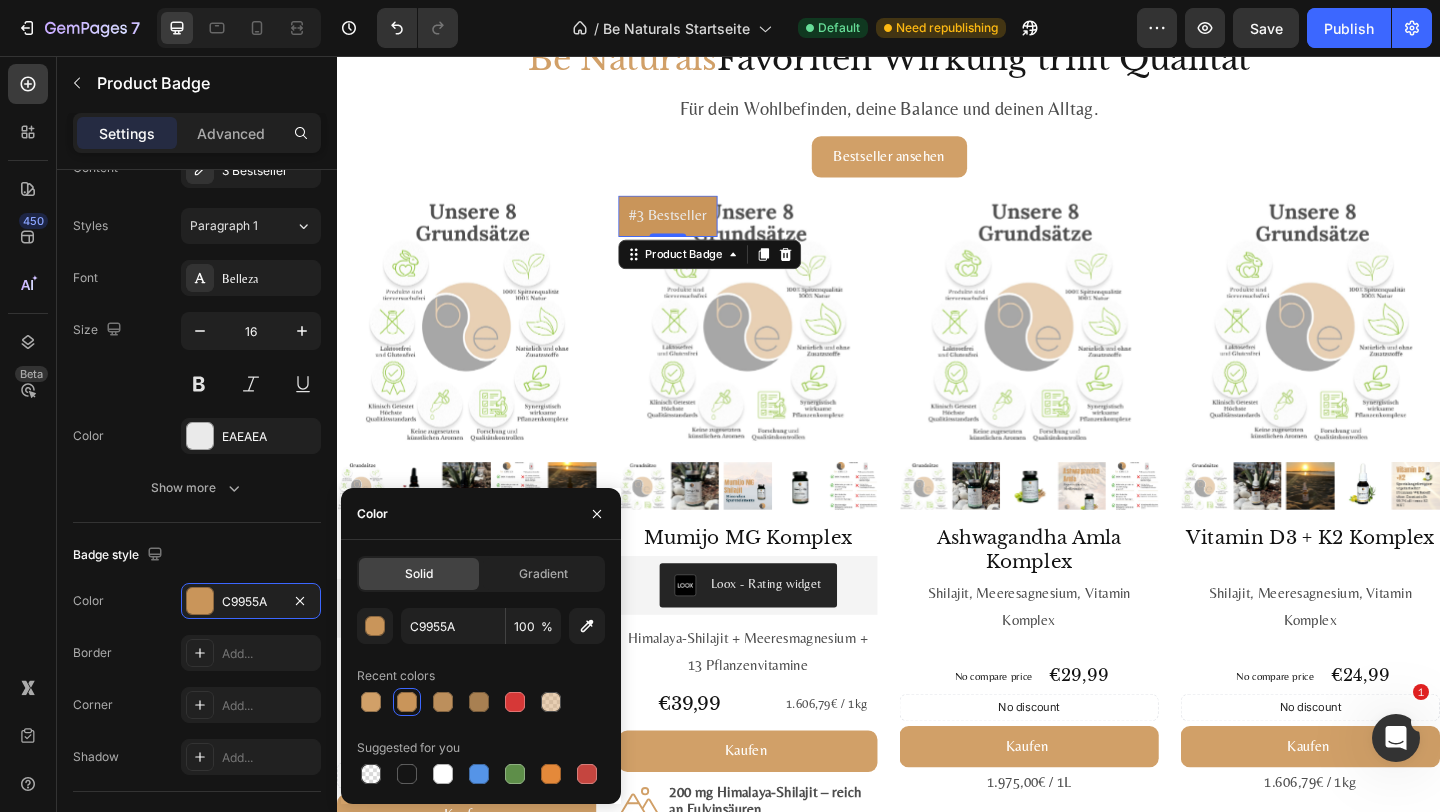 click on "Solid Gradient C9955A 100 % Recent colors Suggested for you" at bounding box center (481, 672) 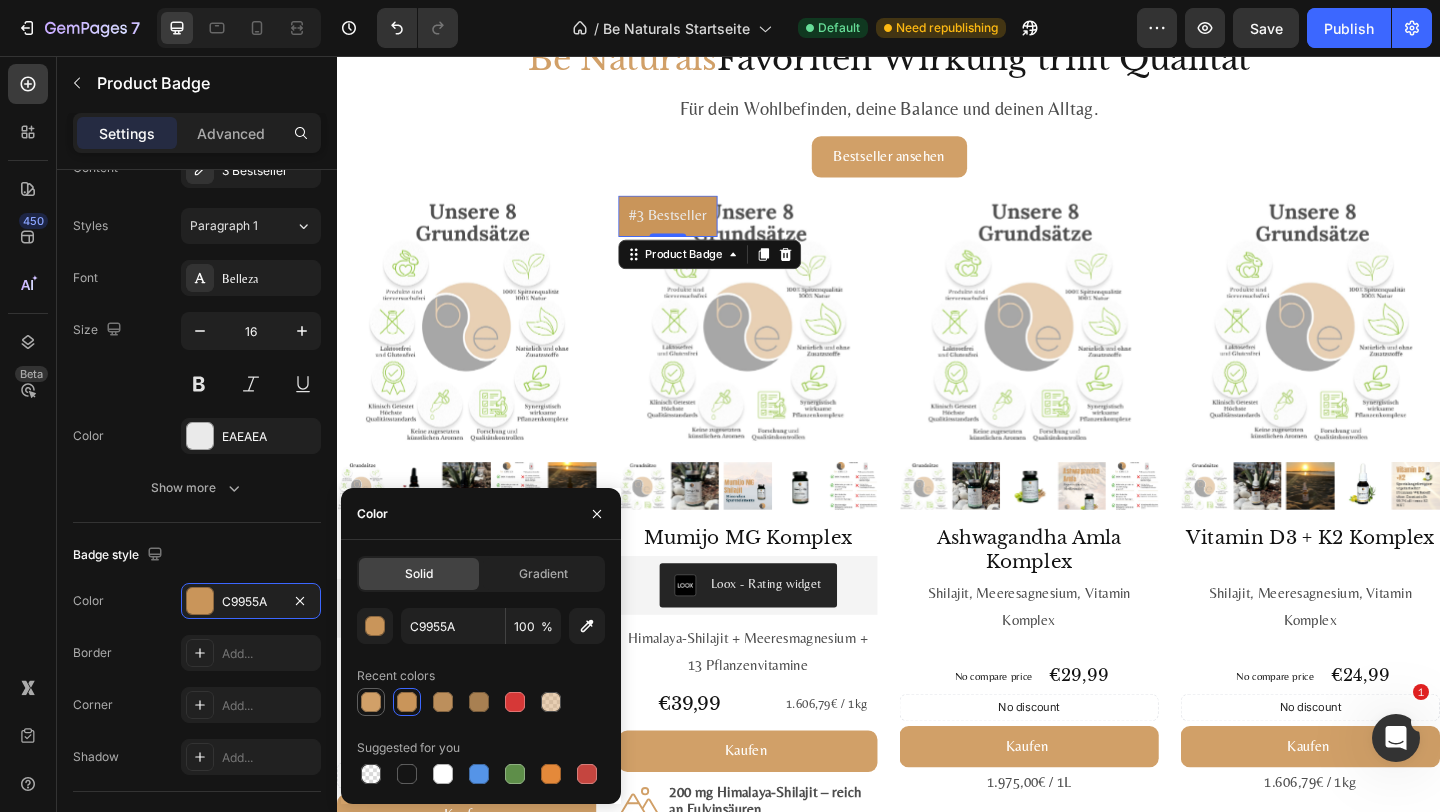 click at bounding box center (371, 702) 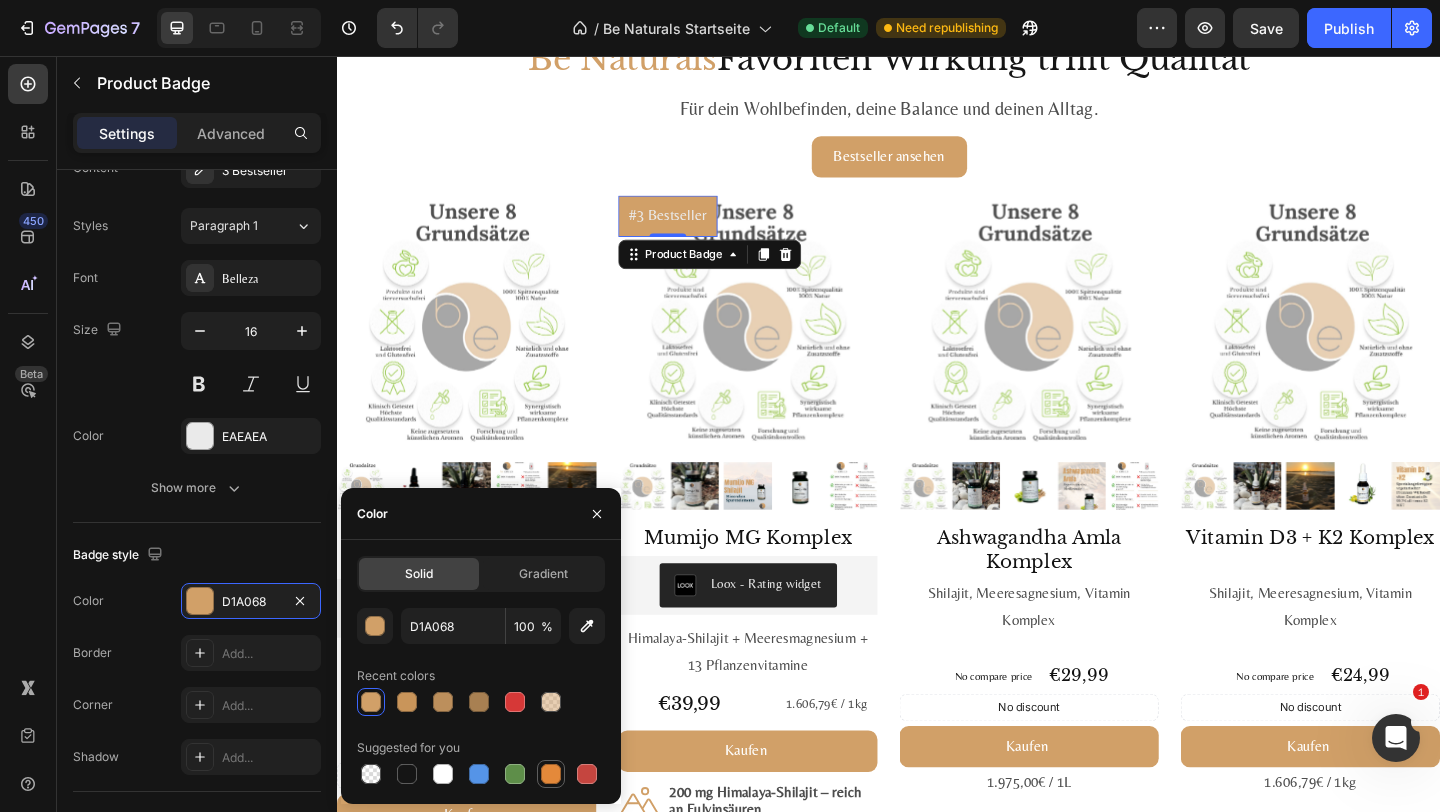 click at bounding box center [551, 774] 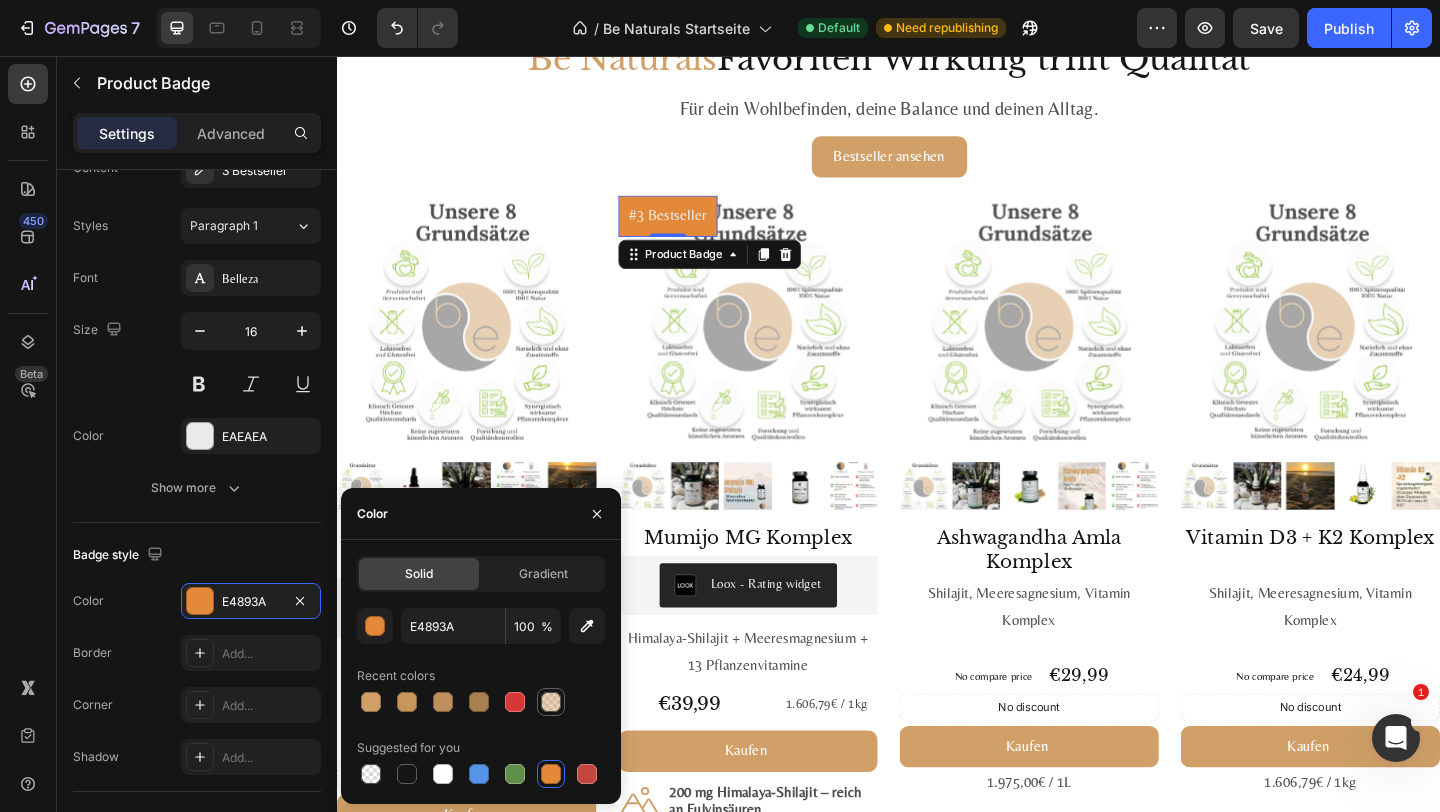 click at bounding box center (551, 702) 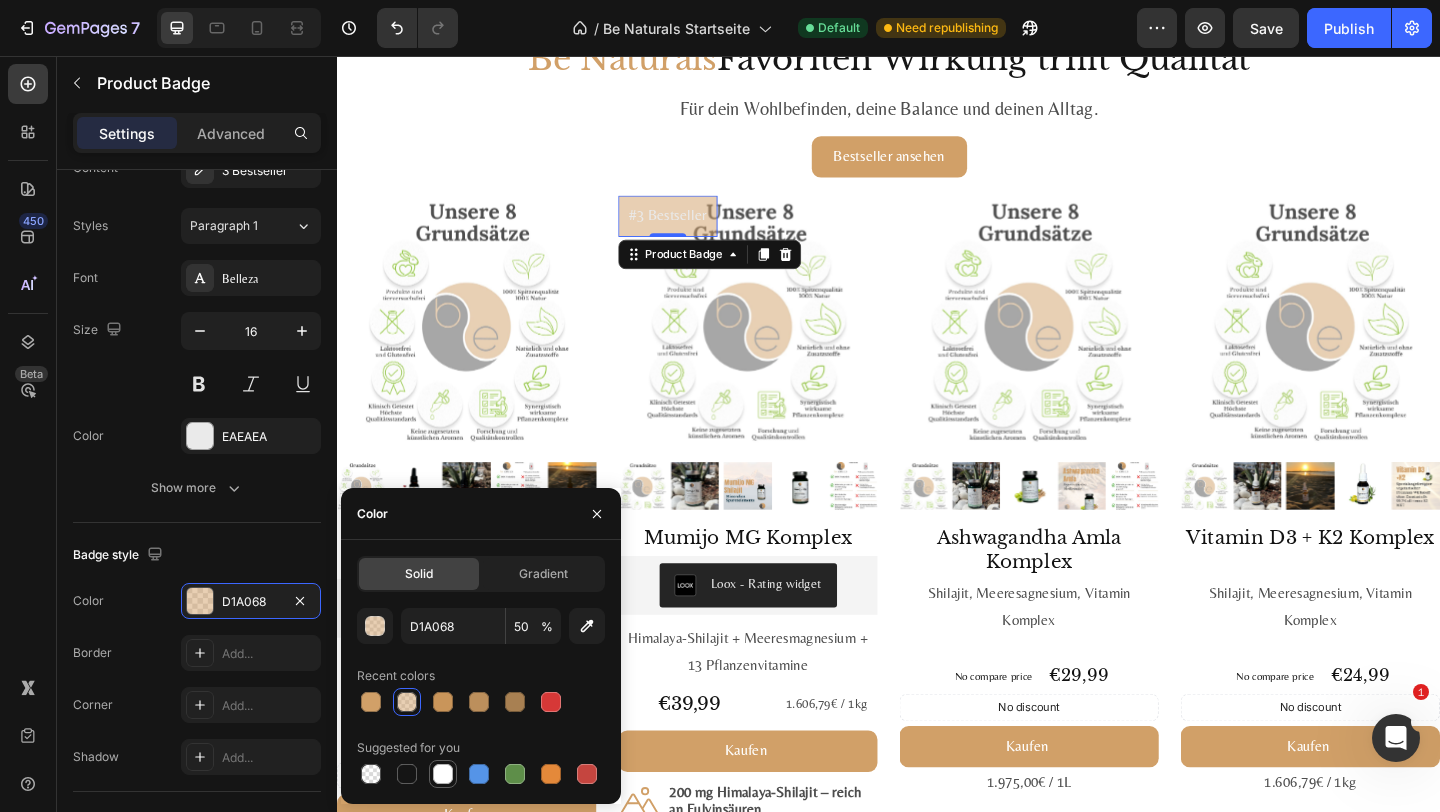 click at bounding box center (443, 774) 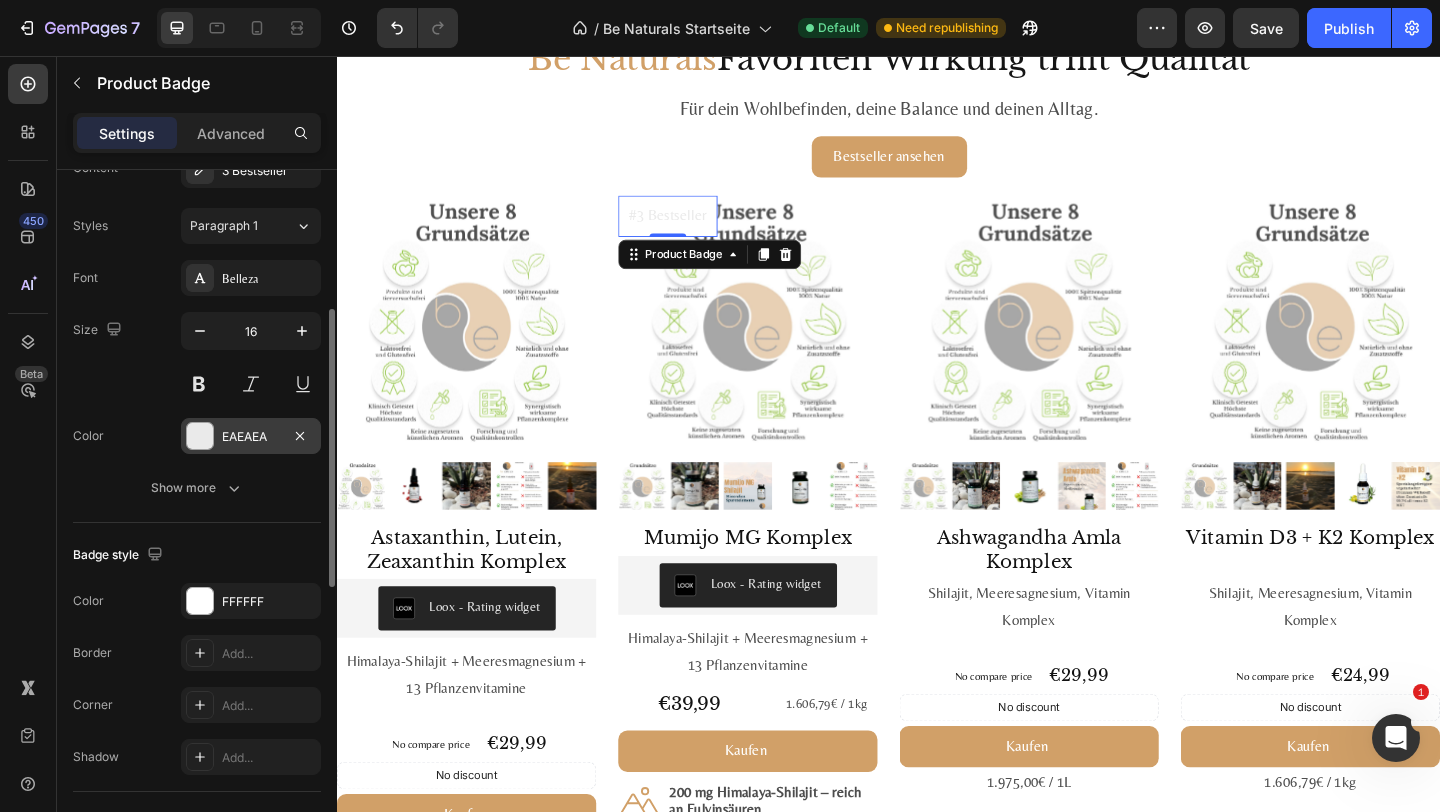 click at bounding box center (200, 436) 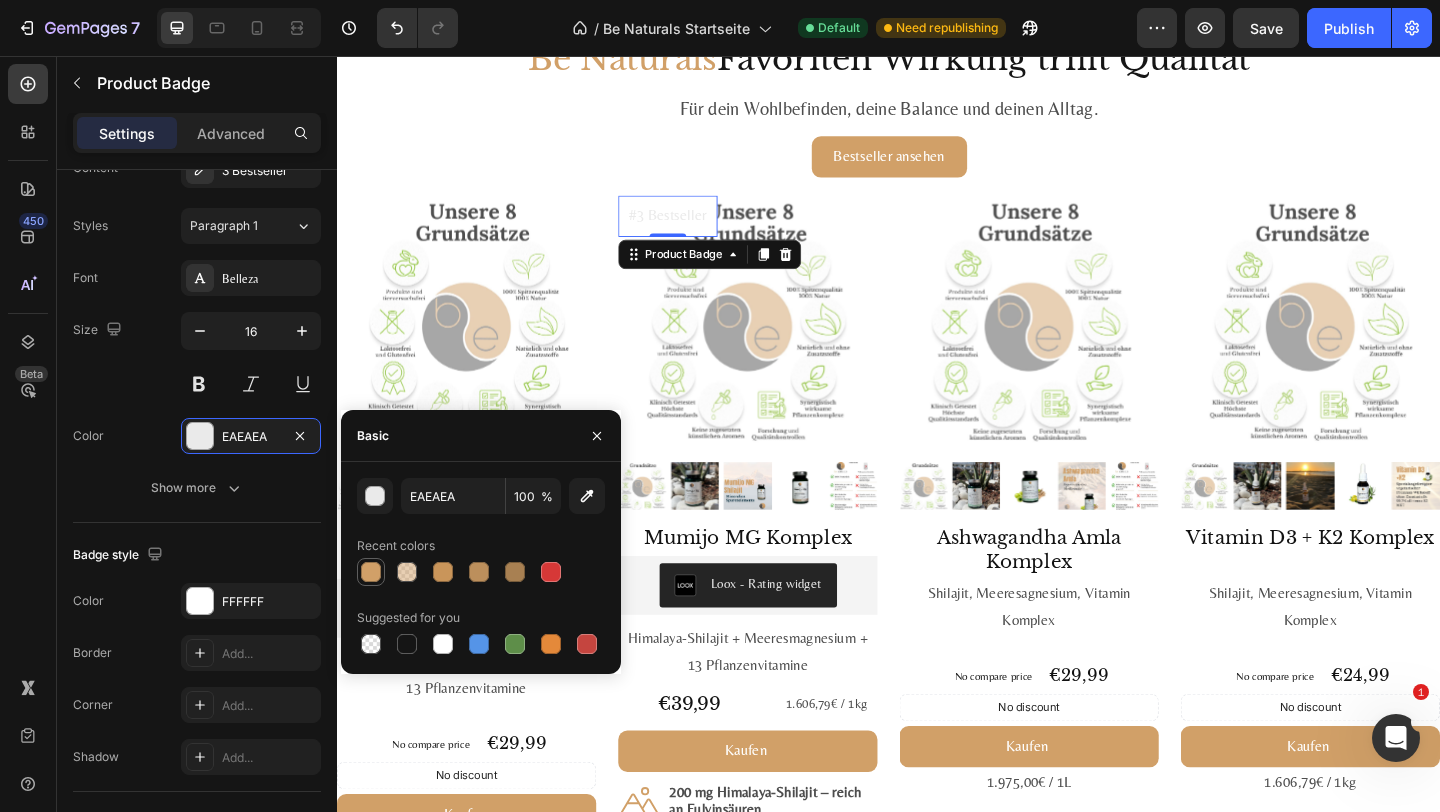 click at bounding box center [371, 572] 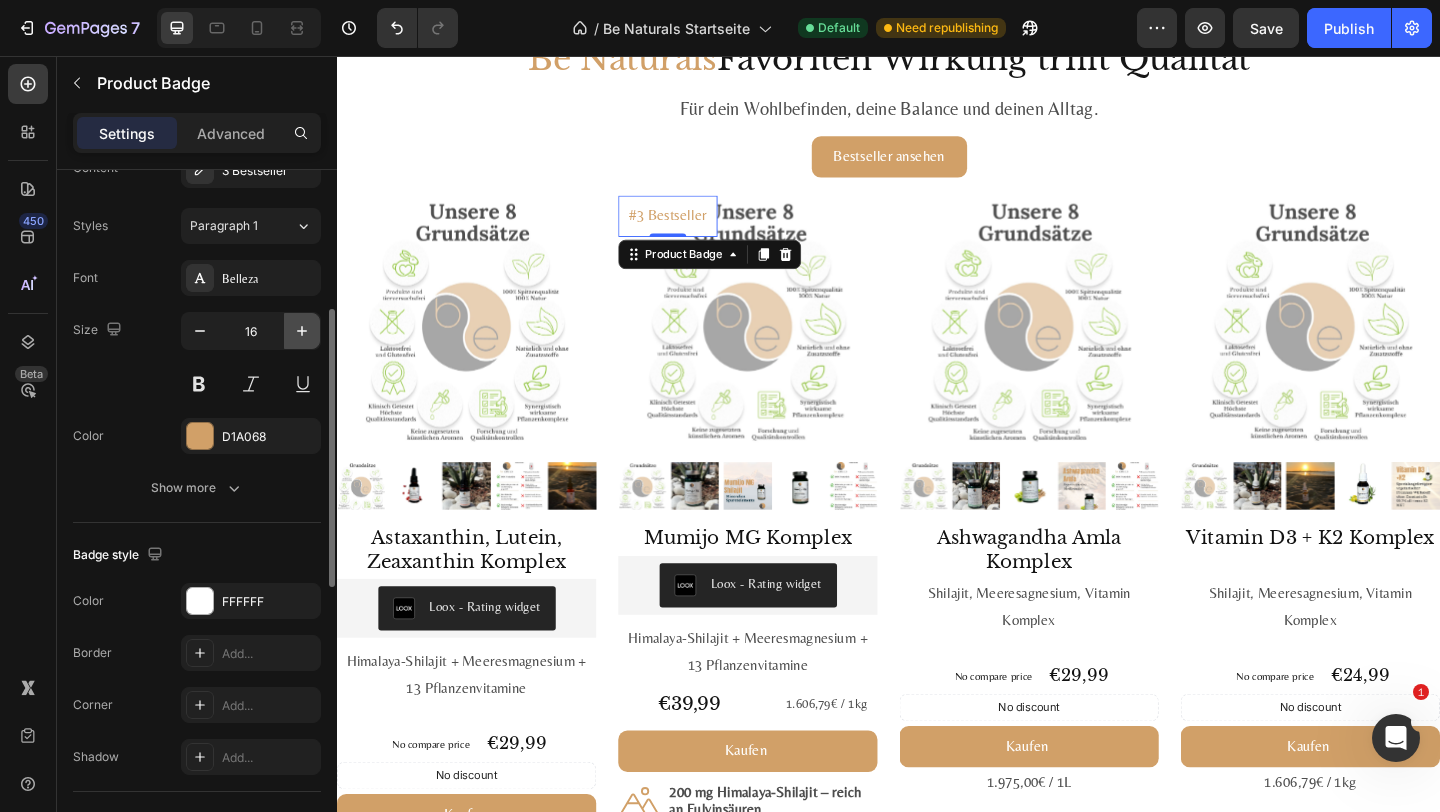 click 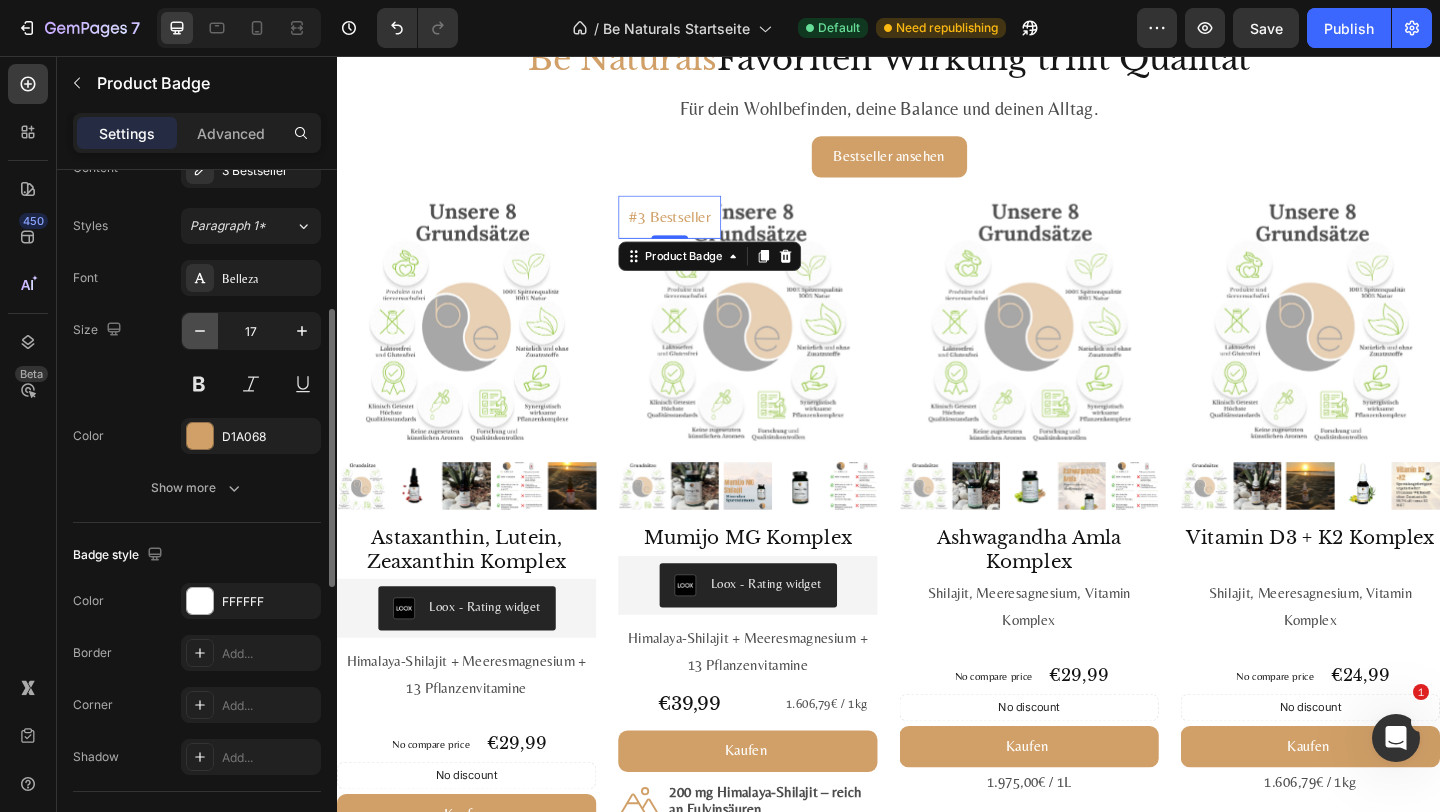 click 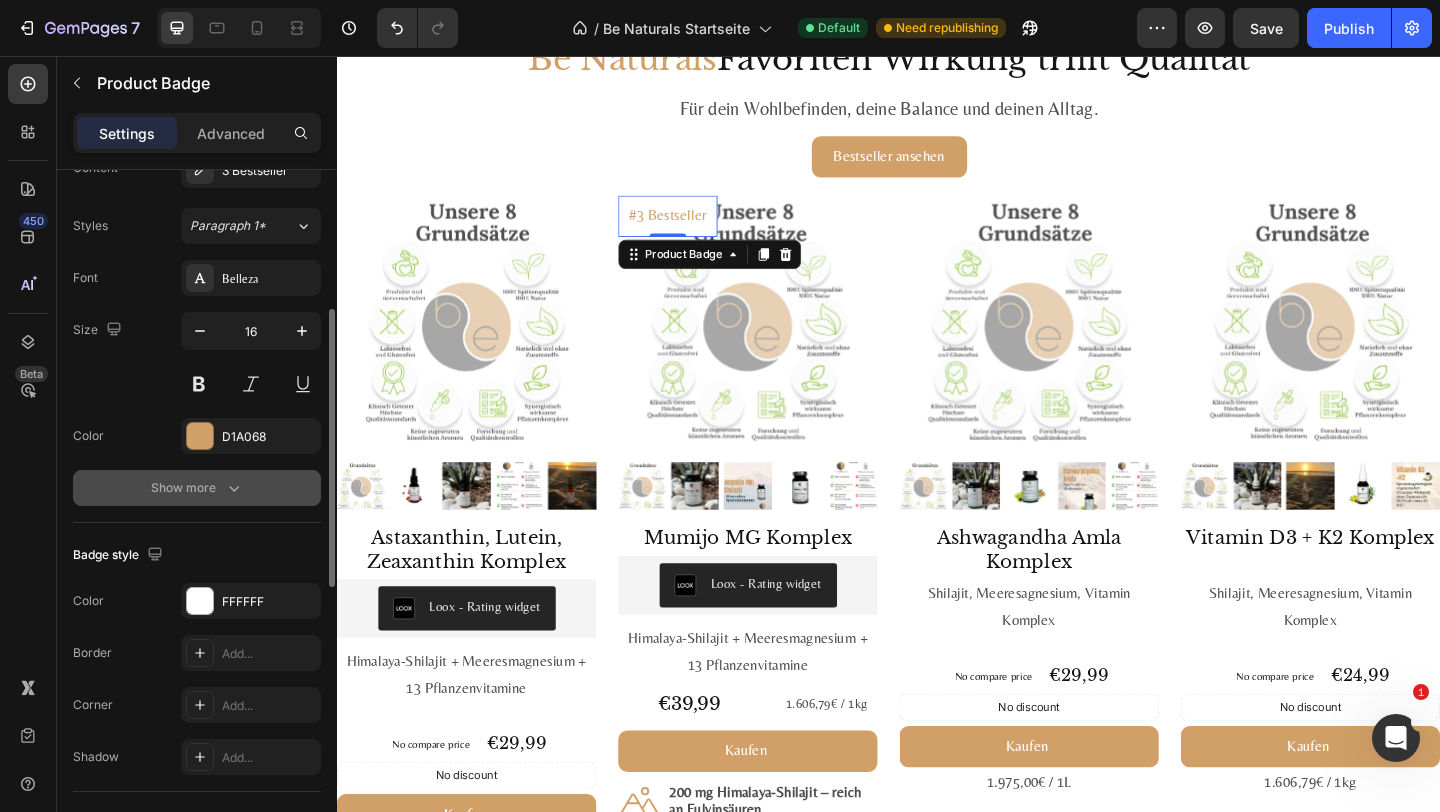 click on "Show more" at bounding box center (197, 488) 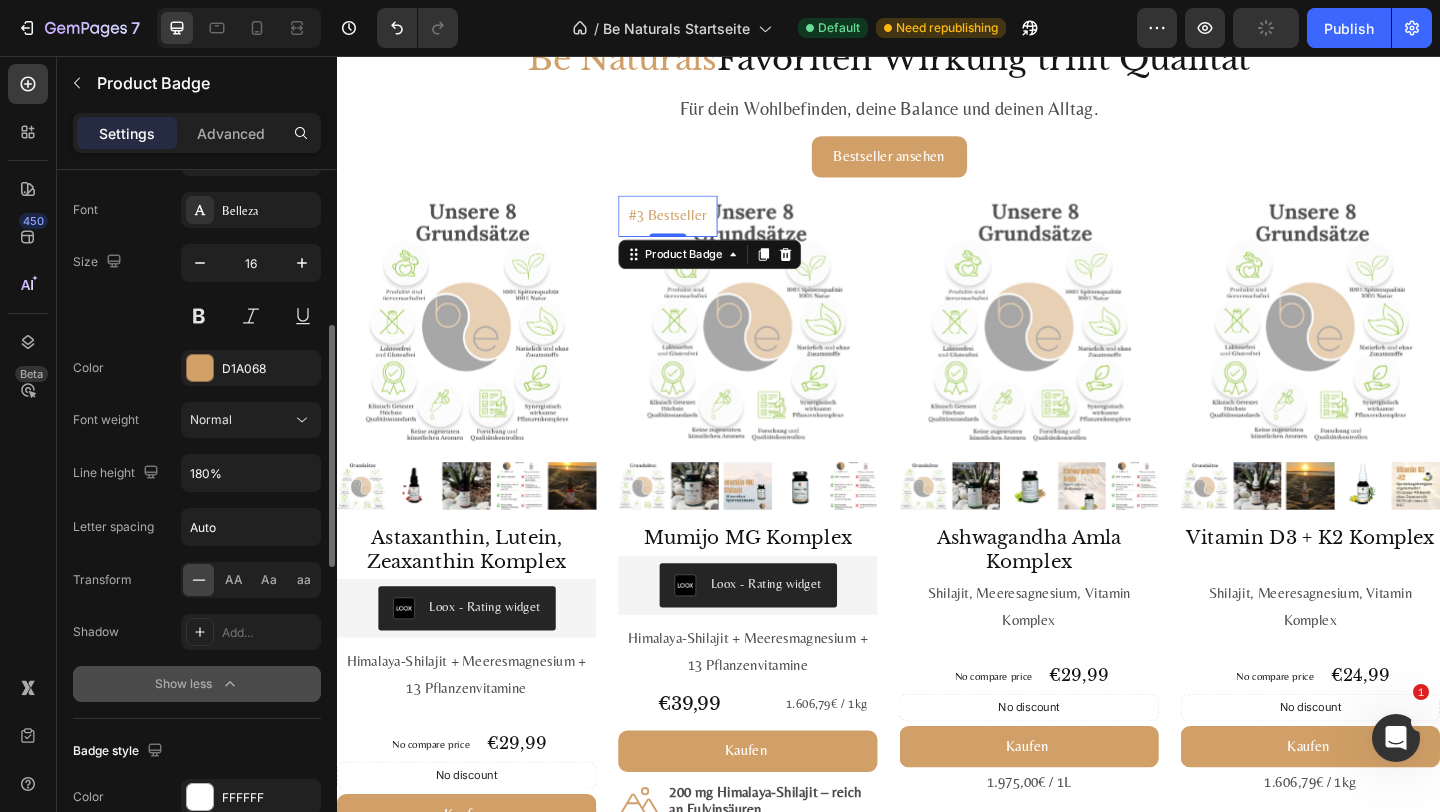 scroll, scrollTop: 430, scrollLeft: 0, axis: vertical 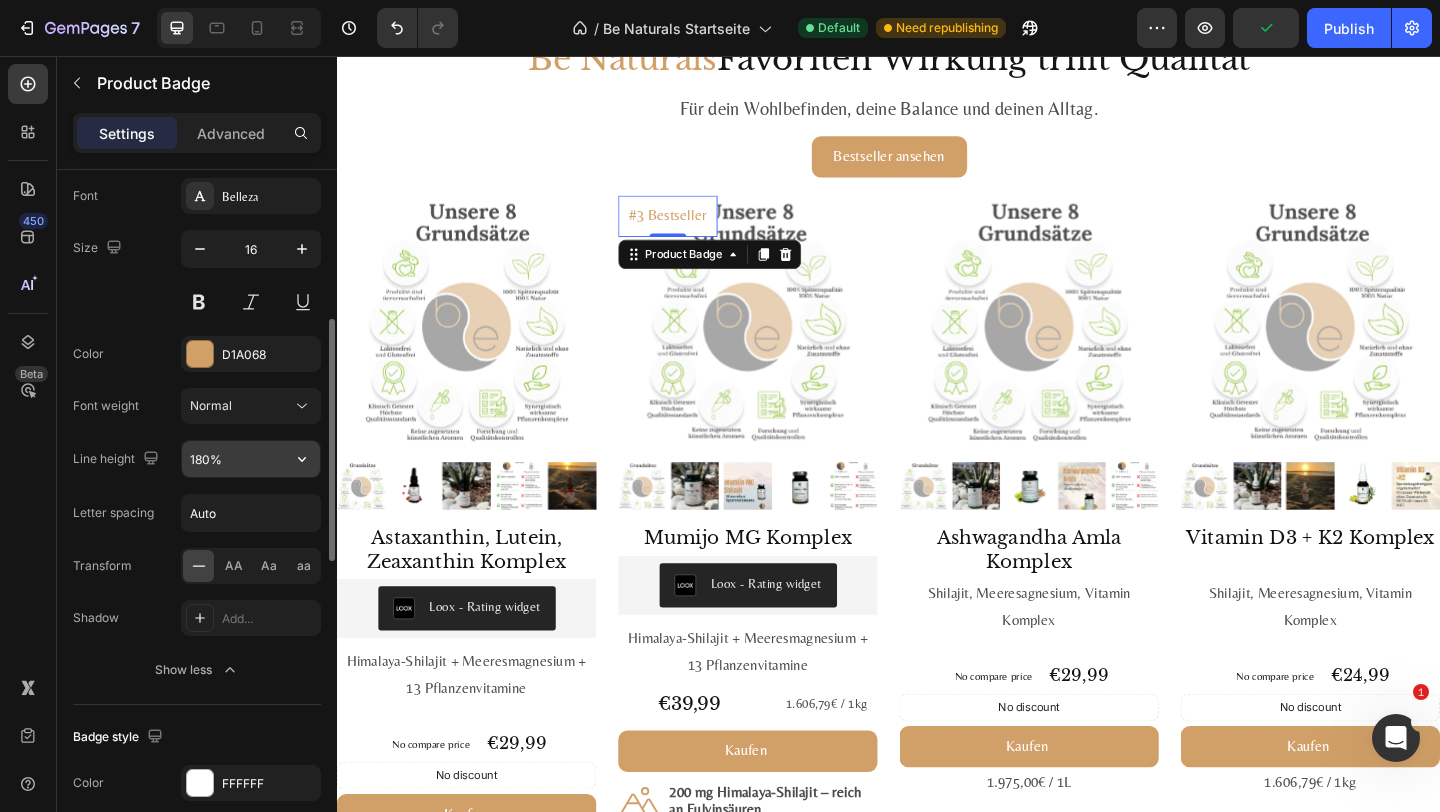 click on "180%" at bounding box center [251, 459] 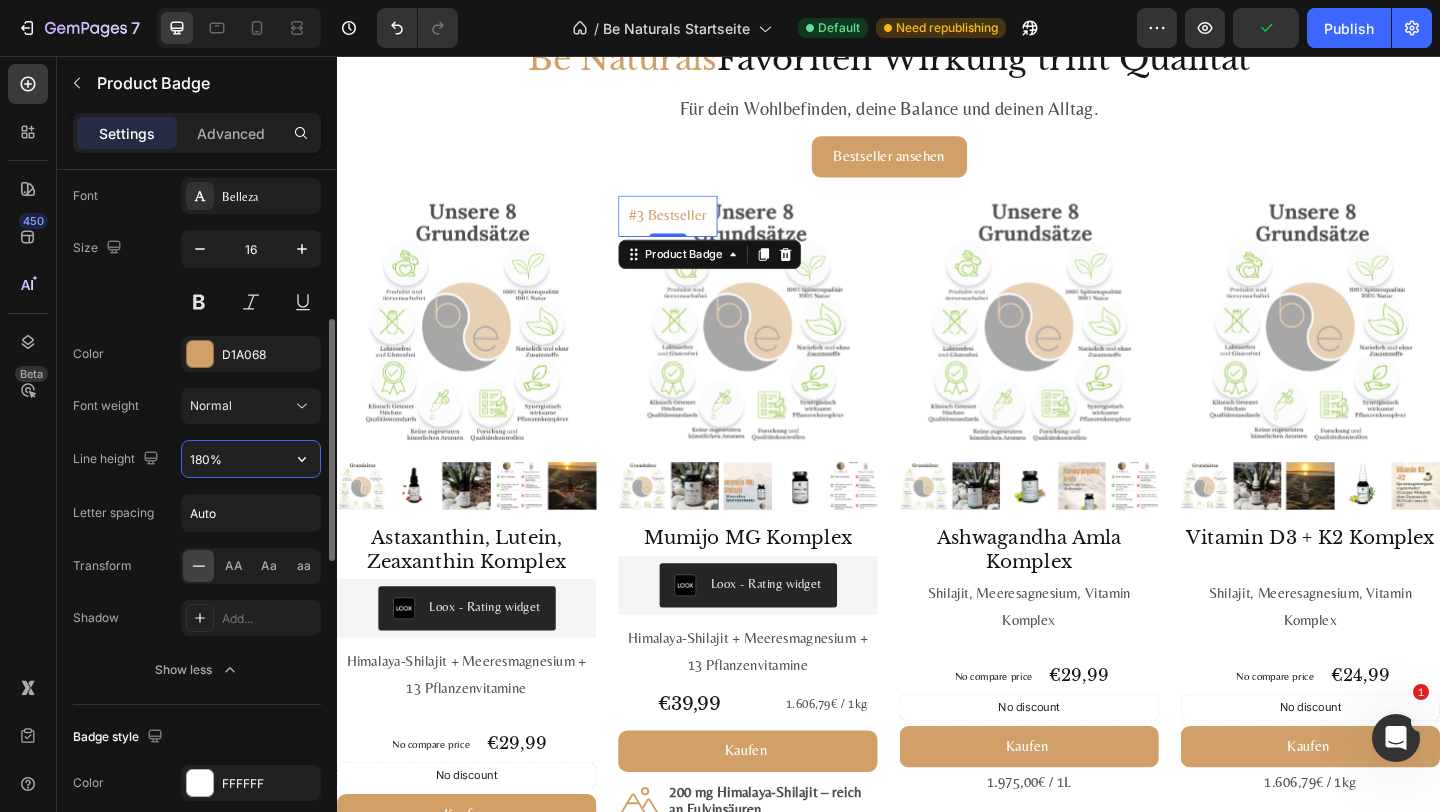 click on "180%" at bounding box center [251, 459] 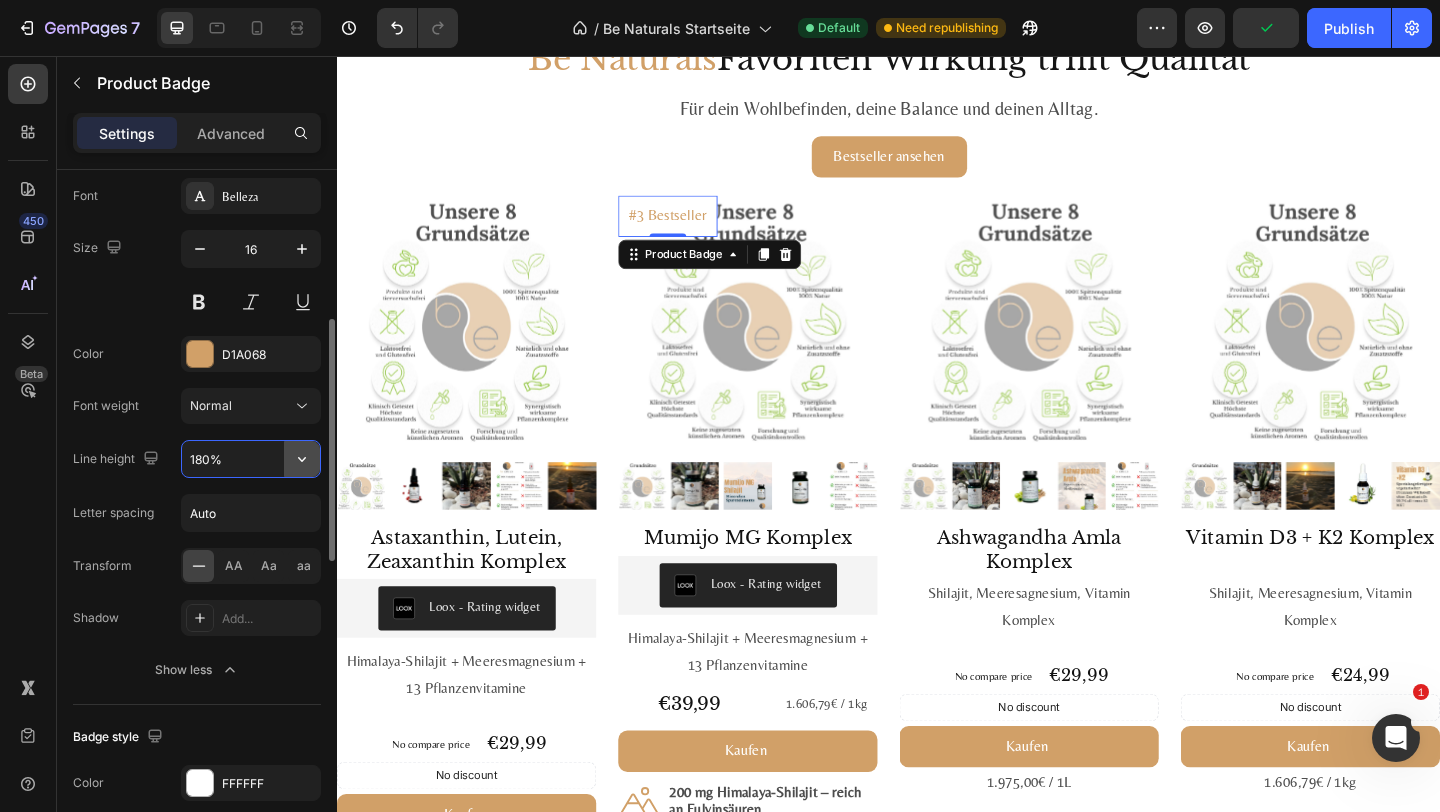 click 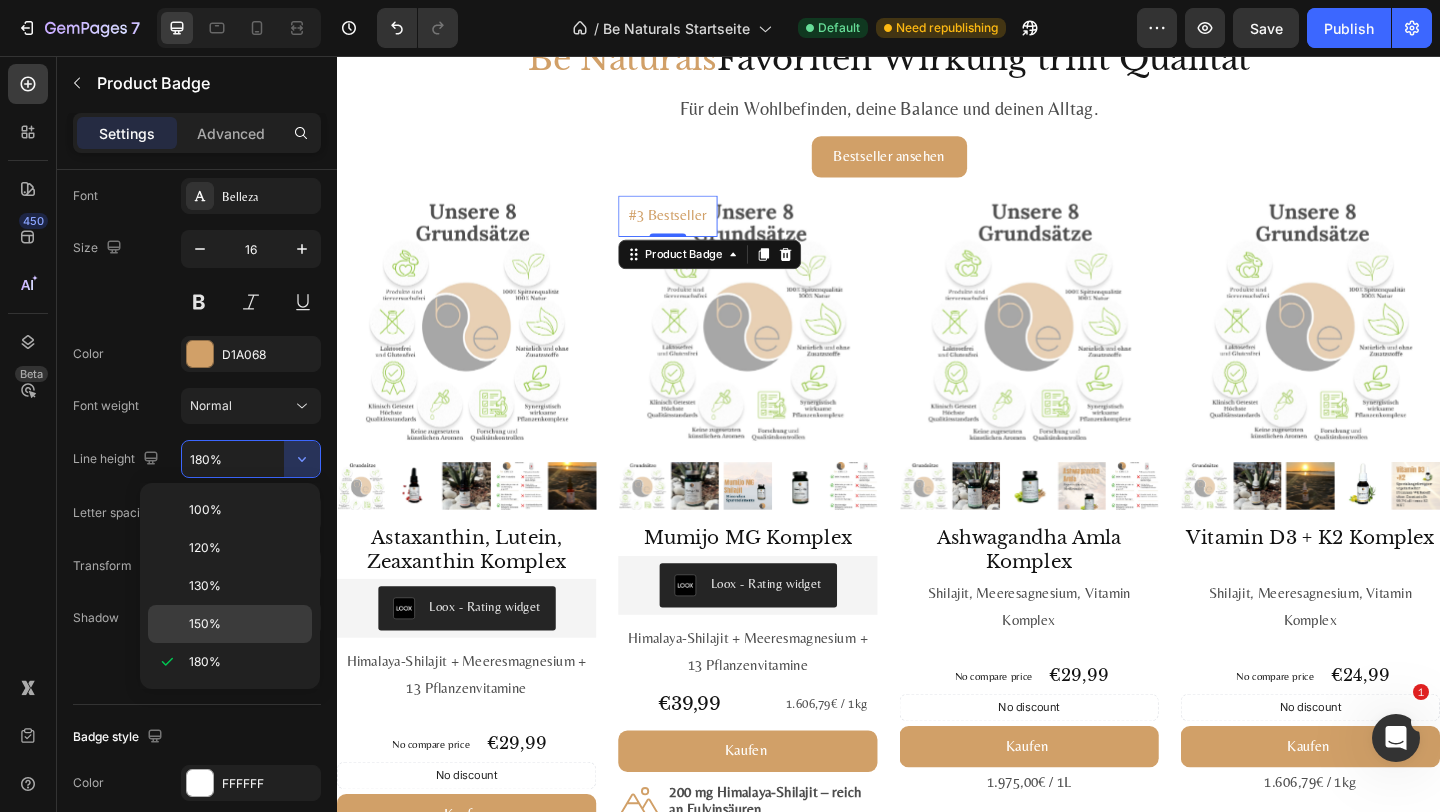 click on "150%" at bounding box center [246, 624] 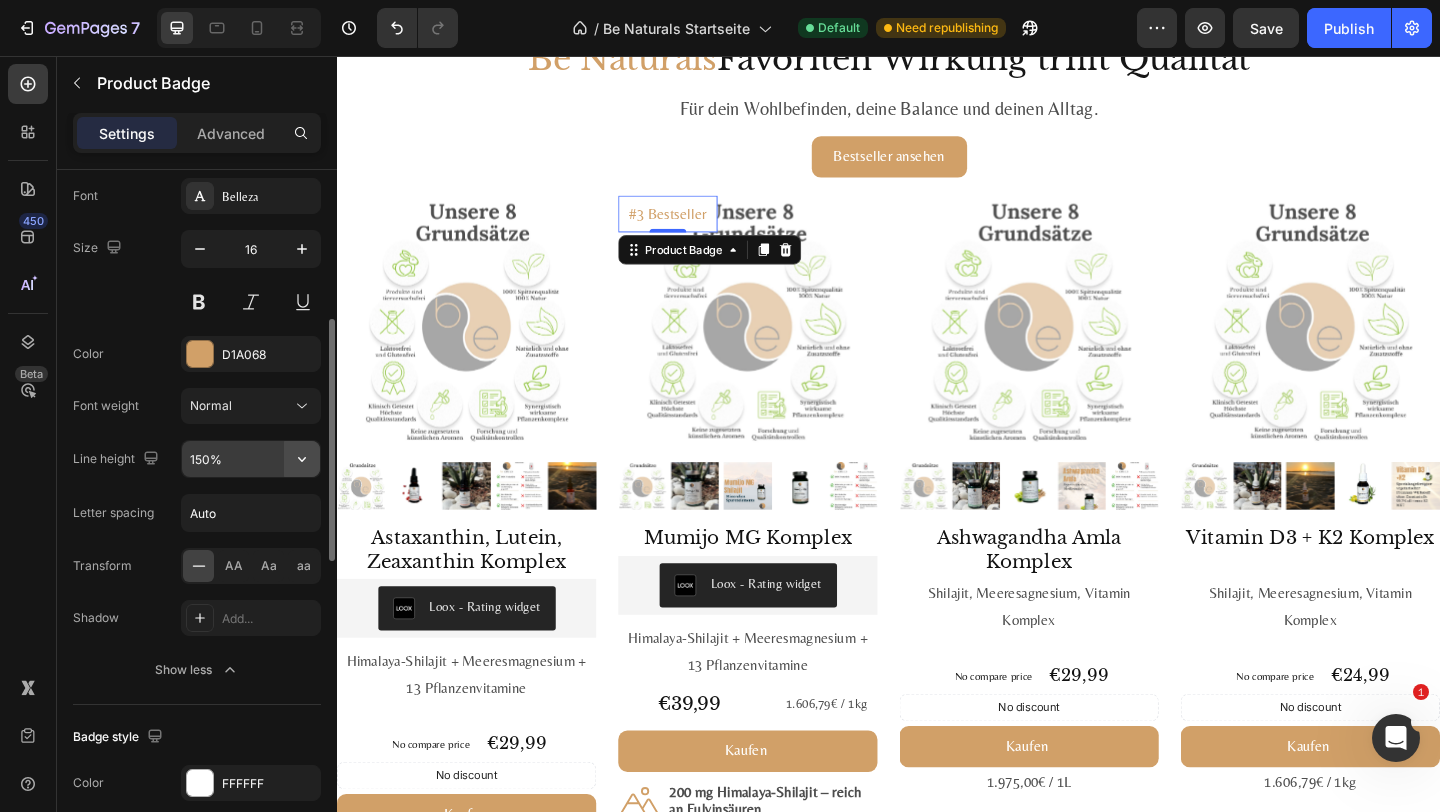 click 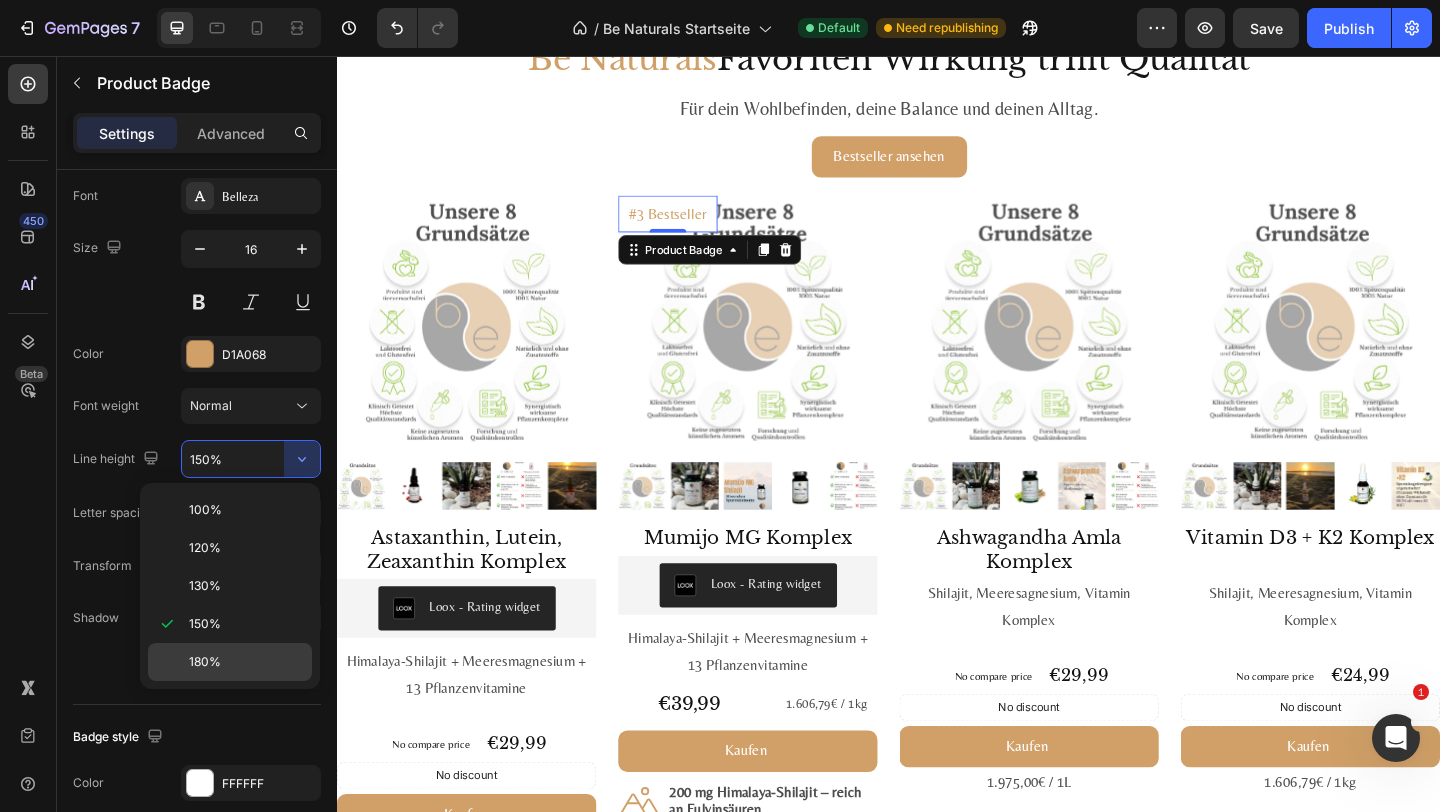 click on "180%" 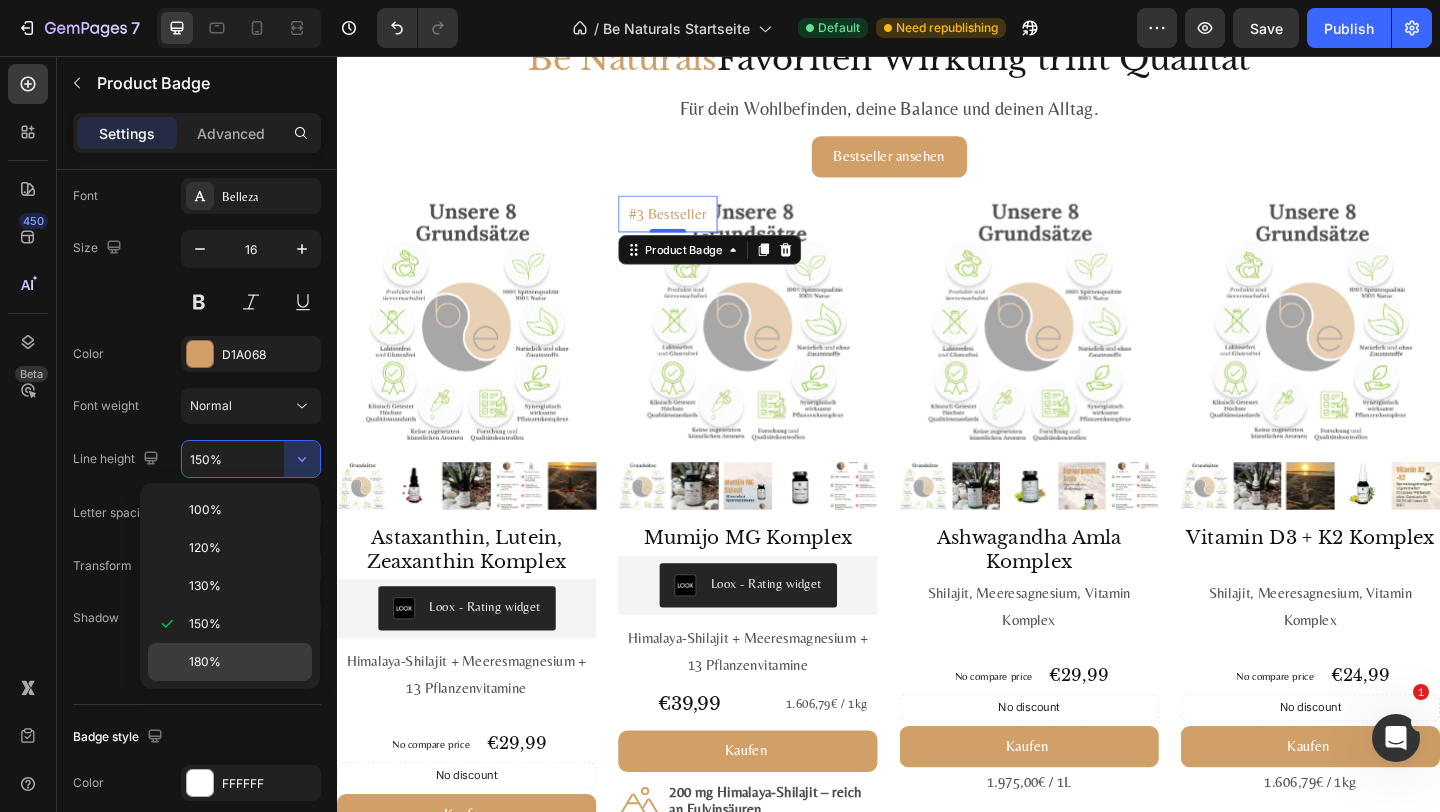 type on "180%" 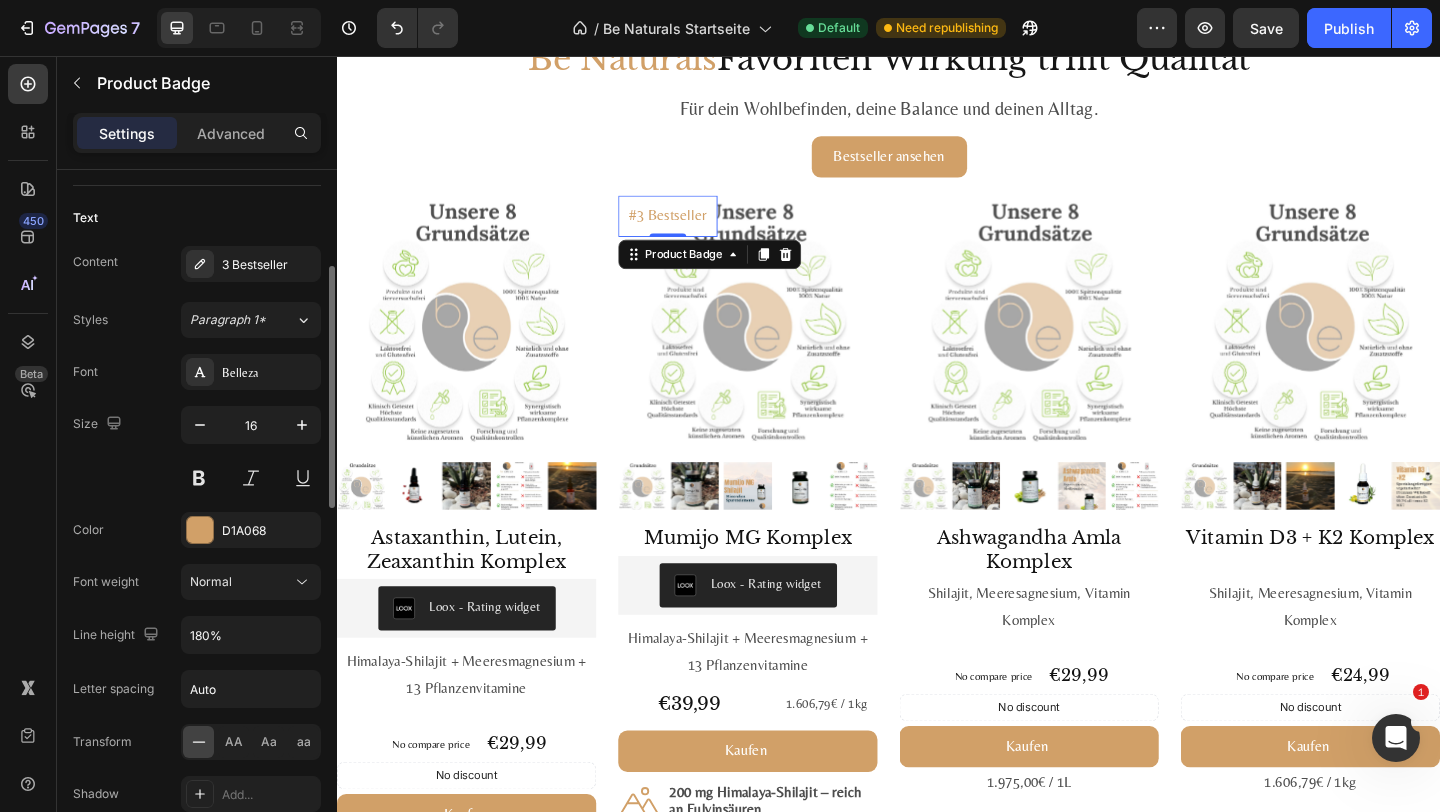 scroll, scrollTop: 260, scrollLeft: 0, axis: vertical 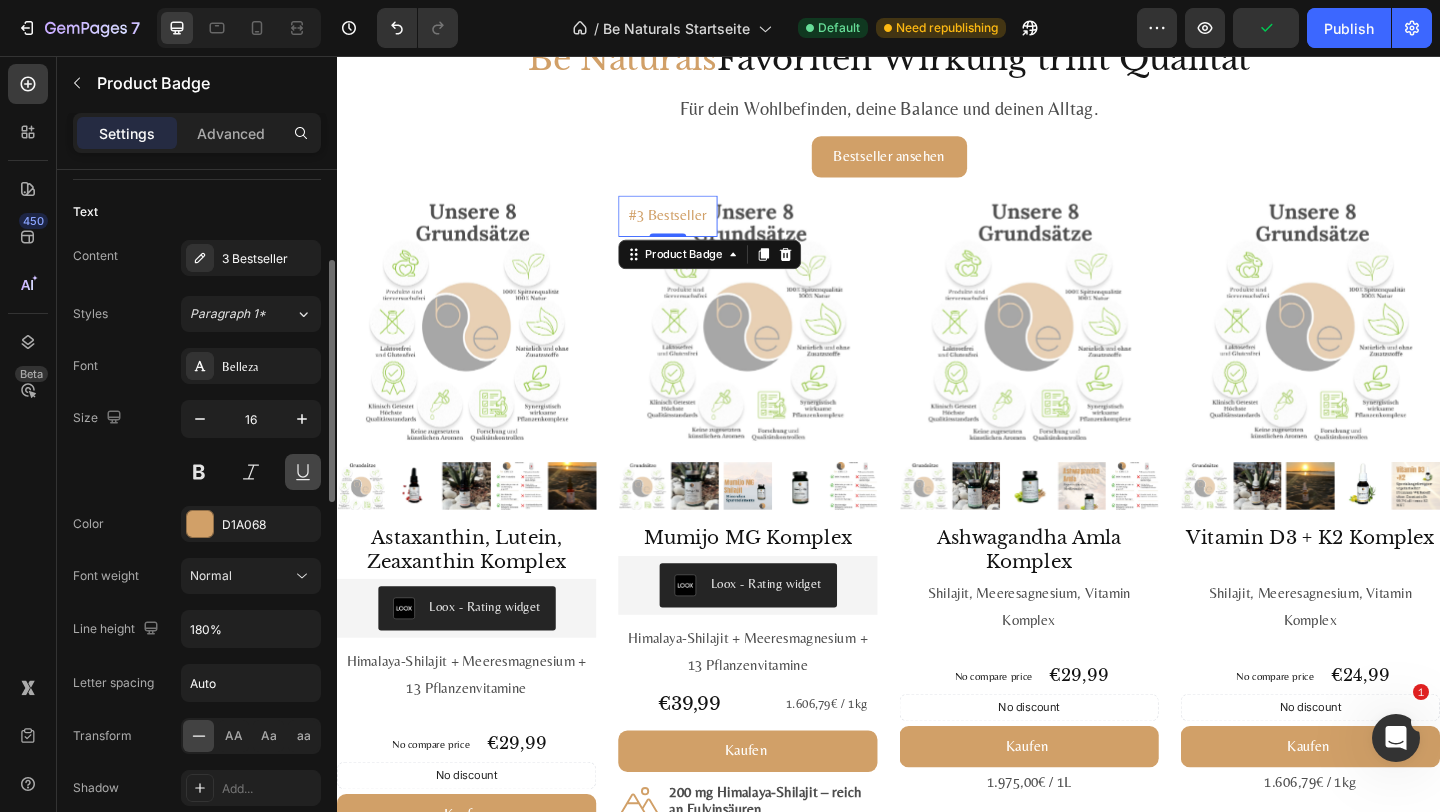 click at bounding box center (303, 472) 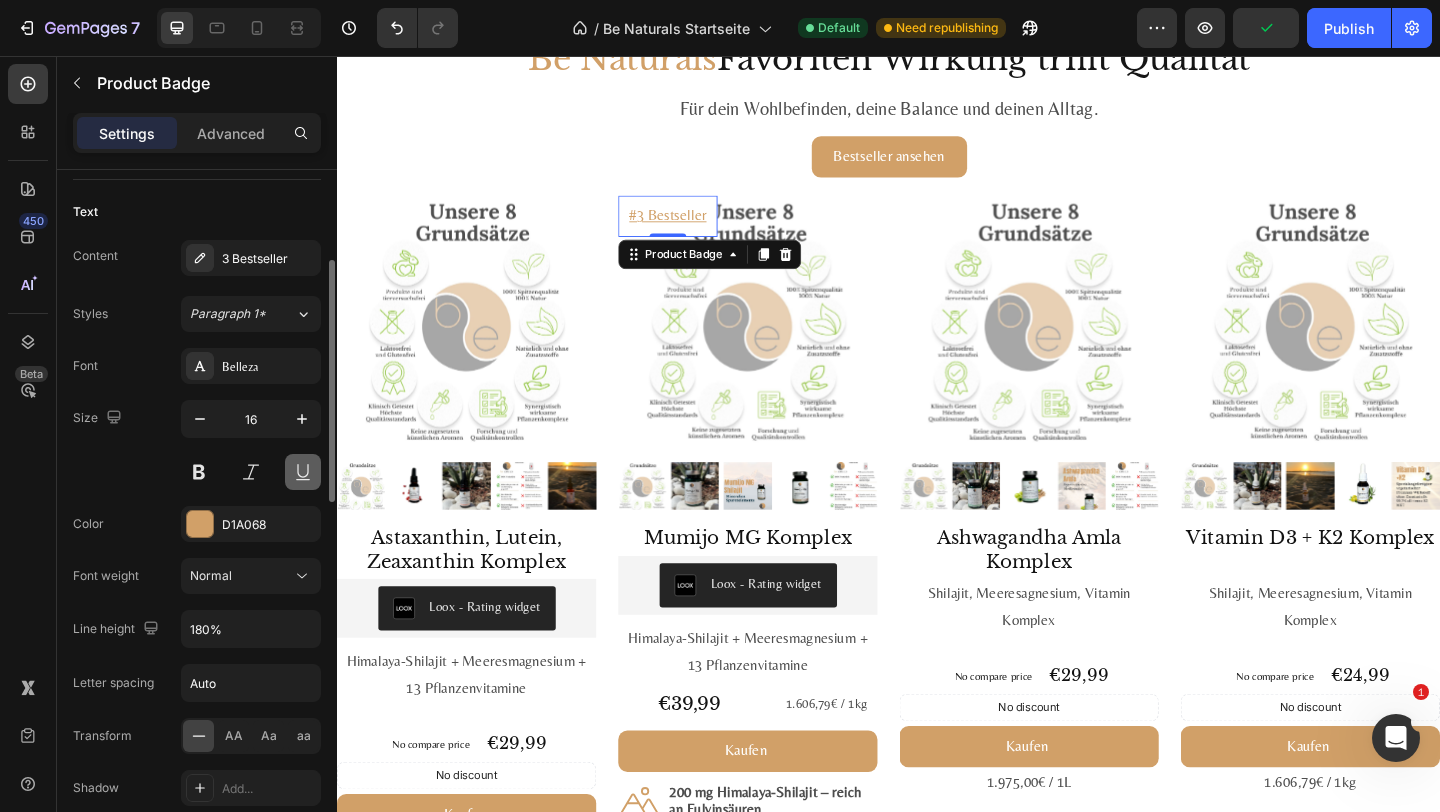click at bounding box center (303, 472) 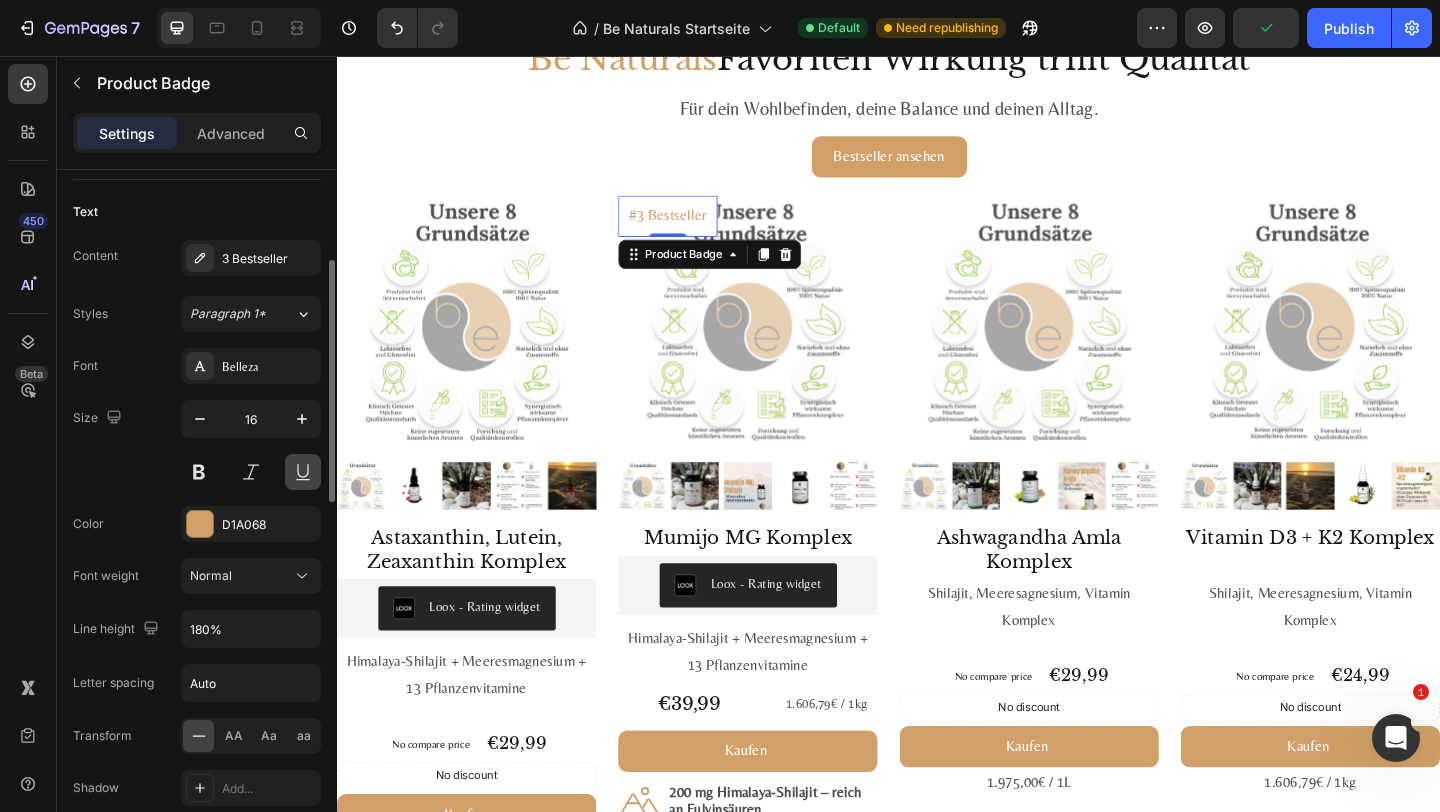 click at bounding box center [303, 472] 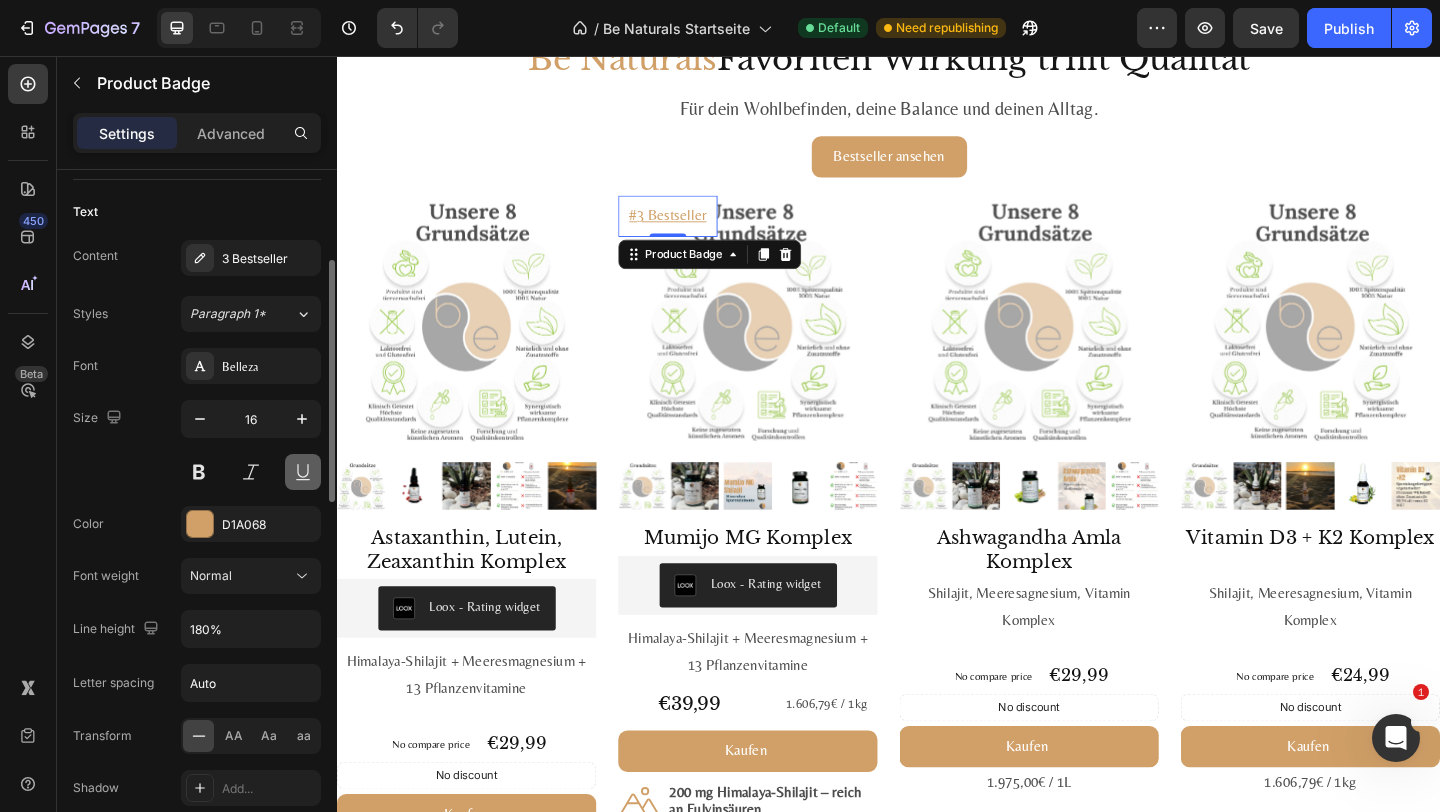 click at bounding box center (303, 472) 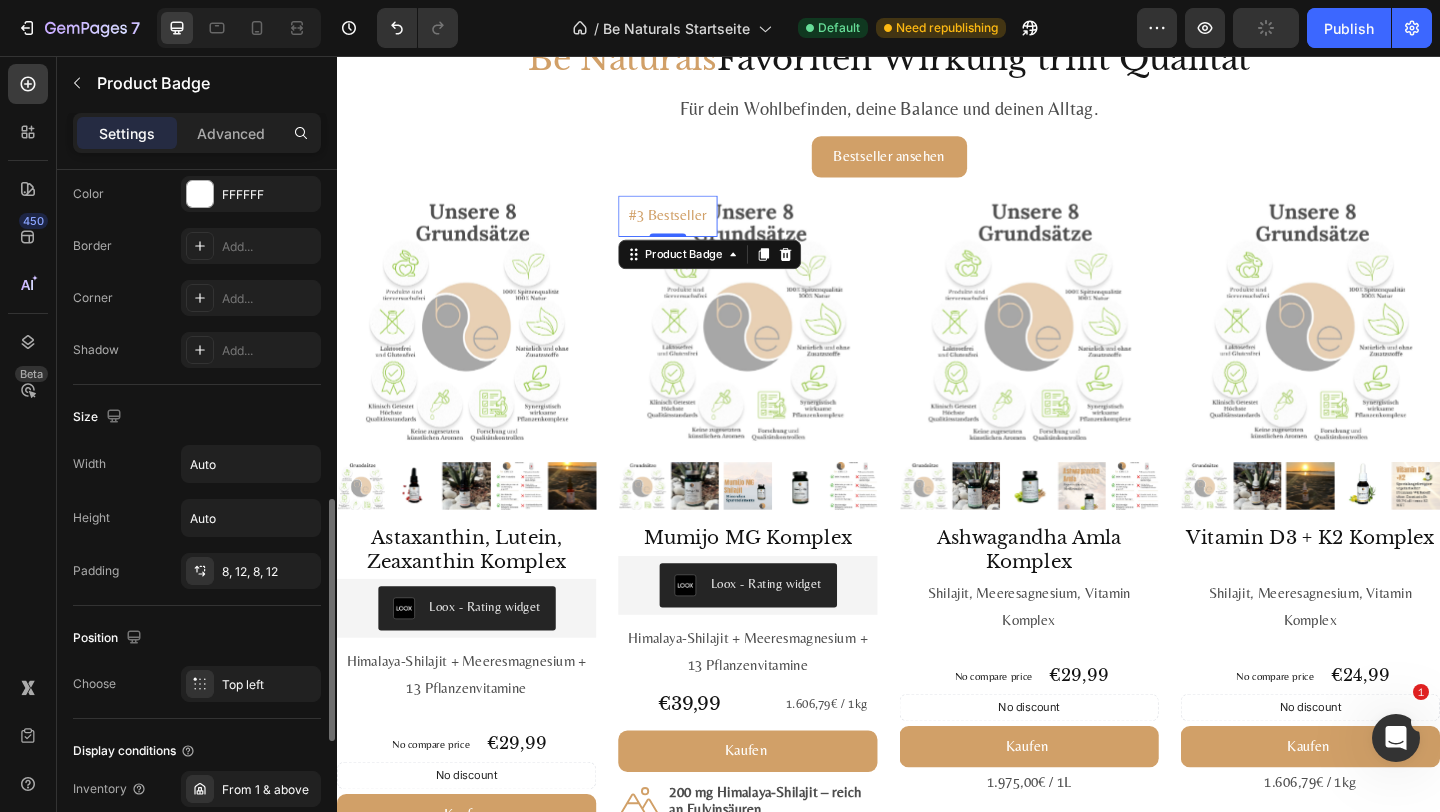 scroll, scrollTop: 1001, scrollLeft: 0, axis: vertical 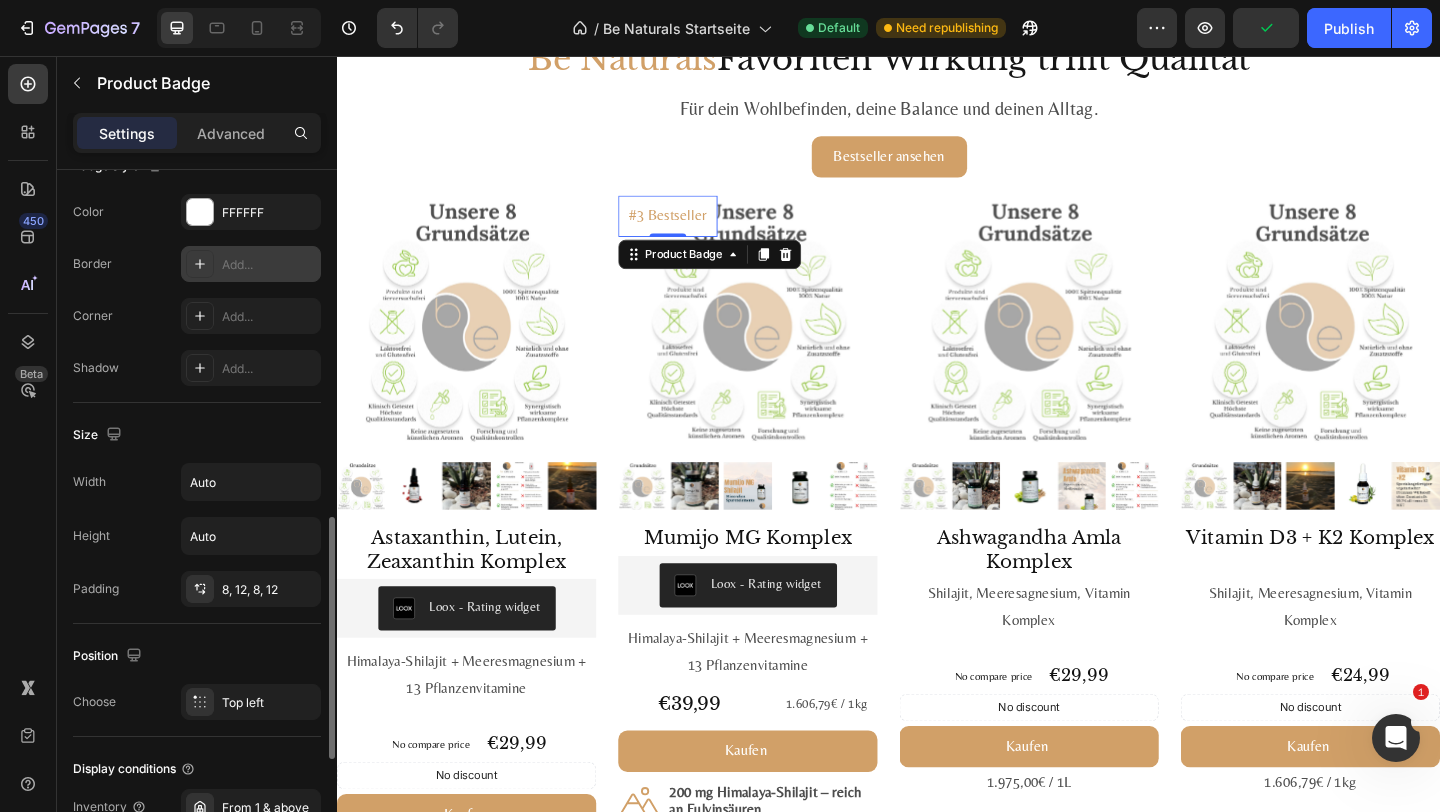 click on "Add..." at bounding box center [251, 264] 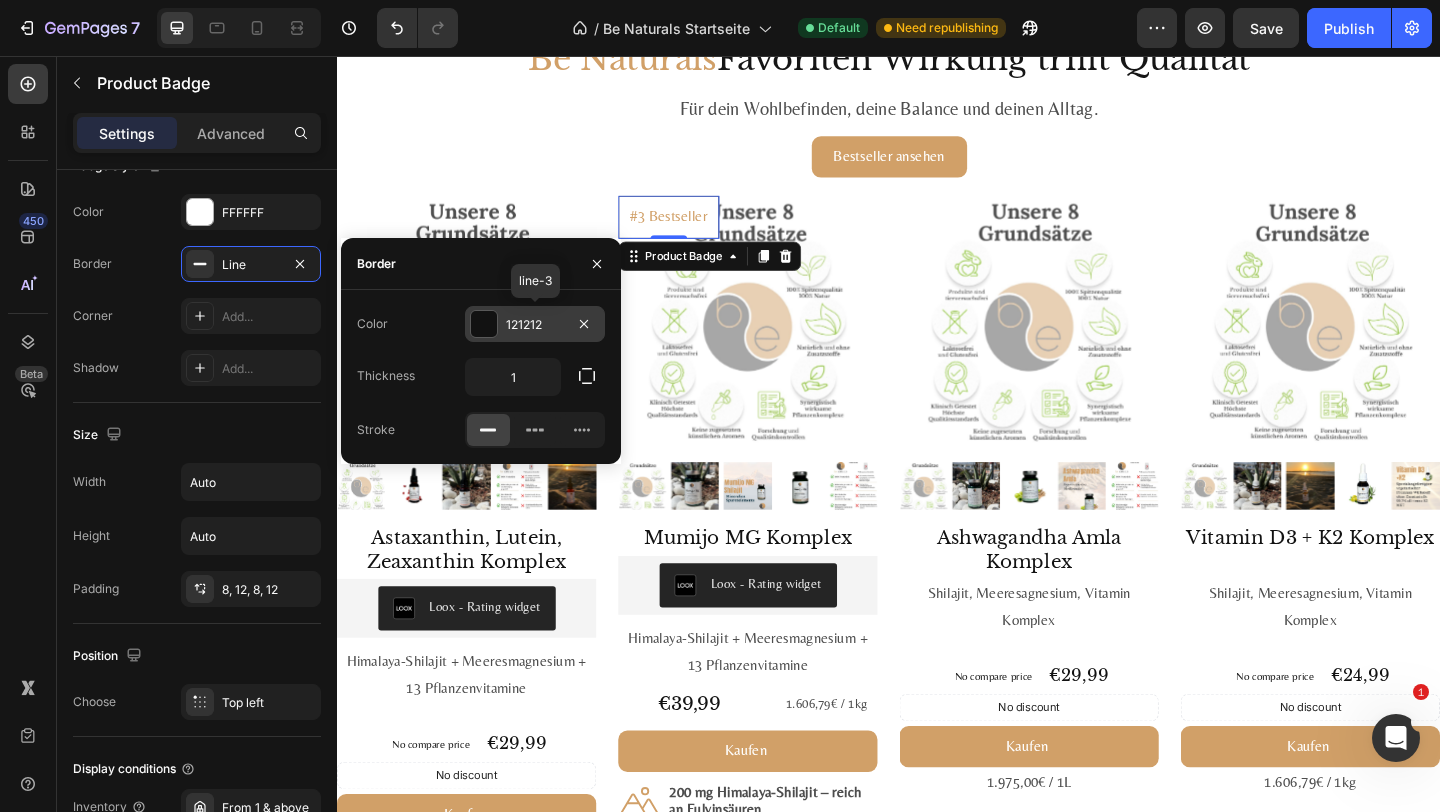click at bounding box center (484, 324) 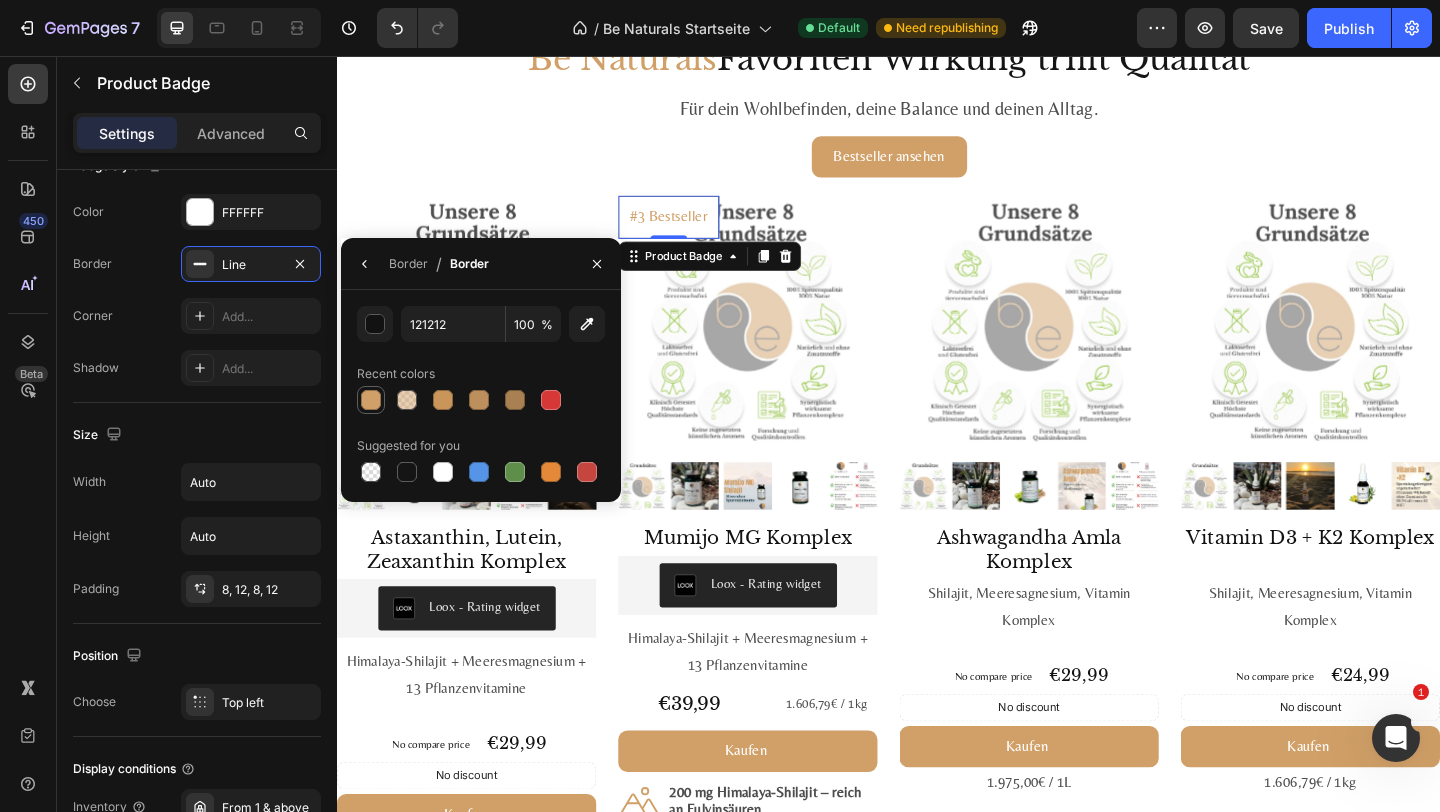 click at bounding box center (371, 400) 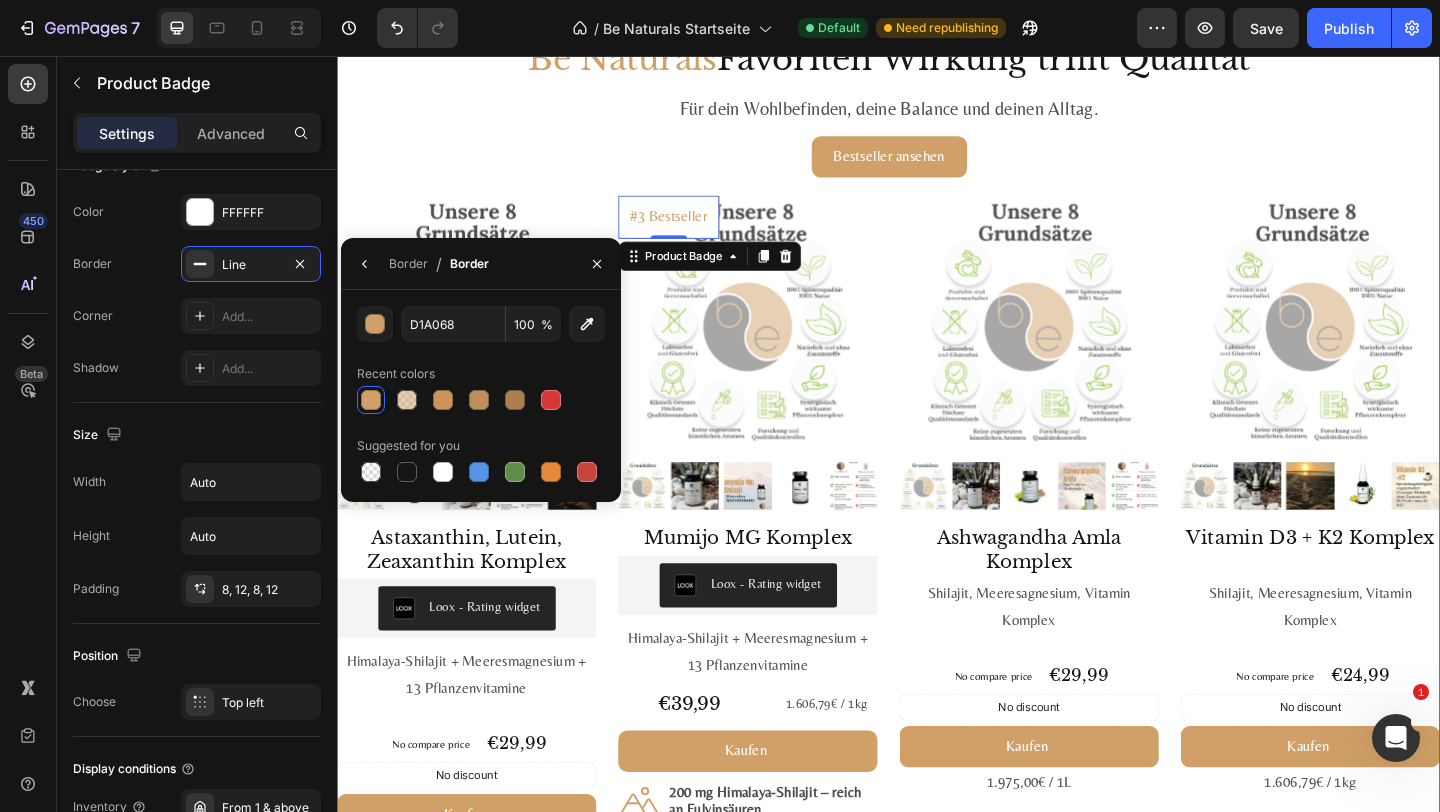click on "Bestseller ansehen Button" at bounding box center [937, 165] 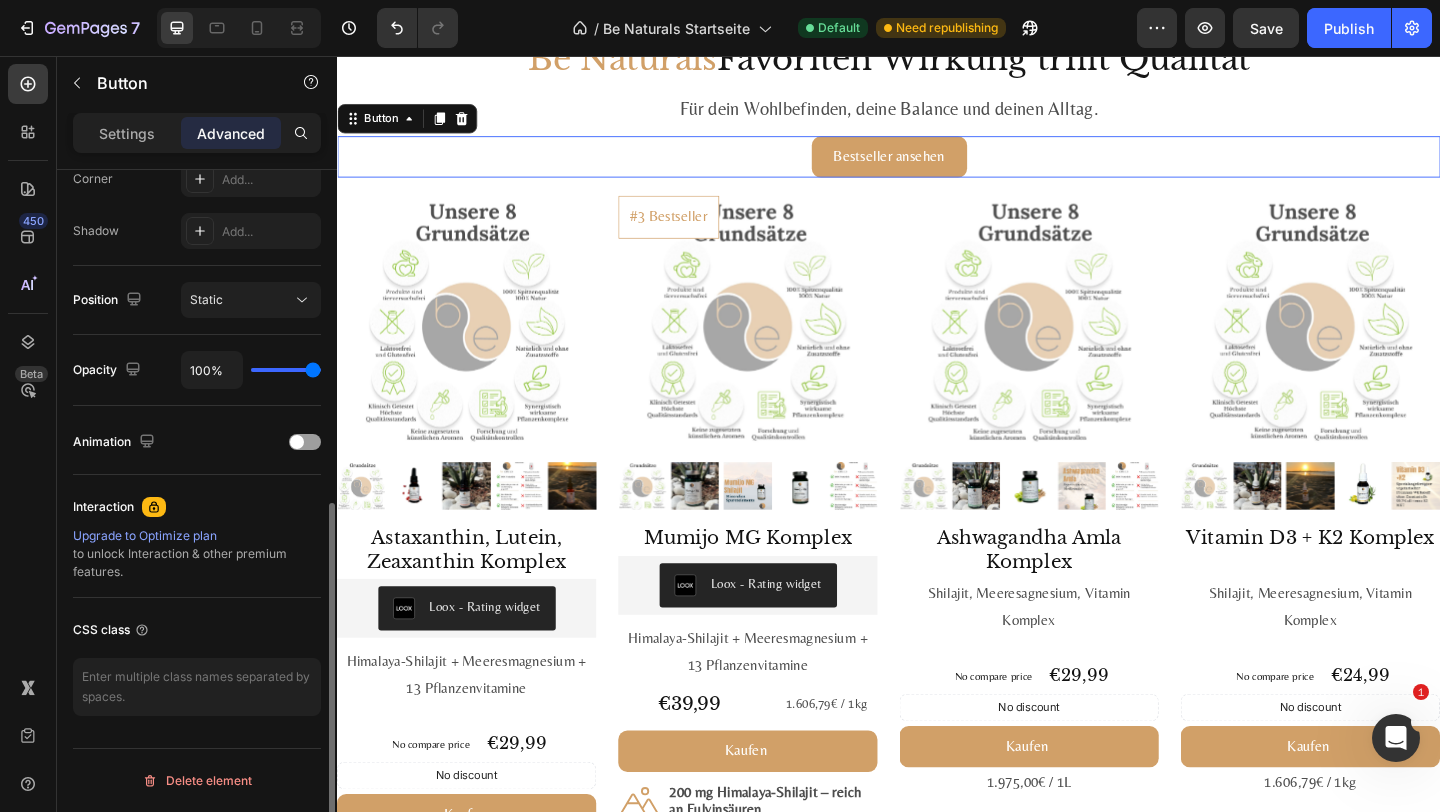 scroll, scrollTop: 0, scrollLeft: 0, axis: both 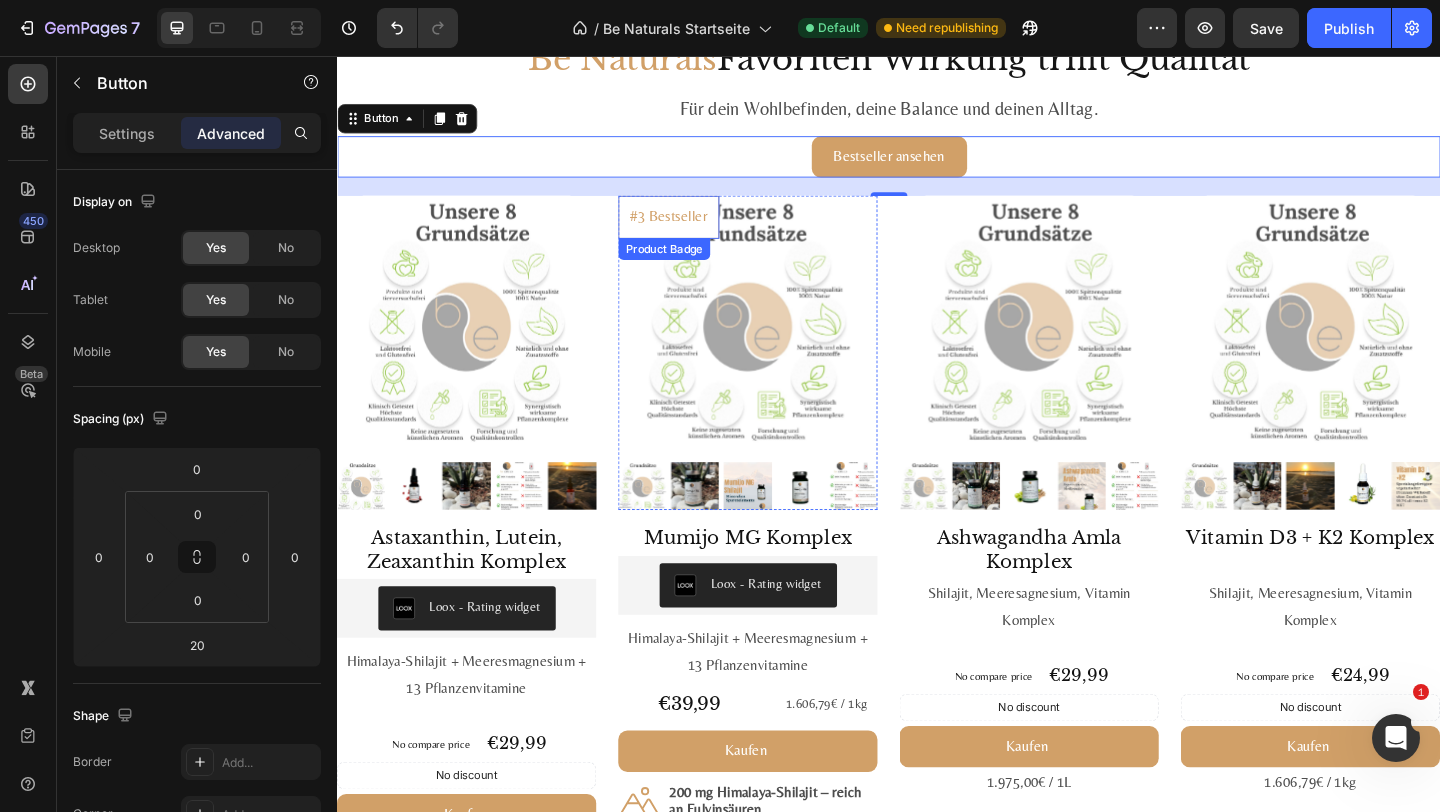 click on "#3 Bestseller" at bounding box center (698, 231) 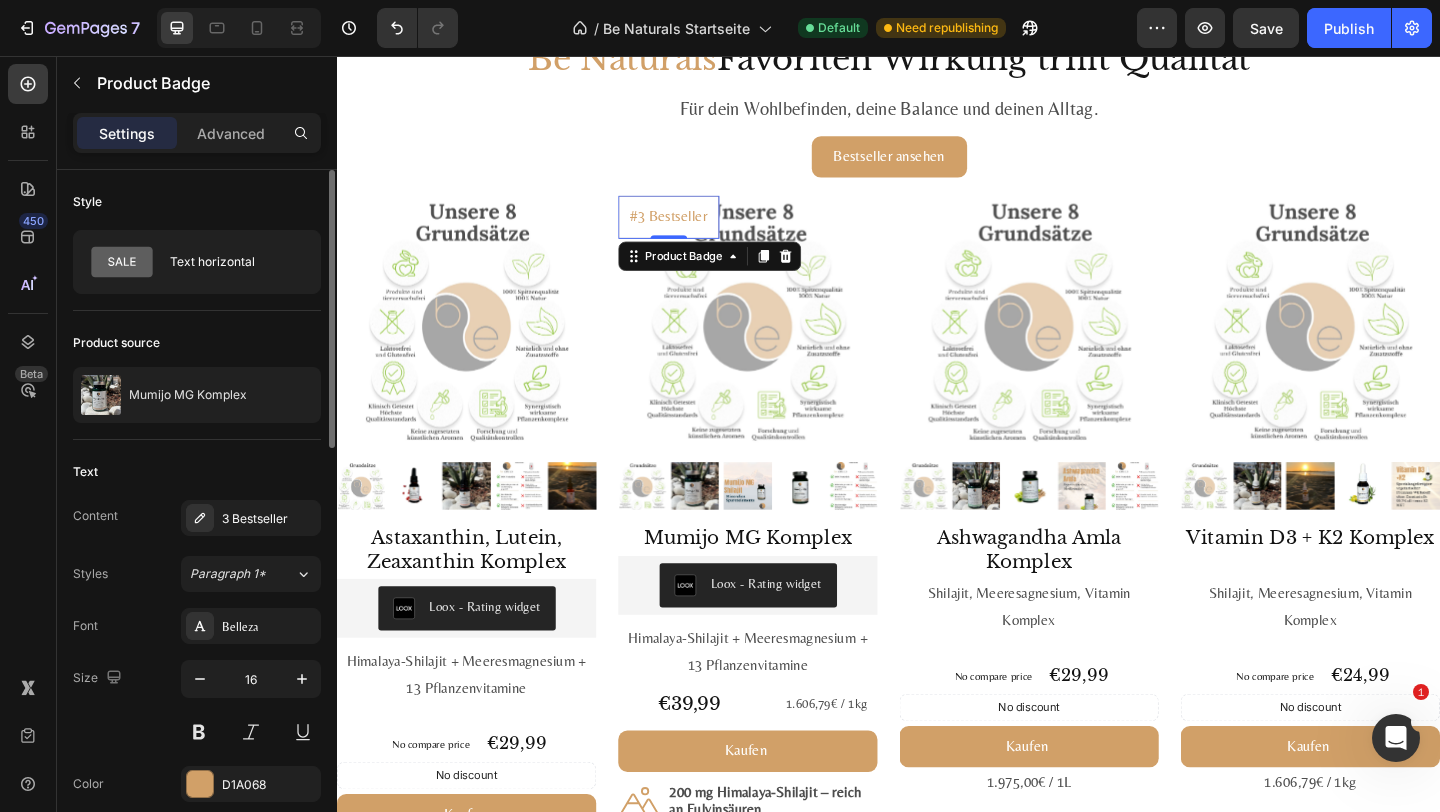 scroll, scrollTop: 329, scrollLeft: 0, axis: vertical 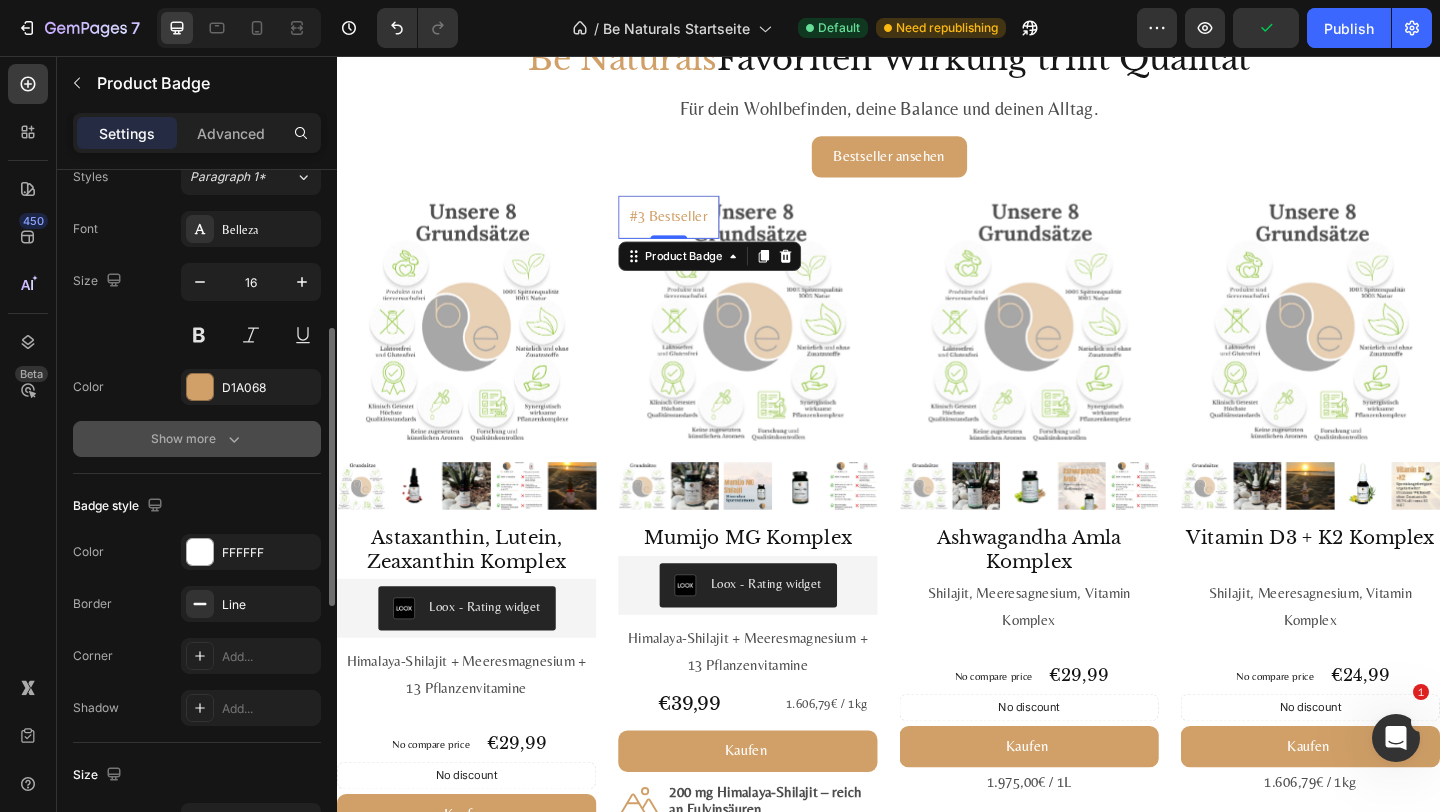 click on "Show more" at bounding box center [197, 439] 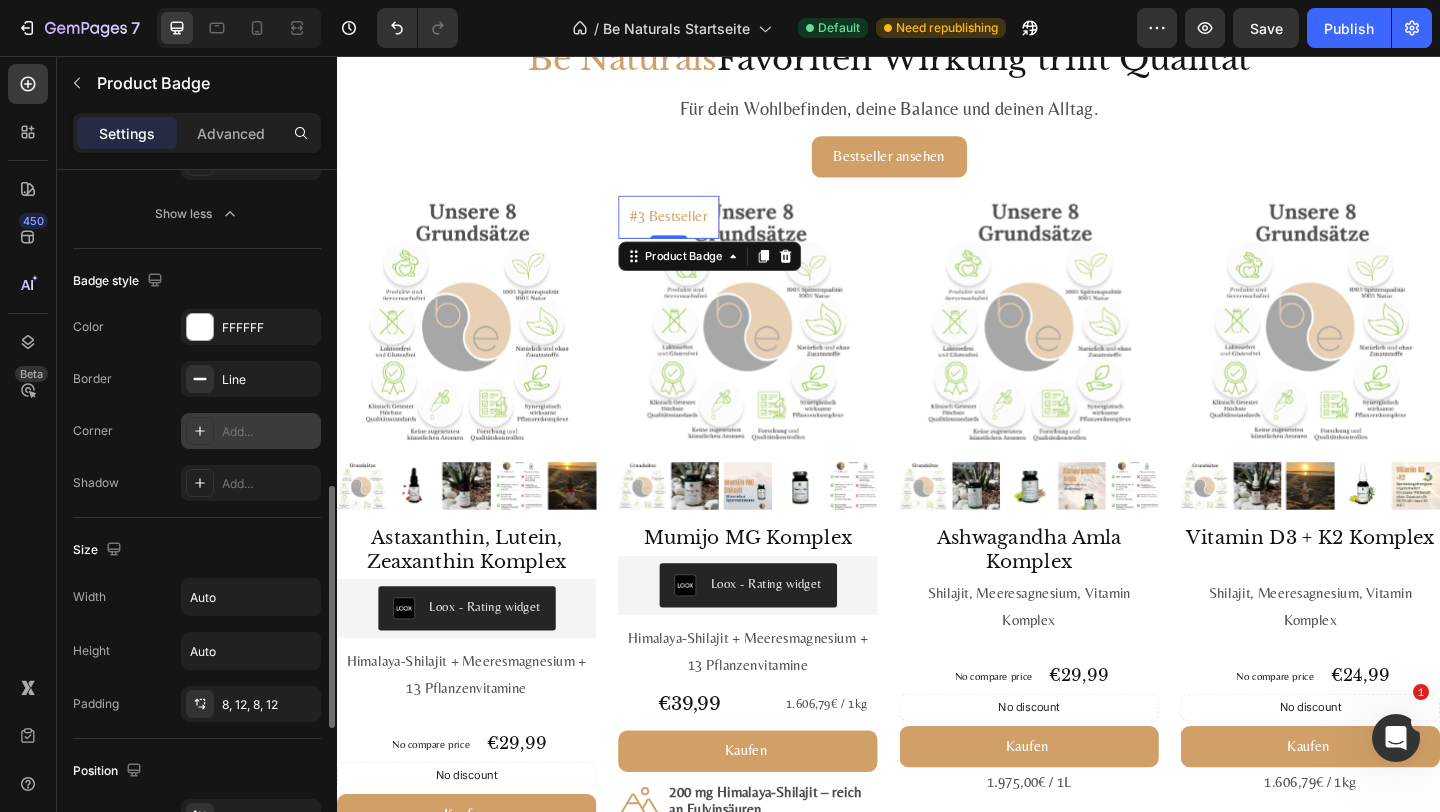 scroll, scrollTop: 895, scrollLeft: 0, axis: vertical 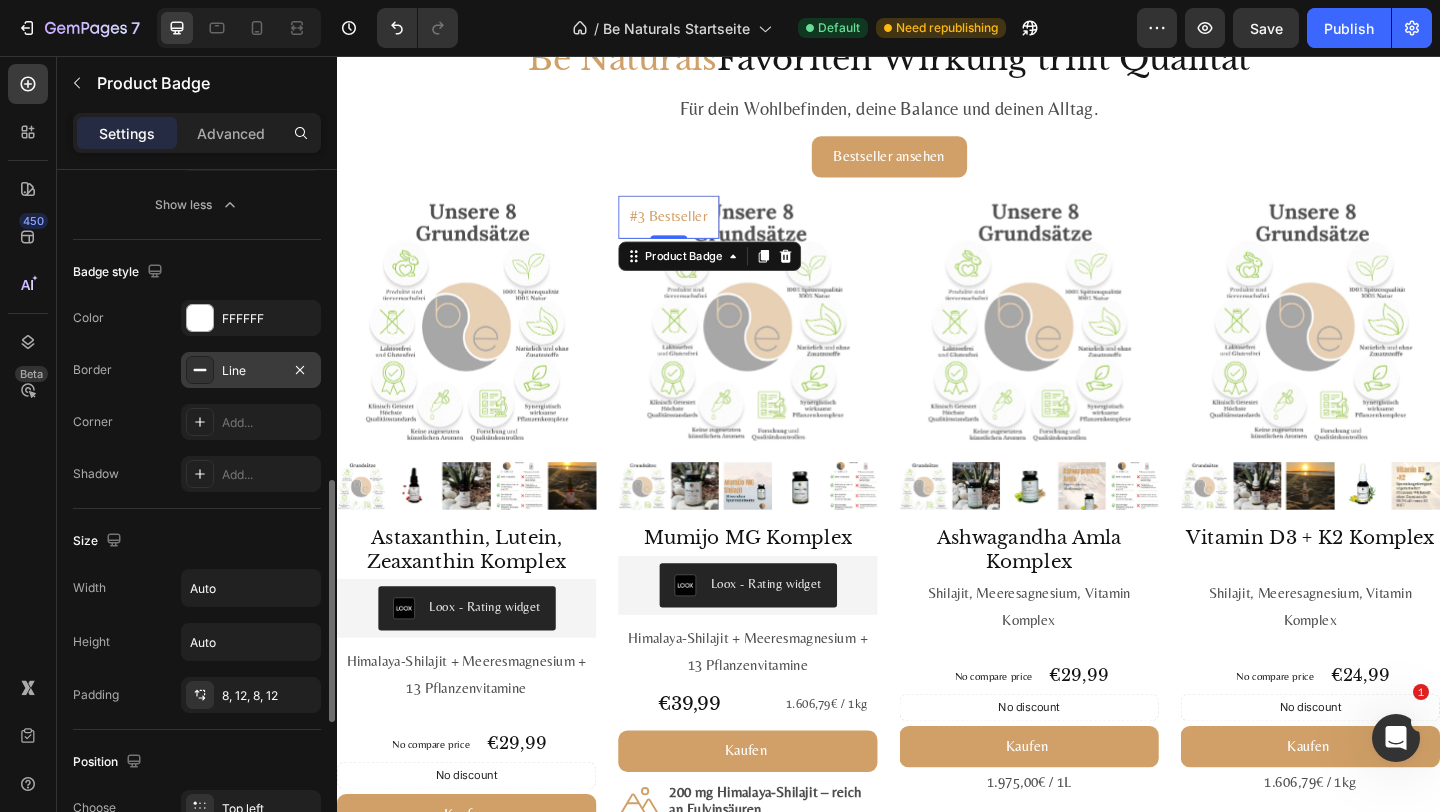 click on "Line" at bounding box center [251, 371] 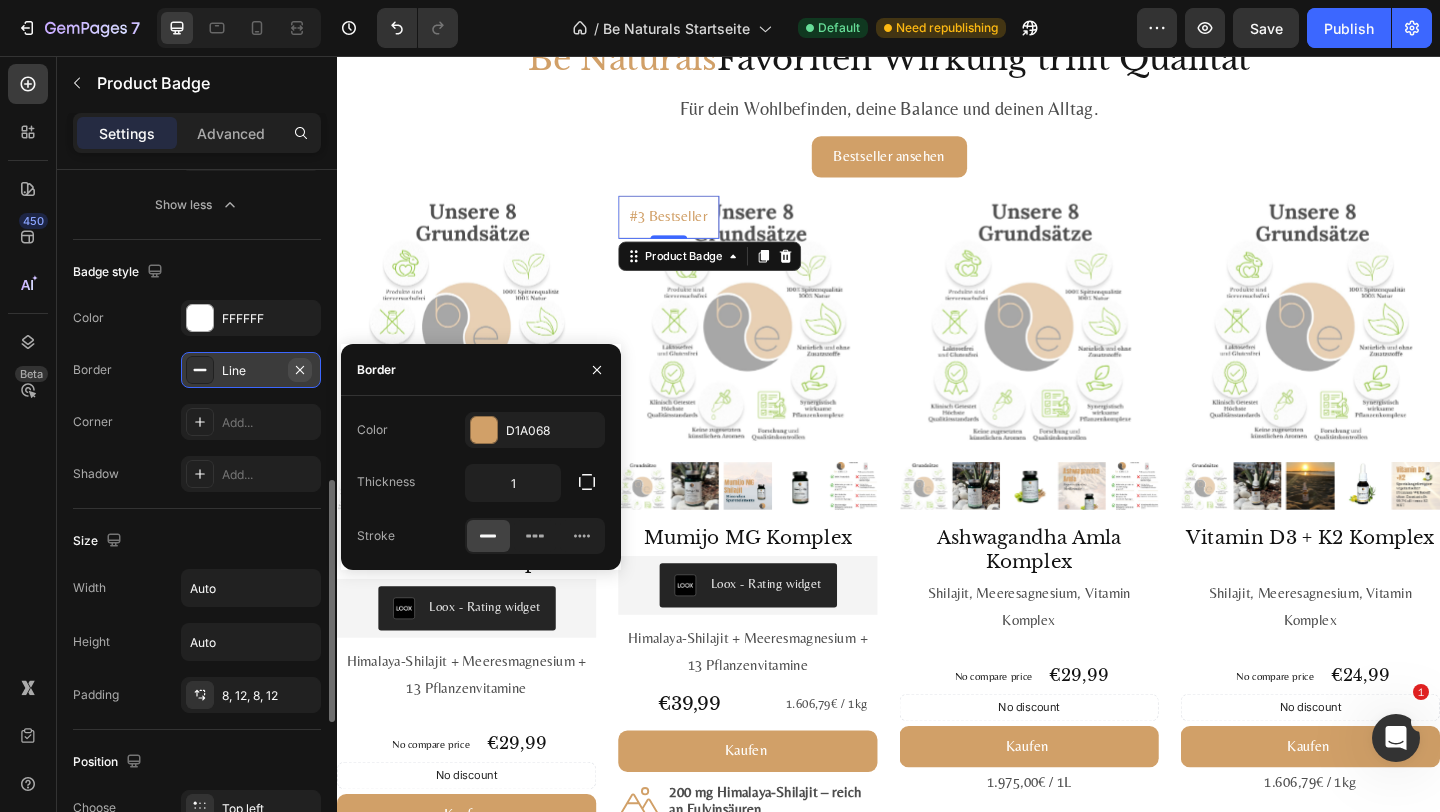 click 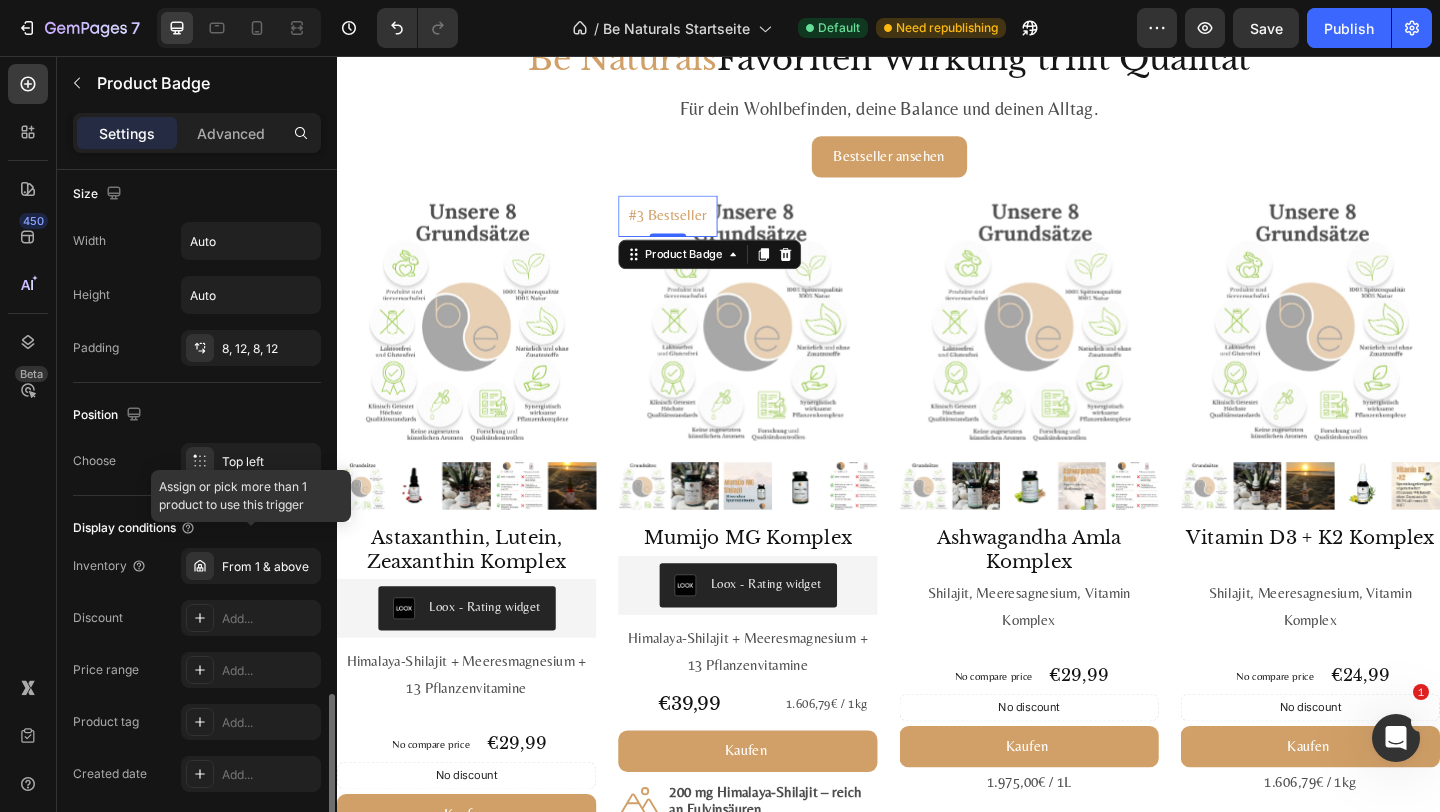 scroll, scrollTop: 1318, scrollLeft: 0, axis: vertical 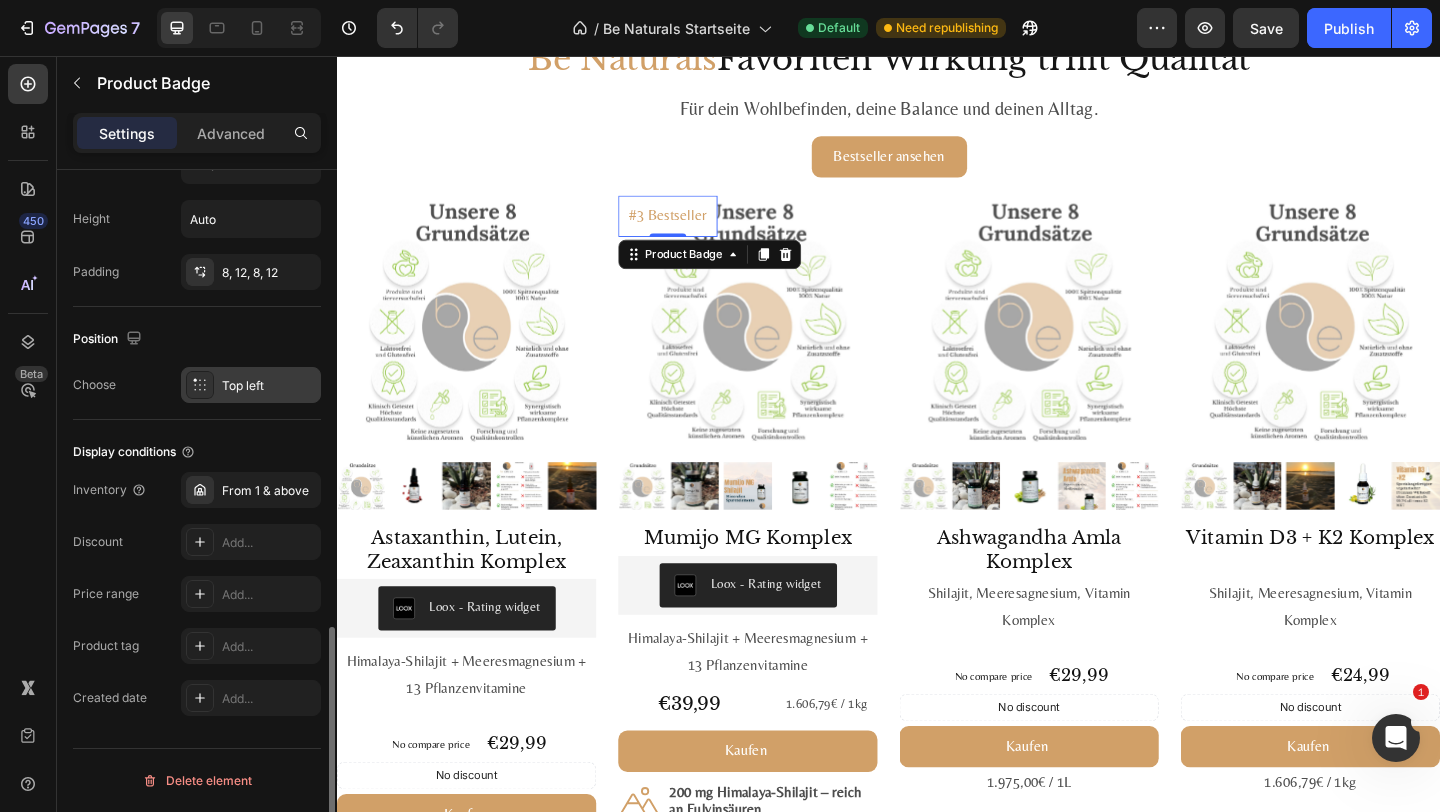 click on "Top left" at bounding box center [269, 386] 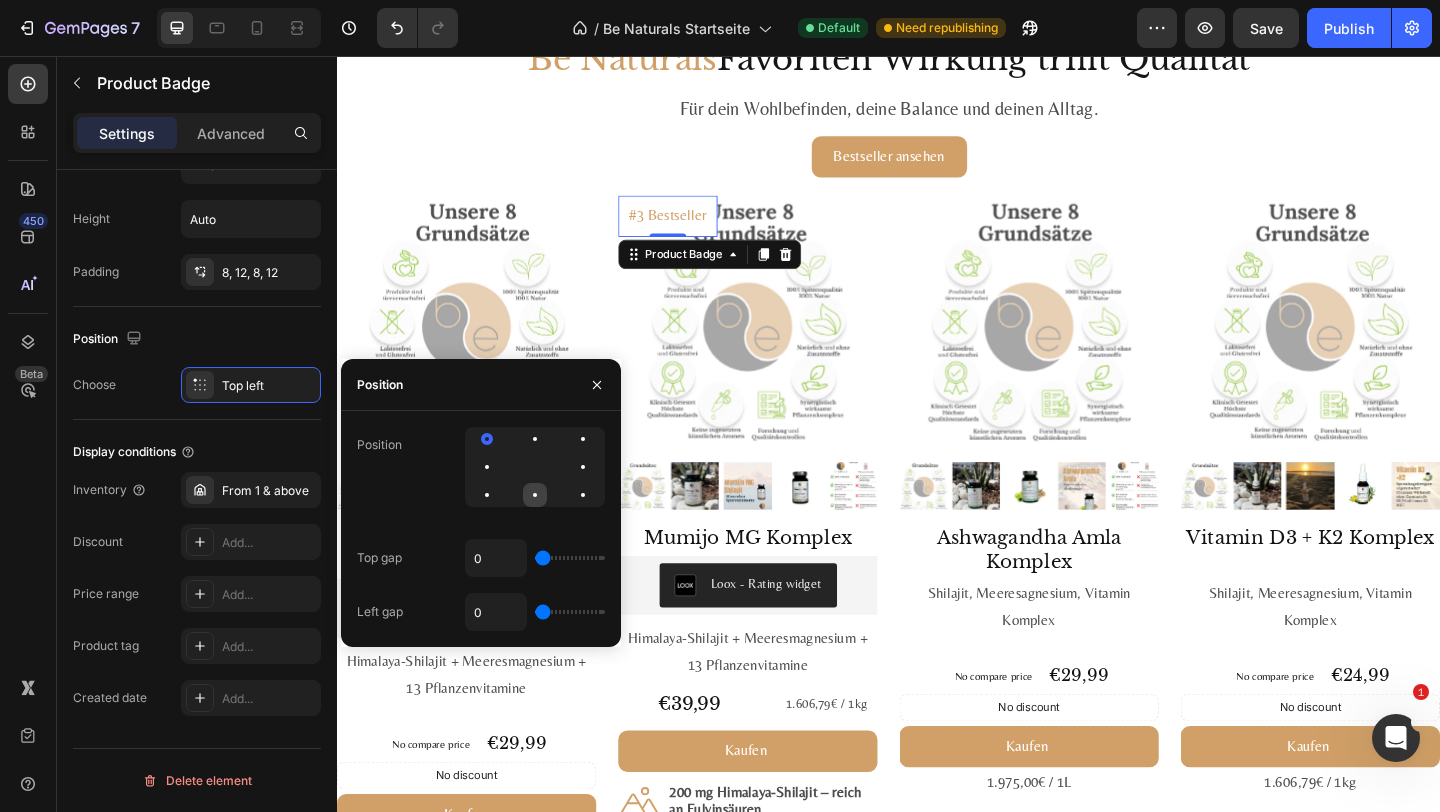 click 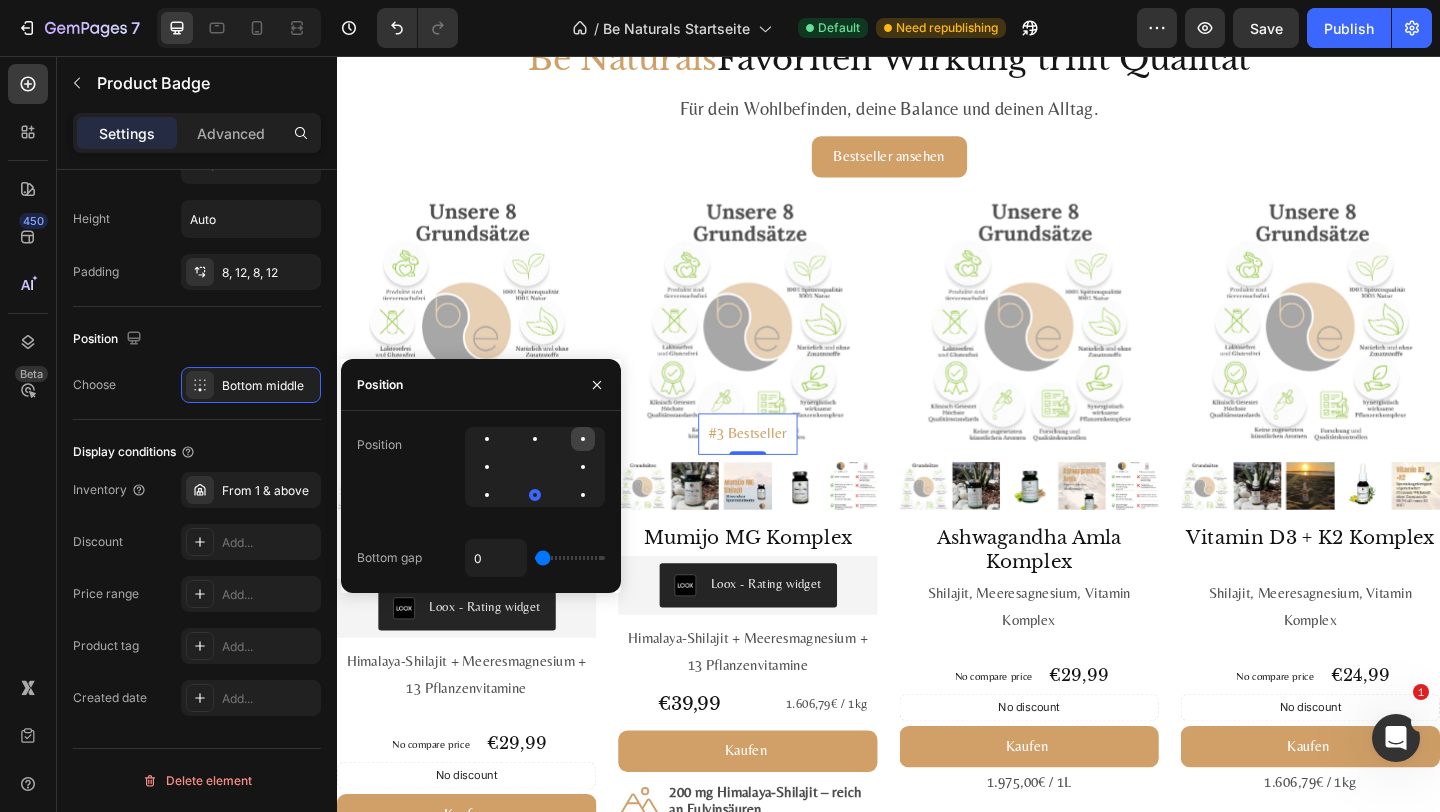 click at bounding box center [583, 439] 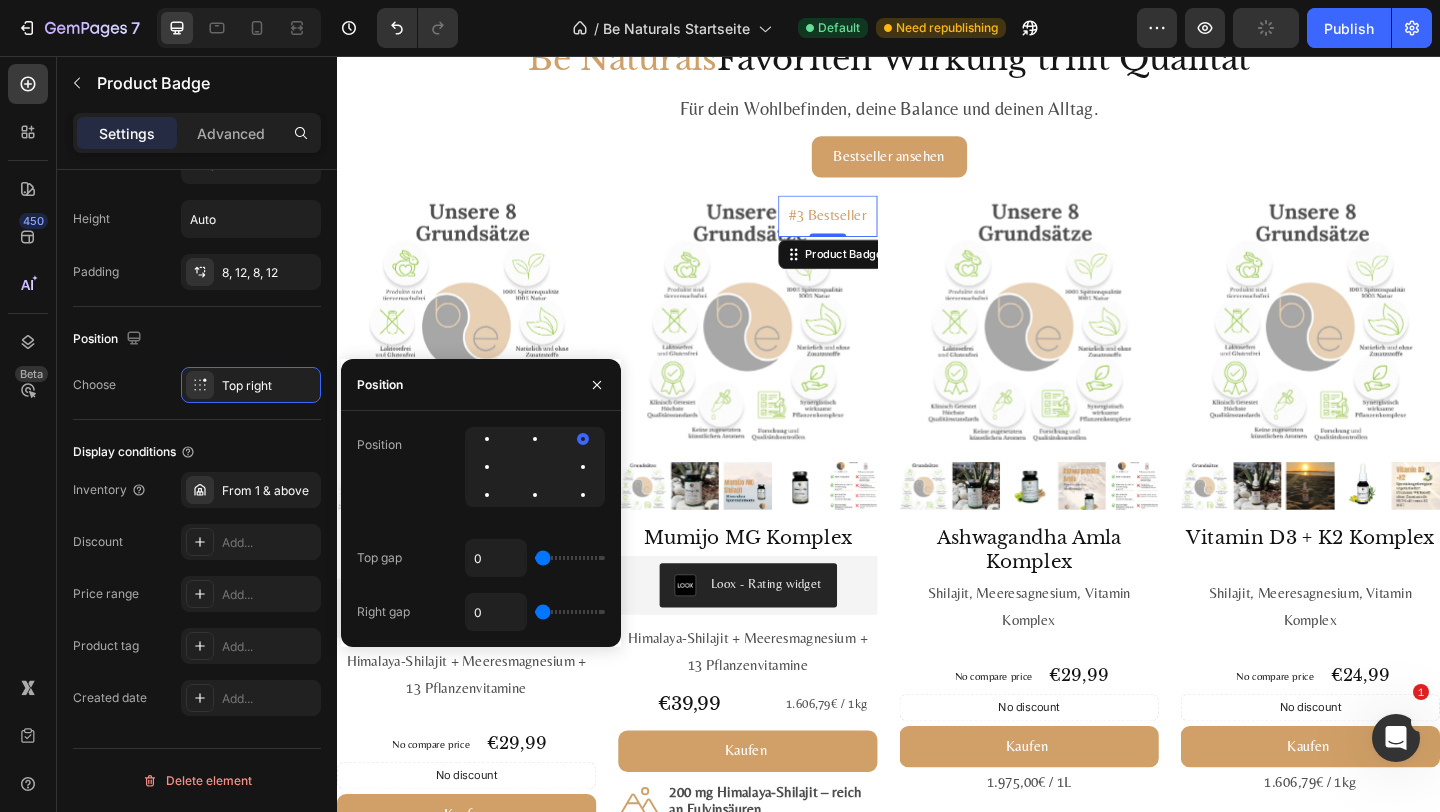 click on "Position Top gap 0 Right gap 0" at bounding box center [481, 529] 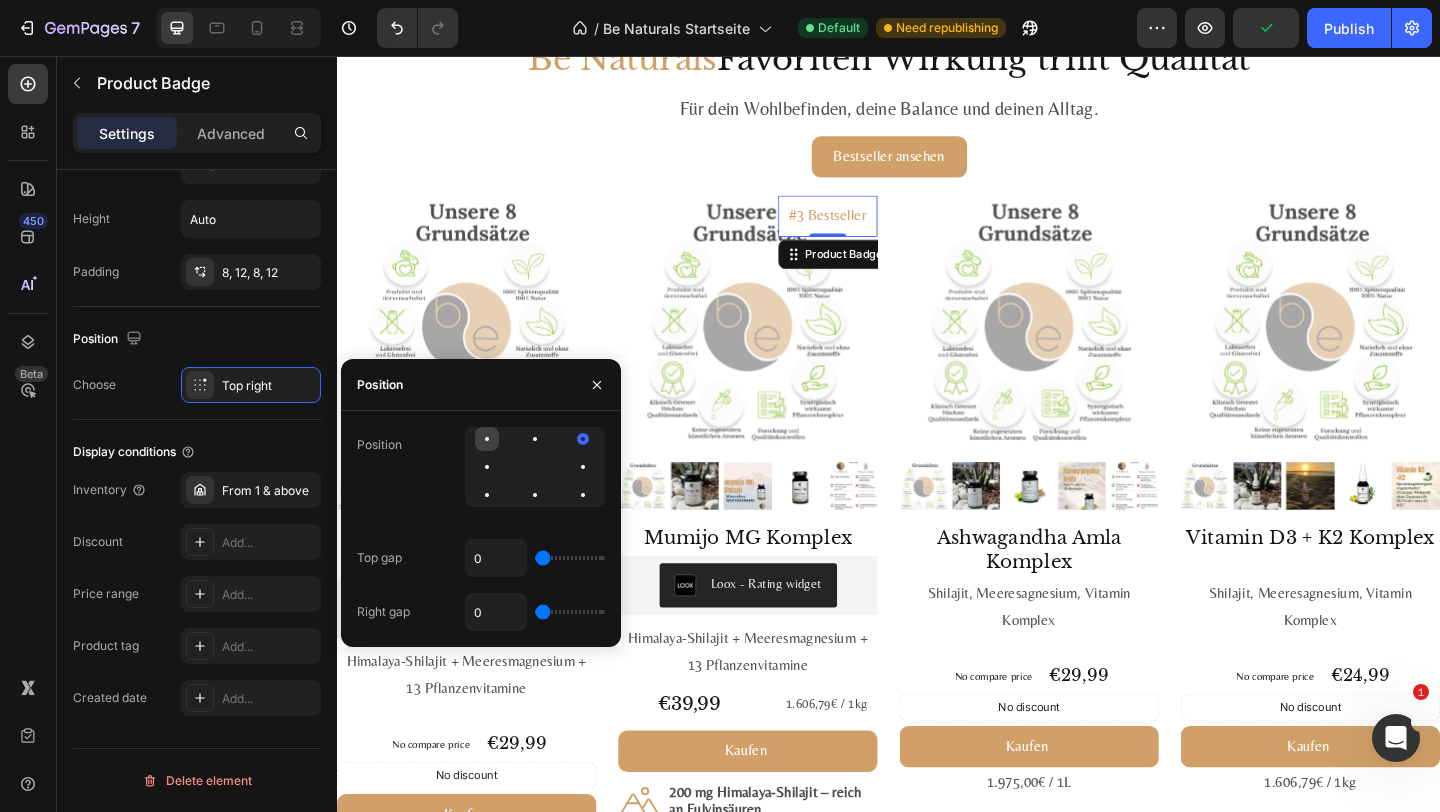 click 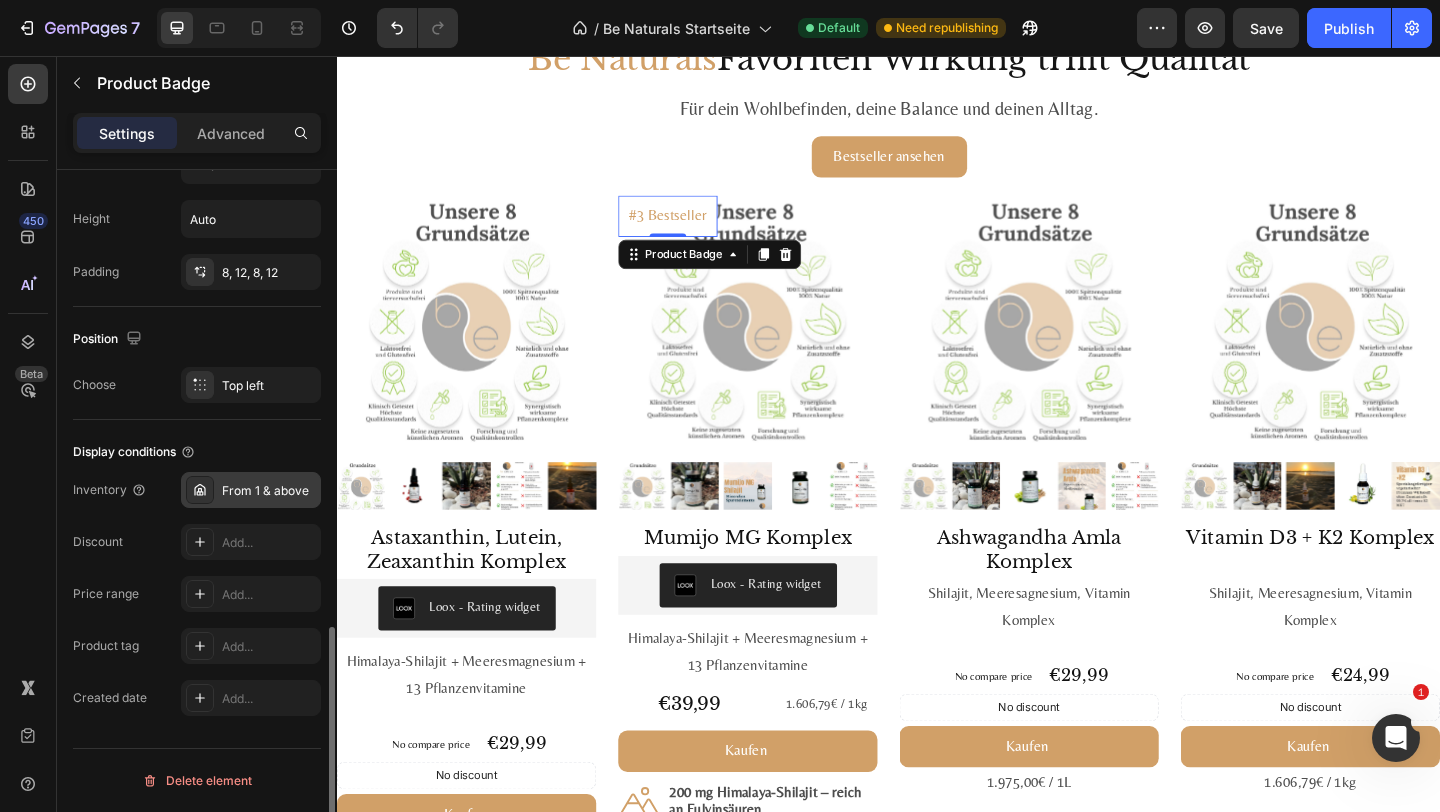 click on "From 1 & above" at bounding box center [269, 491] 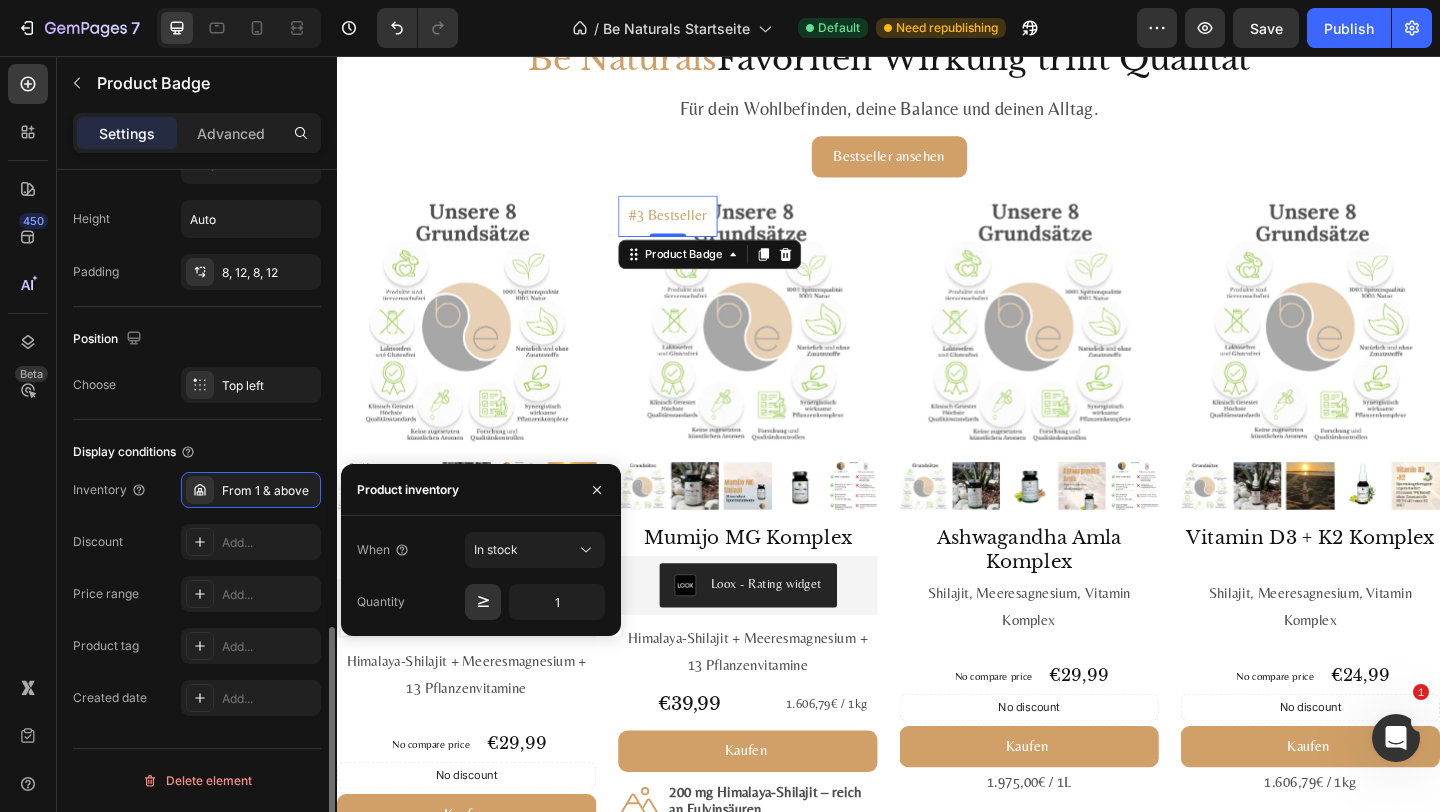 click on "Display conditions" at bounding box center [197, 452] 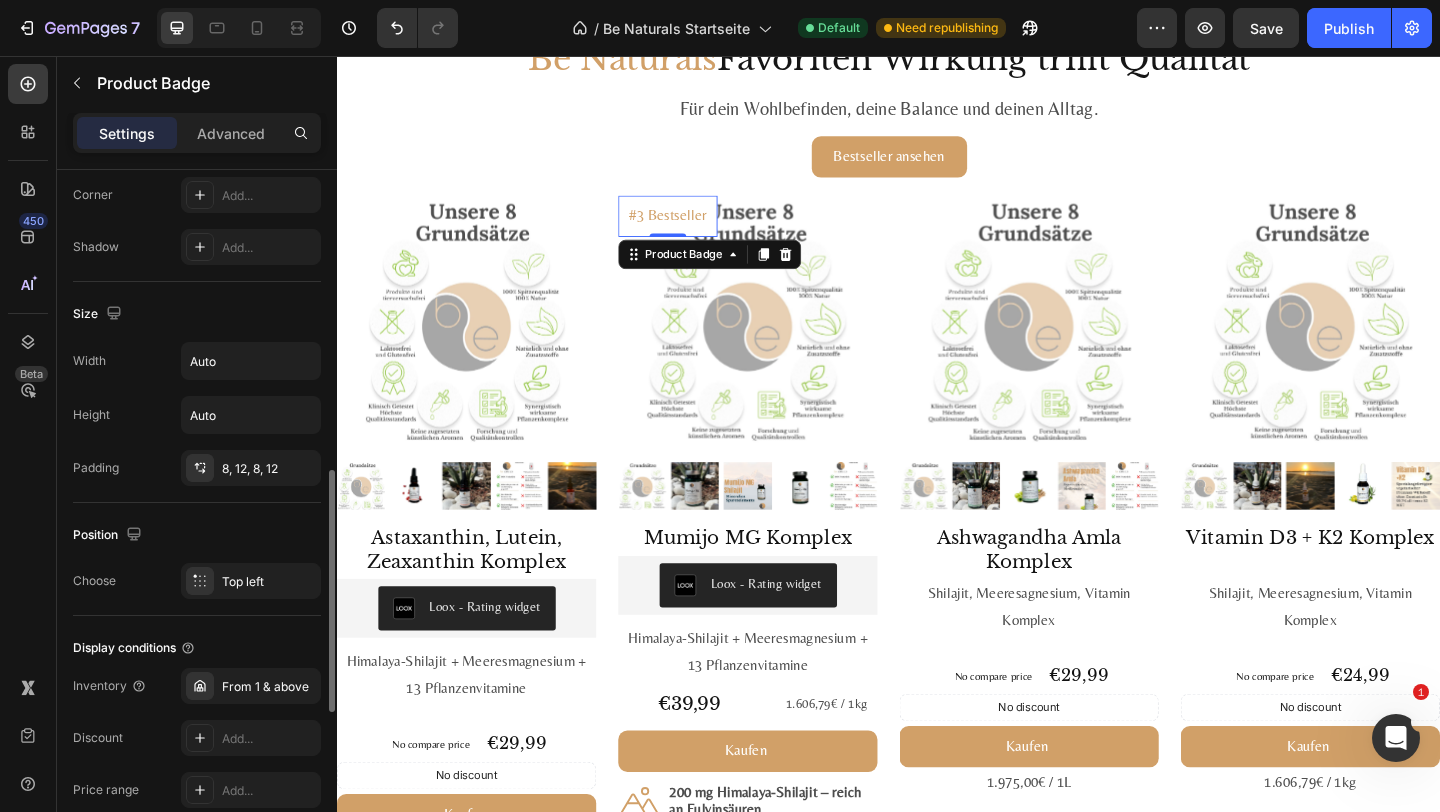 scroll, scrollTop: 959, scrollLeft: 0, axis: vertical 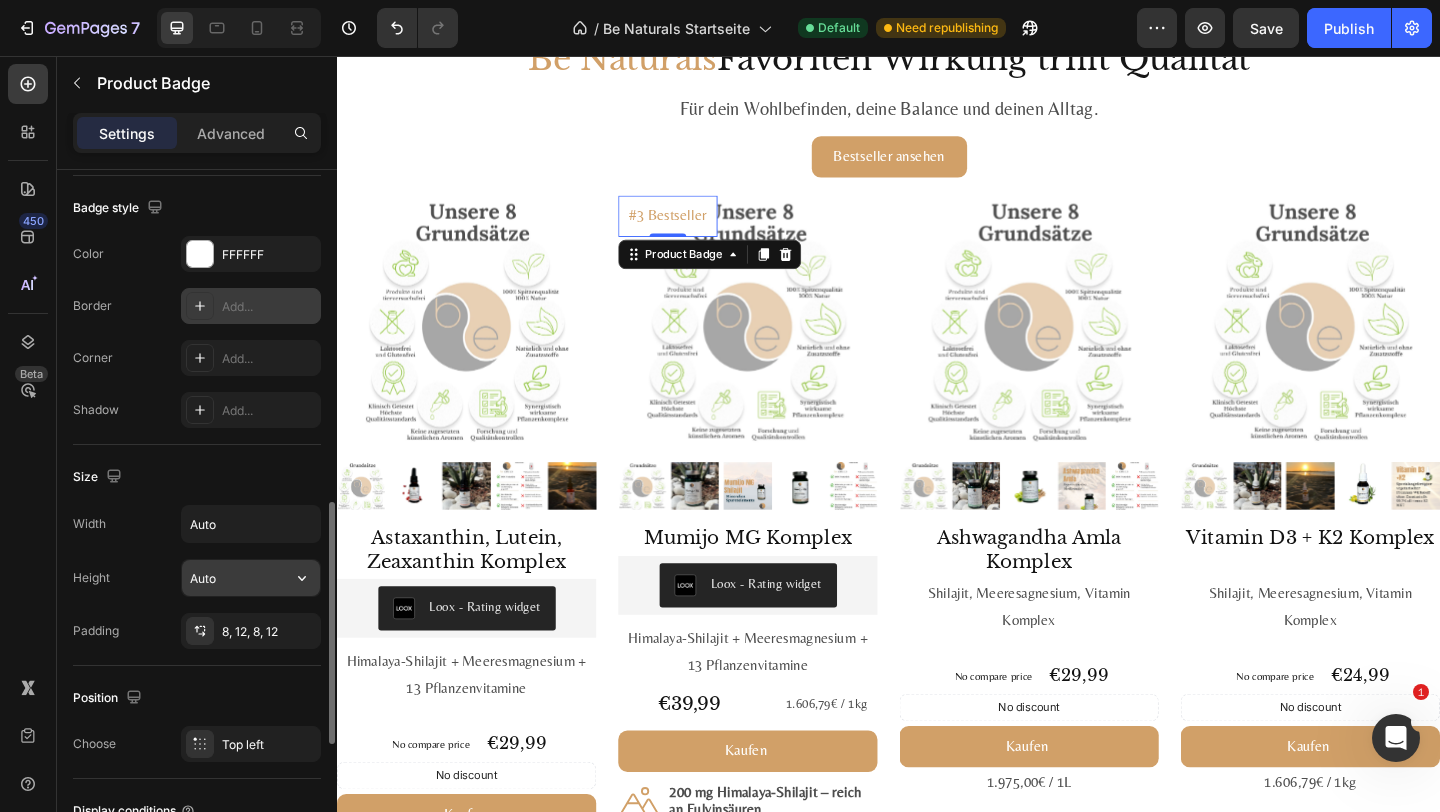 click on "Auto" at bounding box center [251, 578] 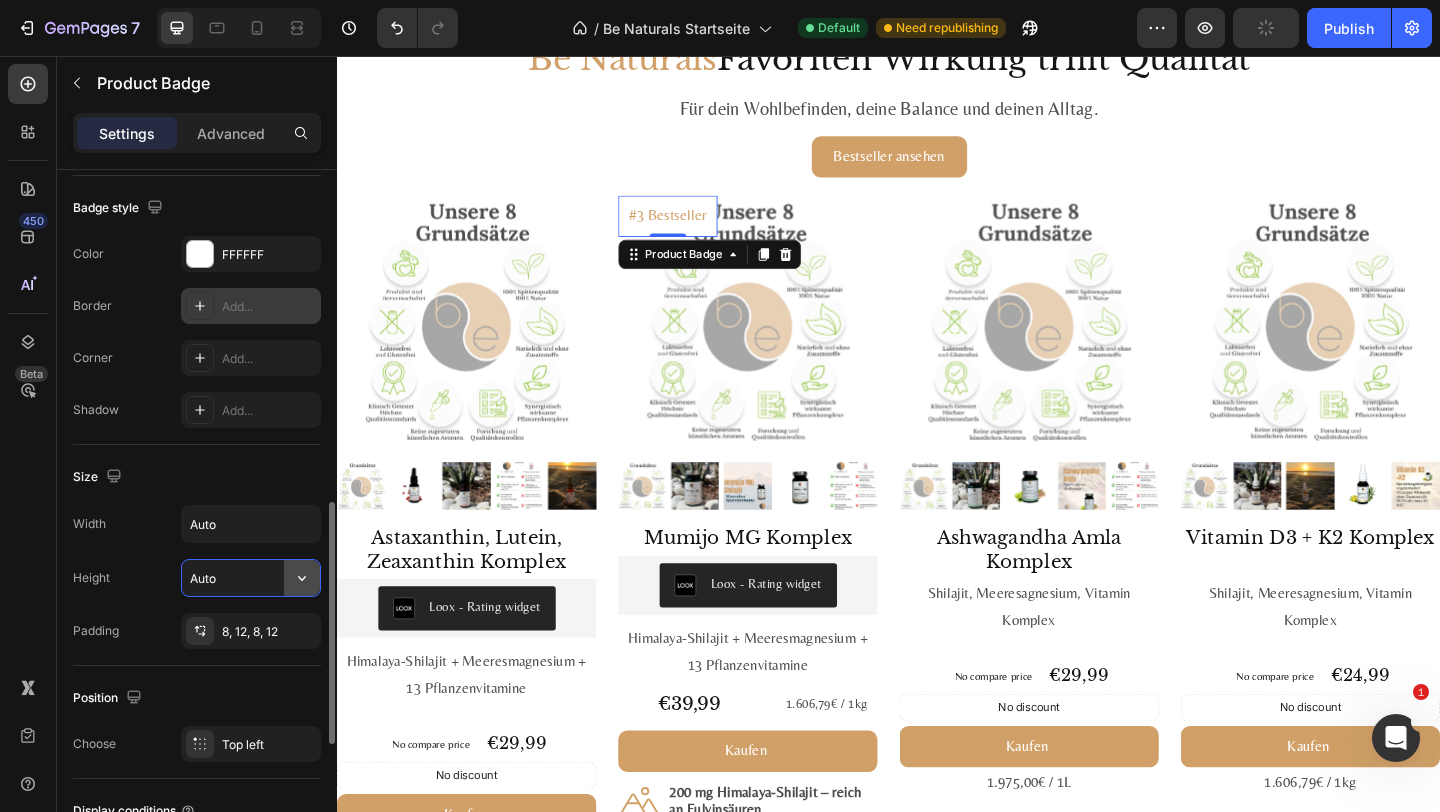 click 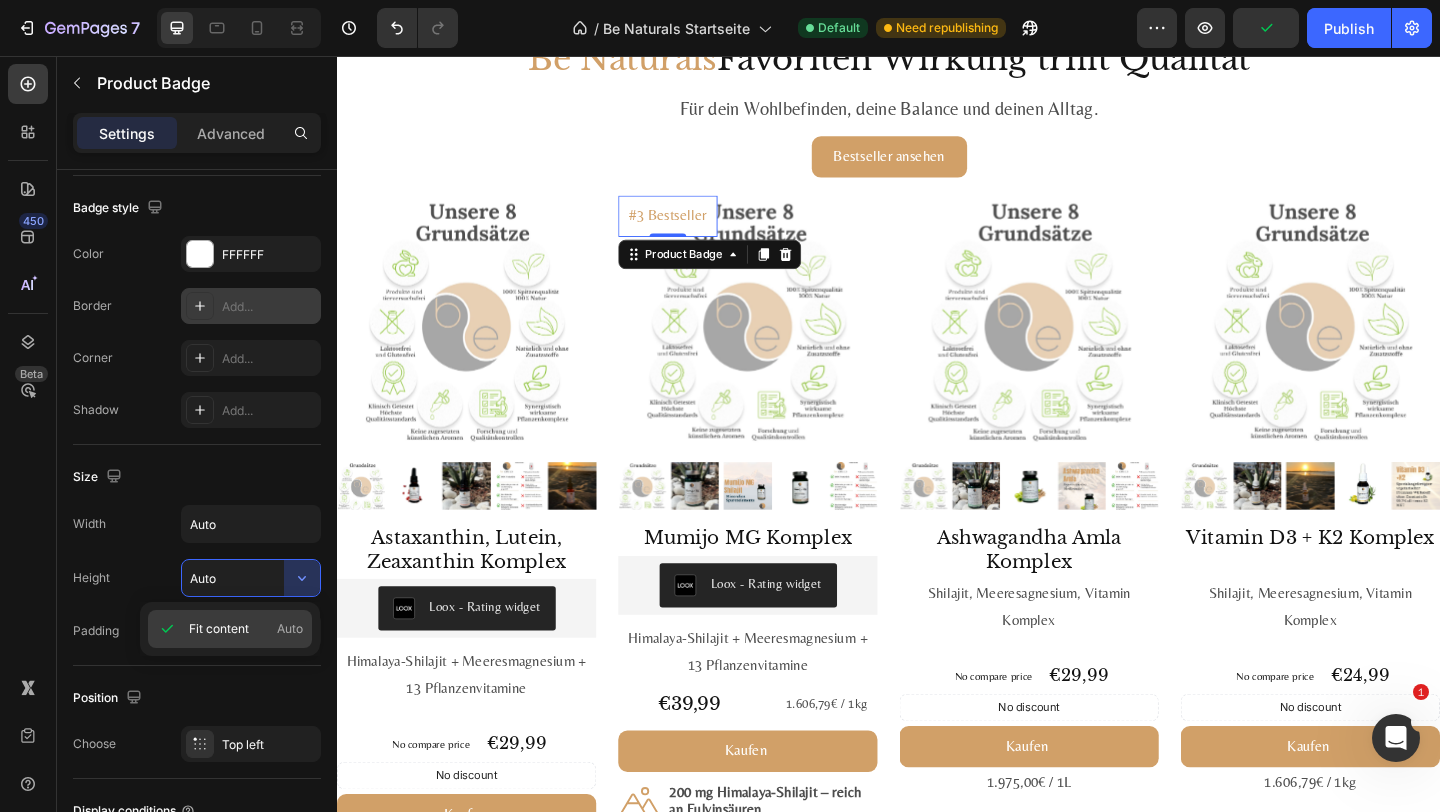 click on "Auto" at bounding box center [290, 629] 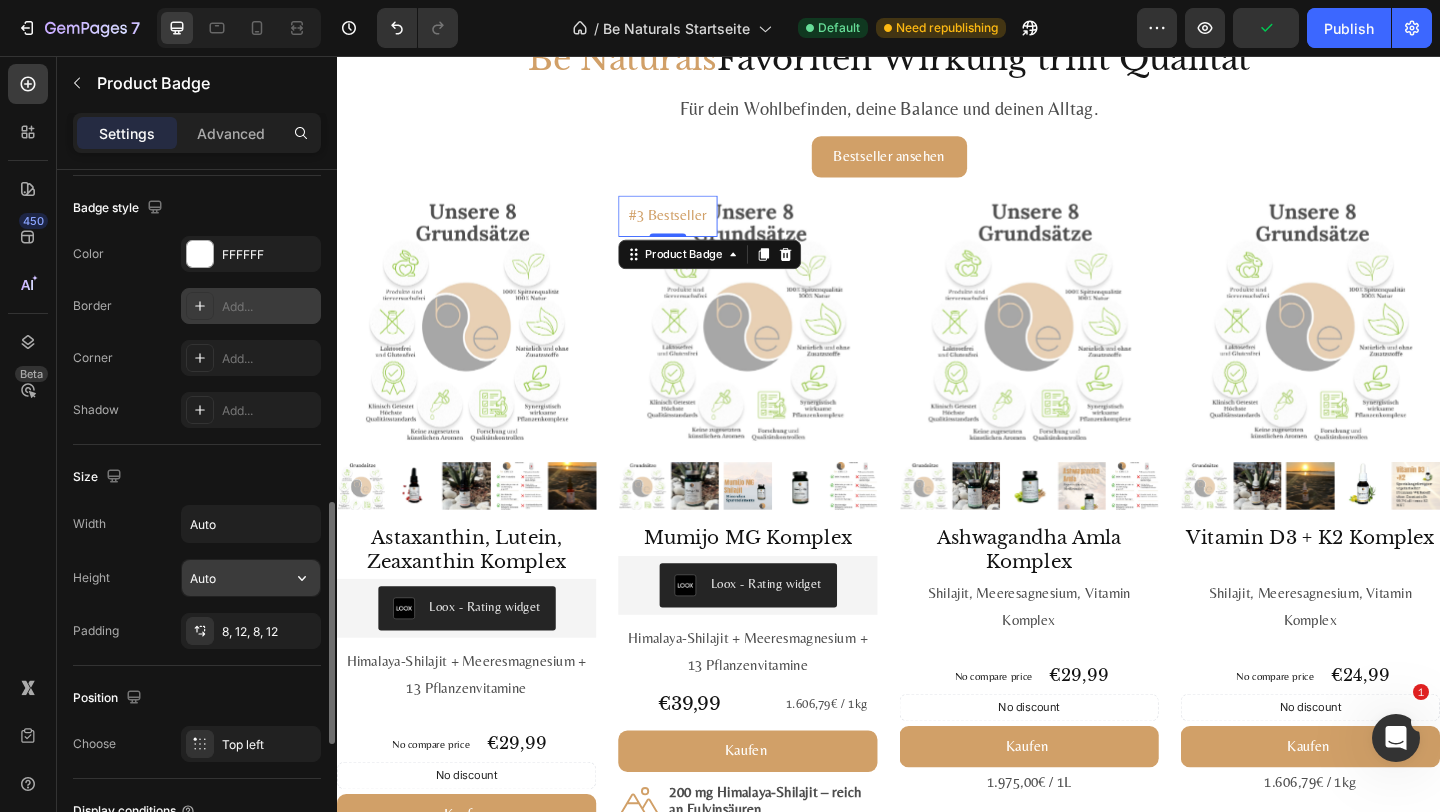 click on "Auto" at bounding box center (251, 578) 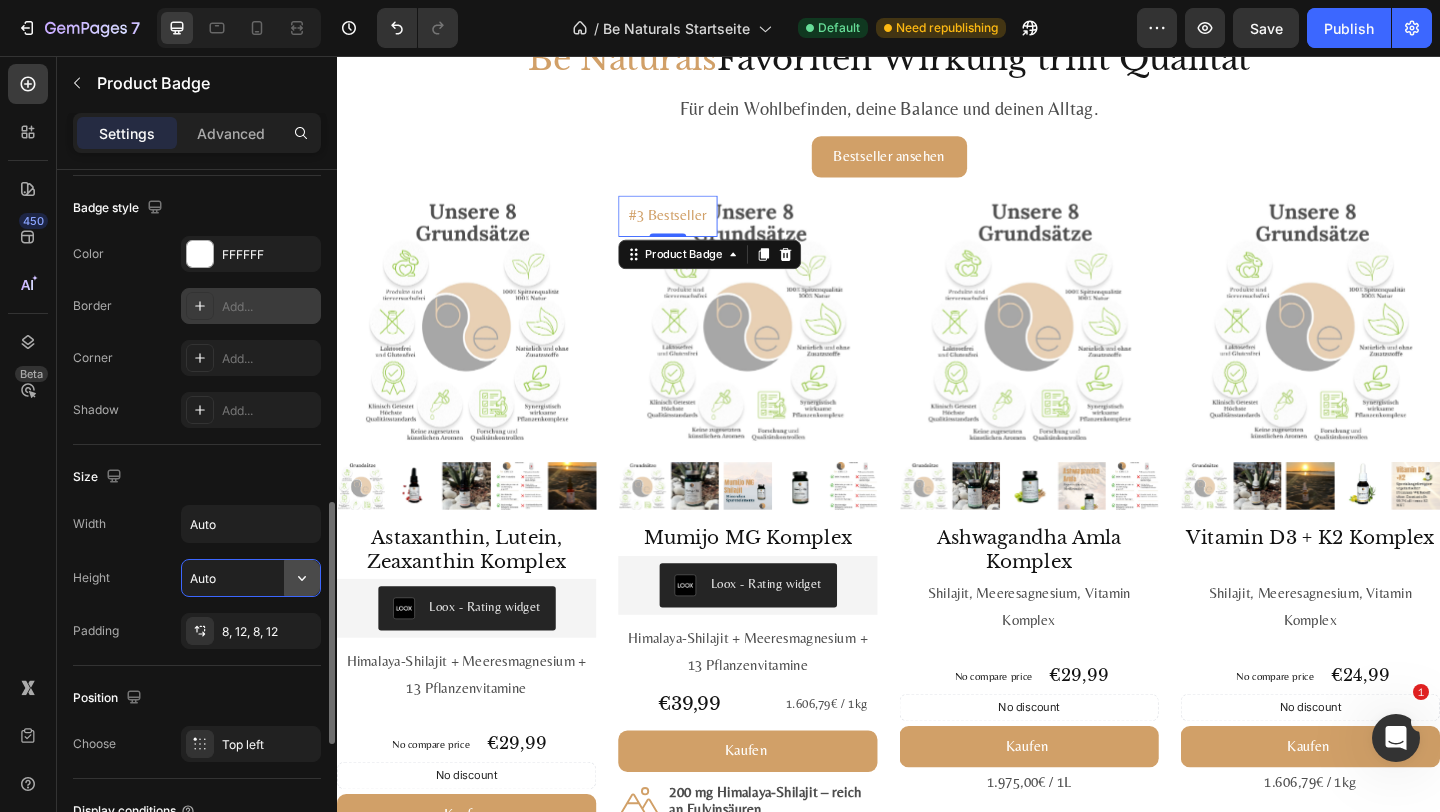 click 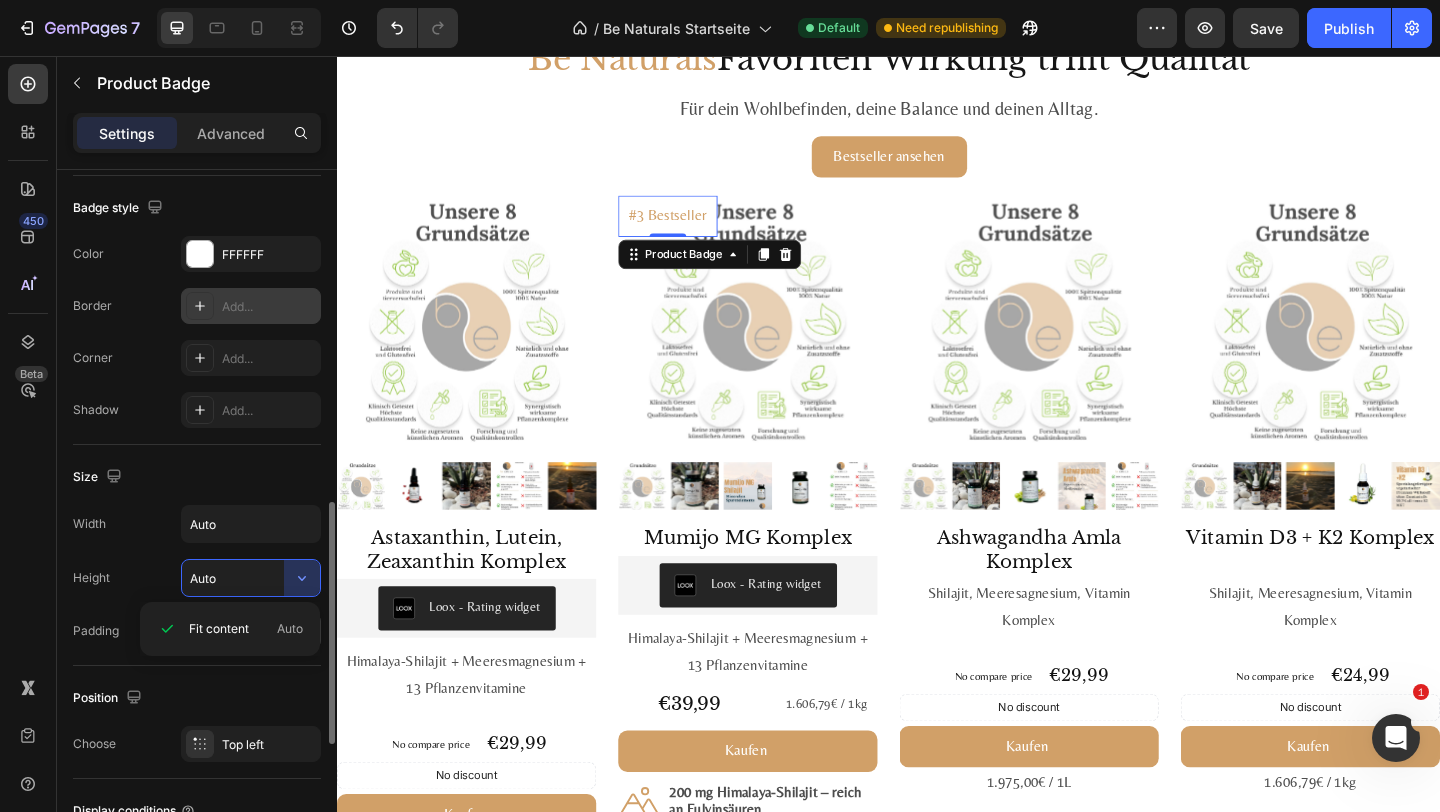 click on "Fit content" at bounding box center (219, 629) 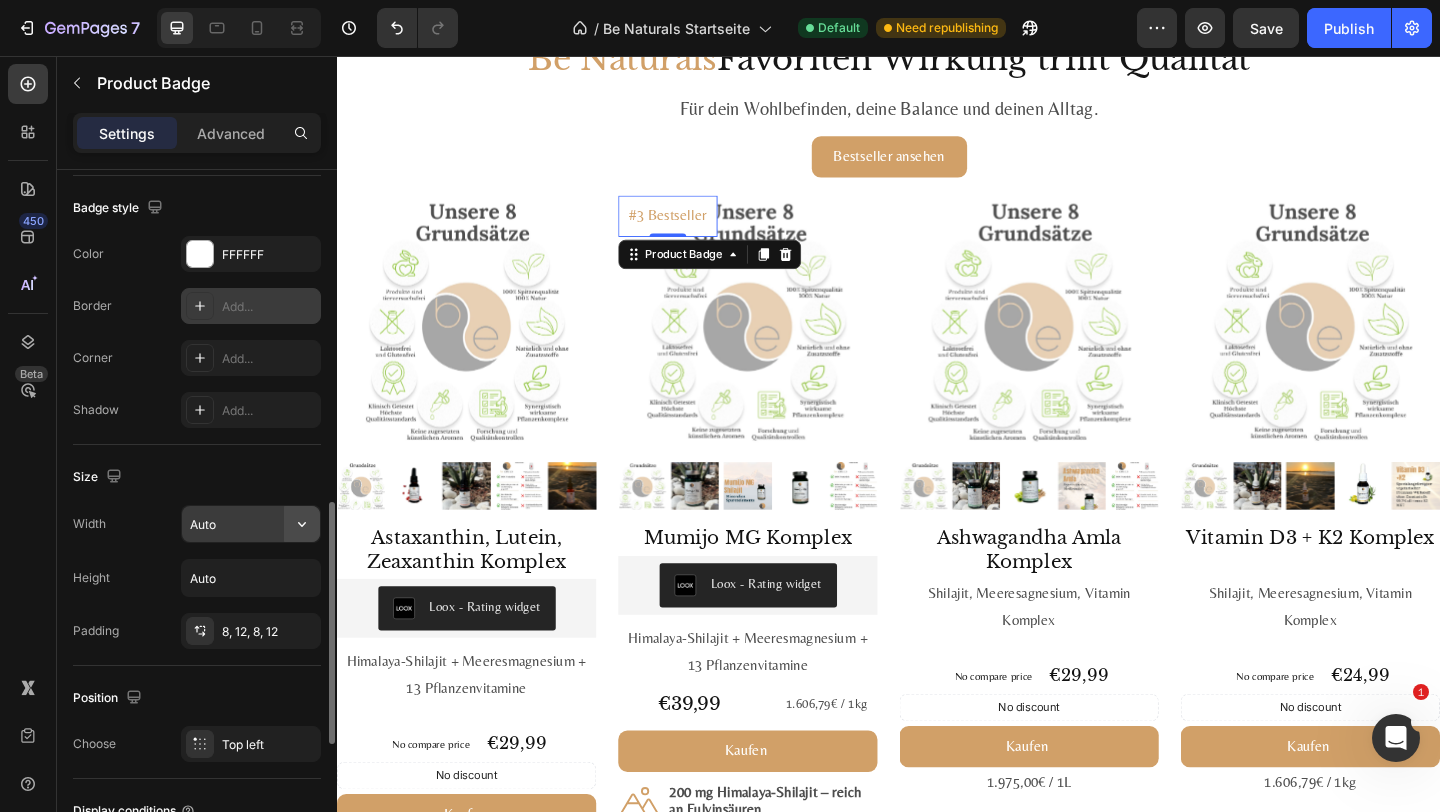 click 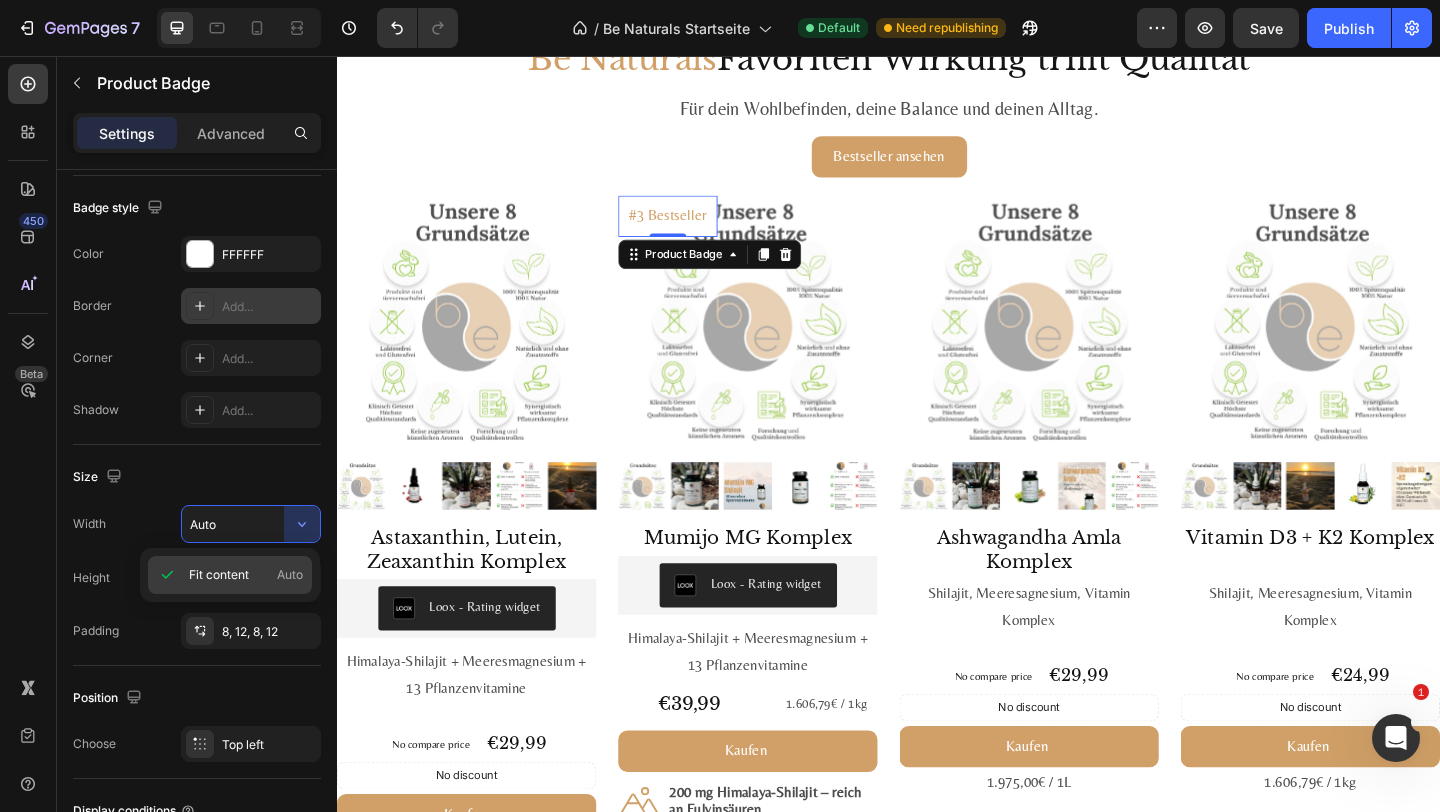 click on "Fit content" at bounding box center [219, 575] 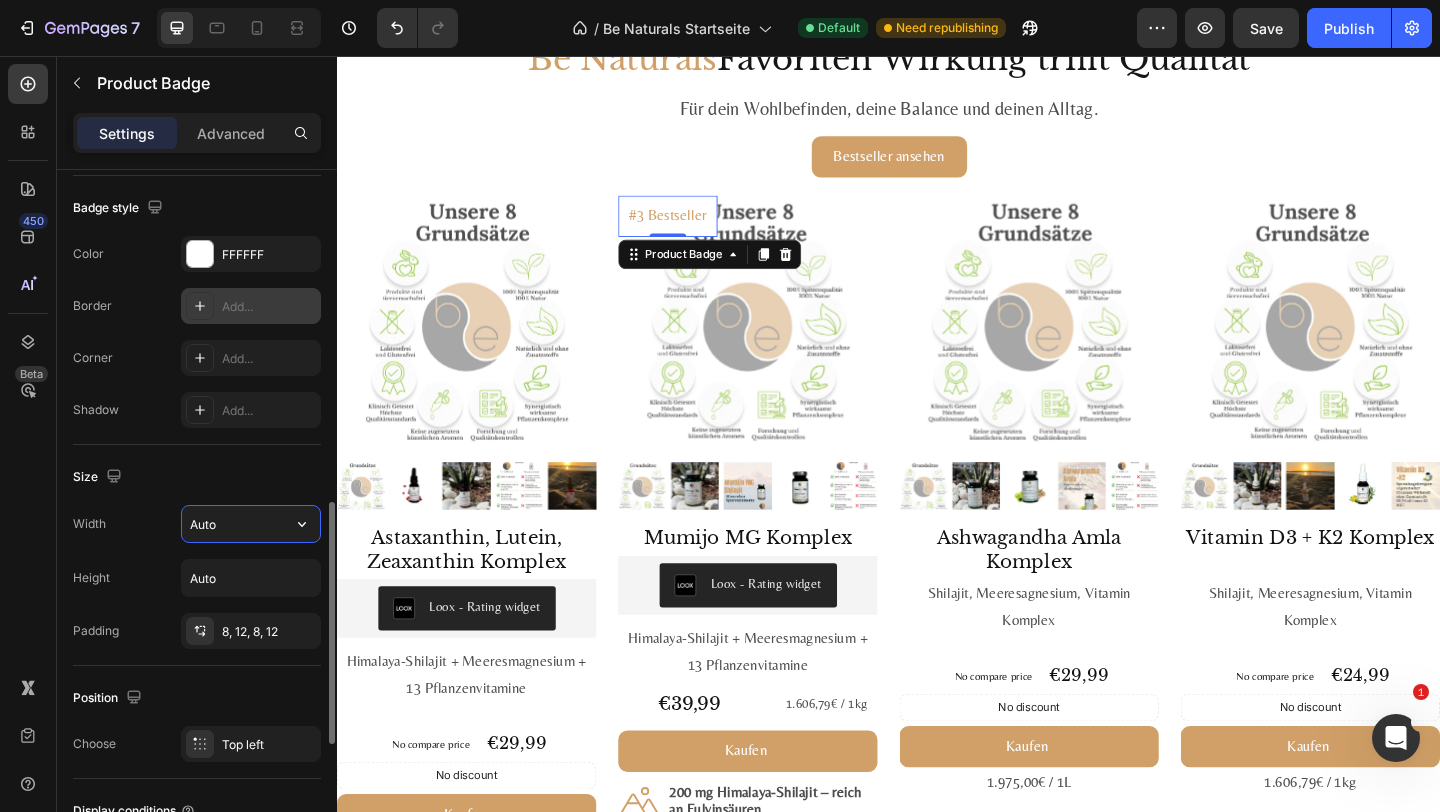 click on "Auto" at bounding box center [251, 524] 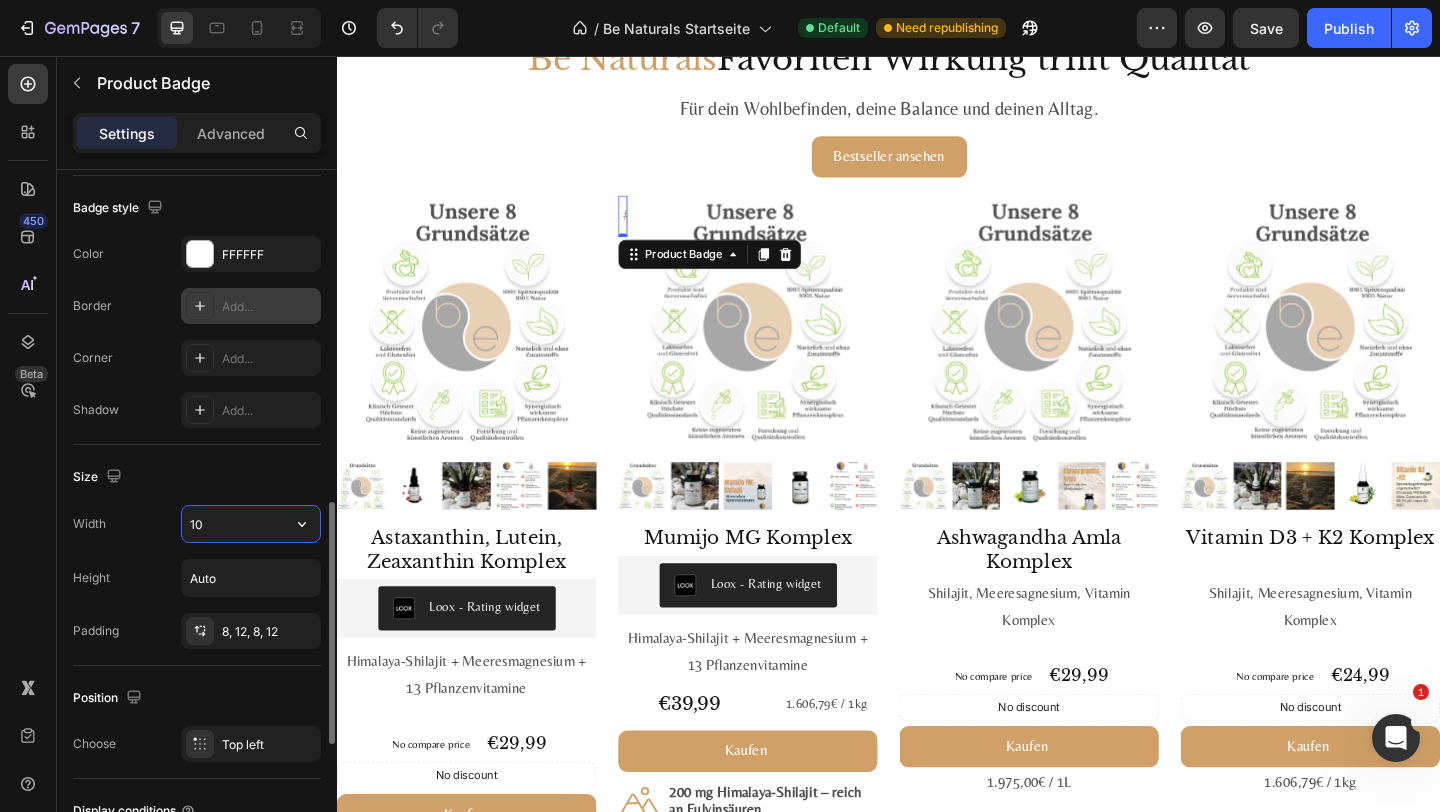type on "1" 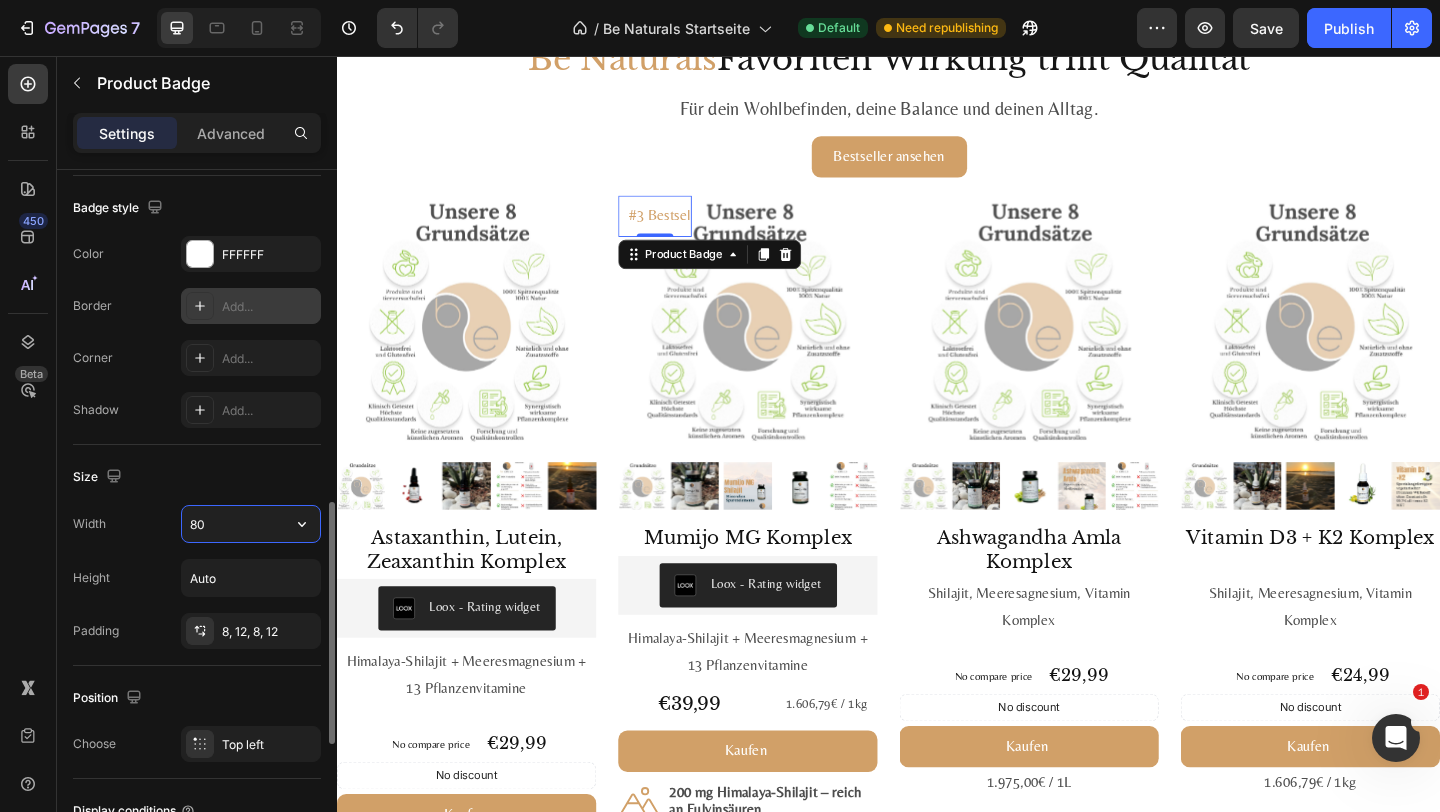 type on "8" 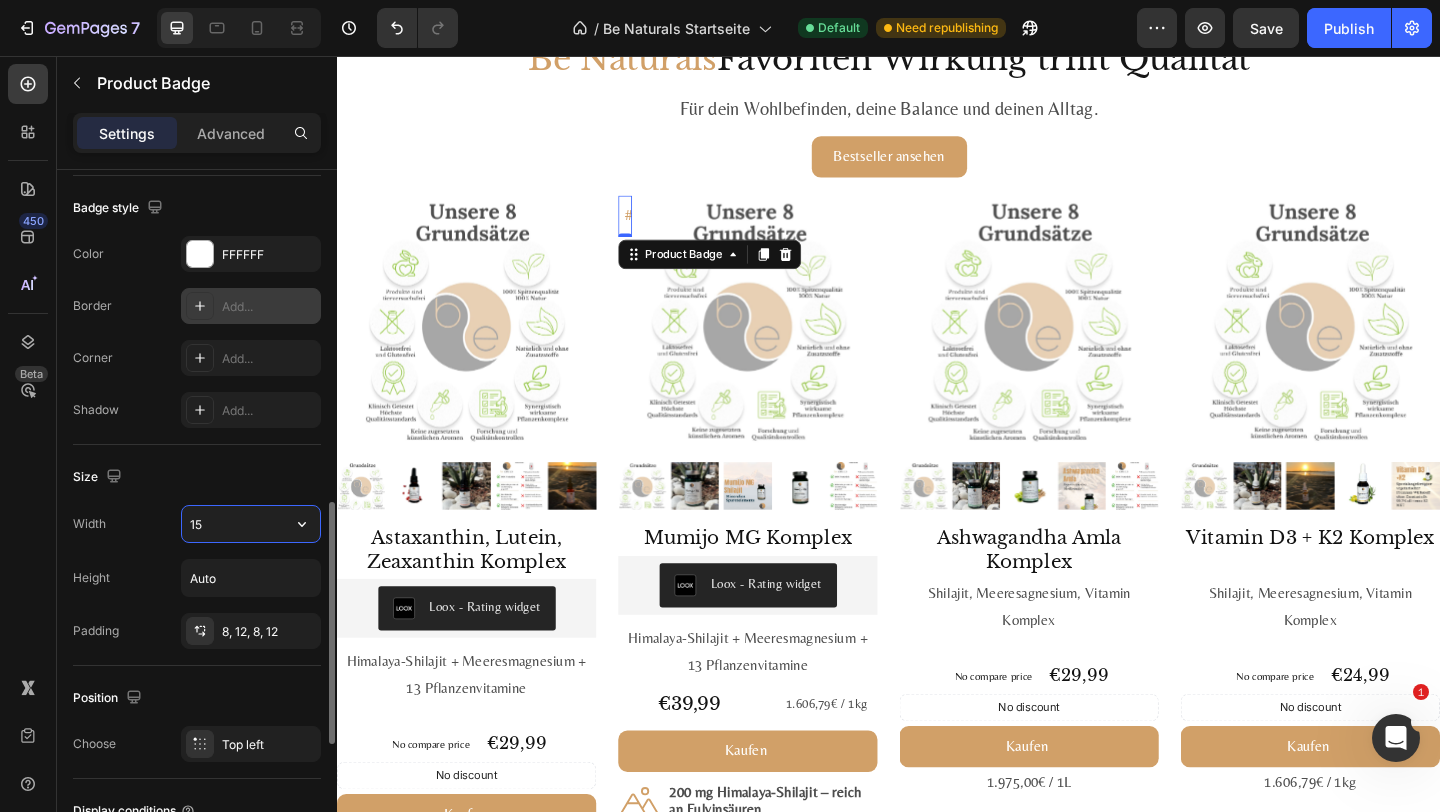 type on "1" 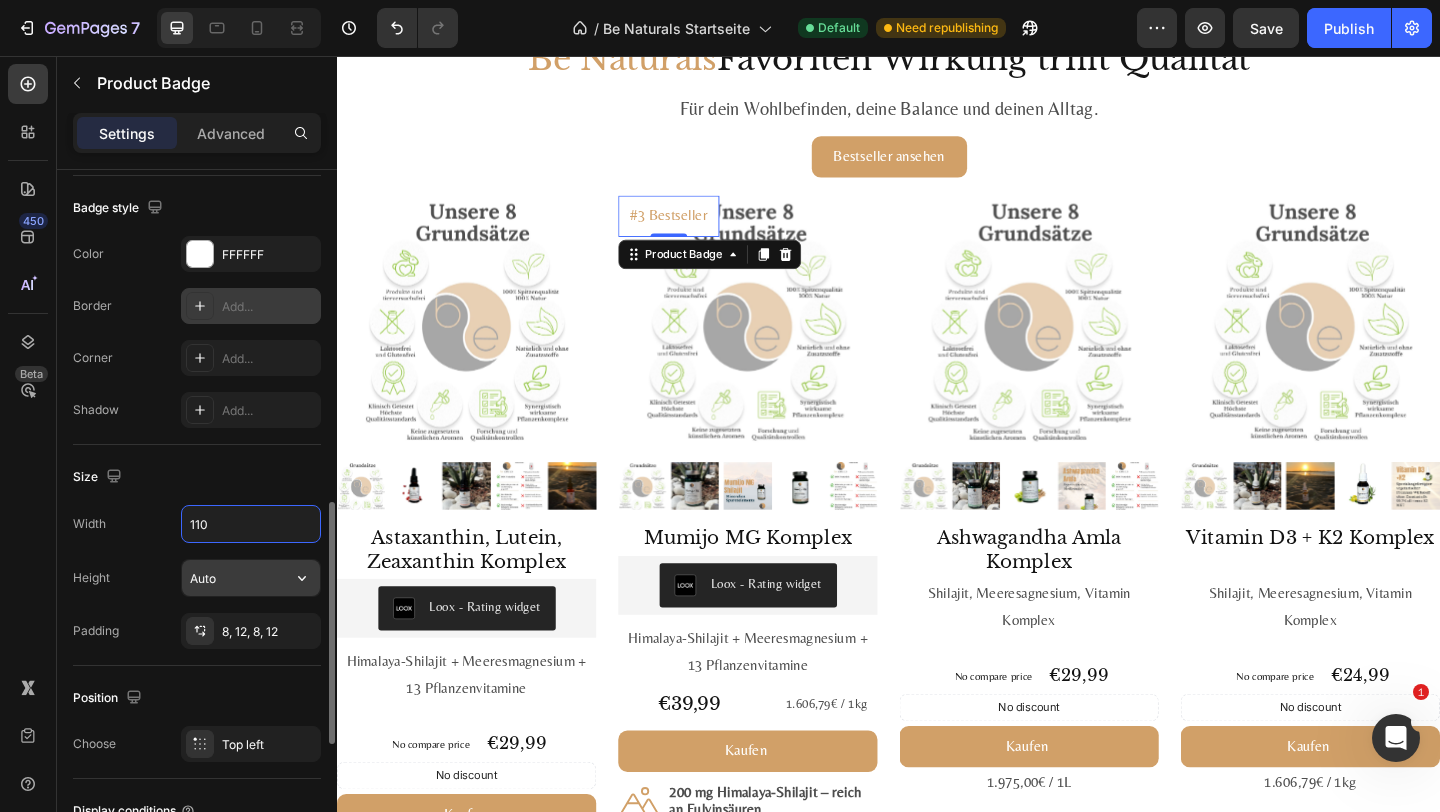 type on "110" 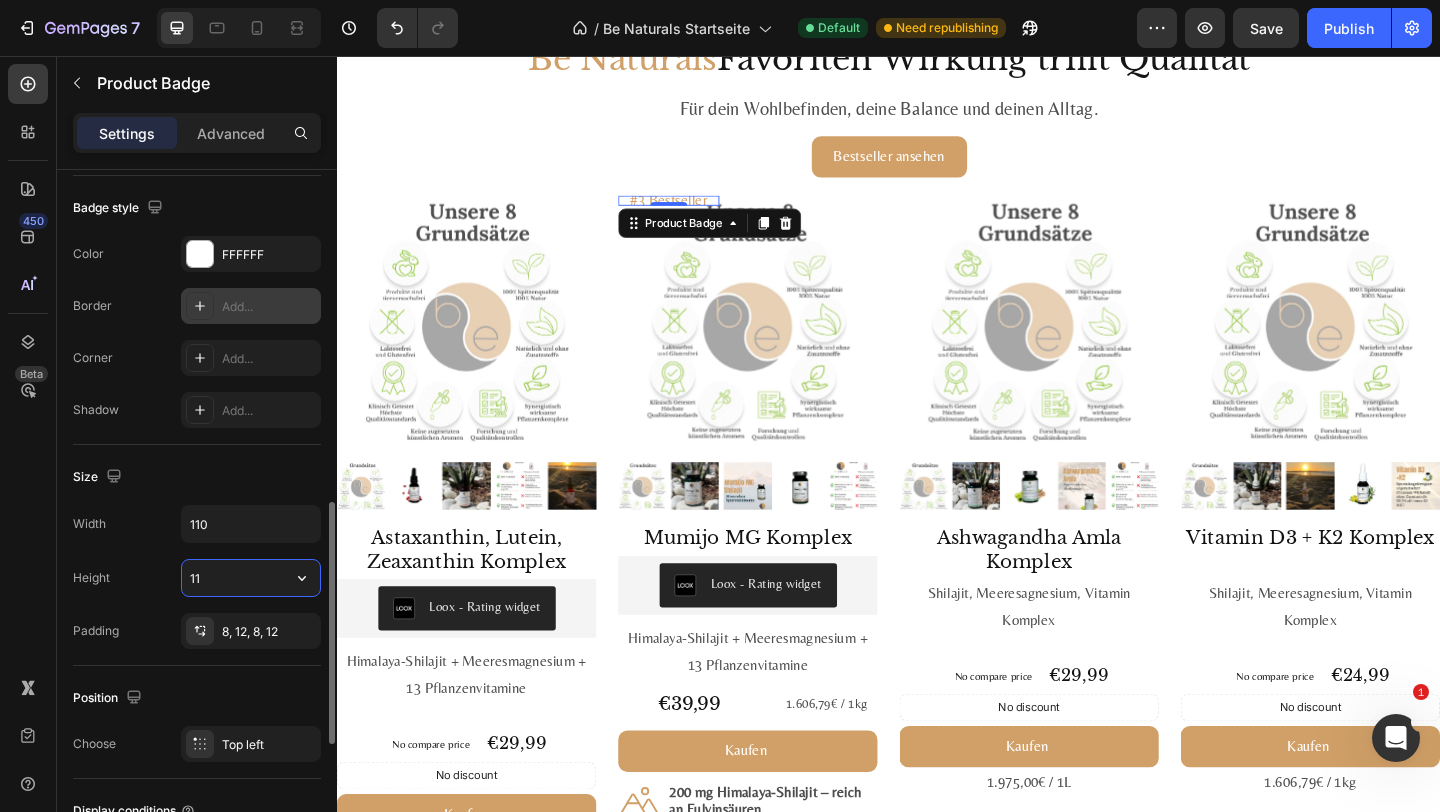 type on "1" 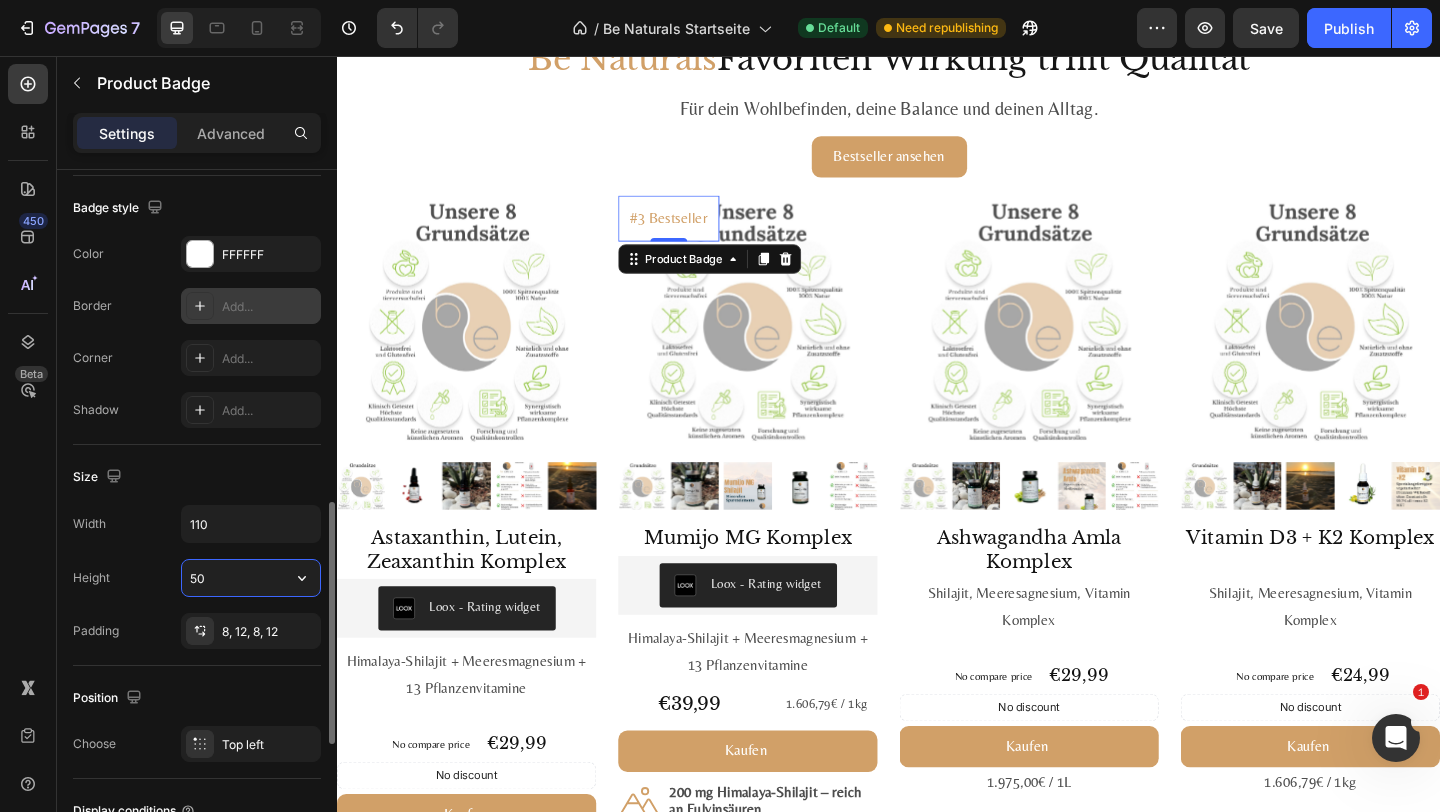 type on "5" 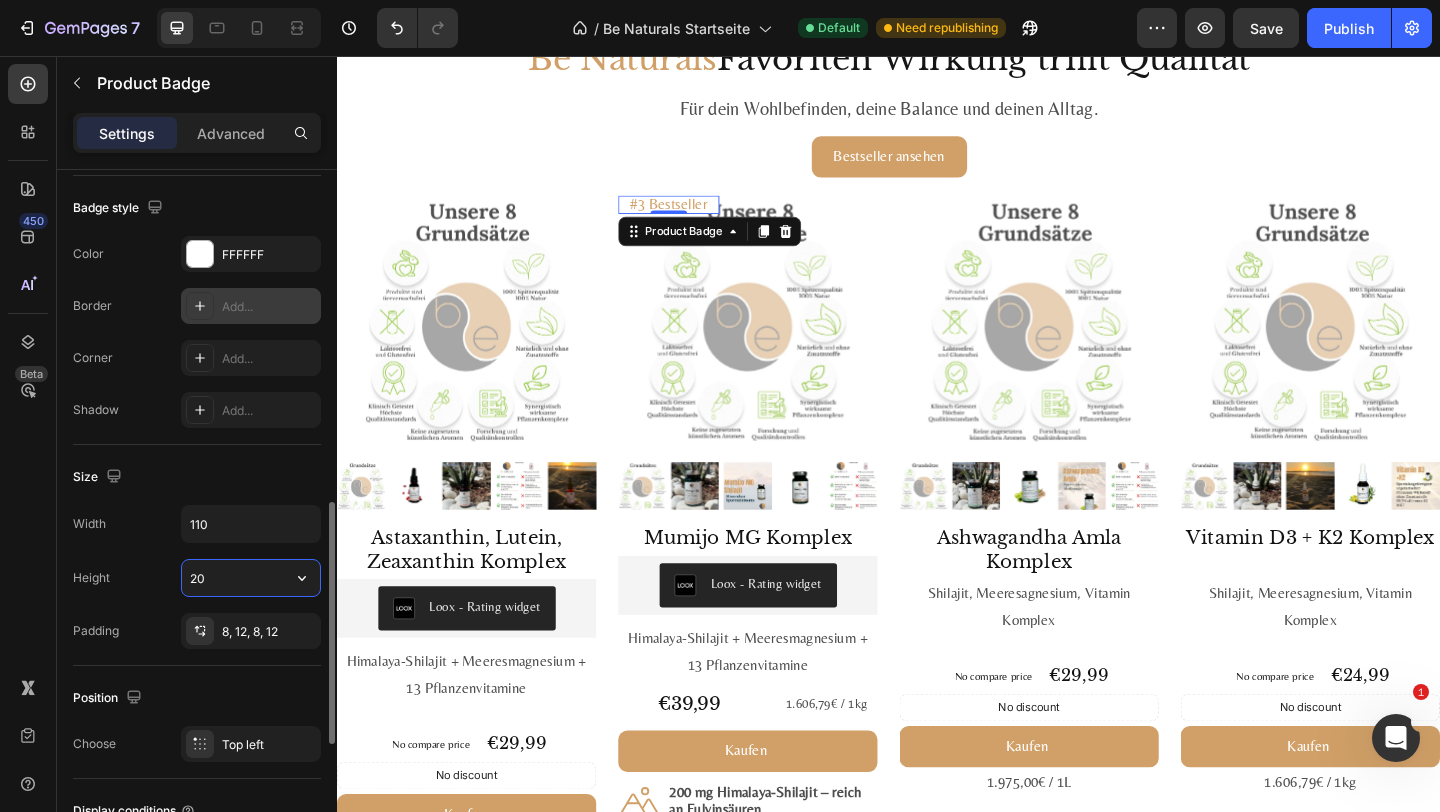 type on "2" 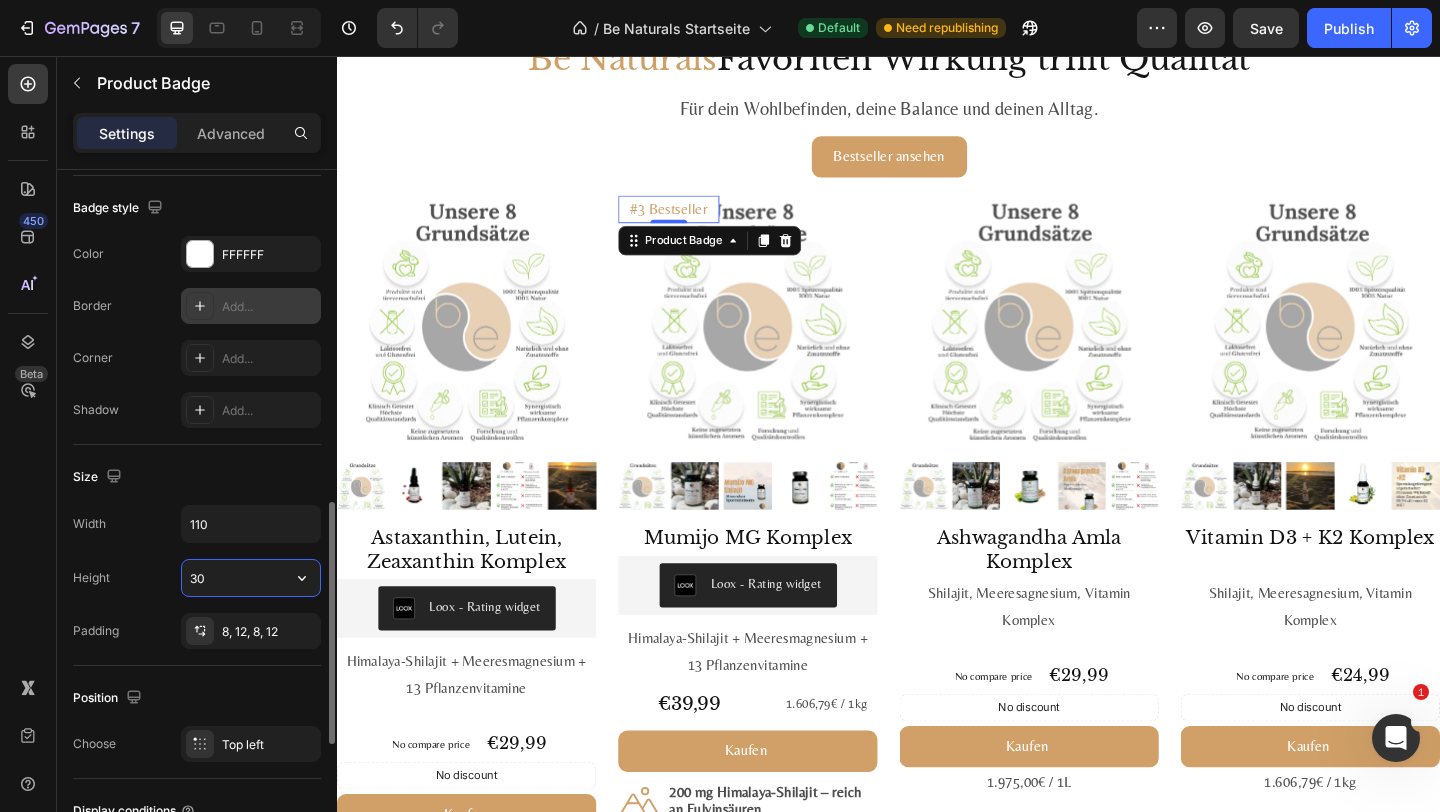 type on "3" 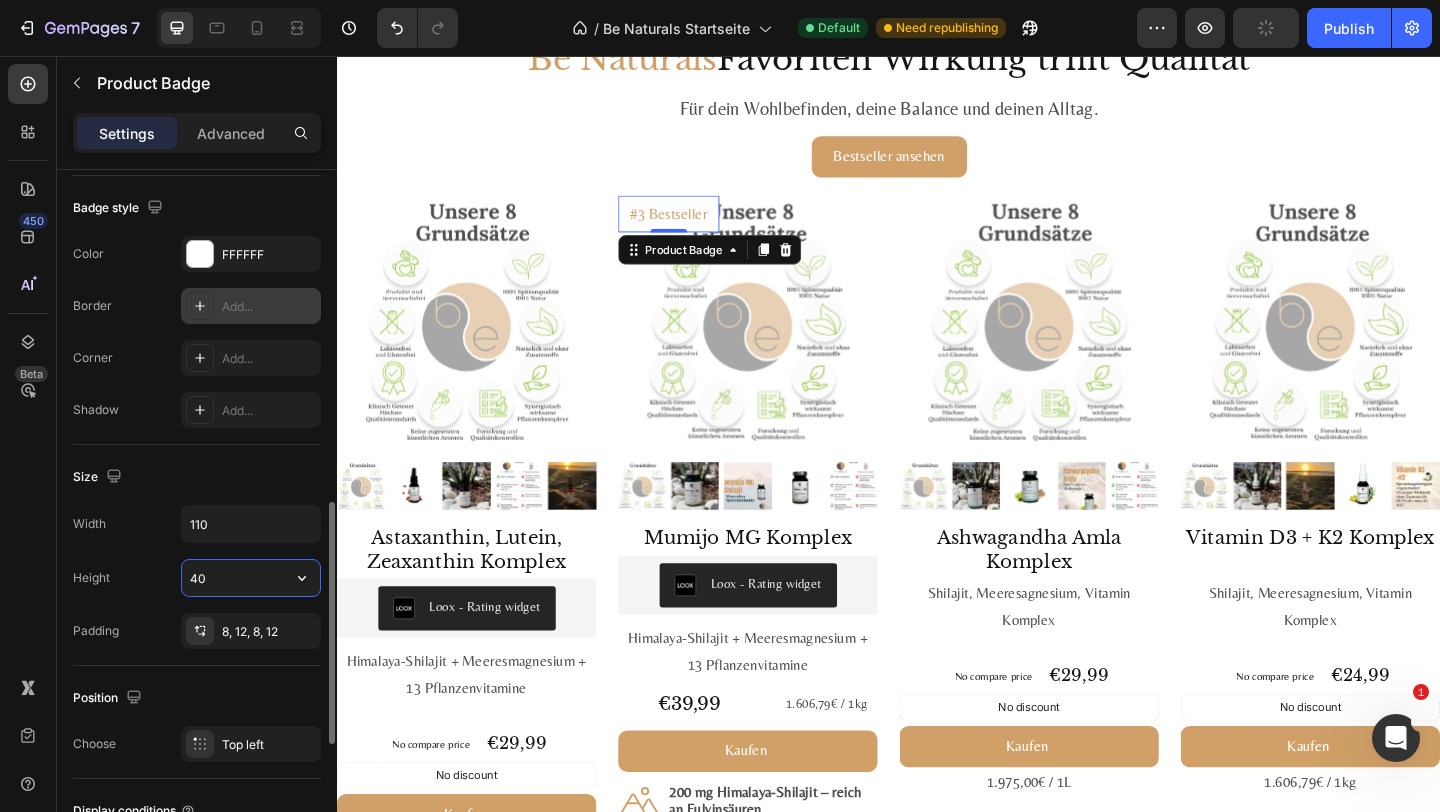 type on "4" 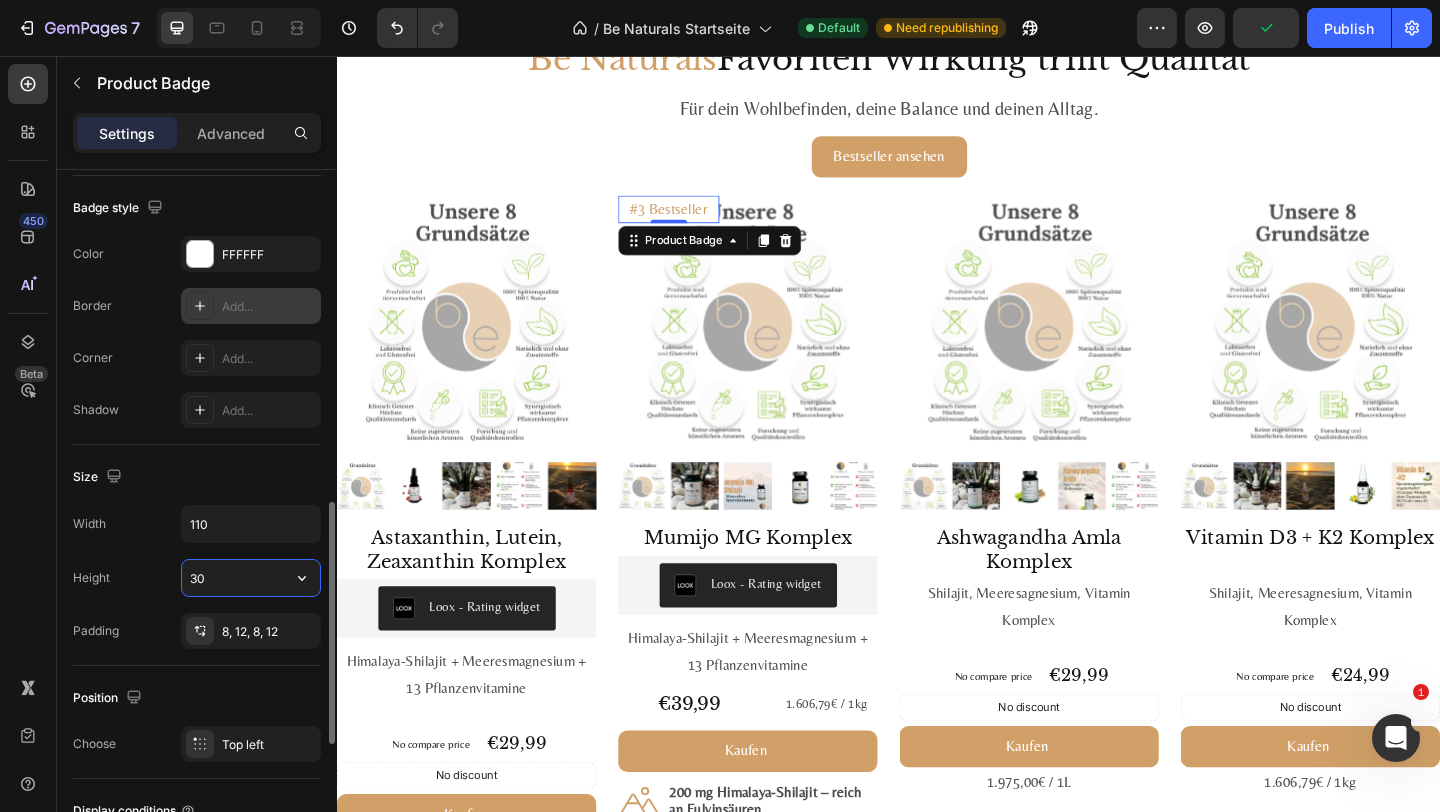 type on "3" 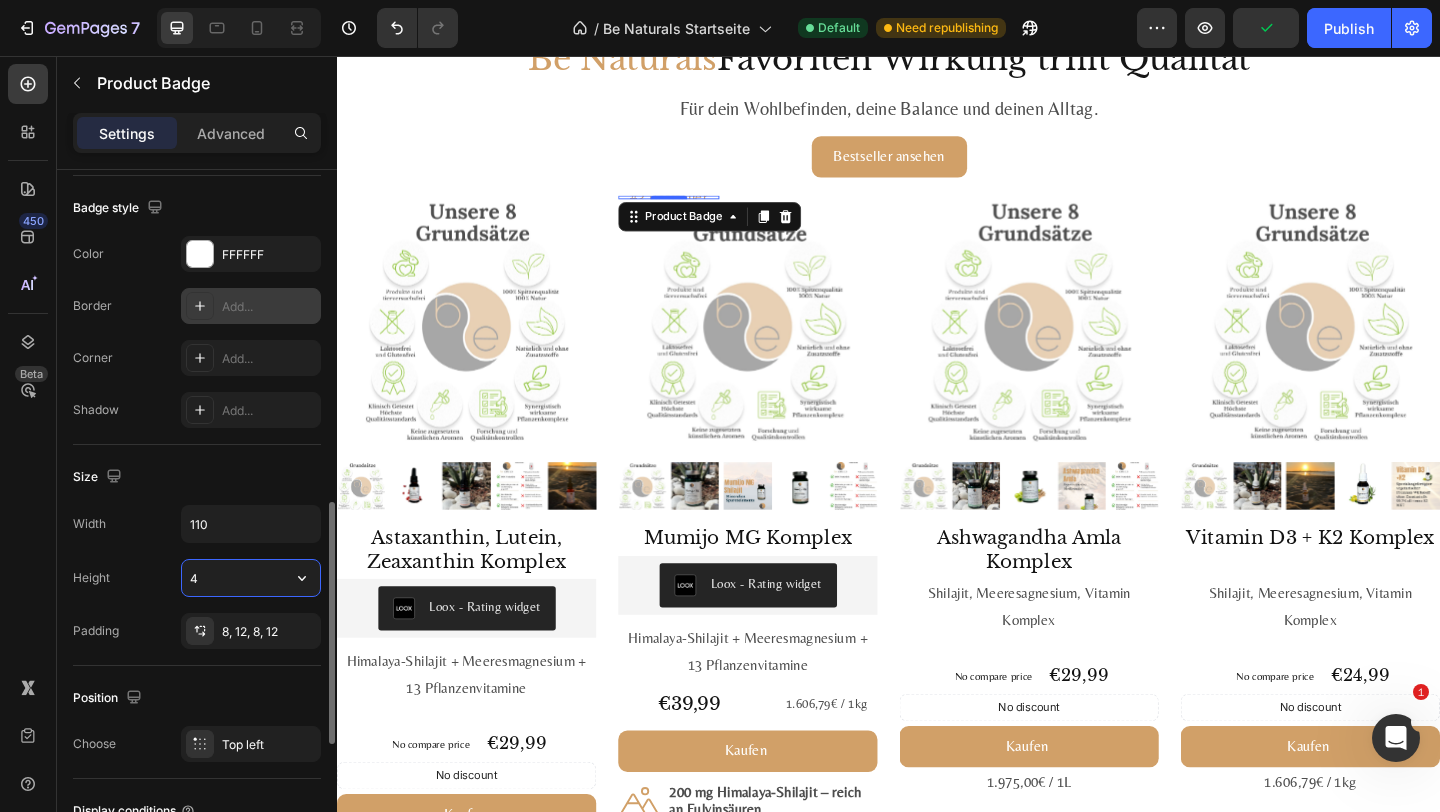 type on "40" 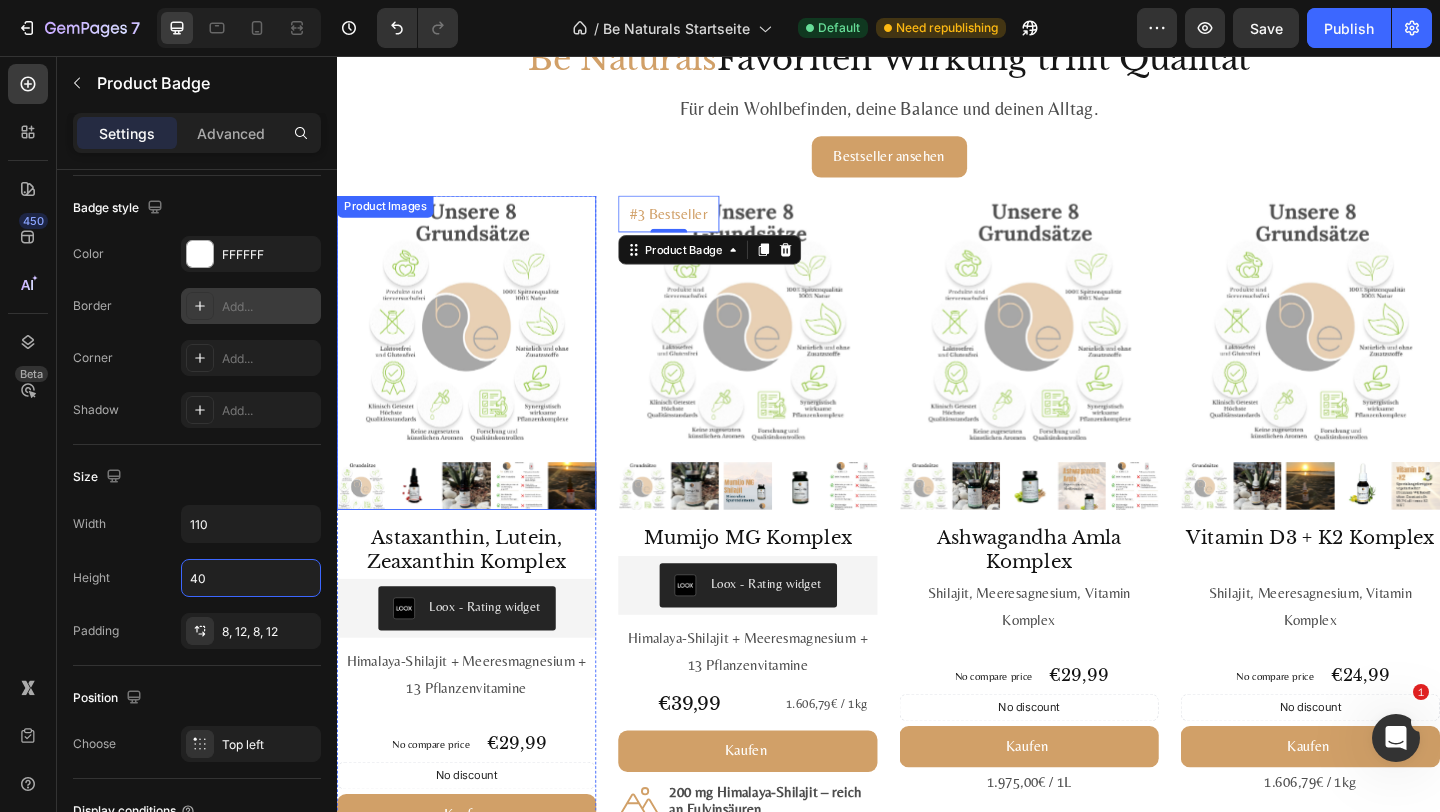 click on "Bestseller ansehen Button" at bounding box center [937, 165] 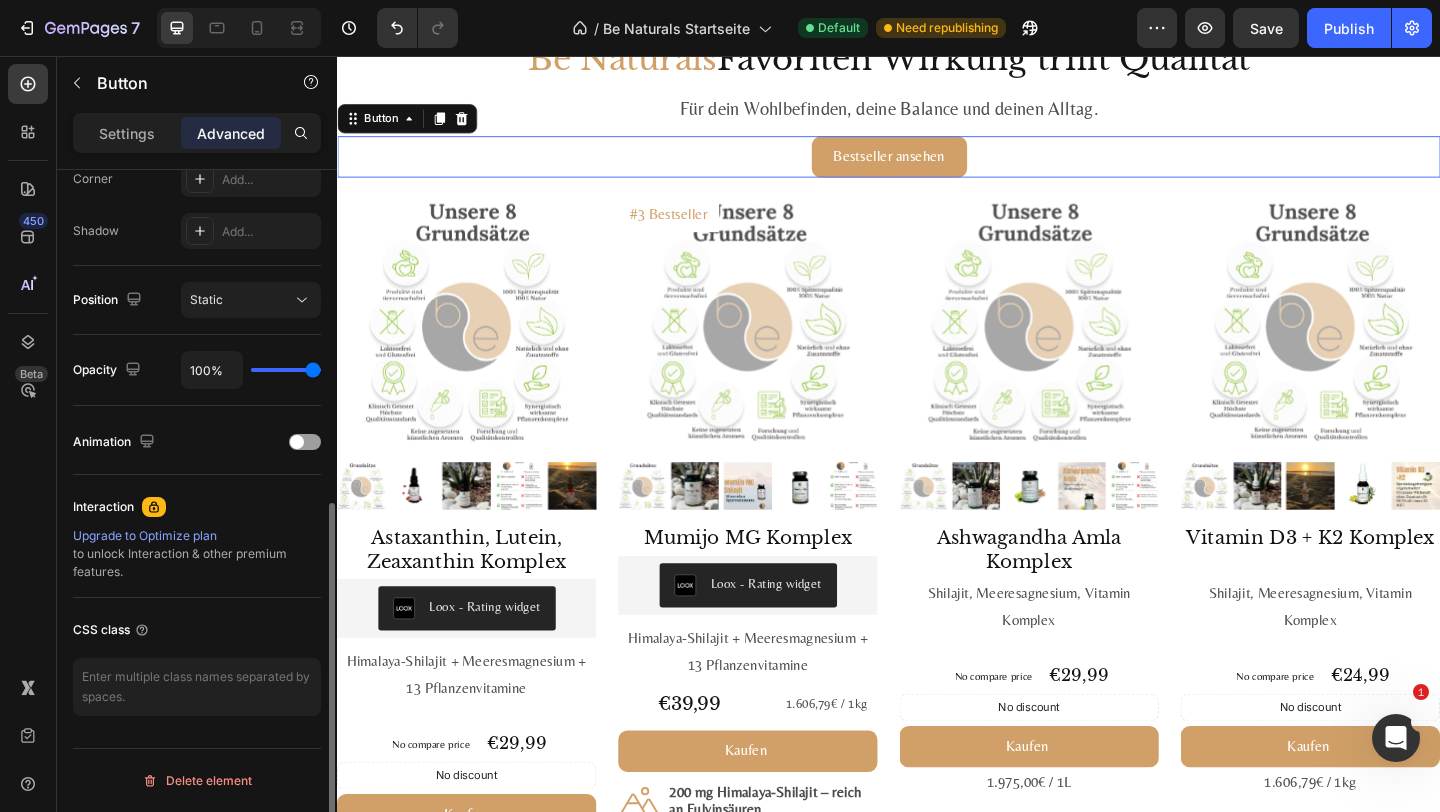 scroll, scrollTop: 0, scrollLeft: 0, axis: both 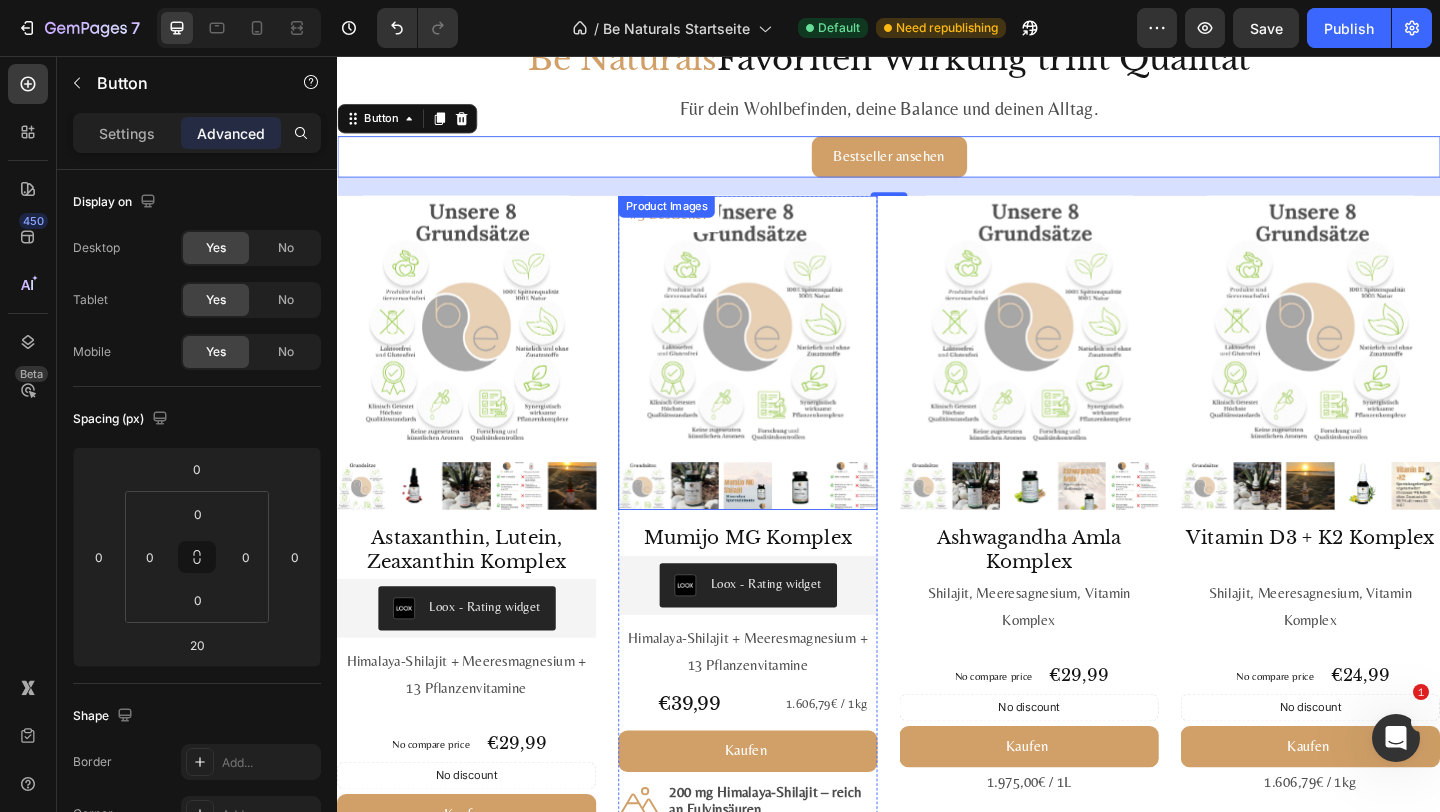 click at bounding box center (841, 524) 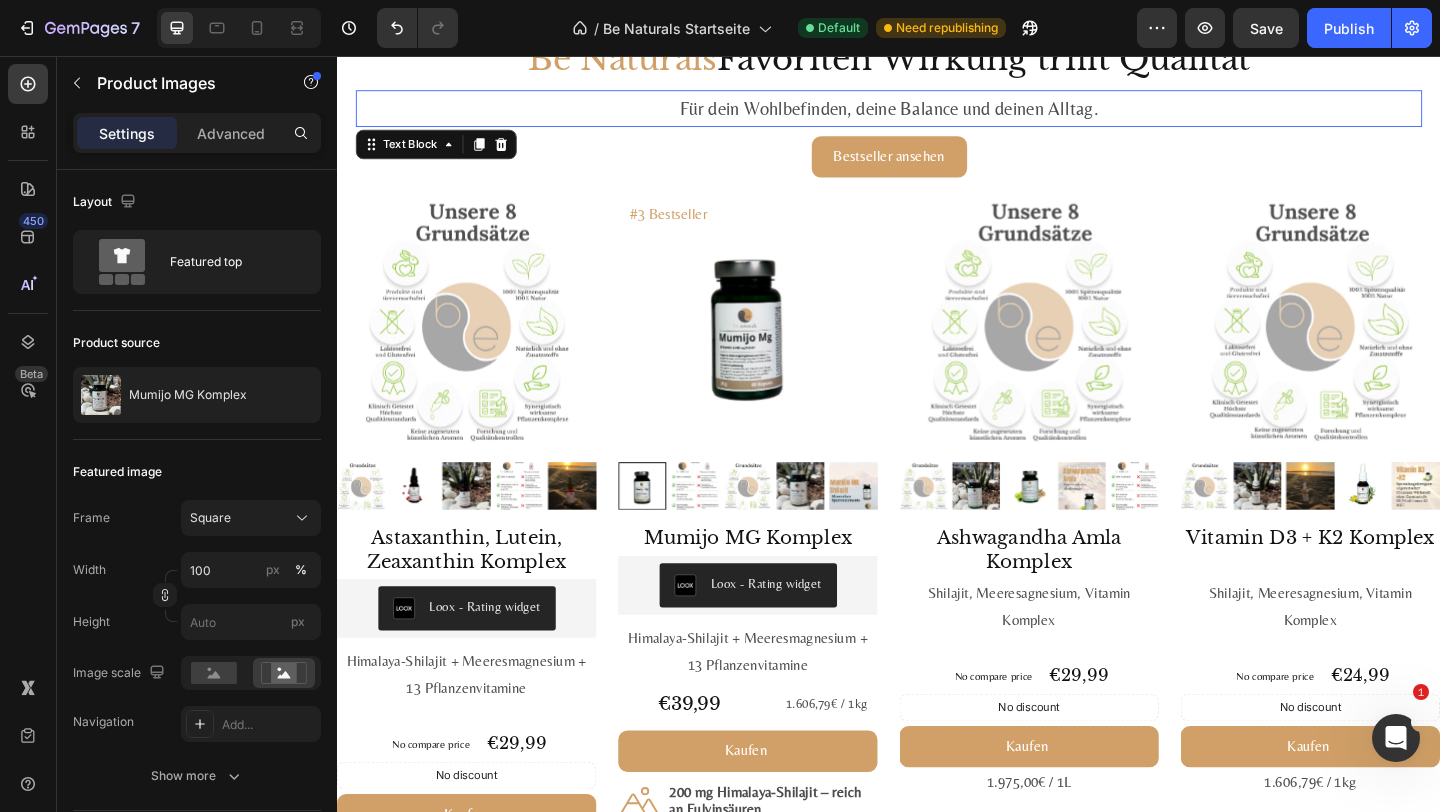 click on "Für dein Wohlbefinden, deine Balance und deinen Alltag." at bounding box center (937, 113) 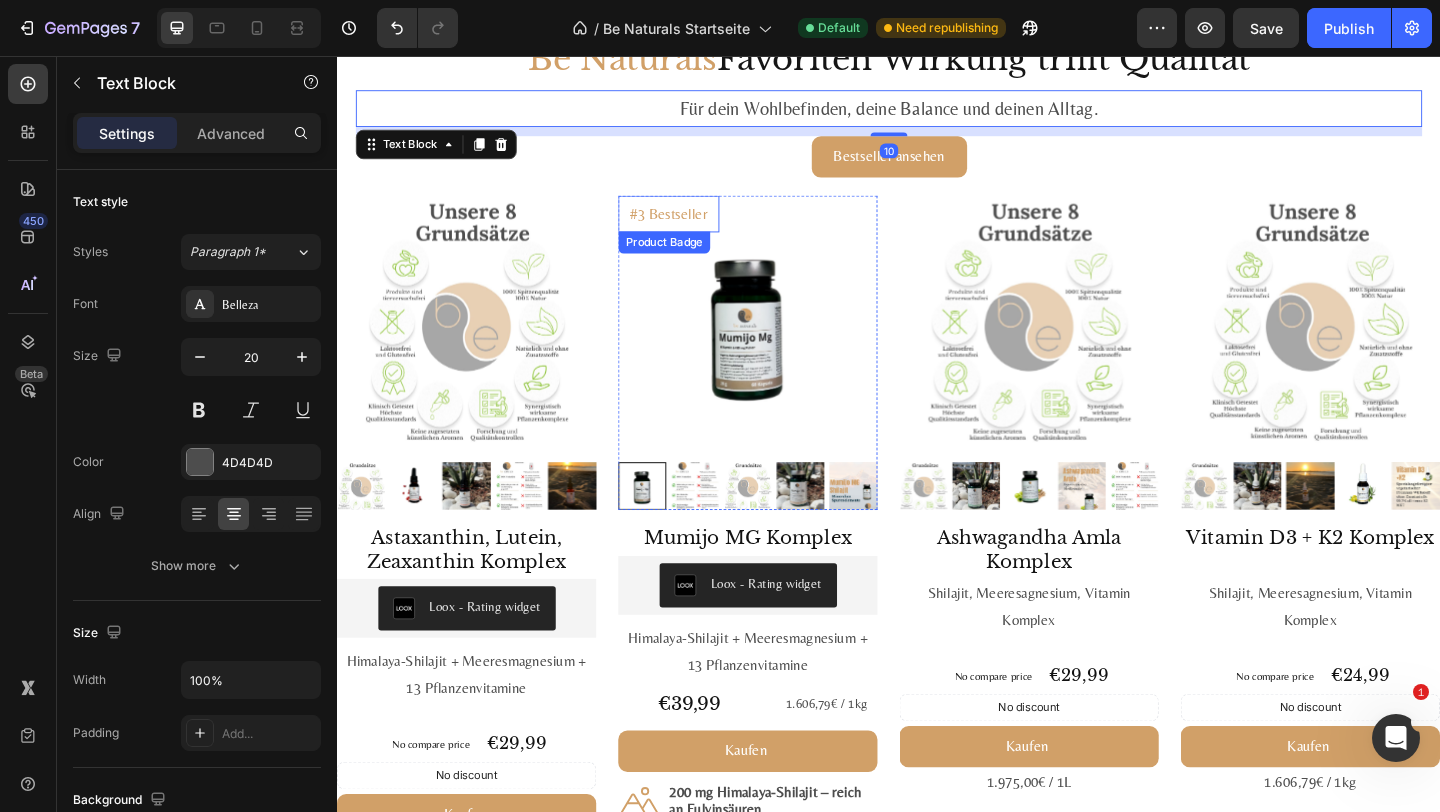 click on "#3 Bestseller" at bounding box center (698, 228) 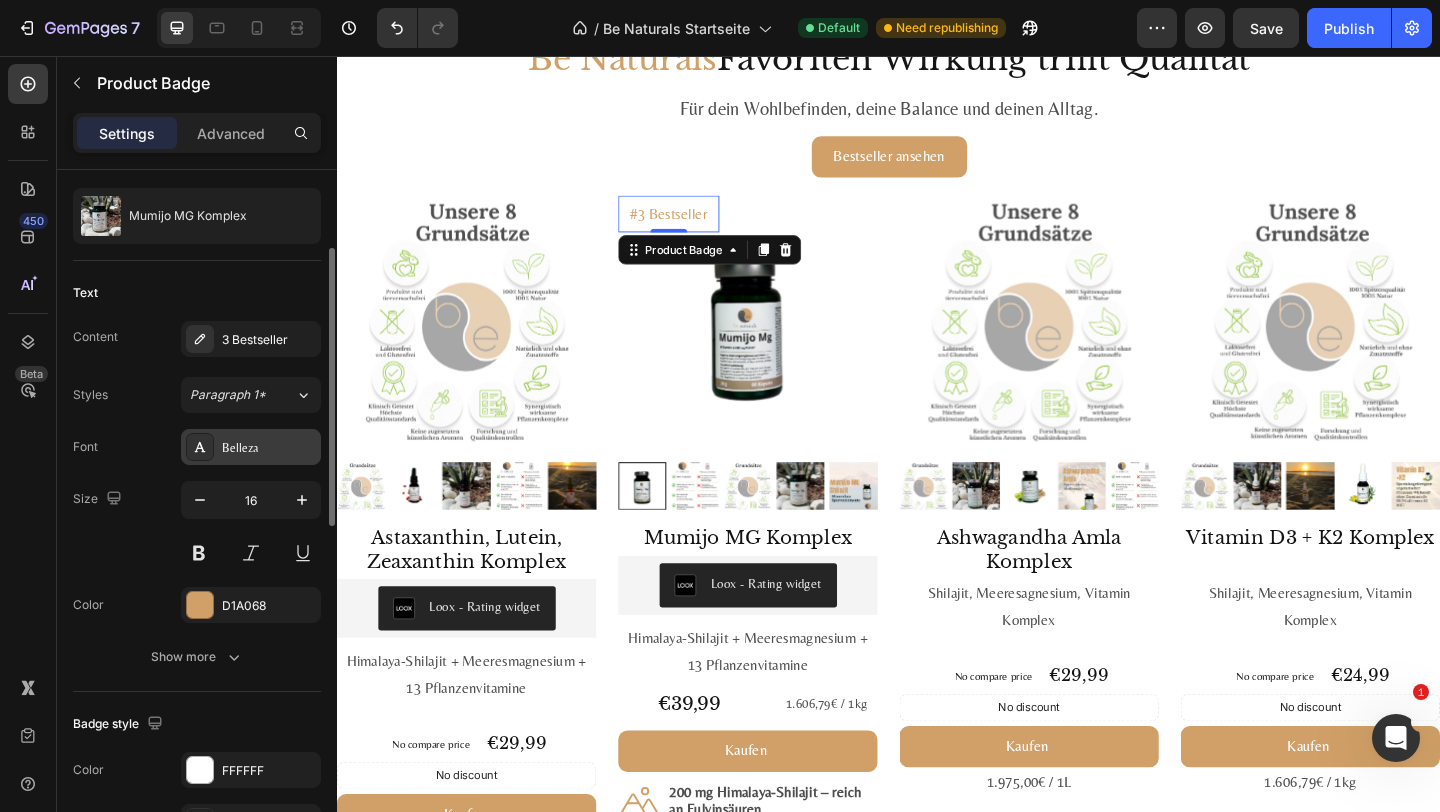 scroll, scrollTop: 186, scrollLeft: 0, axis: vertical 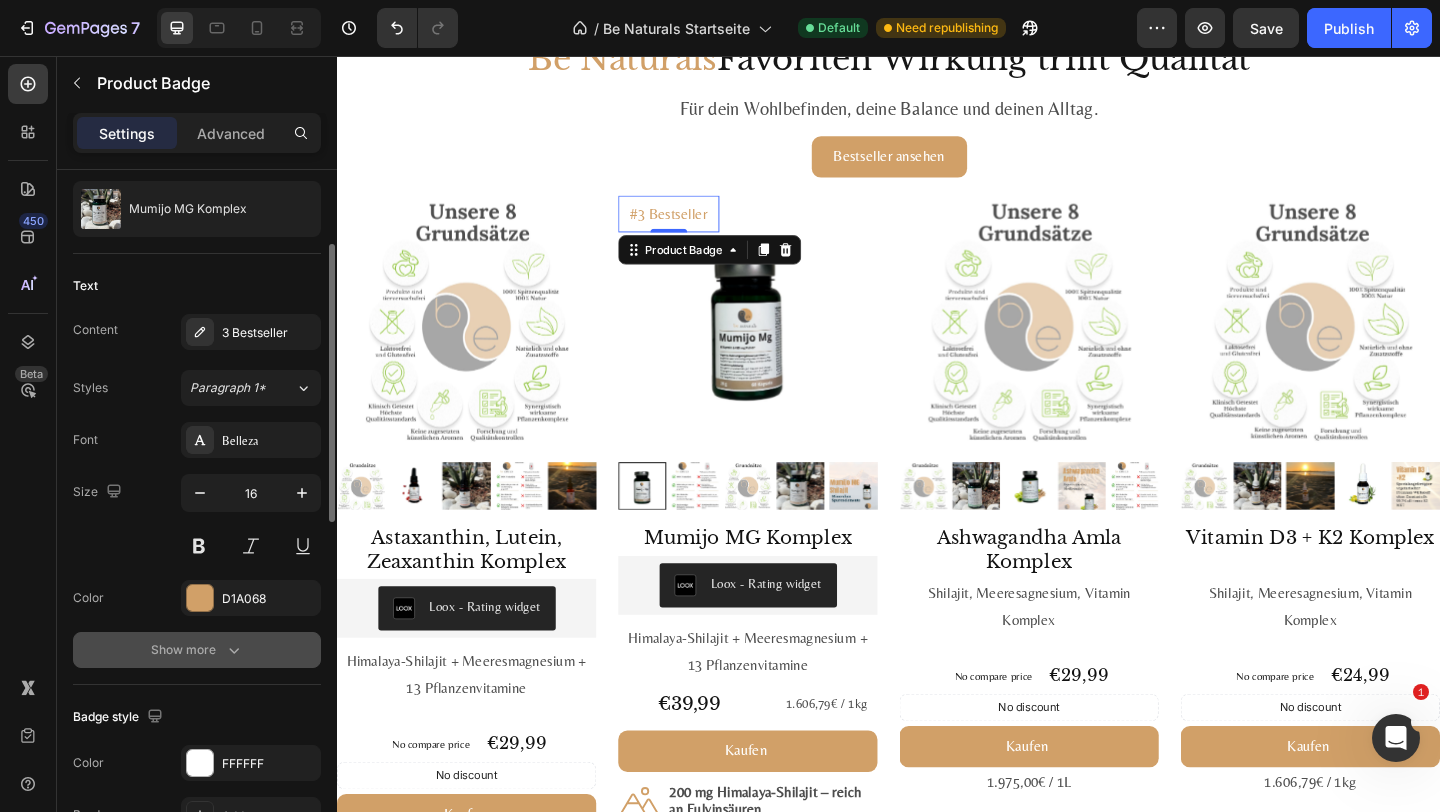 click 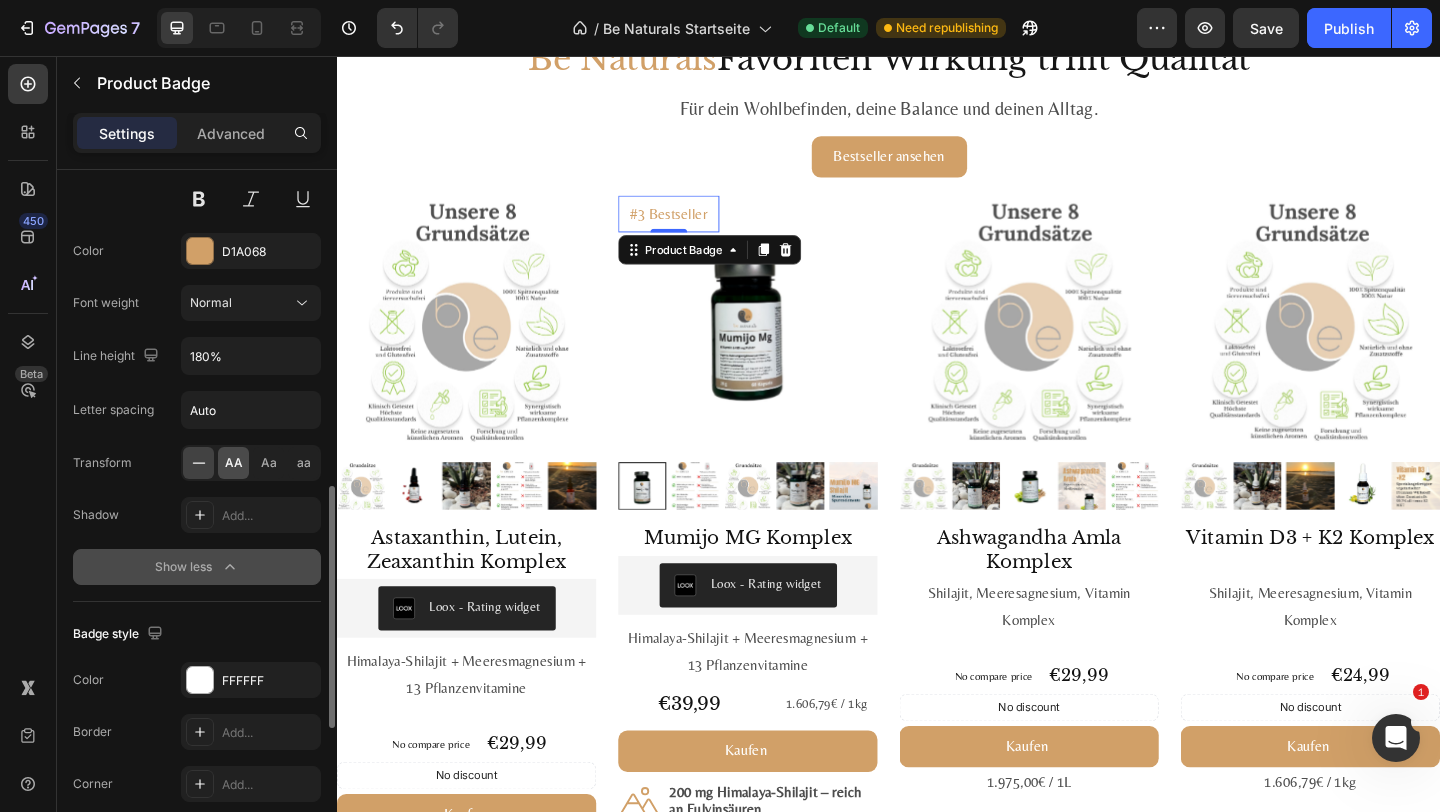scroll, scrollTop: 696, scrollLeft: 0, axis: vertical 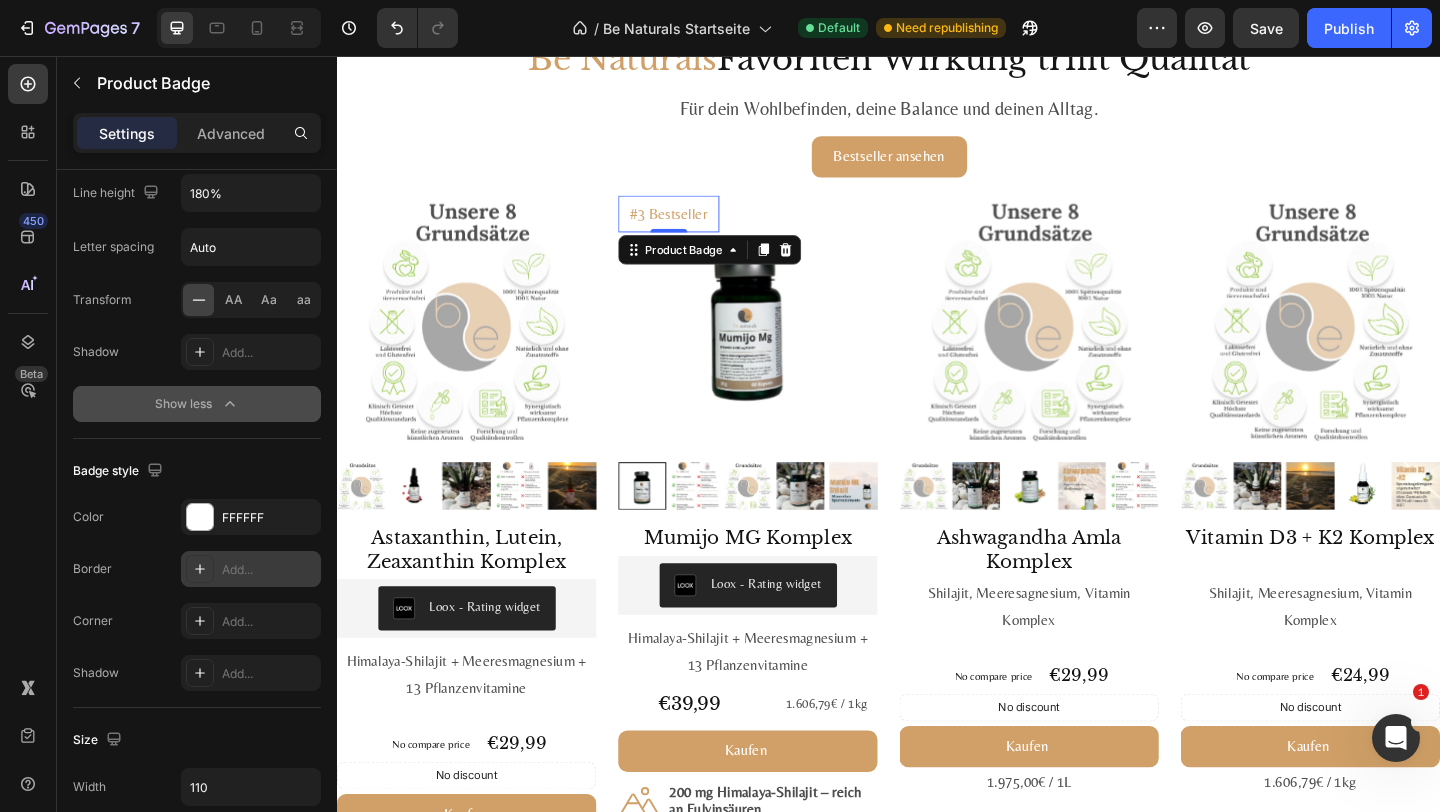 click on "Add..." at bounding box center [269, 570] 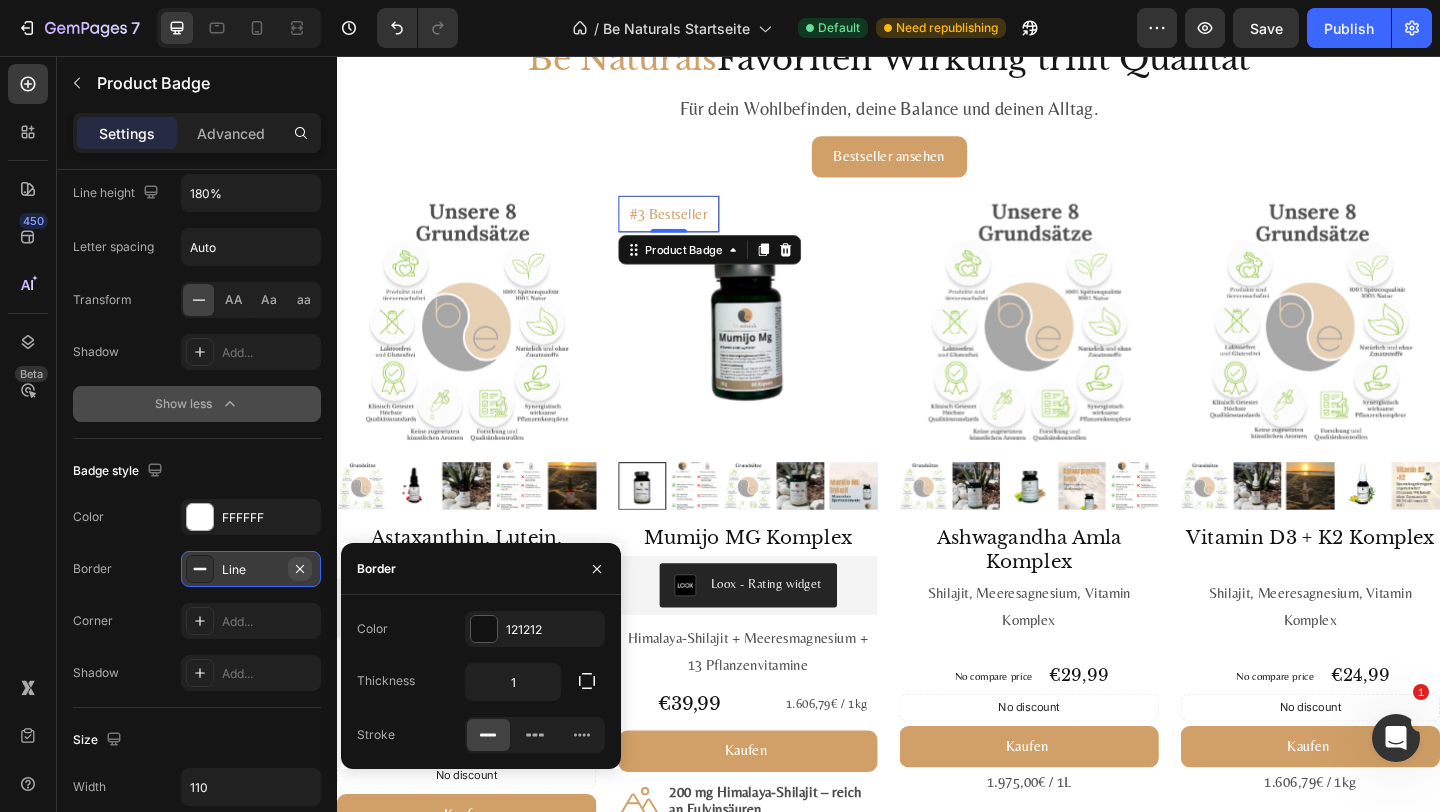 click 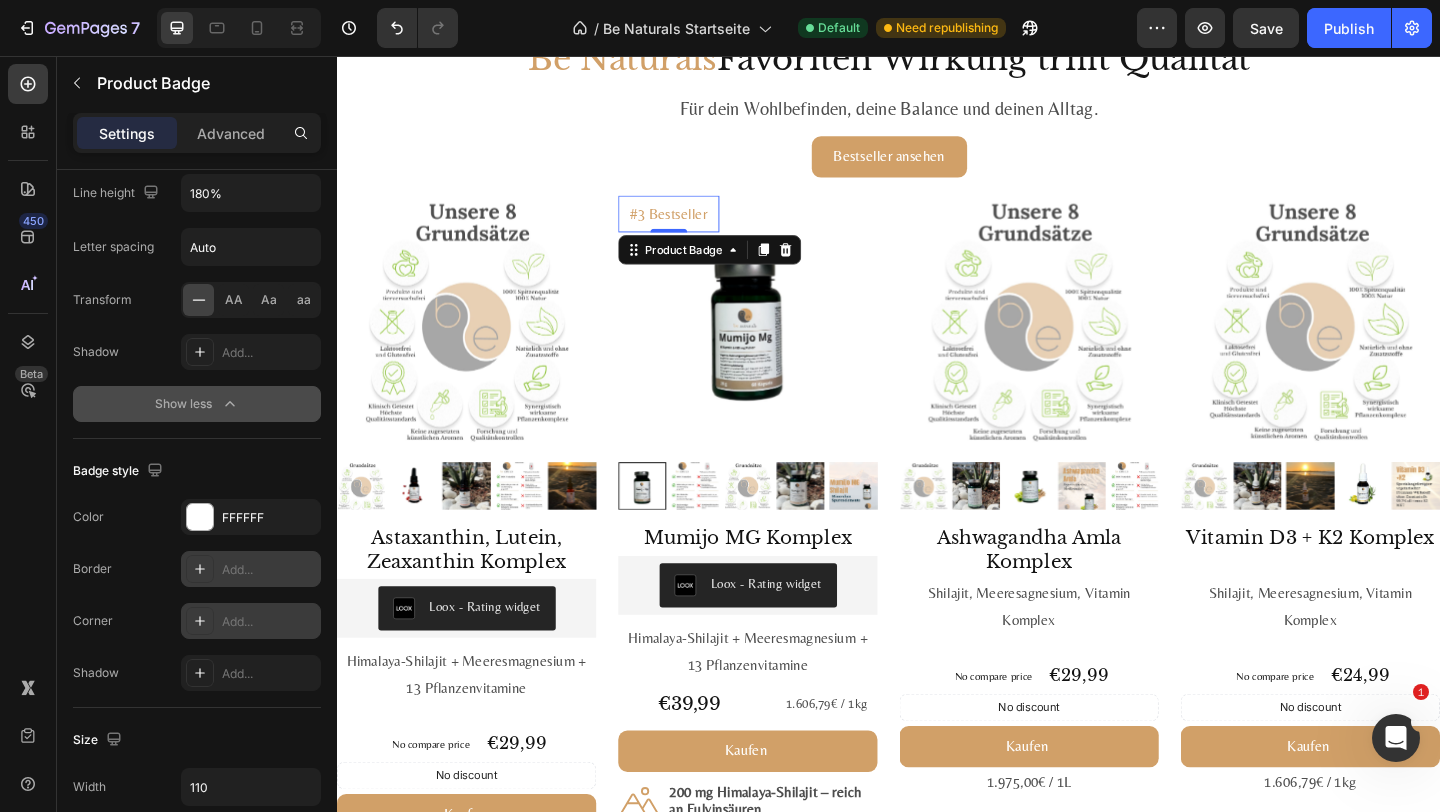 click on "Add..." at bounding box center (269, 622) 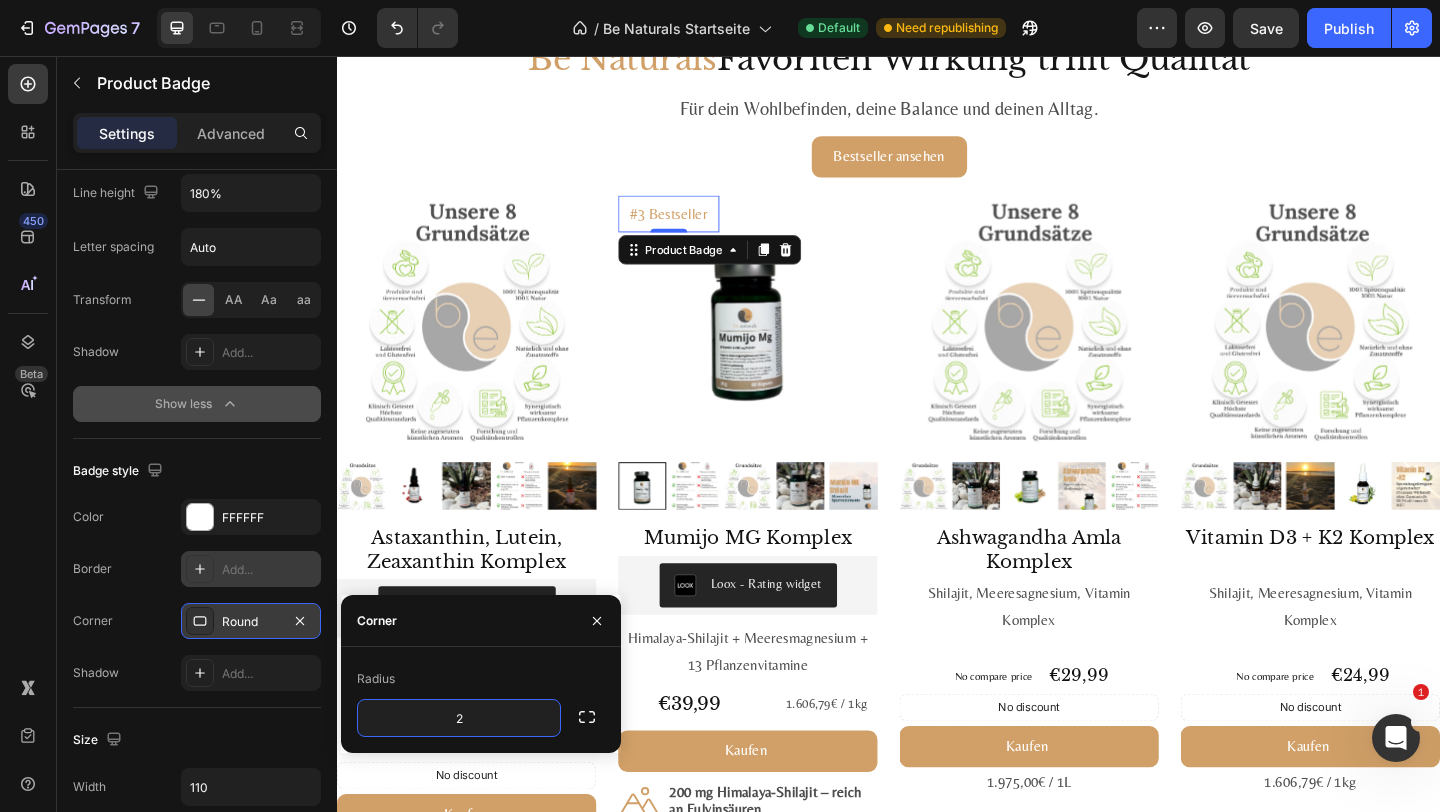 type on "20" 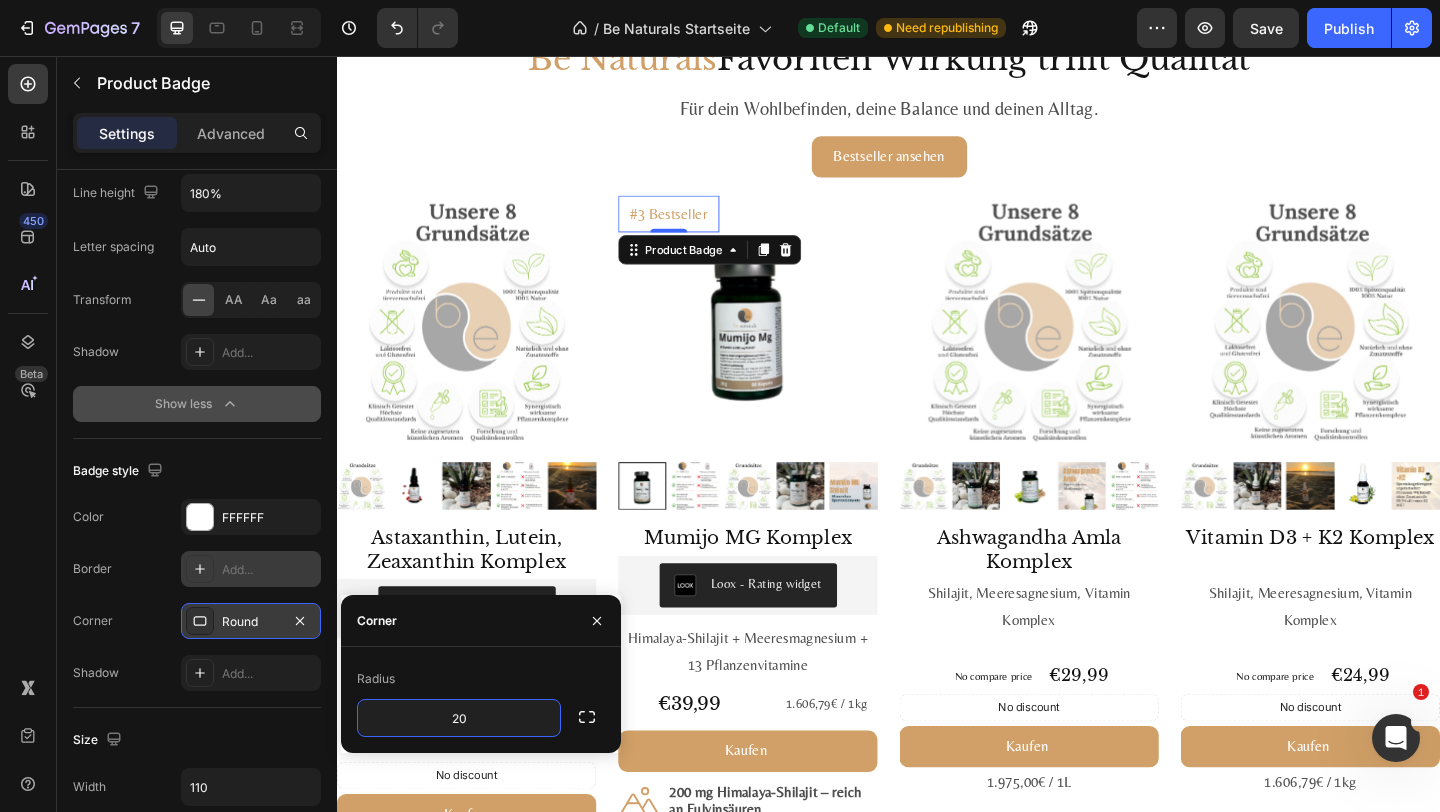 click on "Add..." at bounding box center [269, 570] 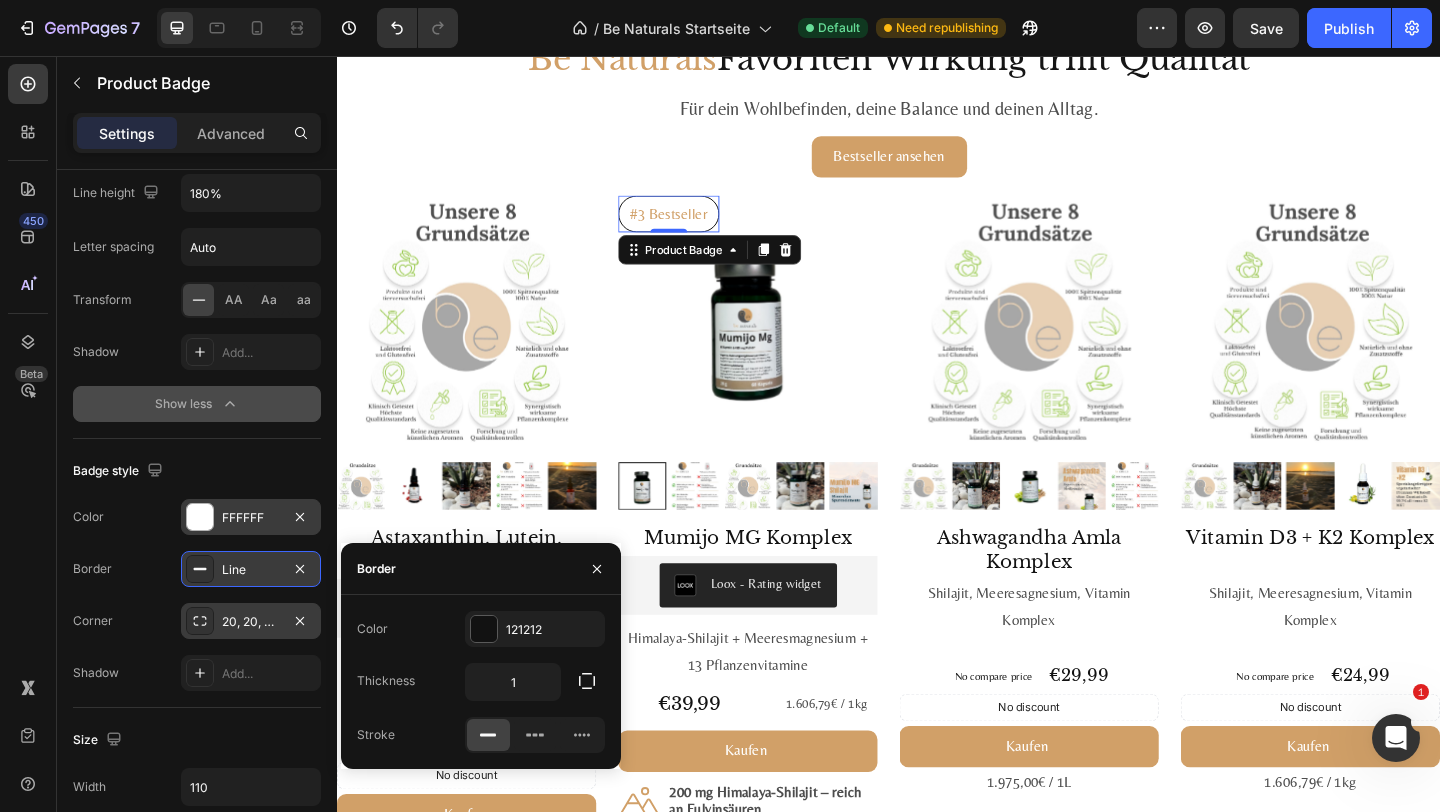 click on "FFFFFF" at bounding box center (251, 518) 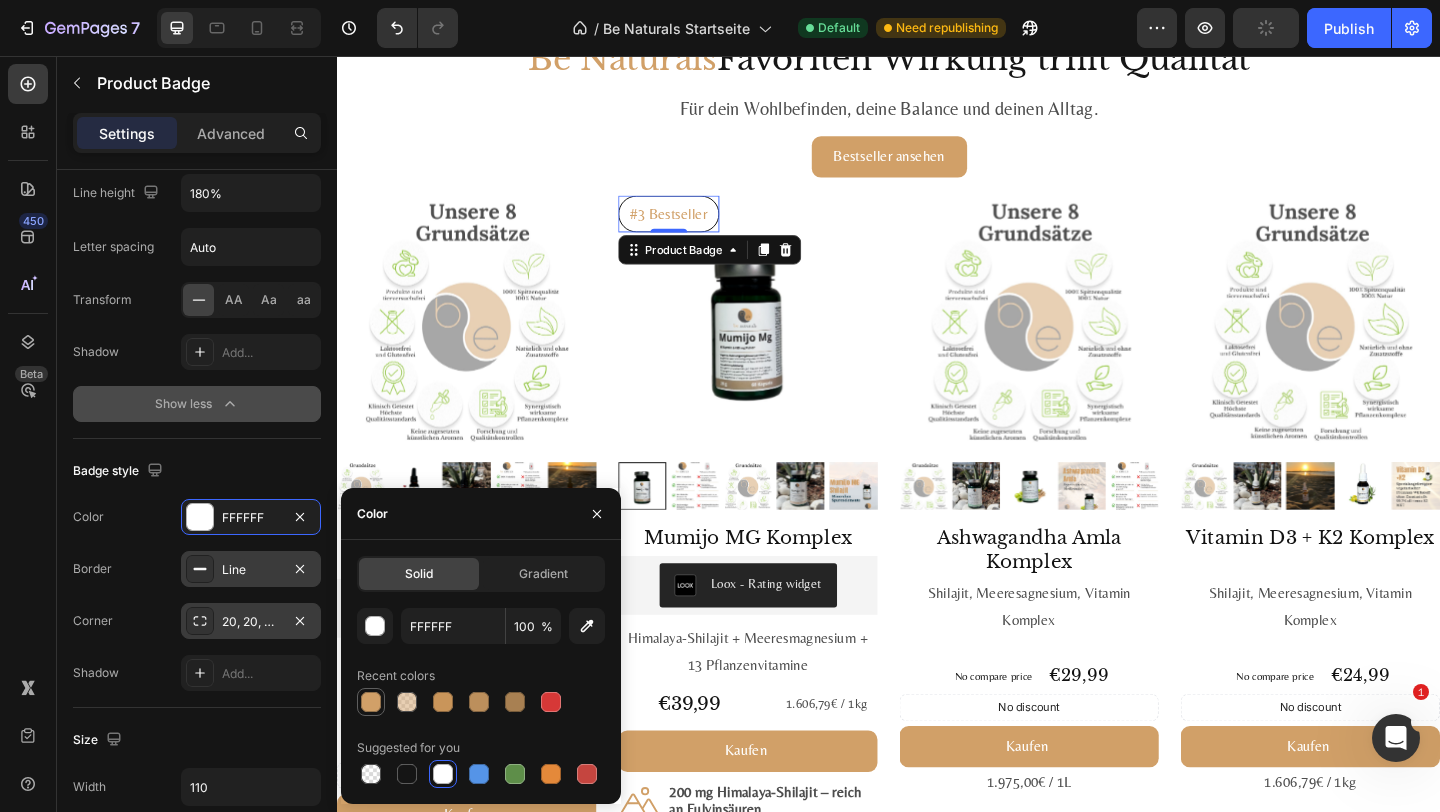 click at bounding box center (371, 702) 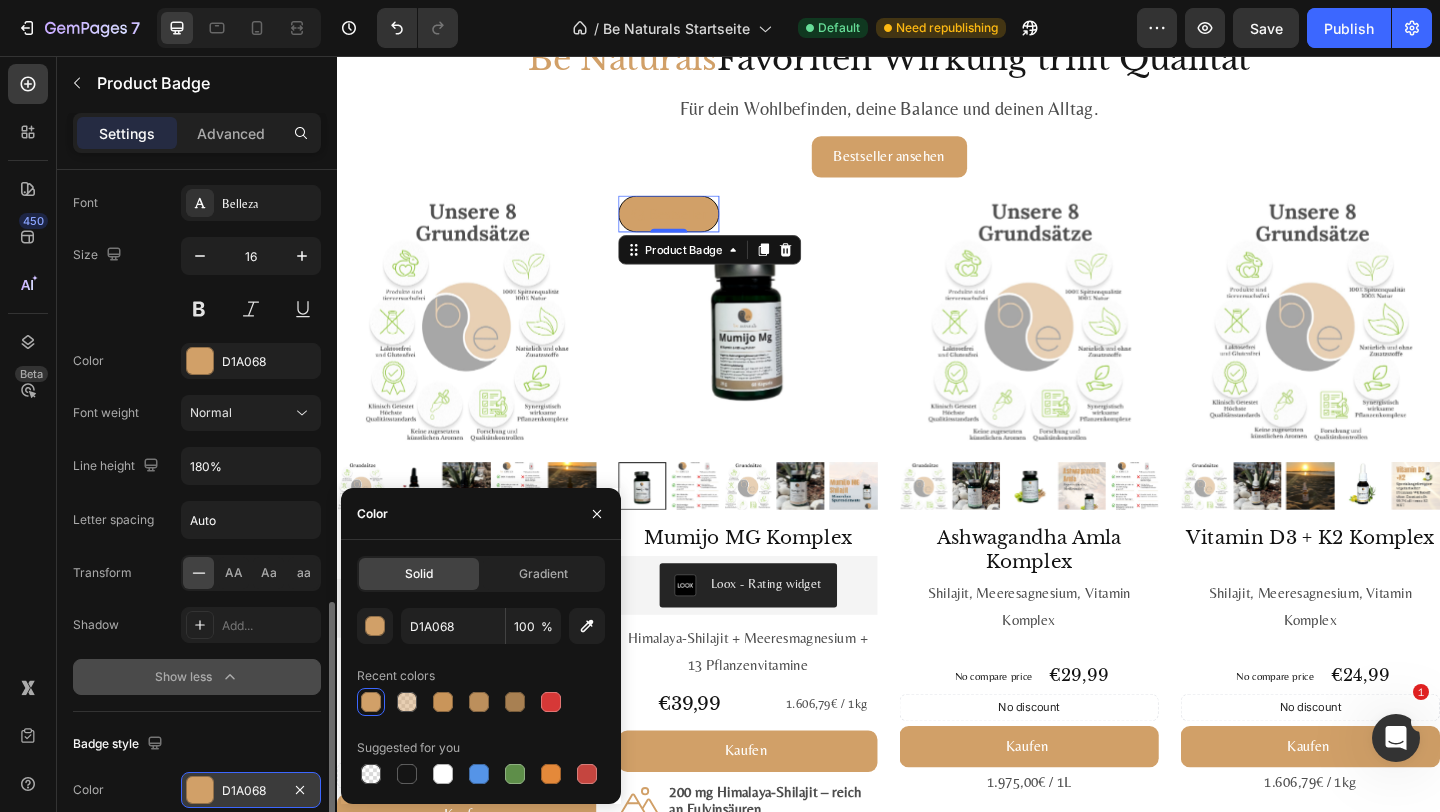 scroll, scrollTop: 366, scrollLeft: 0, axis: vertical 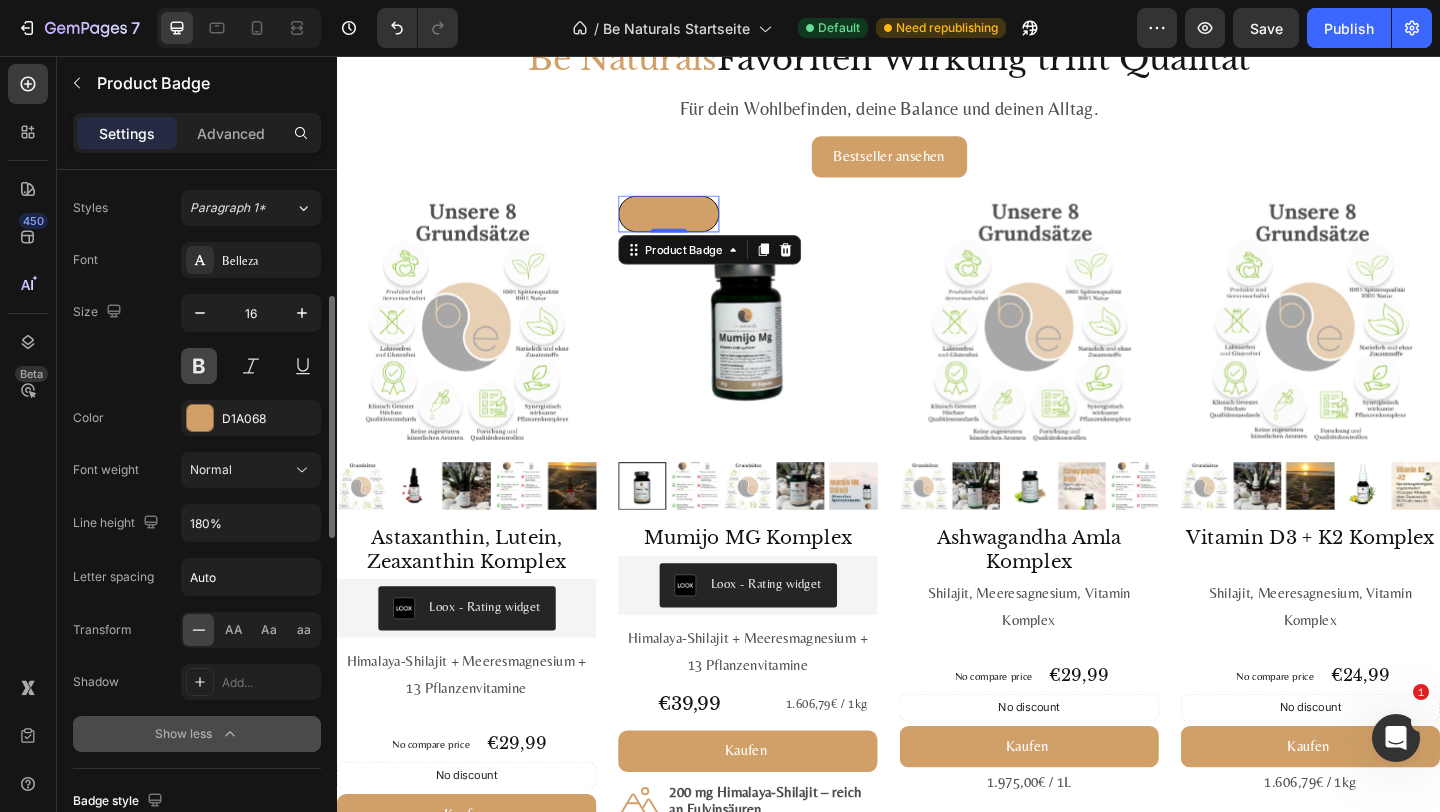 click at bounding box center (199, 366) 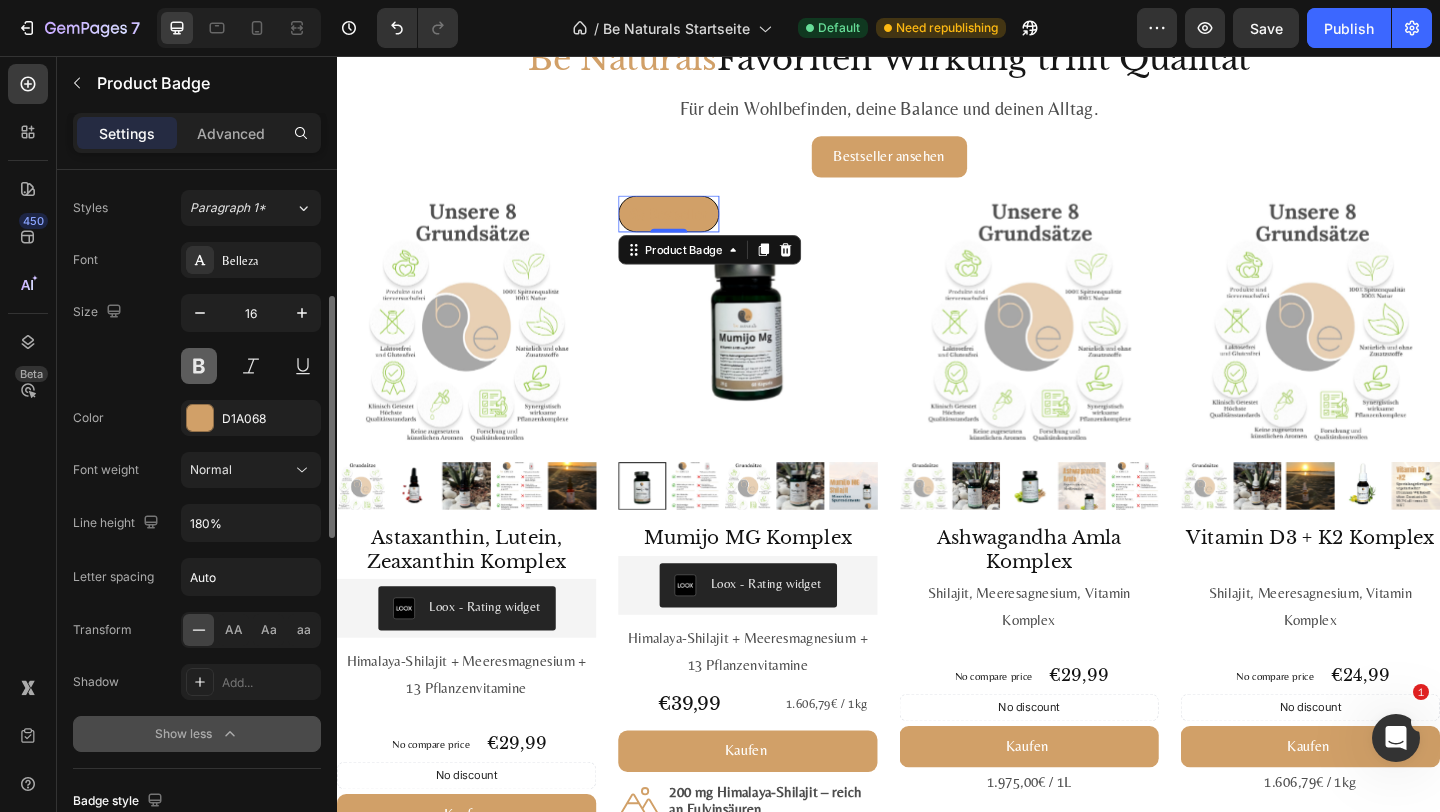 click at bounding box center [199, 366] 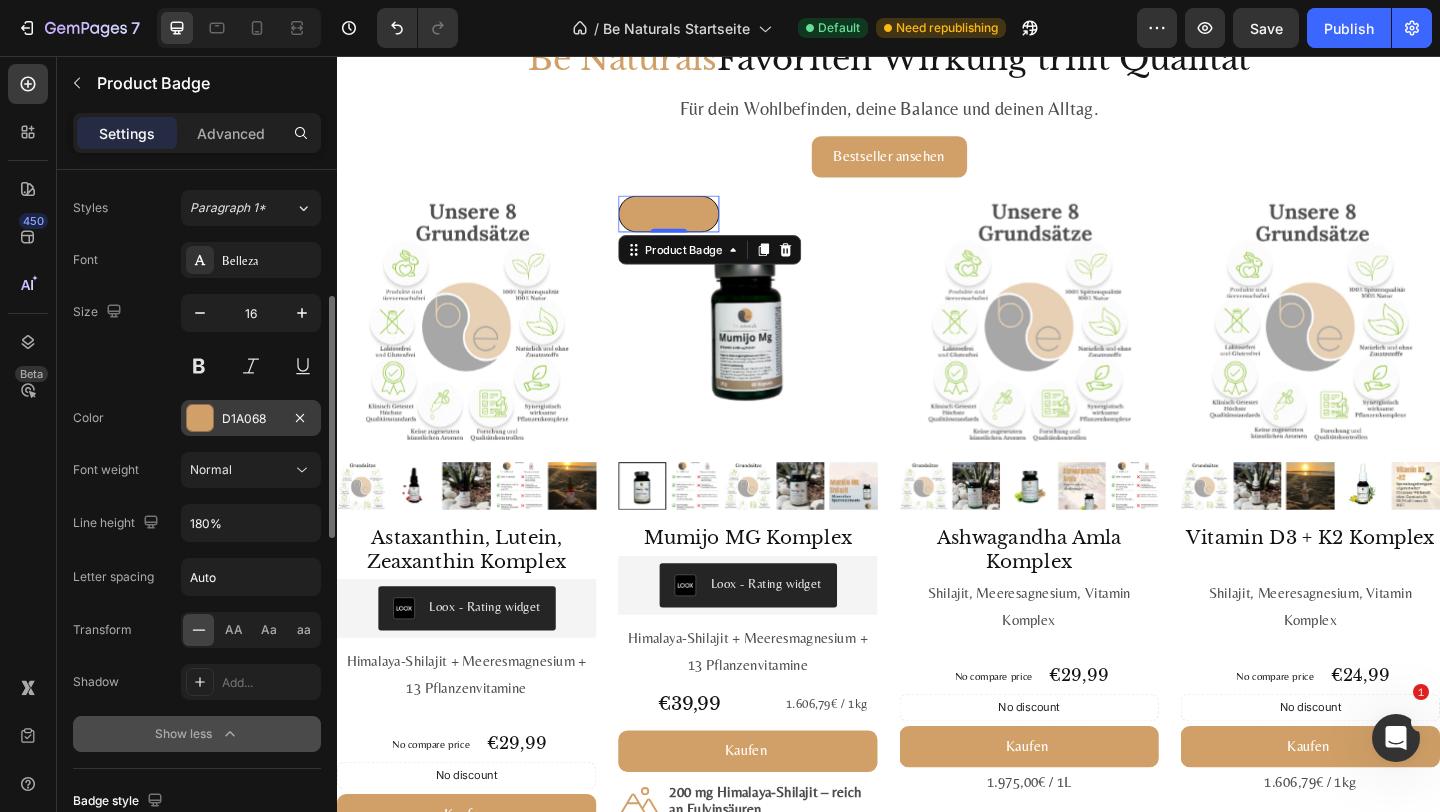 click on "D1A068" at bounding box center (251, 418) 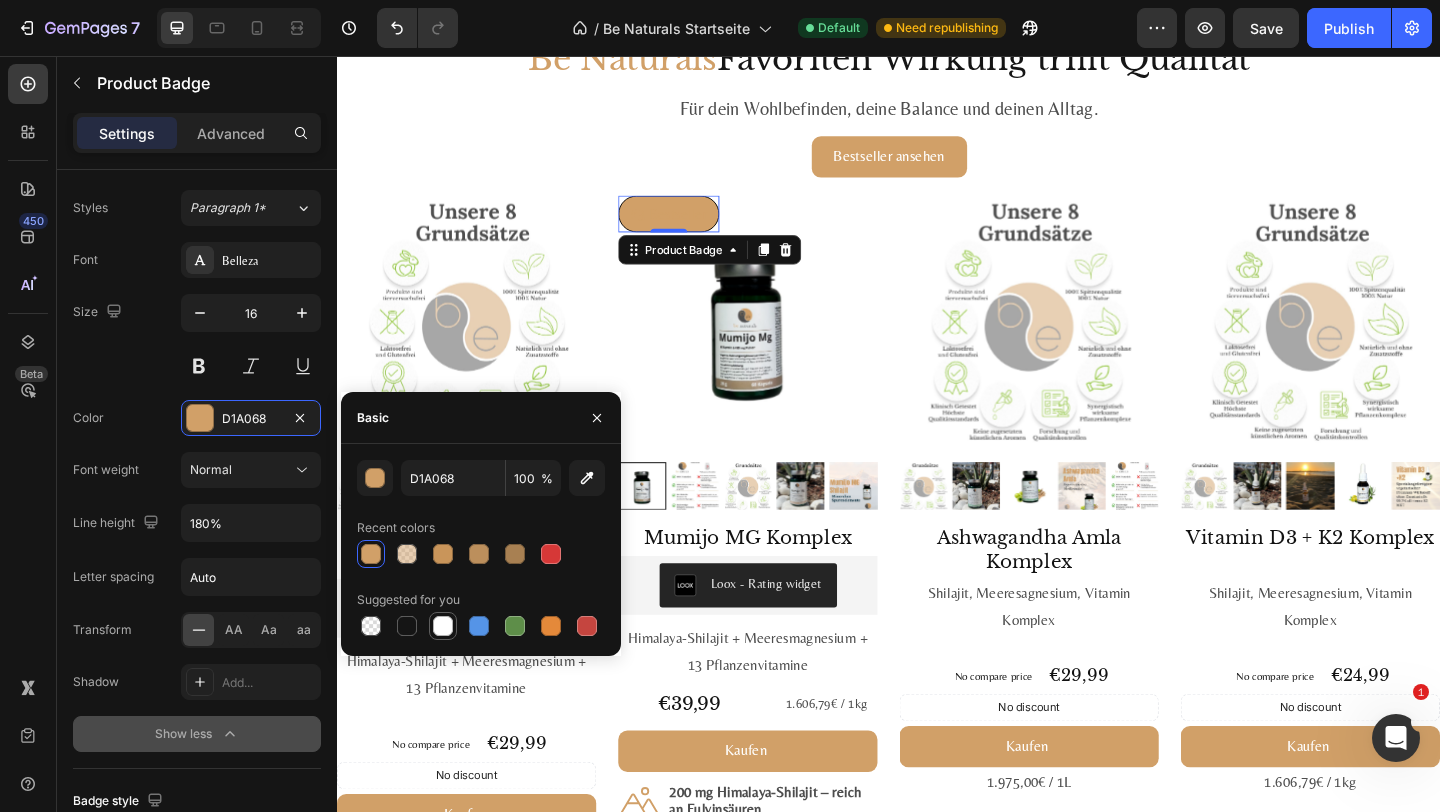 click at bounding box center [443, 626] 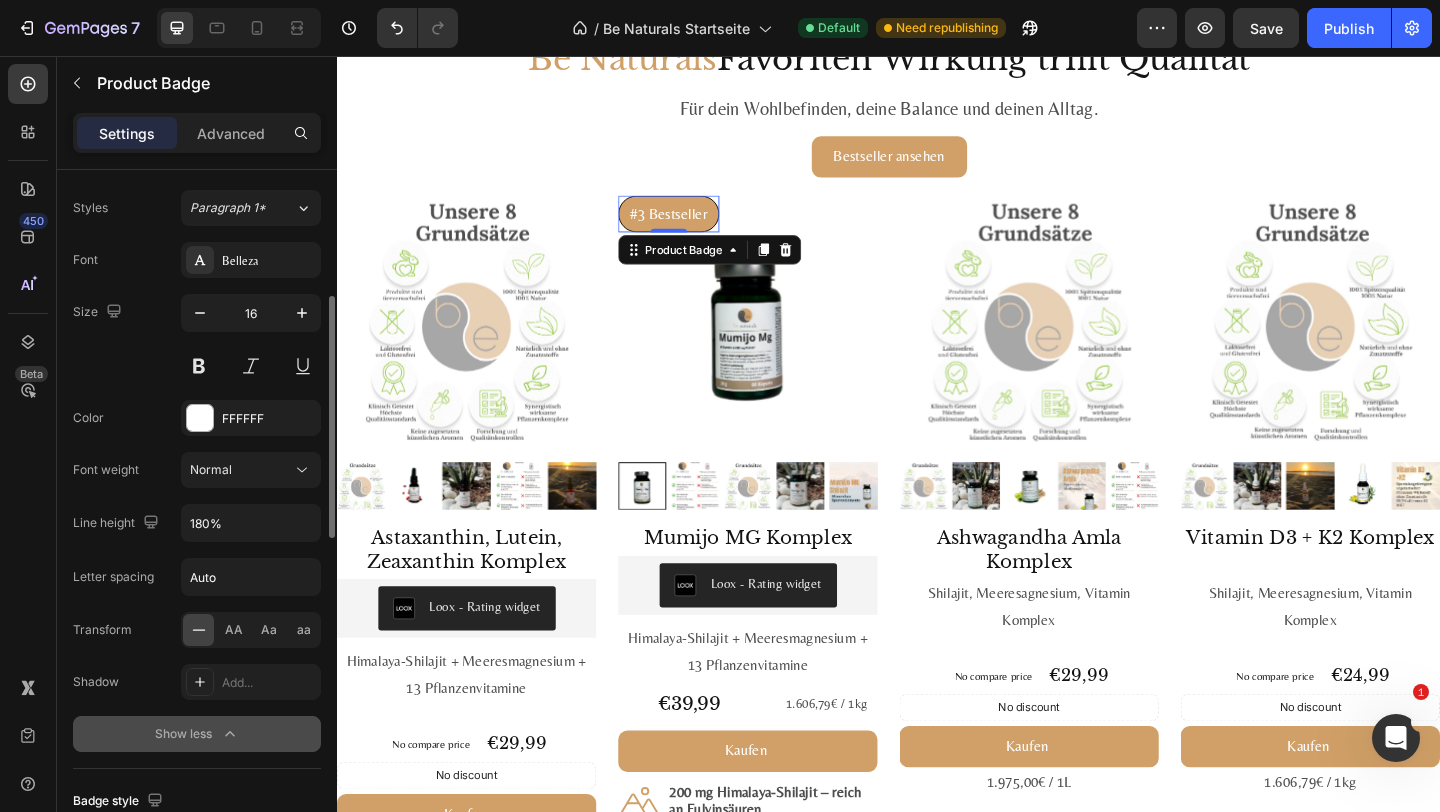 click on "Size 16" at bounding box center (197, 339) 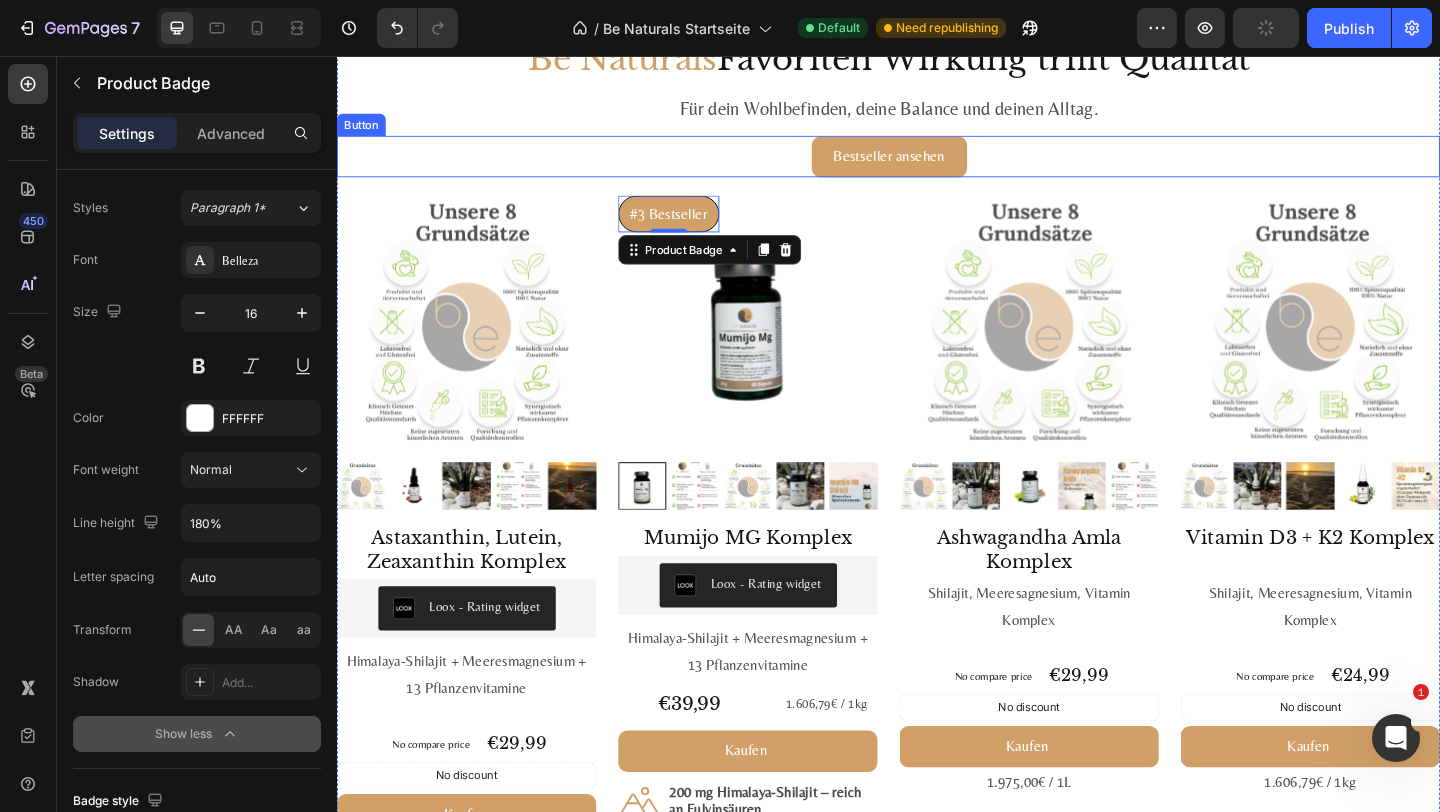 click on "Bestseller ansehen Button" at bounding box center [937, 165] 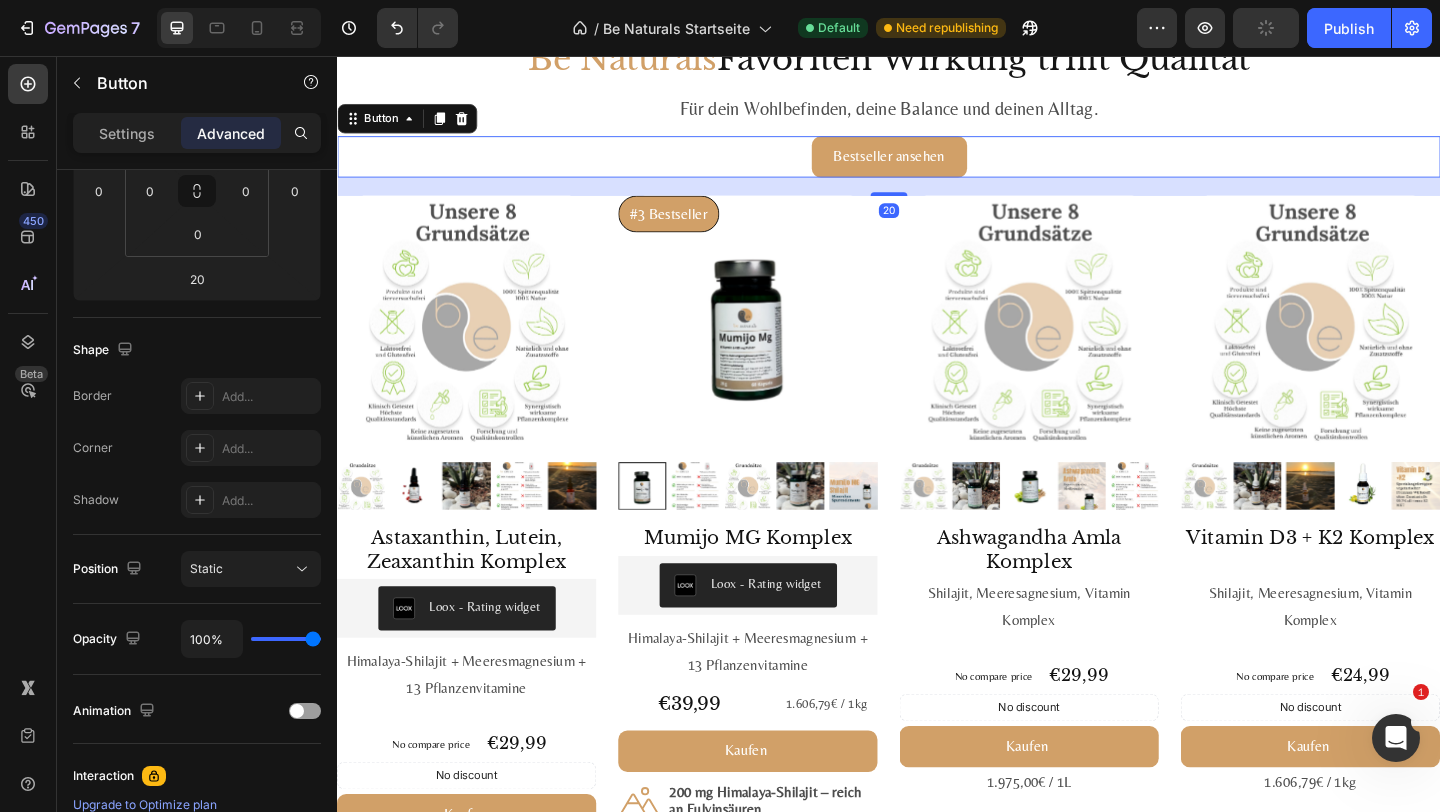 scroll, scrollTop: 0, scrollLeft: 0, axis: both 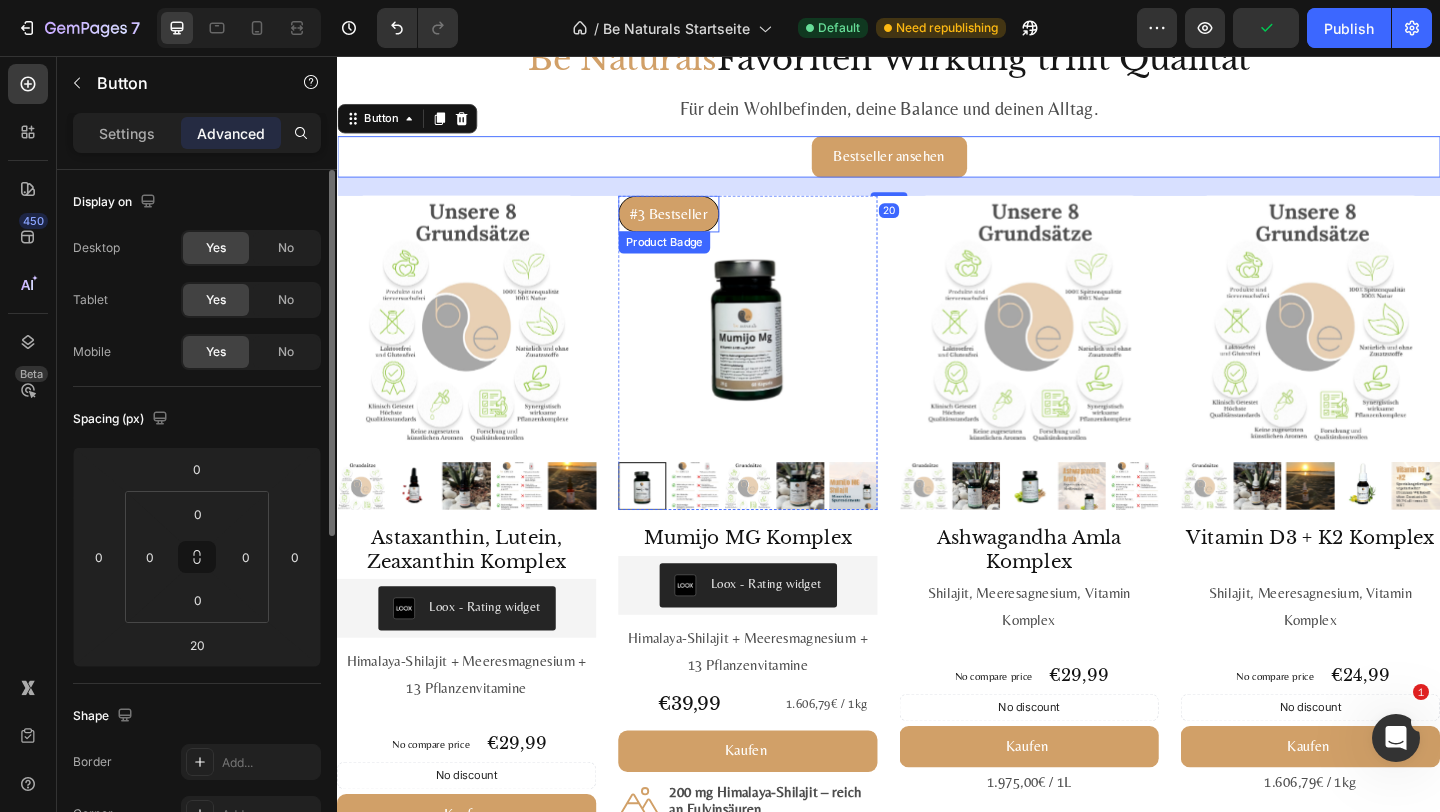 click on "#3 Bestseller" at bounding box center [698, 228] 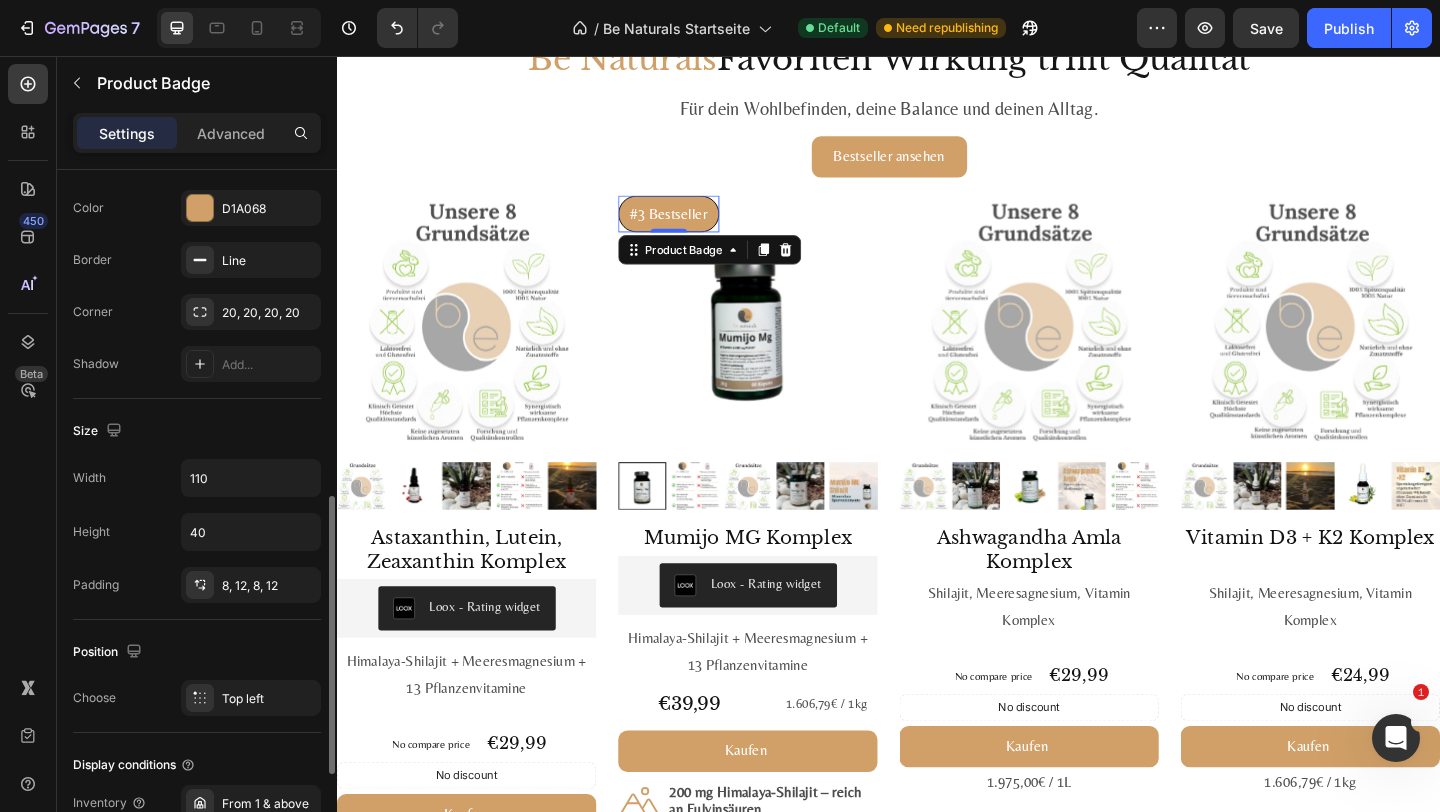 scroll, scrollTop: 722, scrollLeft: 0, axis: vertical 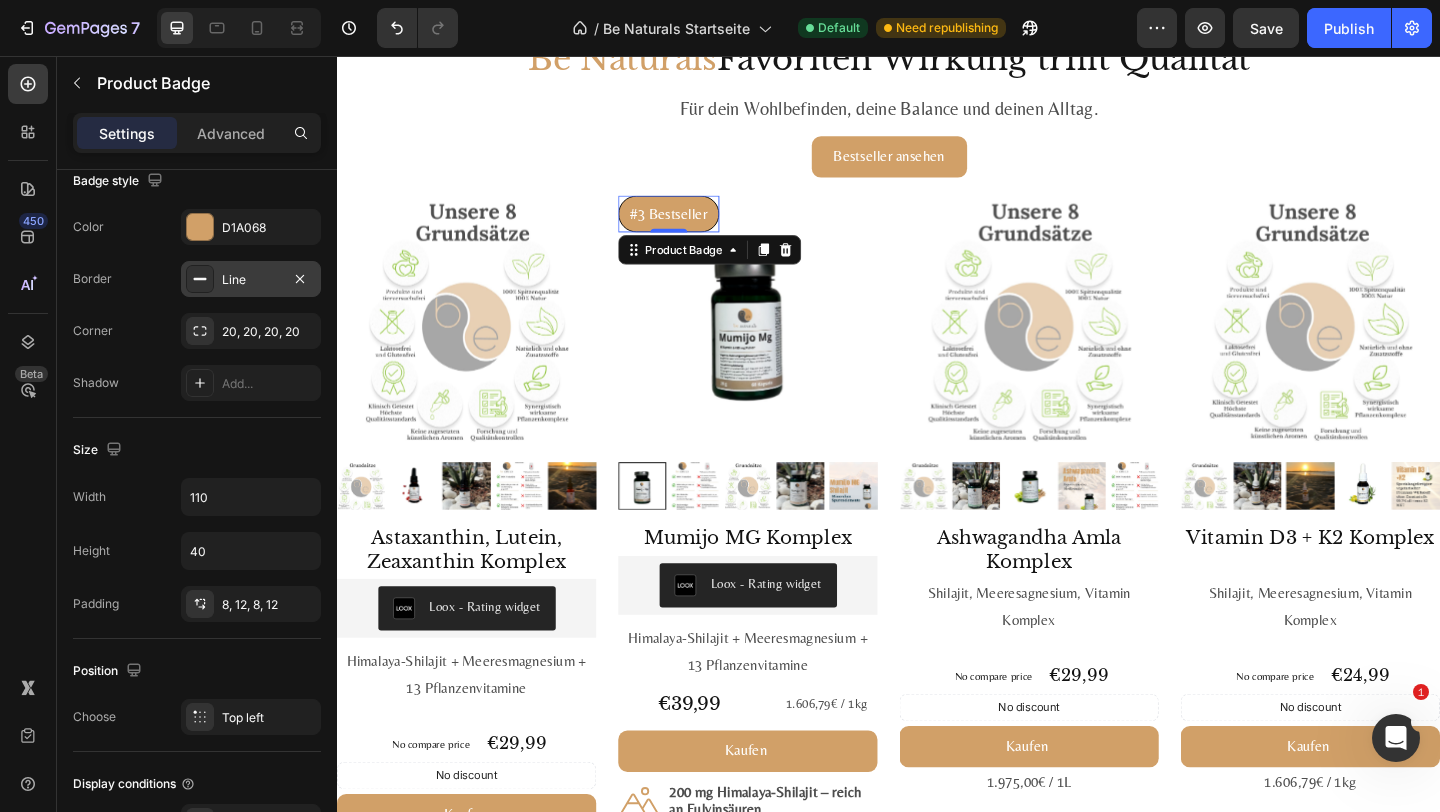 click on "Line" at bounding box center (251, 280) 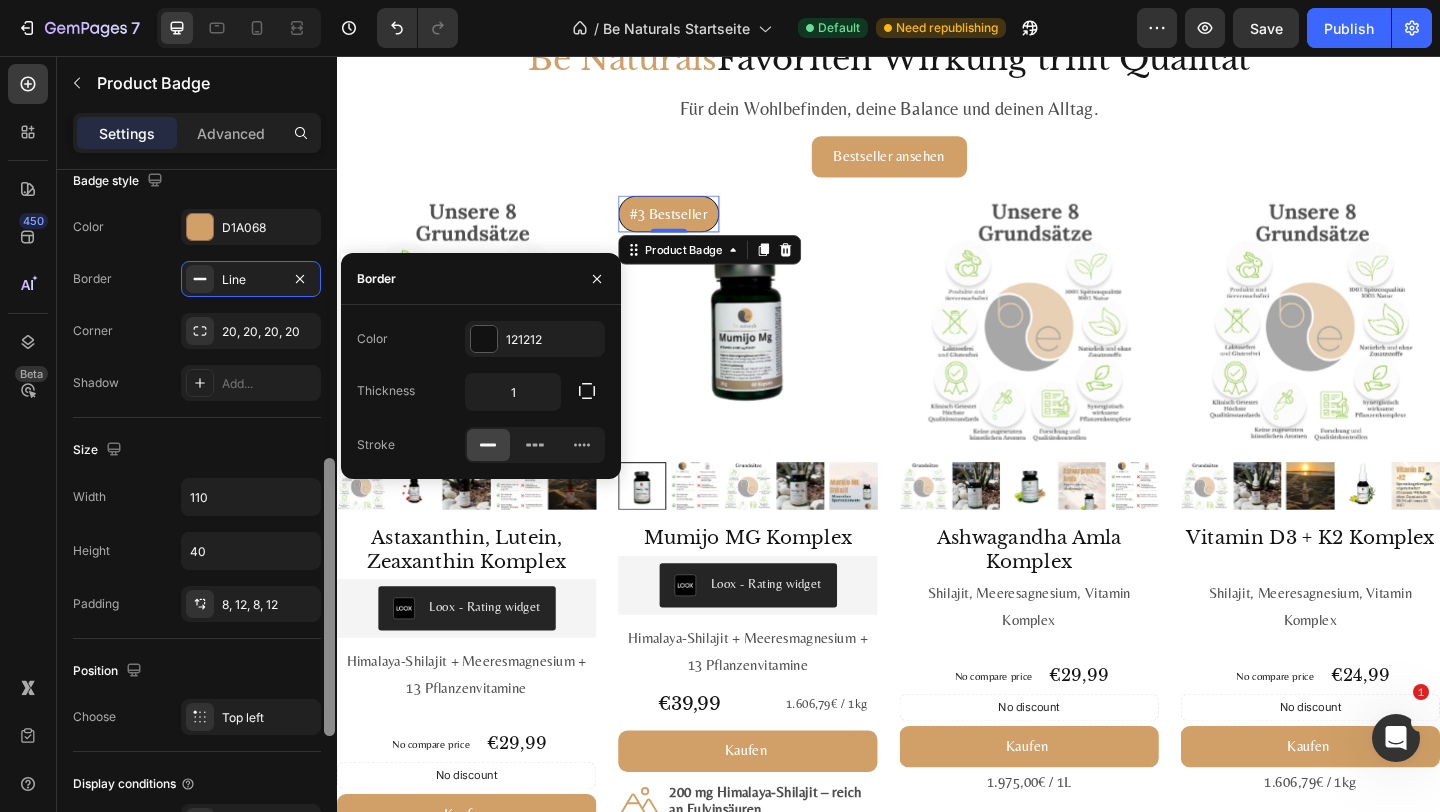 drag, startPoint x: 305, startPoint y: 276, endPoint x: 332, endPoint y: 275, distance: 27.018513 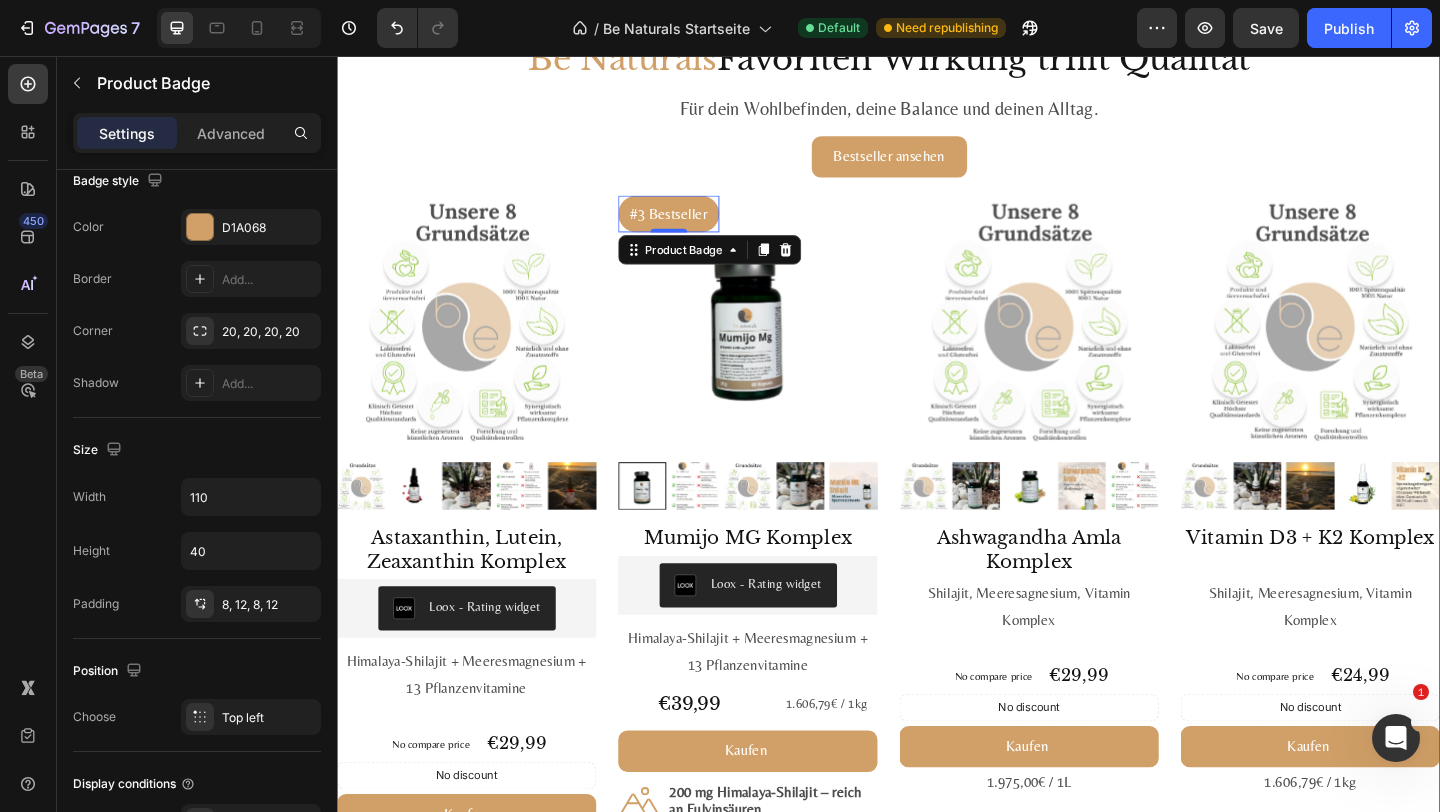 click on "Bestseller ansehen Button" at bounding box center [937, 165] 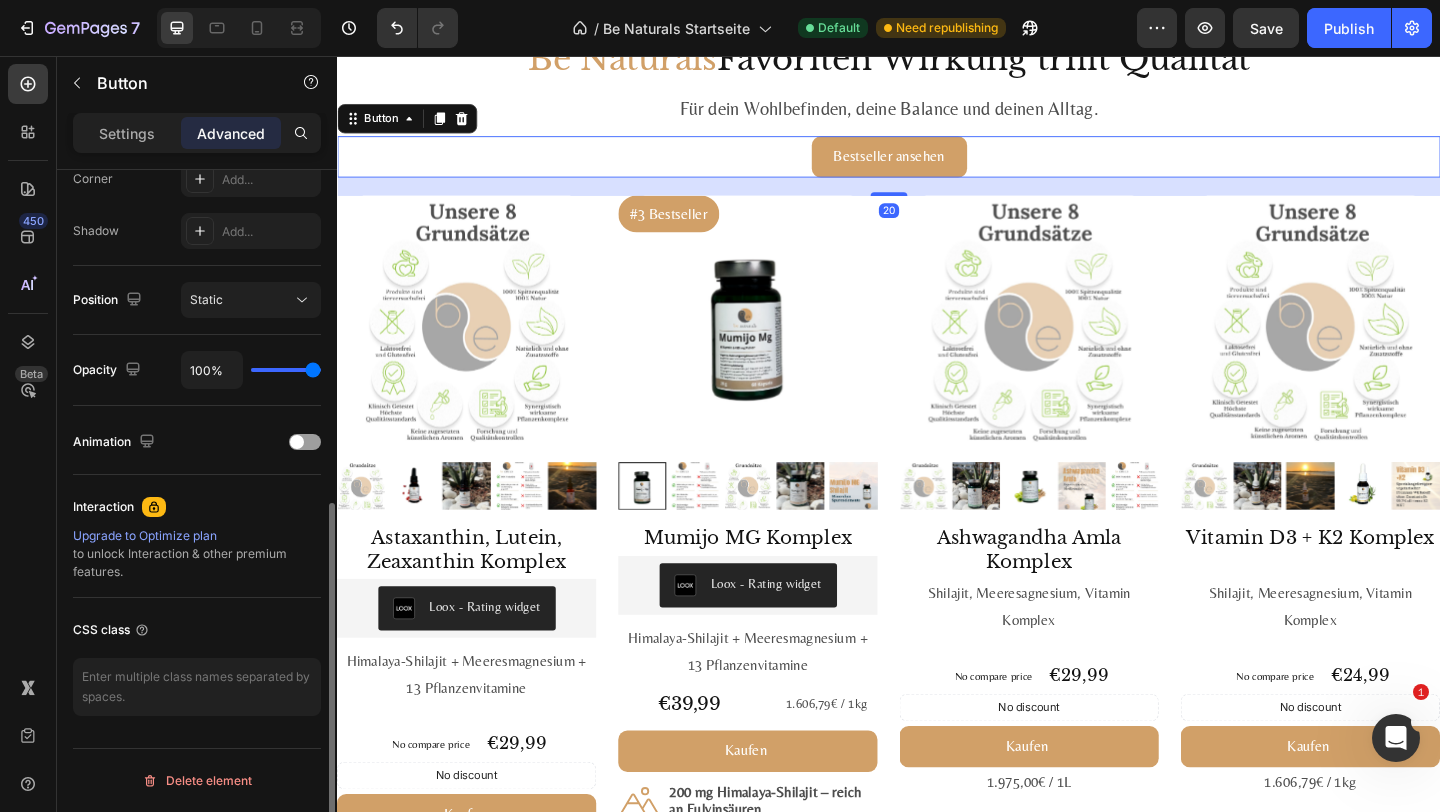 scroll, scrollTop: 0, scrollLeft: 0, axis: both 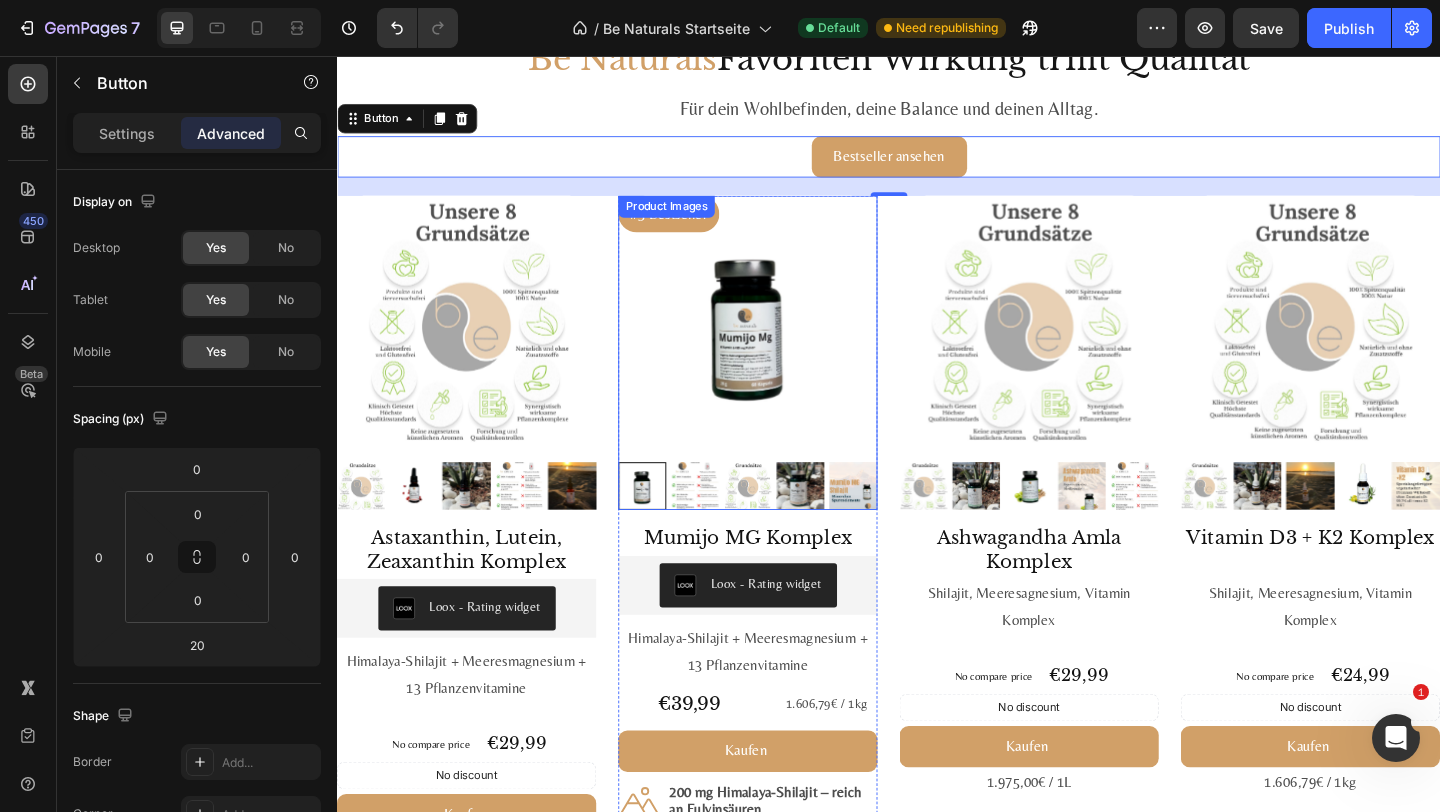 click on "#3 Bestseller Product Badge" at bounding box center [784, 349] 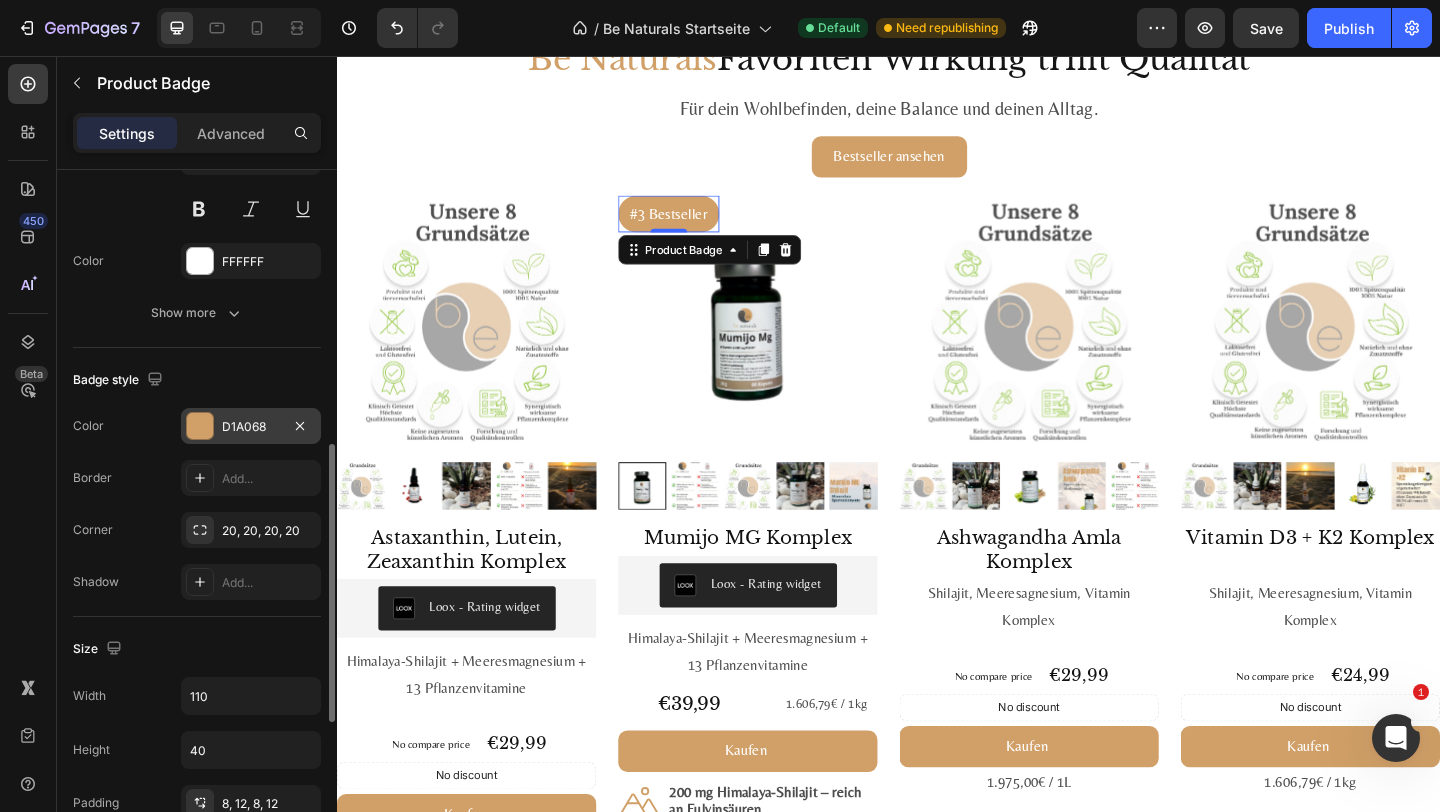 scroll, scrollTop: 594, scrollLeft: 0, axis: vertical 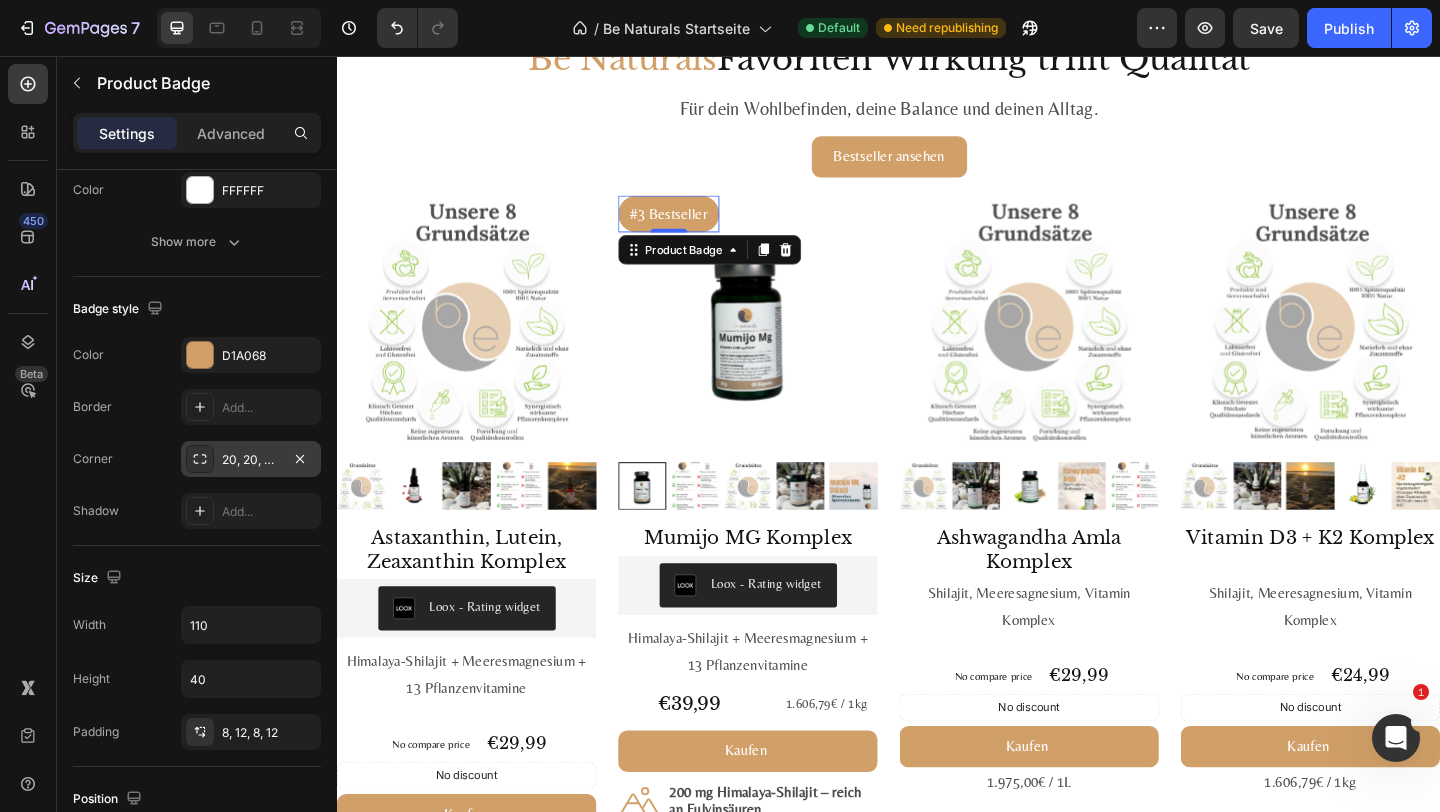 click on "20, 20, 20, 20" at bounding box center [251, 460] 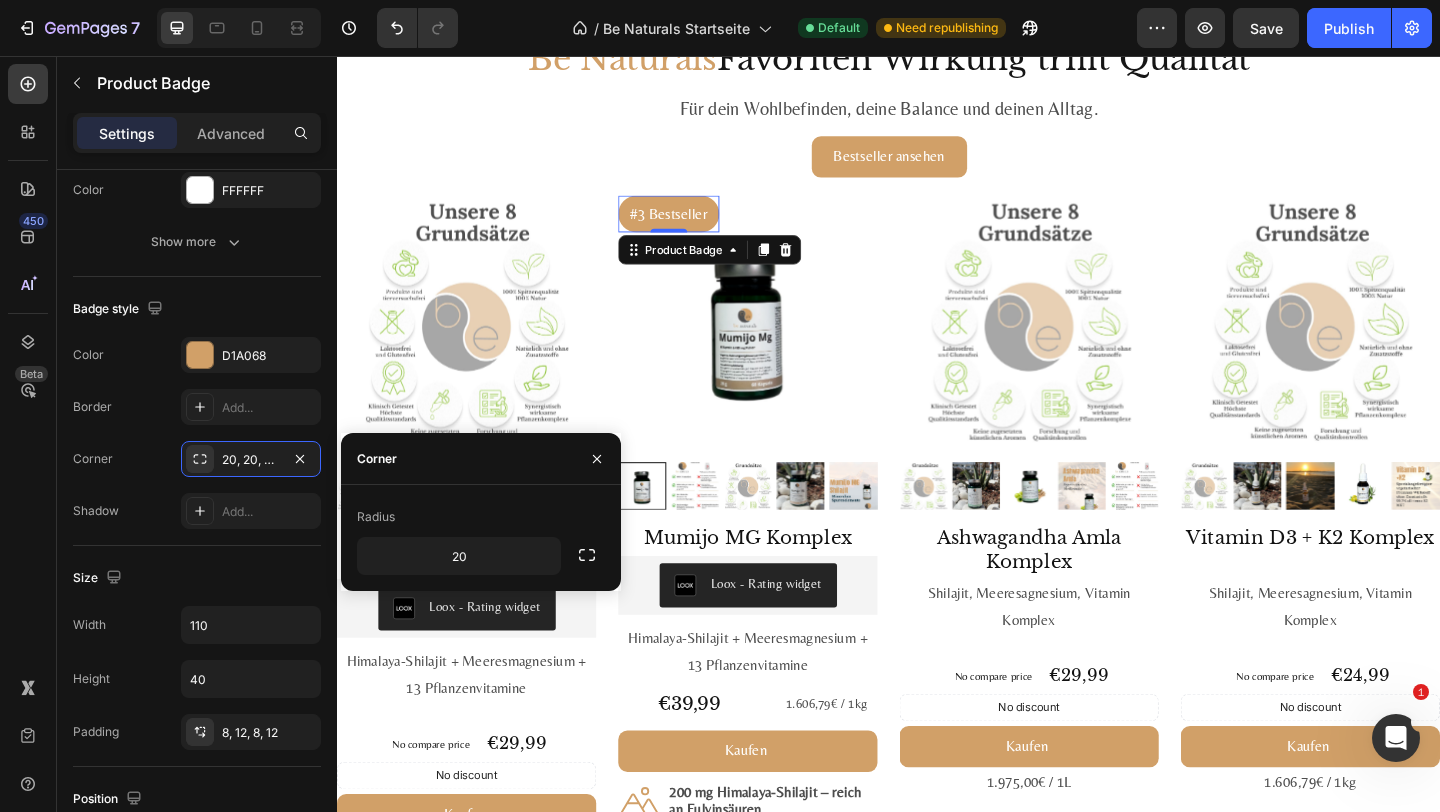 click on "Badge style" at bounding box center [197, 309] 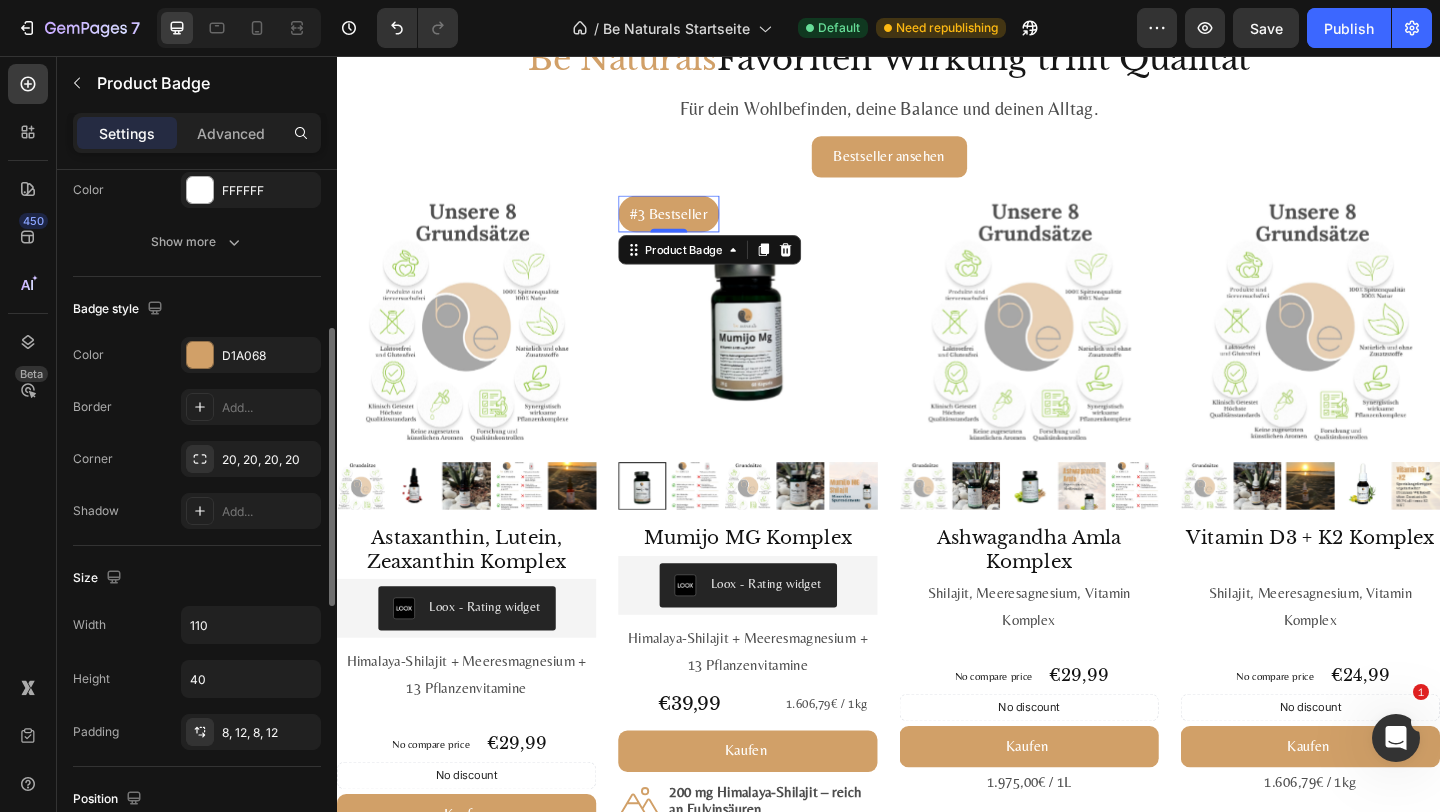 scroll, scrollTop: 432, scrollLeft: 0, axis: vertical 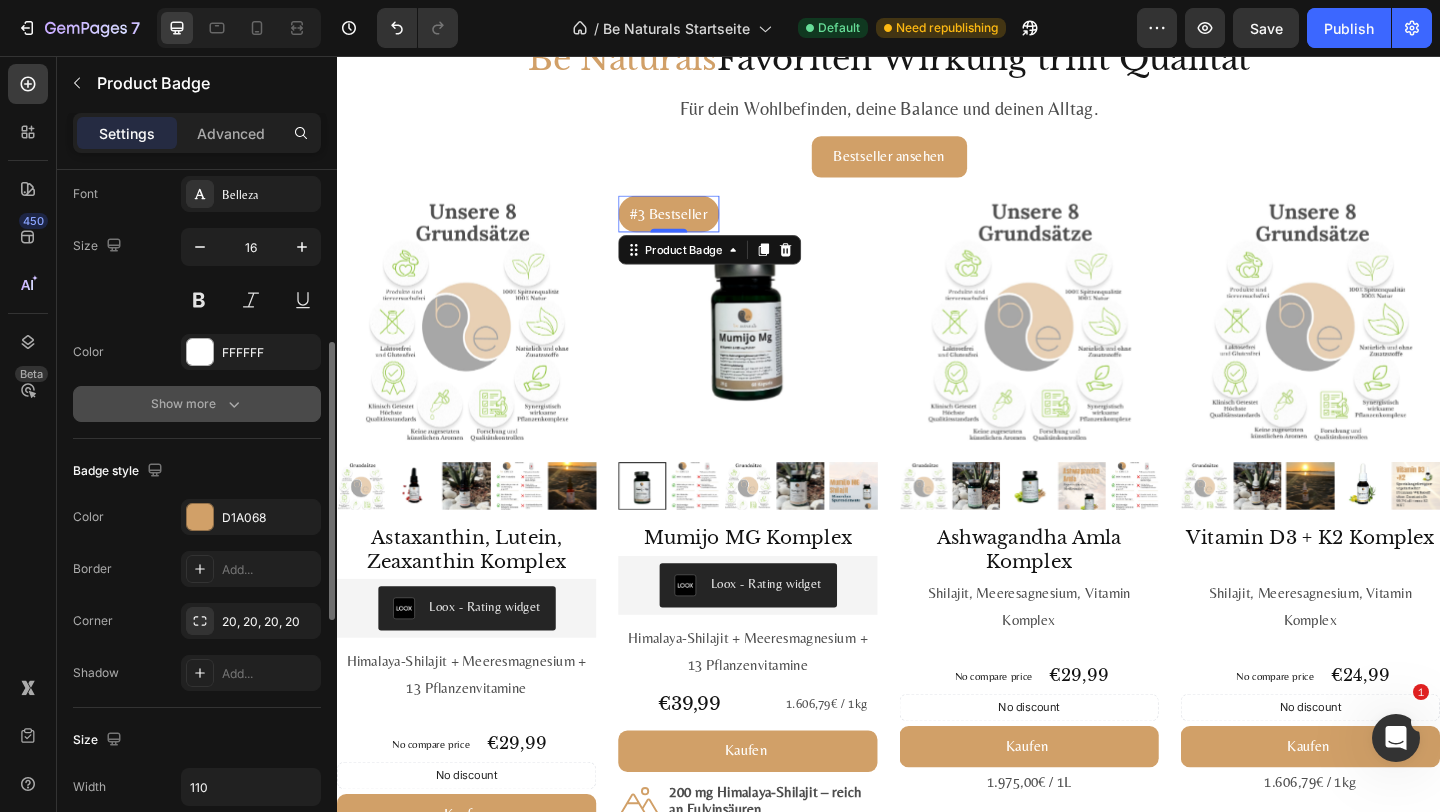 click on "Show more" at bounding box center (197, 404) 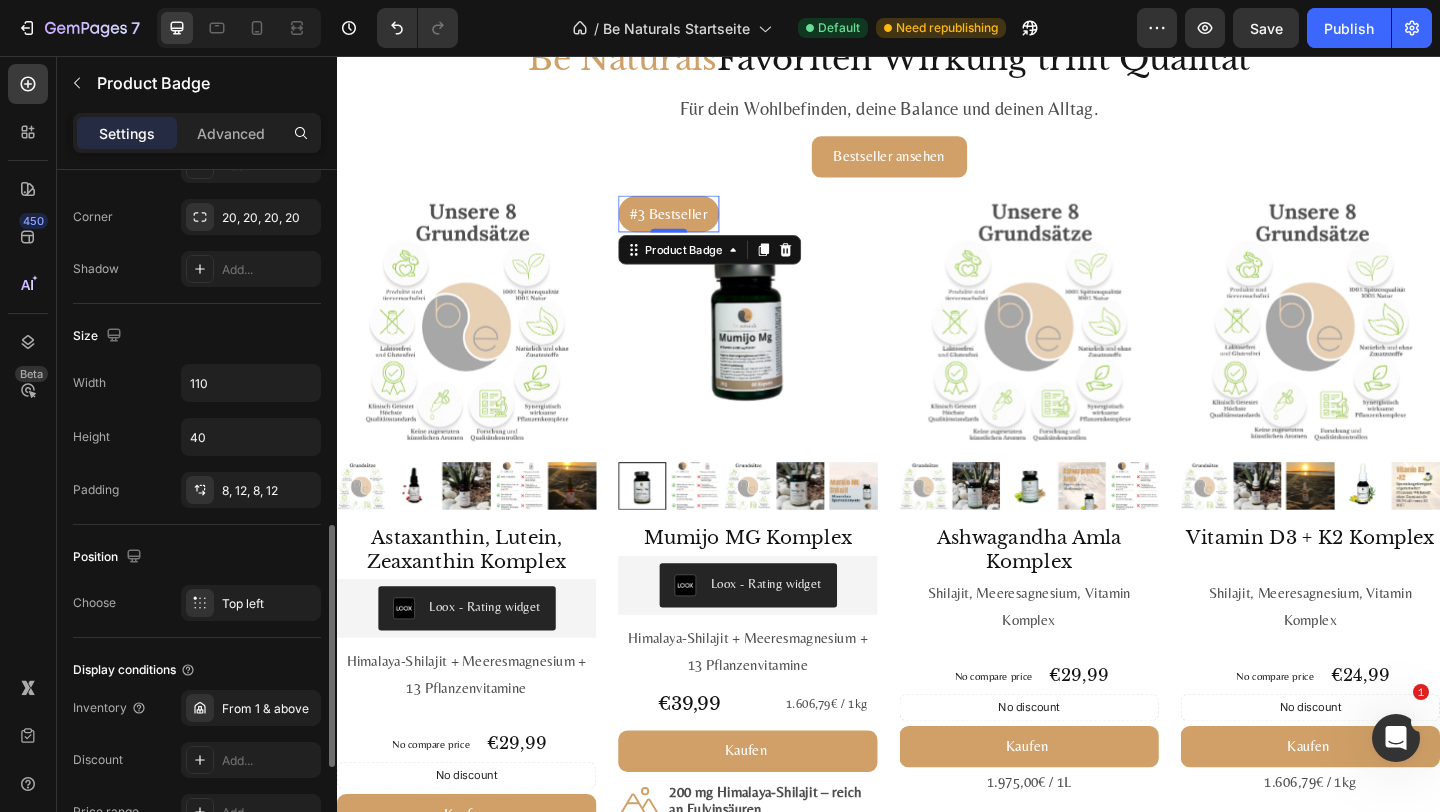 scroll, scrollTop: 1101, scrollLeft: 0, axis: vertical 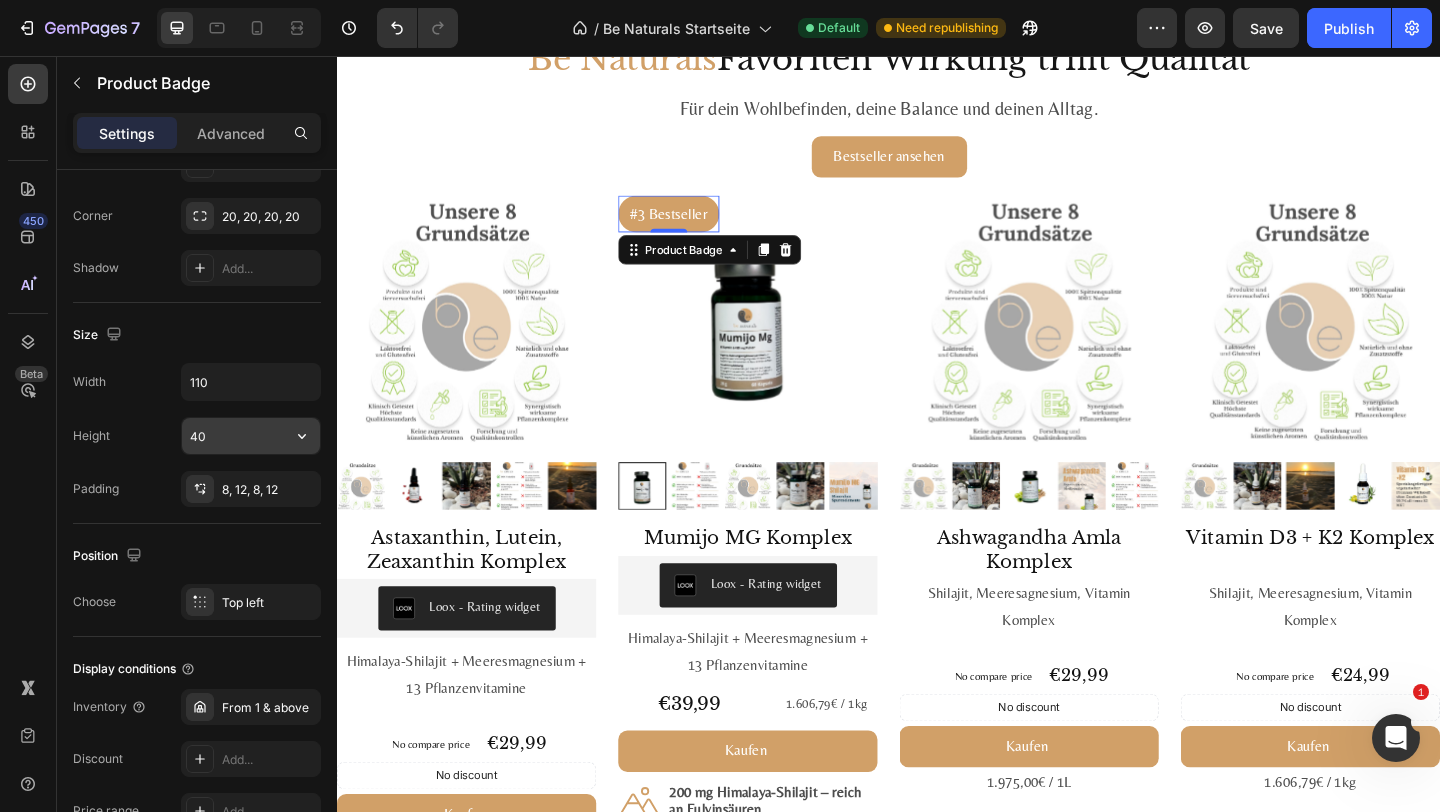 click on "40" at bounding box center (251, 436) 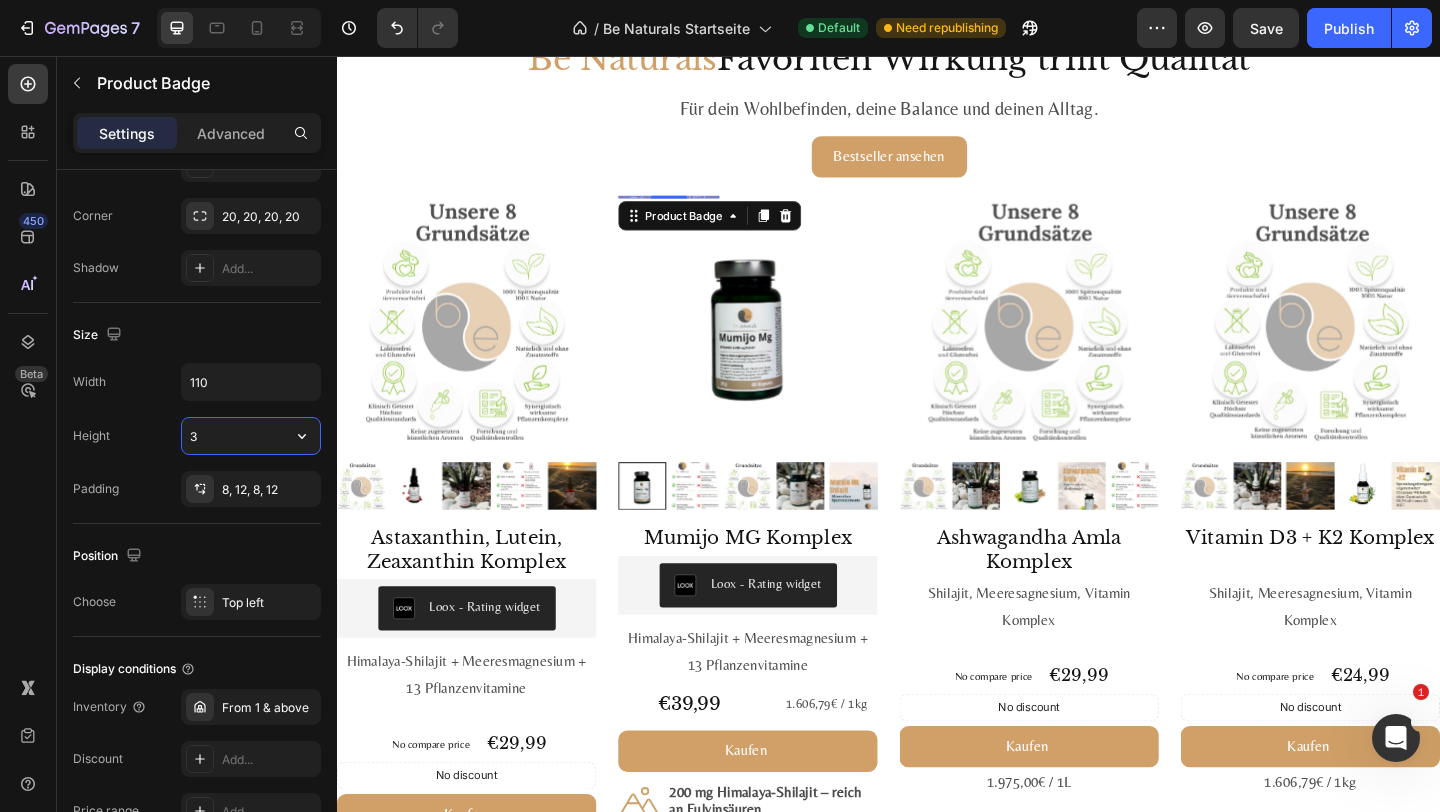 type on "30" 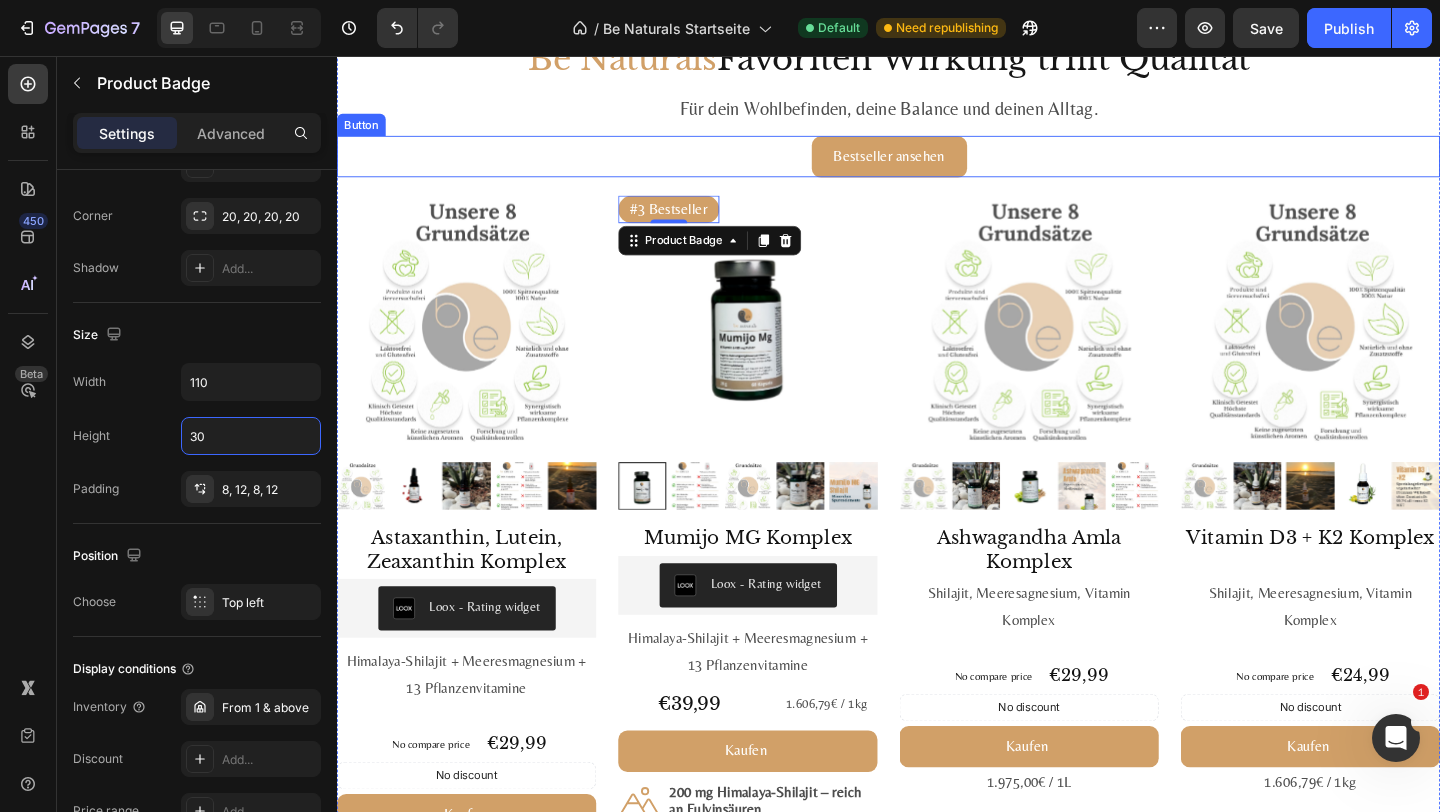 click on "Für dein Wohlbefinden, deine Balance und deinen Alltag." at bounding box center (937, 113) 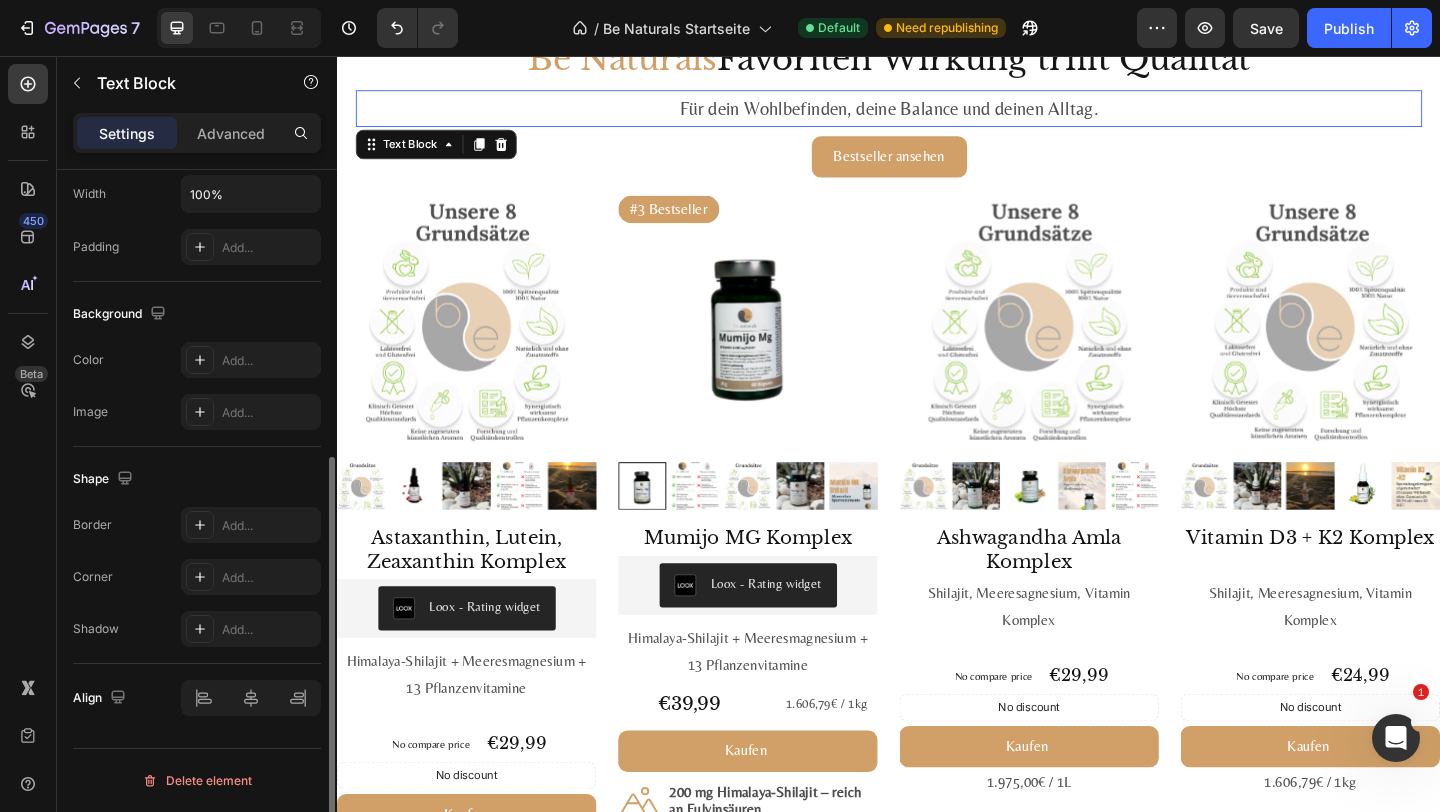 scroll, scrollTop: 0, scrollLeft: 0, axis: both 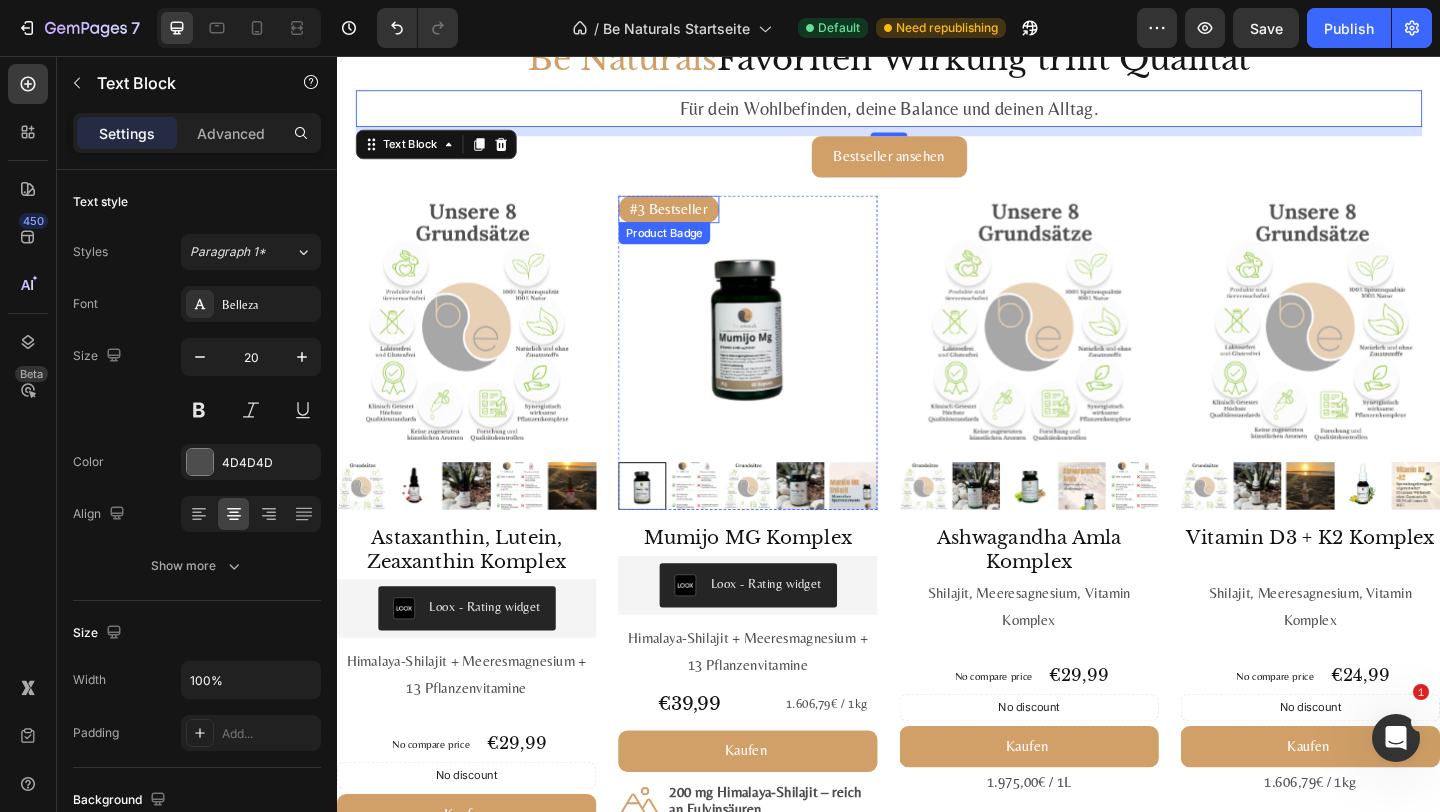 click on "#3 Bestseller" at bounding box center (698, 223) 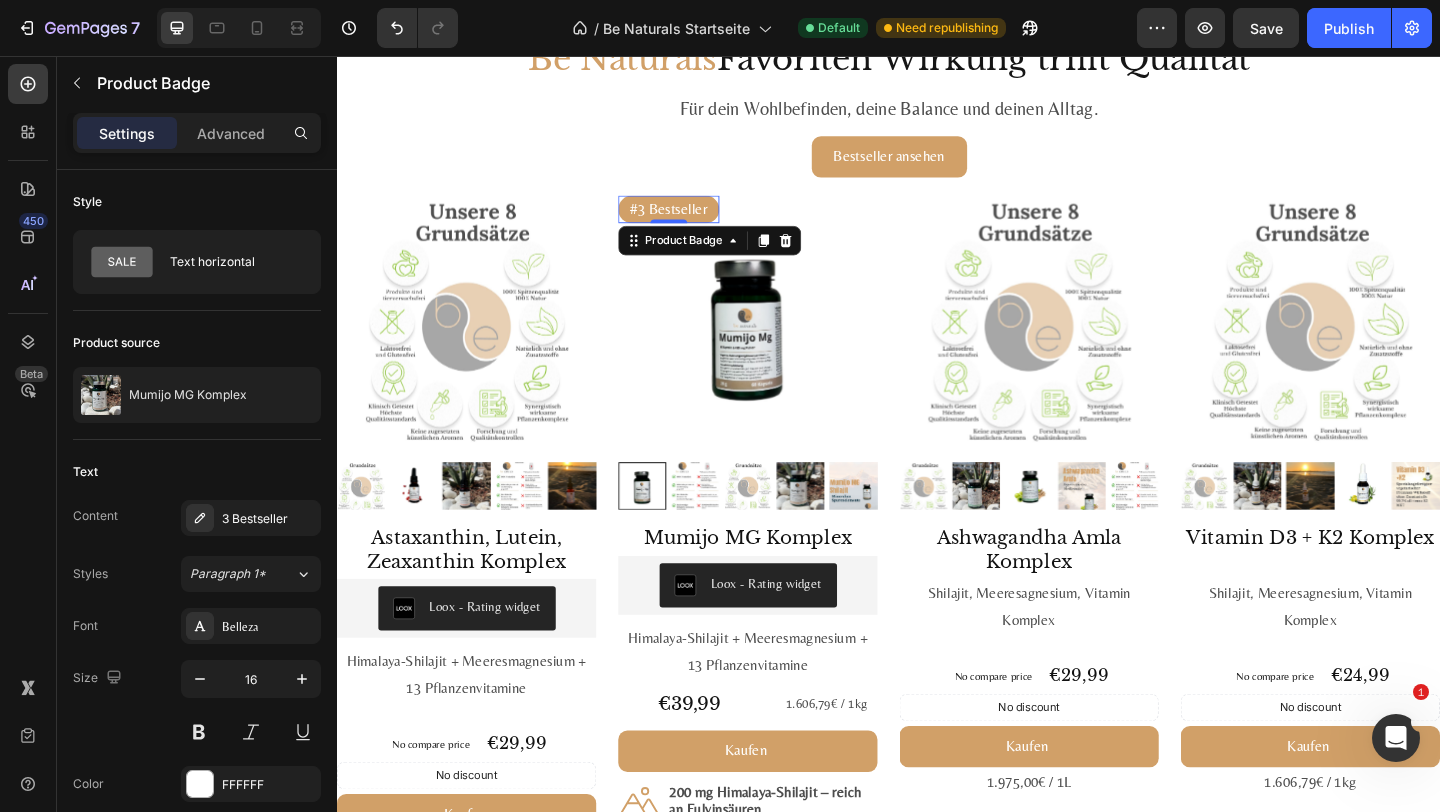 click on "#3 Bestseller" at bounding box center (698, 223) 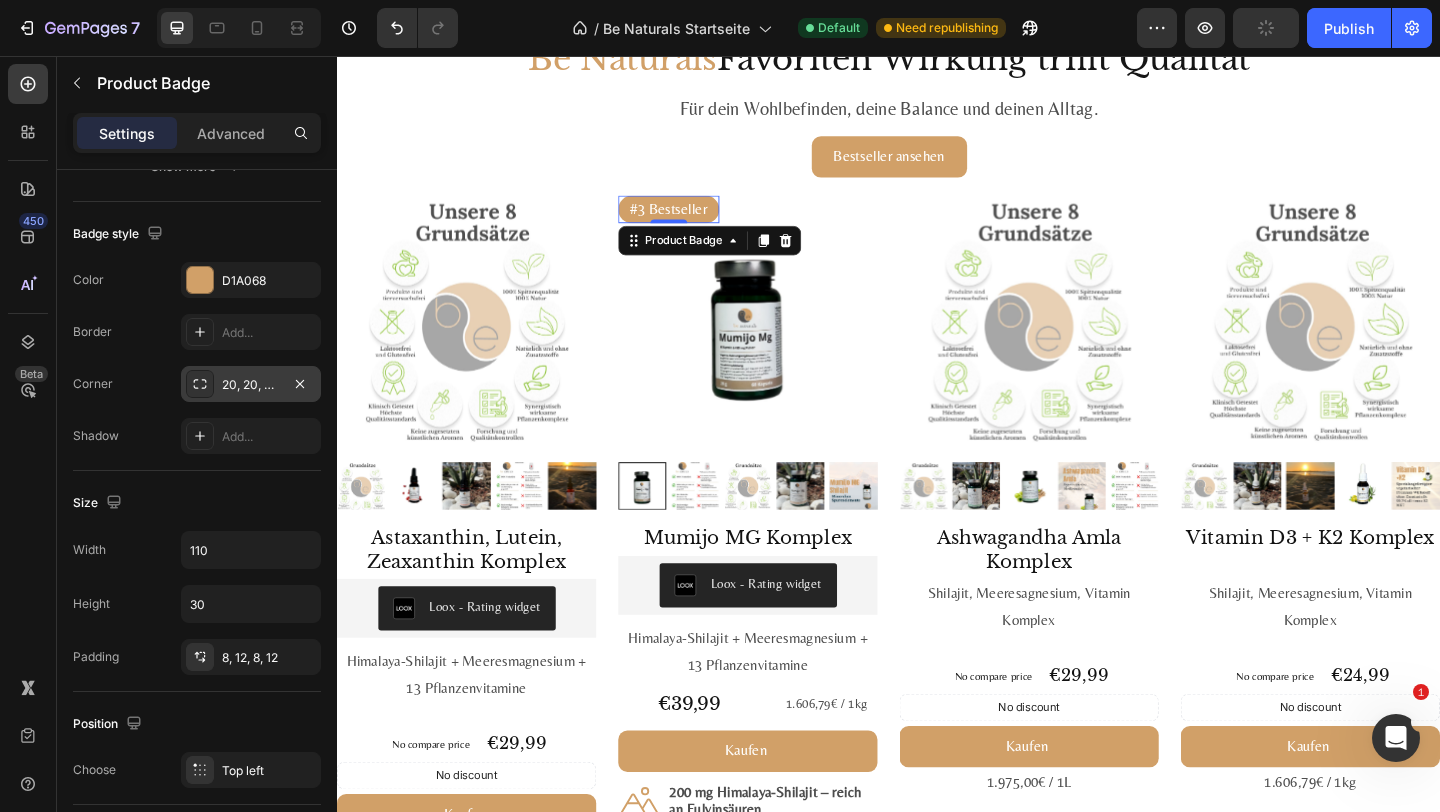 scroll, scrollTop: 0, scrollLeft: 0, axis: both 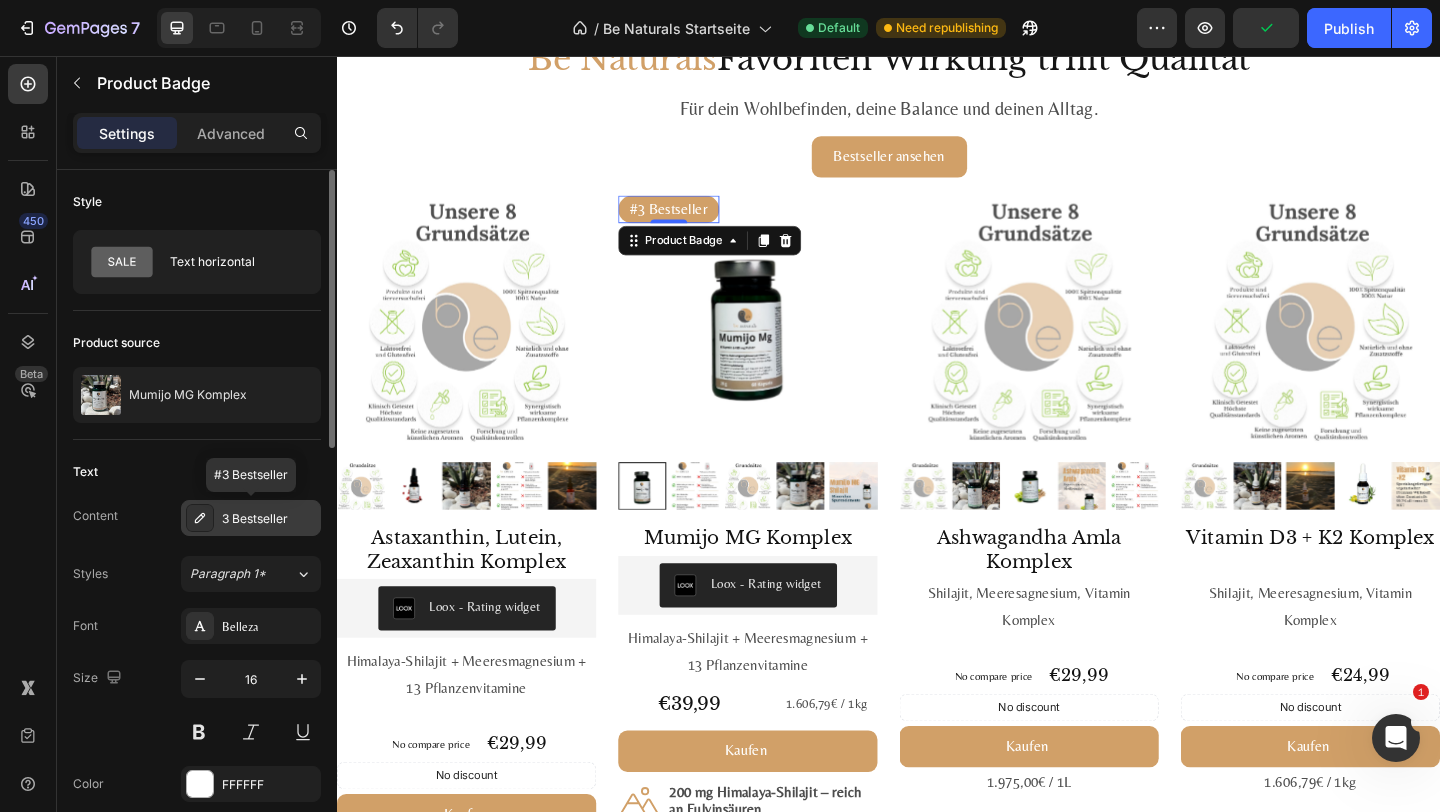 click on "3 Bestseller" at bounding box center [269, 519] 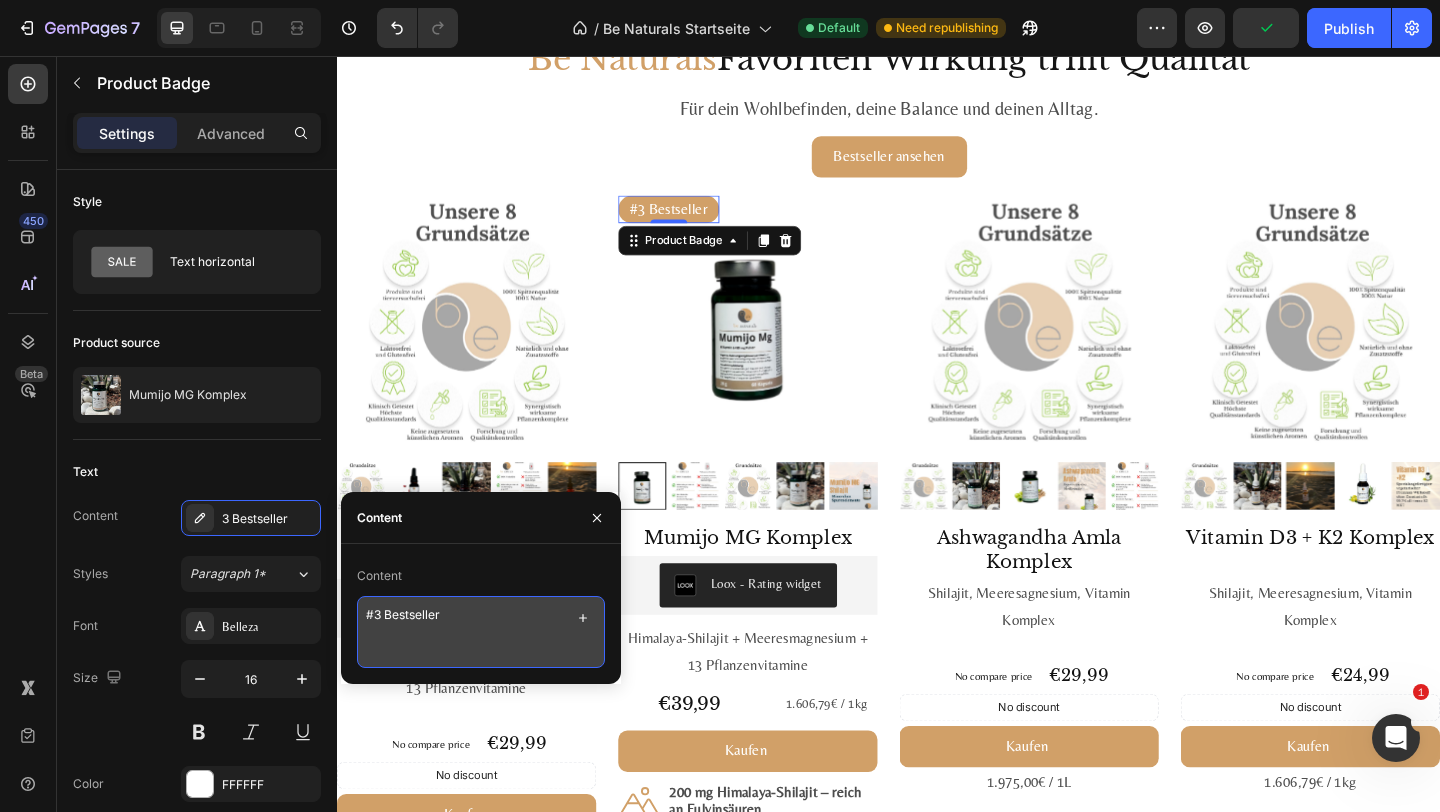 click on "#3 Bestseller" at bounding box center [481, 632] 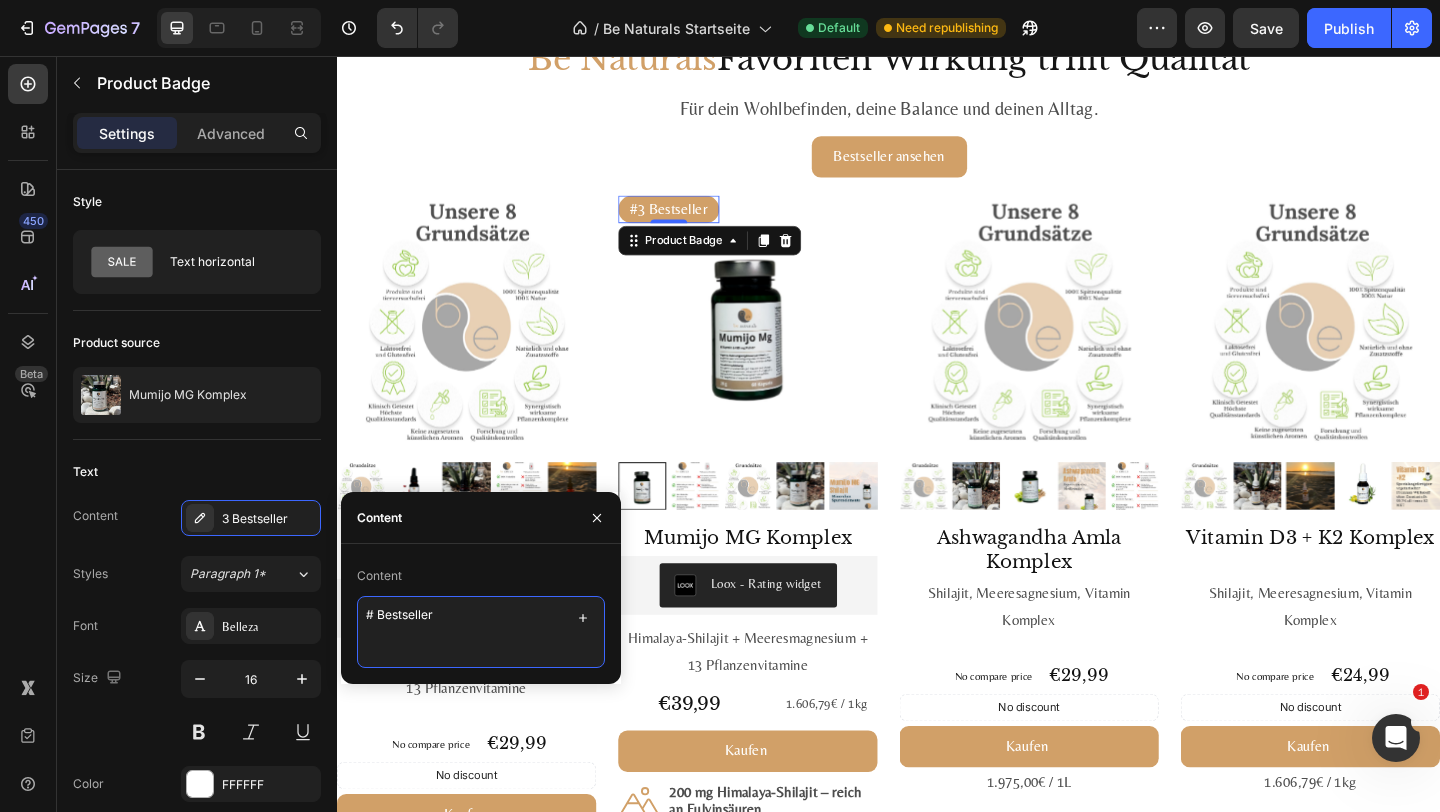 type on "#2 Bestseller" 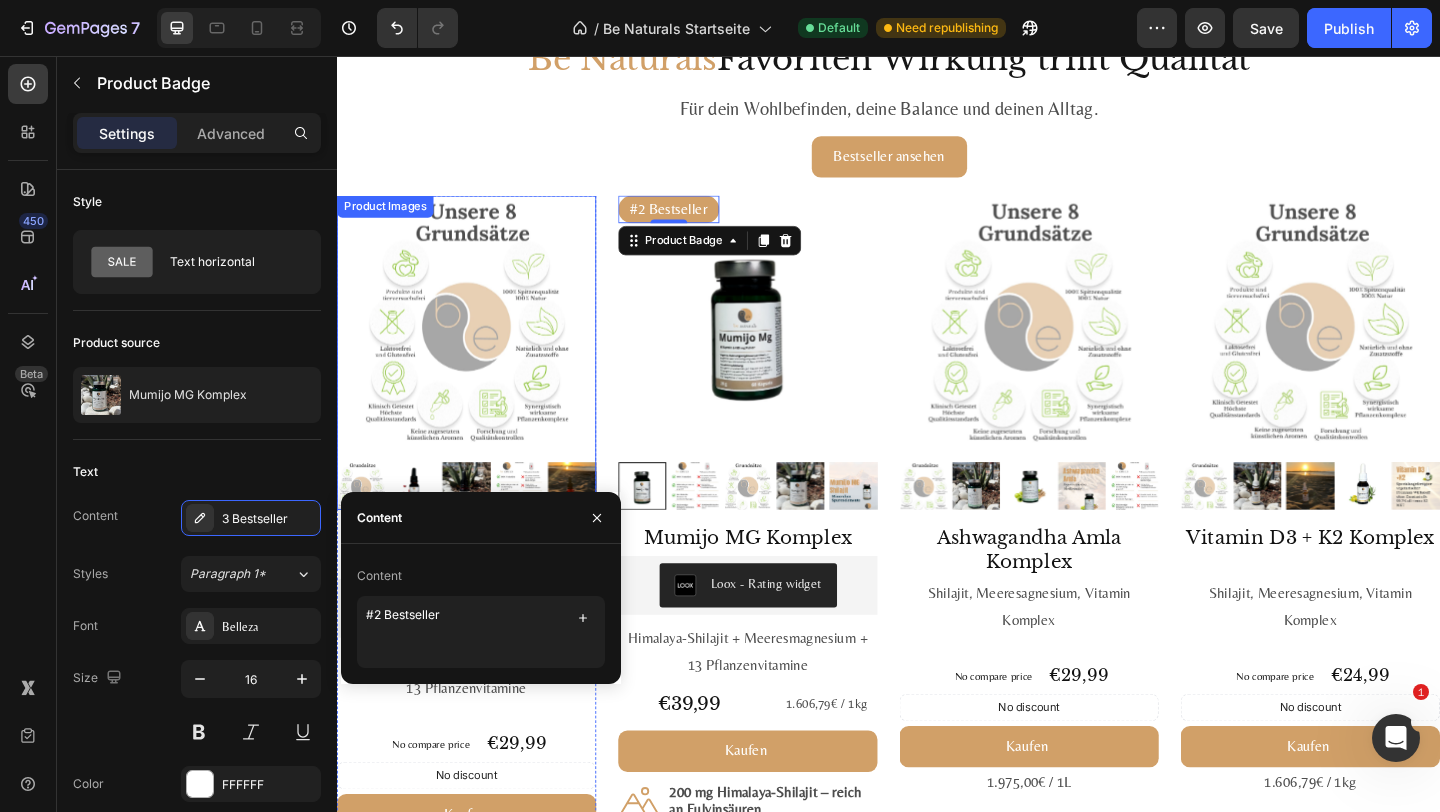 click at bounding box center [478, 349] 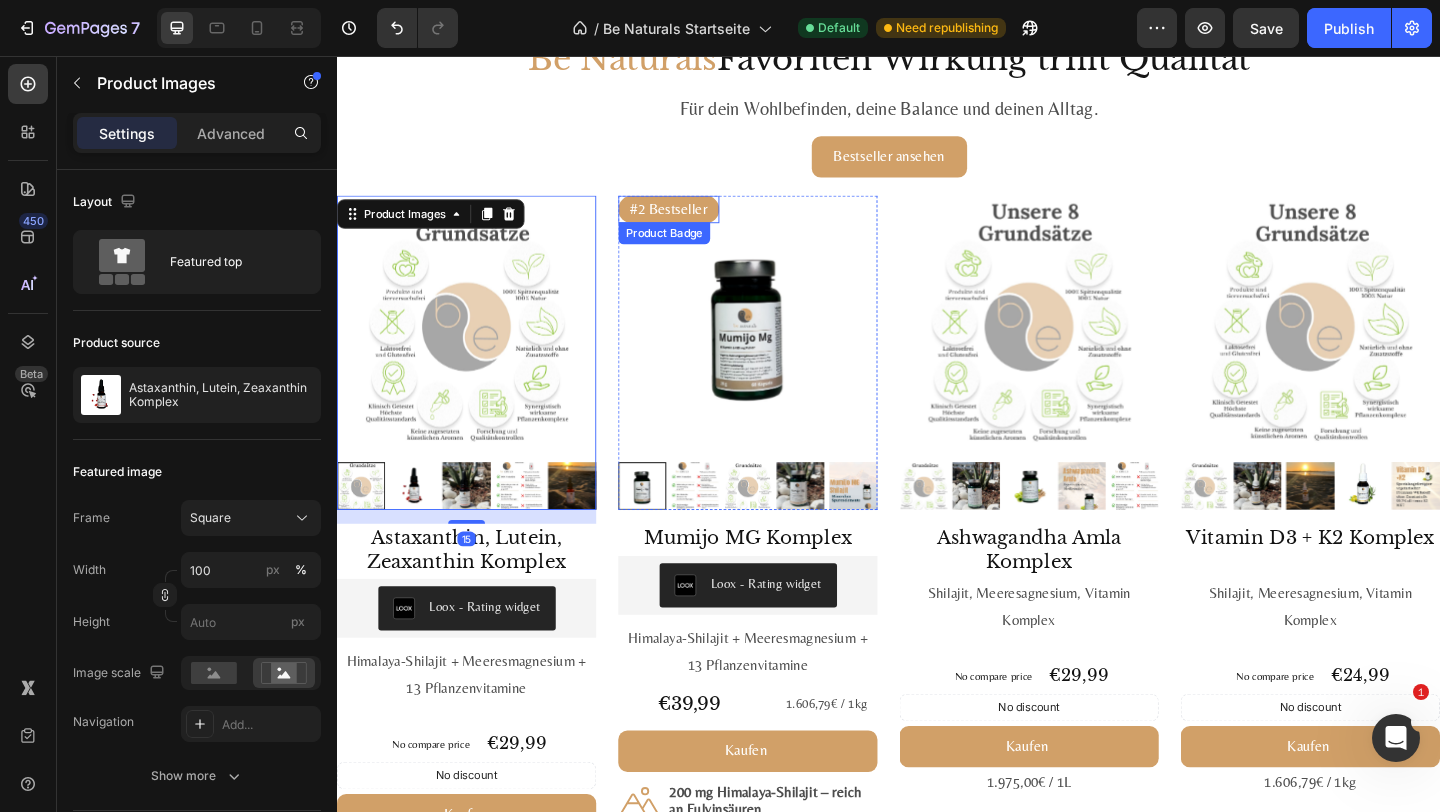 click on "#2 Bestseller" at bounding box center (698, 223) 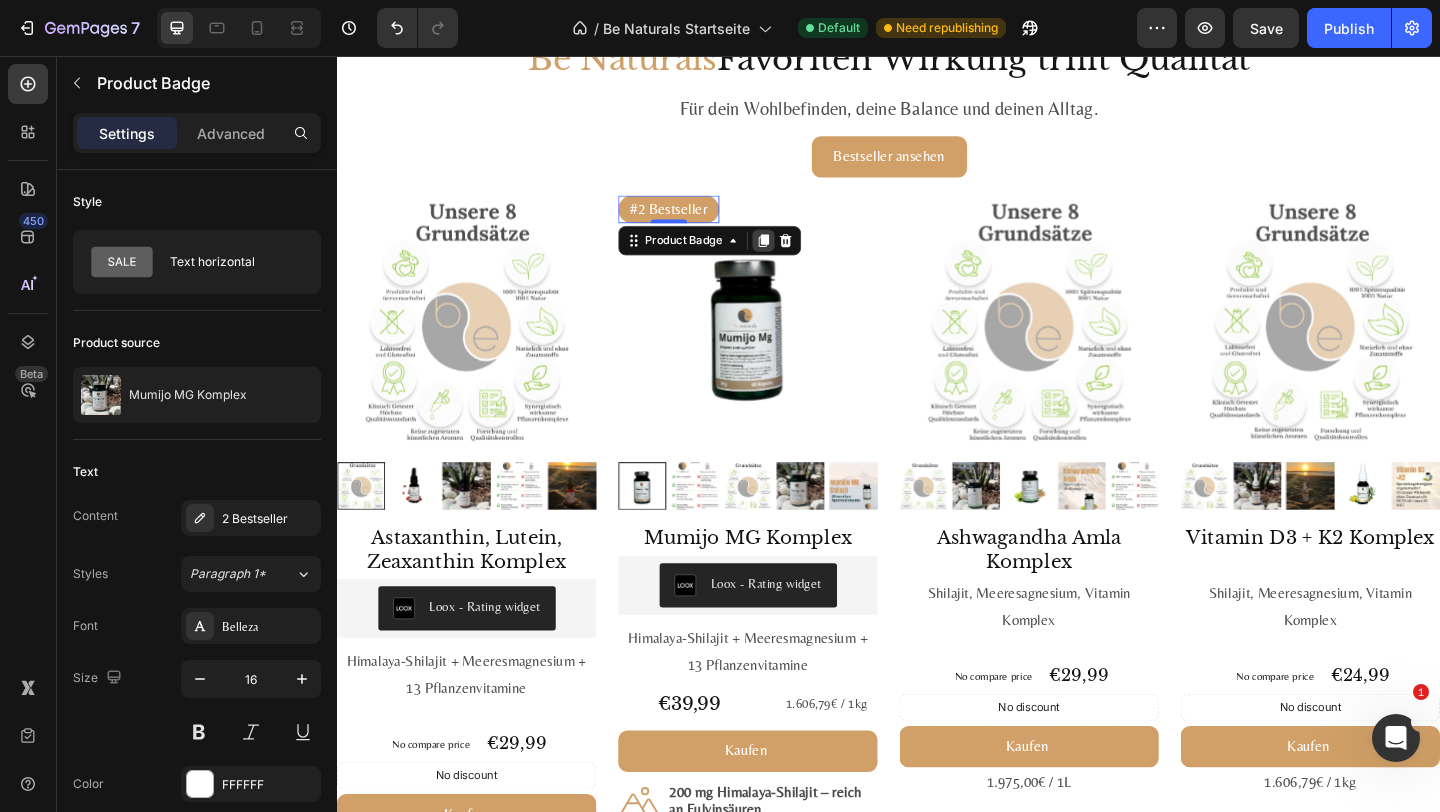 click 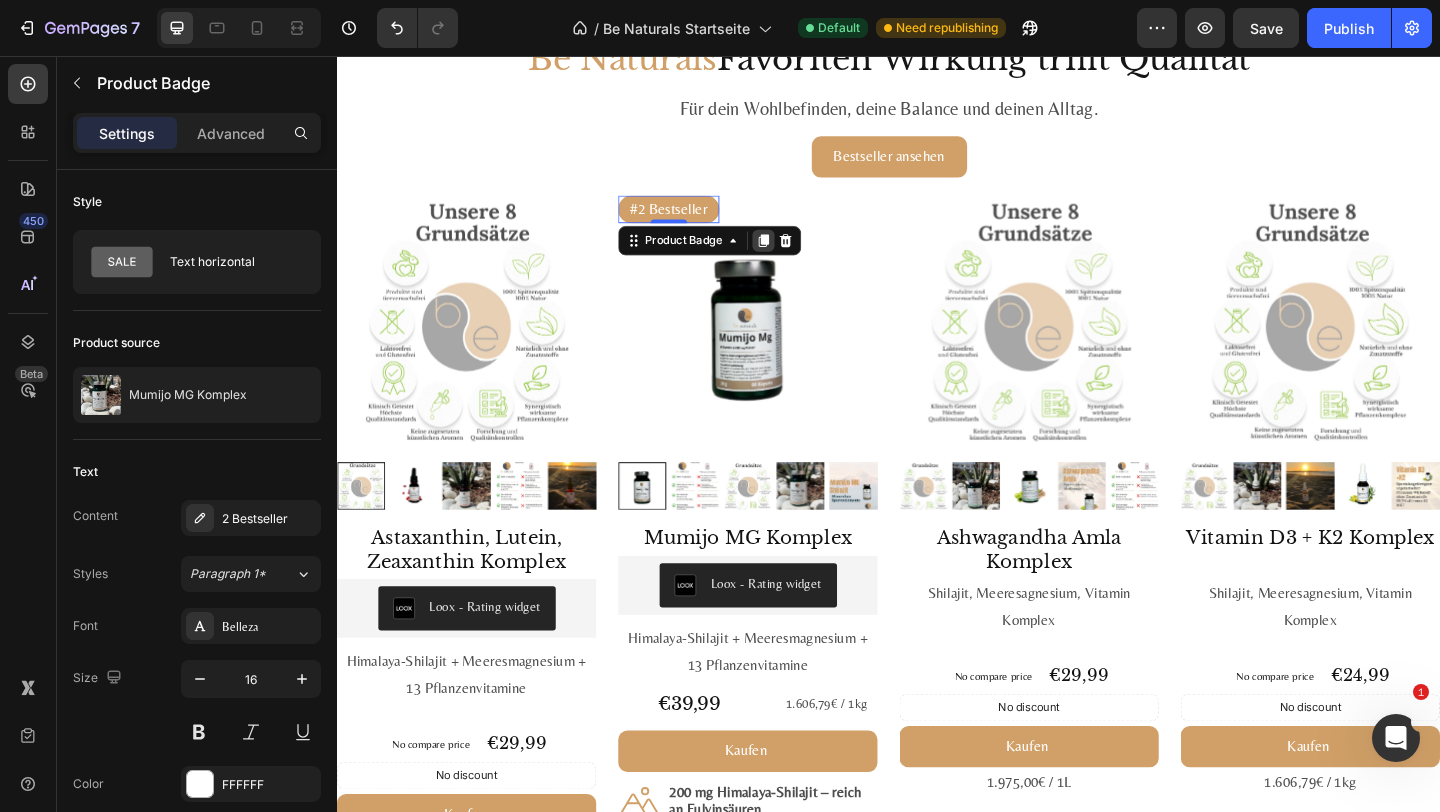 click 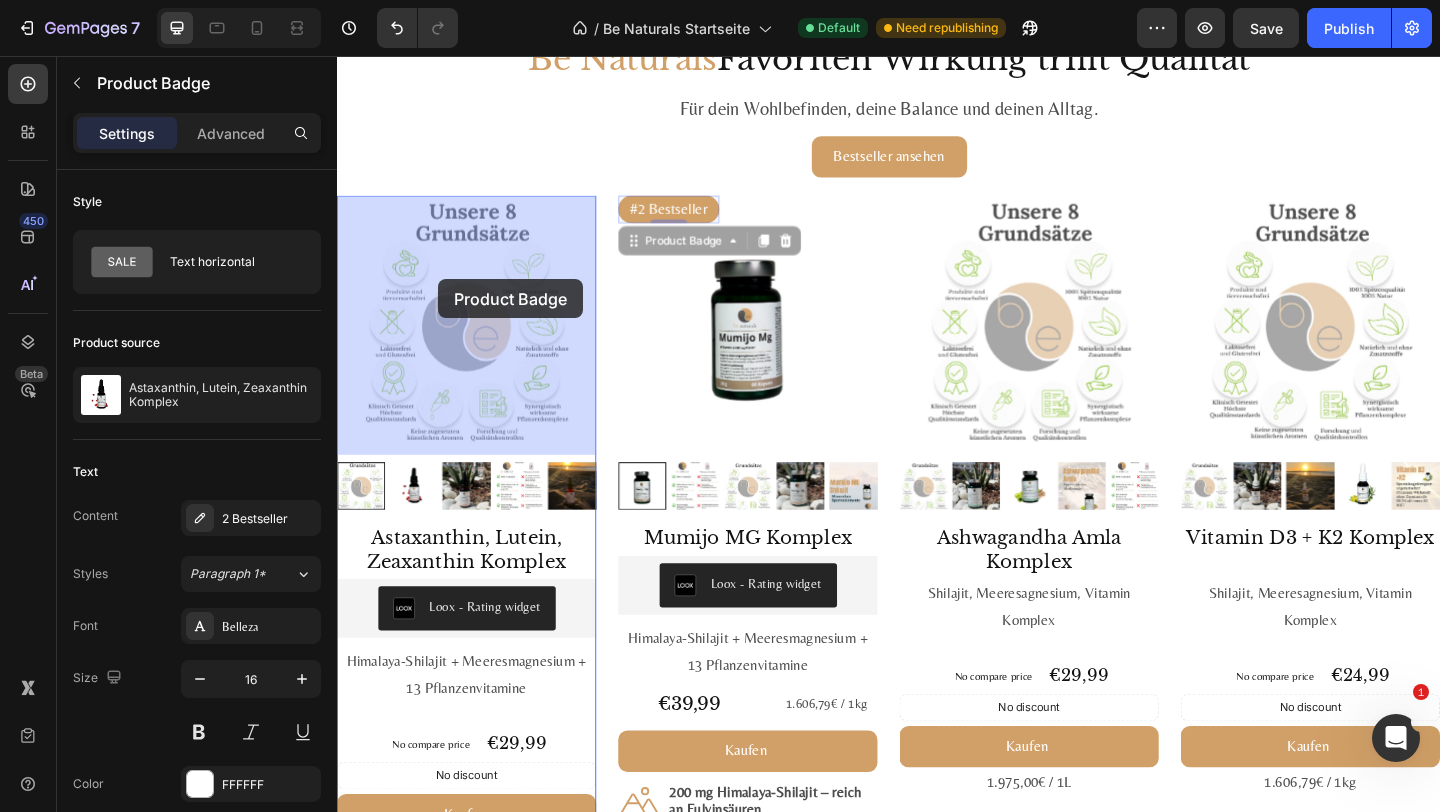drag, startPoint x: 706, startPoint y: 255, endPoint x: 446, endPoint y: 297, distance: 263.37045 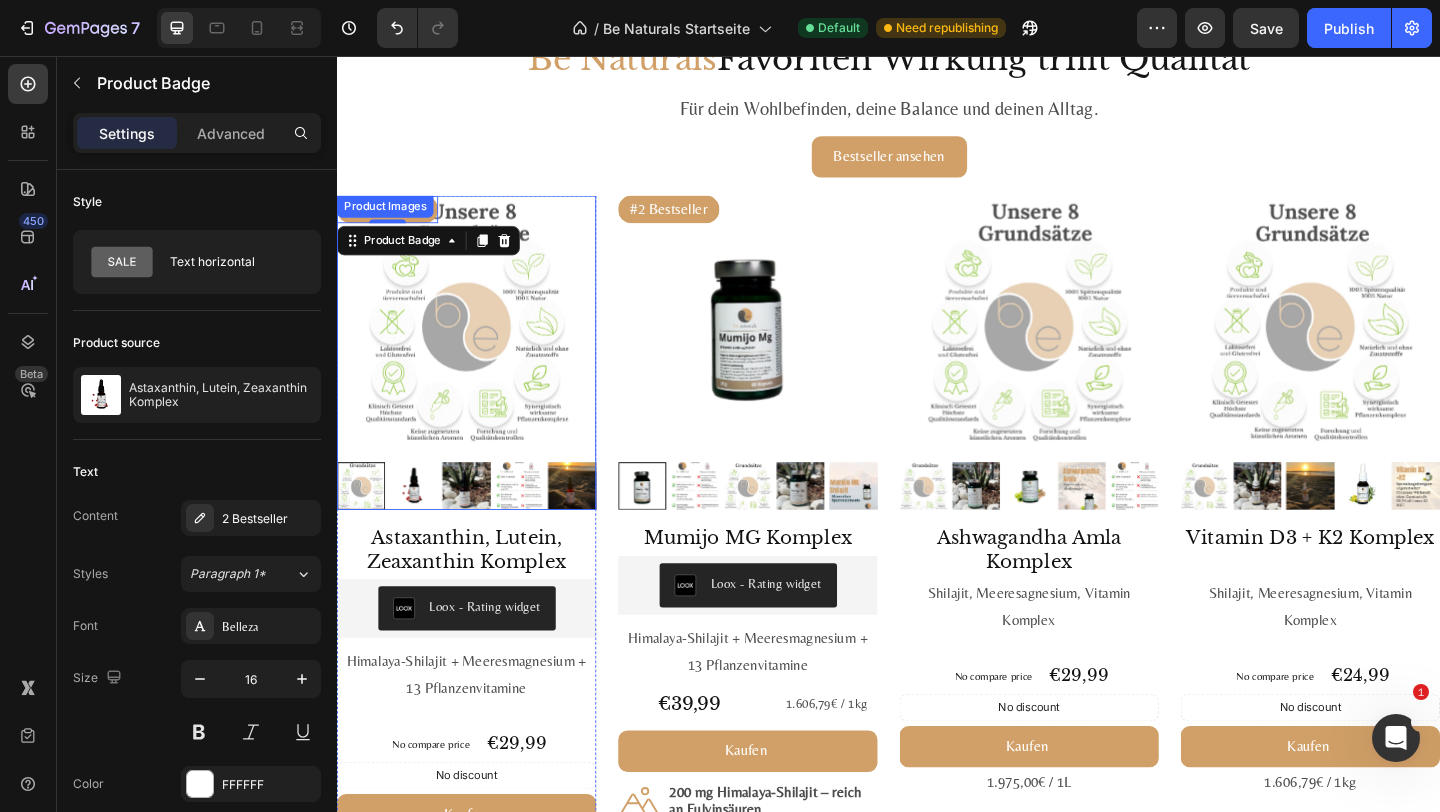 click at bounding box center [478, 349] 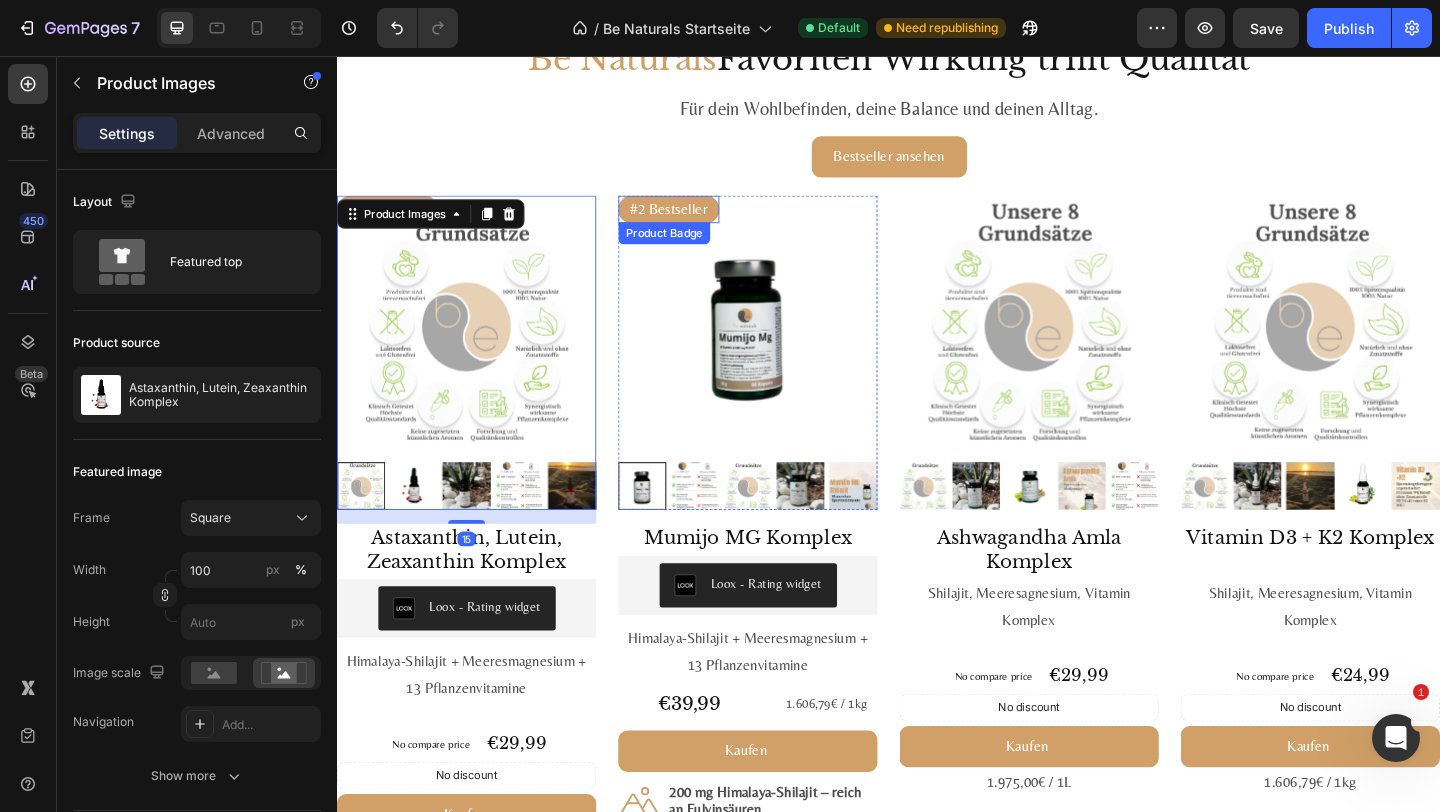 click on "#2 Bestseller" at bounding box center [698, 223] 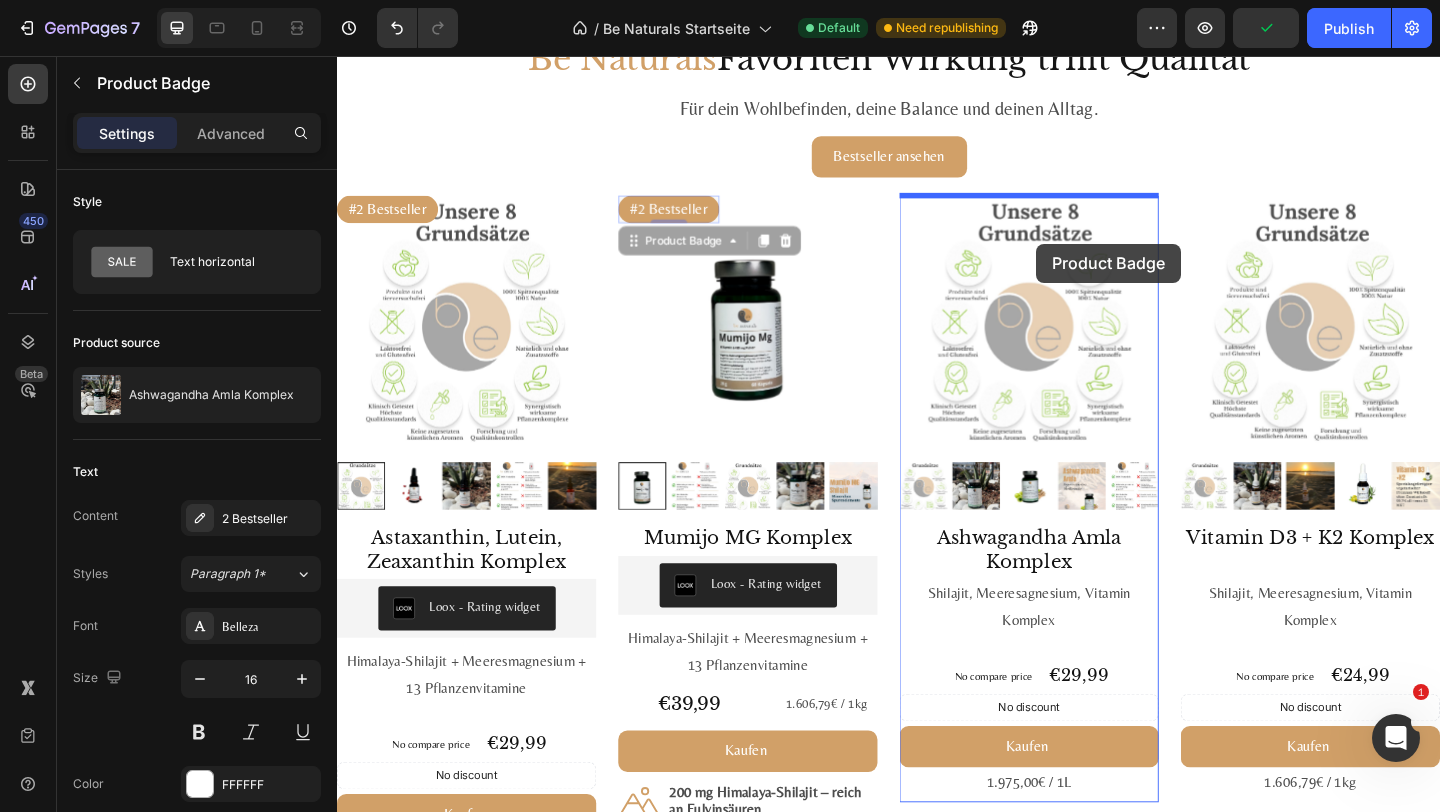 drag, startPoint x: 689, startPoint y: 259, endPoint x: 1097, endPoint y: 260, distance: 408.00122 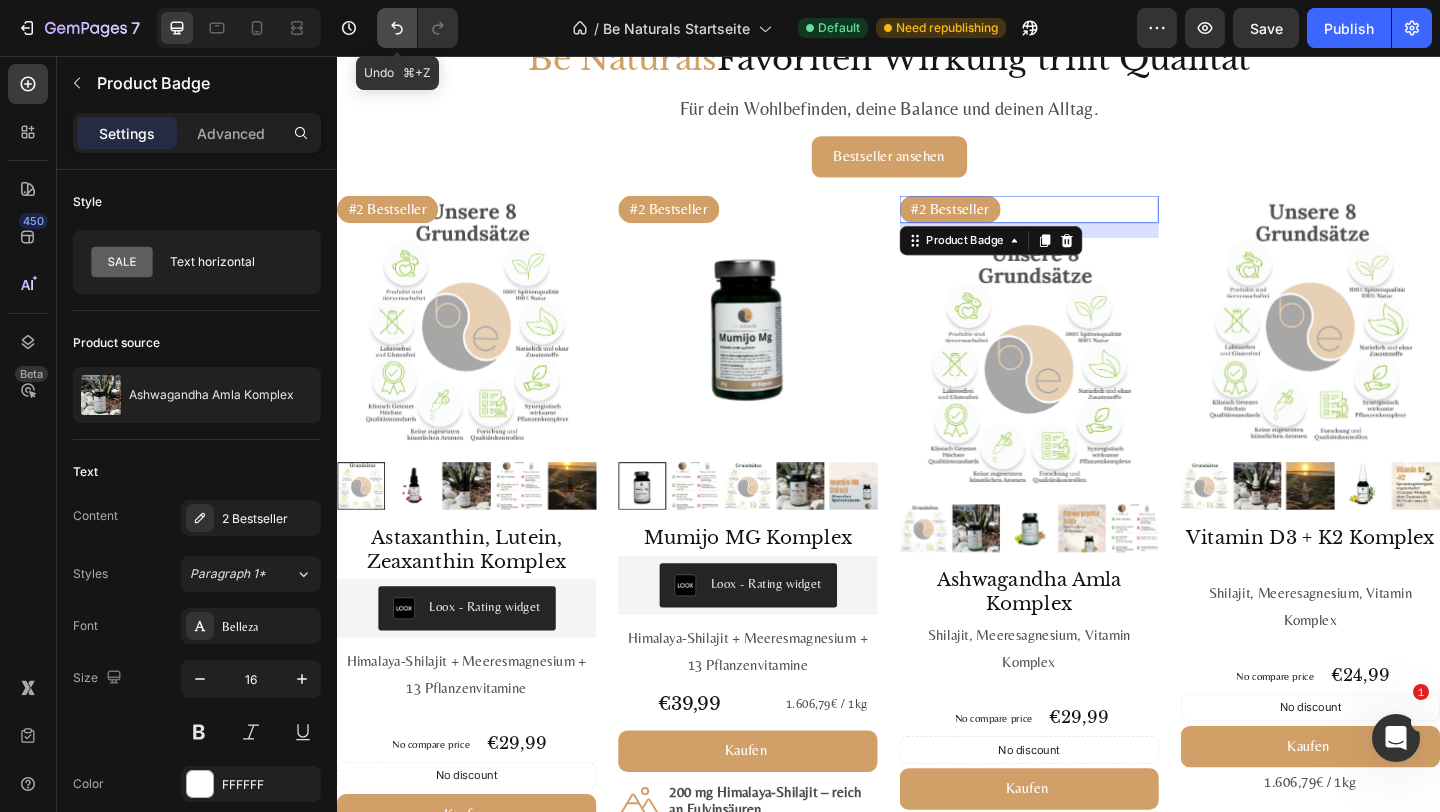 click 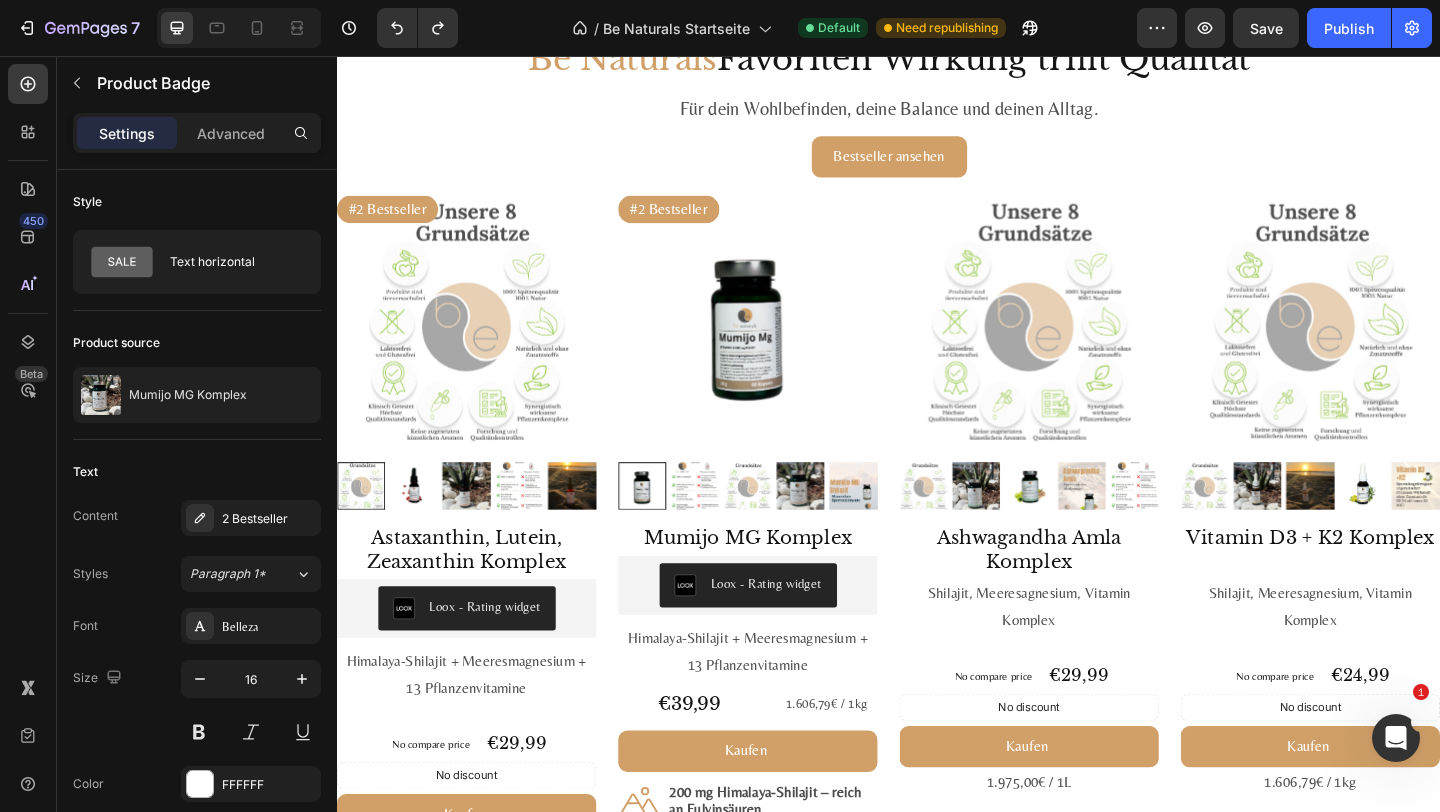 click on "#2 Bestseller" at bounding box center (698, 223) 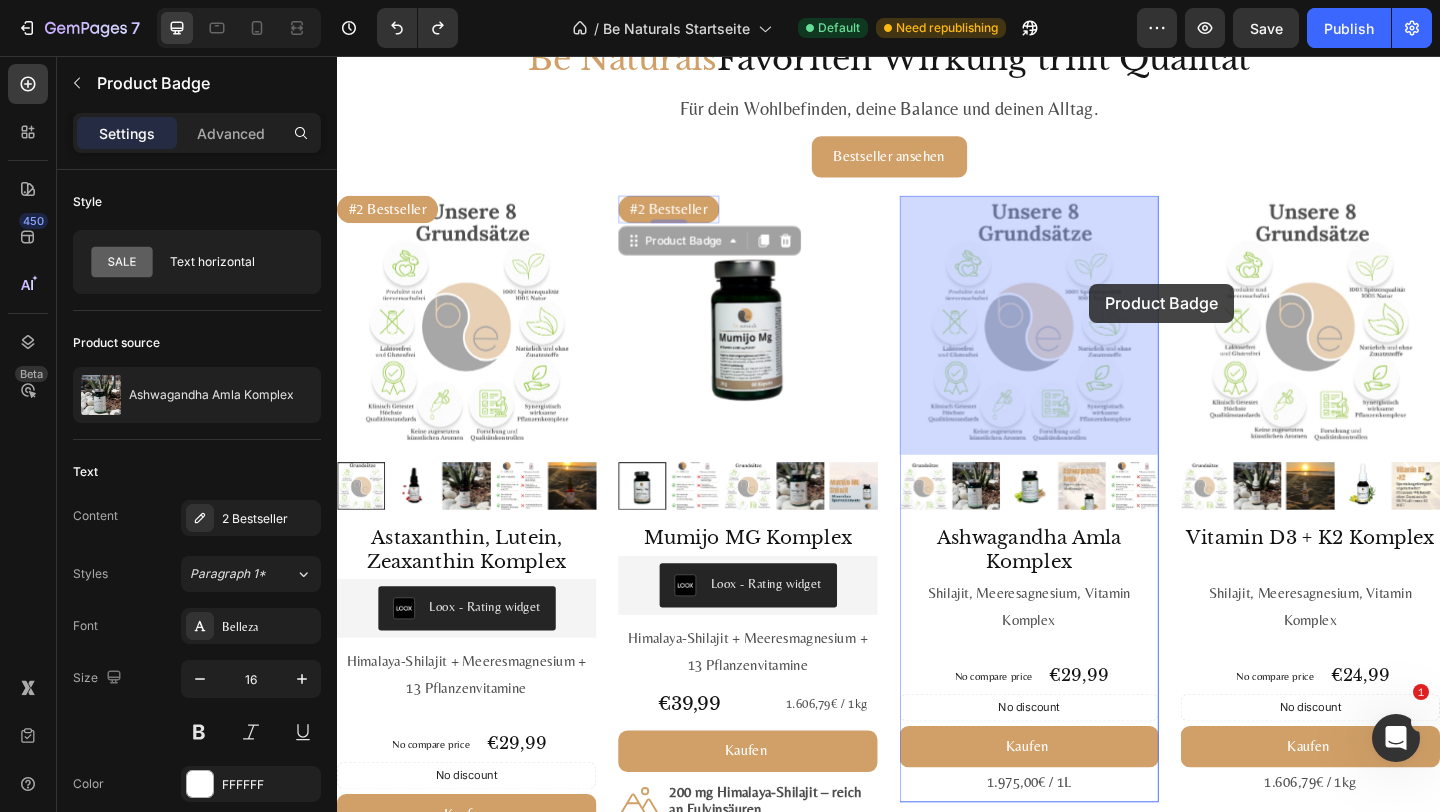 drag, startPoint x: 697, startPoint y: 259, endPoint x: 1155, endPoint y: 304, distance: 460.20538 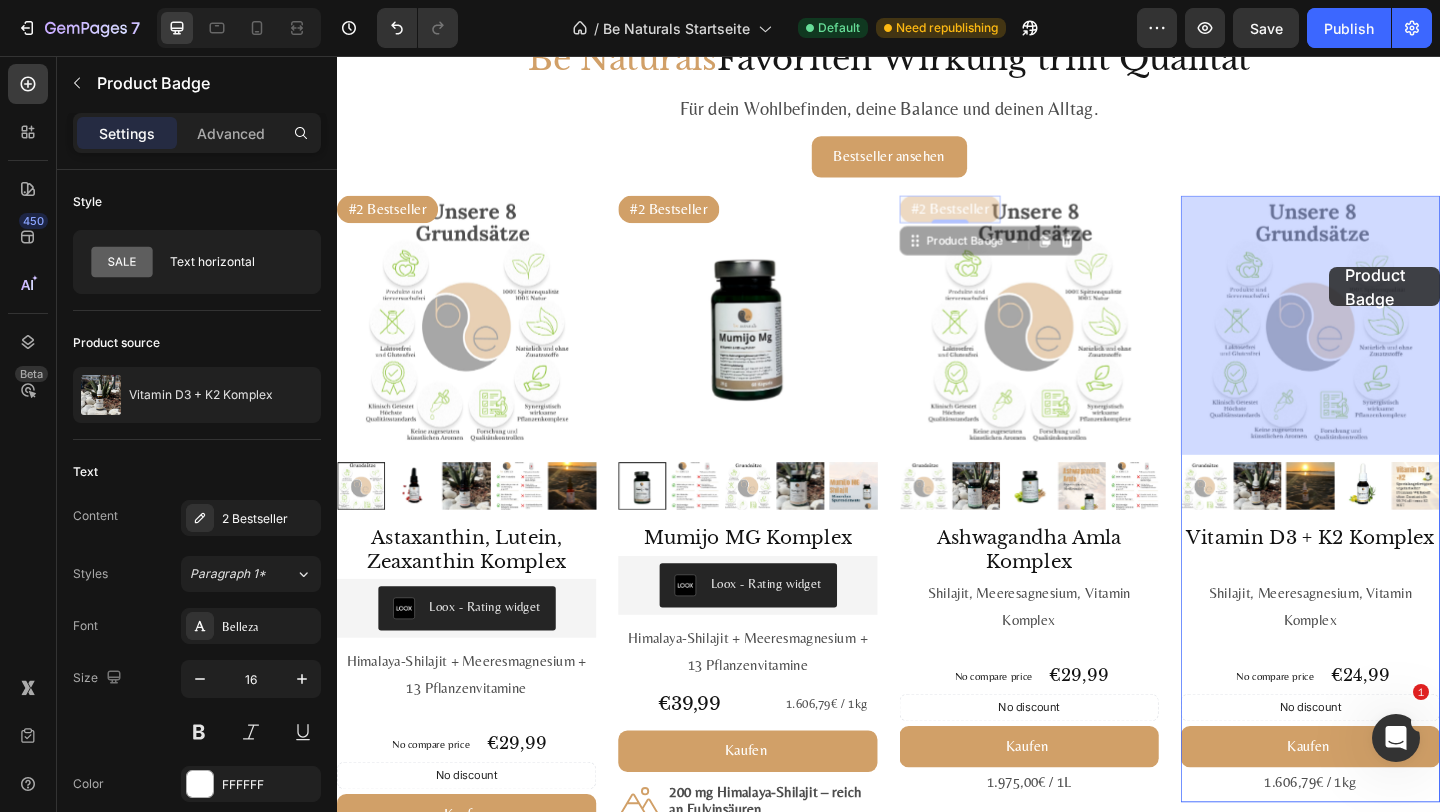drag, startPoint x: 1006, startPoint y: 259, endPoint x: 1414, endPoint y: 284, distance: 408.76523 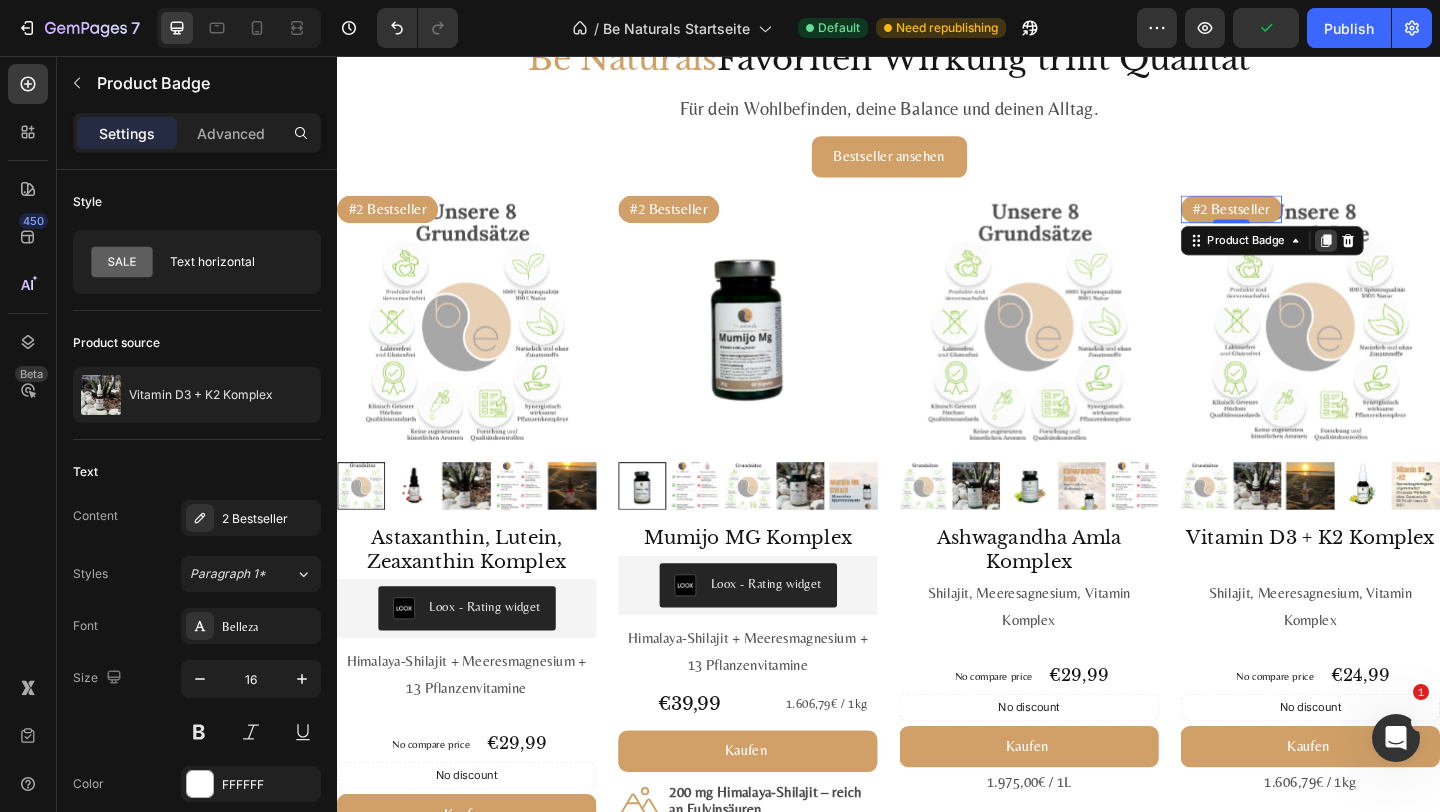 click 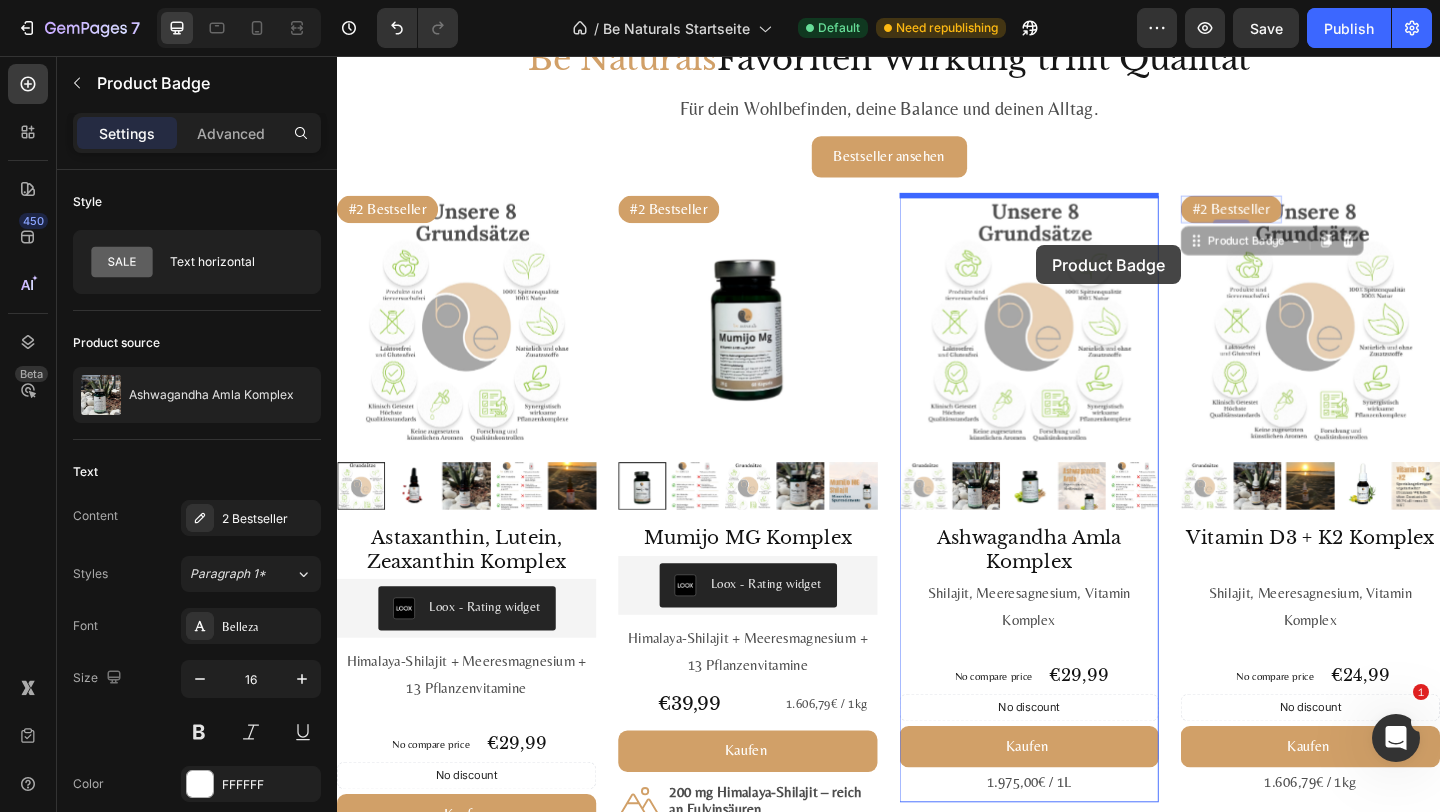 drag, startPoint x: 1353, startPoint y: 264, endPoint x: 1096, endPoint y: 262, distance: 257.00778 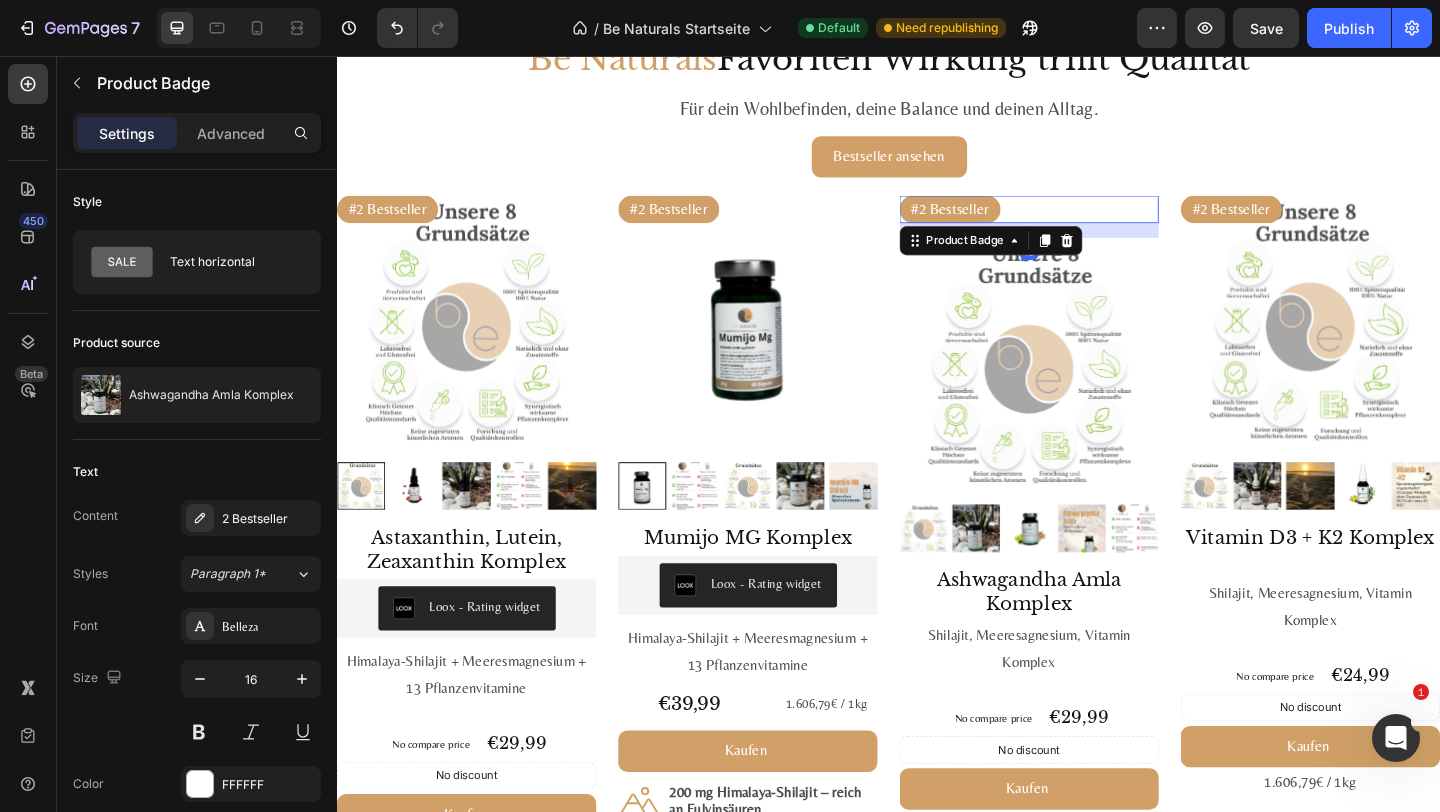 click on "#2 Bestseller" at bounding box center (1004, 223) 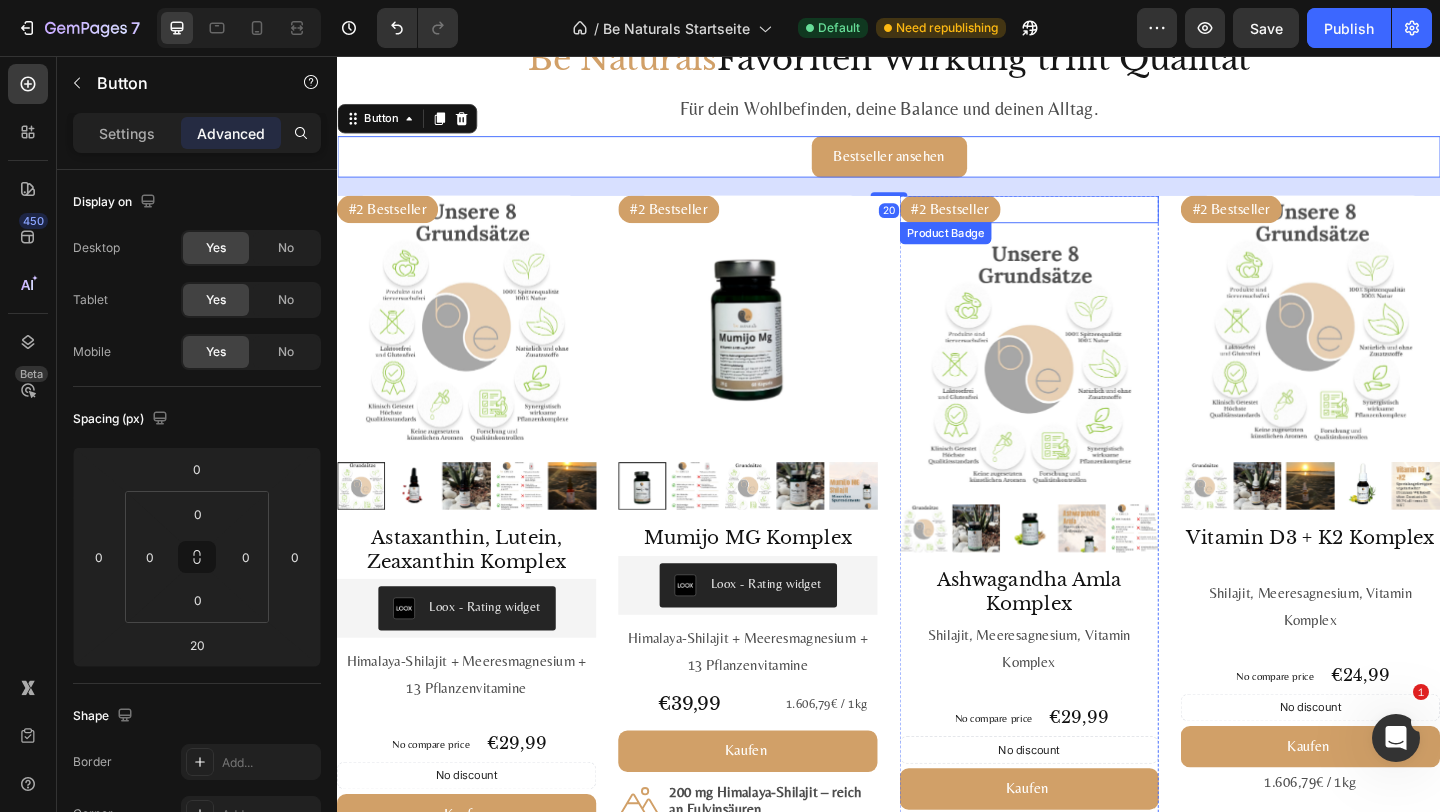 click on "#2 Bestseller" at bounding box center (1004, 223) 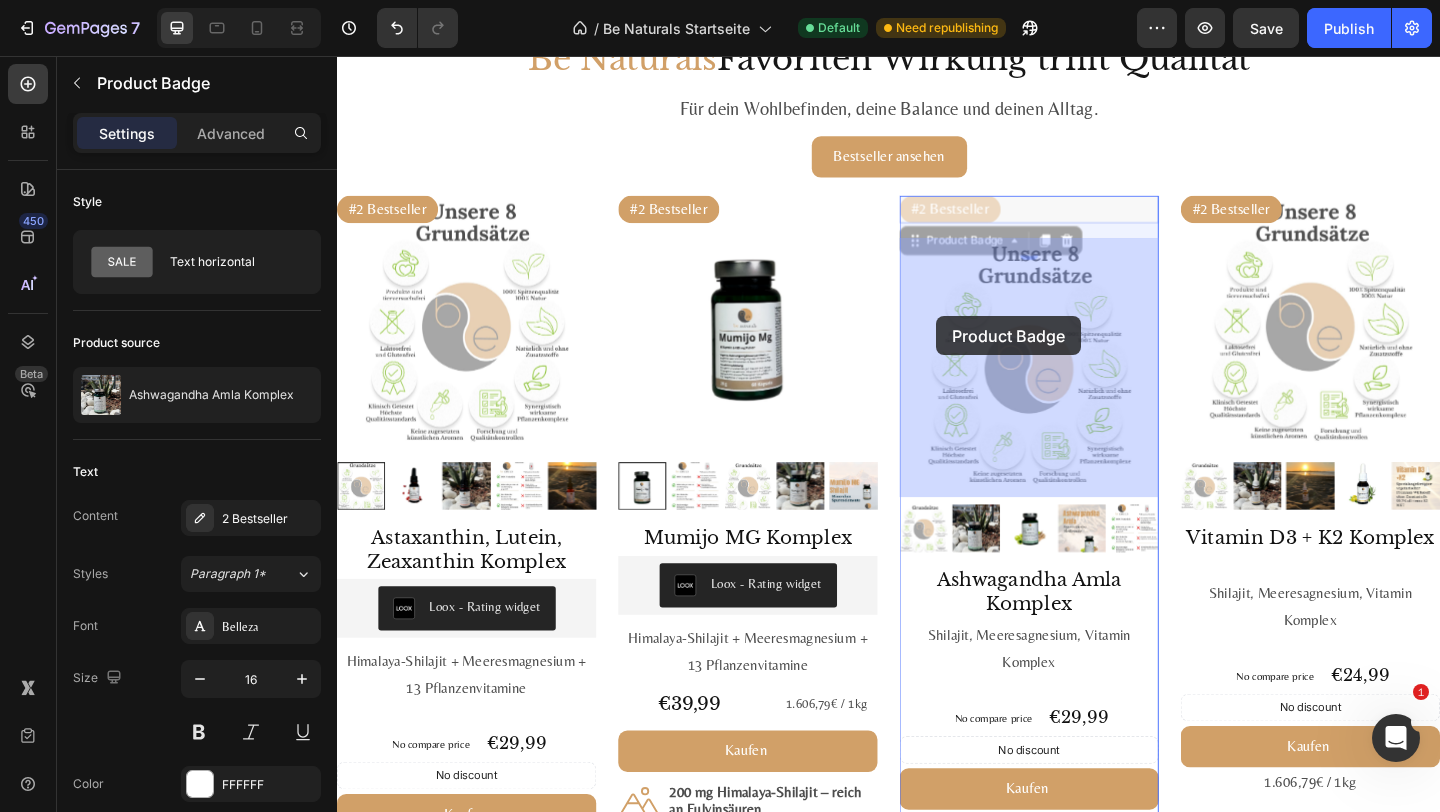 drag, startPoint x: 971, startPoint y: 262, endPoint x: 989, endPoint y: 339, distance: 79.07591 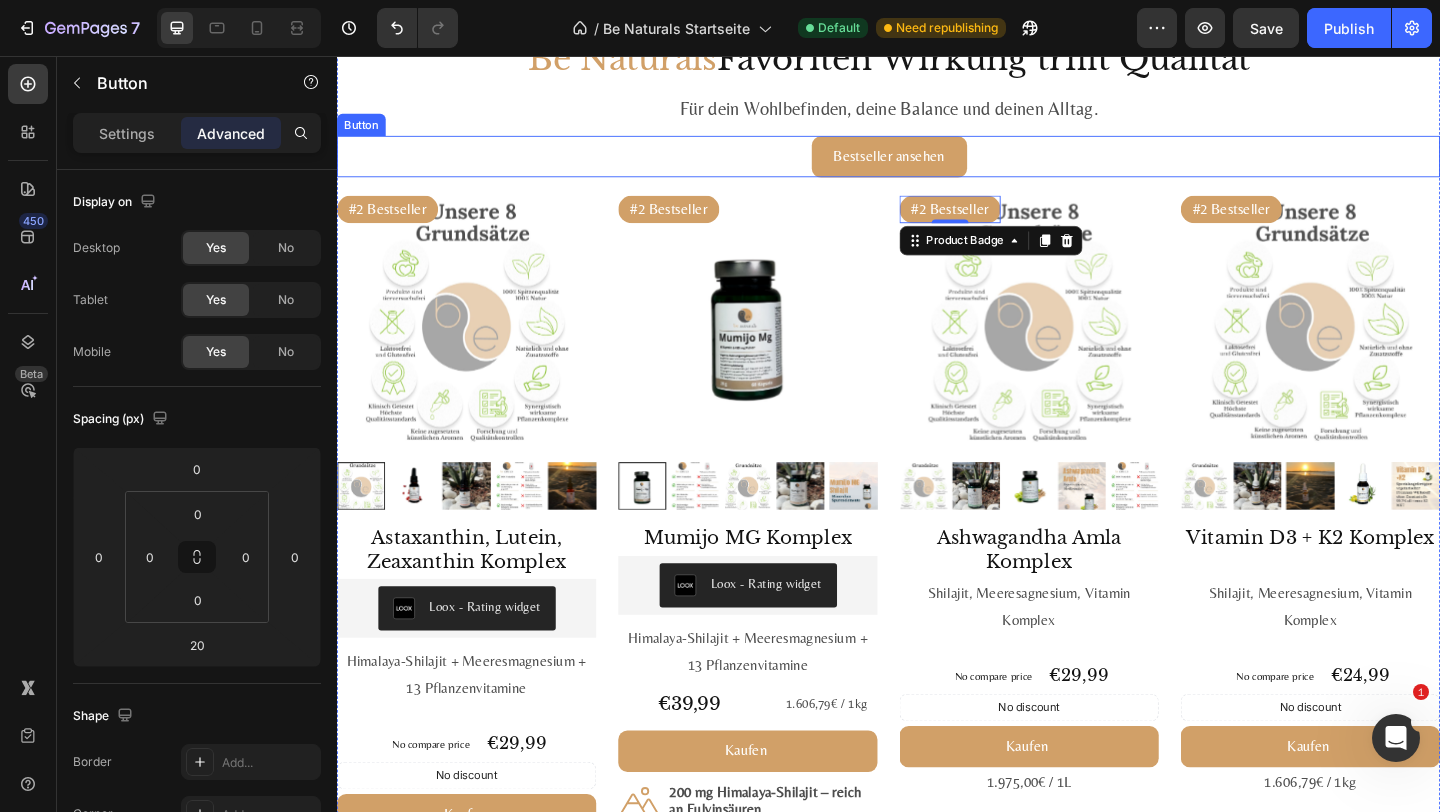 click on "Bestseller ansehen Button" at bounding box center [937, 165] 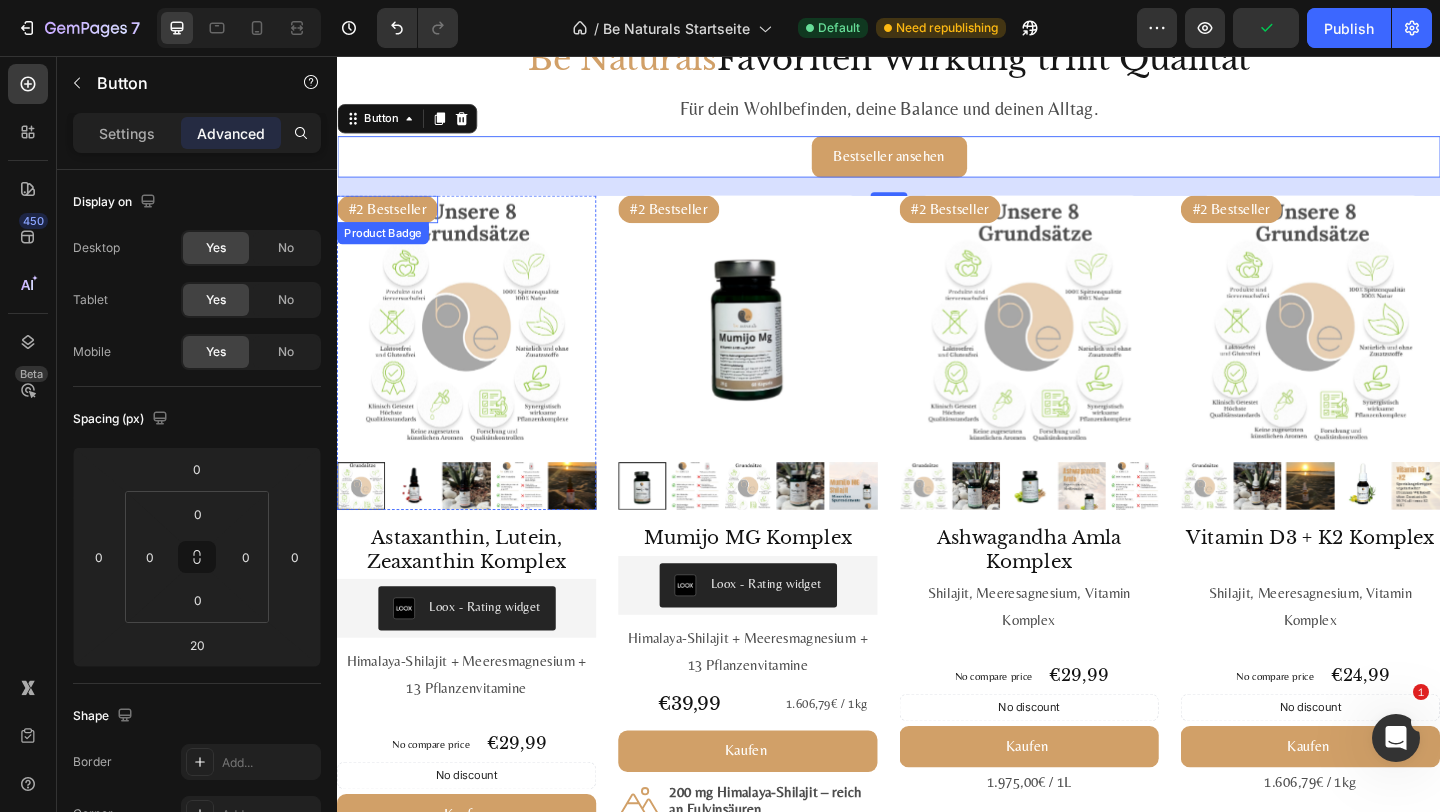 click on "#2 Bestseller" at bounding box center (392, 223) 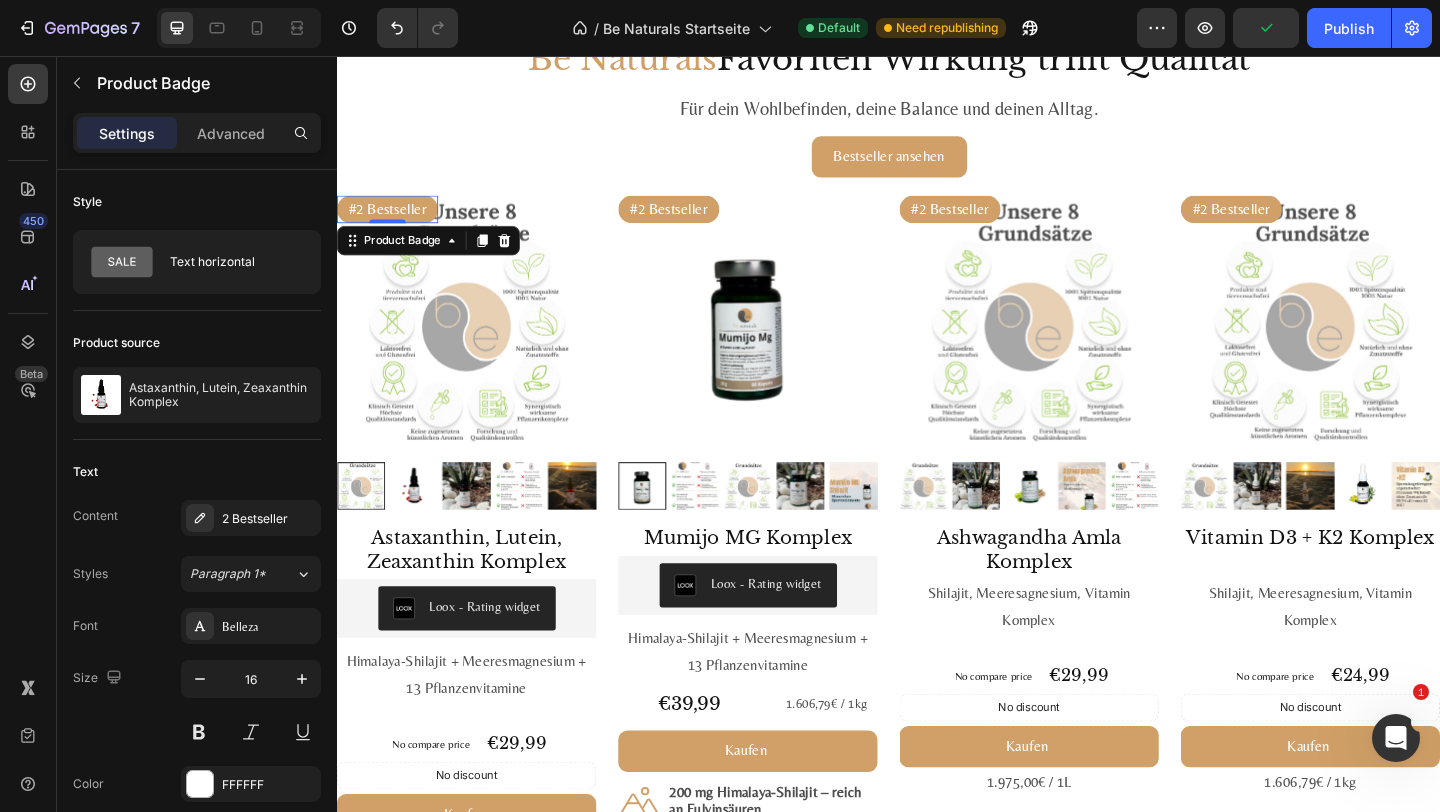 click on "#2 Bestseller" at bounding box center [392, 223] 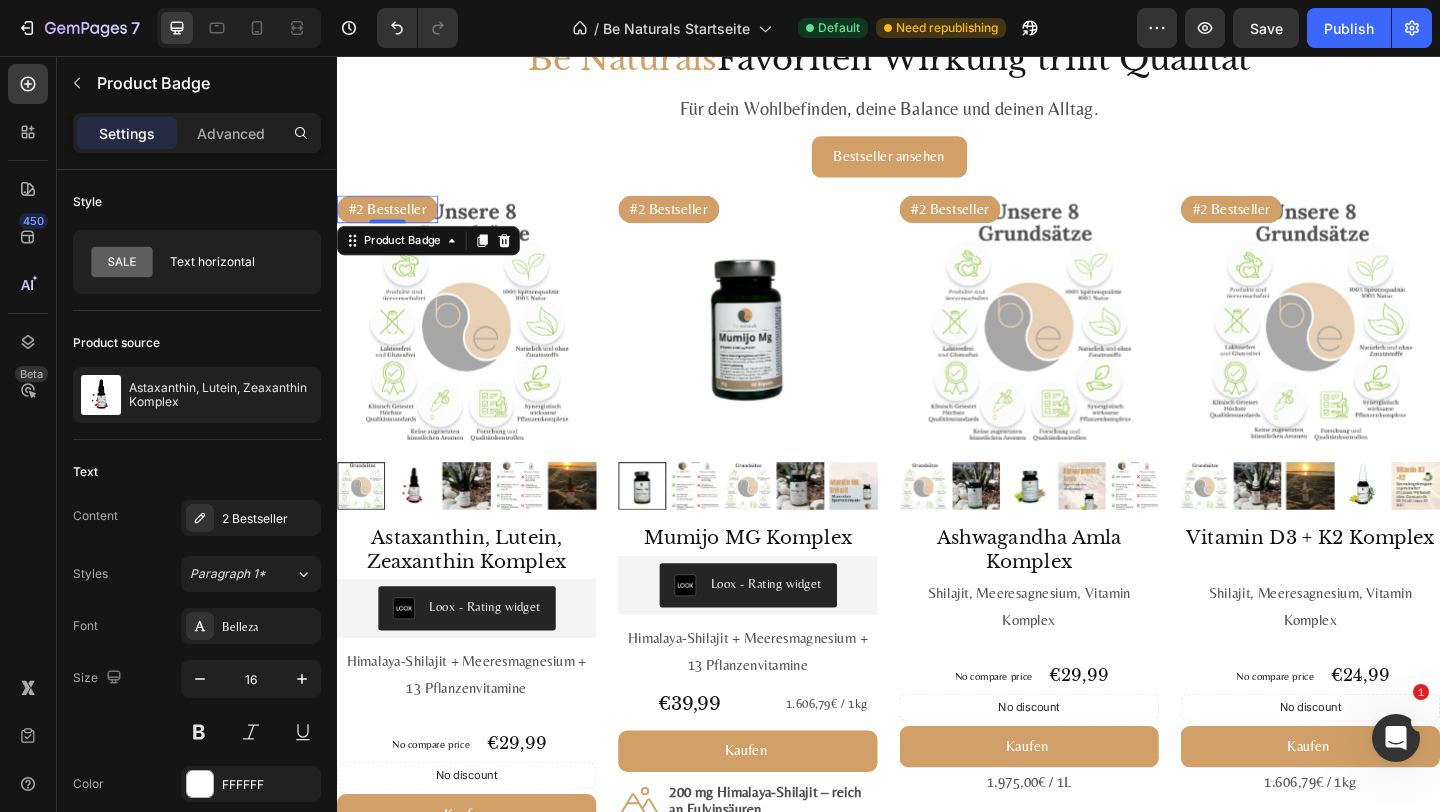 click on "#2 Bestseller" at bounding box center [392, 223] 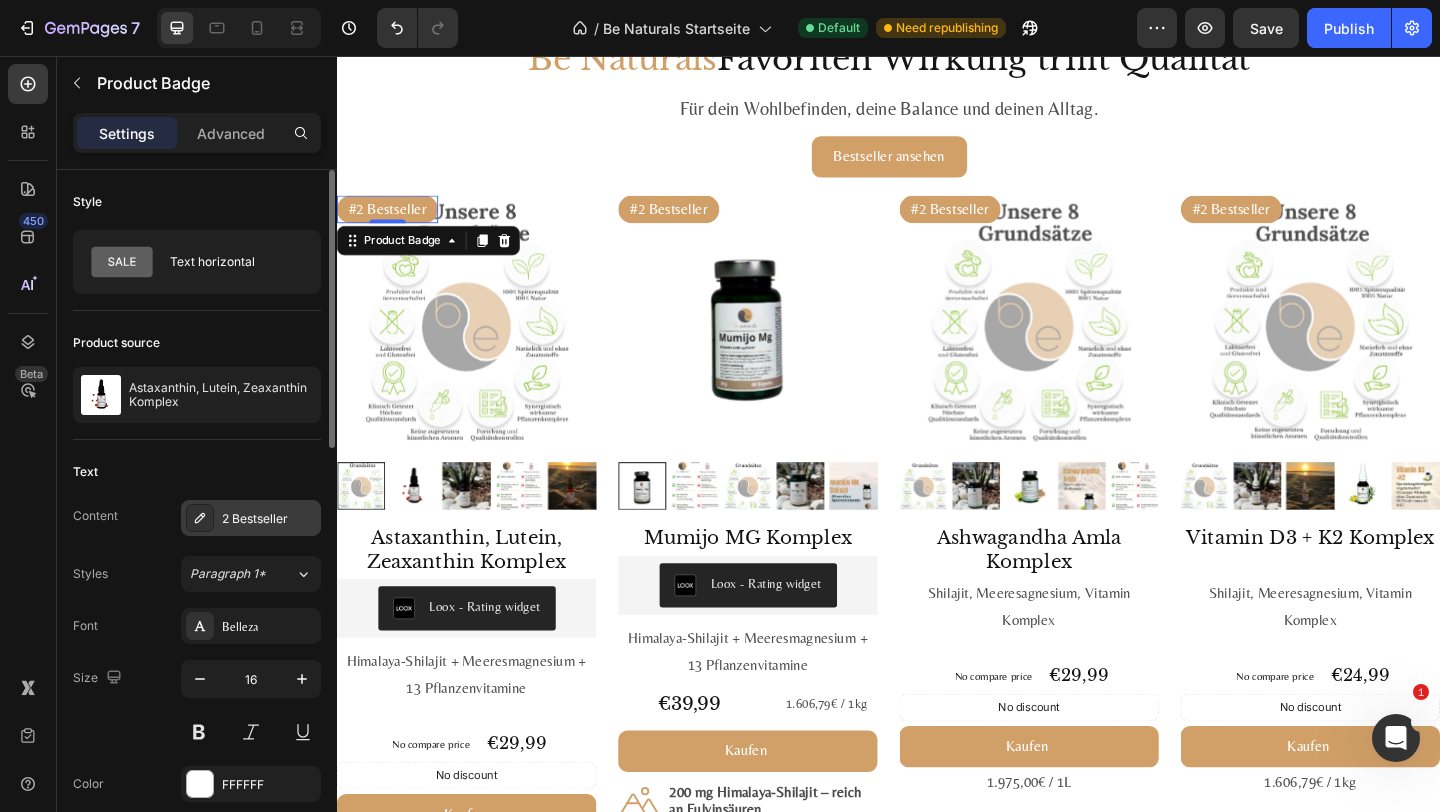 click on "2 Bestseller" at bounding box center [269, 519] 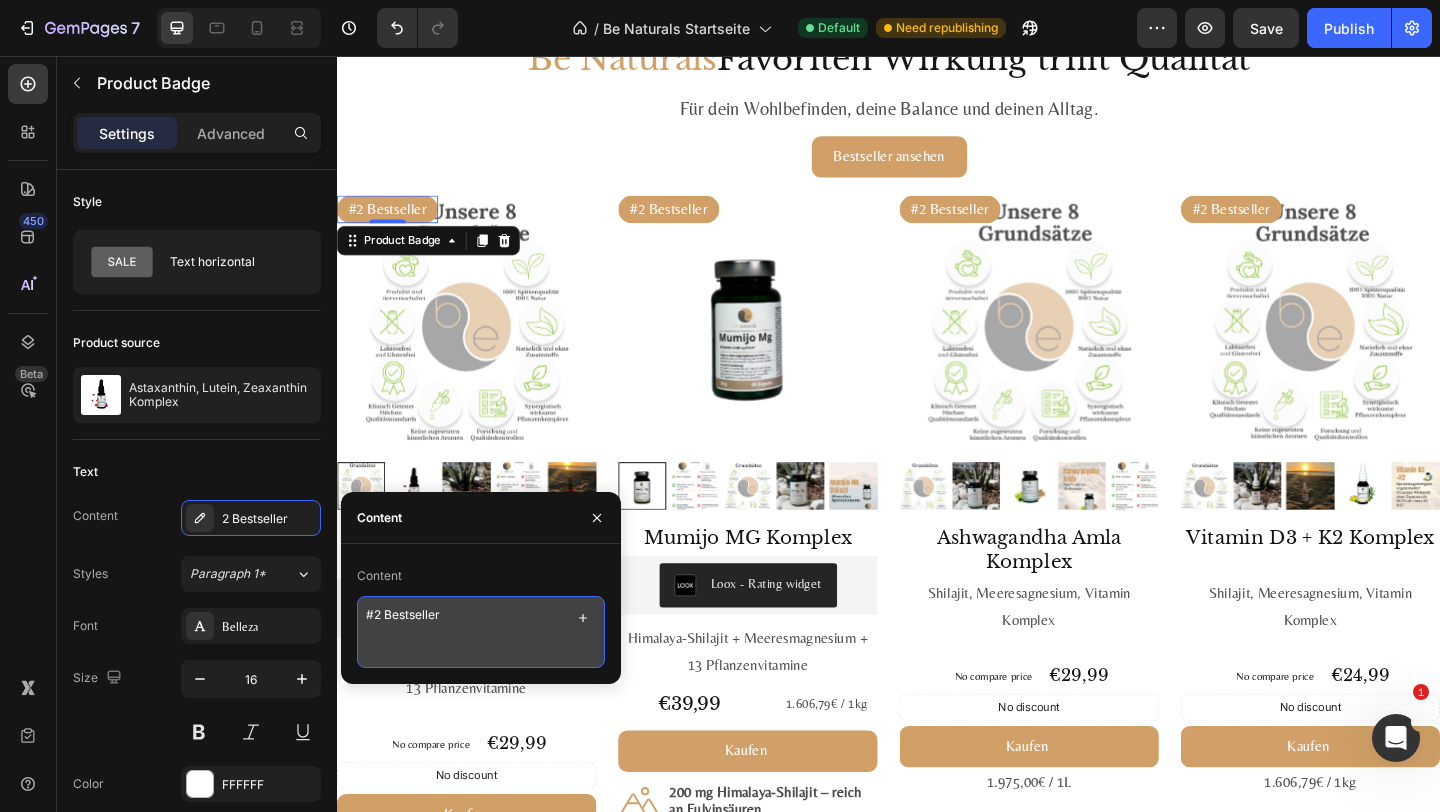 click on "#2 Bestseller" at bounding box center [481, 632] 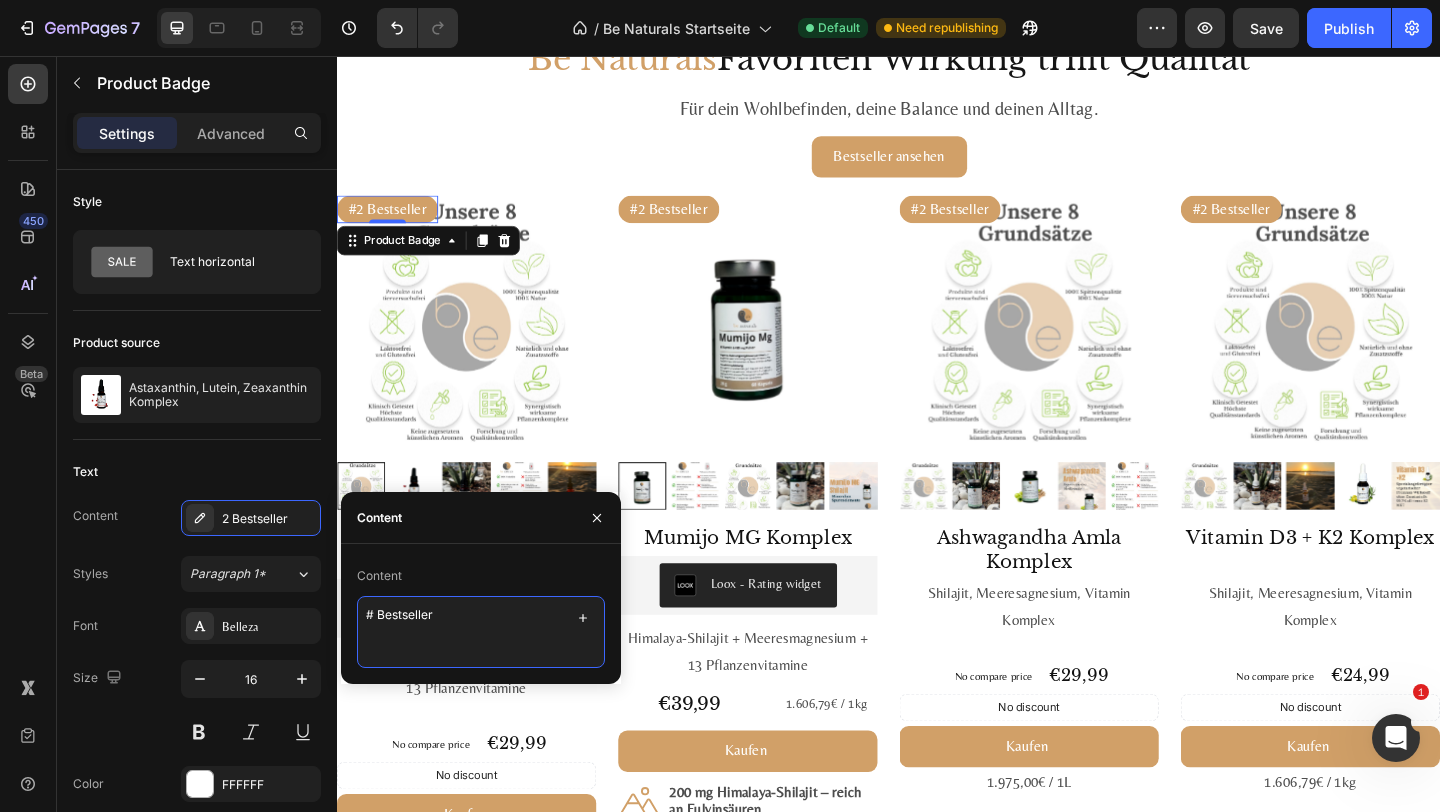 type on "#1 Bestseller" 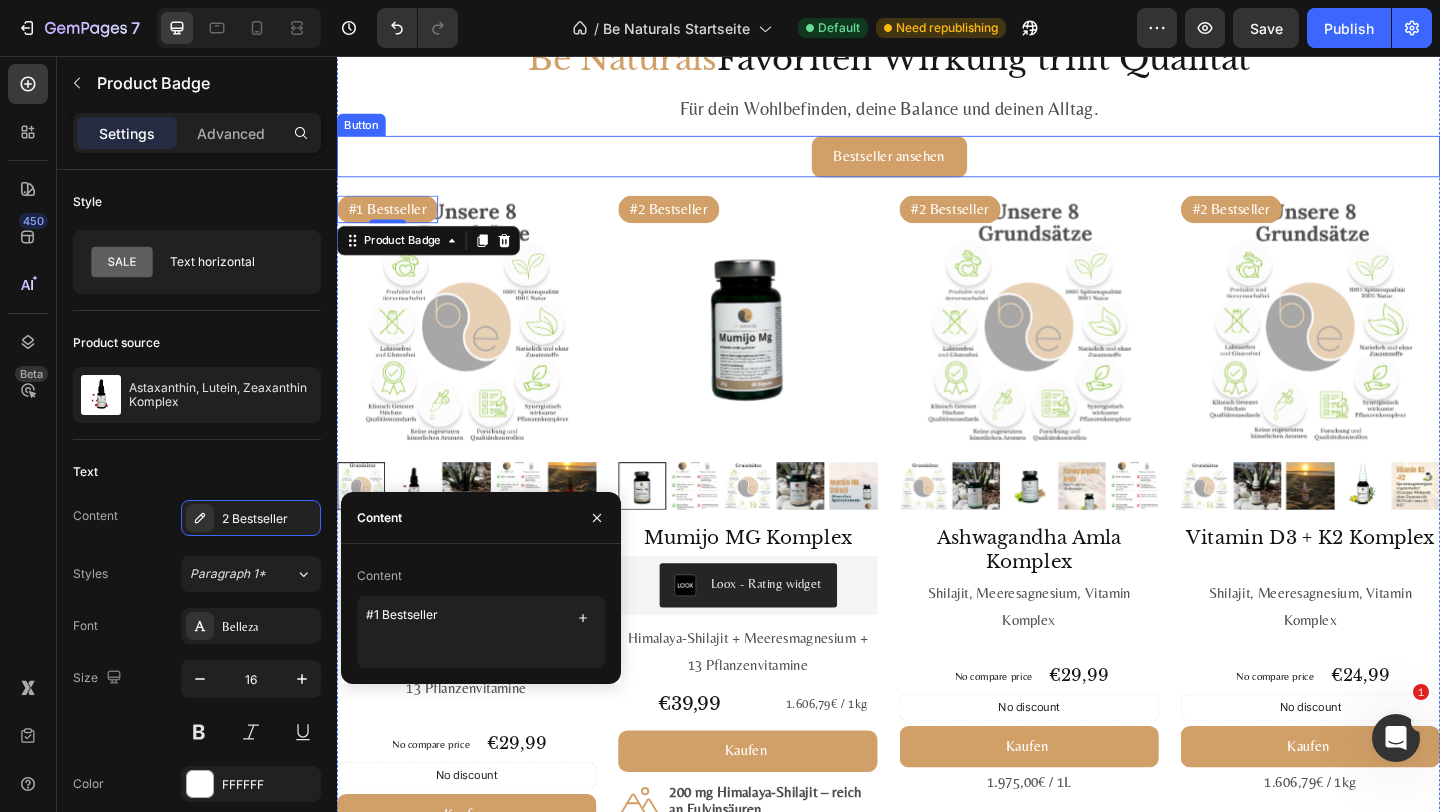 click on "Für dein Wohlbefinden, deine Balance und deinen Alltag." at bounding box center (937, 113) 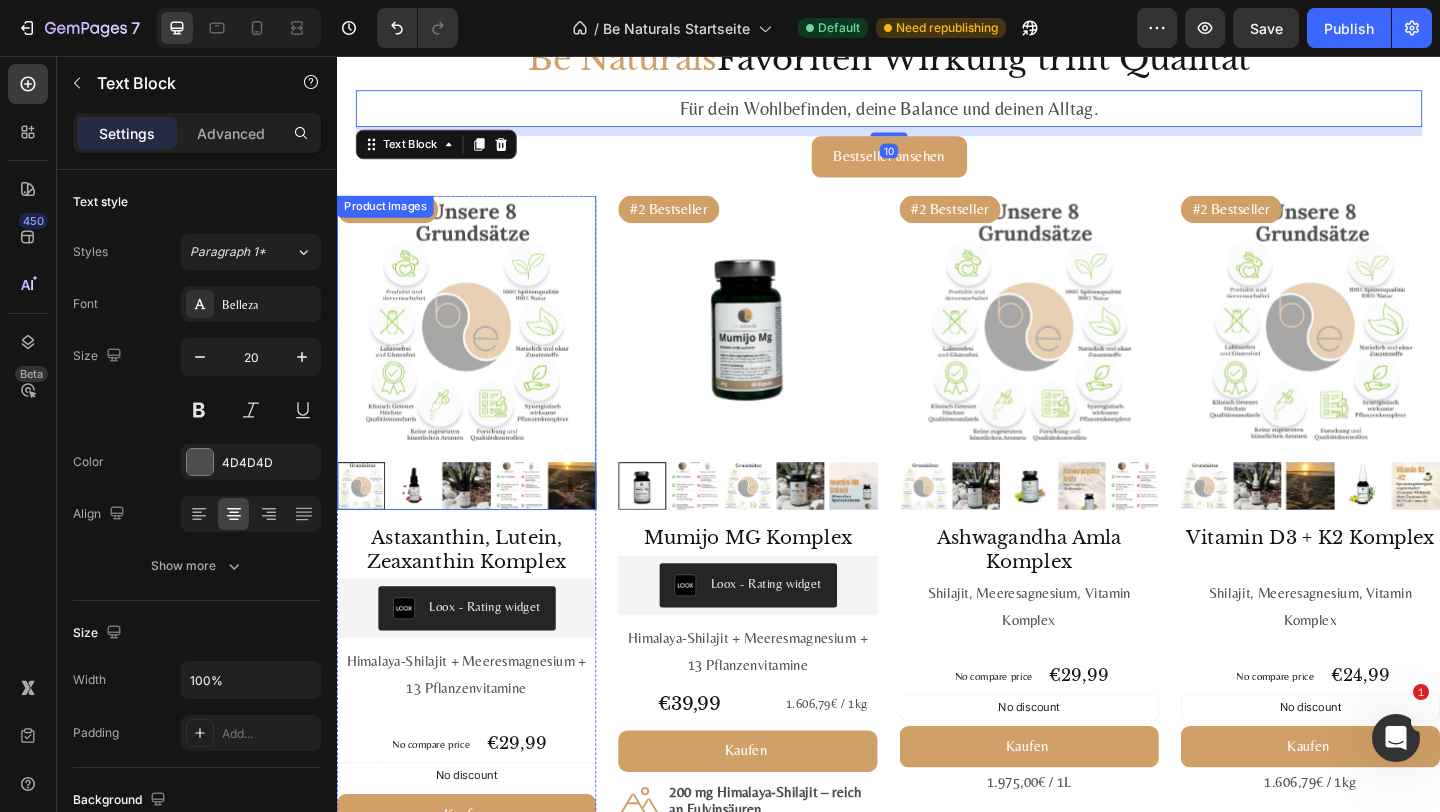 click at bounding box center [420, 524] 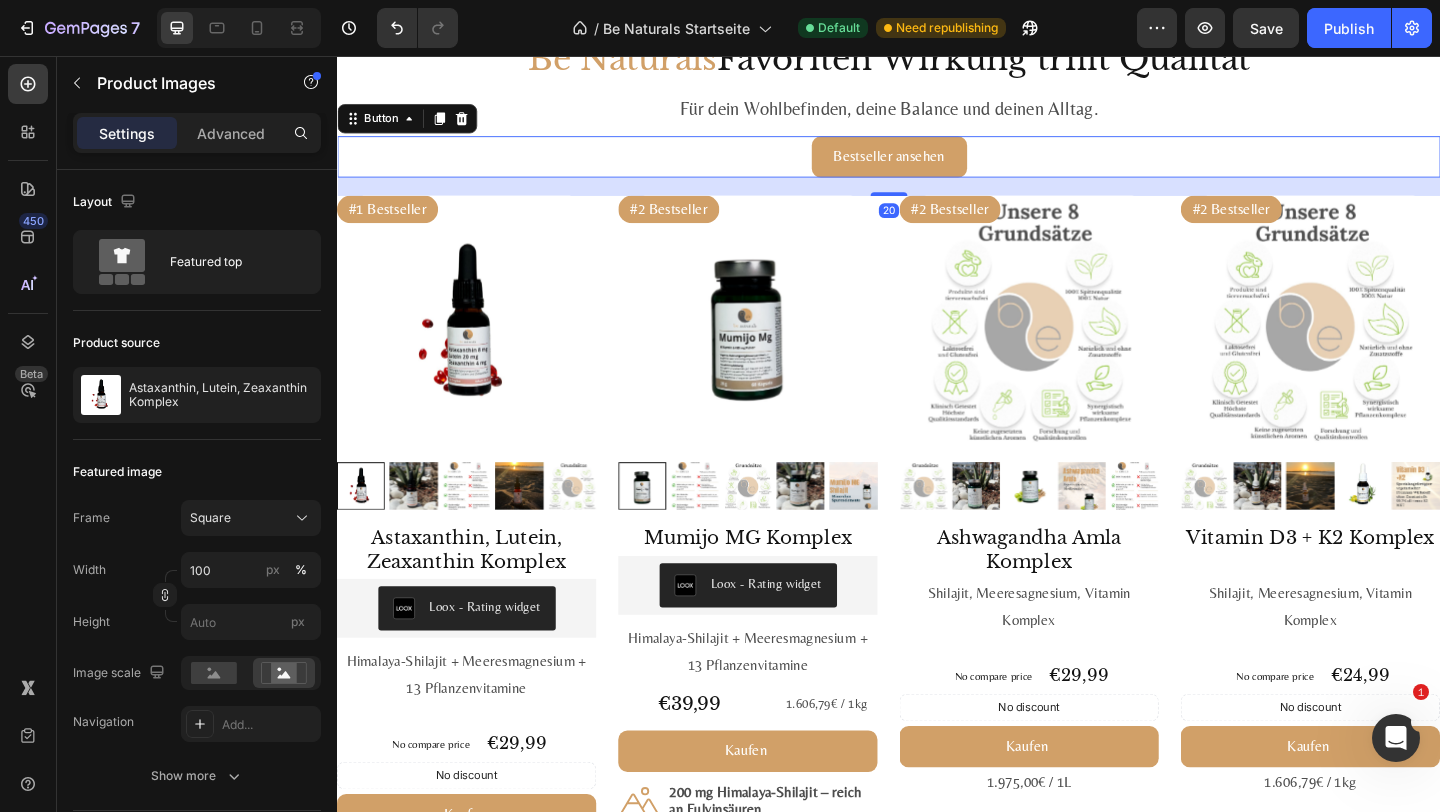 click on "Bestseller ansehen Button 20" at bounding box center (937, 165) 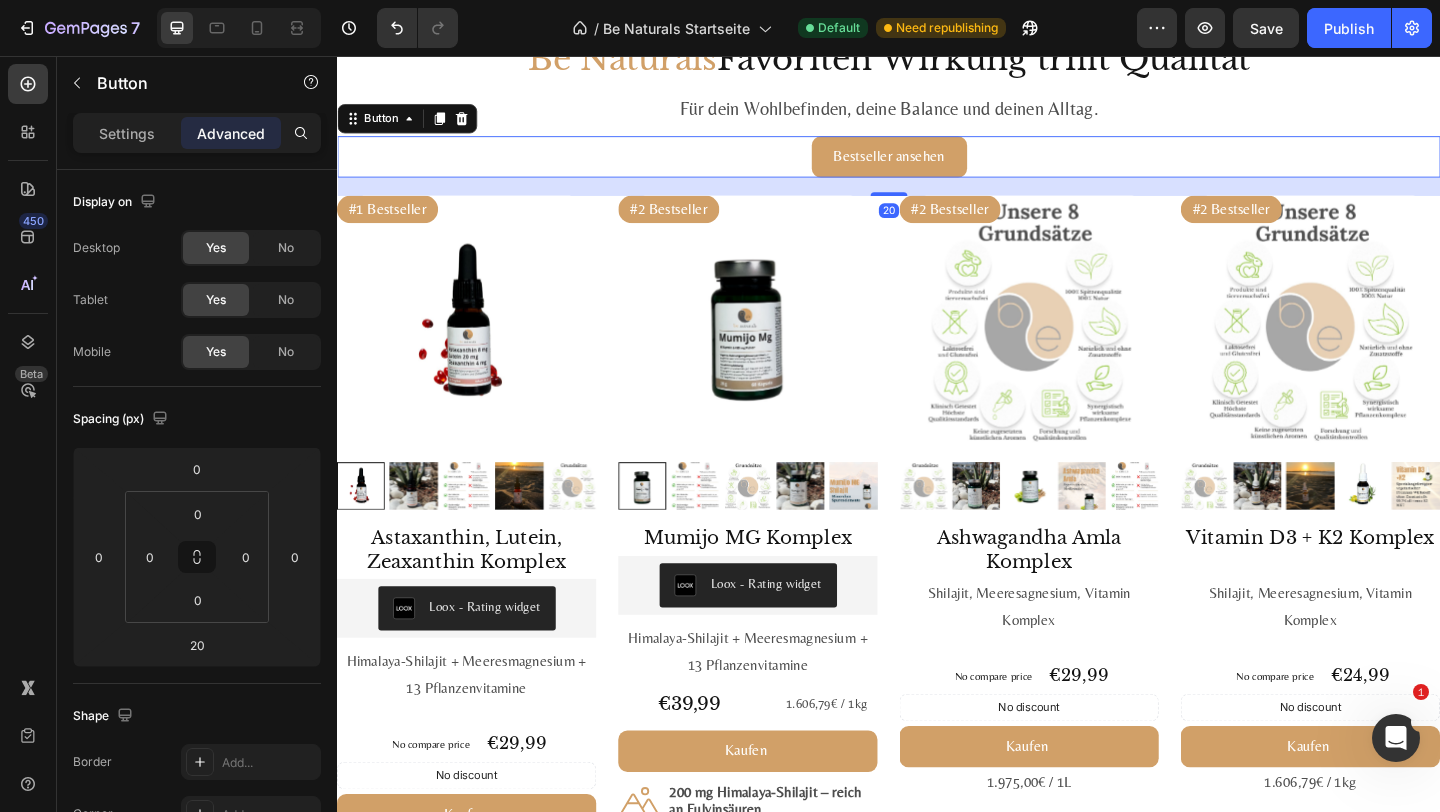 click on "20" at bounding box center (937, 198) 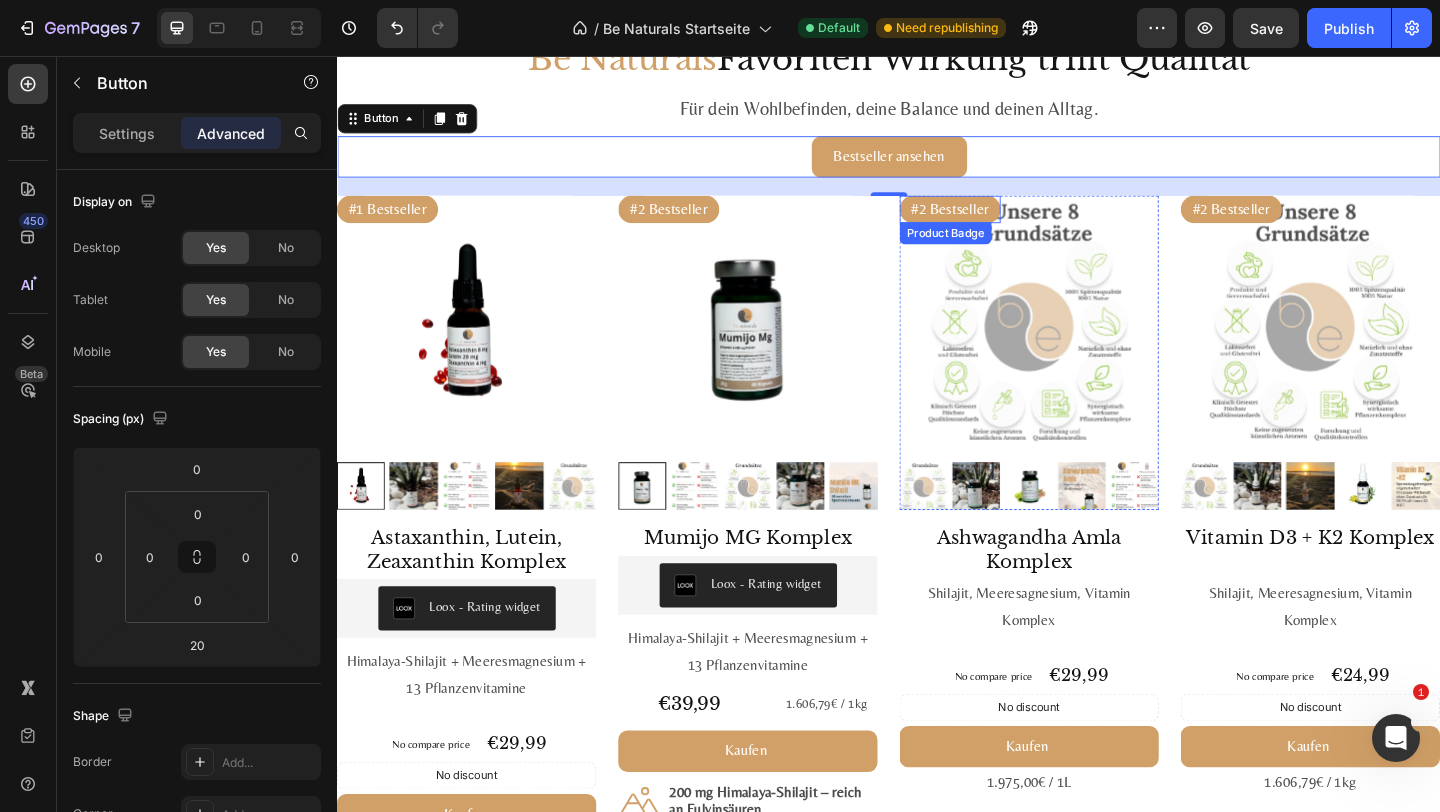 click on "#2 Bestseller" at bounding box center [1004, 223] 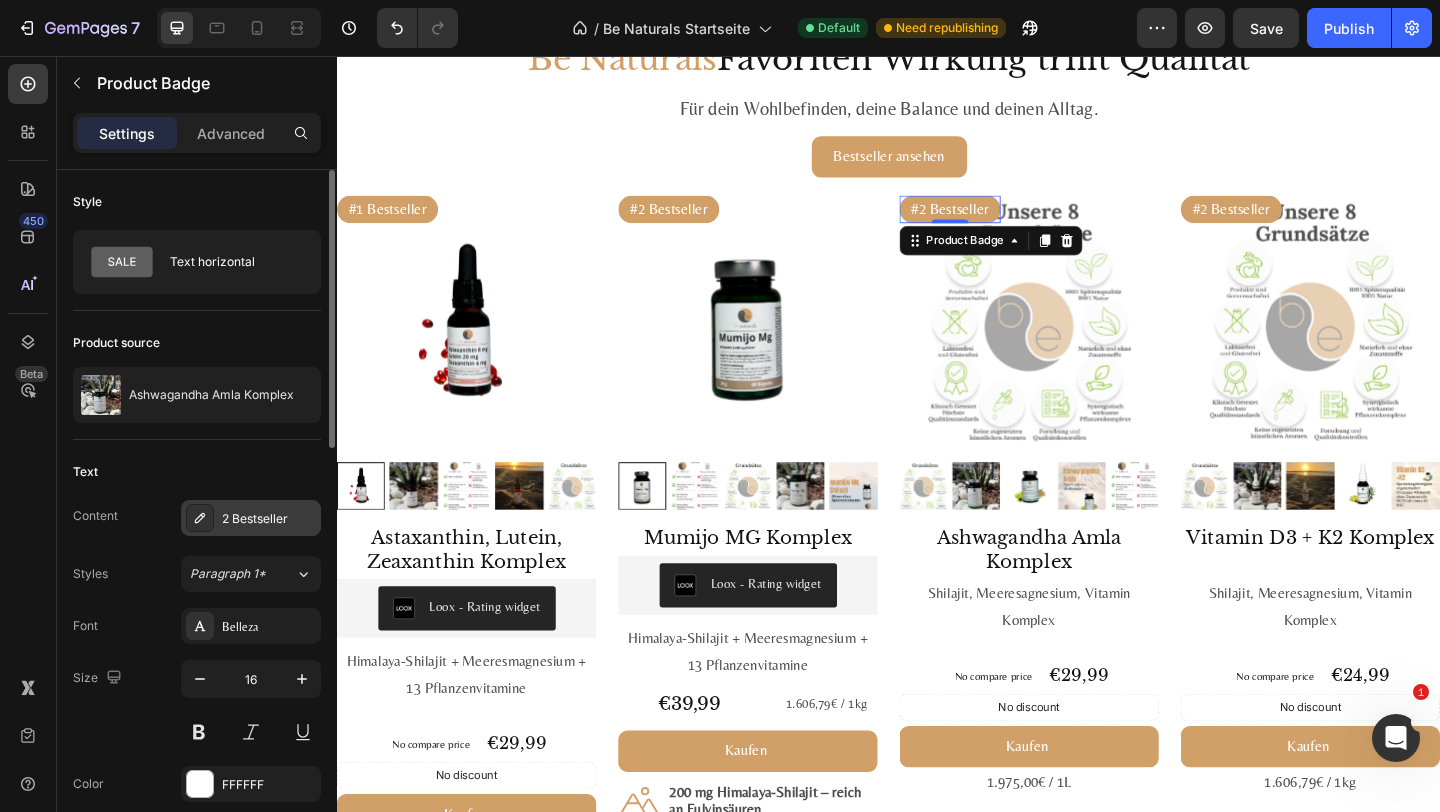 click on "2 Bestseller" at bounding box center [251, 518] 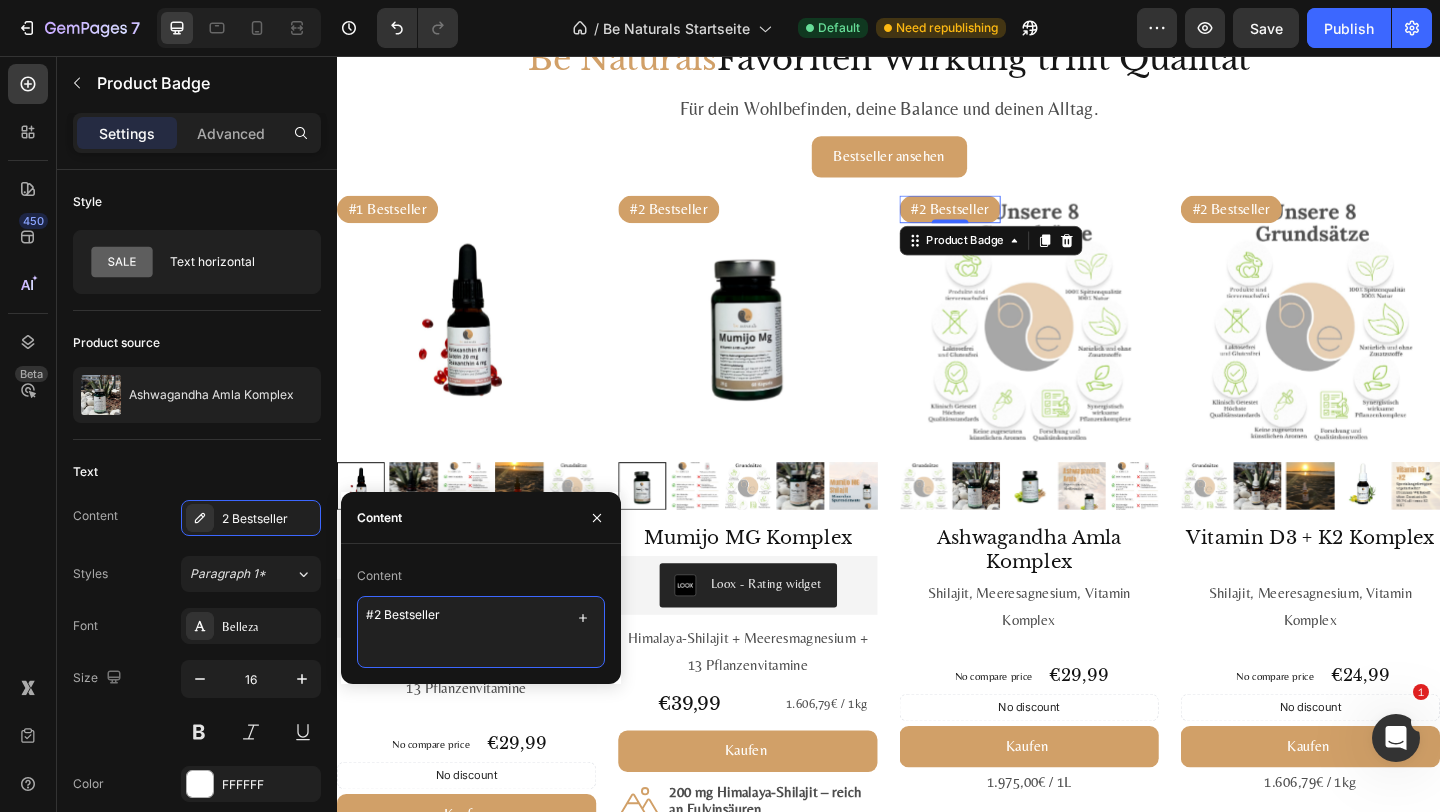 click on "#2 Bestseller" at bounding box center [481, 632] 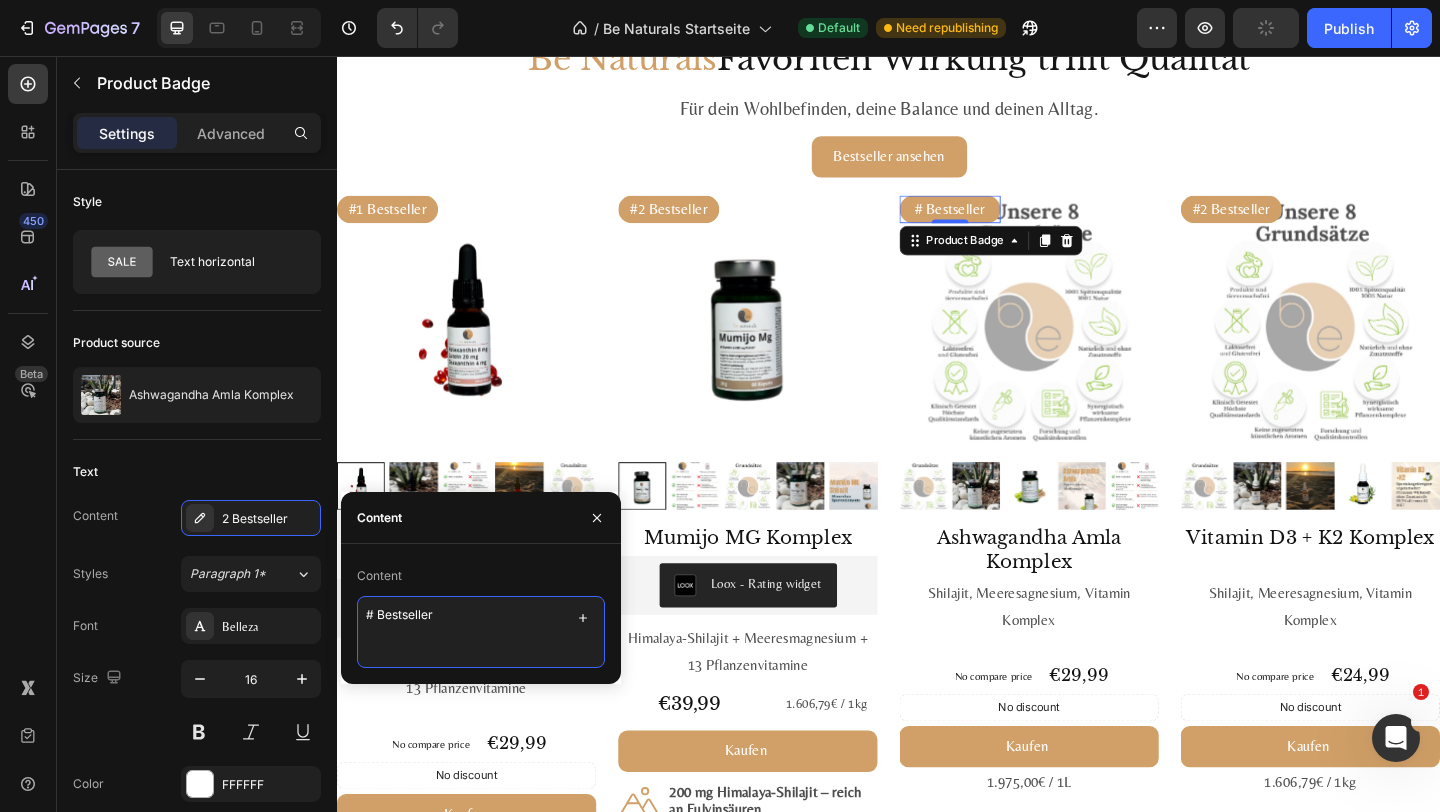 type on "#3 Bestseller" 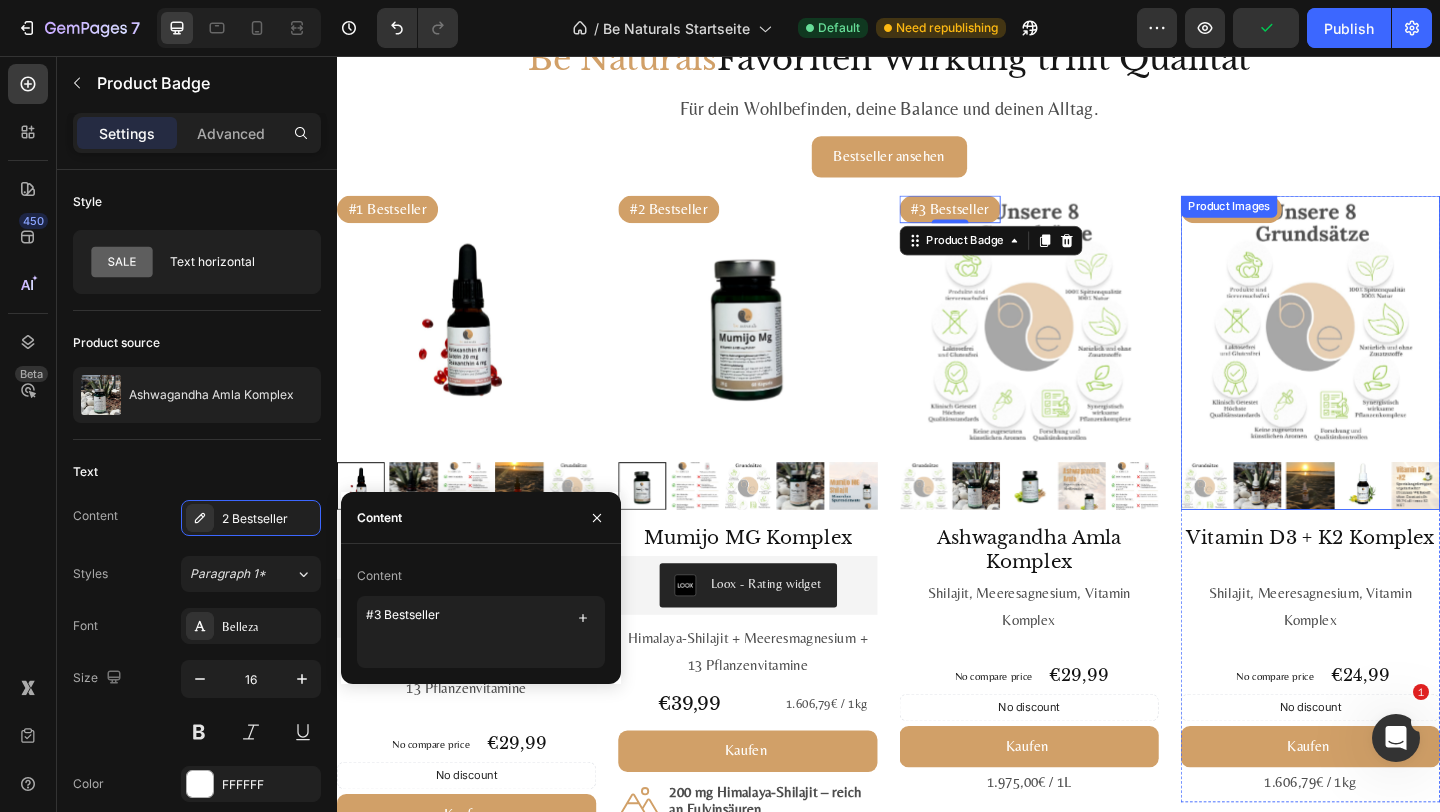 click at bounding box center [1396, 349] 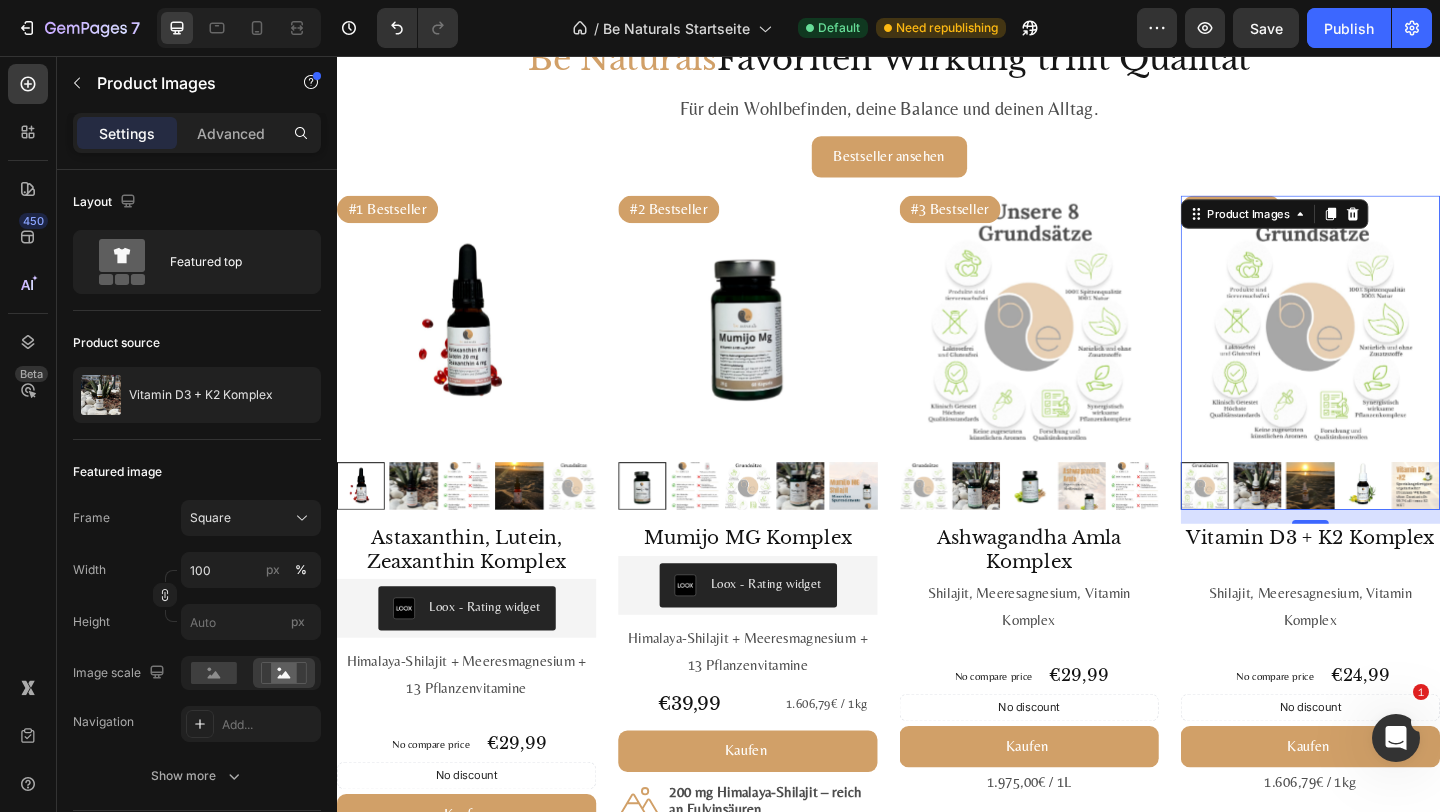 click at bounding box center [1396, 349] 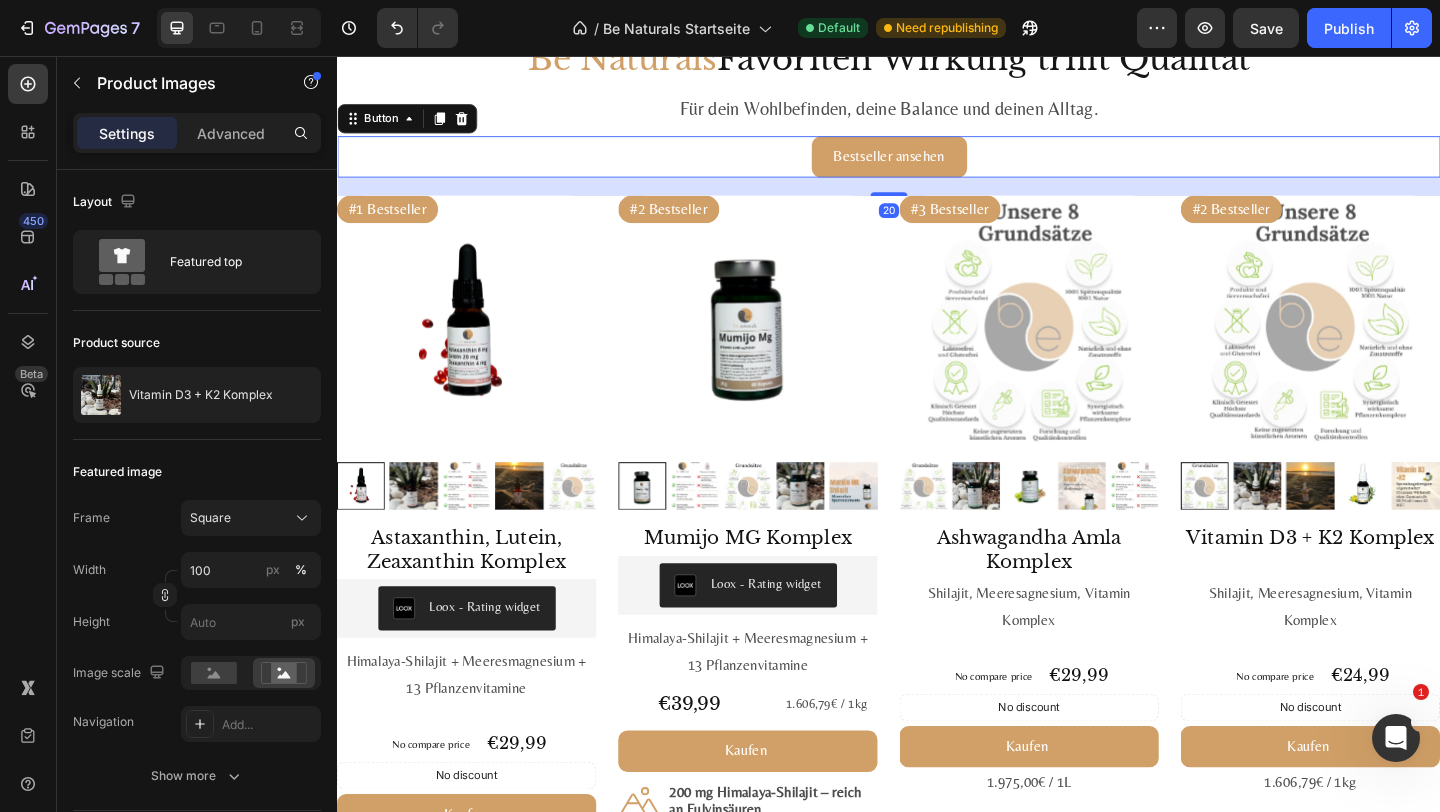 click on "Bestseller ansehen Button 20" at bounding box center (937, 165) 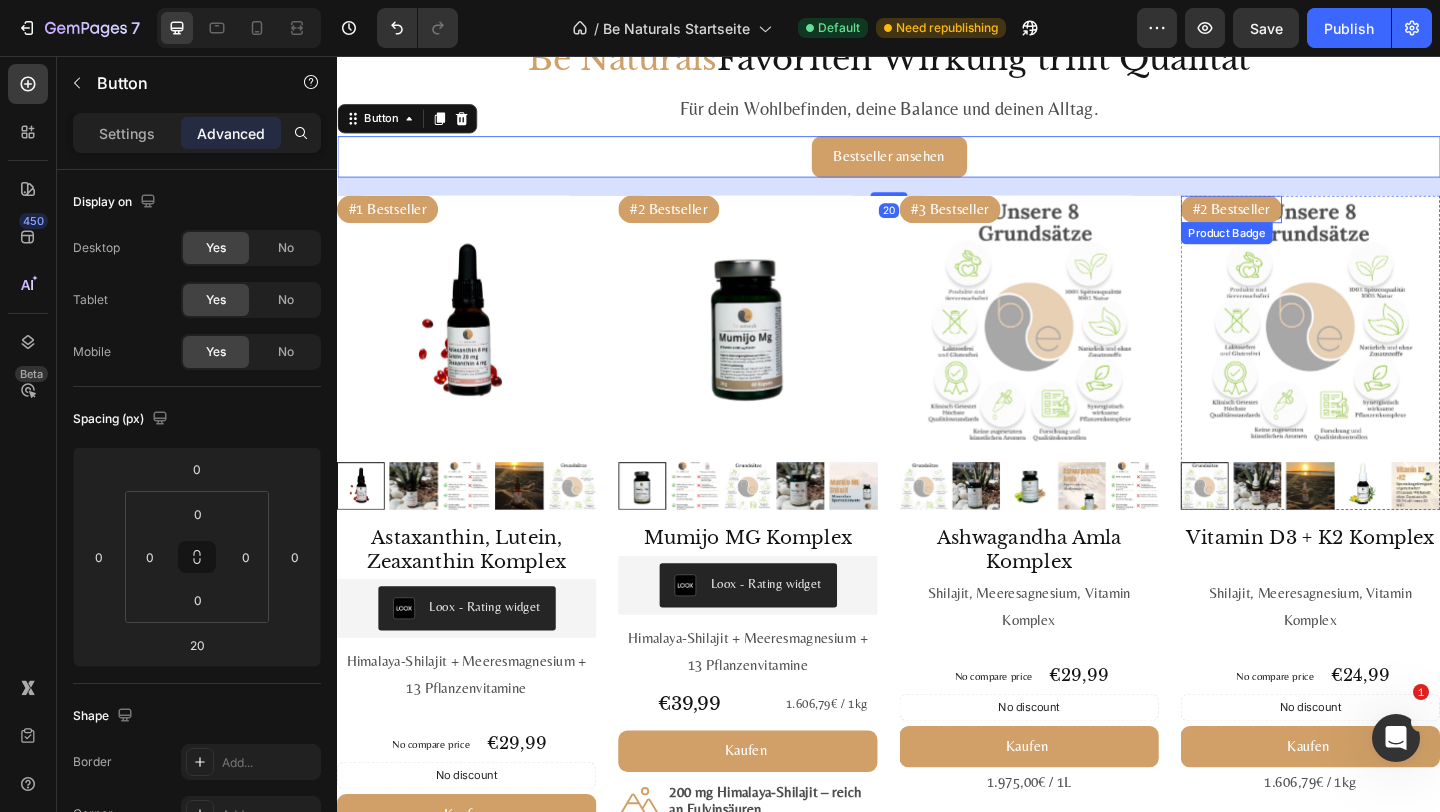 click on "#2 Bestseller" at bounding box center (1310, 223) 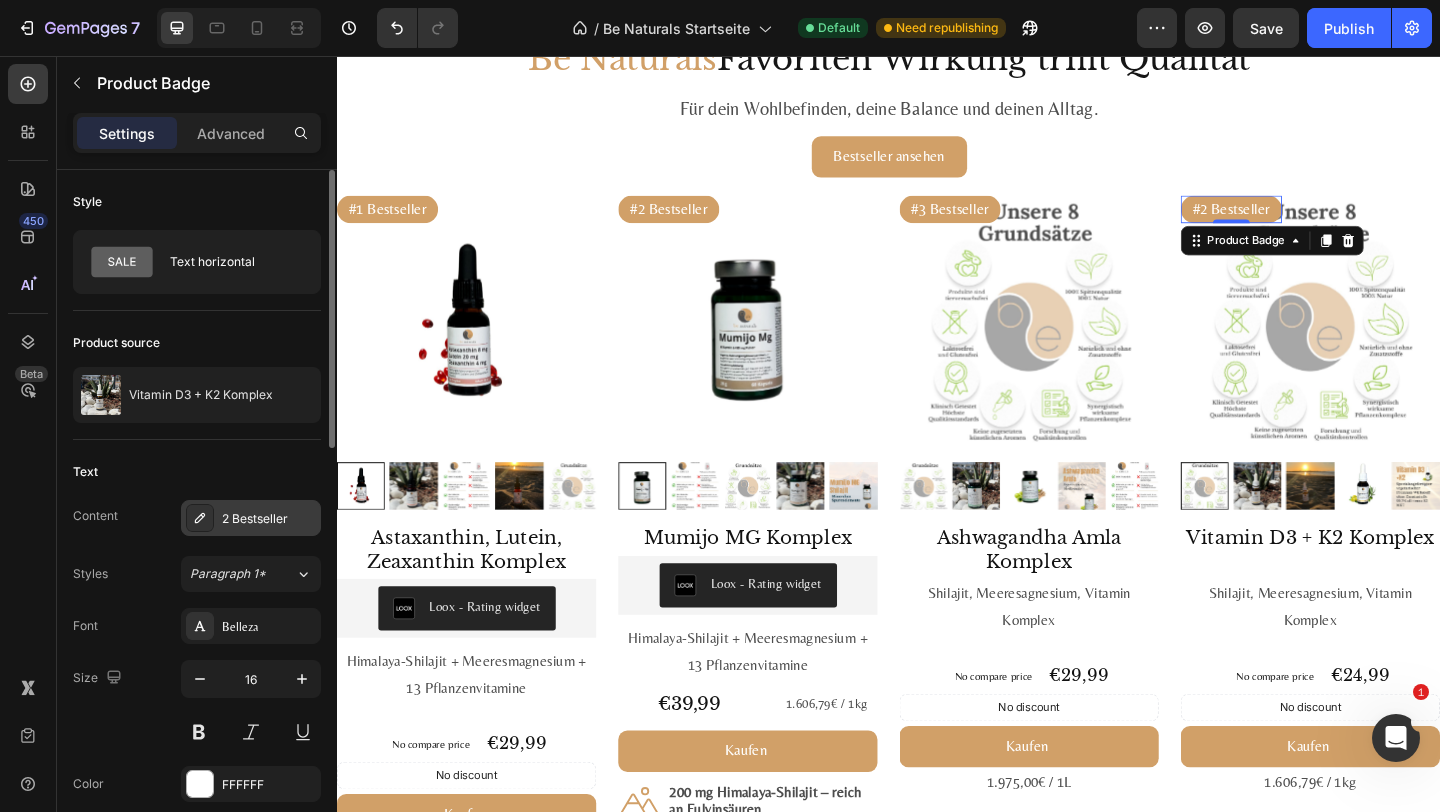 click on "2 Bestseller" at bounding box center [269, 519] 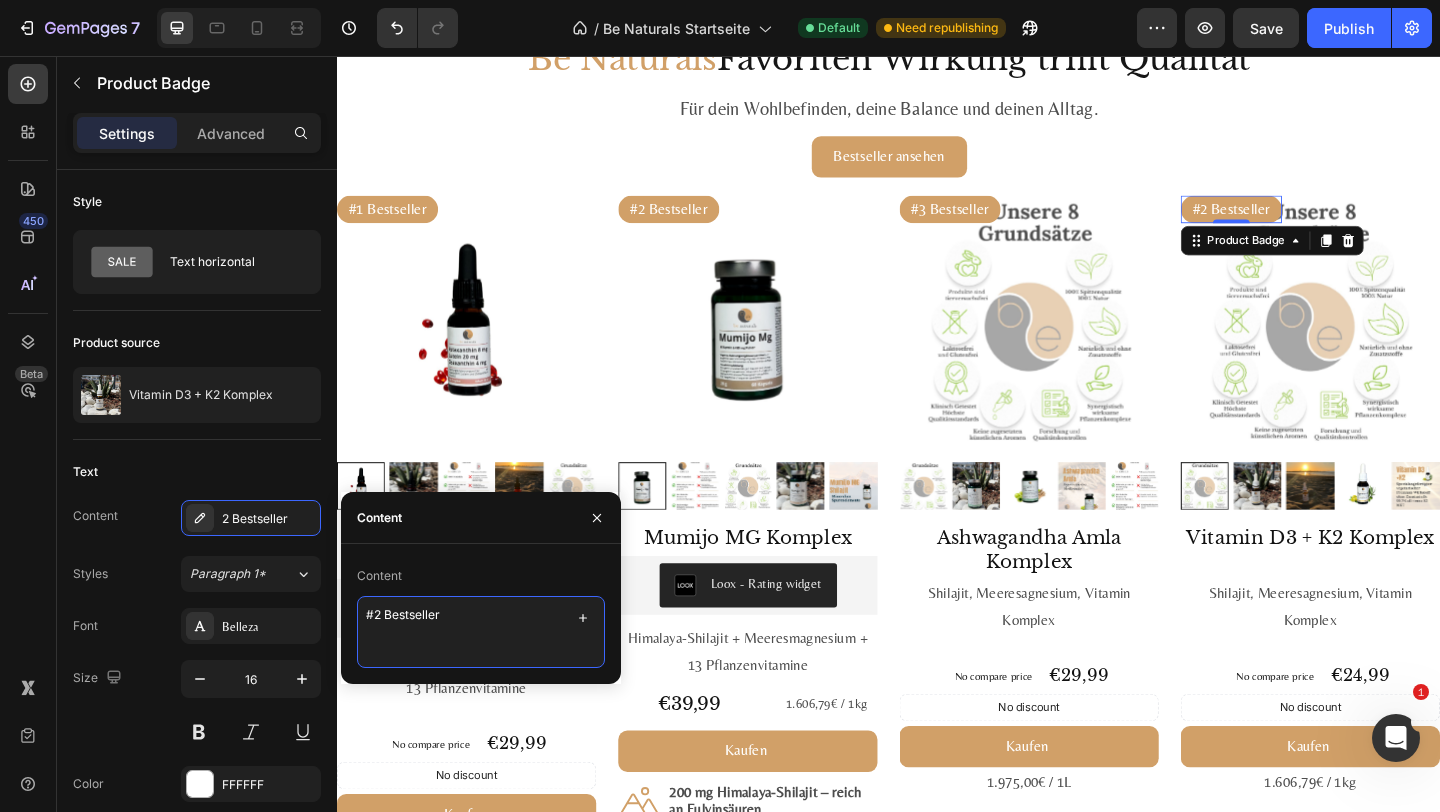 click on "#2 Bestseller" at bounding box center (481, 632) 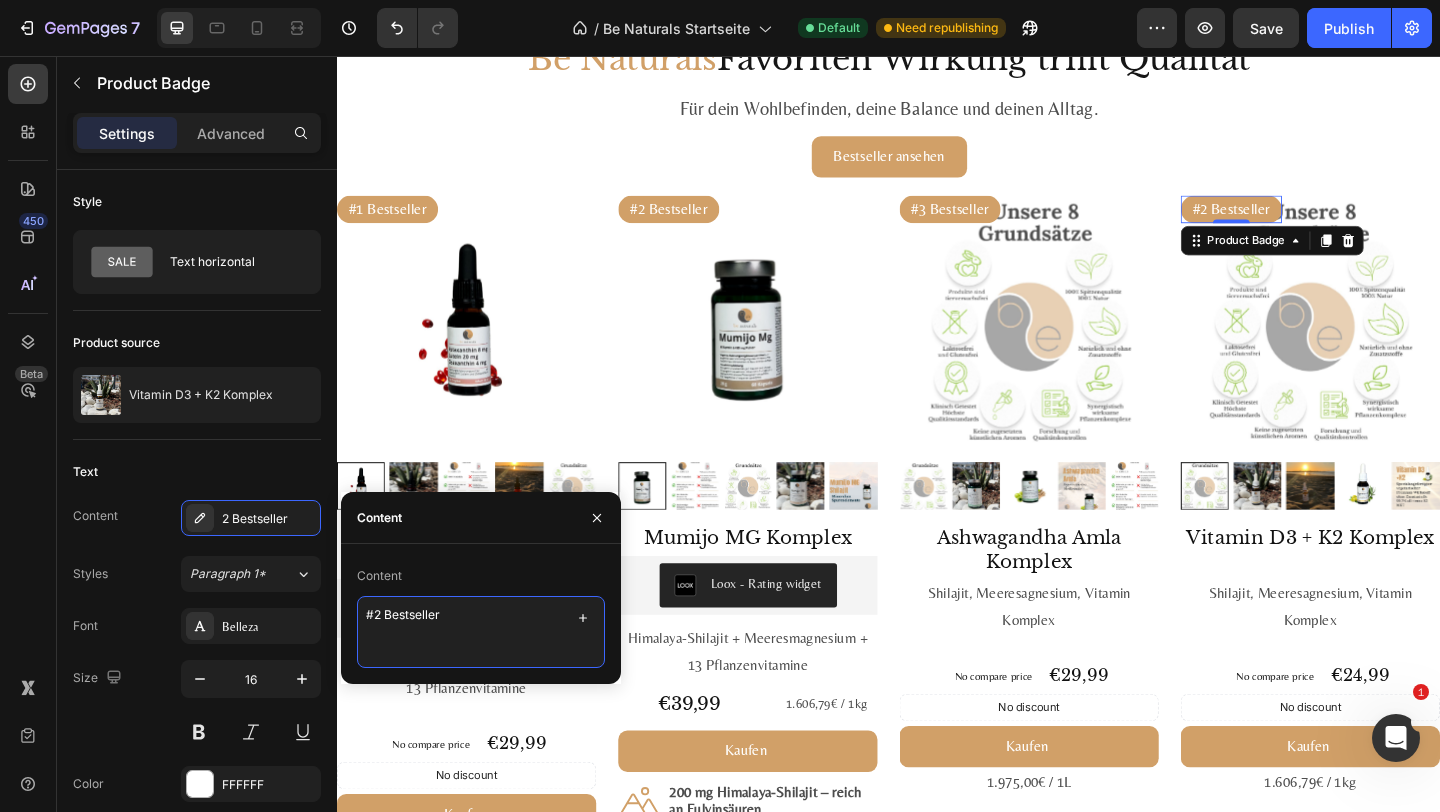 click on "#2 Bestseller" at bounding box center (481, 632) 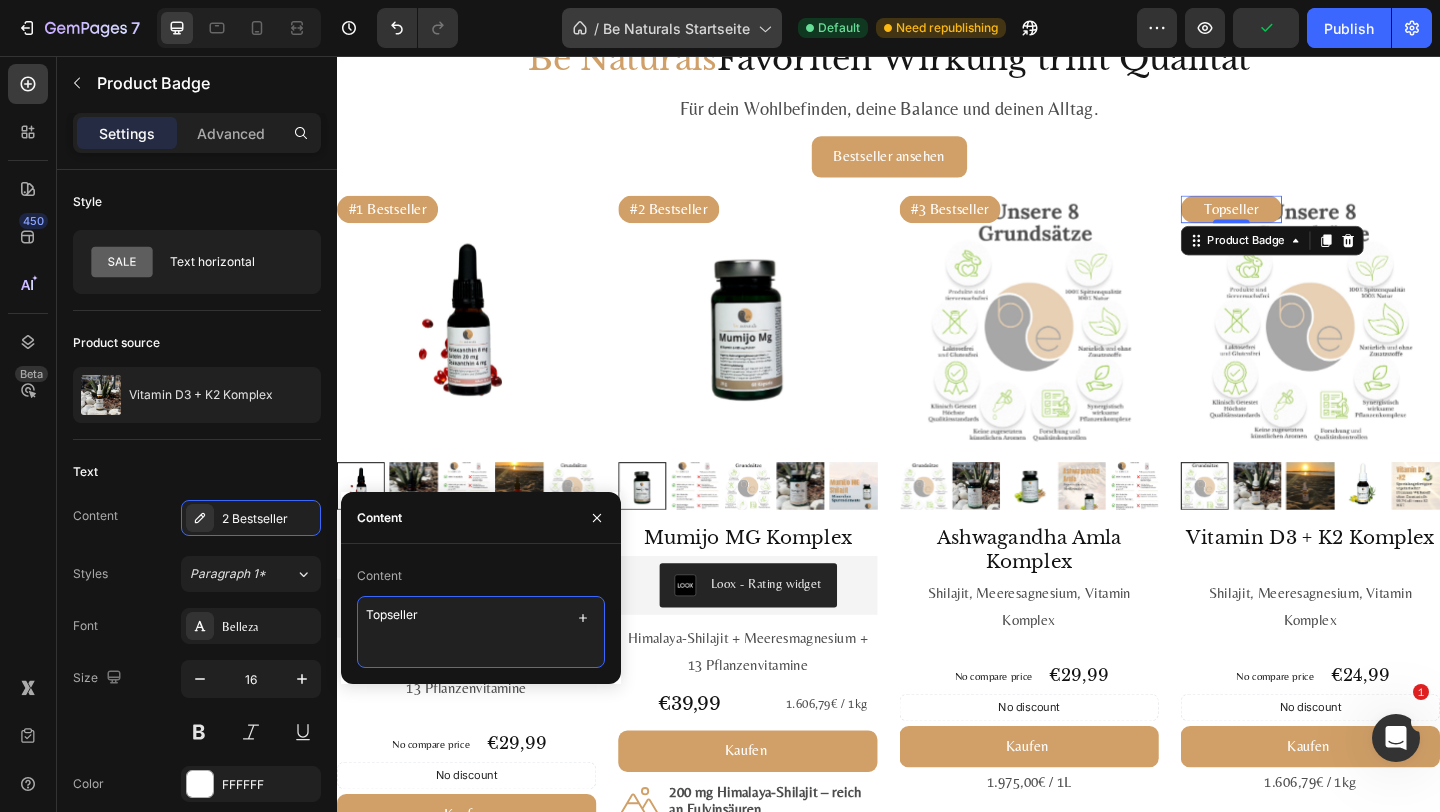 type on "Topseller" 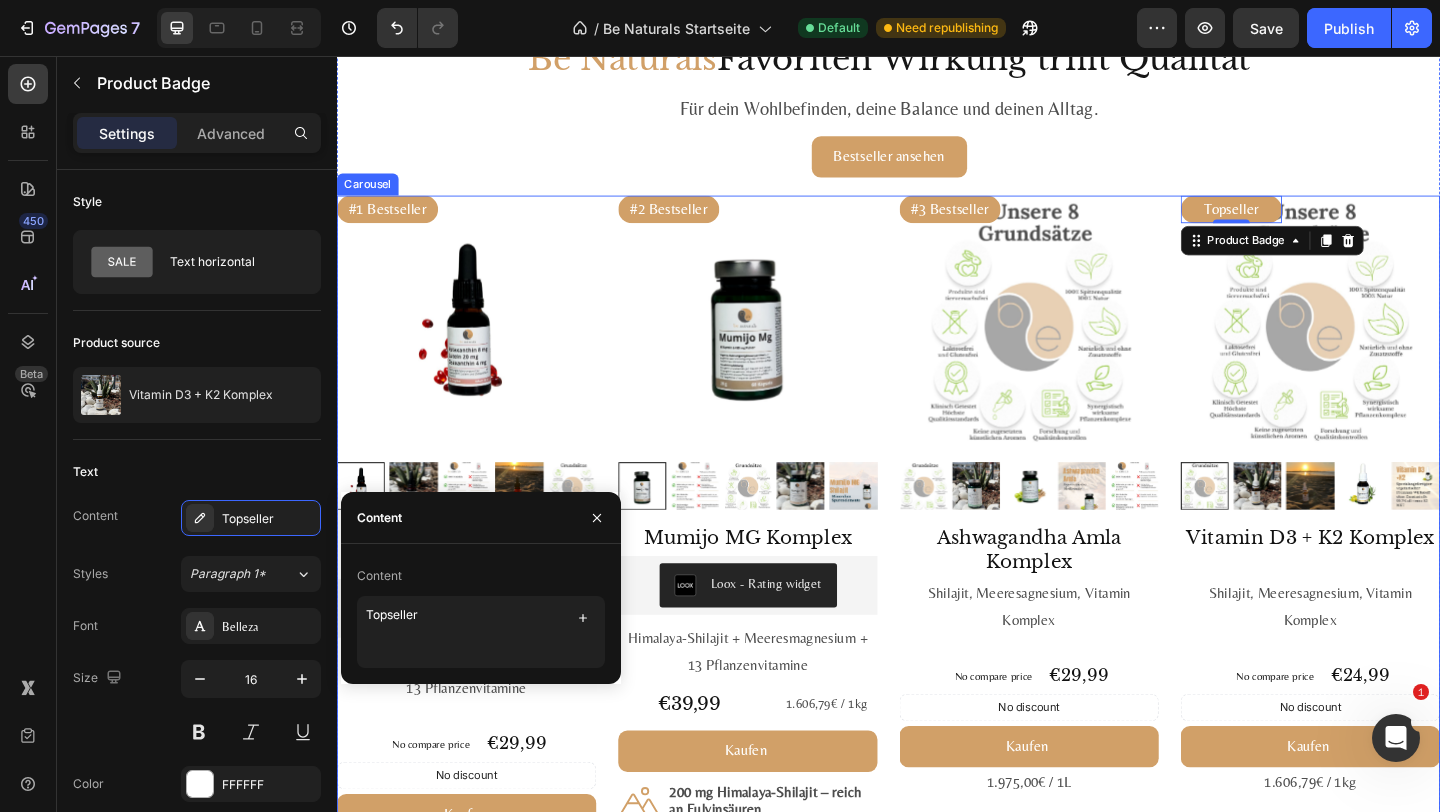click on "#1 Bestseller Product Badge Product Images Astaxanthin, Lutein, Zeaxanthin Komplex Product Title Loox - Rating widget Loox Himalaya-Shilajit + Meeres­magnesium + 13 Pflanzen­vitamine Text Block No compare price Product Price €29,99 Product Price Product Price Row No discount   Not be displayed when published Discount Tag Kaufen Add to Cart 1.975,00€ / 1L Text Block Product #2 Bestseller Product Badge Product Images Mumijo MG Komplex Product Title Loox - Rating widget Loox Himalaya-Shilajit + Meeres­magnesium + 13 Pflanzen­vitamine Text Block €39,99 Product Price Product Price 1.606,79€ / 1kg Text Block Row Kaufen Add to Cart
Icon 200 mg Himalaya-Shilajit – reich an Fulvin­säuren Text Block Row
Icon 76 % NRV Magnesium – trägt zu  normaler Muskel­funktion & Energie­stoff­wechsel  bei* Text Block Row
Icon Vegan, labor­geprüft & ohne Zusatz­stoffe Text Block Row Row Lieferung 3–5 Tage Versand gratis ab 100 € Text Block Product Text Block" at bounding box center (937, 646) 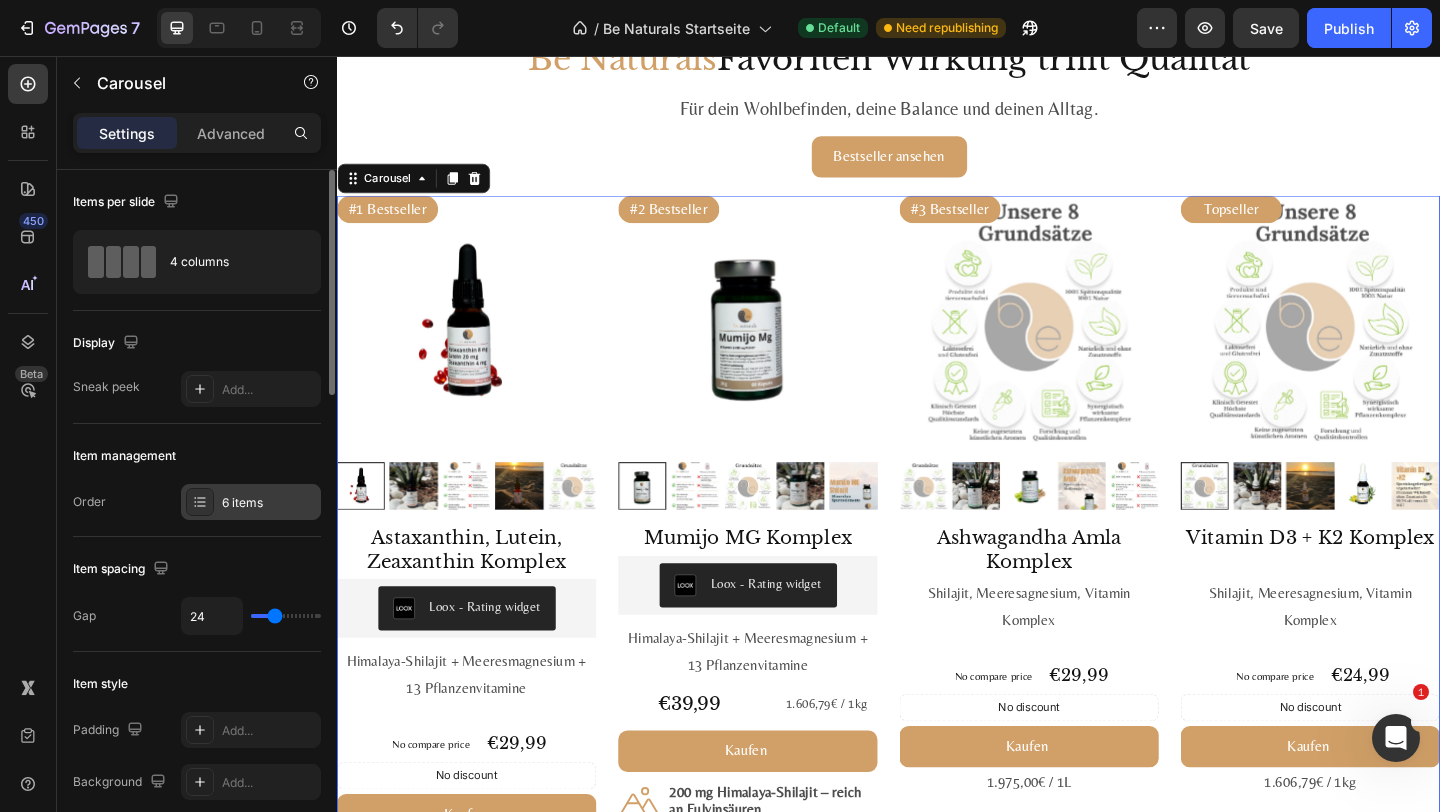 click on "6 items" at bounding box center [269, 503] 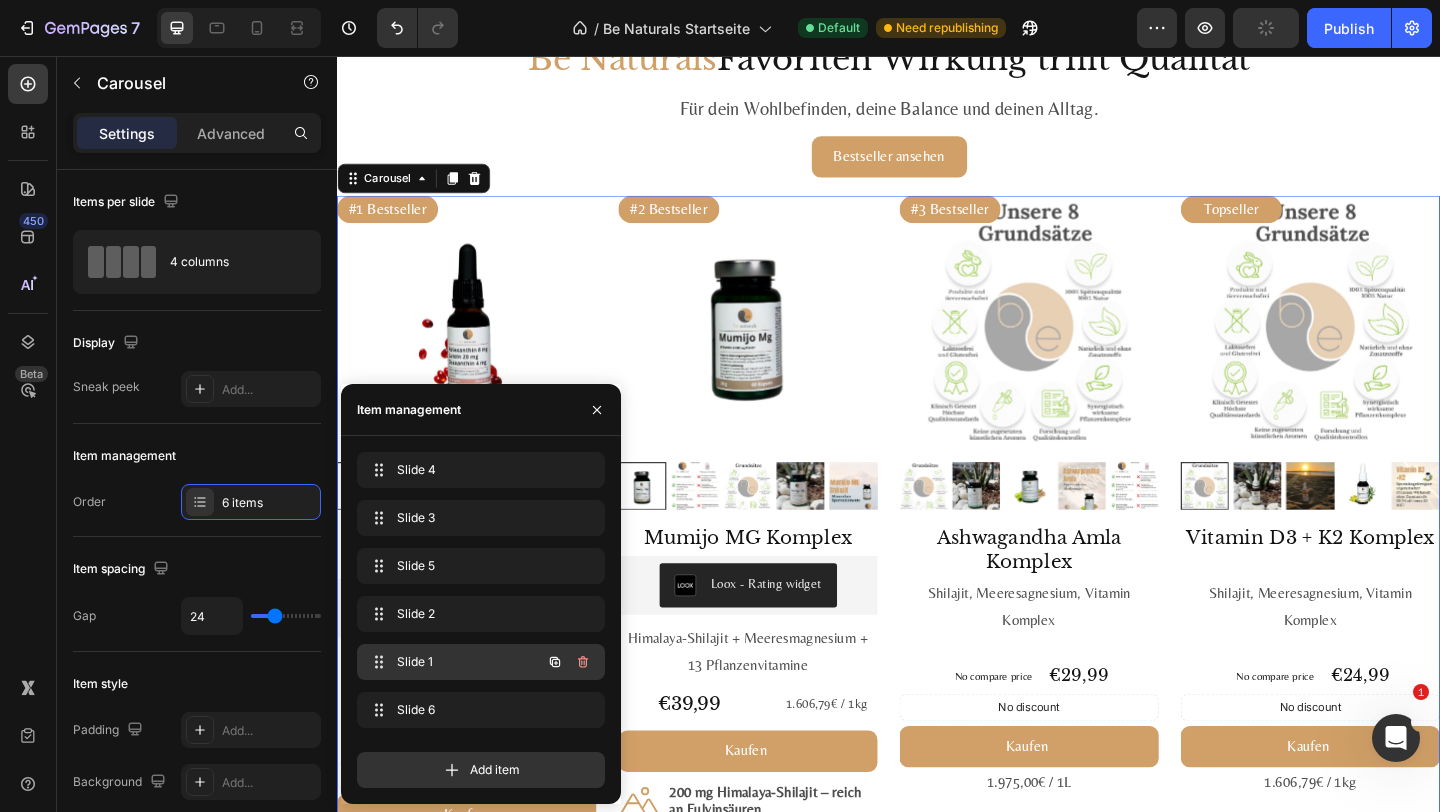 click on "Slide 1" at bounding box center [453, 662] 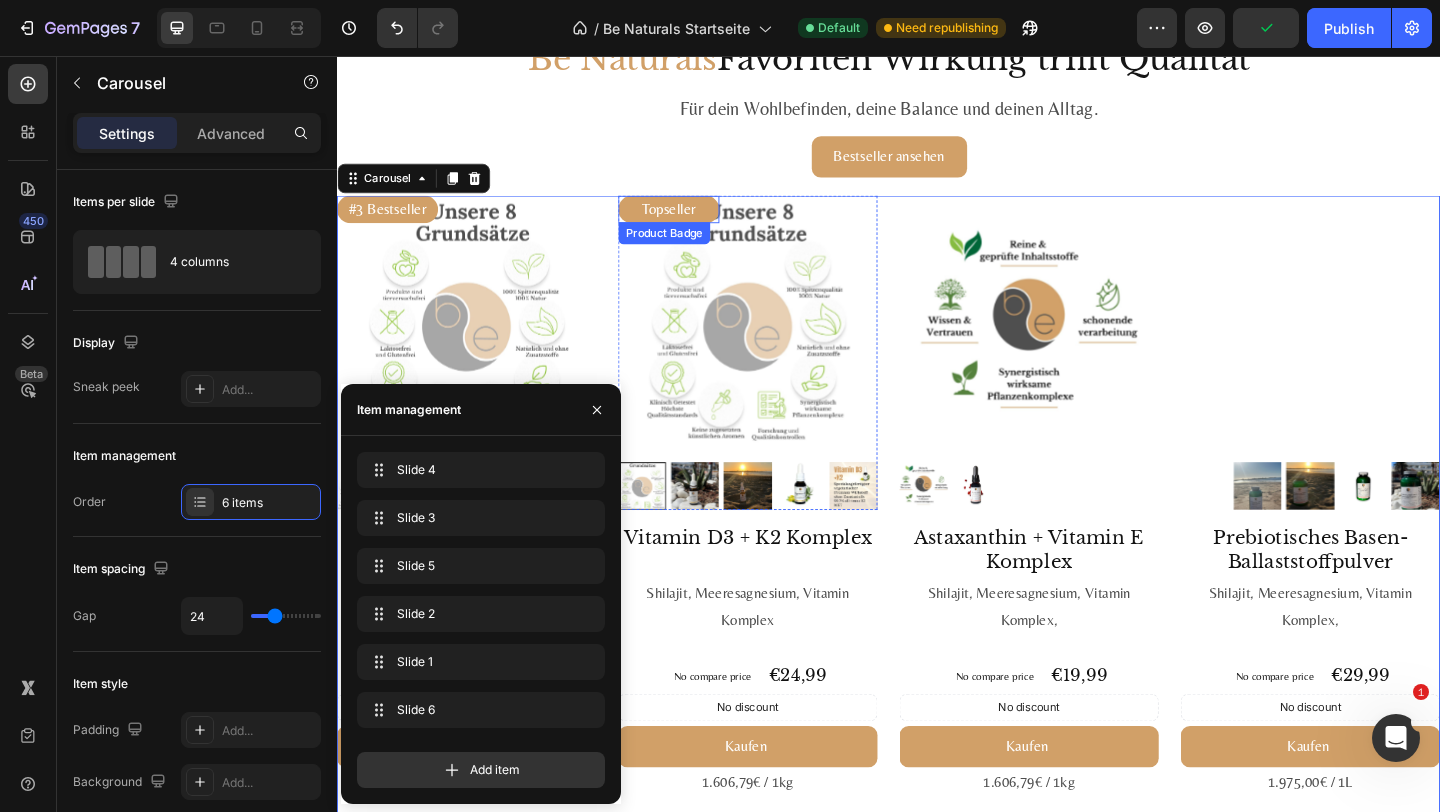click on "Topseller Product Badge" at bounding box center [784, 349] 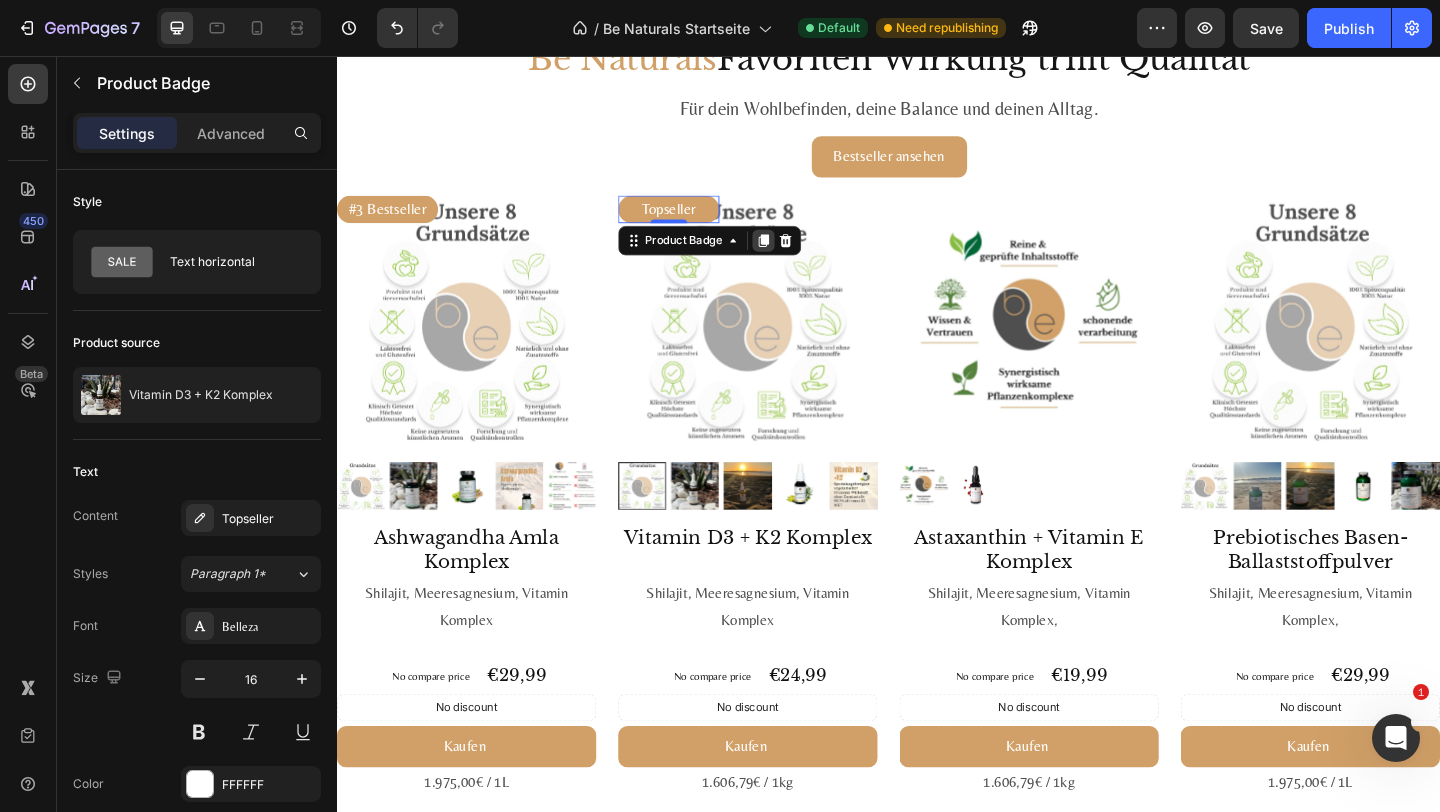 click 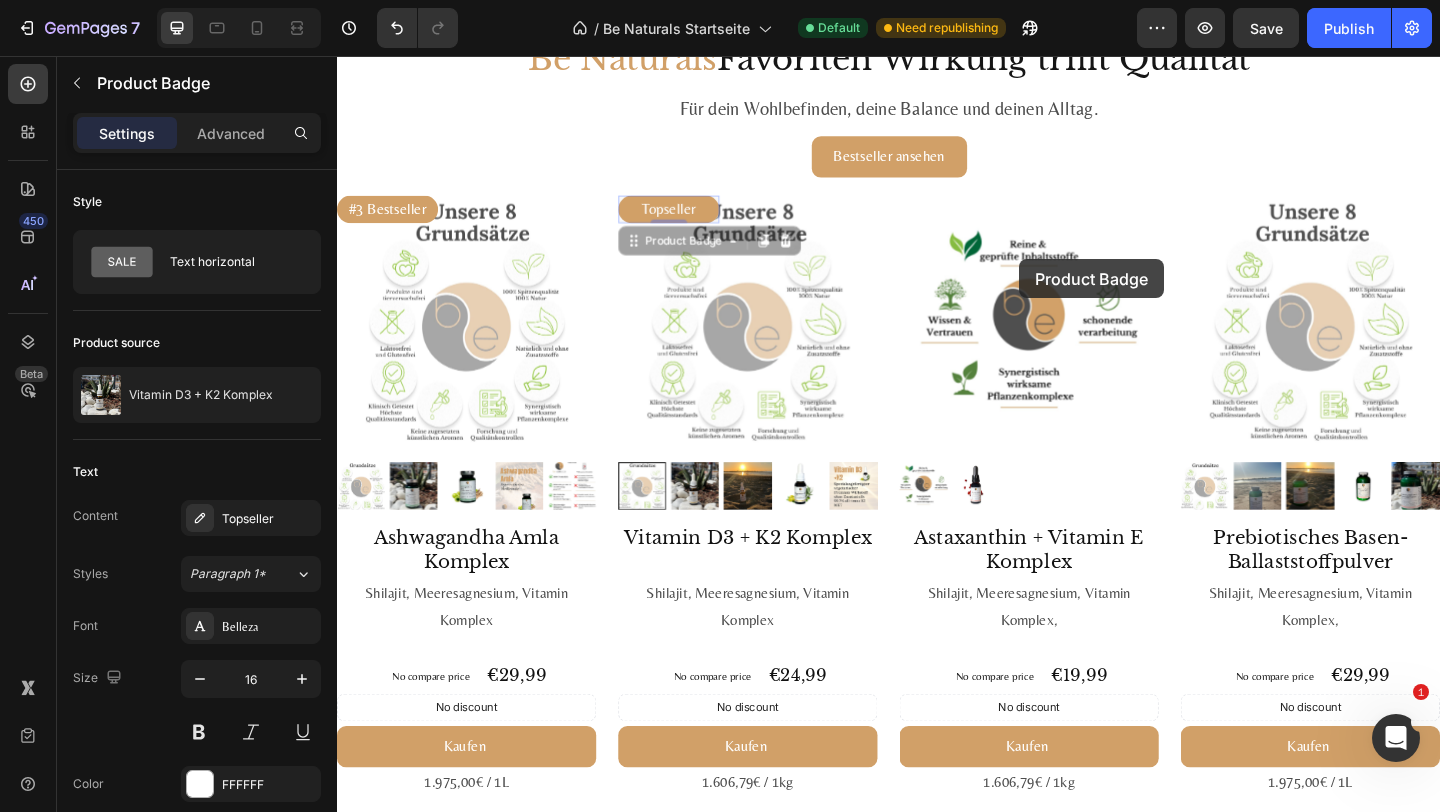drag, startPoint x: 683, startPoint y: 259, endPoint x: 1077, endPoint y: 278, distance: 394.45786 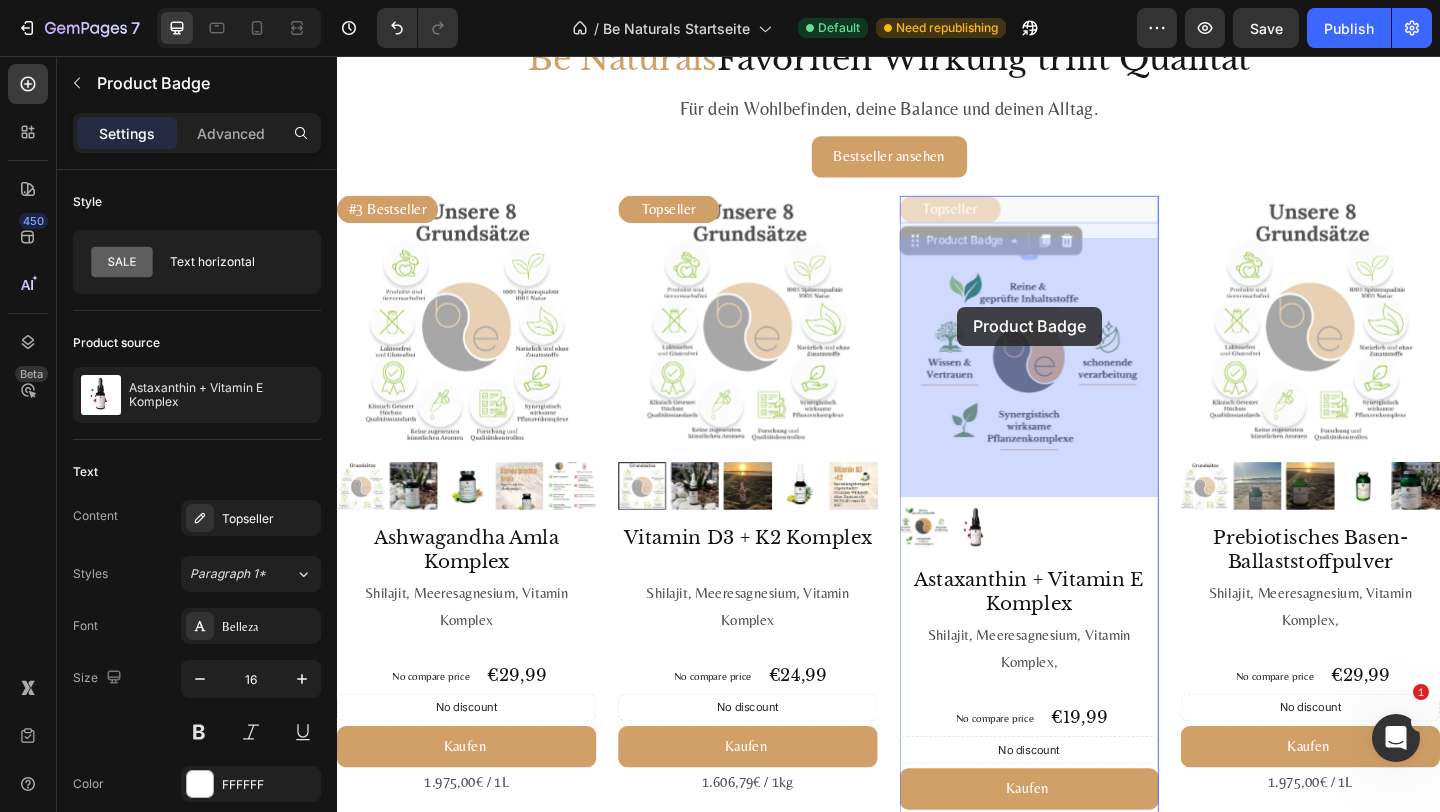 drag, startPoint x: 1008, startPoint y: 261, endPoint x: 1011, endPoint y: 329, distance: 68.06615 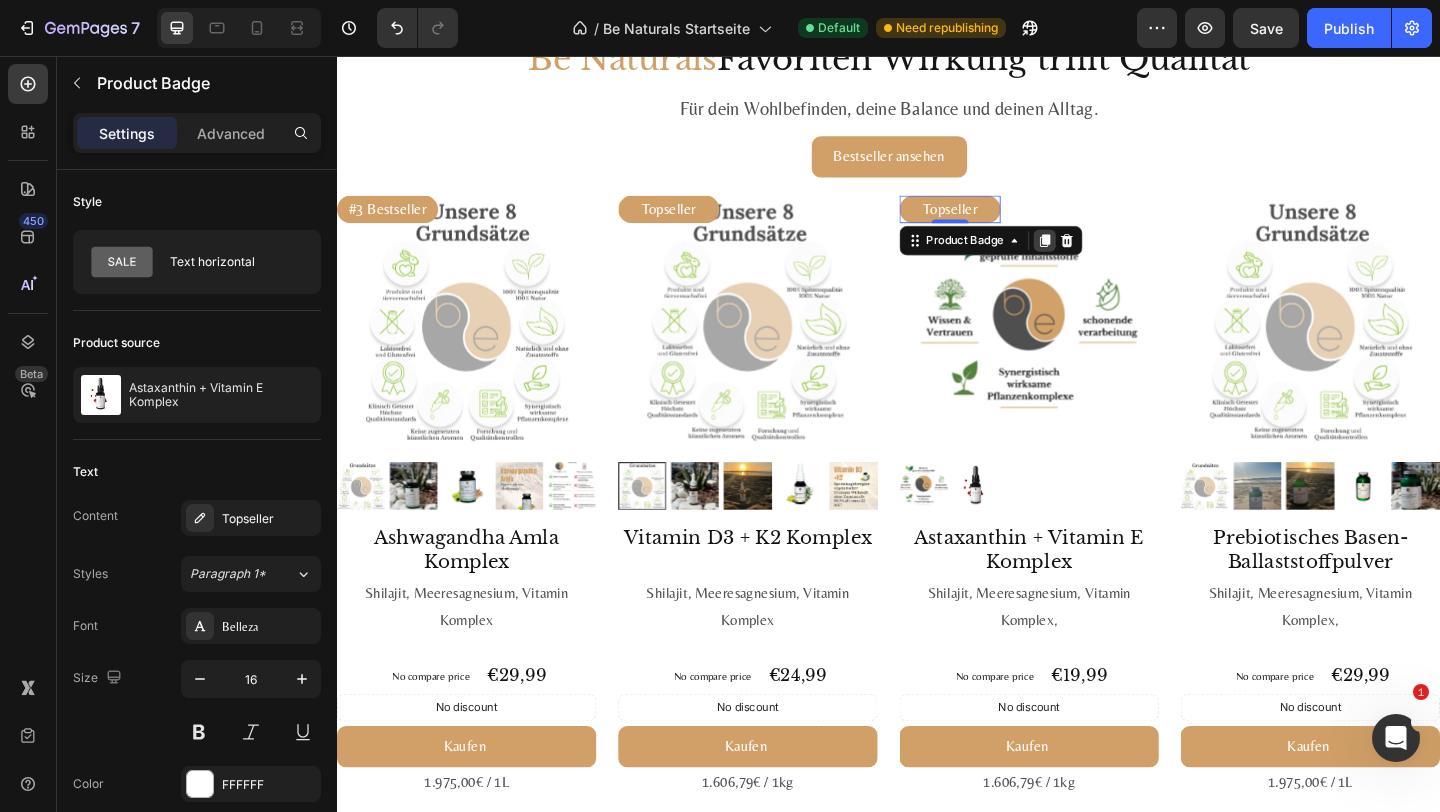 click 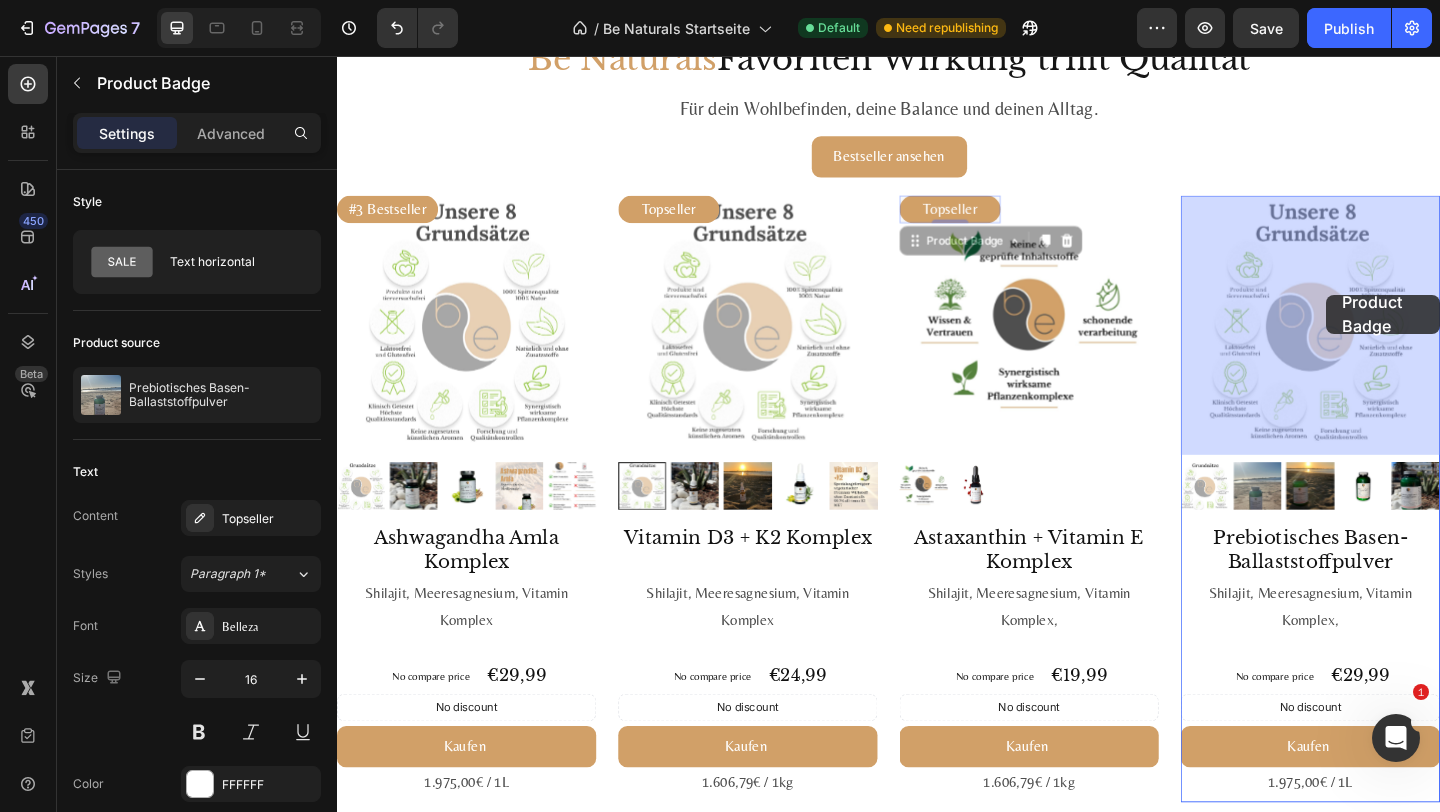 drag, startPoint x: 999, startPoint y: 265, endPoint x: 1413, endPoint y: 316, distance: 417.1295 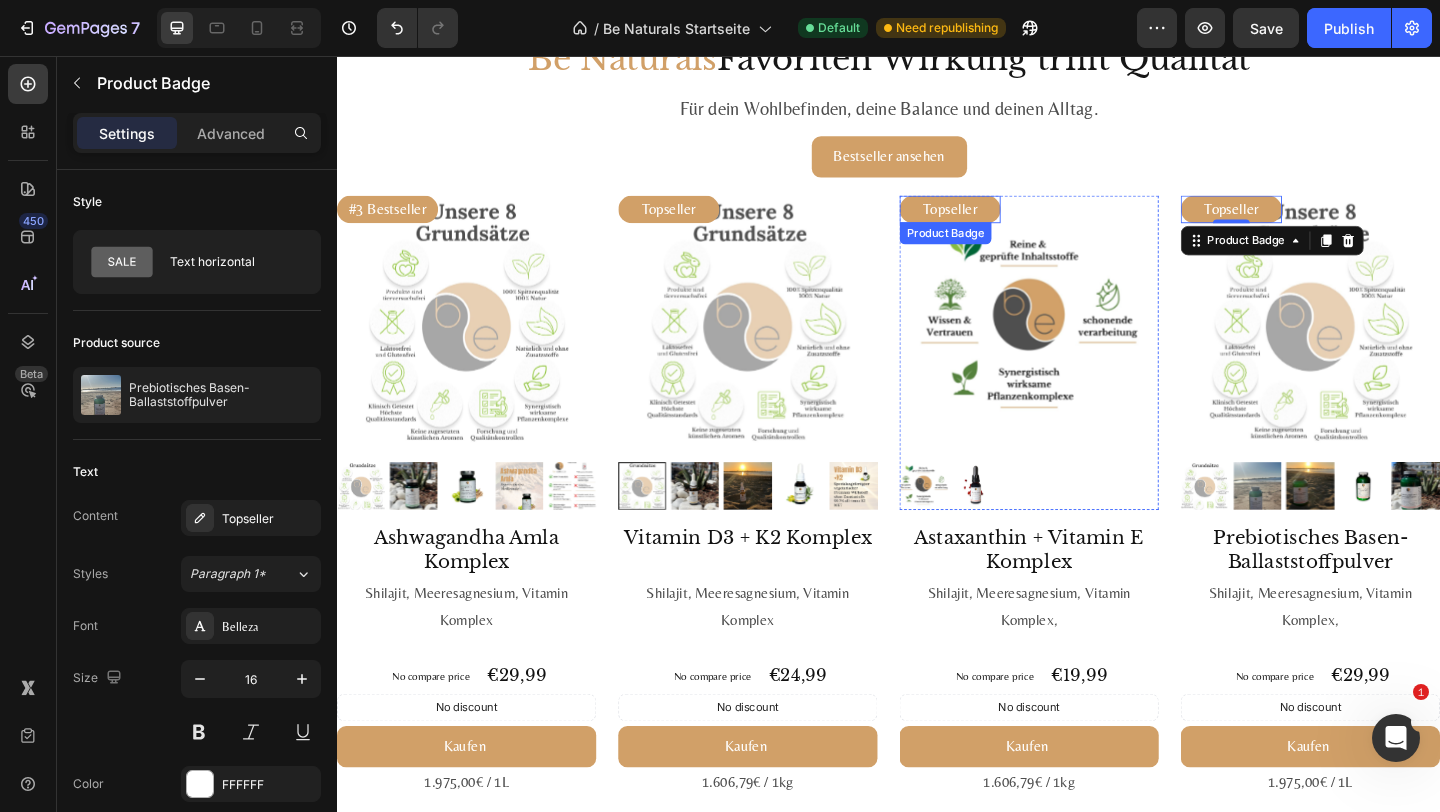 click on "Topseller" at bounding box center (1004, 223) 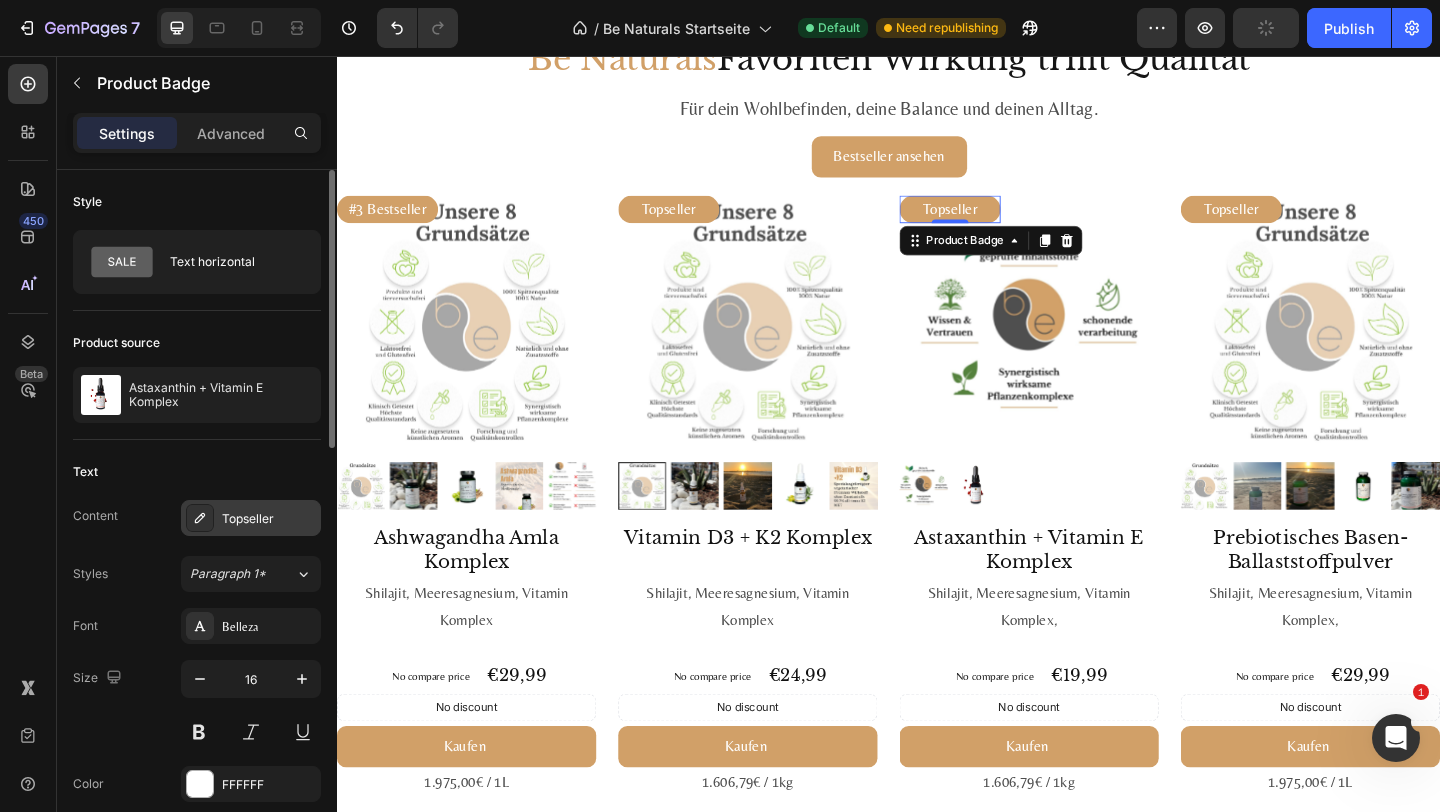 click on "Topseller" at bounding box center [269, 519] 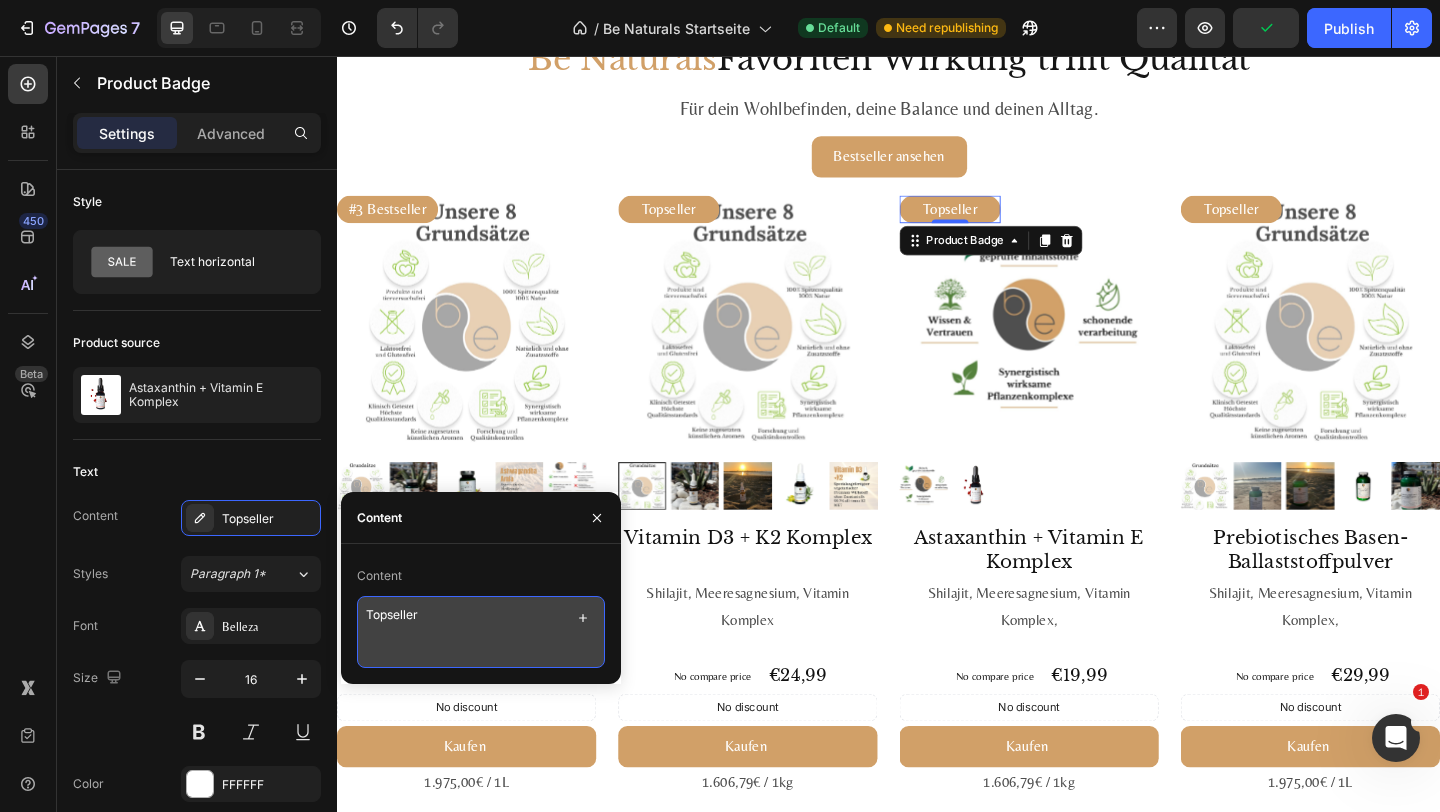 click on "Topseller" at bounding box center (481, 632) 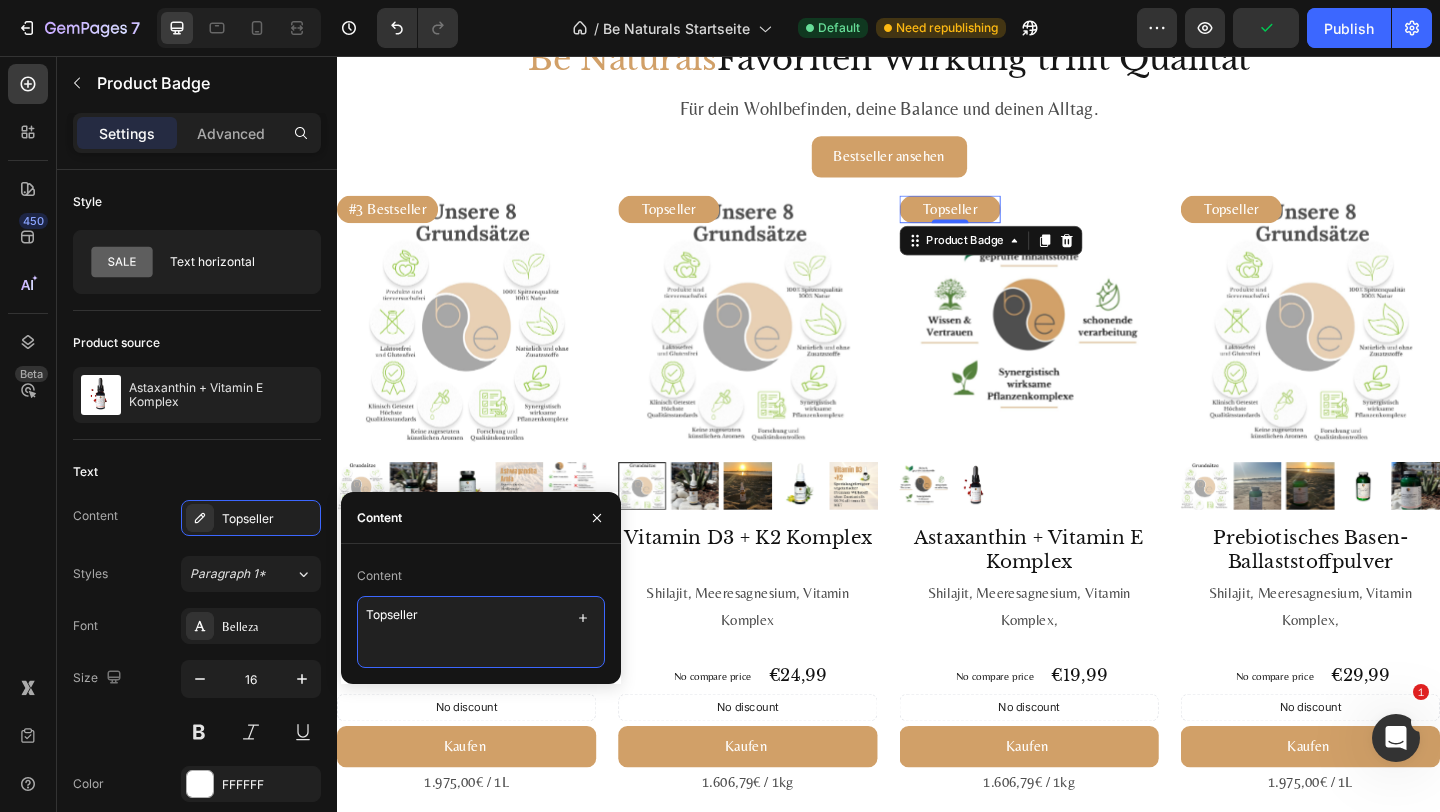 click on "Topseller" at bounding box center [481, 632] 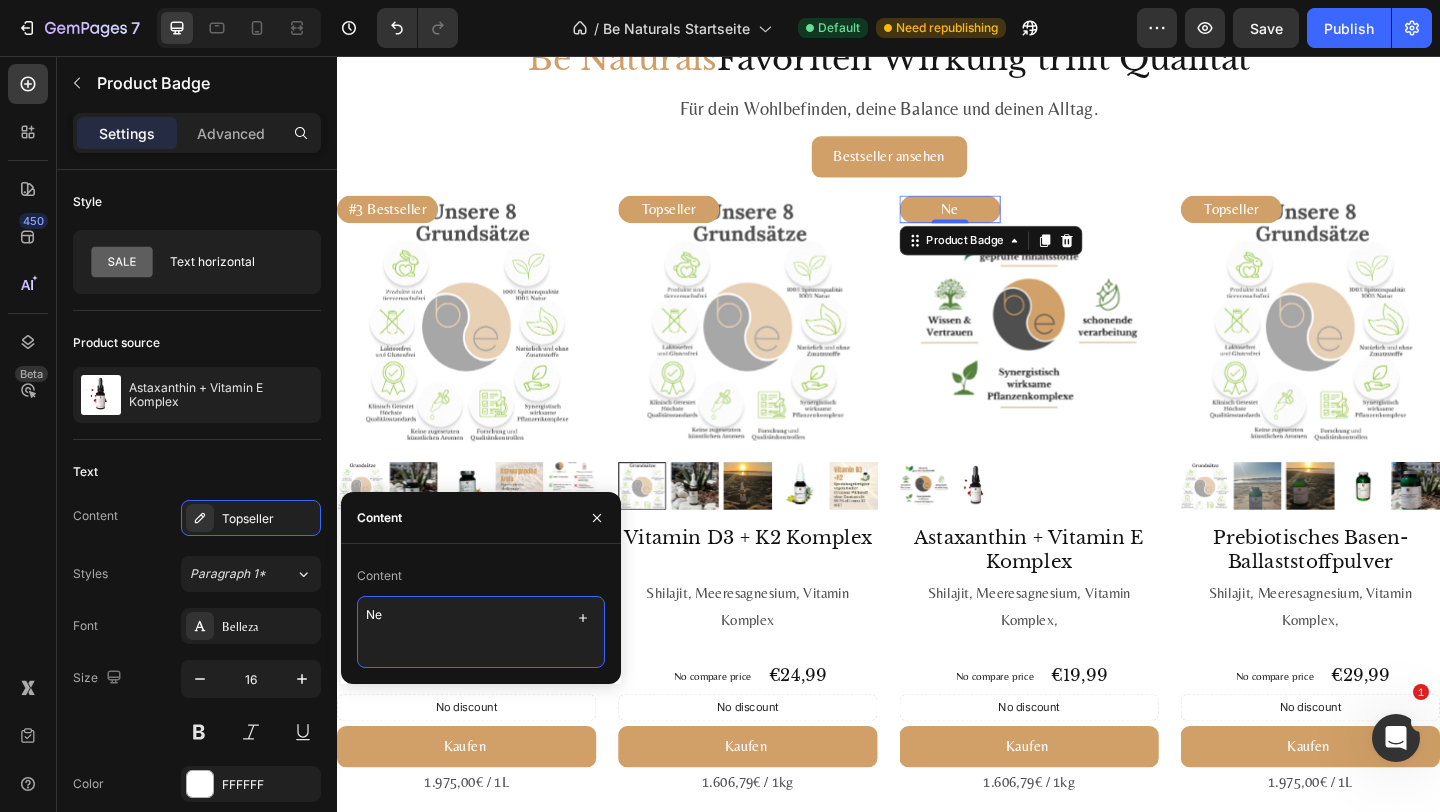 type on "Neu" 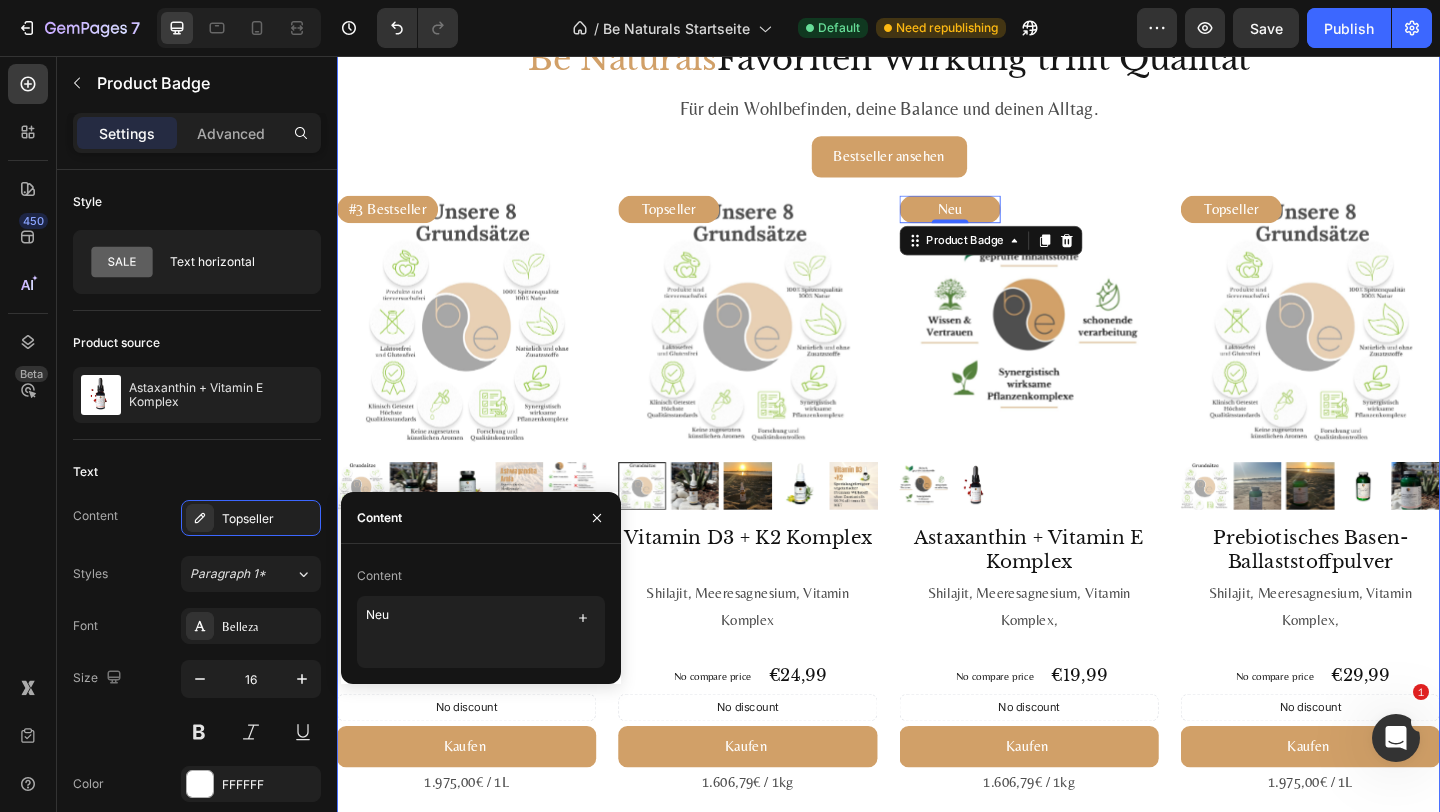 click on "Bestseller ansehen Button" at bounding box center (937, 175) 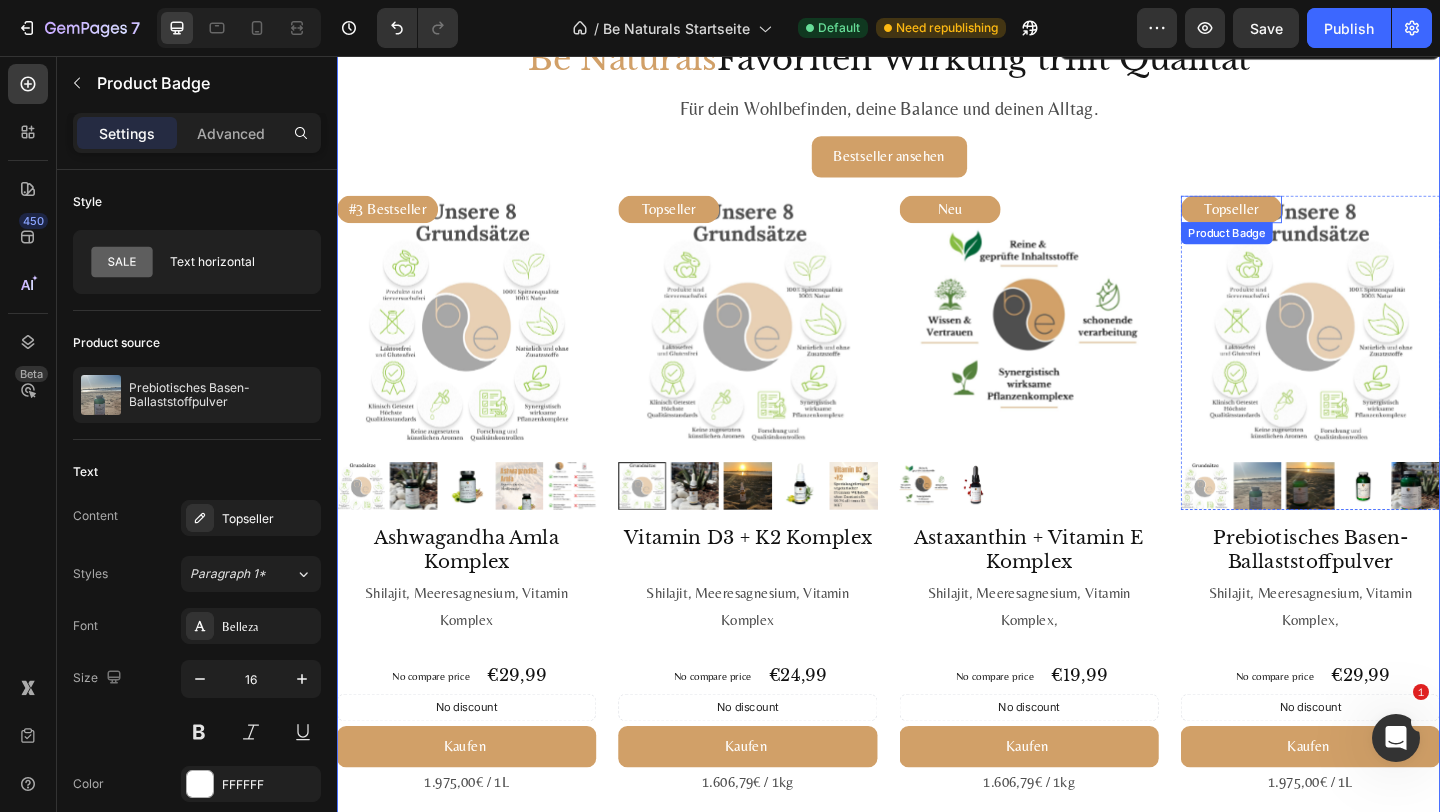 click on "Topseller" at bounding box center (1310, 223) 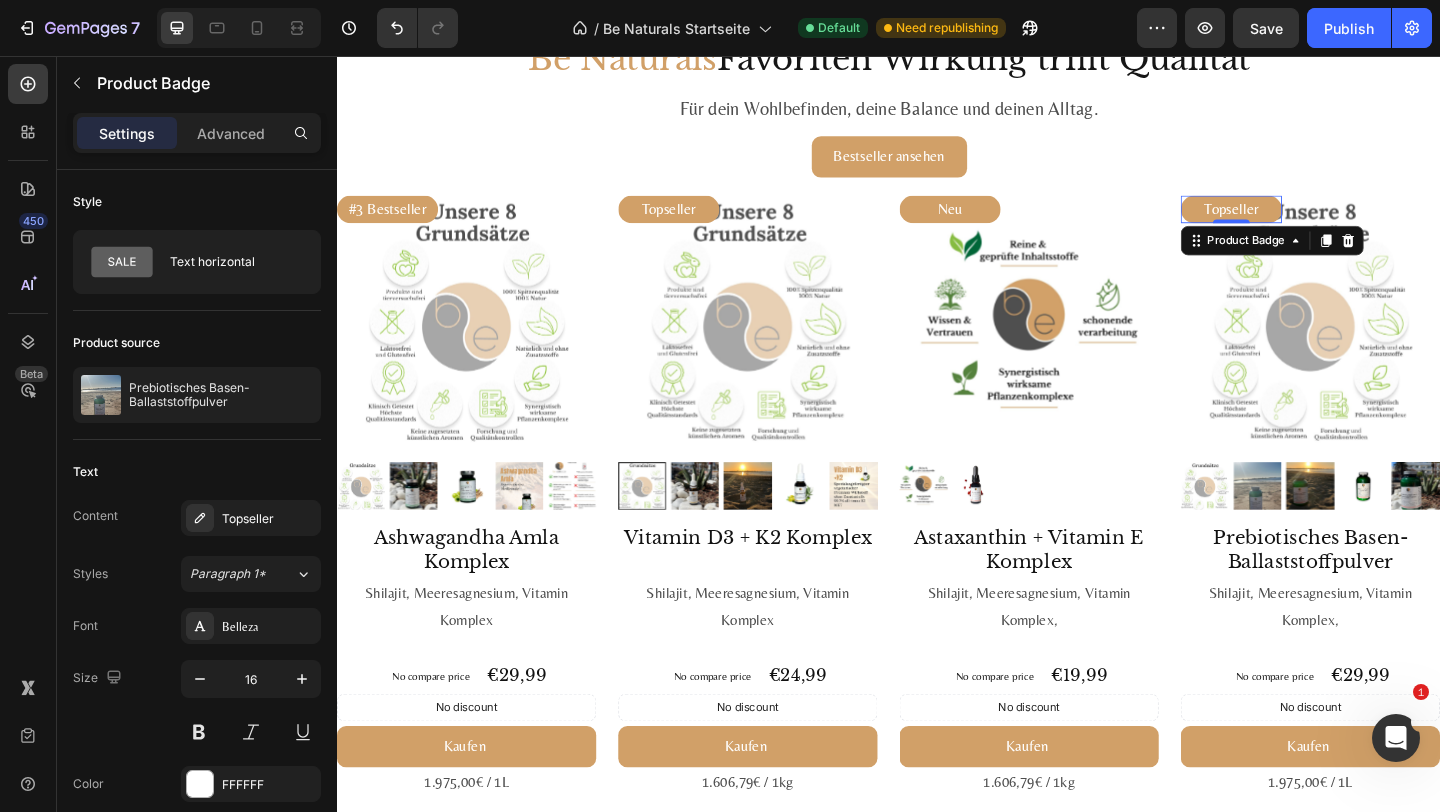 click on "Topseller" at bounding box center [1310, 223] 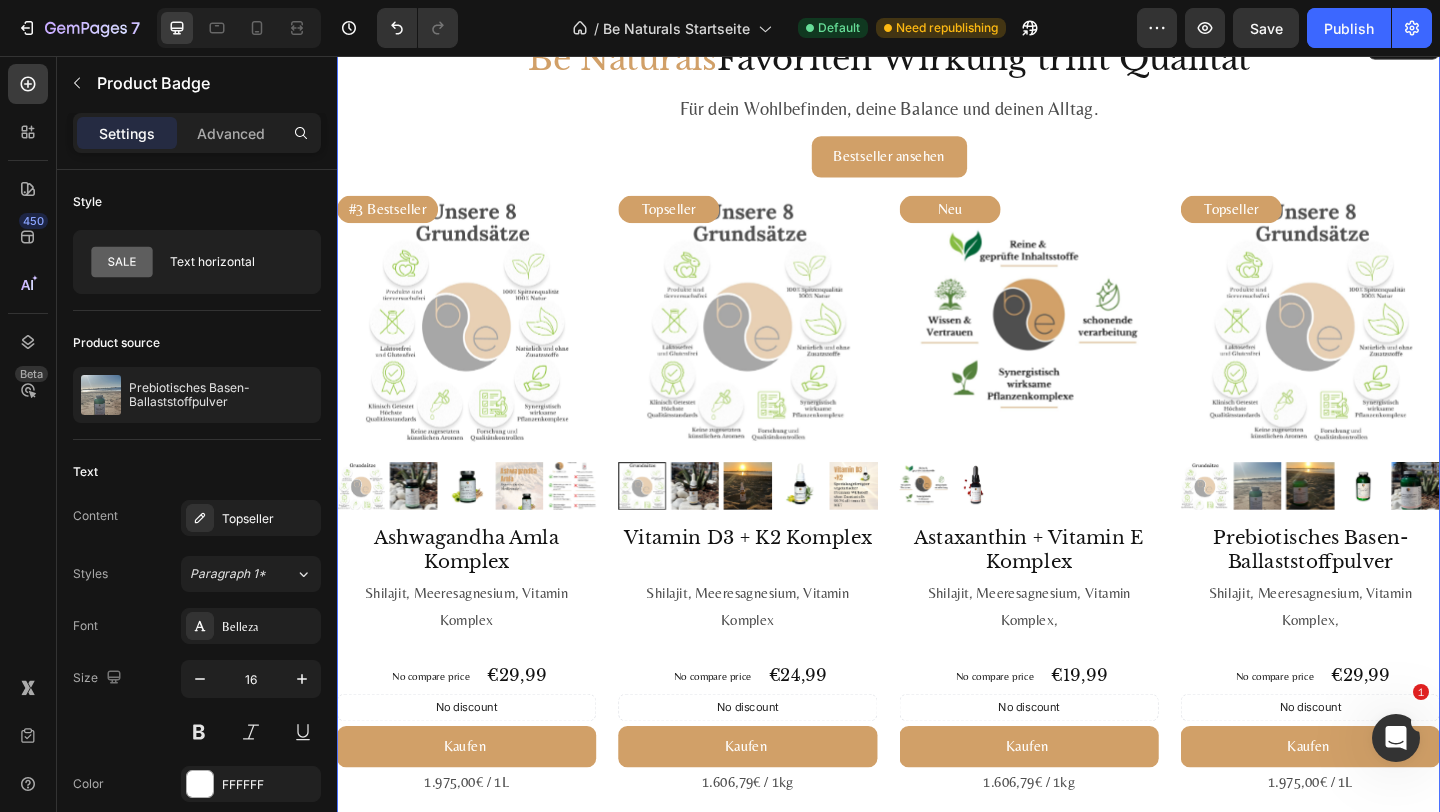 click on "Be Naturals Favoriten Wirkung trifft Qualität Heading Für dein Wohlbefinden, deine Balance und deinen Alltag. Text Block Bestseller ansehen Button #1 Bestseller Product Badge Product Images Astaxanthin, Lutein, Zeaxanthin Komplex Product Title Loox - Rating widget Loox Himalaya-Shilajit + Meeres­magnesium + 13 Pflanzen­vitamine Text Block No compare price Product Price €29,99 Product Price Product Price Row No discount Not be displayed when published Discount Tag Kaufen Add to Cart 1.975,00€ / 1L Text Block Product #2 Bestseller Product Badge Product Images Mumijo MG Komplex Product Title Loox - Rating widget Loox Himalaya-Shilajit + Meeres­magnesium + 13 Pflanzen­vitamine Text Block €39,99 Product Price Product Price 1.606,79€ / 1kg Text Block Row Kaufen Add to Cart Icon 200 mg Himalaya-Shilajit – reich an Fulvin­säuren Text Block Row Icon 76 % NRV Magnesium – trägt zu normaler Muskel­funktion & Energie­stoff­wechsel bei* Text Block Row Icon" at bounding box center [937, 559] 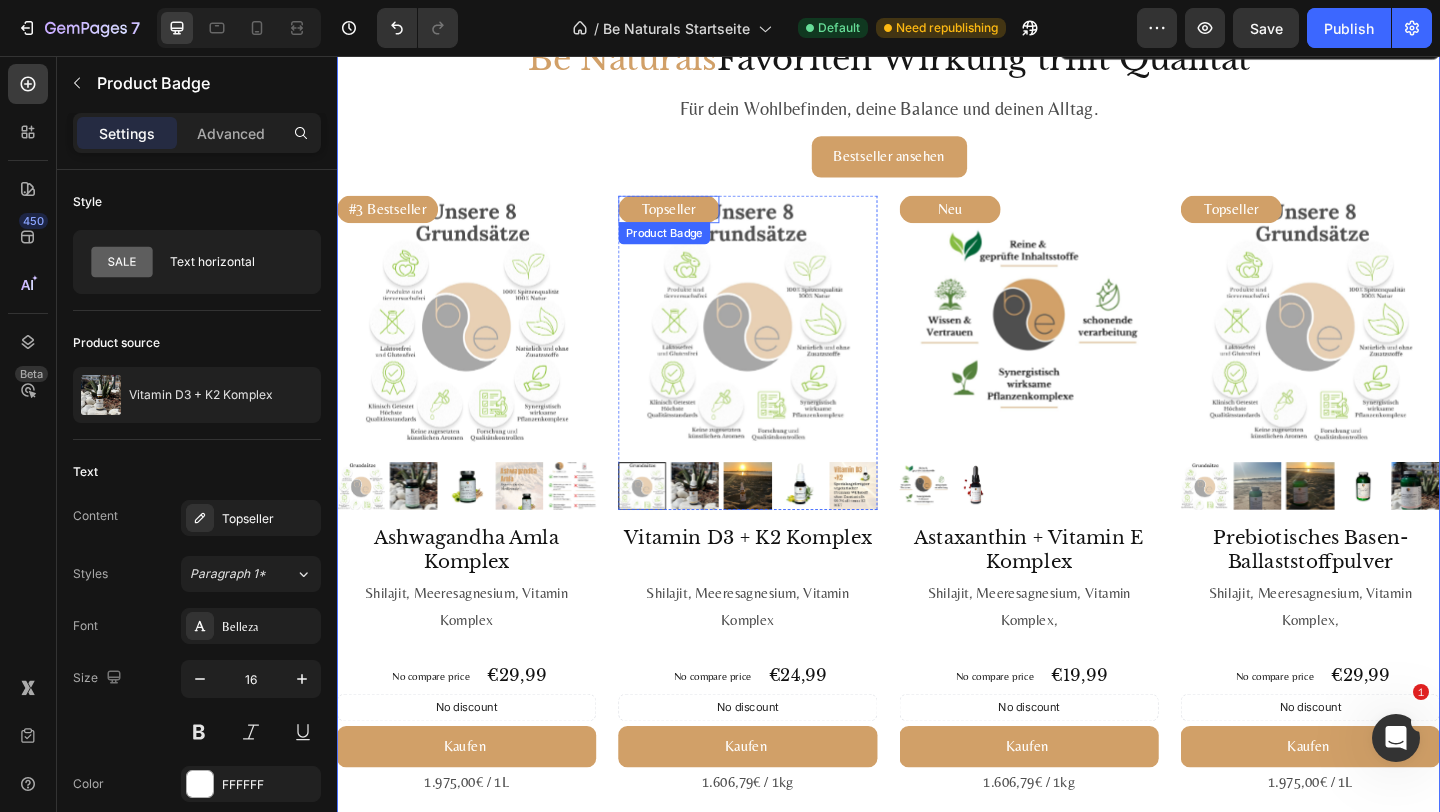 click on "Topseller" at bounding box center (698, 223) 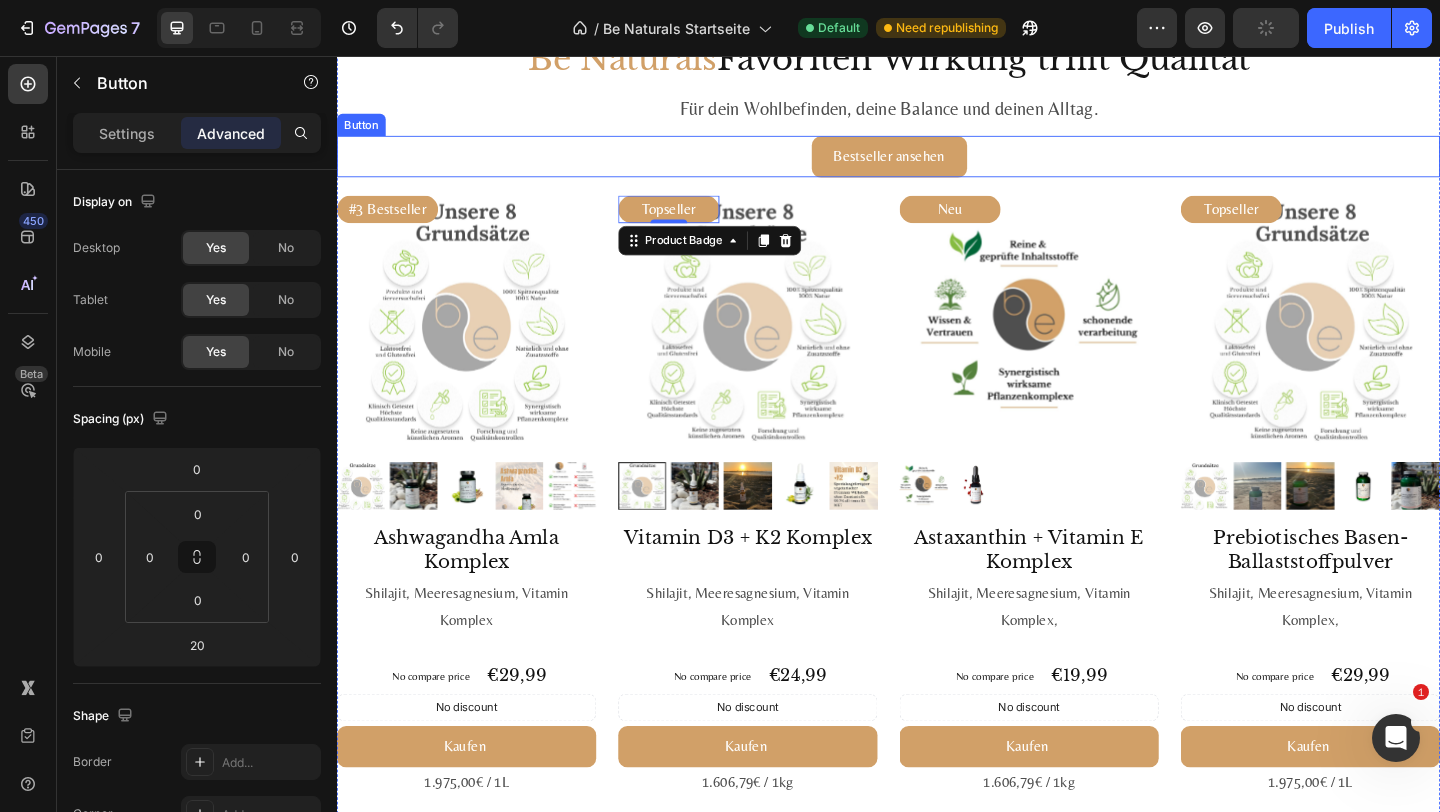 click on "Bestseller ansehen Button" at bounding box center [937, 165] 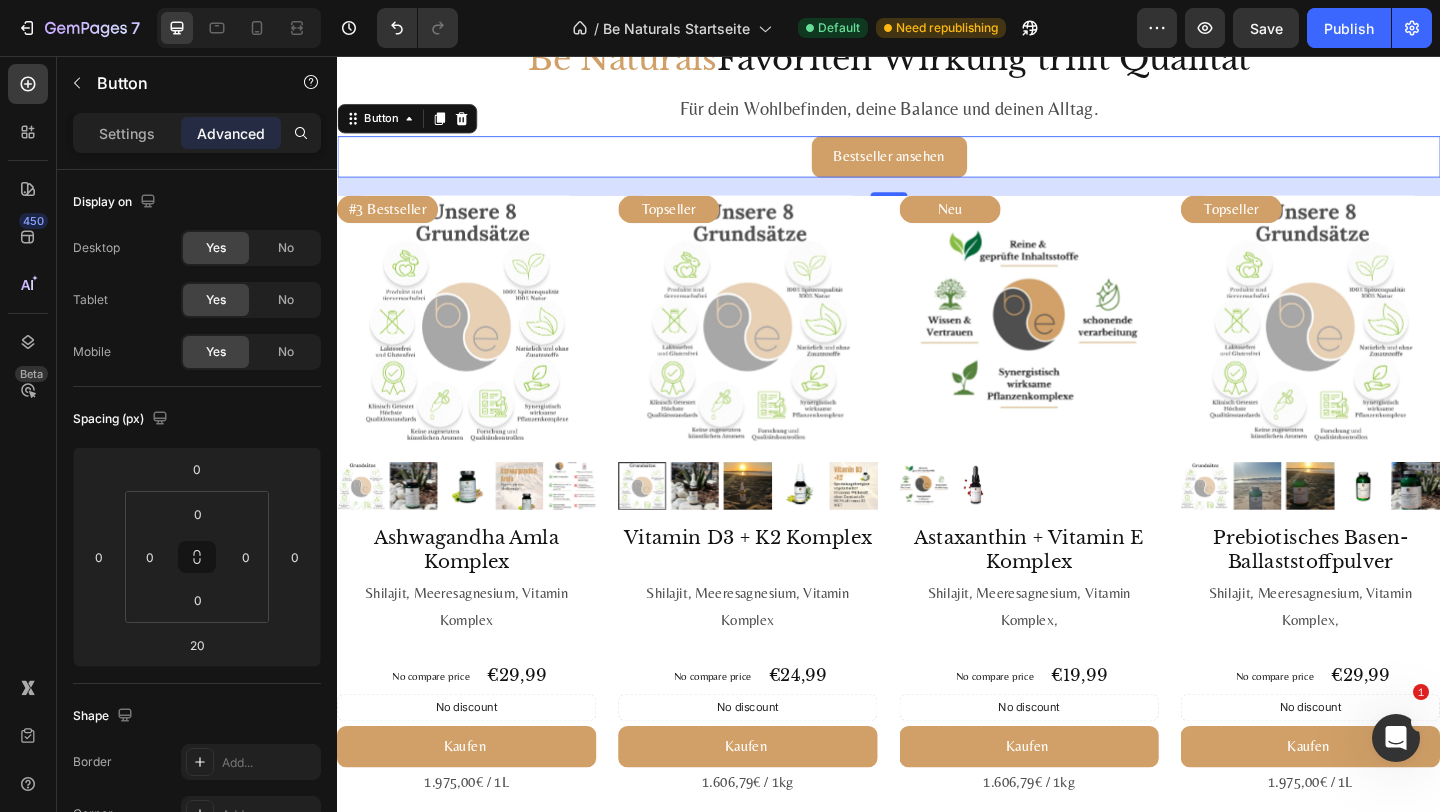 click on "Bestseller ansehen Button 20" at bounding box center [937, 165] 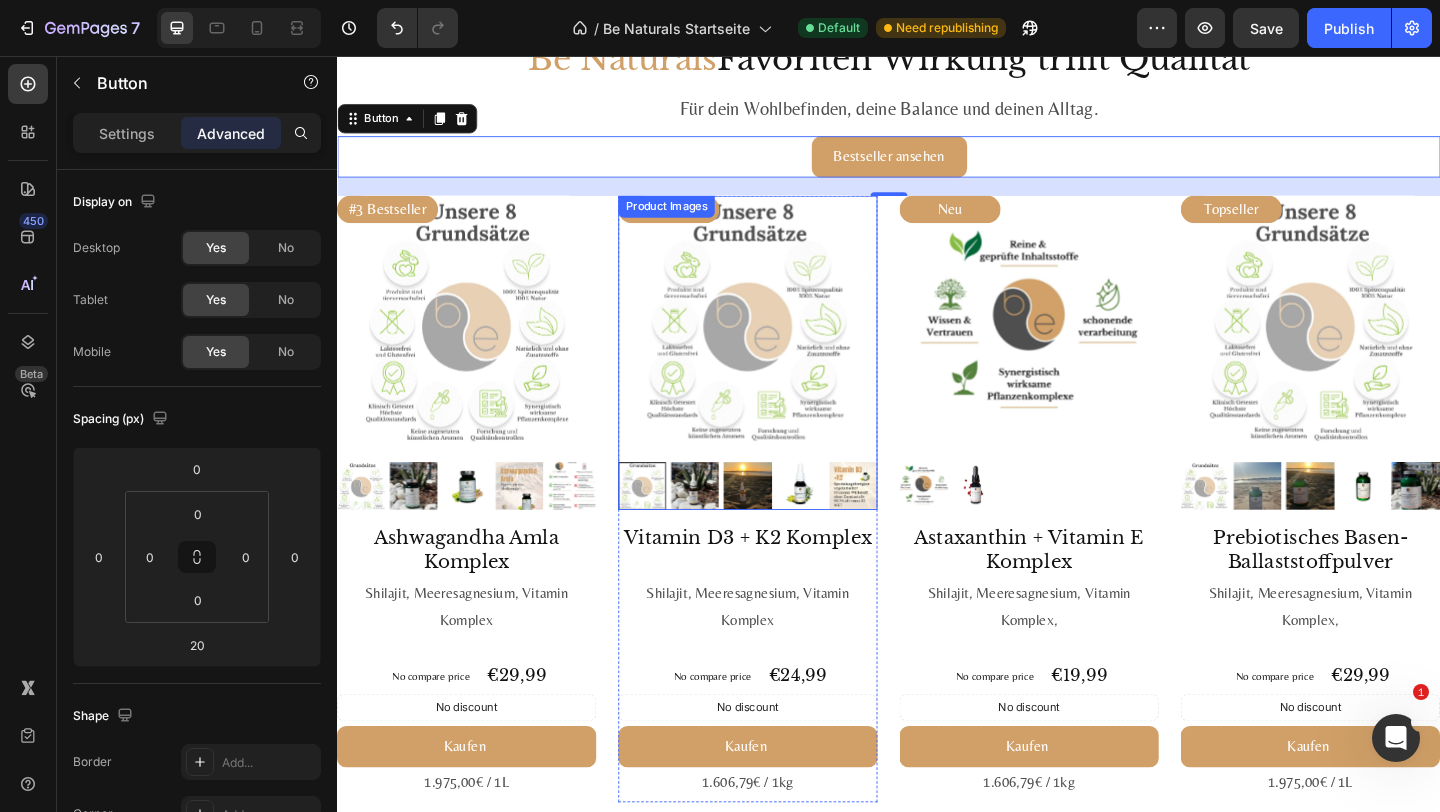 click at bounding box center (784, 349) 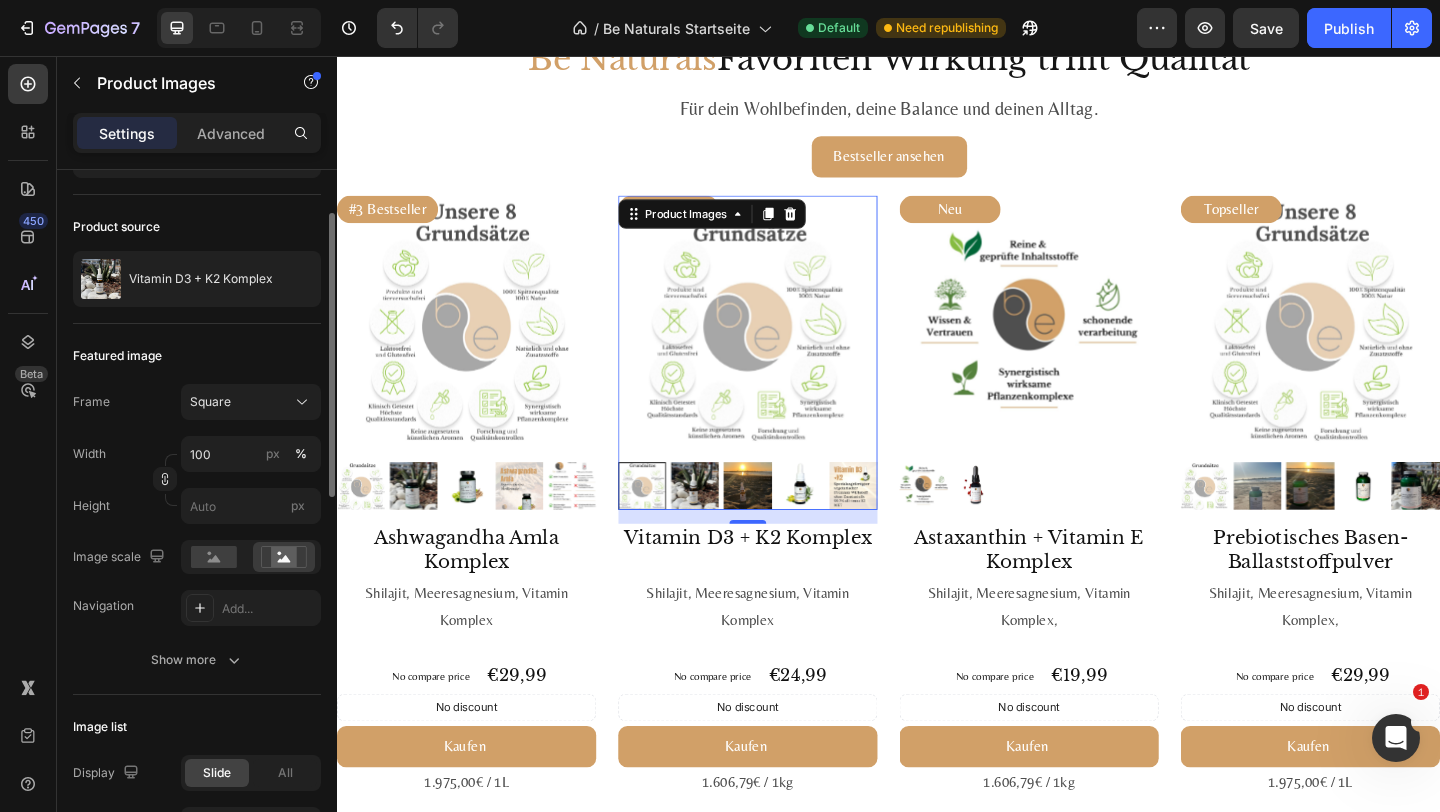 scroll, scrollTop: 119, scrollLeft: 0, axis: vertical 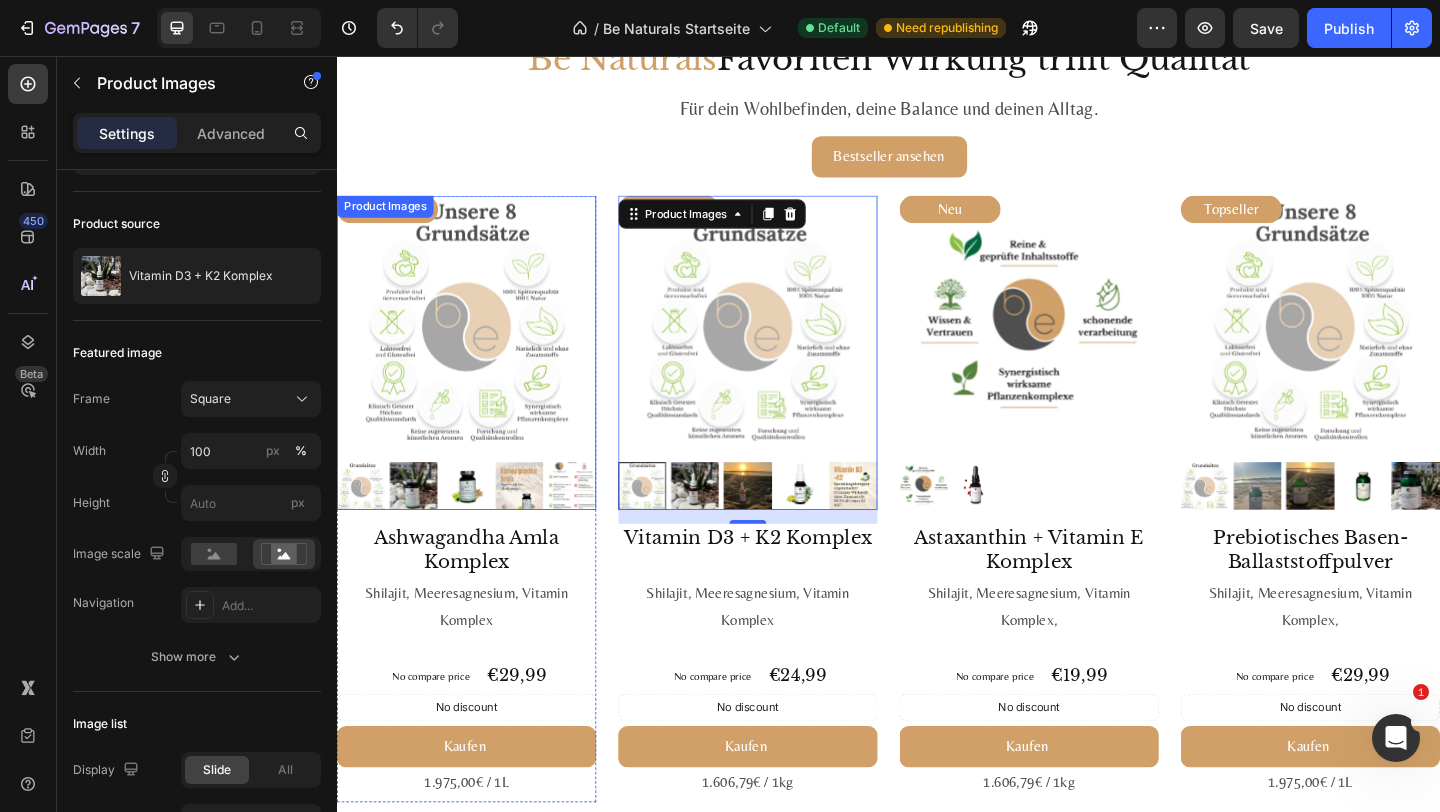 click on "#3 Bestseller" at bounding box center [392, 223] 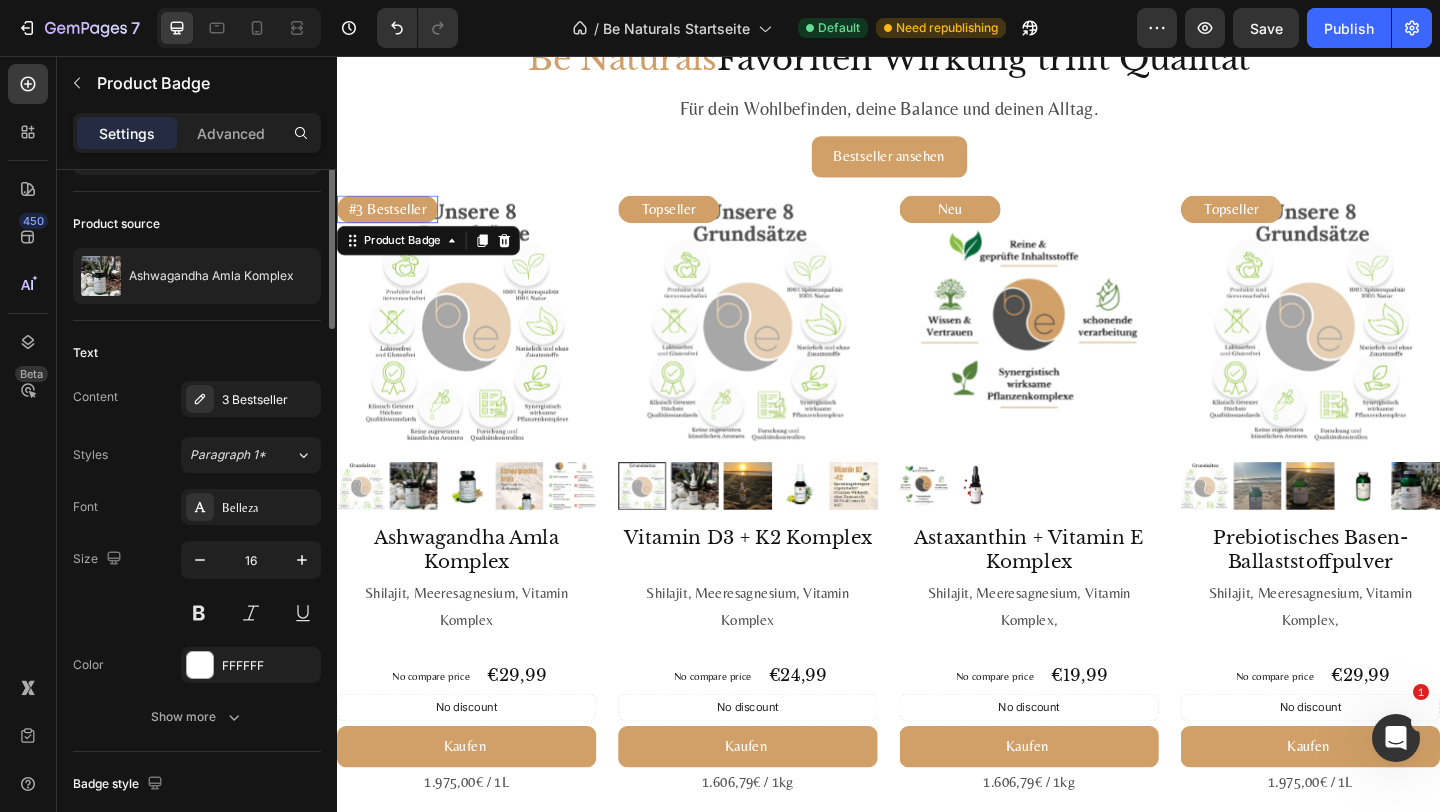 scroll, scrollTop: 0, scrollLeft: 0, axis: both 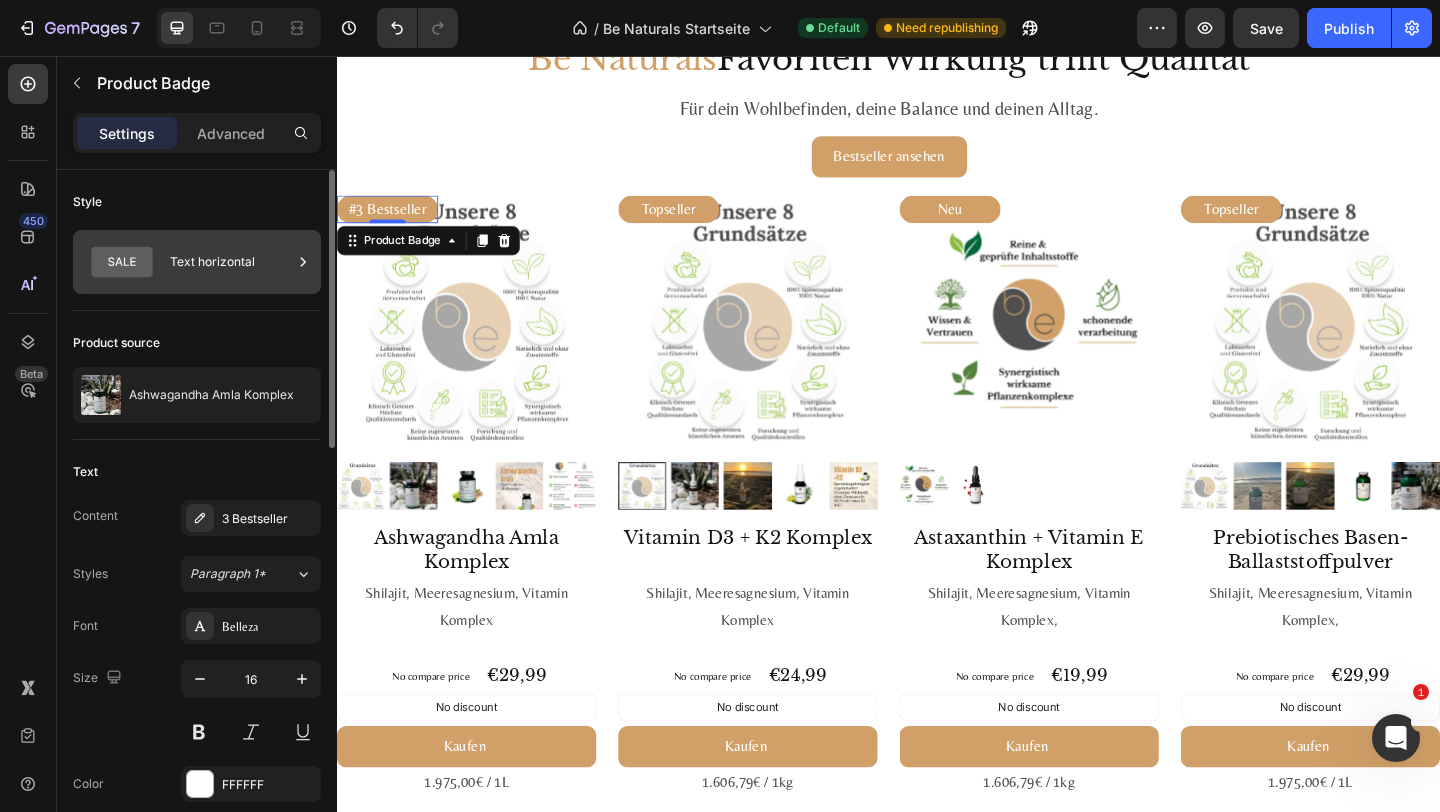 click on "Text horizontal" at bounding box center (231, 262) 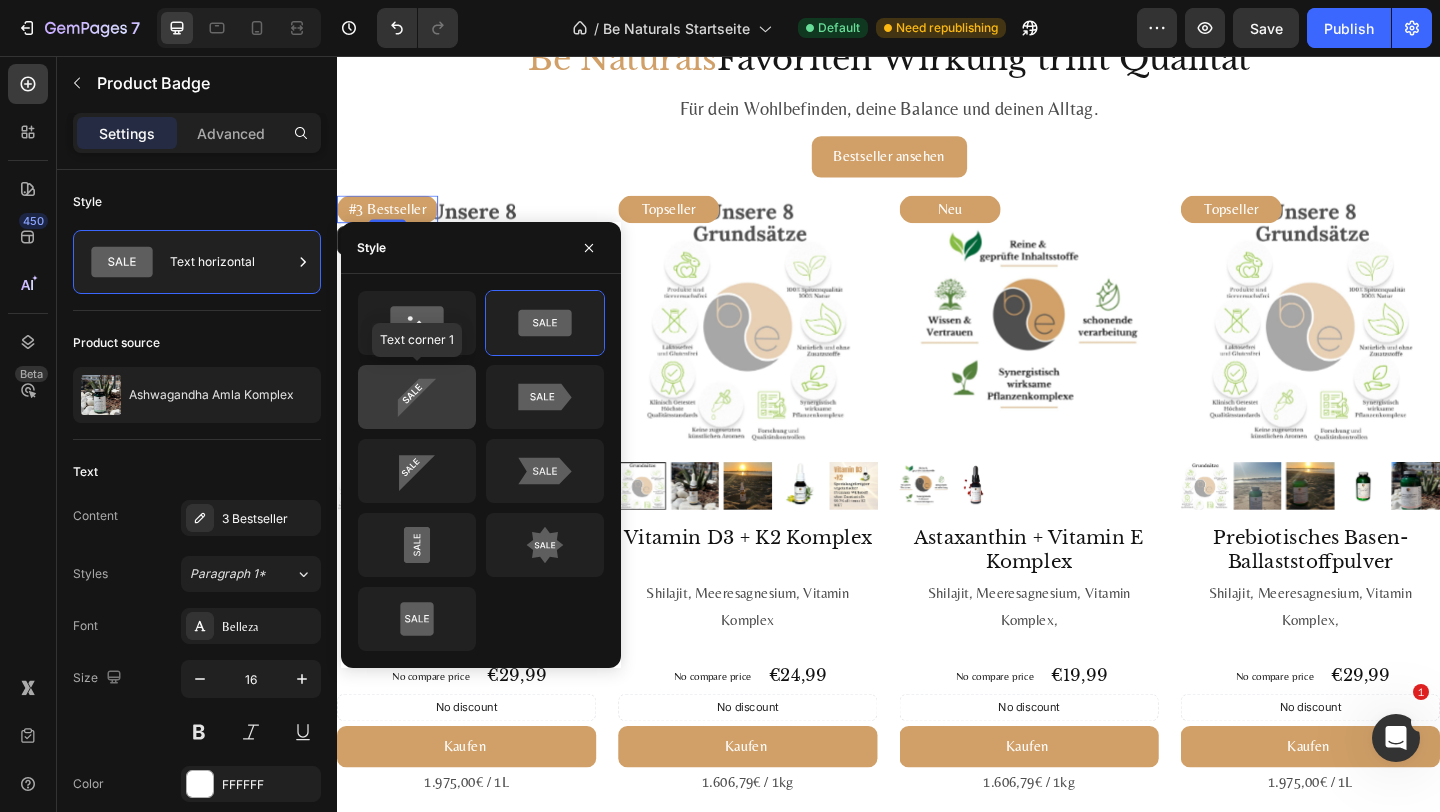 click 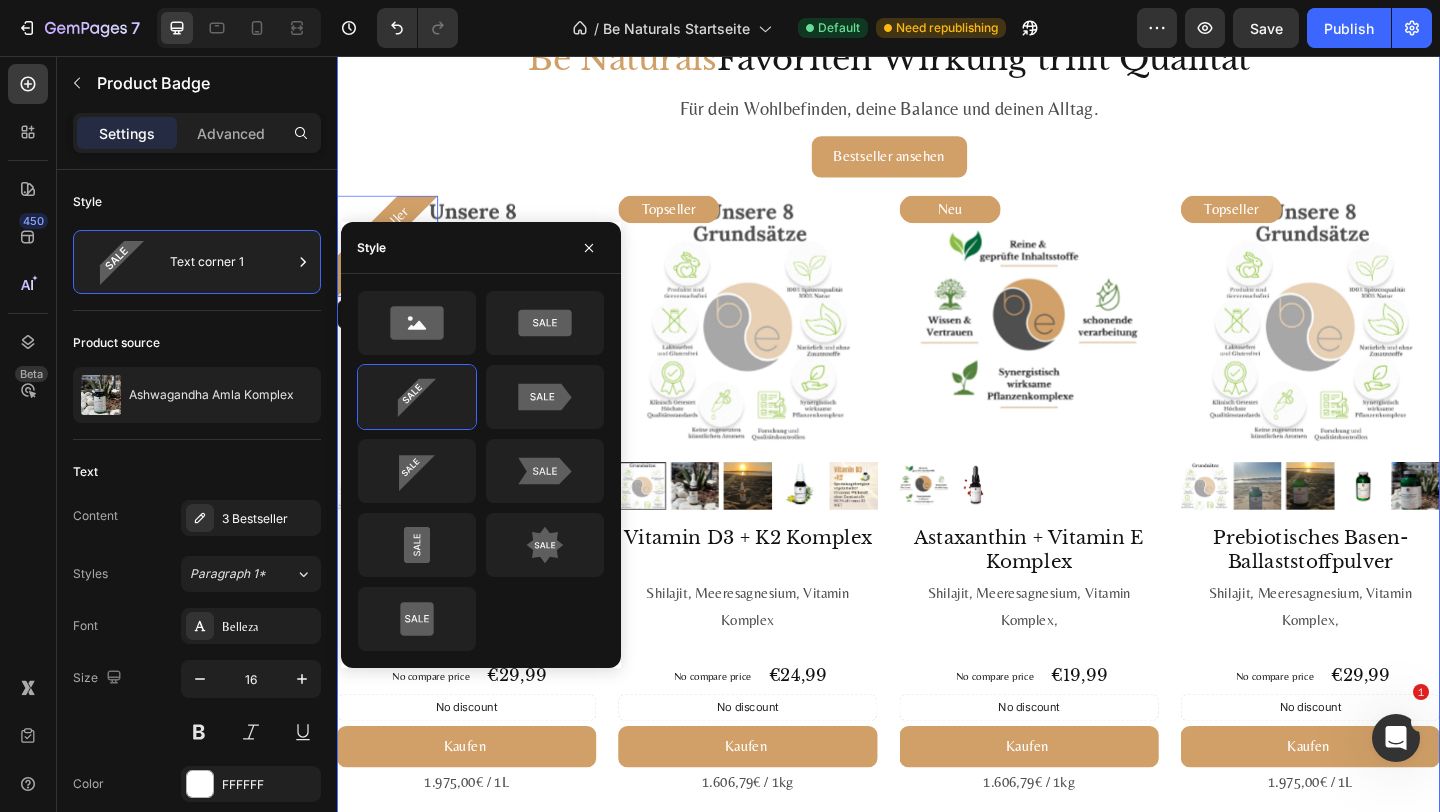 click on "Bestseller ansehen Button" at bounding box center (937, 165) 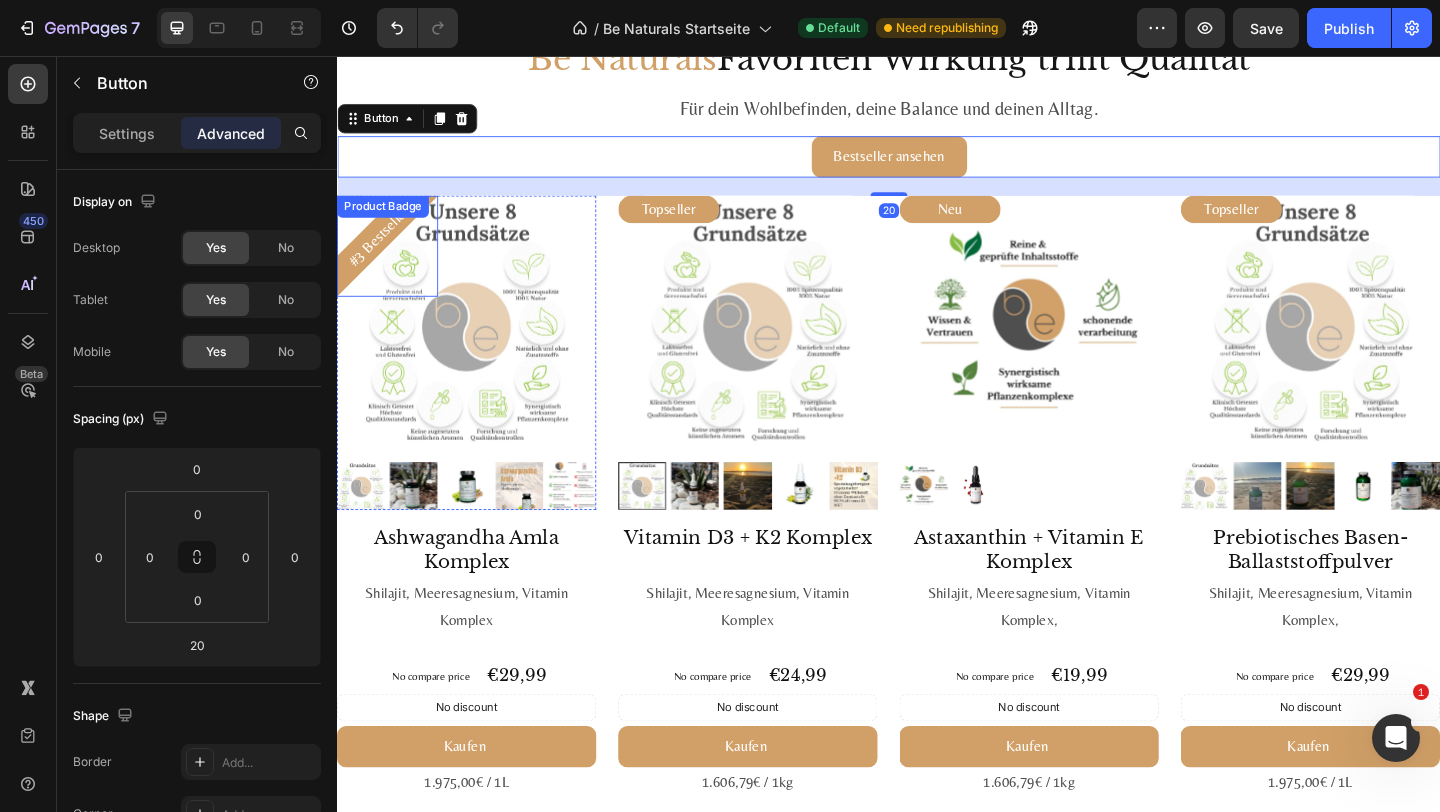 click on "#3 Bestseller" at bounding box center [381, 254] 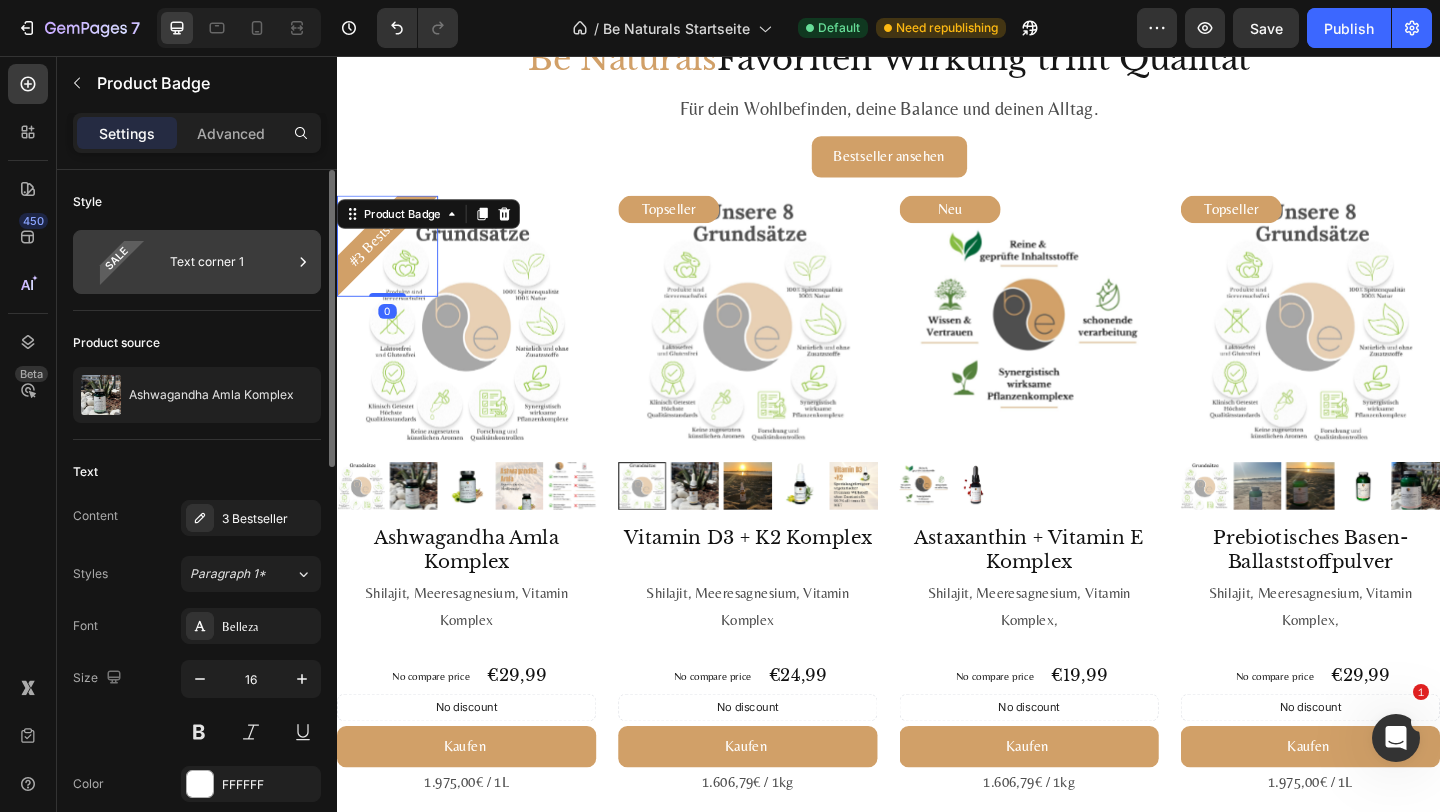 click on "Text corner 1" at bounding box center [197, 262] 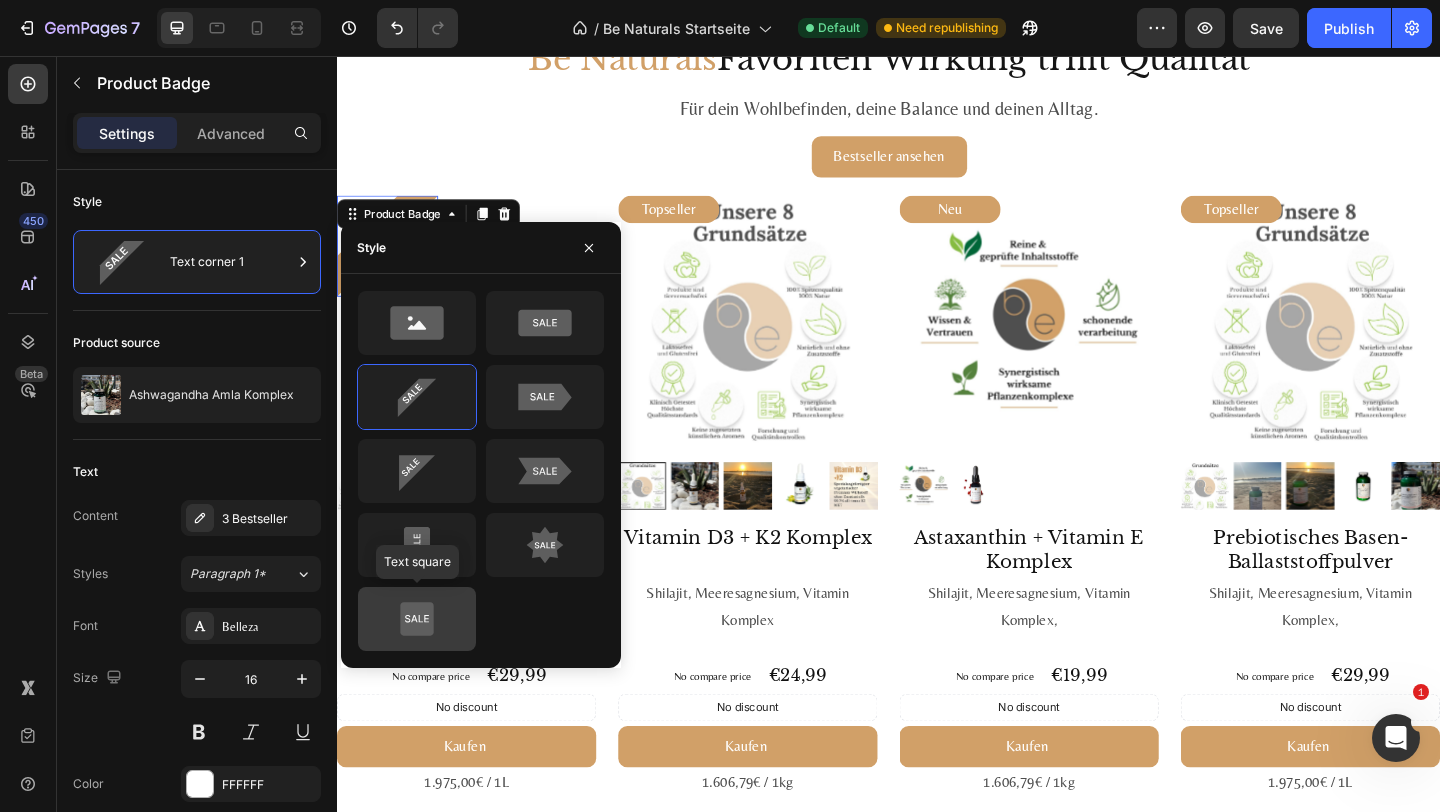 click 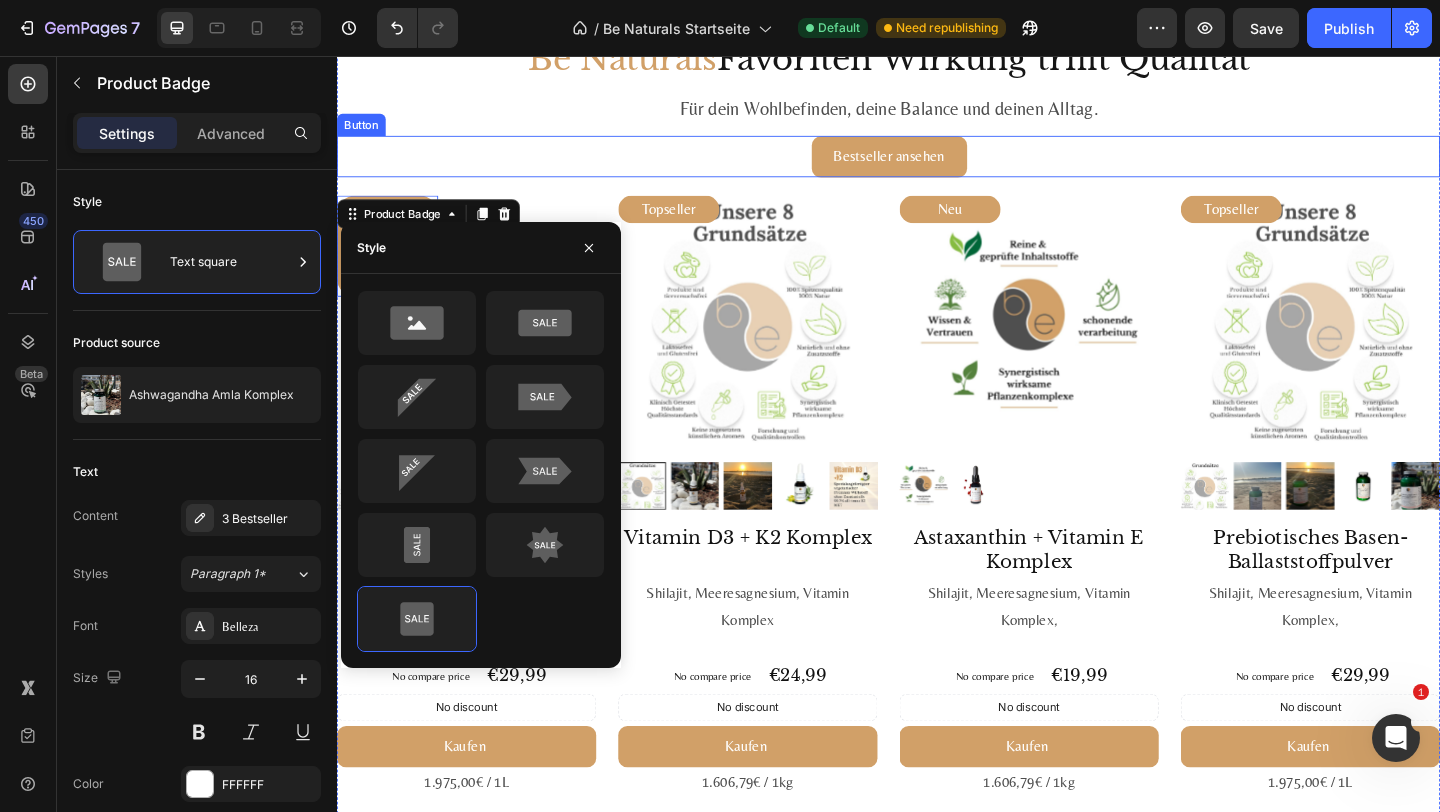 click on "Bestseller ansehen Button" at bounding box center (937, 165) 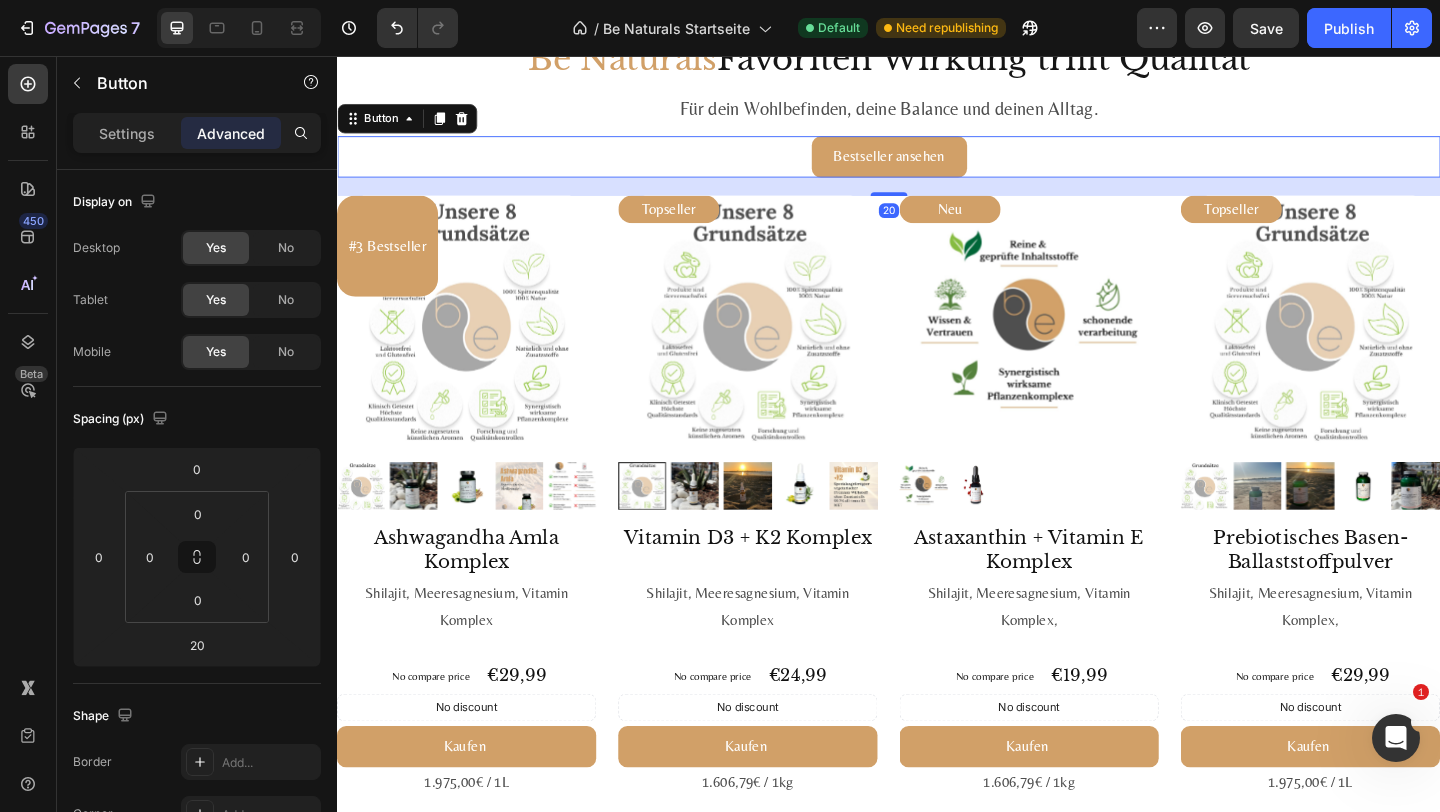 click on "#3 Bestseller" at bounding box center [392, 263] 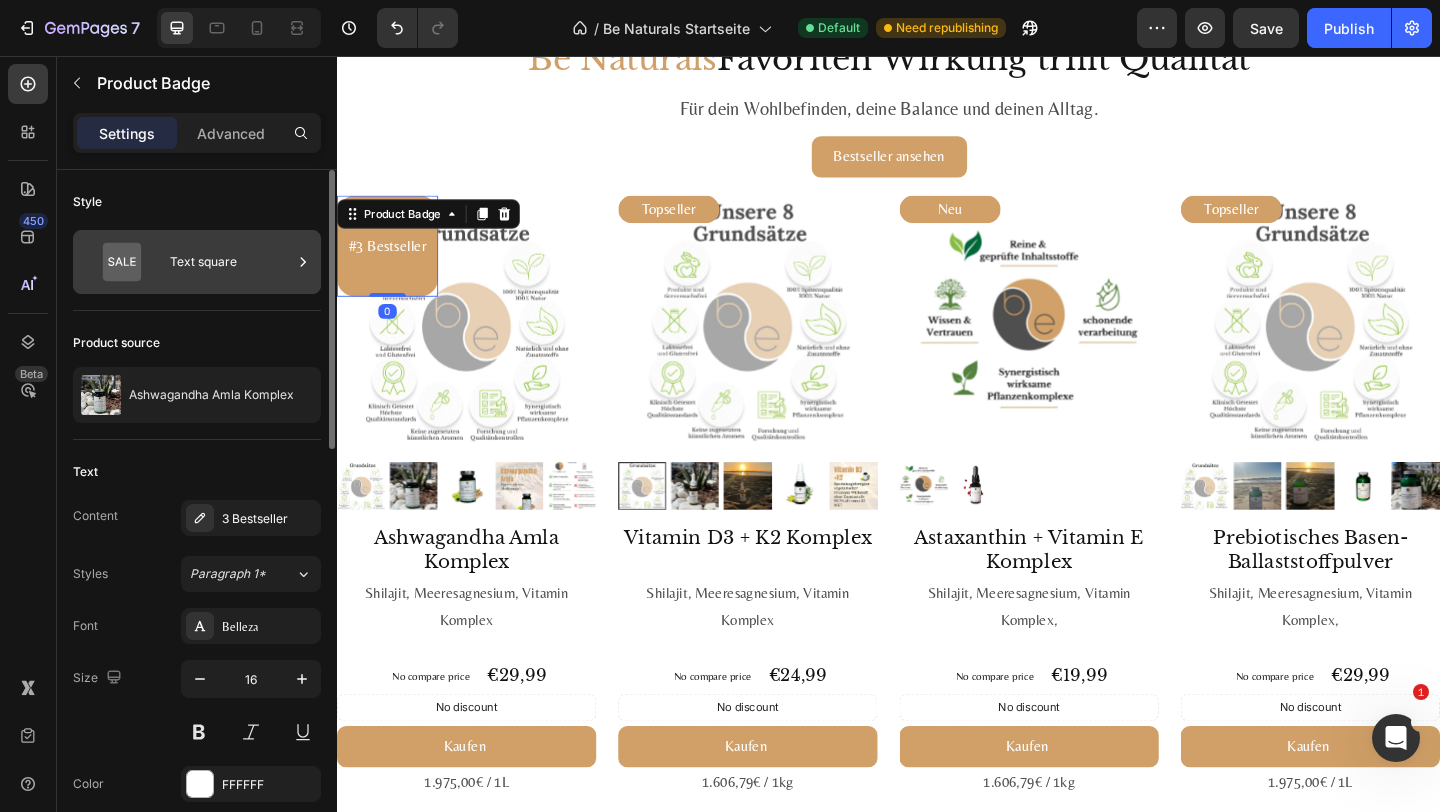 click on "Text square" at bounding box center (231, 262) 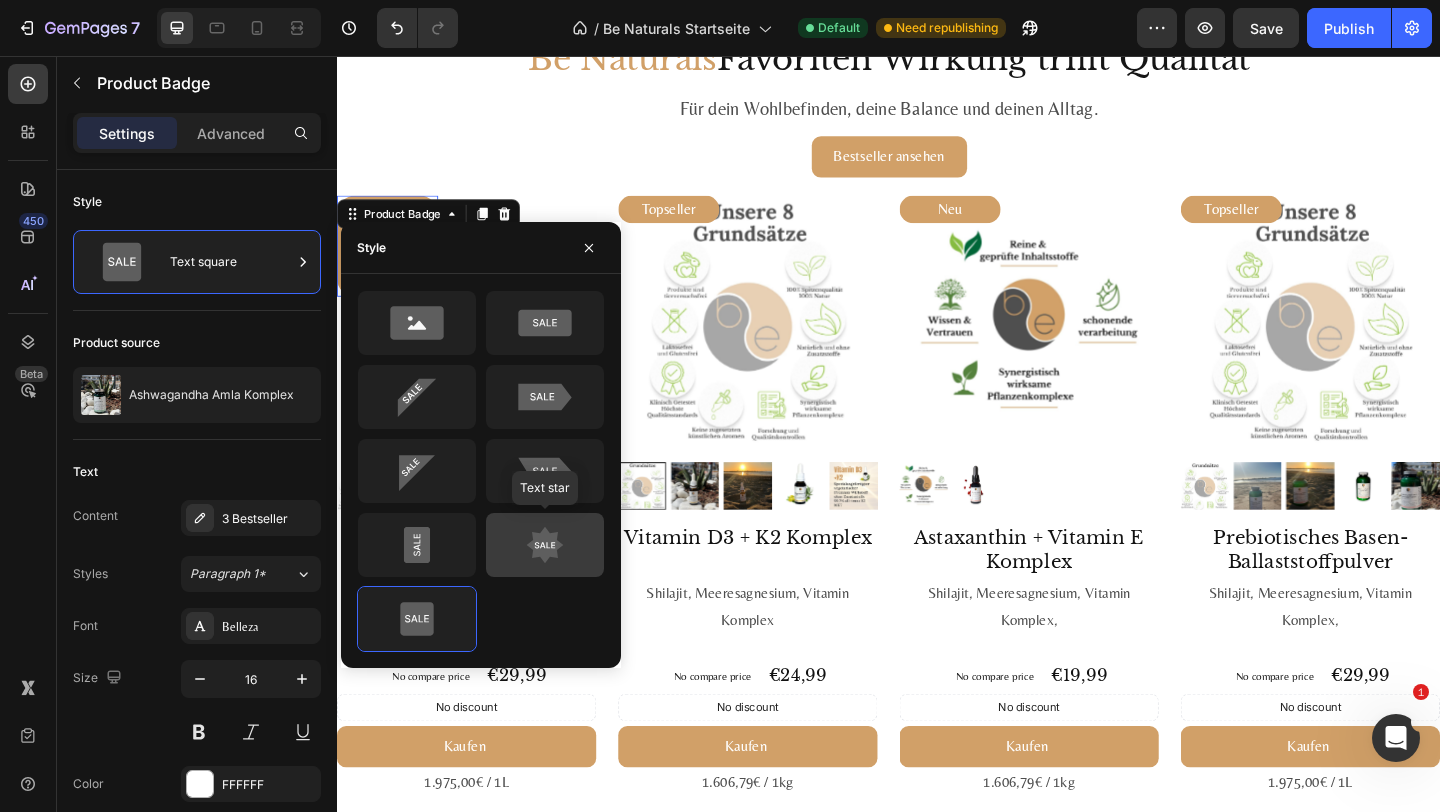 click 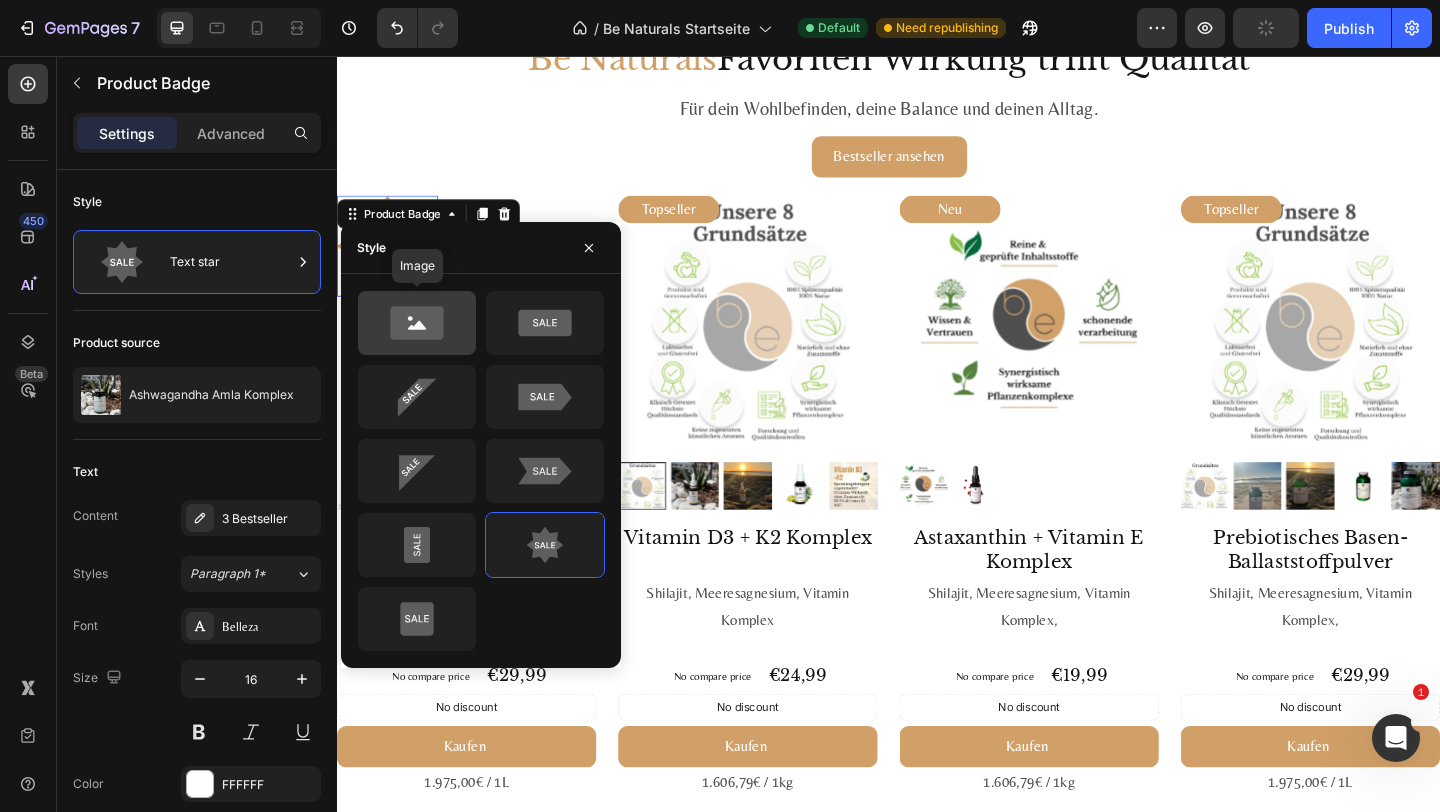 click 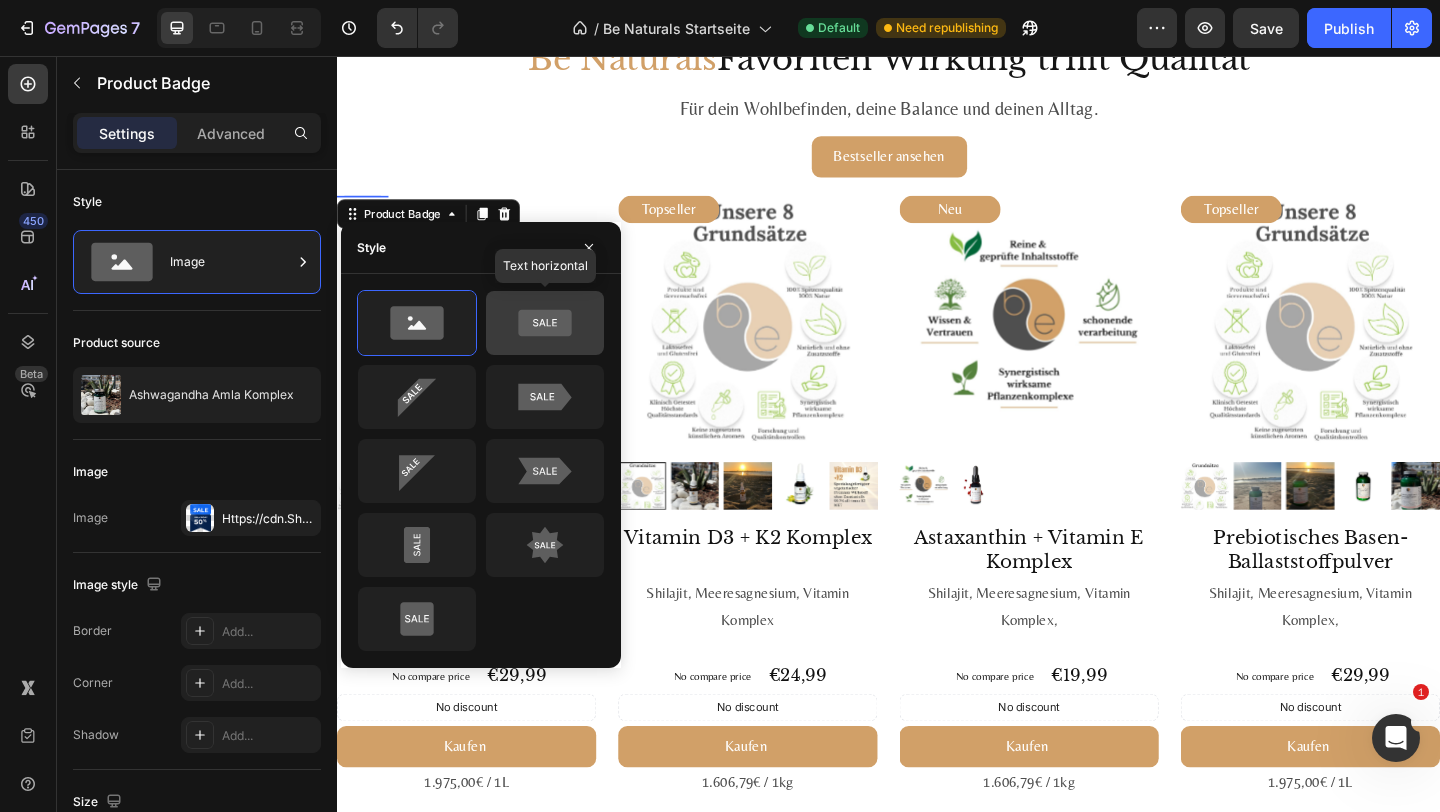 click 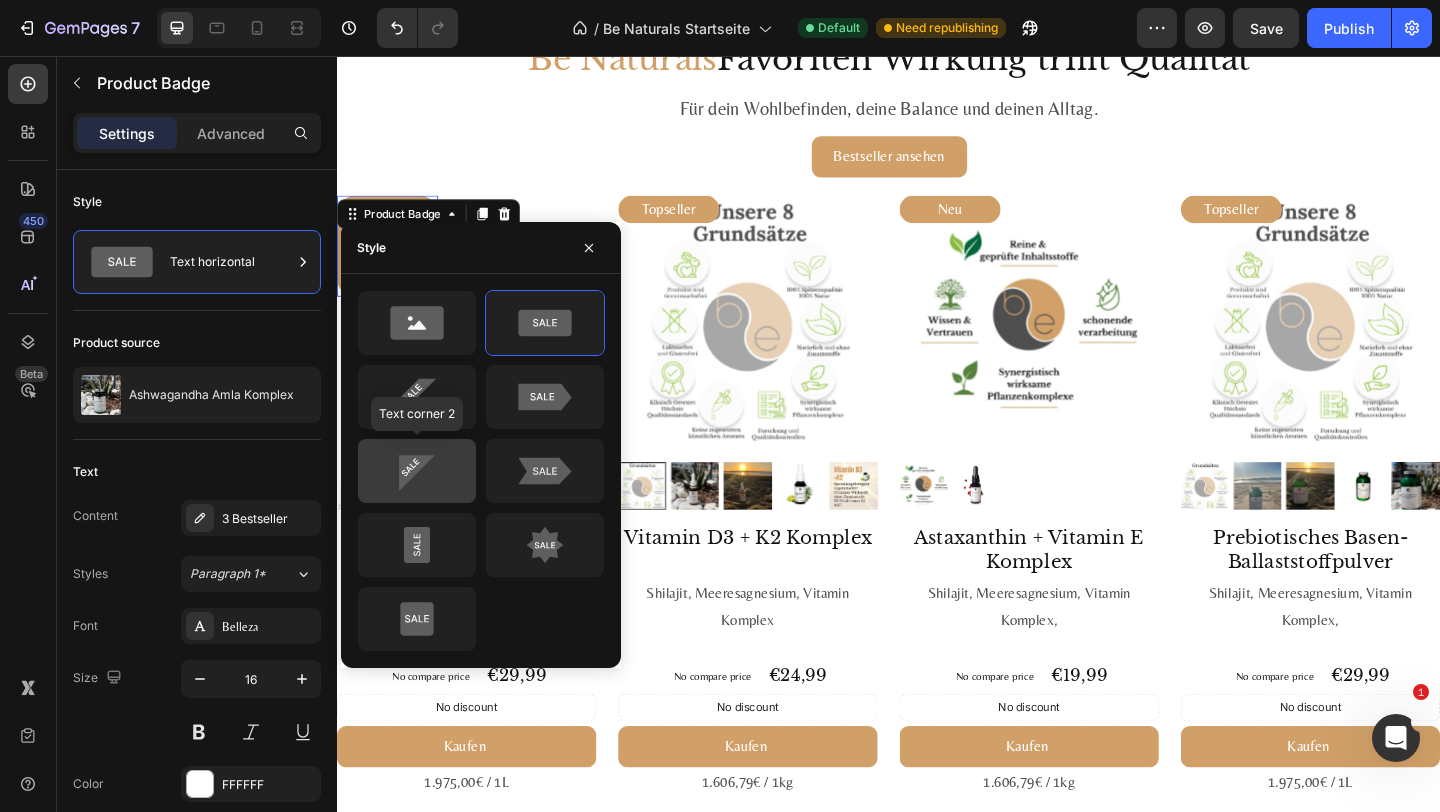click 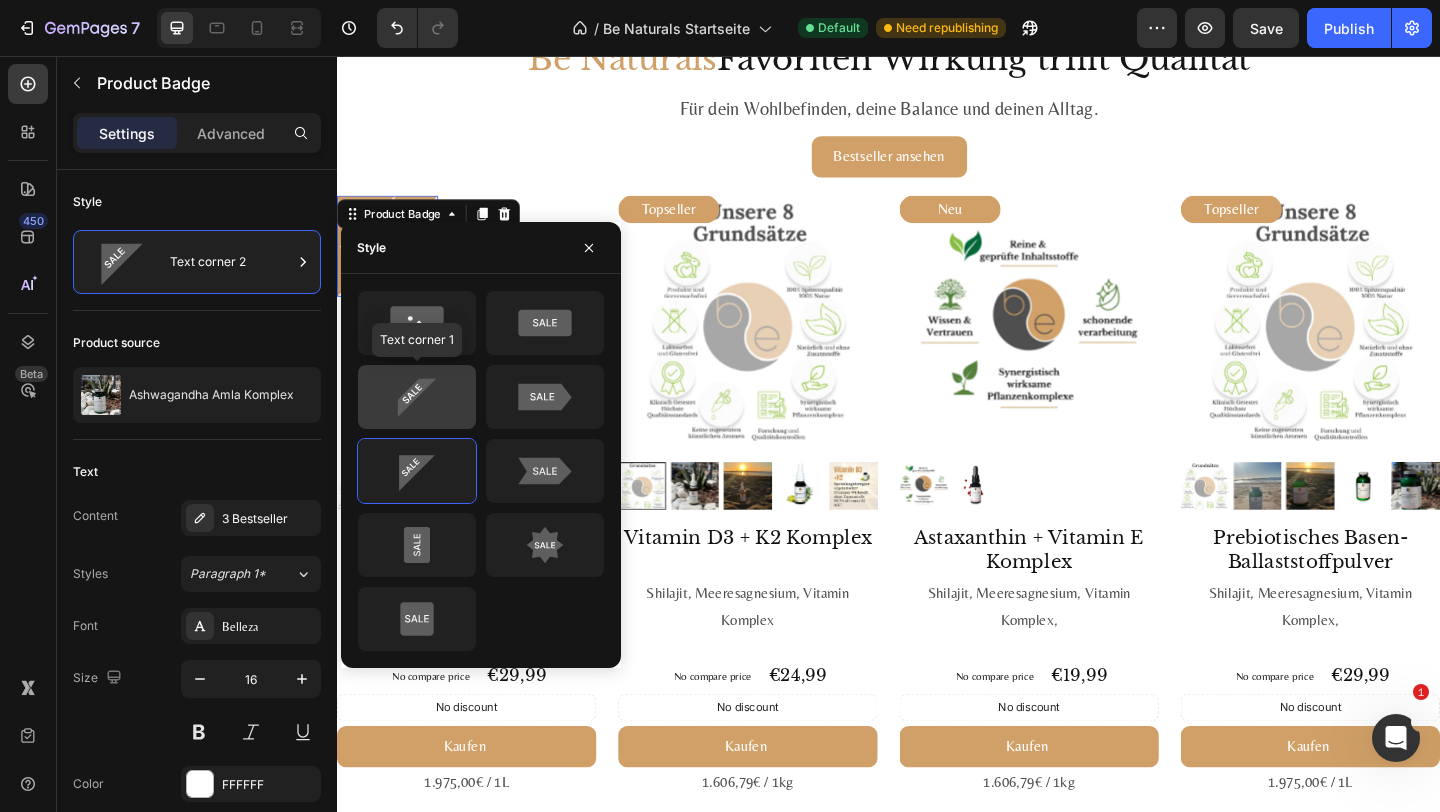 click 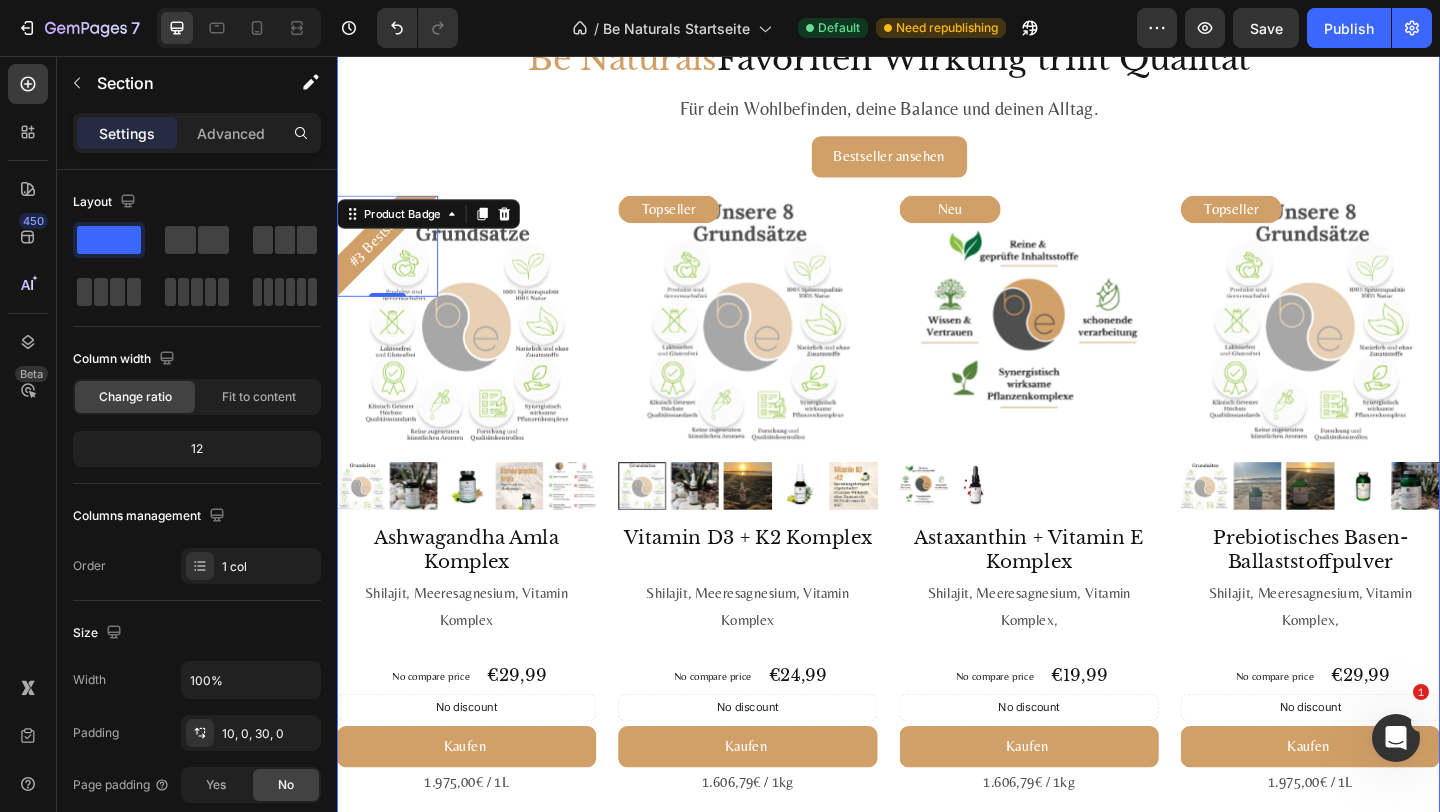 click on "Bestseller ansehen Button" at bounding box center (937, 175) 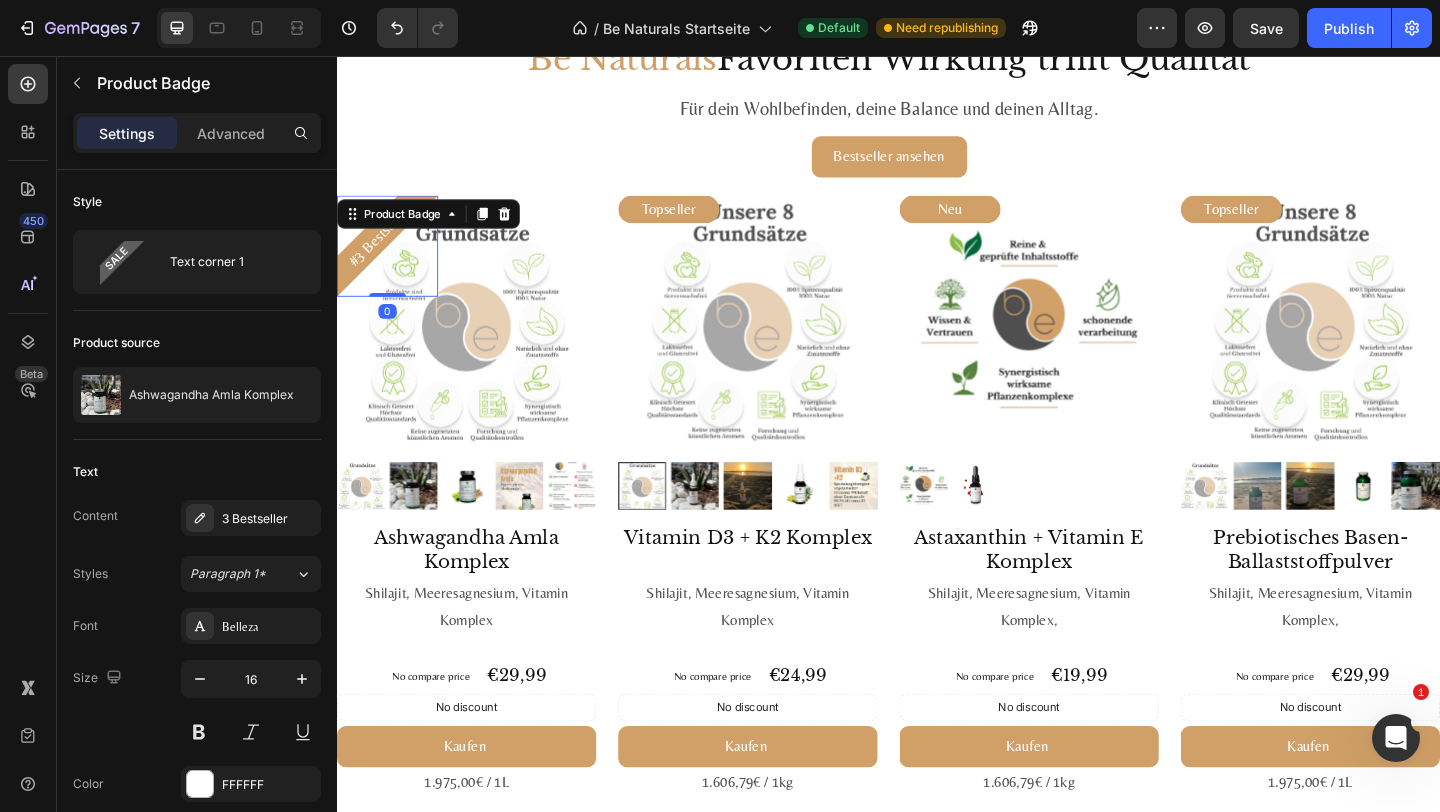 click on "#3 Bestseller Product Badge 0" at bounding box center (392, 263) 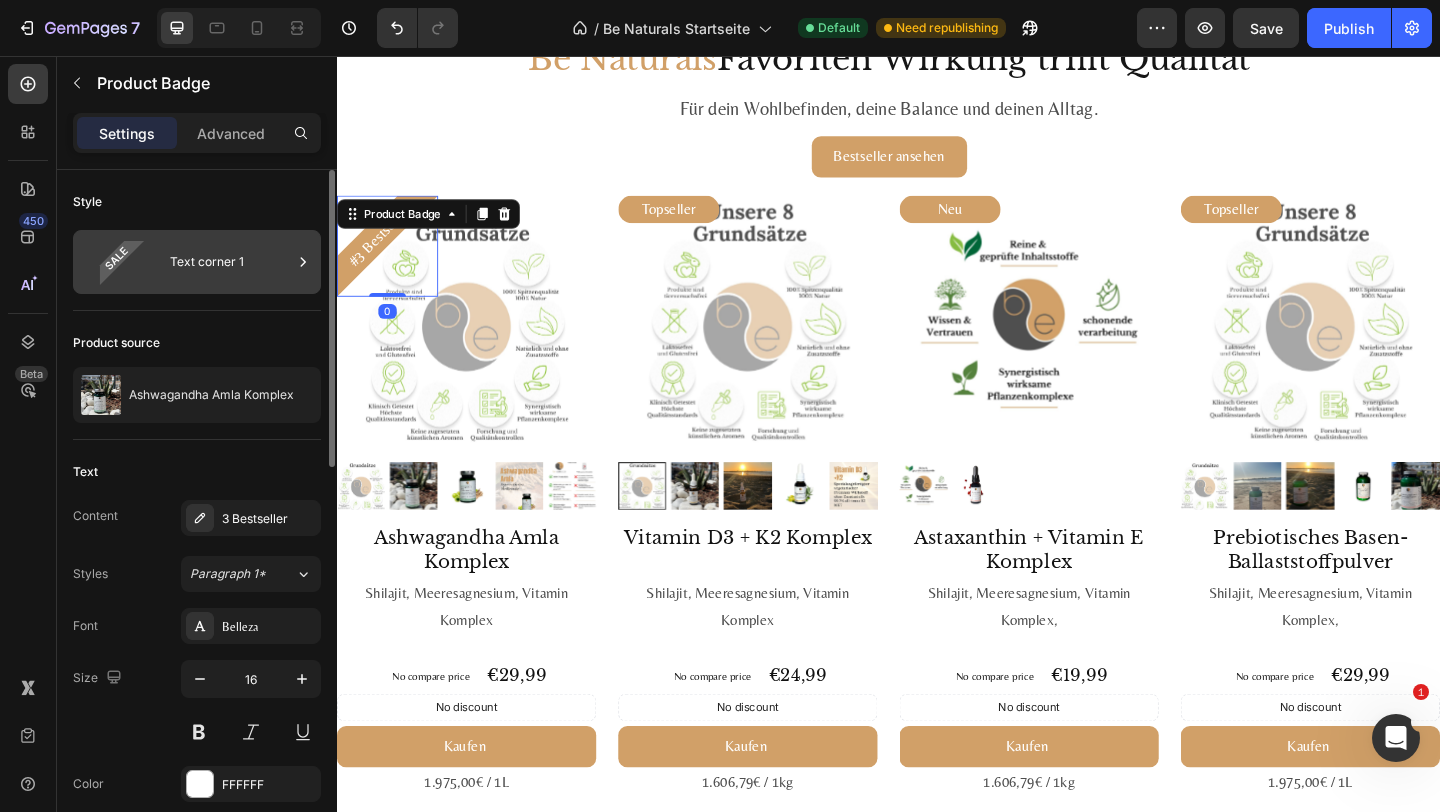 click on "Text corner 1" at bounding box center [231, 262] 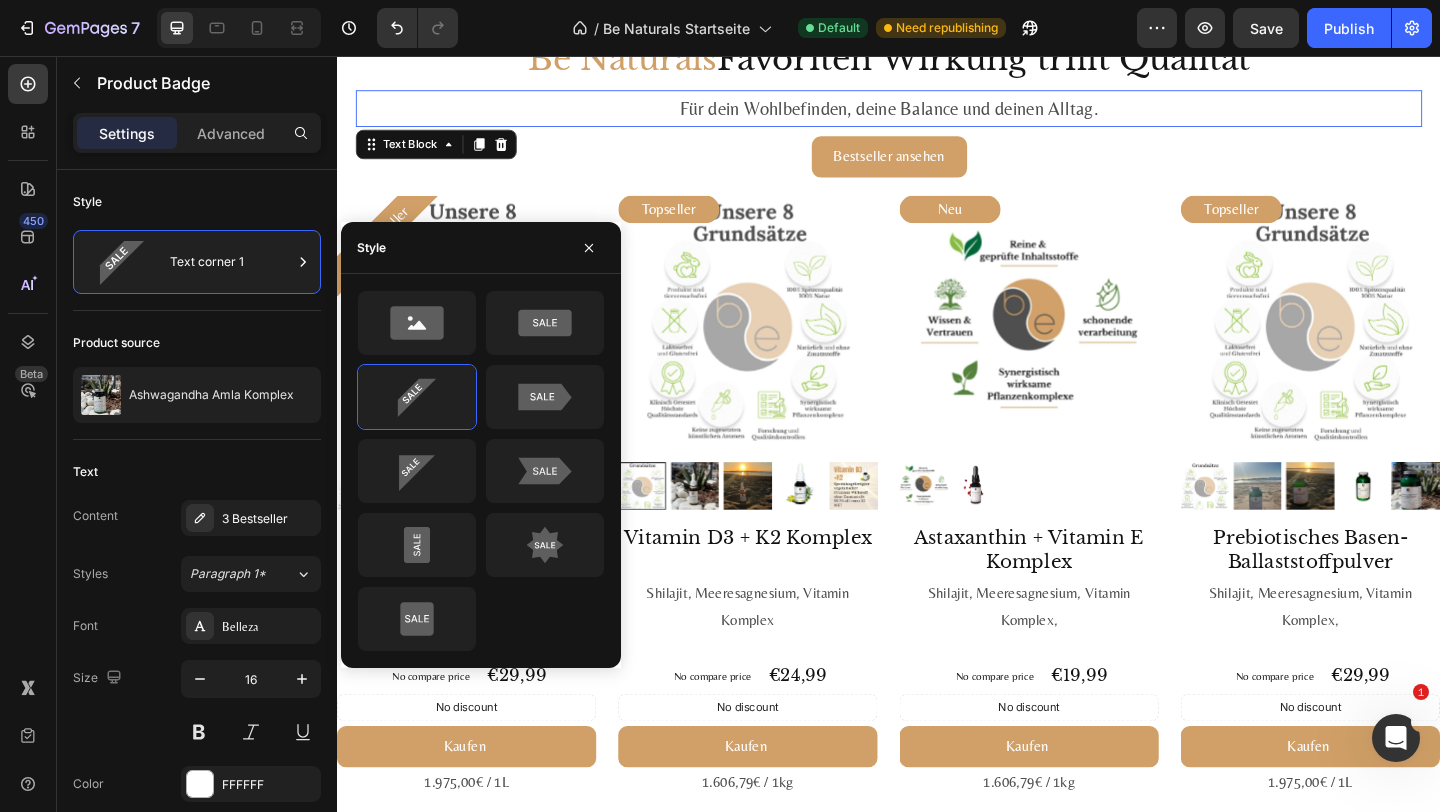 click on "Für dein Wohlbefinden, deine Balance und deinen Alltag." at bounding box center (937, 113) 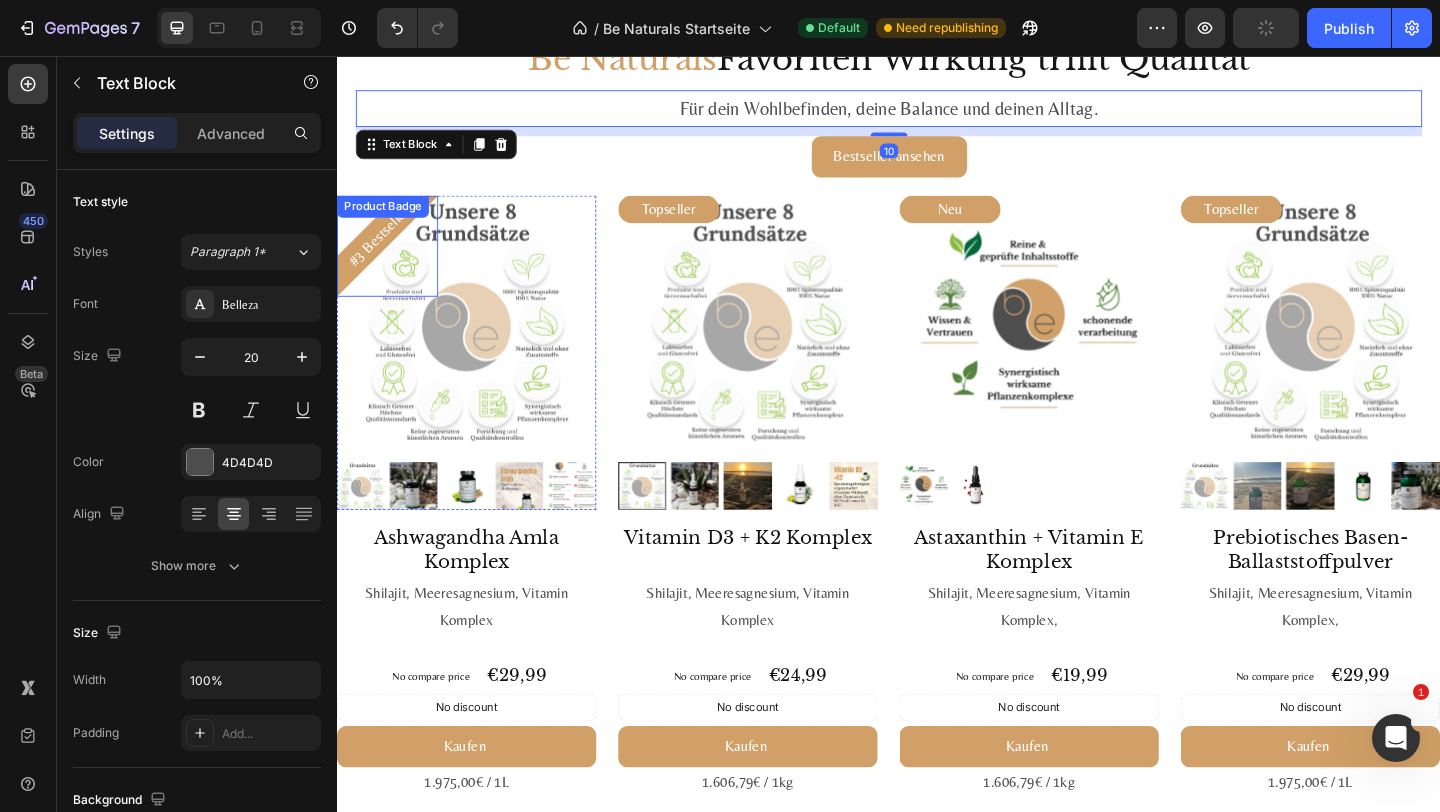 click on "#3 Bestseller" at bounding box center (381, 254) 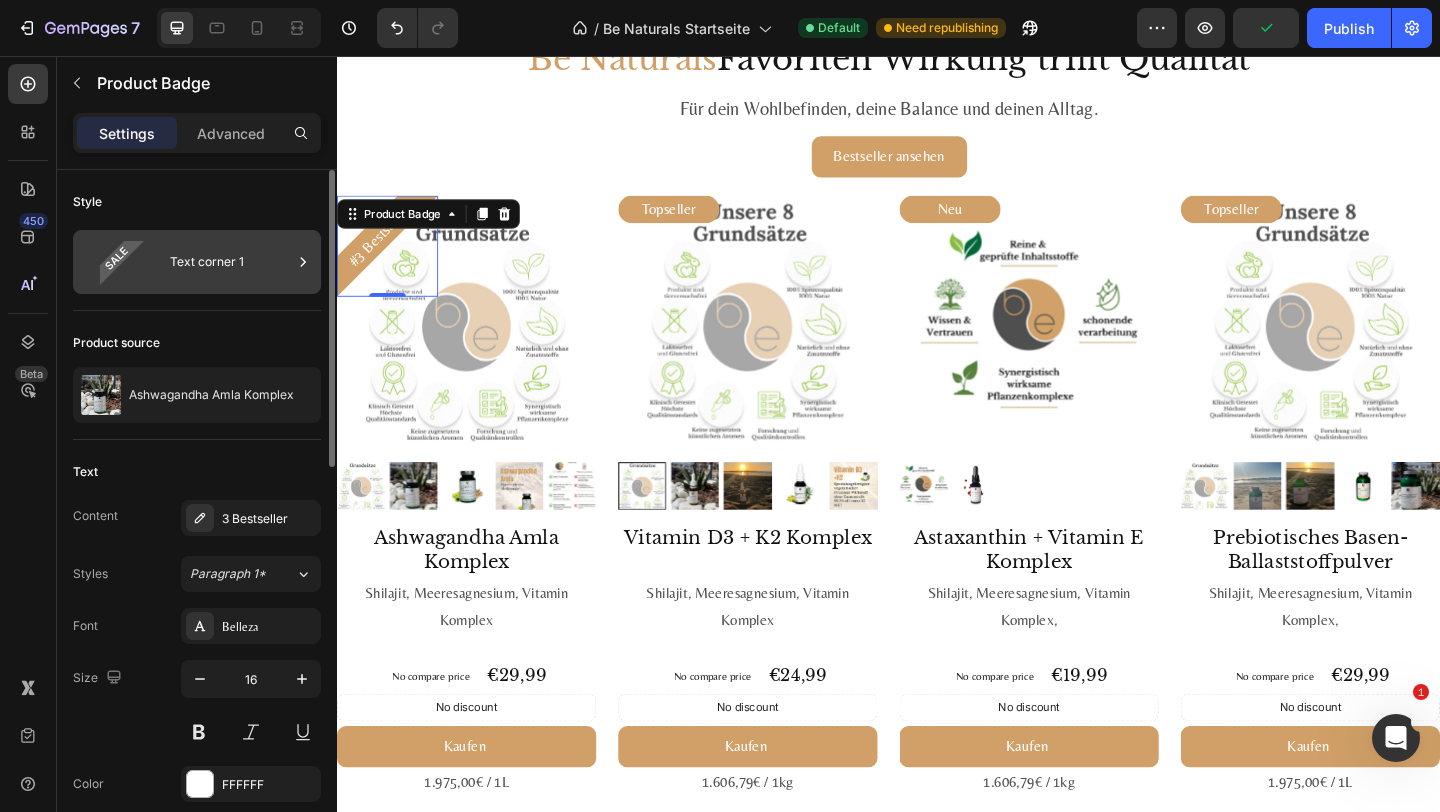 click on "Text corner 1" at bounding box center (197, 262) 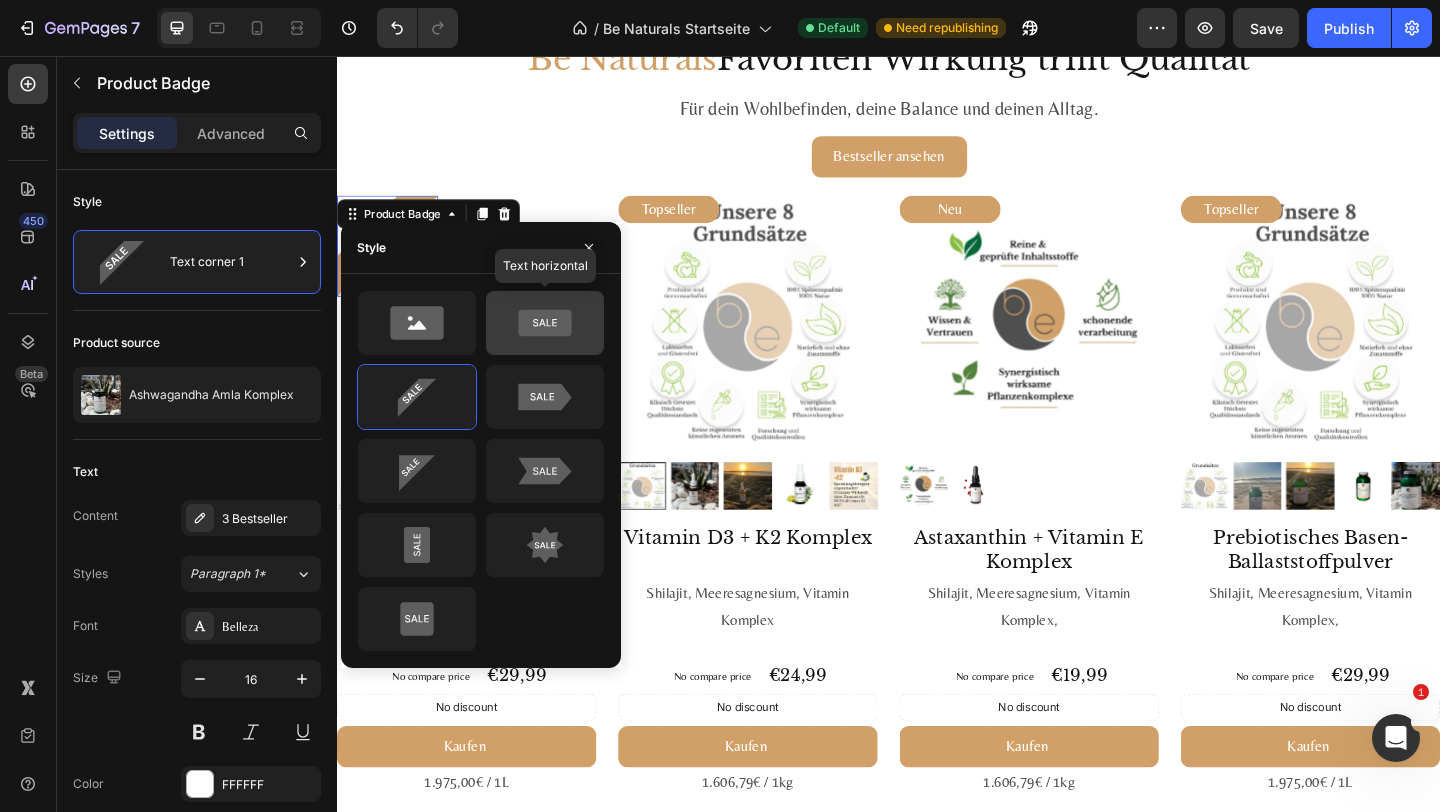 click 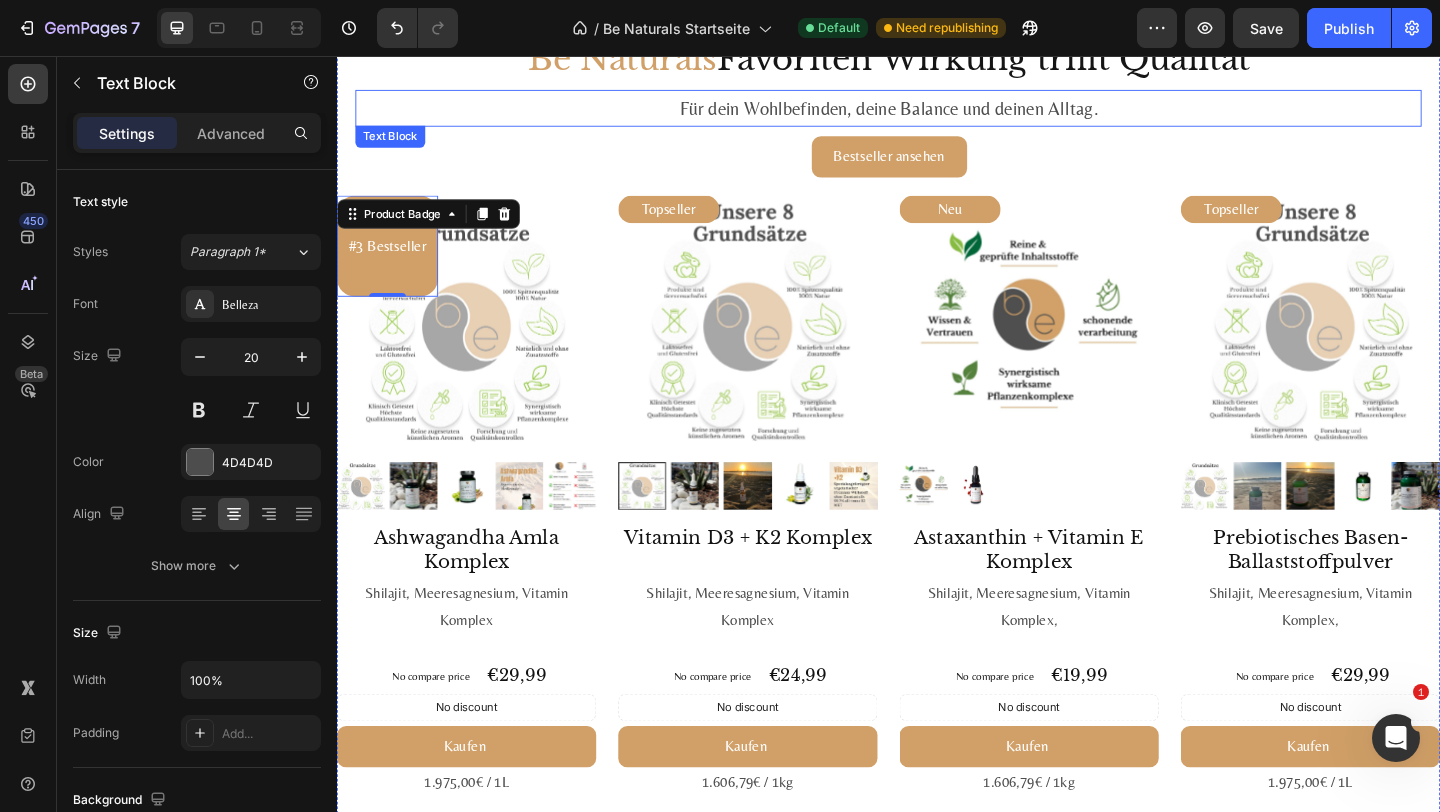 click on "Für dein Wohlbefinden, deine Balance und deinen Alltag." at bounding box center [937, 113] 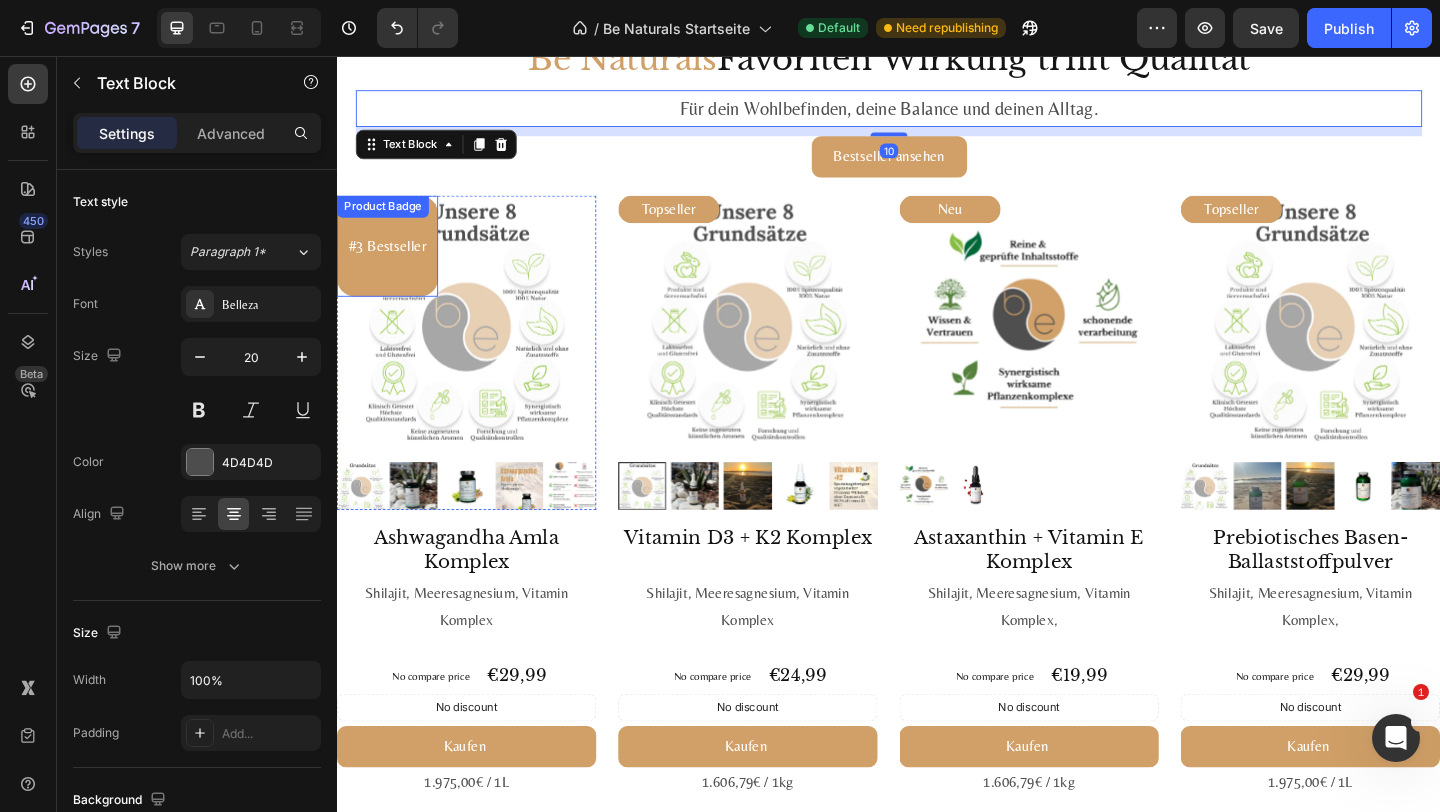 click on "#3 Bestseller" at bounding box center [392, 263] 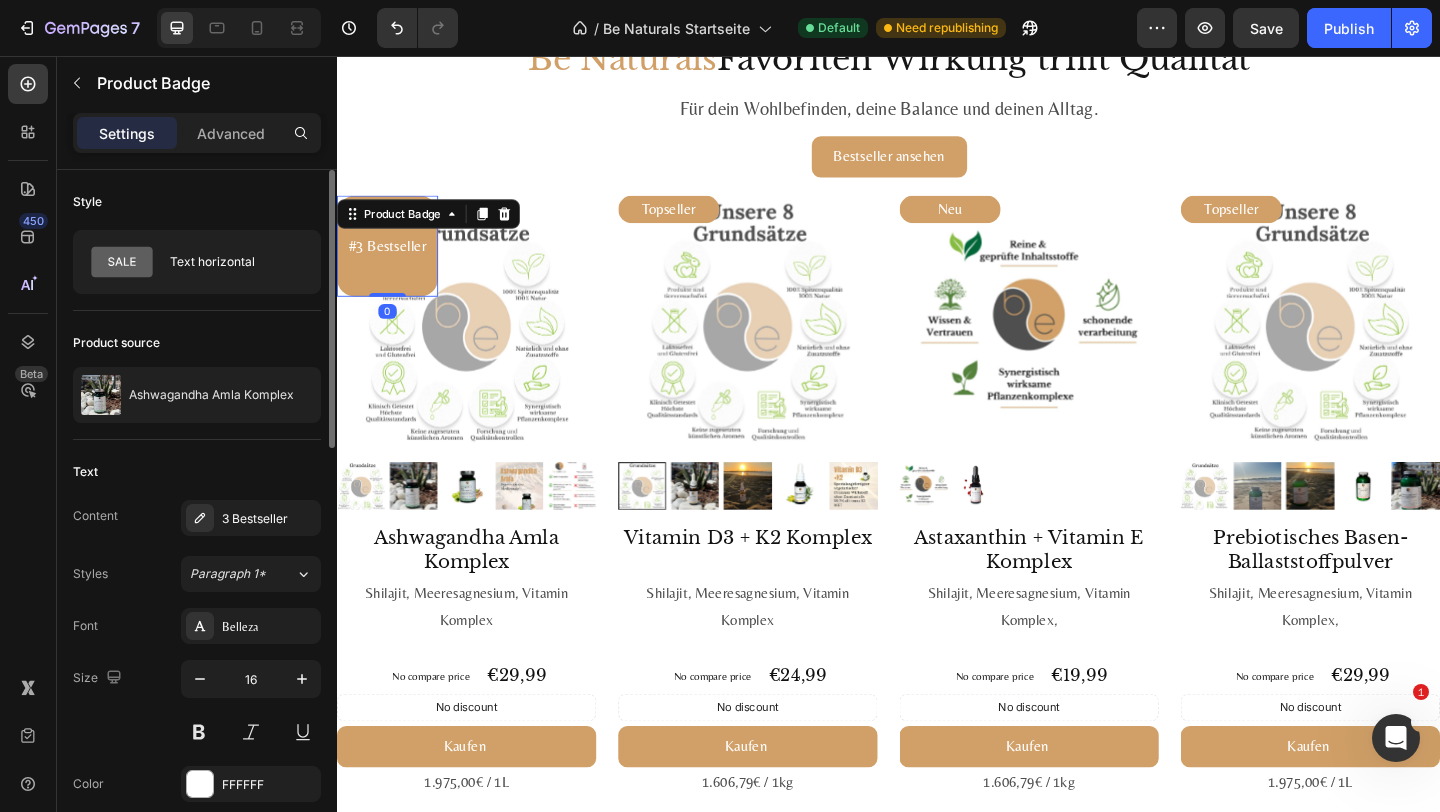 click on "Style Text horizontal" 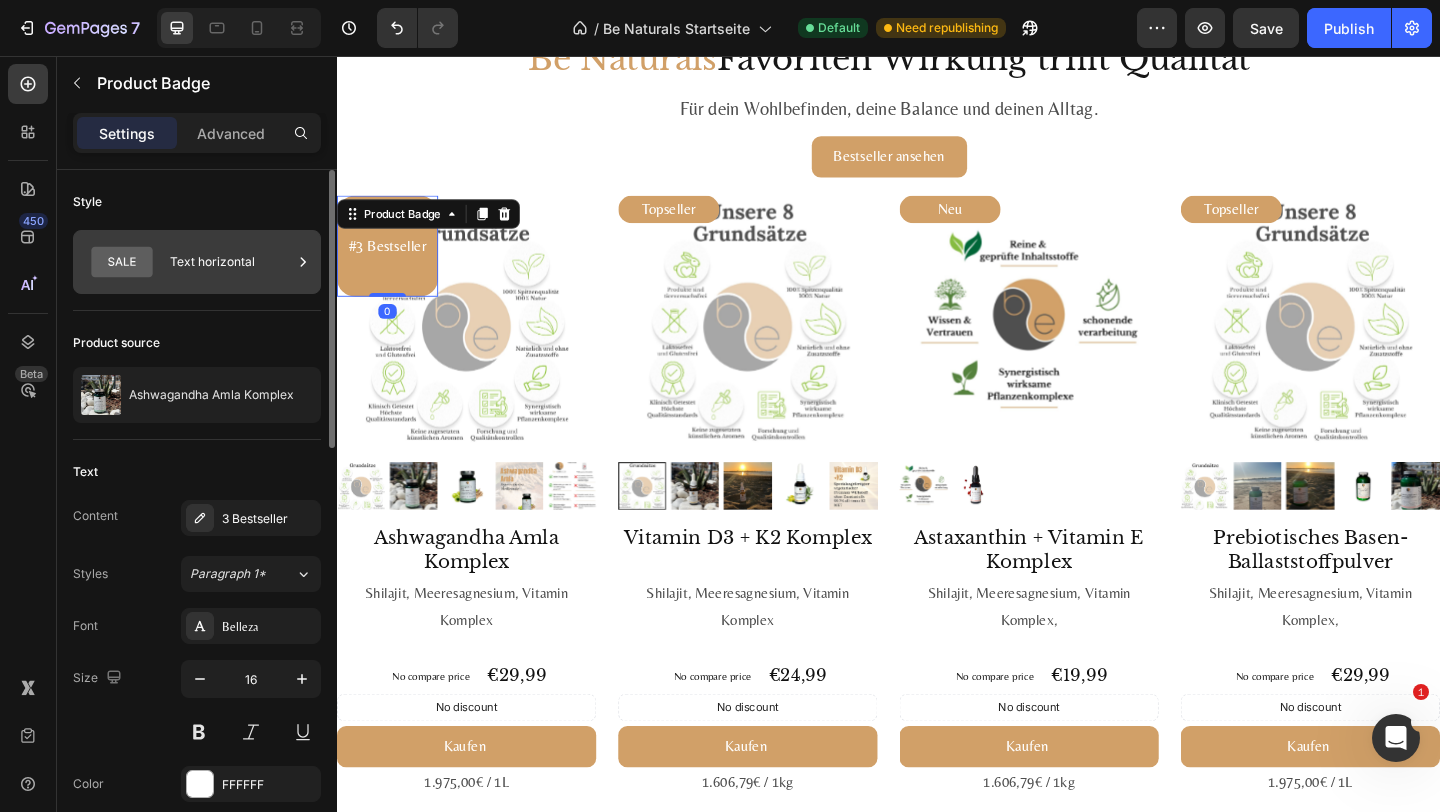 click on "Text horizontal" at bounding box center [231, 262] 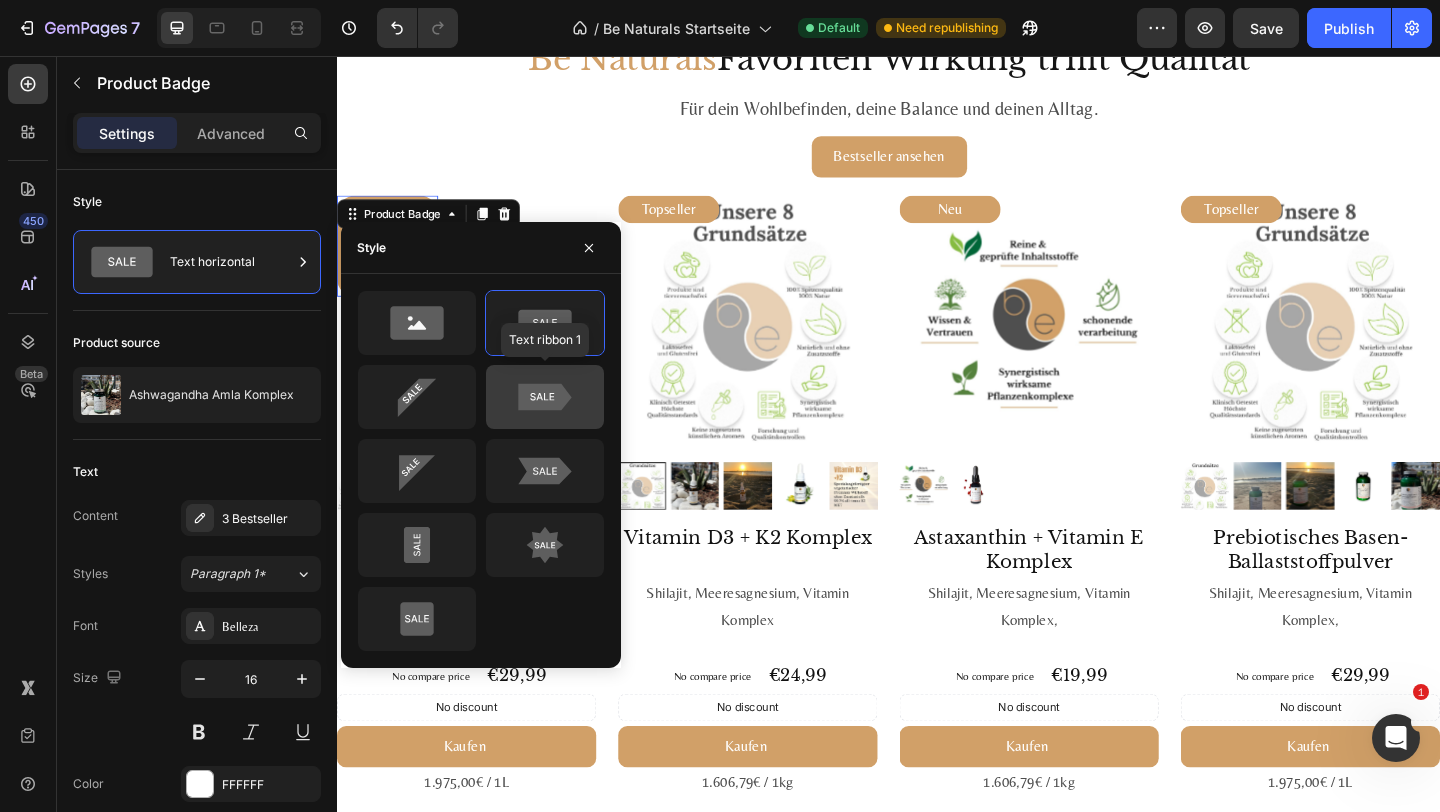 click 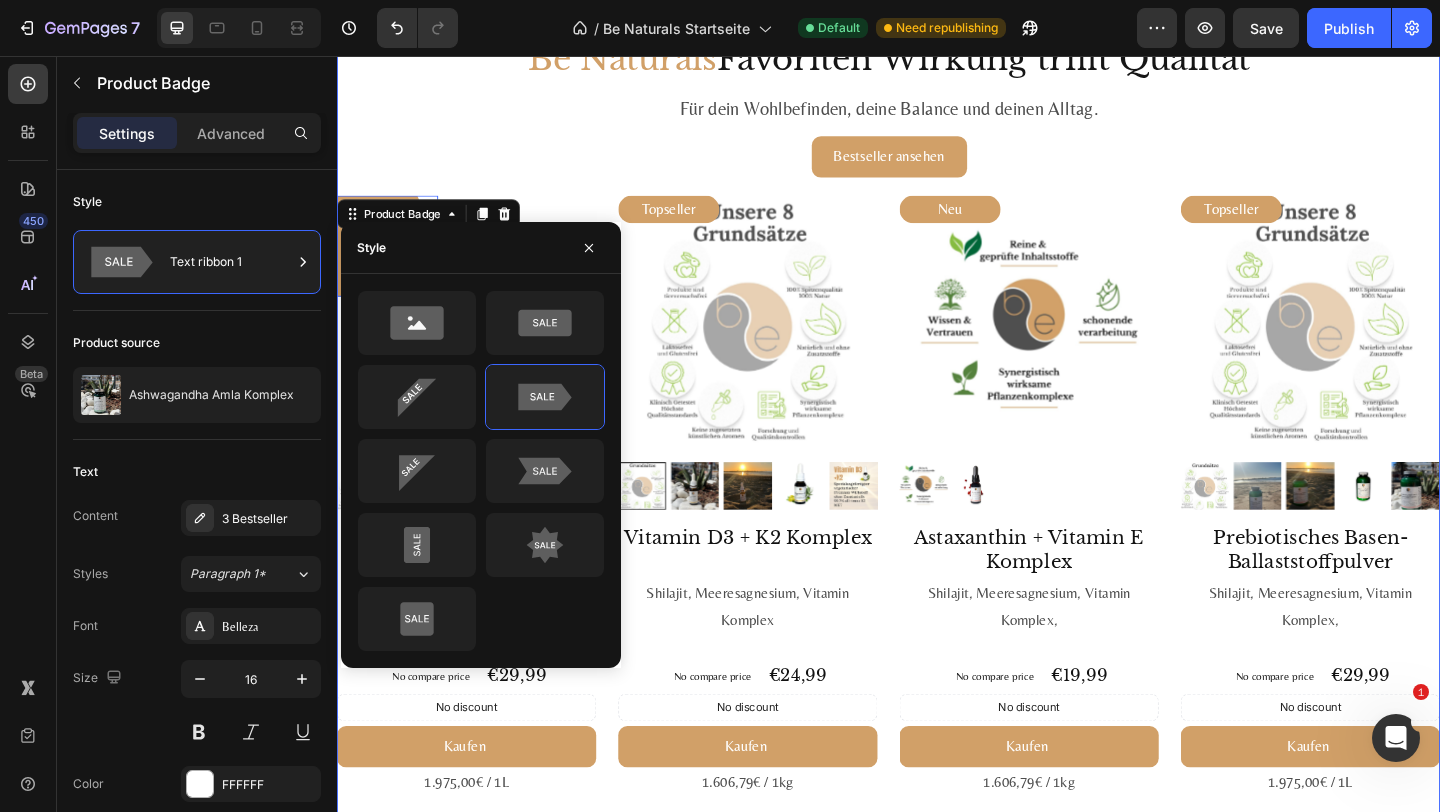 click on "Be Naturals Favoriten Wirkung trifft Qualität Heading Für dein Wohlbefinden, deine Balance und deinen Alltag. Text Block Bestseller ansehen Button #1 Bestseller Product Badge Product Images Astaxanthin, Lutein, Zeaxanthin Komplex Product Title Loox - Rating widget Loox Himalaya-Shilajit + Meeres­magnesium + 13 Pflanzen­vitamine Text Block No compare price Product Price €29,99 Product Price Product Price Row No discount Not be displayed when published Discount Tag Kaufen Add to Cart 1.975,00€ / 1L Text Block Product #2 Bestseller Product Badge Product Images Mumijo MG Komplex Product Title Loox - Rating widget Loox Himalaya-Shilajit + Meeres­magnesium + 13 Pflanzen­vitamine Text Block €39,99 Product Price Product Price 1.606,79€ / 1kg Text Block Row Kaufen Add to Cart Icon 200 mg Himalaya-Shilajit – reich an Fulvin­säuren Text Block Row Icon 76 % NRV Magnesium – trägt zu normaler Muskel­funktion & Energie­stoff­wechsel bei* Text Block Row Icon" at bounding box center (937, 559) 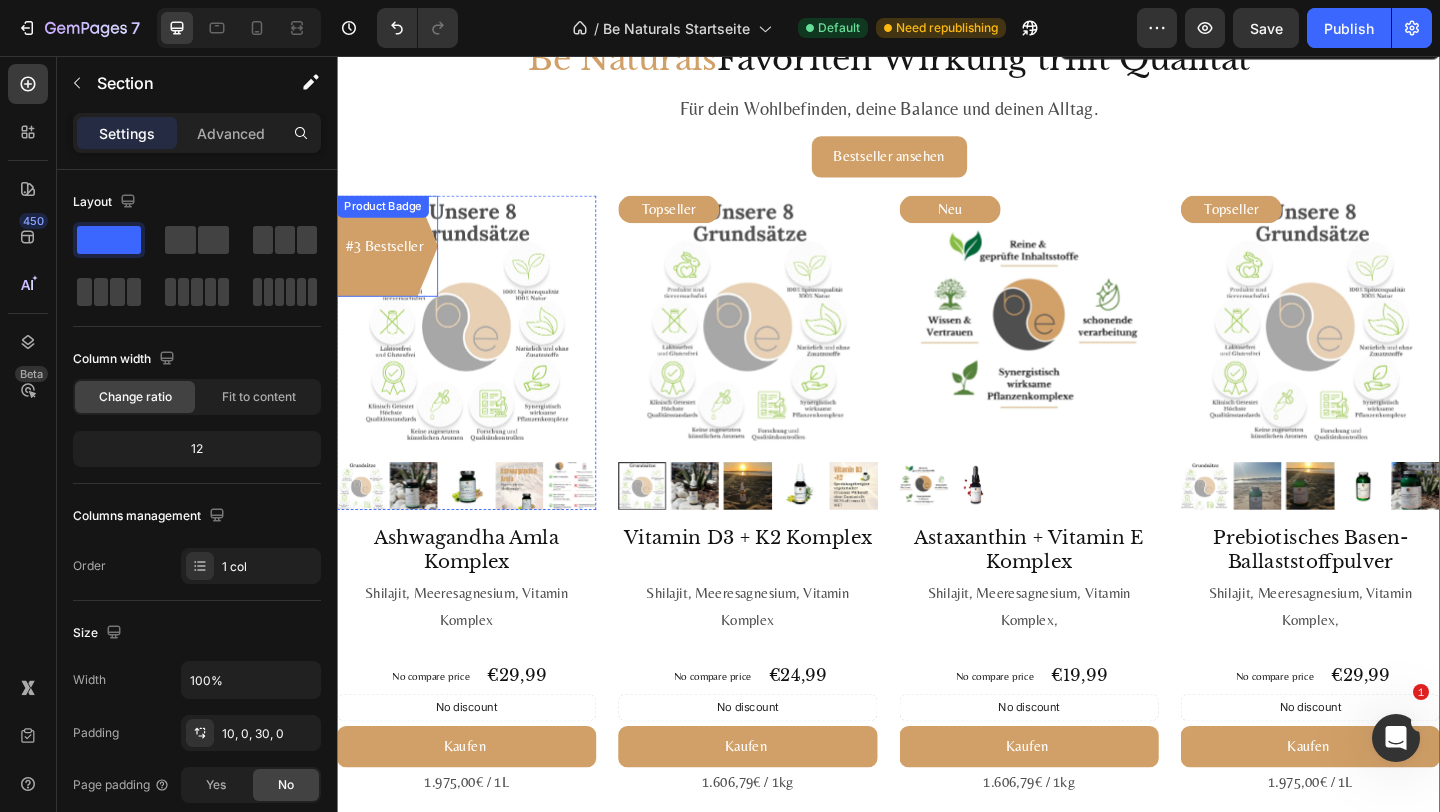 click on "#3 Bestseller" at bounding box center [392, 263] 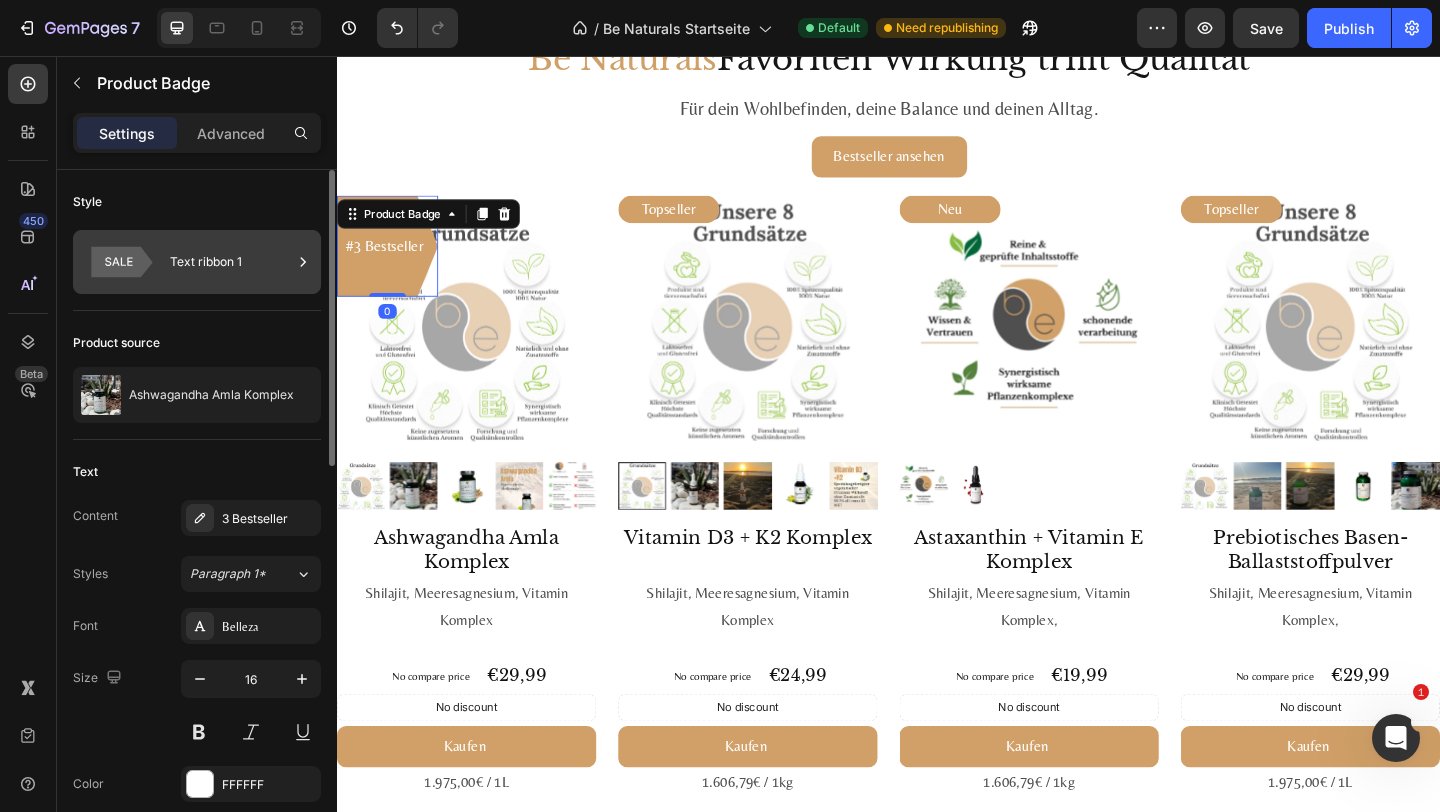 click on "Text ribbon 1" at bounding box center [231, 262] 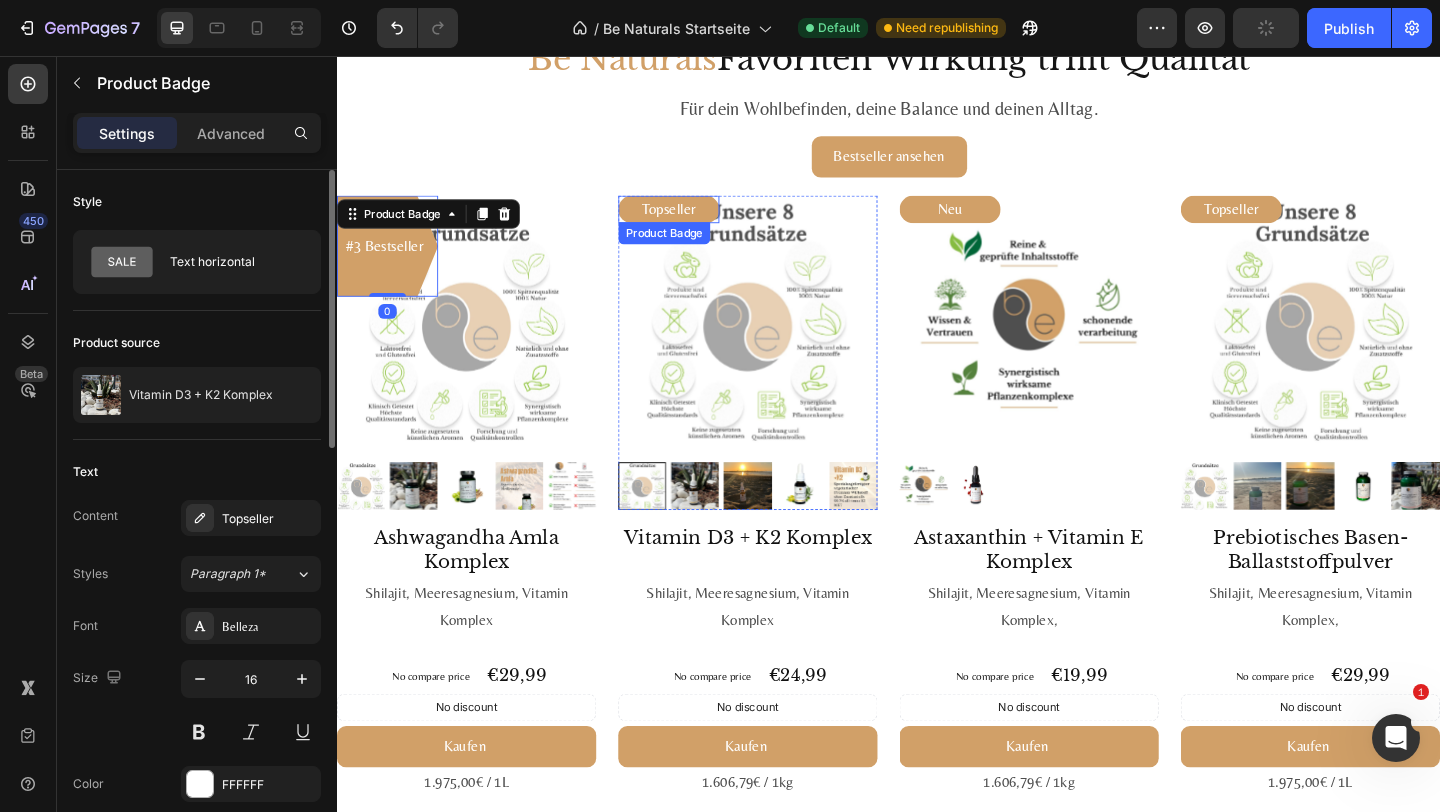 click on "Topseller" at bounding box center [698, 223] 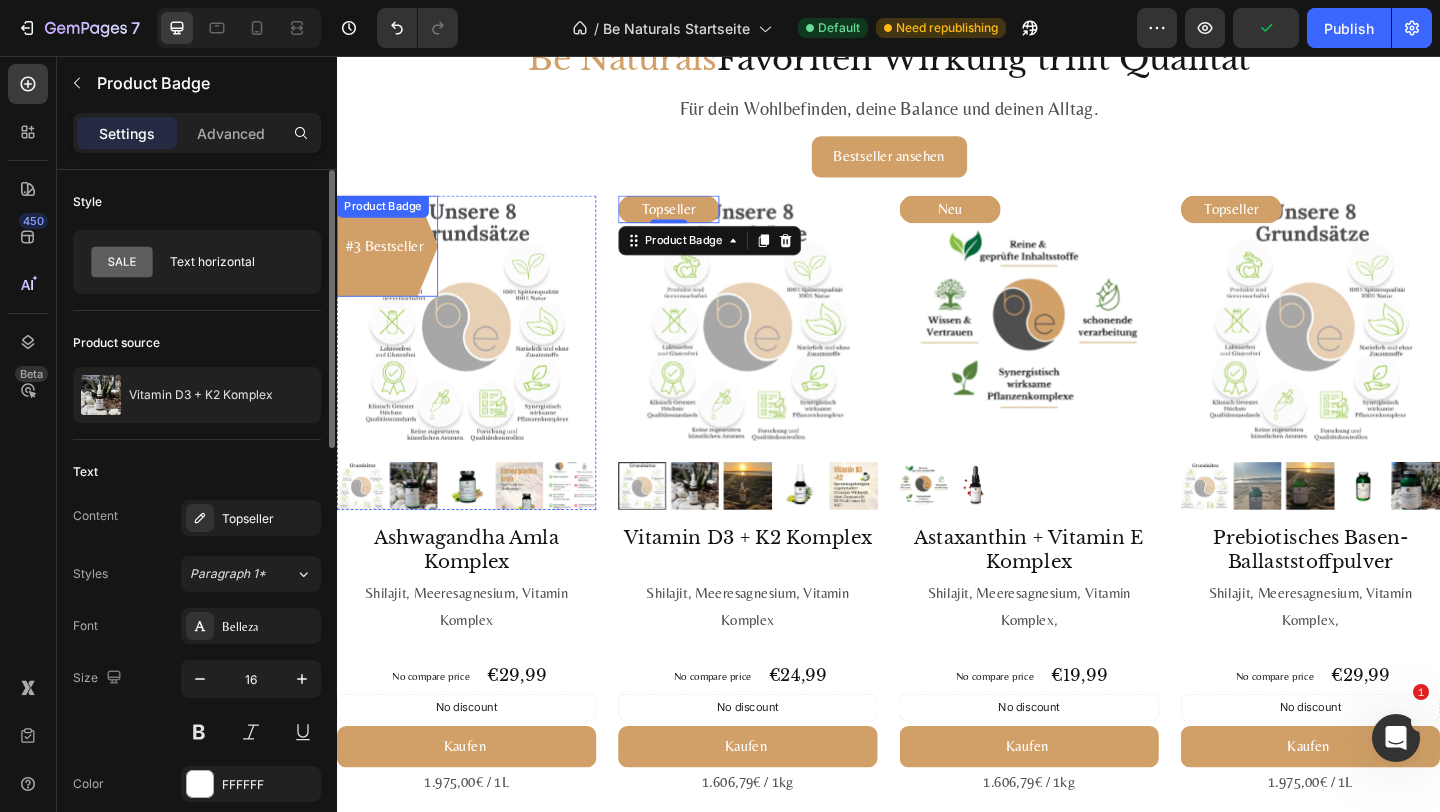 click on "#3 Bestseller" at bounding box center [392, 263] 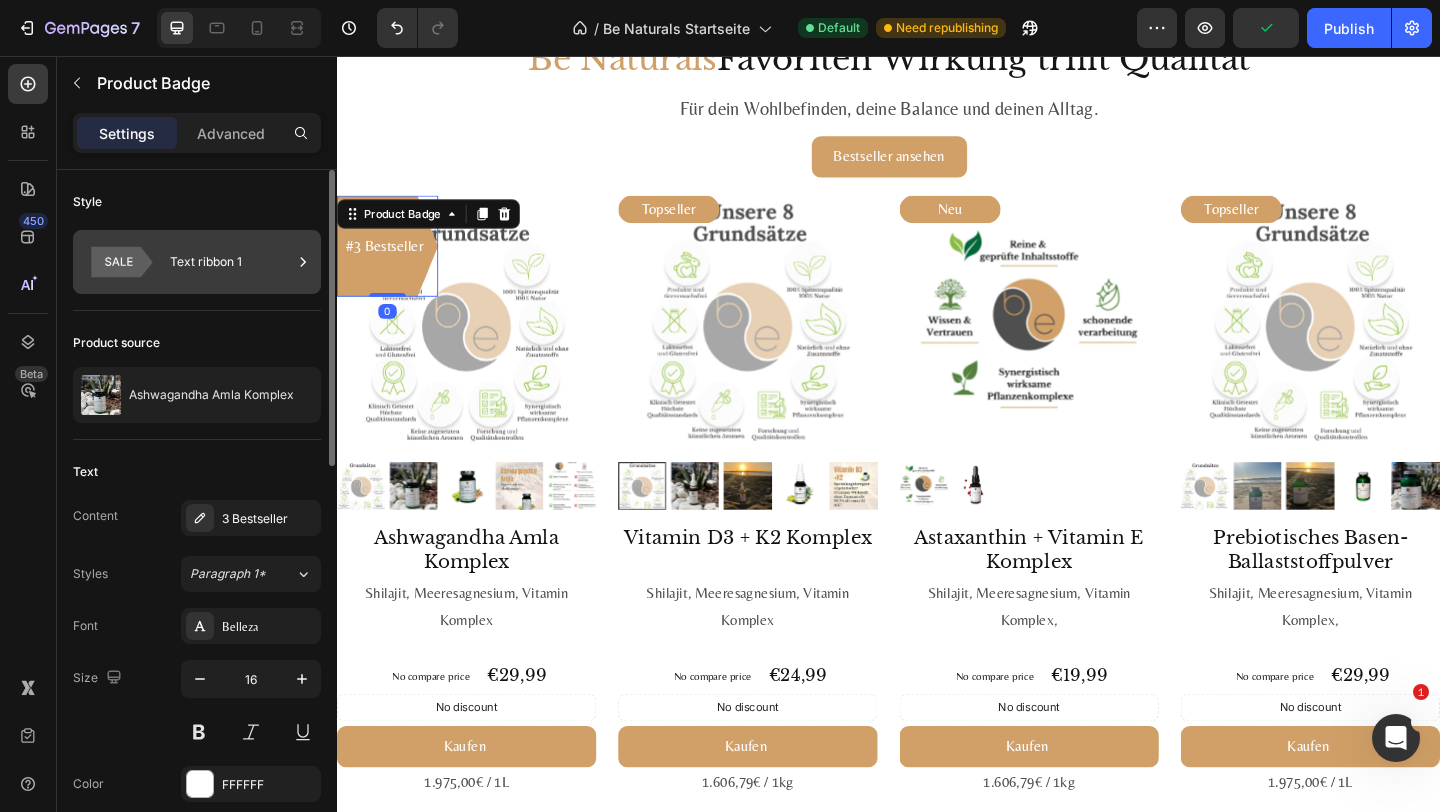 click on "Text ribbon 1" at bounding box center [231, 262] 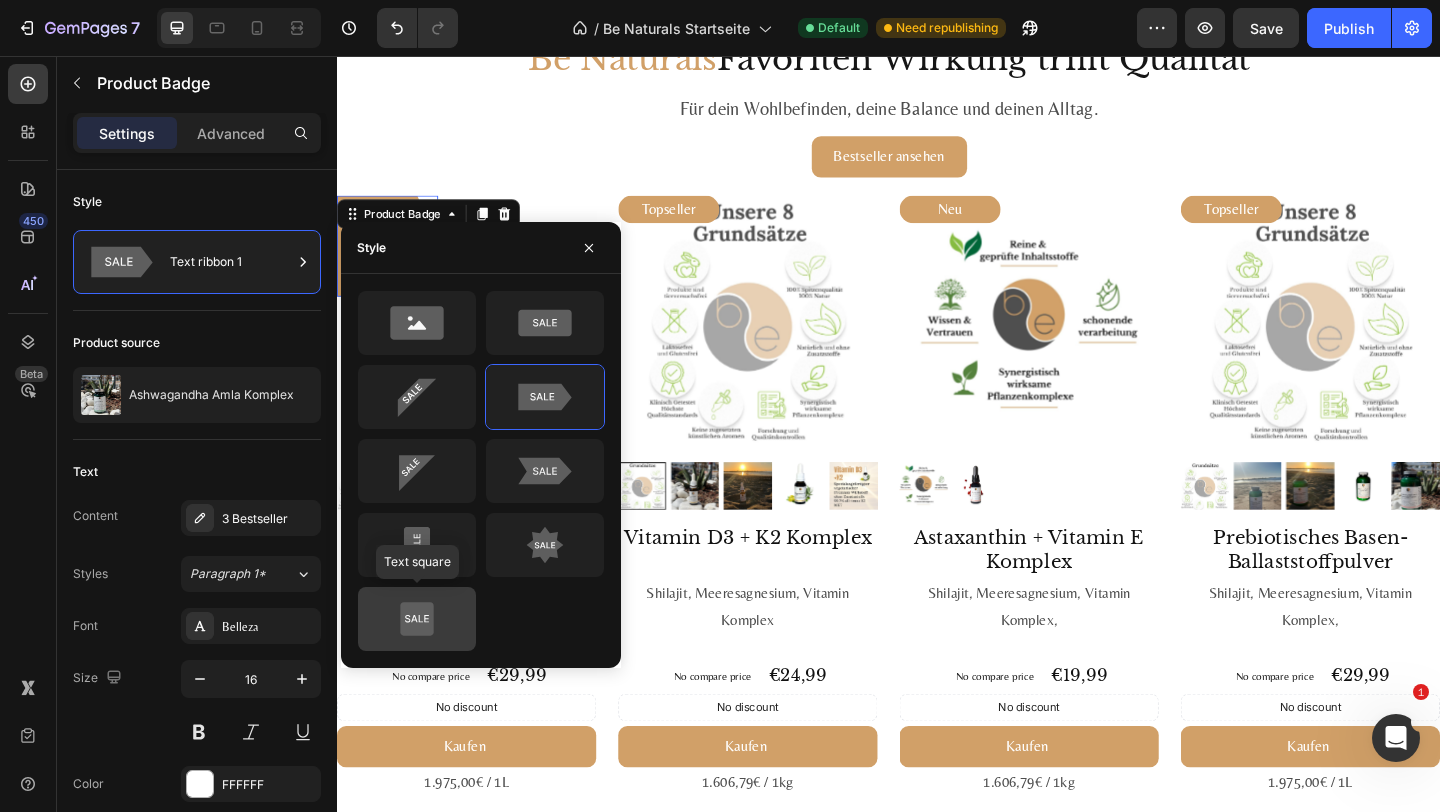 click 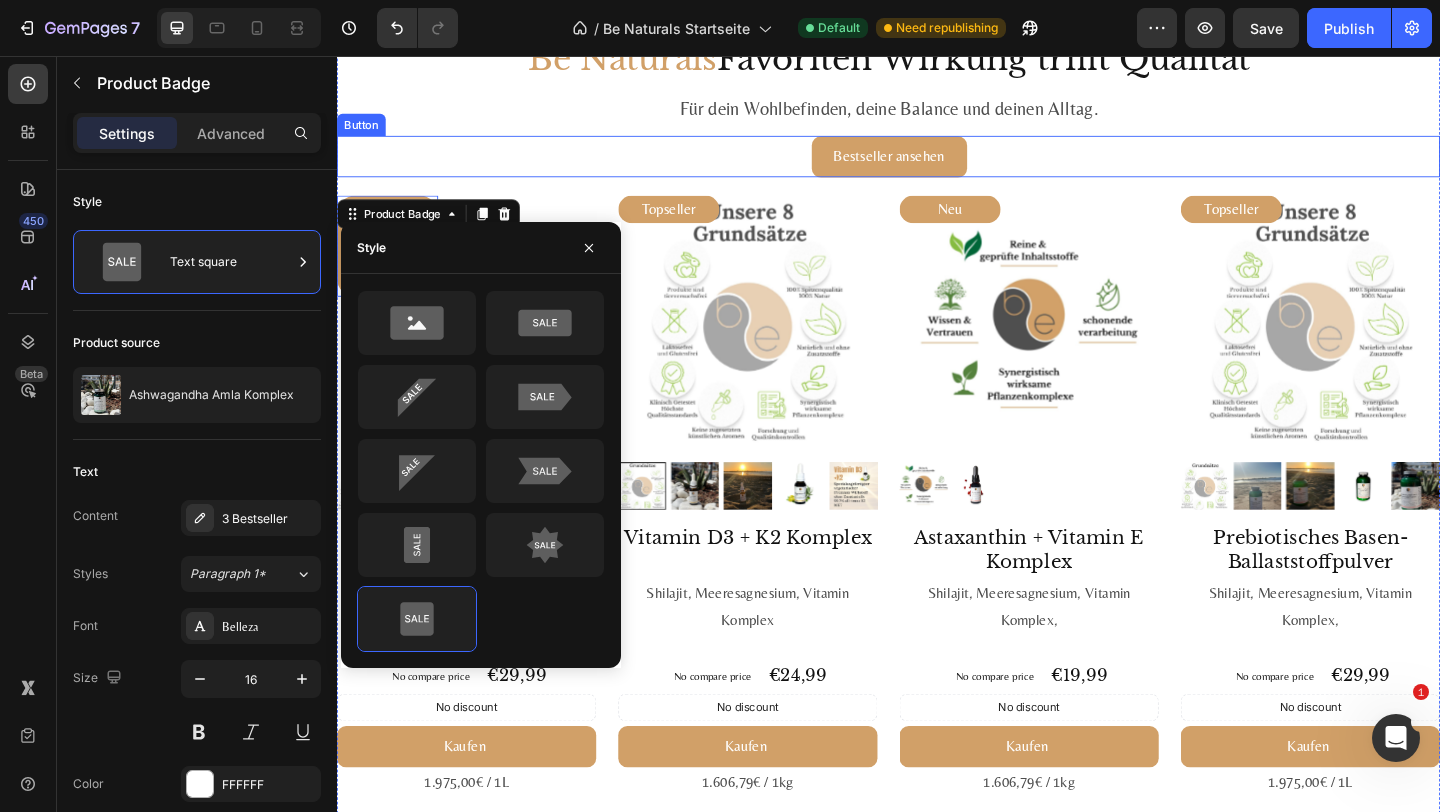 click on "Für dein Wohlbefinden, deine Balance und deinen Alltag." at bounding box center [937, 113] 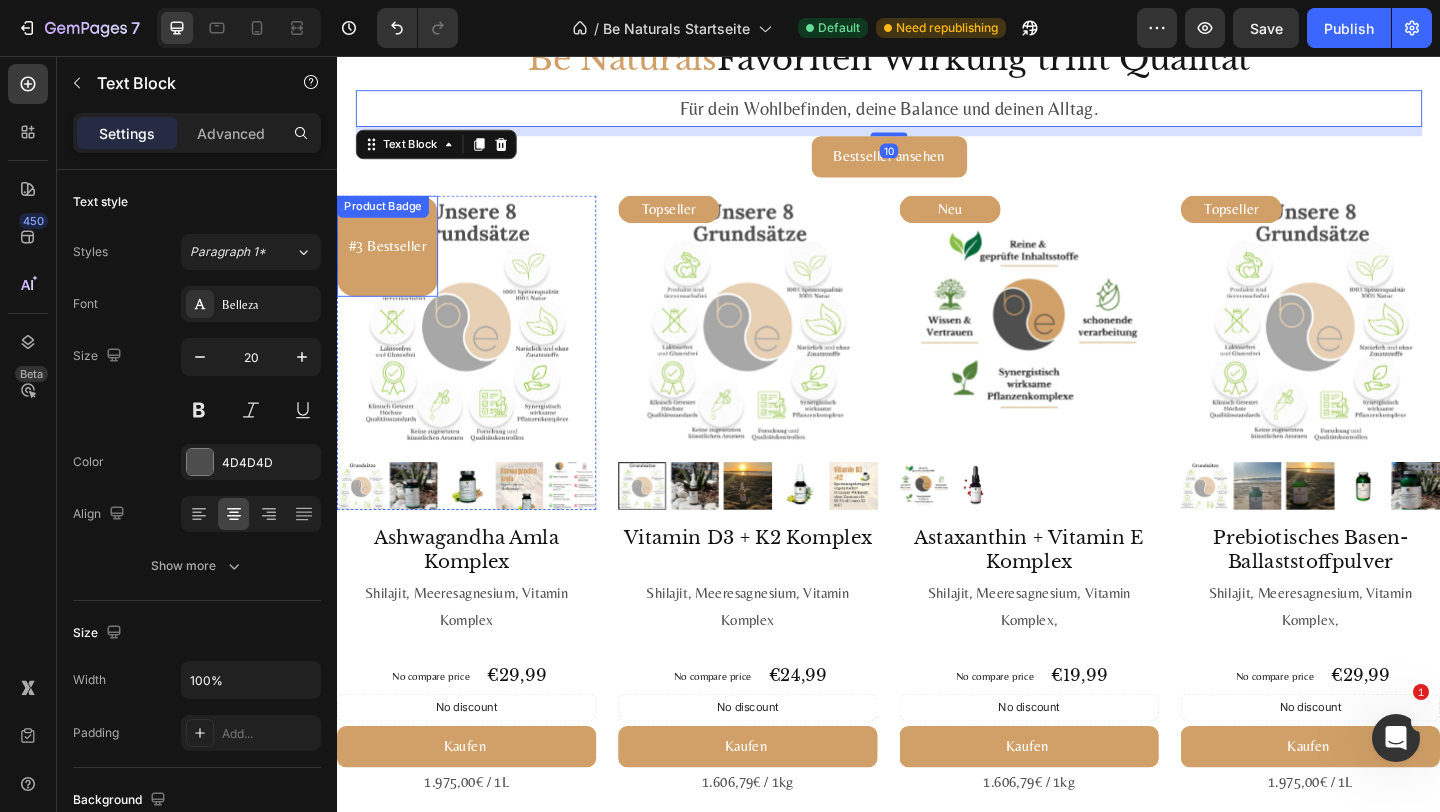 click on "#3 Bestseller" at bounding box center (392, 263) 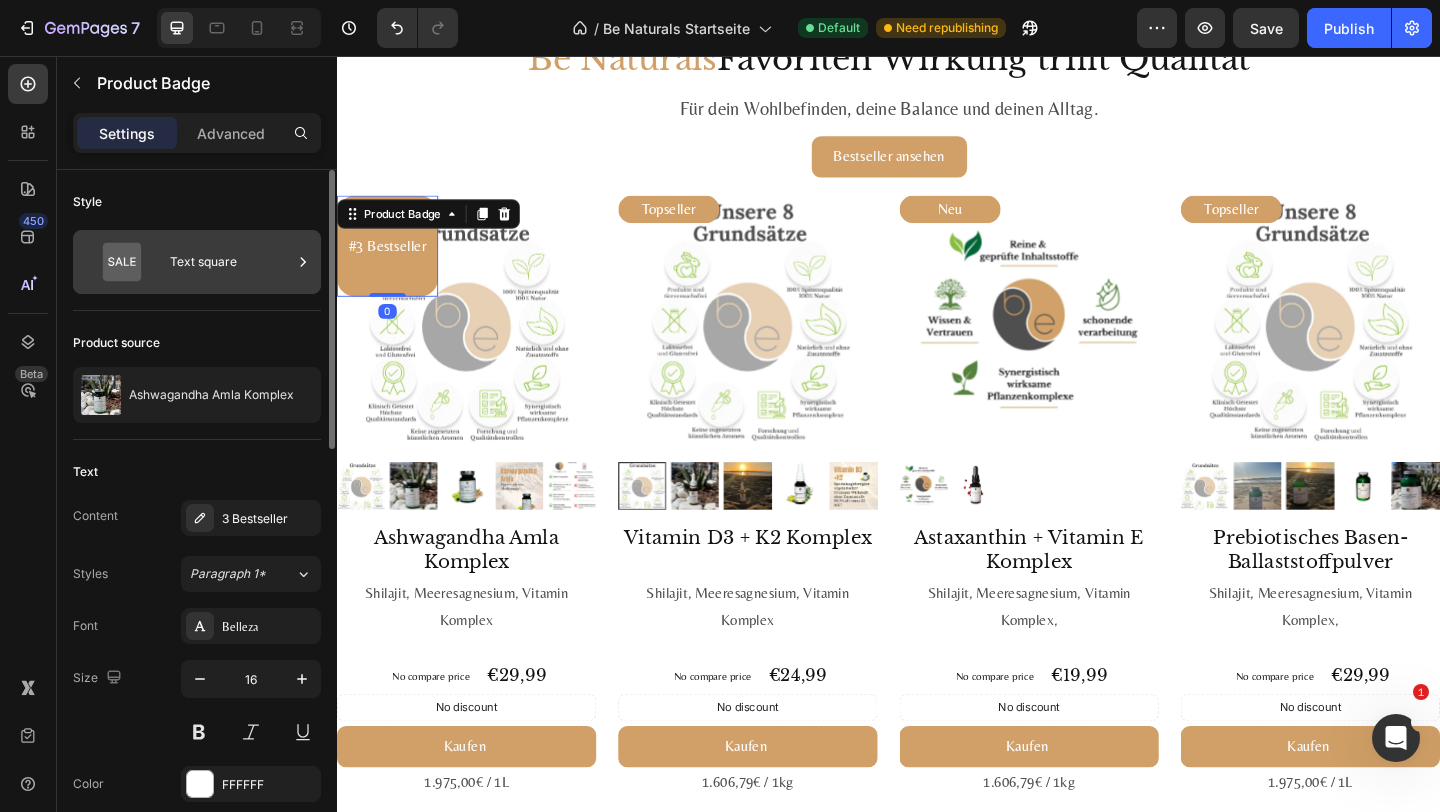 click on "Text square" at bounding box center (231, 262) 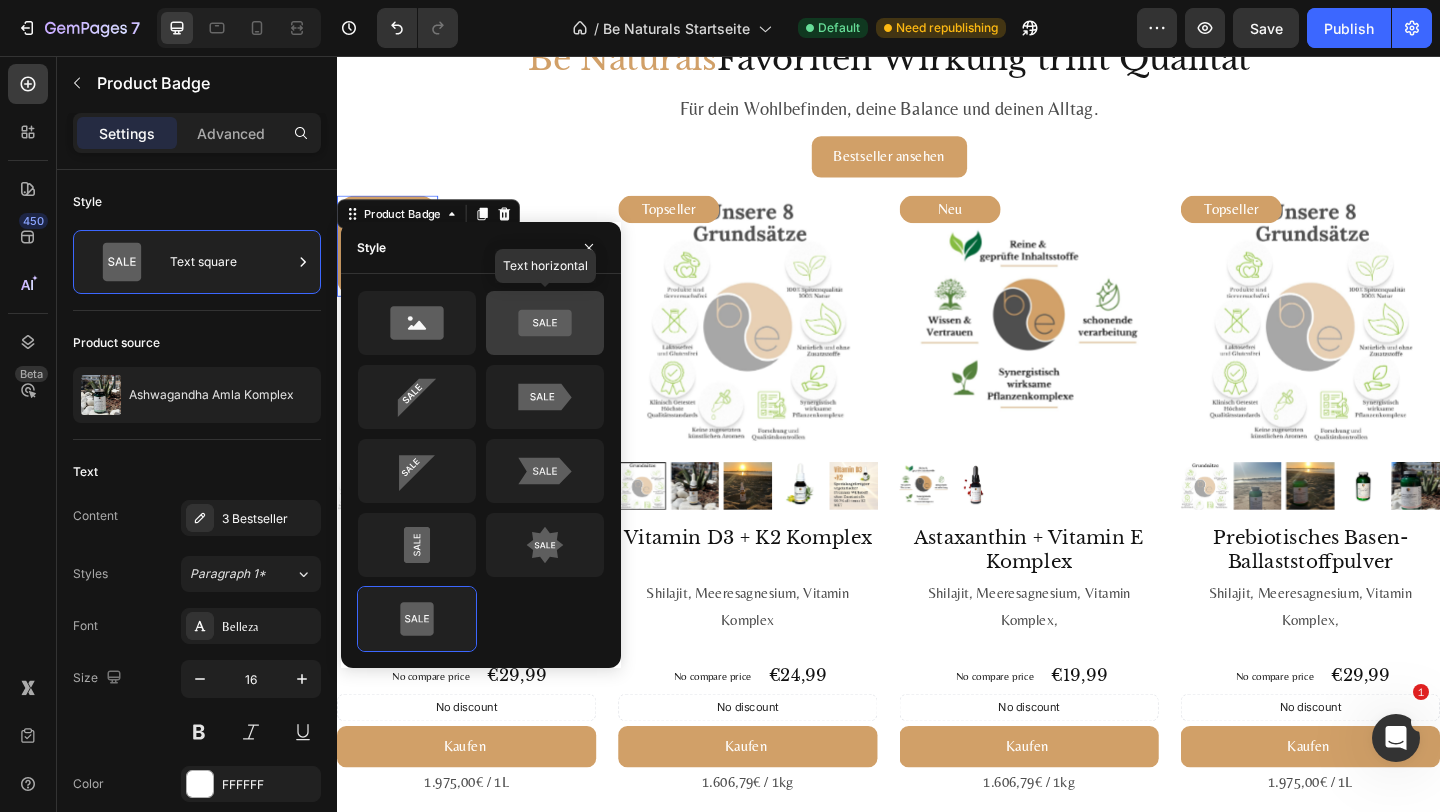 click 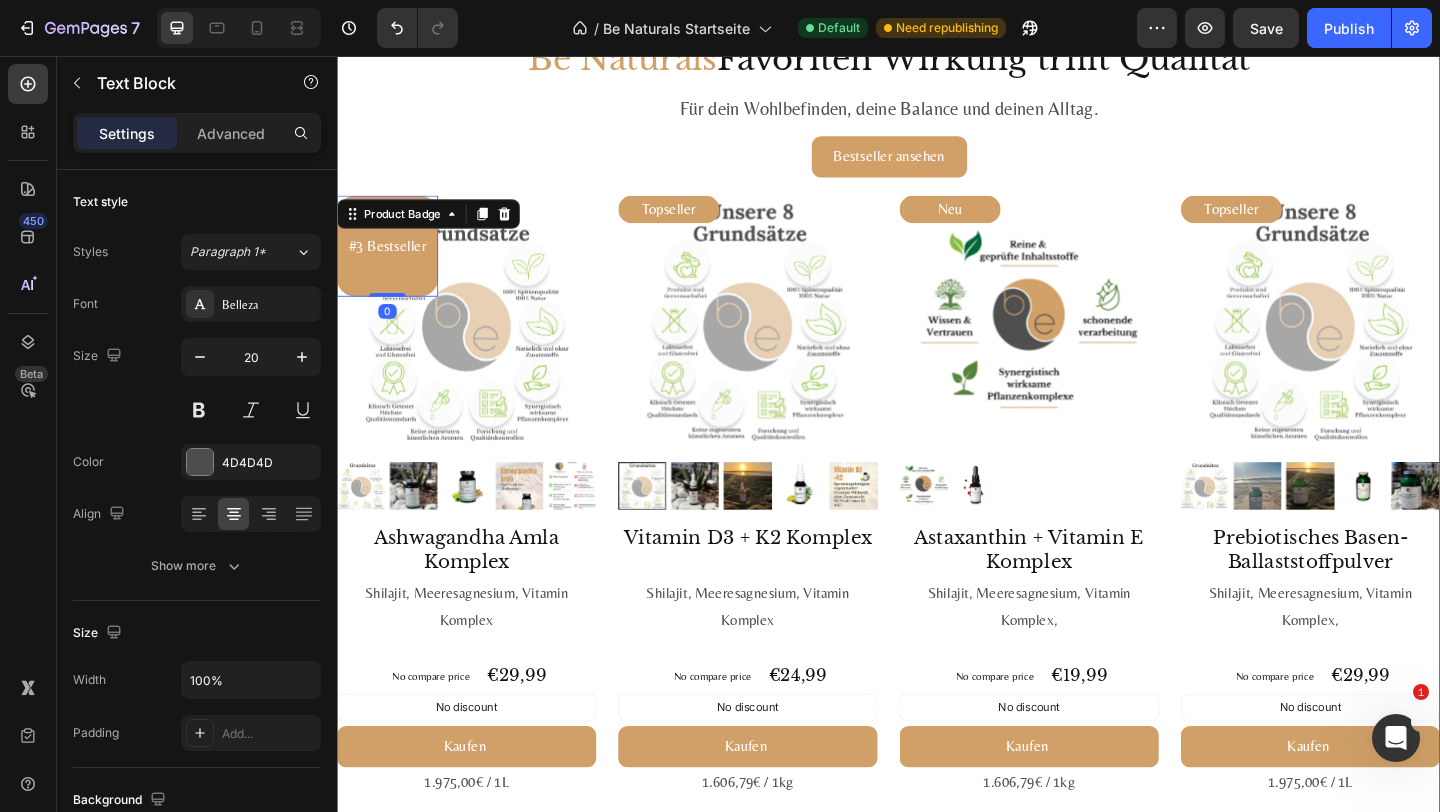 click on "Für dein Wohlbefinden, deine Balance und deinen Alltag." at bounding box center (937, 113) 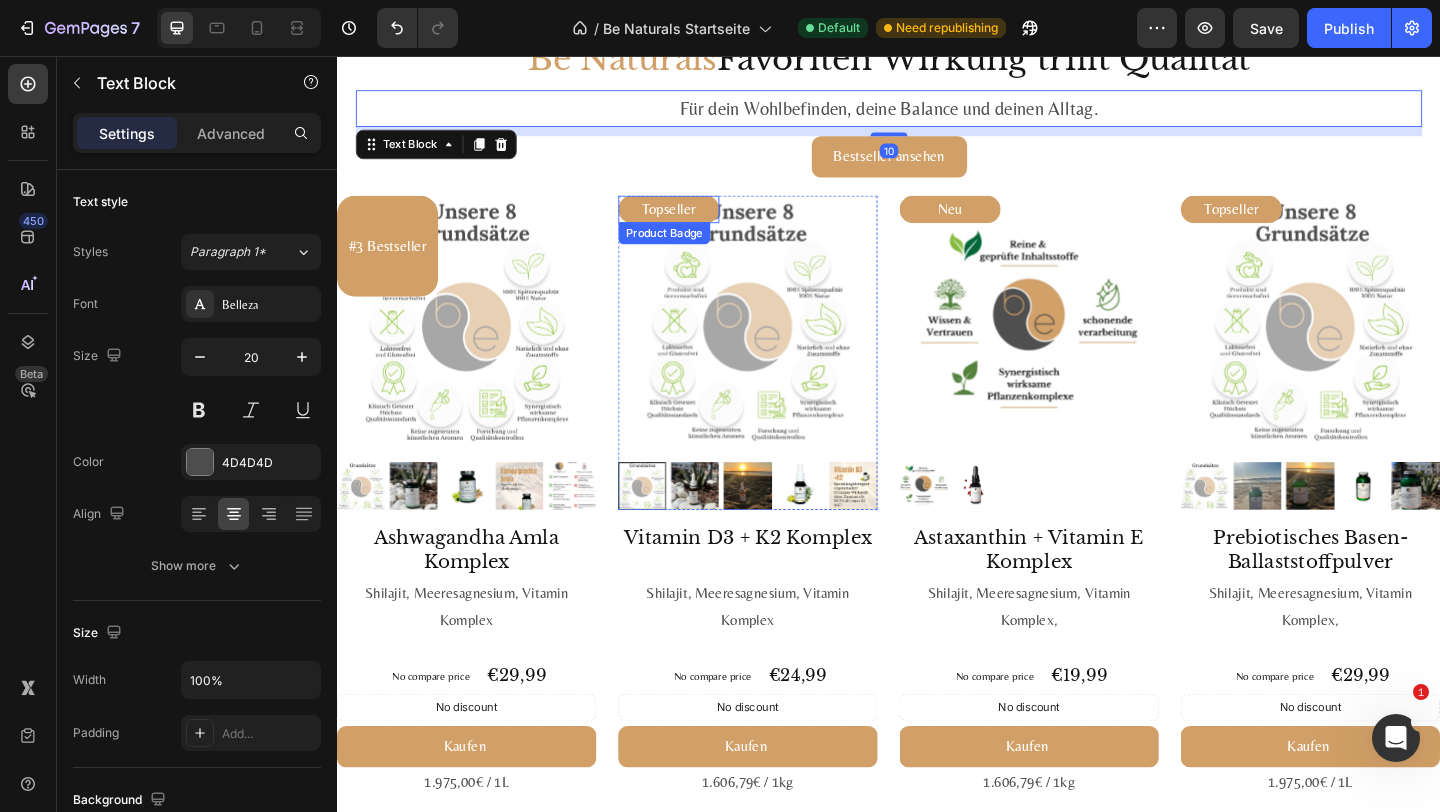 click on "Topseller" at bounding box center [698, 223] 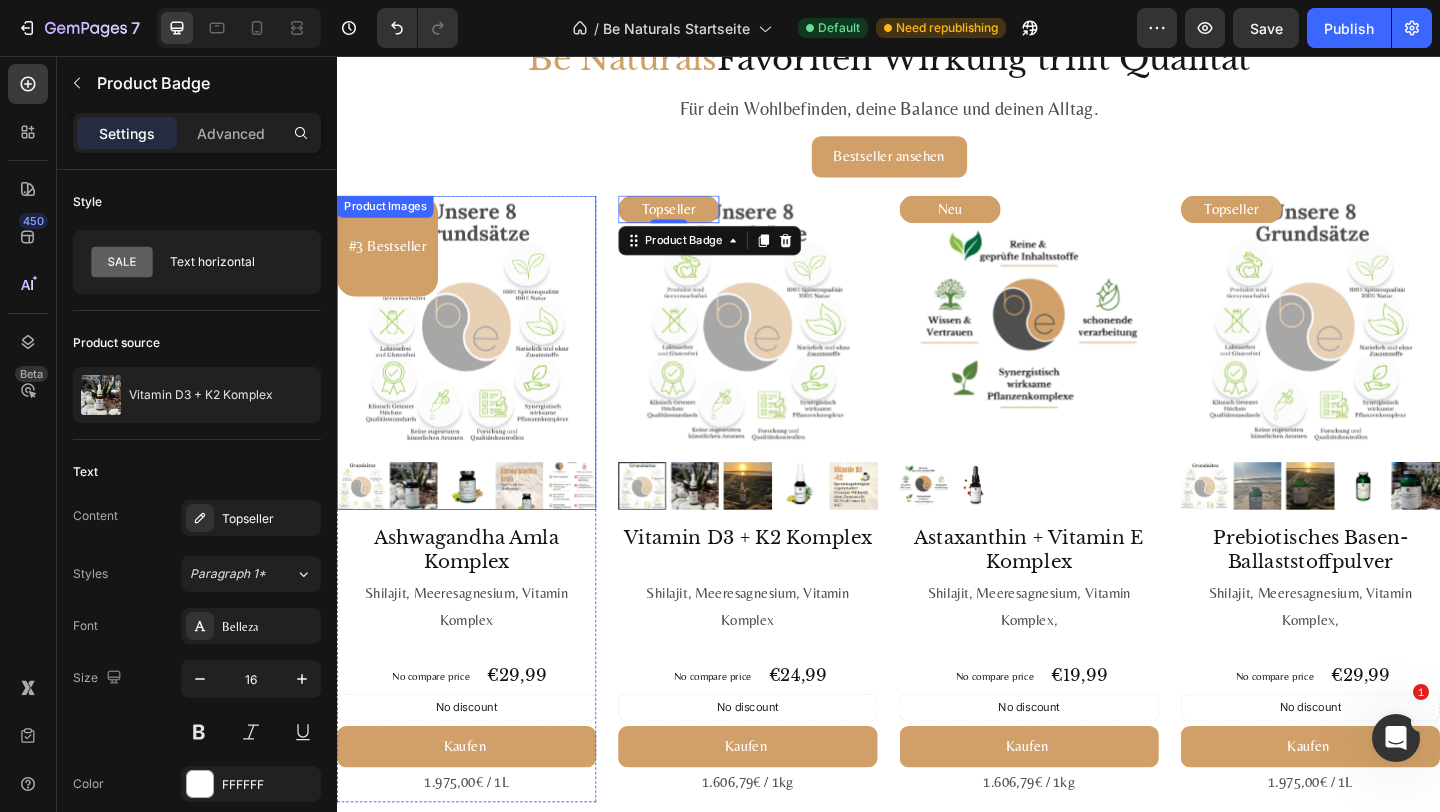 click on "#3 Bestseller Product Badge" at bounding box center [392, 263] 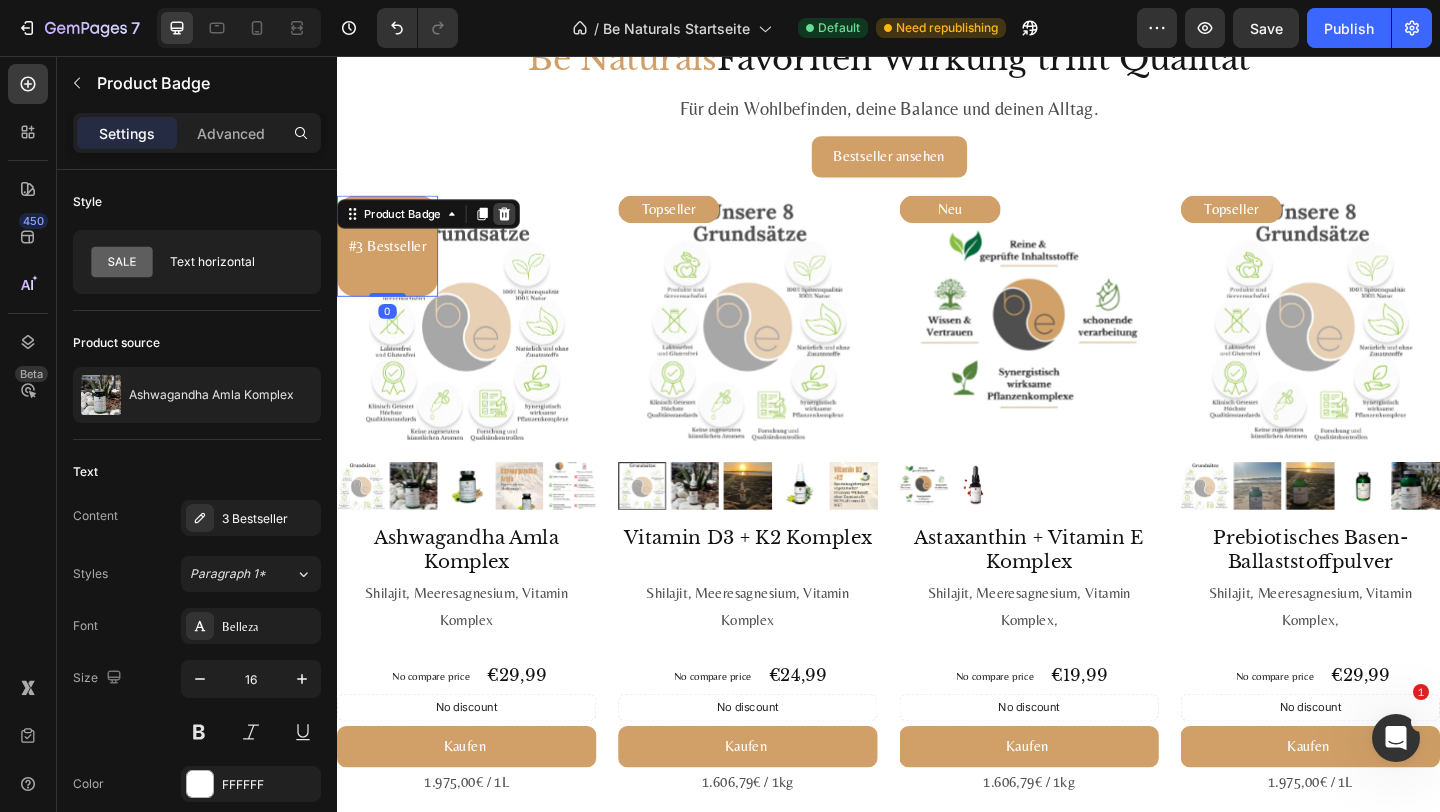 click 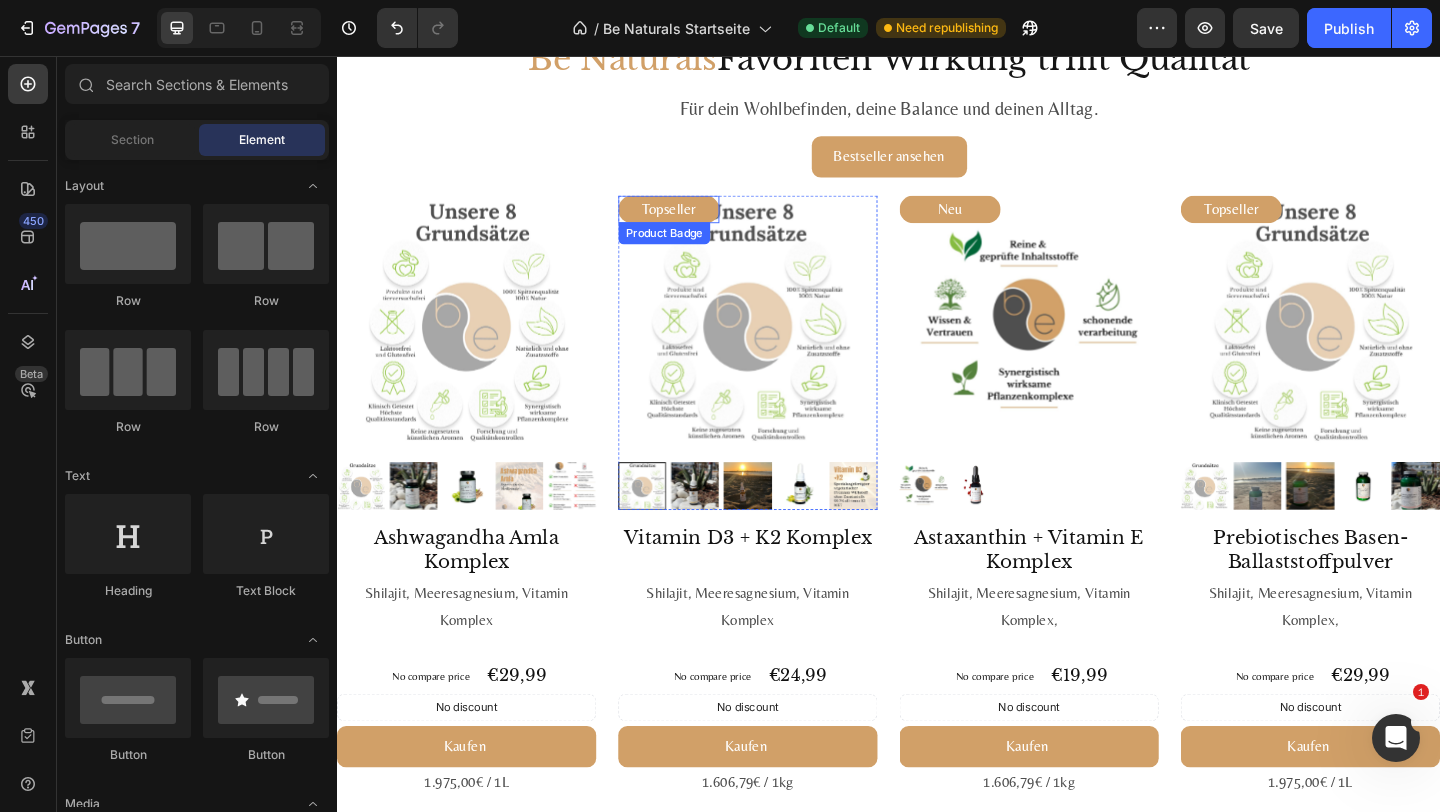 click on "Topseller" at bounding box center [698, 223] 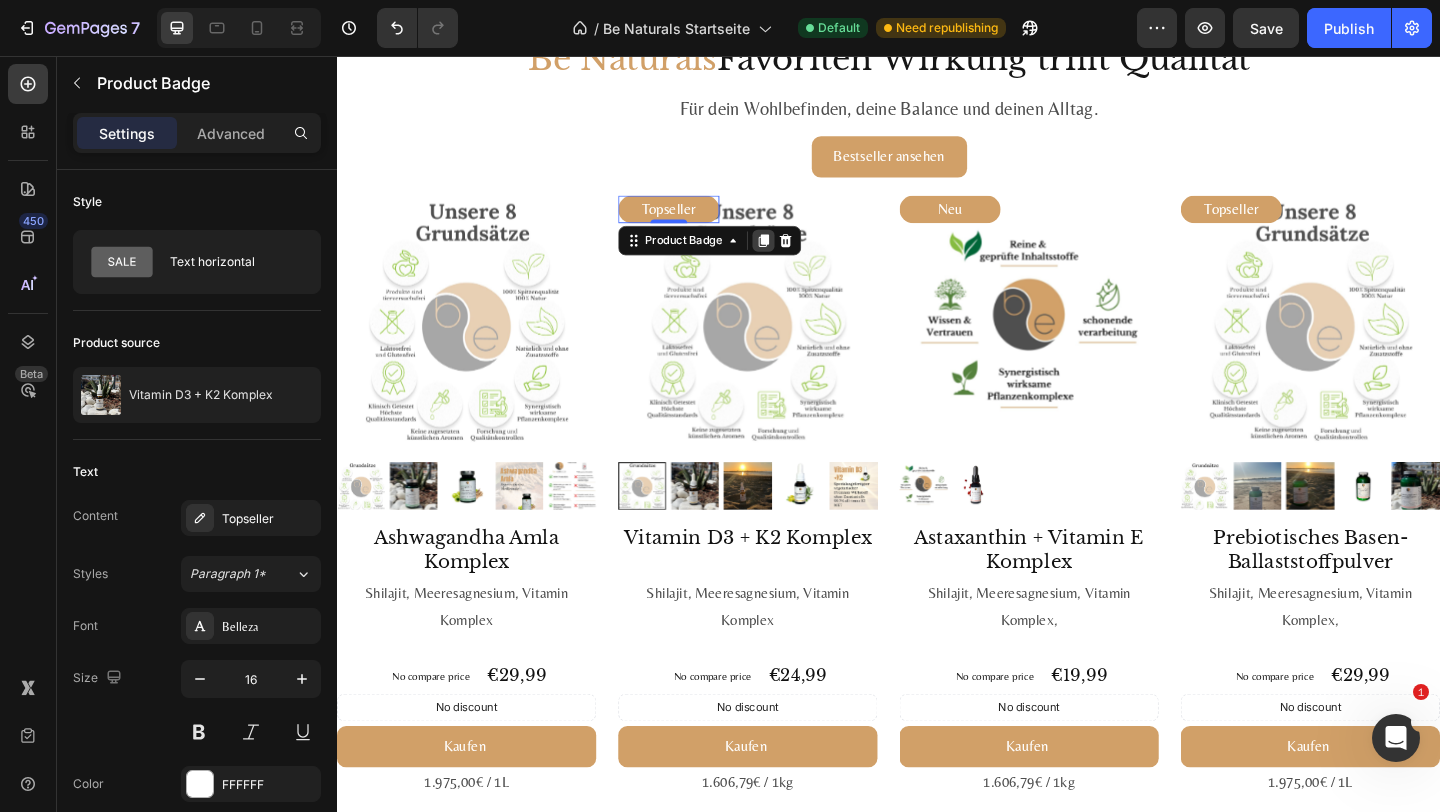 click 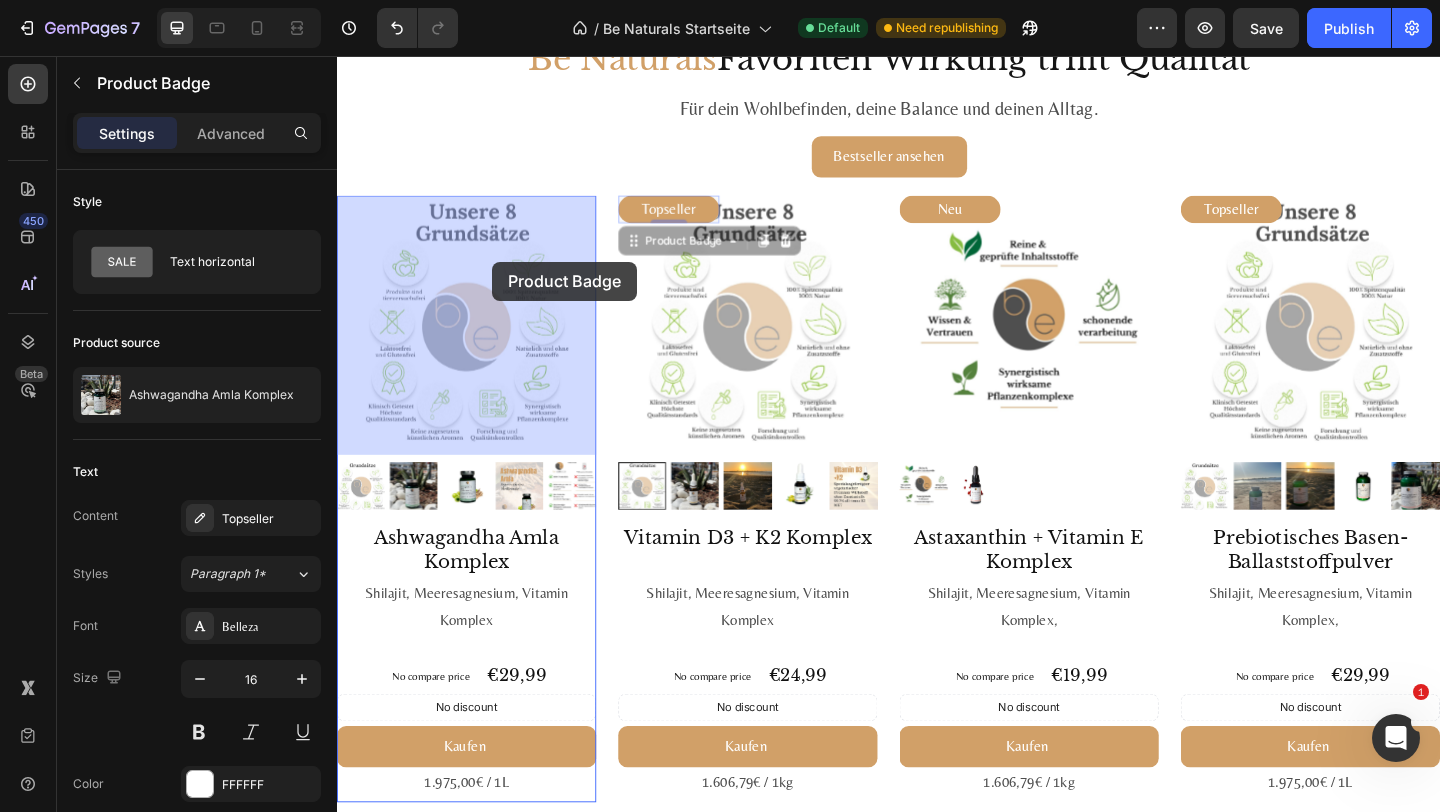 drag, startPoint x: 718, startPoint y: 262, endPoint x: 506, endPoint y: 280, distance: 212.76277 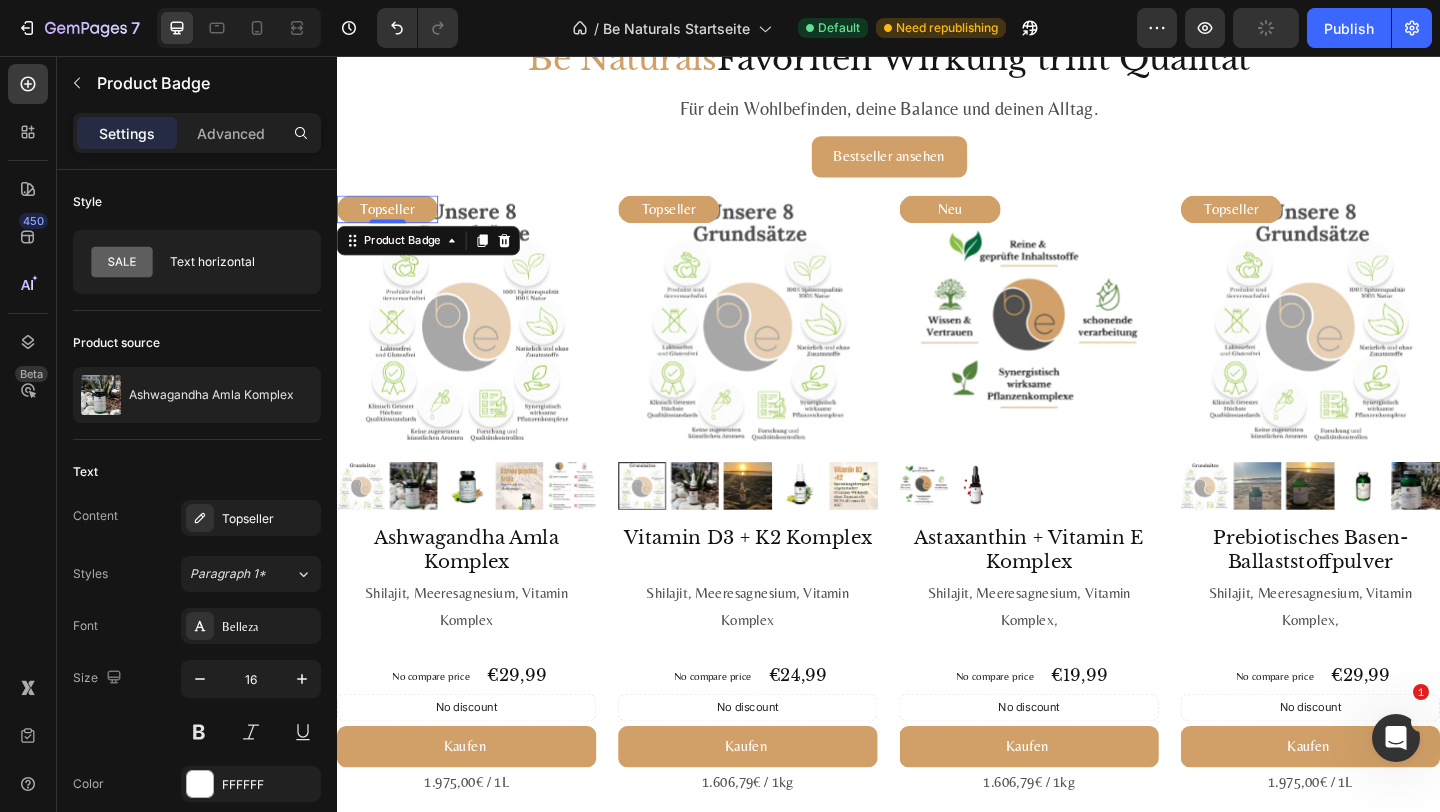click on "Topseller" at bounding box center (392, 223) 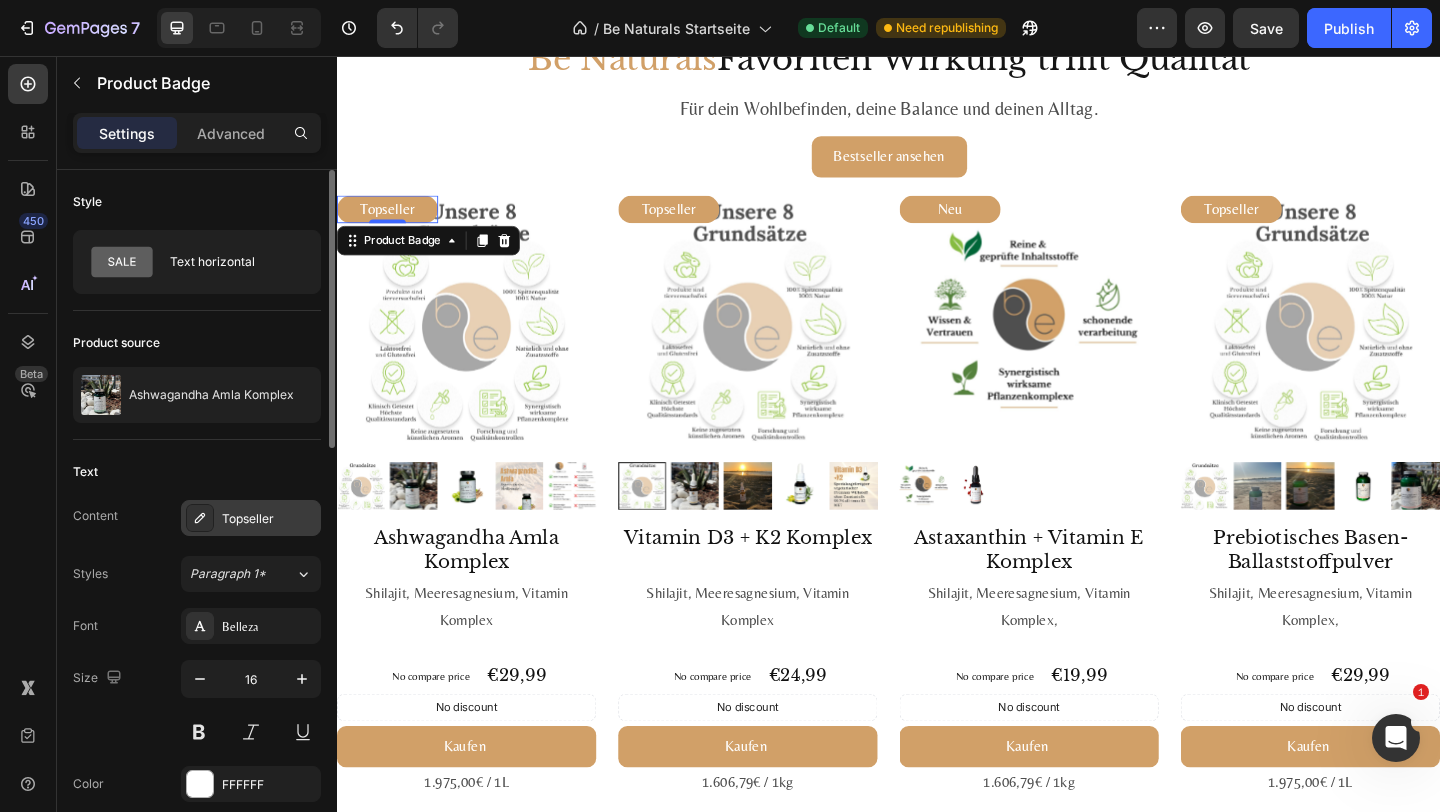 click on "Topseller" at bounding box center (251, 518) 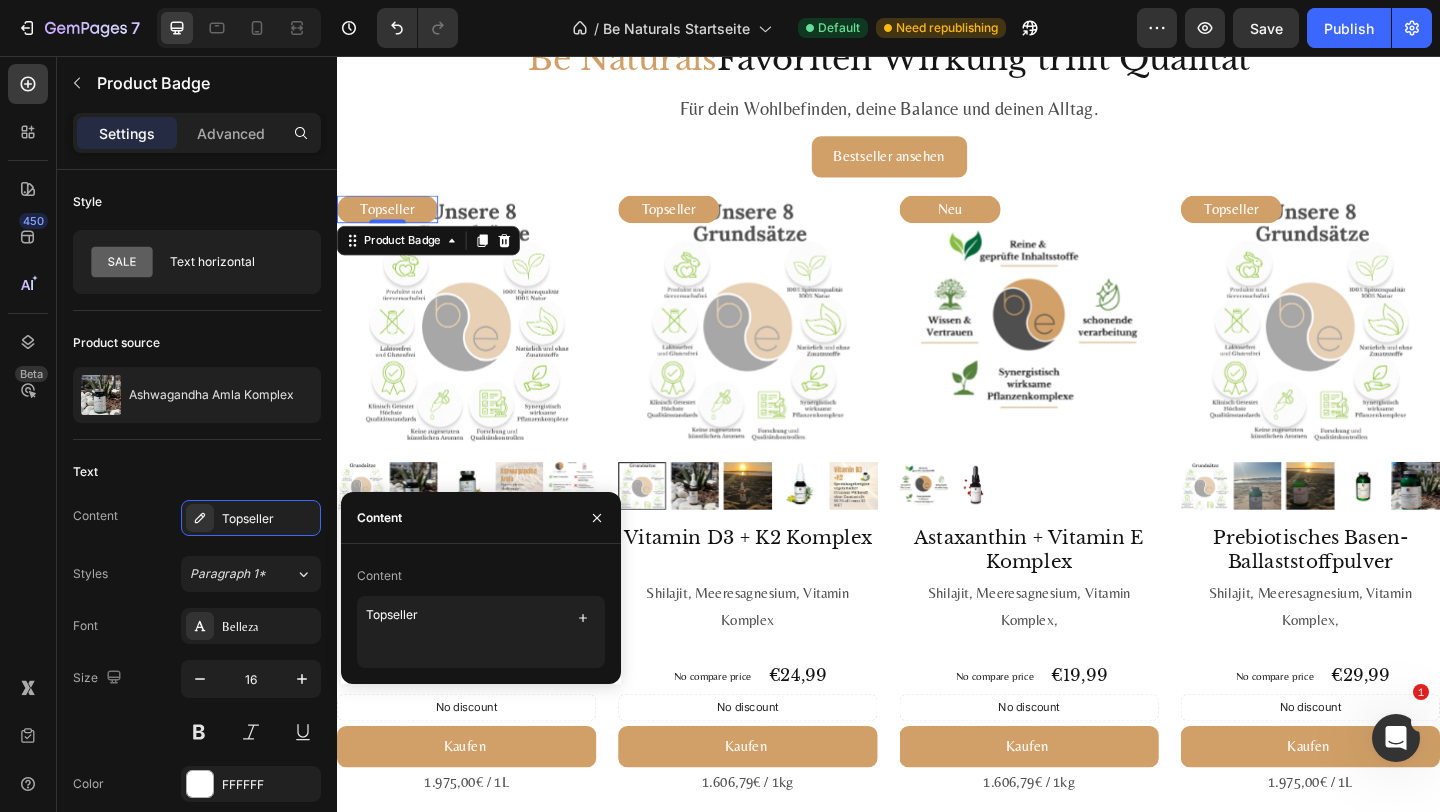 click on "Content Topseller" at bounding box center (481, 614) 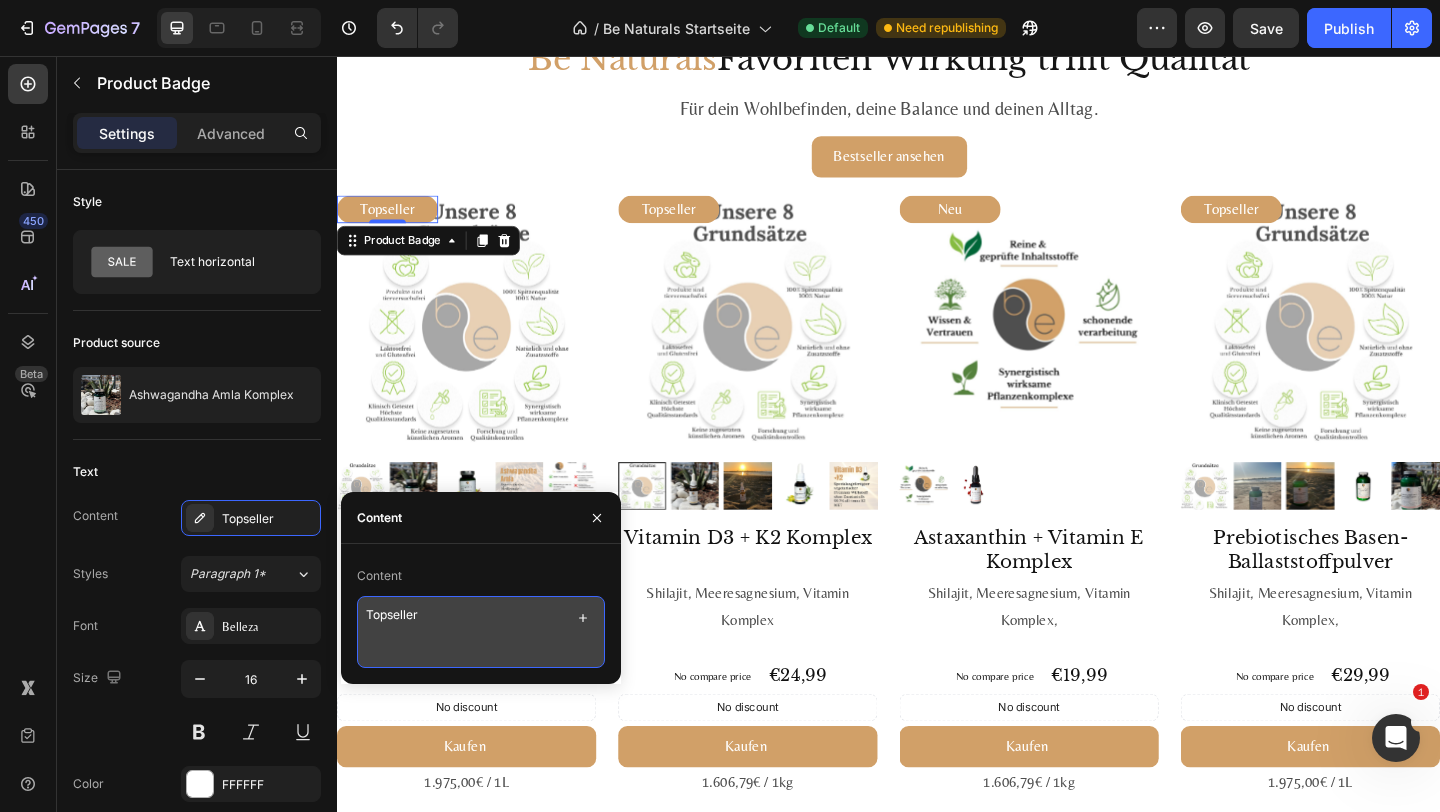 click on "Topseller" at bounding box center [481, 632] 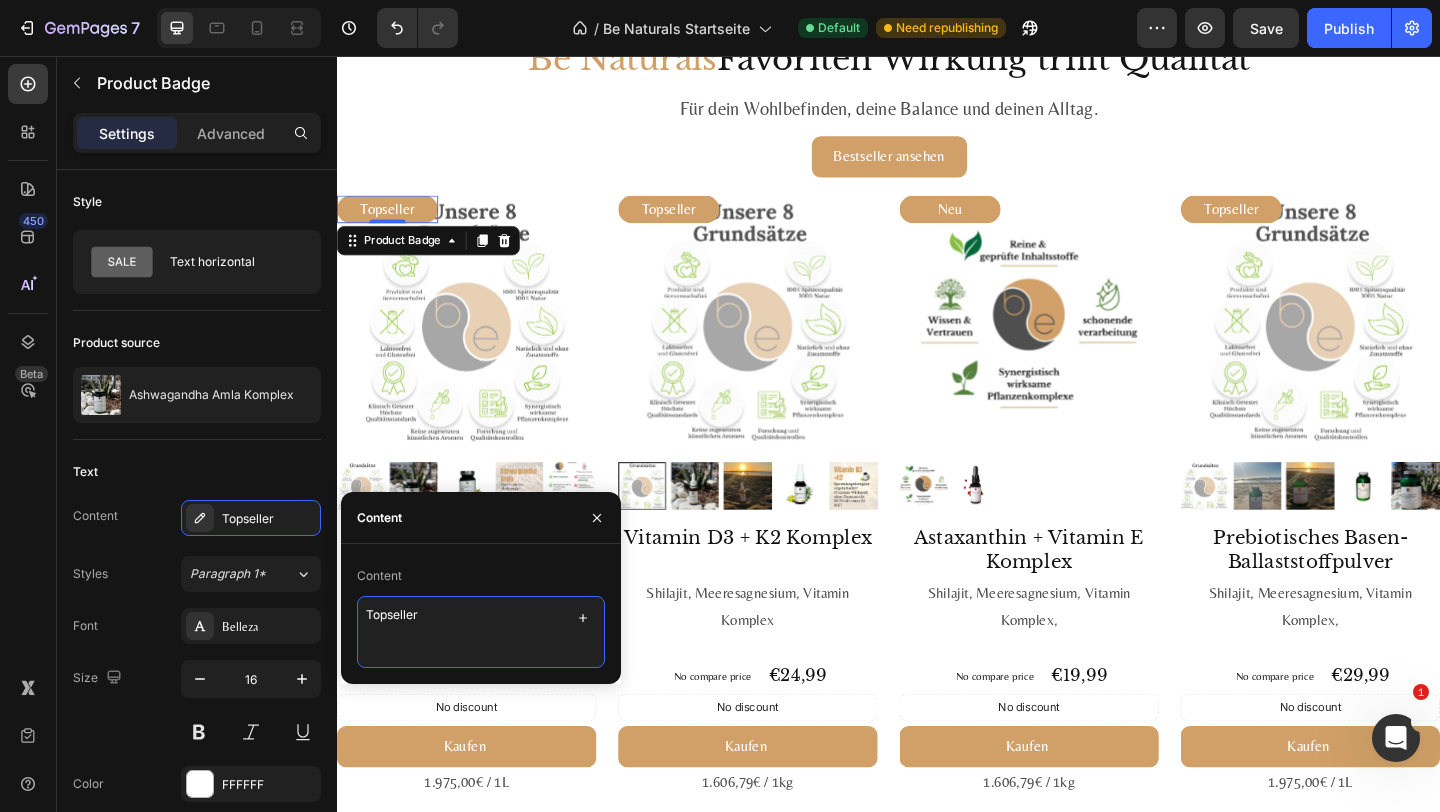click on "Topseller" at bounding box center (481, 632) 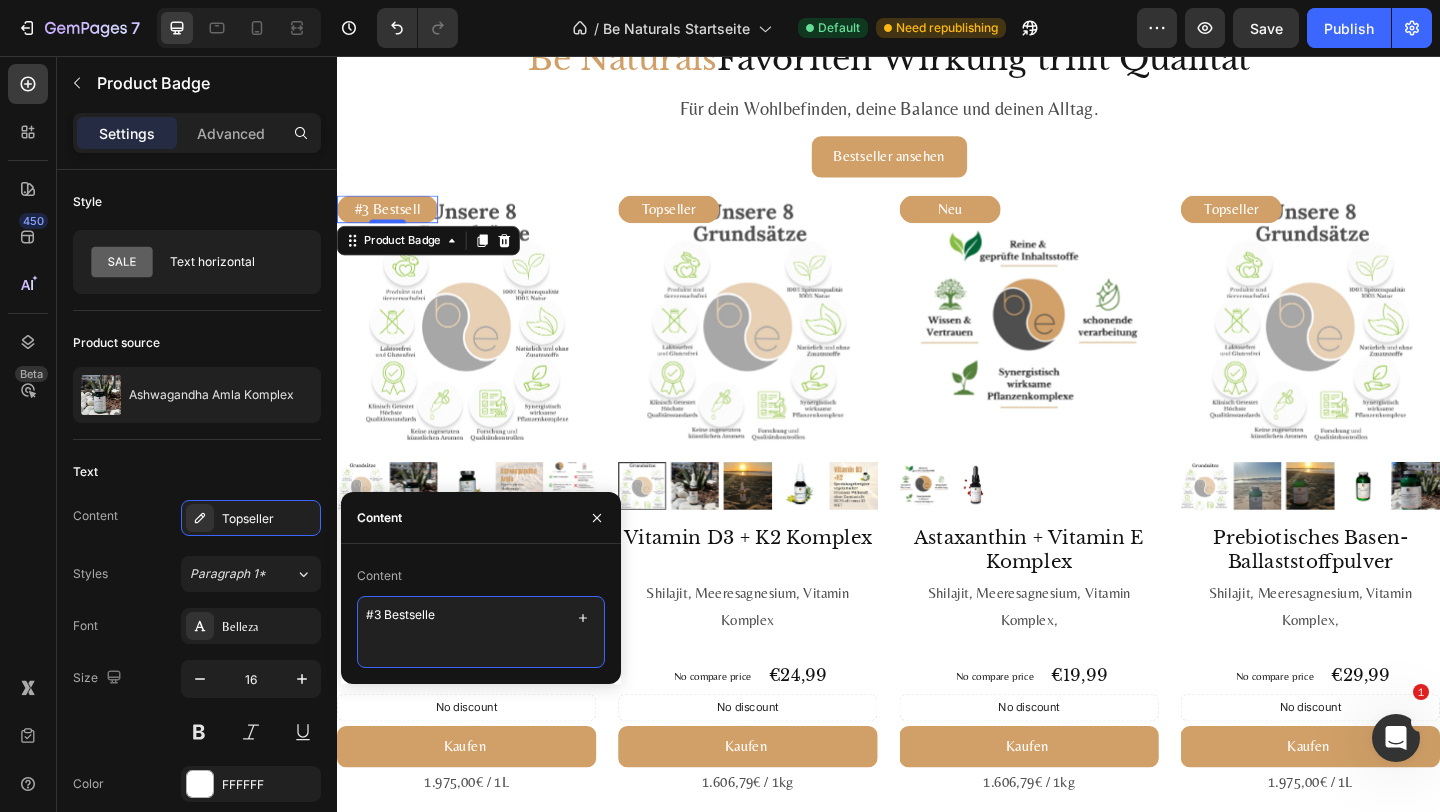 type on "#3 Bestseller" 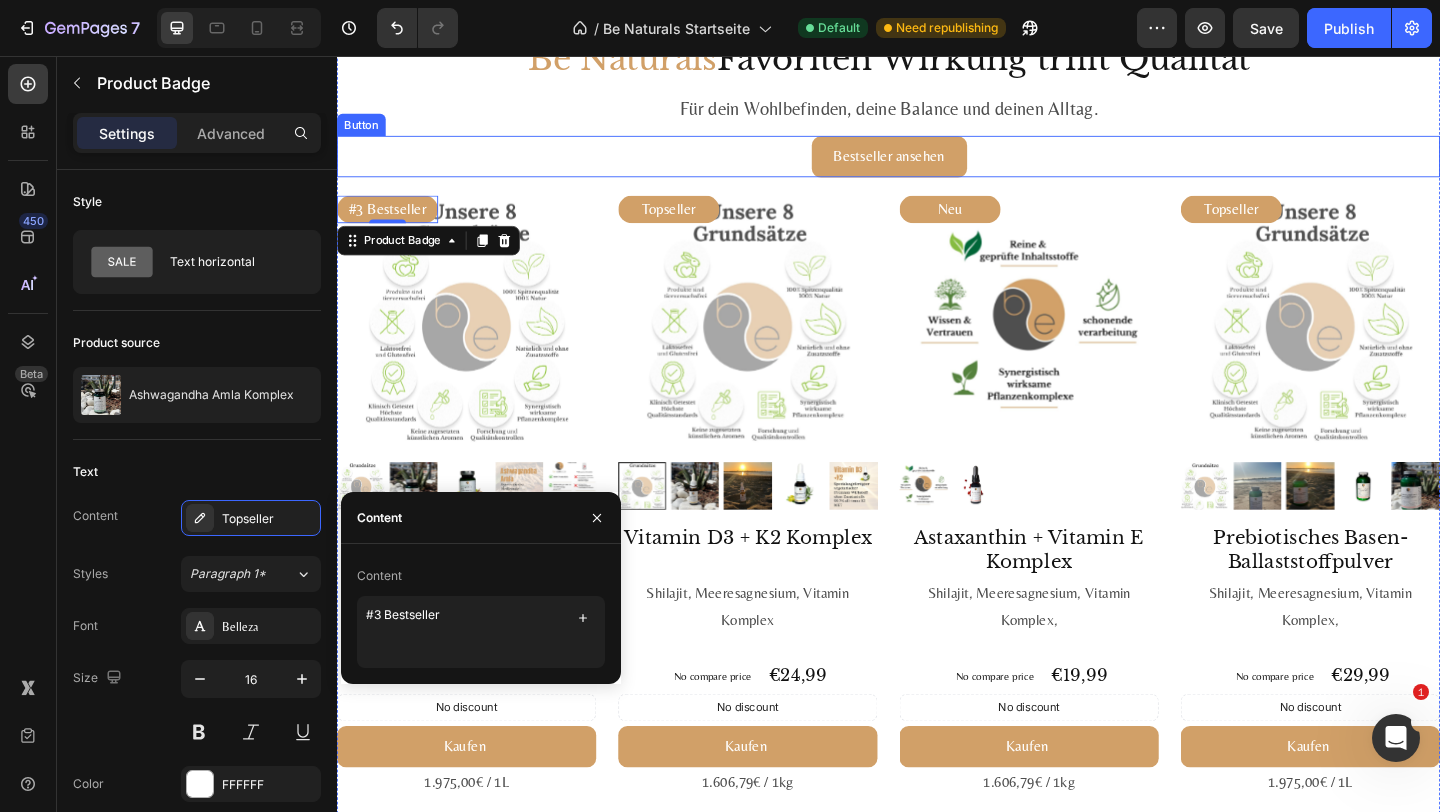 click on "Bestseller ansehen Button" at bounding box center (937, 165) 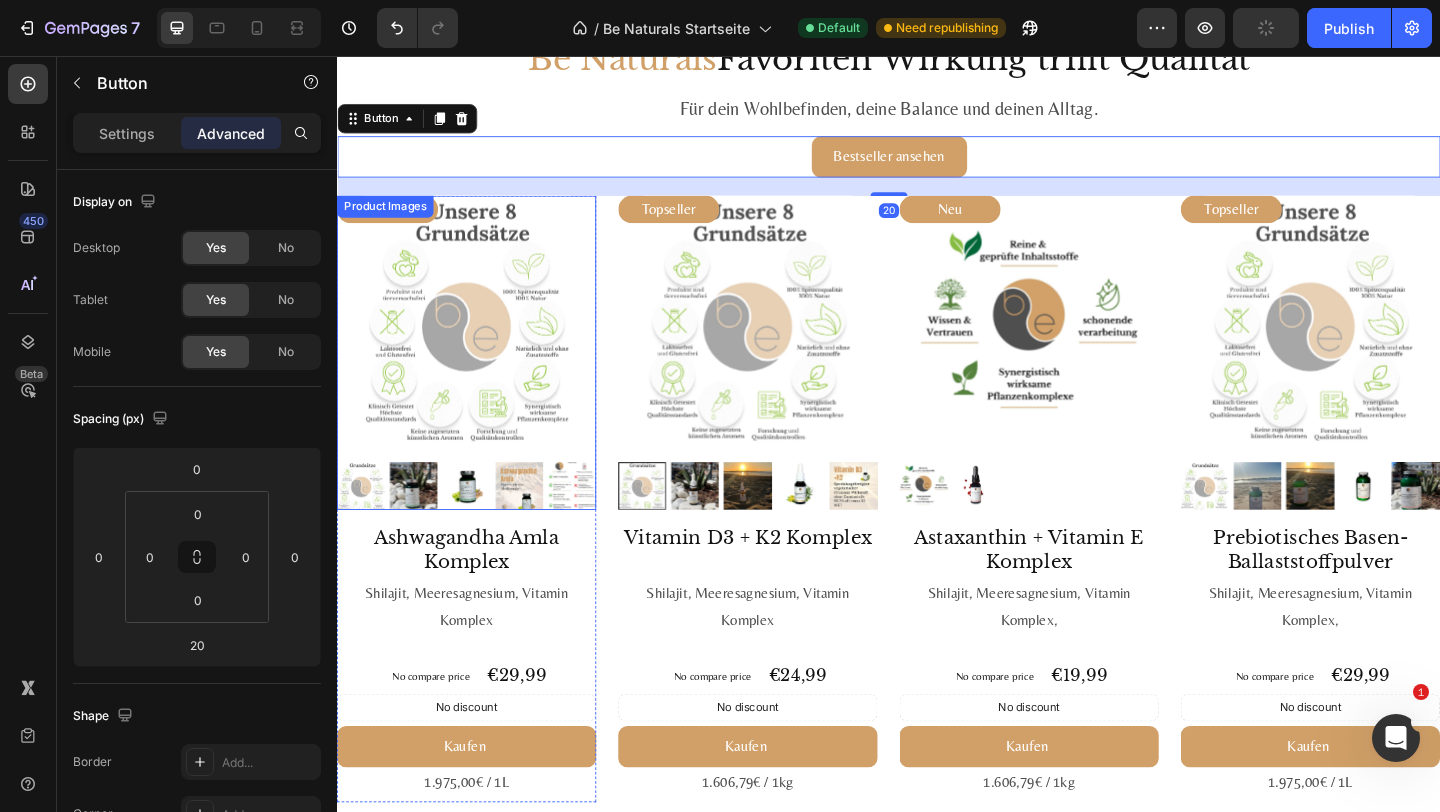 click on "Product Images" at bounding box center (389, 220) 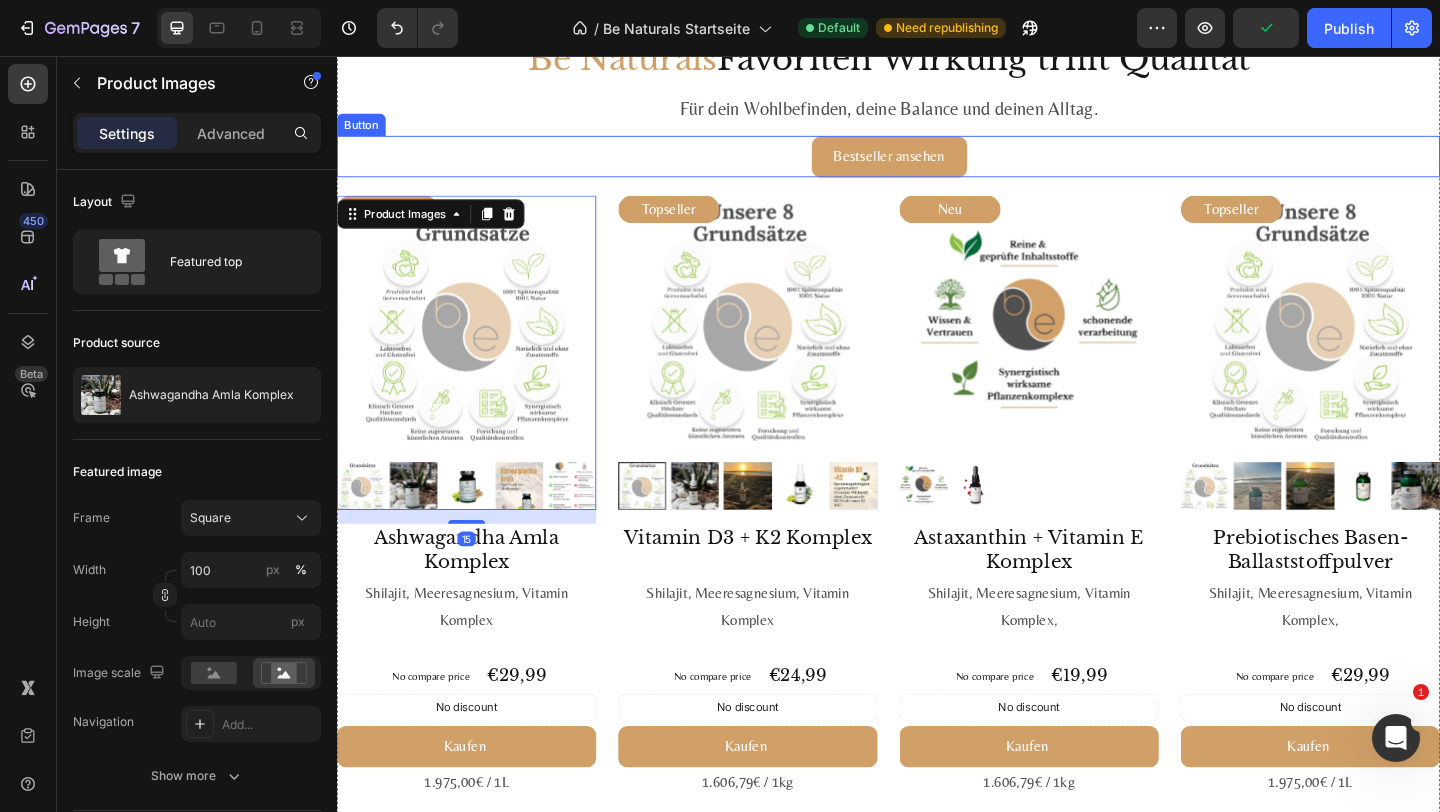 click on "Für dein Wohlbefinden, deine Balance und deinen Alltag." at bounding box center (937, 113) 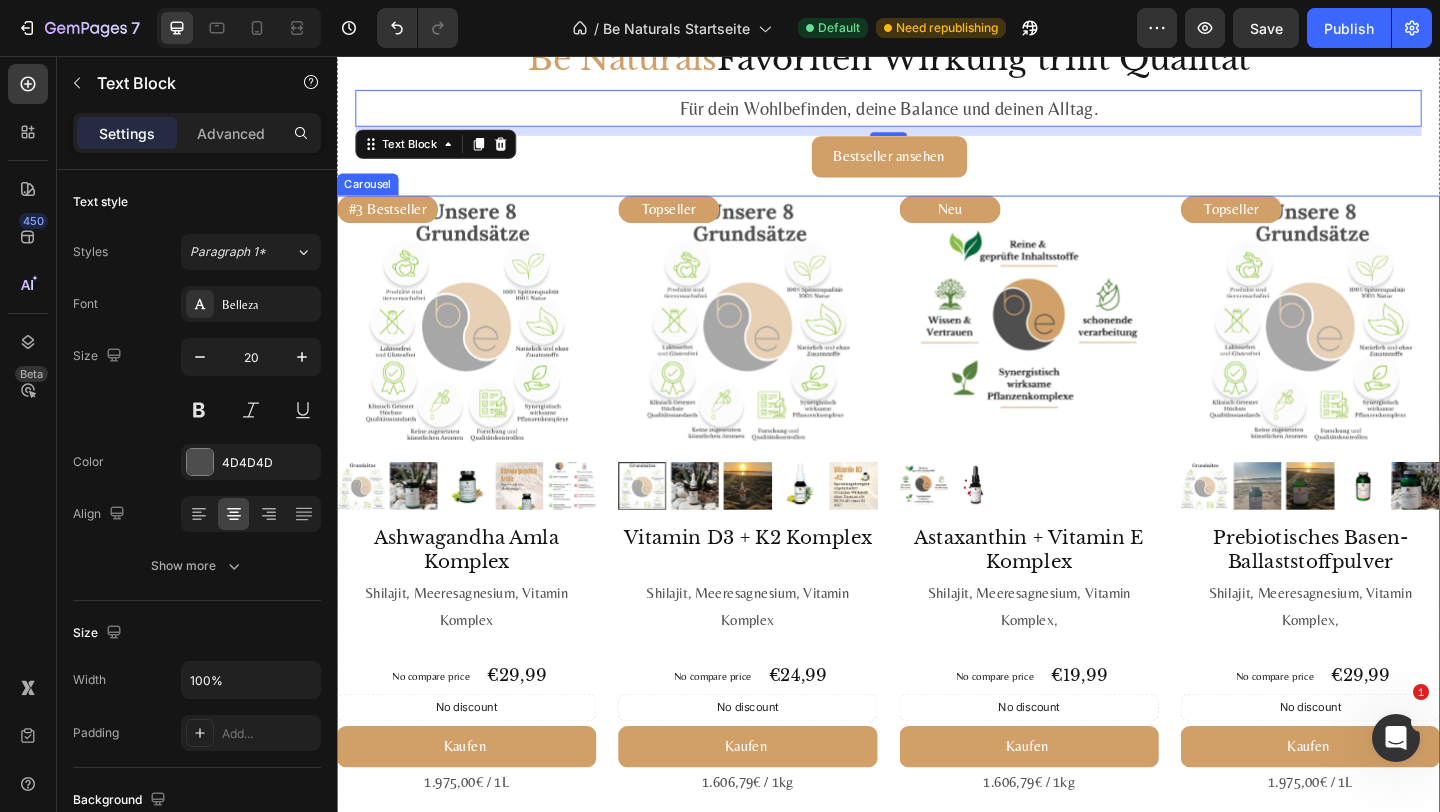 click on "#1 Bestseller Product Badge Product Images Astaxanthin, Lutein, Zeaxanthin Komplex Product Title Loox - Rating widget Loox Himalaya-Shilajit + Meeres­magnesium + 13 Pflanzen­vitamine Text Block No compare price Product Price €29,99 Product Price Product Price Row No discount   Not be displayed when published Discount Tag Kaufen Add to Cart 1.975,00€ / 1L Text Block Product #2 Bestseller Product Badge Product Images Mumijo MG Komplex Product Title Loox - Rating widget Loox Himalaya-Shilajit + Meeres­magnesium + 13 Pflanzen­vitamine Text Block €39,99 Product Price Product Price 1.606,79€ / 1kg Text Block Row Kaufen Add to Cart
Icon 200 mg Himalaya-Shilajit – reich an Fulvin­säuren Text Block Row
Icon 76 % NRV Magnesium – trägt zu  normaler Muskel­funktion & Energie­stoff­wechsel  bei* Text Block Row
Icon Vegan, labor­geprüft & ohne Zusatz­stoffe Text Block Row Row Lieferung 3–5 Tage Versand gratis ab 100 € Text Block Product Text Block" at bounding box center (937, 646) 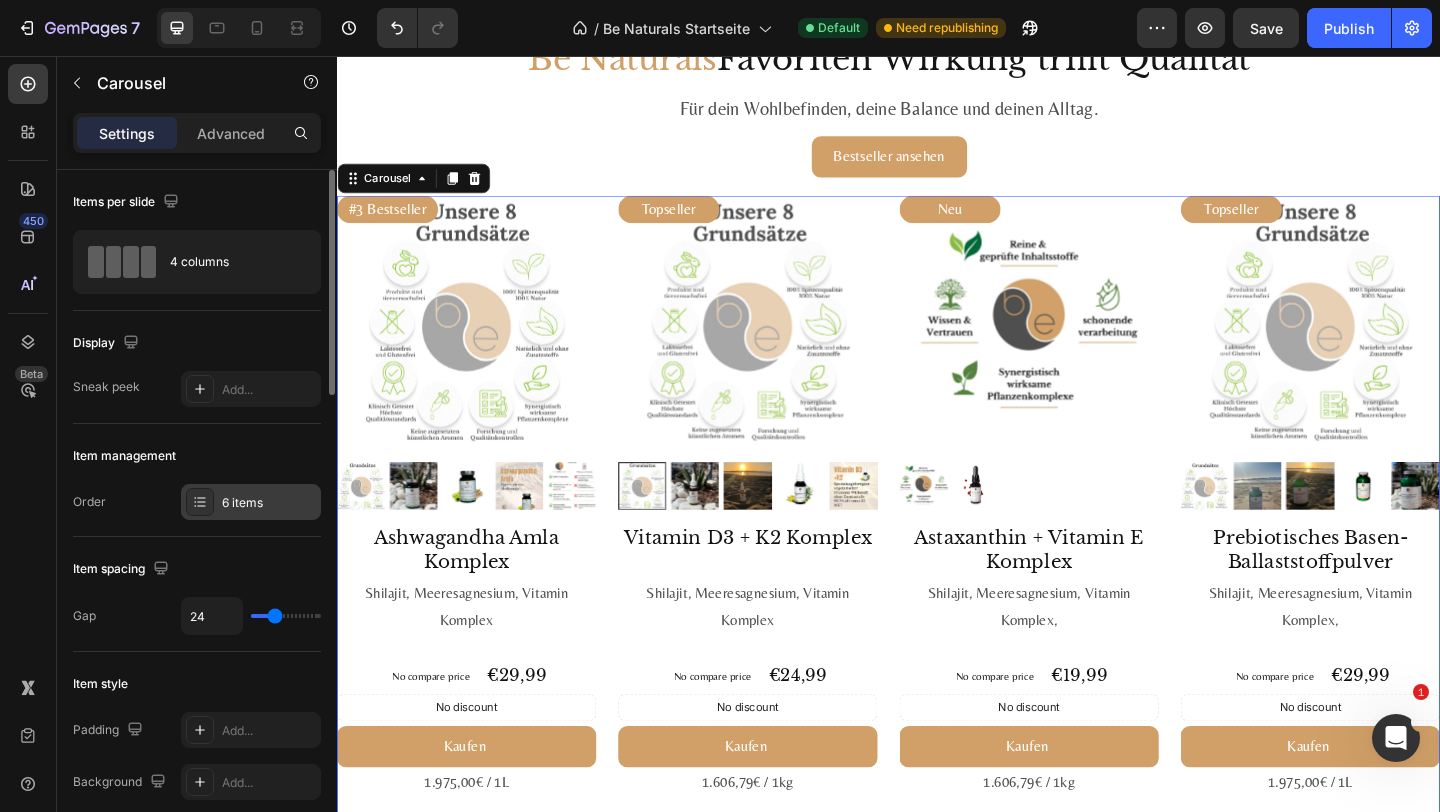 click on "6 items" at bounding box center [251, 502] 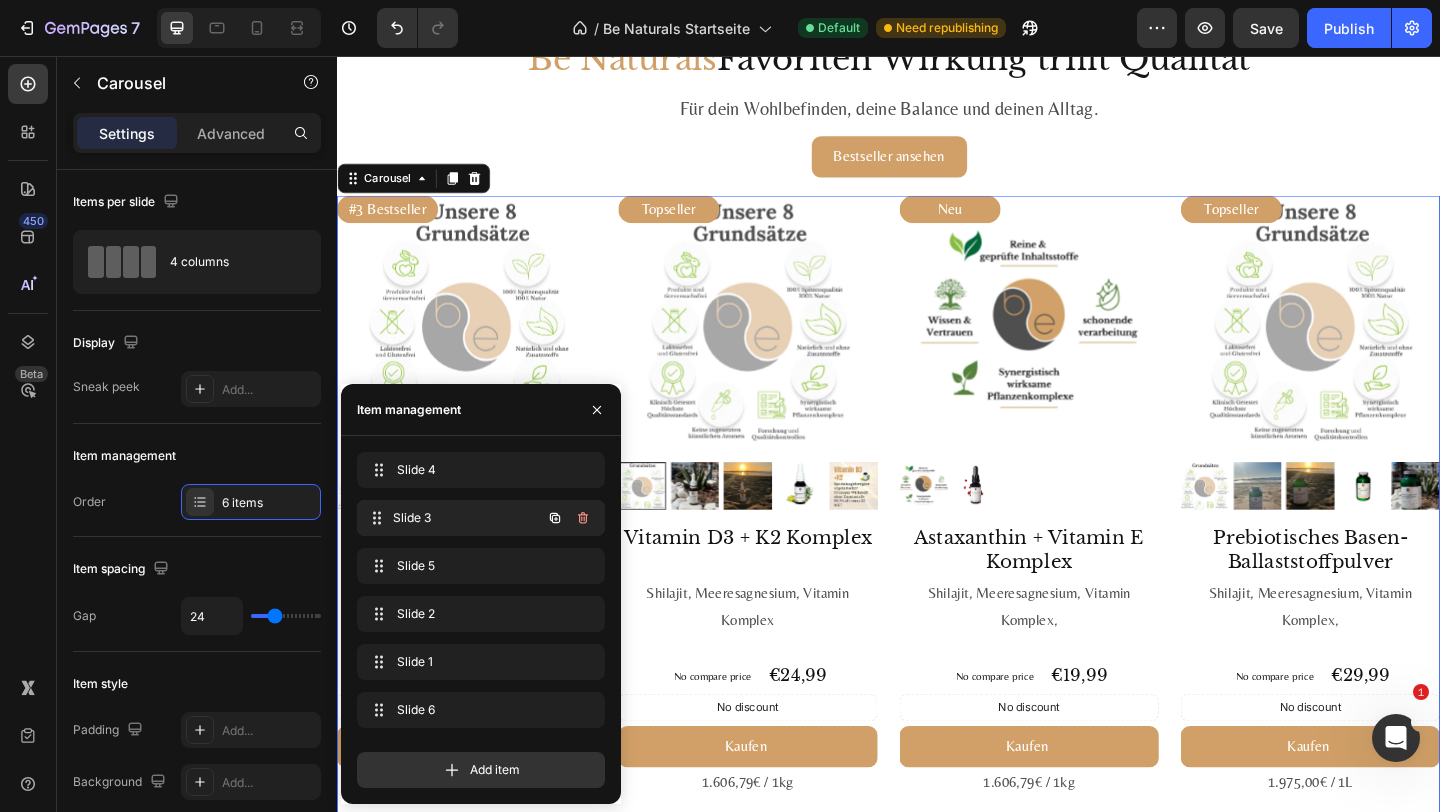 click on "Slide 3" at bounding box center [467, 518] 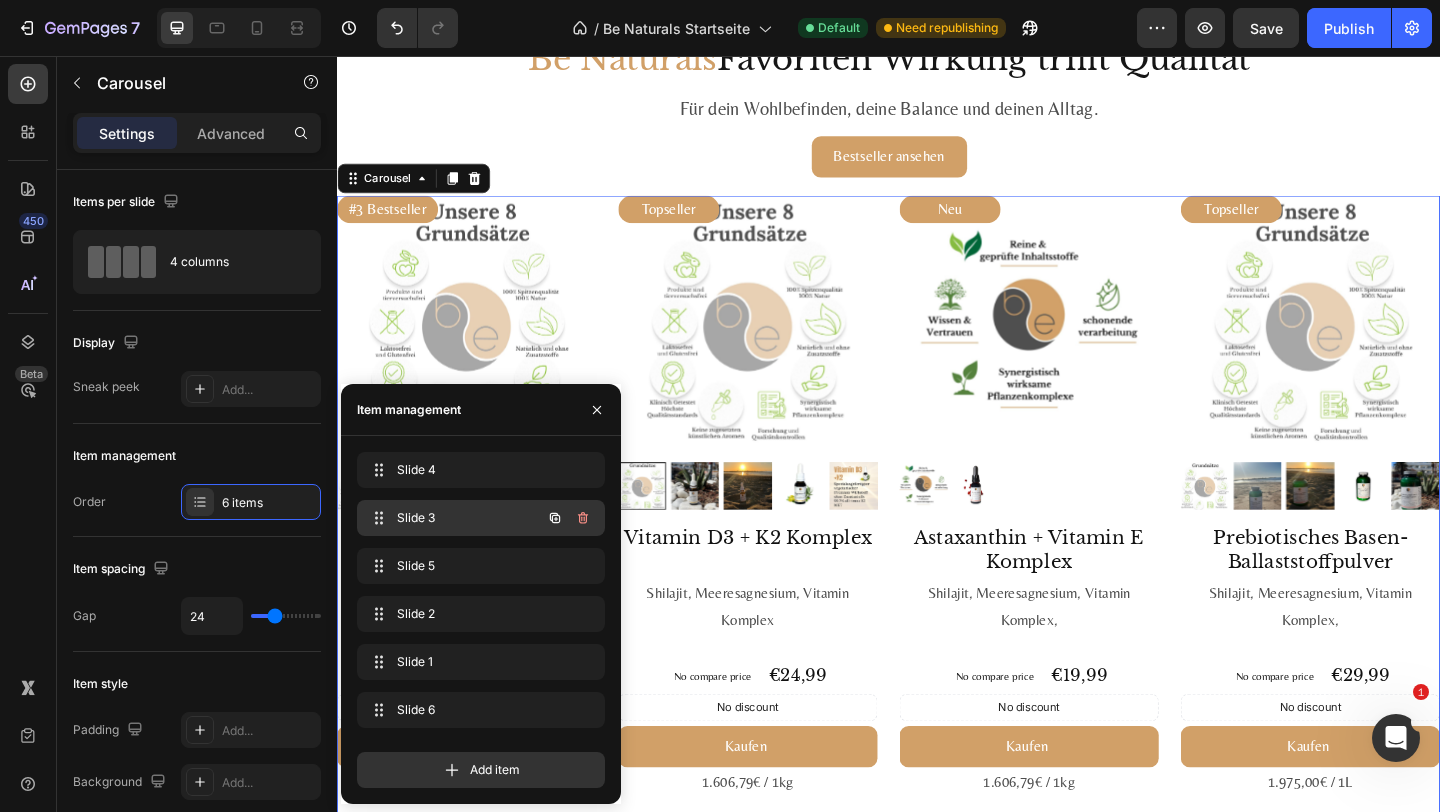 click on "Slide 3" at bounding box center [453, 518] 